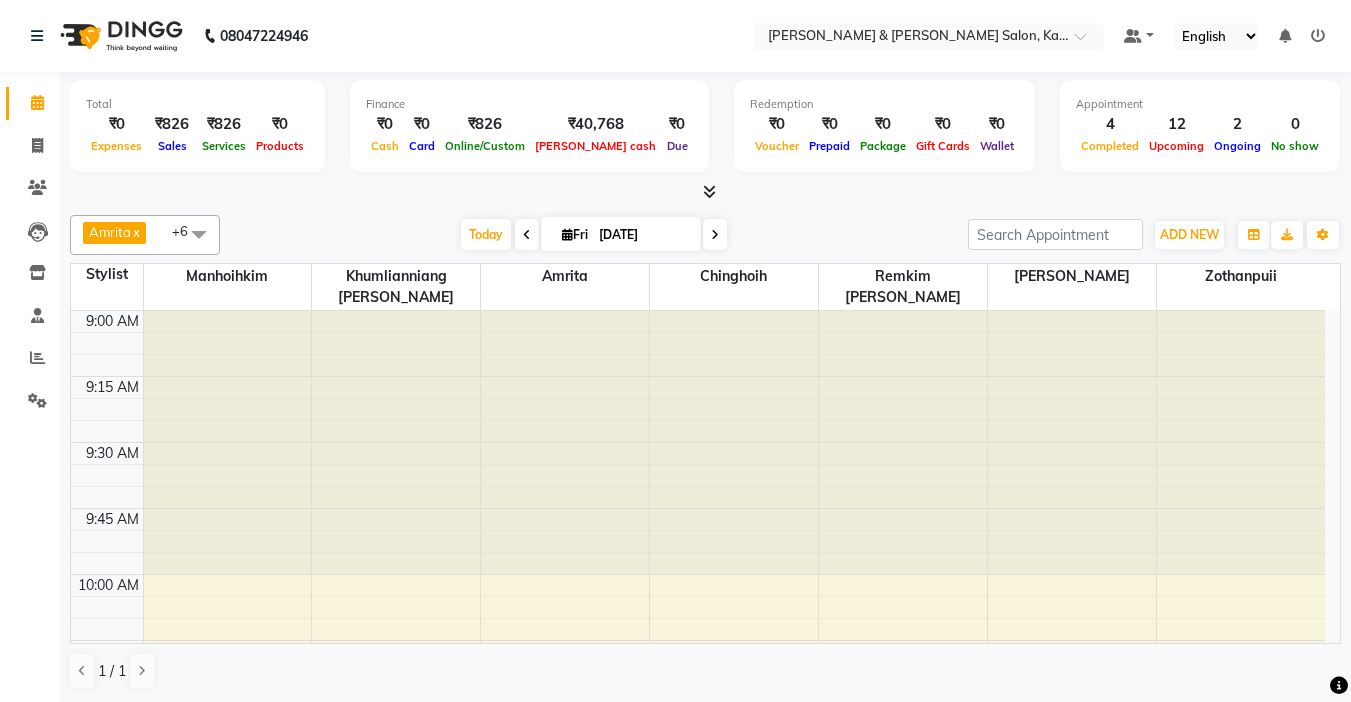 scroll, scrollTop: 1, scrollLeft: 0, axis: vertical 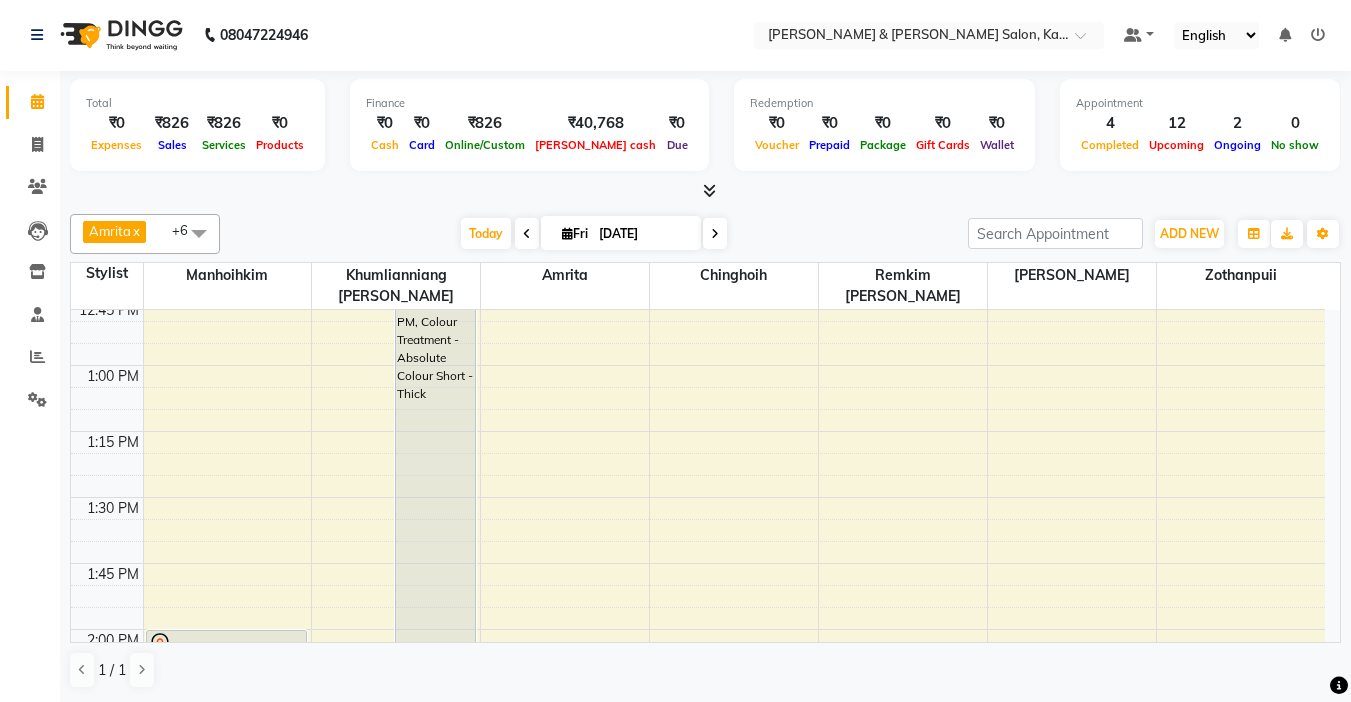 click on "Fri" at bounding box center [575, 233] 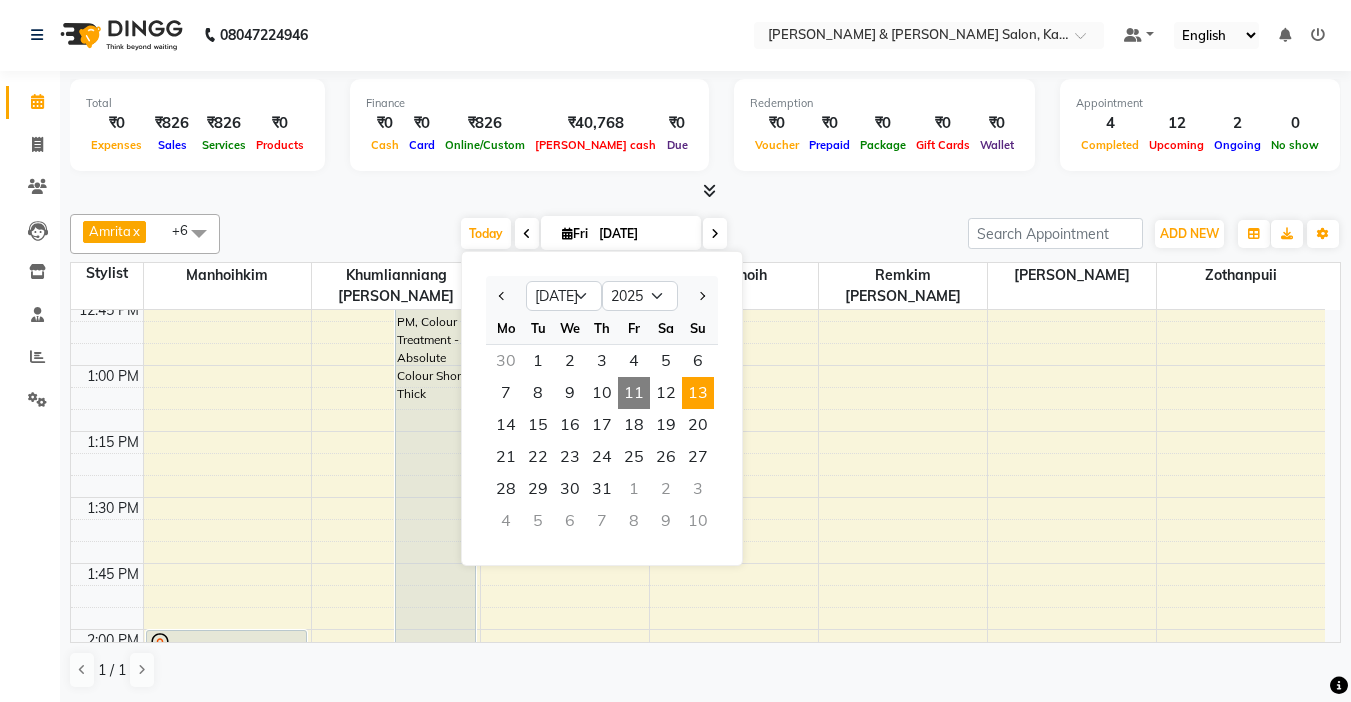 click on "13" at bounding box center [698, 393] 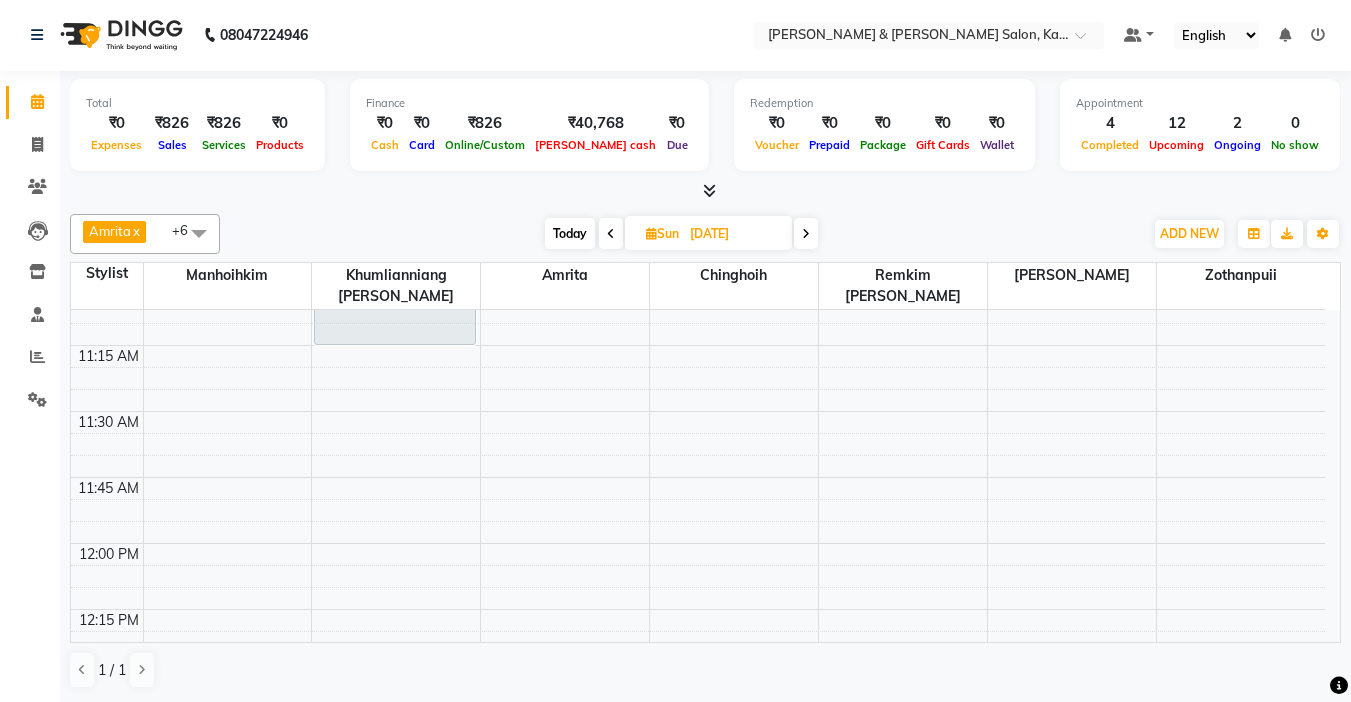 scroll, scrollTop: 593, scrollLeft: 0, axis: vertical 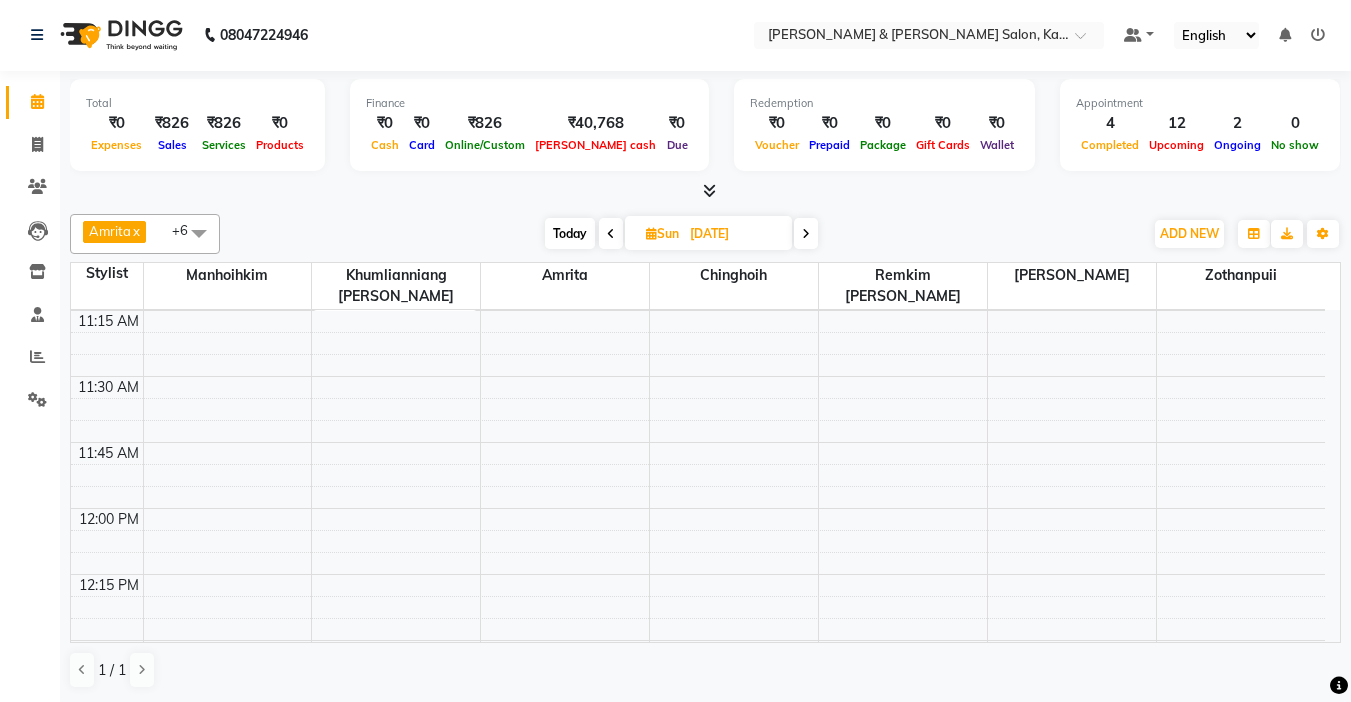 click on "9:00 AM 9:15 AM 9:30 AM 9:45 AM 10:00 AM 10:15 AM 10:30 AM 10:45 AM 11:00 AM 11:15 AM 11:30 AM 11:45 AM 12:00 PM 12:15 PM 12:30 PM 12:45 PM 1:00 PM 1:15 PM 1:30 PM 1:45 PM 2:00 PM 2:15 PM 2:30 PM 2:45 PM 3:00 PM 3:15 PM 3:30 PM 3:45 PM 4:00 PM 4:15 PM 4:30 PM 4:45 PM 5:00 PM 5:15 PM 5:30 PM 5:45 PM 6:00 PM 6:15 PM 6:30 PM 6:45 PM 7:00 PM 7:15 PM 7:30 PM 7:45 PM 8:00 PM 8:15 PM 8:30 PM 8:45 PM 9:00 PM 9:15 PM 9:30 PM 9:45 PM             [GEOGRAPHIC_DATA], 10:30 AM-11:15 AM, Haircut - Hair Cut ([PERSON_NAME]) [DEMOGRAPHIC_DATA]" at bounding box center (698, 1432) 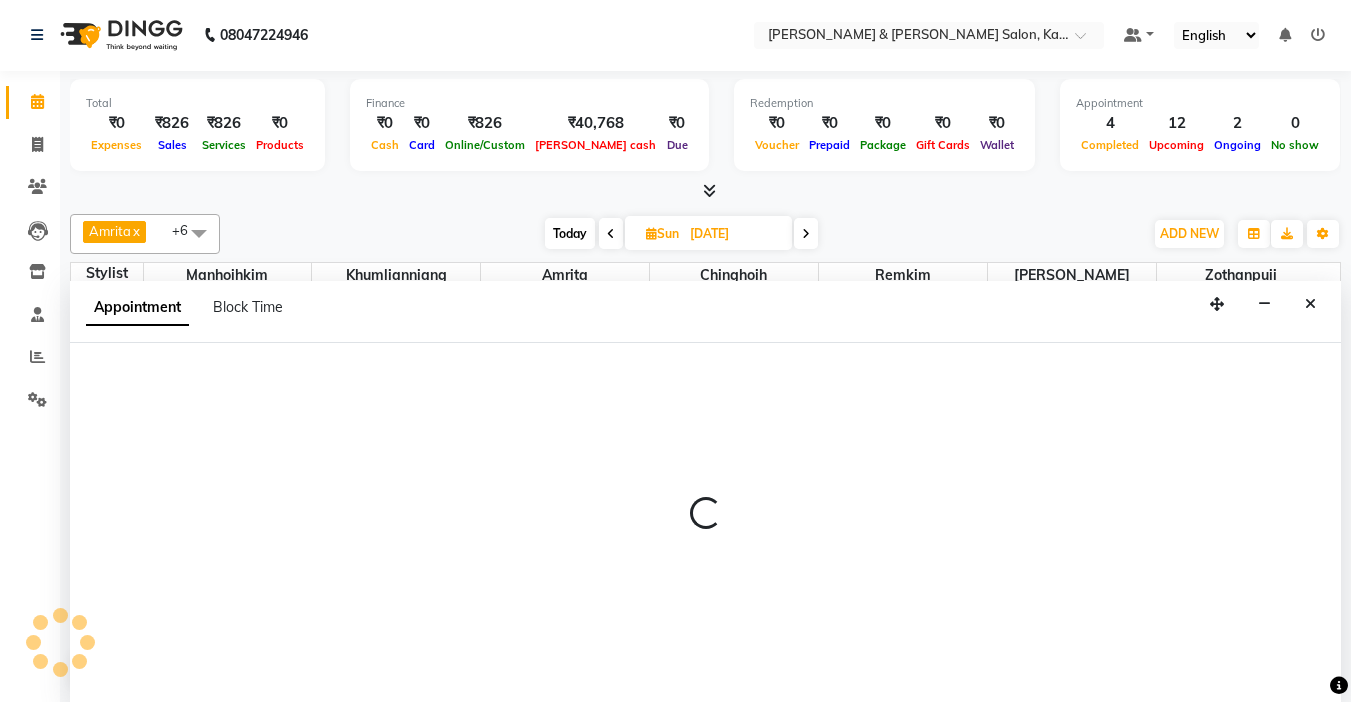 select on "70736" 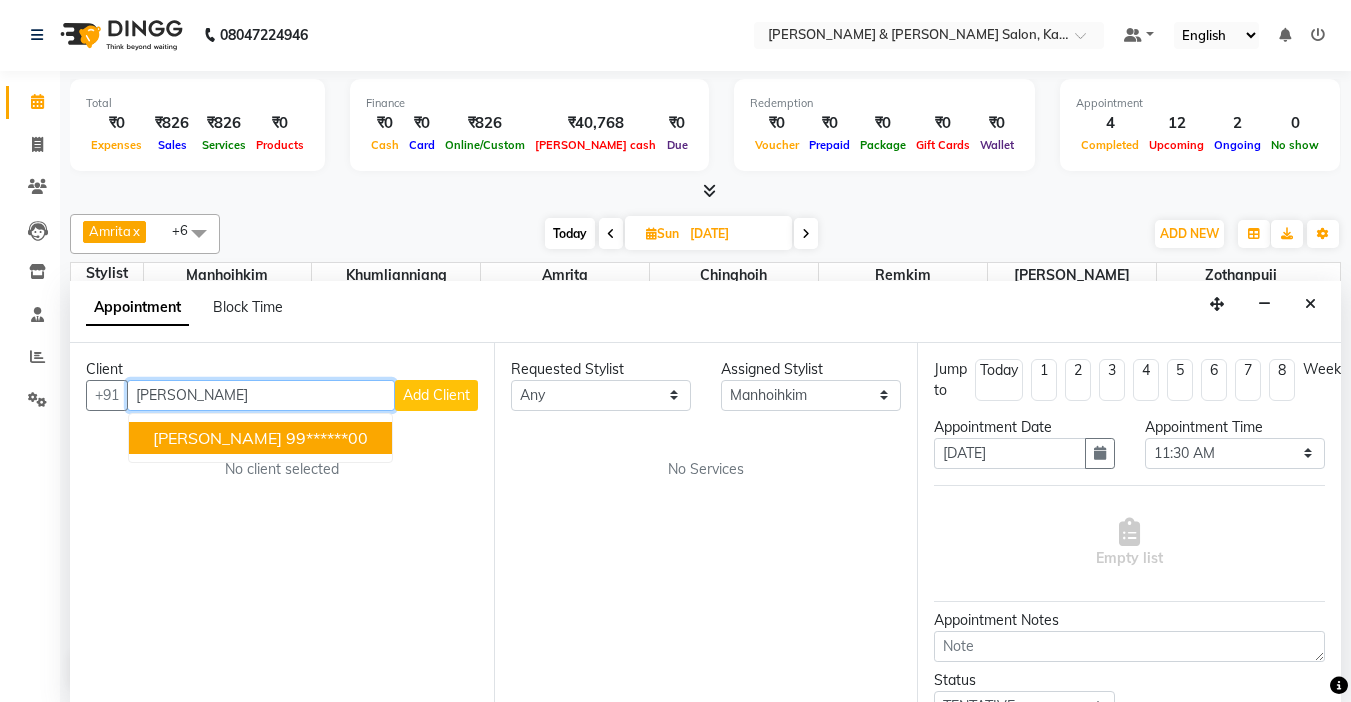 click on "99******00" at bounding box center [327, 438] 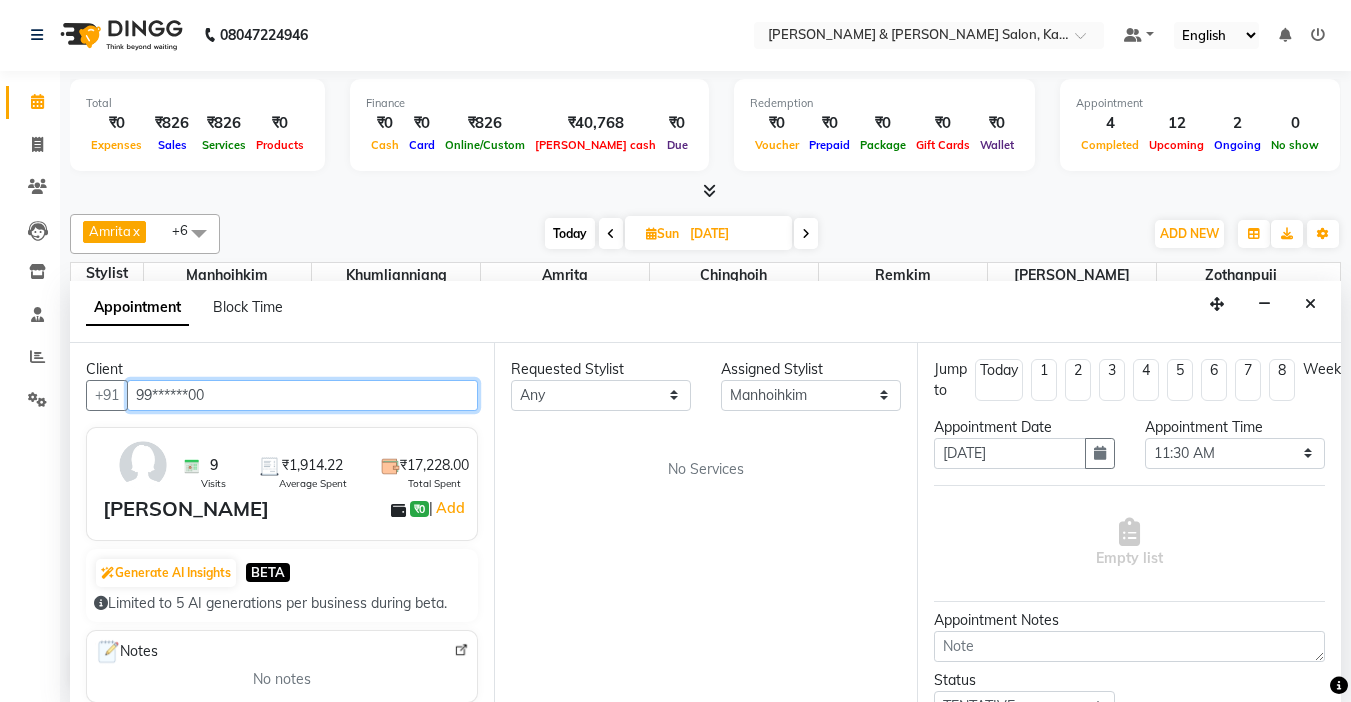 type on "99******00" 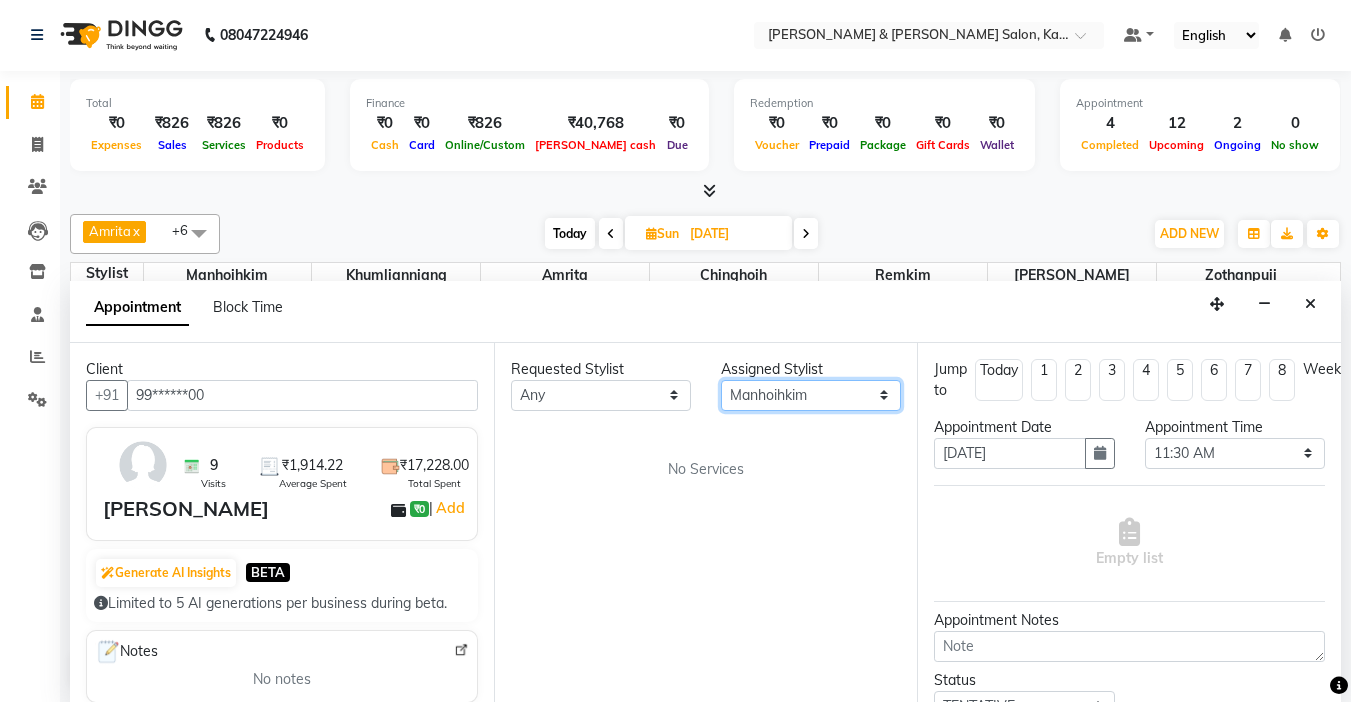 click on "Select Amrita [PERSON_NAME] [PERSON_NAME] Chingmuan [PERSON_NAME] Manhoihkim [PERSON_NAME] [PERSON_NAME] .mynlyanSonangaihte Zothanpuii" at bounding box center [811, 395] 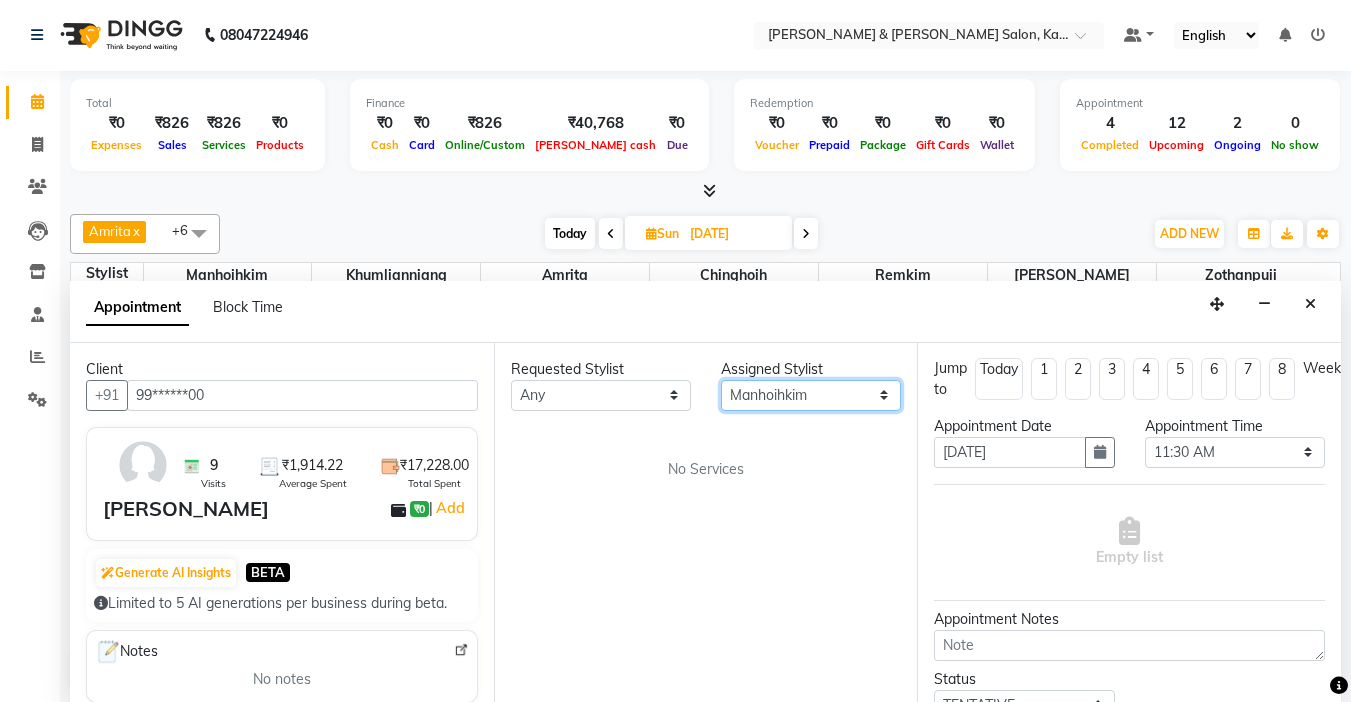 scroll, scrollTop: 0, scrollLeft: 0, axis: both 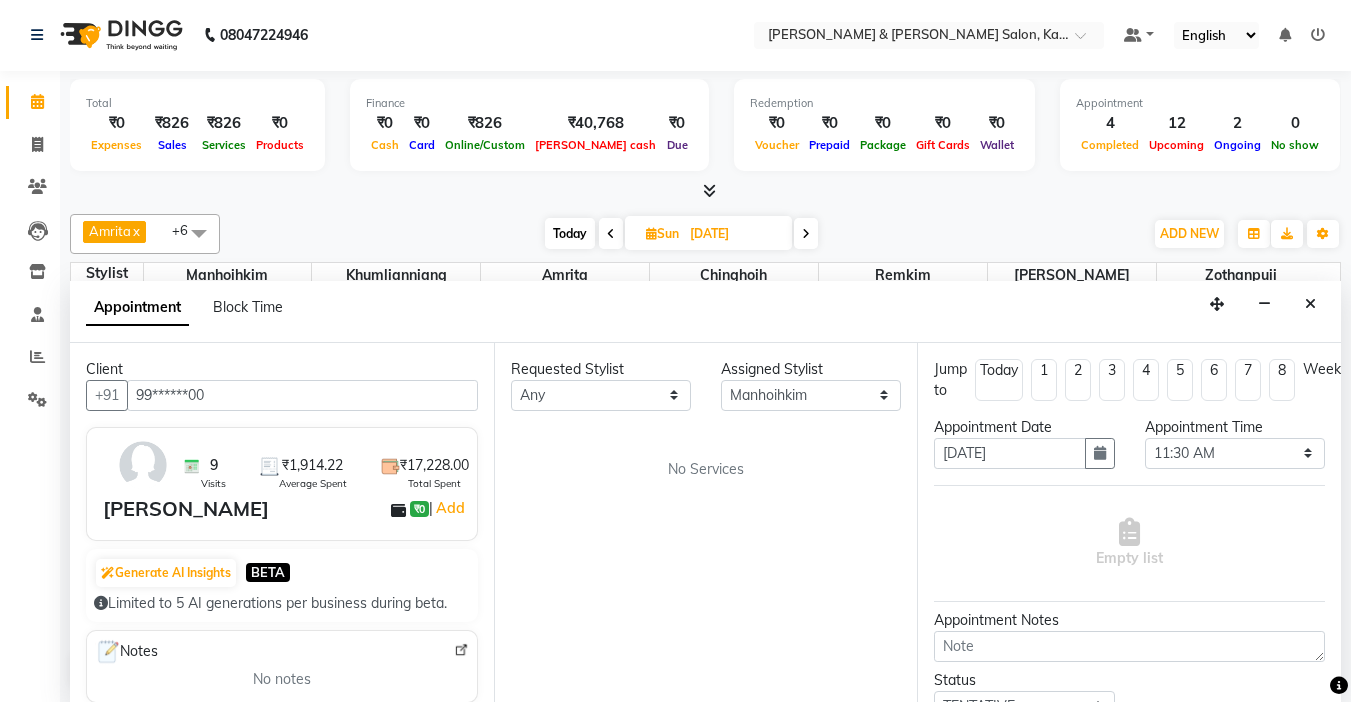 click on "Requested Stylist Any Amrita [PERSON_NAME] [PERSON_NAME] Chingmuan [PERSON_NAME] Manhoihkim [PERSON_NAME] [PERSON_NAME] .mynlyanSonangaihte Zothanpuii Assigned Stylist Select Amrita [PERSON_NAME] [PERSON_NAME] [PERSON_NAME] Remkim [PERSON_NAME] [PERSON_NAME] .mynlyanSonangaihte Zothanpuii No Services" at bounding box center [706, 522] 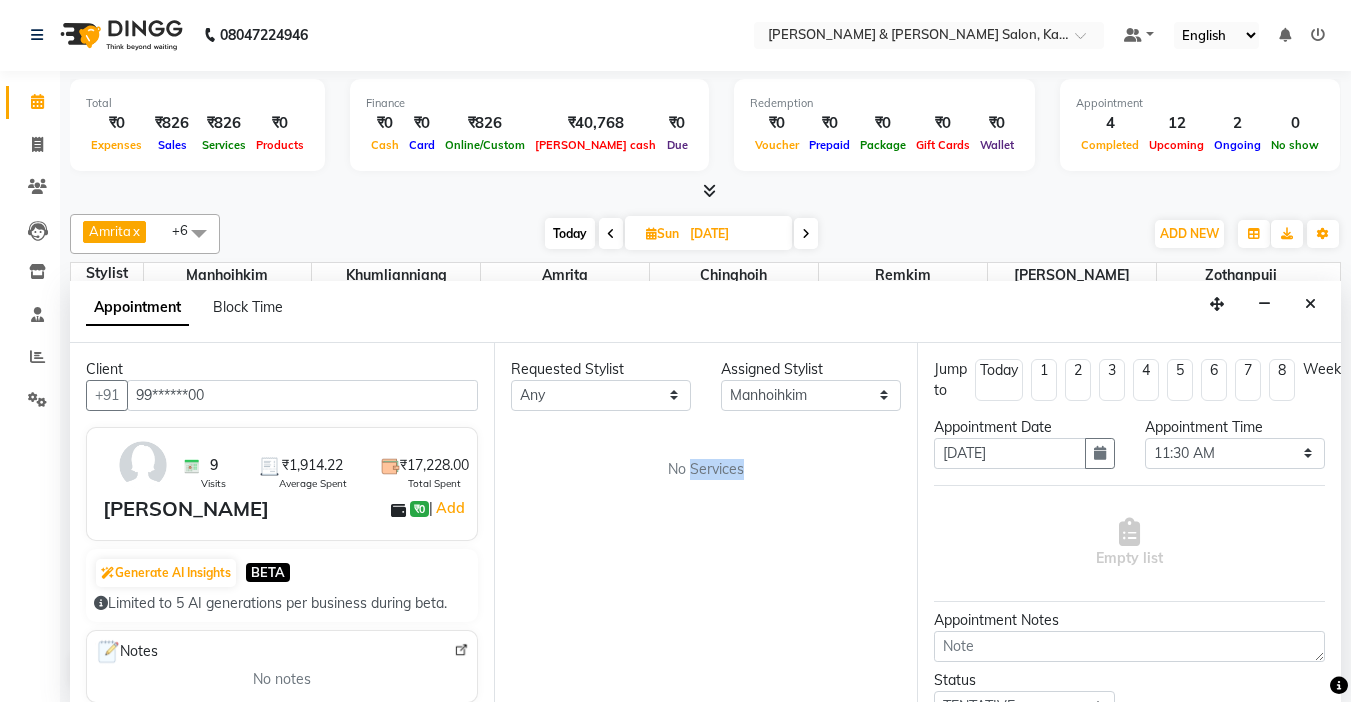 click on "Requested Stylist Any Amrita [PERSON_NAME] [PERSON_NAME] Chingmuan [PERSON_NAME] Manhoihkim [PERSON_NAME] [PERSON_NAME] .mynlyanSonangaihte Zothanpuii Assigned Stylist Select Amrita [PERSON_NAME] [PERSON_NAME] [PERSON_NAME] Remkim [PERSON_NAME] [PERSON_NAME] .mynlyanSonangaihte Zothanpuii No Services" at bounding box center [706, 522] 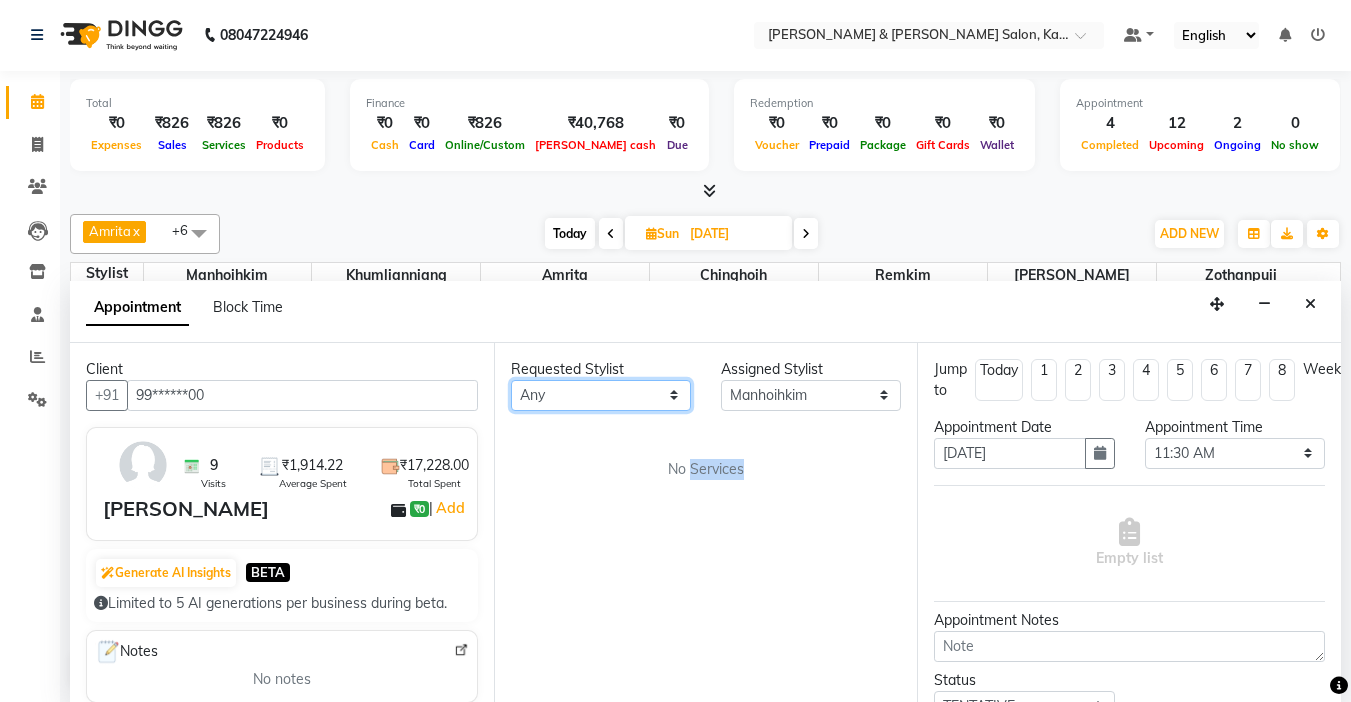 click on "Any Amrita [PERSON_NAME] [PERSON_NAME] Chingmuan [PERSON_NAME] Manhoihkim [PERSON_NAME] [PERSON_NAME] .mynlyanSonangaihte Zothanpuii" at bounding box center [601, 395] 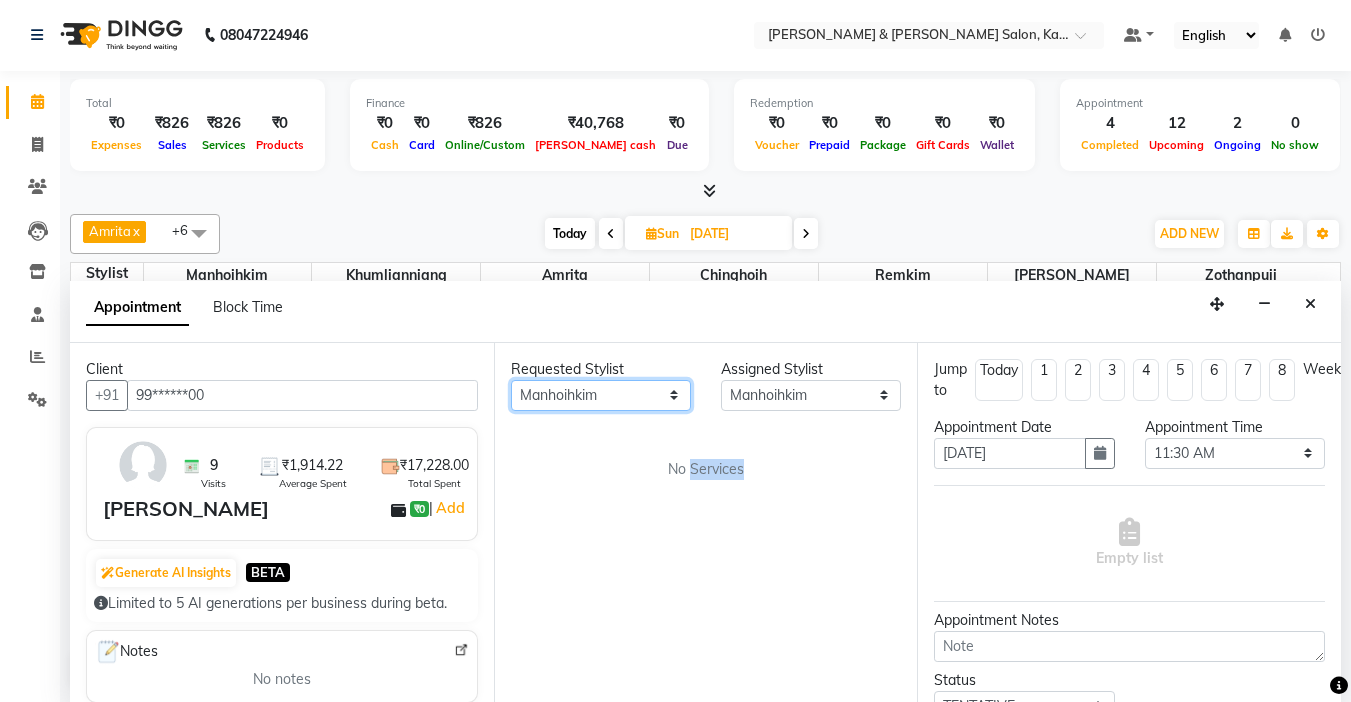 click on "Any Amrita [PERSON_NAME] [PERSON_NAME] Chingmuan [PERSON_NAME] Manhoihkim [PERSON_NAME] [PERSON_NAME] .mynlyanSonangaihte Zothanpuii" at bounding box center [601, 395] 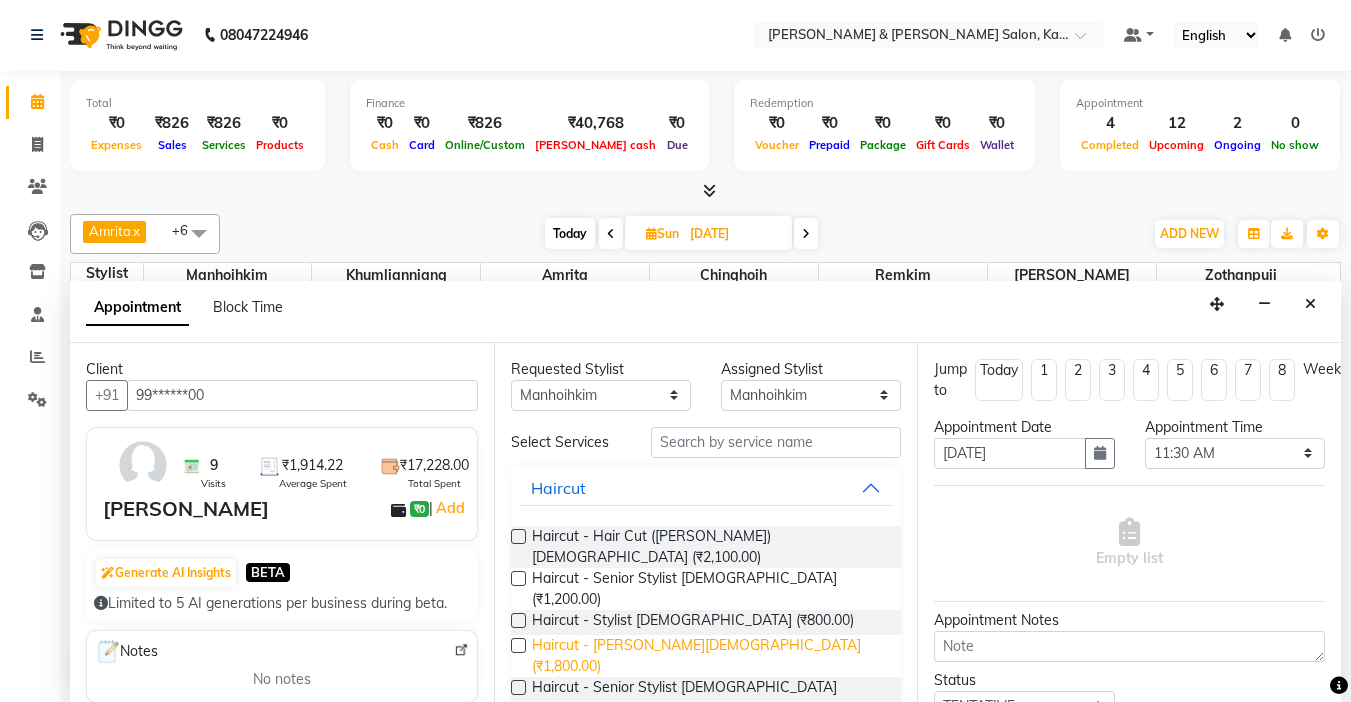 click on "Haircut - [PERSON_NAME][DEMOGRAPHIC_DATA] (₹1,800.00)" at bounding box center (709, 656) 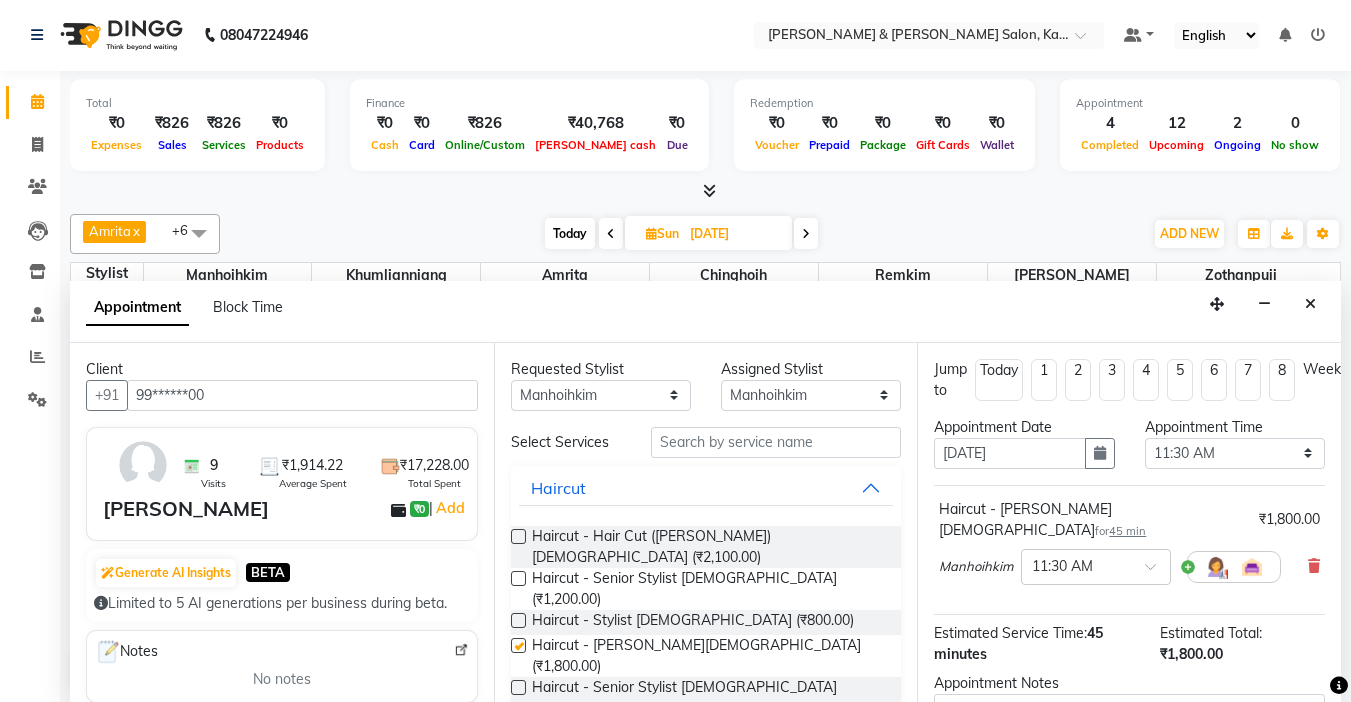 checkbox on "false" 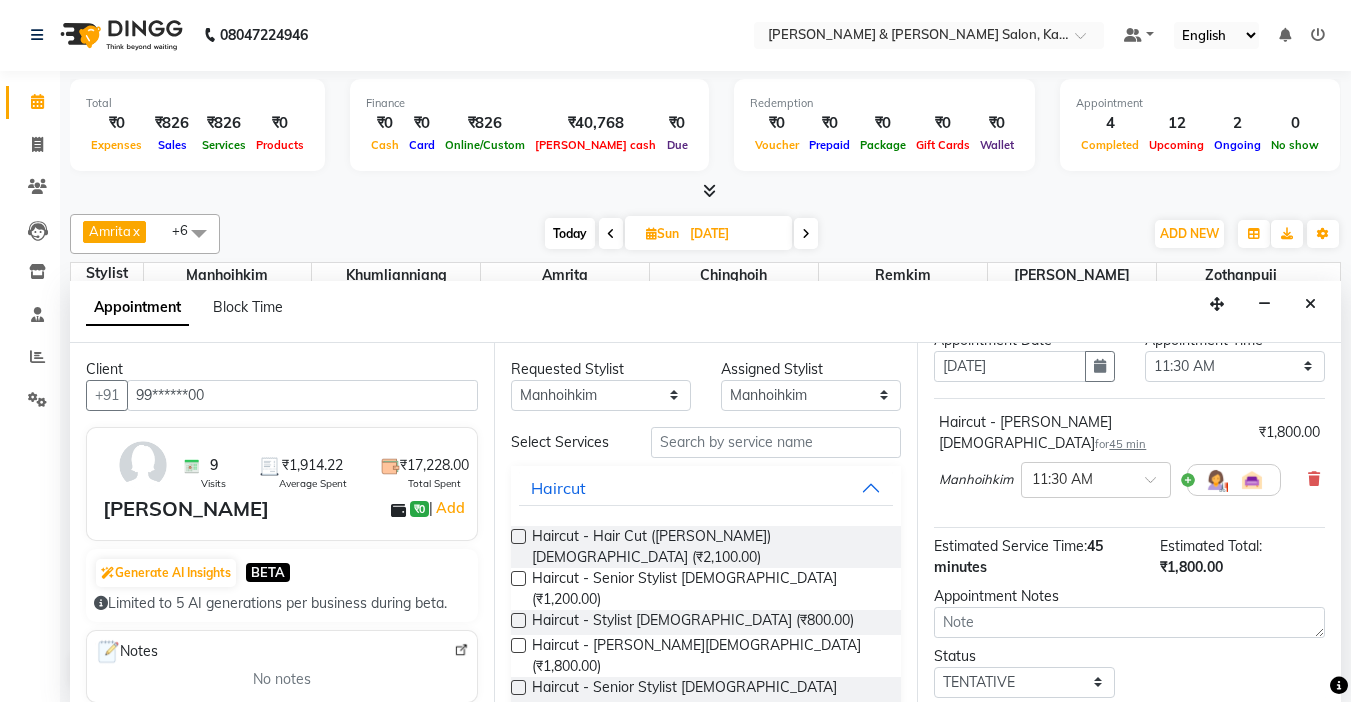 scroll, scrollTop: 200, scrollLeft: 0, axis: vertical 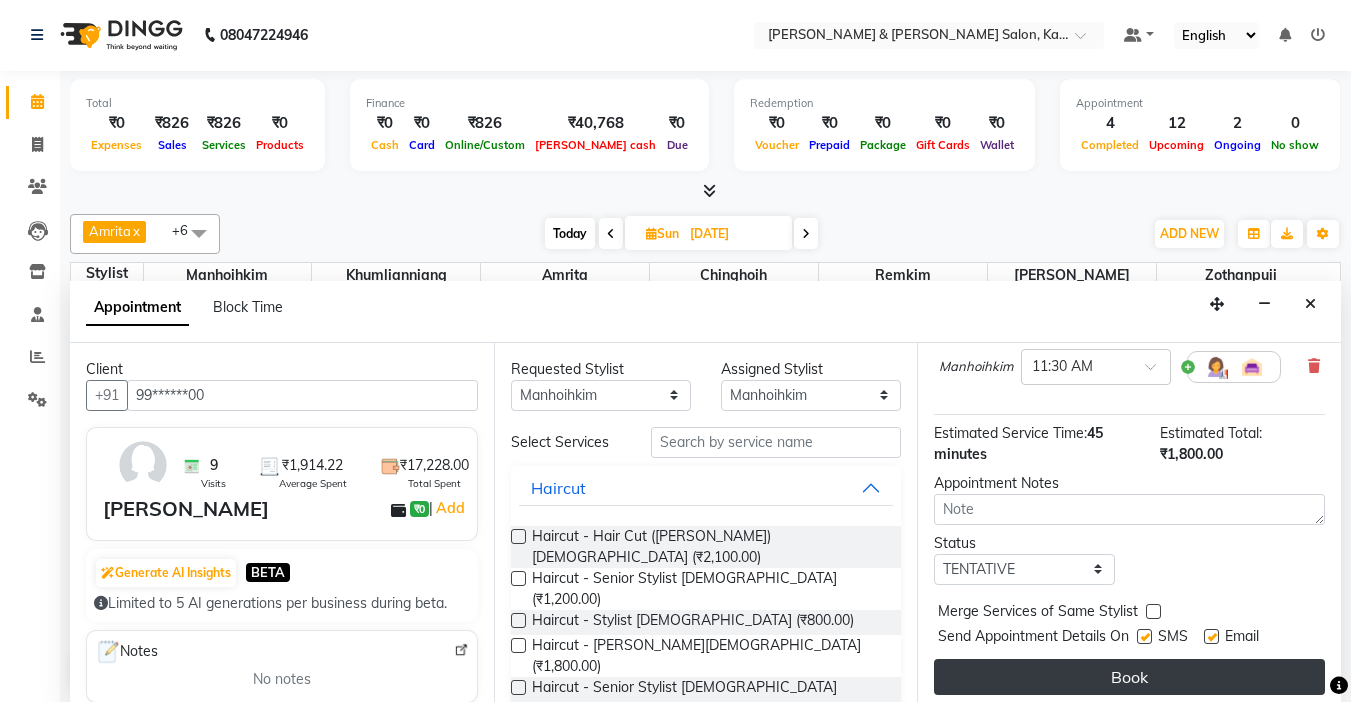 click on "Book" at bounding box center [1129, 677] 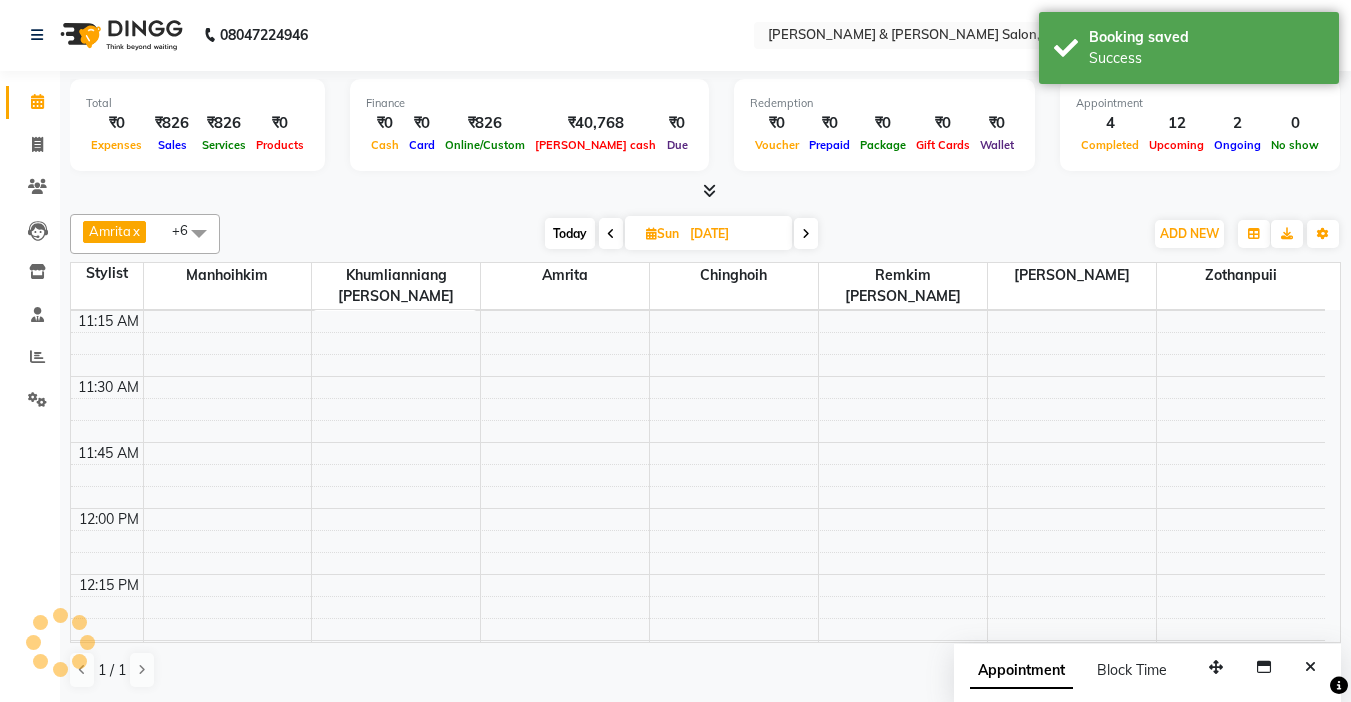 scroll, scrollTop: 0, scrollLeft: 0, axis: both 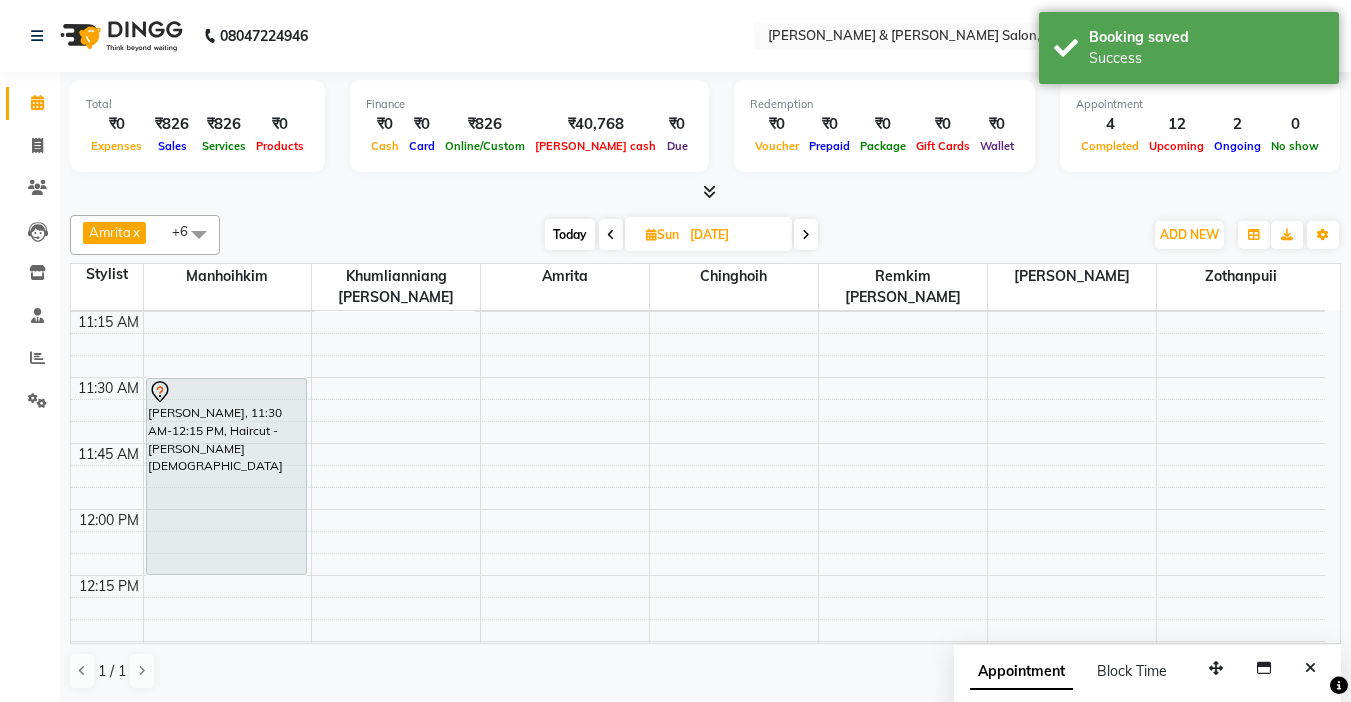 click on "[DATE]  [DATE]" at bounding box center (681, 235) 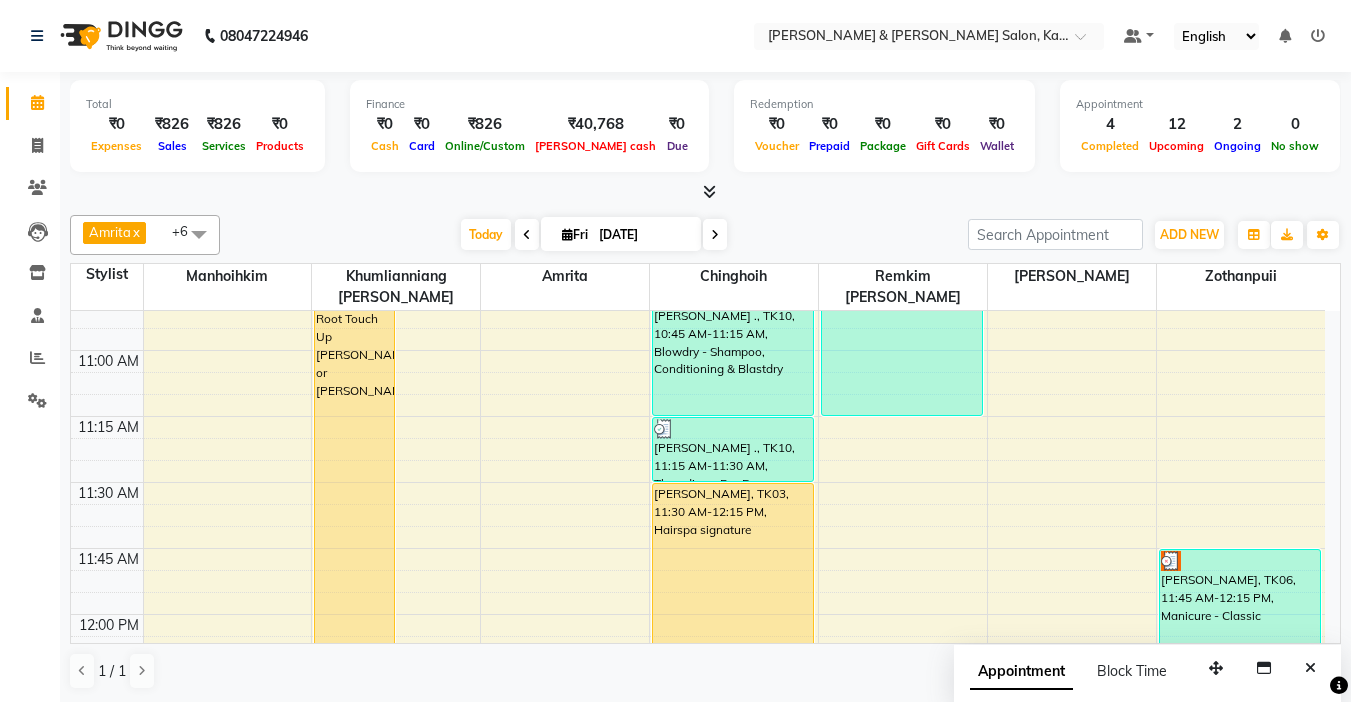 scroll, scrollTop: 693, scrollLeft: 0, axis: vertical 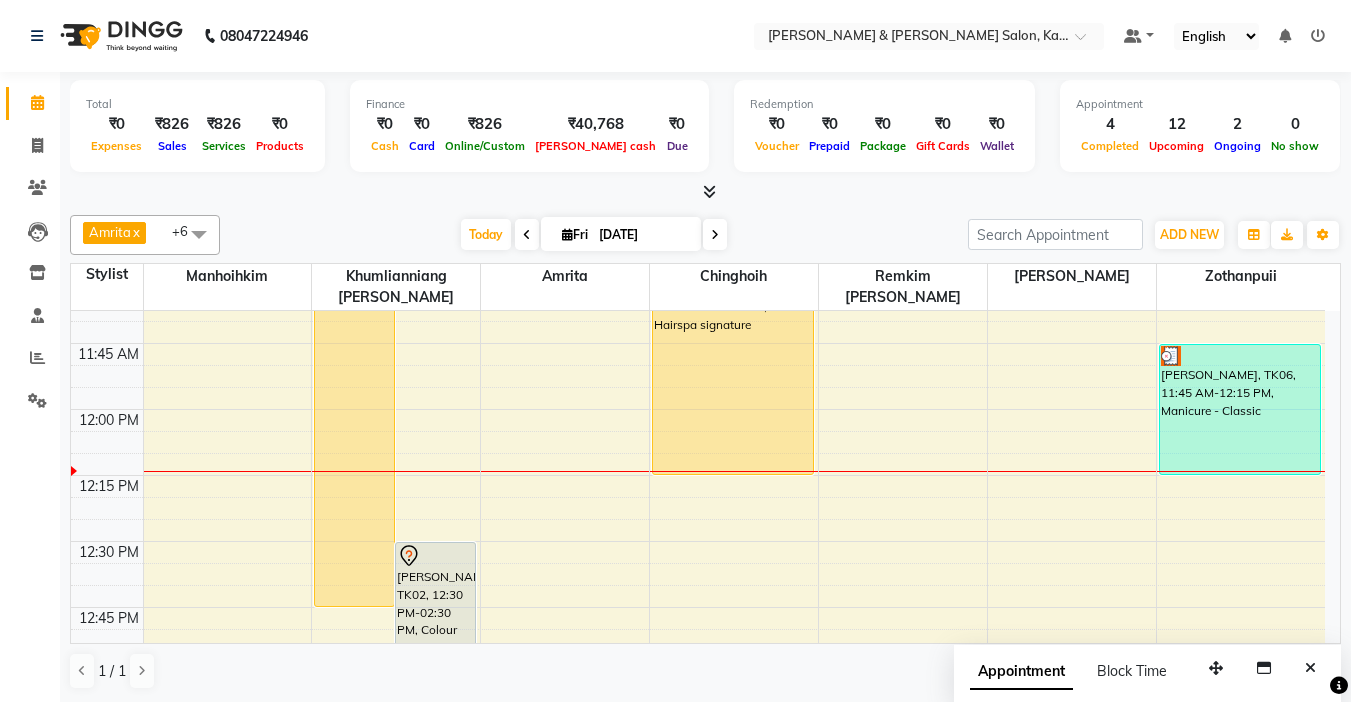 click on "9:00 AM 9:15 AM 9:30 AM 9:45 AM 10:00 AM 10:15 AM 10:30 AM 10:45 AM 11:00 AM 11:15 AM 11:30 AM 11:45 AM 12:00 PM 12:15 PM 12:30 PM 12:45 PM 1:00 PM 1:15 PM 1:30 PM 1:45 PM 2:00 PM 2:15 PM 2:30 PM 2:45 PM 3:00 PM 3:15 PM 3:30 PM 3:45 PM 4:00 PM 4:15 PM 4:30 PM 4:45 PM 5:00 PM 5:15 PM 5:30 PM 5:45 PM 6:00 PM 6:15 PM 6:30 PM 6:45 PM 7:00 PM 7:15 PM 7:30 PM 7:45 PM 8:00 PM 8:15 PM 8:30 PM 8:45 PM 9:00 PM 9:15 PM 9:30 PM 9:45 PM             [PERSON_NAME], TK01, 02:00 PM-02:45 PM, Haircut - Hair Cut ([PERSON_NAME]) [DEMOGRAPHIC_DATA]             Samridhya, TK09, 03:00 PM-03:45 PM, Haircut - Hair Cut ([PERSON_NAME]) [DEMOGRAPHIC_DATA]             Samridhya, TK09, 03:45 PM-05:15 PM, Colour Treatment - Root Touch Up [PERSON_NAME] or [PERSON_NAME], TK08, 06:00 PM-06:45 PM, Haircut - [PERSON_NAME] [DEMOGRAPHIC_DATA]    [PERSON_NAME], TK03, 10:30 AM-12:45 PM, Colour Treatment - Root Touch Up [PERSON_NAME] or [PERSON_NAME], TK02, 12:30 PM-02:30 PM, Colour Treatment - Absolute Colour Short - Thick             [PERSON_NAME], TK04, 04:00 PM-04:45 PM, Haircut - Hair Cut ([PERSON_NAME]) [DEMOGRAPHIC_DATA]" at bounding box center [698, 1333] 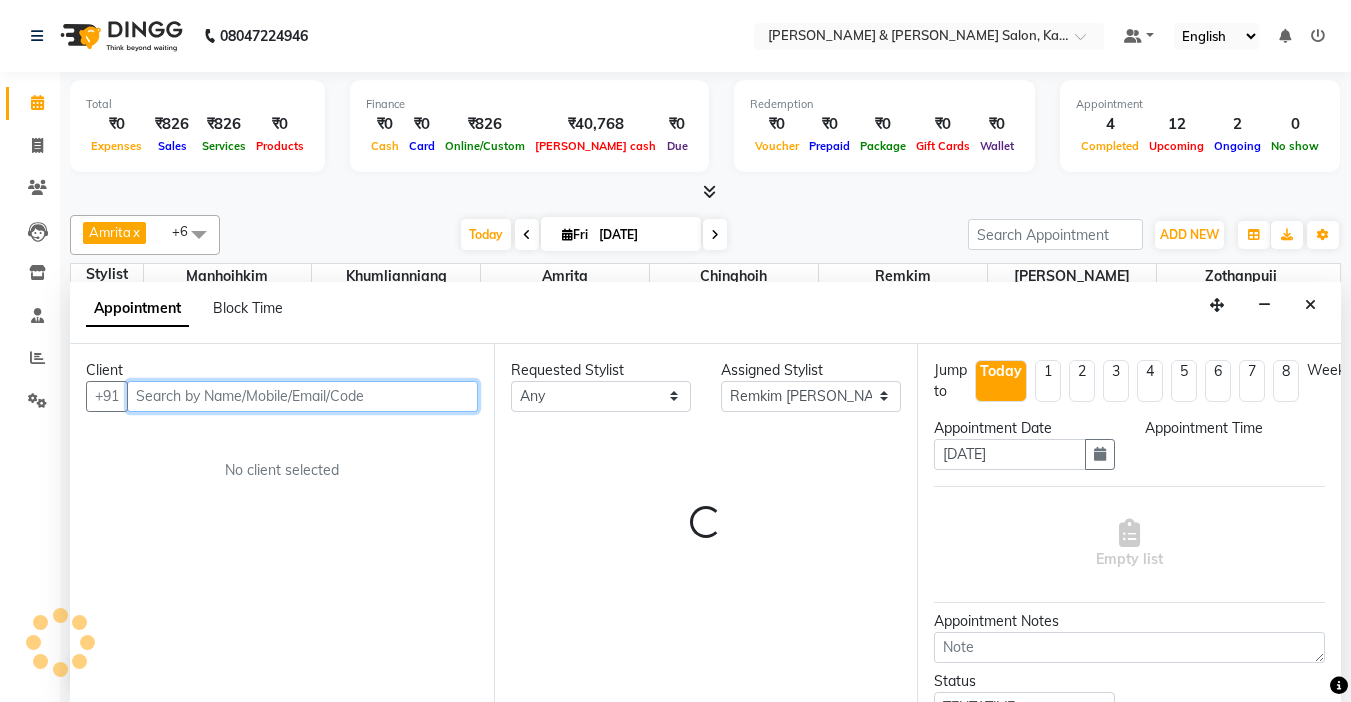 select on "720" 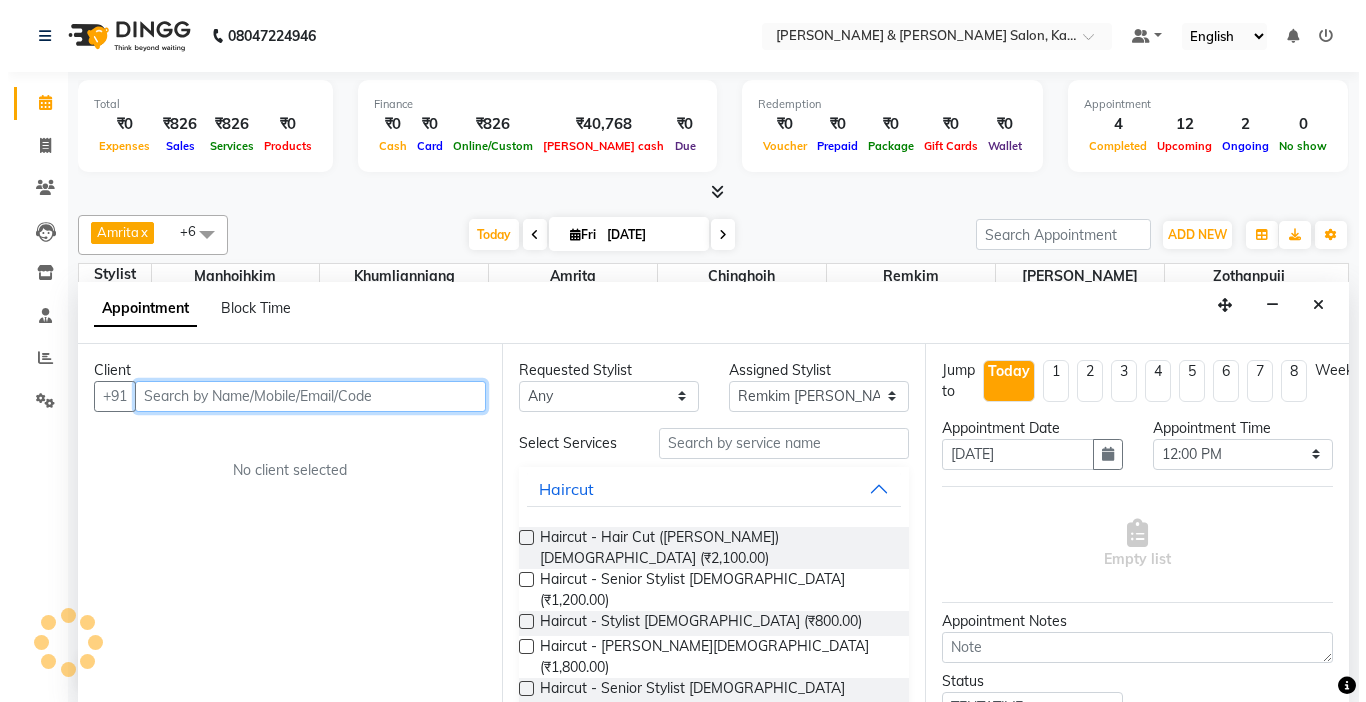 scroll, scrollTop: 1, scrollLeft: 0, axis: vertical 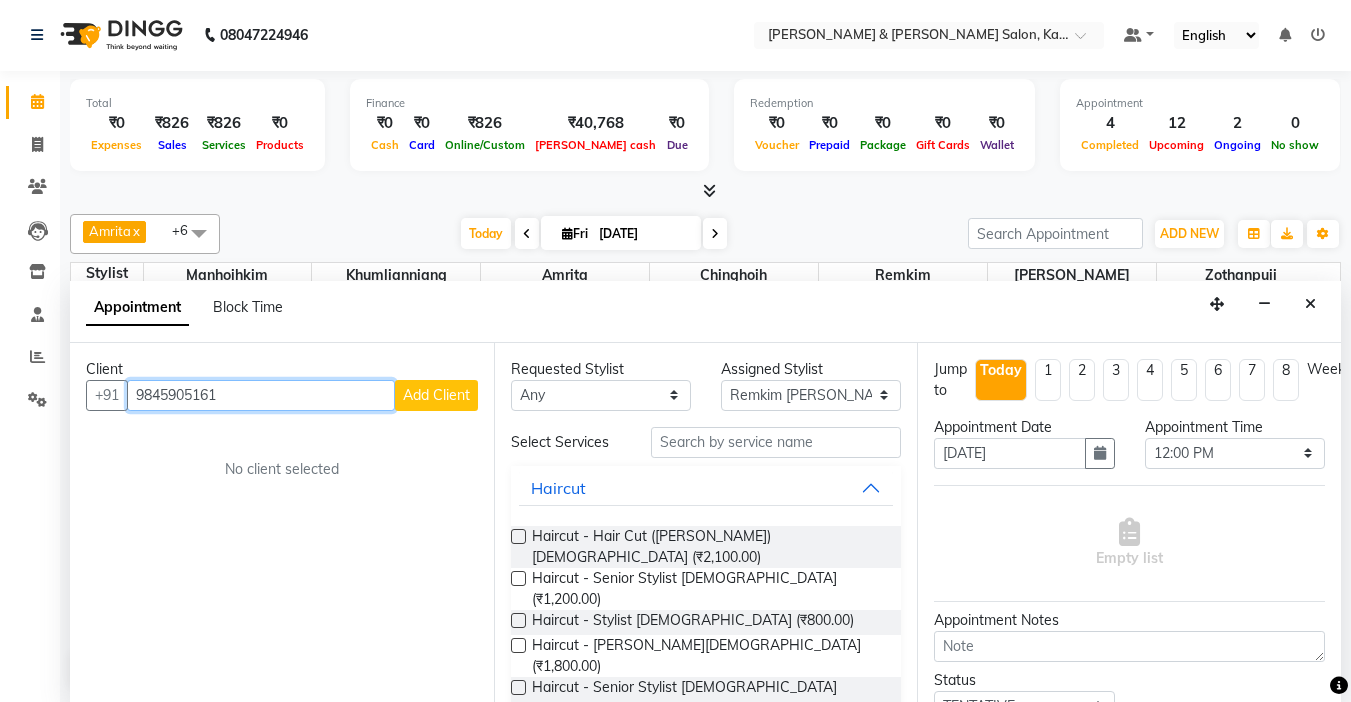type on "9845905161" 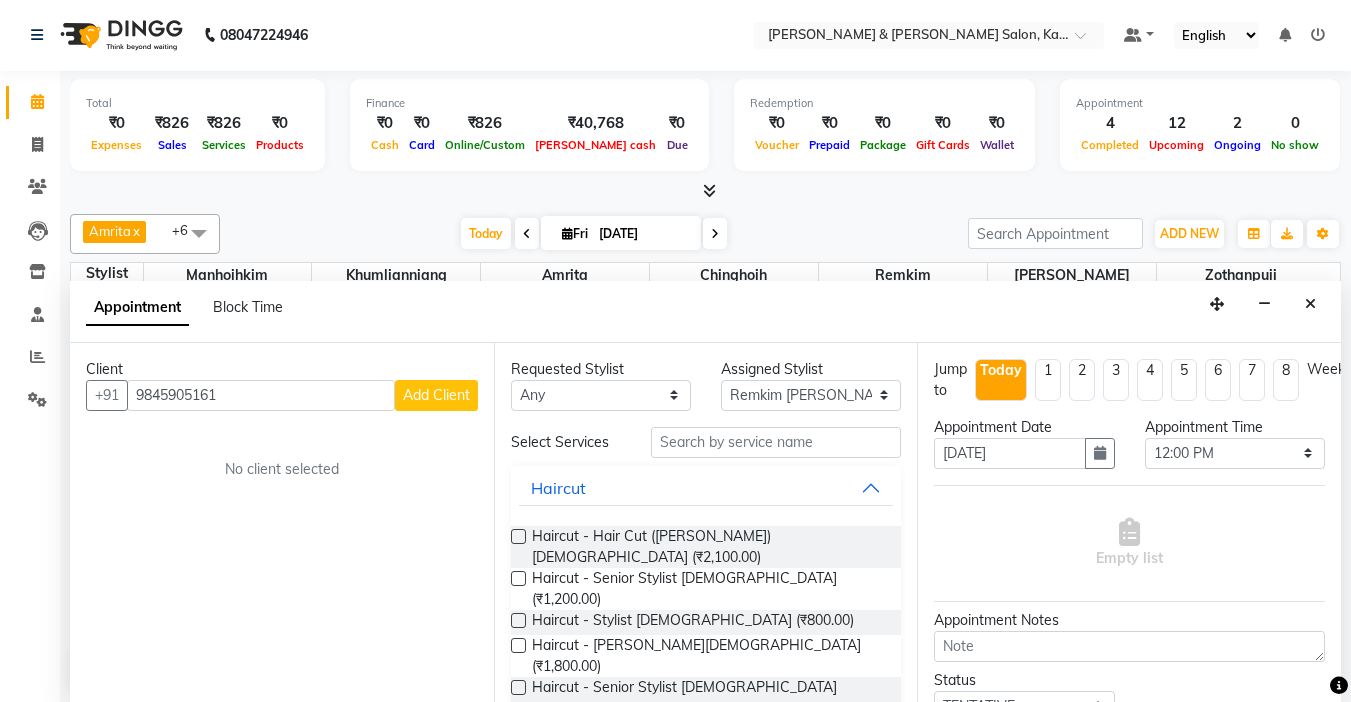 click on "Add Client" at bounding box center [436, 395] 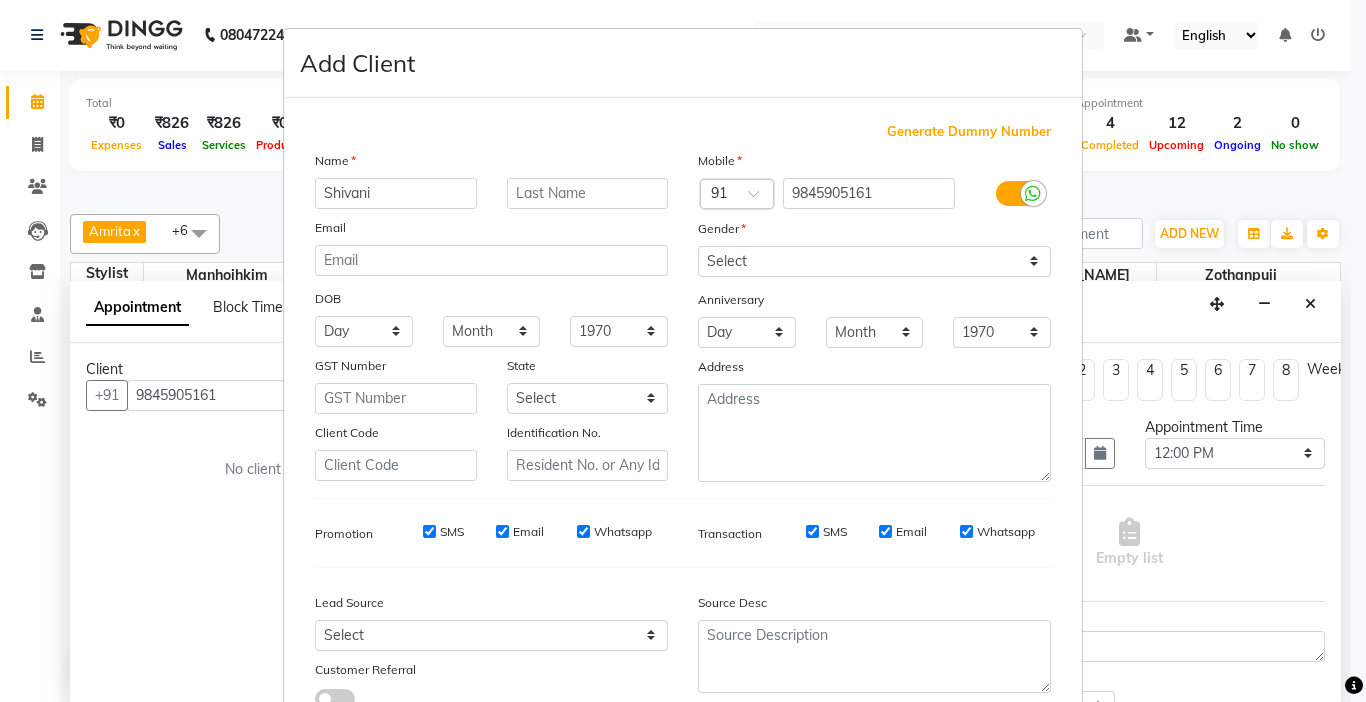 type on "Shivani" 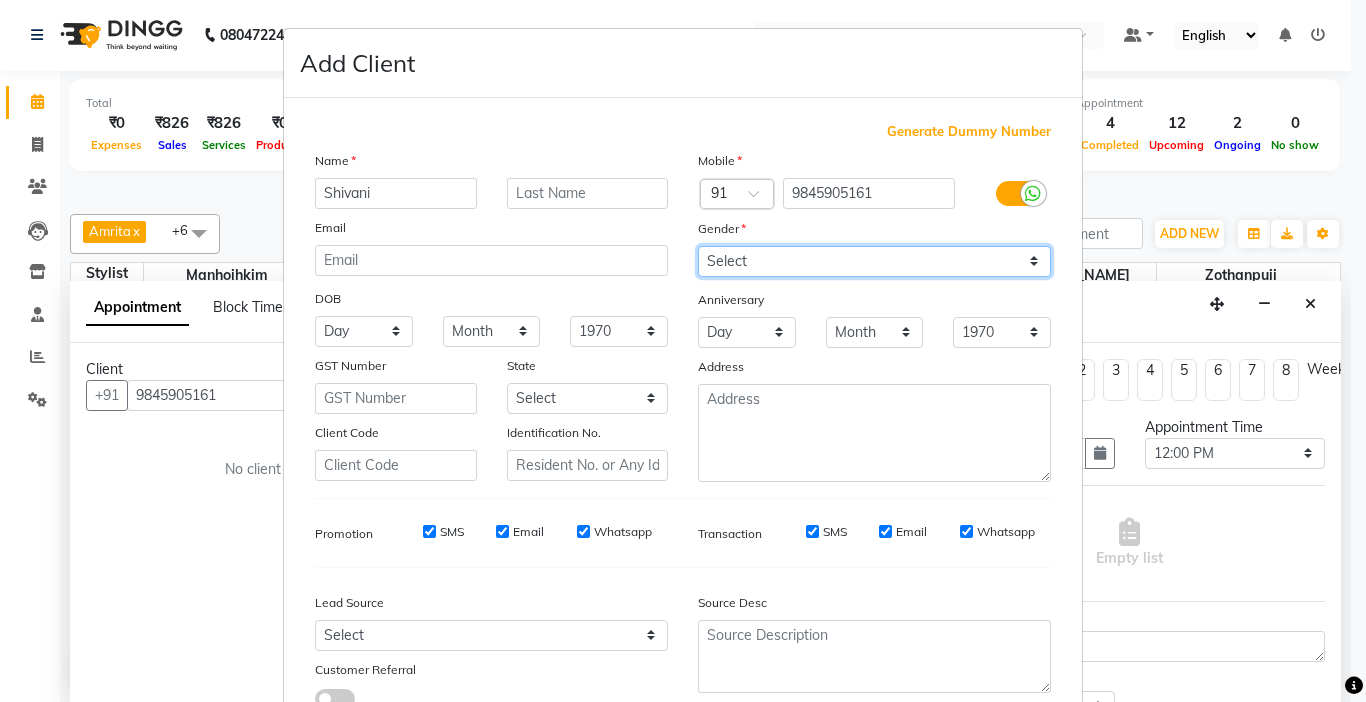 click on "Select [DEMOGRAPHIC_DATA] [DEMOGRAPHIC_DATA] Other Prefer Not To Say" at bounding box center (874, 261) 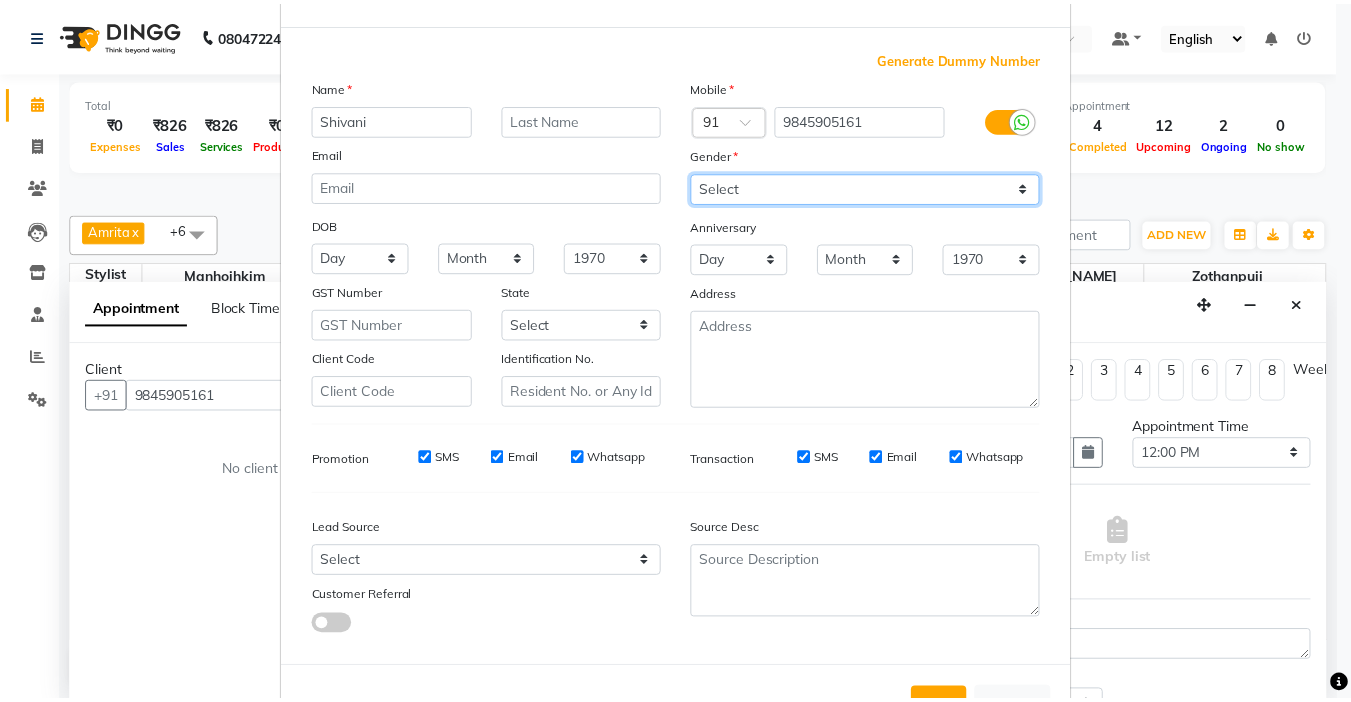 scroll, scrollTop: 147, scrollLeft: 0, axis: vertical 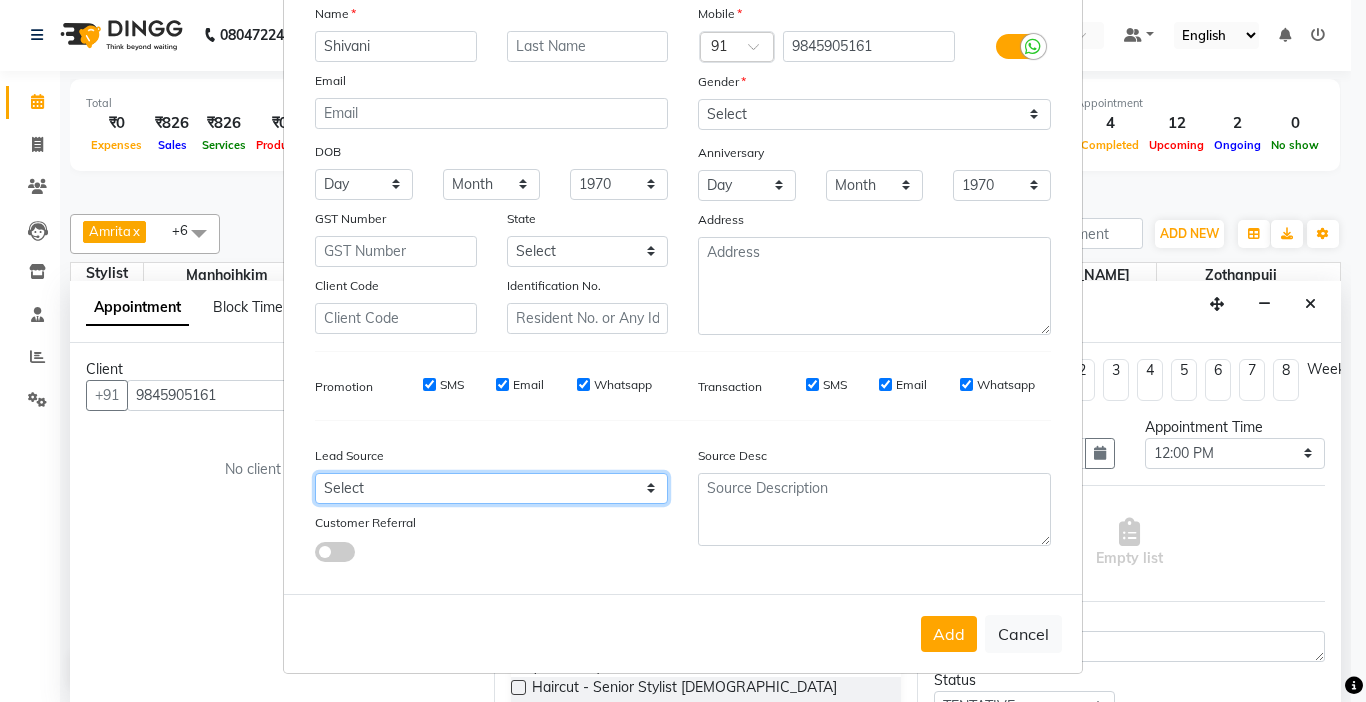 click on "Select Walk-in Referral Internet Friend Word of Mouth Advertisement Facebook JustDial Google Other" at bounding box center [491, 488] 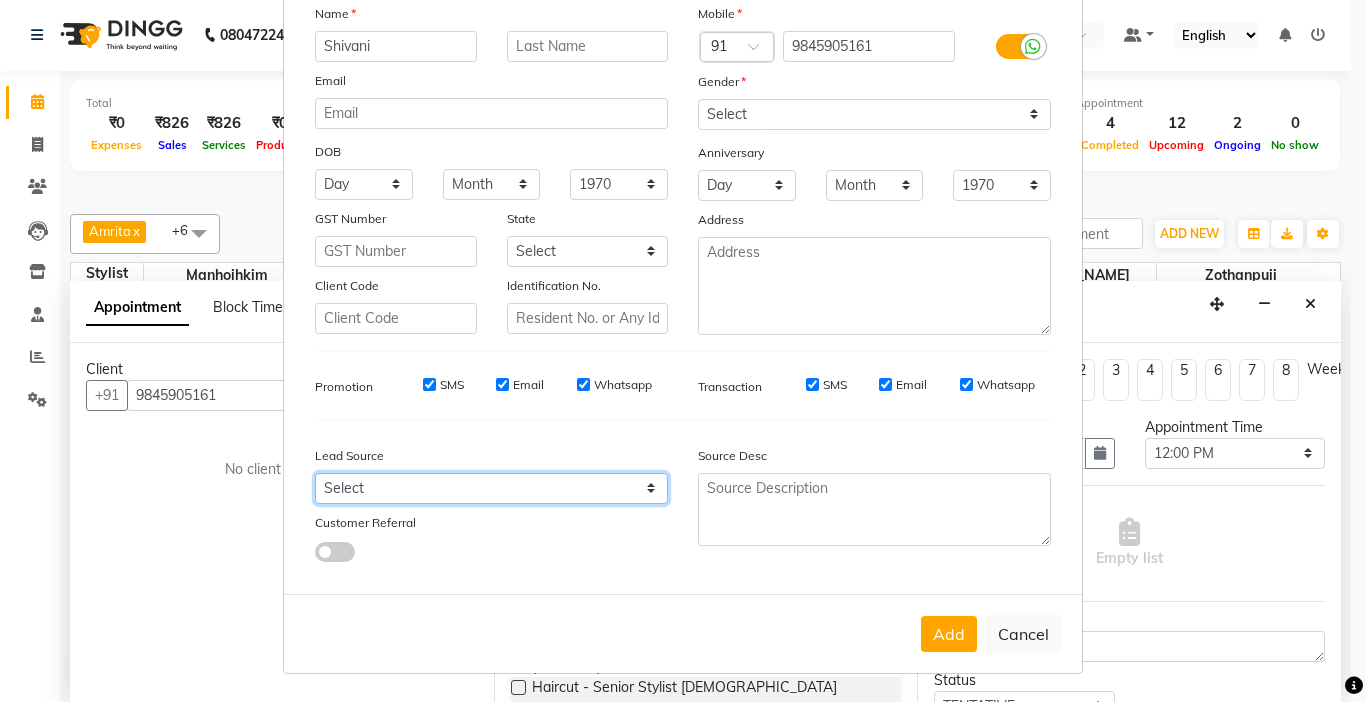 select on "52188" 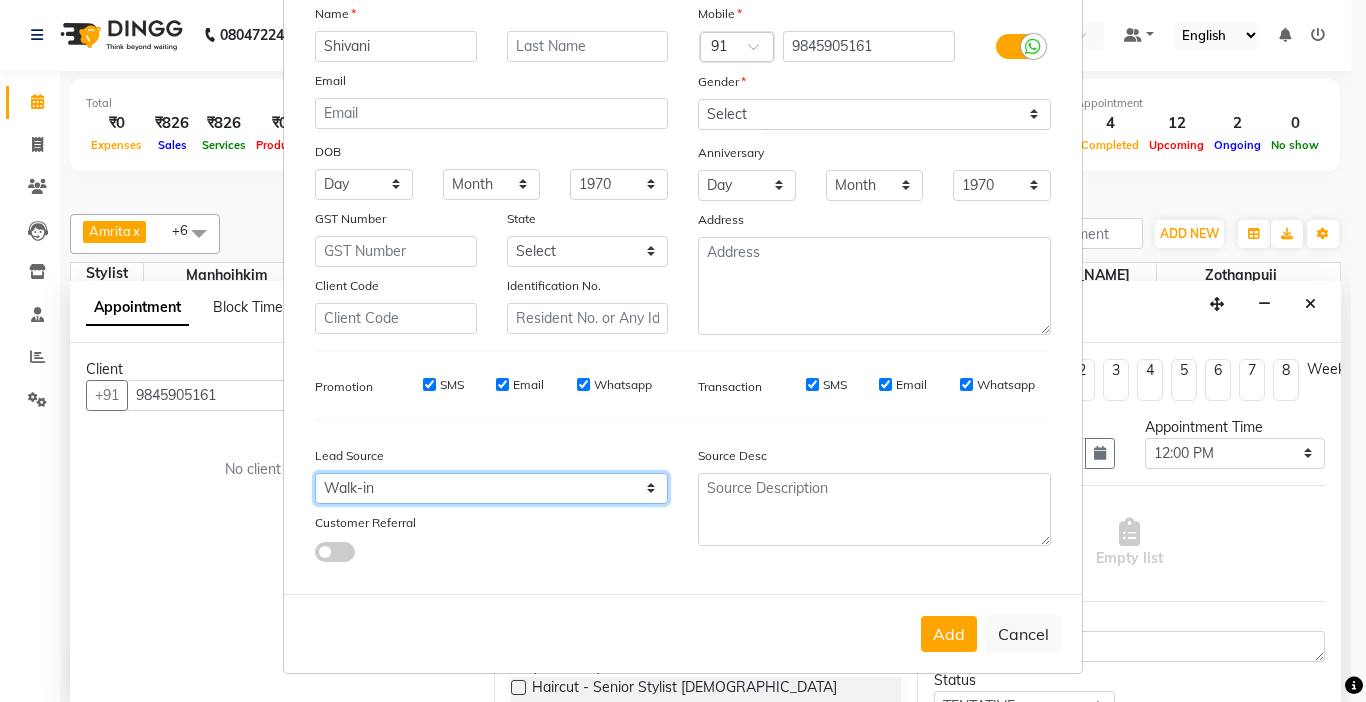 click on "Select Walk-in Referral Internet Friend Word of Mouth Advertisement Facebook JustDial Google Other" at bounding box center (491, 488) 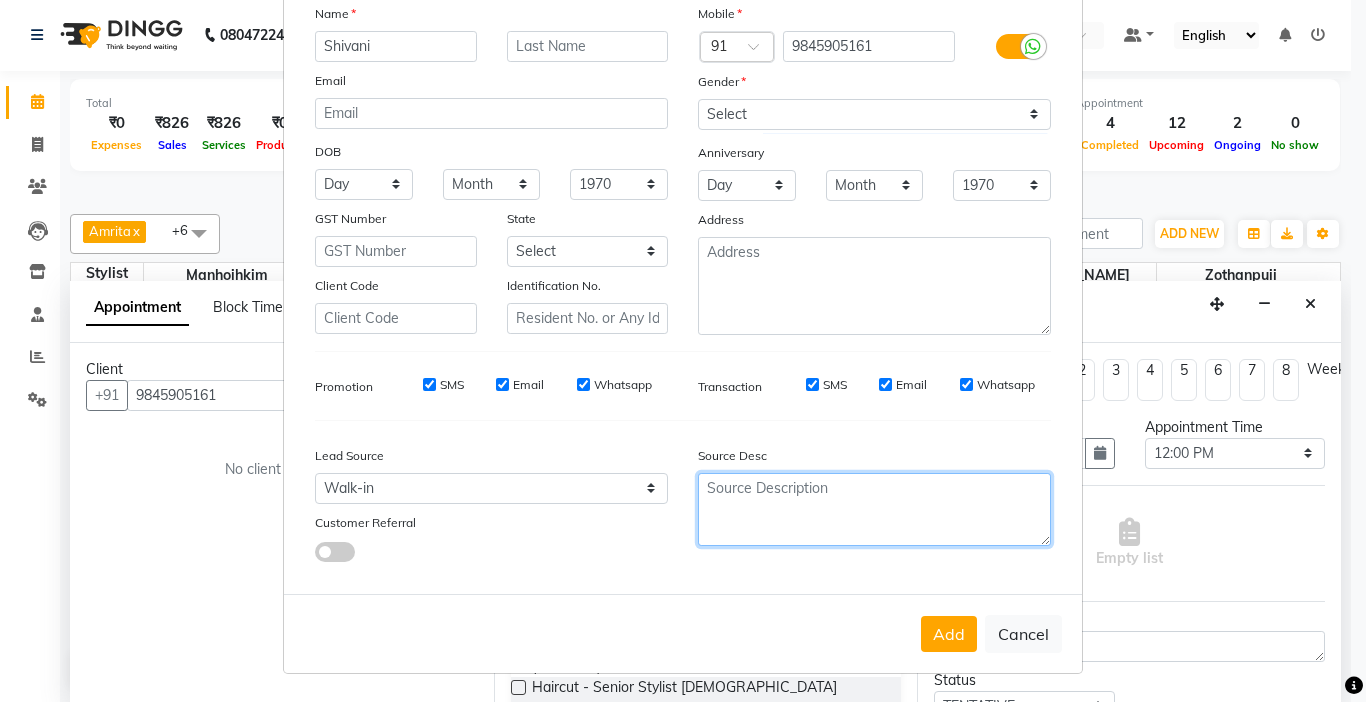click at bounding box center (874, 509) 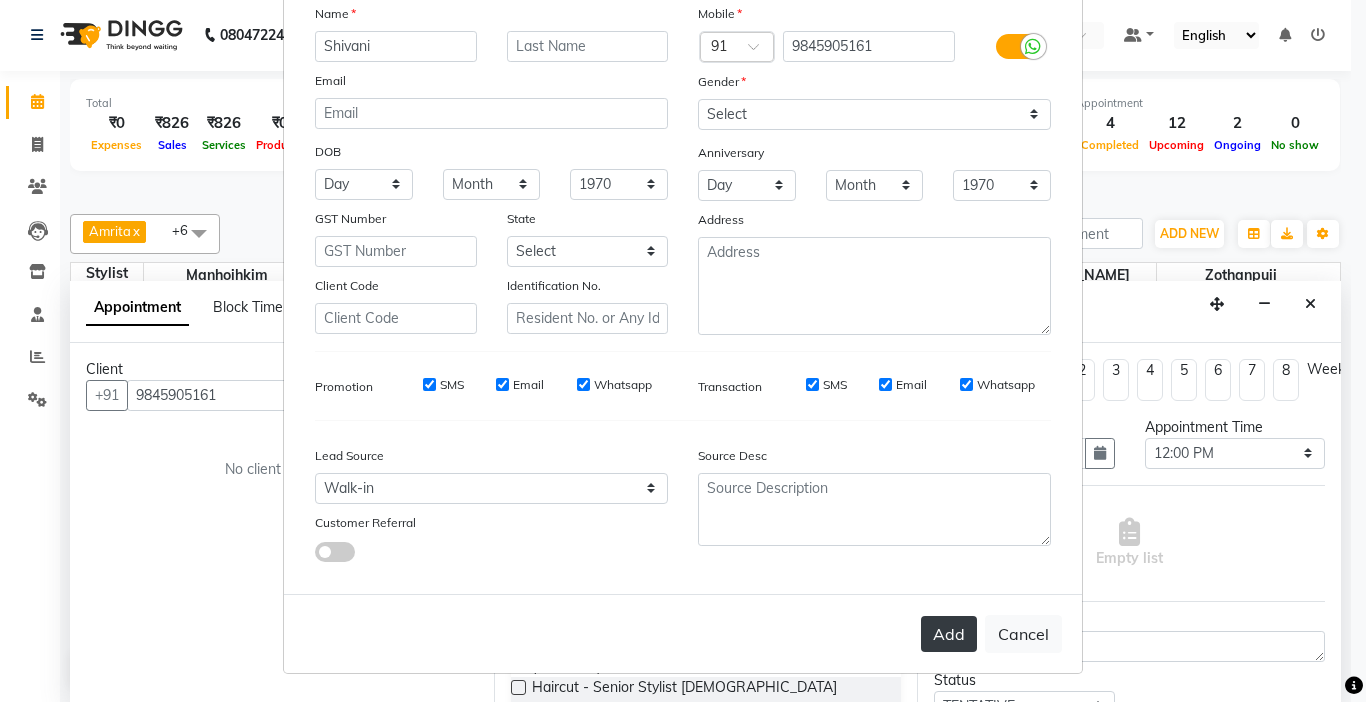 click on "Add" at bounding box center [949, 634] 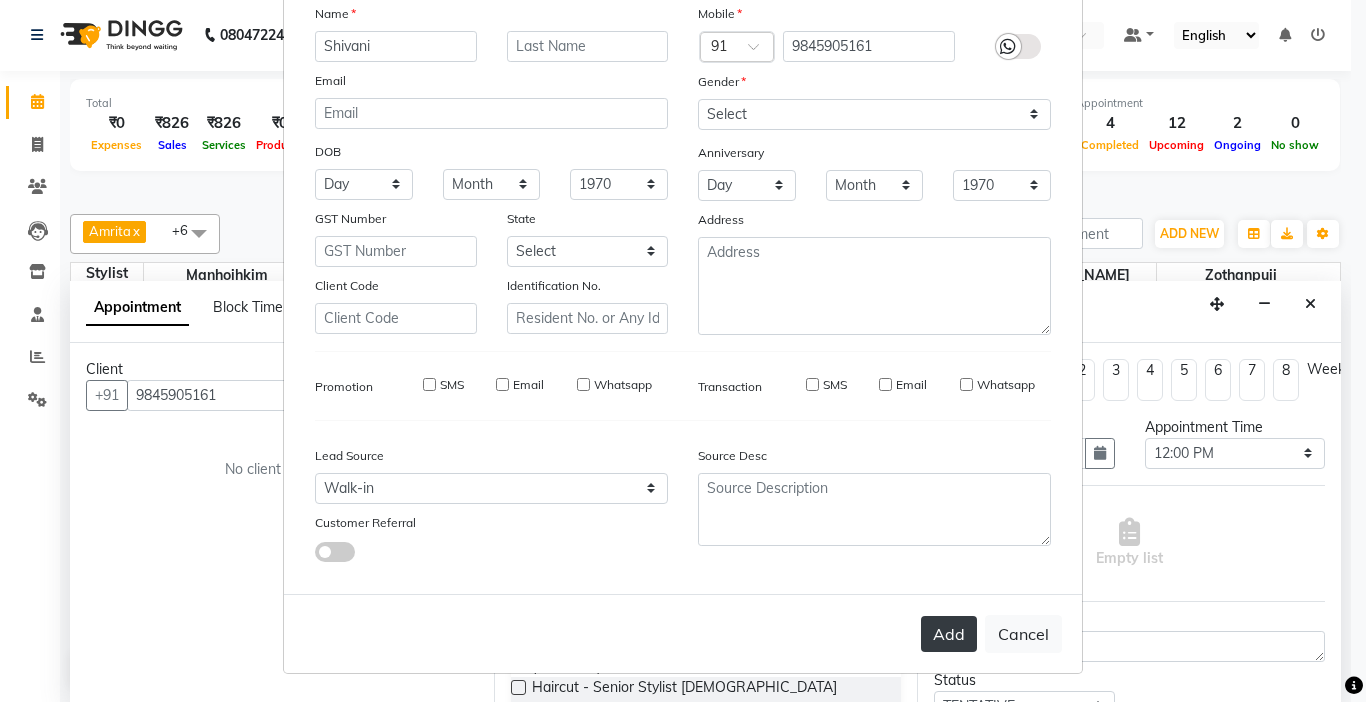 type on "98******61" 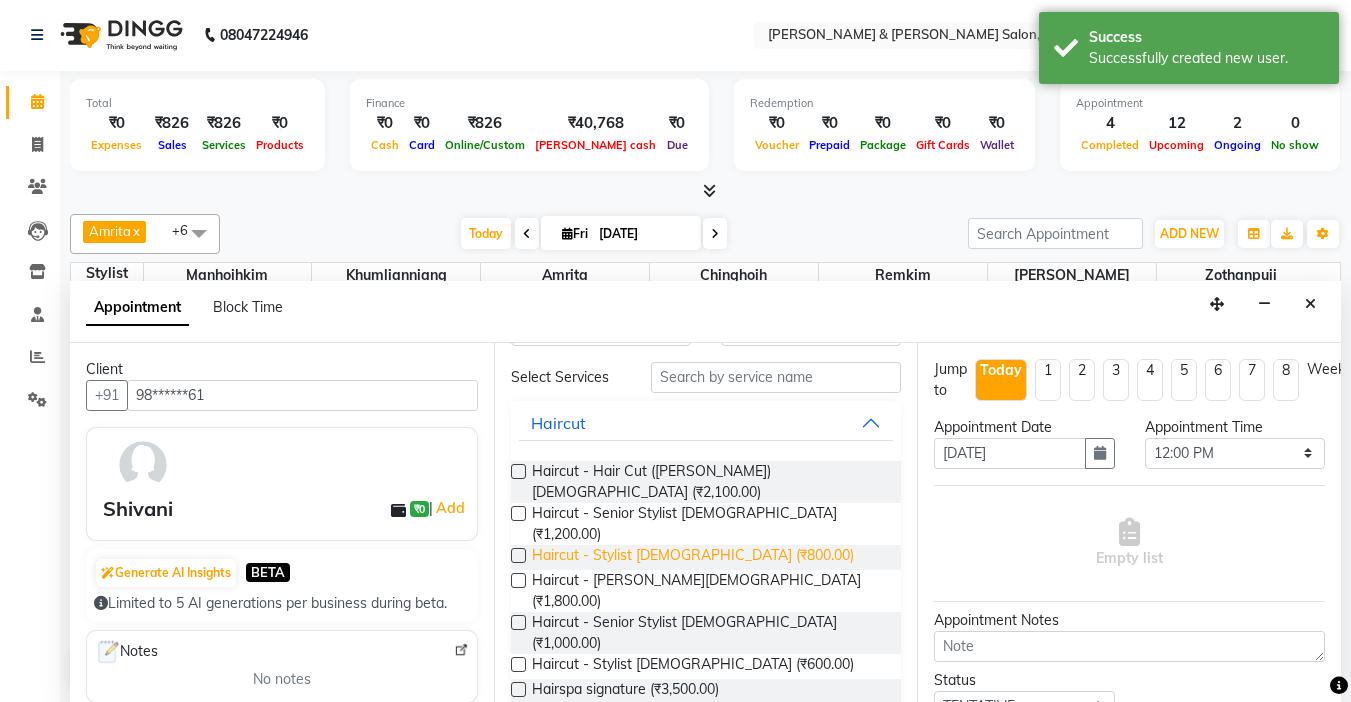 scroll, scrollTop: 100, scrollLeft: 0, axis: vertical 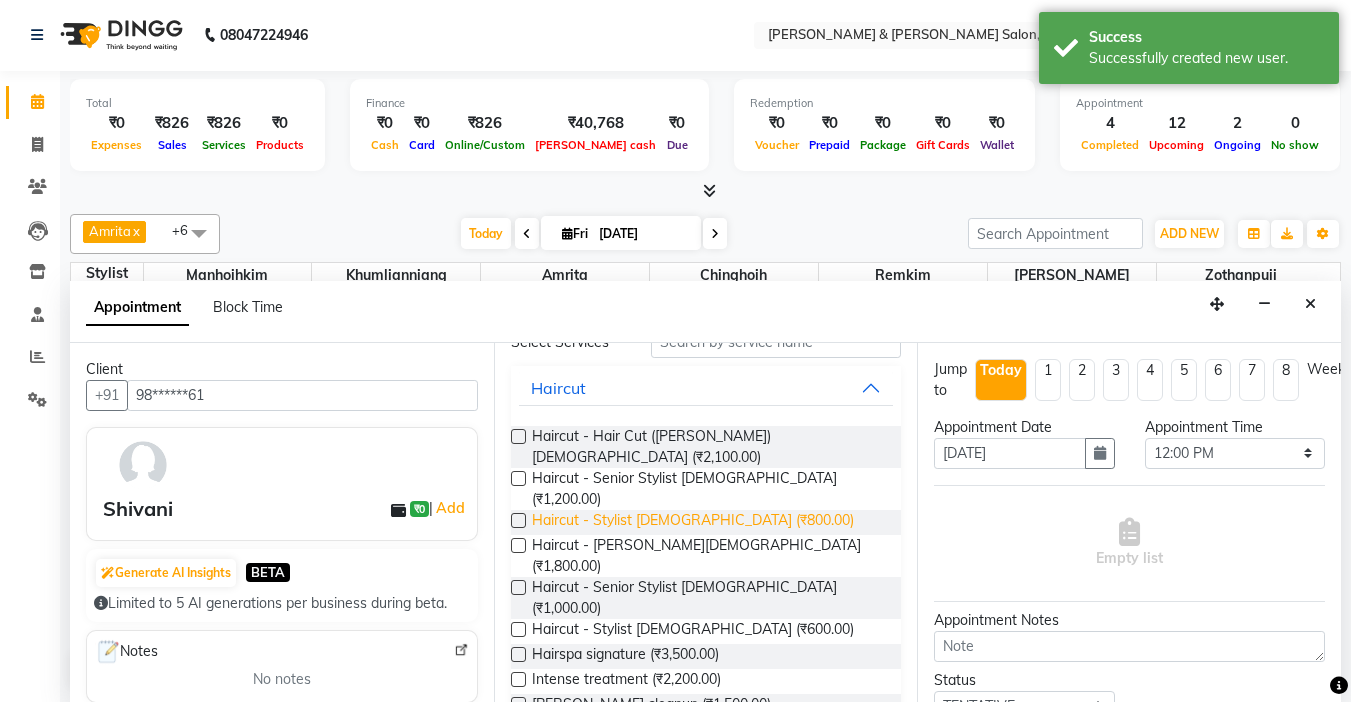 click on "Haircut - Stylist [DEMOGRAPHIC_DATA] (₹800.00)" at bounding box center [693, 522] 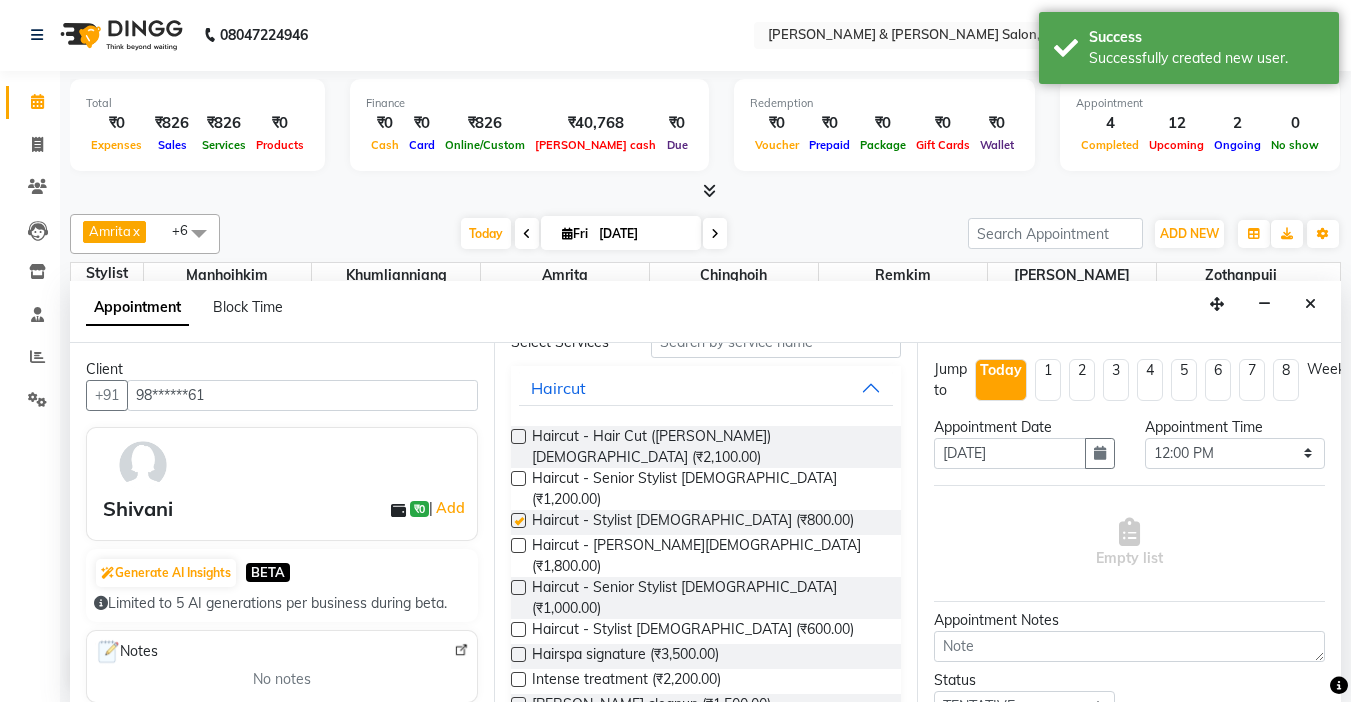 checkbox on "false" 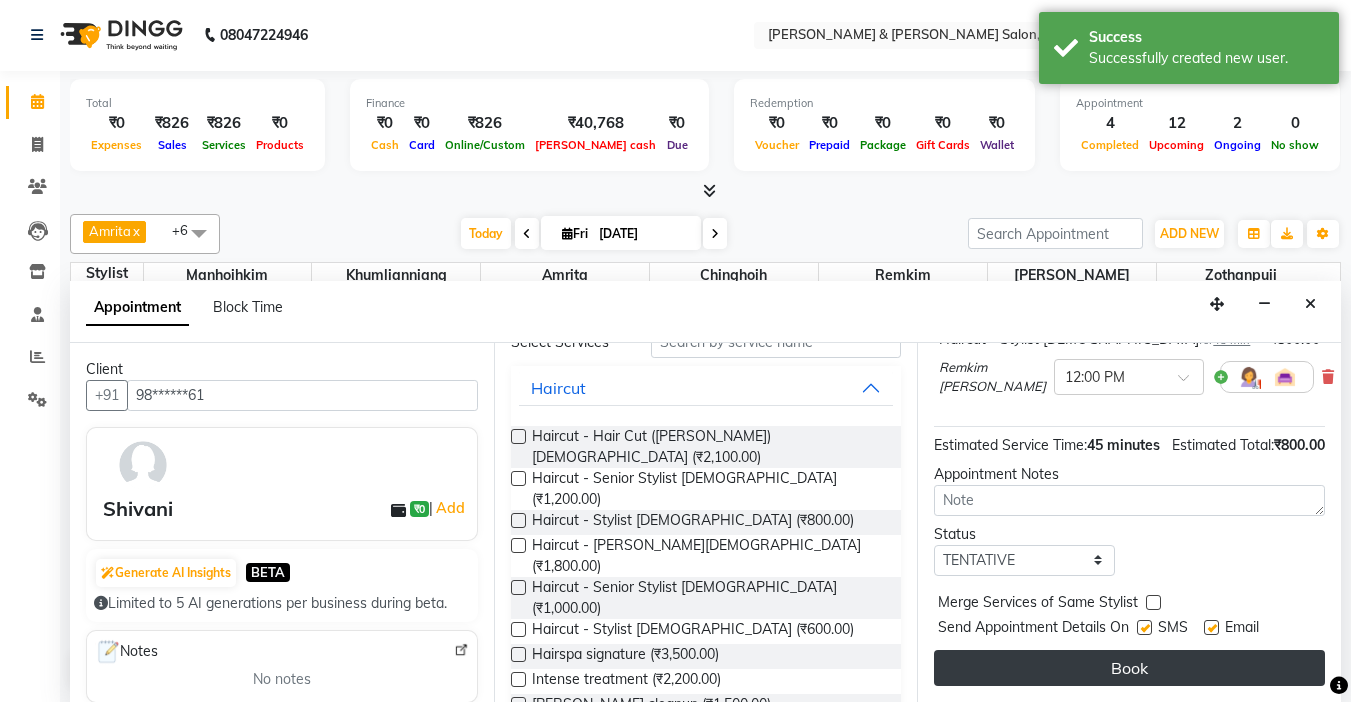 scroll, scrollTop: 206, scrollLeft: 0, axis: vertical 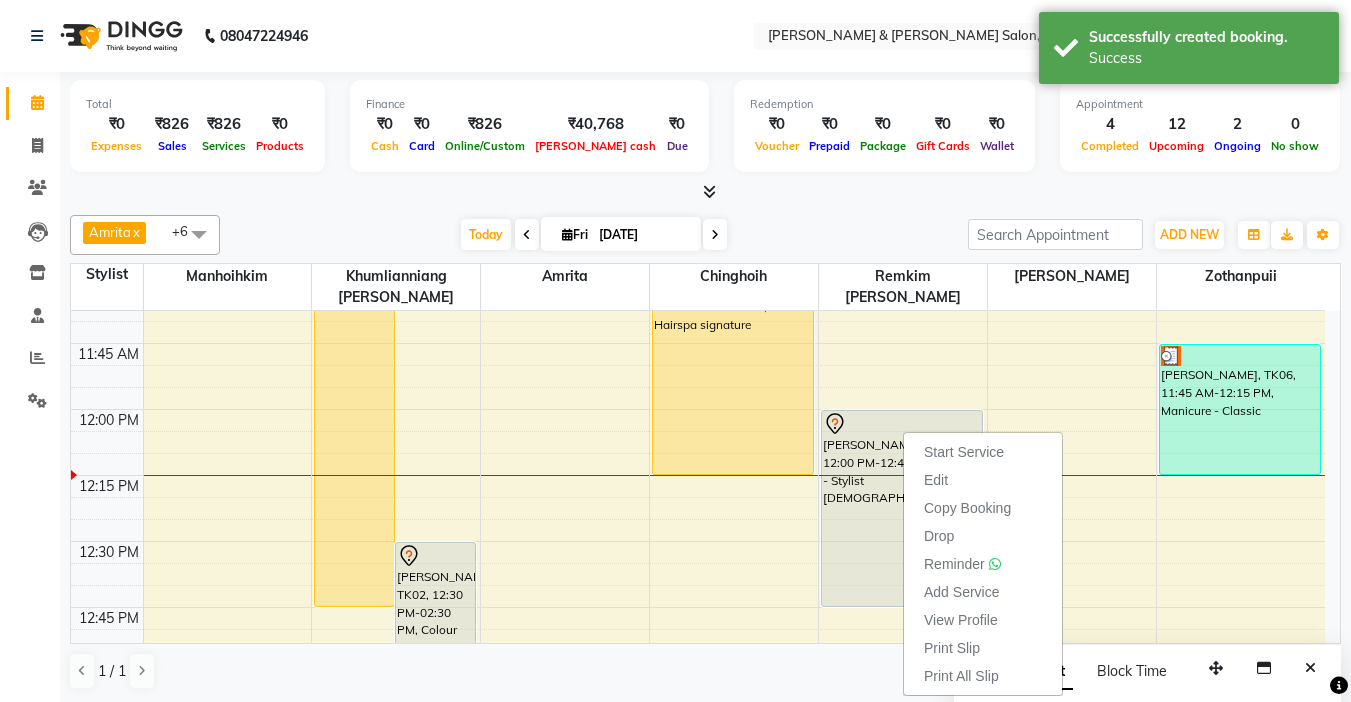 click on "[DATE]  [DATE]" at bounding box center (594, 235) 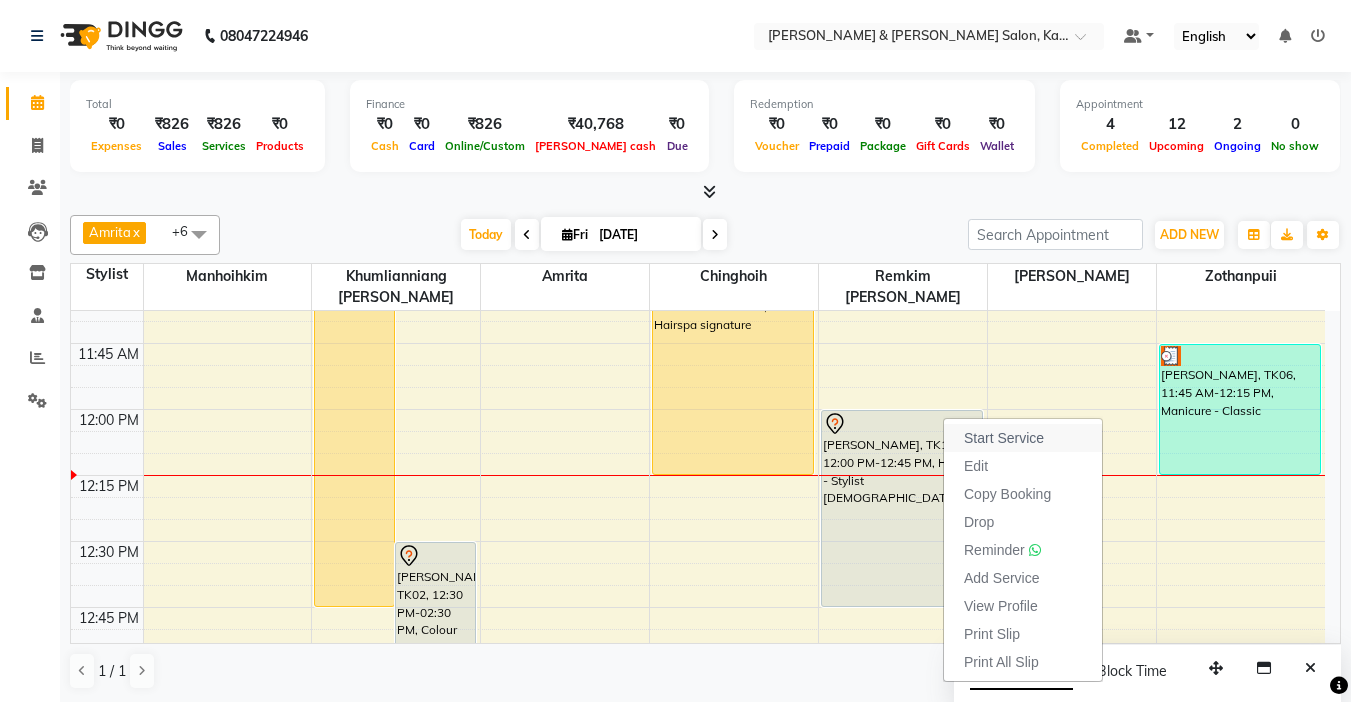 click on "Start Service" at bounding box center [1004, 438] 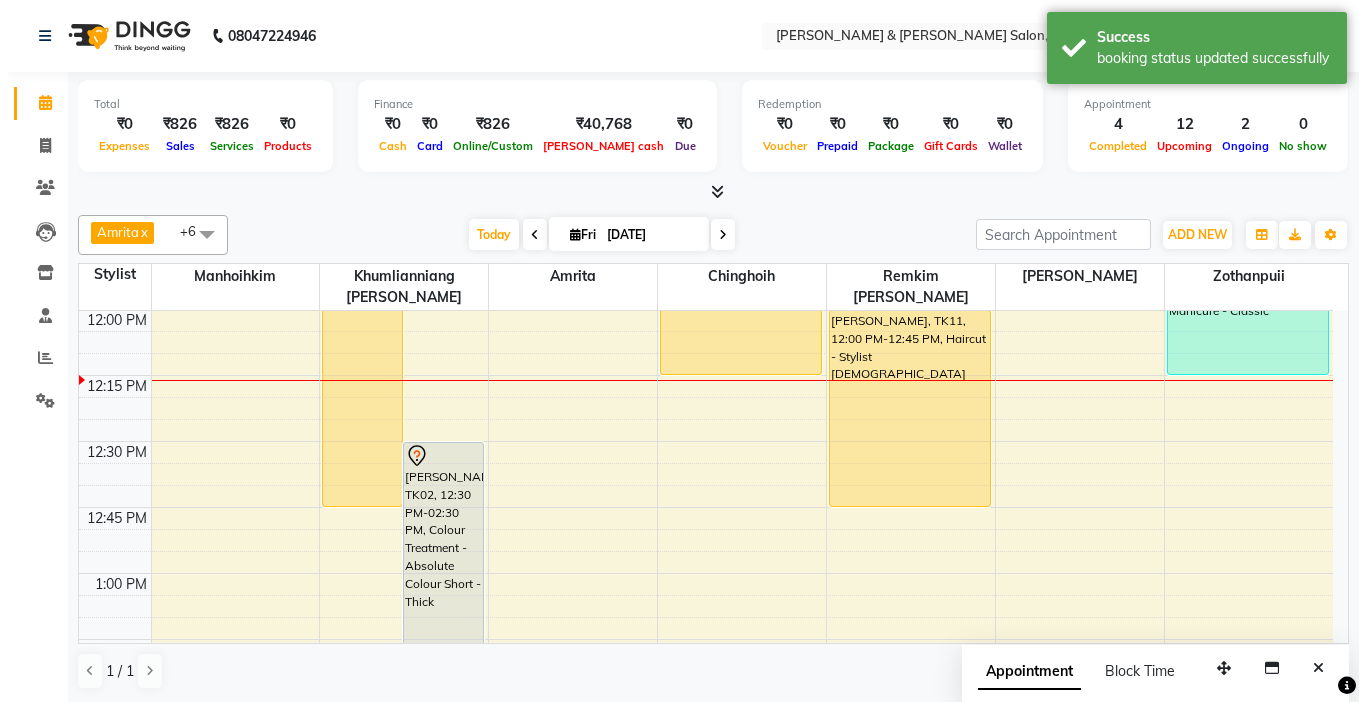 scroll, scrollTop: 693, scrollLeft: 0, axis: vertical 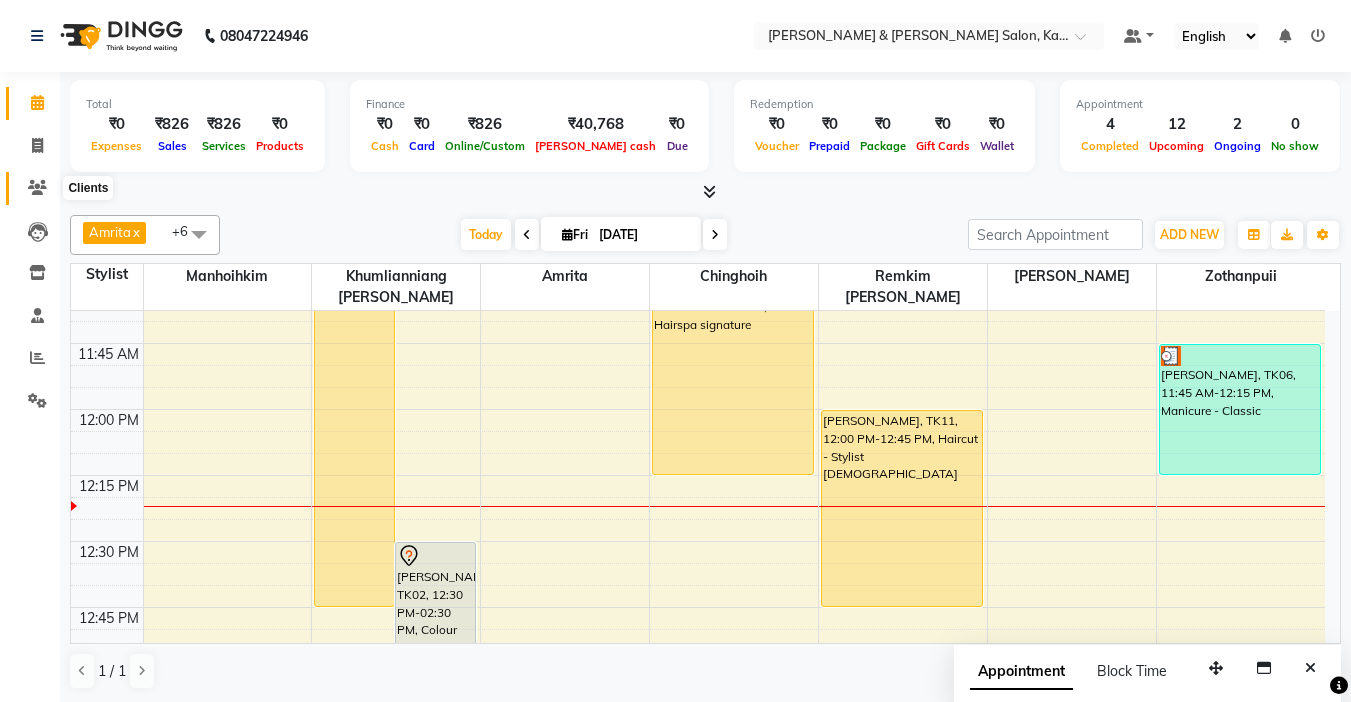 click 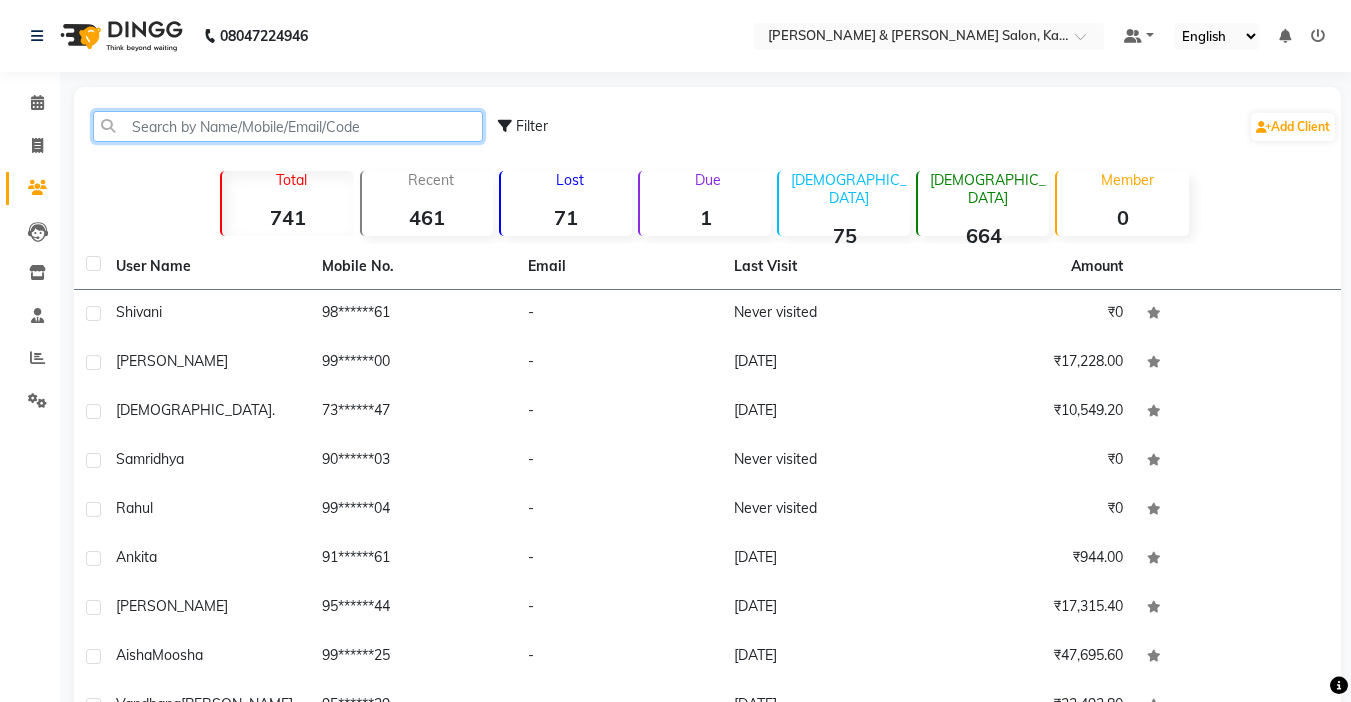 click 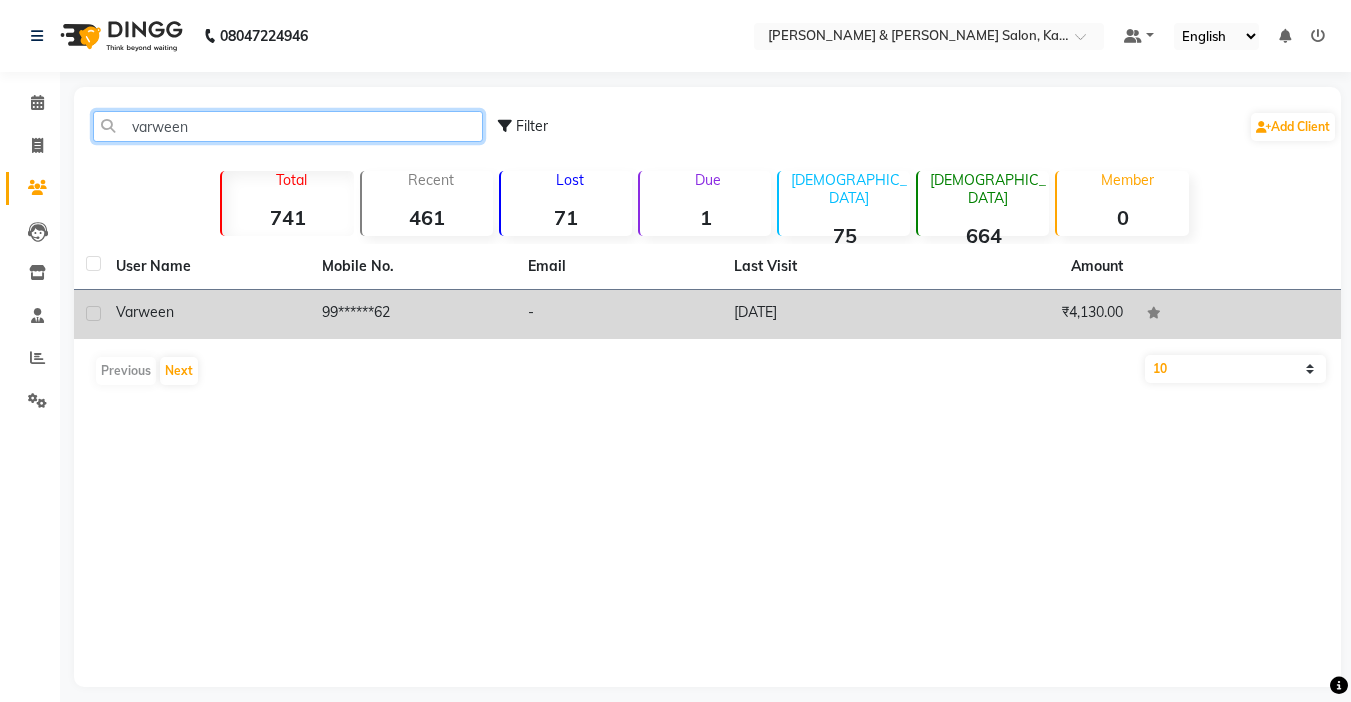 type on "varween" 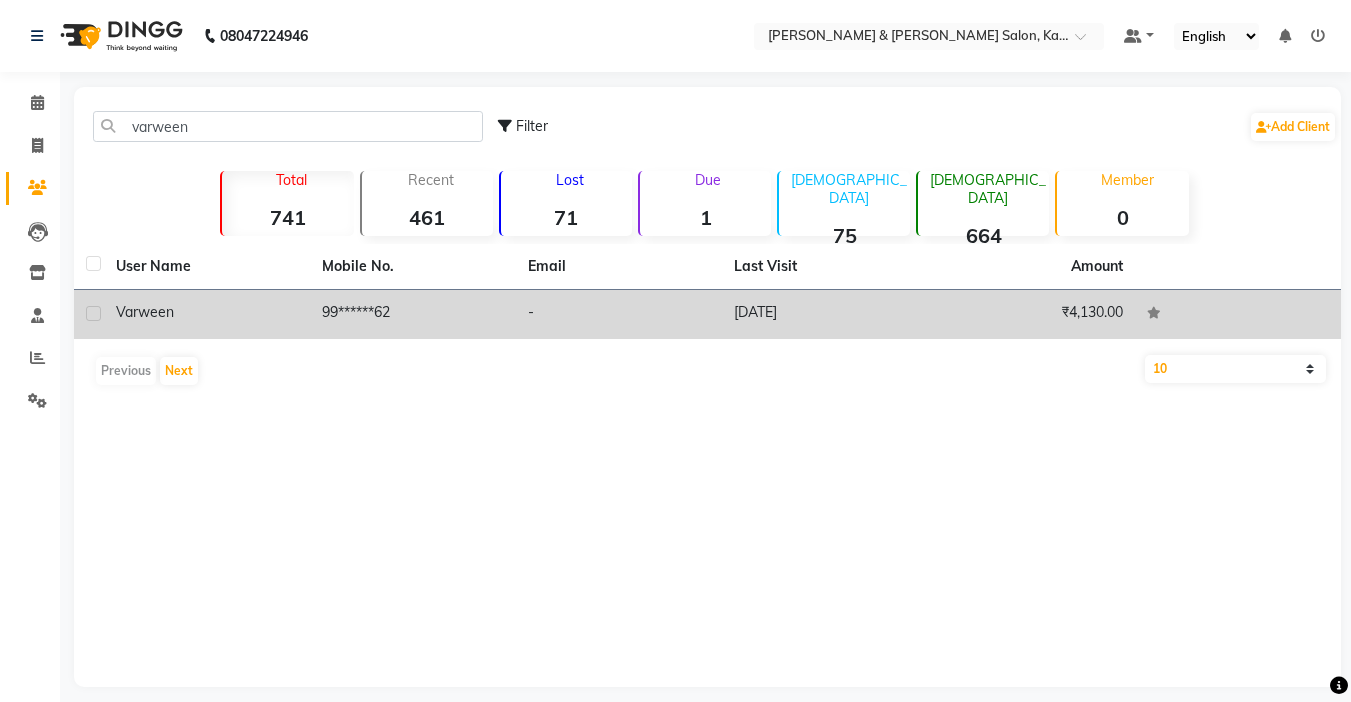 click on "varween" 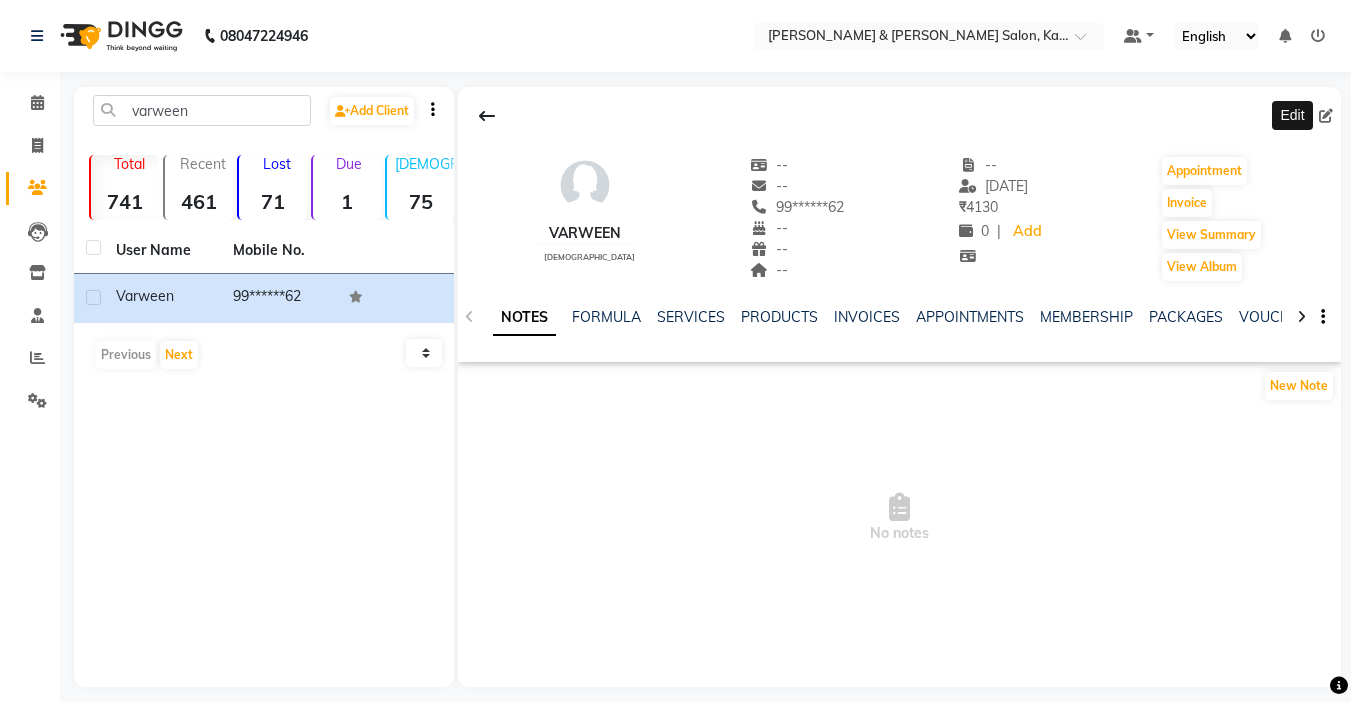 click 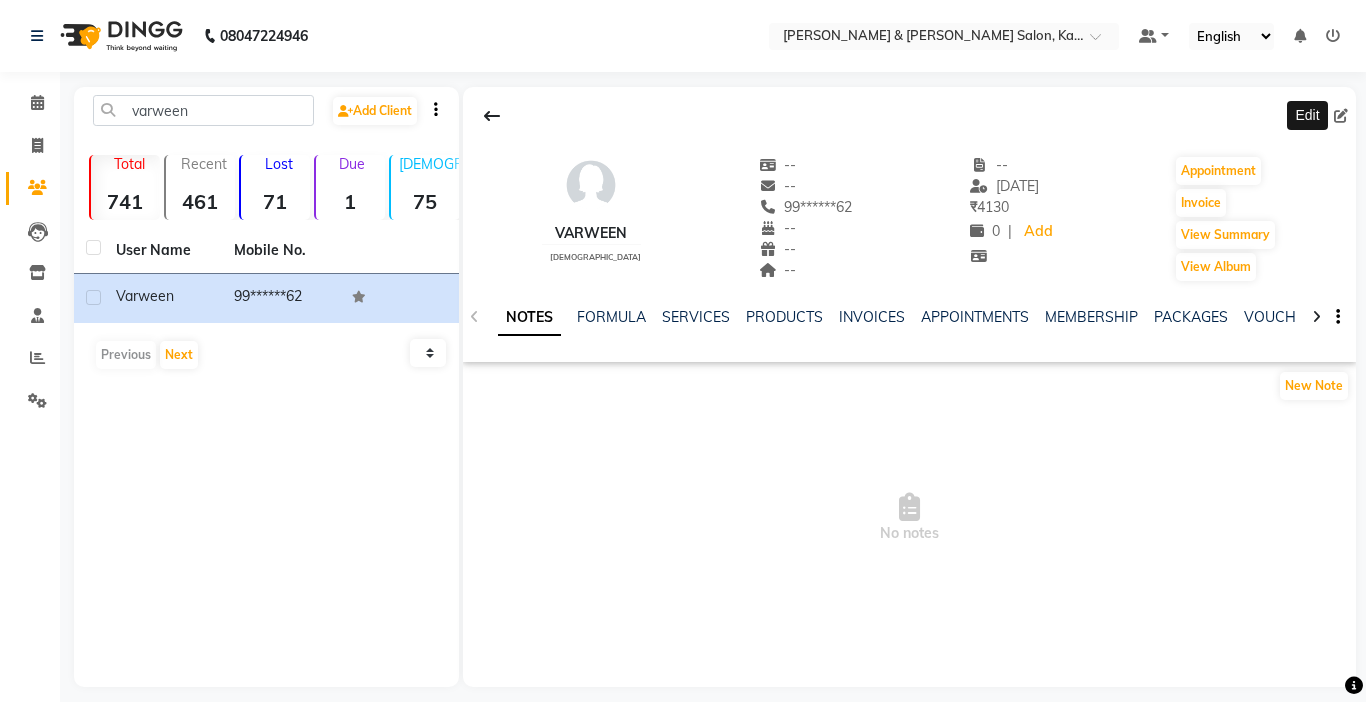 select on "[DEMOGRAPHIC_DATA]" 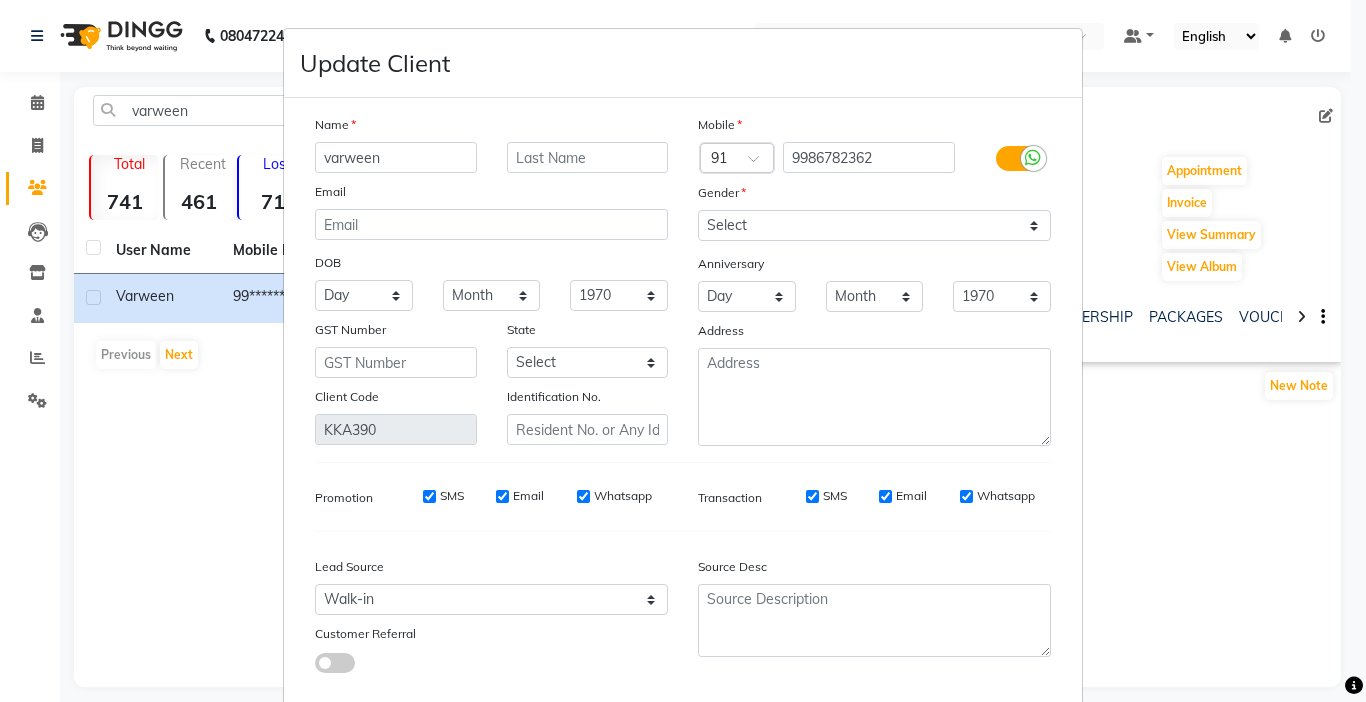 click on "Update Client Name varween Email DOB Day 01 02 03 04 05 06 07 08 09 10 11 12 13 14 15 16 17 18 19 20 21 22 23 24 25 26 27 28 29 30 31 Month January February March April May June July August September October November [DATE] 1941 1942 1943 1944 1945 1946 1947 1948 1949 1950 1951 1952 1953 1954 1955 1956 1957 1958 1959 1960 1961 1962 1963 1964 1965 1966 1967 1968 1969 1970 1971 1972 1973 1974 1975 1976 1977 1978 1979 1980 1981 1982 1983 1984 1985 1986 1987 1988 1989 1990 1991 1992 1993 1994 1995 1996 1997 1998 1999 2000 2001 2002 2003 2004 2005 2006 2007 2008 2009 2010 2011 2012 2013 2014 2015 2016 2017 2018 2019 2020 2021 2022 2023 2024 GST Number State Select [GEOGRAPHIC_DATA] and [GEOGRAPHIC_DATA] [GEOGRAPHIC_DATA] [GEOGRAPHIC_DATA] [GEOGRAPHIC_DATA] [GEOGRAPHIC_DATA] [GEOGRAPHIC_DATA] [GEOGRAPHIC_DATA] [GEOGRAPHIC_DATA] and [GEOGRAPHIC_DATA] [GEOGRAPHIC_DATA] [GEOGRAPHIC_DATA] [GEOGRAPHIC_DATA] [GEOGRAPHIC_DATA] [GEOGRAPHIC_DATA] [GEOGRAPHIC_DATA] [GEOGRAPHIC_DATA] [GEOGRAPHIC_DATA] [GEOGRAPHIC_DATA] [GEOGRAPHIC_DATA] [GEOGRAPHIC_DATA] [GEOGRAPHIC_DATA] [GEOGRAPHIC_DATA] [GEOGRAPHIC_DATA] [GEOGRAPHIC_DATA] [GEOGRAPHIC_DATA] [GEOGRAPHIC_DATA] [GEOGRAPHIC_DATA] [GEOGRAPHIC_DATA] [GEOGRAPHIC_DATA] [GEOGRAPHIC_DATA] [GEOGRAPHIC_DATA] [GEOGRAPHIC_DATA]" at bounding box center [683, 351] 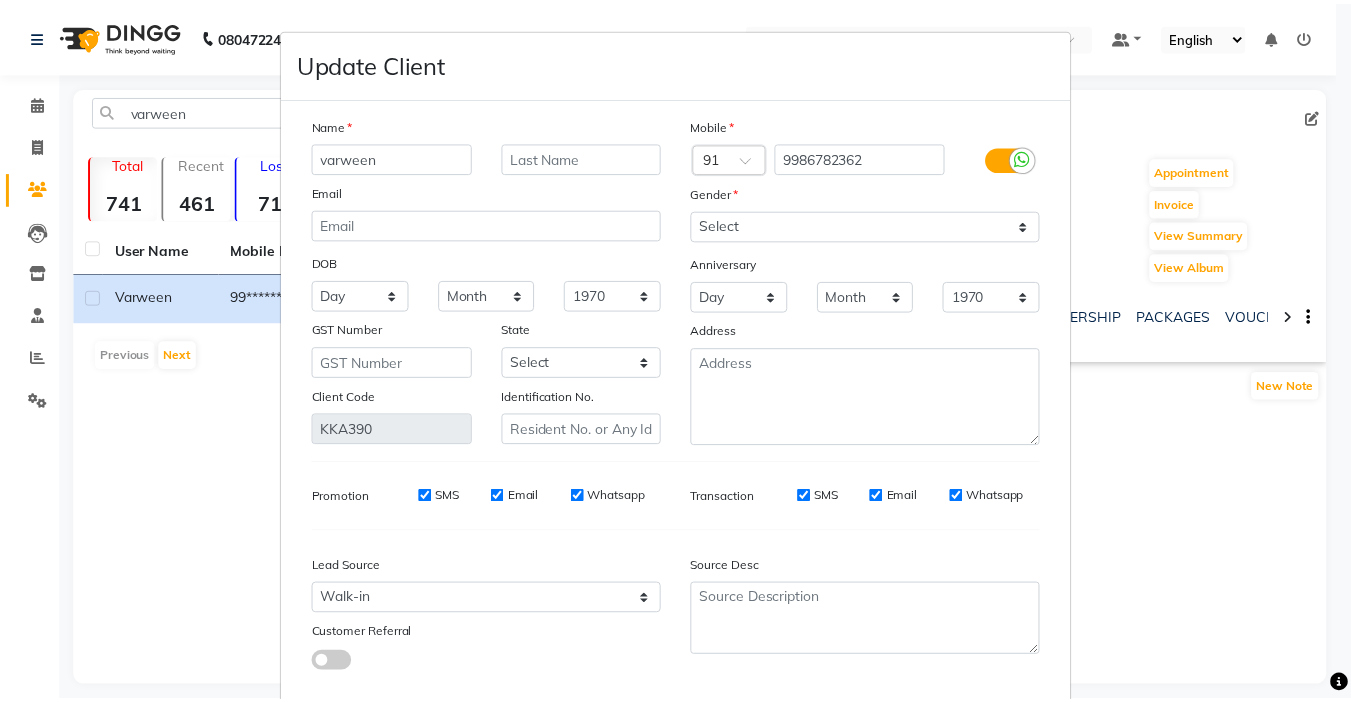 scroll, scrollTop: 111, scrollLeft: 0, axis: vertical 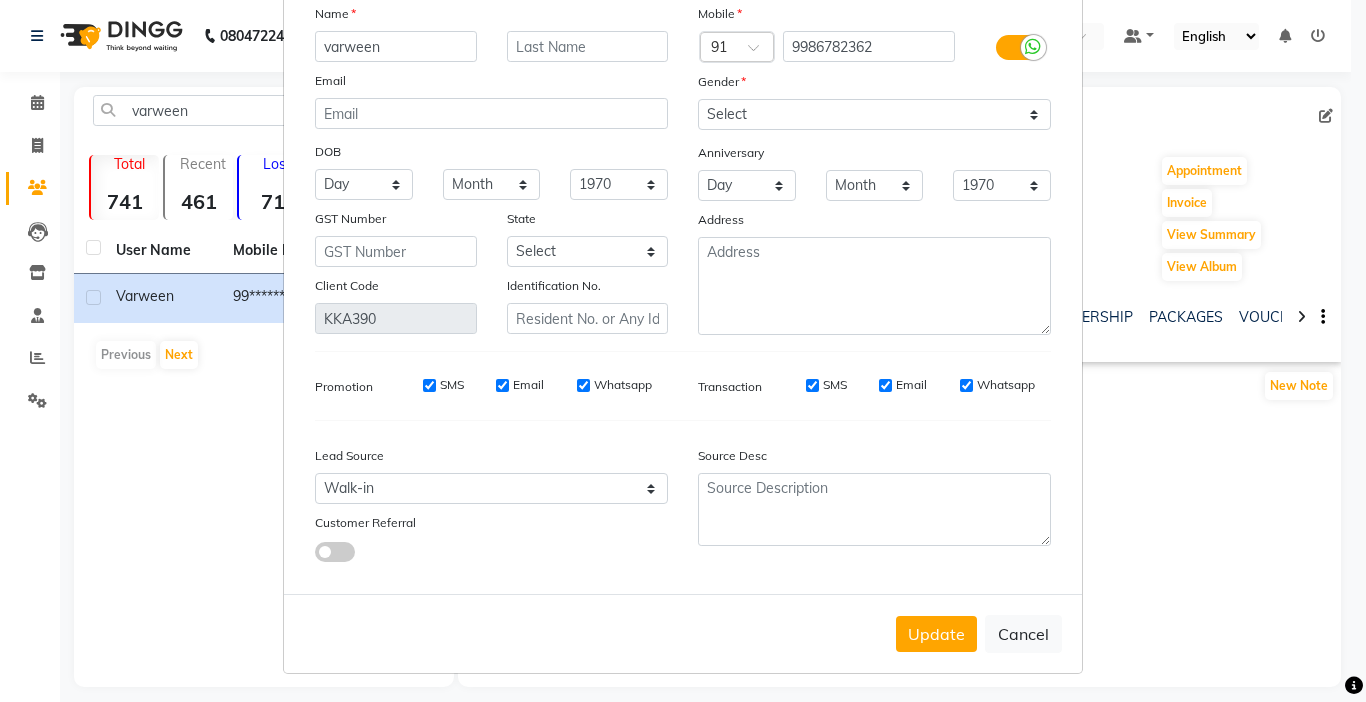 click on "Update Client Name varween Email DOB Day 01 02 03 04 05 06 07 08 09 10 11 12 13 14 15 16 17 18 19 20 21 22 23 24 25 26 27 28 29 30 31 Month January February March April May June July August September October November [DATE] 1941 1942 1943 1944 1945 1946 1947 1948 1949 1950 1951 1952 1953 1954 1955 1956 1957 1958 1959 1960 1961 1962 1963 1964 1965 1966 1967 1968 1969 1970 1971 1972 1973 1974 1975 1976 1977 1978 1979 1980 1981 1982 1983 1984 1985 1986 1987 1988 1989 1990 1991 1992 1993 1994 1995 1996 1997 1998 1999 2000 2001 2002 2003 2004 2005 2006 2007 2008 2009 2010 2011 2012 2013 2014 2015 2016 2017 2018 2019 2020 2021 2022 2023 2024 GST Number State Select [GEOGRAPHIC_DATA] and [GEOGRAPHIC_DATA] [GEOGRAPHIC_DATA] [GEOGRAPHIC_DATA] [GEOGRAPHIC_DATA] [GEOGRAPHIC_DATA] [GEOGRAPHIC_DATA] [GEOGRAPHIC_DATA] [GEOGRAPHIC_DATA] and [GEOGRAPHIC_DATA] [GEOGRAPHIC_DATA] [GEOGRAPHIC_DATA] [GEOGRAPHIC_DATA] [GEOGRAPHIC_DATA] [GEOGRAPHIC_DATA] [GEOGRAPHIC_DATA] [GEOGRAPHIC_DATA] [GEOGRAPHIC_DATA] [GEOGRAPHIC_DATA] [GEOGRAPHIC_DATA] [GEOGRAPHIC_DATA] [GEOGRAPHIC_DATA] [GEOGRAPHIC_DATA] [GEOGRAPHIC_DATA] [GEOGRAPHIC_DATA] [GEOGRAPHIC_DATA] [GEOGRAPHIC_DATA] [GEOGRAPHIC_DATA] [GEOGRAPHIC_DATA] [GEOGRAPHIC_DATA] [GEOGRAPHIC_DATA] [GEOGRAPHIC_DATA] [GEOGRAPHIC_DATA]" at bounding box center (683, 351) 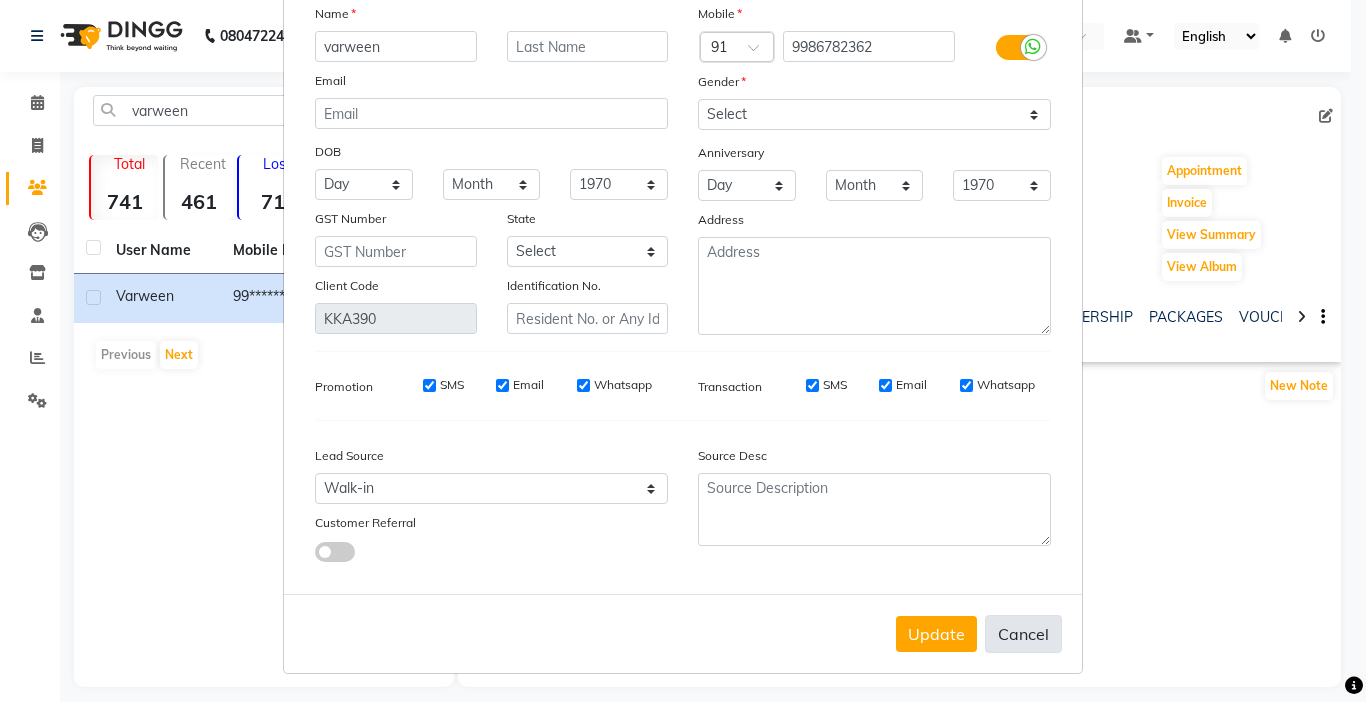 click on "Cancel" at bounding box center (1023, 634) 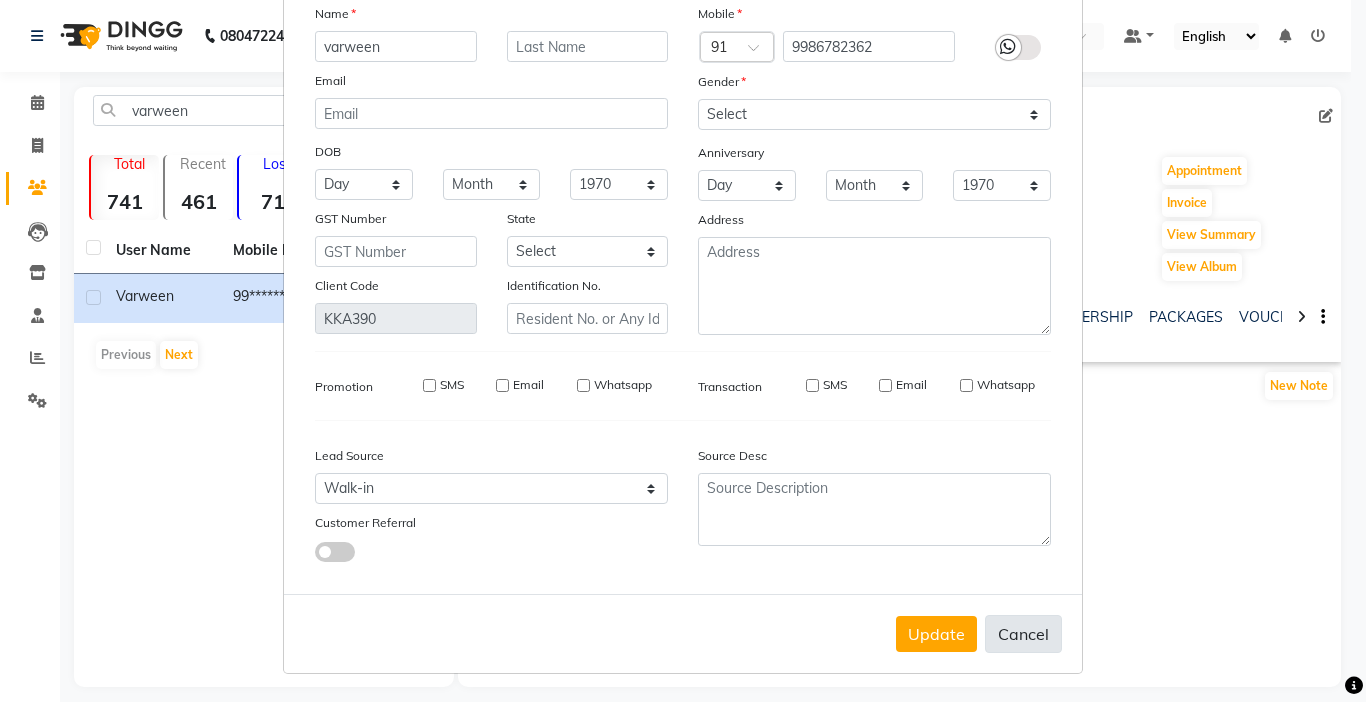type 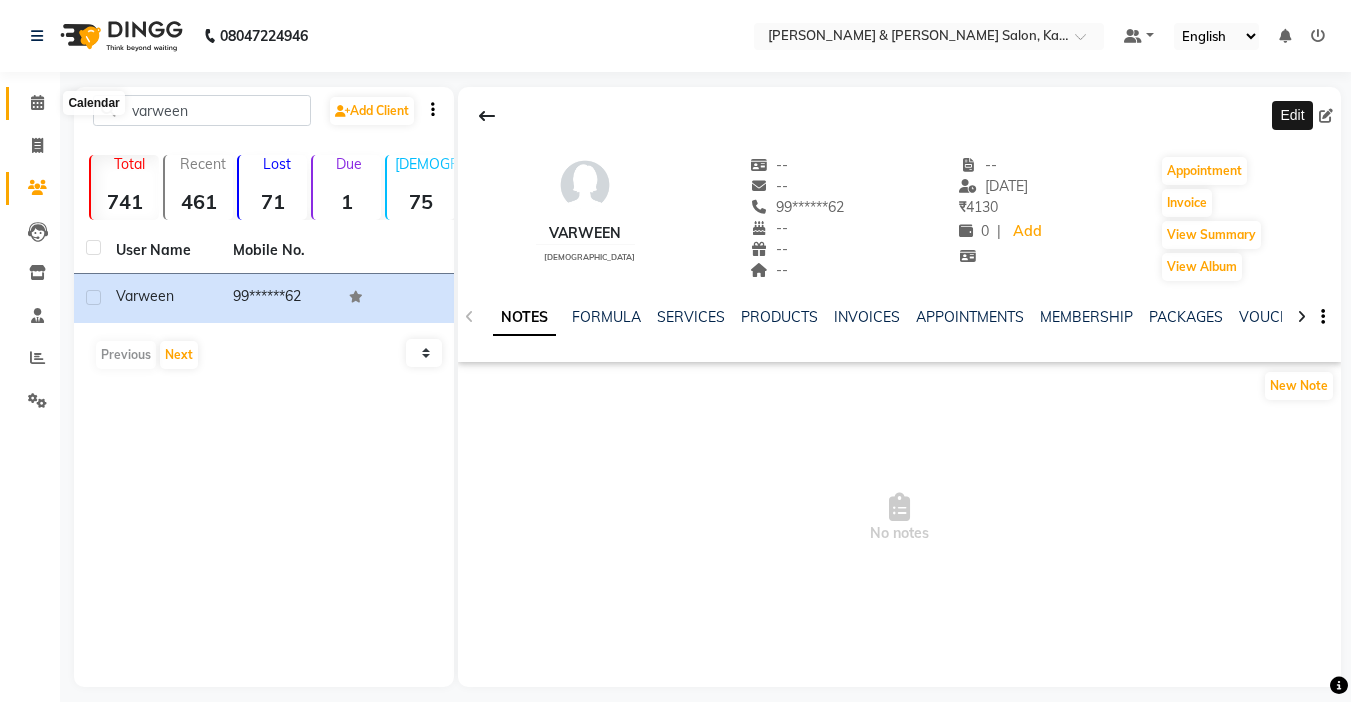click 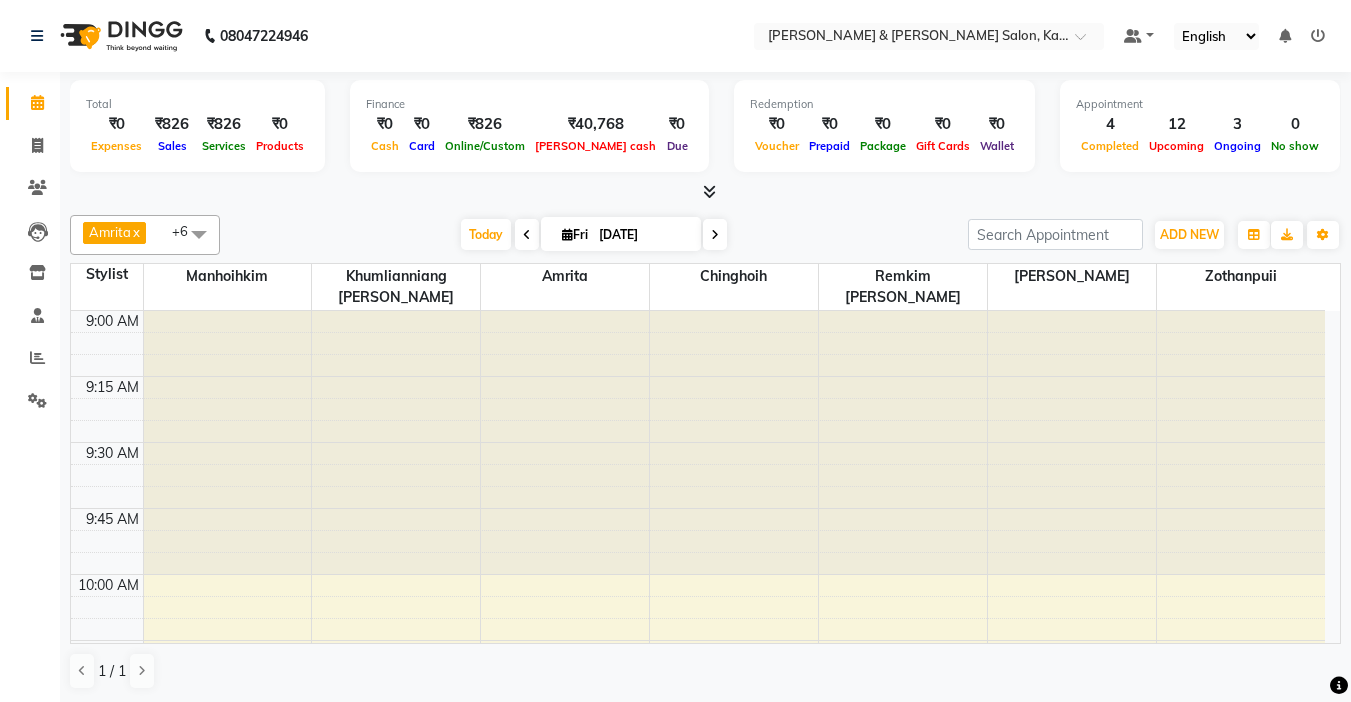 click on "[DATE]" at bounding box center [621, 234] 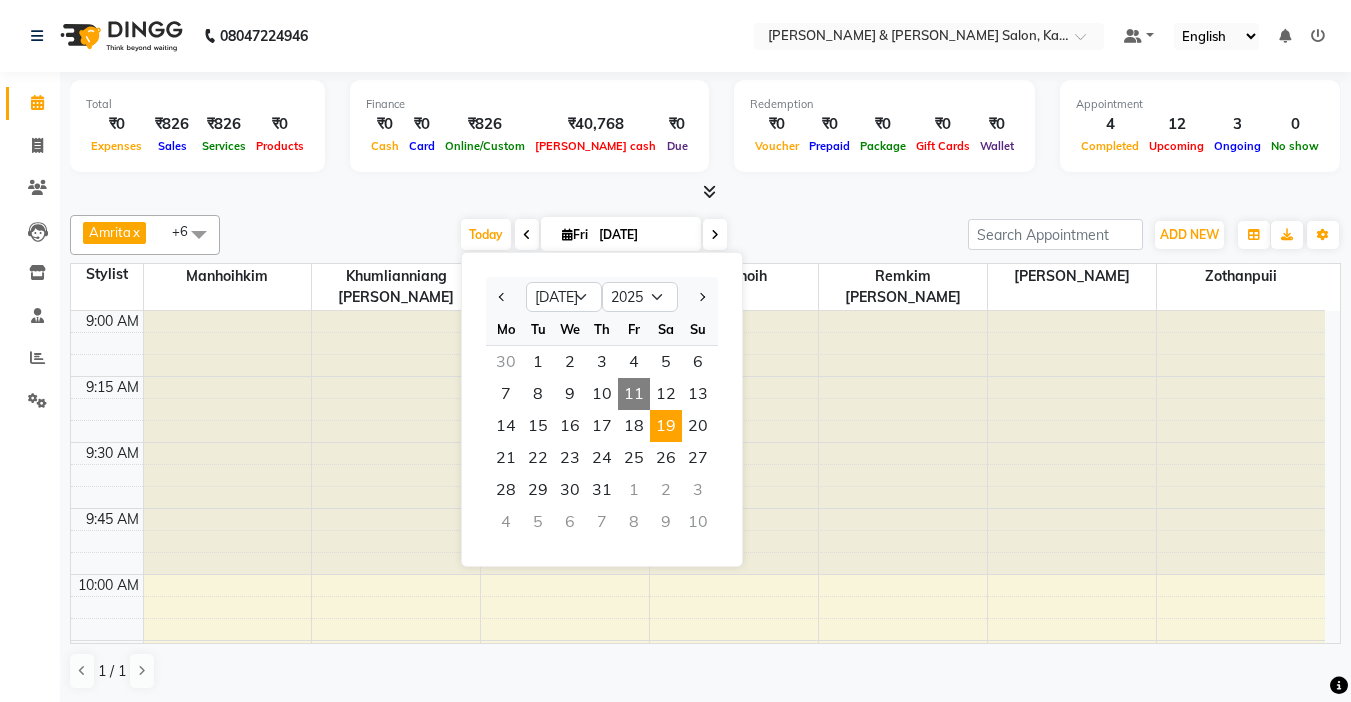 click on "19" at bounding box center (666, 426) 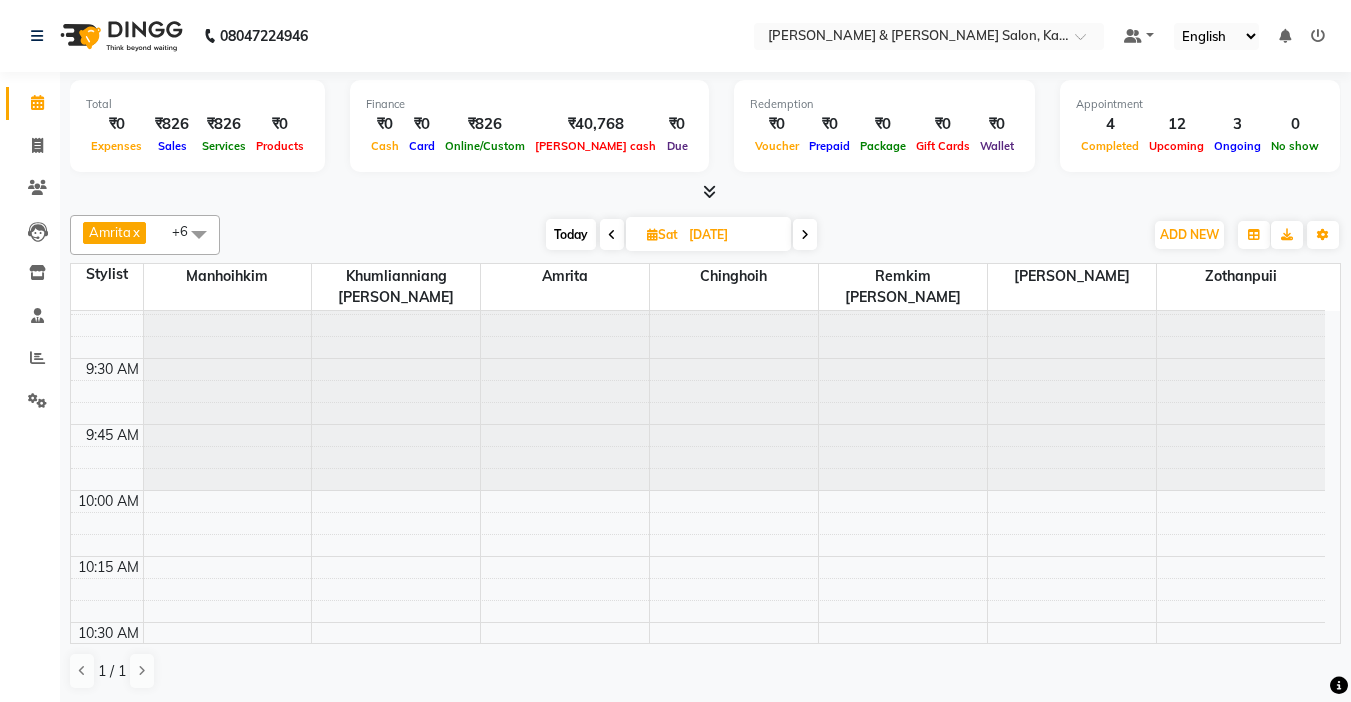 scroll, scrollTop: 0, scrollLeft: 0, axis: both 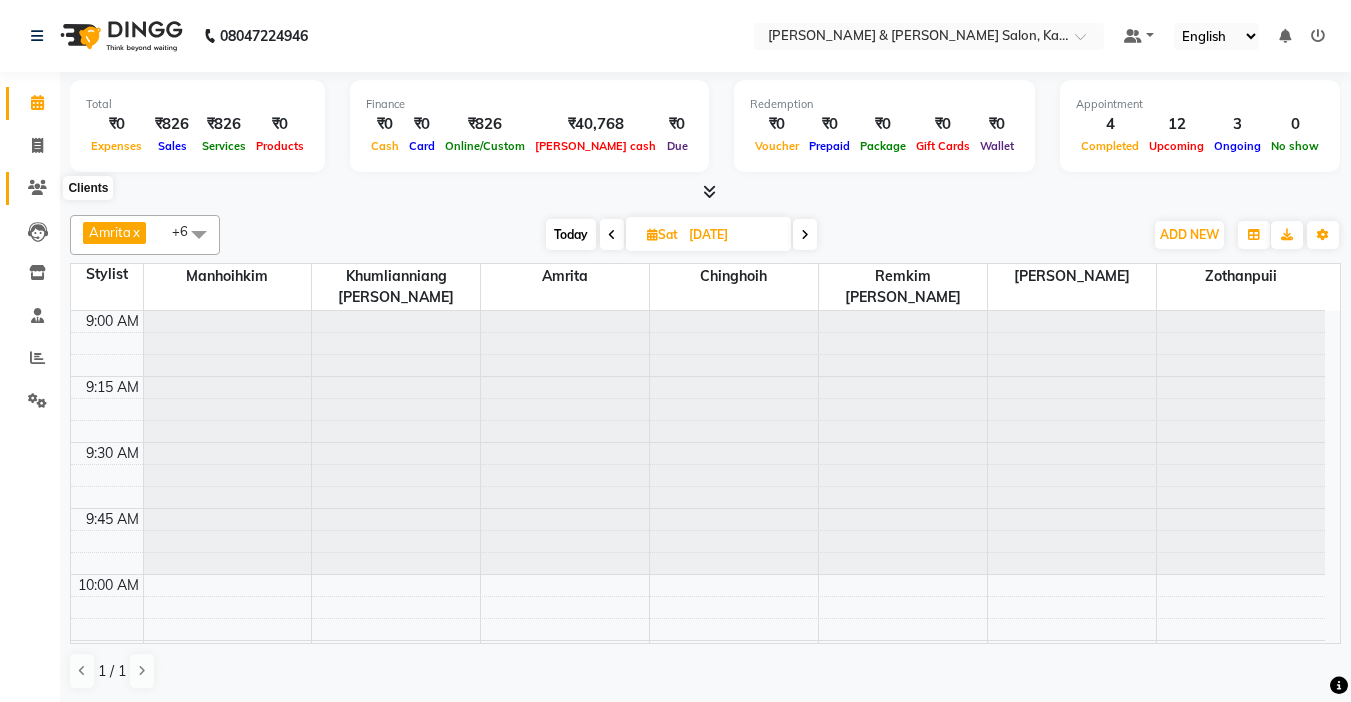click 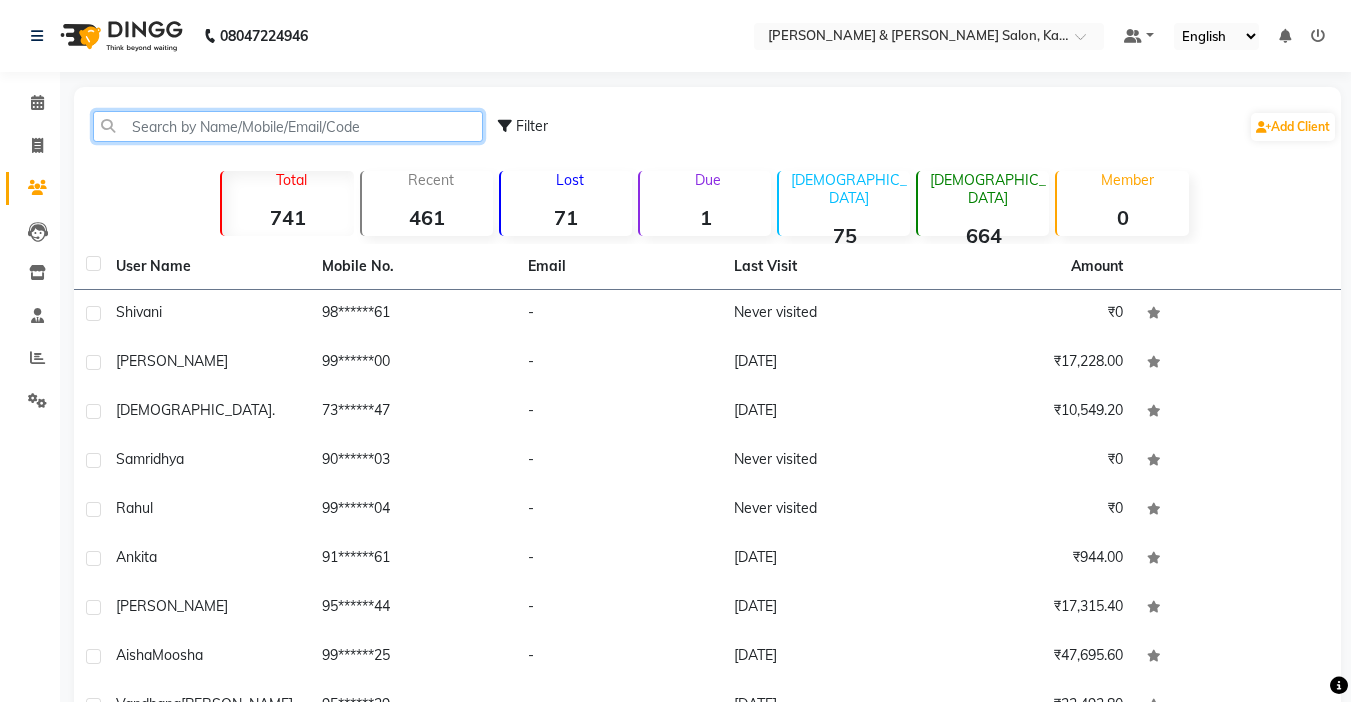 click 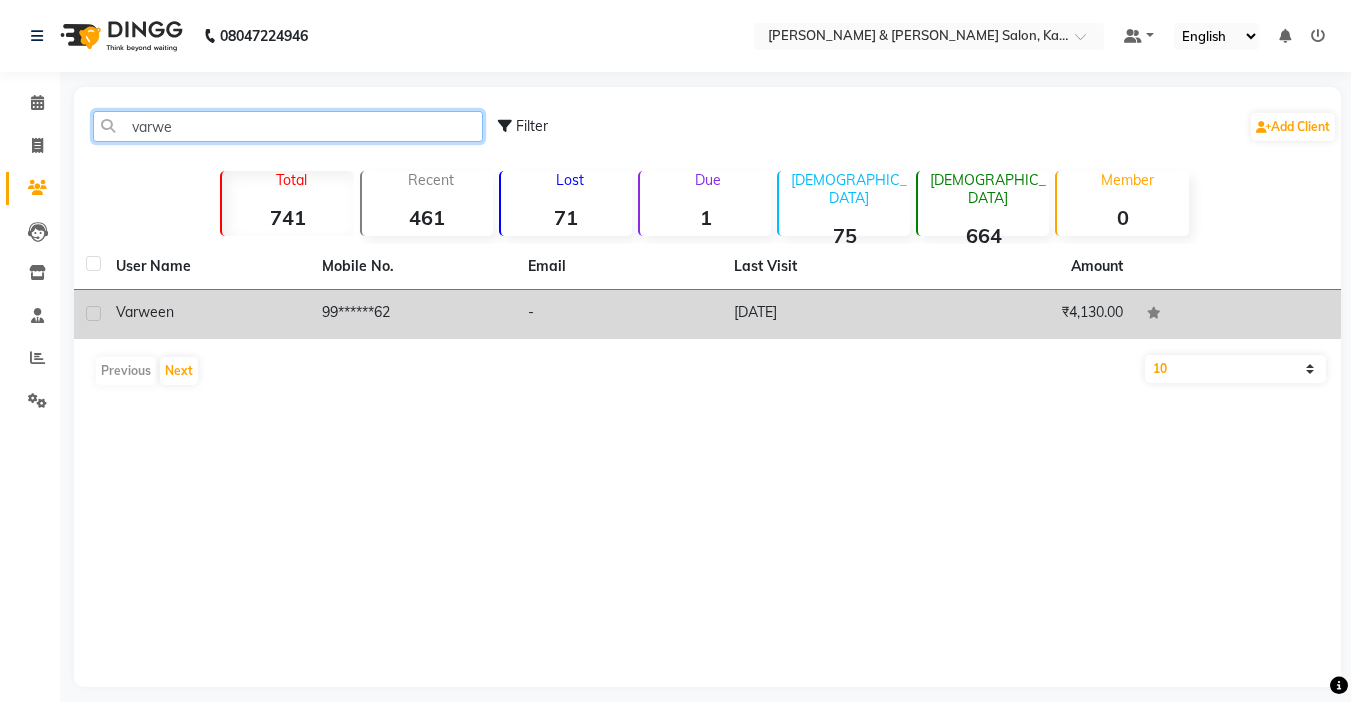 type on "varwe" 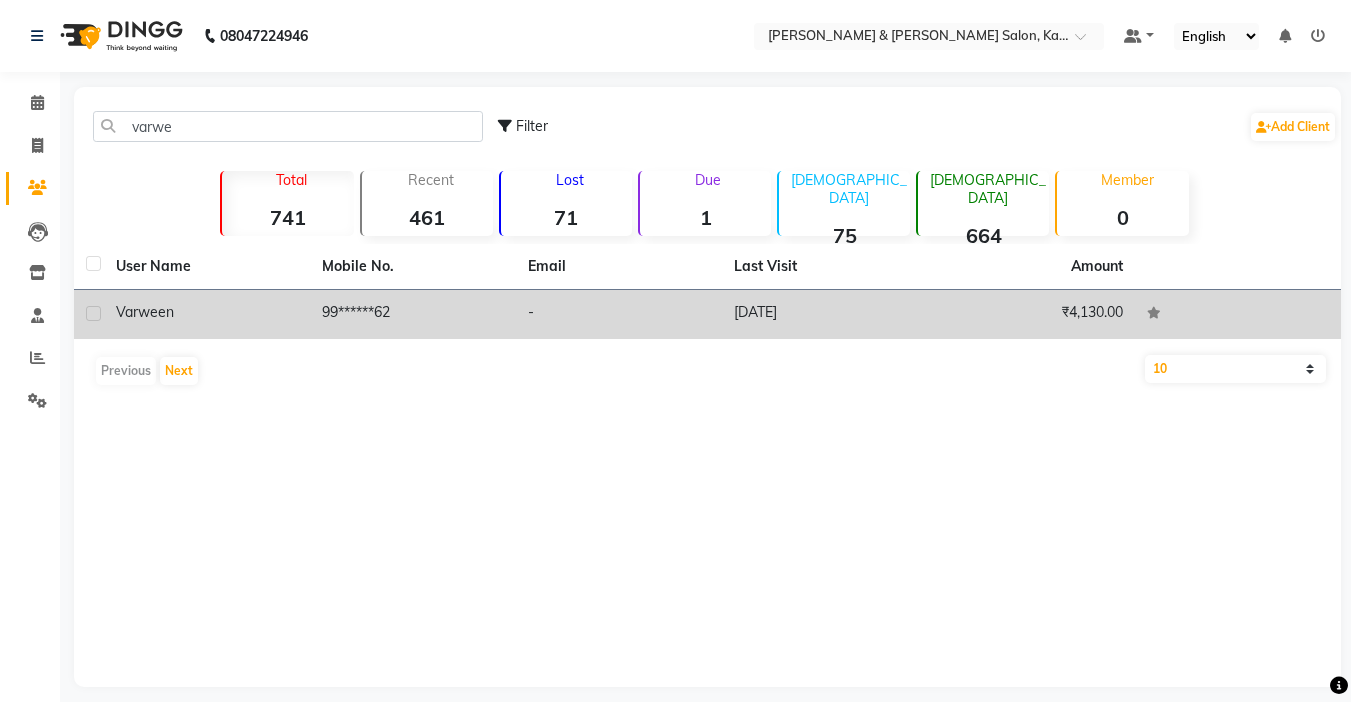 click on "99******62" 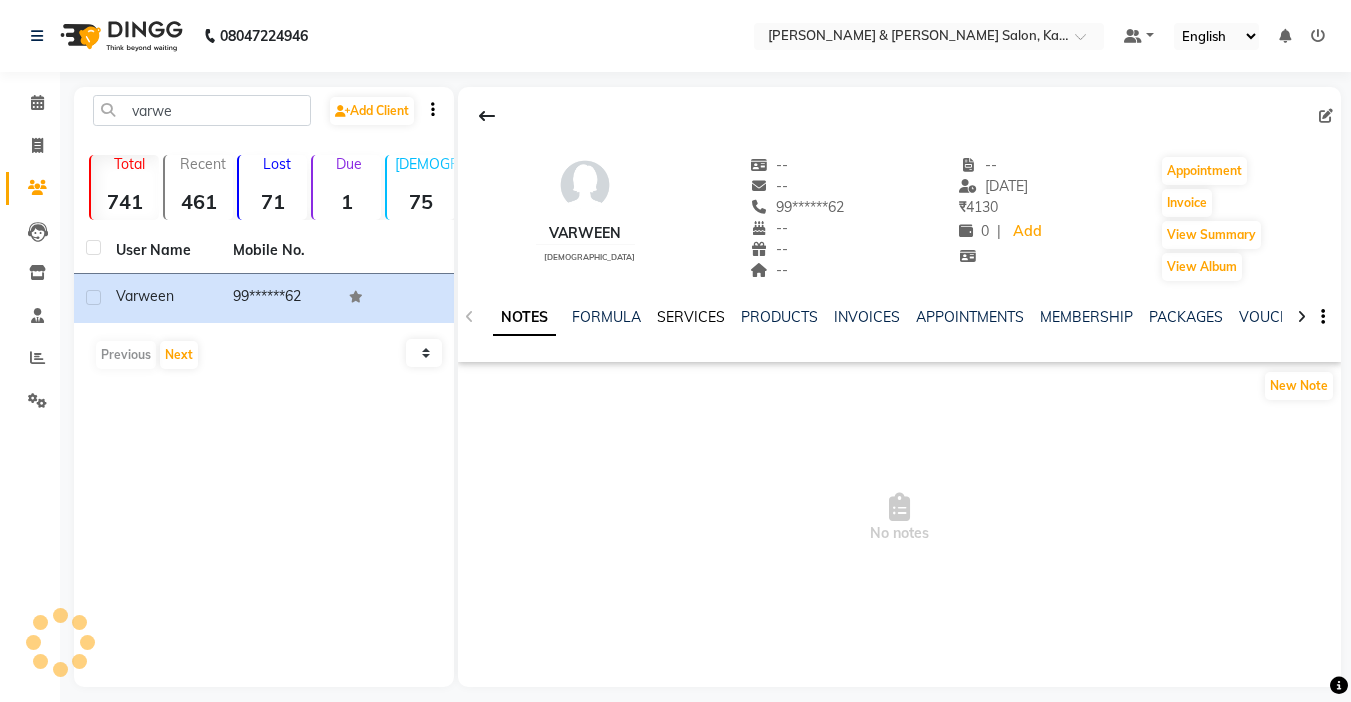 click on "SERVICES" 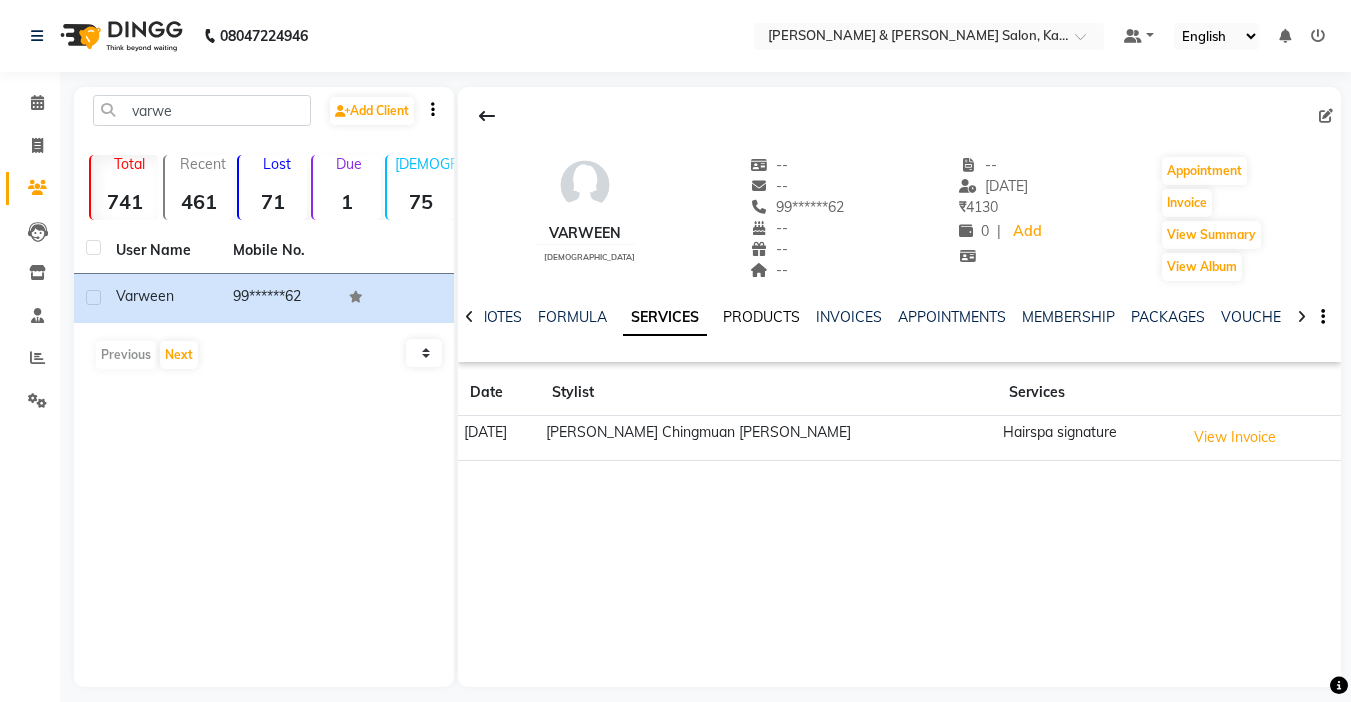 click on "PRODUCTS" 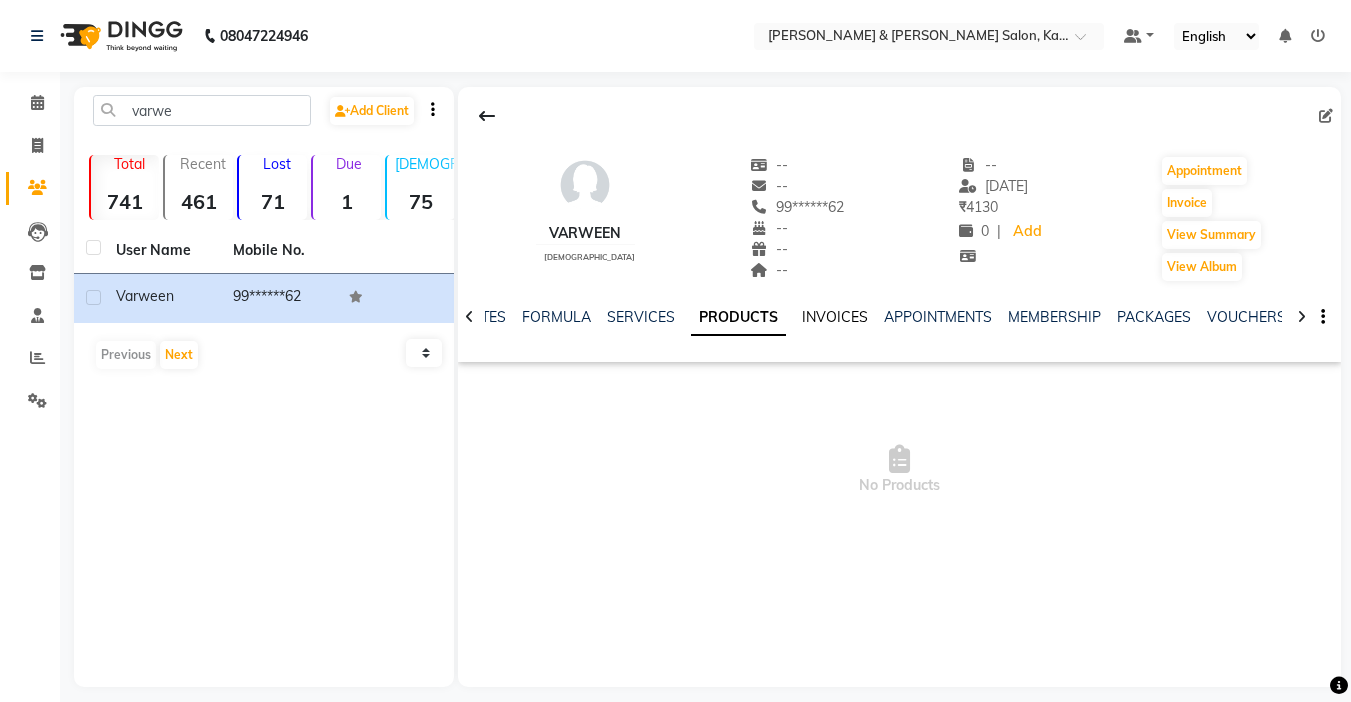 click on "INVOICES" 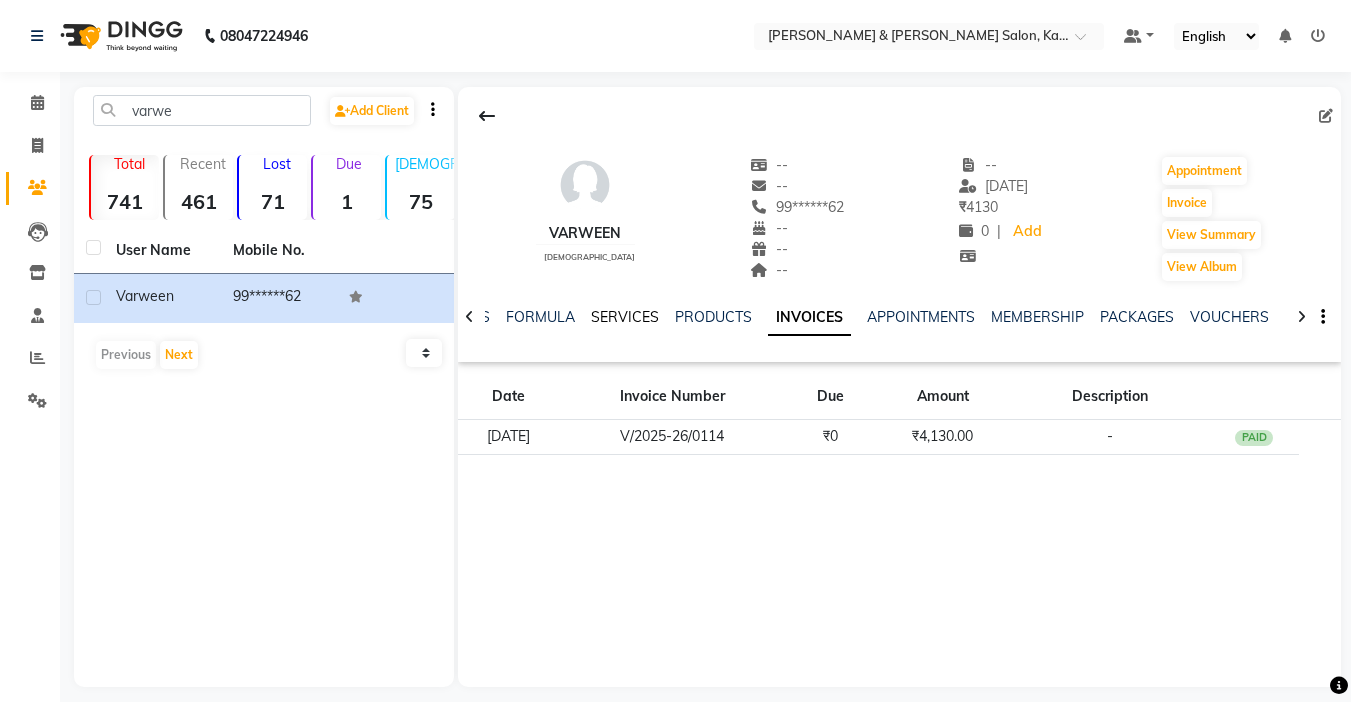click on "SERVICES" 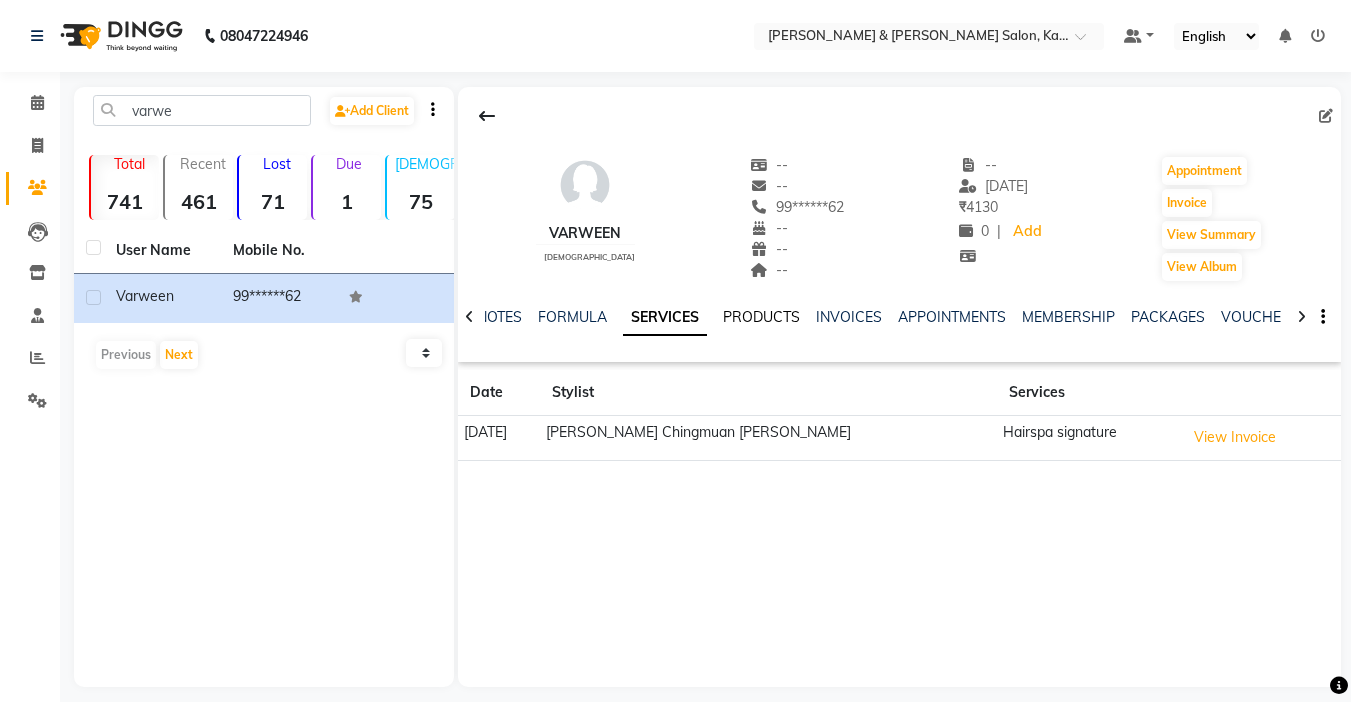 click on "PRODUCTS" 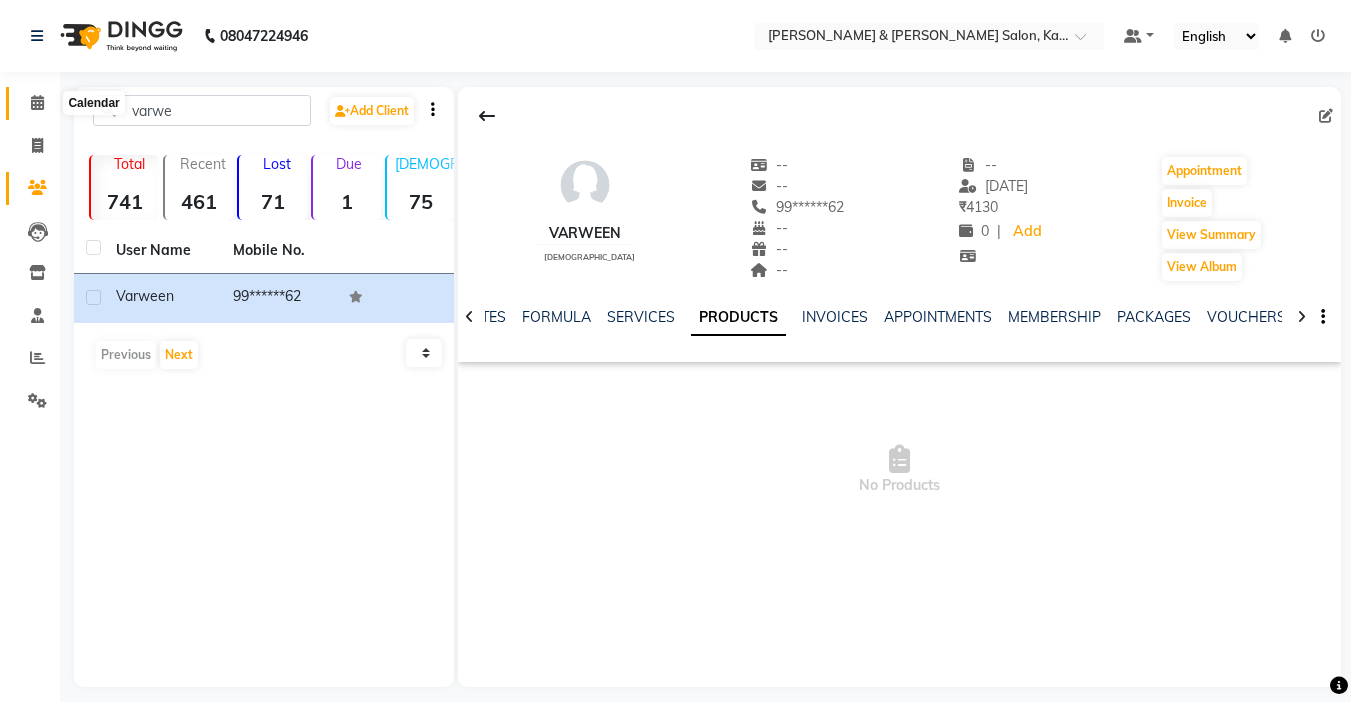 click 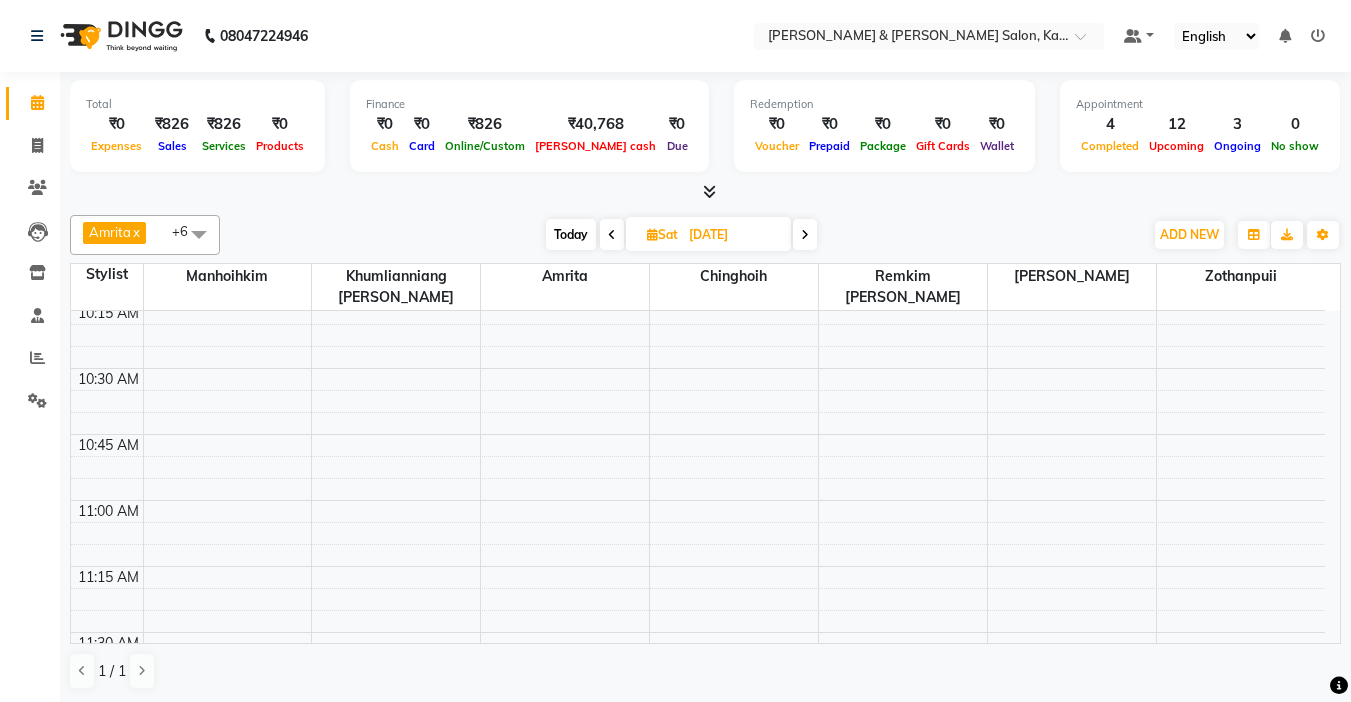 scroll, scrollTop: 300, scrollLeft: 0, axis: vertical 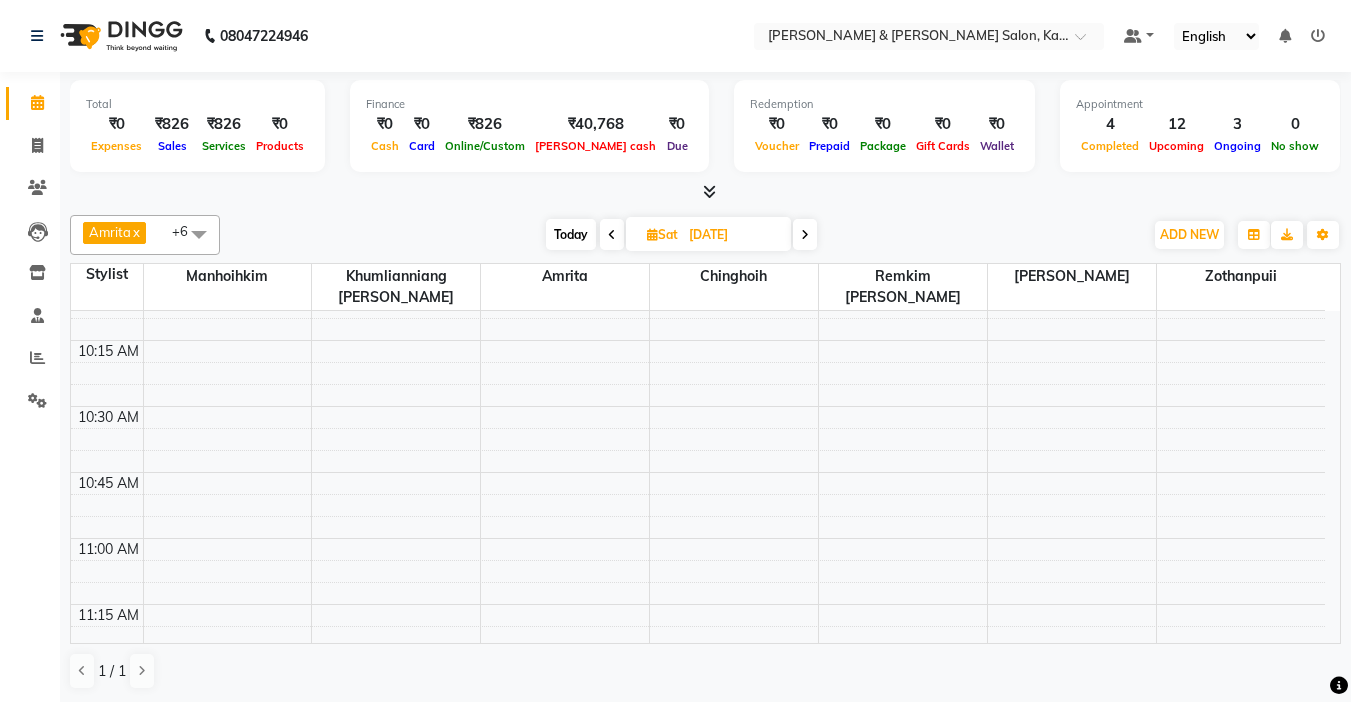 click on "[DATE]  [DATE]" at bounding box center (681, 235) 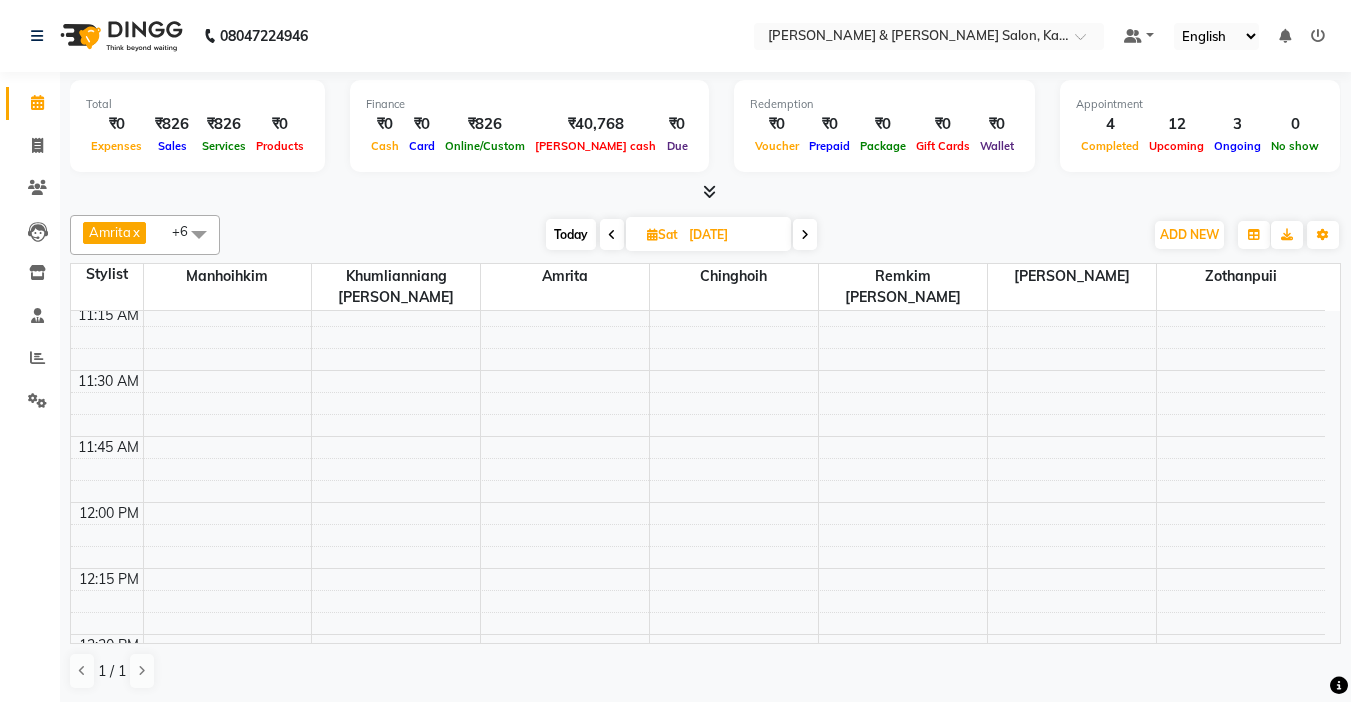 scroll, scrollTop: 1000, scrollLeft: 0, axis: vertical 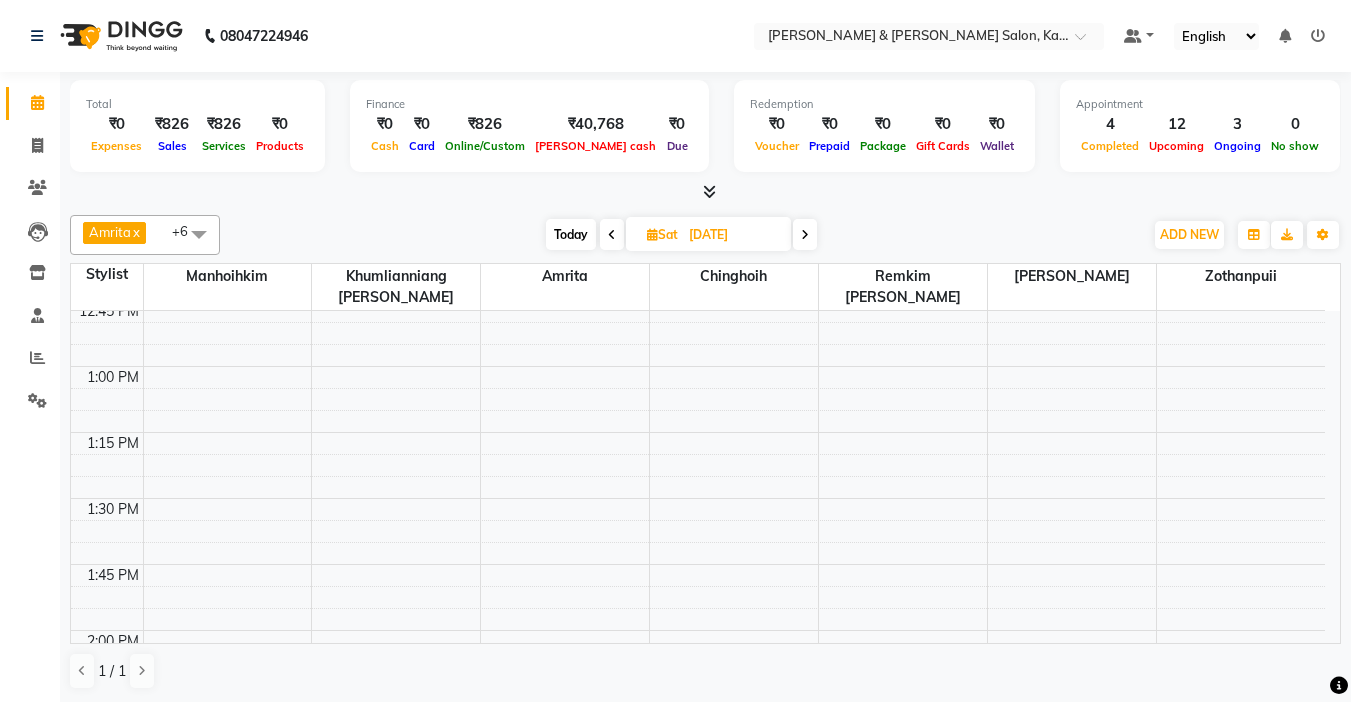 click on "9:00 AM 9:15 AM 9:30 AM 9:45 AM 10:00 AM 10:15 AM 10:30 AM 10:45 AM 11:00 AM 11:15 AM 11:30 AM 11:45 AM 12:00 PM 12:15 PM 12:30 PM 12:45 PM 1:00 PM 1:15 PM 1:30 PM 1:45 PM 2:00 PM 2:15 PM 2:30 PM 2:45 PM 3:00 PM 3:15 PM 3:30 PM 3:45 PM 4:00 PM 4:15 PM 4:30 PM 4:45 PM 5:00 PM 5:15 PM 5:30 PM 5:45 PM 6:00 PM 6:15 PM 6:30 PM 6:45 PM 7:00 PM 7:15 PM 7:30 PM 7:45 PM 8:00 PM 8:15 PM 8:30 PM 8:45 PM 9:00 PM 9:15 PM 9:30 PM 9:45 PM" at bounding box center [698, 1026] 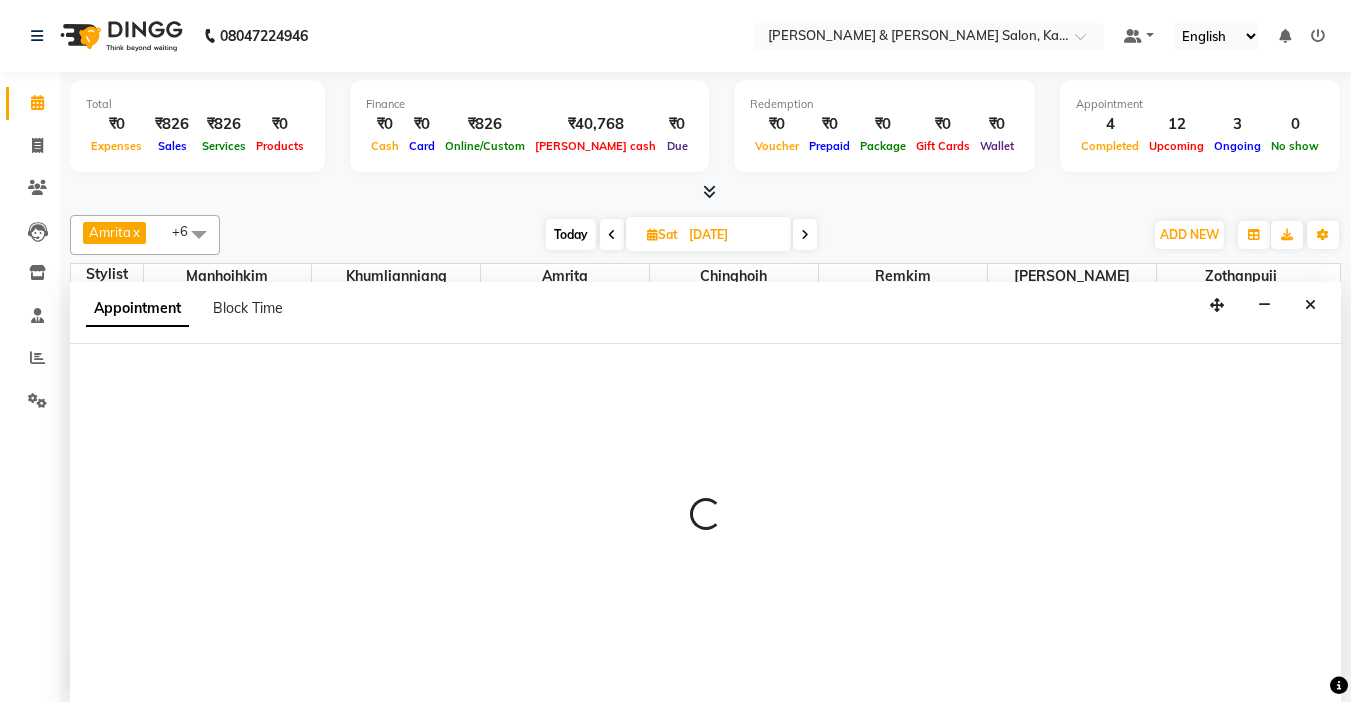 scroll, scrollTop: 1, scrollLeft: 0, axis: vertical 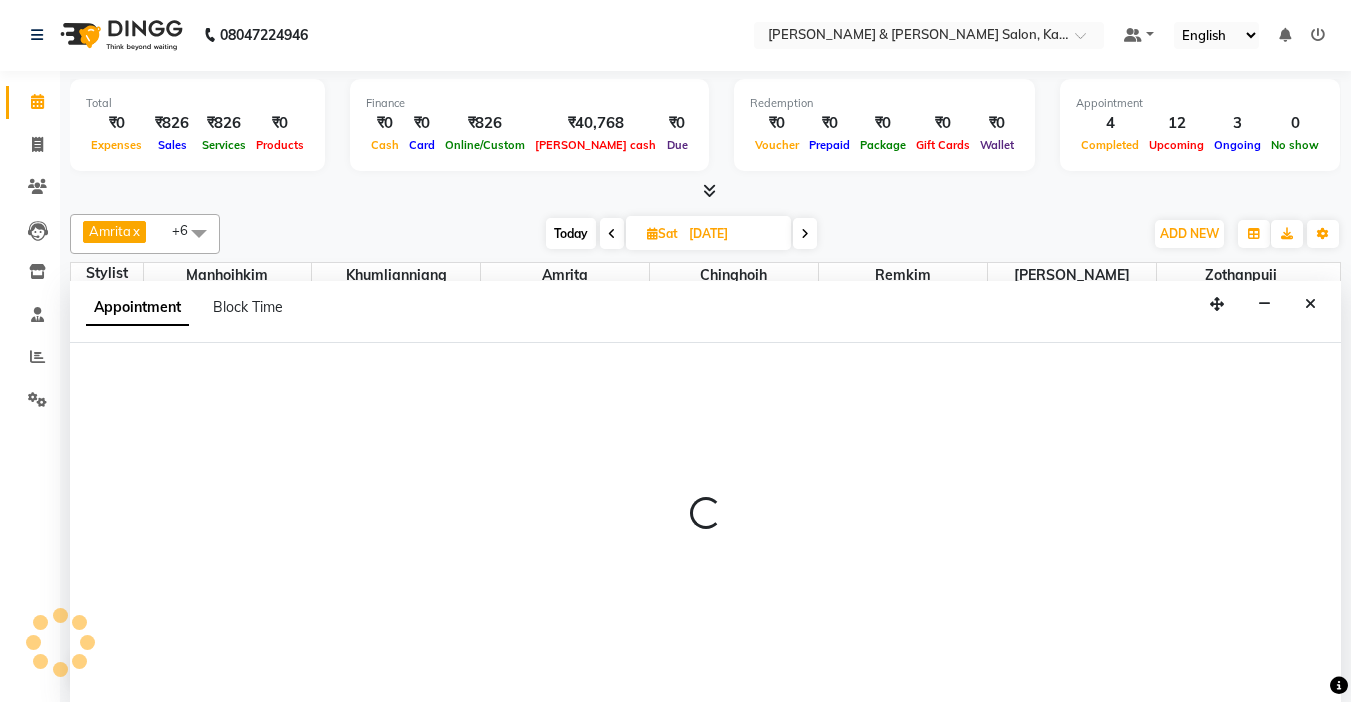 select on "70737" 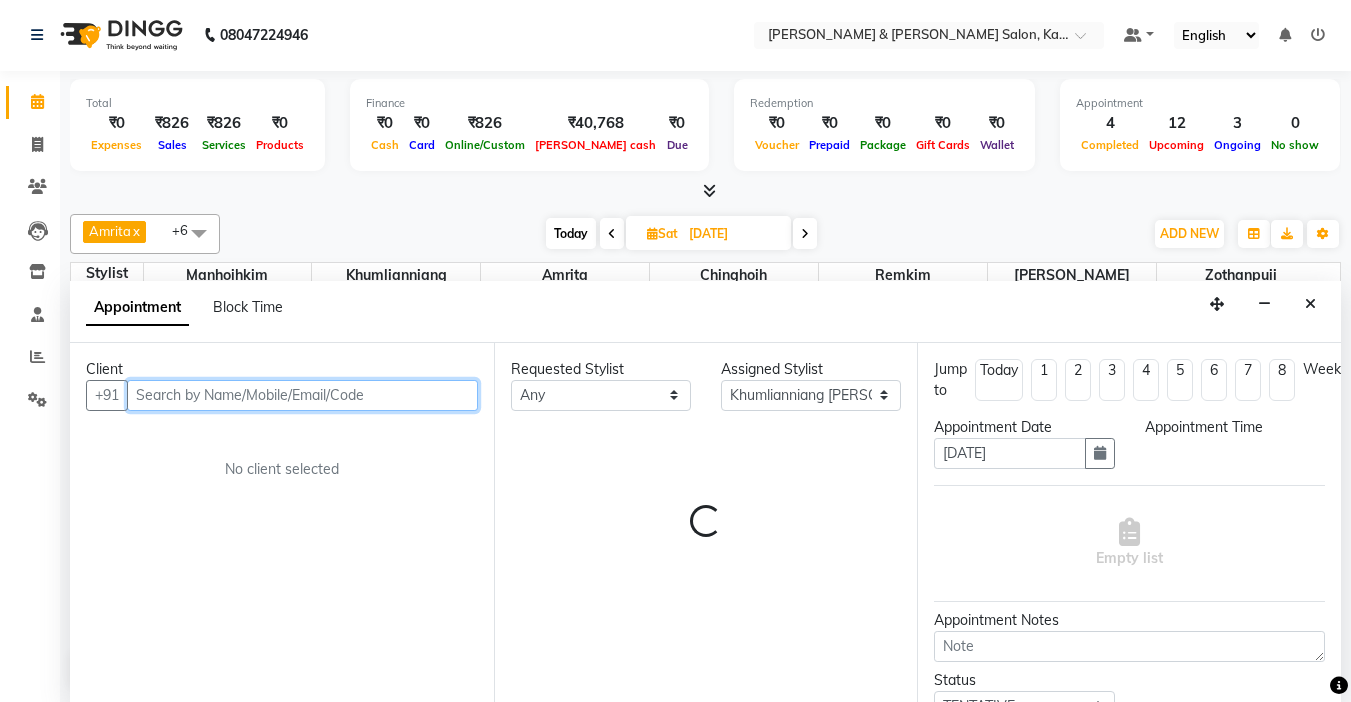 select on "780" 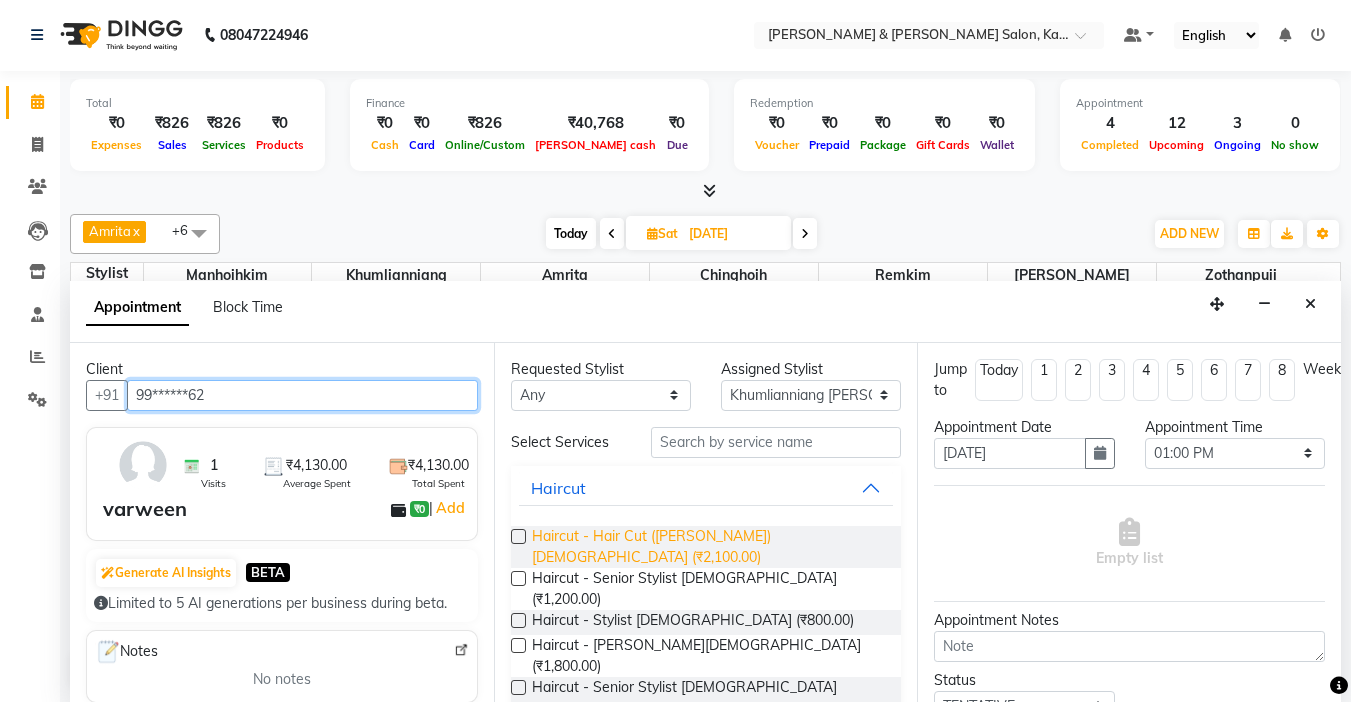 type on "99******62" 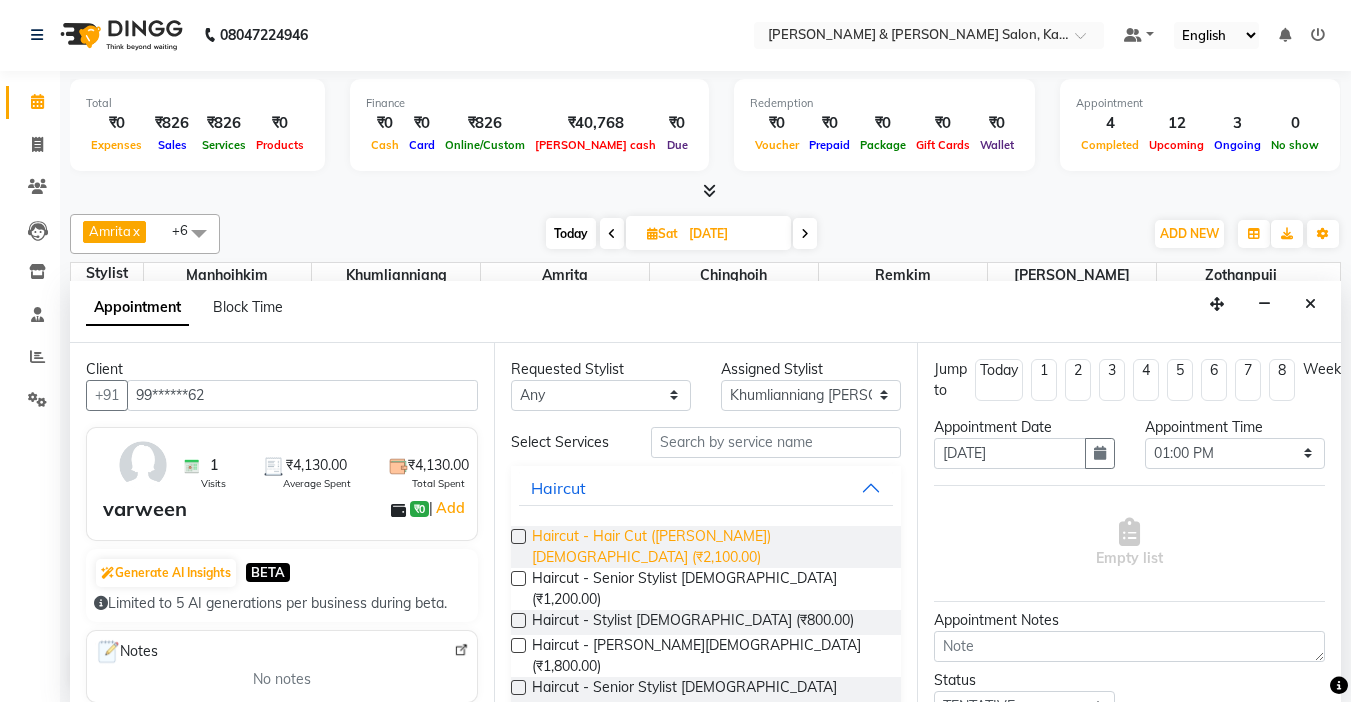 click on "Haircut - Hair Cut ([PERSON_NAME]) [DEMOGRAPHIC_DATA] (₹2,100.00)" at bounding box center (709, 547) 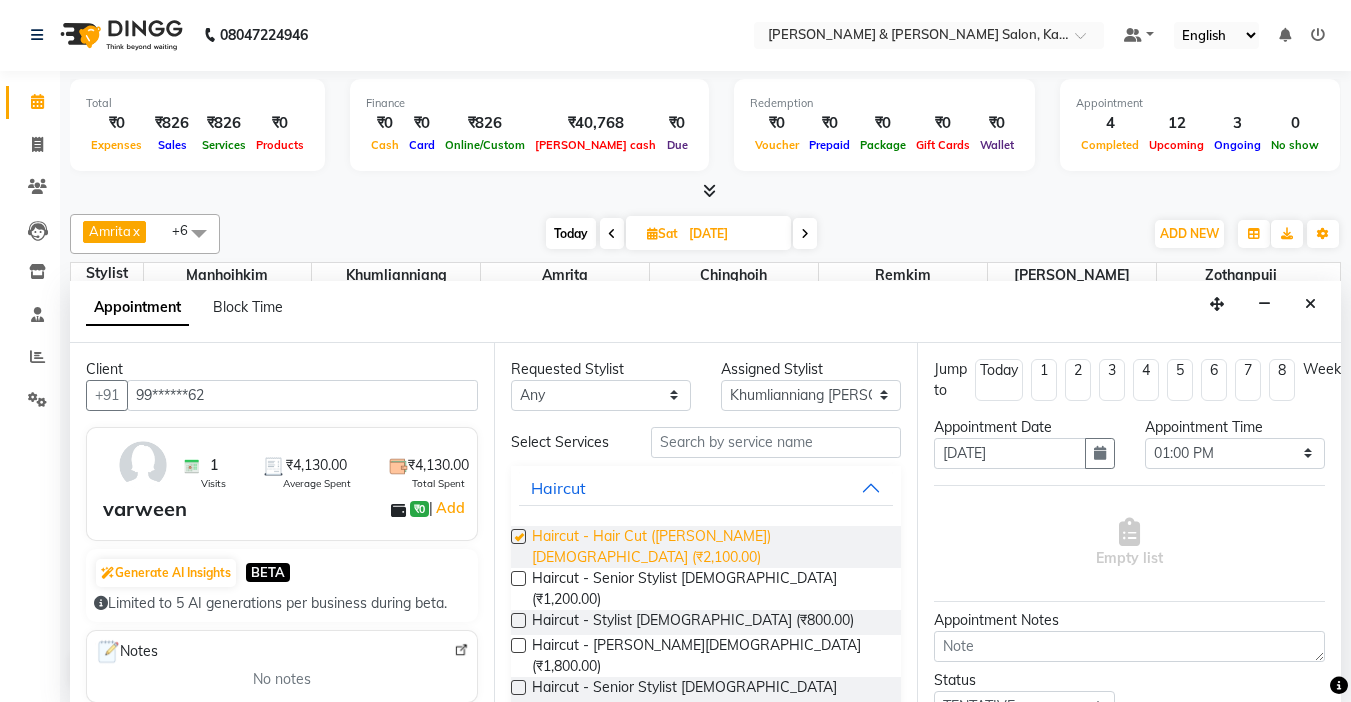 checkbox on "false" 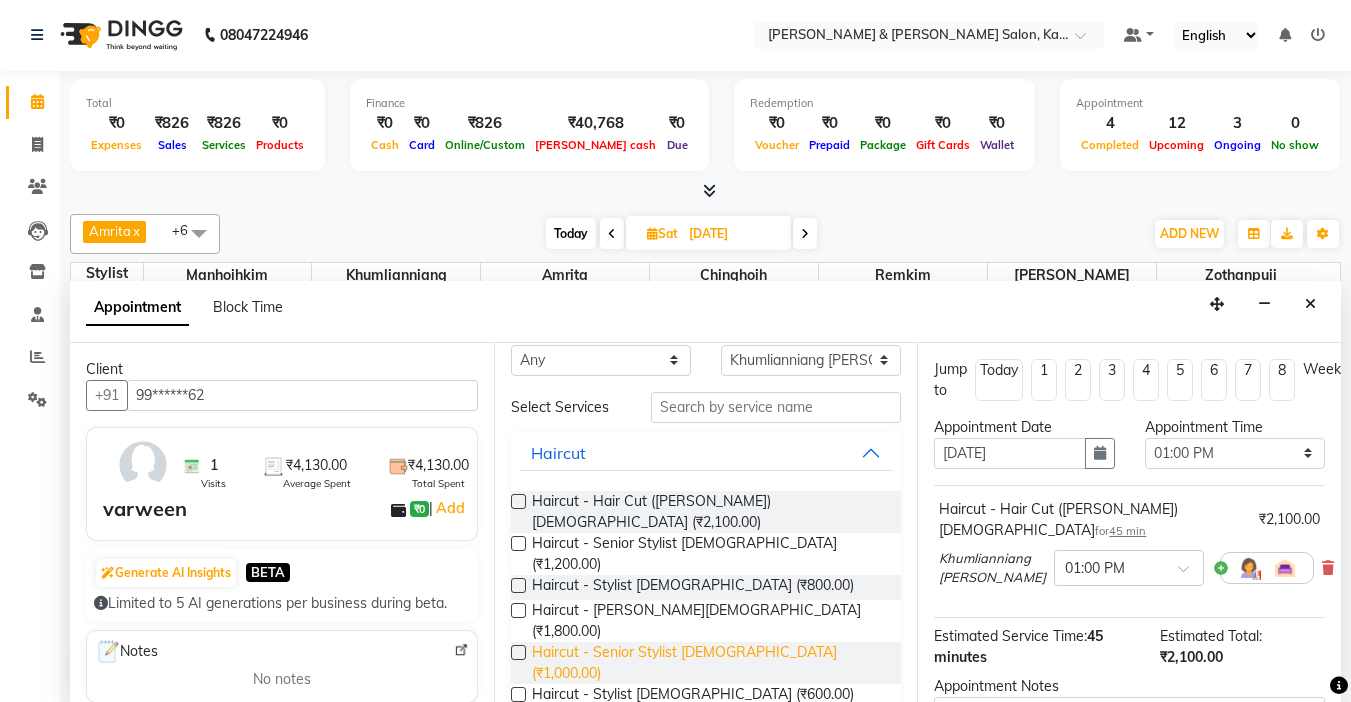 scroll, scrollTop: 0, scrollLeft: 0, axis: both 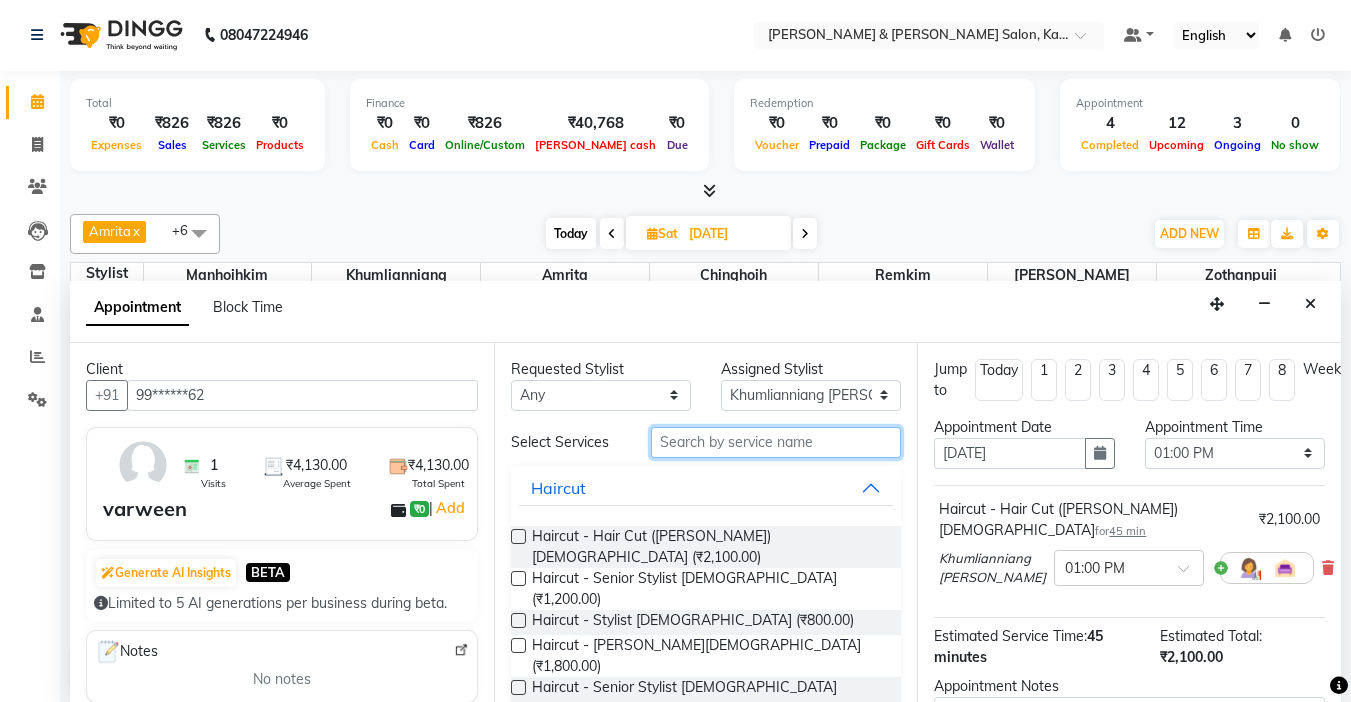 click at bounding box center (776, 442) 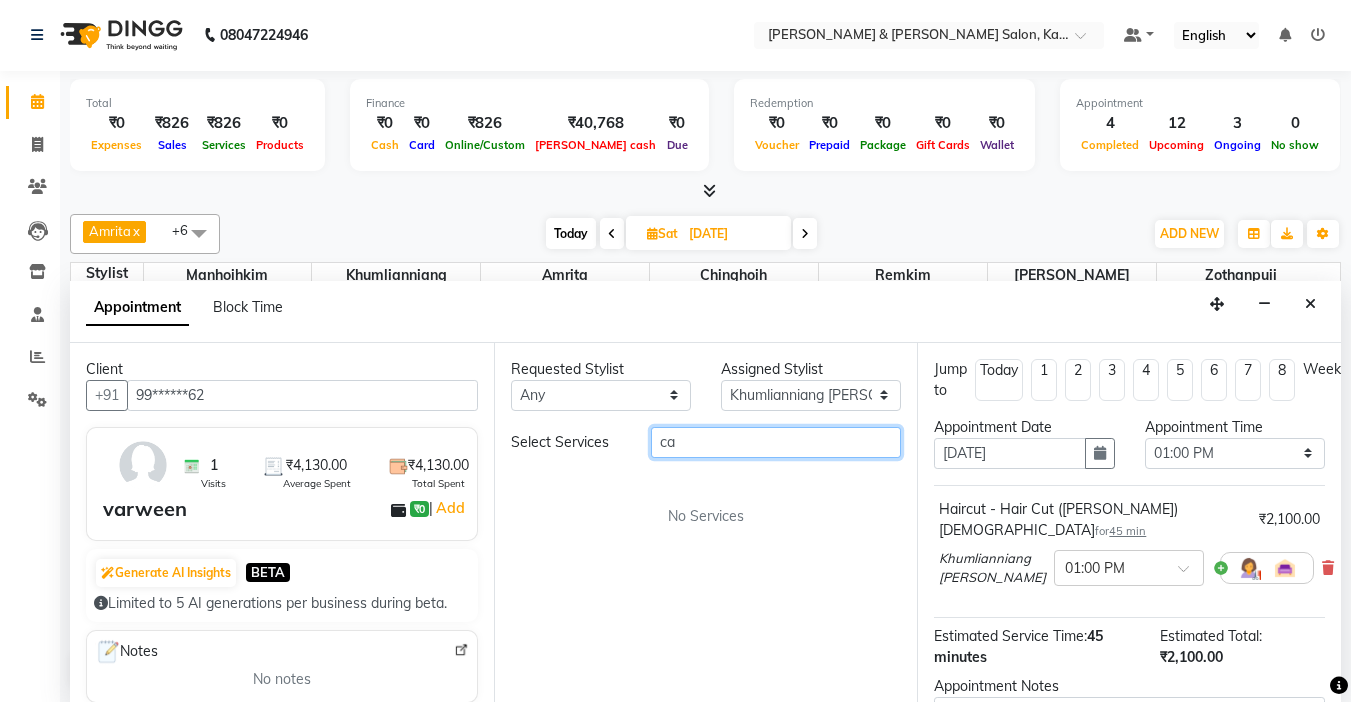 type on "c" 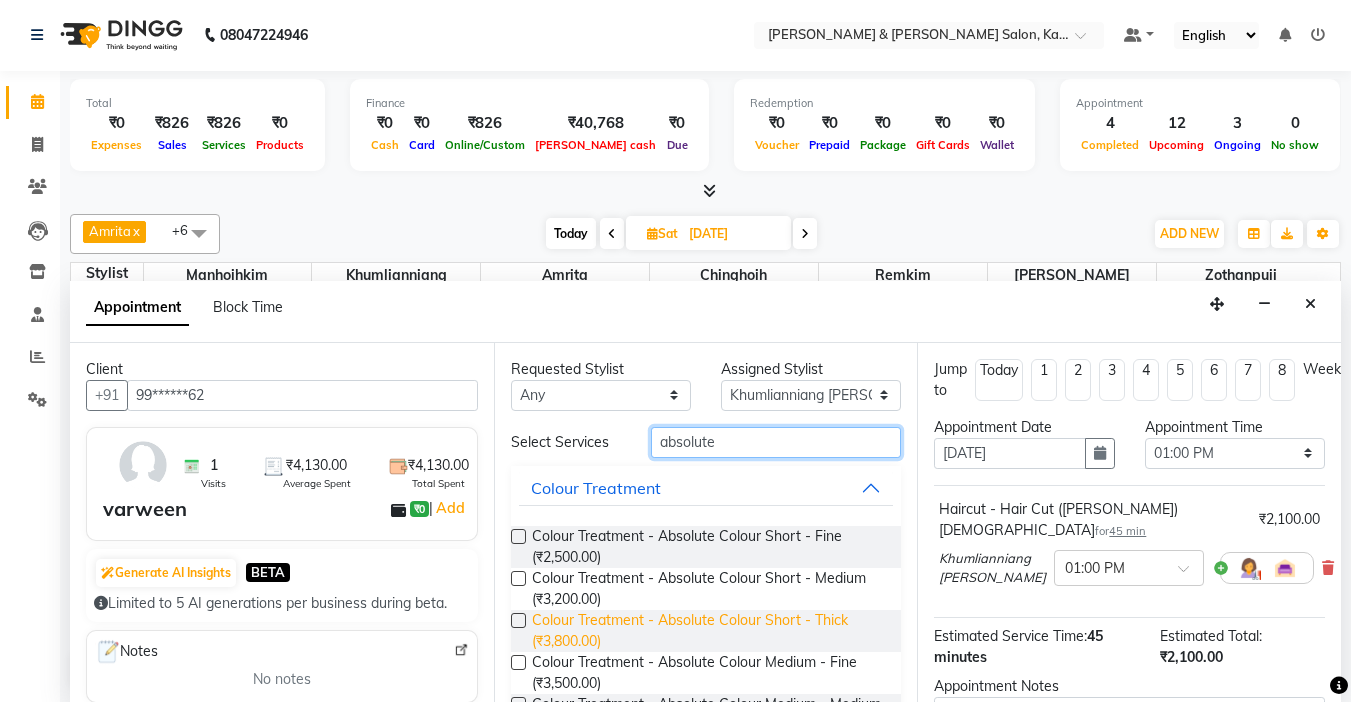 type on "absolute" 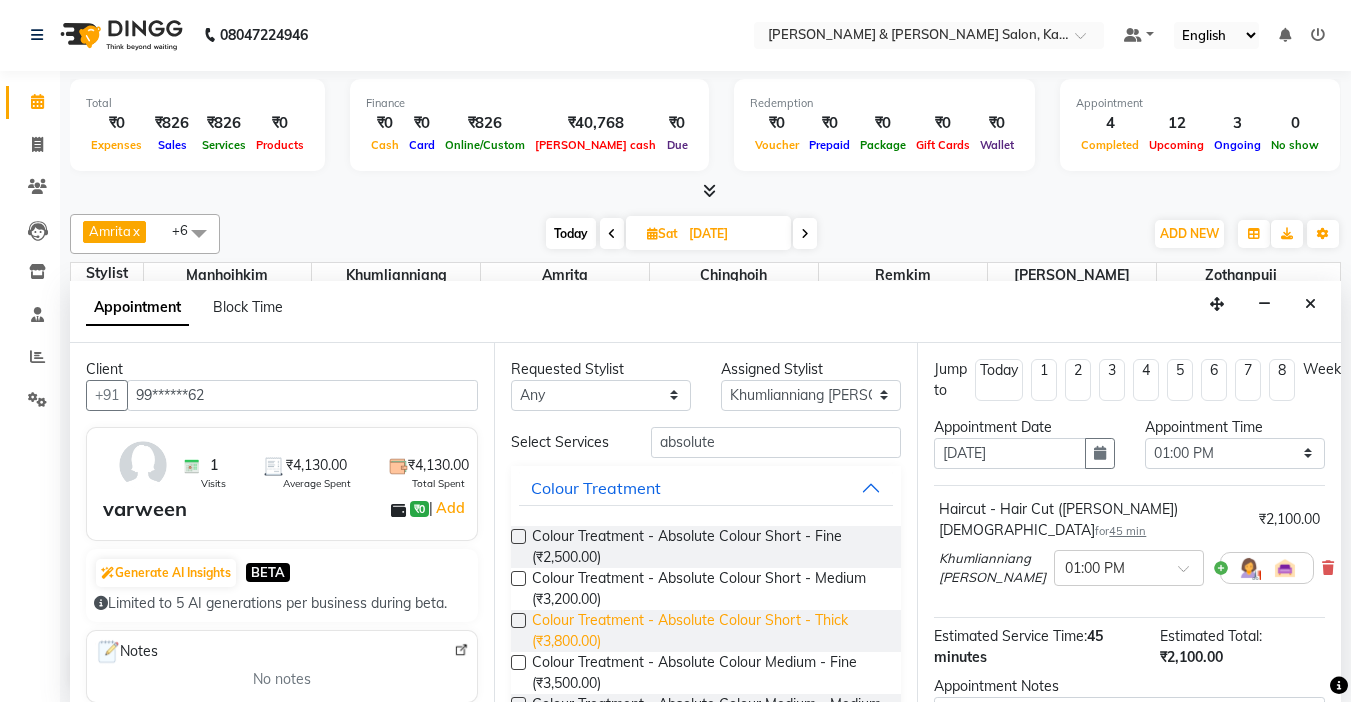 click on "Colour Treatment - Absolute Colour Short - Thick (₹3,800.00)" at bounding box center [709, 631] 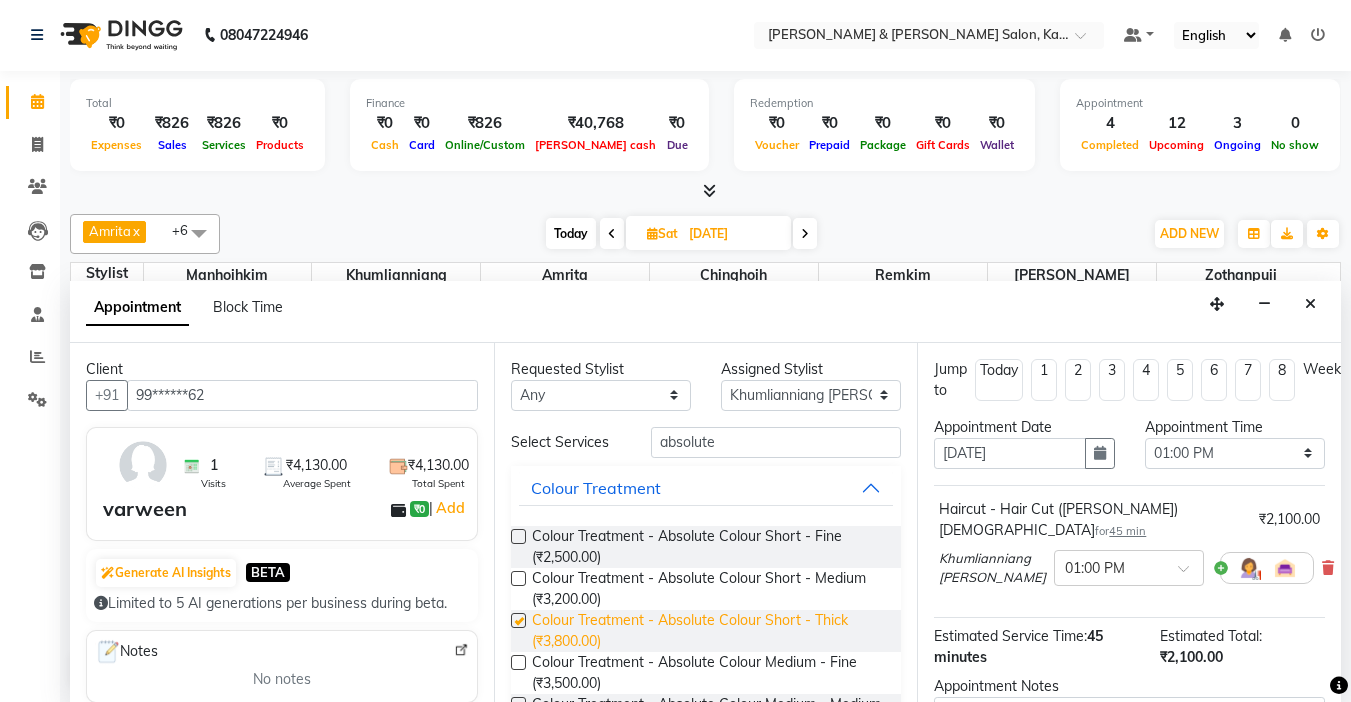 checkbox on "false" 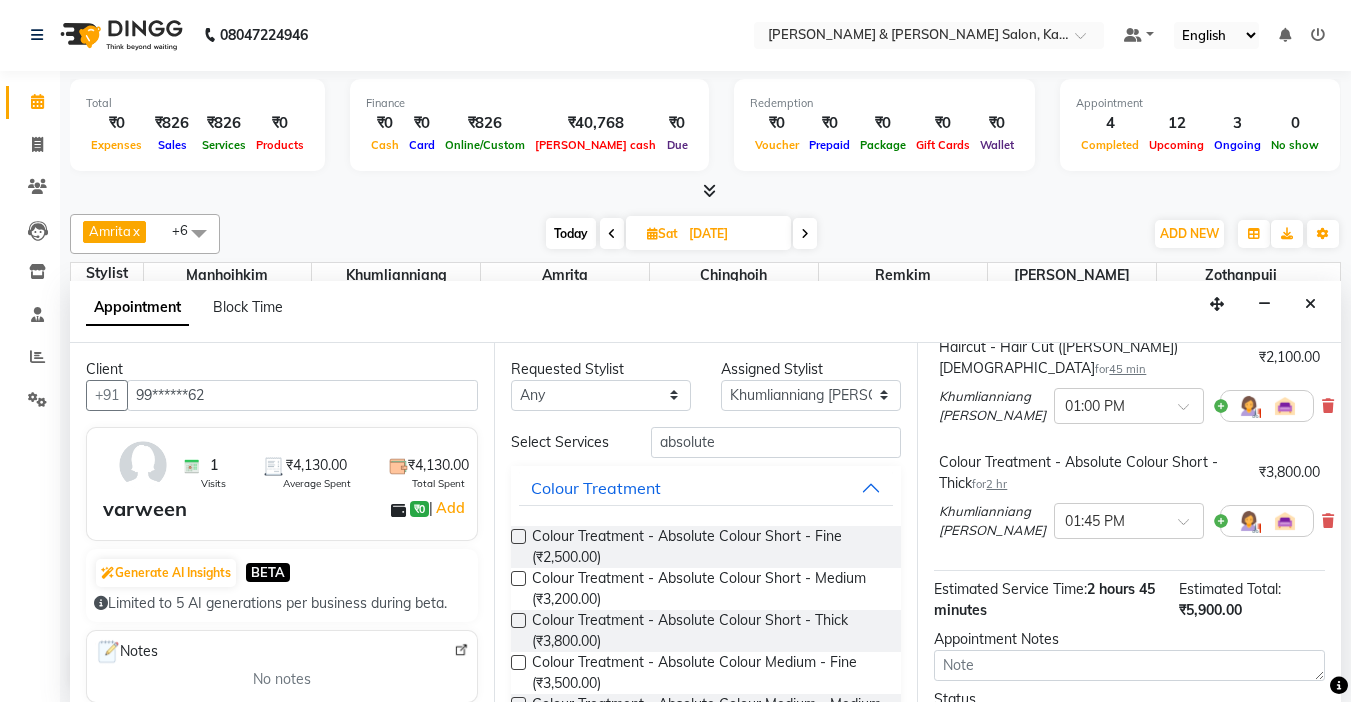 scroll, scrollTop: 321, scrollLeft: 0, axis: vertical 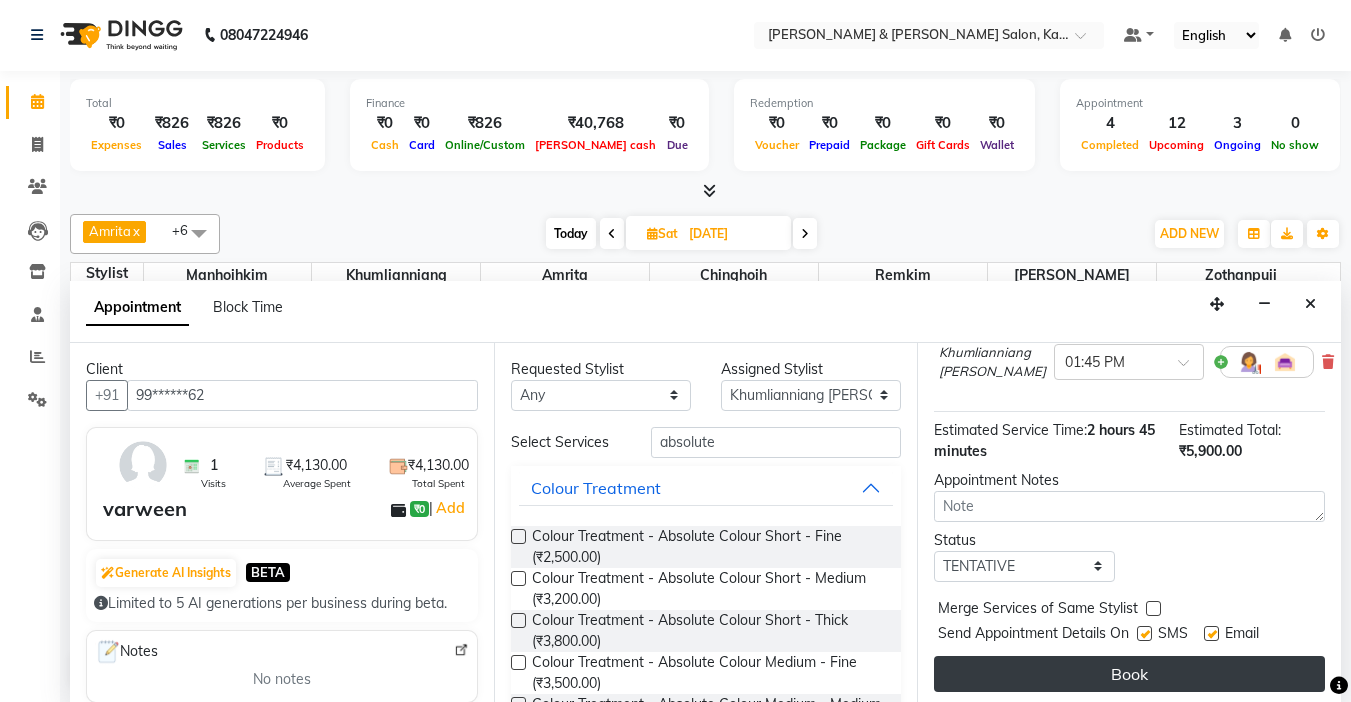 click on "Book" at bounding box center [1129, 674] 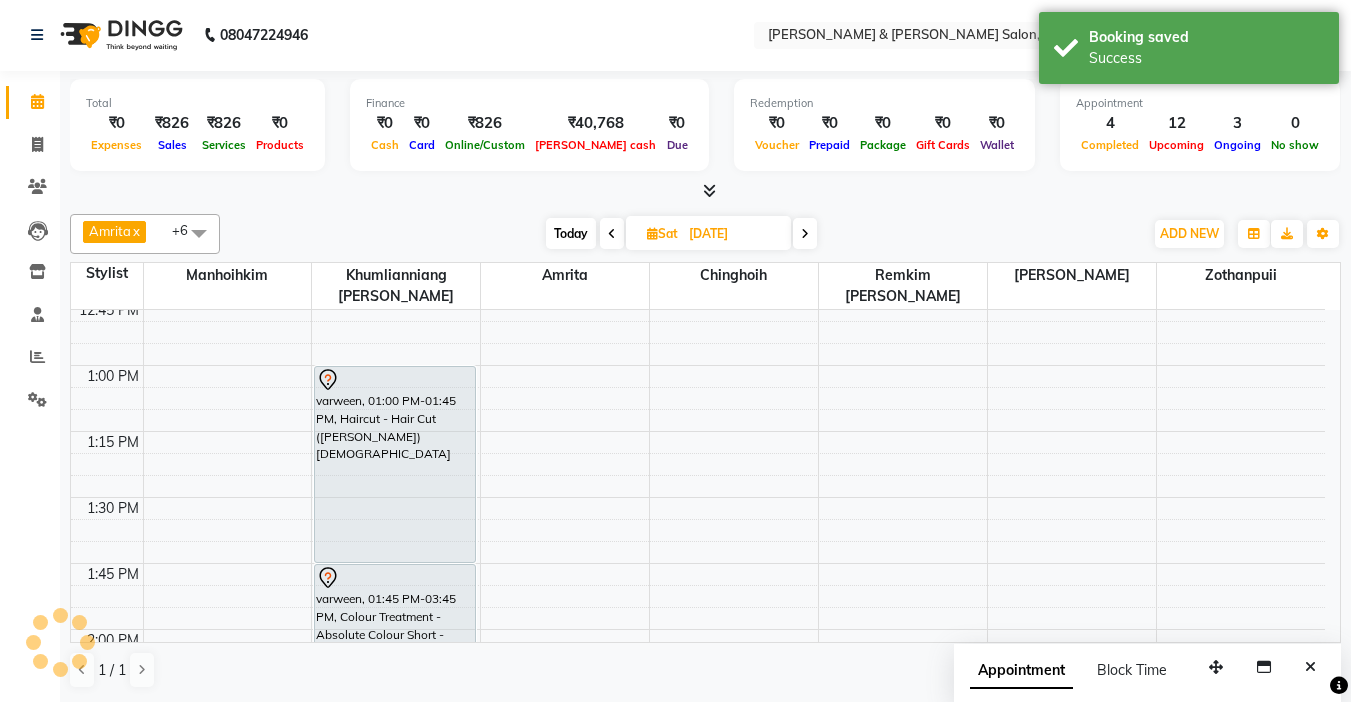 scroll, scrollTop: 0, scrollLeft: 0, axis: both 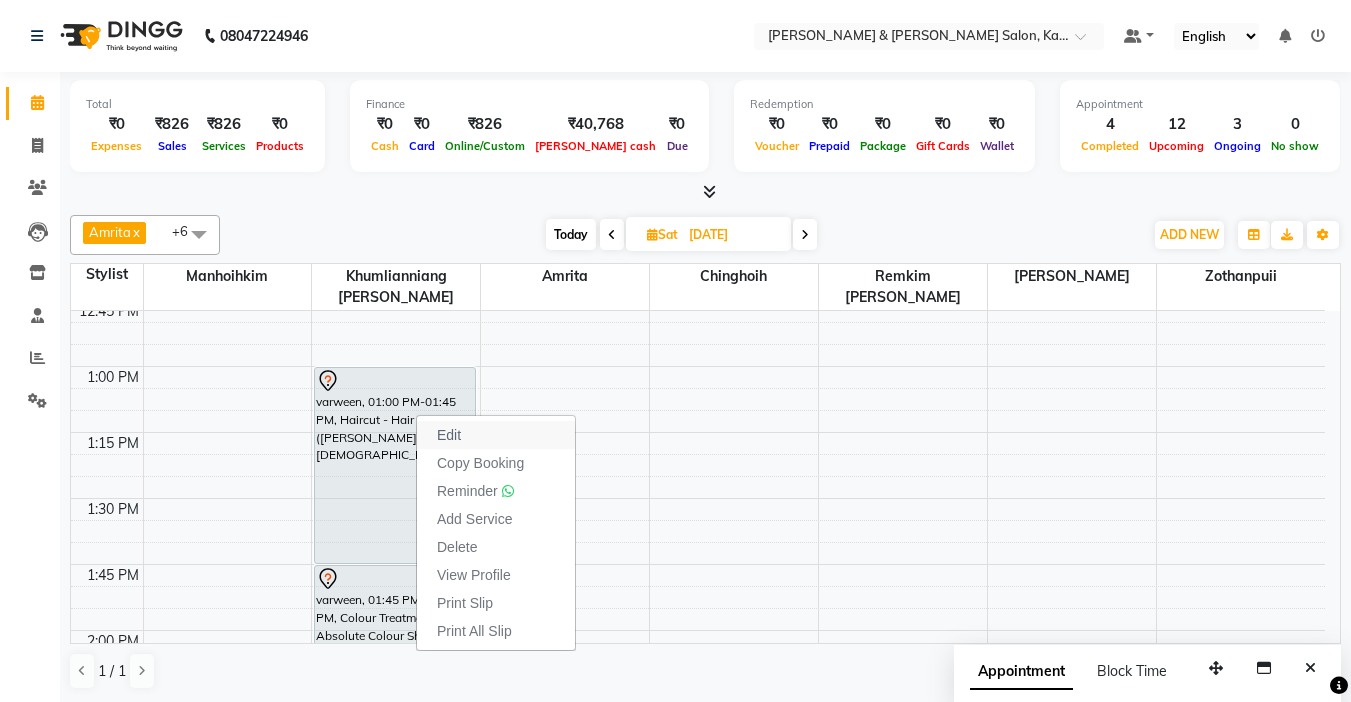 click on "Edit" at bounding box center (496, 435) 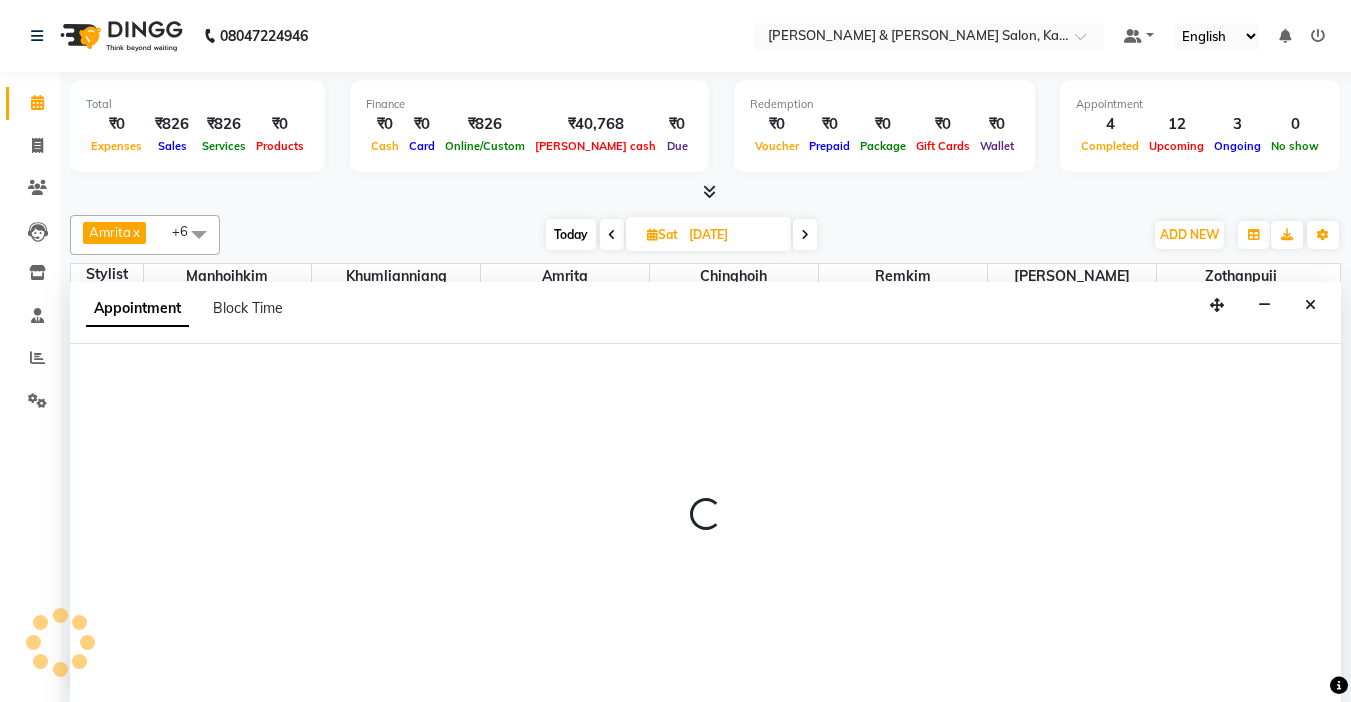 select on "tentative" 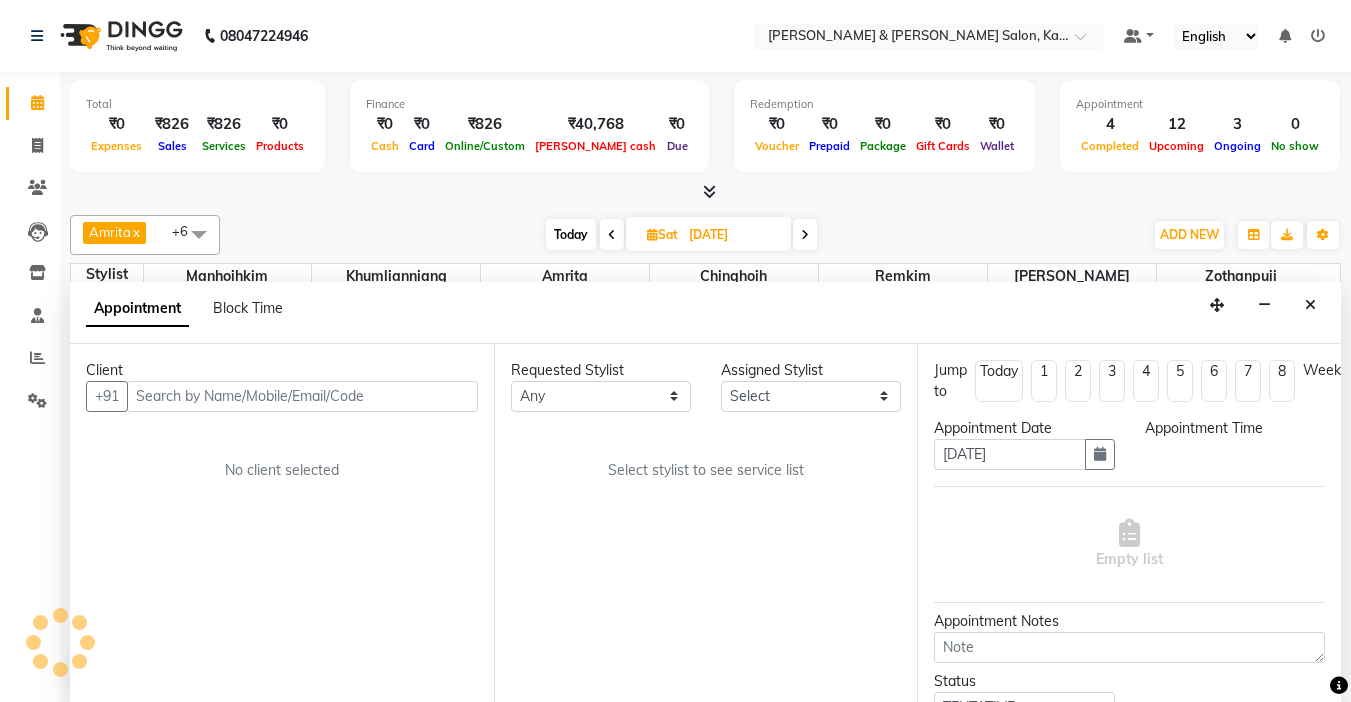 select on "70737" 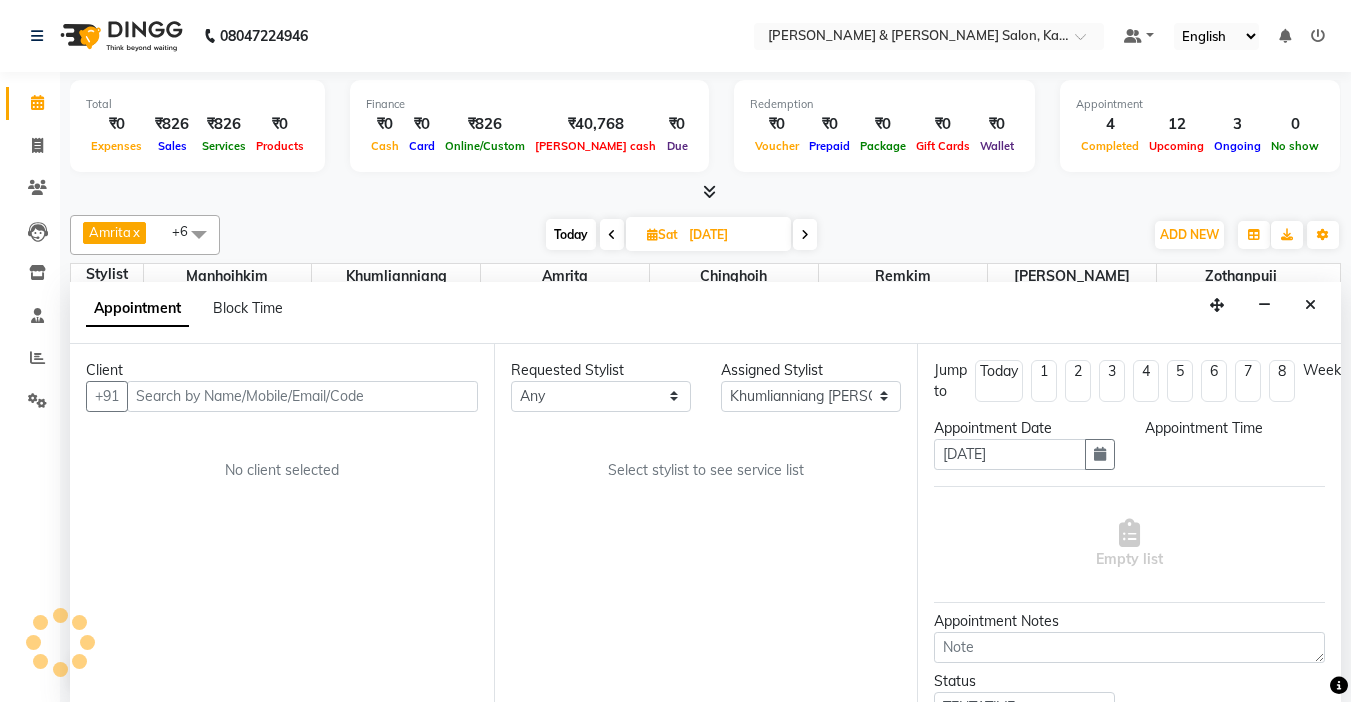 scroll, scrollTop: 1, scrollLeft: 0, axis: vertical 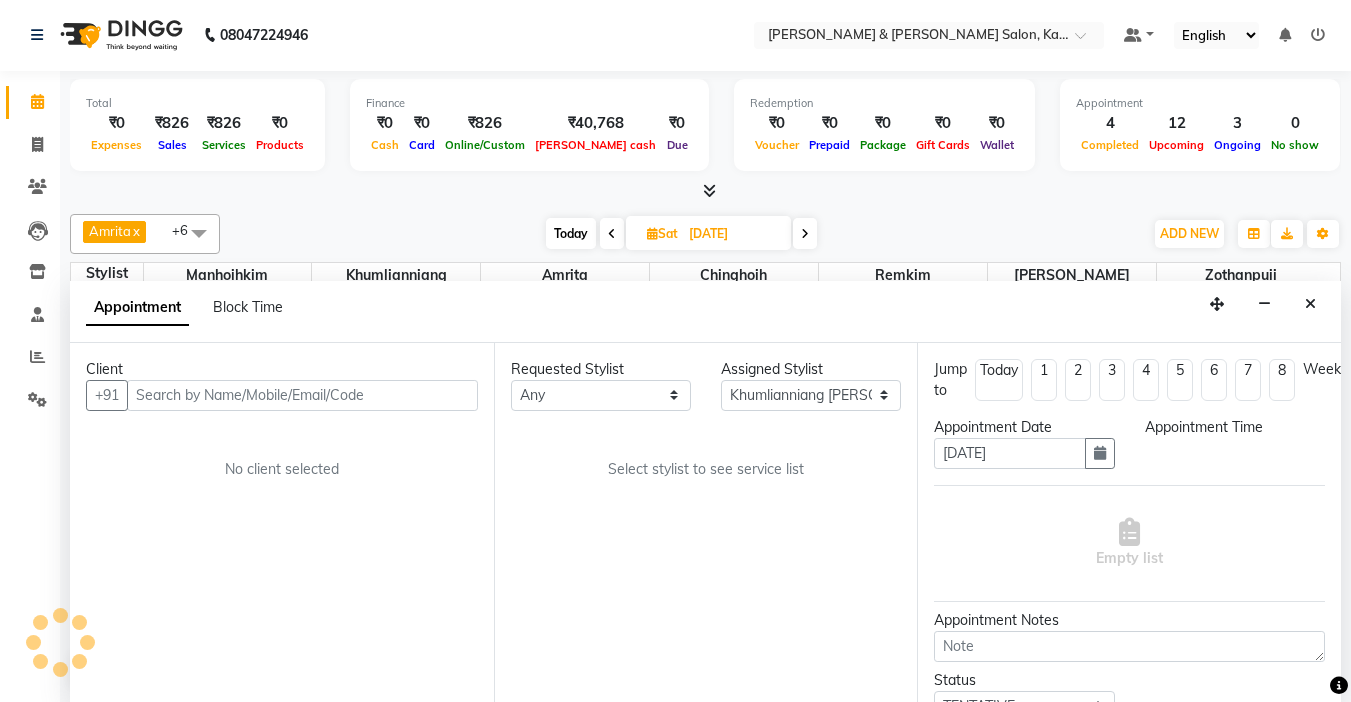 select on "780" 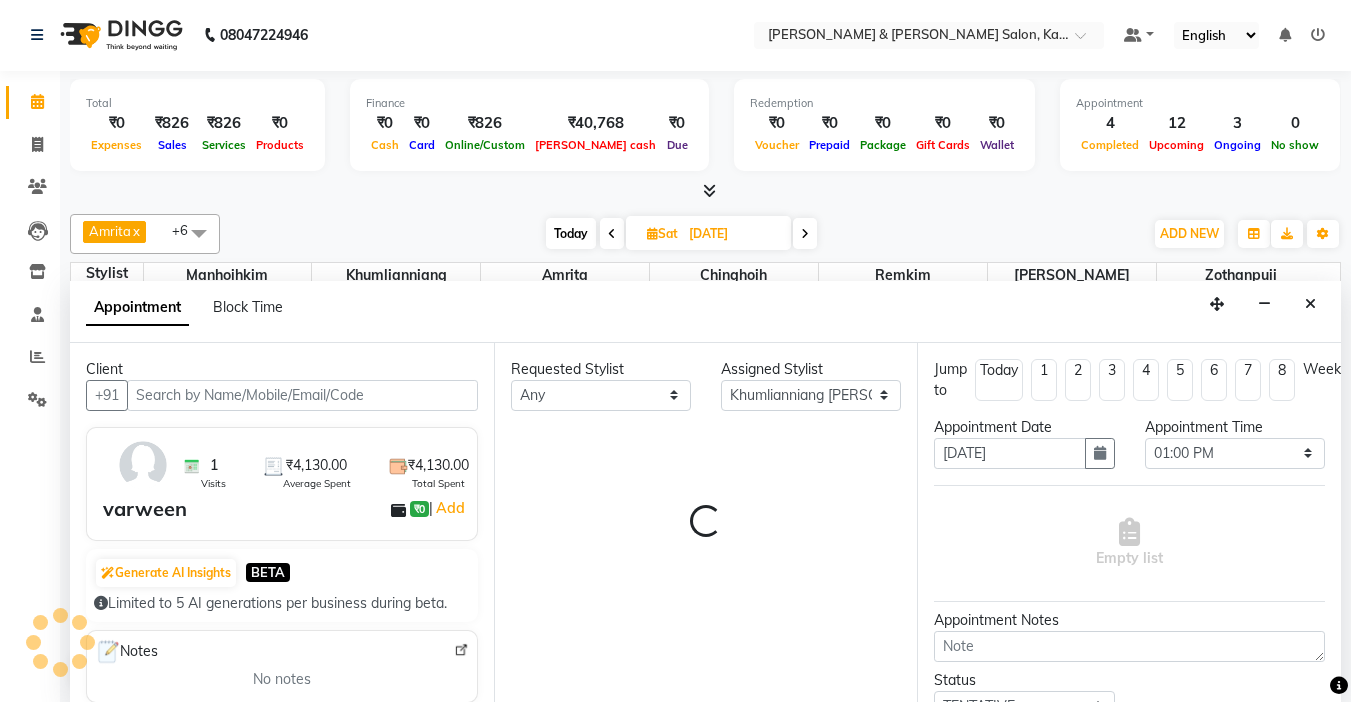 select on "3938" 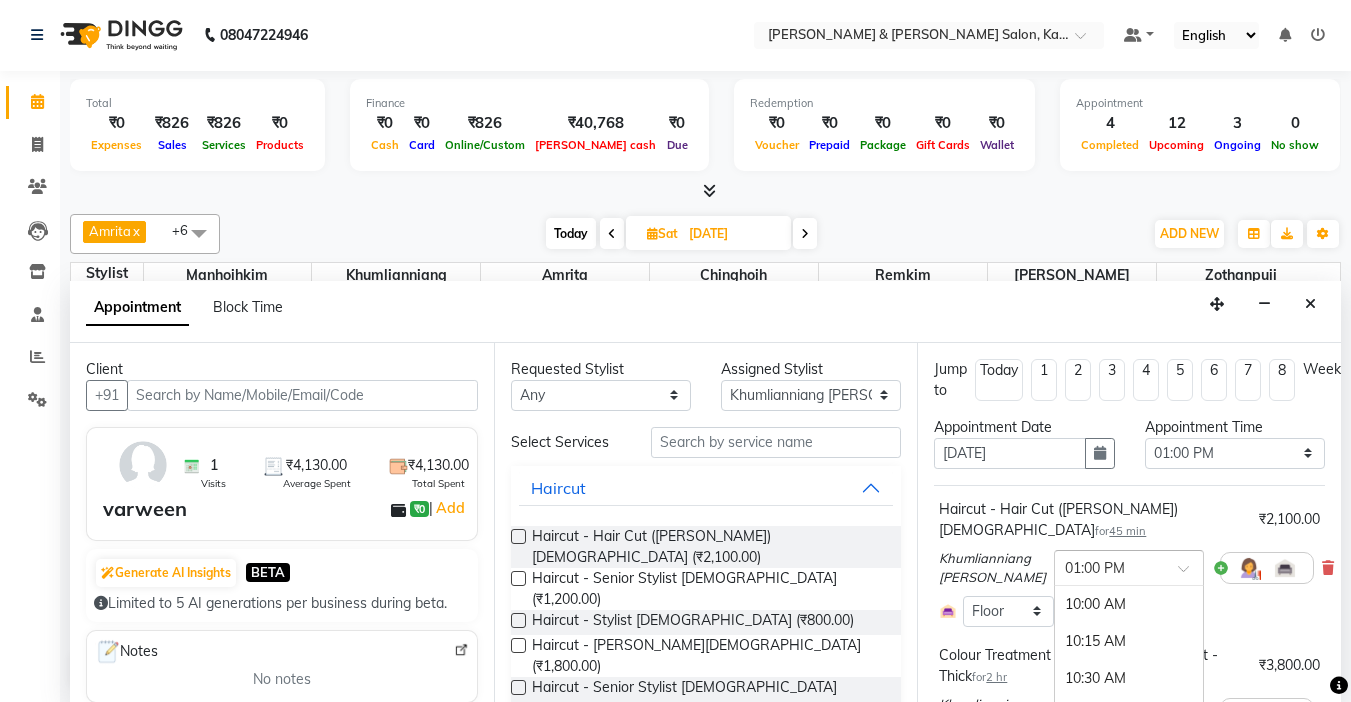 click at bounding box center (1190, 574) 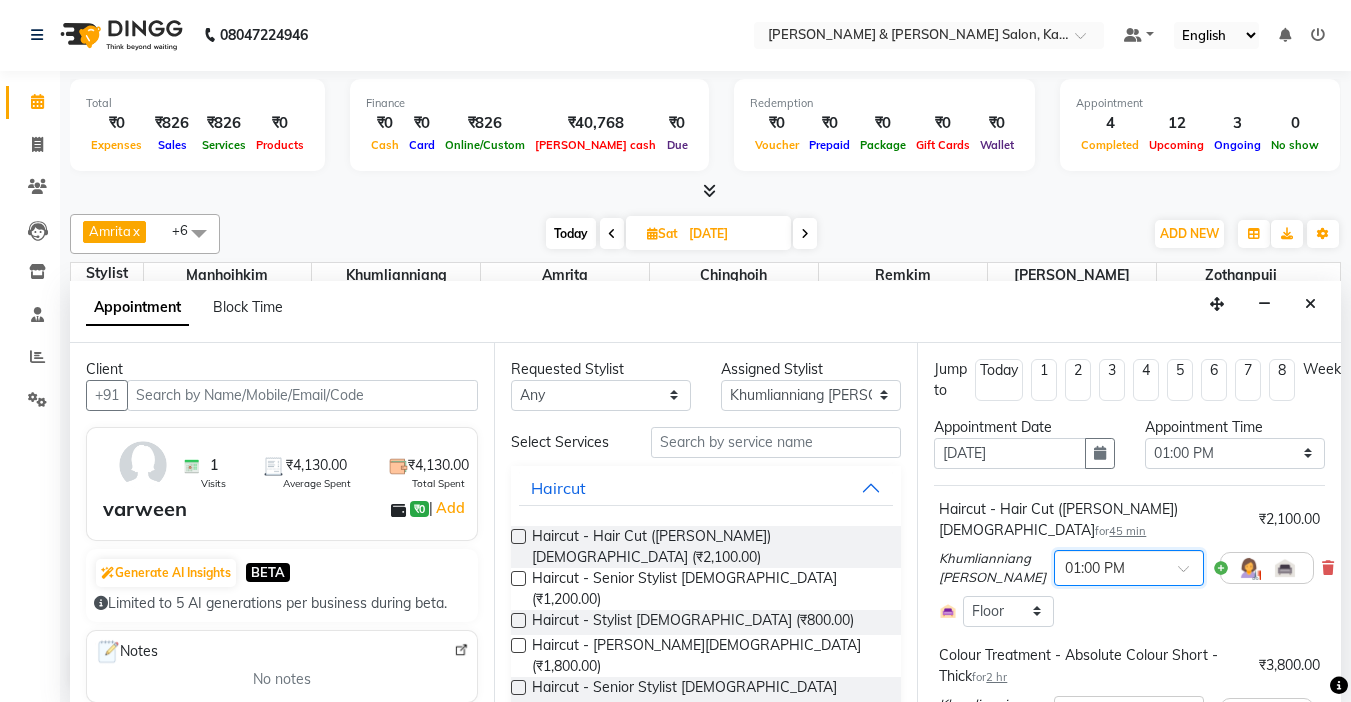 click at bounding box center [1190, 574] 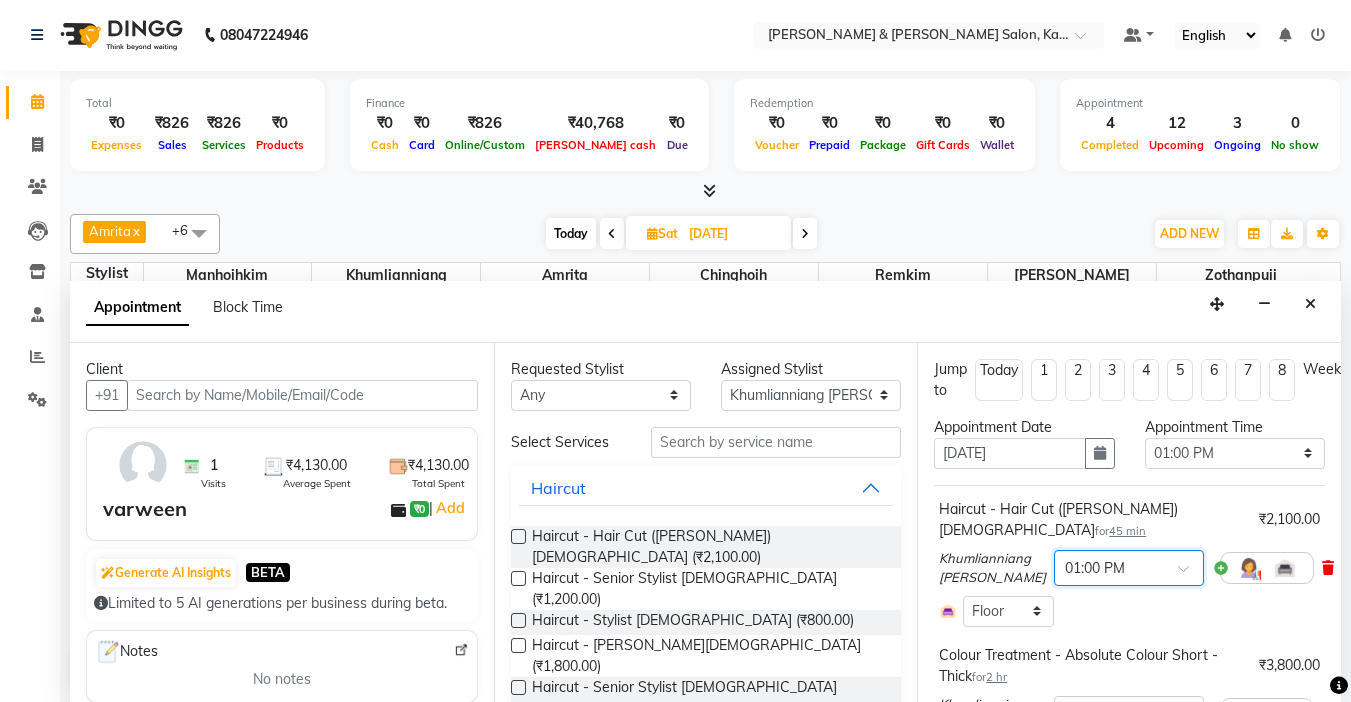 click at bounding box center (1328, 568) 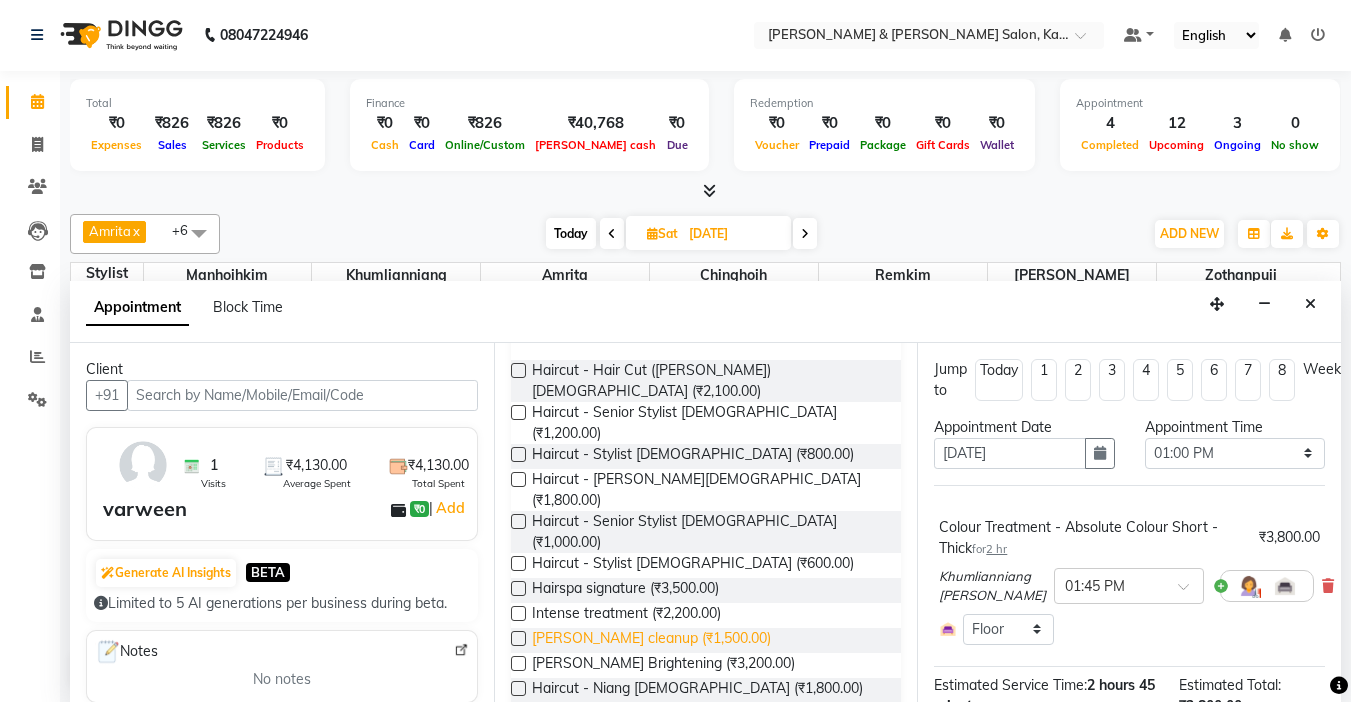 scroll, scrollTop: 200, scrollLeft: 0, axis: vertical 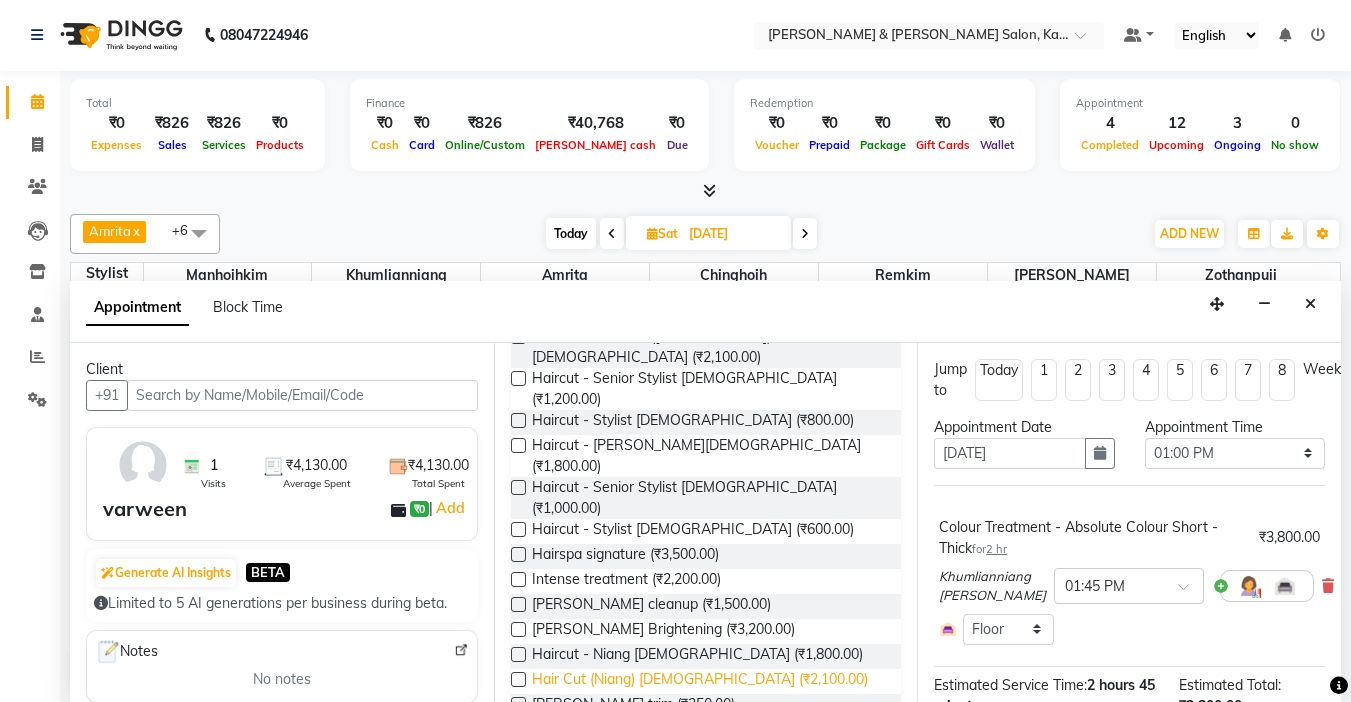 click on "Hair Cut (Niang) [DEMOGRAPHIC_DATA] (₹2,100.00)" at bounding box center [700, 681] 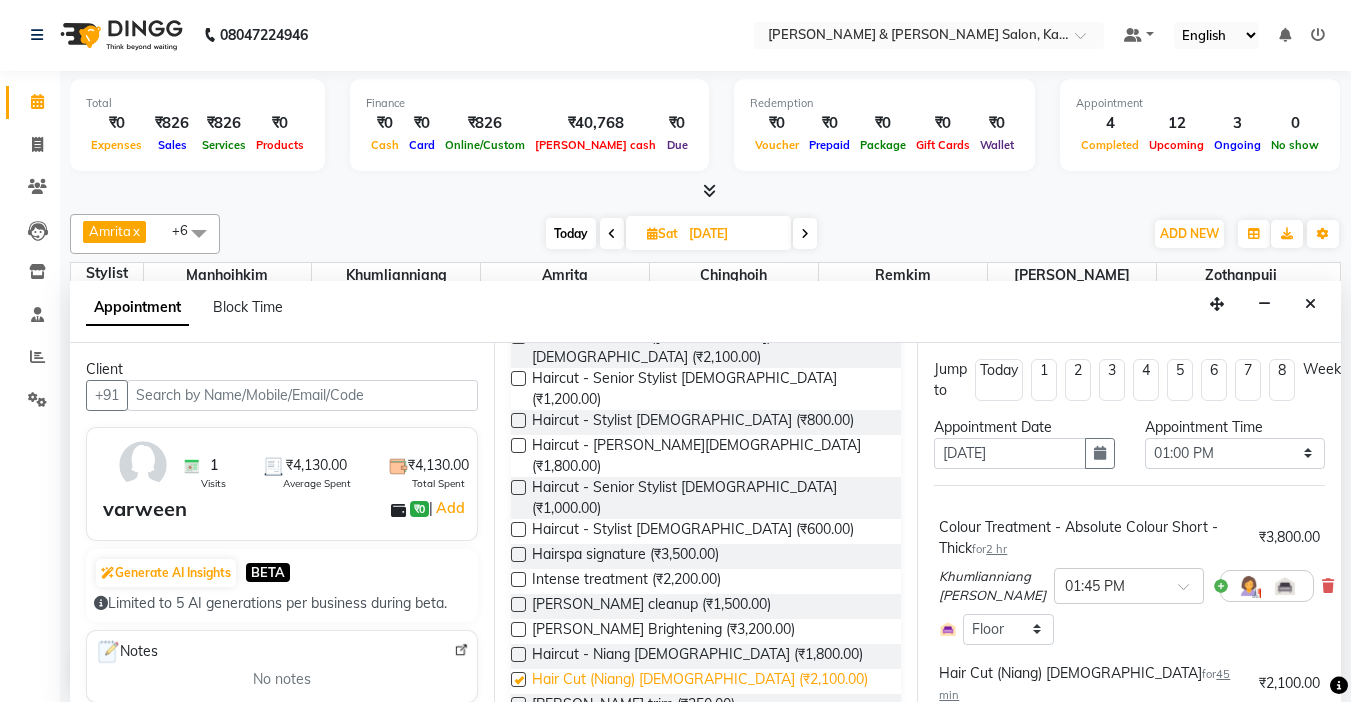 checkbox on "false" 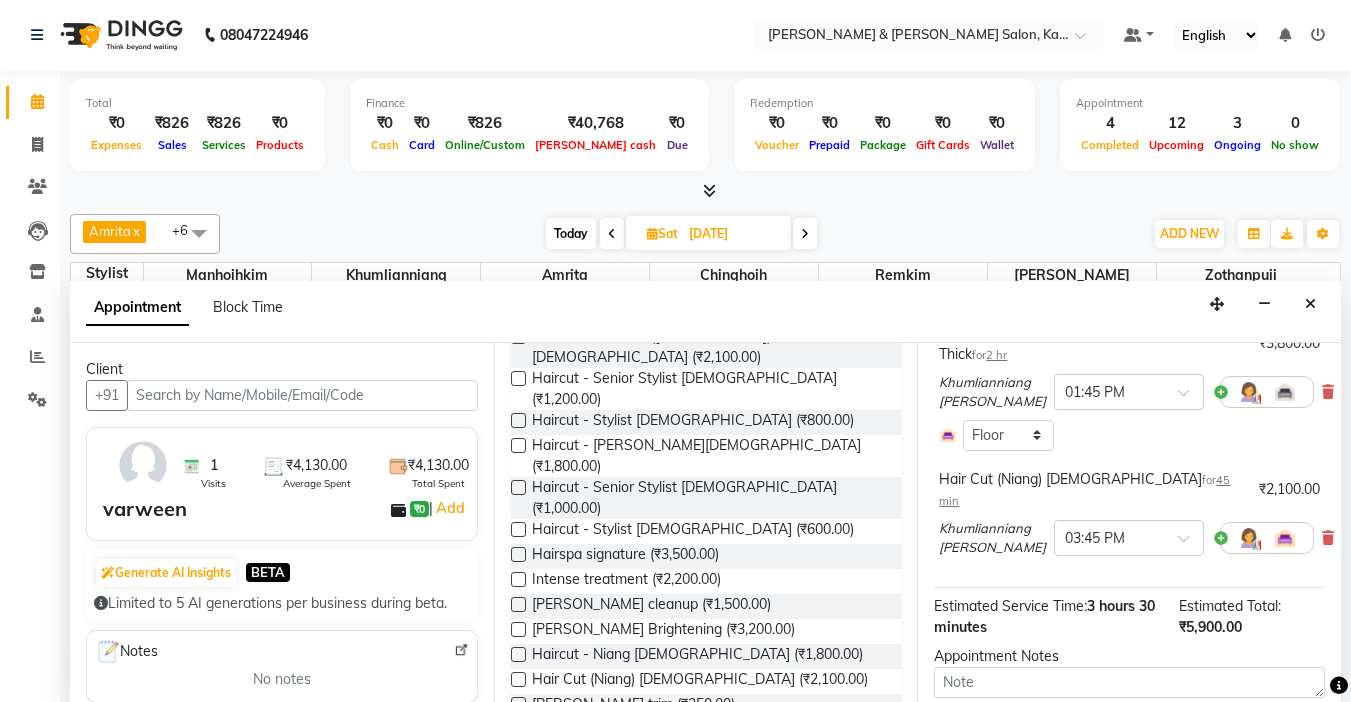 scroll, scrollTop: 200, scrollLeft: 0, axis: vertical 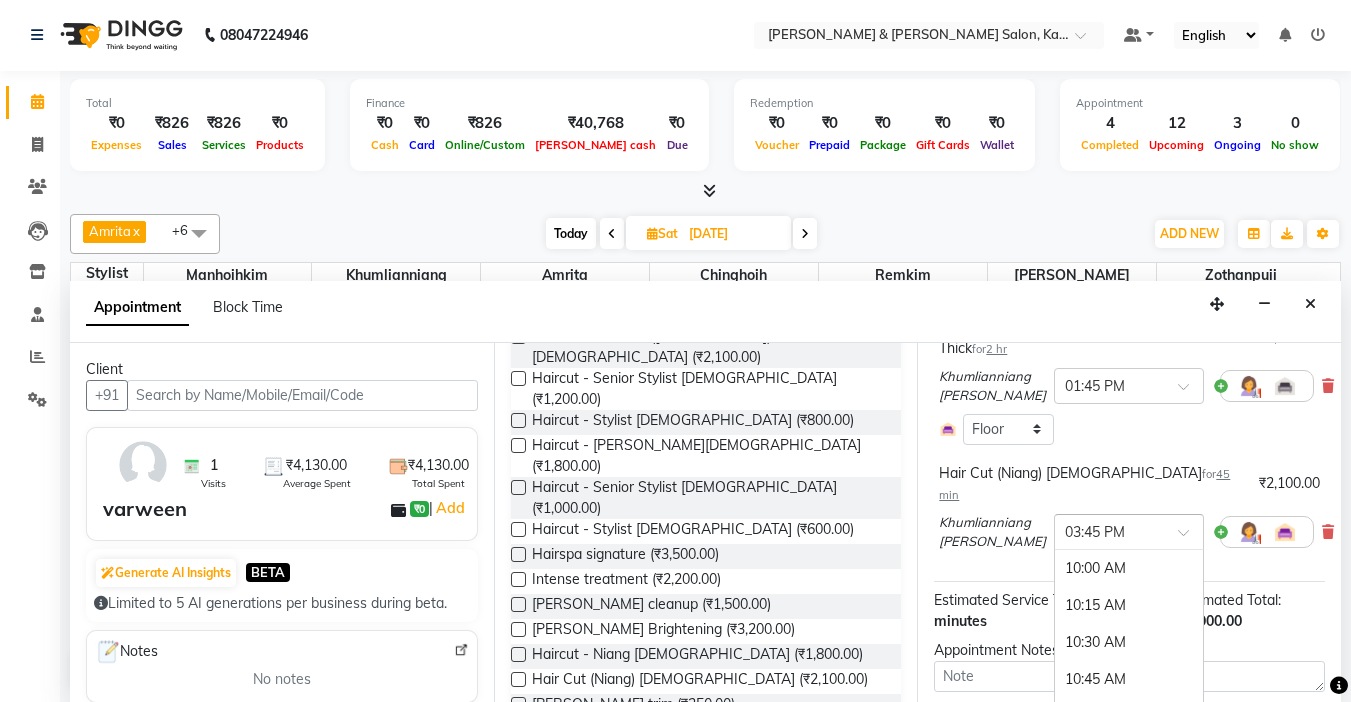 click at bounding box center [1129, 530] 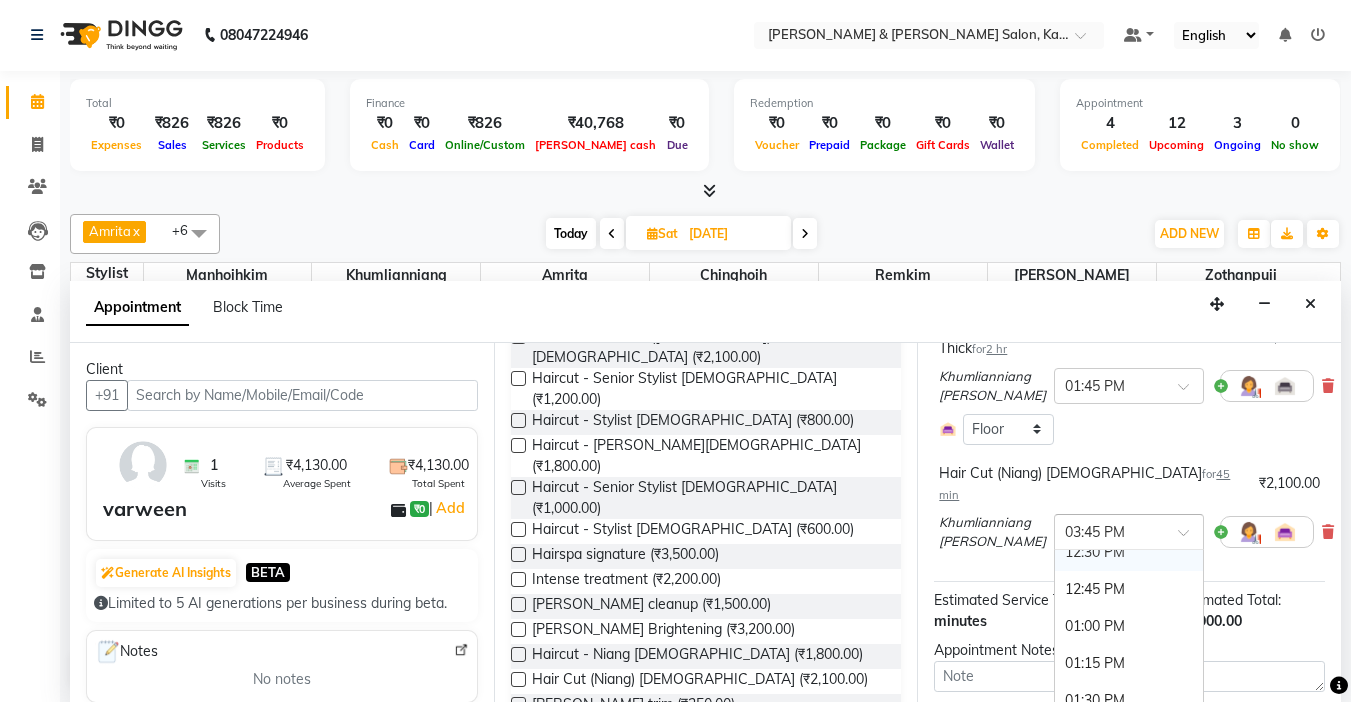 scroll, scrollTop: 351, scrollLeft: 0, axis: vertical 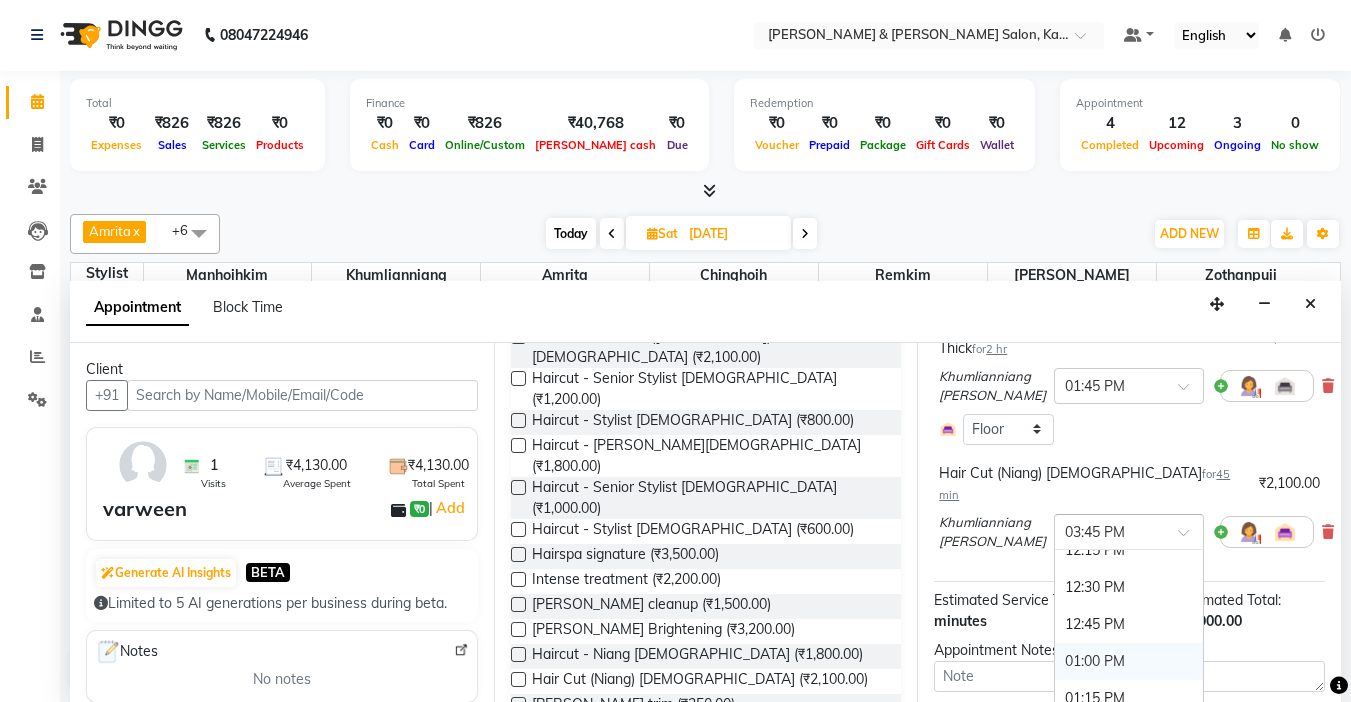click on "01:00 PM" at bounding box center [1129, 661] 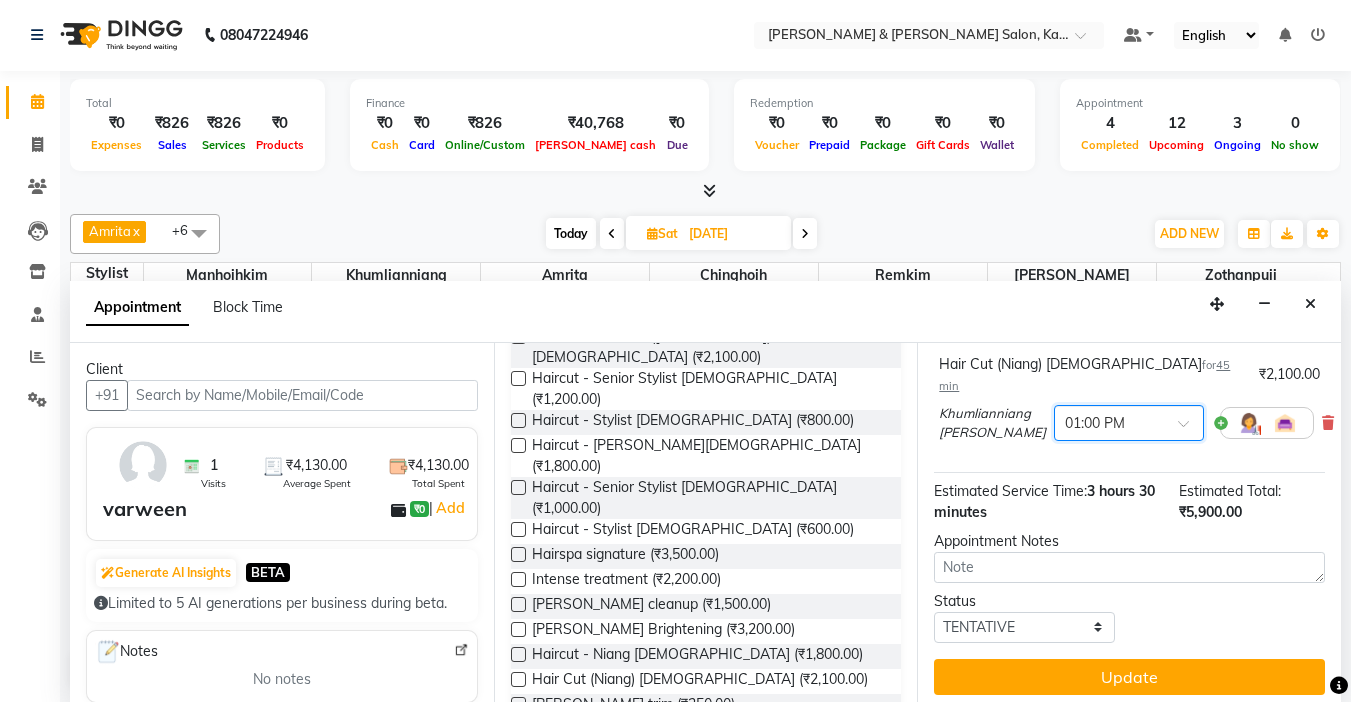 scroll, scrollTop: 312, scrollLeft: 0, axis: vertical 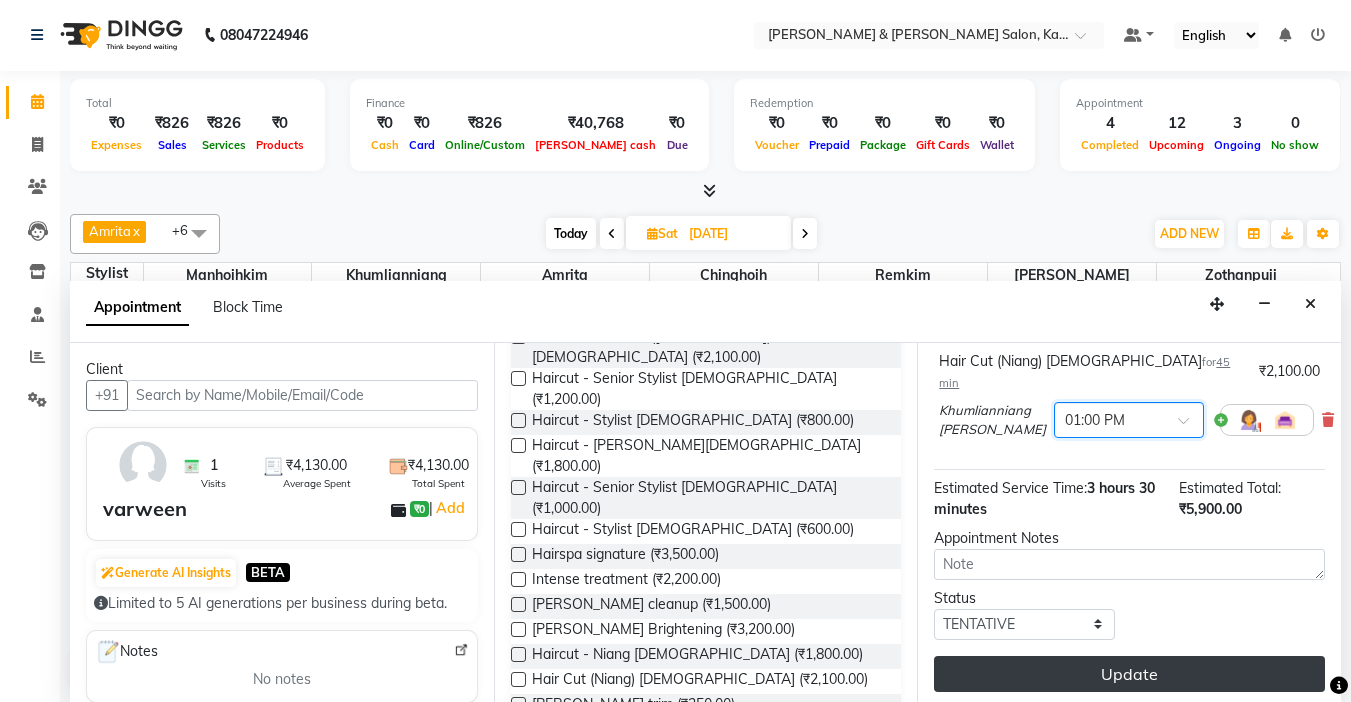 click on "Update" at bounding box center (1129, 674) 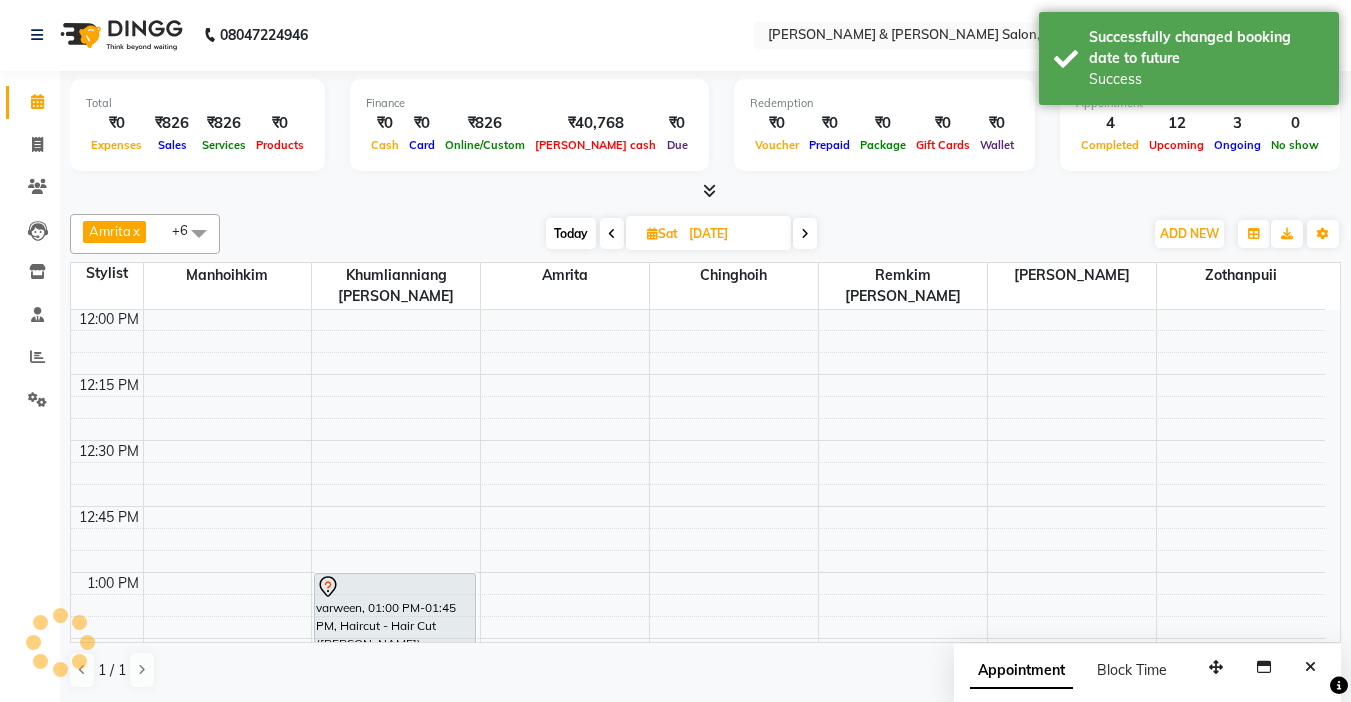 scroll, scrollTop: 0, scrollLeft: 0, axis: both 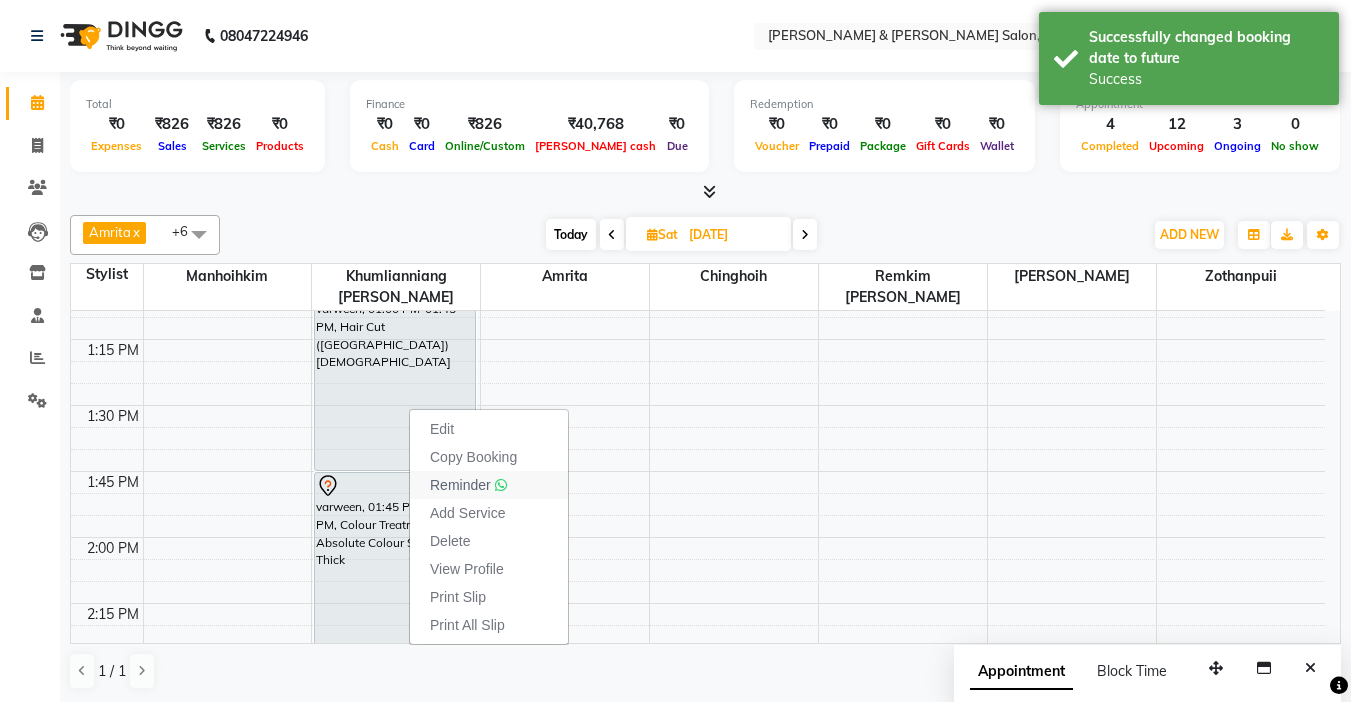 click on "Reminder" at bounding box center [460, 485] 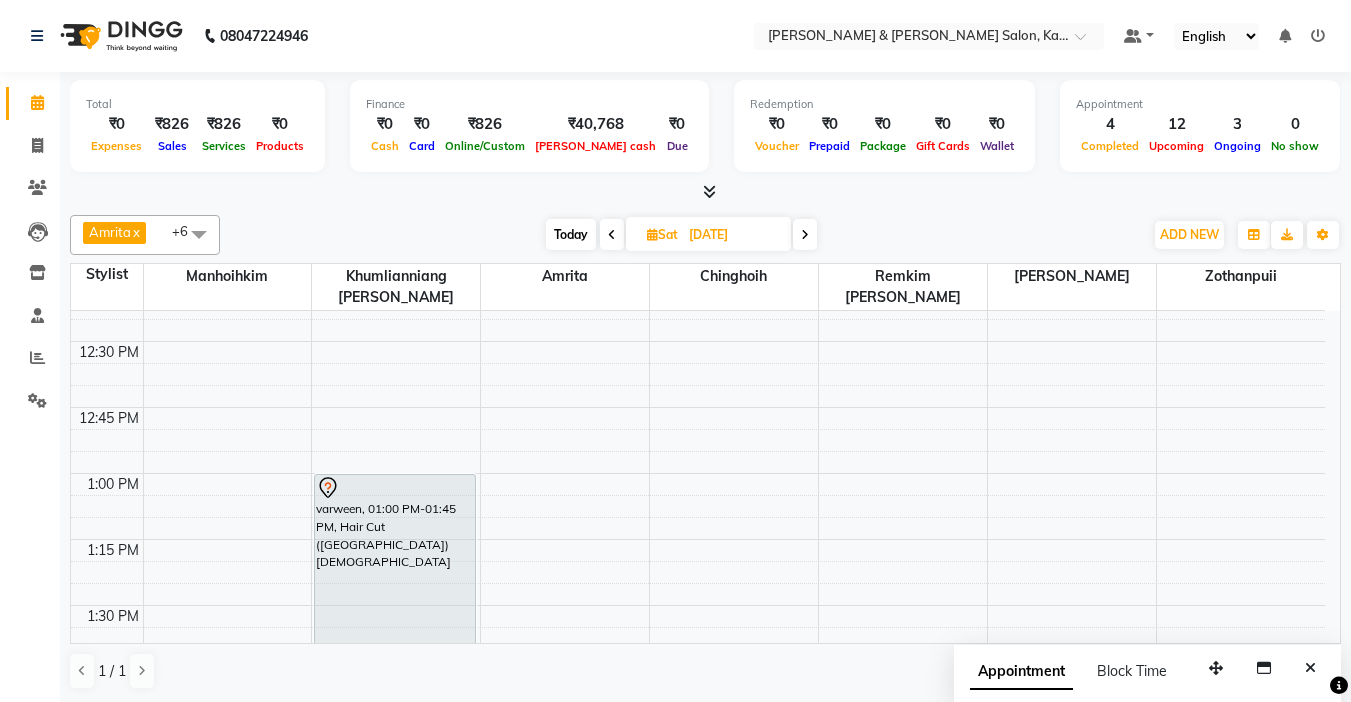 scroll, scrollTop: 793, scrollLeft: 0, axis: vertical 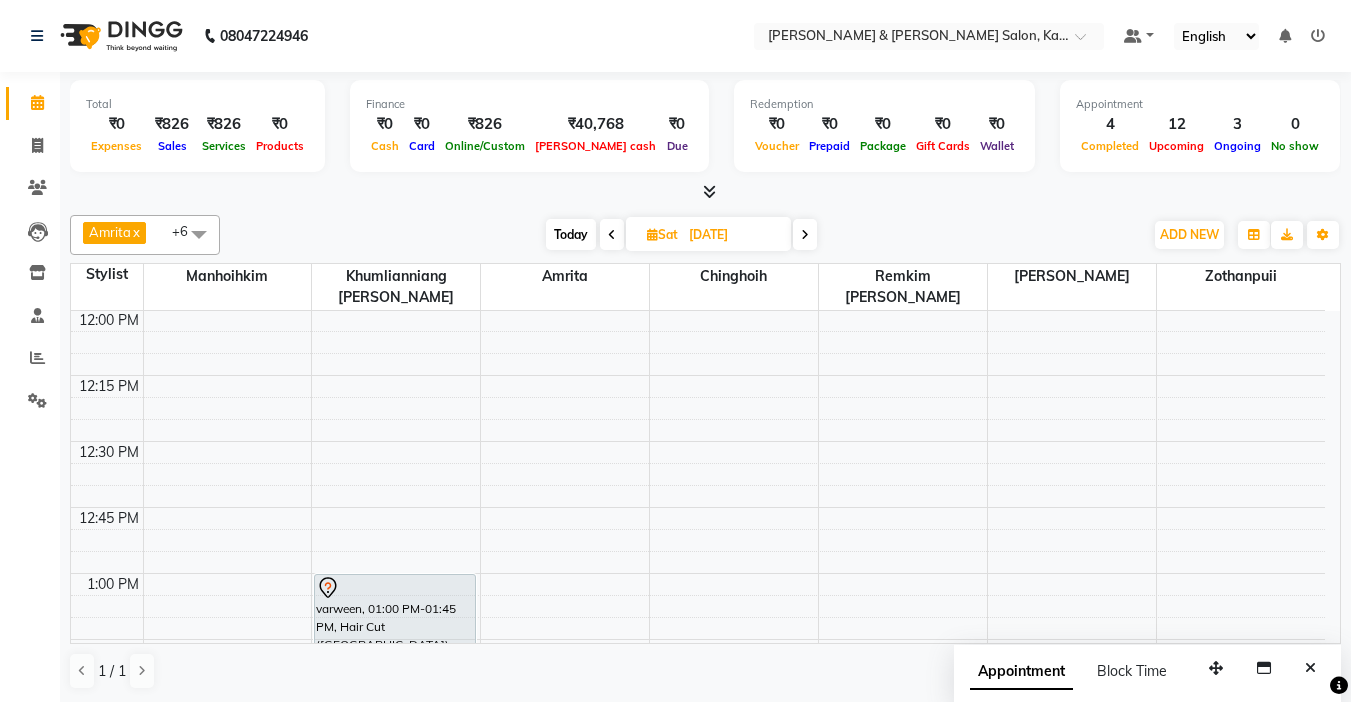 click on "Today" at bounding box center [571, 234] 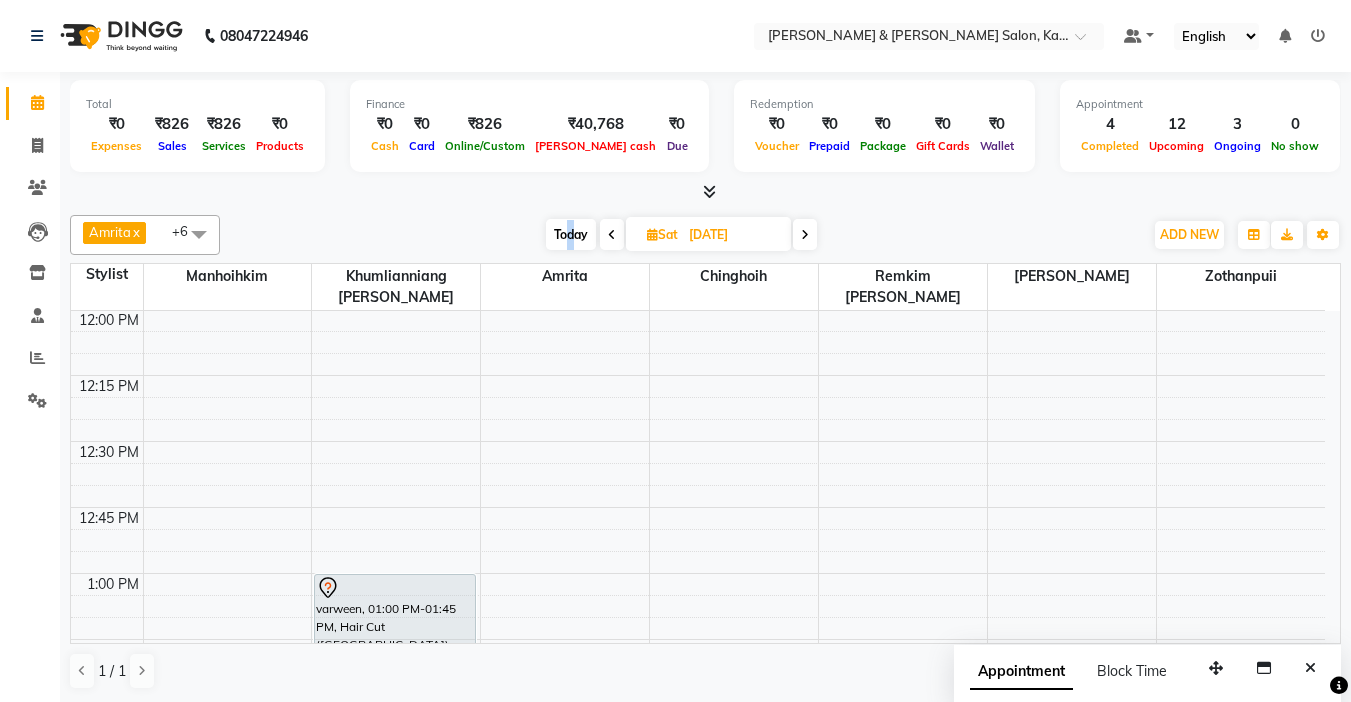 scroll, scrollTop: 793, scrollLeft: 0, axis: vertical 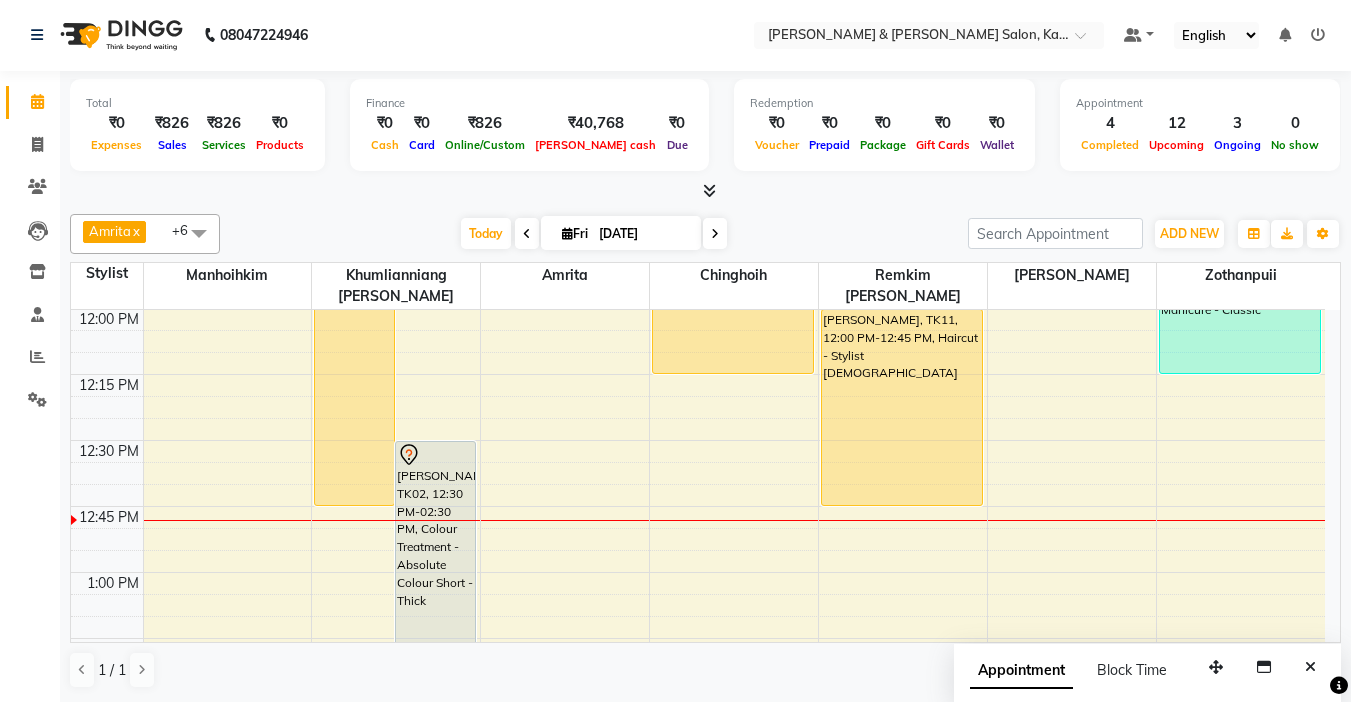 drag, startPoint x: 569, startPoint y: 230, endPoint x: 371, endPoint y: 214, distance: 198.64542 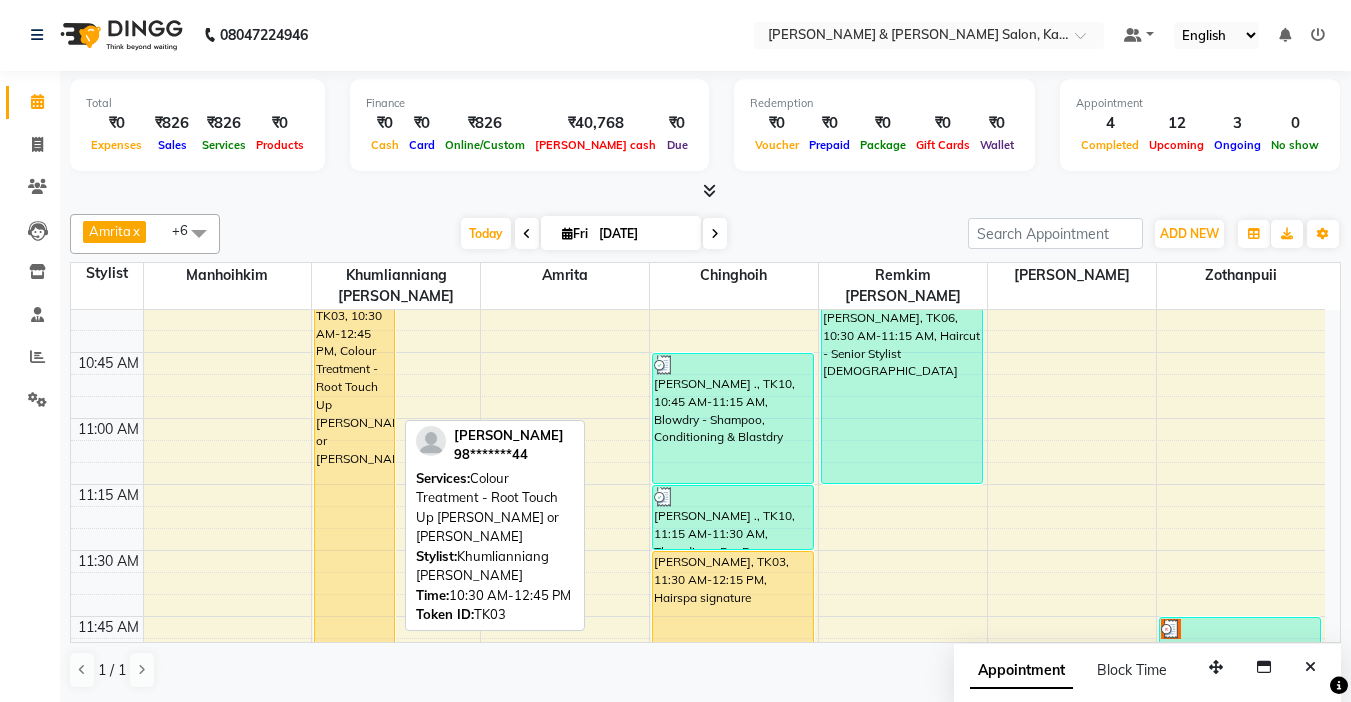 scroll, scrollTop: 393, scrollLeft: 0, axis: vertical 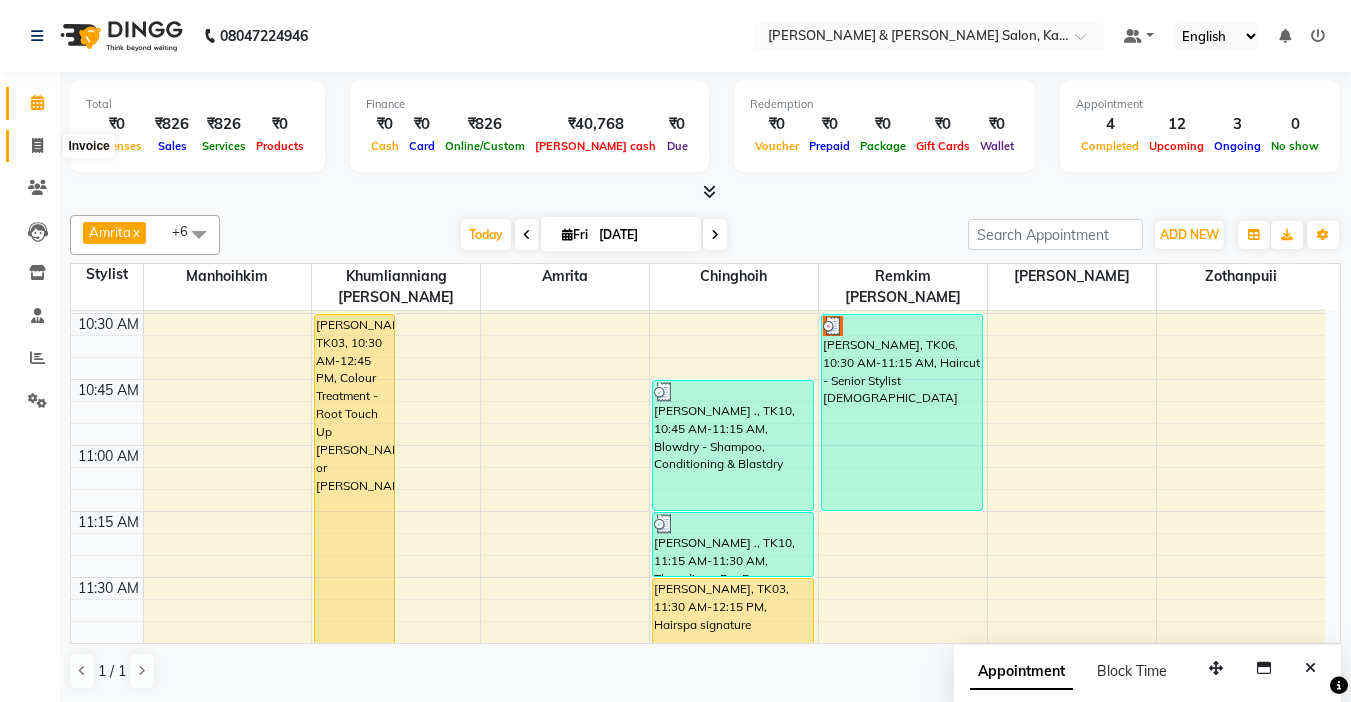 click 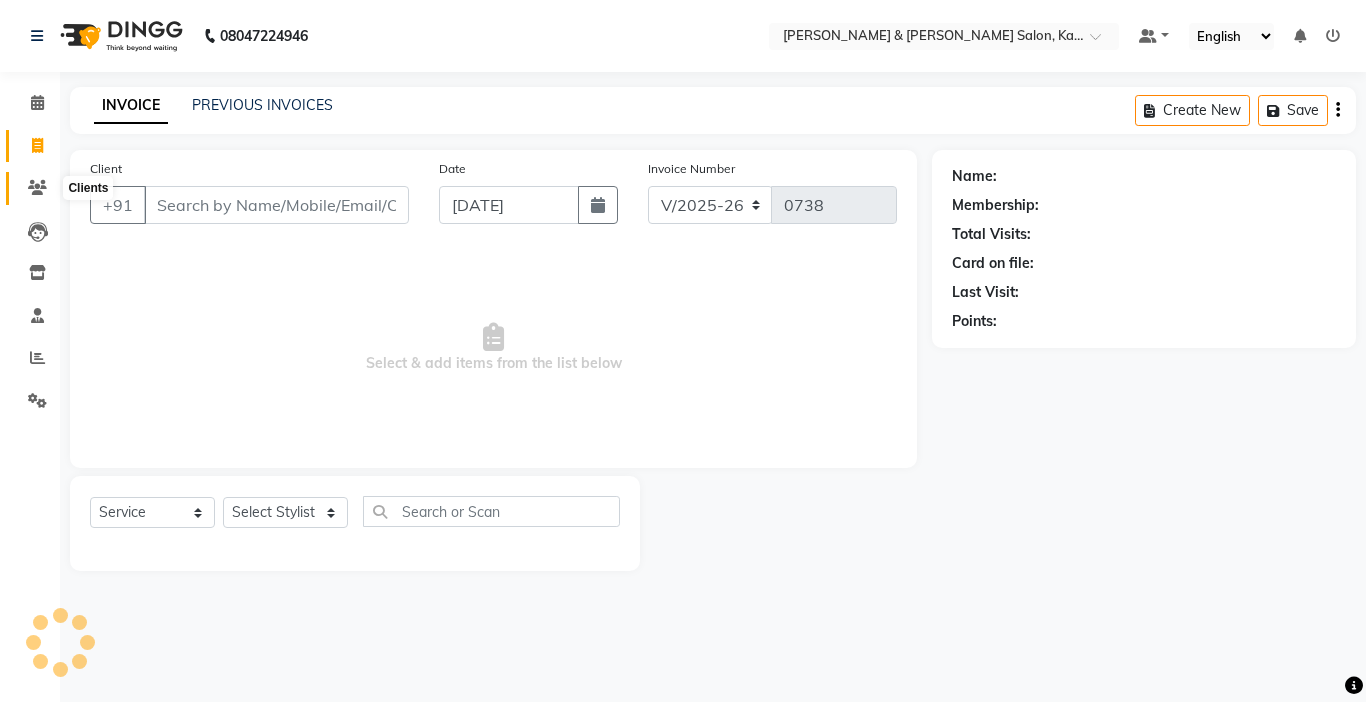 click 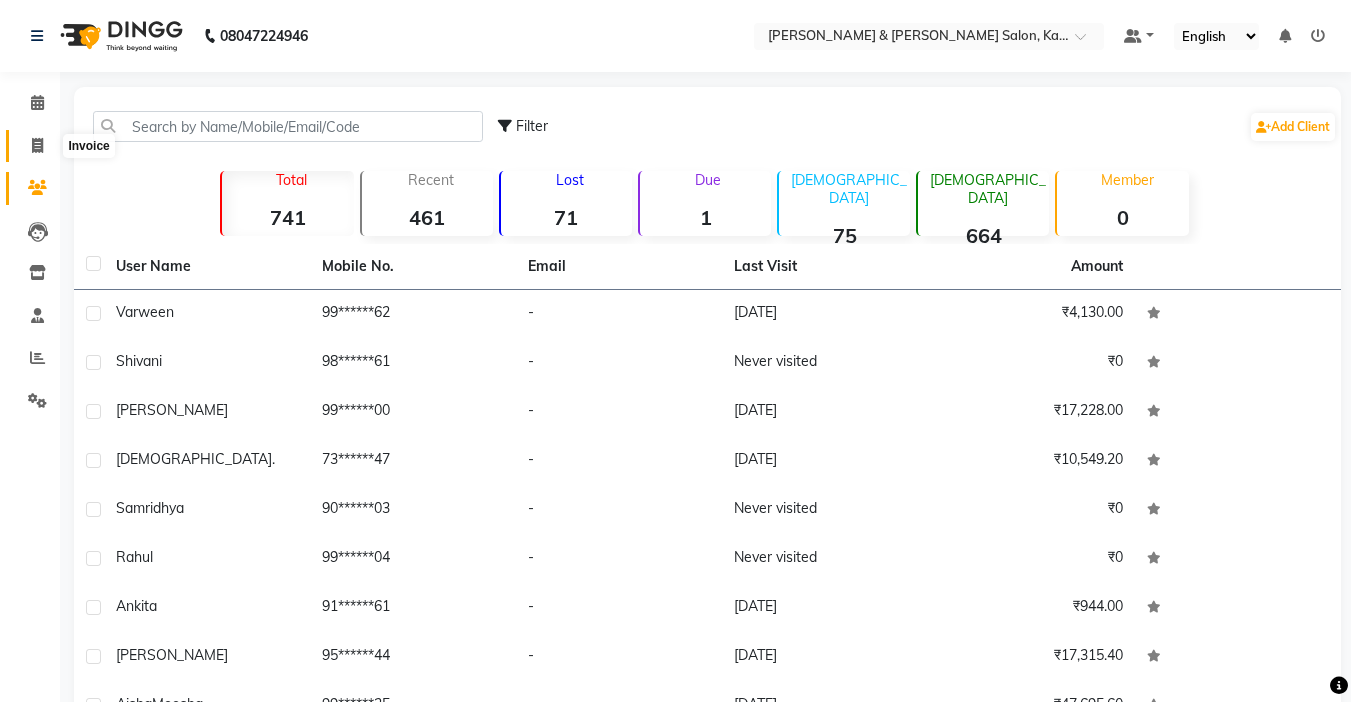 click 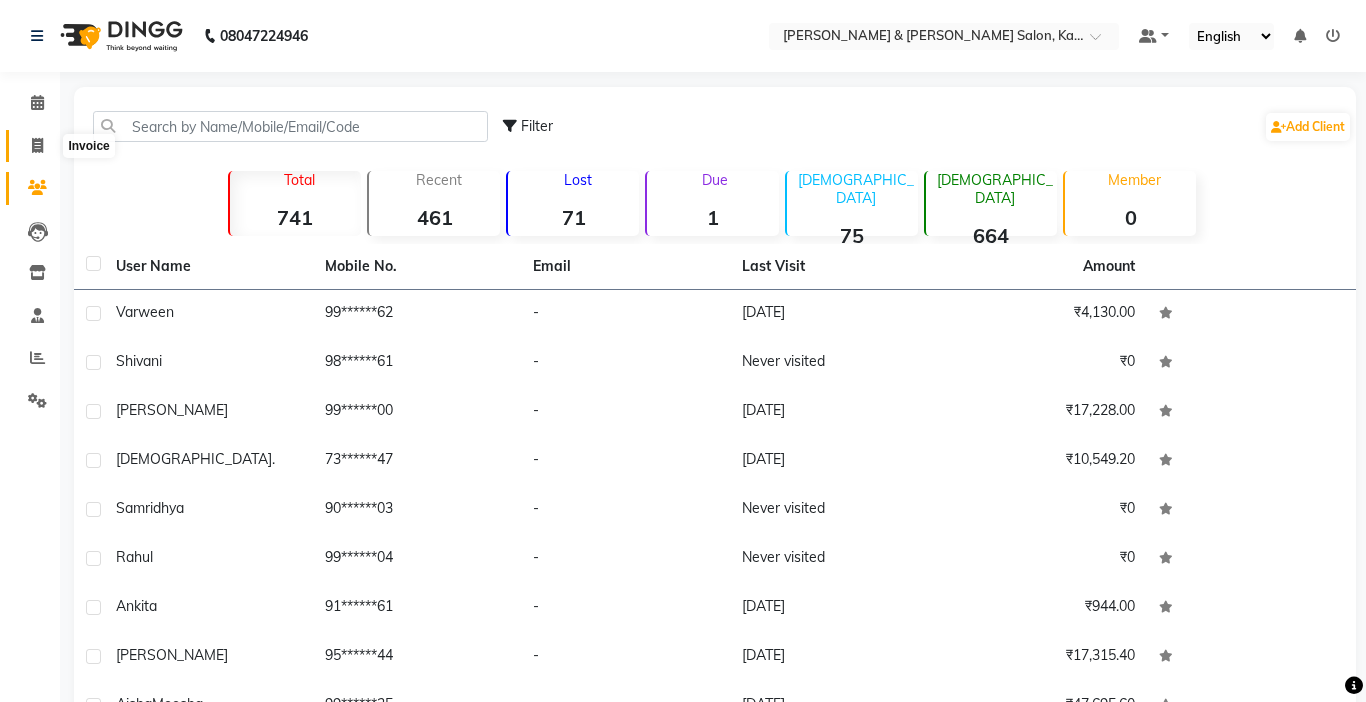 select on "7750" 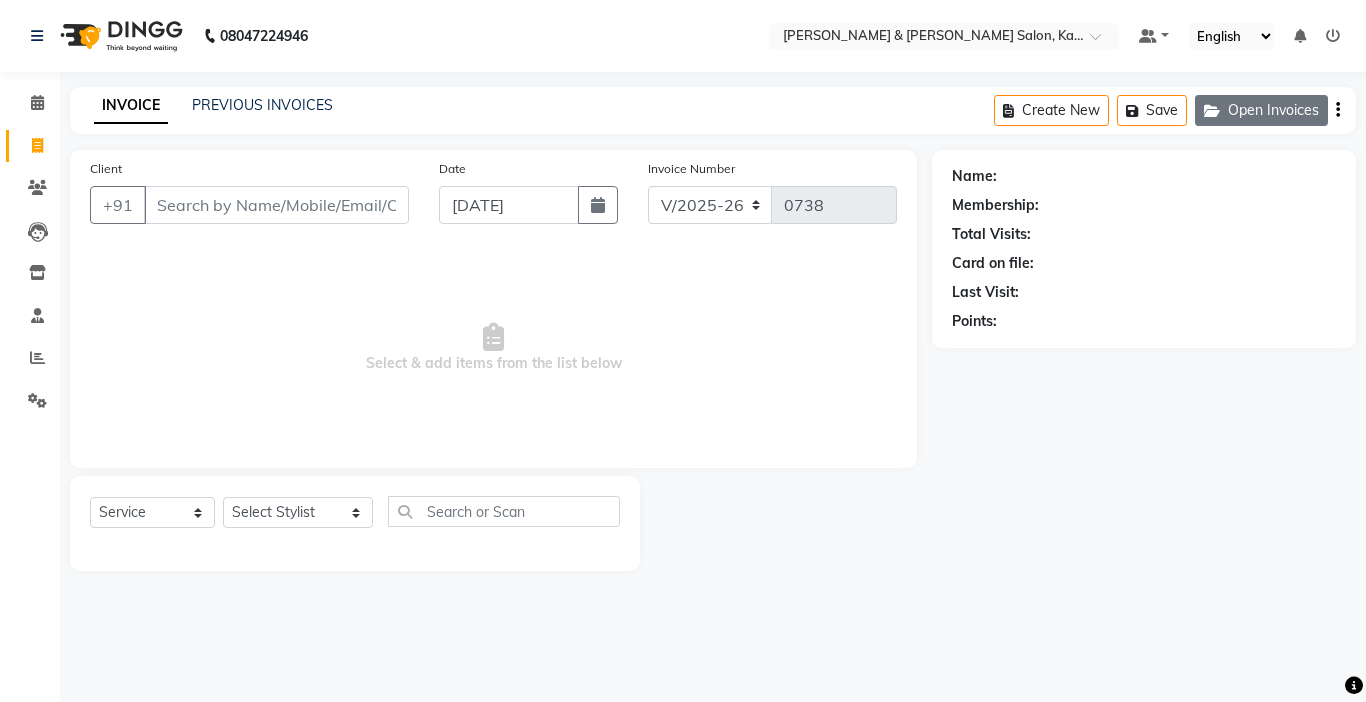 click on "Open Invoices" 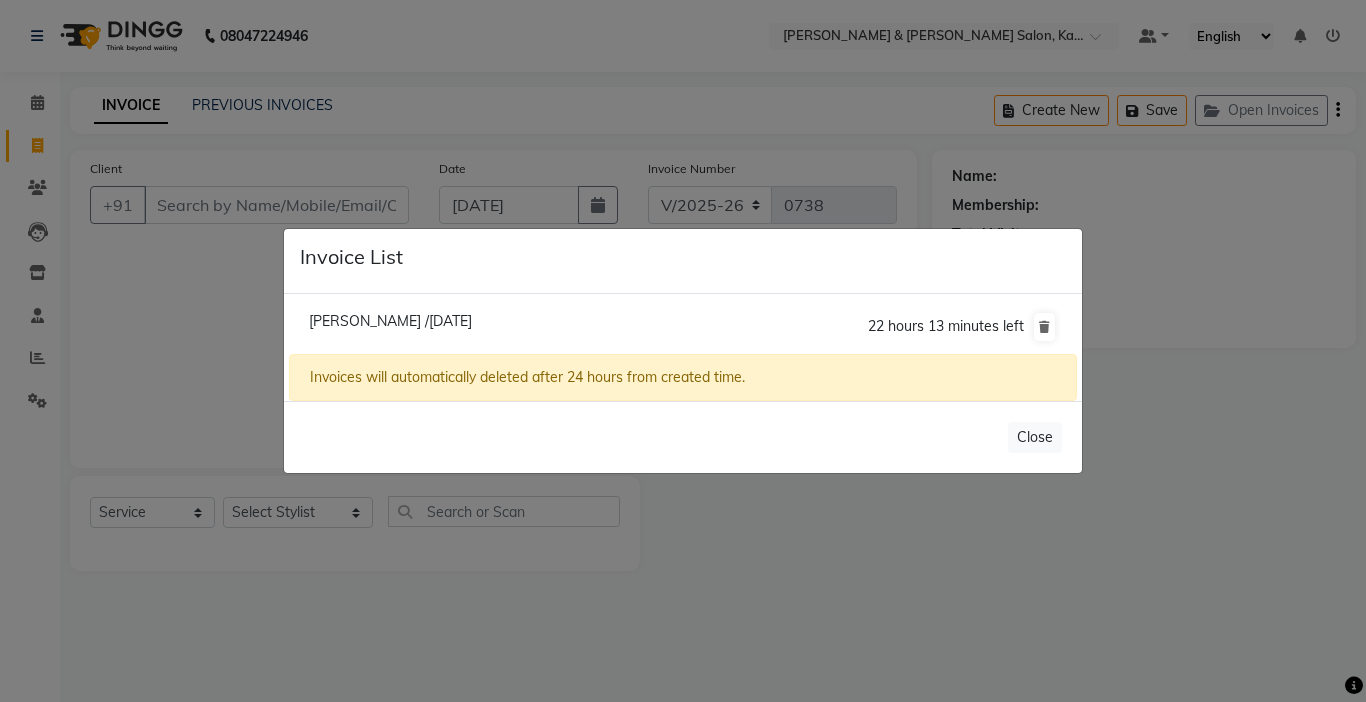 click on "Invoice List  [PERSON_NAME] /[DATE]  22 hours 13 minutes left  Invoices will automatically deleted after 24 hours from created time.   Close" 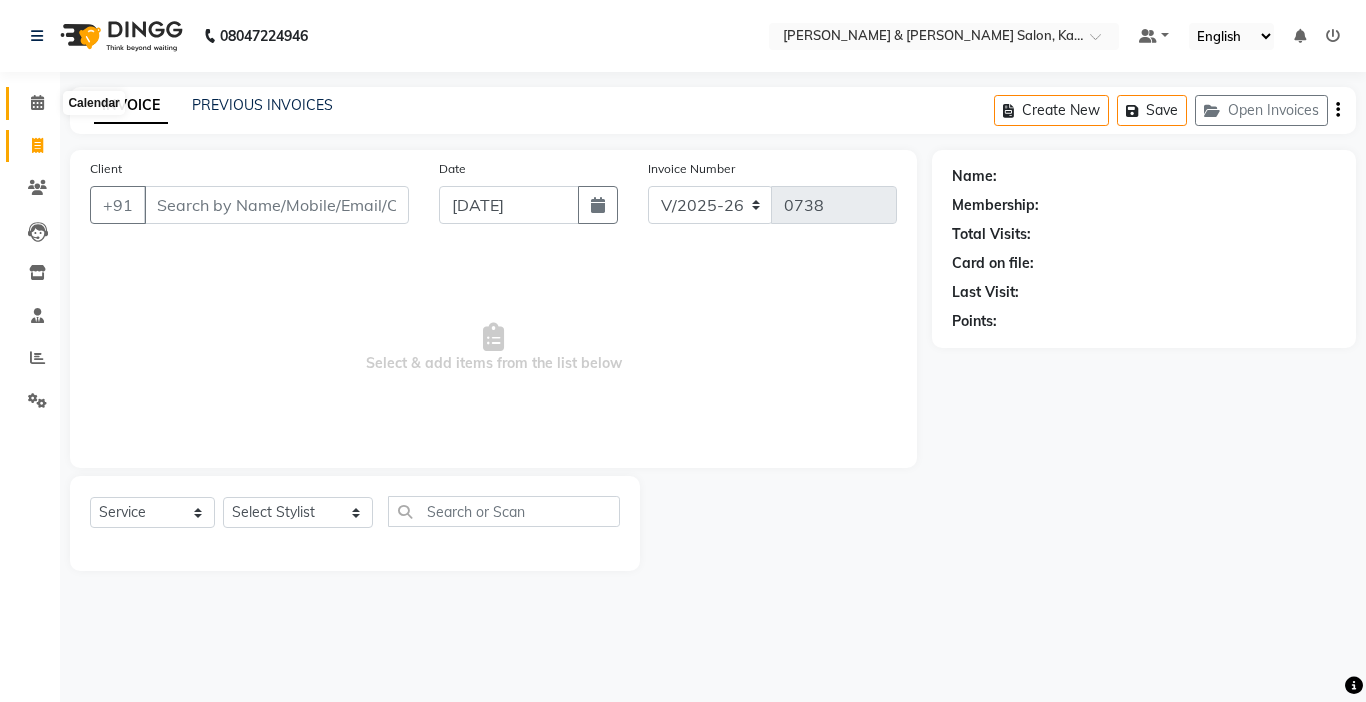 click 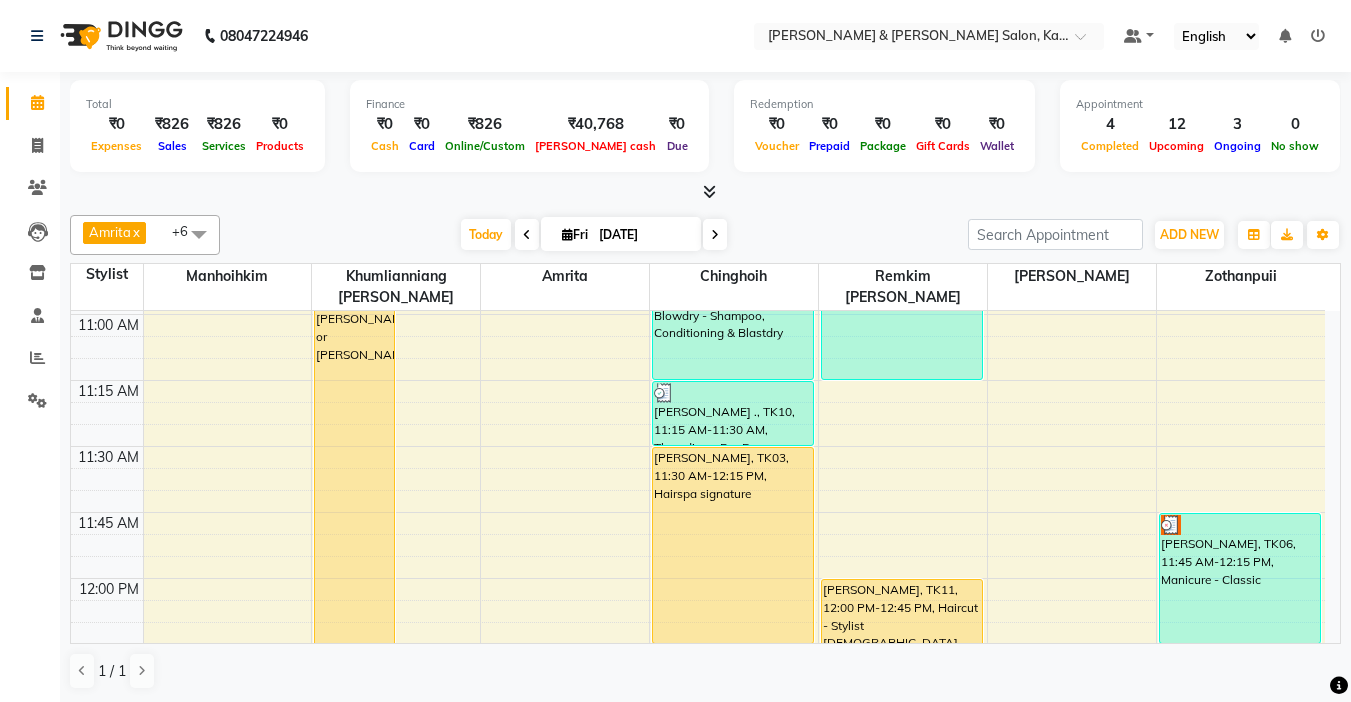 scroll, scrollTop: 500, scrollLeft: 0, axis: vertical 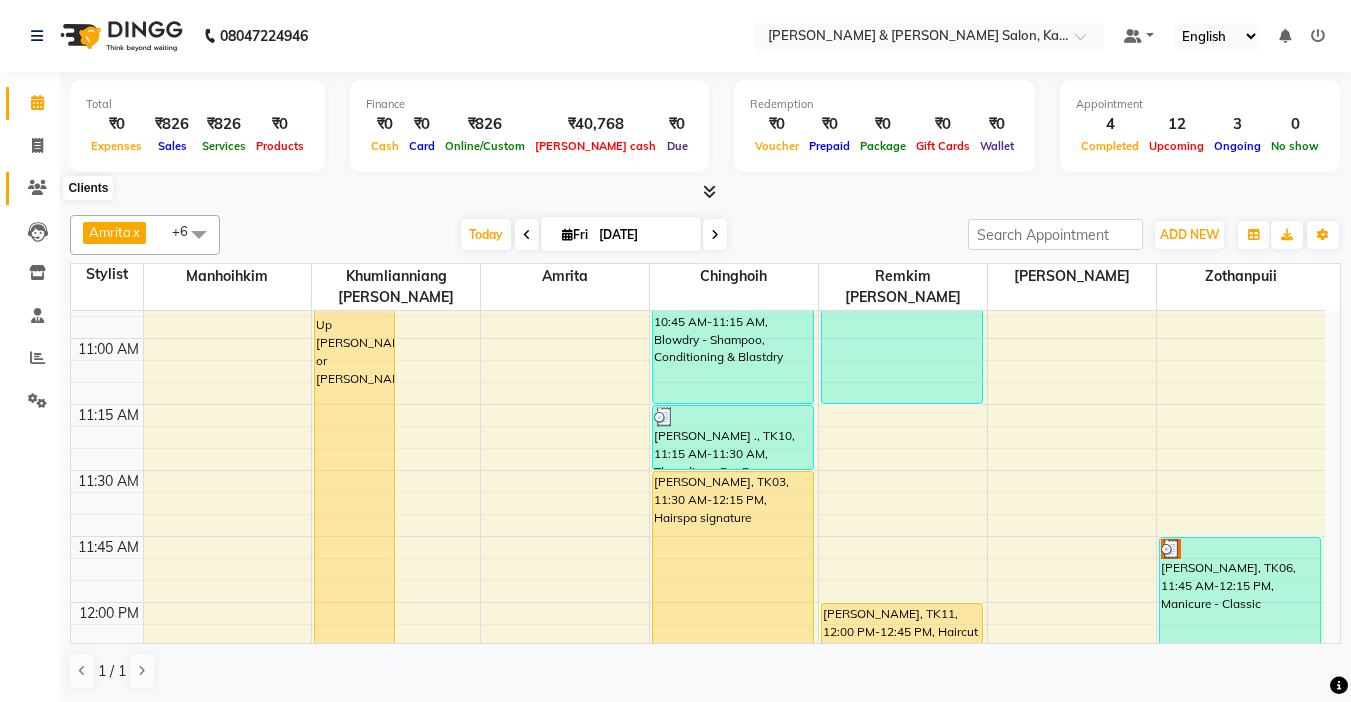 click 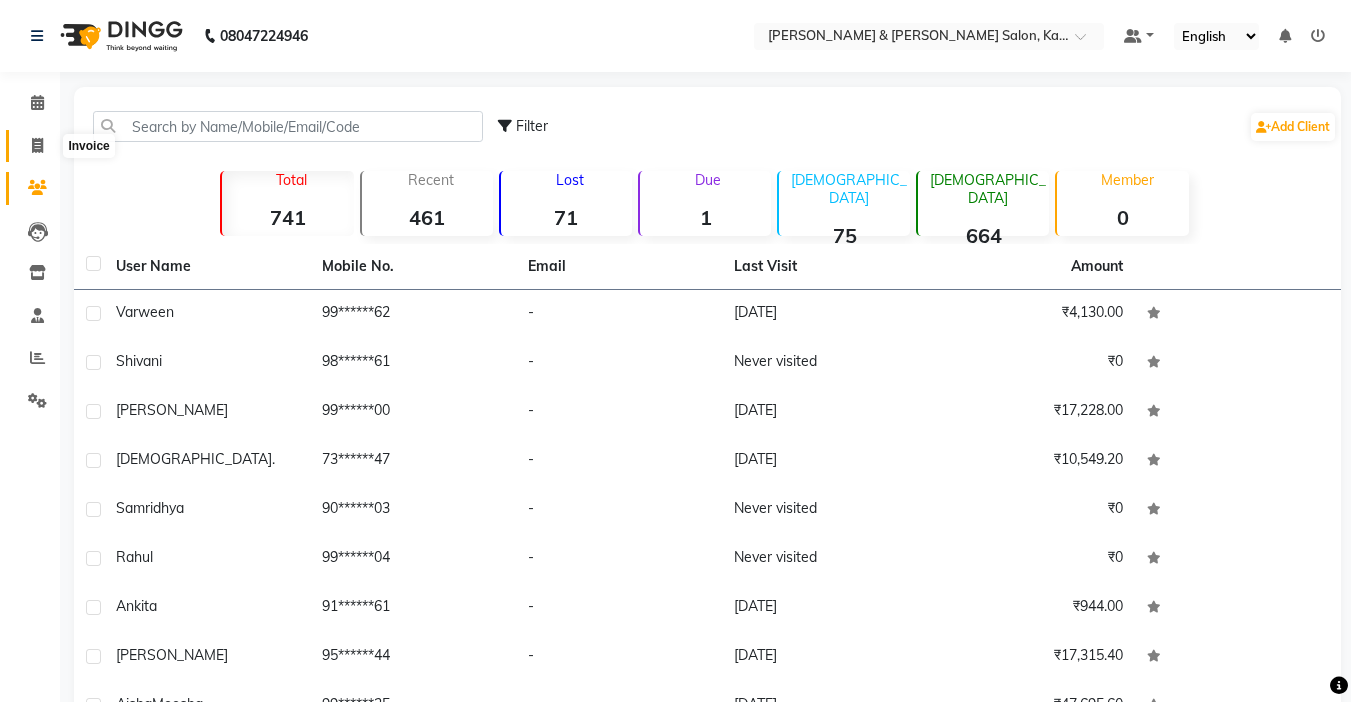 click 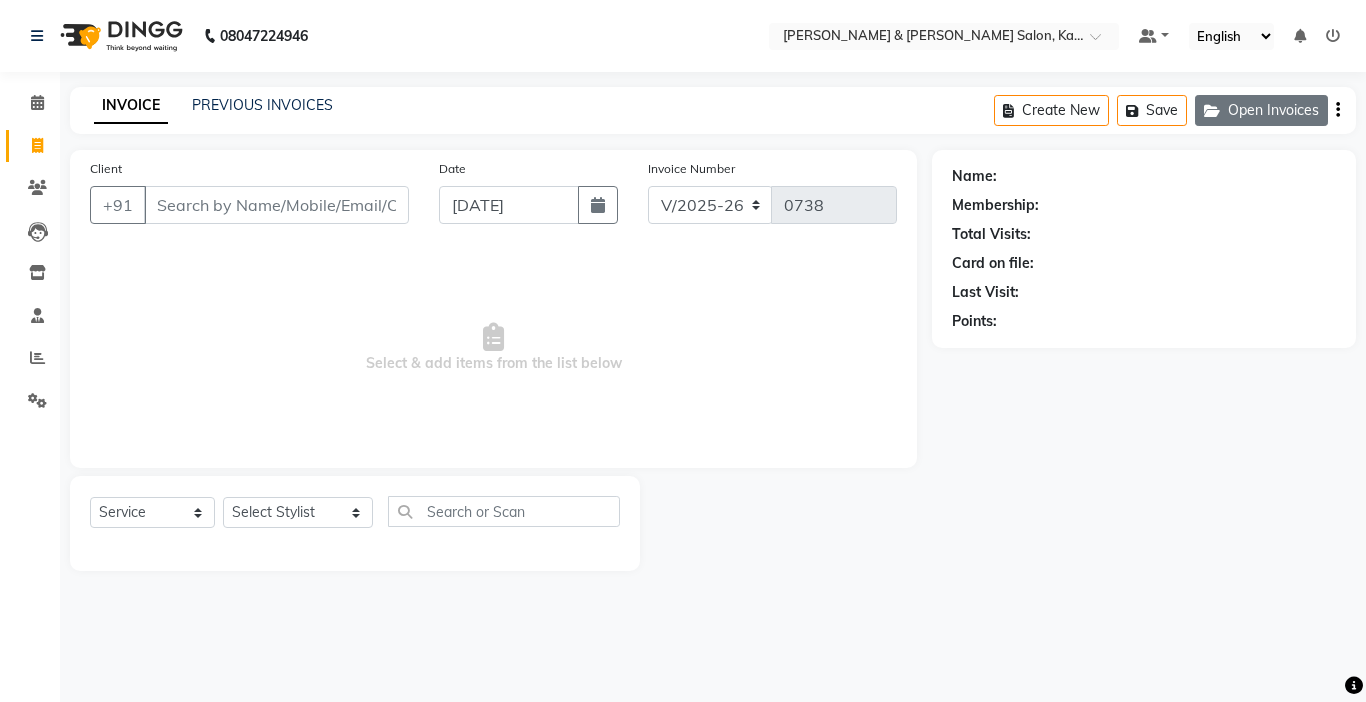 click on "Open Invoices" 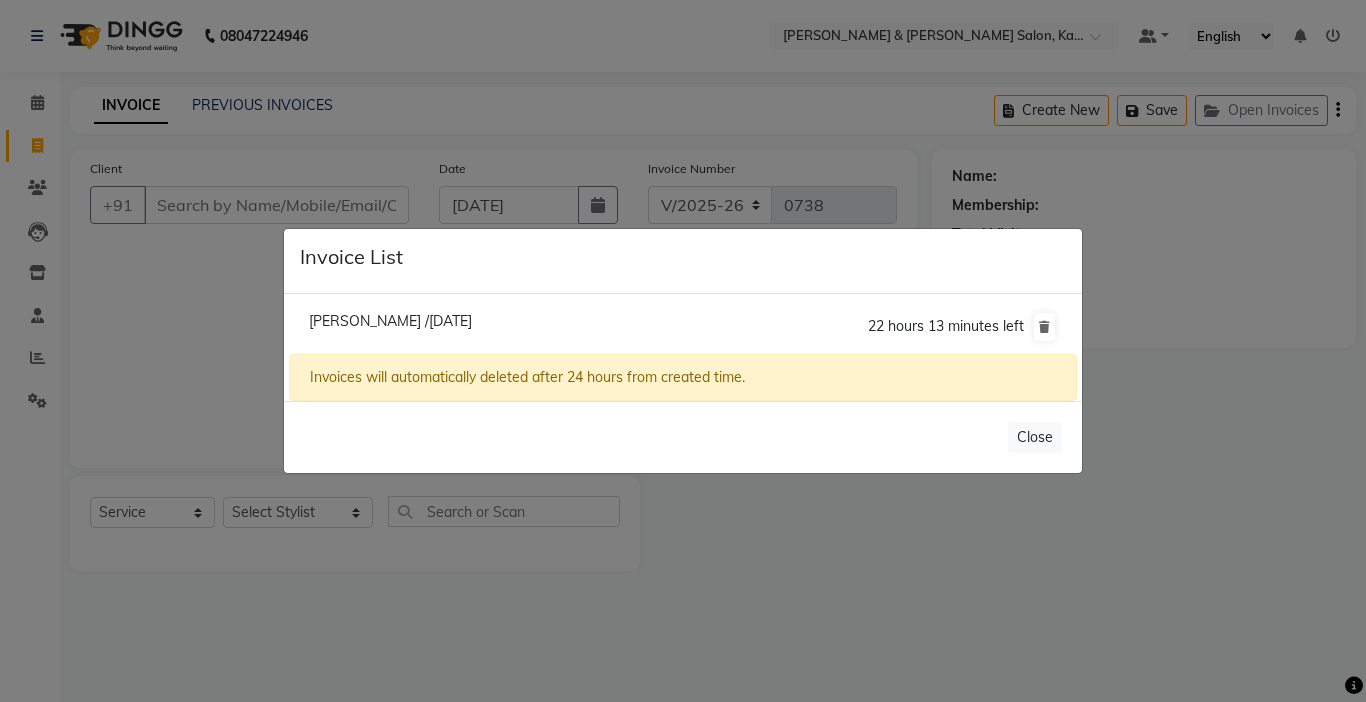 click on "[PERSON_NAME] /[DATE]" 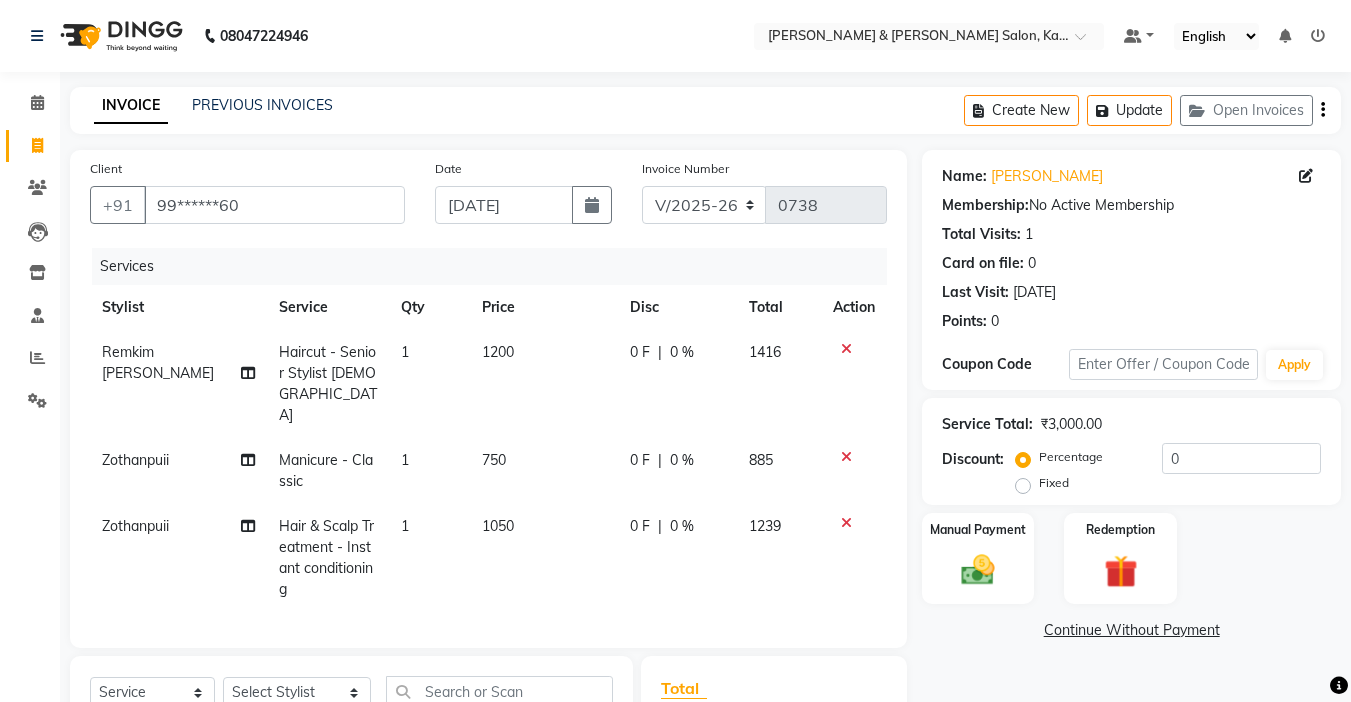 click on "Manicure - Classic" 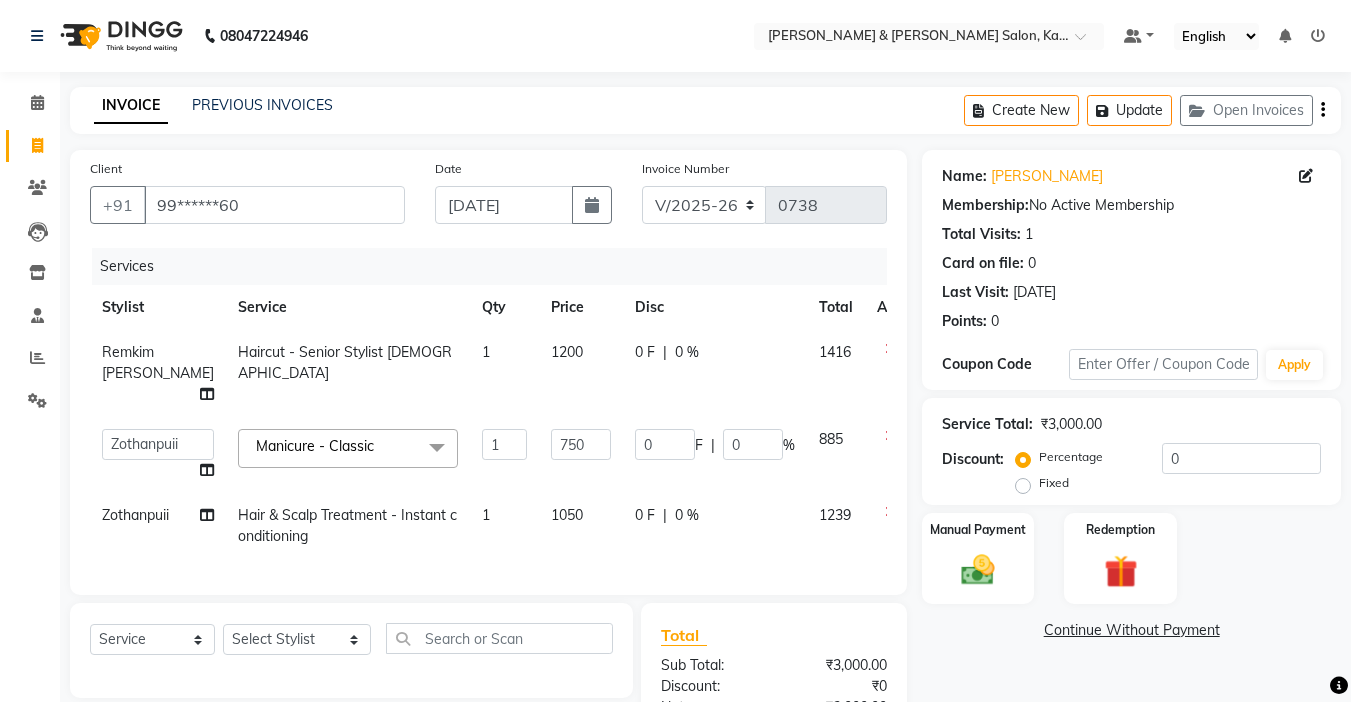 click 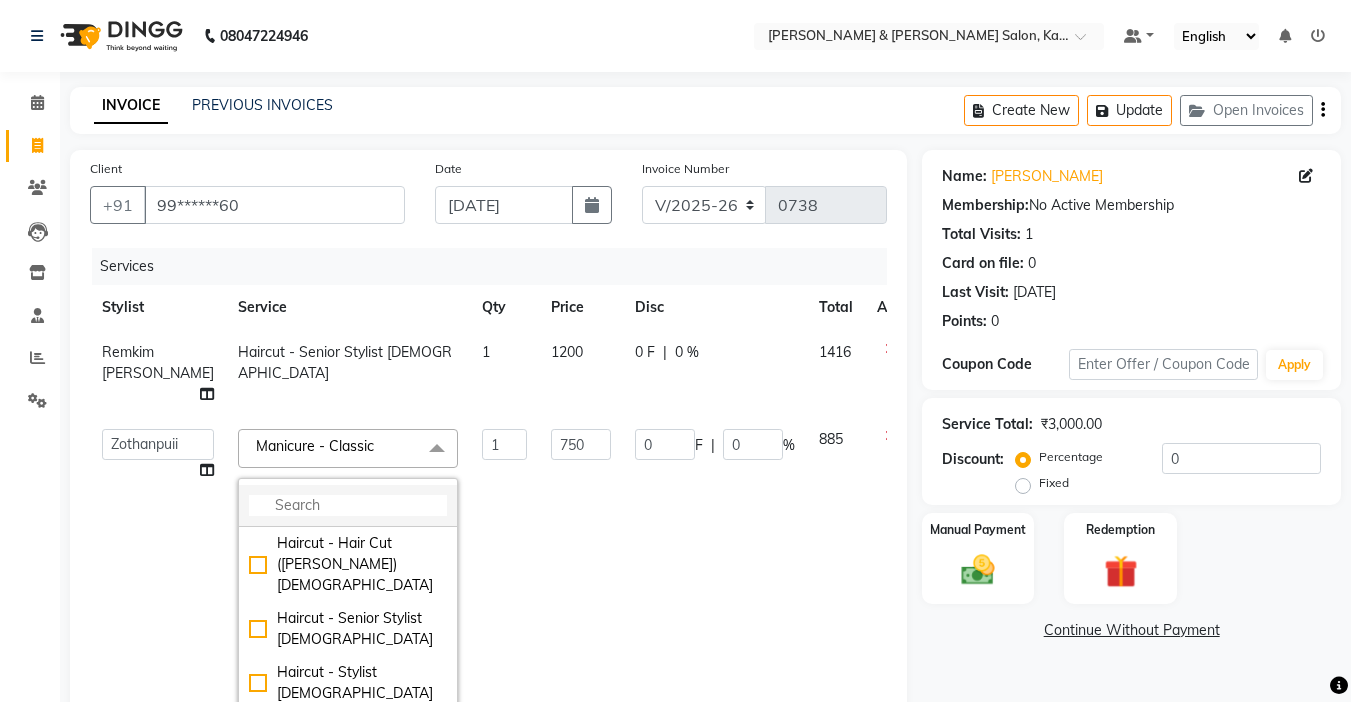 click 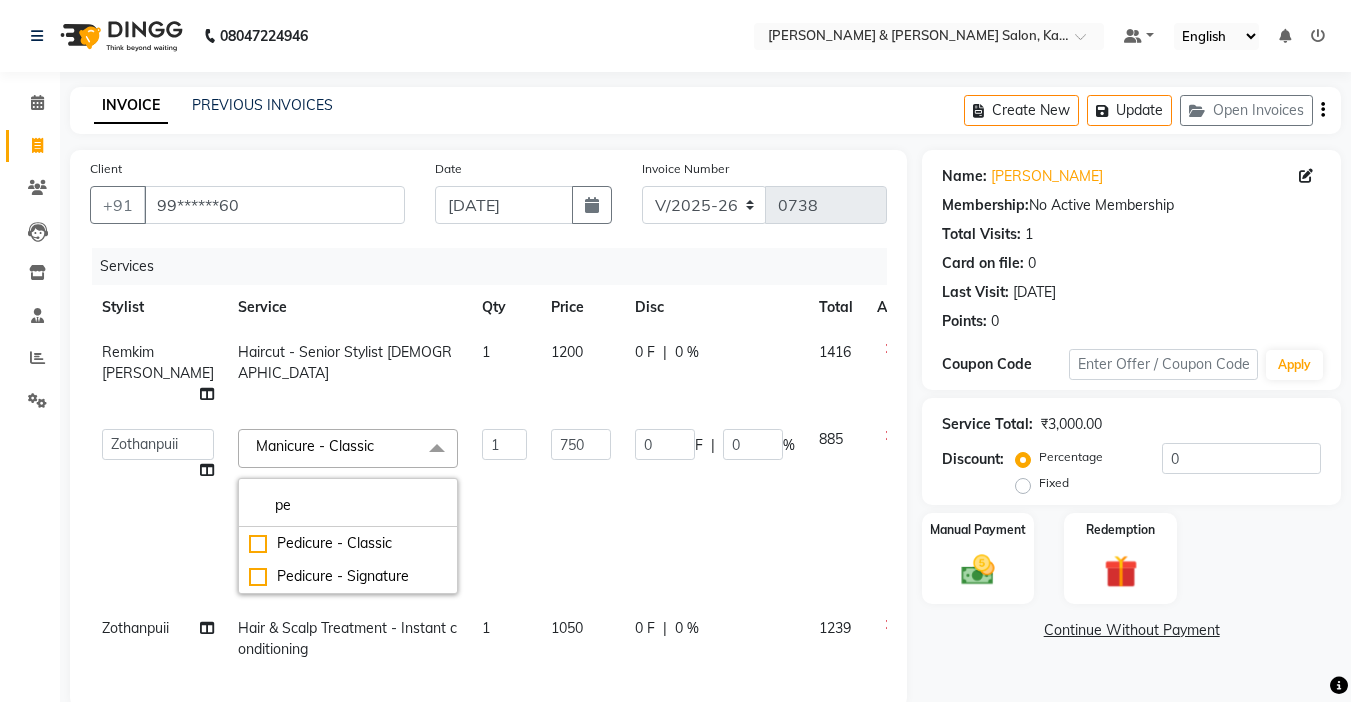 type on "p" 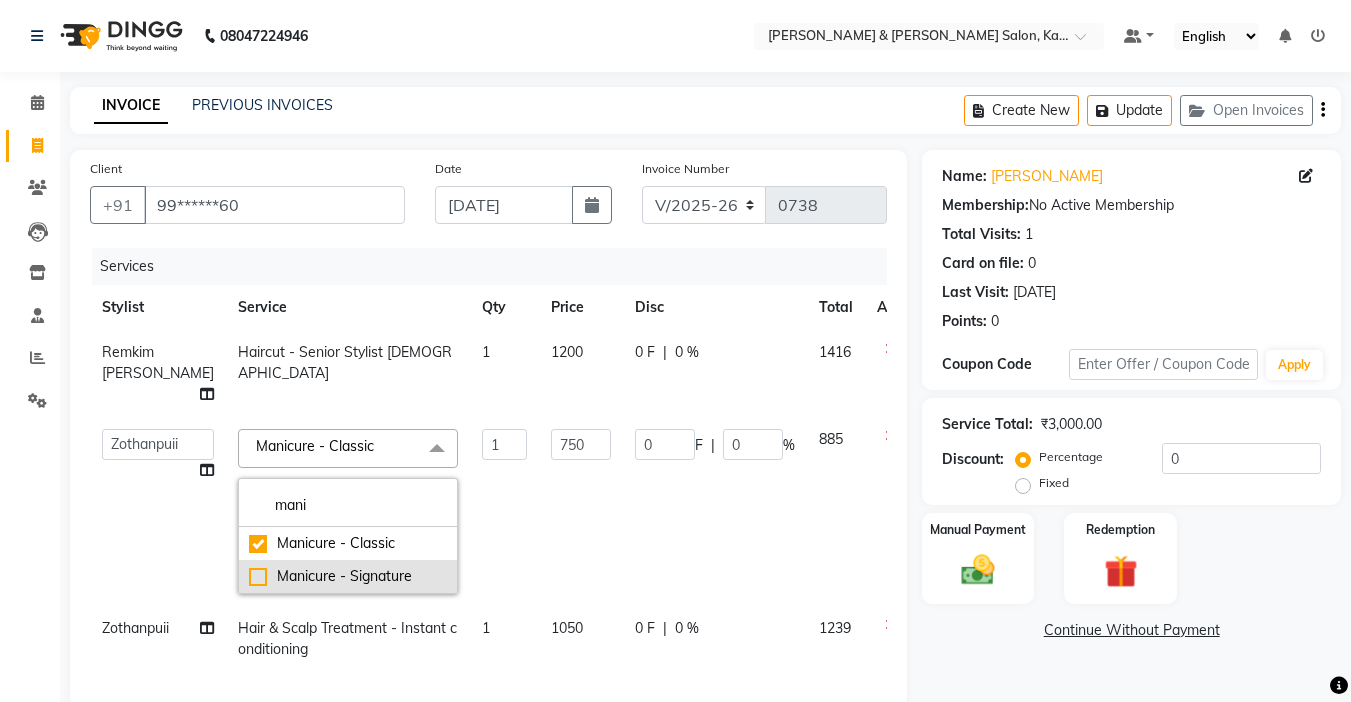 type on "mani" 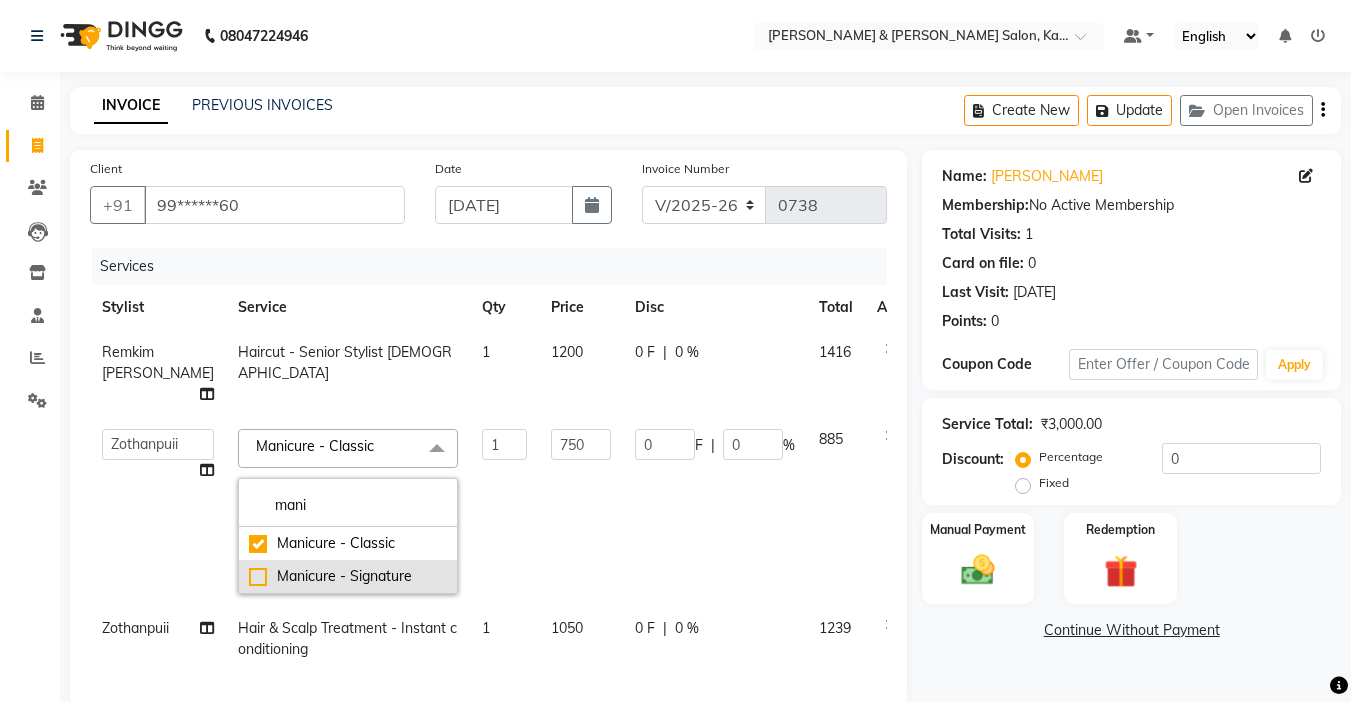 click on "Manicure - Signature" 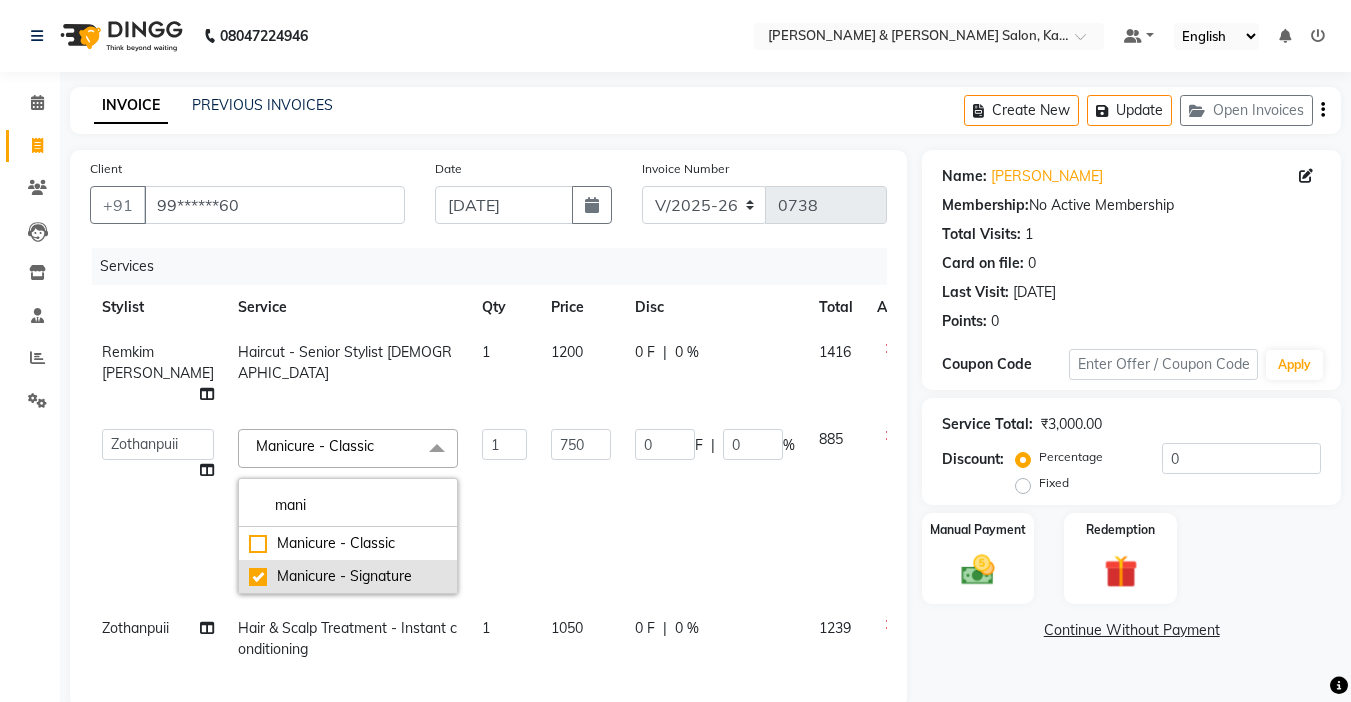type on "1550" 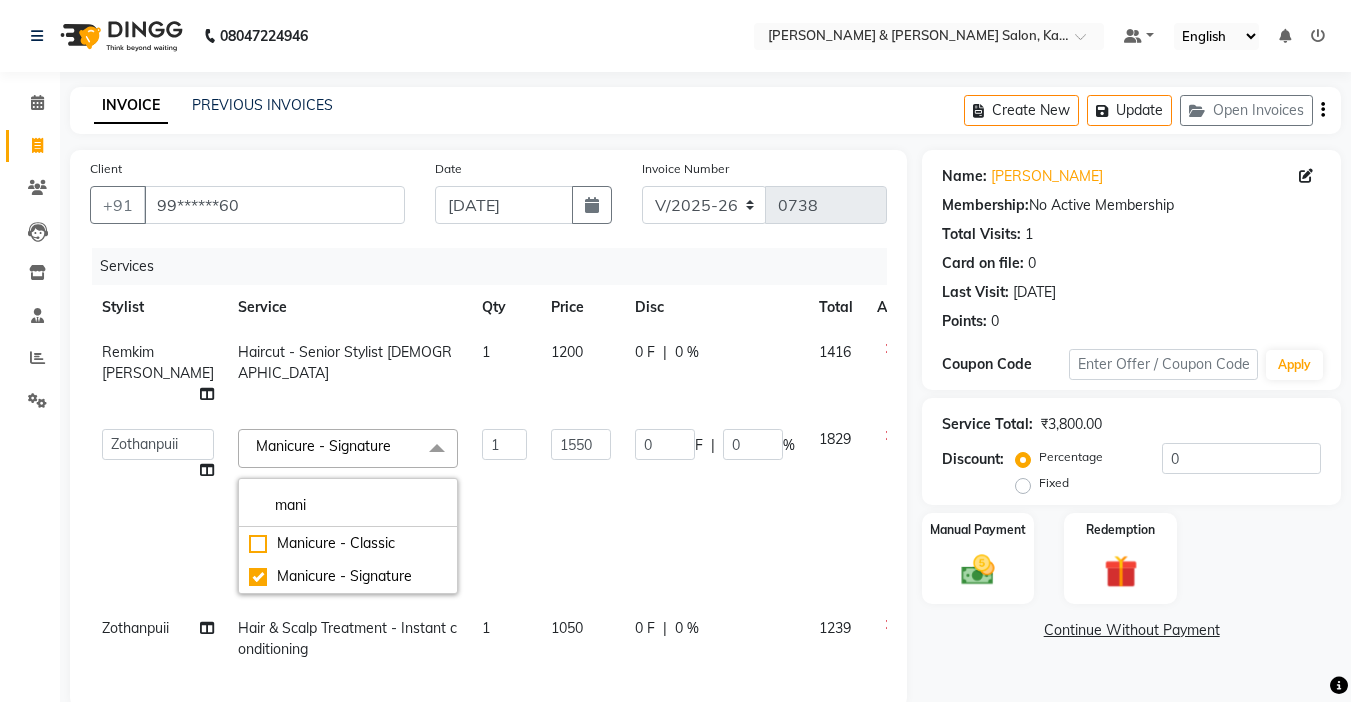 click on "1829" 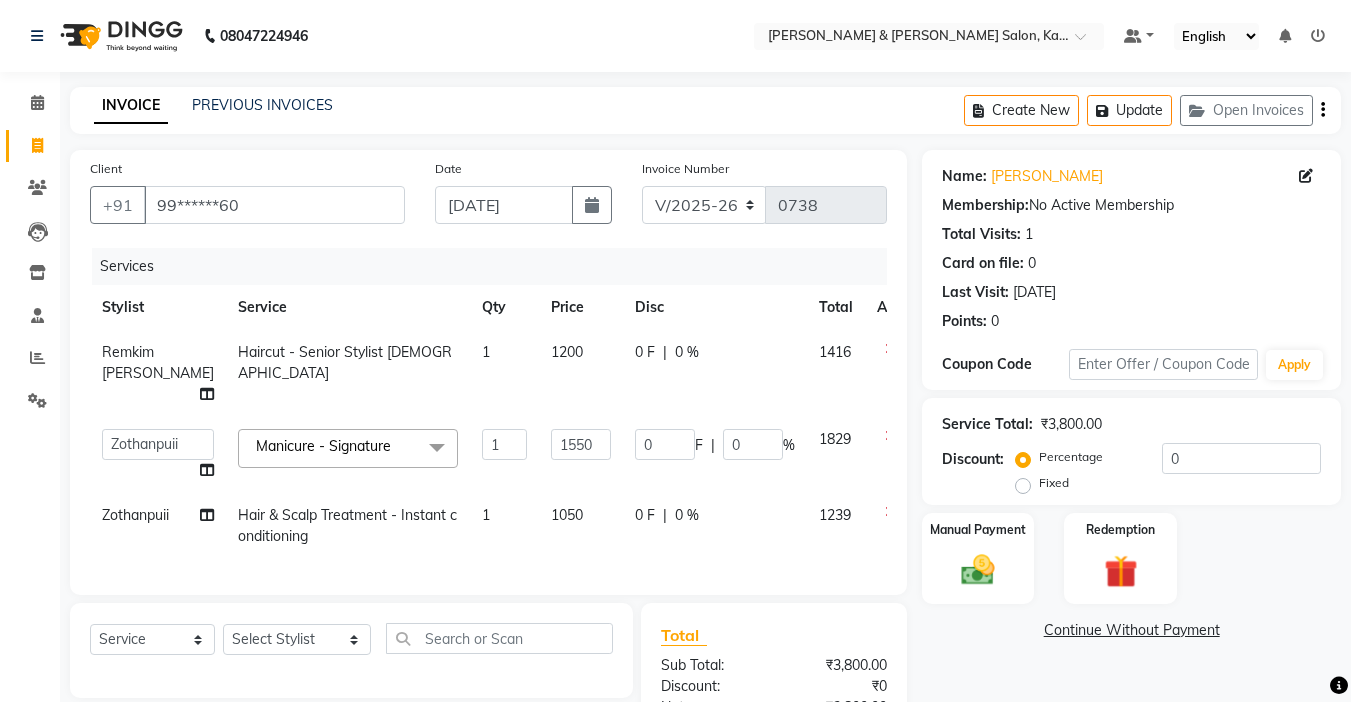 scroll, scrollTop: 219, scrollLeft: 0, axis: vertical 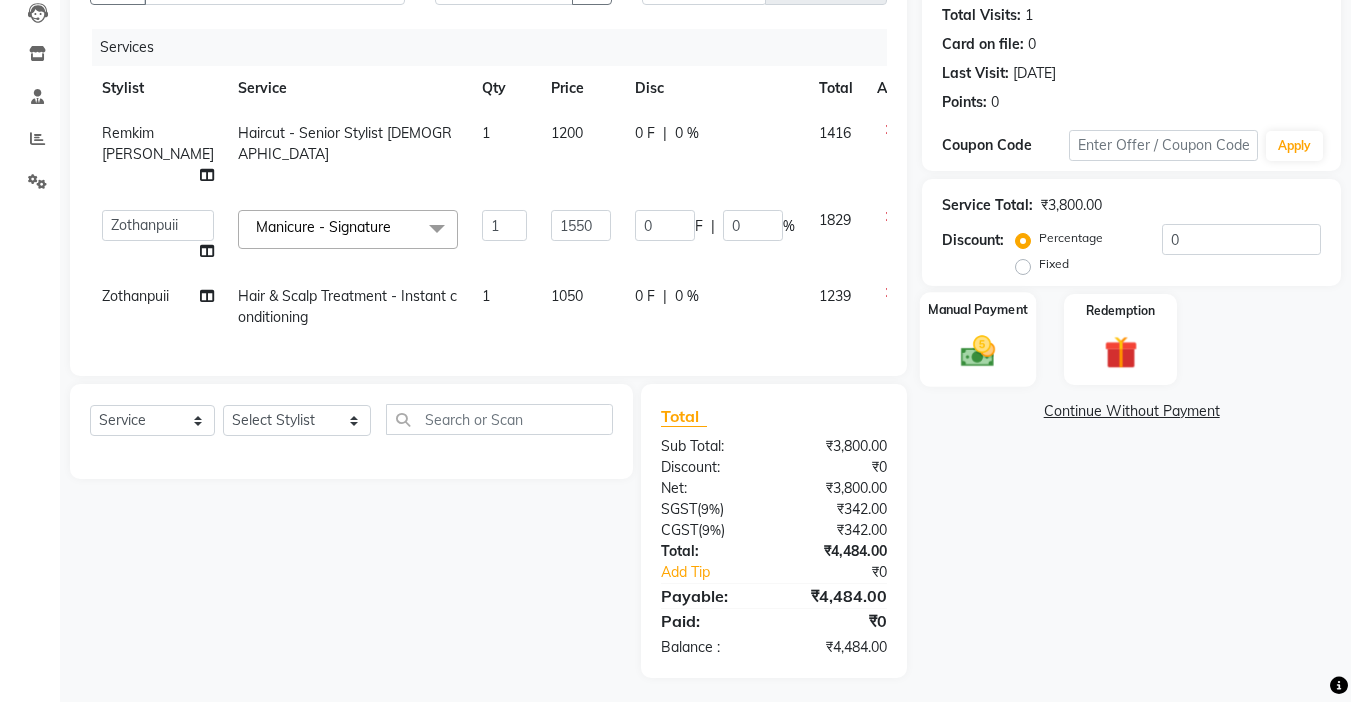 click 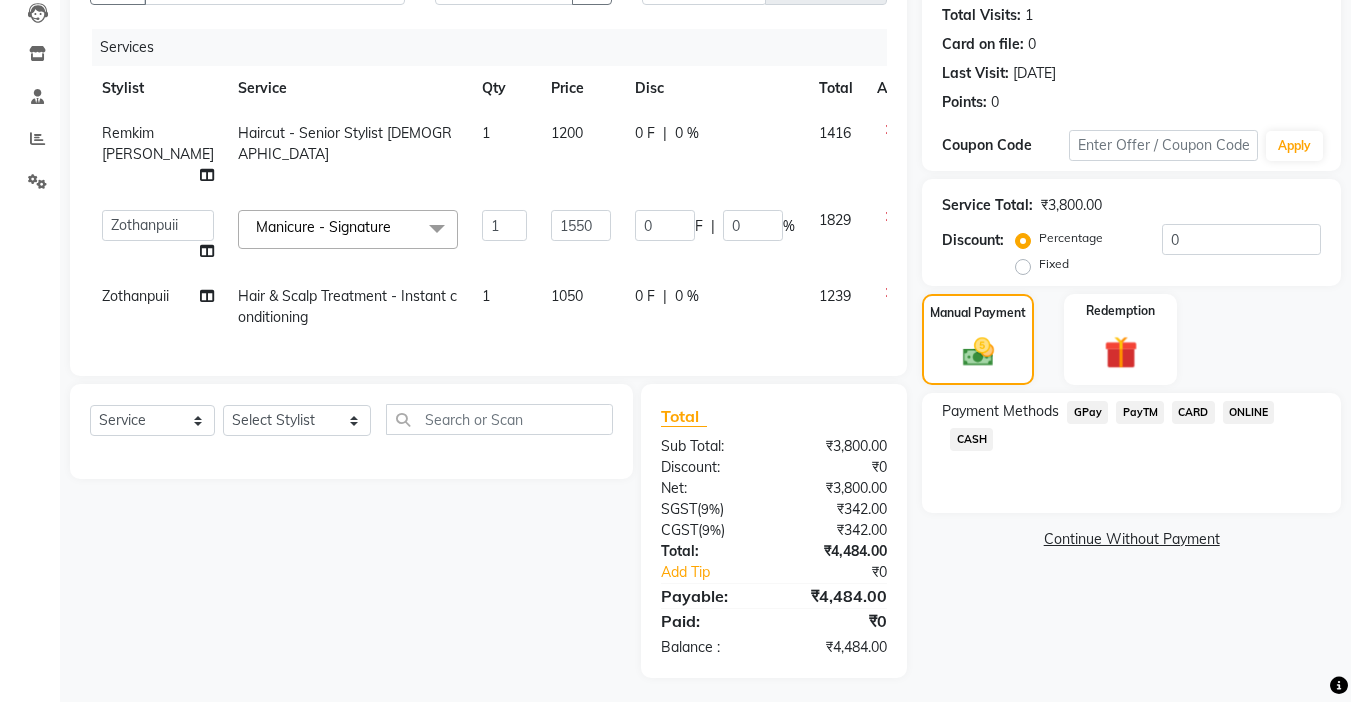 scroll, scrollTop: 0, scrollLeft: 0, axis: both 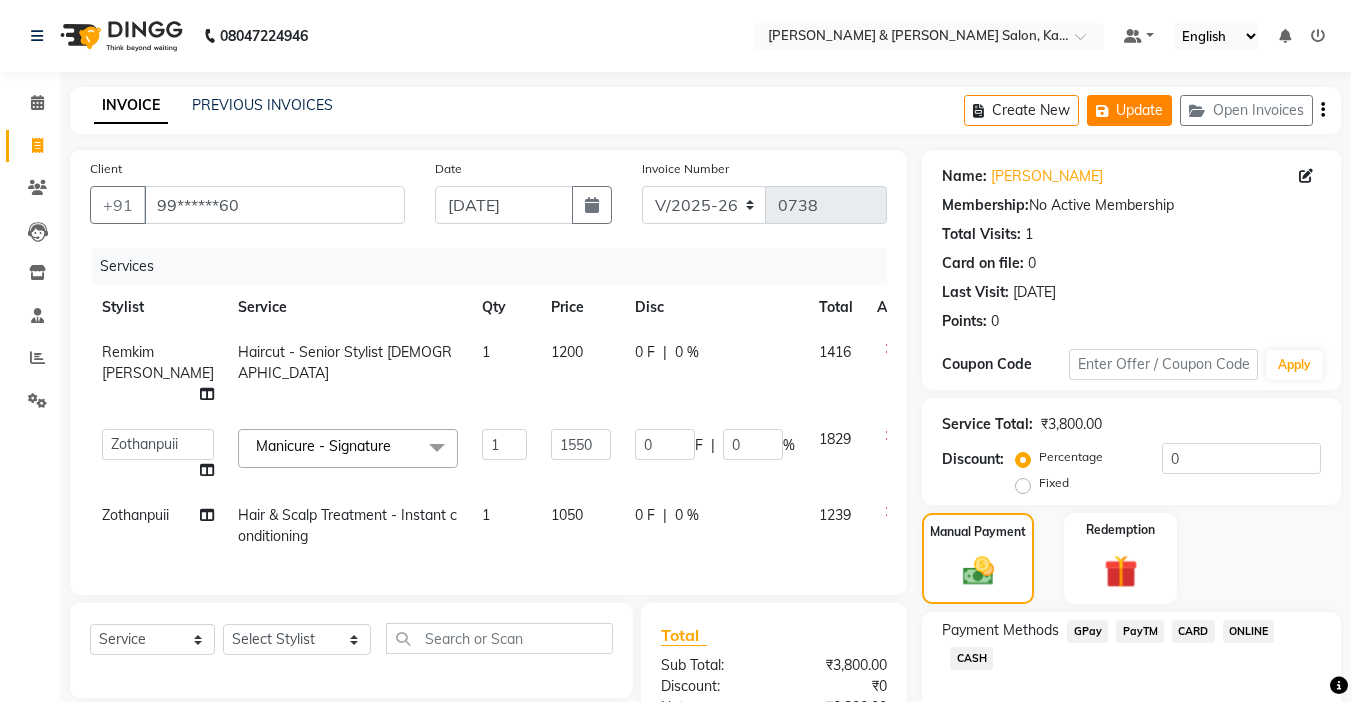 click on "Update" 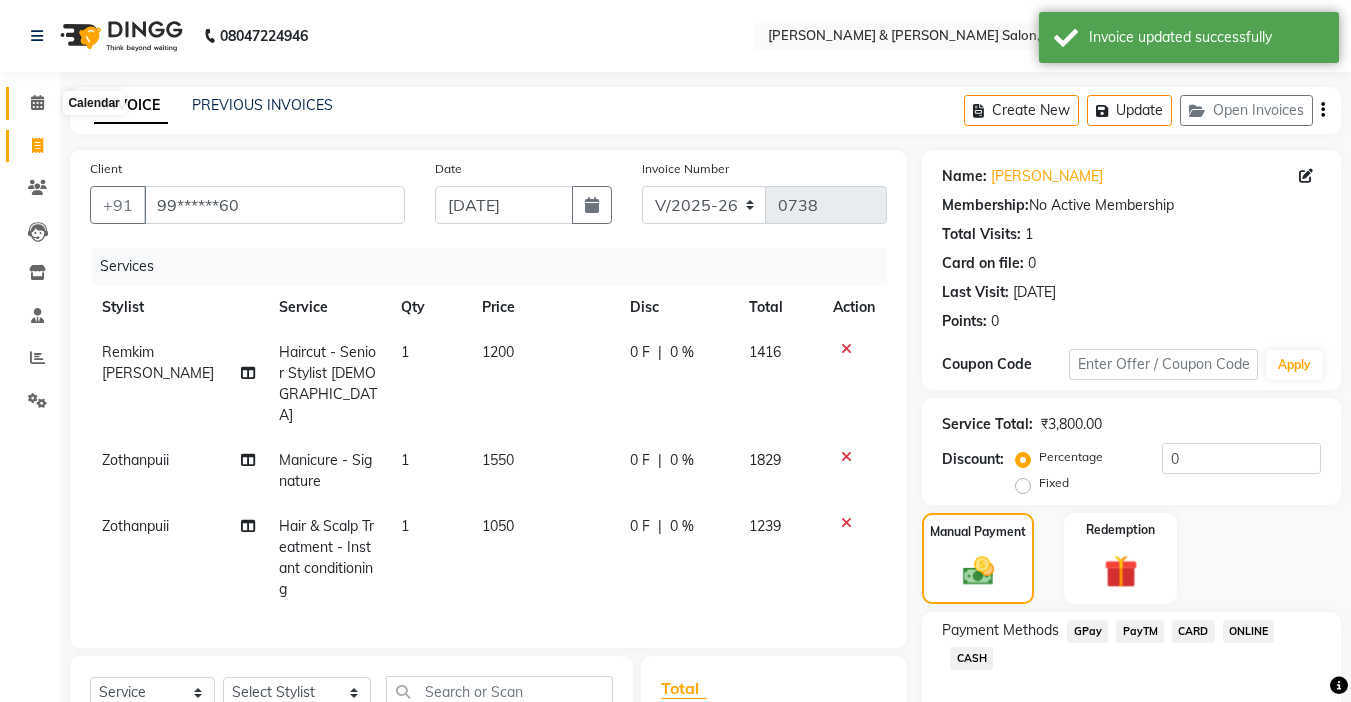 click 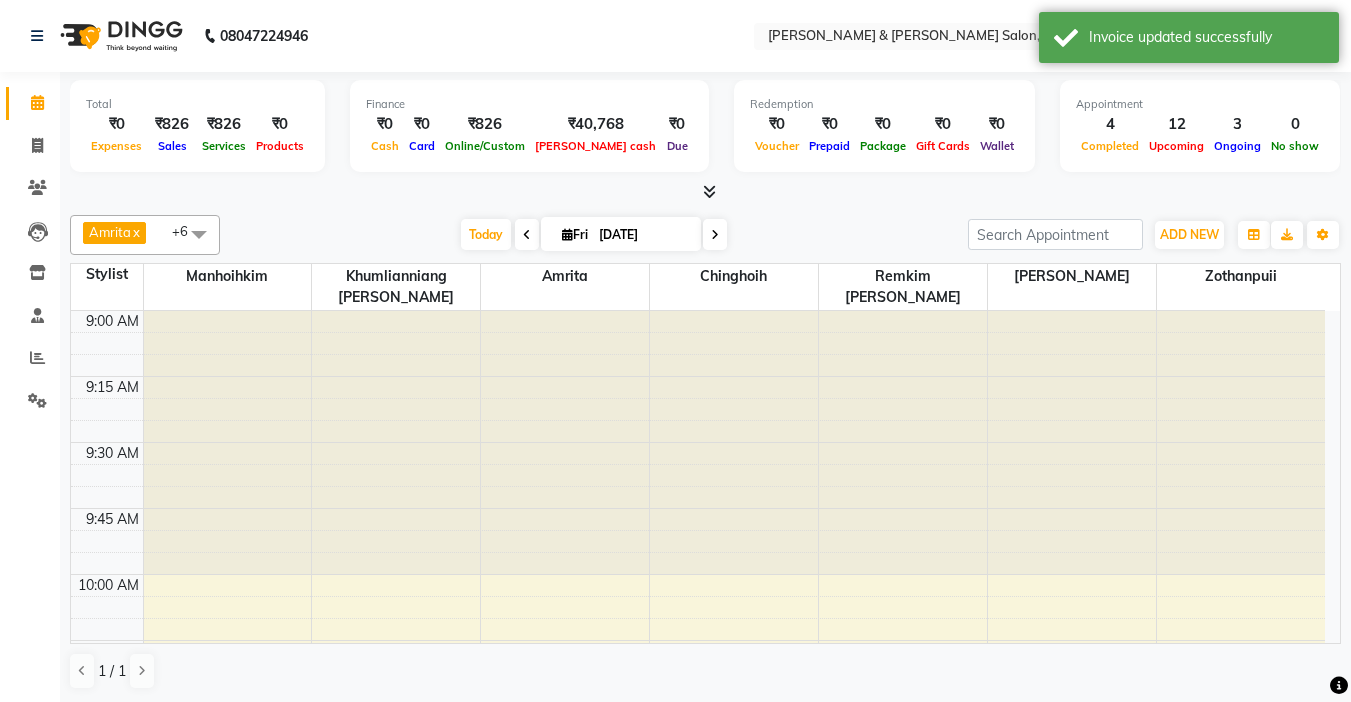 scroll, scrollTop: 1, scrollLeft: 0, axis: vertical 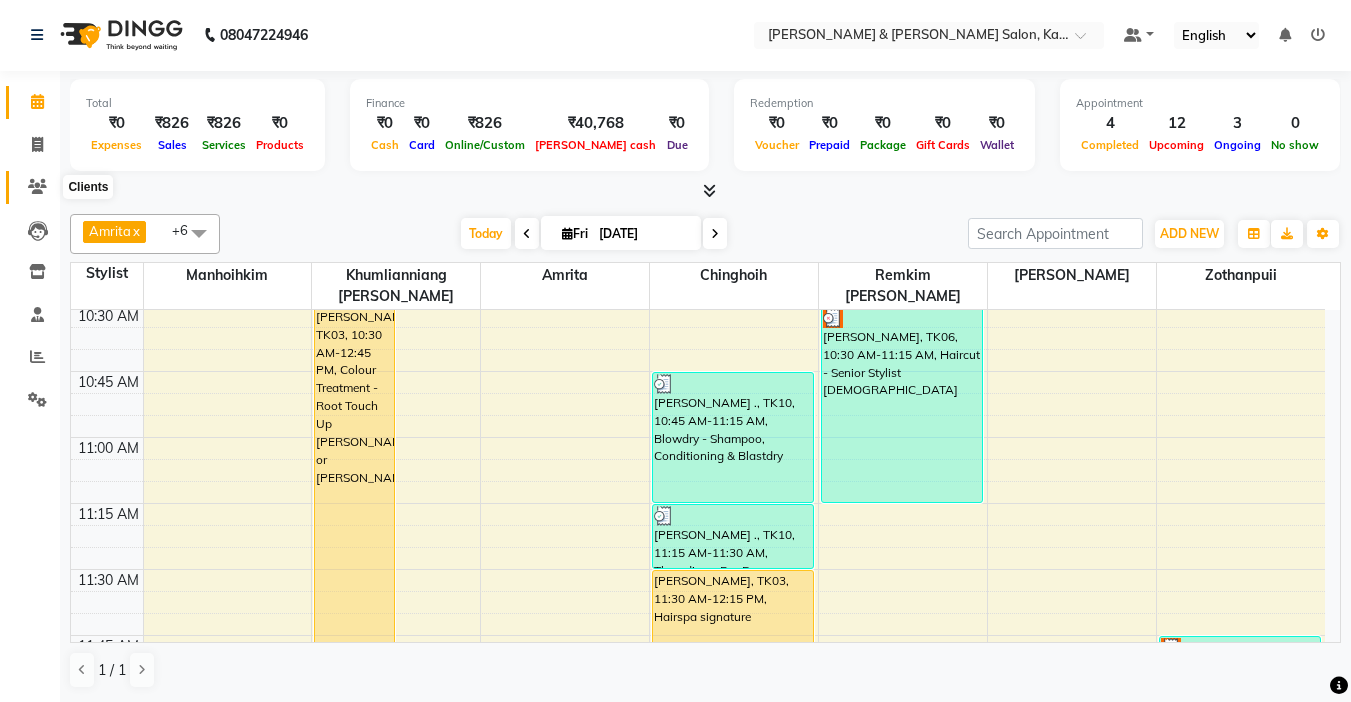 click 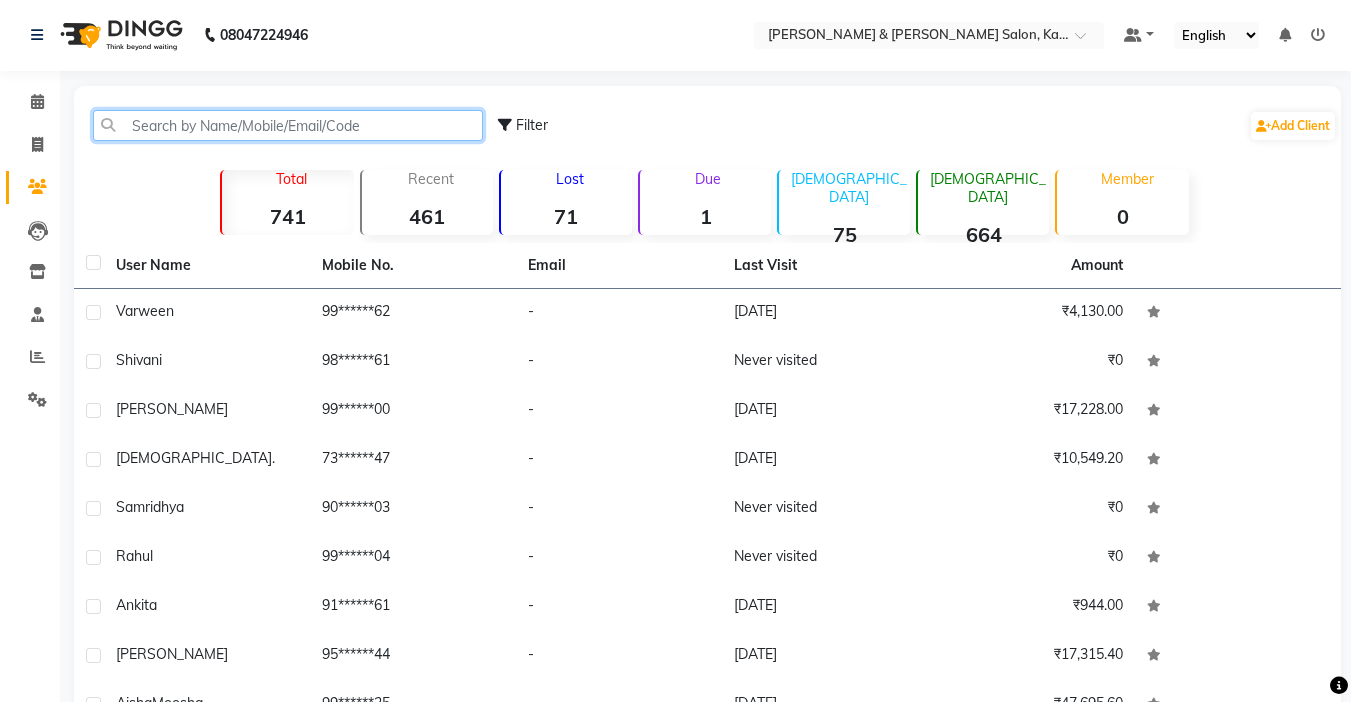 click 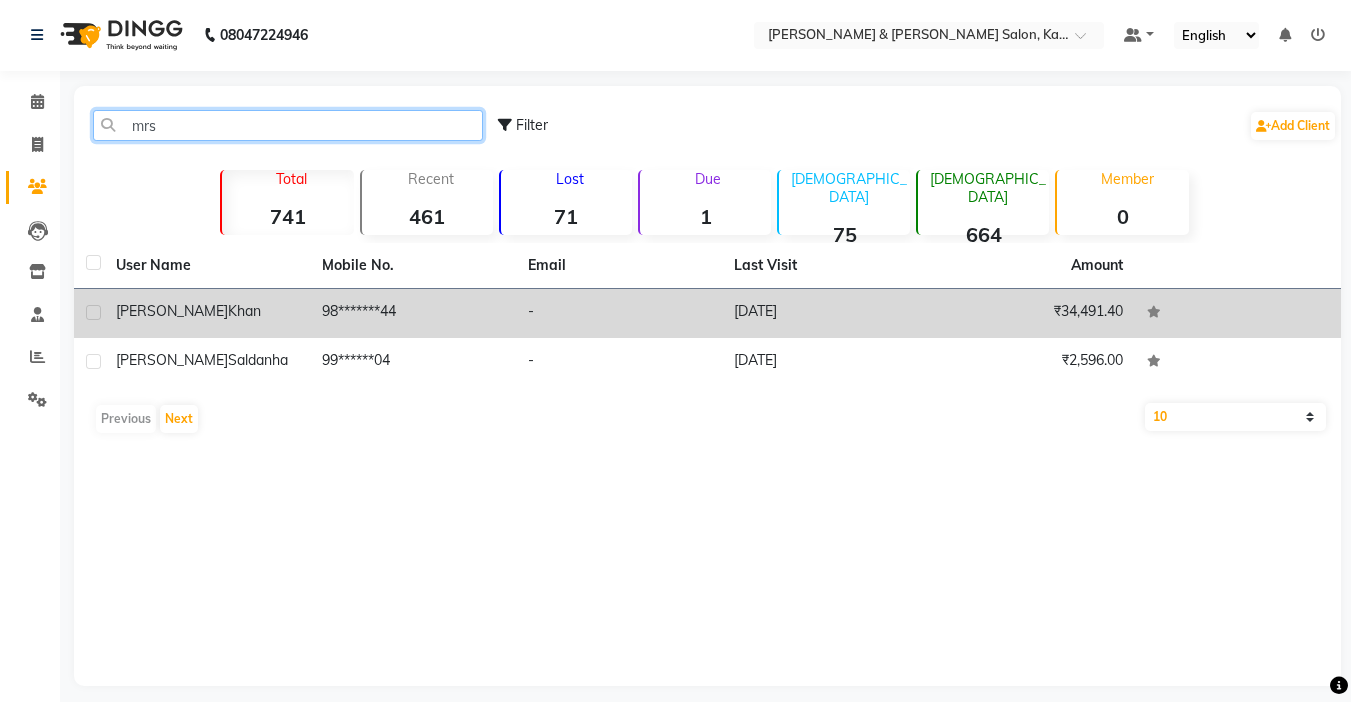 type on "mrs" 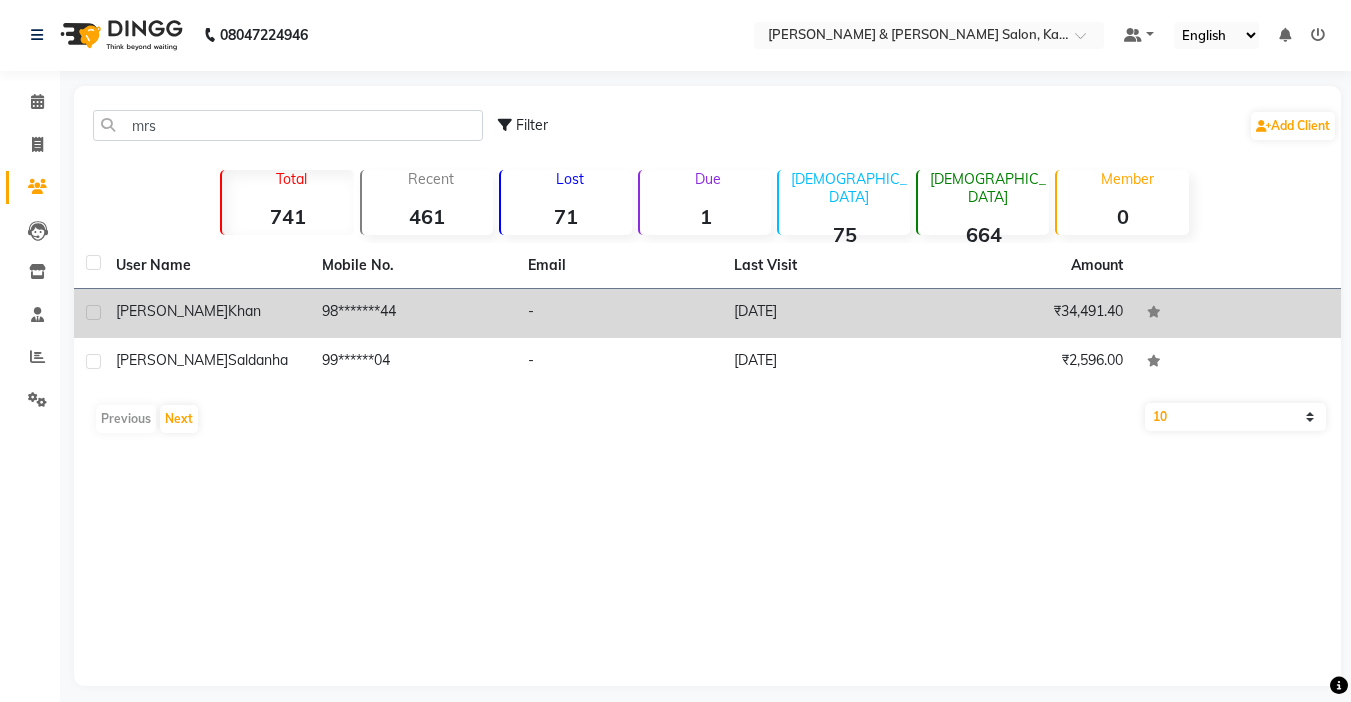 click on "98*******44" 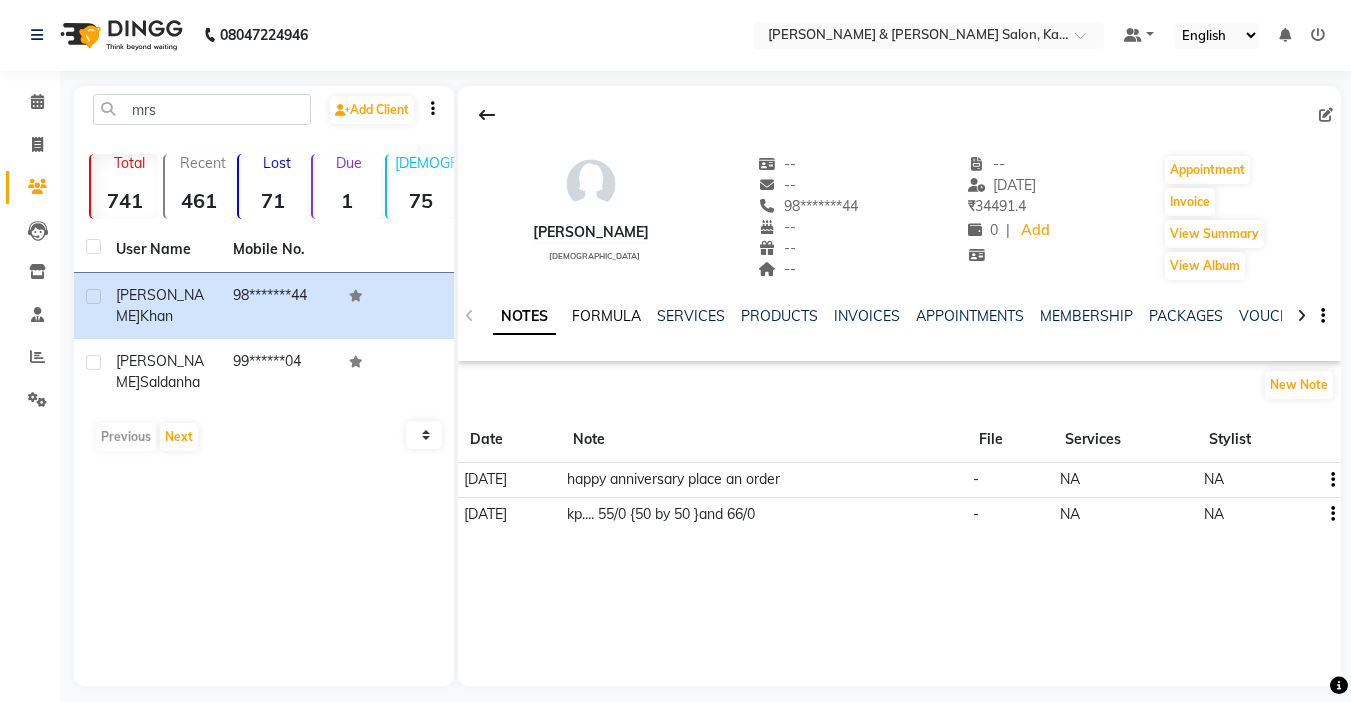 click on "FORMULA" 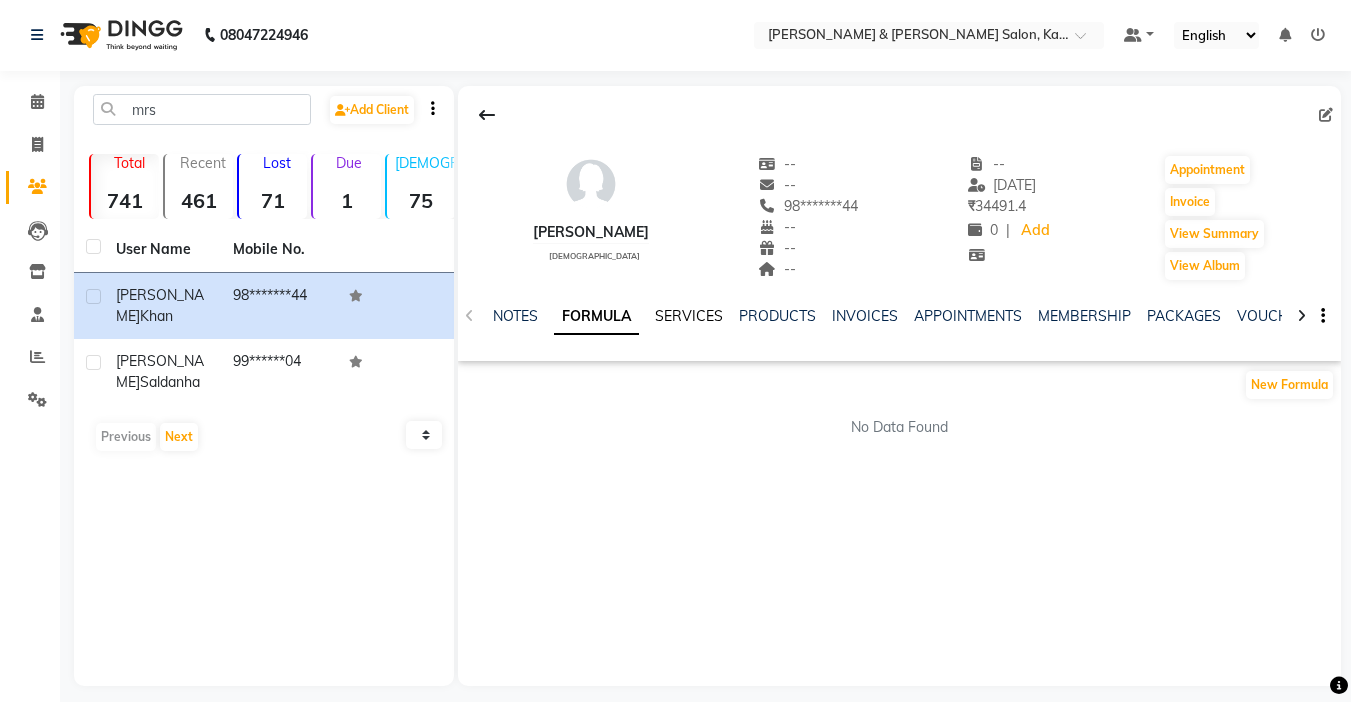 click on "SERVICES" 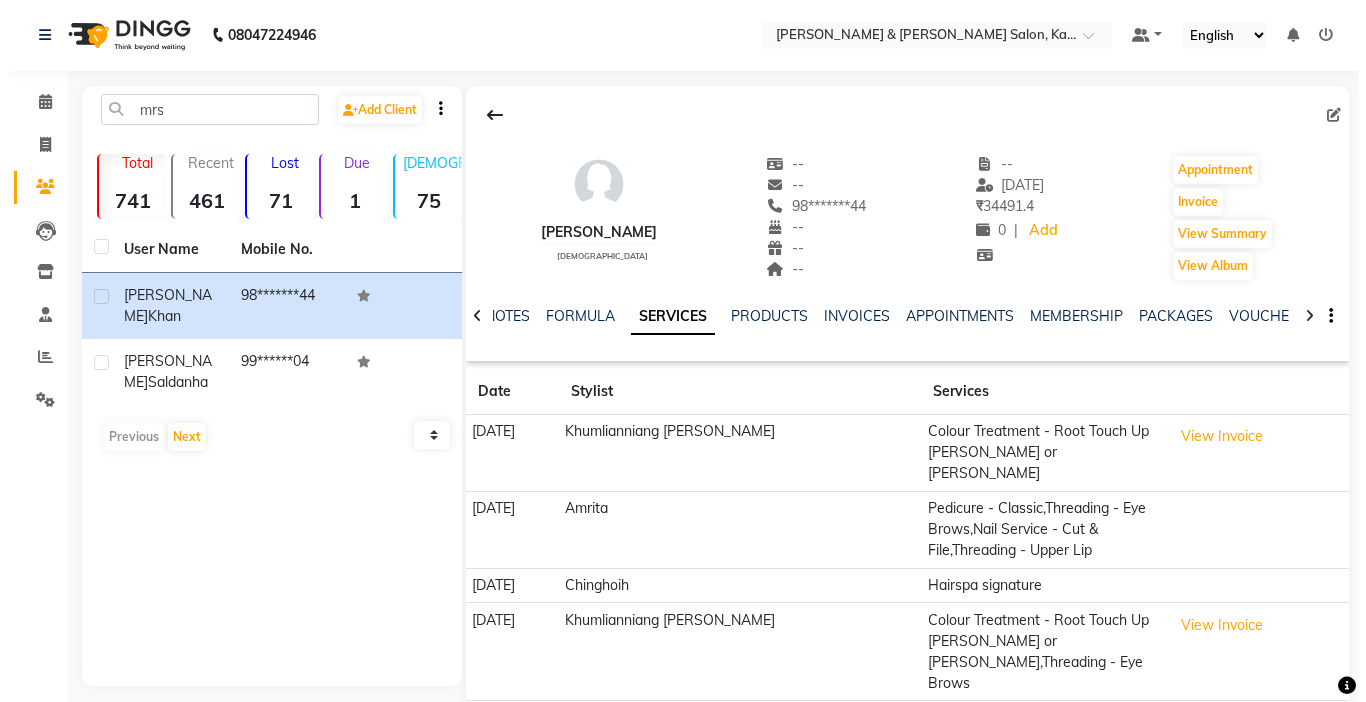 scroll, scrollTop: 58, scrollLeft: 0, axis: vertical 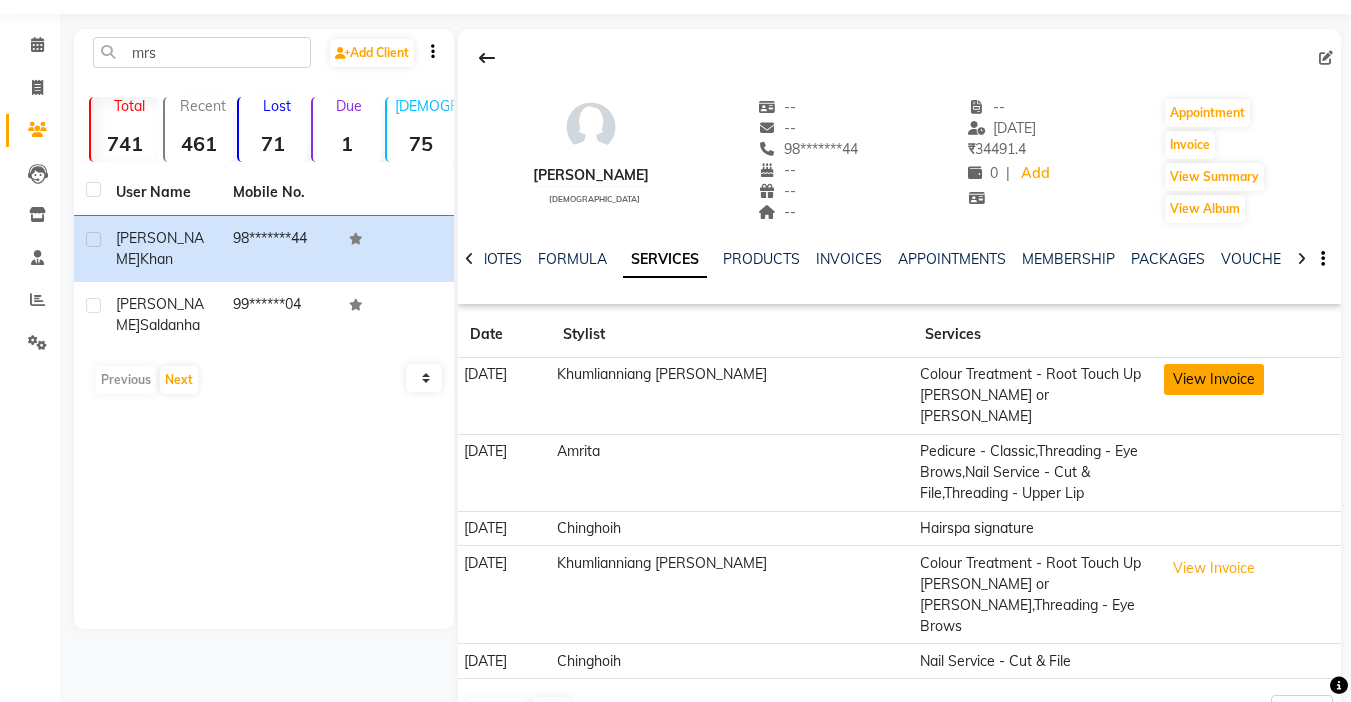 click on "View Invoice" 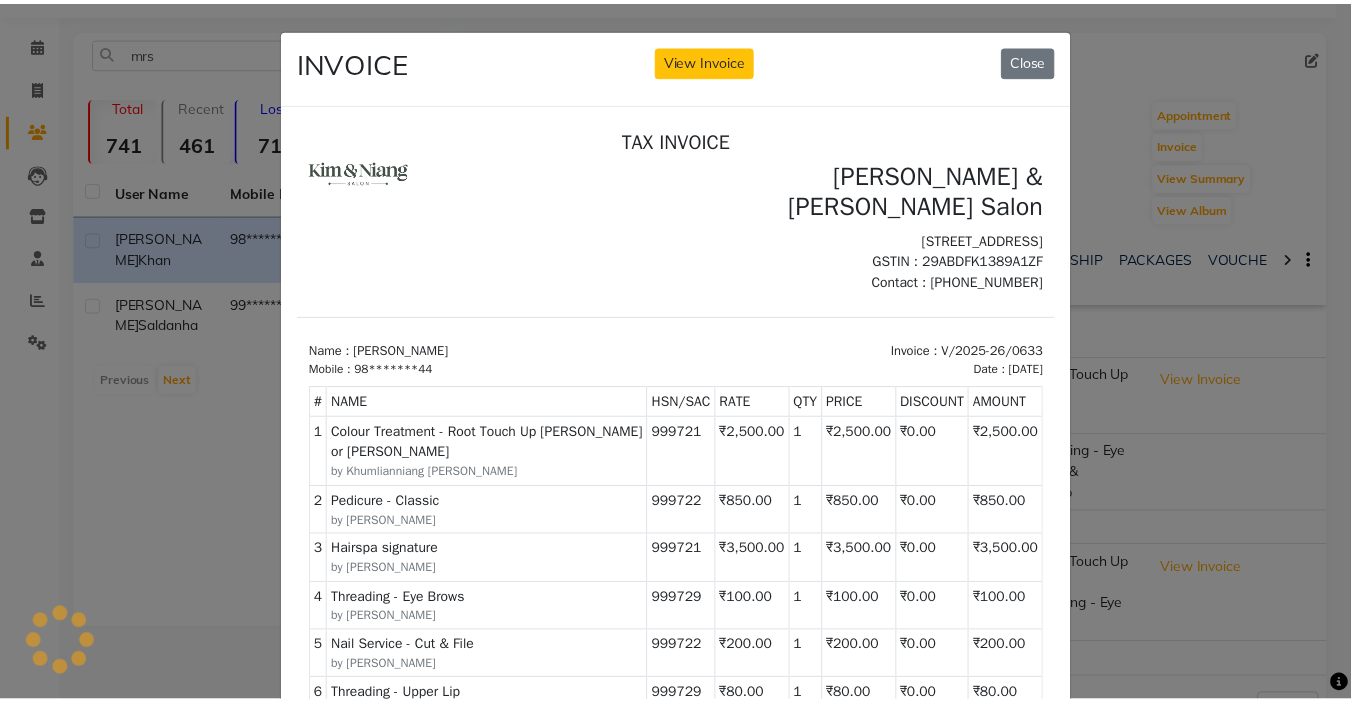 scroll, scrollTop: 0, scrollLeft: 0, axis: both 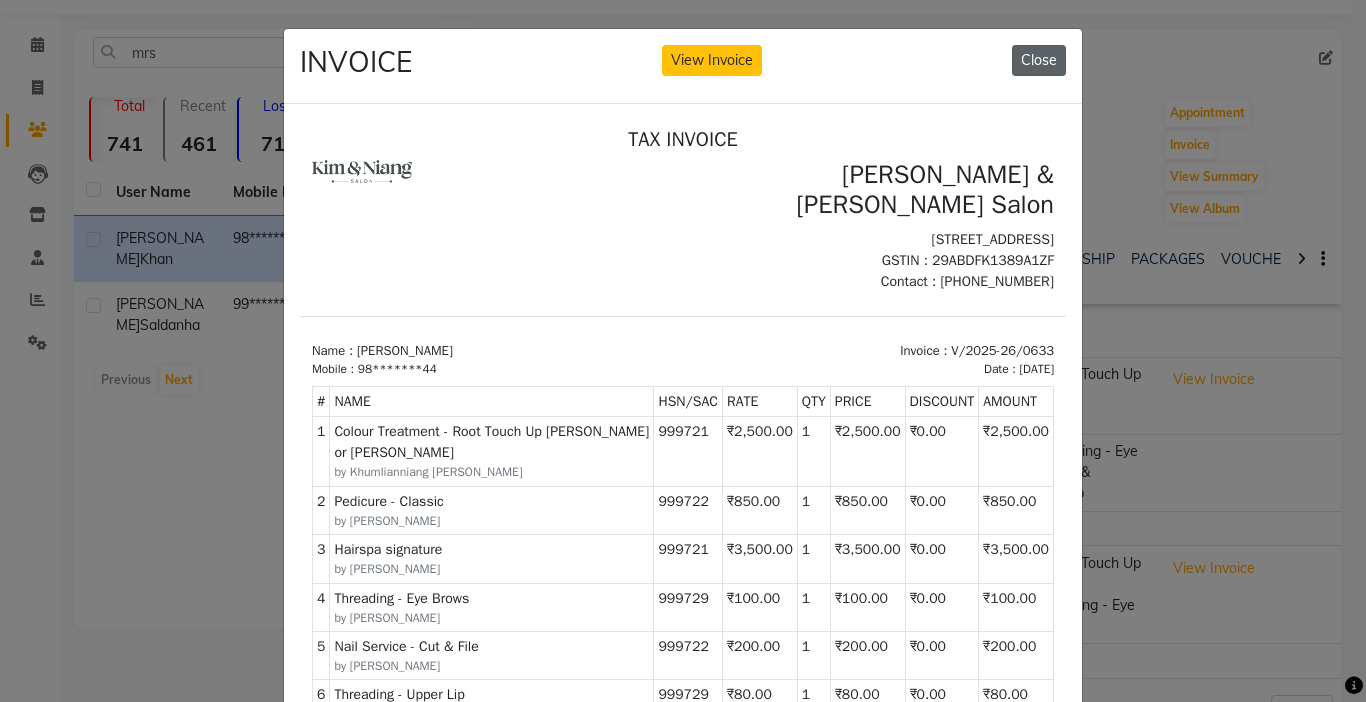 click on "Close" 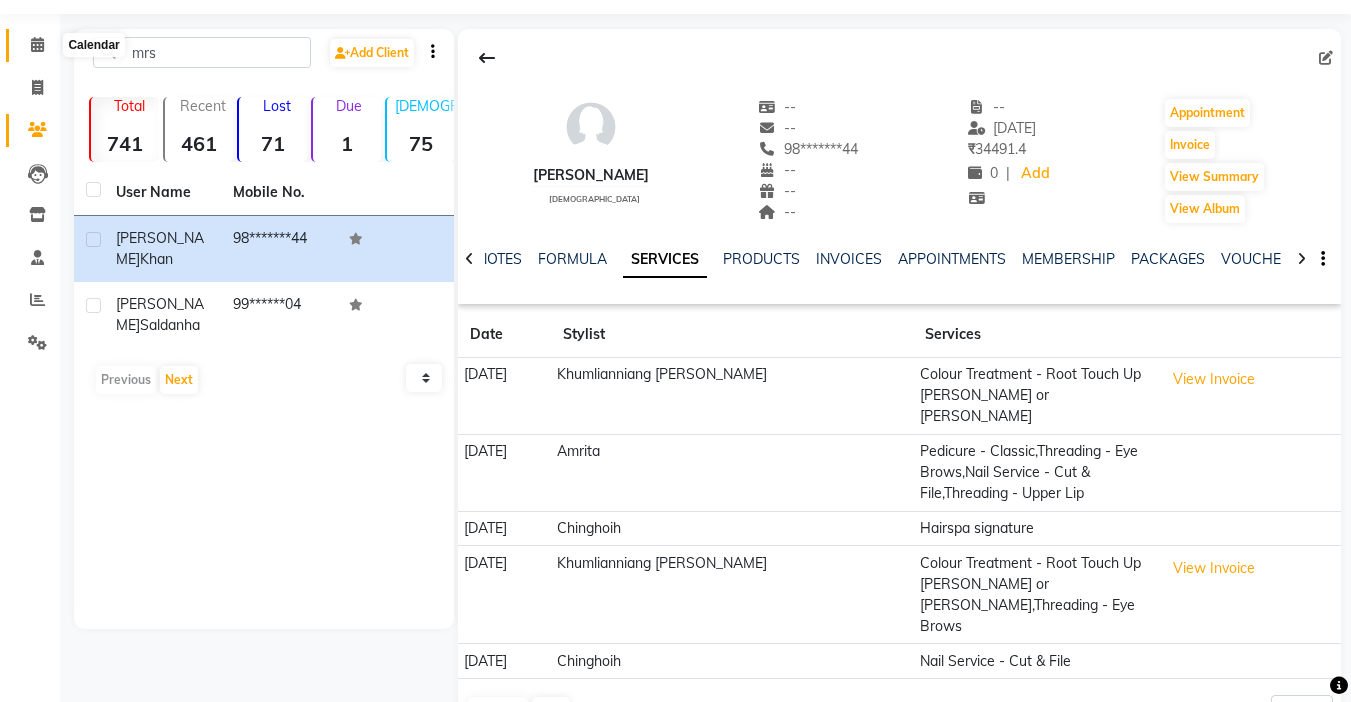 click 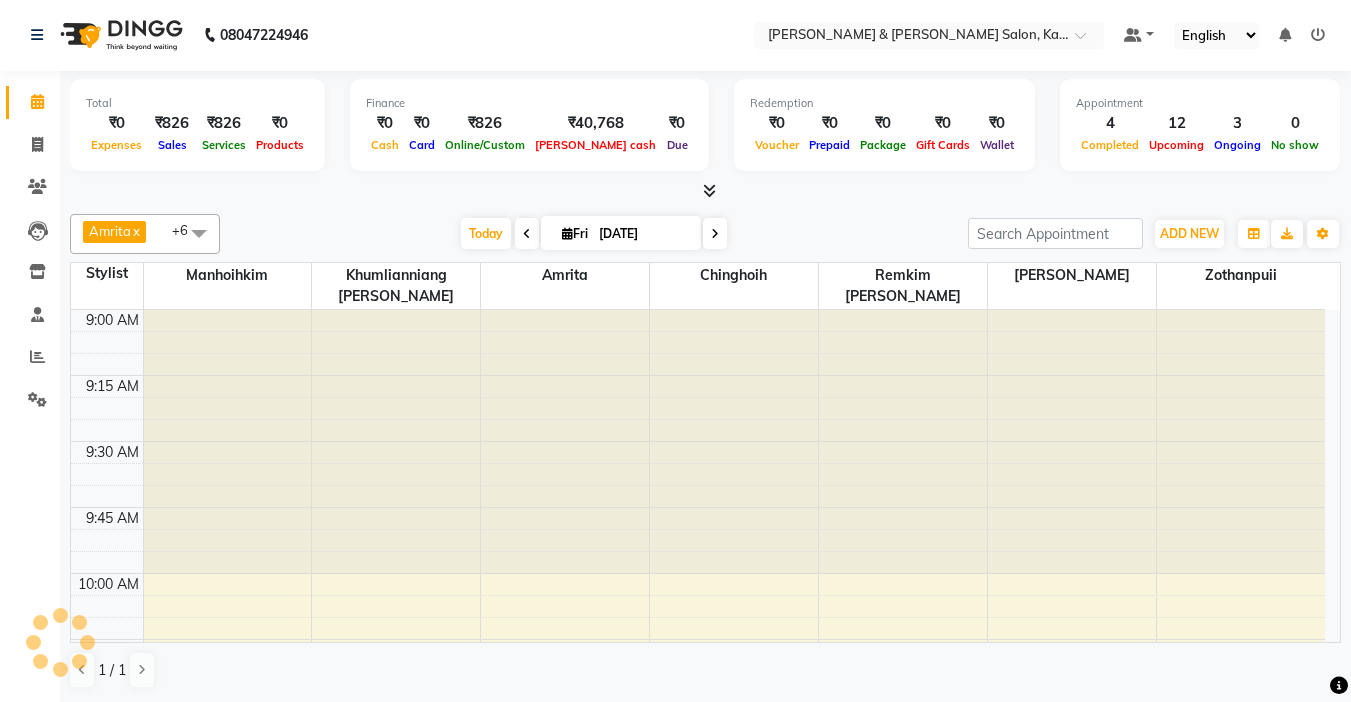 scroll, scrollTop: 0, scrollLeft: 0, axis: both 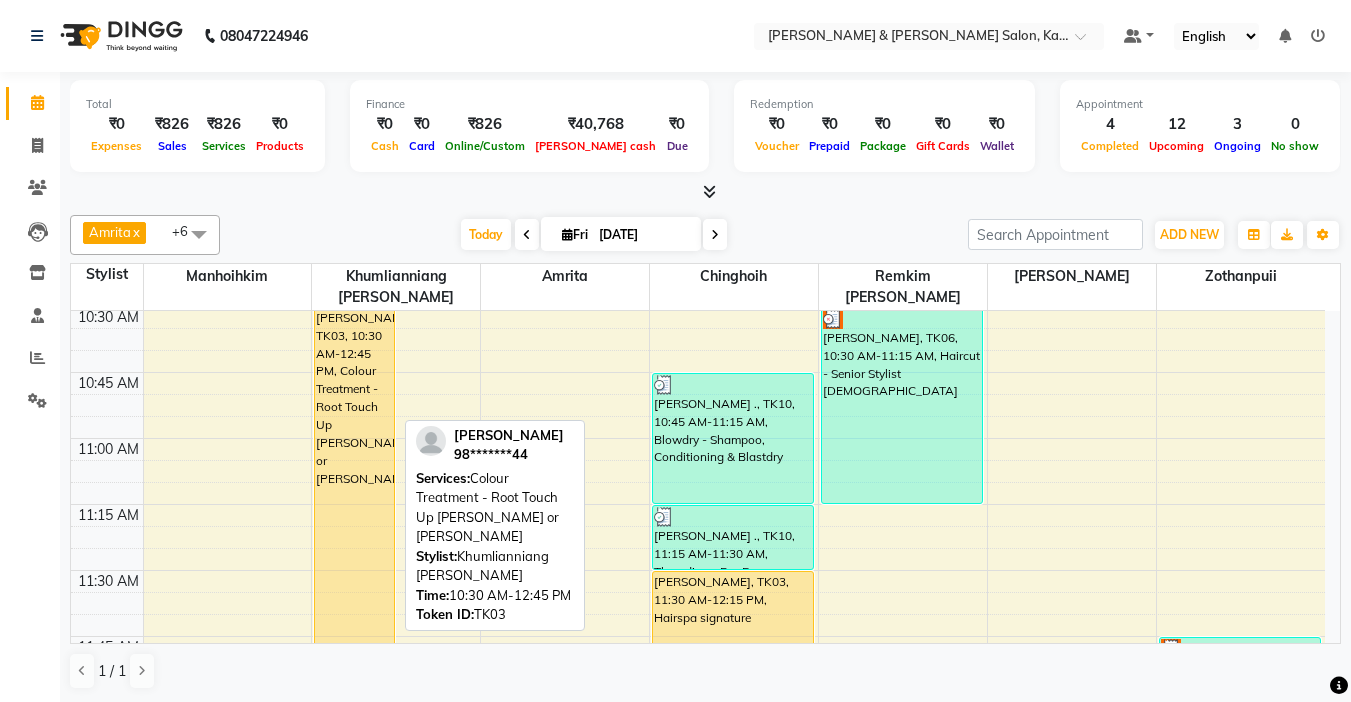 click on "[PERSON_NAME], TK03, 10:30 AM-12:45 PM, Colour Treatment - Root Touch Up [PERSON_NAME] or [PERSON_NAME]" at bounding box center [354, 603] 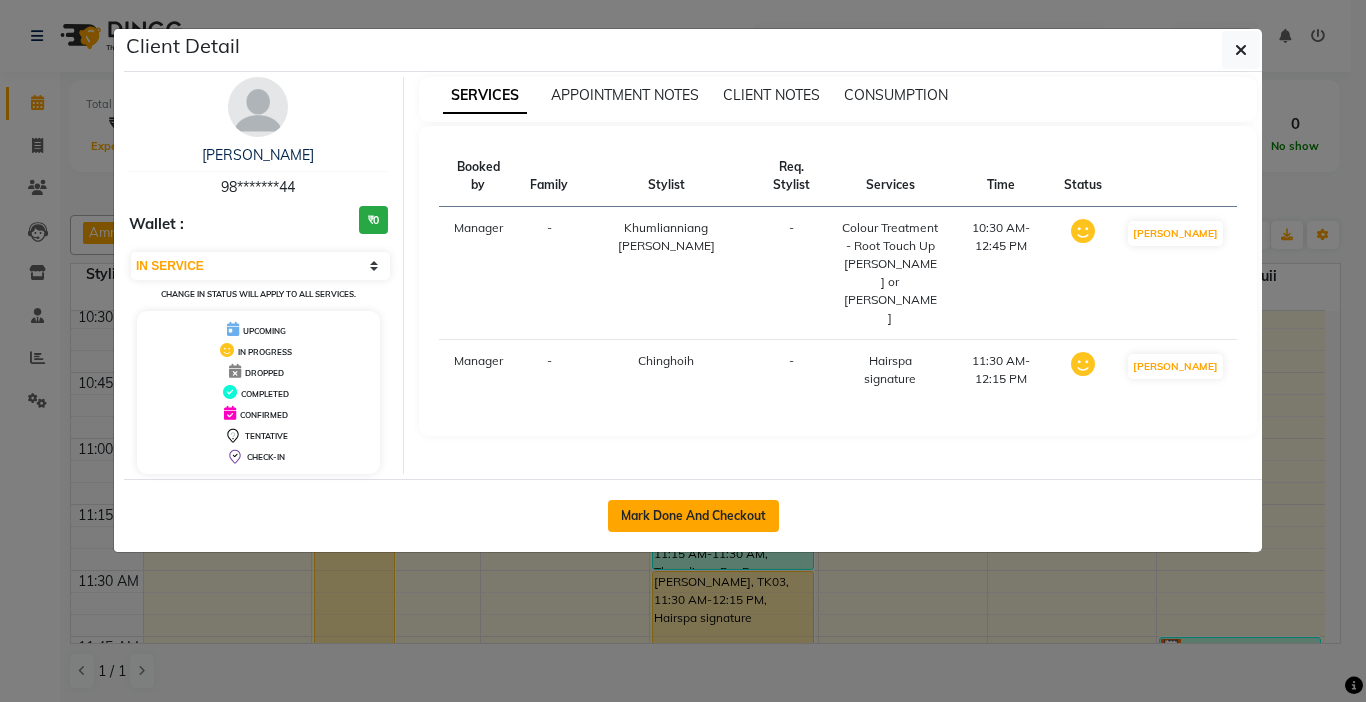 click on "Mark Done And Checkout" 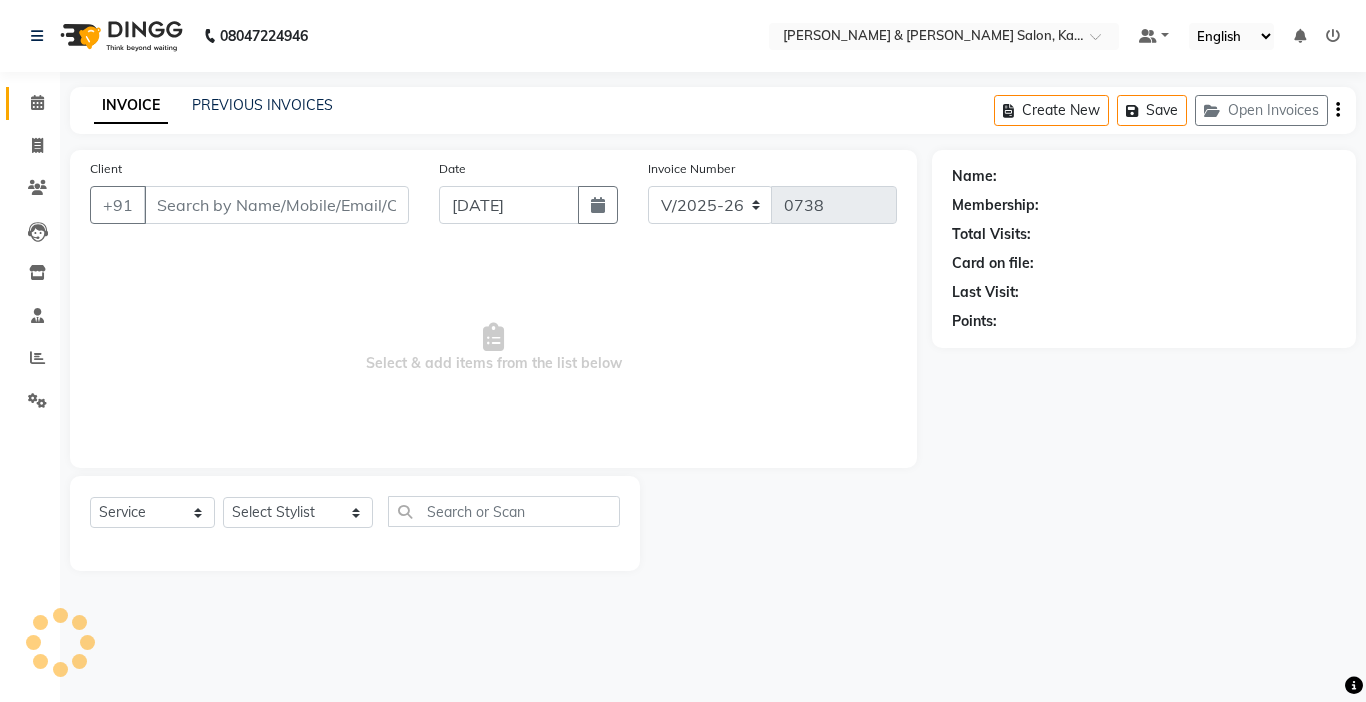 type on "98*******44" 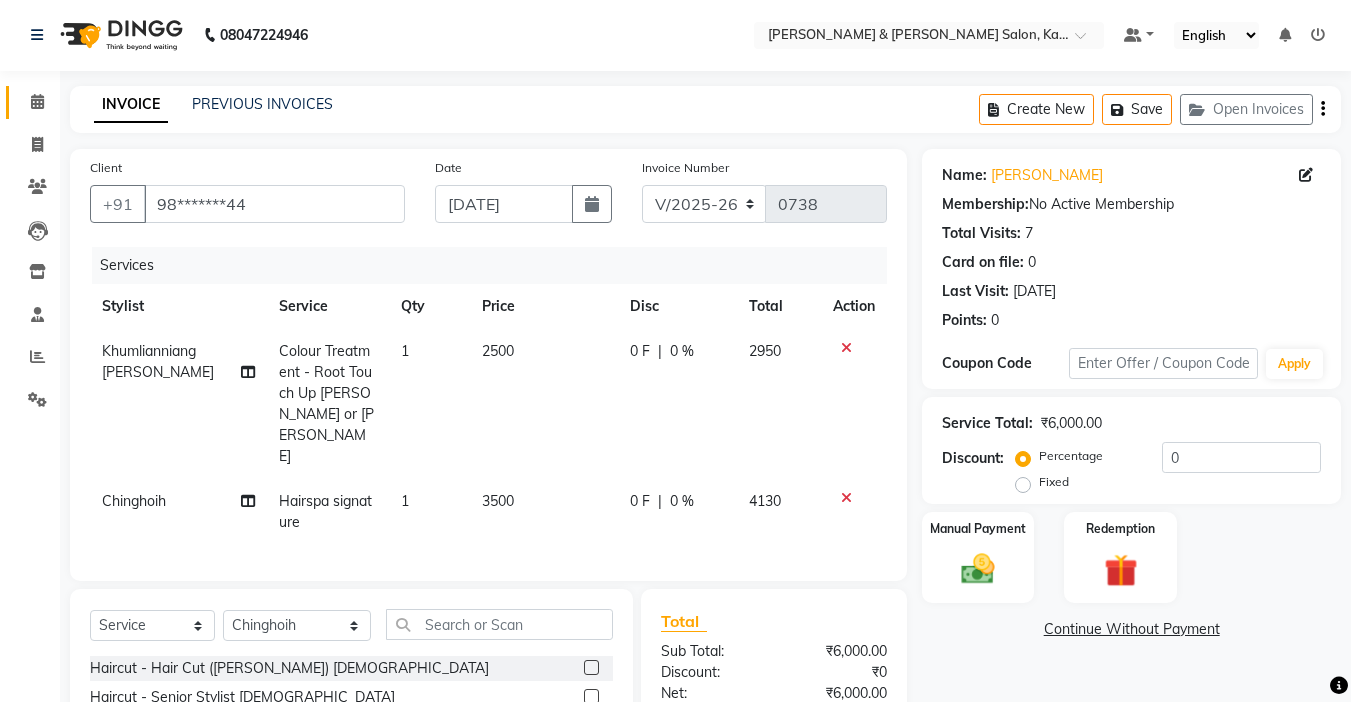 scroll, scrollTop: 100, scrollLeft: 0, axis: vertical 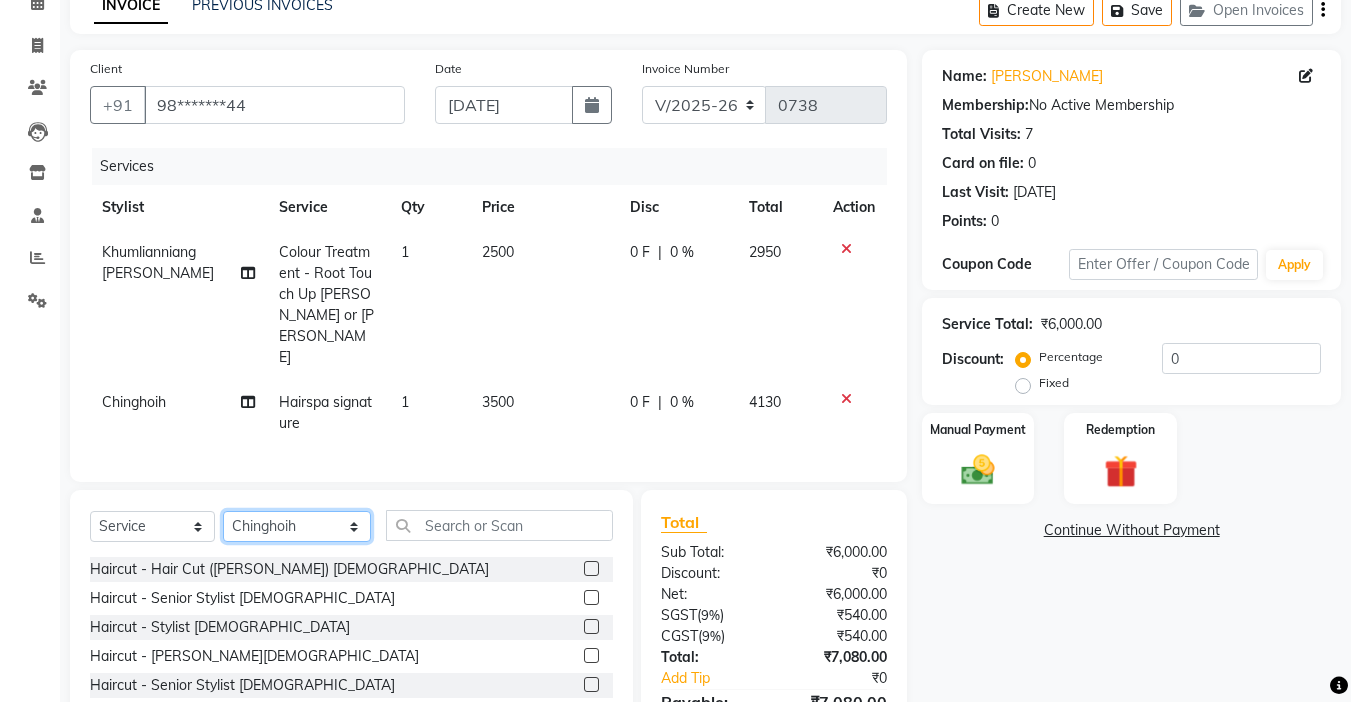 click on "Select Stylist Amrita [PERSON_NAME] [PERSON_NAME] Chingmuan [PERSON_NAME] Manager Manhoihkim [PERSON_NAME] [PERSON_NAME] Remkim [PERSON_NAME] [PERSON_NAME] .mynlyanSonangaihte Zothanpuii" 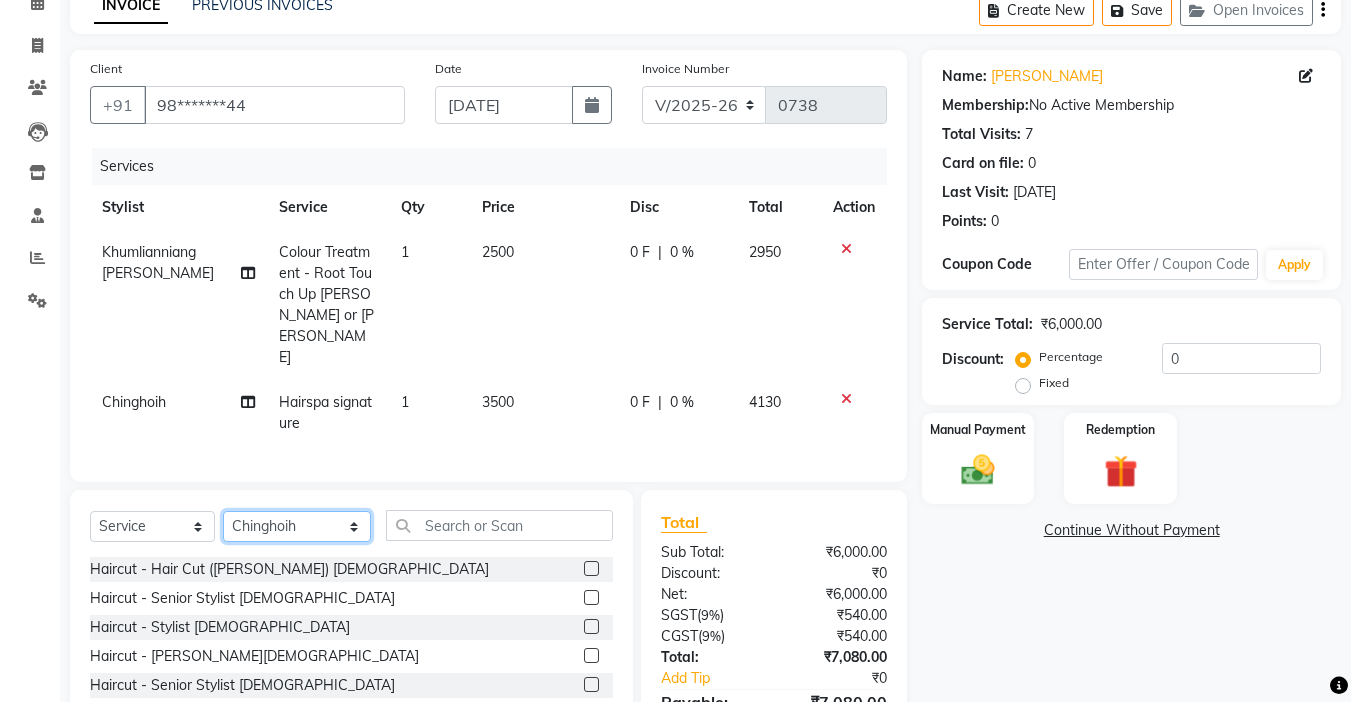select on "83049" 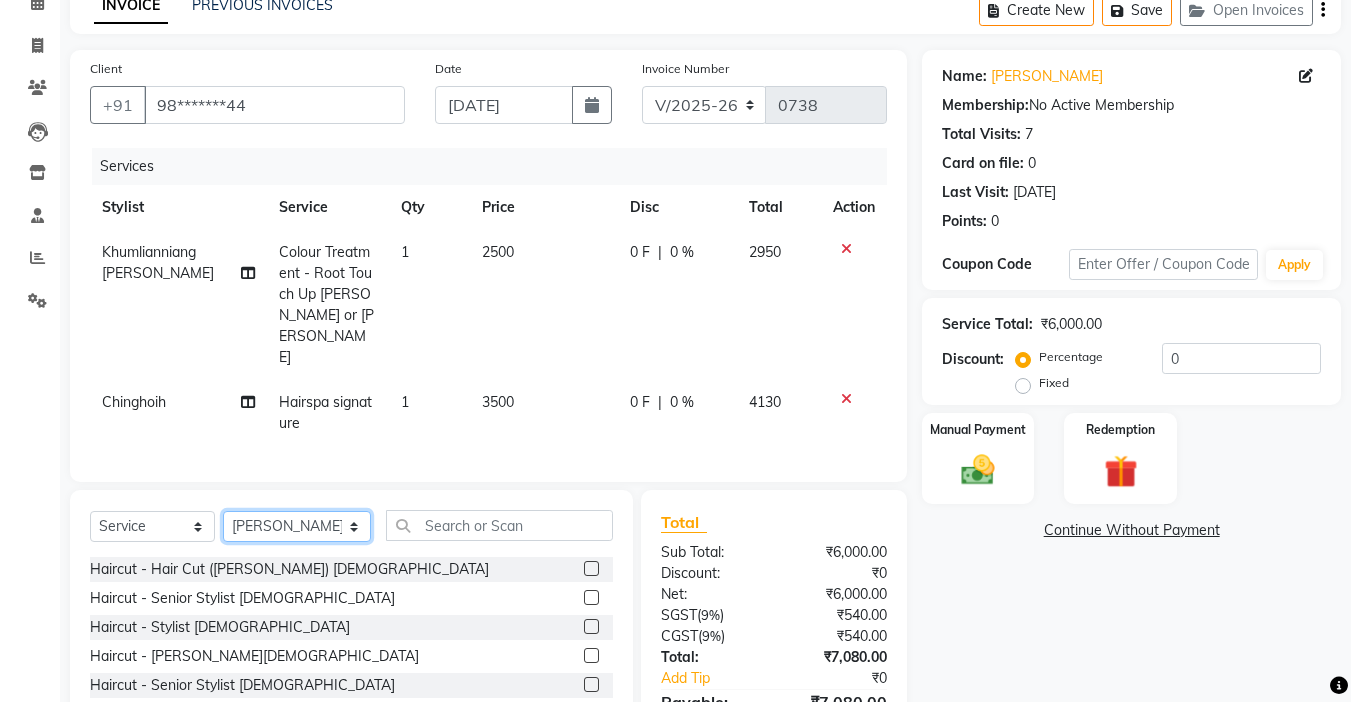 click on "Select Stylist Amrita [PERSON_NAME] [PERSON_NAME] Chingmuan [PERSON_NAME] Manager Manhoihkim [PERSON_NAME] [PERSON_NAME] Remkim [PERSON_NAME] [PERSON_NAME] .mynlyanSonangaihte Zothanpuii" 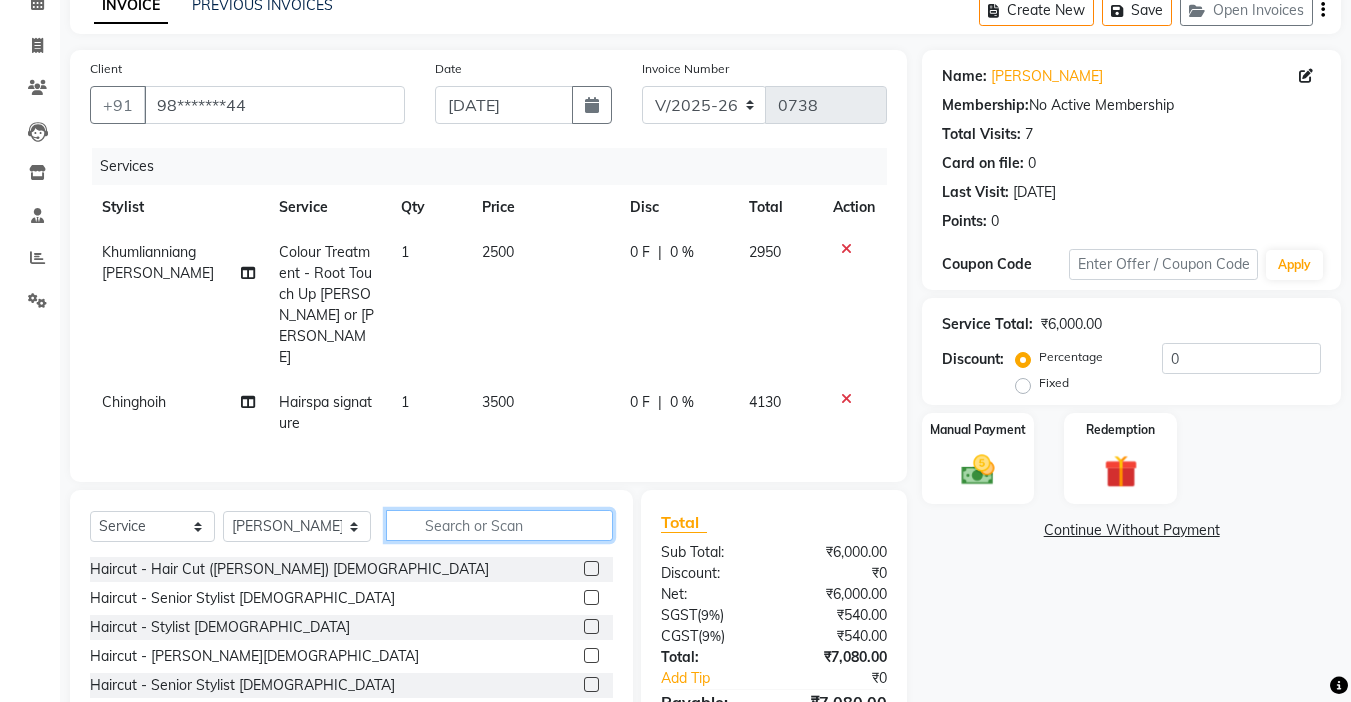 click 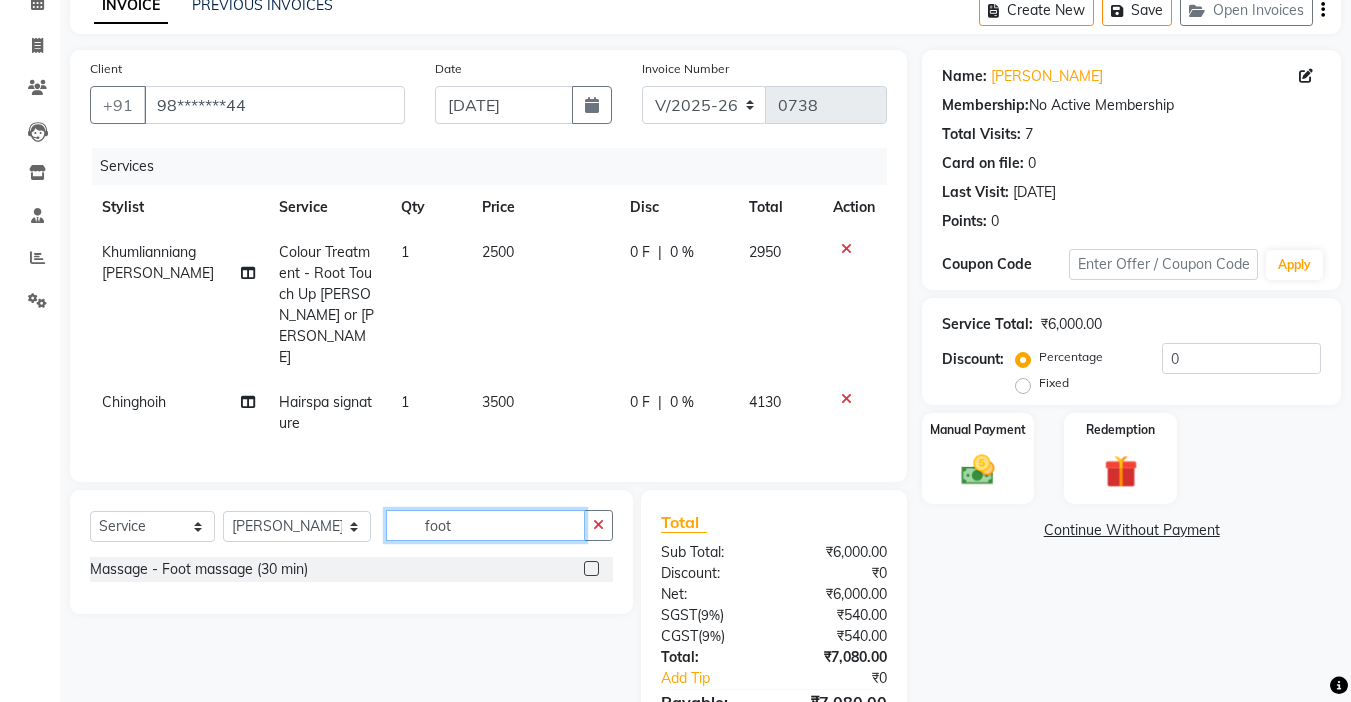 type on "foot" 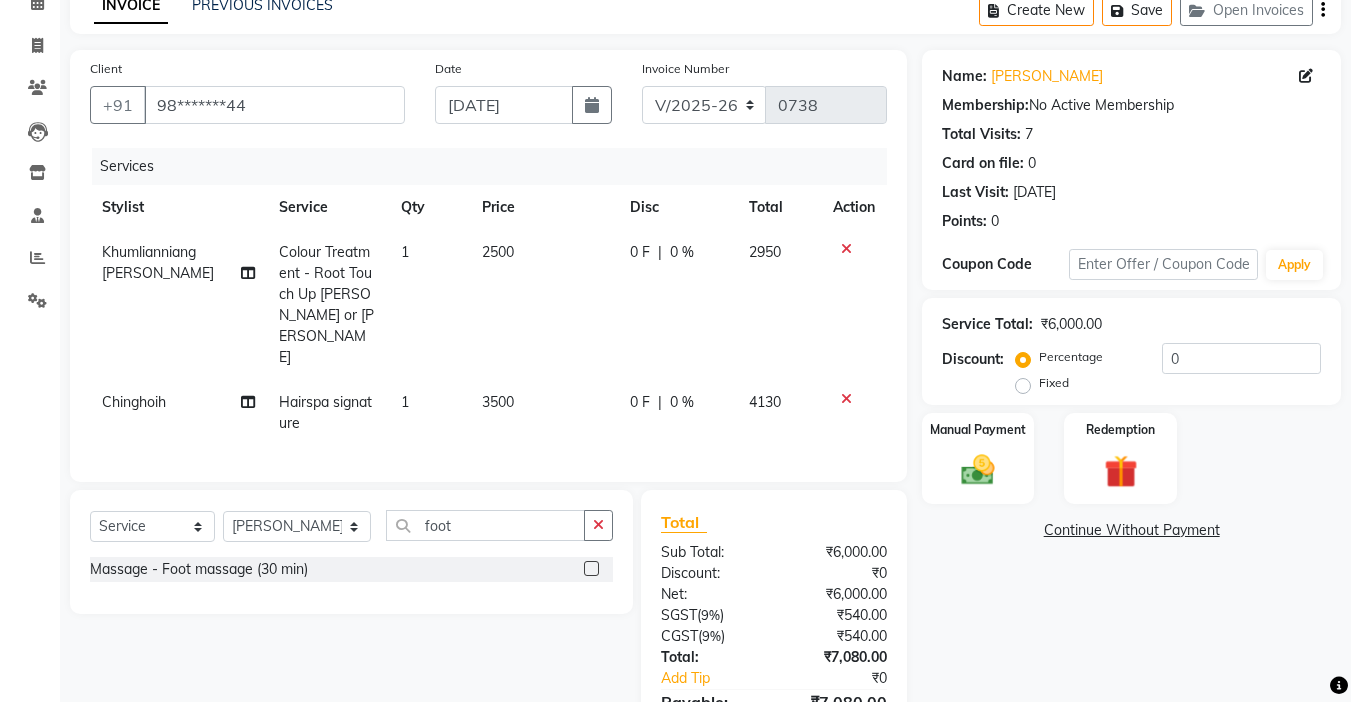 click 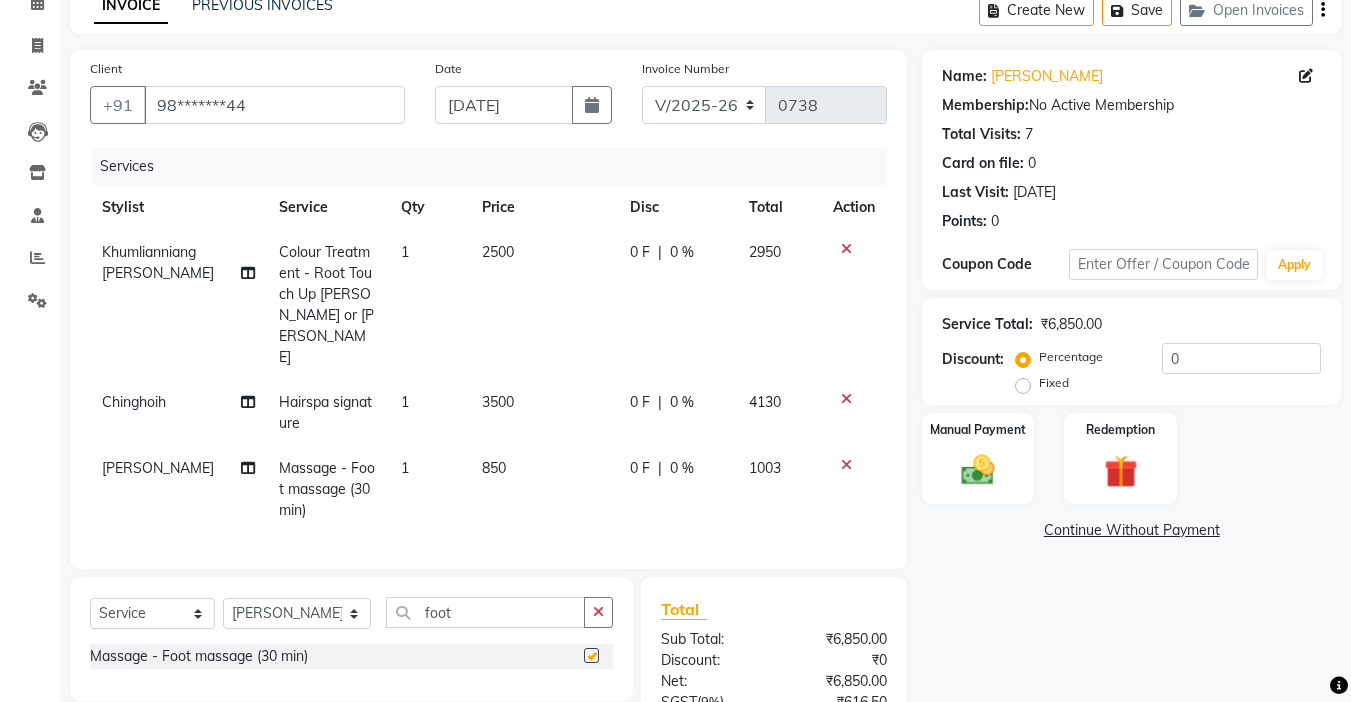 checkbox on "false" 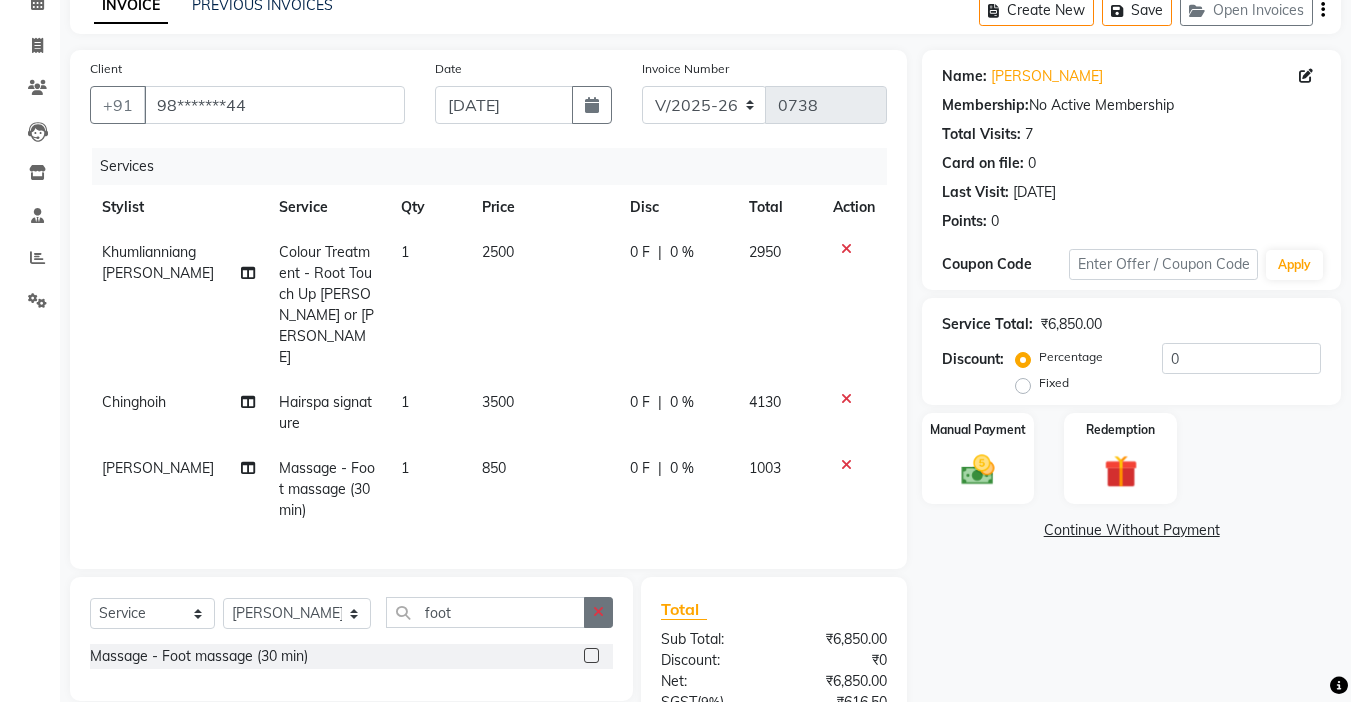 click 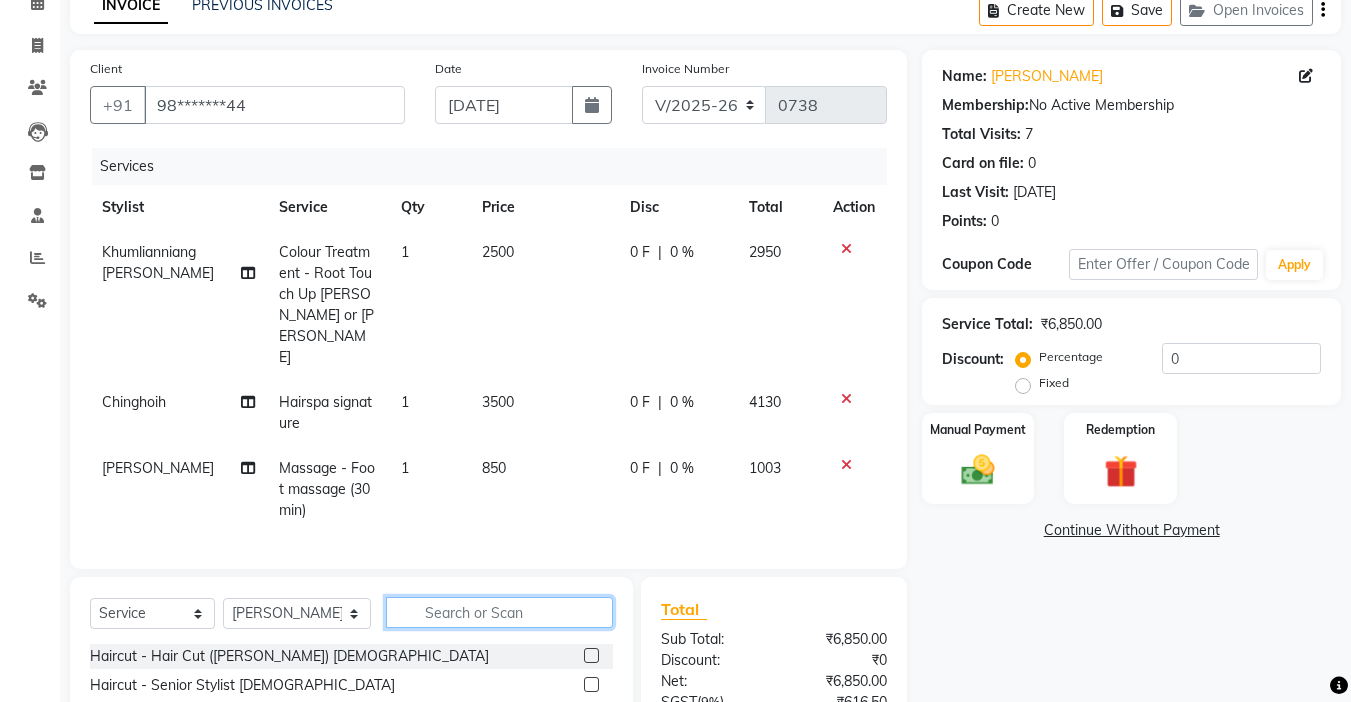 click 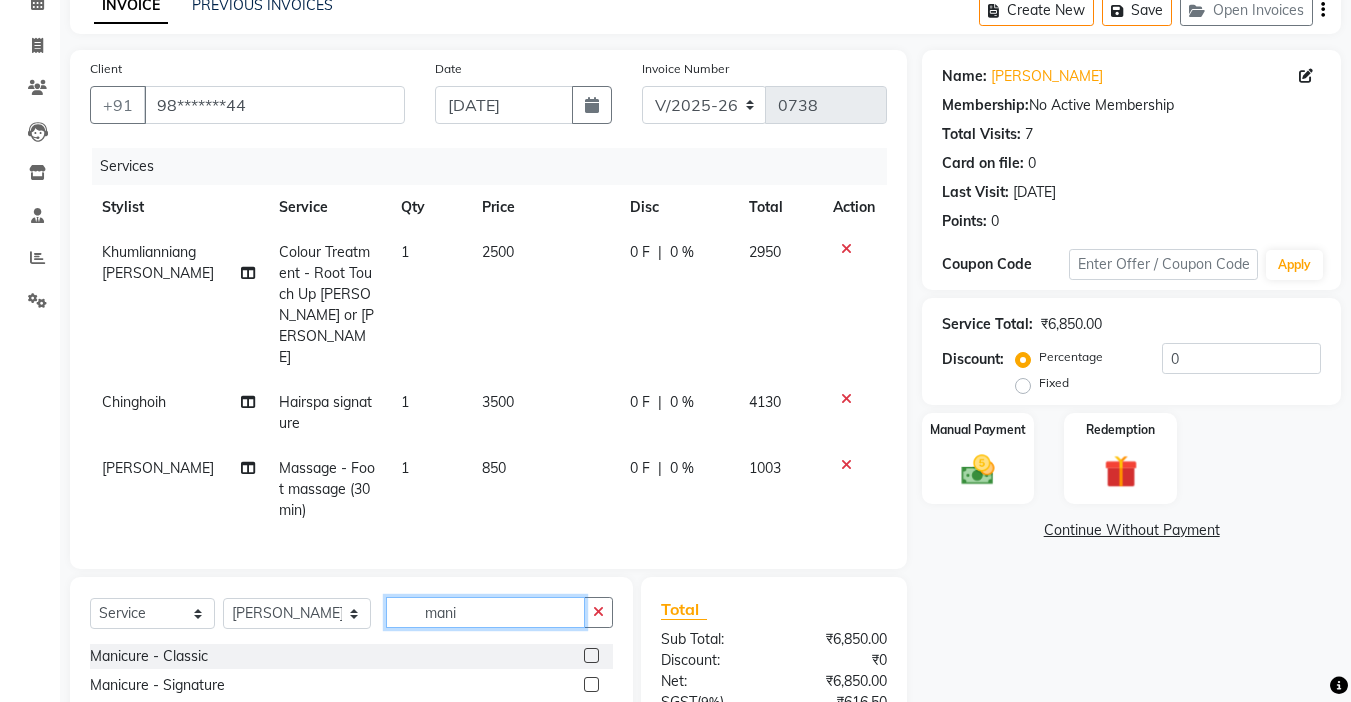 type on "mani" 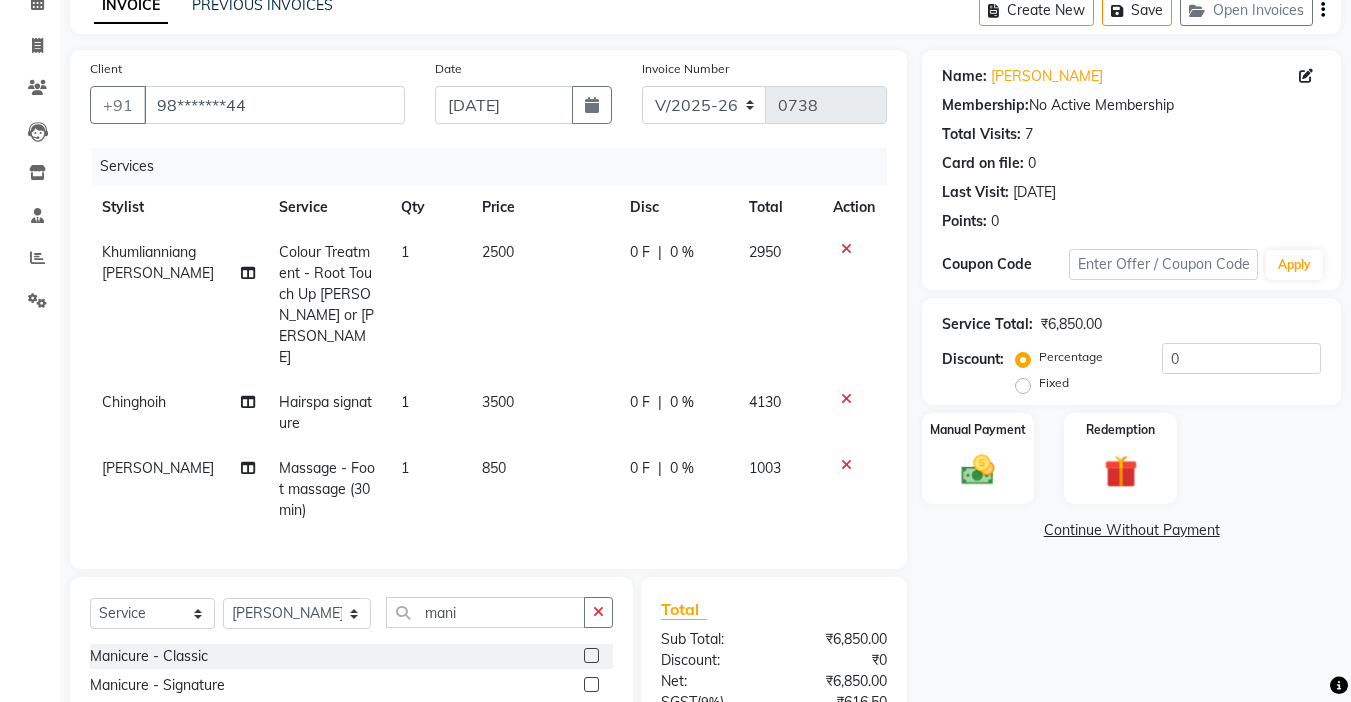 click 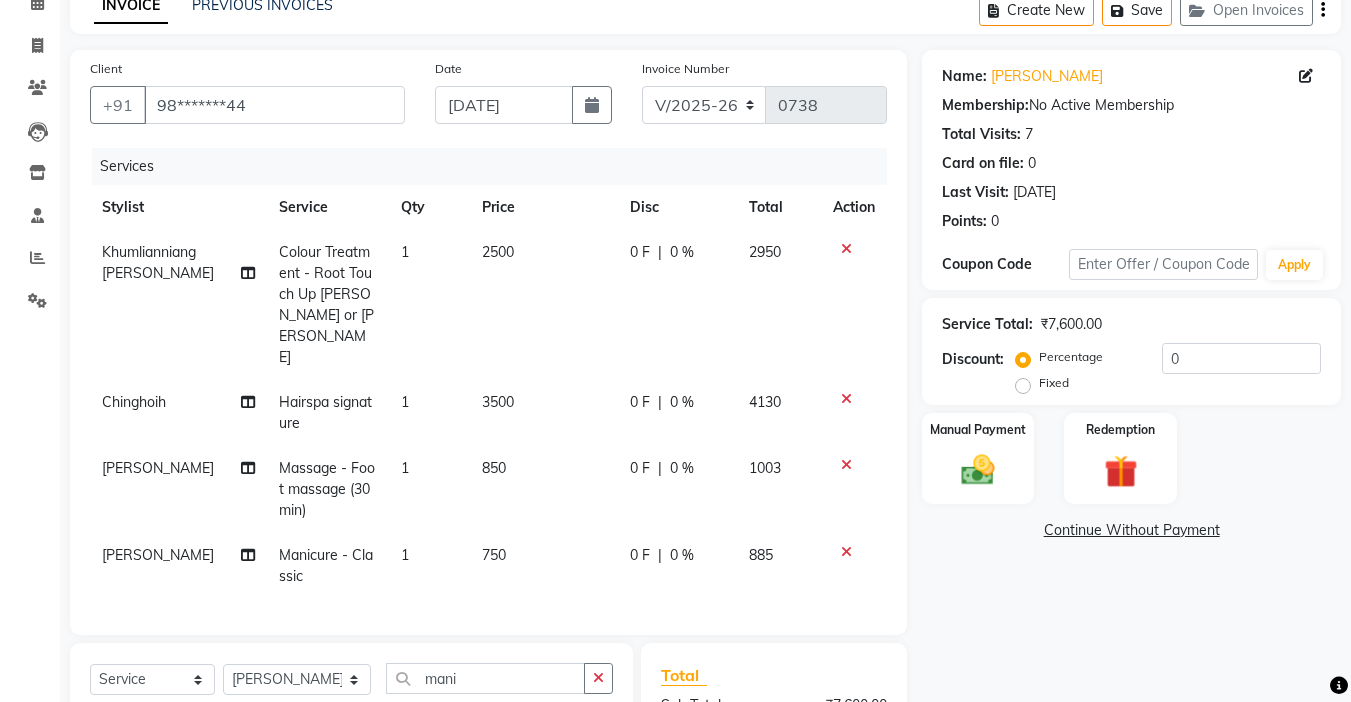 checkbox on "false" 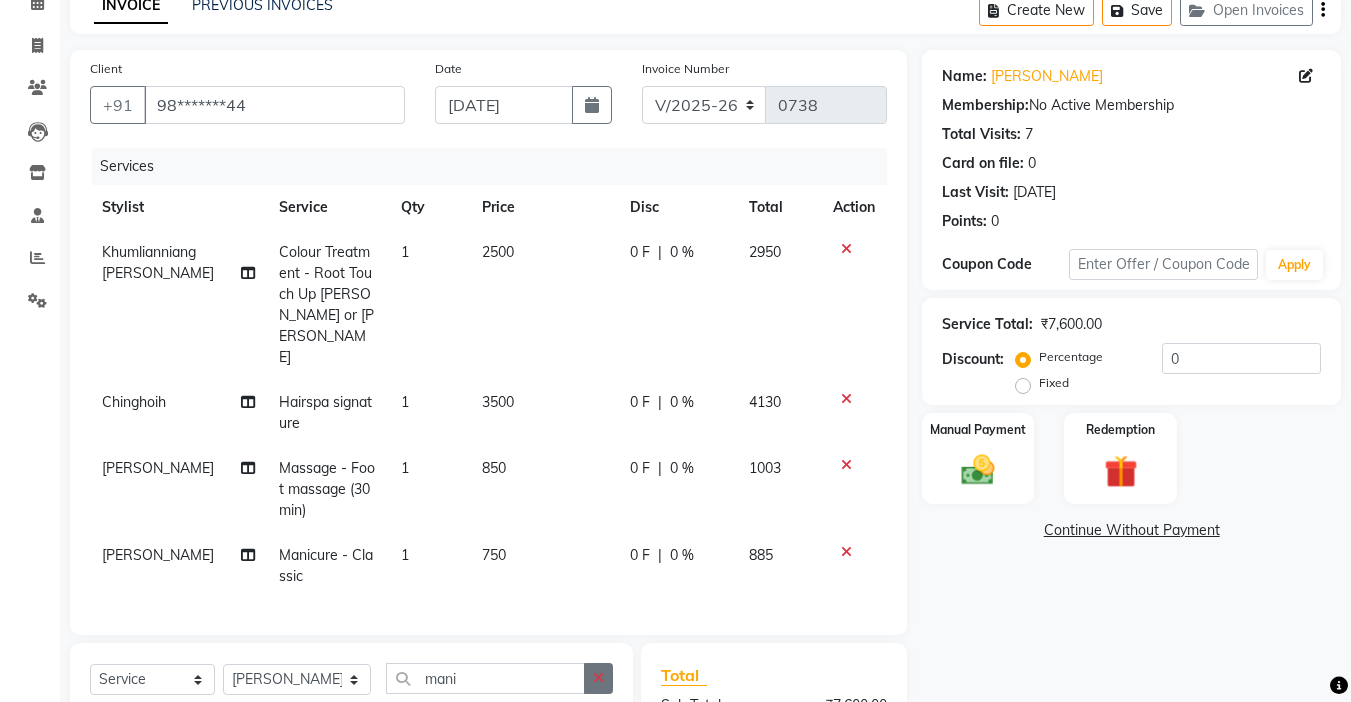 click 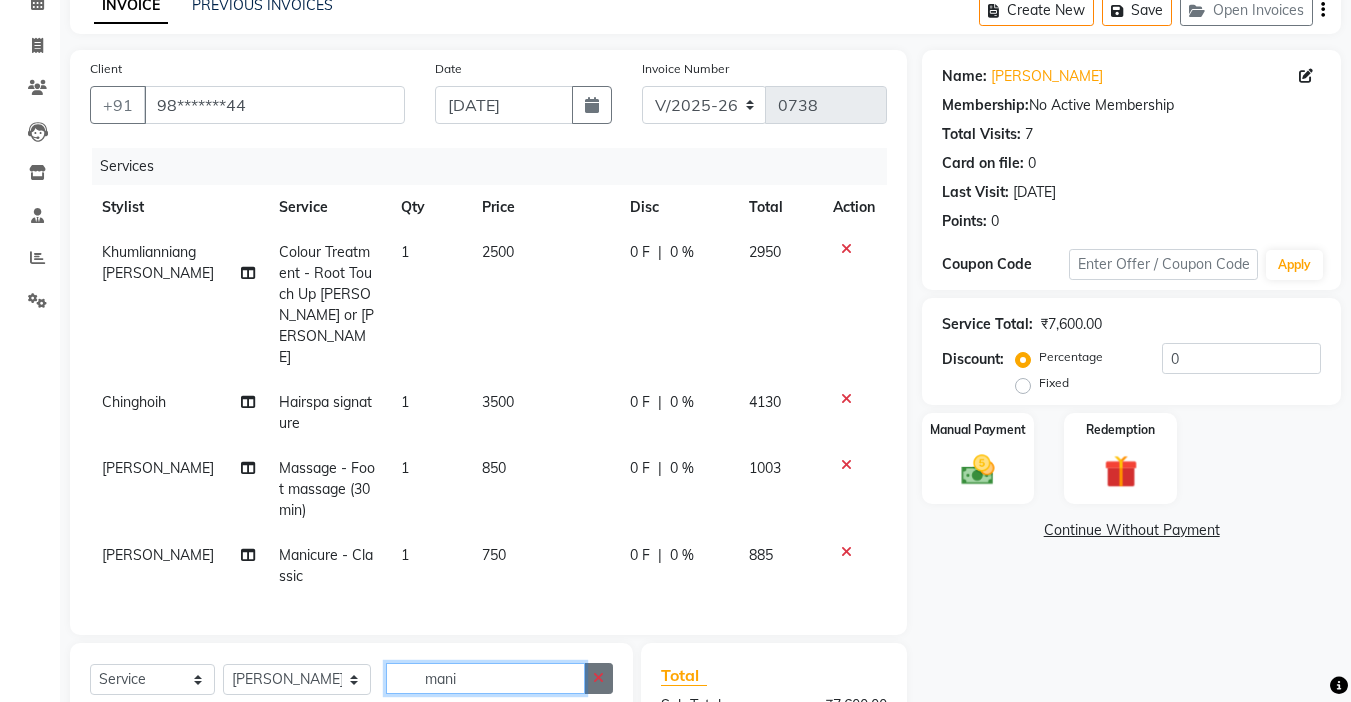 type 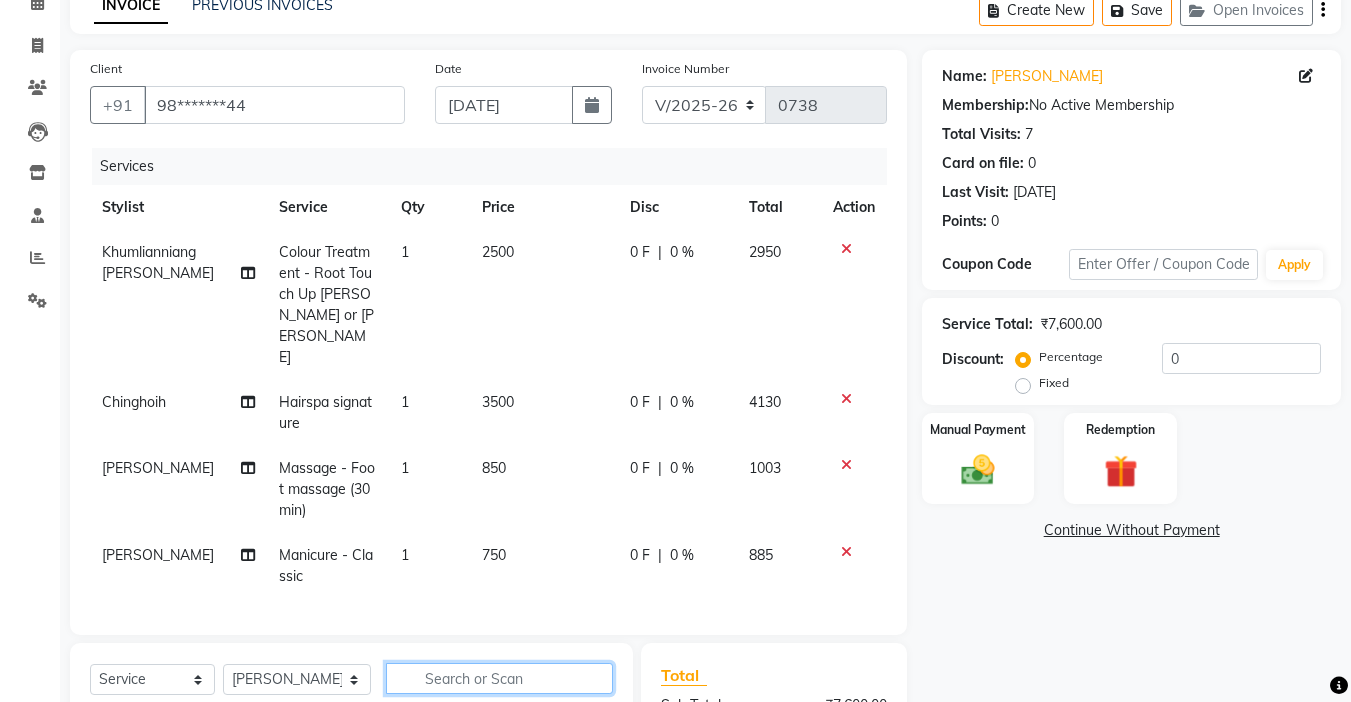 scroll, scrollTop: 0, scrollLeft: 0, axis: both 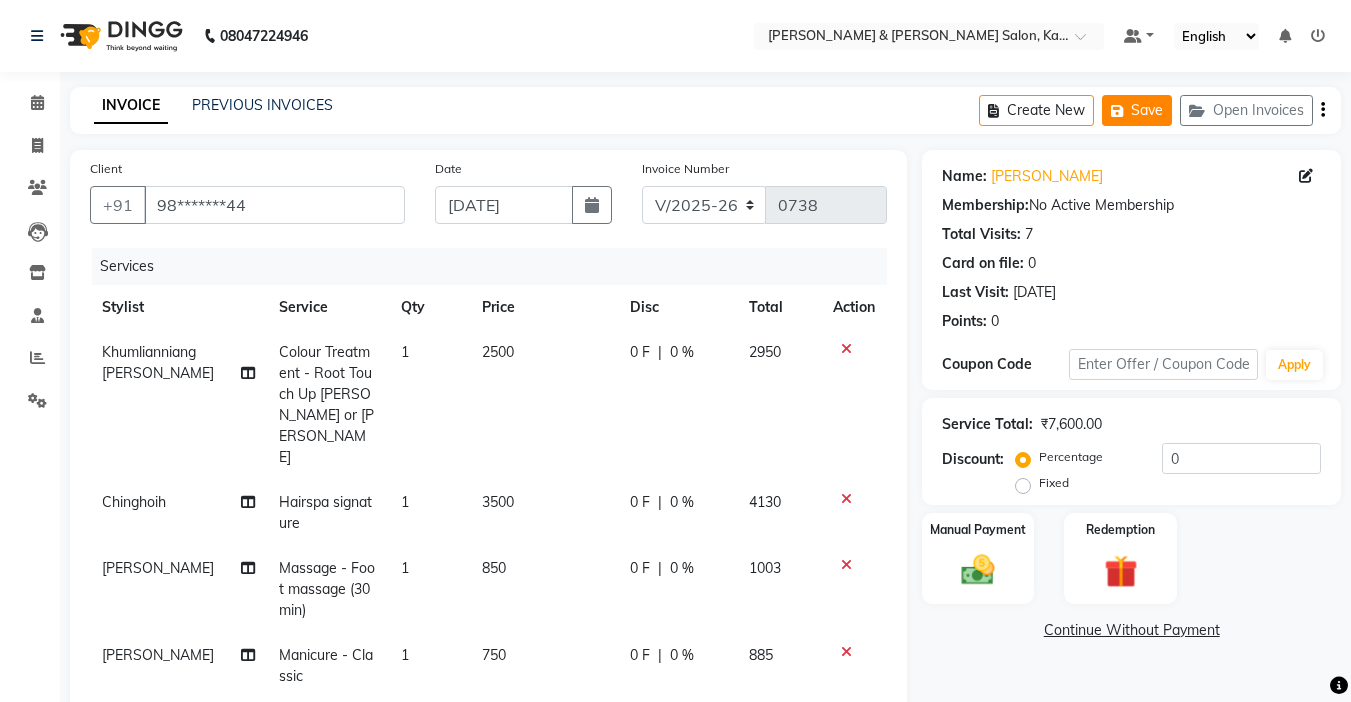 click on "Save" 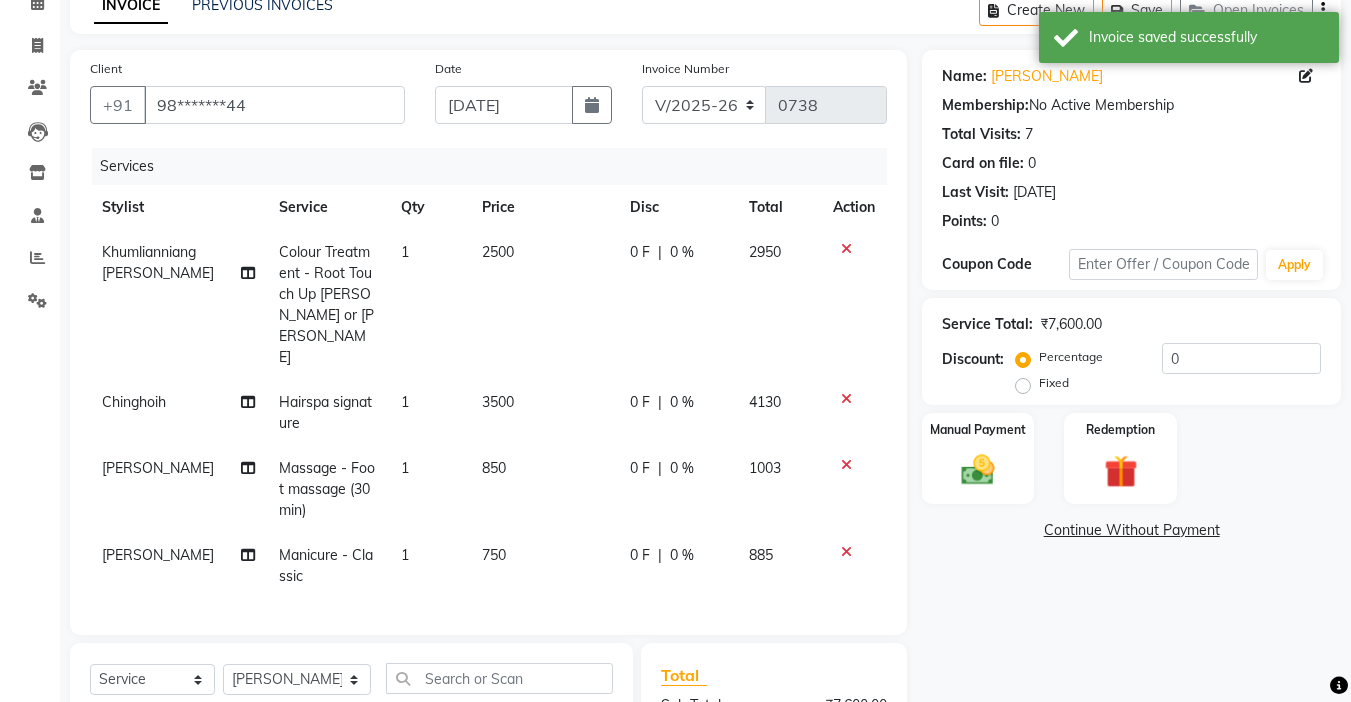 scroll, scrollTop: 0, scrollLeft: 0, axis: both 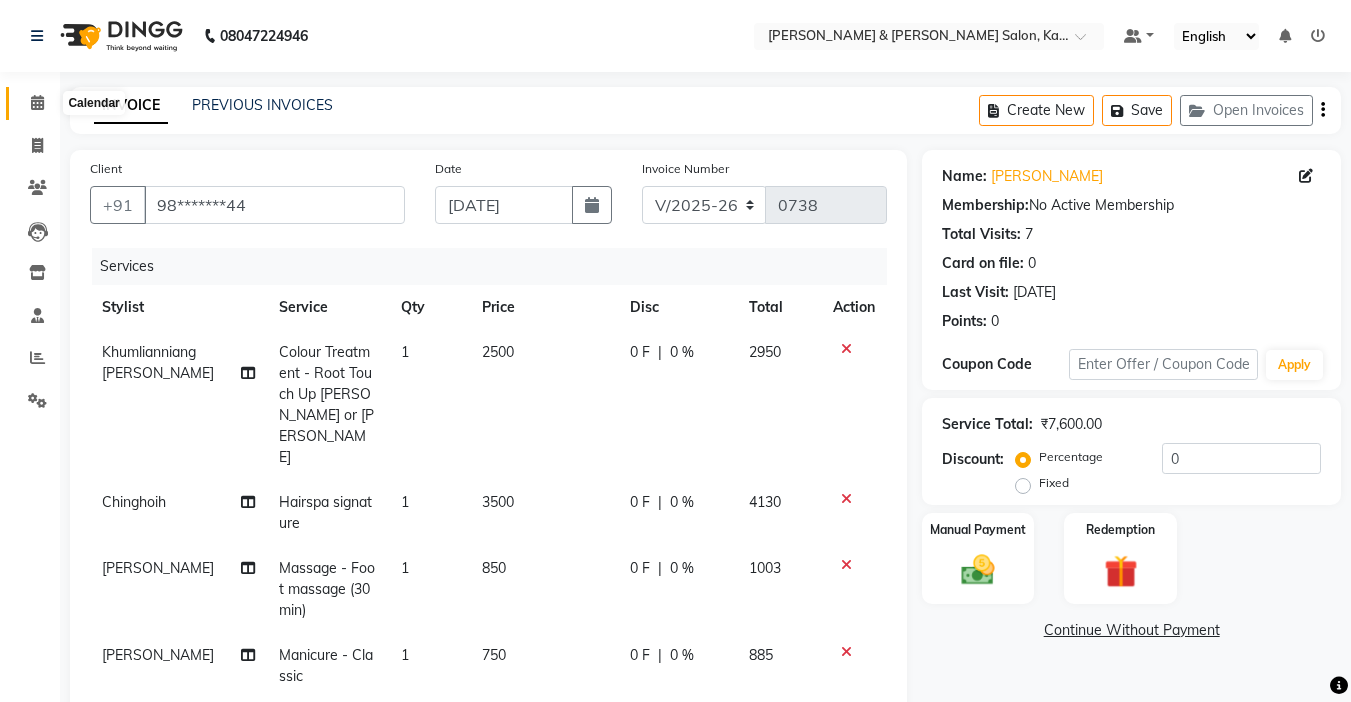 click 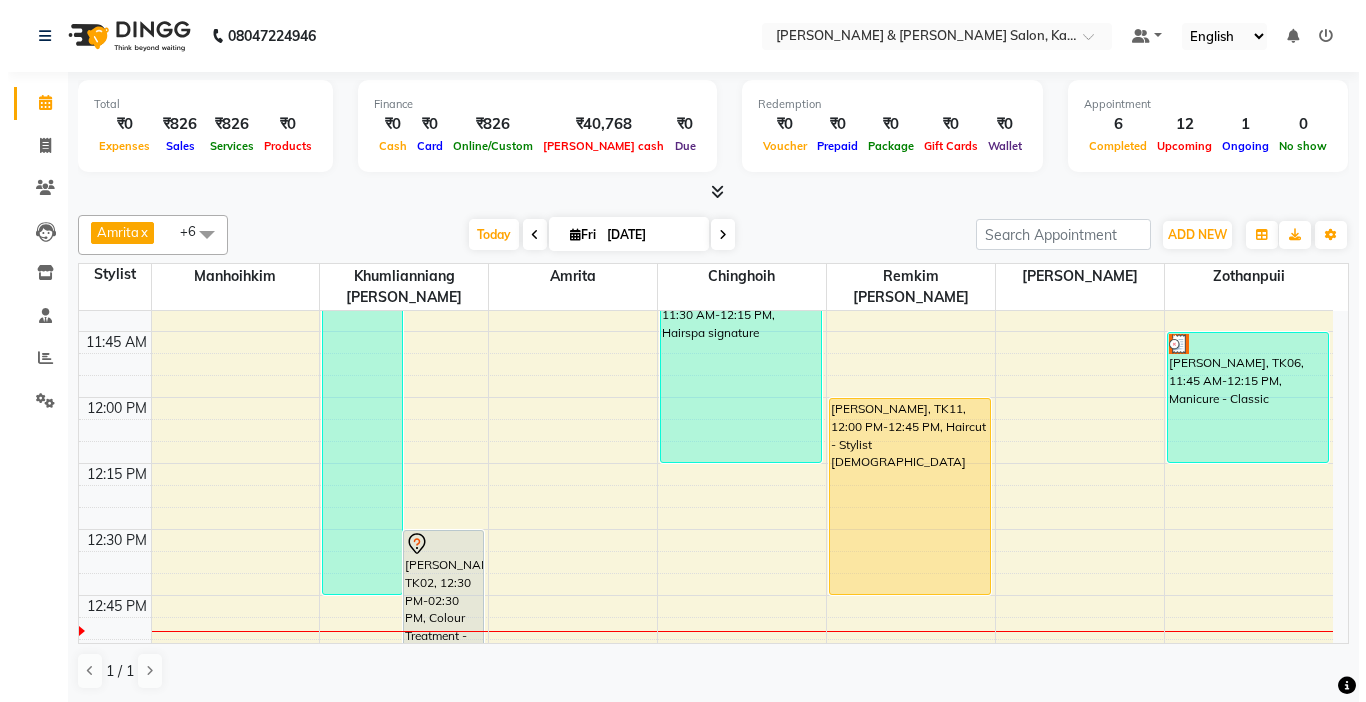 scroll, scrollTop: 700, scrollLeft: 0, axis: vertical 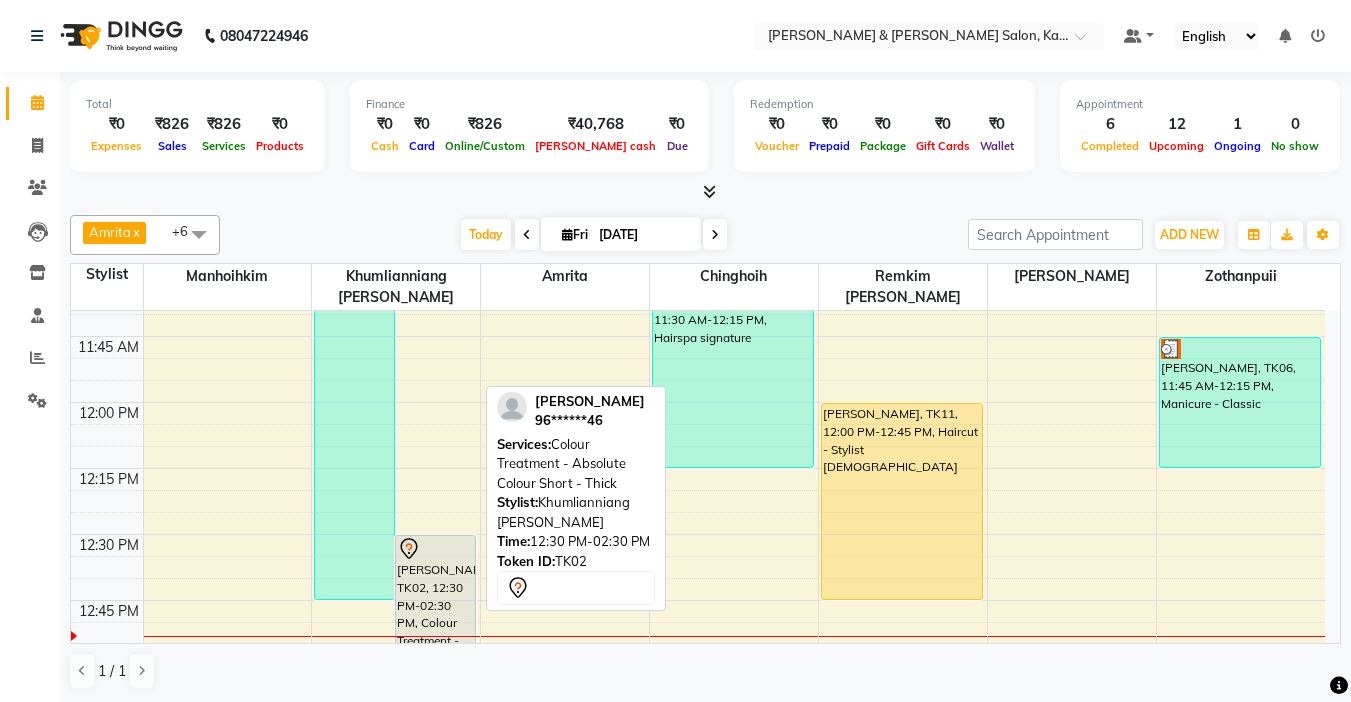 click on "[PERSON_NAME], TK02, 12:30 PM-02:30 PM, Colour Treatment - Absolute Colour Short - Thick" at bounding box center (435, 798) 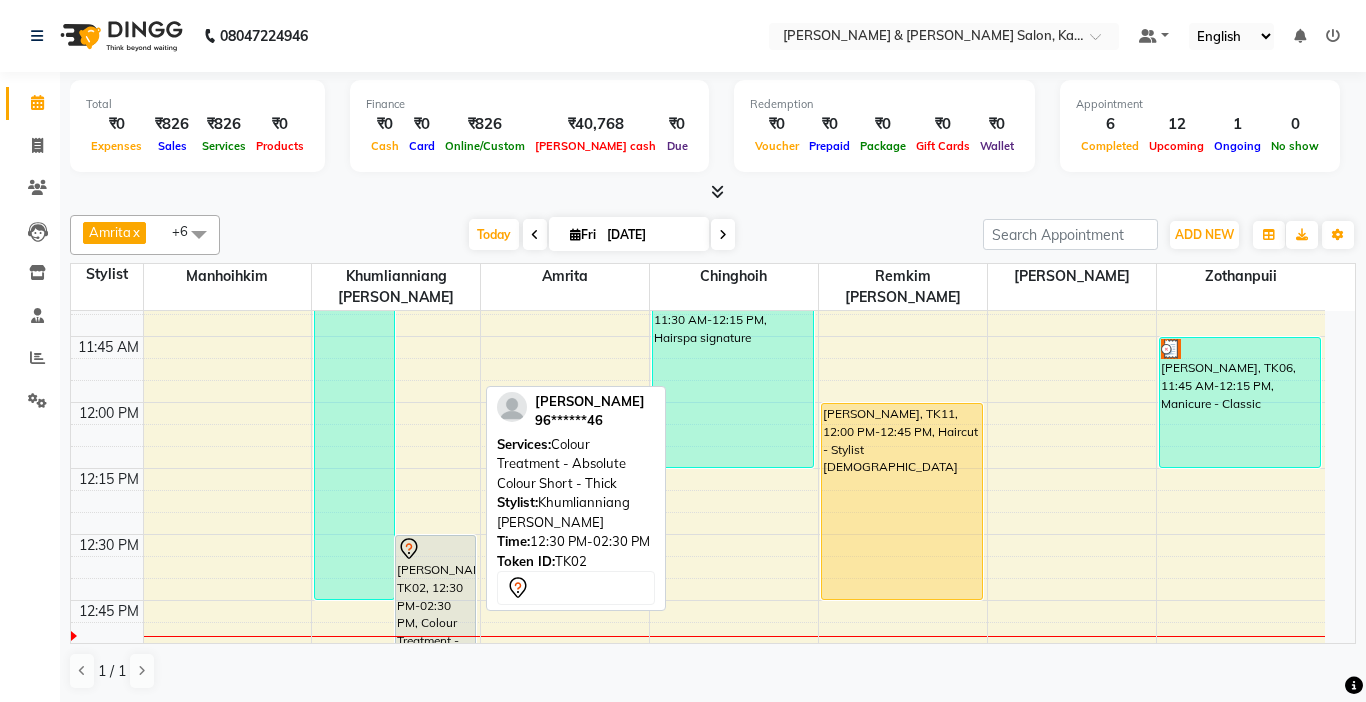 select on "7" 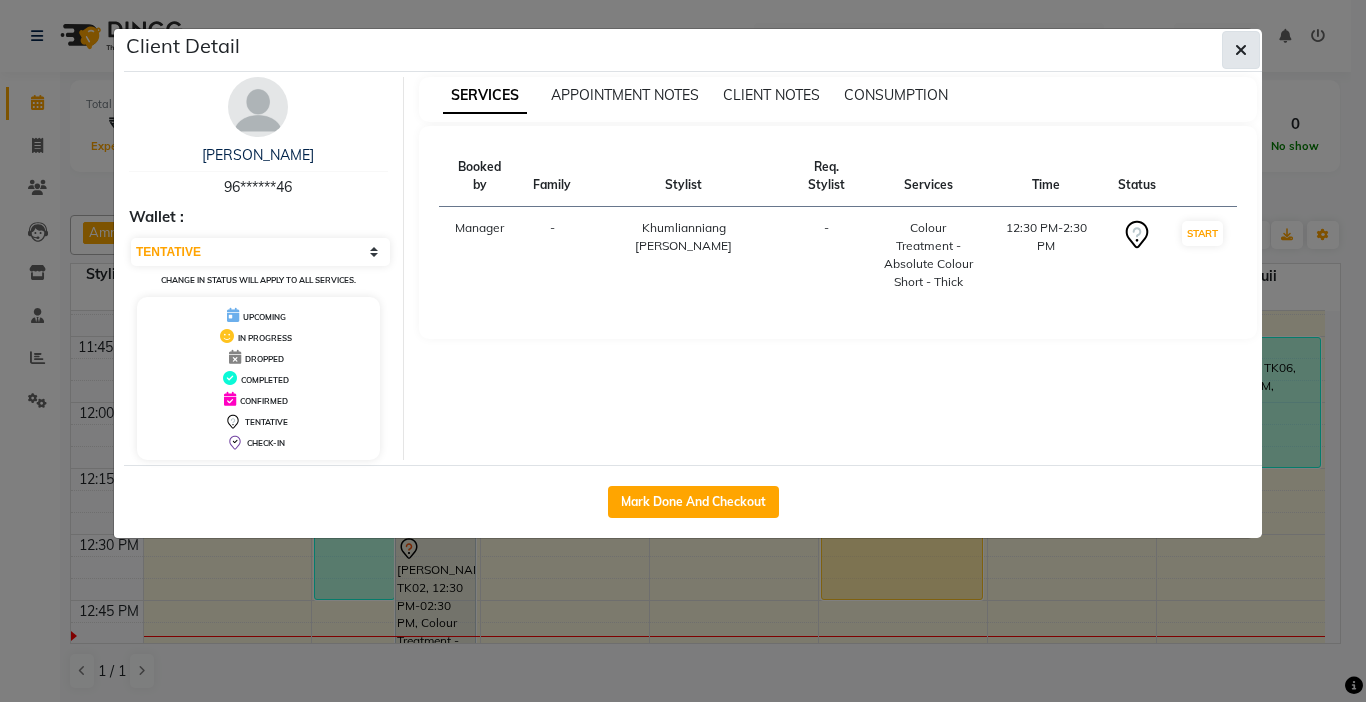click 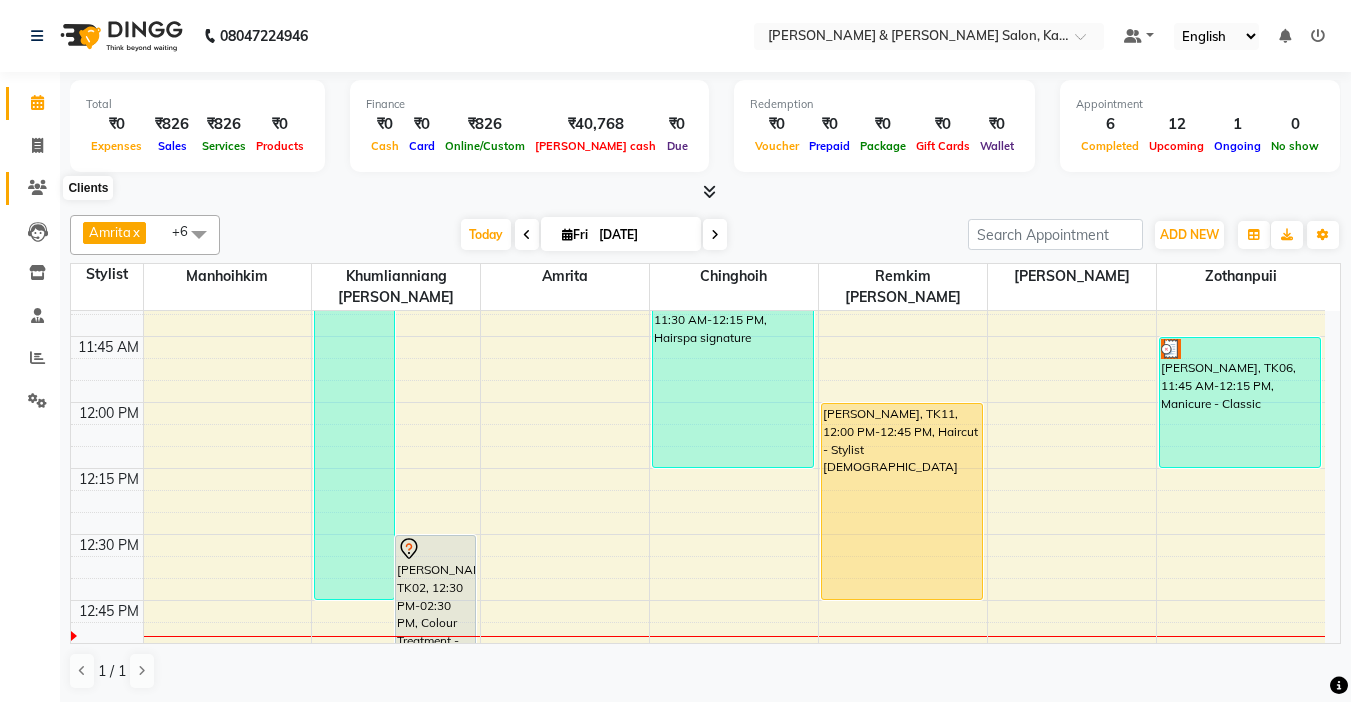 click 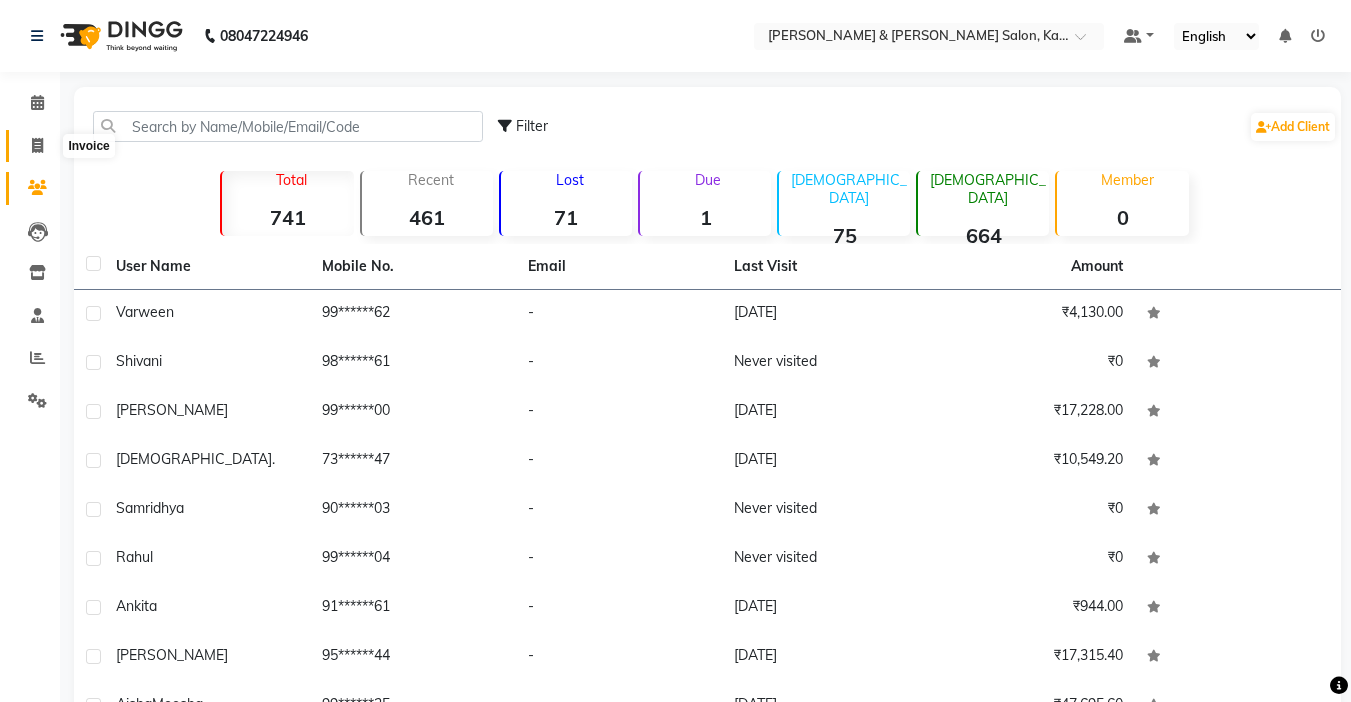 click 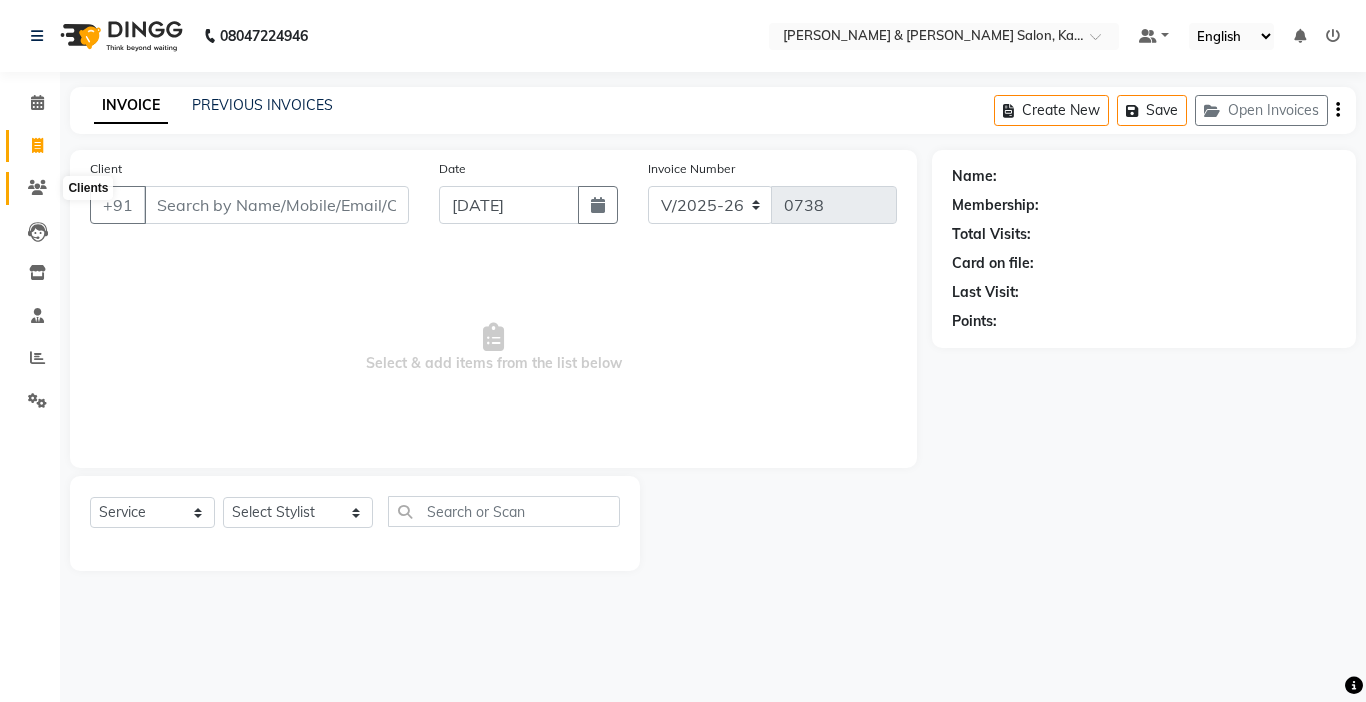 click 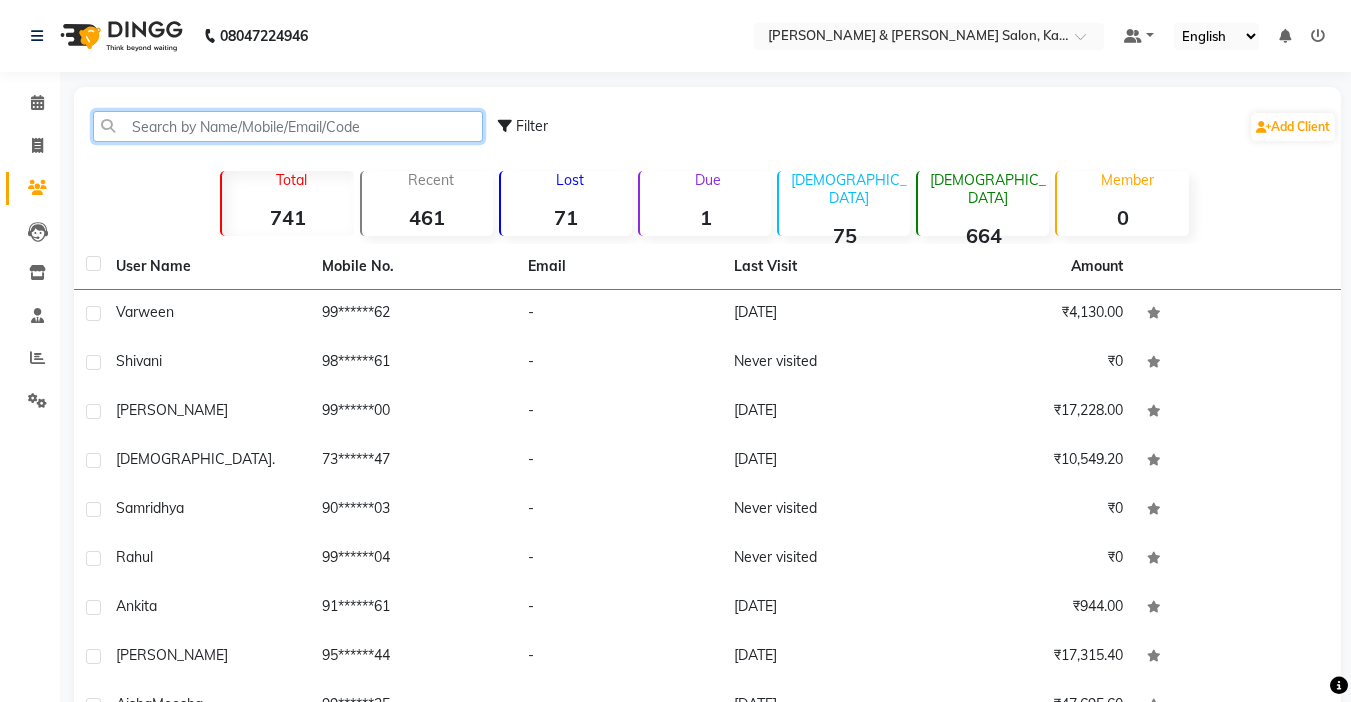click 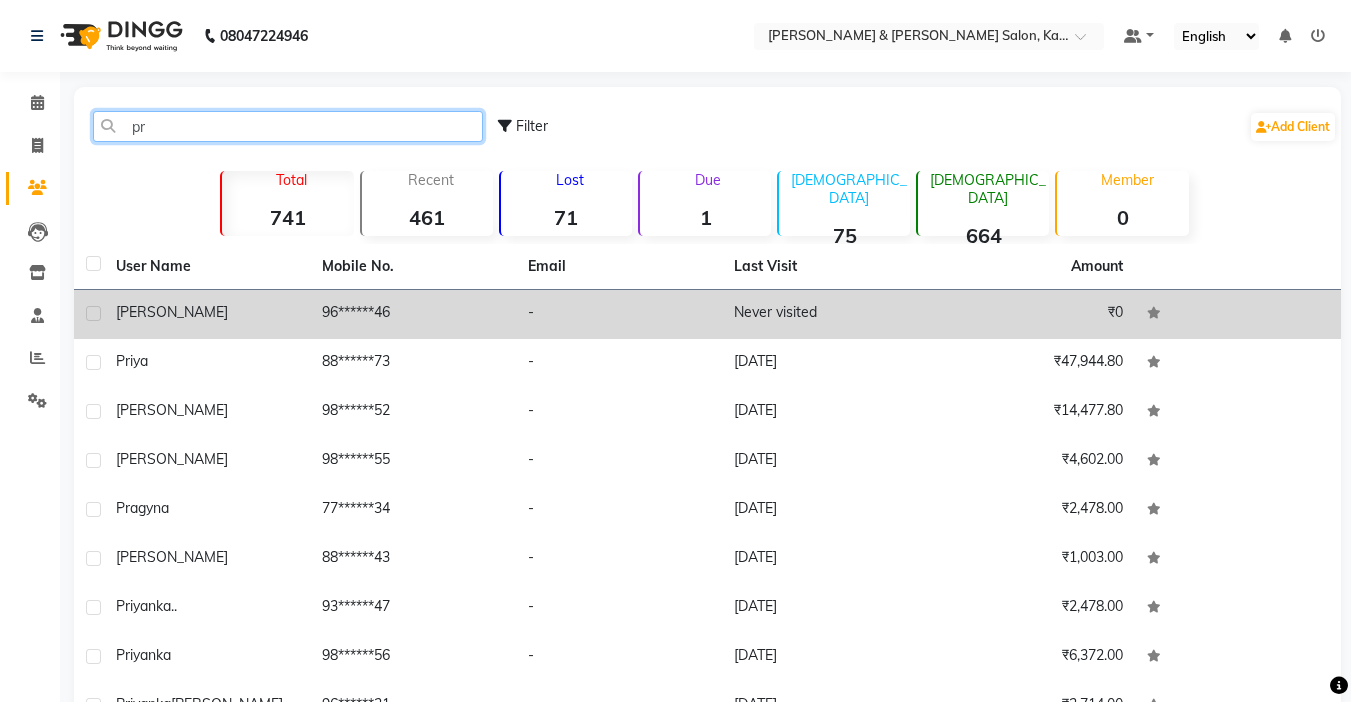 type on "pr" 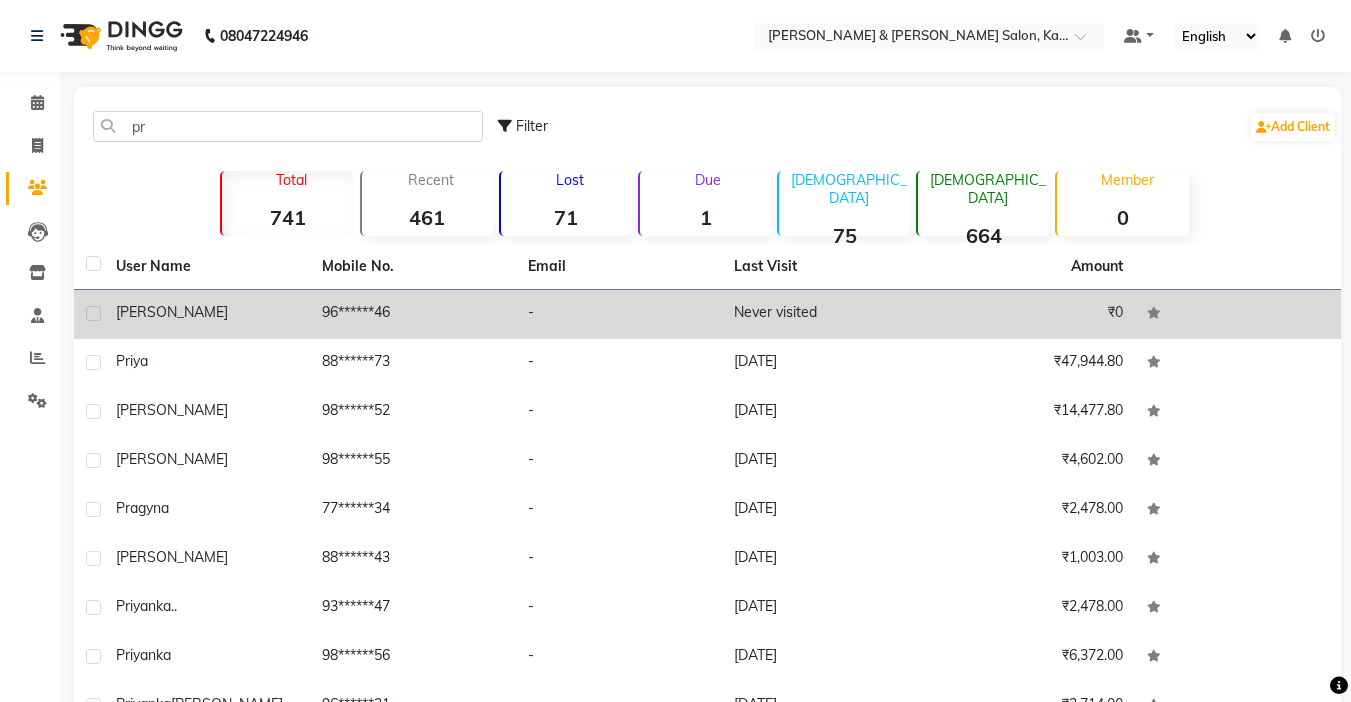click on "[PERSON_NAME]" 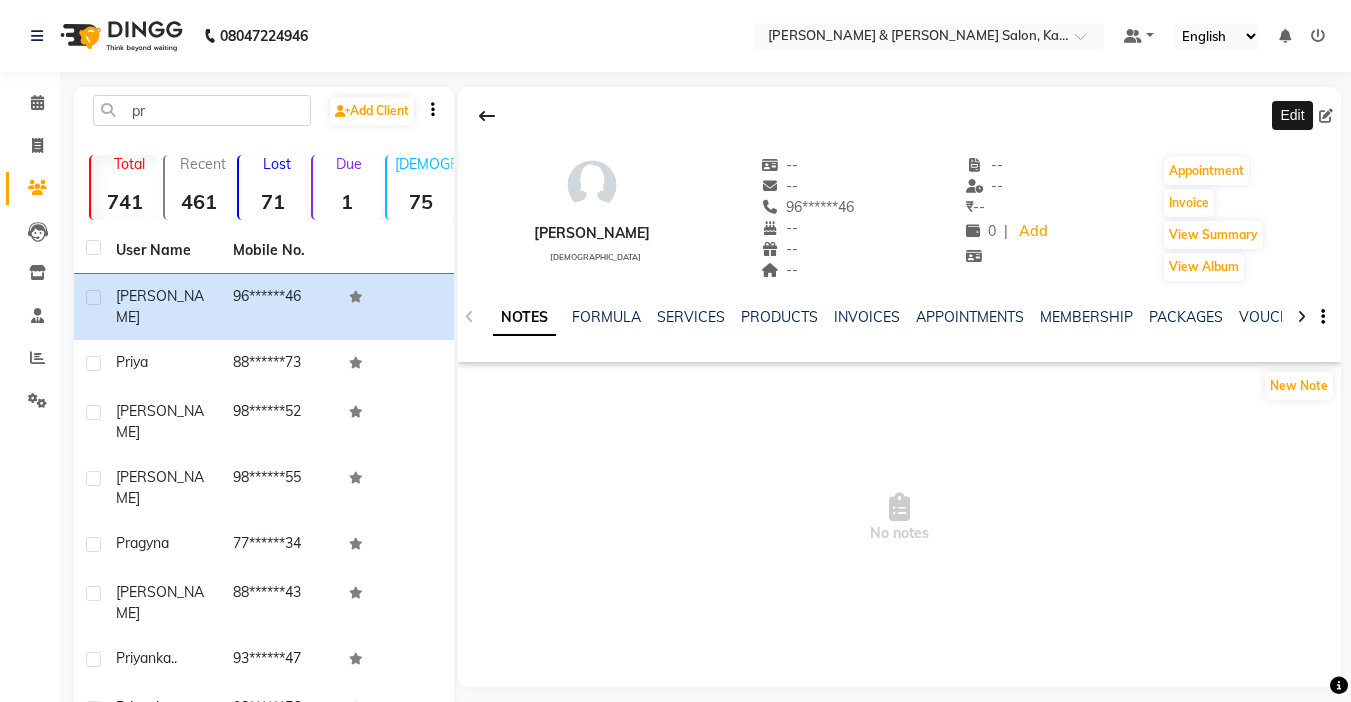 click 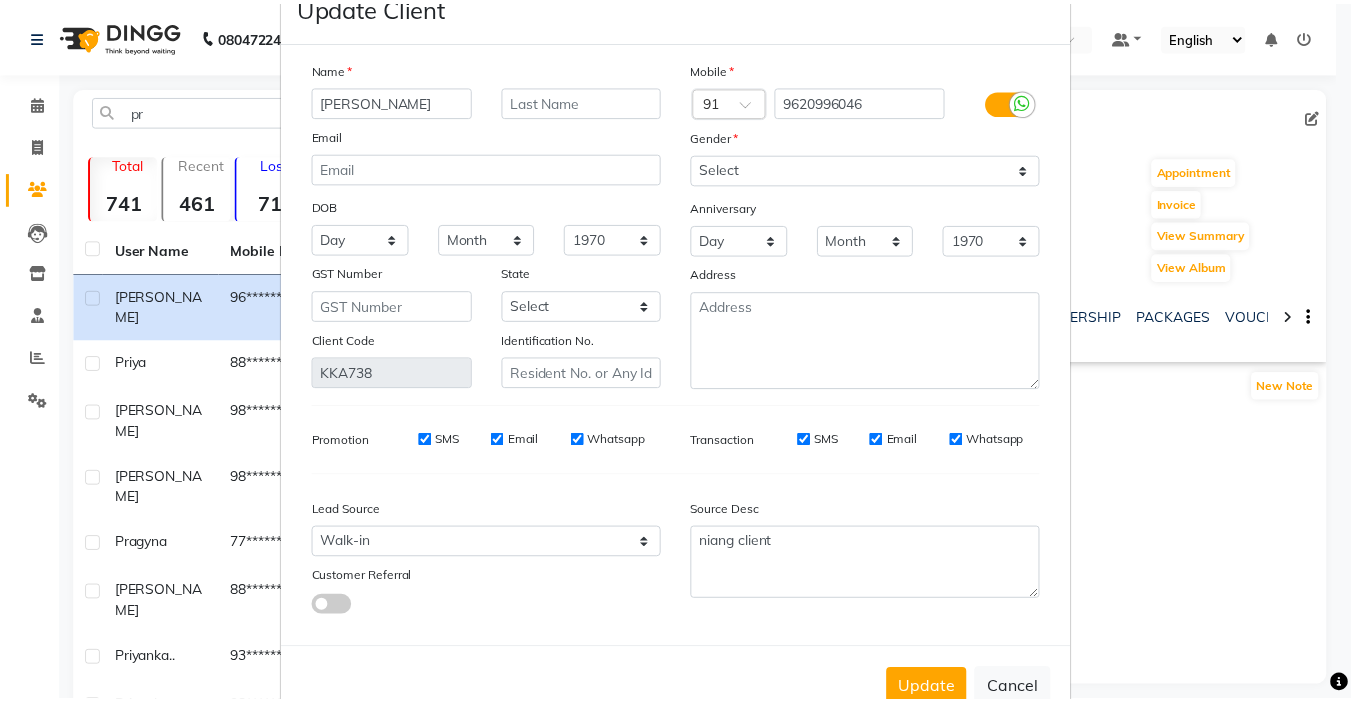 scroll, scrollTop: 111, scrollLeft: 0, axis: vertical 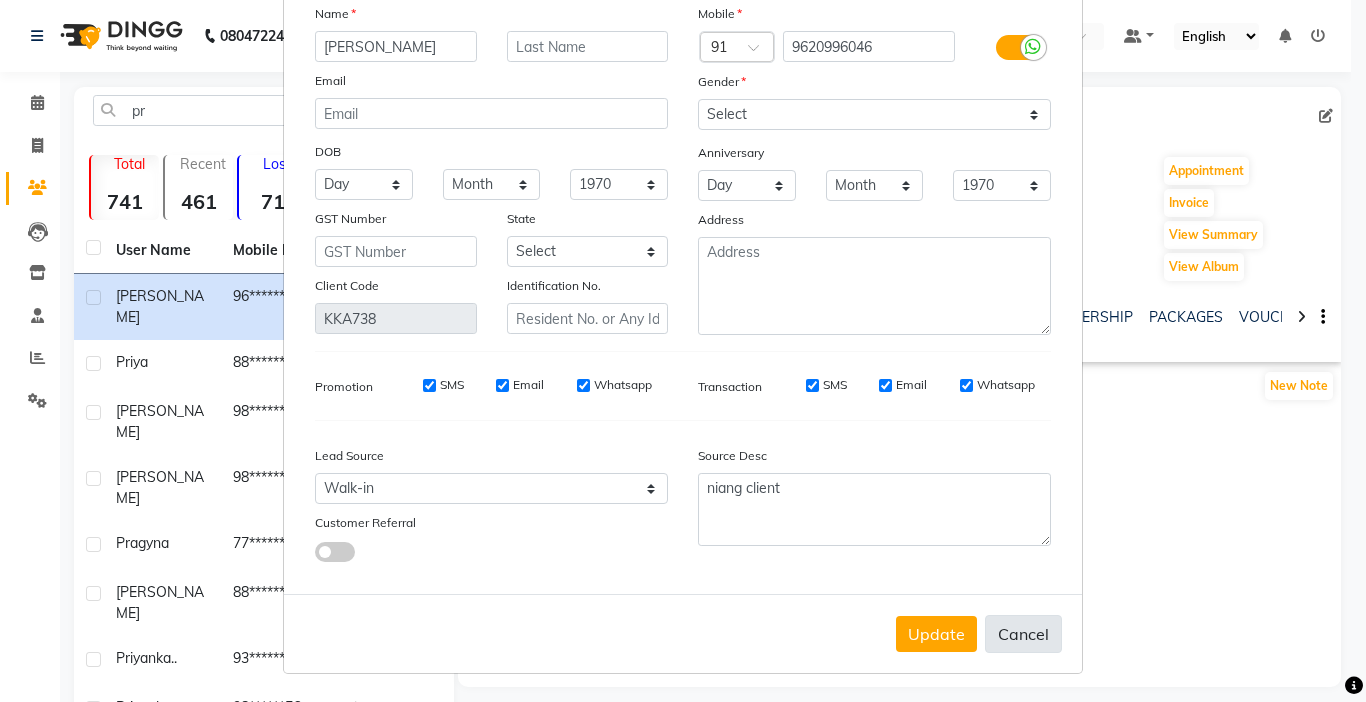 click on "Cancel" at bounding box center [1023, 634] 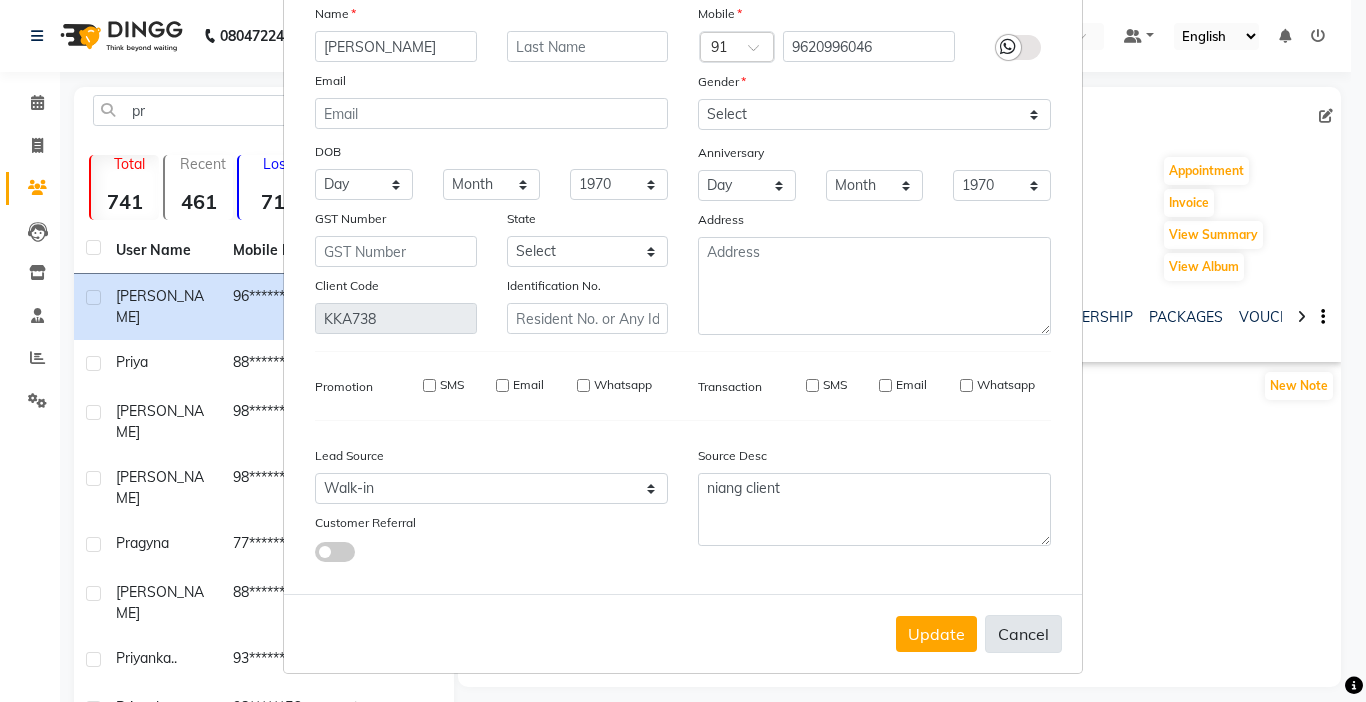 type 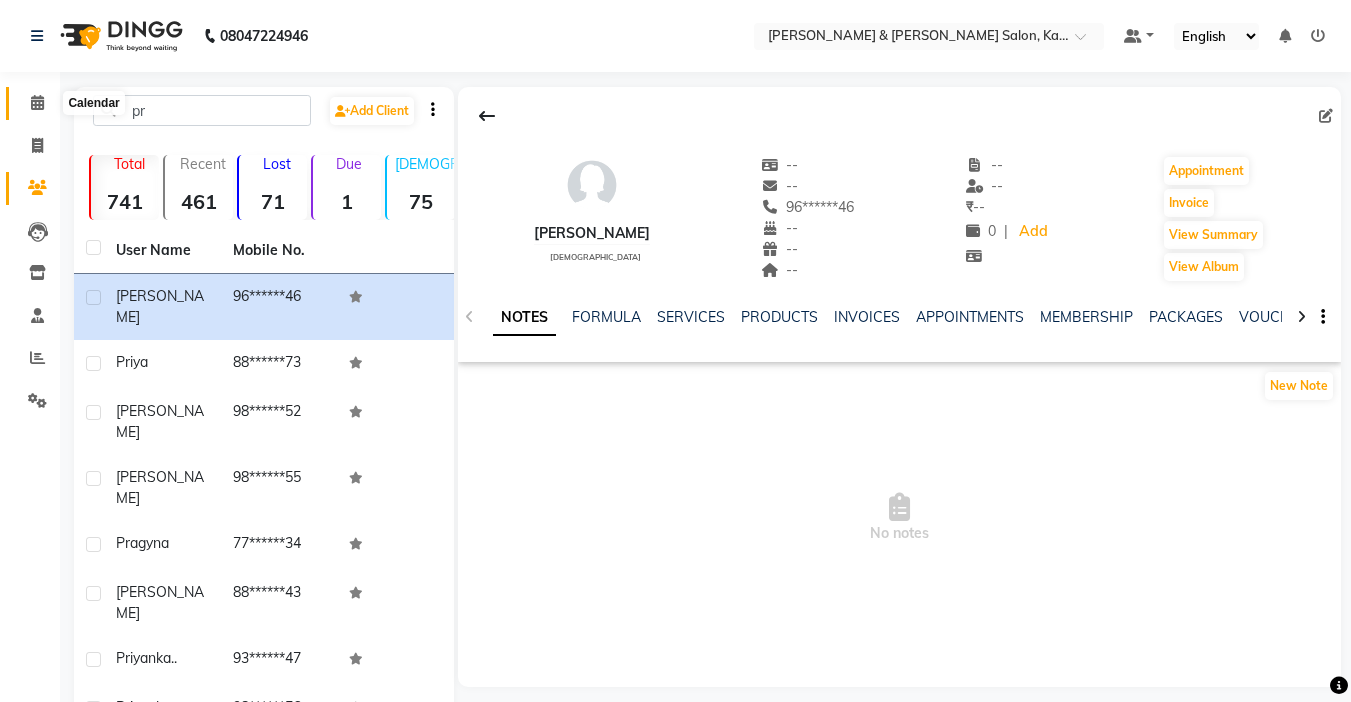 click 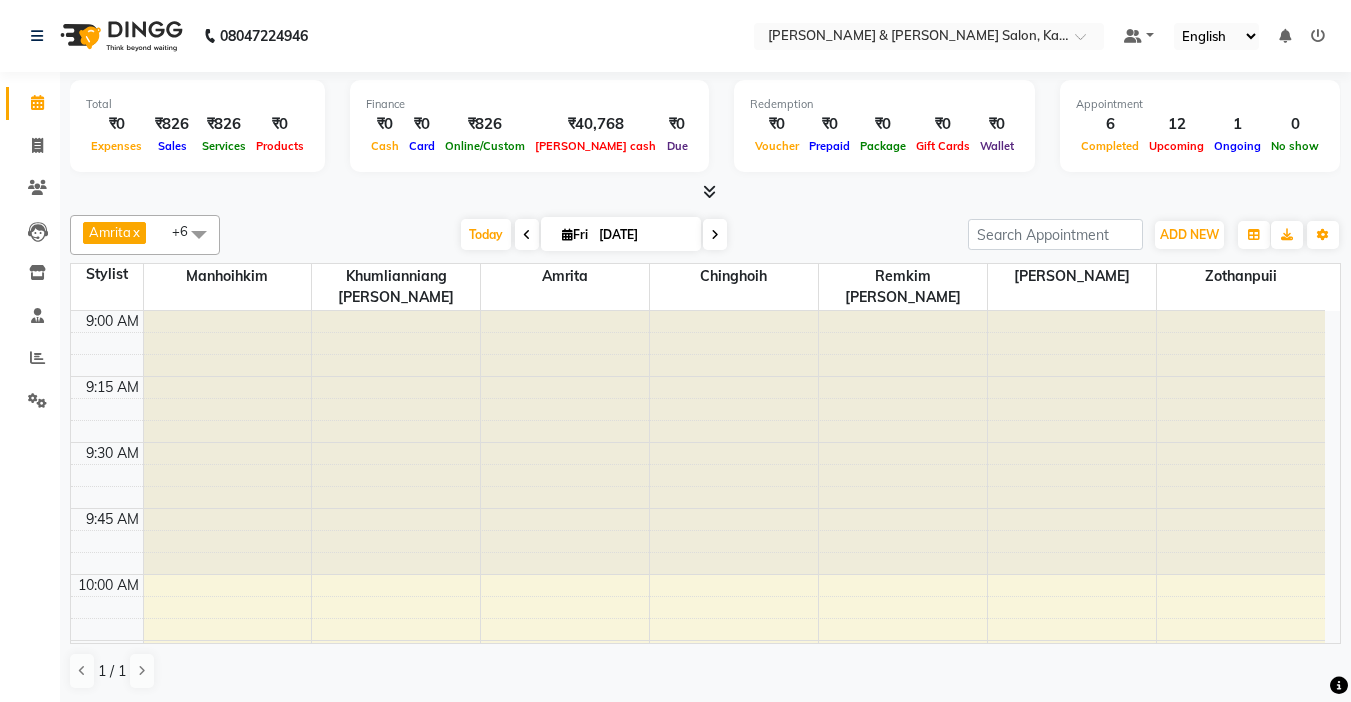 scroll, scrollTop: 1, scrollLeft: 0, axis: vertical 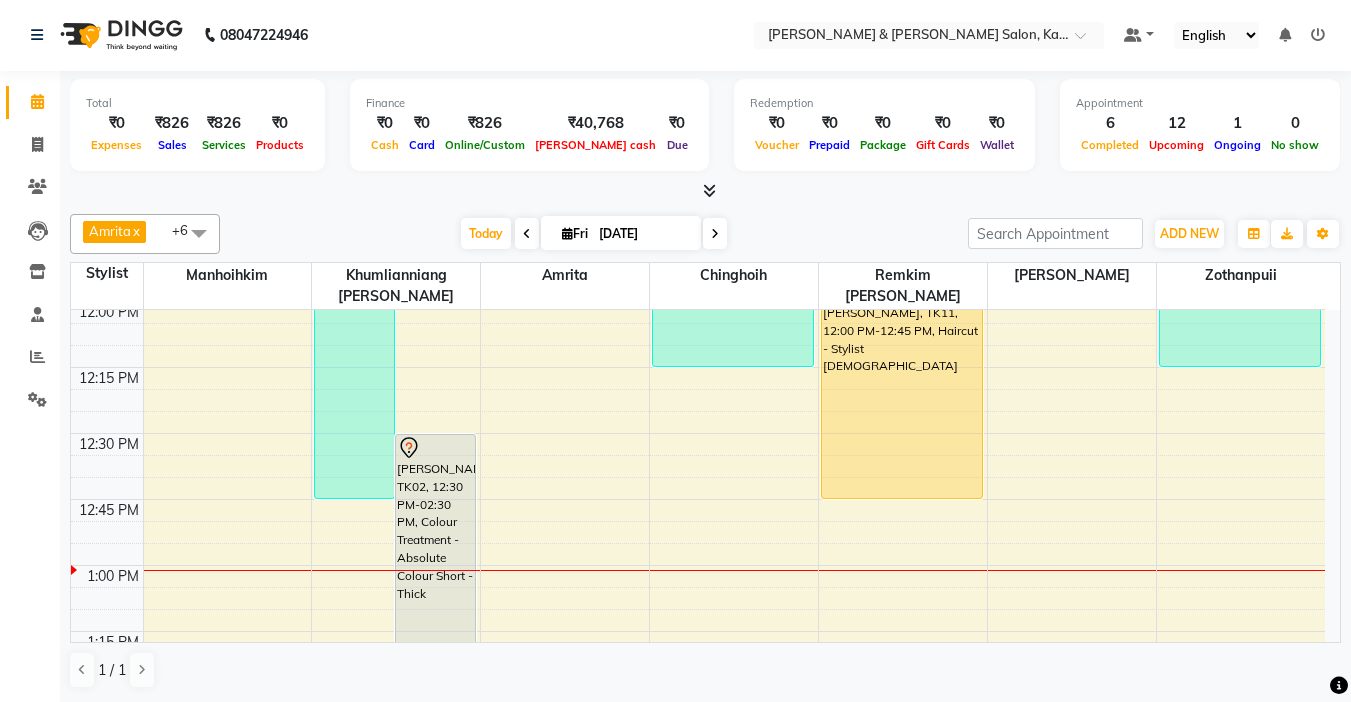 click on "Finance  ₹0  Cash ₹0  Card ₹826  Online/Custom ₹40,768 Petty cash ₹0 Due" at bounding box center [529, 125] 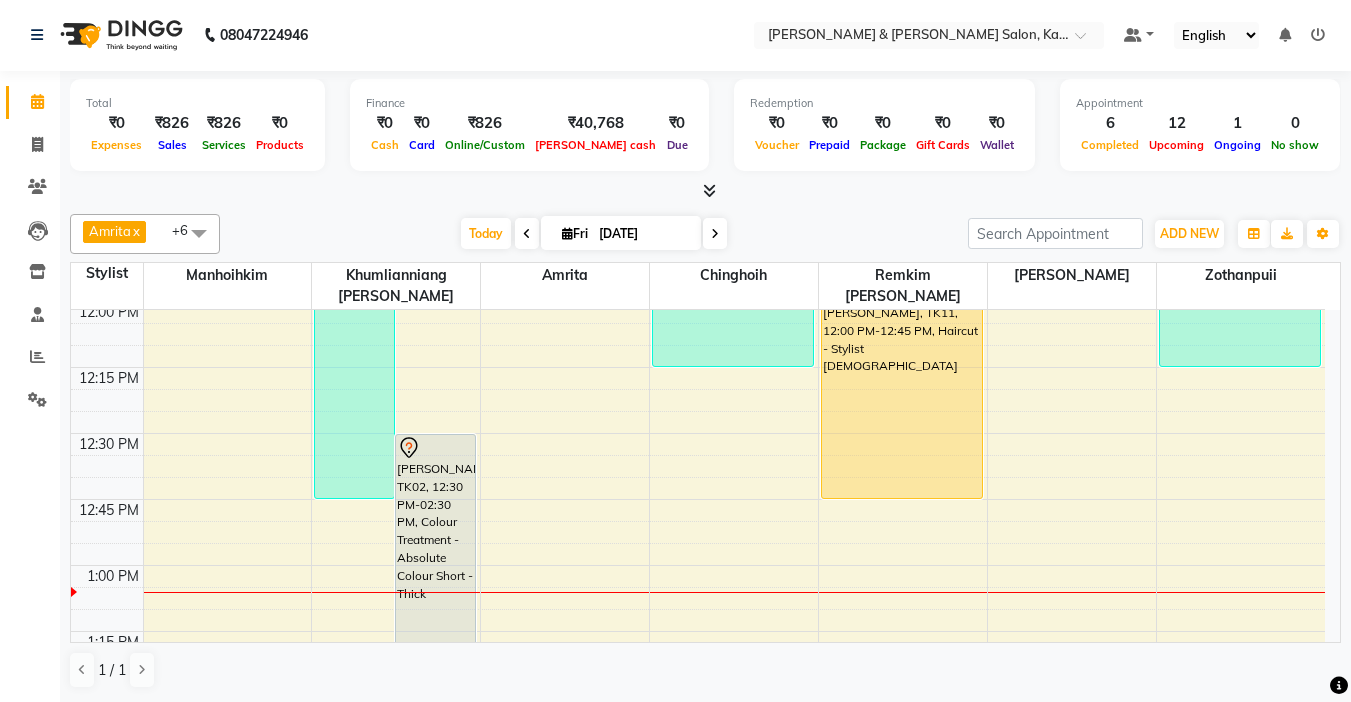 drag, startPoint x: 378, startPoint y: 157, endPoint x: 839, endPoint y: 221, distance: 465.42133 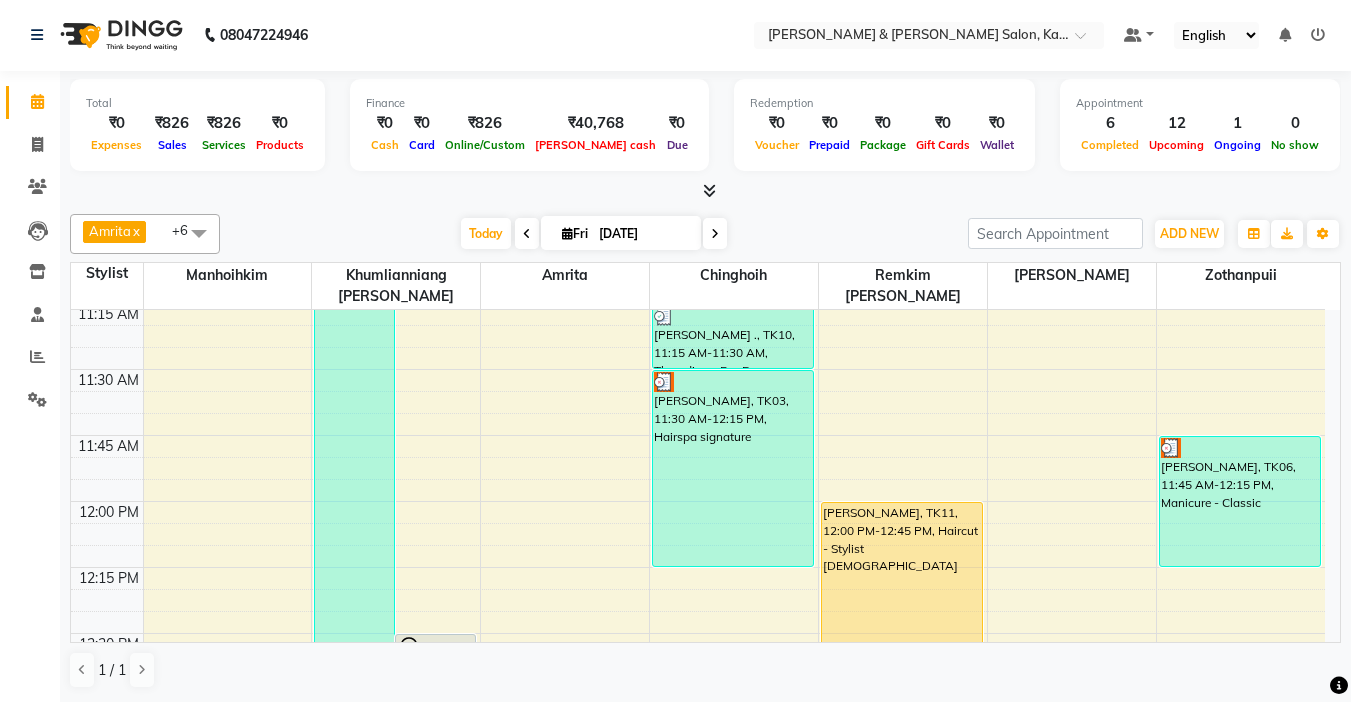 scroll, scrollTop: 400, scrollLeft: 0, axis: vertical 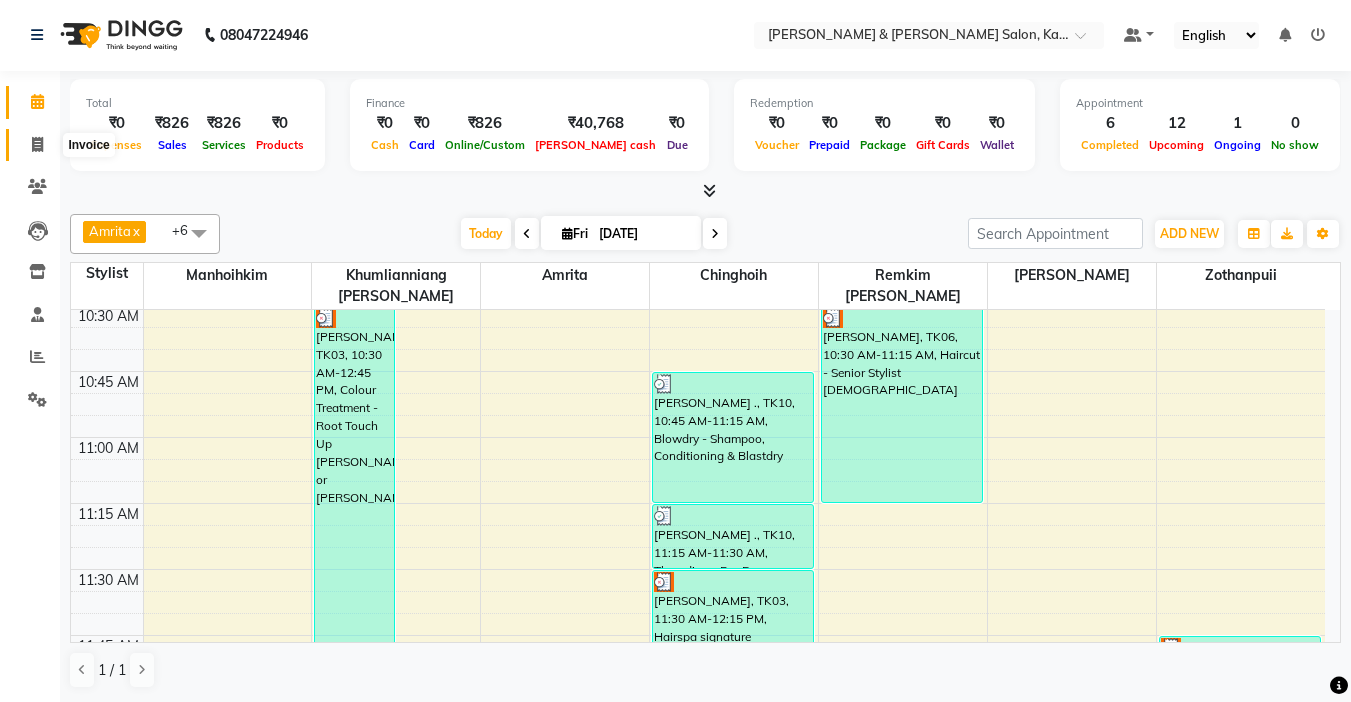 click 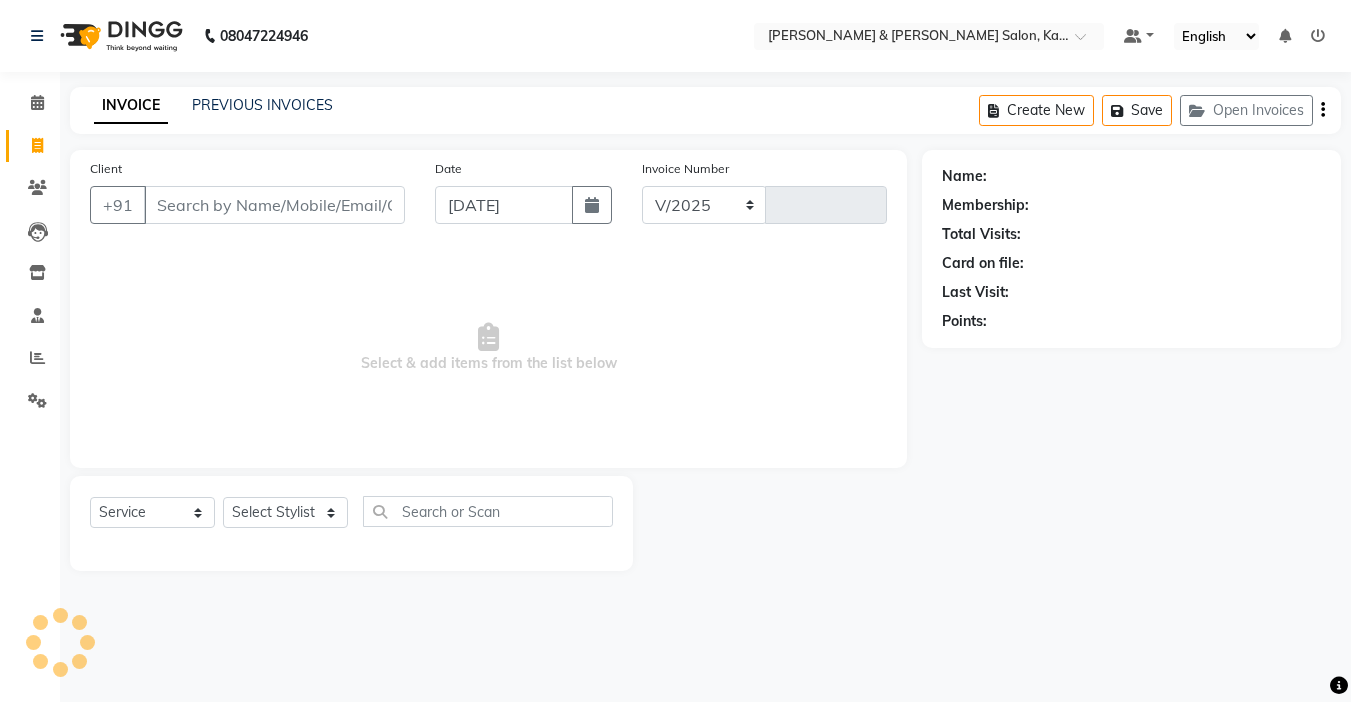 select on "7750" 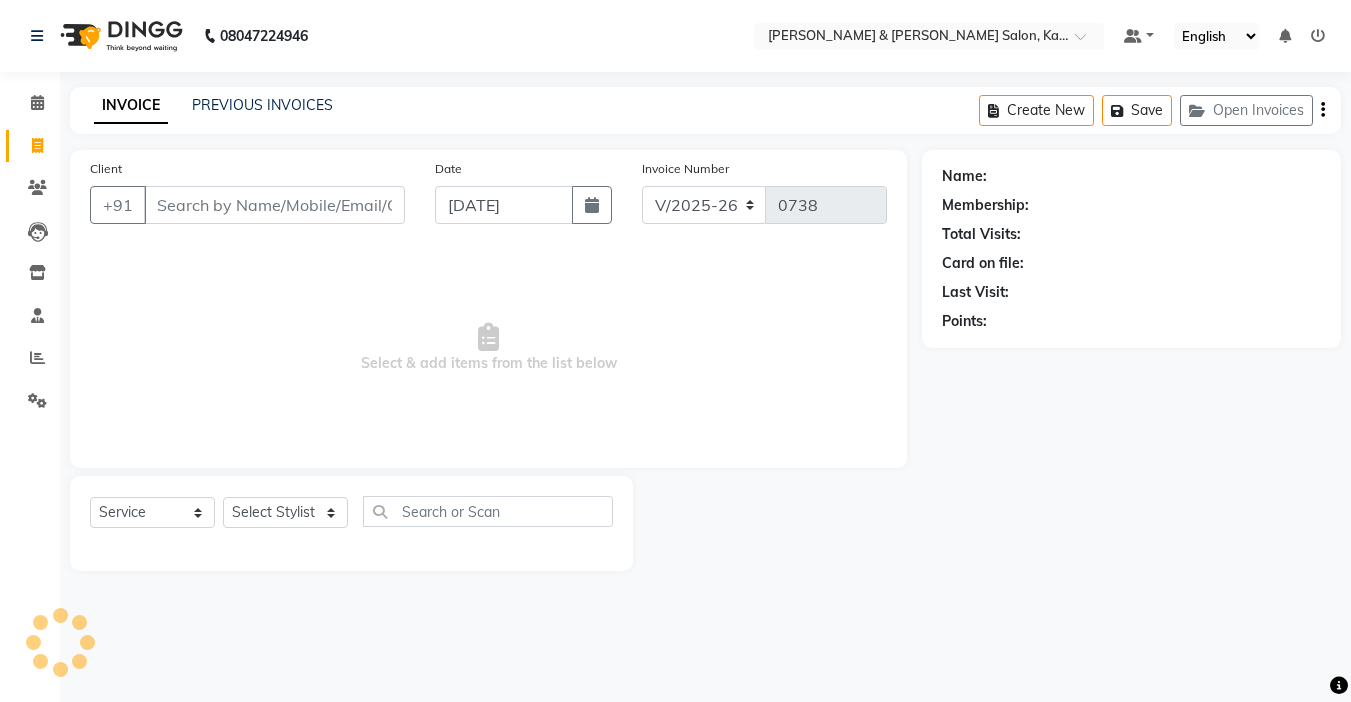scroll, scrollTop: 0, scrollLeft: 0, axis: both 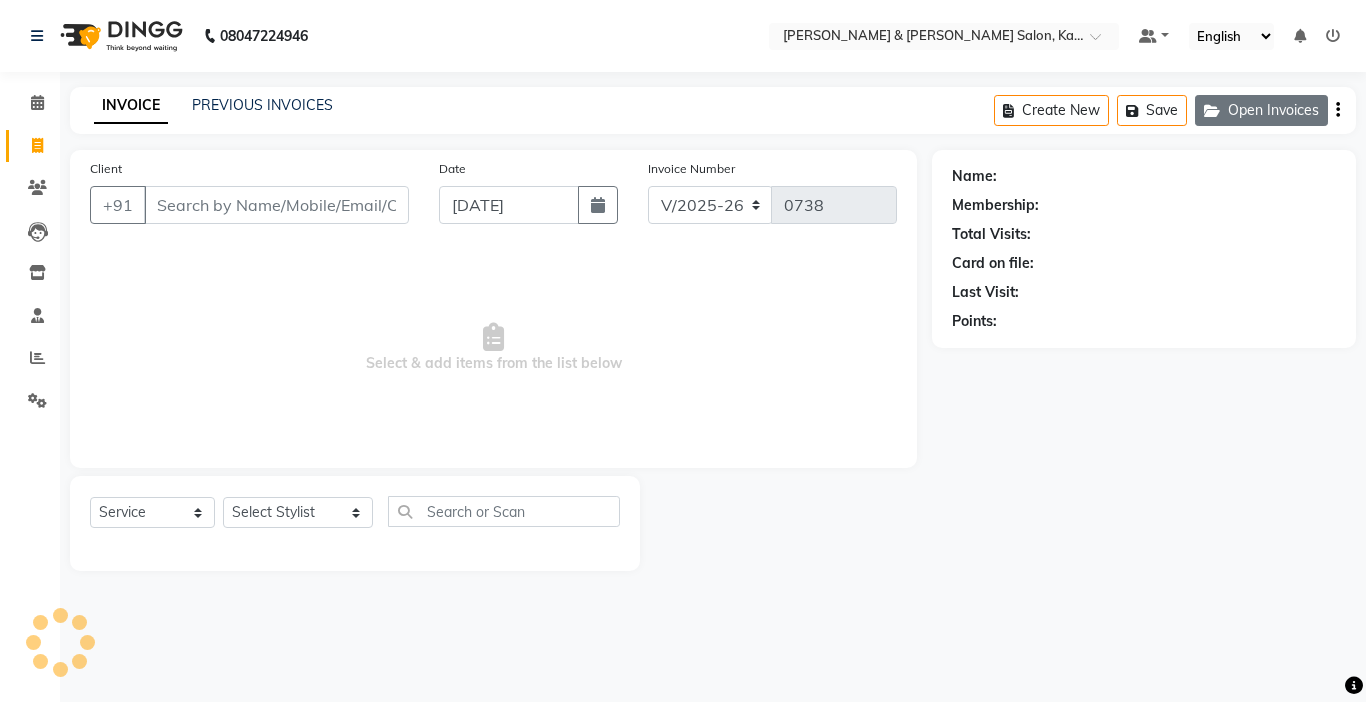 click on "Open Invoices" 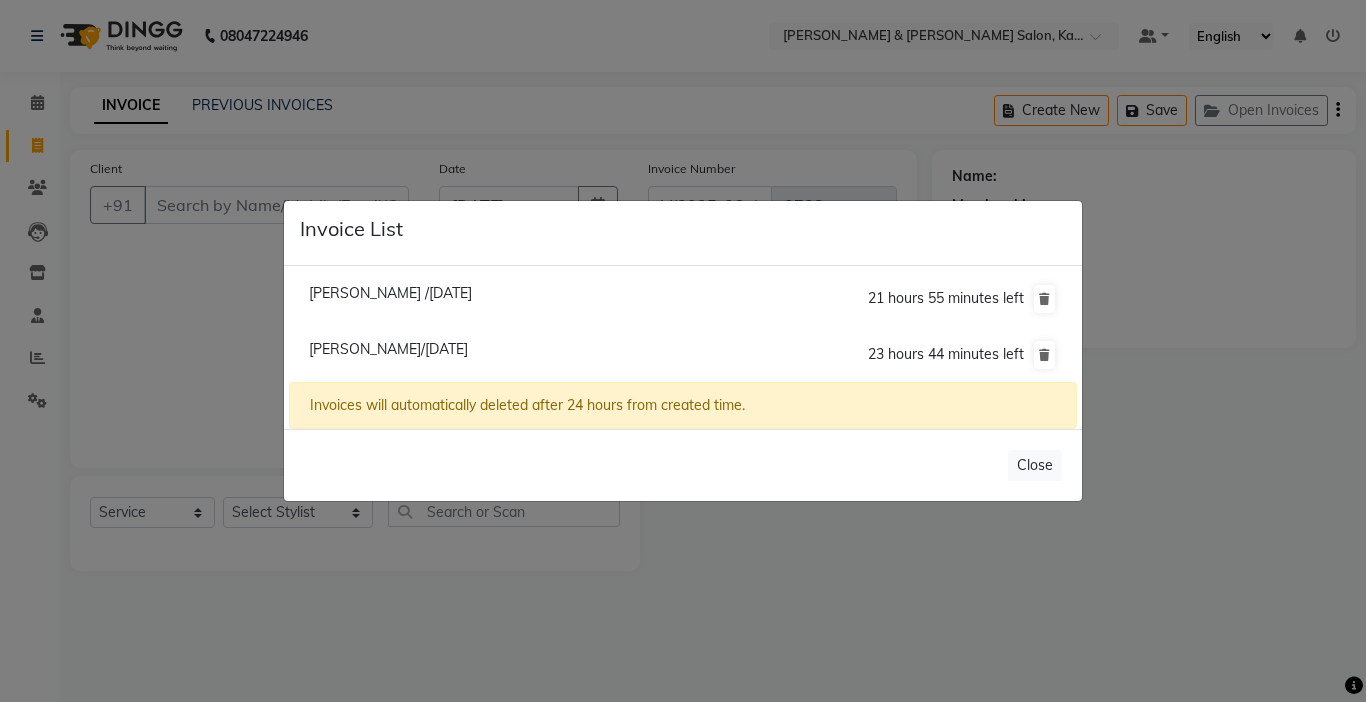 click on "Invoice List  Lenora /11 July 2025  21 hours 55 minutes left  Mrs Fauzia Khan/11 July 2025  23 hours 44 minutes left  Invoices will automatically deleted after 24 hours from created time.   Close" 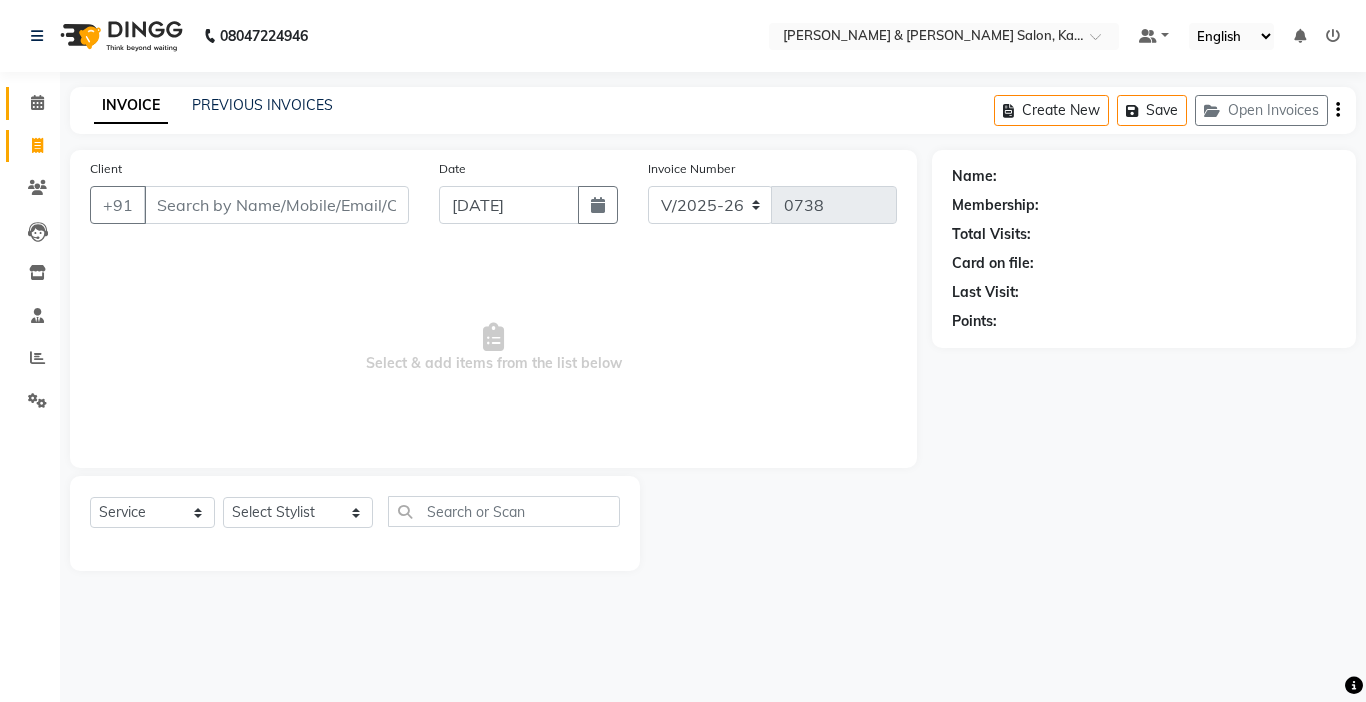 click 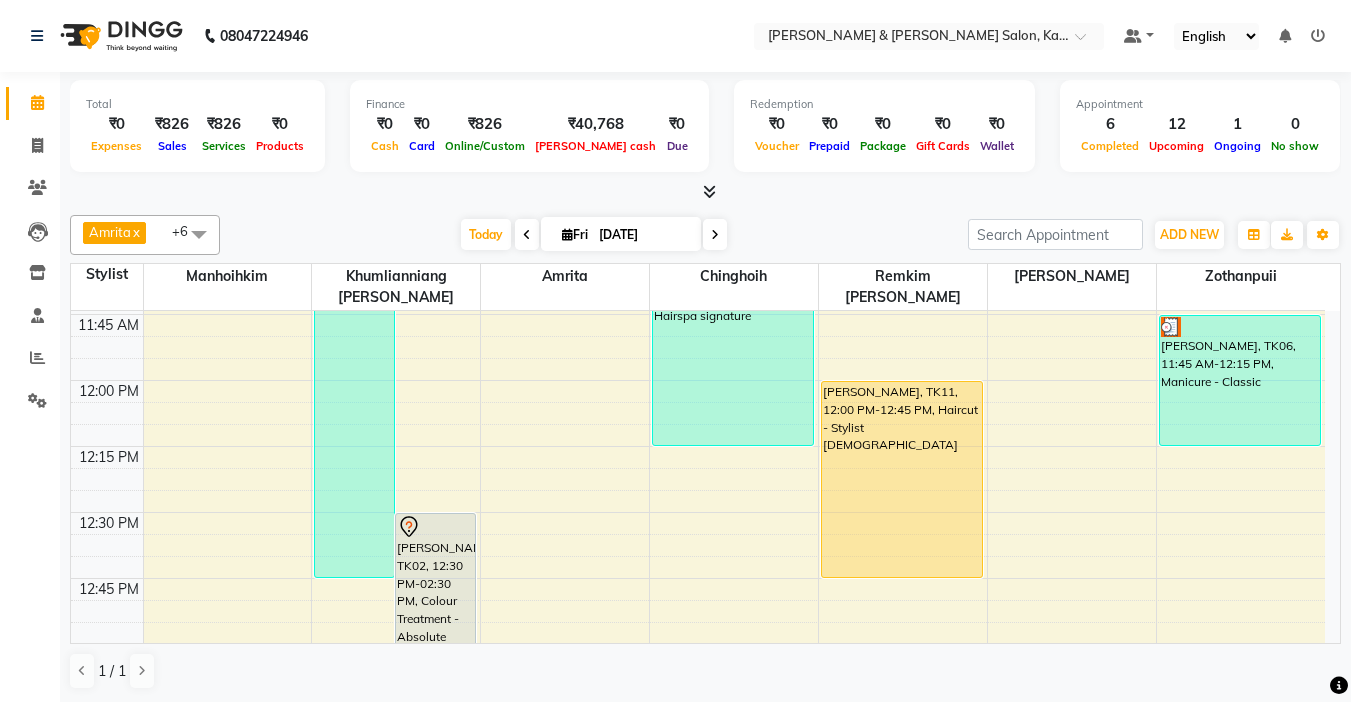 scroll, scrollTop: 800, scrollLeft: 0, axis: vertical 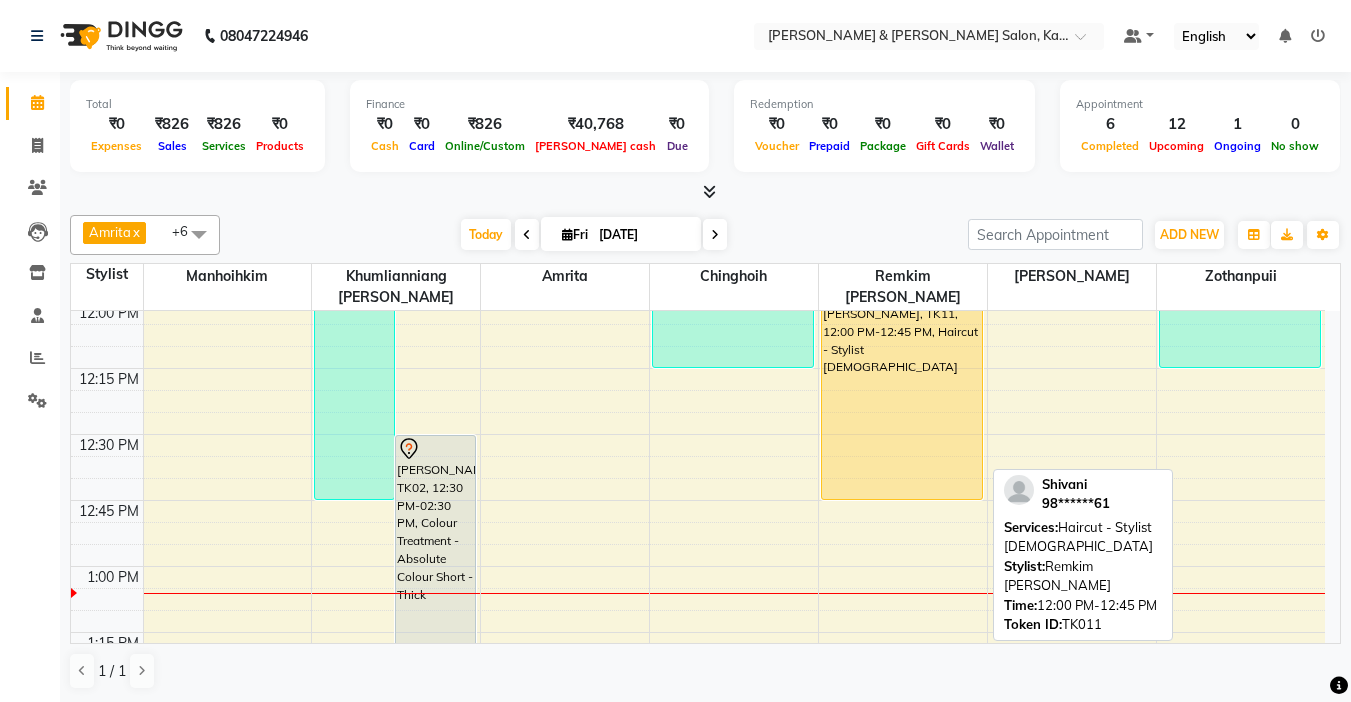 click on "Shivani, TK11, 12:00 PM-12:45 PM, Haircut - Stylist Female" at bounding box center (902, 401) 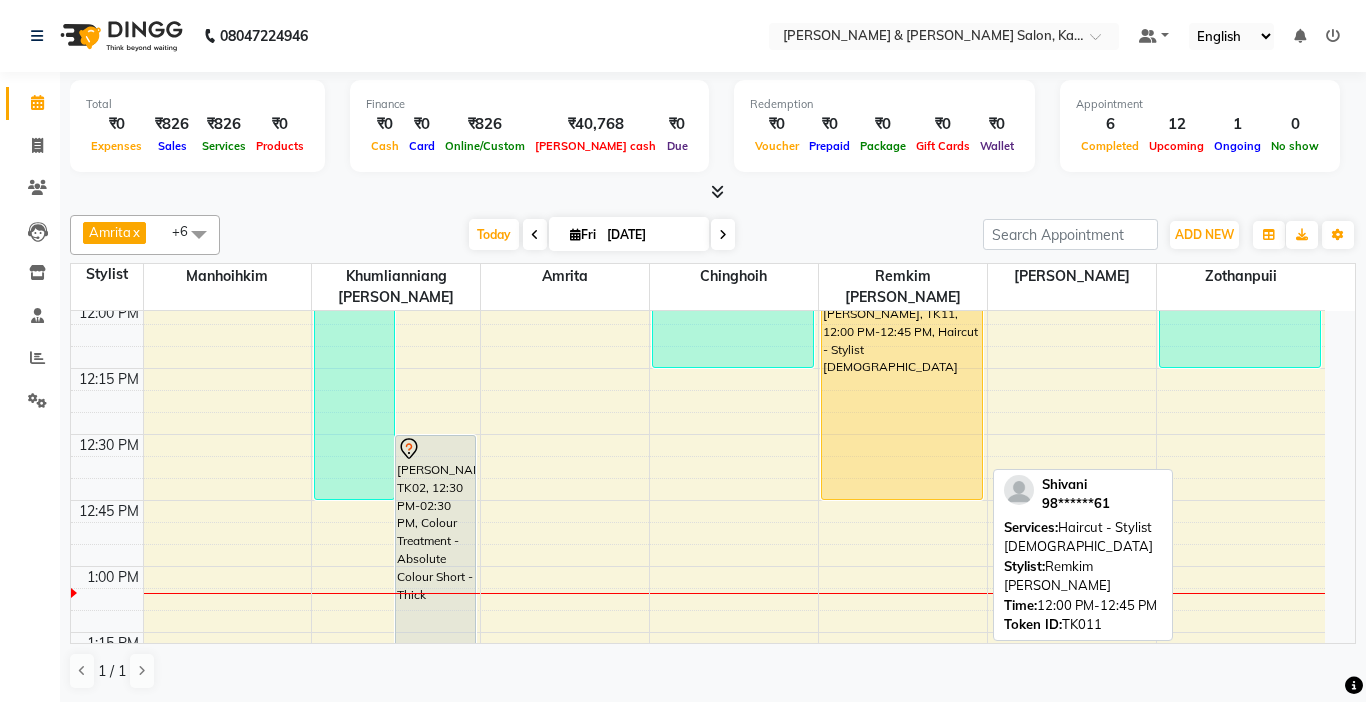 select on "1" 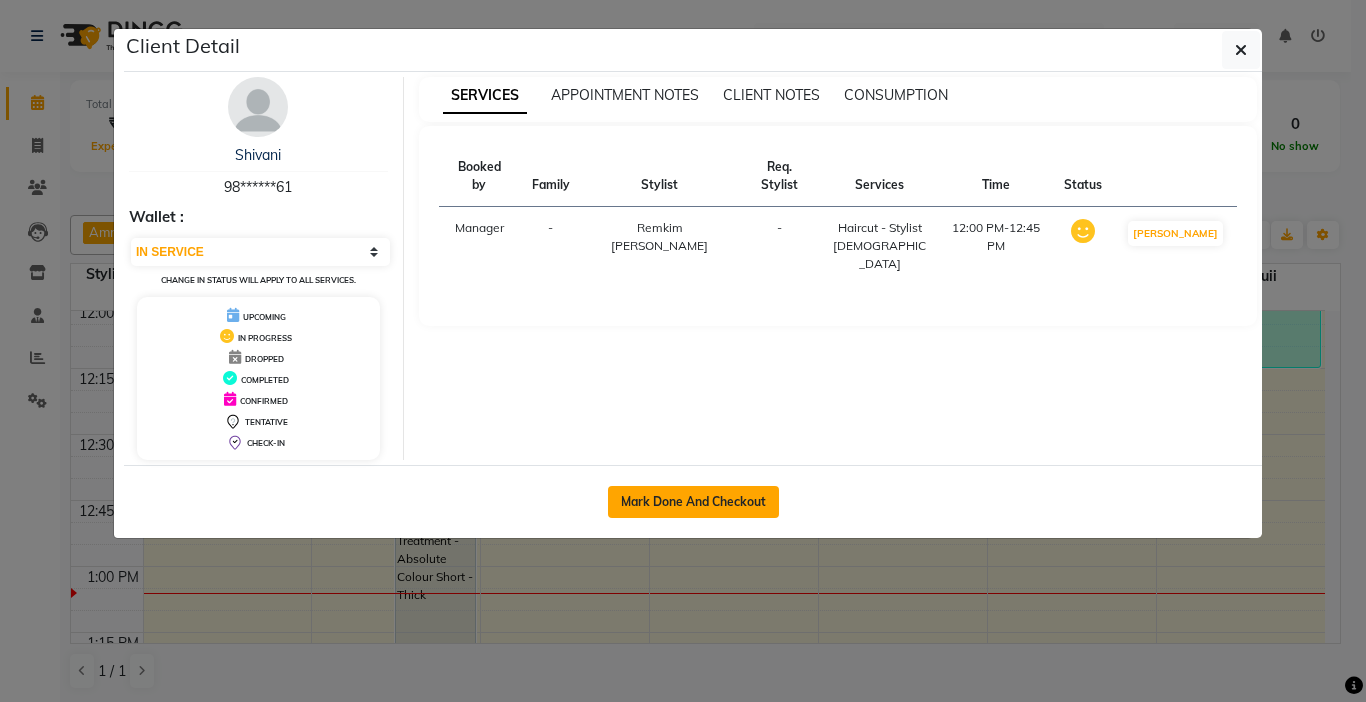 click on "Mark Done And Checkout" 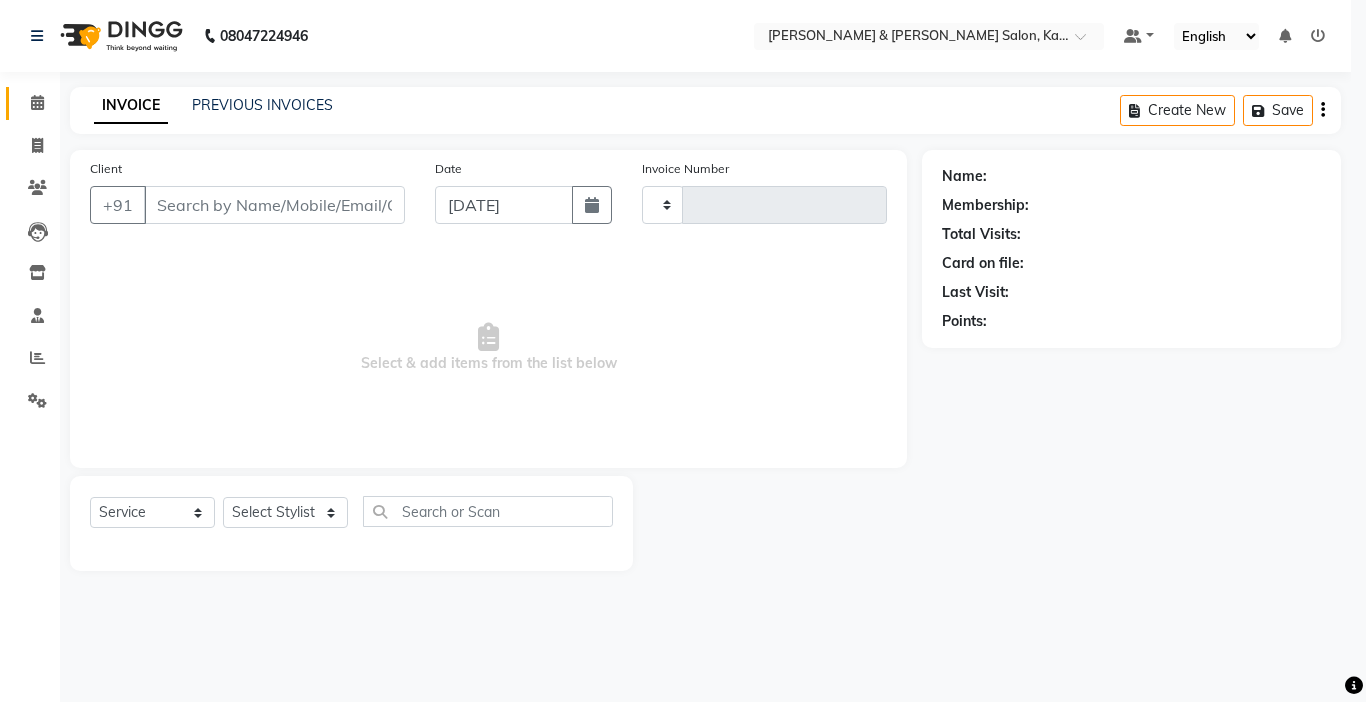 type on "0738" 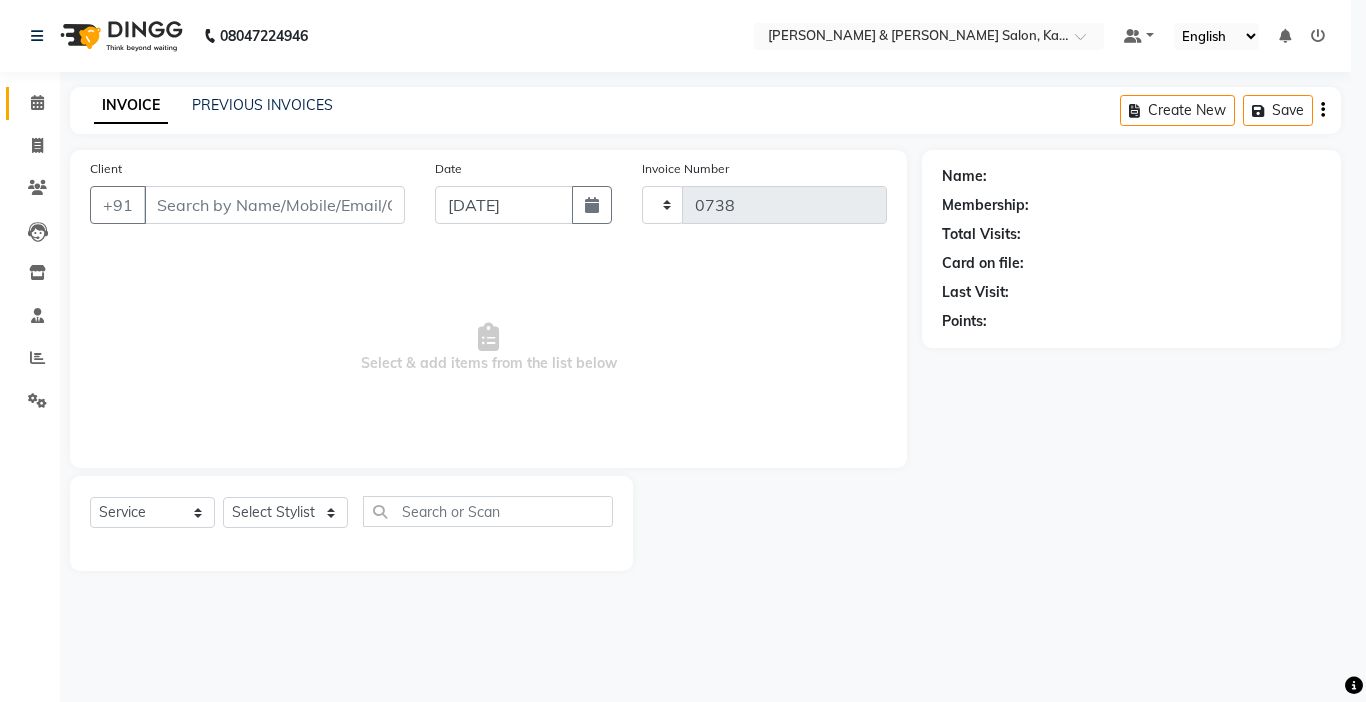 select on "7750" 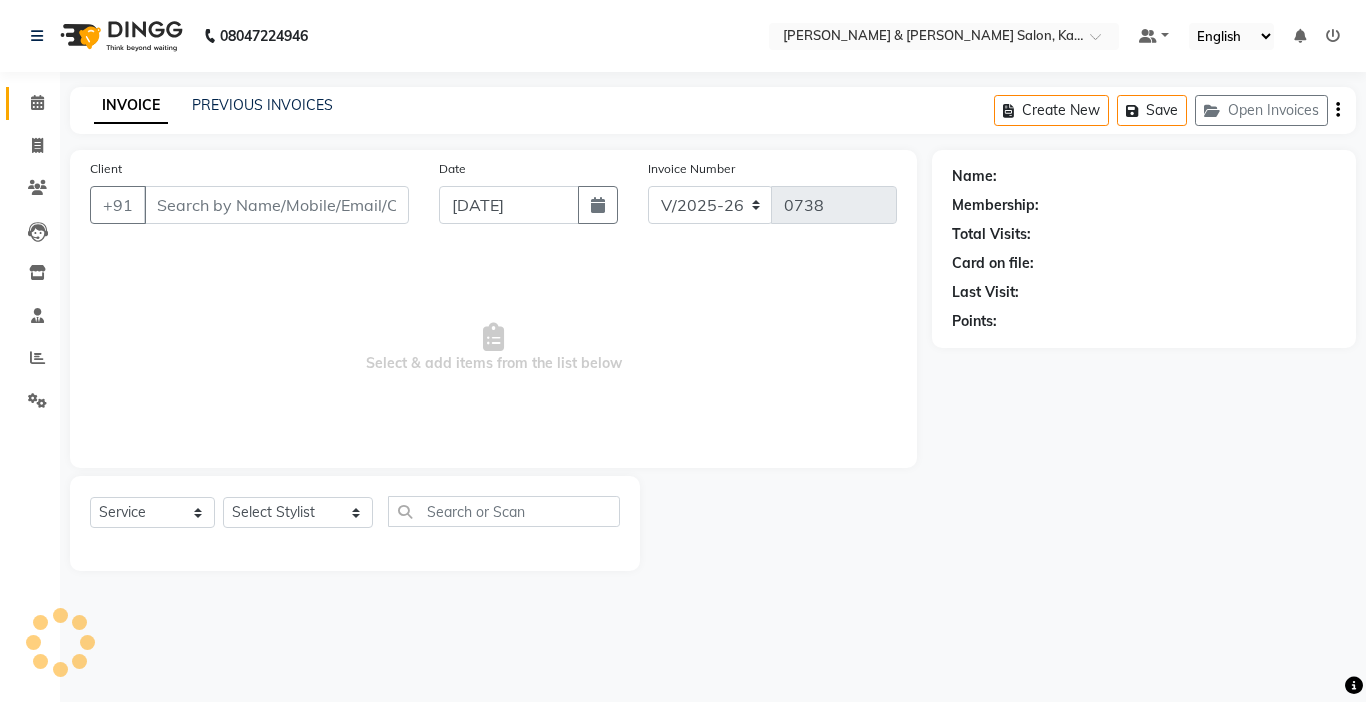 type on "98******61" 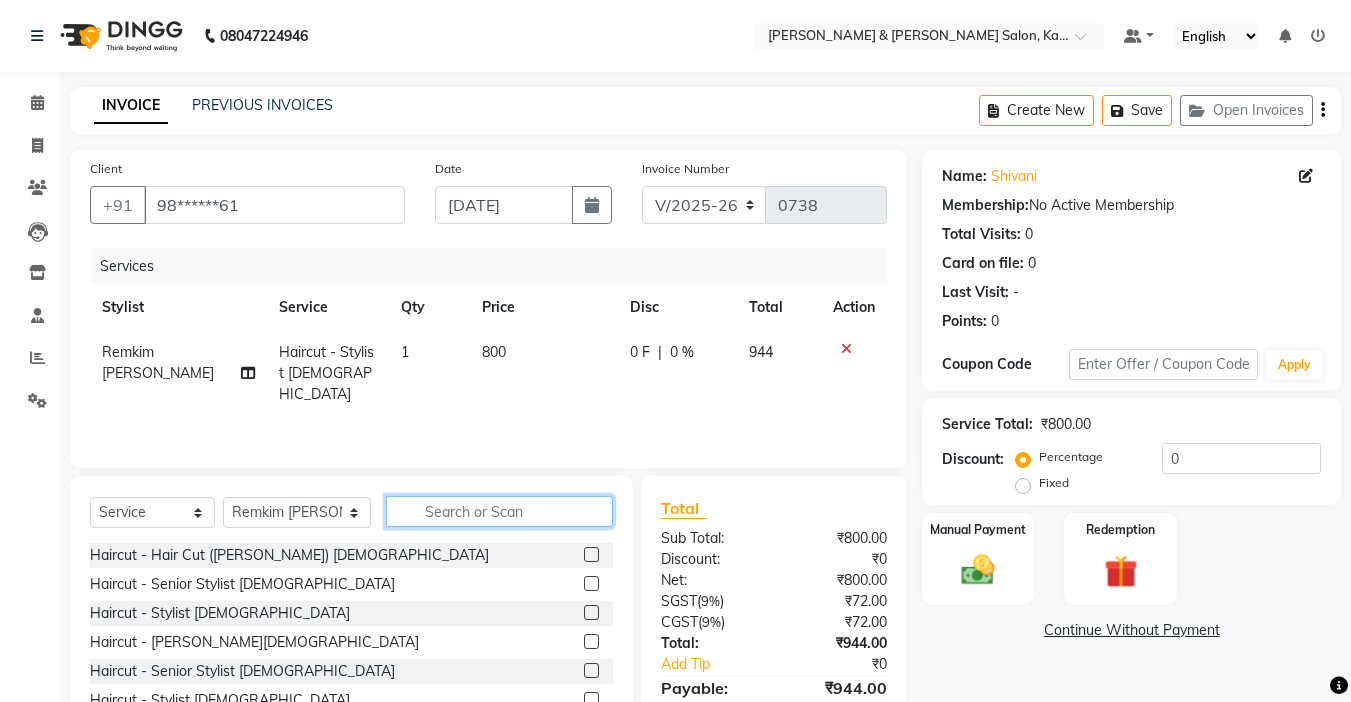 click 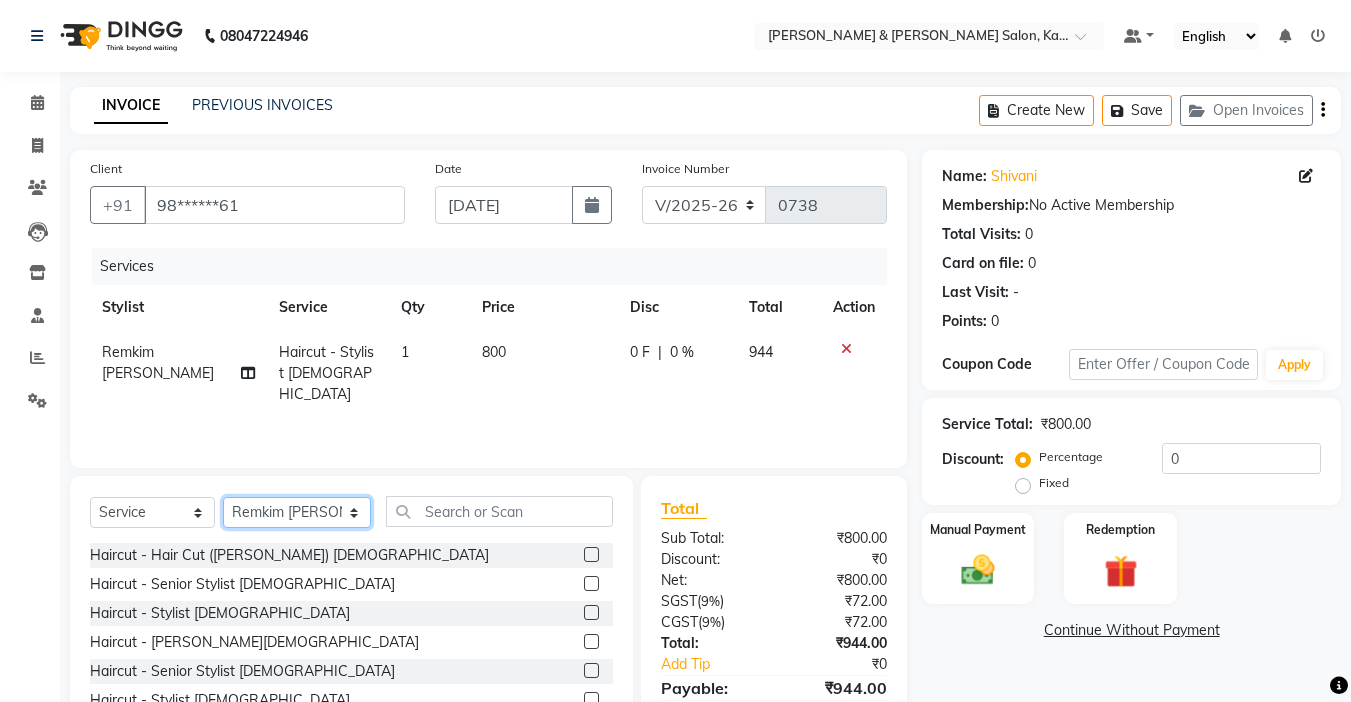 click on "Select Stylist Amrita Anna Boicy Chinghoih Khumlianniang Guite Linda Chingmuan Niang Manager Manhoihkim Protima Kami Remkim Tonsing Sonia vaiphei  Steve .mynlyanSonangaihte Zothanpuii" 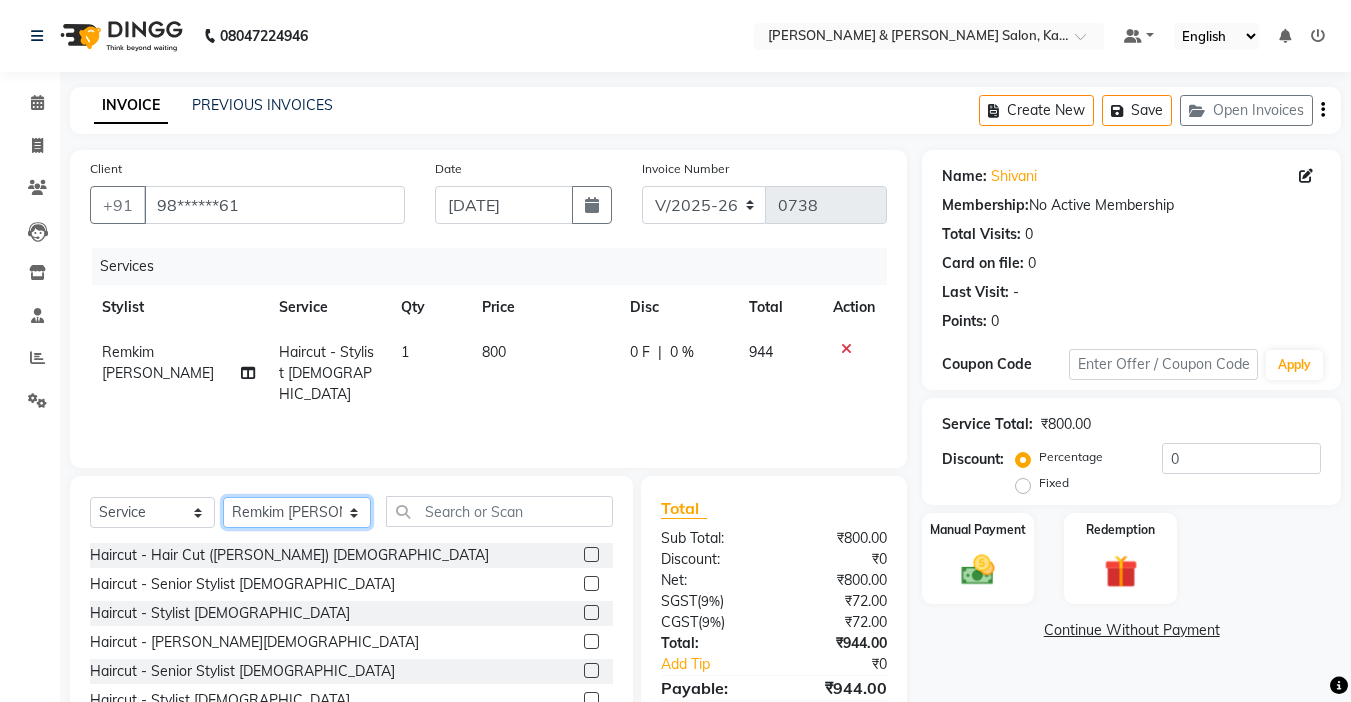 select on "83049" 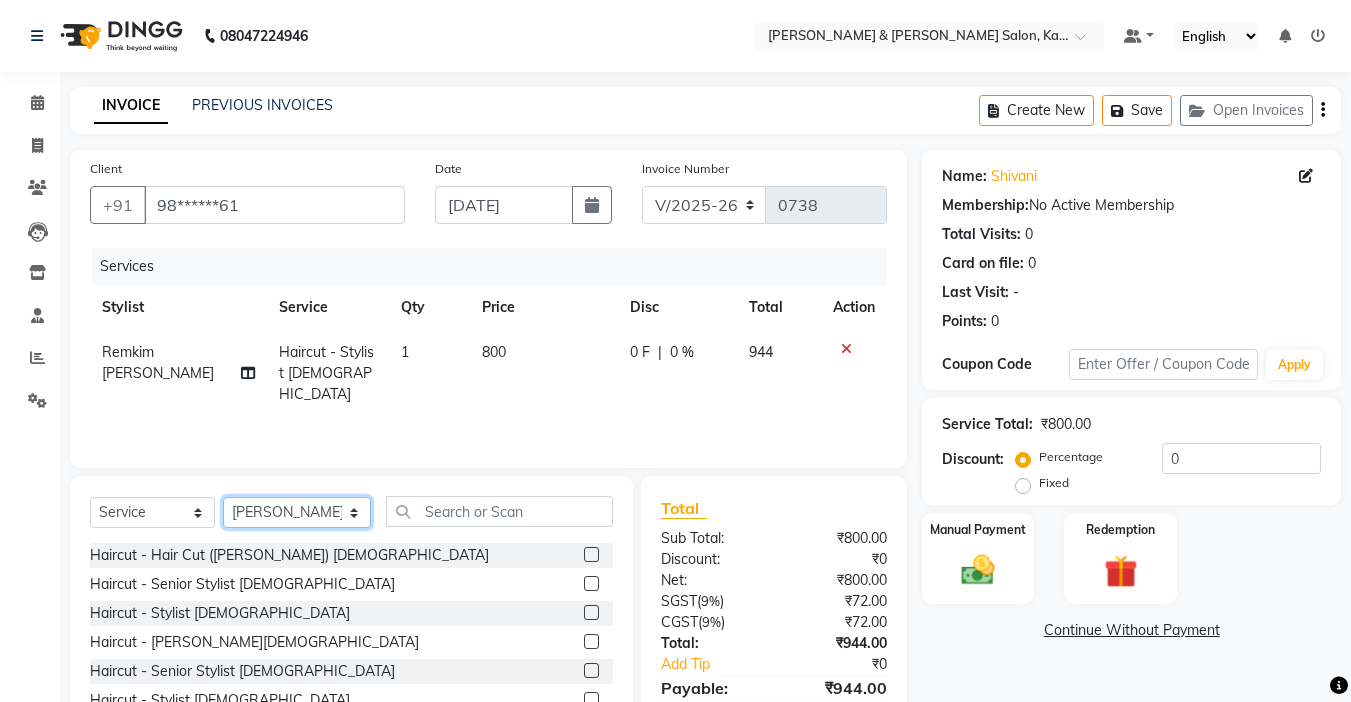 click on "Select Stylist Amrita Anna Boicy Chinghoih Khumlianniang Guite Linda Chingmuan Niang Manager Manhoihkim Protima Kami Remkim Tonsing Sonia vaiphei  Steve .mynlyanSonangaihte Zothanpuii" 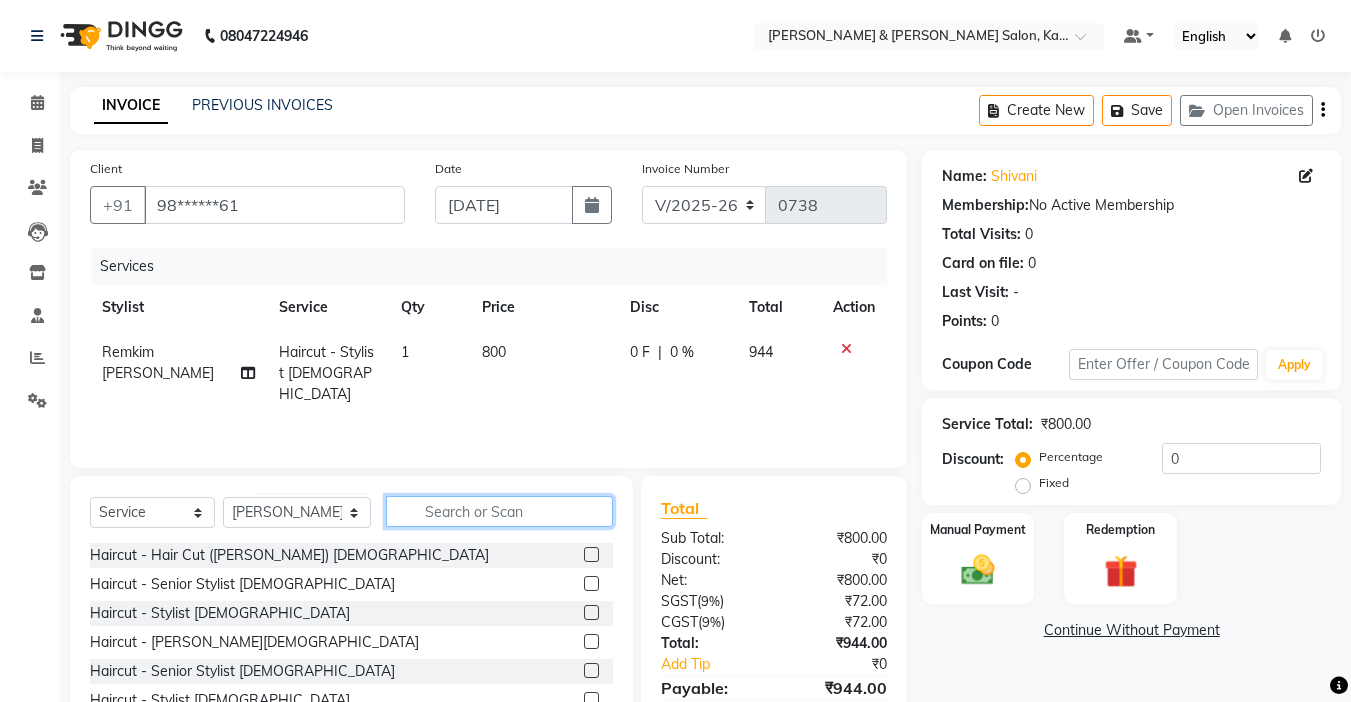 click 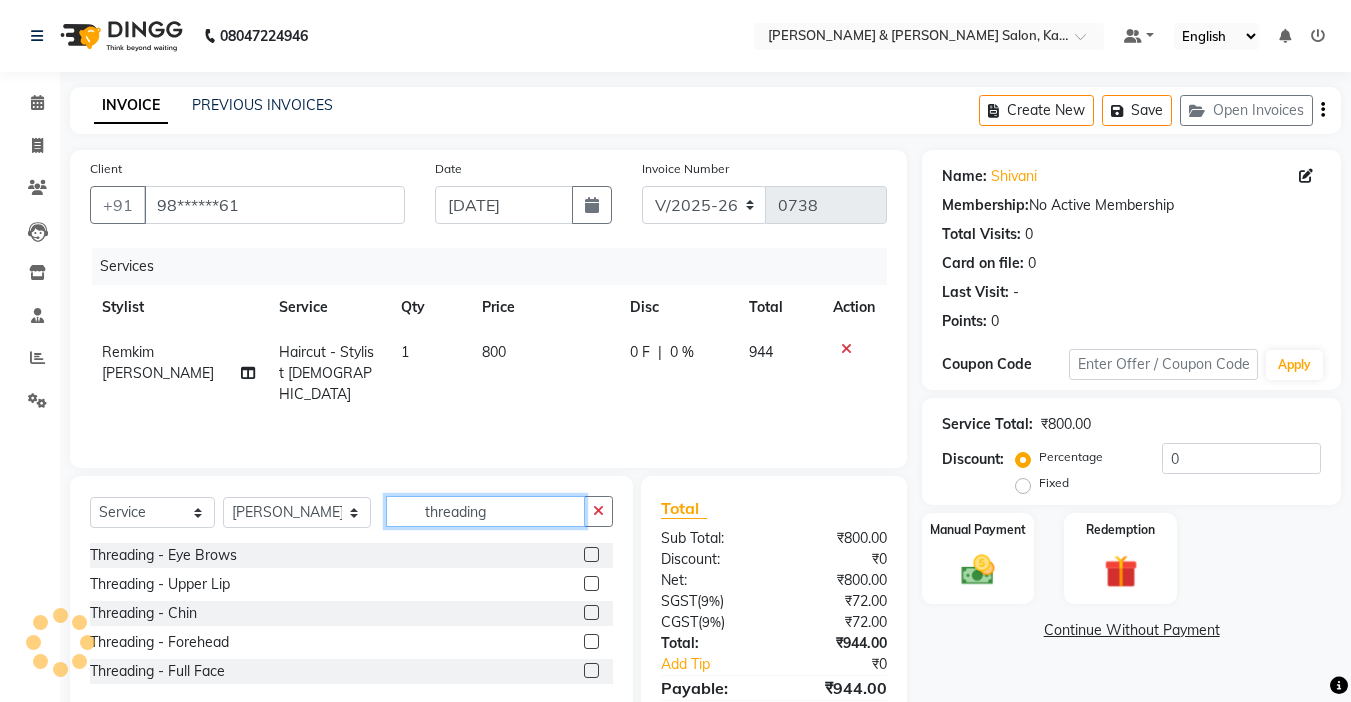 type on "threading" 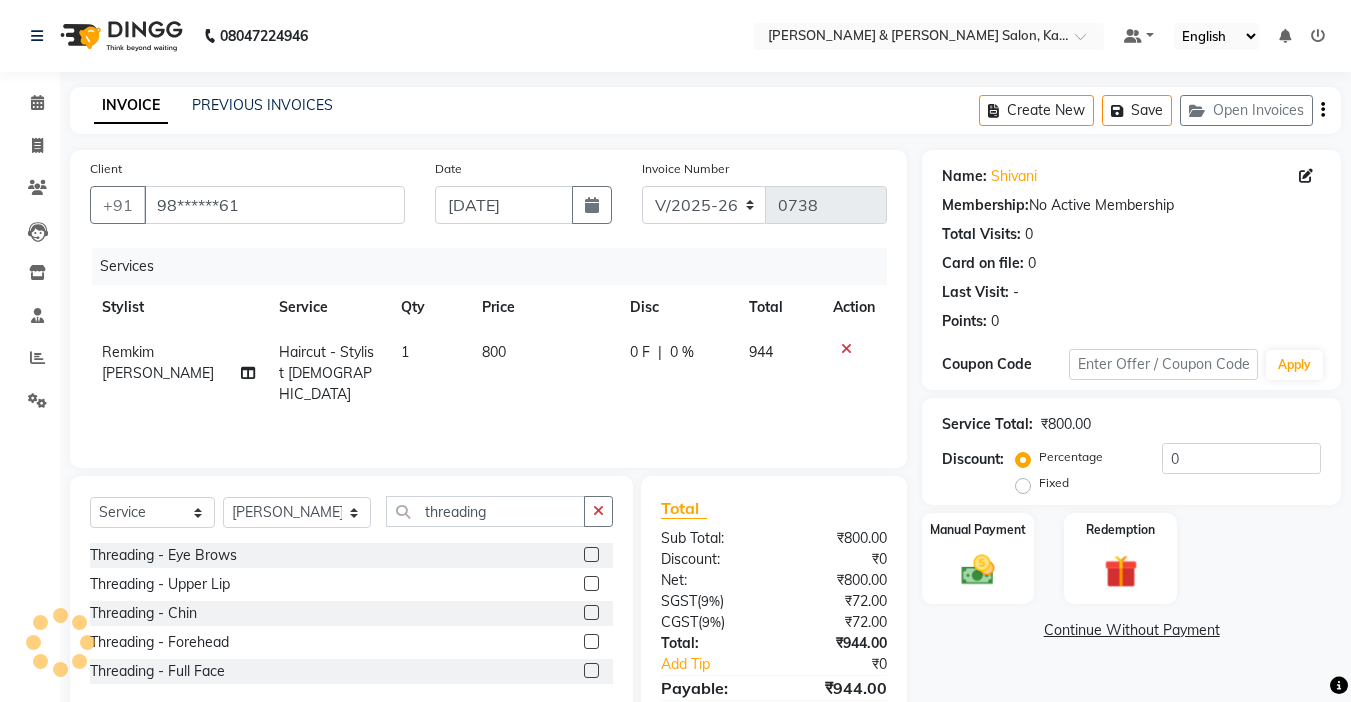 click 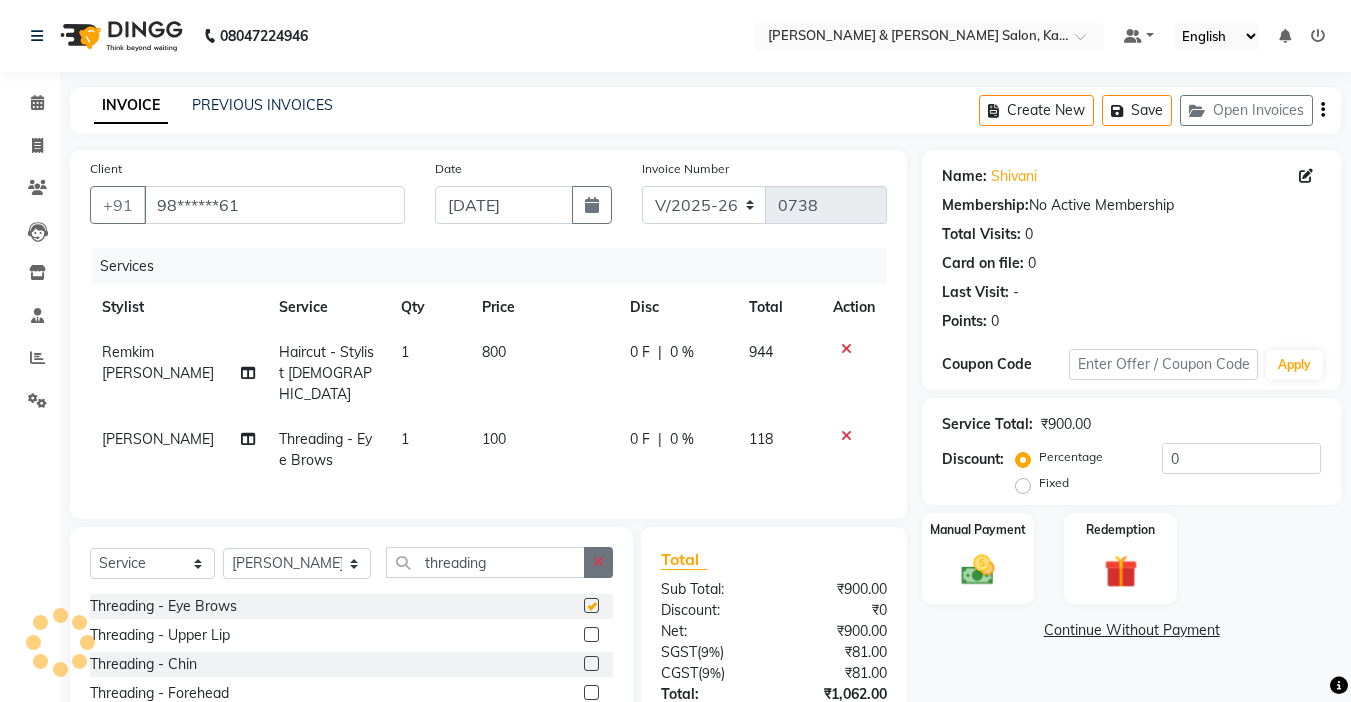 checkbox on "false" 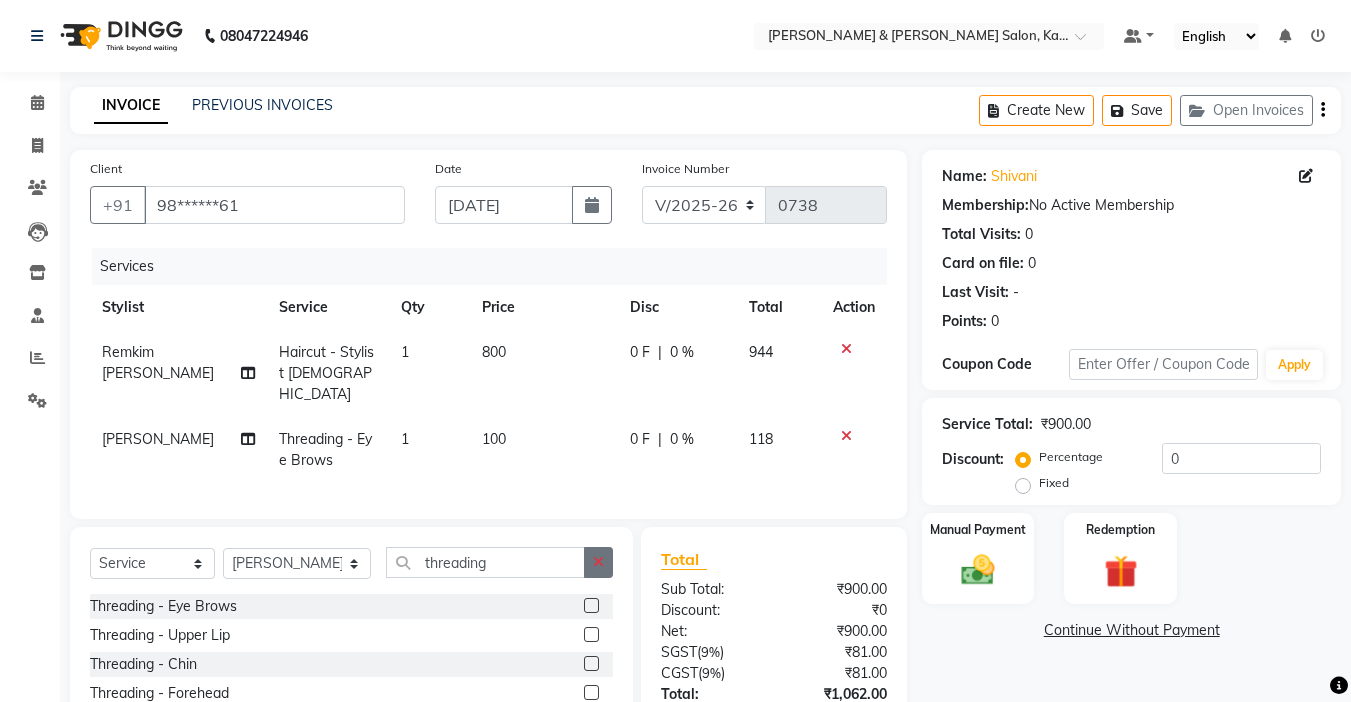 click 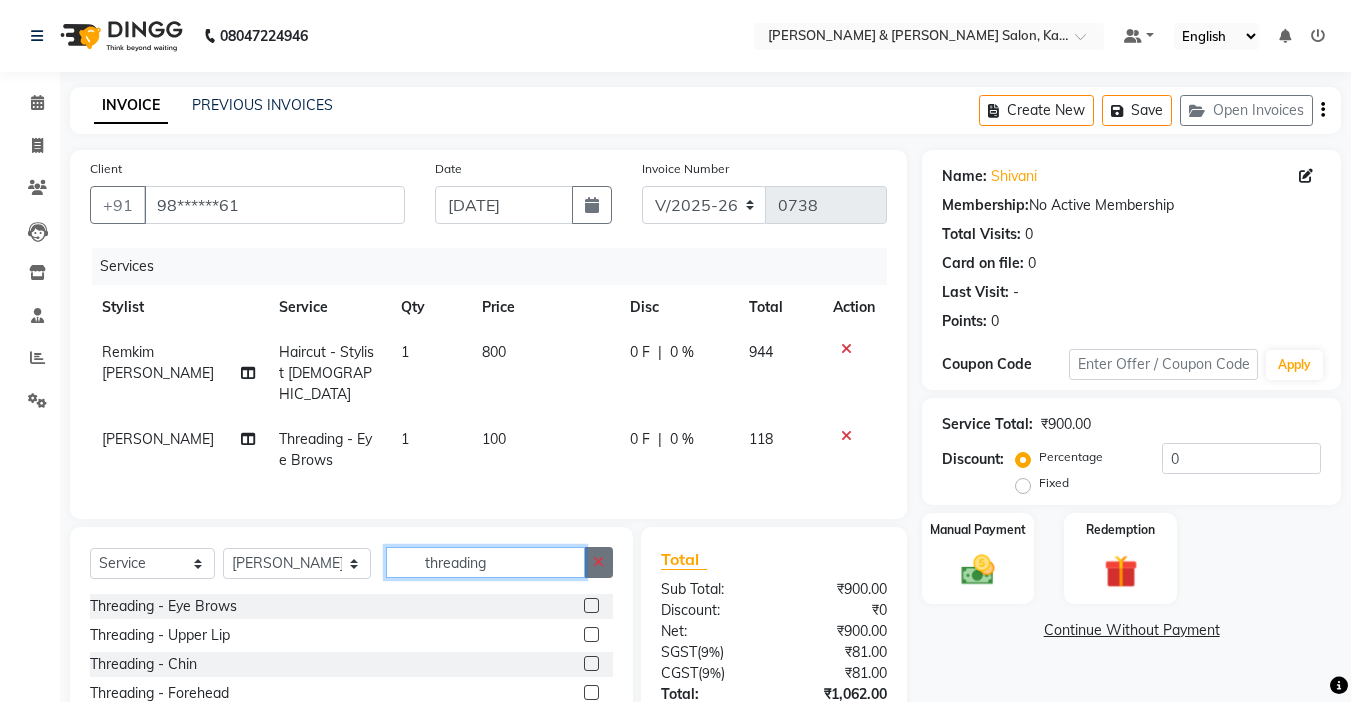 type 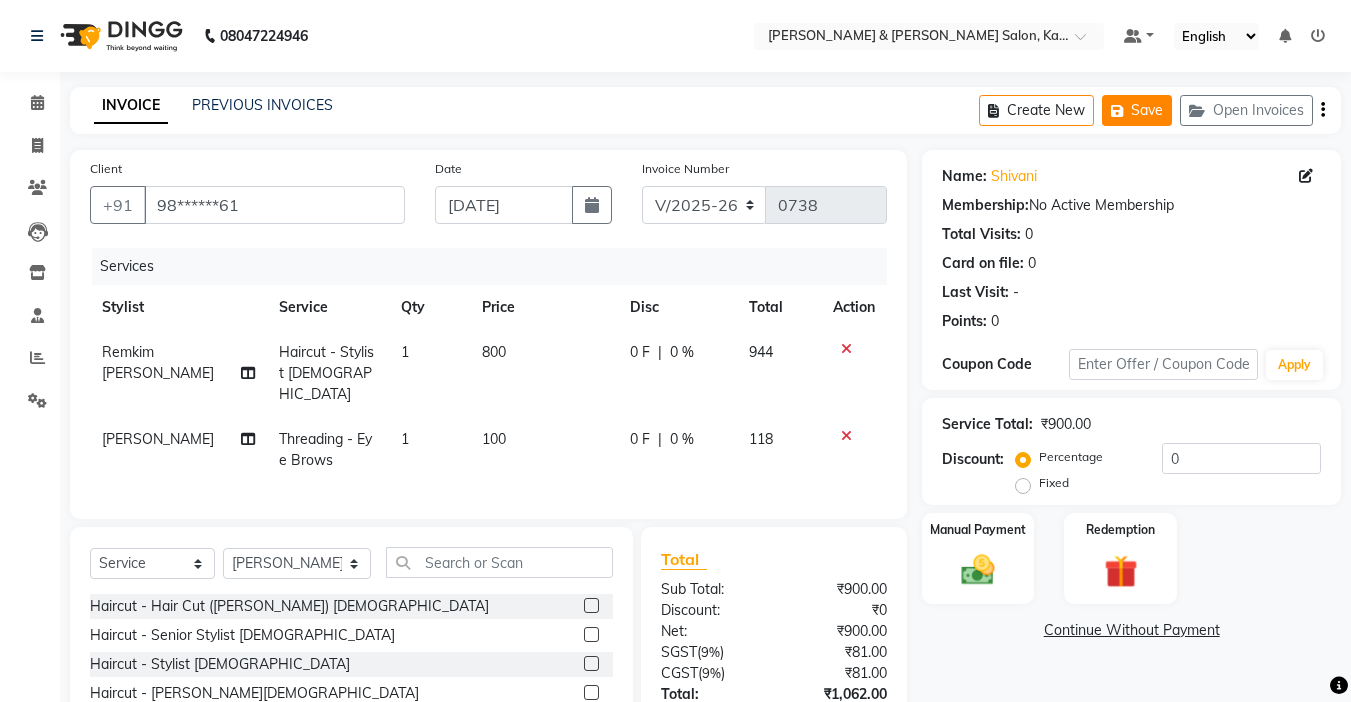click on "Save" 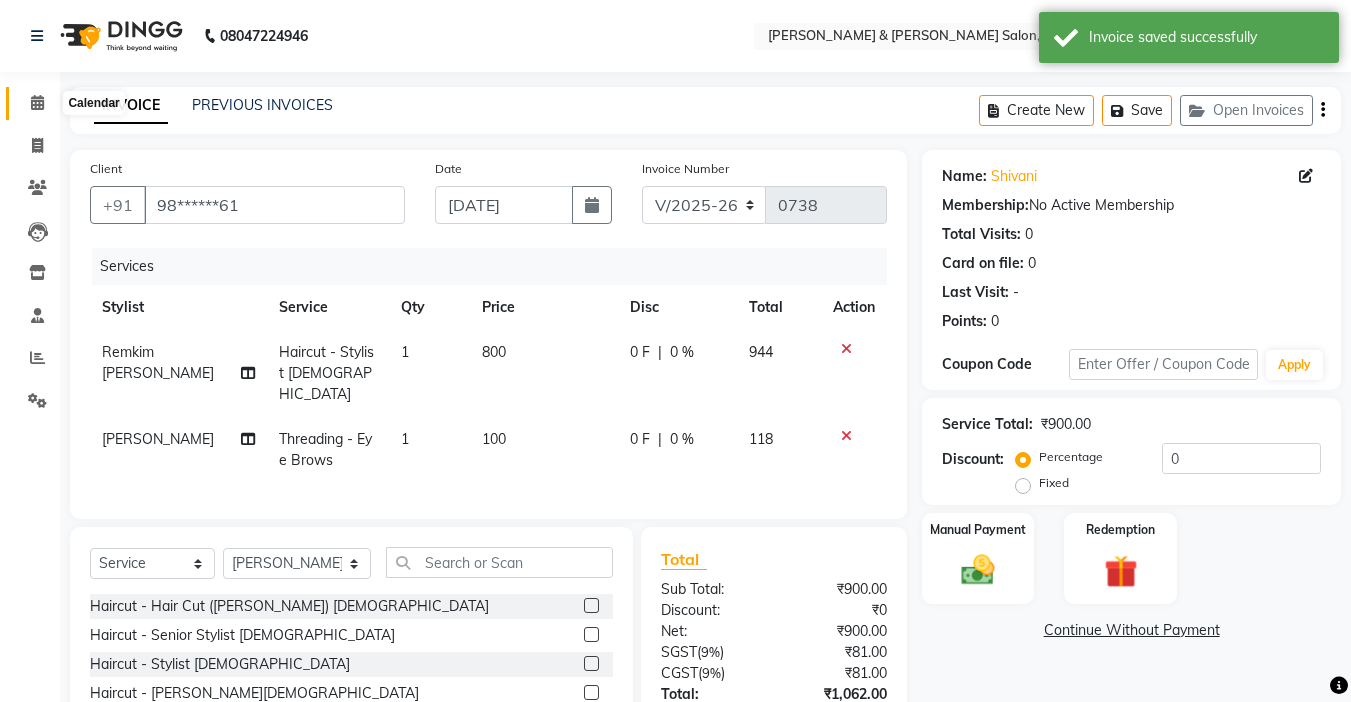 click 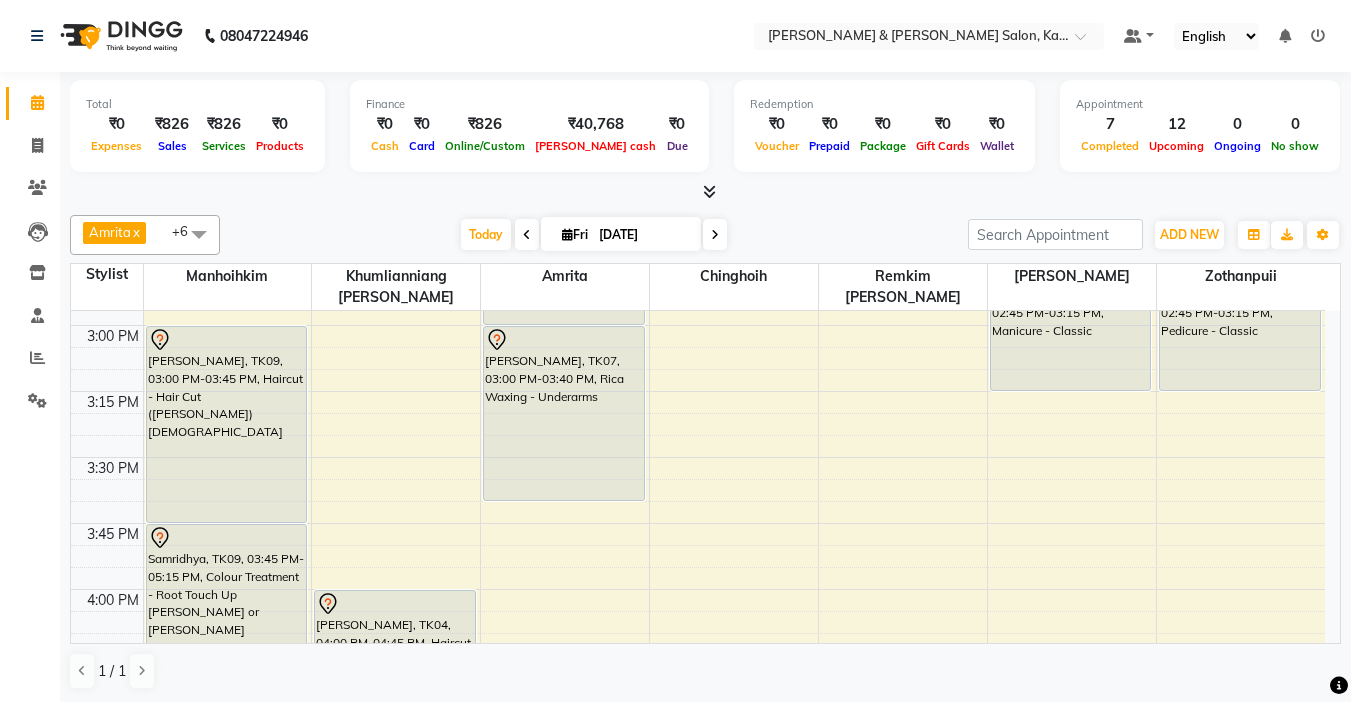 scroll, scrollTop: 1478, scrollLeft: 0, axis: vertical 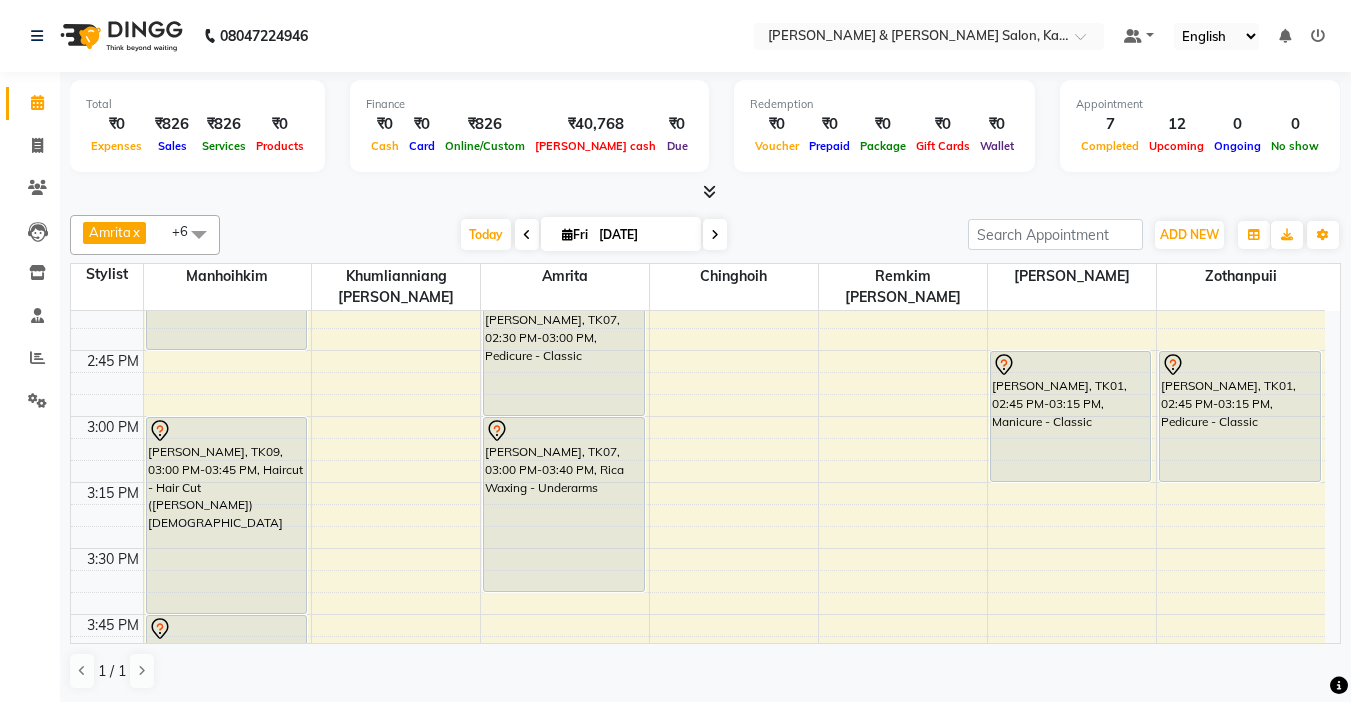 click on "[DATE]" at bounding box center (643, 235) 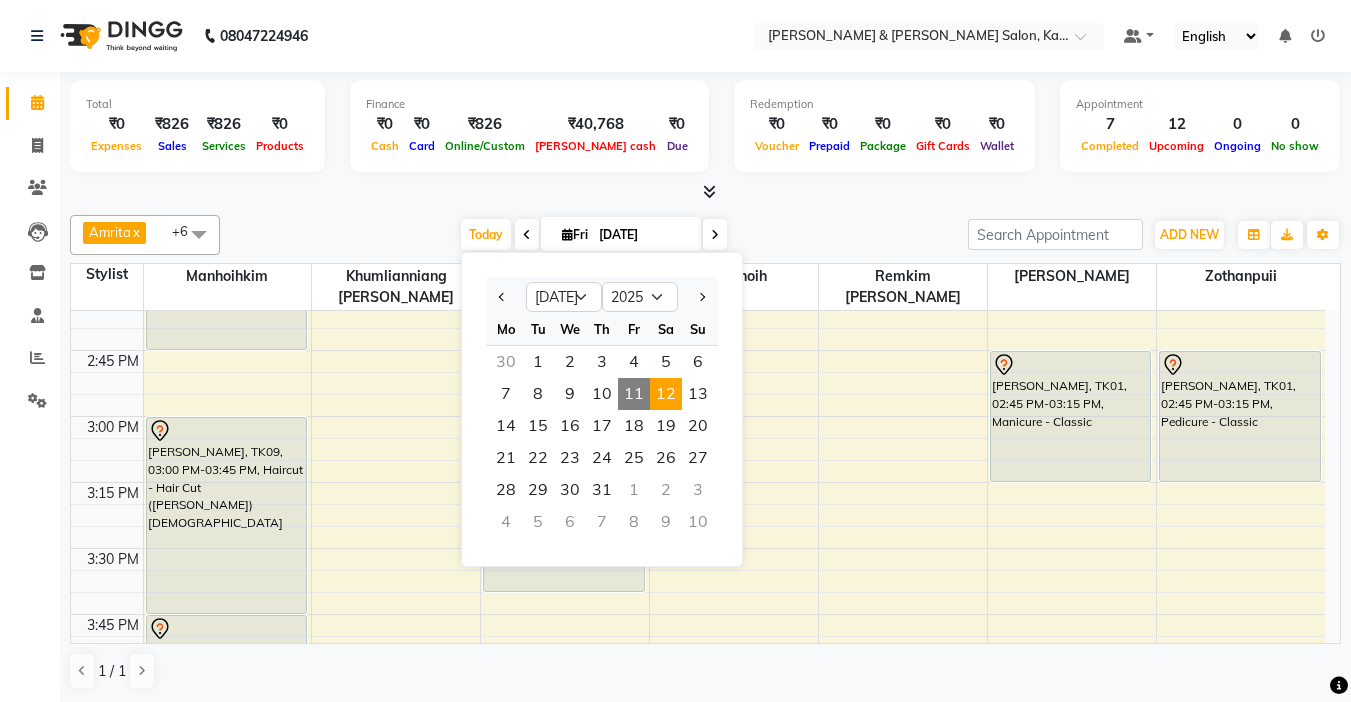 click on "12" at bounding box center (666, 394) 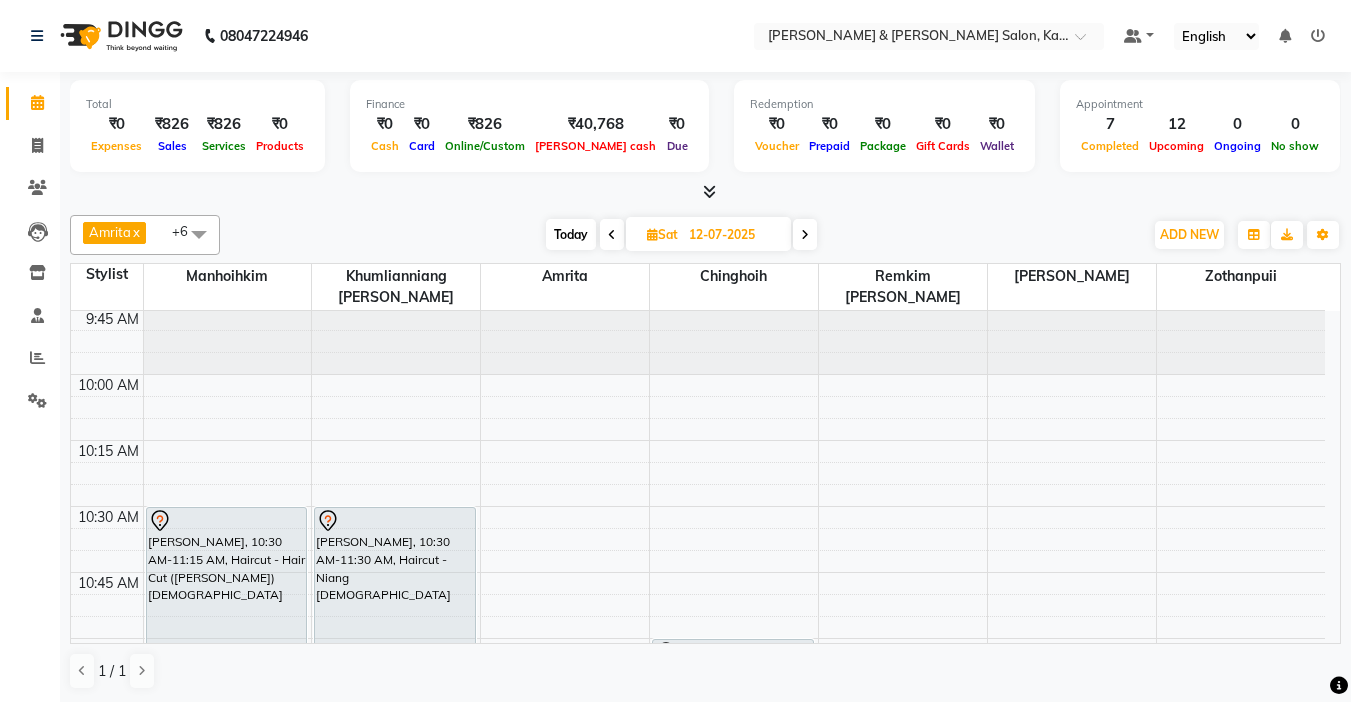 scroll, scrollTop: 0, scrollLeft: 0, axis: both 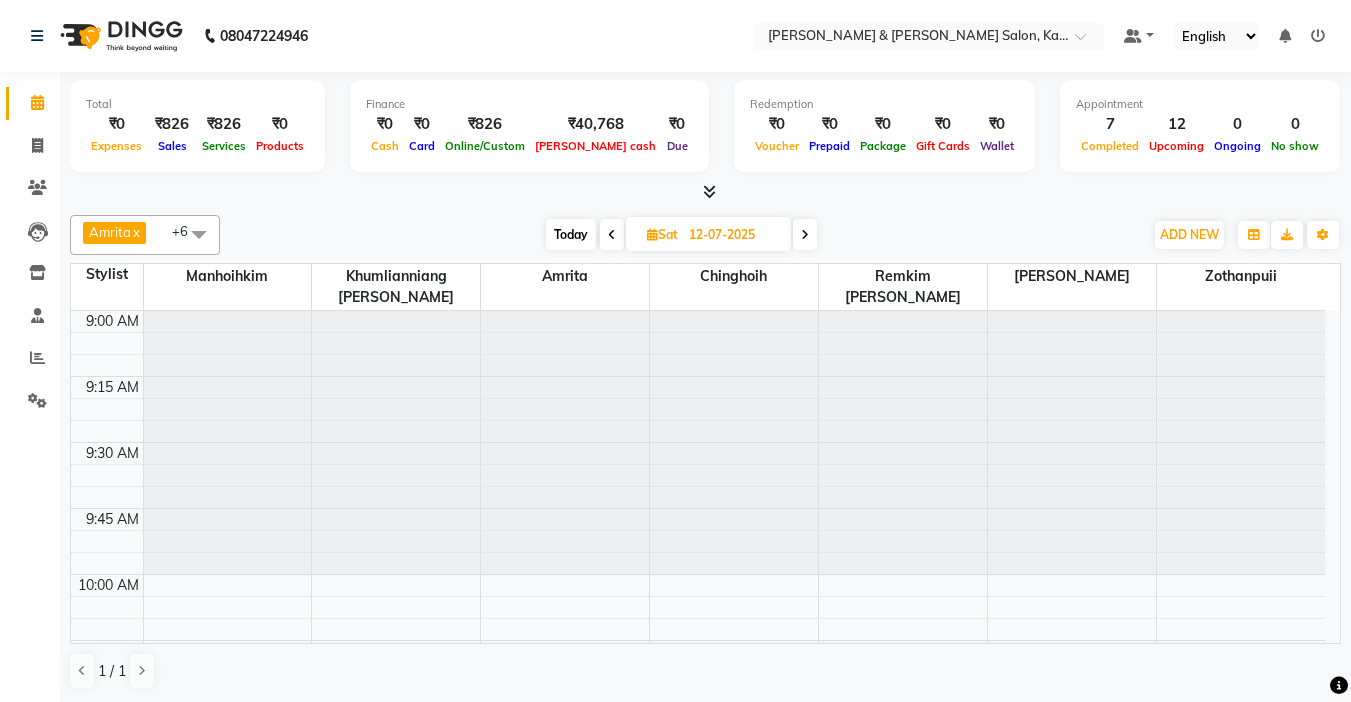 click on "12-07-2025" at bounding box center [733, 235] 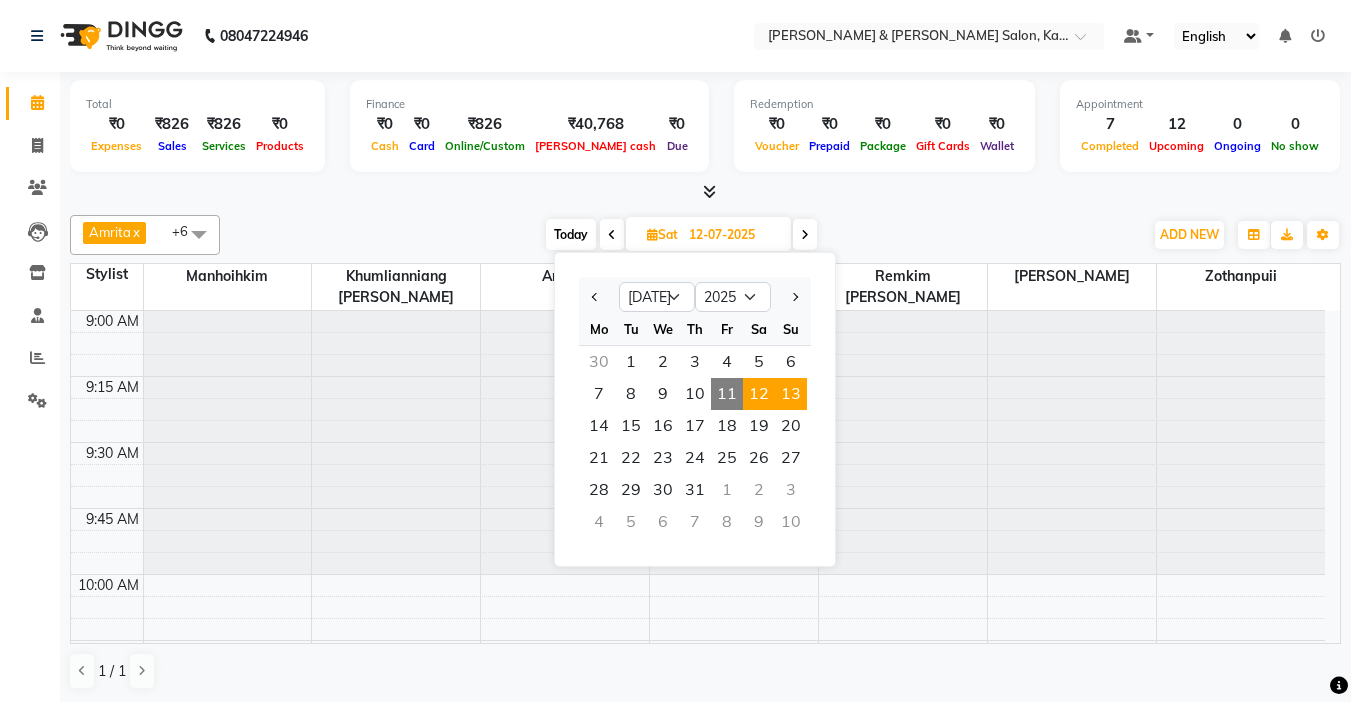 click on "13" at bounding box center (791, 394) 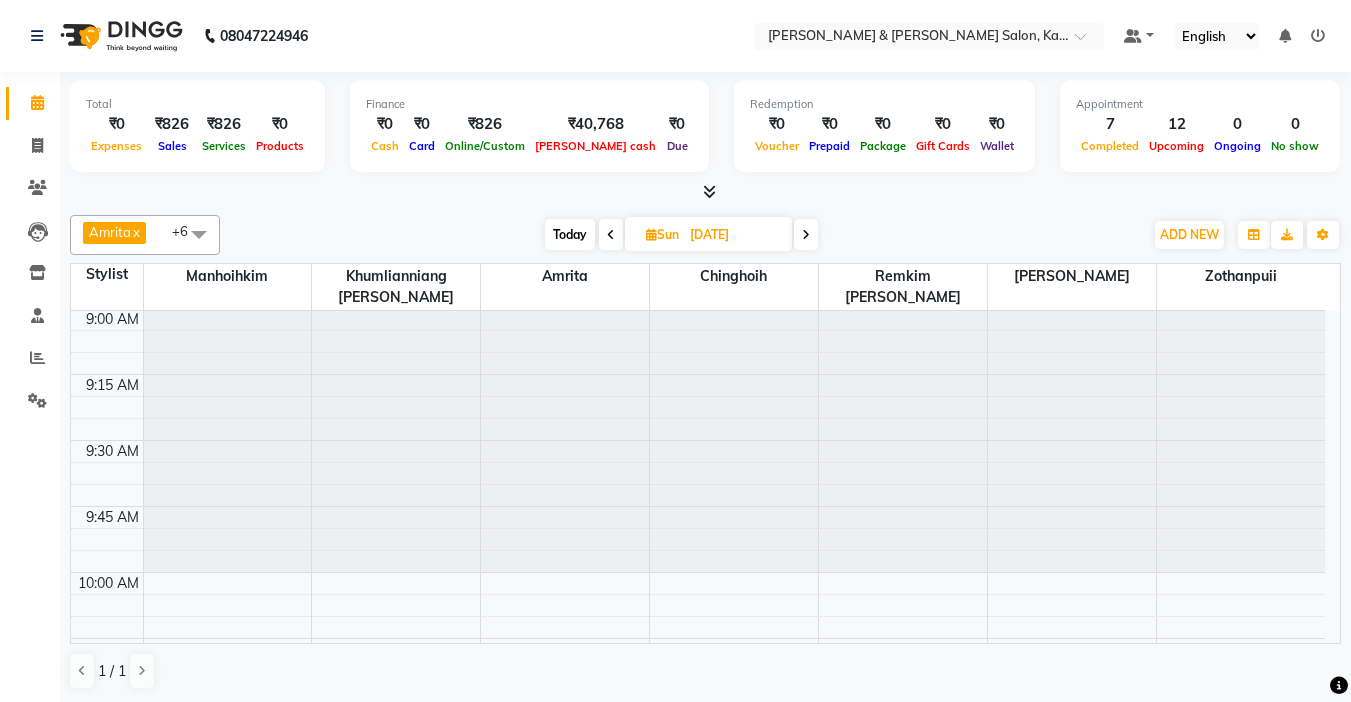 scroll, scrollTop: 0, scrollLeft: 0, axis: both 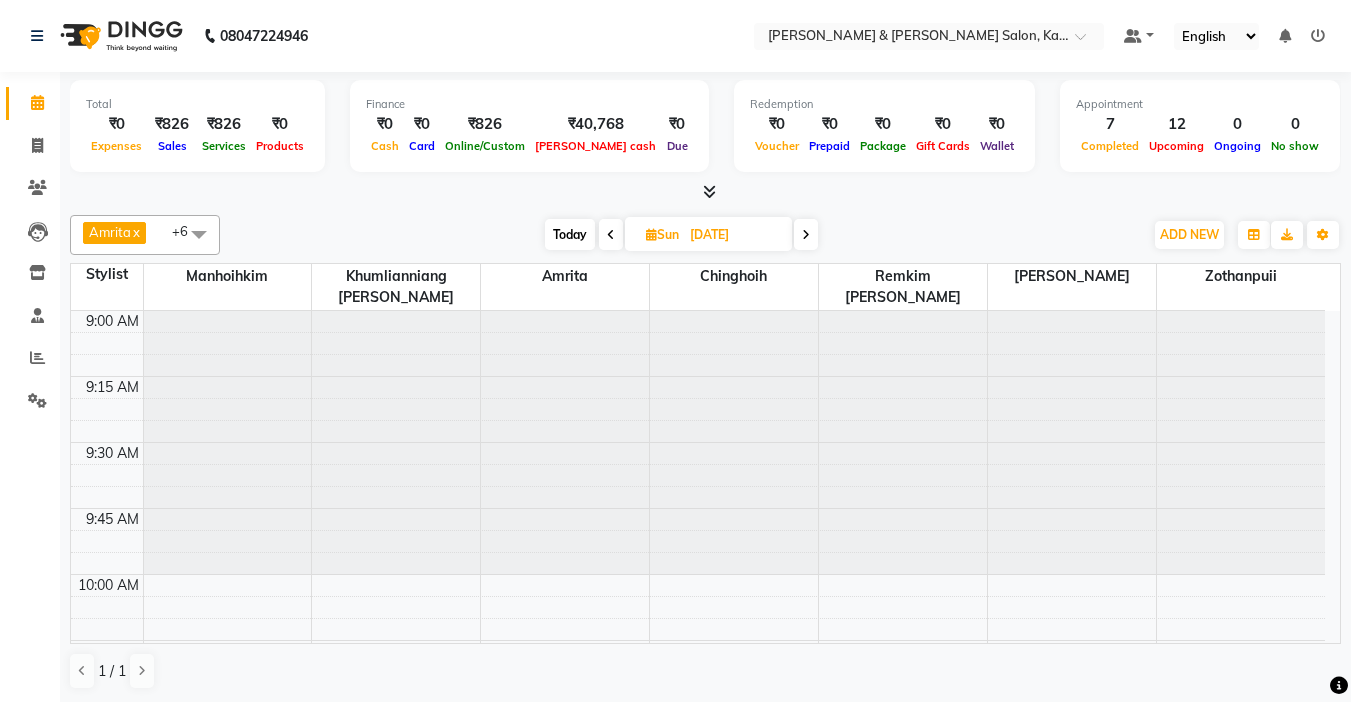 click on "13-07-2025" at bounding box center (734, 235) 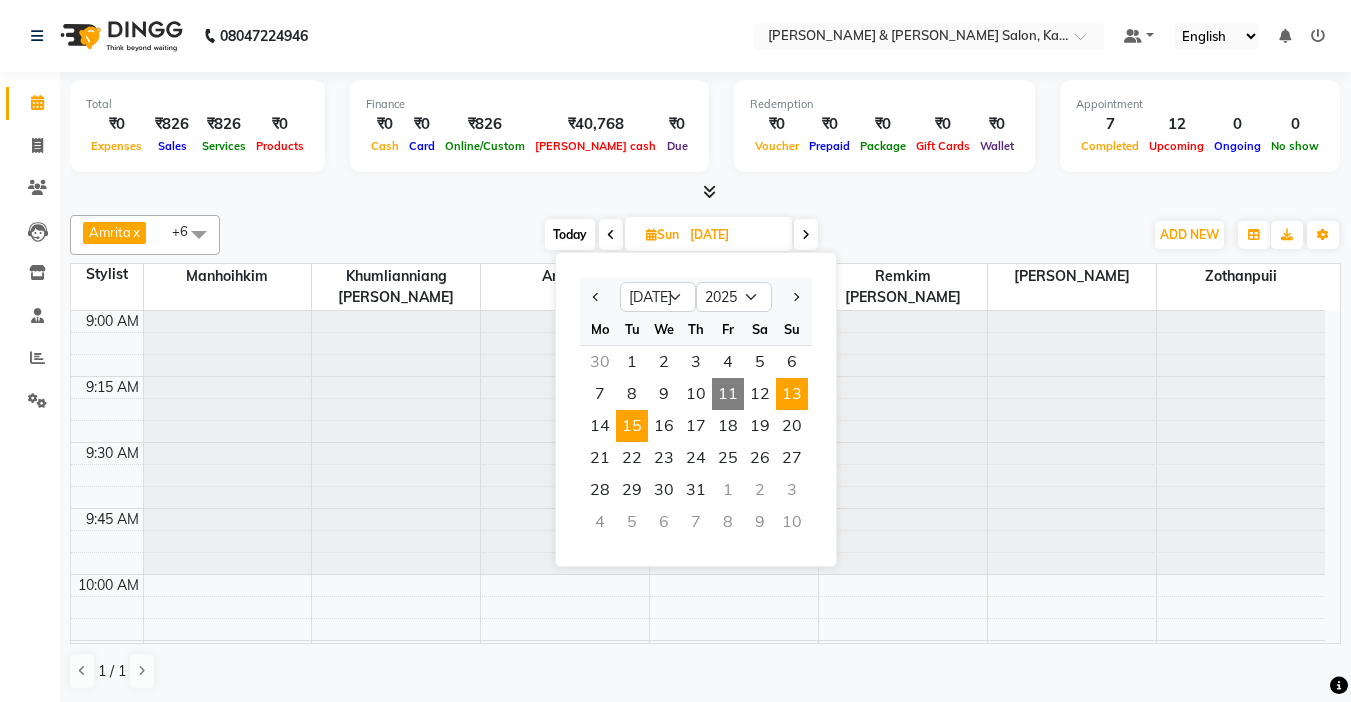 click on "15" at bounding box center (632, 426) 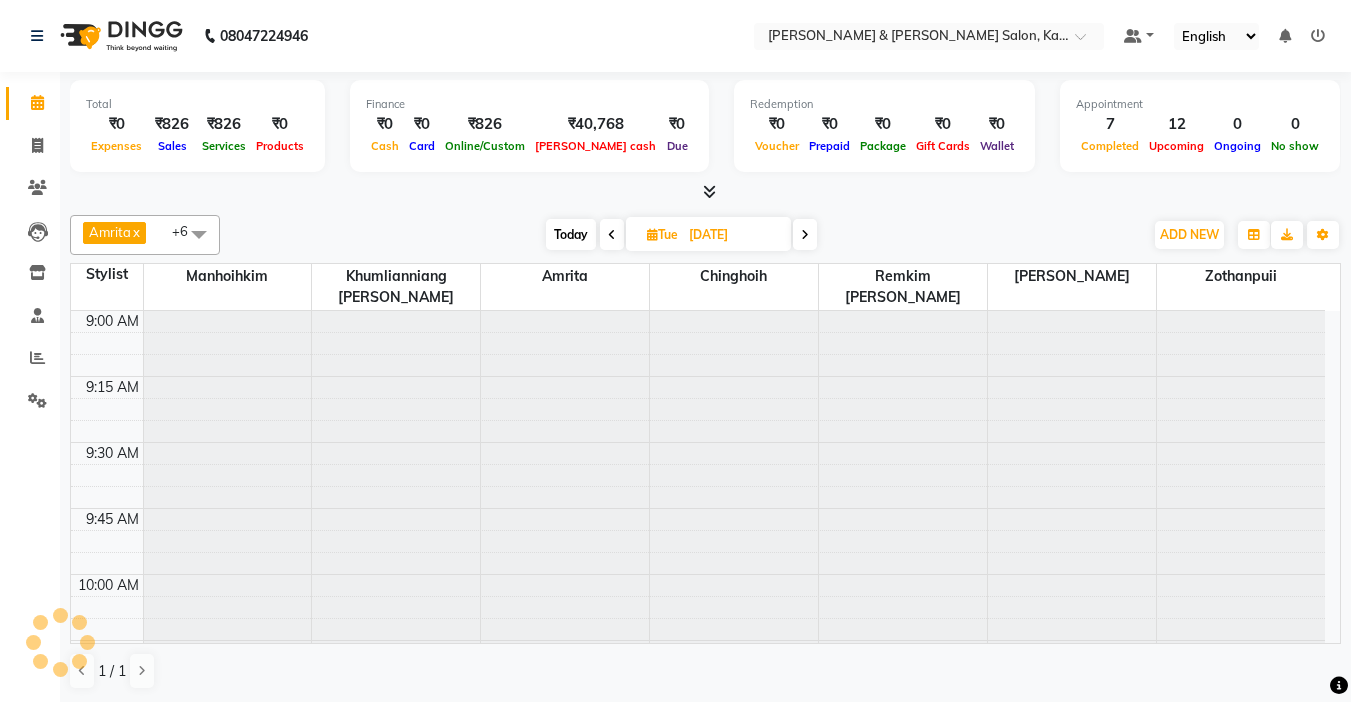 scroll, scrollTop: 1057, scrollLeft: 0, axis: vertical 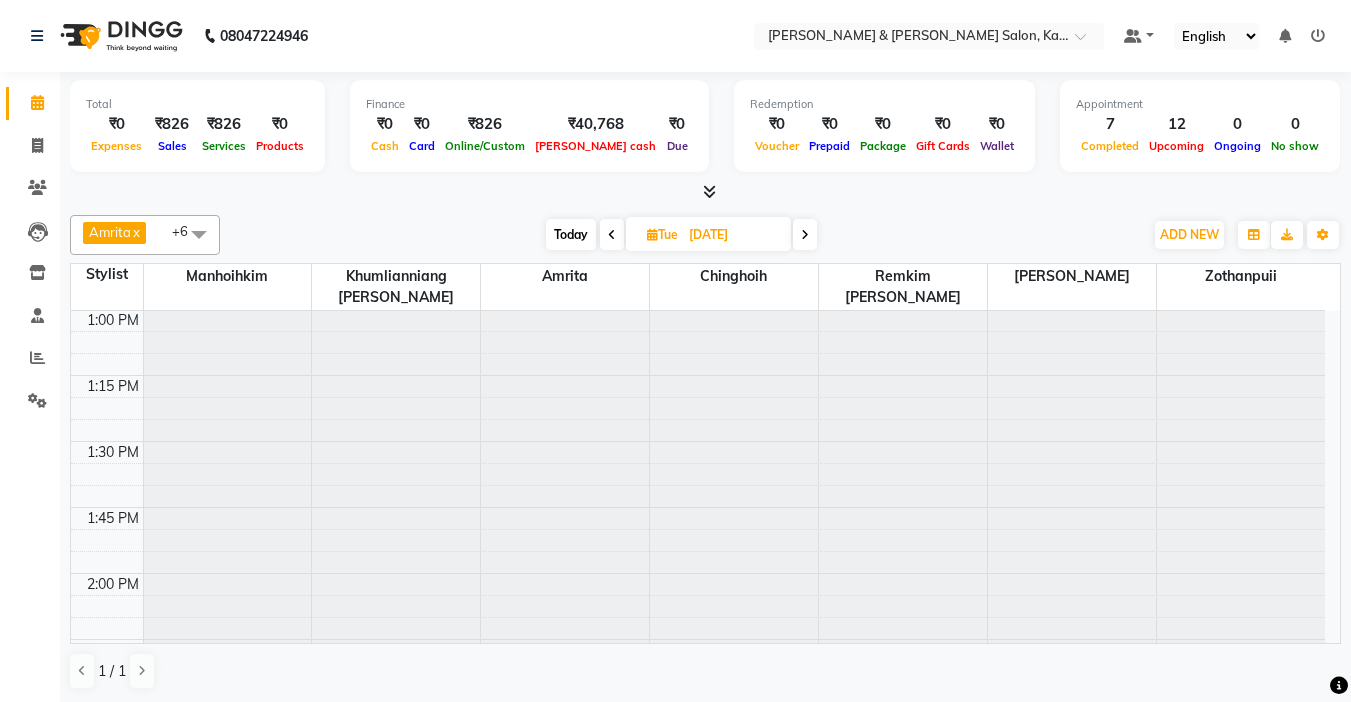 click on "15-07-2025" at bounding box center (733, 235) 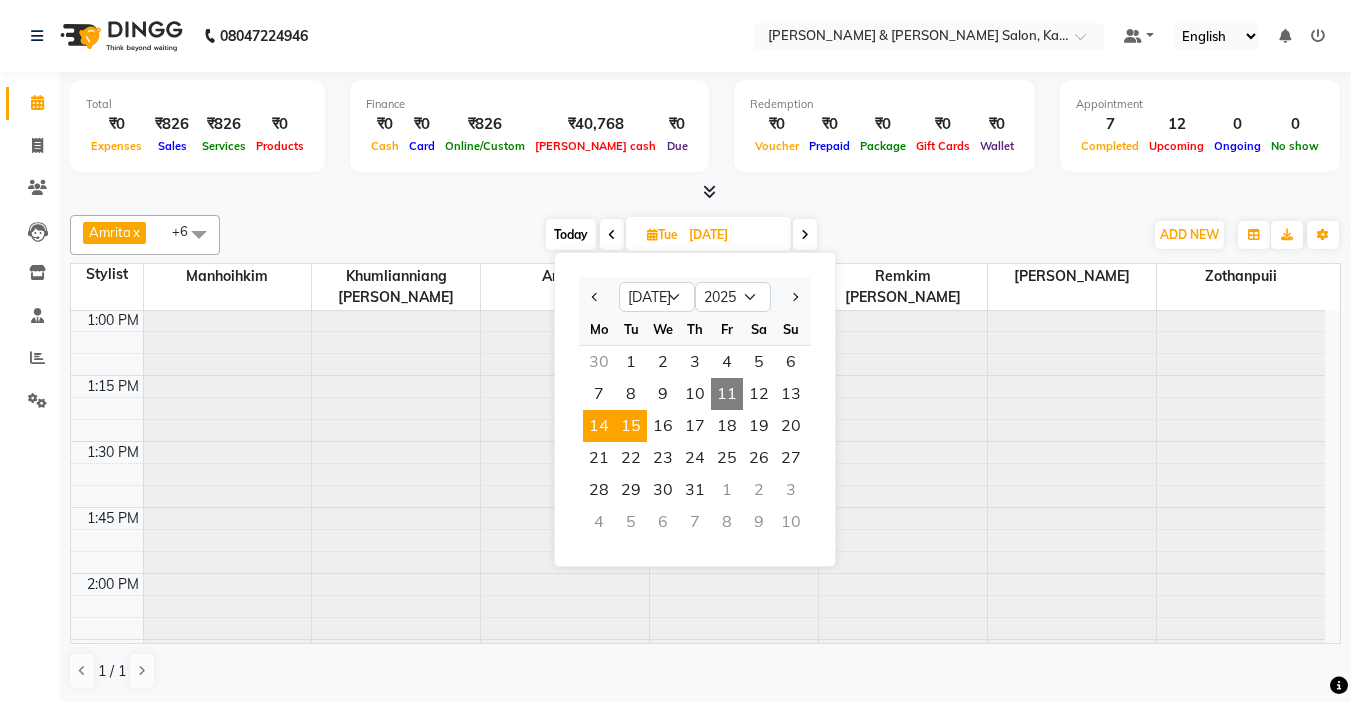 click on "14" at bounding box center (599, 426) 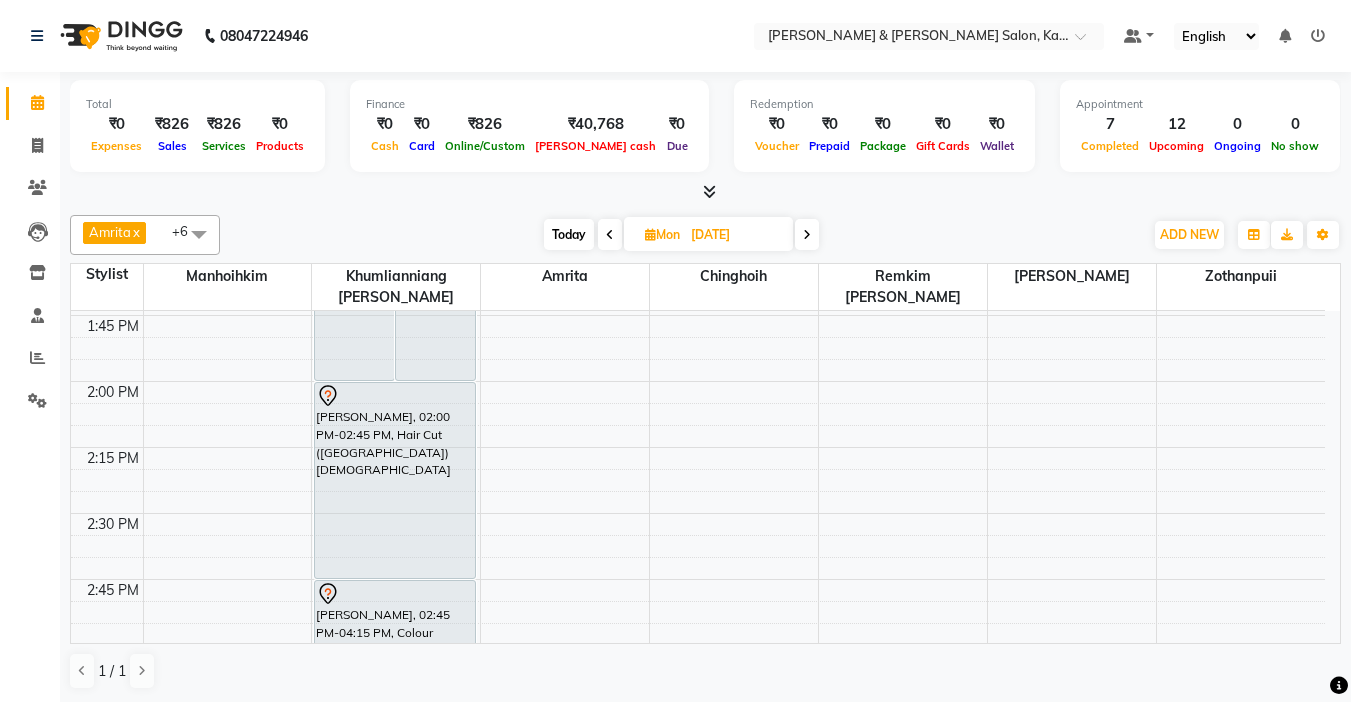 scroll, scrollTop: 1257, scrollLeft: 0, axis: vertical 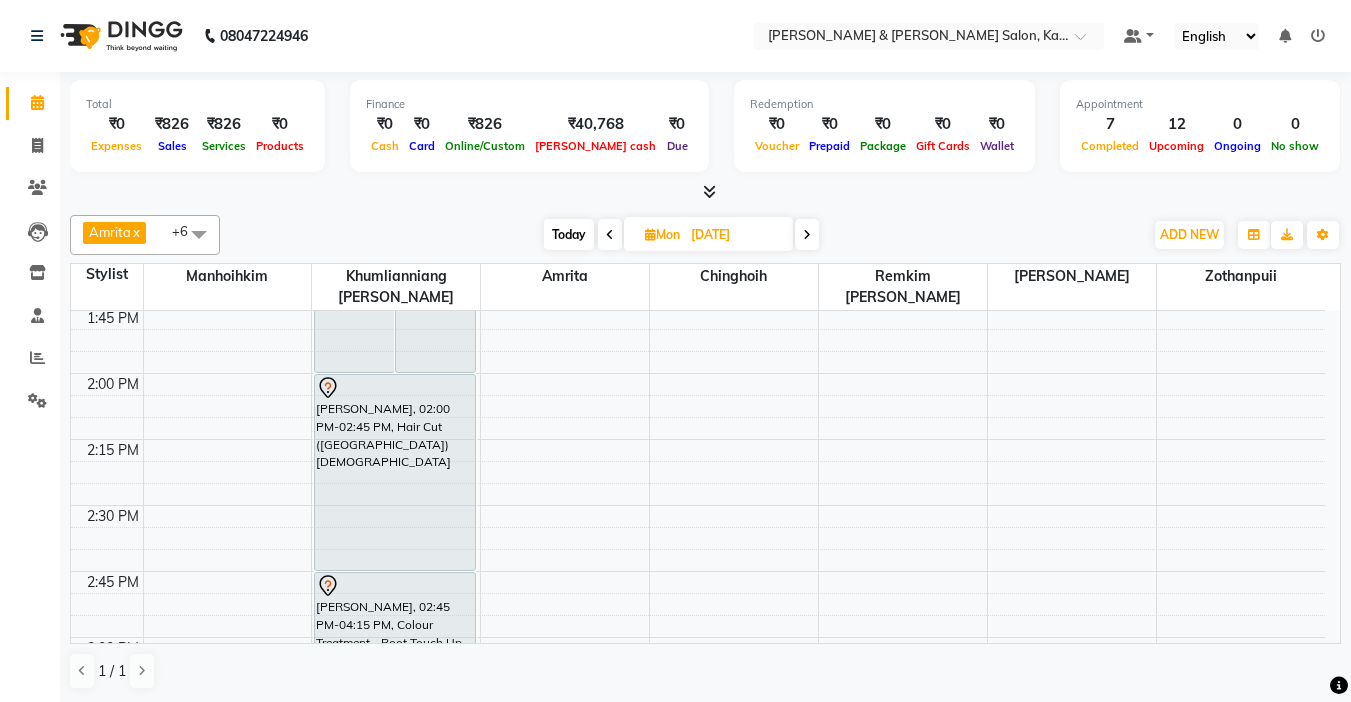 click on "Mon" at bounding box center [662, 234] 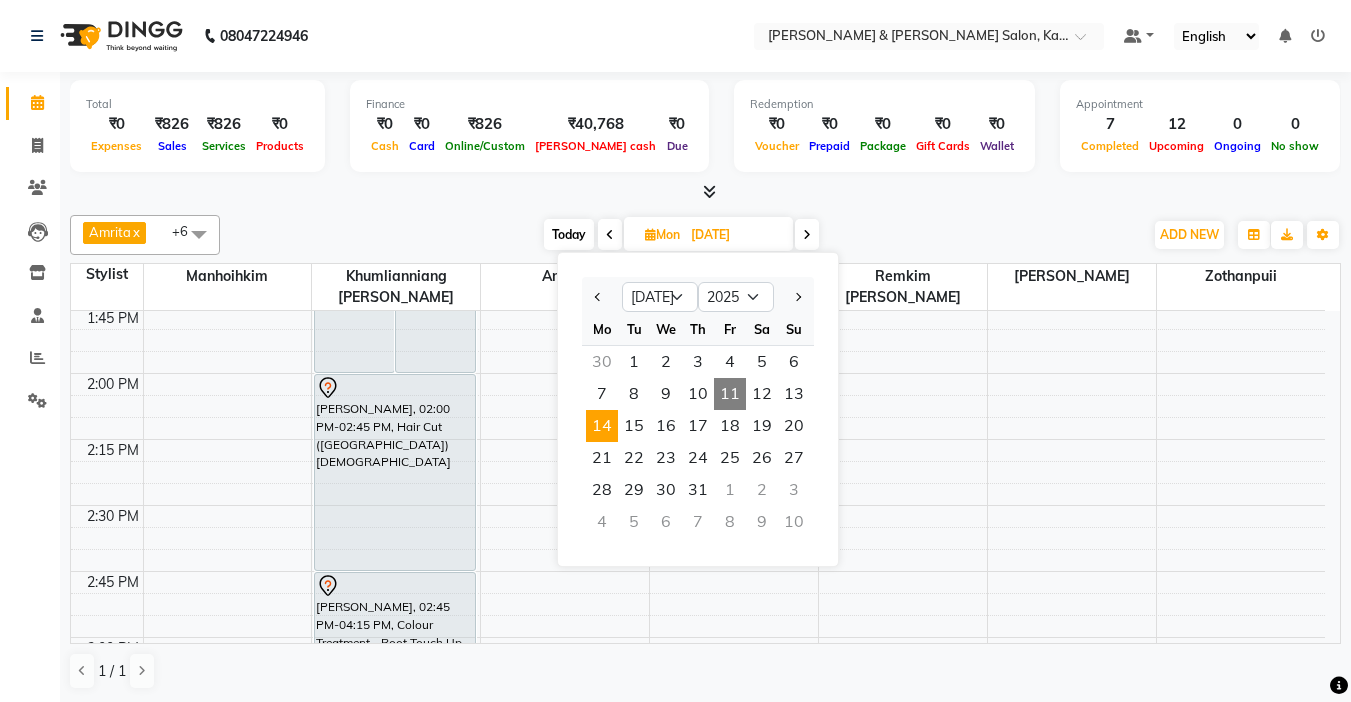 click on "Today" at bounding box center (569, 234) 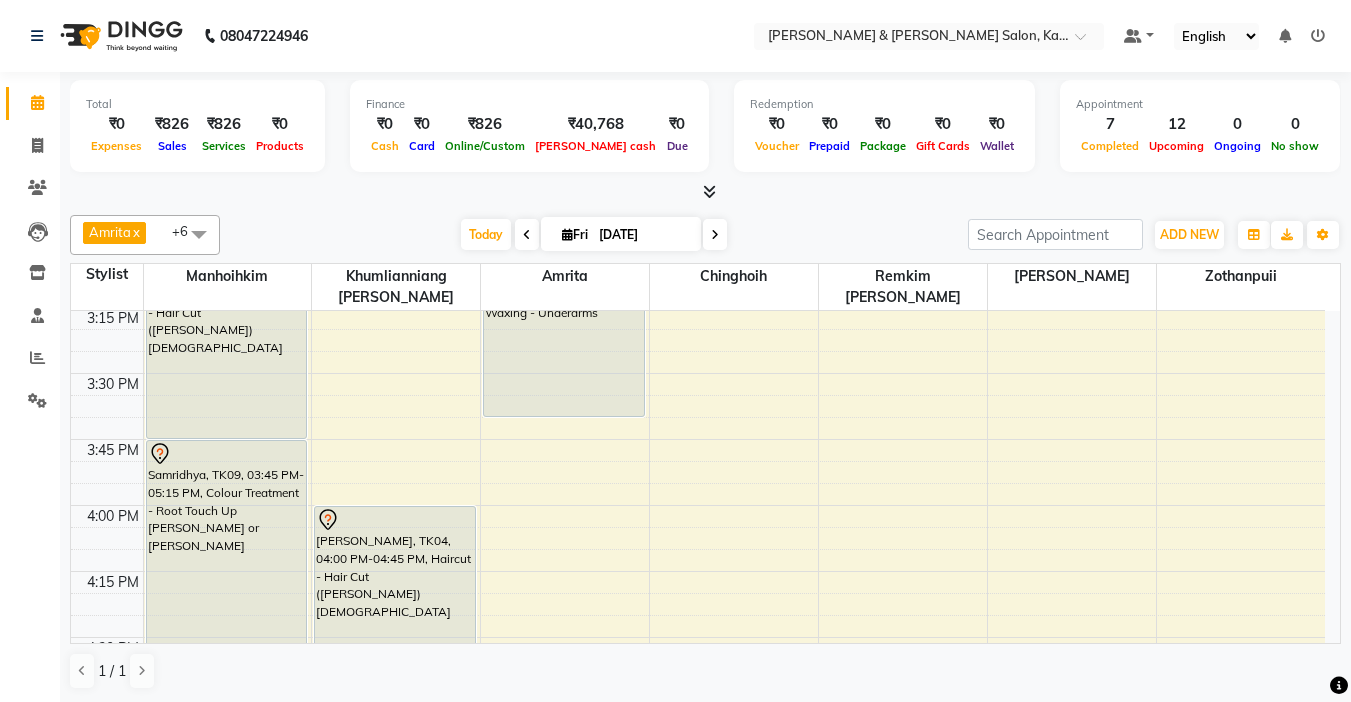 scroll, scrollTop: 1657, scrollLeft: 0, axis: vertical 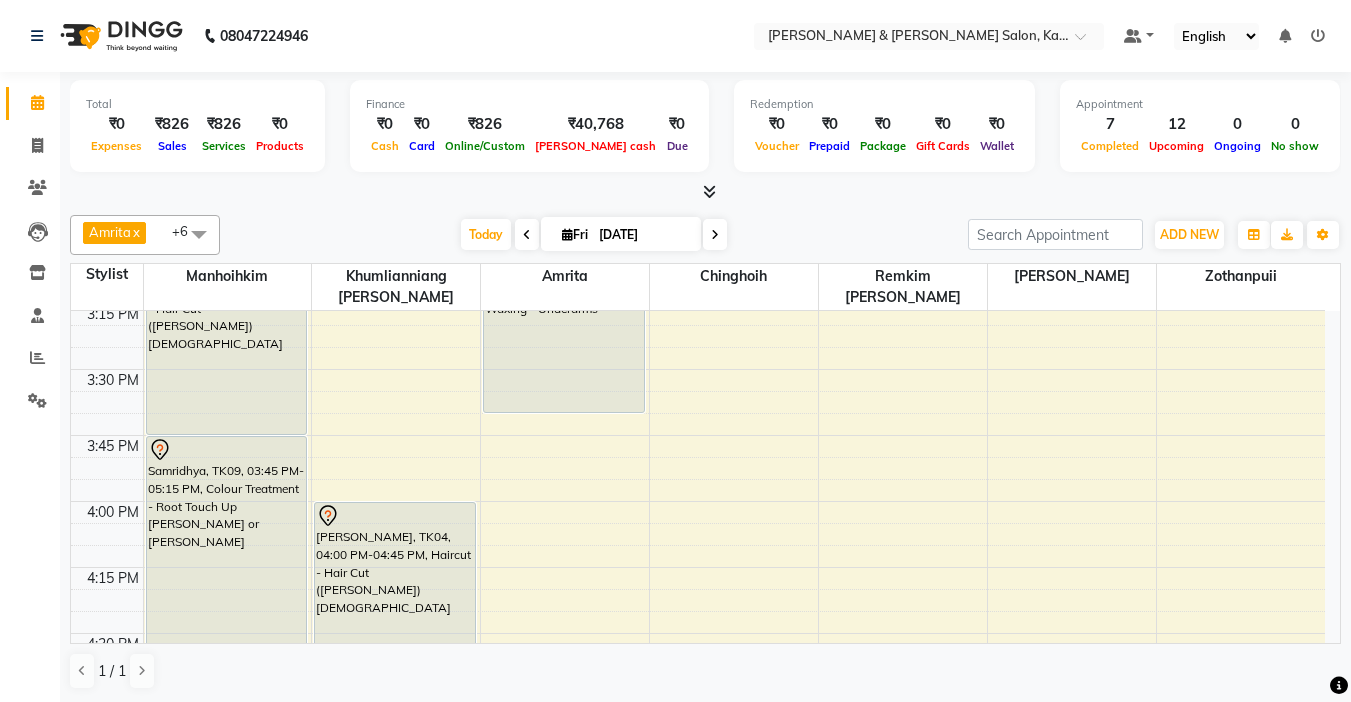 drag, startPoint x: 760, startPoint y: 510, endPoint x: 372, endPoint y: 209, distance: 491.06516 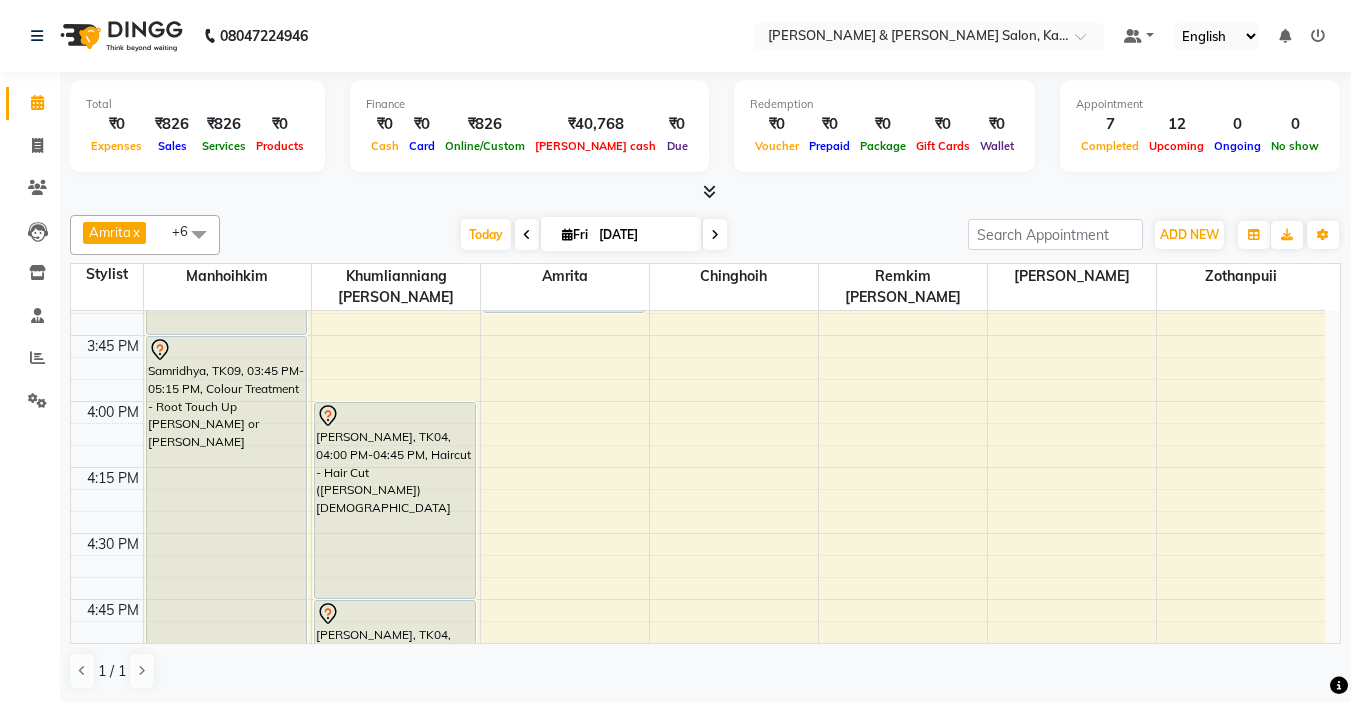 click at bounding box center (715, 234) 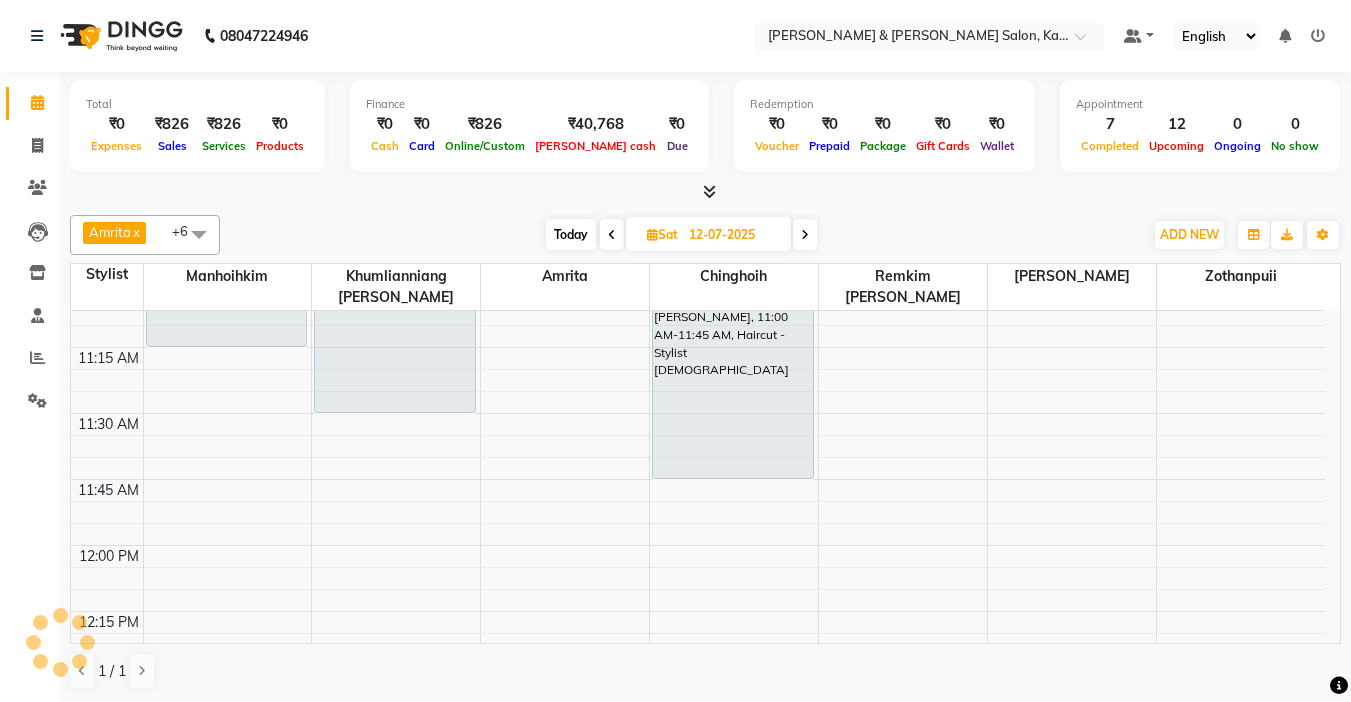 scroll, scrollTop: 657, scrollLeft: 0, axis: vertical 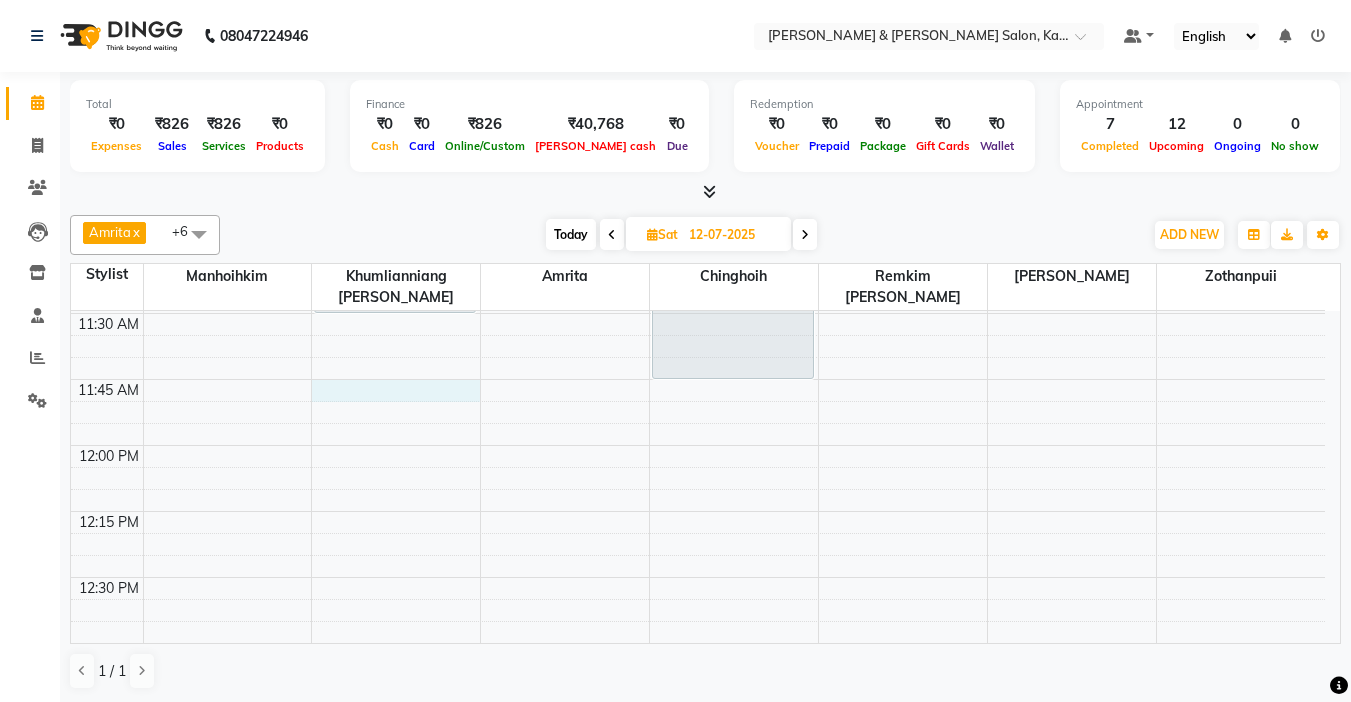 click on "9:00 AM 9:15 AM 9:30 AM 9:45 AM 10:00 AM 10:15 AM 10:30 AM 10:45 AM 11:00 AM 11:15 AM 11:30 AM 11:45 AM 12:00 PM 12:15 PM 12:30 PM 12:45 PM 1:00 PM 1:15 PM 1:30 PM 1:45 PM 2:00 PM 2:15 PM 2:30 PM 2:45 PM 3:00 PM 3:15 PM 3:30 PM 3:45 PM 4:00 PM 4:15 PM 4:30 PM 4:45 PM 5:00 PM 5:15 PM 5:30 PM 5:45 PM 6:00 PM 6:15 PM 6:30 PM 6:45 PM 7:00 PM 7:15 PM 7:30 PM 7:45 PM 8:00 PM 8:15 PM 8:30 PM 8:45 PM 9:00 PM 9:15 PM 9:30 PM 9:45 PM             Deepika, 10:30 AM-11:15 AM, Haircut - Hair Cut (Kim) Female             Nishant Raman, 10:30 AM-11:30 AM, Haircut - Niang Male             Sneha, 03:00 PM-03:45 PM, Hair Cut (Niang) Female             Apoorva, 11:00 AM-11:45 AM, Haircut - Stylist Female             Sneha, 03:45 PM-04:30 PM, Hairspa signature             Ali, 01:30 PM-02:30 PM, Janssen cleanup" at bounding box center [698, 1369] 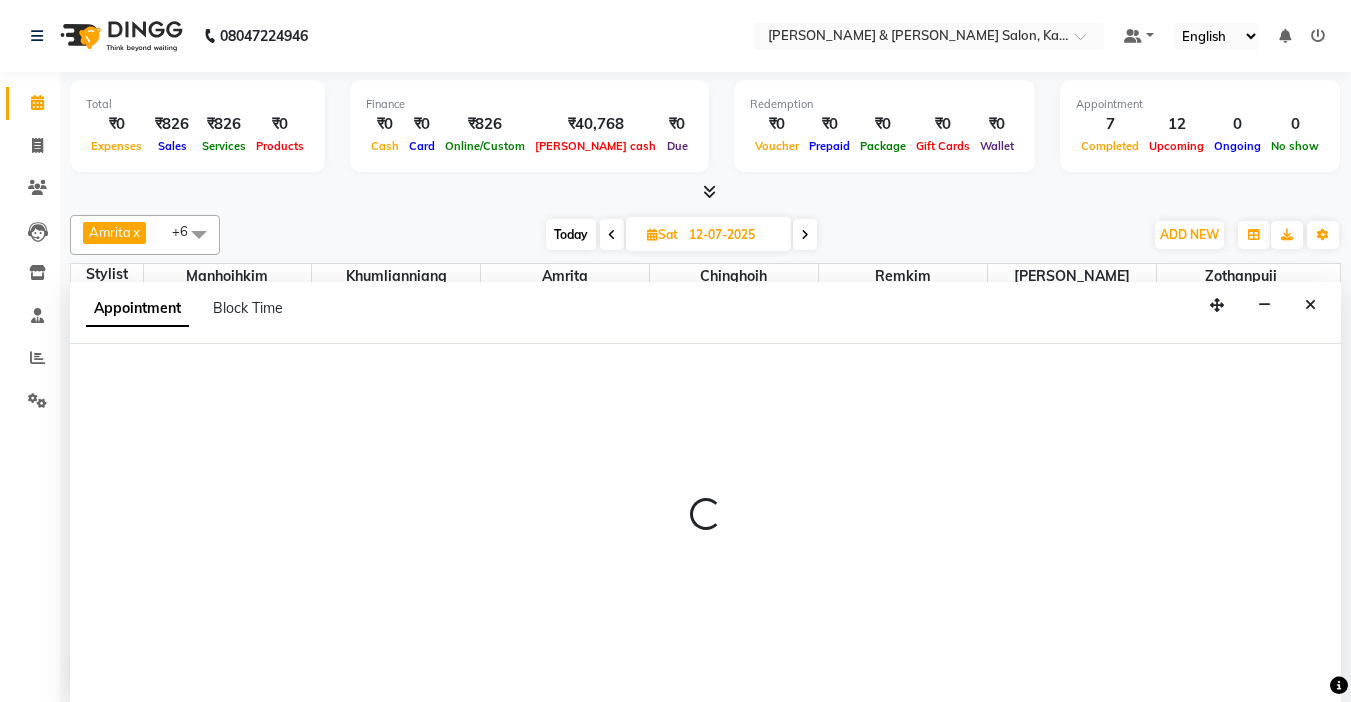 scroll, scrollTop: 1, scrollLeft: 0, axis: vertical 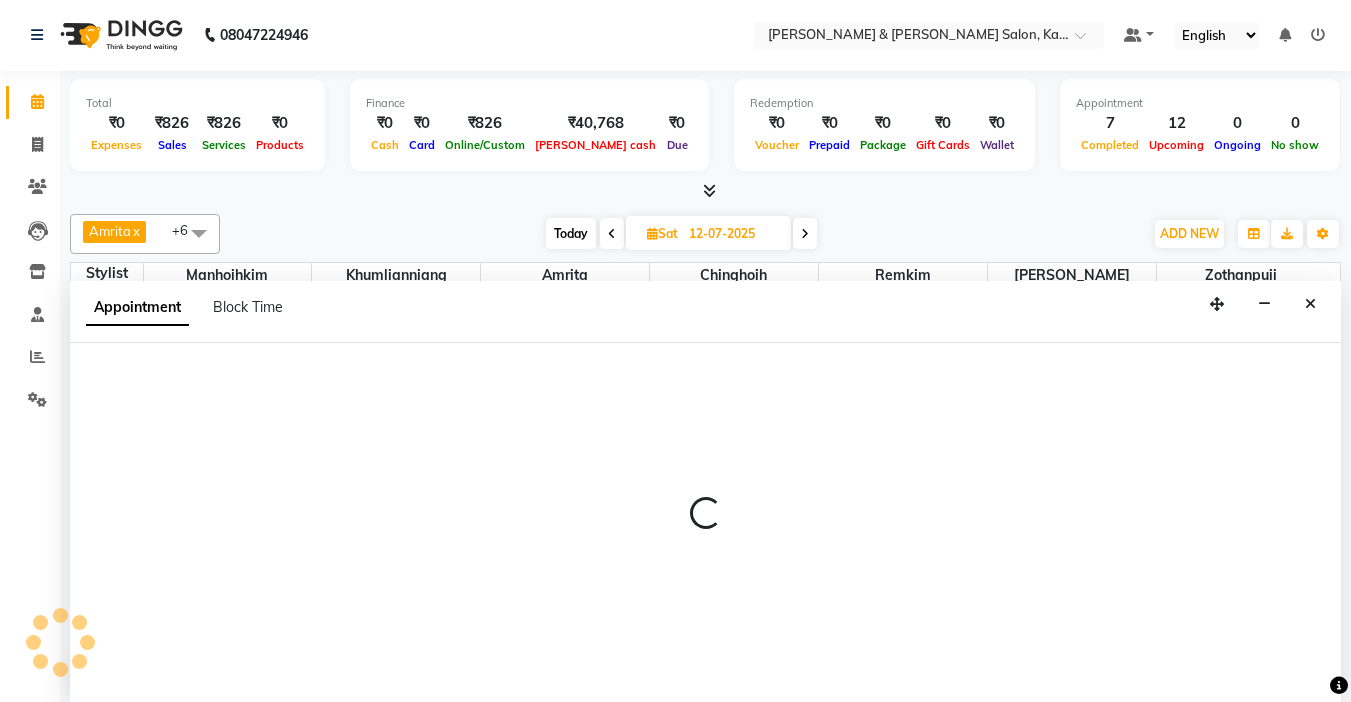 select on "70737" 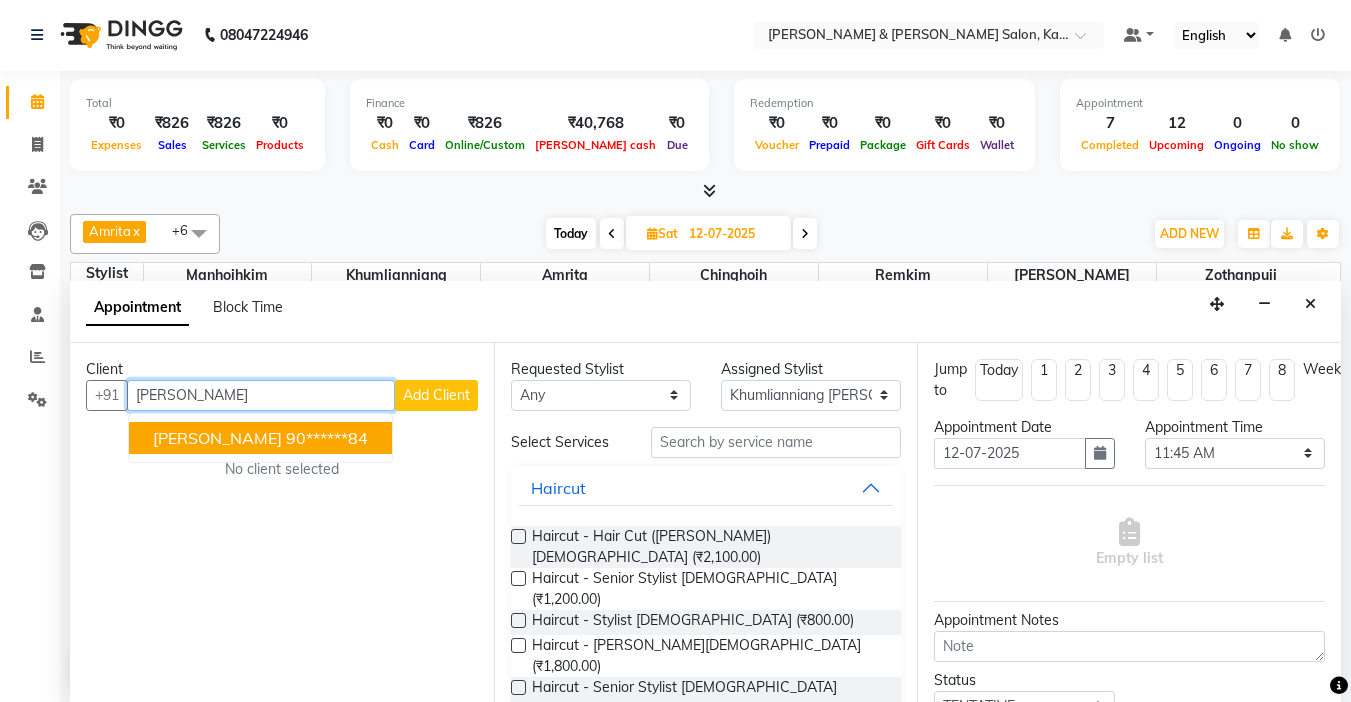 click on "90******84" at bounding box center [327, 438] 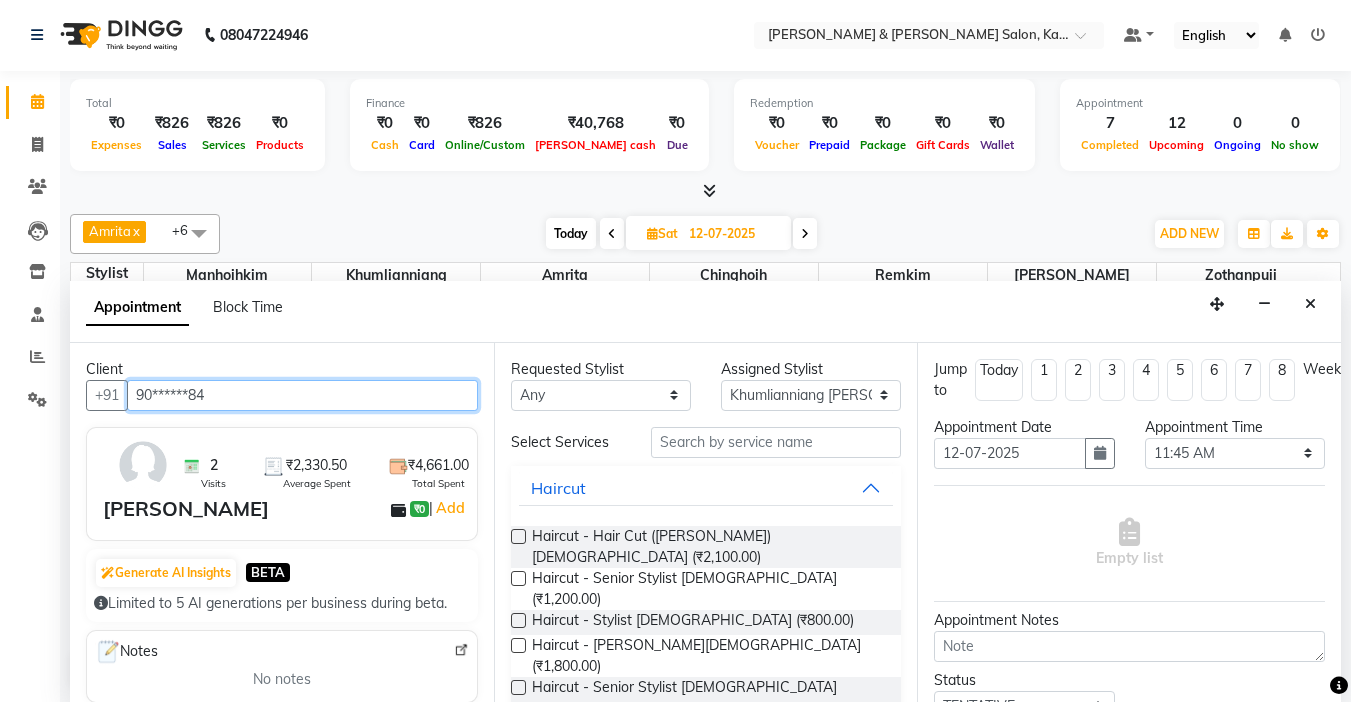 type on "90******84" 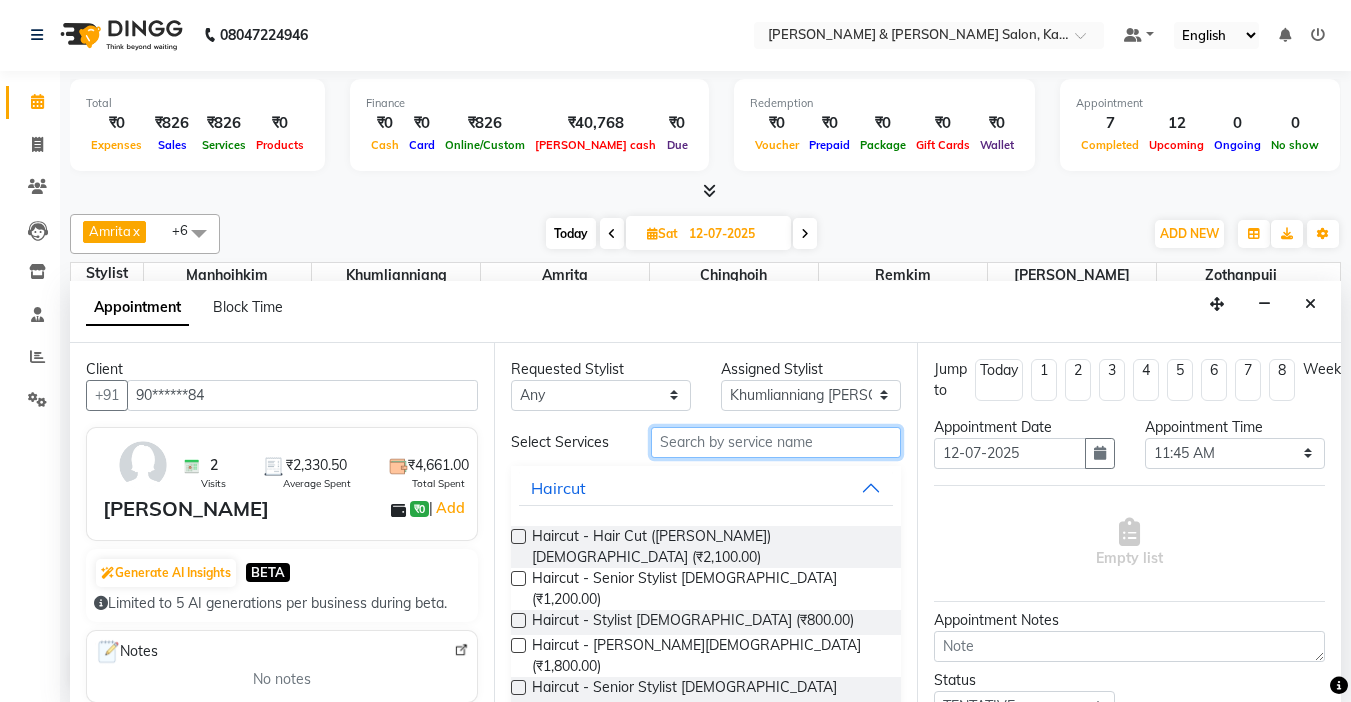 click at bounding box center (776, 442) 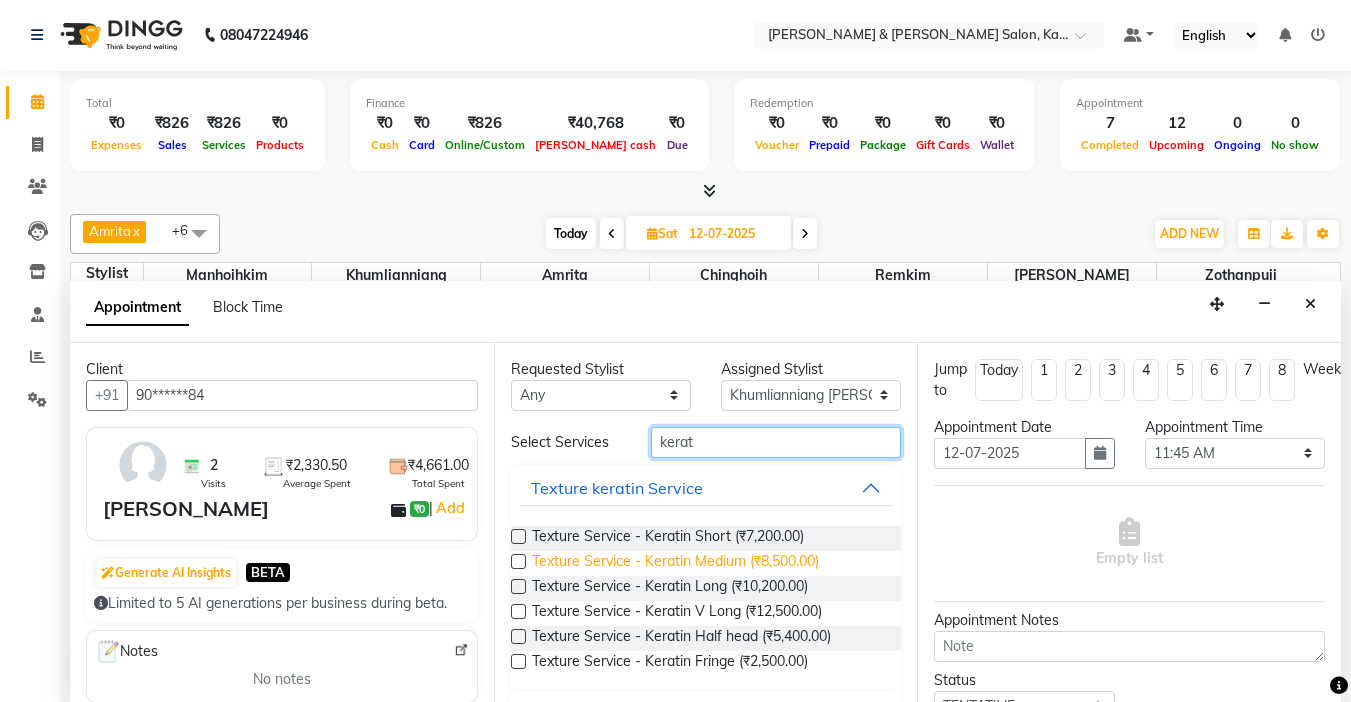 type on "kerat" 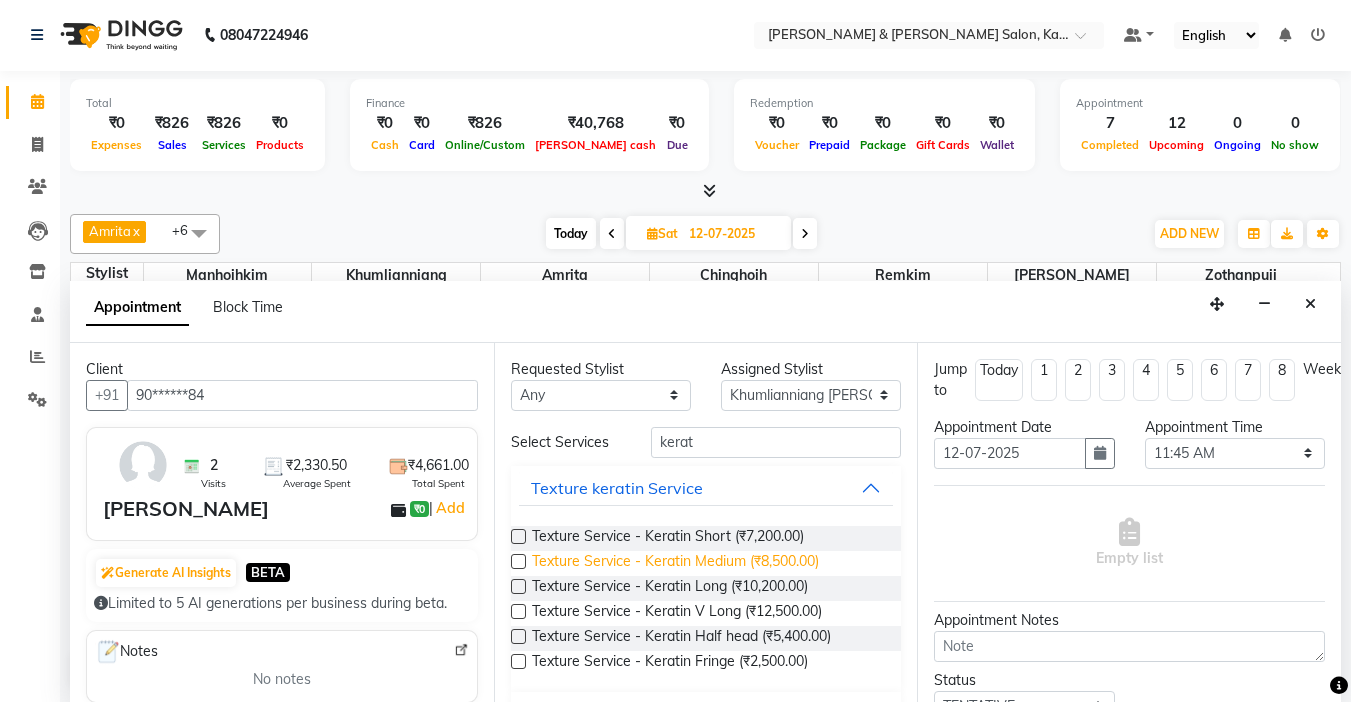 click on "Texture Service - Keratin  Medium (₹8,500.00)" at bounding box center [675, 563] 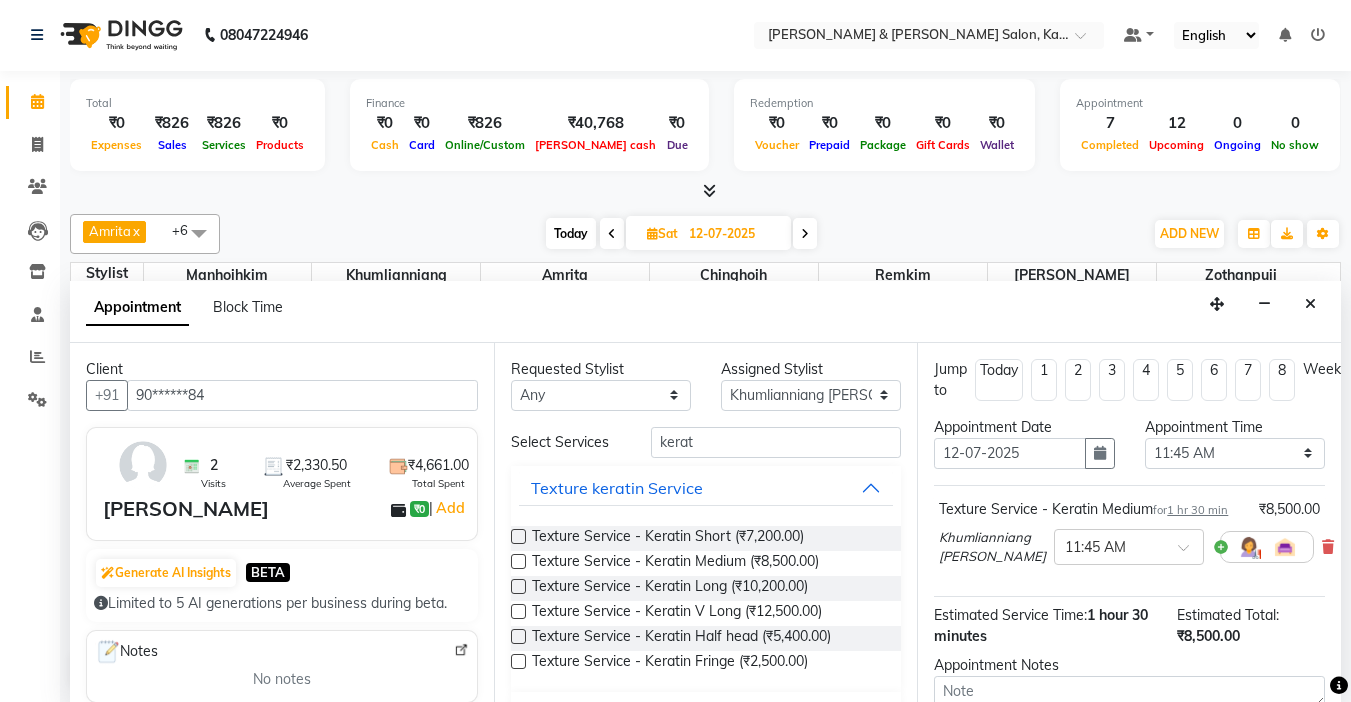 scroll, scrollTop: 0, scrollLeft: 0, axis: both 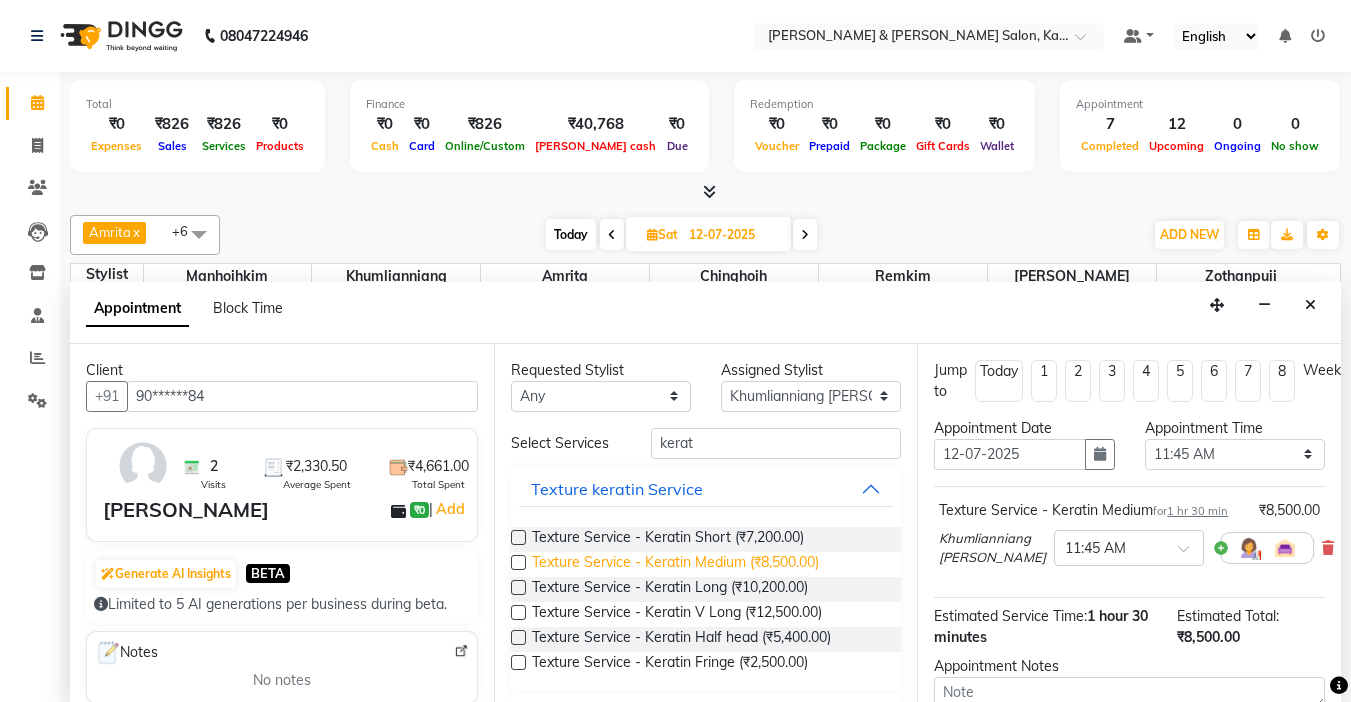 click on "Texture Service - Keratin  Medium (₹8,500.00)" at bounding box center (675, 564) 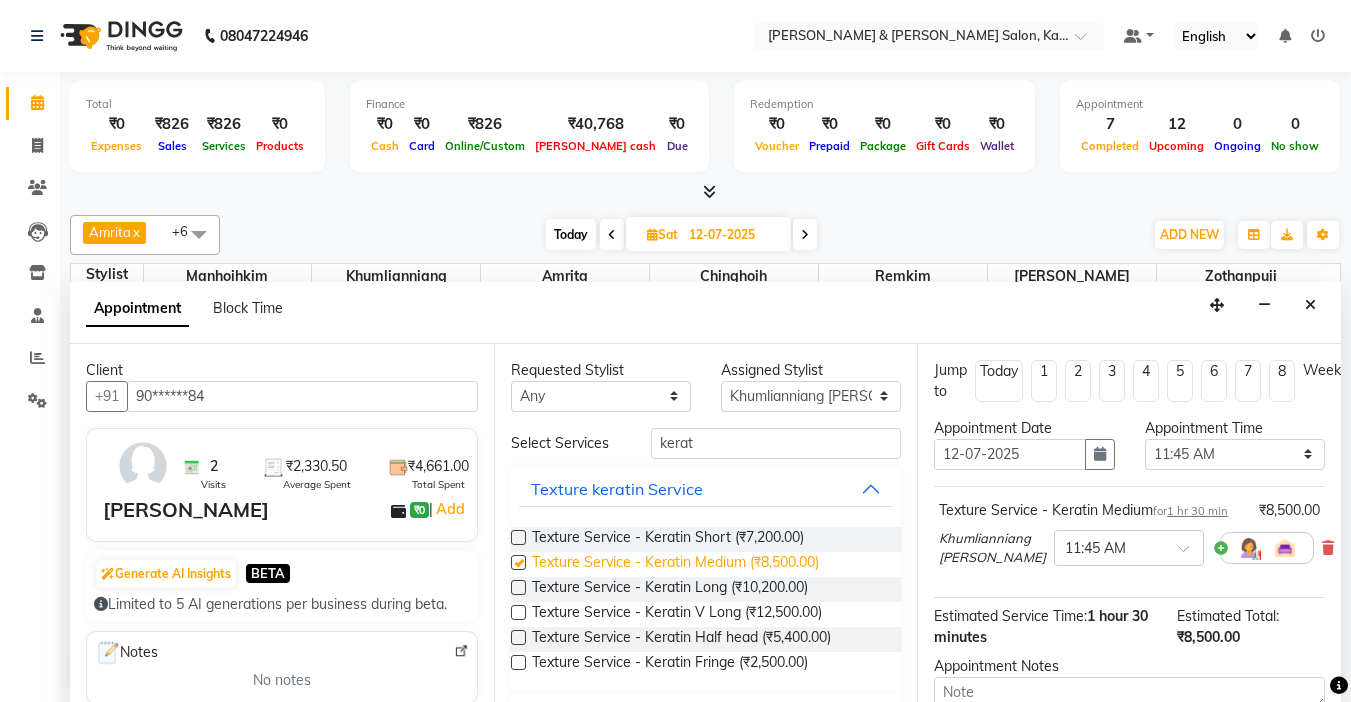 checkbox on "false" 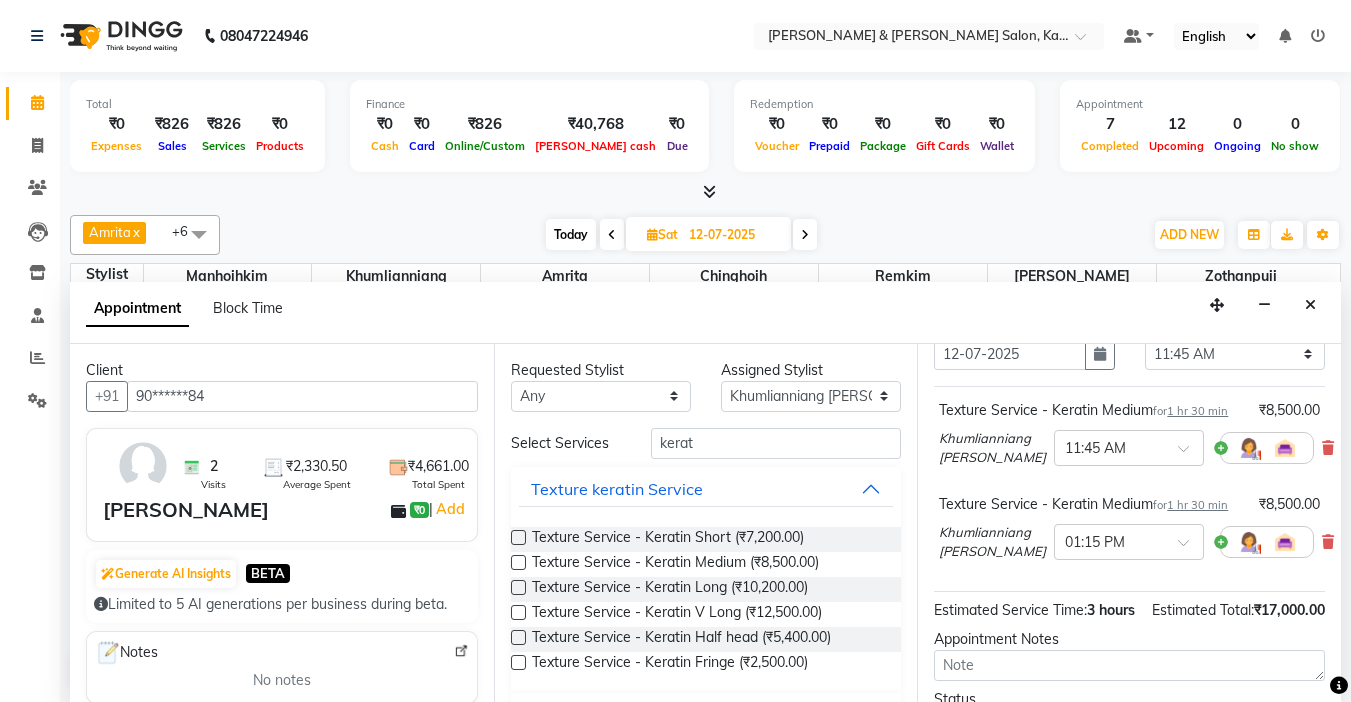 scroll, scrollTop: 200, scrollLeft: 0, axis: vertical 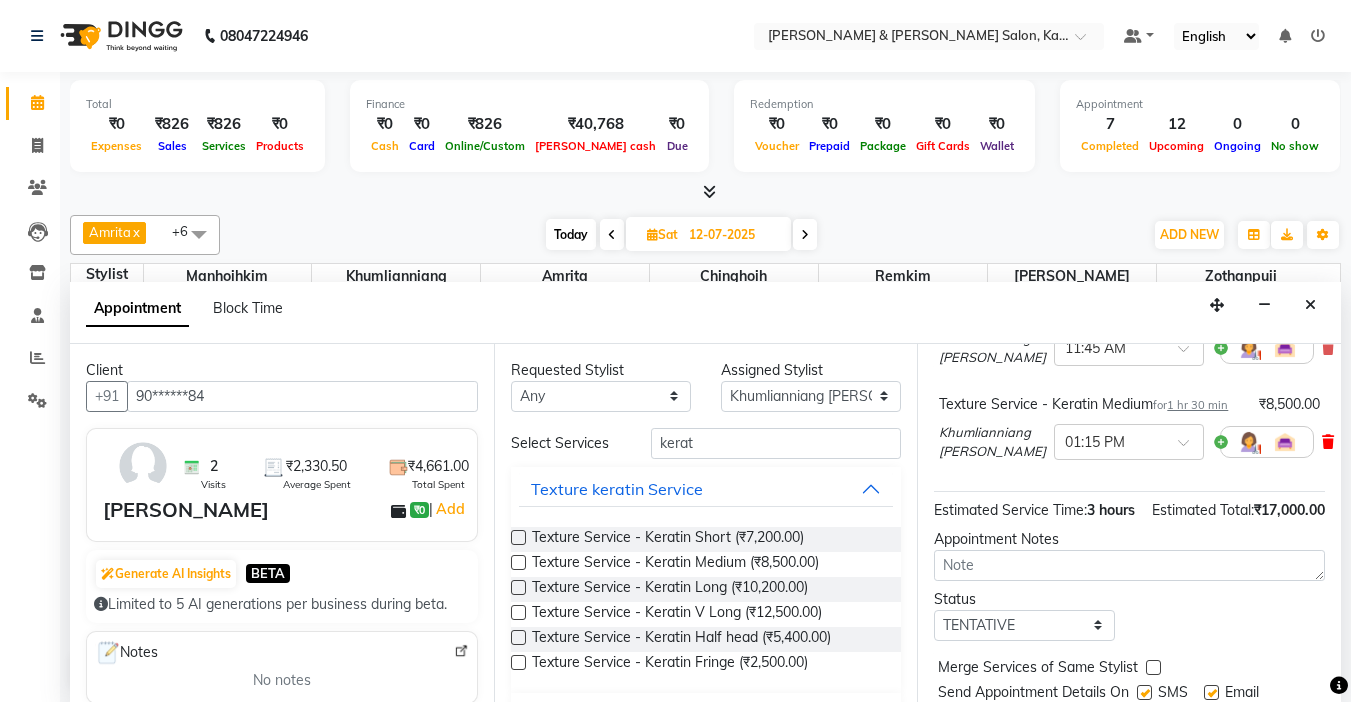 click at bounding box center [1328, 442] 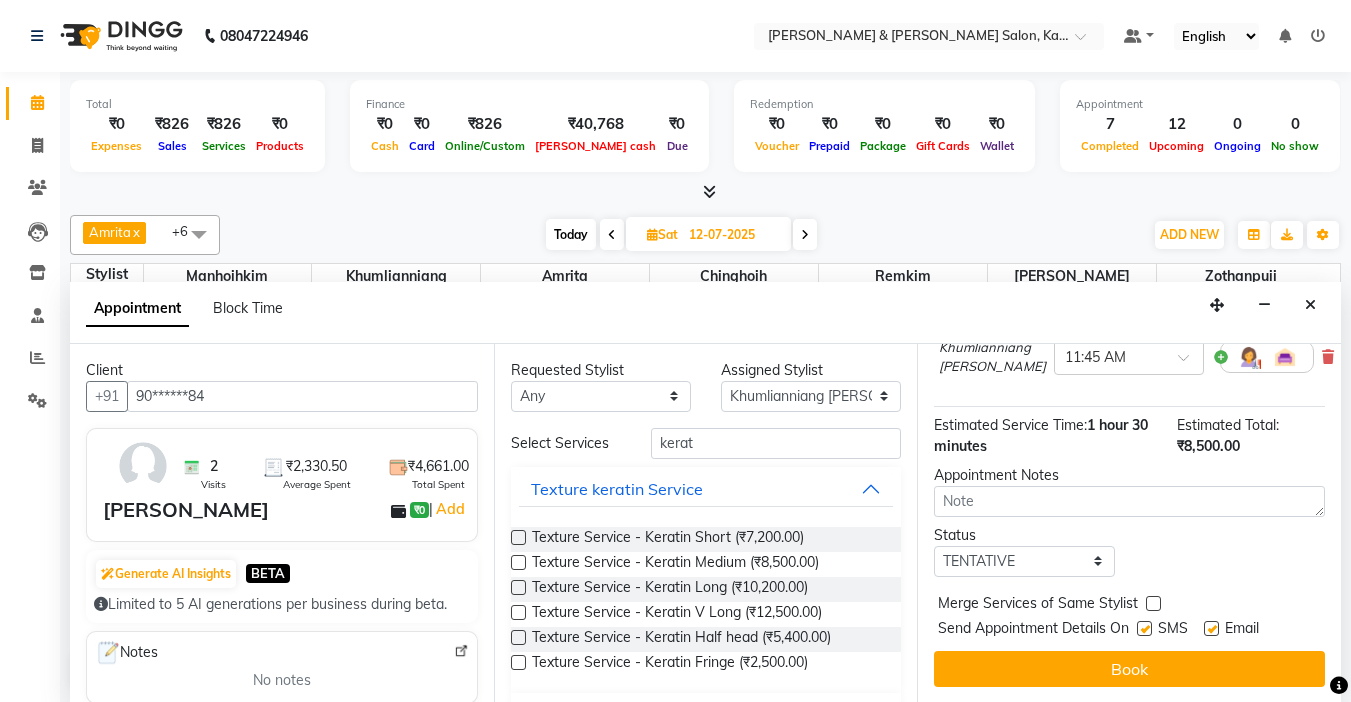 scroll, scrollTop: 227, scrollLeft: 0, axis: vertical 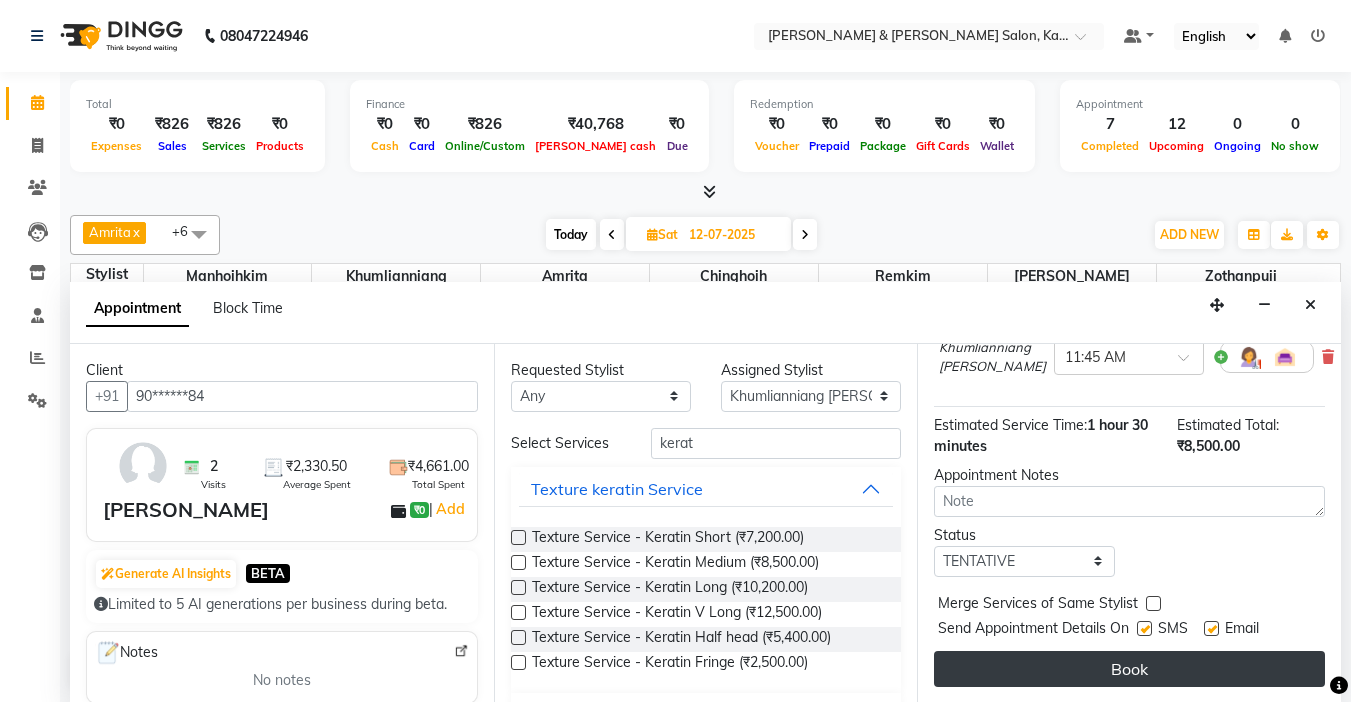 click on "Book" at bounding box center [1129, 669] 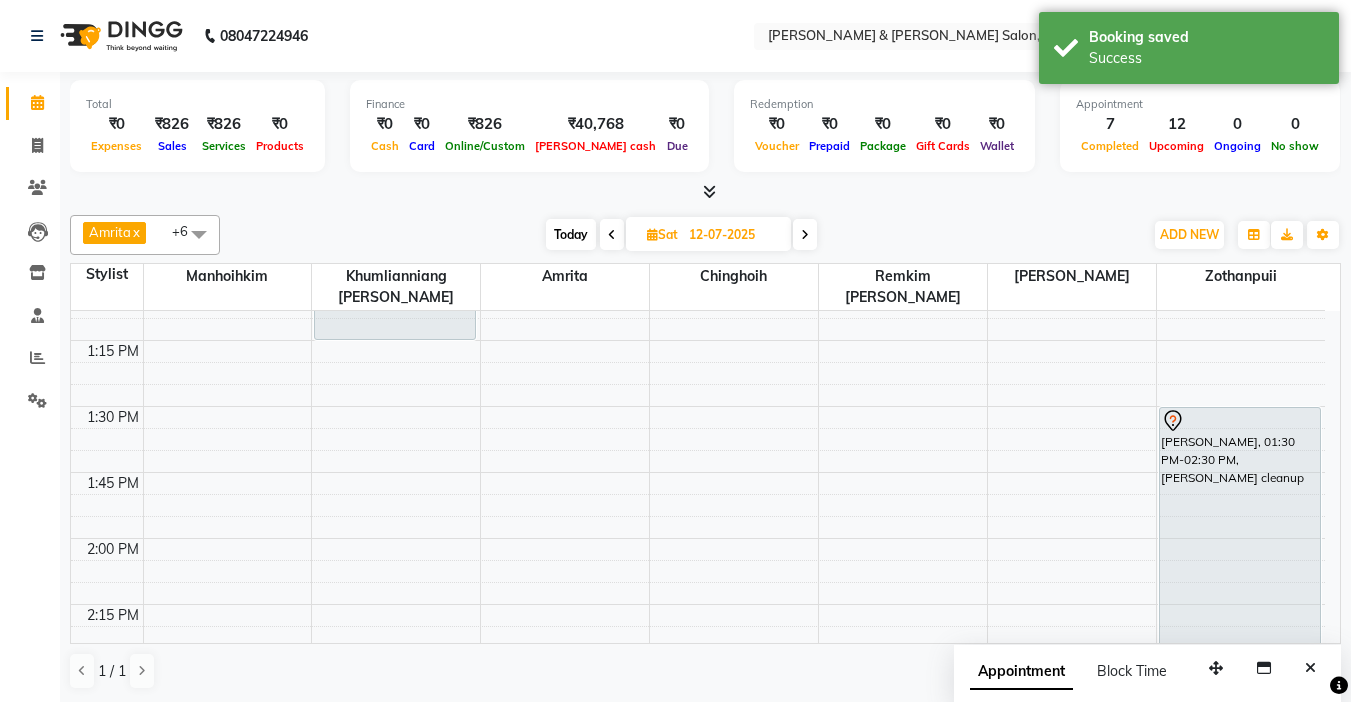 scroll, scrollTop: 1057, scrollLeft: 0, axis: vertical 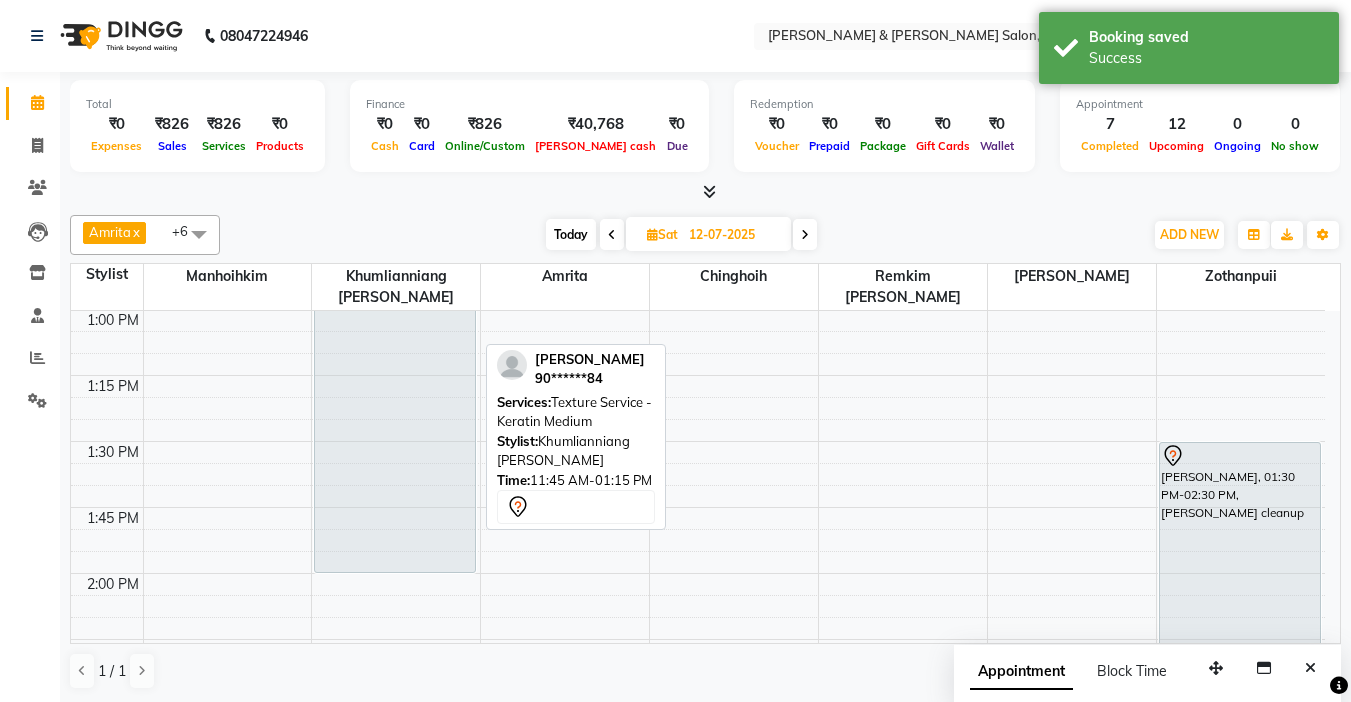 drag, startPoint x: 403, startPoint y: 350, endPoint x: 410, endPoint y: 552, distance: 202.12125 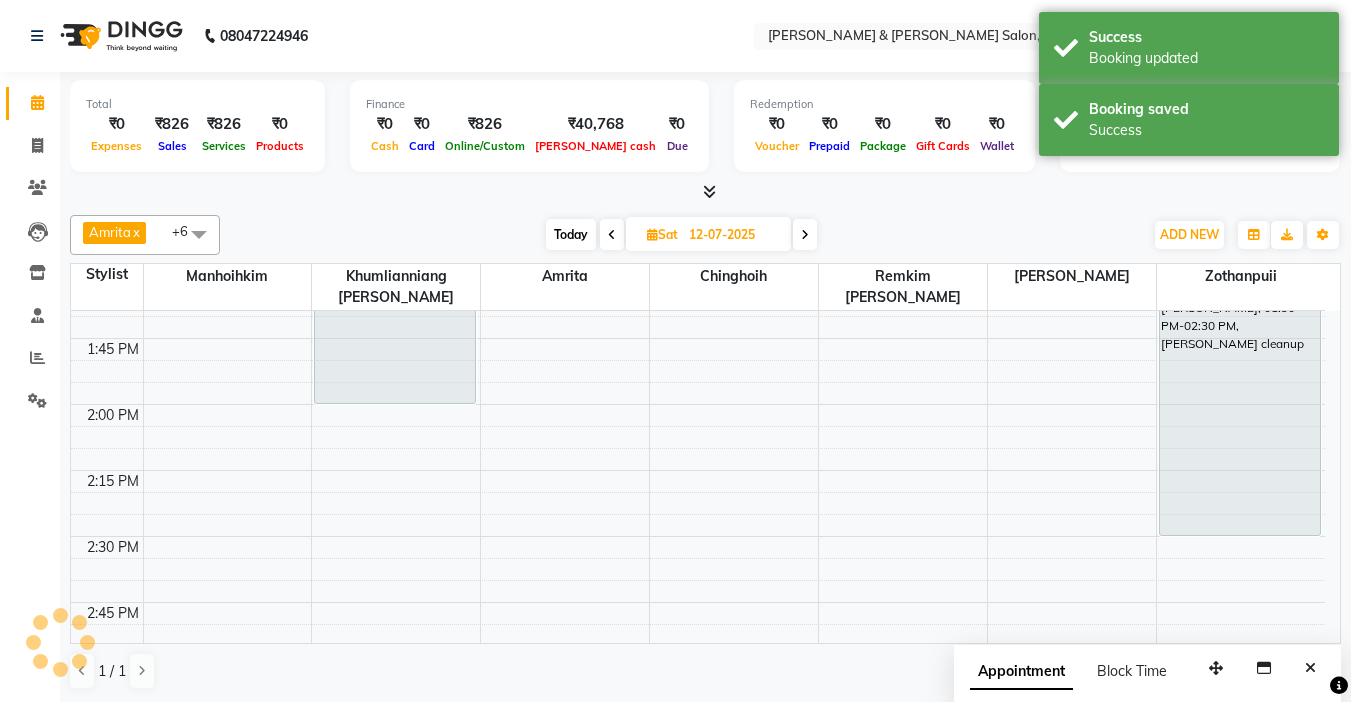 scroll, scrollTop: 1257, scrollLeft: 0, axis: vertical 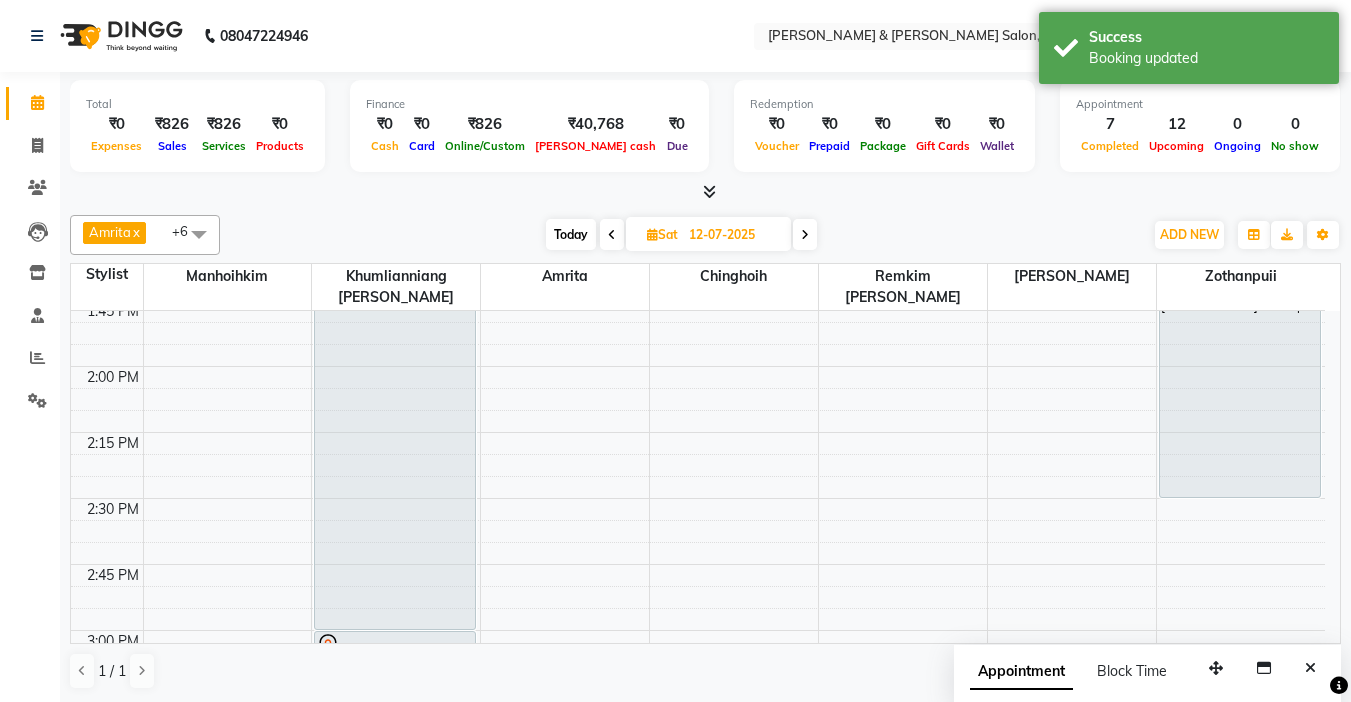 drag, startPoint x: 380, startPoint y: 349, endPoint x: 411, endPoint y: 602, distance: 254.89214 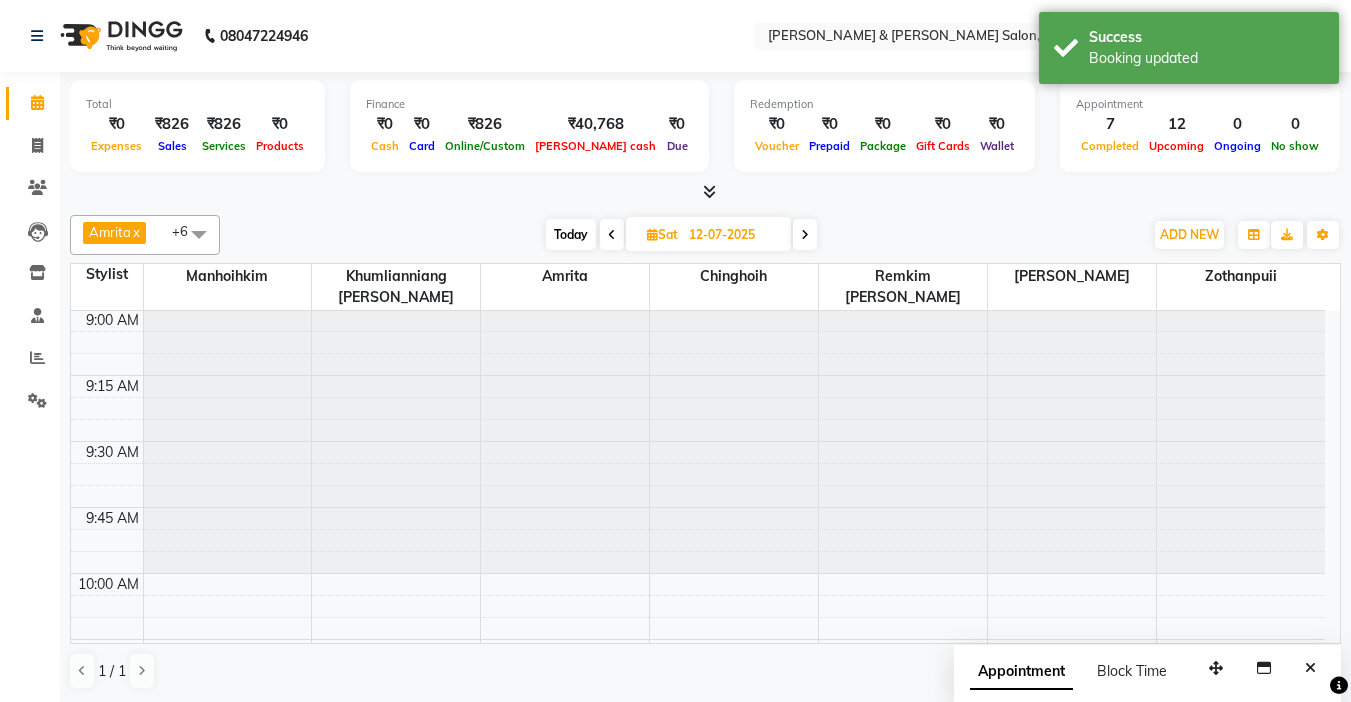 scroll, scrollTop: 0, scrollLeft: 0, axis: both 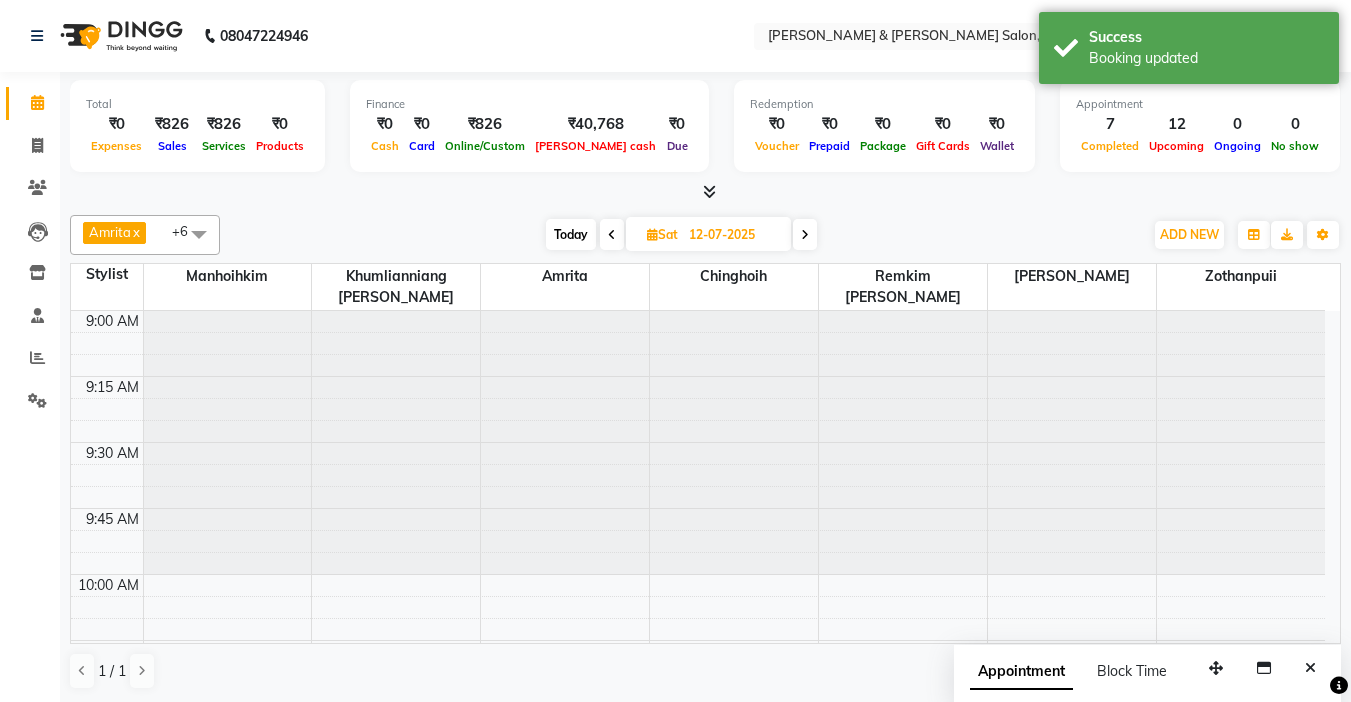 click on "Today" at bounding box center (571, 234) 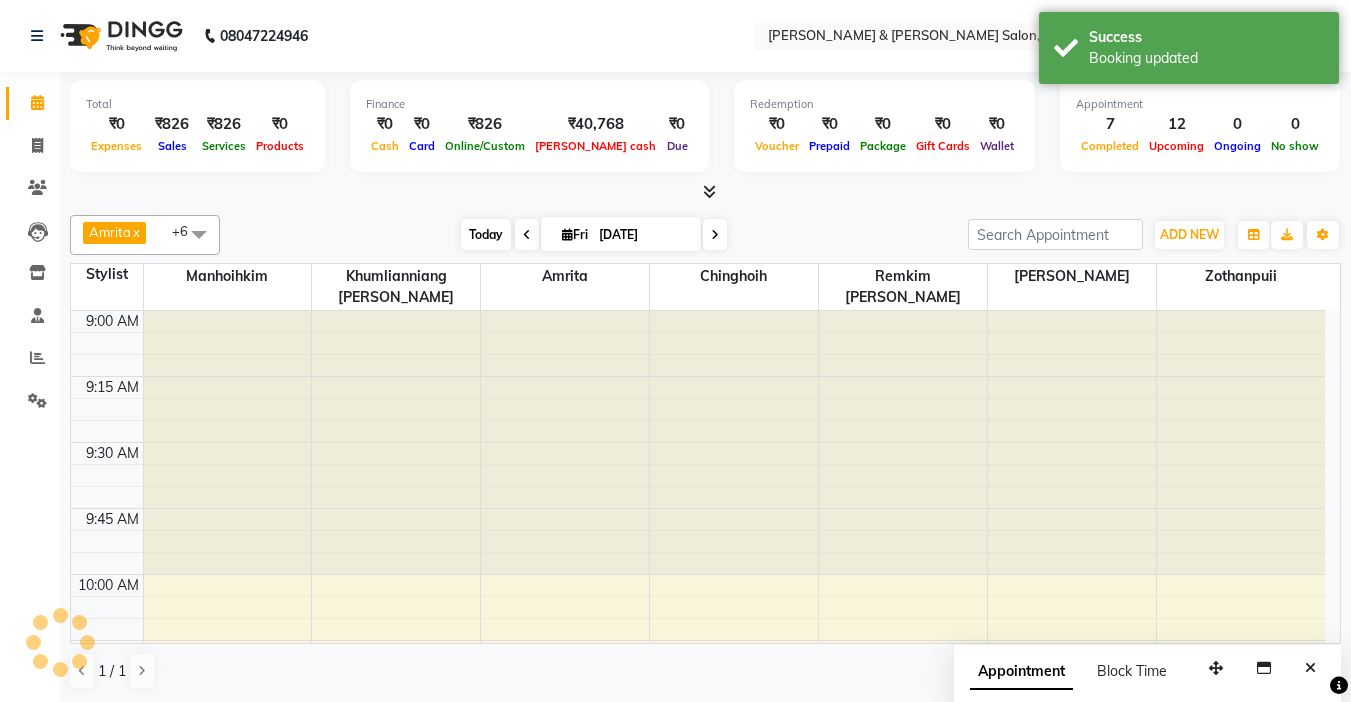 scroll, scrollTop: 1057, scrollLeft: 0, axis: vertical 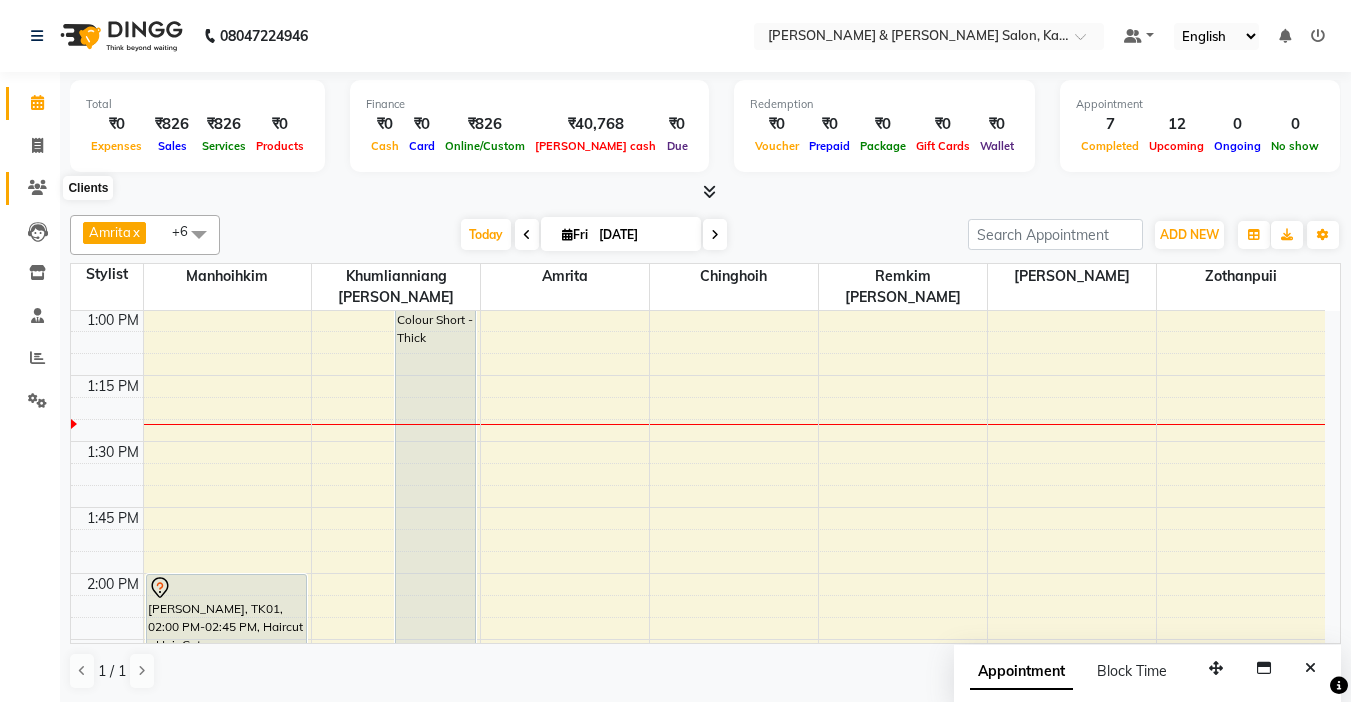 click 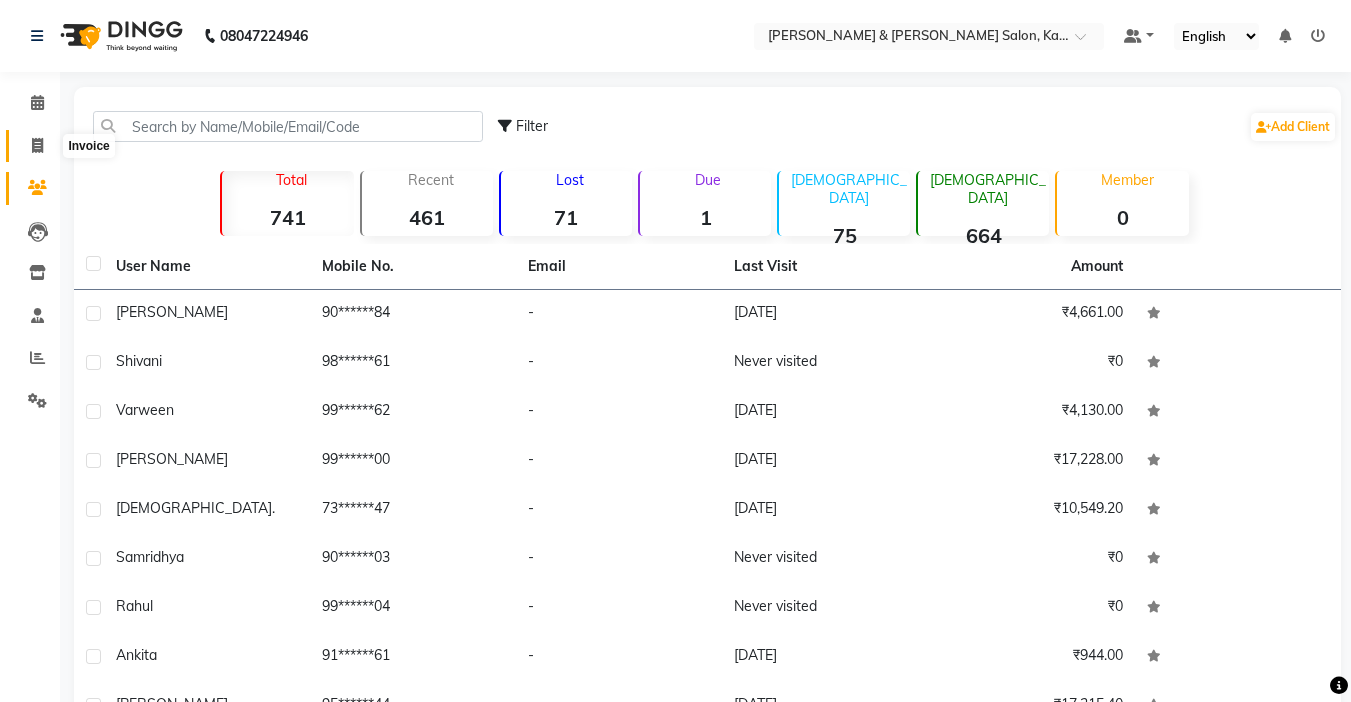 click 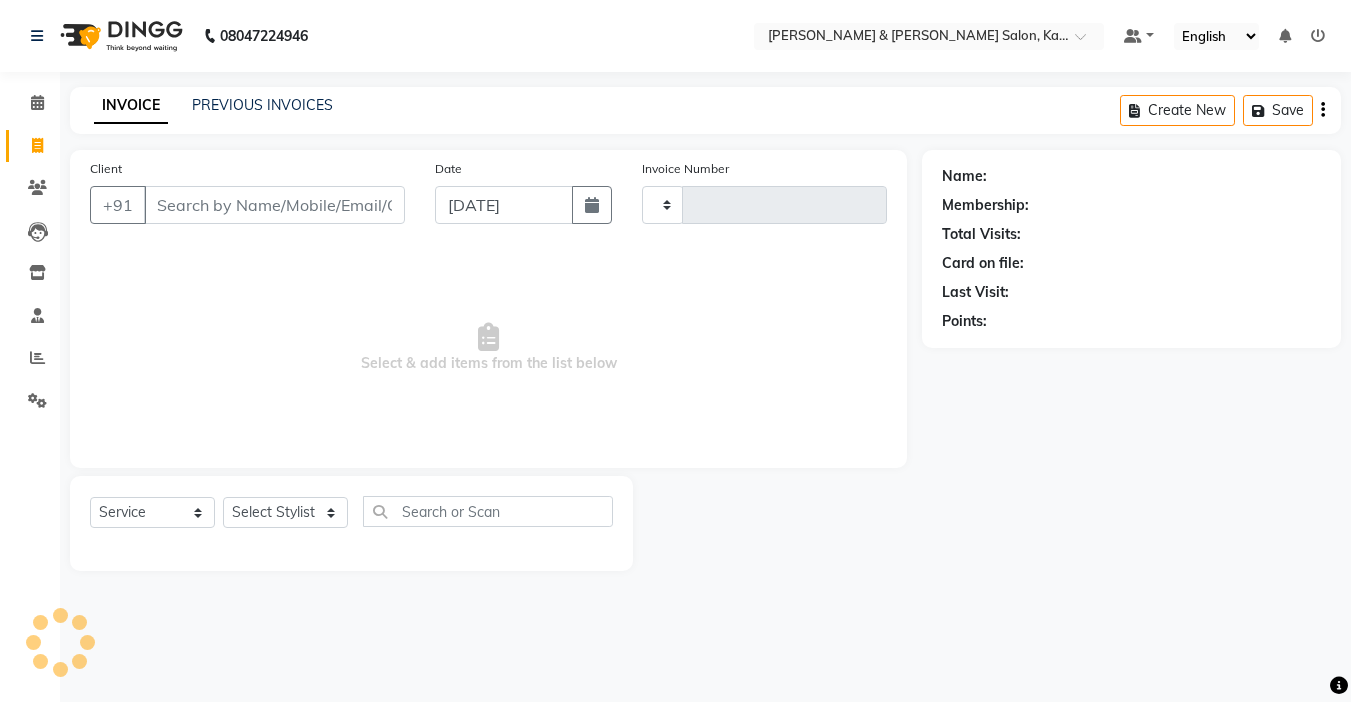 type on "0738" 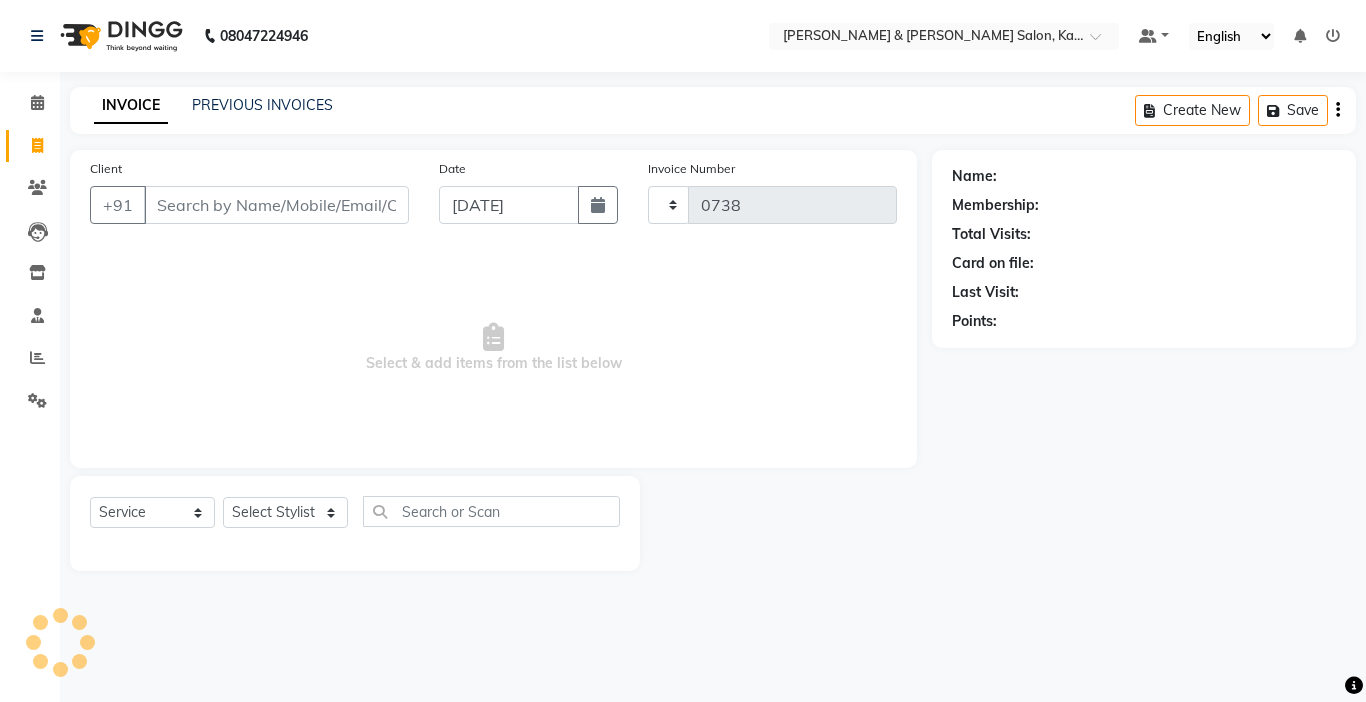 select on "7750" 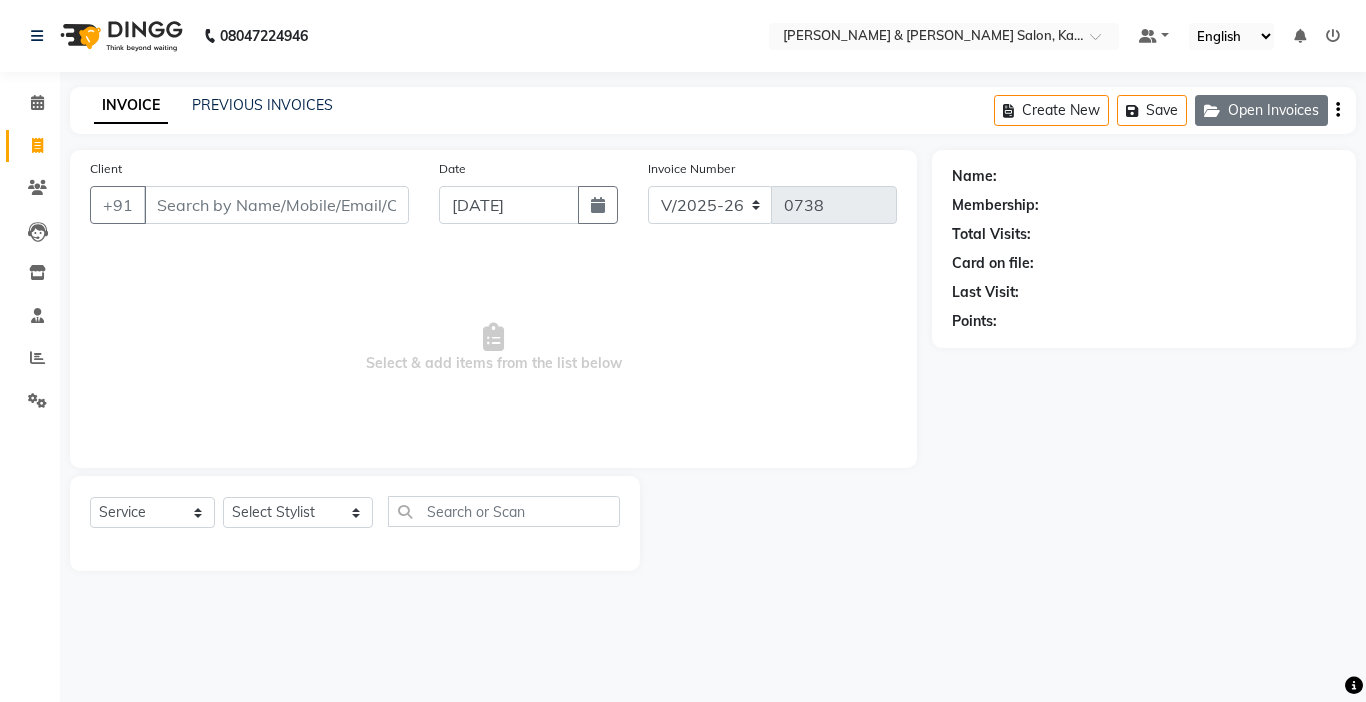 click on "Open Invoices" 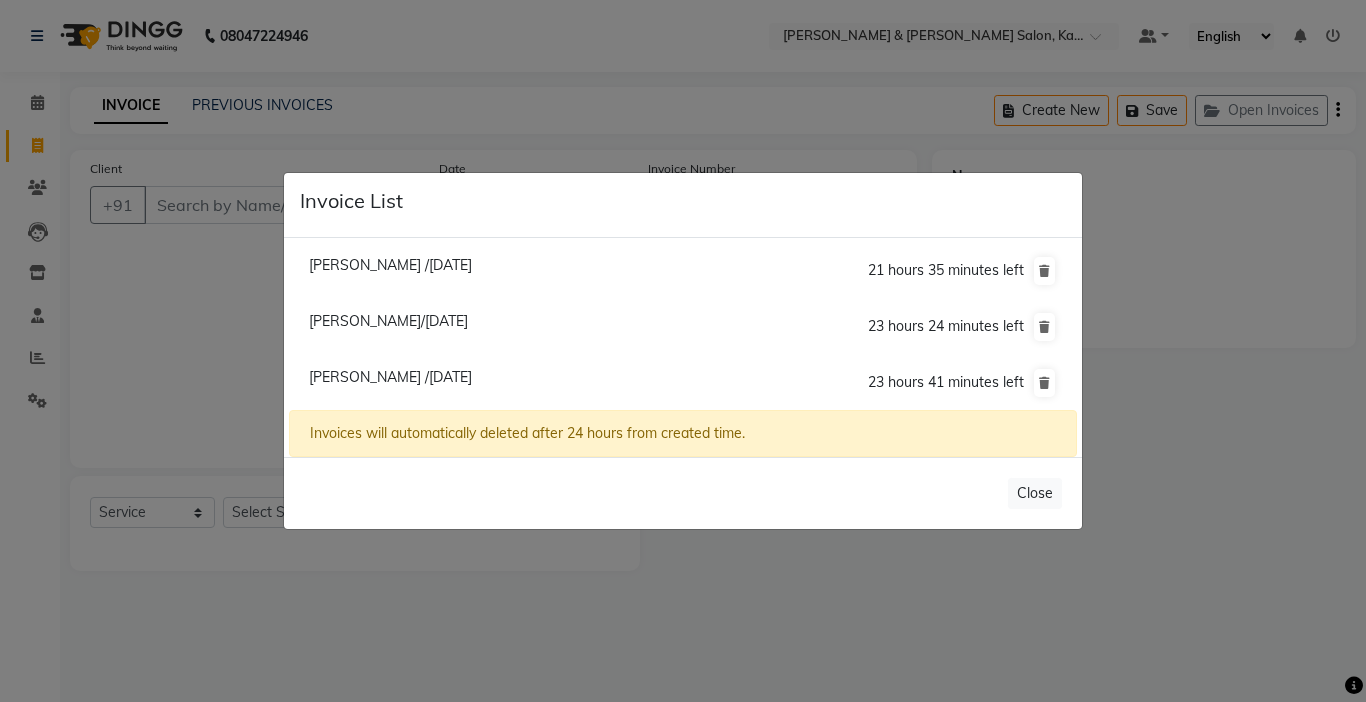 click on "Lenora /11 July 2025" 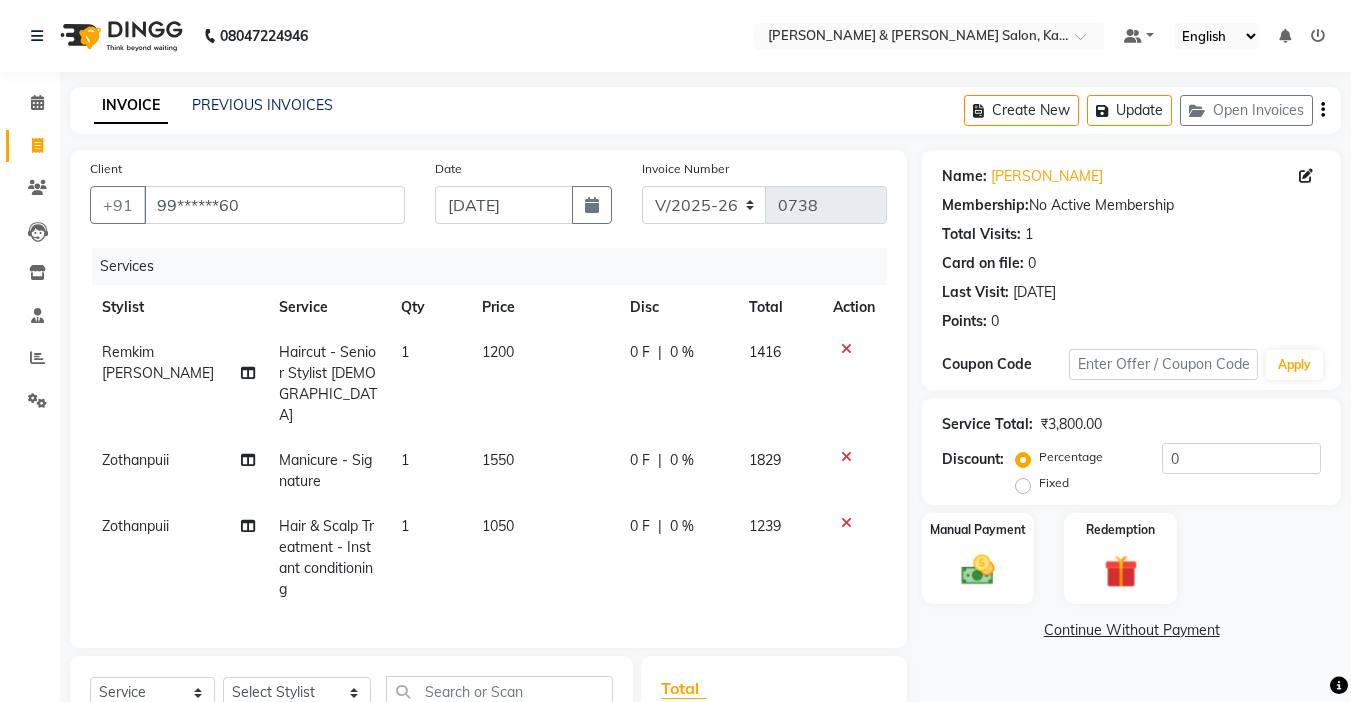 scroll, scrollTop: 100, scrollLeft: 0, axis: vertical 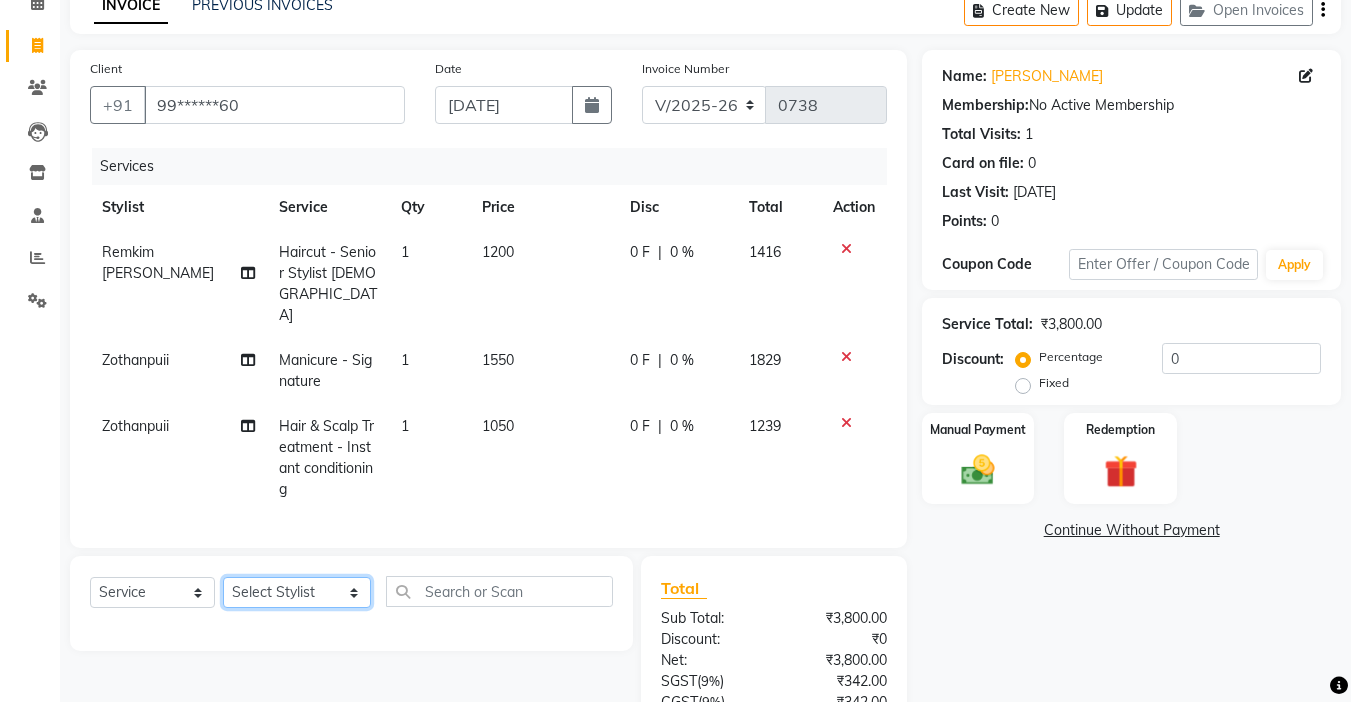 click on "Select Stylist Amrita Anna Boicy Chinghoih Khumlianniang Guite Linda Chingmuan Niang Manager Manhoihkim Protima Kami Remkim Tonsing Sonia vaiphei  Steve .mynlyanSonangaihte Zothanpuii" 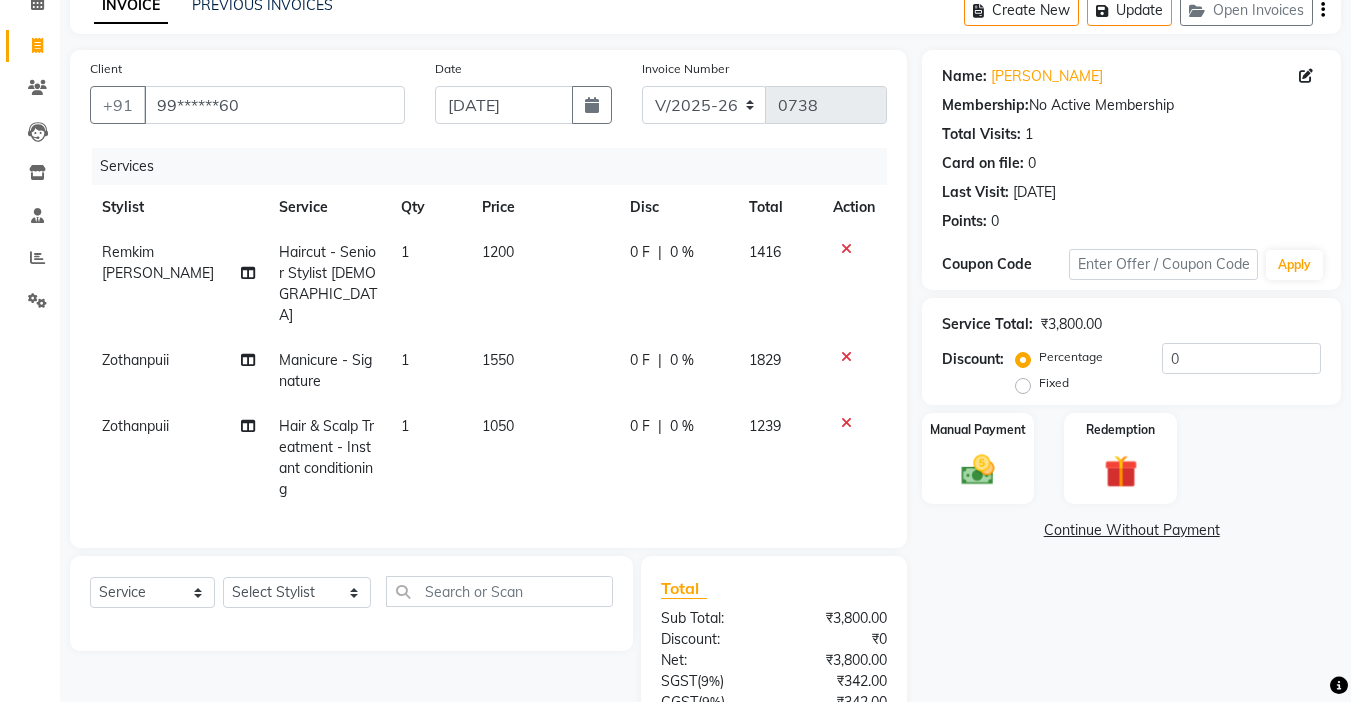 click on "1050" 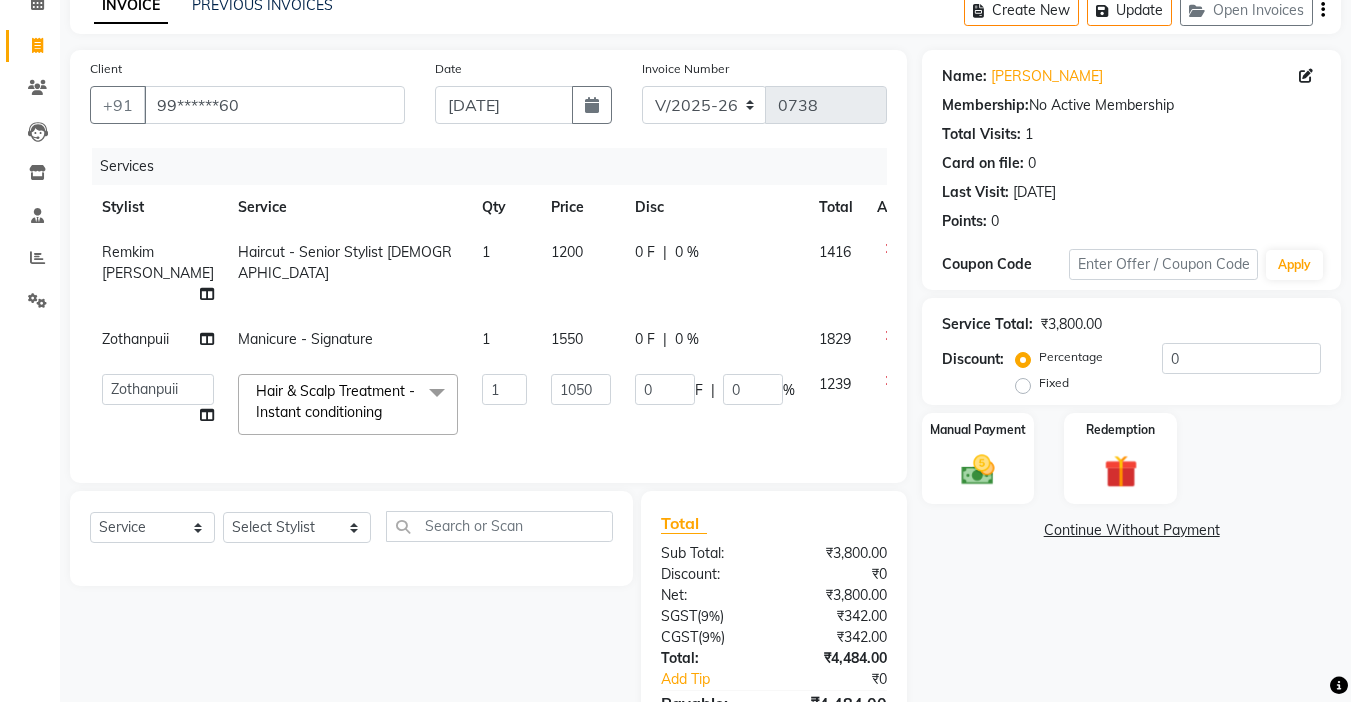 click on "0 F | 0 %" 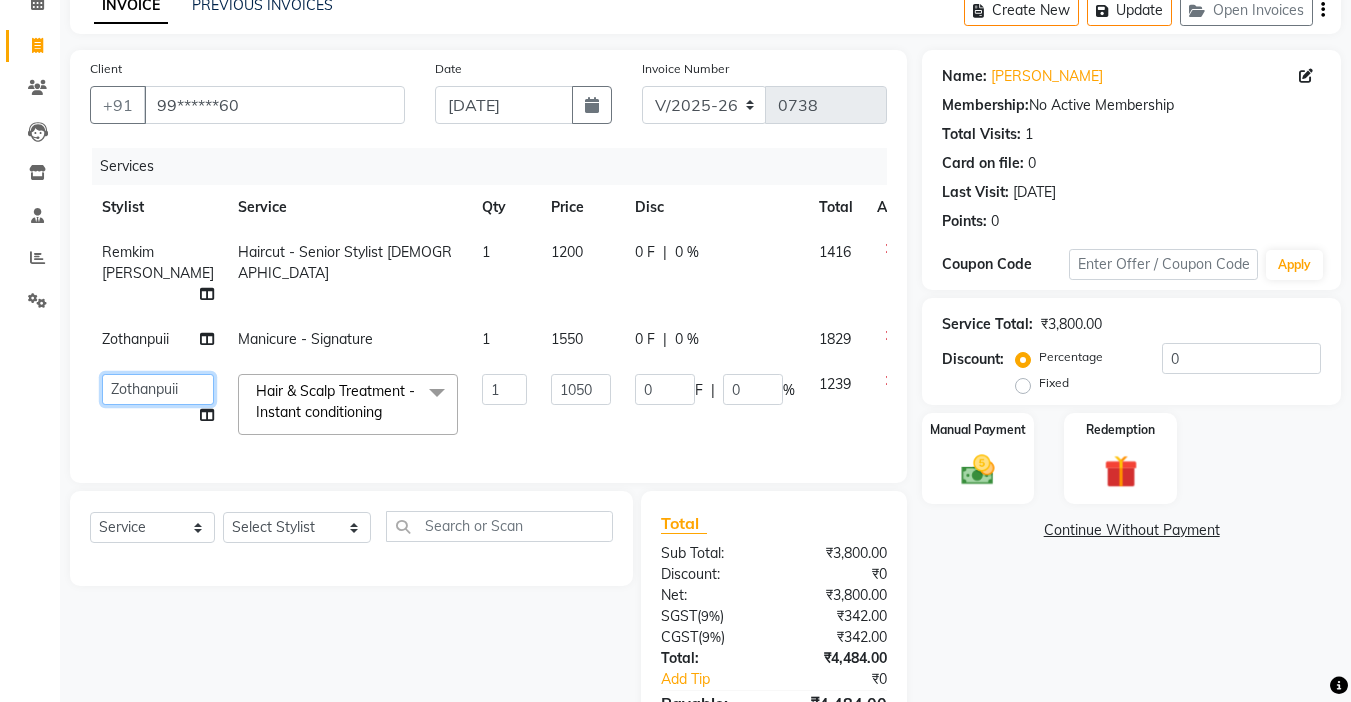 click on "Amrita   Anna   Boicy   Chinghoih   Khumlianniang Guite   Linda Chingmuan Niang   Manager   Manhoihkim   Protima Kami   Remkim Tonsing   Sonia vaiphei    Steve .mynlyanSonangaihte   Zothanpuii" 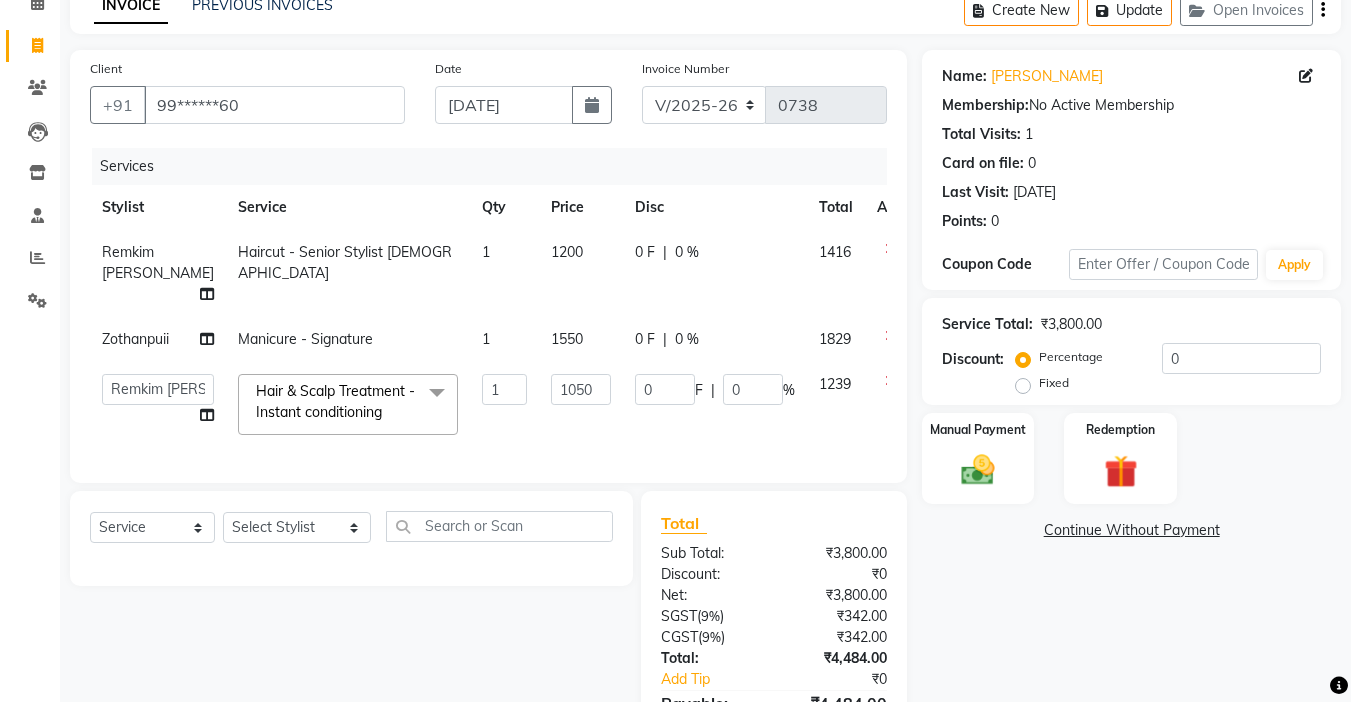 select on "79473" 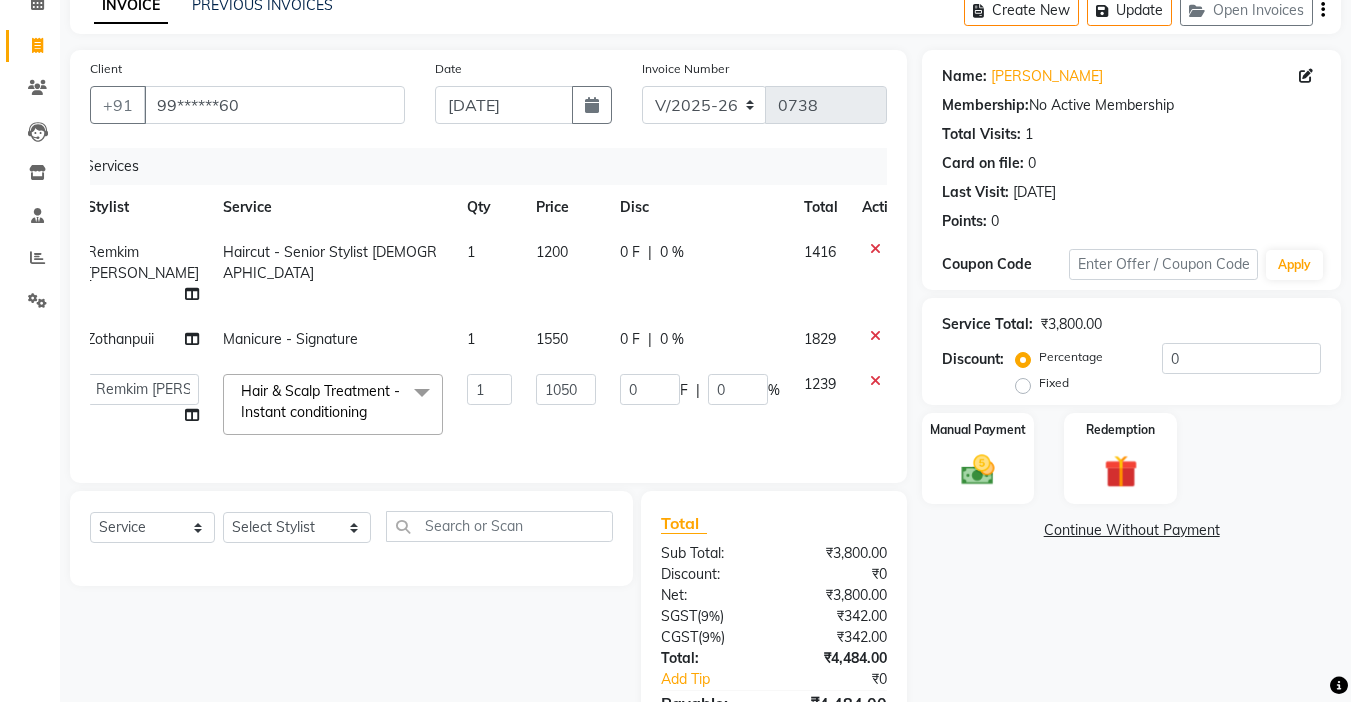 click 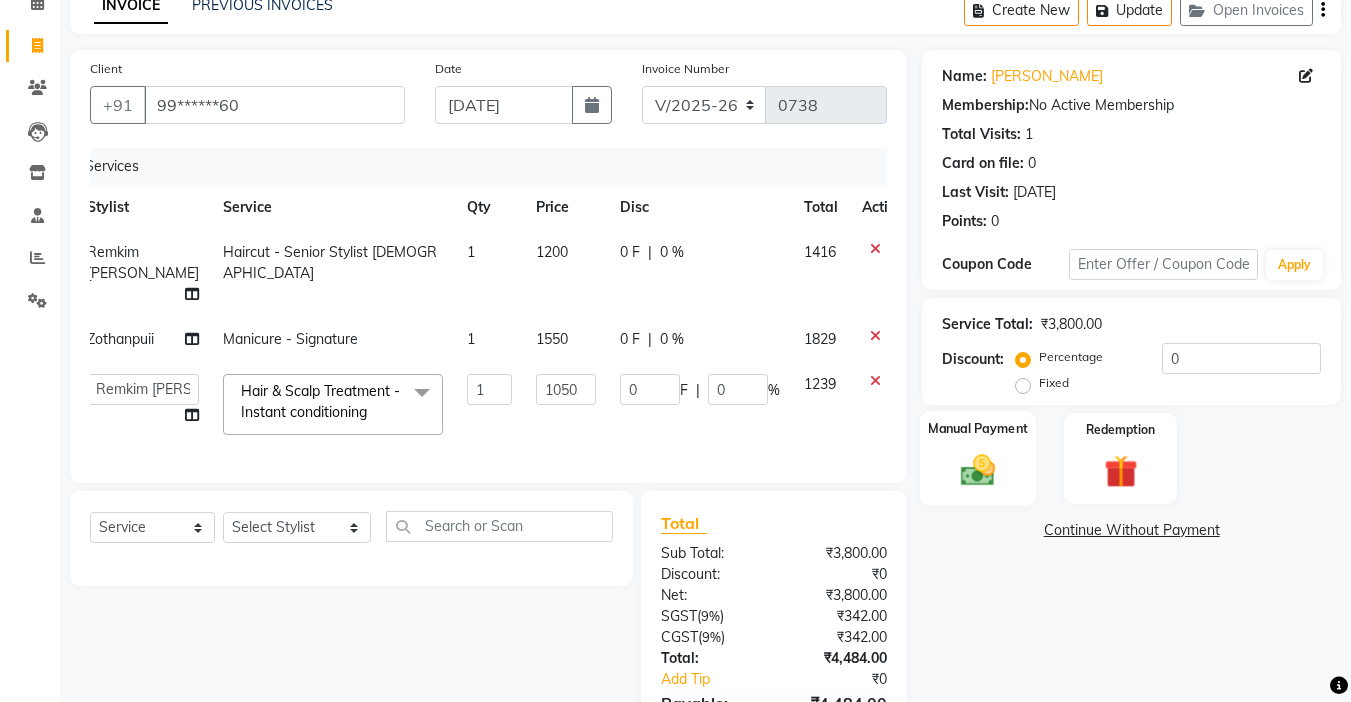 click 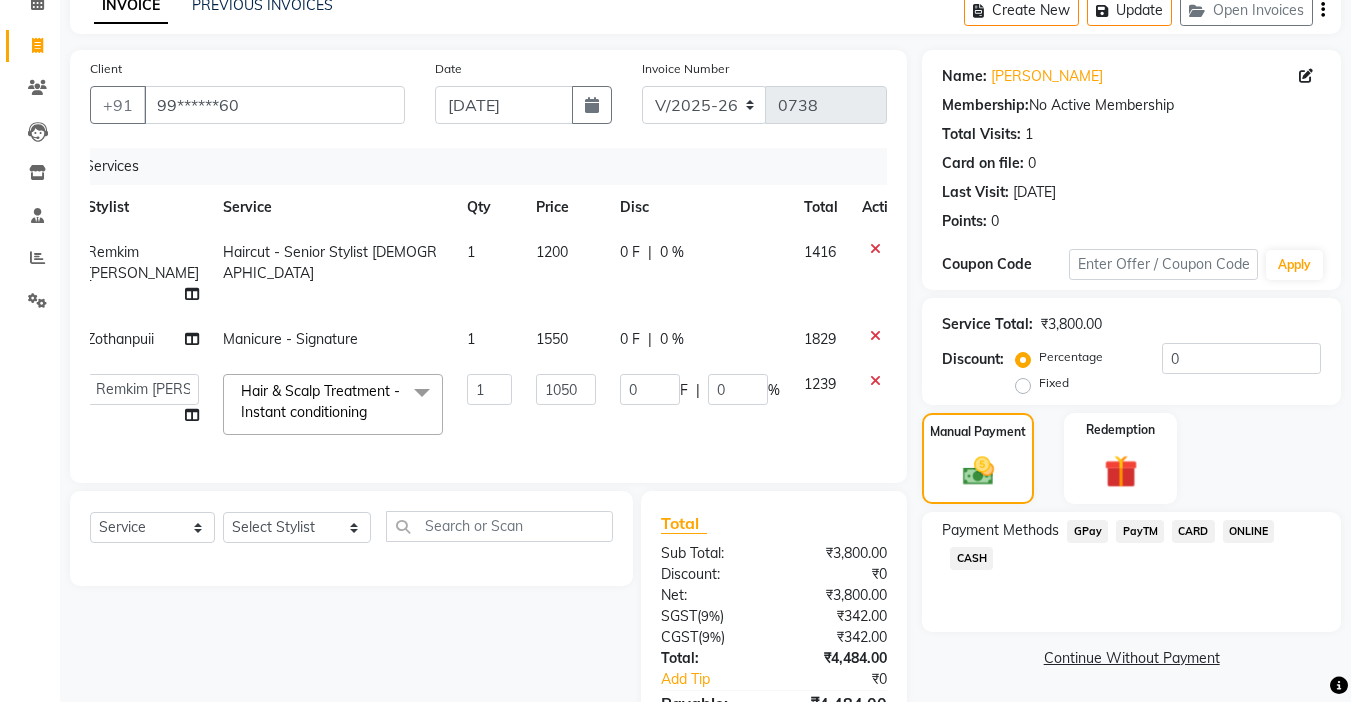 click on "GPay" 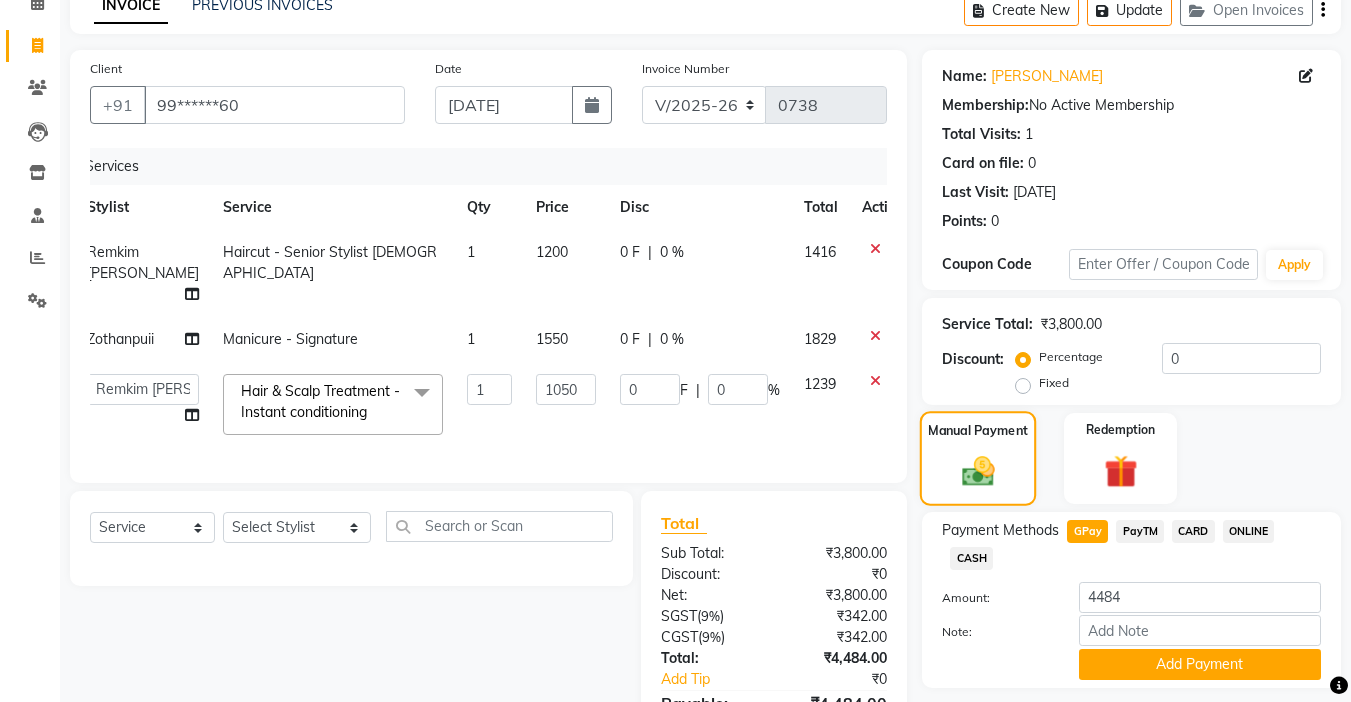 click 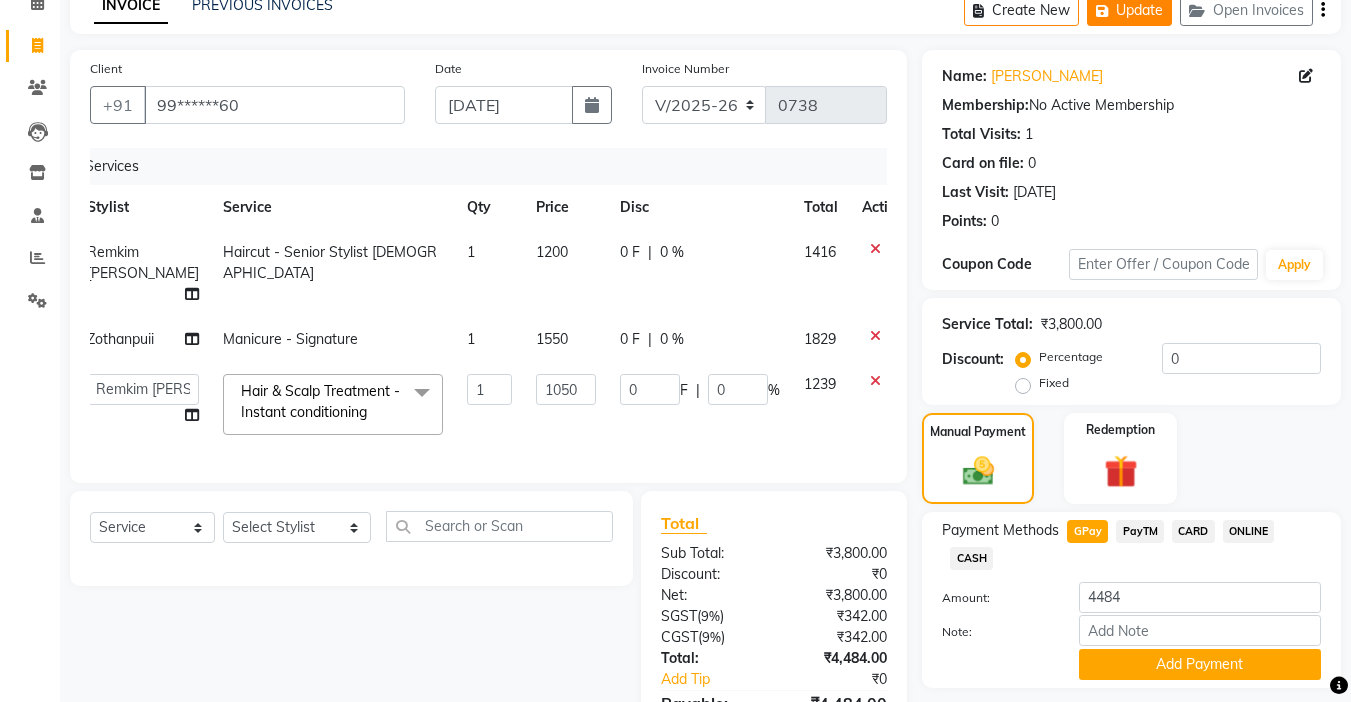 scroll, scrollTop: 0, scrollLeft: 0, axis: both 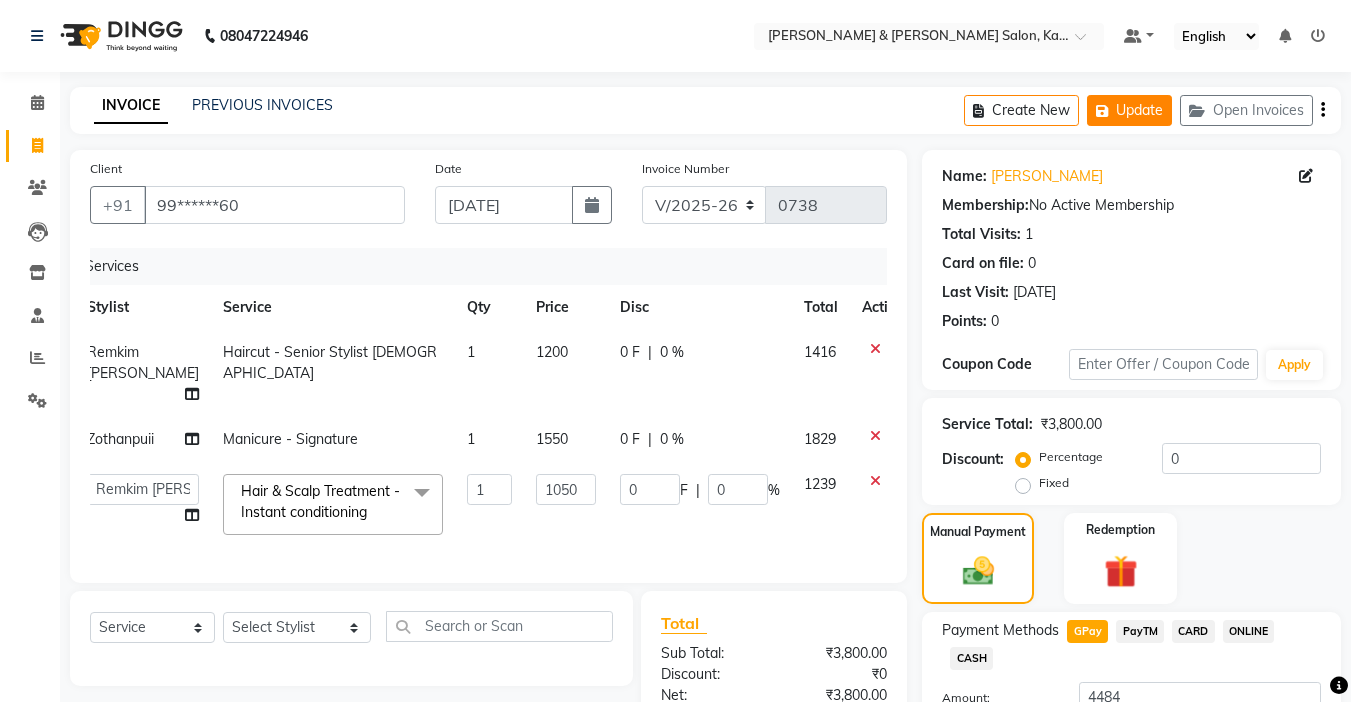click on "Update" 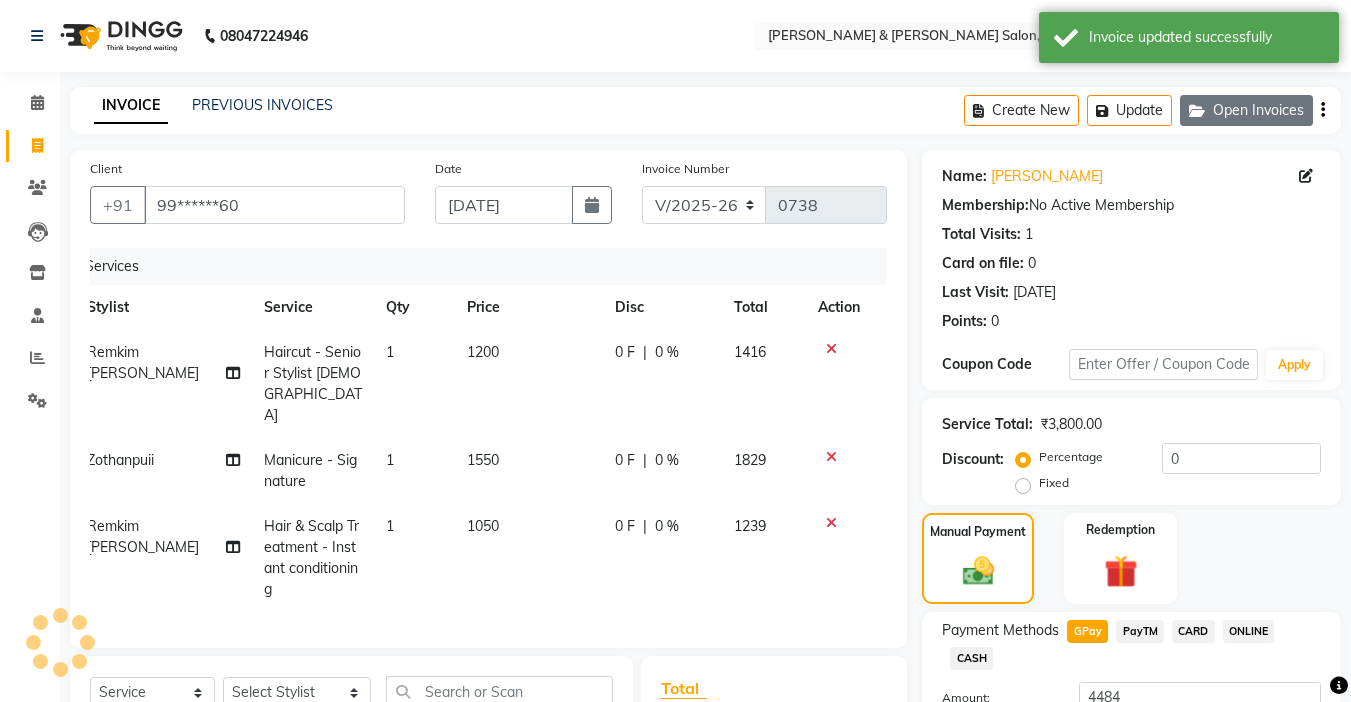 click on "Open Invoices" 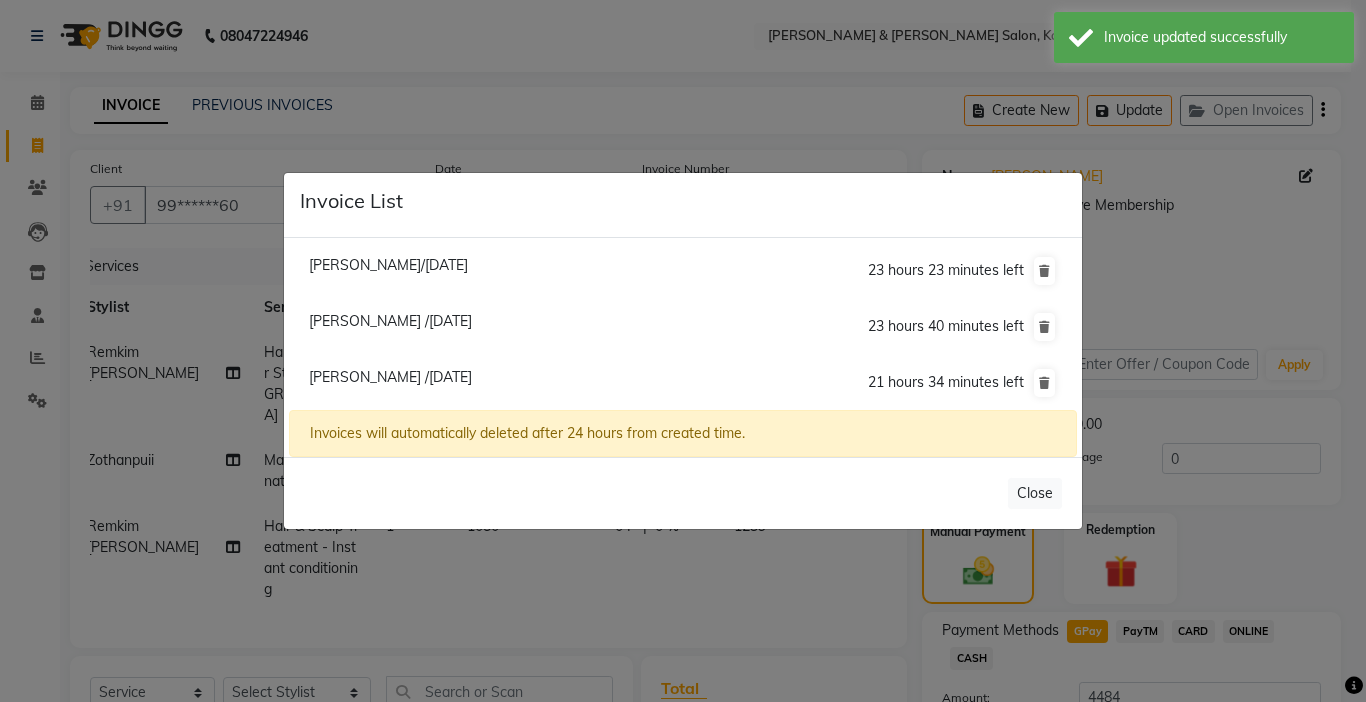 click on "Shivani /11 July 2025" 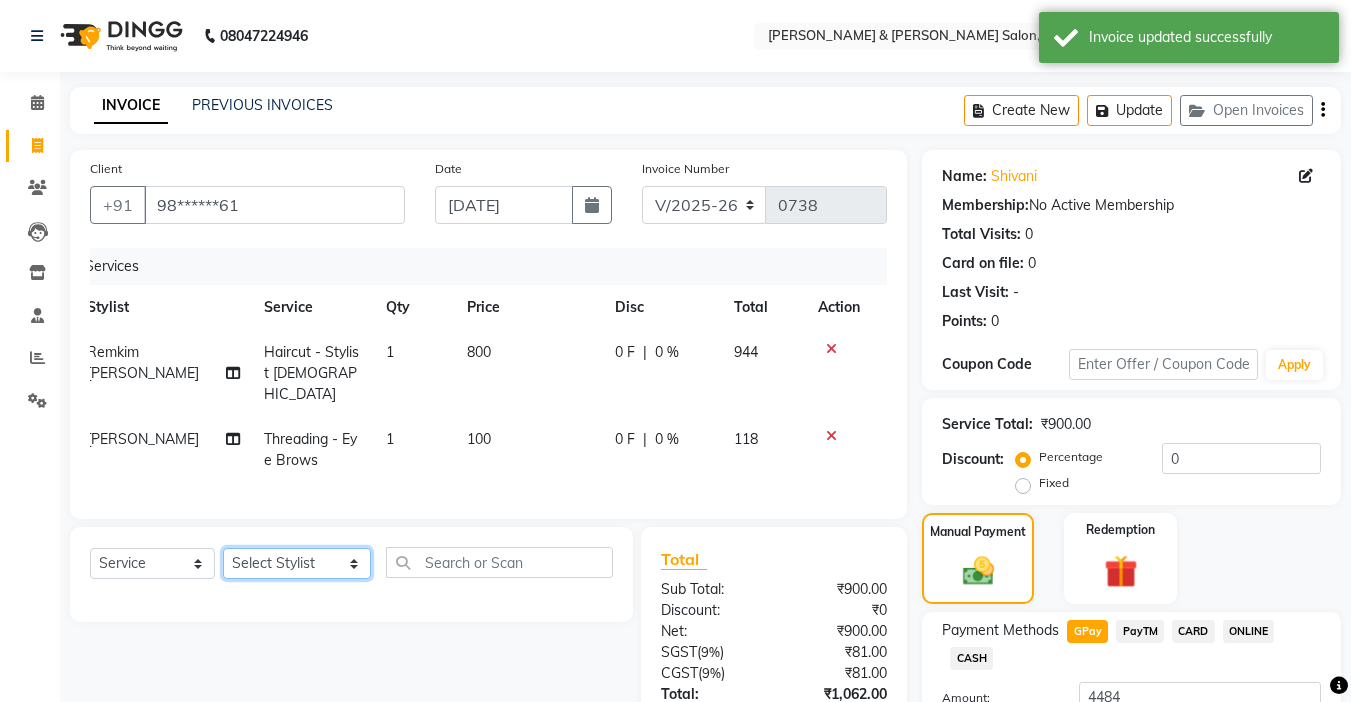 click on "Select Stylist Amrita Anna Boicy Chinghoih Khumlianniang Guite Linda Chingmuan Niang Manager Manhoihkim Protima Kami Remkim Tonsing Sonia vaiphei  Steve .mynlyanSonangaihte Zothanpuii" 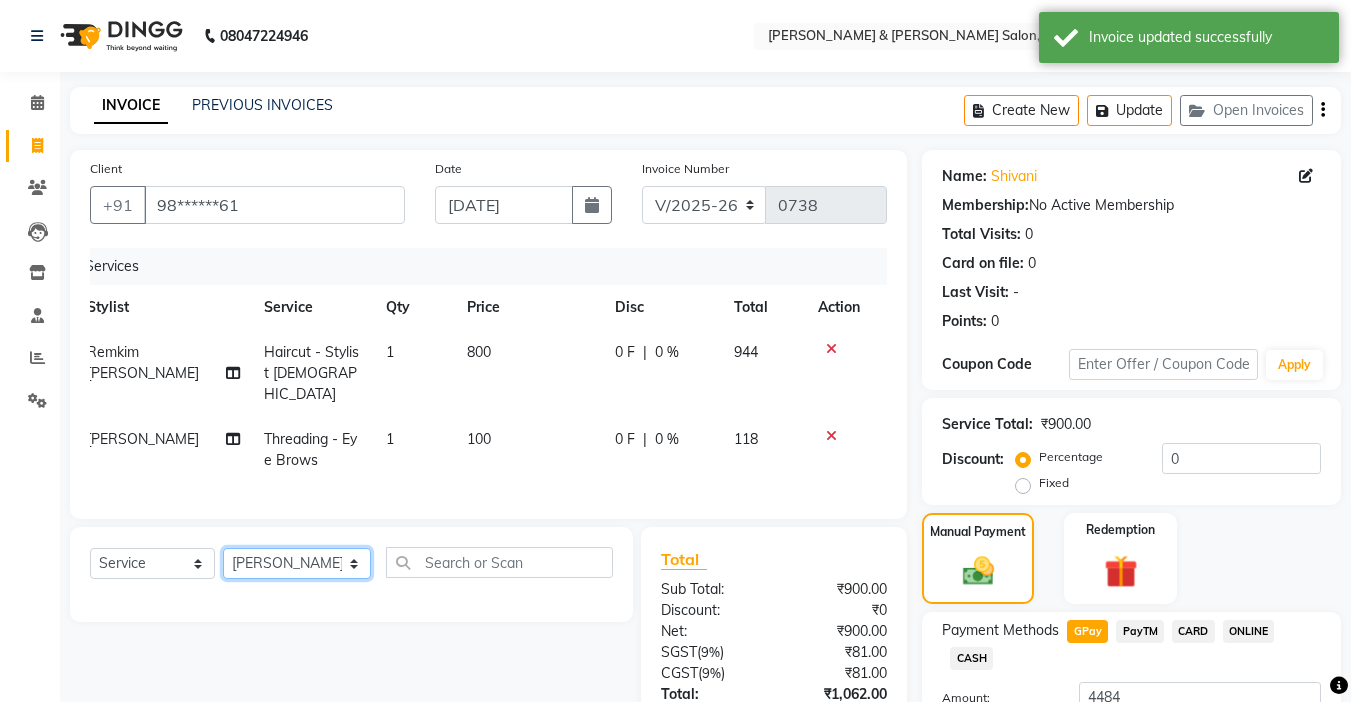 click on "Select Stylist Amrita Anna Boicy Chinghoih Khumlianniang Guite Linda Chingmuan Niang Manager Manhoihkim Protima Kami Remkim Tonsing Sonia vaiphei  Steve .mynlyanSonangaihte Zothanpuii" 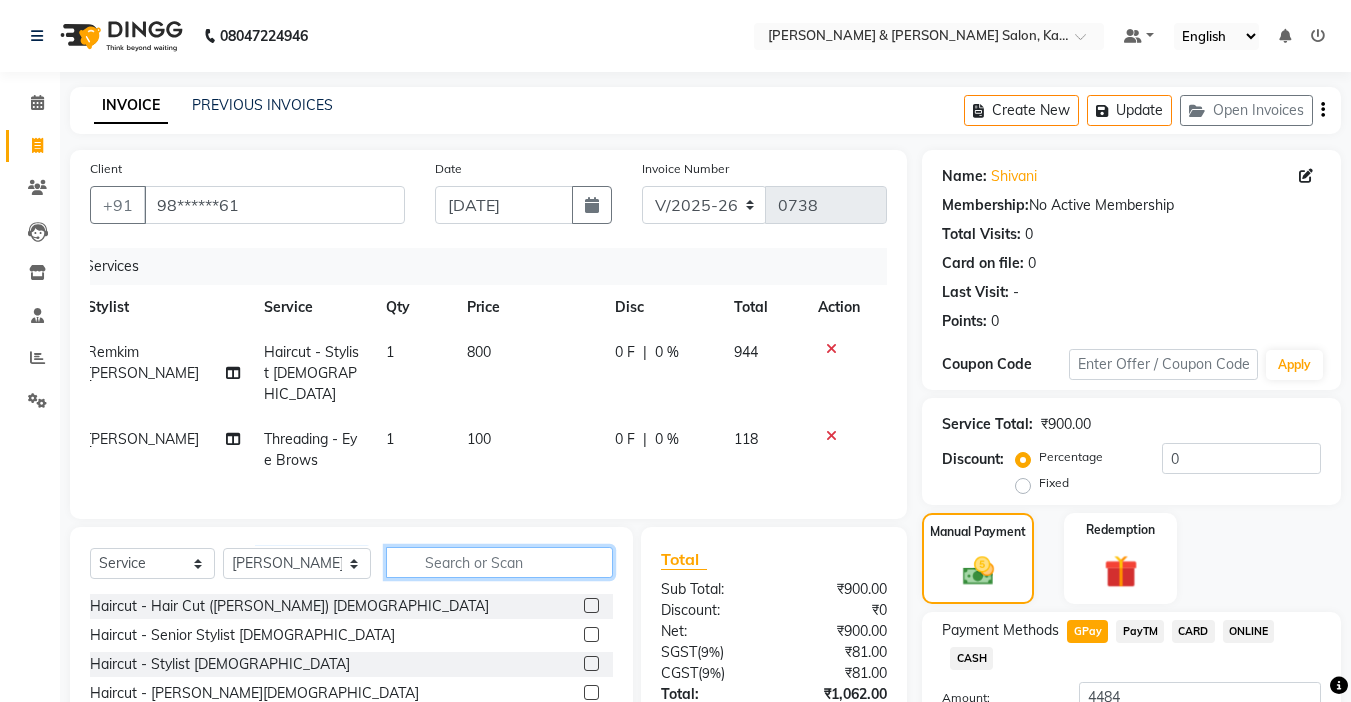 click 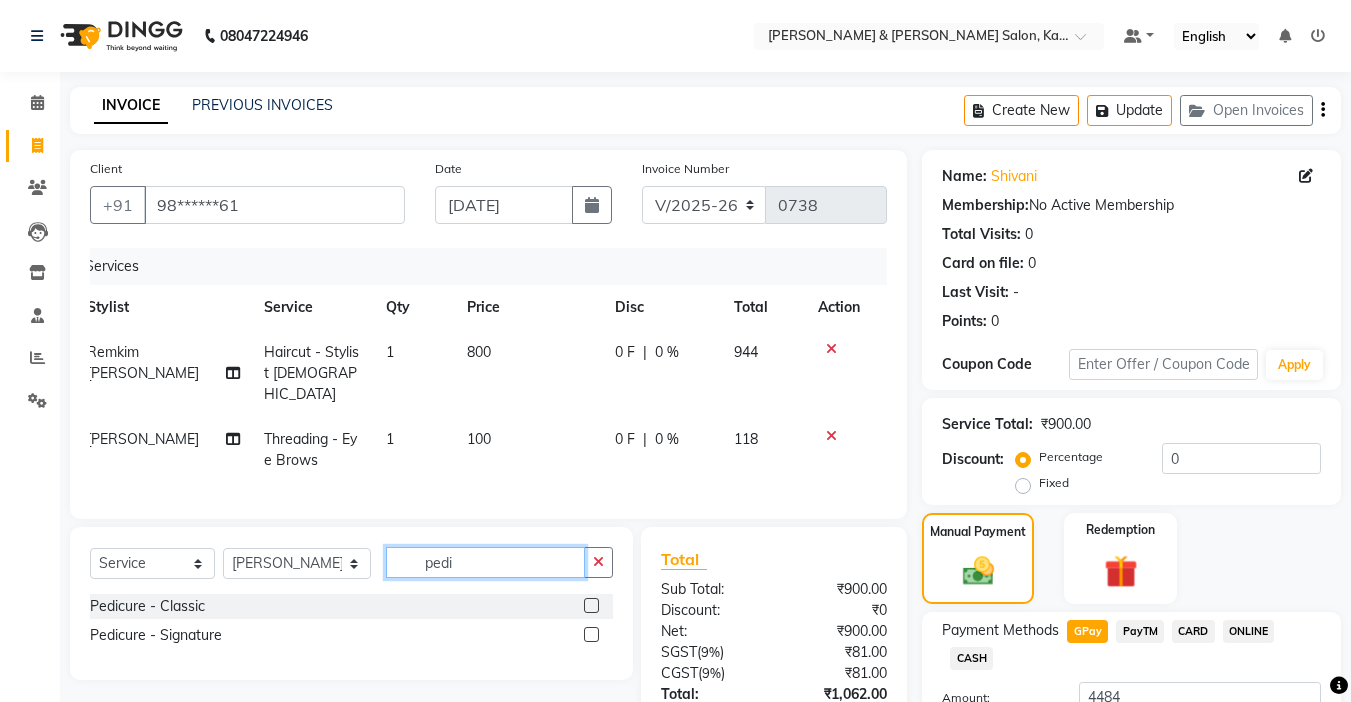 type on "pedi" 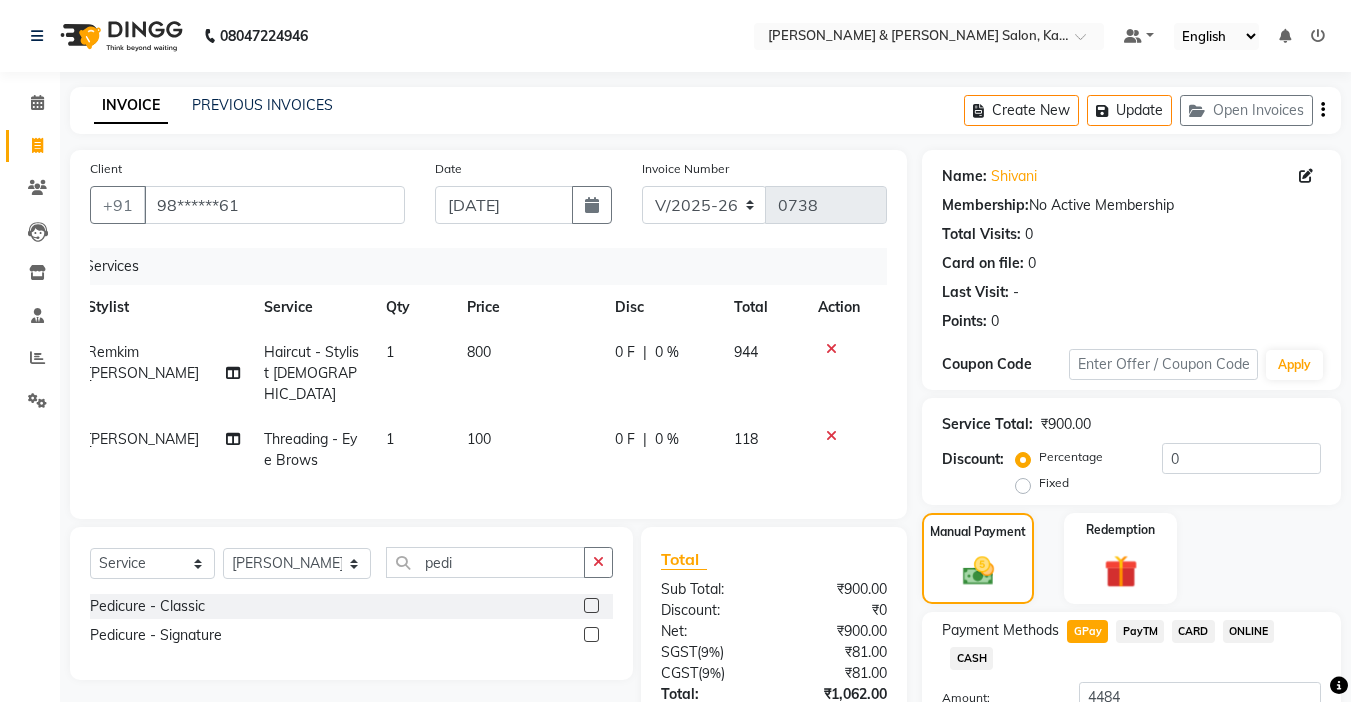 click 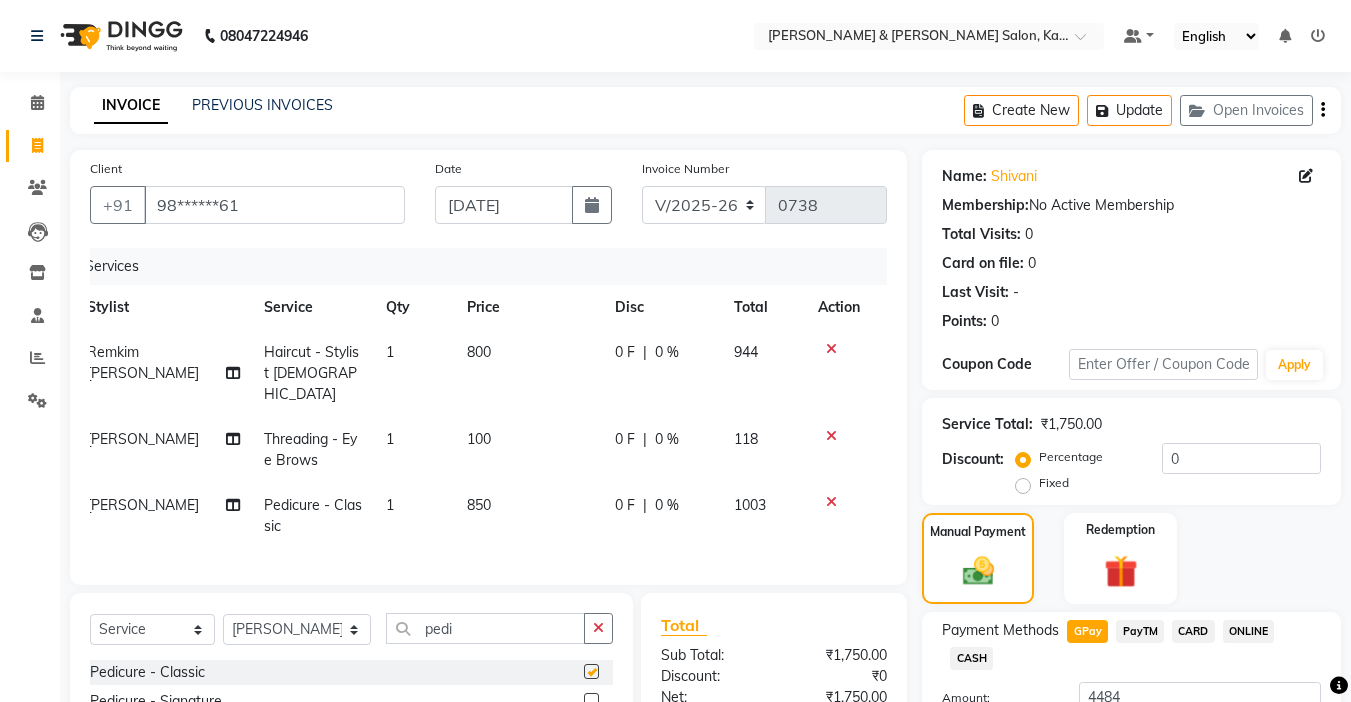 checkbox on "false" 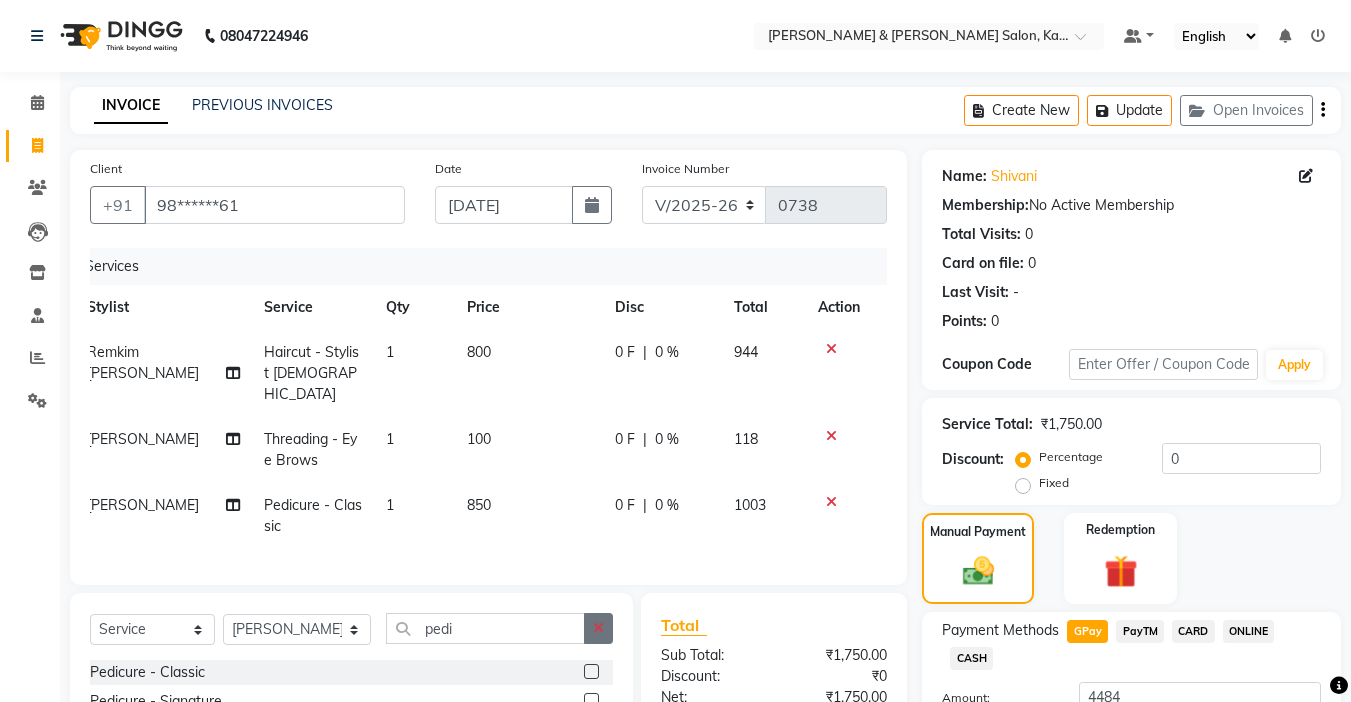 click 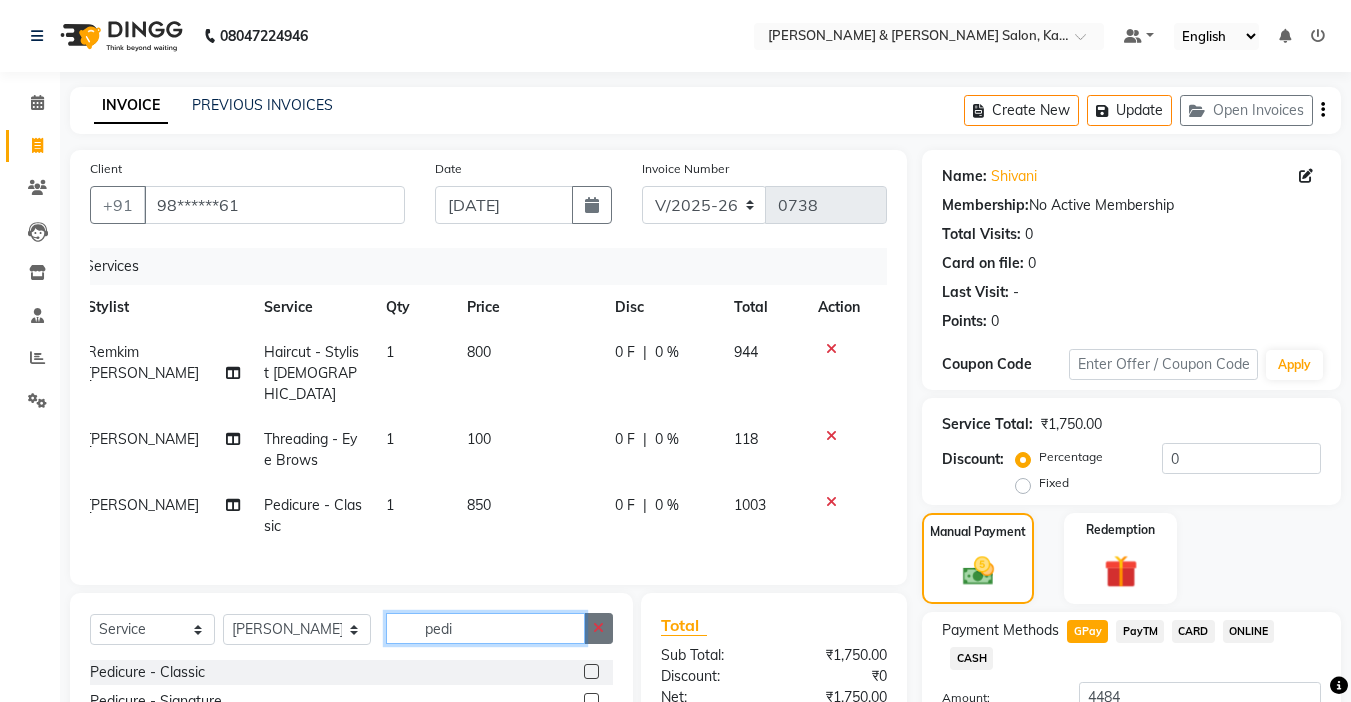 type 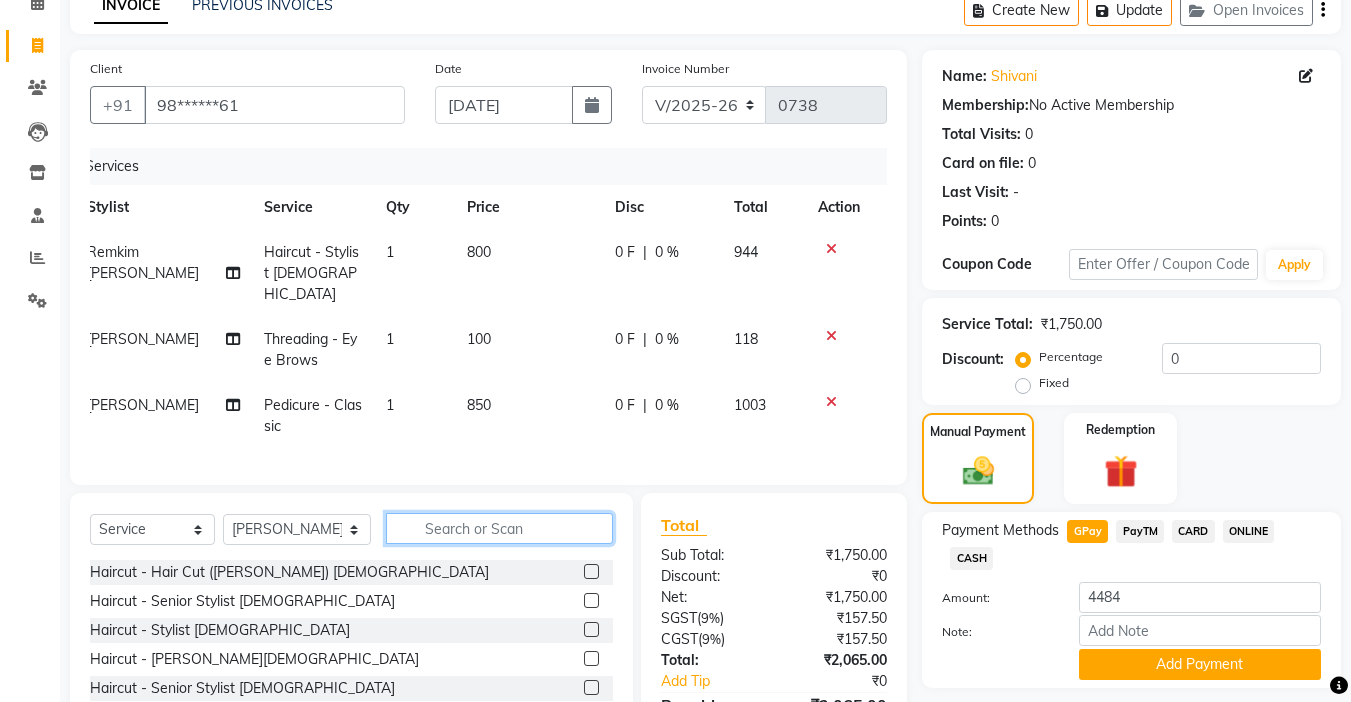 scroll, scrollTop: 0, scrollLeft: 0, axis: both 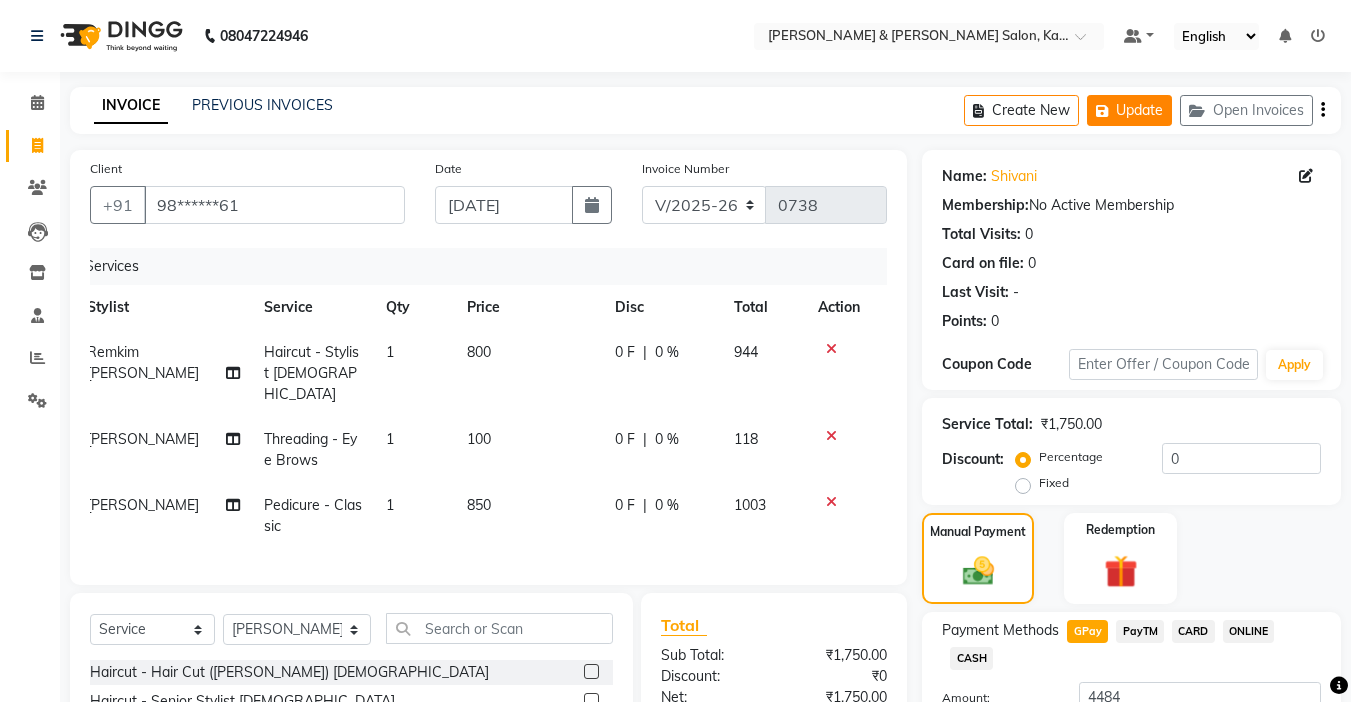click on "Update" 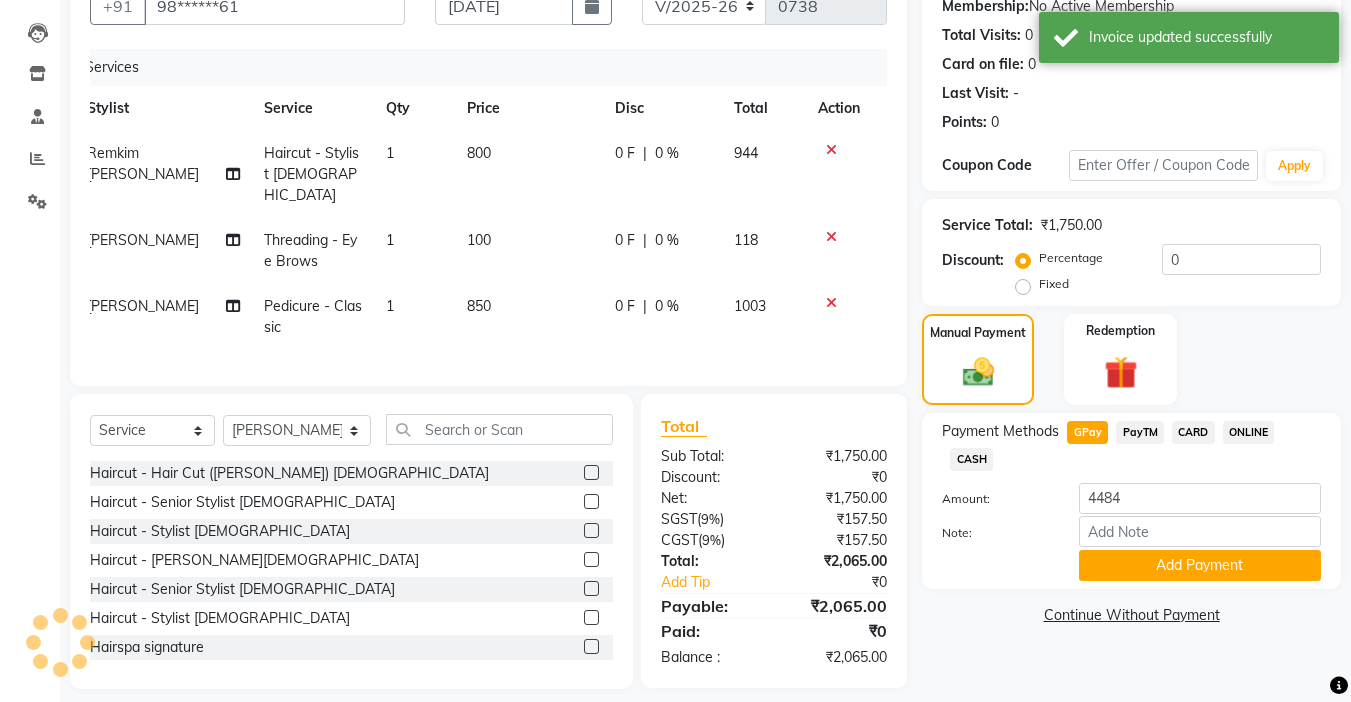 scroll, scrollTop: 0, scrollLeft: 0, axis: both 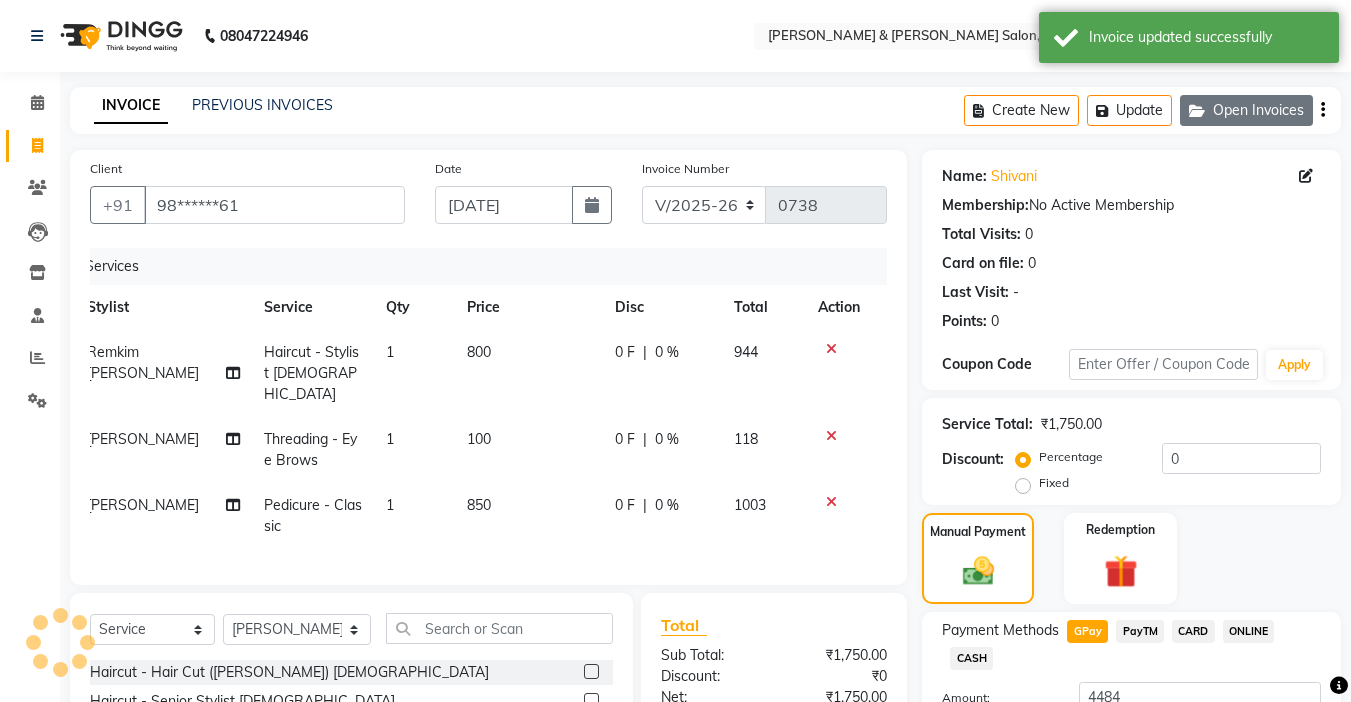 click on "Open Invoices" 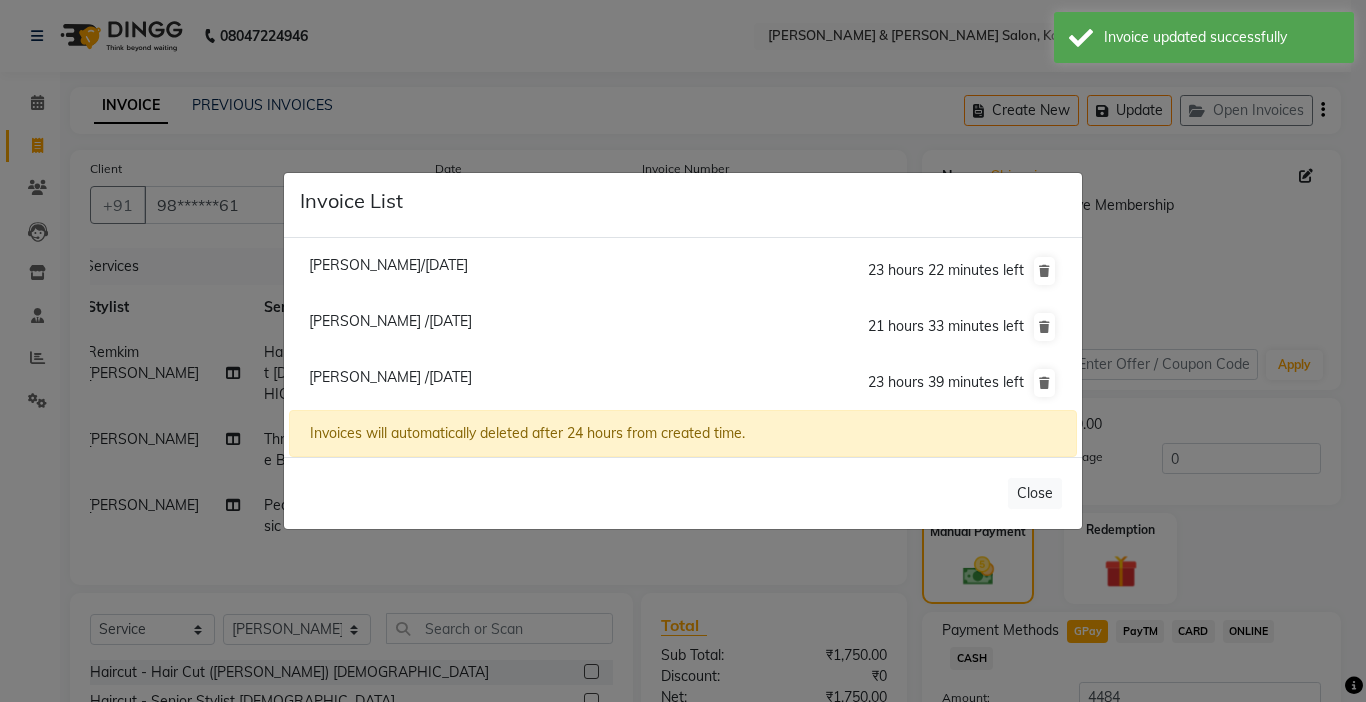 click on "Mrs Fauzia Khan/11 July 2025" 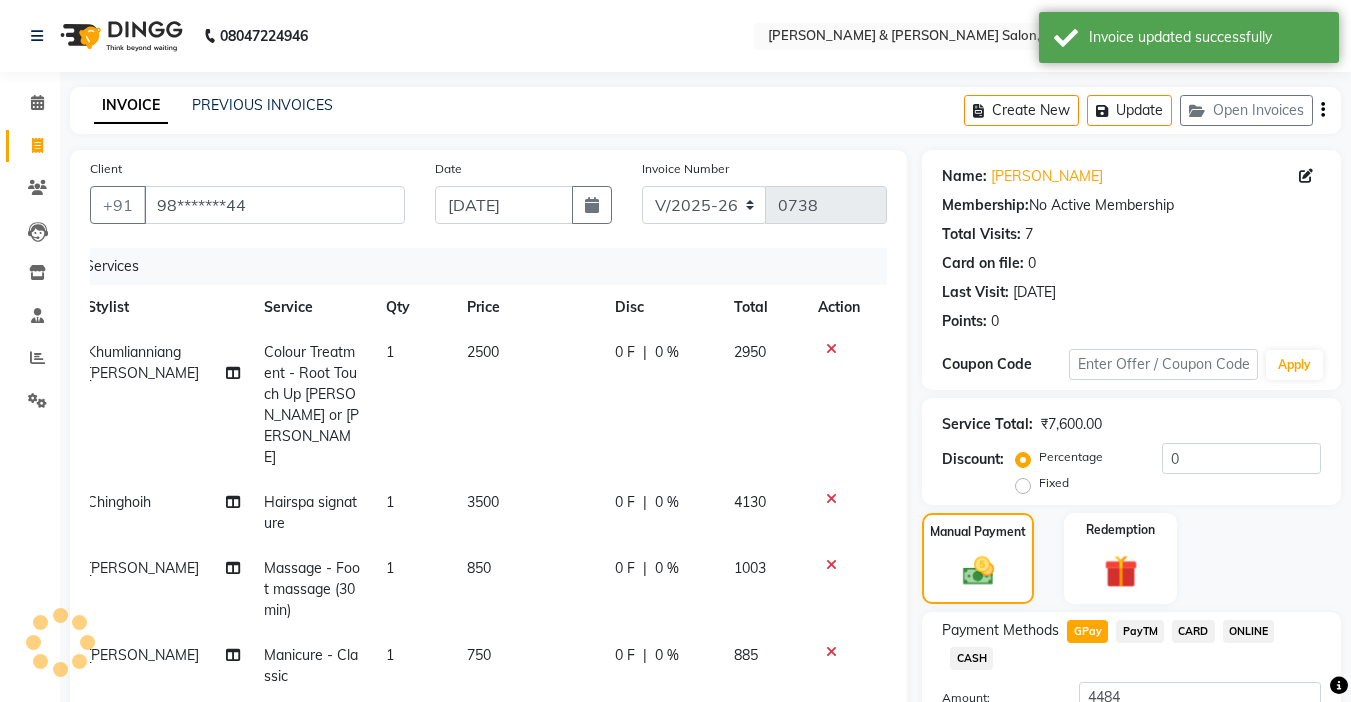 select 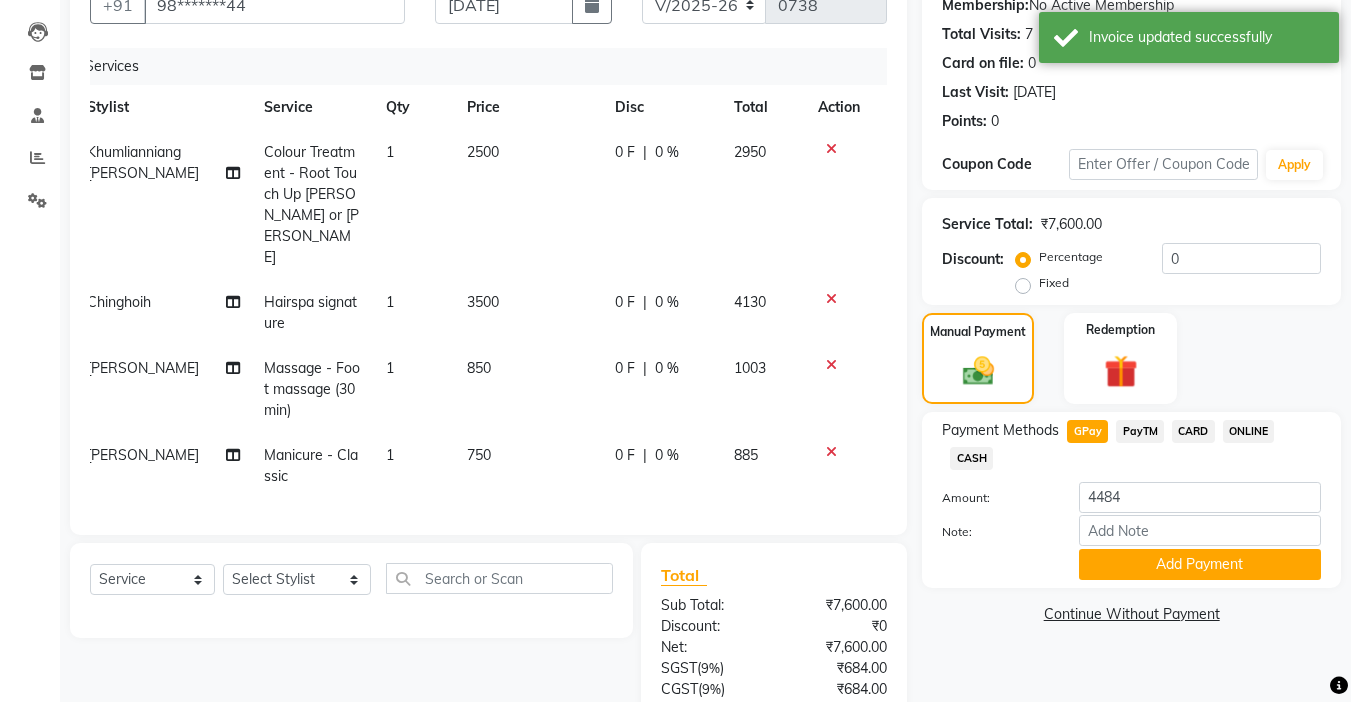 scroll, scrollTop: 100, scrollLeft: 0, axis: vertical 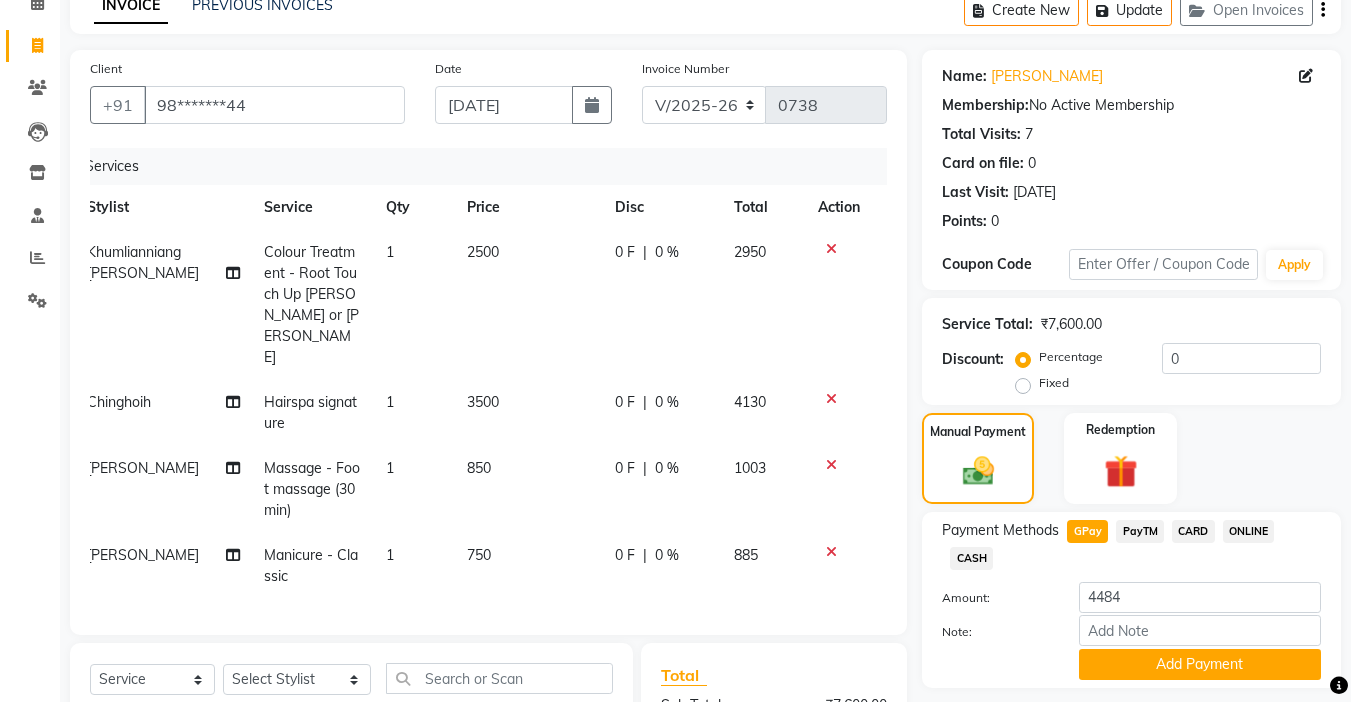 type 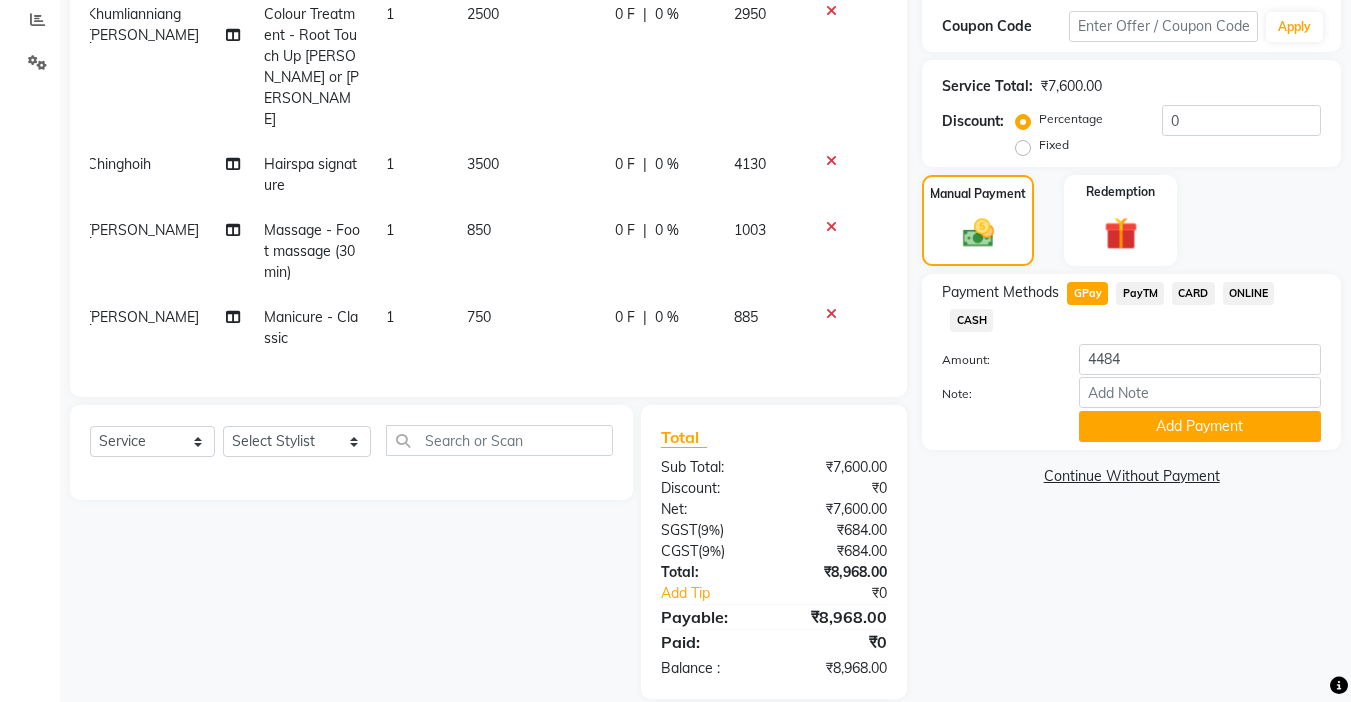 scroll, scrollTop: 0, scrollLeft: 0, axis: both 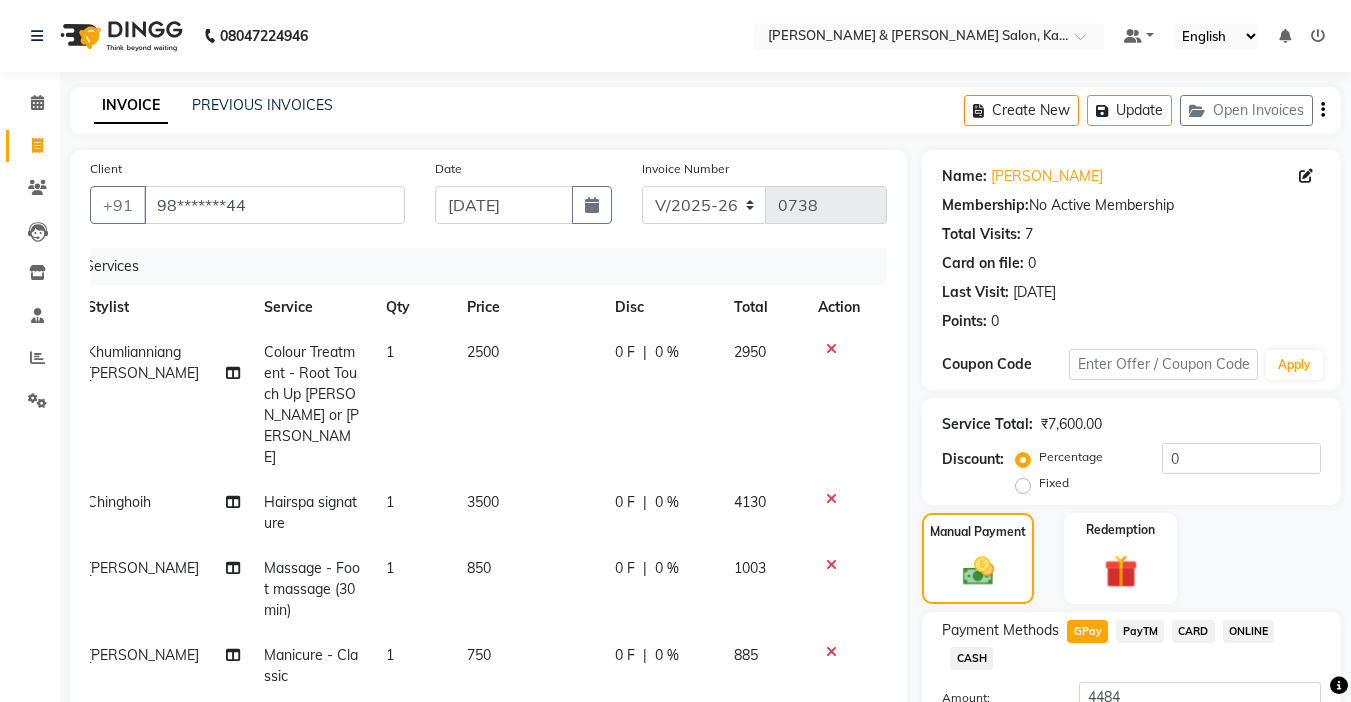 click on "Name: Mrs Fauzia Khan Membership:  No Active Membership  Total Visits:  7 Card on file:  0 Last Visit:   27-06-2025 Points:   0" 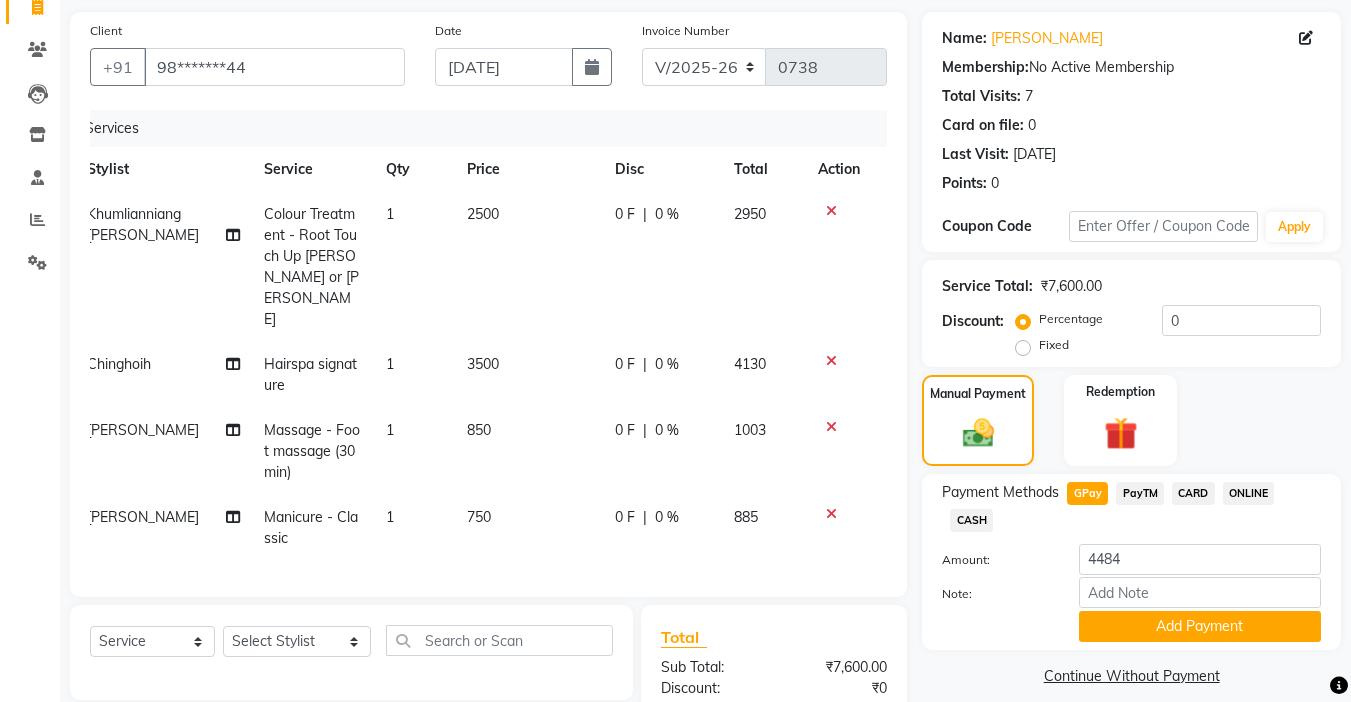 scroll, scrollTop: 238, scrollLeft: 0, axis: vertical 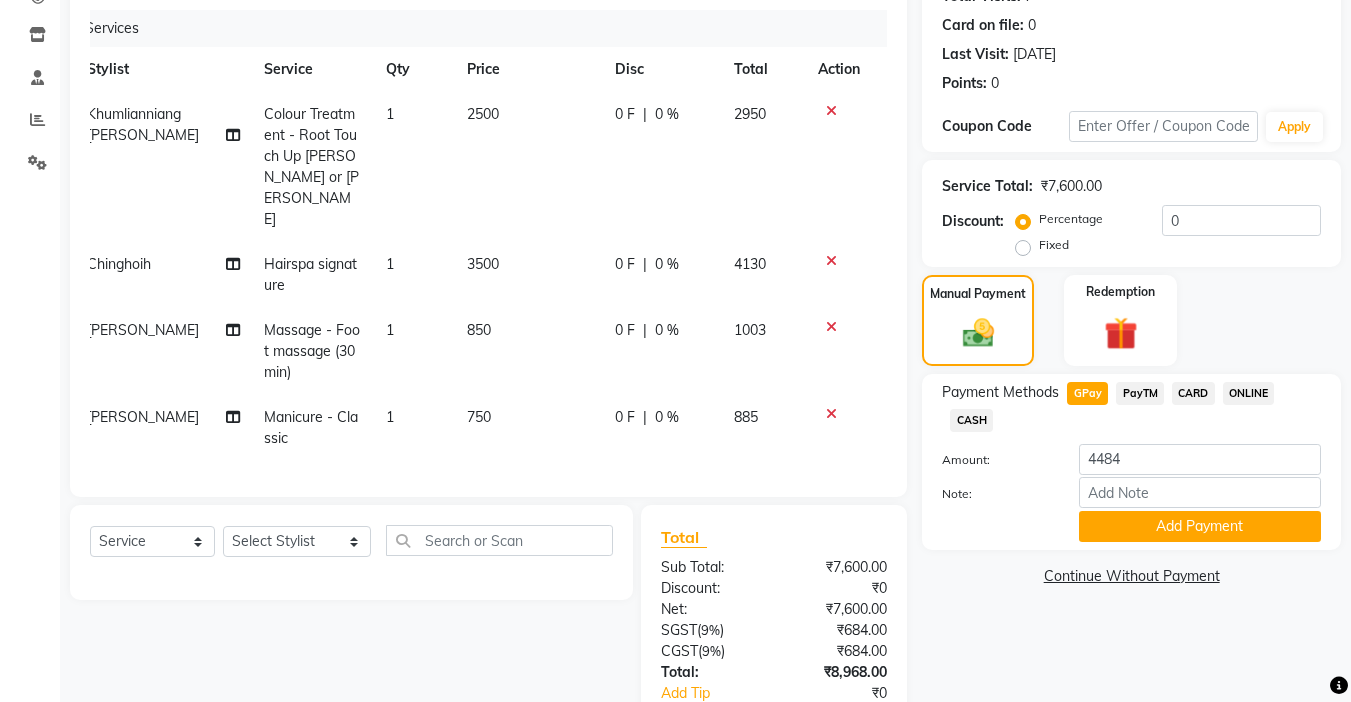 click on "0 F | 0 %" 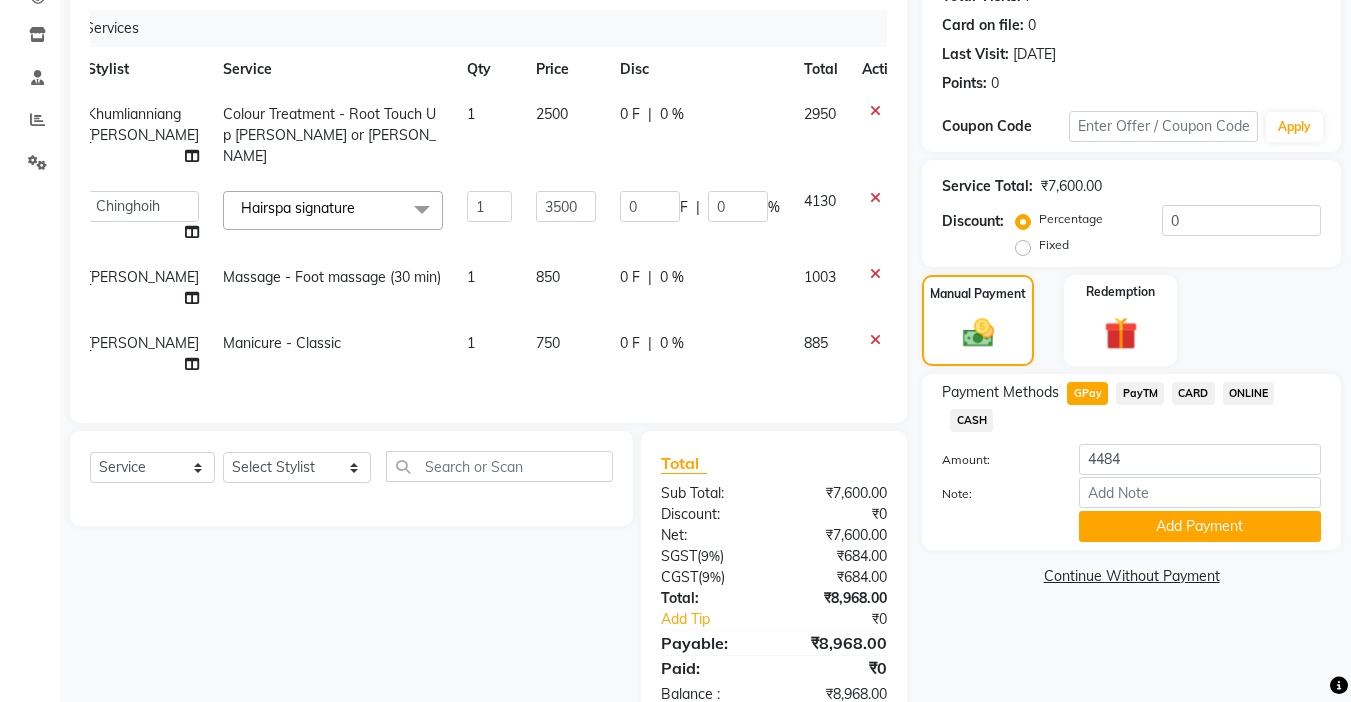 click on "0 %" 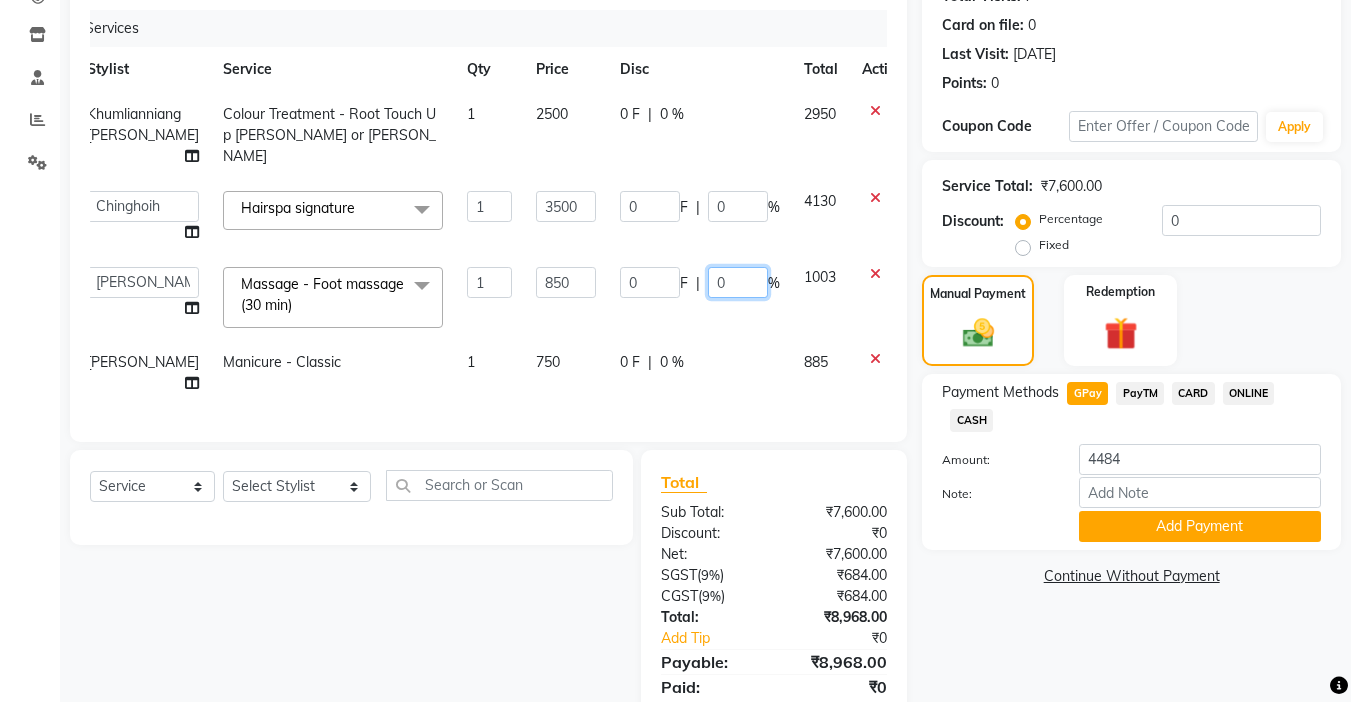 click on "0" 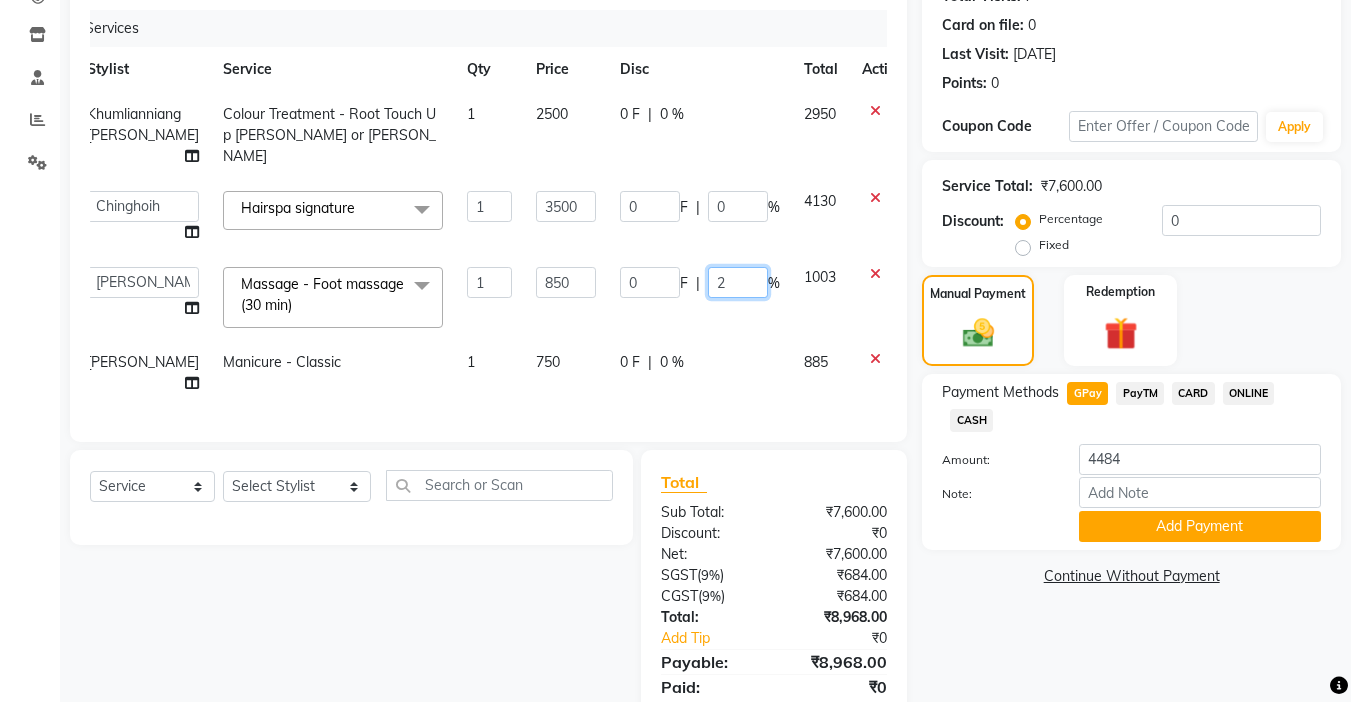 type on "20" 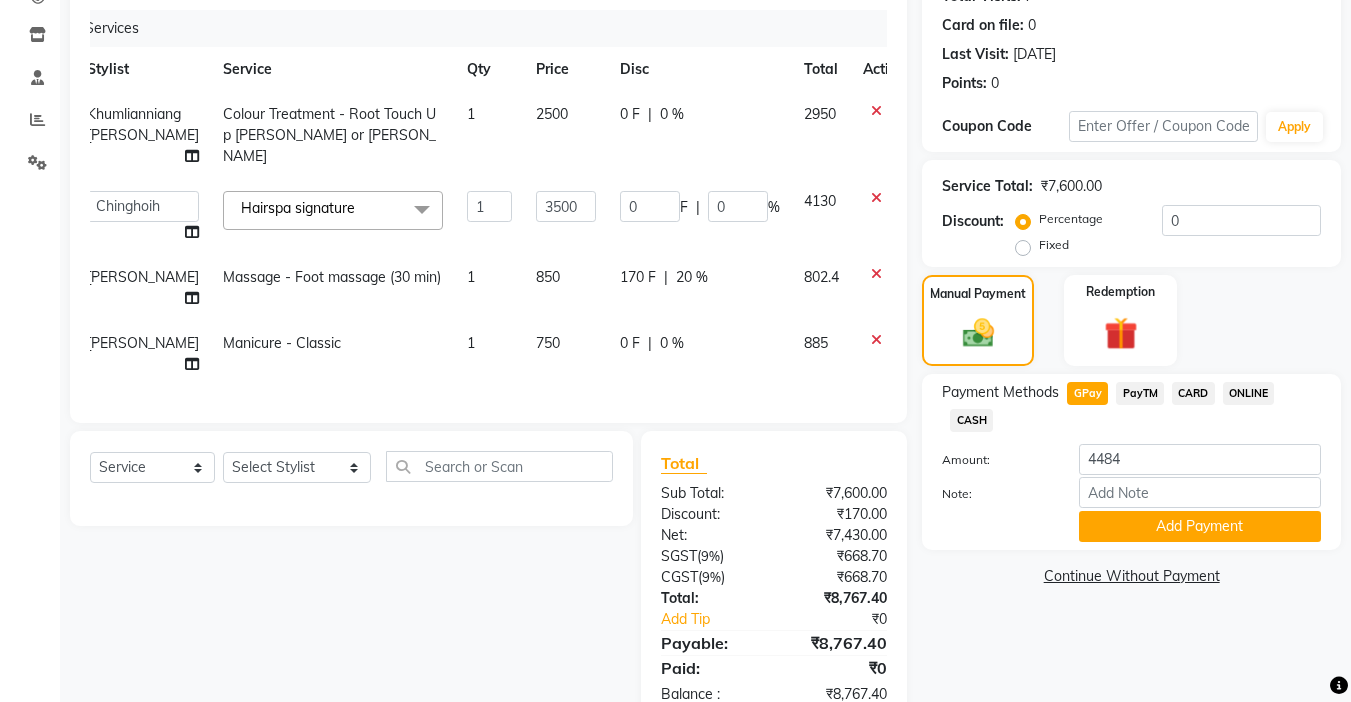 click on "0 F | 0 %" 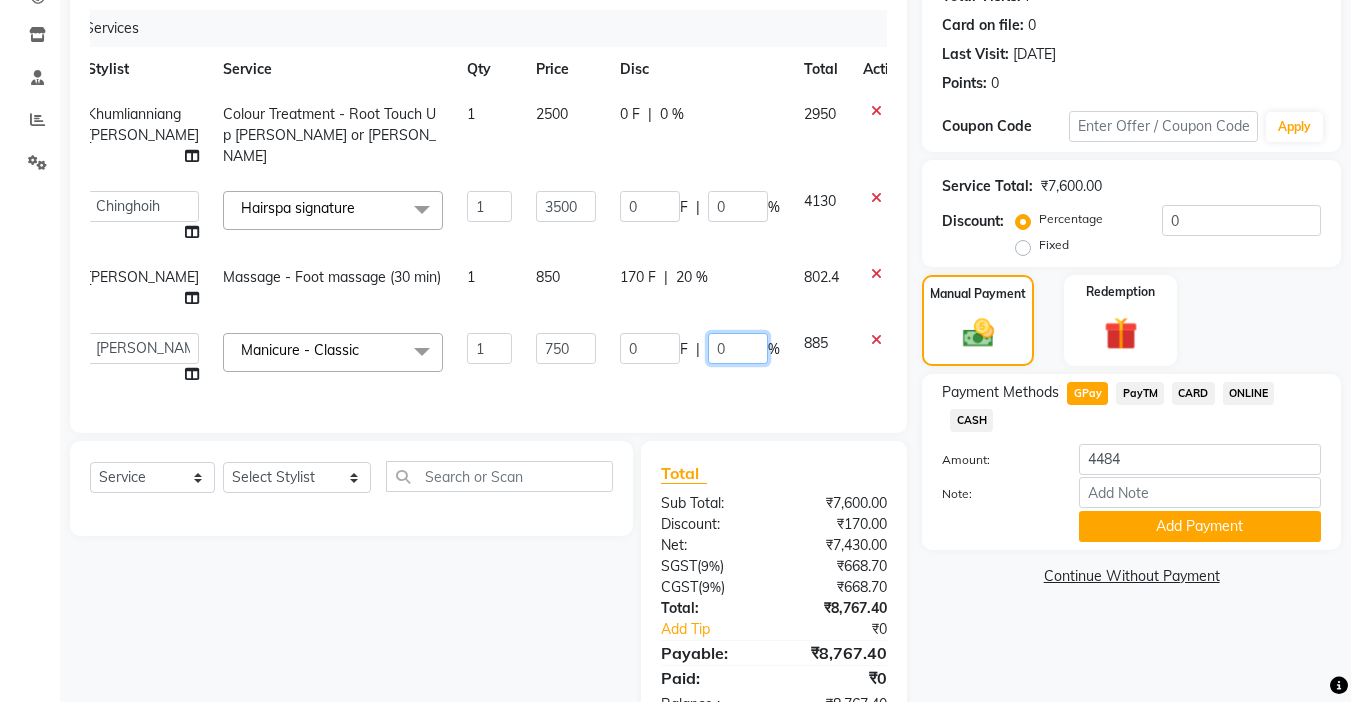 click on "0" 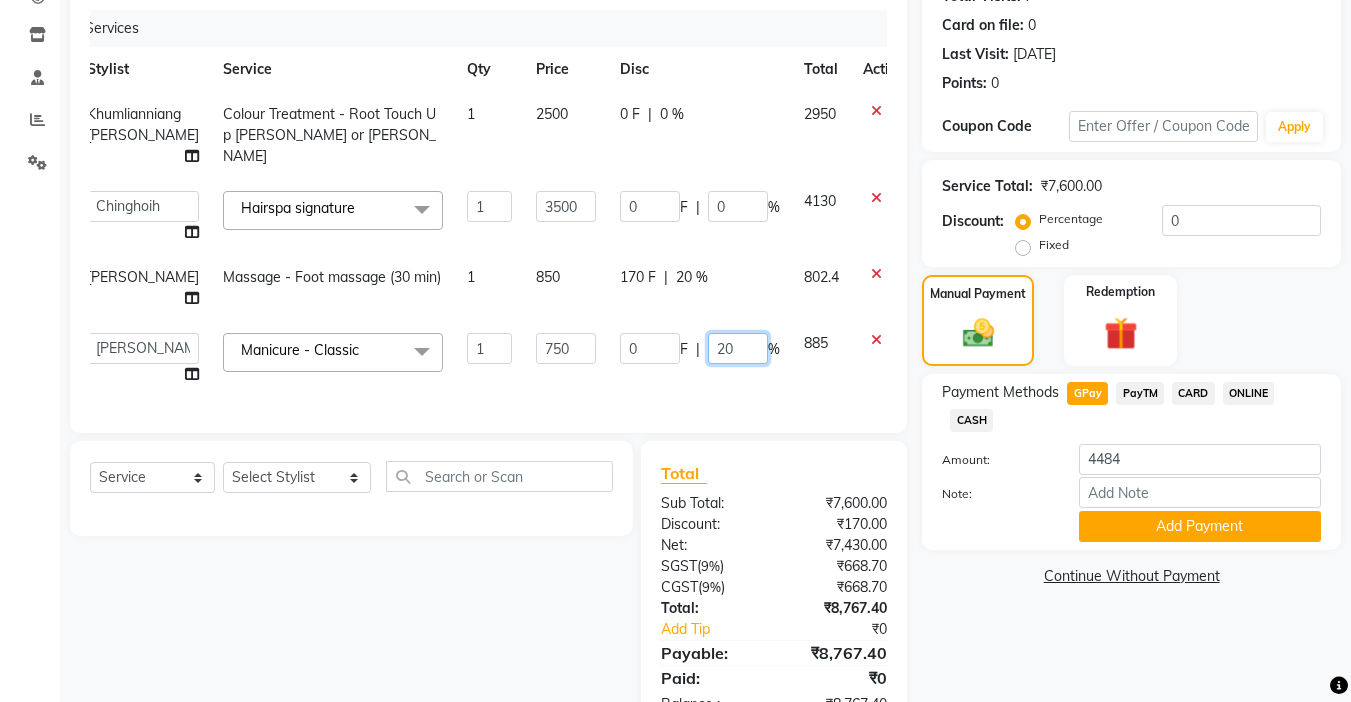 type on "2" 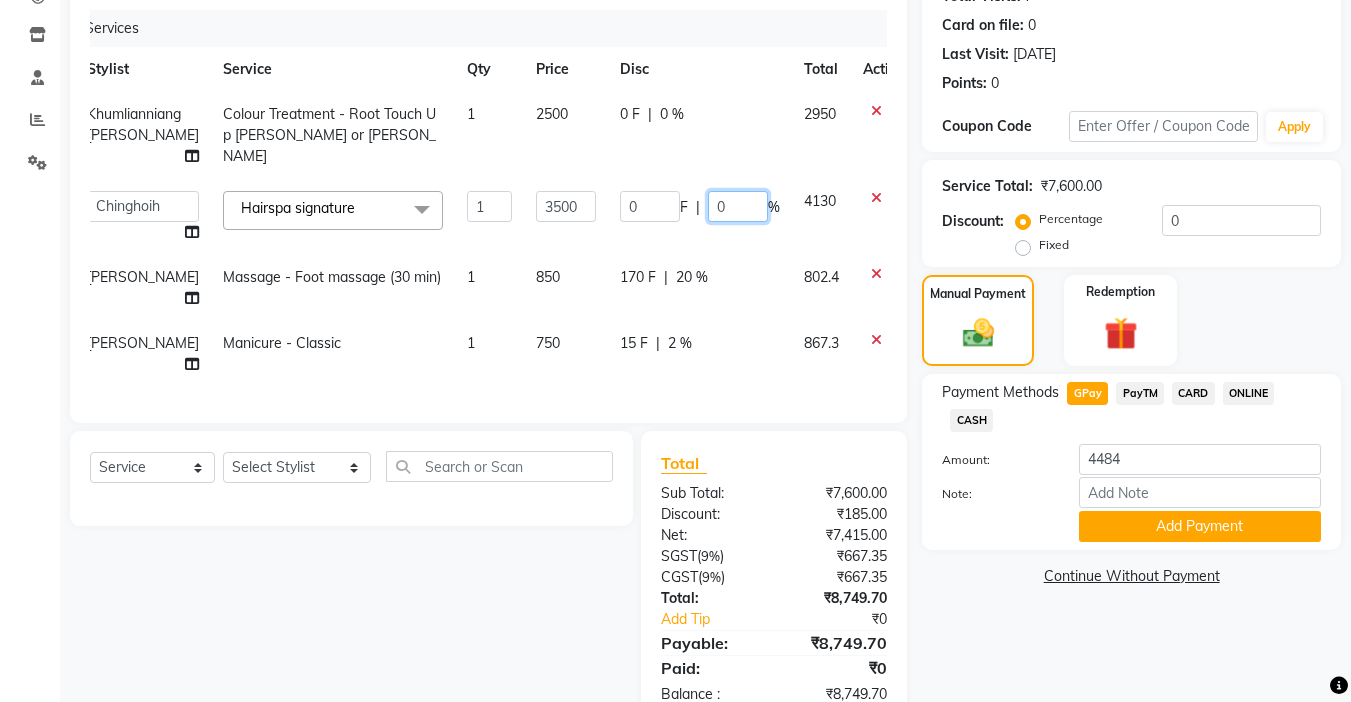 click on "0" 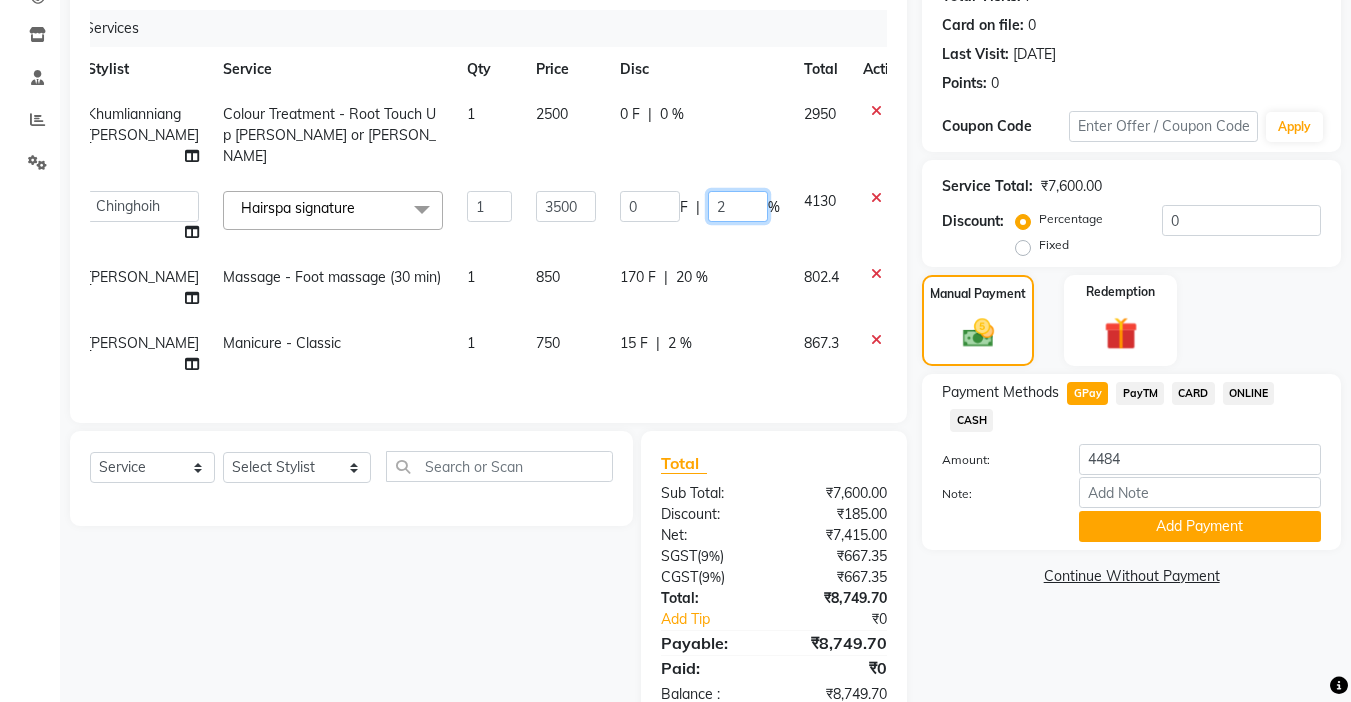 type on "20" 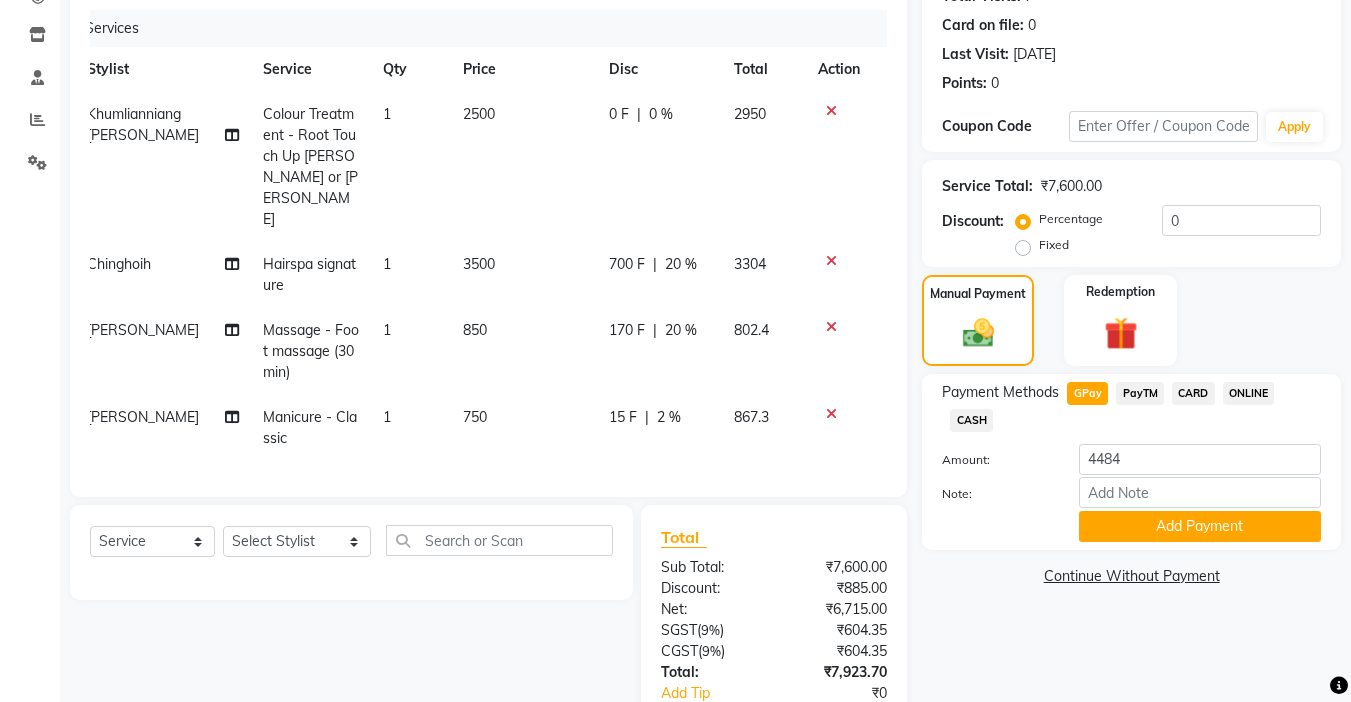 click on "Khumlianniang Guite Colour Treatment - Root Touch Up Kim or Niang 1 2500 0 F | 0 % 2950 Chinghoih Hairspa signature 1 3500 700 F | 20 % 3304 Sonia vaiphei  Massage - Foot massage (30 min) 1 850 170 F | 20 % 802.4 Sonia vaiphei  Manicure - Classic 1 750 15 F | 2 % 867.3" 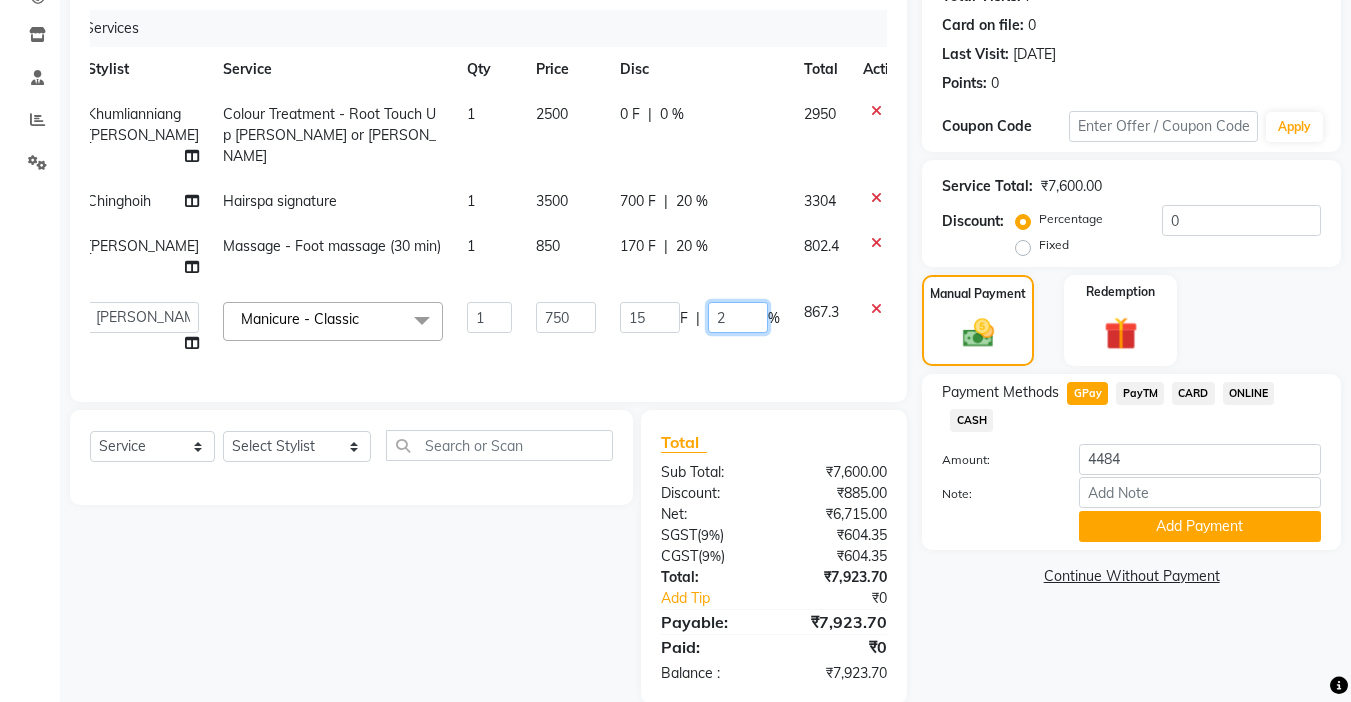 click on "2" 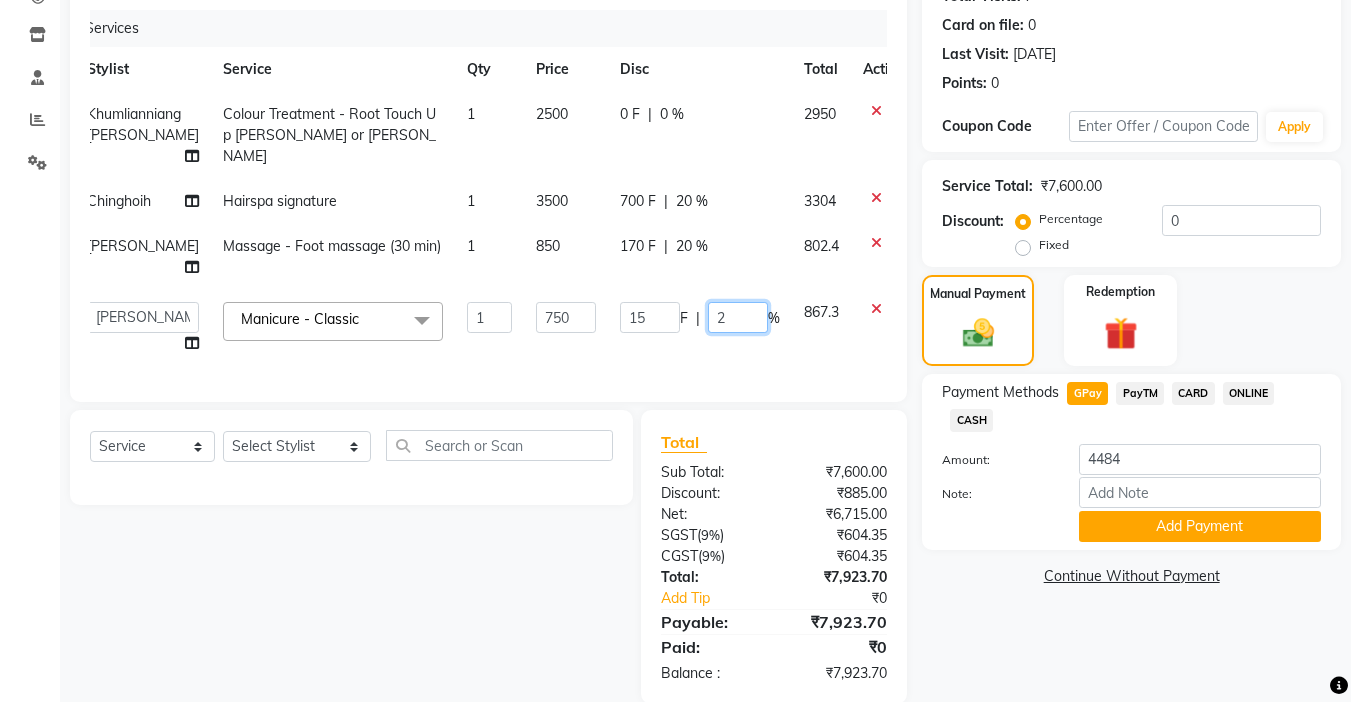 type on "20" 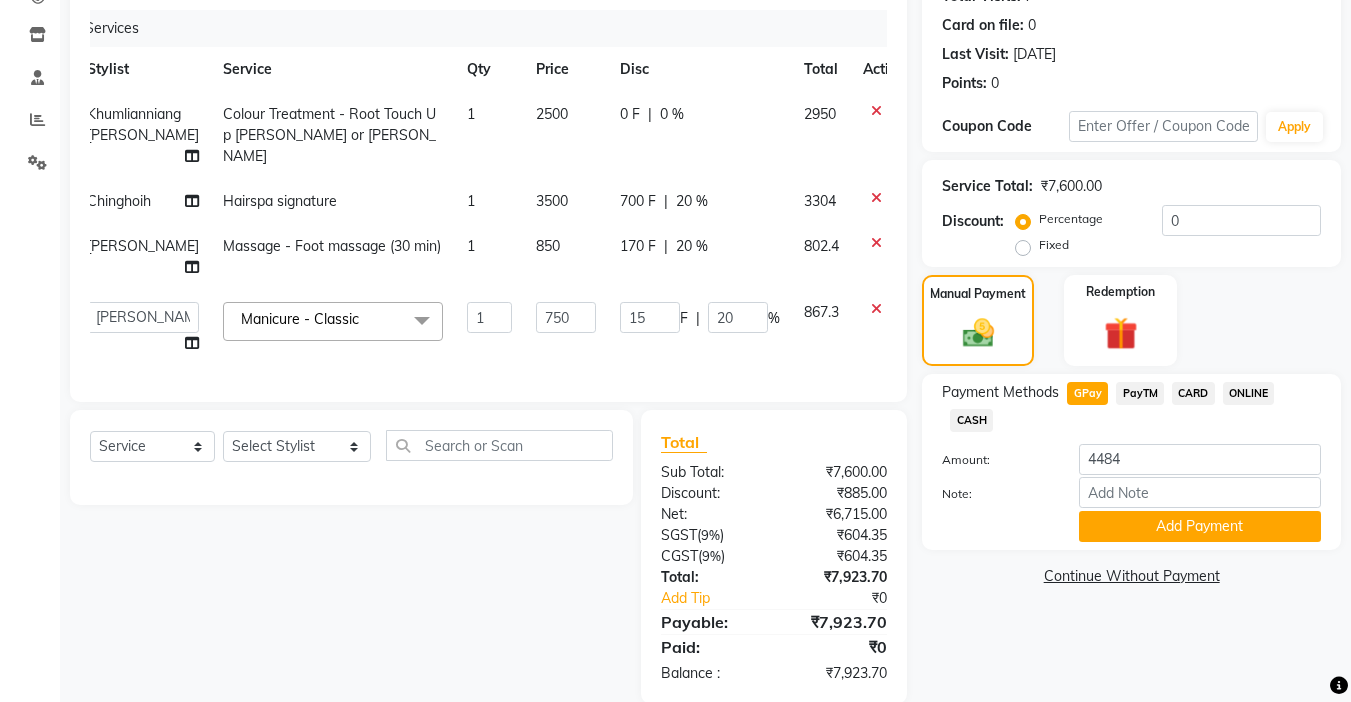 click on "Client +91 98*******44 Date 11-07-2025 Invoice Number V/2025 V/2025-26 0738 Services Stylist Service Qty Price Disc Total Action Khumlianniang Guite Colour Treatment - Root Touch Up Kim or Niang 1 2500 0 F | 0 % 2950 Chinghoih Hairspa signature 1 3500 700 F | 20 % 3304 Sonia vaiphei  Massage - Foot massage (30 min) 1 850 170 F | 20 % 802.4  Amrita   Anna   Boicy   Chinghoih   Khumlianniang Guite   Linda Chingmuan Niang   Manager   Manhoihkim   Protima Kami   Remkim Tonsing   Sonia vaiphei    Steve .mynlyanSonangaihte   Zothanpuii  Manicure - Classic  x Haircut - Hair Cut (Kim) Female Haircut - Senior Stylist Female Haircut - Stylist Female Haircut - Kim Male Haircut - Senior Stylist Male Haircut - Stylist Male Hairspa signature Intense treatment  Janssen cleanup Janssen Brightening Haircut - Niang Male Hair Cut (Niang) Female Beard trim Nose wax rica  uper lip wax chin wax Blowdry - Stylist Blowdry - Short Blowdry - Medium Blowdry - Long Blowdry - Shampoo, Conditioning & Blastdry Blowdry - Very long  Opi 1 F" 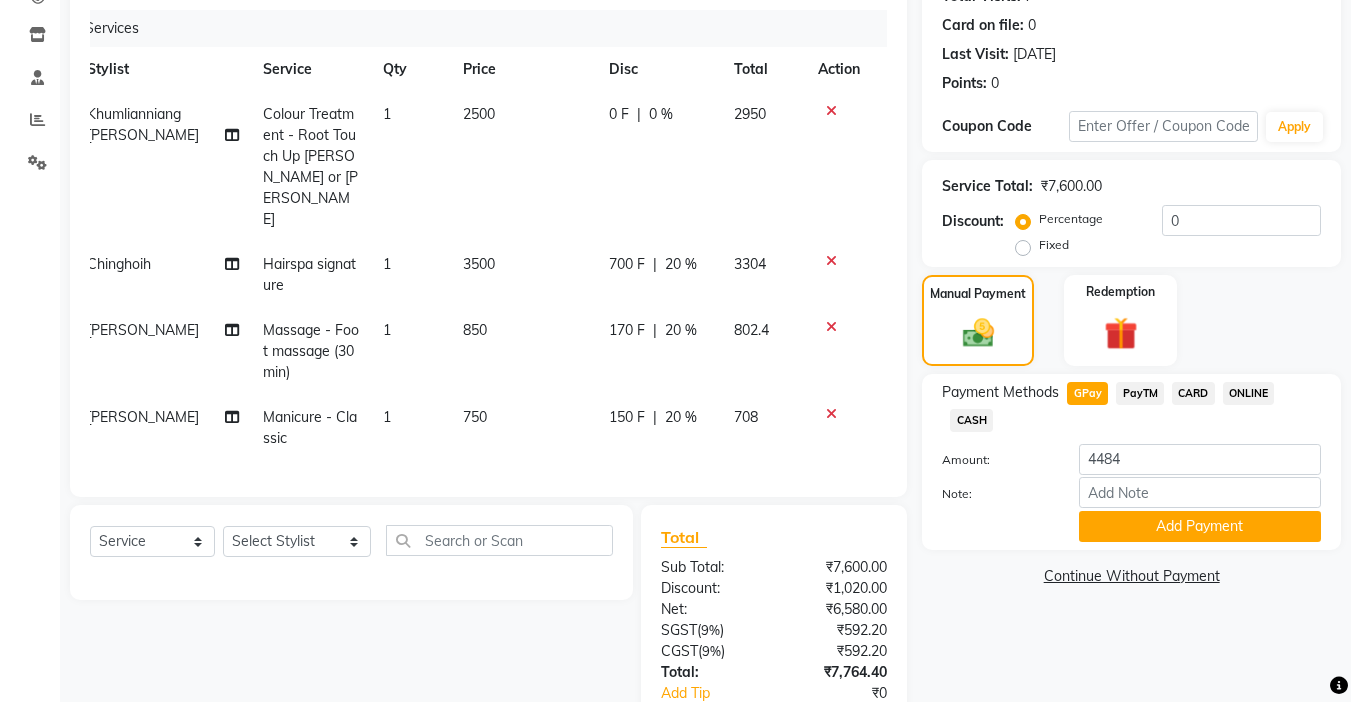 scroll, scrollTop: 338, scrollLeft: 0, axis: vertical 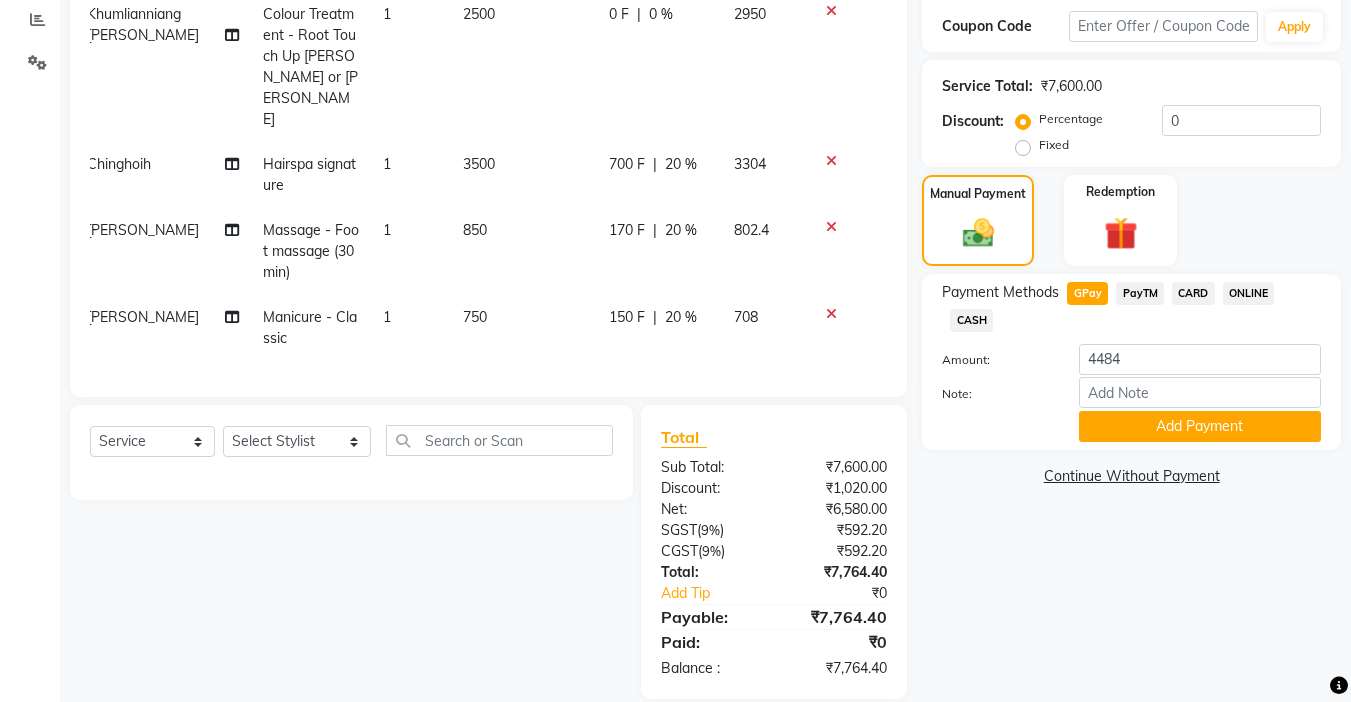 click on "CARD" 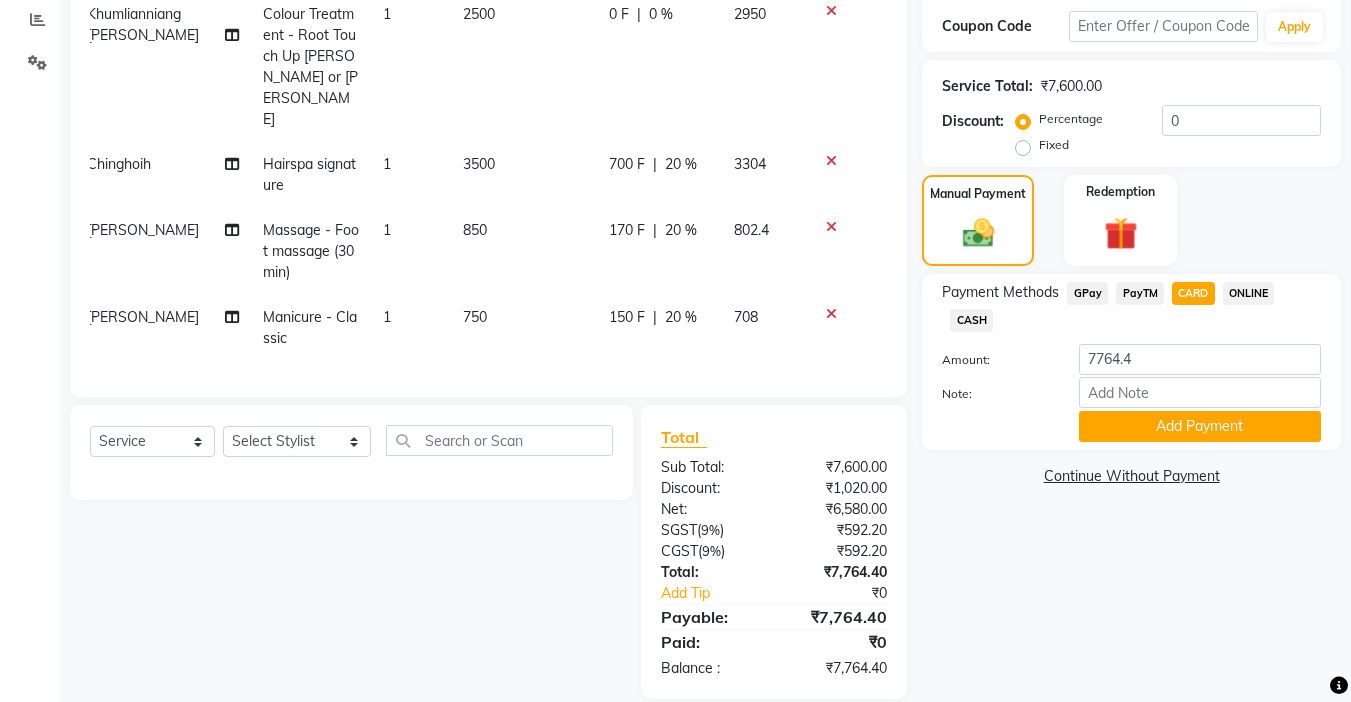 scroll, scrollTop: 238, scrollLeft: 0, axis: vertical 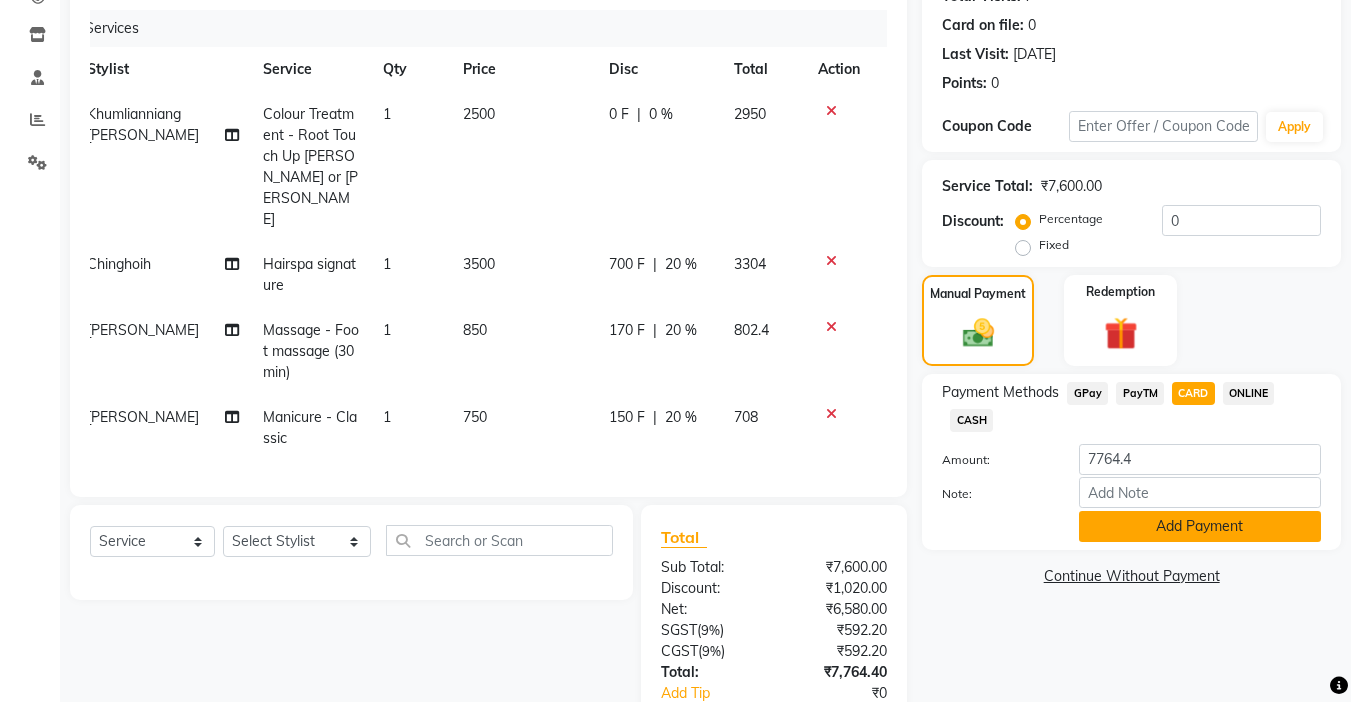 click on "Add Payment" 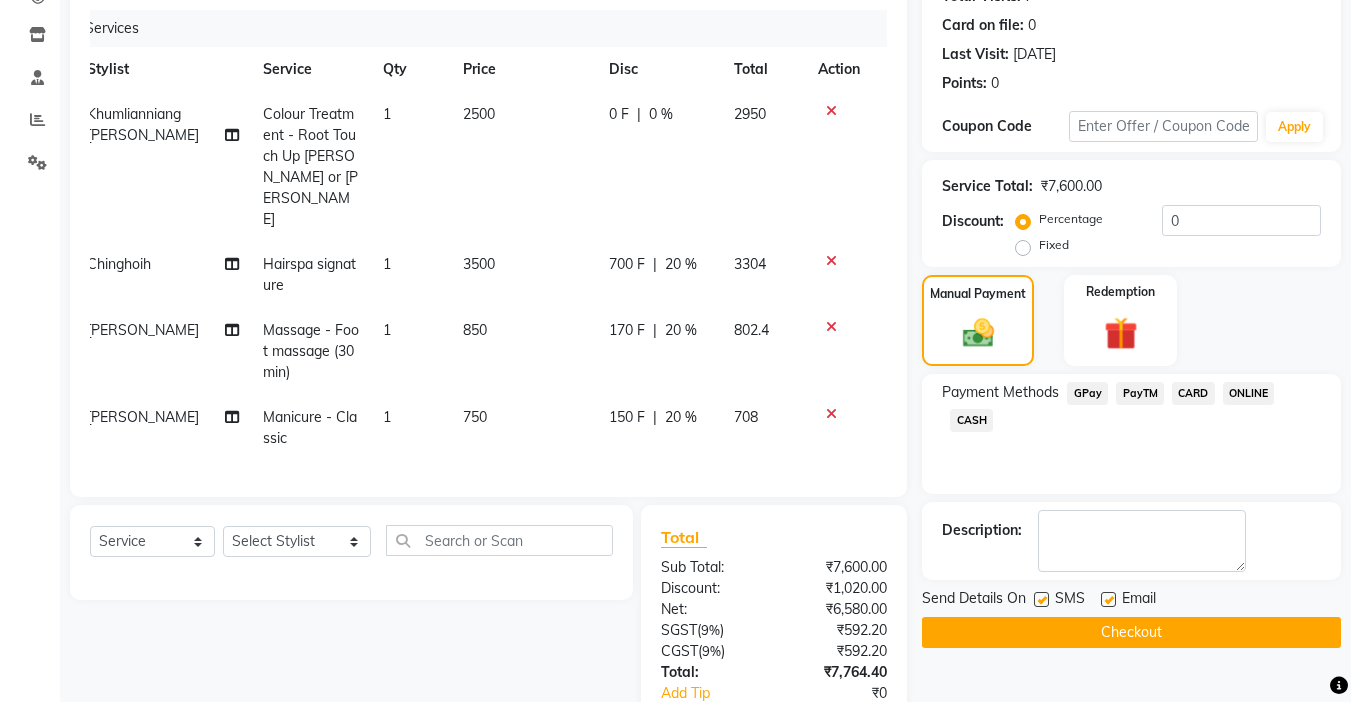 scroll, scrollTop: 380, scrollLeft: 0, axis: vertical 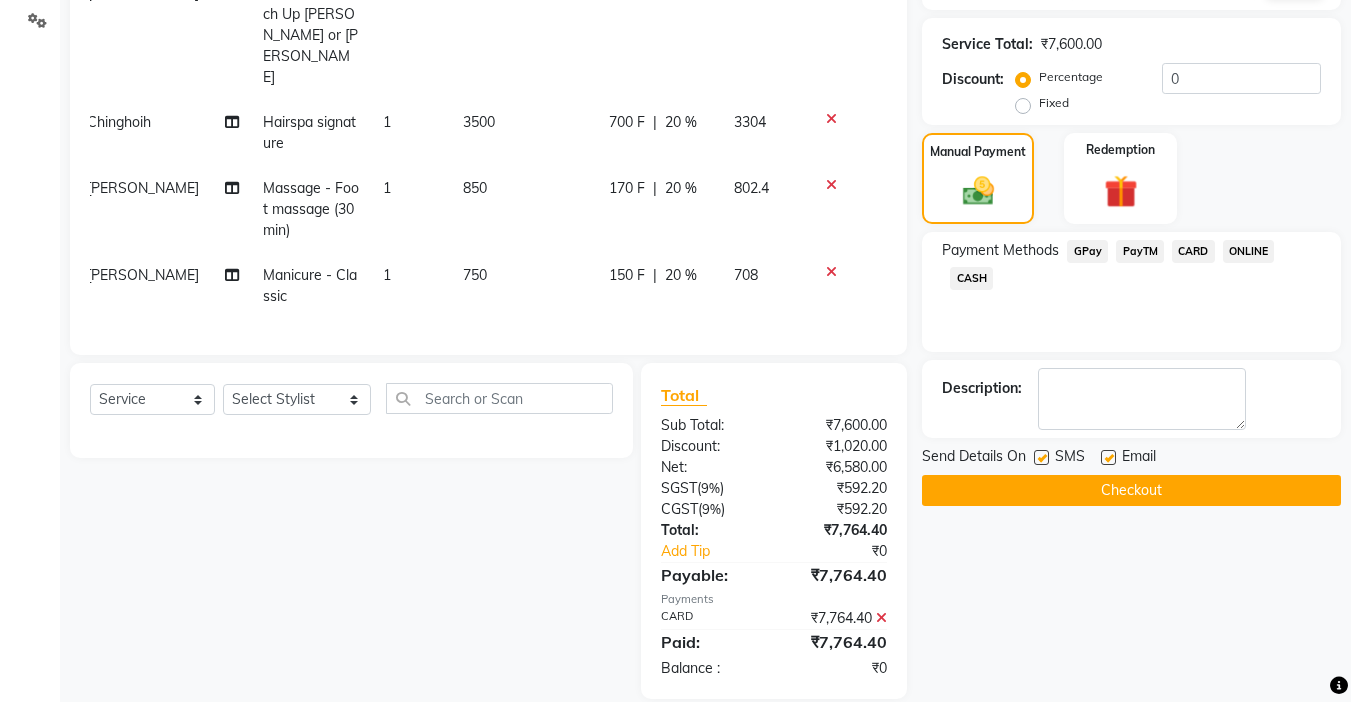 click on "Checkout" 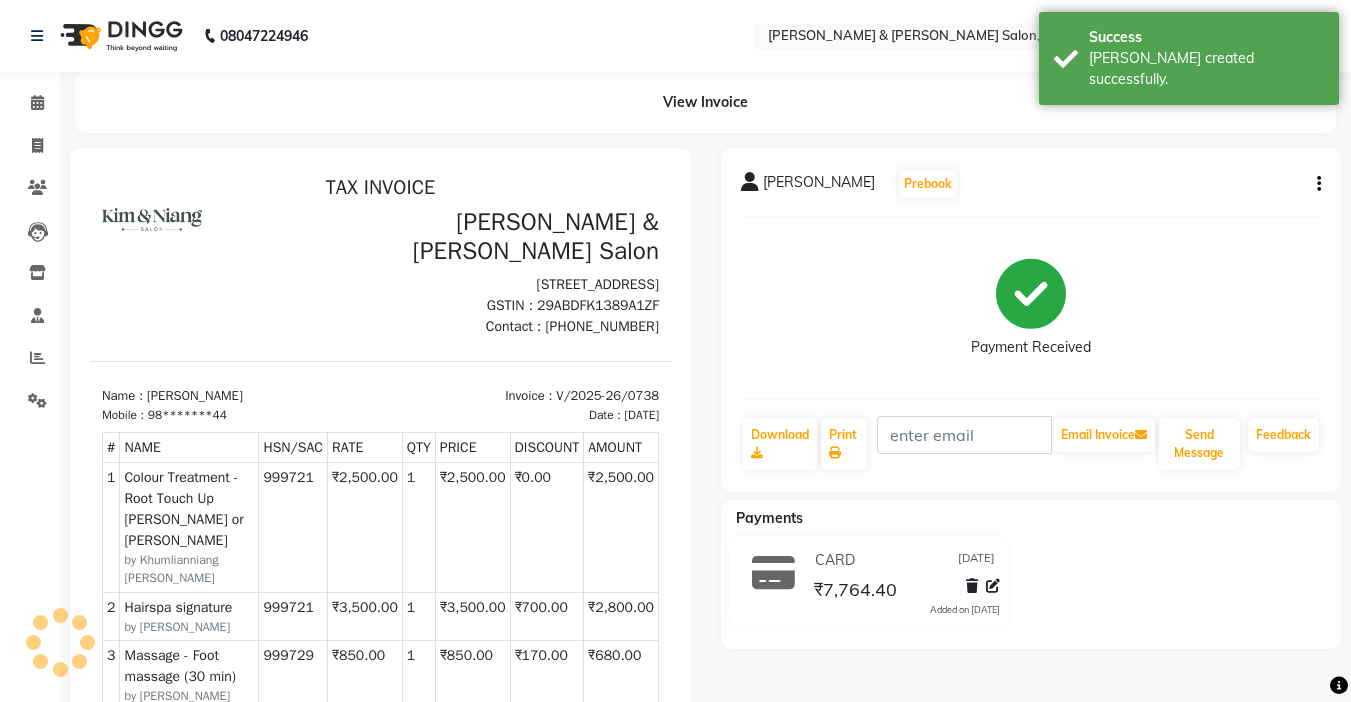 scroll, scrollTop: 0, scrollLeft: 0, axis: both 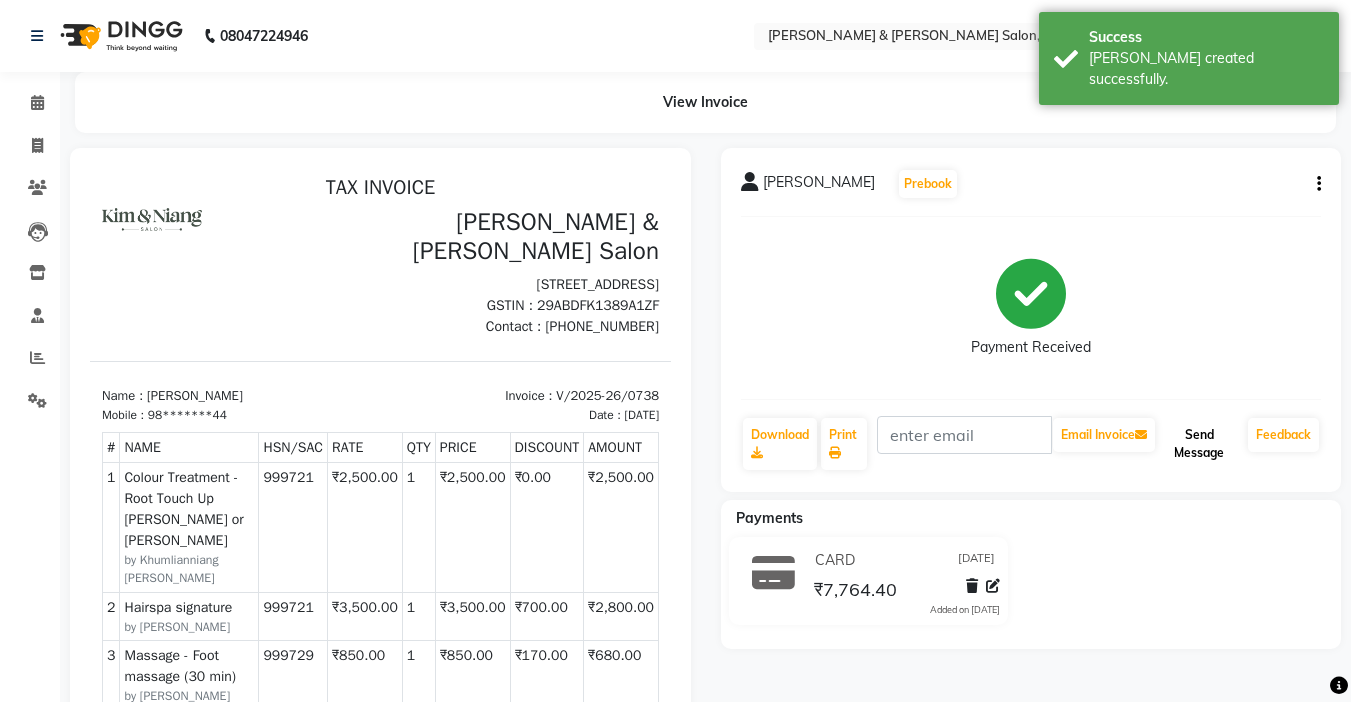 click on "Send Message" 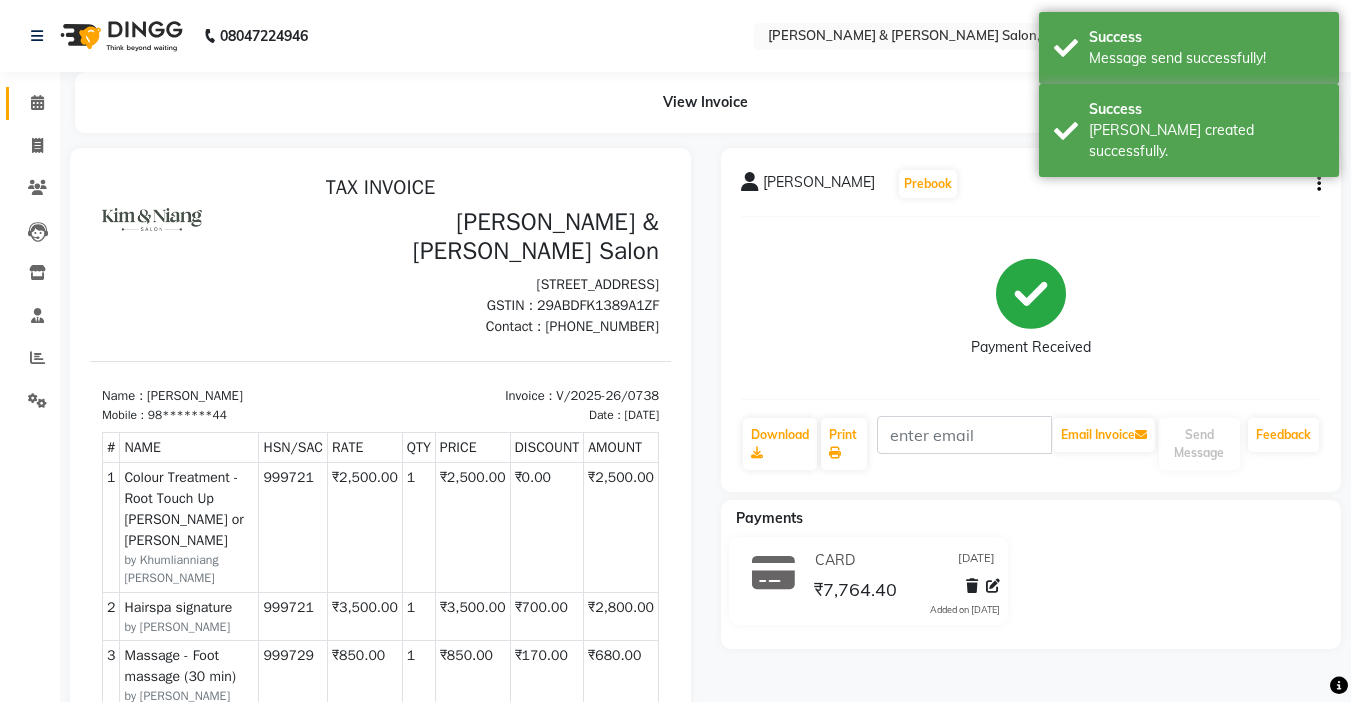 click 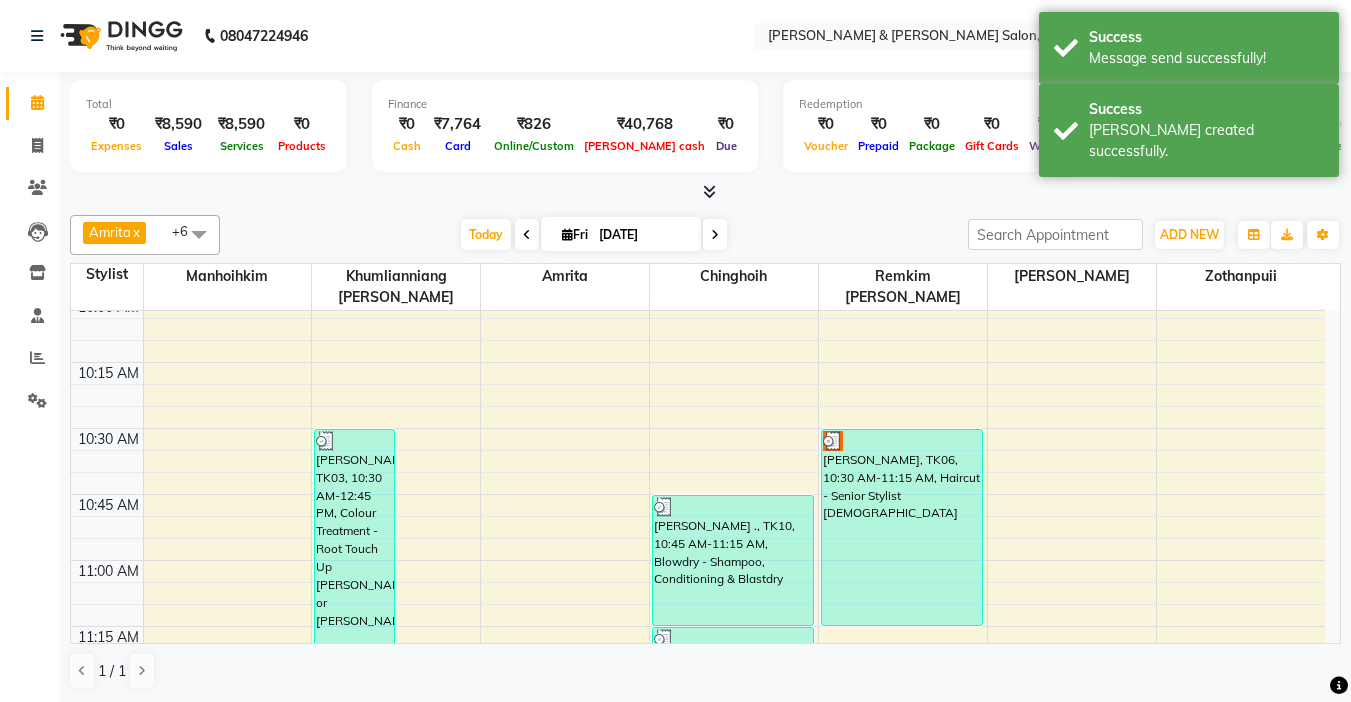 scroll, scrollTop: 300, scrollLeft: 0, axis: vertical 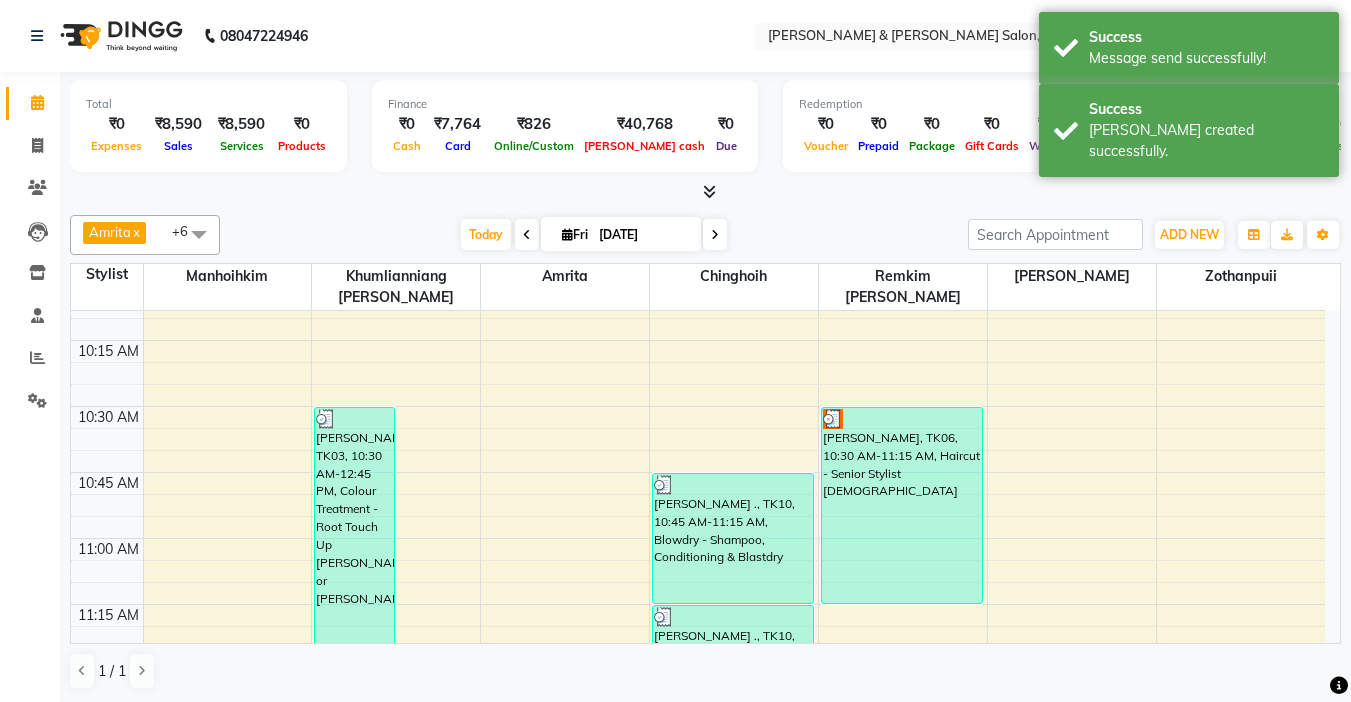 click at bounding box center [567, 234] 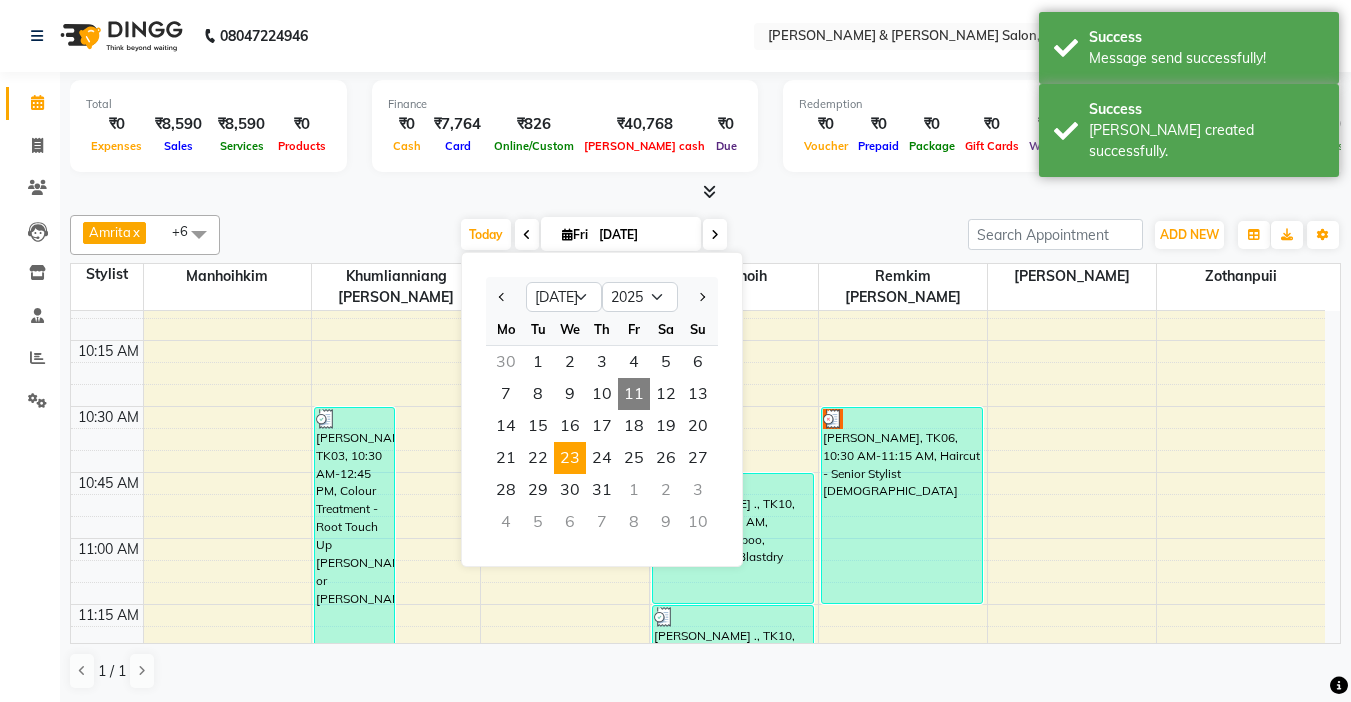 click on "23" at bounding box center [570, 458] 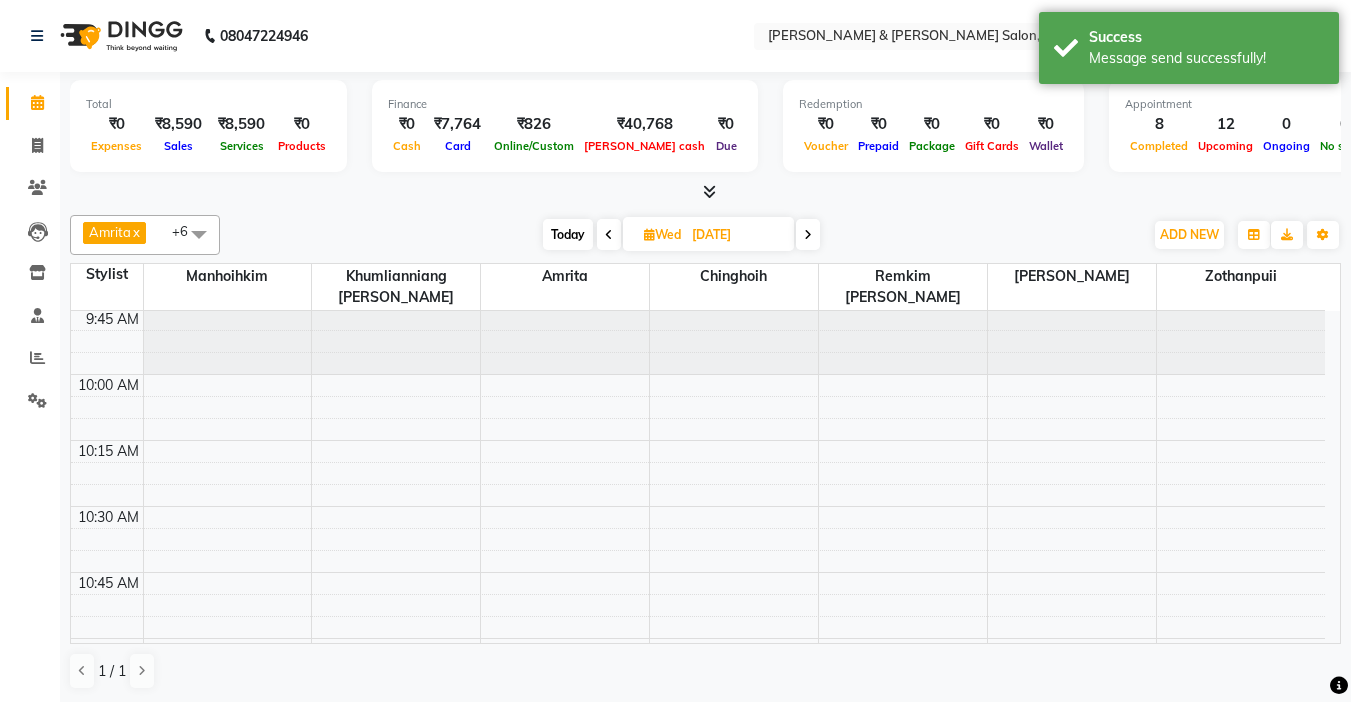 scroll, scrollTop: 300, scrollLeft: 0, axis: vertical 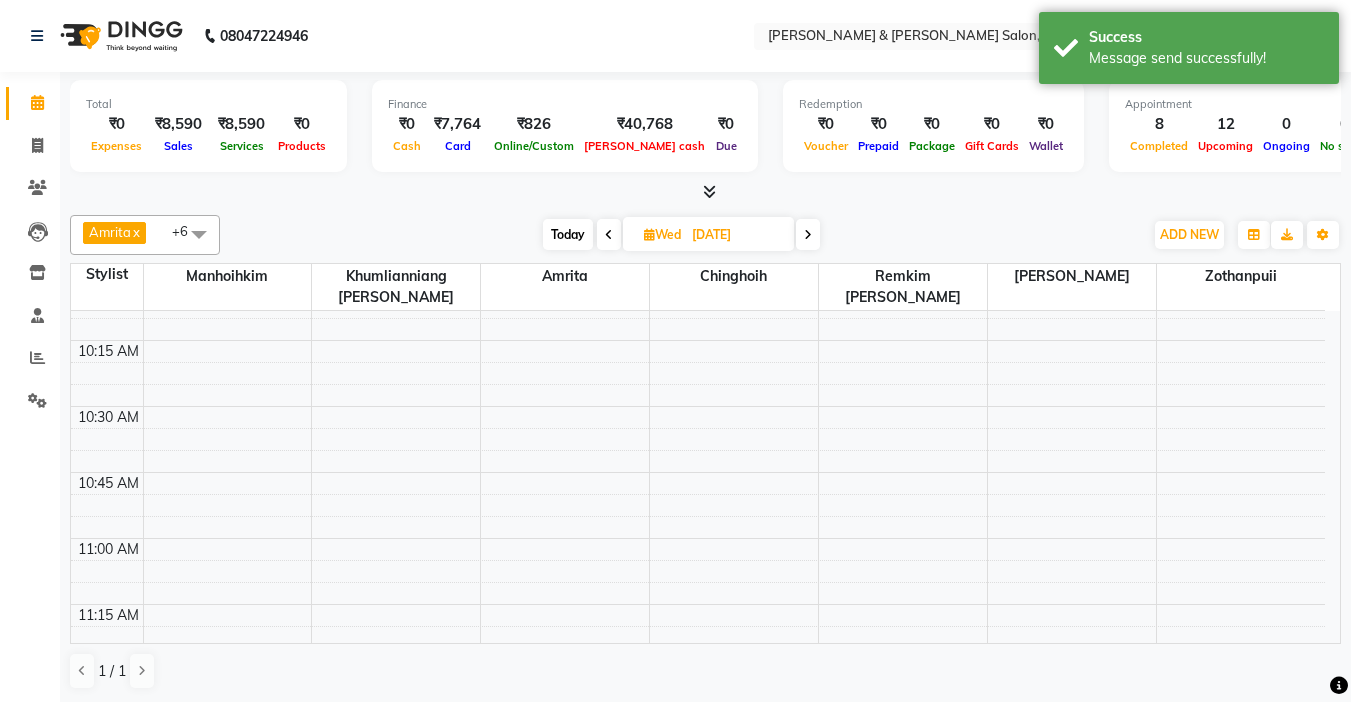 click on "9:00 AM 9:15 AM 9:30 AM 9:45 AM 10:00 AM 10:15 AM 10:30 AM 10:45 AM 11:00 AM 11:15 AM 11:30 AM 11:45 AM 12:00 PM 12:15 PM 12:30 PM 12:45 PM 1:00 PM 1:15 PM 1:30 PM 1:45 PM 2:00 PM 2:15 PM 2:30 PM 2:45 PM 3:00 PM 3:15 PM 3:30 PM 3:45 PM 4:00 PM 4:15 PM 4:30 PM 4:45 PM 5:00 PM 5:15 PM 5:30 PM 5:45 PM 6:00 PM 6:15 PM 6:30 PM 6:45 PM 7:00 PM 7:15 PM 7:30 PM 7:45 PM 8:00 PM 8:15 PM 8:30 PM 8:45 PM 9:00 PM 9:15 PM 9:30 PM 9:45 PM" at bounding box center [698, 1726] 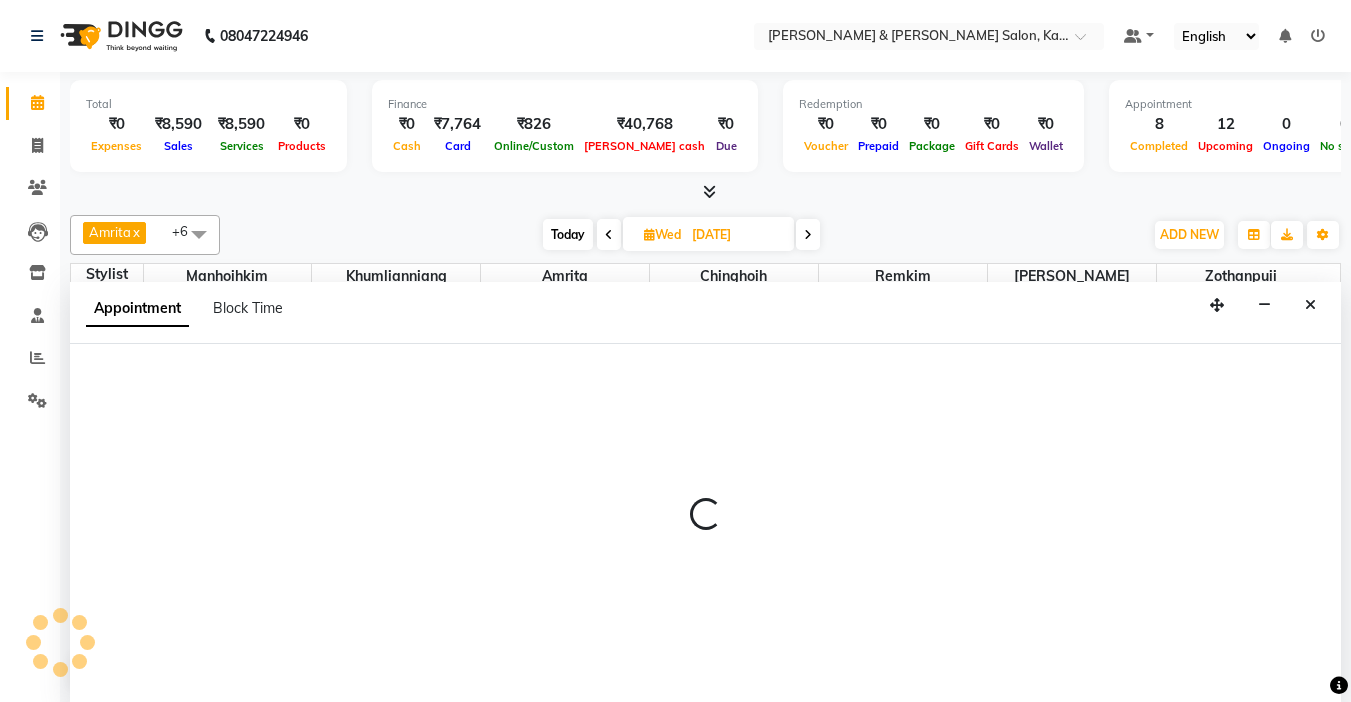 scroll, scrollTop: 1, scrollLeft: 0, axis: vertical 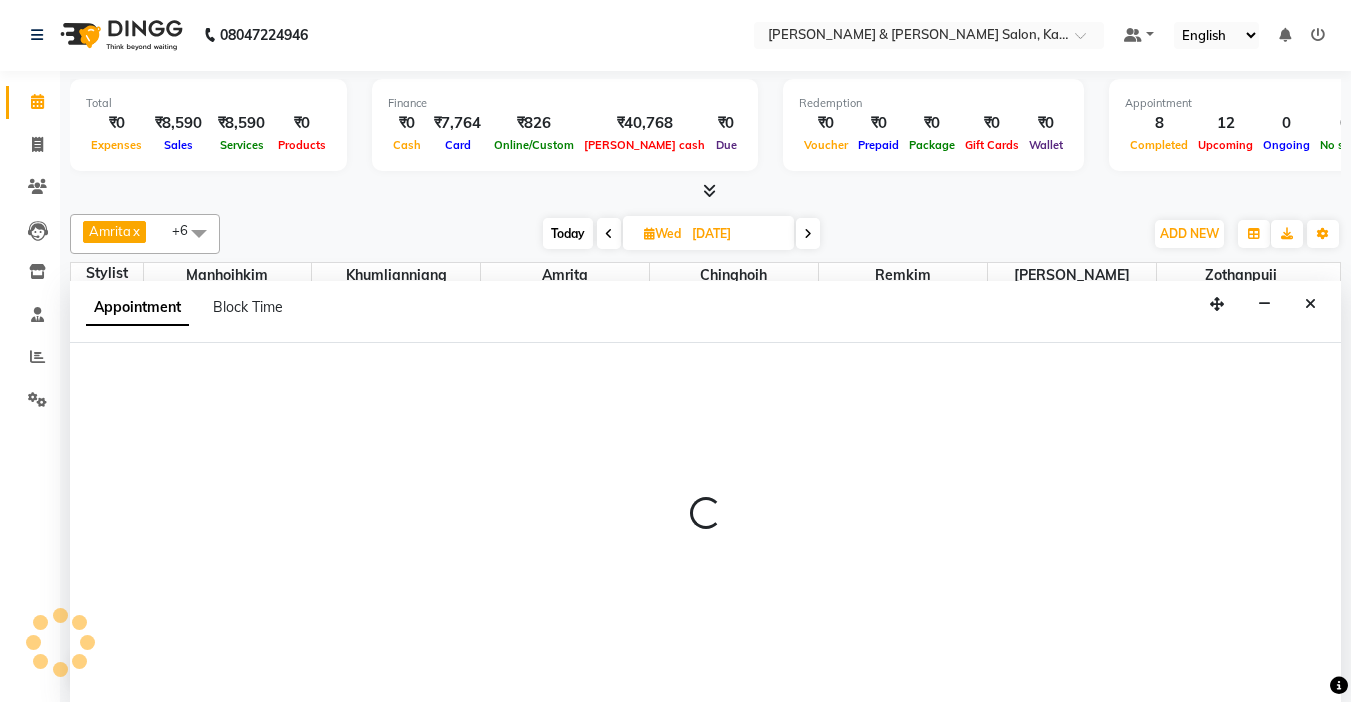 select on "70737" 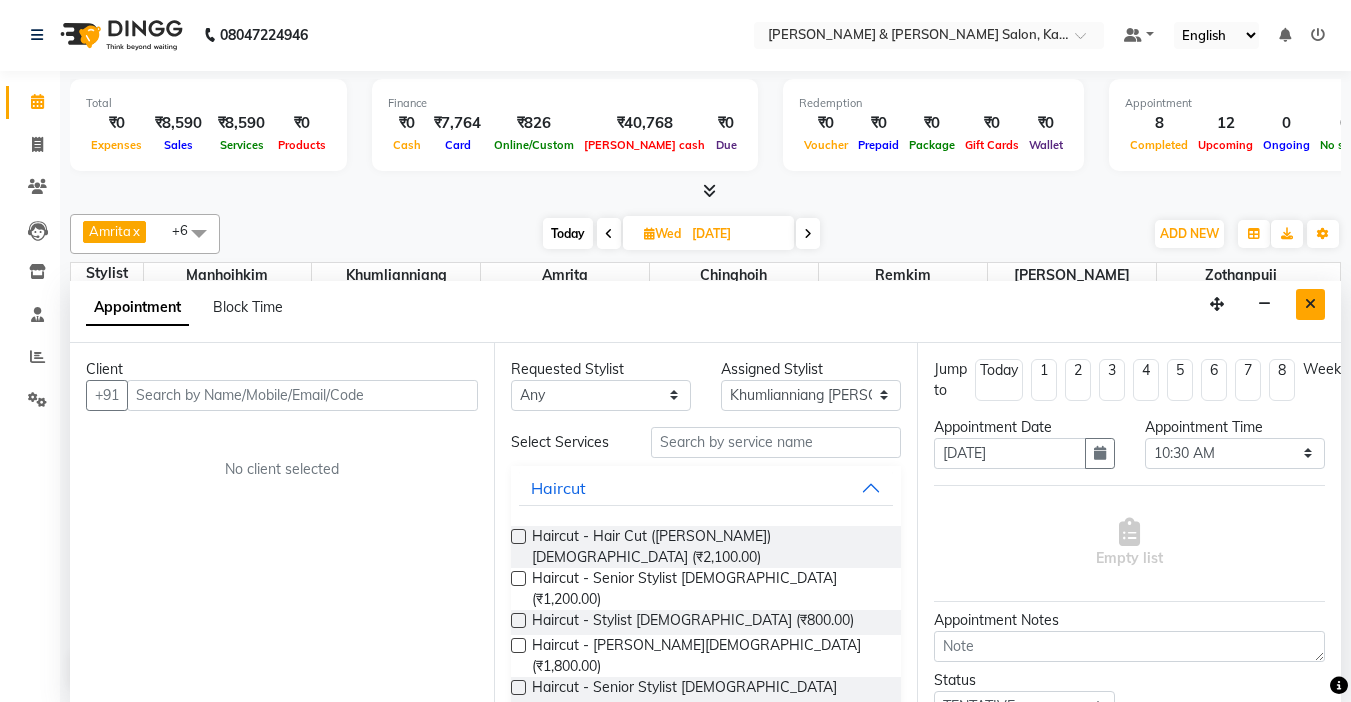 click at bounding box center [1310, 304] 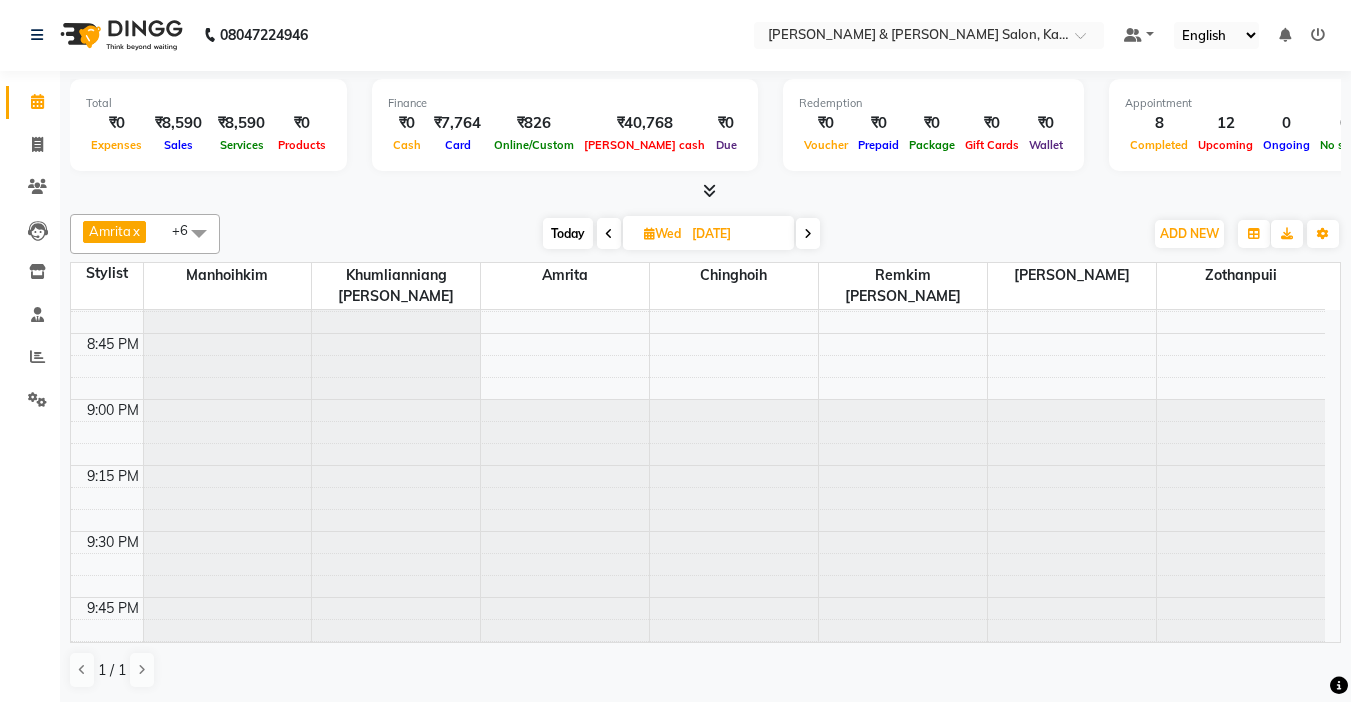 scroll, scrollTop: 2478, scrollLeft: 0, axis: vertical 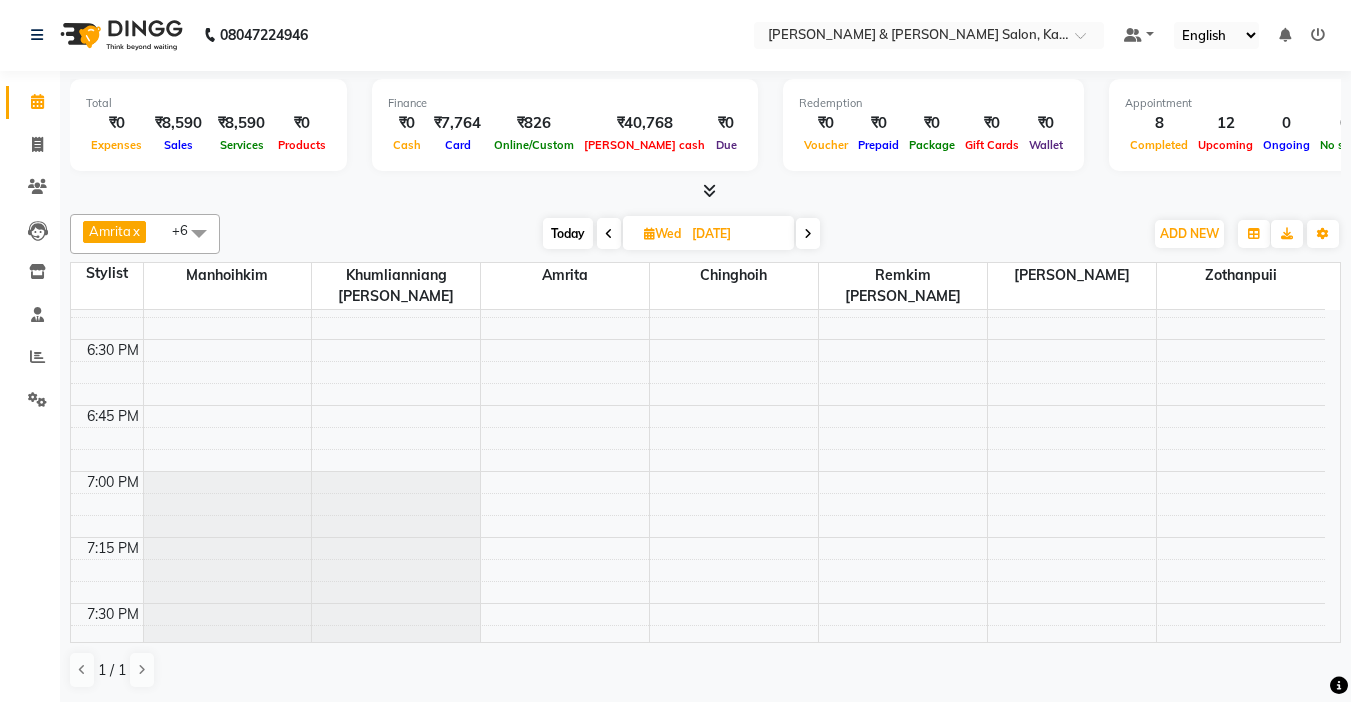 click on "[DATE]" at bounding box center (568, 233) 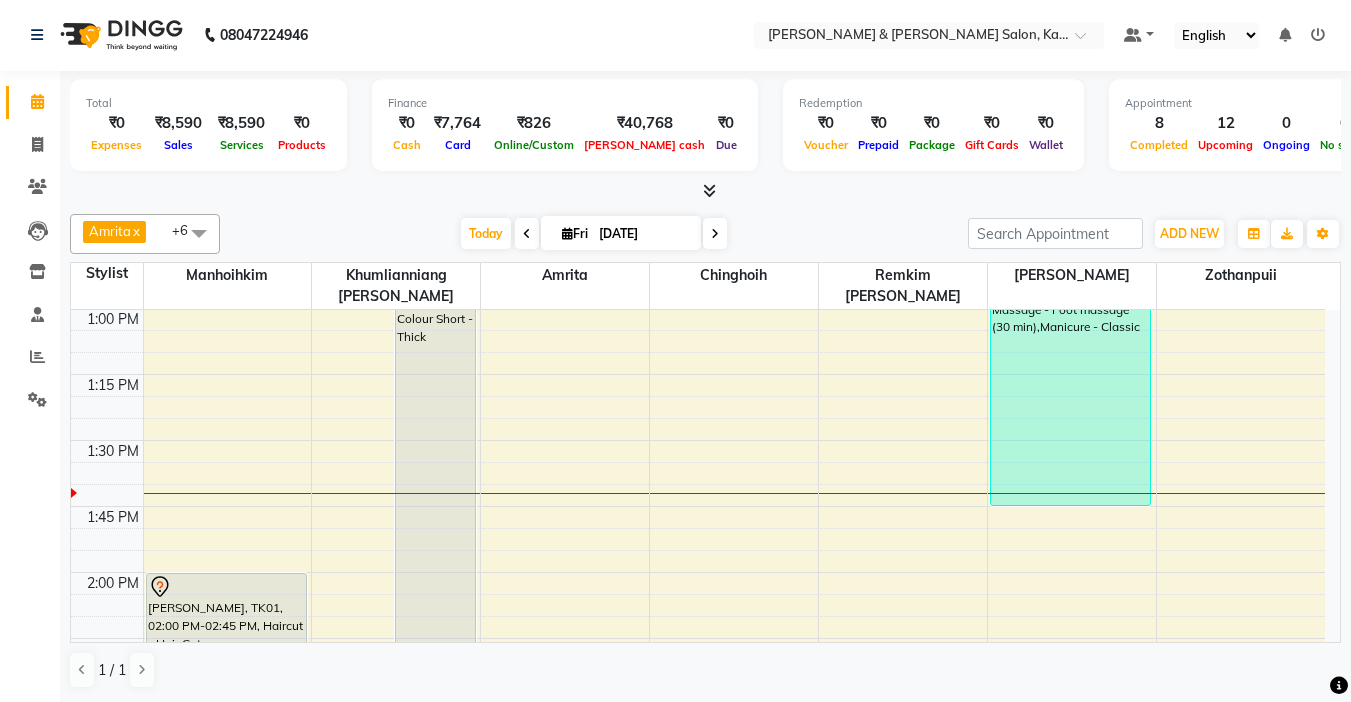 scroll, scrollTop: 1257, scrollLeft: 0, axis: vertical 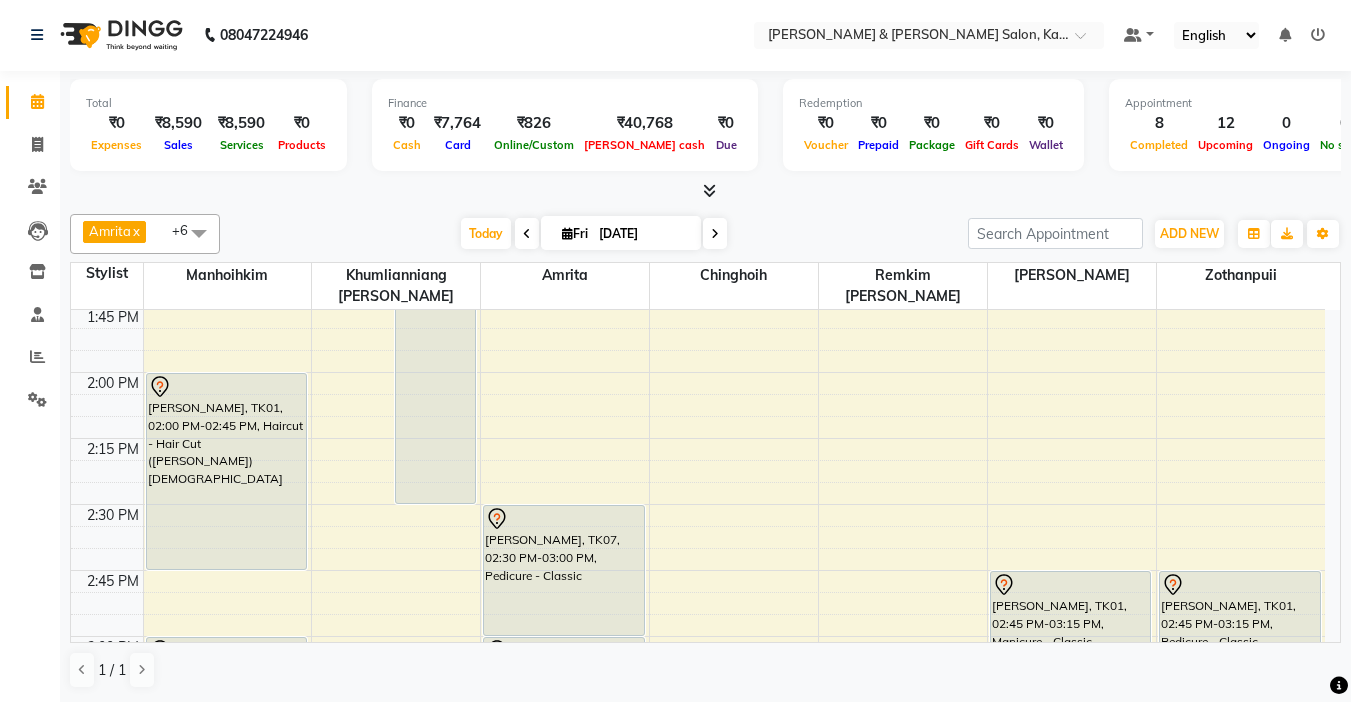 click on "Fri 11-07-2025" at bounding box center (621, 233) 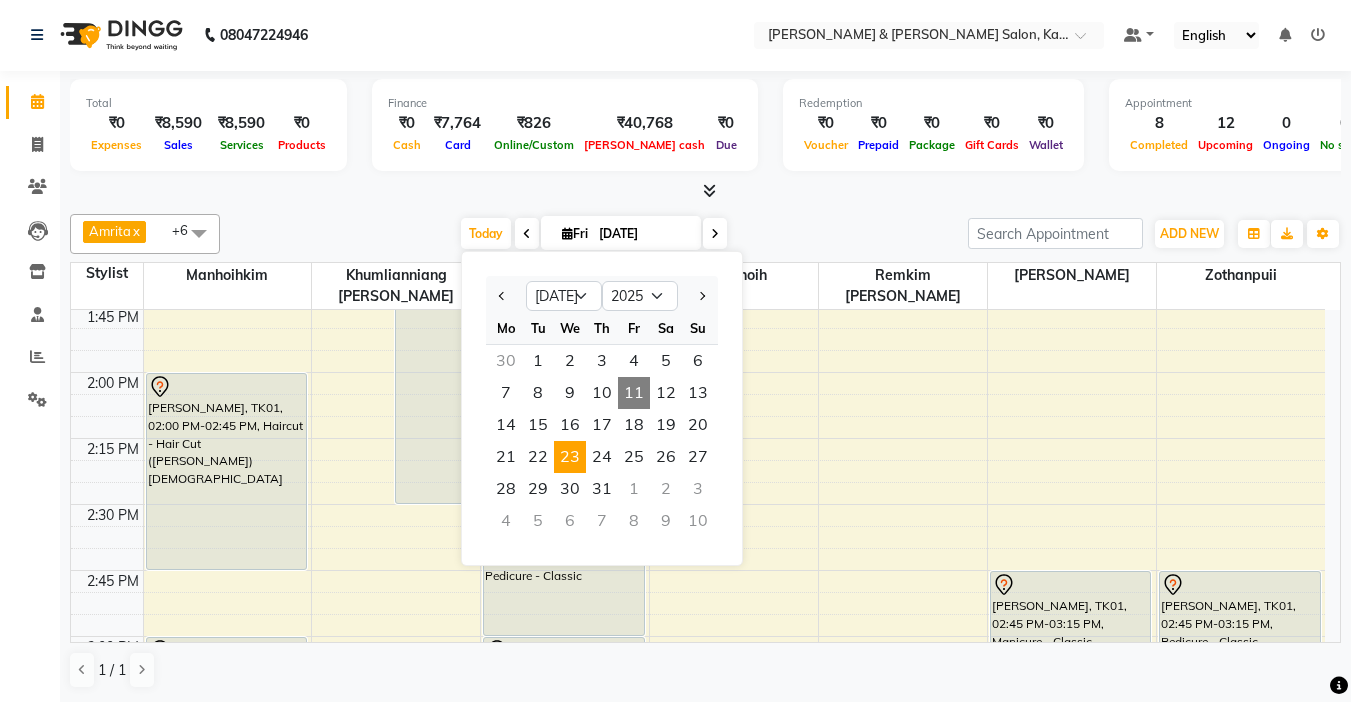 click on "23" at bounding box center [570, 457] 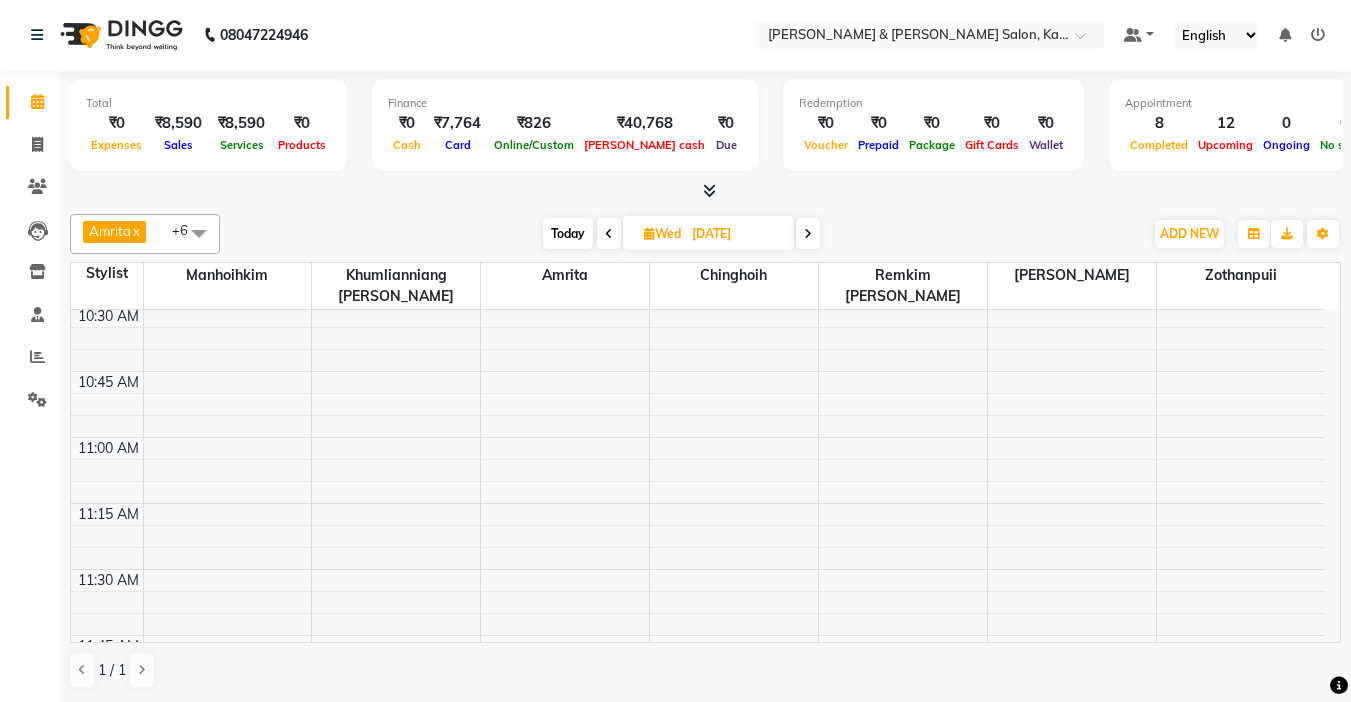scroll, scrollTop: 300, scrollLeft: 0, axis: vertical 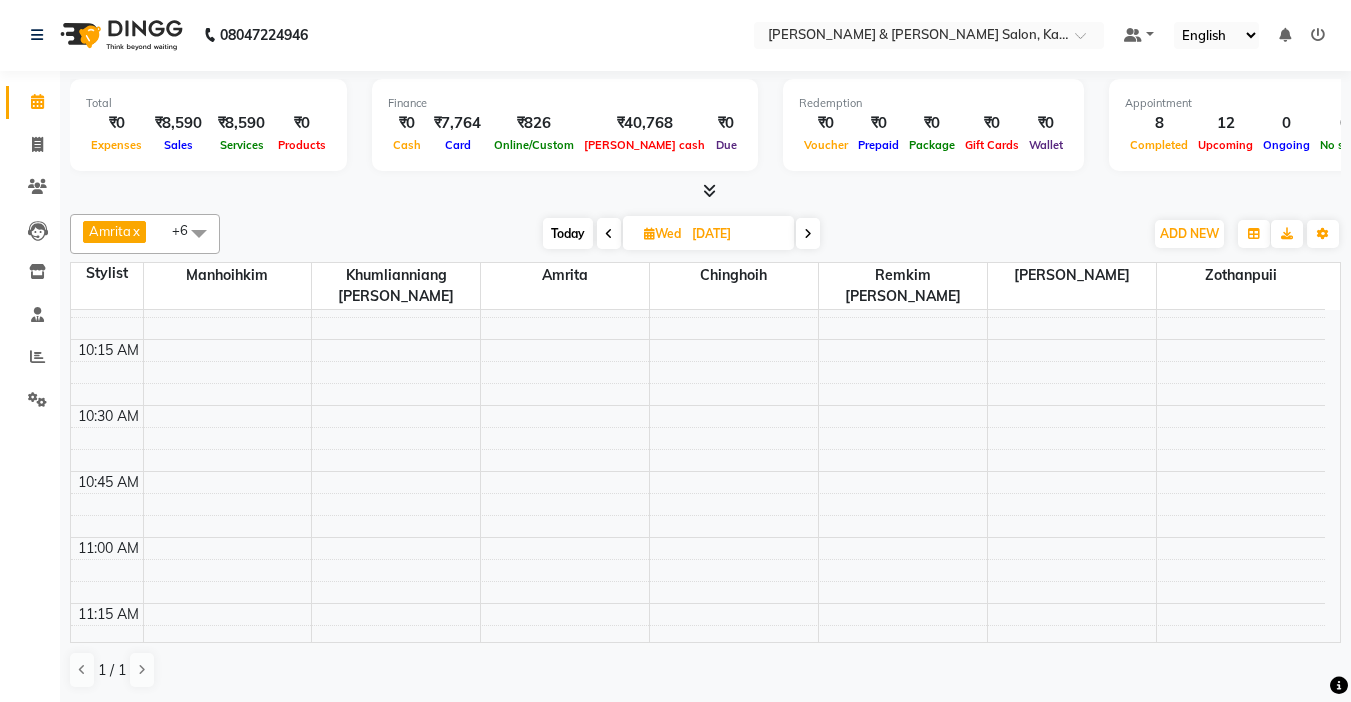 click on "9:00 AM 9:15 AM 9:30 AM 9:45 AM 10:00 AM 10:15 AM 10:30 AM 10:45 AM 11:00 AM 11:15 AM 11:30 AM 11:45 AM 12:00 PM 12:15 PM 12:30 PM 12:45 PM 1:00 PM 1:15 PM 1:30 PM 1:45 PM 2:00 PM 2:15 PM 2:30 PM 2:45 PM 3:00 PM 3:15 PM 3:30 PM 3:45 PM 4:00 PM 4:15 PM 4:30 PM 4:45 PM 5:00 PM 5:15 PM 5:30 PM 5:45 PM 6:00 PM 6:15 PM 6:30 PM 6:45 PM 7:00 PM 7:15 PM 7:30 PM 7:45 PM 8:00 PM 8:15 PM 8:30 PM 8:45 PM 9:00 PM 9:15 PM 9:30 PM 9:45 PM" at bounding box center [698, 1725] 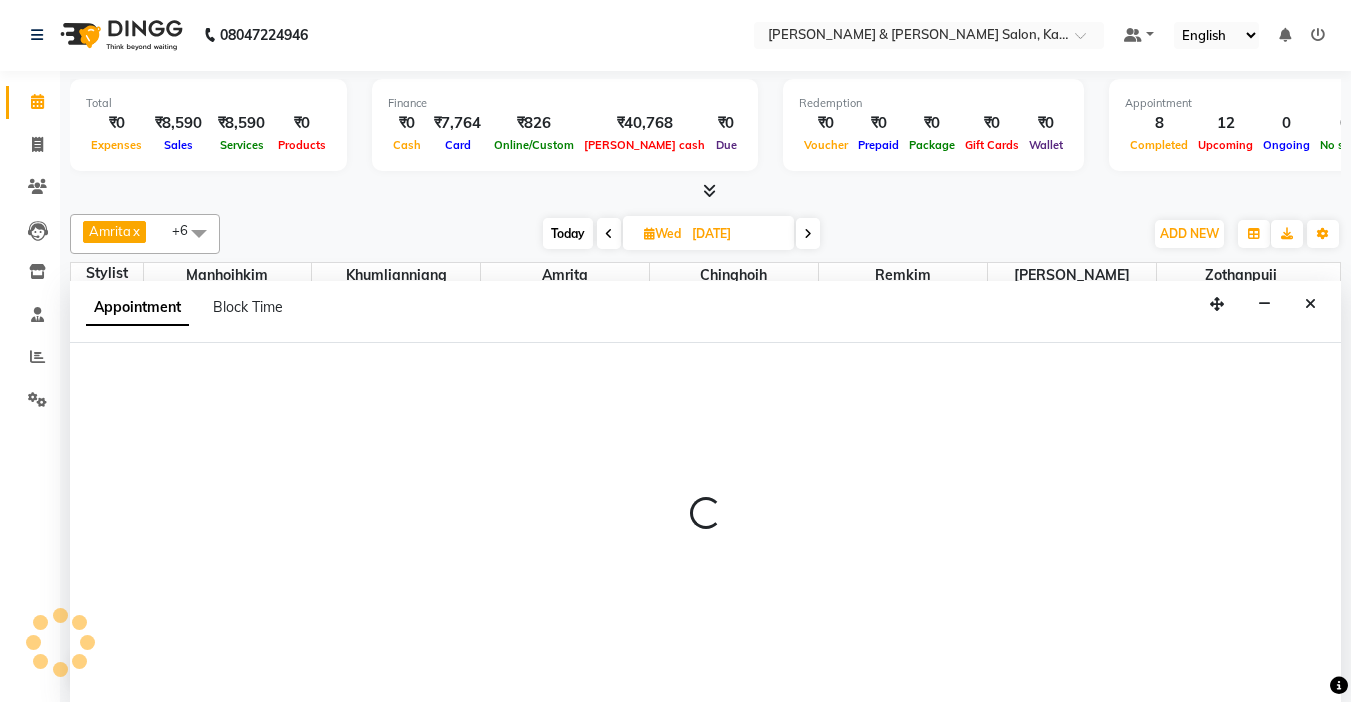 select on "70737" 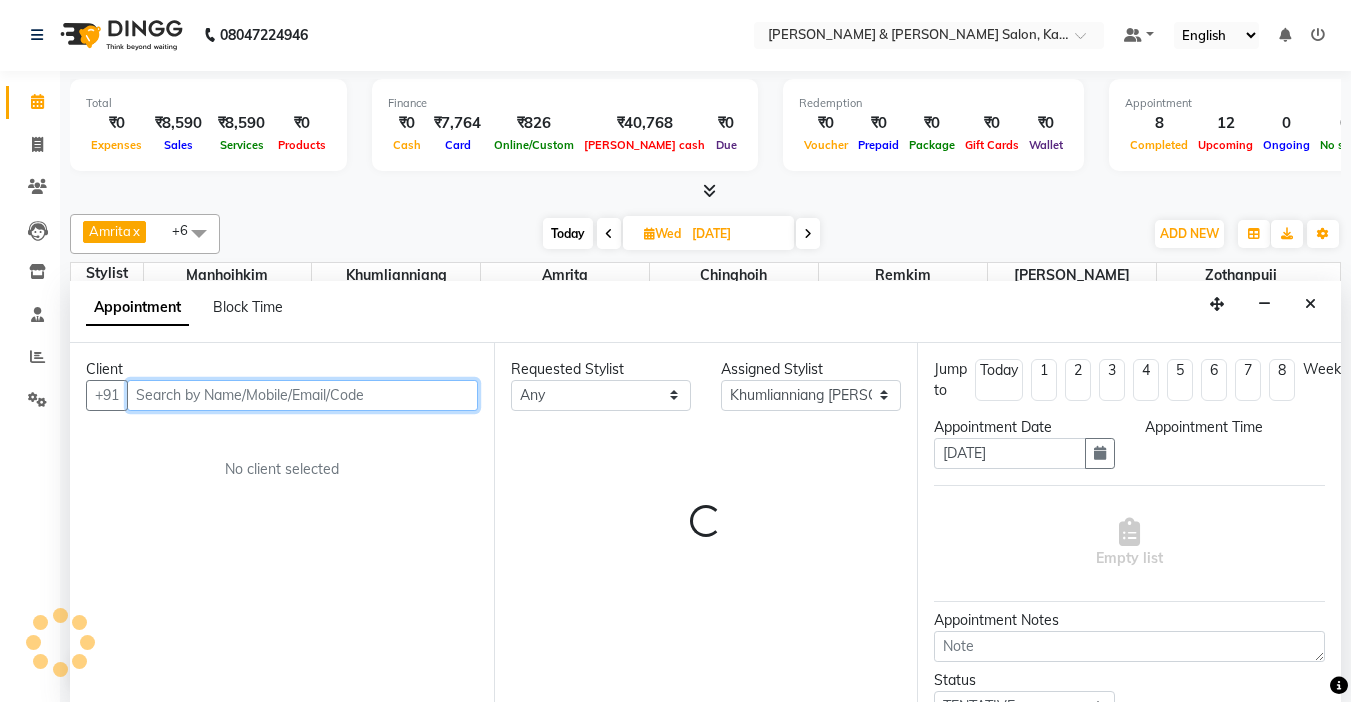 select on "630" 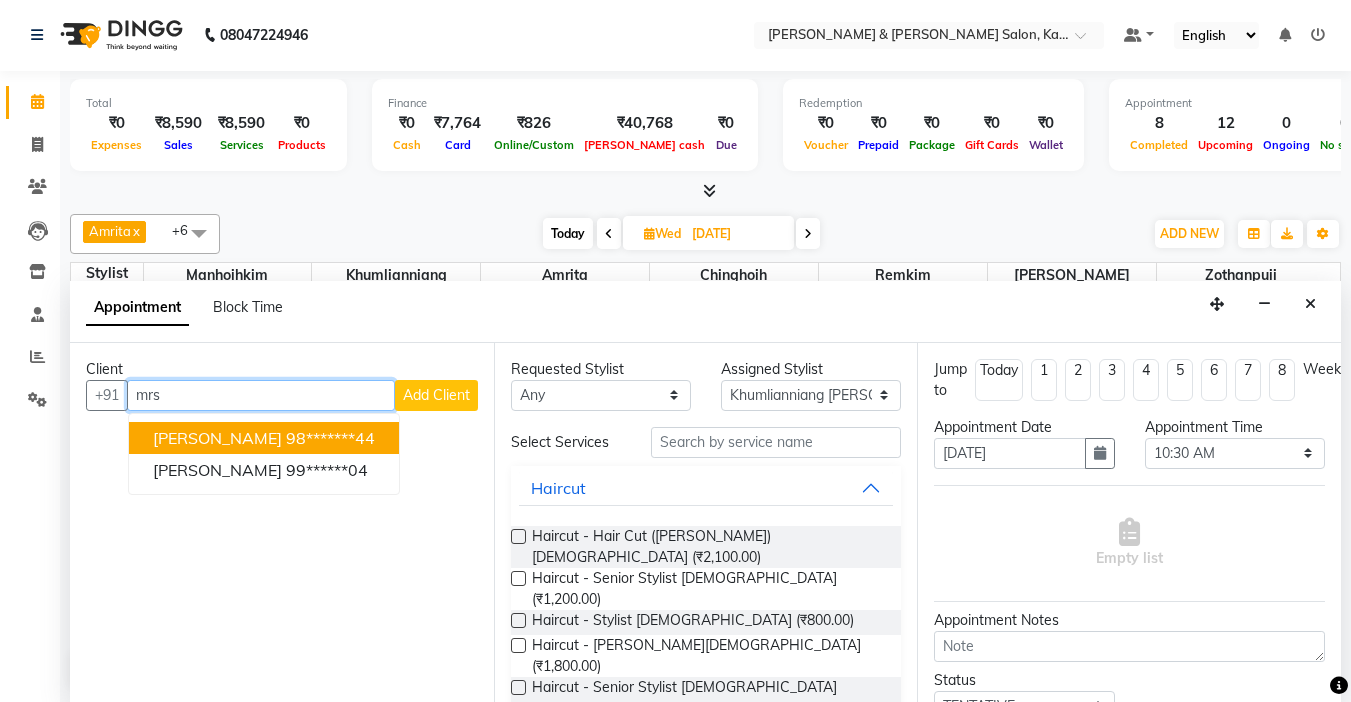 click on "98*******44" at bounding box center [330, 438] 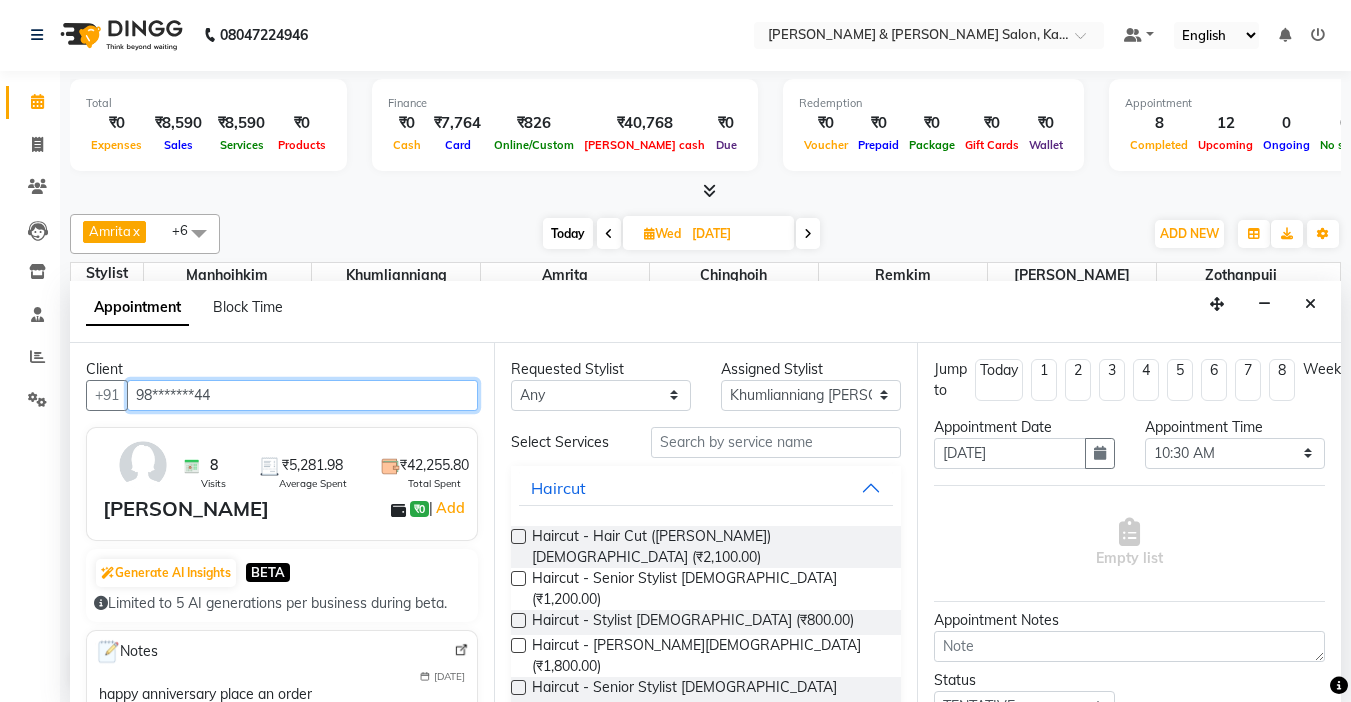type on "98*******44" 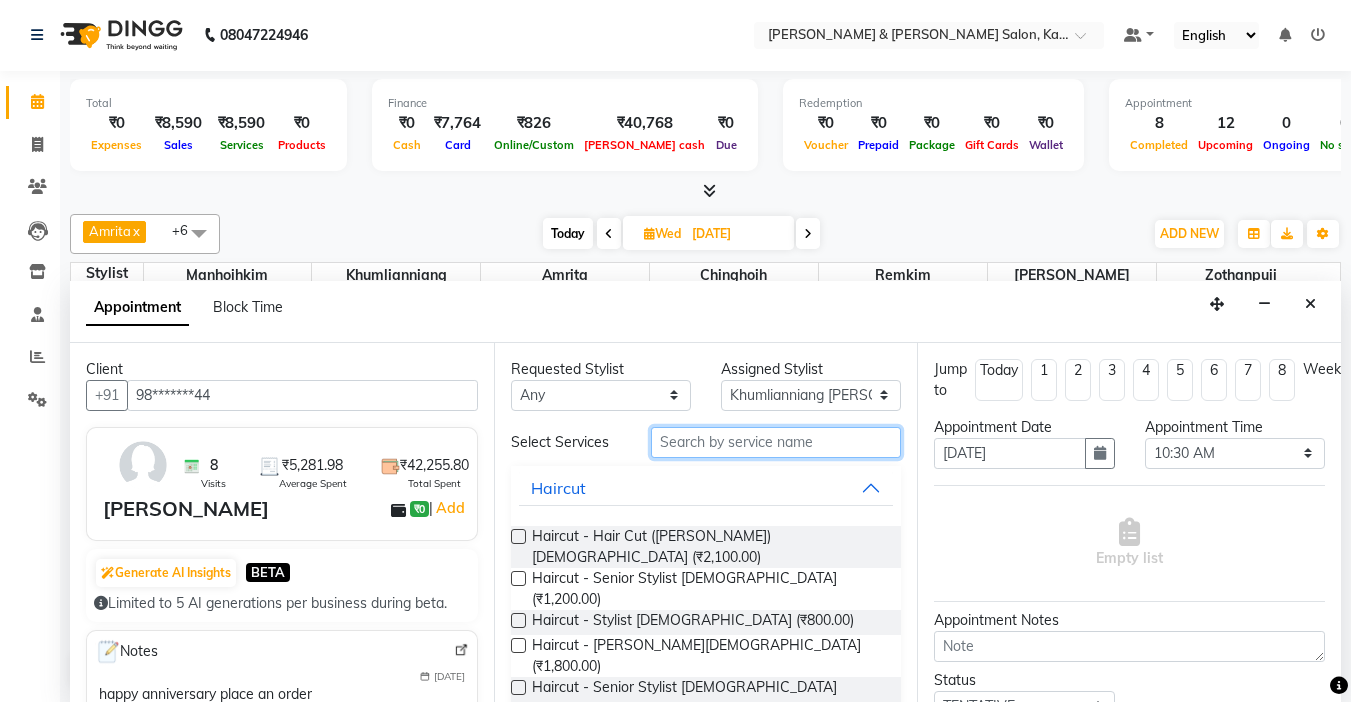 click at bounding box center [776, 442] 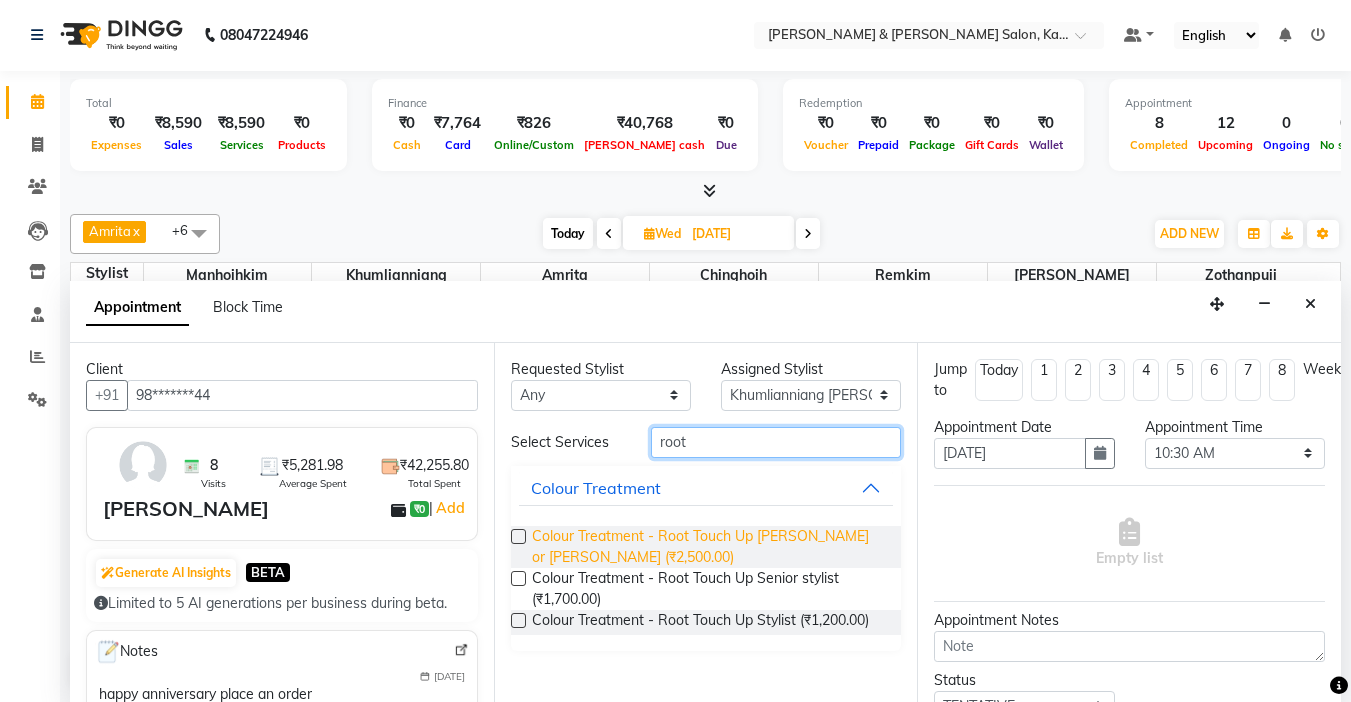 type on "root" 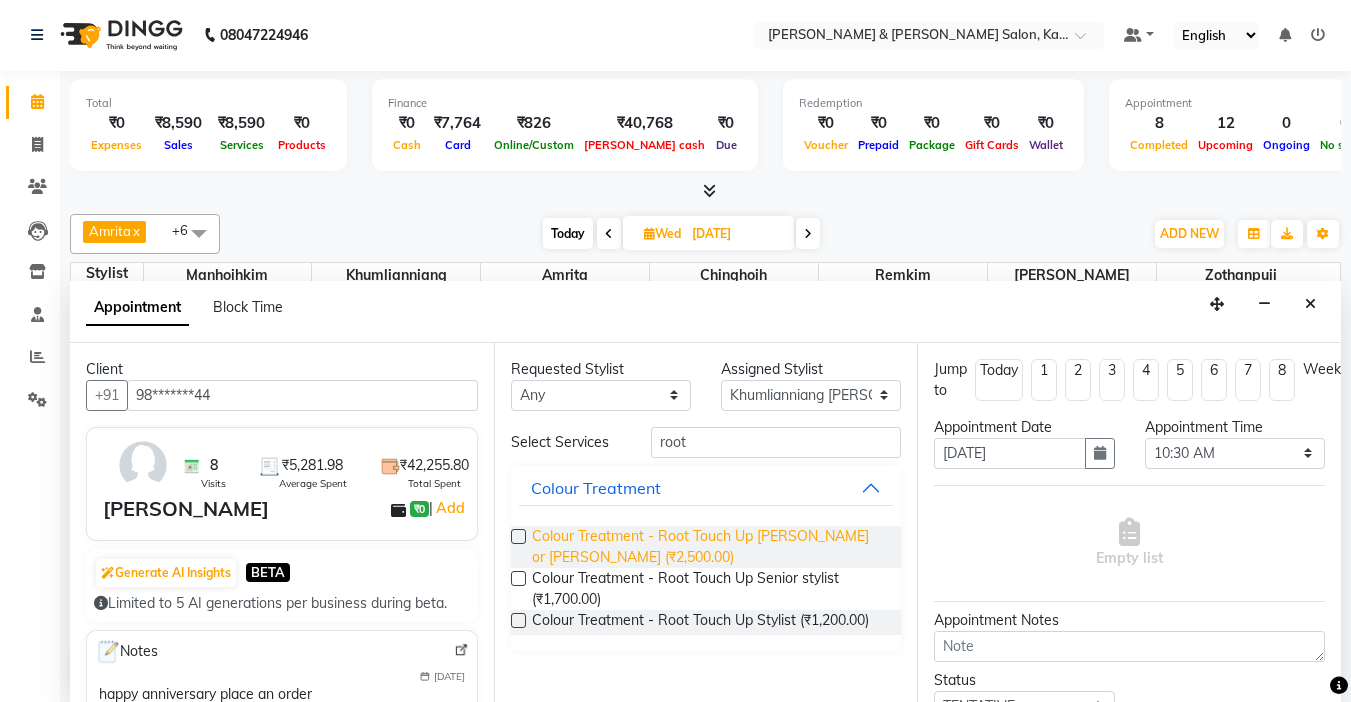 click on "Colour Treatment - Root Touch Up Kim or Niang (₹2,500.00)" at bounding box center (709, 547) 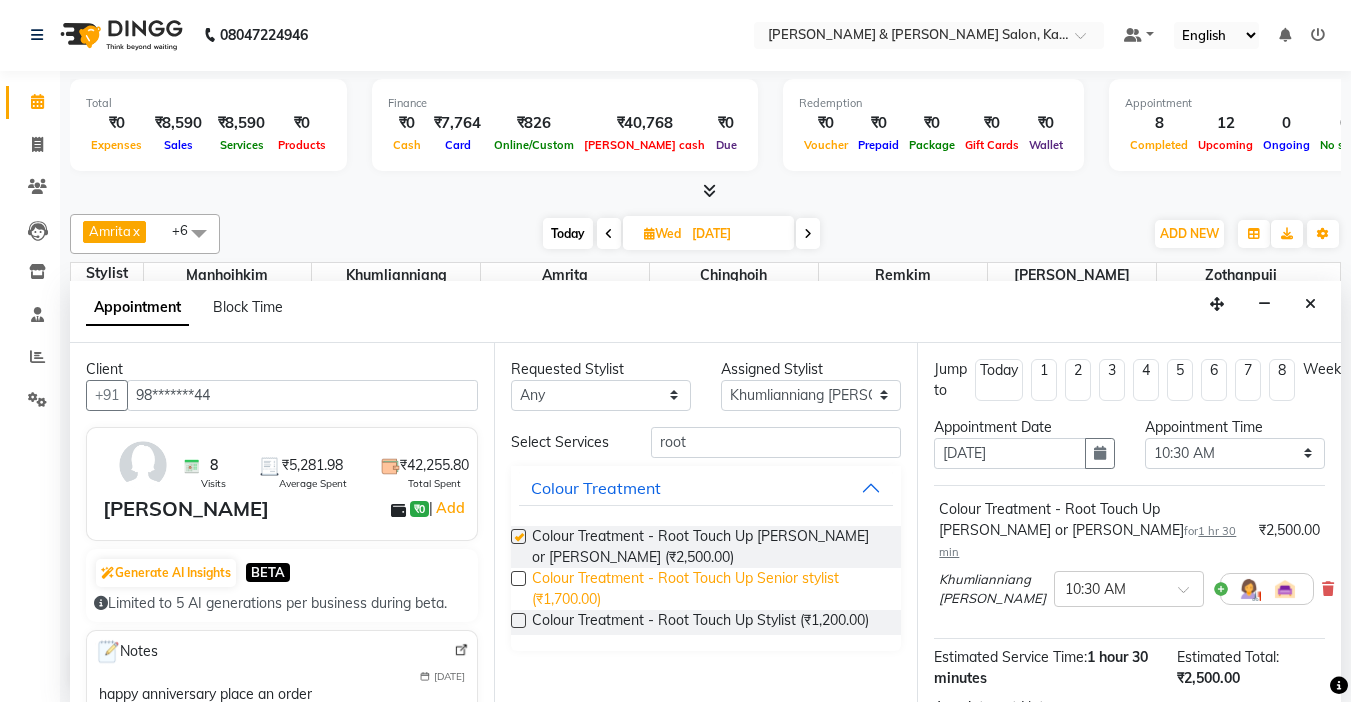 checkbox on "false" 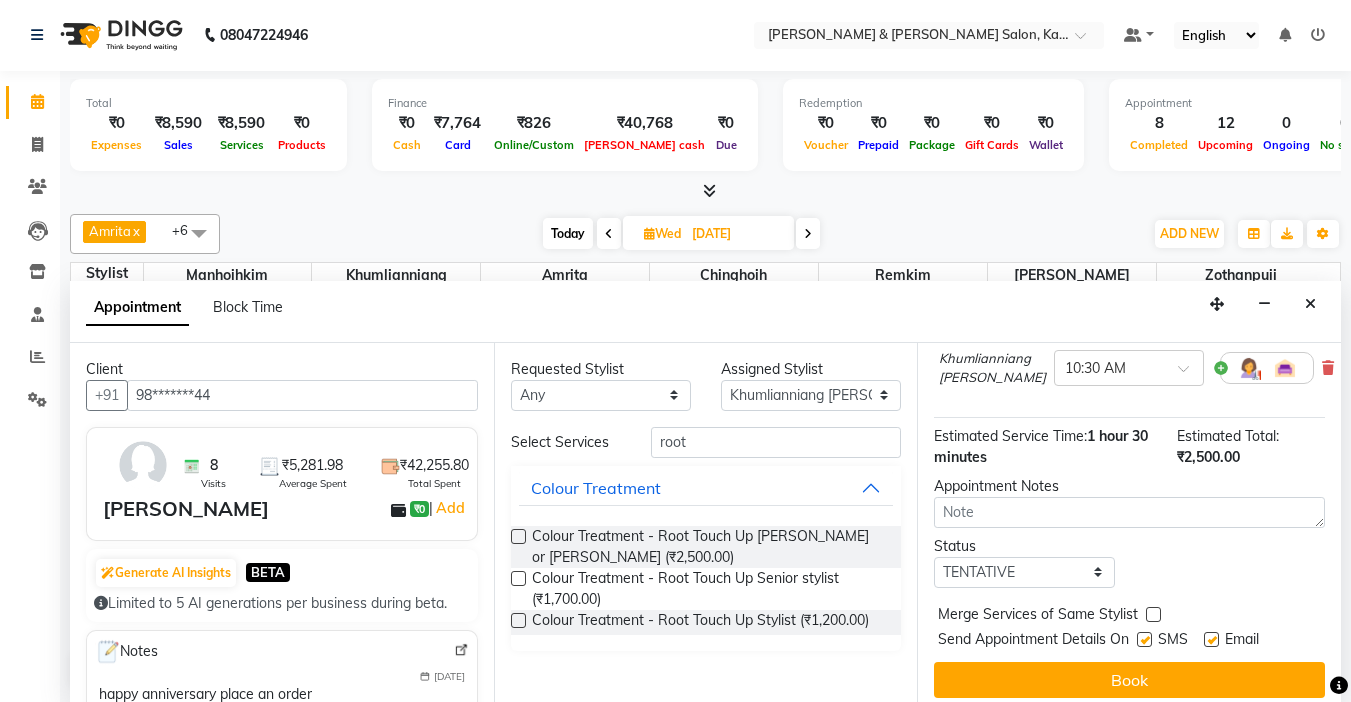 scroll, scrollTop: 227, scrollLeft: 0, axis: vertical 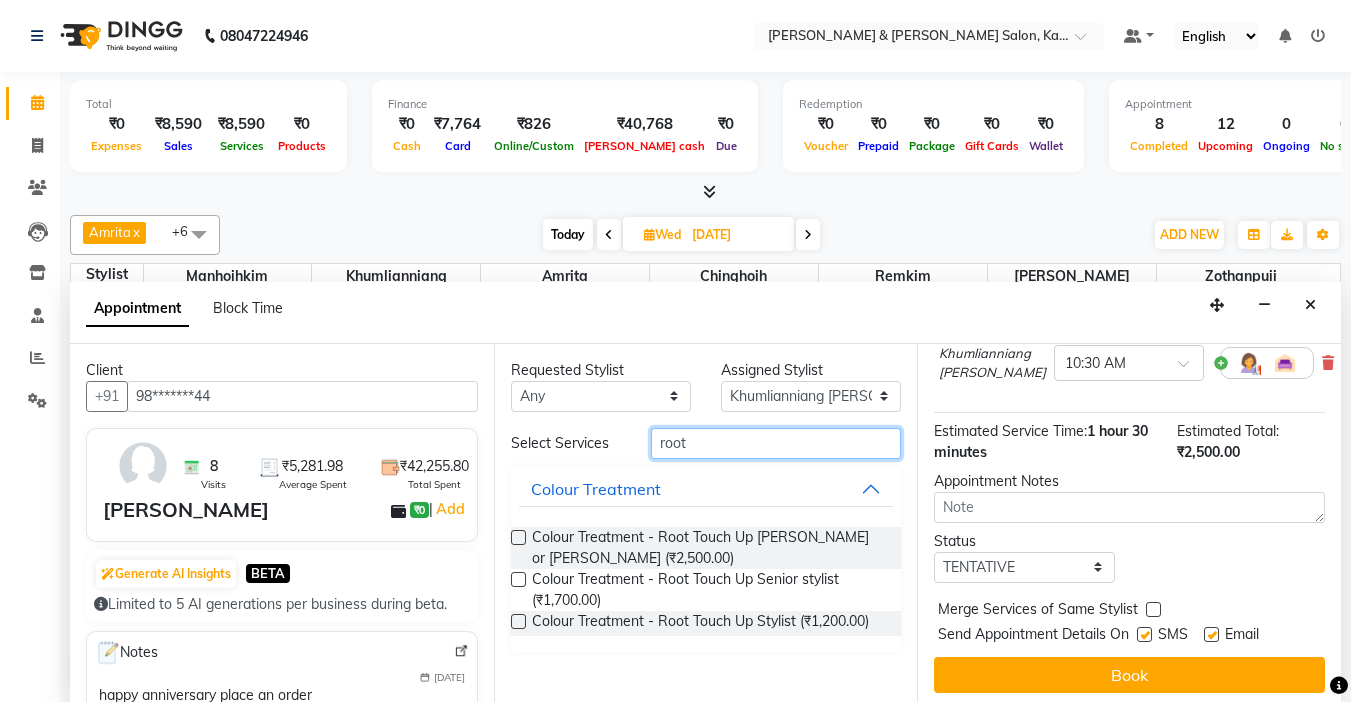 click on "root" at bounding box center (776, 443) 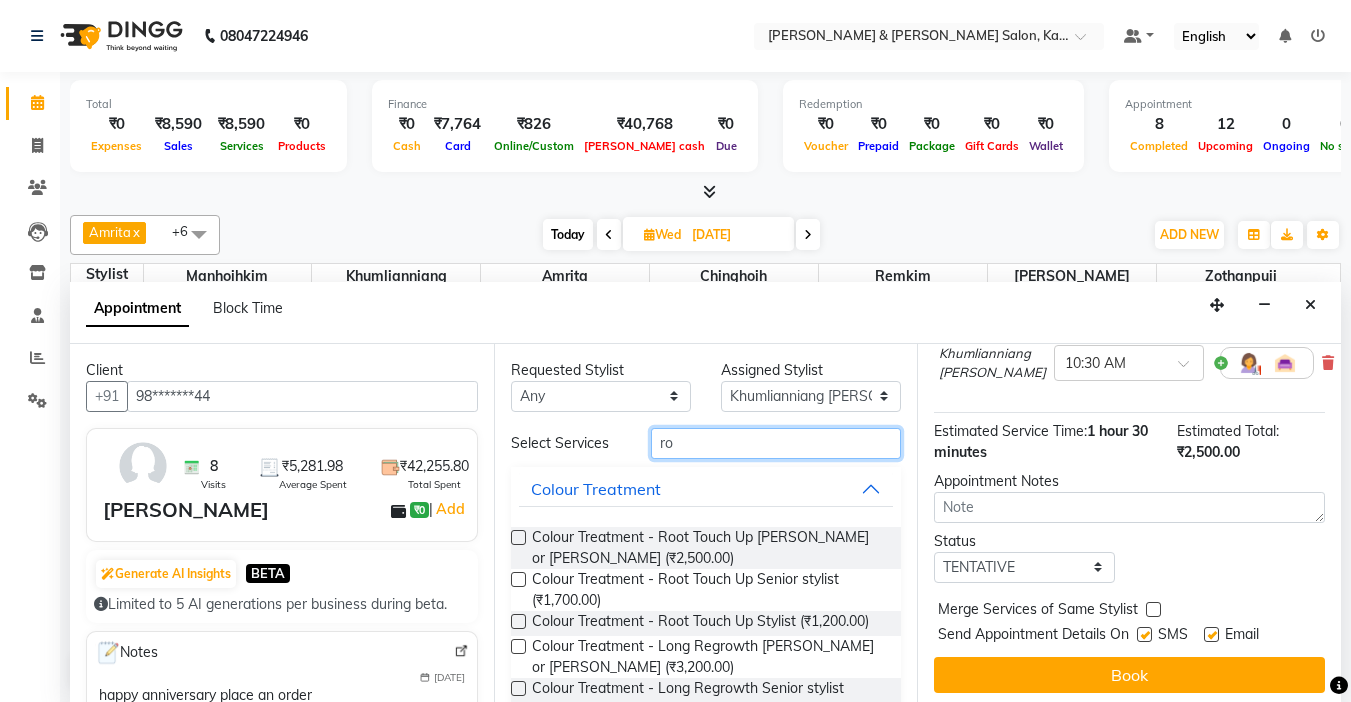 type on "r" 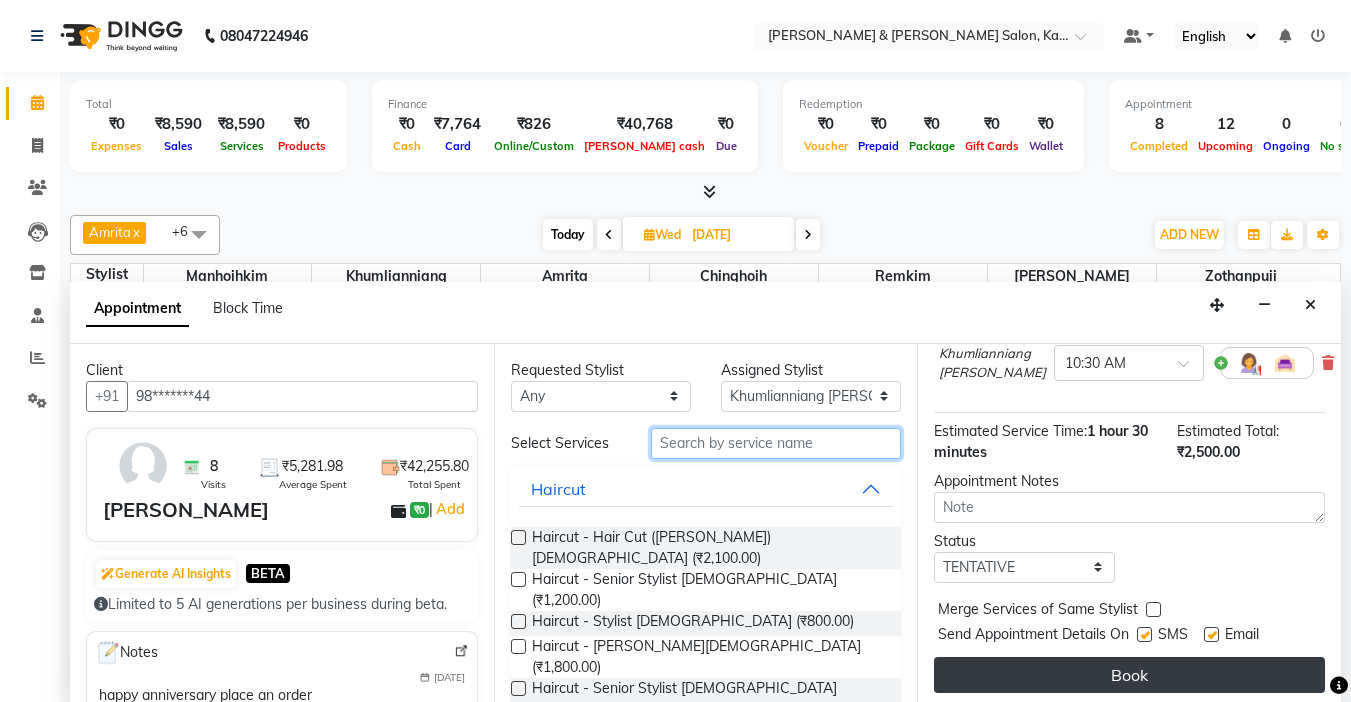 type 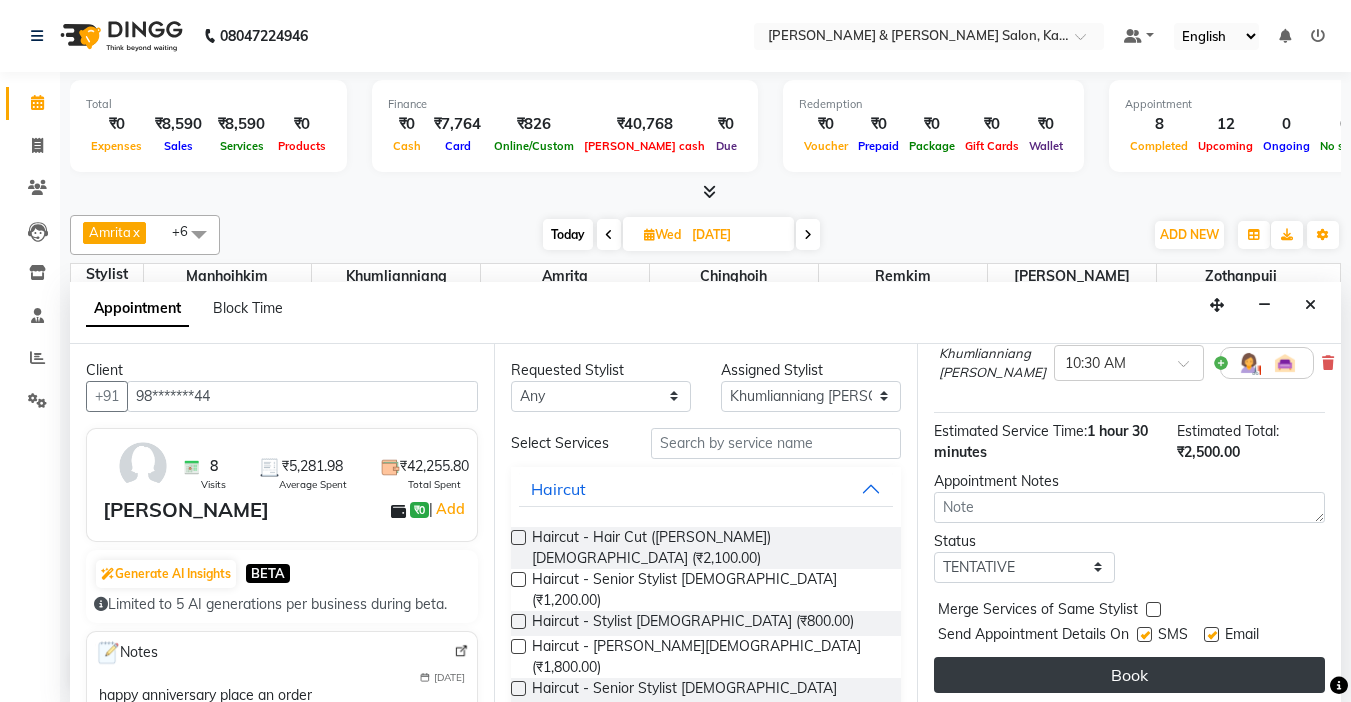 click on "Book" at bounding box center [1129, 675] 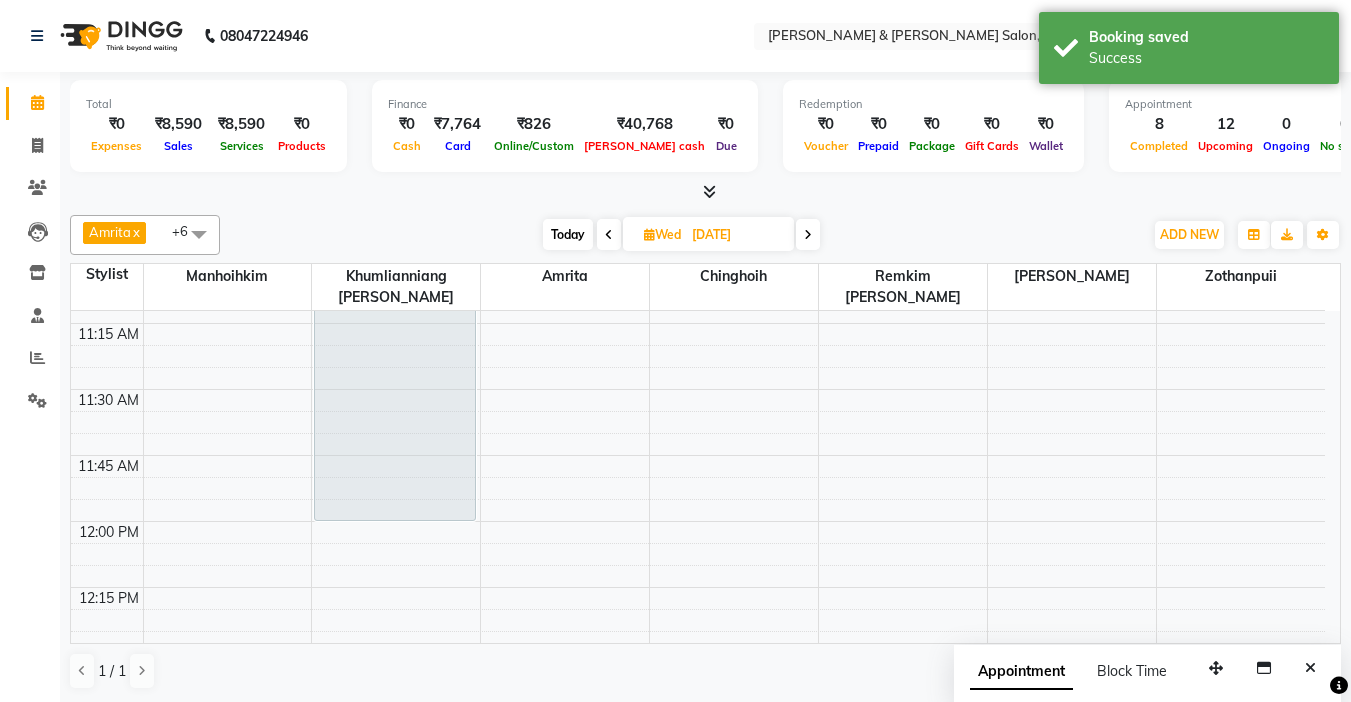 scroll, scrollTop: 700, scrollLeft: 0, axis: vertical 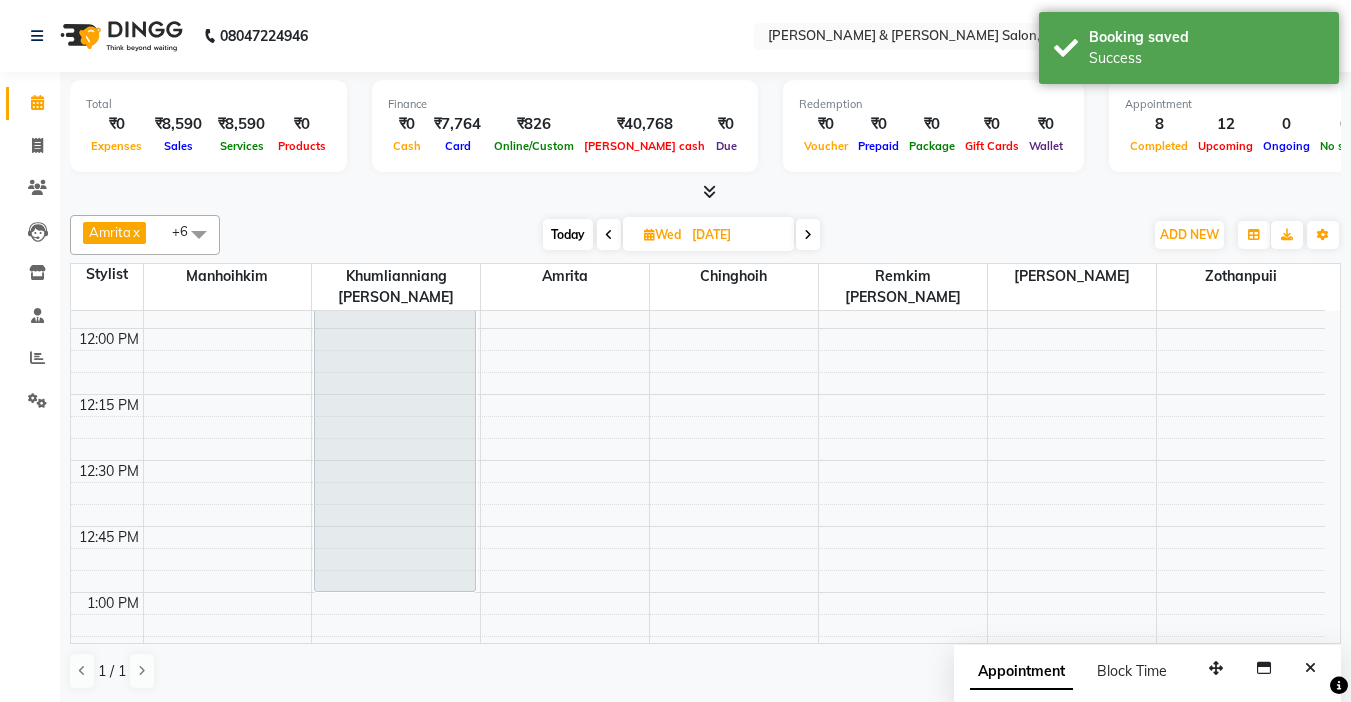 drag, startPoint x: 387, startPoint y: 380, endPoint x: 409, endPoint y: 550, distance: 171.41762 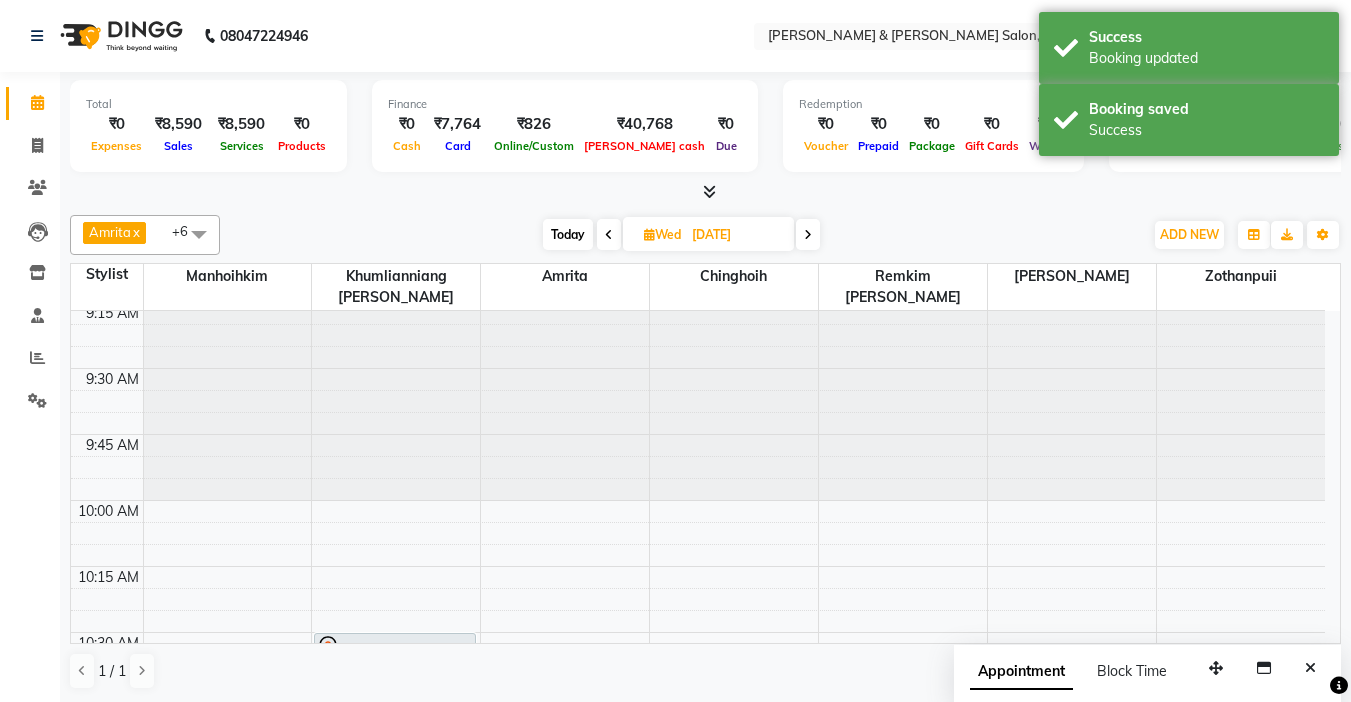 scroll, scrollTop: 0, scrollLeft: 0, axis: both 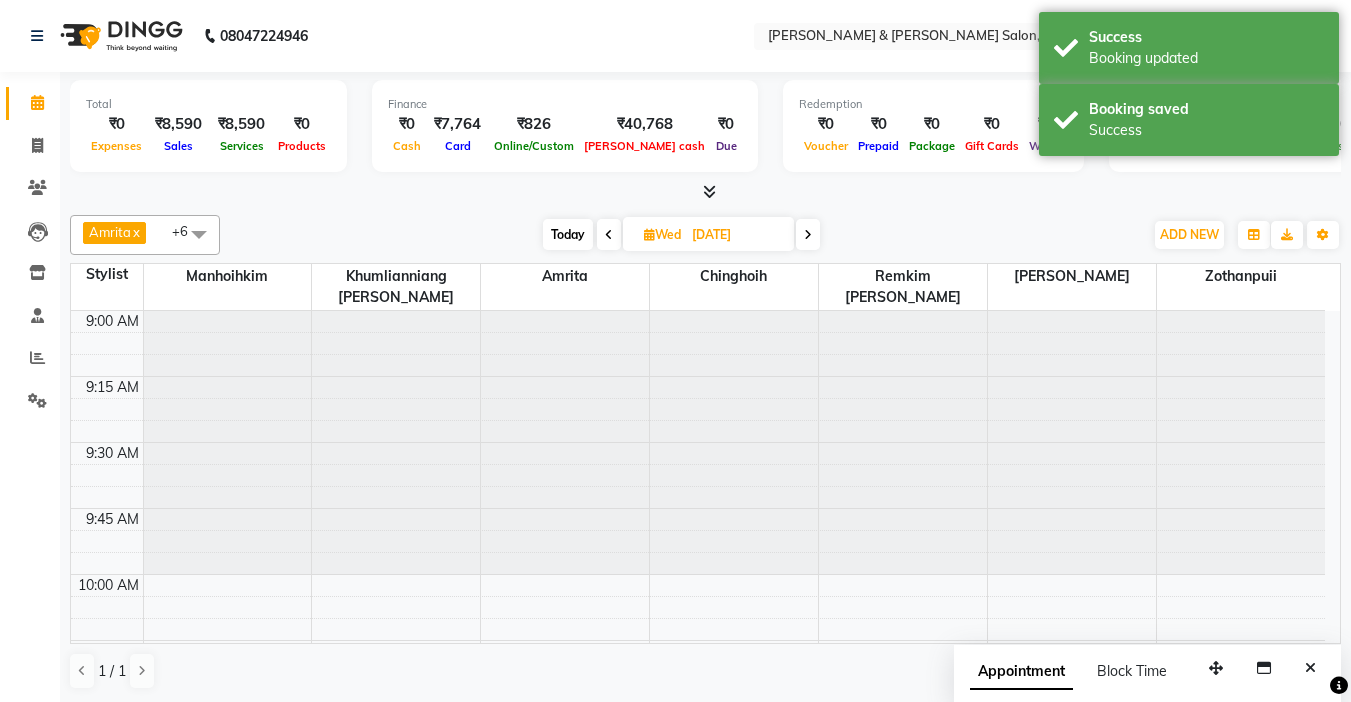 click on "[DATE]" at bounding box center [568, 234] 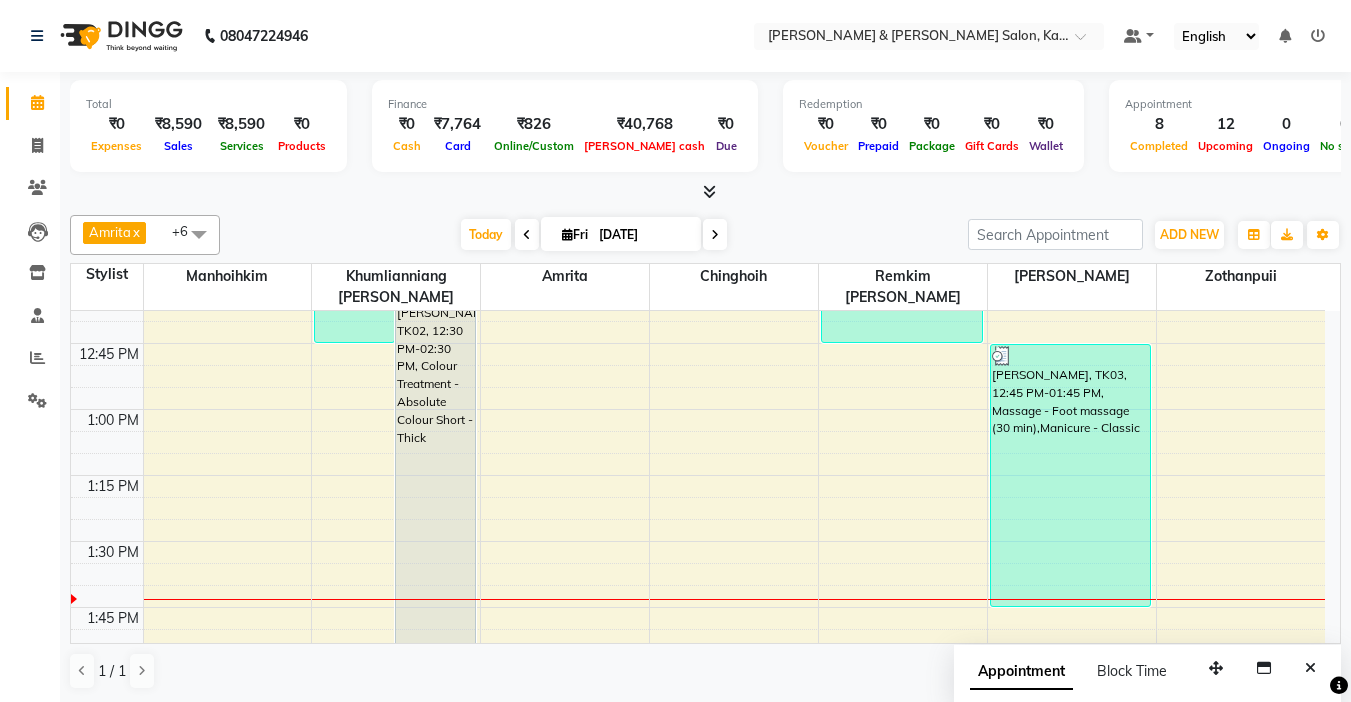 scroll, scrollTop: 857, scrollLeft: 0, axis: vertical 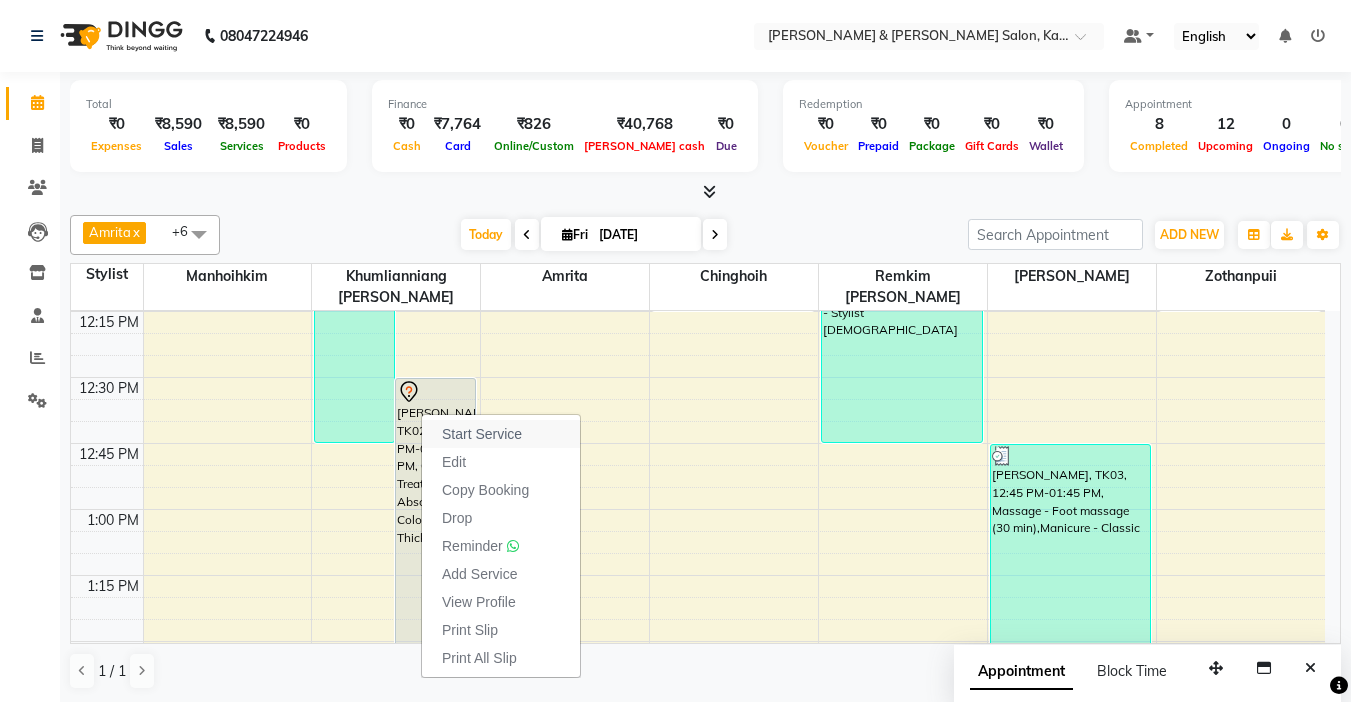 click on "Start Service" at bounding box center (501, 434) 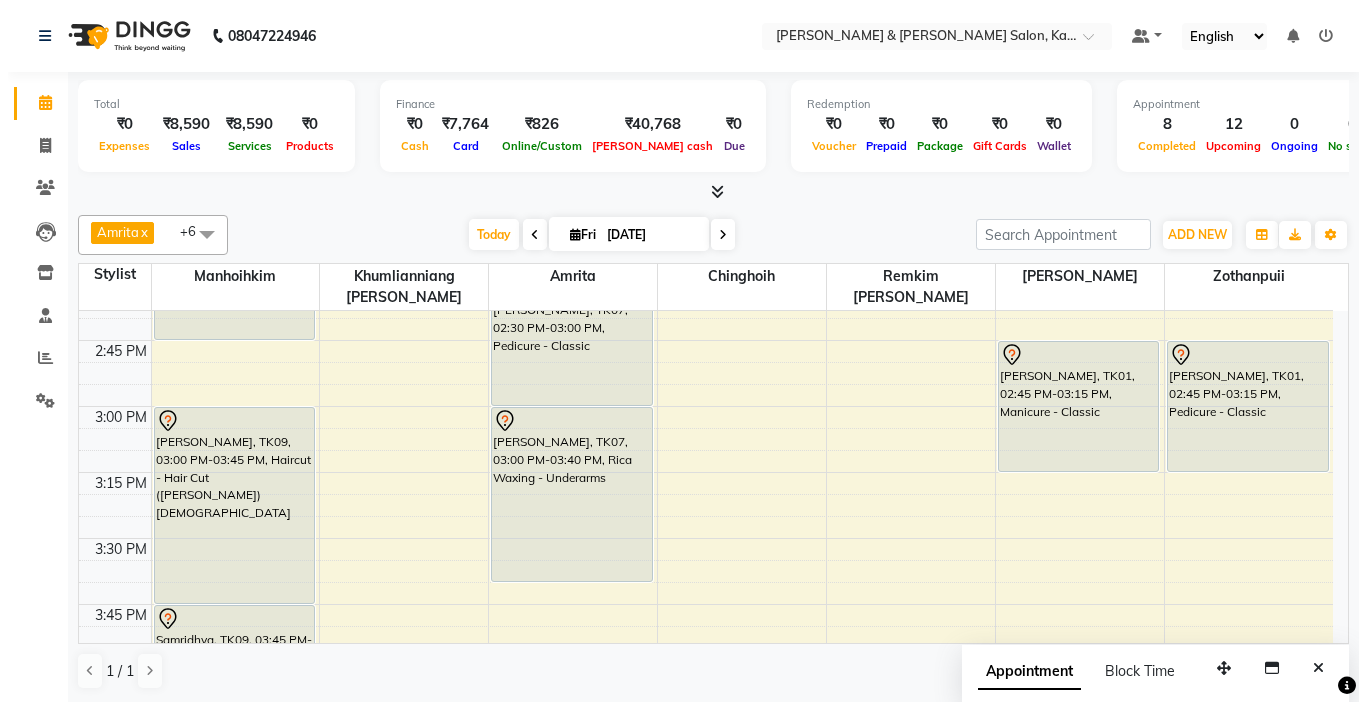 scroll, scrollTop: 1457, scrollLeft: 0, axis: vertical 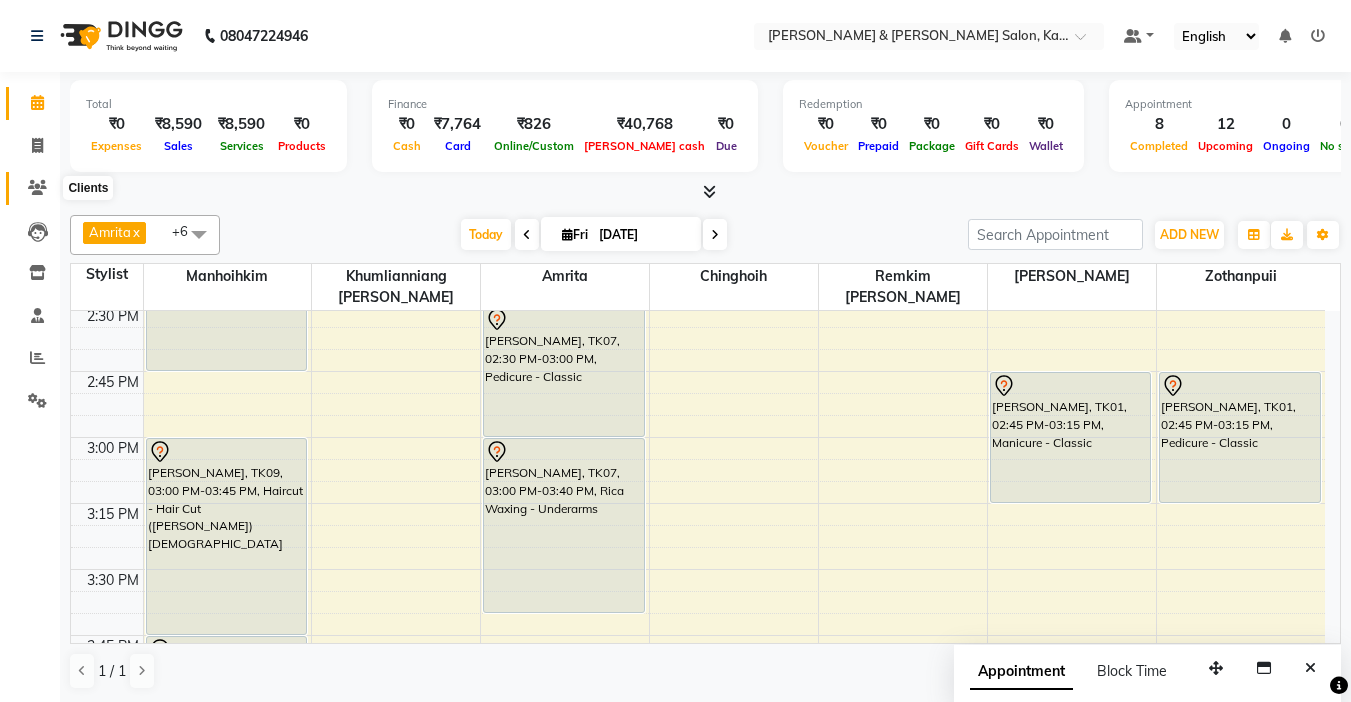 click 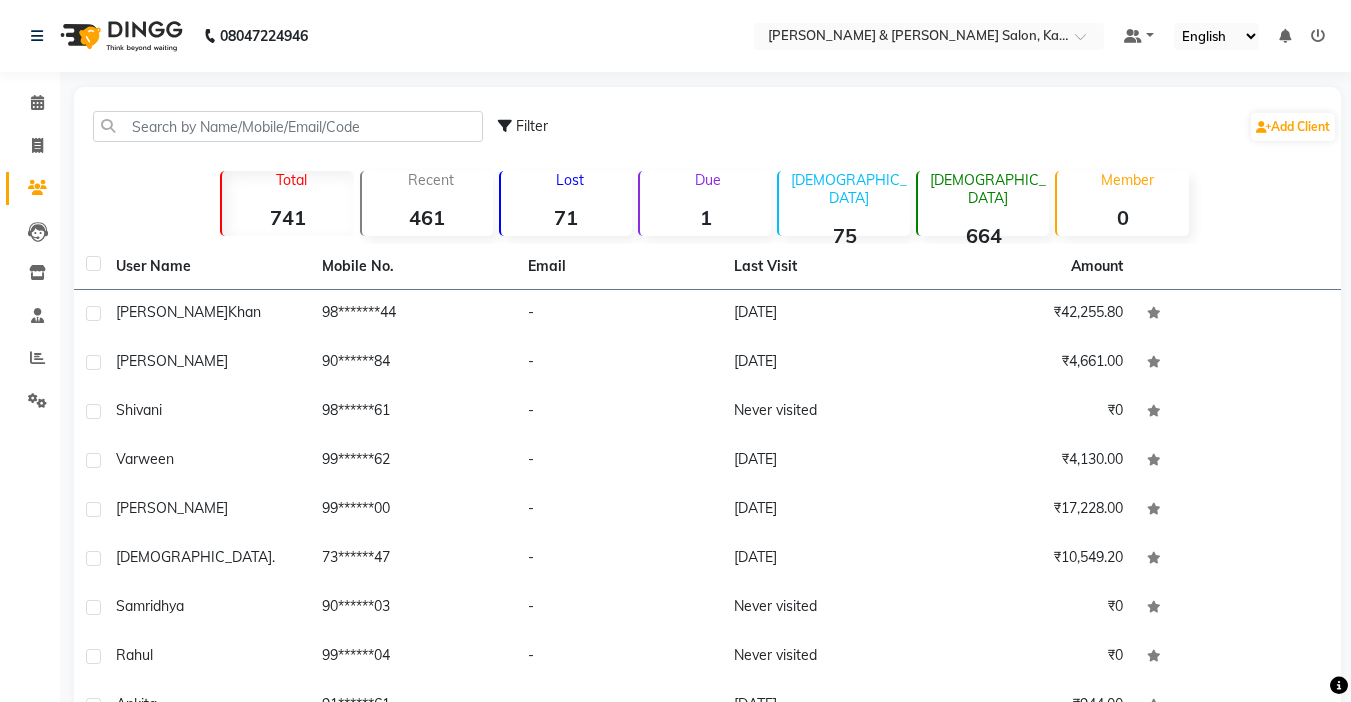 click on "Filter  Add Client" 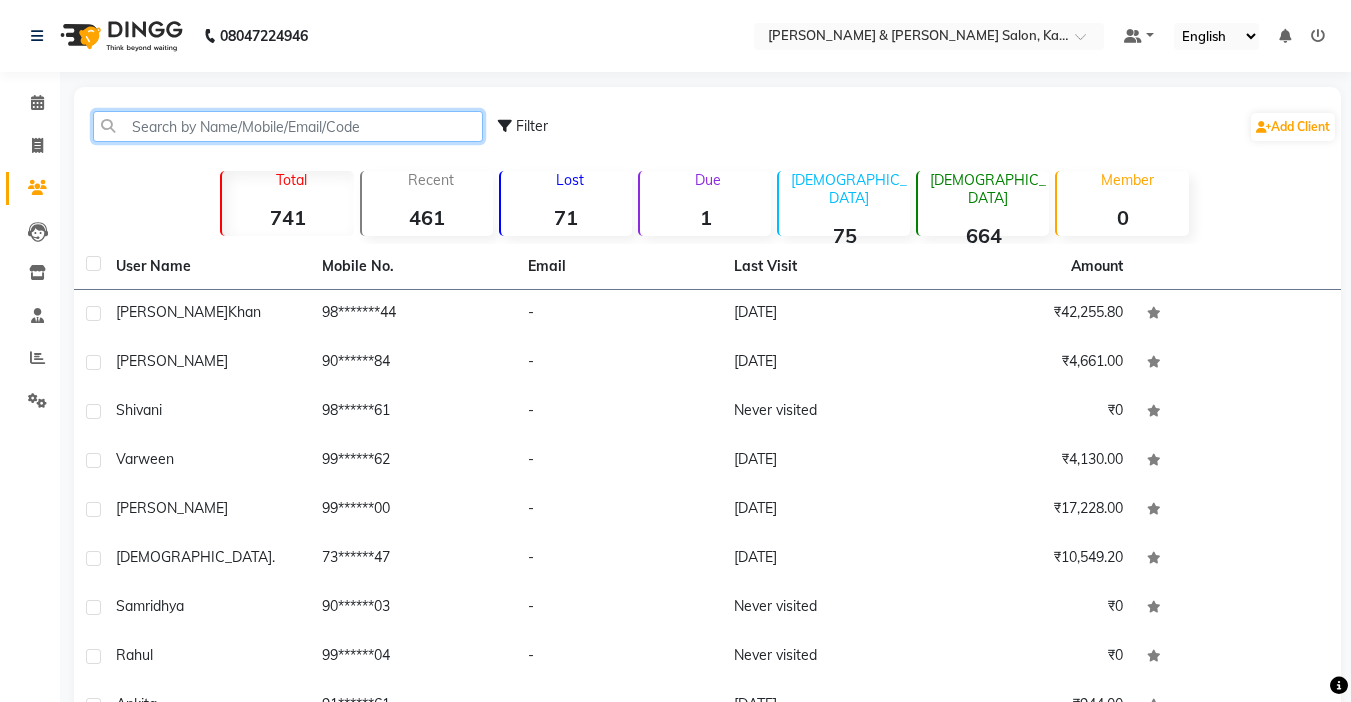 click 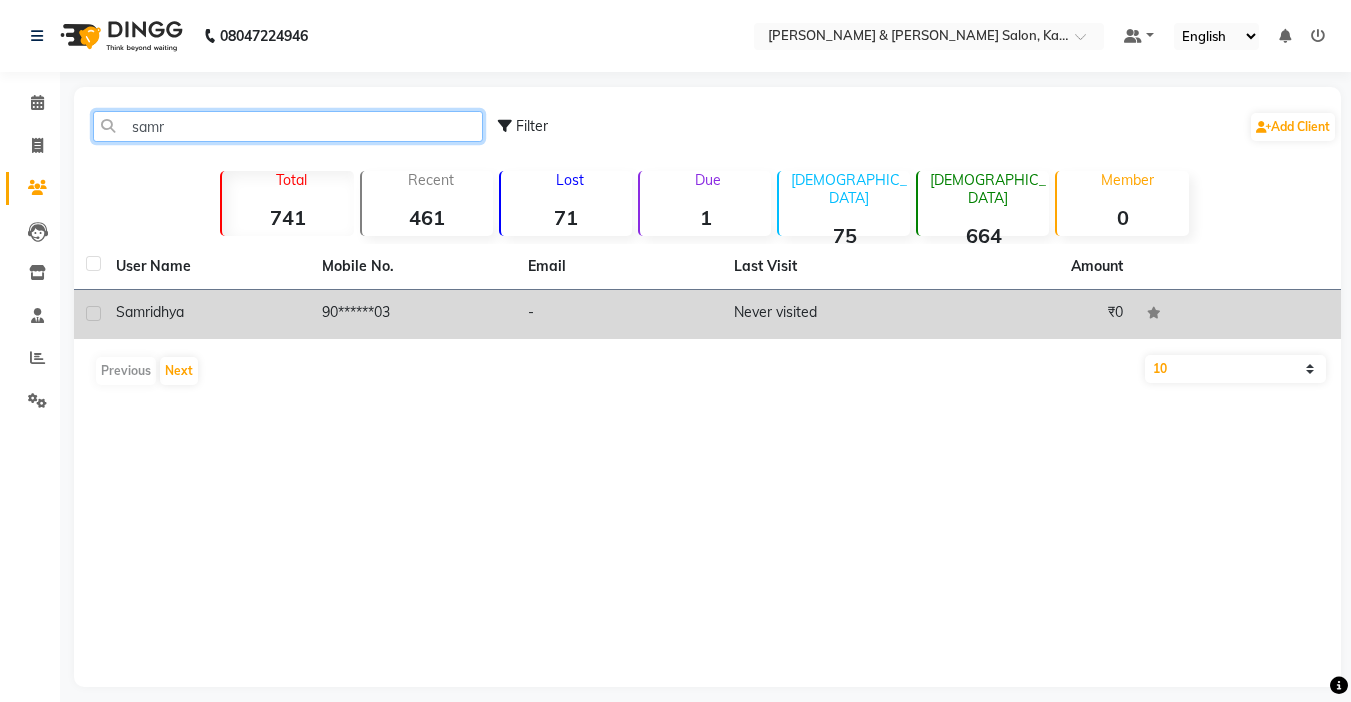 type on "samr" 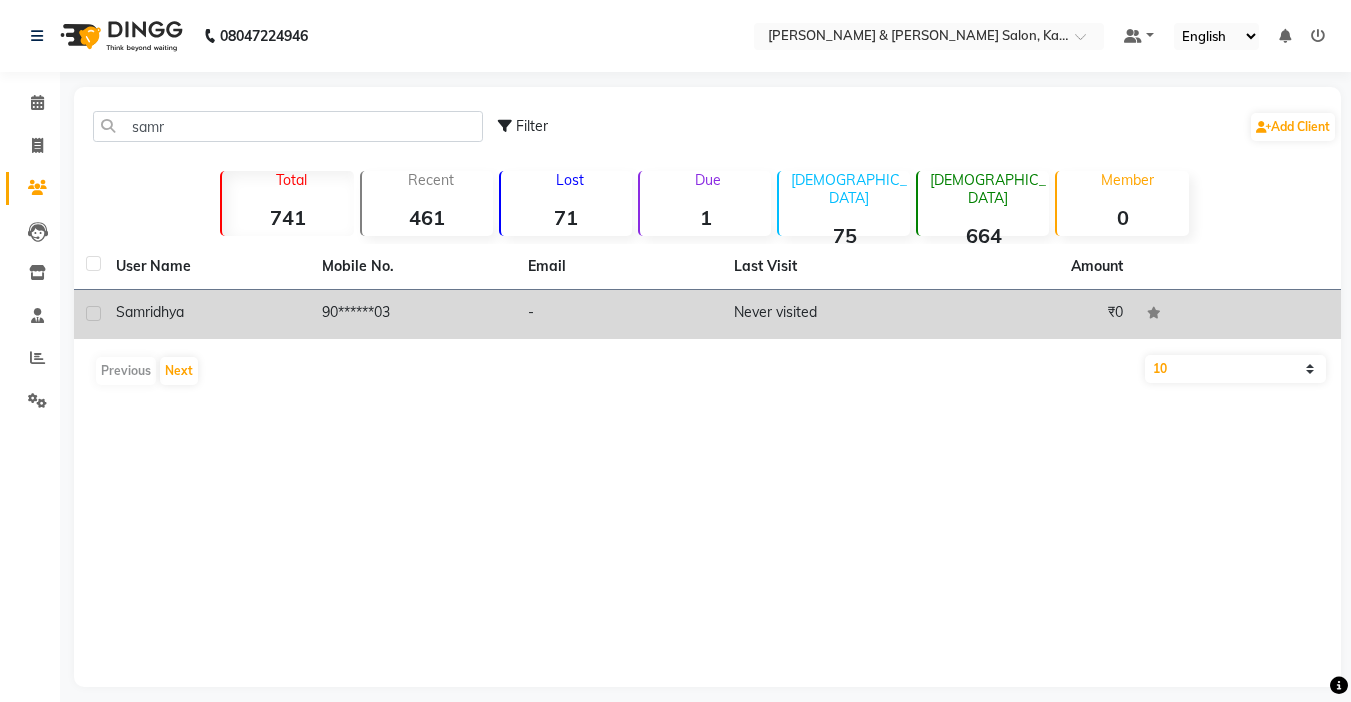 click on "Samridhya" 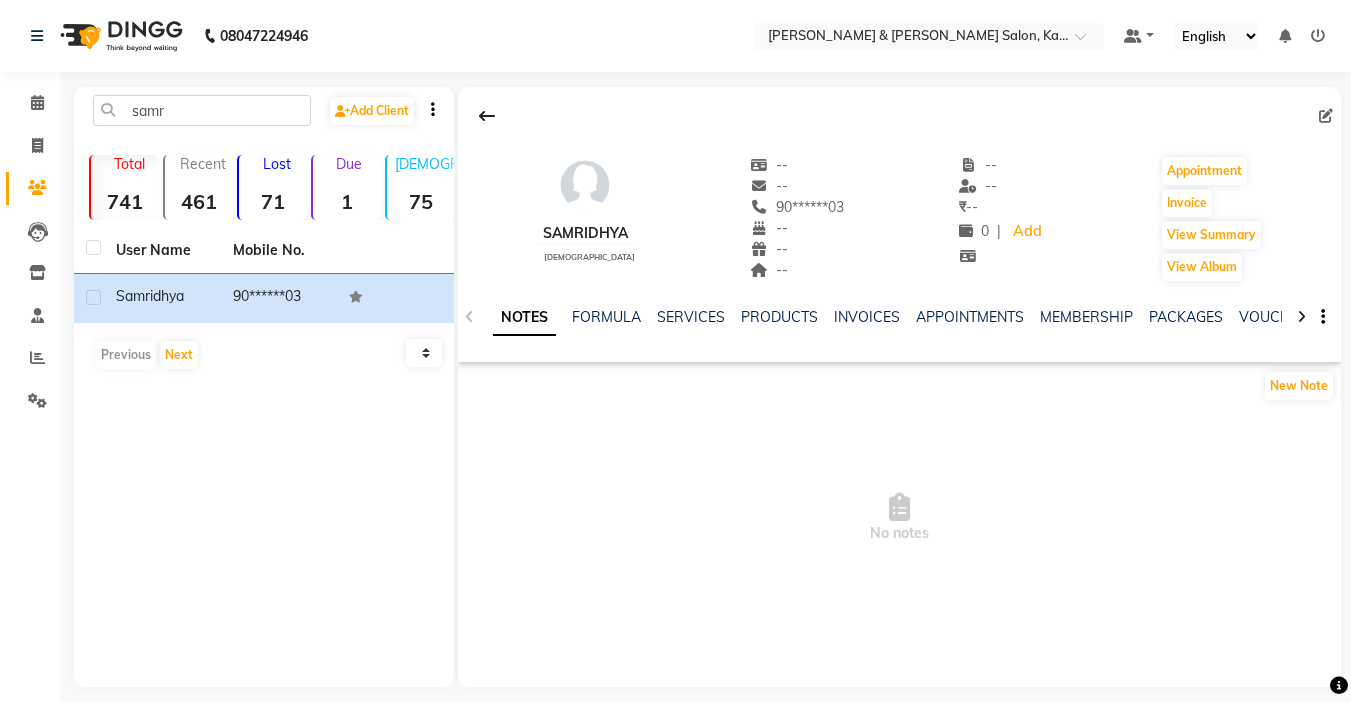 click 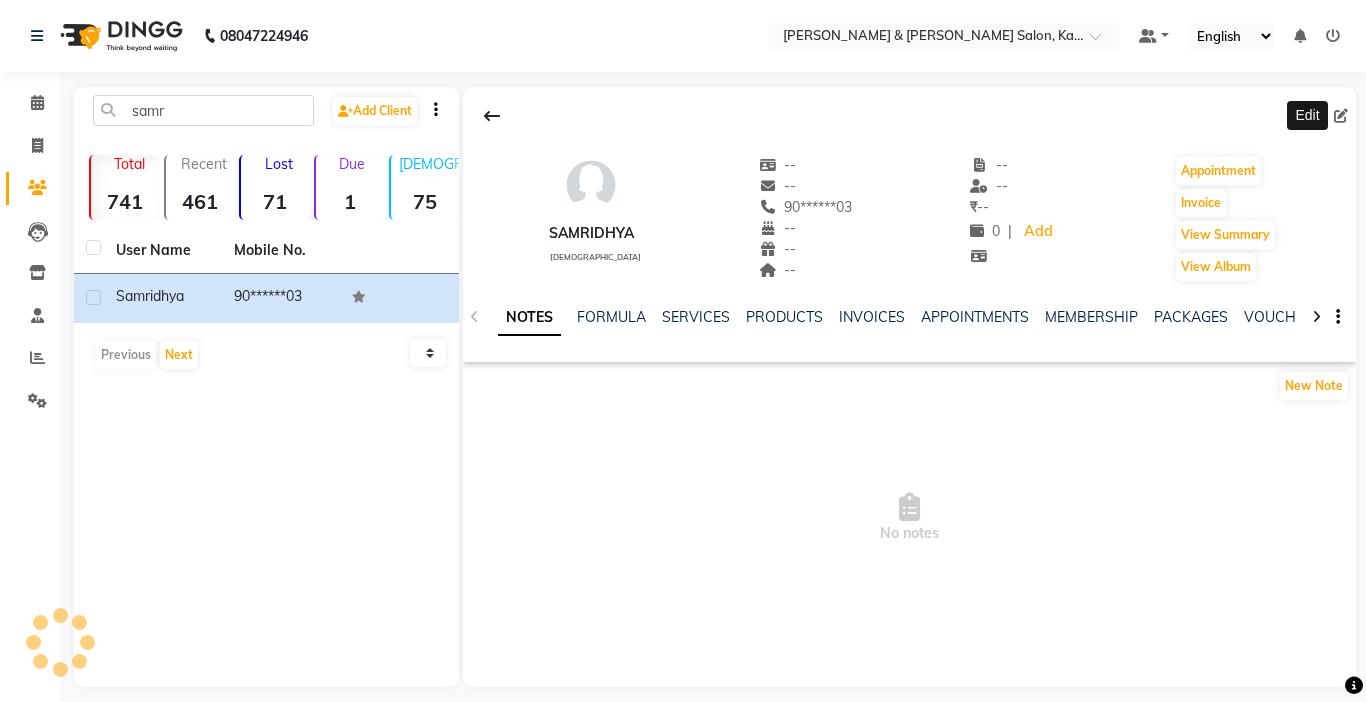 select on "female" 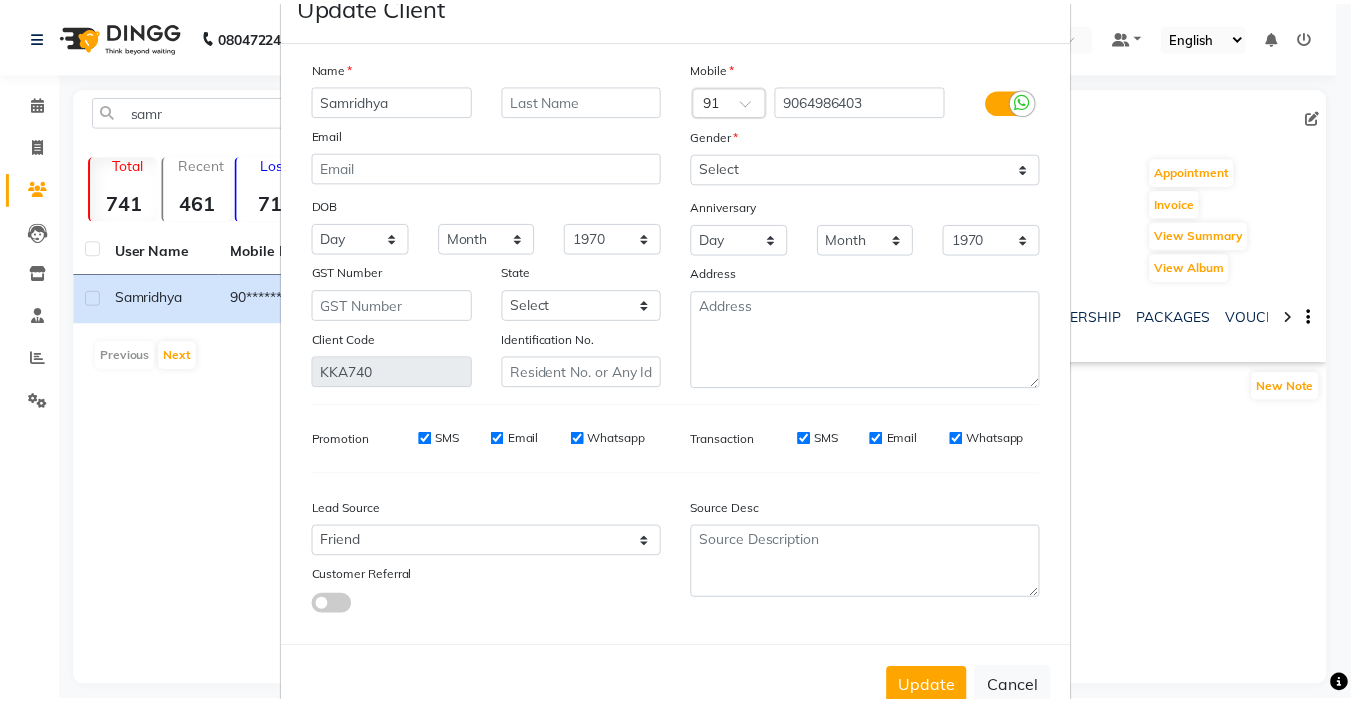 scroll, scrollTop: 111, scrollLeft: 0, axis: vertical 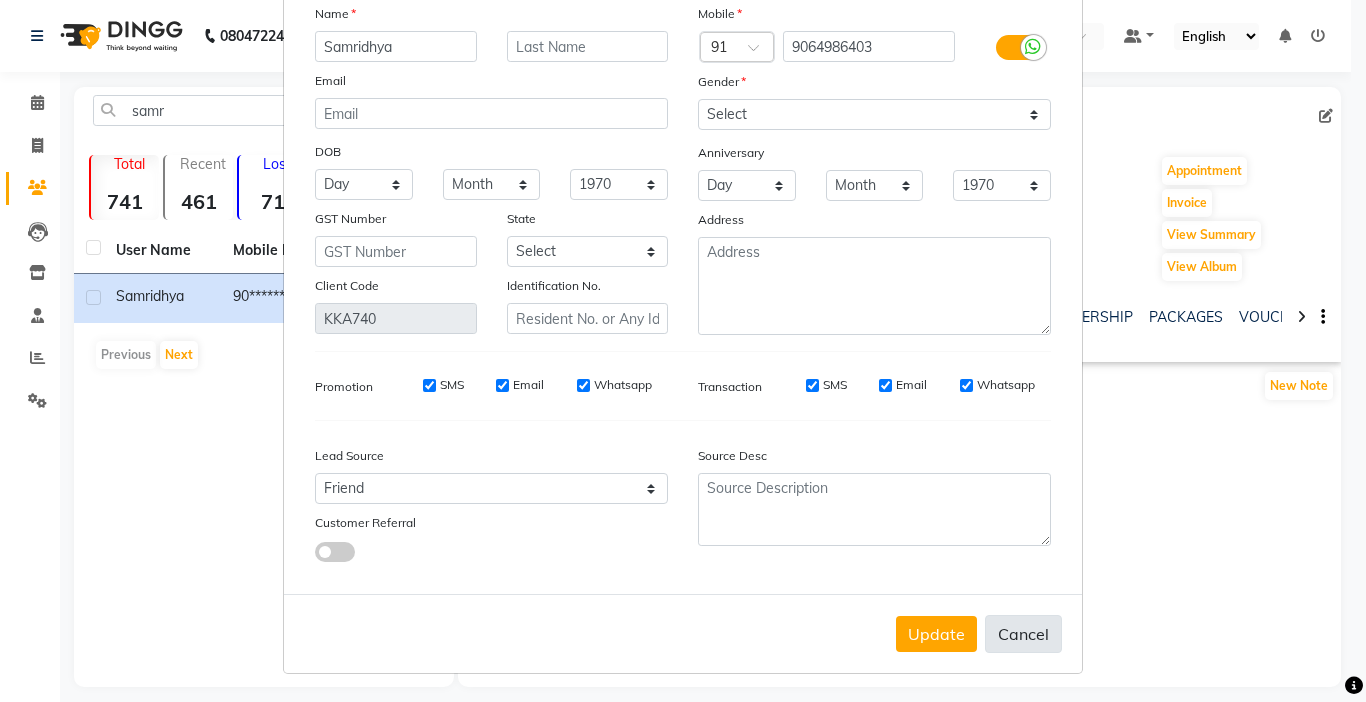 click on "Cancel" at bounding box center (1023, 634) 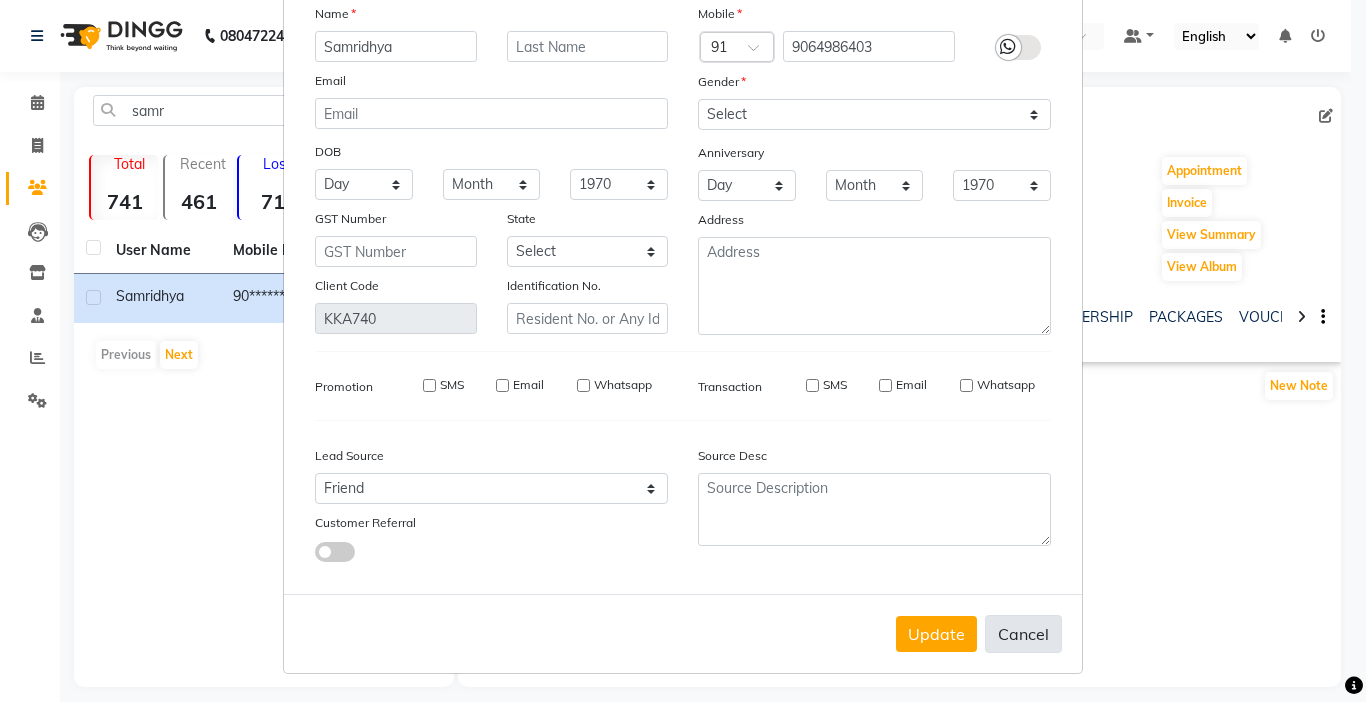 type 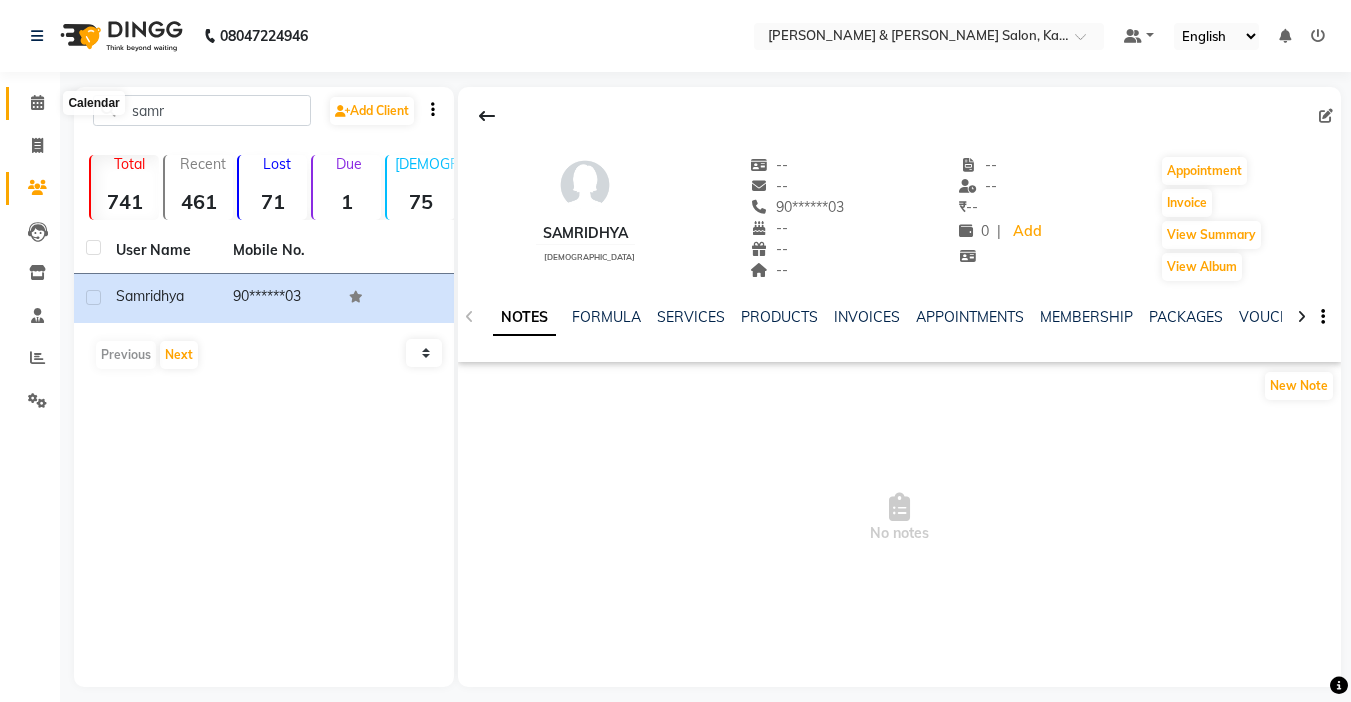 click 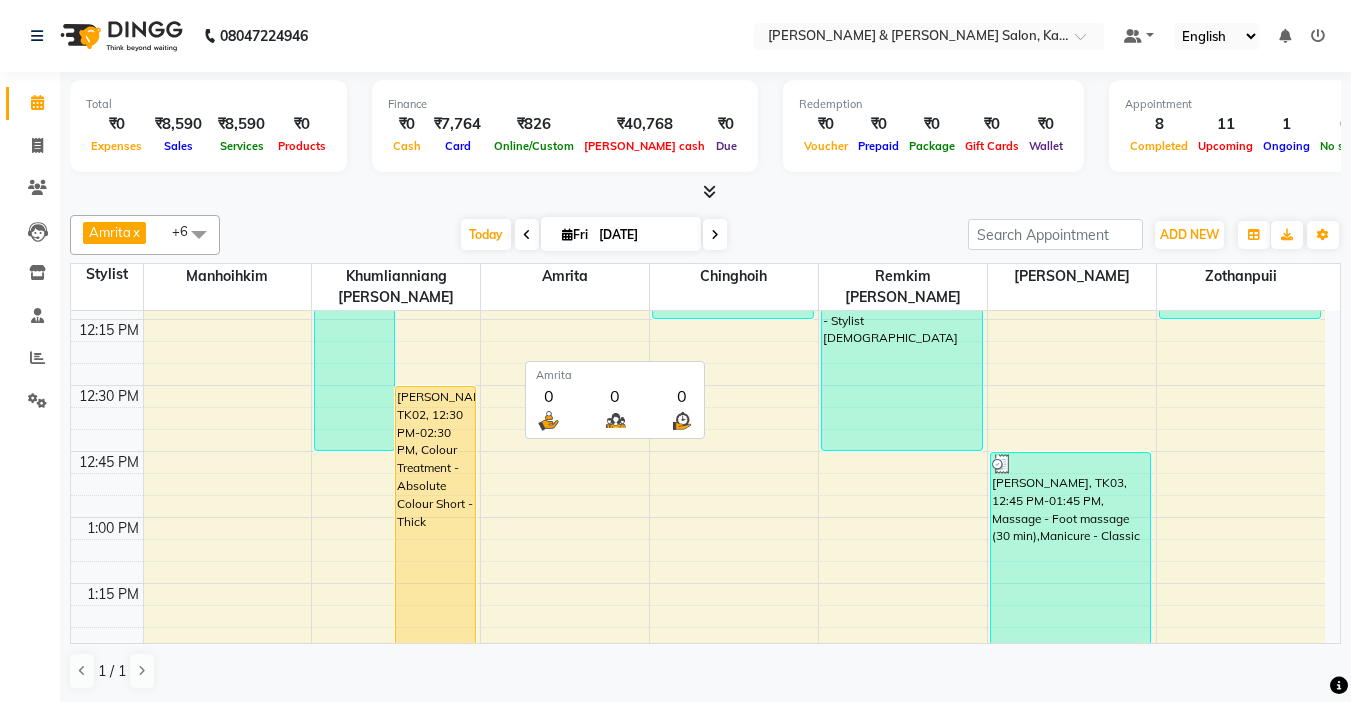 scroll, scrollTop: 800, scrollLeft: 0, axis: vertical 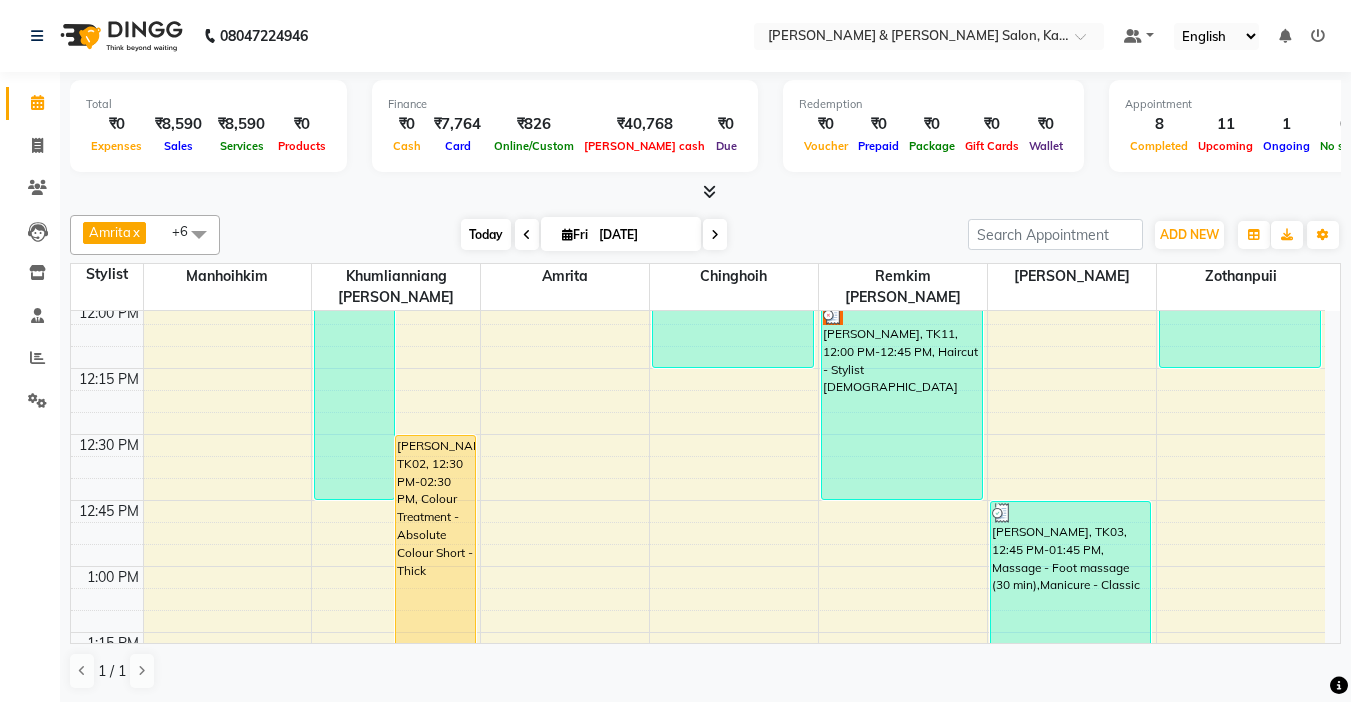 click on "[DATE]" at bounding box center (486, 234) 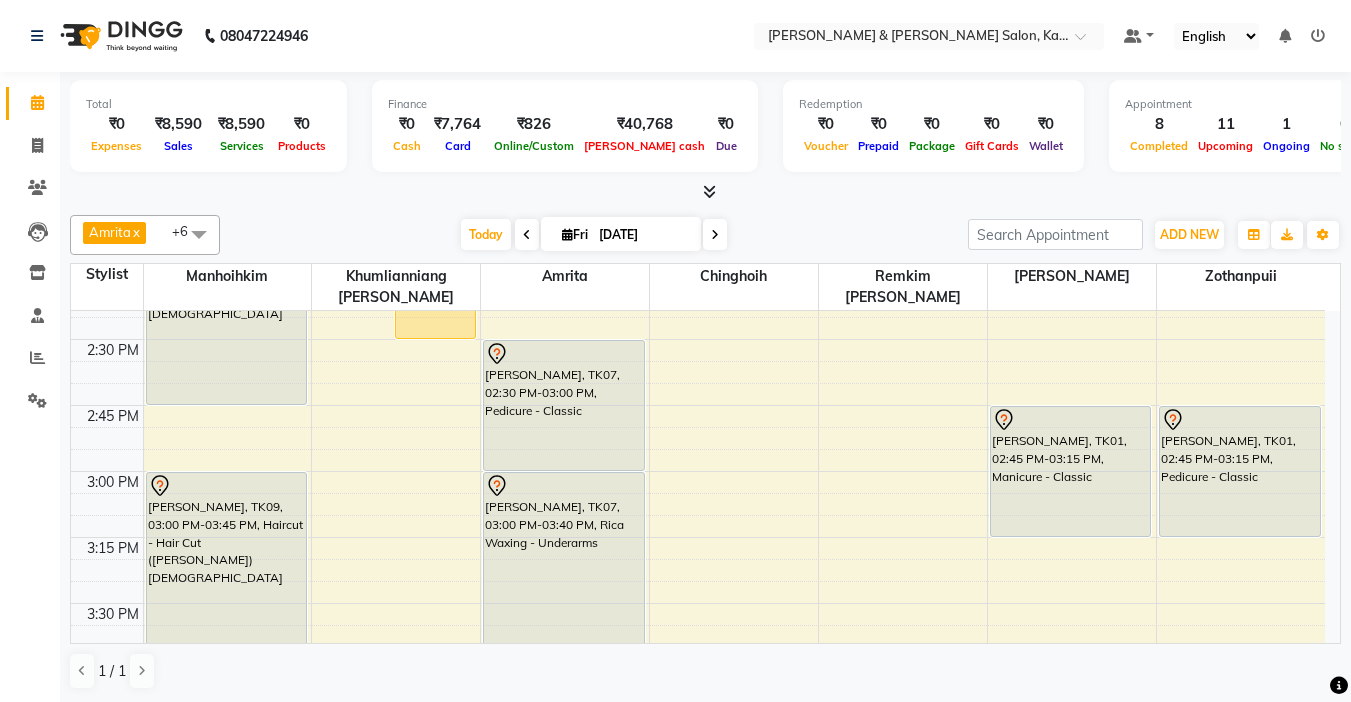 scroll, scrollTop: 1457, scrollLeft: 0, axis: vertical 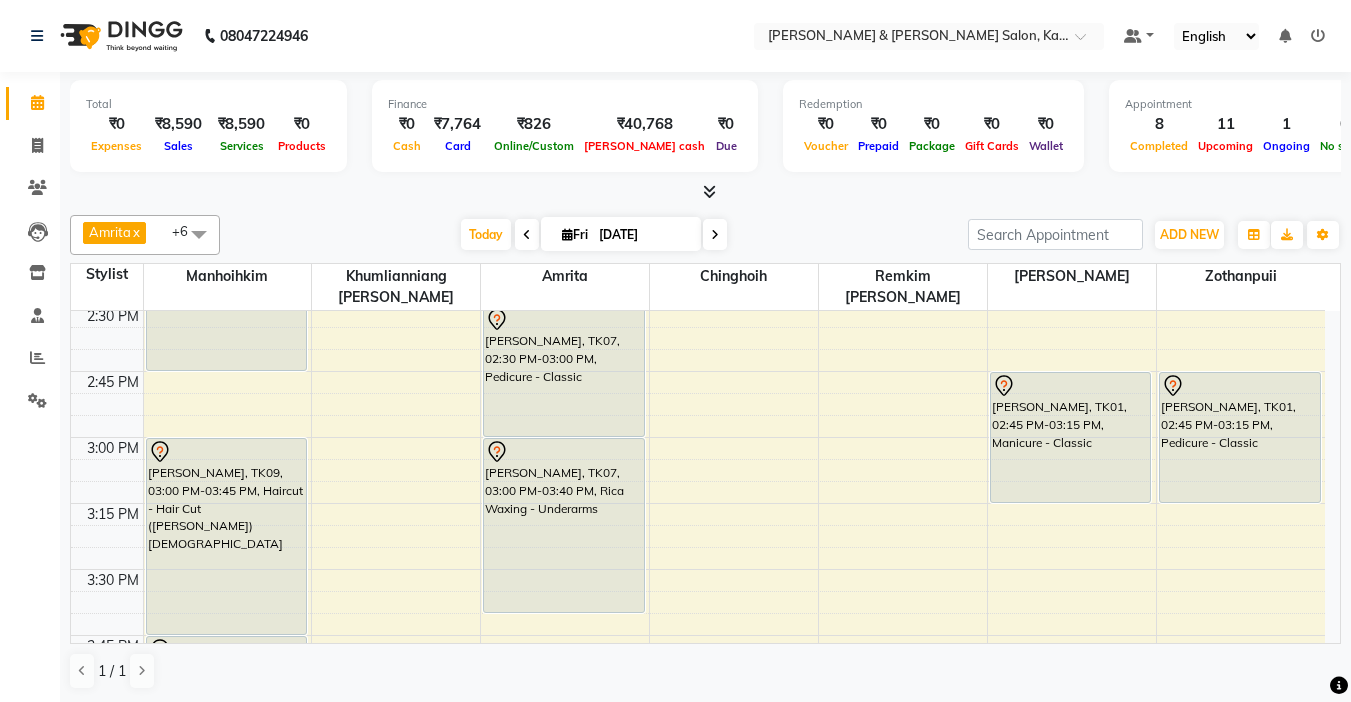 click at bounding box center (715, 235) 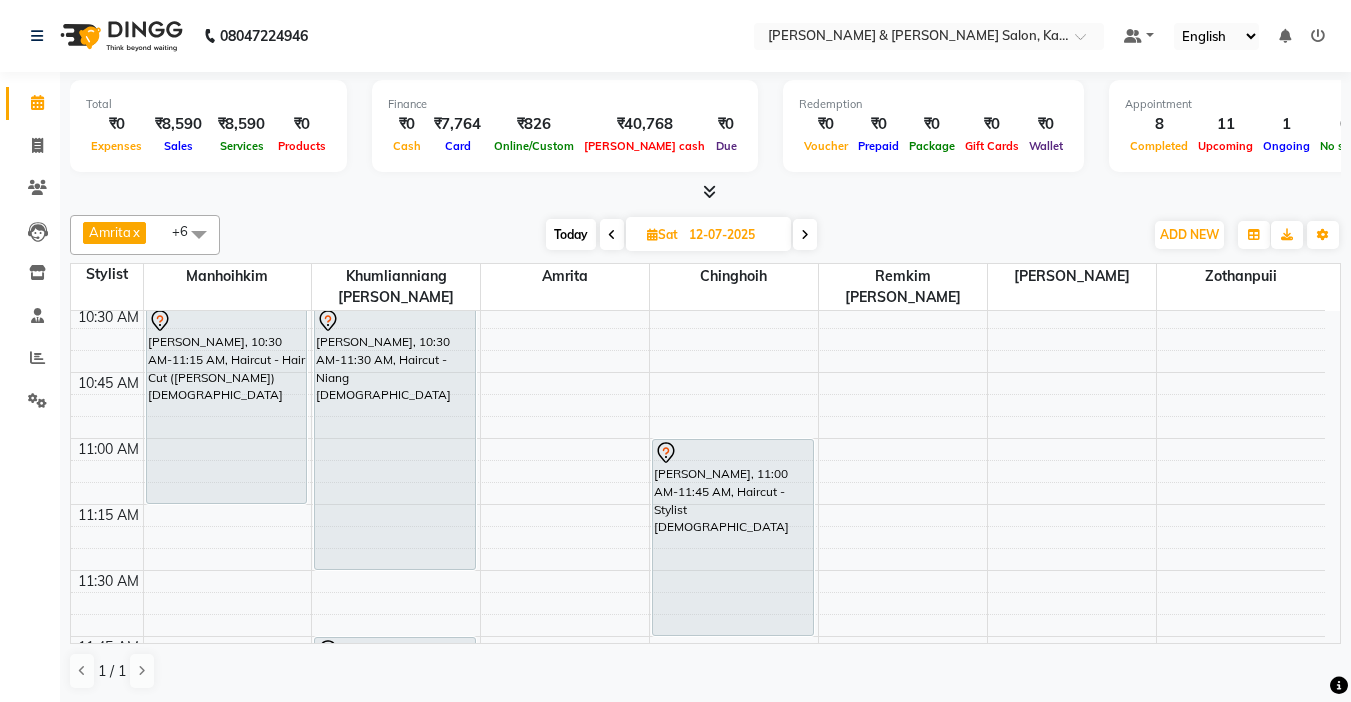 scroll, scrollTop: 300, scrollLeft: 0, axis: vertical 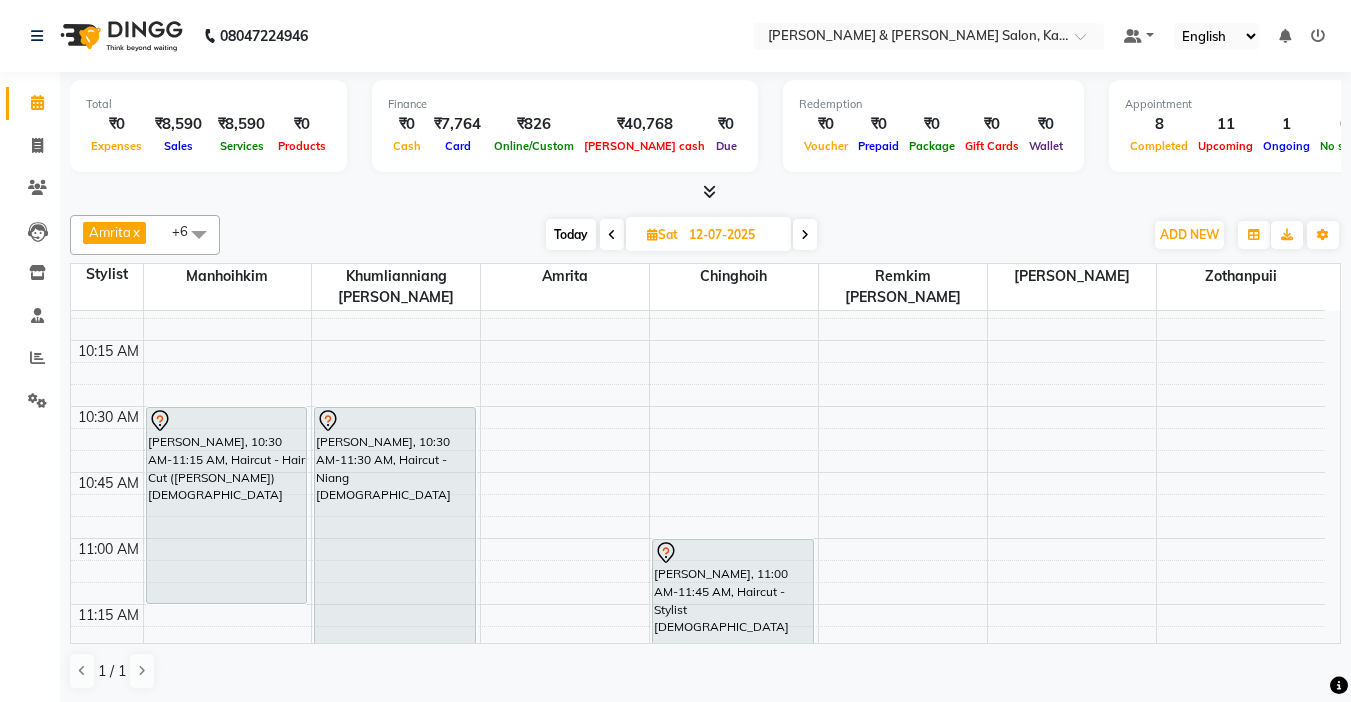 click on "9:00 AM 9:15 AM 9:30 AM 9:45 AM 10:00 AM 10:15 AM 10:30 AM 10:45 AM 11:00 AM 11:15 AM 11:30 AM 11:45 AM 12:00 PM 12:15 PM 12:30 PM 12:45 PM 1:00 PM 1:15 PM 1:30 PM 1:45 PM 2:00 PM 2:15 PM 2:30 PM 2:45 PM 3:00 PM 3:15 PM 3:30 PM 3:45 PM 4:00 PM 4:15 PM 4:30 PM 4:45 PM 5:00 PM 5:15 PM 5:30 PM 5:45 PM 6:00 PM 6:15 PM 6:30 PM 6:45 PM 7:00 PM 7:15 PM 7:30 PM 7:45 PM 8:00 PM 8:15 PM 8:30 PM 8:45 PM 9:00 PM 9:15 PM 9:30 PM 9:45 PM             Deepika, 10:30 AM-11:15 AM, Haircut - Hair Cut (Kim) Female             Nishant Raman, 10:30 AM-11:30 AM, Haircut - Niang Male             Leona, 11:45 AM-03:00 PM, Texture Service - Keratin  Medium             Sneha, 03:00 PM-03:45 PM, Hair Cut (Niang) Female             Apoorva, 11:00 AM-11:45 AM, Haircut - Stylist Female             Sneha, 03:45 PM-04:30 PM, Hairspa signature             Ali, 01:30 PM-02:30 PM, Janssen cleanup" at bounding box center (698, 1726) 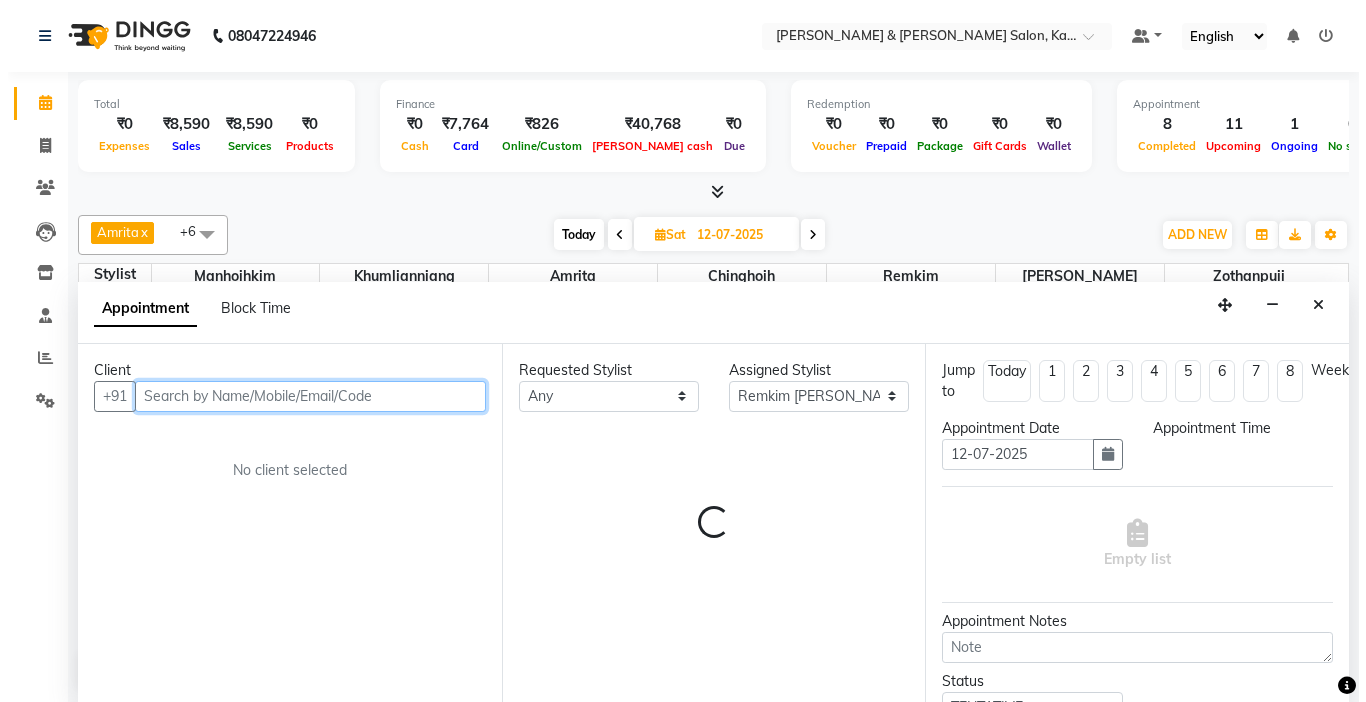 scroll, scrollTop: 1, scrollLeft: 0, axis: vertical 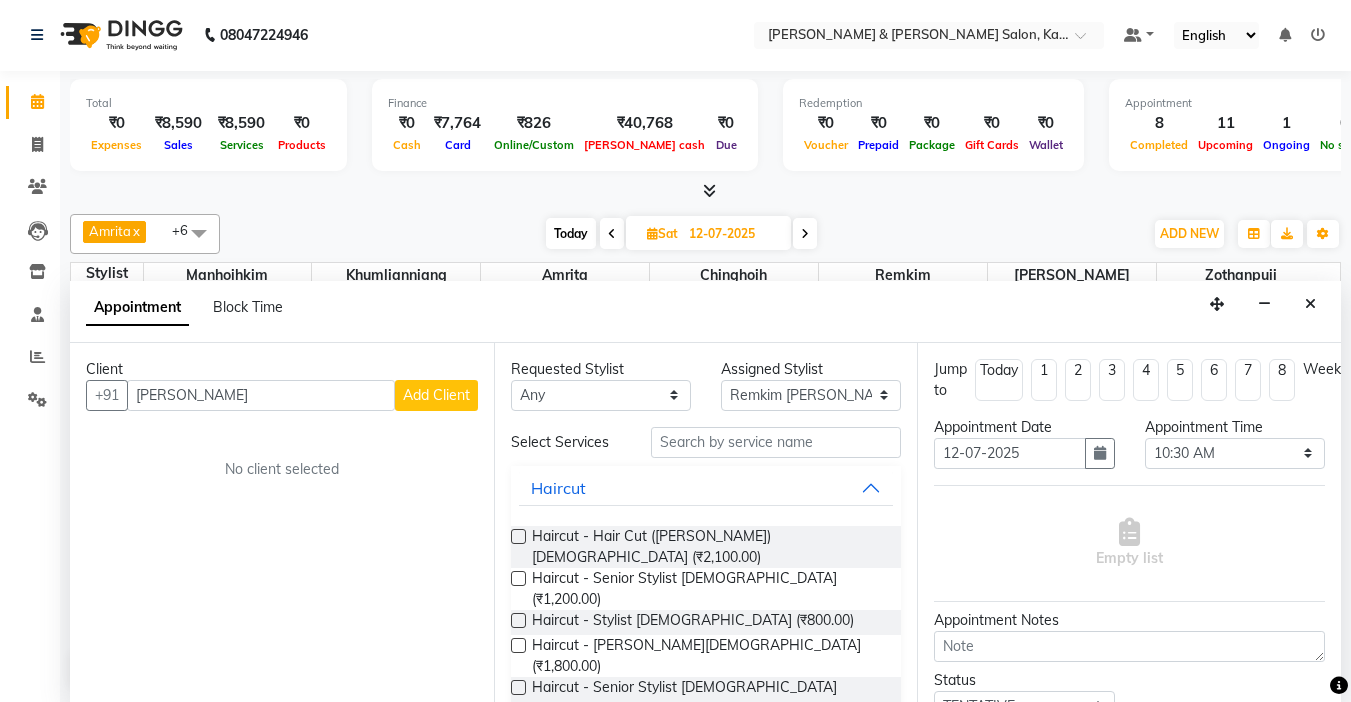 click on "Add Client" at bounding box center (436, 395) 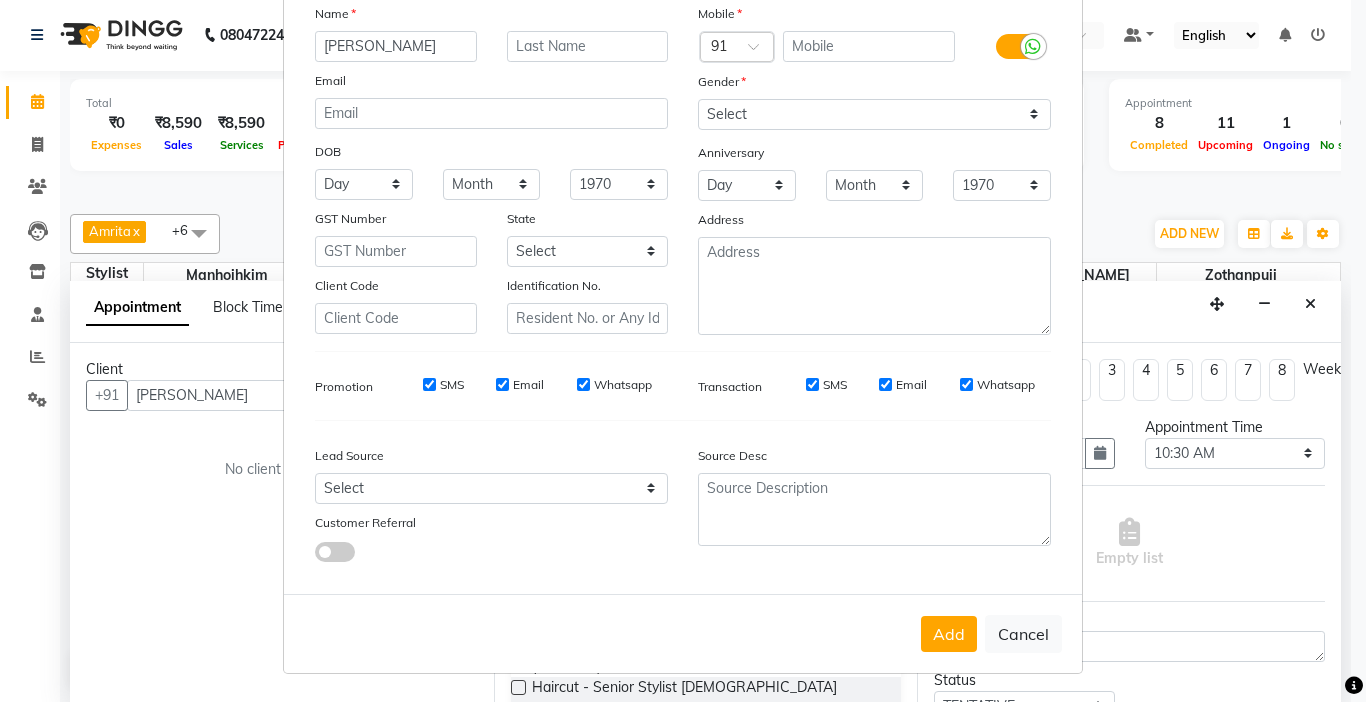 scroll, scrollTop: 0, scrollLeft: 0, axis: both 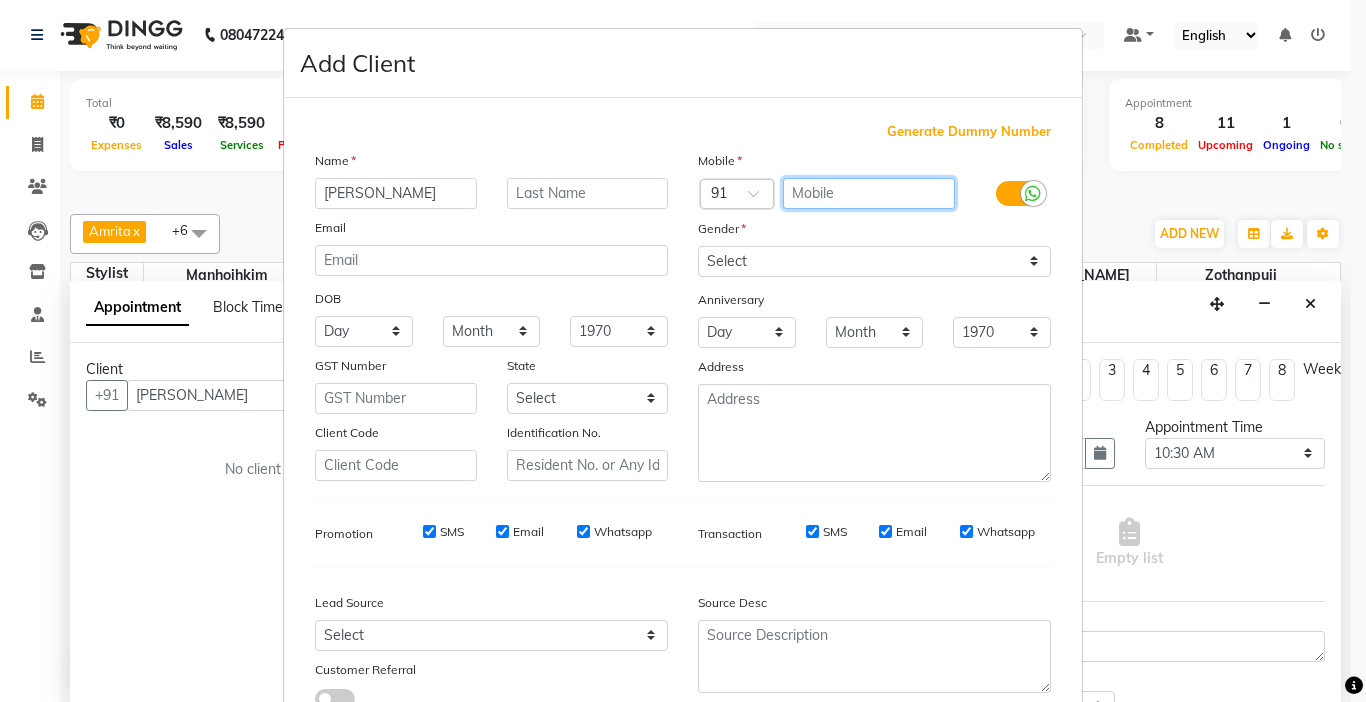 click at bounding box center [869, 193] 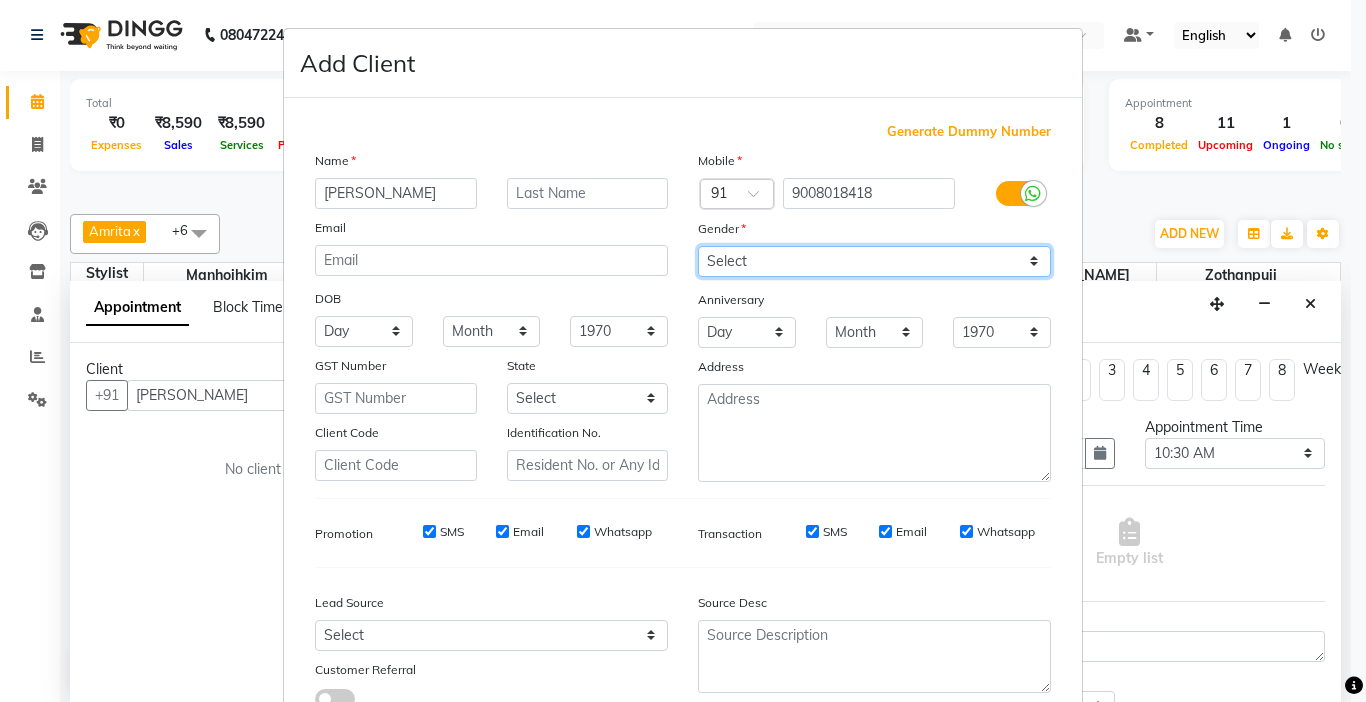click on "Select Male Female Other Prefer Not To Say" at bounding box center (874, 261) 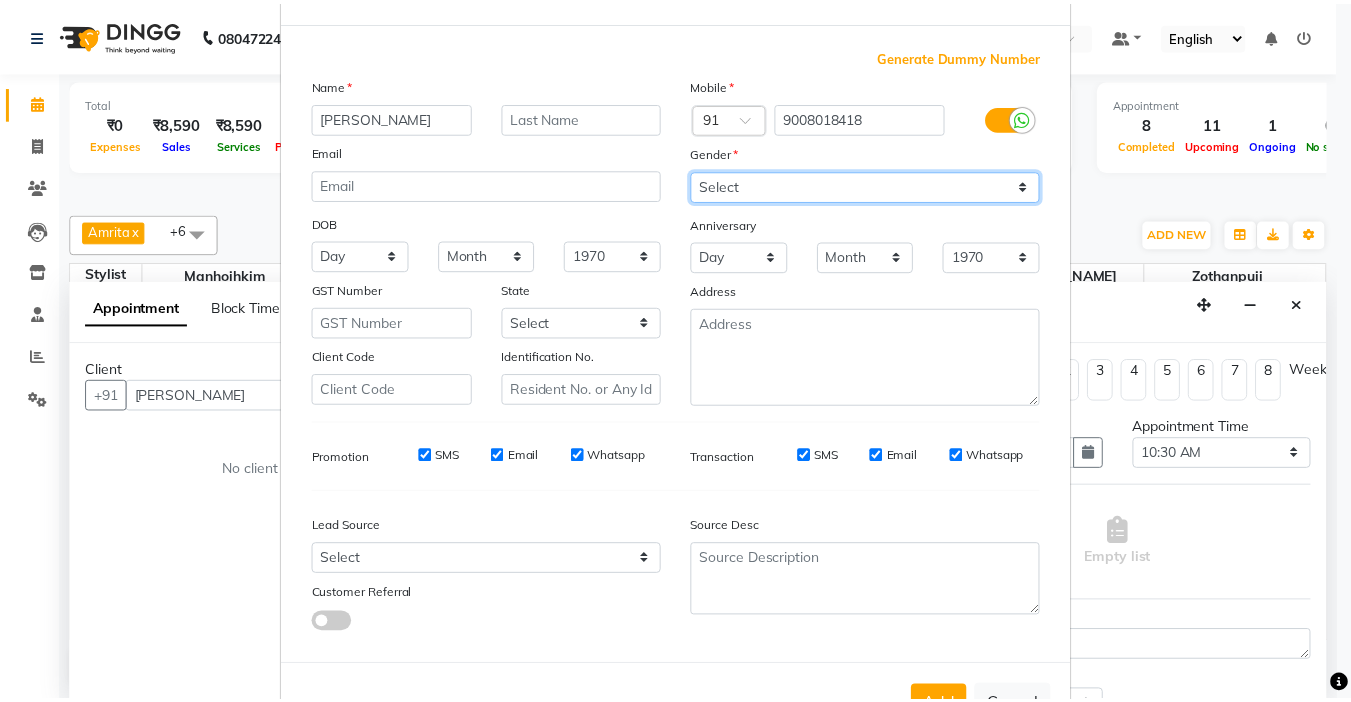 scroll, scrollTop: 147, scrollLeft: 0, axis: vertical 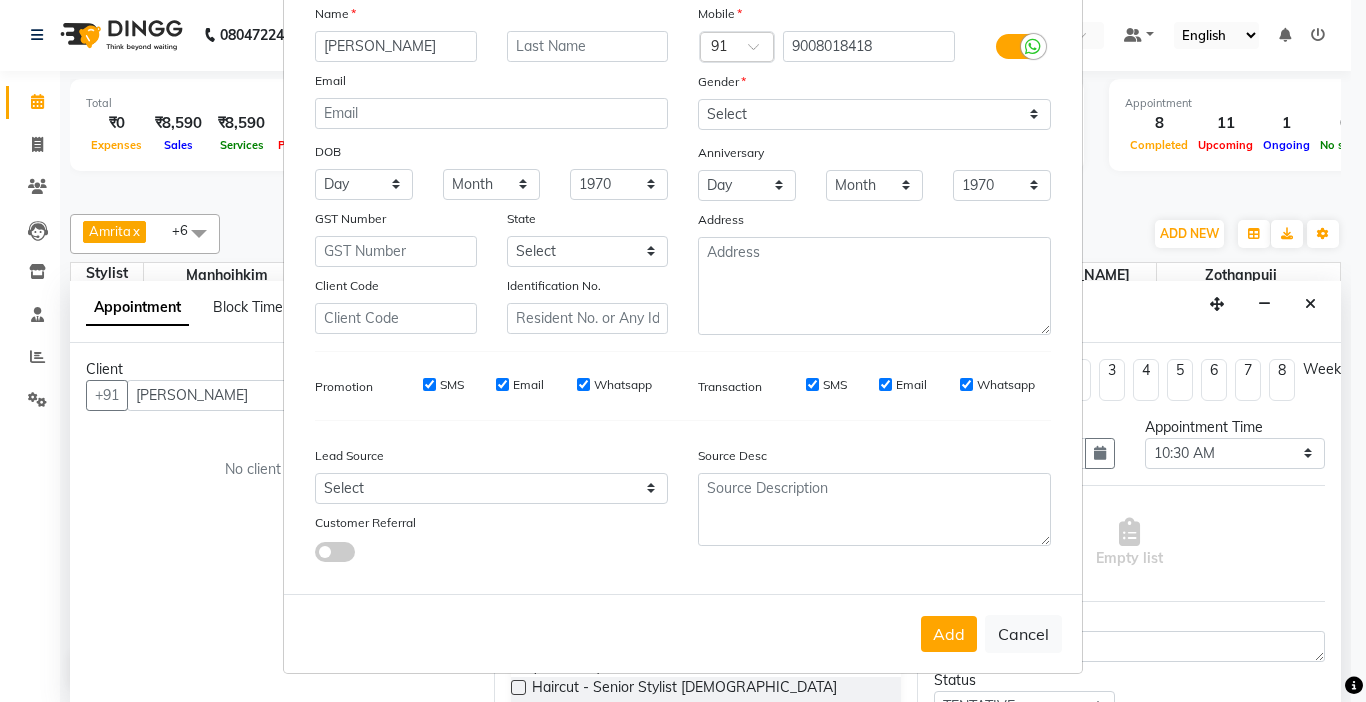 click on "Lead Source Select Walk-in Referral Internet Friend Word of Mouth Advertisement Facebook JustDial Google Other Customer Referral" at bounding box center [491, 499] 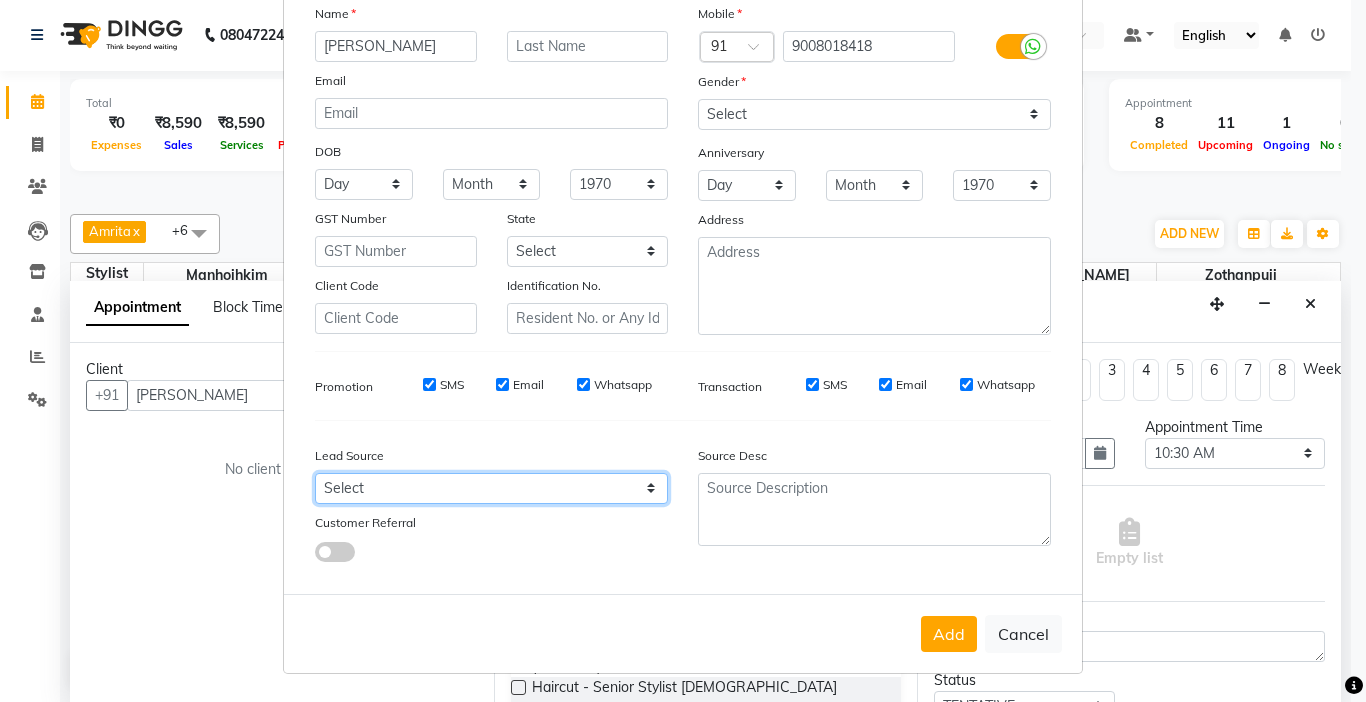 drag, startPoint x: 421, startPoint y: 487, endPoint x: 420, endPoint y: 476, distance: 11.045361 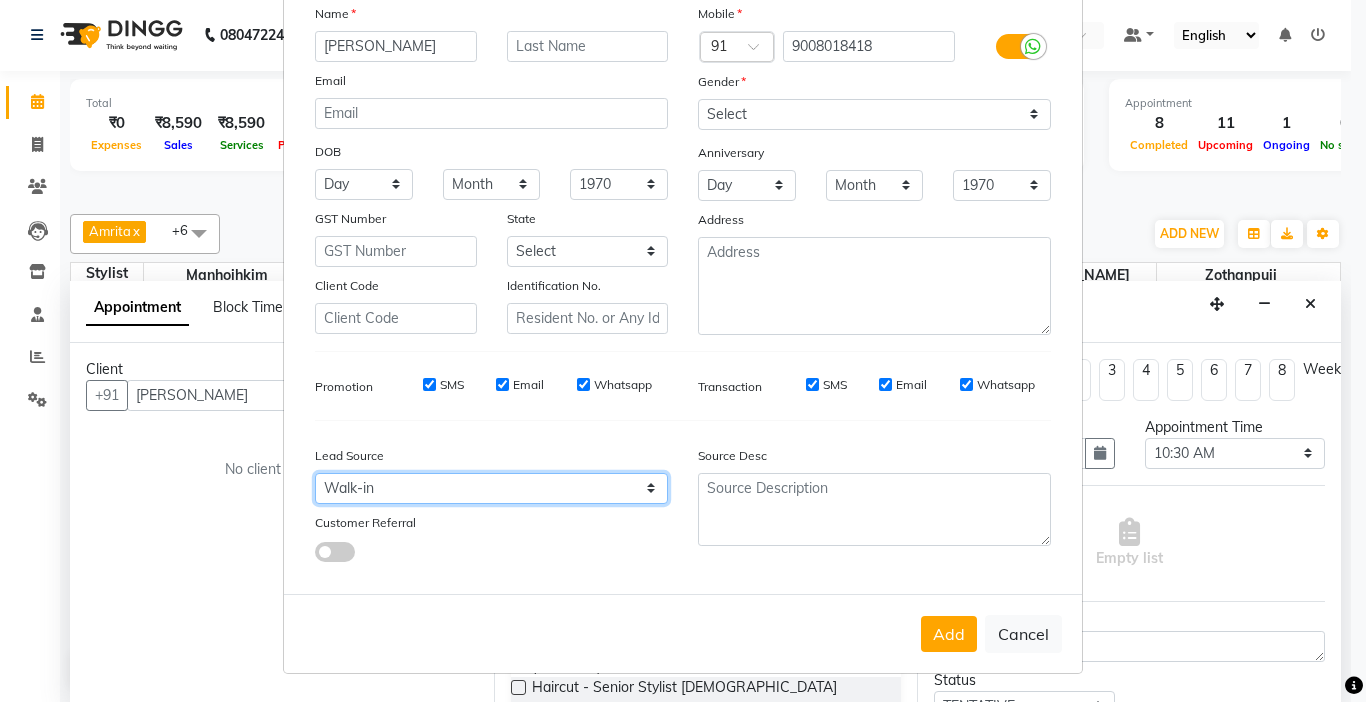 click on "Select Walk-in Referral Internet Friend Word of Mouth Advertisement Facebook JustDial Google Other" at bounding box center [491, 488] 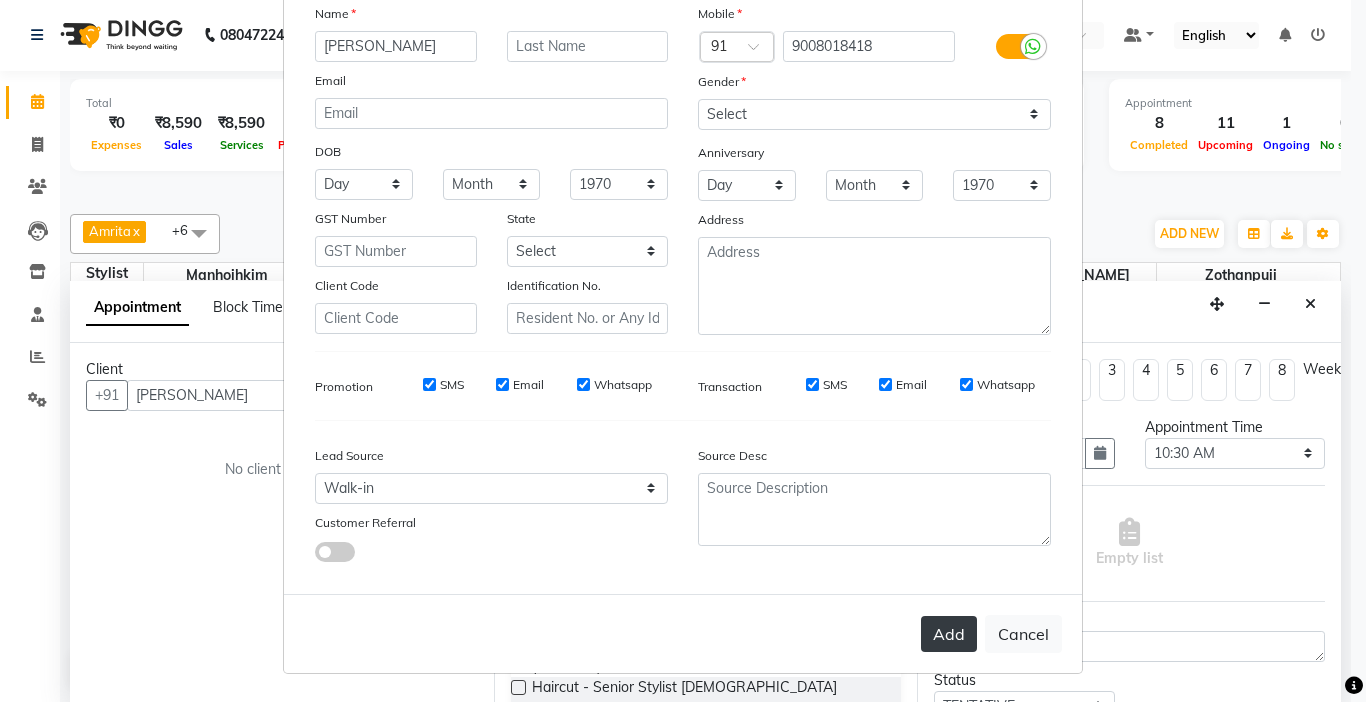 click on "Add" at bounding box center (949, 634) 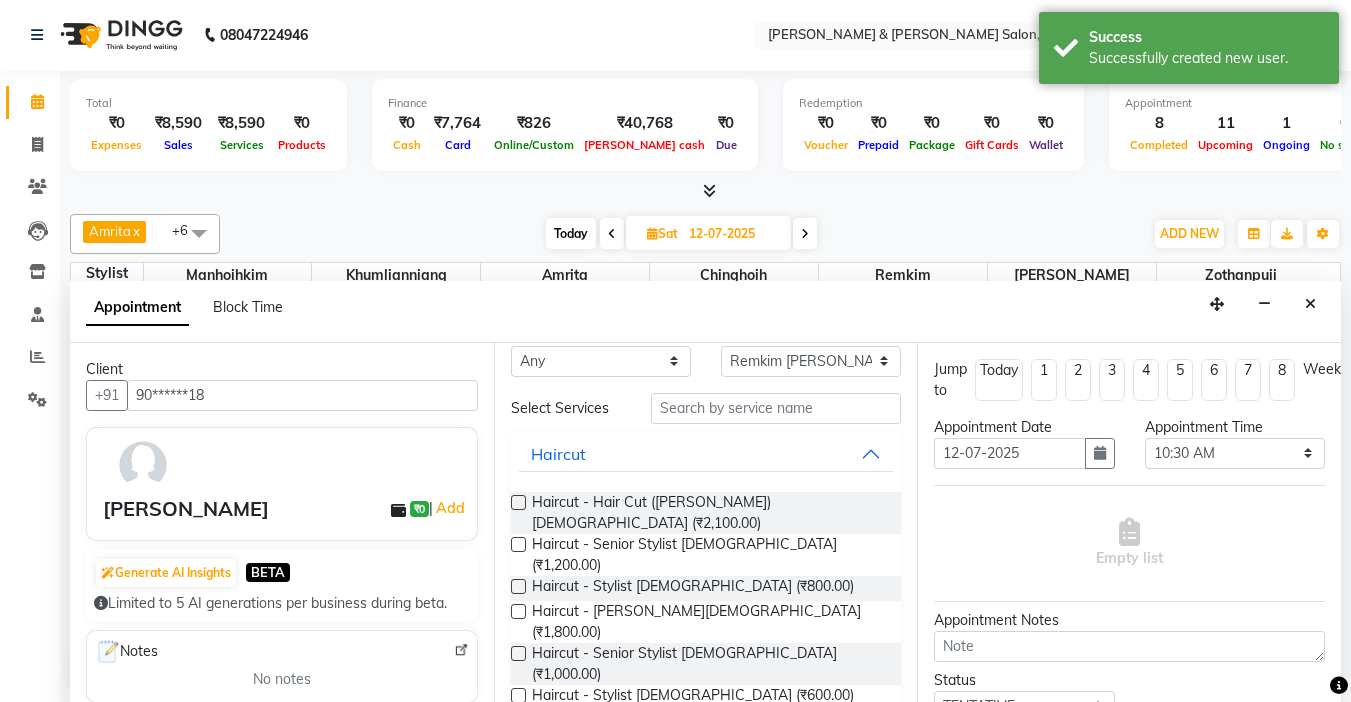 scroll, scrollTop: 0, scrollLeft: 0, axis: both 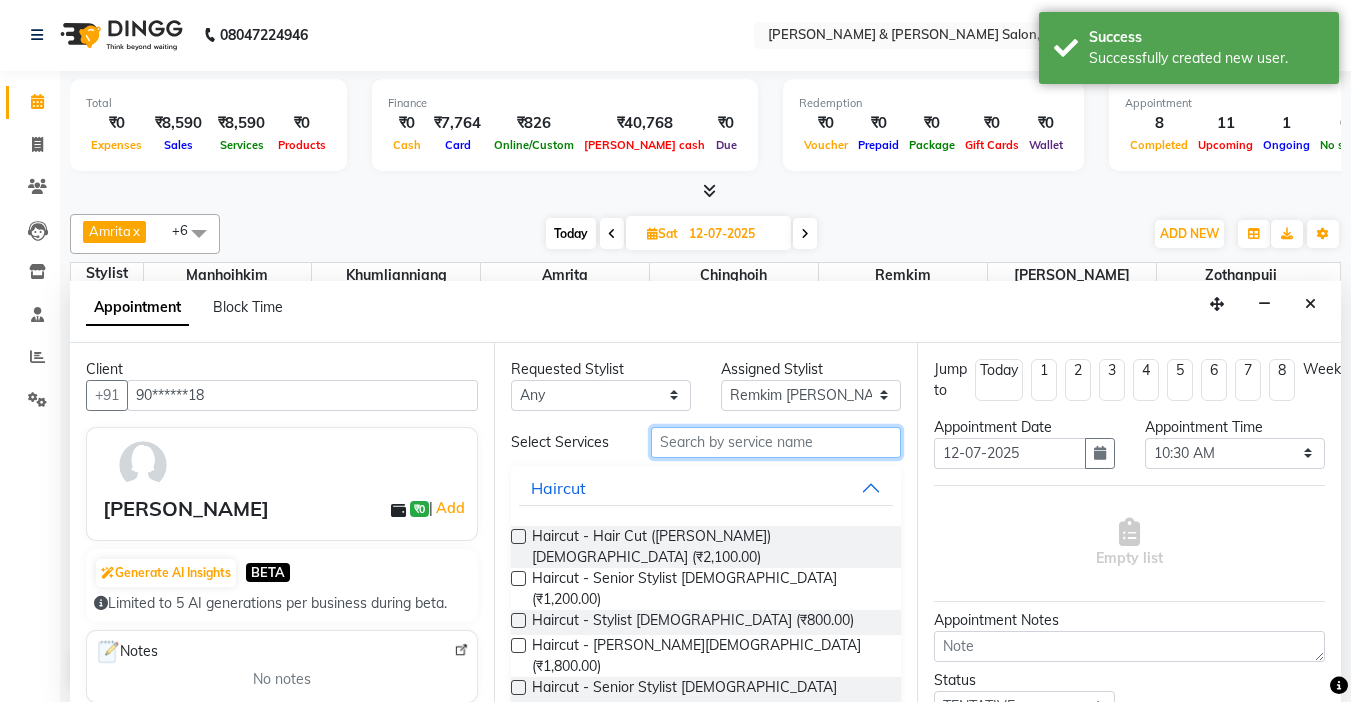 click at bounding box center [776, 442] 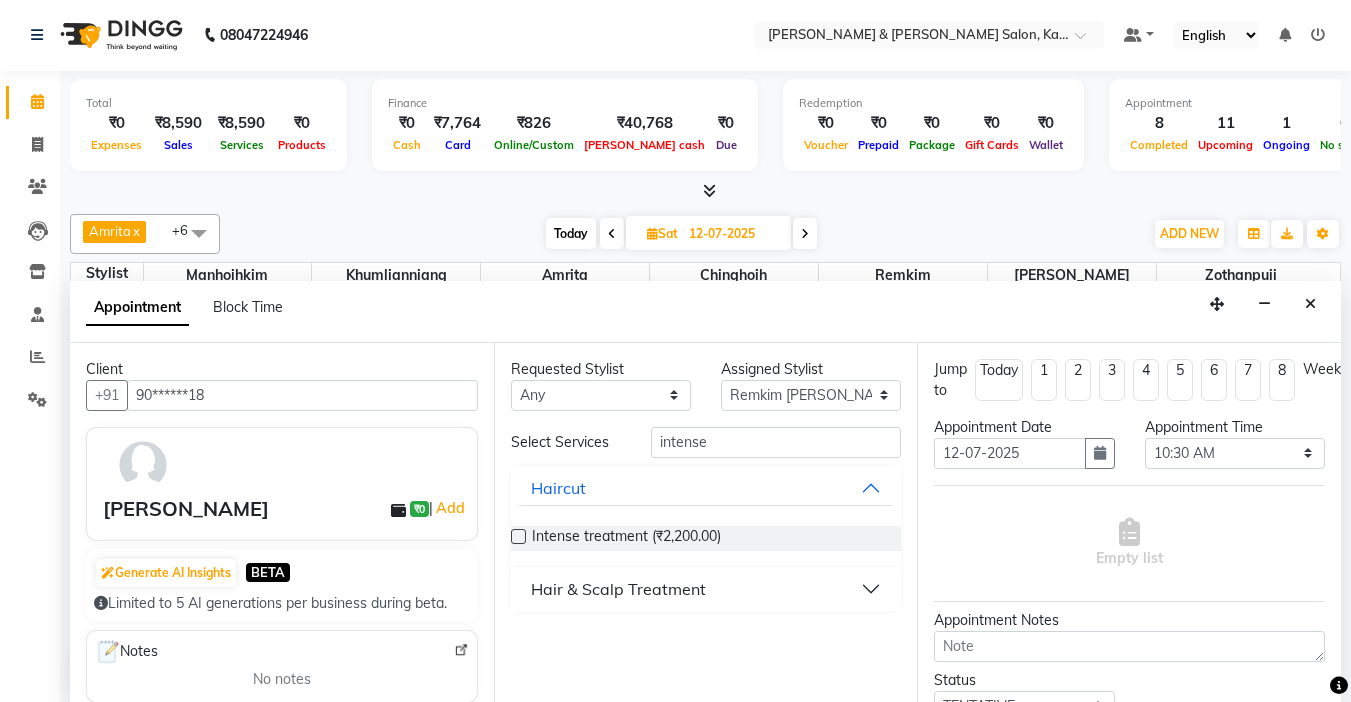 click on "Hair & Scalp Treatment" at bounding box center [706, 589] 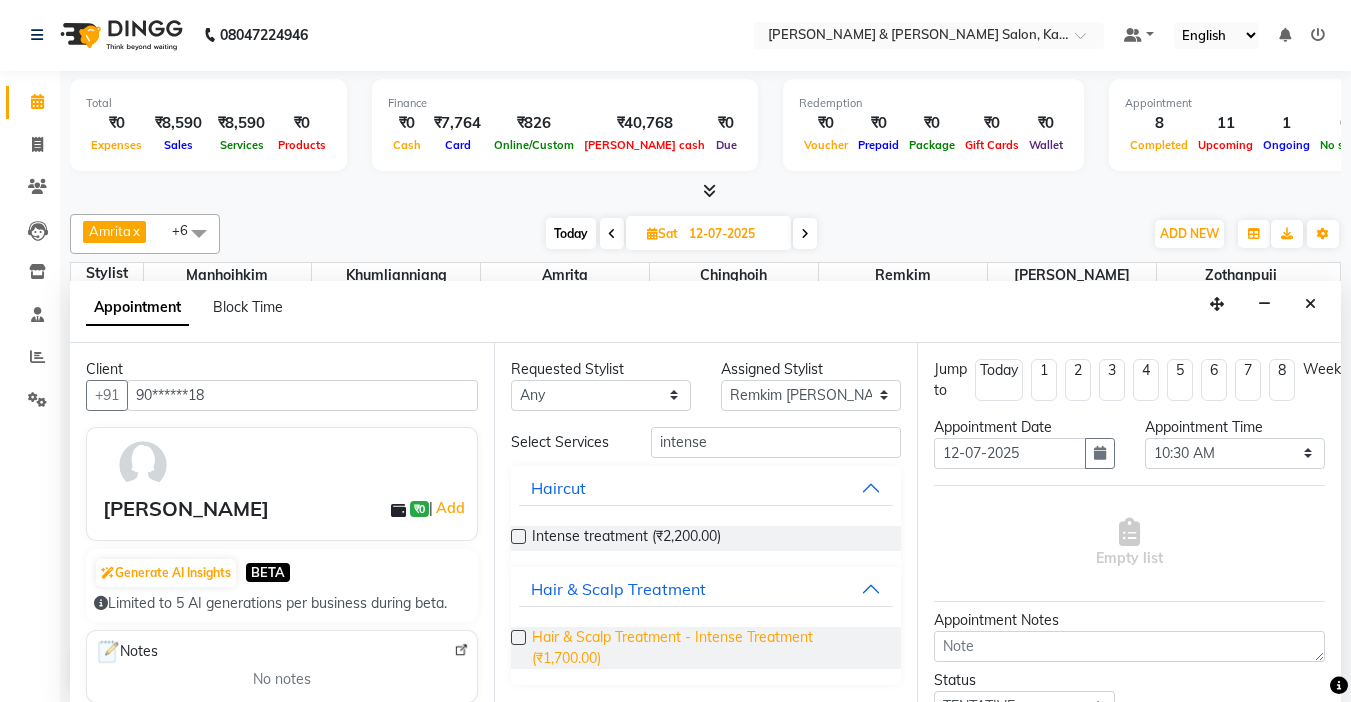 click on "Hair & Scalp Treatment - Intense Treatment (₹1,700.00)" at bounding box center [709, 648] 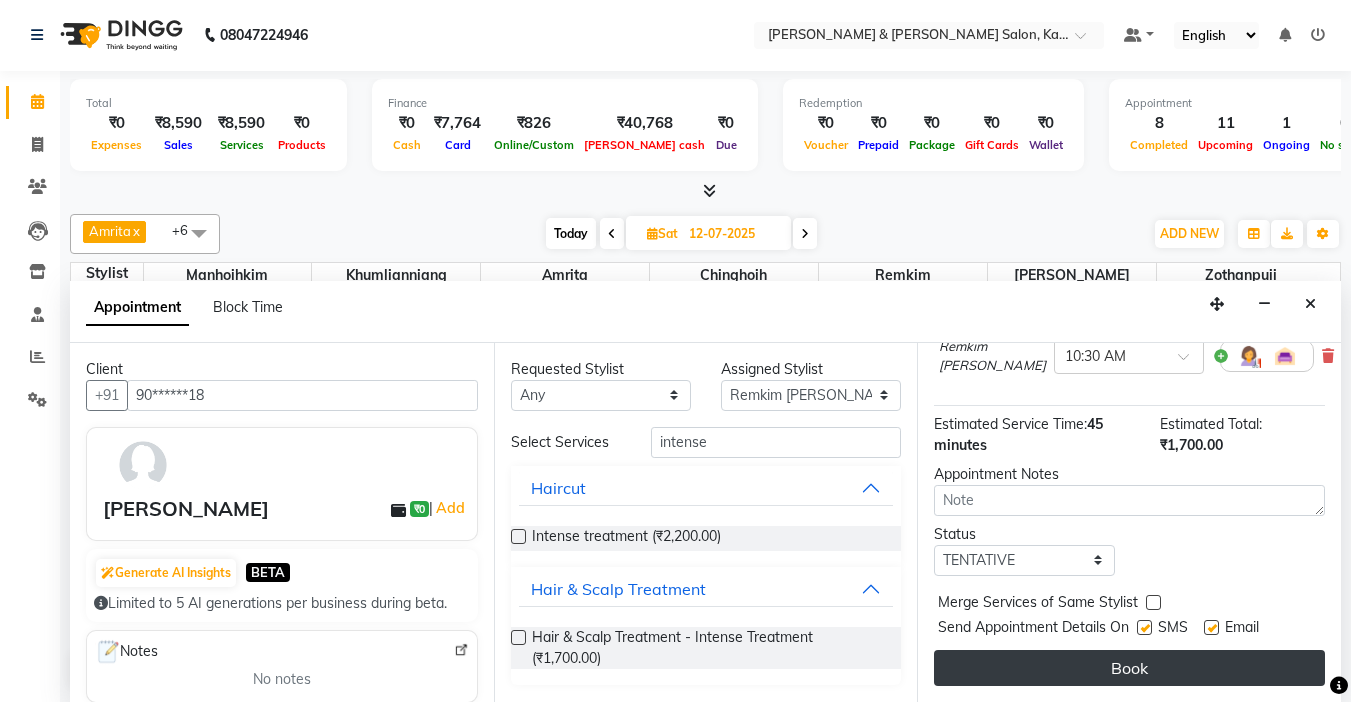scroll, scrollTop: 227, scrollLeft: 0, axis: vertical 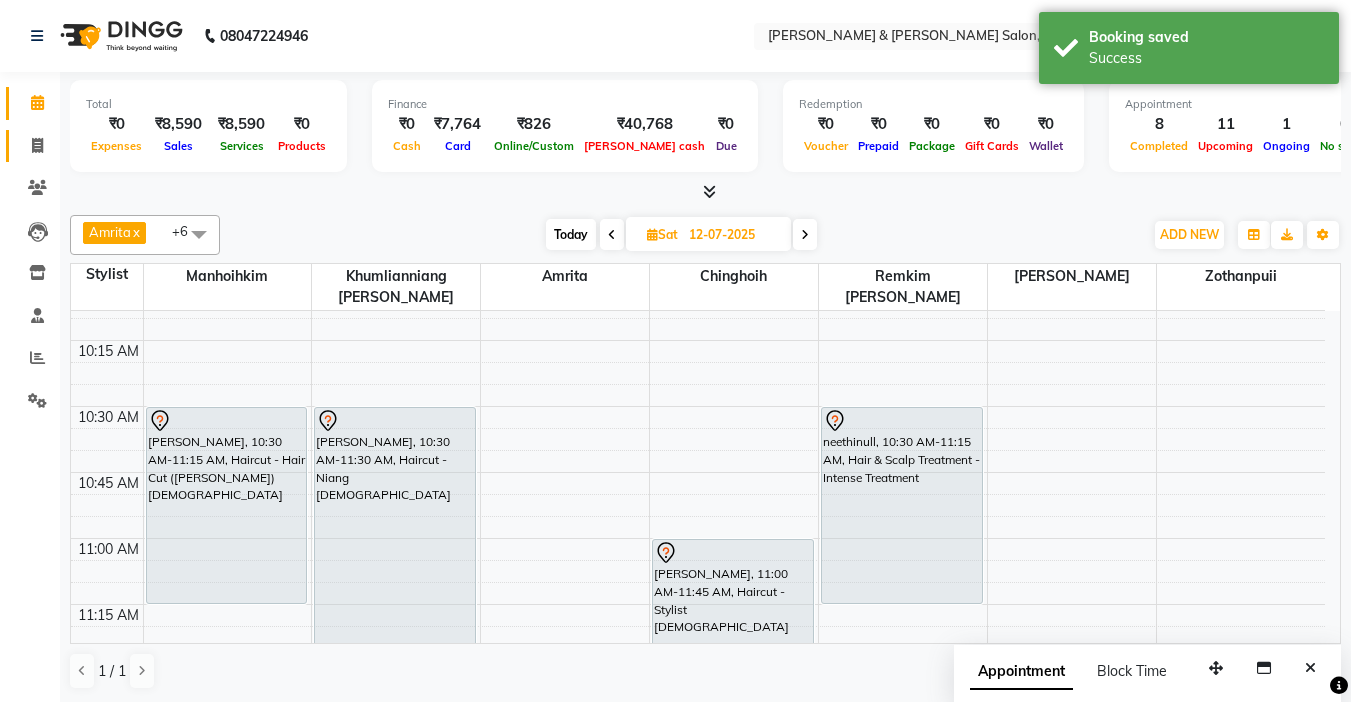 click 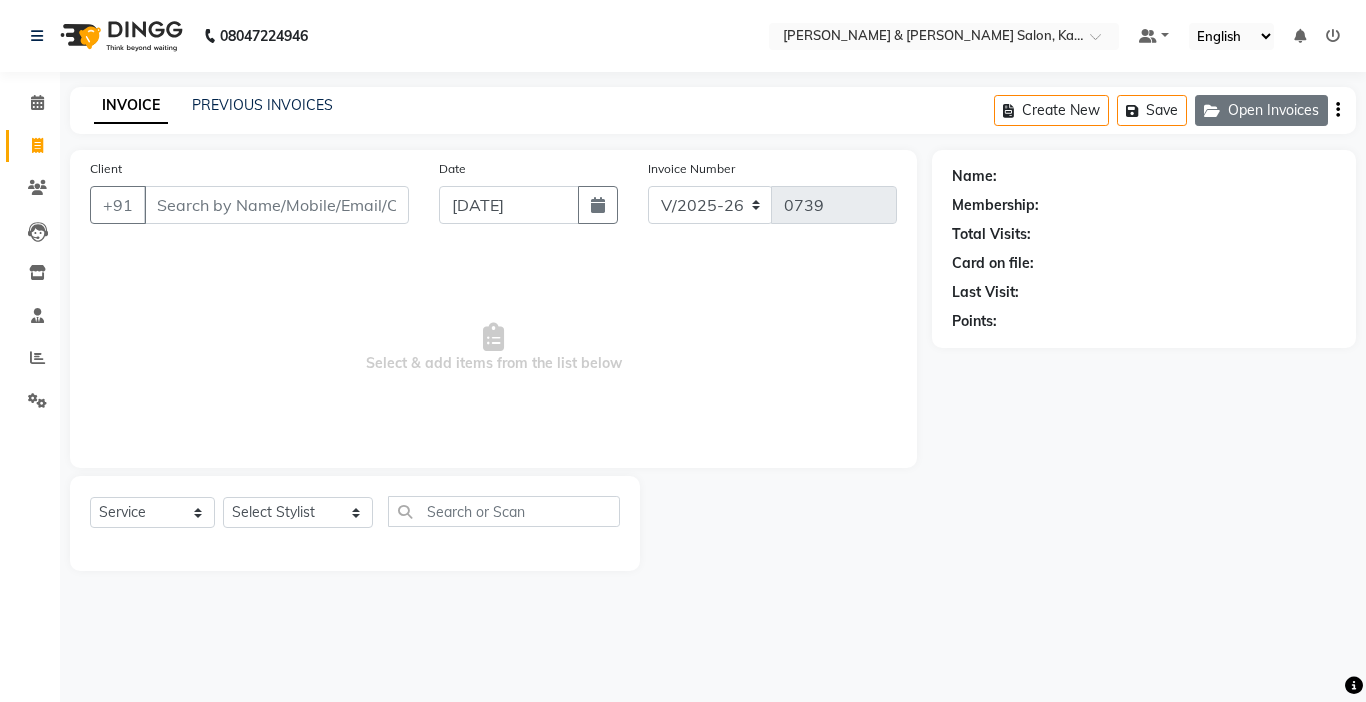 click on "Open Invoices" 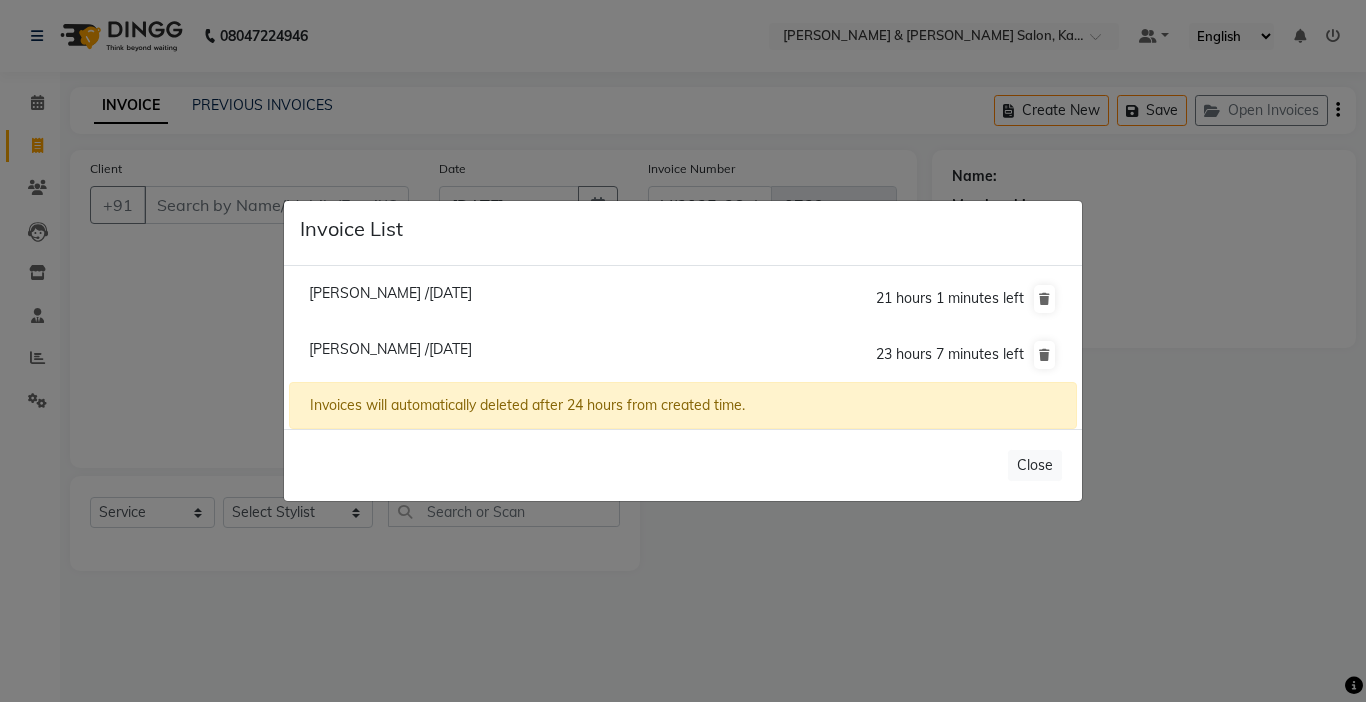 click on "Lenora /11 July 2025" 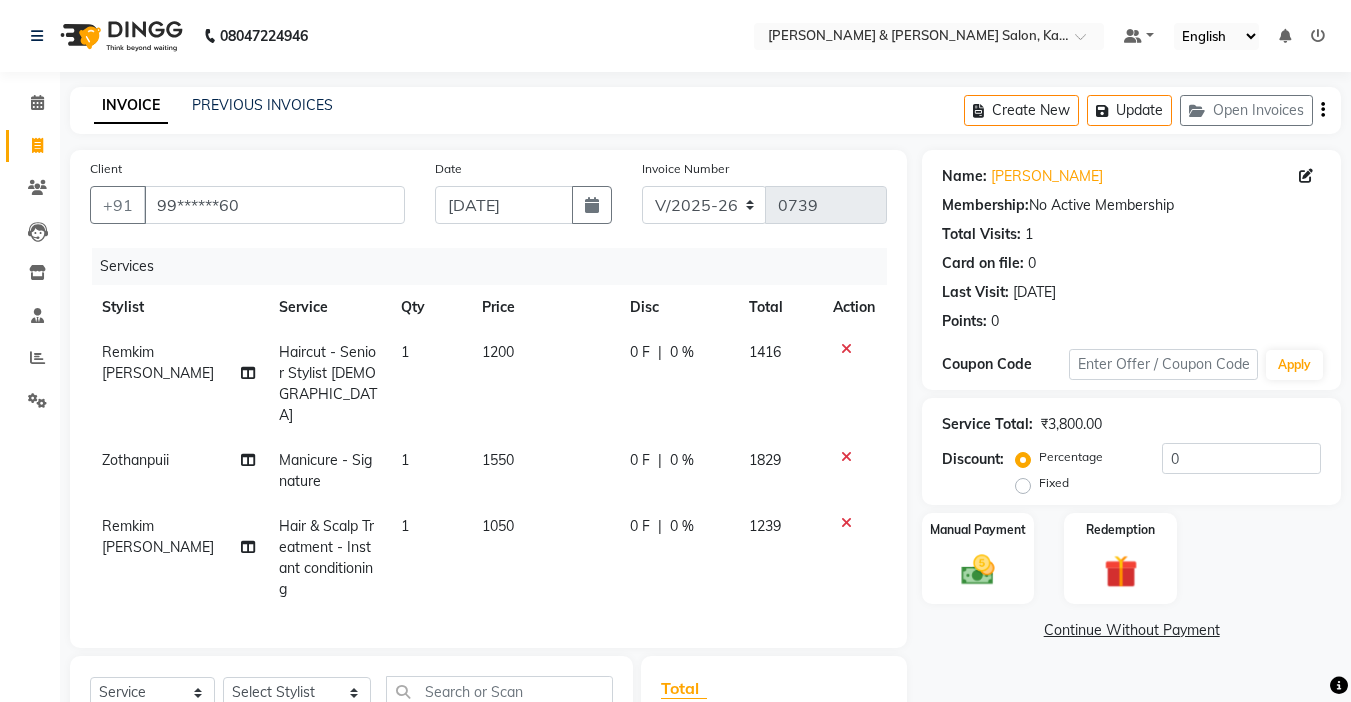scroll, scrollTop: 100, scrollLeft: 0, axis: vertical 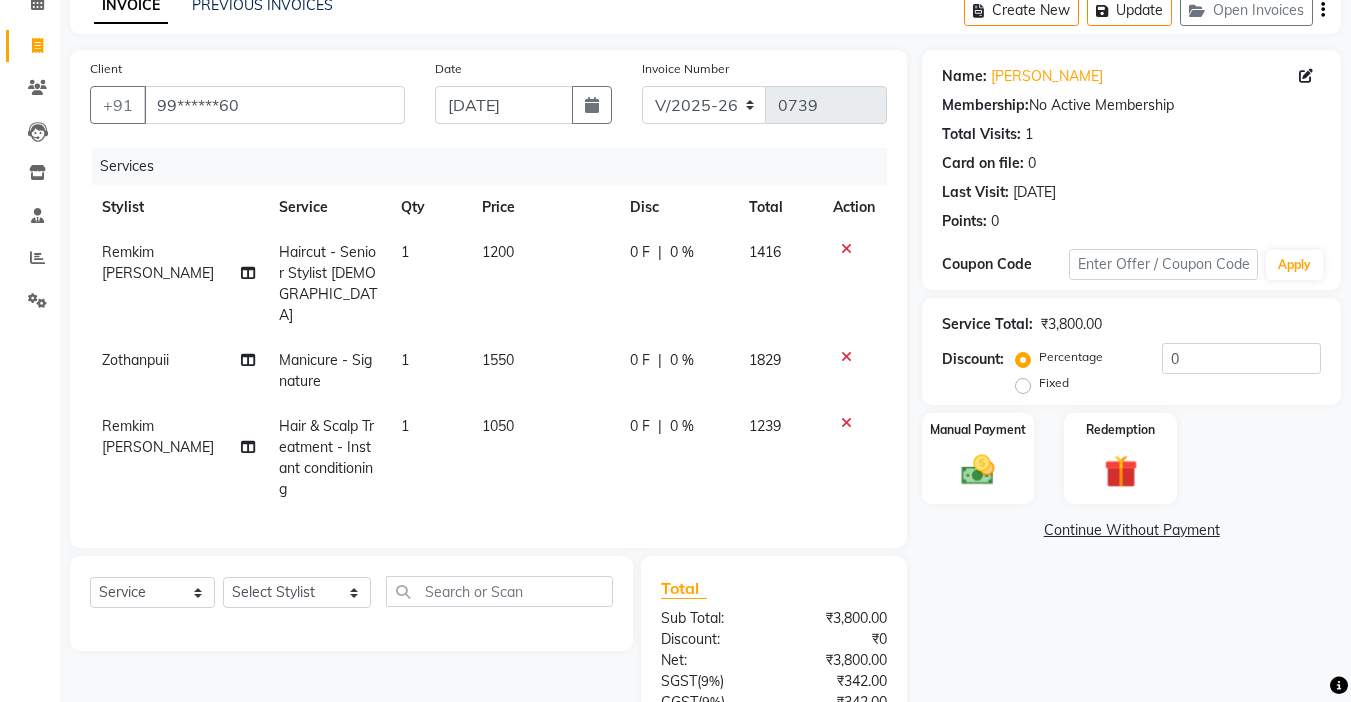 click on "0 %" 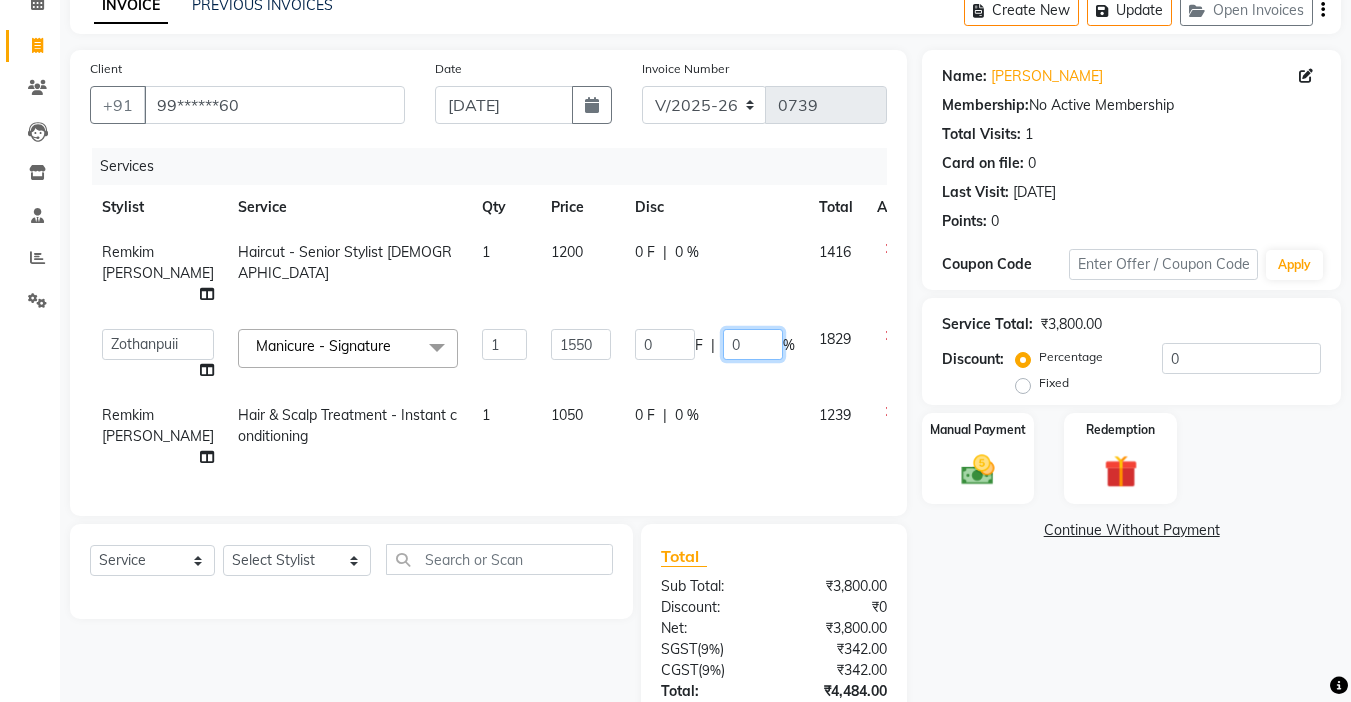 click on "0" 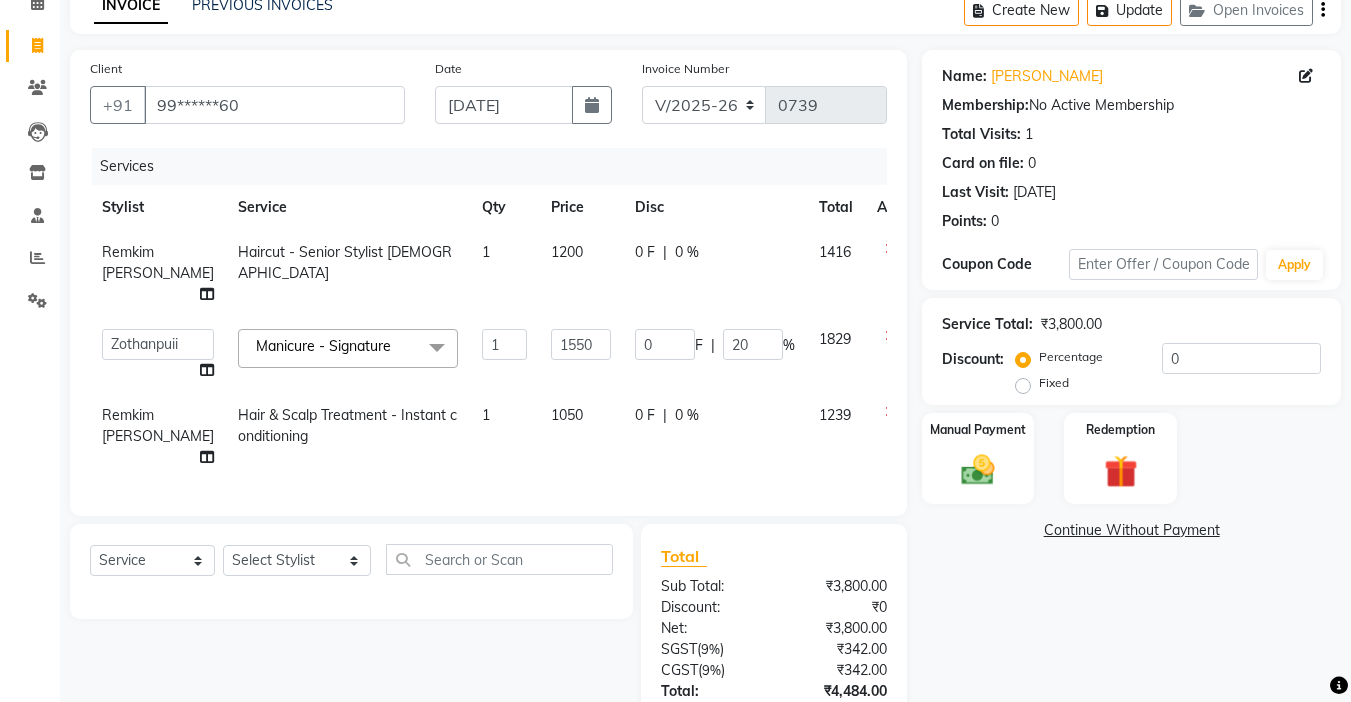 click on "Client +91 99******60 Date 11-07-2025 Invoice Number V/2025 V/2025-26 0739 Services Stylist Service Qty Price Disc Total Action Remkim Tonsing Haircut - Senior Stylist Female 1 1200 0 F | 0 % 1416  Amrita   Anna   Boicy   Chinghoih   Khumlianniang Guite   Linda Chingmuan Niang   Manager   Manhoihkim   Protima Kami   Remkim Tonsing   Sonia vaiphei    Steve .mynlyanSonangaihte   Zothanpuii  Manicure - Signature  x Haircut - Hair Cut (Kim) Female Haircut - Senior Stylist Female Haircut - Stylist Female Haircut - Kim Male Haircut - Senior Stylist Male Haircut - Stylist Male Hairspa signature Intense treatment  Janssen cleanup Janssen Brightening Haircut - Niang Male Hair Cut (Niang) Female Beard trim Nose wax rica  uper lip wax chin wax Blowdry - Stylist Blowdry - Short Blowdry - Medium Blowdry - Long Blowdry - Shampoo, Conditioning & Blastdry Blowdry - Very long  Styling with Heated Tools - Short Styling with Heated Tools - Medium Styling with Heated Tools - Long Hair Updo Olaplex Standalone  - Short Opi 1 1550" 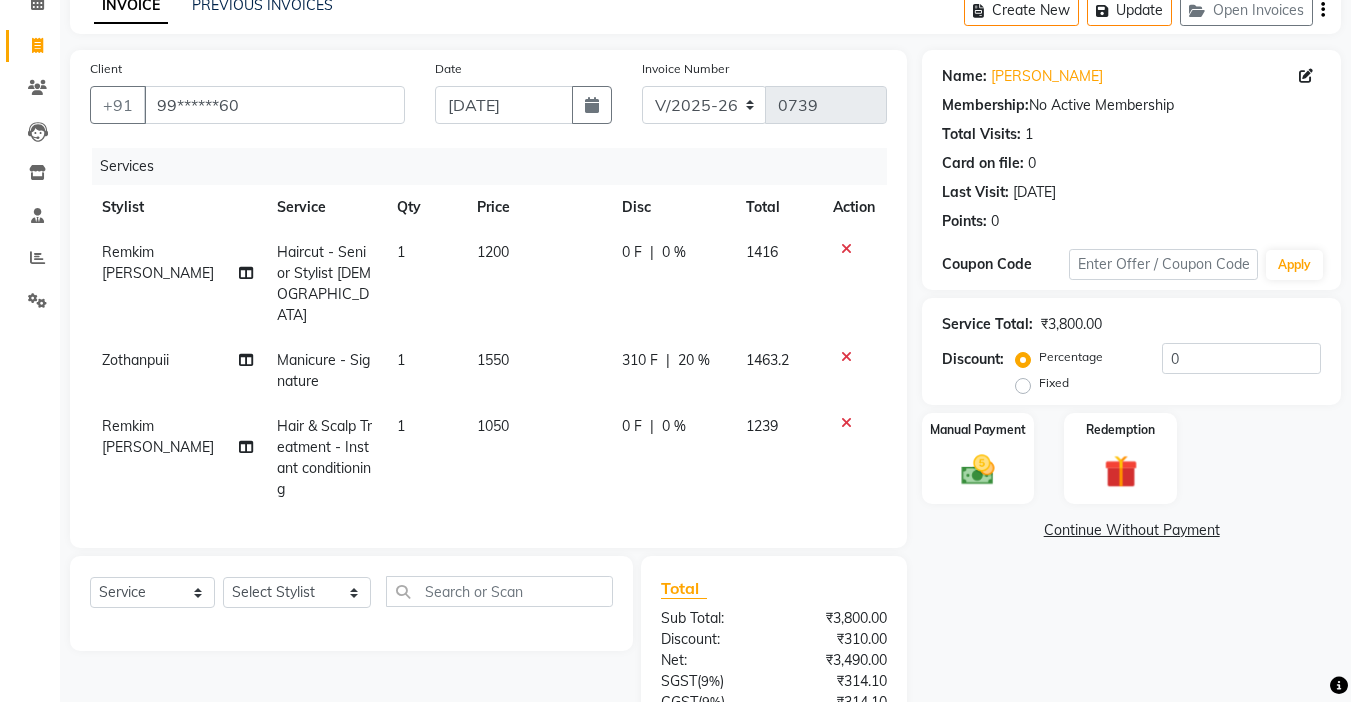 scroll, scrollTop: 272, scrollLeft: 0, axis: vertical 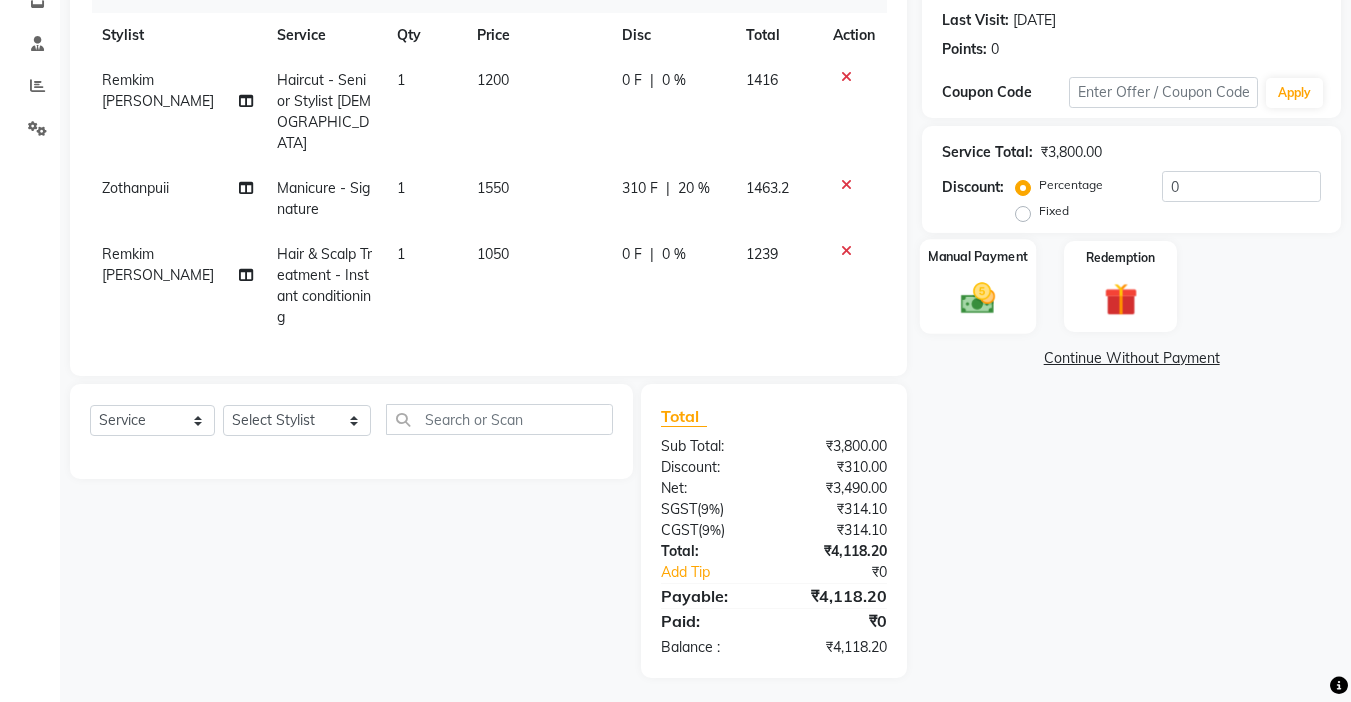 click 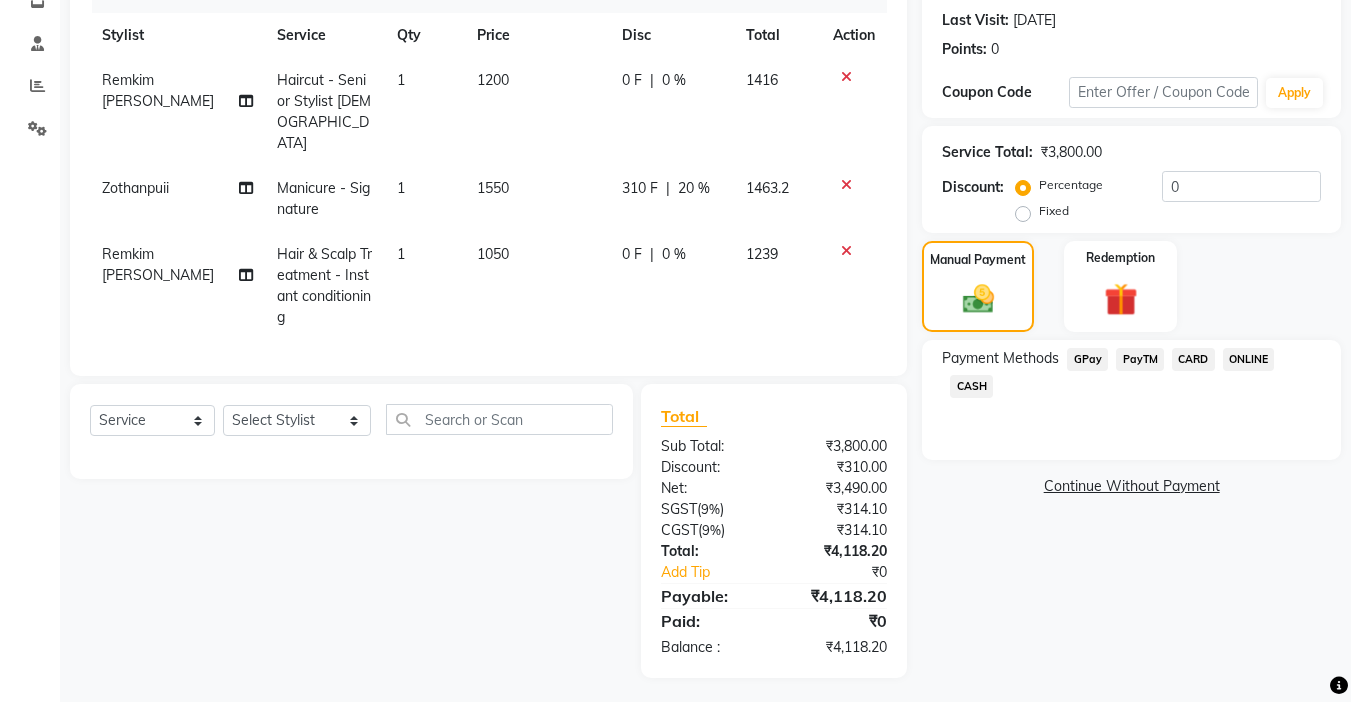 click on "CARD" 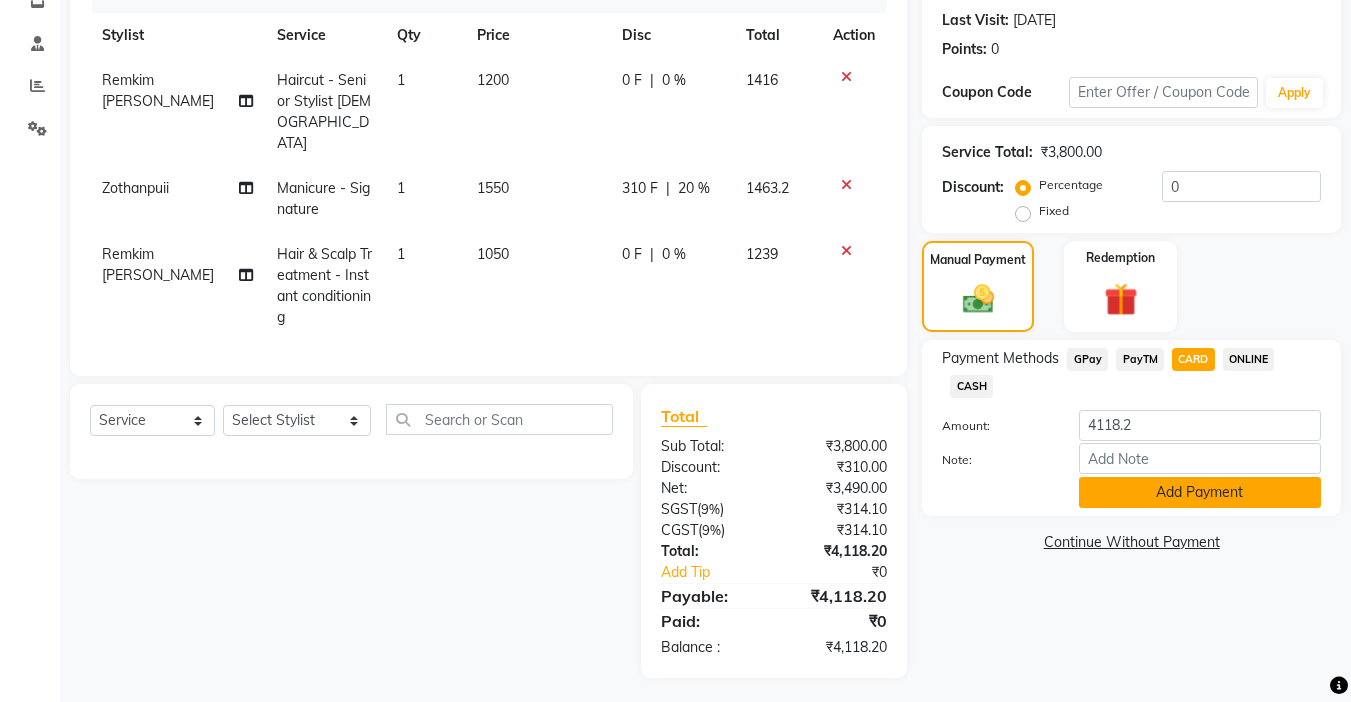 click on "Add Payment" 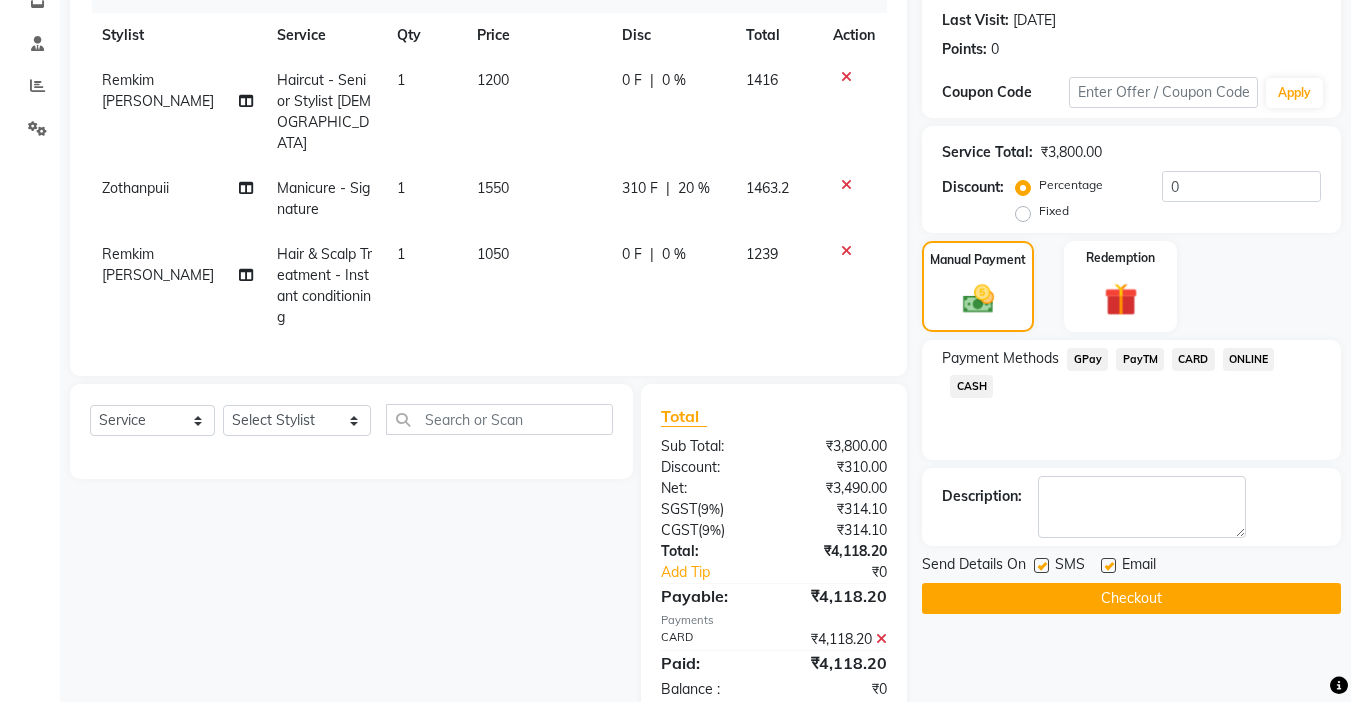 scroll, scrollTop: 314, scrollLeft: 0, axis: vertical 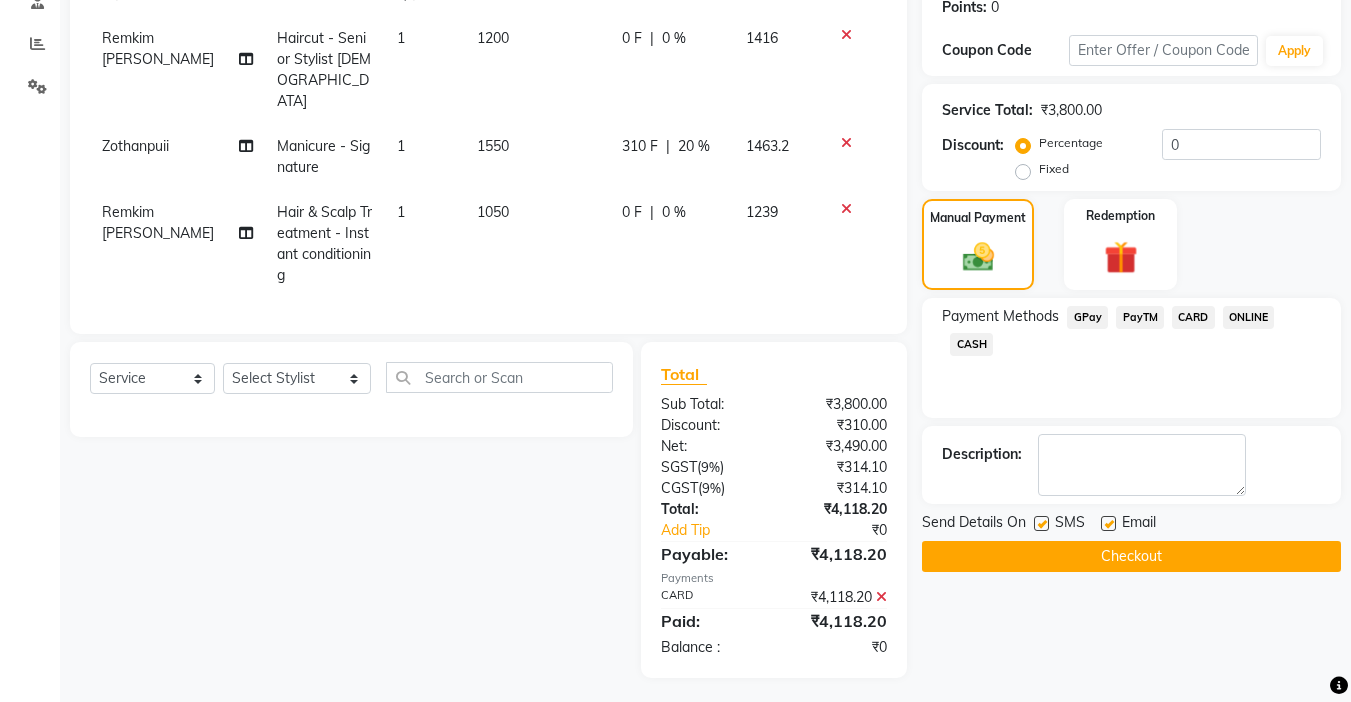 click on "Checkout" 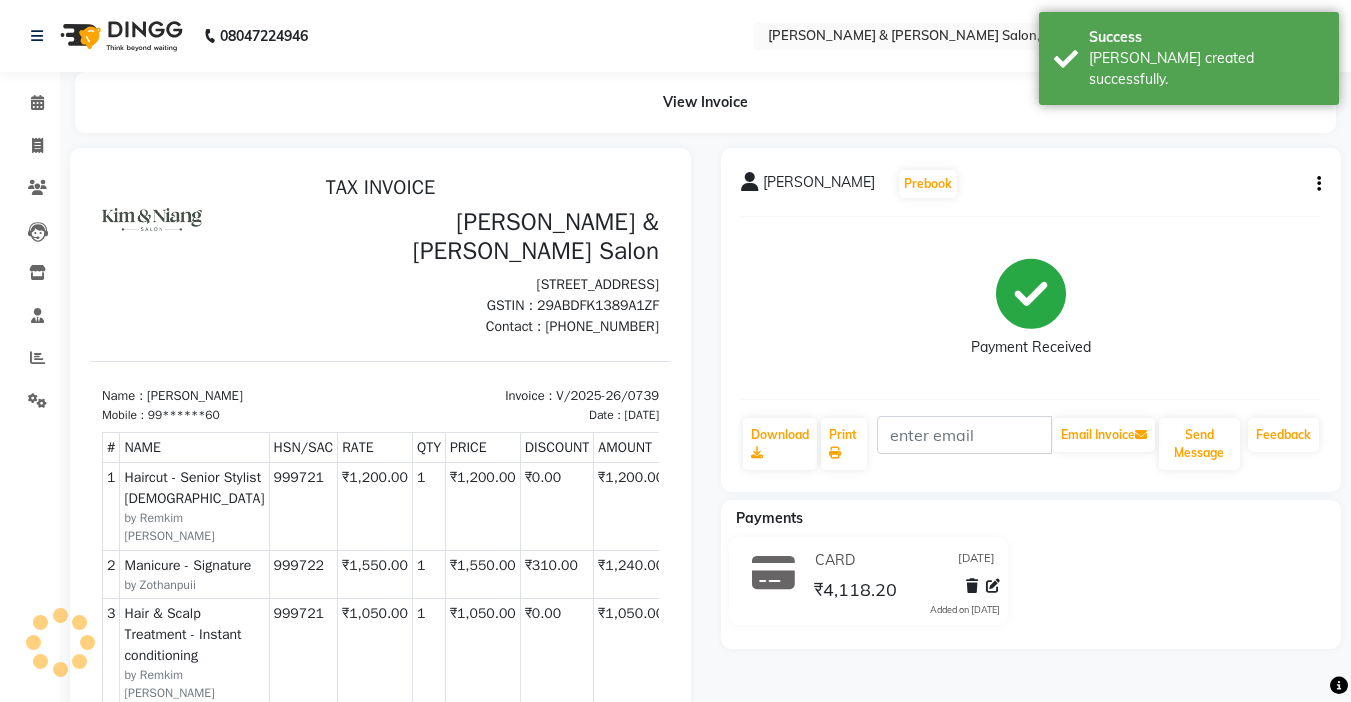 scroll, scrollTop: 0, scrollLeft: 0, axis: both 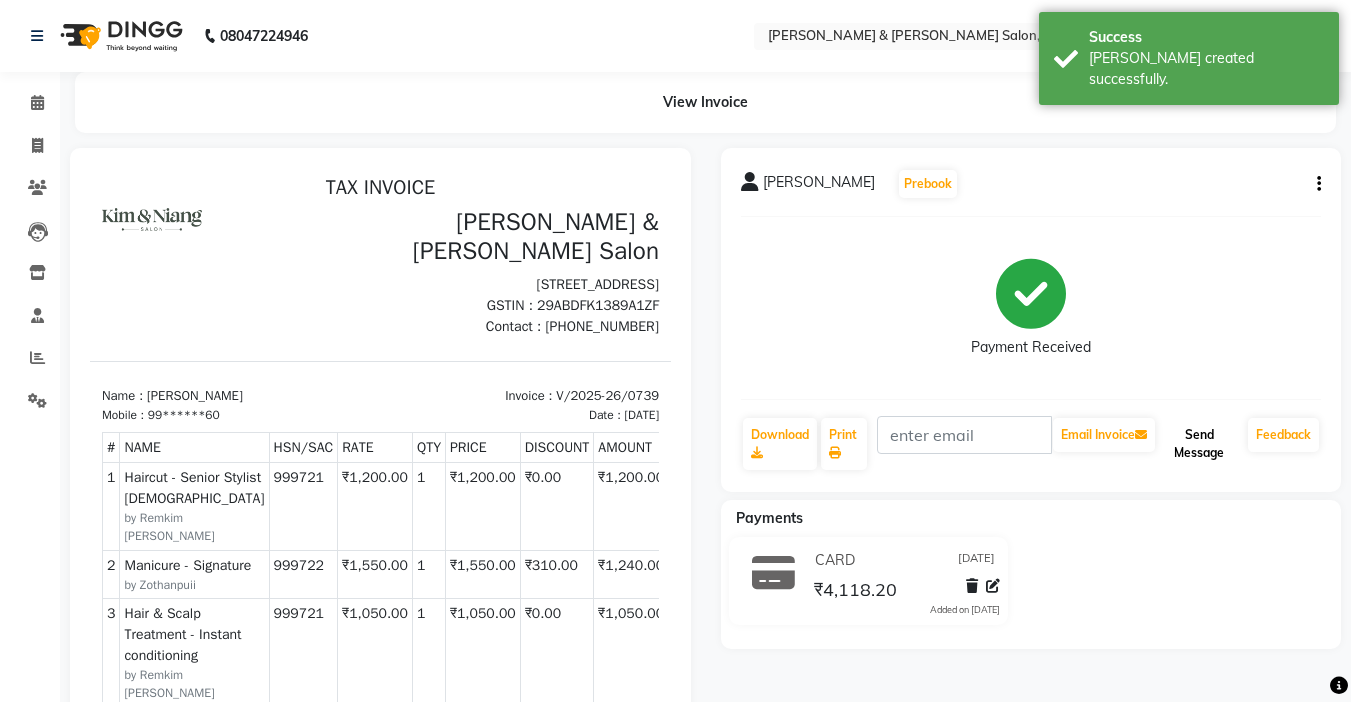 click on "Send Message" 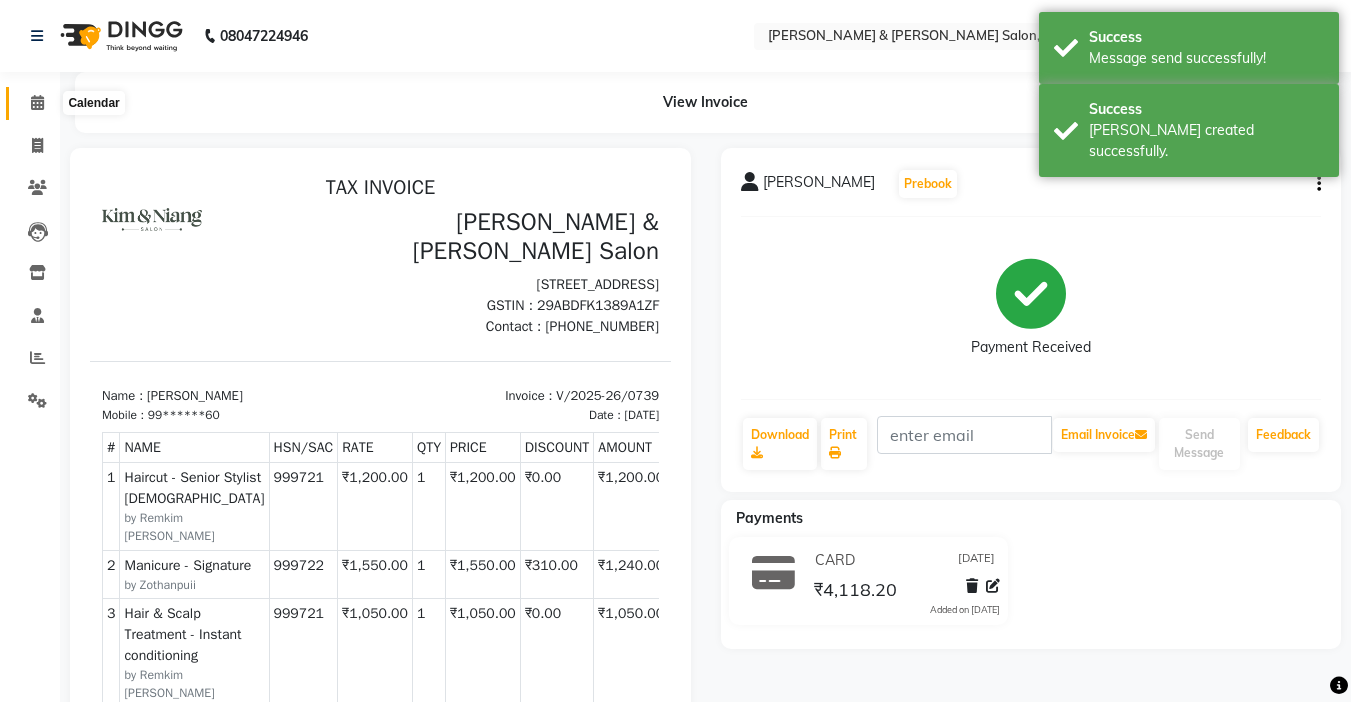 click 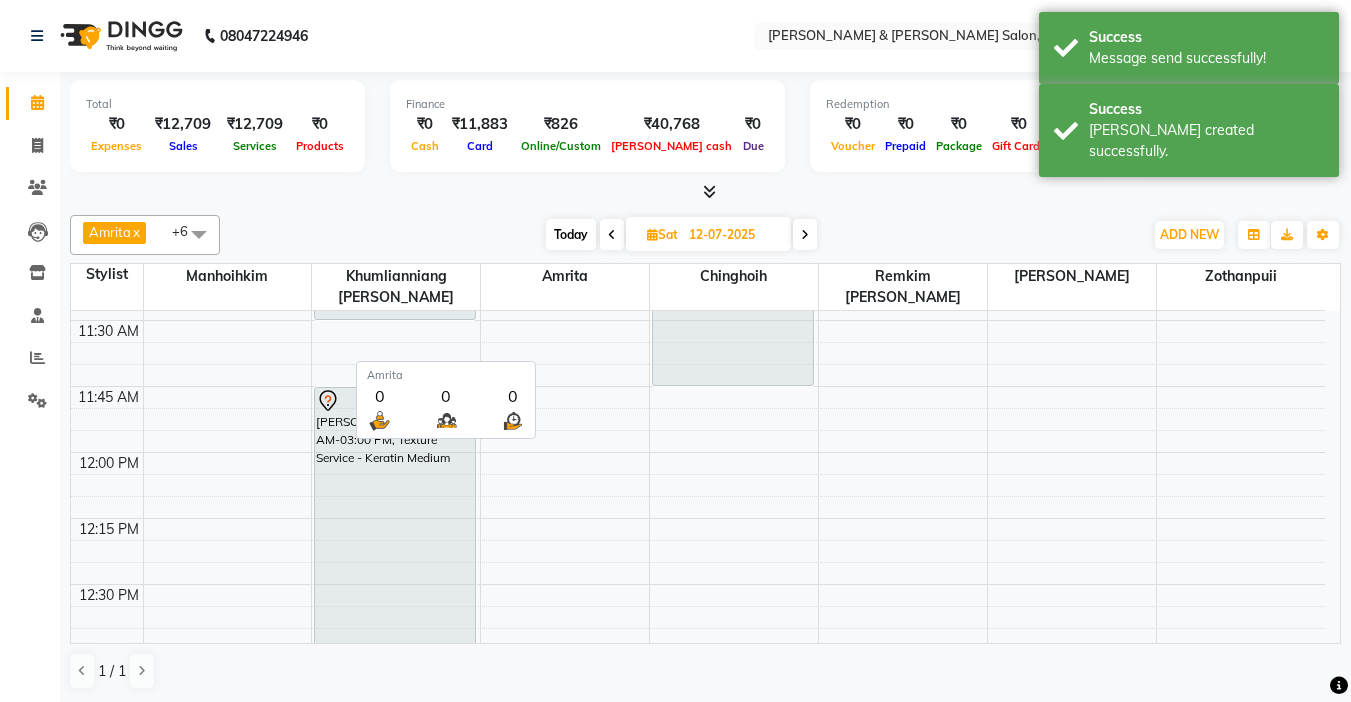 scroll, scrollTop: 500, scrollLeft: 0, axis: vertical 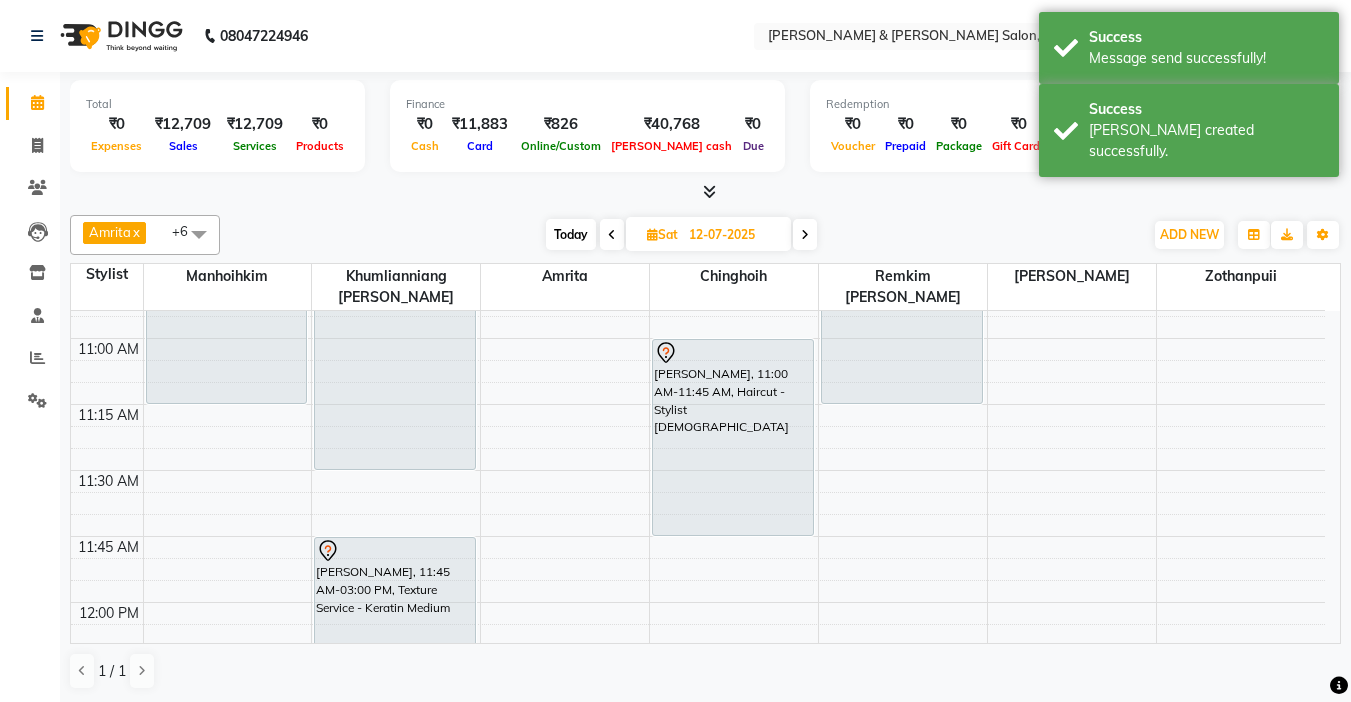 click on "[DATE]" at bounding box center [571, 234] 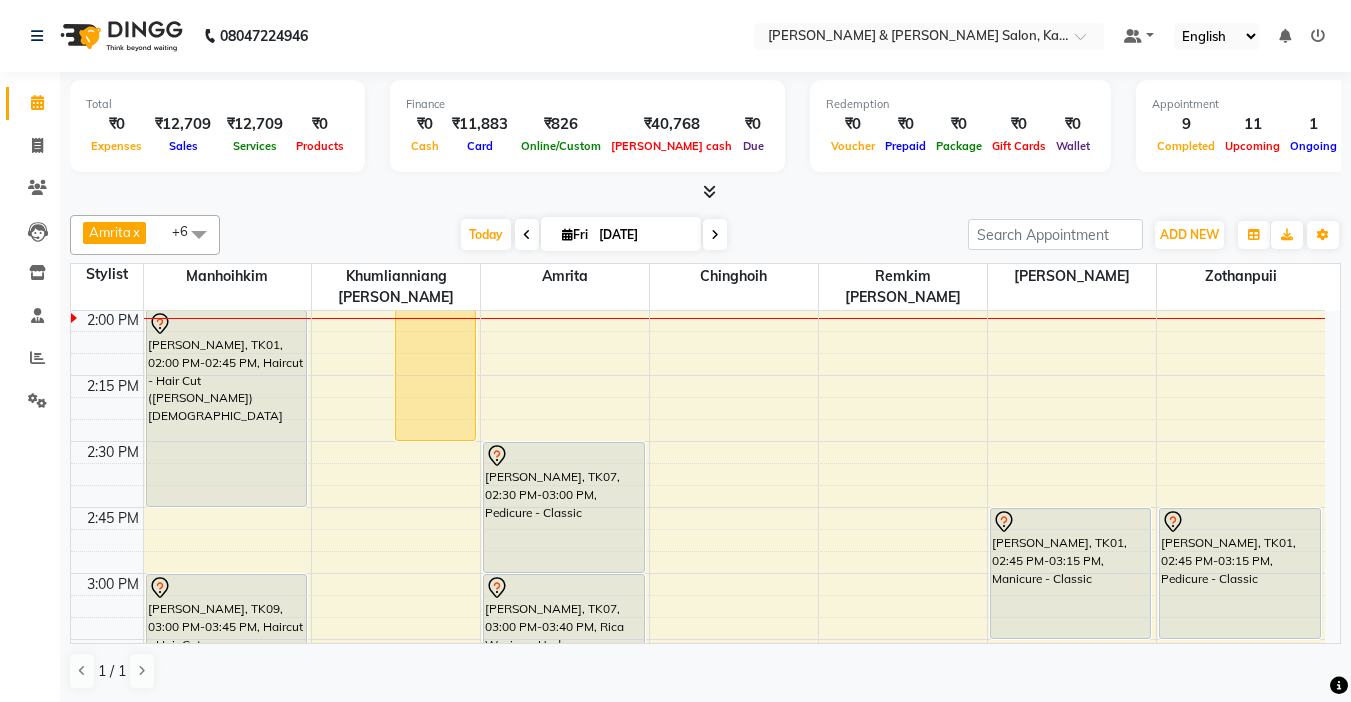 scroll, scrollTop: 1221, scrollLeft: 0, axis: vertical 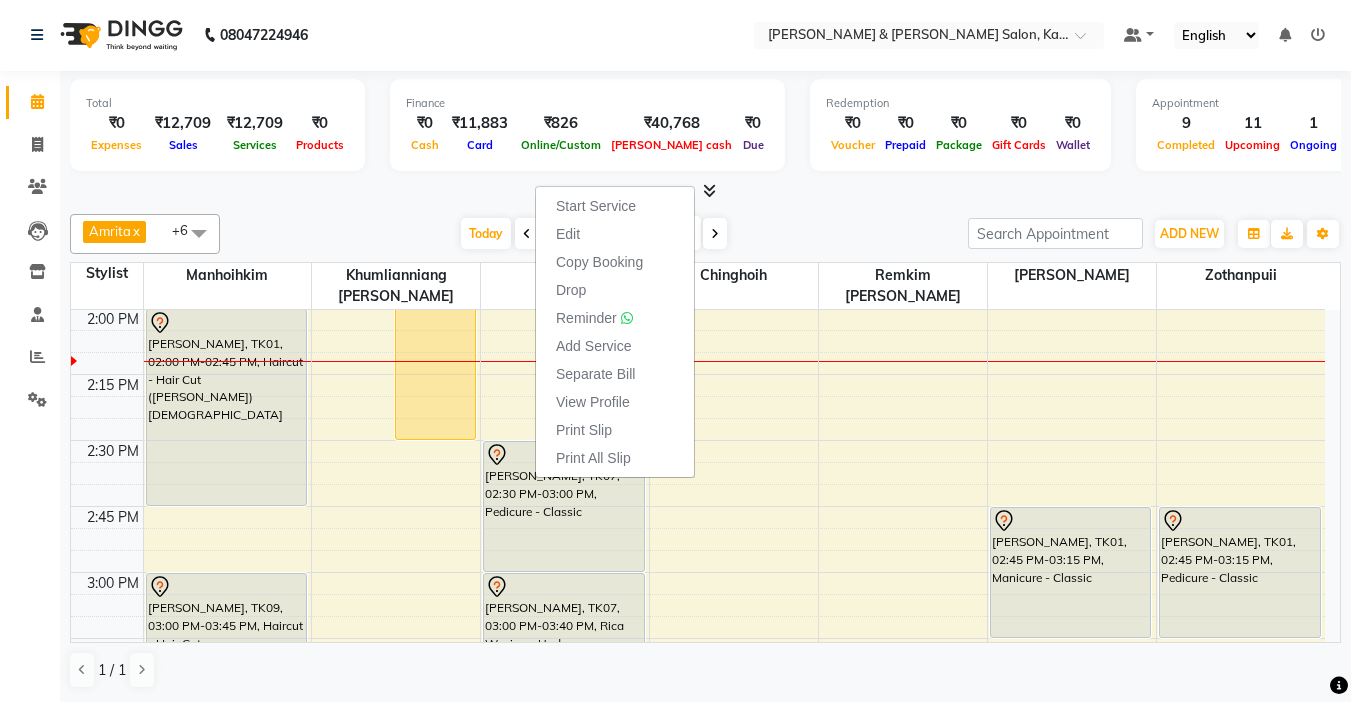 click on "Total  ₹0  Expenses ₹12,709  Sales ₹12,709  Services ₹0  Products Finance  ₹0  Cash ₹11,883  Card ₹826  Online/Custom ₹40,768 Petty cash ₹0 Due  Redemption  ₹0 Voucher ₹0 Prepaid ₹0 Package ₹0  Gift Cards ₹0  Wallet  Appointment  9 Completed 11 Upcoming 1 Ongoing 0 No show  Other sales  ₹0  Packages ₹0  Memberships ₹0  Vouchers ₹0  Prepaids ₹0  Gift Cards Amrita  x Chinghoih  x Khumlianniang Guite  x Manhoihkim  x Remkim Tonsing  x Sonia vaiphei   x PUII  x +6 Select All Amrita Anna Boicy Chinghoih Khumlianniang Guite Linda Chingmuan Niang Manhoihkim Remkim Tonsing Sonia vaiphei  Steve .mynlyanSonangaihte Zothanpuii Today  Fri 11-07-2025 Toggle Dropdown Add Appointment Add Invoice Add Expense Add Attendance Add Client Toggle Dropdown Add Appointment Add Invoice Add Expense Add Attendance Add Client ADD NEW Toggle Dropdown Add Appointment Add Invoice Add Expense Add Attendance Add Client Amrita  x Chinghoih  x Khumlianniang Guite  x Manhoihkim  x x x PUII  x +6" 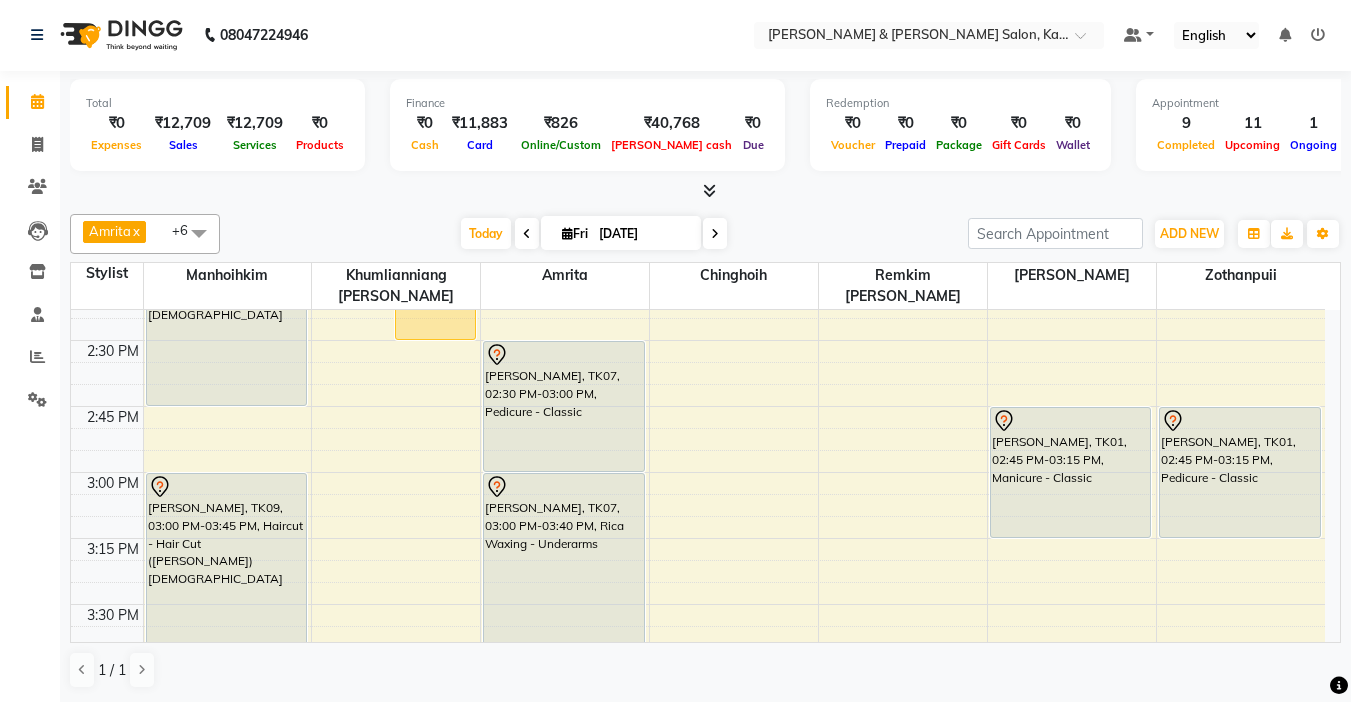scroll, scrollTop: 1221, scrollLeft: 0, axis: vertical 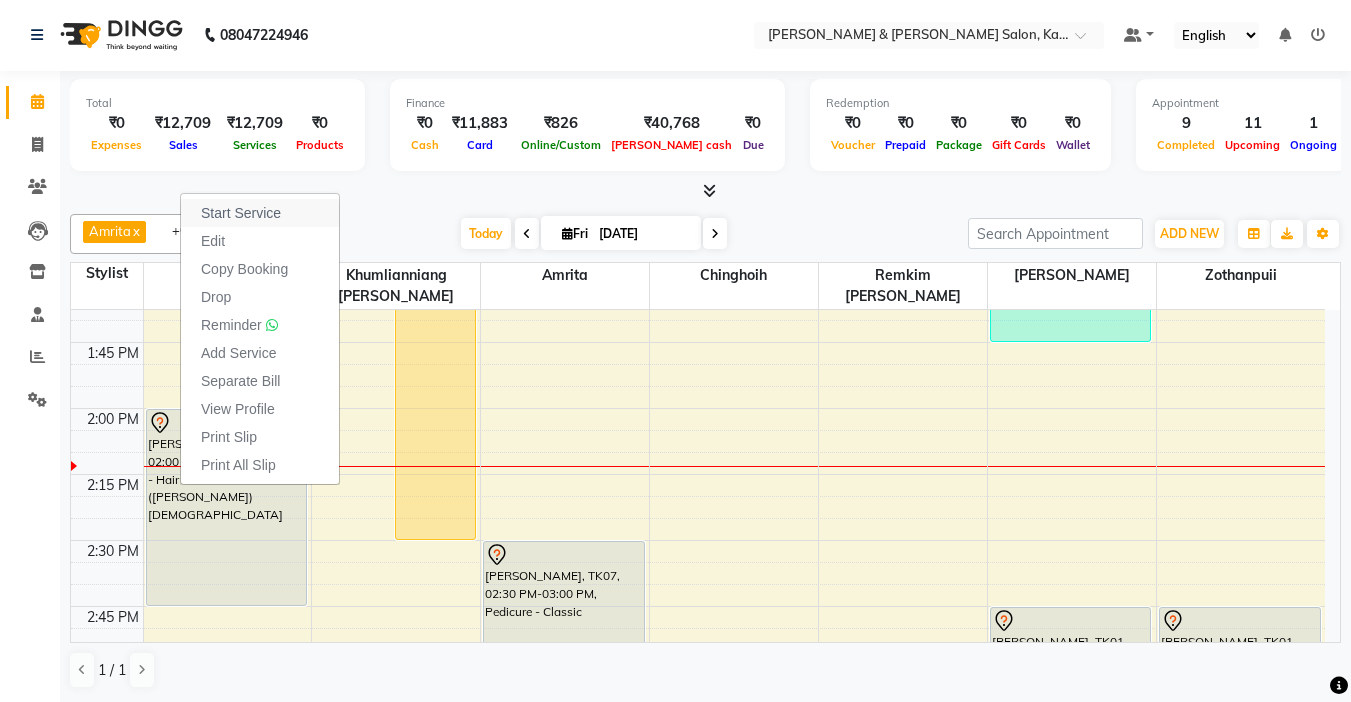 click on "Start Service" at bounding box center [241, 213] 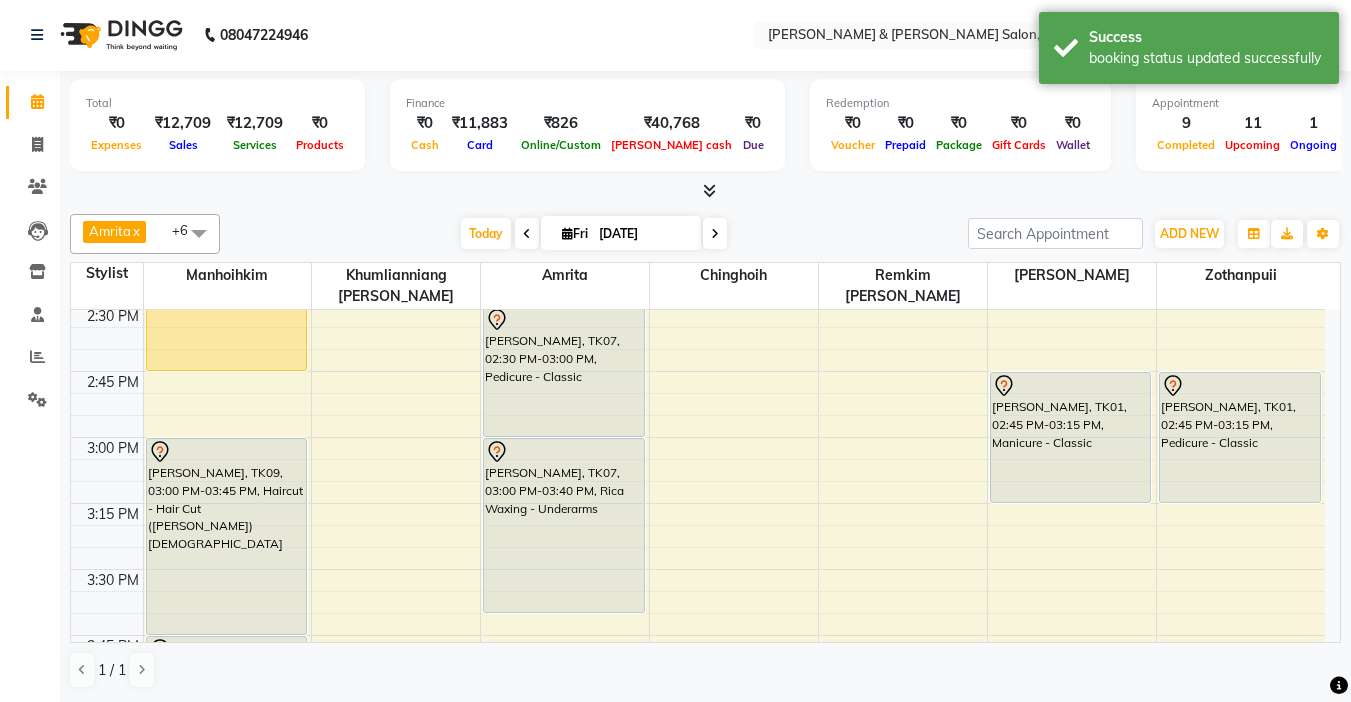 scroll, scrollTop: 1421, scrollLeft: 0, axis: vertical 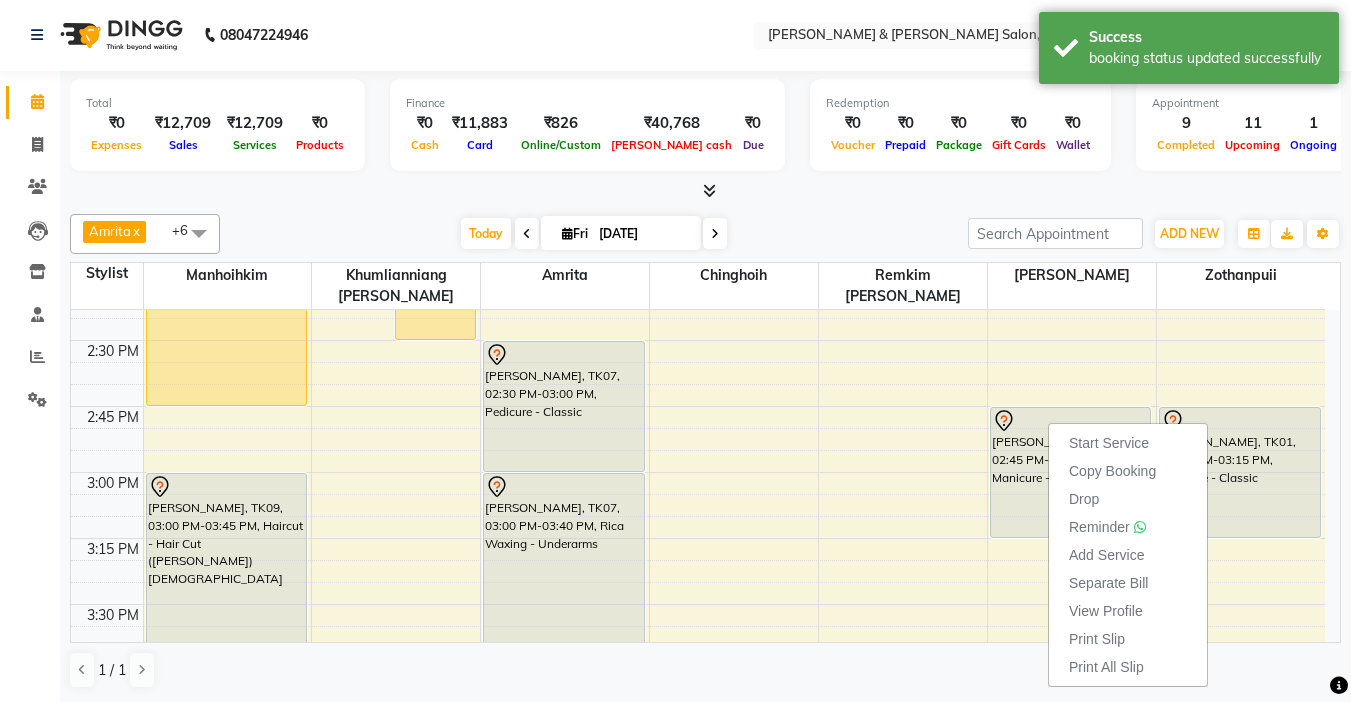 click on "Total  ₹0  Expenses ₹12,709  Sales ₹12,709  Services ₹0  Products Finance  ₹0  Cash ₹11,883  Card ₹826  Online/Custom ₹40,768 Petty cash ₹0 Due  Redemption  ₹0 Voucher ₹0 Prepaid ₹0 Package ₹0  Gift Cards ₹0  Wallet  Appointment  9 Completed 11 Upcoming 1 Ongoing 0 No show  Other sales  ₹0  Packages ₹0  Memberships ₹0  Vouchers ₹0  Prepaids ₹0  Gift Cards Amrita  x Chinghoih  x Khumlianniang Guite  x Manhoihkim  x Remkim Tonsing  x Sonia vaiphei   x PUII  x +6 Select All Amrita Anna Boicy Chinghoih Khumlianniang Guite Linda Chingmuan Niang Manhoihkim Remkim Tonsing Sonia vaiphei  Steve .mynlyanSonangaihte Zothanpuii Today  Fri 11-07-2025 Toggle Dropdown Add Appointment Add Invoice Add Expense Add Attendance Add Client Toggle Dropdown Add Appointment Add Invoice Add Expense Add Attendance Add Client ADD NEW Toggle Dropdown Add Appointment Add Invoice Add Expense Add Attendance Add Client Amrita  x Chinghoih  x Khumlianniang Guite  x Manhoihkim  x x x PUII  x +6" 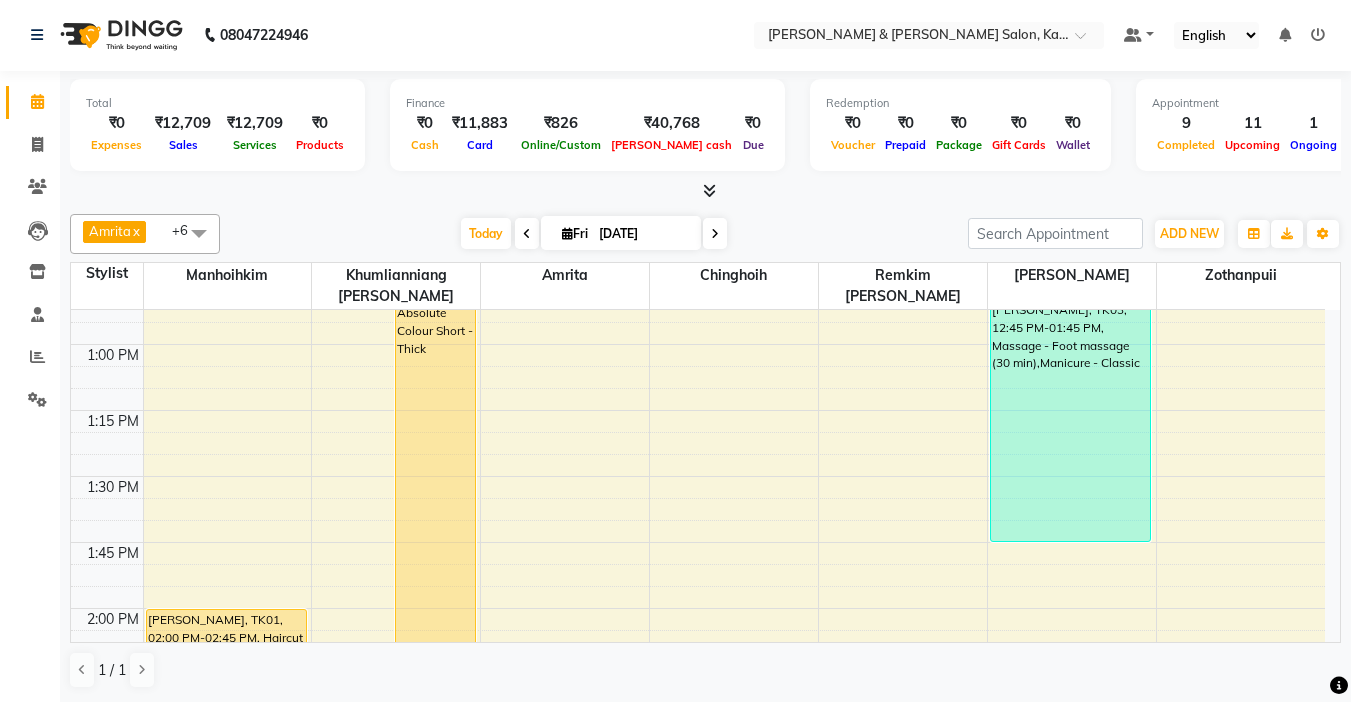 scroll, scrollTop: 1221, scrollLeft: 0, axis: vertical 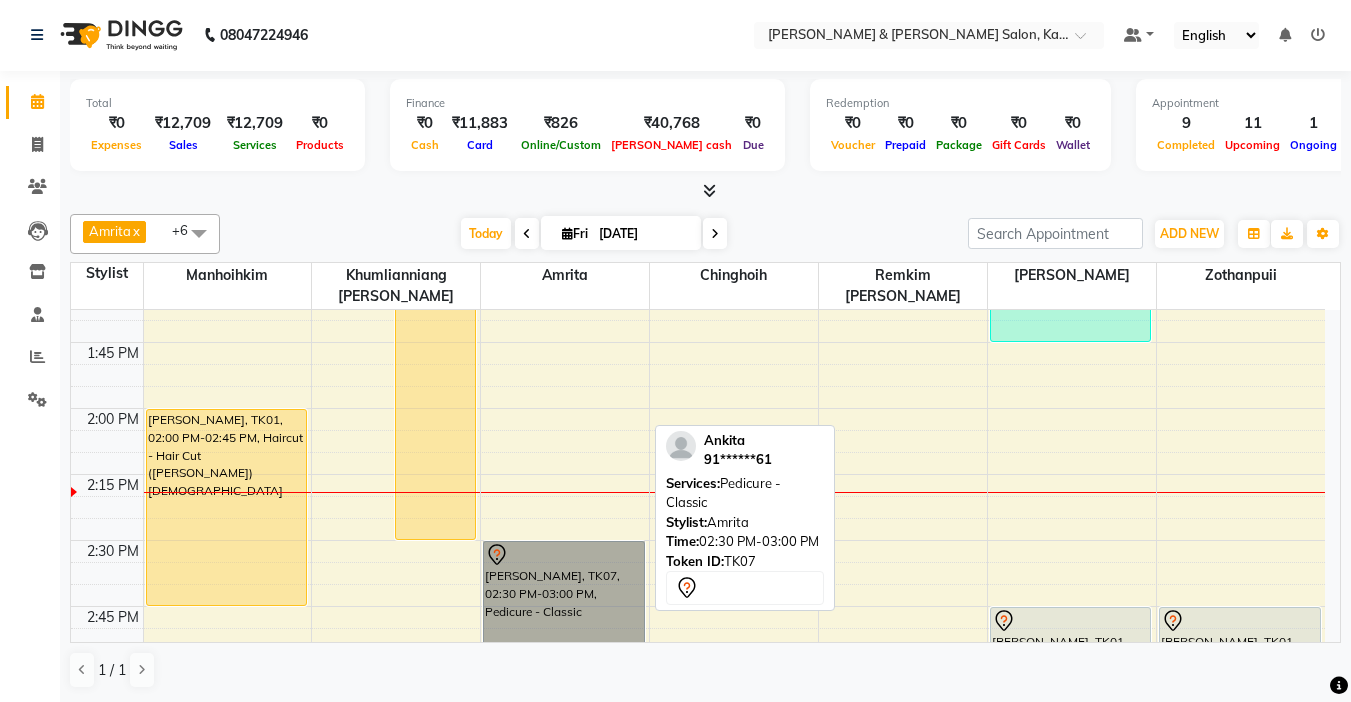 drag, startPoint x: 520, startPoint y: 535, endPoint x: 441, endPoint y: 394, distance: 161.62302 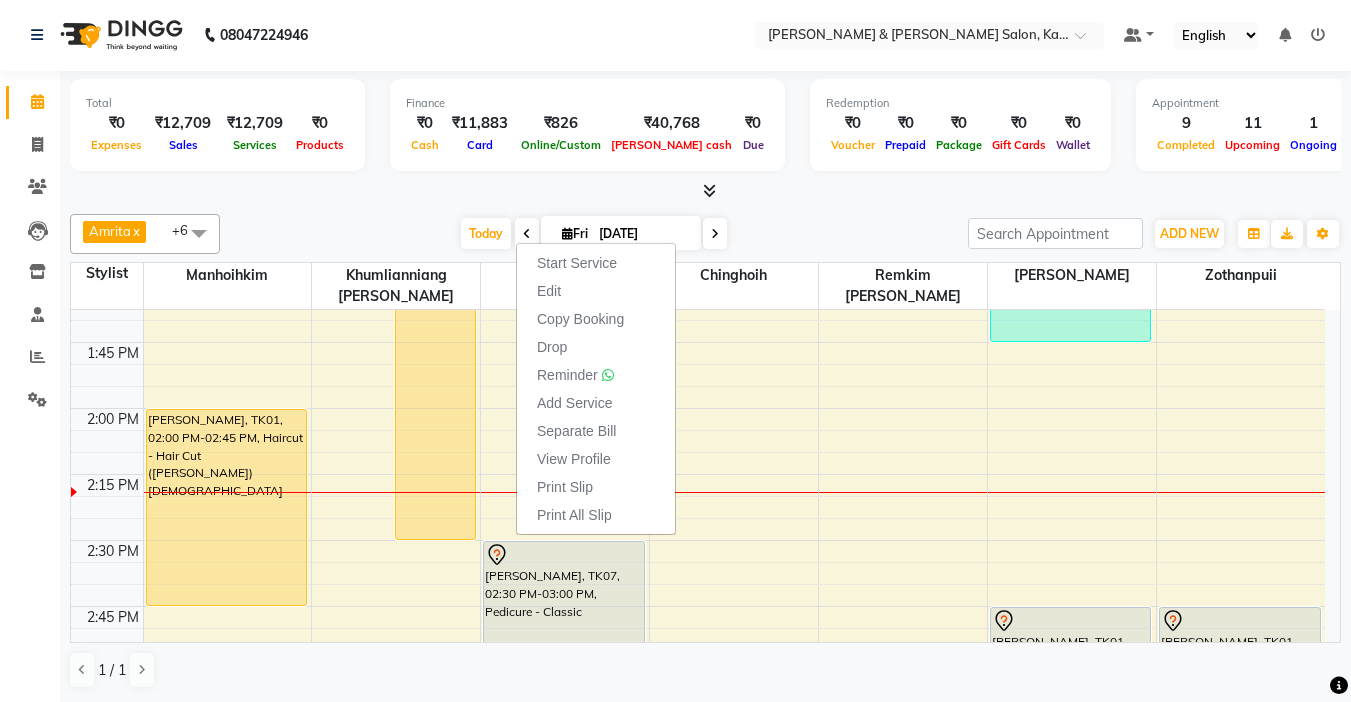click on "Amrita  x Chinghoih  x Khumlianniang Guite  x Manhoihkim  x Remkim Tonsing  x Sonia vaiphei   x PUII  x +6 Select All Amrita Anna Boicy Chinghoih Khumlianniang Guite Linda Chingmuan Niang Manhoihkim Remkim Tonsing Sonia vaiphei  Steve .mynlyanSonangaihte Zothanpuii Today  Fri 11-07-2025 Toggle Dropdown Add Appointment Add Invoice Add Expense Add Attendance Add Client Toggle Dropdown Add Appointment Add Invoice Add Expense Add Attendance Add Client ADD NEW Toggle Dropdown Add Appointment Add Invoice Add Expense Add Attendance Add Client Amrita  x Chinghoih  x Khumlianniang Guite  x Manhoihkim  x Remkim Tonsing  x Sonia vaiphei   x PUII  x +6 Select All Amrita Anna Boicy Chinghoih Khumlianniang Guite Linda Chingmuan Niang Manhoihkim Remkim Tonsing Sonia vaiphei  Steve .mynlyanSonangaihte Zothanpuii Group By  Staff View   Room View  View as Vertical  Vertical - Week View  Horizontal  Horizontal - Week View  List  Toggle Dropdown Calendar Settings Manage Tags   Arrange Stylists   Reset Stylists  11" 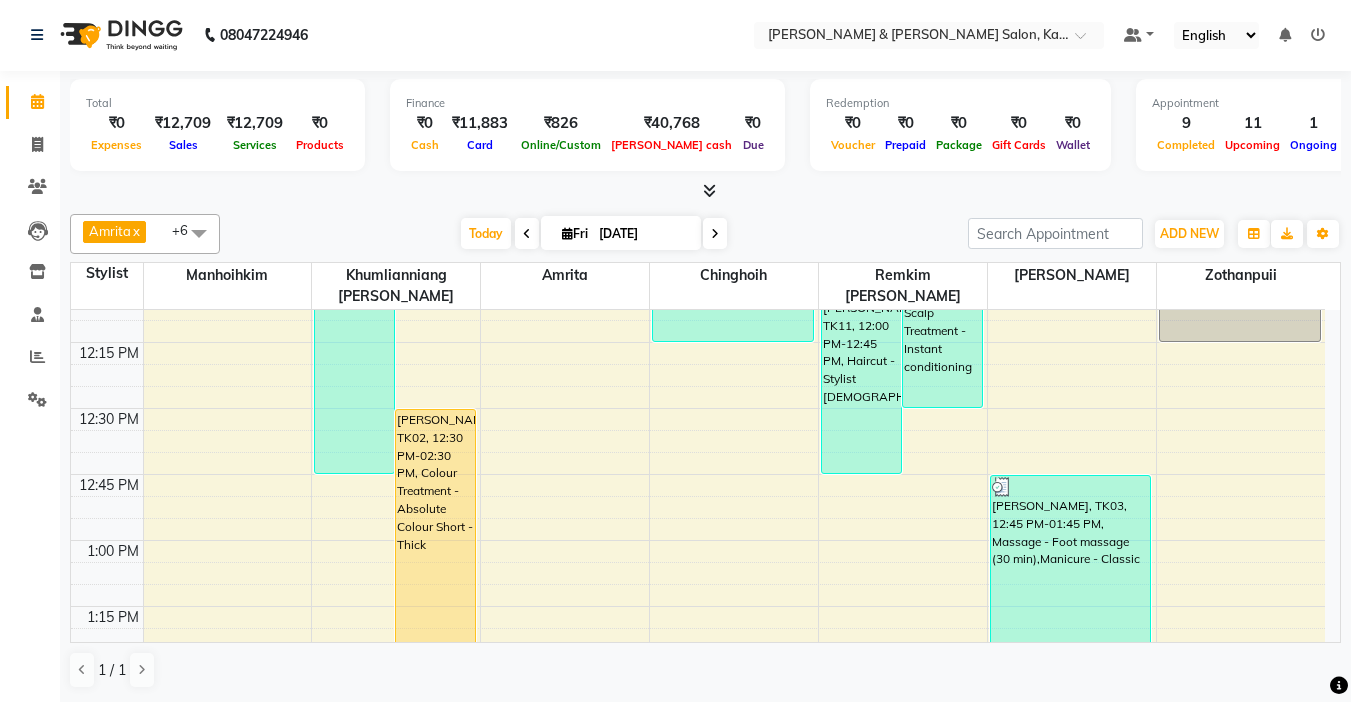 scroll, scrollTop: 821, scrollLeft: 0, axis: vertical 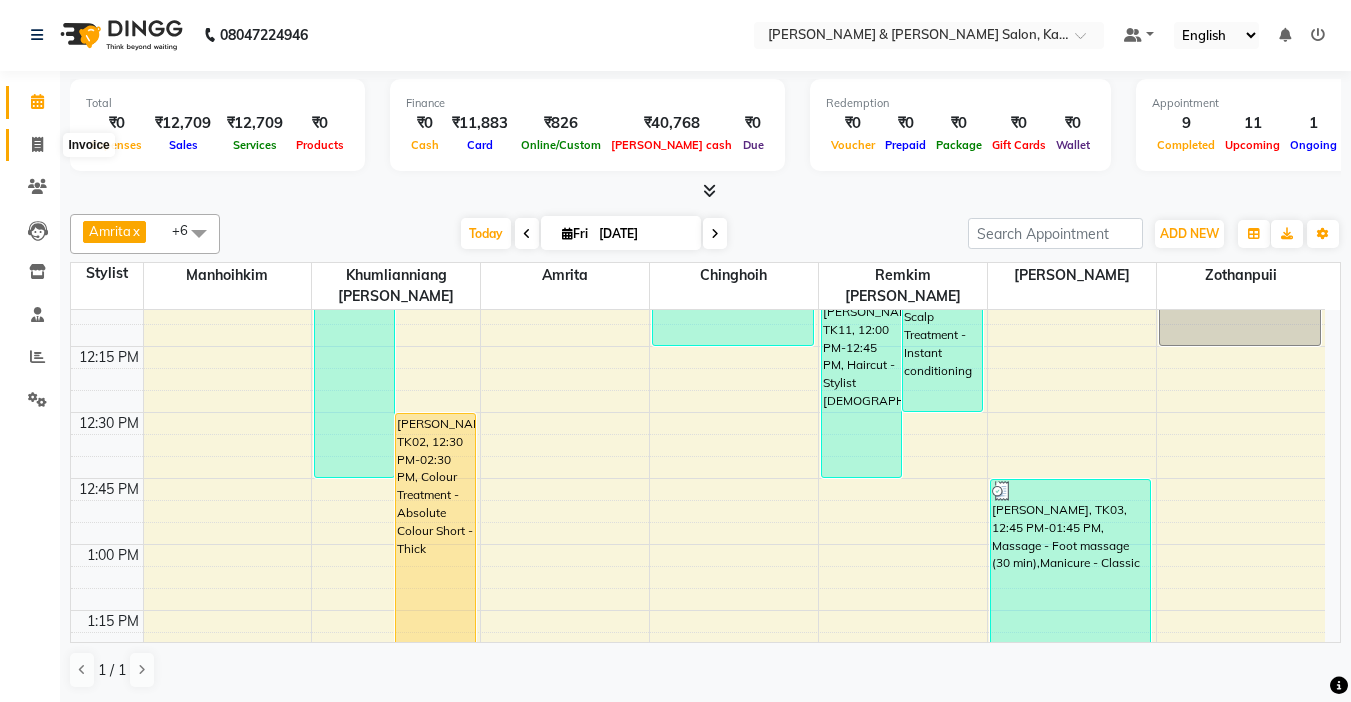 click 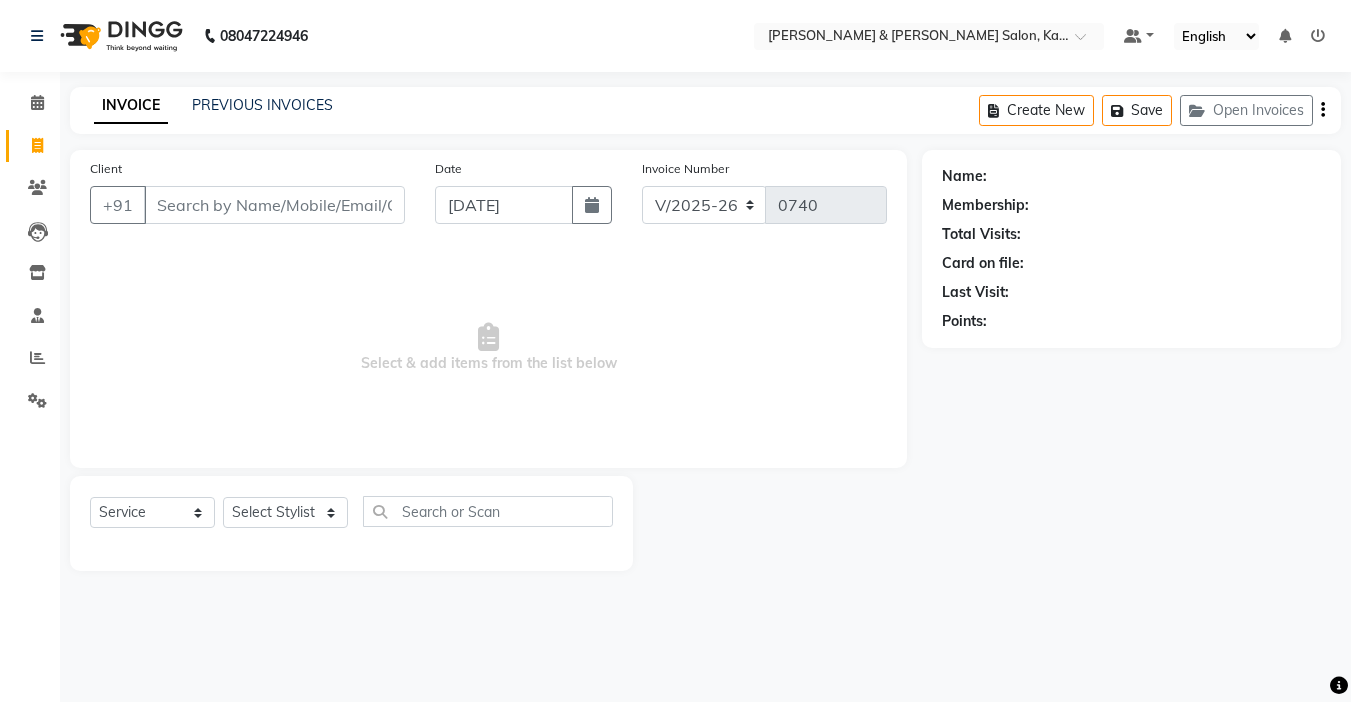 scroll, scrollTop: 0, scrollLeft: 0, axis: both 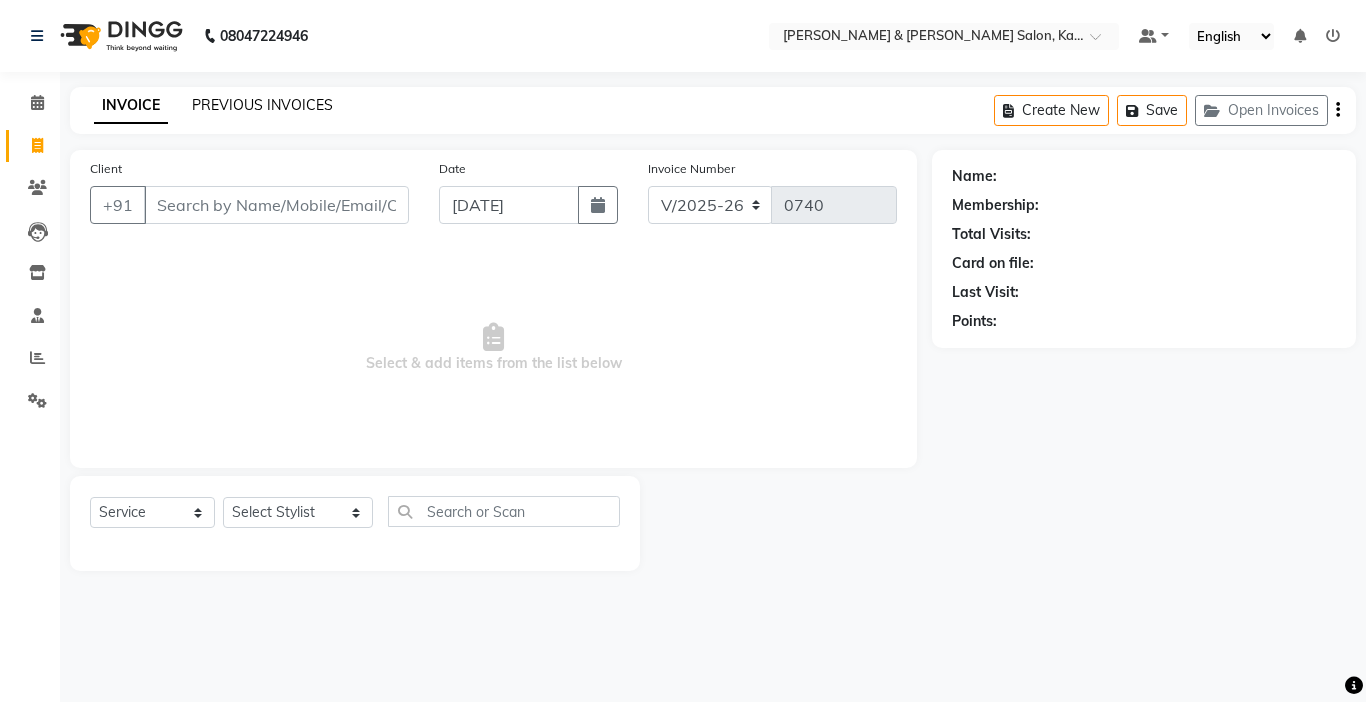 click on "PREVIOUS INVOICES" 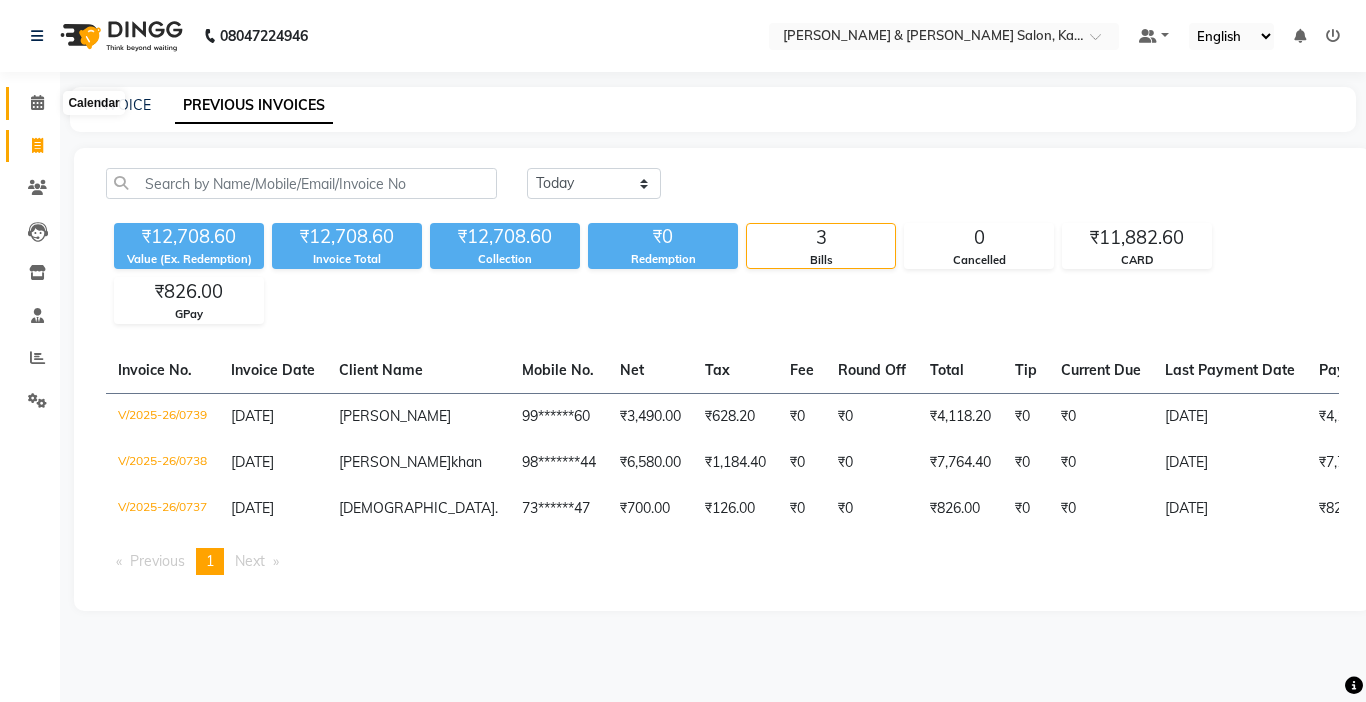 click 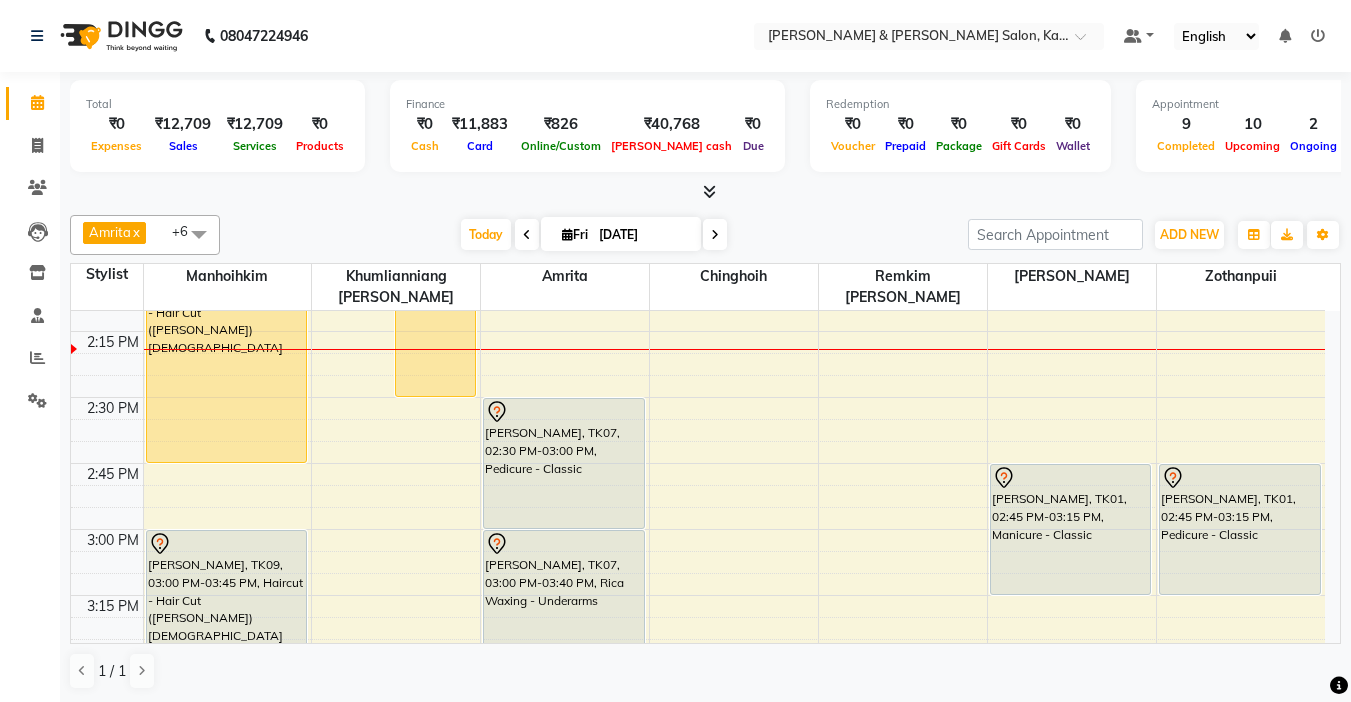scroll, scrollTop: 1400, scrollLeft: 0, axis: vertical 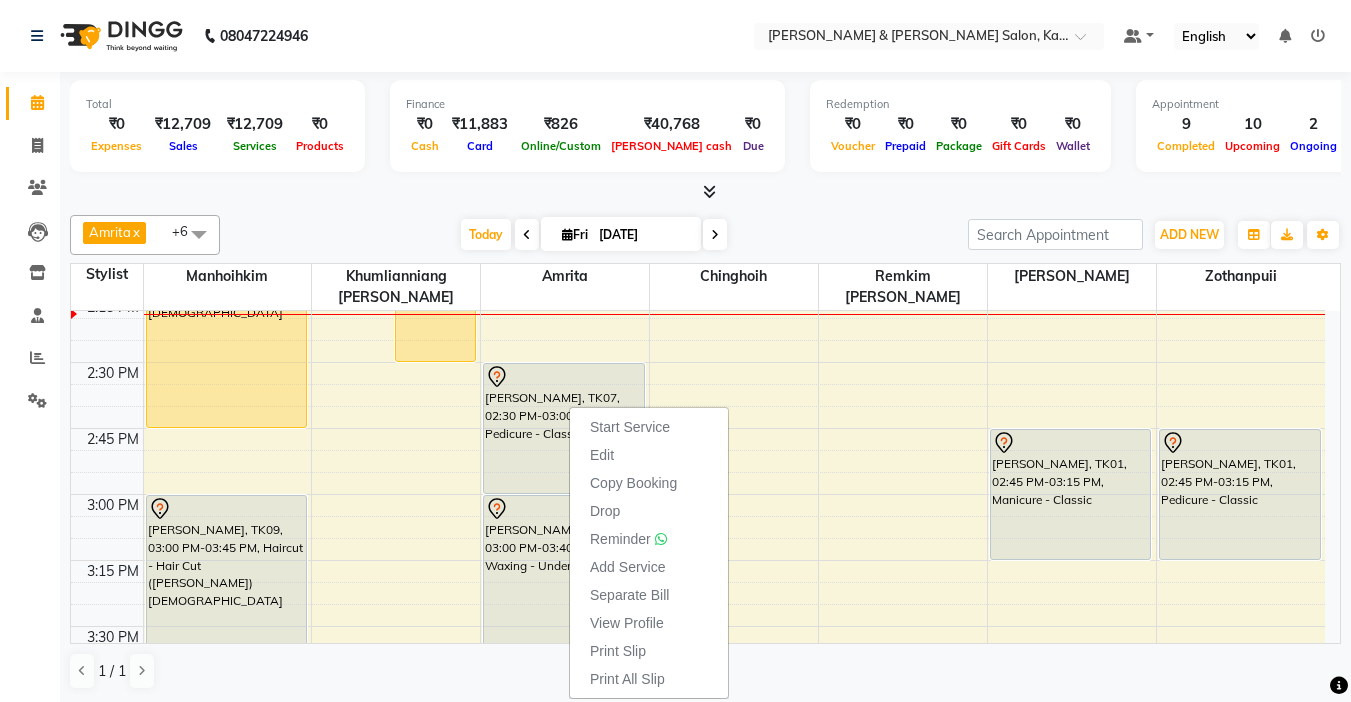 click on "Today  Fri 11-07-2025" at bounding box center [594, 235] 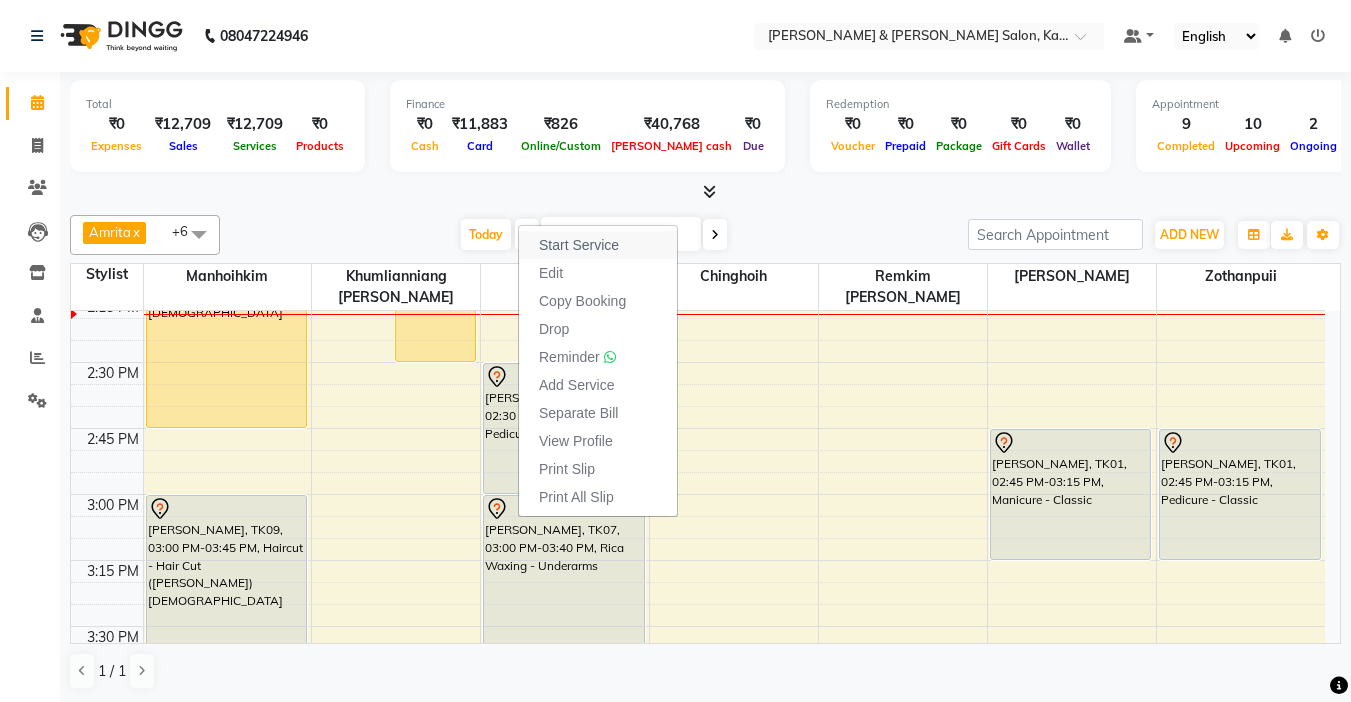 click on "Start Service" at bounding box center (579, 245) 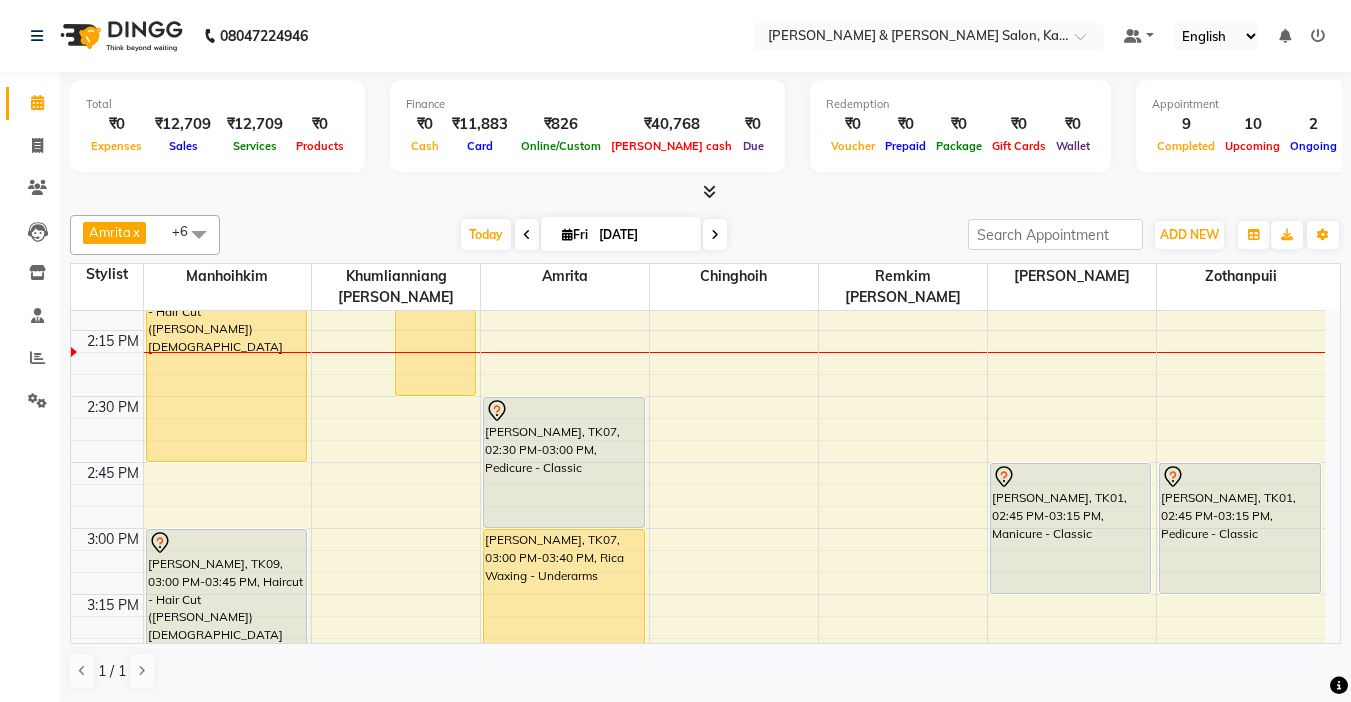 scroll, scrollTop: 1400, scrollLeft: 0, axis: vertical 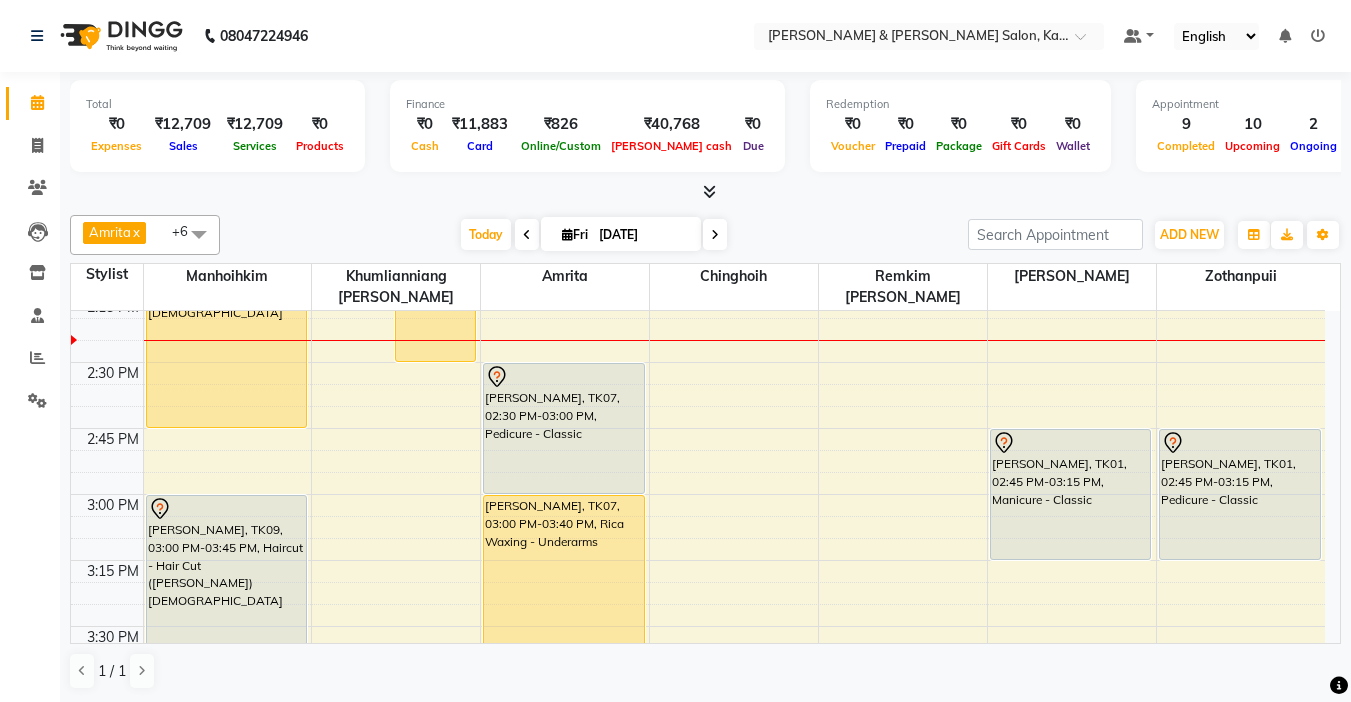 drag, startPoint x: 930, startPoint y: 372, endPoint x: 796, endPoint y: 234, distance: 192.35384 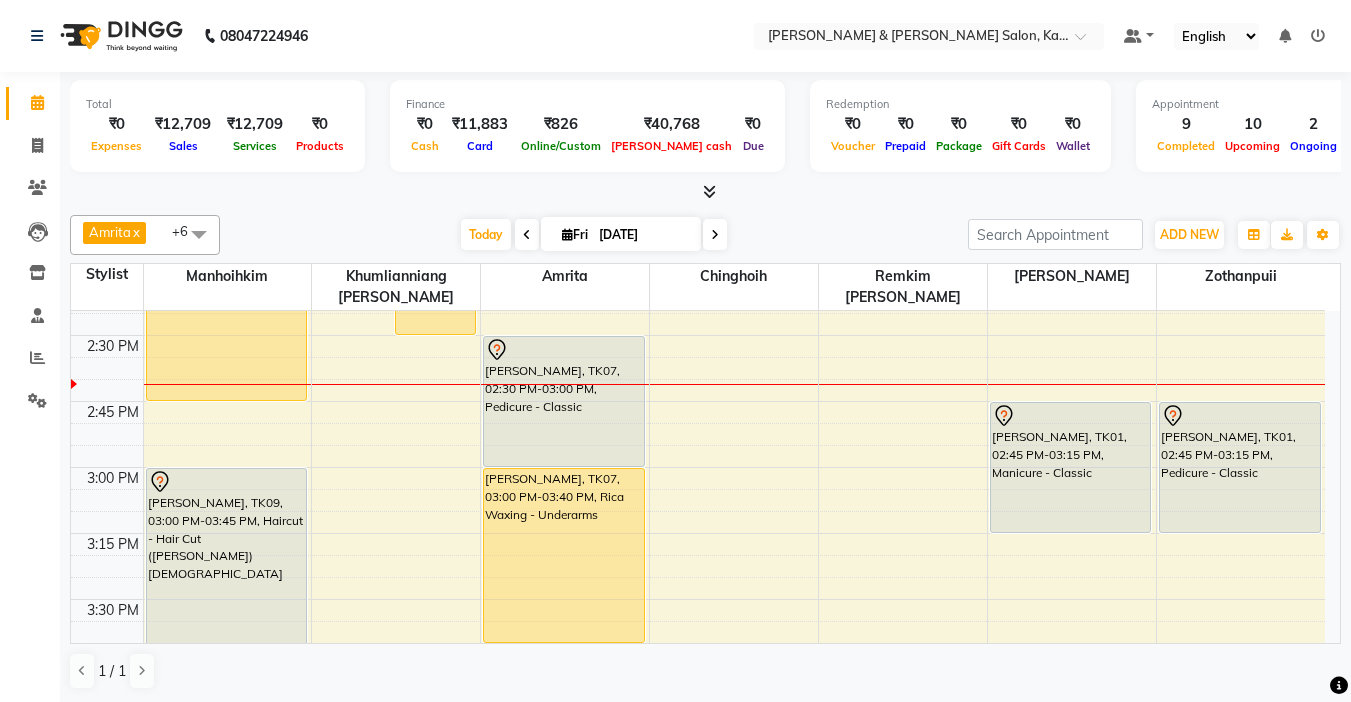 scroll, scrollTop: 1400, scrollLeft: 0, axis: vertical 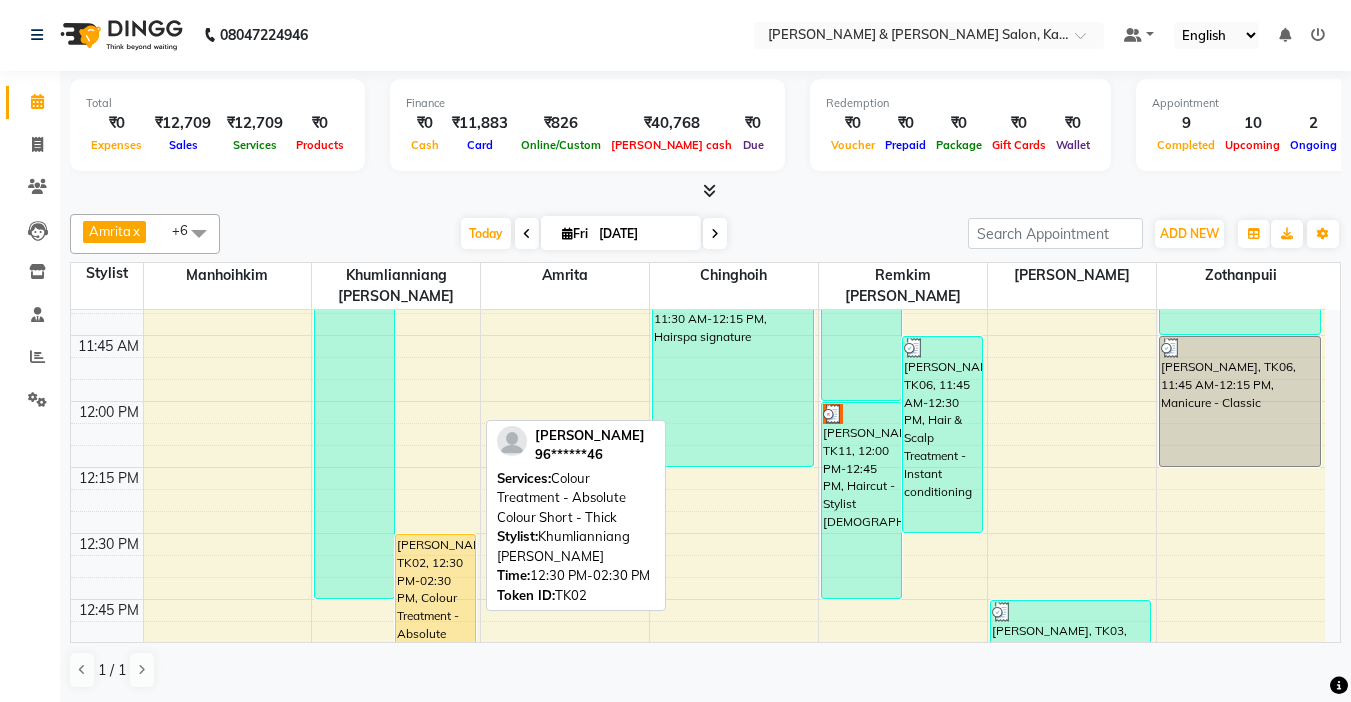 click on "preyanka, TK02, 12:30 PM-02:30 PM, Colour Treatment - Absolute Colour Short - Thick" at bounding box center (435, 797) 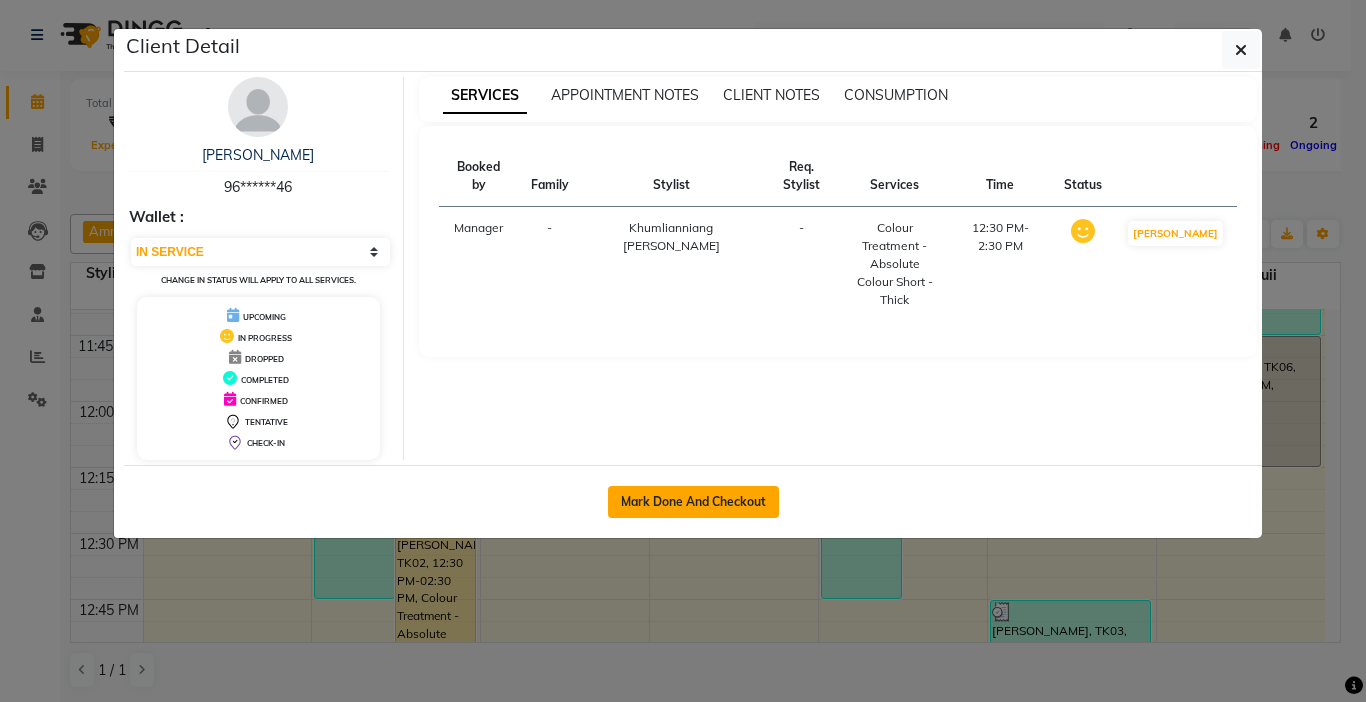 click on "Mark Done And Checkout" 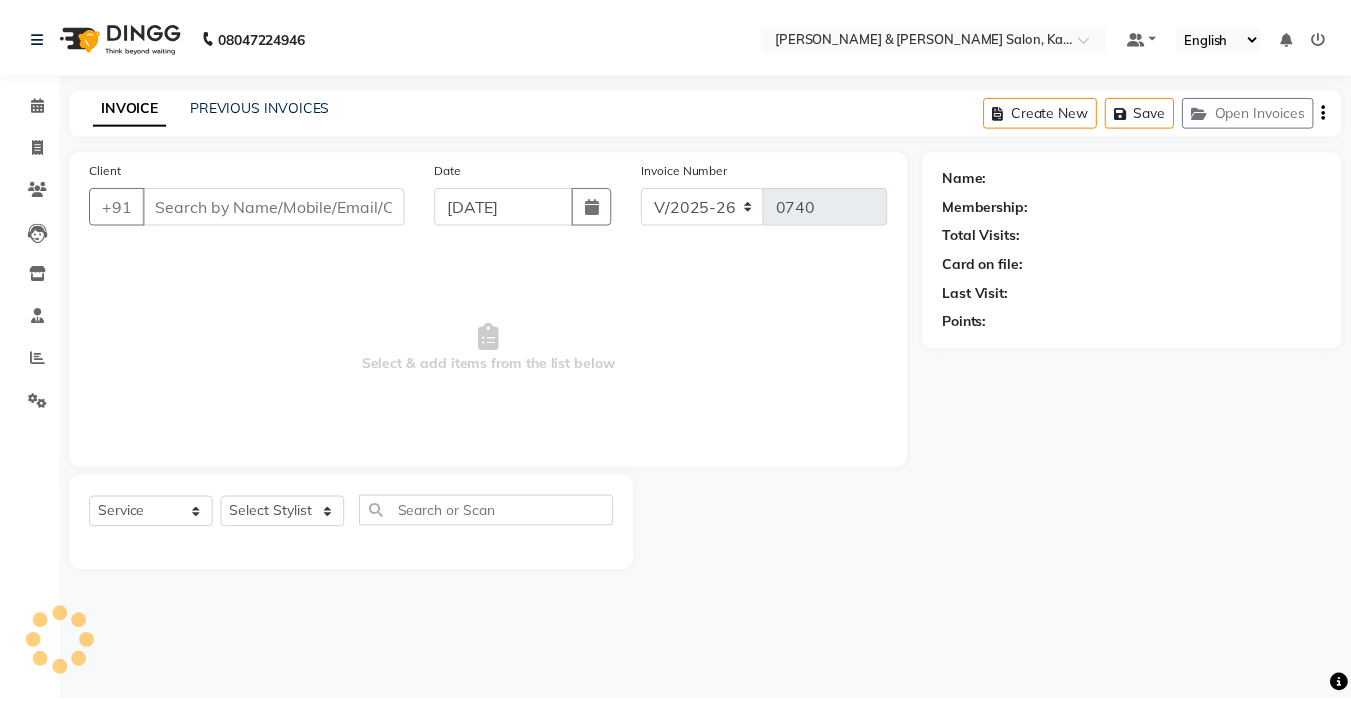 scroll, scrollTop: 0, scrollLeft: 0, axis: both 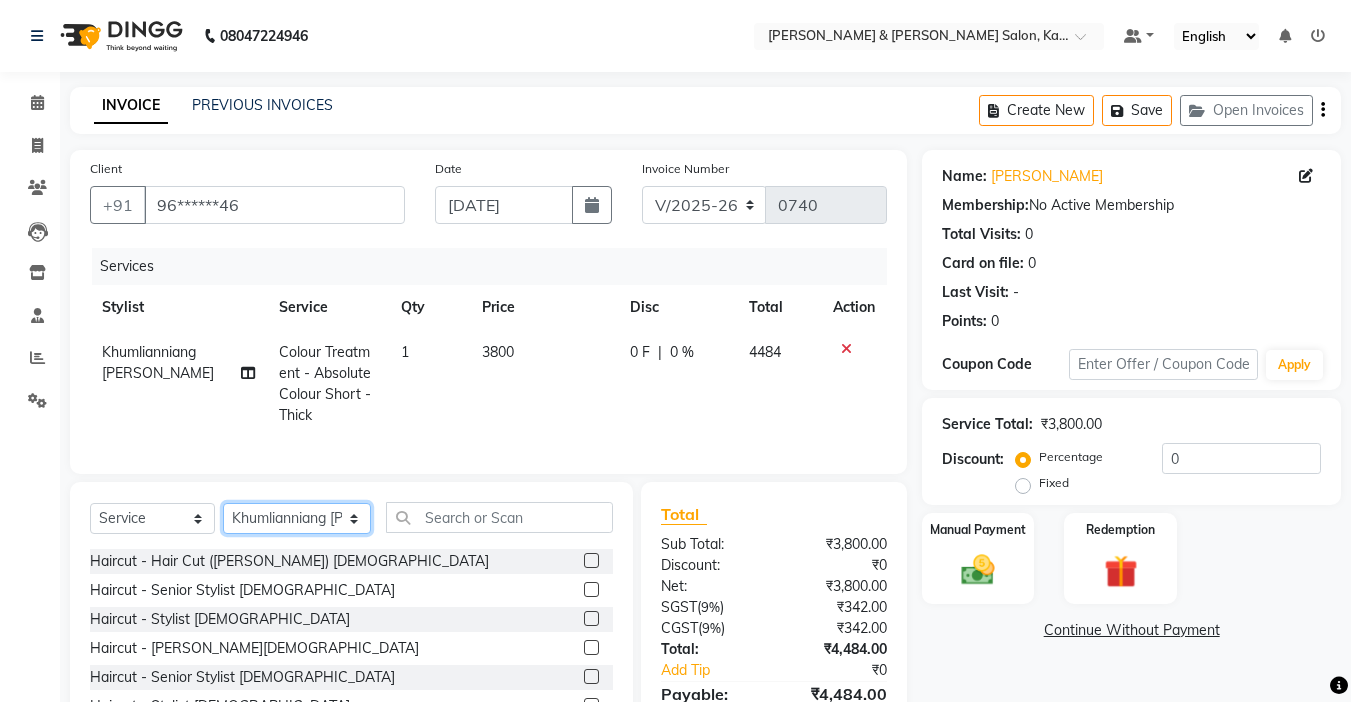 click on "Select Stylist Amrita Anna Boicy Chinghoih Khumlianniang Guite Linda Chingmuan Niang Manager Manhoihkim Protima Kami Remkim Tonsing Sonia vaiphei  Steve .mynlyanSonangaihte Zothanpuii" 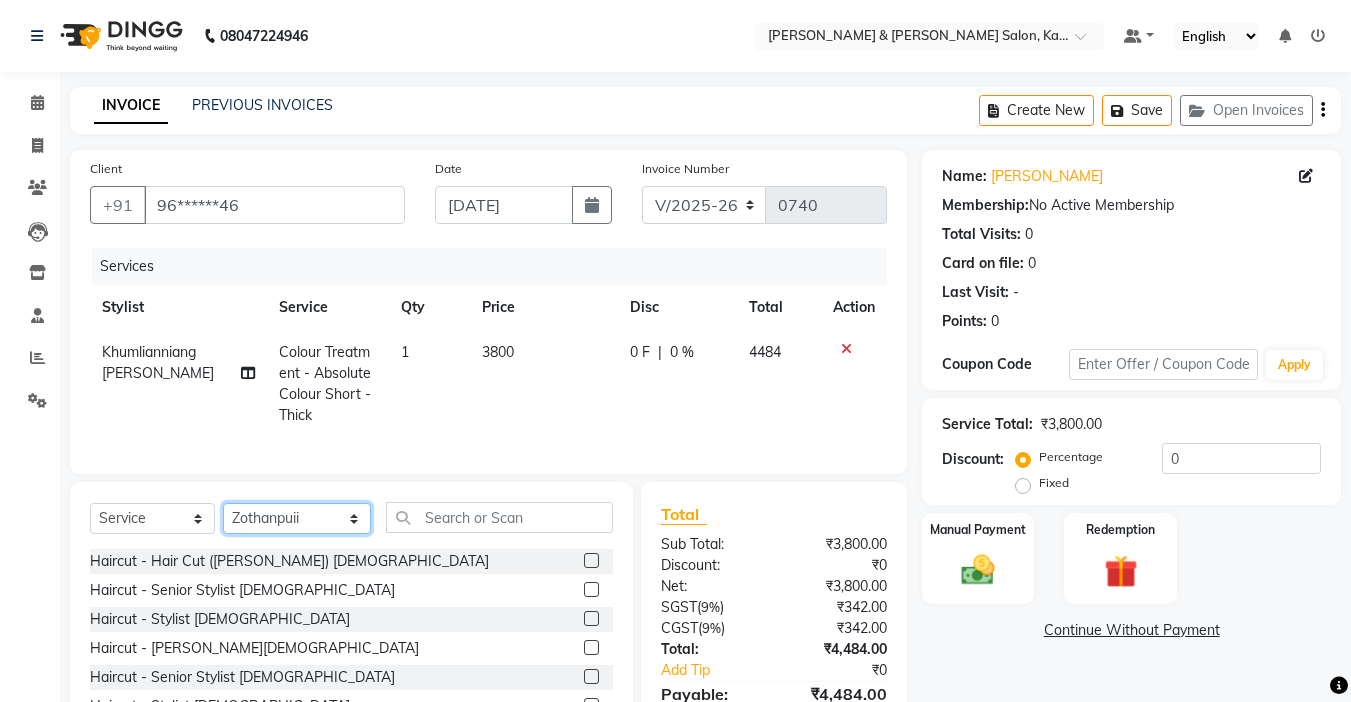 click on "Select Stylist Amrita Anna Boicy Chinghoih Khumlianniang Guite Linda Chingmuan Niang Manager Manhoihkim Protima Kami Remkim Tonsing Sonia vaiphei  Steve .mynlyanSonangaihte Zothanpuii" 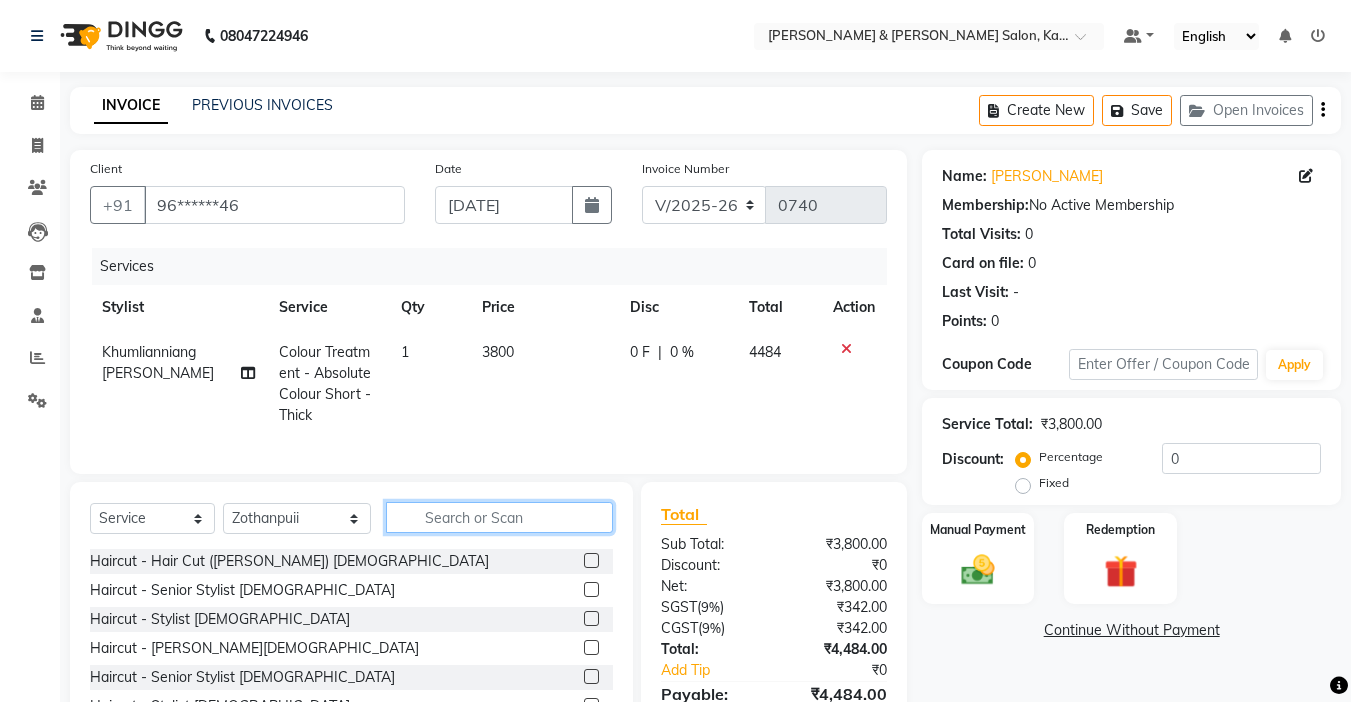click 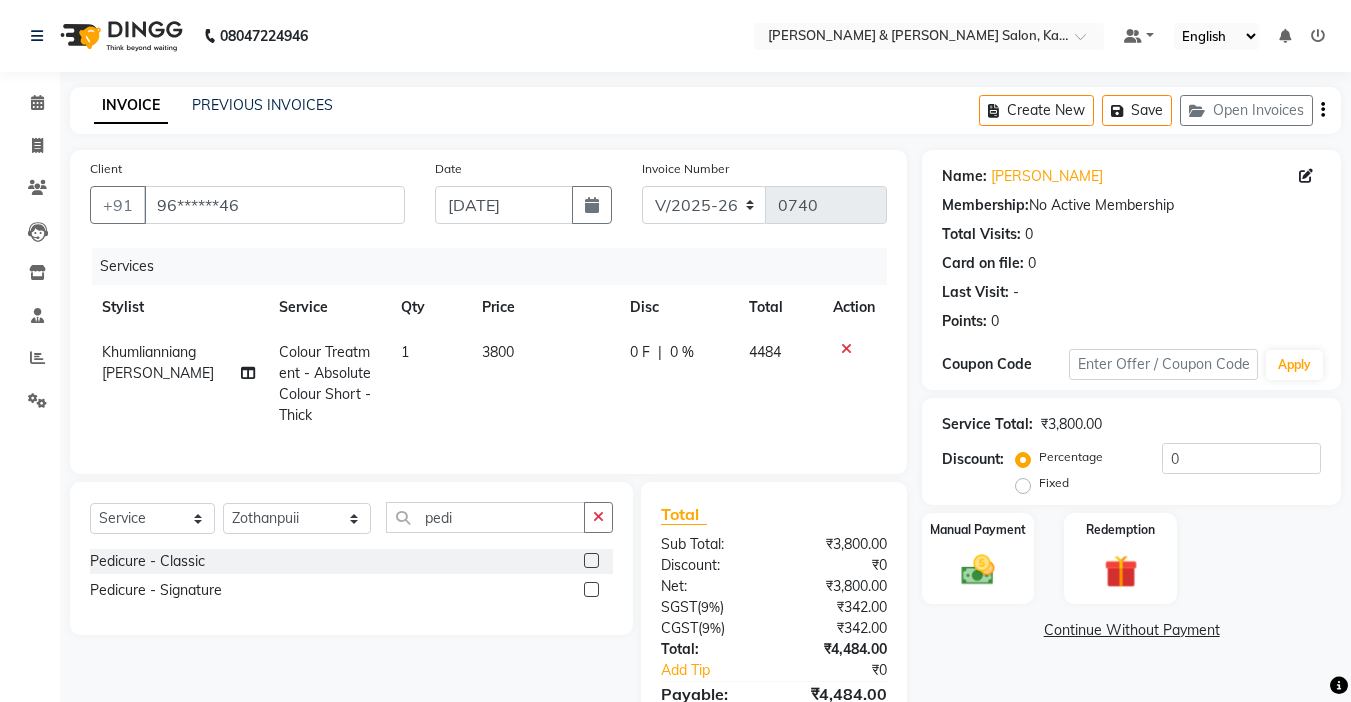 click 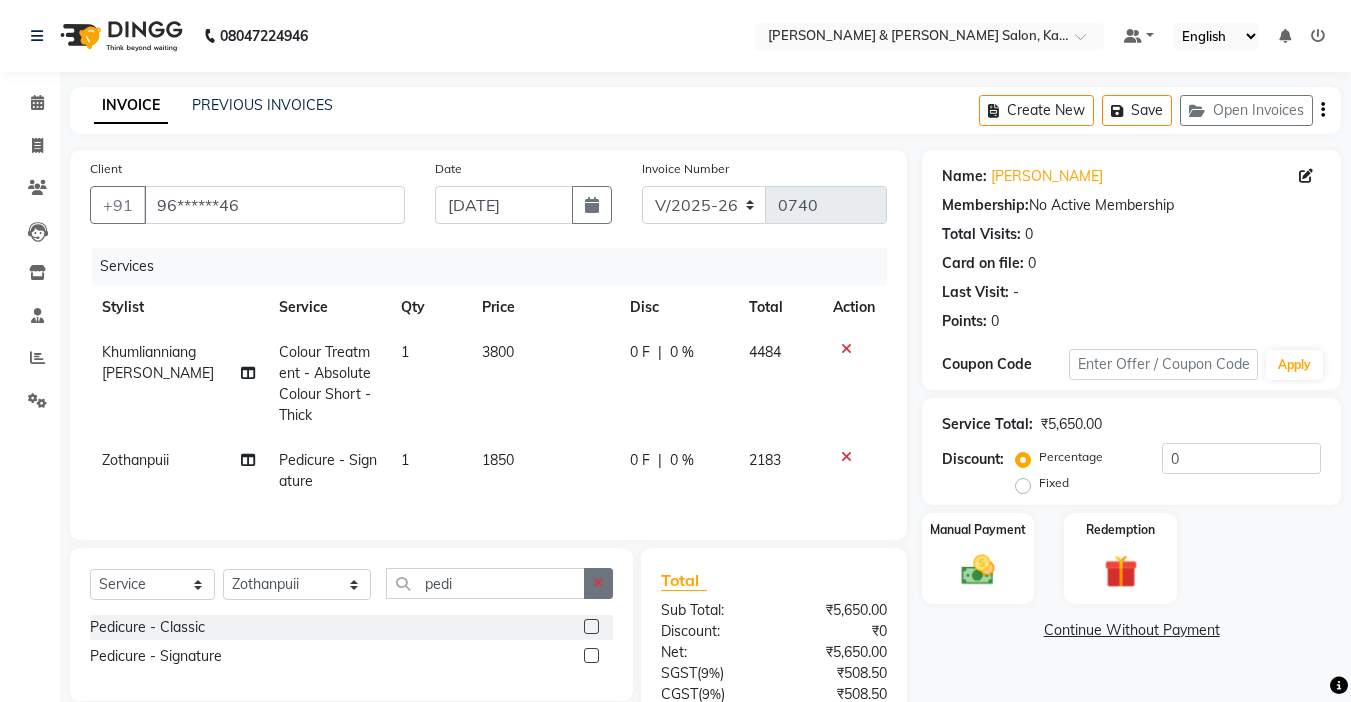 click 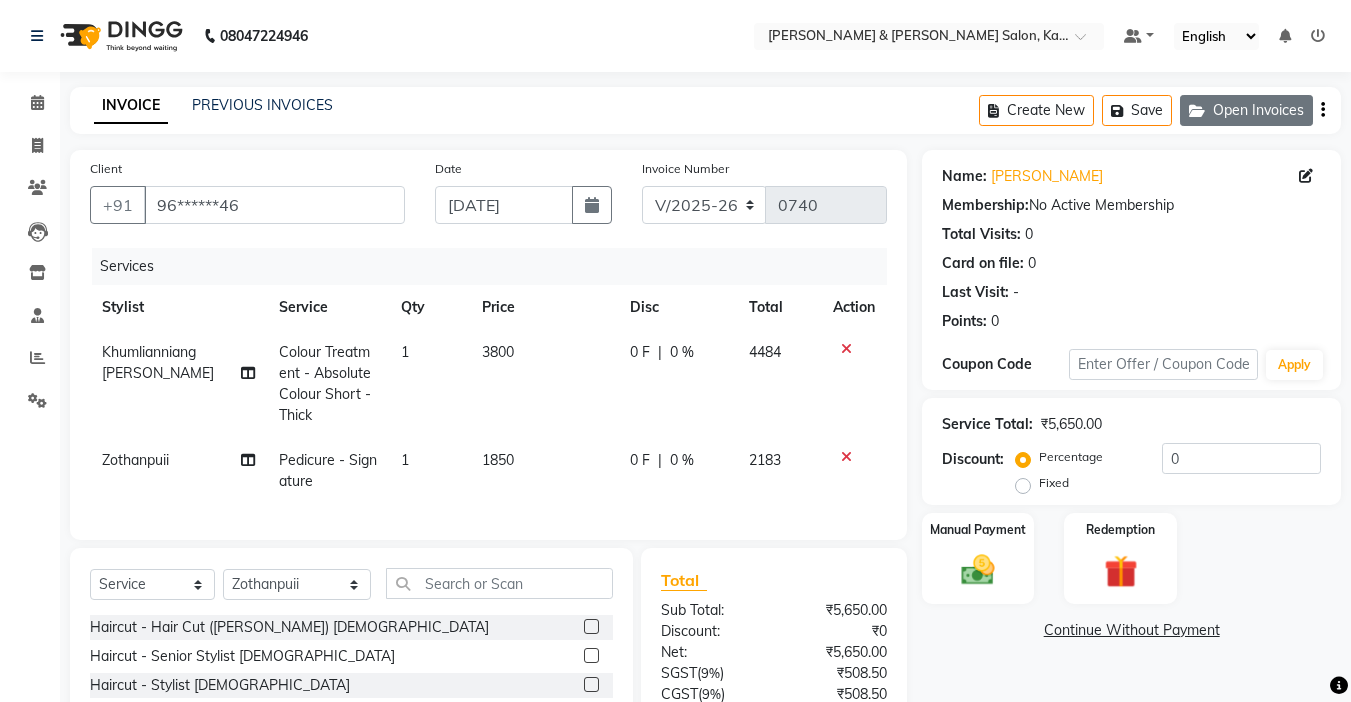 click on "Open Invoices" 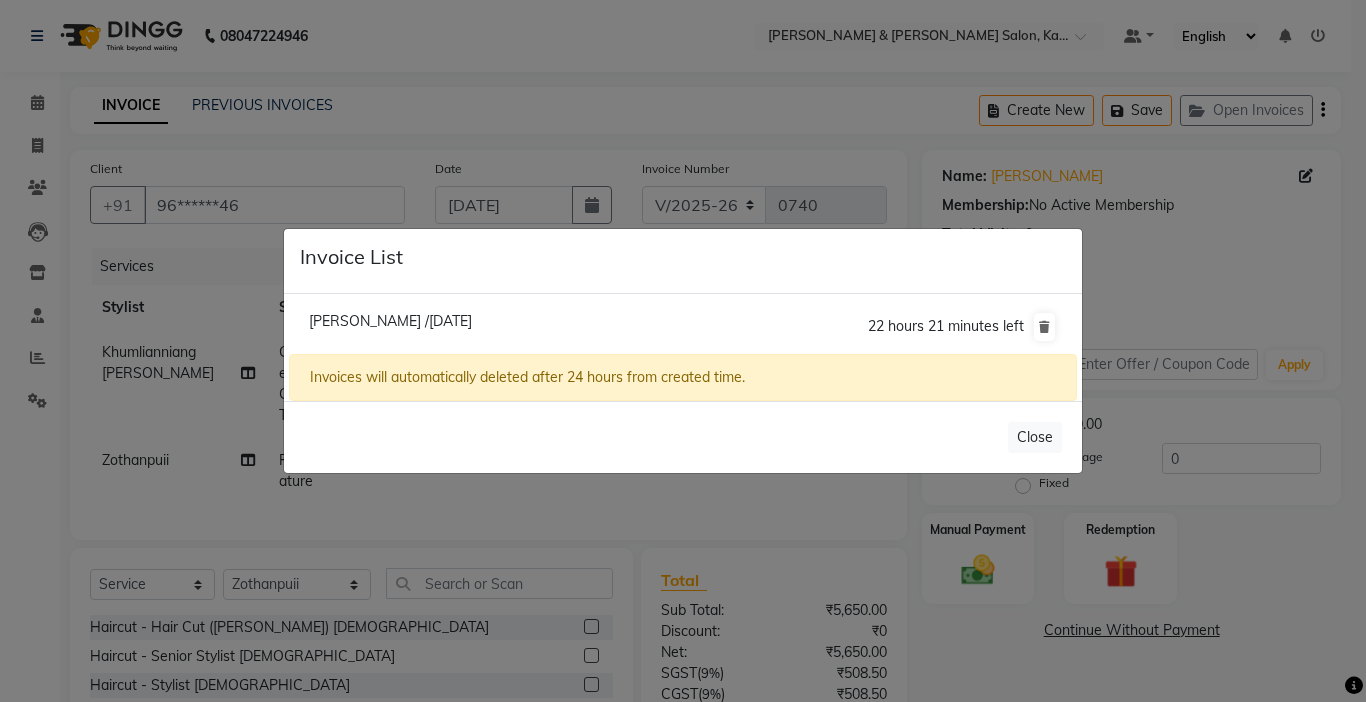 click on "Invoice List  Shivani /11 July 2025  22 hours 21 minutes left  Invoices will automatically deleted after 24 hours from created time.   Close" 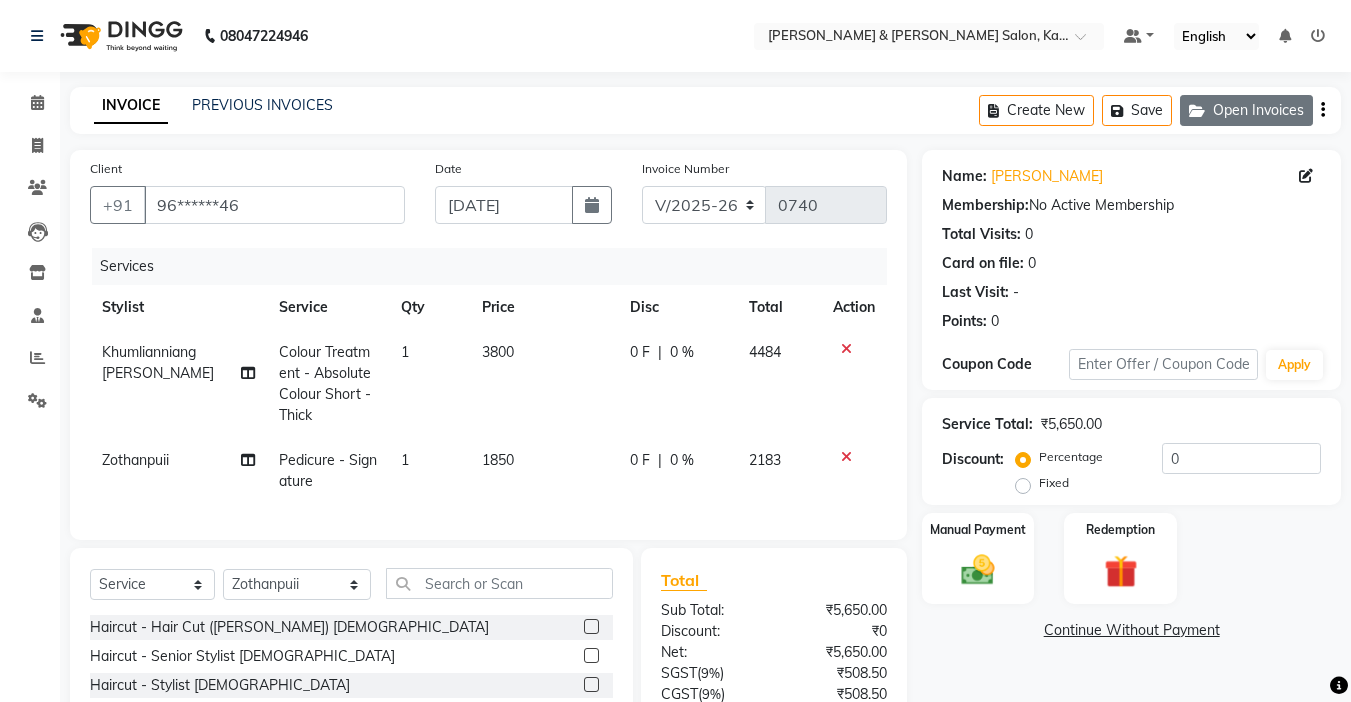 drag, startPoint x: 1122, startPoint y: 109, endPoint x: 1187, endPoint y: 108, distance: 65.00769 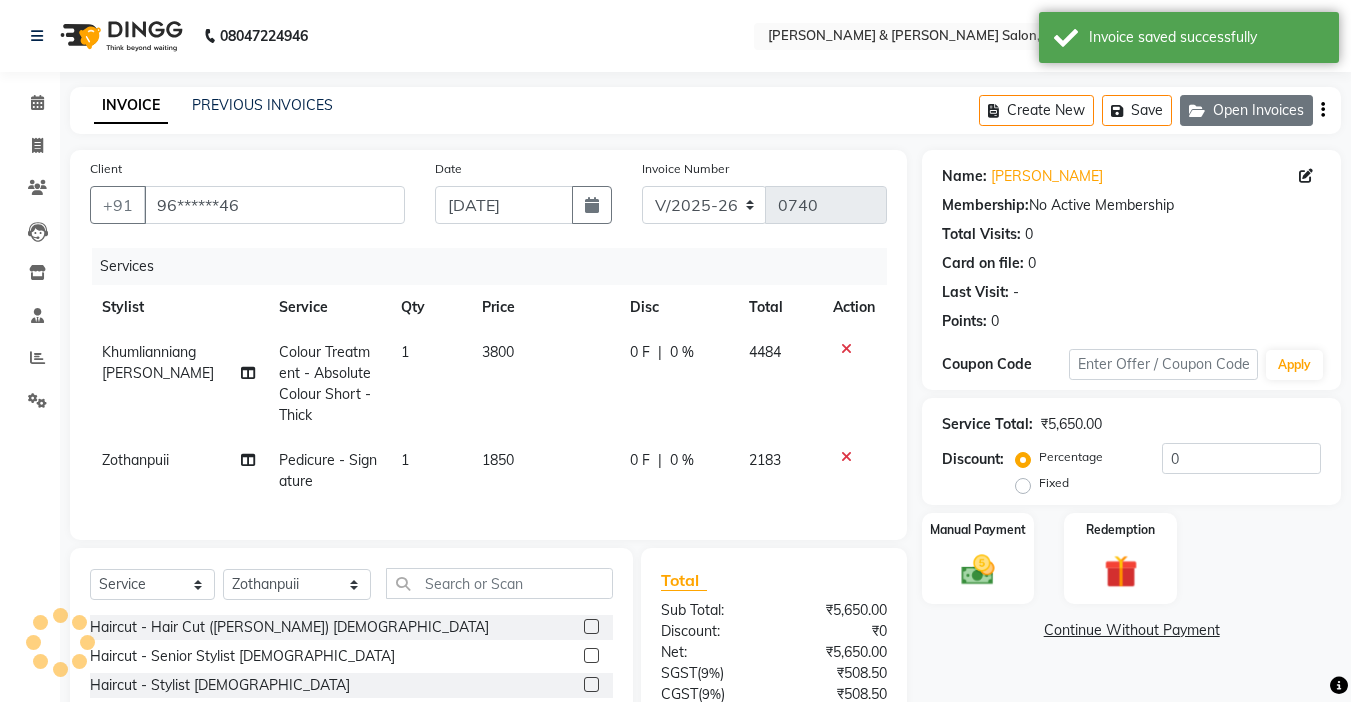 click 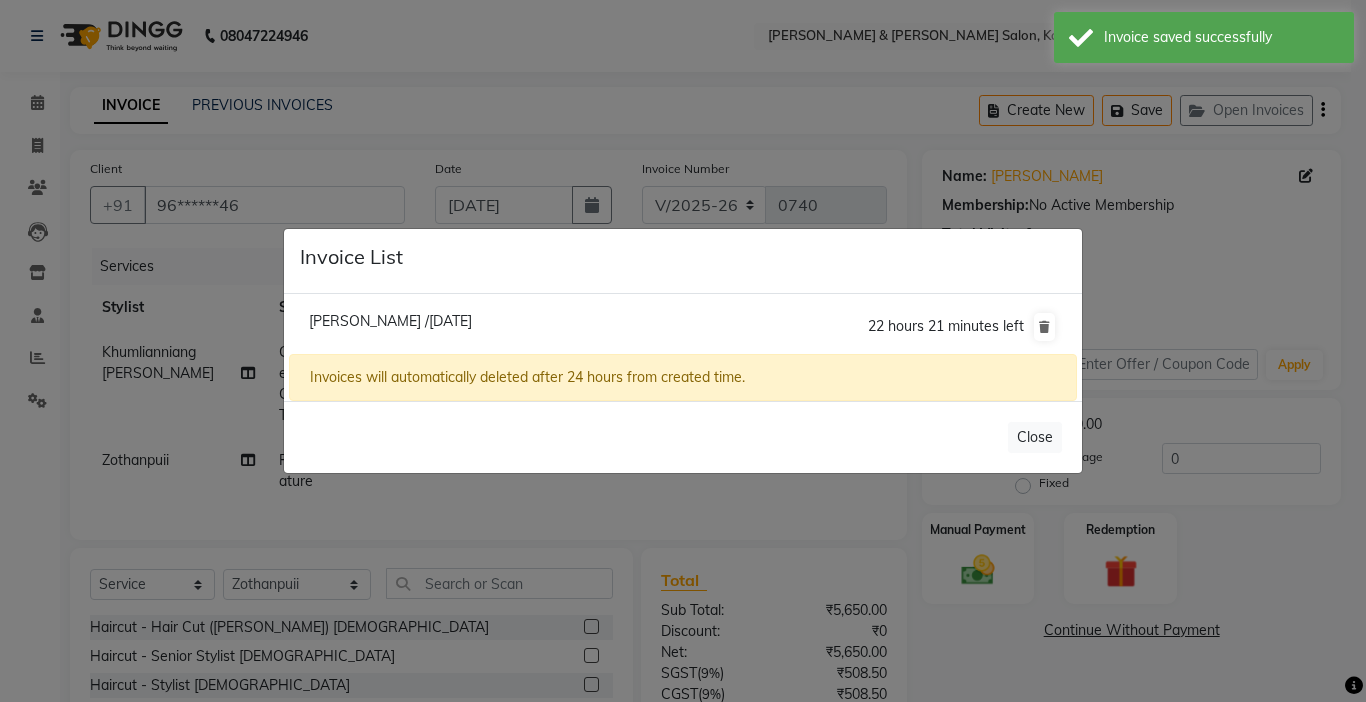 click on "Shivani /11 July 2025" 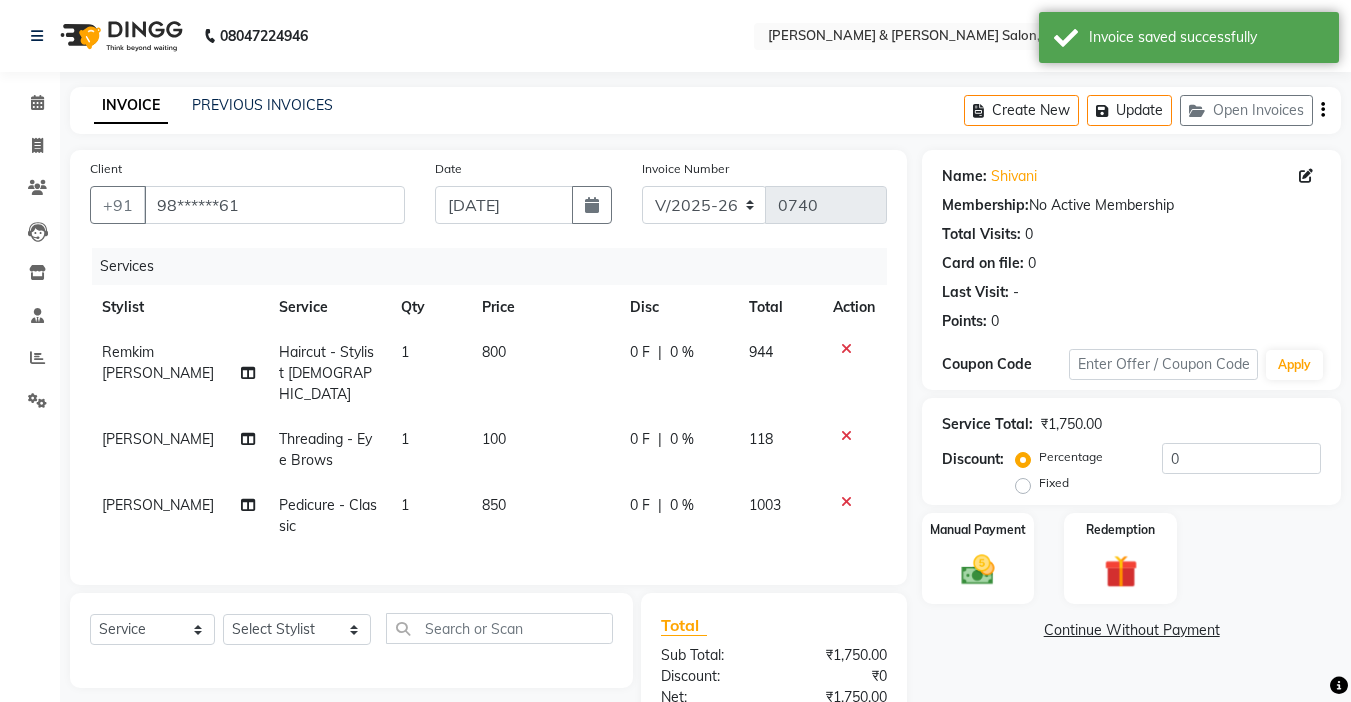 scroll, scrollTop: 100, scrollLeft: 0, axis: vertical 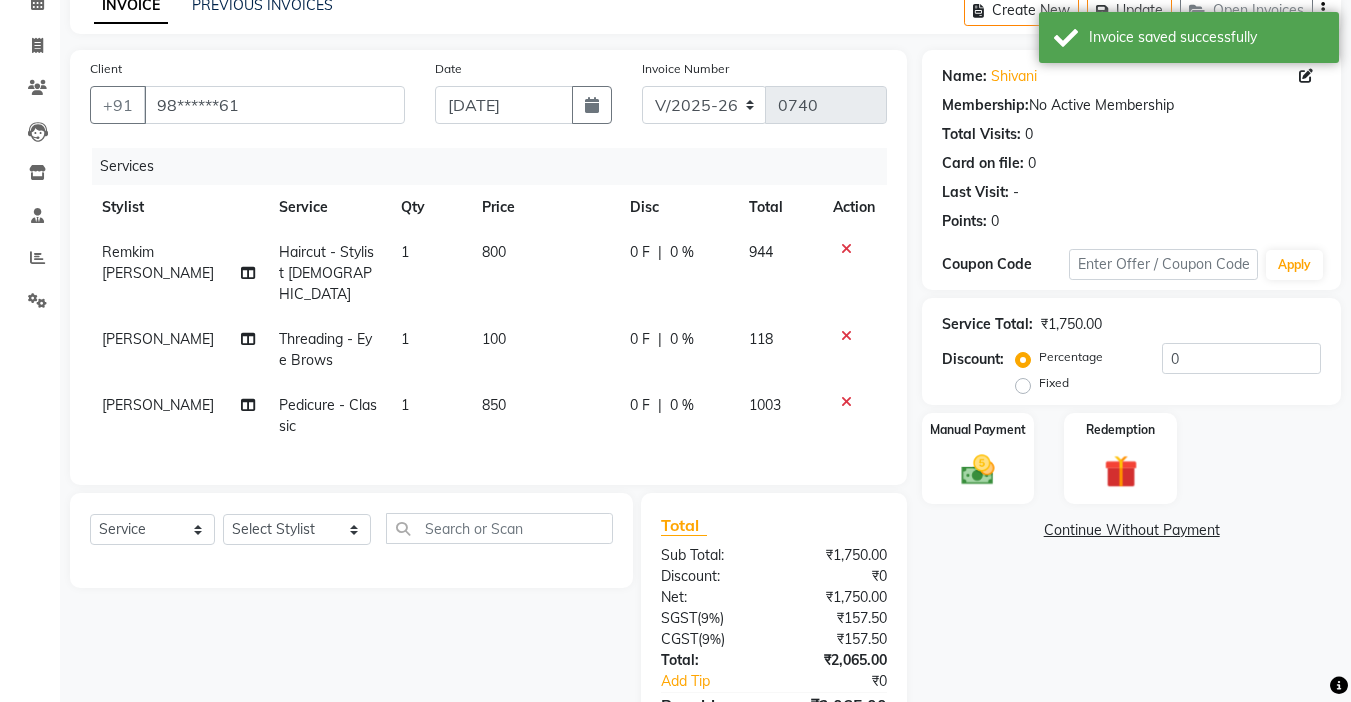 click on "0 %" 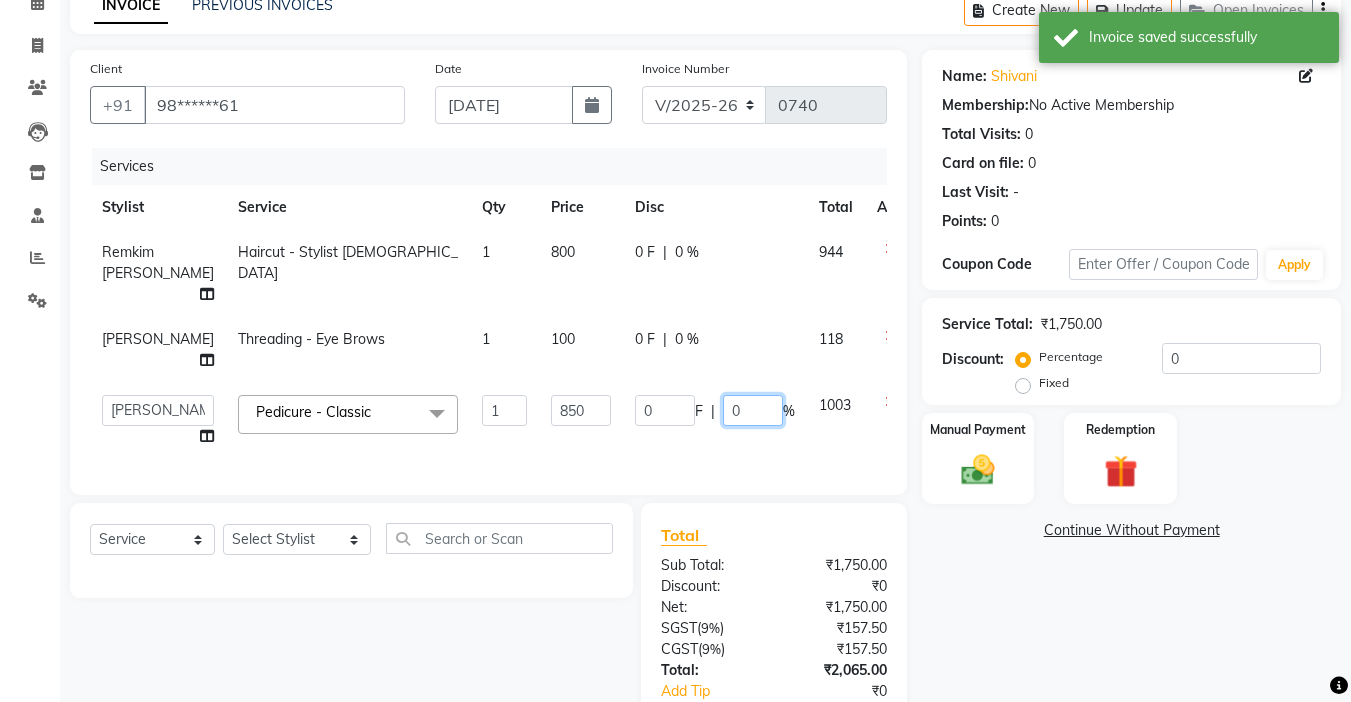 click on "0" 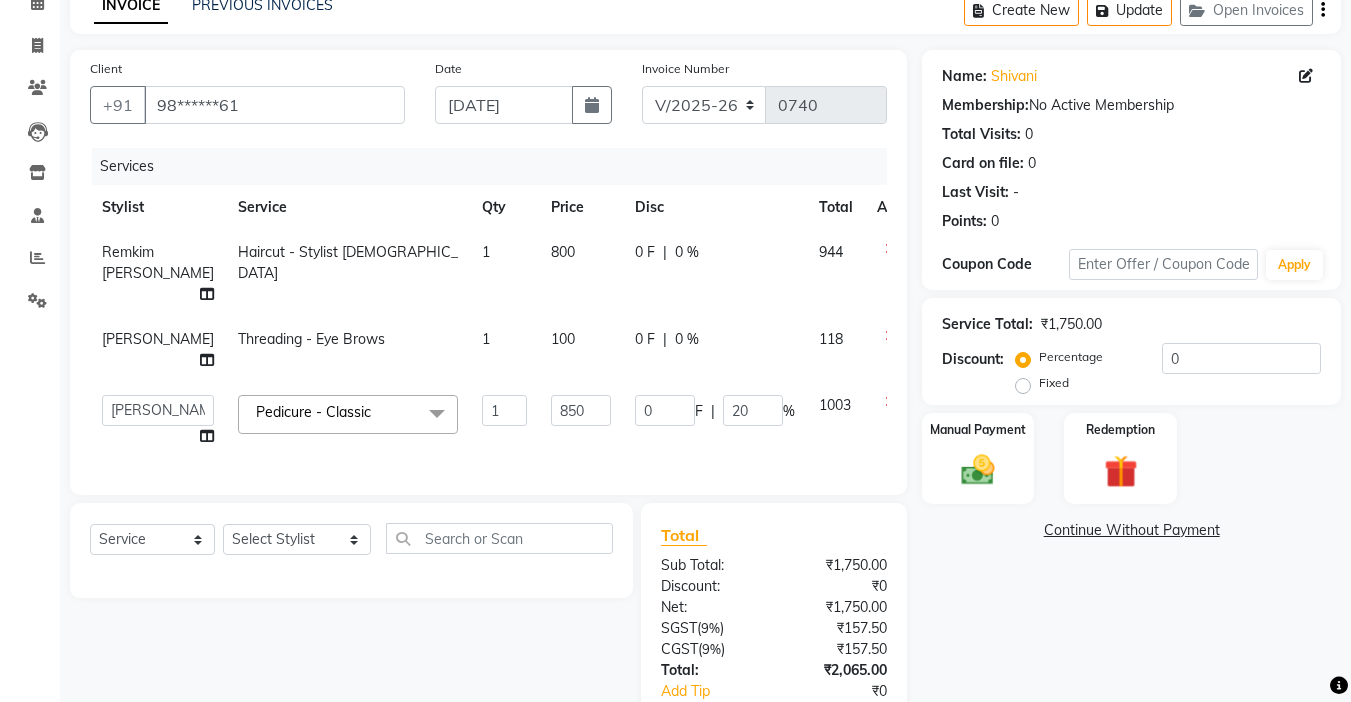 click on "Client +91 98******61 Date 11-07-2025 Invoice Number V/2025 V/2025-26 0740 Services Stylist Service Qty Price Disc Total Action Remkim Tonsing Haircut - Stylist Female 1 800 0 F | 0 % 944 Sonia vaiphei  Threading - Eye Brows 1 100 0 F | 0 % 118  Amrita   Anna   Boicy   Chinghoih   Khumlianniang Guite   Linda Chingmuan Niang   Manager   Manhoihkim   Protima Kami   Remkim Tonsing   Sonia vaiphei    Steve .mynlyanSonangaihte   Zothanpuii  Pedicure - Classic  x Haircut - Hair Cut (Kim) Female Haircut - Senior Stylist Female Haircut - Stylist Female Haircut - Kim Male Haircut - Senior Stylist Male Haircut - Stylist Male Hairspa signature Intense treatment  Janssen cleanup Janssen Brightening Haircut - Niang Male Hair Cut (Niang) Female Beard trim Nose wax rica  uper lip wax chin wax Blowdry - Stylist Blowdry - Short Blowdry - Medium Blowdry - Long Blowdry - Shampoo, Conditioning & Blastdry Blowdry - Very long  Styling with Heated Tools - Short Styling with Heated Tools - Medium Styling with Heated Tools - Long 1" 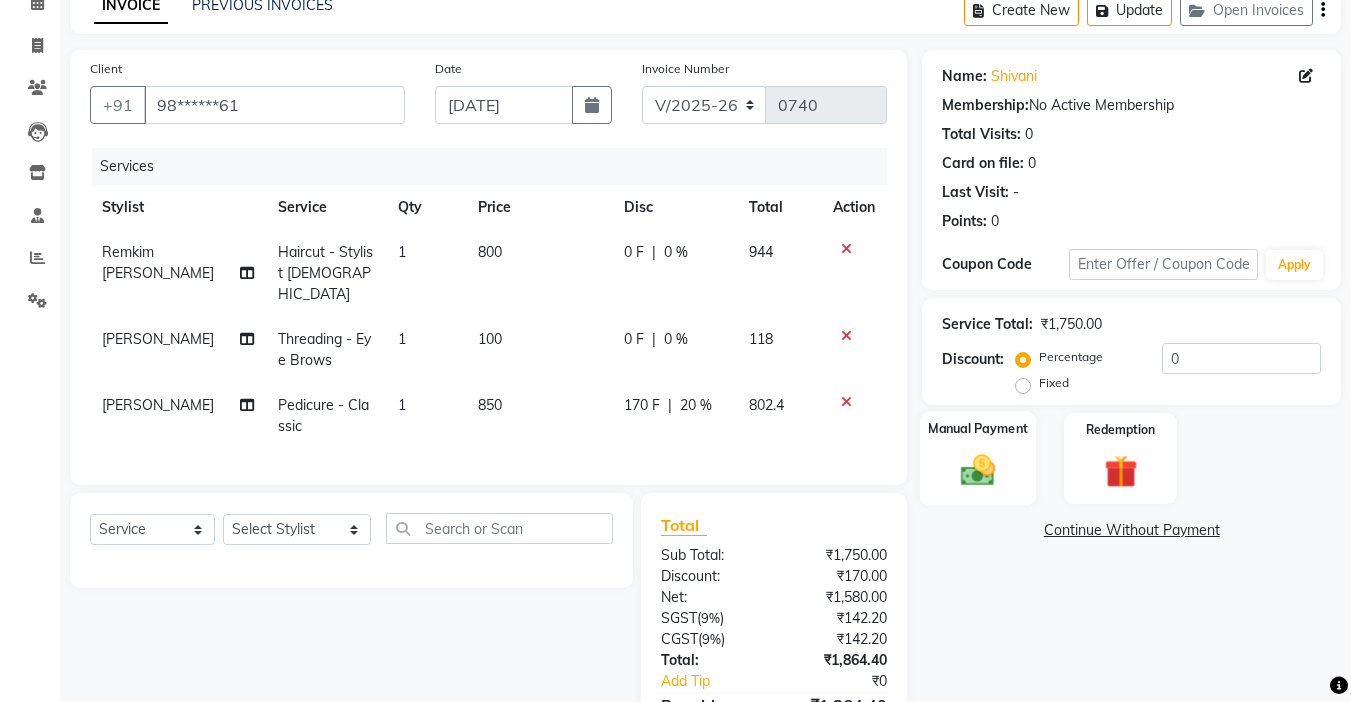 scroll, scrollTop: 209, scrollLeft: 0, axis: vertical 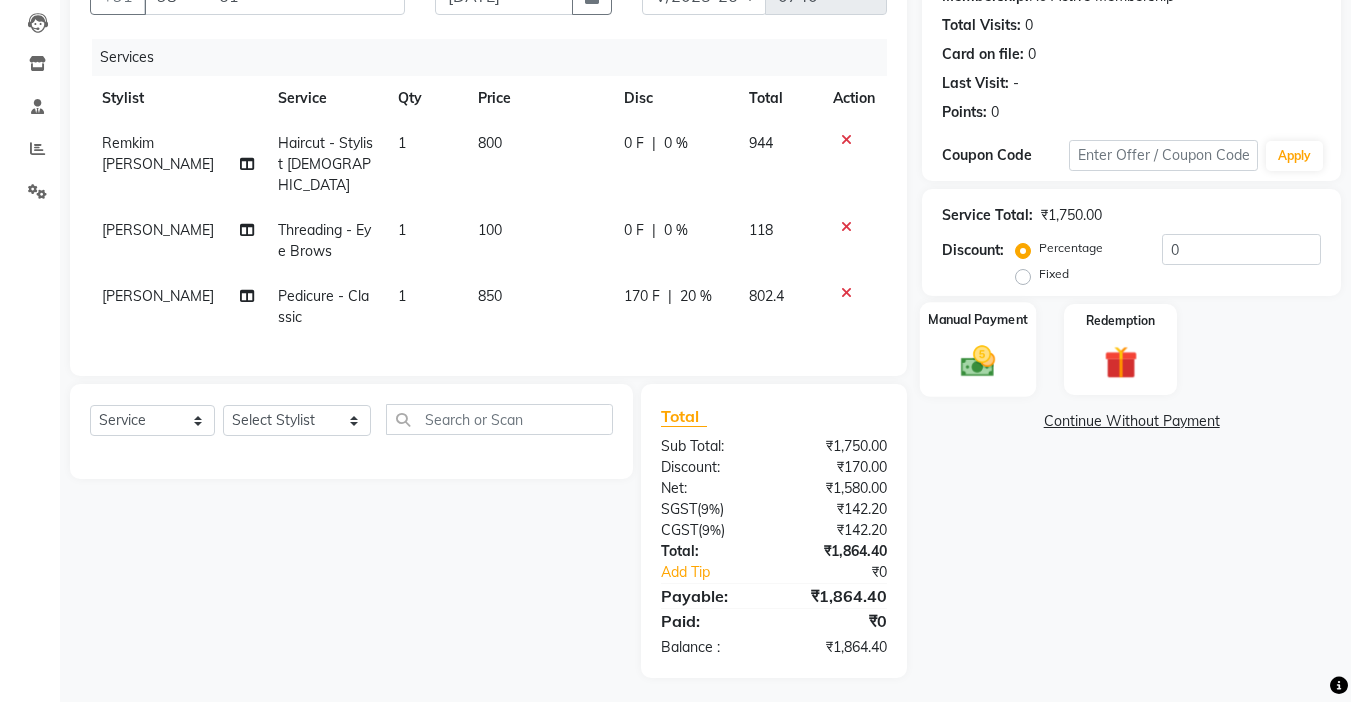 click 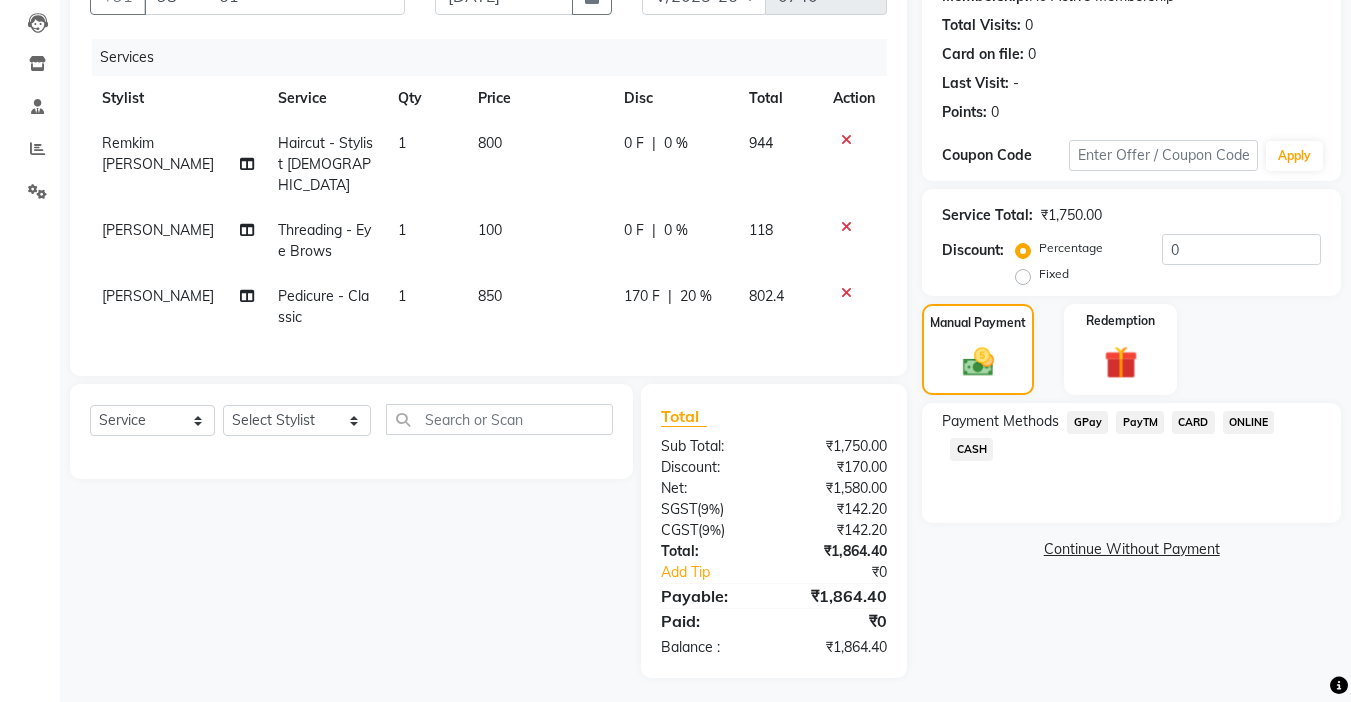 click on "GPay" 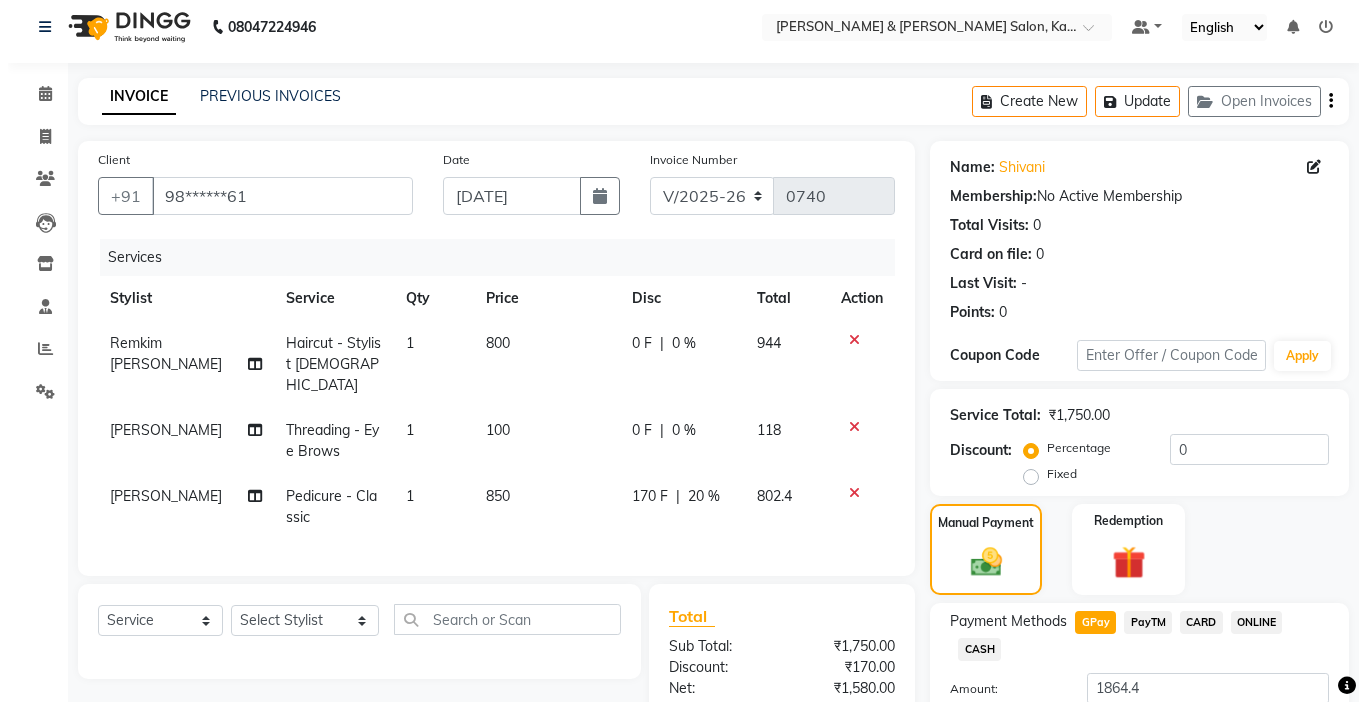 scroll, scrollTop: 0, scrollLeft: 0, axis: both 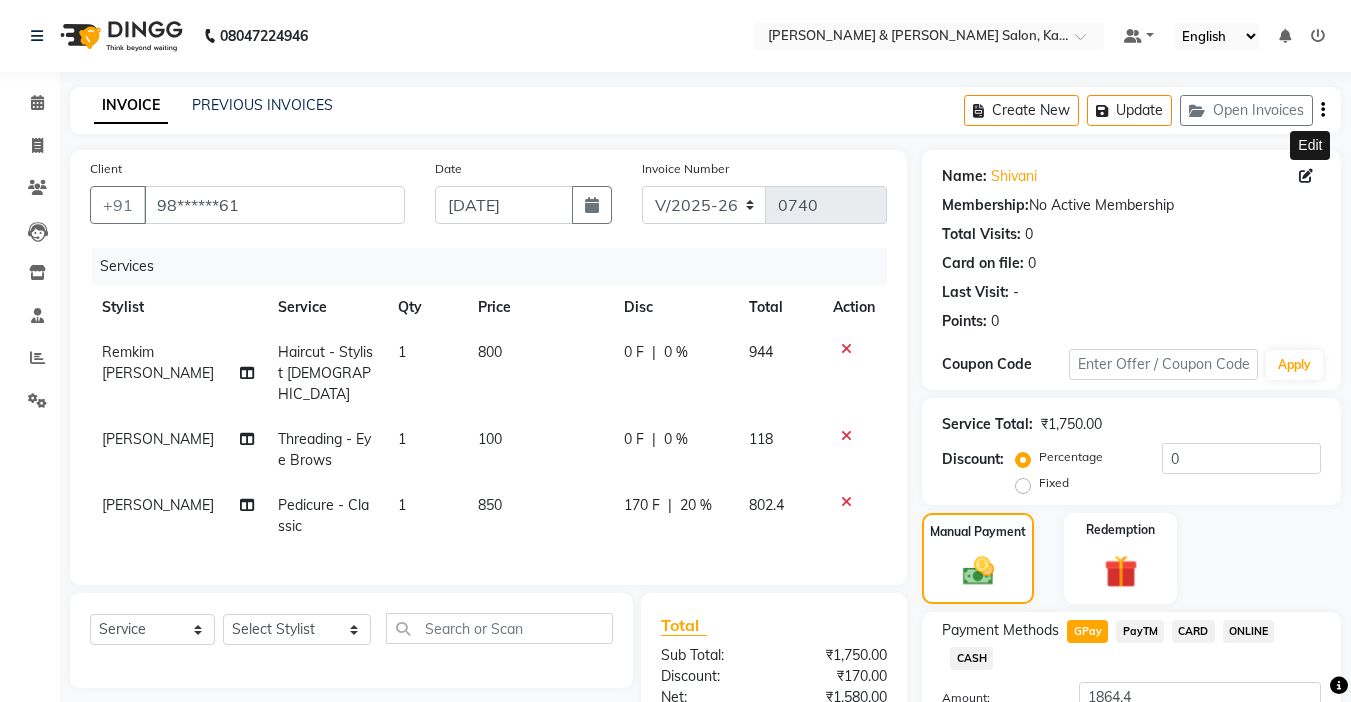 click 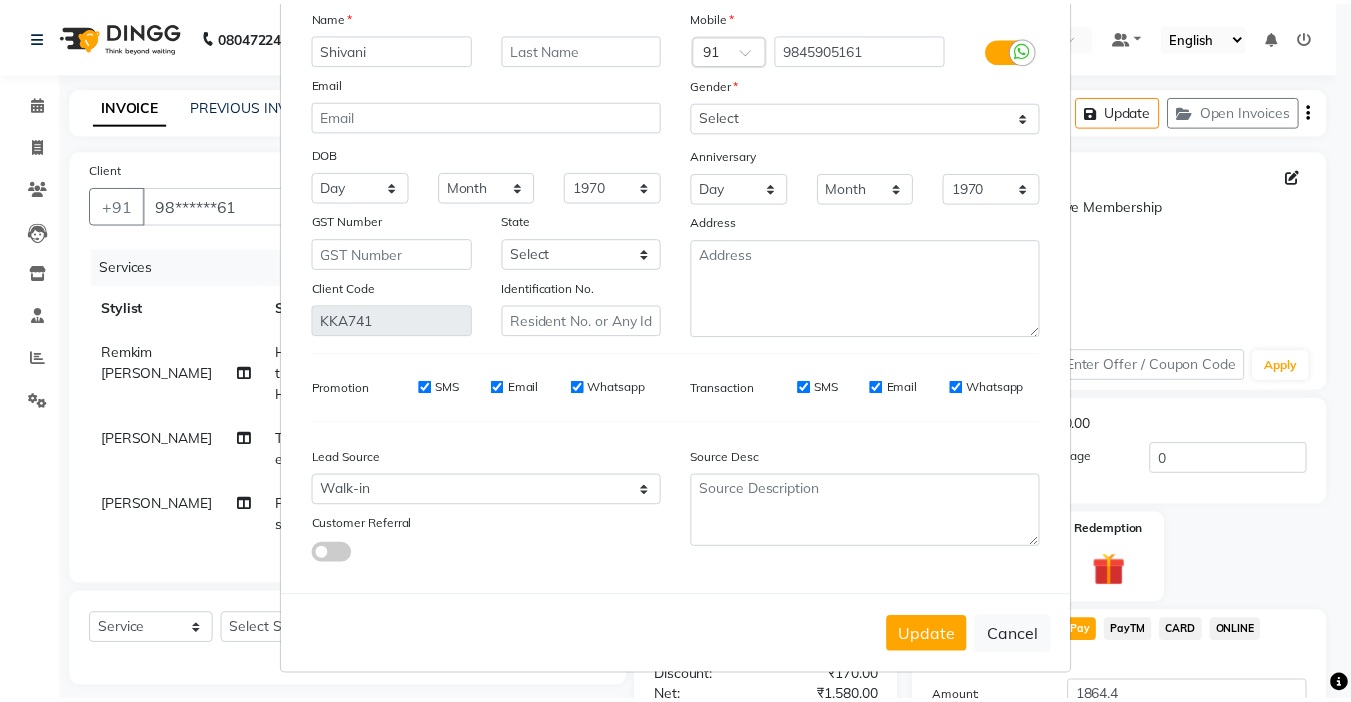 scroll, scrollTop: 111, scrollLeft: 0, axis: vertical 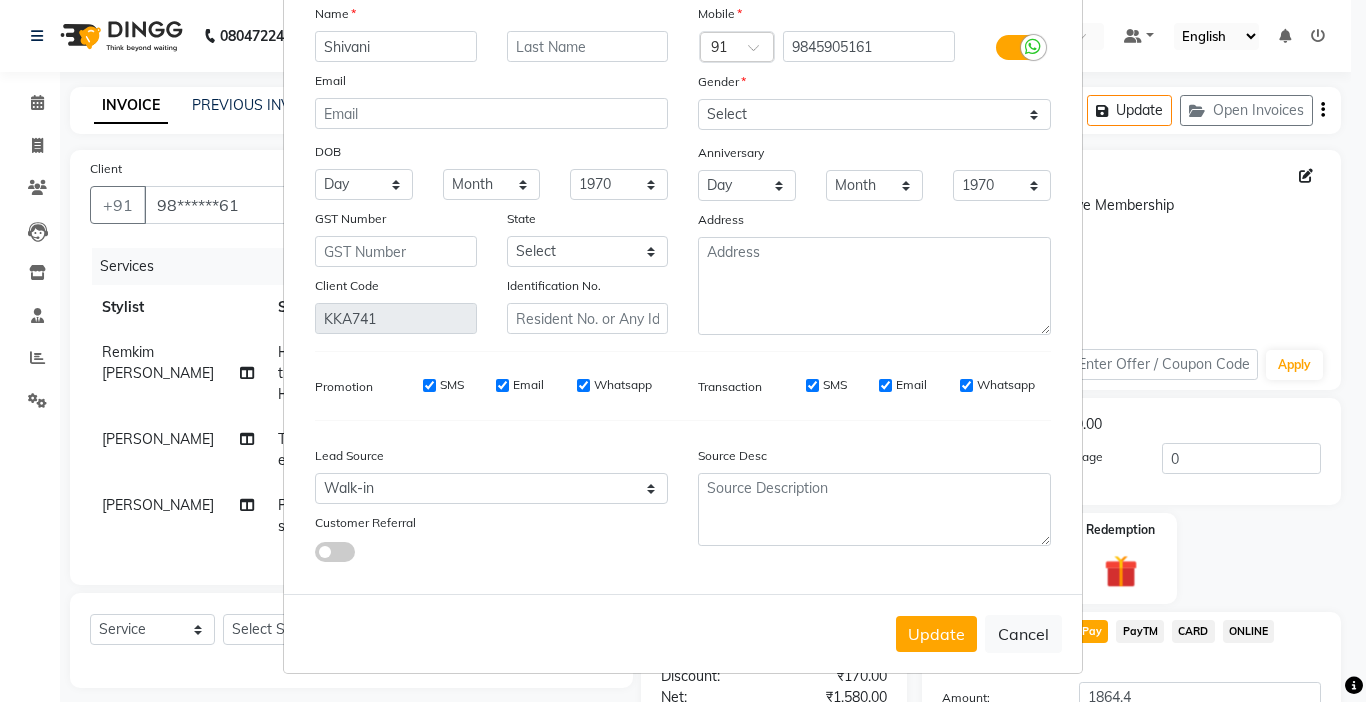 click on "Update" at bounding box center (936, 634) 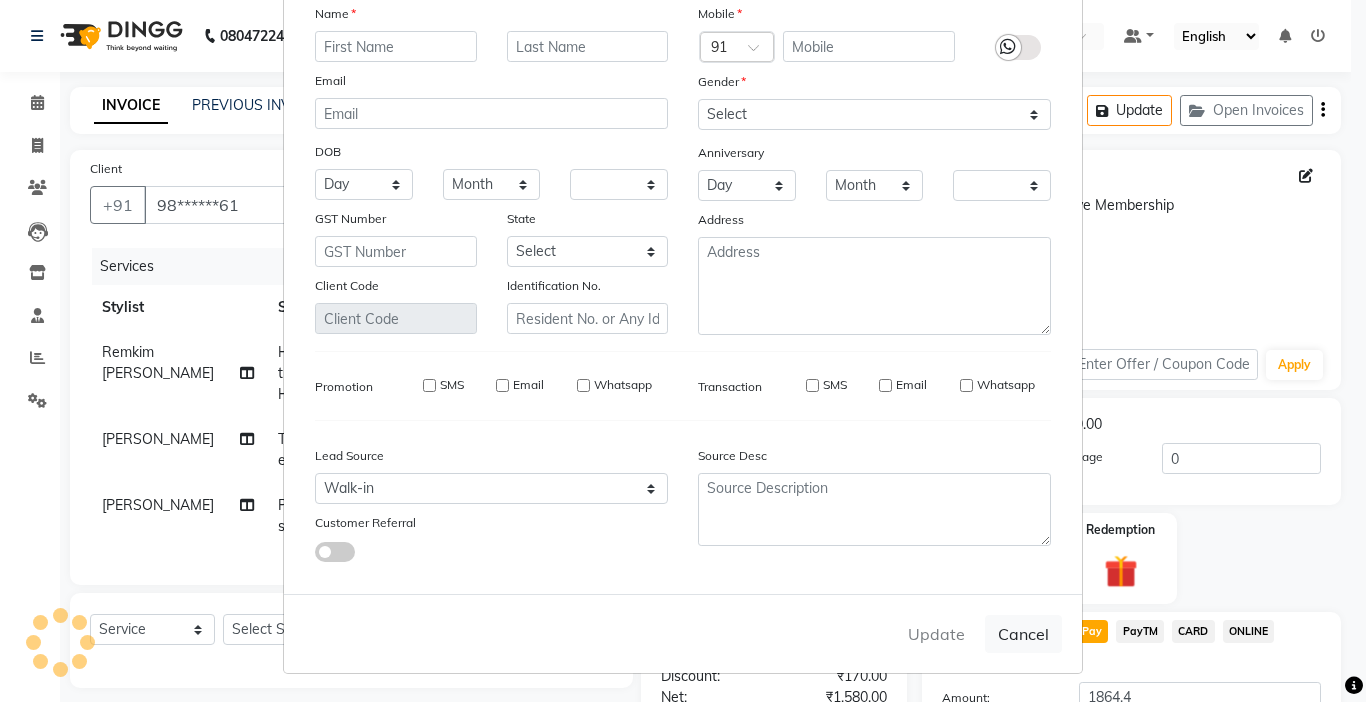 click on "Update Client Name Email DOB Day 01 02 03 04 05 06 07 08 09 10 11 12 13 14 15 16 17 18 19 20 21 22 23 24 25 26 27 28 29 30 31 Month January February March April May June July August September October November December 1940 1941 1942 1943 1944 1945 1946 1947 1948 1949 1950 1951 1952 1953 1954 1955 1956 1957 1958 1959 1960 1961 1962 1963 1964 1965 1966 1967 1968 1969 1970 1971 1972 1973 1974 1975 1976 1977 1978 1979 1980 1981 1982 1983 1984 1985 1986 1987 1988 1989 1990 1991 1992 1993 1994 1995 1996 1997 1998 1999 2000 2001 2002 2003 2004 2005 2006 2007 2008 2009 2010 2011 2012 2013 2014 2015 2016 2017 2018 2019 2020 2021 2022 2023 2024 GST Number State Select Andaman and Nicobar Islands Andhra Pradesh Arunachal Pradesh Assam Bihar Chandigarh Chhattisgarh Dadra and Nagar Haveli Daman and Diu Delhi Goa Gujarat Haryana Himachal Pradesh Jammu and Kashmir Jharkhand Karnataka Kerala Lakshadweep Madhya Pradesh Maharashtra Manipur Meghalaya Mizoram Nagaland Odisha Pondicherry Punjab Rajasthan Sikkim Tamil Nadu Tripura" at bounding box center (683, 351) 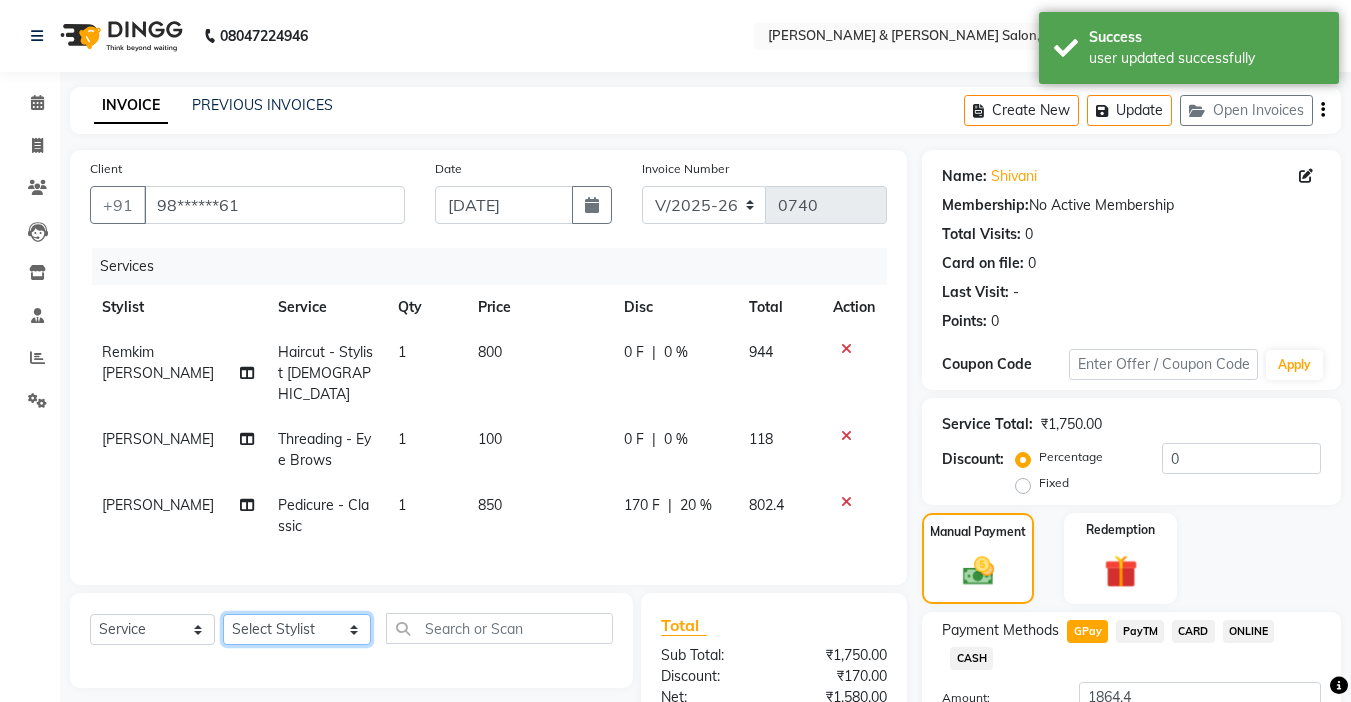 click on "Select Stylist Amrita Anna Boicy Chinghoih Khumlianniang Guite Linda Chingmuan Niang Manager Manhoihkim Protima Kami Remkim Tonsing Sonia vaiphei  Steve .mynlyanSonangaihte Zothanpuii" 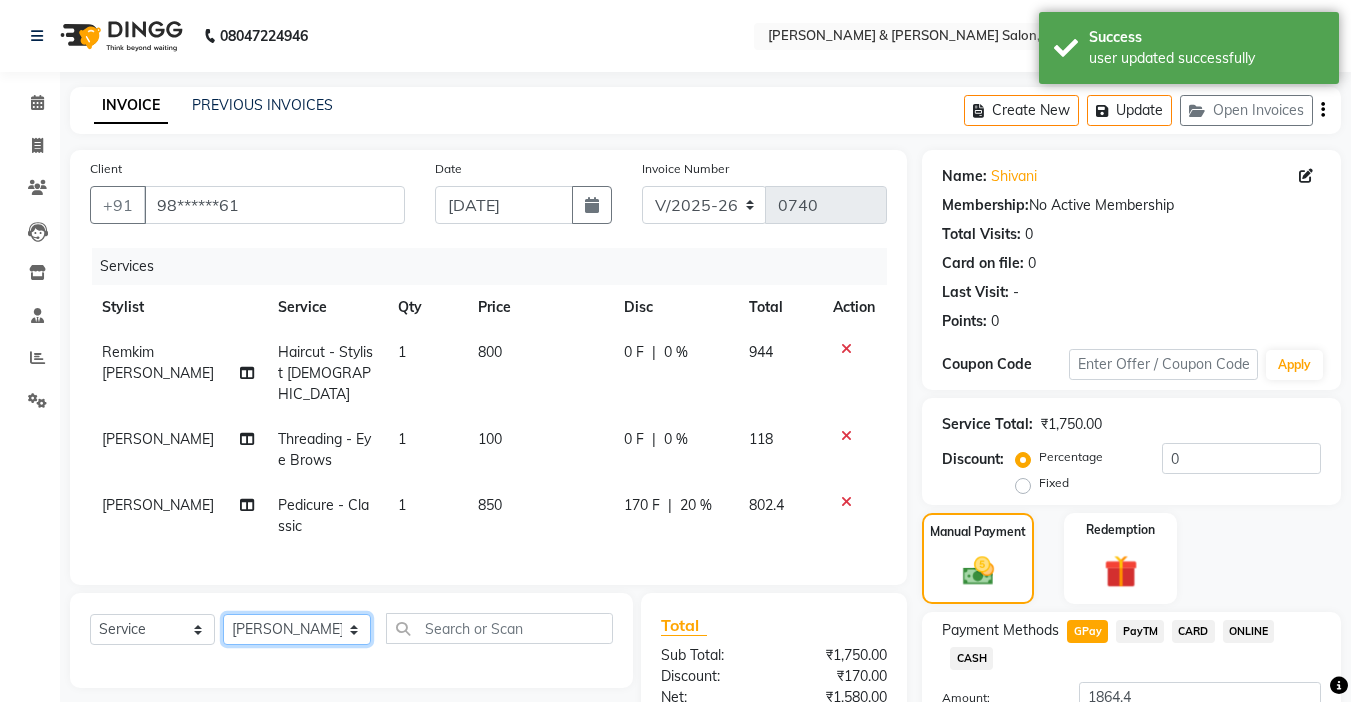 click on "Select Stylist Amrita Anna Boicy Chinghoih Khumlianniang Guite Linda Chingmuan Niang Manager Manhoihkim Protima Kami Remkim Tonsing Sonia vaiphei  Steve .mynlyanSonangaihte Zothanpuii" 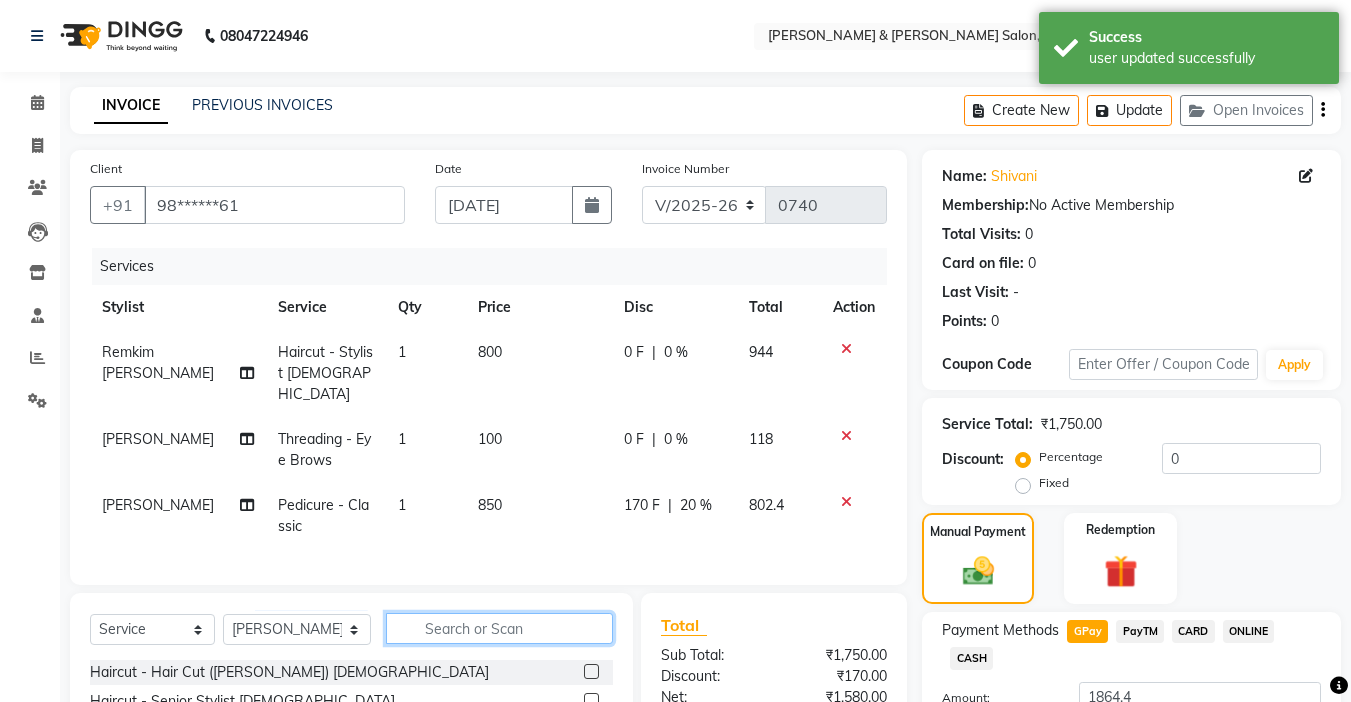 click 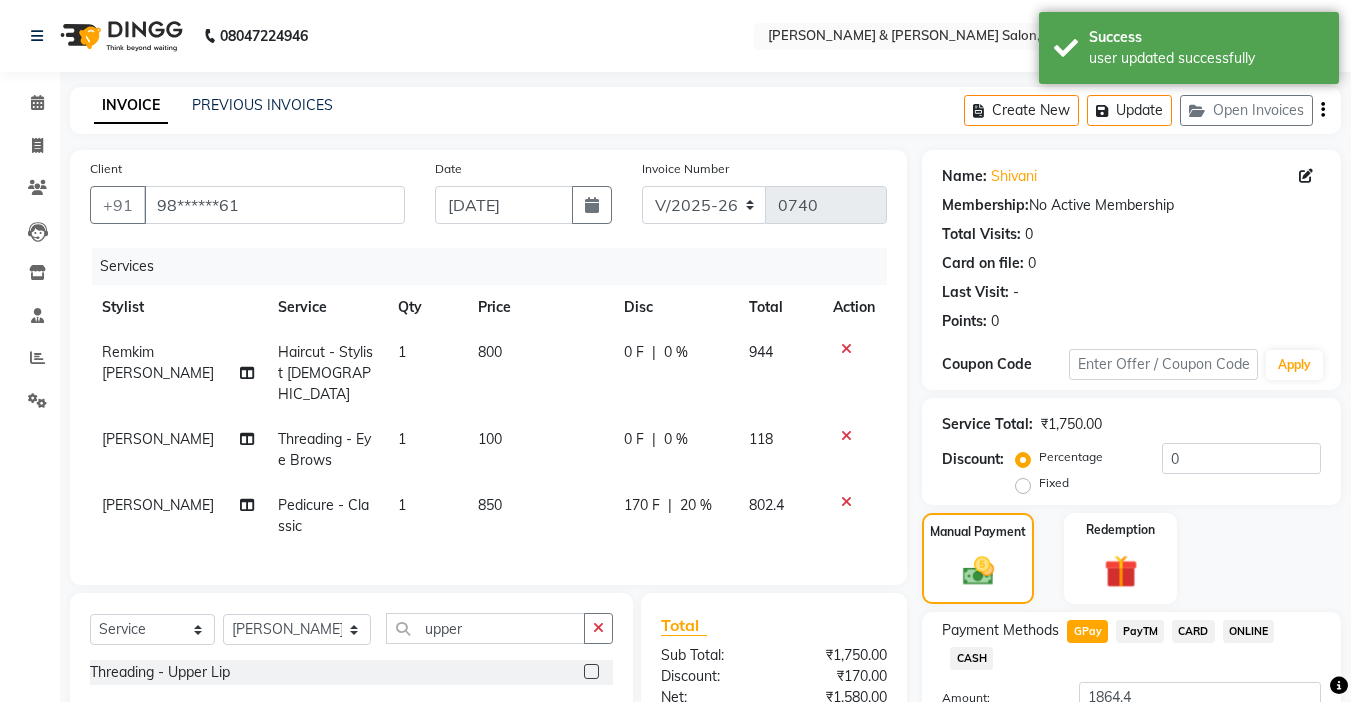 click 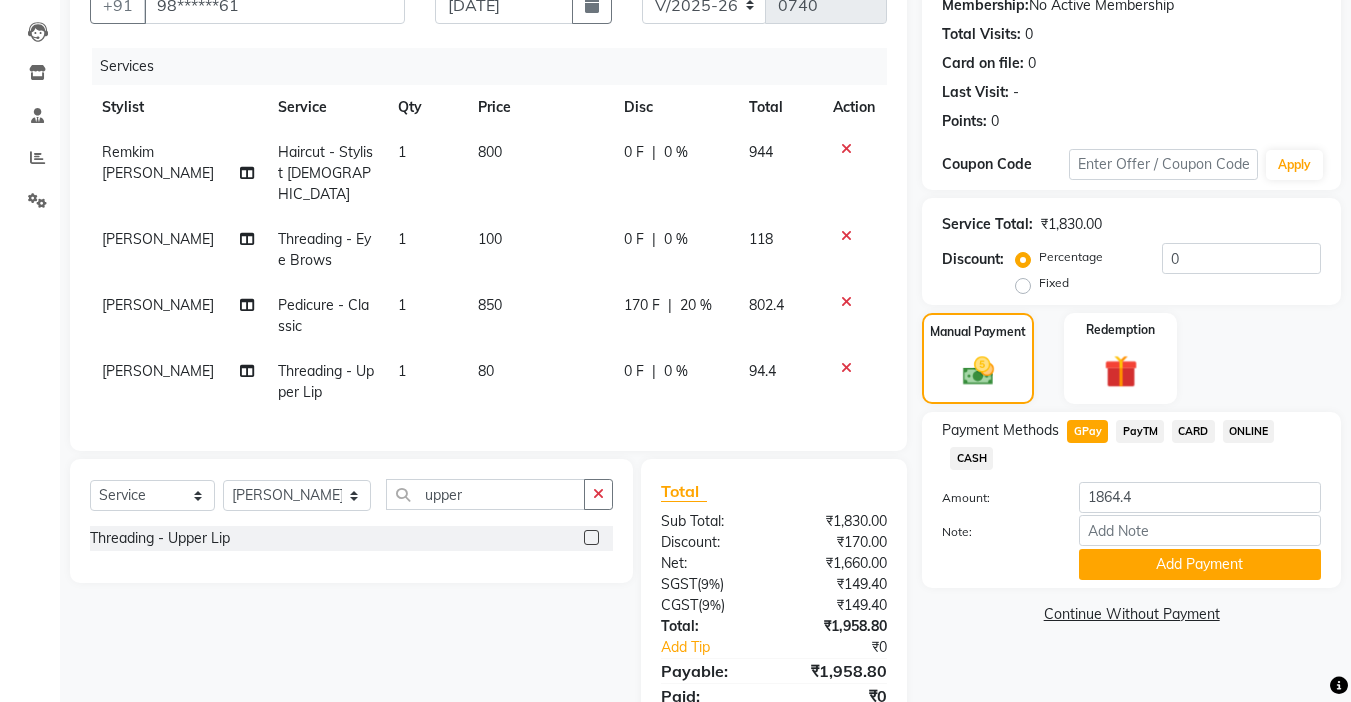 scroll, scrollTop: 275, scrollLeft: 0, axis: vertical 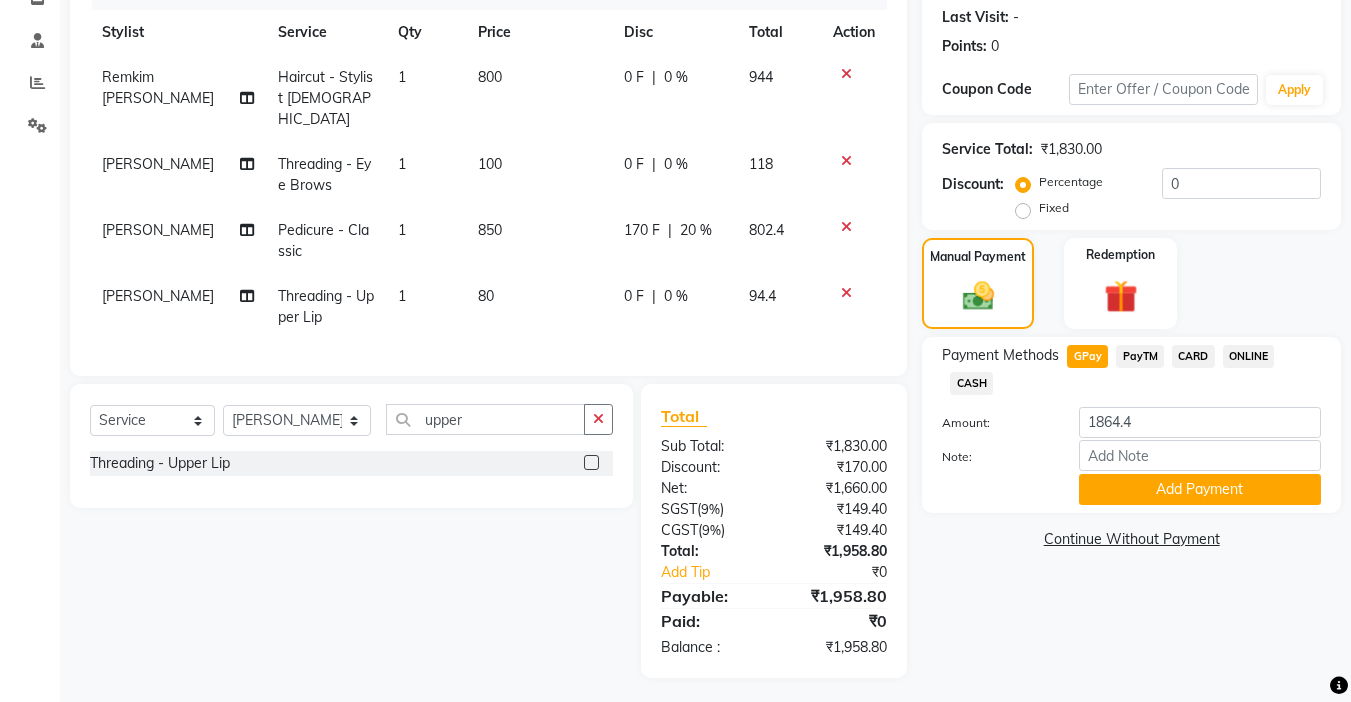 click on "CARD" 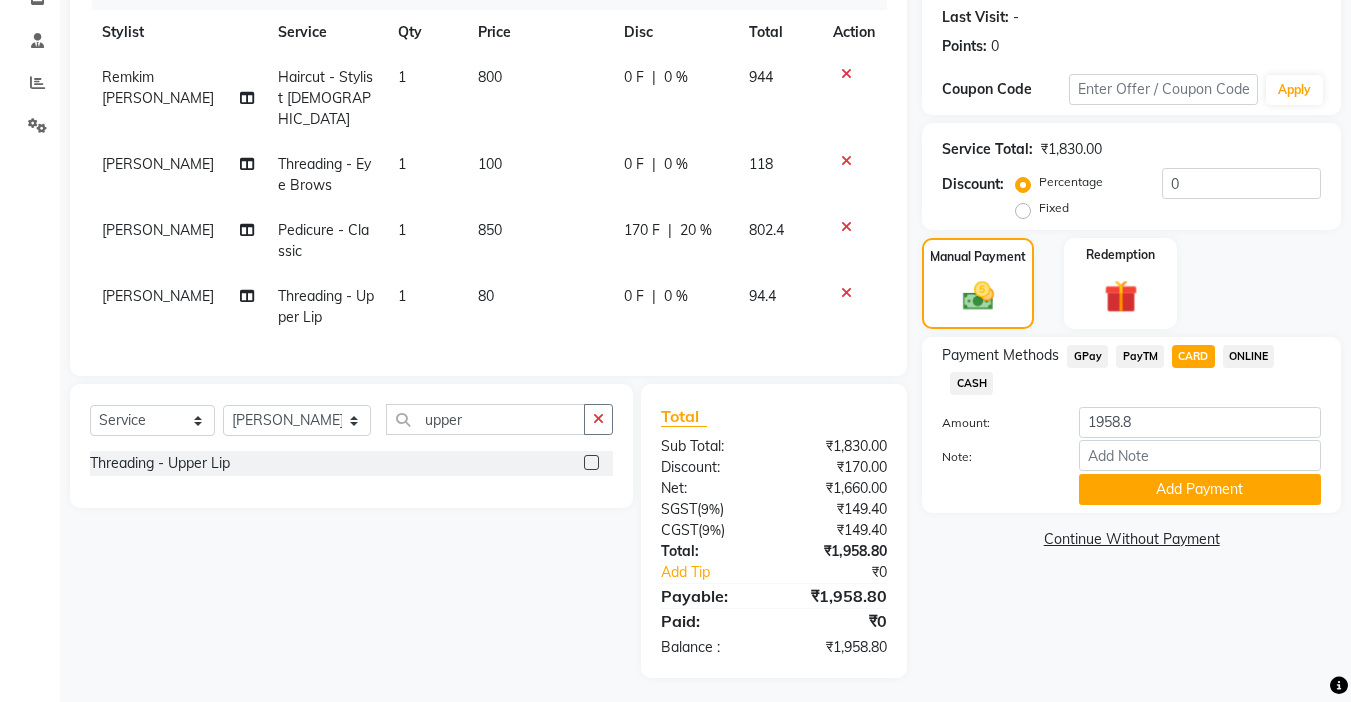 scroll, scrollTop: 75, scrollLeft: 0, axis: vertical 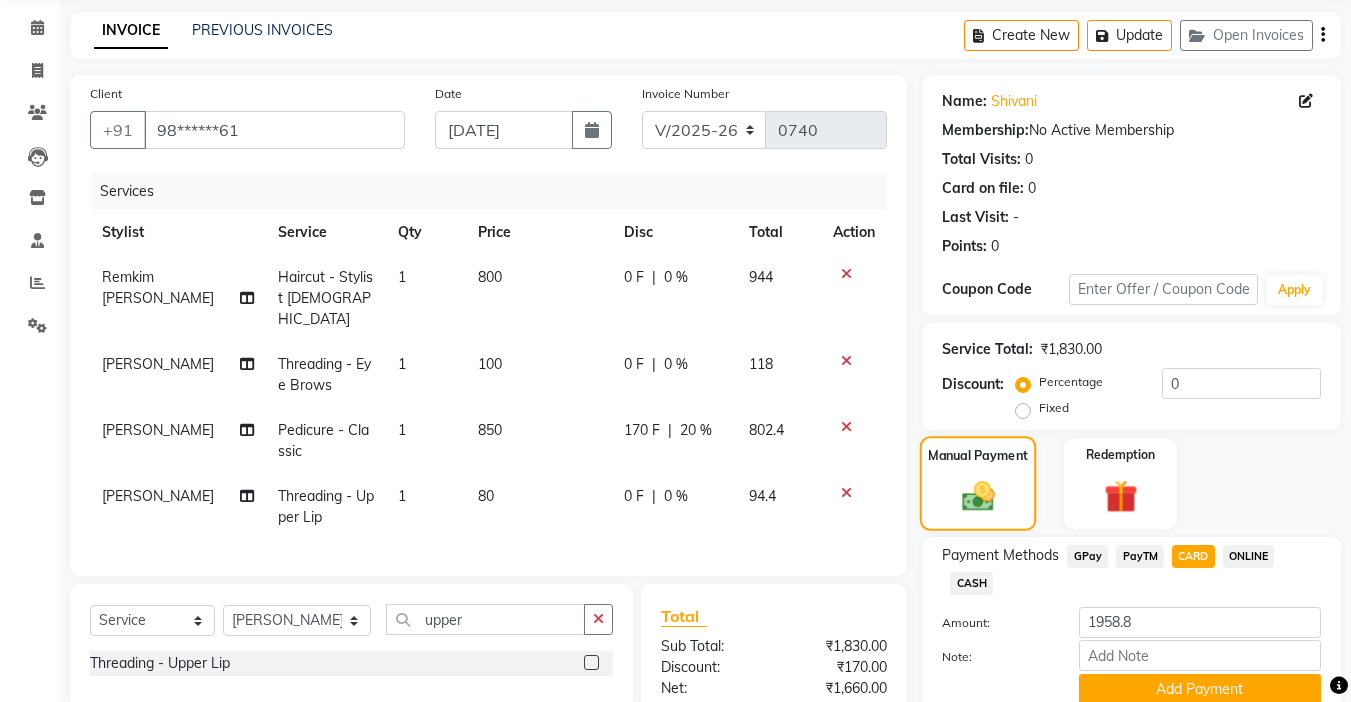 click on "Manual Payment" 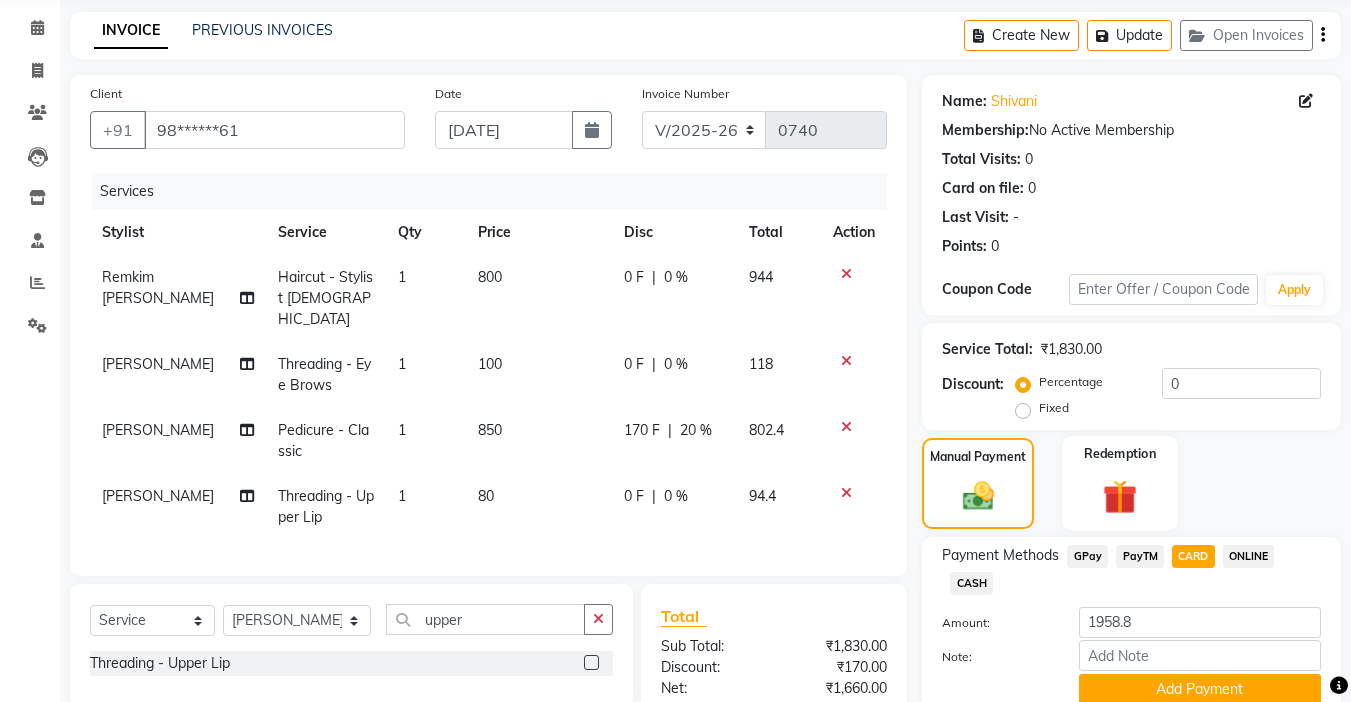 click on "Redemption" 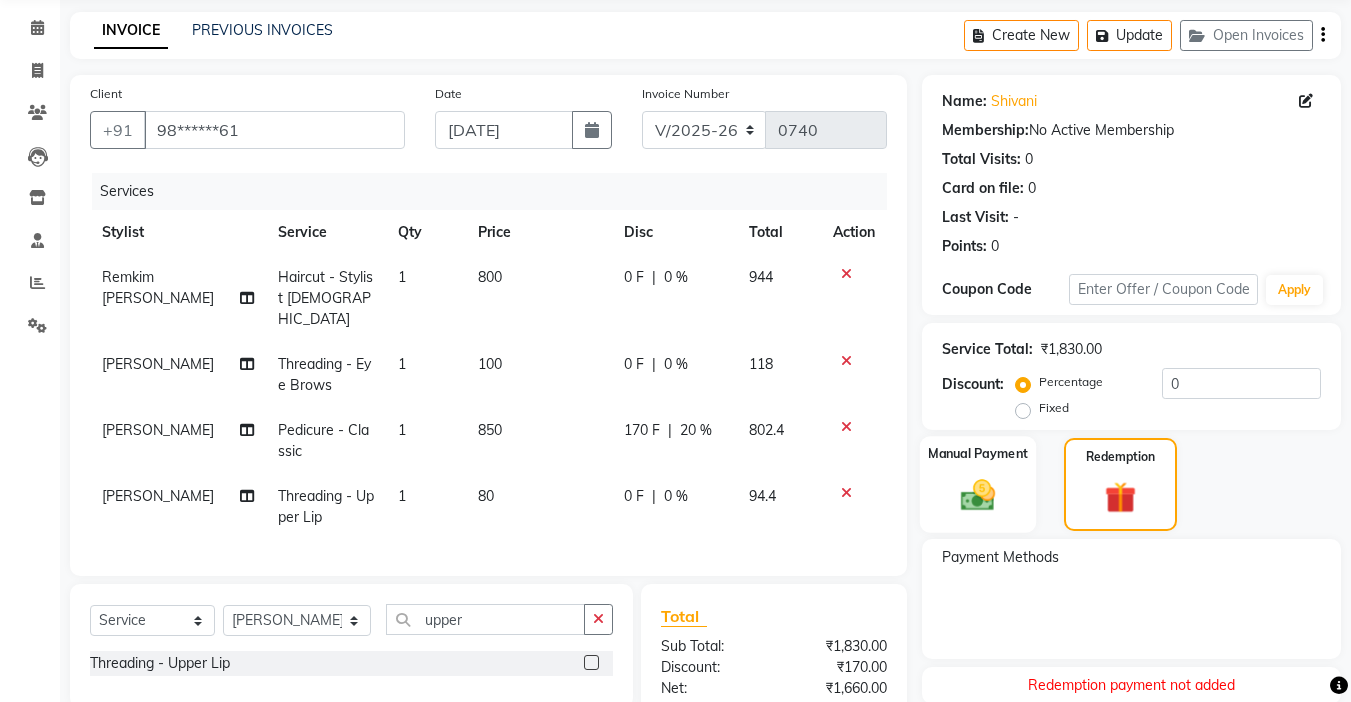 click on "Manual Payment" 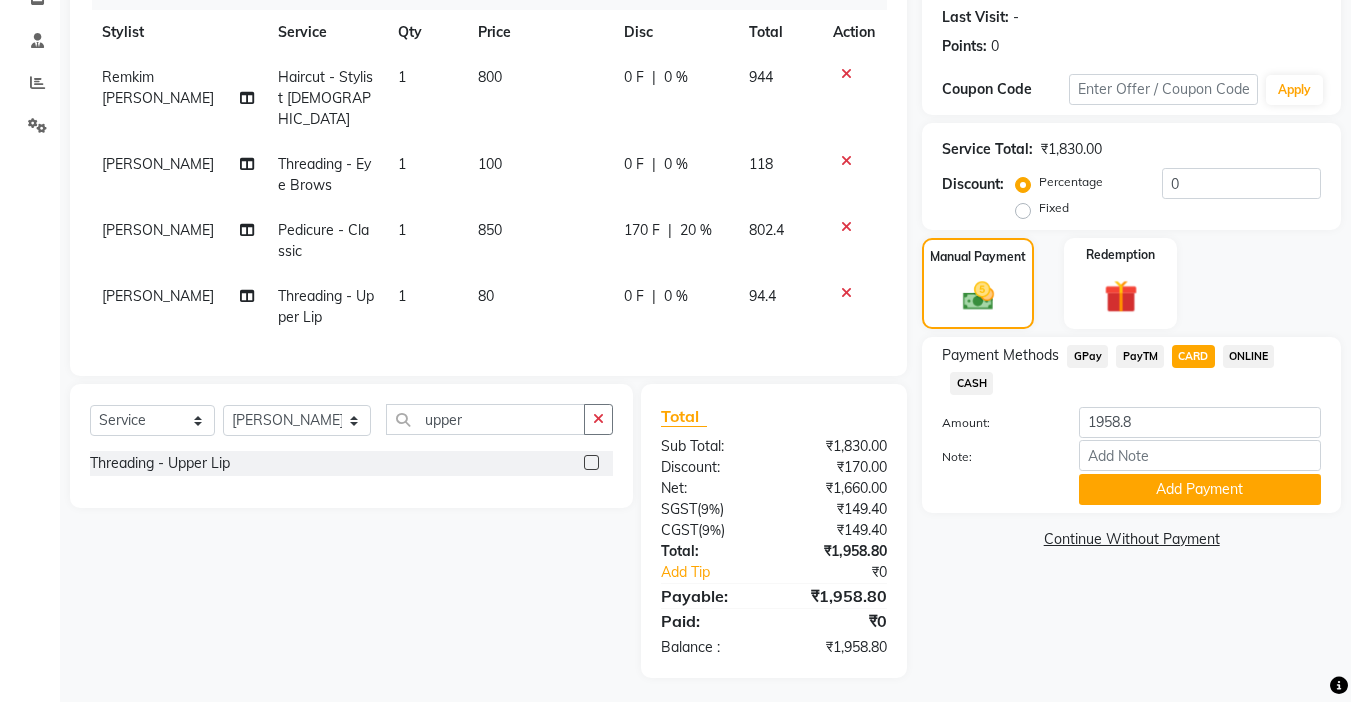 scroll, scrollTop: 175, scrollLeft: 0, axis: vertical 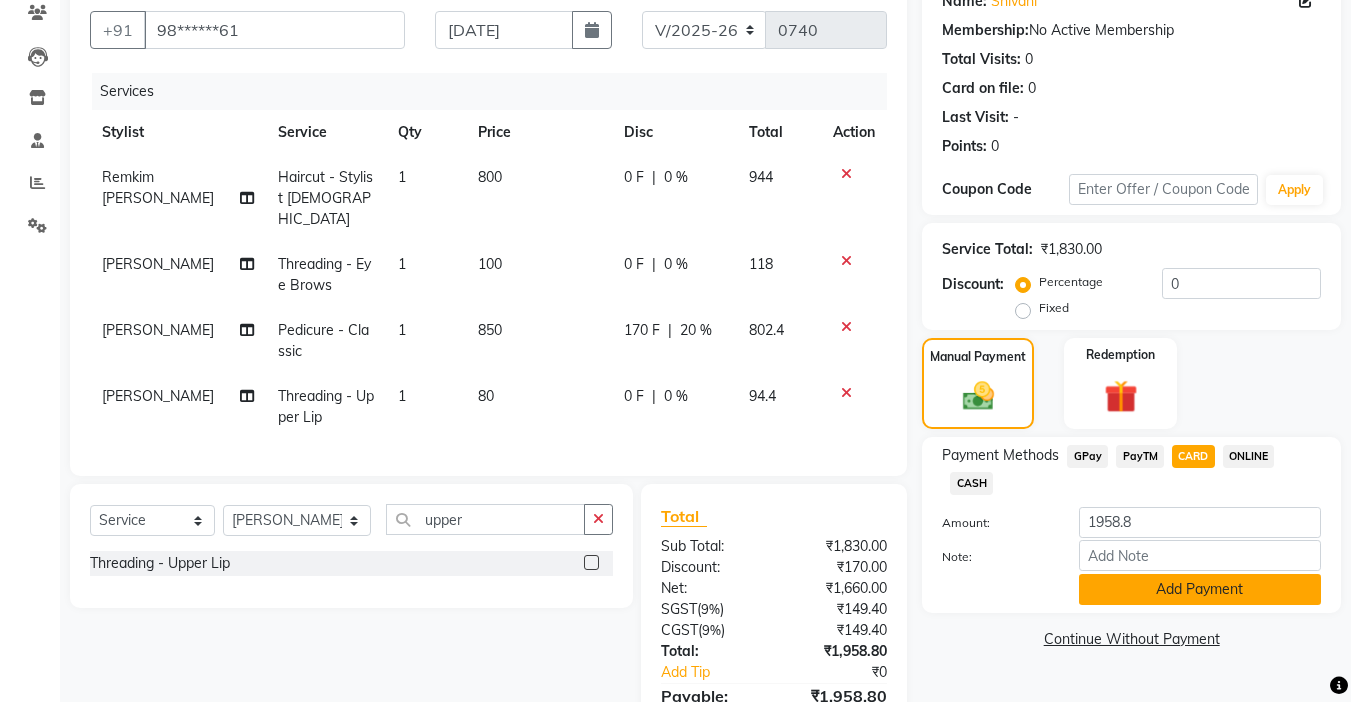 click on "Add Payment" 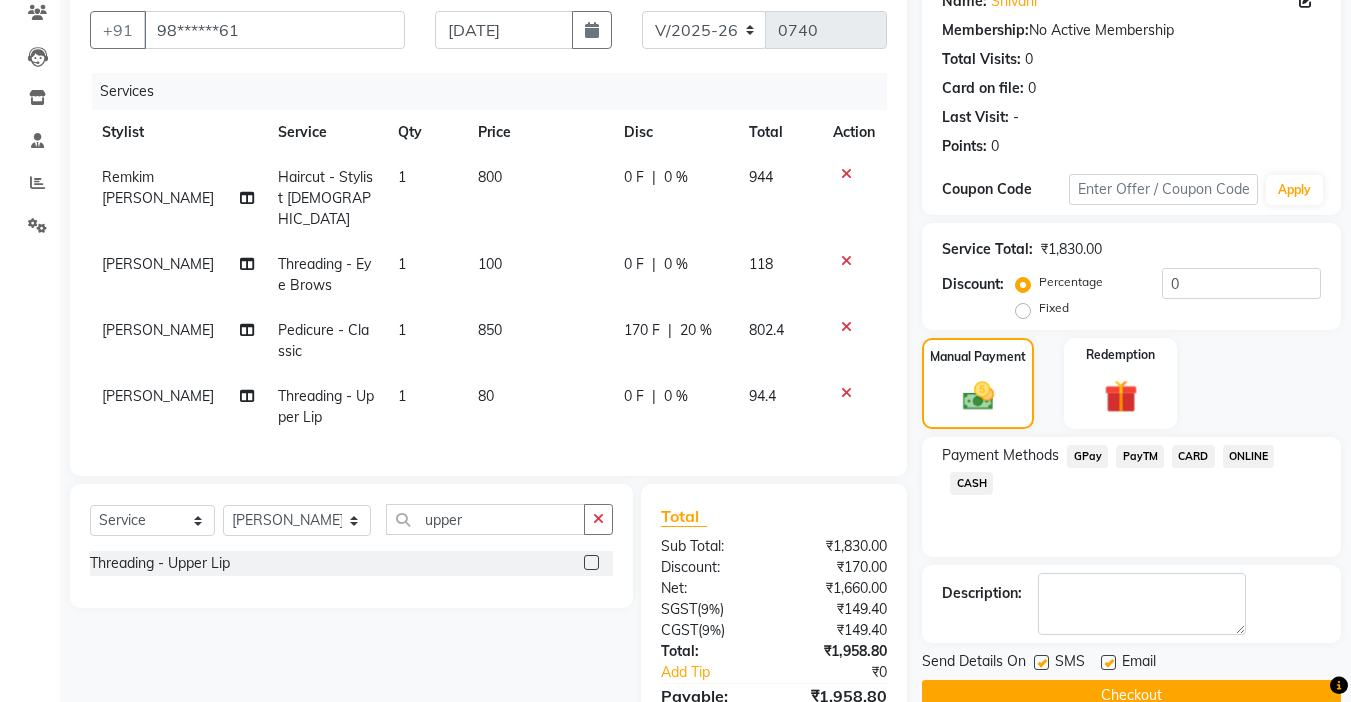 scroll, scrollTop: 275, scrollLeft: 0, axis: vertical 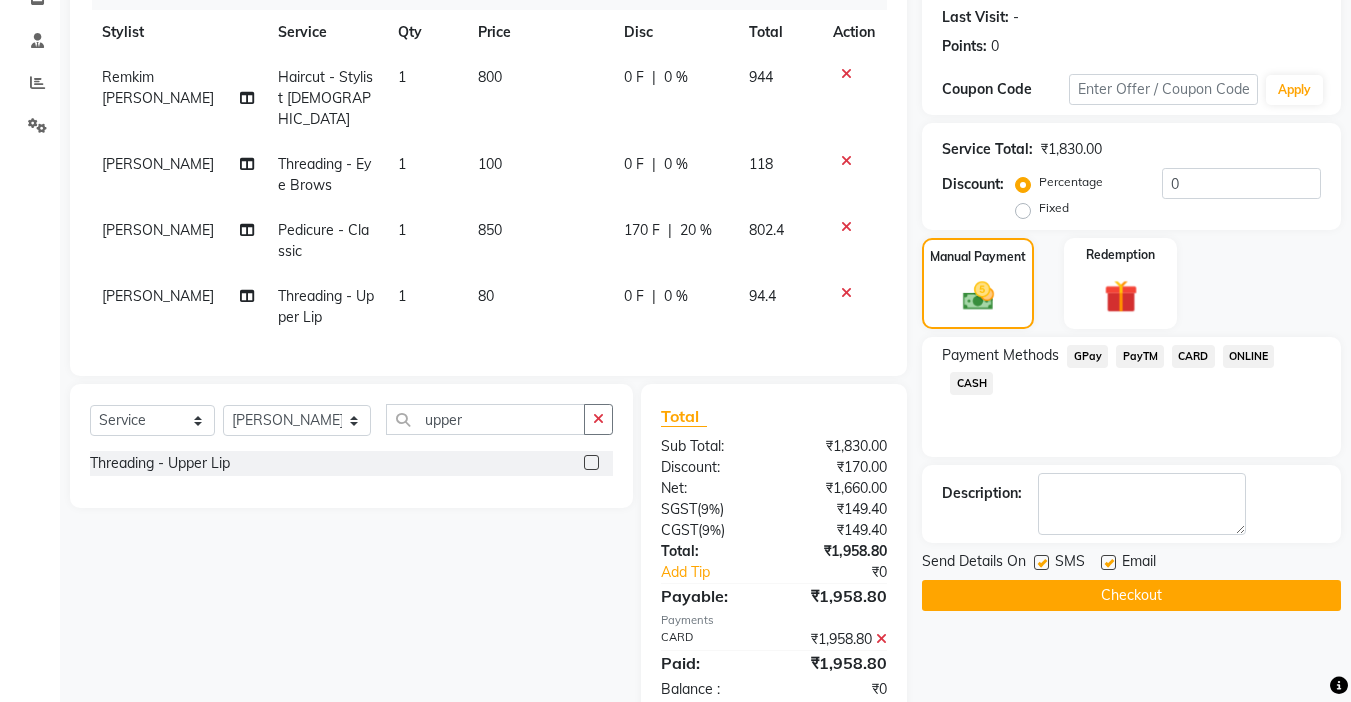 click on "Checkout" 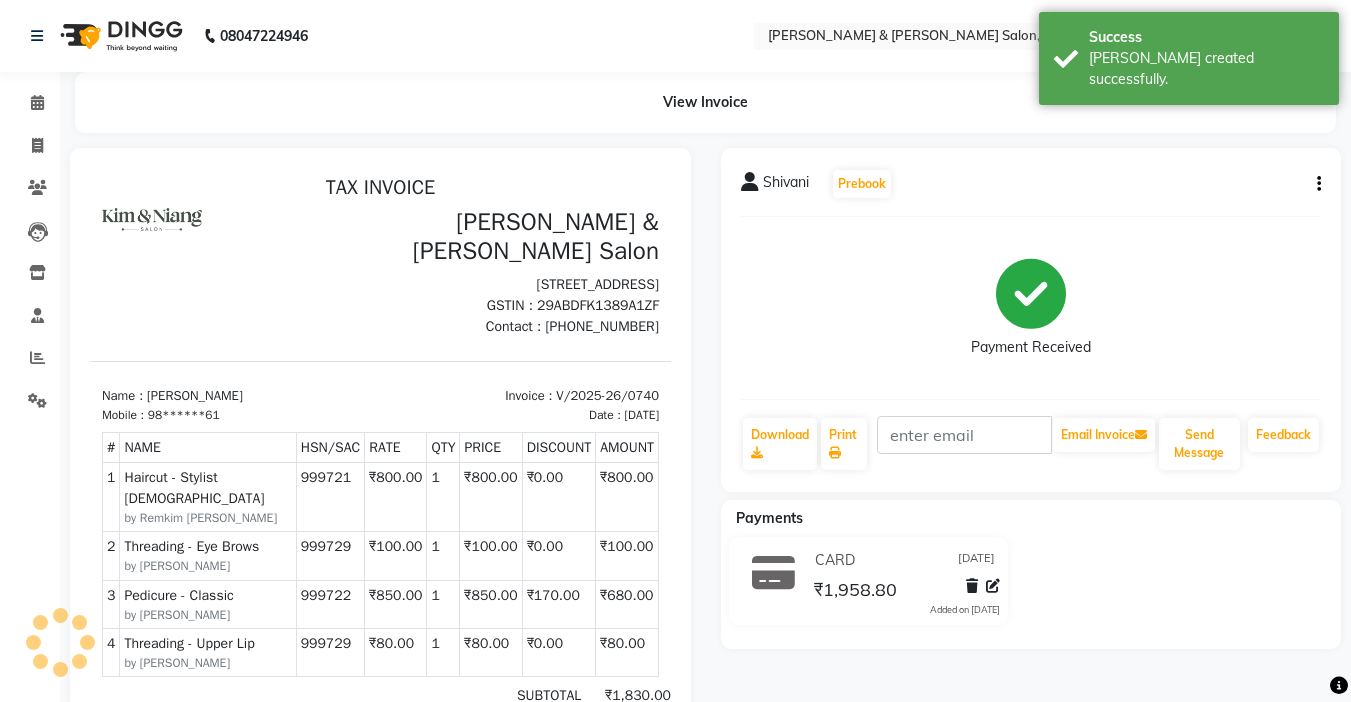 scroll, scrollTop: 0, scrollLeft: 0, axis: both 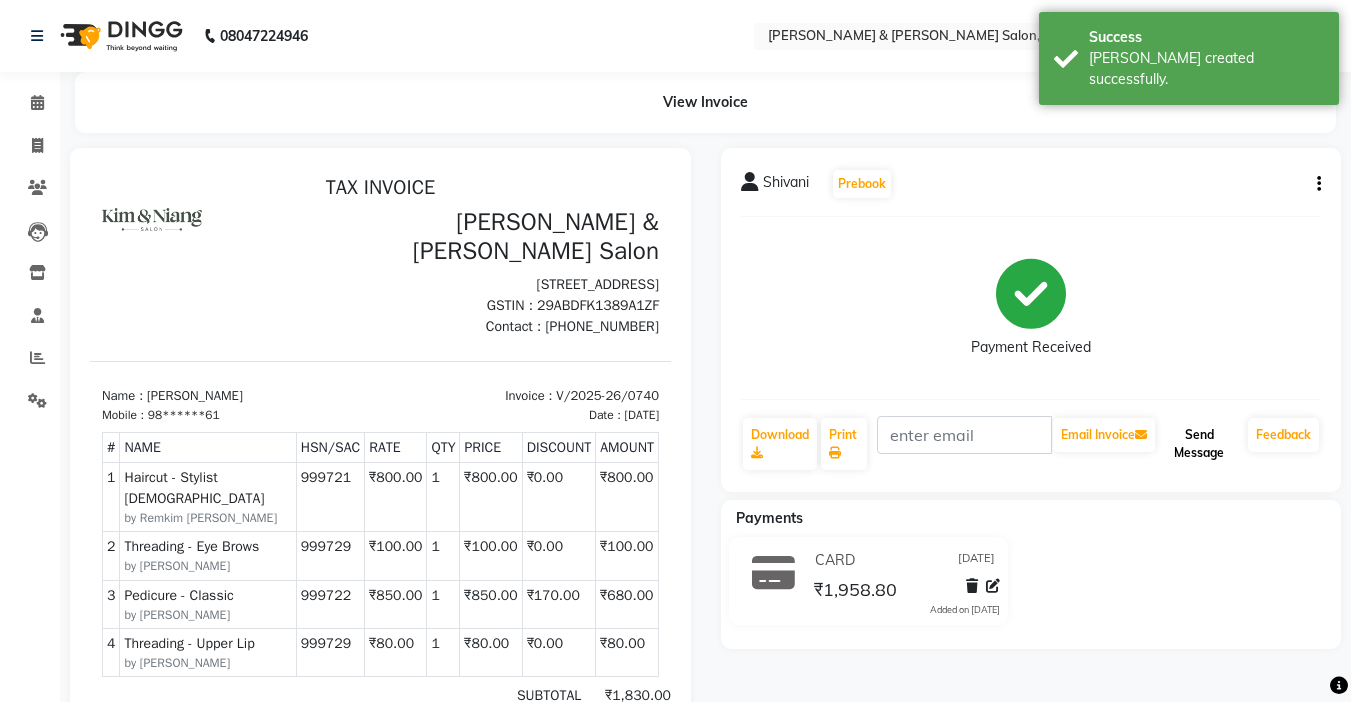 click on "Send Message" 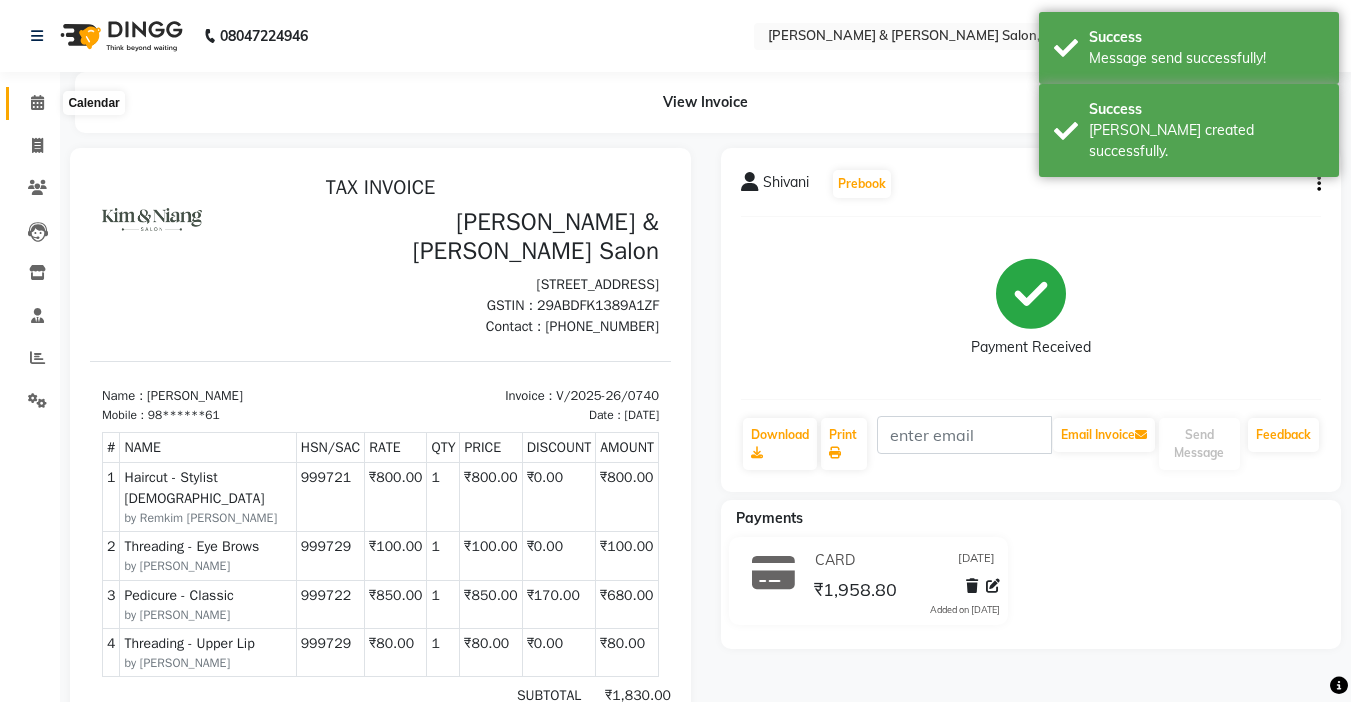 click 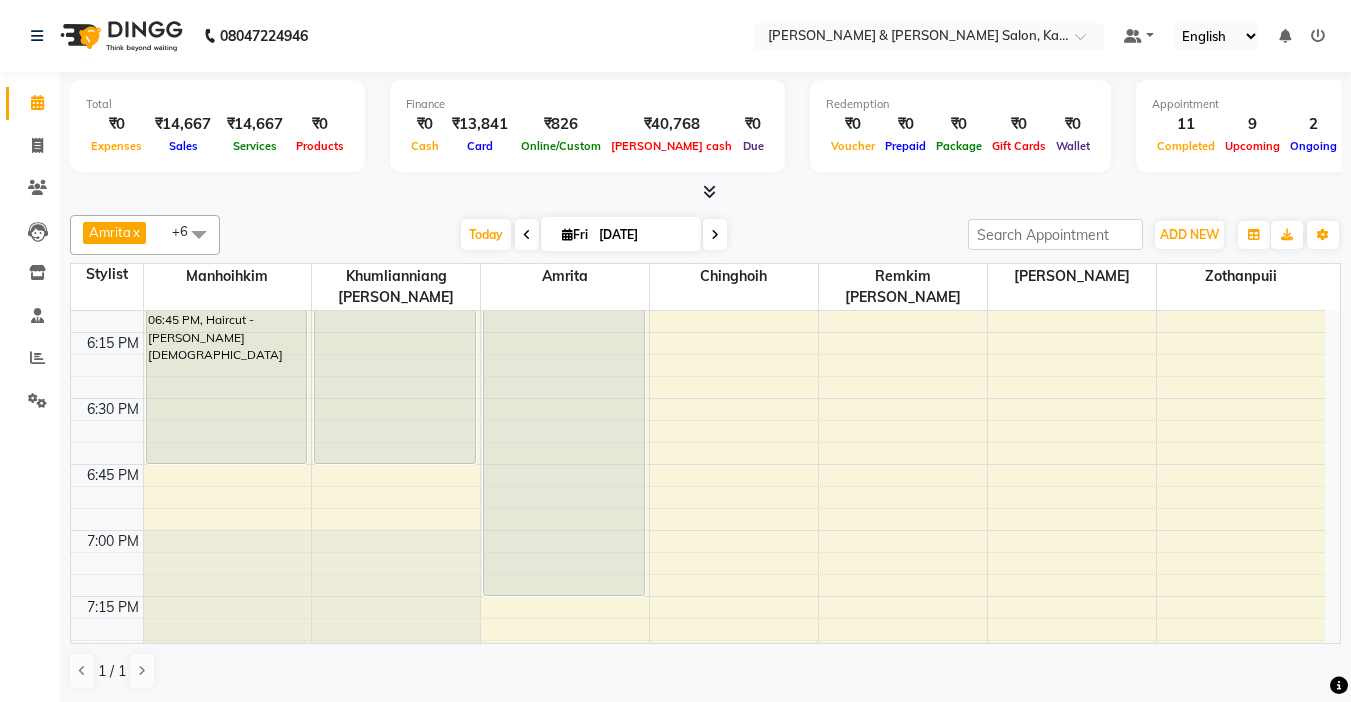 scroll, scrollTop: 2500, scrollLeft: 0, axis: vertical 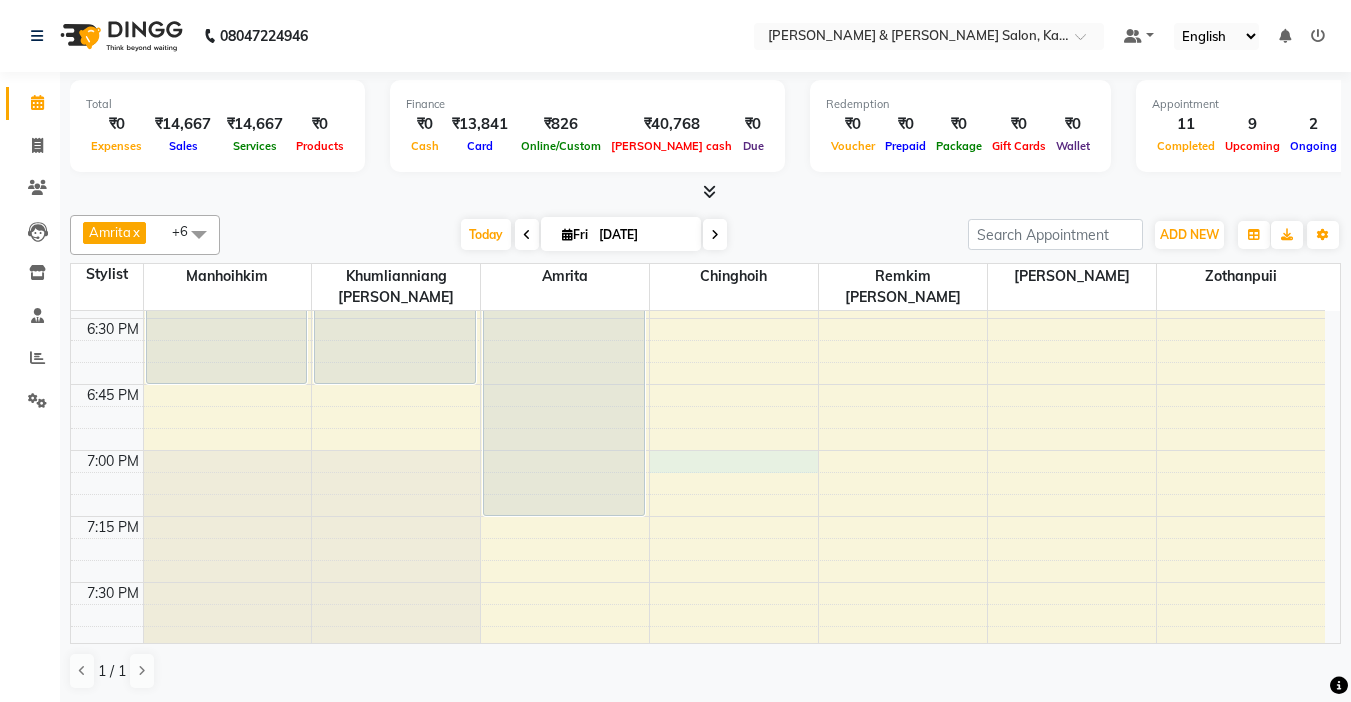 click on "9:00 AM 9:15 AM 9:30 AM 9:45 AM 10:00 AM 10:15 AM 10:30 AM 10:45 AM 11:00 AM 11:15 AM 11:30 AM 11:45 AM 12:00 PM 12:15 PM 12:30 PM 12:45 PM 1:00 PM 1:15 PM 1:30 PM 1:45 PM 2:00 PM 2:15 PM 2:30 PM 2:45 PM 3:00 PM 3:15 PM 3:30 PM 3:45 PM 4:00 PM 4:15 PM 4:30 PM 4:45 PM 5:00 PM 5:15 PM 5:30 PM 5:45 PM 6:00 PM 6:15 PM 6:30 PM 6:45 PM 7:00 PM 7:15 PM 7:30 PM 7:45 PM 8:00 PM 8:15 PM 8:30 PM 8:45 PM 9:00 PM 9:15 PM 9:30 PM 9:45 PM    Tracy, TK01, 02:00 PM-02:45 PM, Haircut - Hair Cut (Kim) Female             Samridhya, TK09, 03:00 PM-03:45 PM, Haircut - Hair Cut (Kim) Female             Samridhya, TK09, 03:45 PM-05:15 PM, Colour Treatment - Root Touch Up Kim or Niang             Rahul, TK08, 06:00 PM-06:45 PM, Haircut - Kim Male     mrs fauzia khan, TK03, 10:30 AM-12:45 PM, Colour Treatment - Root Touch Up Kim or Niang     preyanka, TK02, 12:30 PM-02:30 PM, Colour Treatment - Absolute Colour Short - Thick             saloni, TK04, 04:00 PM-04:45 PM, Haircut - Hair Cut (Kim) Female" at bounding box center [698, -474] 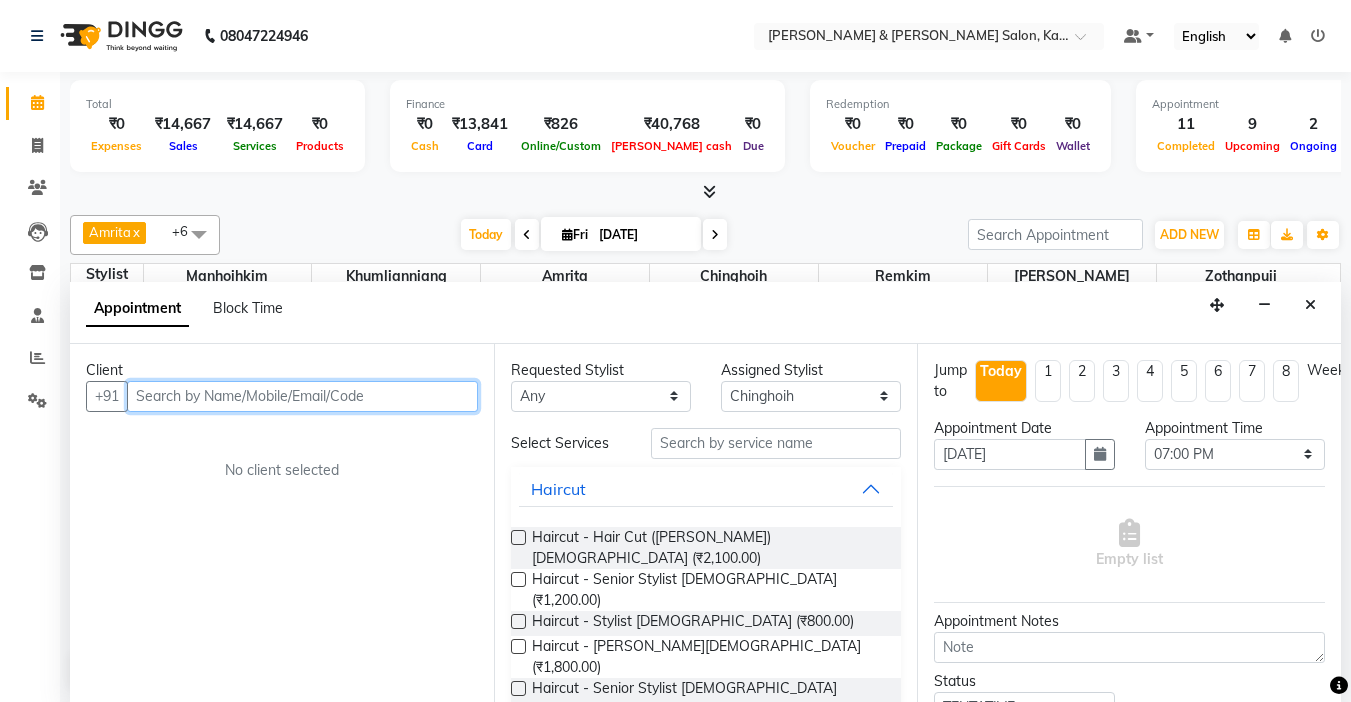 scroll, scrollTop: 1, scrollLeft: 0, axis: vertical 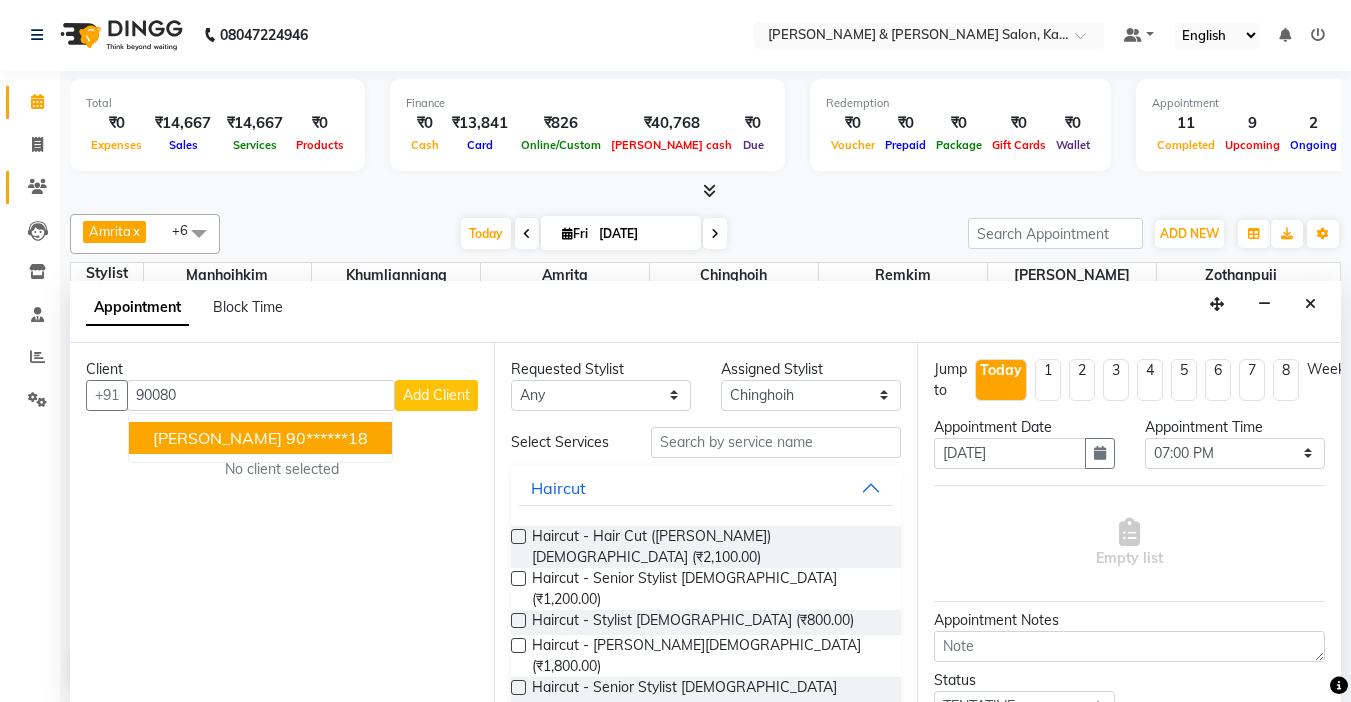 click on "Clients" 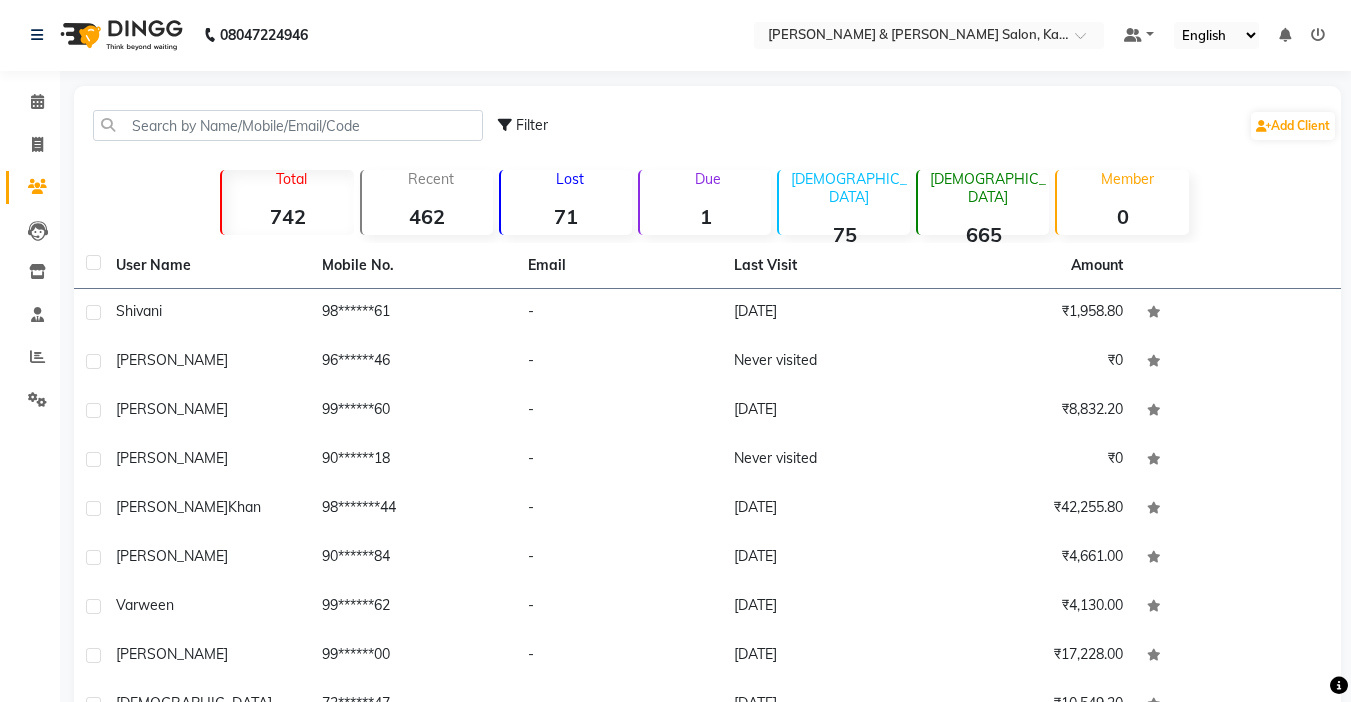 scroll, scrollTop: 0, scrollLeft: 0, axis: both 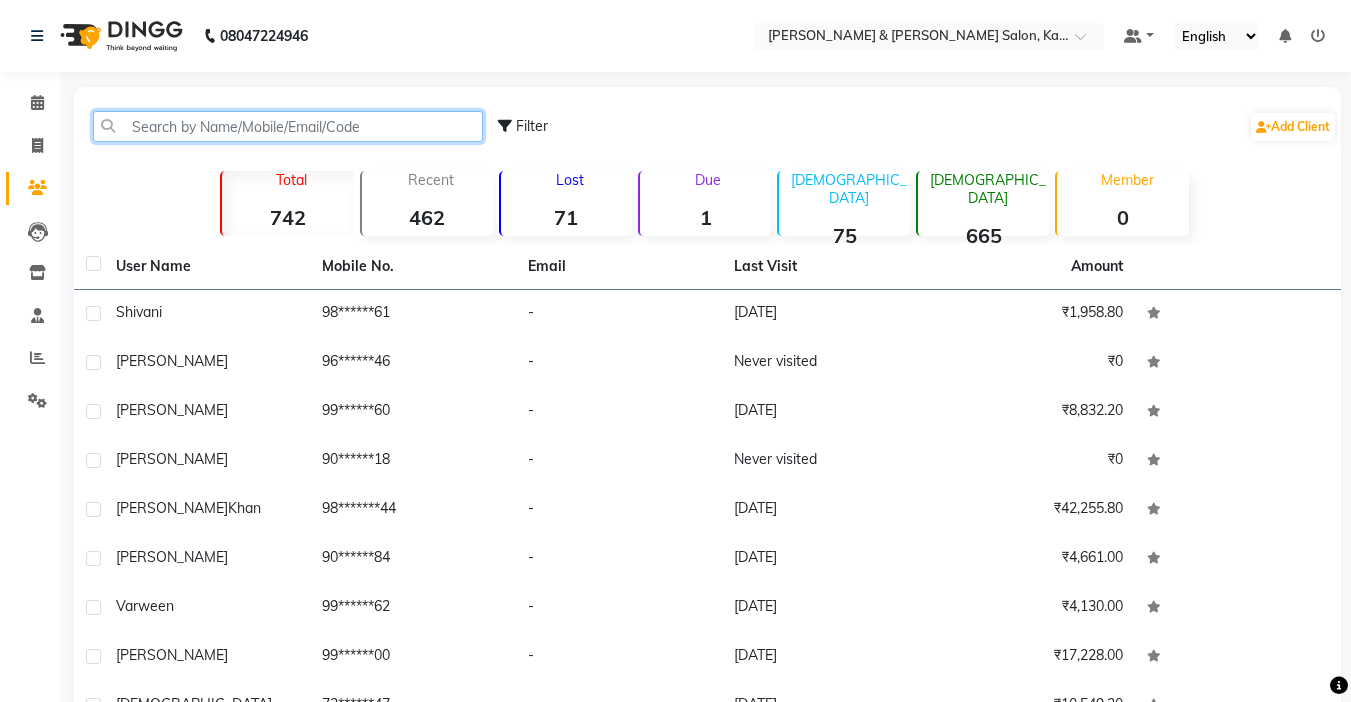 click 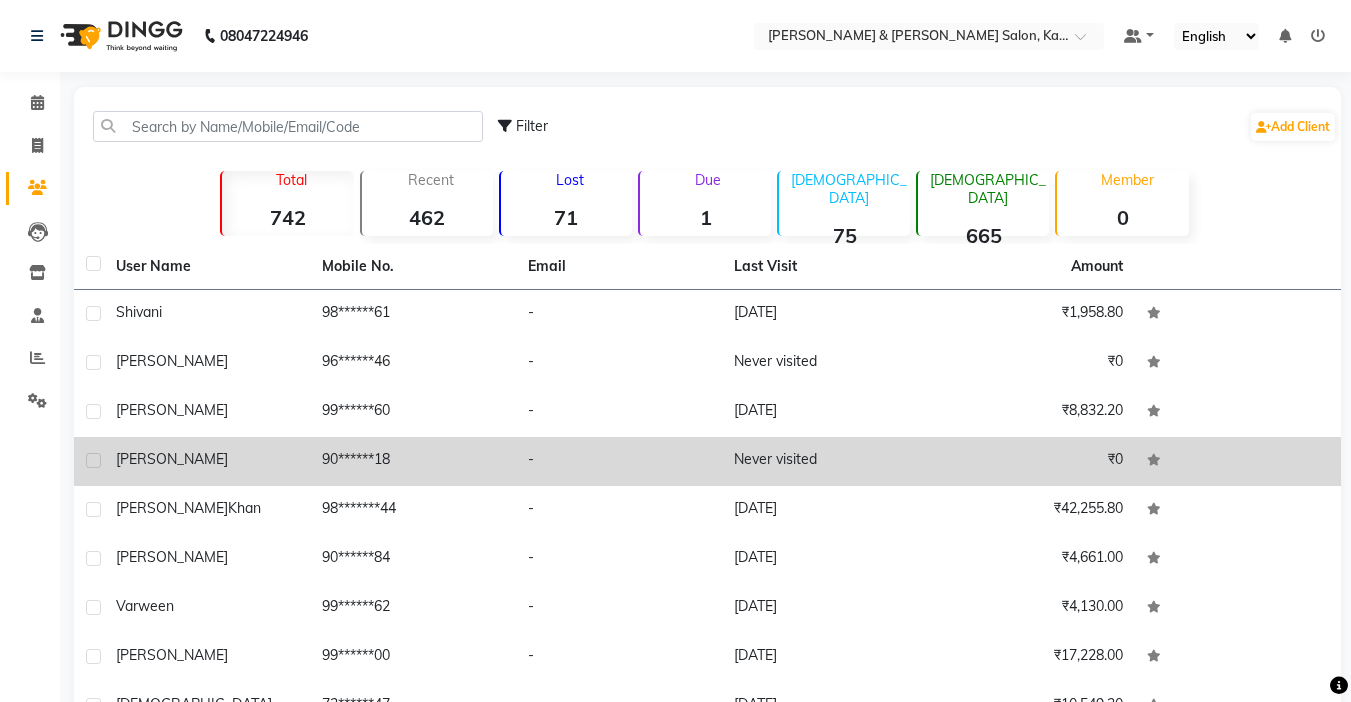 click on "90******18" 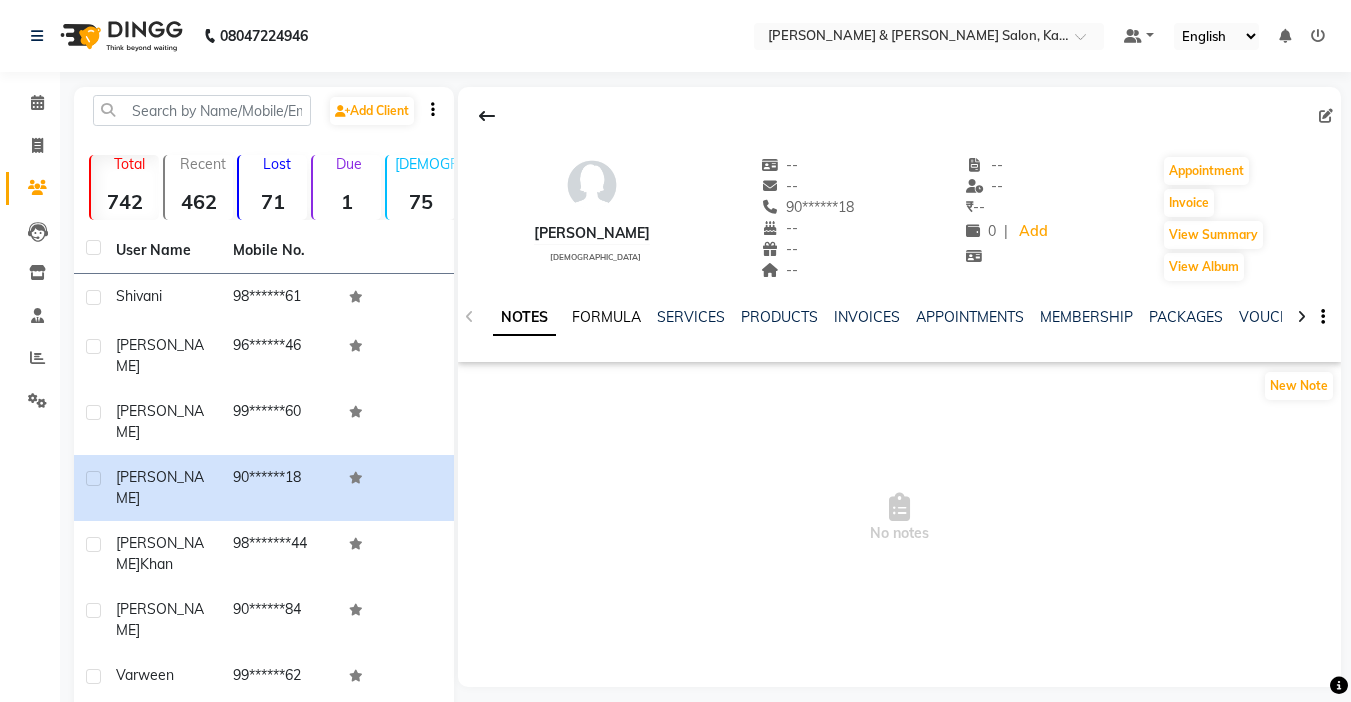 click on "FORMULA" 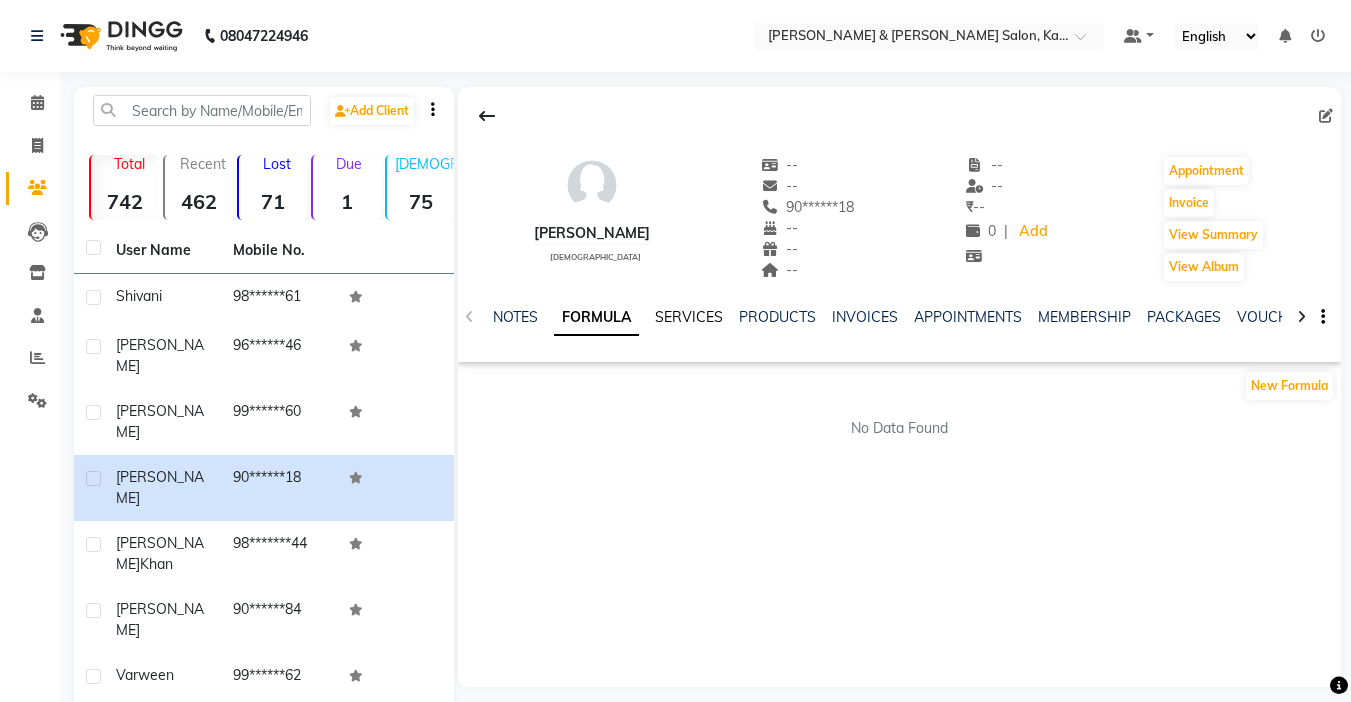 click on "SERVICES" 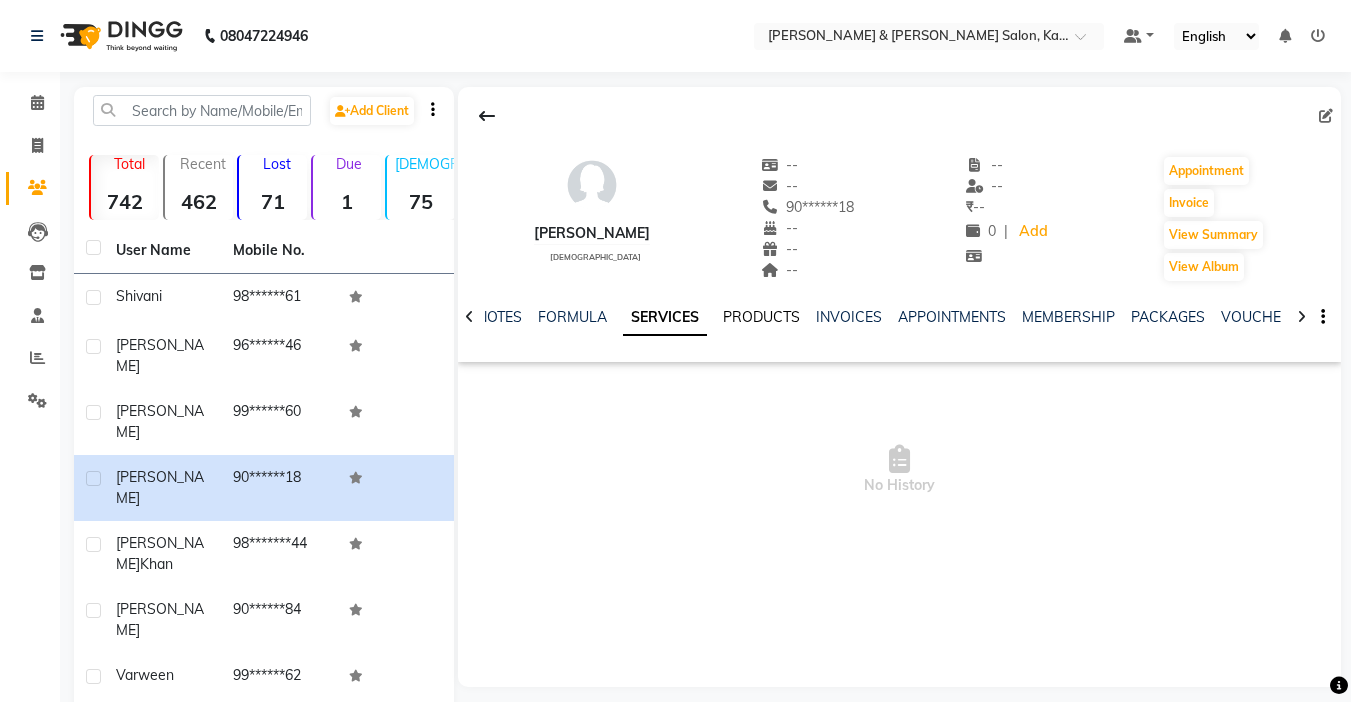 click on "PRODUCTS" 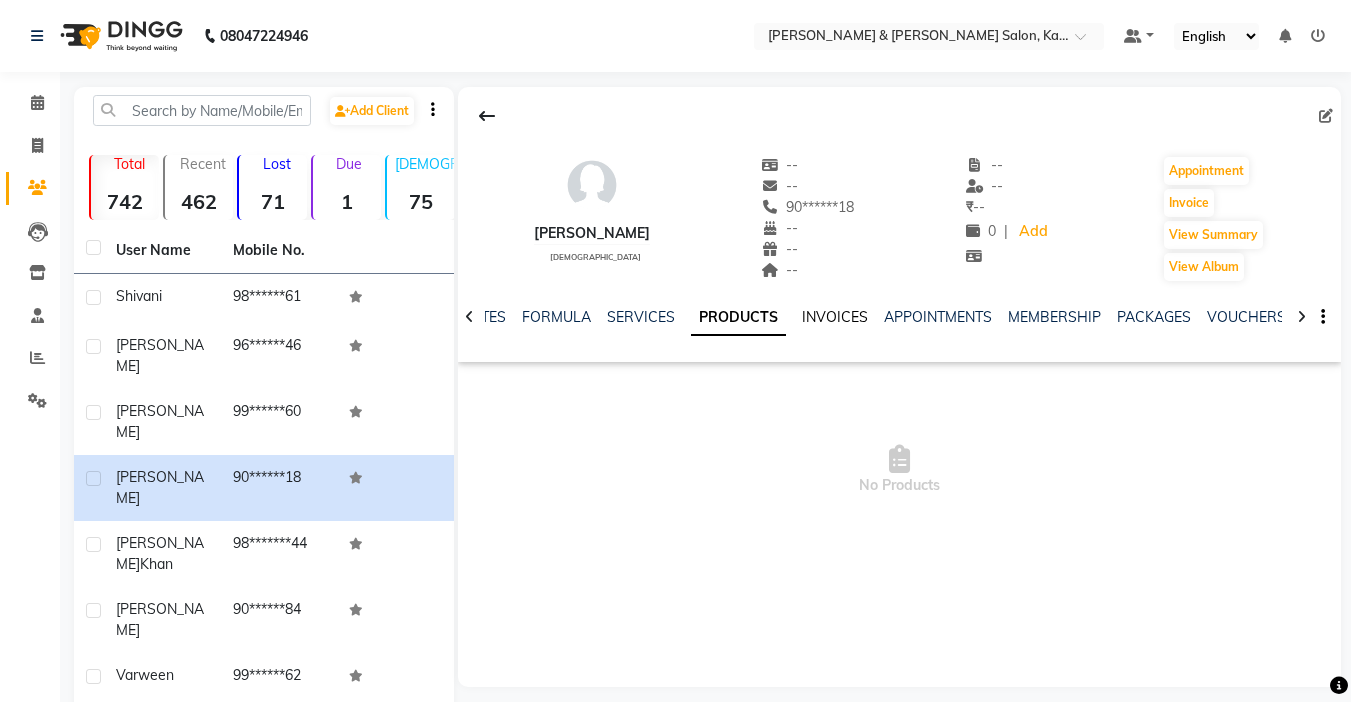 click on "INVOICES" 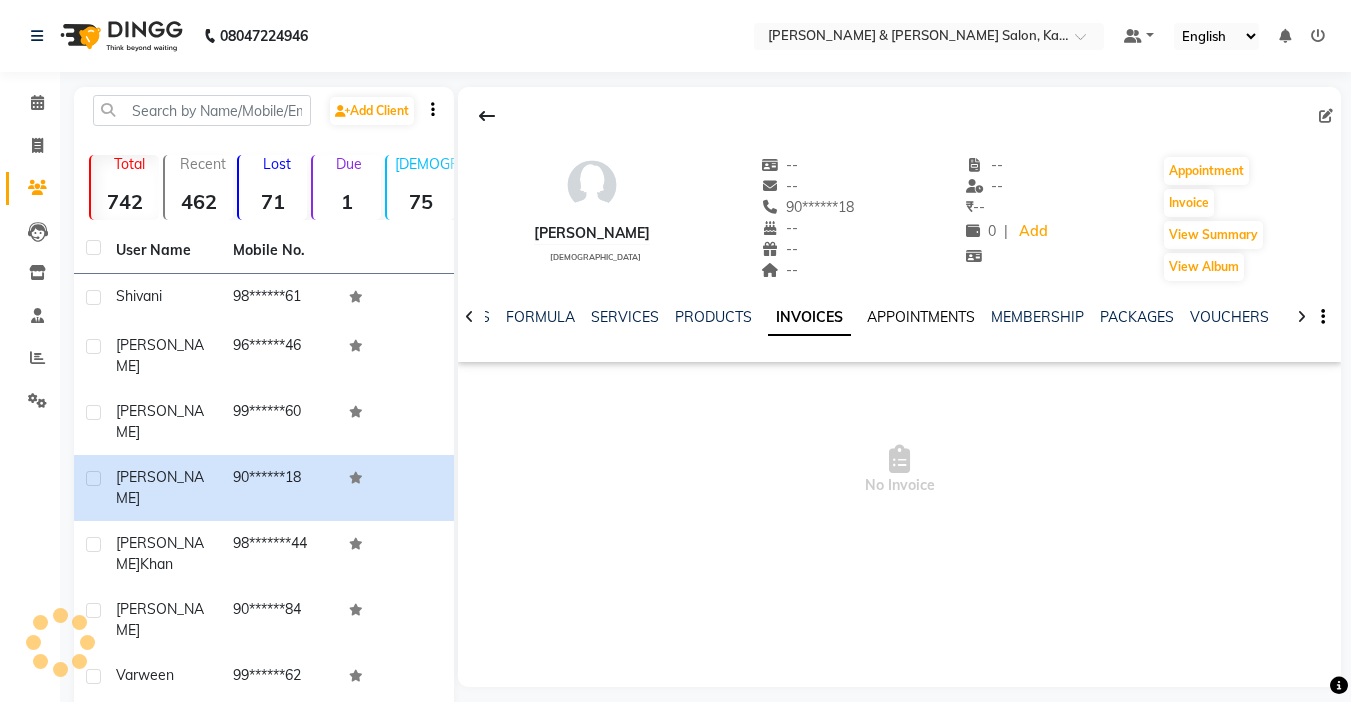 click on "APPOINTMENTS" 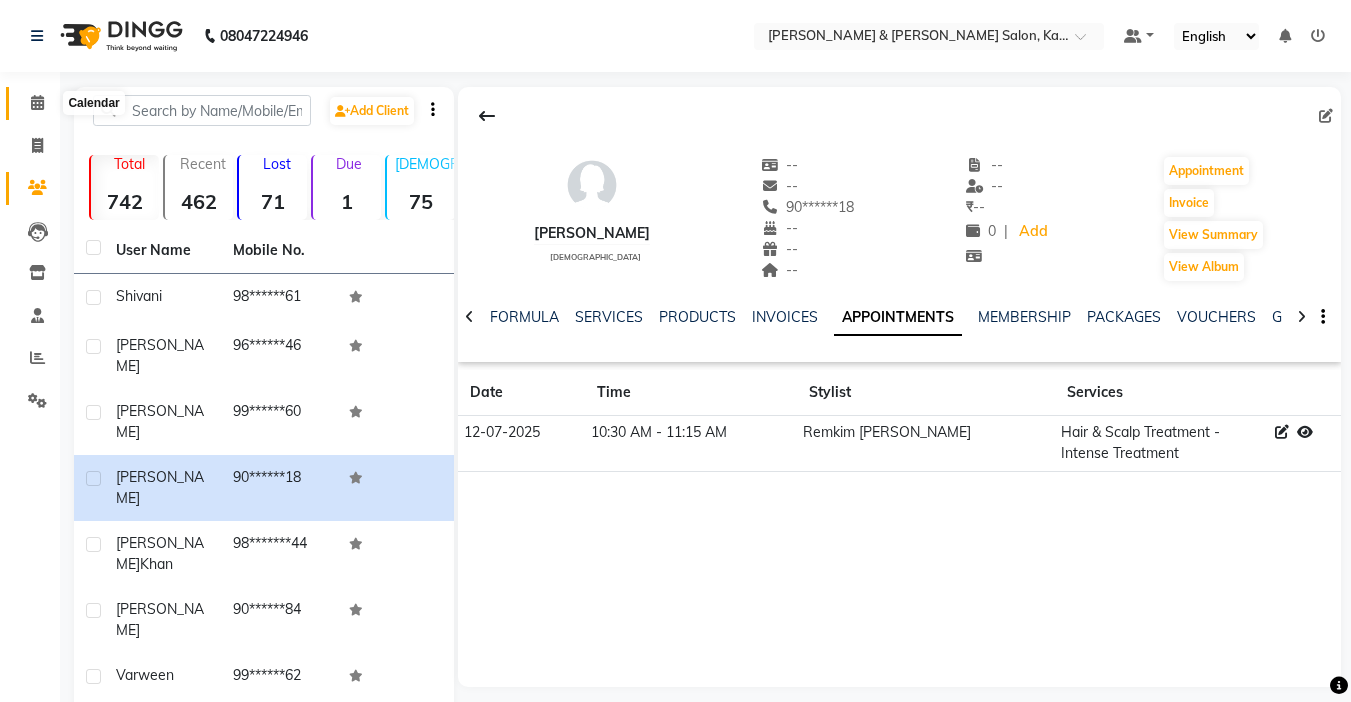 click 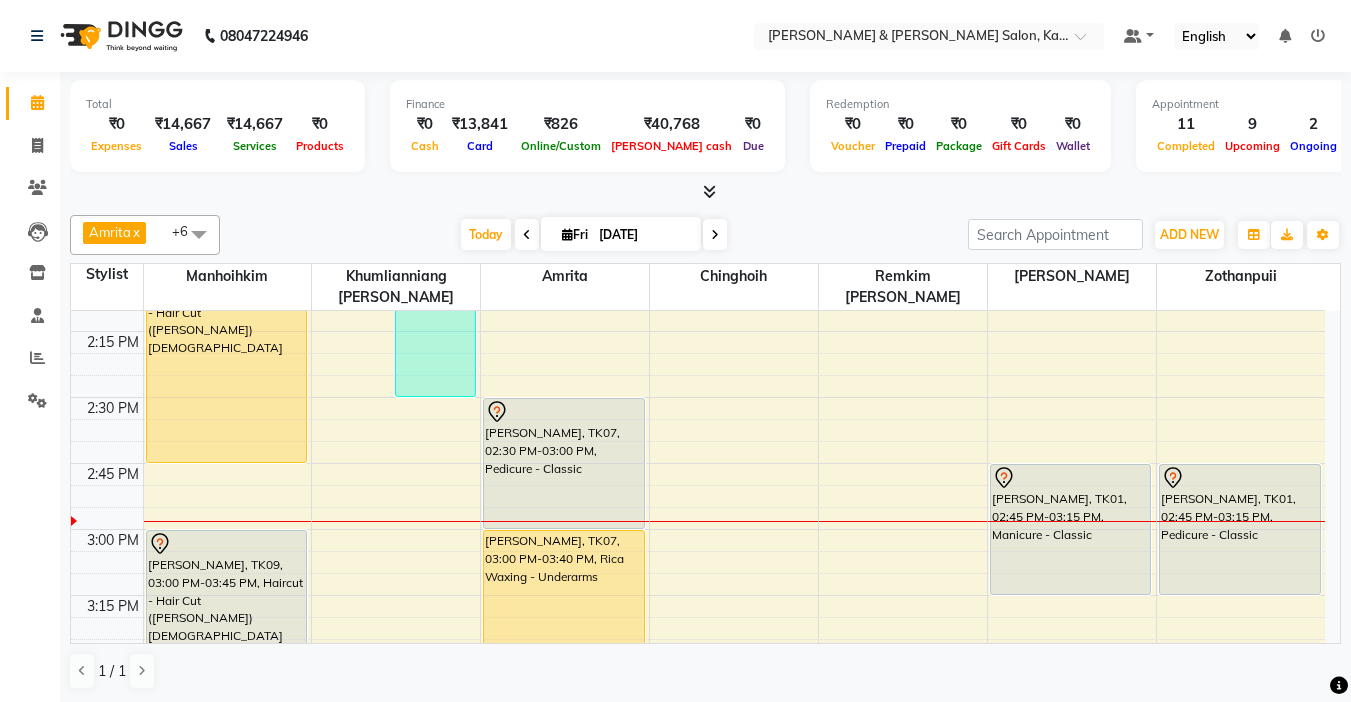 scroll, scrollTop: 1400, scrollLeft: 0, axis: vertical 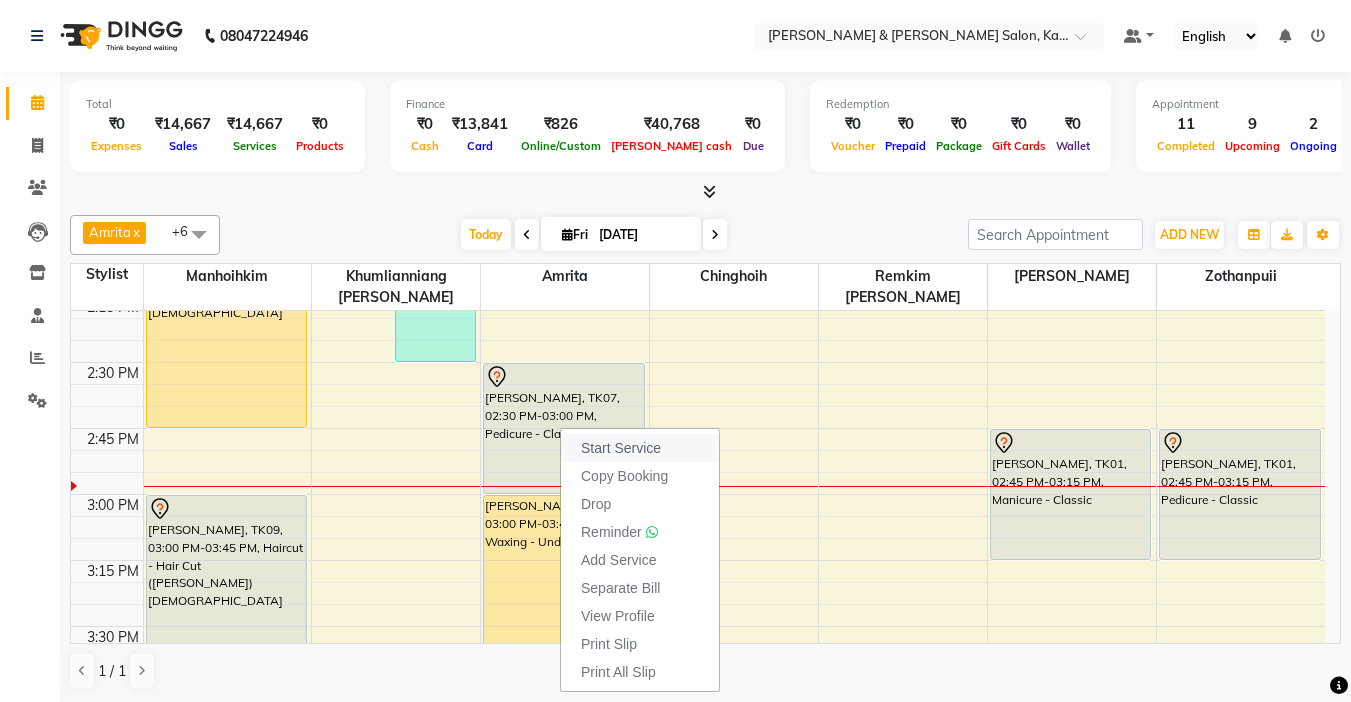 click on "Start Service" at bounding box center [621, 448] 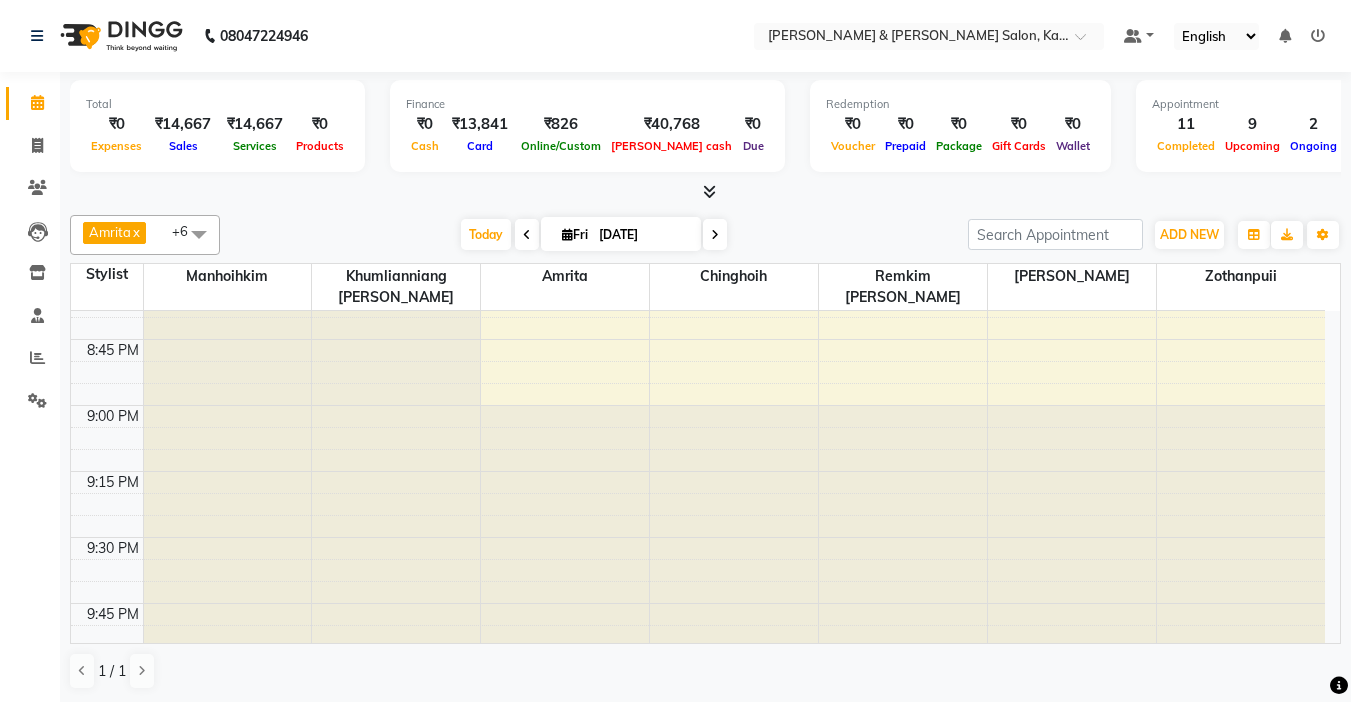 scroll, scrollTop: 3078, scrollLeft: 0, axis: vertical 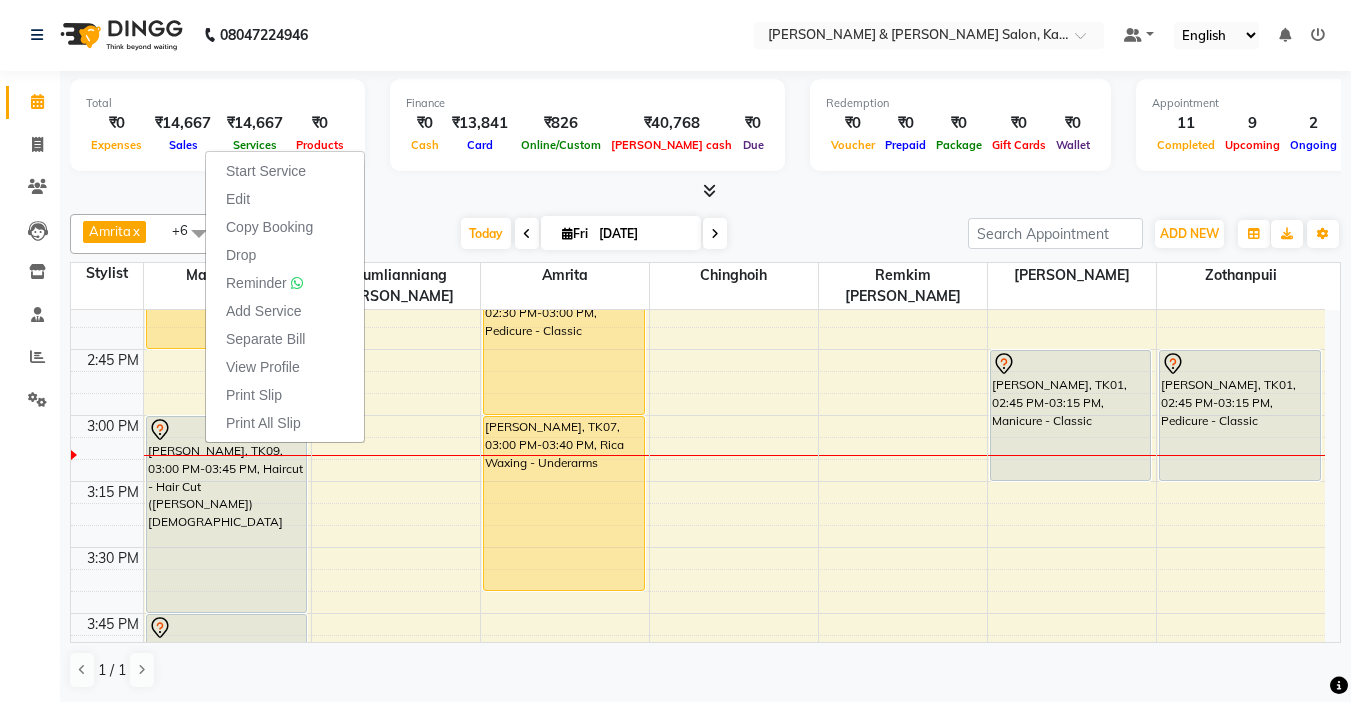 click at bounding box center [705, 191] 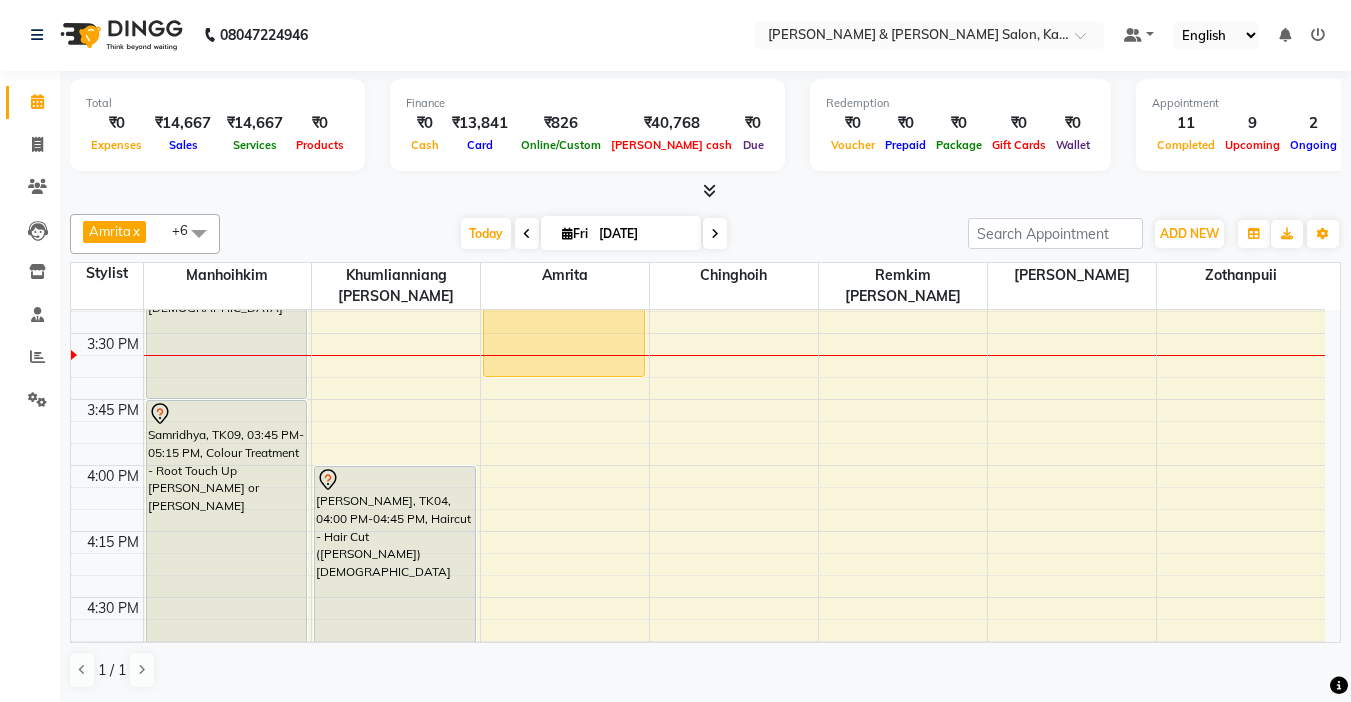 scroll, scrollTop: 1678, scrollLeft: 0, axis: vertical 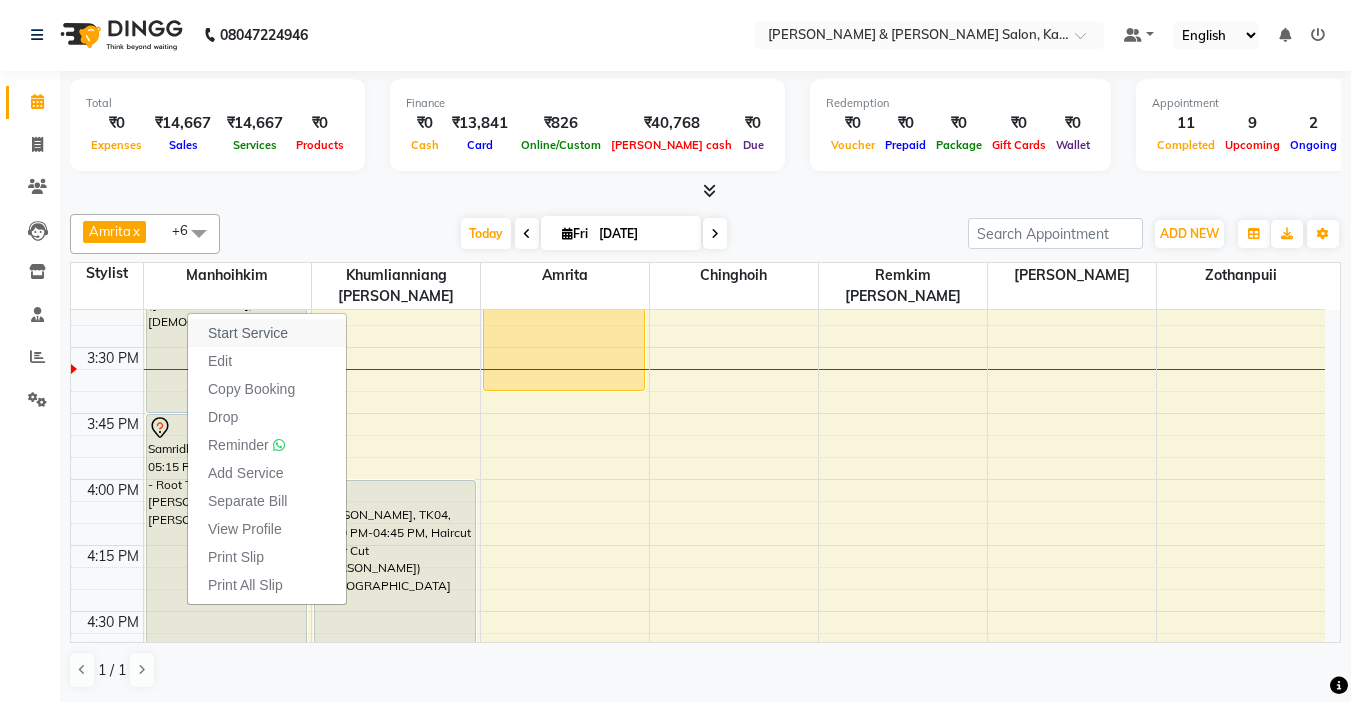 click on "Start Service" at bounding box center (248, 333) 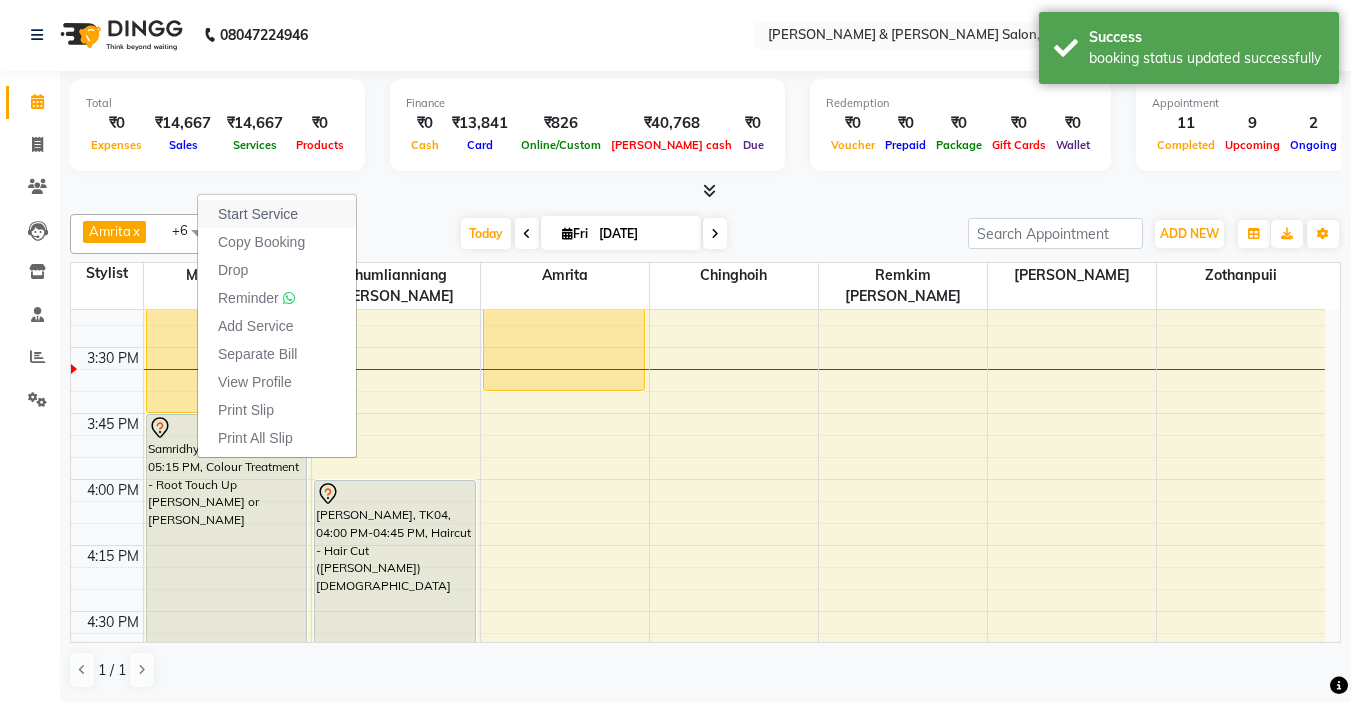 click on "Start Service" at bounding box center [277, 214] 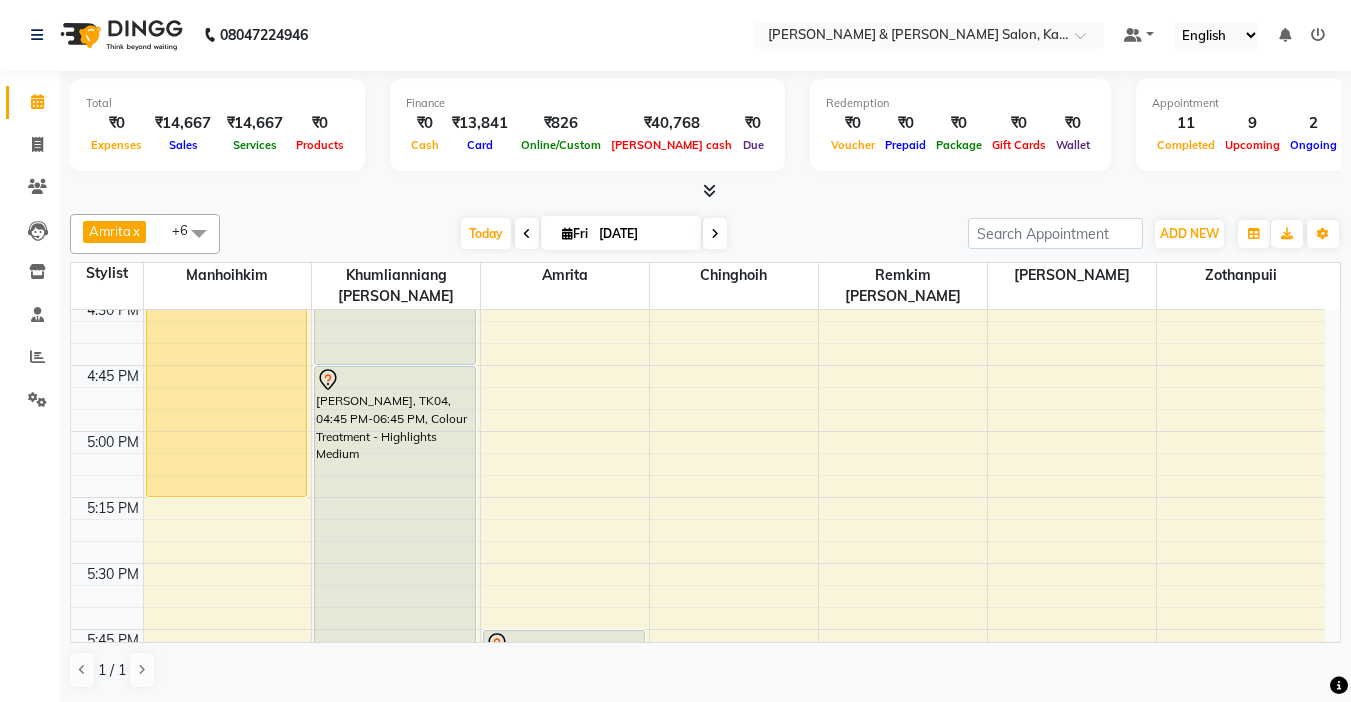 scroll, scrollTop: 2278, scrollLeft: 0, axis: vertical 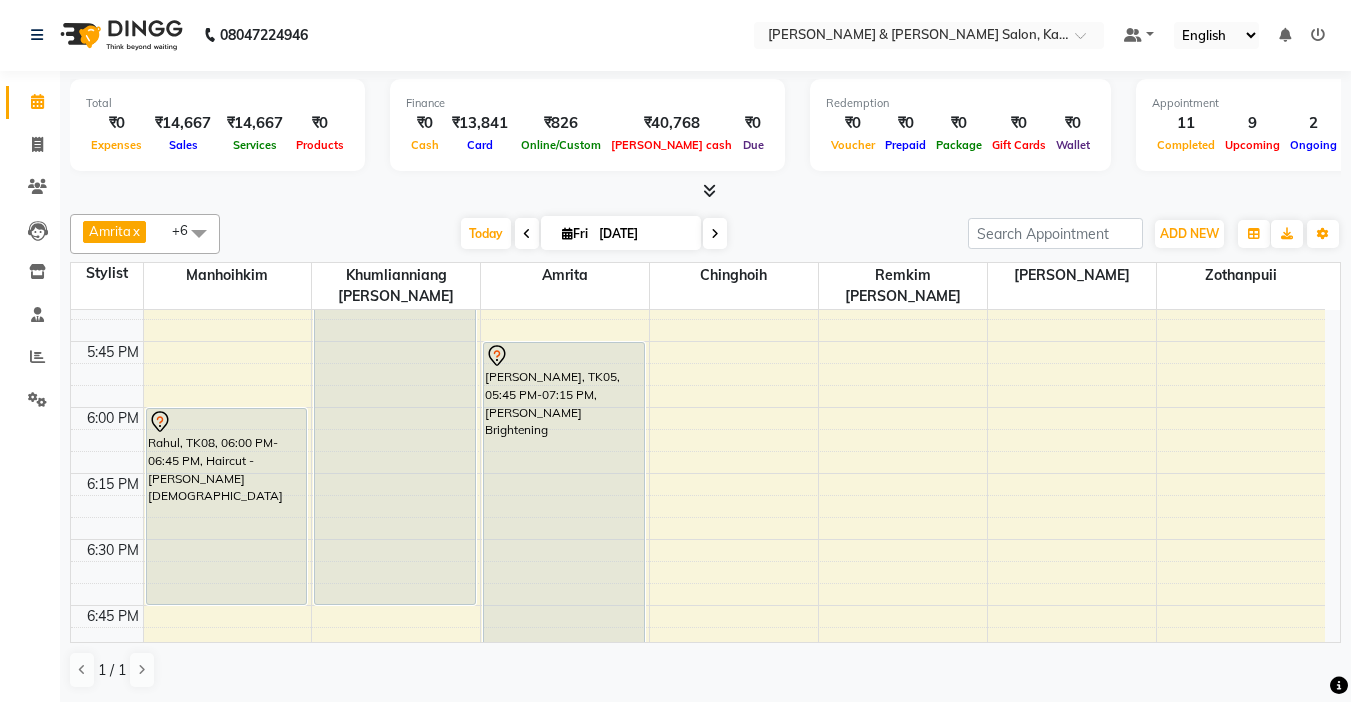 click at bounding box center [715, 233] 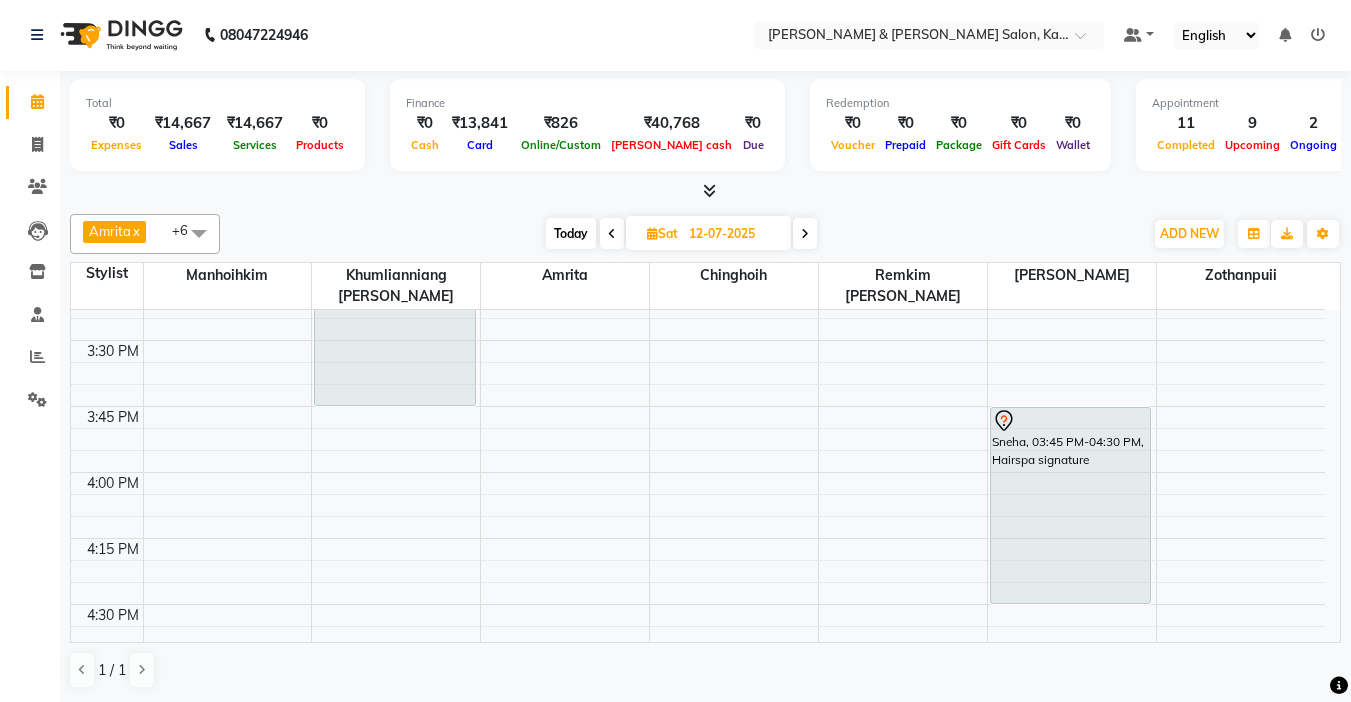 scroll, scrollTop: 1785, scrollLeft: 0, axis: vertical 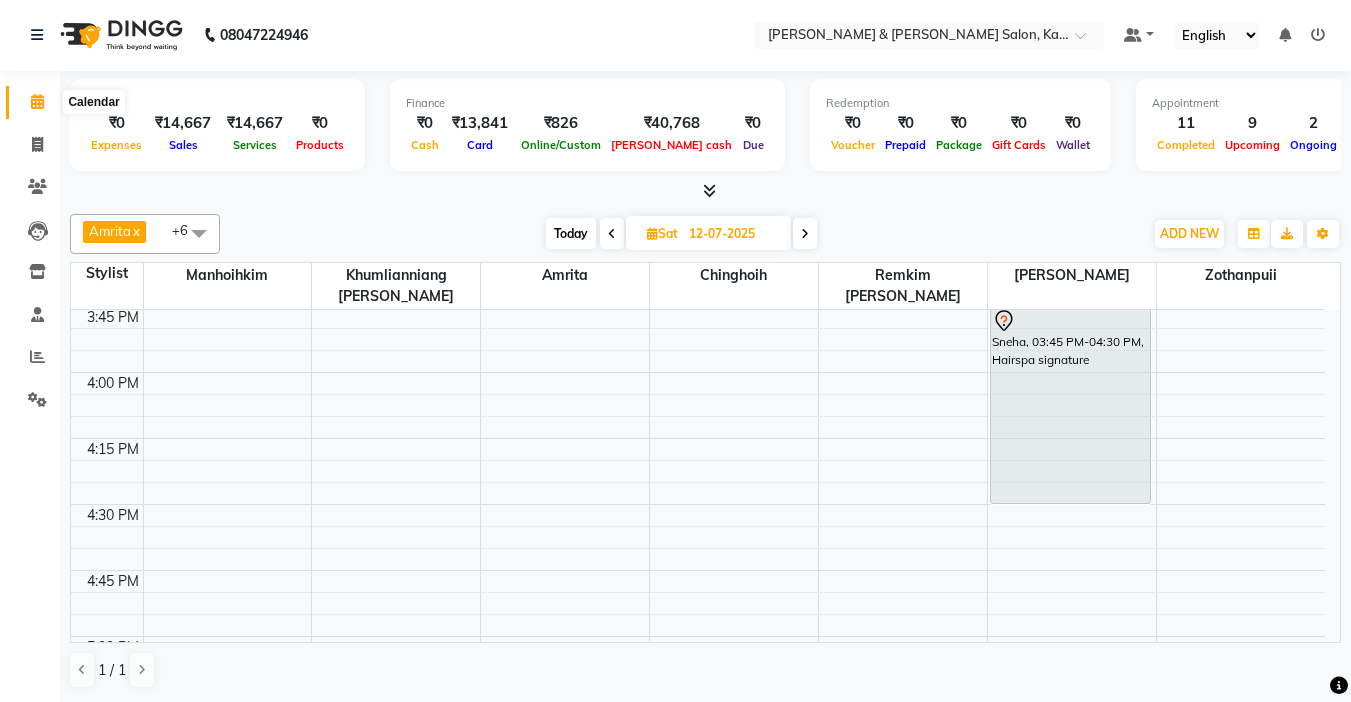 click 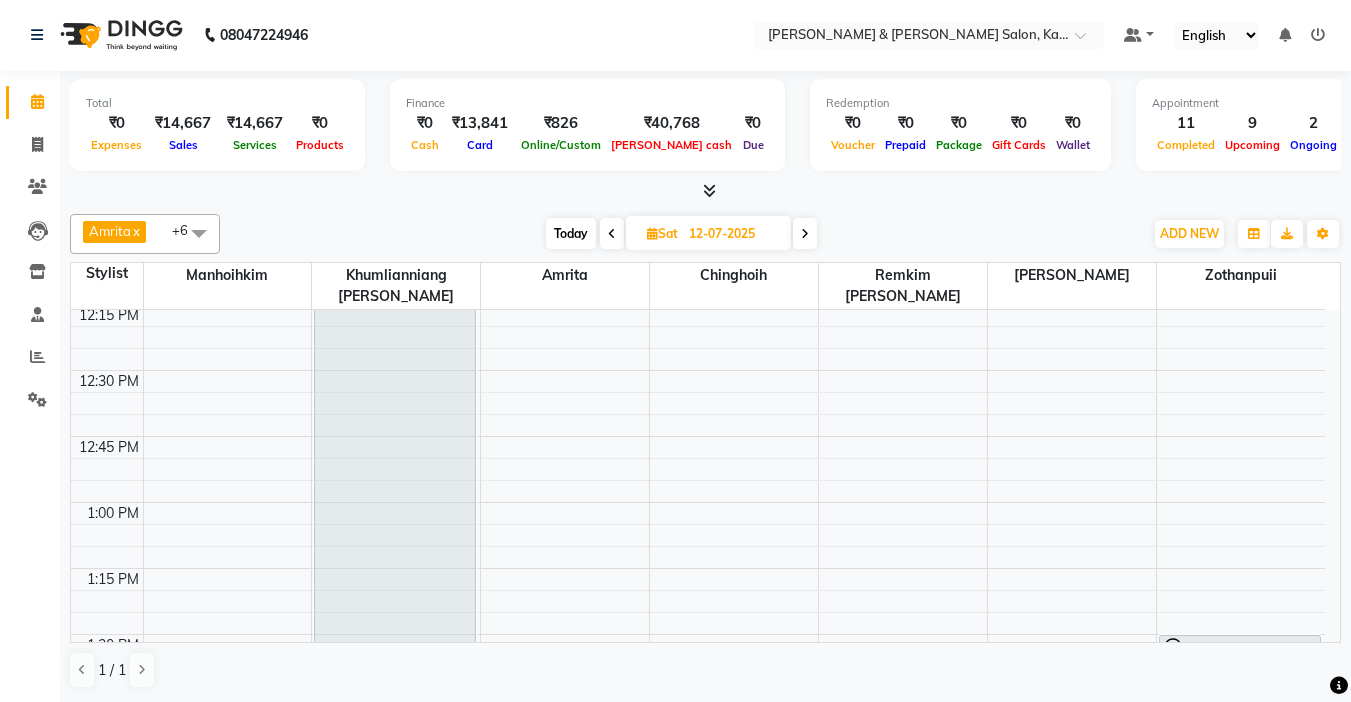 scroll, scrollTop: 885, scrollLeft: 0, axis: vertical 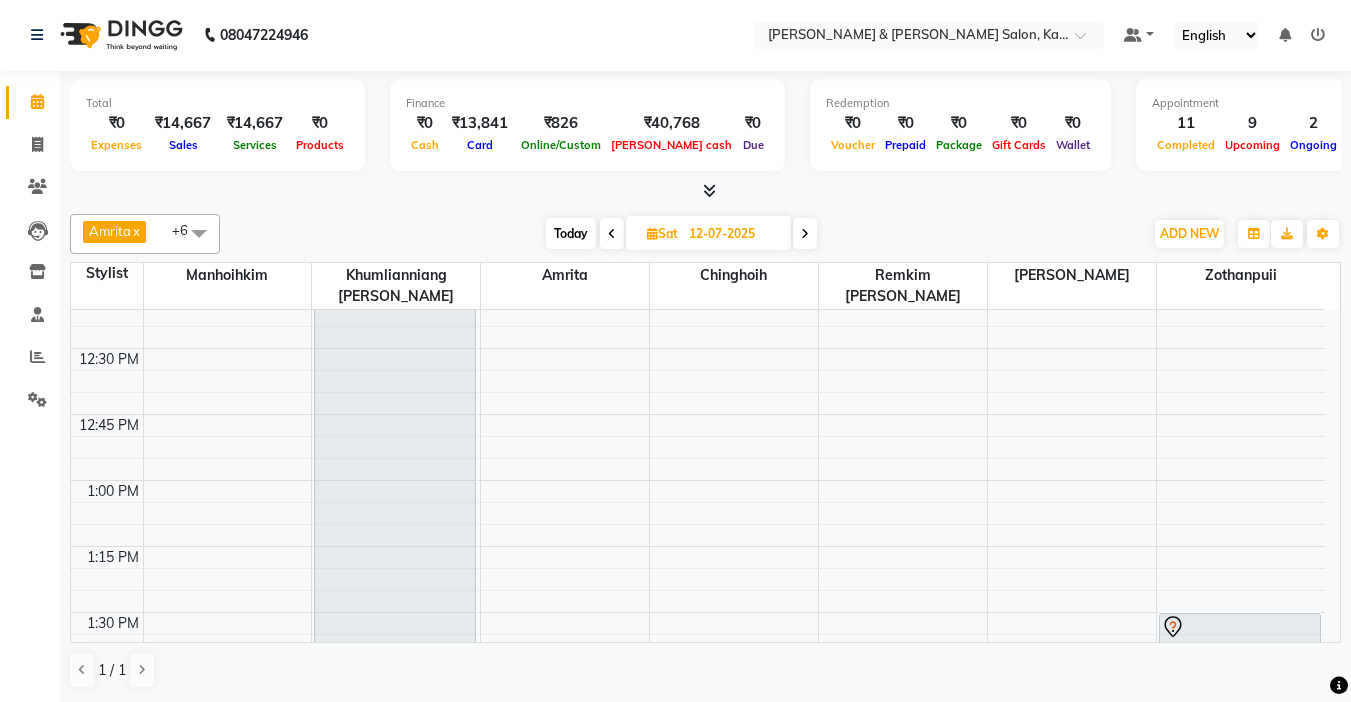 click on "[DATE]" at bounding box center [571, 233] 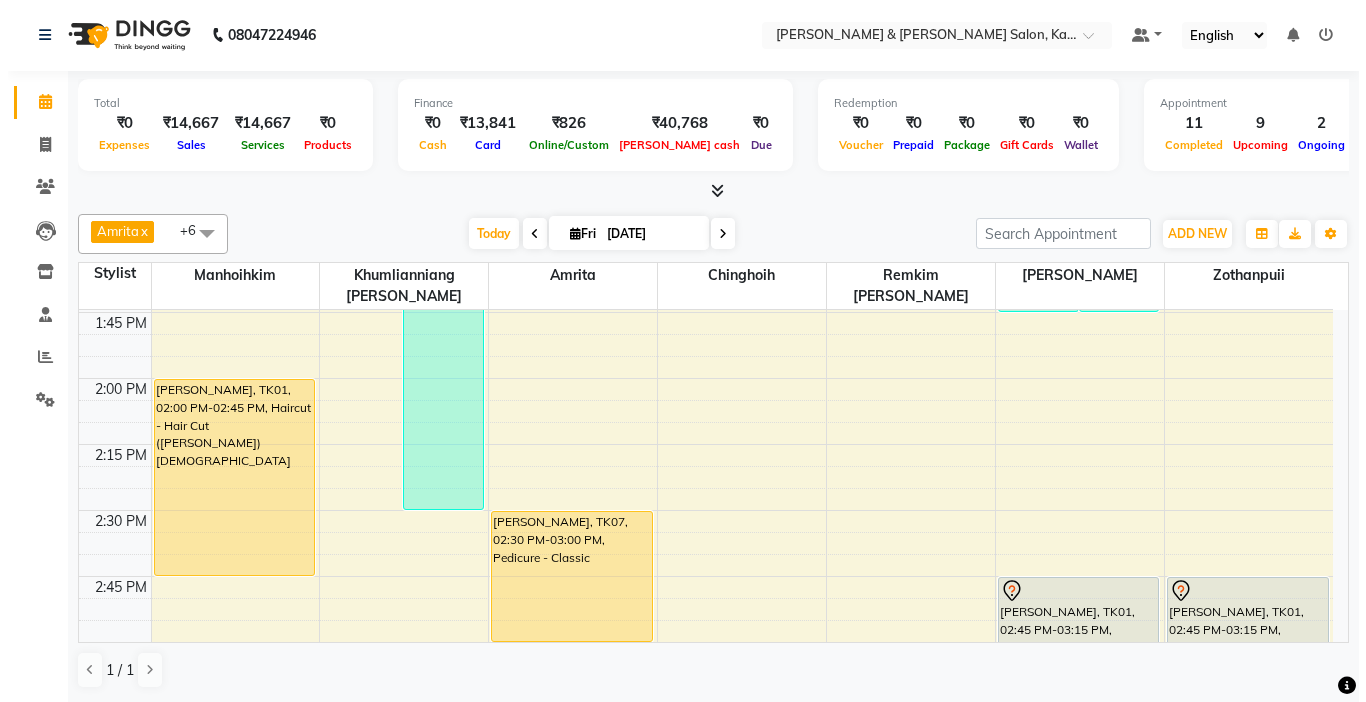 scroll, scrollTop: 1285, scrollLeft: 0, axis: vertical 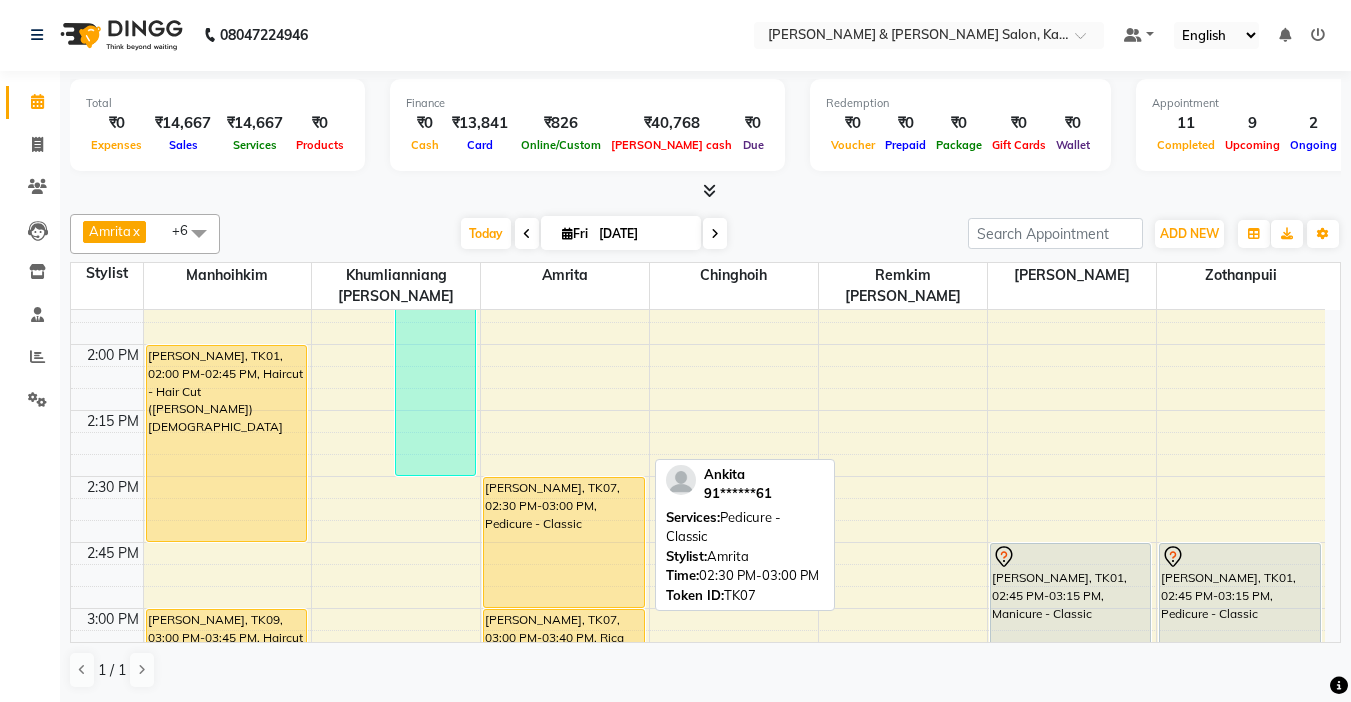 click on "Ankita, TK07, 02:30 PM-03:00 PM, Pedicure - Classic" at bounding box center (564, 542) 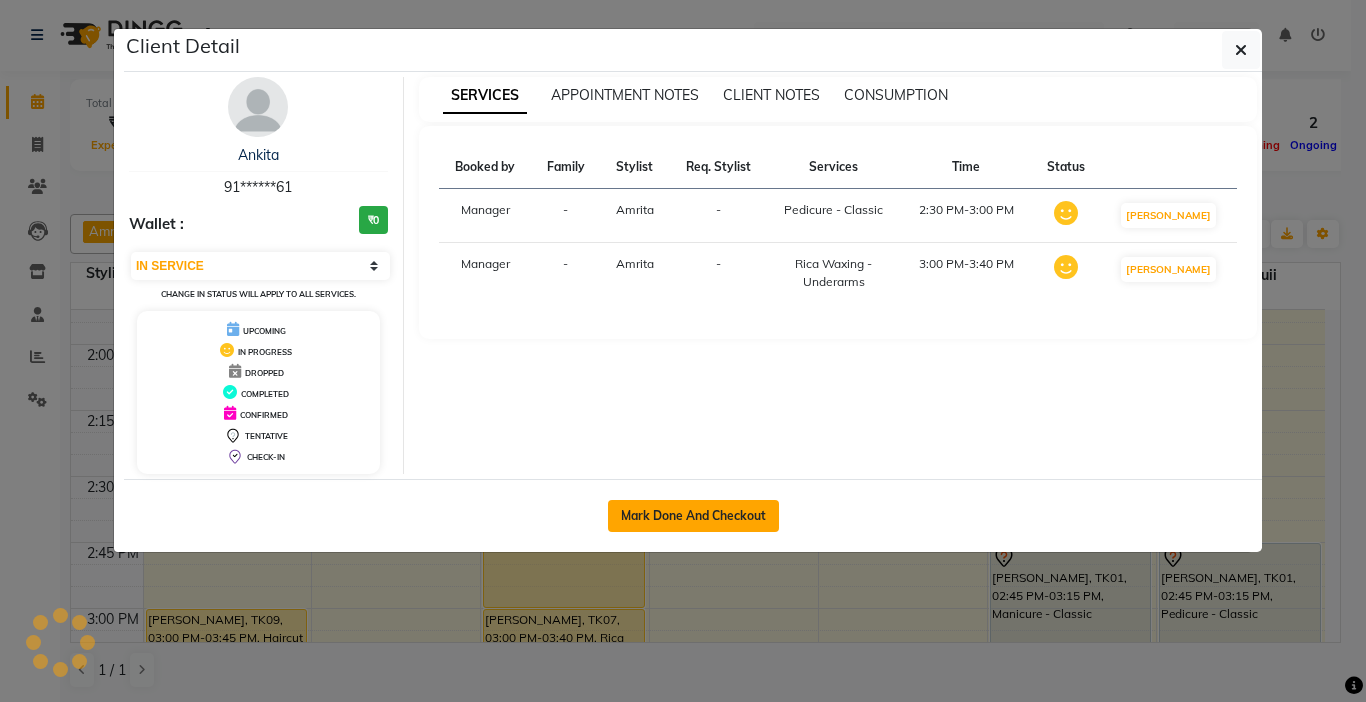 click on "Mark Done And Checkout" 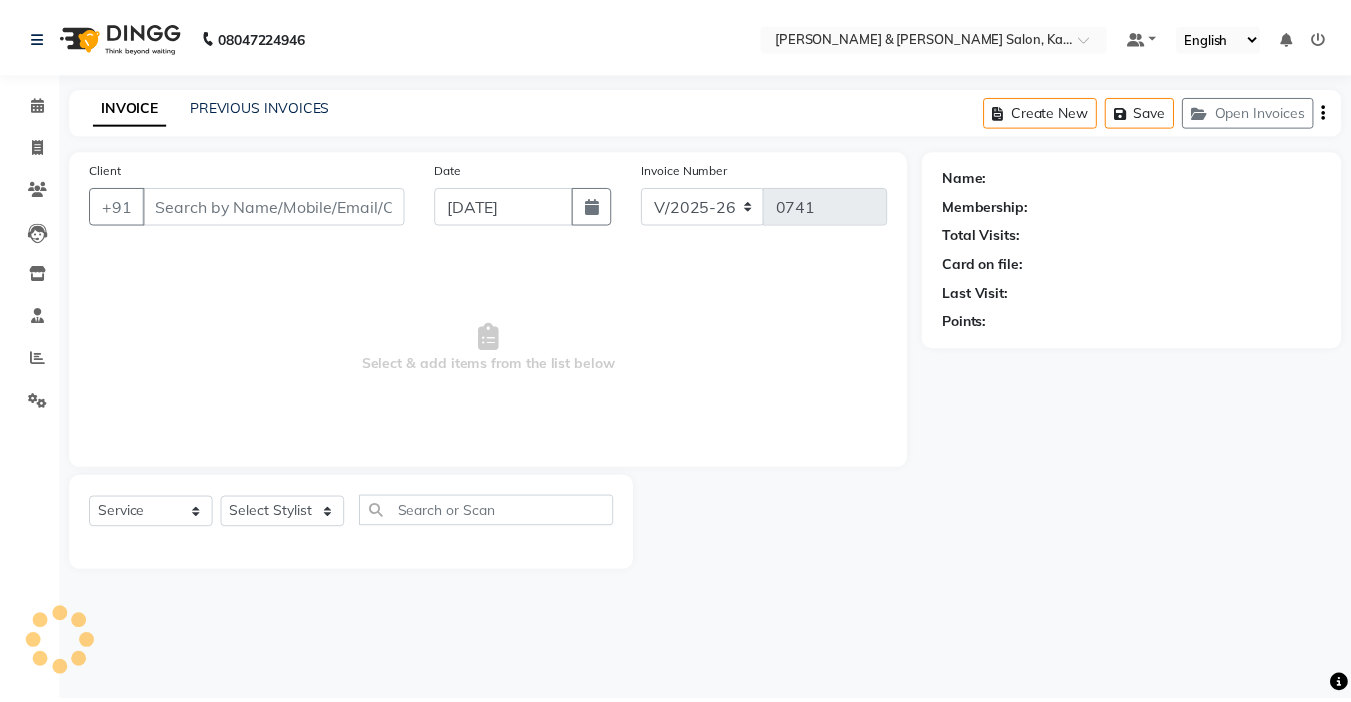 scroll, scrollTop: 0, scrollLeft: 0, axis: both 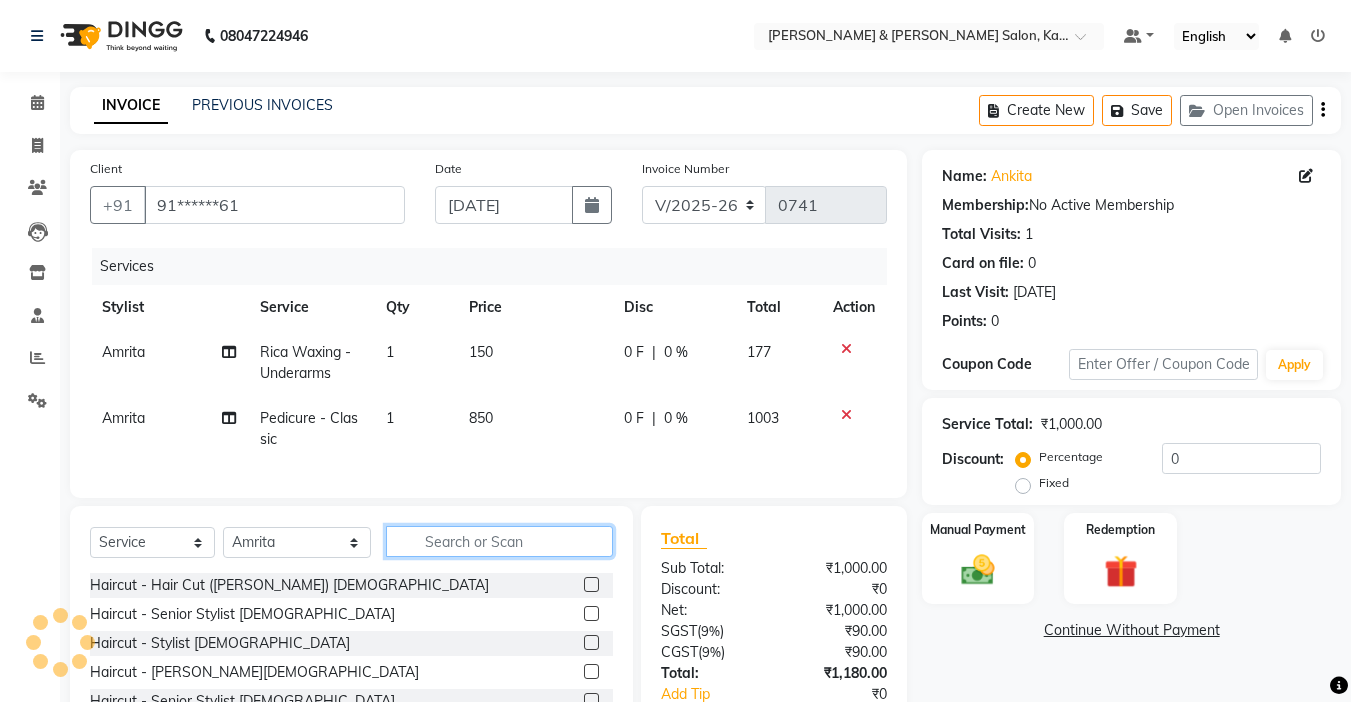click 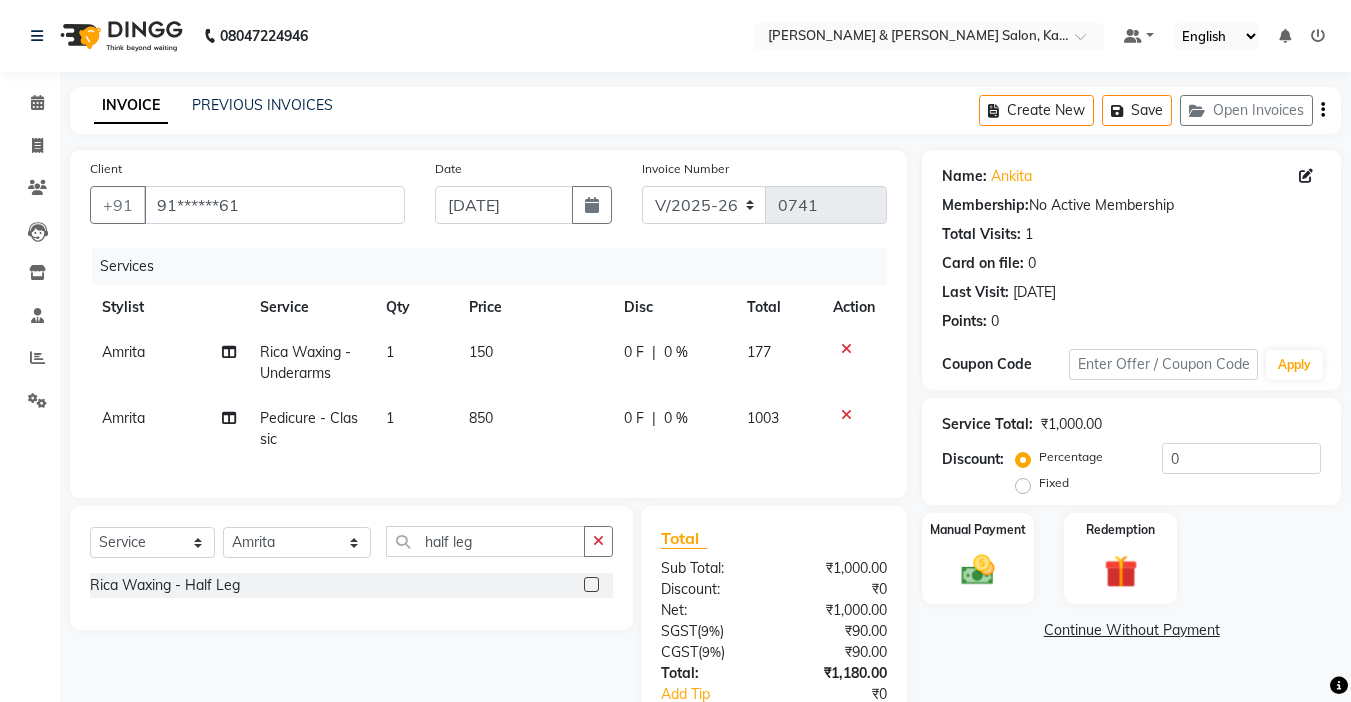 click on "Rica Waxing - Half Leg" 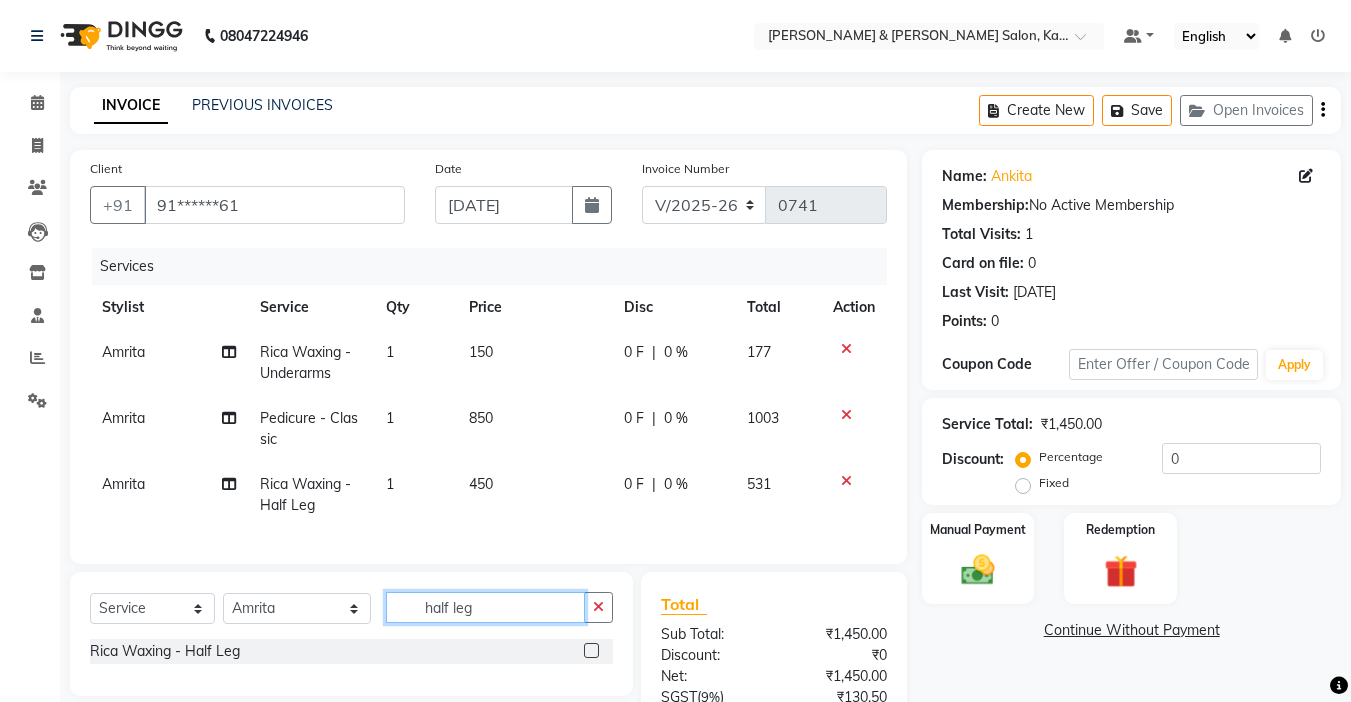 click on "half leg" 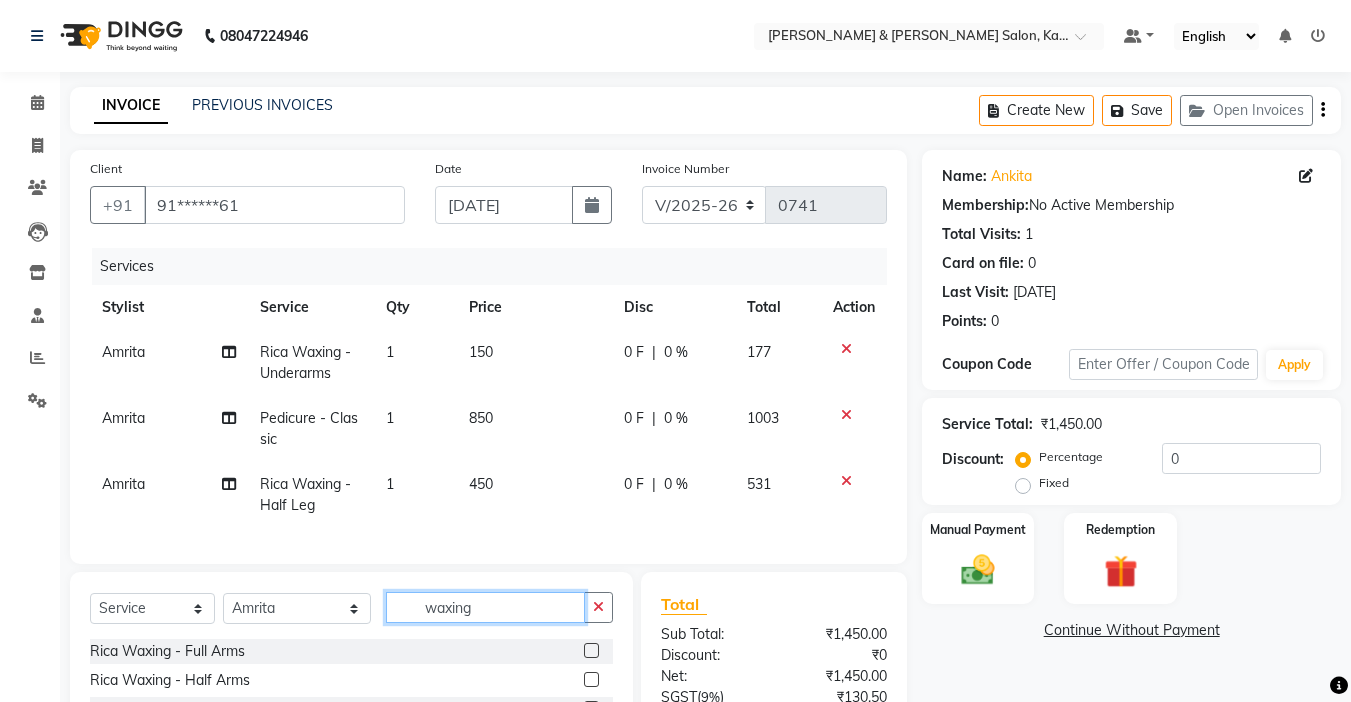 scroll, scrollTop: 210, scrollLeft: 0, axis: vertical 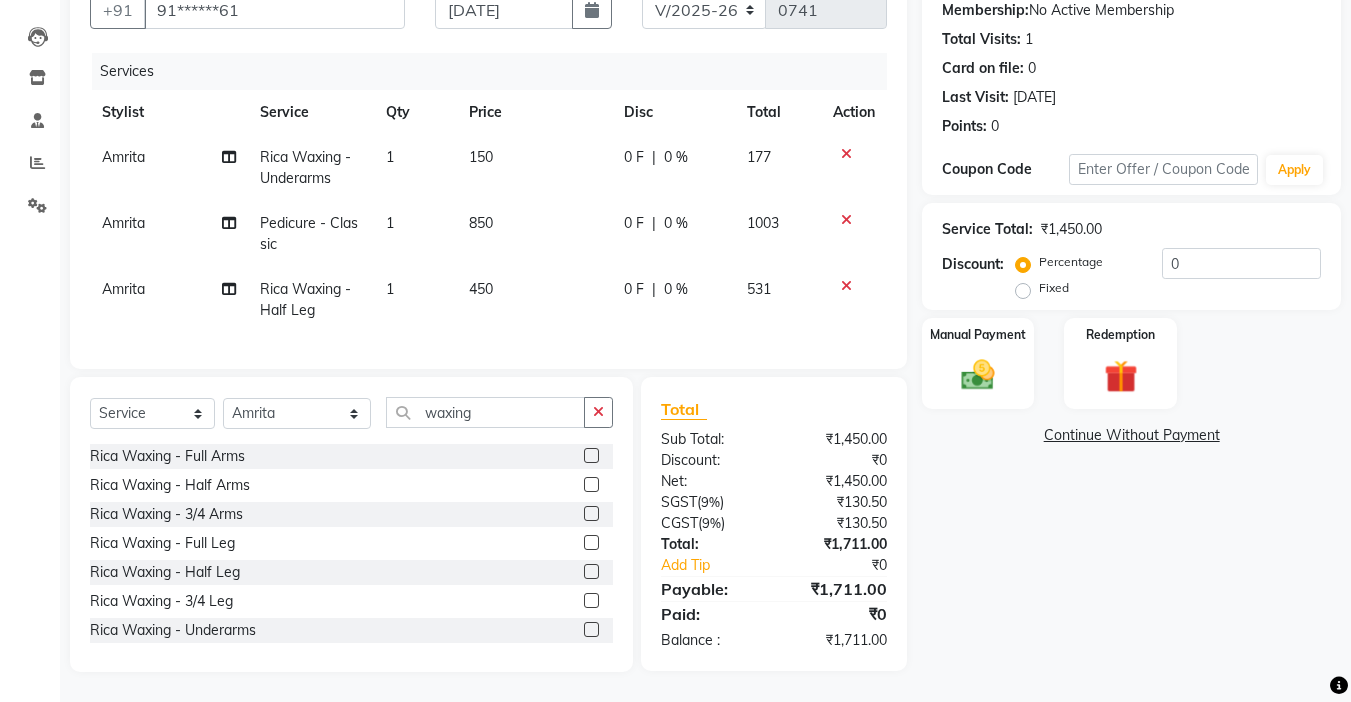 click on "Rica Waxing - Underarms" 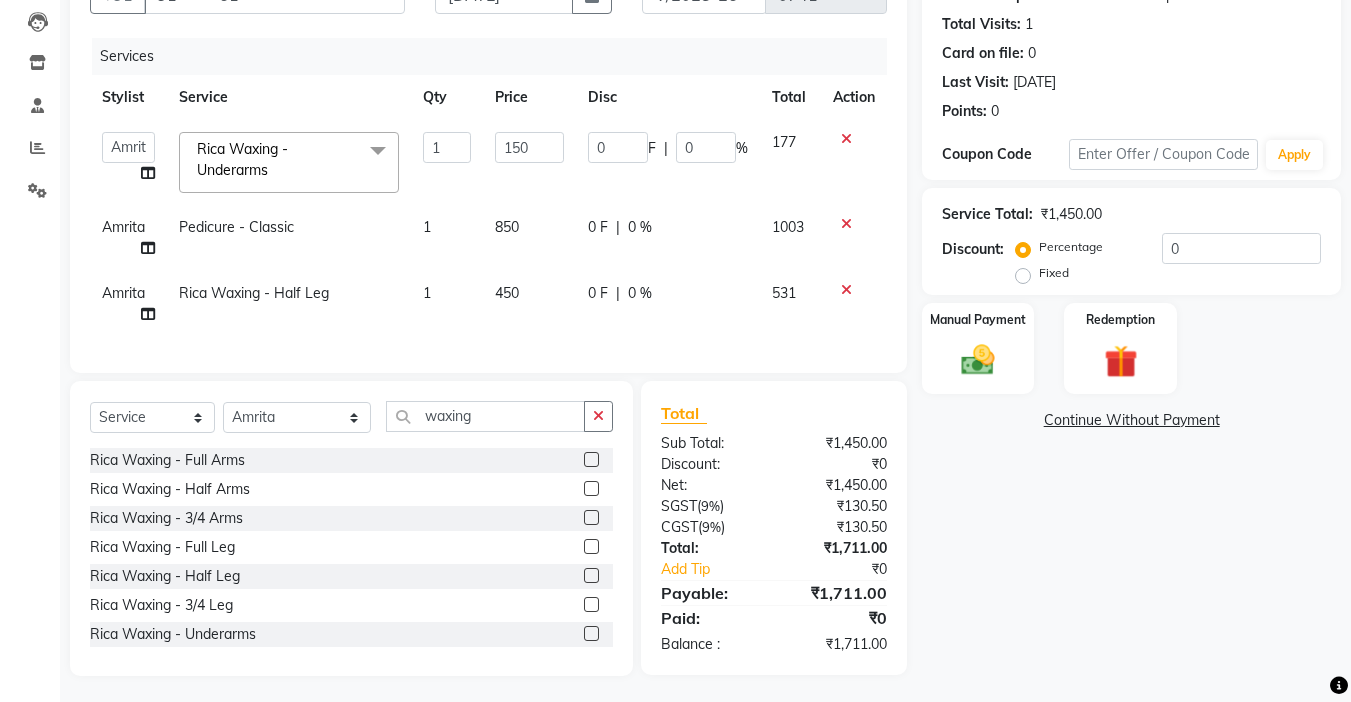click on "Rica Waxing - Underarms  x" 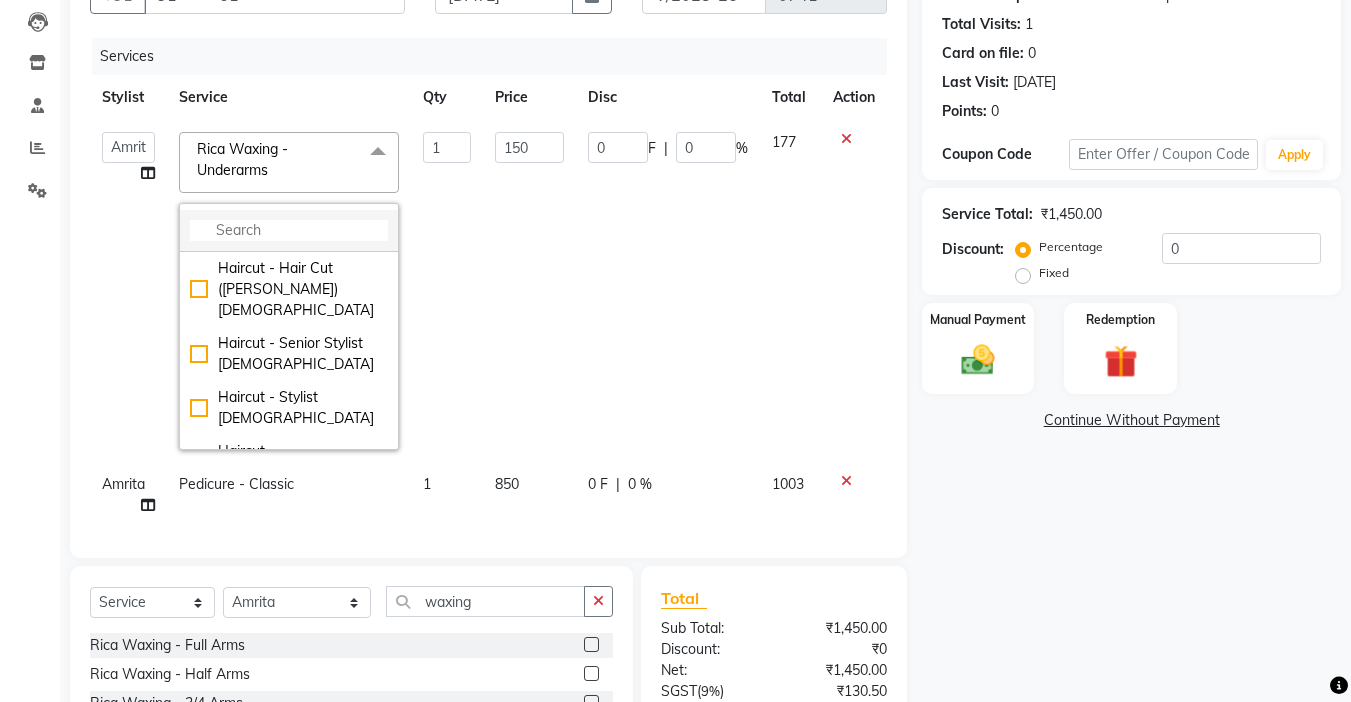 click 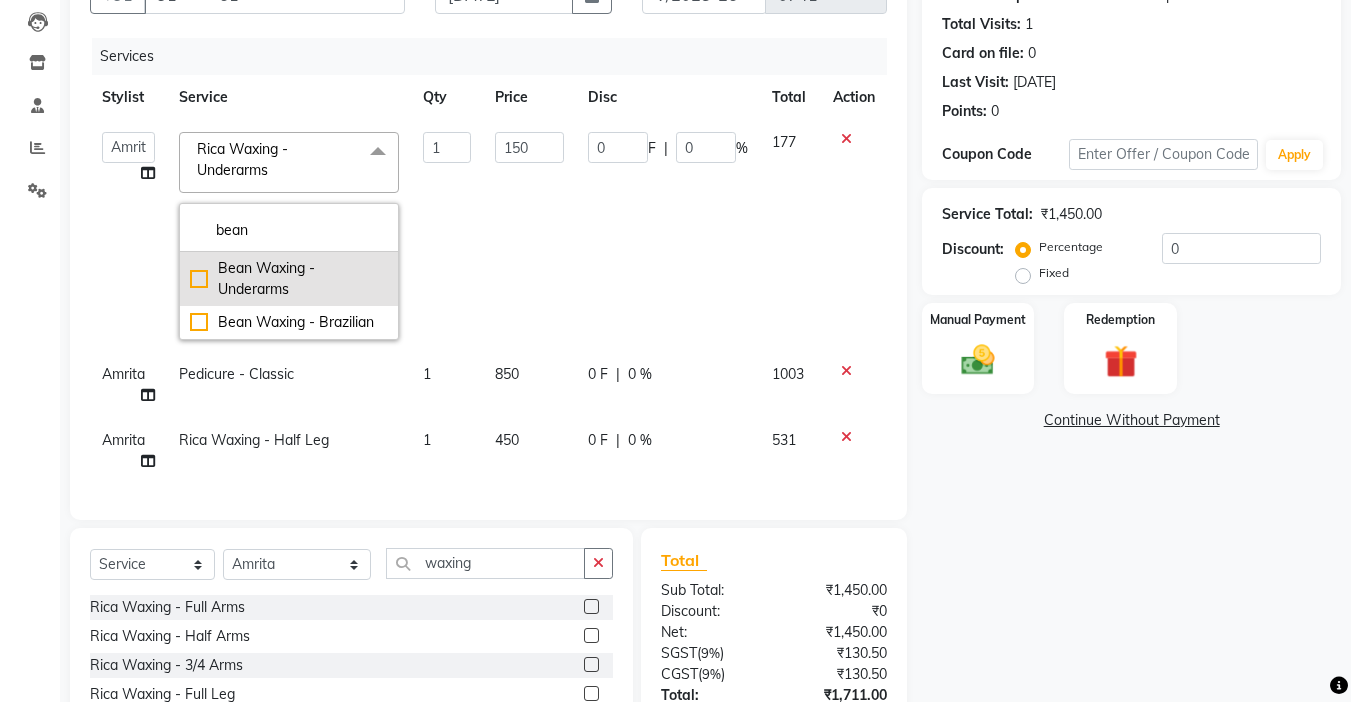 click on "Bean Waxing - Underarms" 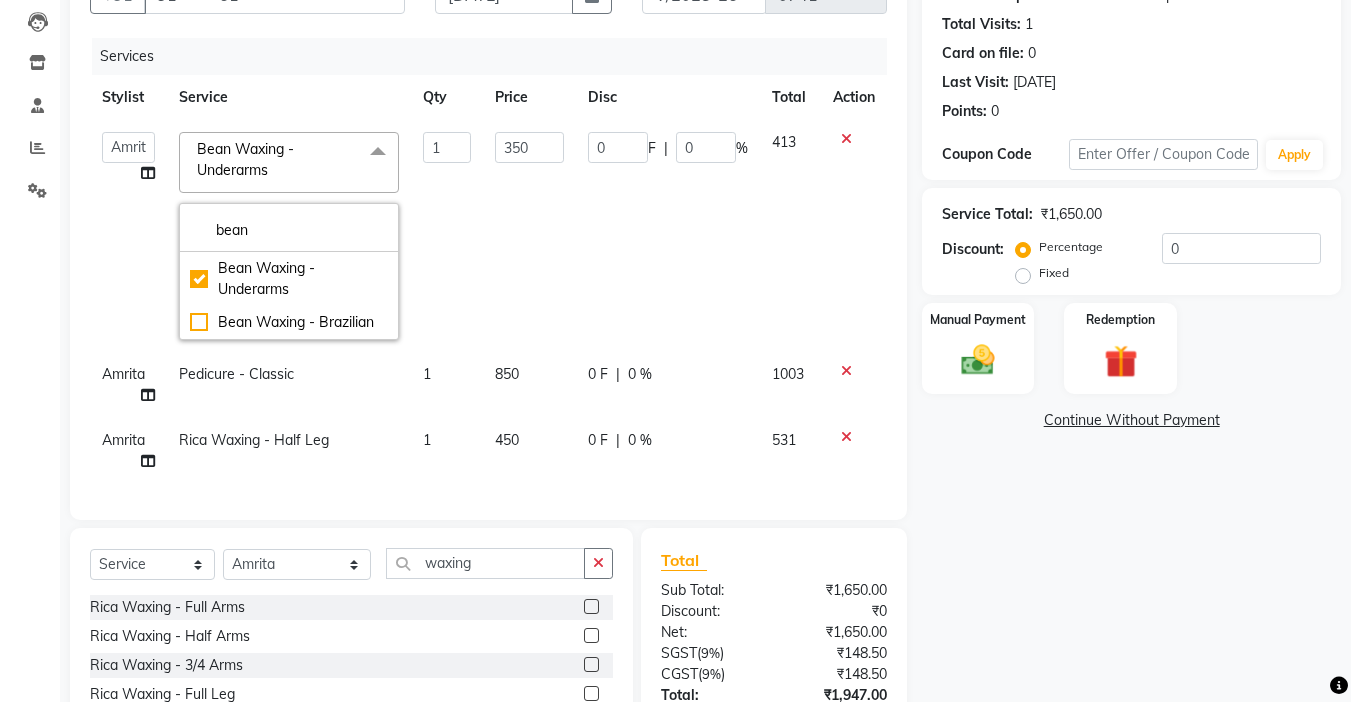 click on "Name: Ankita  Membership:  No Active Membership  Total Visits:  1 Card on file:  0 Last Visit:   25-05-2025 Points:   0  Coupon Code Apply Service Total:  ₹1,650.00  Discount:  Percentage   Fixed  0 Manual Payment Redemption  Continue Without Payment" 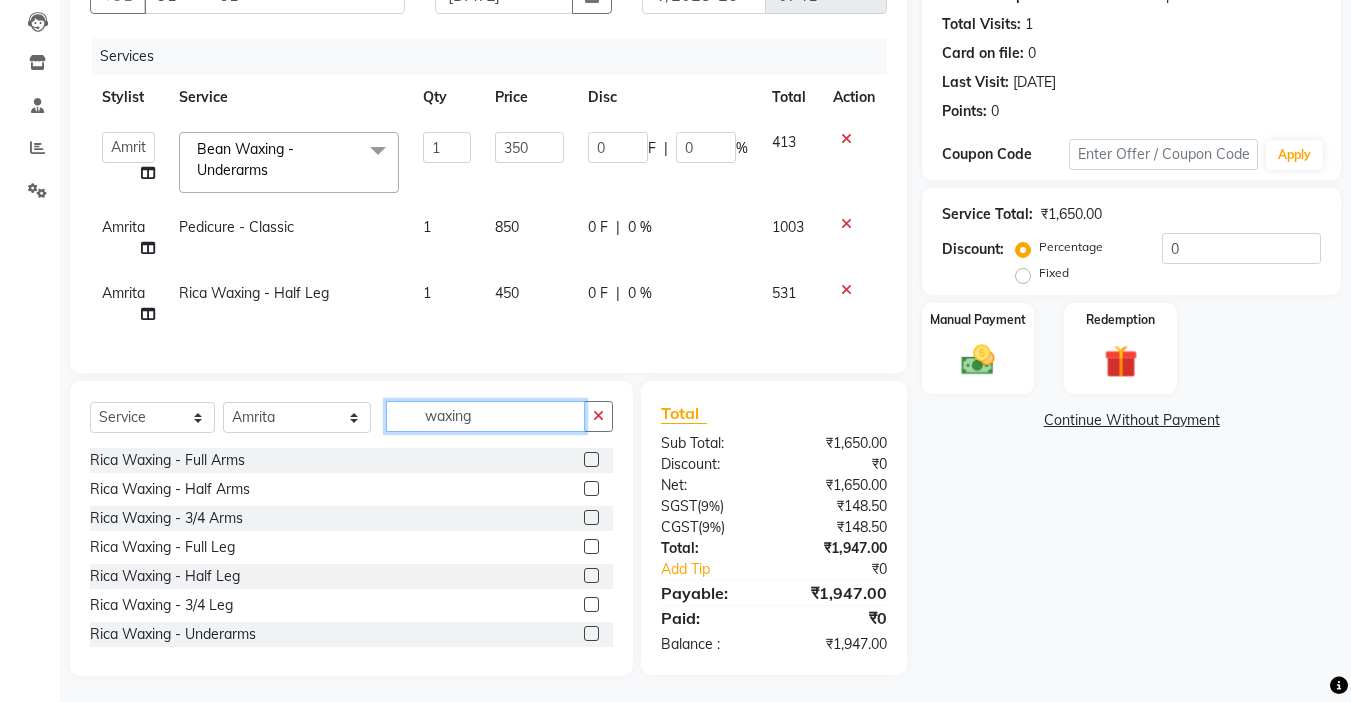 click on "waxing" 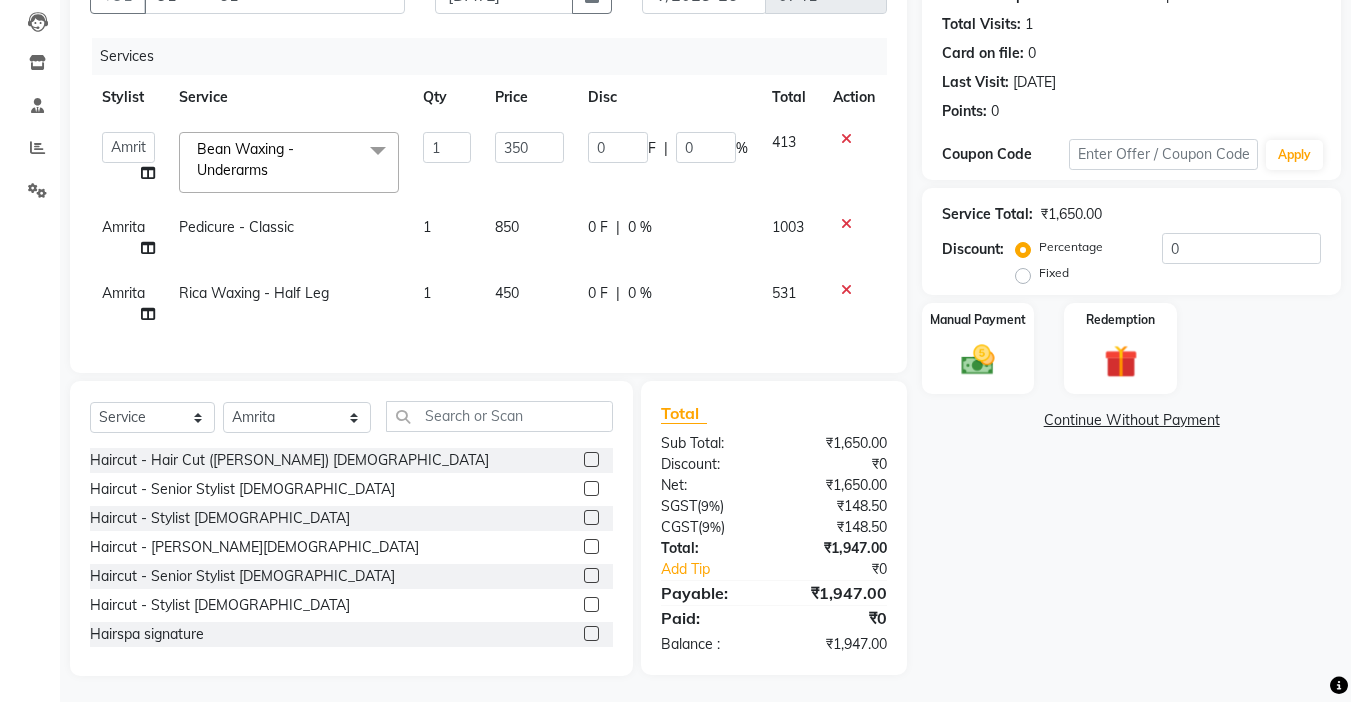 click on "Client +91 91******61 Date 11-07-2025 Invoice Number V/2025 V/2025-26 0741 Services Stylist Service Qty Price Disc Total Action  Amrita   Anna   Boicy   Chinghoih   Khumlianniang Guite   Linda Chingmuan Niang   Manager   Manhoihkim   Protima Kami   Remkim Tonsing   Sonia vaiphei    Steve .mynlyanSonangaihte   Zothanpuii  Bean Waxing - Underarms  x Haircut - Hair Cut (Kim) Female Haircut - Senior Stylist Female Haircut - Stylist Female Haircut - Kim Male Haircut - Senior Stylist Male Haircut - Stylist Male Hairspa signature Intense treatment  Janssen cleanup Janssen Brightening Haircut - Niang Male Hair Cut (Niang) Female Beard trim Nose wax rica  uper lip wax chin wax Blowdry - Stylist Blowdry - Short Blowdry - Medium Blowdry - Long Blowdry - Shampoo, Conditioning & Blastdry Blowdry - Very long  Styling with Heated Tools - Short Styling with Heated Tools - Medium Styling with Heated Tools - Long Hair Updo Hair & Scalp Treatment - Signature Hair Spa Hair & Scalp Treatment - Intense Treatment Threading - Chin" 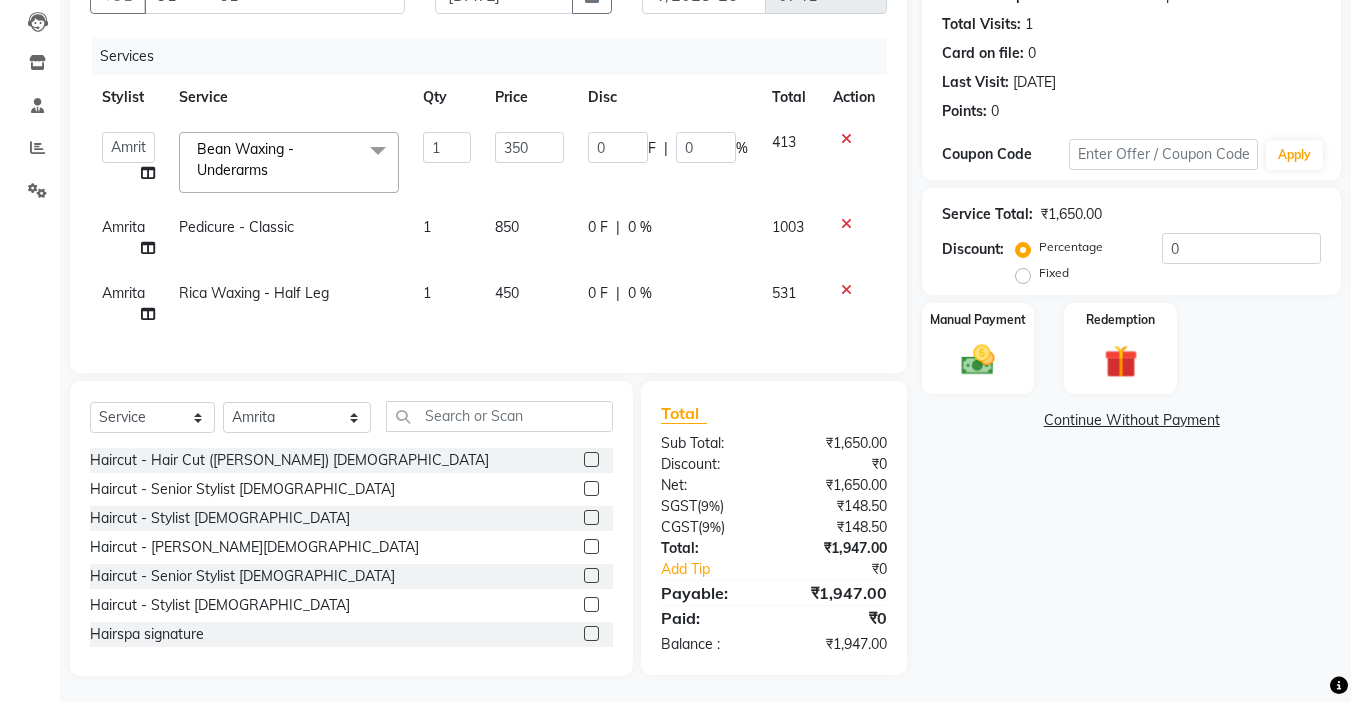click on "Total Sub Total: ₹1,650.00 Discount: ₹0 Net: ₹1,650.00 SGST  ( 9% ) ₹148.50 CGST  ( 9% ) ₹148.50 Total: ₹1,947.00 Add Tip ₹0 Payable: ₹1,947.00 Paid: ₹0 Balance   : ₹1,947.00" 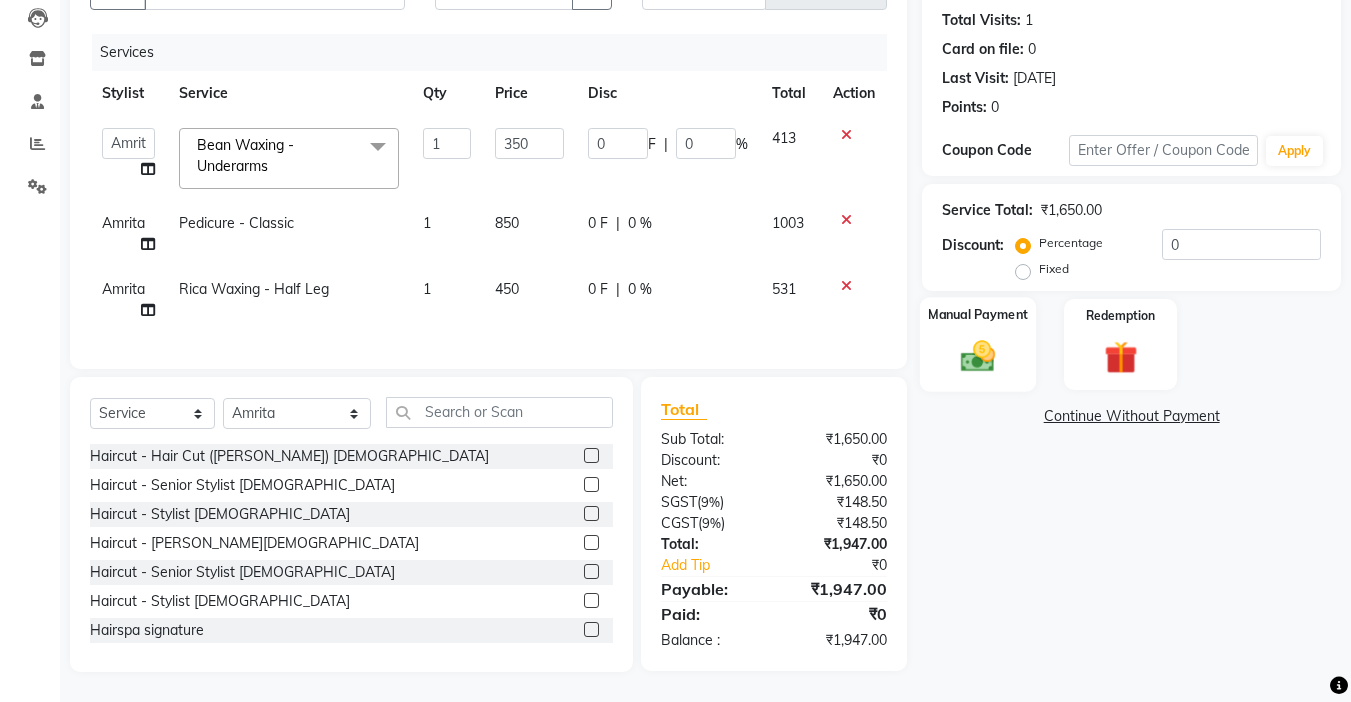 click 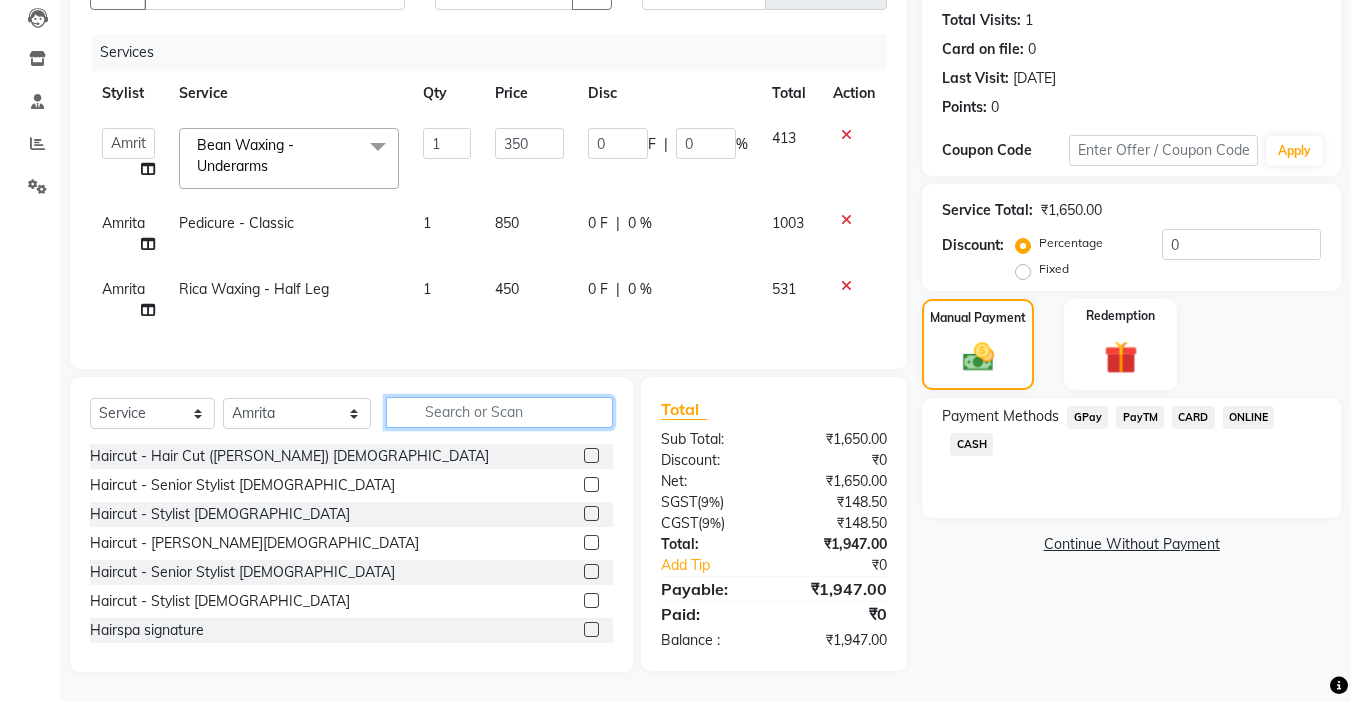 click 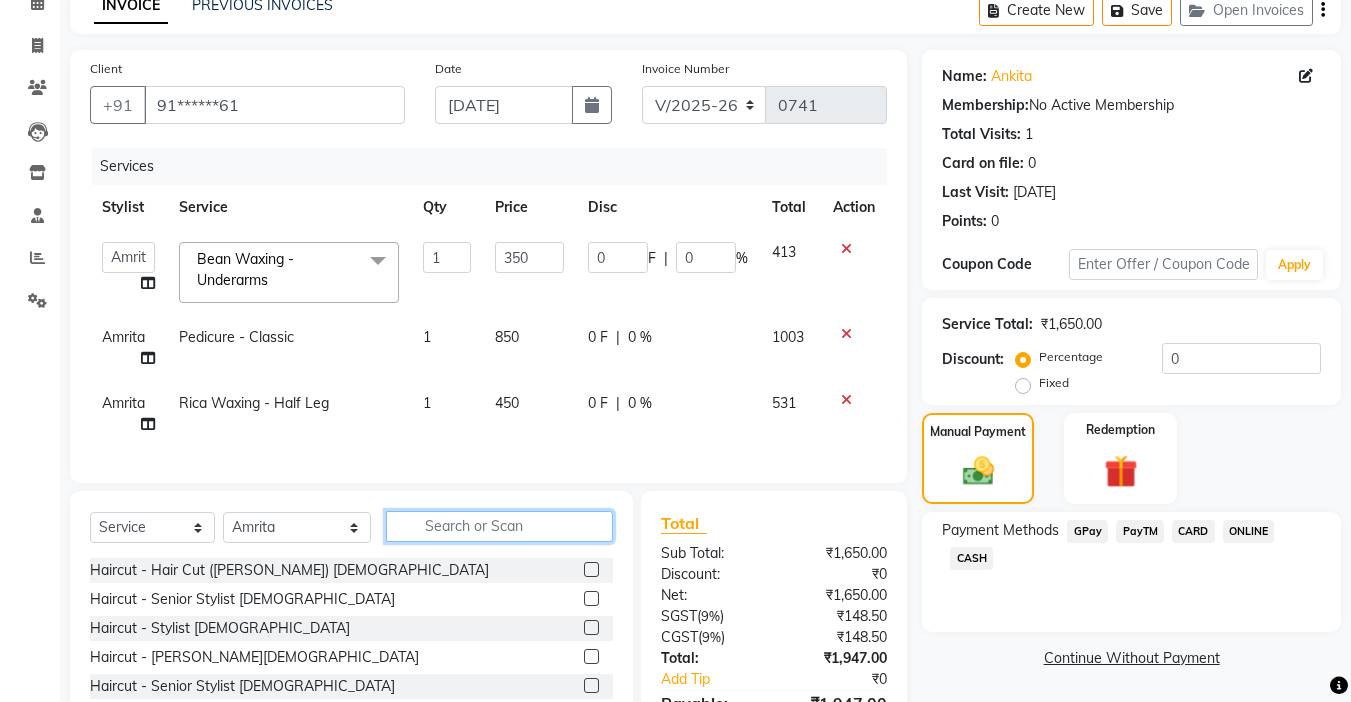 click 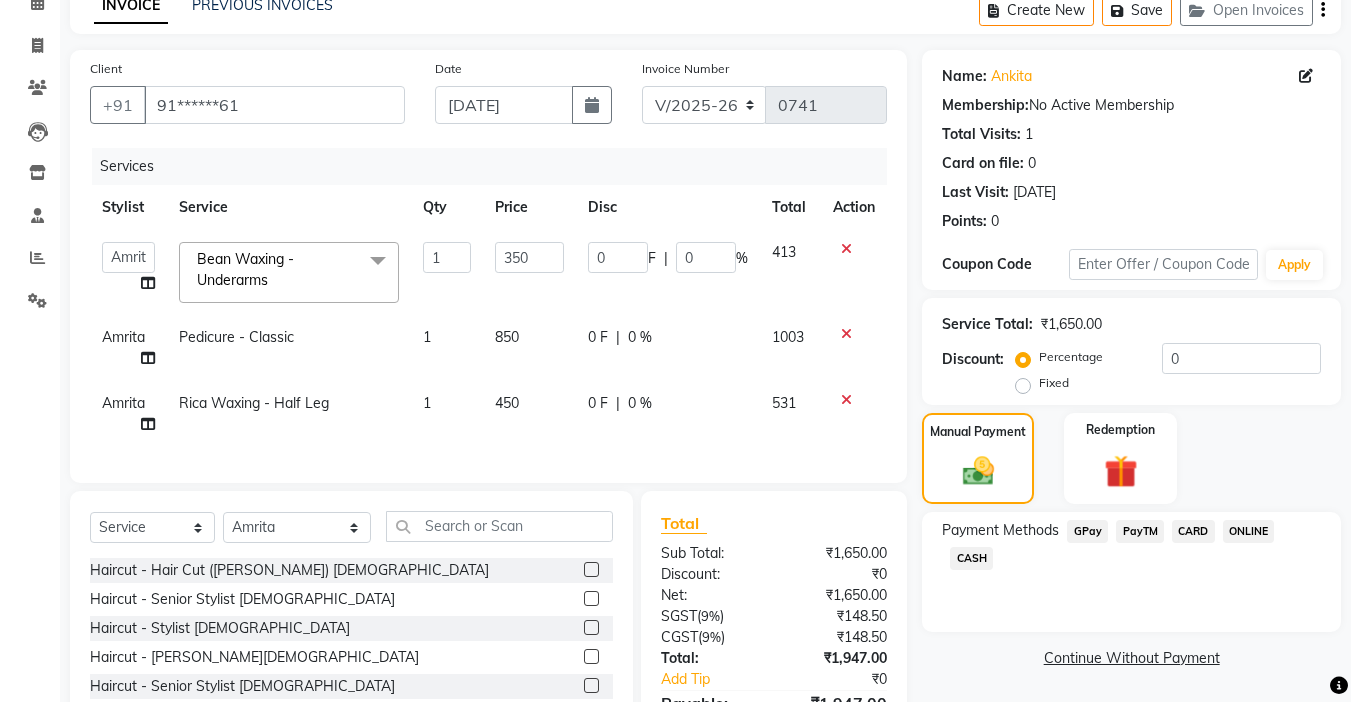 click on "GPay" 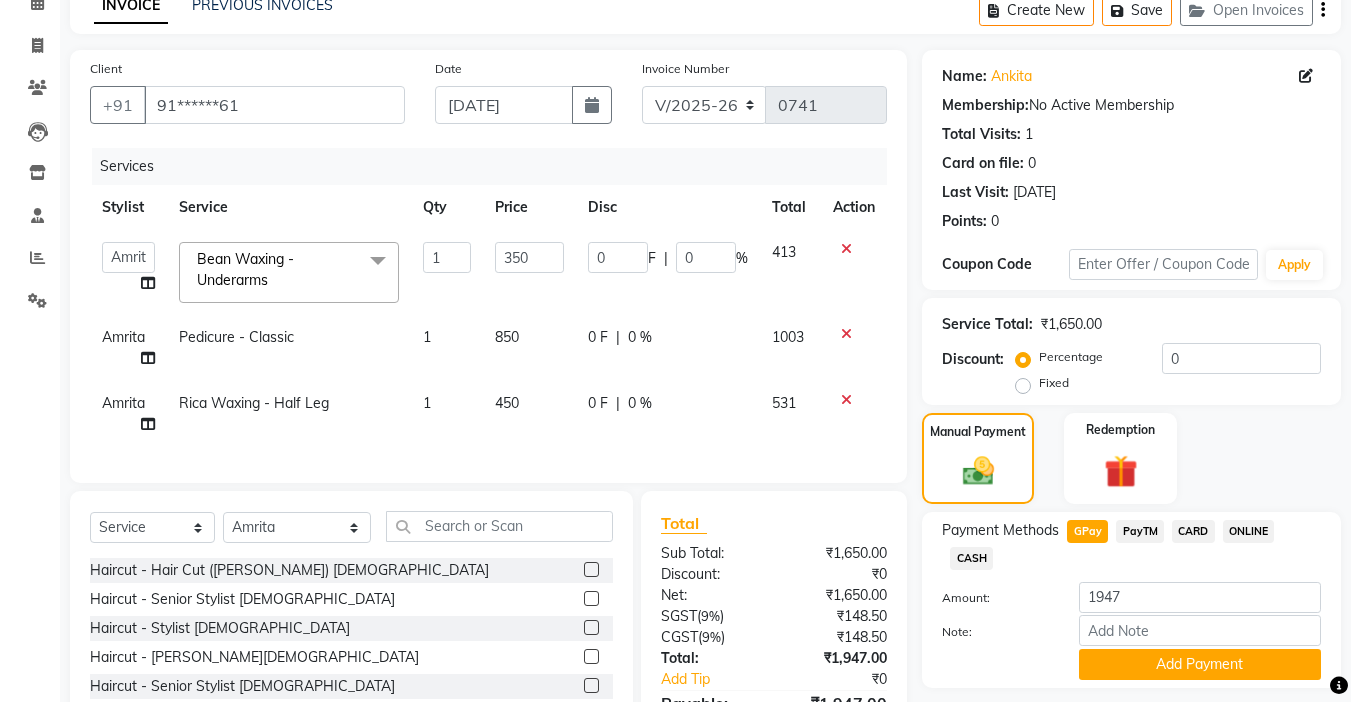 scroll, scrollTop: 229, scrollLeft: 0, axis: vertical 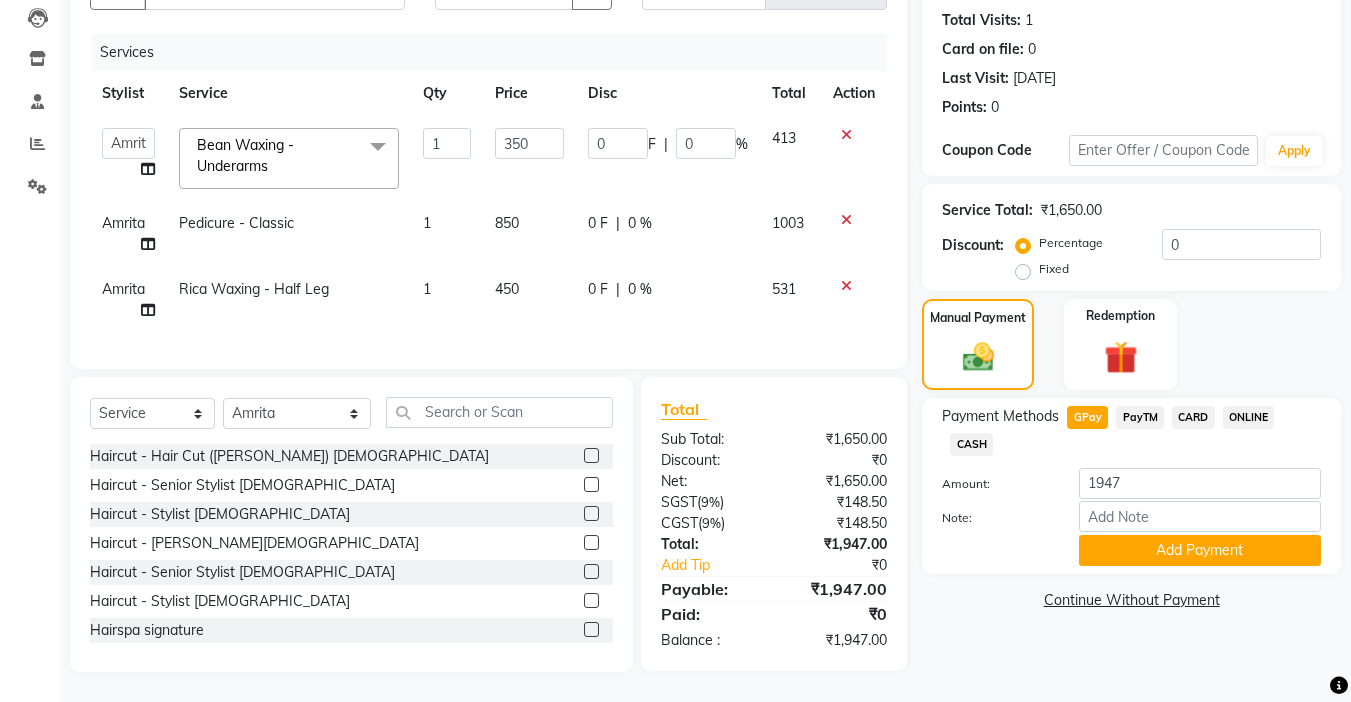 click on "CARD" 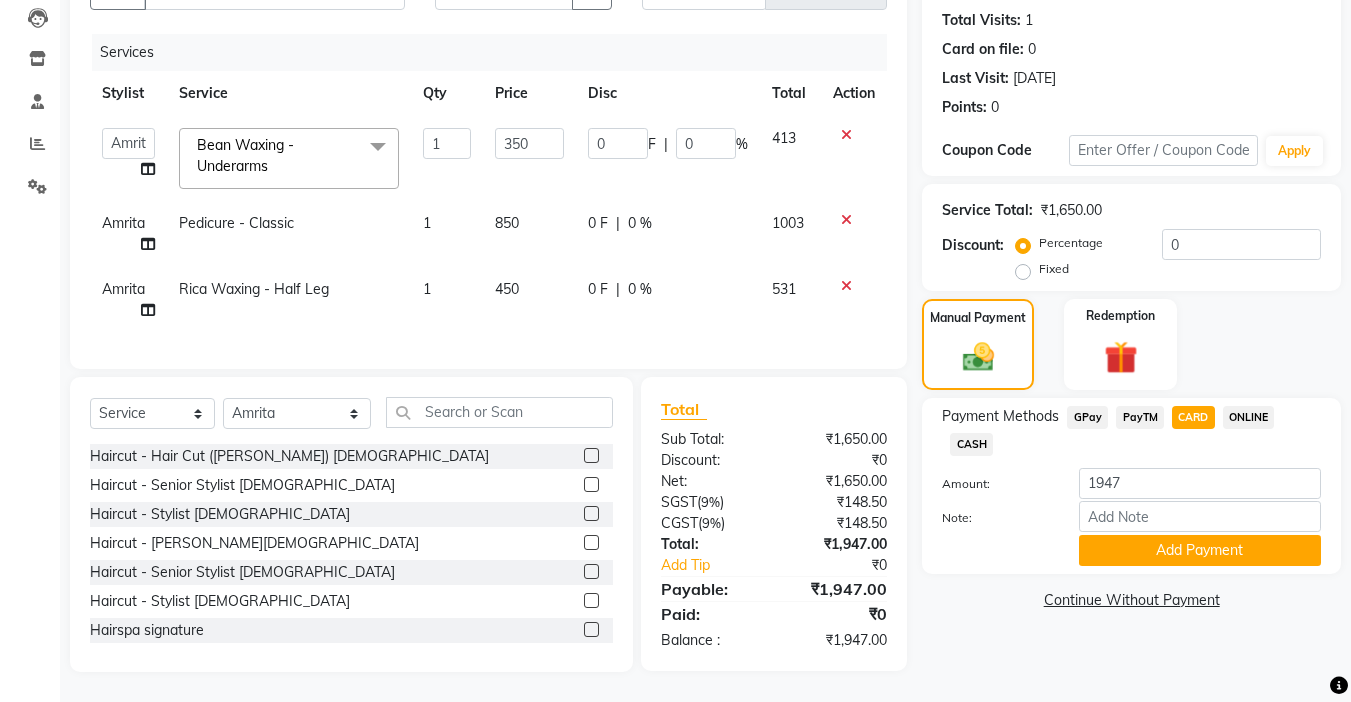 scroll, scrollTop: 29, scrollLeft: 0, axis: vertical 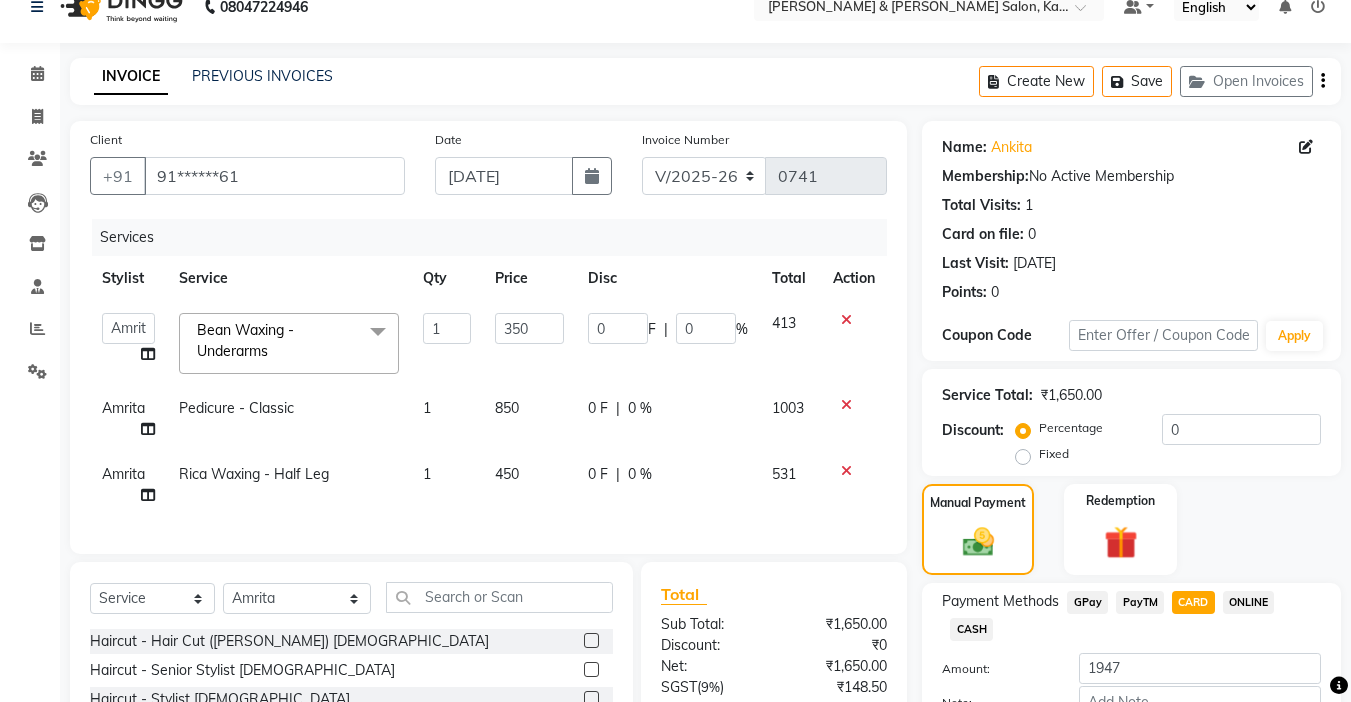 click on "0 %" 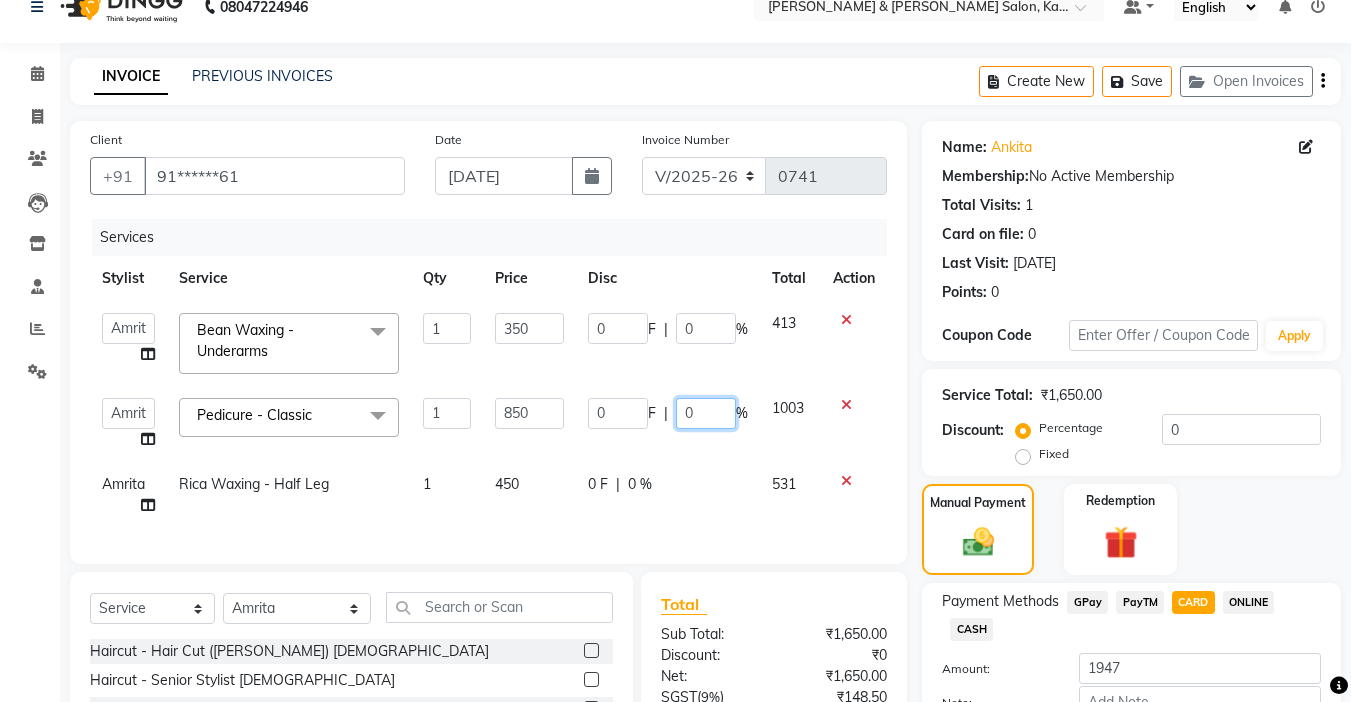 click on "0" 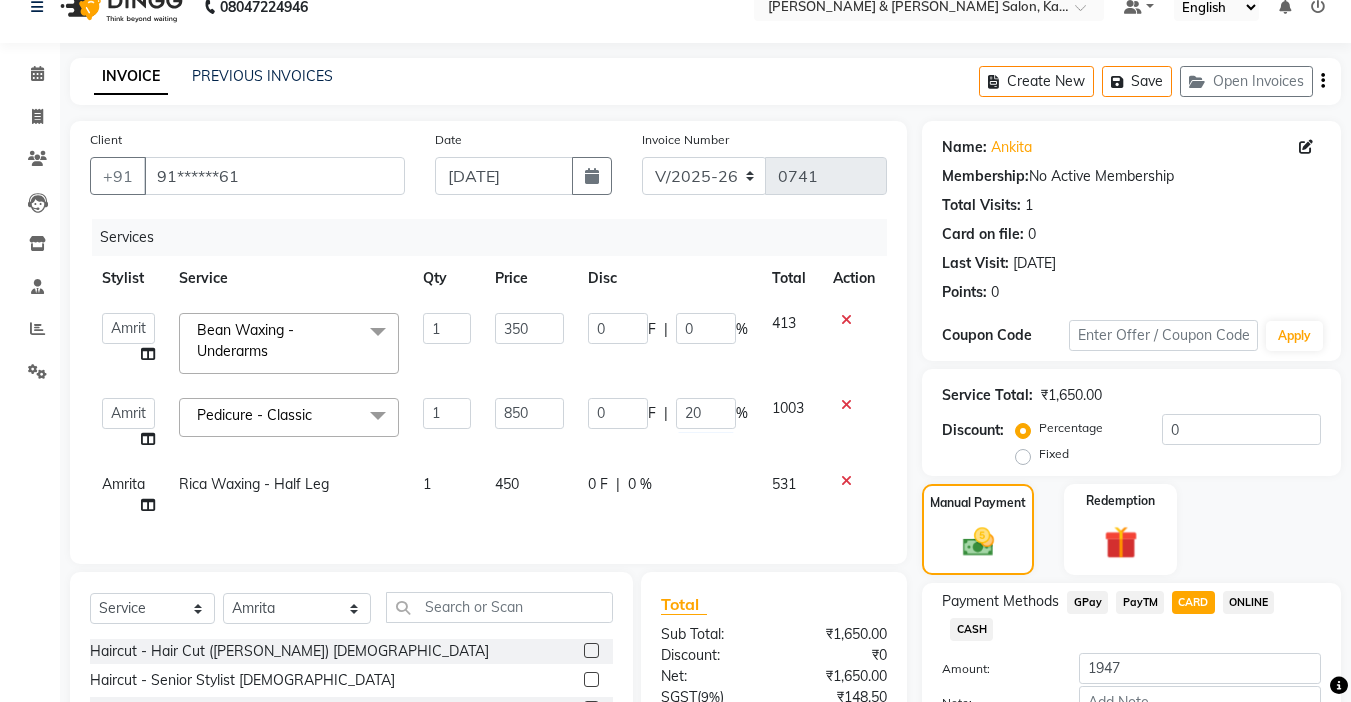 click on "Client +91 91******61 Date 11-07-2025 Invoice Number V/2025 V/2025-26 0741 Services Stylist Service Qty Price Disc Total Action  Amrita   Anna   Boicy   Chinghoih   Khumlianniang Guite   Linda Chingmuan Niang   Manager   Manhoihkim   Protima Kami   Remkim Tonsing   Sonia vaiphei    Steve .mynlyanSonangaihte   Zothanpuii  Bean Waxing - Underarms  x Haircut - Hair Cut (Kim) Female Haircut - Senior Stylist Female Haircut - Stylist Female Haircut - Kim Male Haircut - Senior Stylist Male Haircut - Stylist Male Hairspa signature Intense treatment  Janssen cleanup Janssen Brightening Haircut - Niang Male Hair Cut (Niang) Female Beard trim Nose wax rica  uper lip wax chin wax Blowdry - Stylist Blowdry - Short Blowdry - Medium Blowdry - Long Blowdry - Shampoo, Conditioning & Blastdry Blowdry - Very long  Styling with Heated Tools - Short Styling with Heated Tools - Medium Styling with Heated Tools - Long Hair Updo Hair & Scalp Treatment - Signature Hair Spa Hair & Scalp Treatment - Intense Treatment Threading - Chin" 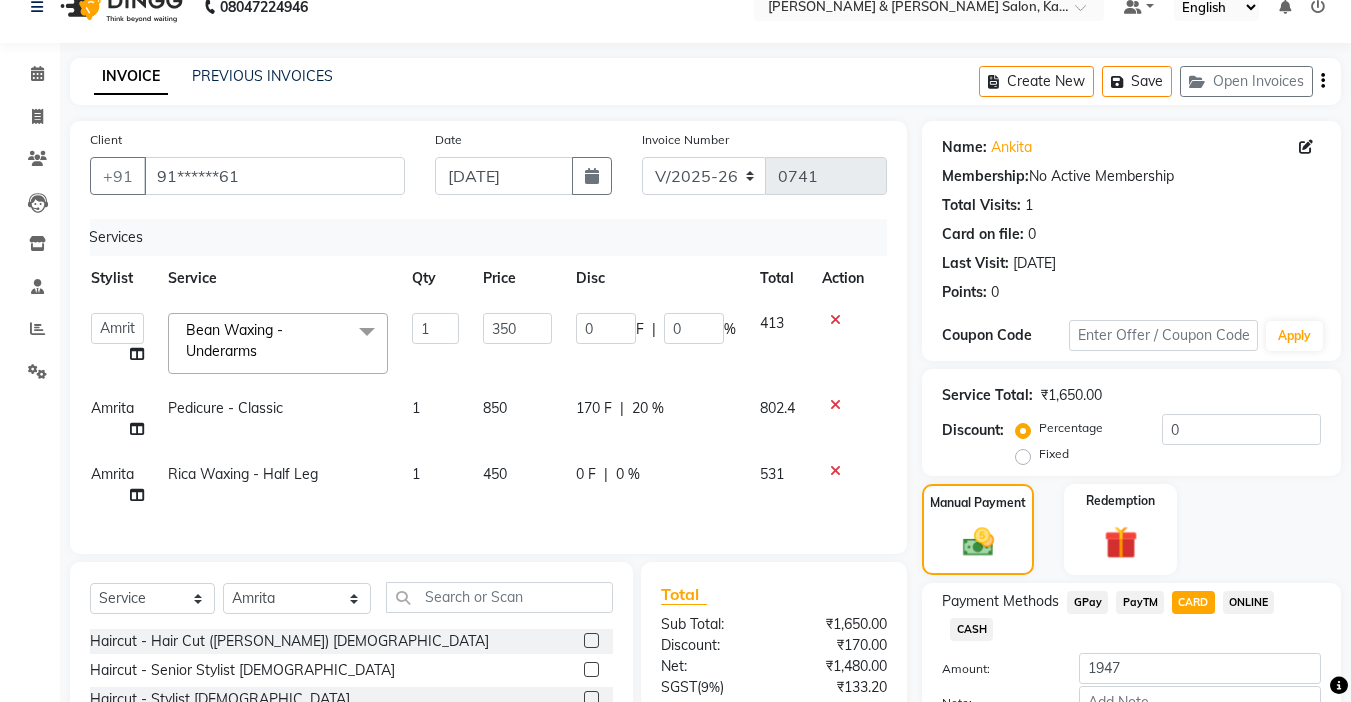 scroll, scrollTop: 0, scrollLeft: 0, axis: both 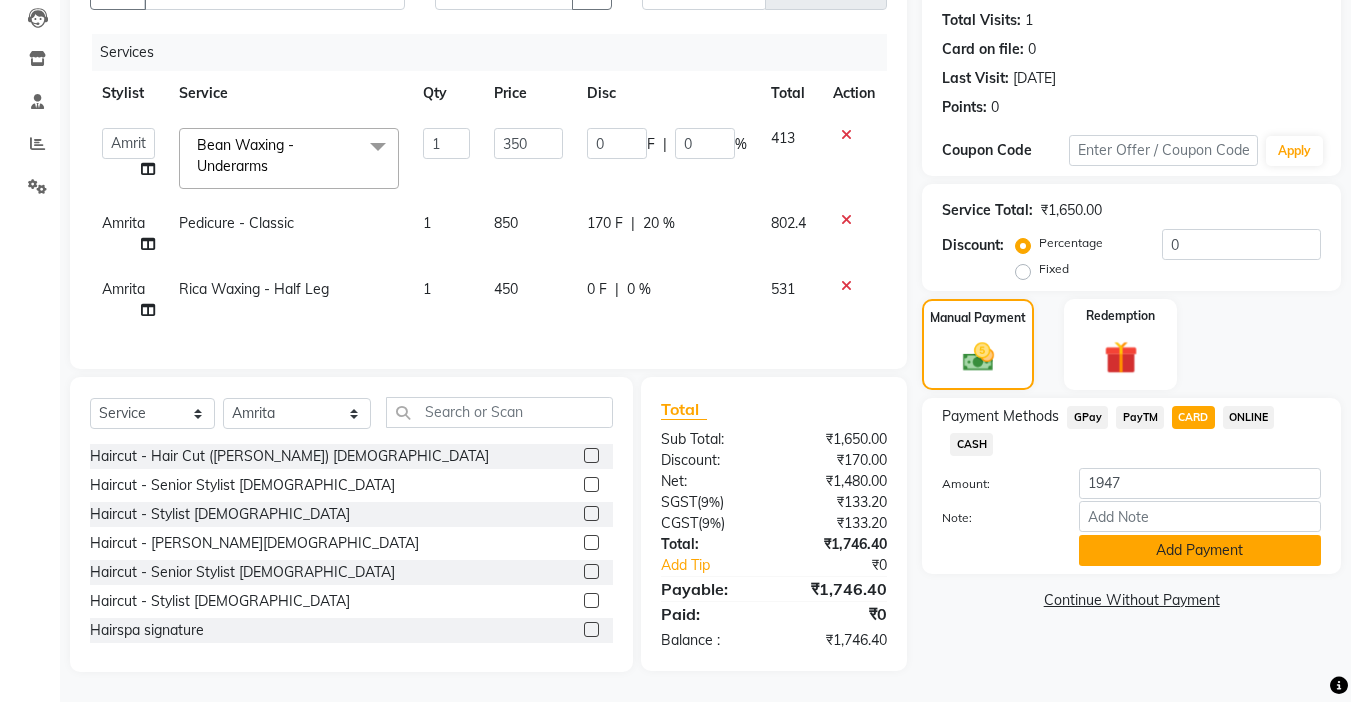 click on "Add Payment" 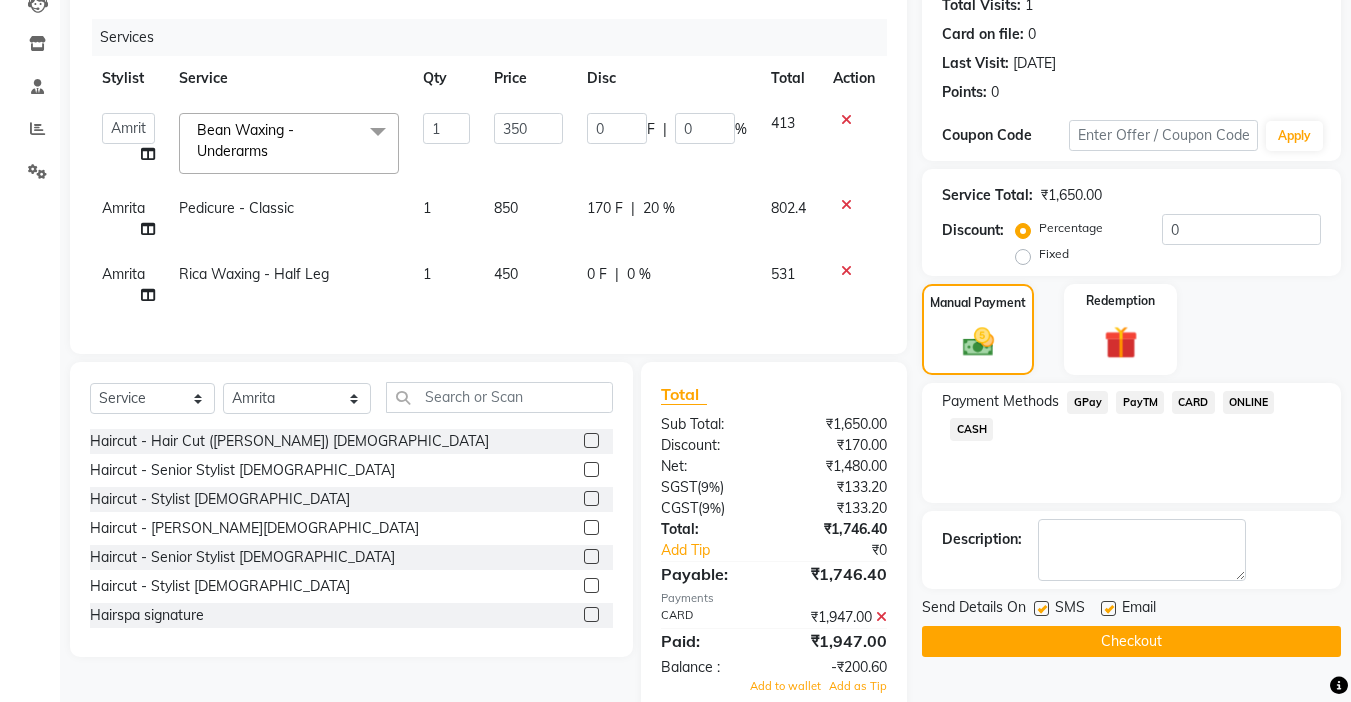 click on "Save" 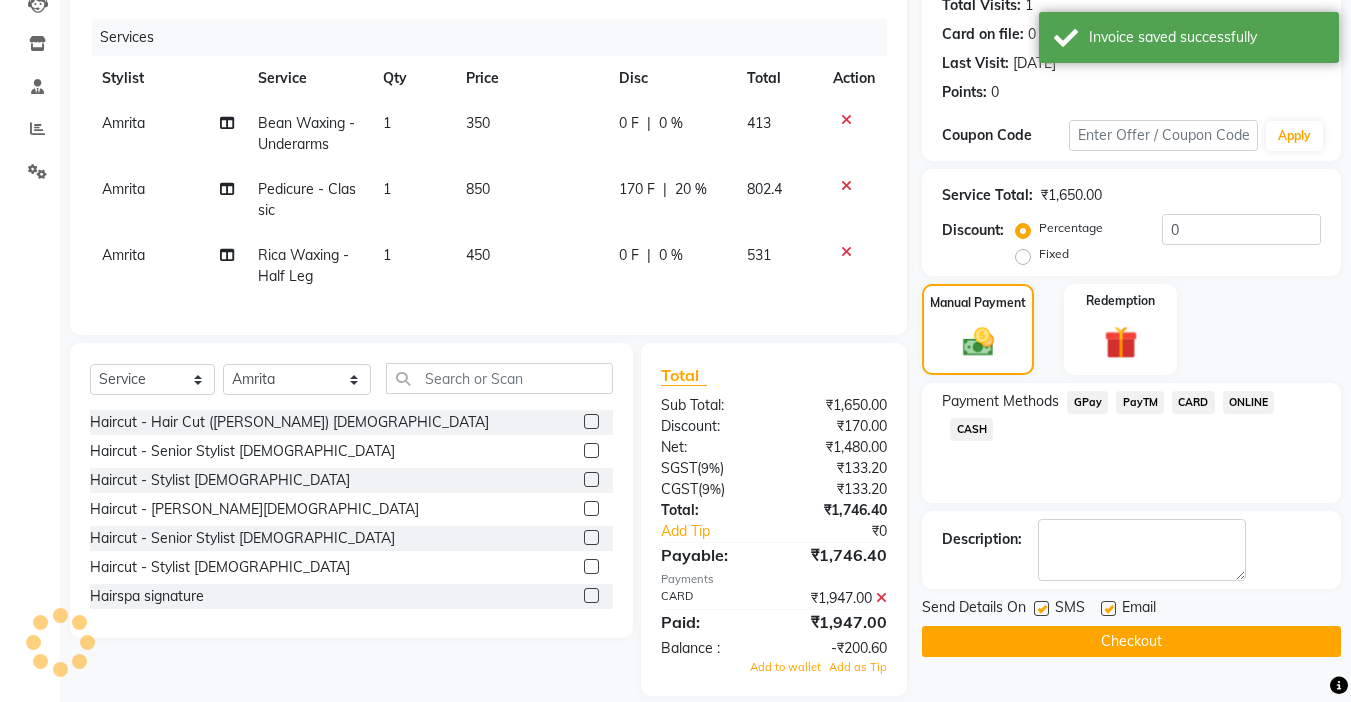 scroll, scrollTop: 0, scrollLeft: 0, axis: both 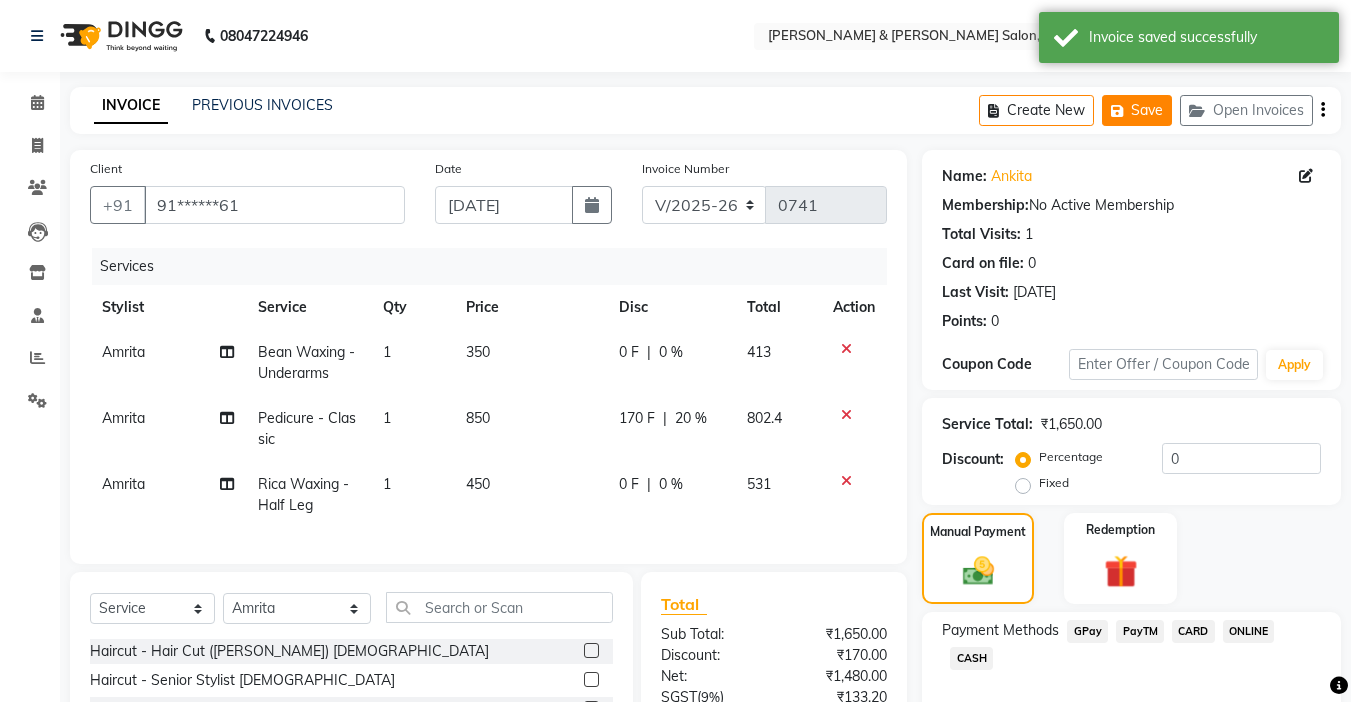 click on "Save" 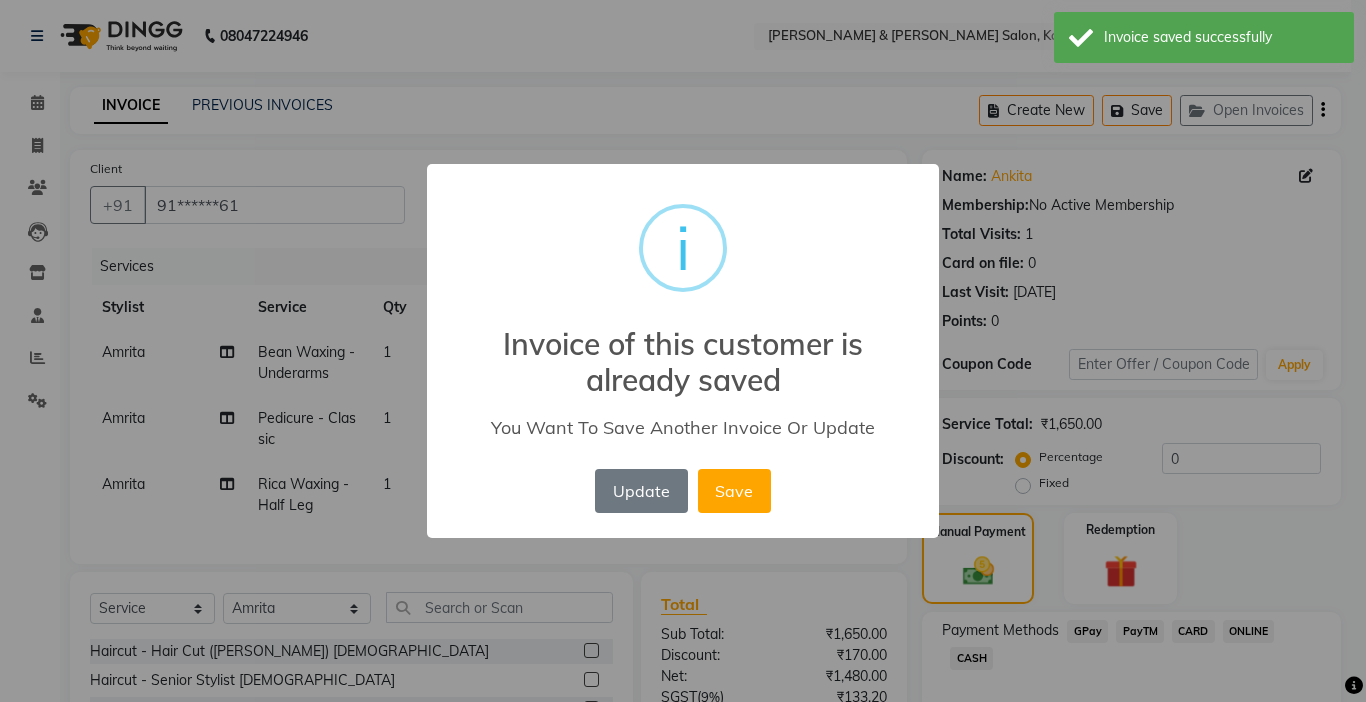 click on "× i Invoice of this customer is already saved You Want To Save Another Invoice Or Update Update No Save" at bounding box center (683, 351) 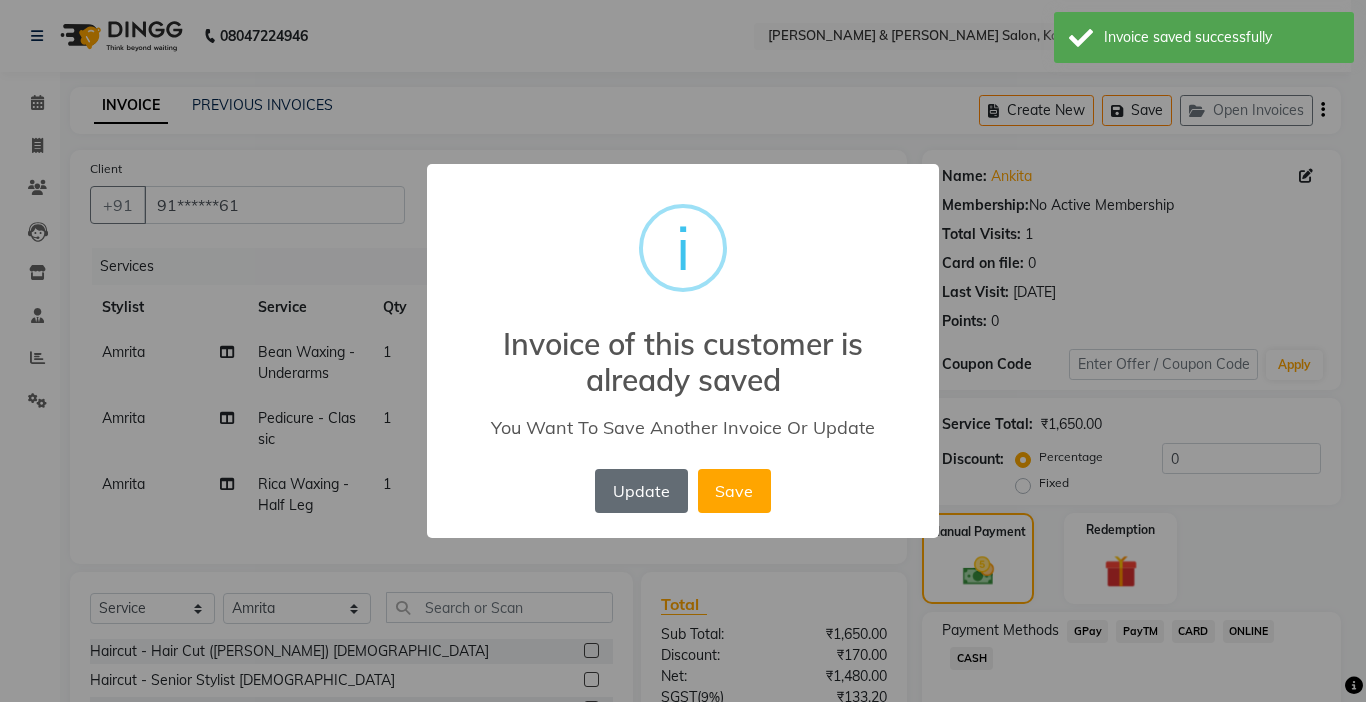 click on "Update" at bounding box center (641, 491) 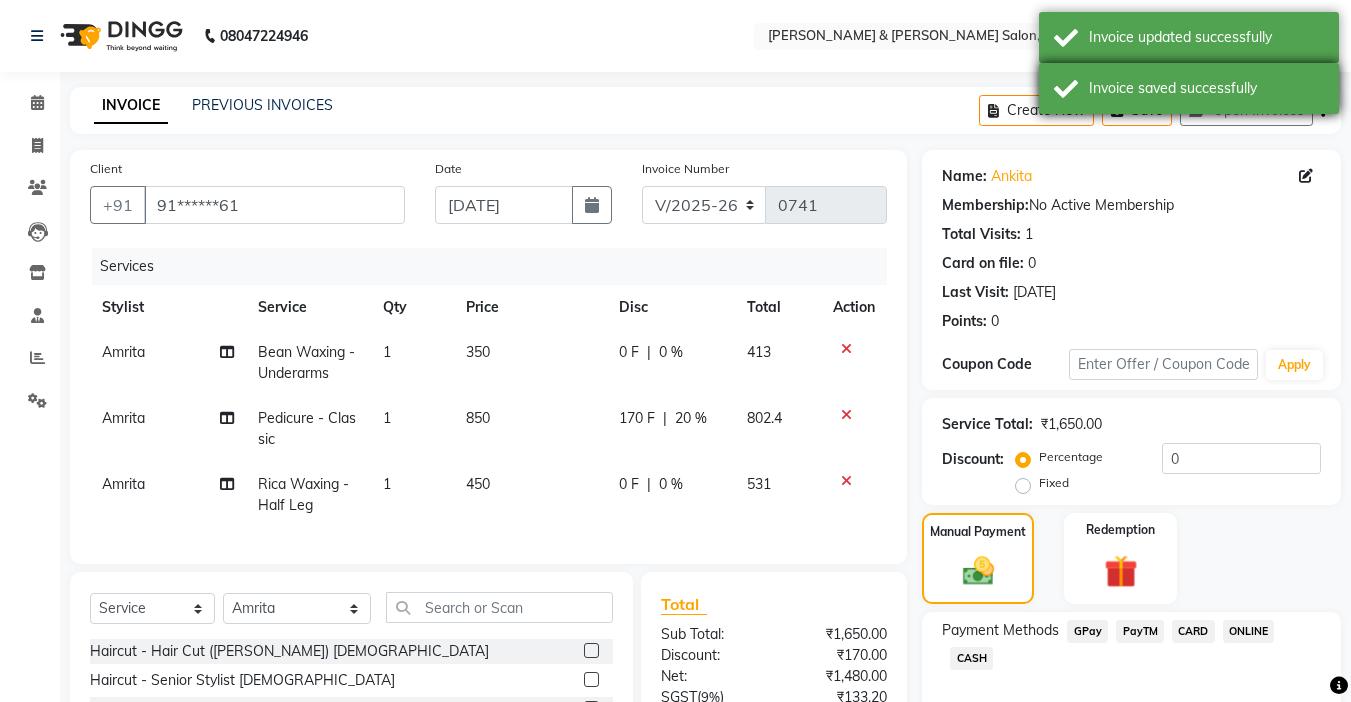 click on "Invoice saved successfully" at bounding box center [1189, 88] 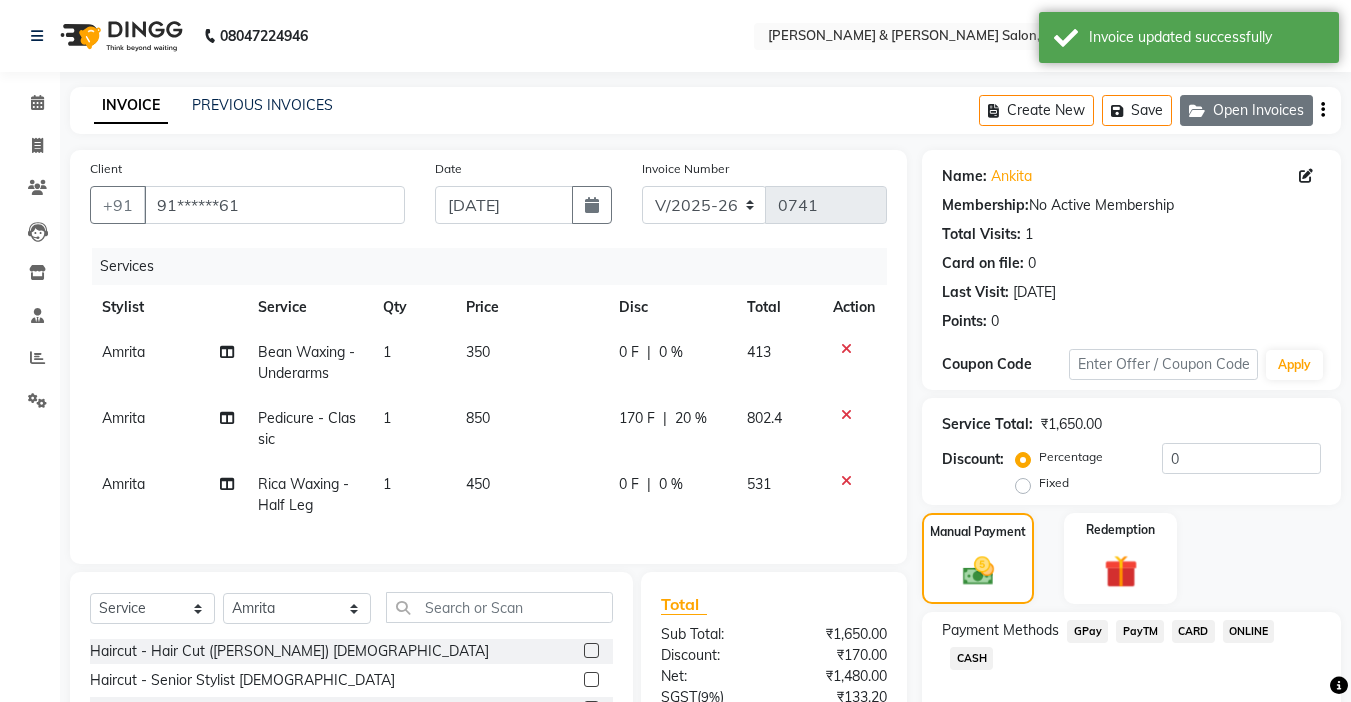 click on "Open Invoices" 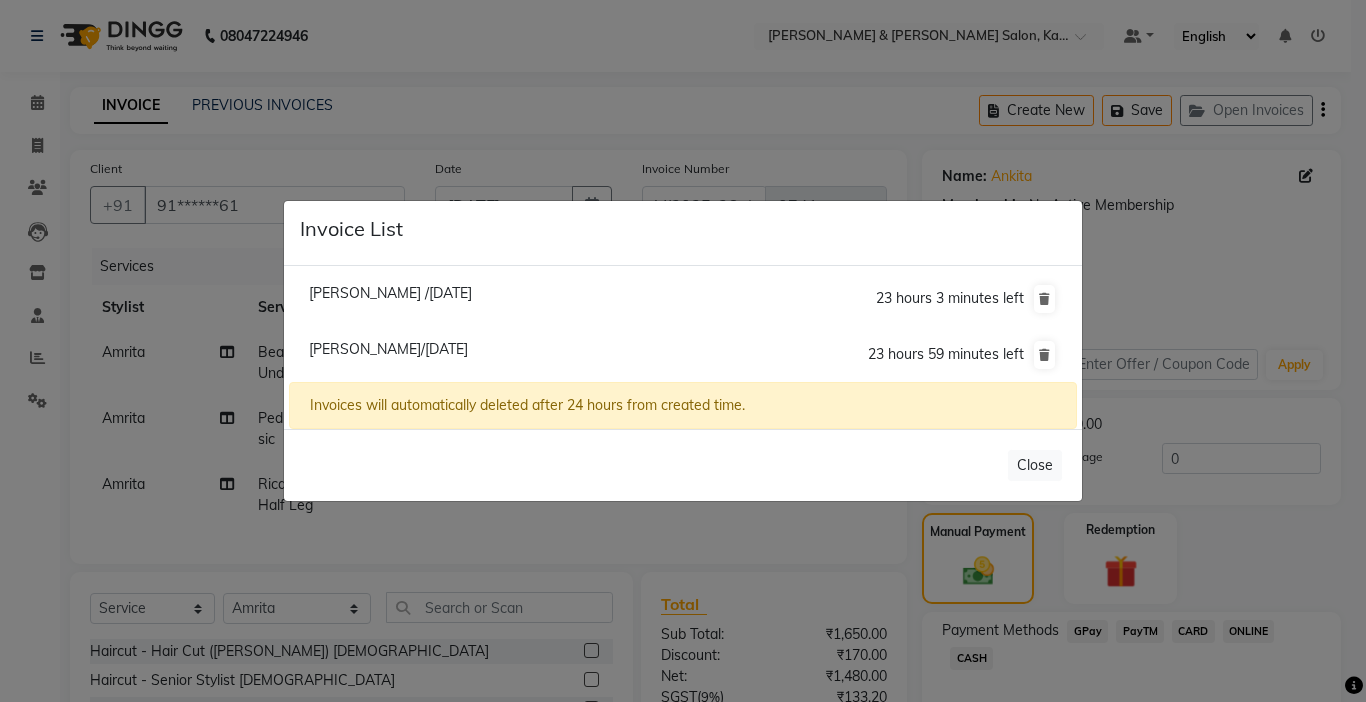 click on "Preyanka /11 July 2025" 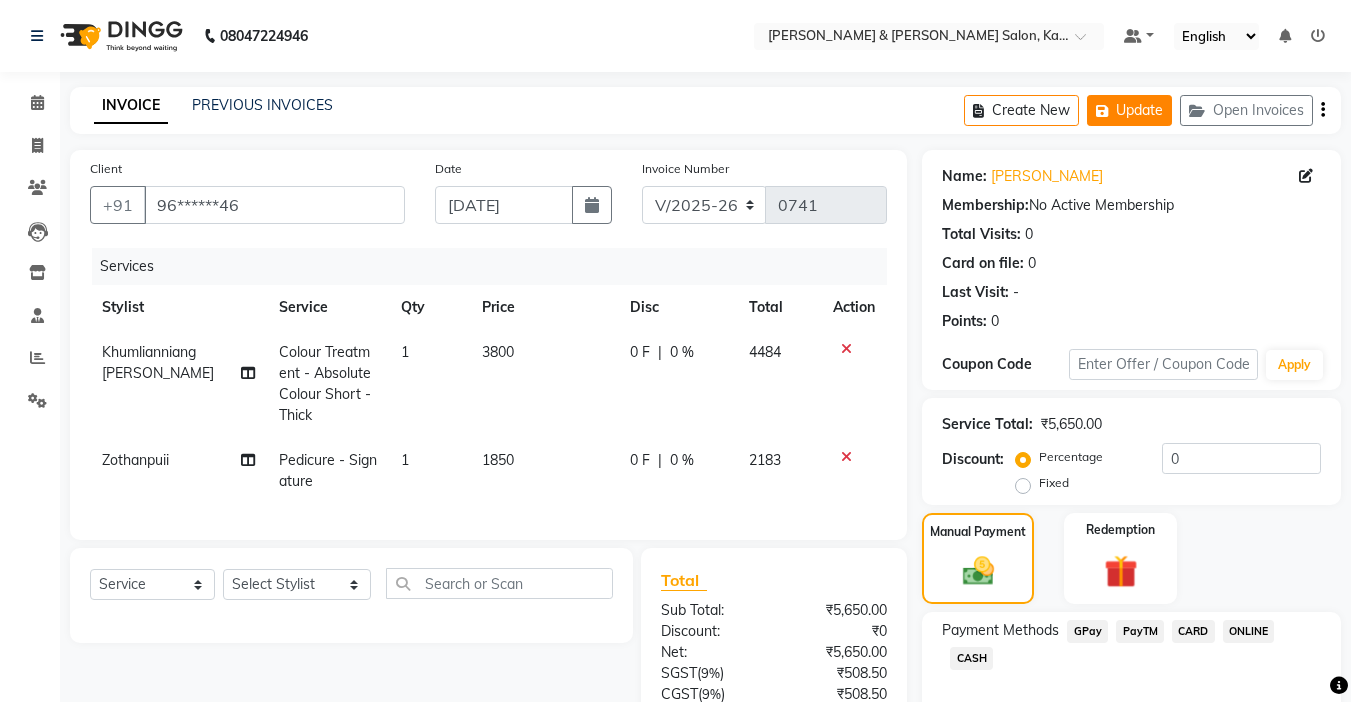 click on "Update" 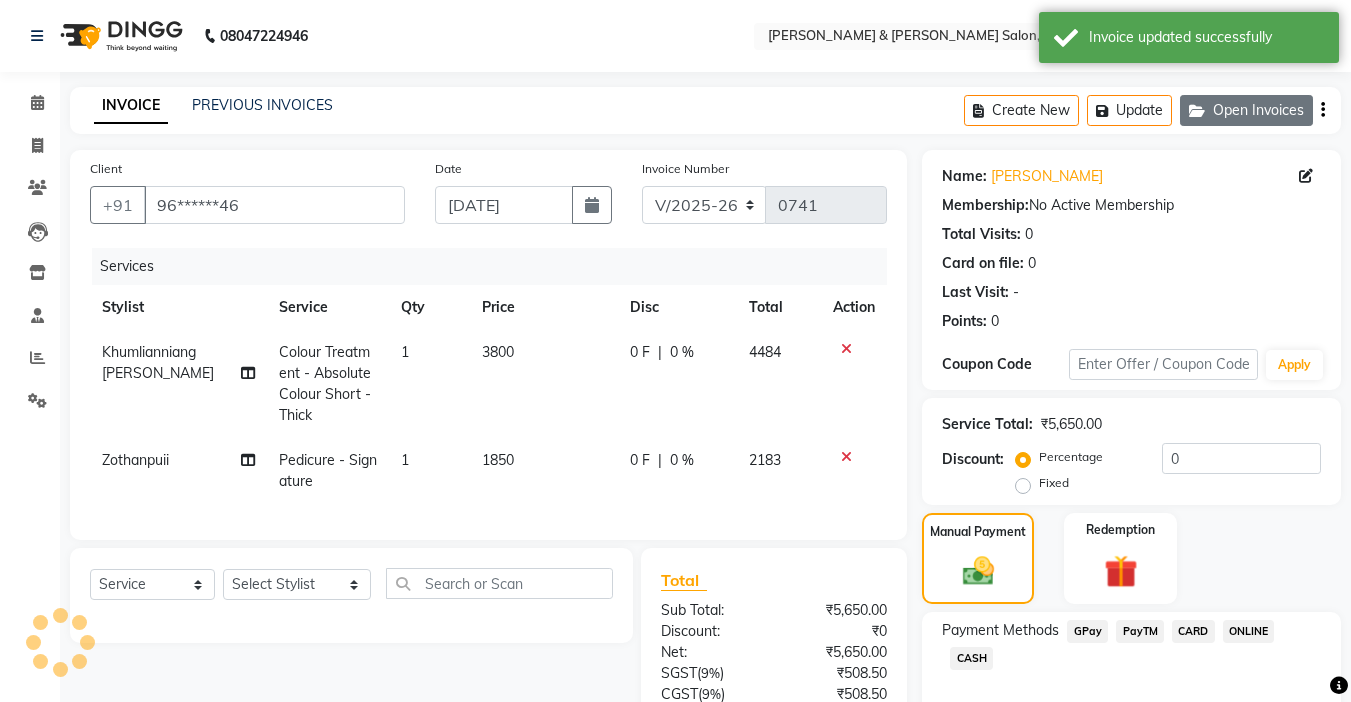 click on "Open Invoices" 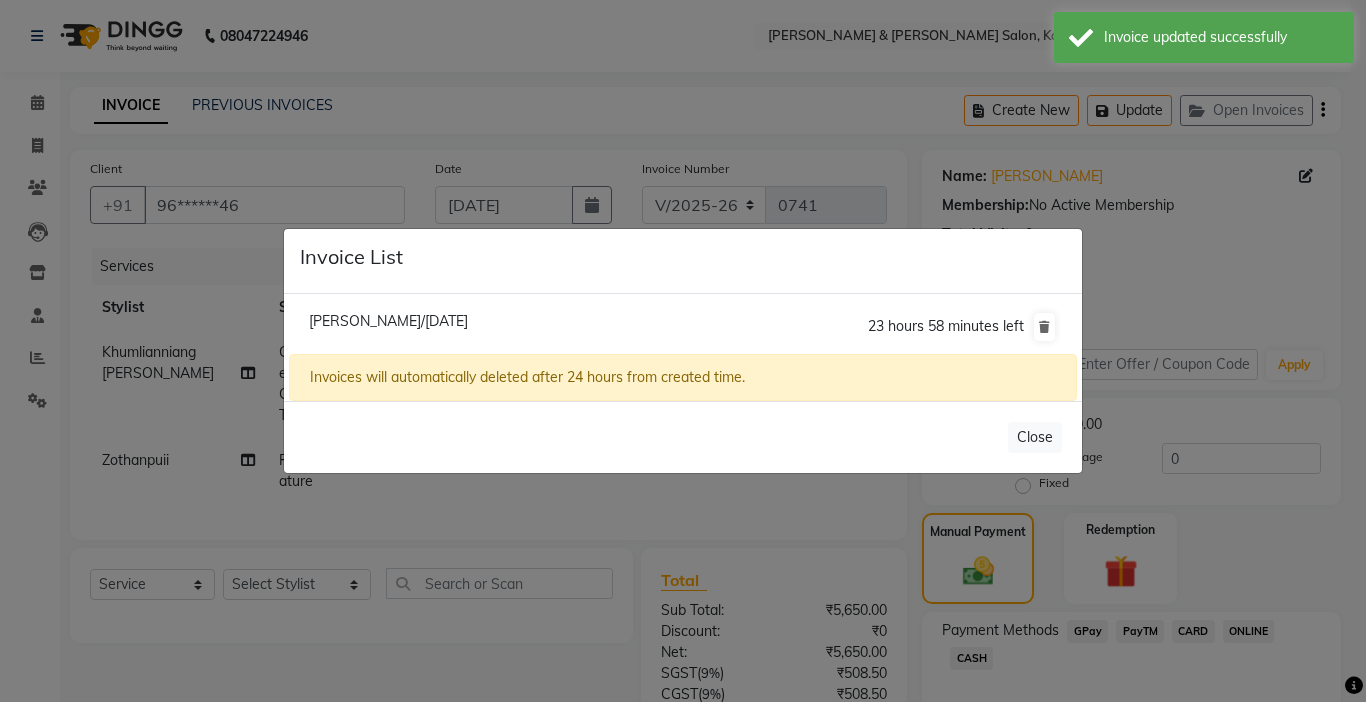 click on "Ankita Null/11 July 2025" 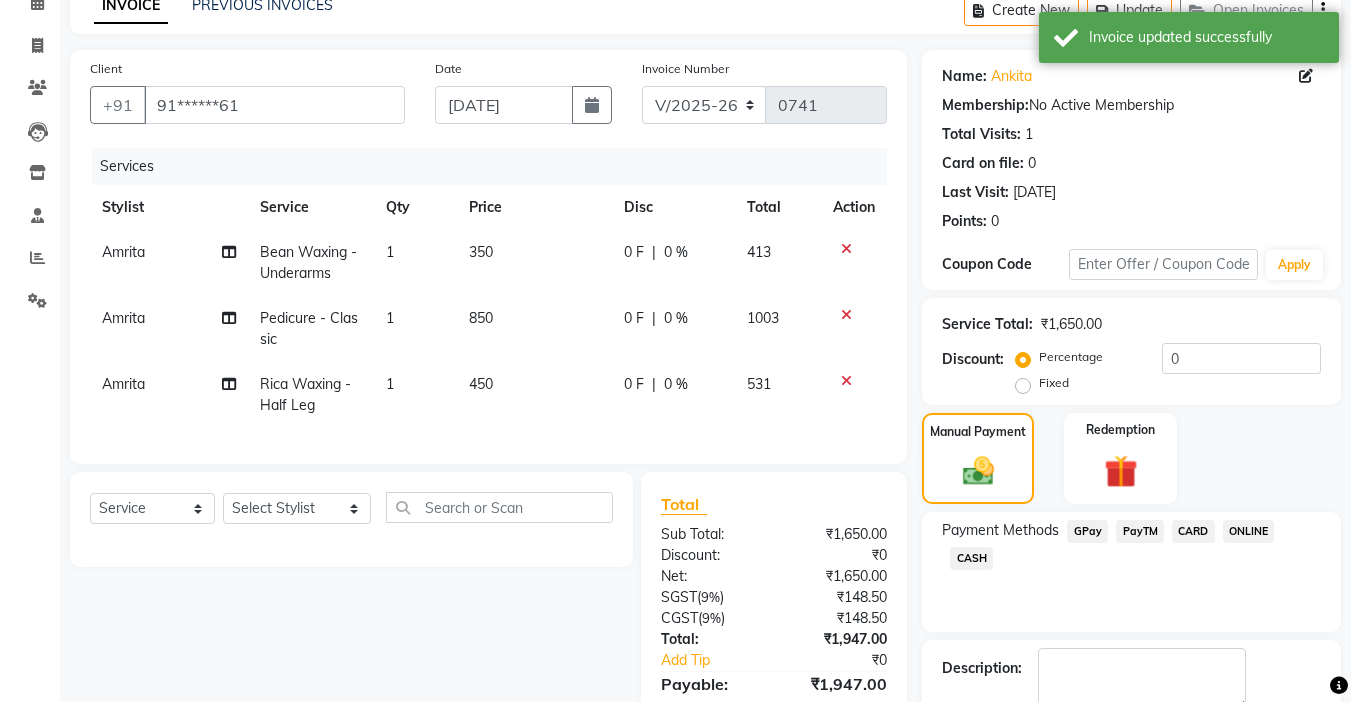 scroll, scrollTop: 251, scrollLeft: 0, axis: vertical 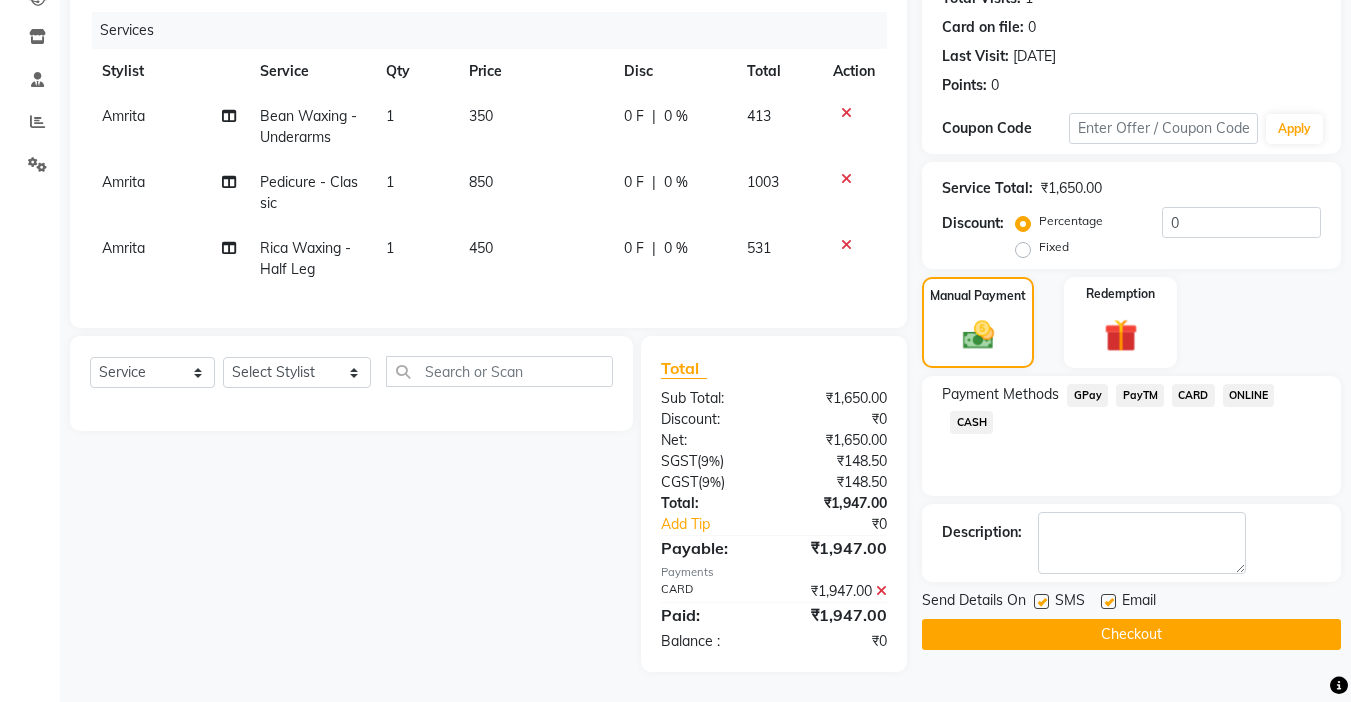 click on "CARD" 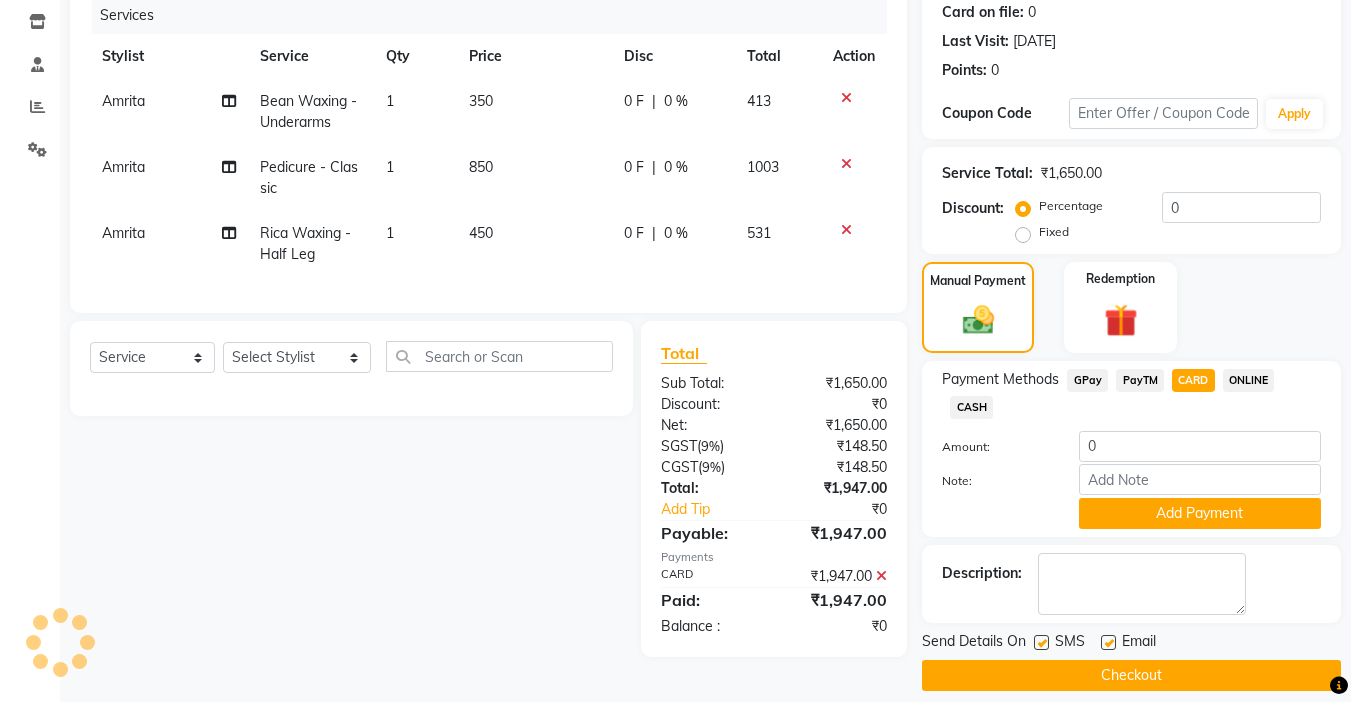 click on "0 %" 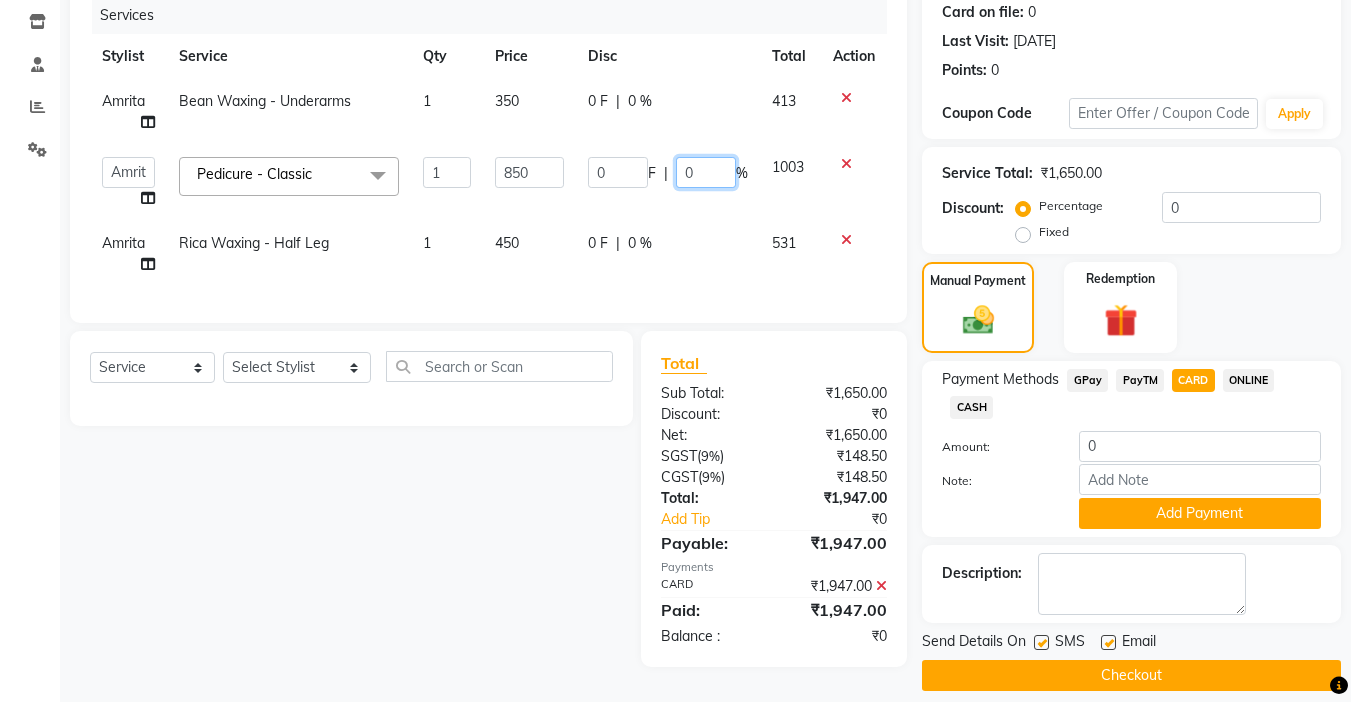 click on "0" 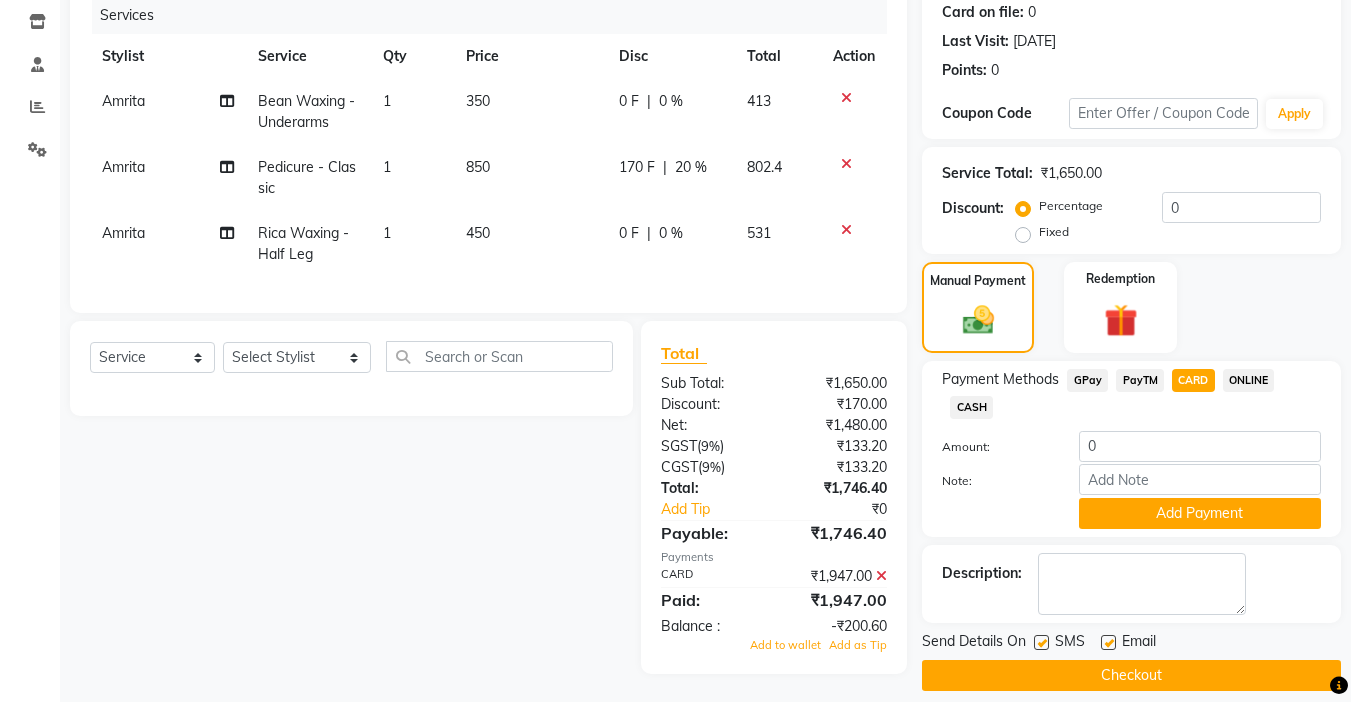click on "Total Sub Total: ₹1,650.00 Discount: ₹170.00 Net: ₹1,480.00 SGST  ( 9% ) ₹133.20 CGST  ( 9% ) ₹133.20 Total: ₹1,746.40 Add Tip ₹0 Payable: ₹1,746.40 Payments CARD ₹1,947.00  Paid: ₹1,947.00 Balance   : -₹200.60 Add to wallet Add as Tip" 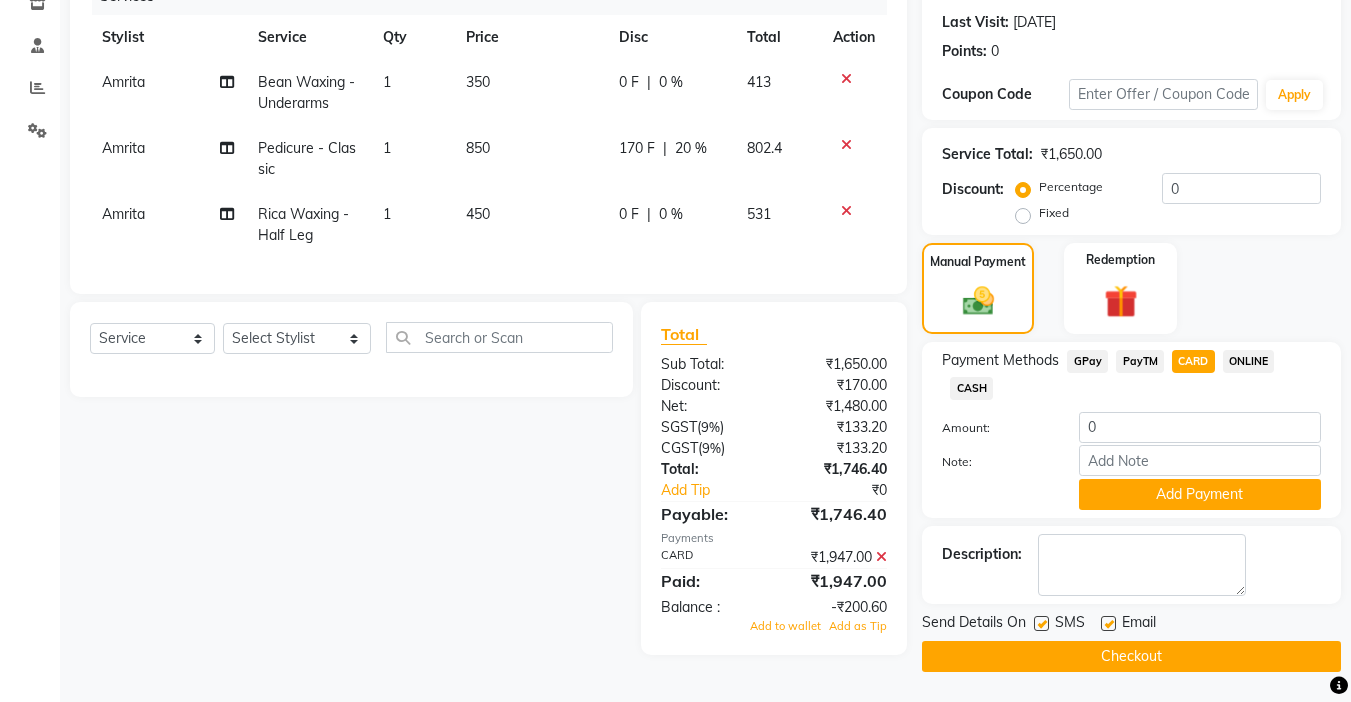 click on "GPay" 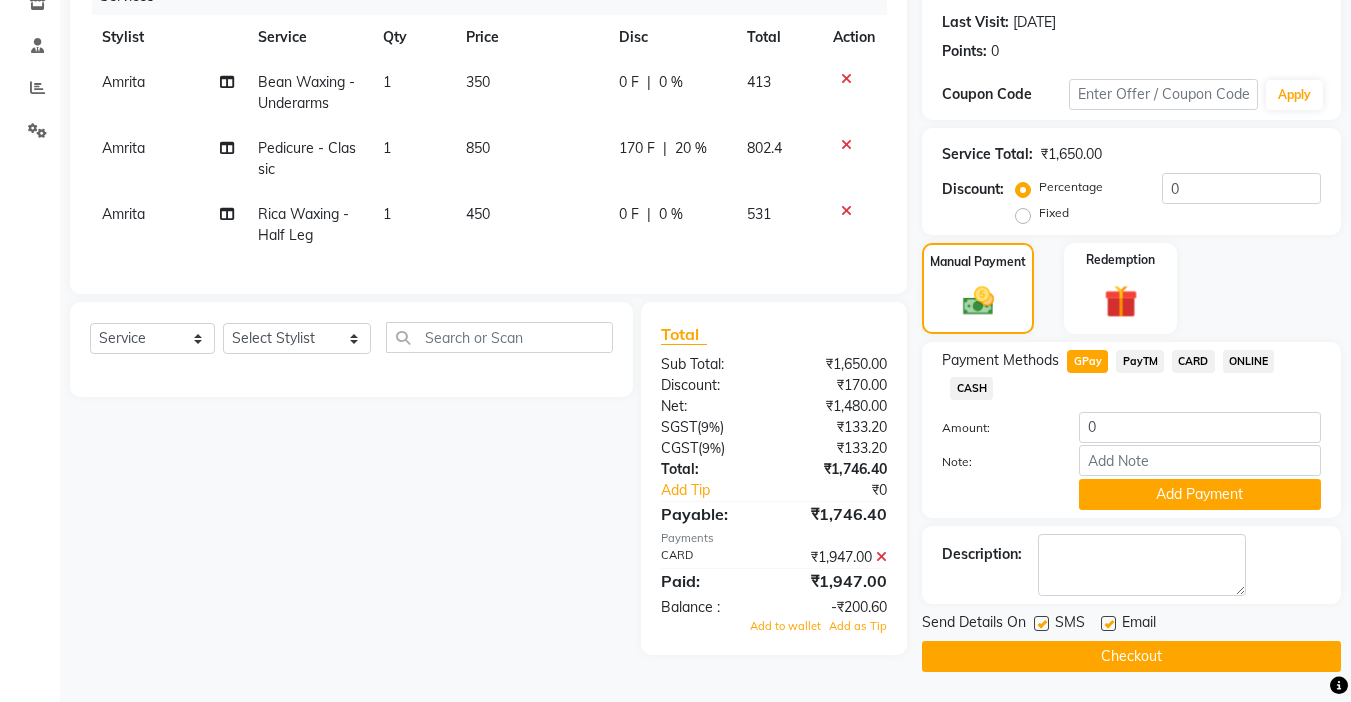 drag, startPoint x: 1099, startPoint y: 345, endPoint x: 1135, endPoint y: 362, distance: 39.812057 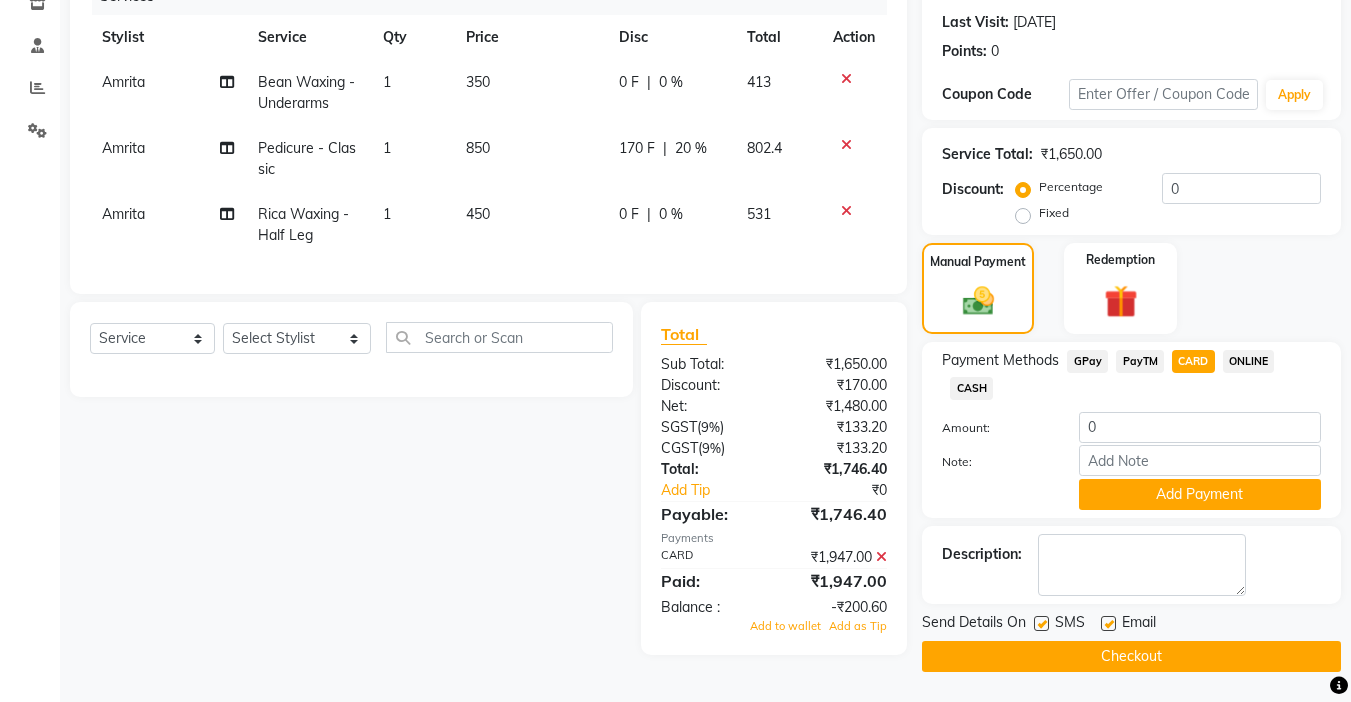 click 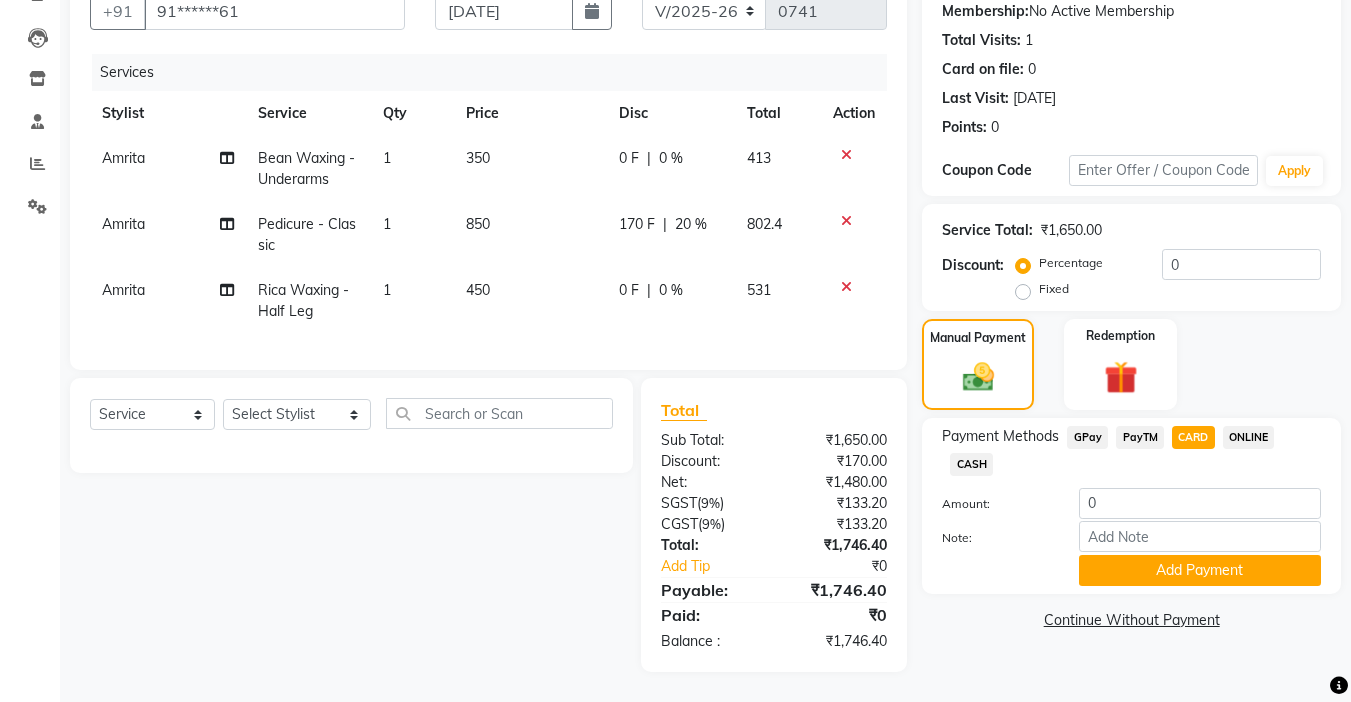 scroll, scrollTop: 209, scrollLeft: 0, axis: vertical 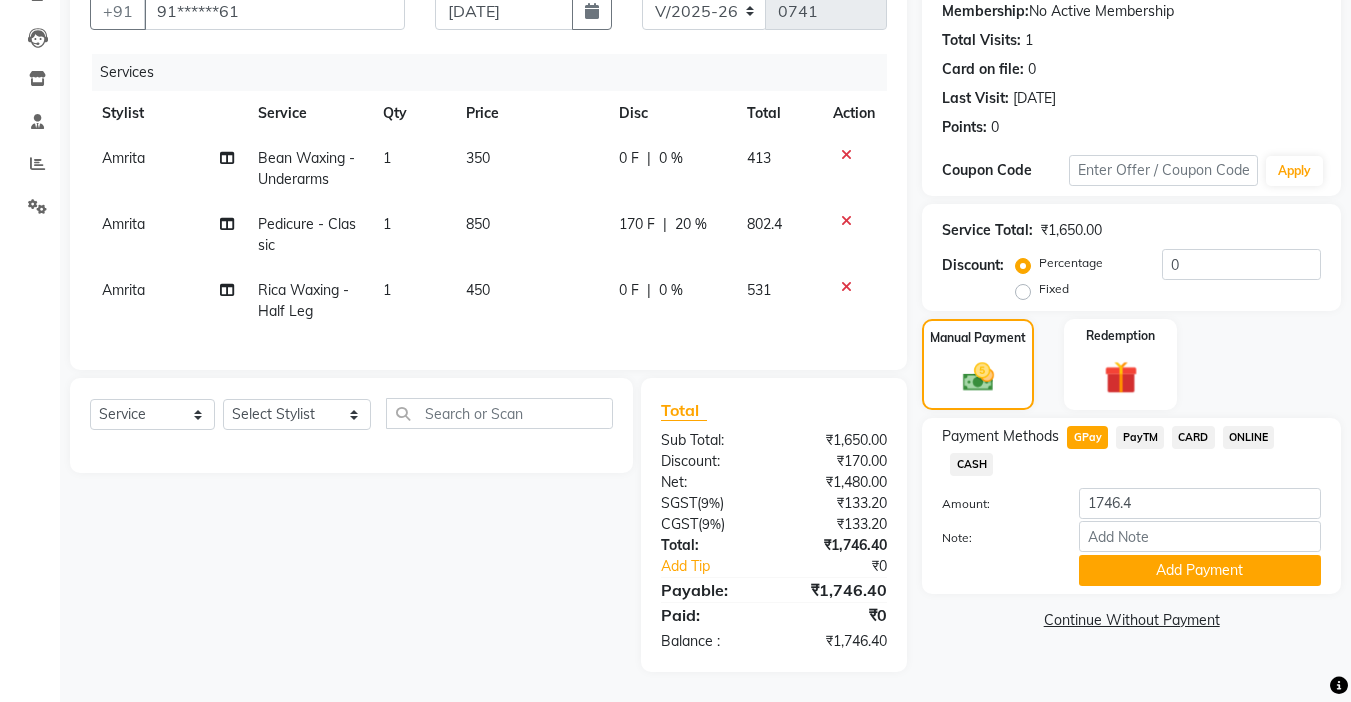 click on "CARD" 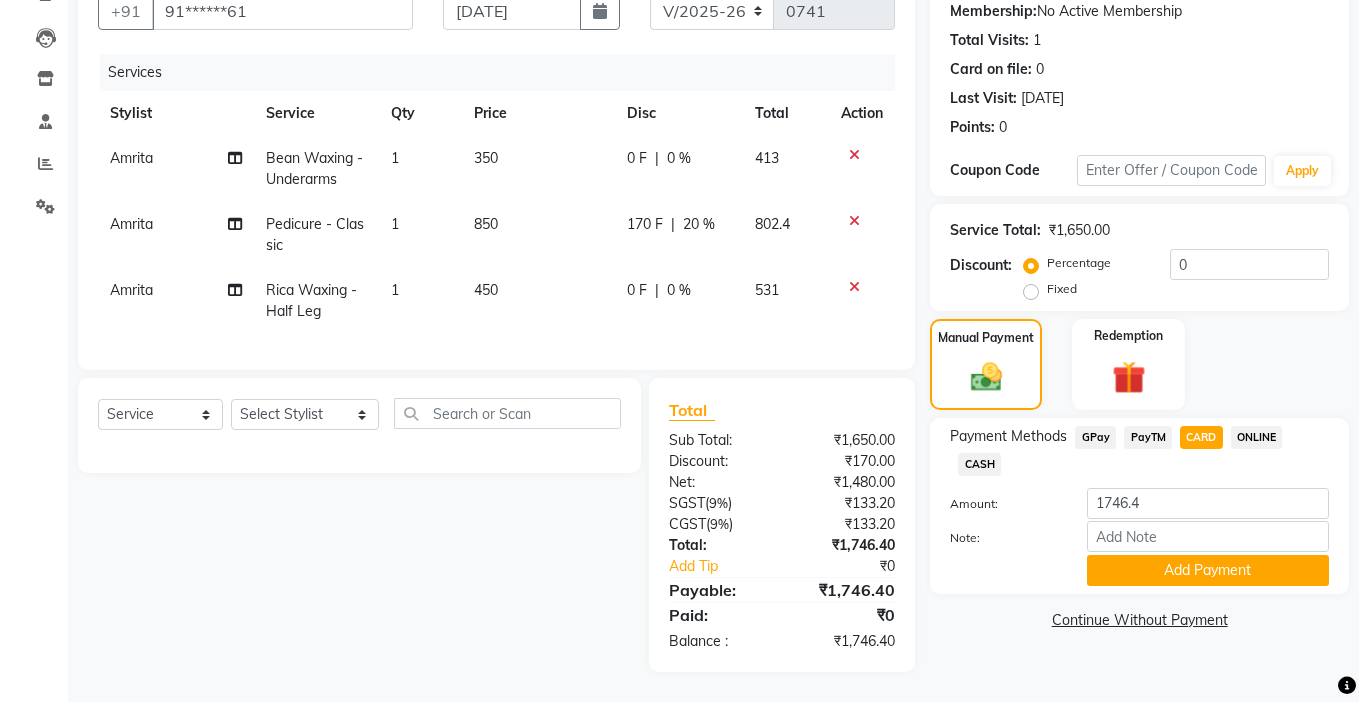 scroll, scrollTop: 9, scrollLeft: 0, axis: vertical 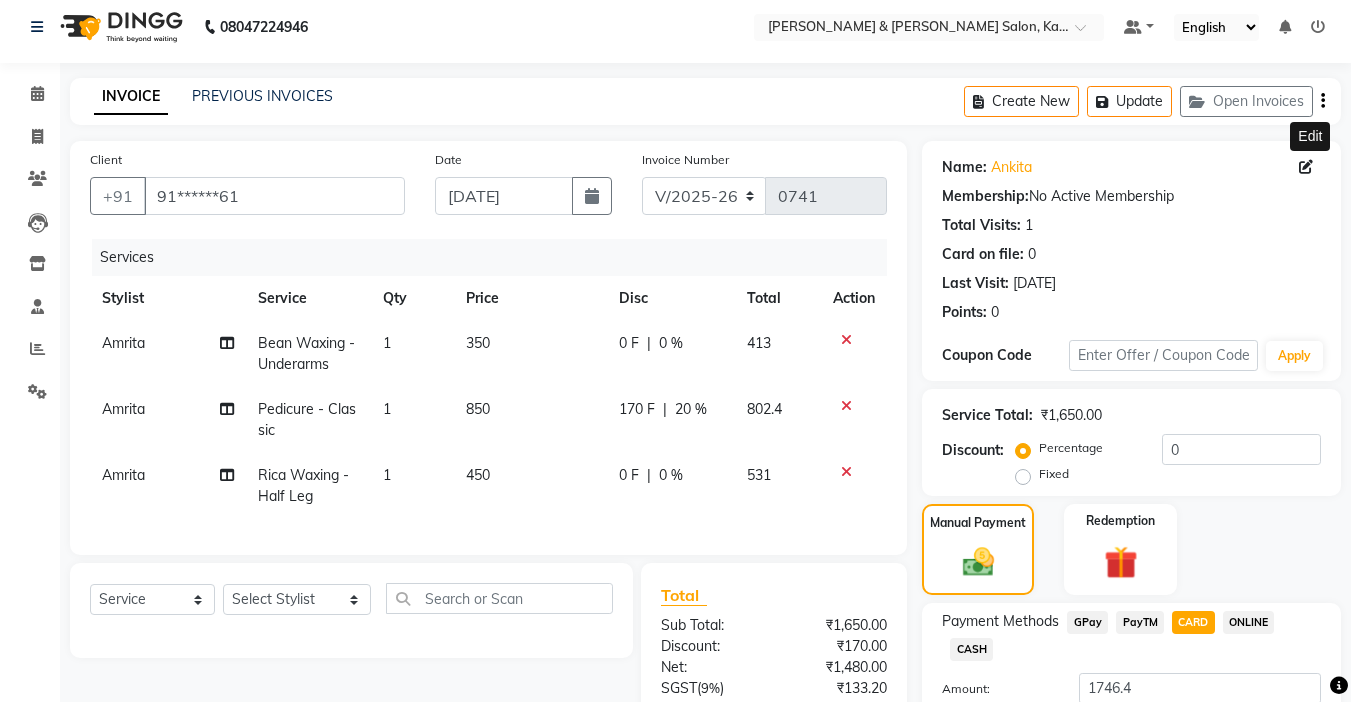 click 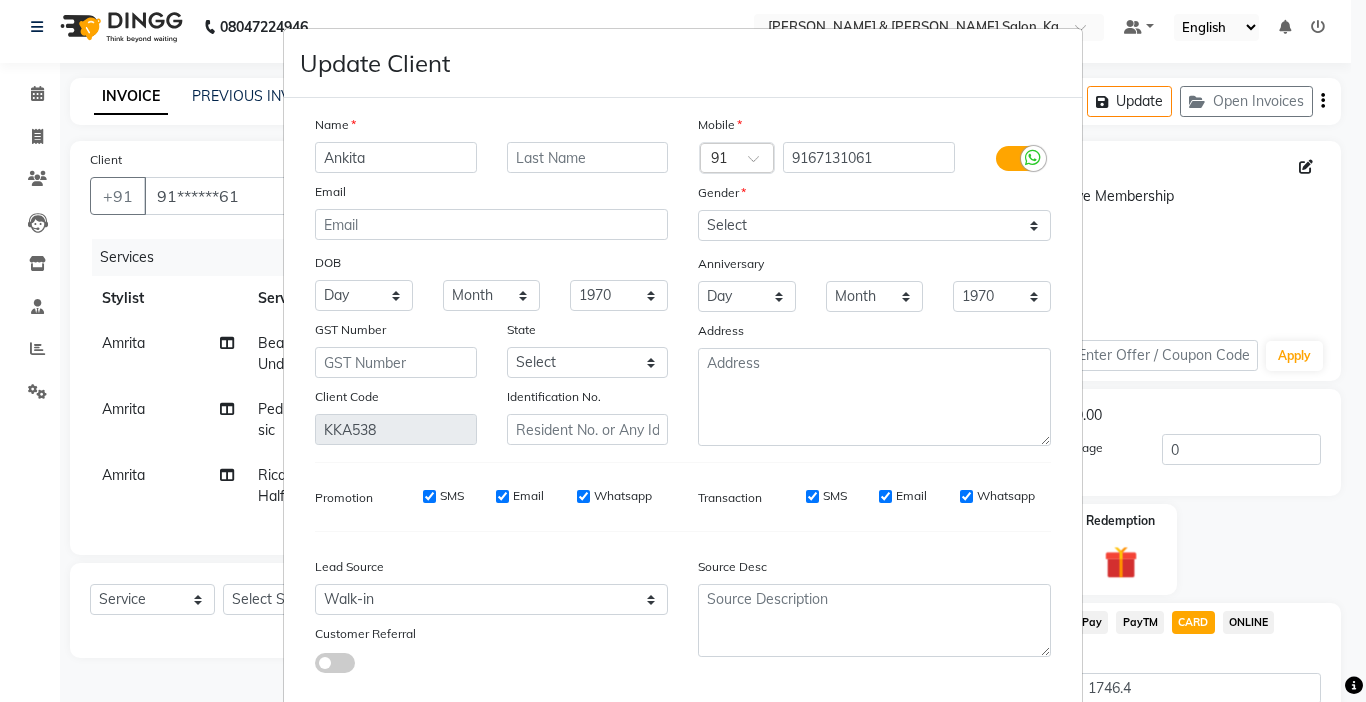 click on "Update Client Name Ankita Email DOB Day 01 02 03 04 05 06 07 08 09 10 11 12 13 14 15 16 17 18 19 20 21 22 23 24 25 26 27 28 29 30 31 Month January February March April May June July August September October November December 1940 1941 1942 1943 1944 1945 1946 1947 1948 1949 1950 1951 1952 1953 1954 1955 1956 1957 1958 1959 1960 1961 1962 1963 1964 1965 1966 1967 1968 1969 1970 1971 1972 1973 1974 1975 1976 1977 1978 1979 1980 1981 1982 1983 1984 1985 1986 1987 1988 1989 1990 1991 1992 1993 1994 1995 1996 1997 1998 1999 2000 2001 2002 2003 2004 2005 2006 2007 2008 2009 2010 2011 2012 2013 2014 2015 2016 2017 2018 2019 2020 2021 2022 2023 2024 GST Number State Select Andaman and Nicobar Islands Andhra Pradesh Arunachal Pradesh Assam Bihar Chandigarh Chhattisgarh Dadra and Nagar Haveli Daman and Diu Delhi Goa Gujarat Haryana Himachal Pradesh Jammu and Kashmir Jharkhand Karnataka Kerala Lakshadweep Madhya Pradesh Maharashtra Manipur Meghalaya Mizoram Nagaland Odisha Pondicherry Punjab Rajasthan Sikkim Tamil Nadu" at bounding box center [683, 351] 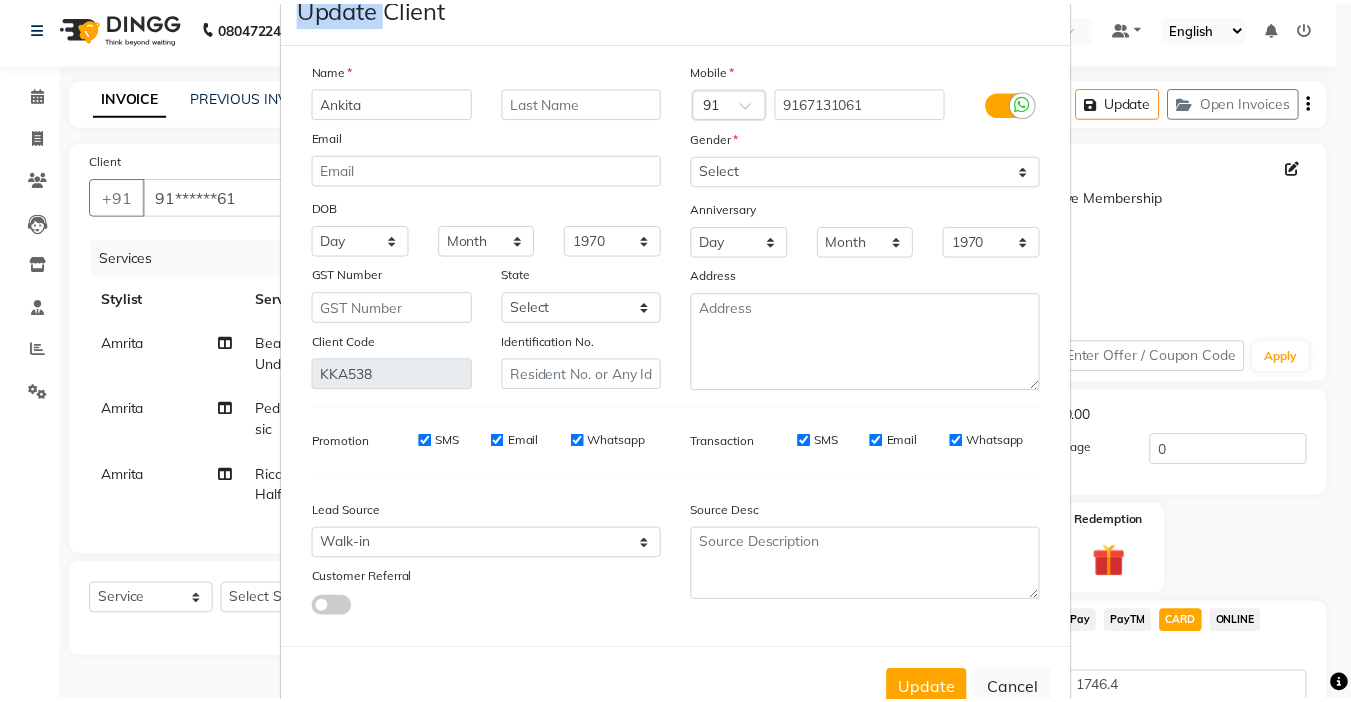 scroll, scrollTop: 111, scrollLeft: 0, axis: vertical 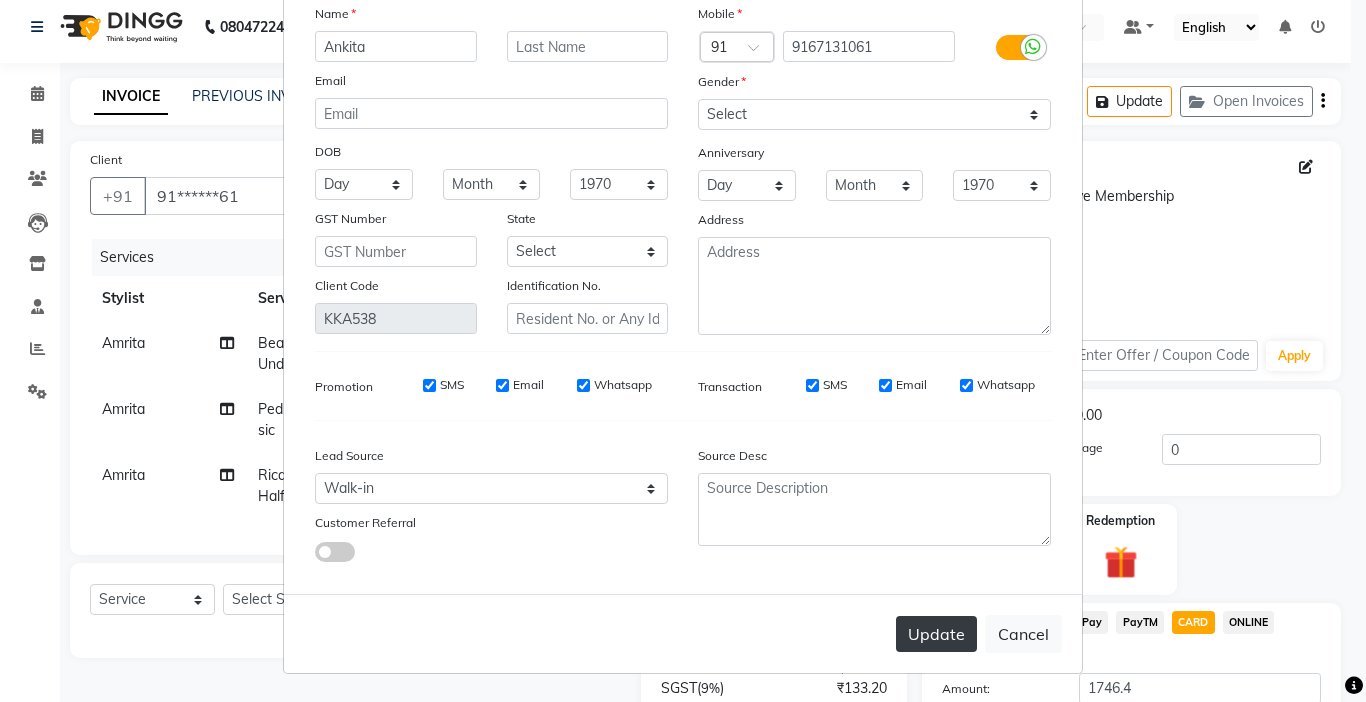 click on "Update" at bounding box center (936, 634) 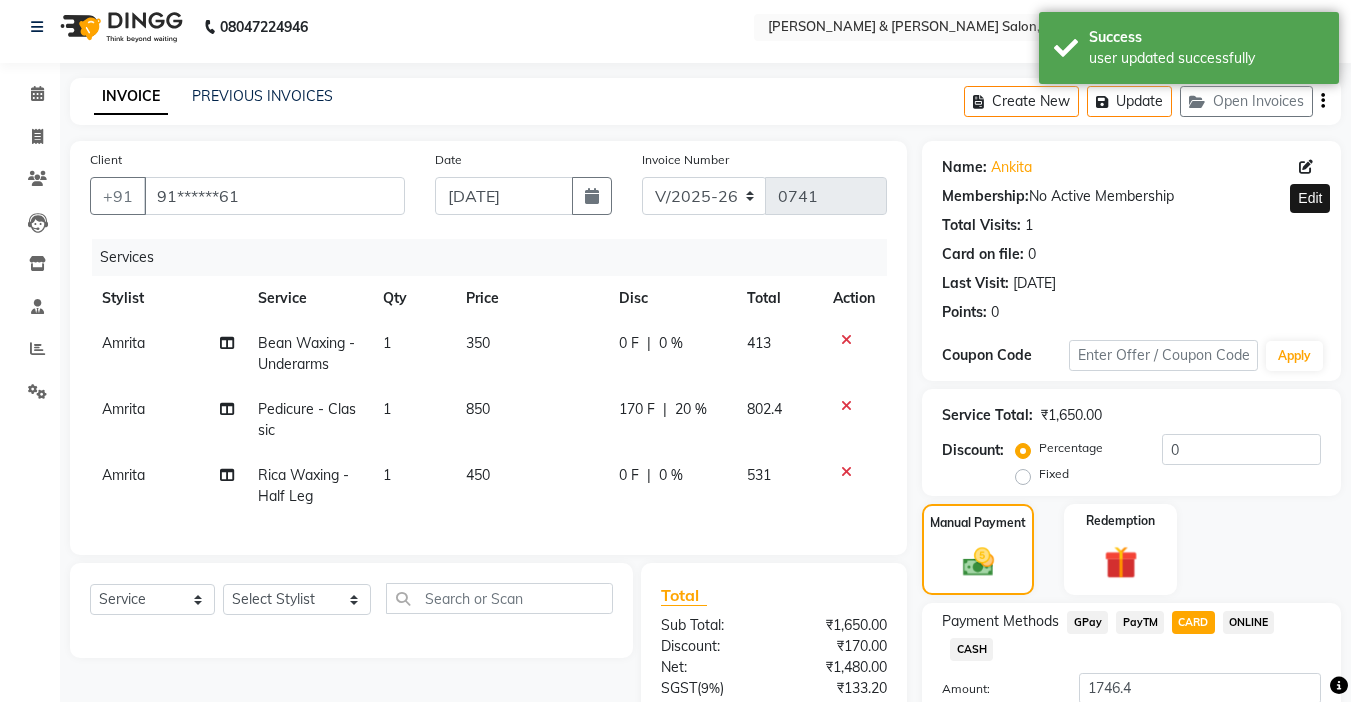 click on "Add Payment" 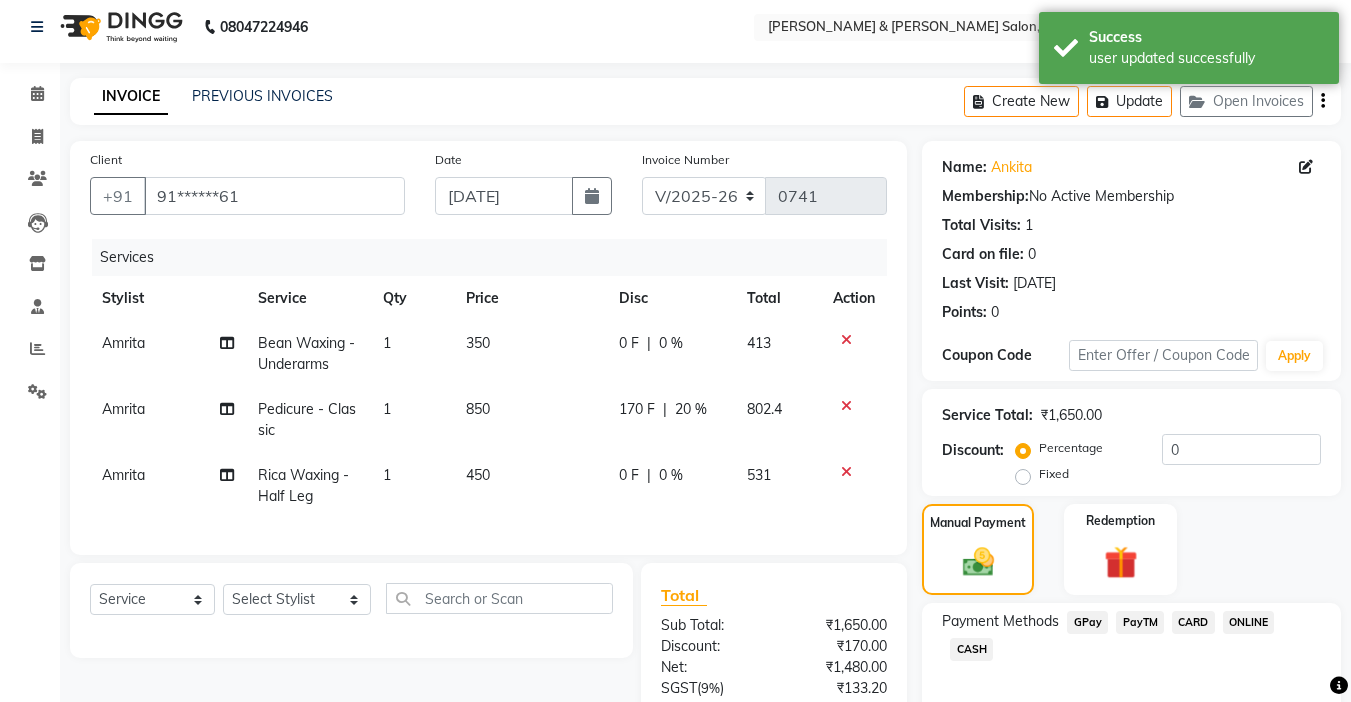 scroll, scrollTop: 209, scrollLeft: 0, axis: vertical 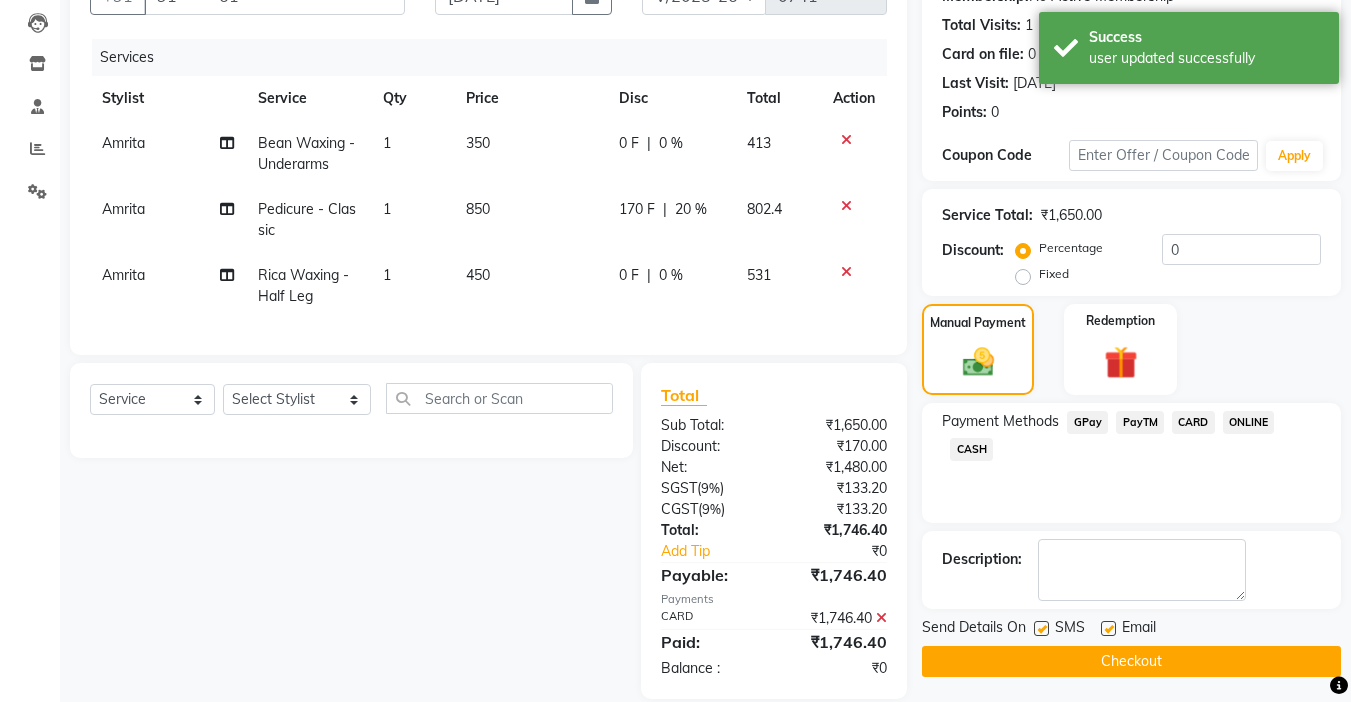 click on "Checkout" 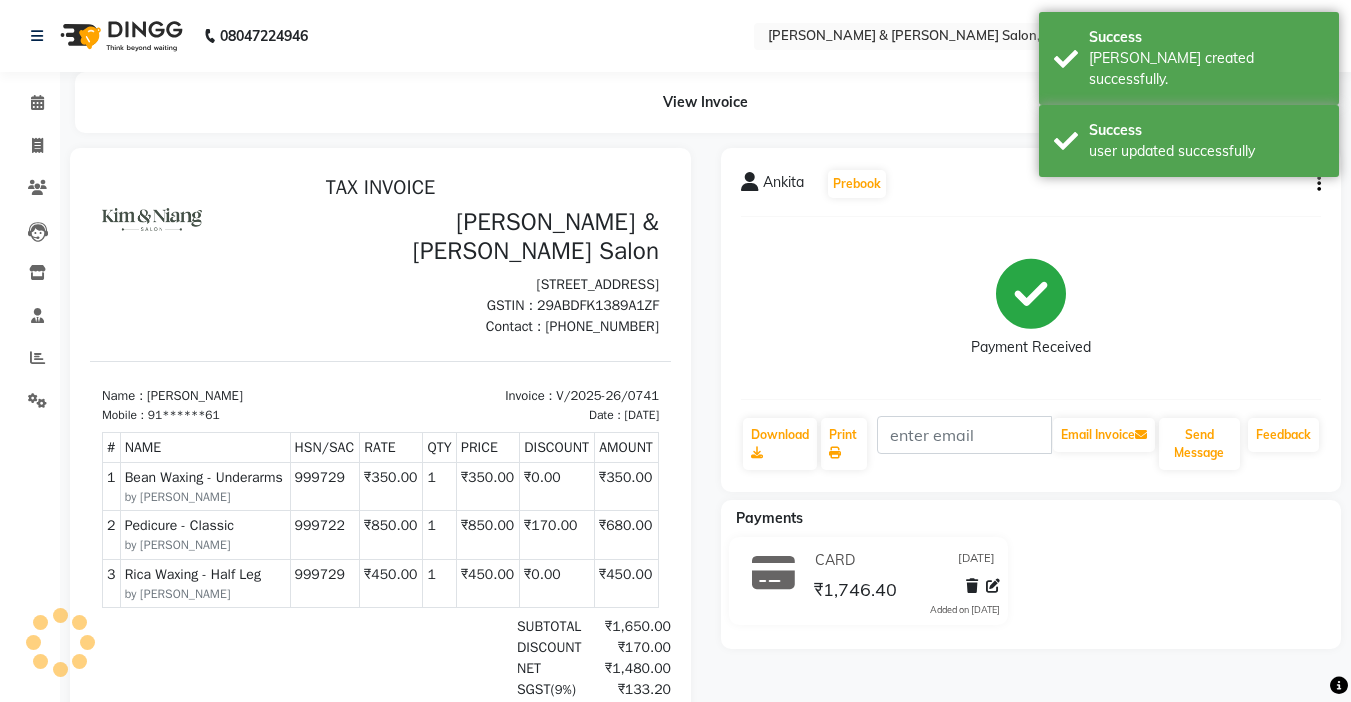 scroll, scrollTop: 0, scrollLeft: 0, axis: both 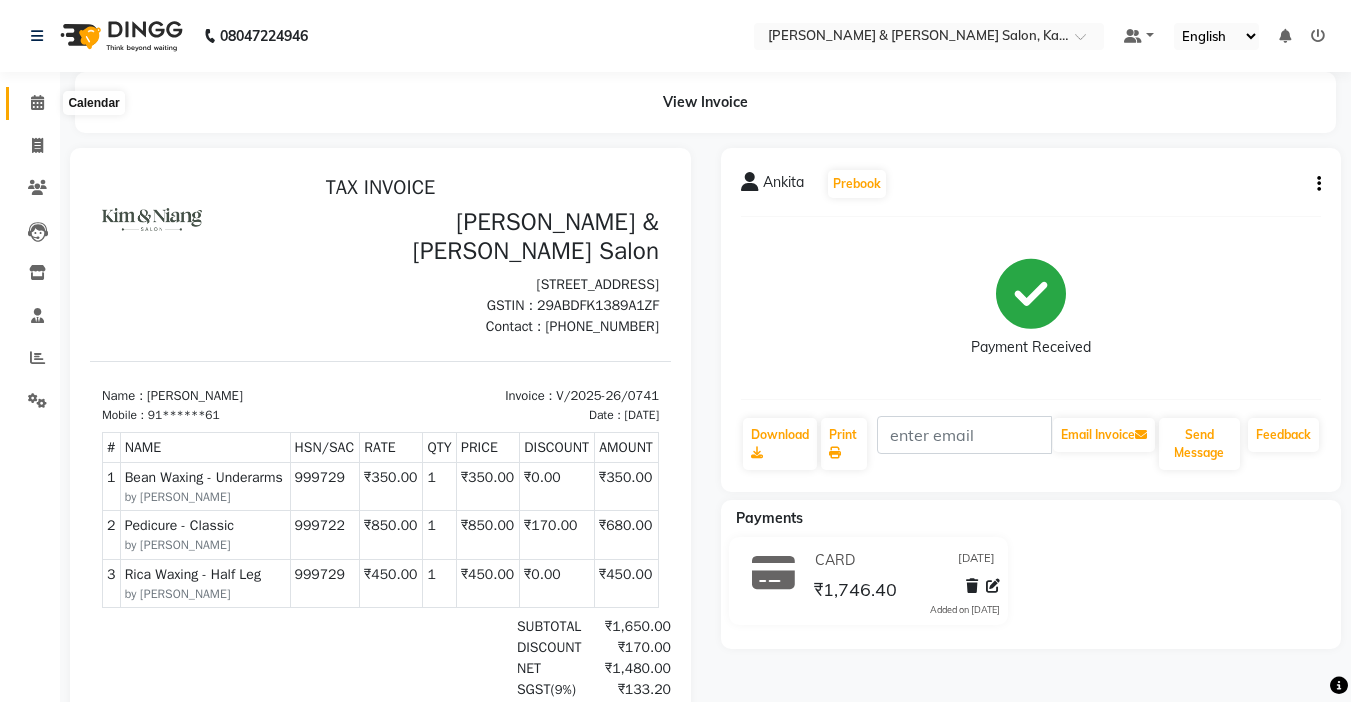 click 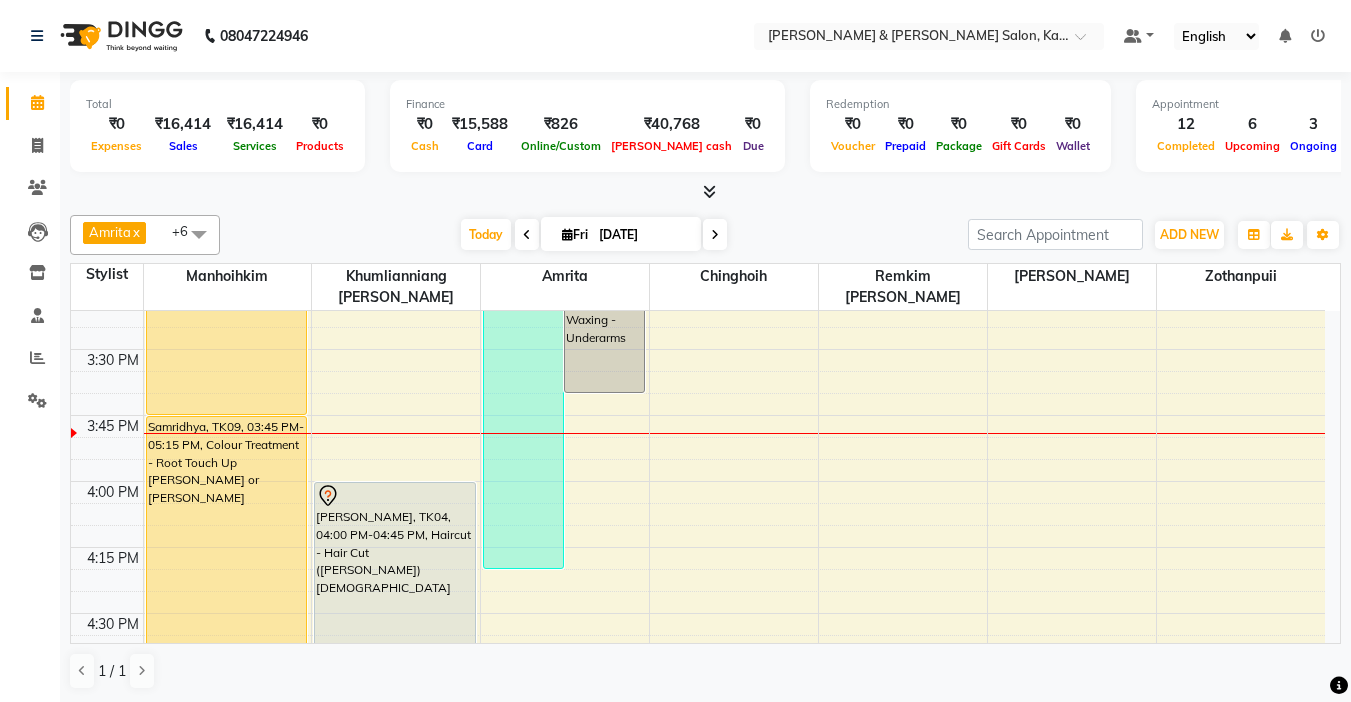 scroll, scrollTop: 1700, scrollLeft: 0, axis: vertical 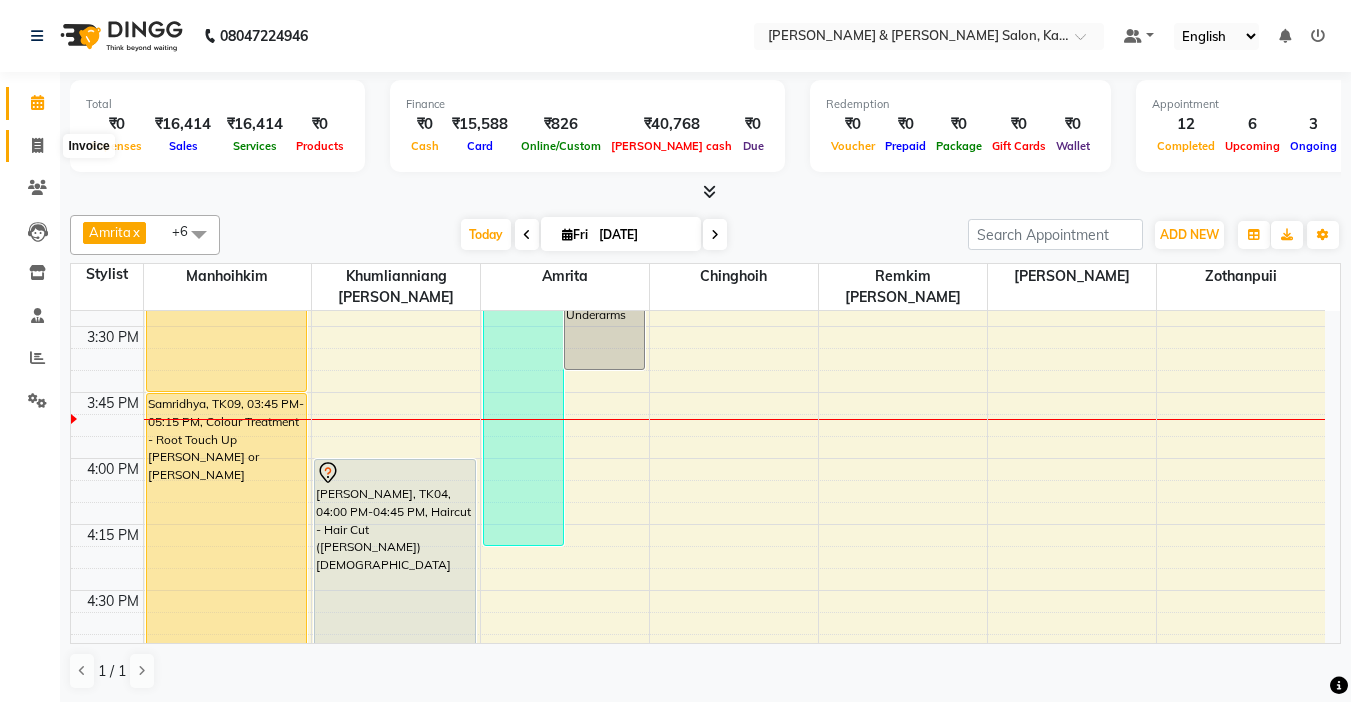 click 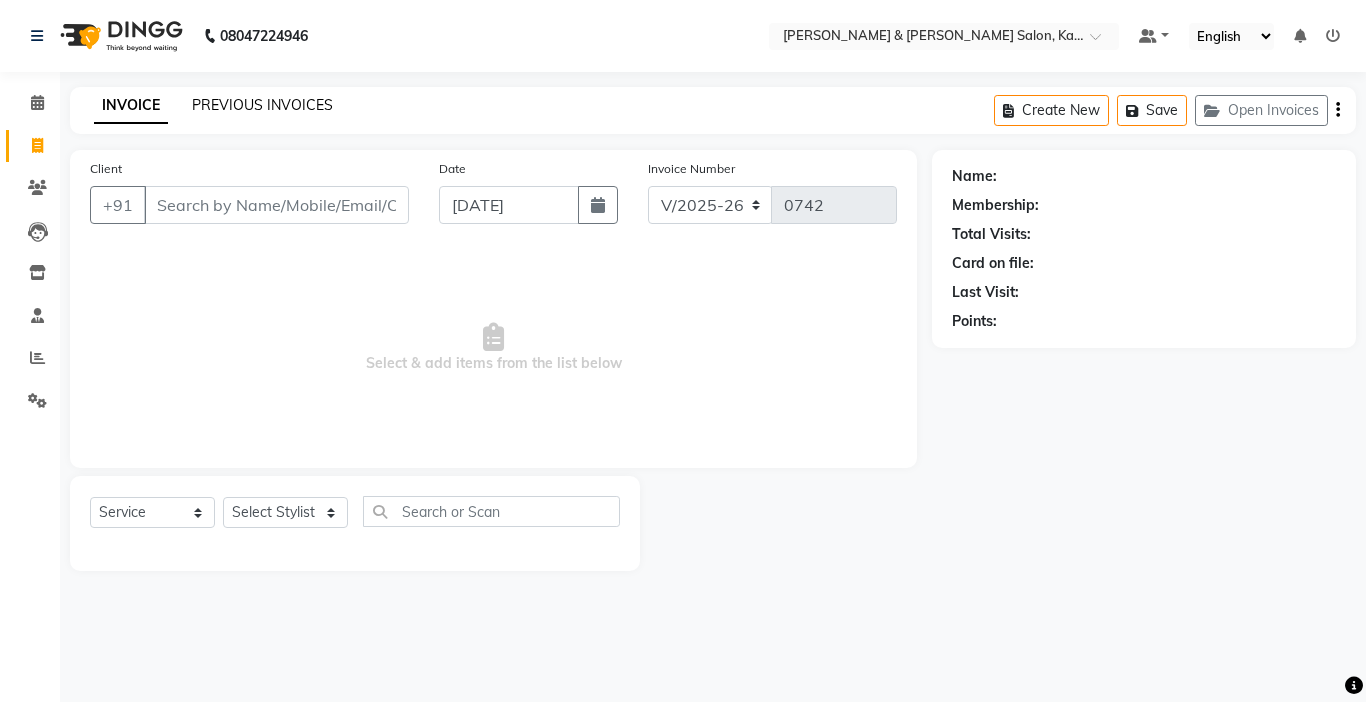 click on "PREVIOUS INVOICES" 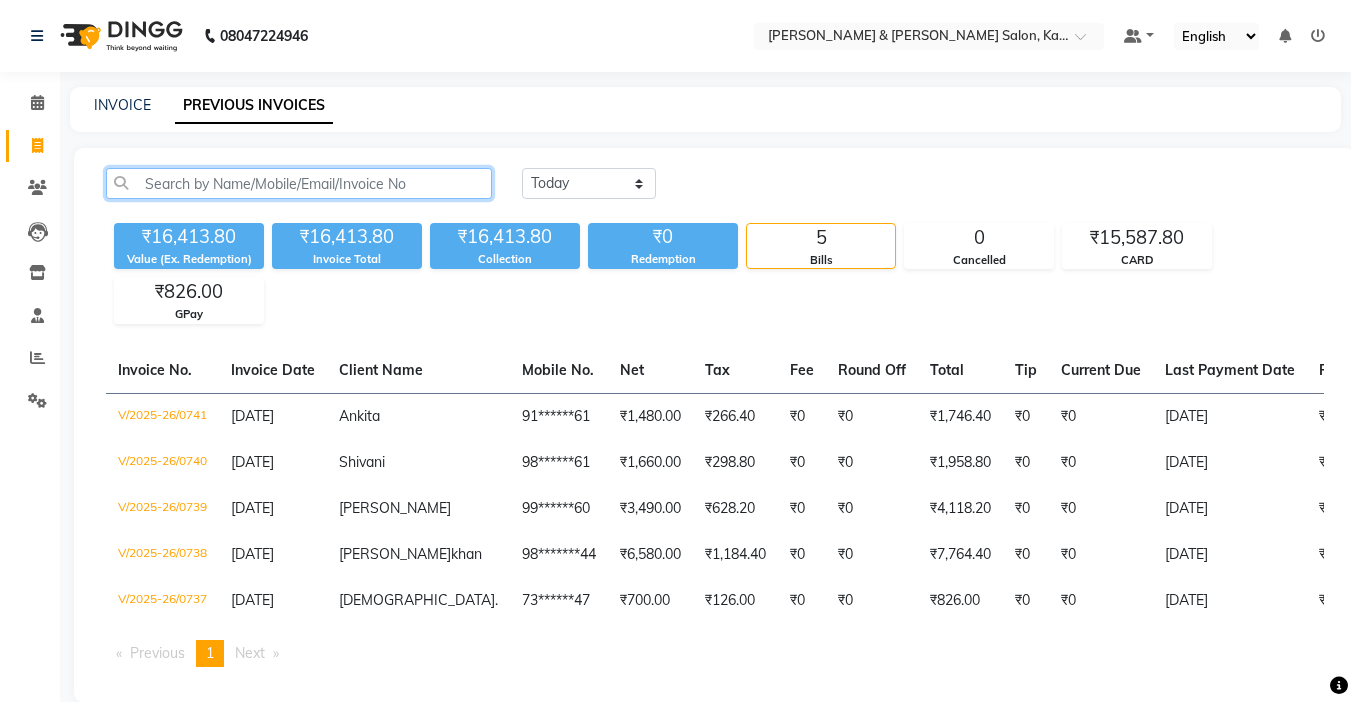 click 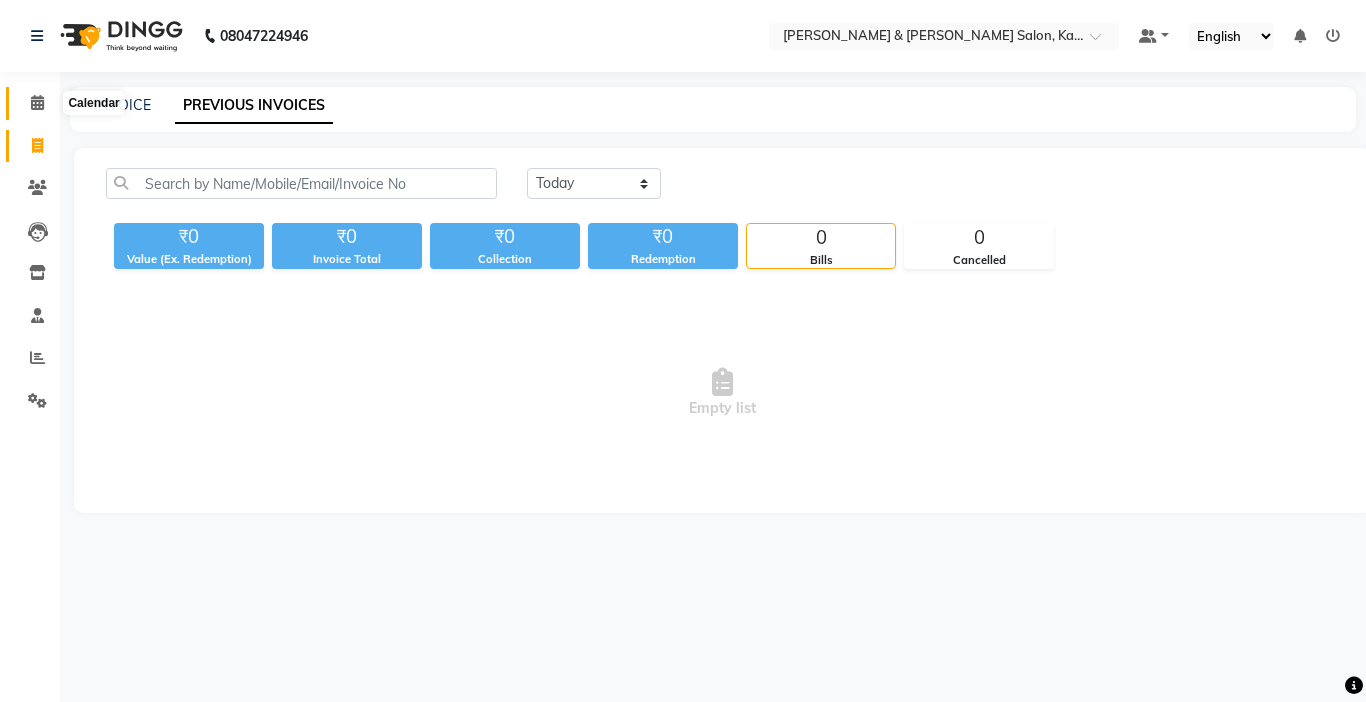 click 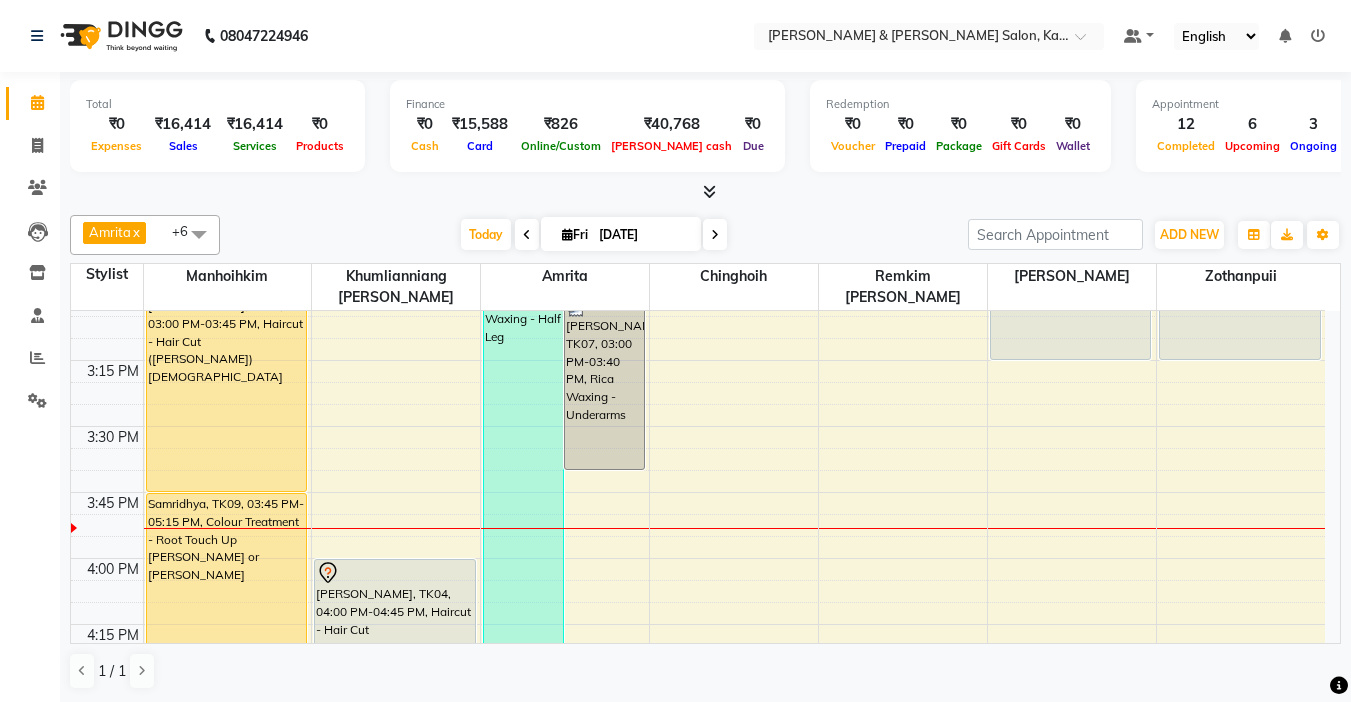 scroll, scrollTop: 1300, scrollLeft: 0, axis: vertical 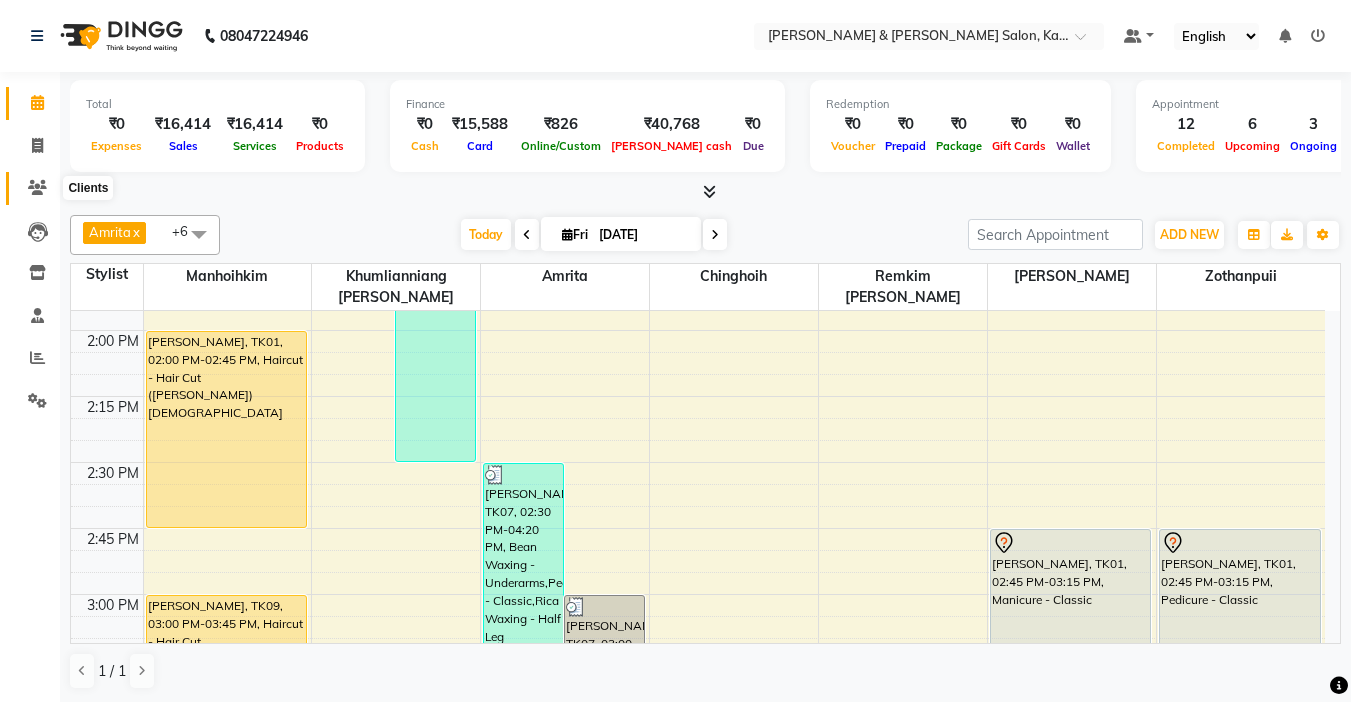 click 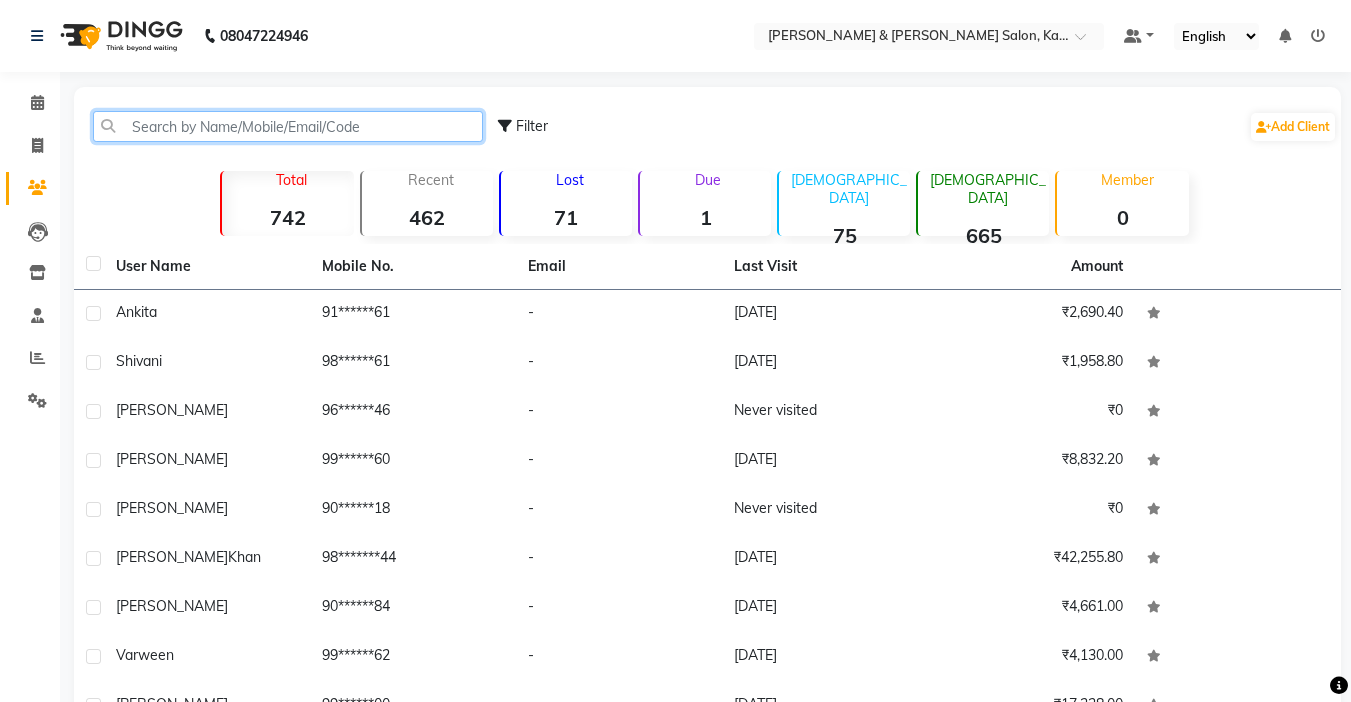 click 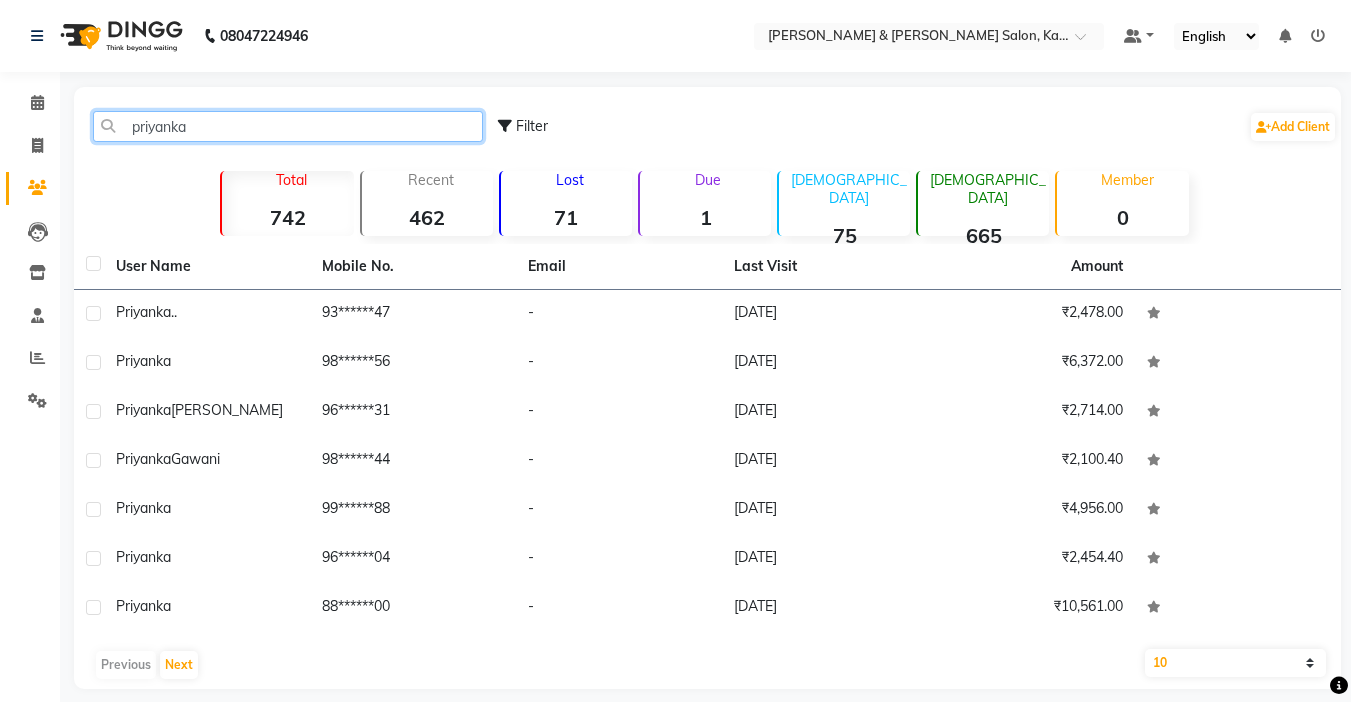 click on "priyanka" 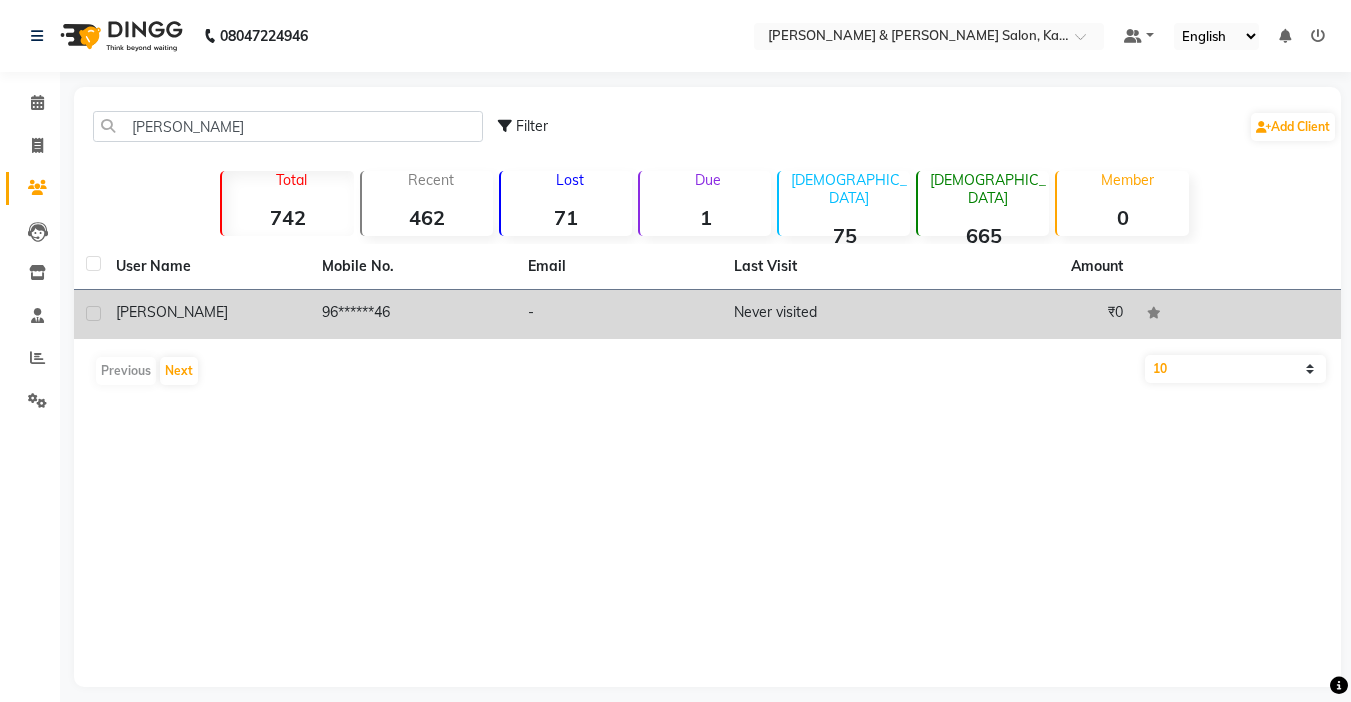 click on "96******46" 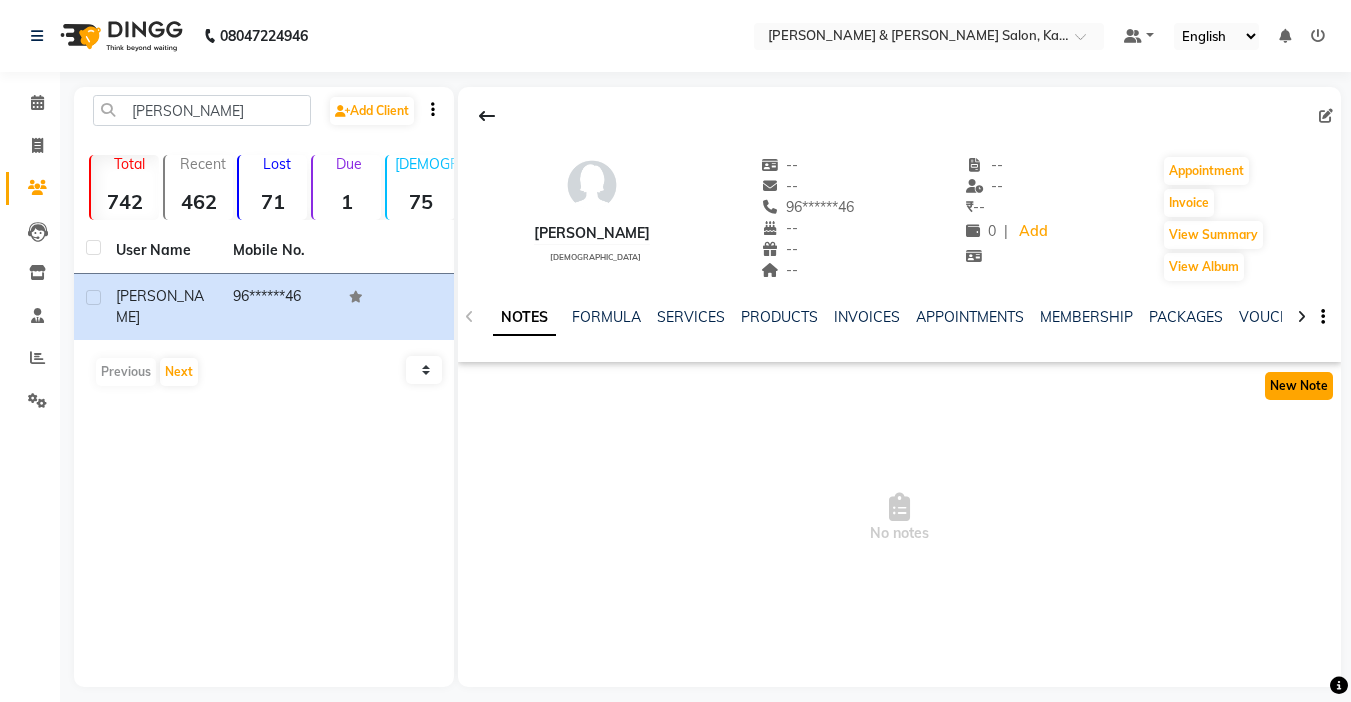 click on "New Note" 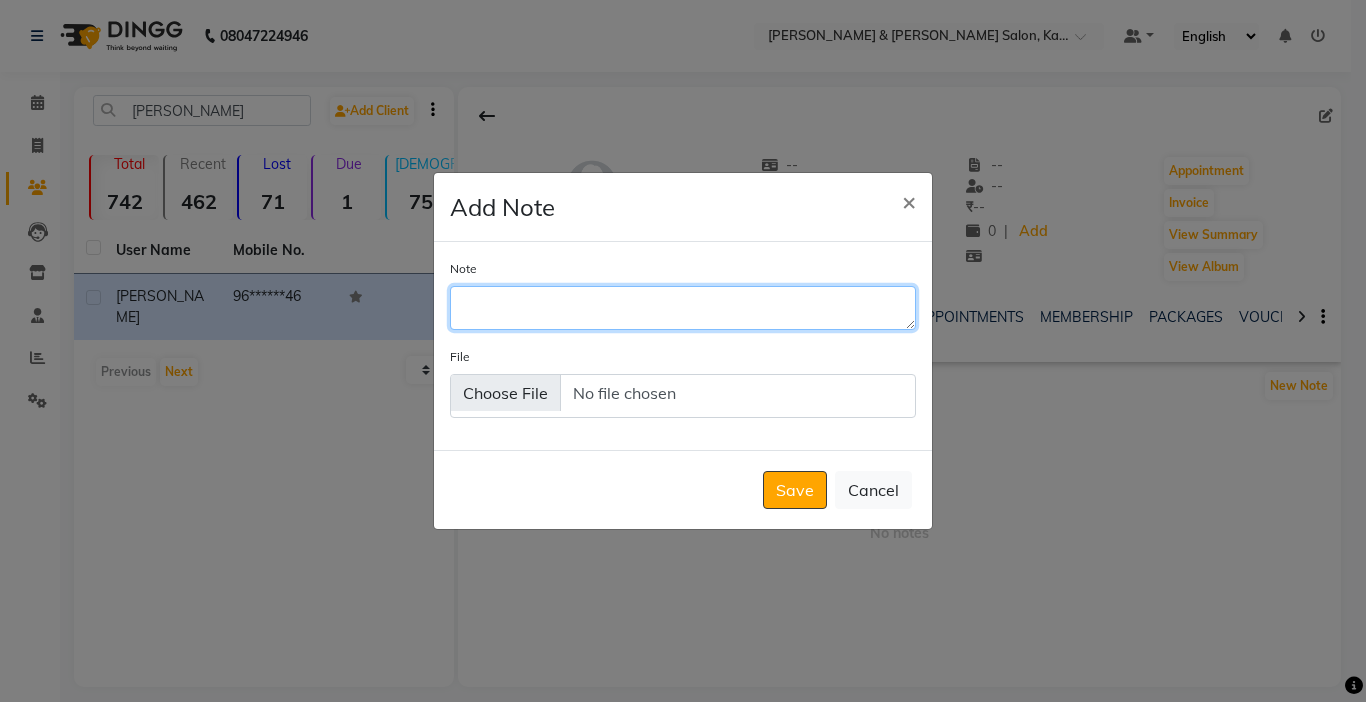 click on "Note" at bounding box center (683, 308) 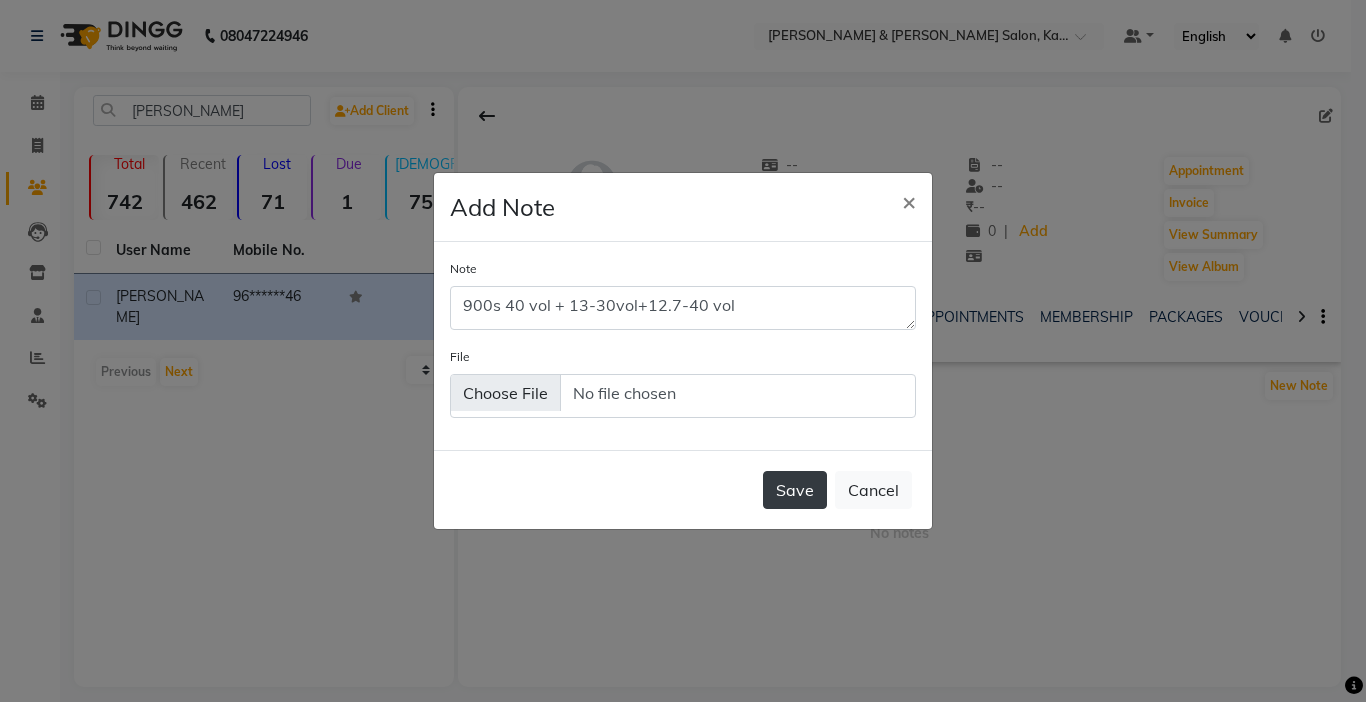 click on "Save" 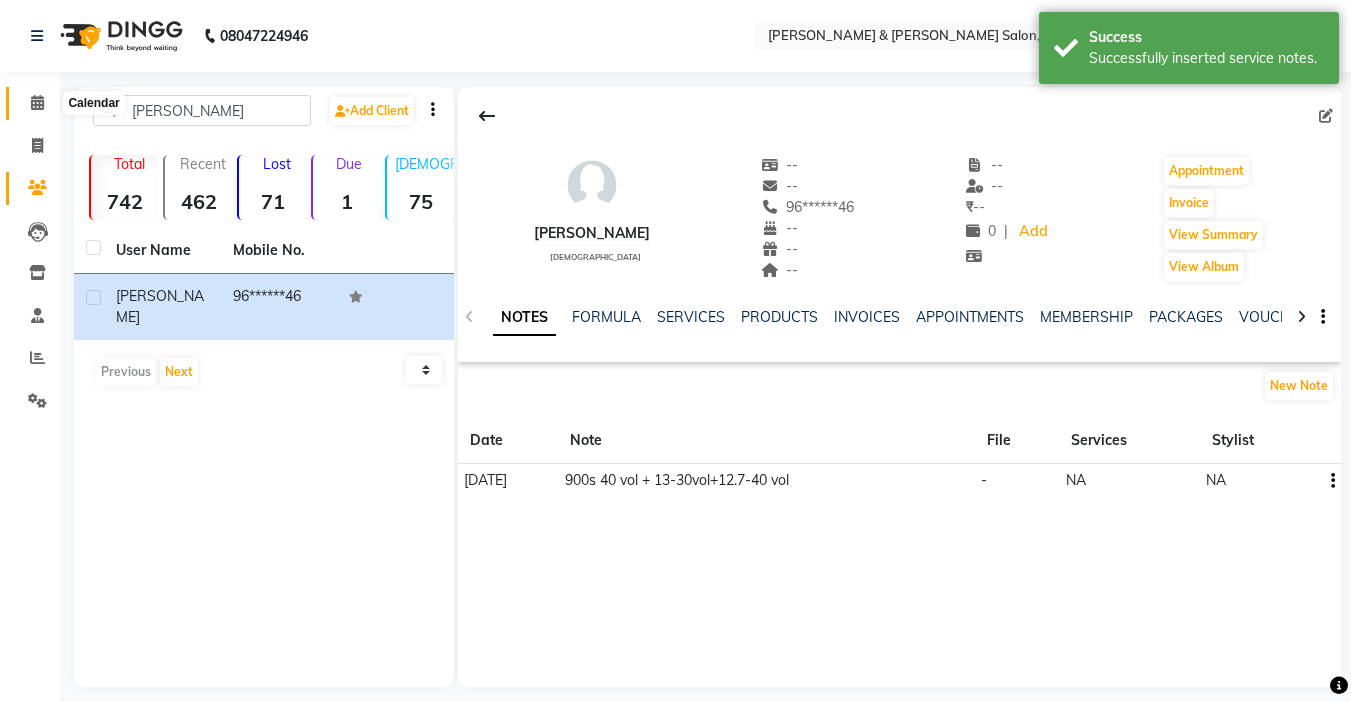 click 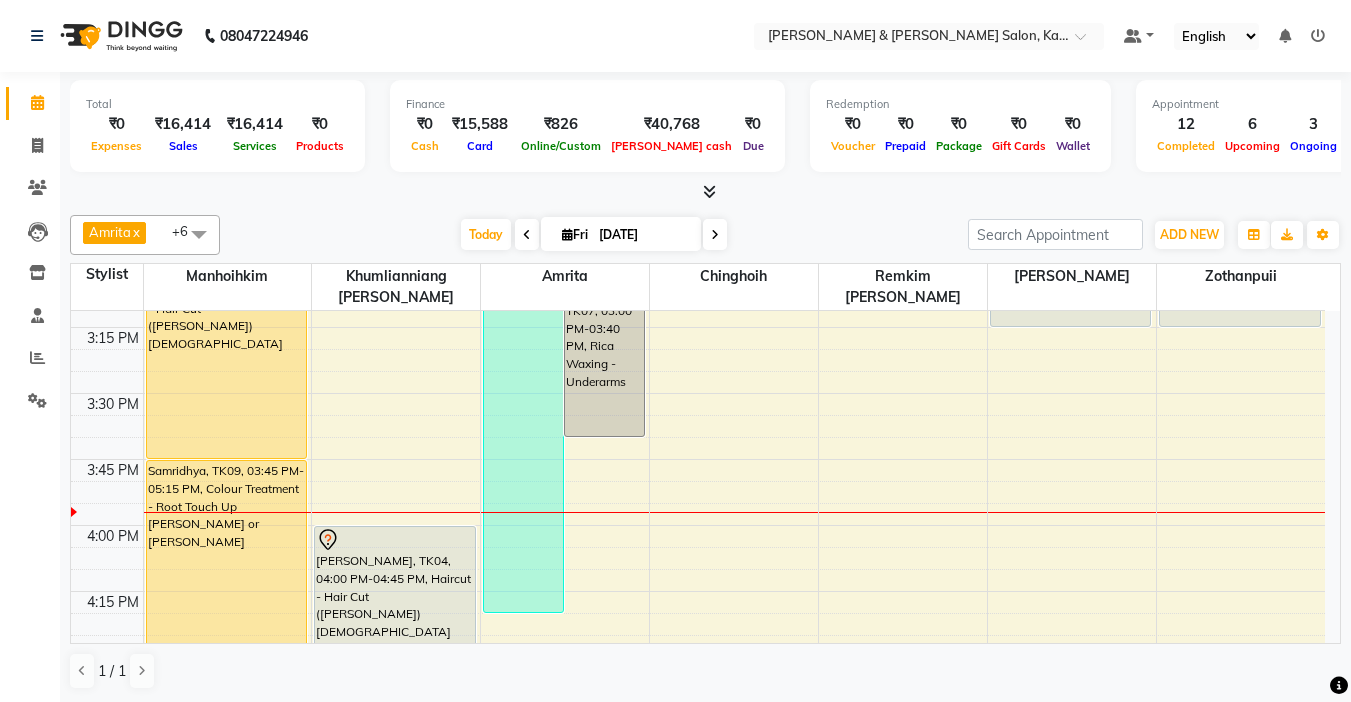 scroll, scrollTop: 1800, scrollLeft: 0, axis: vertical 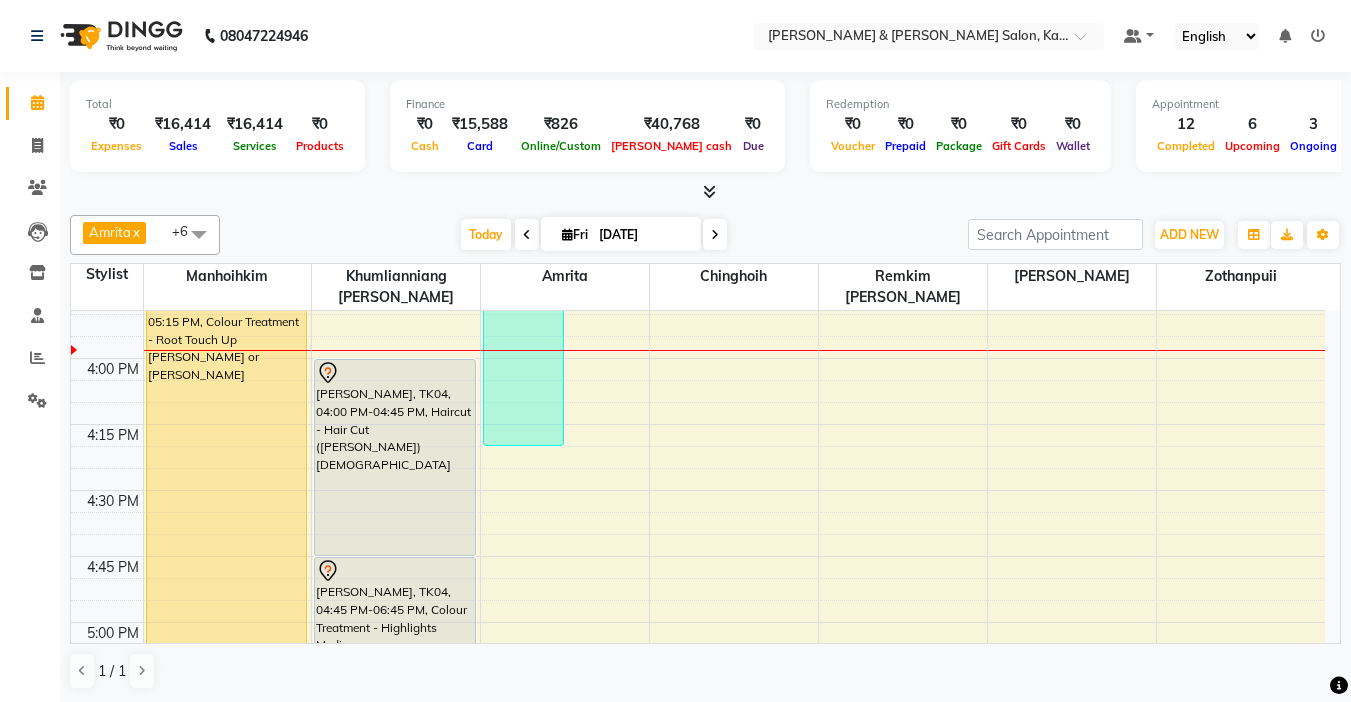 click at bounding box center [705, 192] 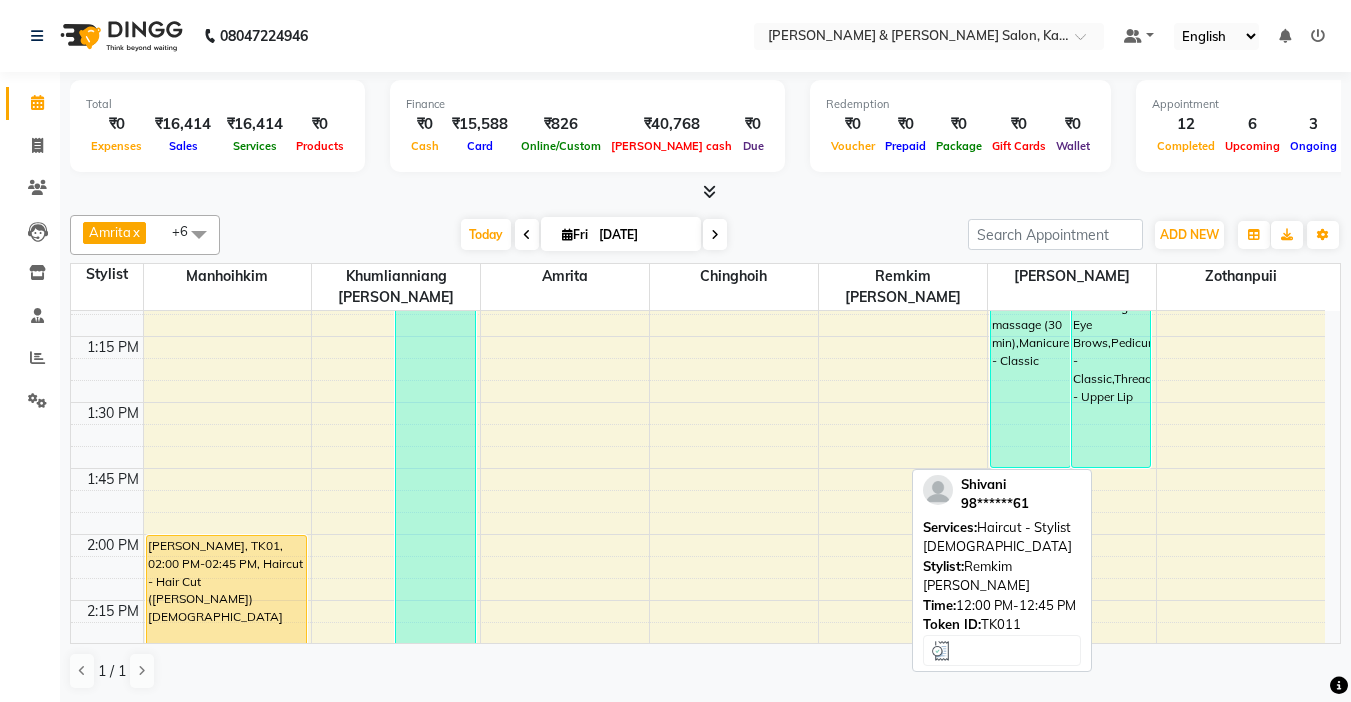 scroll, scrollTop: 1200, scrollLeft: 0, axis: vertical 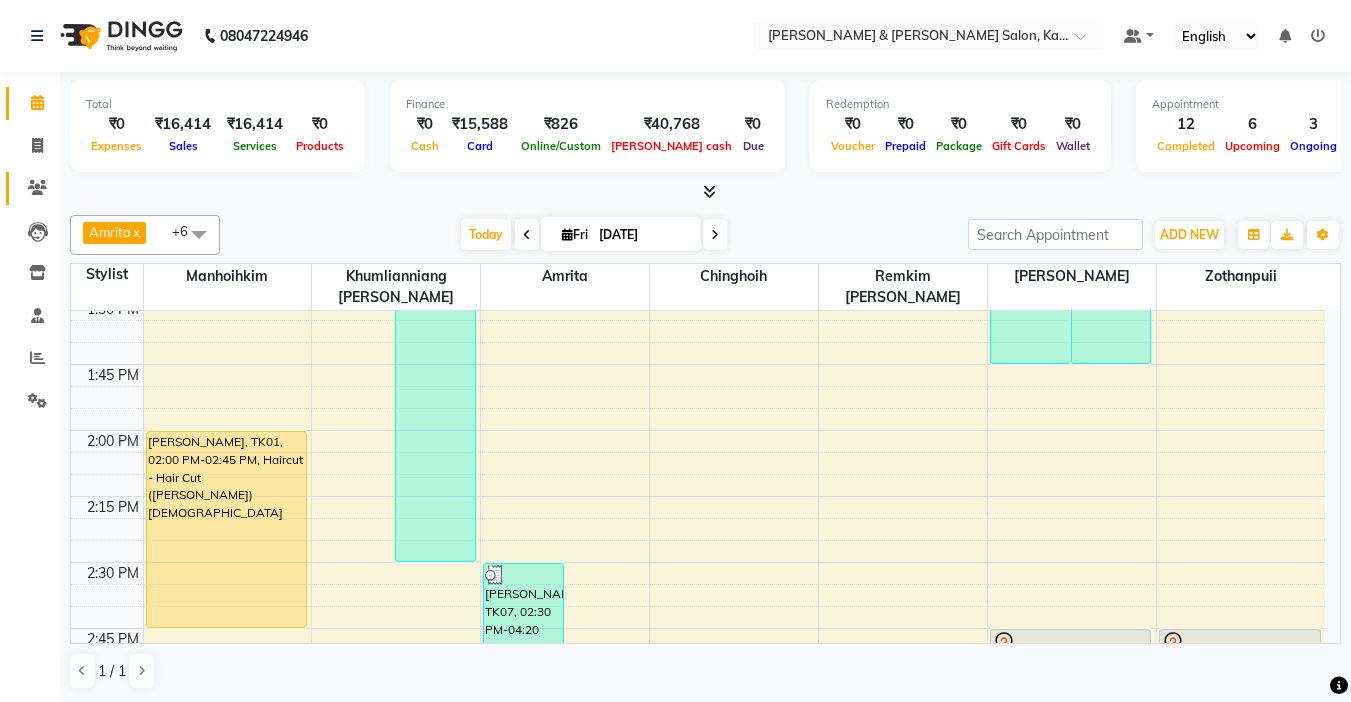 click 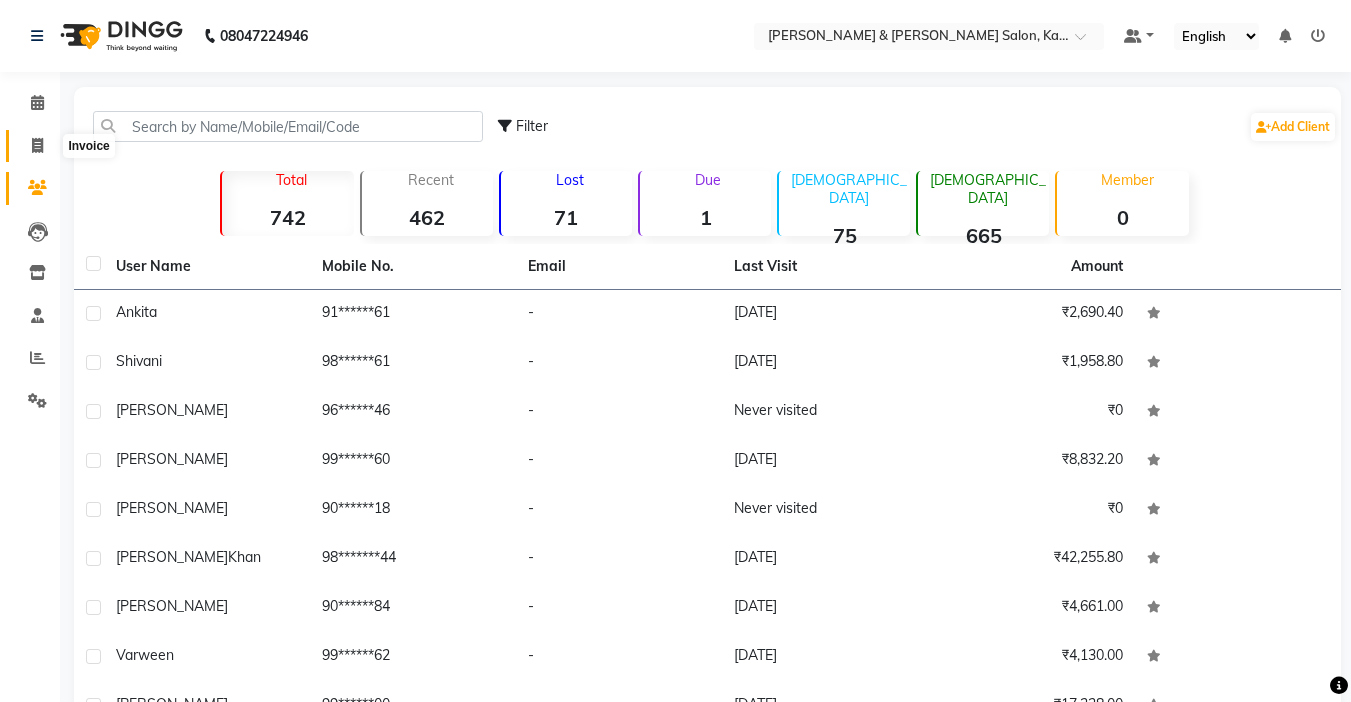 click 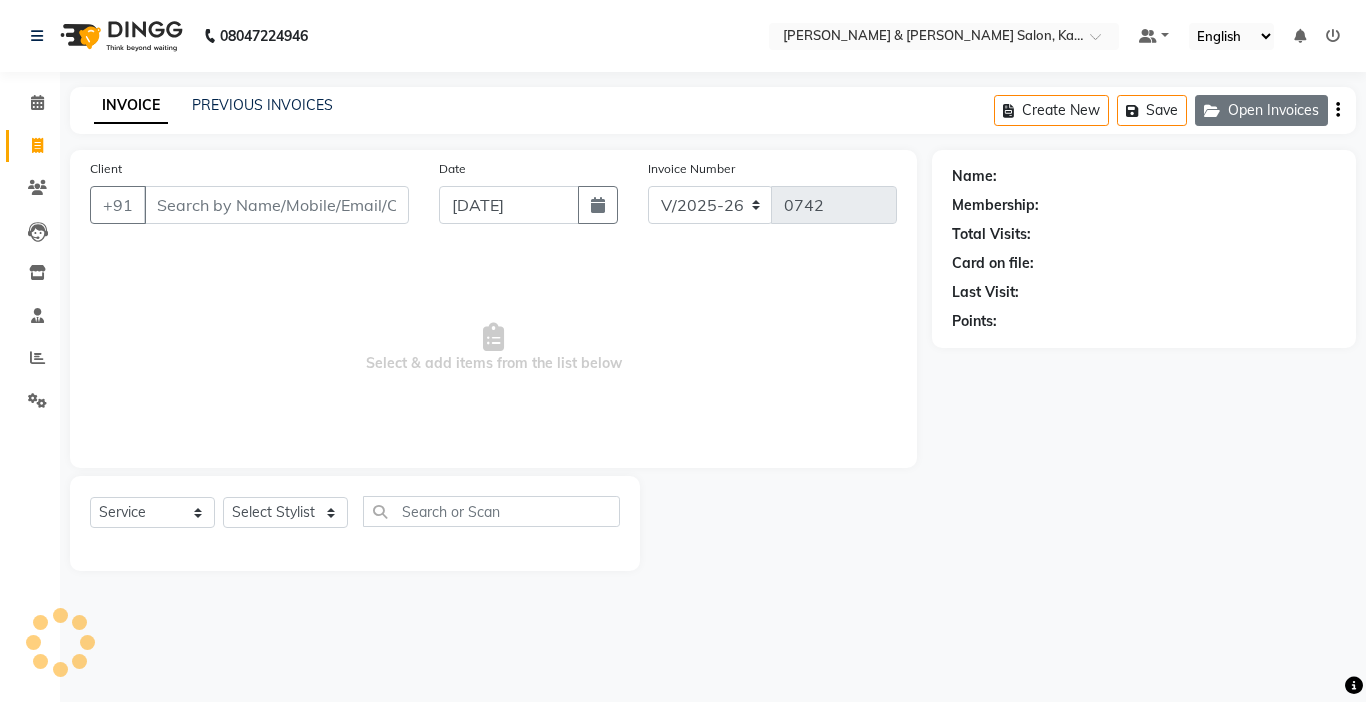 click on "Open Invoices" 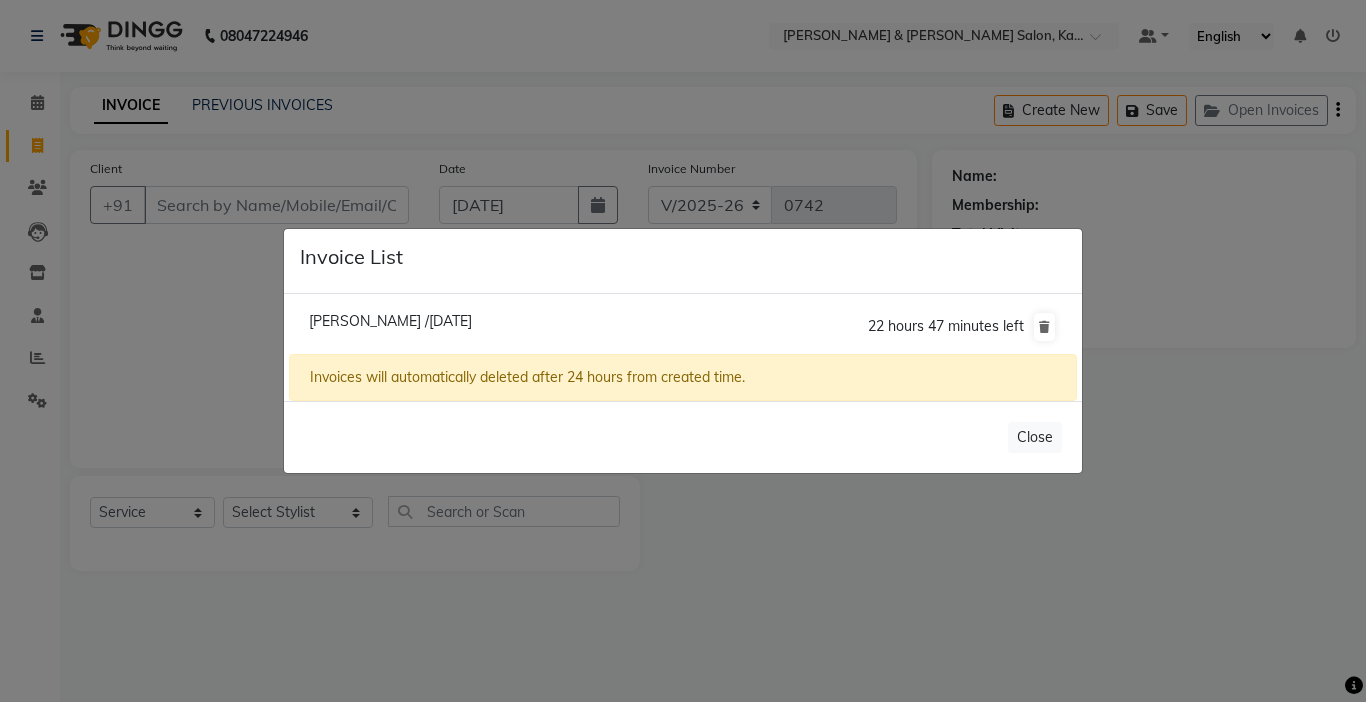 click on "Preyanka /11 July 2025" 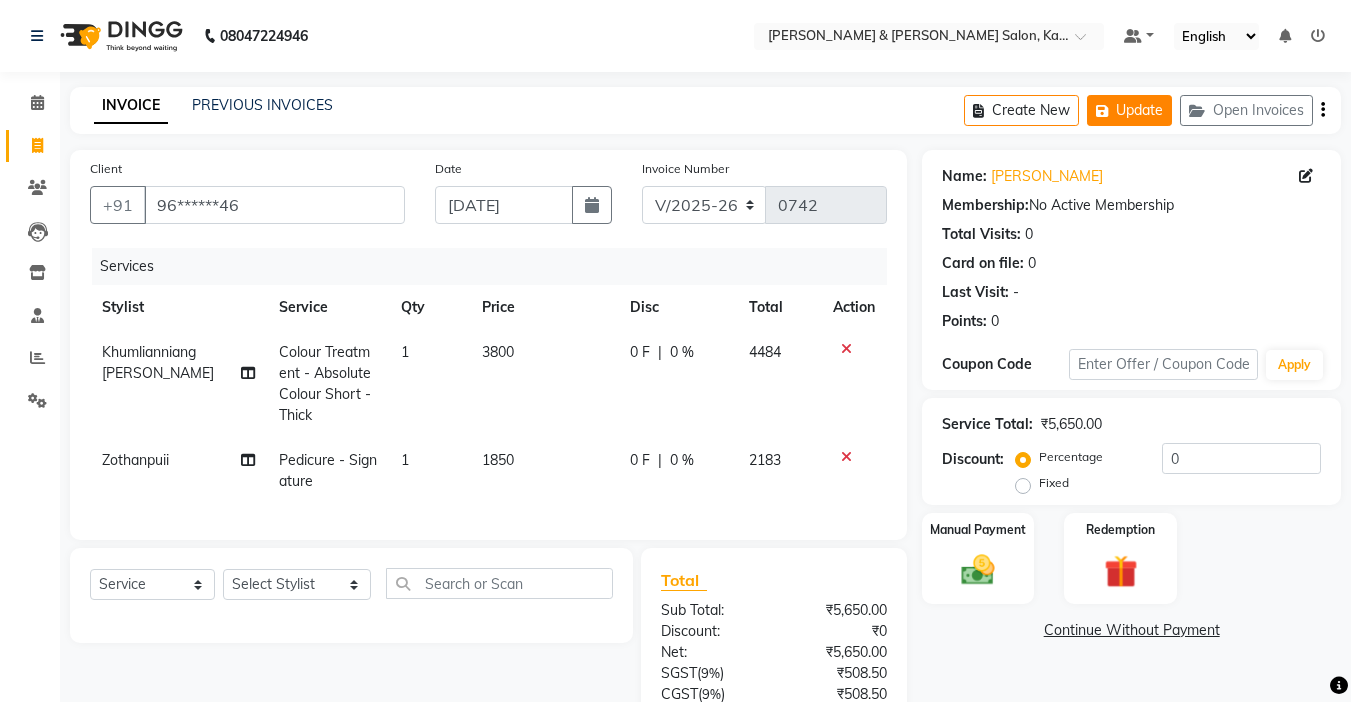click on "Update" 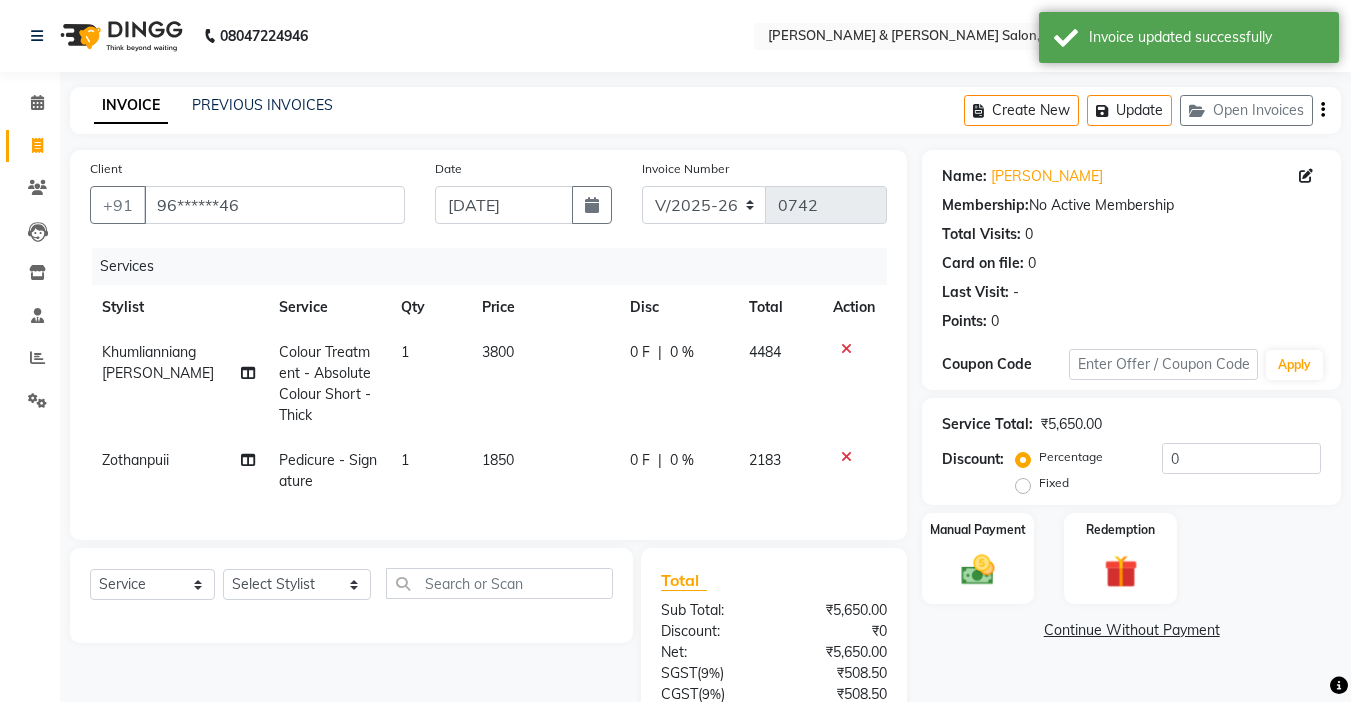 click 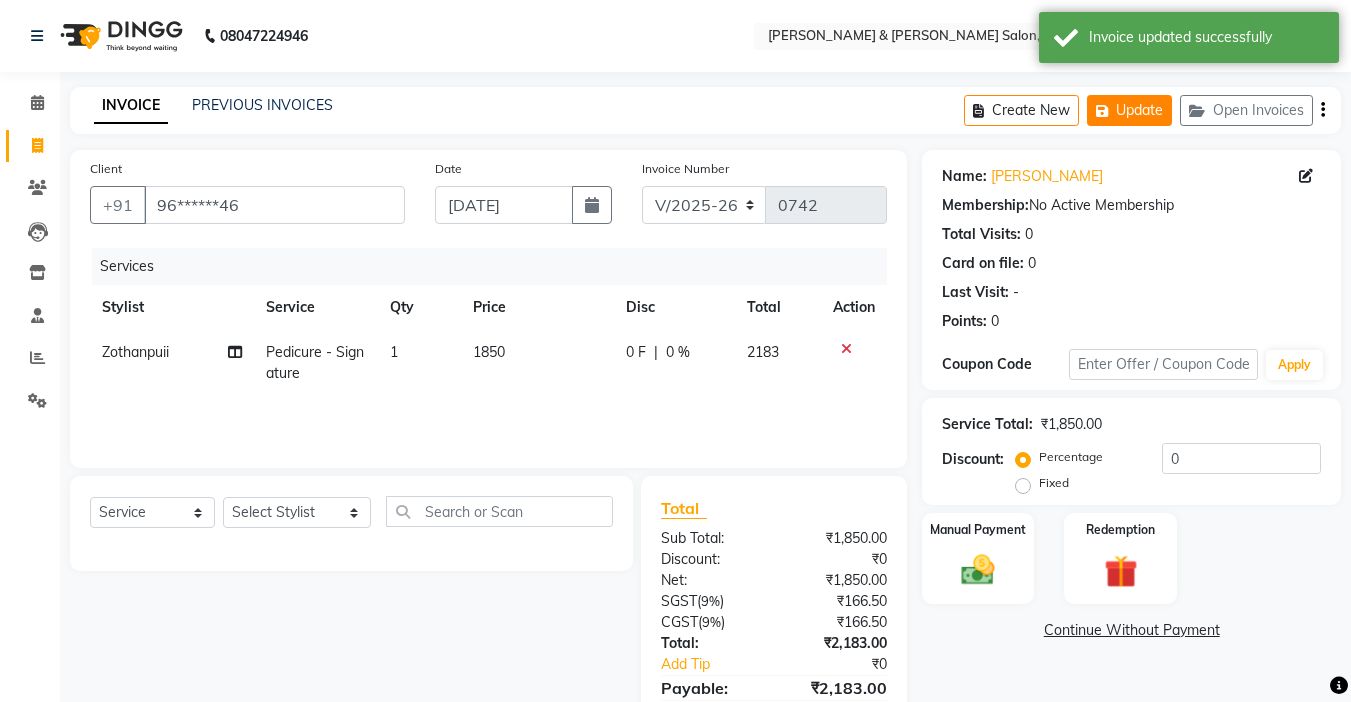click on "Update" 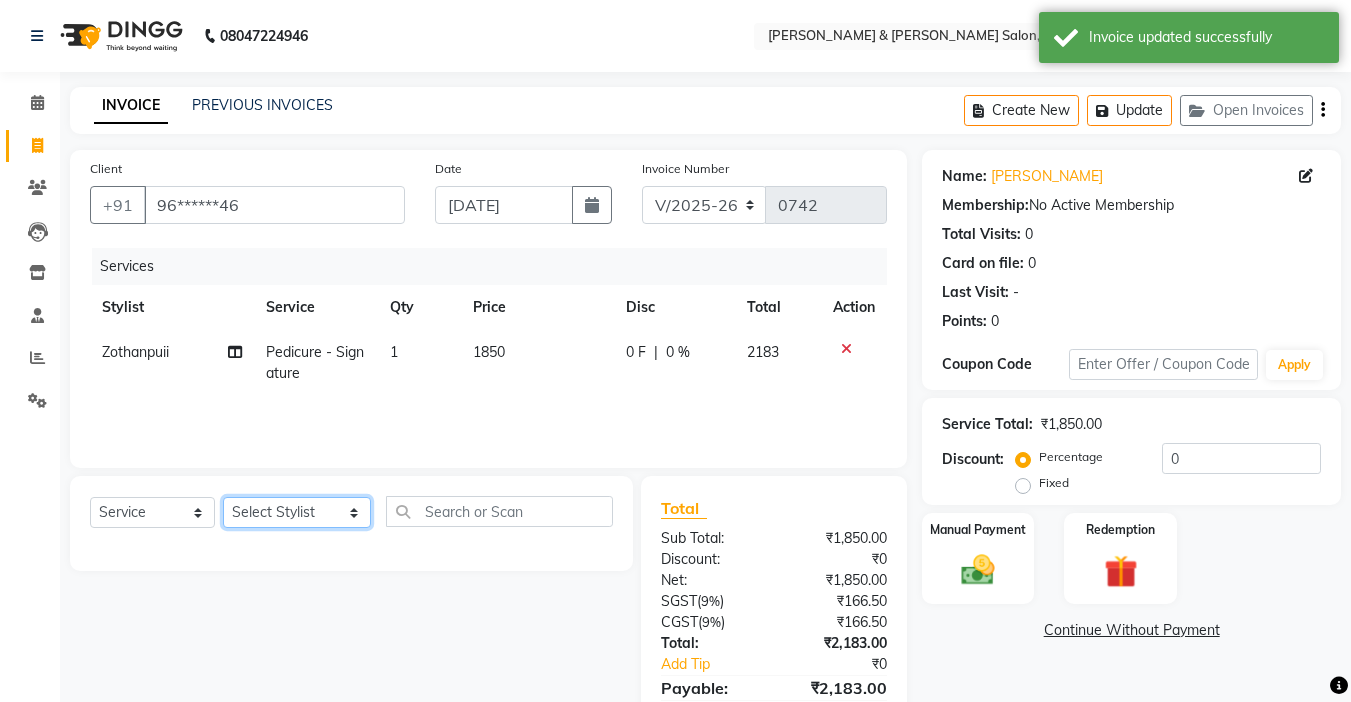 click on "Select Stylist Amrita Anna Boicy Chinghoih Khumlianniang Guite Linda Chingmuan Niang Manager Manhoihkim Protima Kami Remkim Tonsing Sonia vaiphei  Steve .mynlyanSonangaihte Zothanpuii" 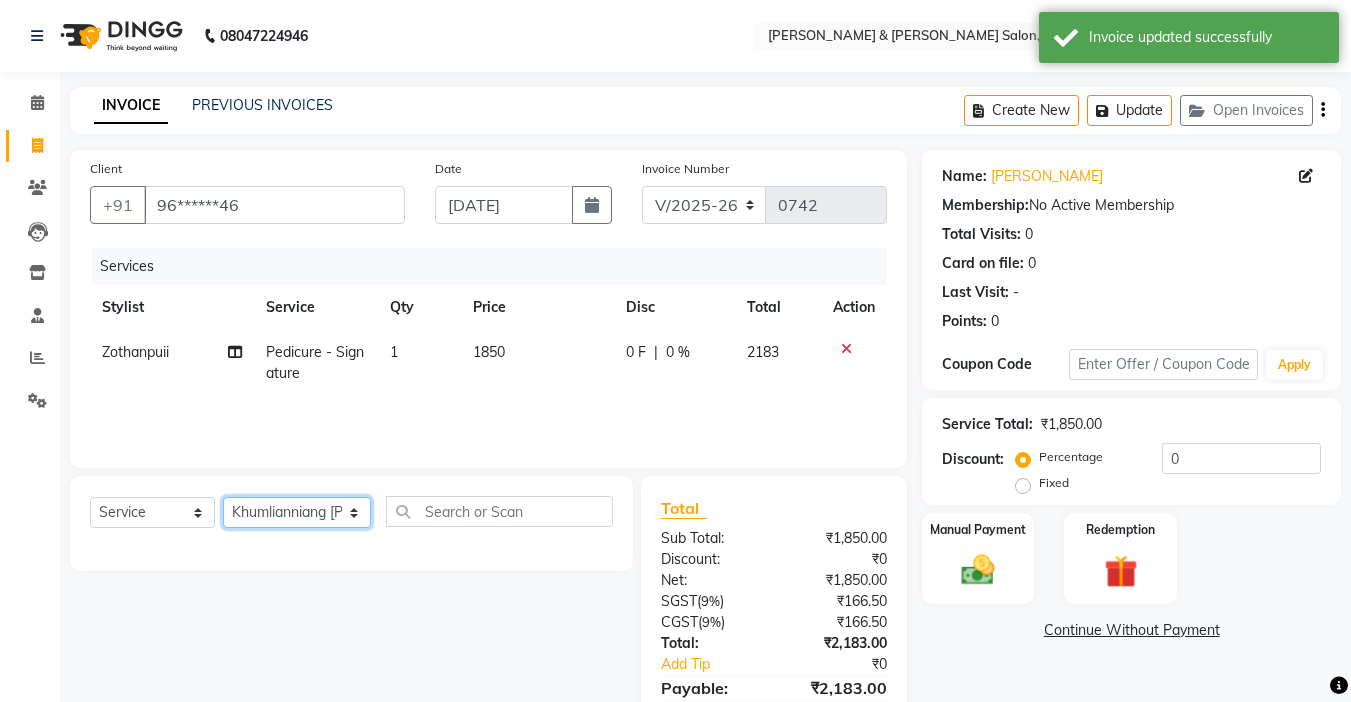click on "Select Stylist Amrita Anna Boicy Chinghoih Khumlianniang Guite Linda Chingmuan Niang Manager Manhoihkim Protima Kami Remkim Tonsing Sonia vaiphei  Steve .mynlyanSonangaihte Zothanpuii" 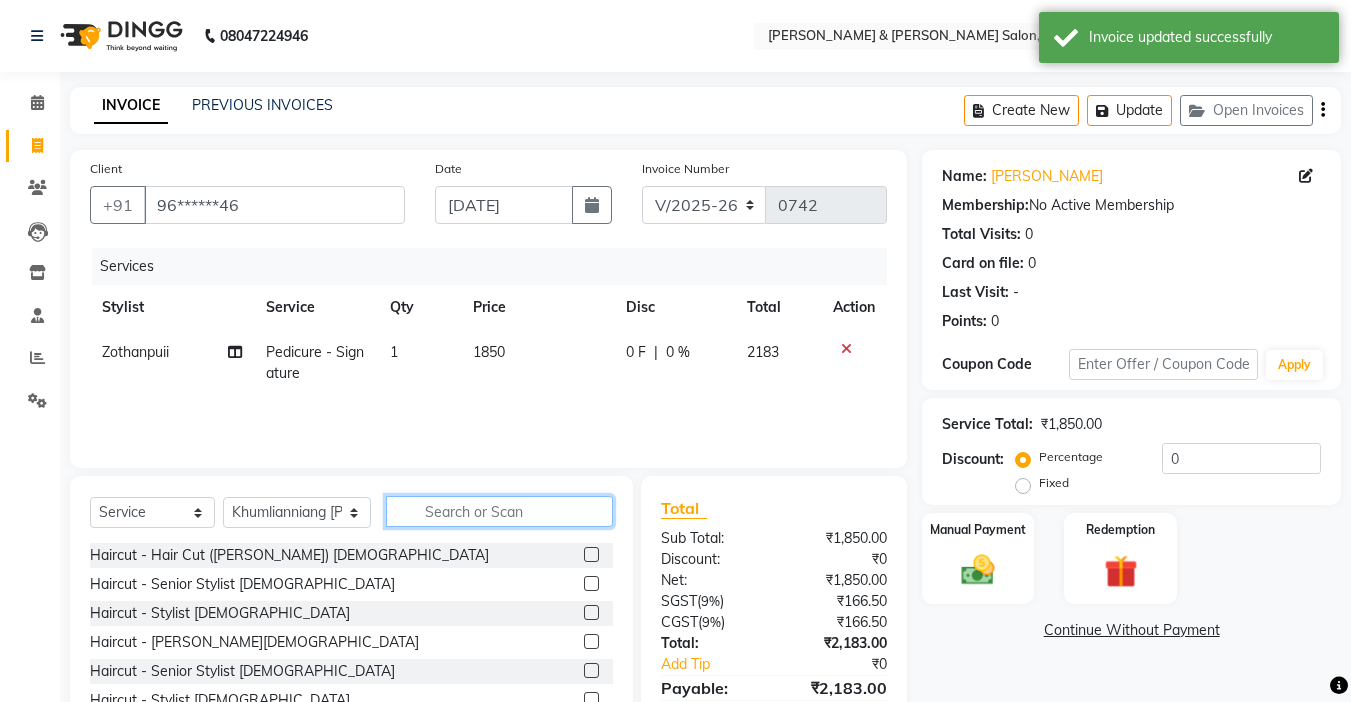 click 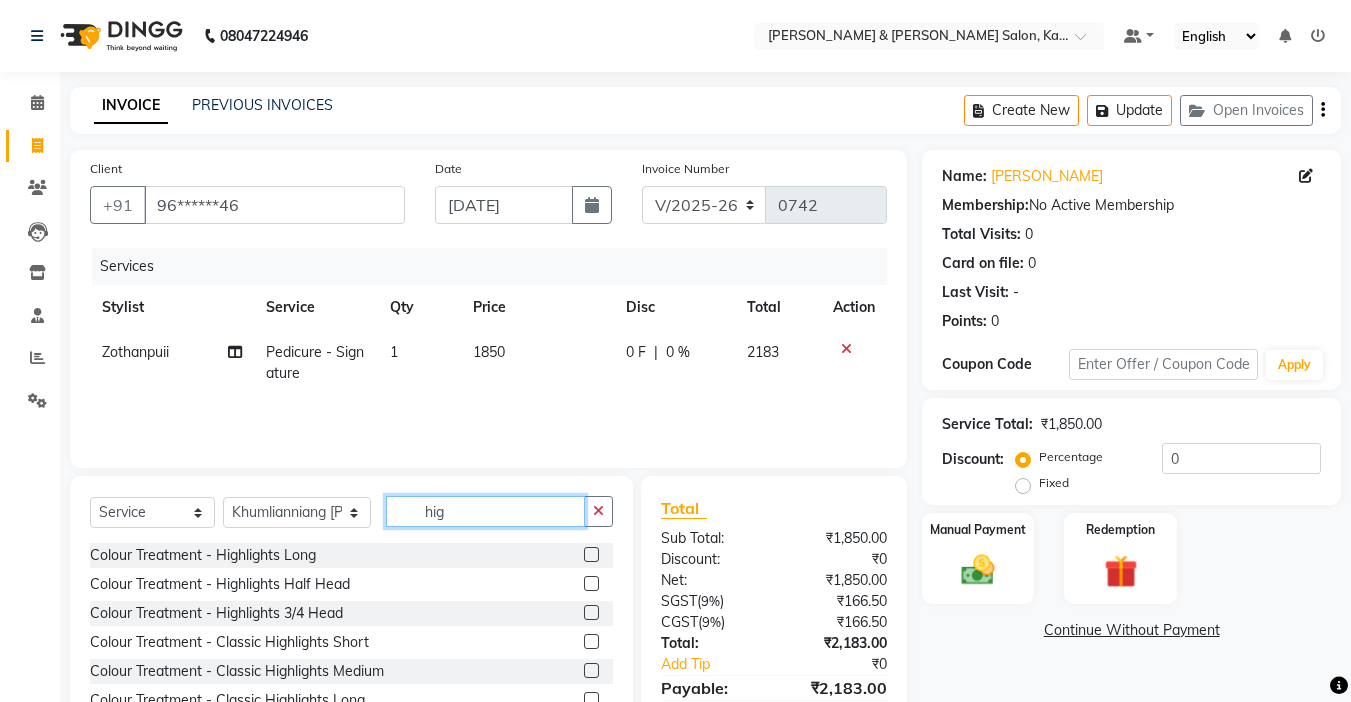 scroll, scrollTop: 90, scrollLeft: 0, axis: vertical 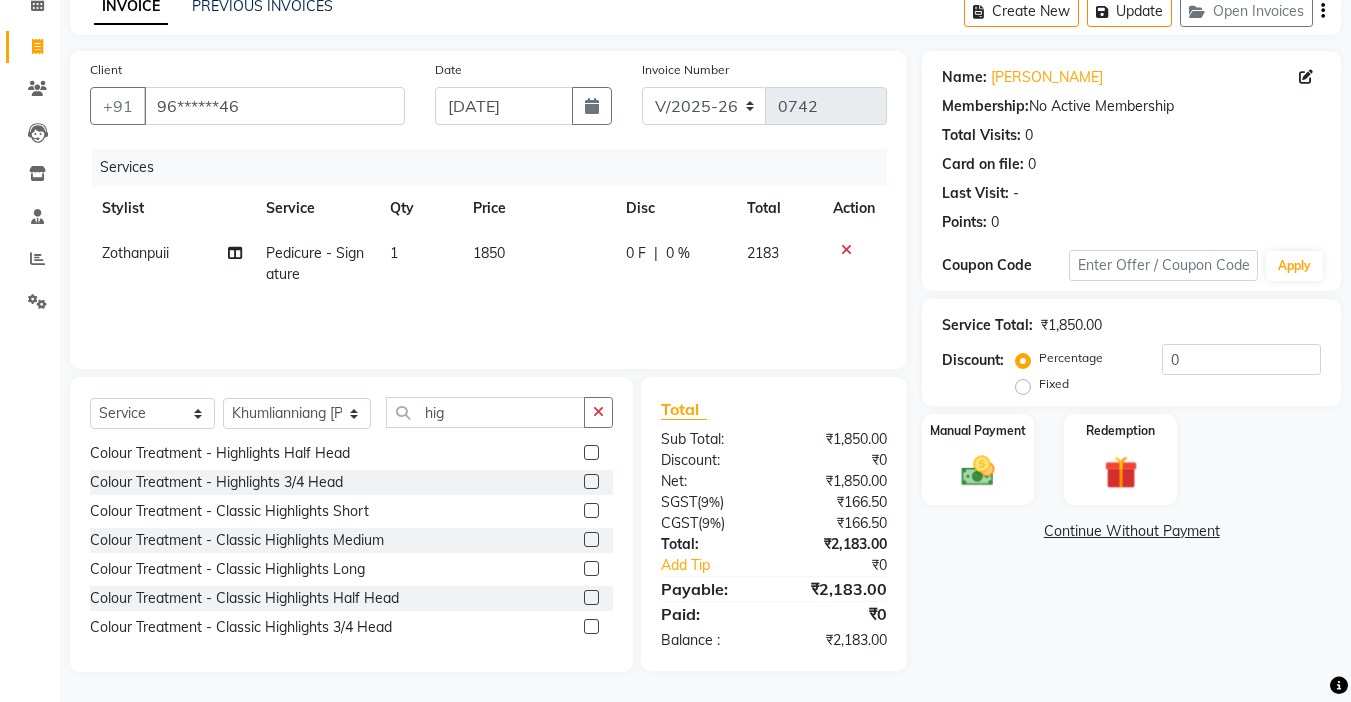 click 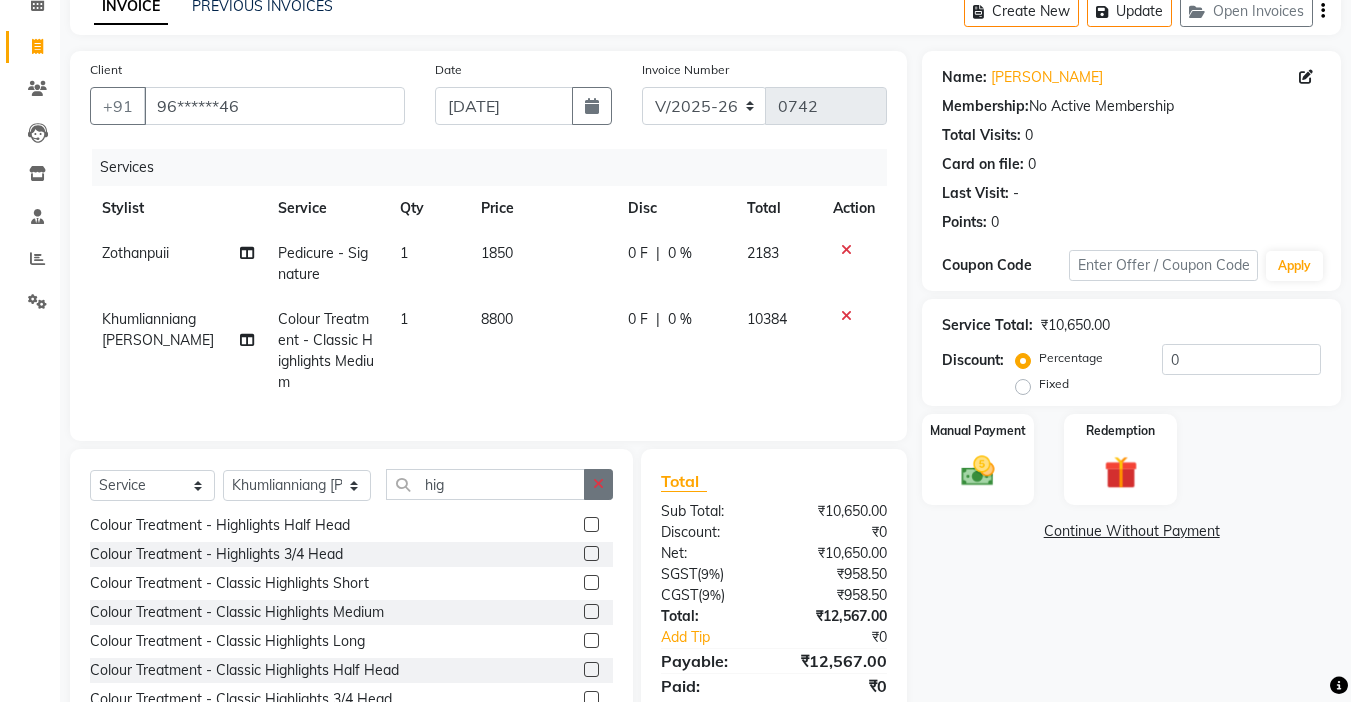click 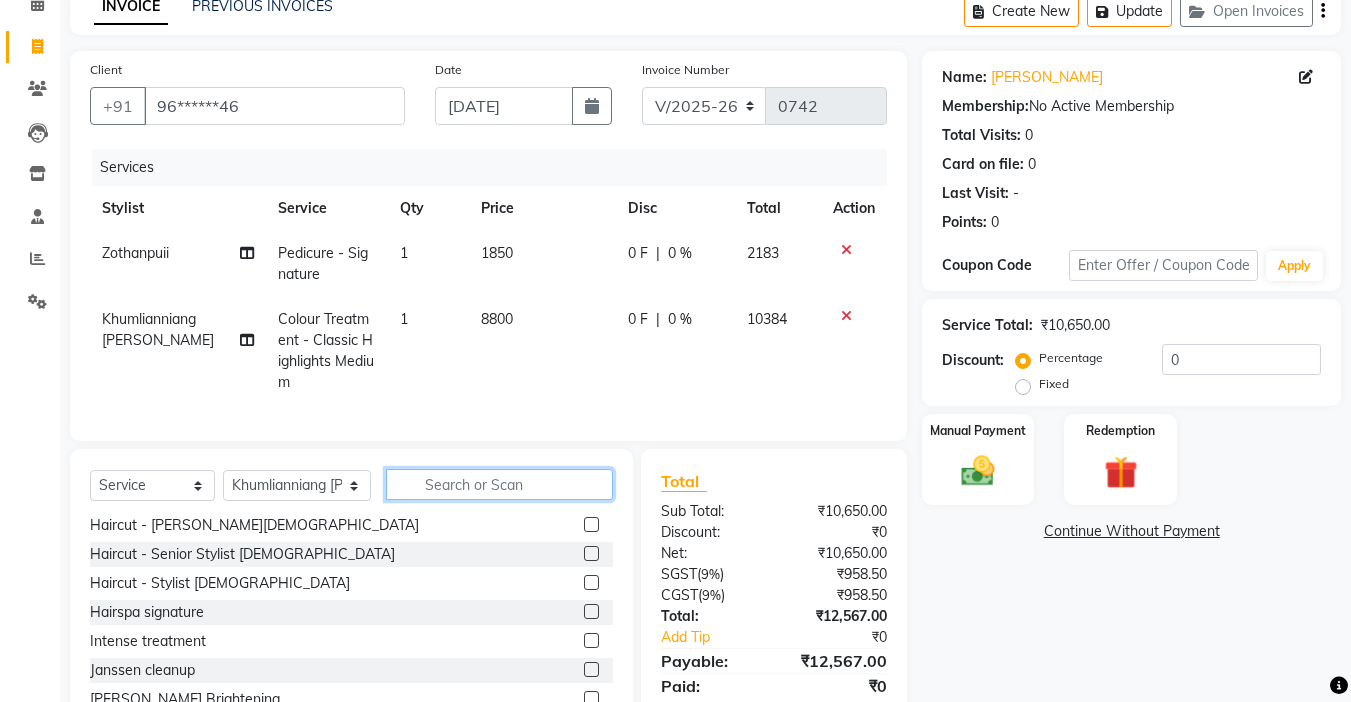 scroll, scrollTop: 186, scrollLeft: 0, axis: vertical 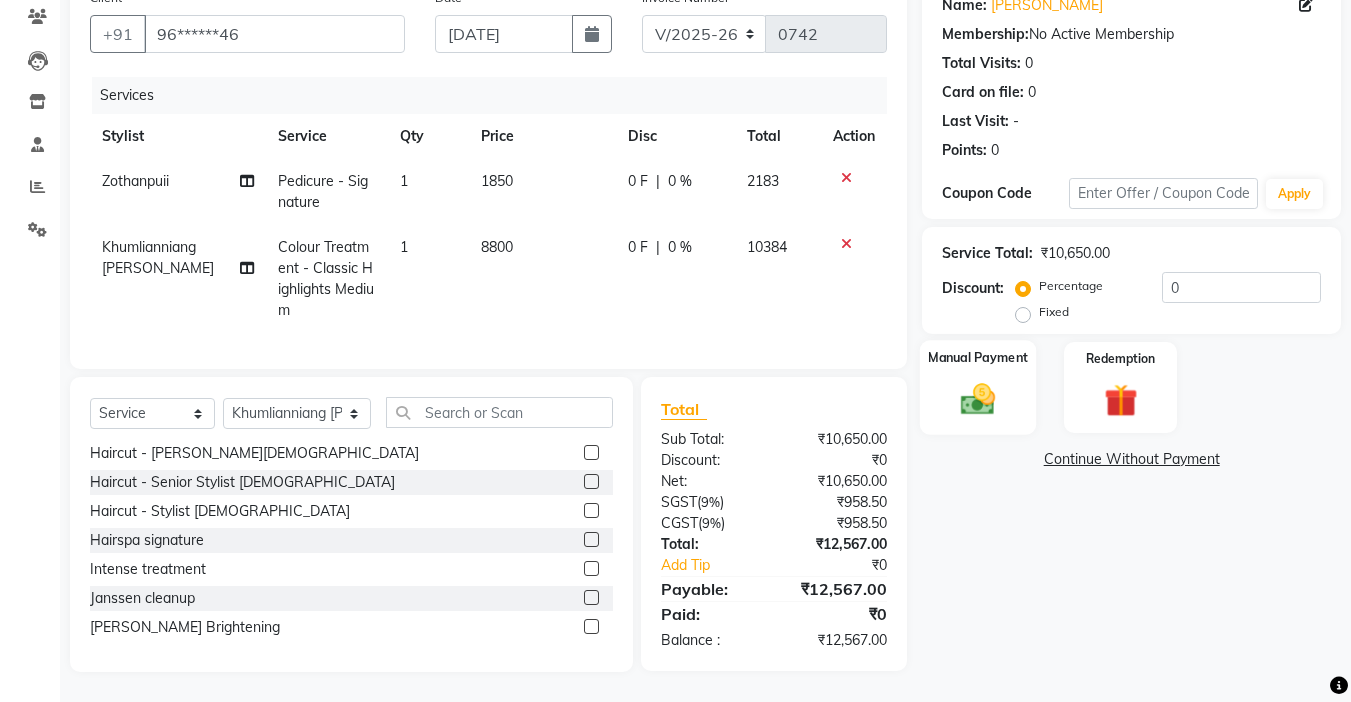 click 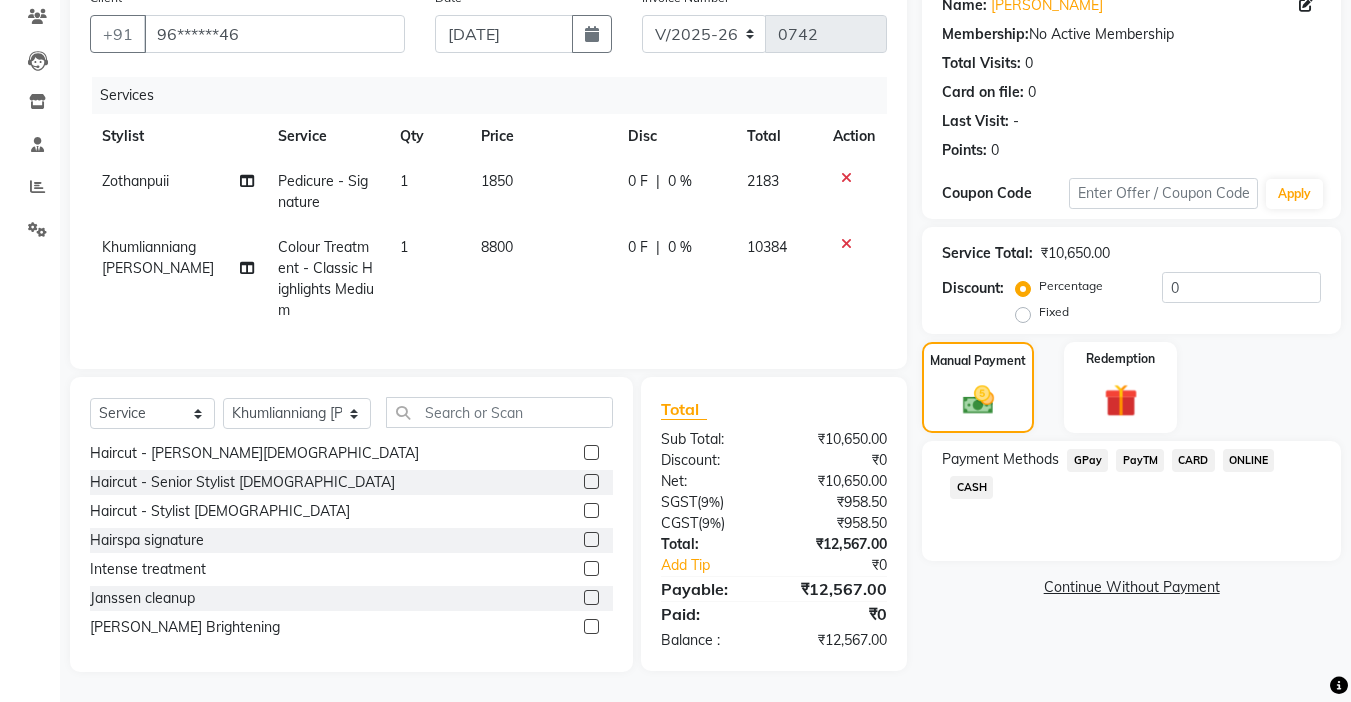 click on "0 %" 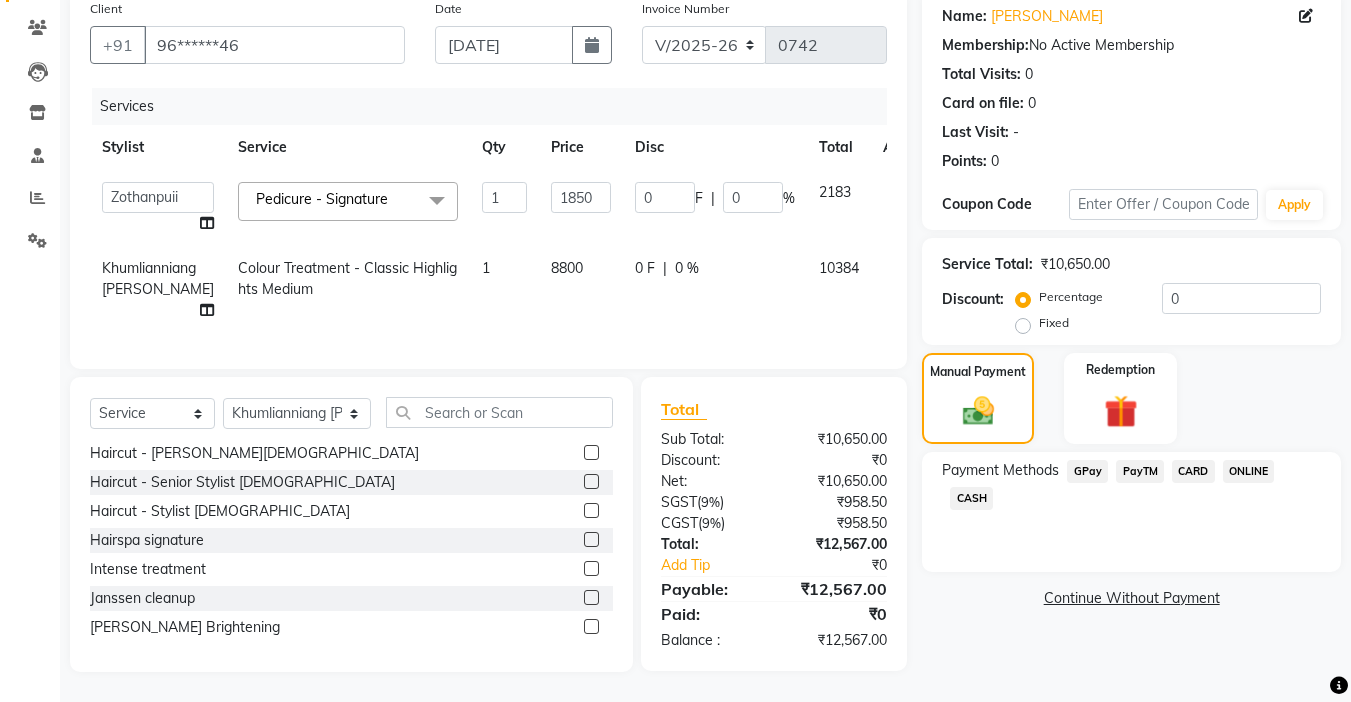 scroll, scrollTop: 154, scrollLeft: 0, axis: vertical 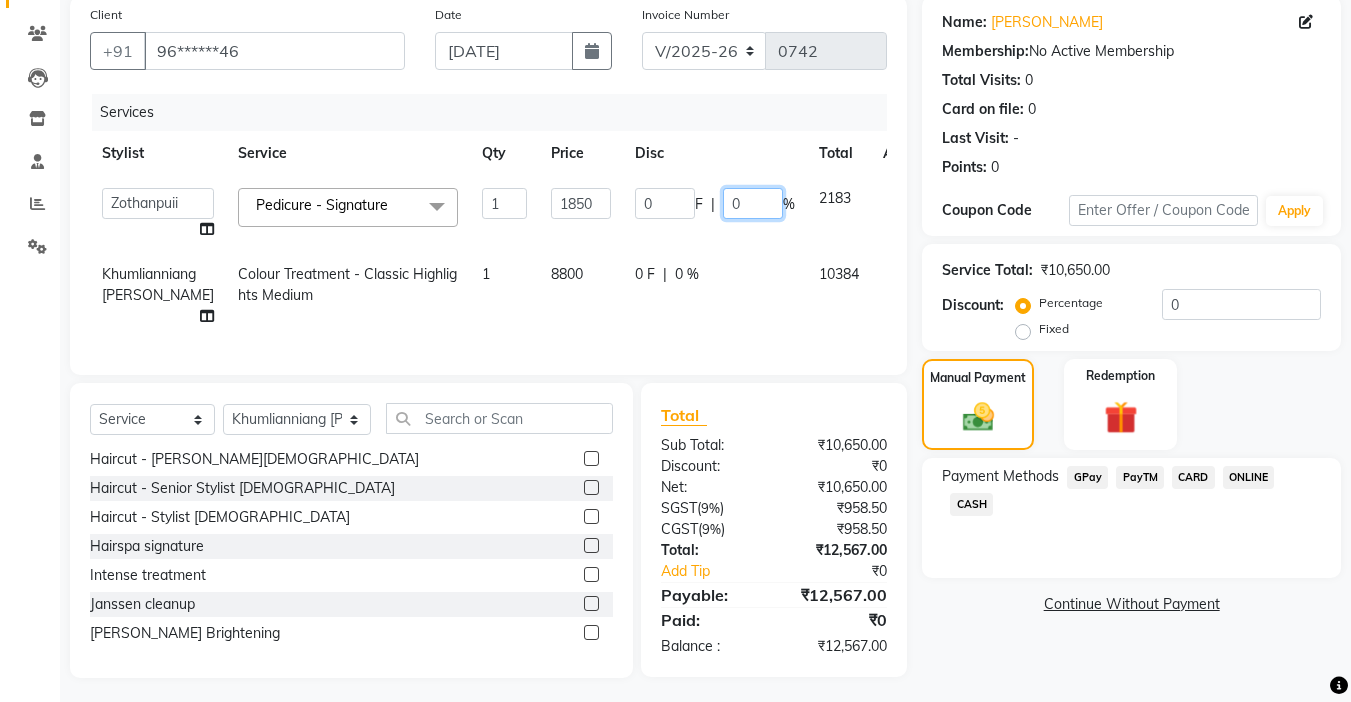 click on "0" 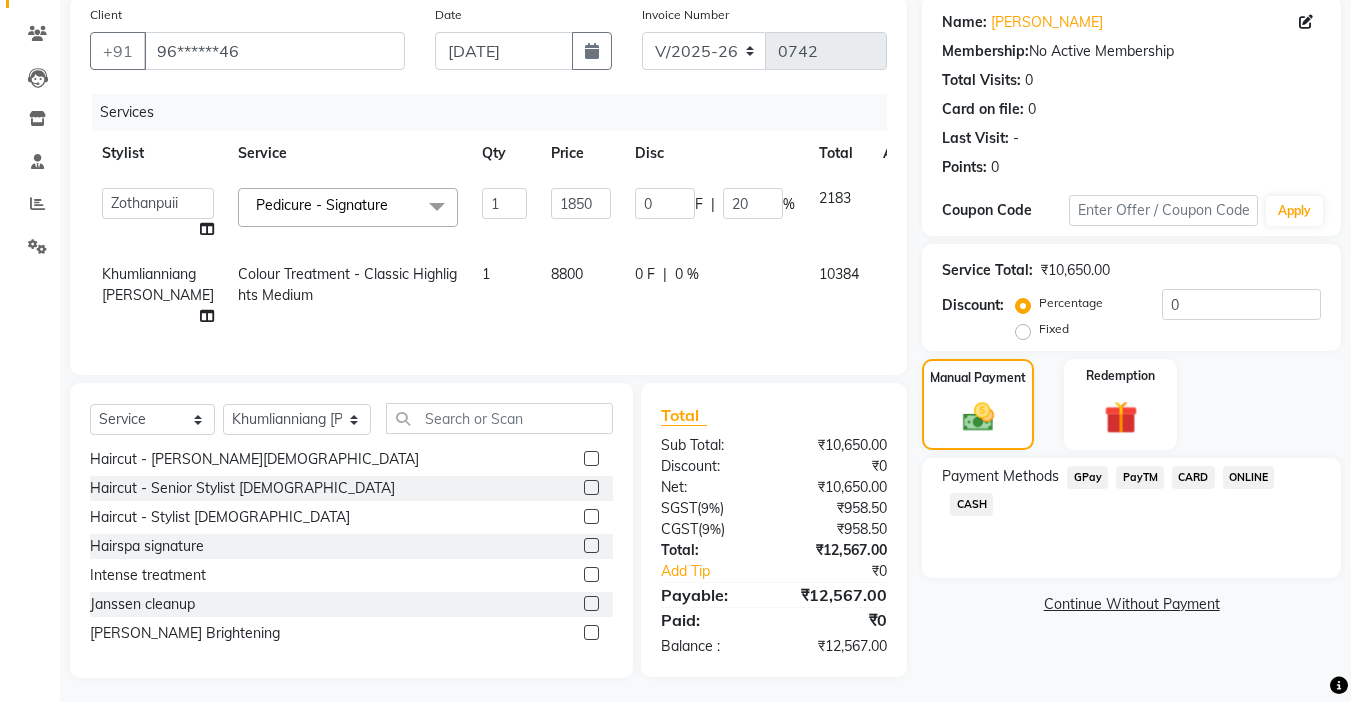 click on "Client +91 96******46 Date 11-07-2025 Invoice Number V/2025 V/2025-26 0742 Services Stylist Service Qty Price Disc Total Action  Amrita   Anna   Boicy   Chinghoih   Khumlianniang Guite   Linda Chingmuan Niang   Manager   Manhoihkim   Protima Kami   Remkim Tonsing   Sonia vaiphei    Steve .mynlyanSonangaihte   Zothanpuii  Pedicure - Signature  x Haircut - Hair Cut (Kim) Female Haircut - Senior Stylist Female Haircut - Stylist Female Haircut - Kim Male Haircut - Senior Stylist Male Haircut - Stylist Male Hairspa signature Intense treatment  Janssen cleanup Janssen Brightening Haircut - Niang Male Hair Cut (Niang) Female Beard trim Nose wax rica  uper lip wax chin wax Blowdry - Stylist Blowdry - Short Blowdry - Medium Blowdry - Long Blowdry - Shampoo, Conditioning & Blastdry Blowdry - Very long  Styling with Heated Tools - Short Styling with Heated Tools - Medium Styling with Heated Tools - Long Hair Updo Hair & Scalp Treatment - Signature Hair Spa Hair & Scalp Treatment - Intense Treatment Threading - Chin Opi" 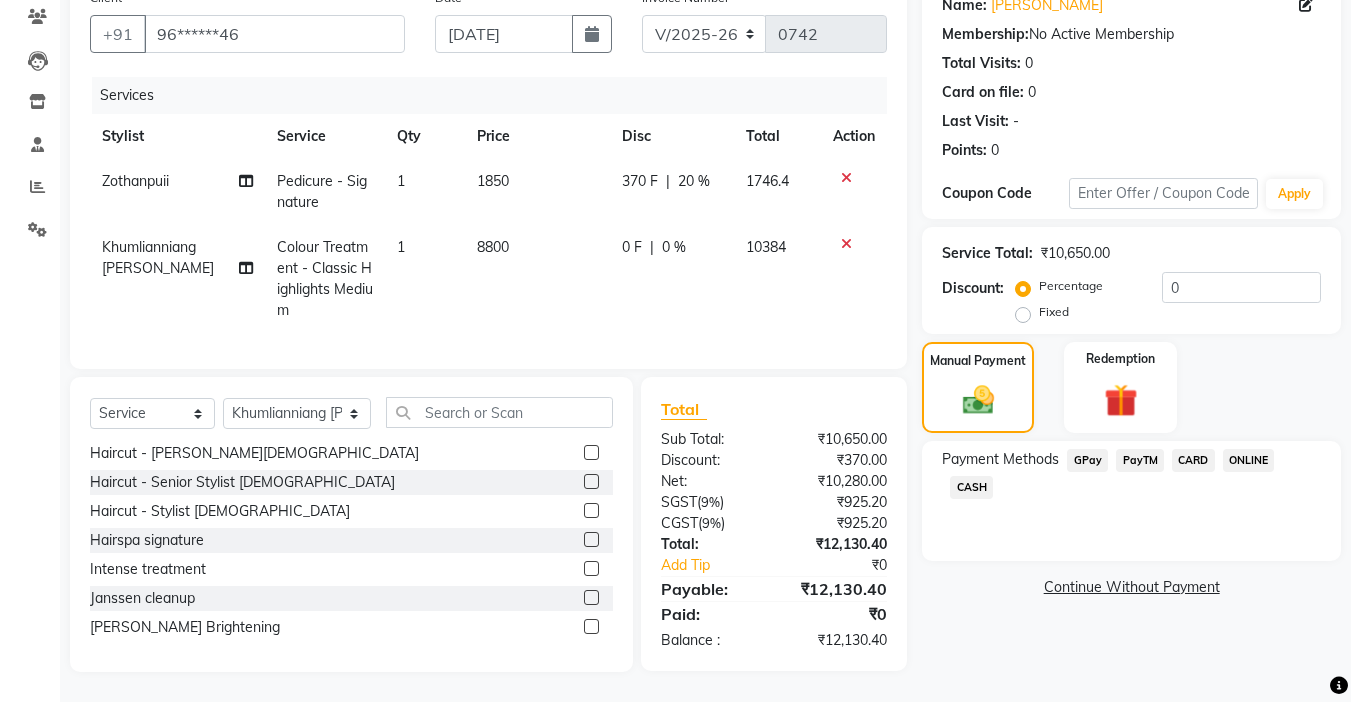 scroll, scrollTop: 0, scrollLeft: 0, axis: both 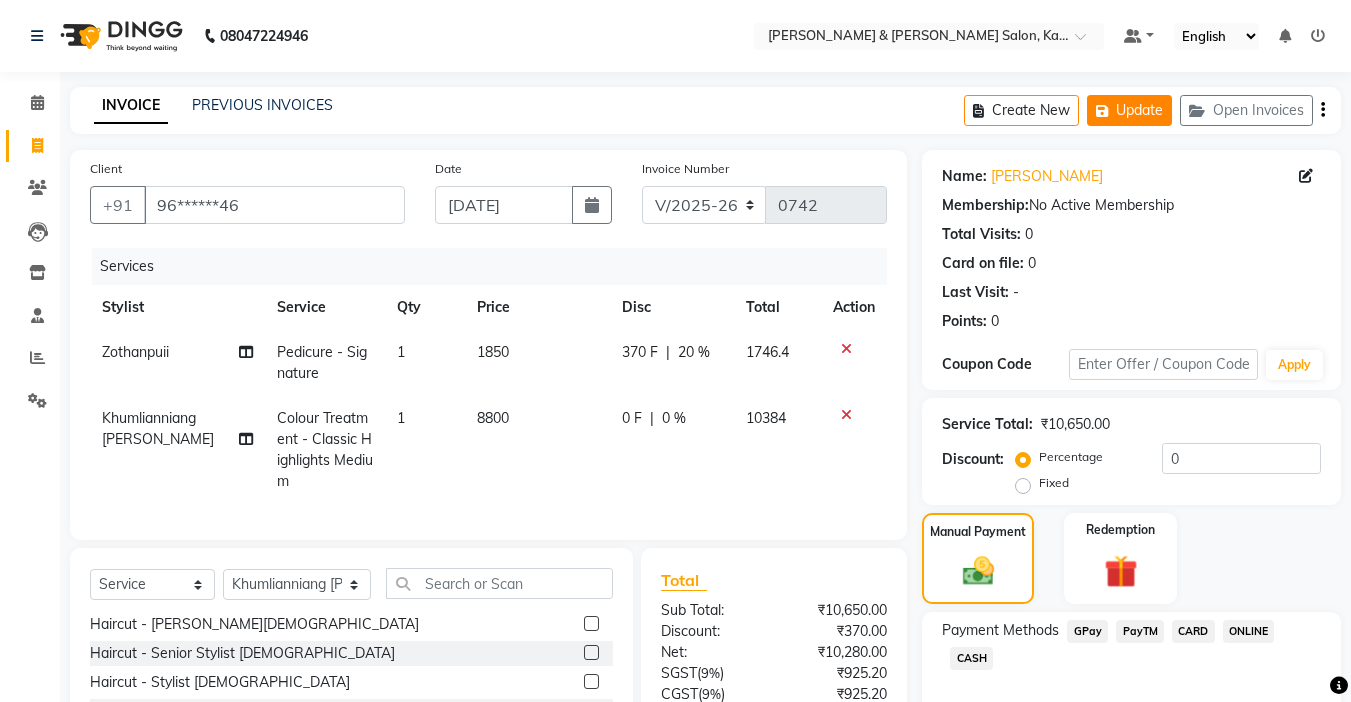 click on "Update" 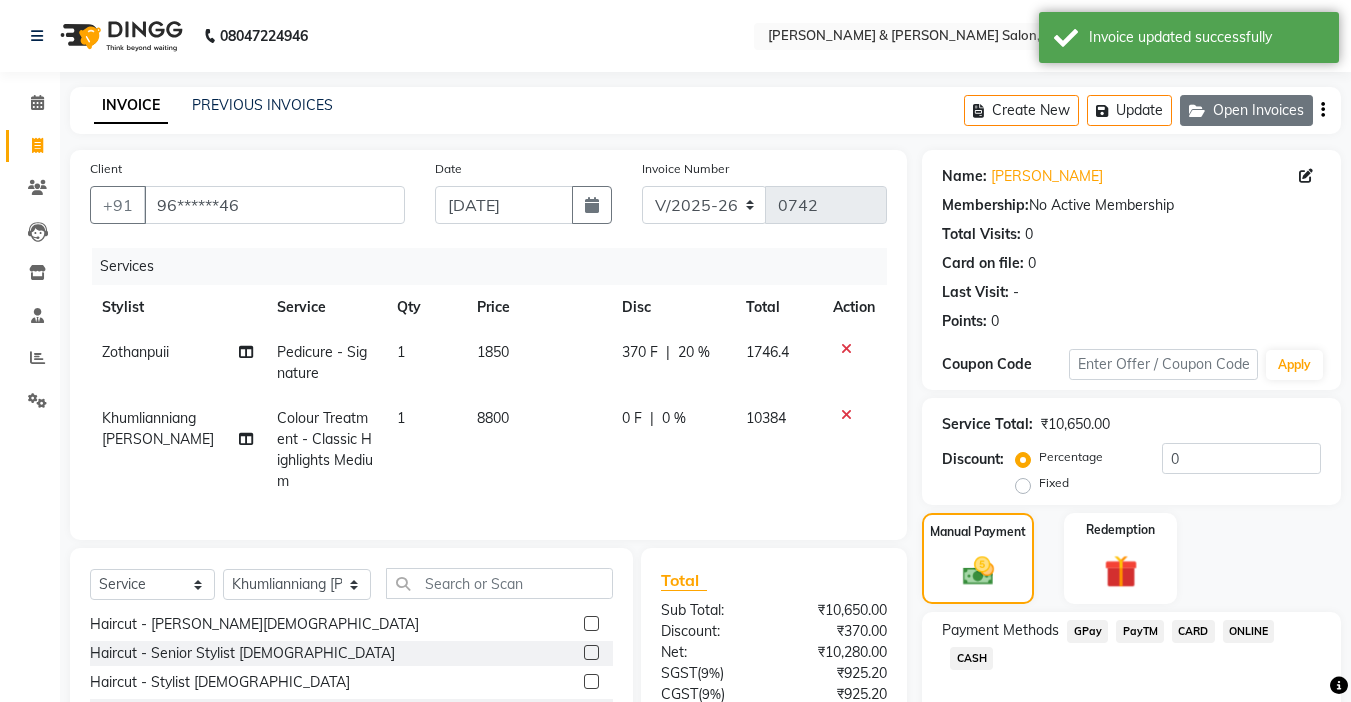 click on "Open Invoices" 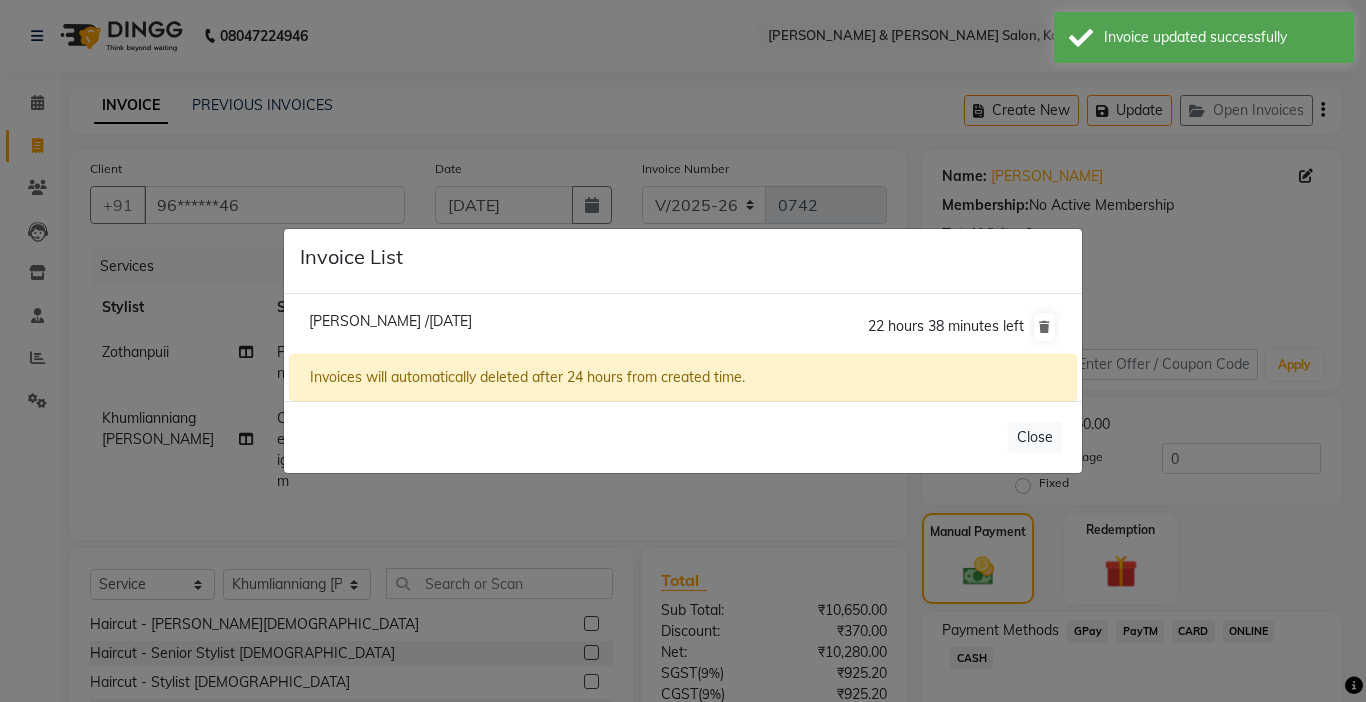 click on "Invoice List  Preyanka /11 July 2025  22 hours 38 minutes left  Invoices will automatically deleted after 24 hours from created time.   Close" 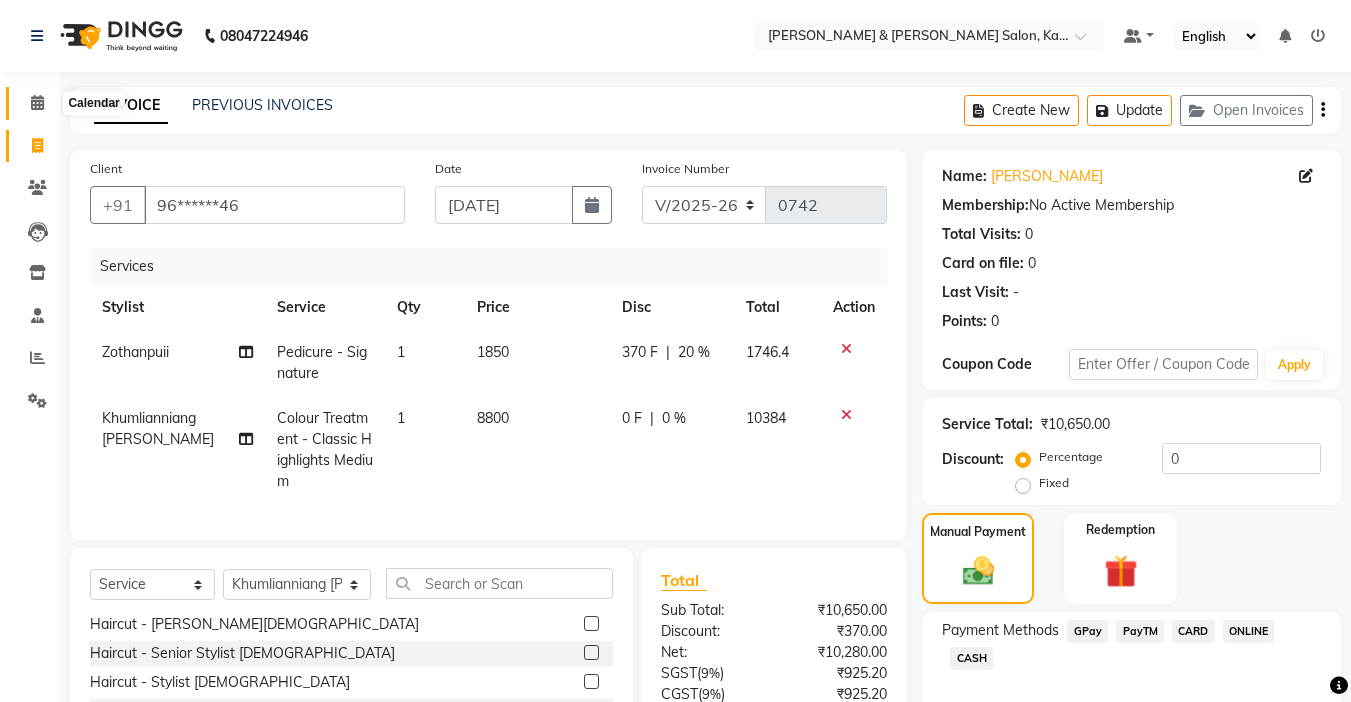 click 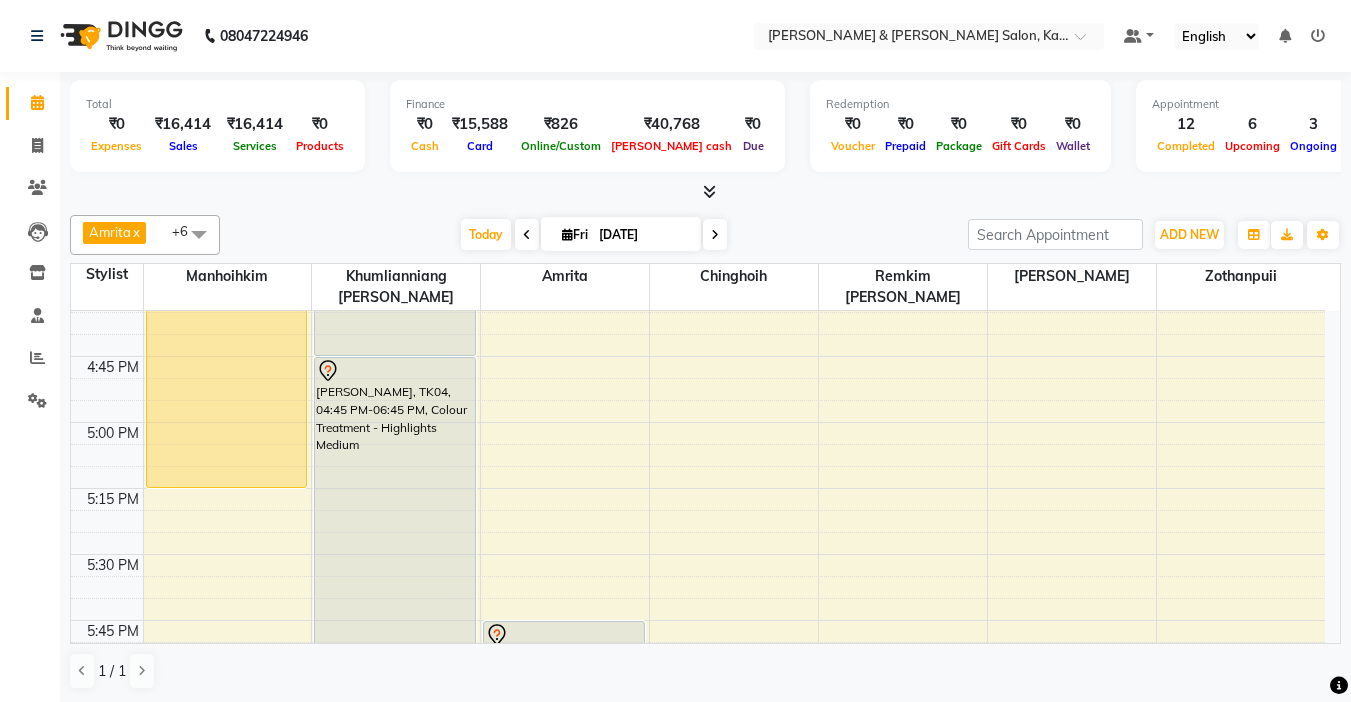 scroll, scrollTop: 1800, scrollLeft: 0, axis: vertical 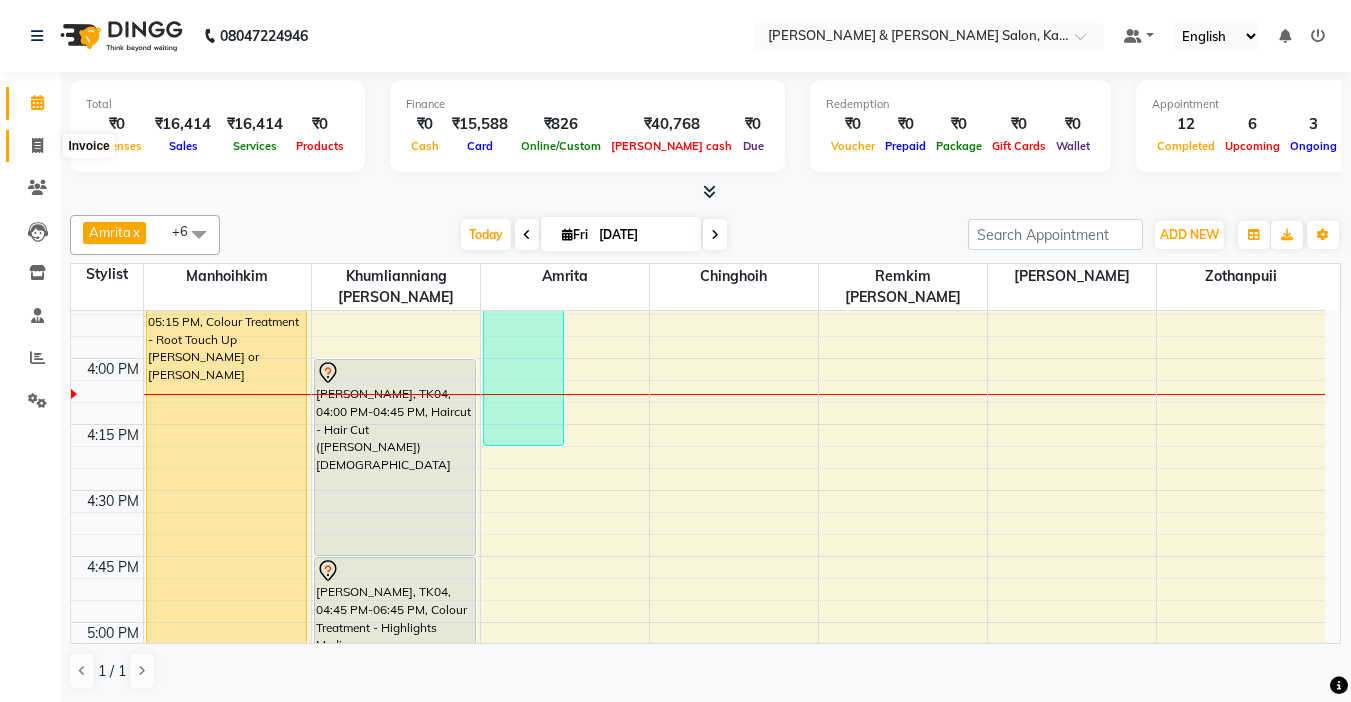 click 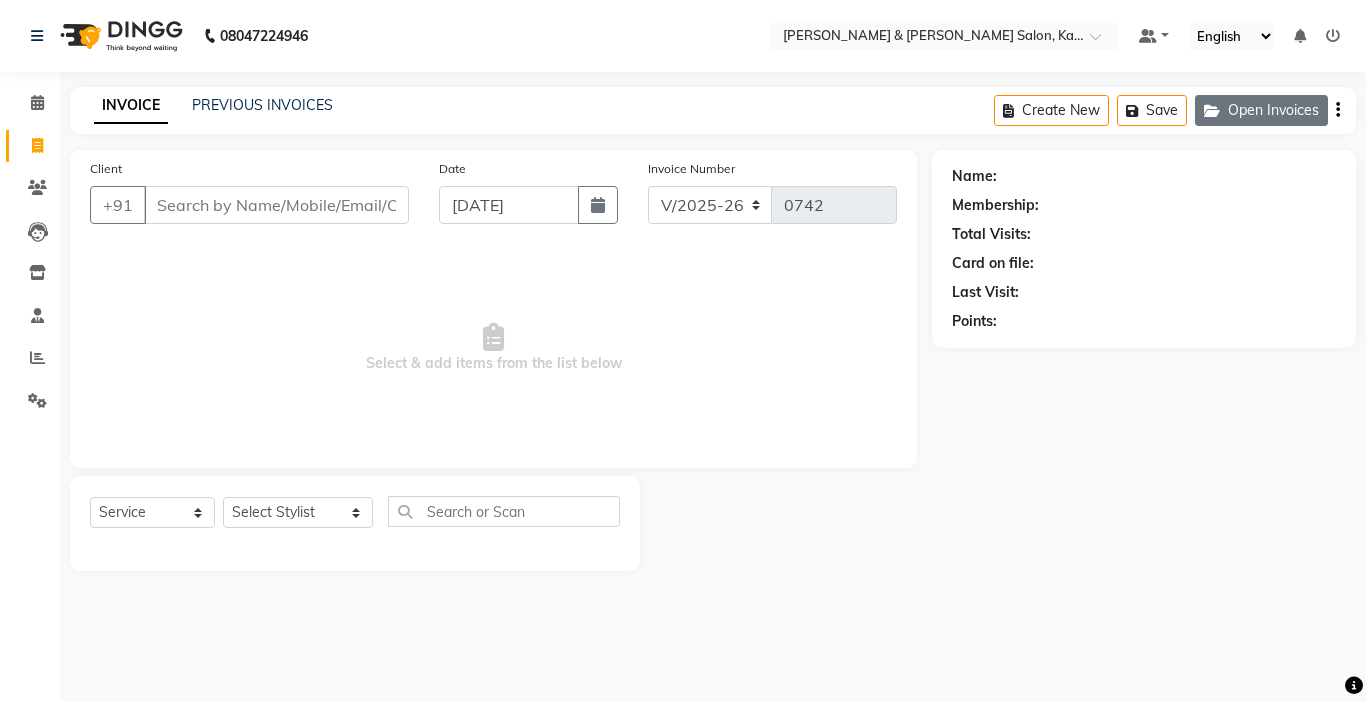 click on "Open Invoices" 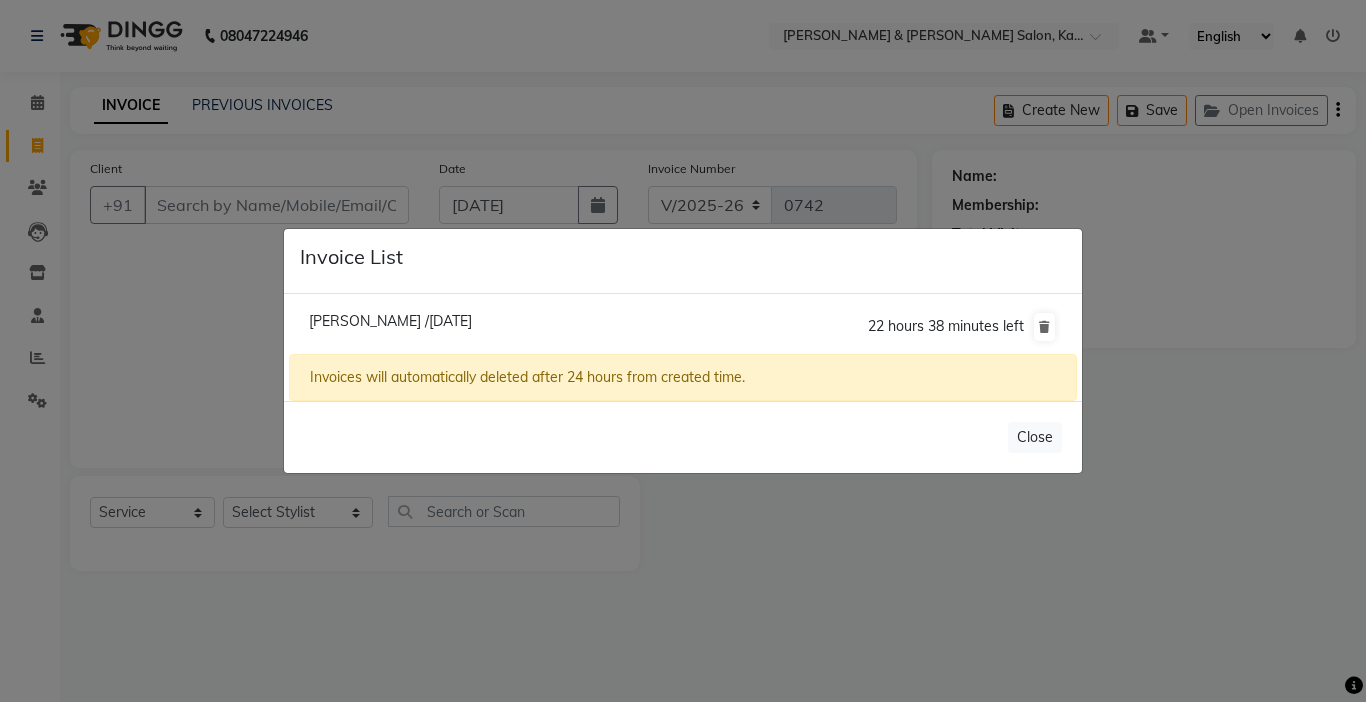 click on "Invoice List  Preyanka /11 July 2025  22 hours 38 minutes left  Invoices will automatically deleted after 24 hours from created time.   Close" 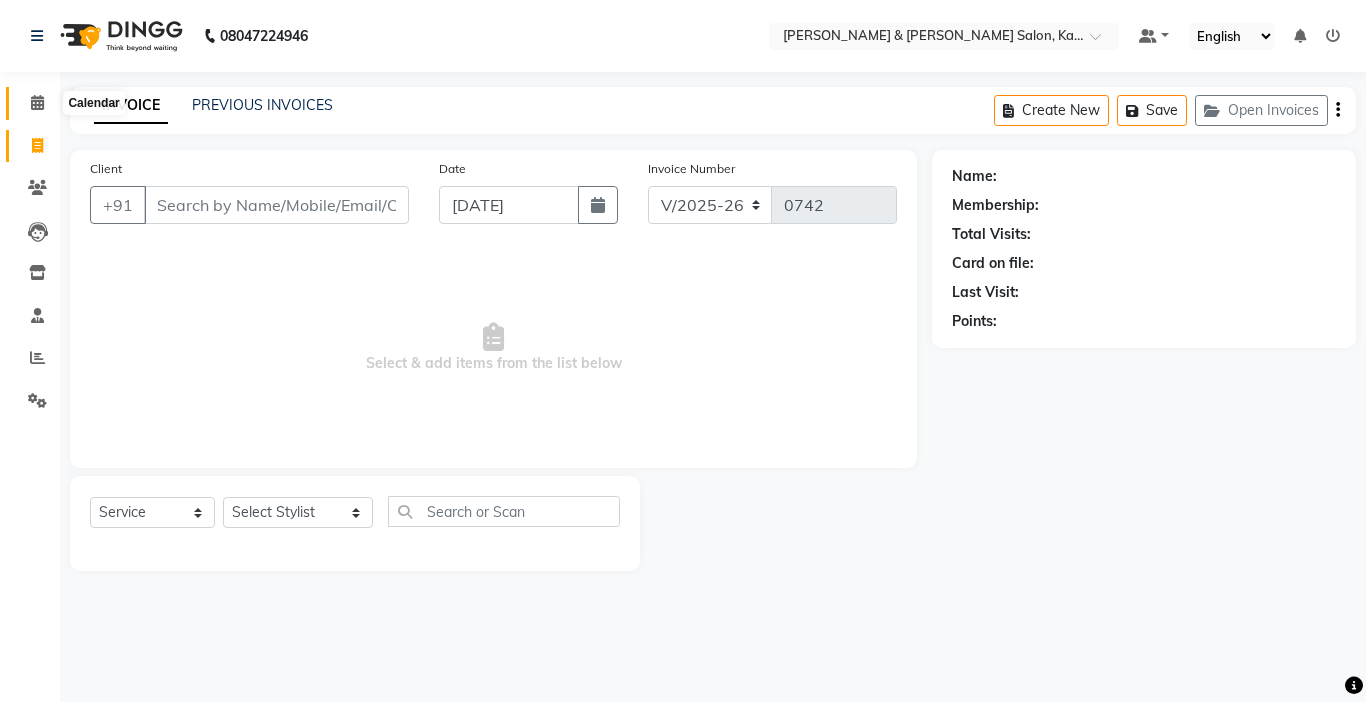 click 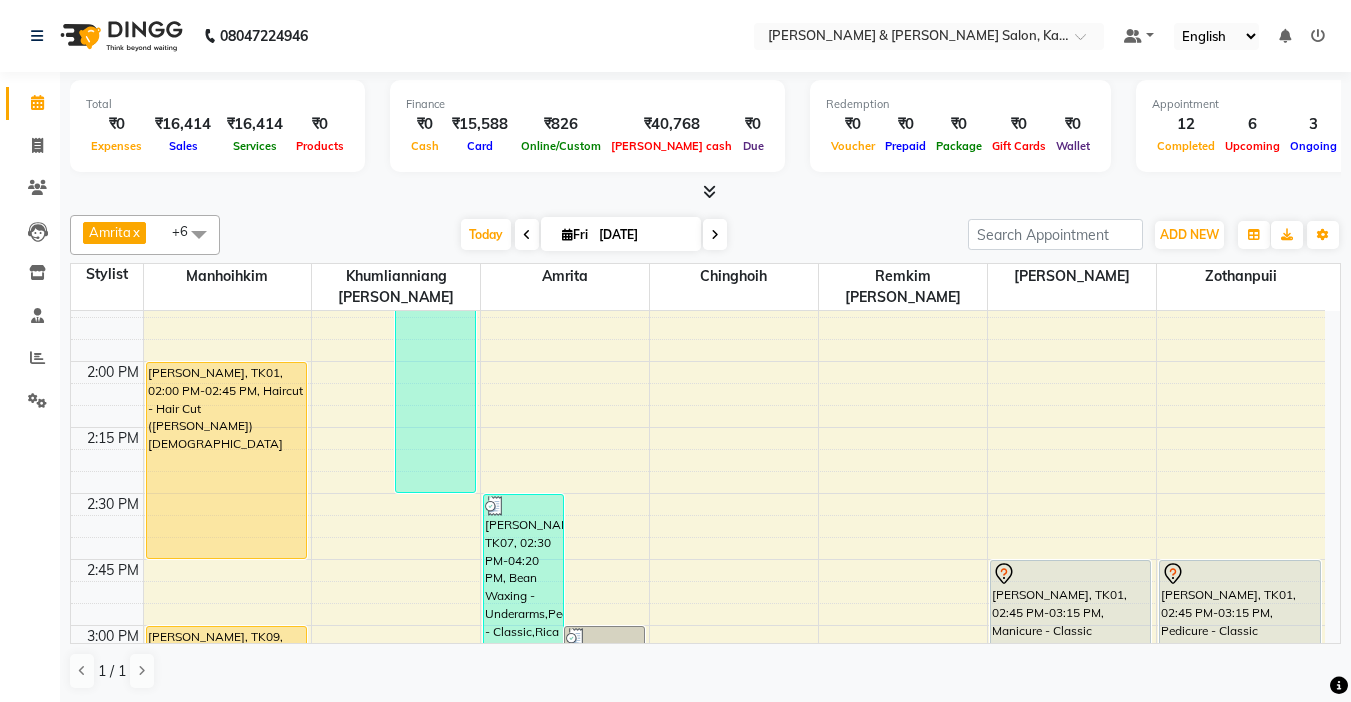 scroll, scrollTop: 1300, scrollLeft: 0, axis: vertical 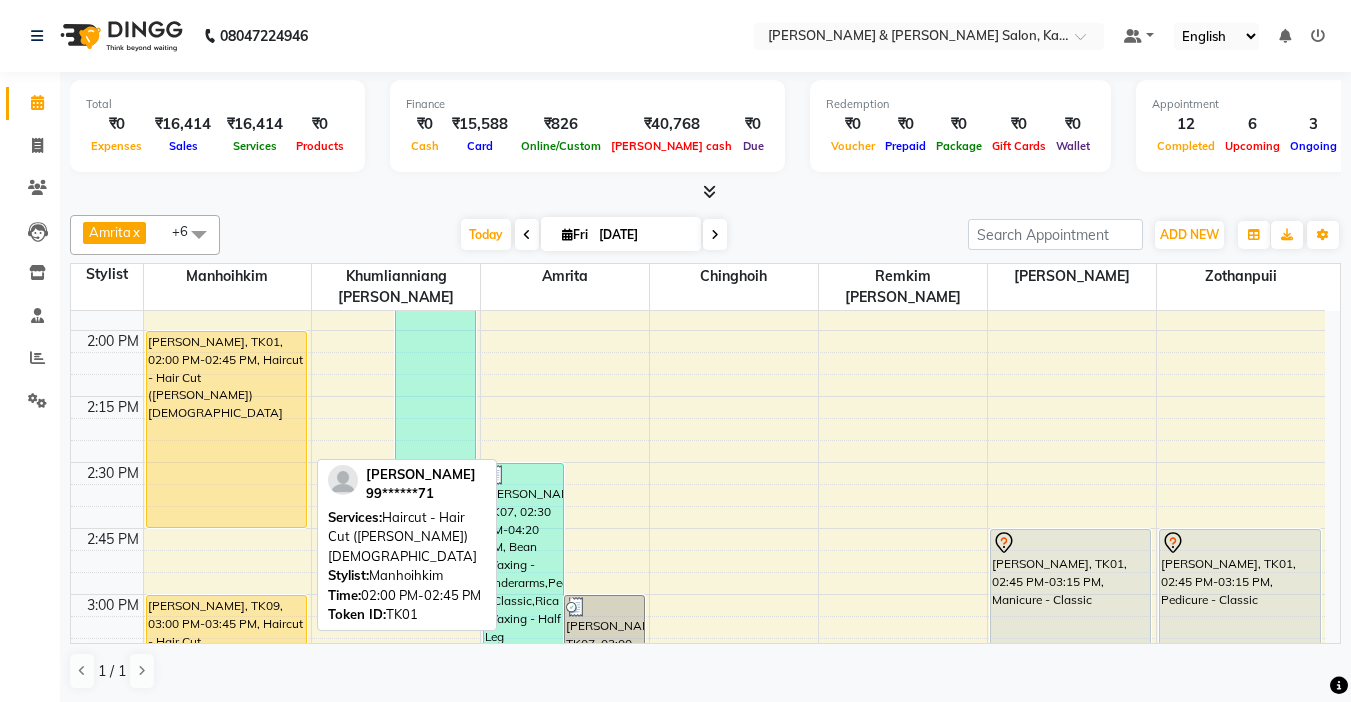 click on "[PERSON_NAME], TK01, 02:00 PM-02:45 PM, Haircut - Hair Cut ([PERSON_NAME]) [DEMOGRAPHIC_DATA]" at bounding box center (227, 429) 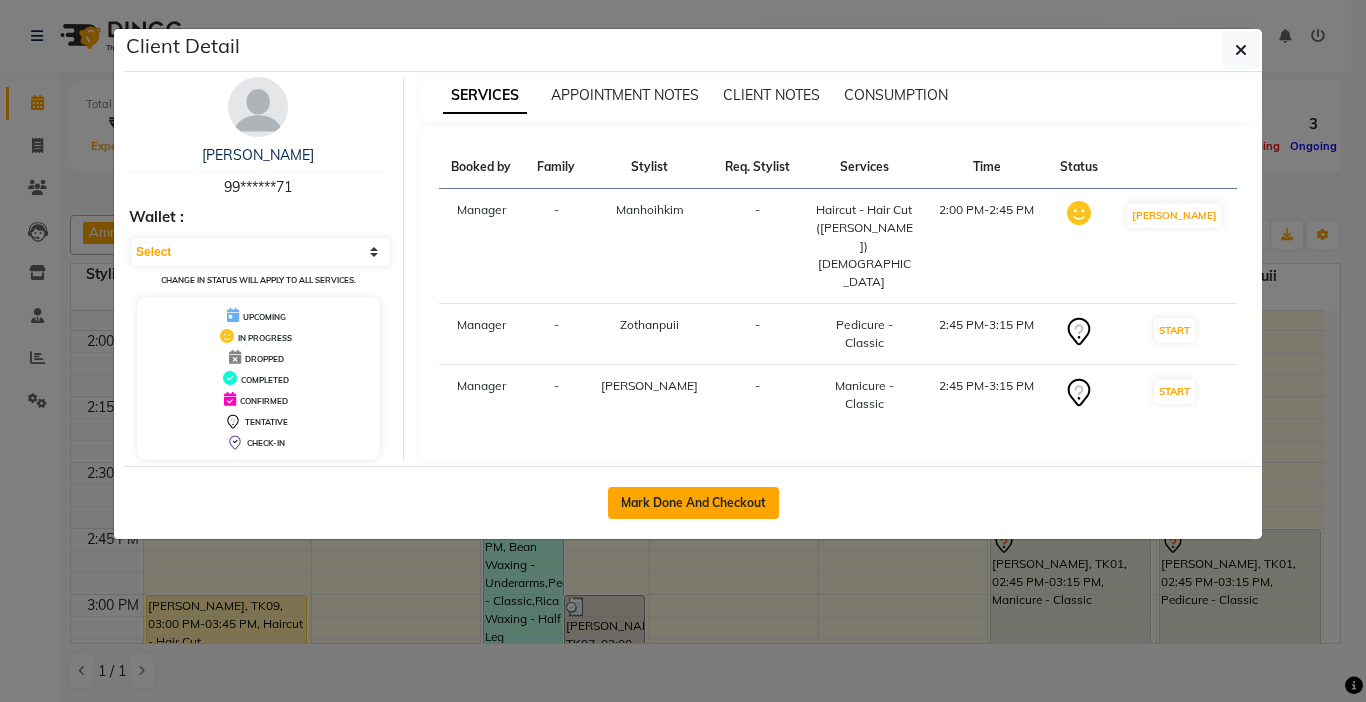 click on "Mark Done And Checkout" 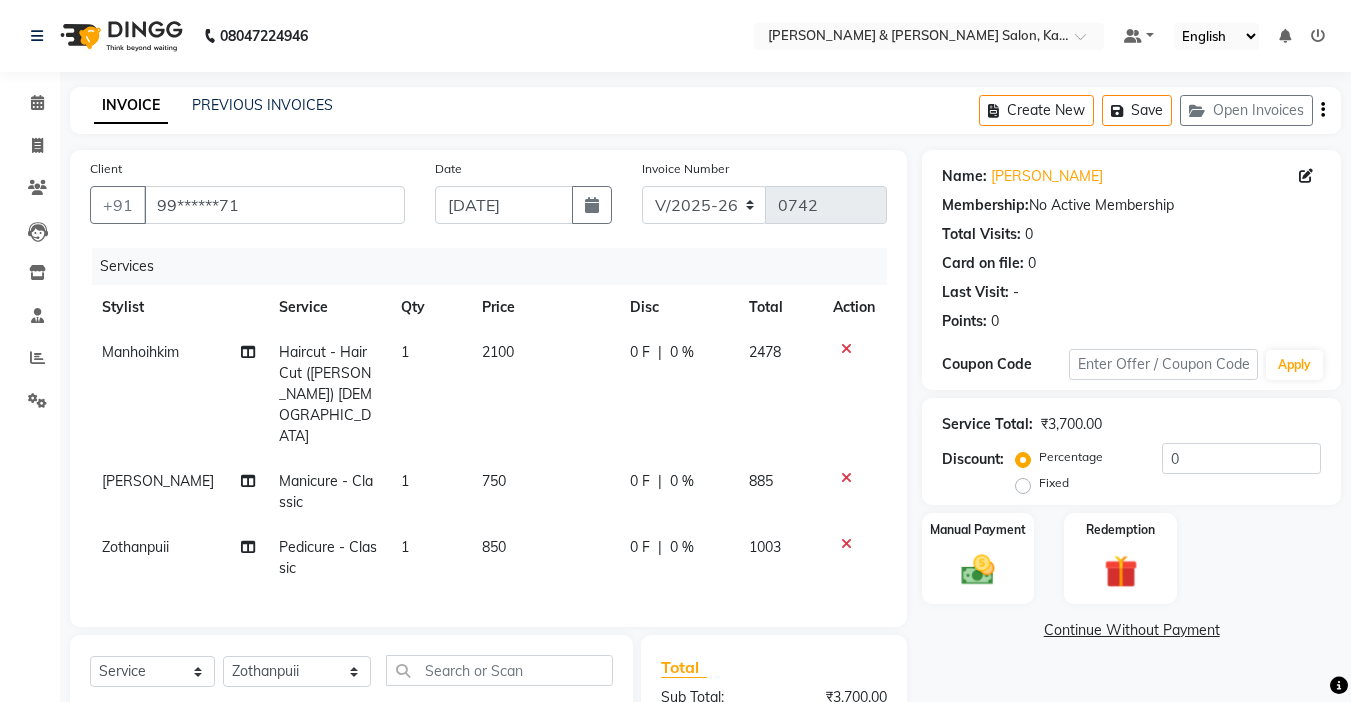 click on "Zothanpuii" 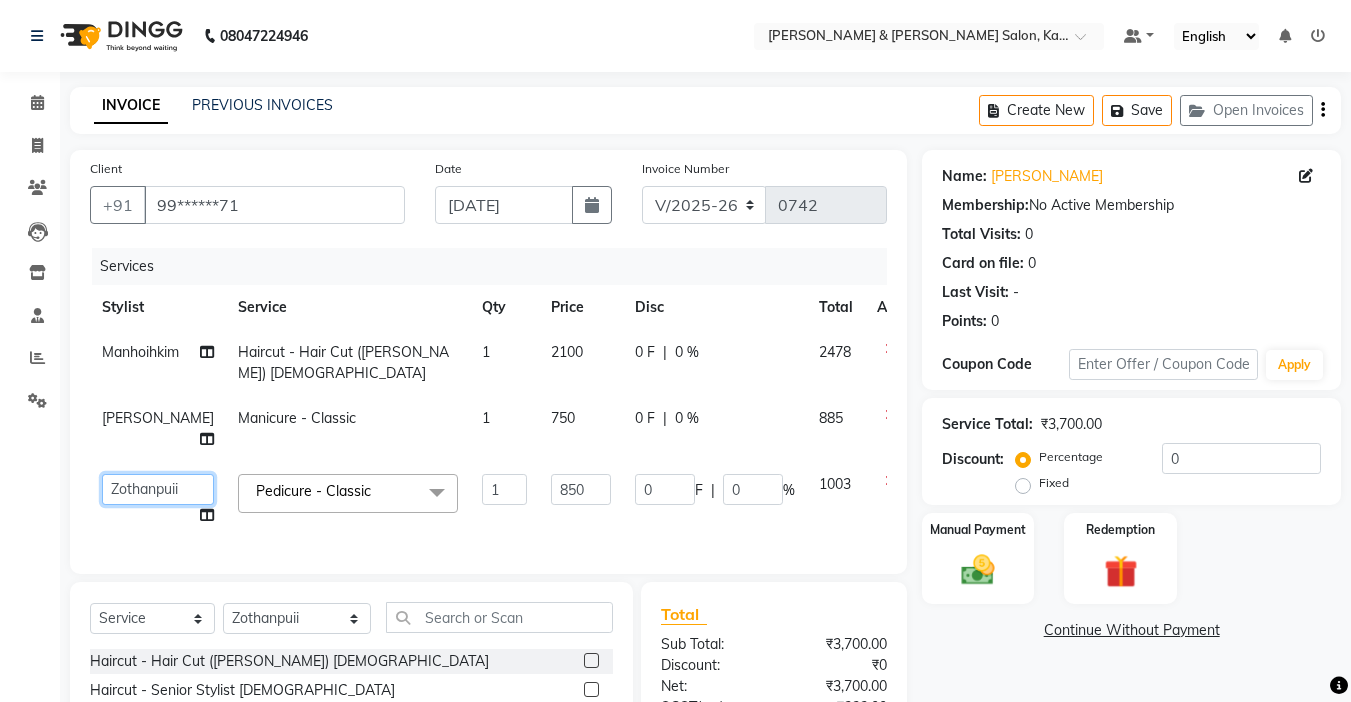 click on "Amrita   Anna   Boicy   Chinghoih   Khumlianniang Guite   Linda Chingmuan Niang   Manager   Manhoihkim   Protima Kami   Remkim Tonsing   Sonia vaiphei    Steve .mynlyanSonangaihte   Zothanpuii" 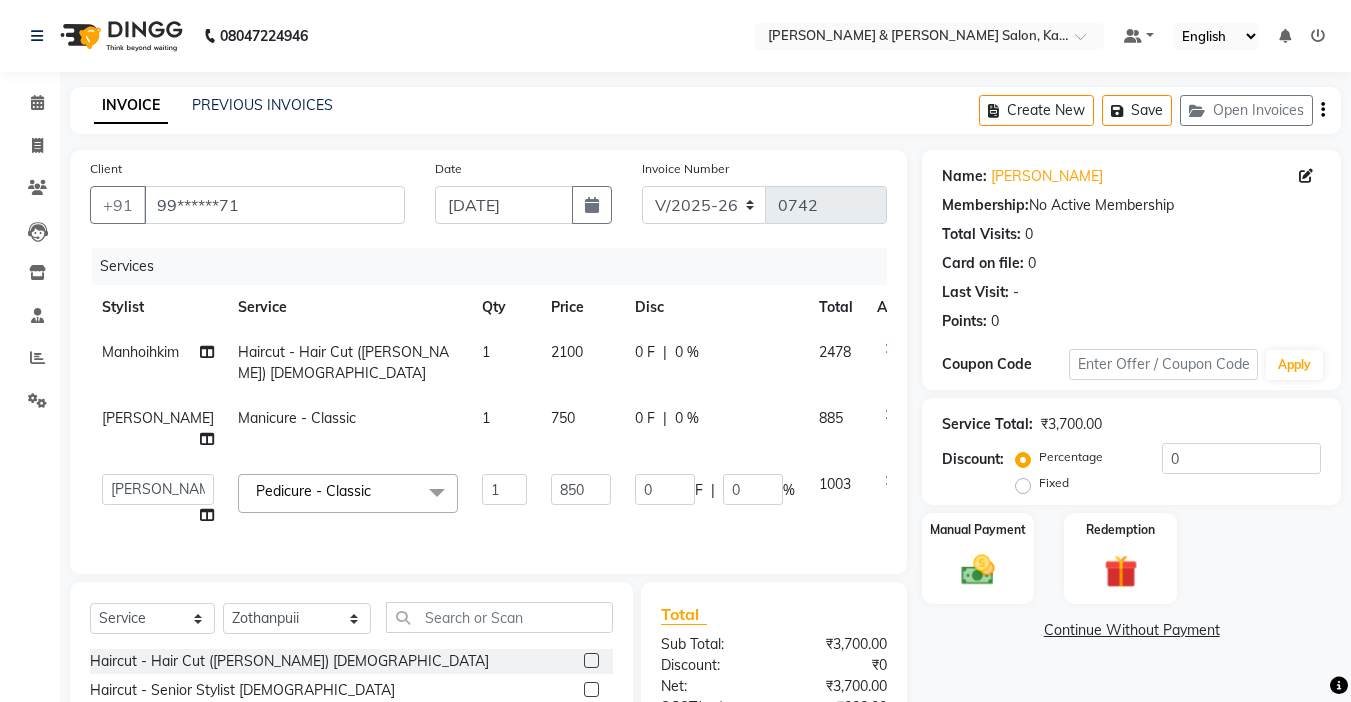 click on "[PERSON_NAME]" 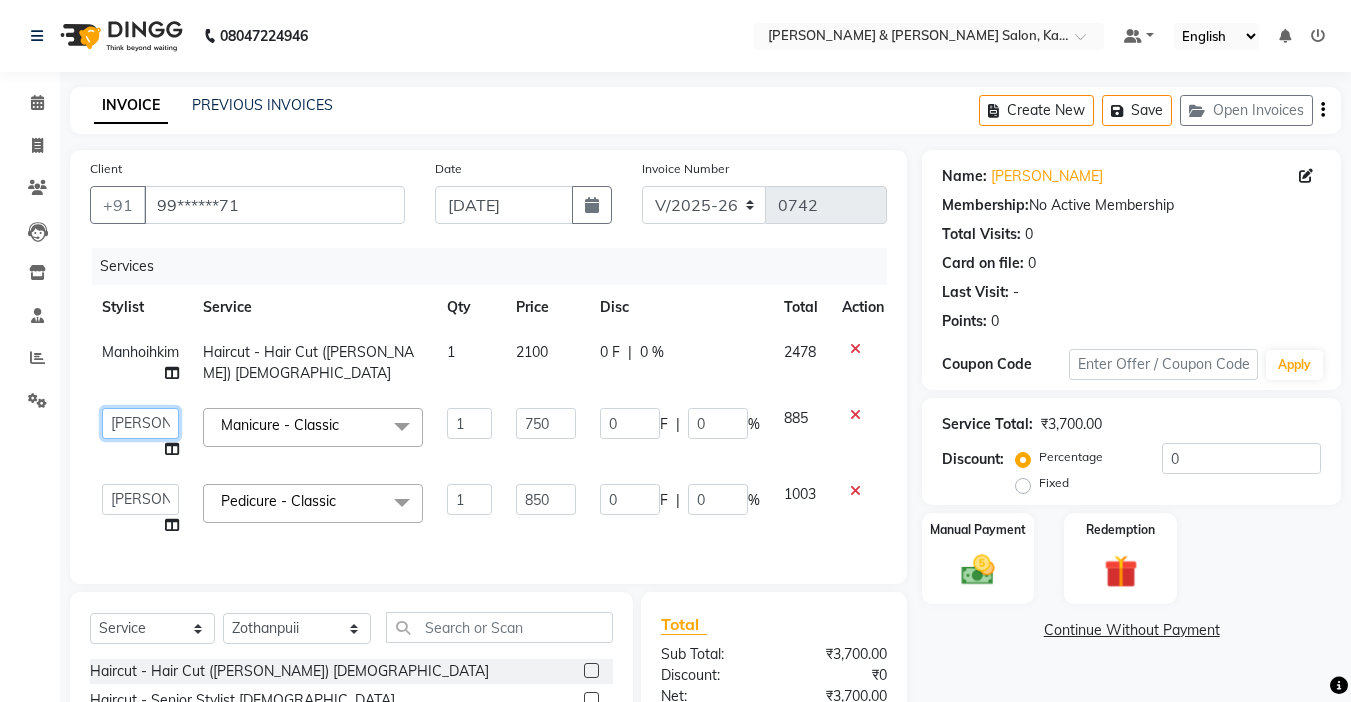 click on "Amrita   Anna   Boicy   Chinghoih   Khumlianniang Guite   Linda Chingmuan Niang   Manager   Manhoihkim   Protima Kami   Remkim Tonsing   Sonia vaiphei    Steve .mynlyanSonangaihte   Zothanpuii" 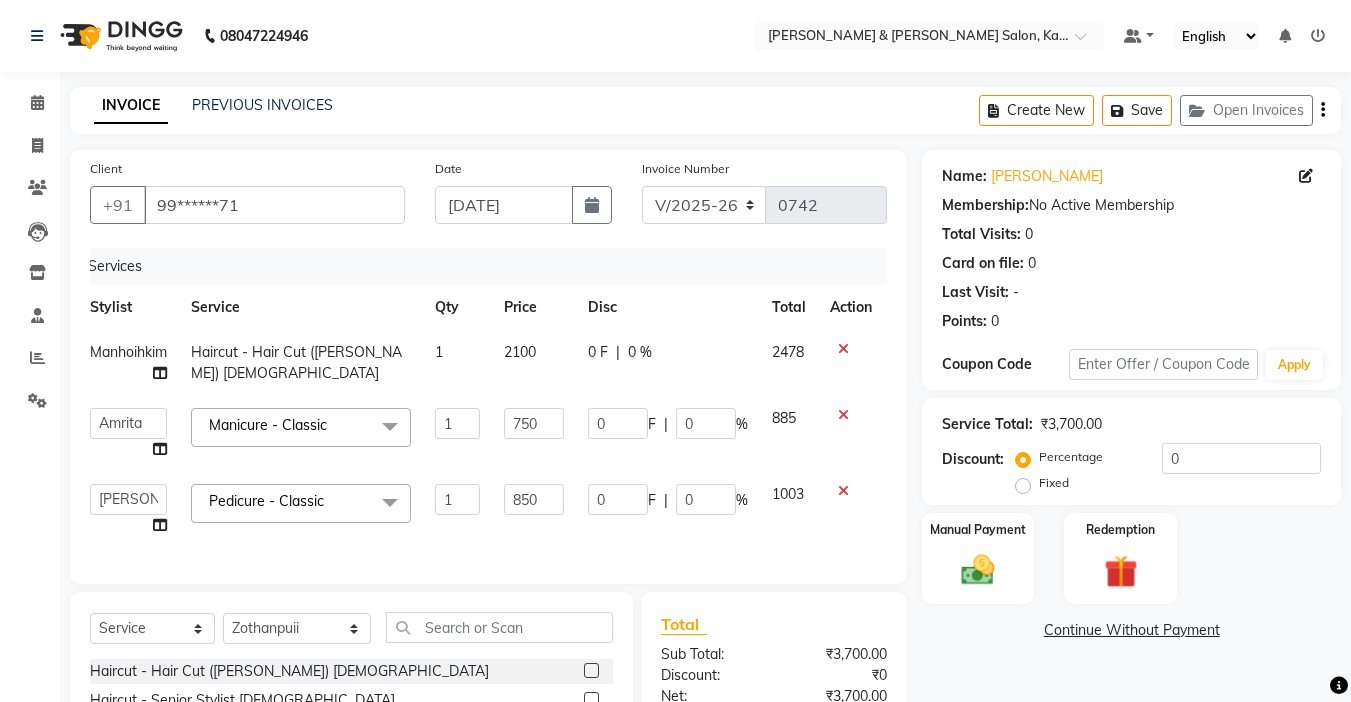 scroll, scrollTop: 0, scrollLeft: 15, axis: horizontal 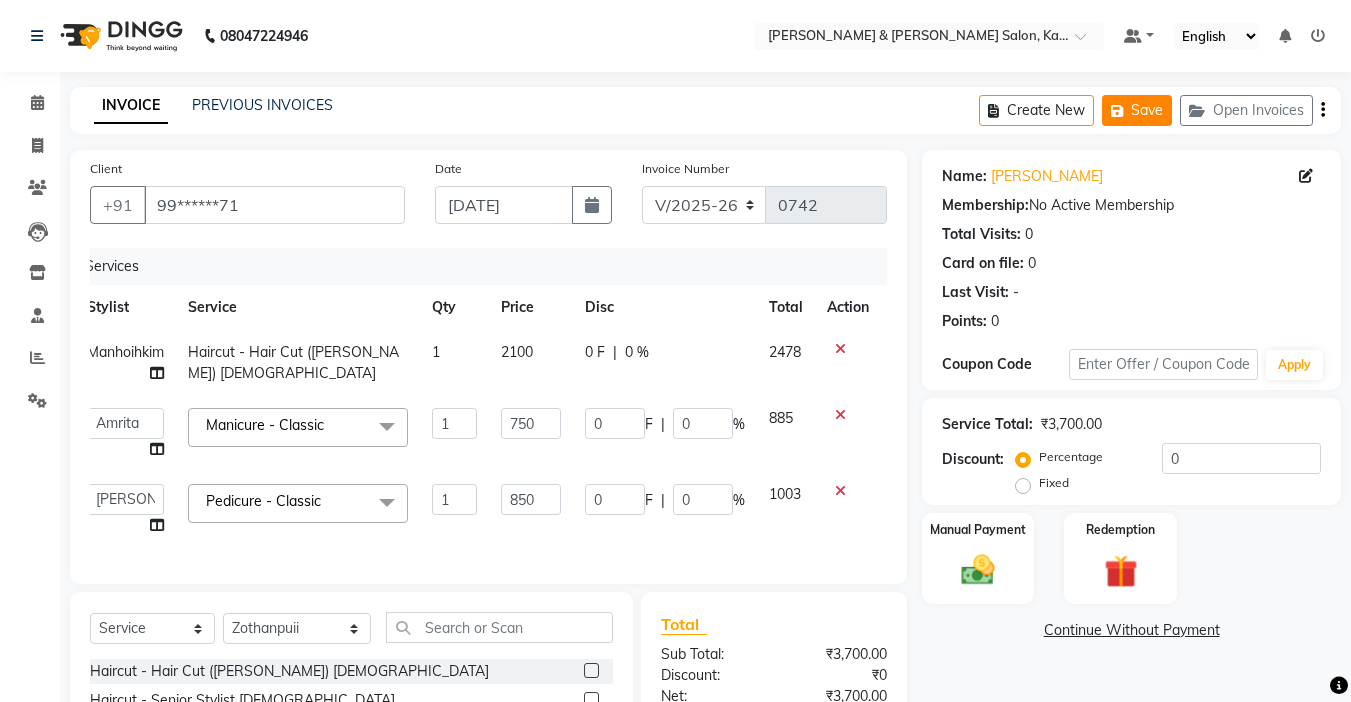 click on "Save" 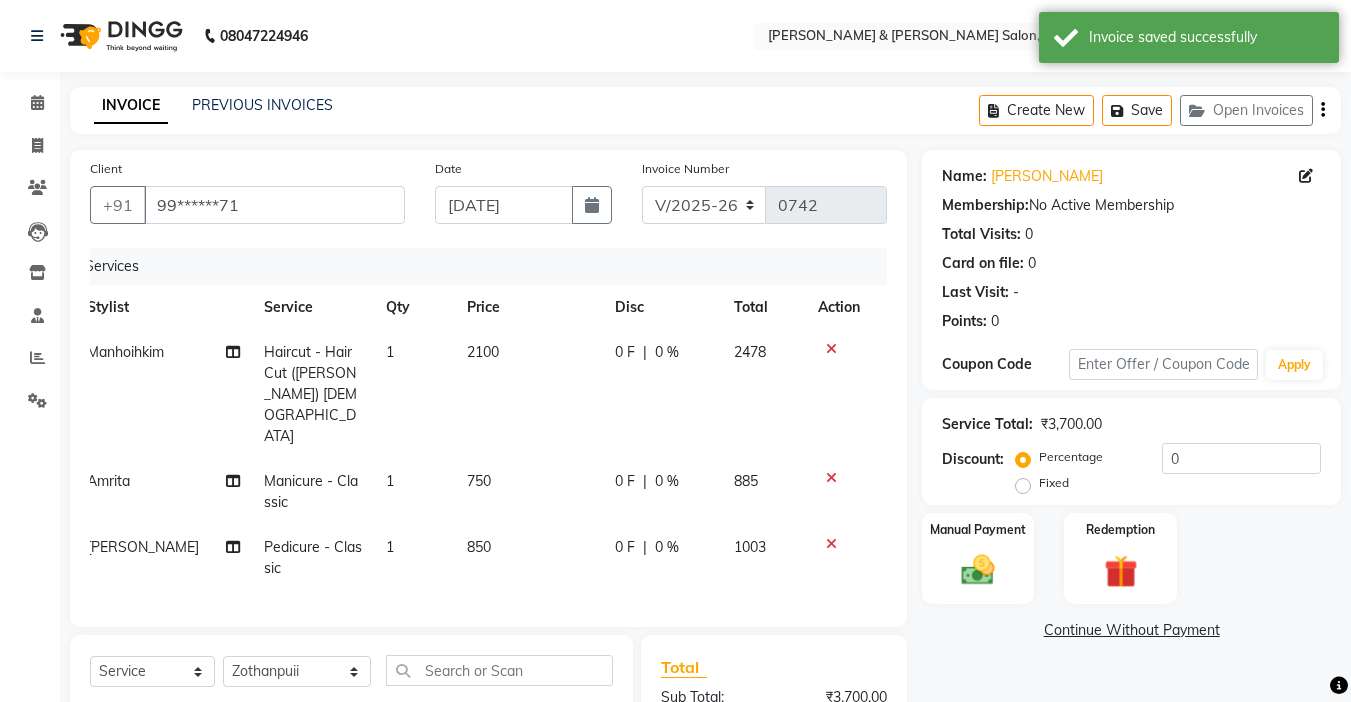 click on "0 %" 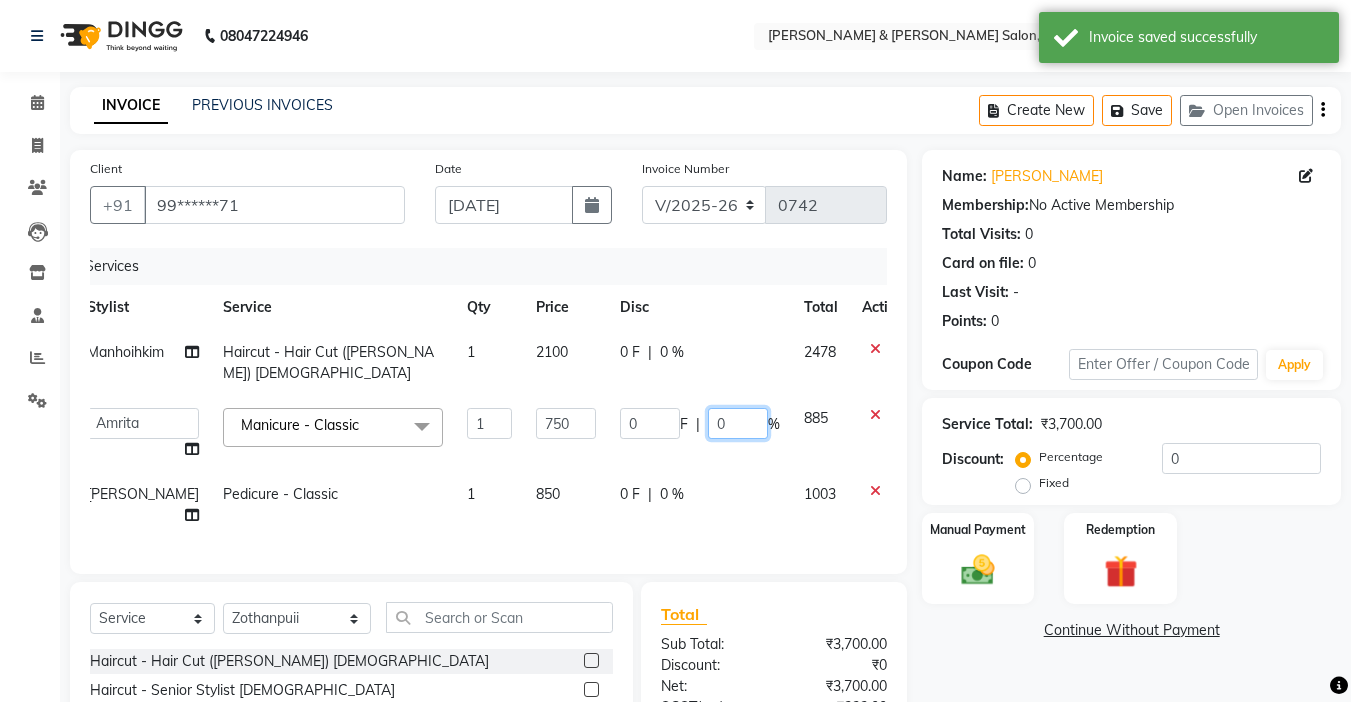 click on "0" 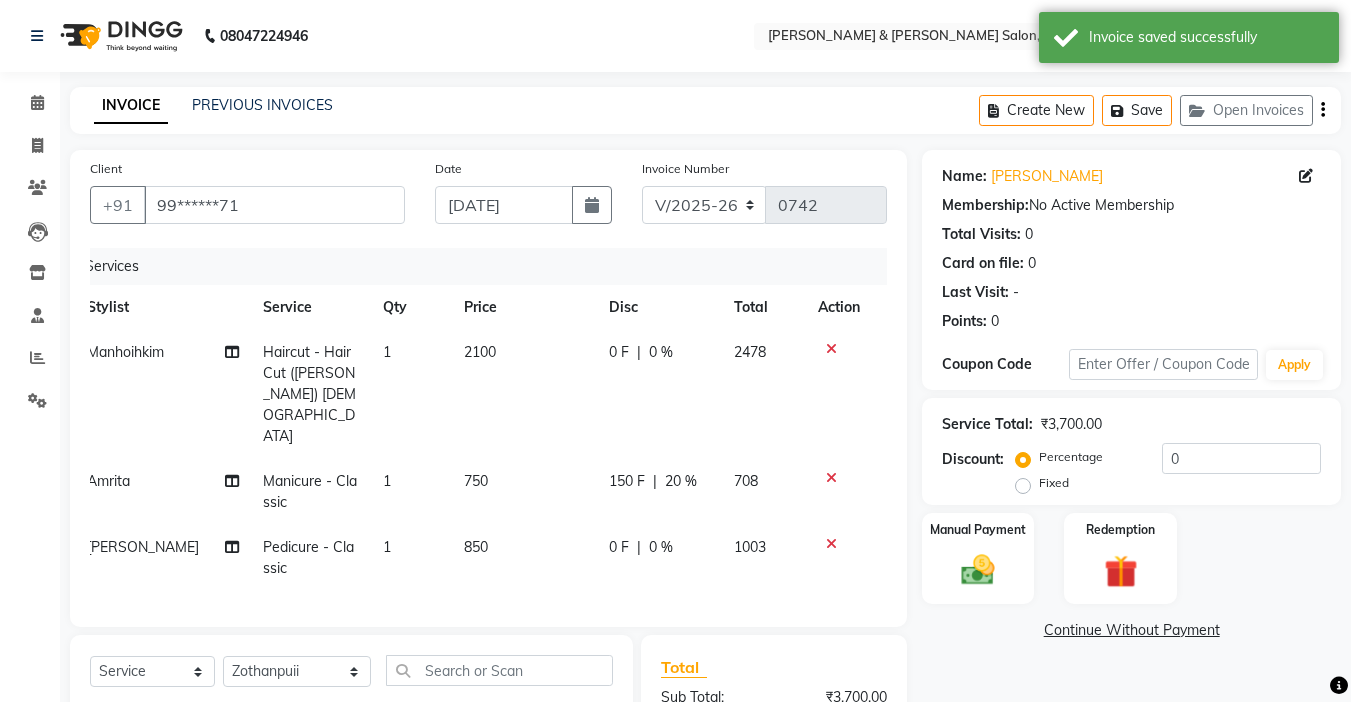 click on "0 F | 0 %" 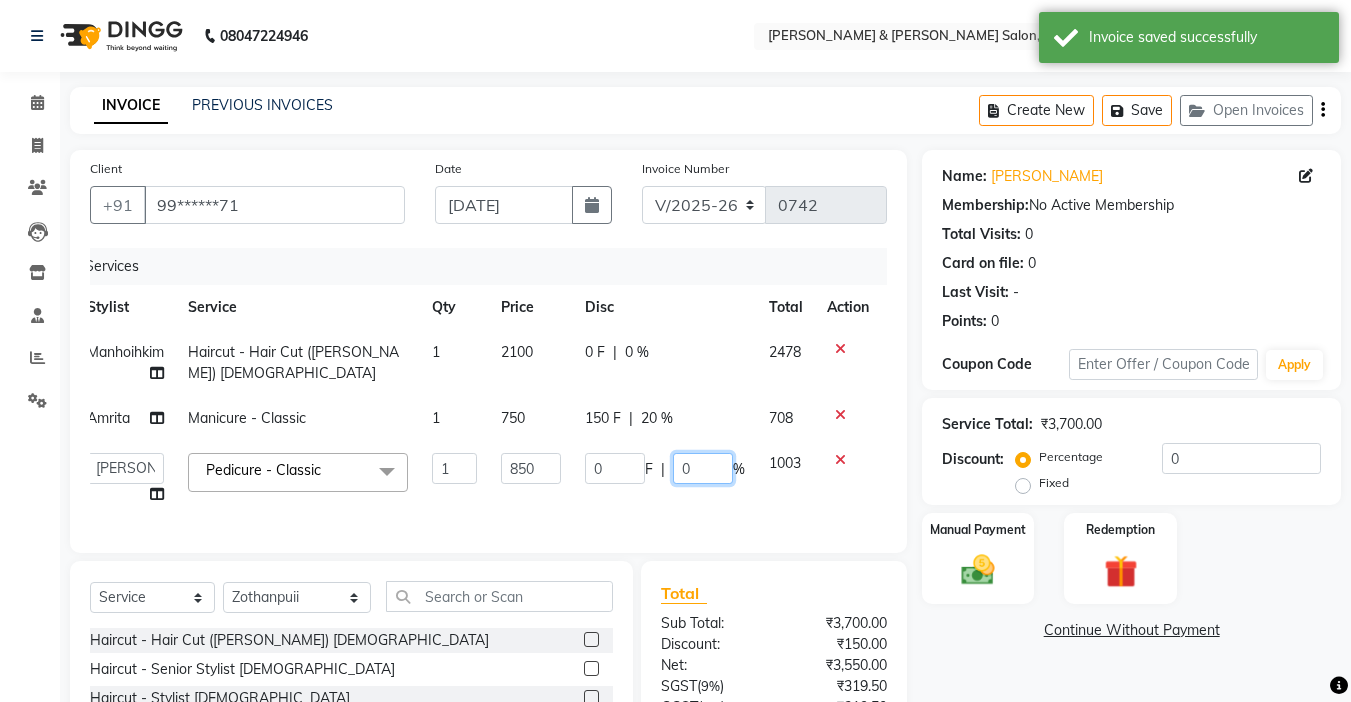 click on "0" 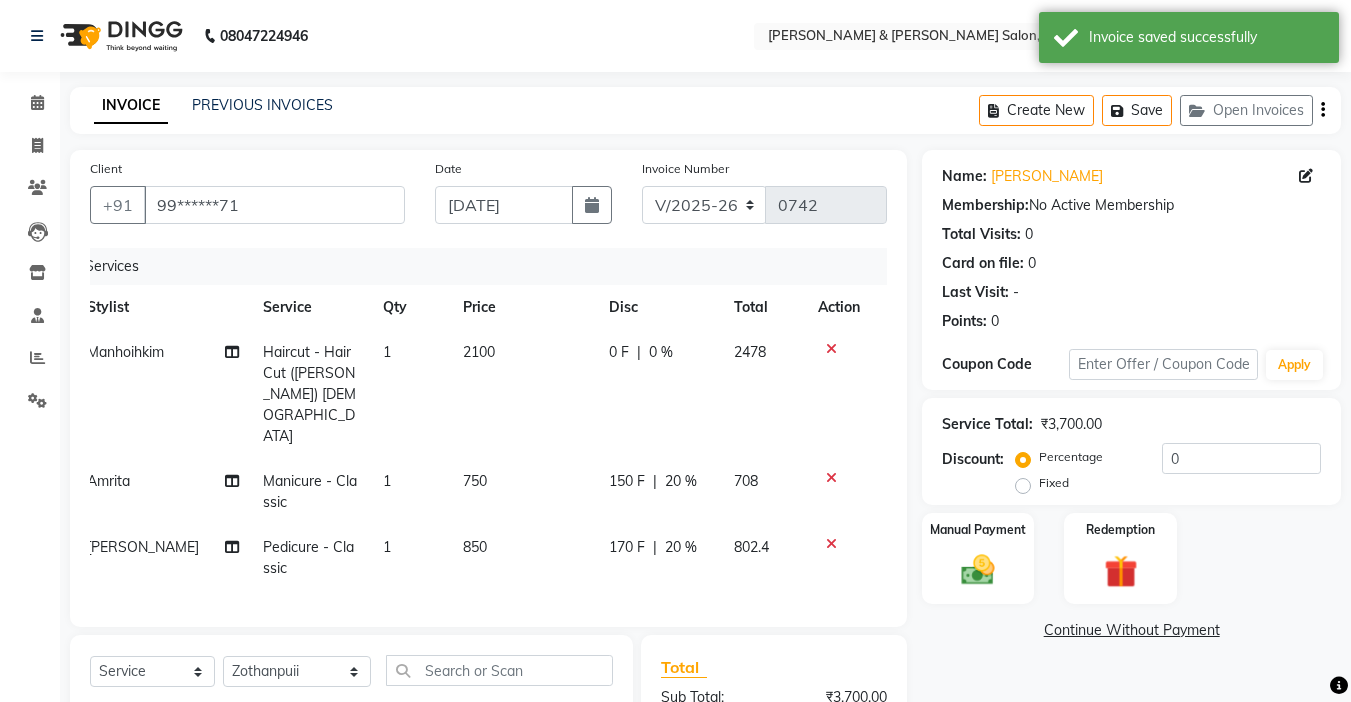 click on "Client +91 99******71 Date 11-07-2025 Invoice Number V/2025 V/2025-26 0742 Services Stylist Service Qty Price Disc Total Action Manhoihkim Haircut - Hair Cut (Kim) Female 1 2100 0 F | 0 % 2478 Amrita Manicure - Classic 1 750 150 F | 20 % 708 Sonia vaiphei  Pedicure - Classic 1 850 170 F | 20 % 802.4" 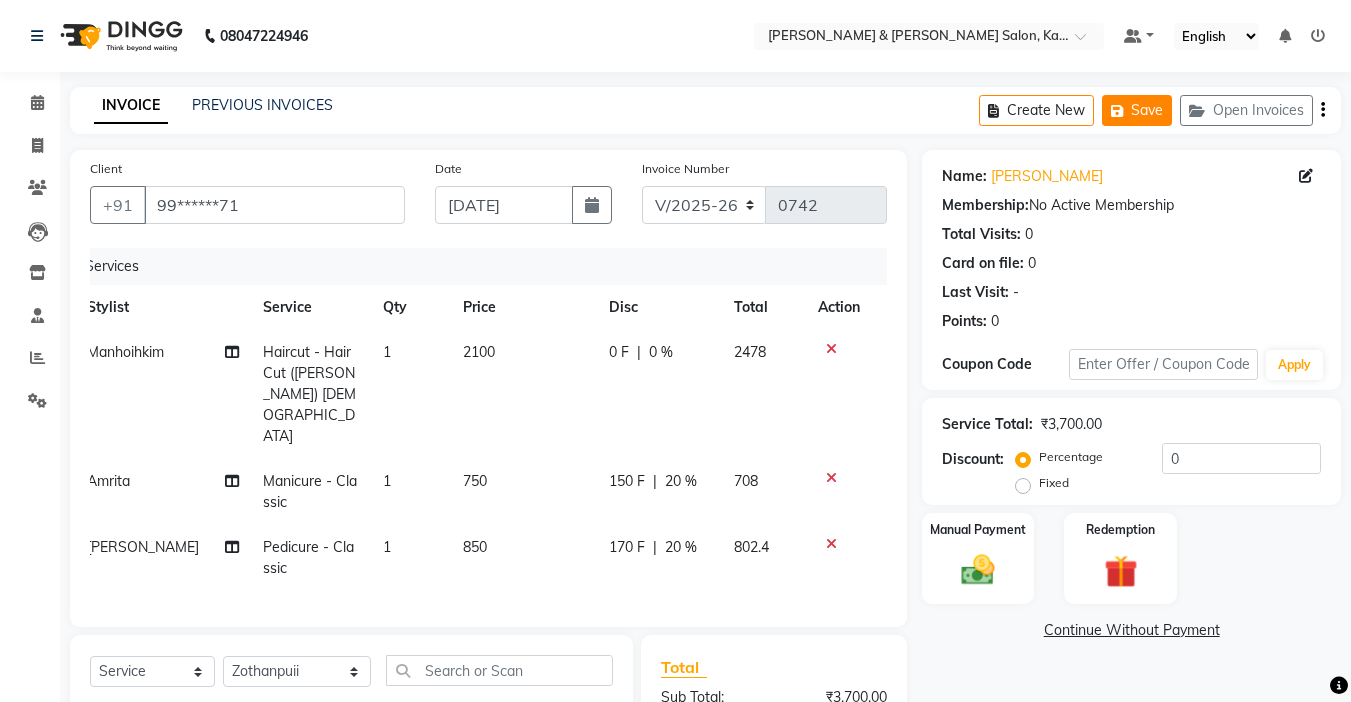 click on "Save" 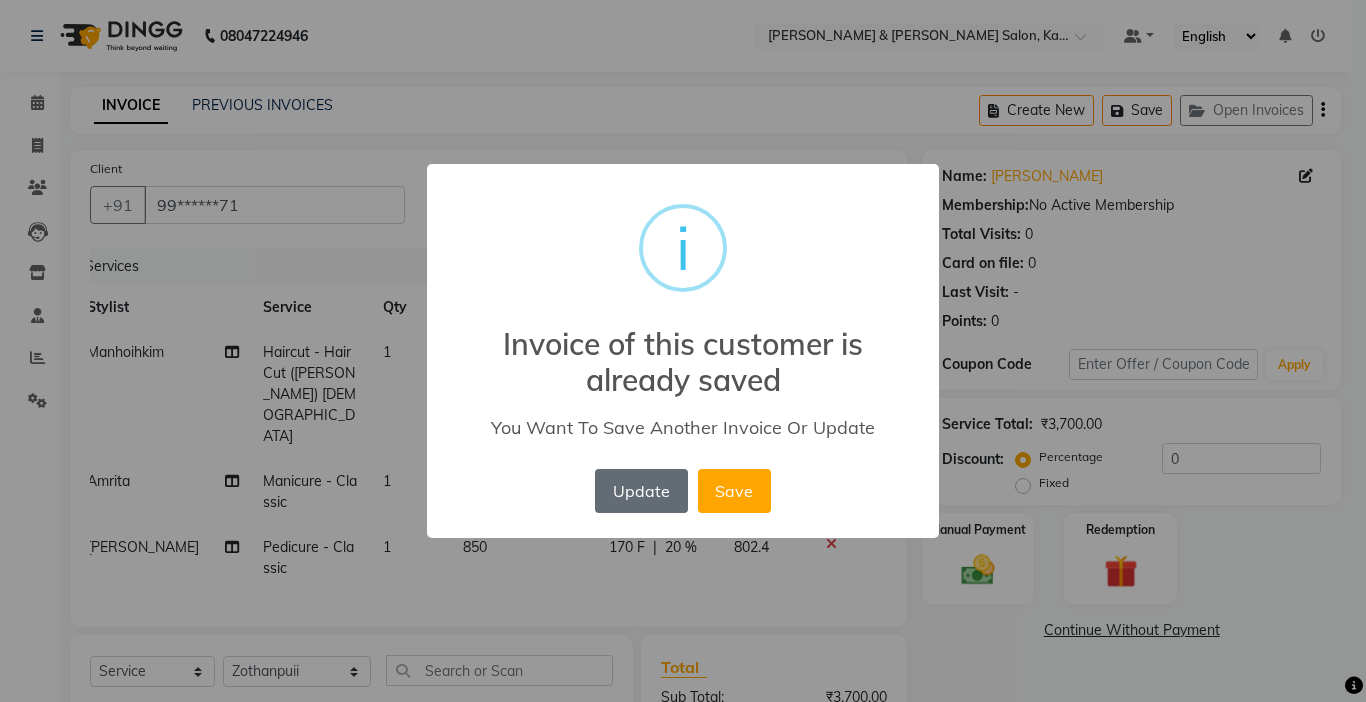 click on "Update" at bounding box center [641, 491] 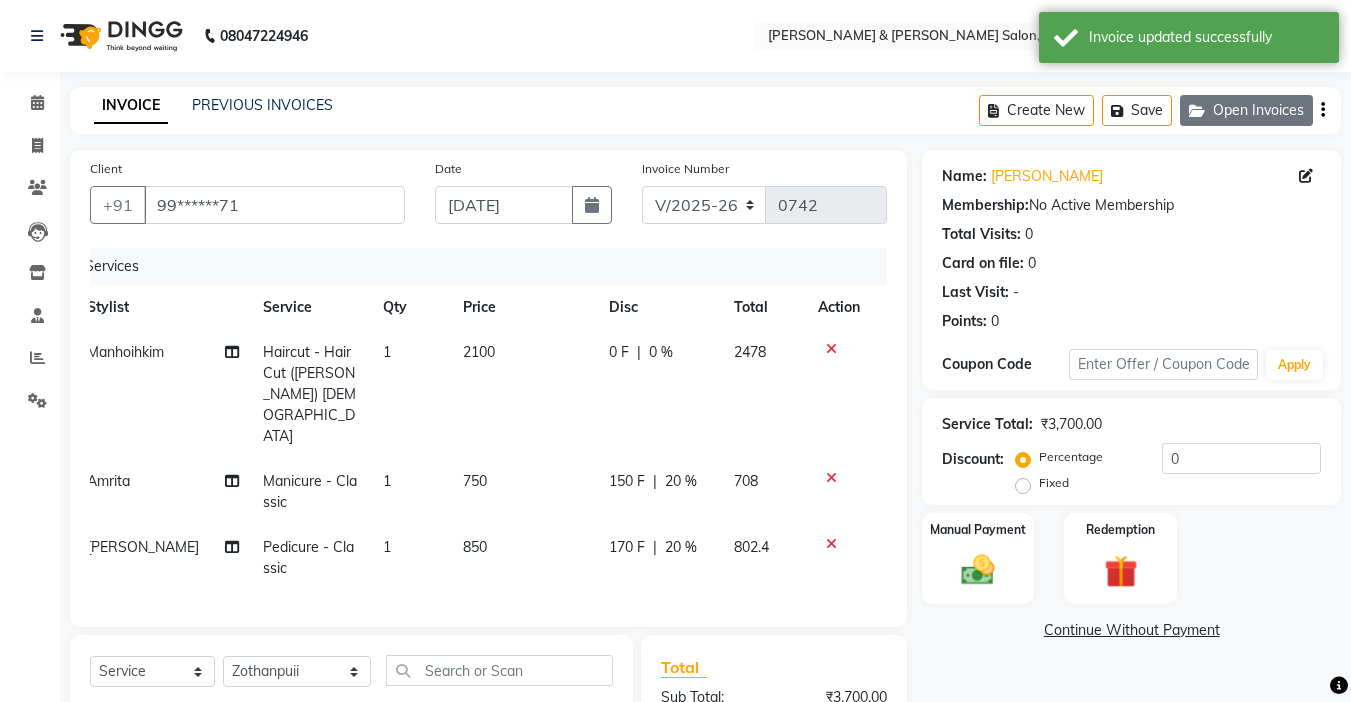 click on "Open Invoices" 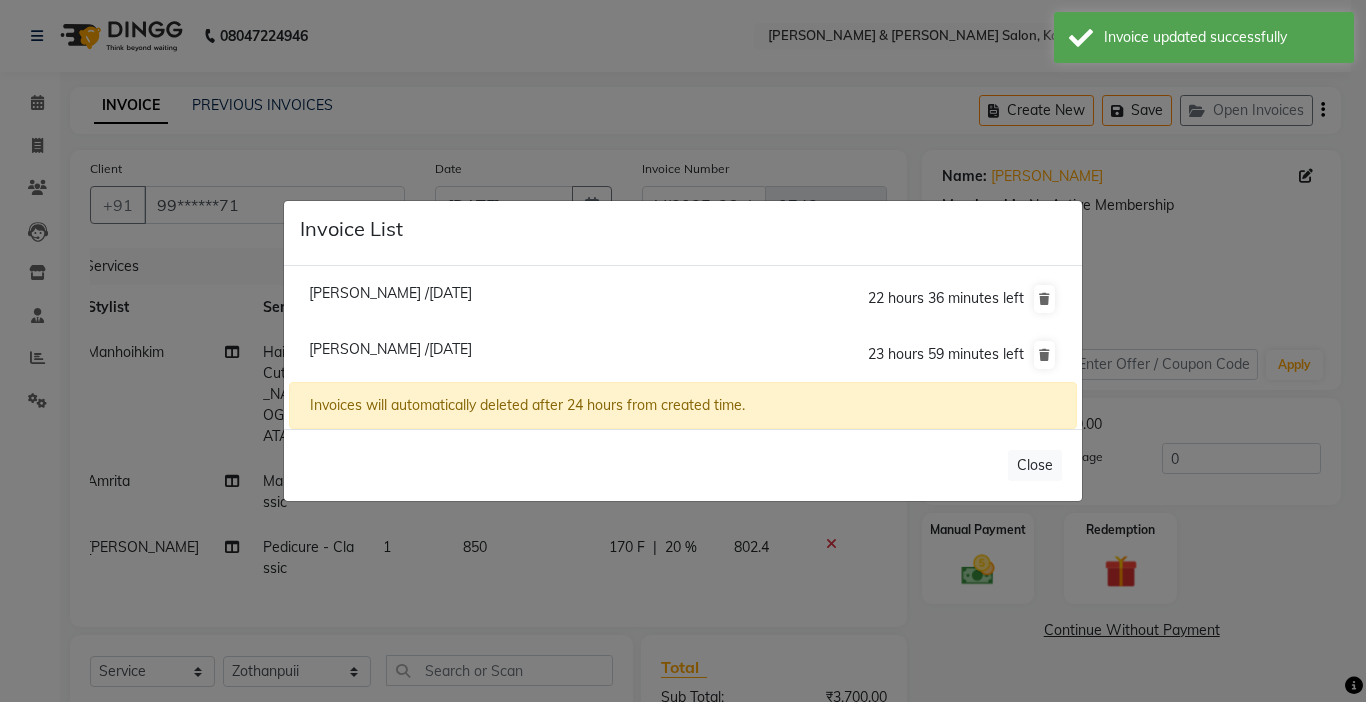 click on "Invoice List  Preyanka /11 July 2025  22 hours 36 minutes left  Tracy /11 July 2025  23 hours 59 minutes left  Invoices will automatically deleted after 24 hours from created time.   Close" 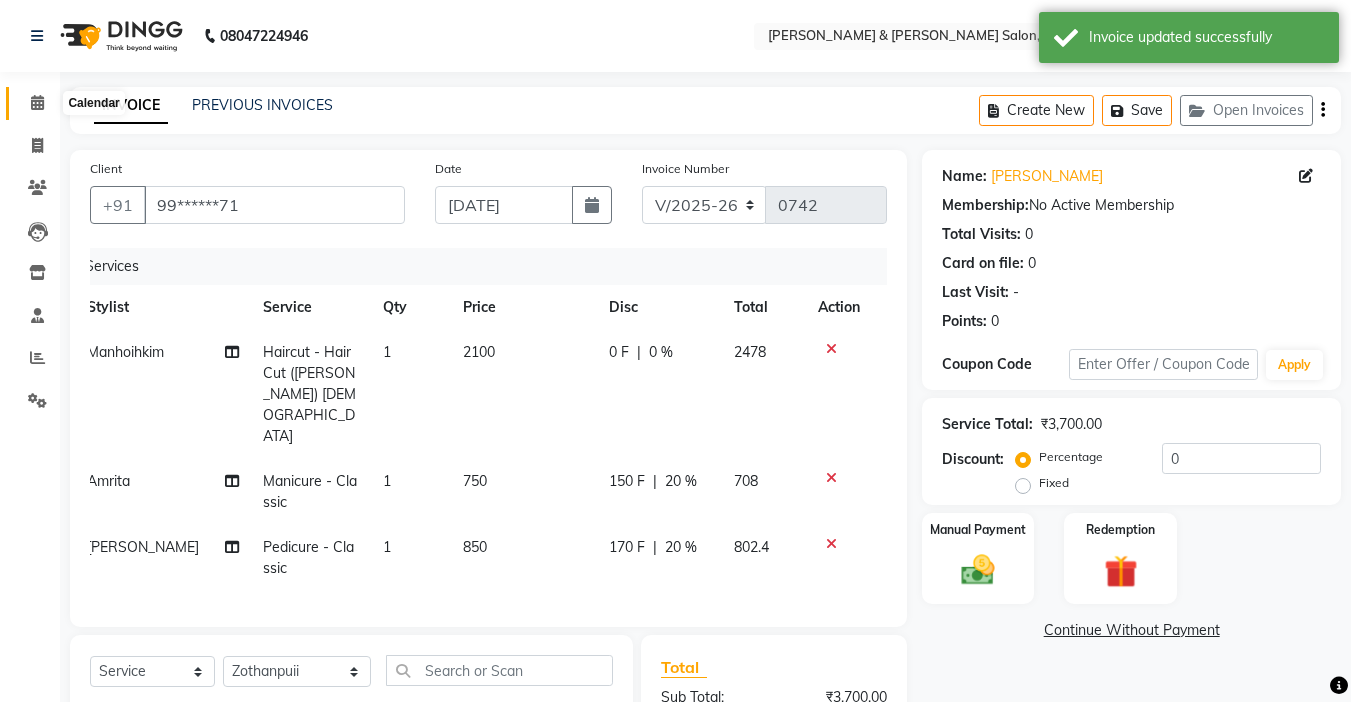 click 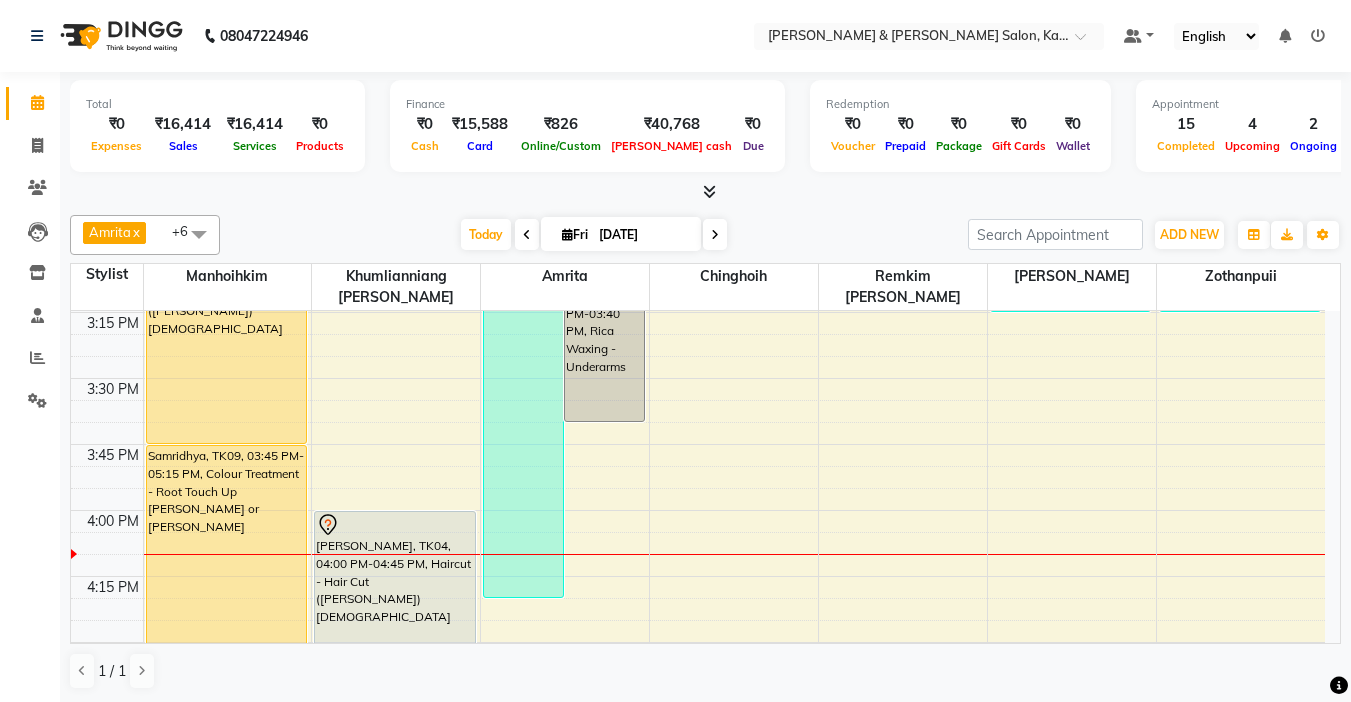 scroll, scrollTop: 1800, scrollLeft: 0, axis: vertical 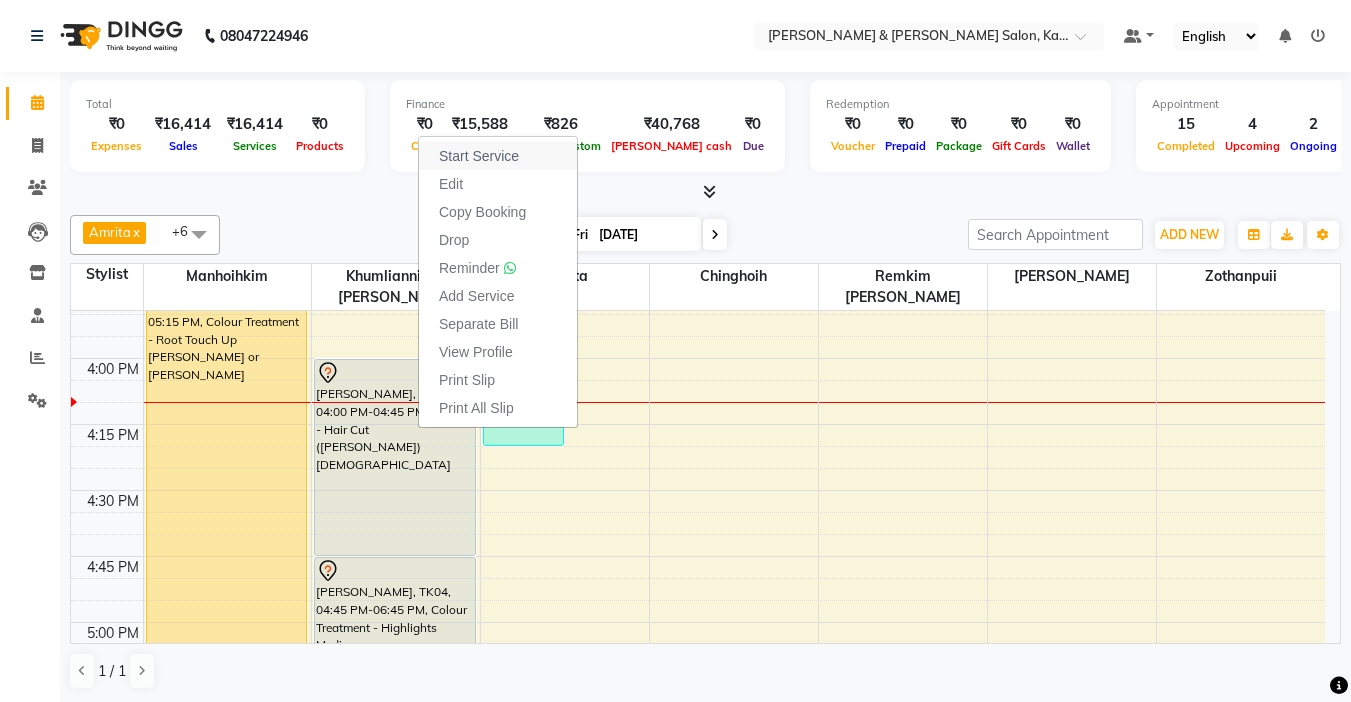 click on "Start Service" at bounding box center (498, 156) 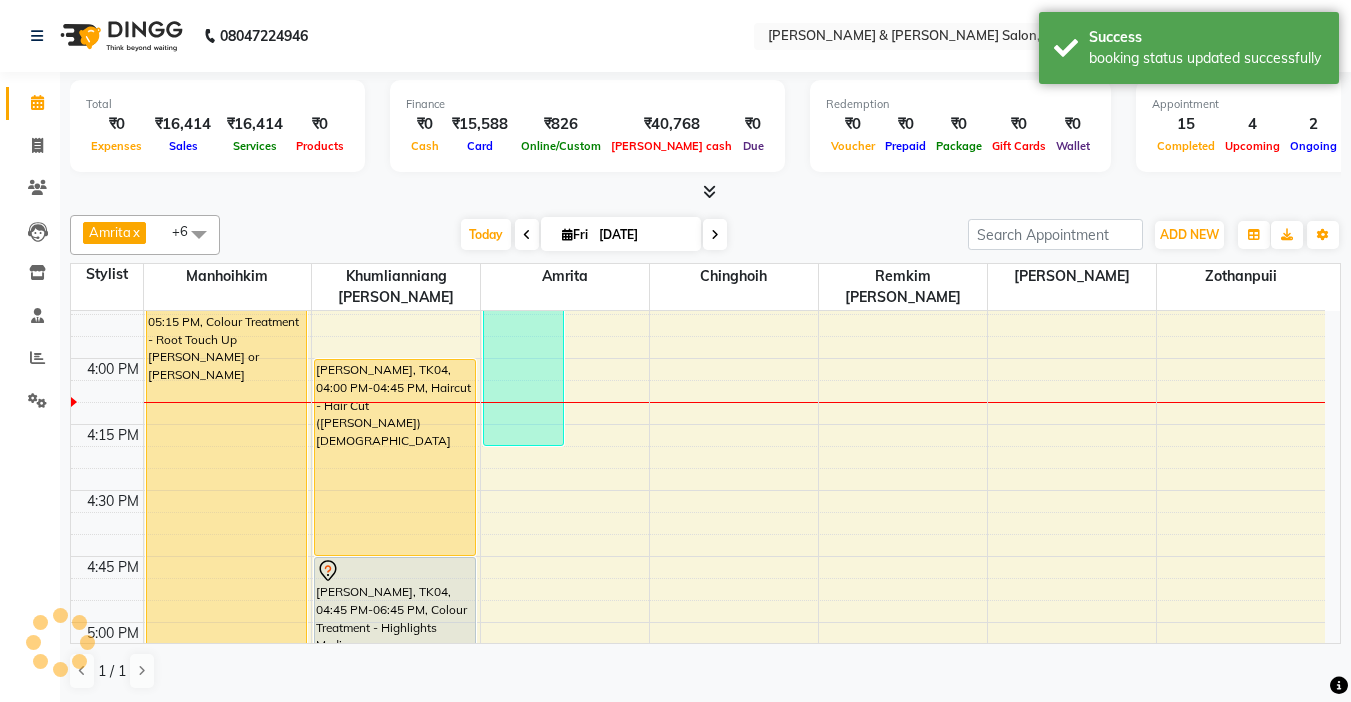 scroll, scrollTop: 2000, scrollLeft: 0, axis: vertical 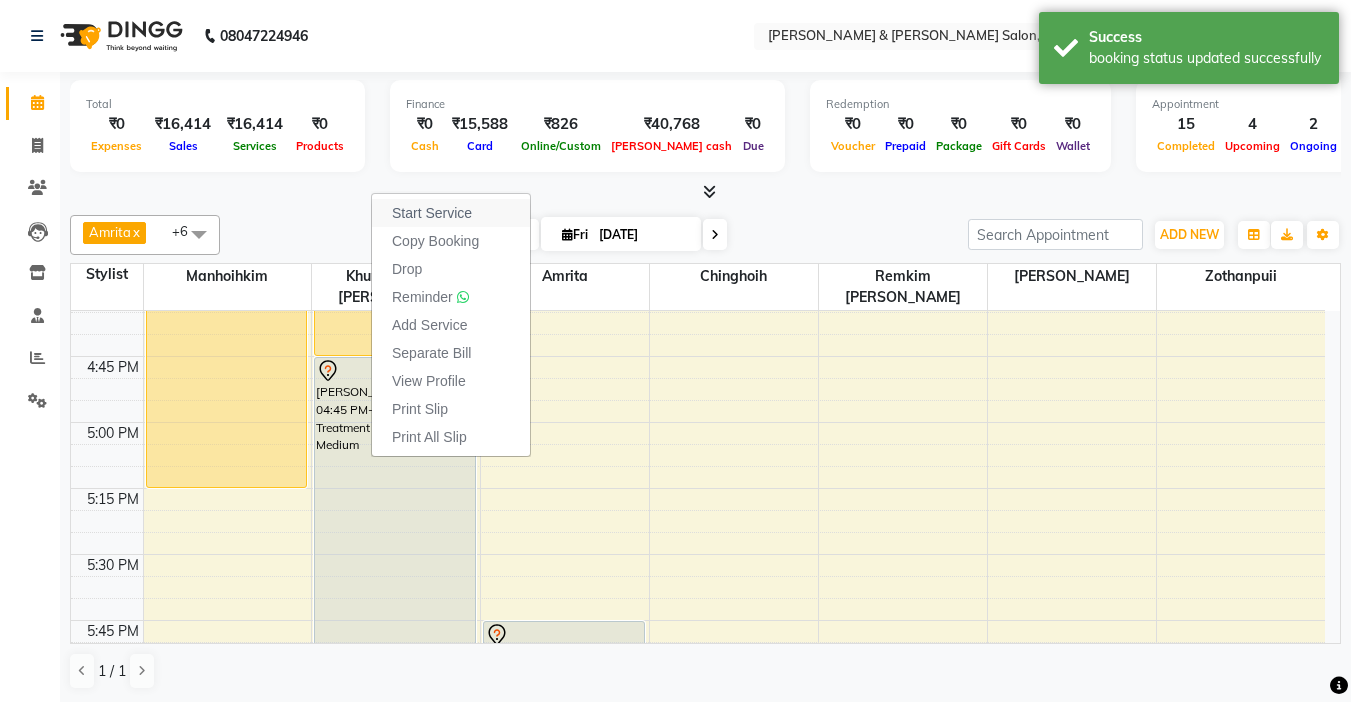 click on "Start Service" at bounding box center [432, 213] 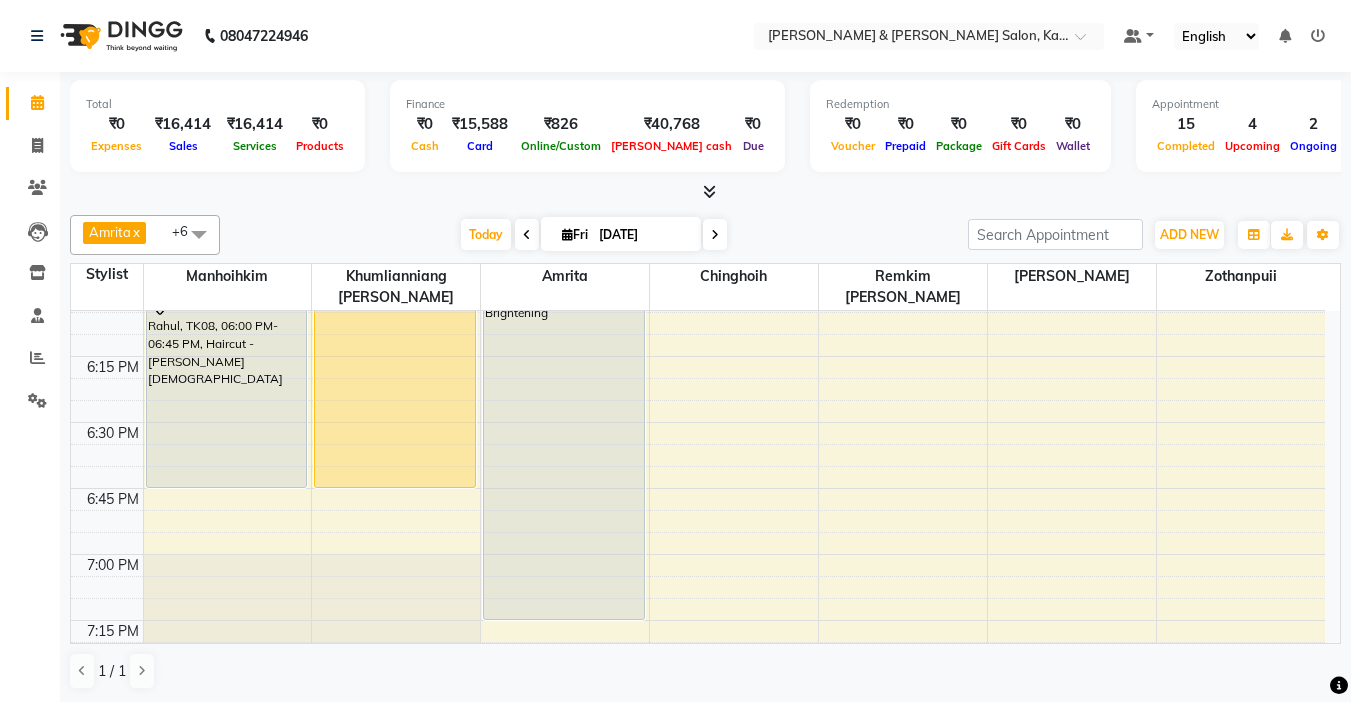 scroll, scrollTop: 2400, scrollLeft: 0, axis: vertical 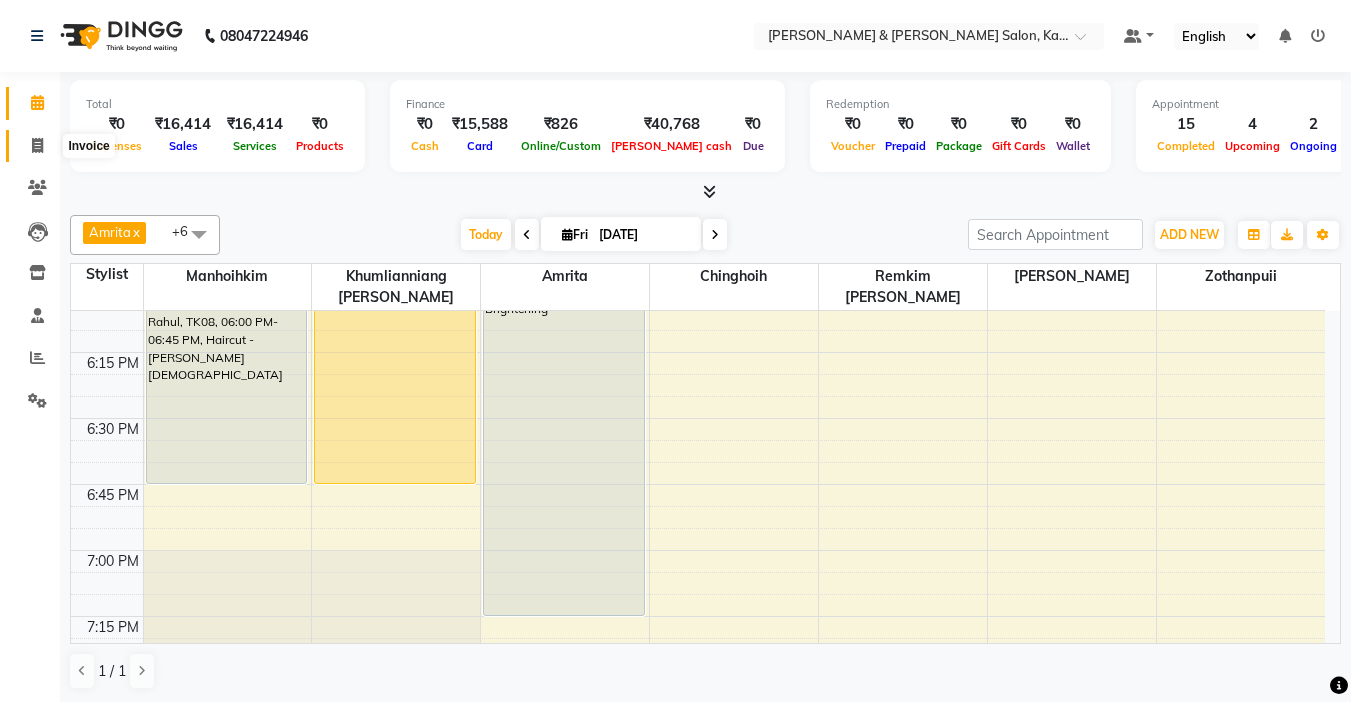 click 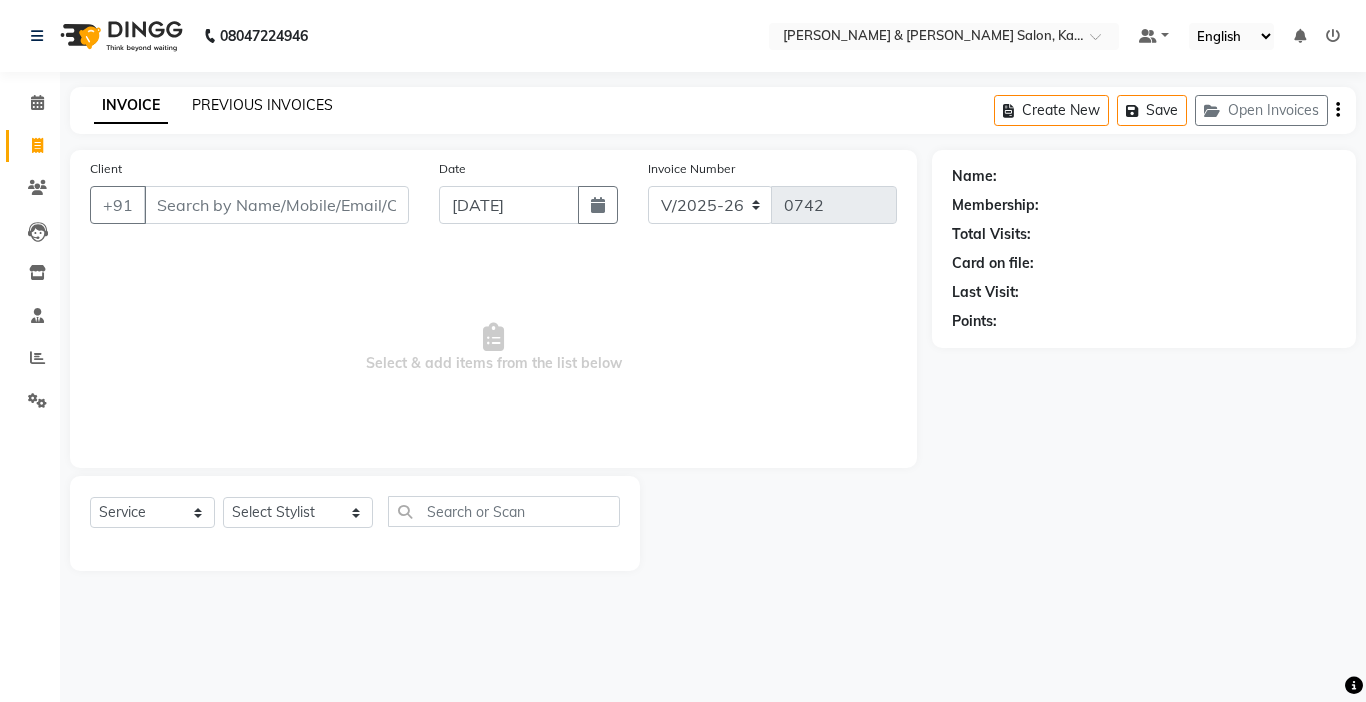click on "PREVIOUS INVOICES" 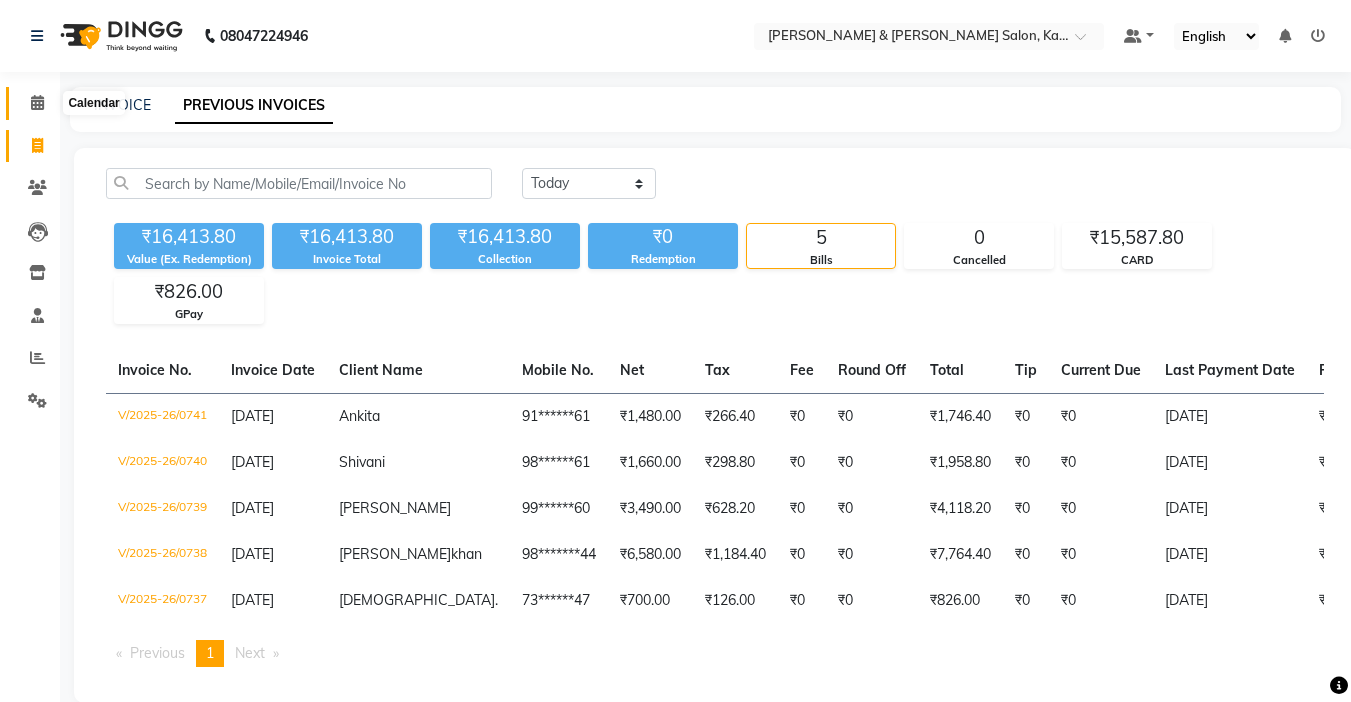 click 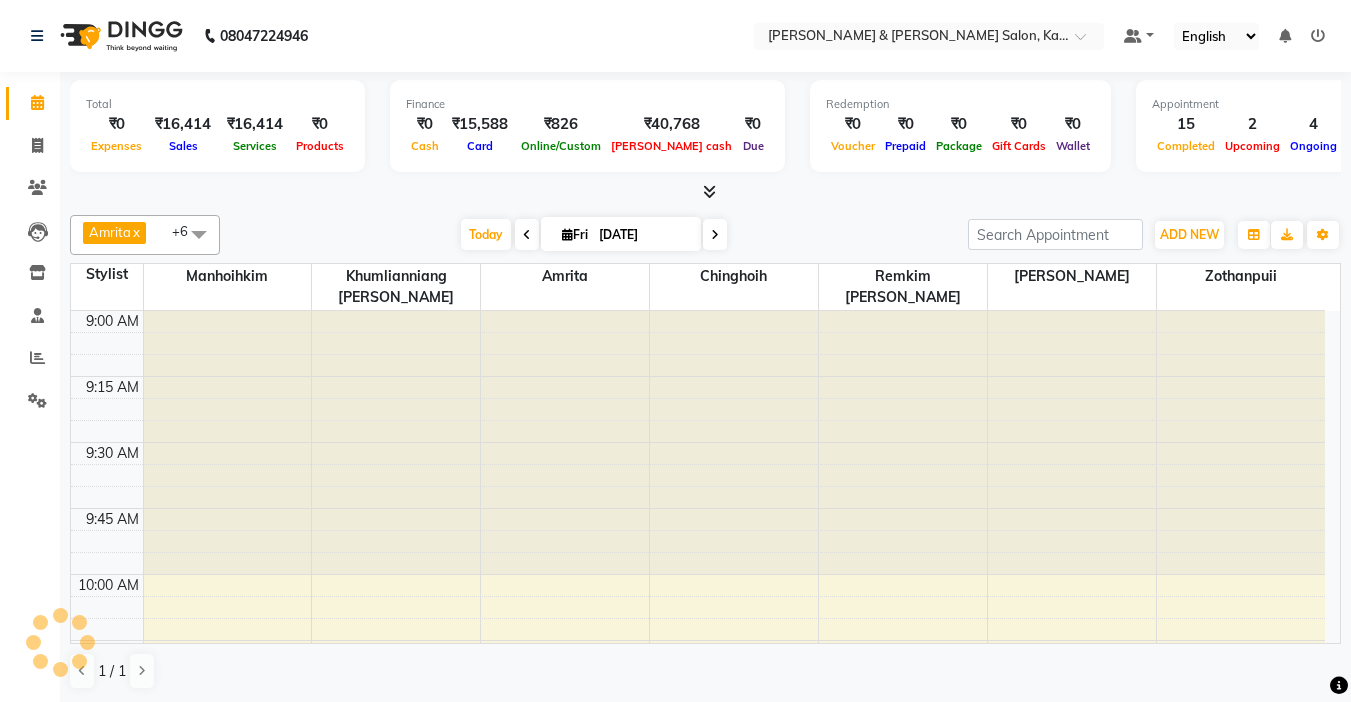scroll, scrollTop: 100, scrollLeft: 0, axis: vertical 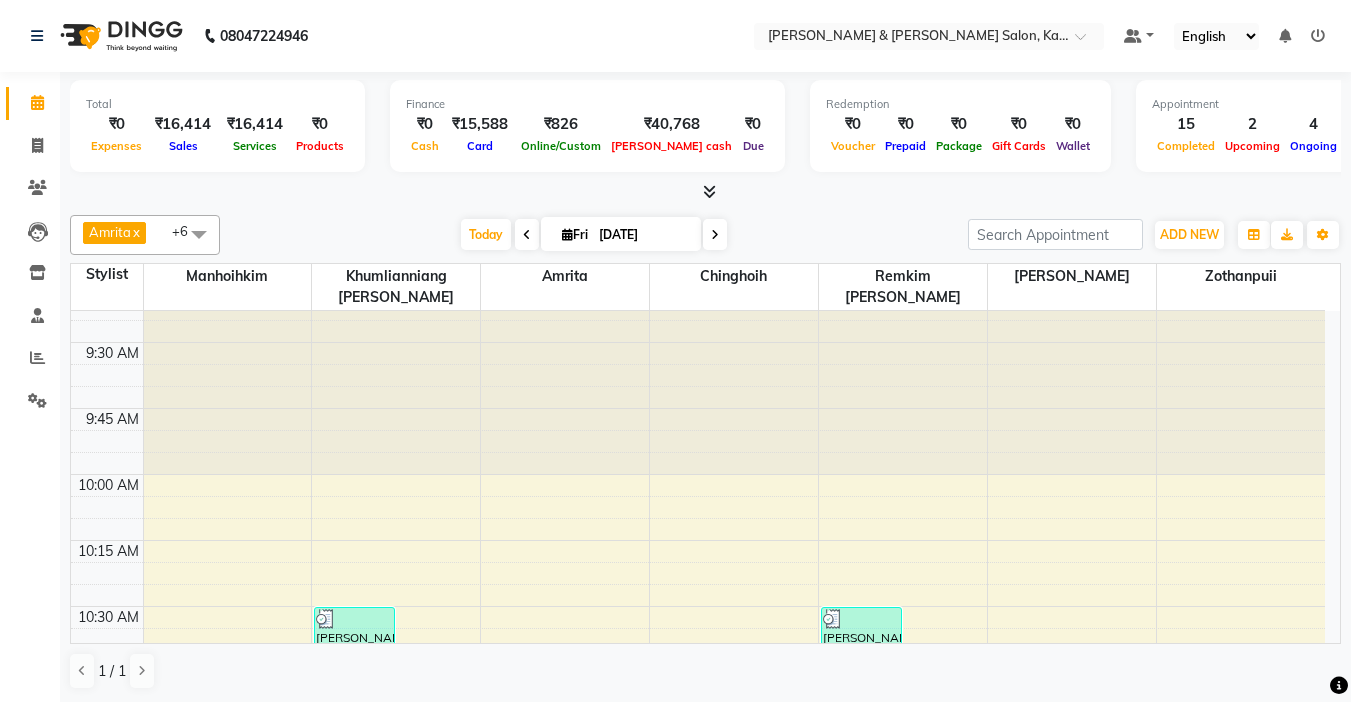 click at bounding box center (715, 234) 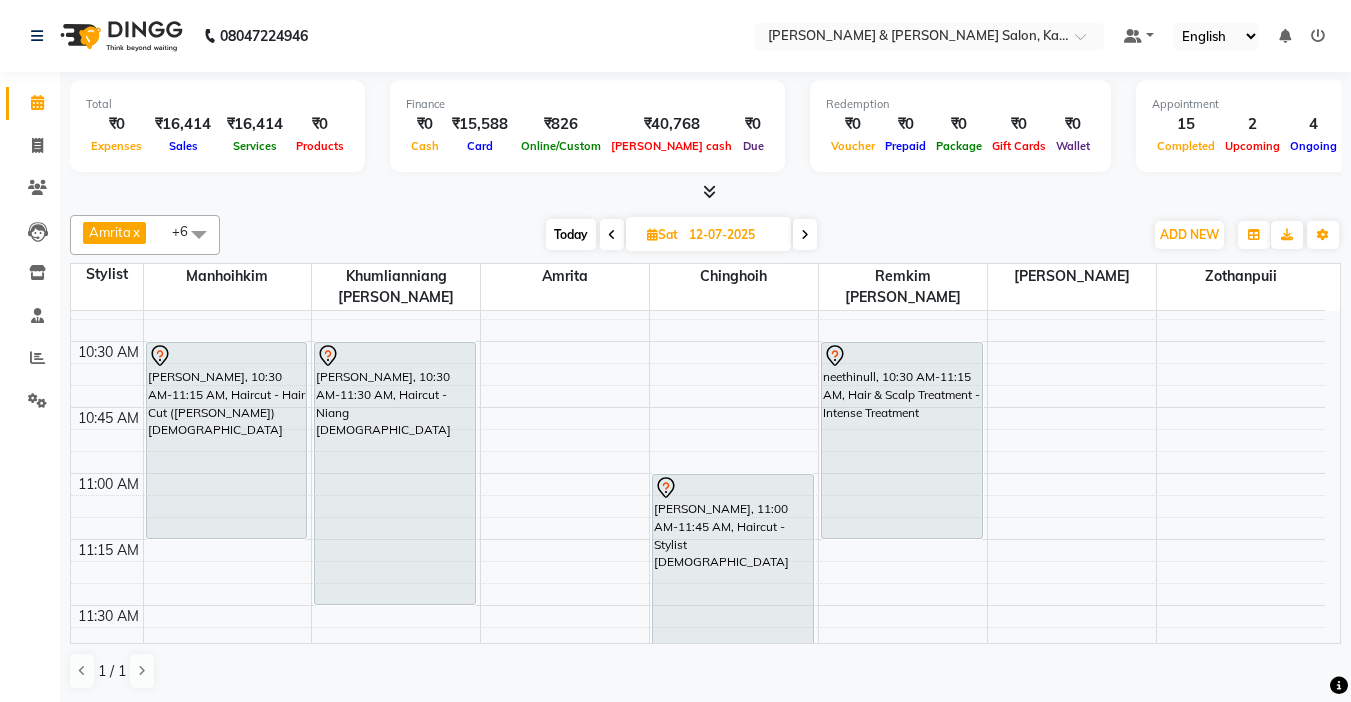 scroll, scrollTop: 400, scrollLeft: 0, axis: vertical 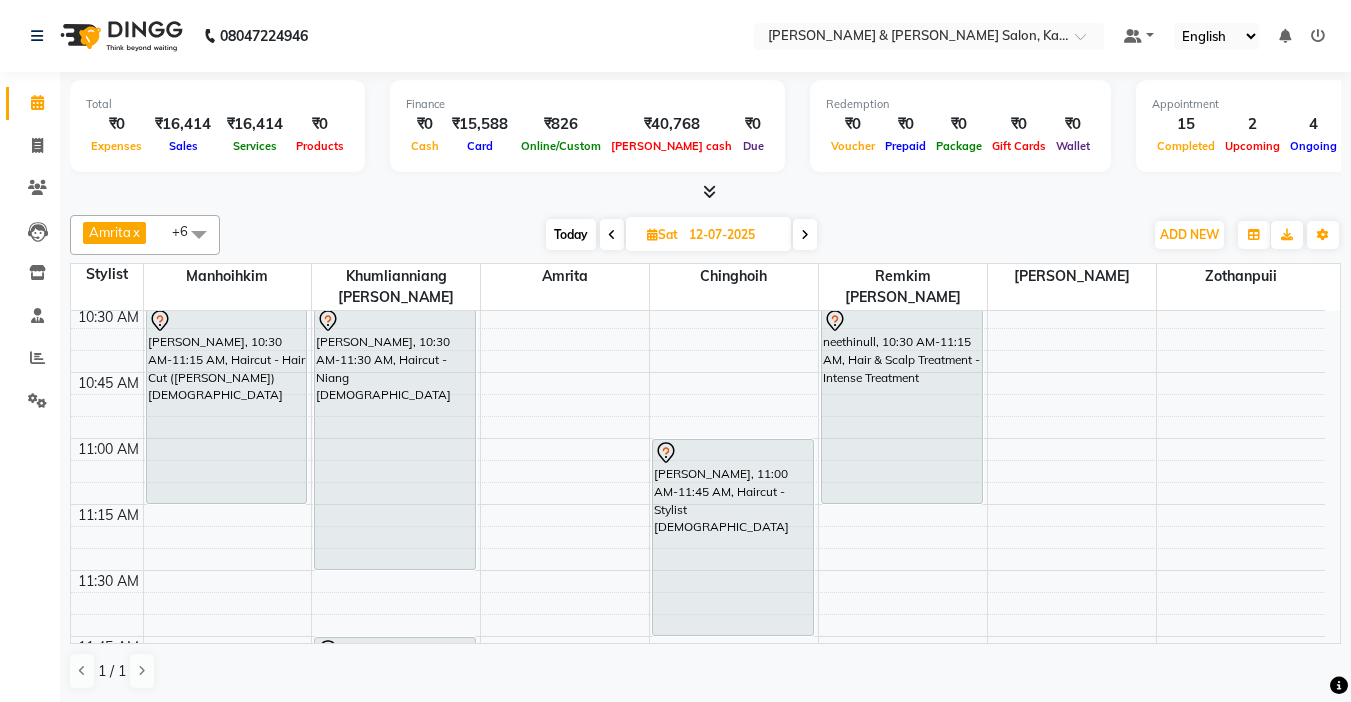 click at bounding box center (805, 234) 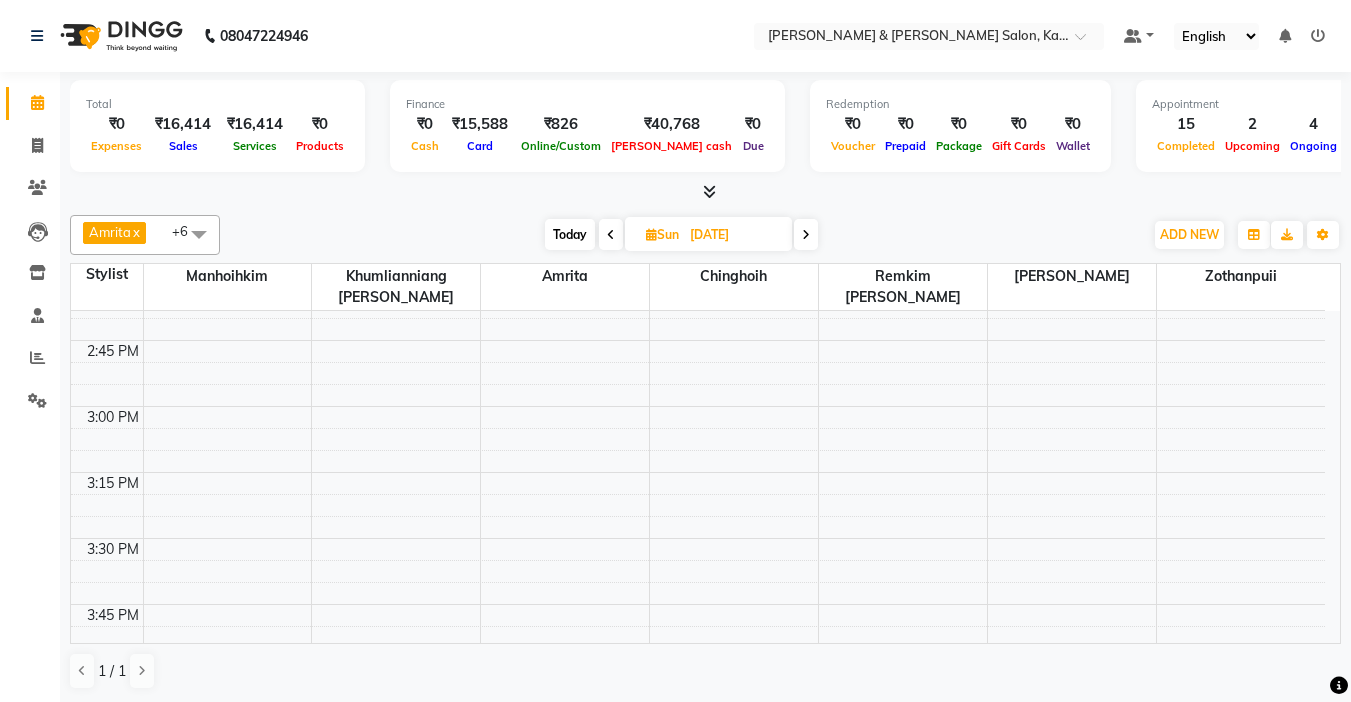 scroll, scrollTop: 1500, scrollLeft: 0, axis: vertical 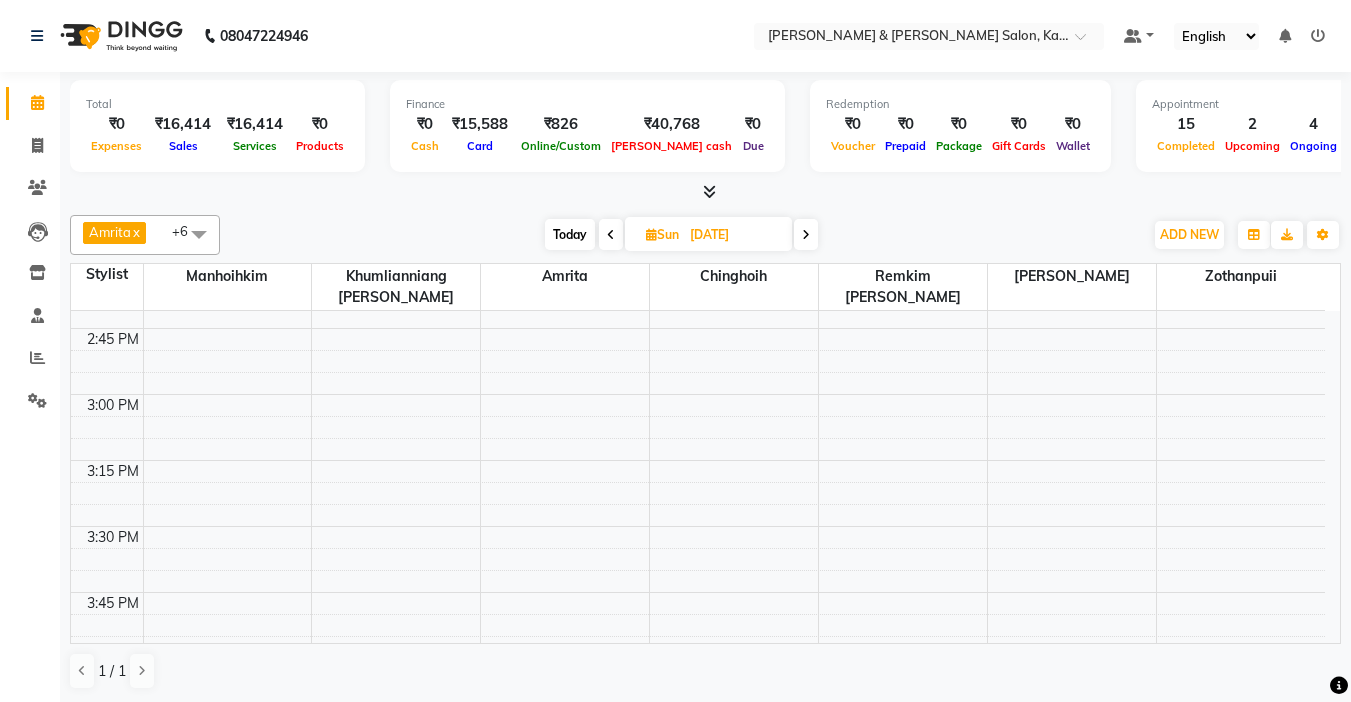 click at bounding box center (806, 234) 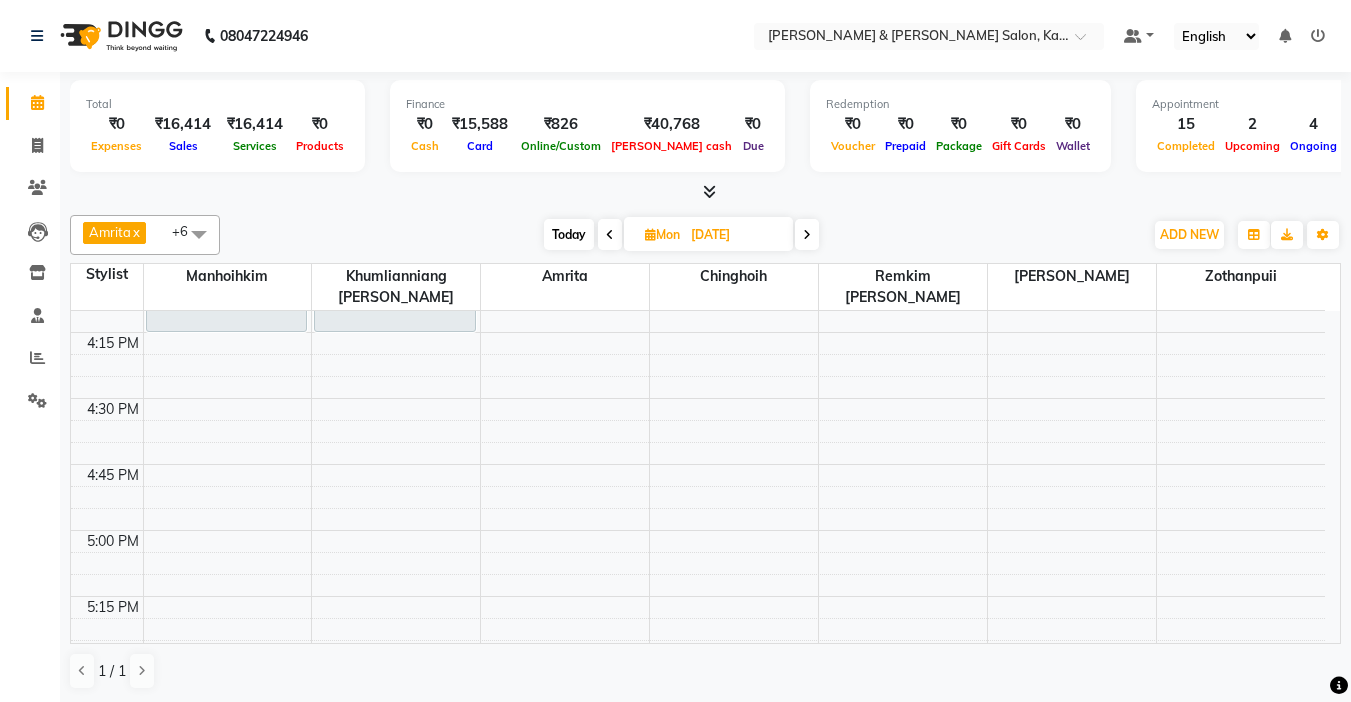 scroll, scrollTop: 1949, scrollLeft: 0, axis: vertical 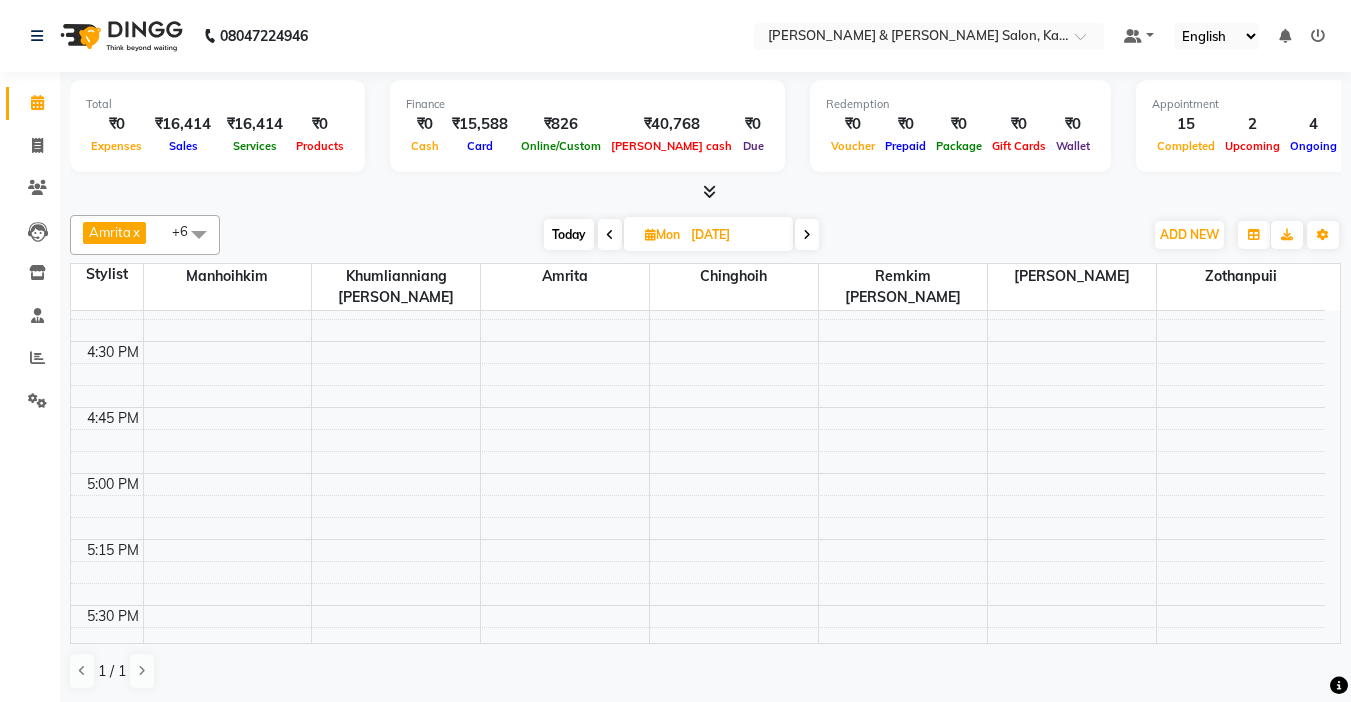 click on "[DATE]" at bounding box center [569, 234] 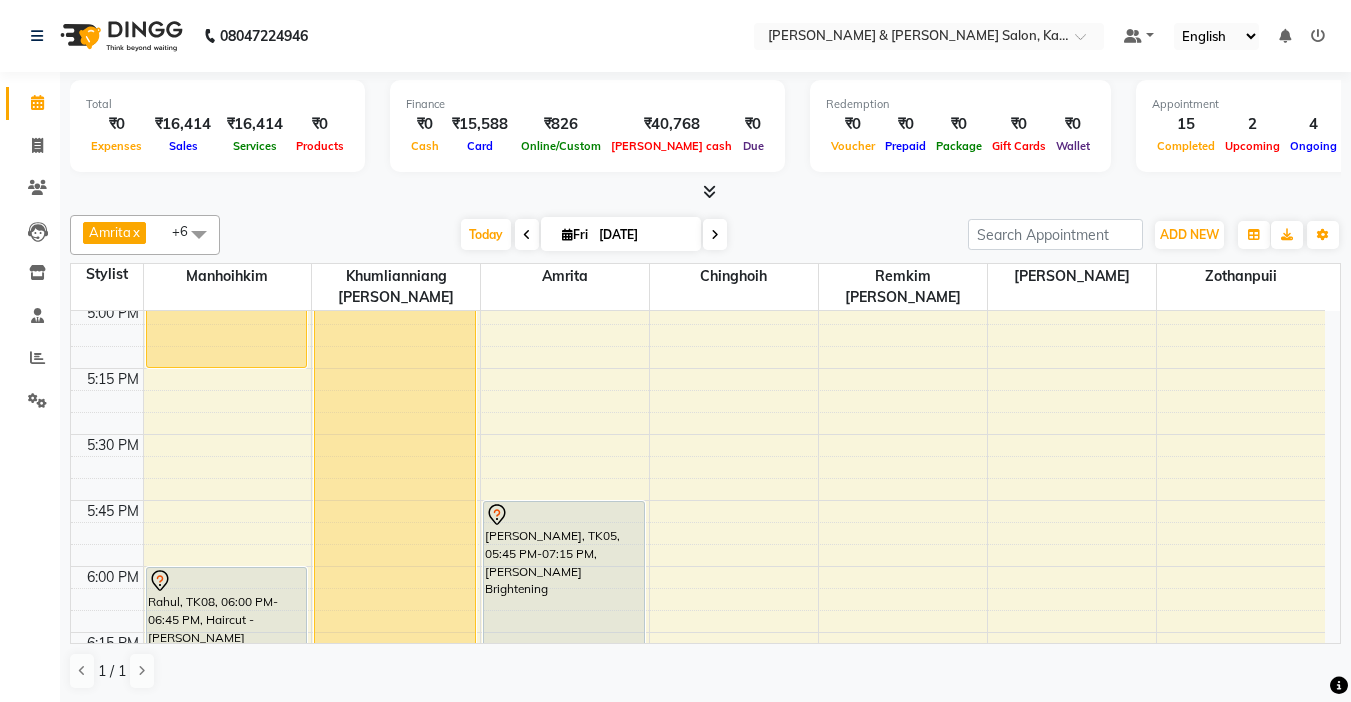 scroll, scrollTop: 1949, scrollLeft: 0, axis: vertical 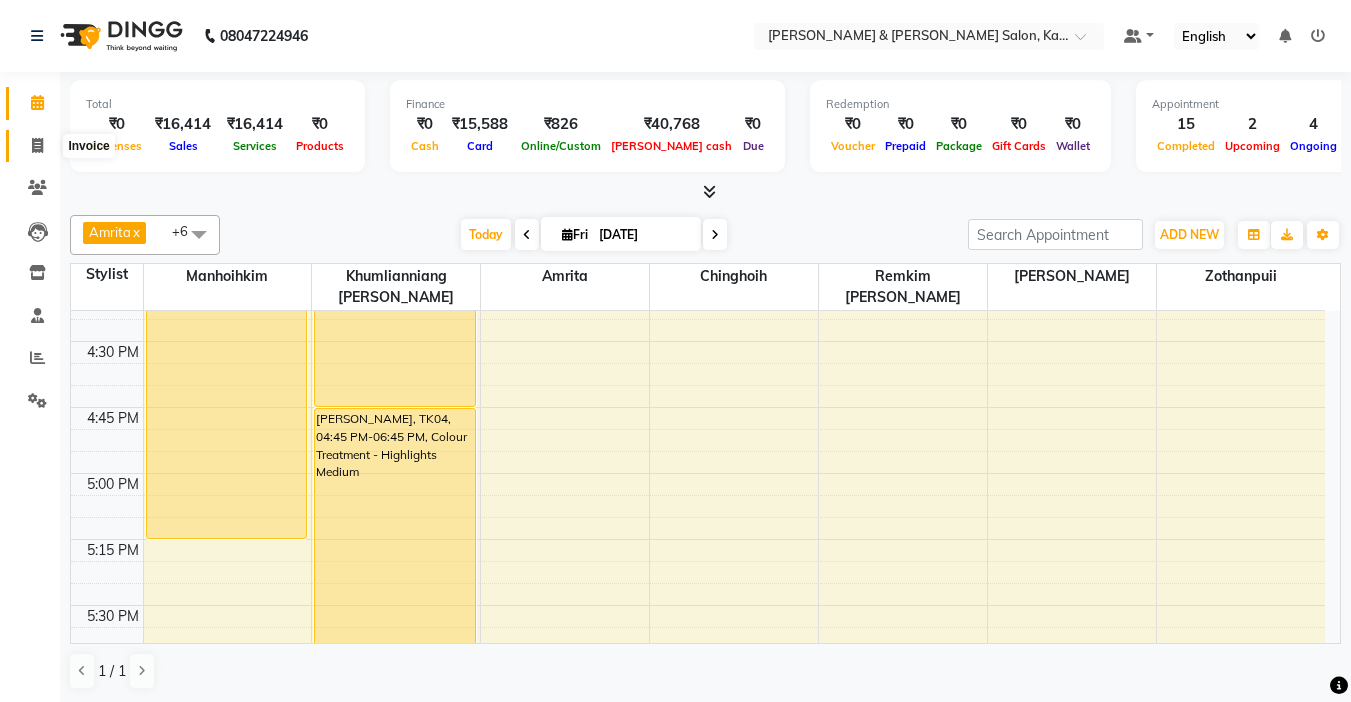click 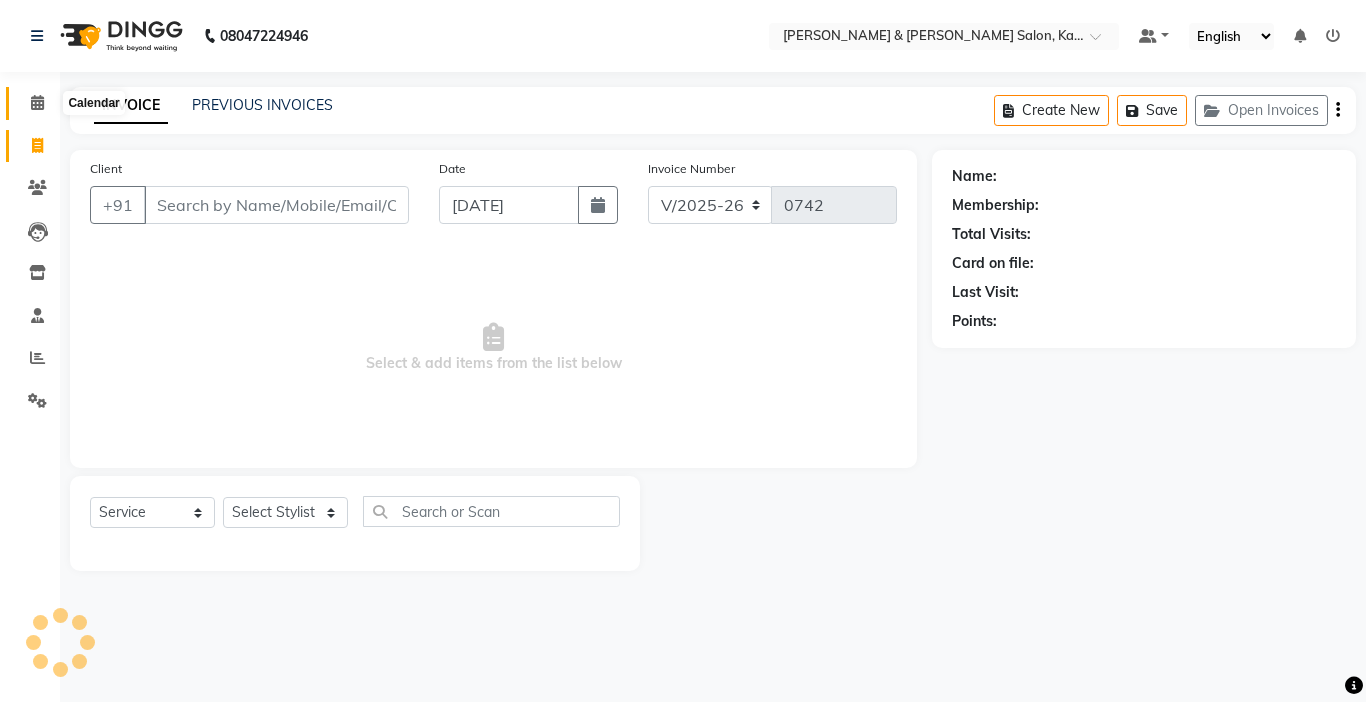 click 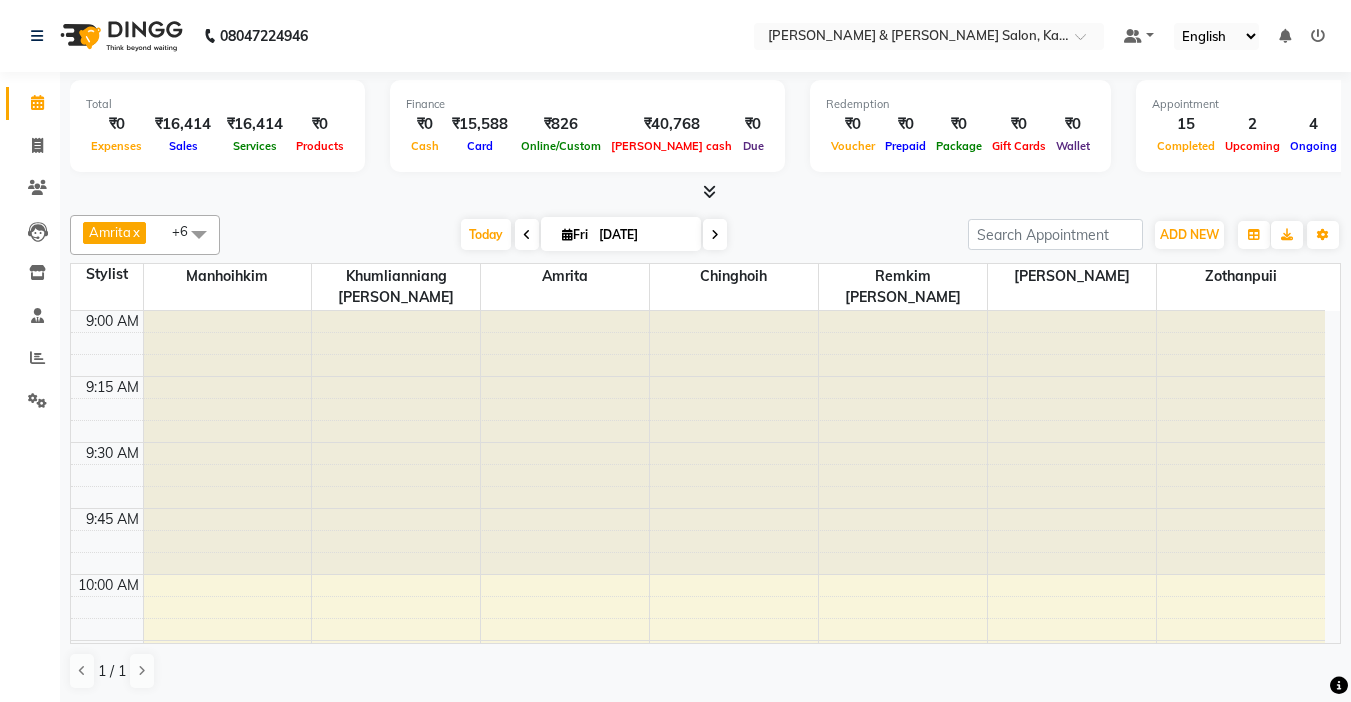 scroll, scrollTop: 100, scrollLeft: 0, axis: vertical 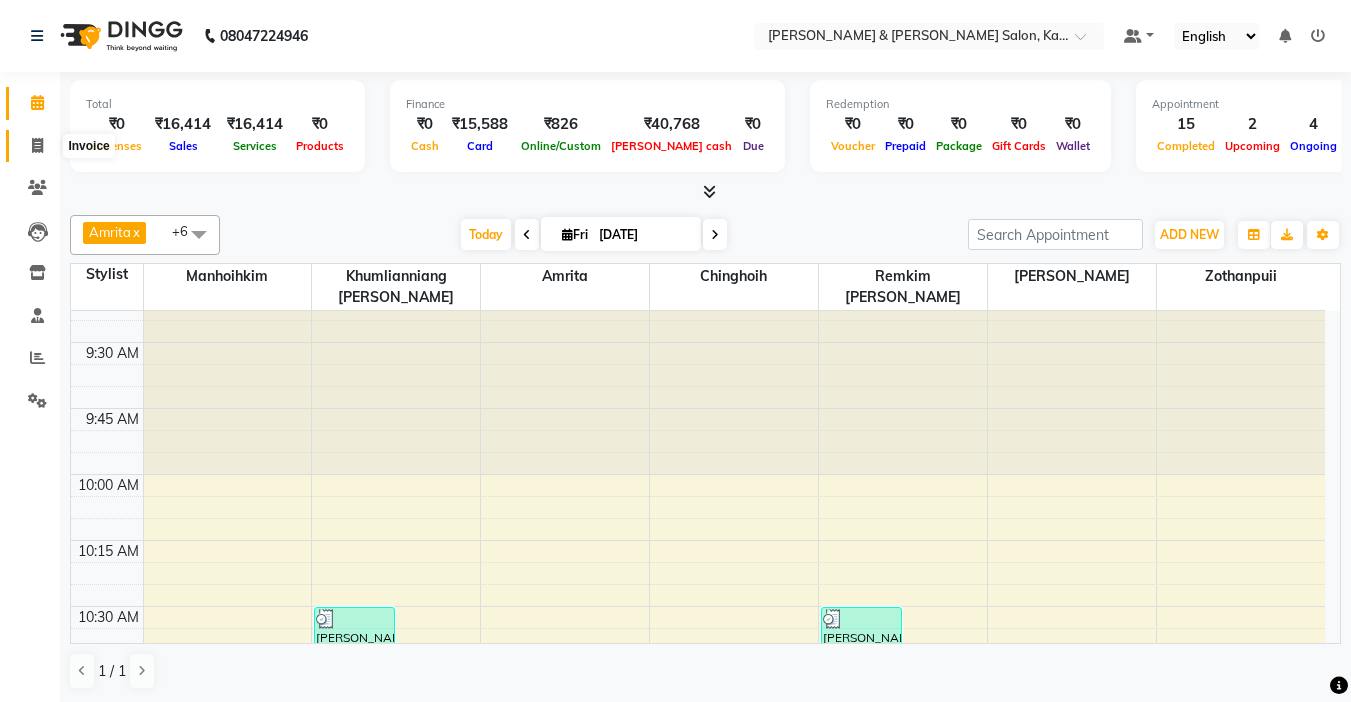 click 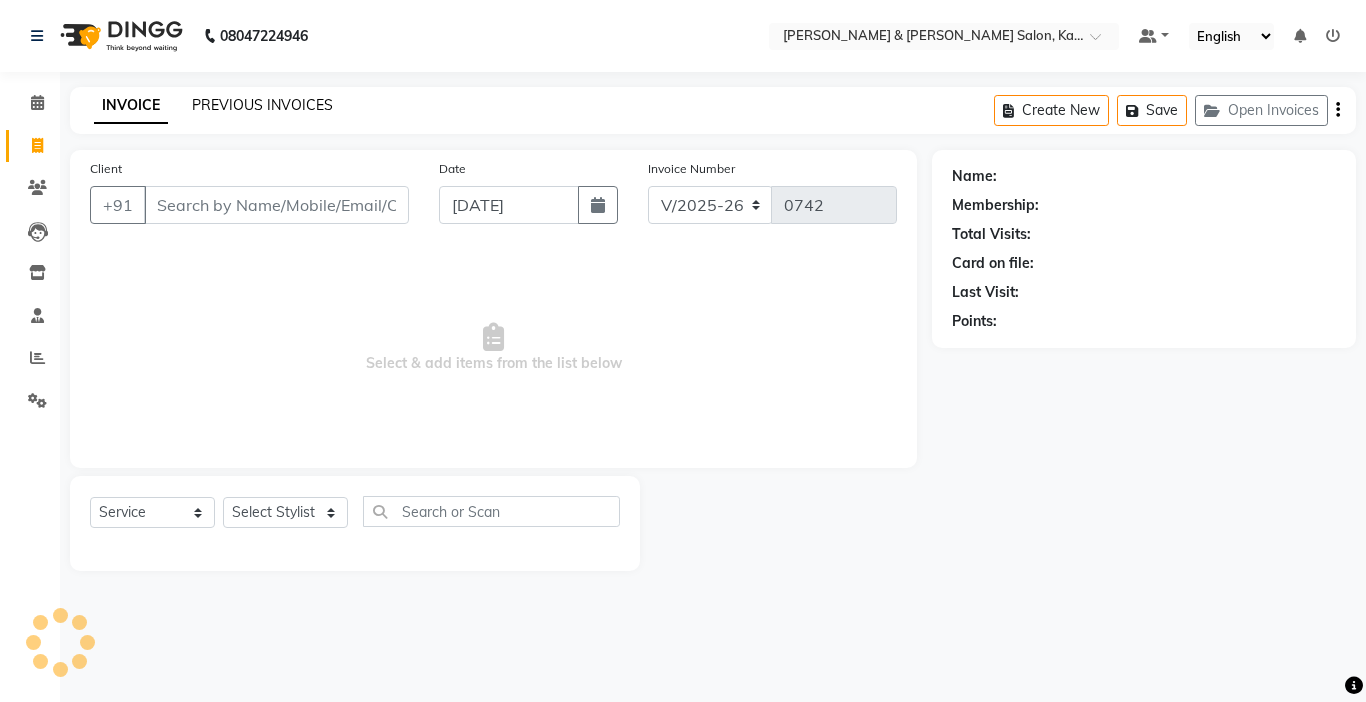 click on "PREVIOUS INVOICES" 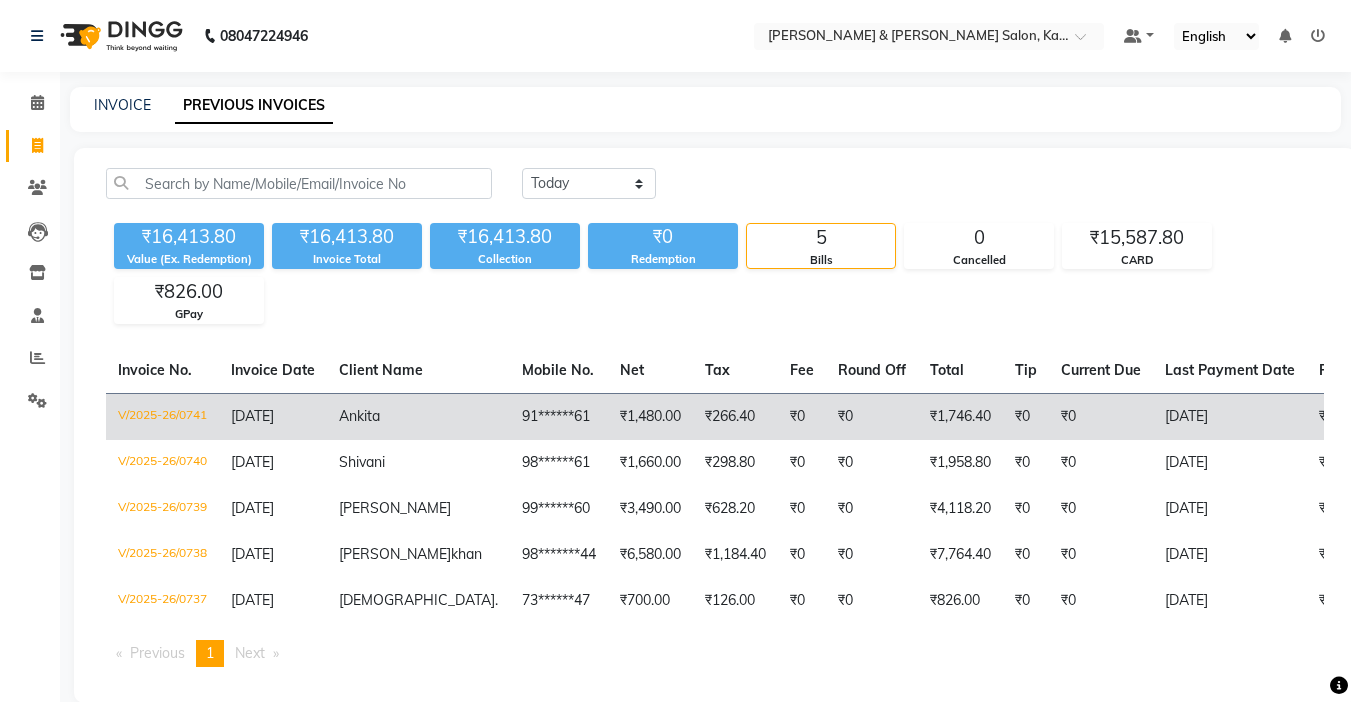 scroll, scrollTop: 66, scrollLeft: 0, axis: vertical 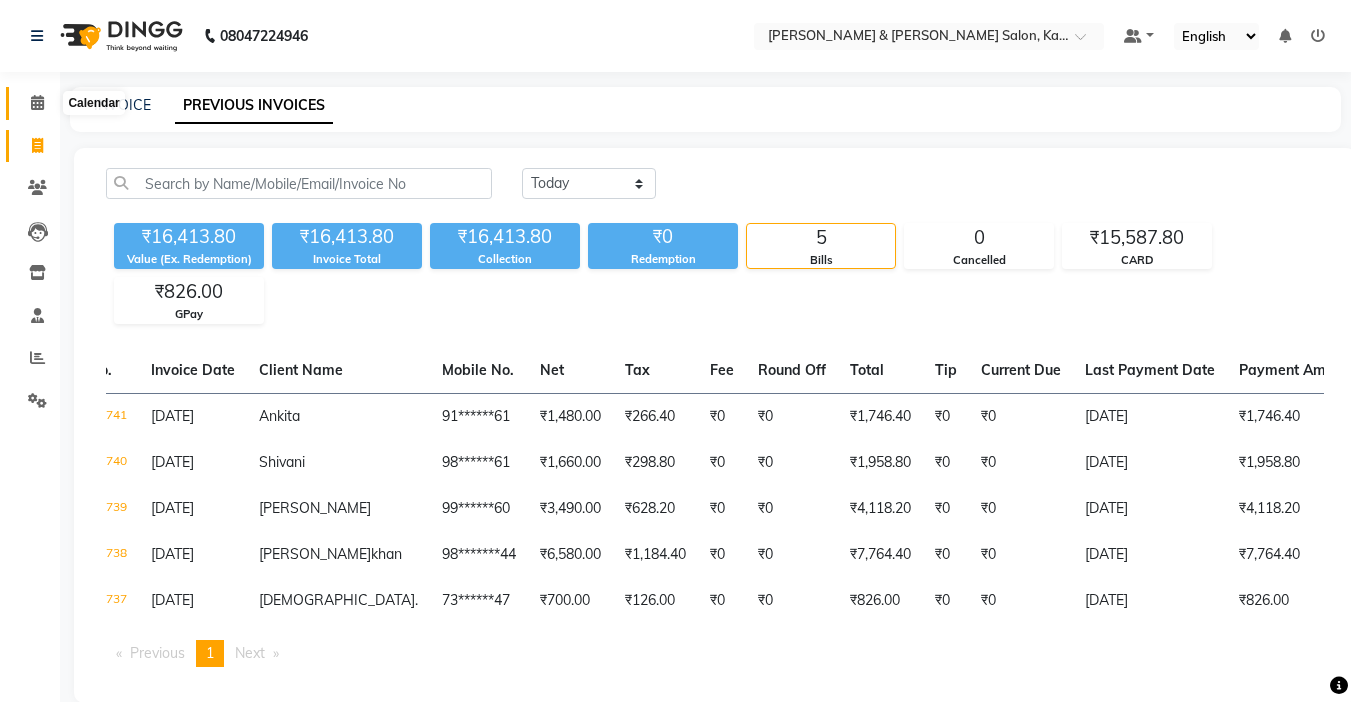 click 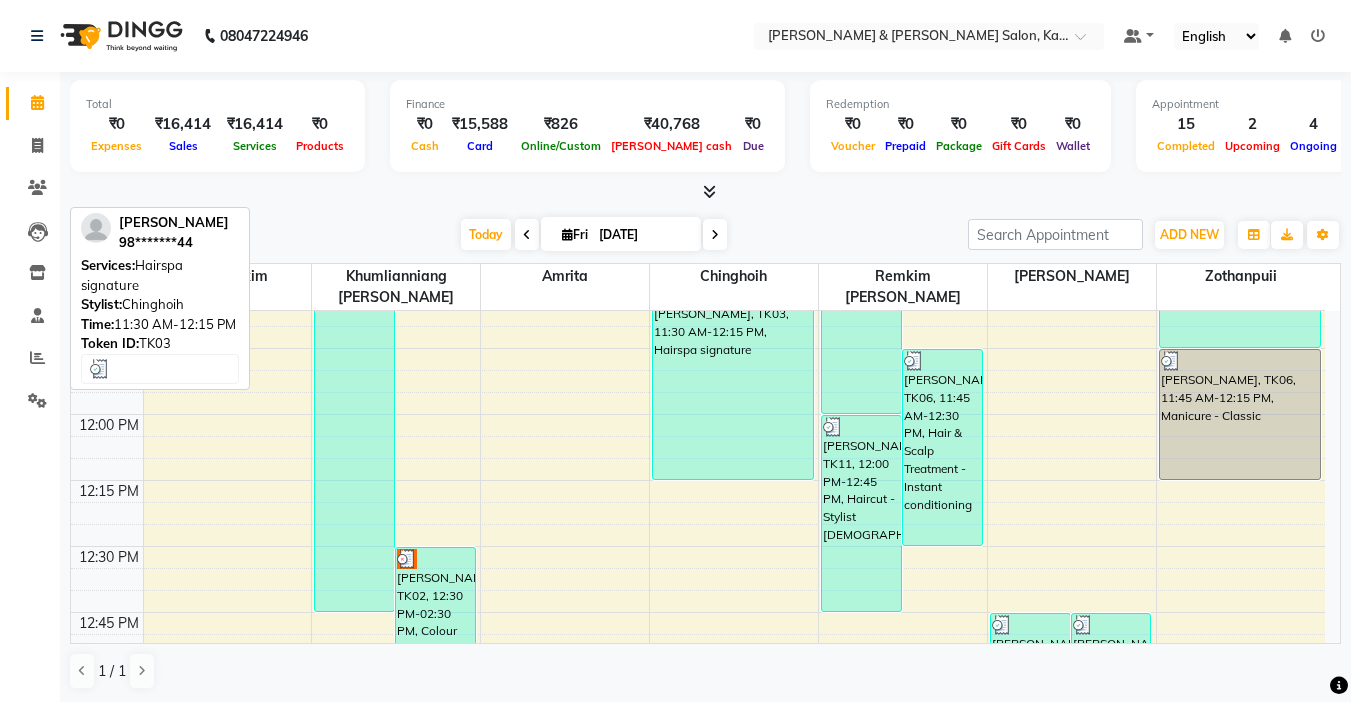 scroll, scrollTop: 700, scrollLeft: 0, axis: vertical 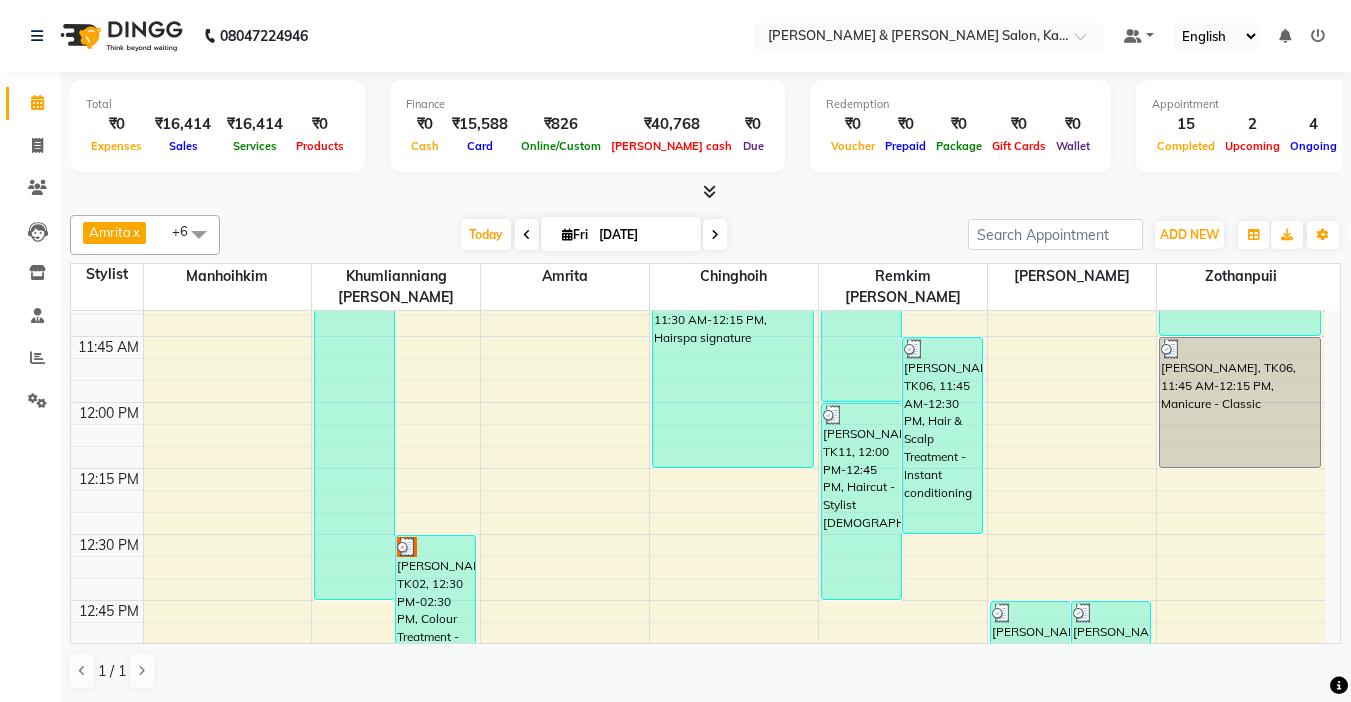 click at bounding box center [715, 235] 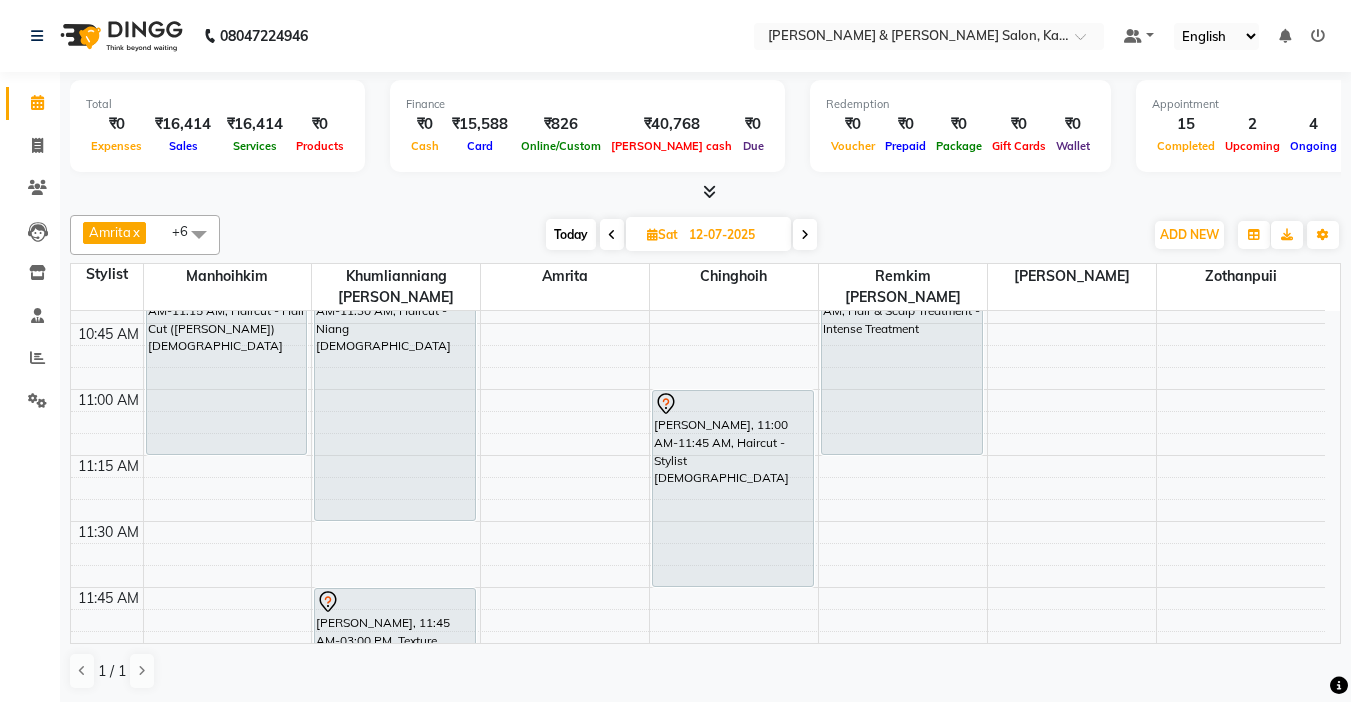 scroll, scrollTop: 649, scrollLeft: 0, axis: vertical 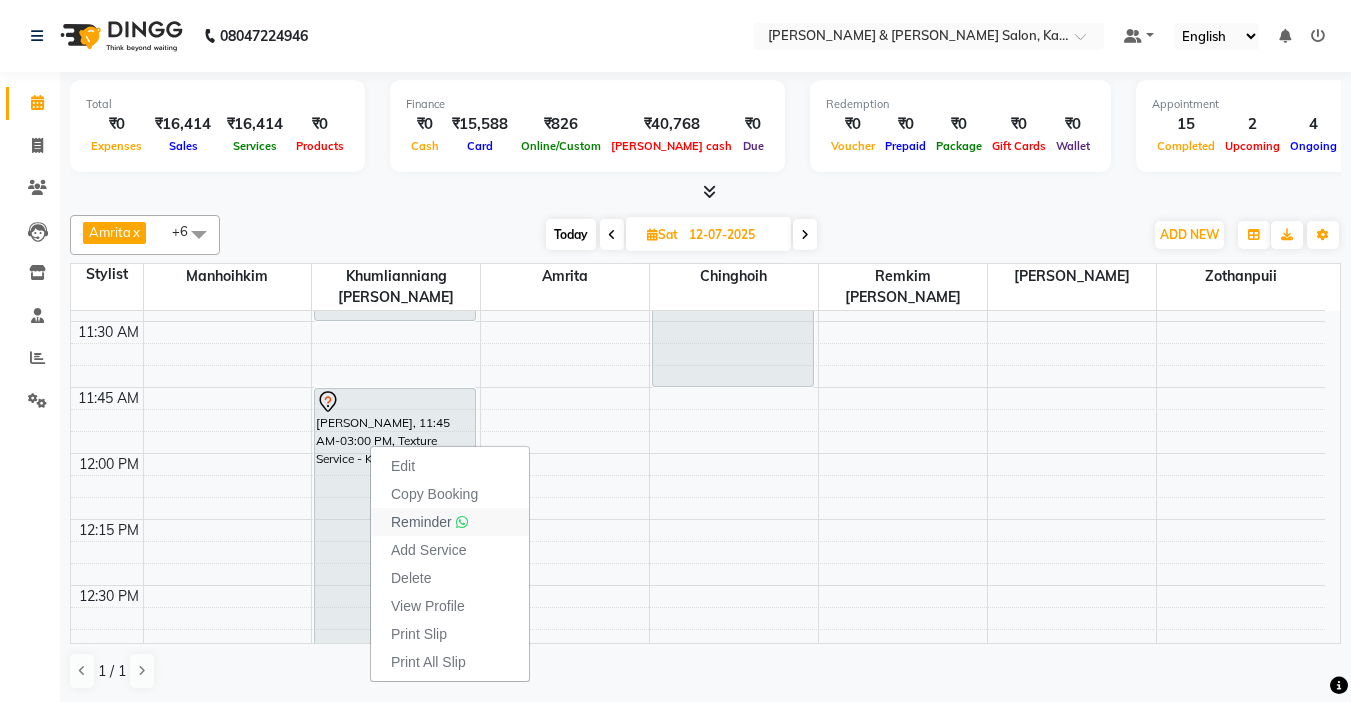 click on "Reminder" at bounding box center (450, 522) 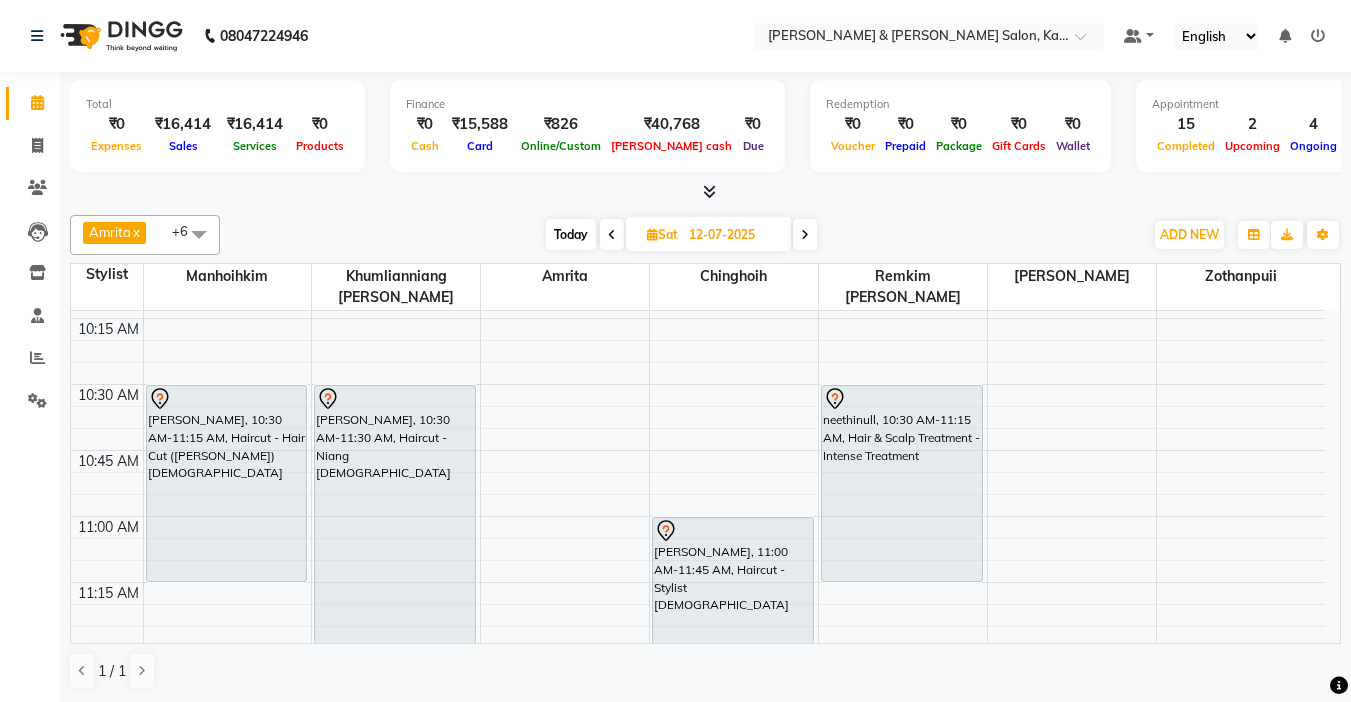 scroll, scrollTop: 300, scrollLeft: 0, axis: vertical 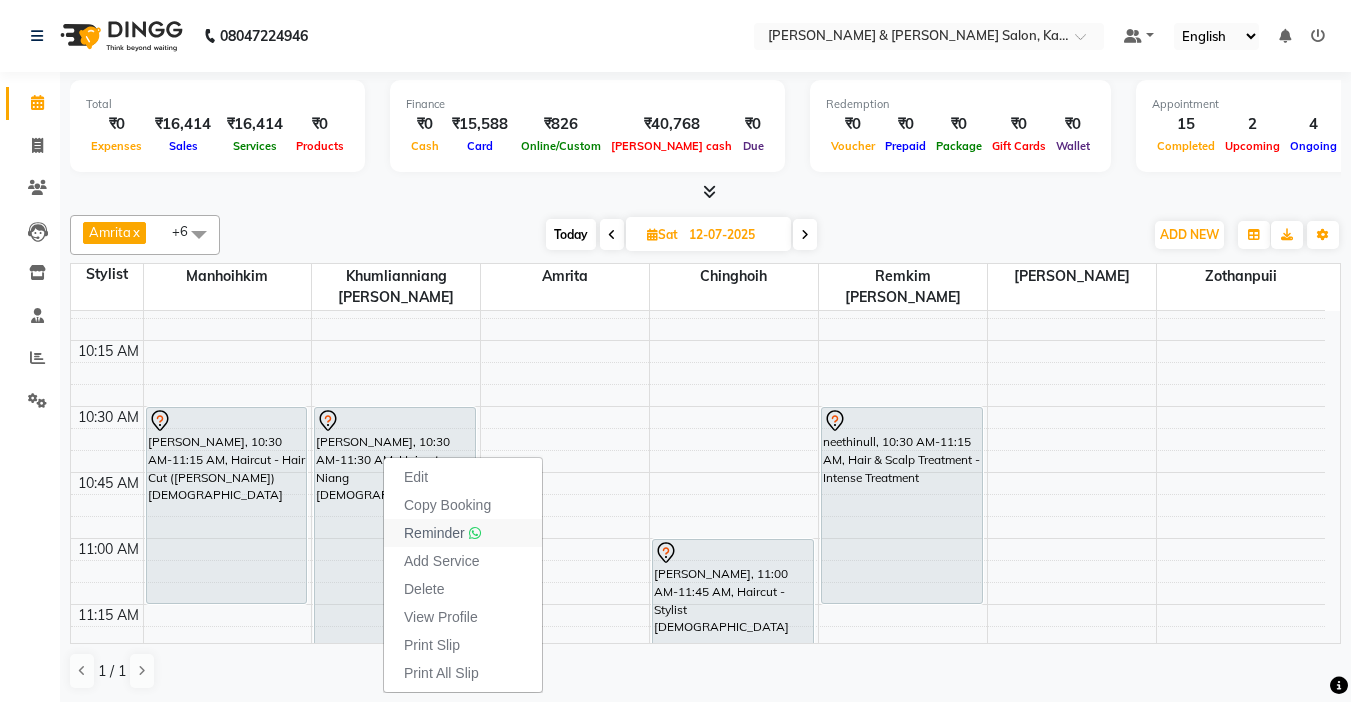 click on "Reminder" at bounding box center (434, 533) 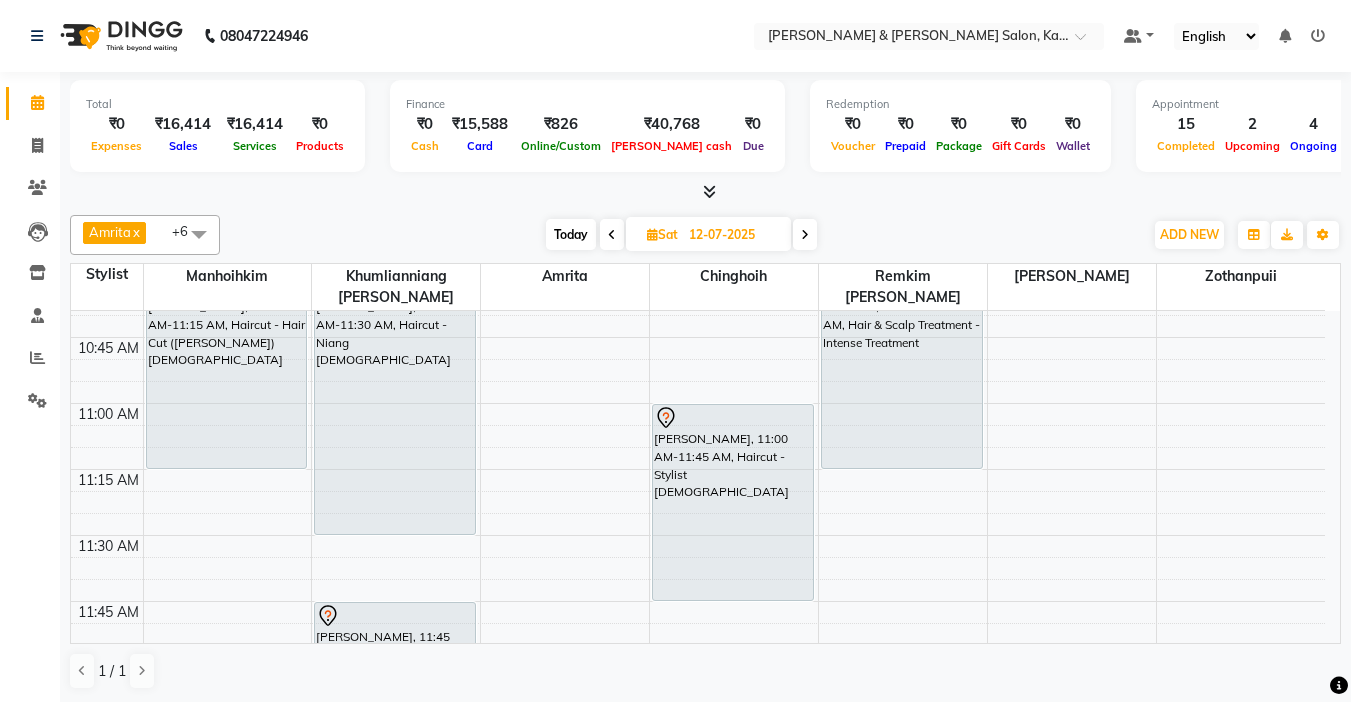 scroll, scrollTop: 400, scrollLeft: 0, axis: vertical 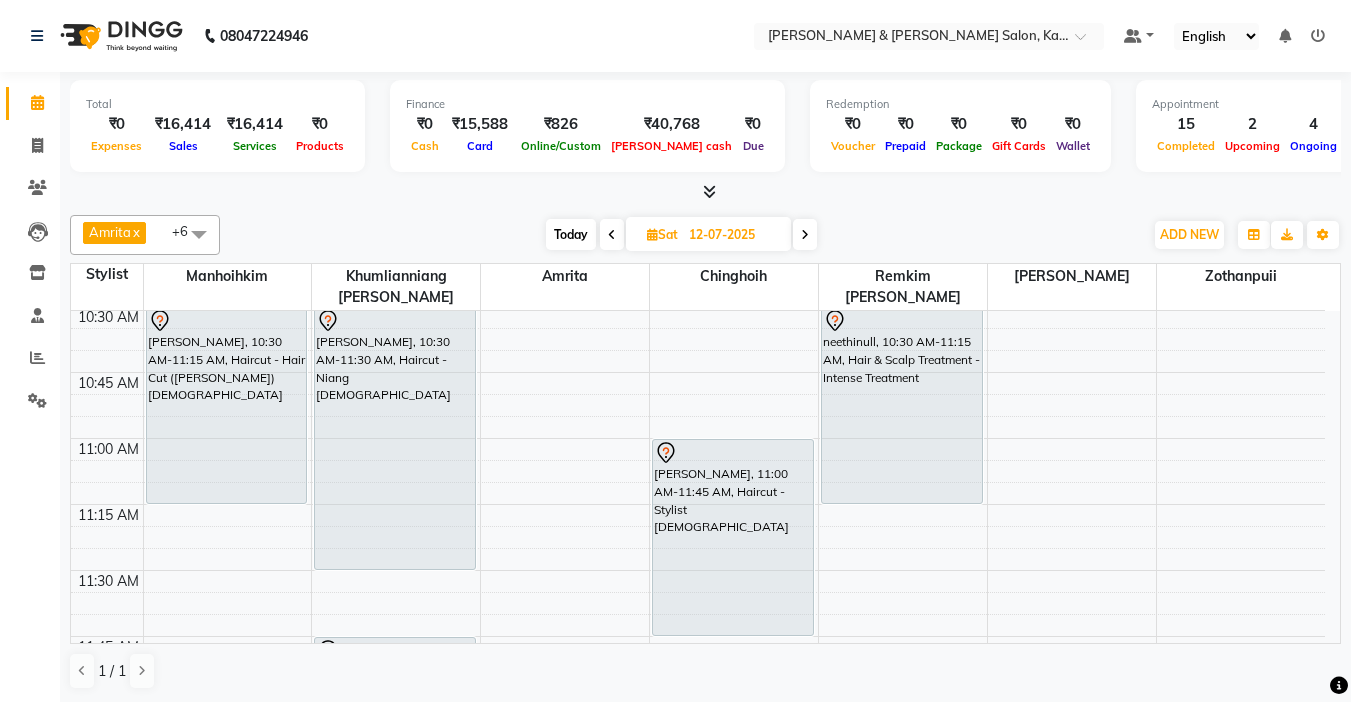 click on "Today  Sat 12-07-2025" at bounding box center [681, 235] 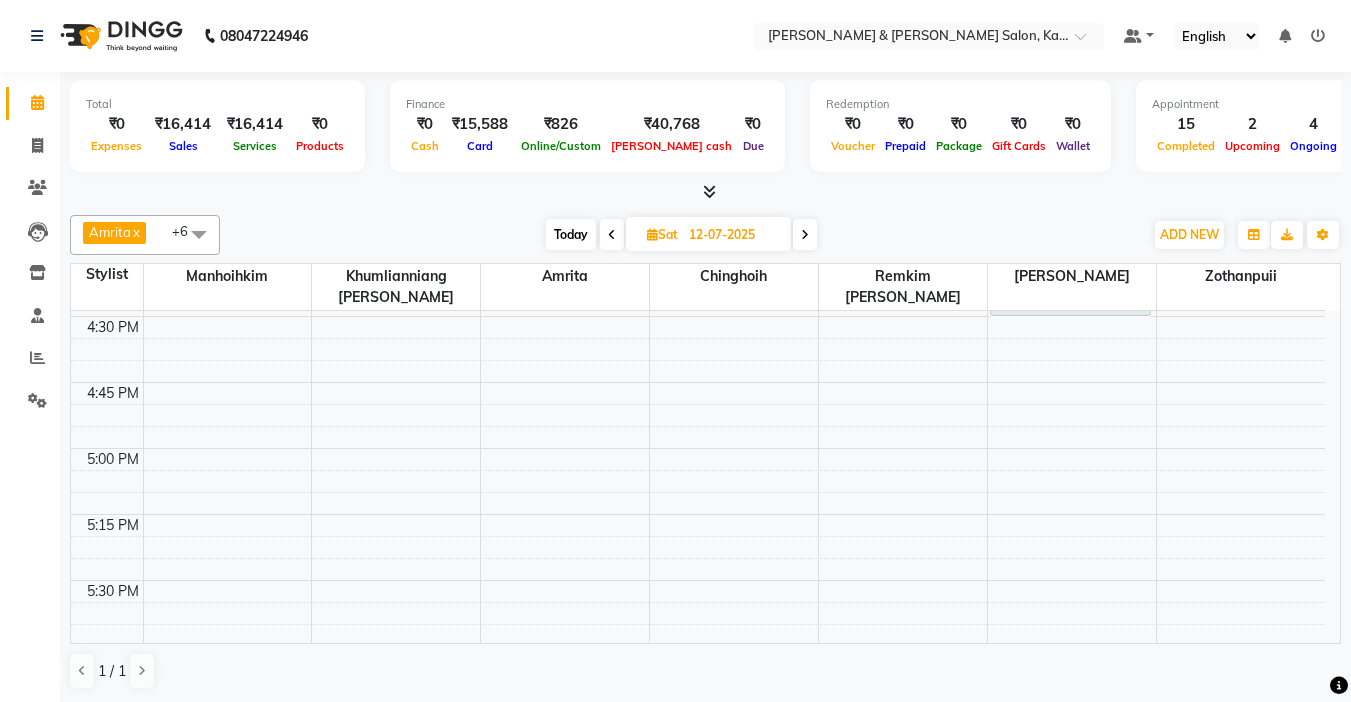 scroll, scrollTop: 2000, scrollLeft: 0, axis: vertical 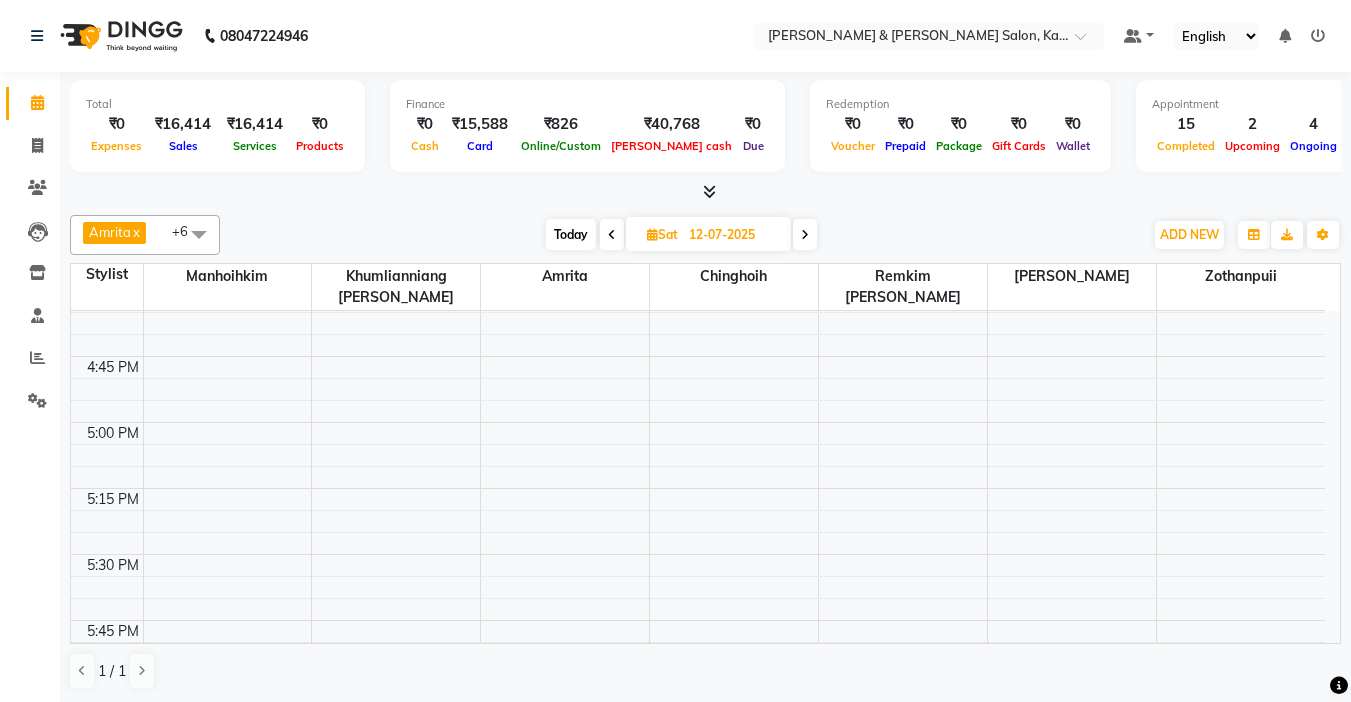 click on "[DATE]" at bounding box center (571, 234) 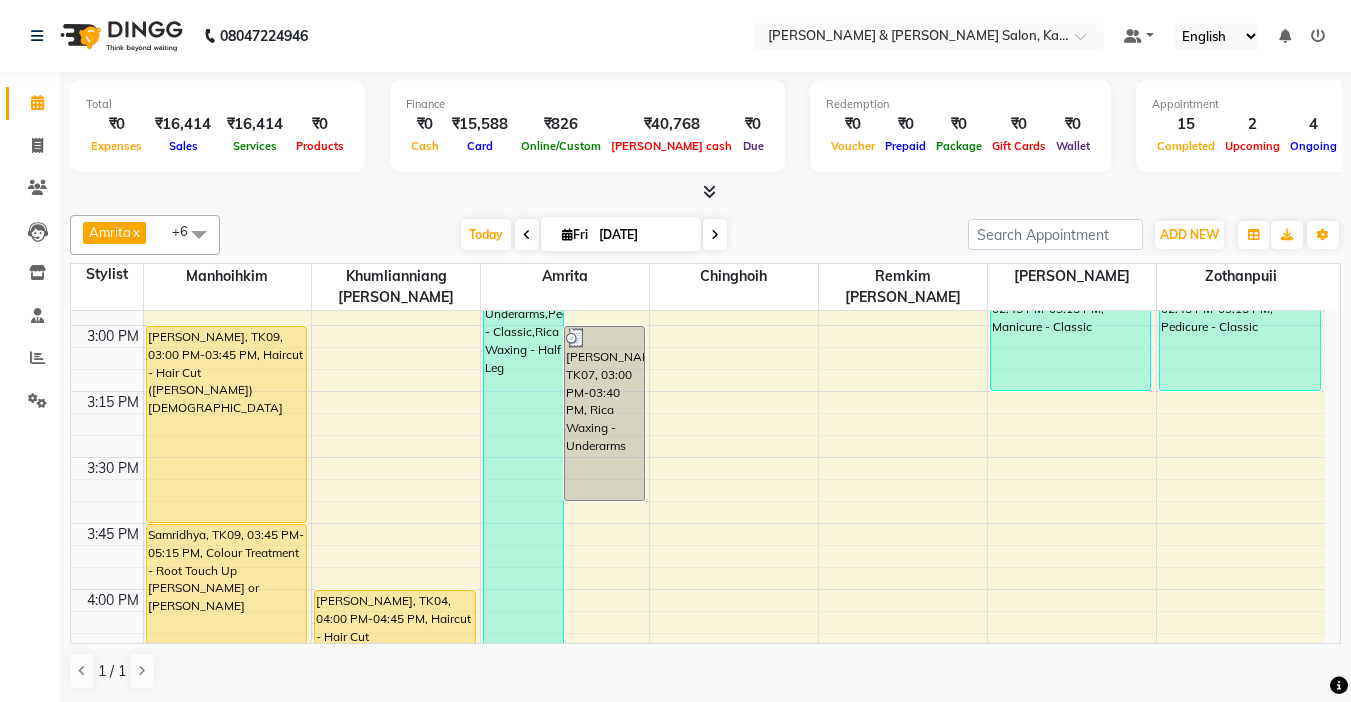 scroll, scrollTop: 1549, scrollLeft: 0, axis: vertical 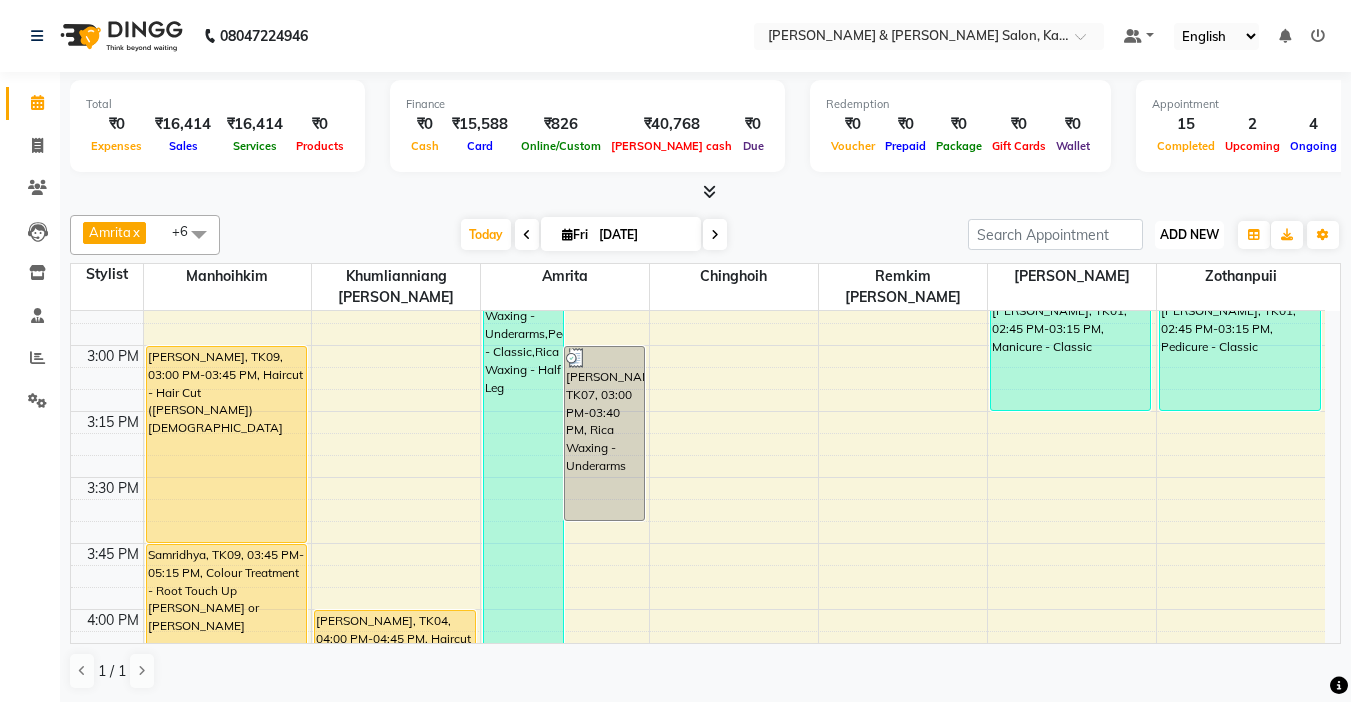 click on "ADD NEW" at bounding box center [1189, 234] 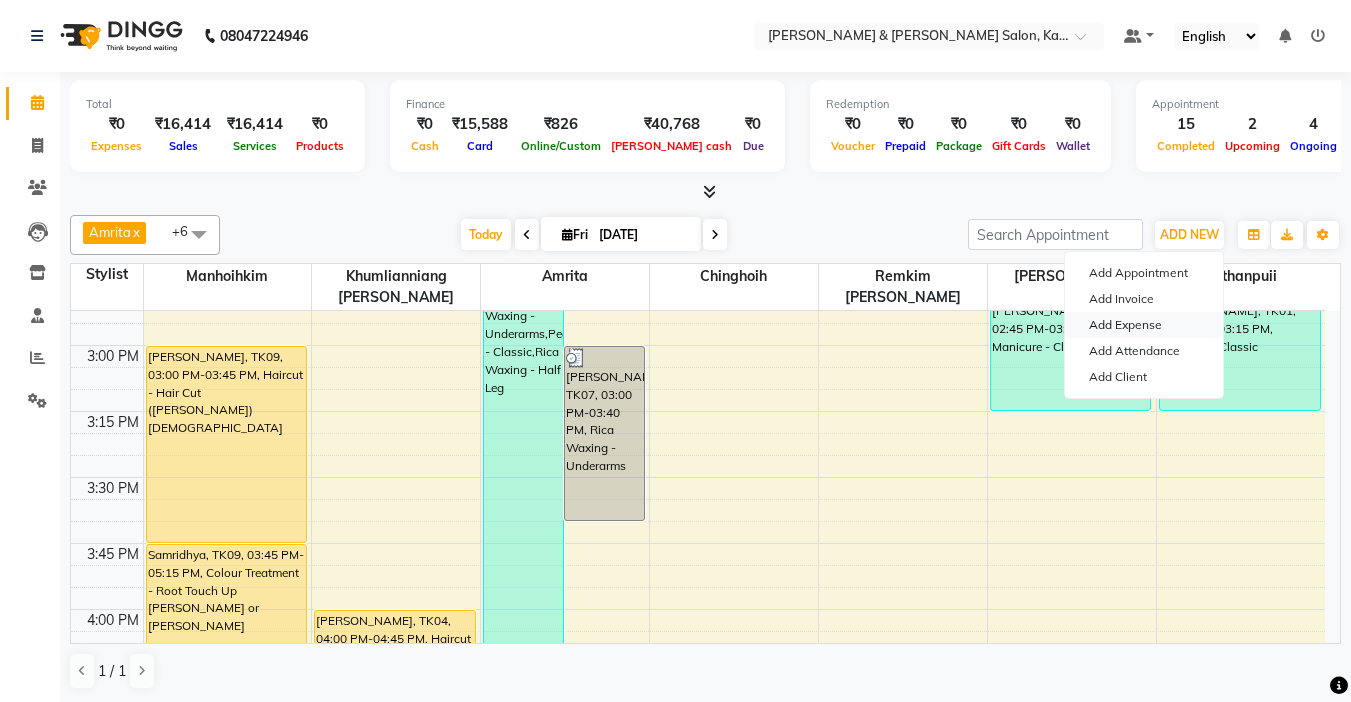 click on "Add Expense" at bounding box center [1144, 325] 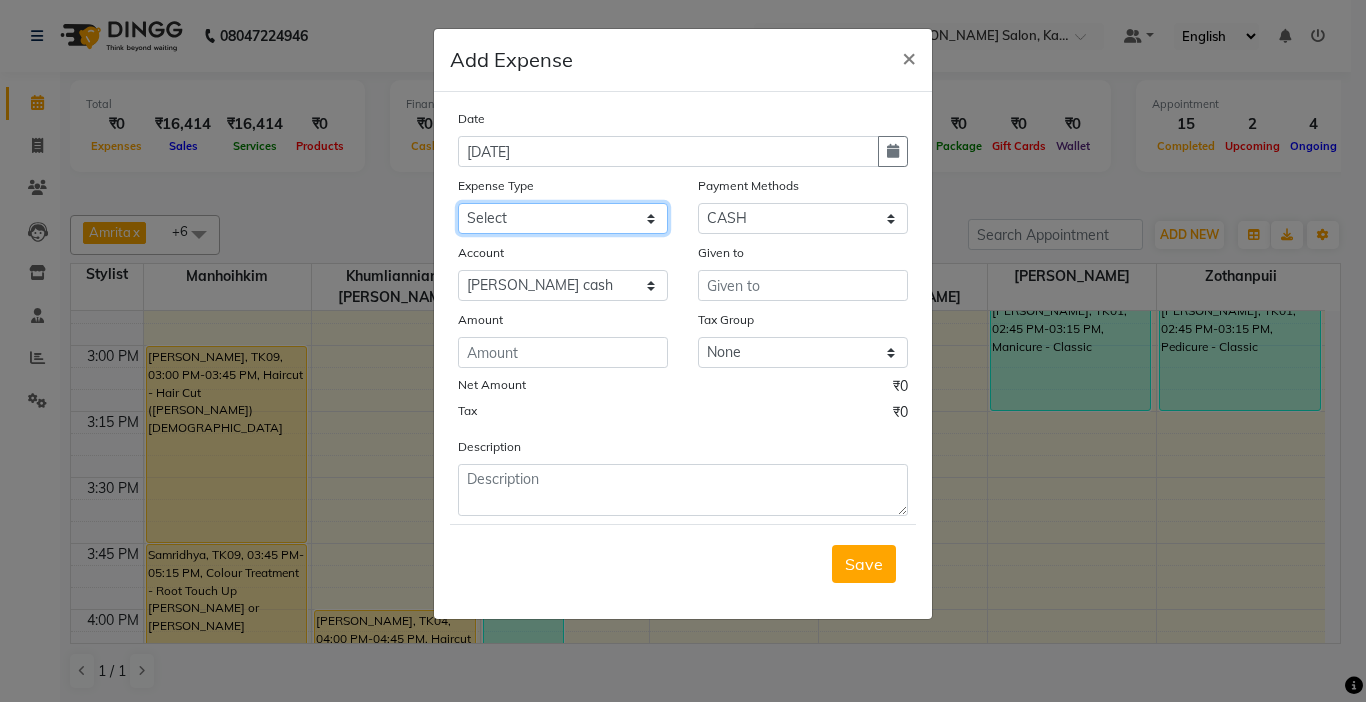 click on "Select Advance Salary Bank charges Car maintenance  Cash transfer to bank Cash transfer to hub Client Snacks Clinical charges Daily expense sheet Equipment Fuel Govt fee Incentive Insurance International purchase Loan Repayment Maintenance Marketing Miscellaneous MRA Other Pantry Product Rent Salary Staff Snacks Tax Tea & Refreshment Utilities" 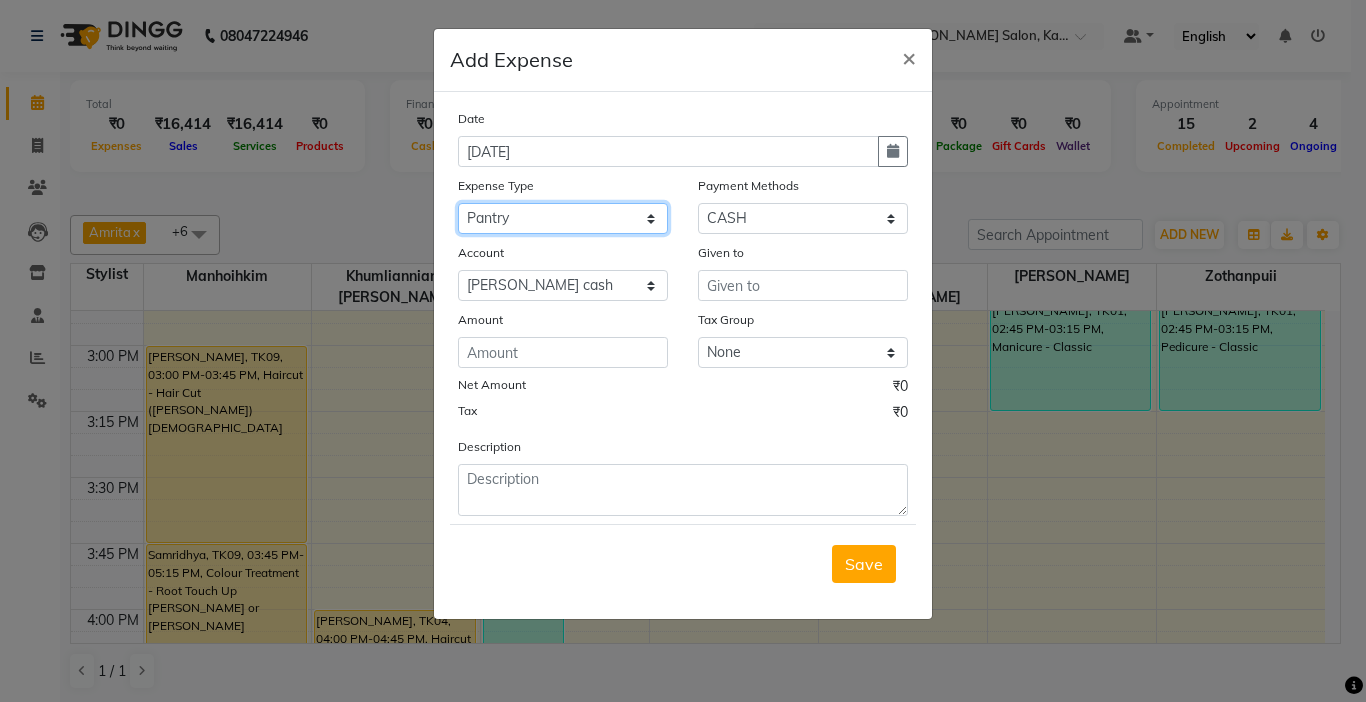 click on "Select Advance Salary Bank charges Car maintenance  Cash transfer to bank Cash transfer to hub Client Snacks Clinical charges Daily expense sheet Equipment Fuel Govt fee Incentive Insurance International purchase Loan Repayment Maintenance Marketing Miscellaneous MRA Other Pantry Product Rent Salary Staff Snacks Tax Tea & Refreshment Utilities" 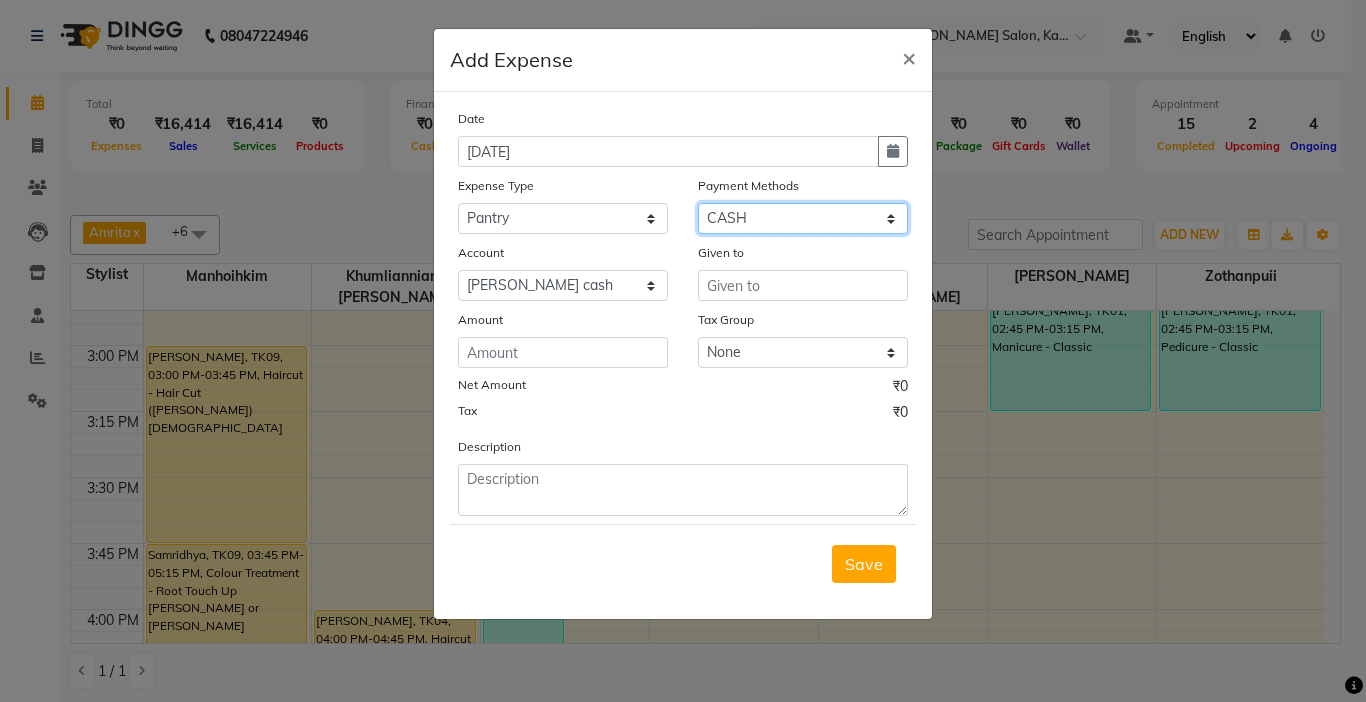click on "Select GPay PayTM CARD ONLINE CASH" 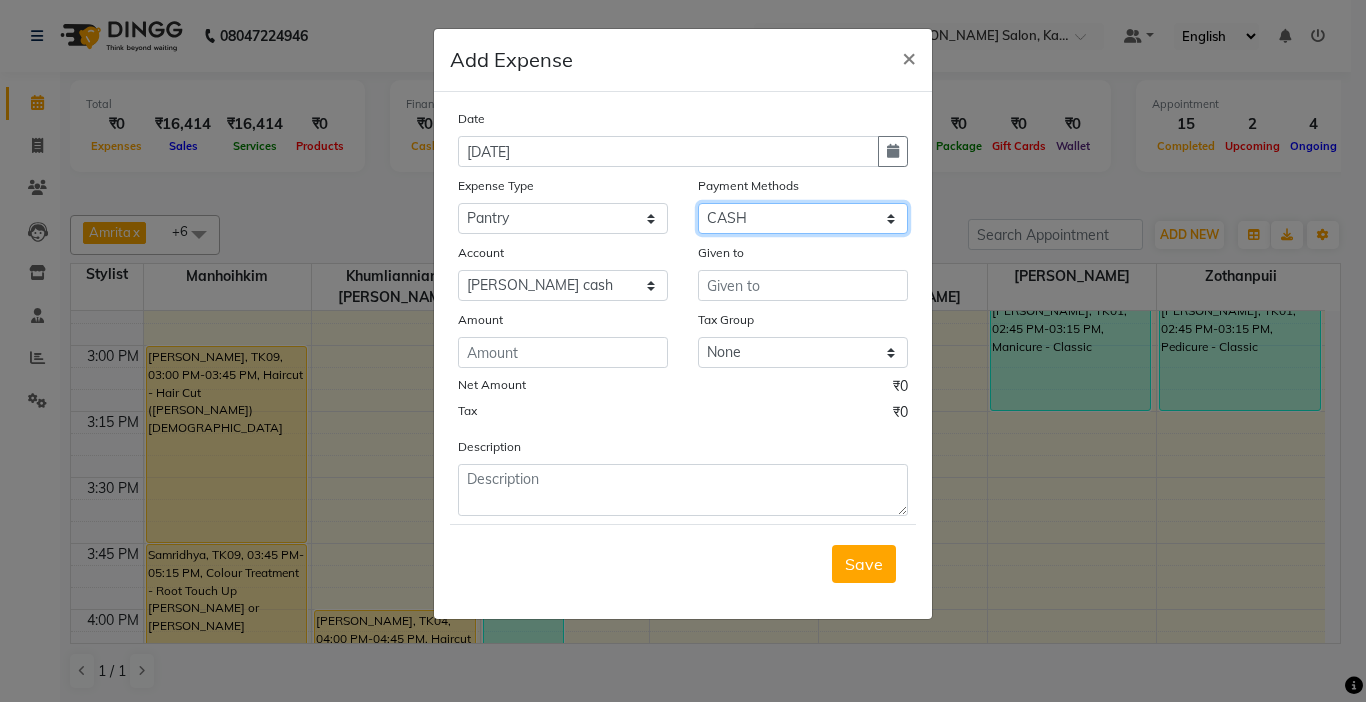 click on "Select GPay PayTM CARD ONLINE CASH" 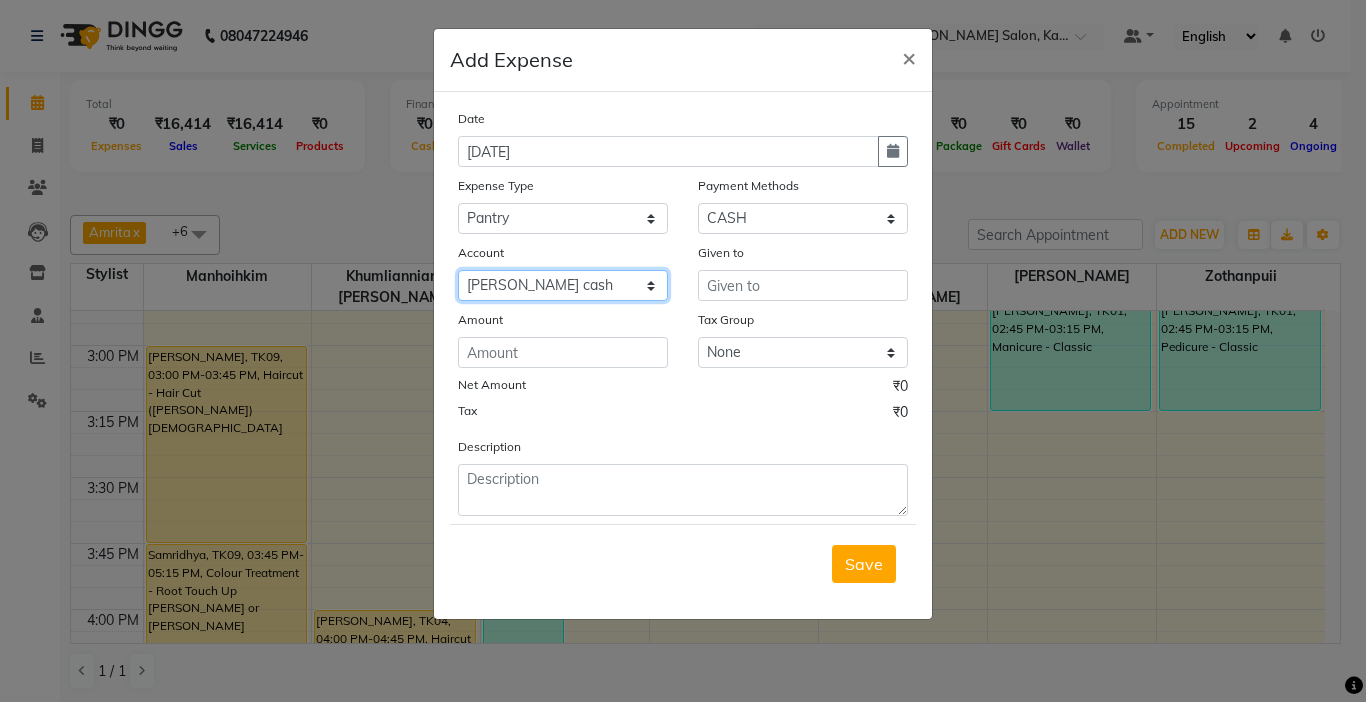 click on "Select Petty cash Salon Account Expense Account" 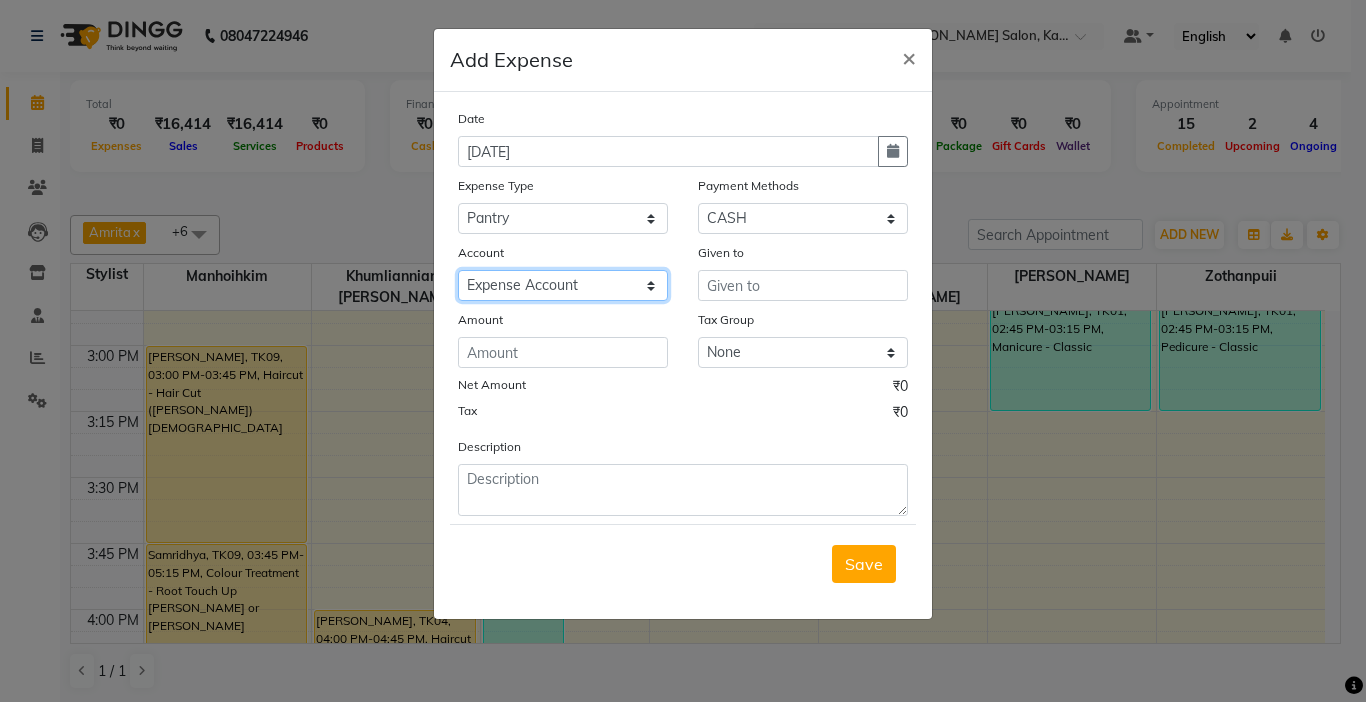 click on "Select Petty cash Salon Account Expense Account" 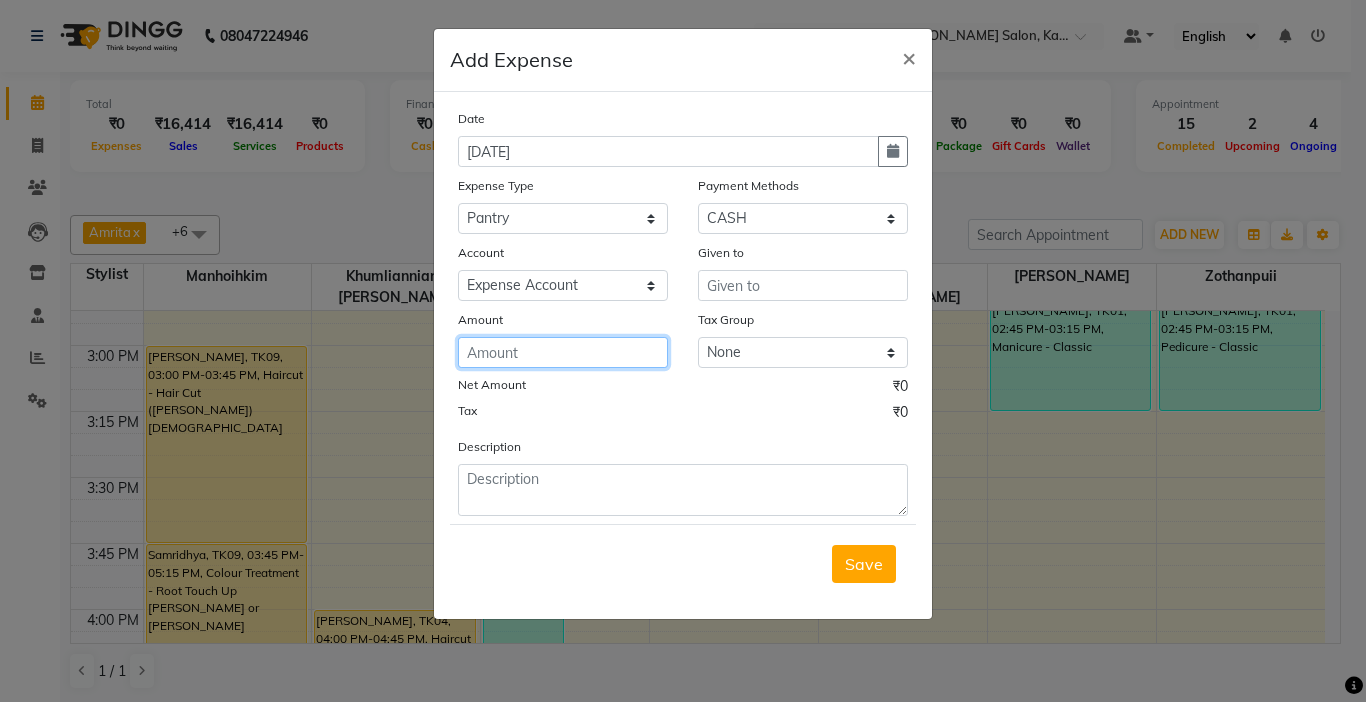 click 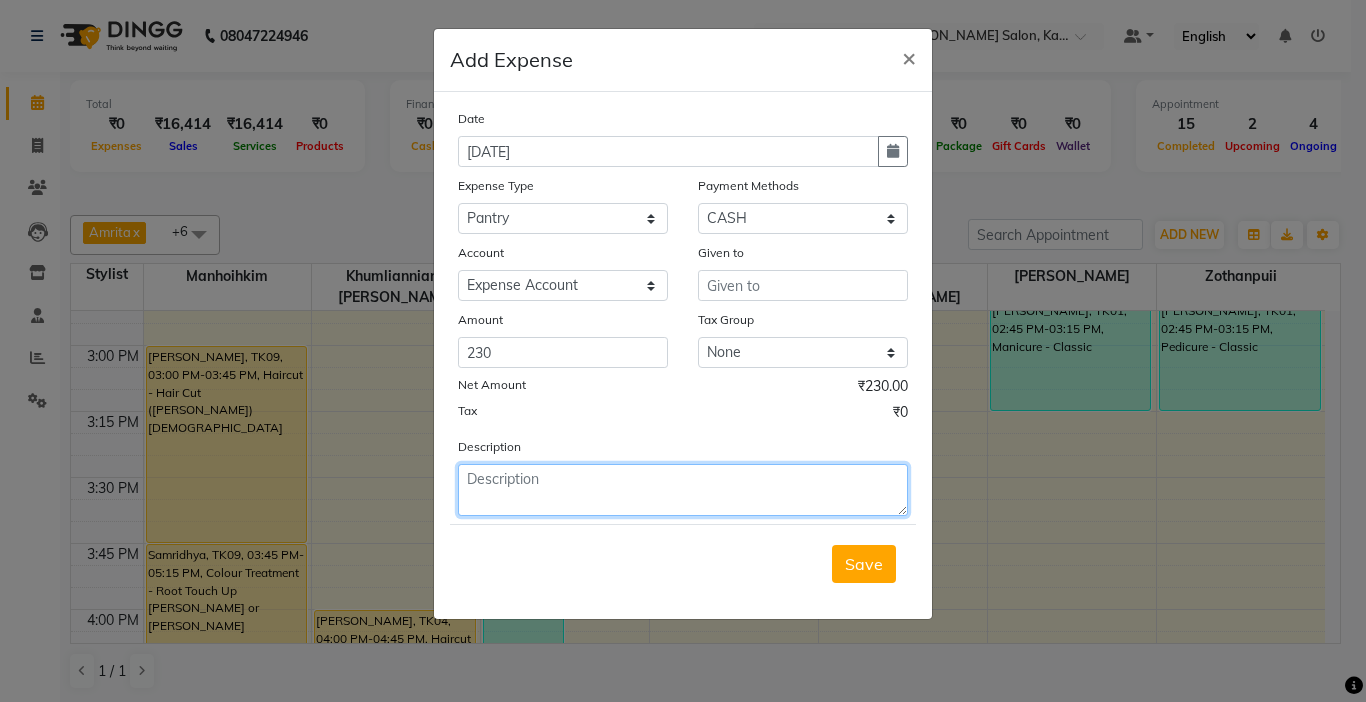 click 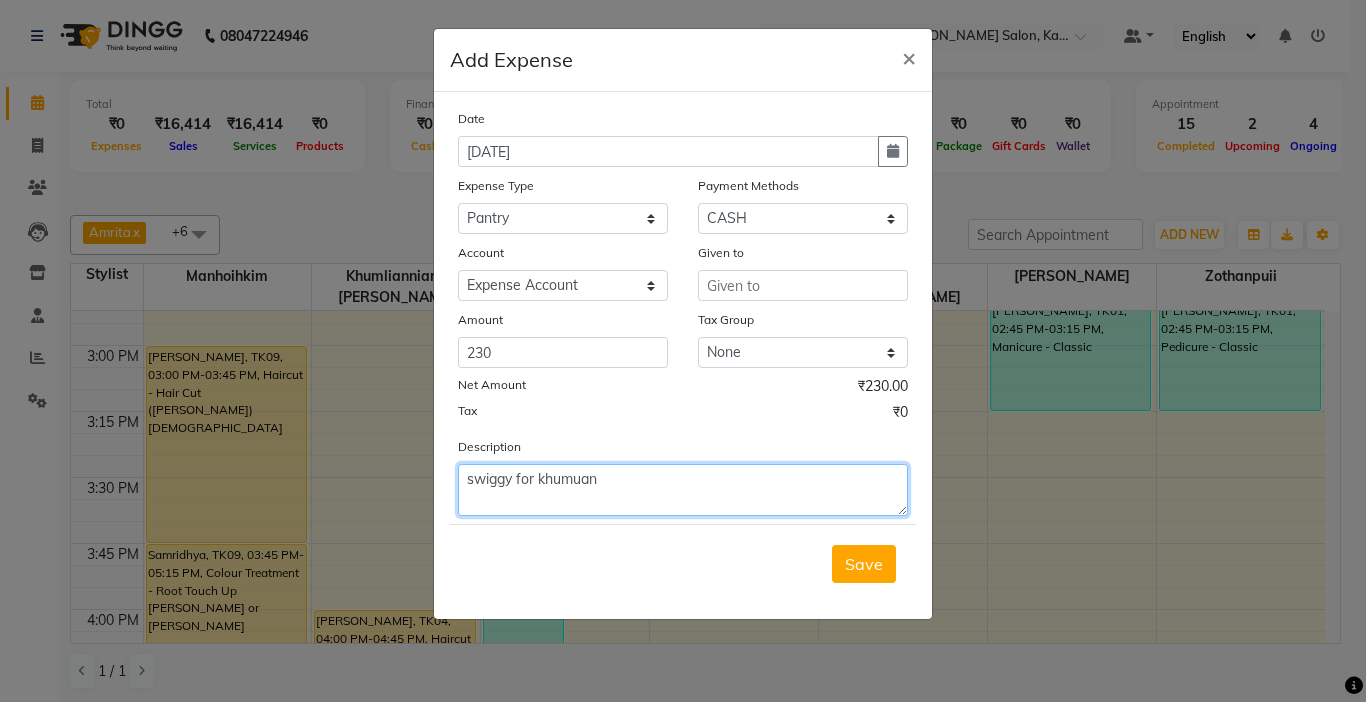 click on "swiggy for khumuan" 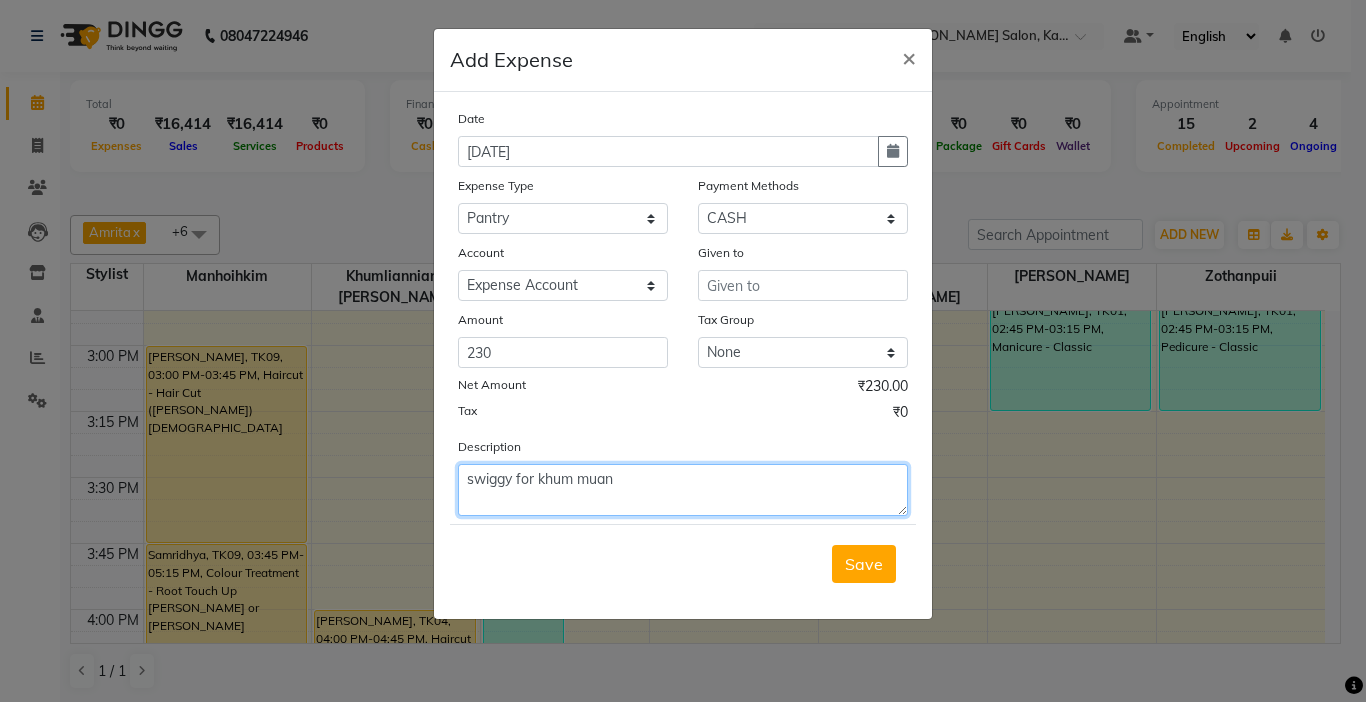 click on "swiggy for khum muan" 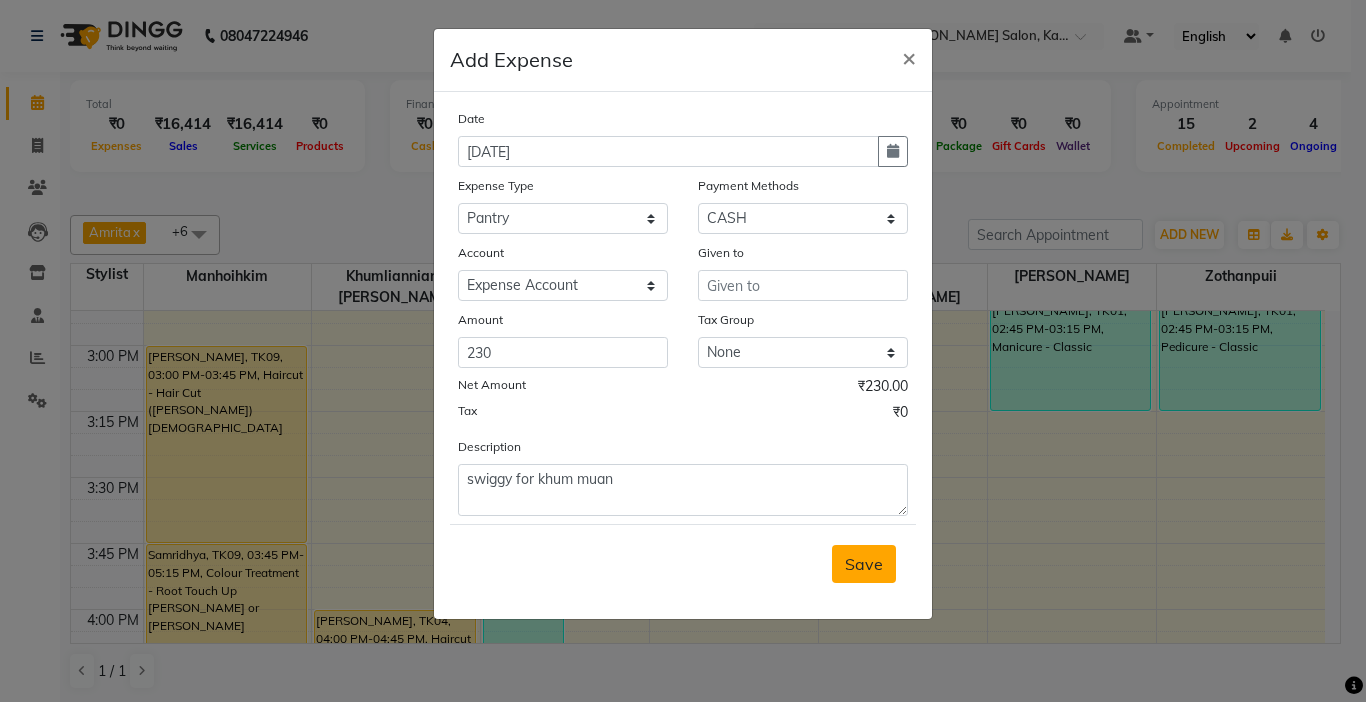 click on "Save" at bounding box center (864, 564) 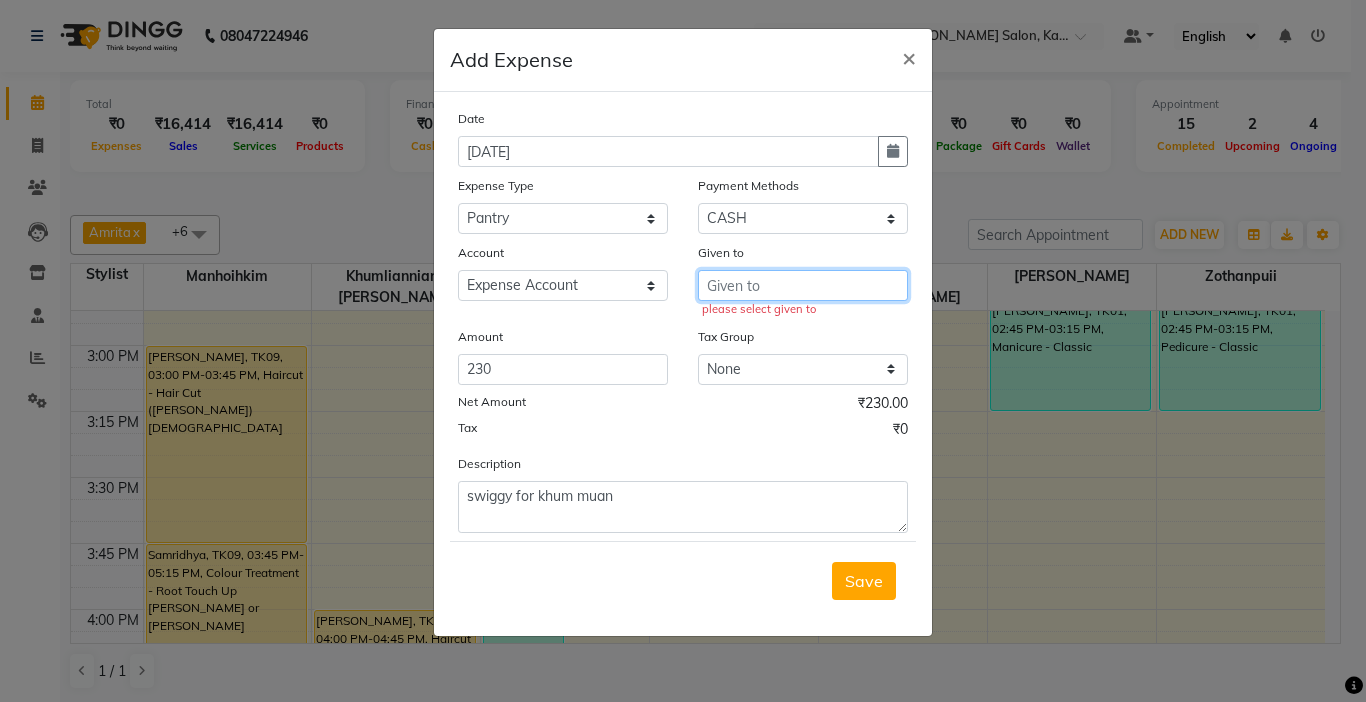 click at bounding box center (803, 285) 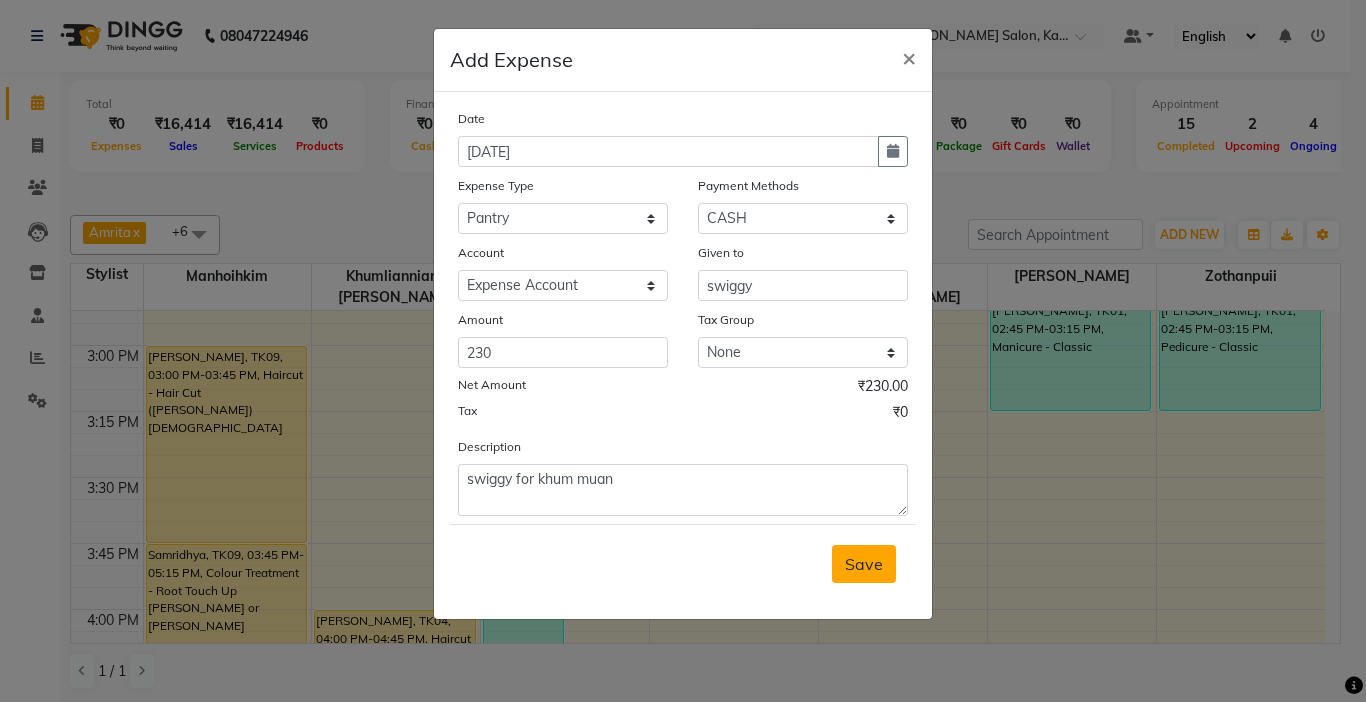 click on "Save" at bounding box center (864, 564) 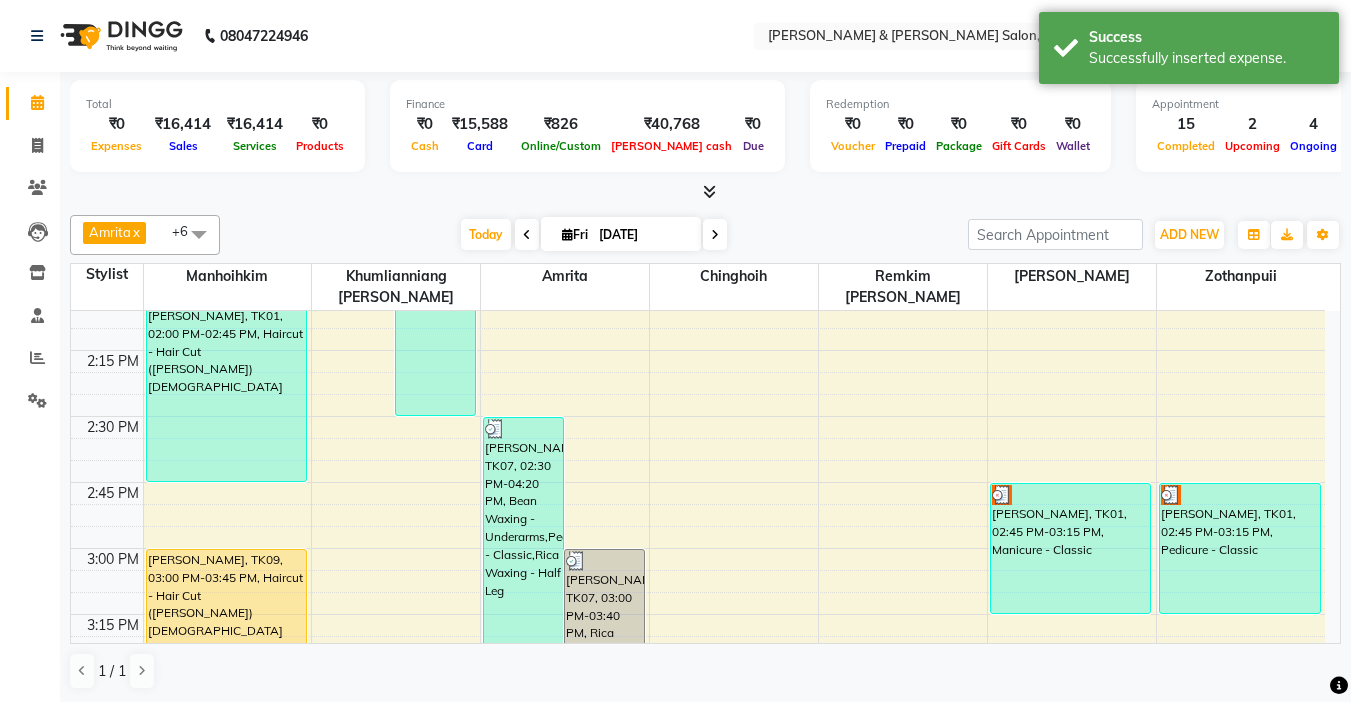 scroll, scrollTop: 1249, scrollLeft: 0, axis: vertical 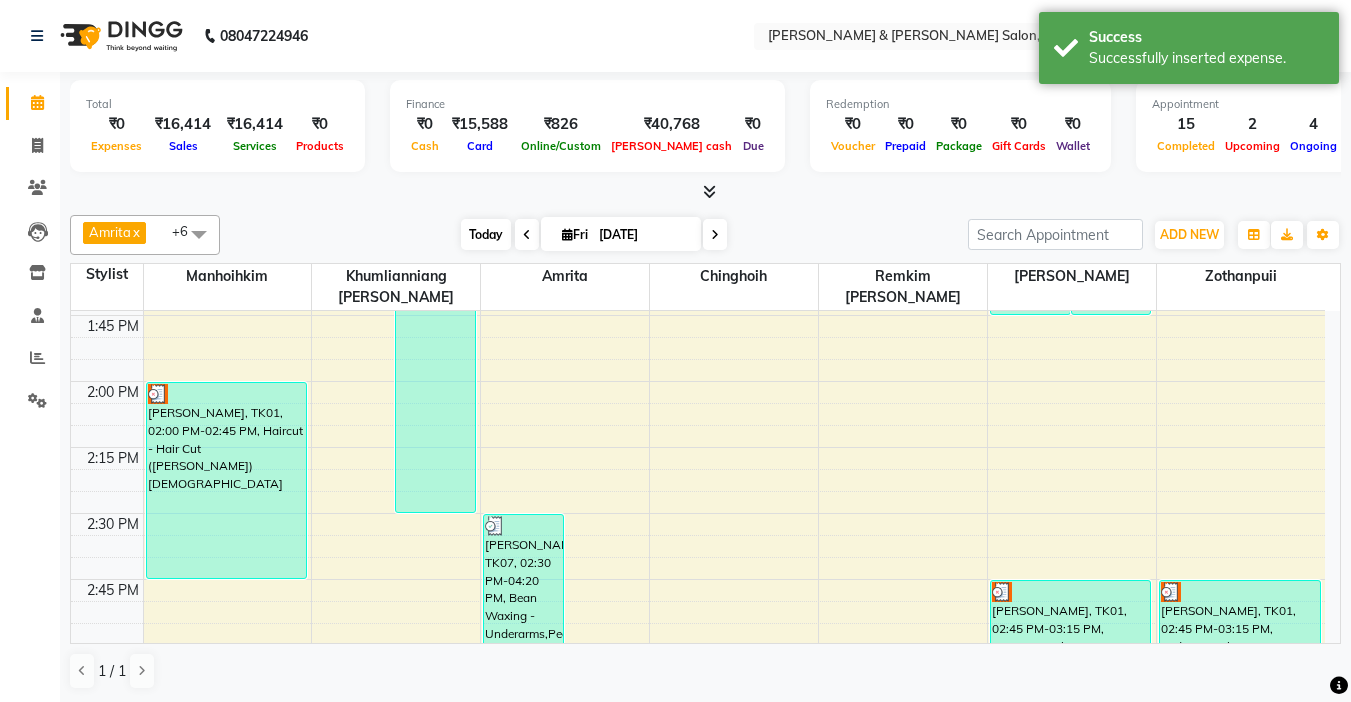 click on "[DATE]" at bounding box center (486, 234) 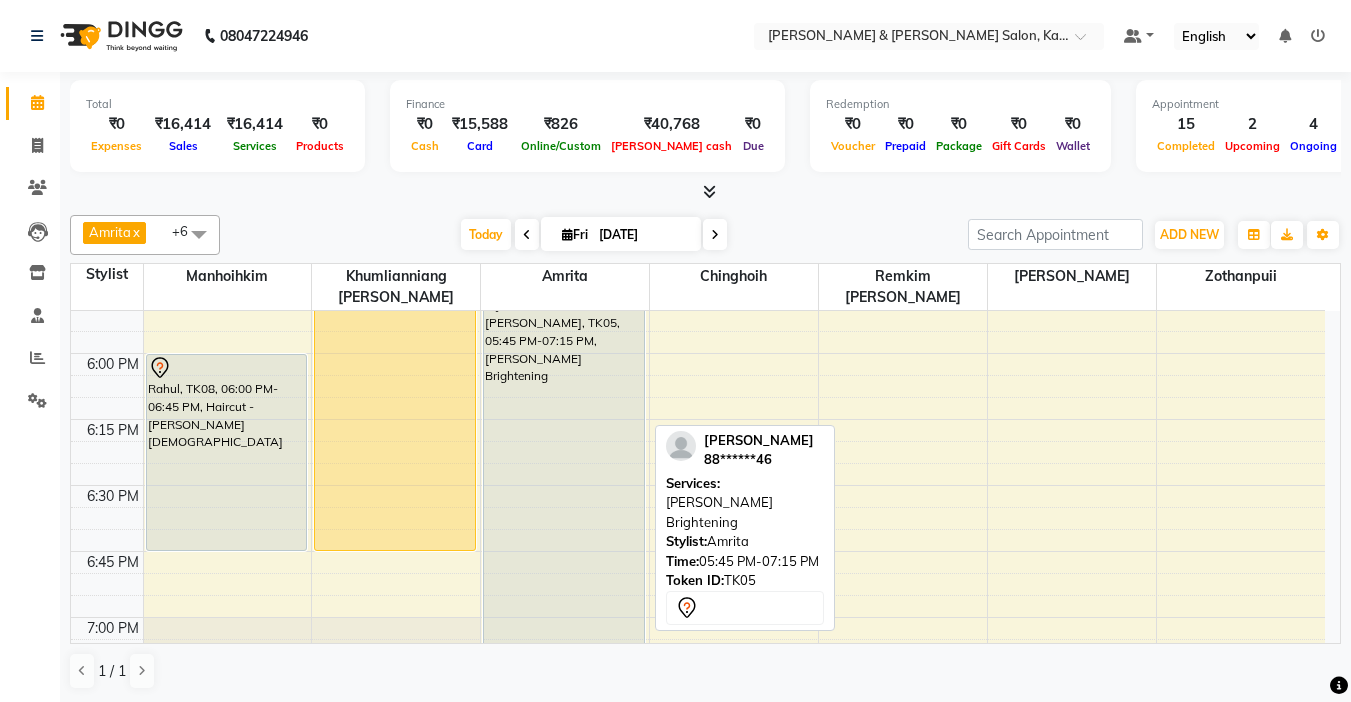 scroll, scrollTop: 2349, scrollLeft: 0, axis: vertical 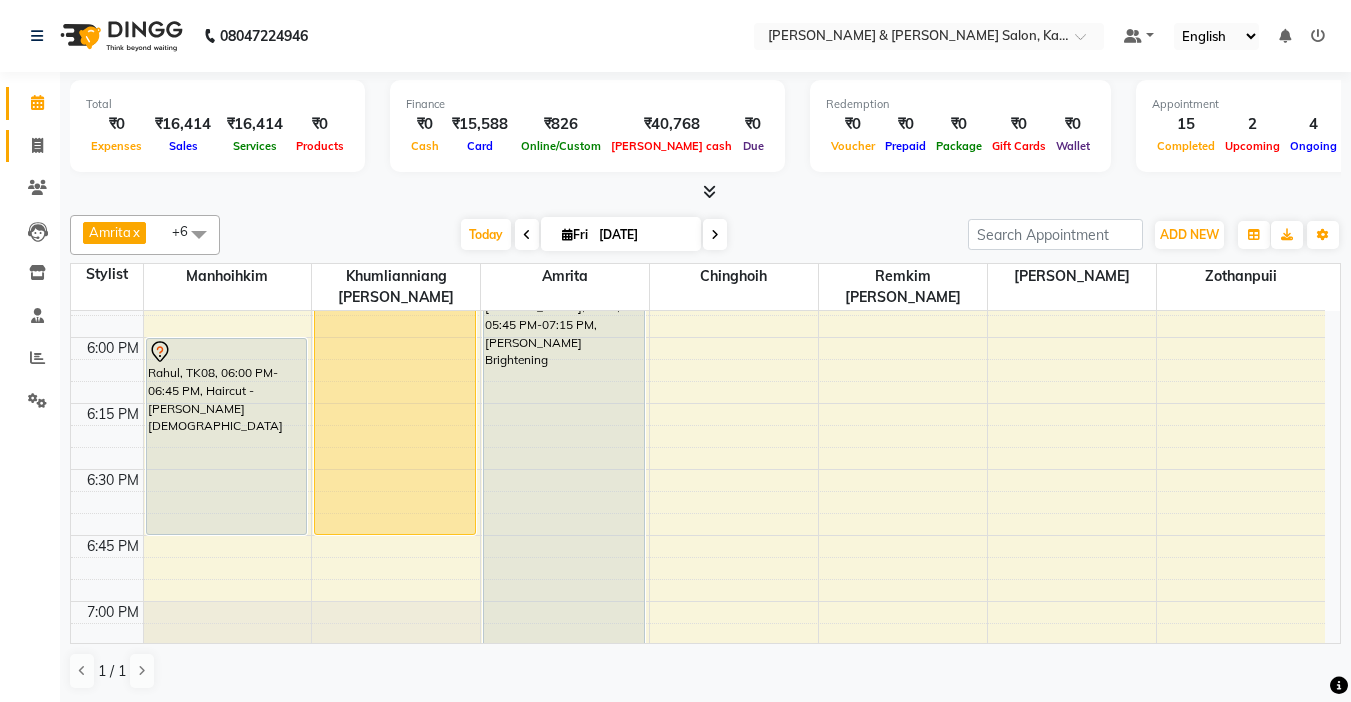 click on "Invoice" 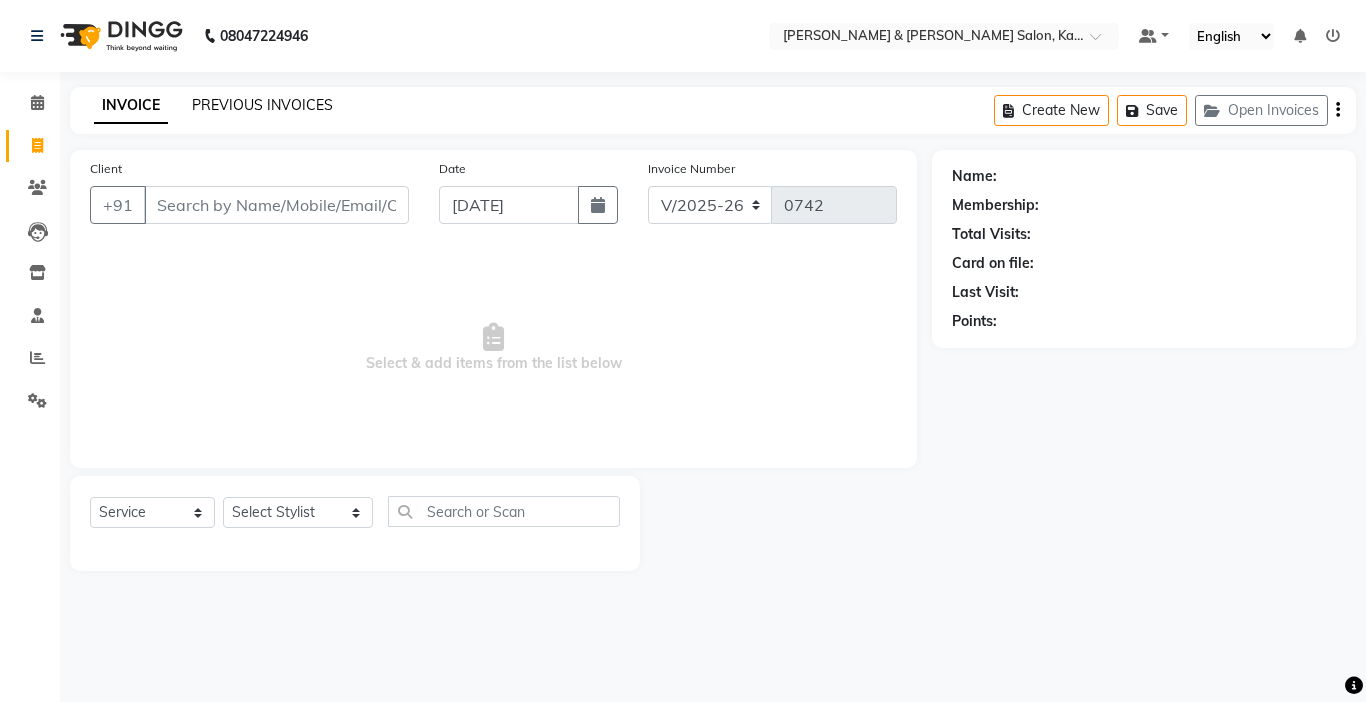 click on "PREVIOUS INVOICES" 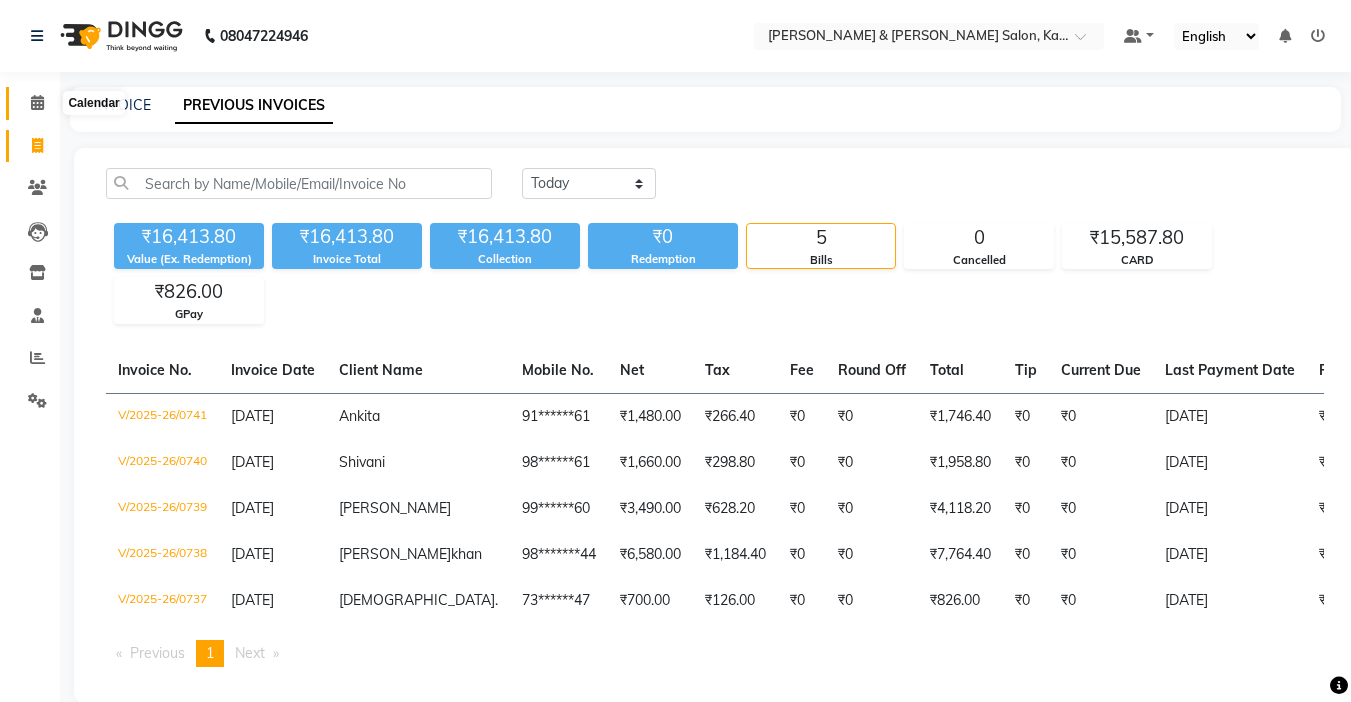 click 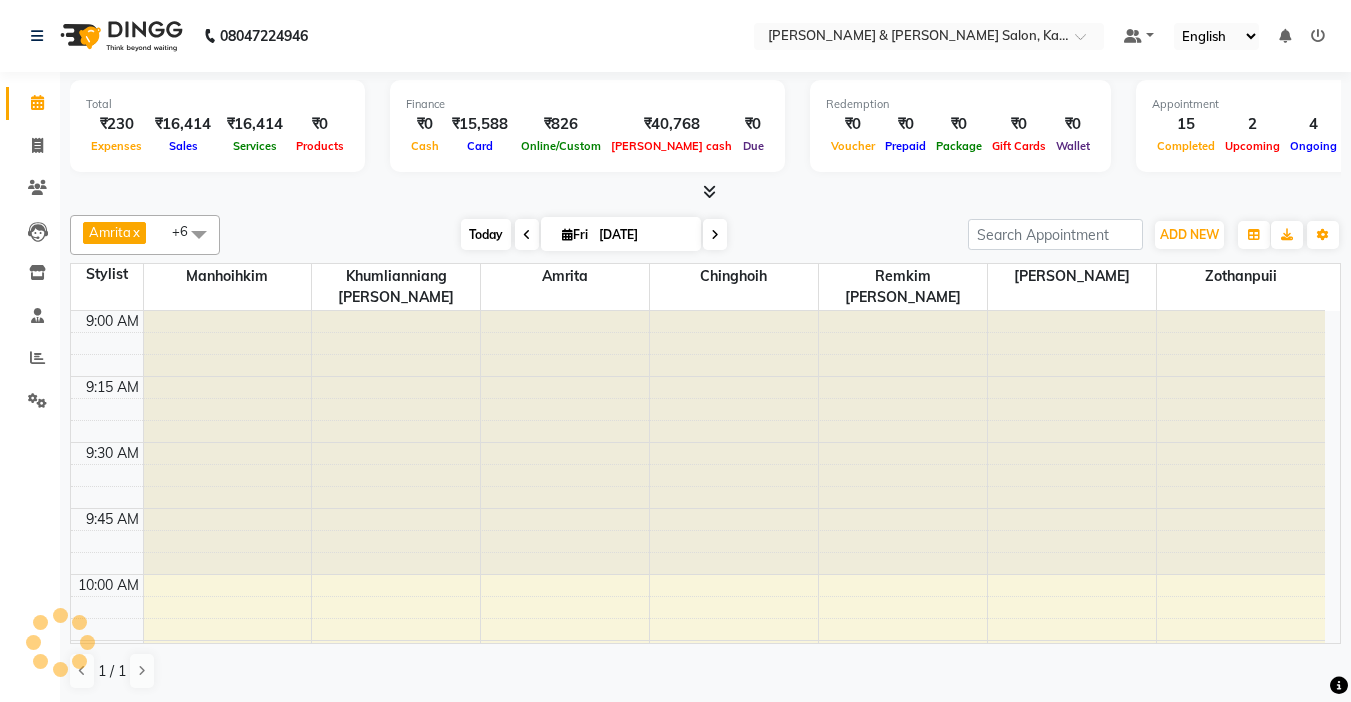 click on "[DATE]" at bounding box center (486, 234) 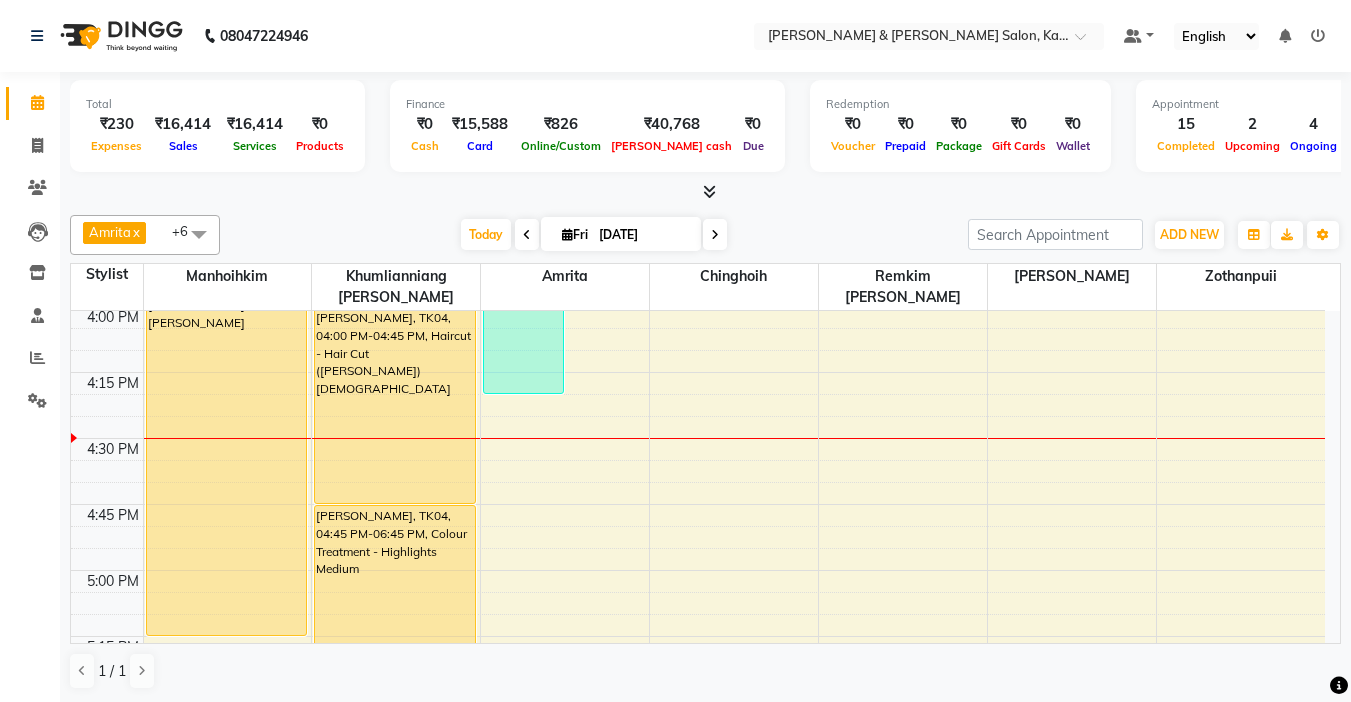 scroll, scrollTop: 1749, scrollLeft: 0, axis: vertical 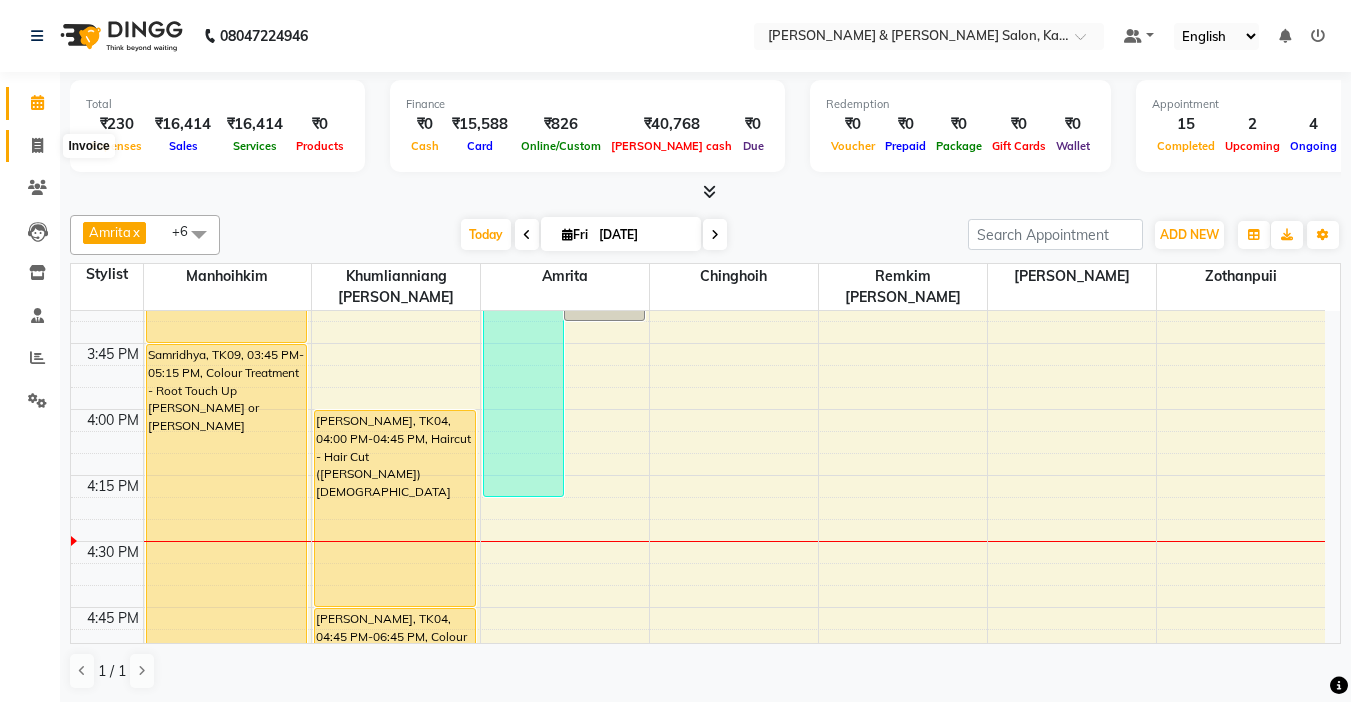 click 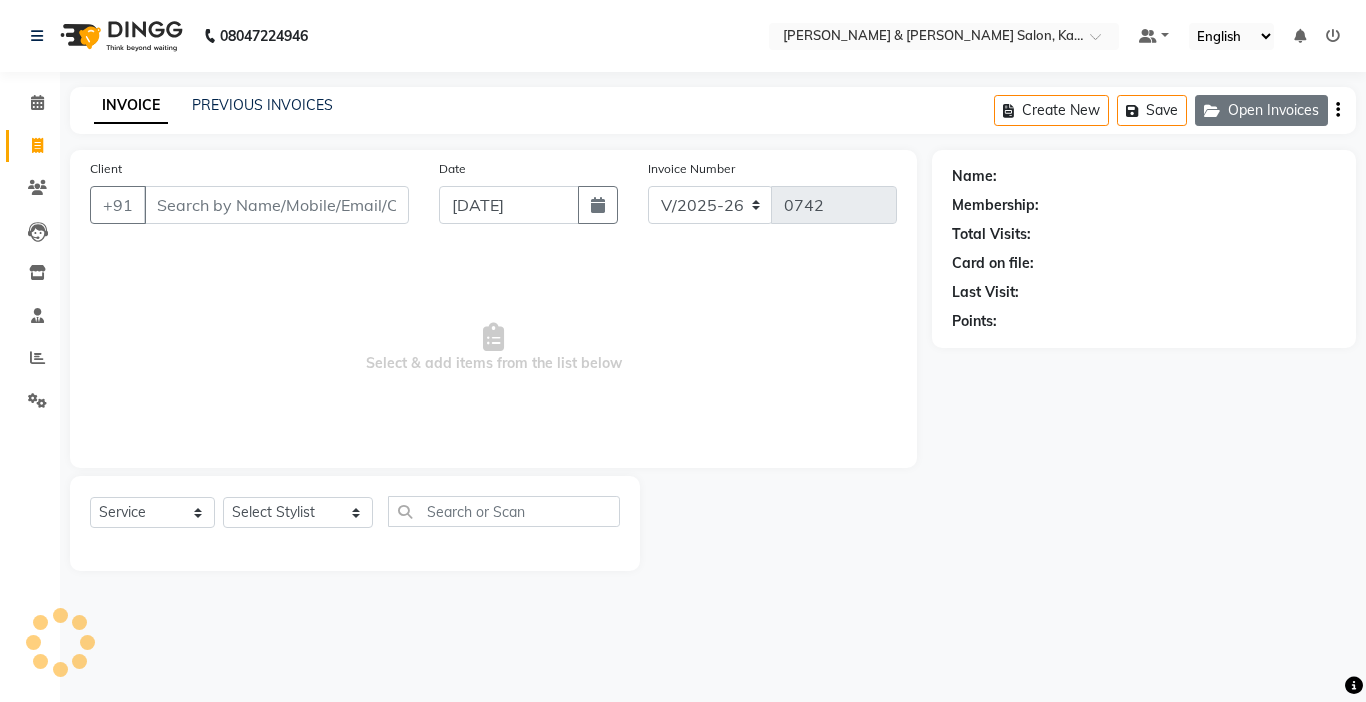 click on "Open Invoices" 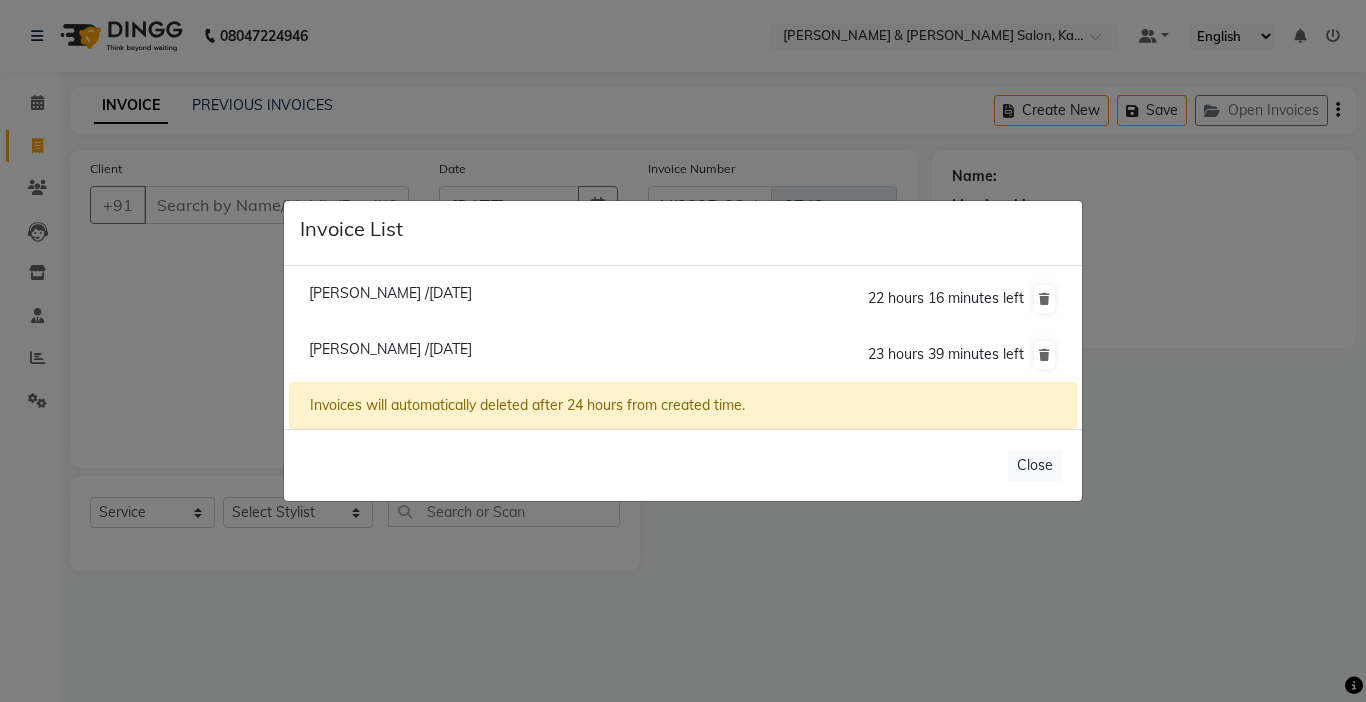 click on "Invoice List  Preyanka /11 July 2025  22 hours 16 minutes left  Tracy /11 July 2025  23 hours 39 minutes left  Invoices will automatically deleted after 24 hours from created time.   Close" 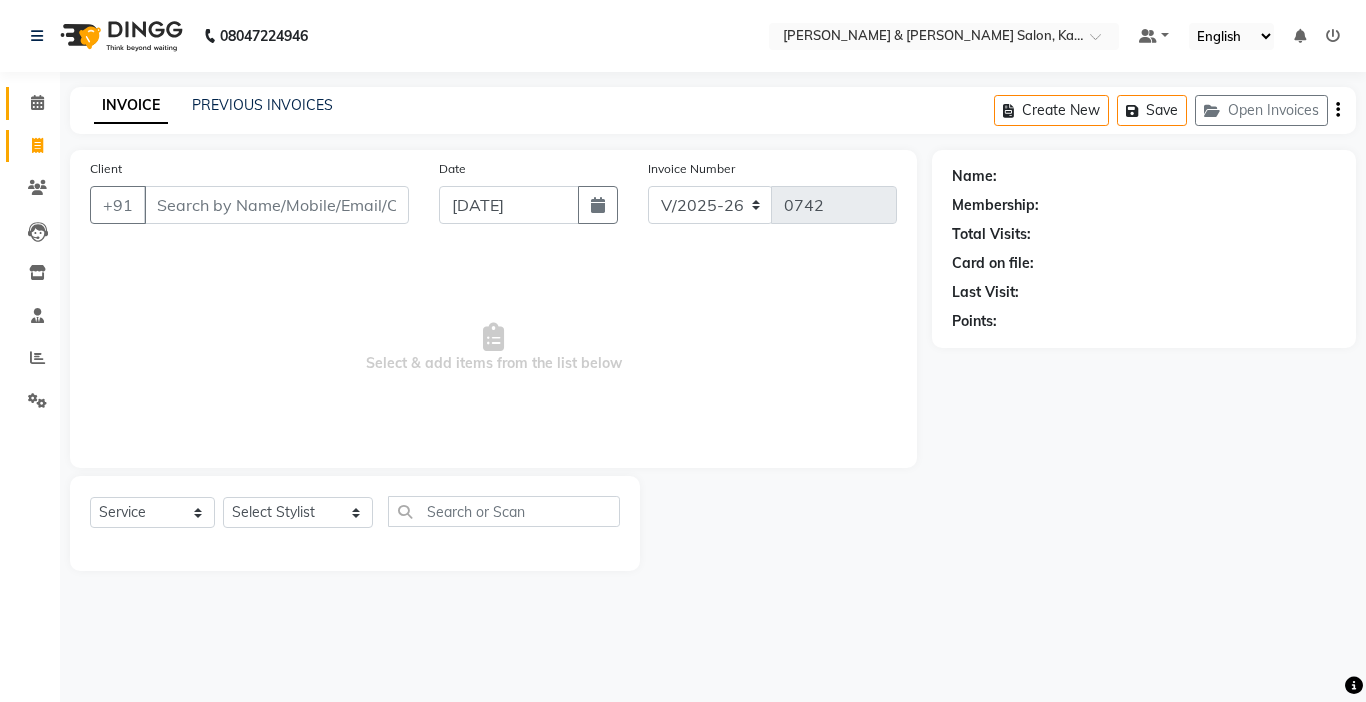 click 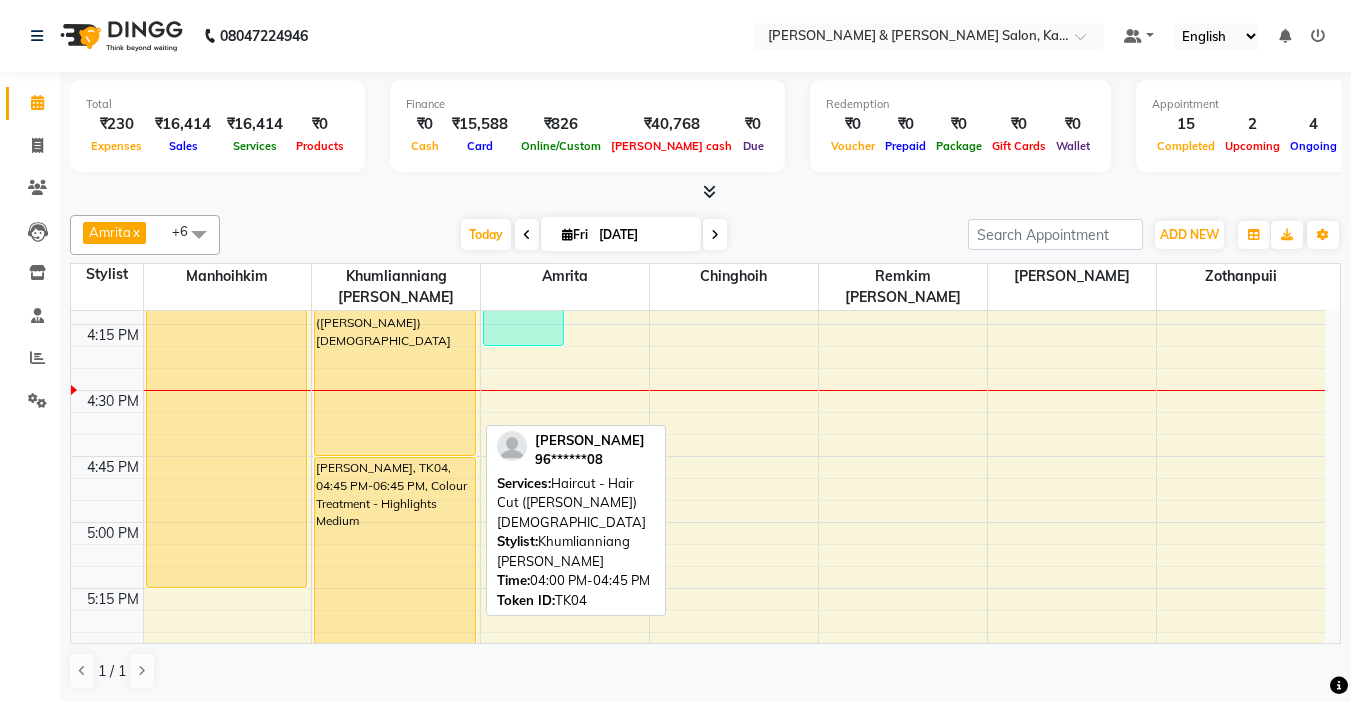 scroll, scrollTop: 1700, scrollLeft: 0, axis: vertical 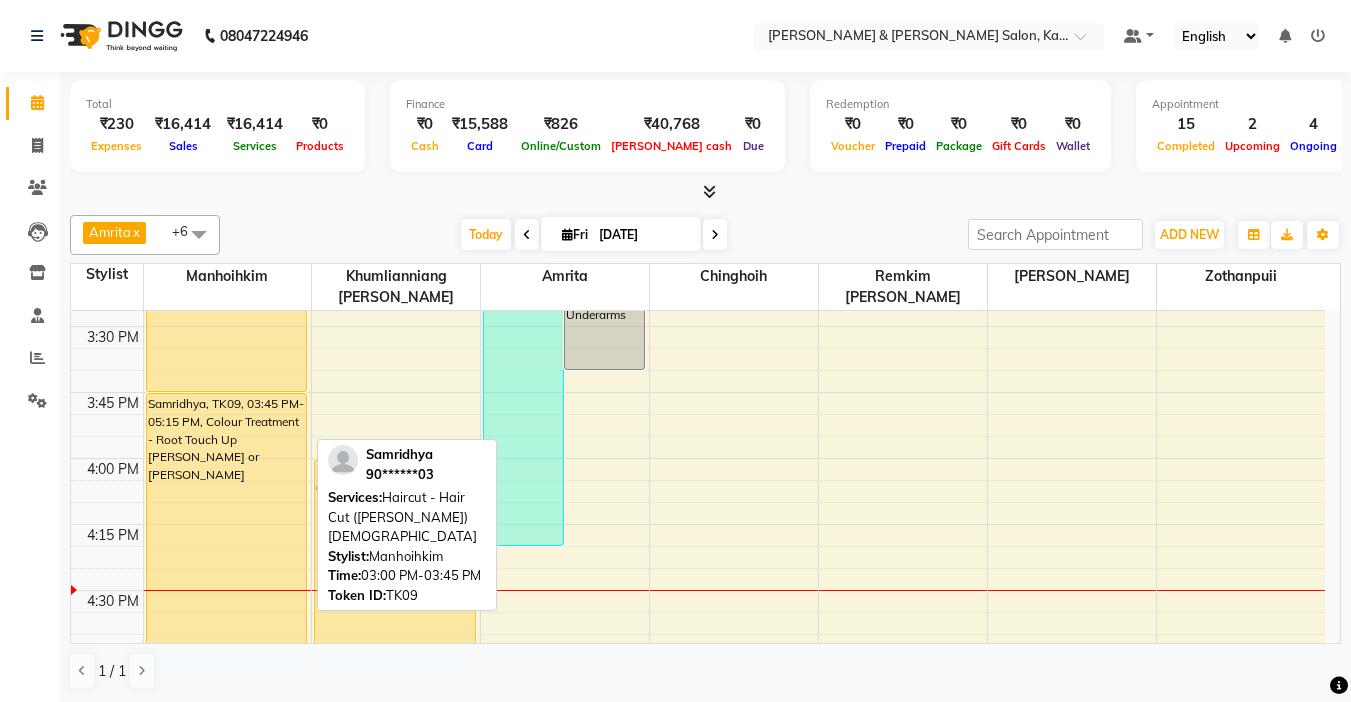 click on "[PERSON_NAME], TK09, 03:00 PM-03:45 PM, Haircut - Hair Cut ([PERSON_NAME]) [DEMOGRAPHIC_DATA]" at bounding box center (227, 293) 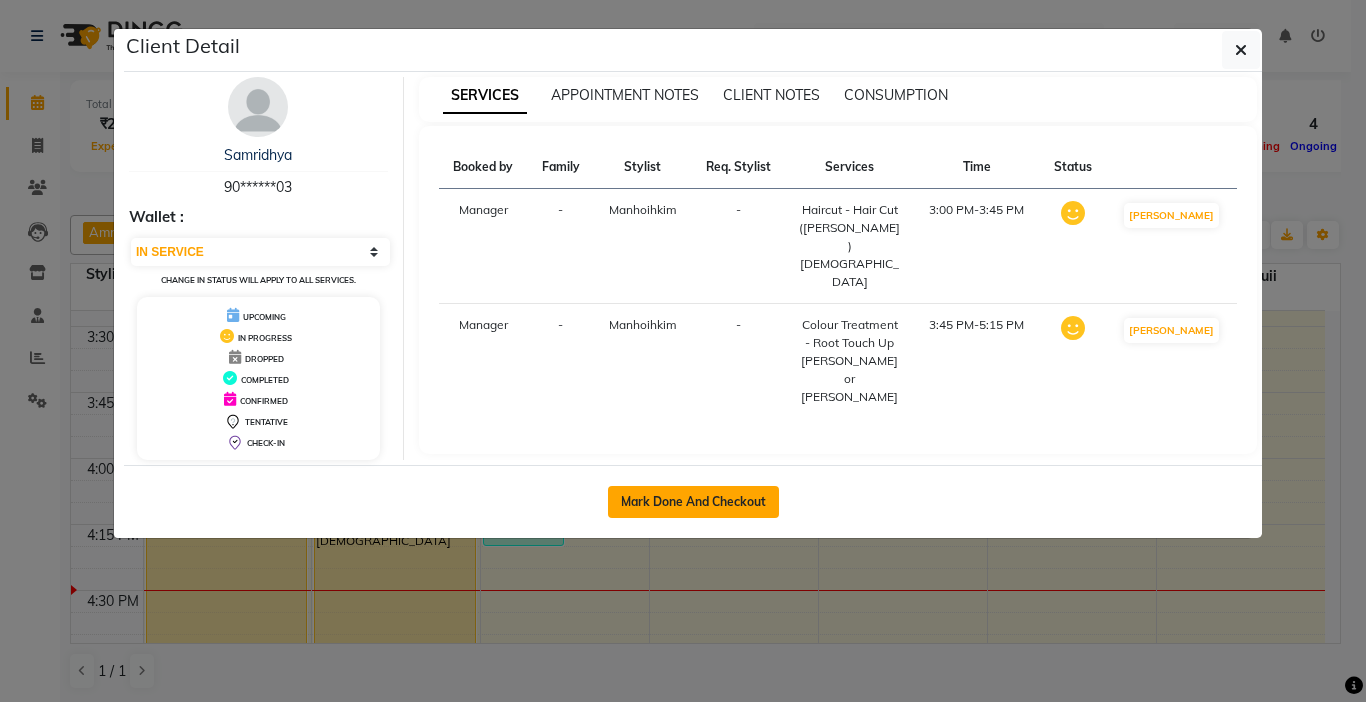 click on "Mark Done And Checkout" 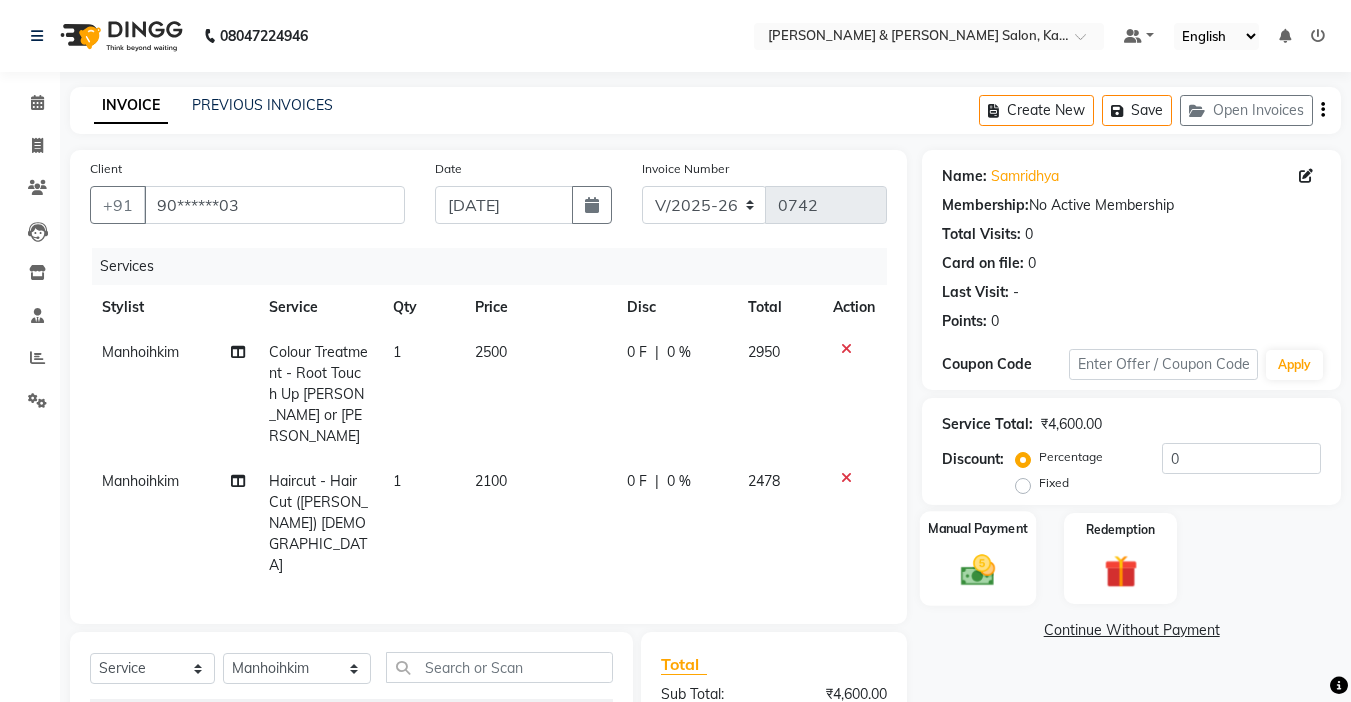 click 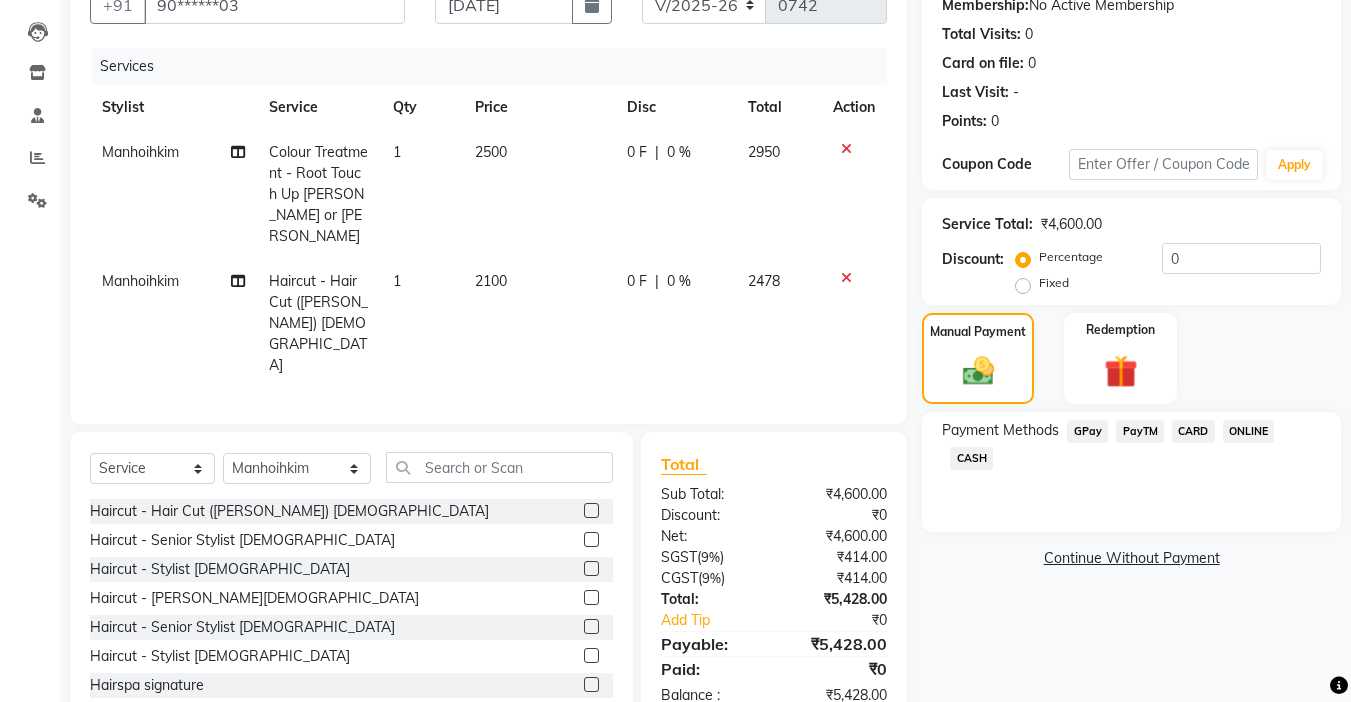 scroll, scrollTop: 0, scrollLeft: 0, axis: both 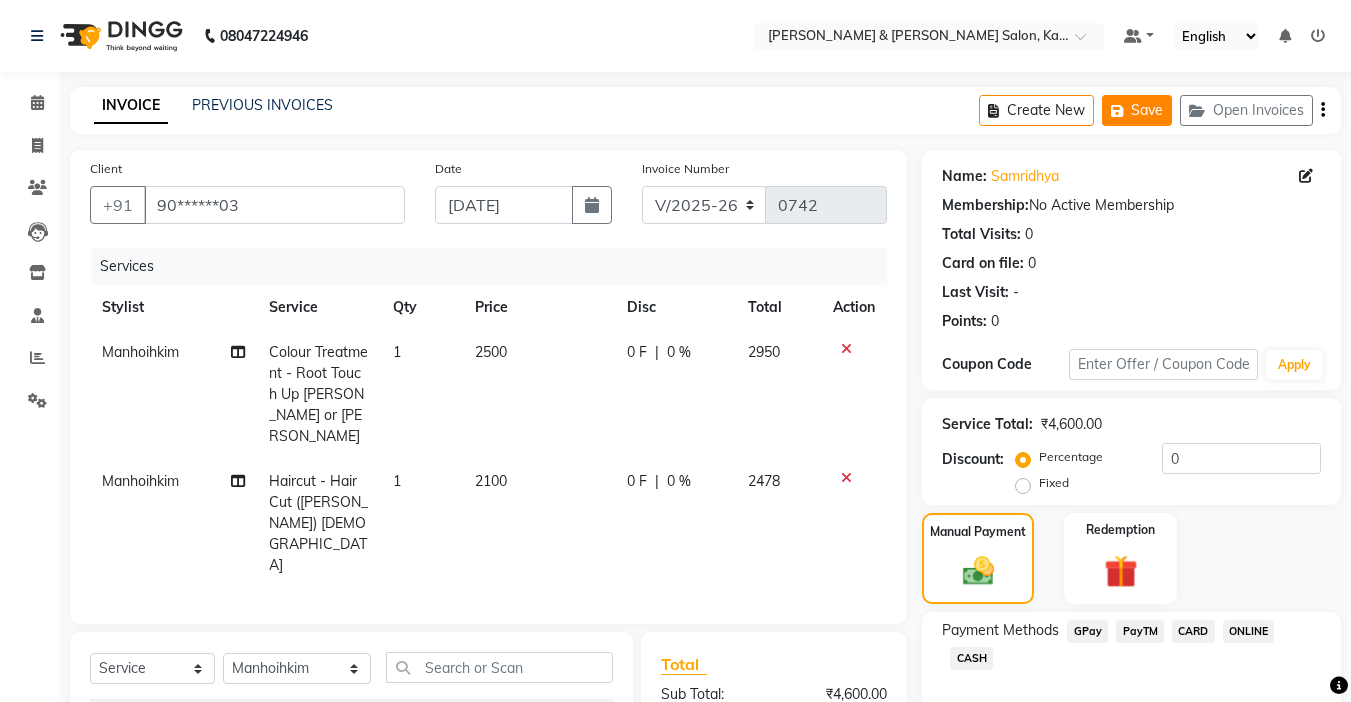 click on "Save" 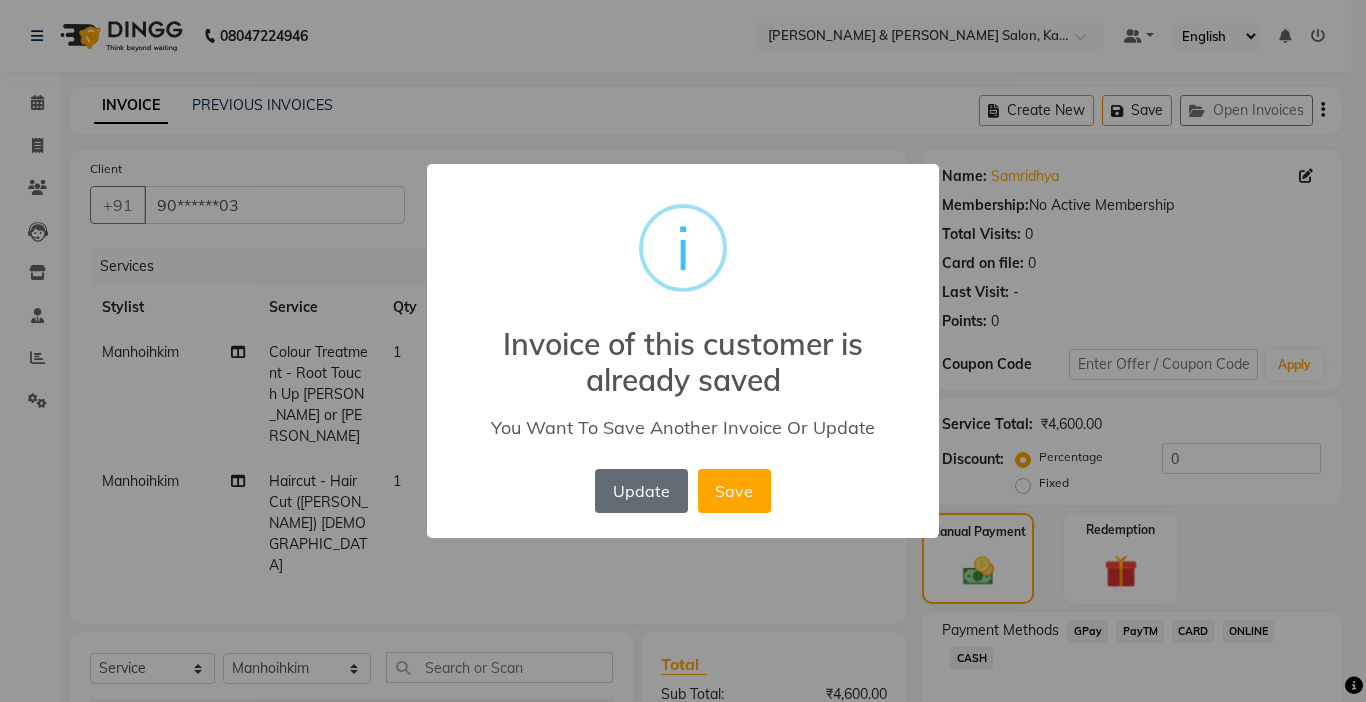 click on "Update" at bounding box center [641, 491] 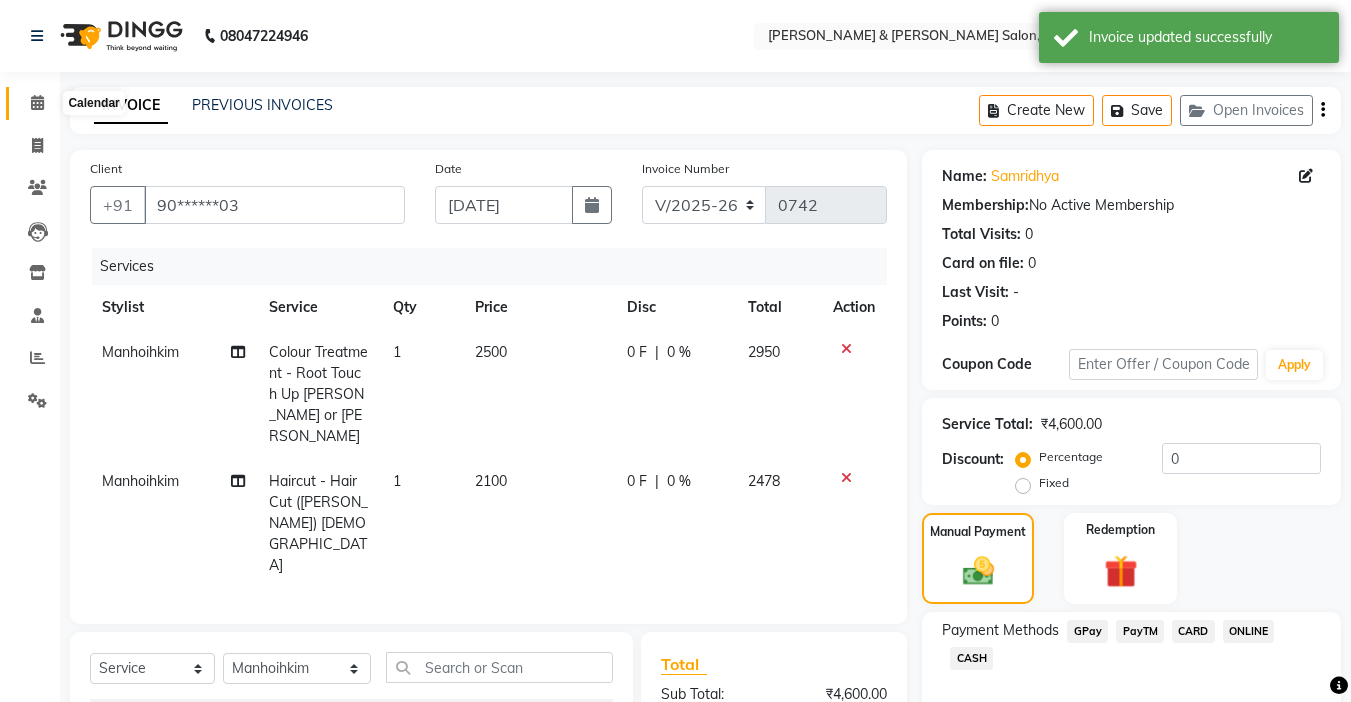 click 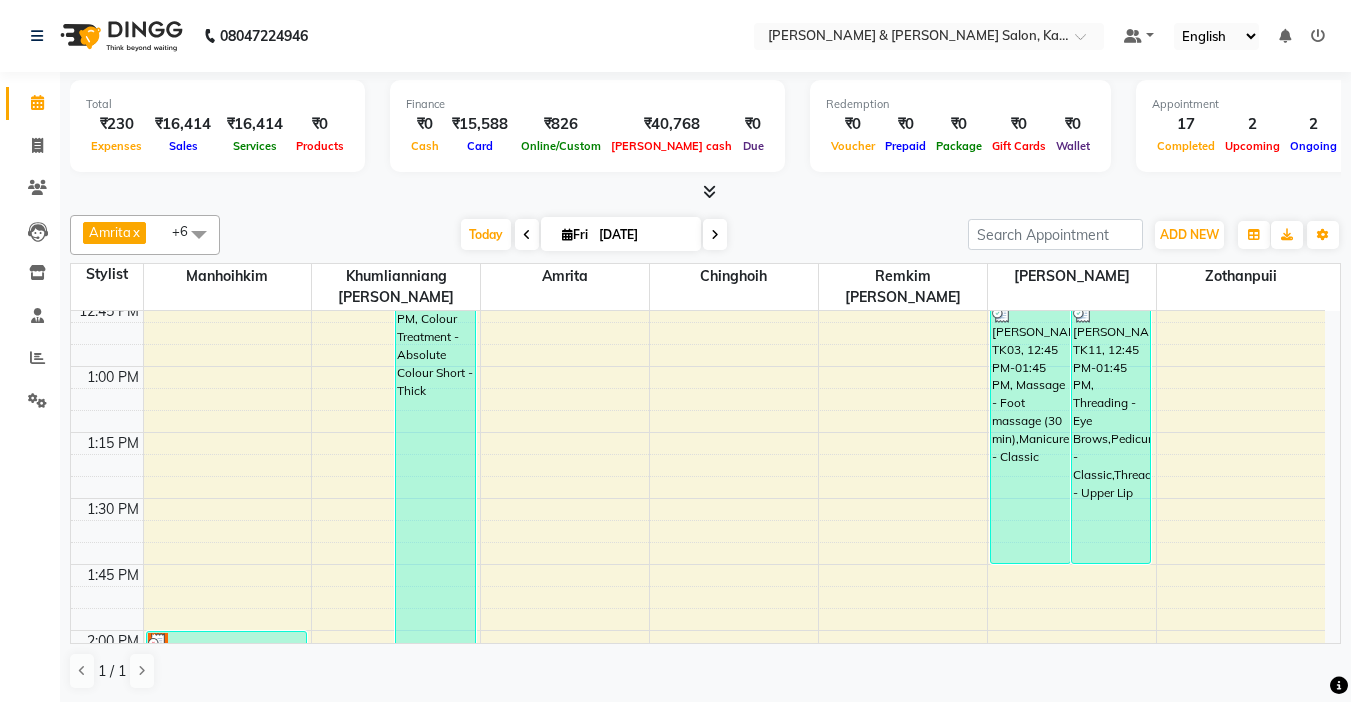 scroll, scrollTop: 900, scrollLeft: 0, axis: vertical 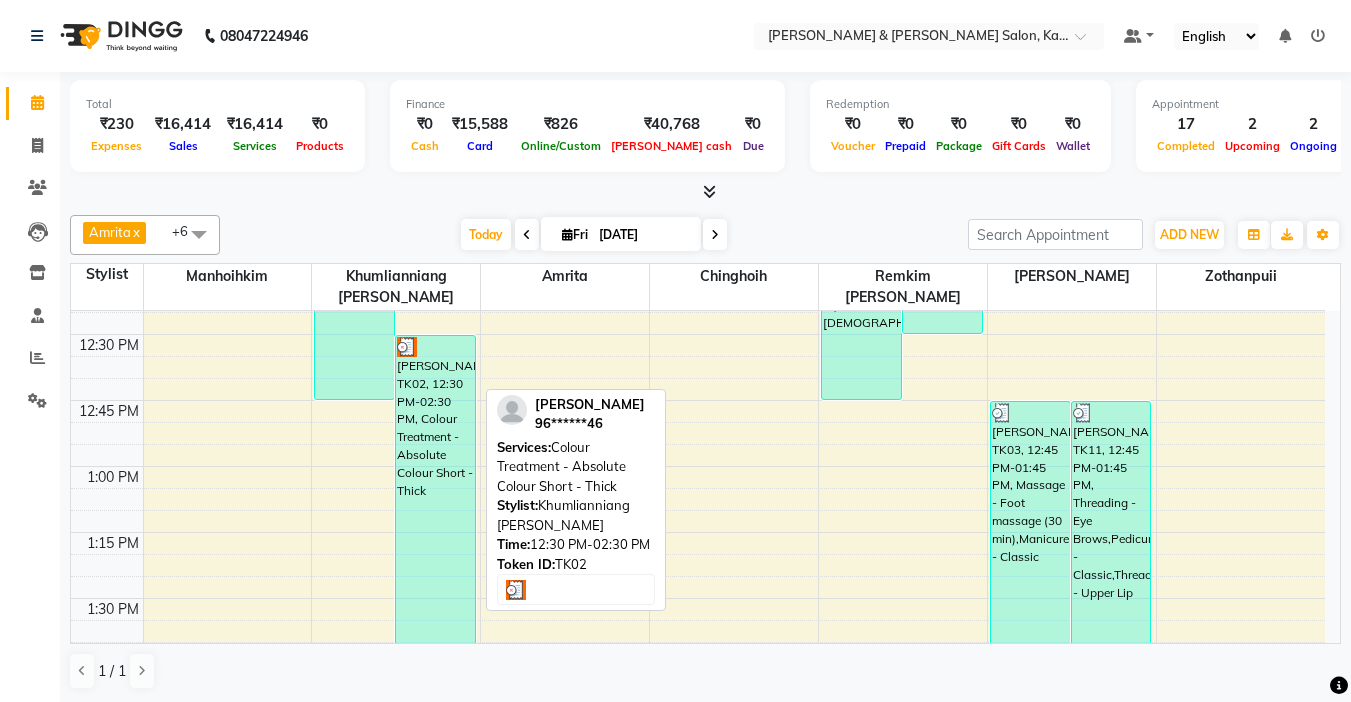 click on "preyanka, TK02, 12:30 PM-02:30 PM, Colour Treatment - Absolute Colour Short - Thick" at bounding box center (435, 598) 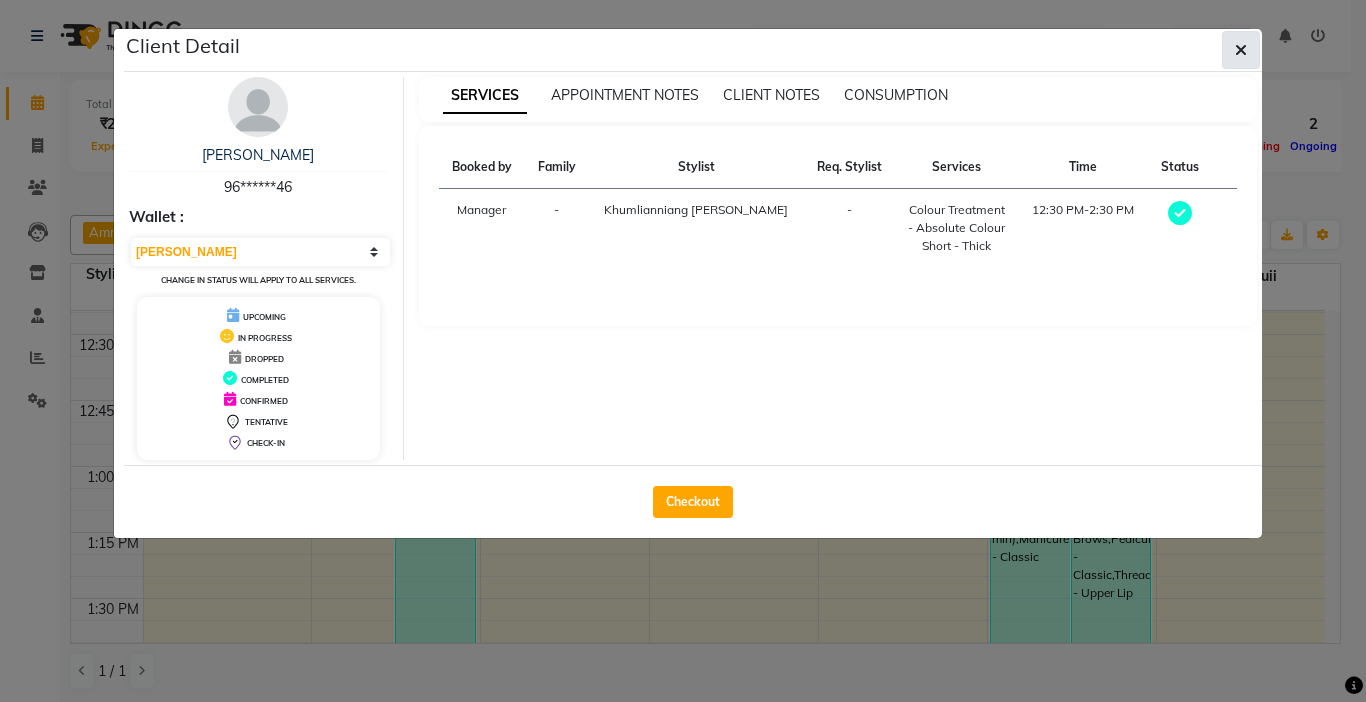 click 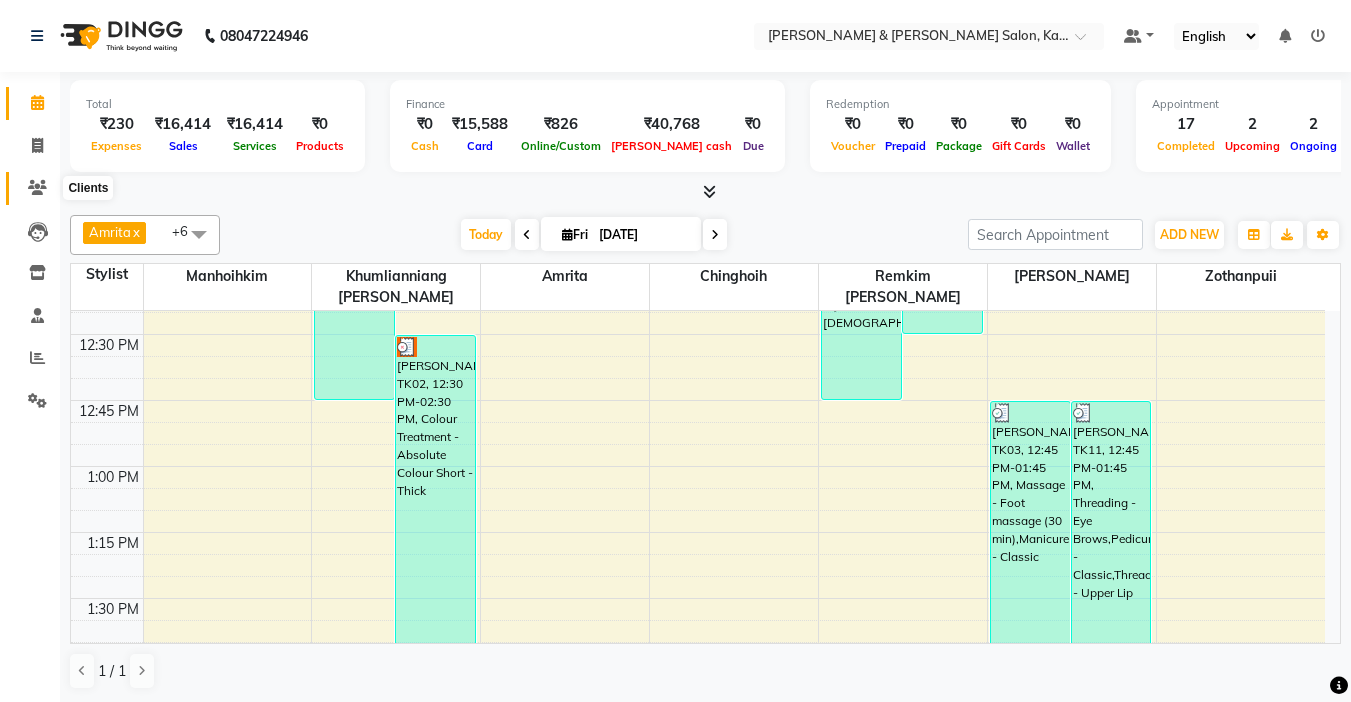 click 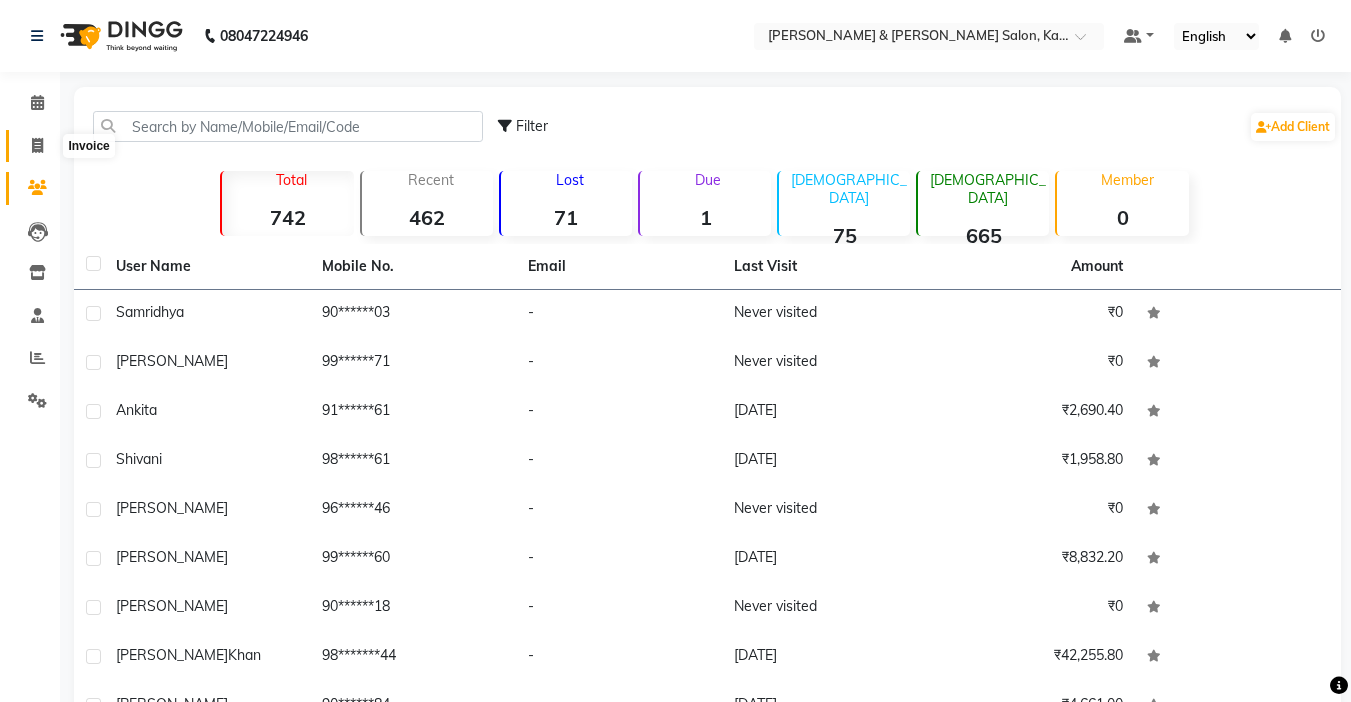 click 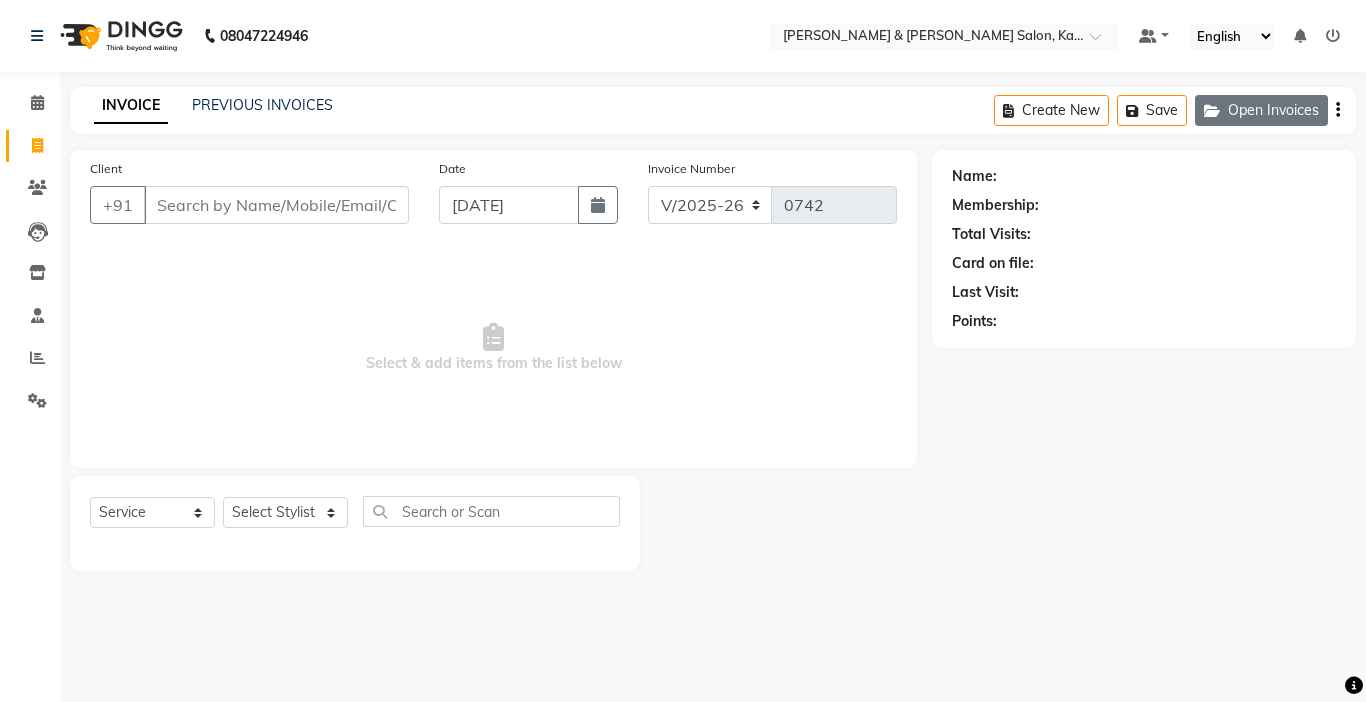 click on "Open Invoices" 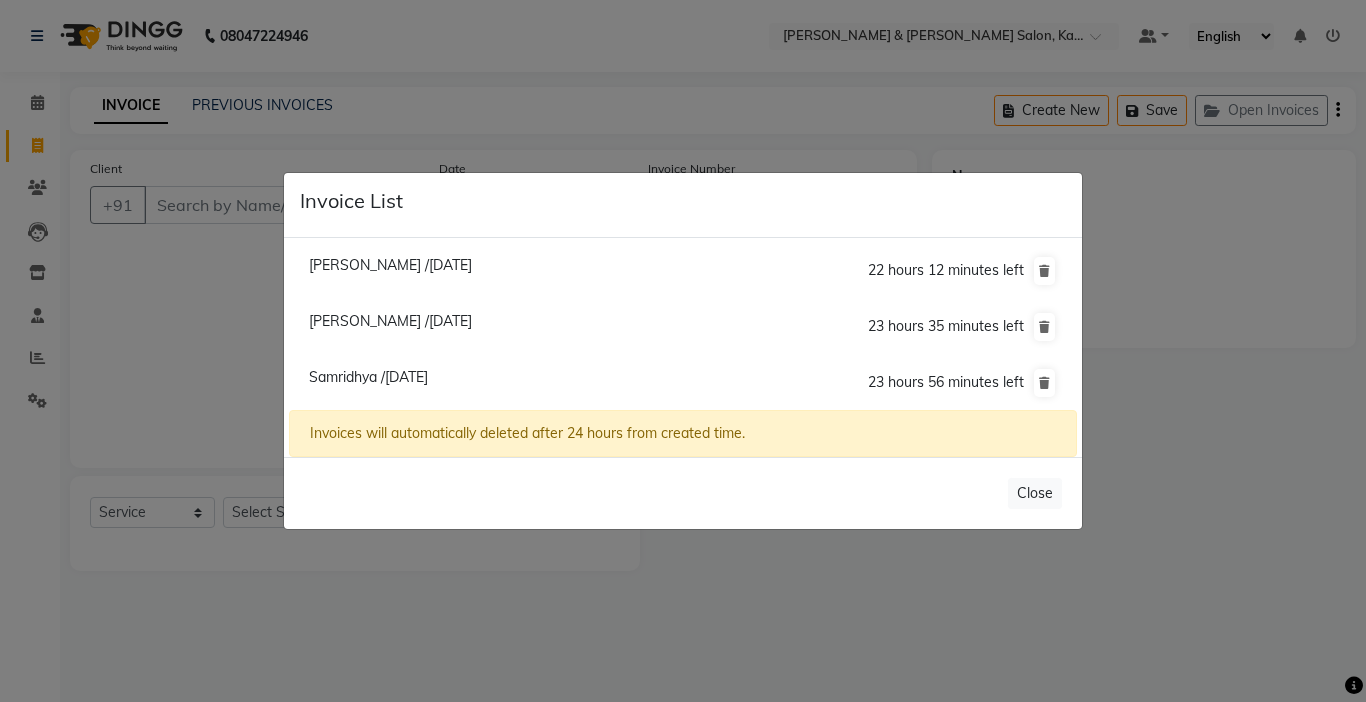 click on "Preyanka /11 July 2025" 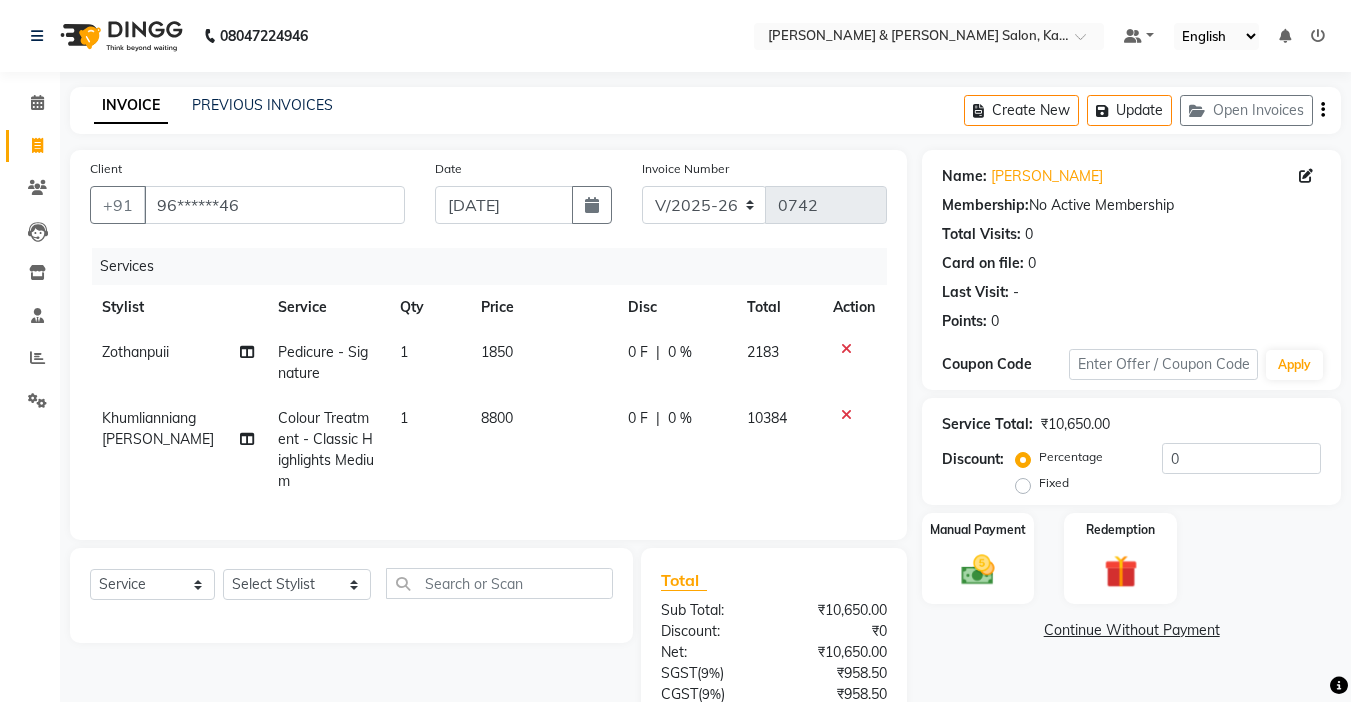 click 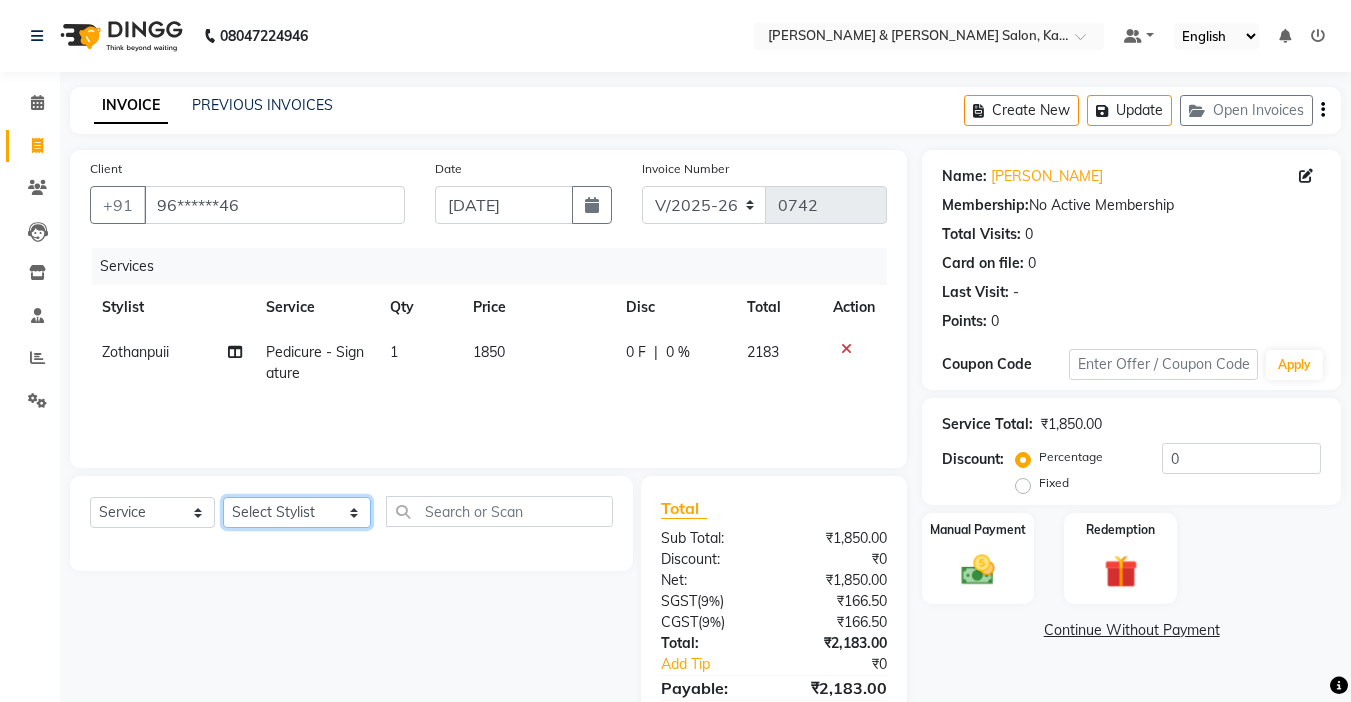 click on "Select Stylist Amrita Anna Boicy Chinghoih Khumlianniang Guite Linda Chingmuan Niang Manager Manhoihkim Protima Kami Remkim Tonsing Sonia vaiphei  Steve .mynlyanSonangaihte Zothanpuii" 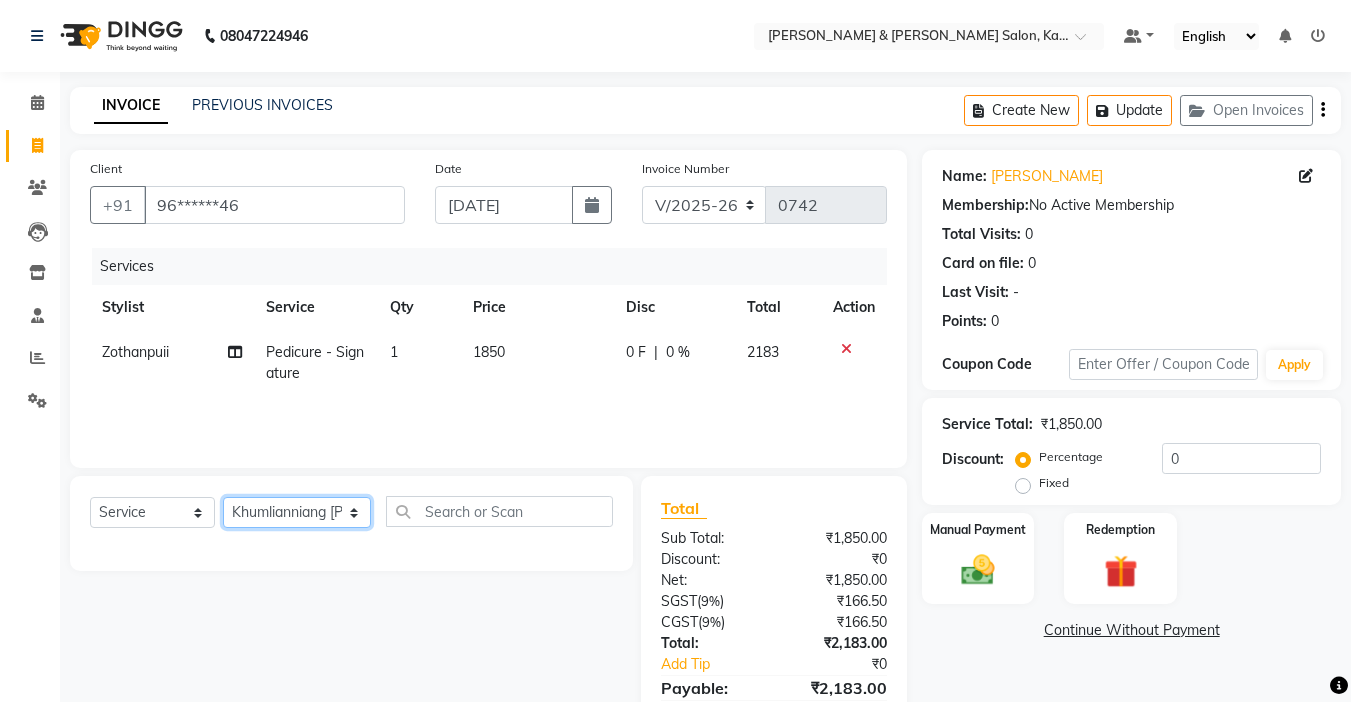 click on "Select Stylist Amrita Anna Boicy Chinghoih Khumlianniang Guite Linda Chingmuan Niang Manager Manhoihkim Protima Kami Remkim Tonsing Sonia vaiphei  Steve .mynlyanSonangaihte Zothanpuii" 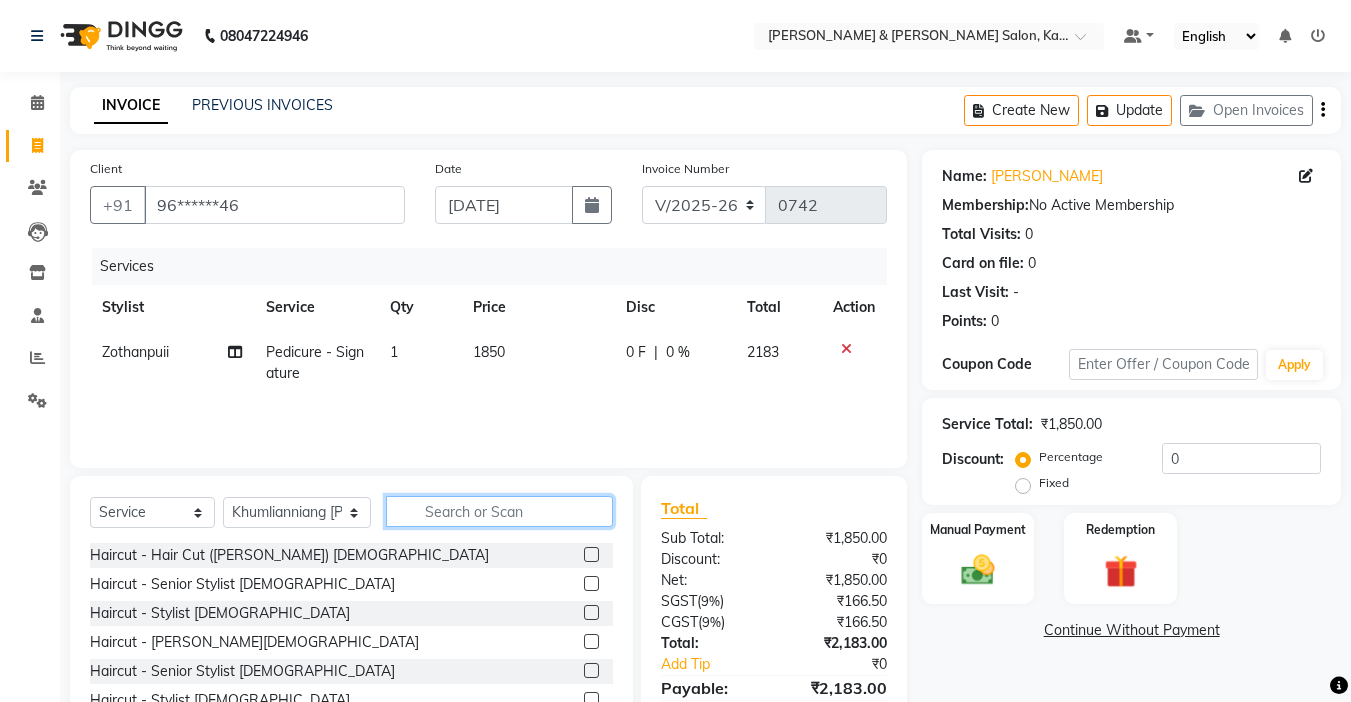 click 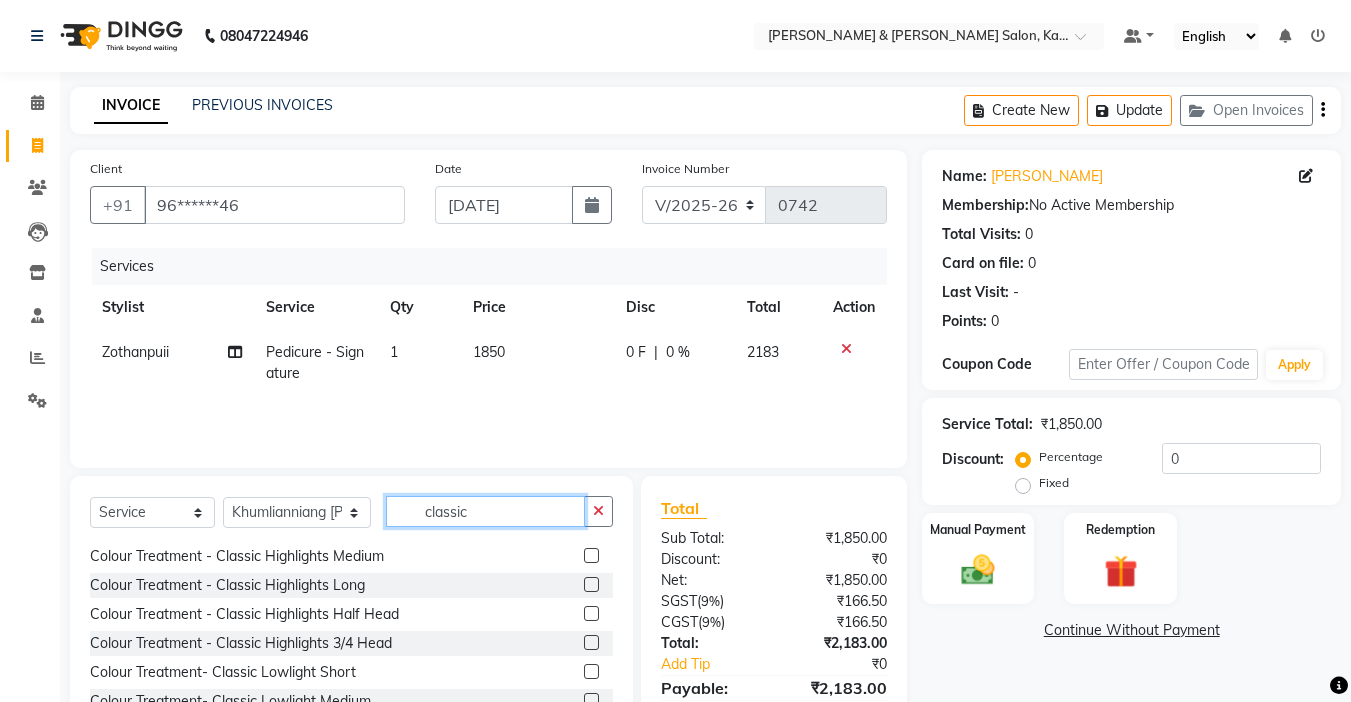 scroll, scrollTop: 0, scrollLeft: 0, axis: both 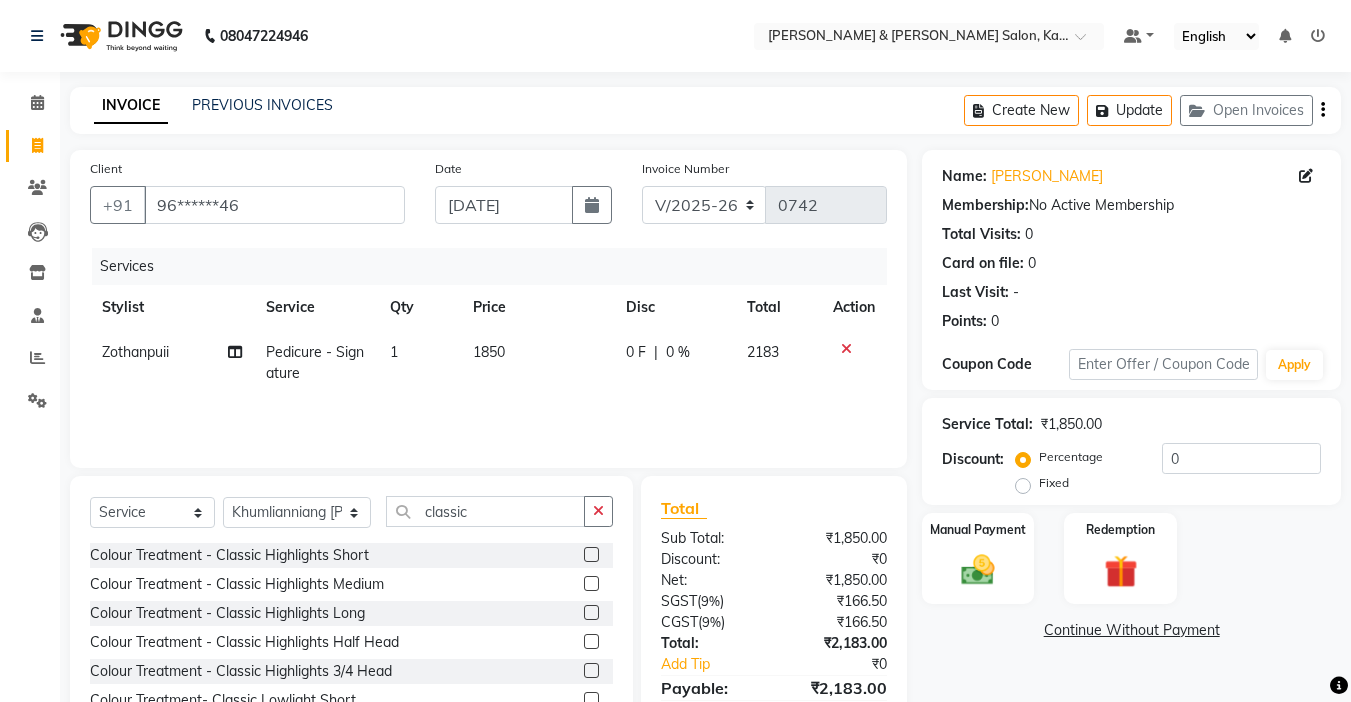click 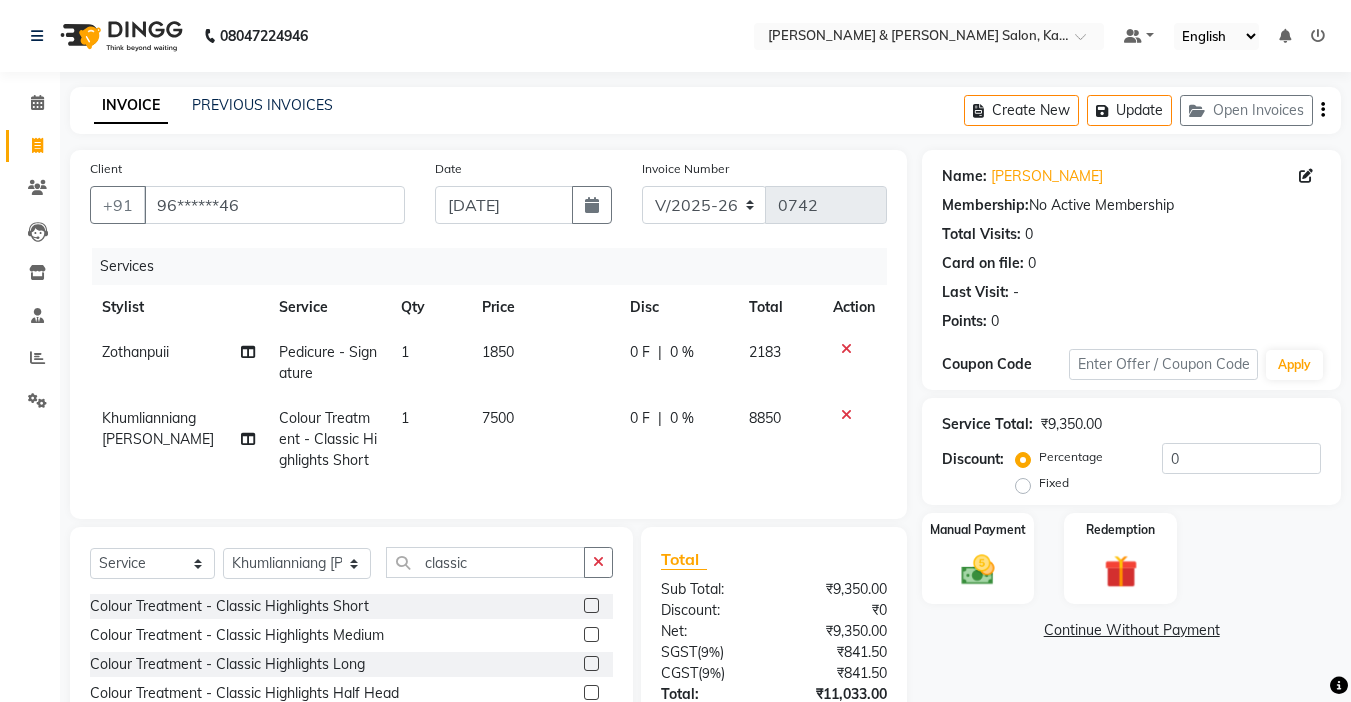 scroll, scrollTop: 165, scrollLeft: 0, axis: vertical 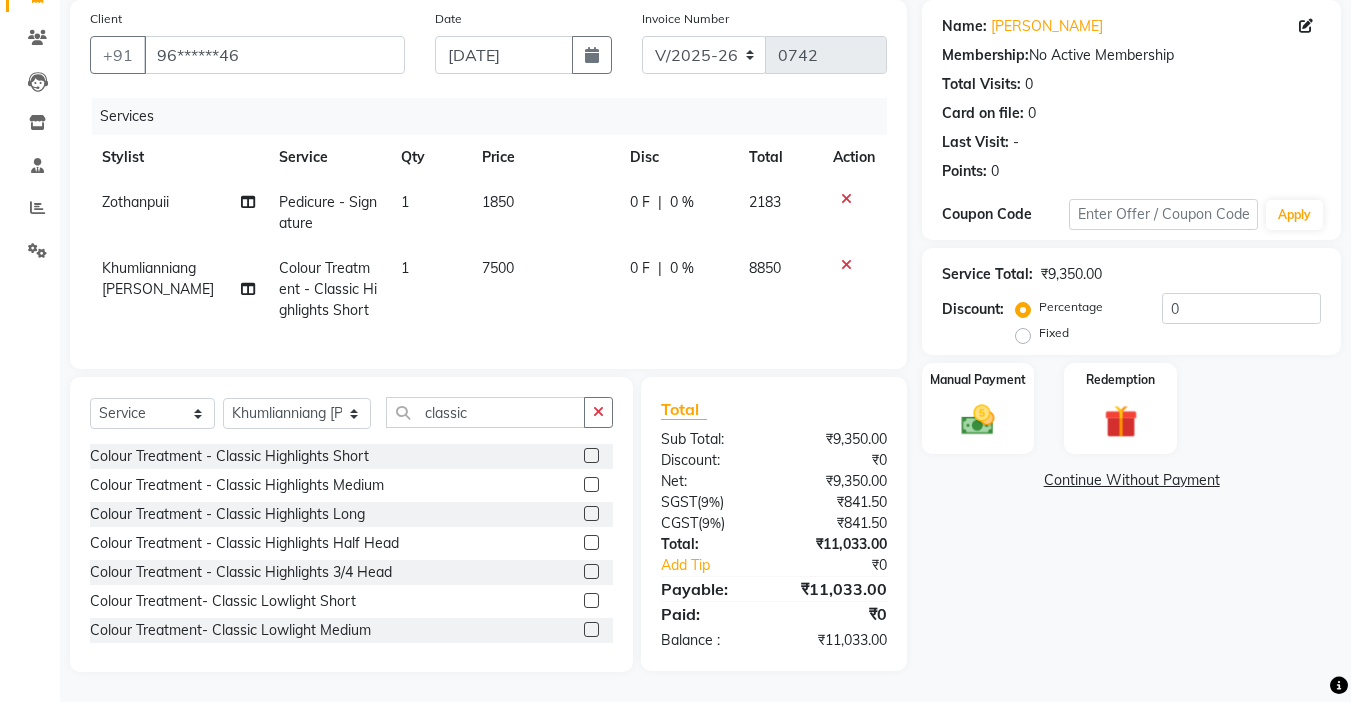 click 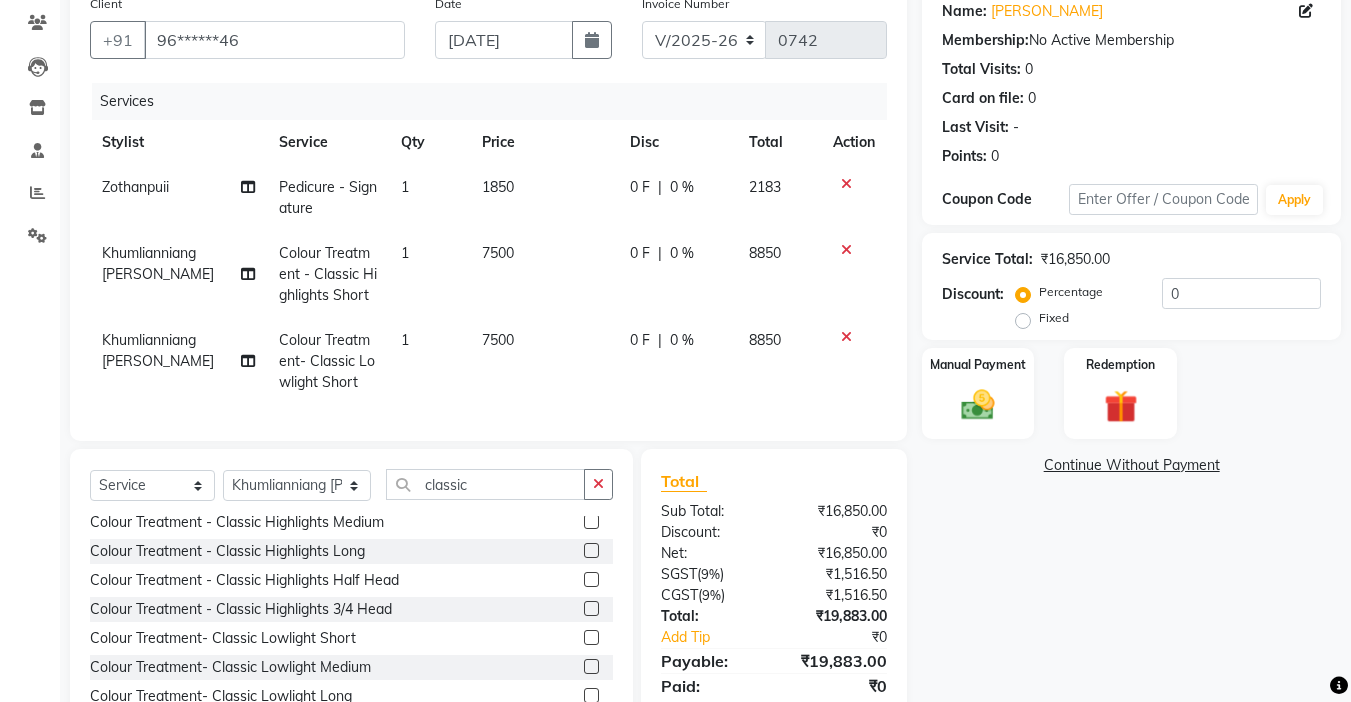 scroll, scrollTop: 0, scrollLeft: 0, axis: both 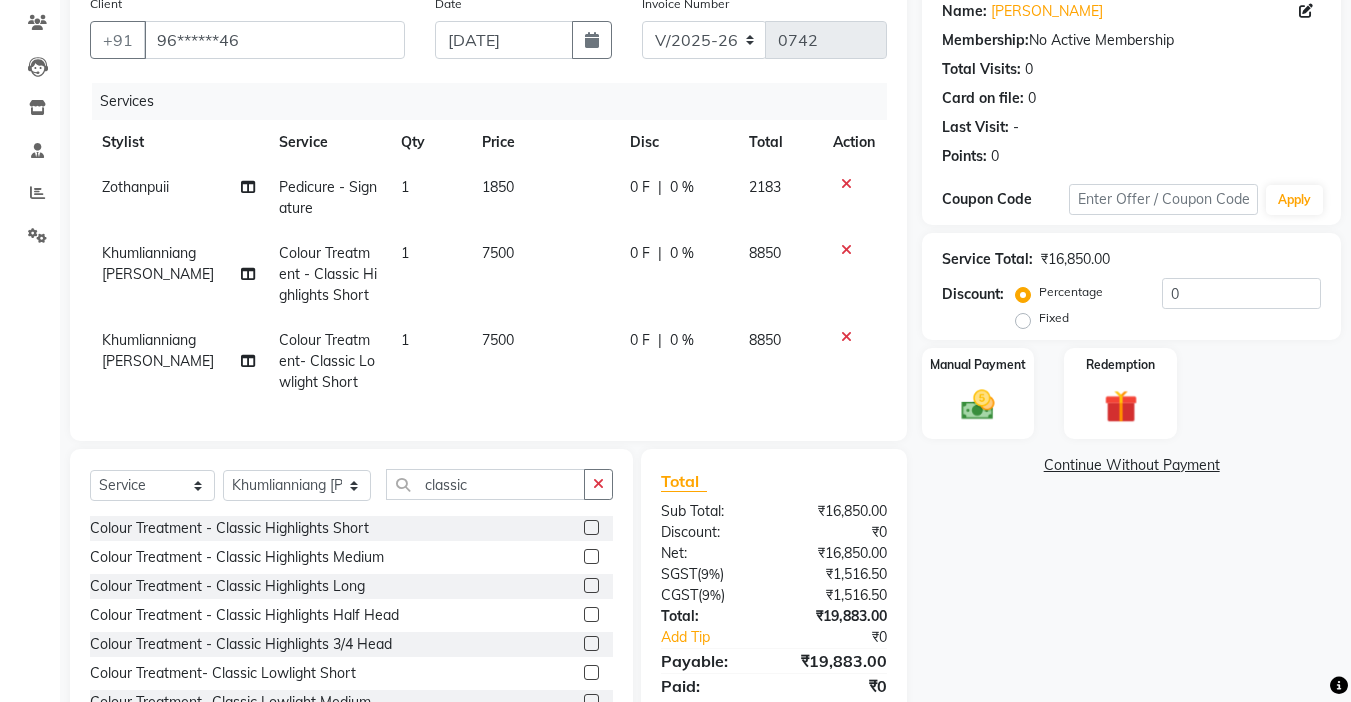 click 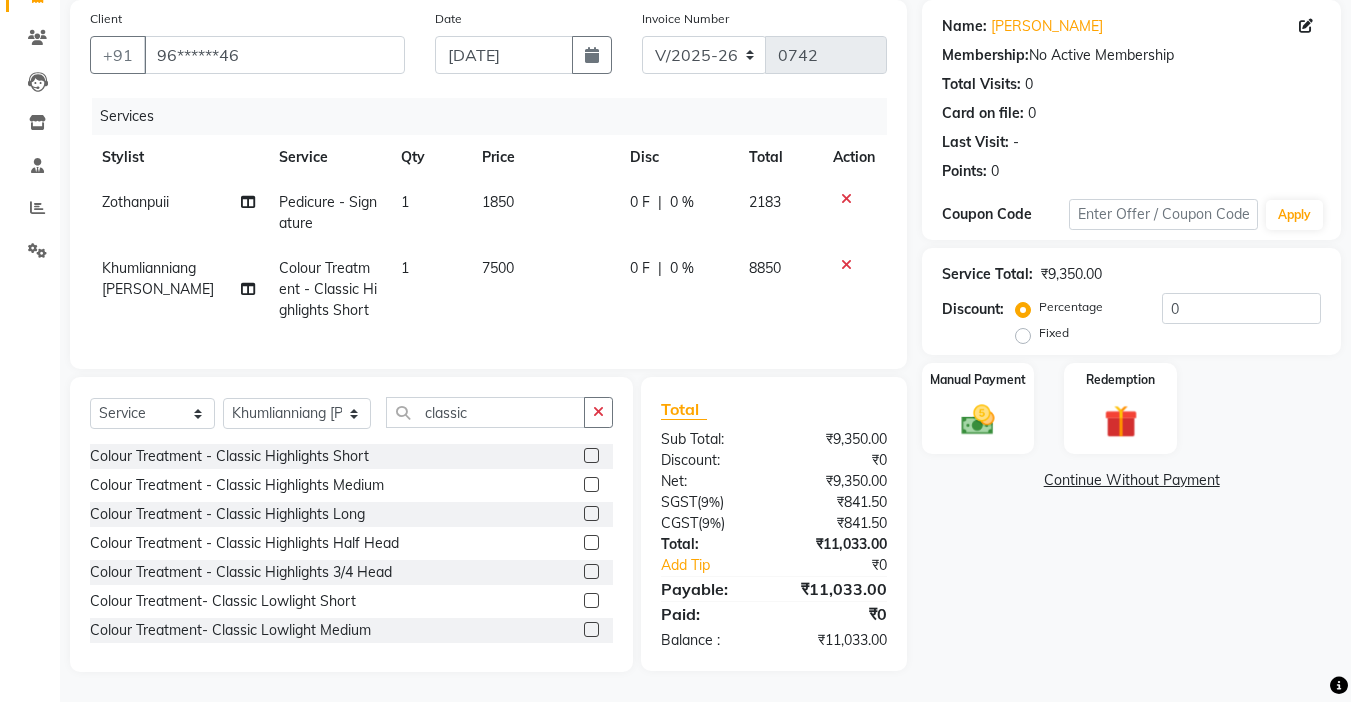 scroll, scrollTop: 0, scrollLeft: 0, axis: both 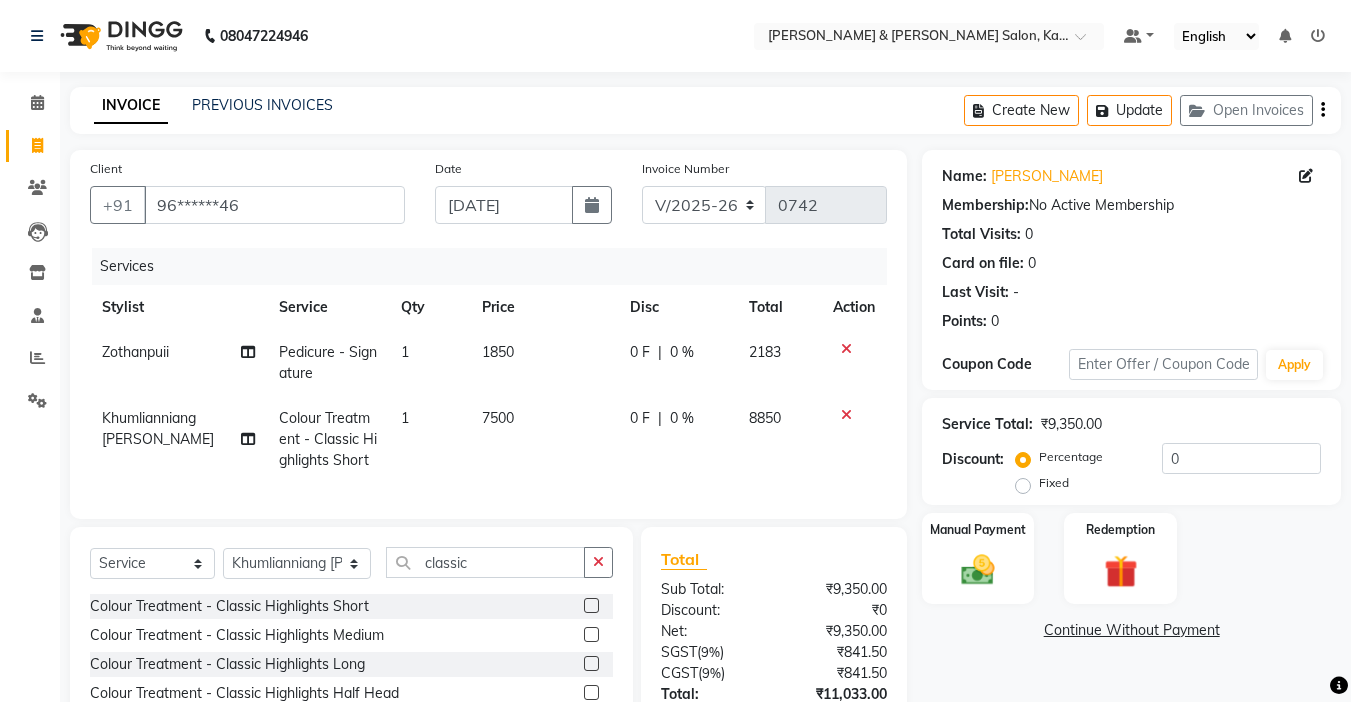 click on "0 %" 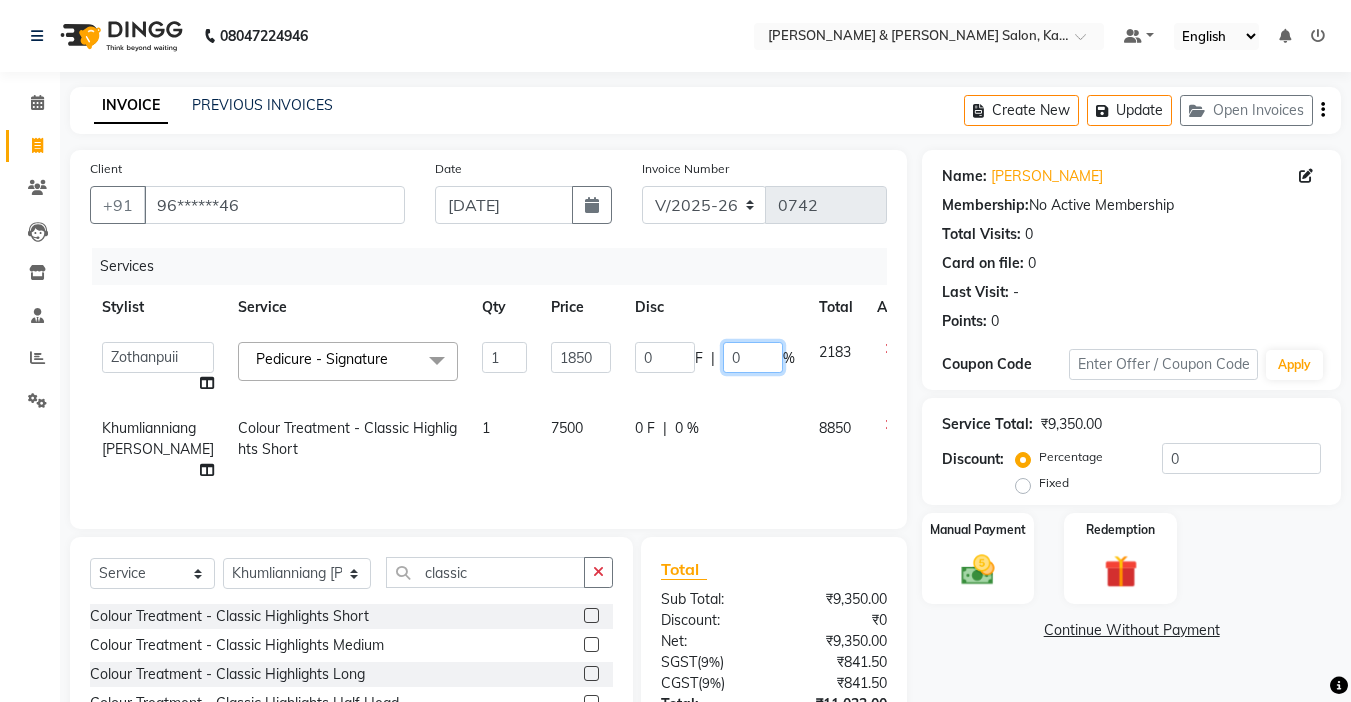click on "0" 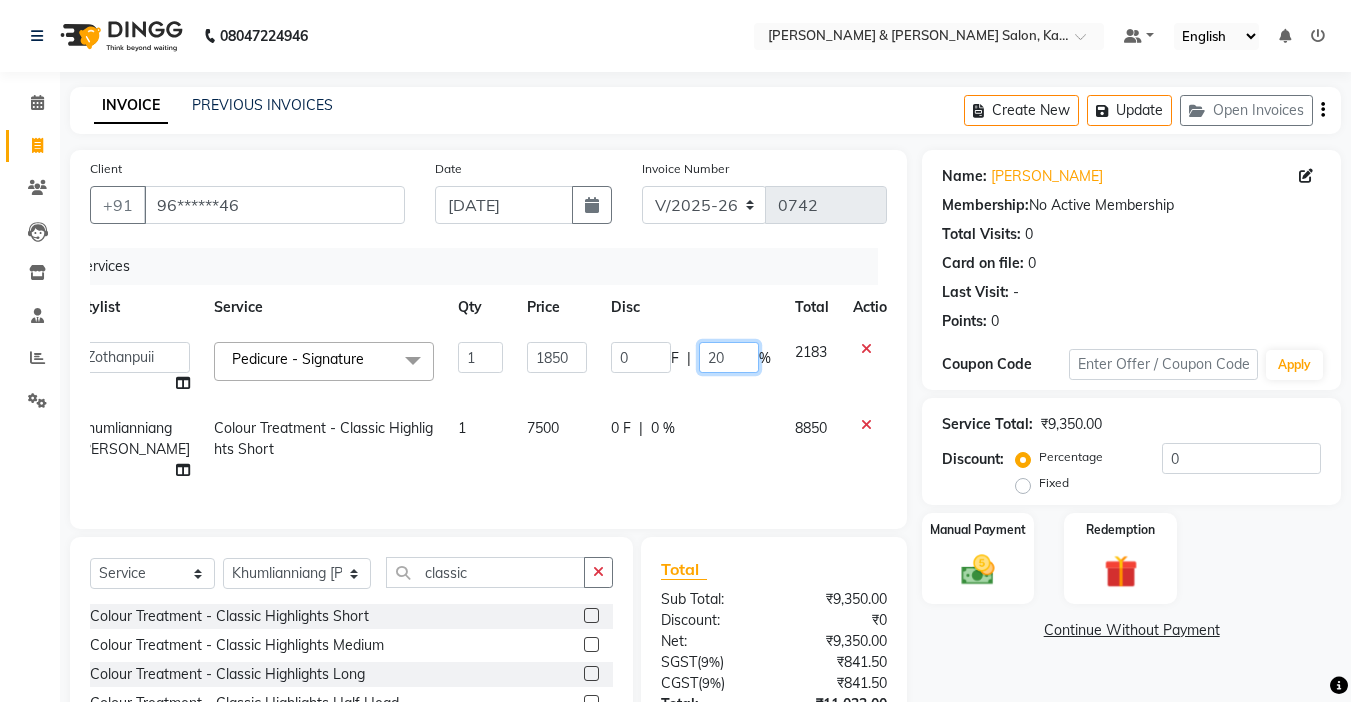 scroll, scrollTop: 0, scrollLeft: 30, axis: horizontal 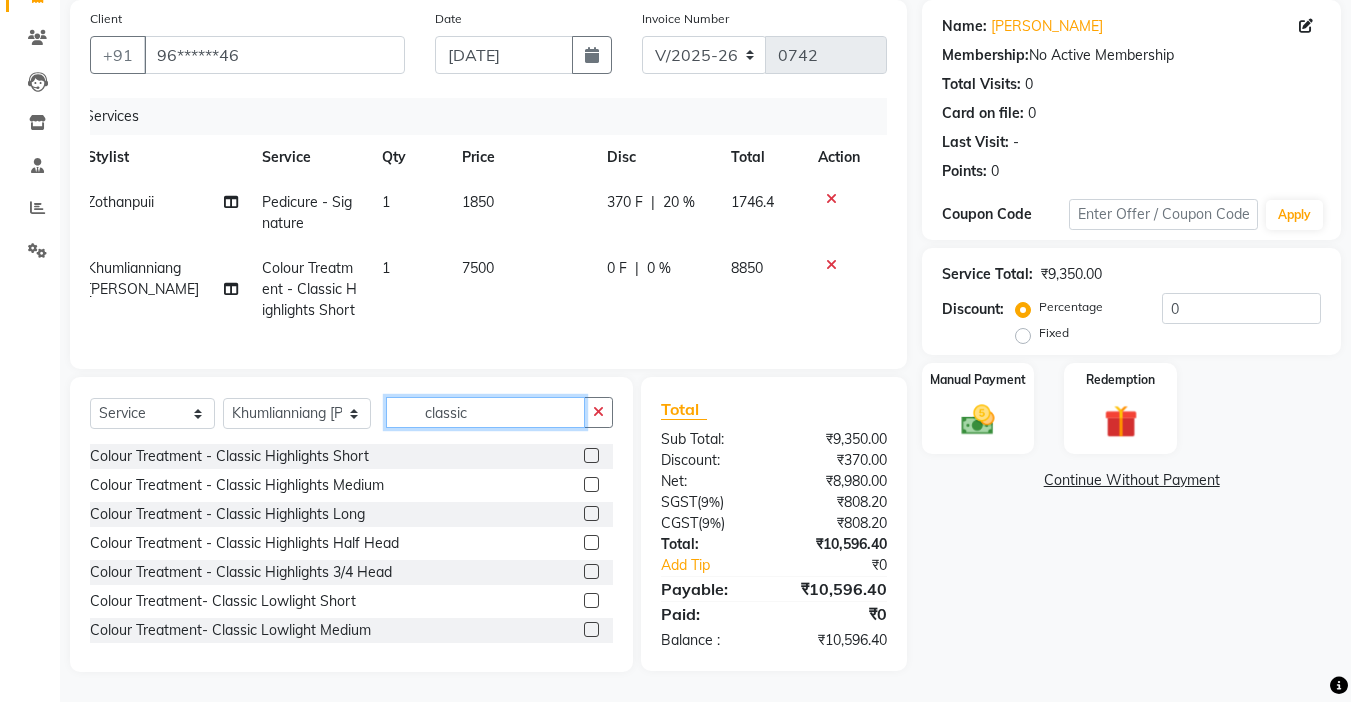 click on "classic" 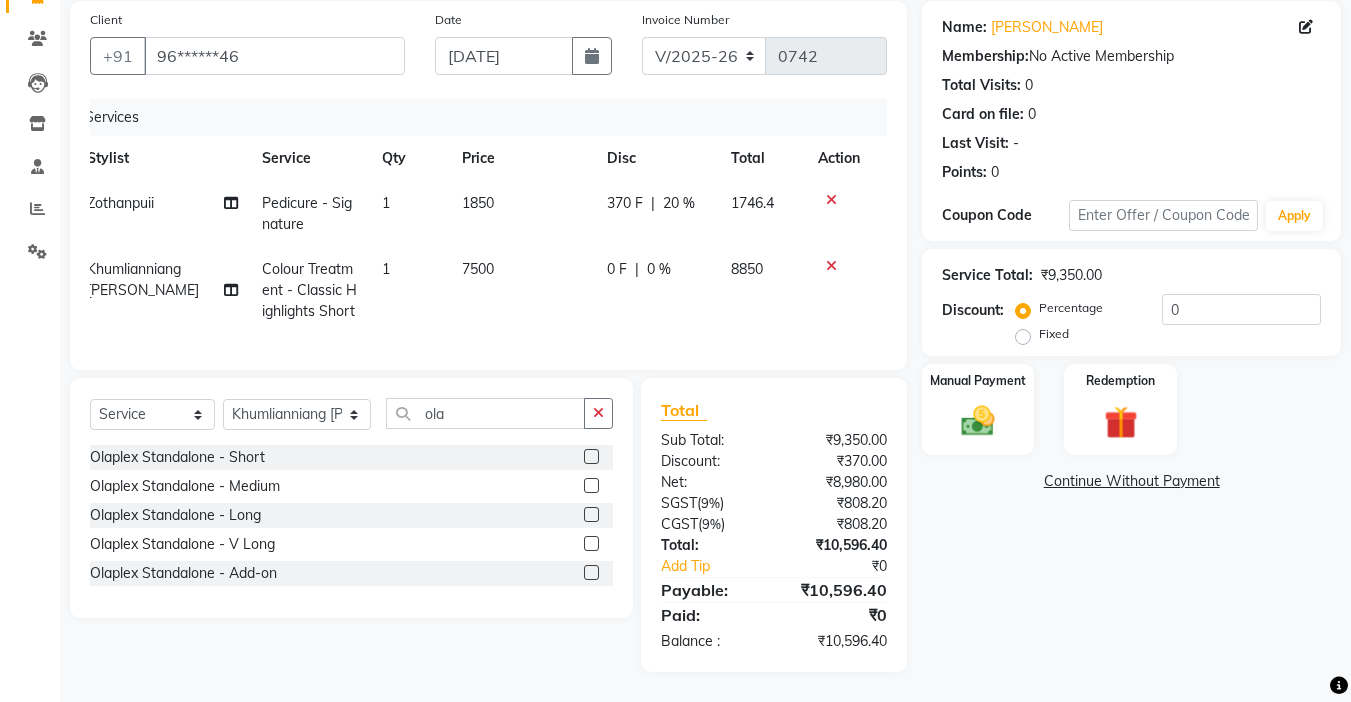 click 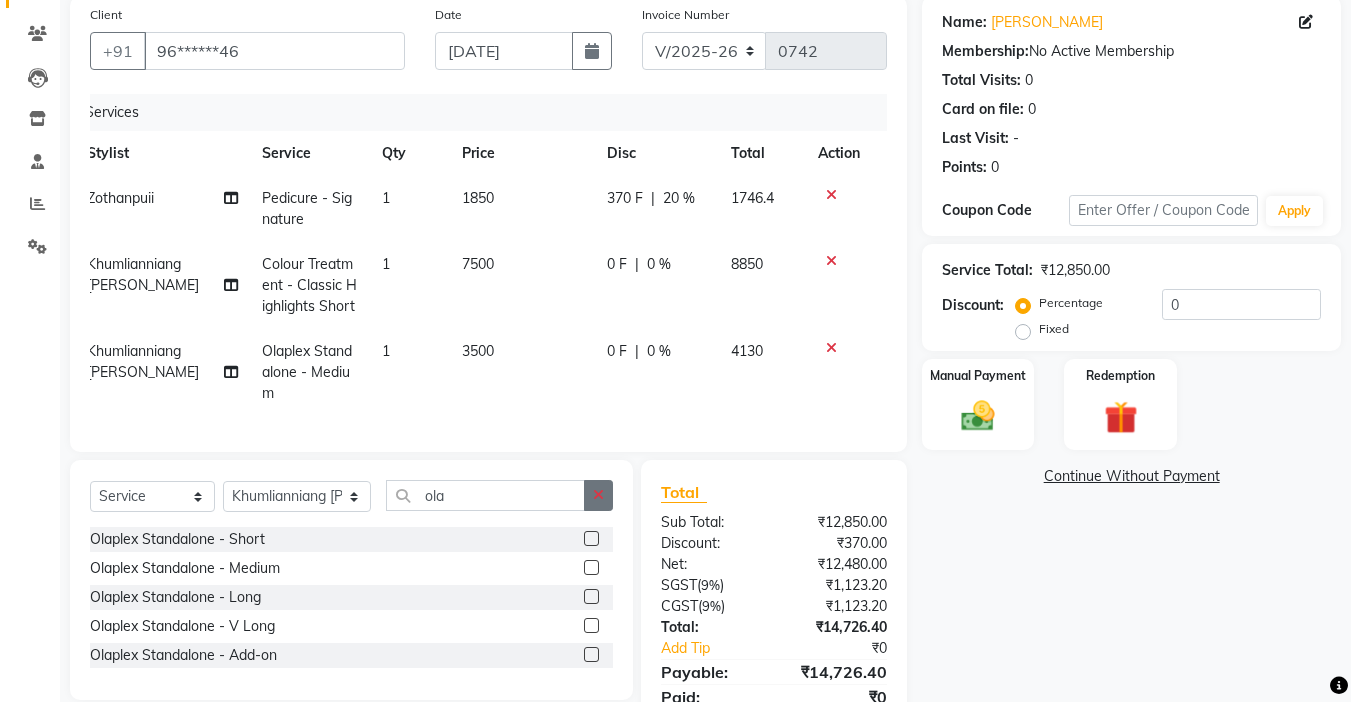 click 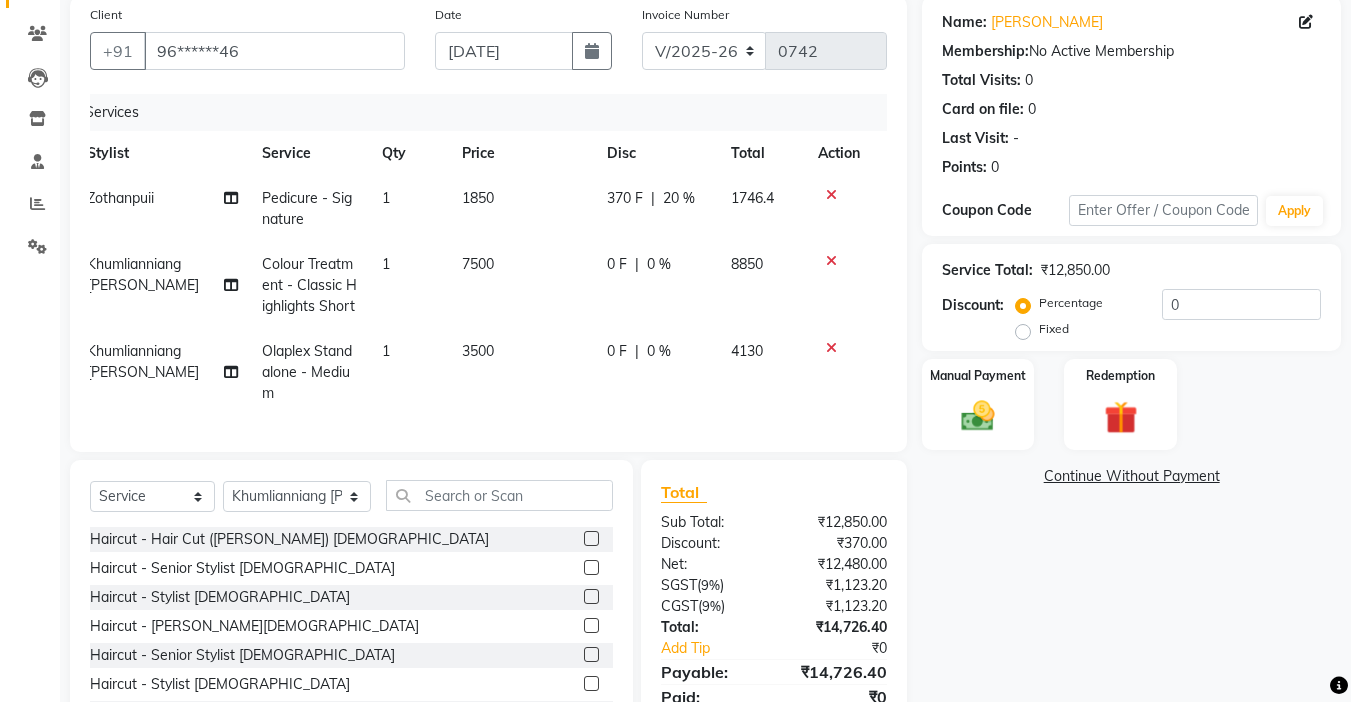 click on "0 %" 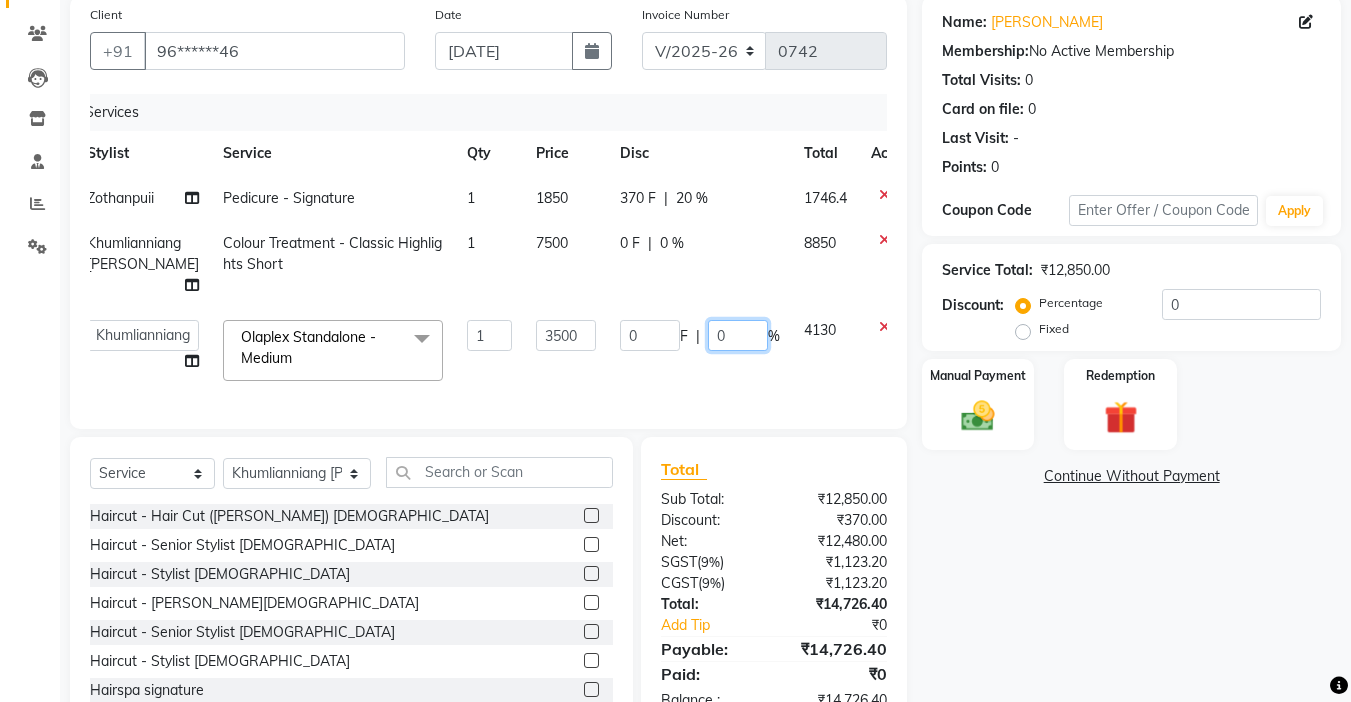click on "0" 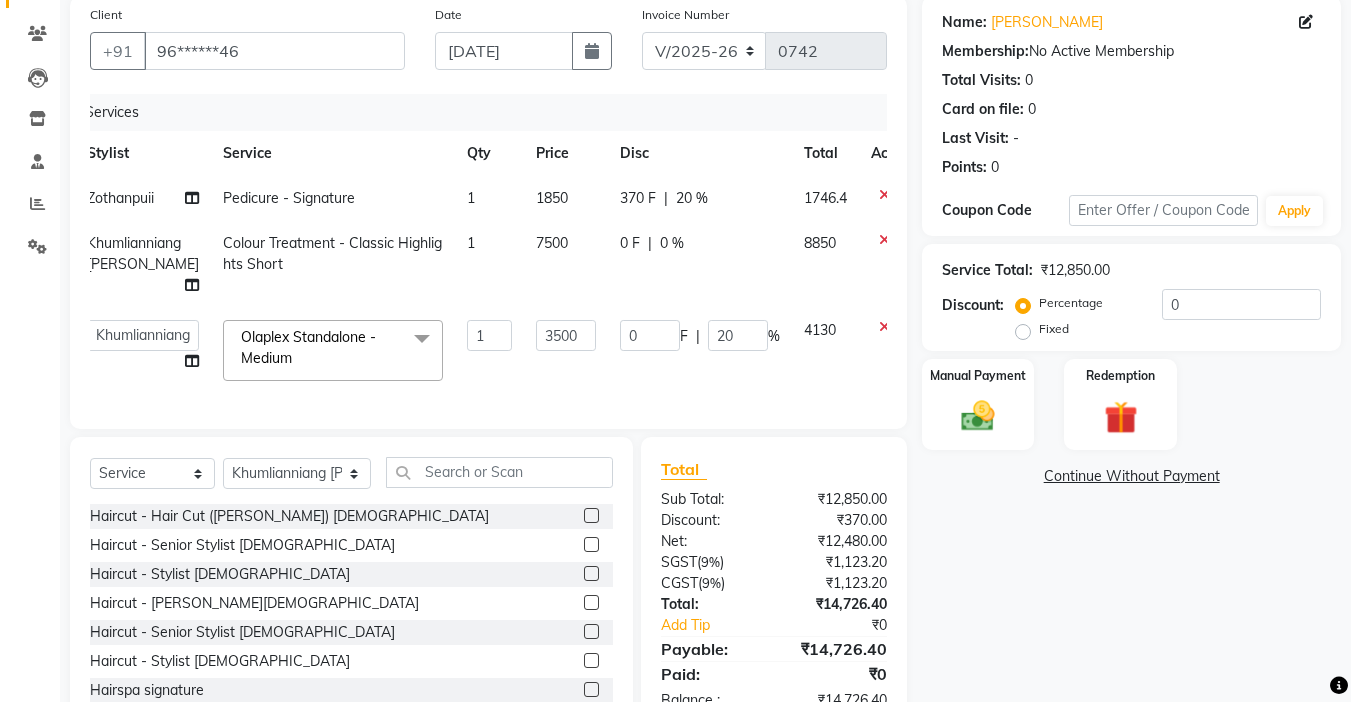 click on "Client +91 96******46 Date 11-07-2025 Invoice Number V/2025 V/2025-26 0742 Services Stylist Service Qty Price Disc Total Action Zothanpuii Pedicure - Signature 1 1850 370 F | 20 % 1746.4 Khumlianniang Guite Colour Treatment - Classic Highlights Short 1 7500 0 F | 0 % 8850  Amrita   Anna   Boicy   Chinghoih   Khumlianniang Guite   Linda Chingmuan Niang   Manager   Manhoihkim   Protima Kami   Remkim Tonsing   Sonia vaiphei    Steve .mynlyanSonangaihte   Zothanpuii  Olaplex Standalone  - Medium  x Haircut - Hair Cut (Kim) Female Haircut - Senior Stylist Female Haircut - Stylist Female Haircut - Kim Male Haircut - Senior Stylist Male Haircut - Stylist Male Hairspa signature Intense treatment  Janssen cleanup Janssen Brightening Haircut - Niang Male Hair Cut (Niang) Female Beard trim Nose wax rica  uper lip wax chin wax Blowdry - Stylist Blowdry - Short Blowdry - Medium Blowdry - Long Blowdry - Shampoo, Conditioning & Blastdry Blowdry - Very long  Styling with Heated Tools - Short Styling with Heated Tools - Long" 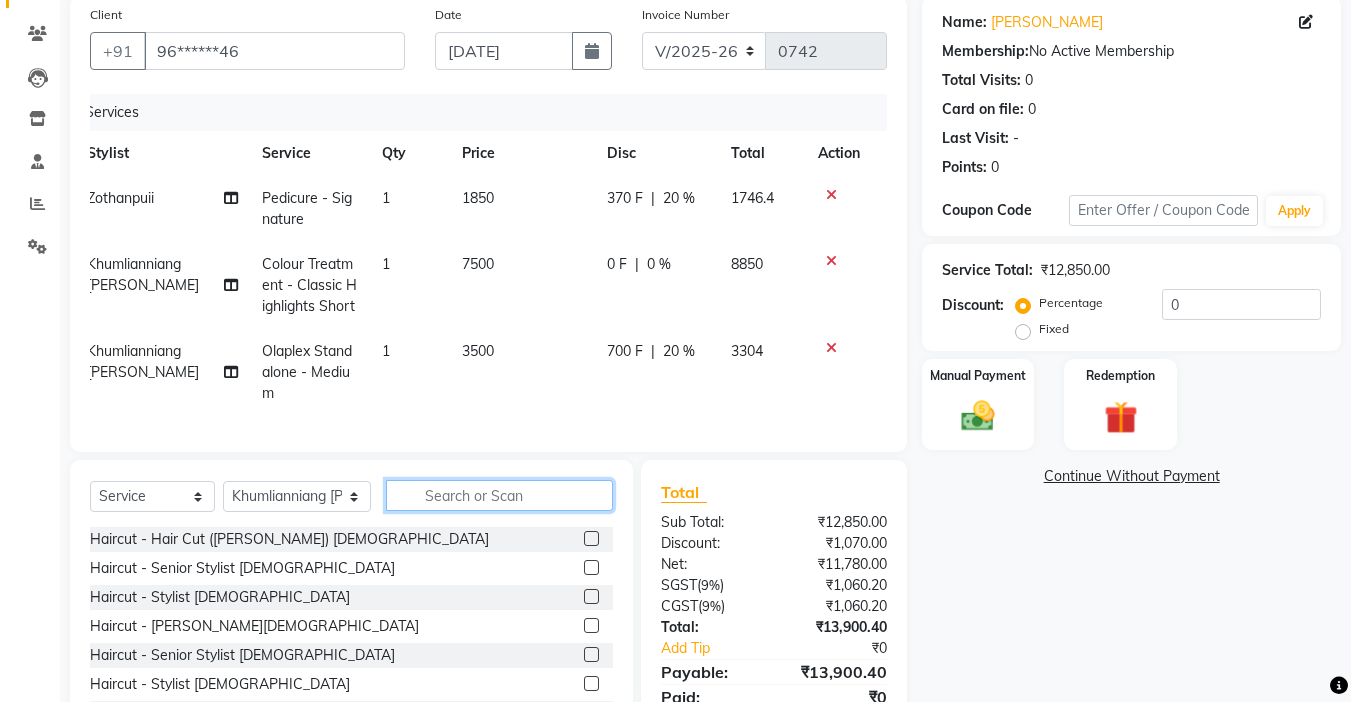 click 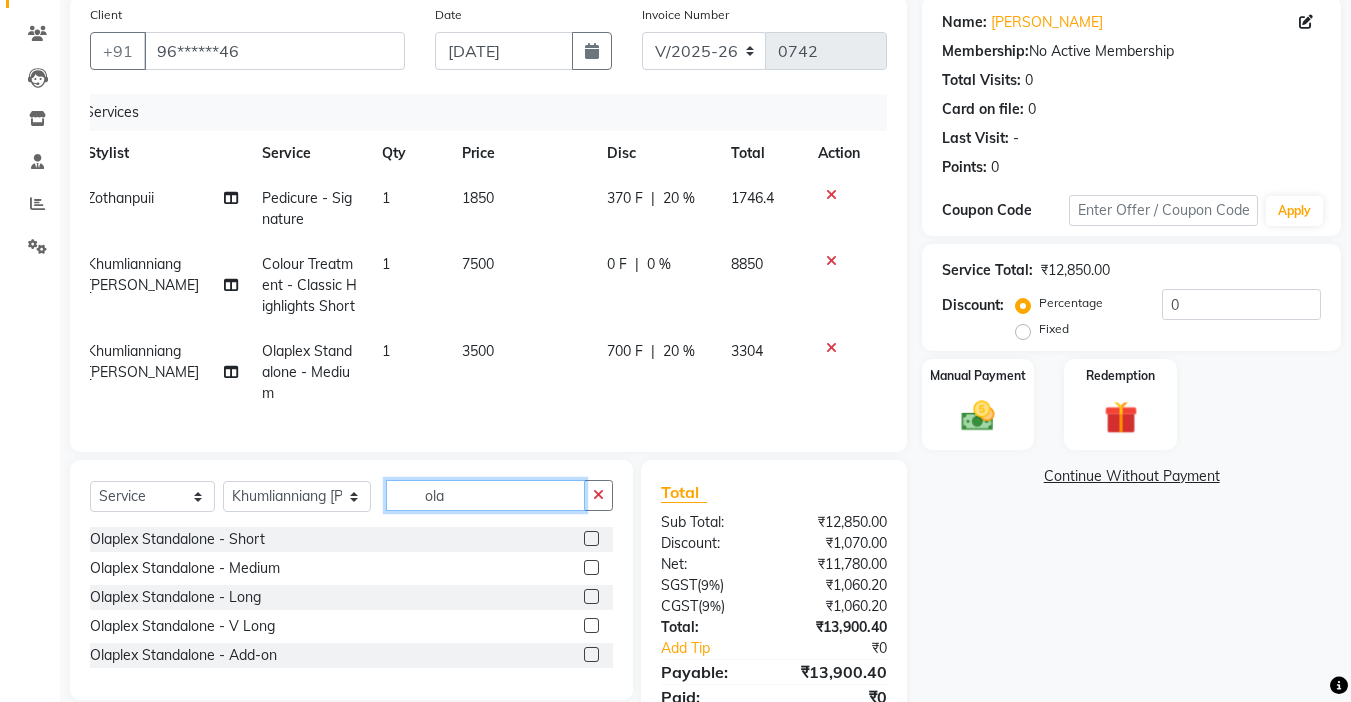 scroll, scrollTop: 251, scrollLeft: 0, axis: vertical 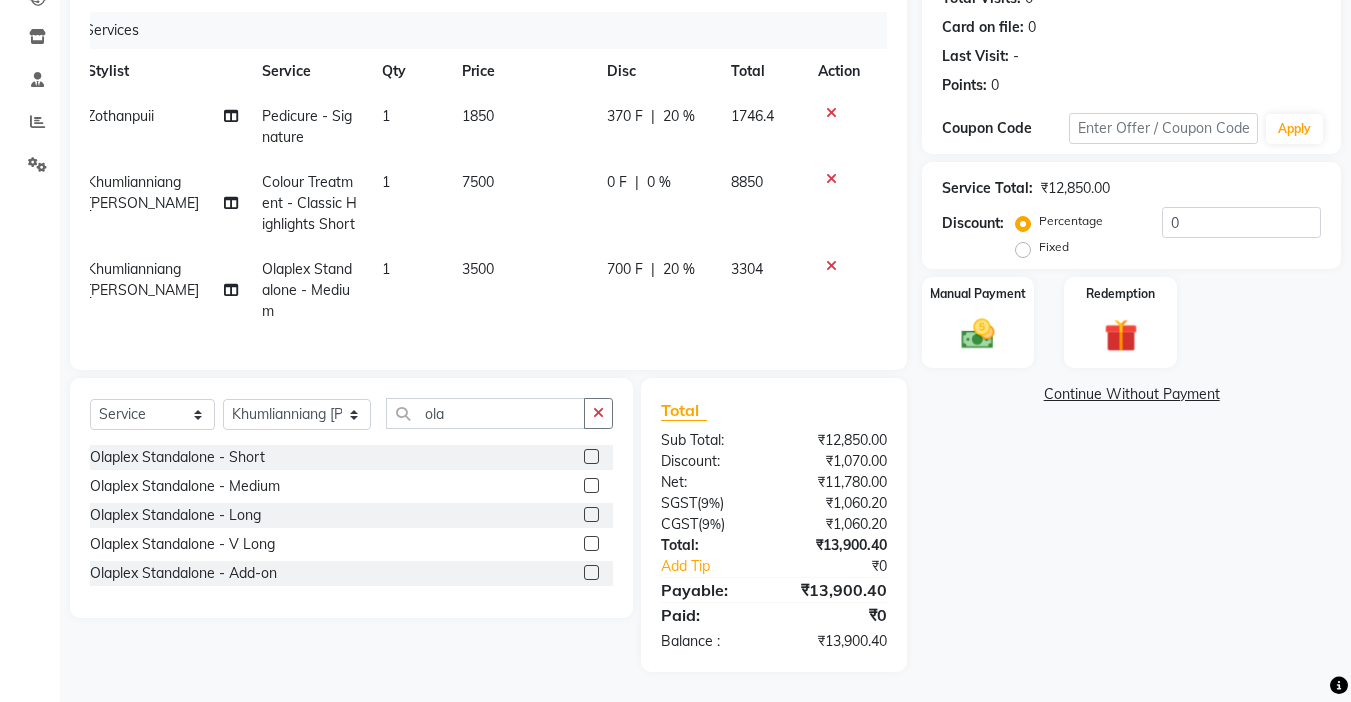 click 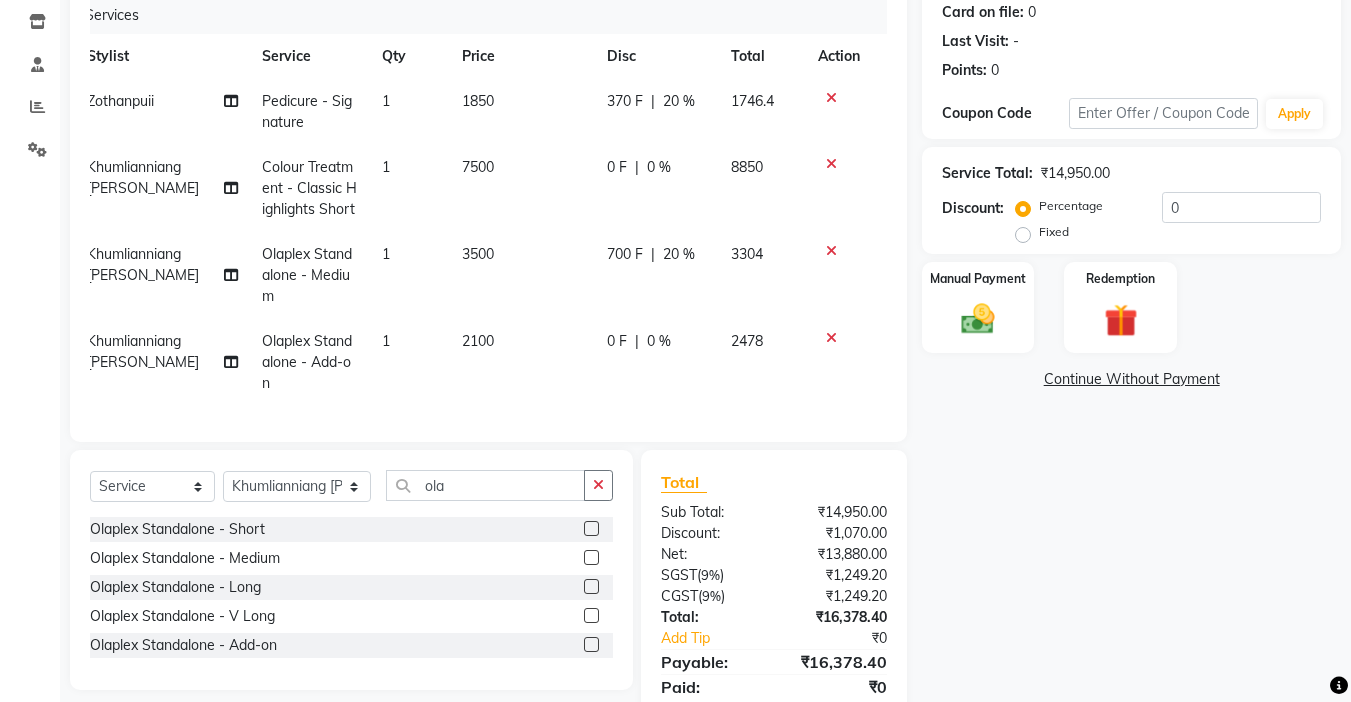click 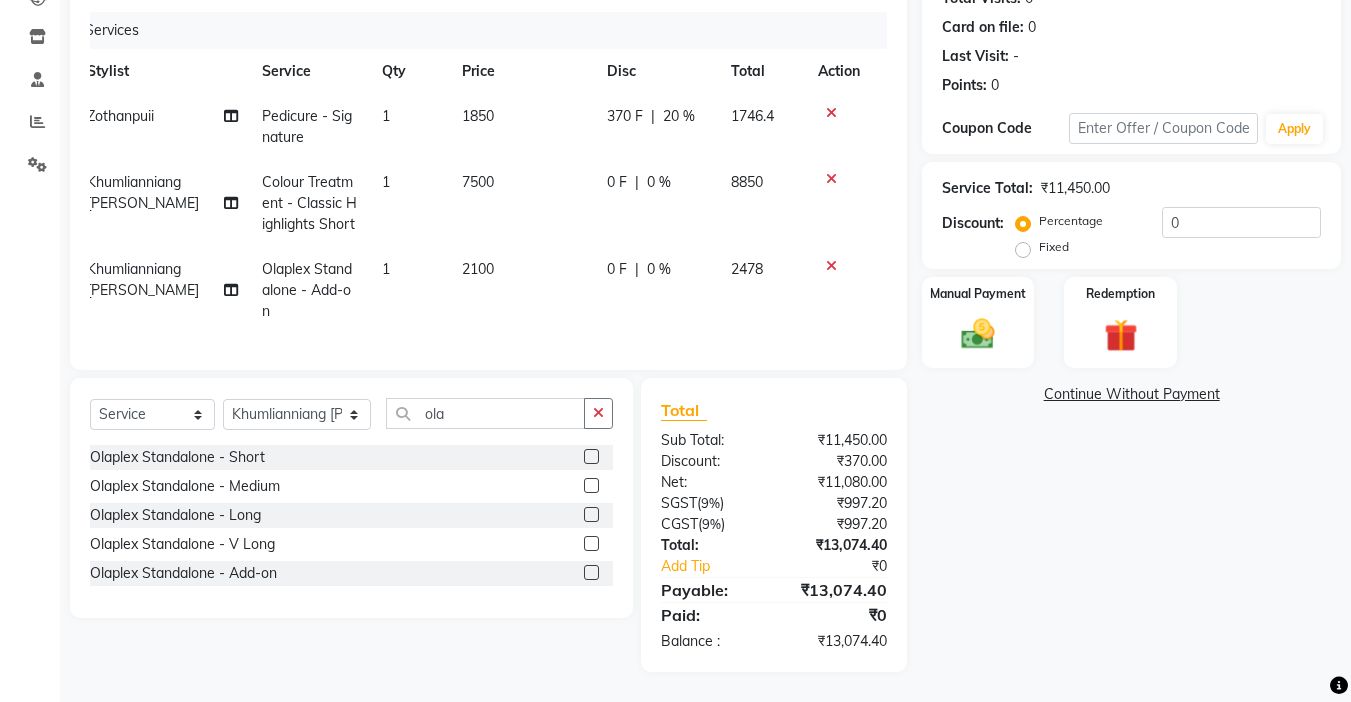 scroll, scrollTop: 0, scrollLeft: 0, axis: both 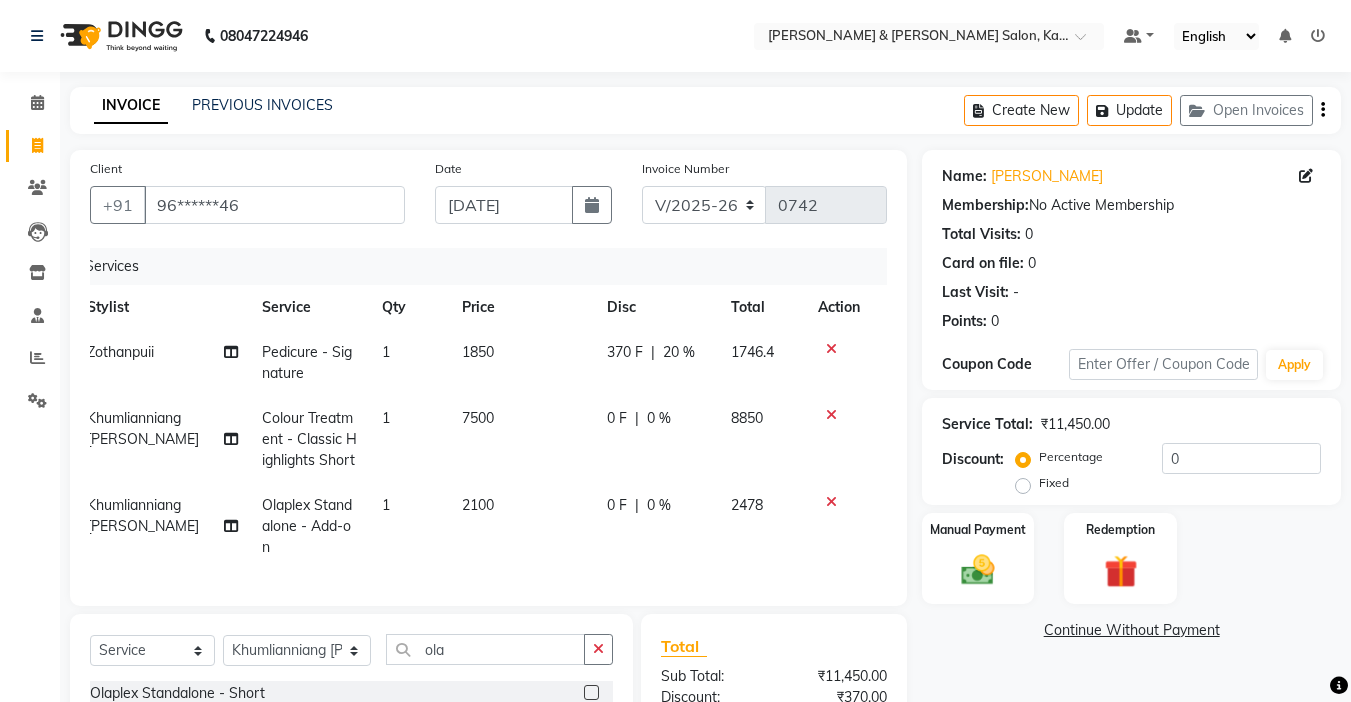 click on "0 %" 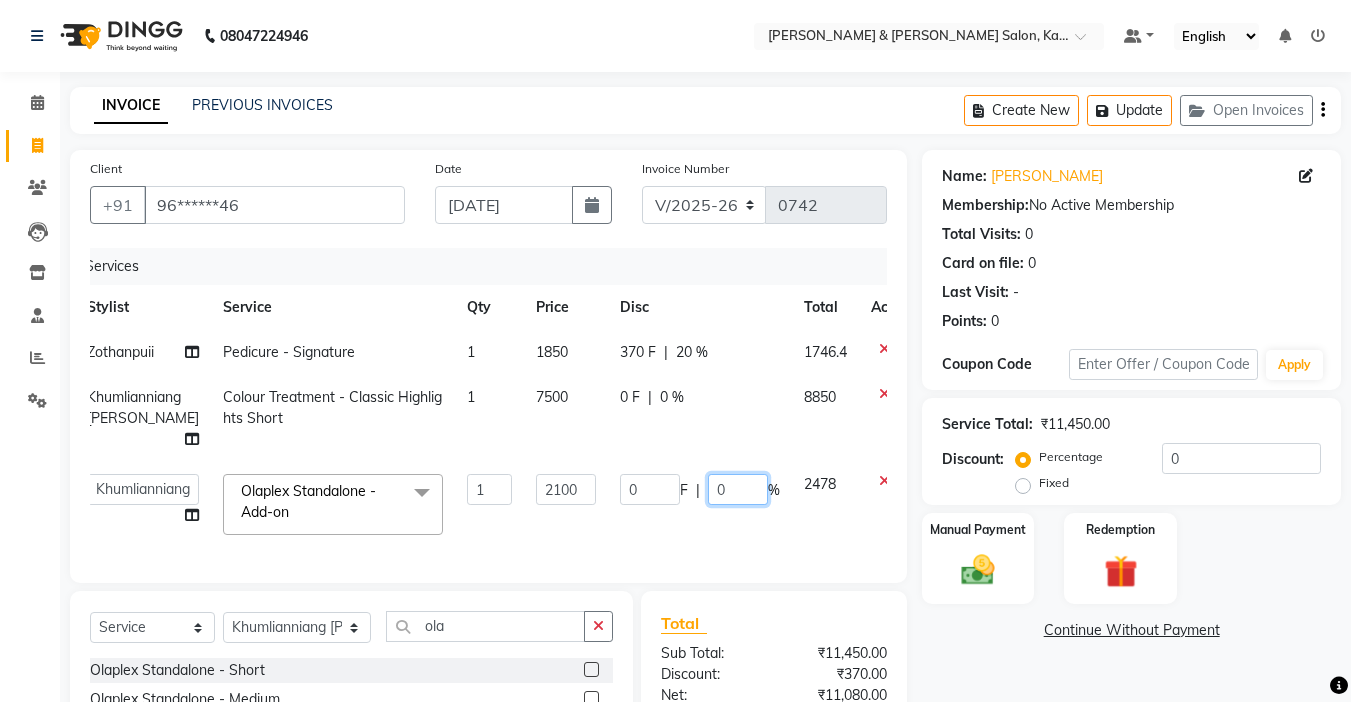 click on "0" 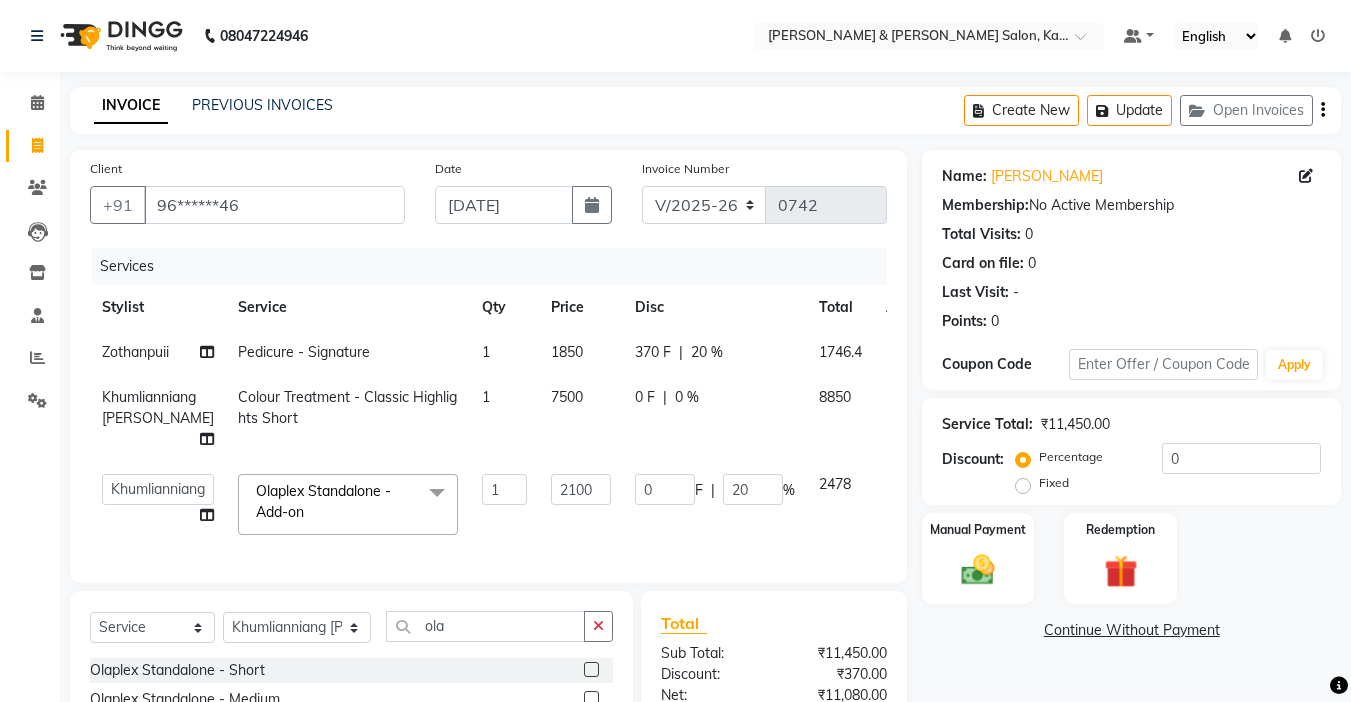 select on "7750" 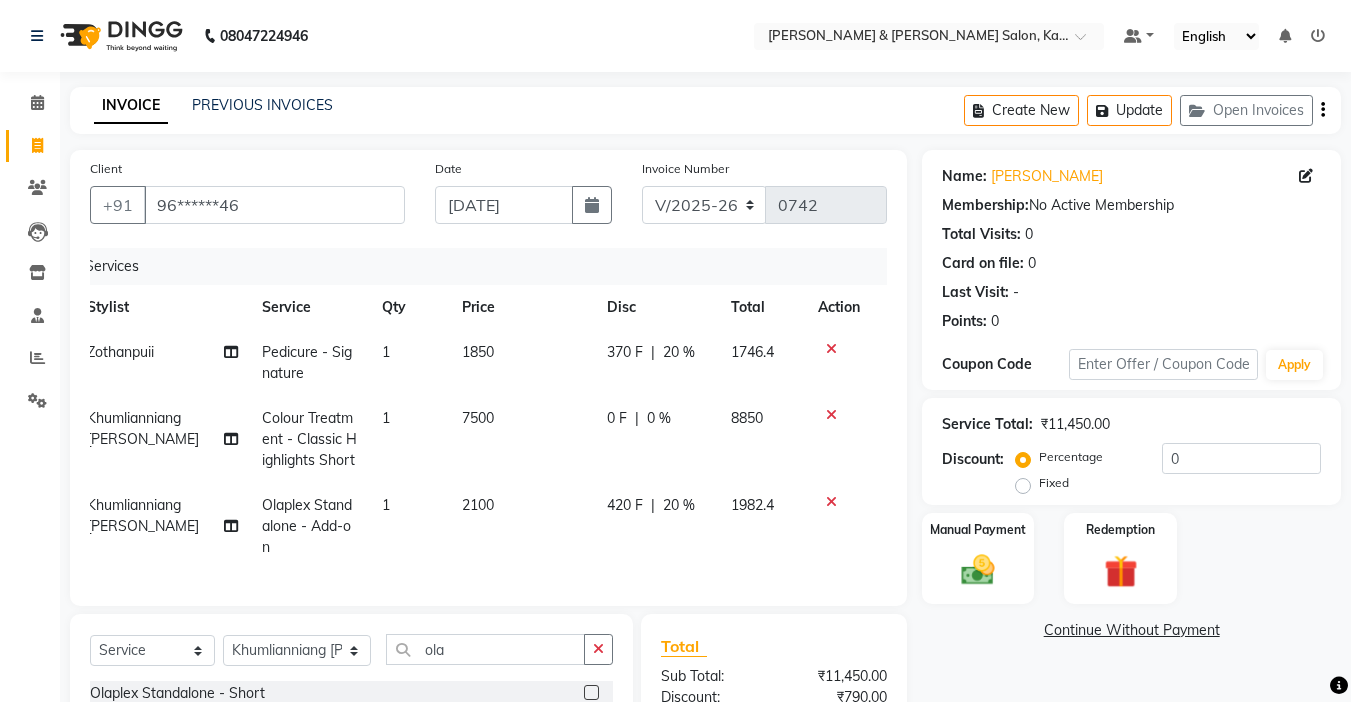click on "Client +91 96******46 Date 11-07-2025 Invoice Number V/2025 V/2025-26 0742 Services Stylist Service Qty Price Disc Total Action Zothanpuii Pedicure - Signature 1 1850 370 F | 20 % 1746.4 Khumlianniang Guite Colour Treatment - Classic Highlights Short 1 7500 0 F | 0 % 8850 Khumlianniang Guite Olaplex Standalone  - Add-on 1 2100 420 F | 20 % 1982.4" 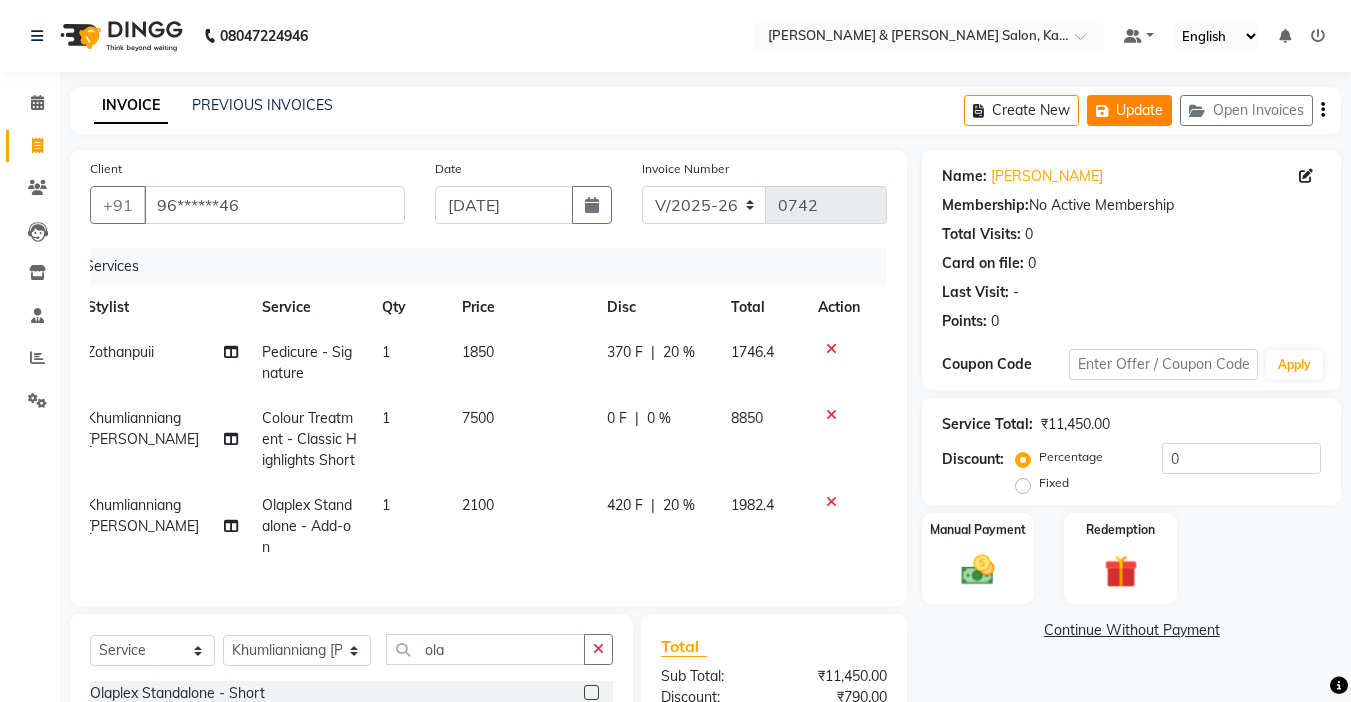 click on "Update" 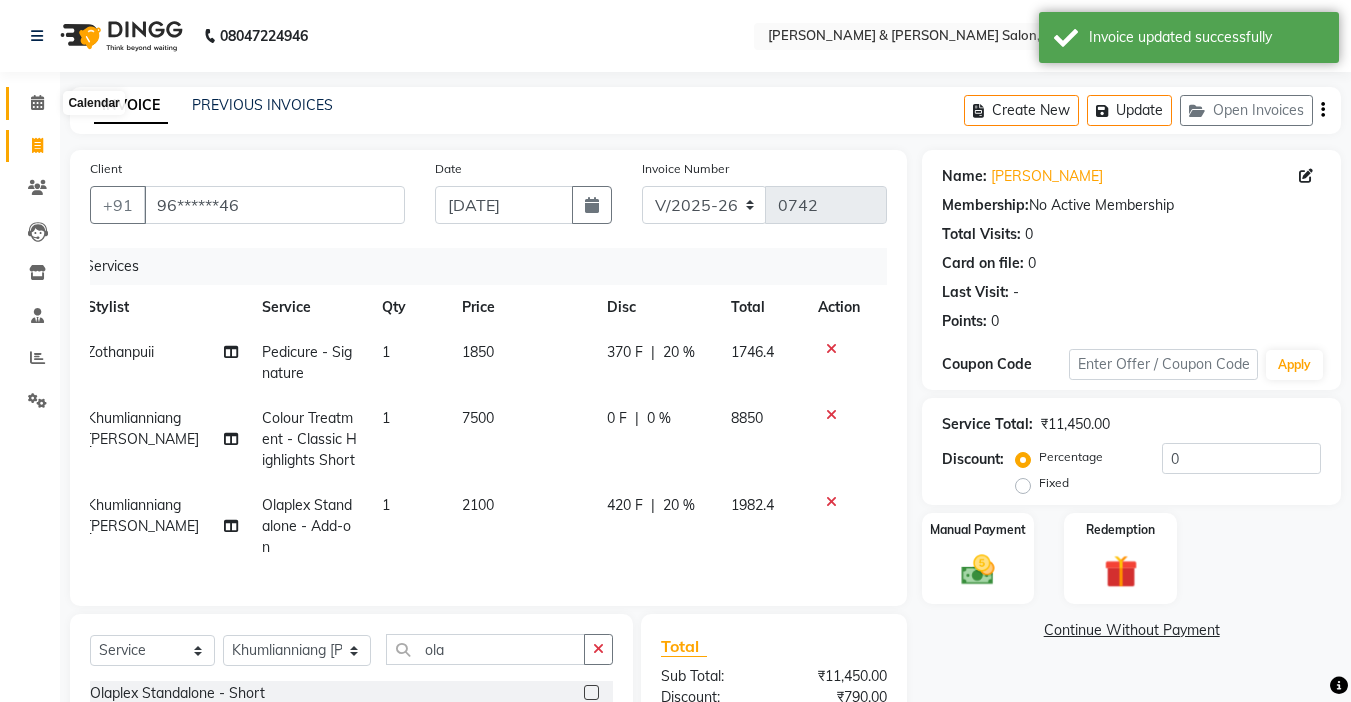 click 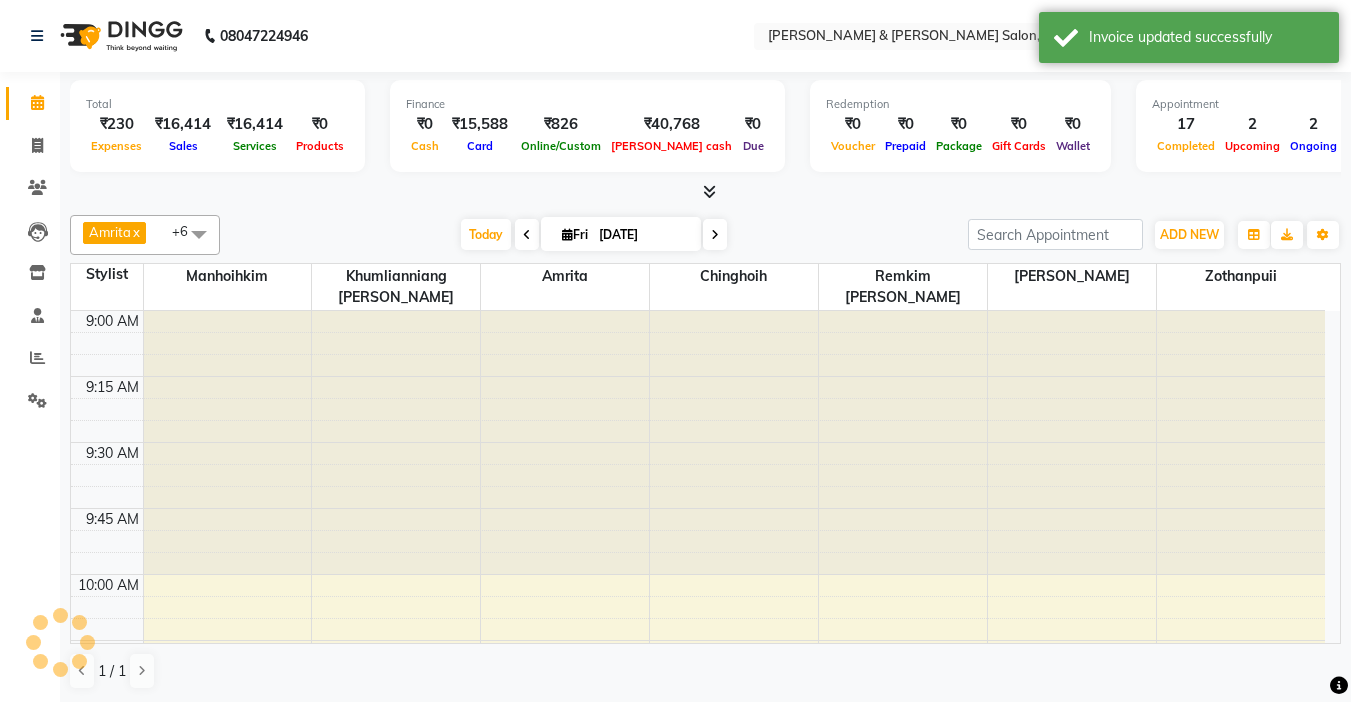 scroll, scrollTop: 0, scrollLeft: 0, axis: both 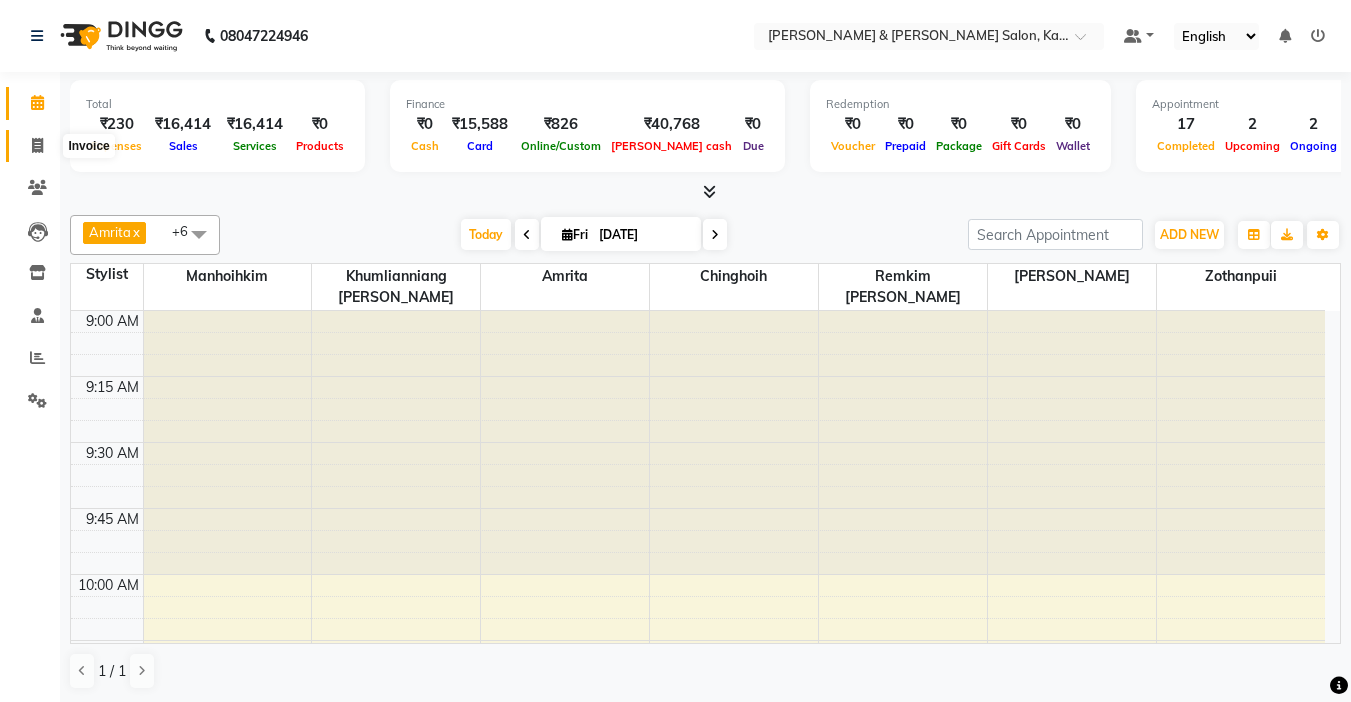 click 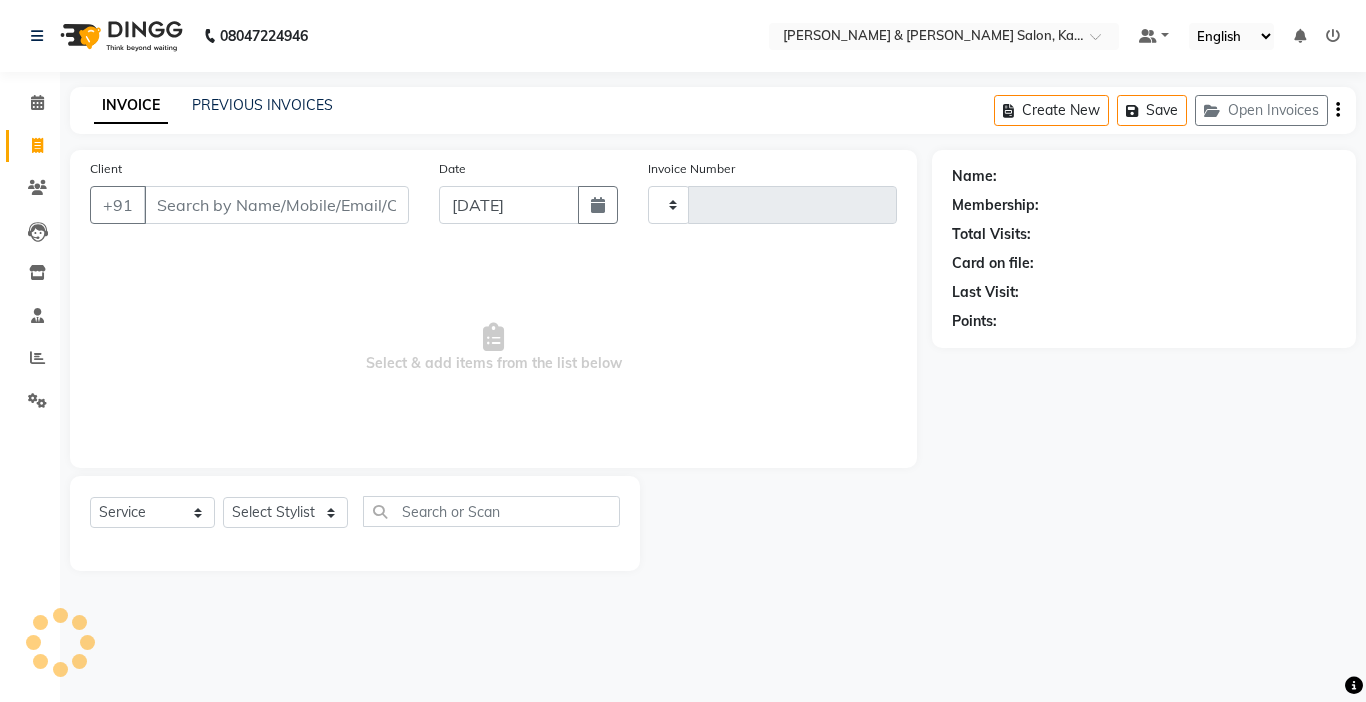 type on "0742" 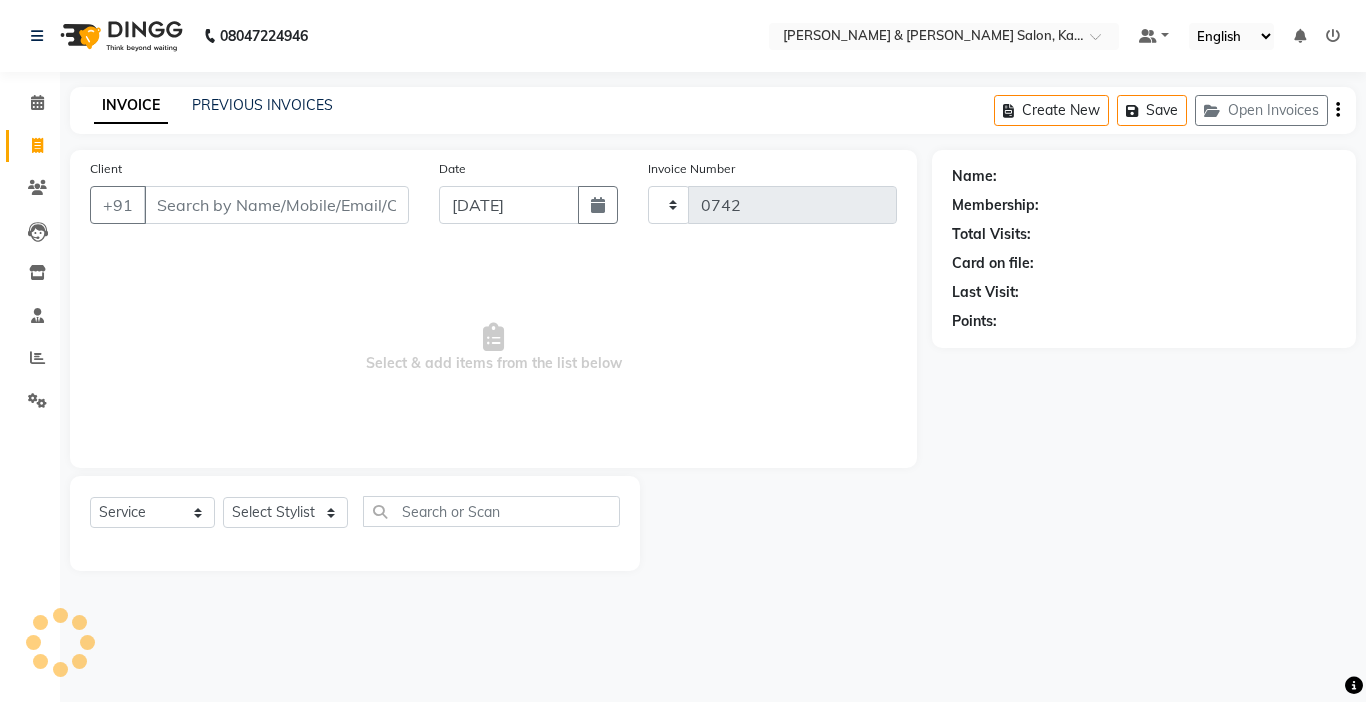 select on "7750" 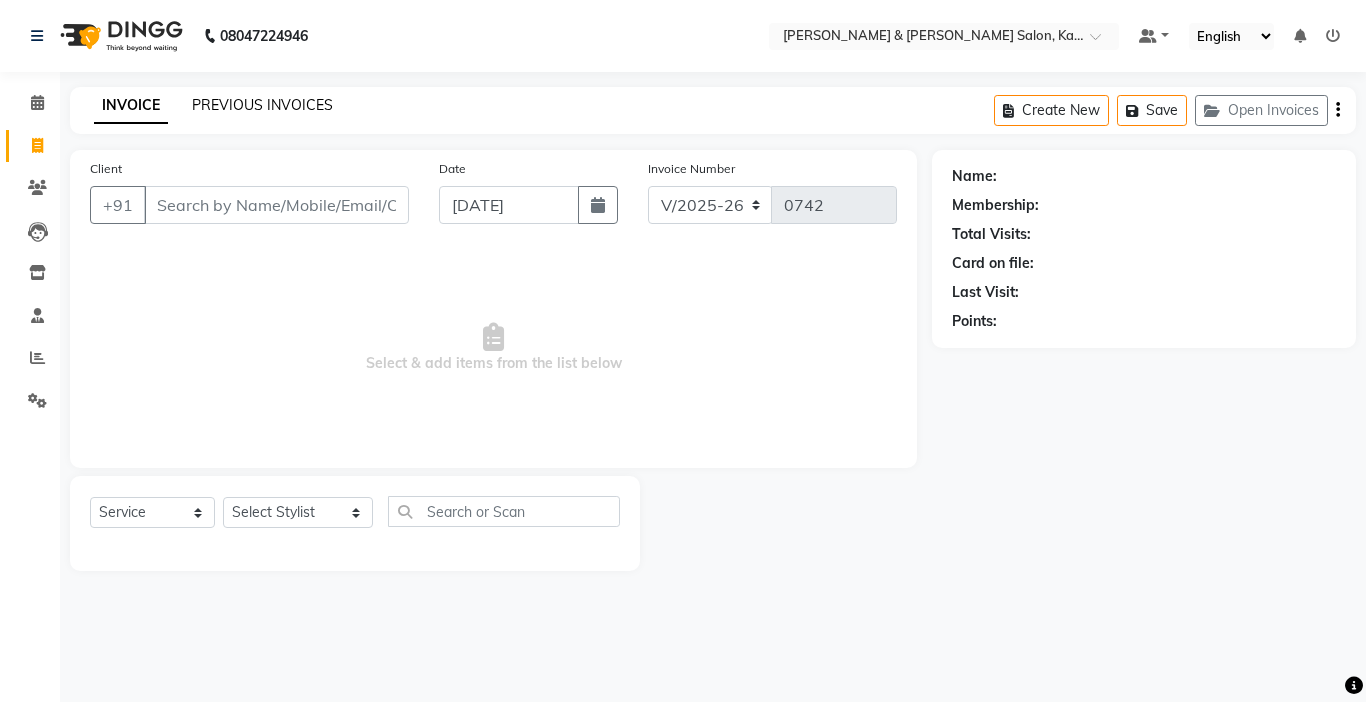 click on "PREVIOUS INVOICES" 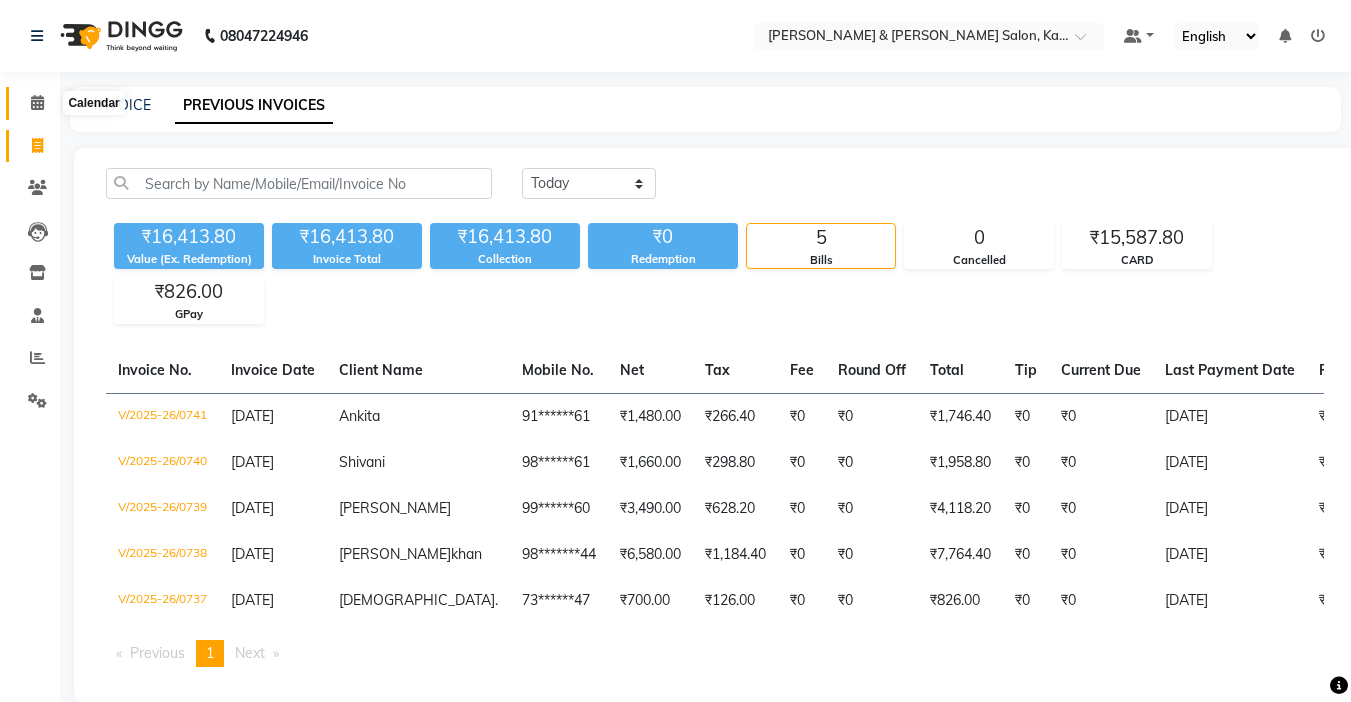 click 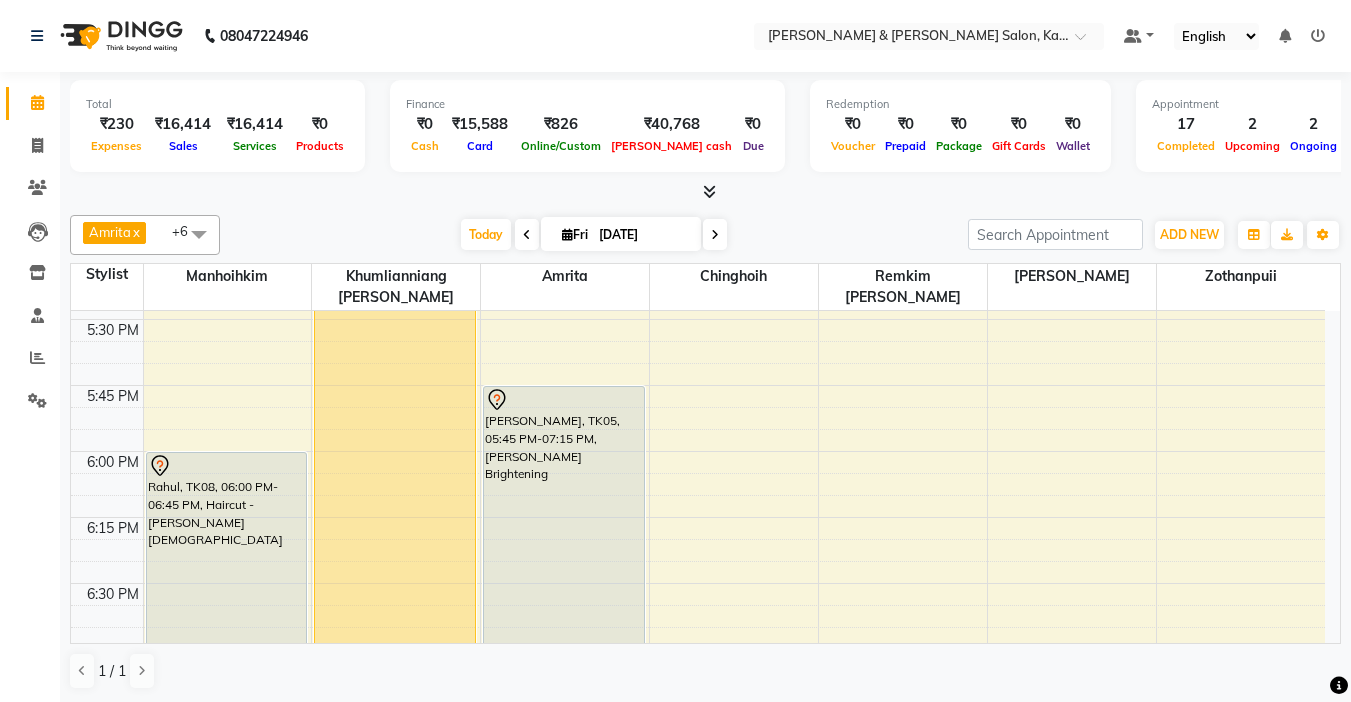 scroll, scrollTop: 2200, scrollLeft: 0, axis: vertical 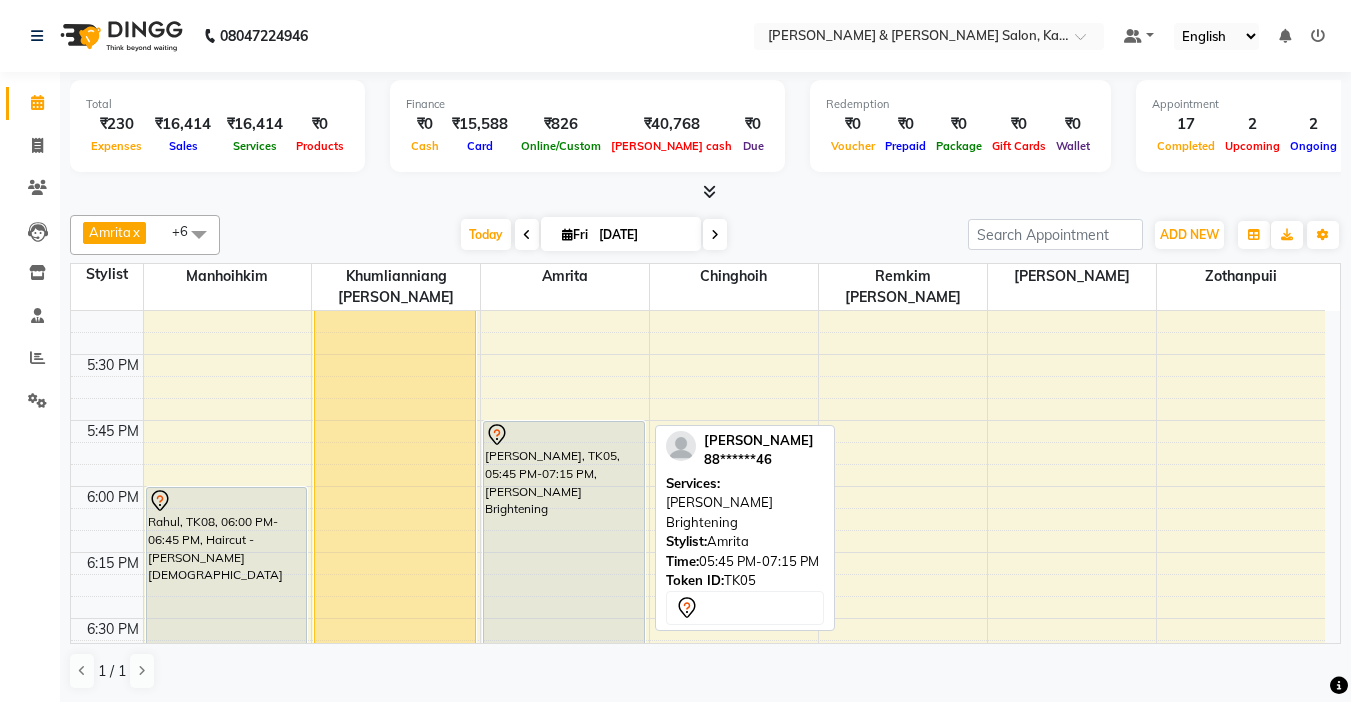 click on "[PERSON_NAME], TK05, 05:45 PM-07:15 PM, [PERSON_NAME] Brightening" at bounding box center [564, 618] 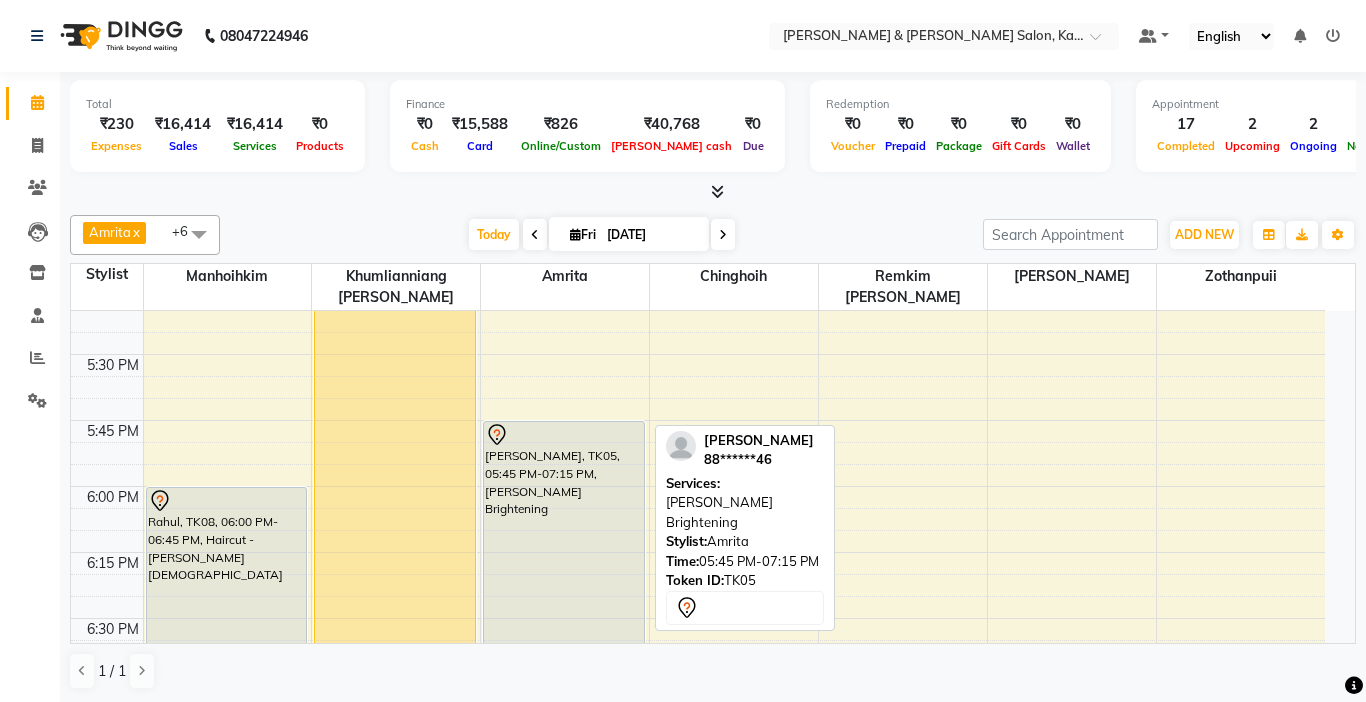 select on "7" 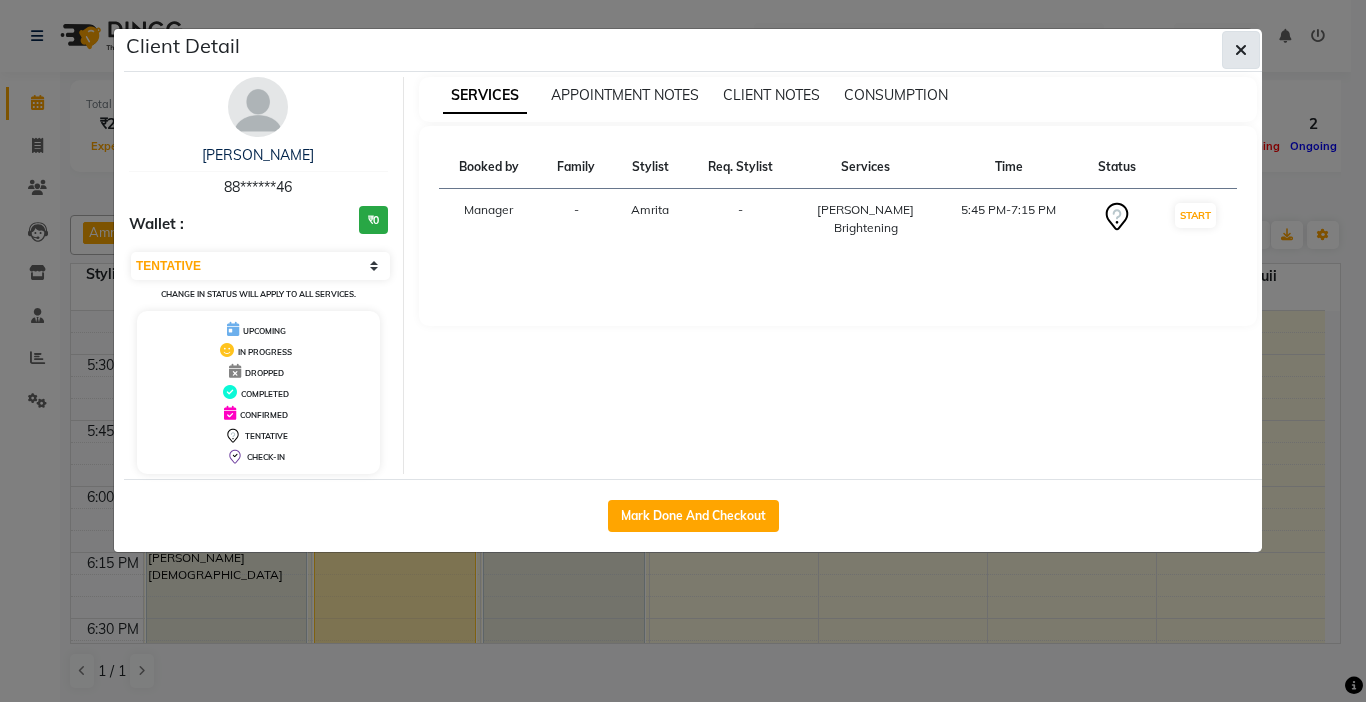 click 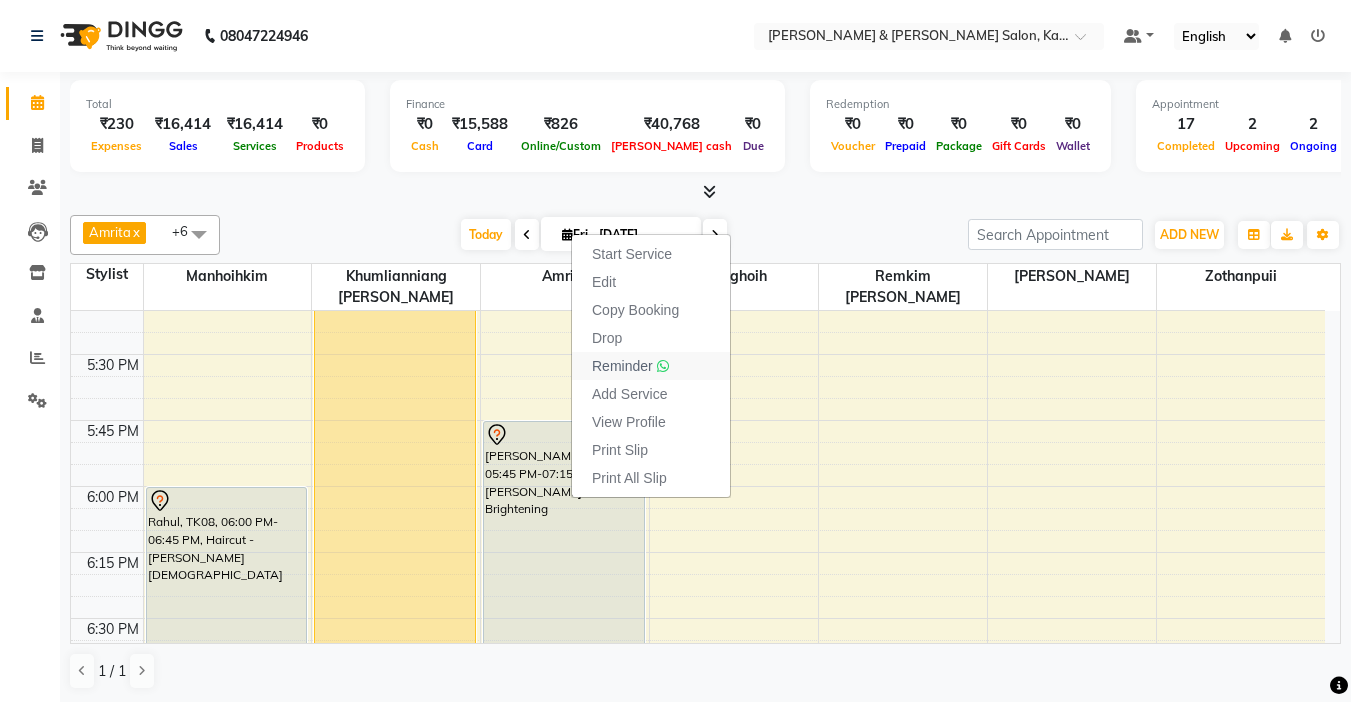 click on "Reminder" at bounding box center [622, 366] 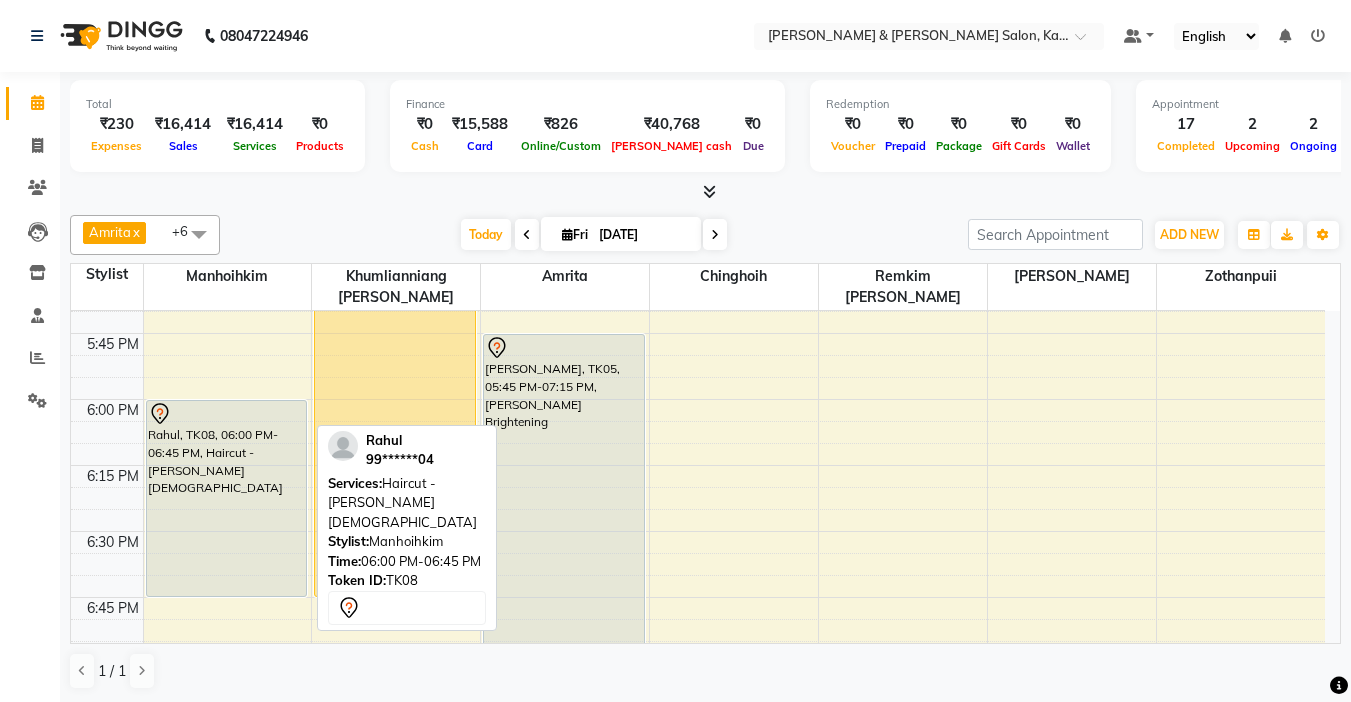 scroll, scrollTop: 2300, scrollLeft: 0, axis: vertical 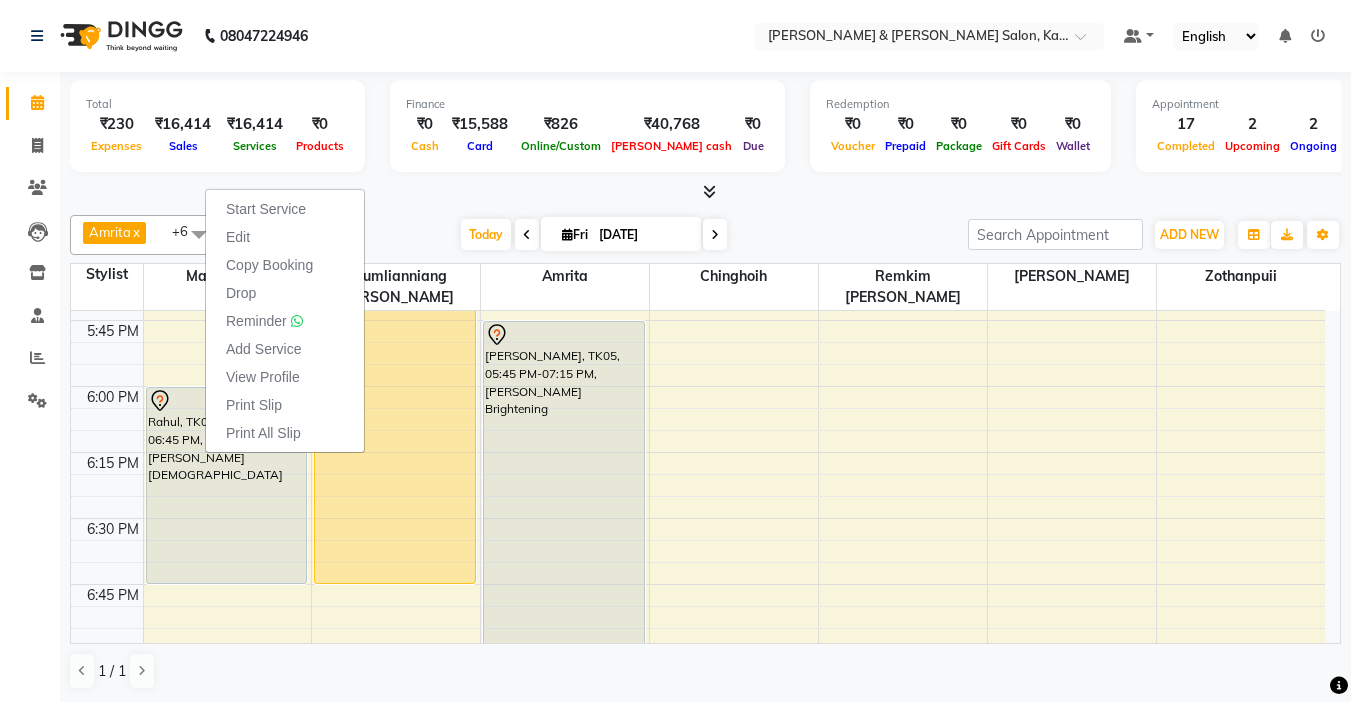 click on "Amrita  x Chinghoih  x Khumlianniang [PERSON_NAME]  x Manhoihkim  x Remkim [PERSON_NAME]  x [PERSON_NAME]   x PUII  x +6 Select All Amrita [PERSON_NAME] [PERSON_NAME] Chingmuan [PERSON_NAME] Manhoihkim [PERSON_NAME] [PERSON_NAME] .mynlyanSonangaihte Zothanpuii [DATE]  [DATE] Toggle Dropdown Add Appointment Add Invoice Add Expense Add Attendance Add Client Toggle Dropdown Add Appointment Add Invoice Add Expense Add Attendance Add Client ADD NEW Toggle Dropdown Add Appointment Add Invoice Add Expense Add Attendance Add Client Amrita  x Chinghoih  x Khumlianniang [PERSON_NAME]  x Manhoihkim  x Remkim [PERSON_NAME]  x [PERSON_NAME]   x PUII  x +6 Select All Amrita [PERSON_NAME] [PERSON_NAME] [PERSON_NAME] [PERSON_NAME] [PERSON_NAME] .mynlyanSonangaihte Zothanpuii Group By  Staff View   Room View  View as Vertical  Vertical - Week View  Horizontal  Horizontal - Week View  List  Toggle Dropdown Calendar Settings Manage Tags   Arrange Stylists   Reset Stylists  11" at bounding box center [705, 235] 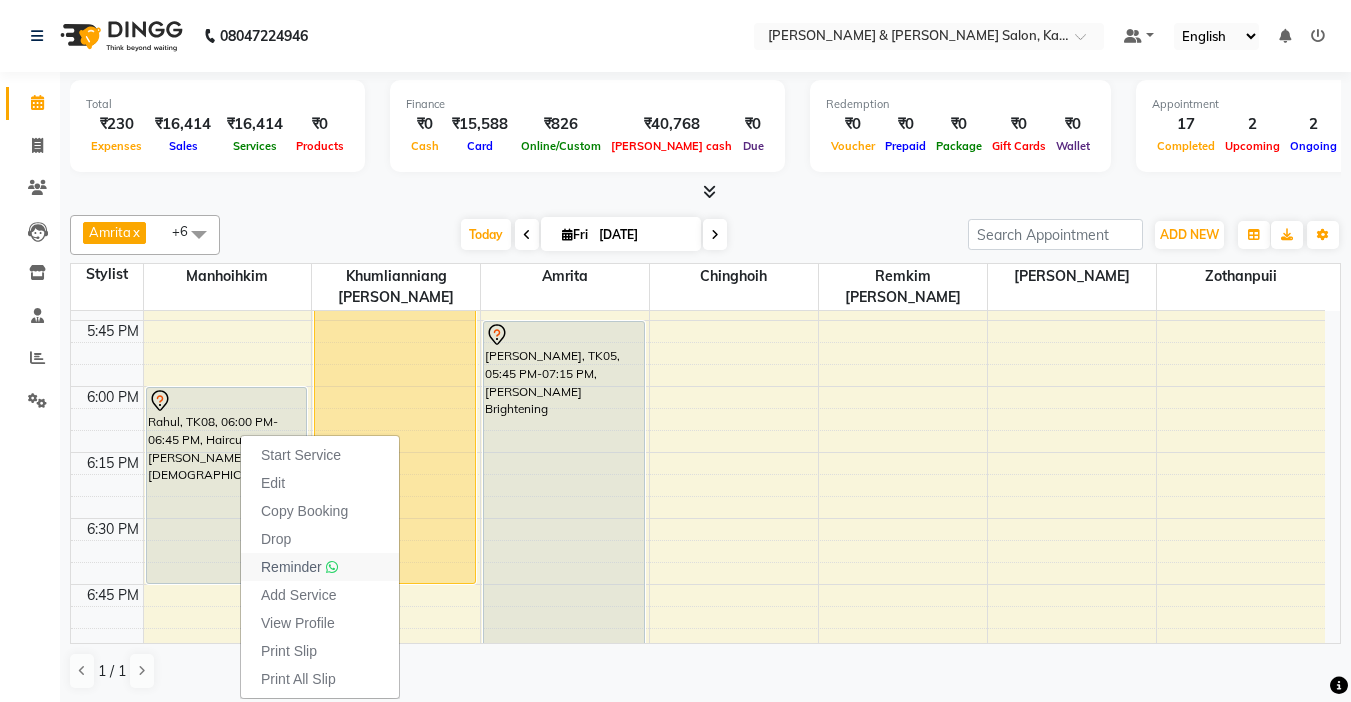 click on "Reminder" at bounding box center [291, 567] 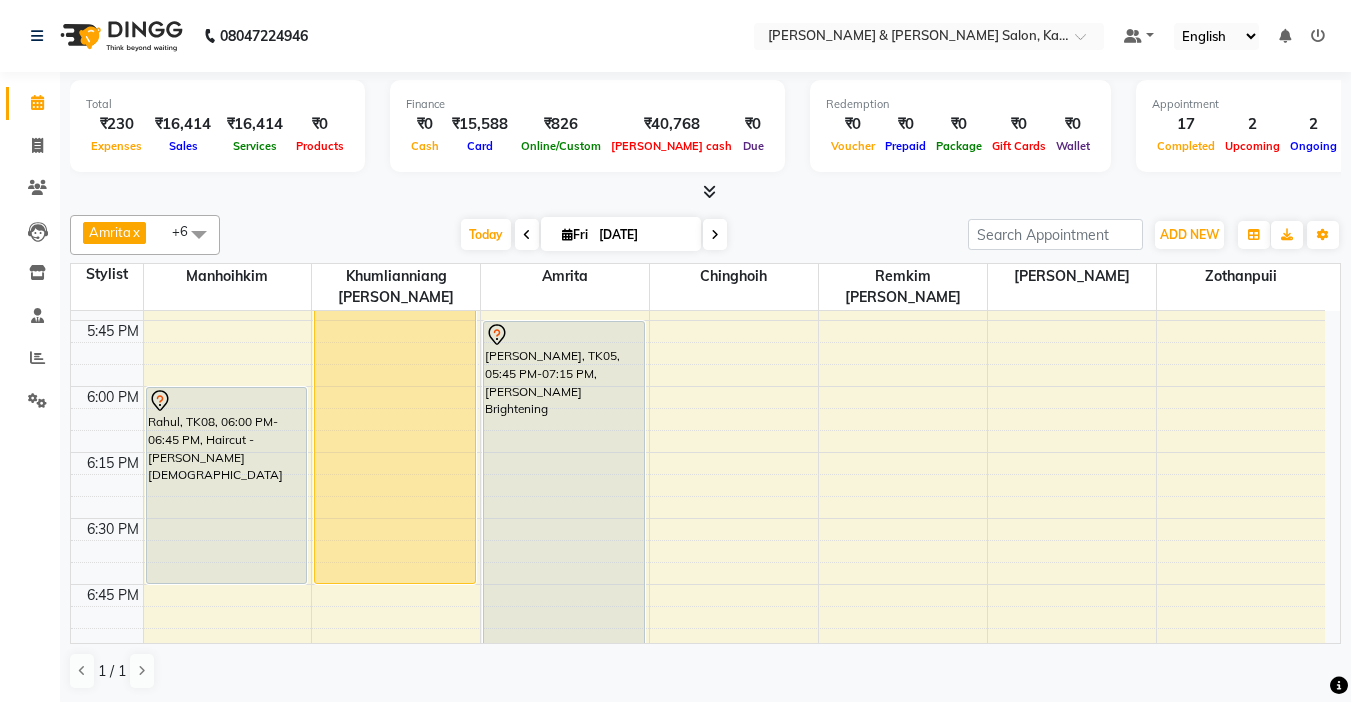 click at bounding box center [715, 235] 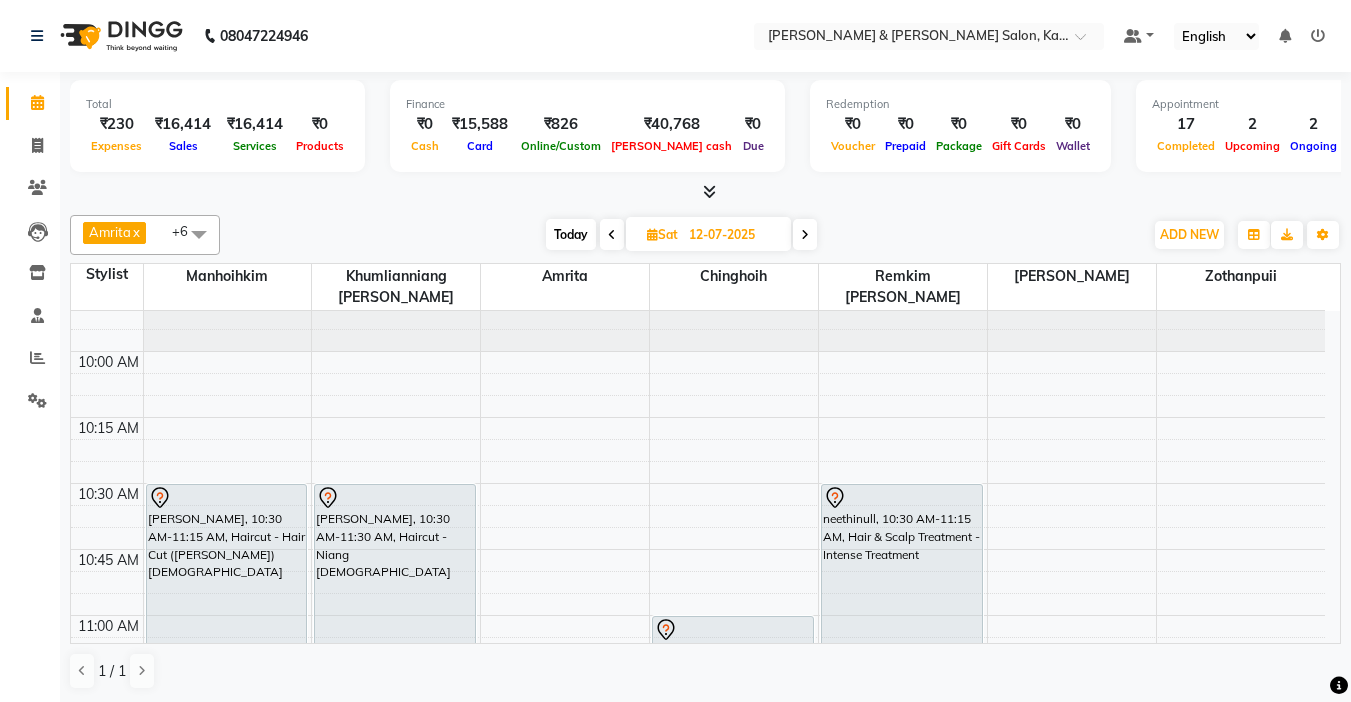 scroll, scrollTop: 349, scrollLeft: 0, axis: vertical 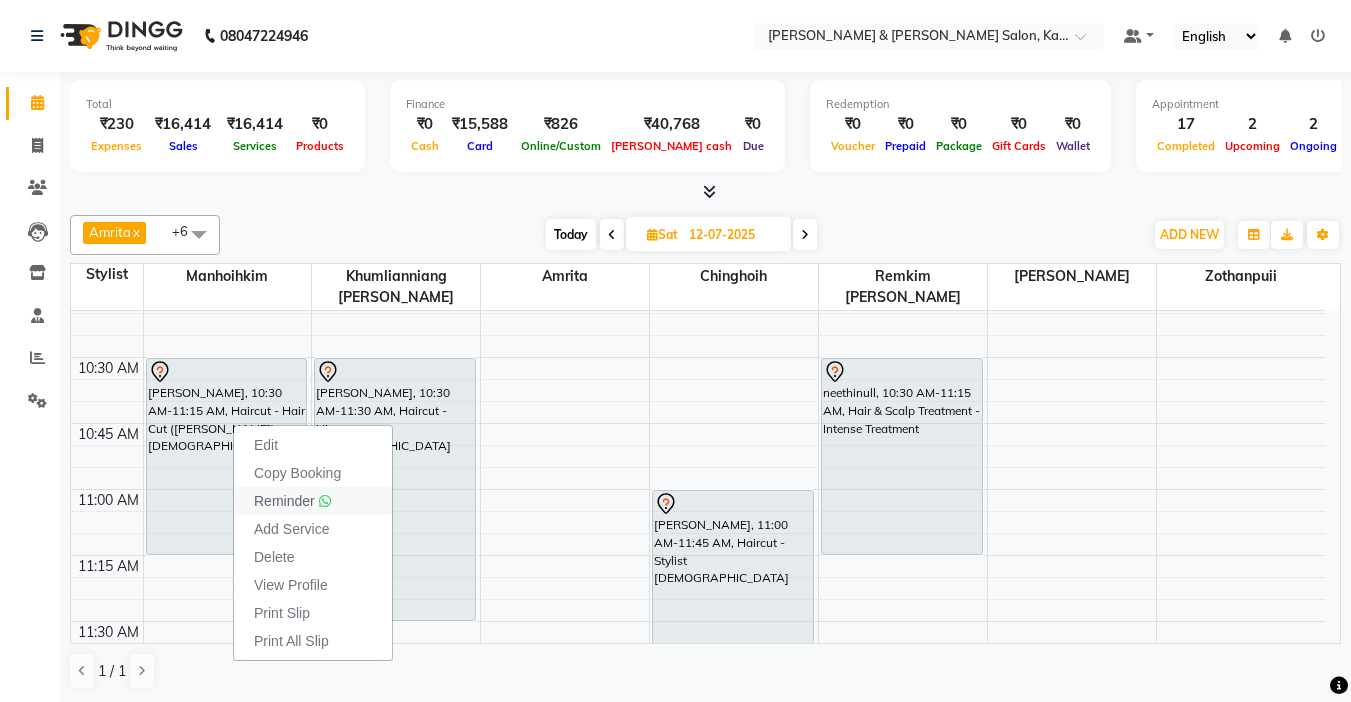 click on "Reminder" at bounding box center (313, 501) 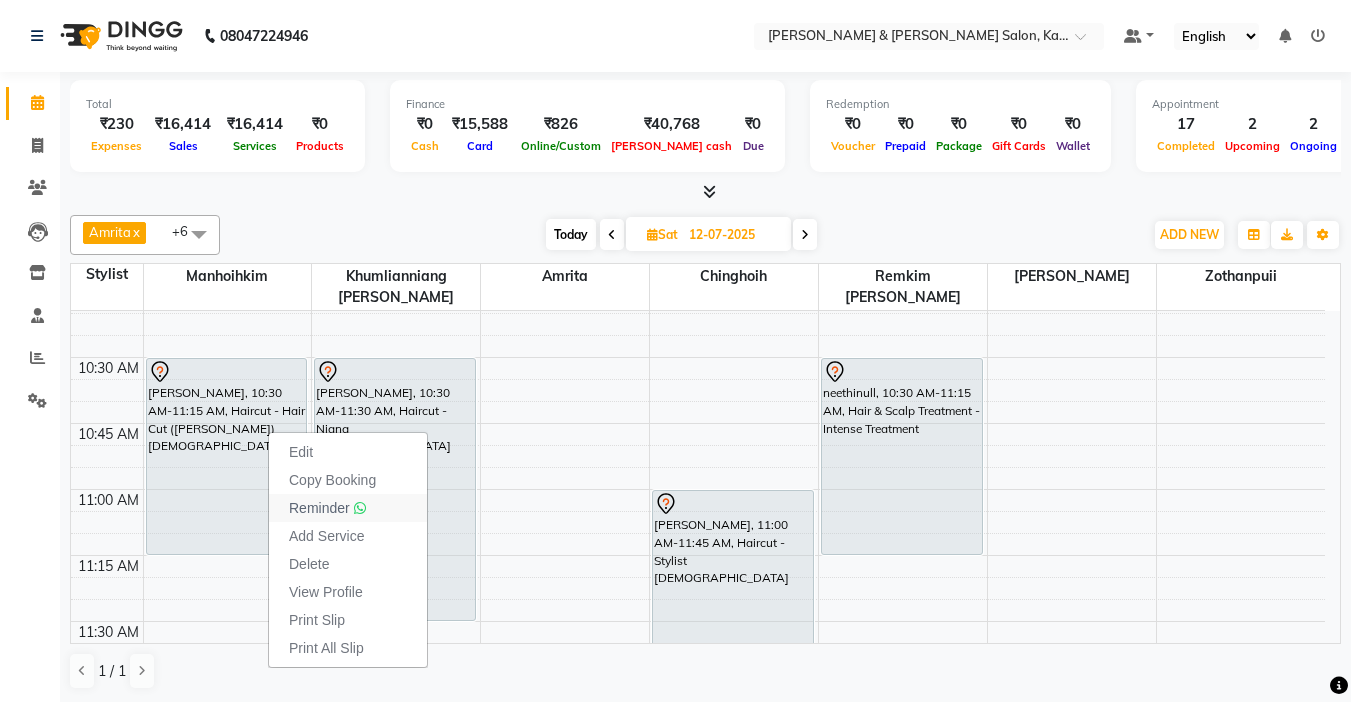 click on "Reminder" at bounding box center [327, 508] 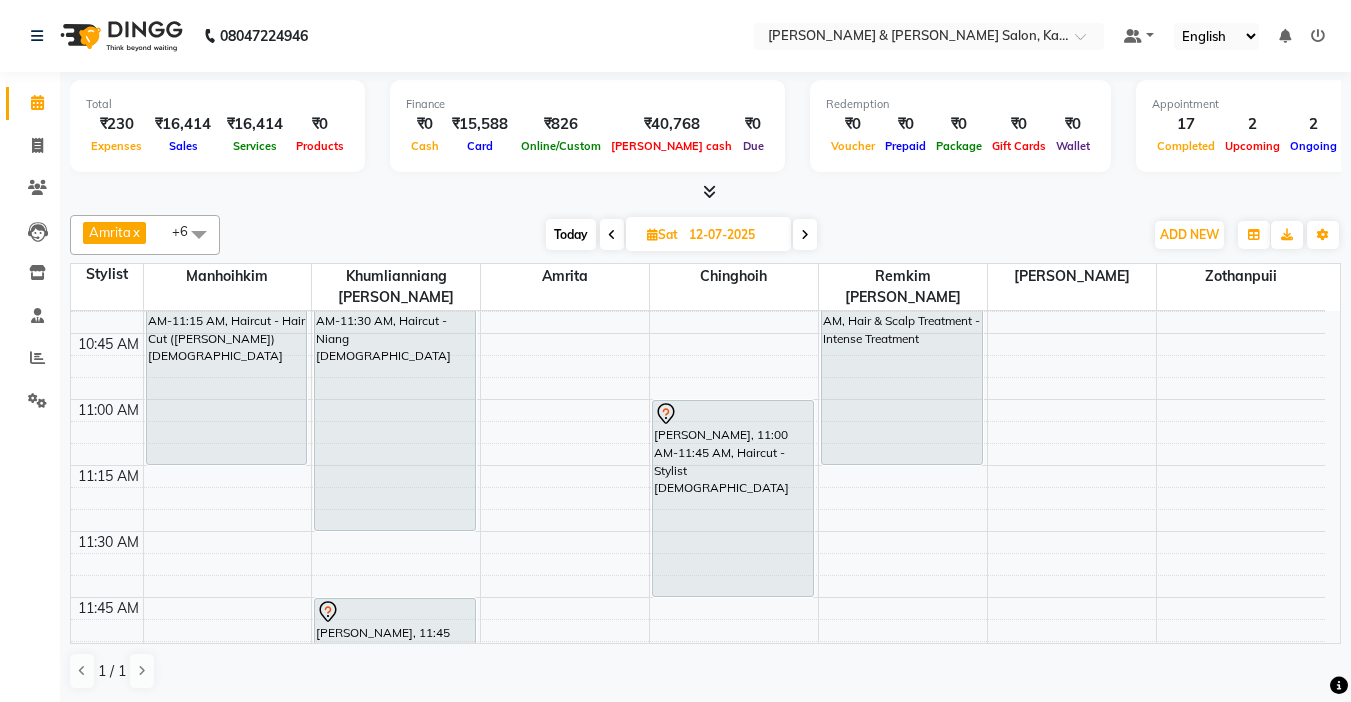 scroll, scrollTop: 449, scrollLeft: 0, axis: vertical 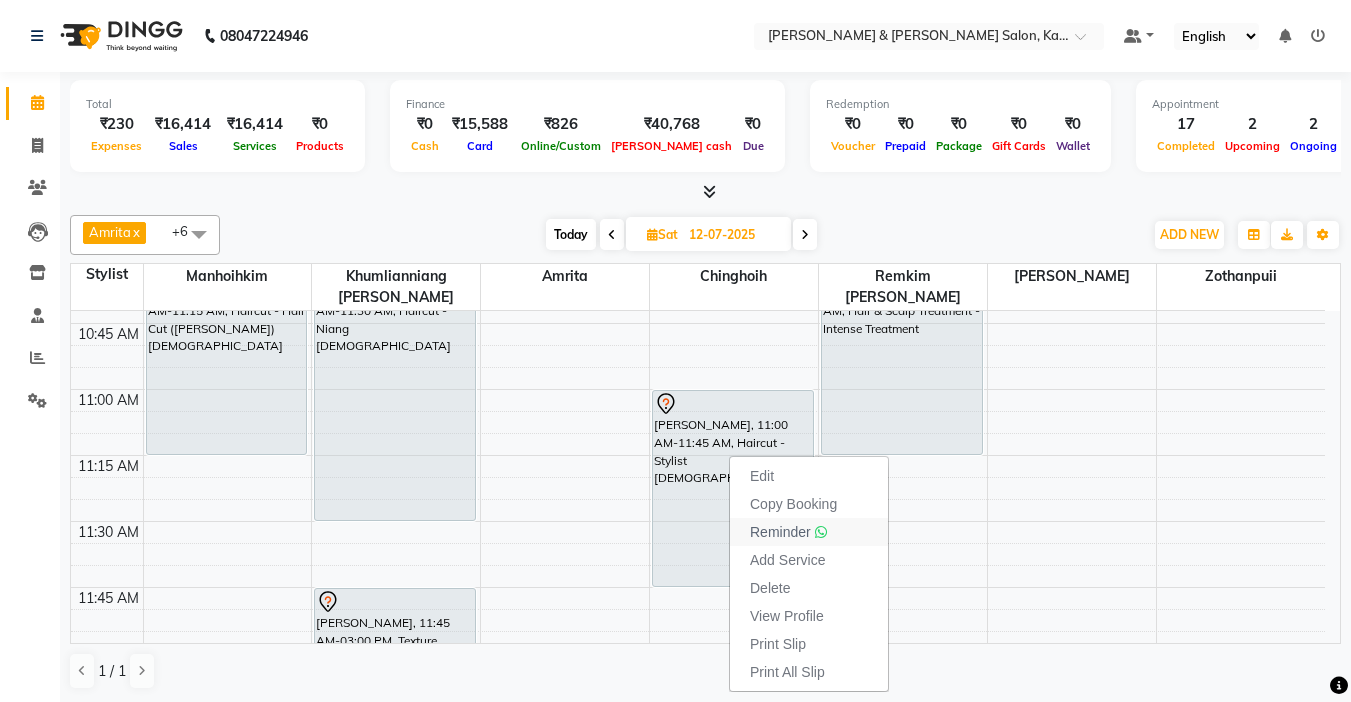 click on "Reminder" at bounding box center (780, 532) 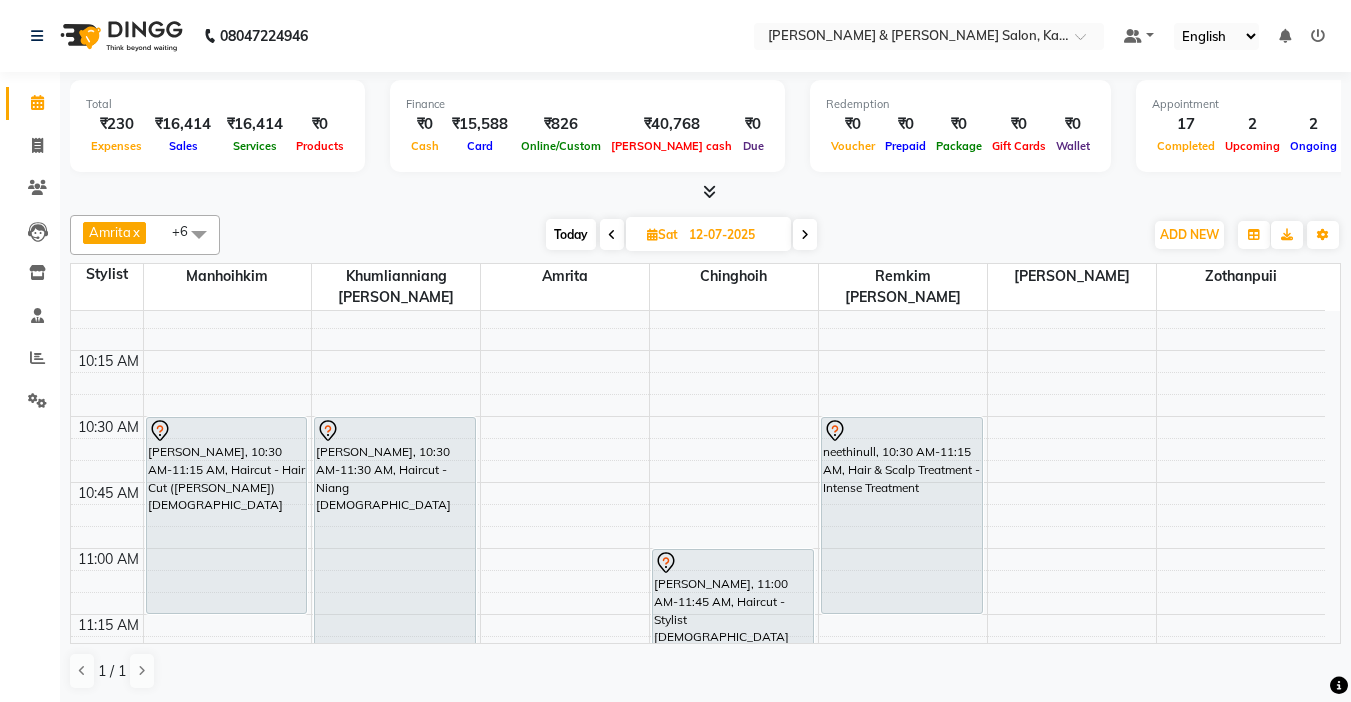scroll, scrollTop: 349, scrollLeft: 0, axis: vertical 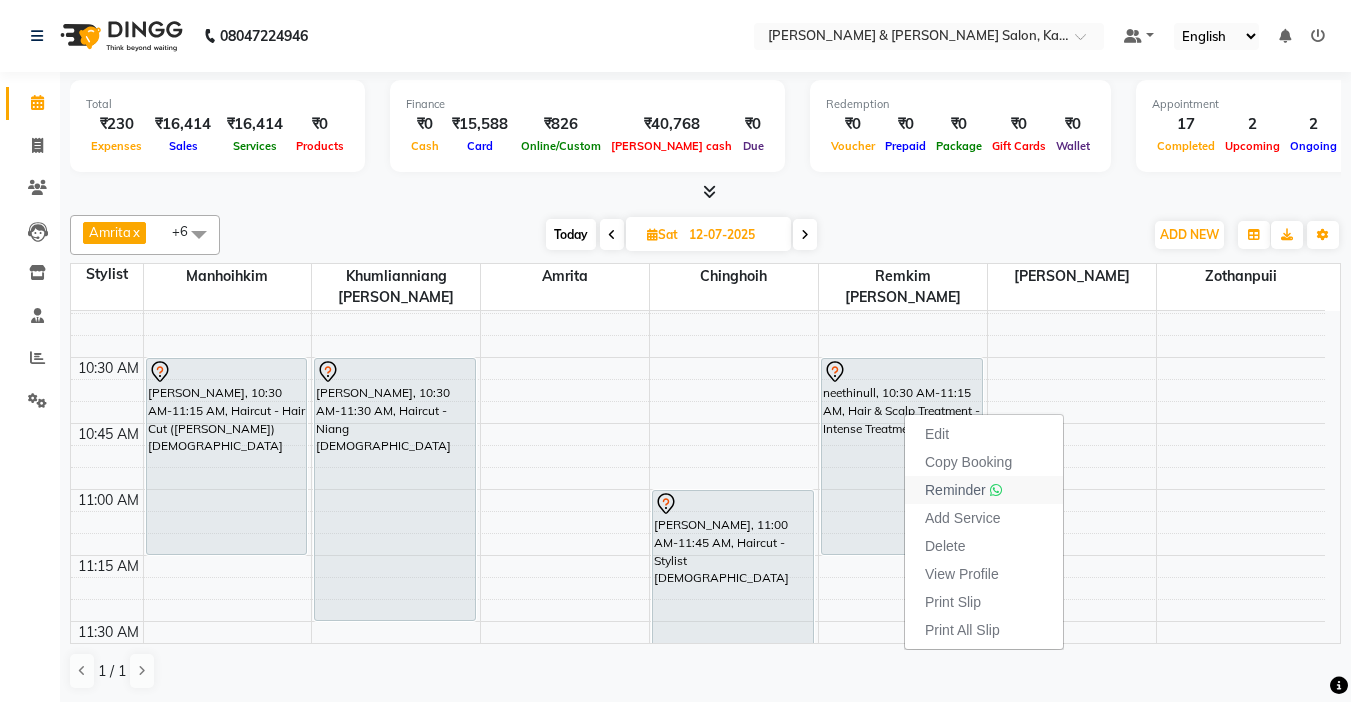 click on "Reminder" at bounding box center (955, 490) 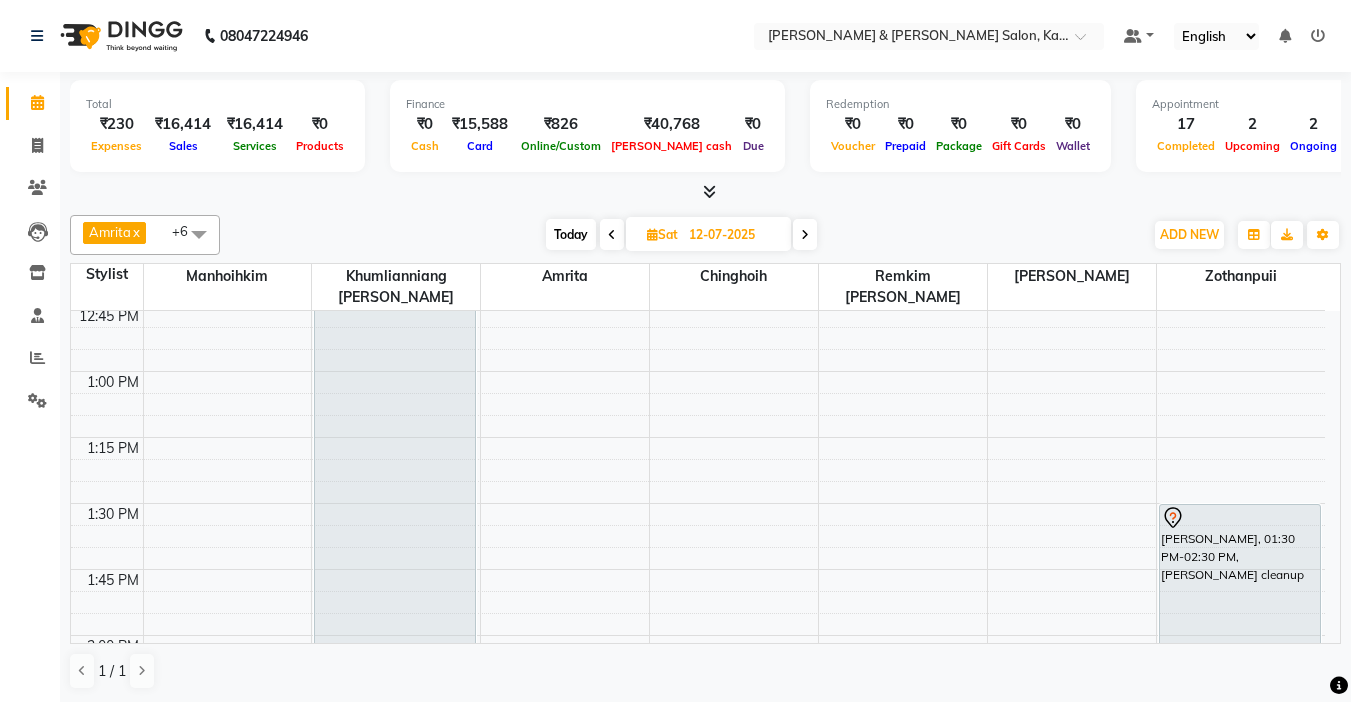 scroll, scrollTop: 1149, scrollLeft: 0, axis: vertical 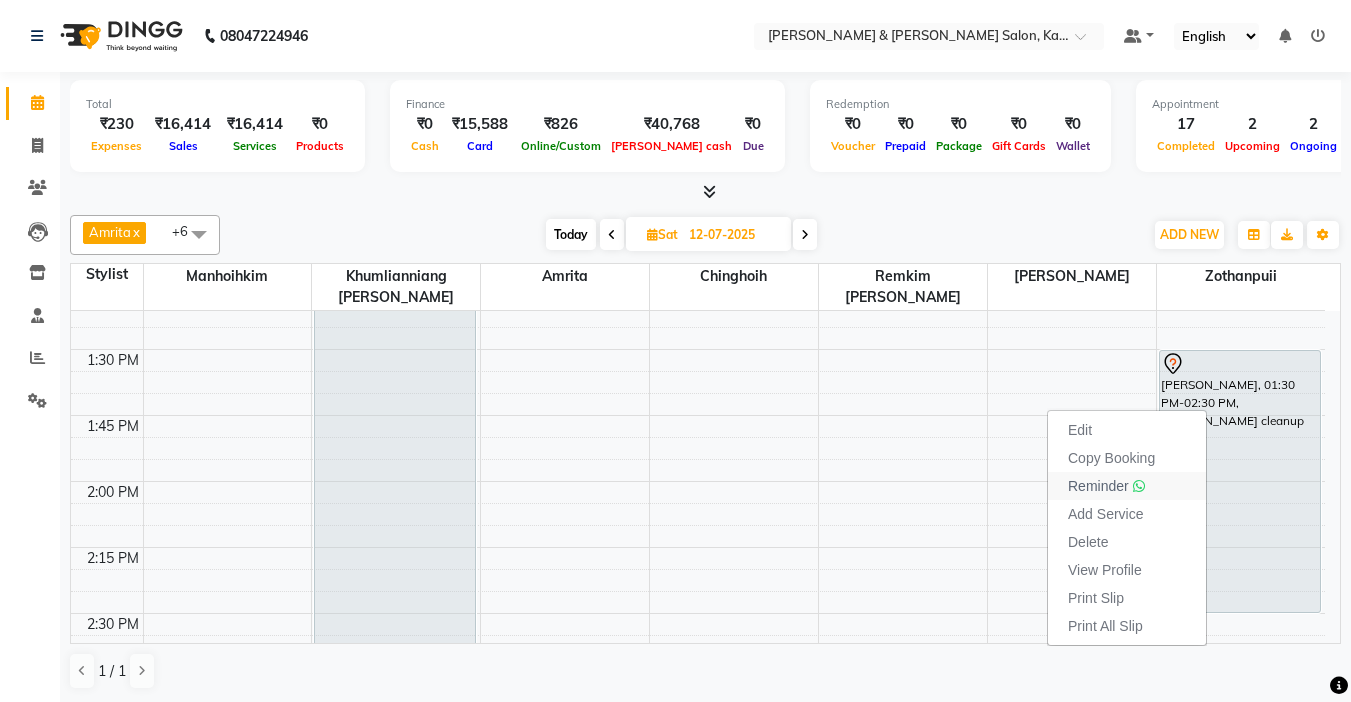 click on "Reminder" at bounding box center [1098, 486] 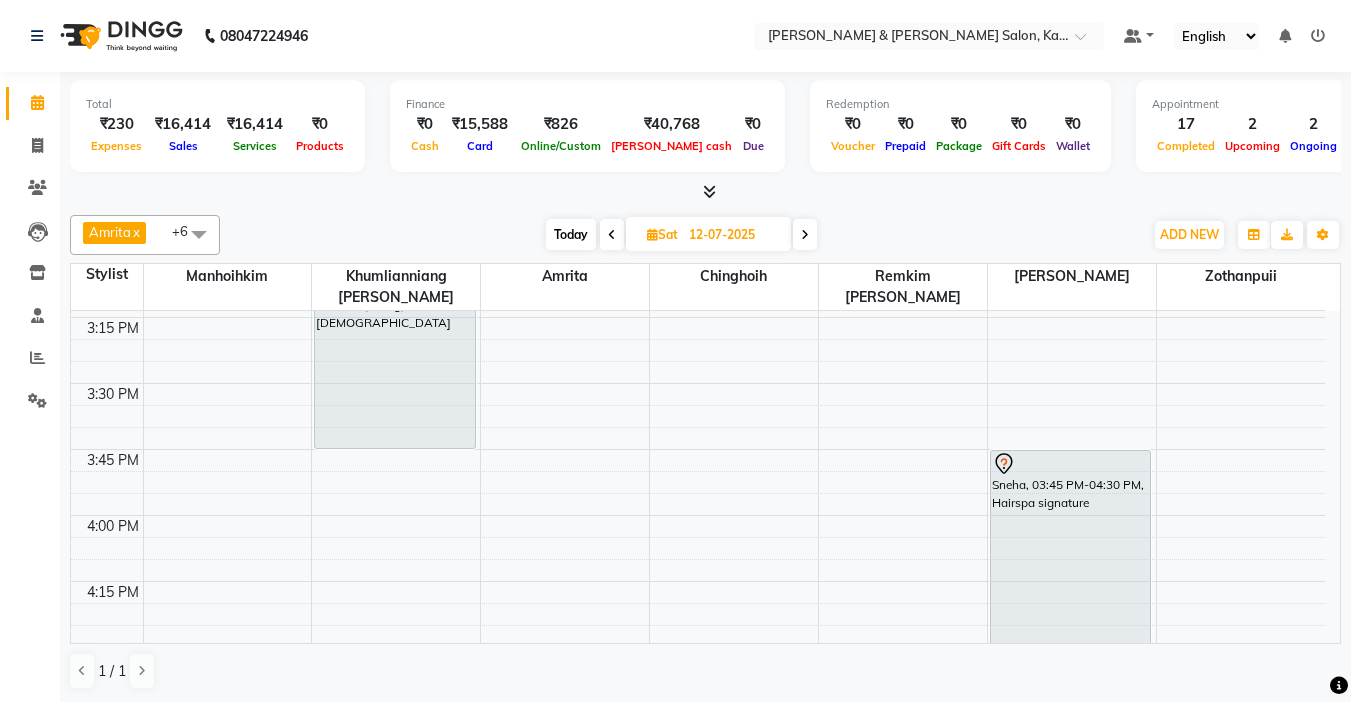 scroll, scrollTop: 1649, scrollLeft: 0, axis: vertical 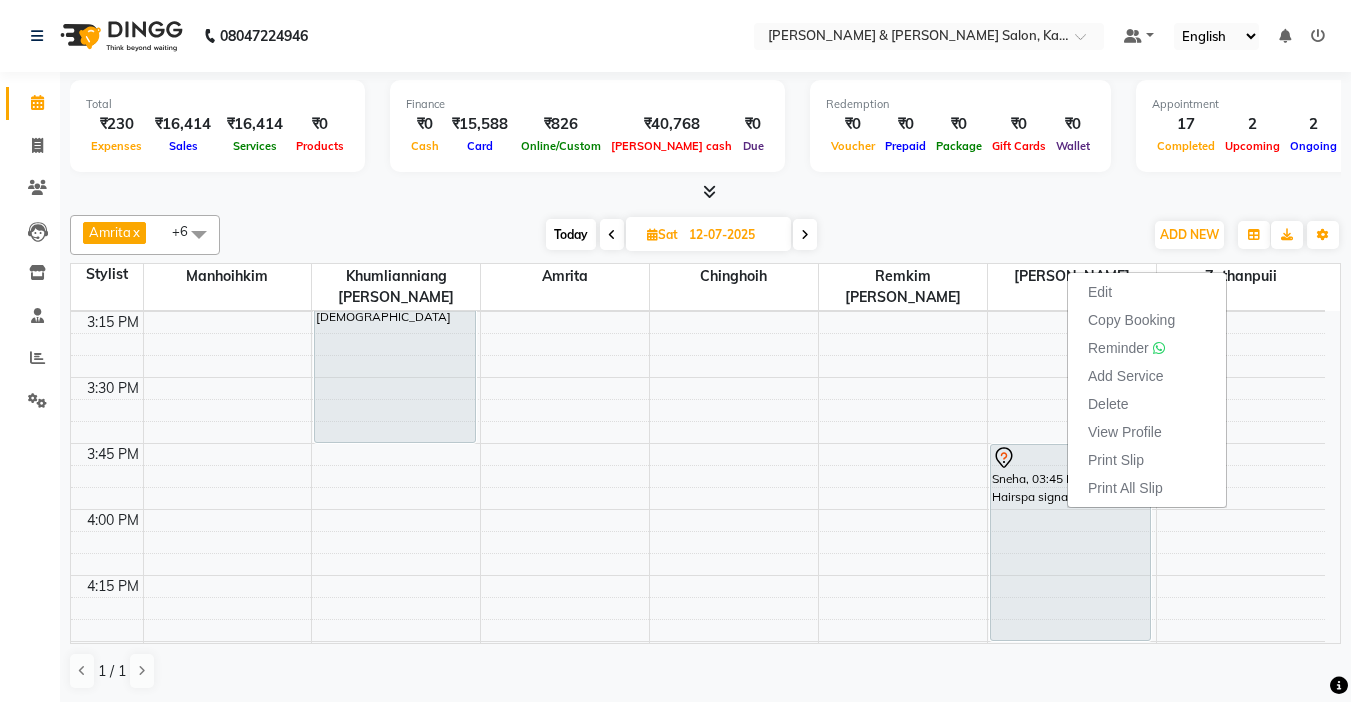 click at bounding box center (705, 192) 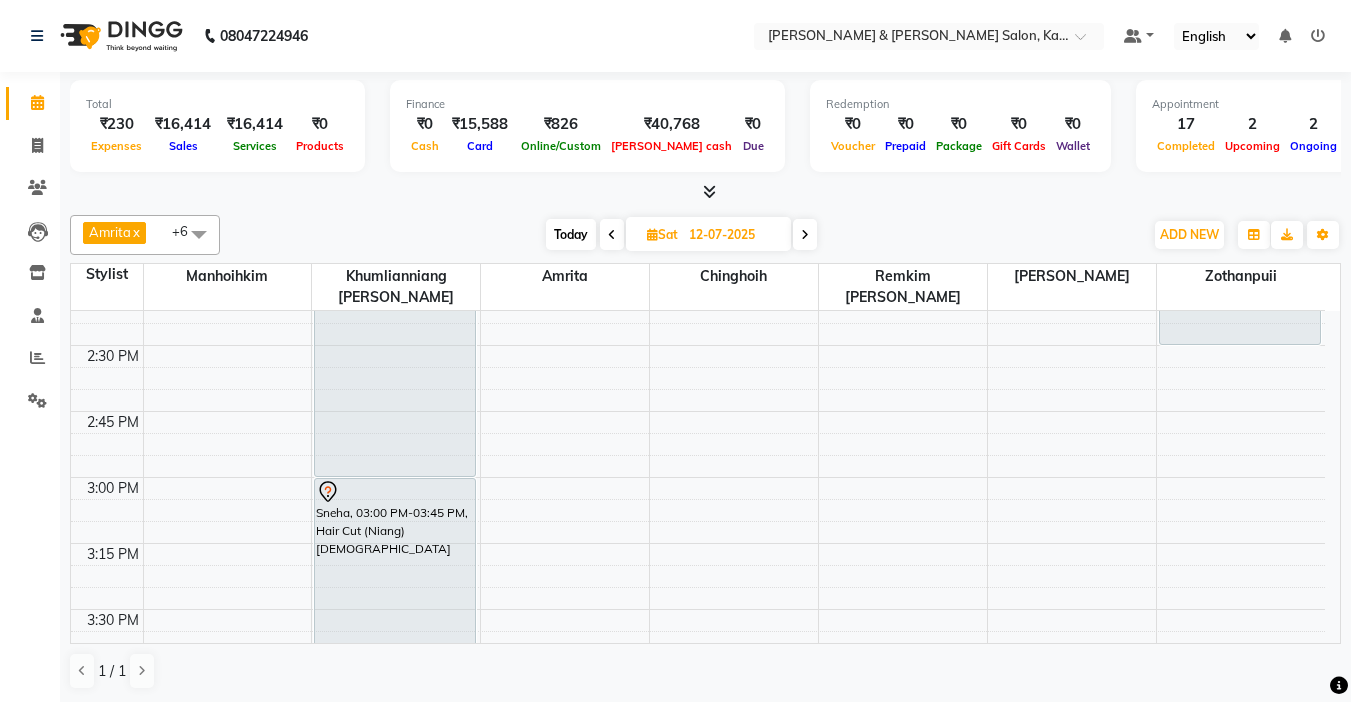 scroll, scrollTop: 1349, scrollLeft: 0, axis: vertical 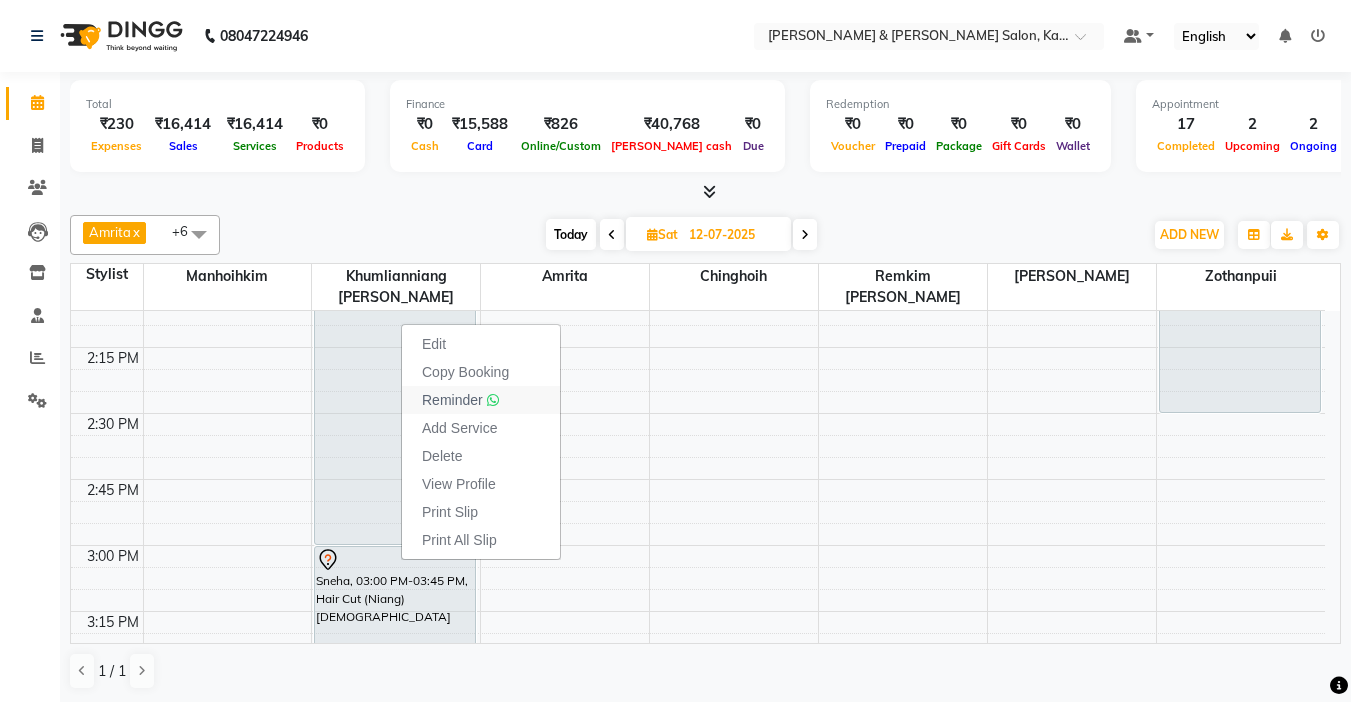click on "Reminder" at bounding box center [452, 400] 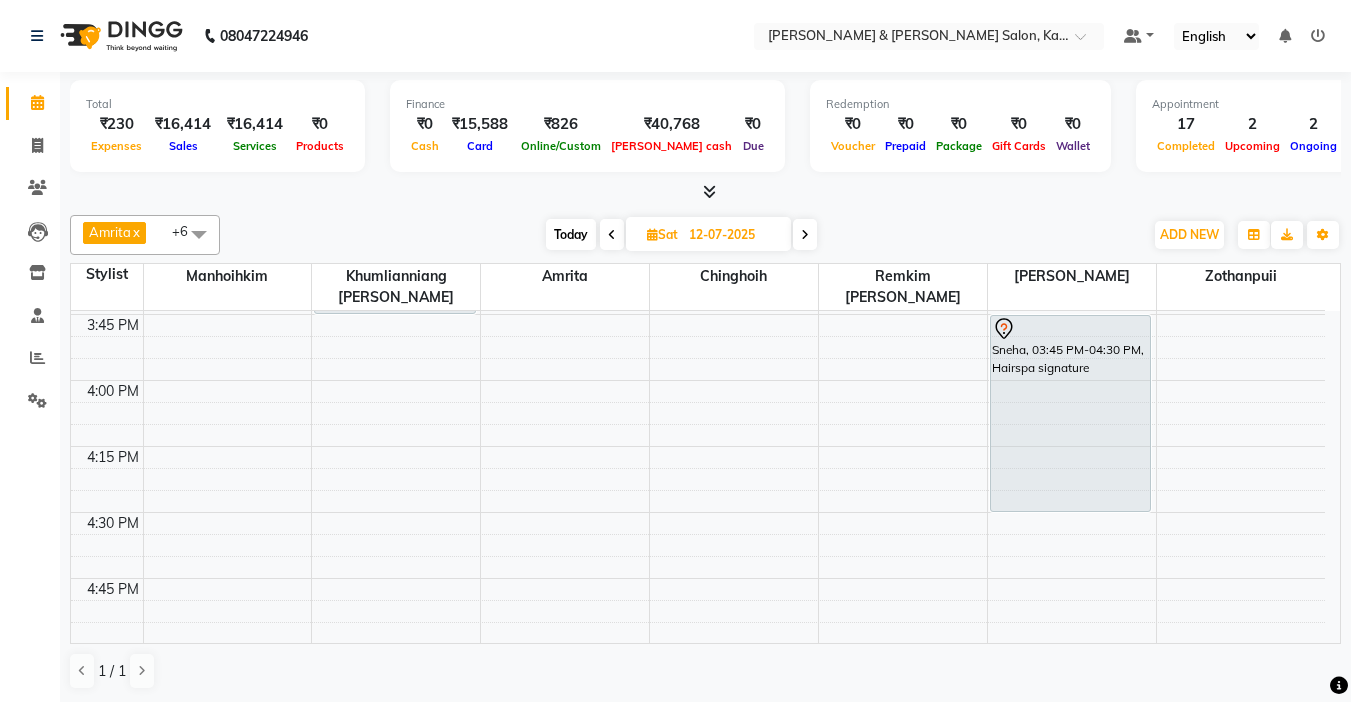 click on "Today" at bounding box center [571, 234] 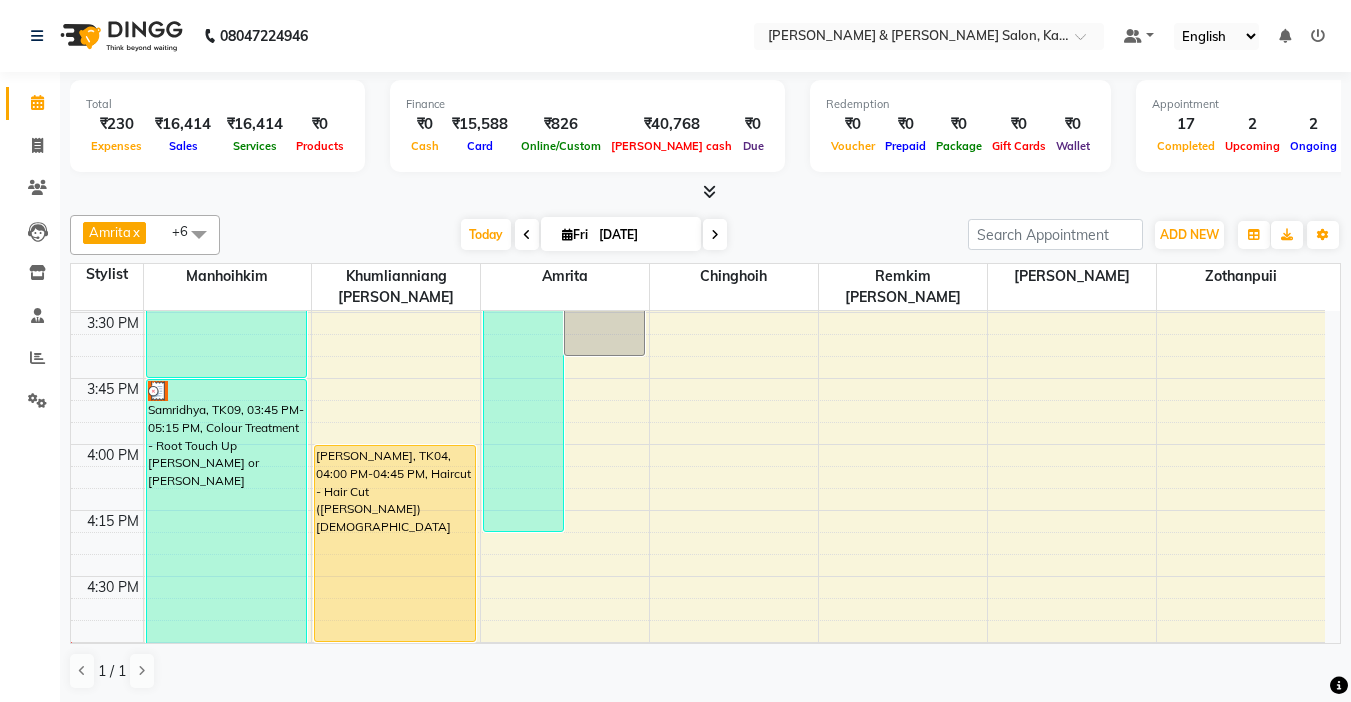 scroll, scrollTop: 1749, scrollLeft: 0, axis: vertical 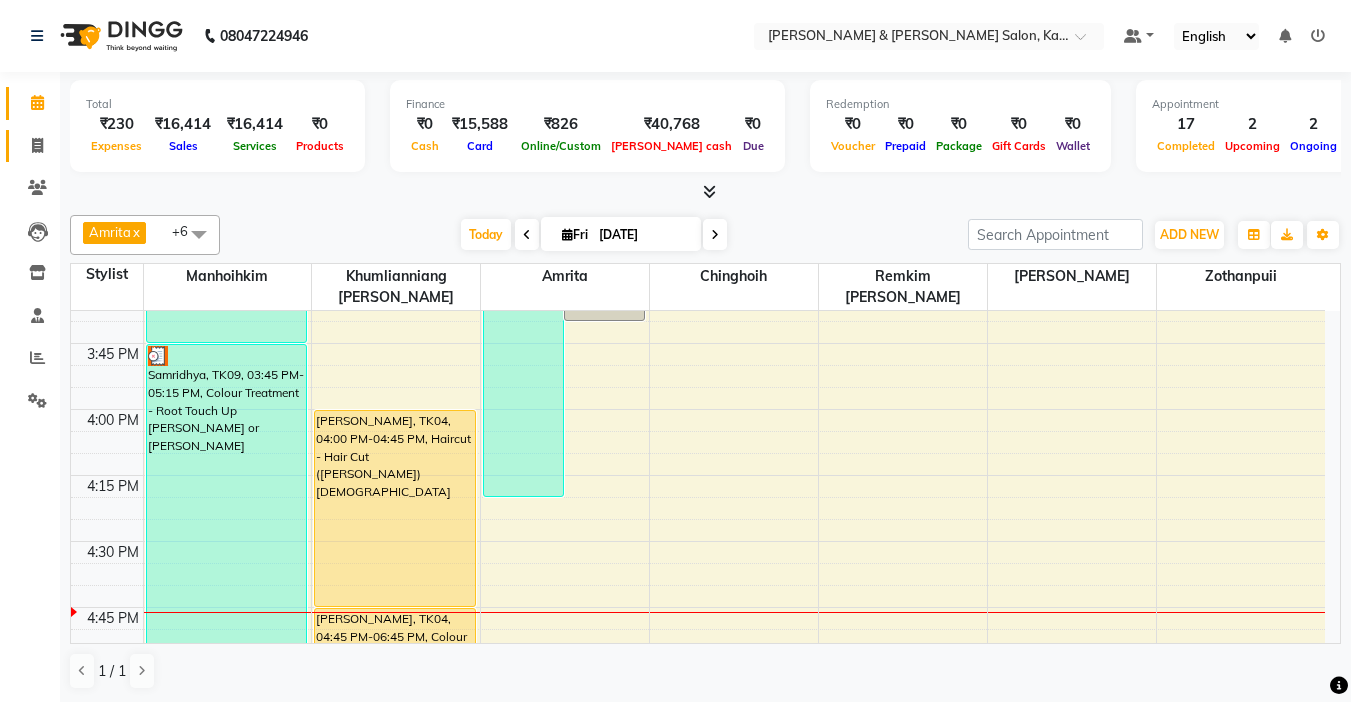 click on "Invoice" 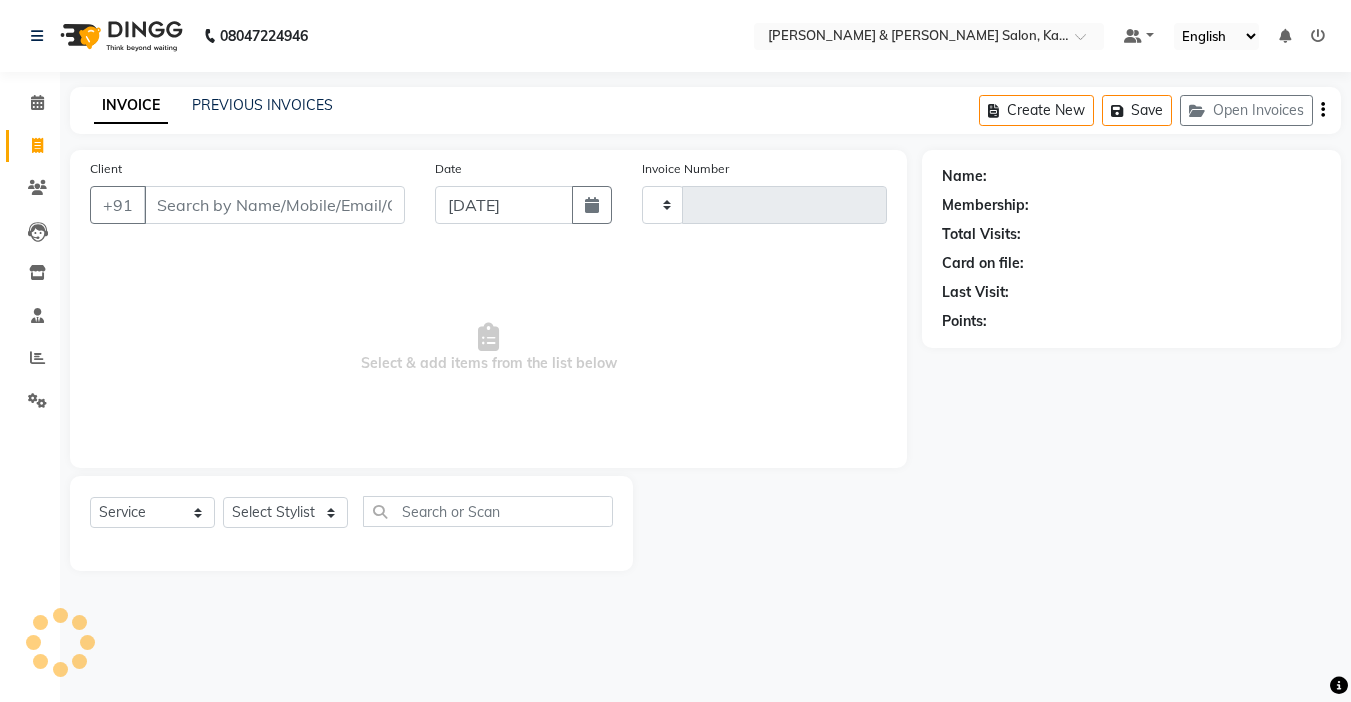 type on "0742" 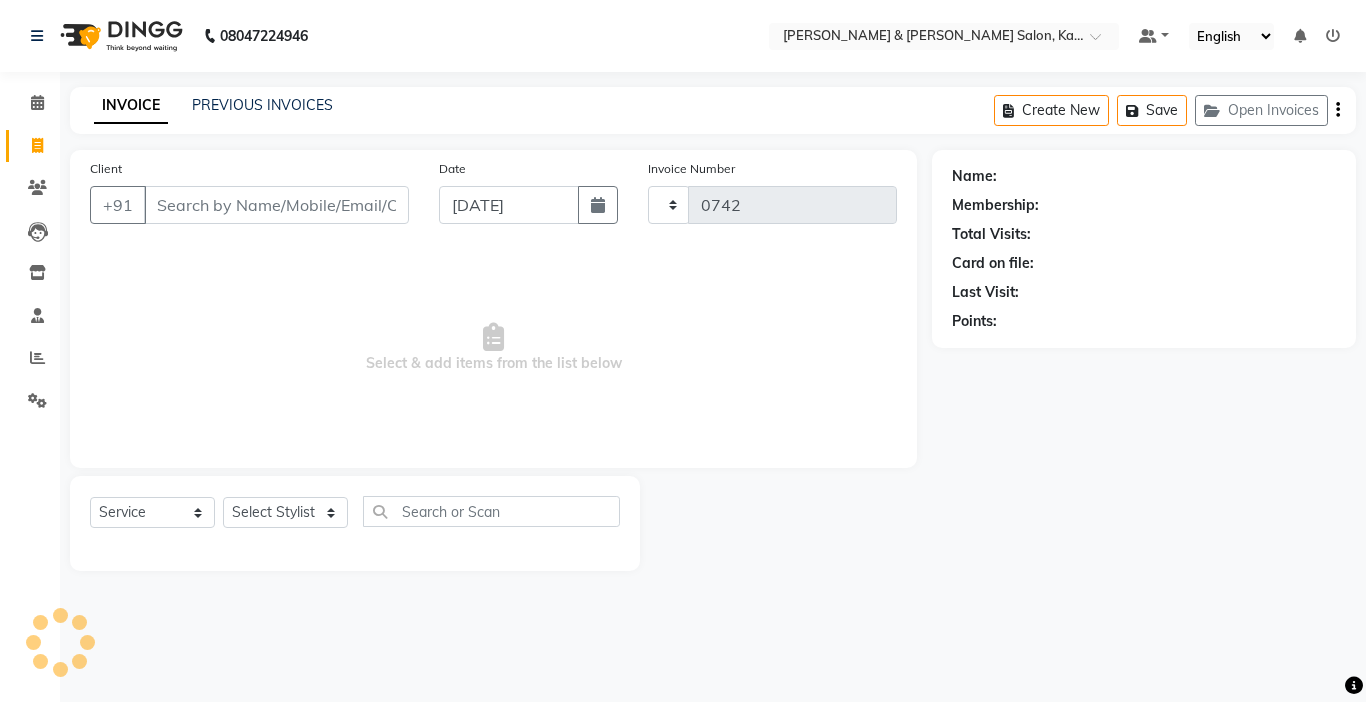 select on "7750" 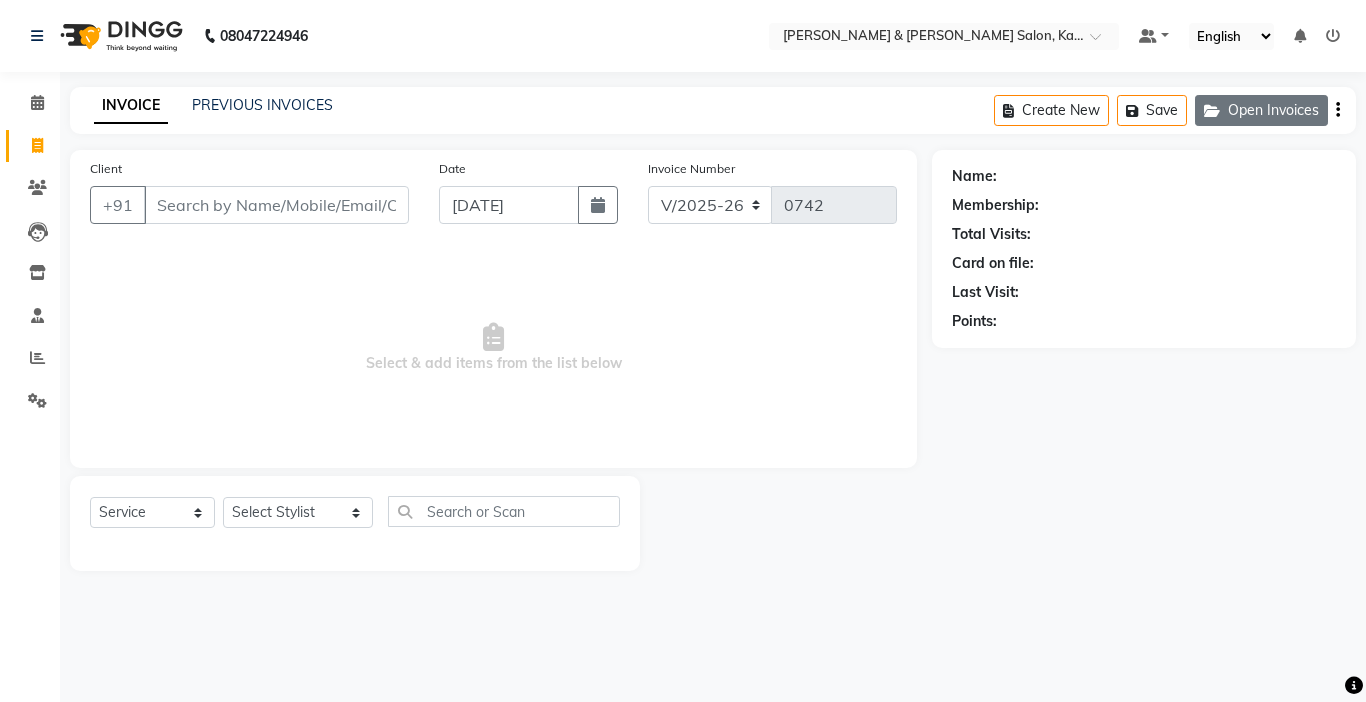click on "Open Invoices" 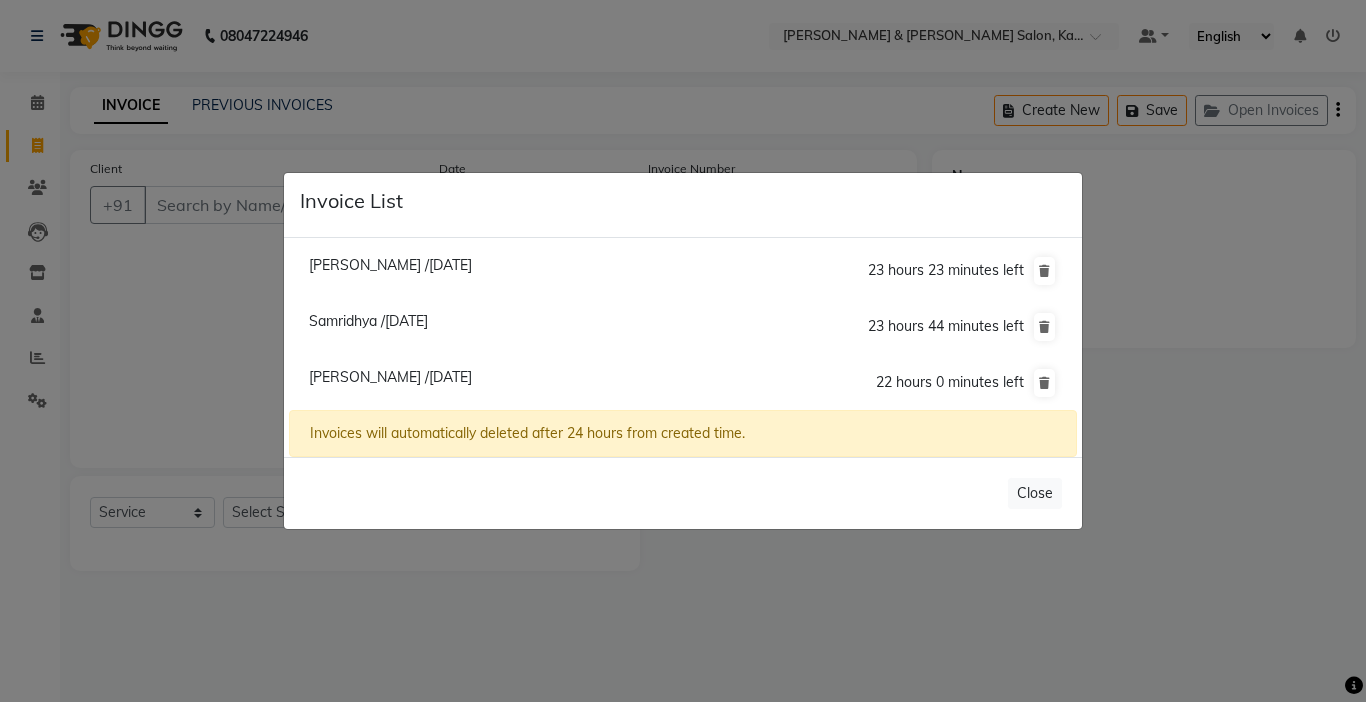 click on "Samridhya /[DATE]" 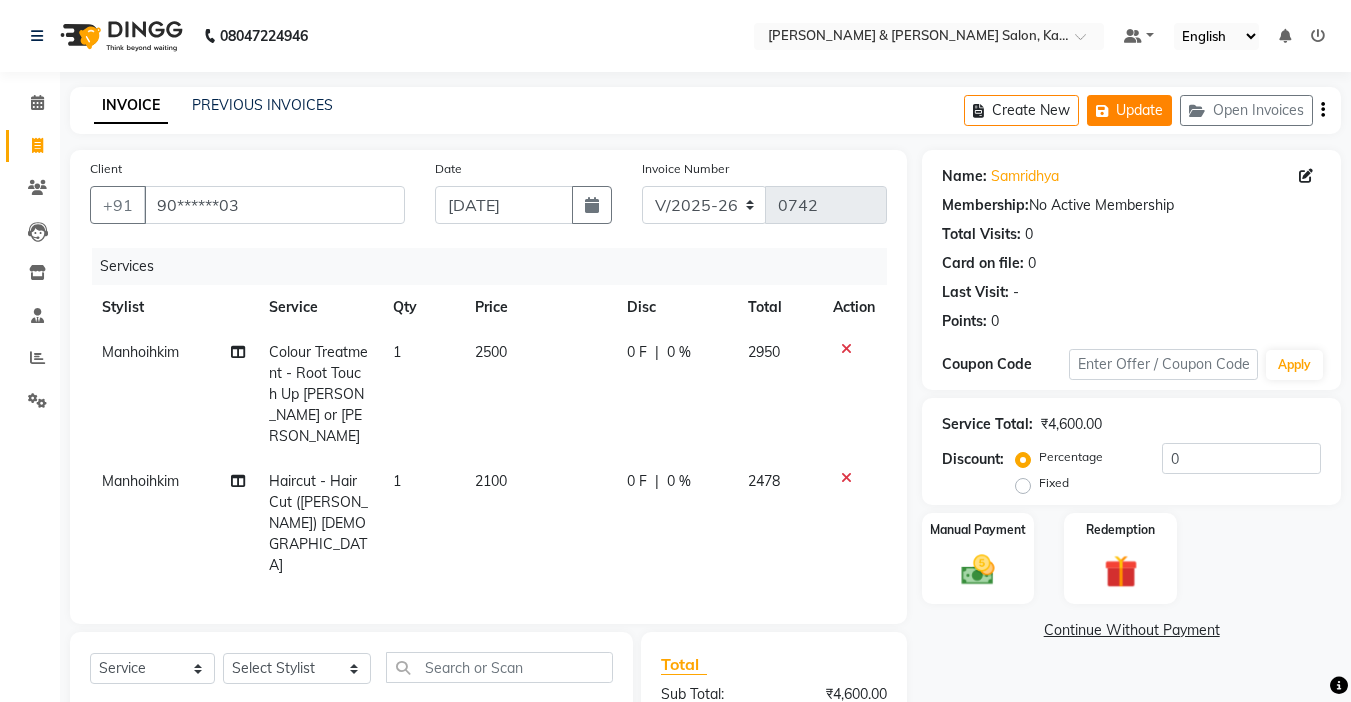click on "Update" 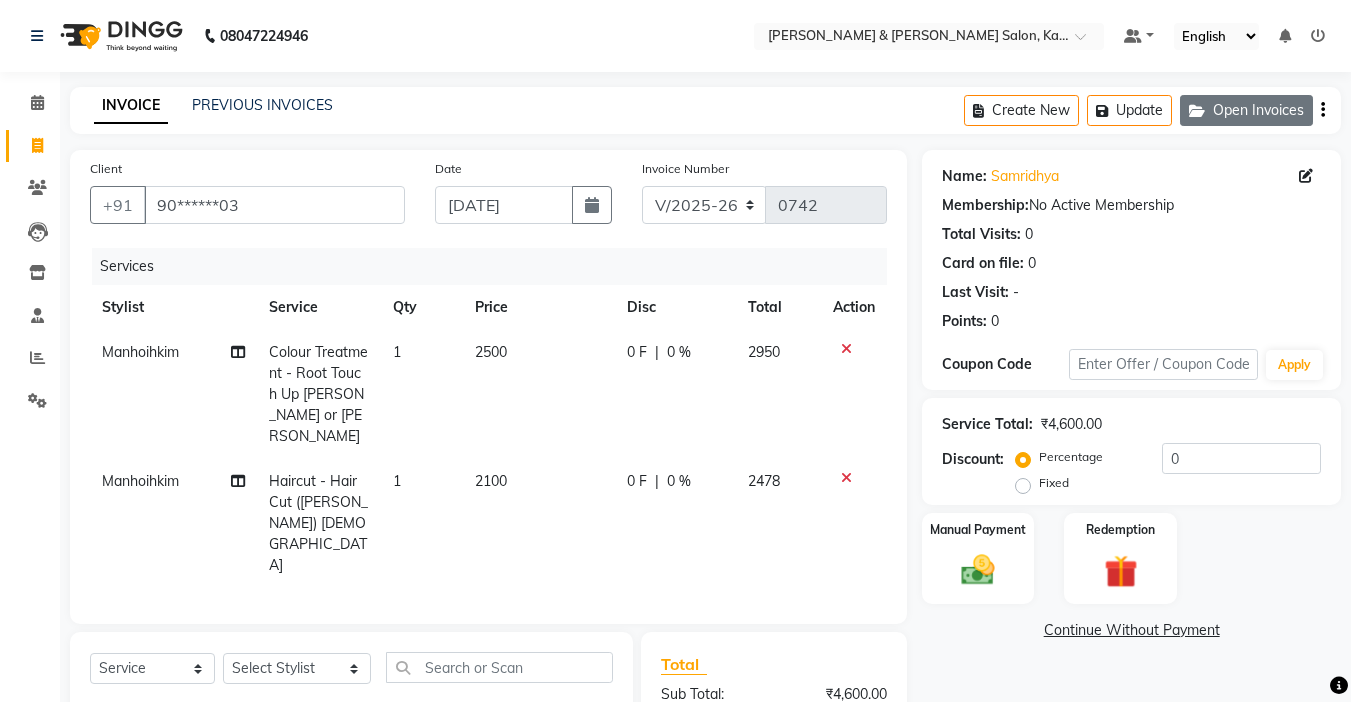 click on "Open Invoices" 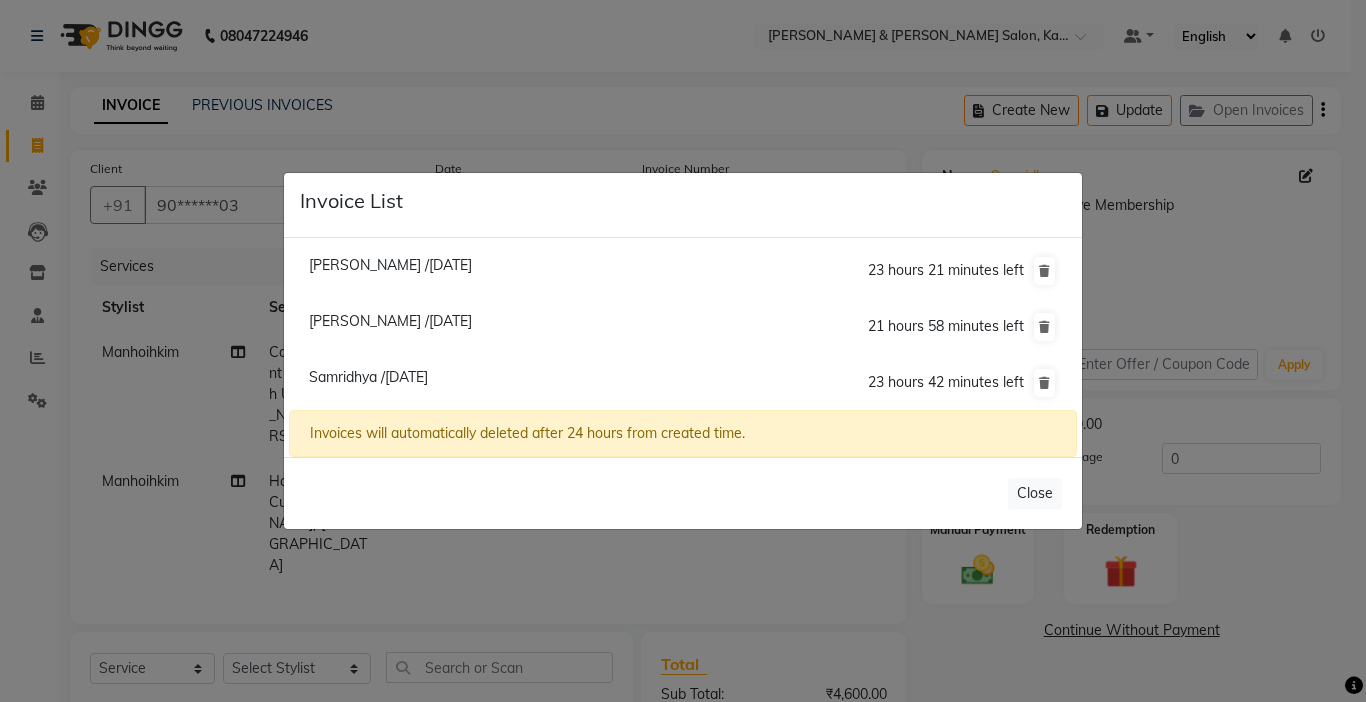 click on "[PERSON_NAME] /[DATE]" 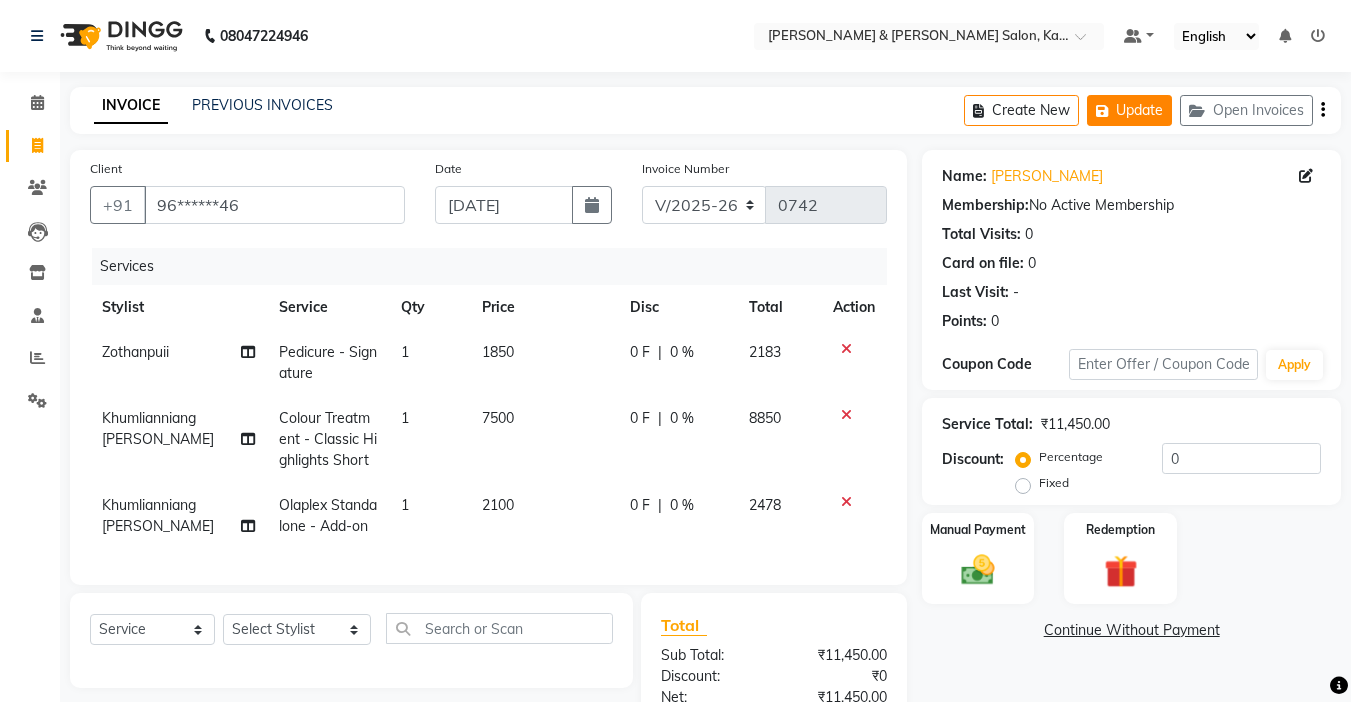 click on "Update" 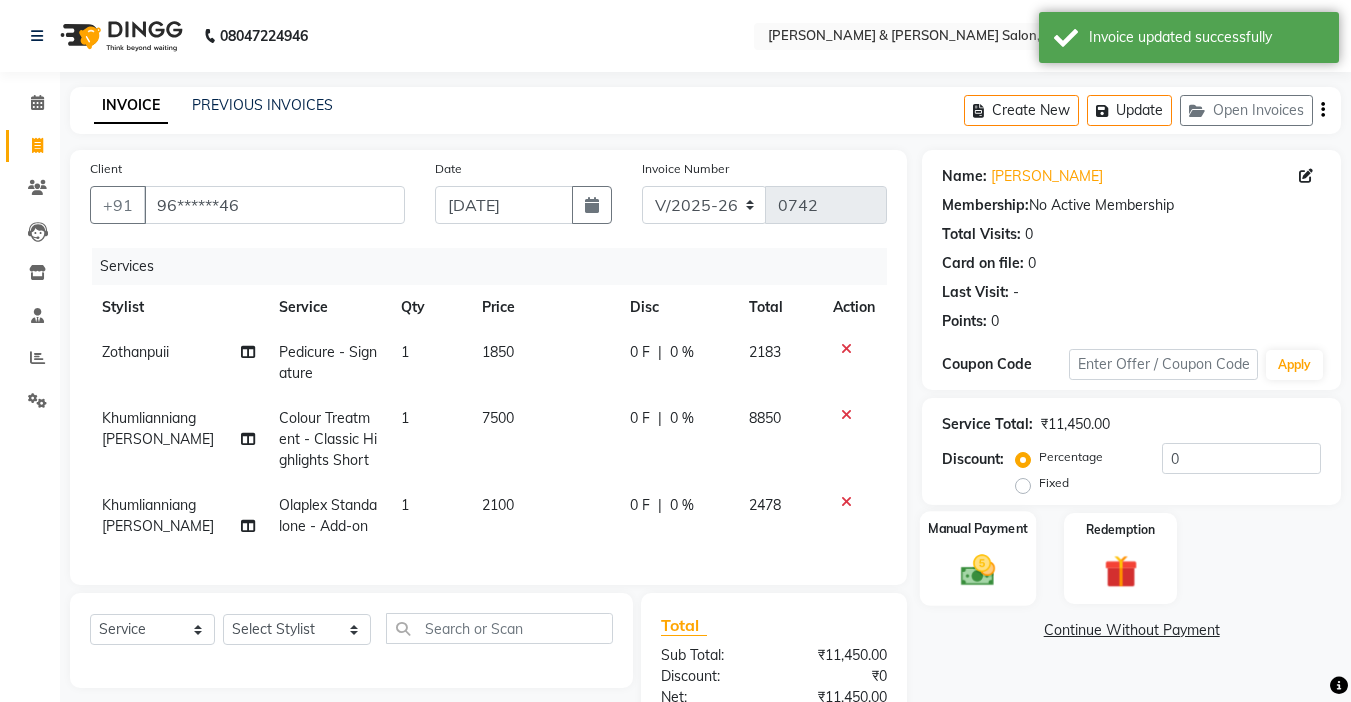 click 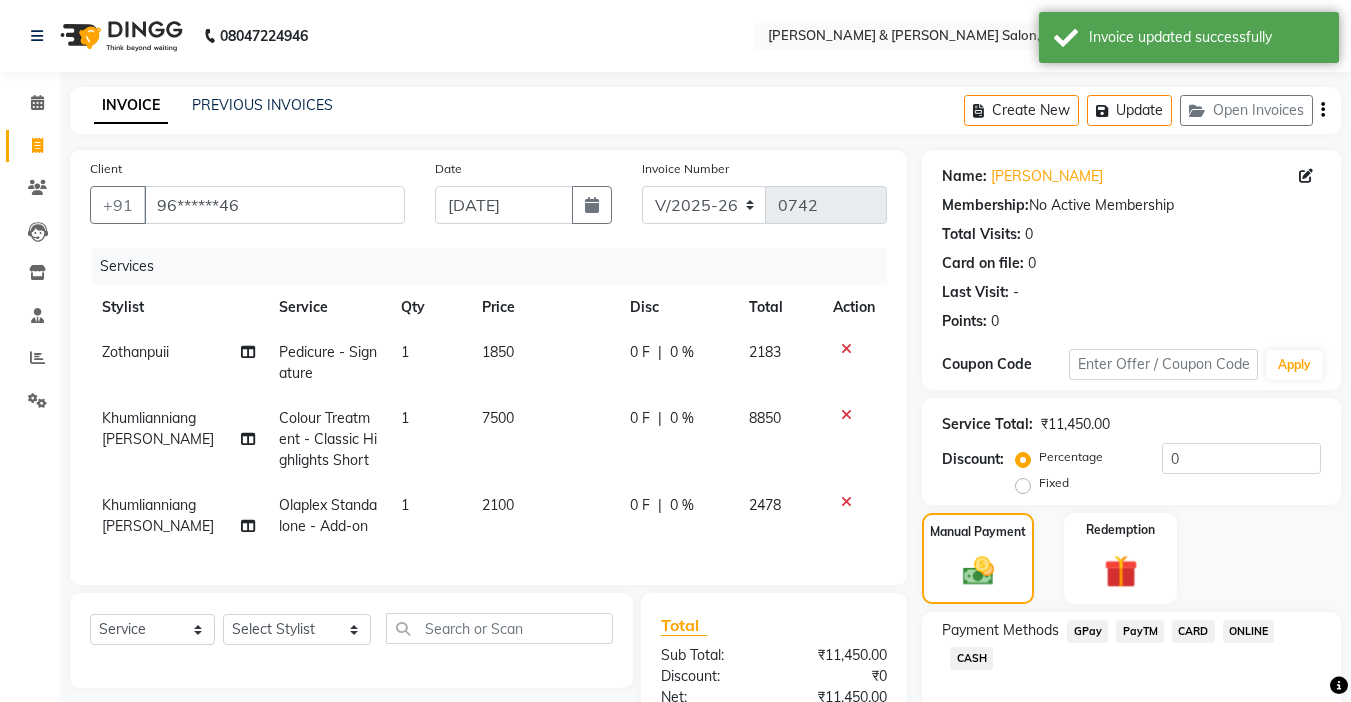 click on "CARD" 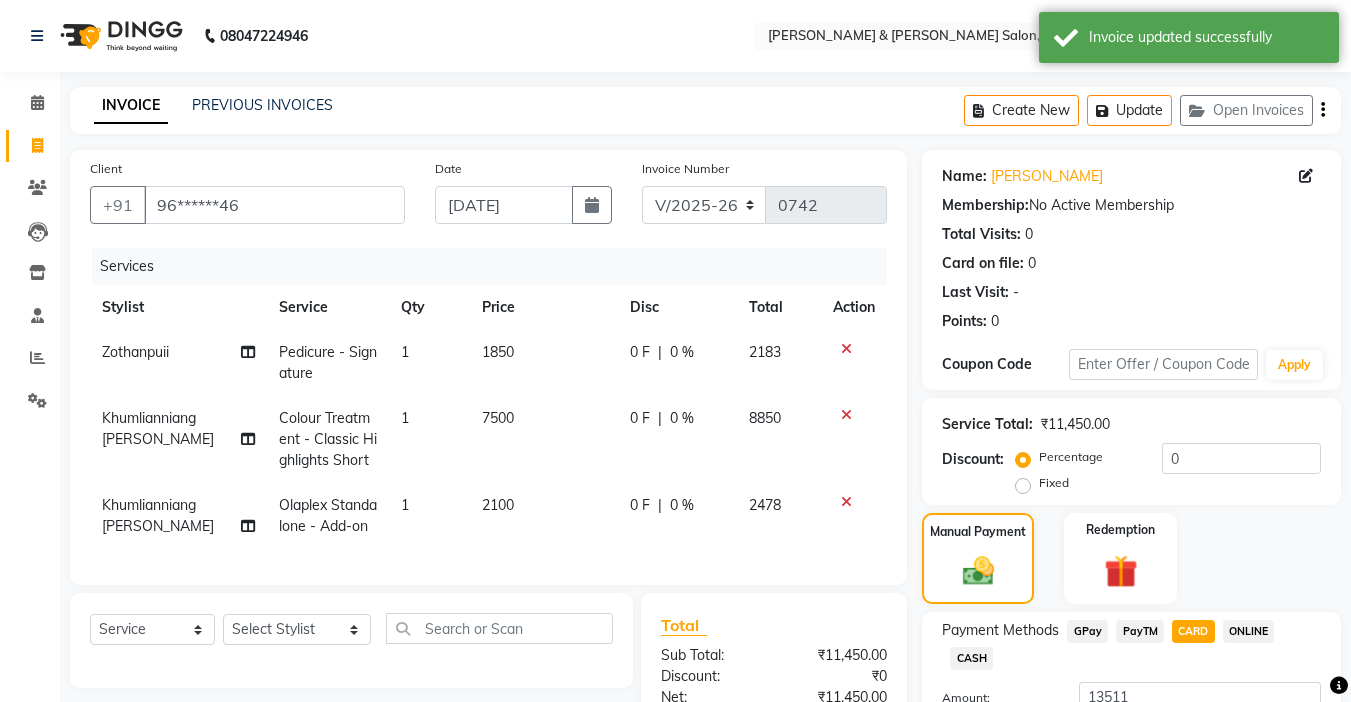 scroll, scrollTop: 100, scrollLeft: 0, axis: vertical 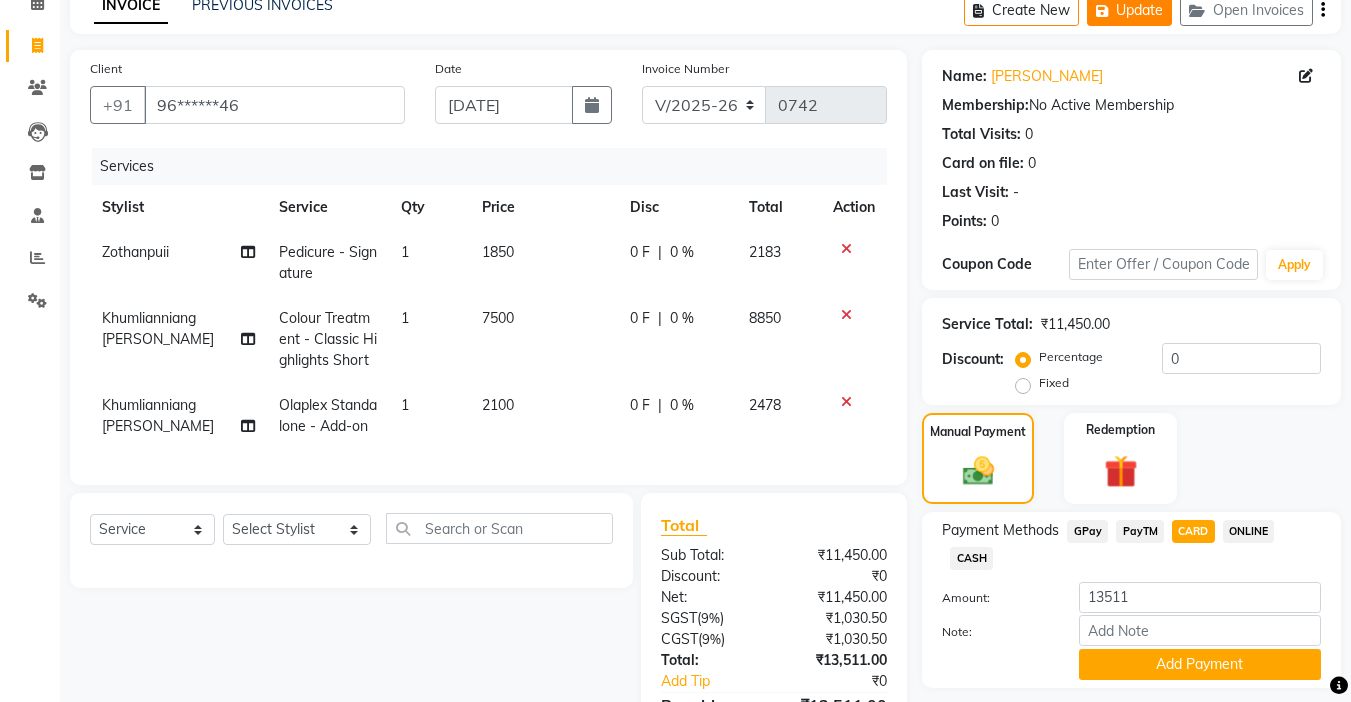 click on "Update" 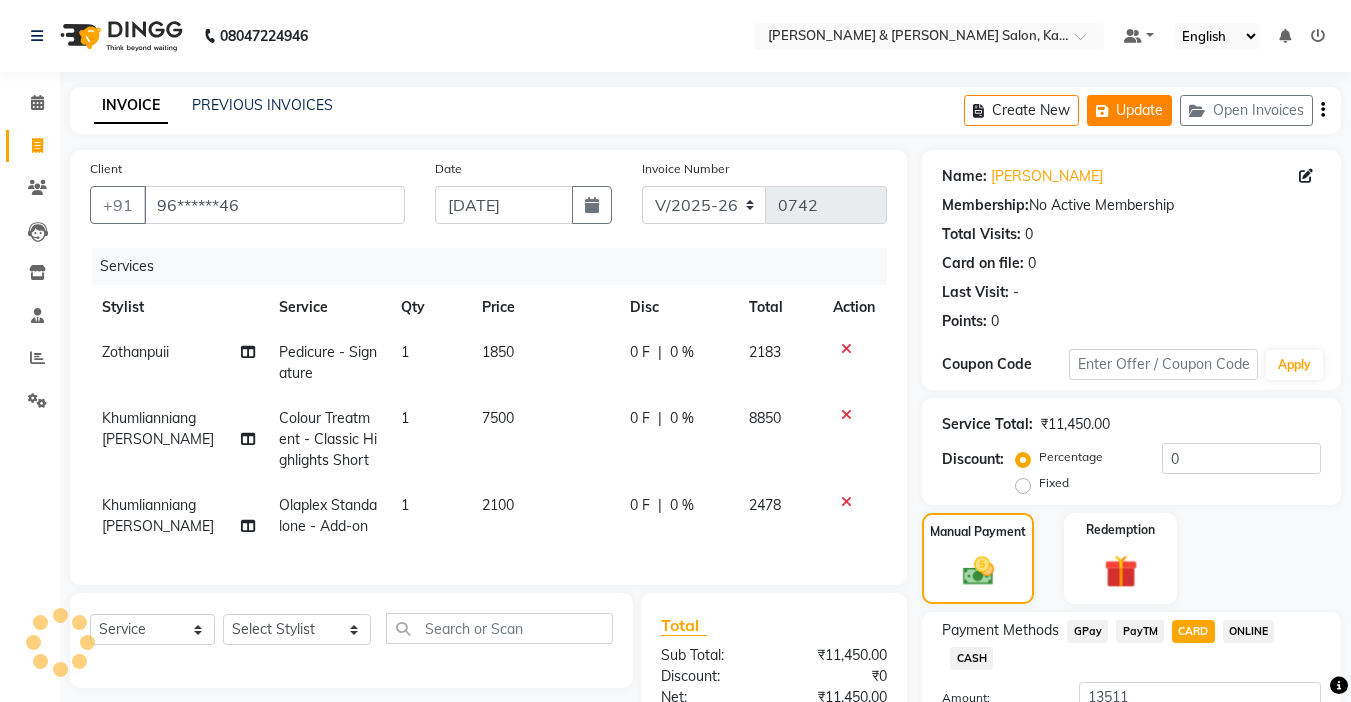 click on "Update" 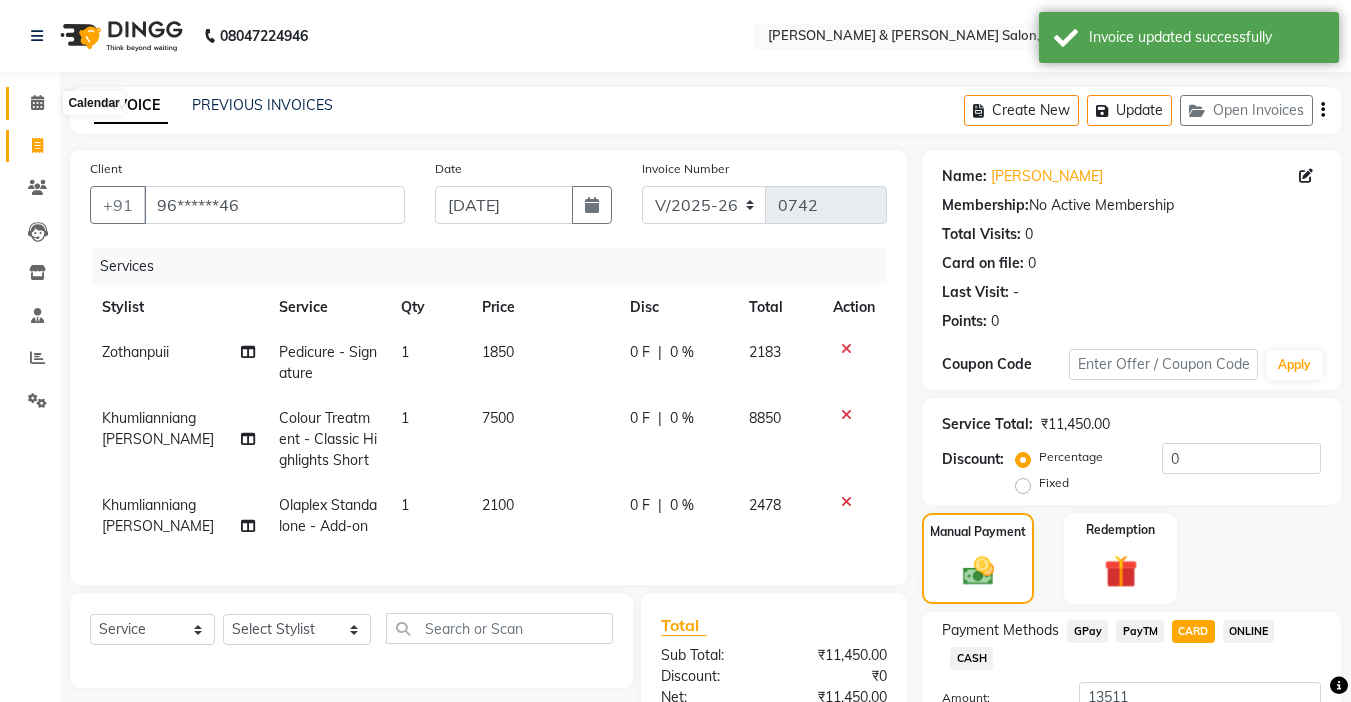 click 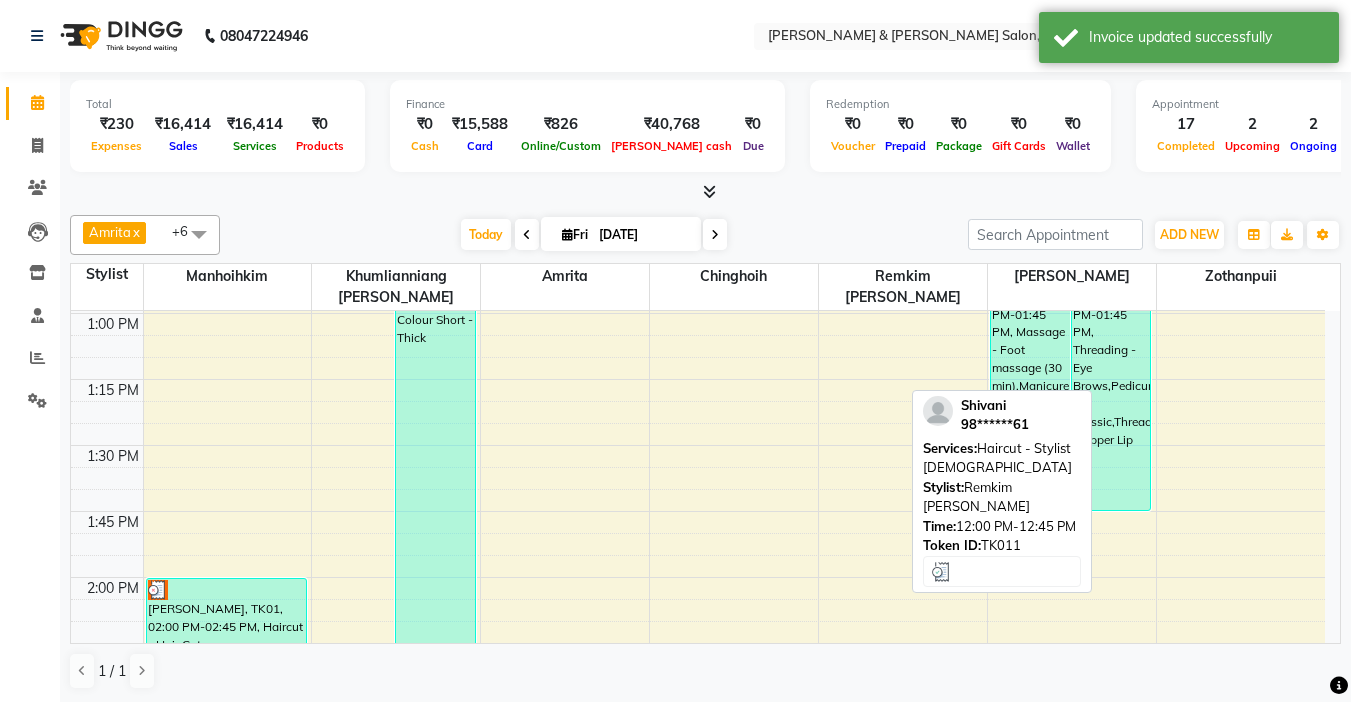 scroll, scrollTop: 1278, scrollLeft: 0, axis: vertical 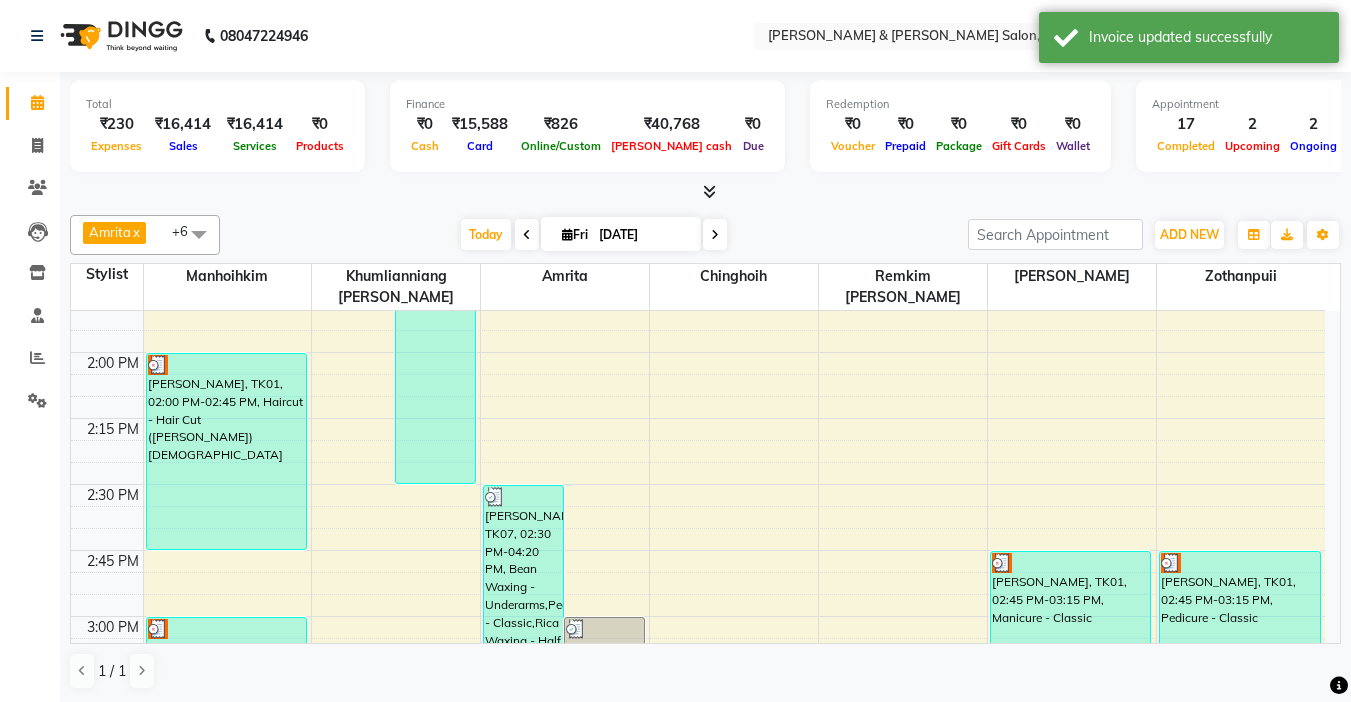 click at bounding box center (715, 235) 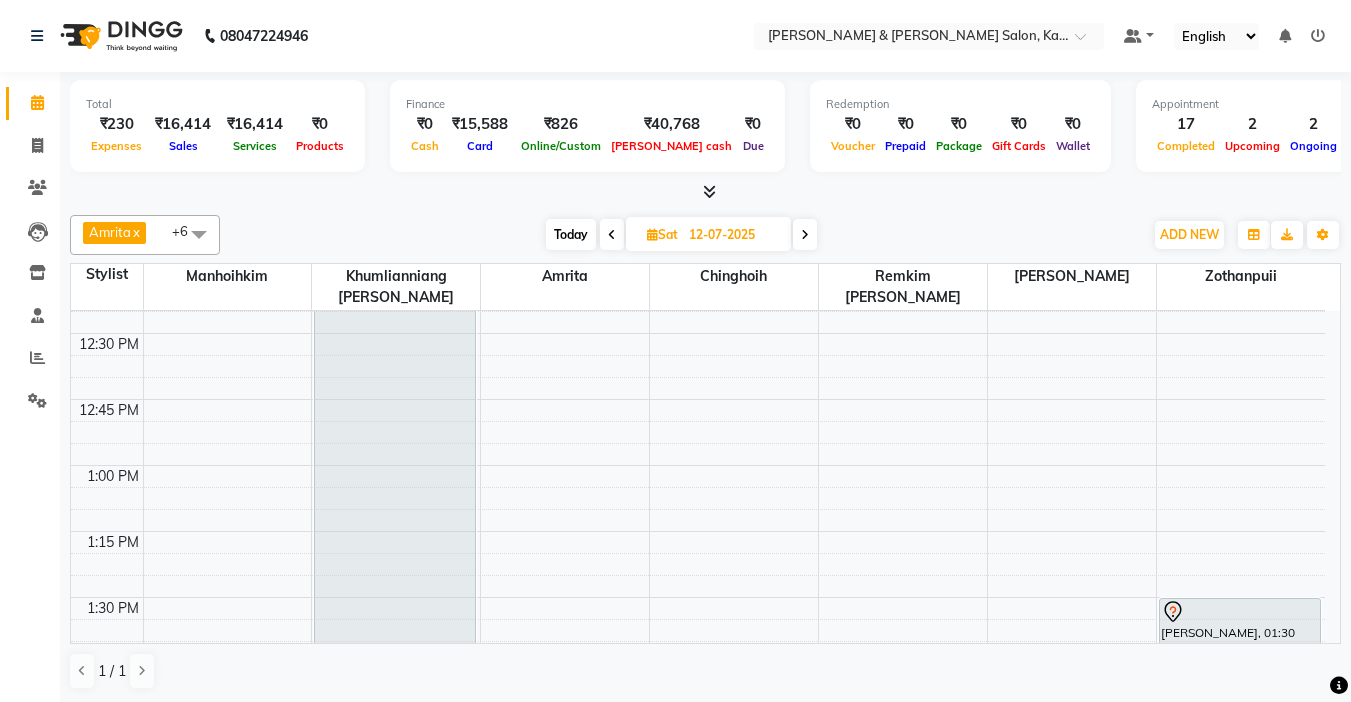 scroll, scrollTop: 949, scrollLeft: 0, axis: vertical 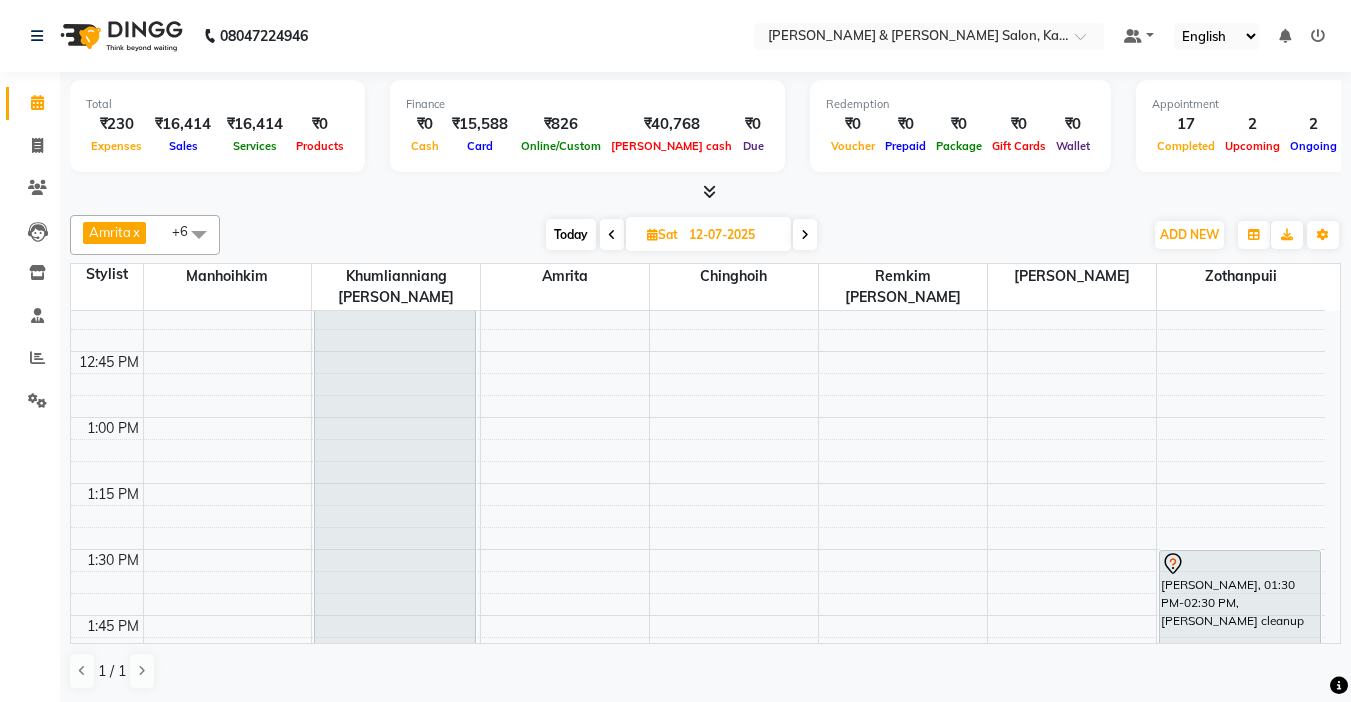 click at bounding box center (805, 234) 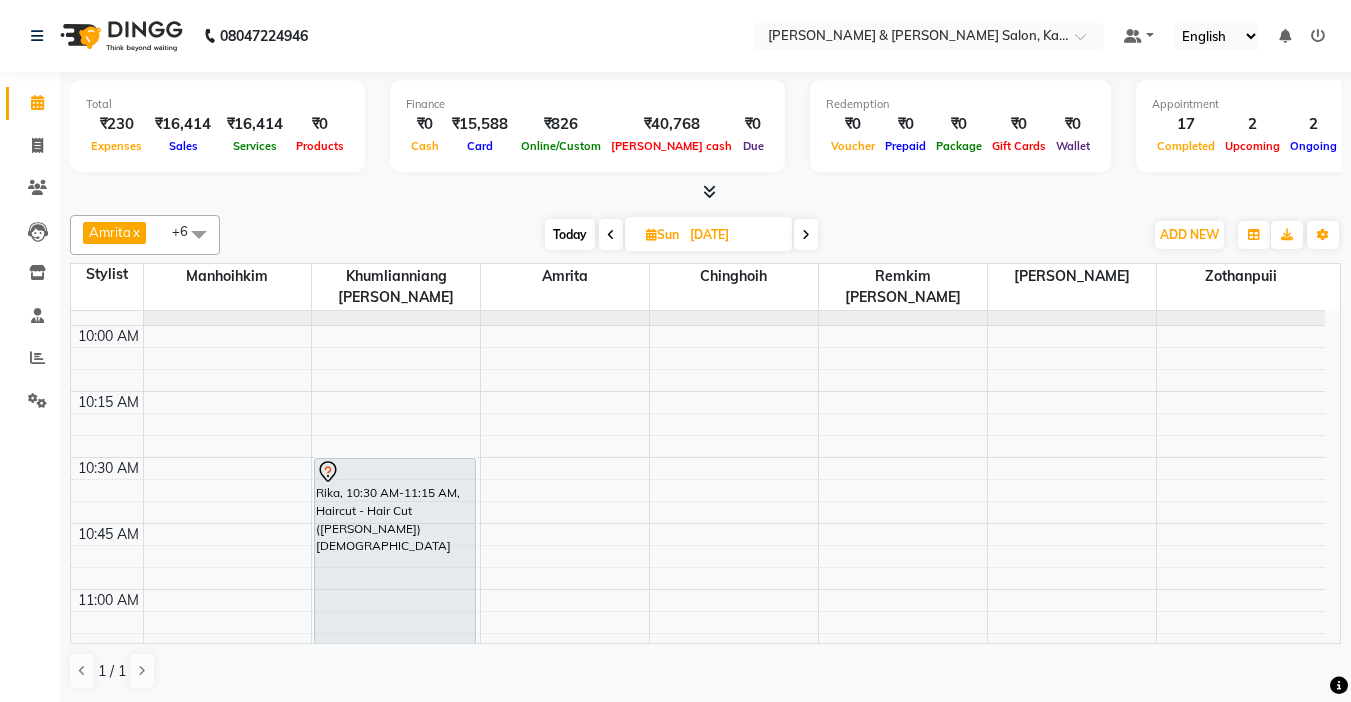 scroll, scrollTop: 349, scrollLeft: 0, axis: vertical 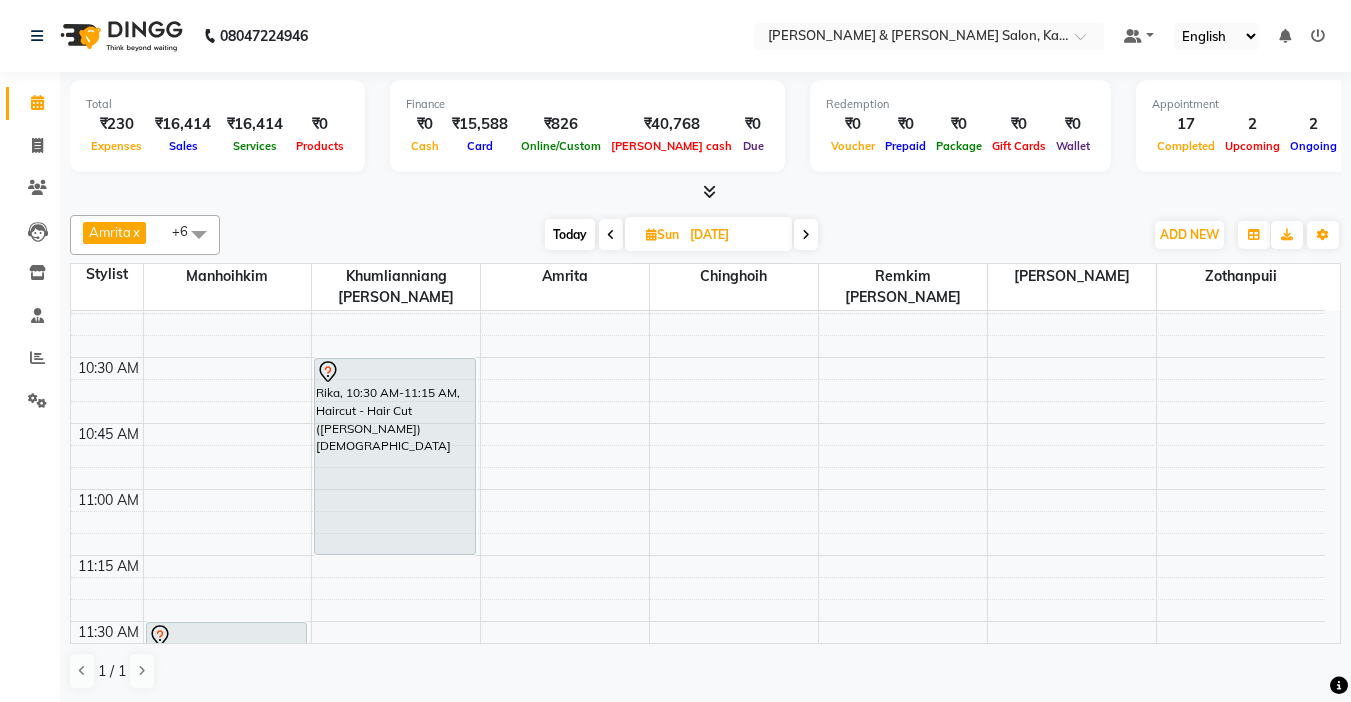 click at bounding box center (611, 234) 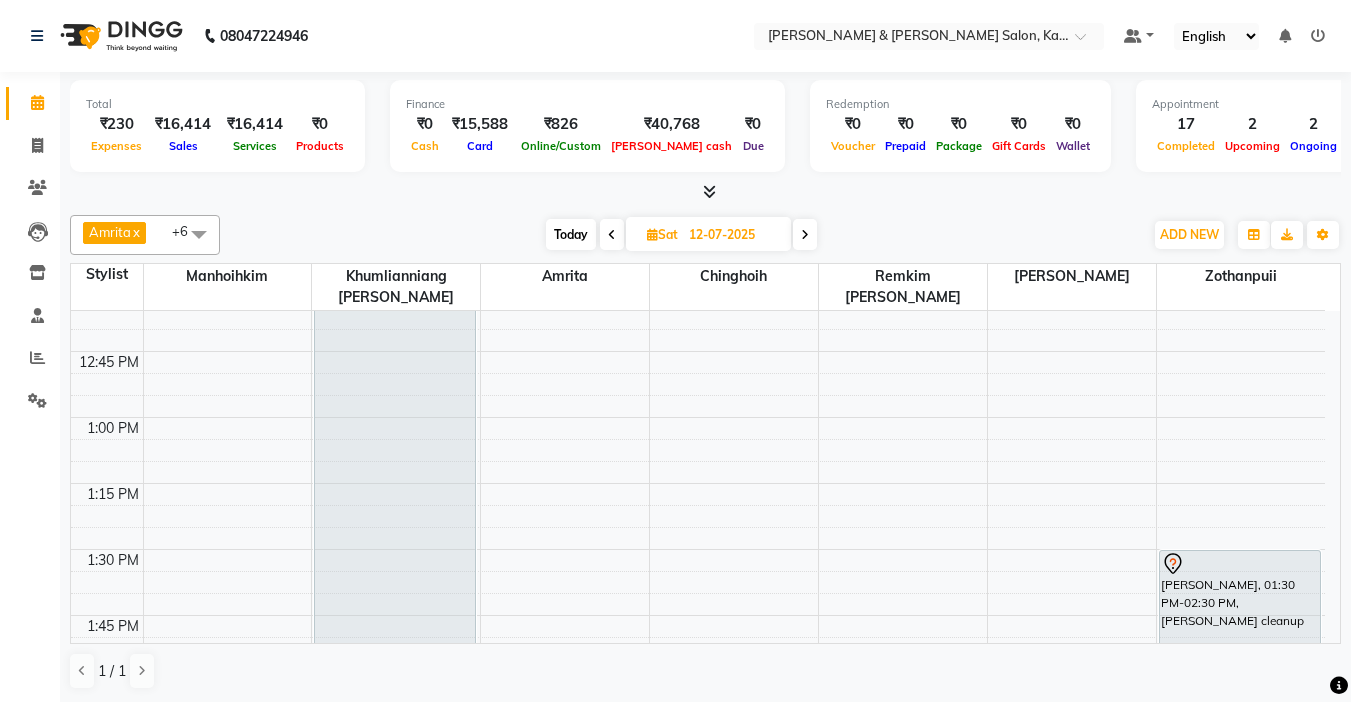 scroll, scrollTop: 1149, scrollLeft: 0, axis: vertical 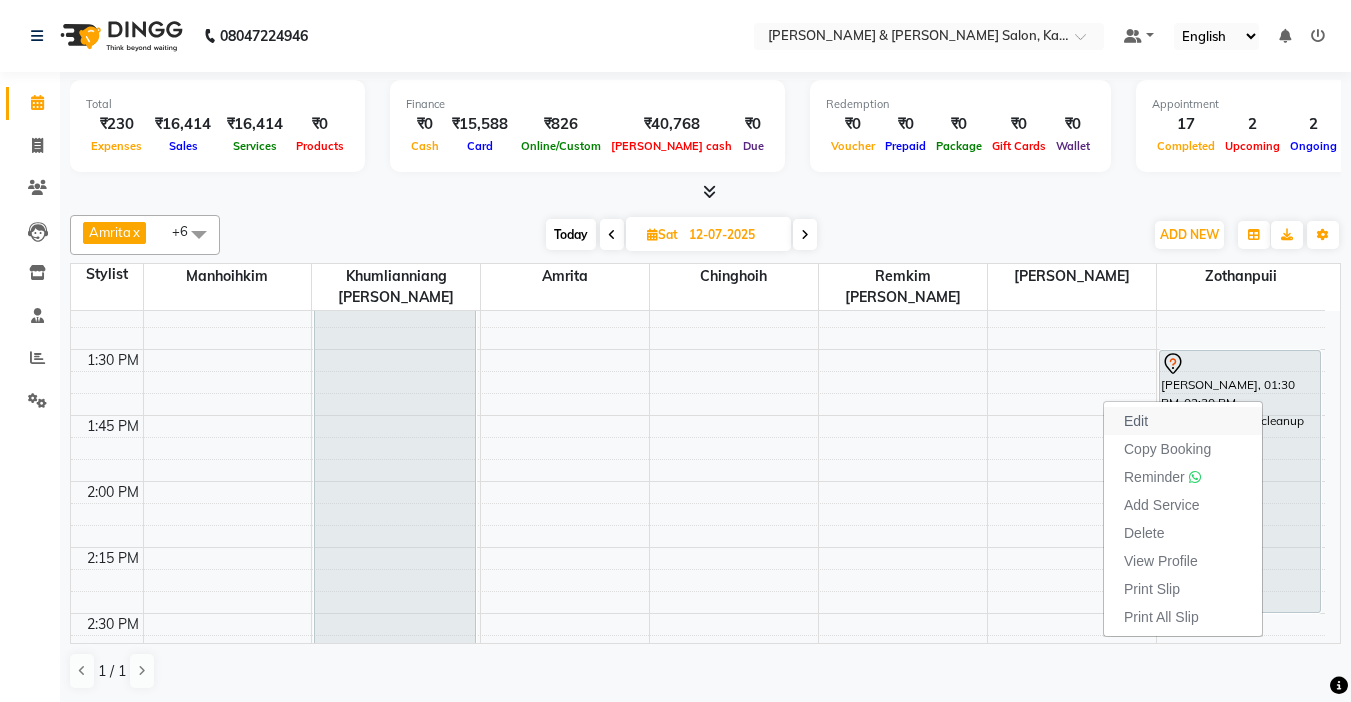 click on "Edit" at bounding box center (1183, 421) 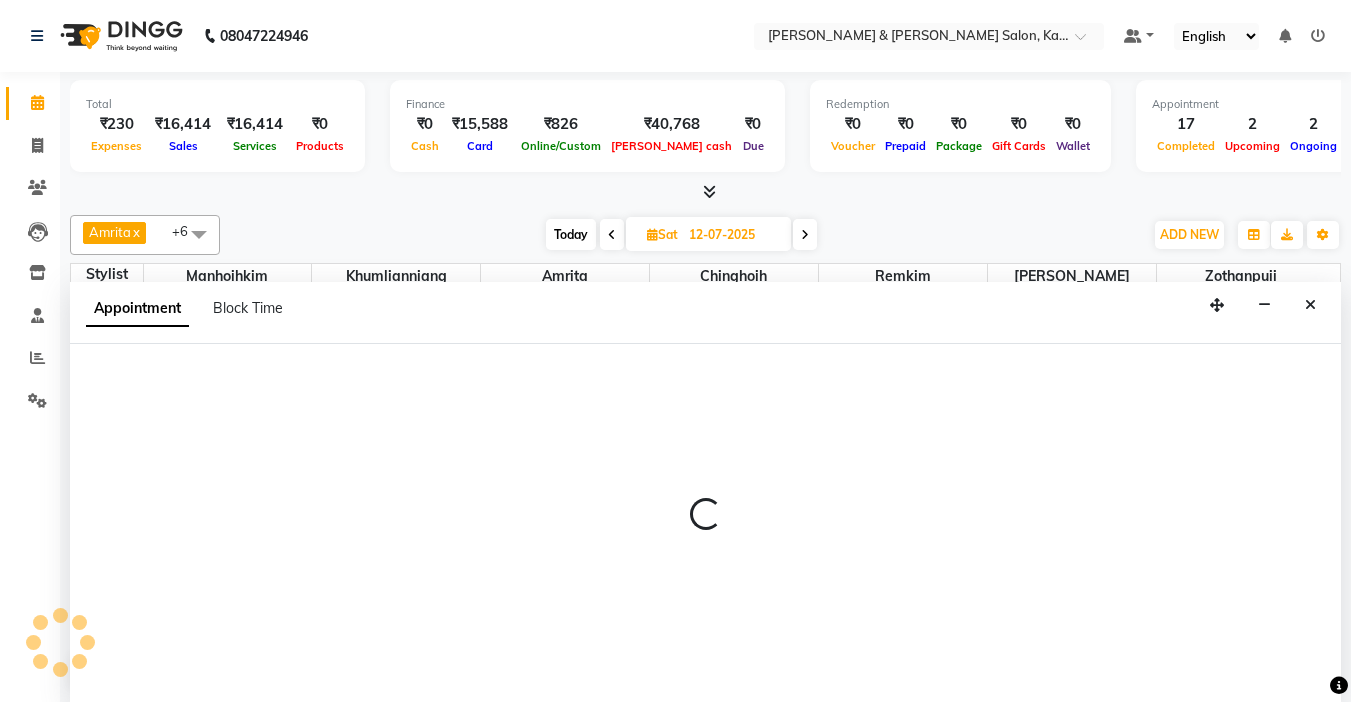 select on "tentative" 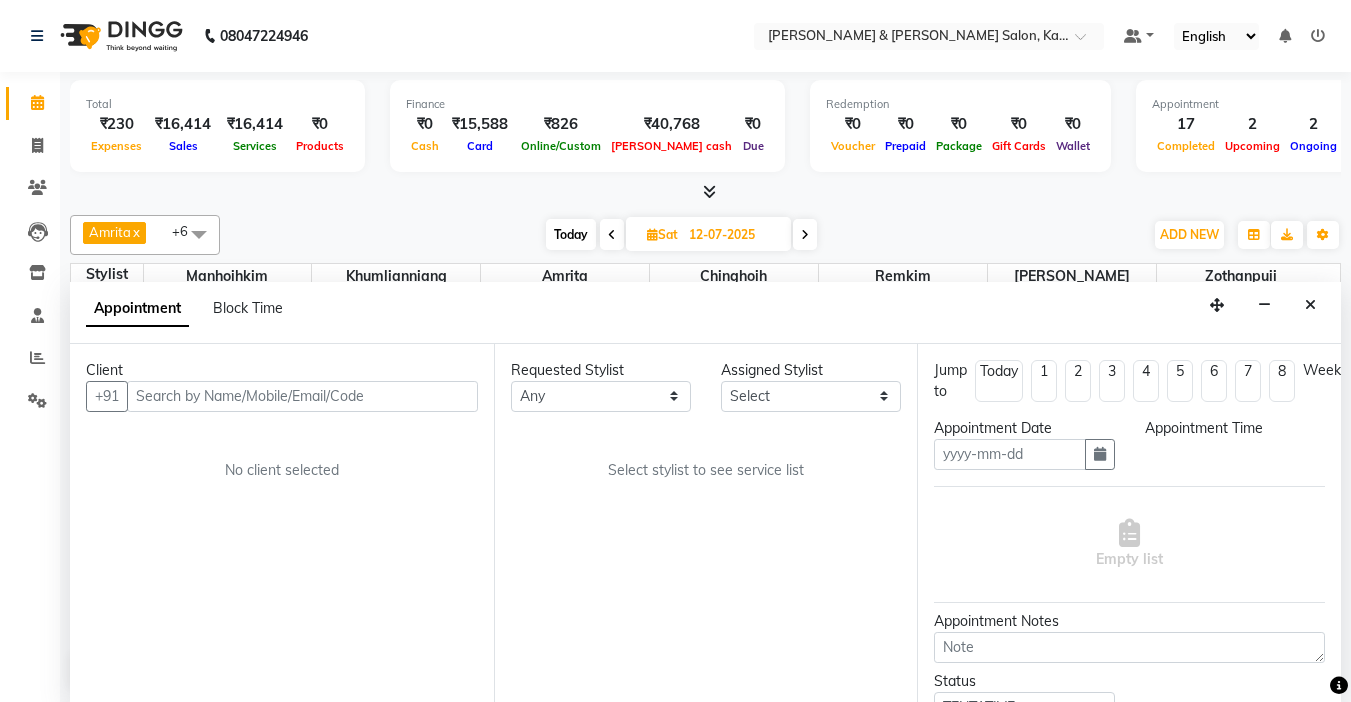 scroll, scrollTop: 1, scrollLeft: 0, axis: vertical 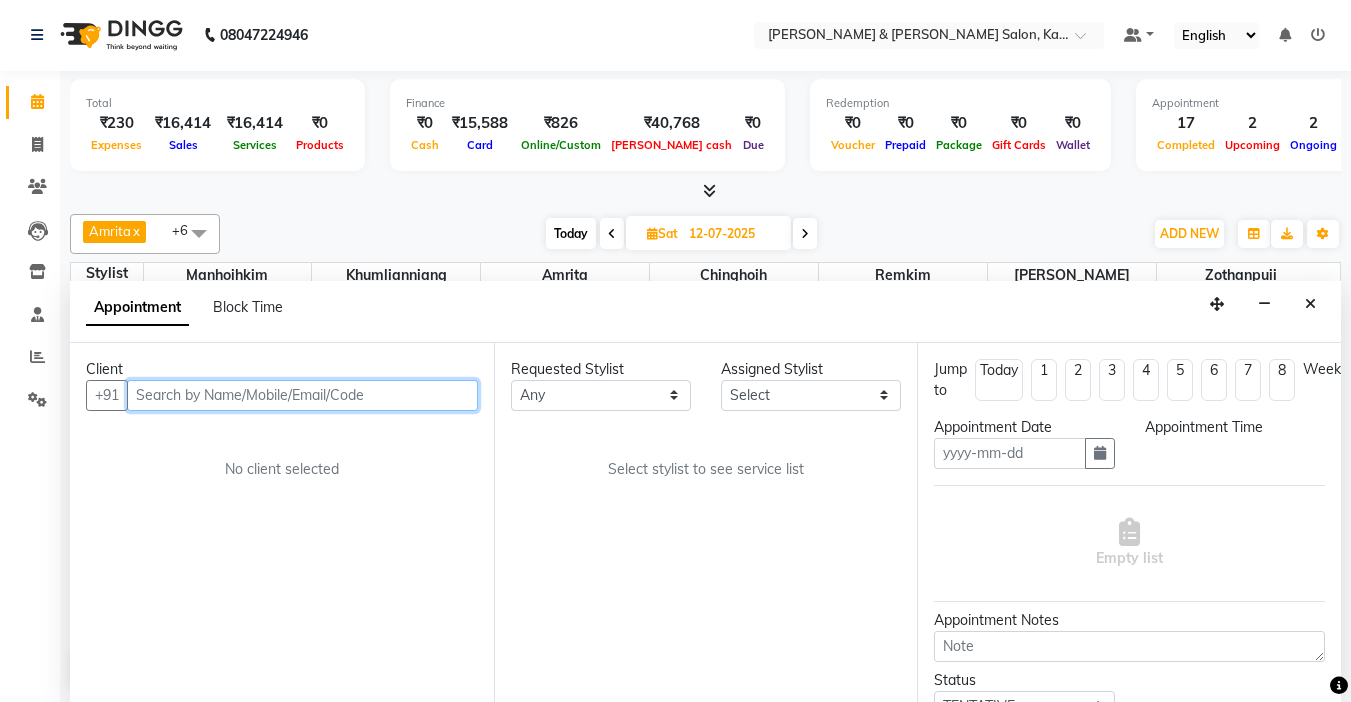 type on "12-07-2025" 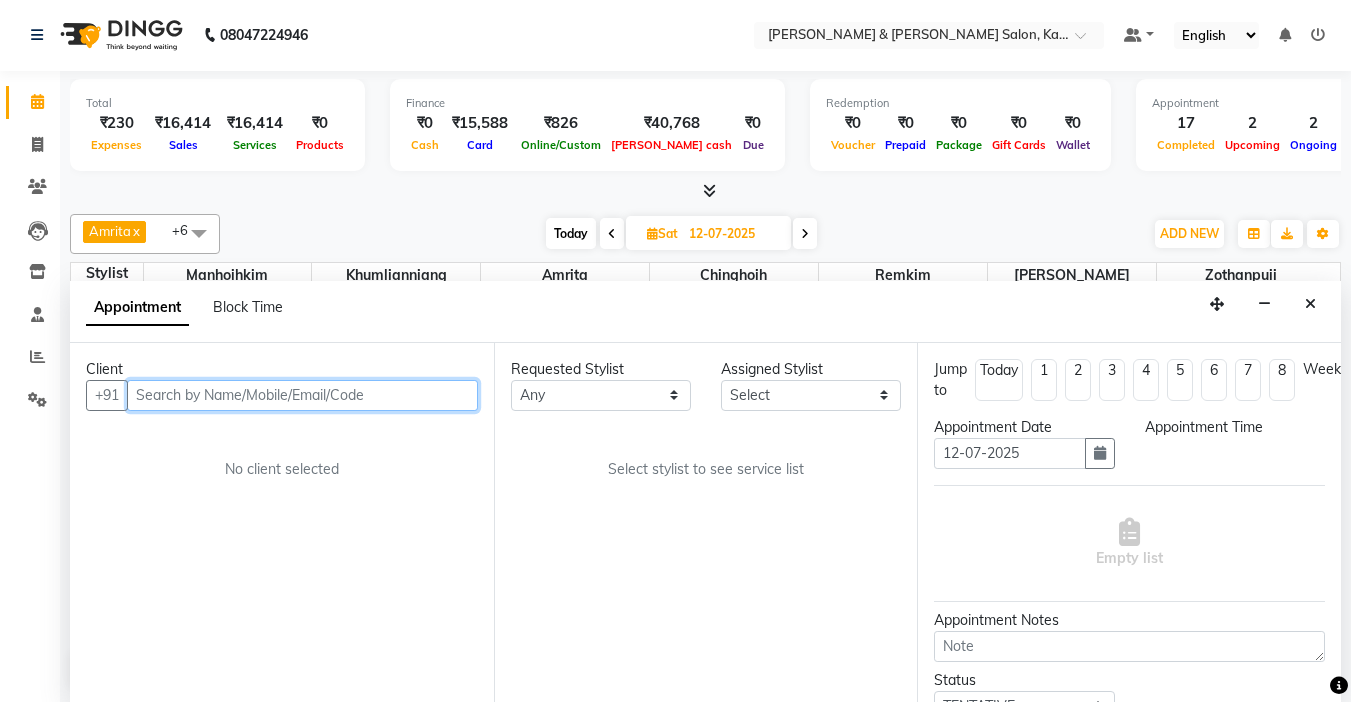 select on "83708" 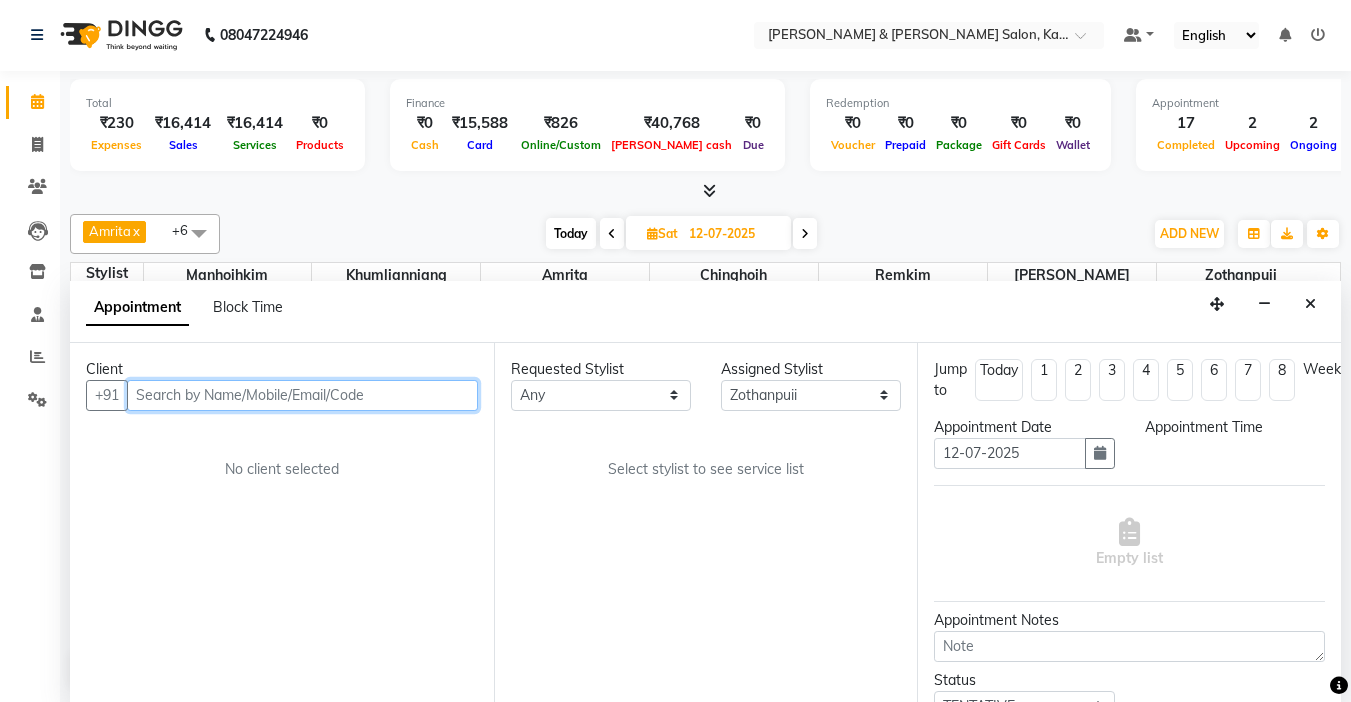 select on "810" 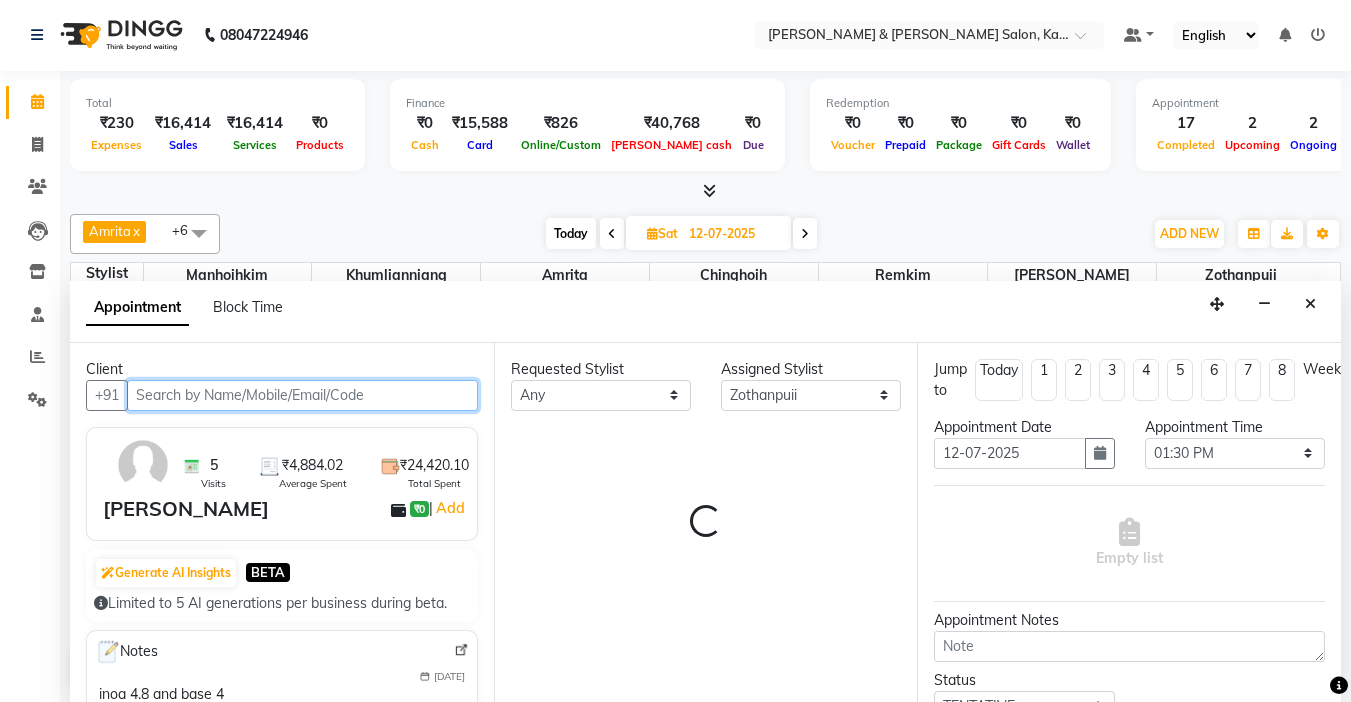 scroll, scrollTop: 1849, scrollLeft: 0, axis: vertical 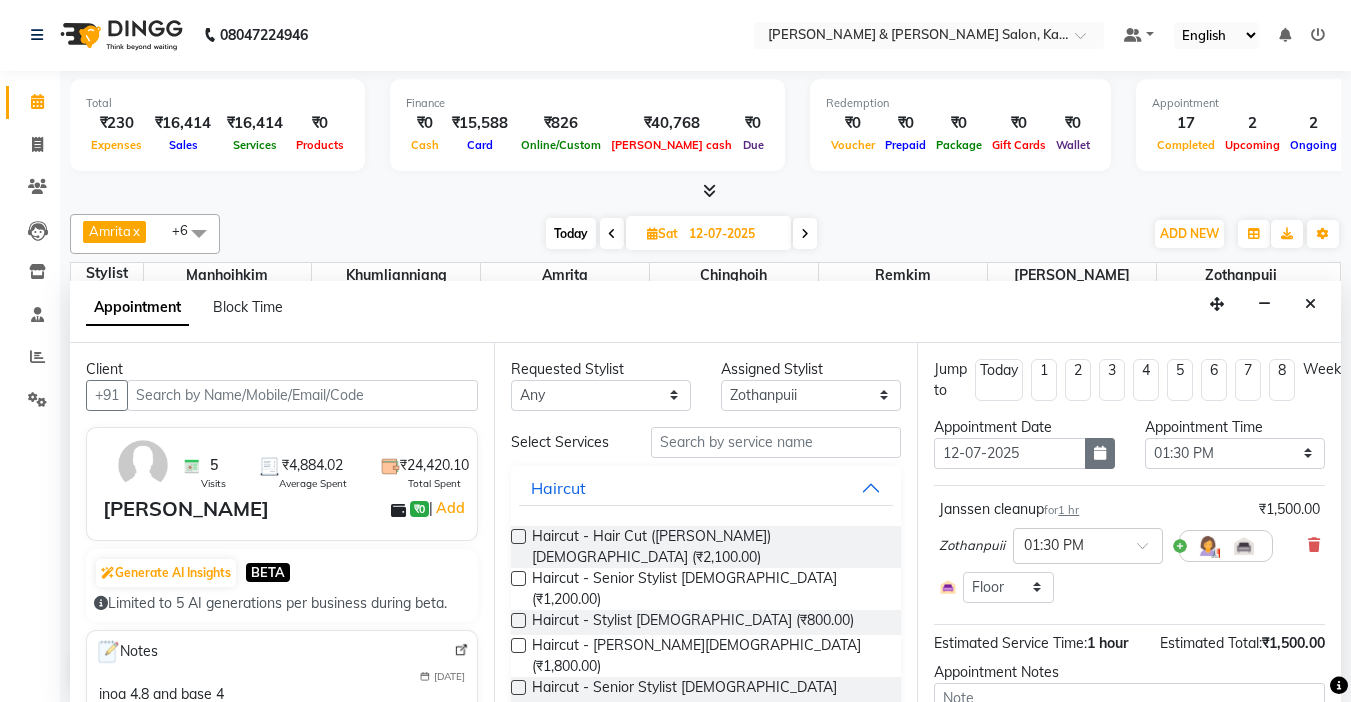 click at bounding box center [1100, 453] 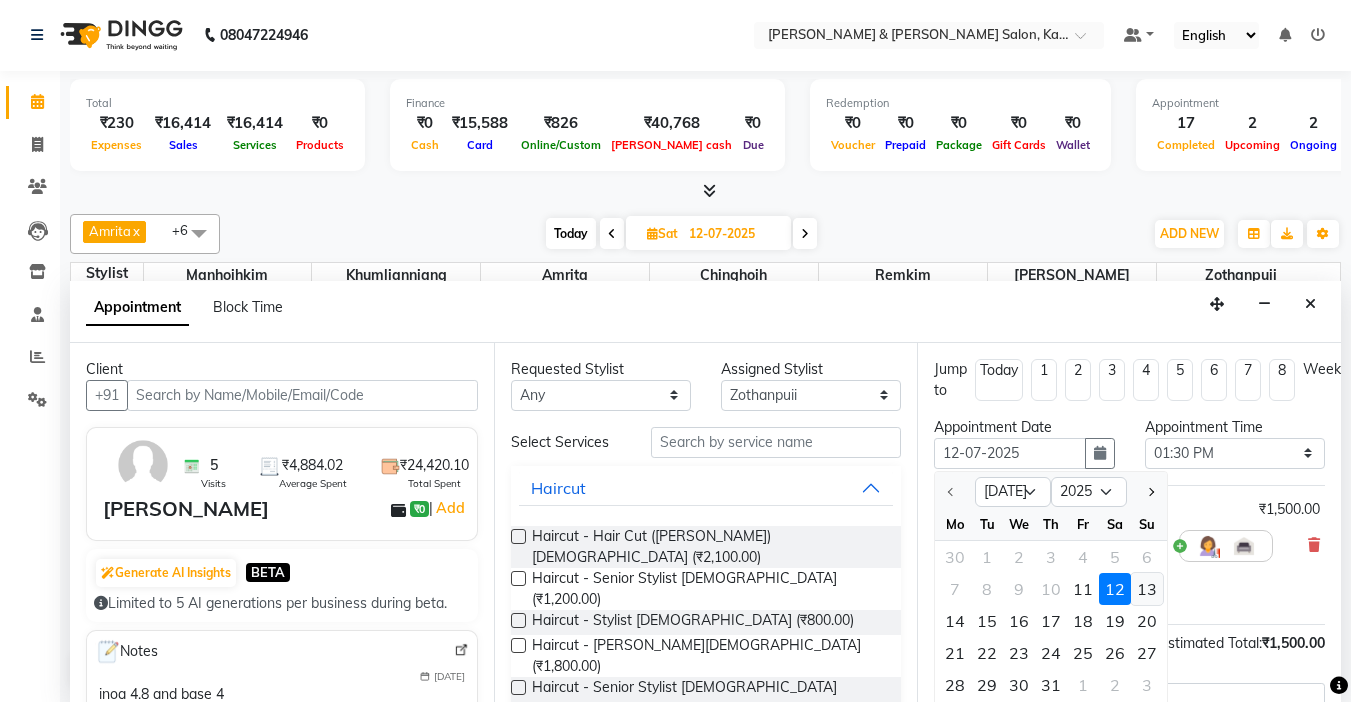 click on "13" at bounding box center [1147, 589] 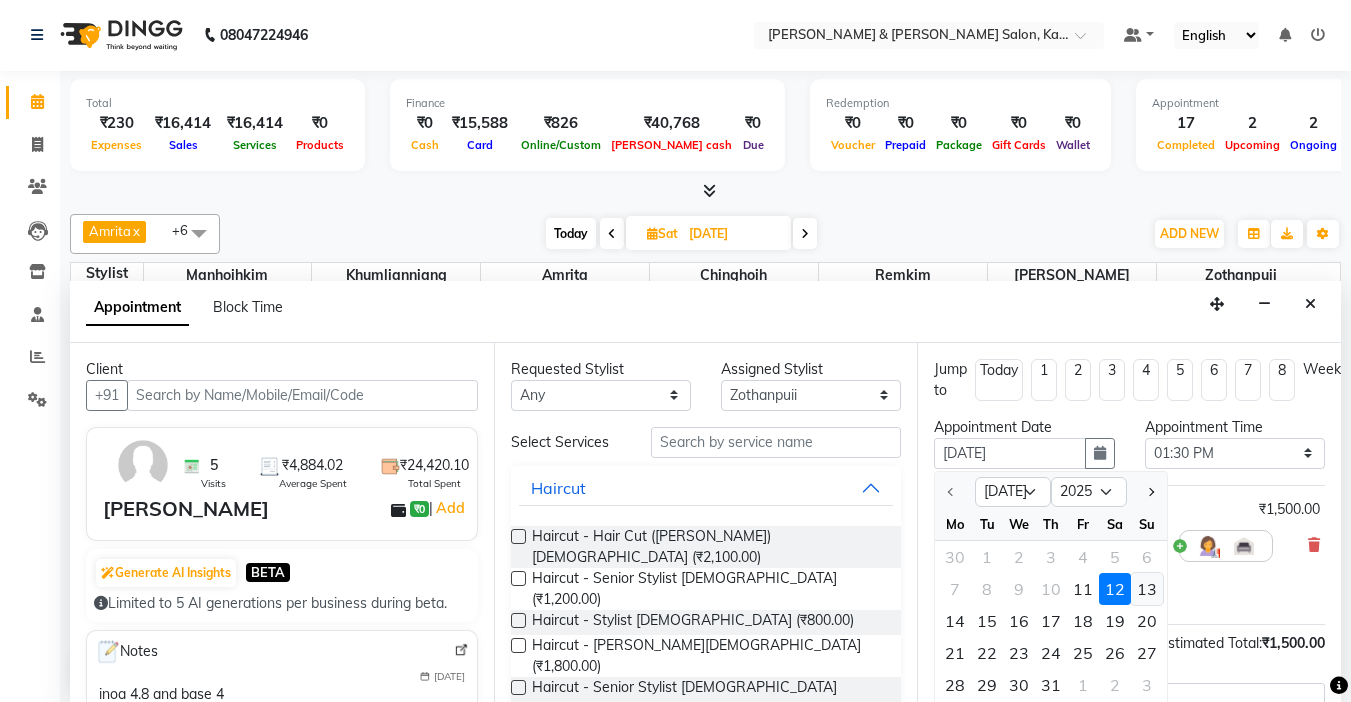 scroll, scrollTop: 1849, scrollLeft: 0, axis: vertical 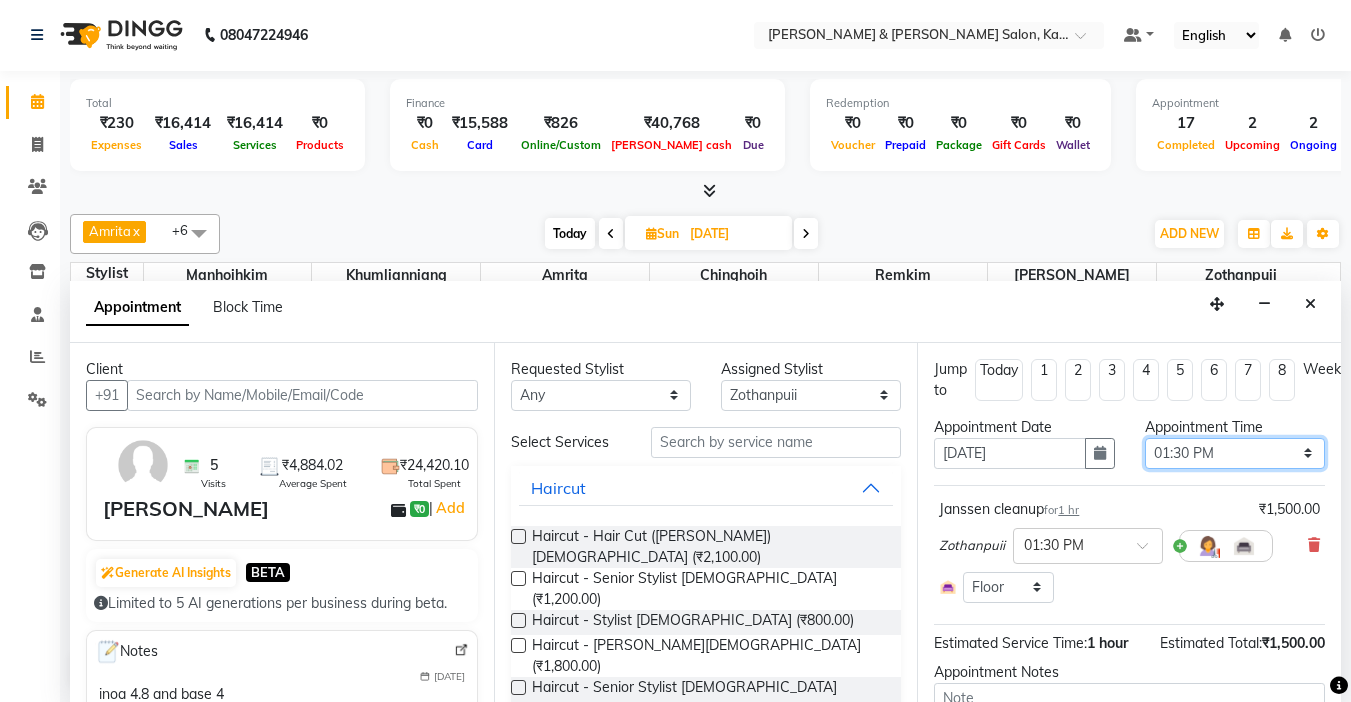 click on "Select 10:00 AM 10:15 AM 10:30 AM 10:45 AM 11:00 AM 11:15 AM 11:30 AM 11:45 AM 12:00 PM 12:15 PM 12:30 PM 12:45 PM 01:00 PM 01:15 PM 01:30 PM 01:45 PM 02:00 PM 02:15 PM 02:30 PM 02:45 PM 03:00 PM 03:15 PM 03:30 PM 03:45 PM 04:00 PM 04:15 PM 04:30 PM 04:45 PM 05:00 PM 05:15 PM 05:30 PM 05:45 PM 06:00 PM 06:15 PM 06:30 PM 06:45 PM 07:00 PM 07:15 PM 07:30 PM 07:45 PM 08:00 PM 08:15 PM 08:30 PM 08:45 PM 09:00 PM" at bounding box center (1235, 453) 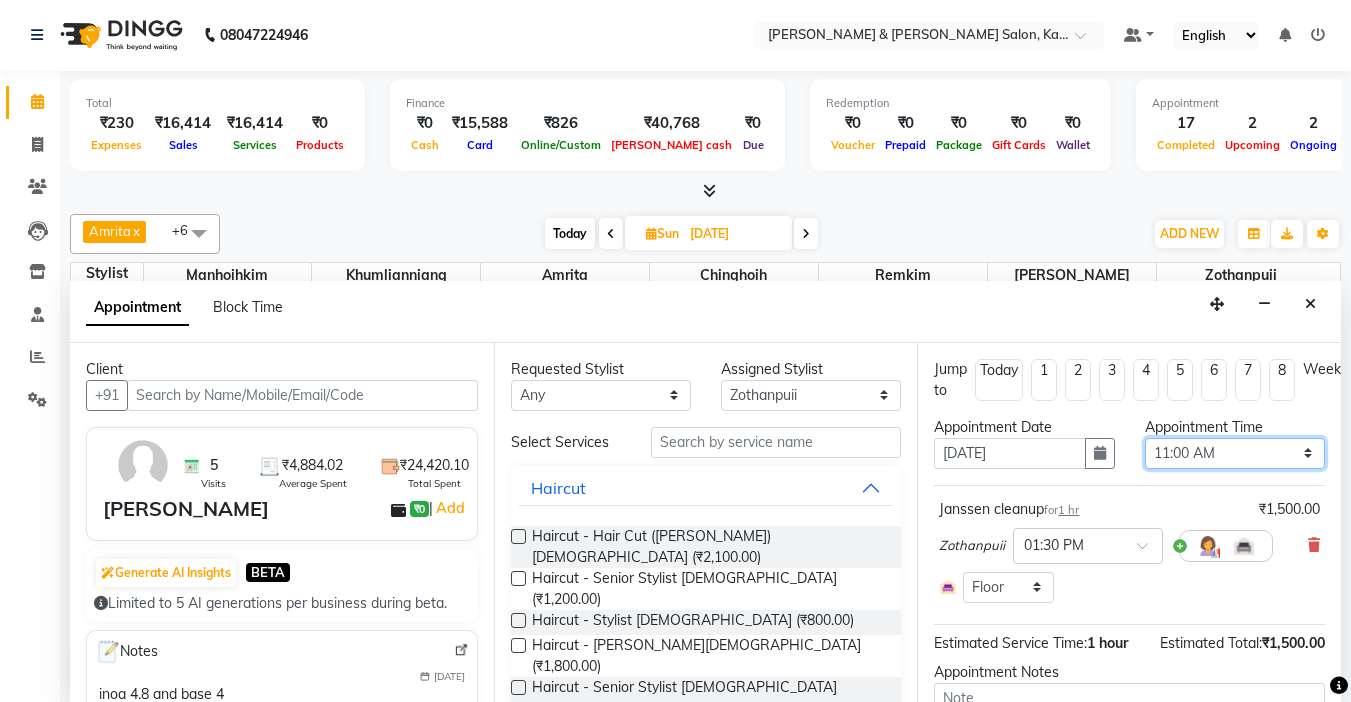 click on "Select 10:00 AM 10:15 AM 10:30 AM 10:45 AM 11:00 AM 11:15 AM 11:30 AM 11:45 AM 12:00 PM 12:15 PM 12:30 PM 12:45 PM 01:00 PM 01:15 PM 01:30 PM 01:45 PM 02:00 PM 02:15 PM 02:30 PM 02:45 PM 03:00 PM 03:15 PM 03:30 PM 03:45 PM 04:00 PM 04:15 PM 04:30 PM 04:45 PM 05:00 PM 05:15 PM 05:30 PM 05:45 PM 06:00 PM 06:15 PM 06:30 PM 06:45 PM 07:00 PM 07:15 PM 07:30 PM 07:45 PM 08:00 PM 08:15 PM 08:30 PM 08:45 PM 09:00 PM" at bounding box center [1235, 453] 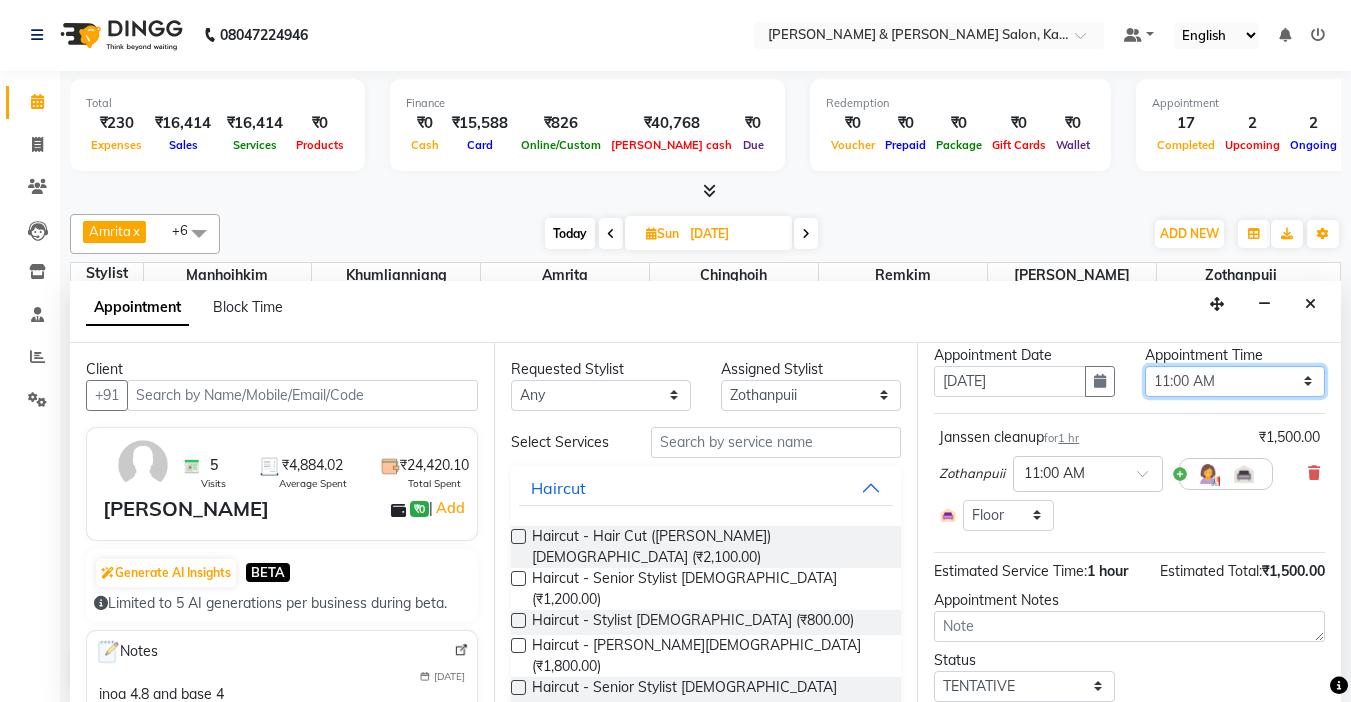 scroll, scrollTop: 155, scrollLeft: 0, axis: vertical 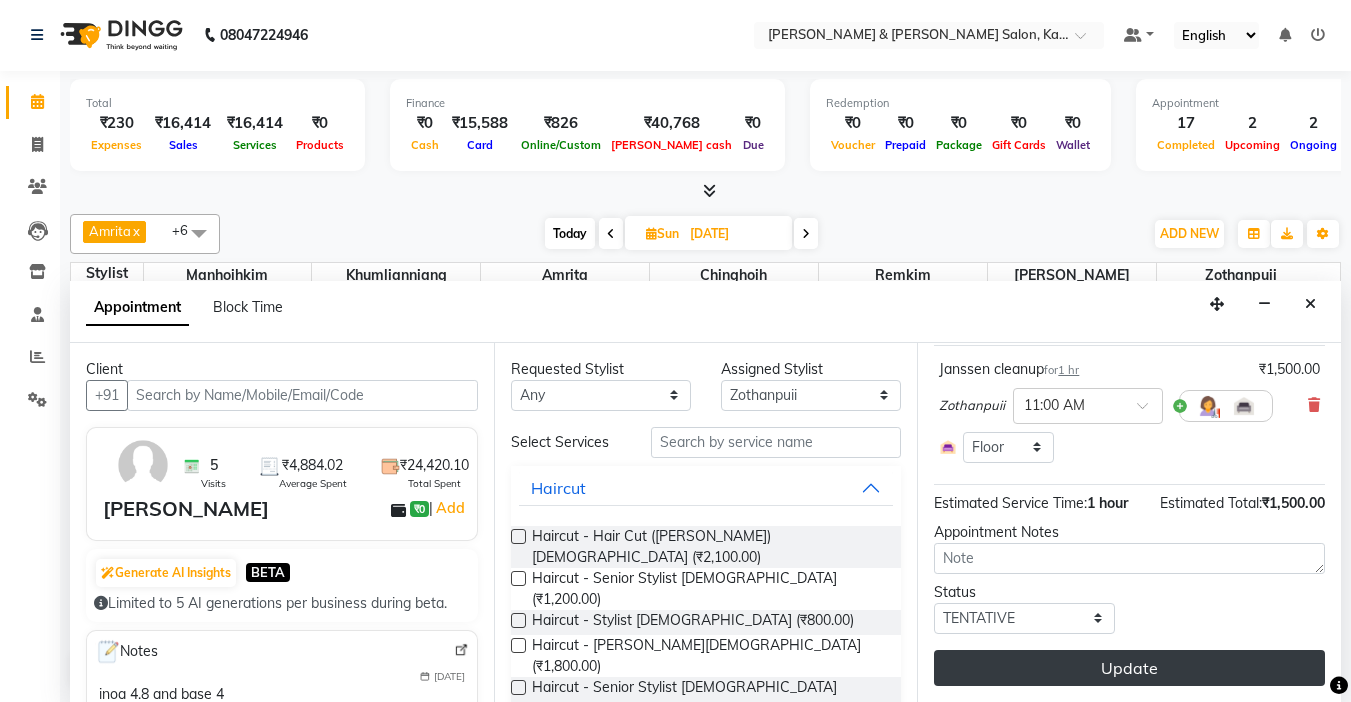 click on "Update" at bounding box center [1129, 668] 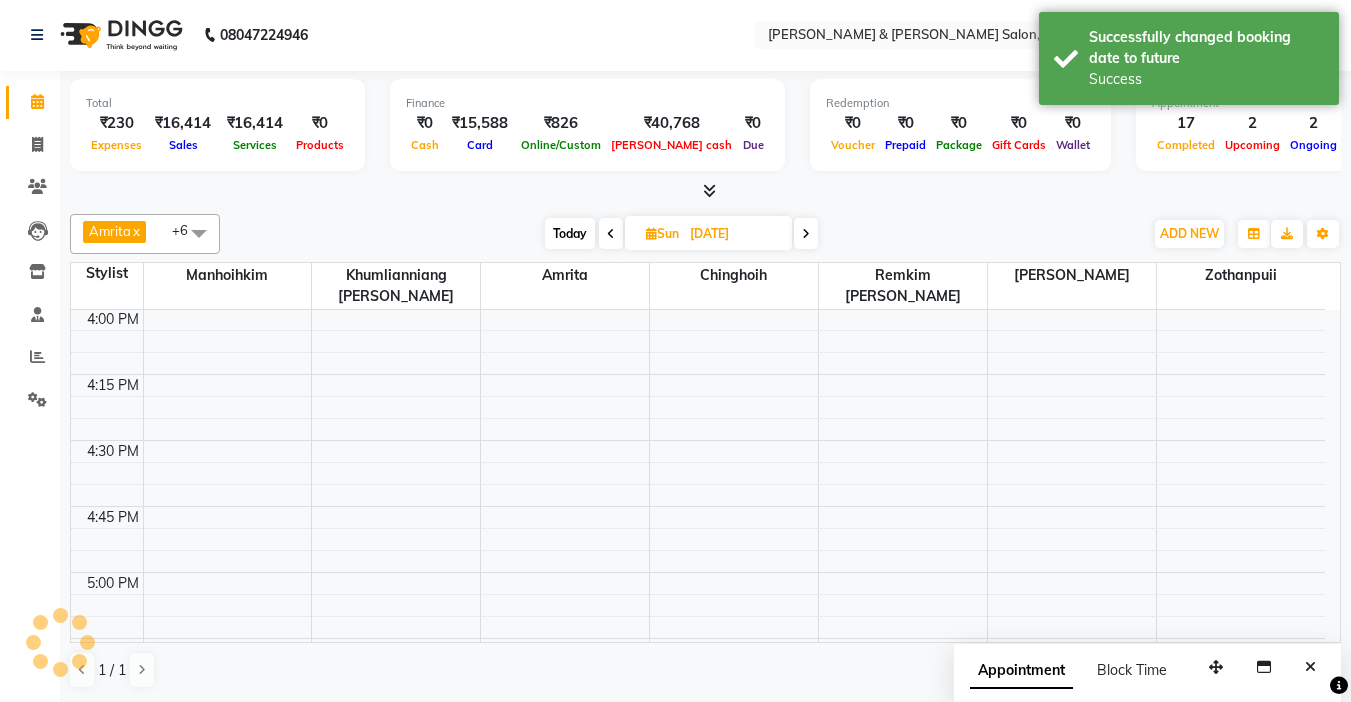 scroll, scrollTop: 0, scrollLeft: 0, axis: both 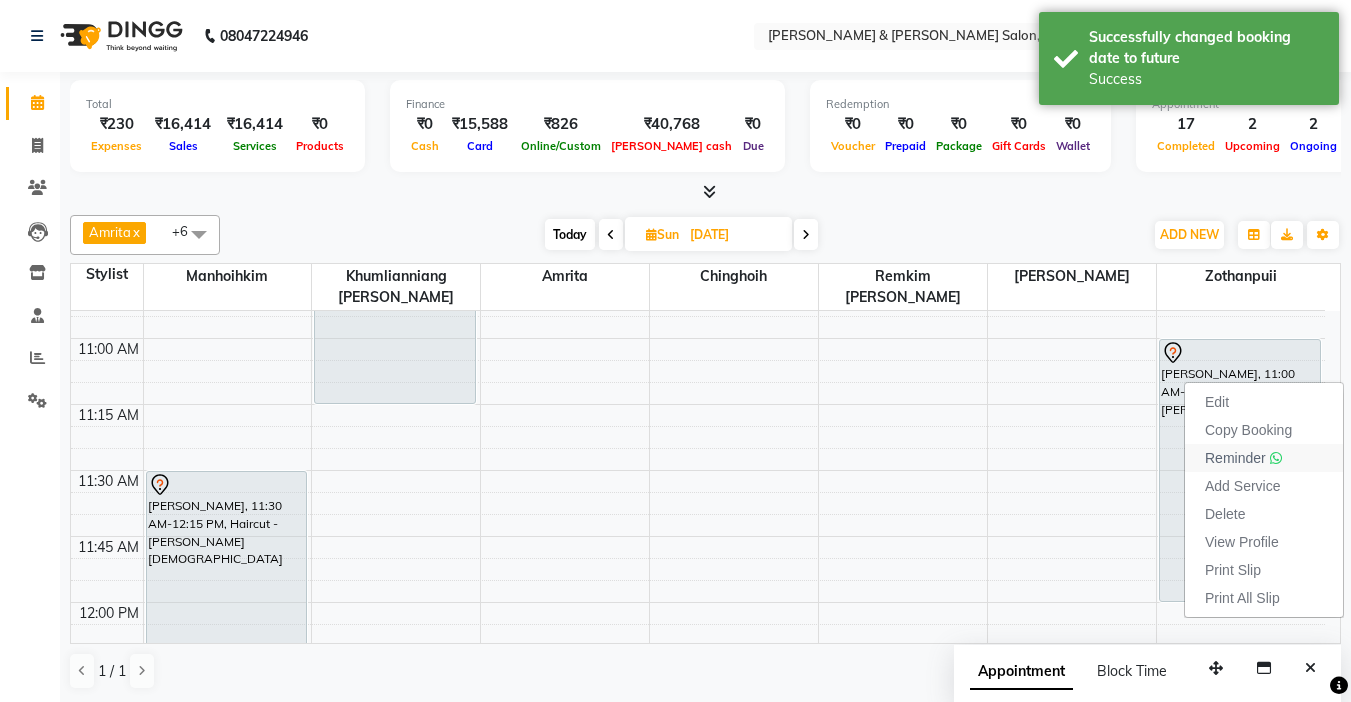 click on "Reminder" at bounding box center (1235, 458) 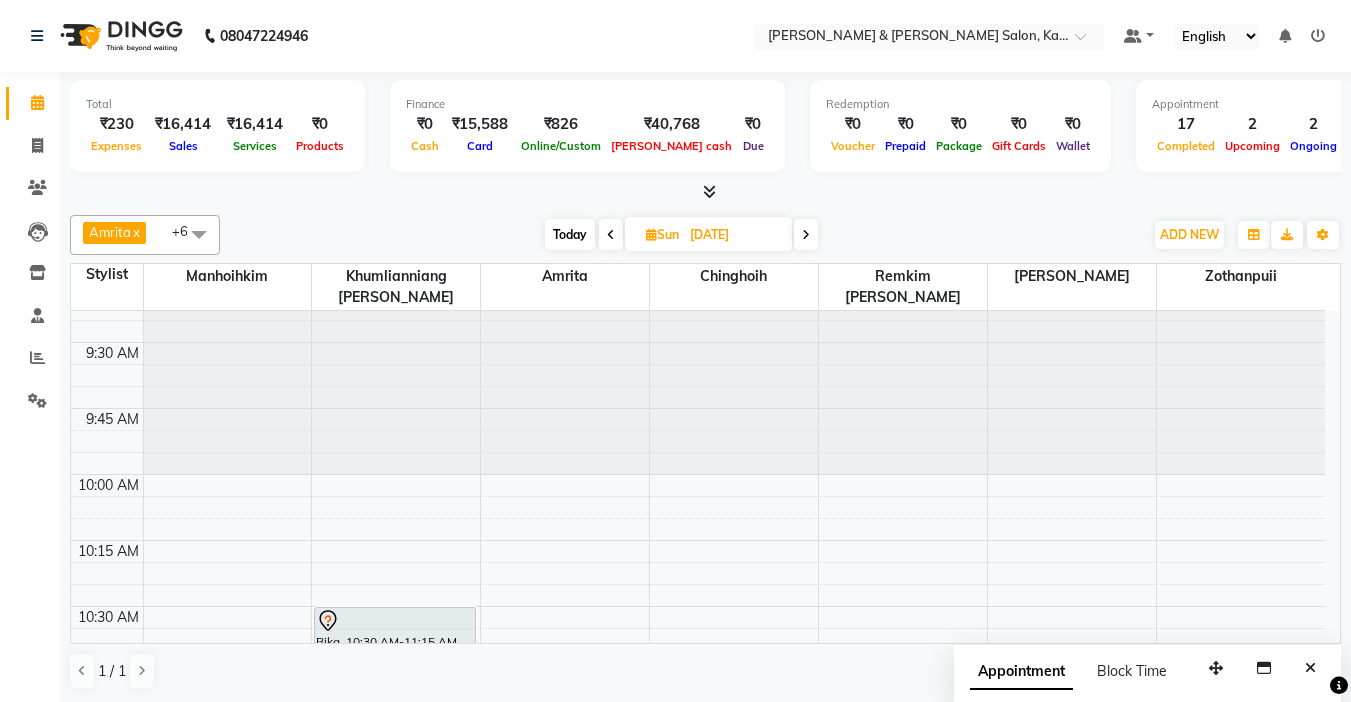 click on "Today" at bounding box center (570, 234) 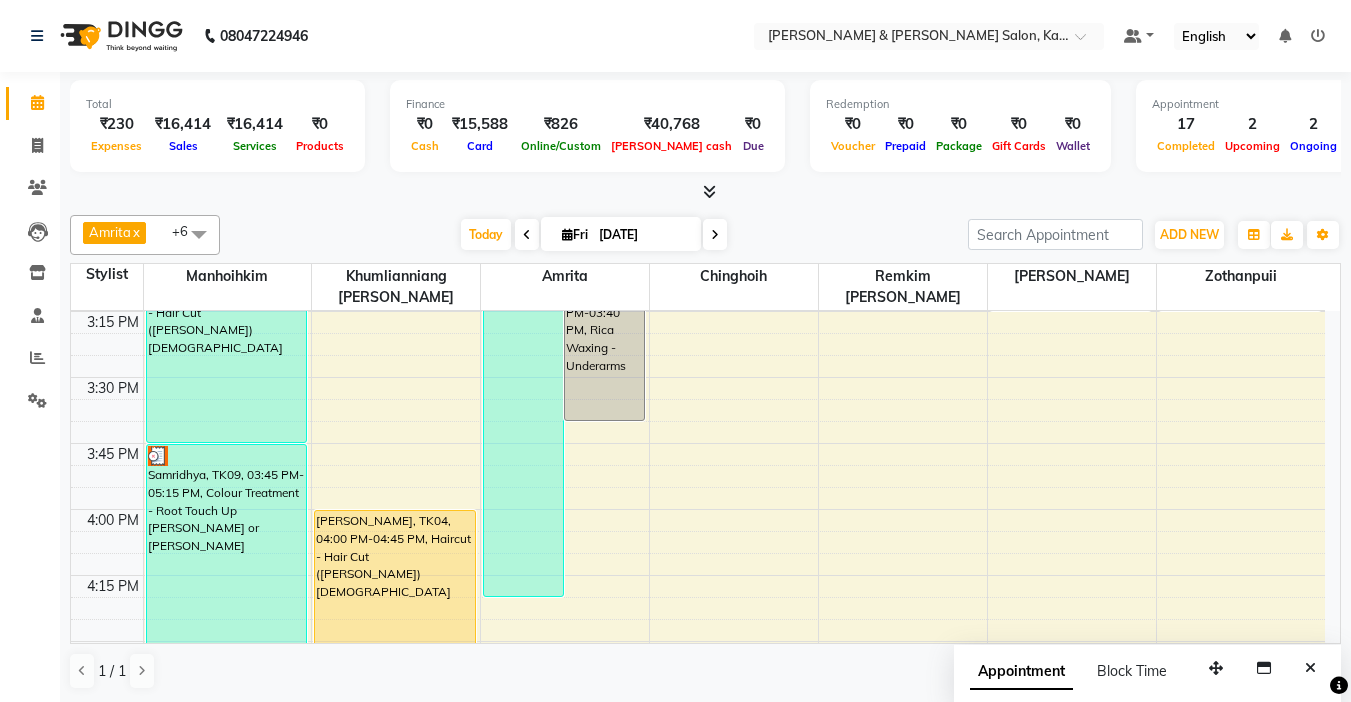 scroll, scrollTop: 1449, scrollLeft: 0, axis: vertical 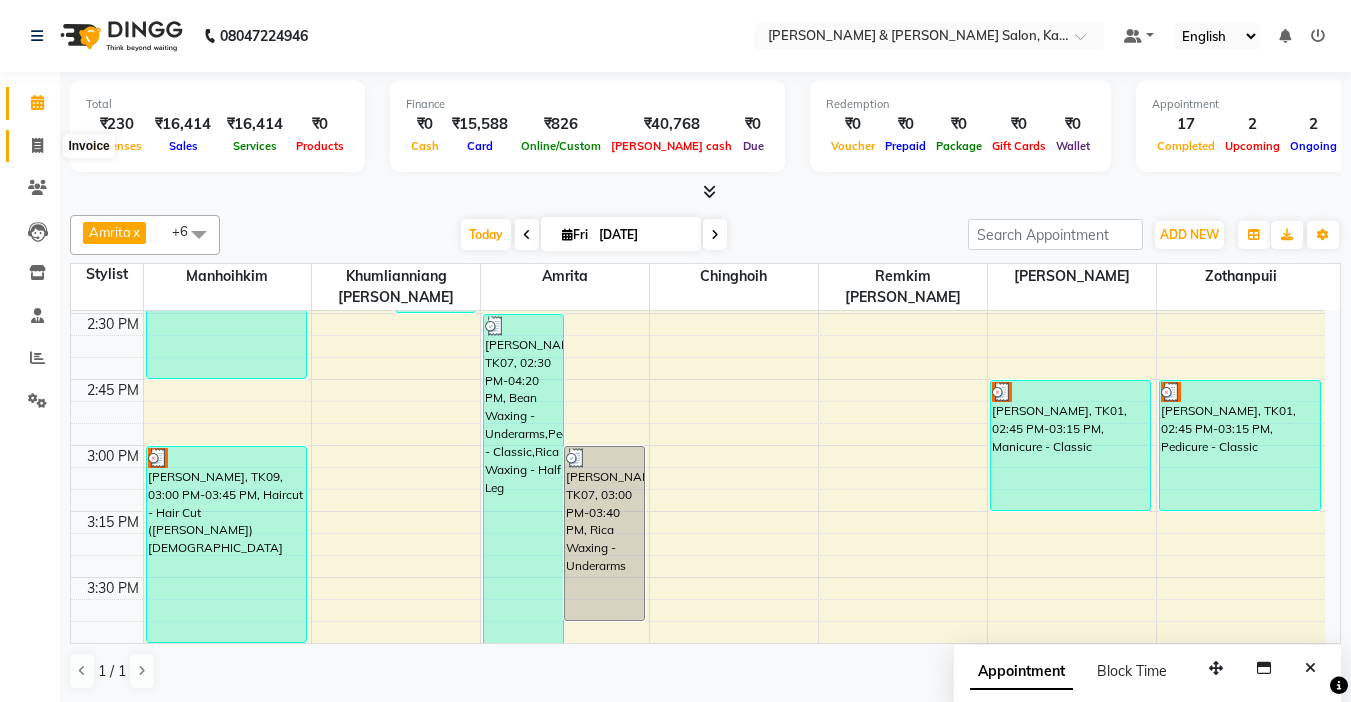 click 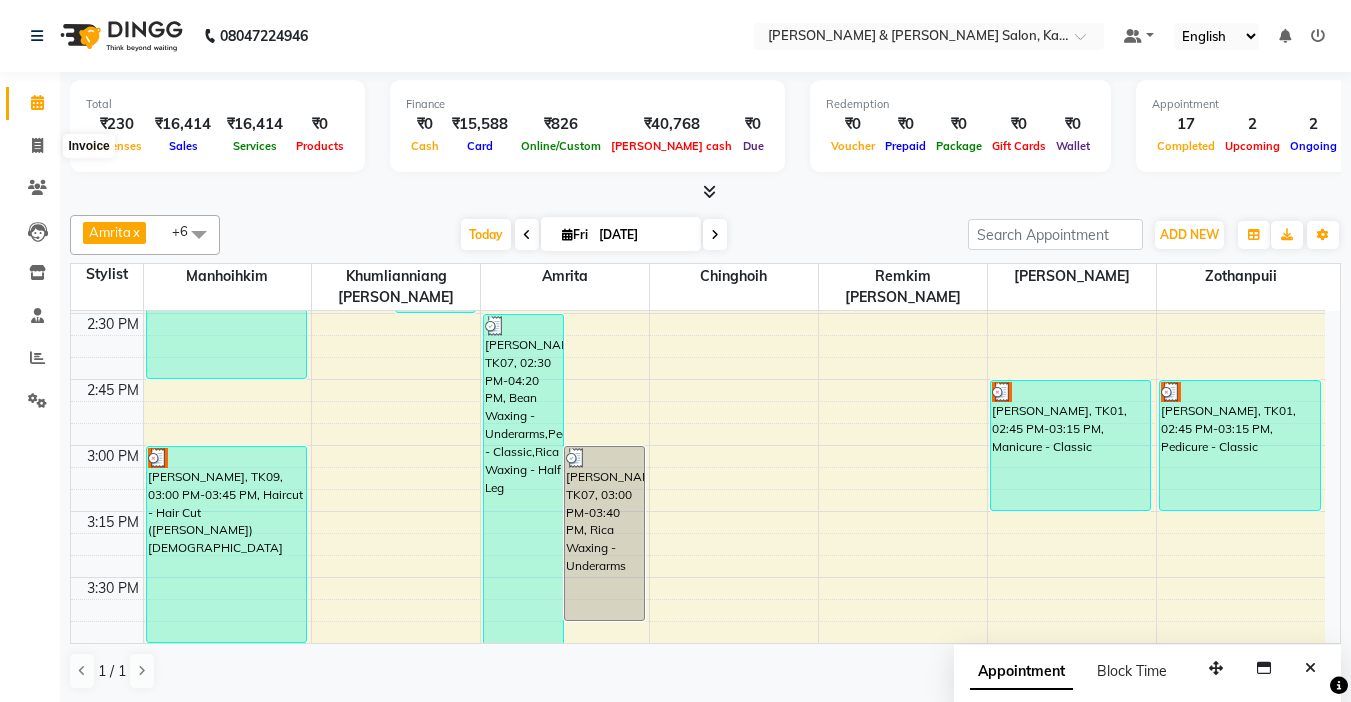 select on "service" 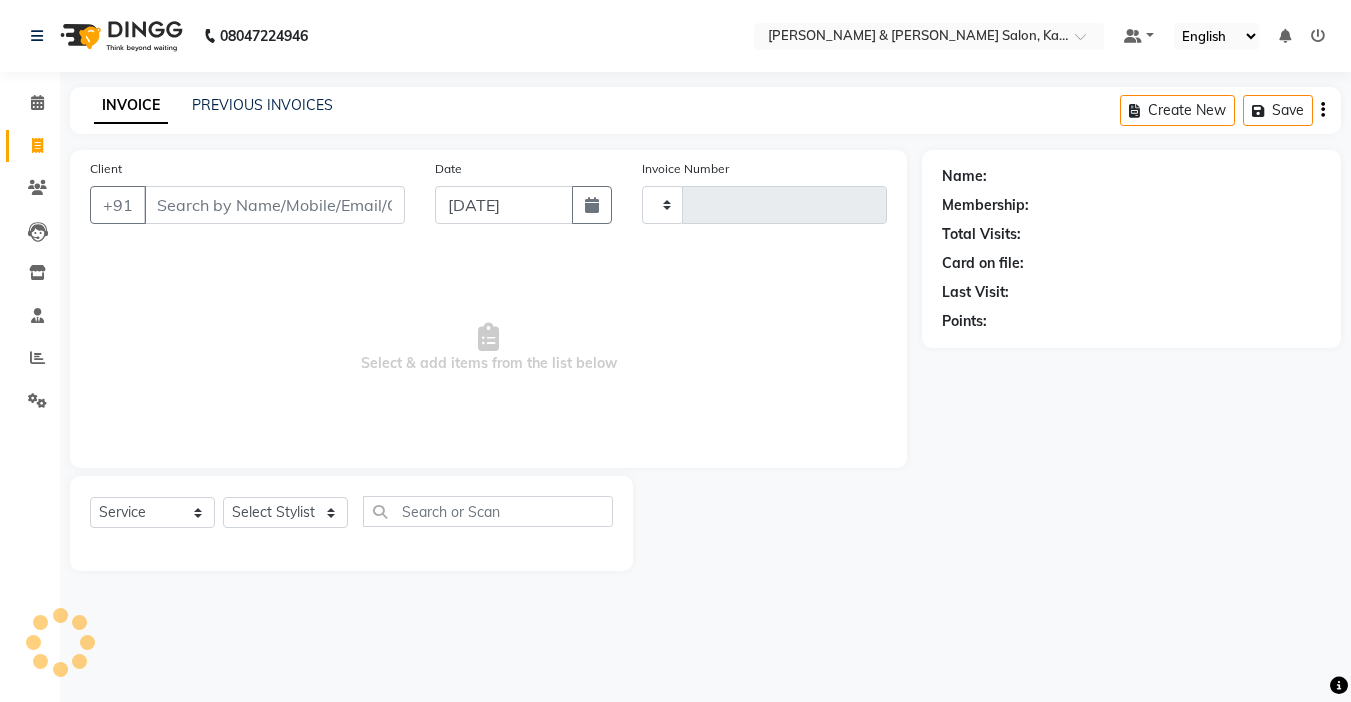 type on "0742" 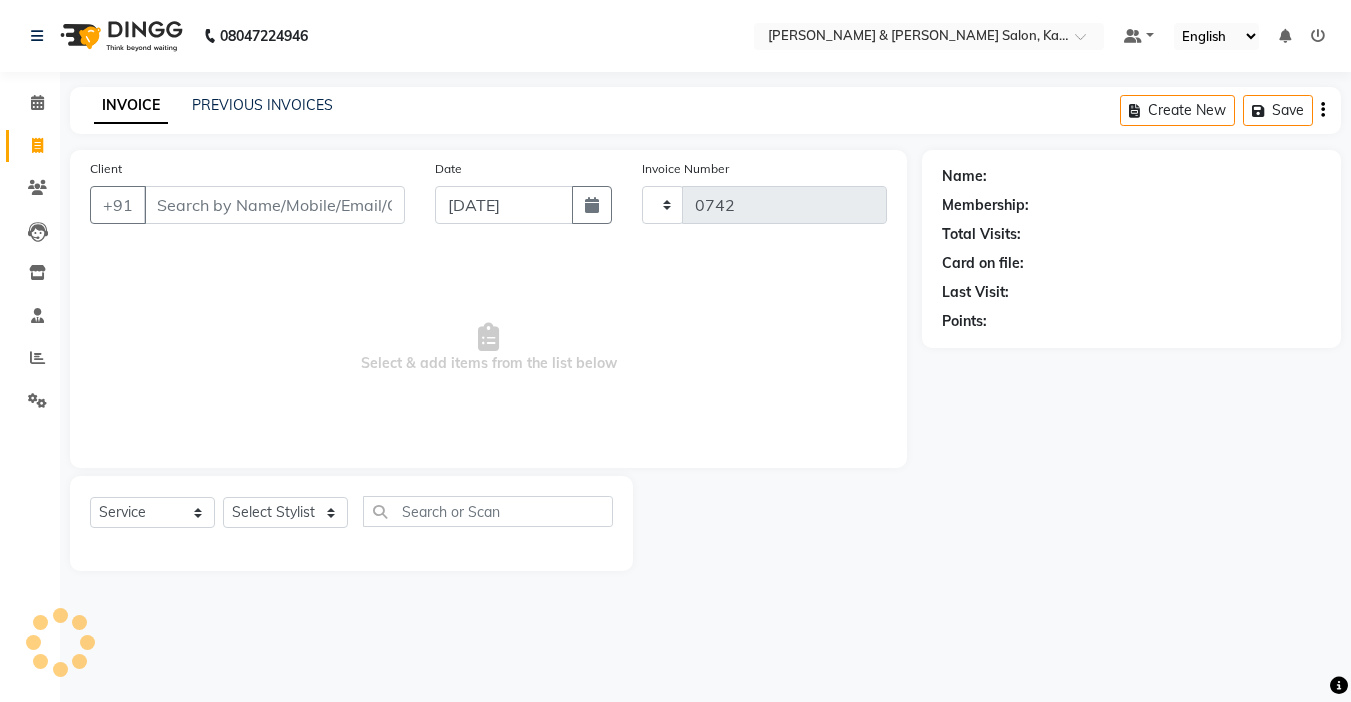 select on "7750" 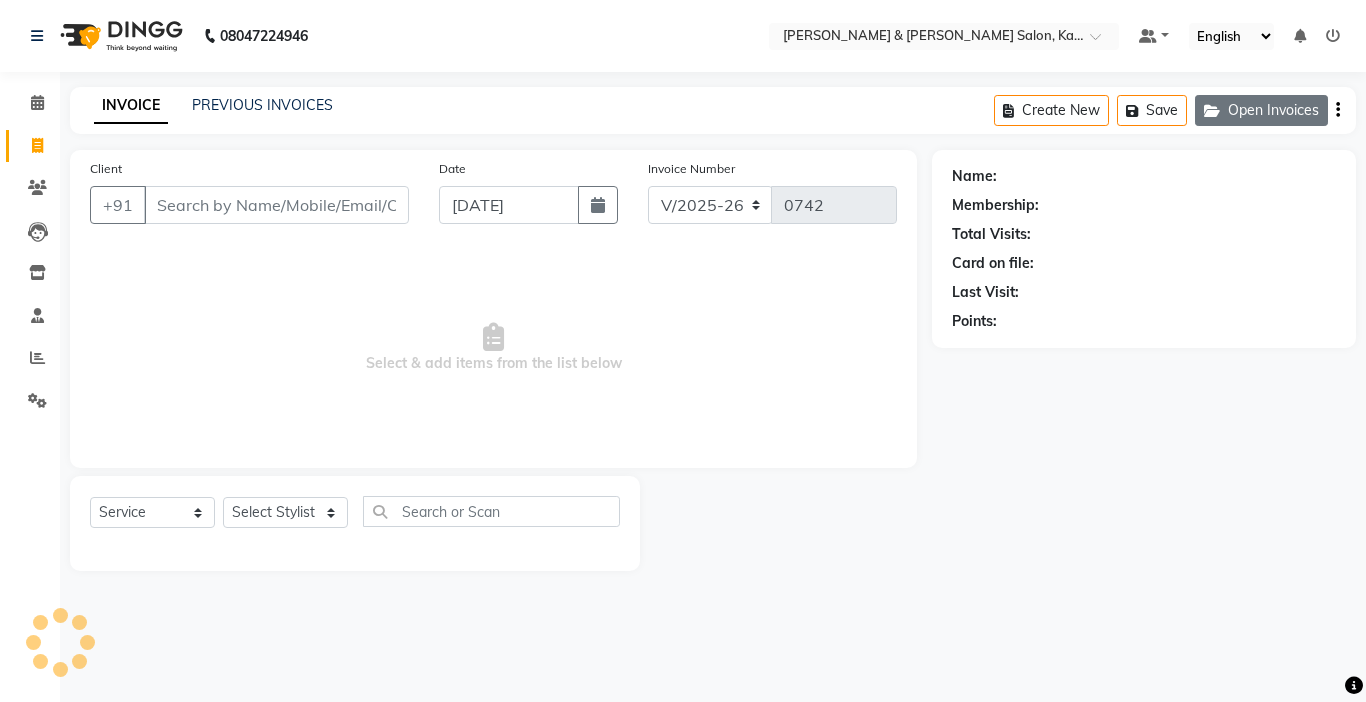 click on "Open Invoices" 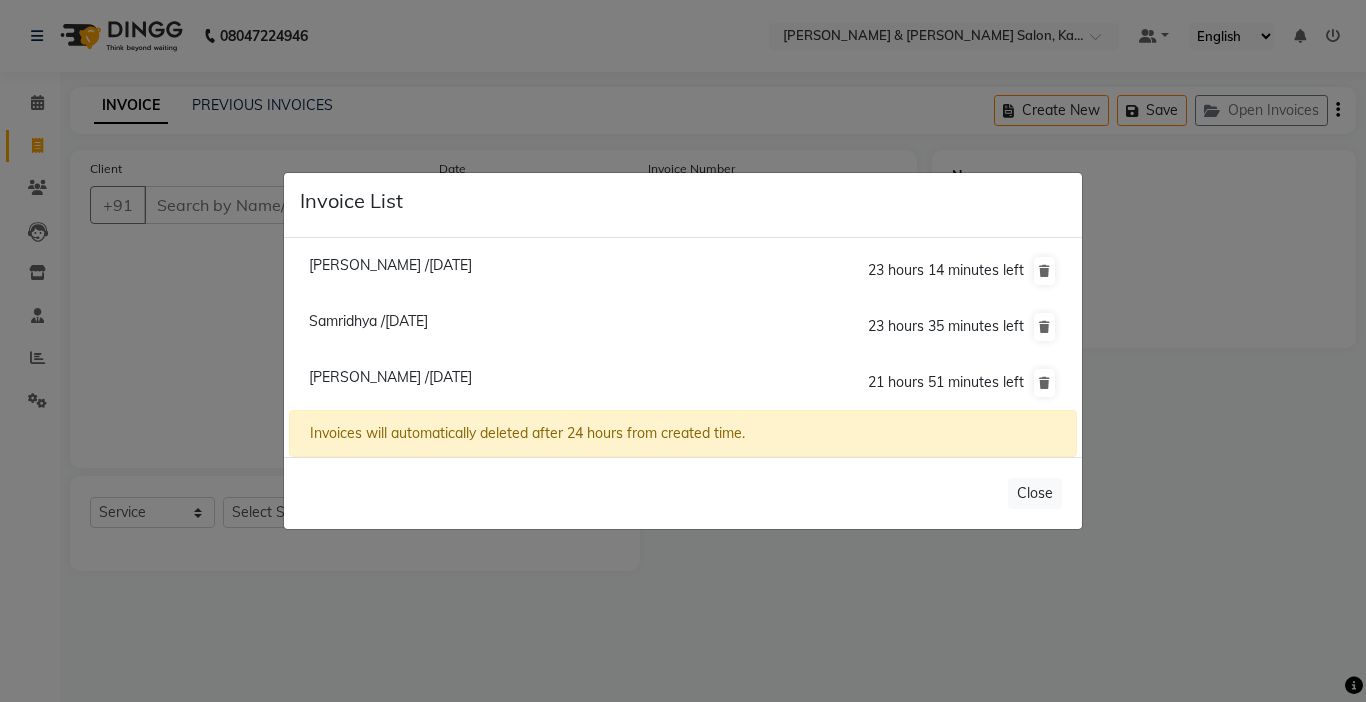click on "[PERSON_NAME] /[DATE]" 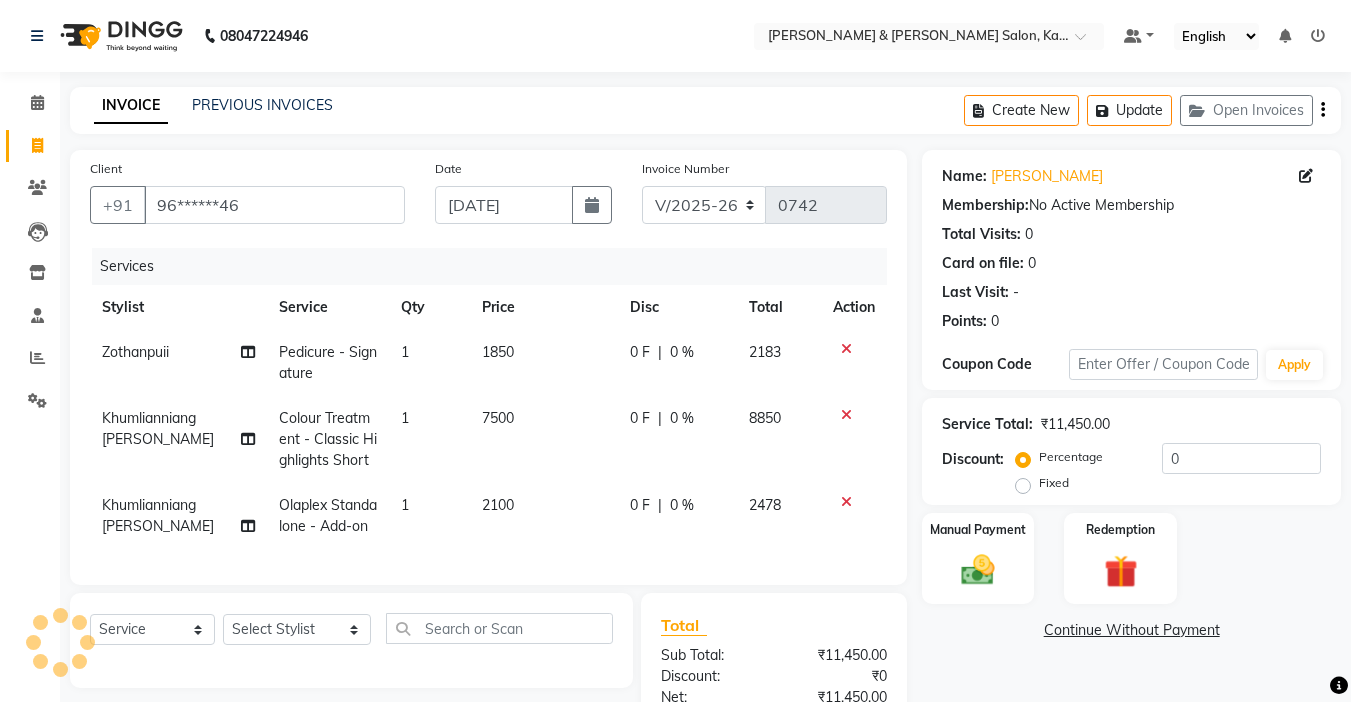 scroll, scrollTop: 100, scrollLeft: 0, axis: vertical 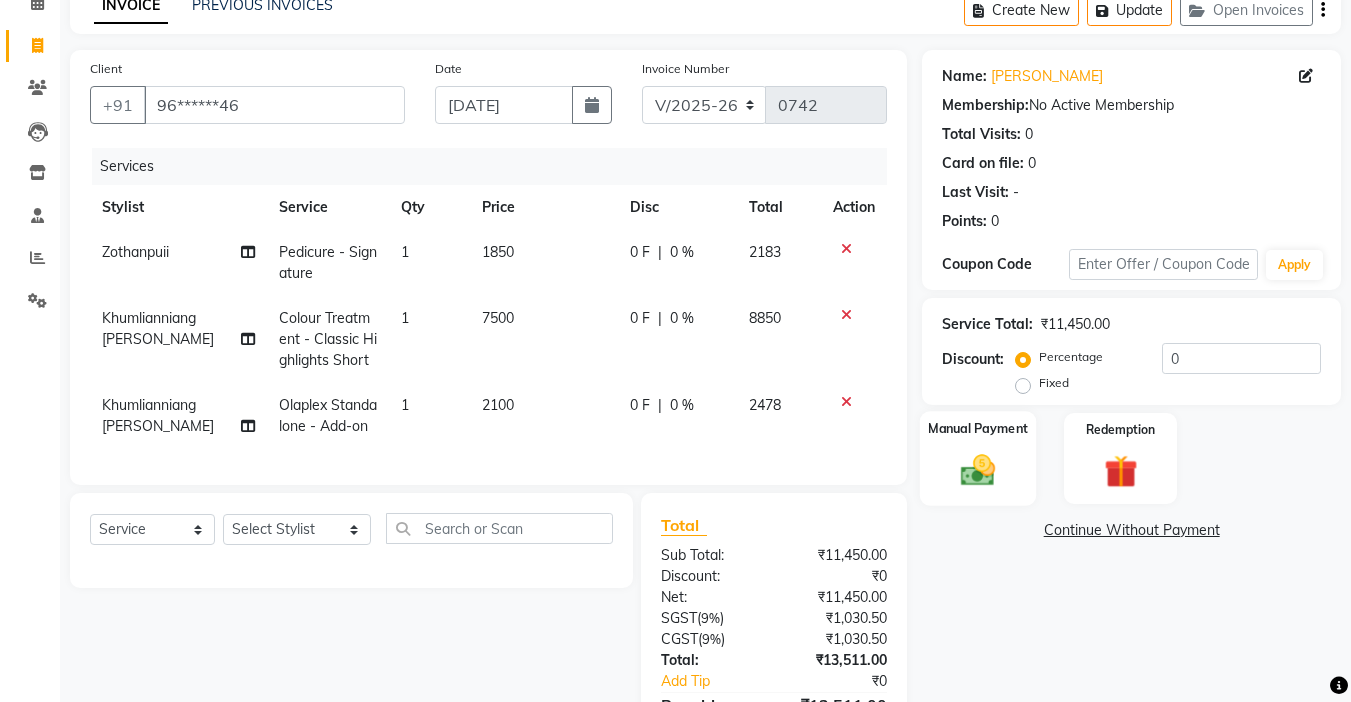 click 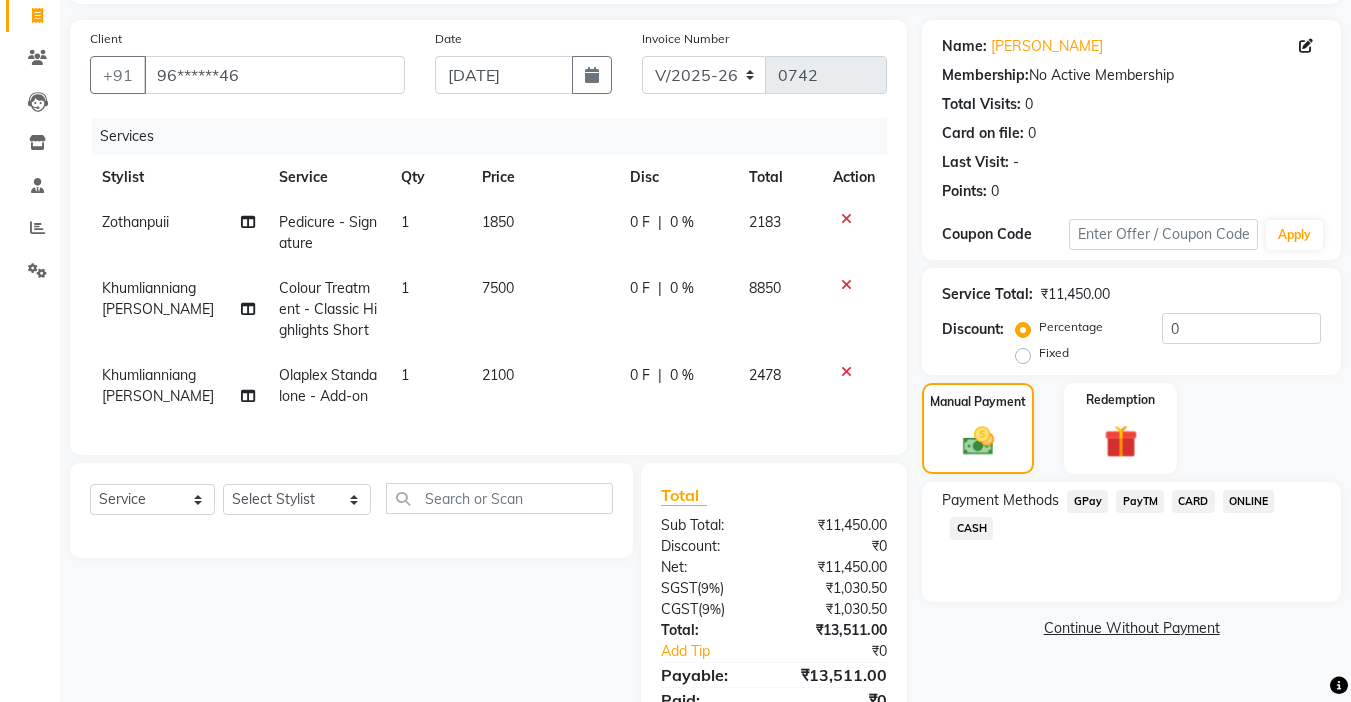 scroll, scrollTop: 230, scrollLeft: 0, axis: vertical 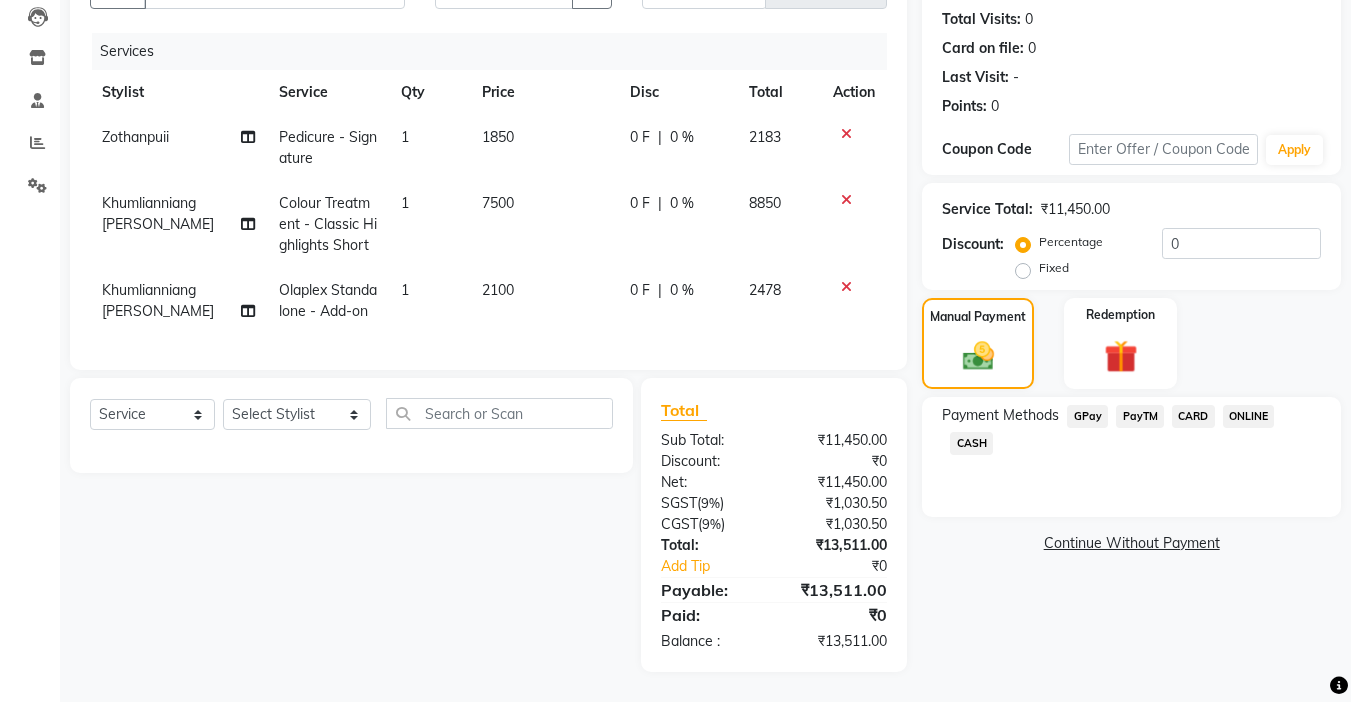 click on "CARD" 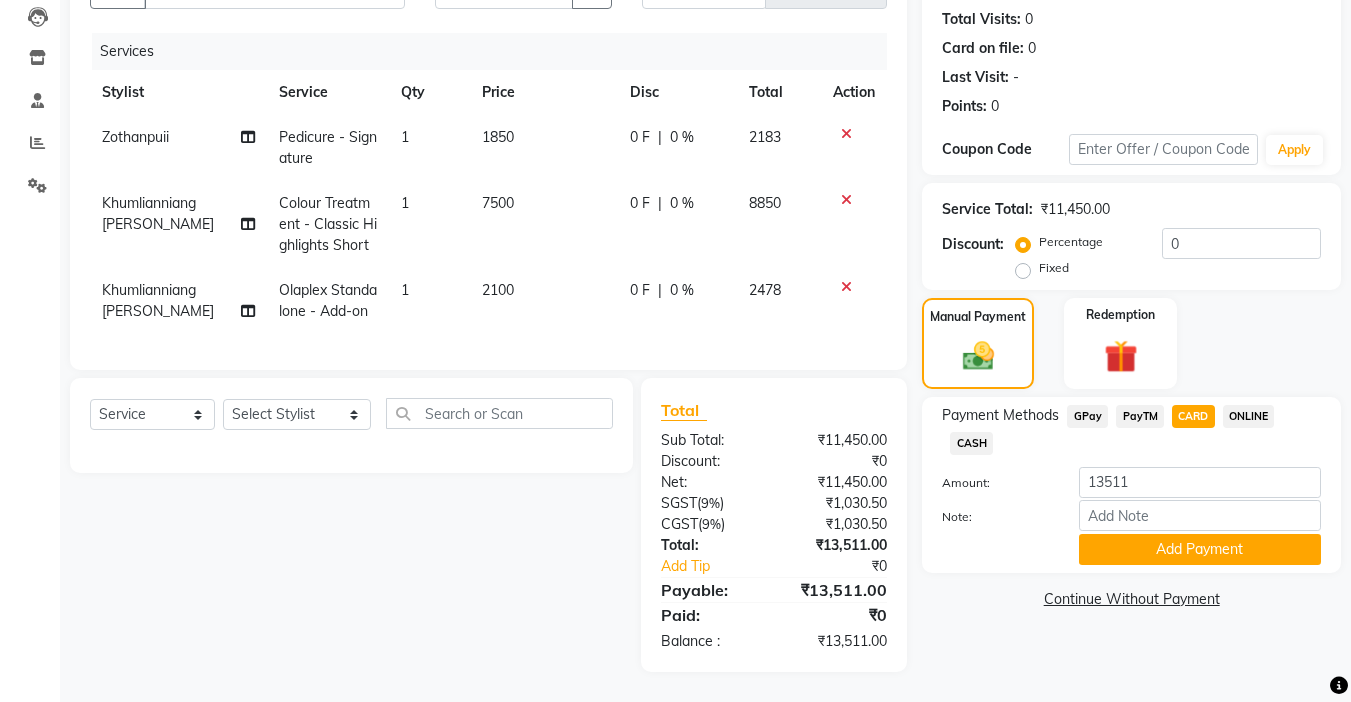 scroll, scrollTop: 130, scrollLeft: 0, axis: vertical 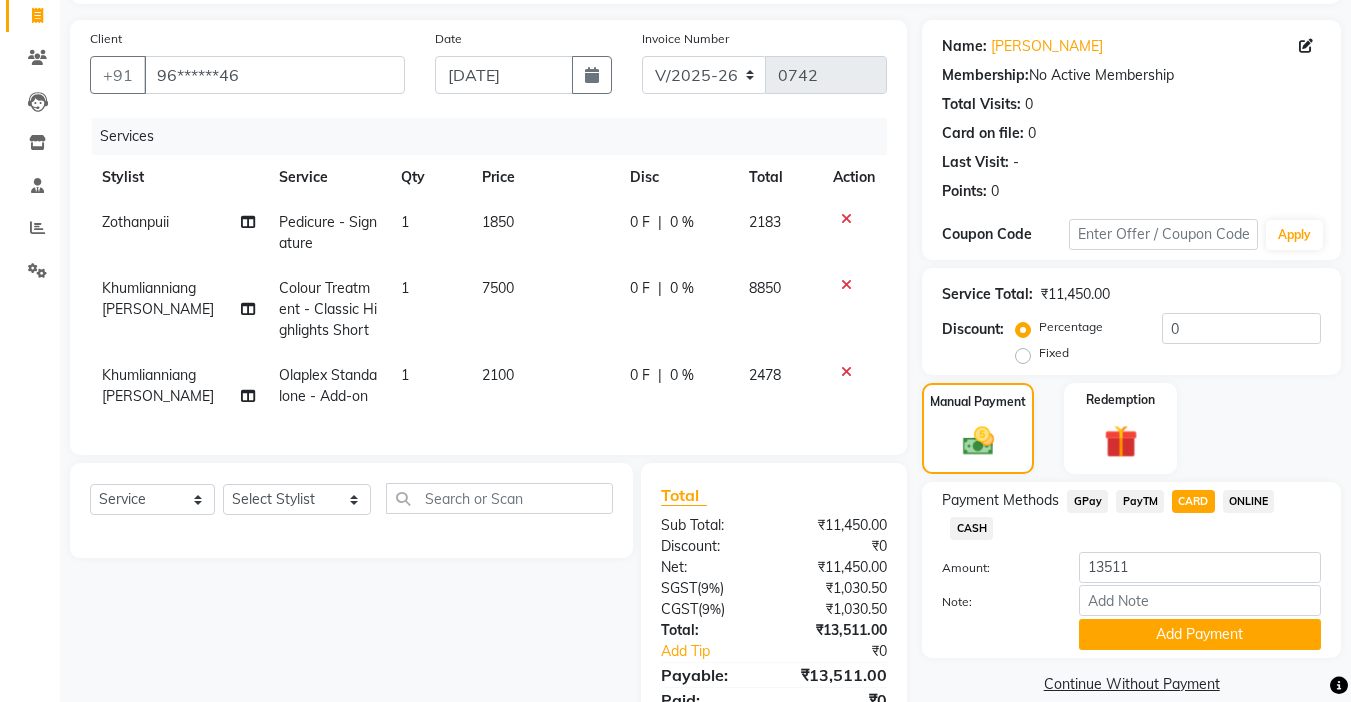 click on "0 %" 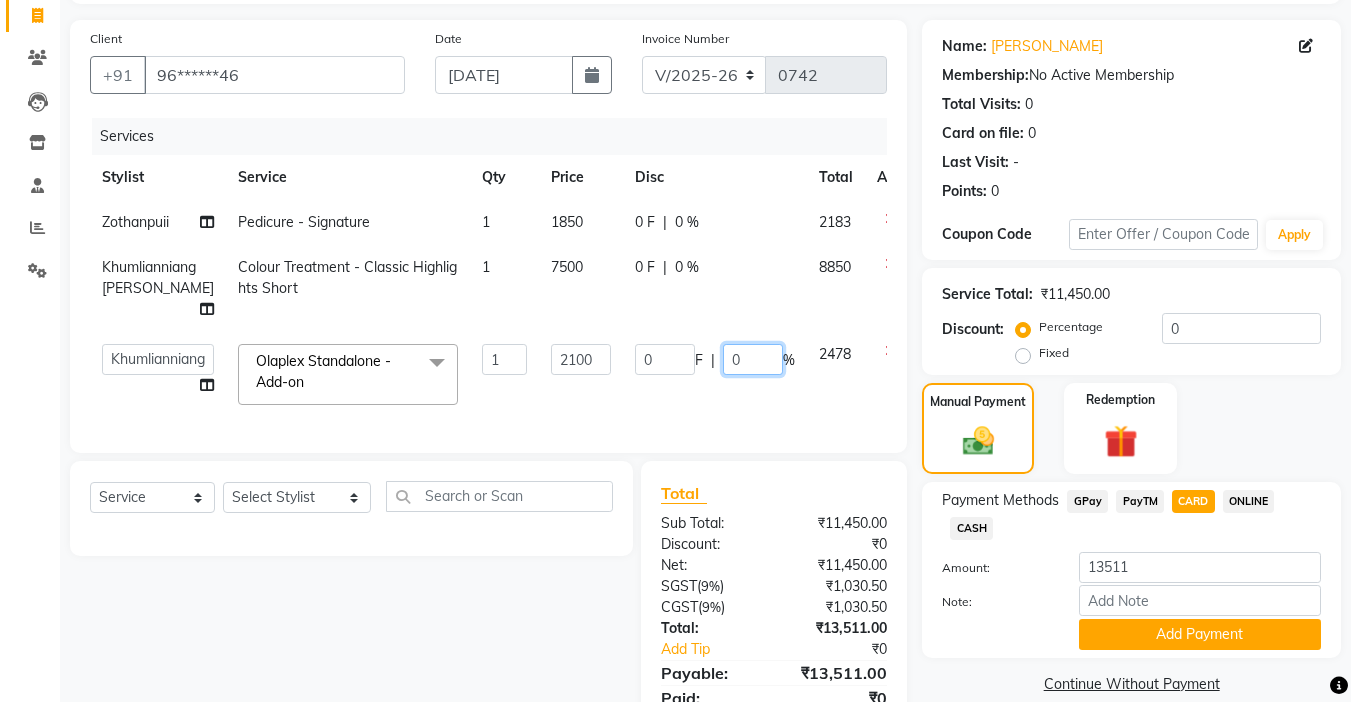 click on "0" 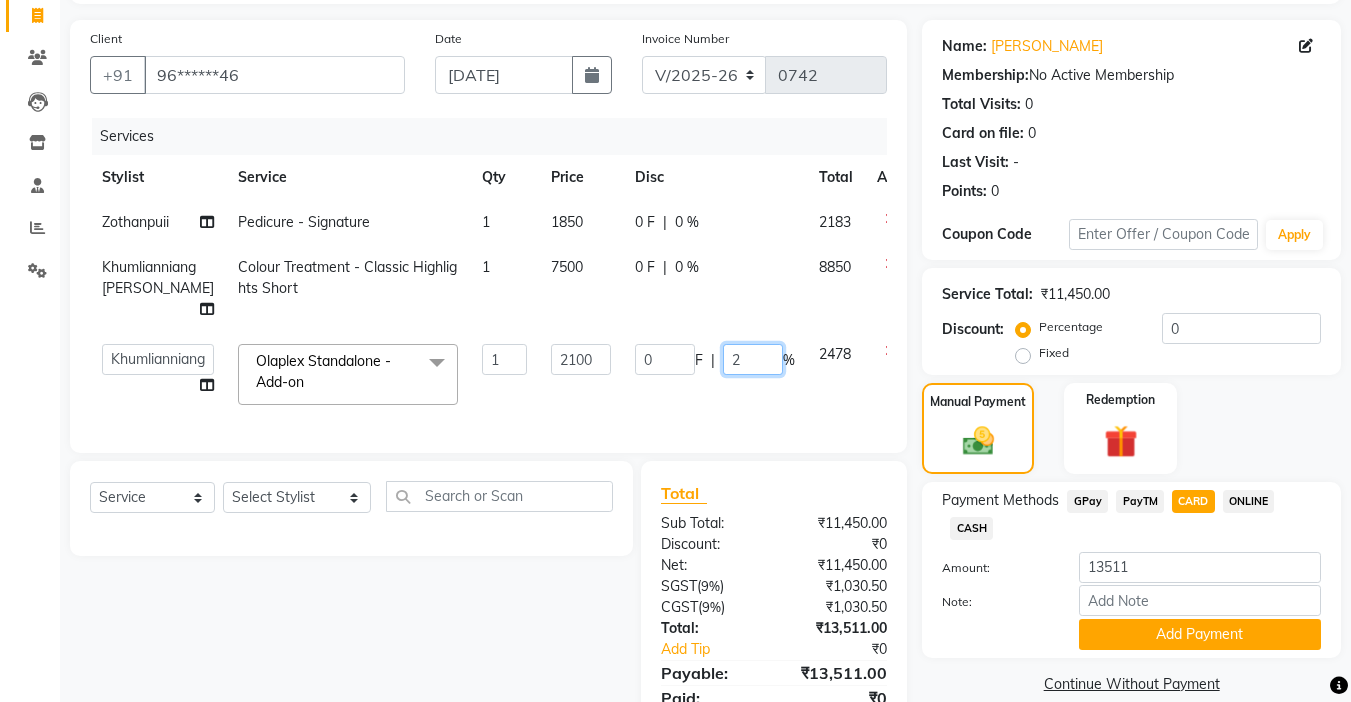 type on "20" 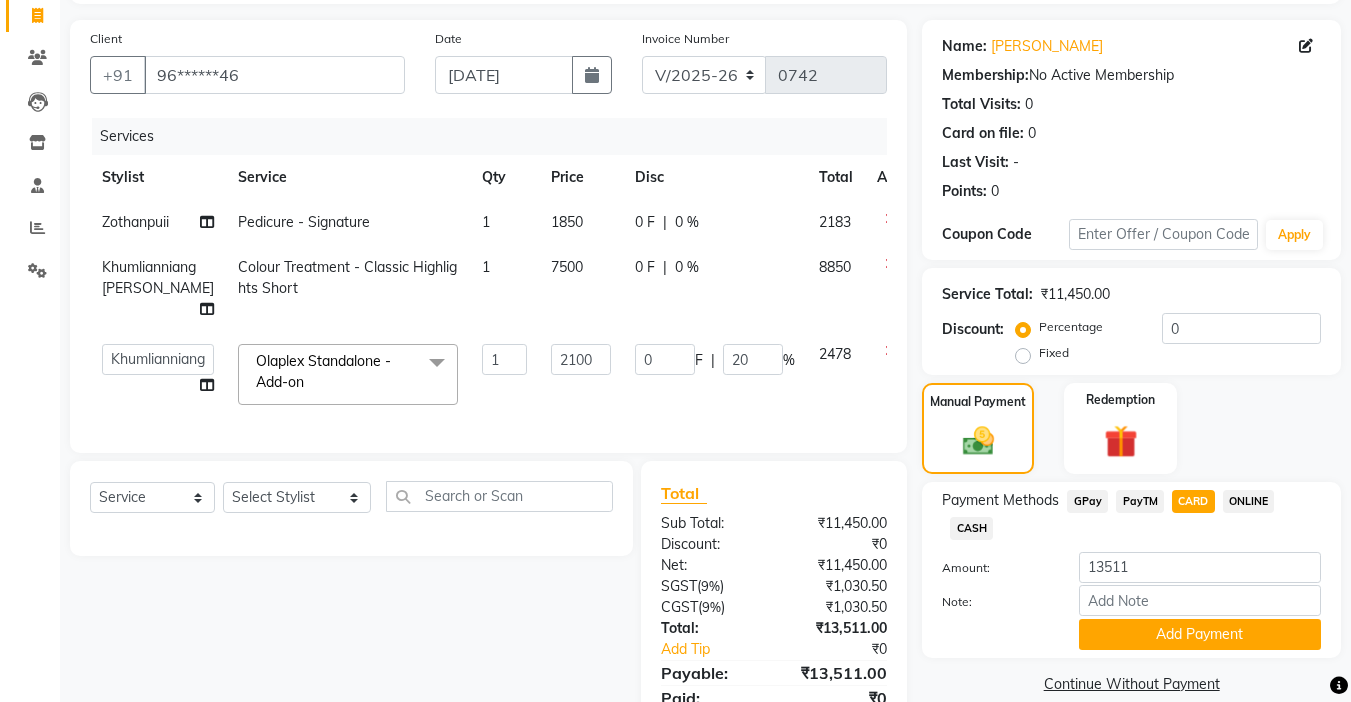 click on "Services Stylist Service Qty Price Disc Total Action Zothanpuii Pedicure - Signature 1 1850 0 F | 0 % 2183 Khumlianniang Guite Colour Treatment - Classic Highlights Short 1 7500 0 F | 0 % 8850  Amrita   Anna   Boicy   Chinghoih   Khumlianniang Guite   Linda Chingmuan Niang   Manager   Manhoihkim   Protima Kami   Remkim Tonsing   Sonia vaiphei    Steve .mynlyanSonangaihte   Zothanpuii  Olaplex Standalone  - Add-on  x Haircut - Hair Cut (Kim) Female Haircut - Senior Stylist Female Haircut - Stylist Female Haircut - Kim Male Haircut - Senior Stylist Male Haircut - Stylist Male Hairspa signature Intense treatment  Janssen cleanup Janssen Brightening Haircut - Niang Male Hair Cut (Niang) Female Beard trim Nose wax rica  uper lip wax chin wax Blowdry - Stylist Blowdry - Short Blowdry - Medium Blowdry - Long Blowdry - Shampoo, Conditioning & Blastdry Blowdry - Very long  Styling with Heated Tools - Short Styling with Heated Tools - Medium Styling with Heated Tools - Long Hair Updo Olaplex Standalone  - Short Opi 1" 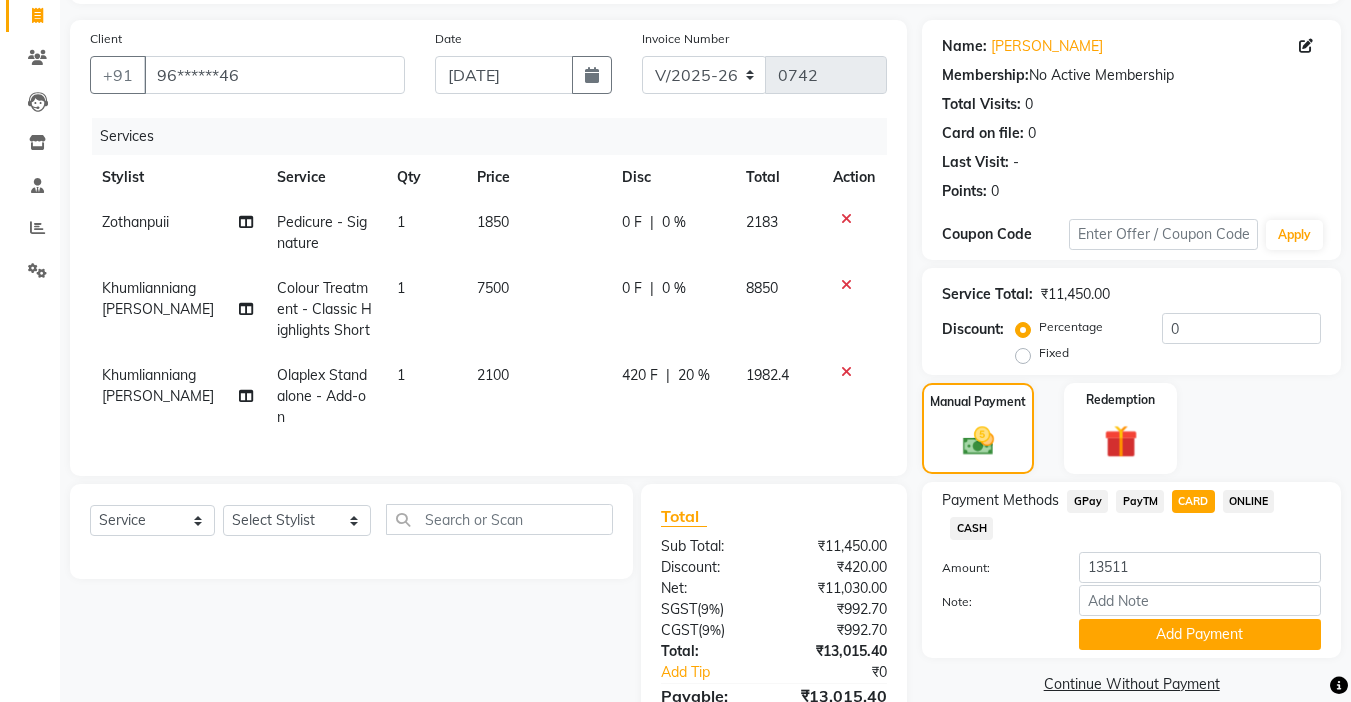 click on "0 %" 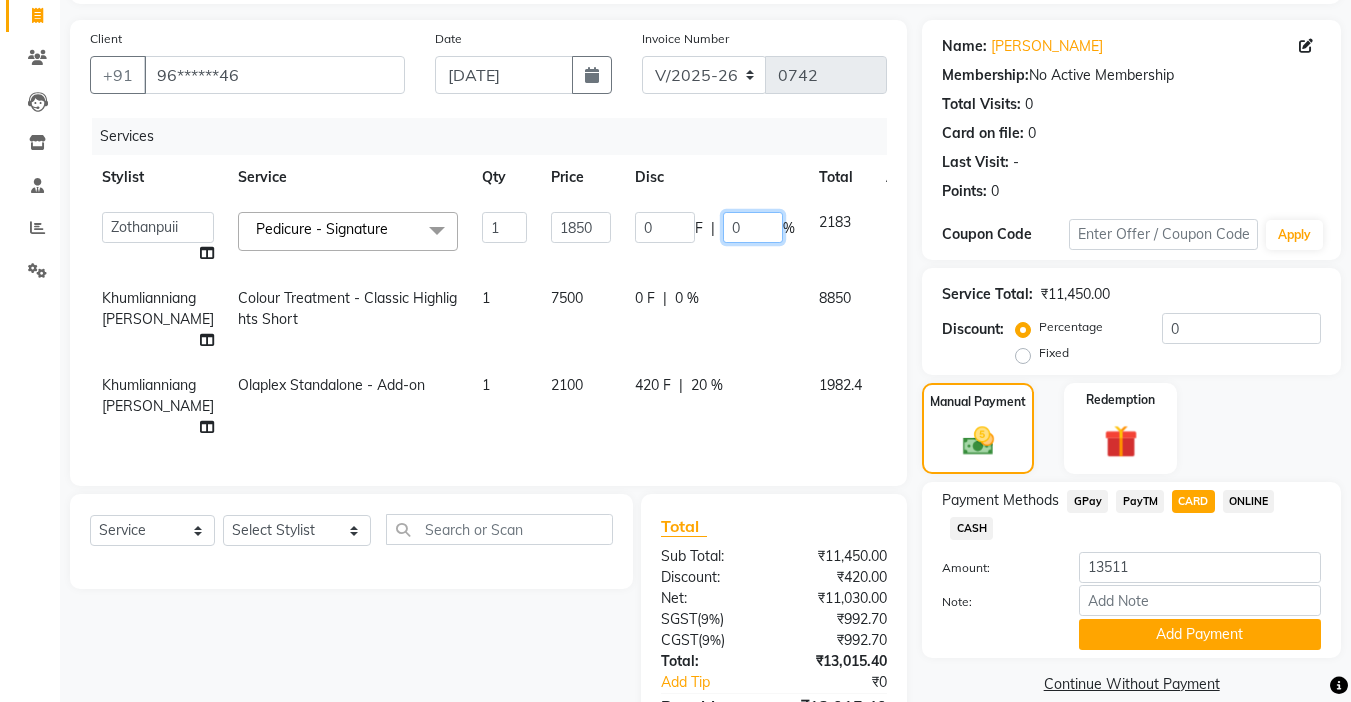 click on "0" 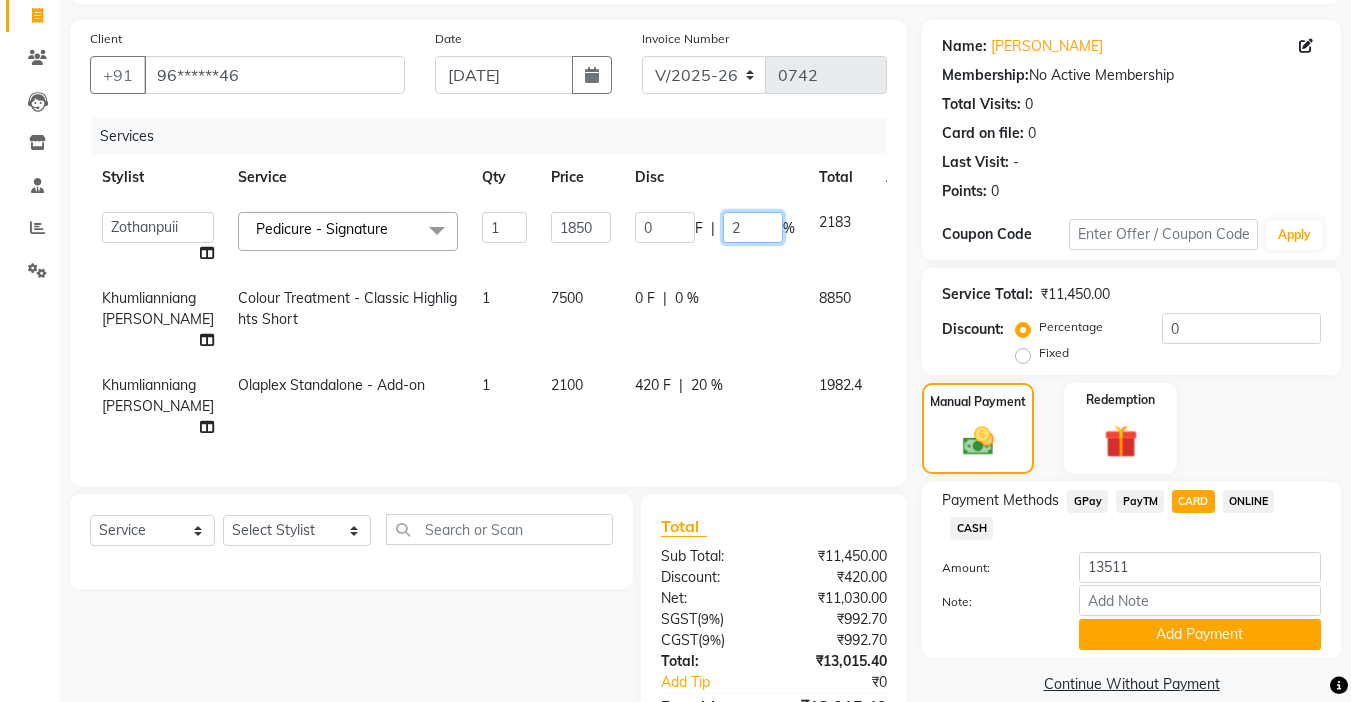type on "20" 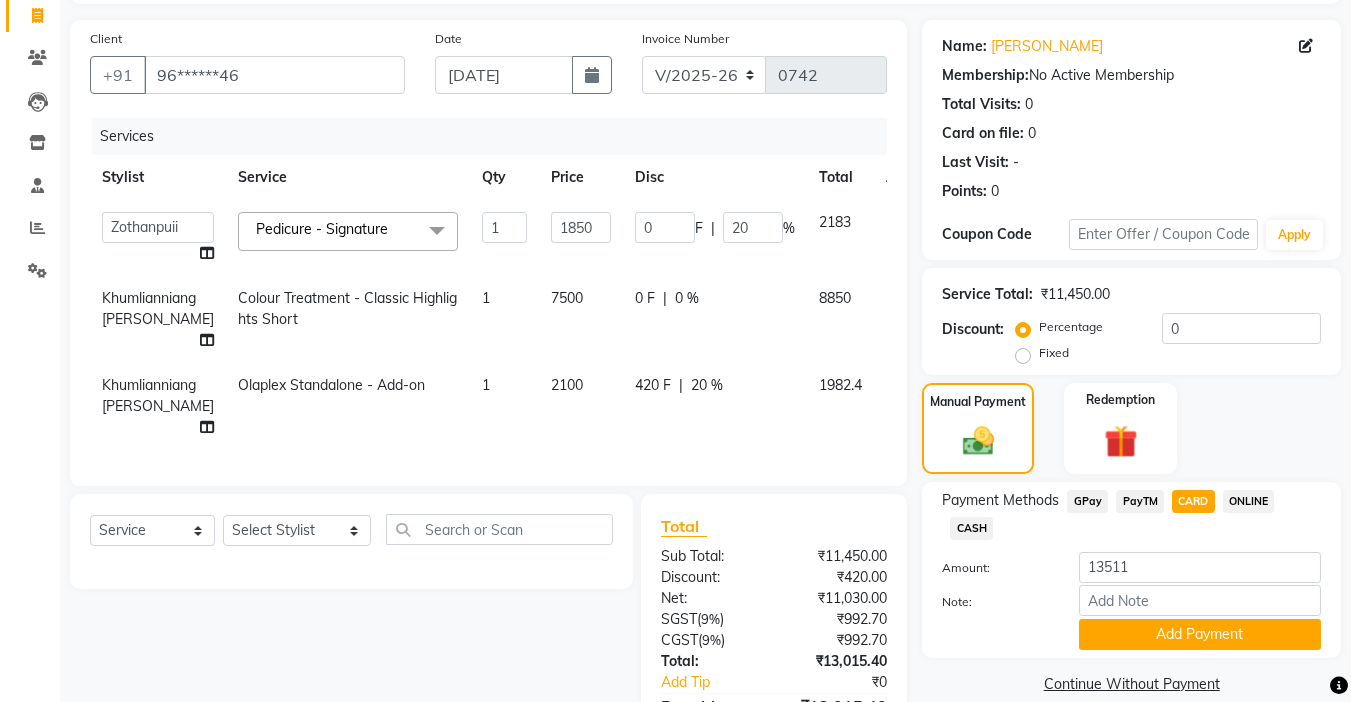 click on "Client +91 96******46 Date [DATE] Invoice Number V/2025 V/[PHONE_NUMBER] Services Stylist Service Qty Price Disc Total Action  Amrita   [PERSON_NAME] [PERSON_NAME] [PERSON_NAME]   Manager   Manhoihkim   [PERSON_NAME] [PERSON_NAME]   Remkim [PERSON_NAME] [PERSON_NAME] .mynlyanSonangaihte   Zothanpuii  Pedicure - Signature  x Haircut - Hair Cut ([PERSON_NAME]) [DEMOGRAPHIC_DATA] Haircut - Senior Stylist [DEMOGRAPHIC_DATA] Haircut - Stylist [DEMOGRAPHIC_DATA] Haircut - [PERSON_NAME] [DEMOGRAPHIC_DATA] Haircut - Senior Stylist [DEMOGRAPHIC_DATA] Haircut - Stylist [DEMOGRAPHIC_DATA] Hairspa signature Intense treatment  [PERSON_NAME] cleanup [PERSON_NAME] Brightening Haircut - Niang [DEMOGRAPHIC_DATA] Hair Cut (Niang) [DEMOGRAPHIC_DATA] [PERSON_NAME] trim Nose wax rica  uper lip wax chin wax Blowdry - Stylist Blowdry - Short Blowdry - Medium Blowdry - Long Blowdry - Shampoo, Conditioning & Blastdry Blowdry - Very long  Styling with Heated Tools - Short Styling with Heated Tools - Medium Styling with Heated Tools - Long Hair Updo Hair & Scalp Treatment - Signature Hair Spa Hair & Scalp Treatment - Intense Treatment Threading - Chin Opi" 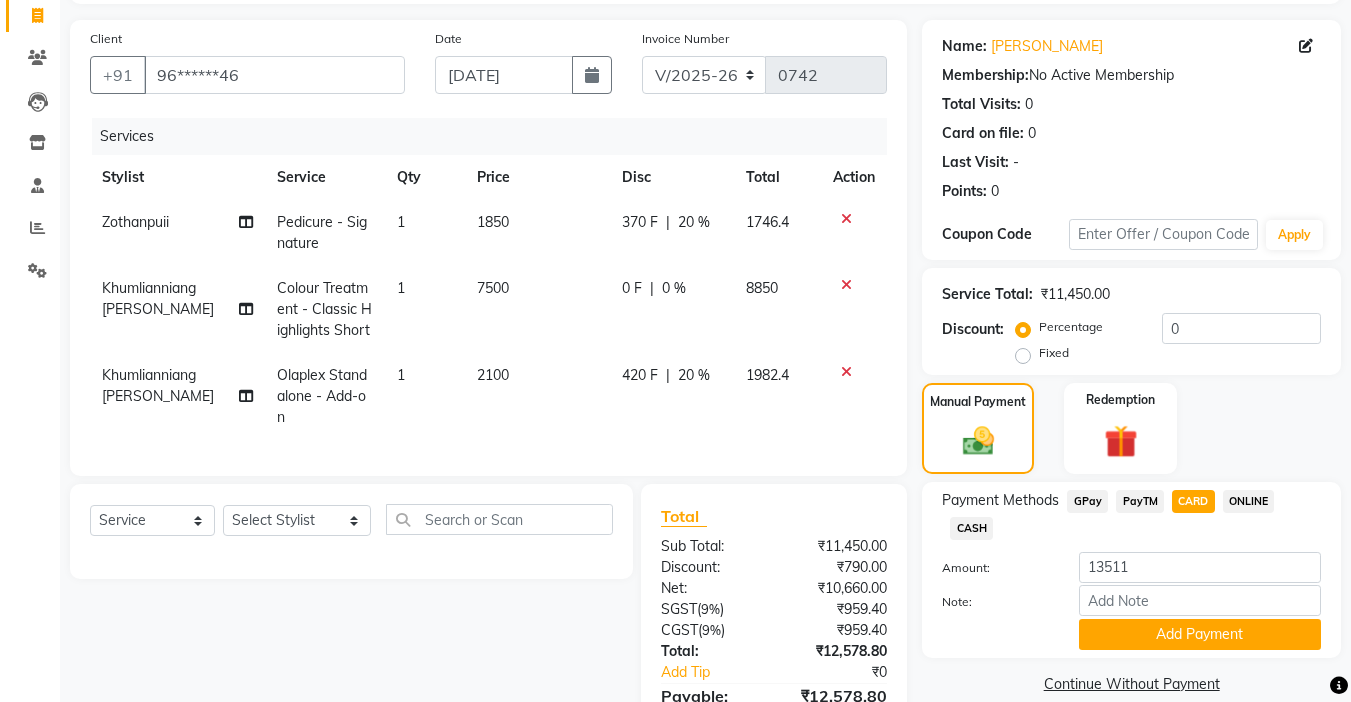 click on "GPay" 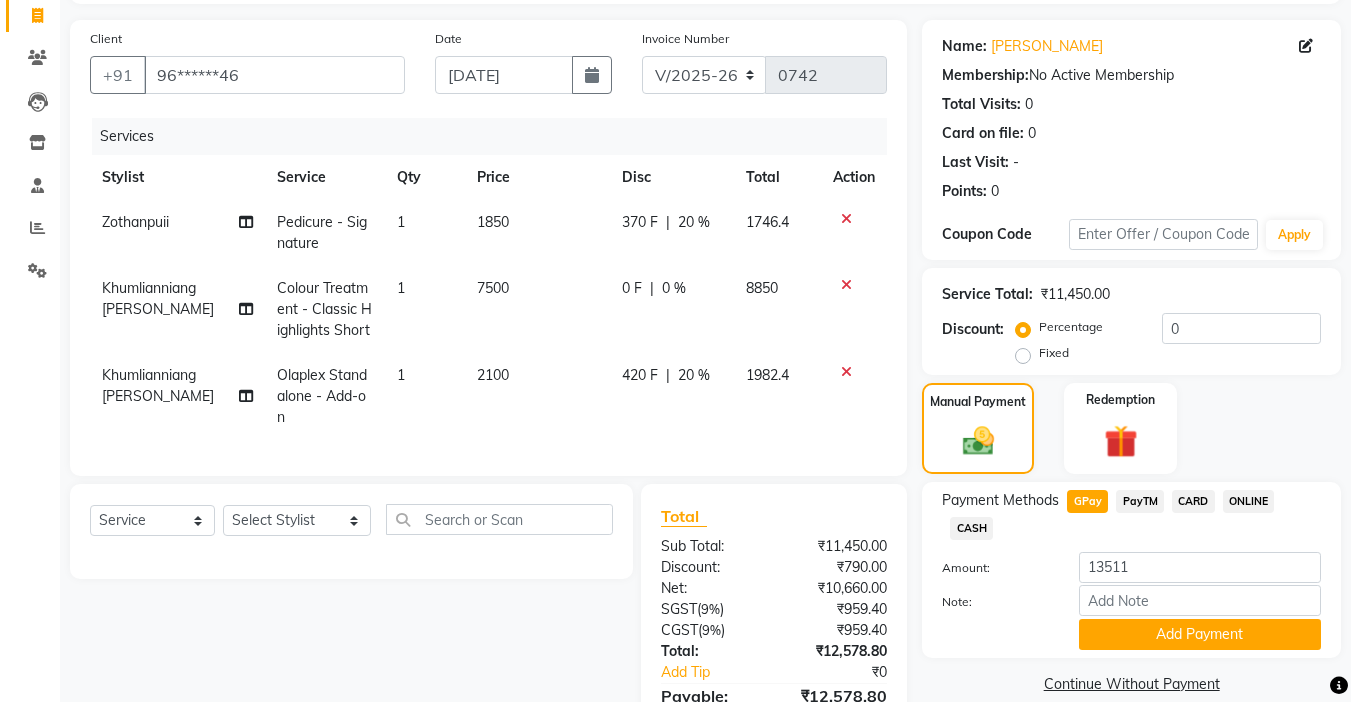 type on "12578.8" 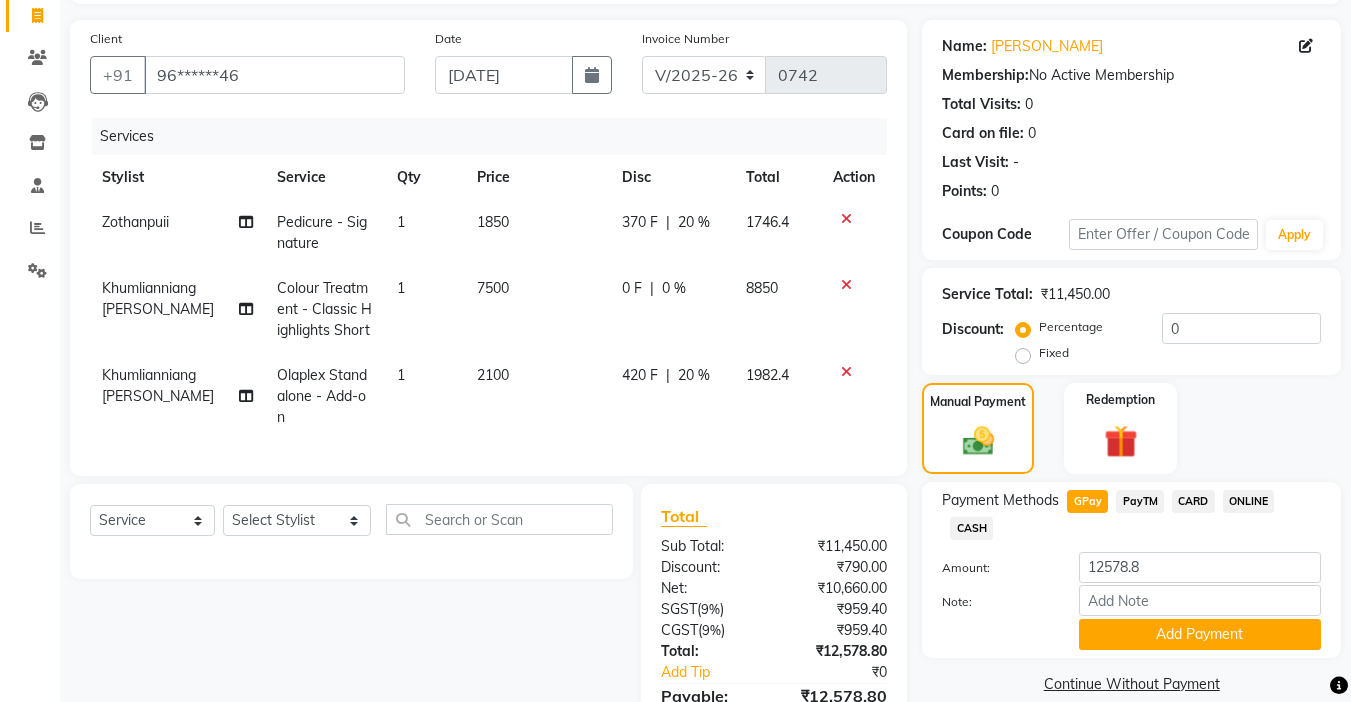scroll, scrollTop: 251, scrollLeft: 0, axis: vertical 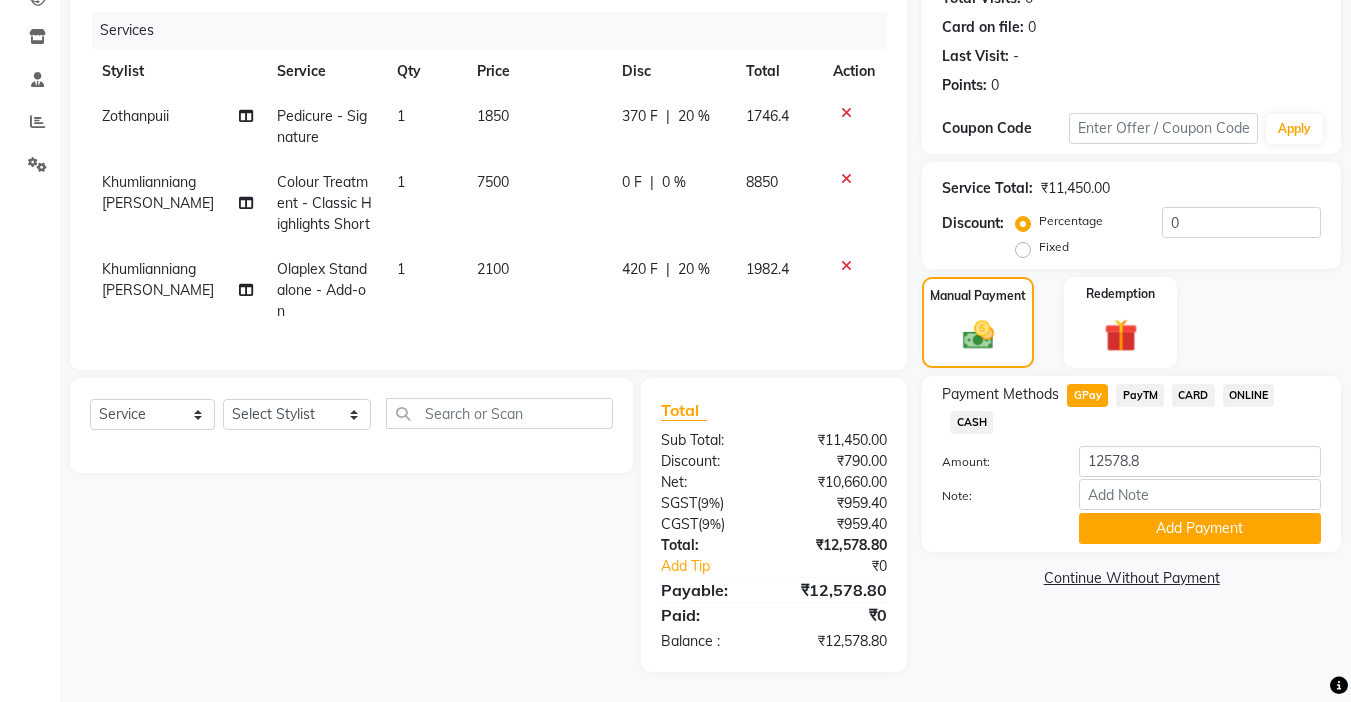 click on "CARD" 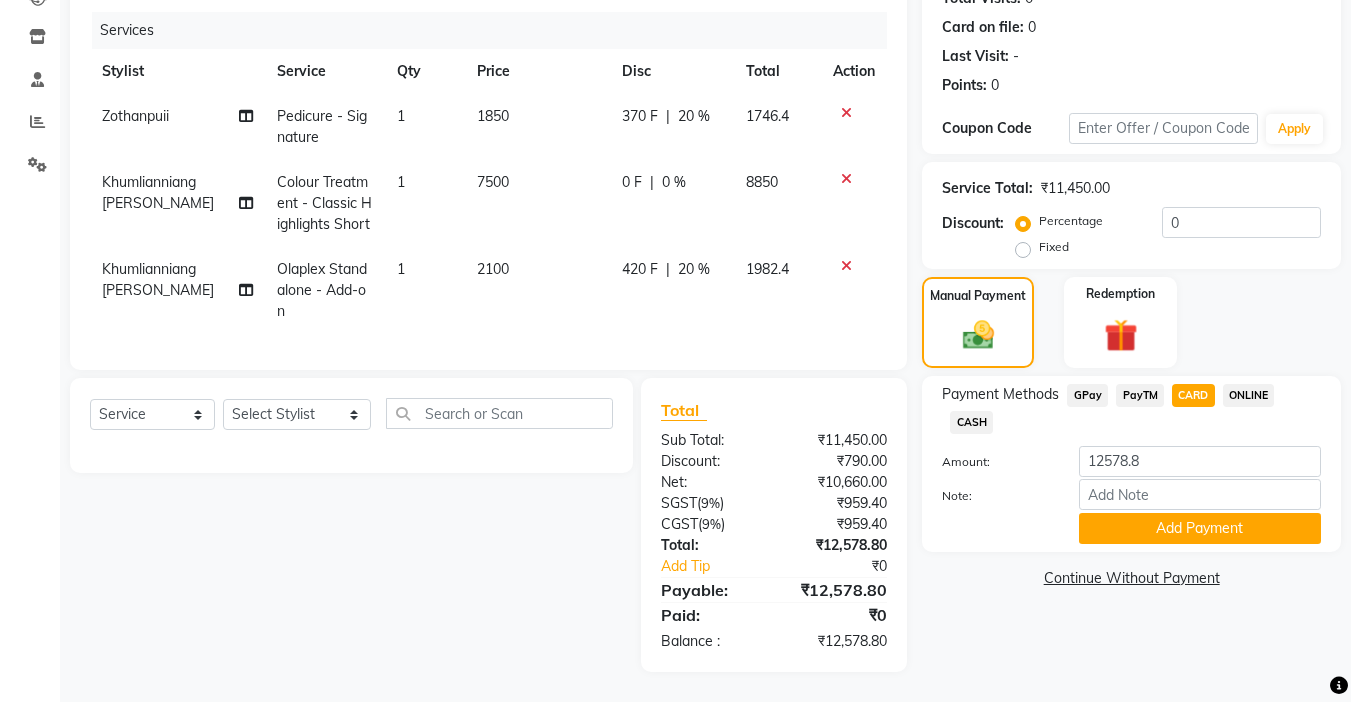 click 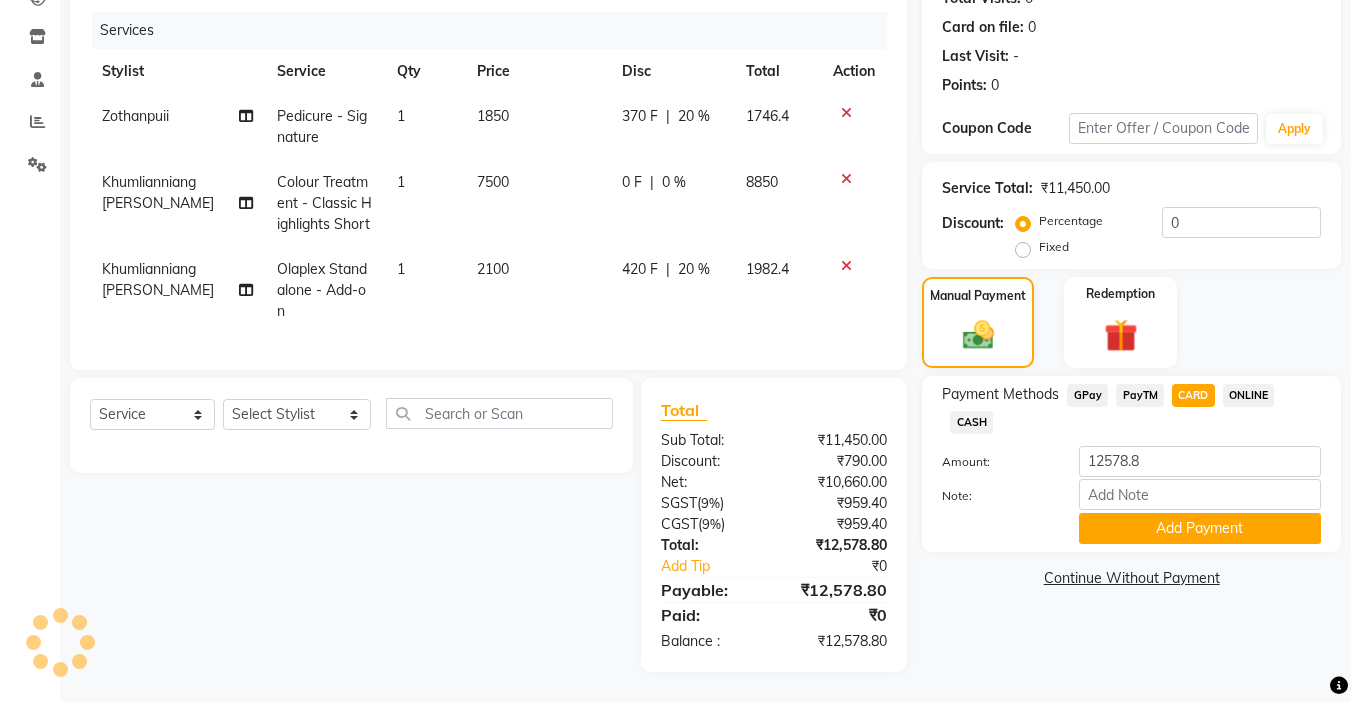 scroll, scrollTop: 51, scrollLeft: 0, axis: vertical 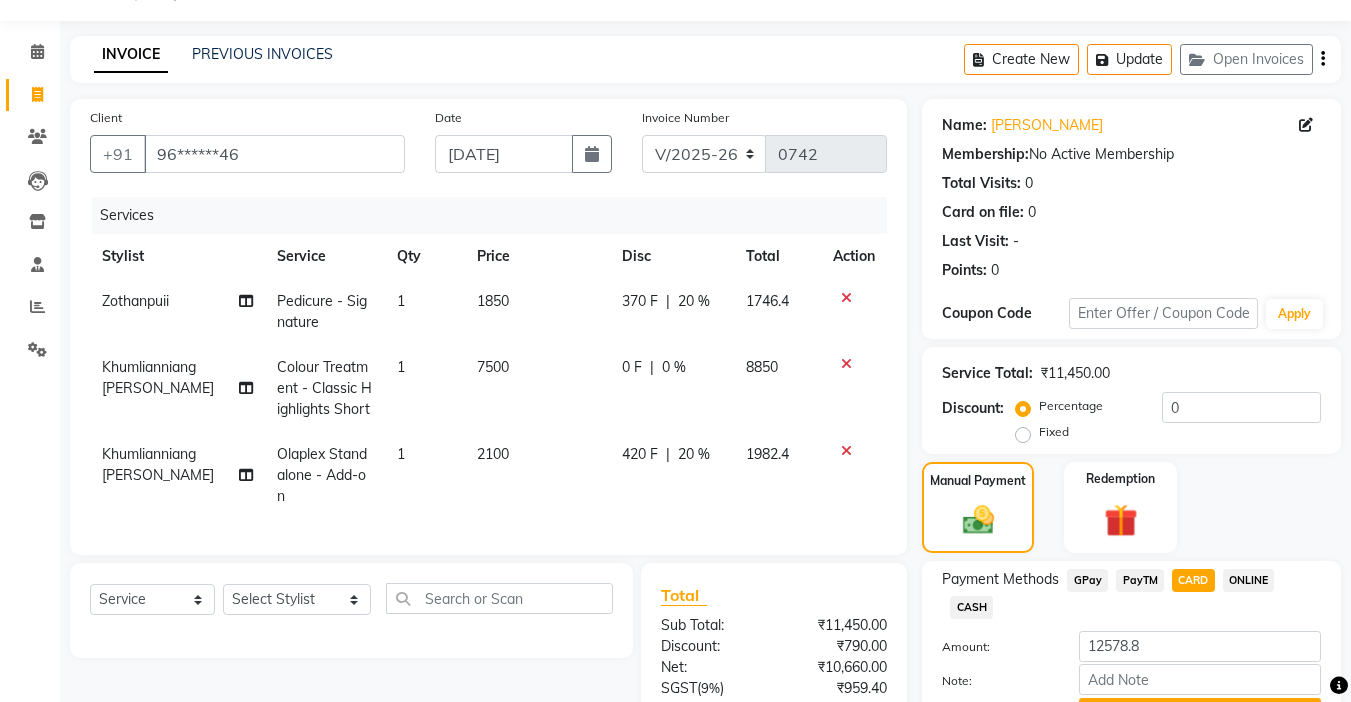 click on "20 %" 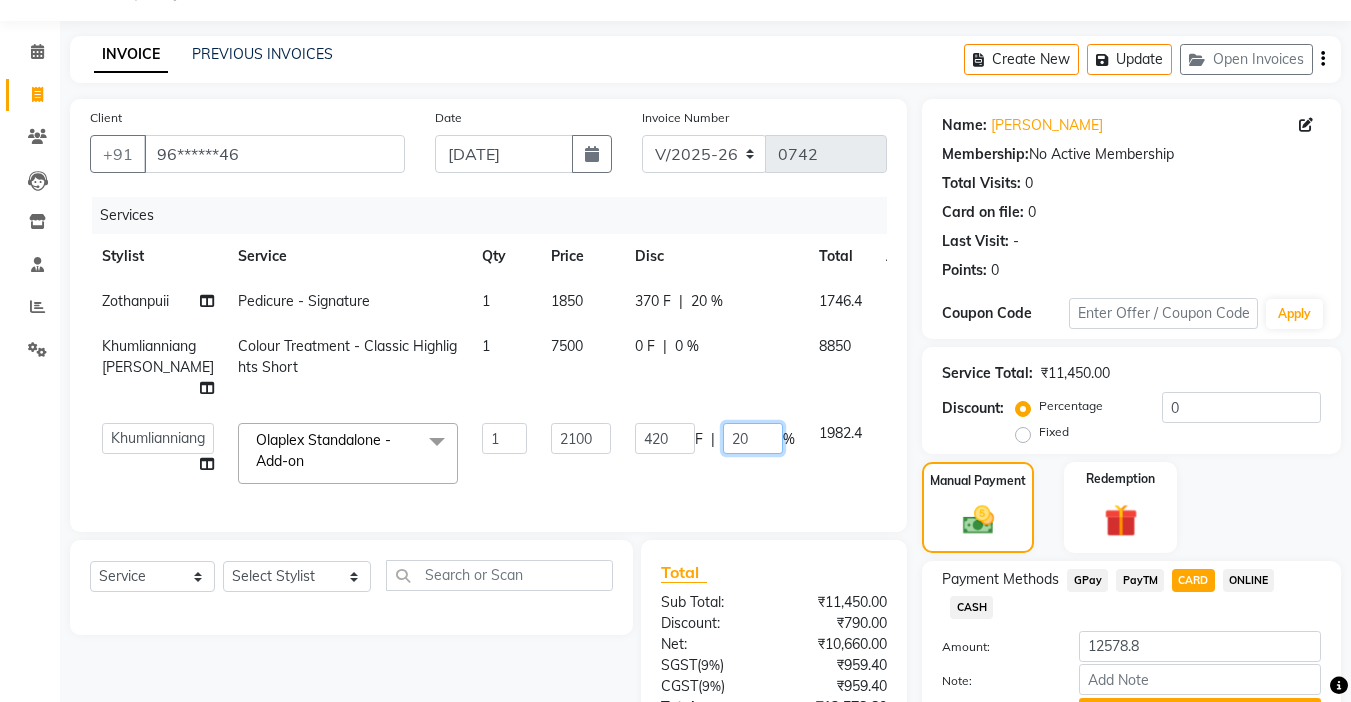 click on "20" 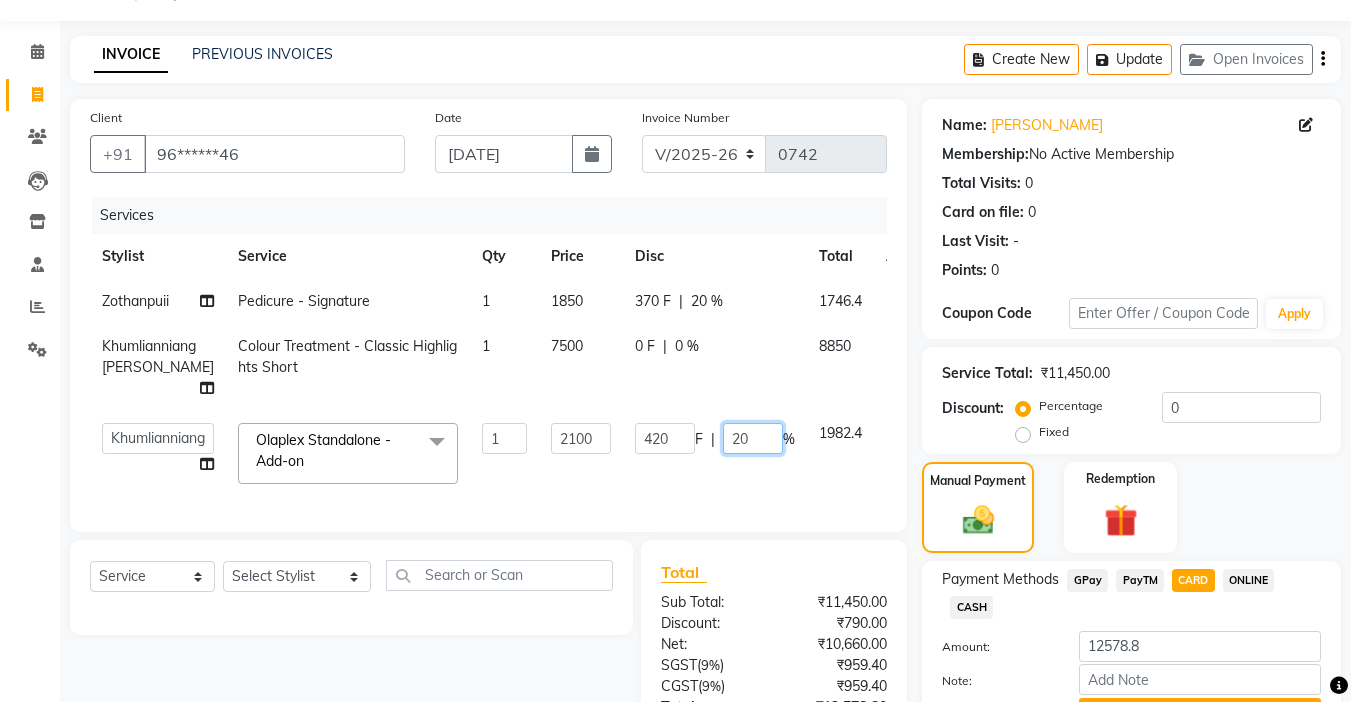 type on "2" 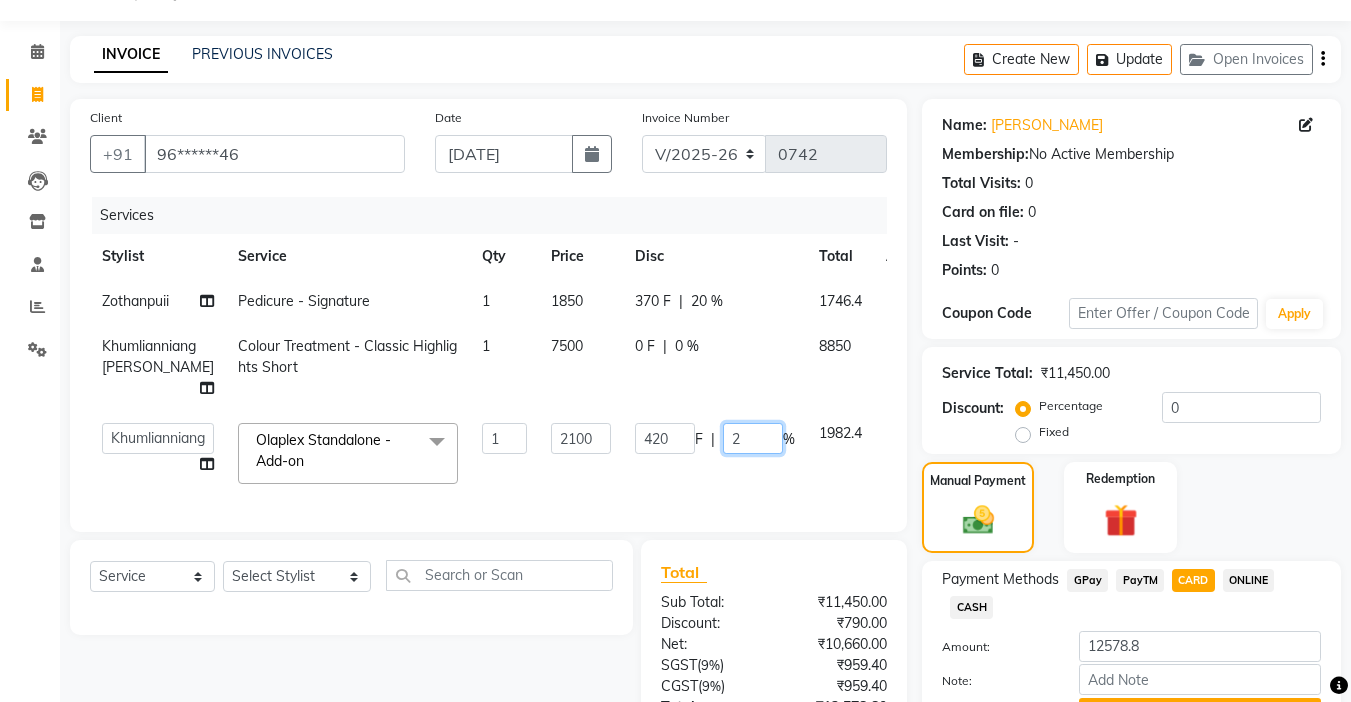 type 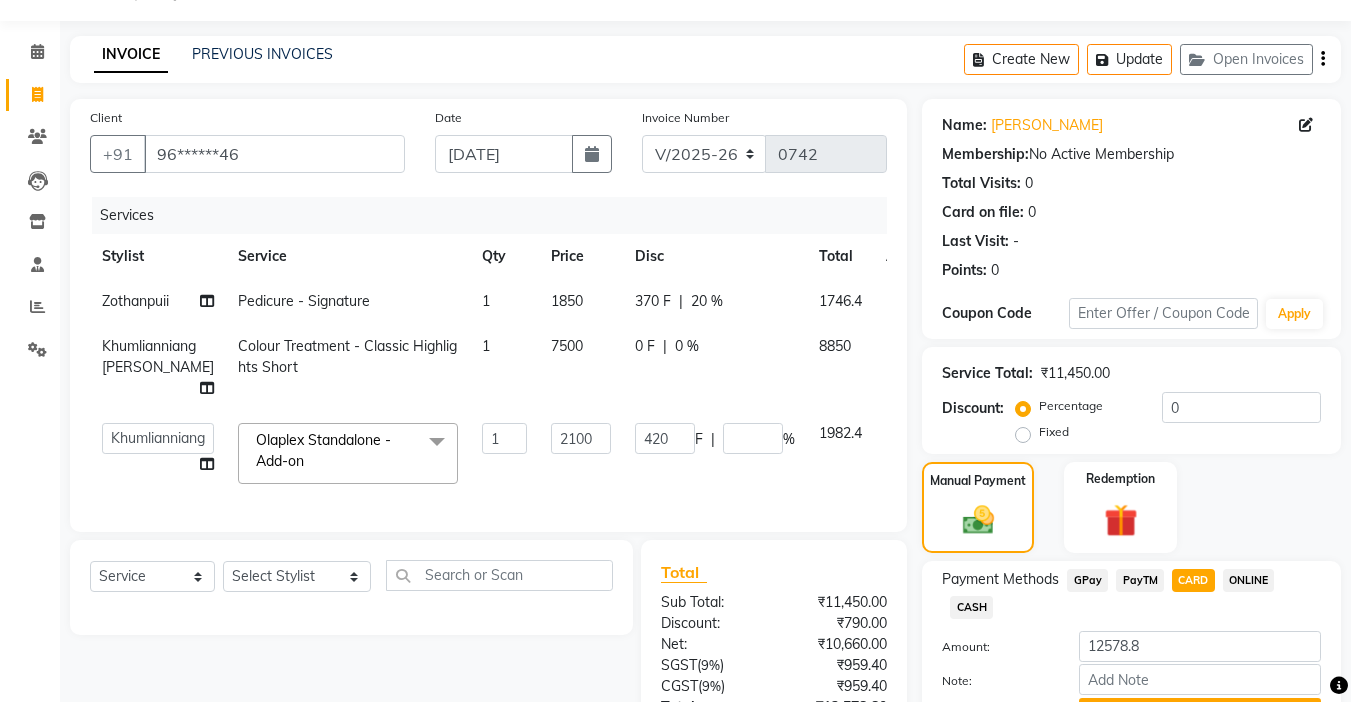 click 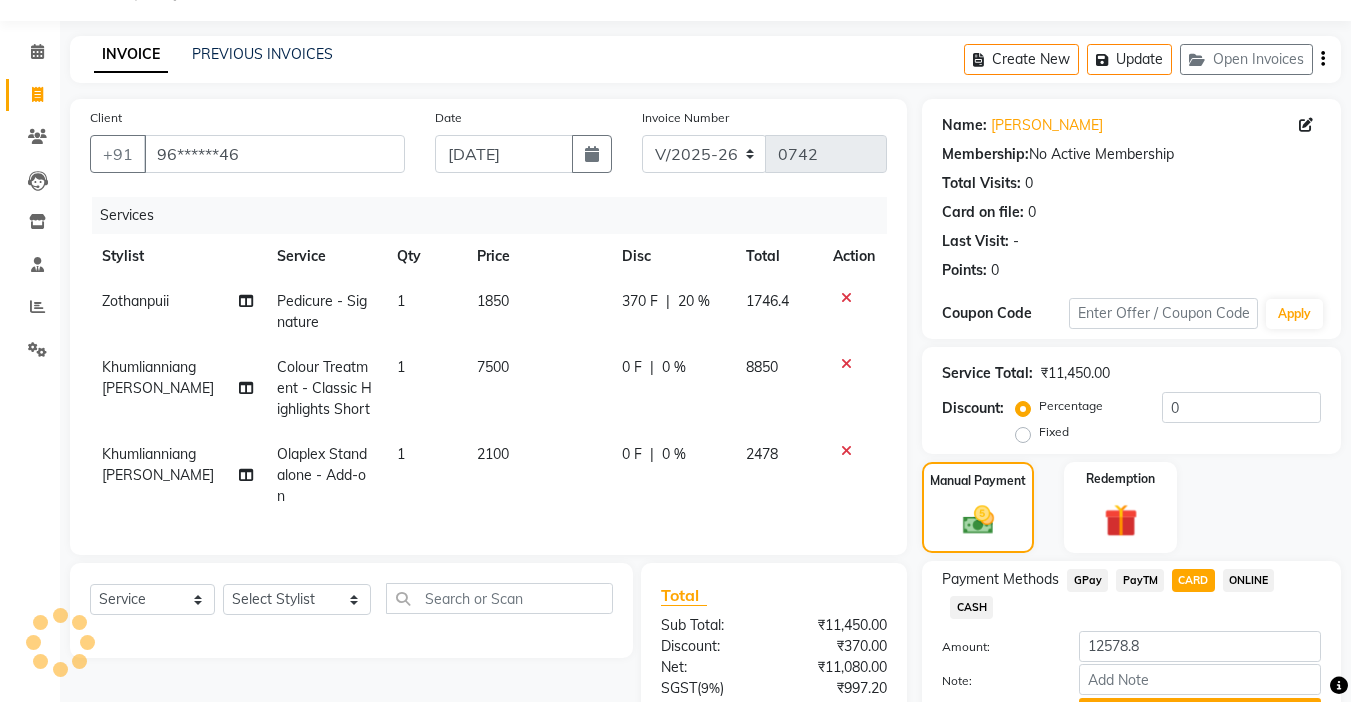 scroll, scrollTop: 251, scrollLeft: 0, axis: vertical 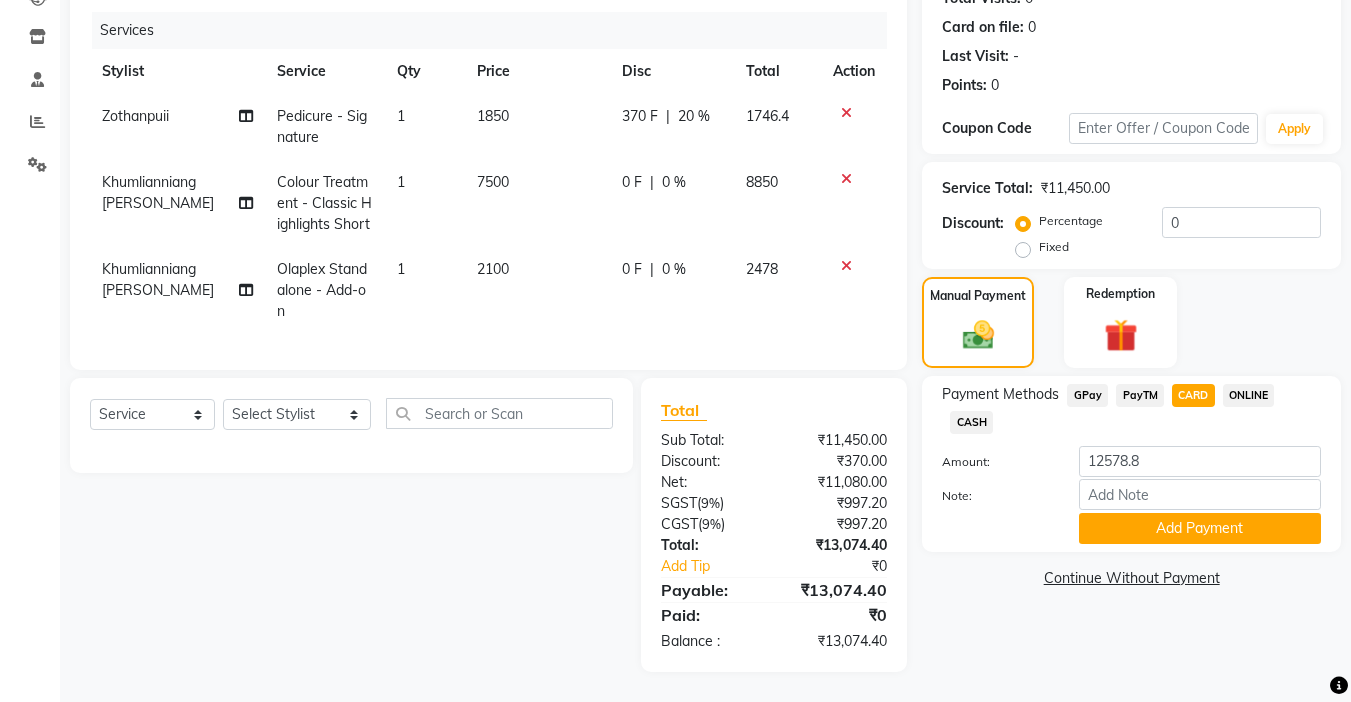 click on "GPay" 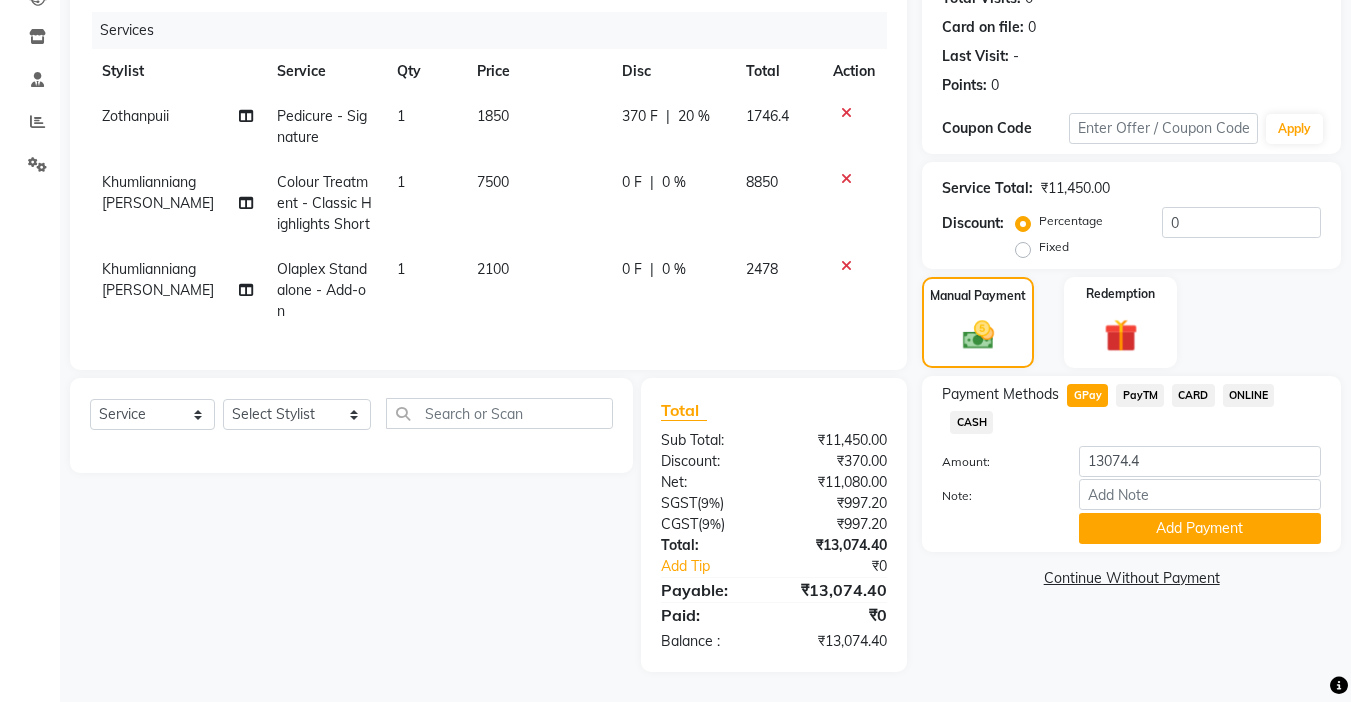click on "CARD" 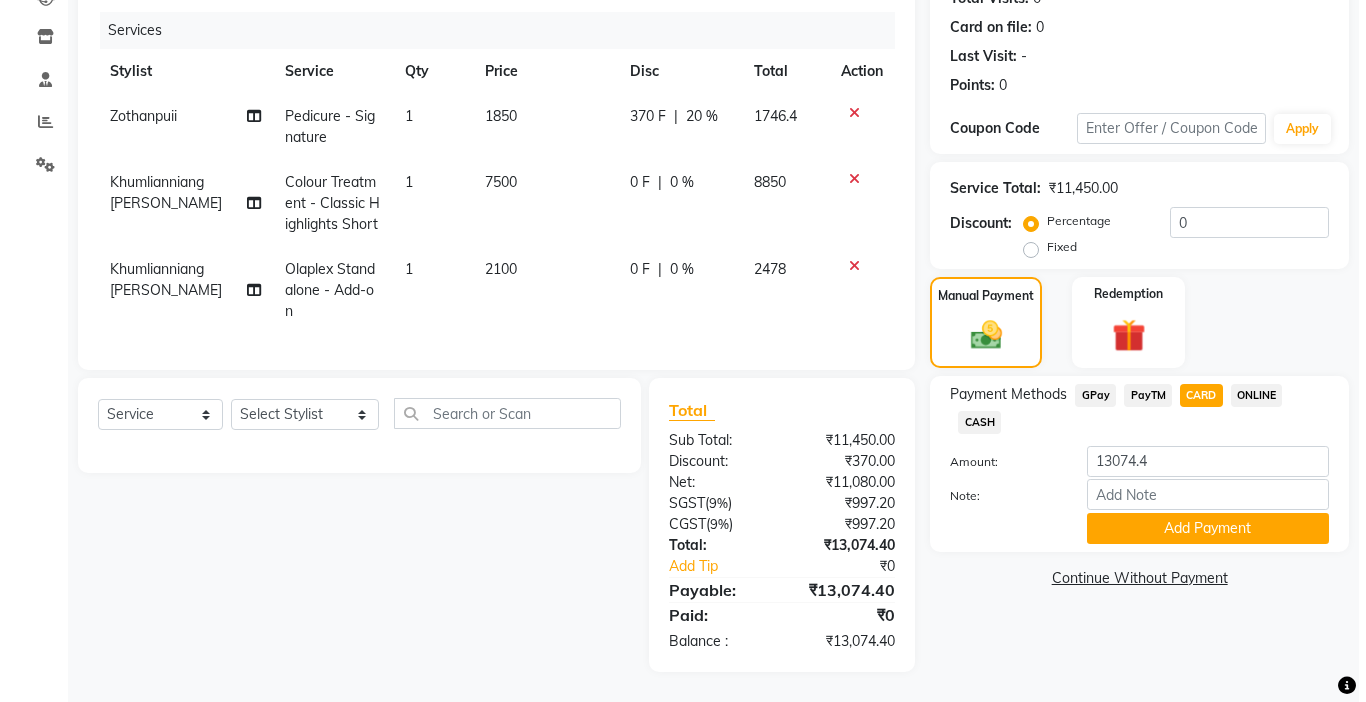 scroll, scrollTop: 0, scrollLeft: 0, axis: both 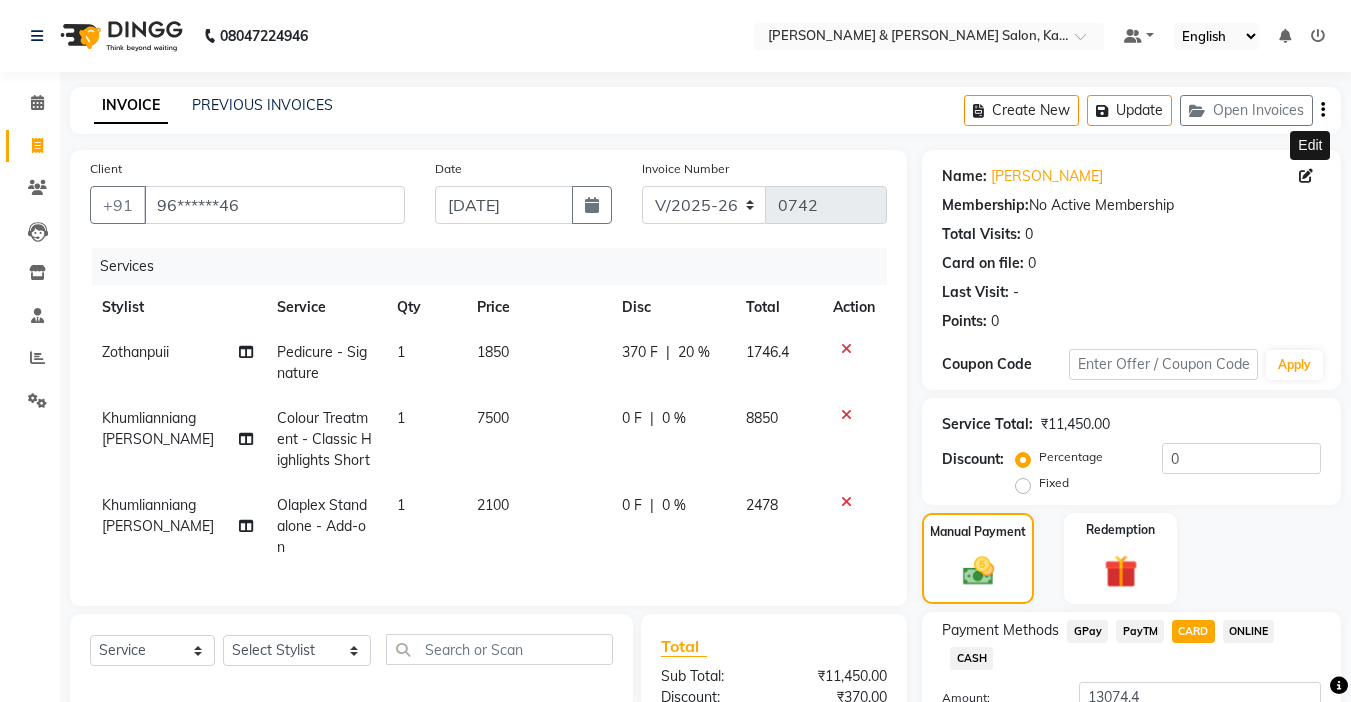 click 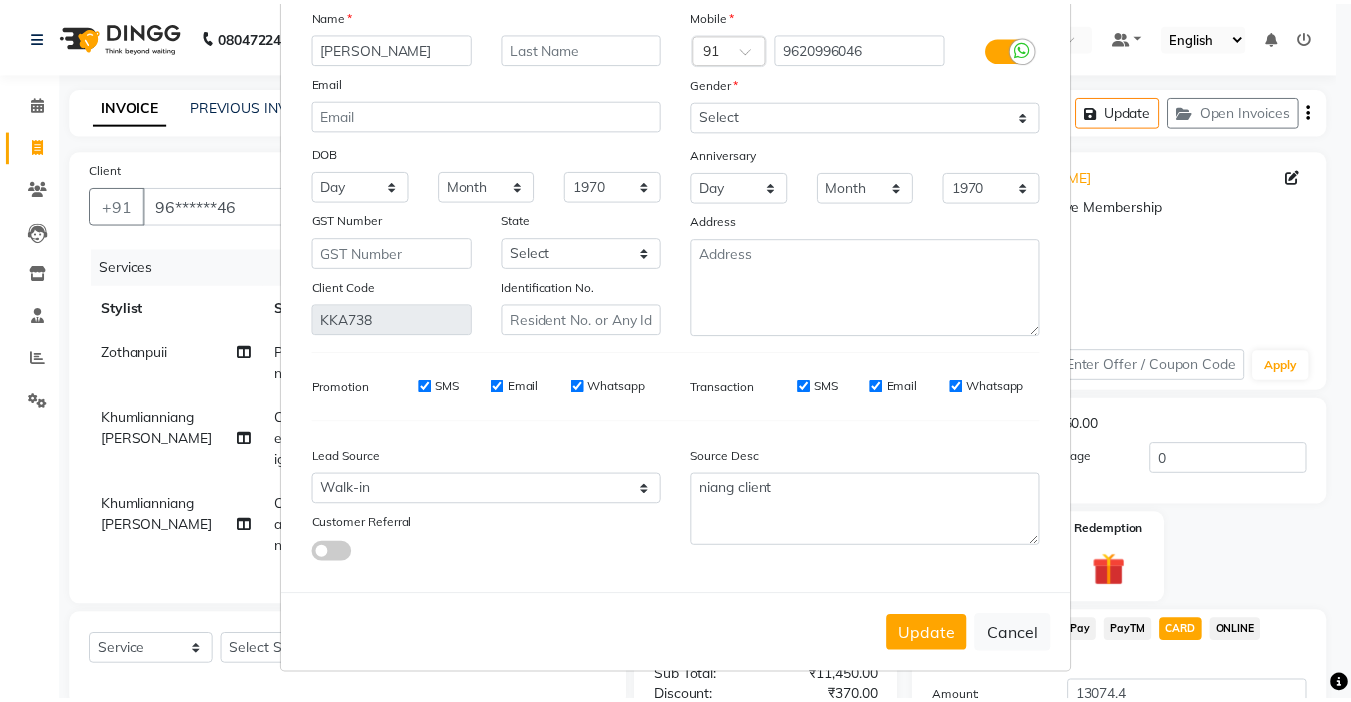 scroll, scrollTop: 111, scrollLeft: 0, axis: vertical 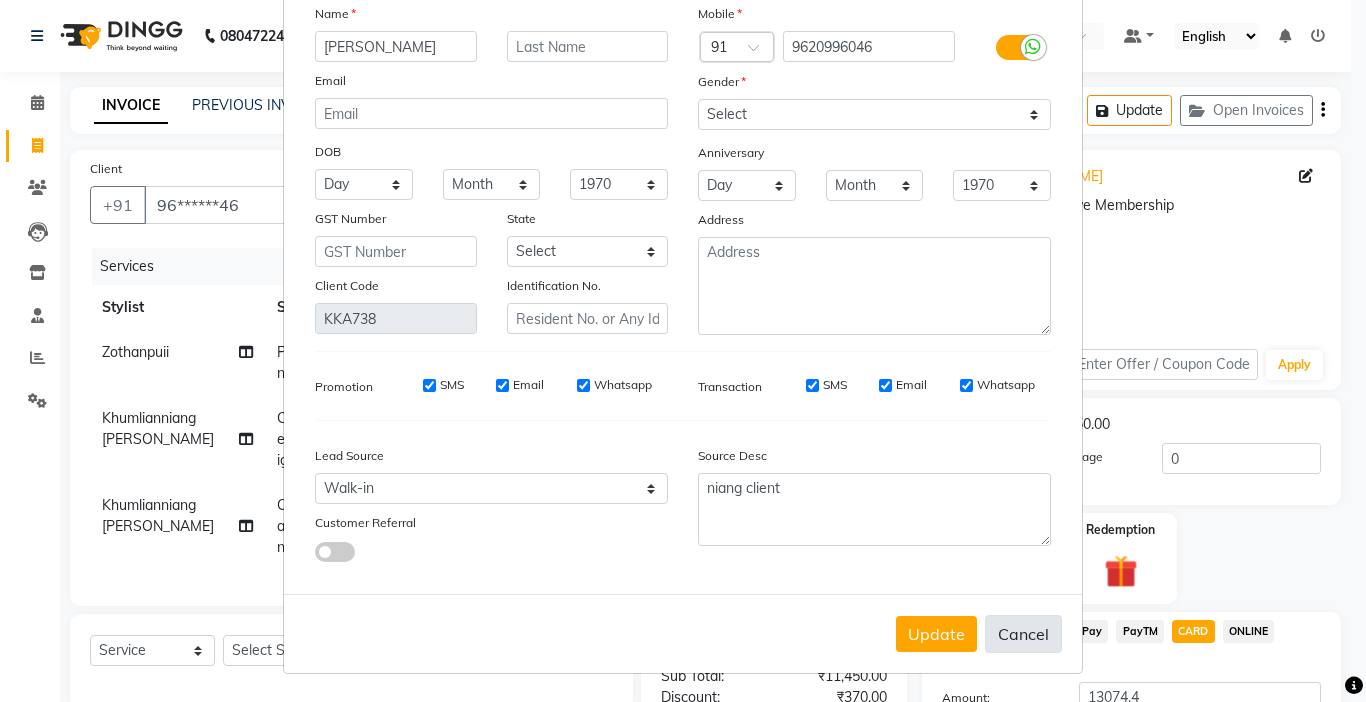 click on "Cancel" at bounding box center [1023, 634] 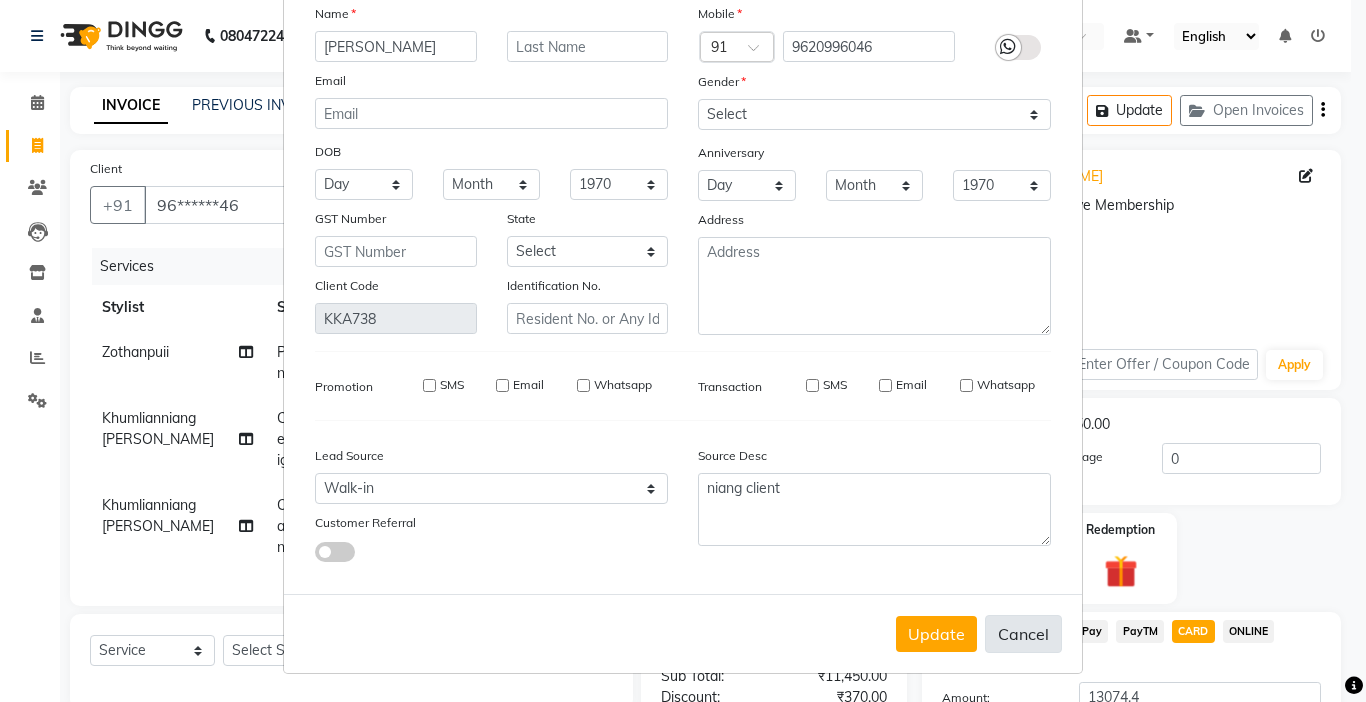 type 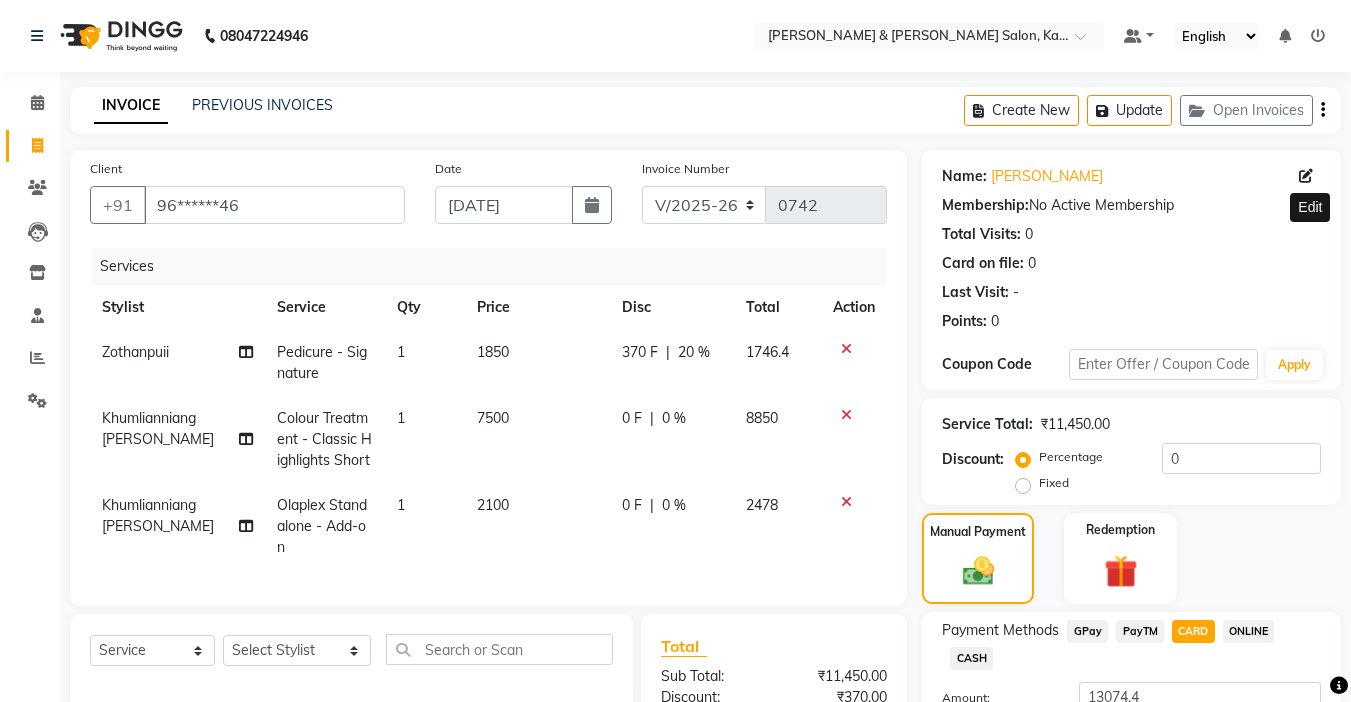 scroll, scrollTop: 200, scrollLeft: 0, axis: vertical 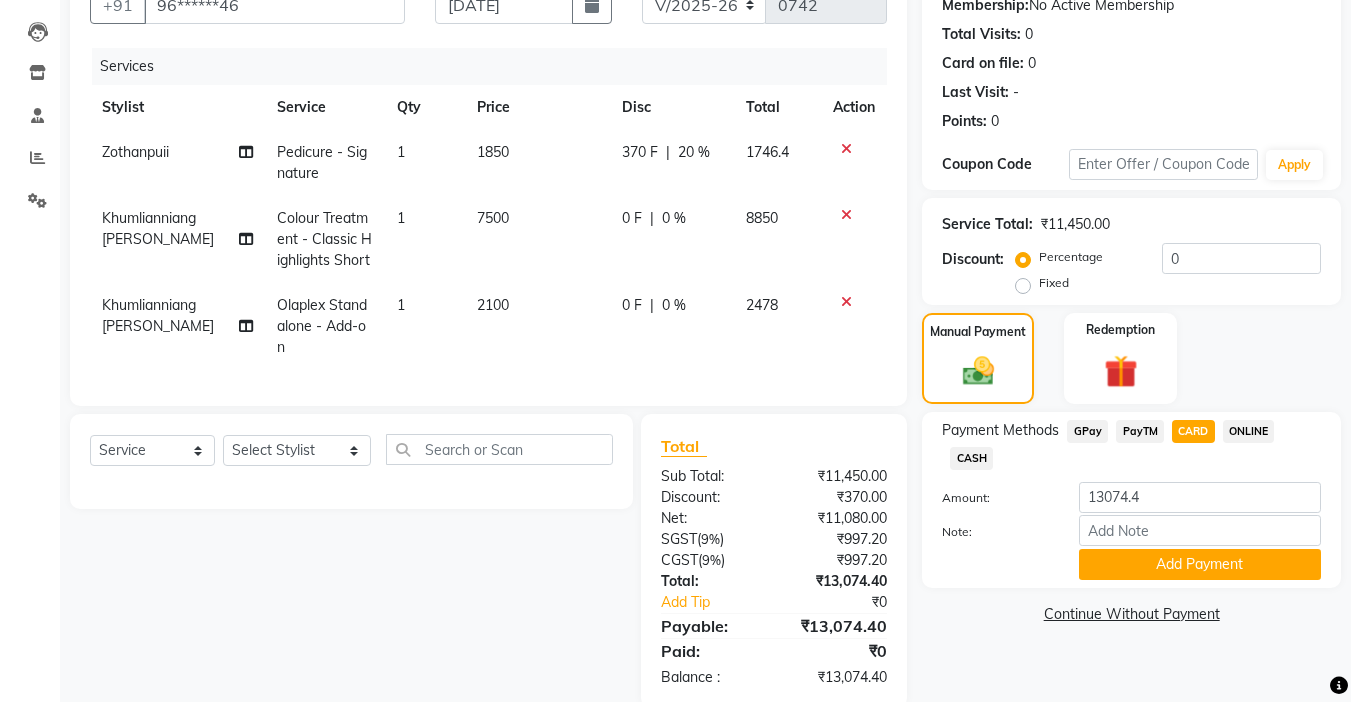 click on "Open Invoices" 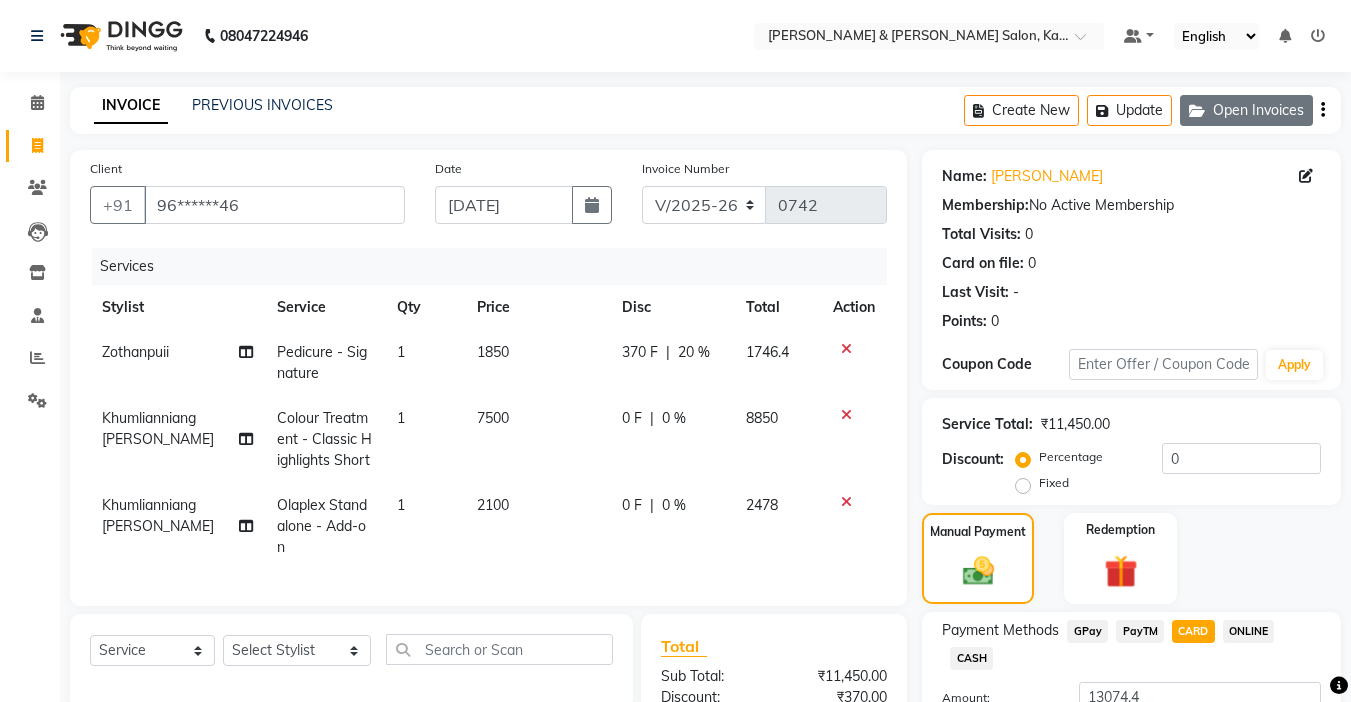 click on "Open Invoices" 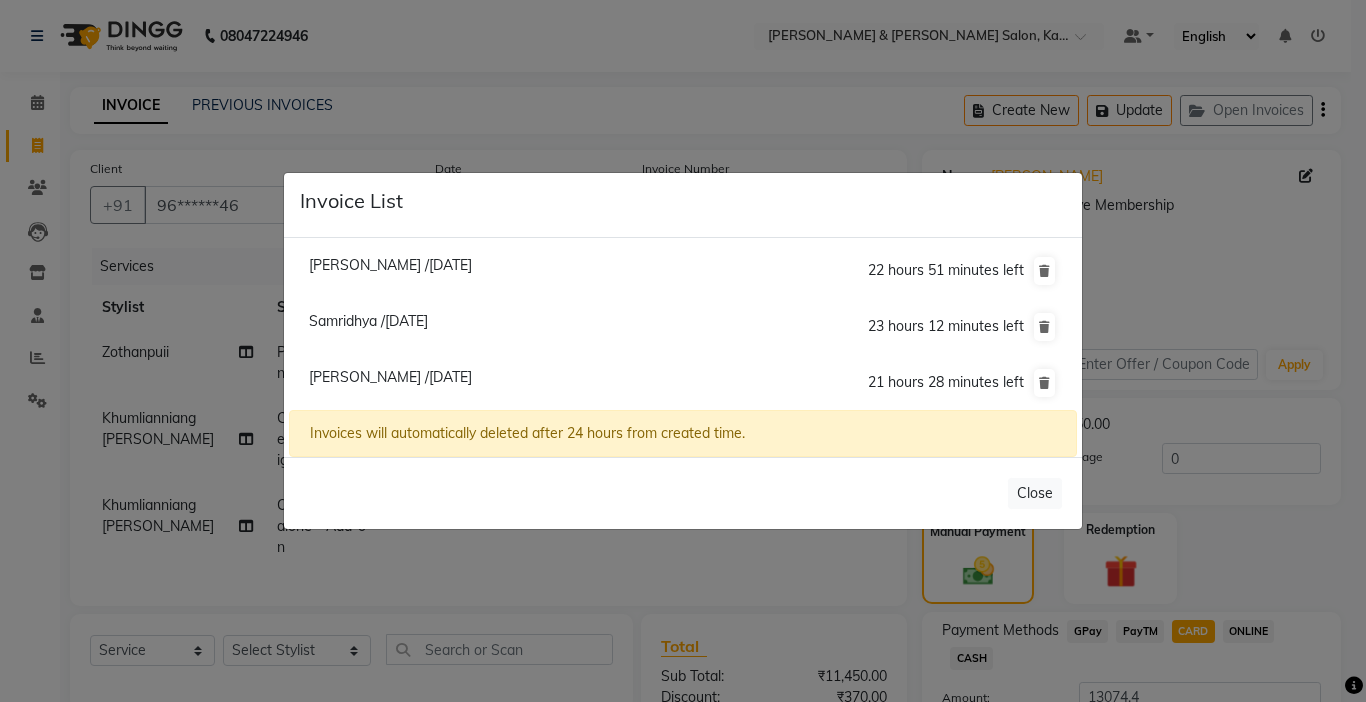 click on "[PERSON_NAME] /[DATE]" 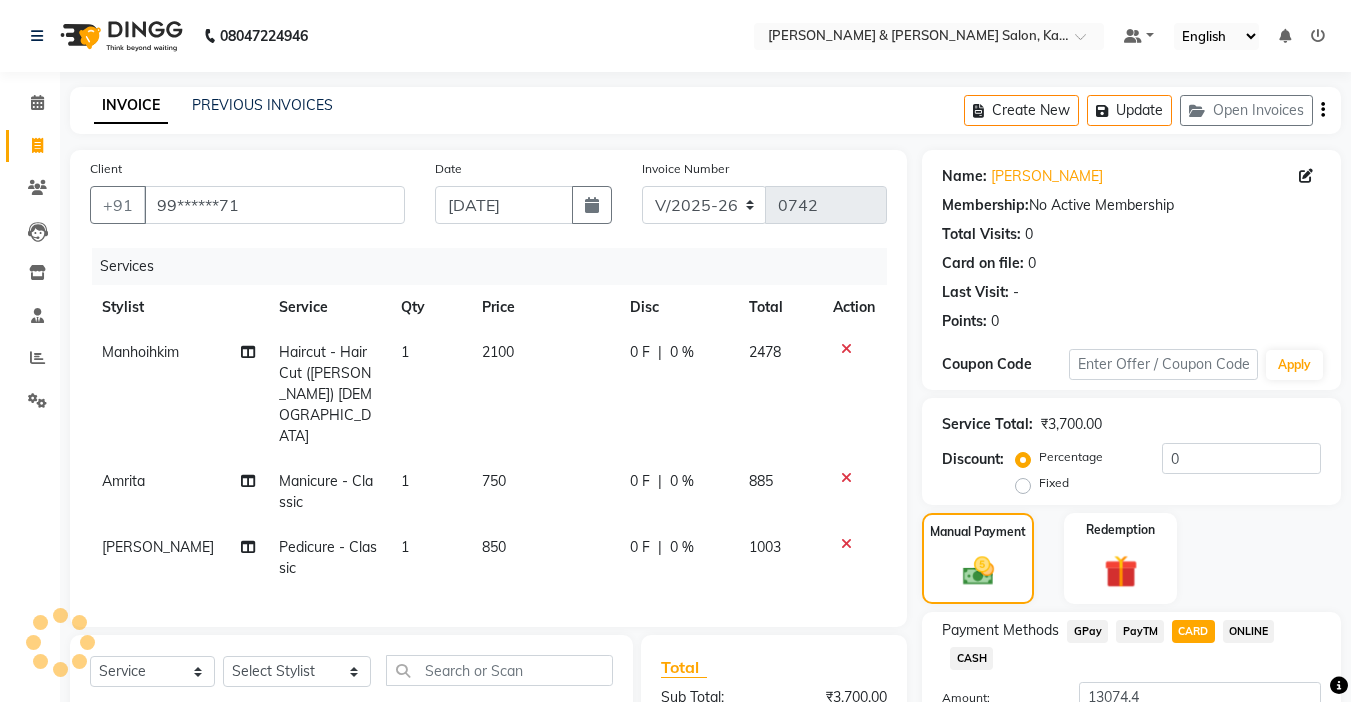 click on "0 F | 0 %" 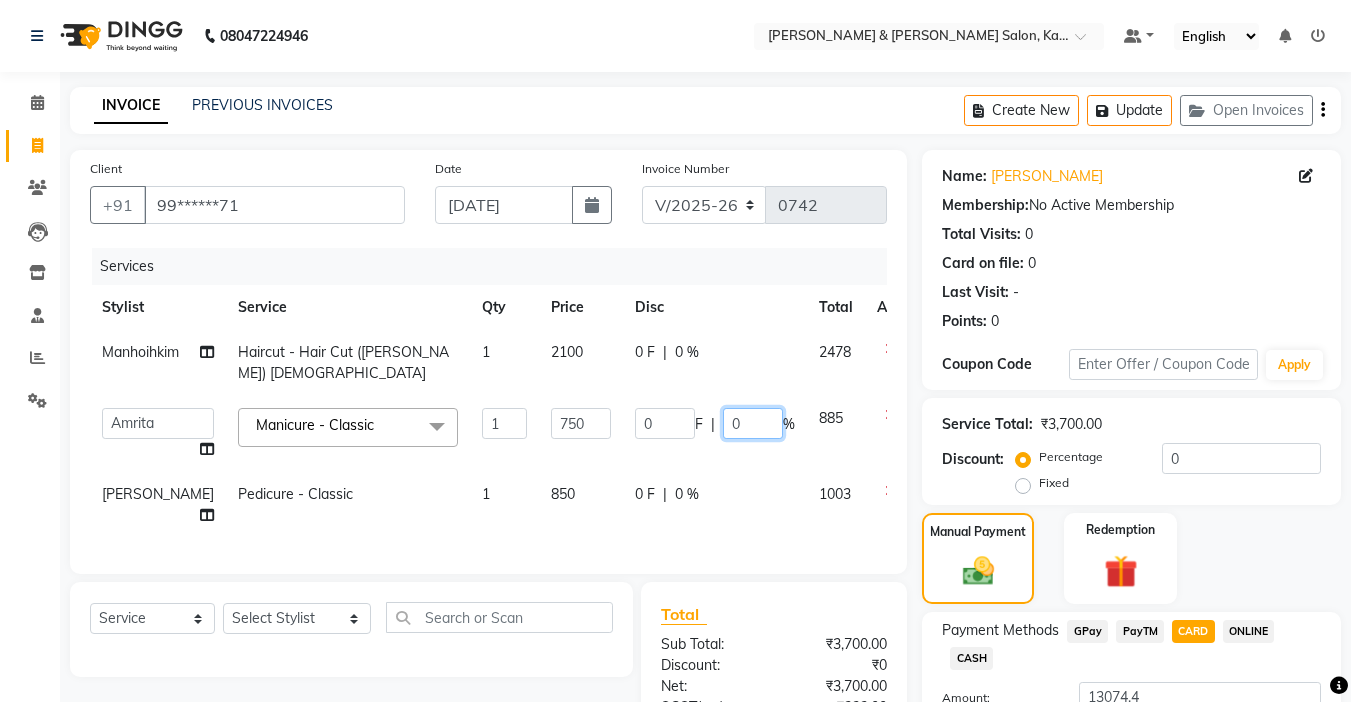 click on "0" 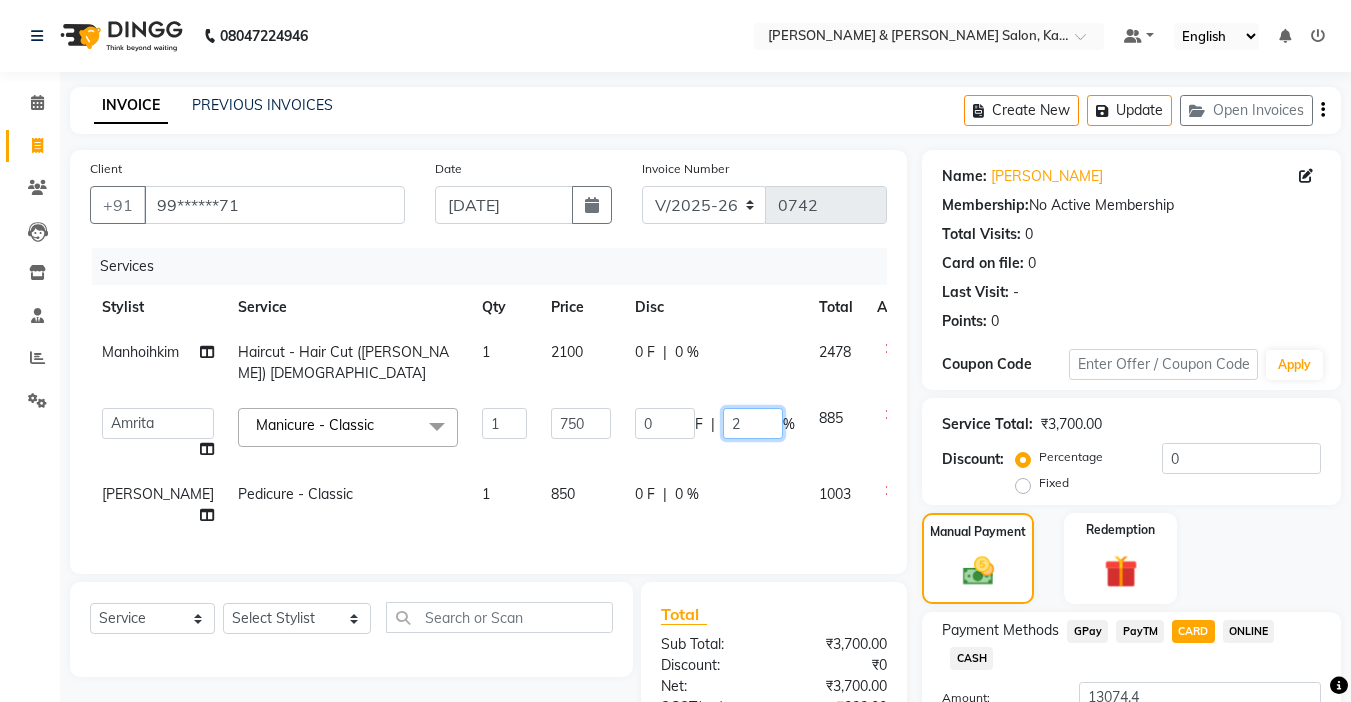type on "20" 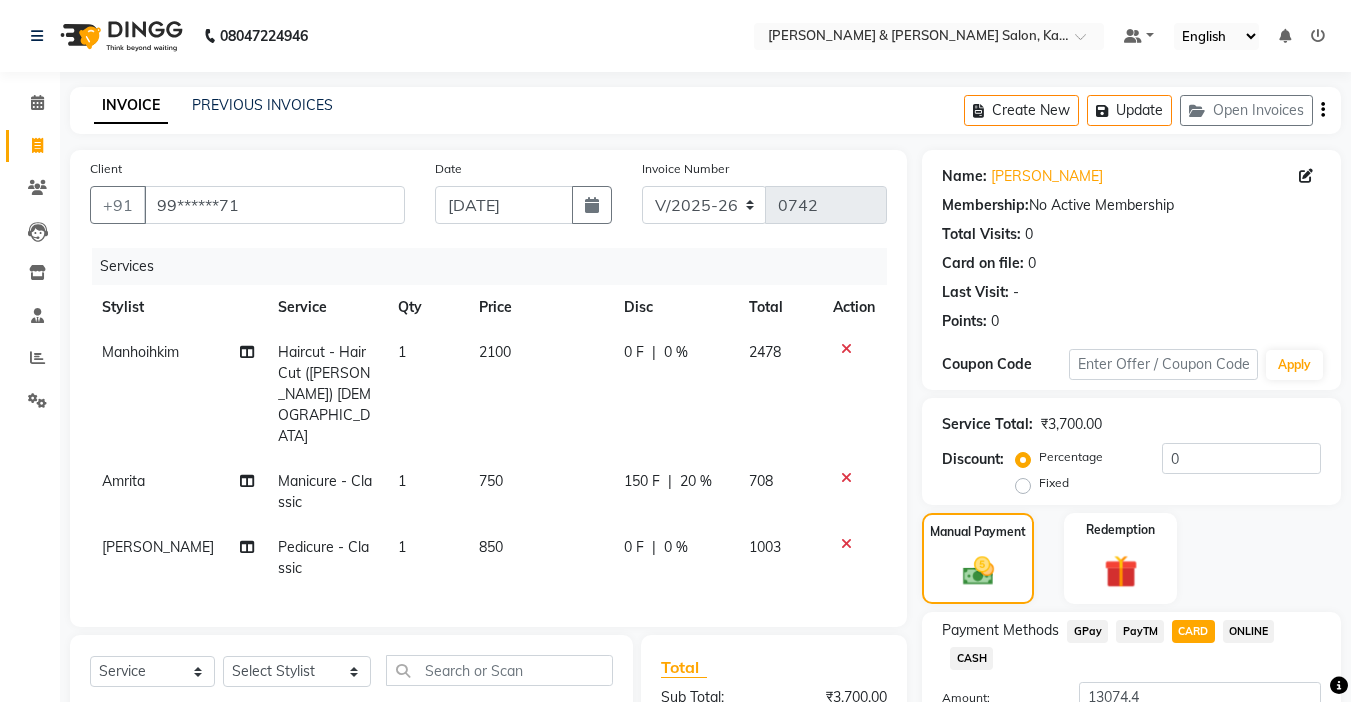 drag, startPoint x: 654, startPoint y: 500, endPoint x: 666, endPoint y: 503, distance: 12.369317 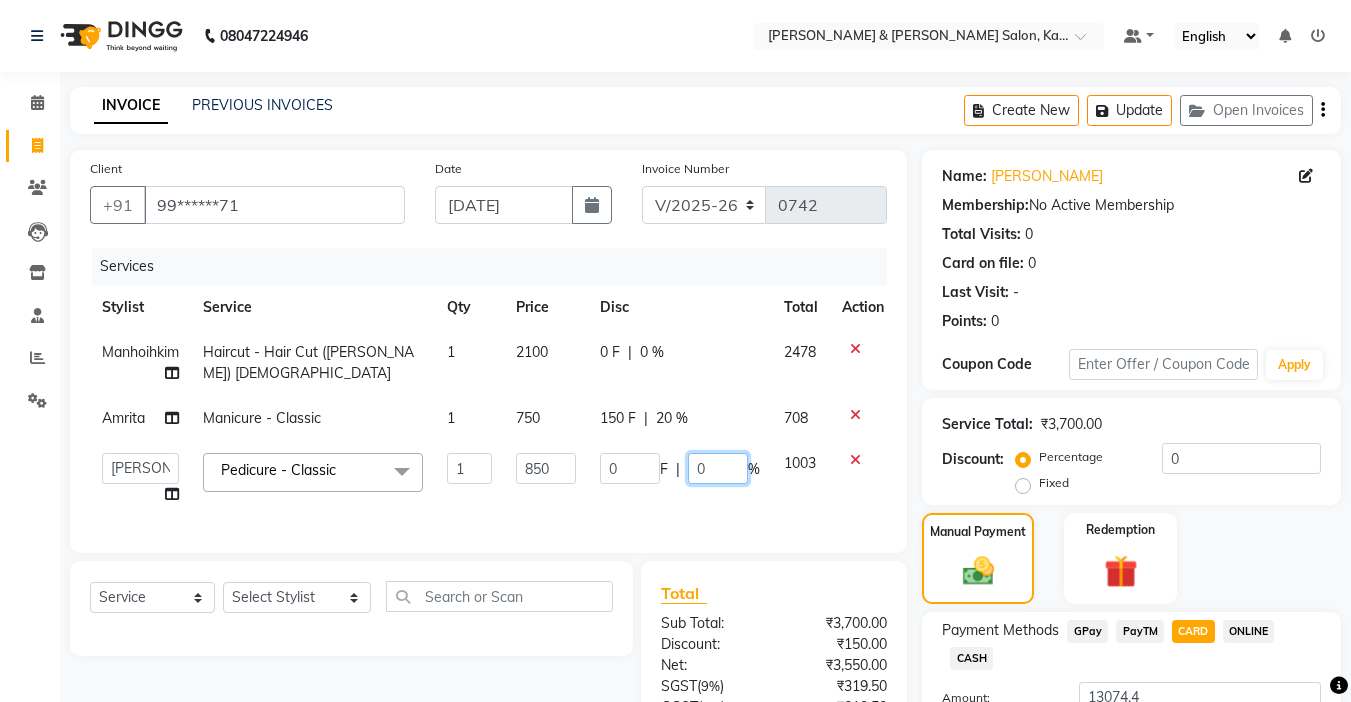 click on "0" 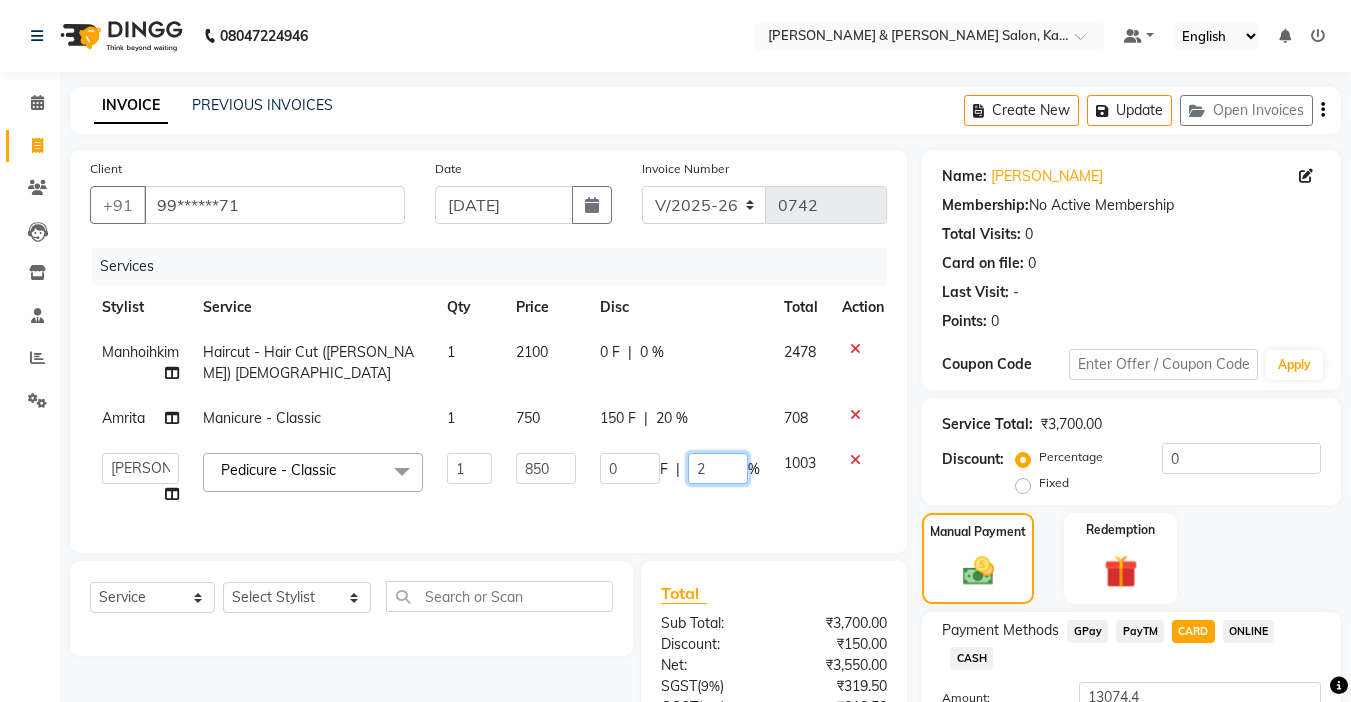 type on "20" 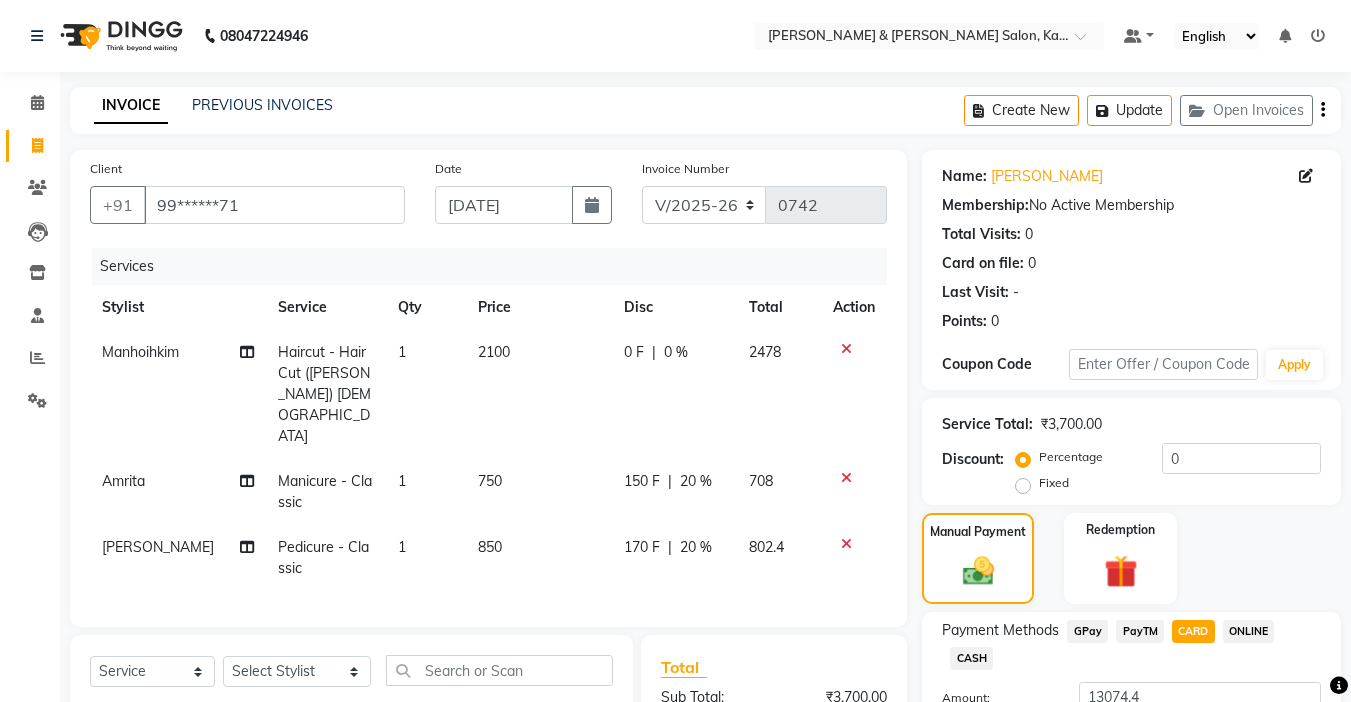 click 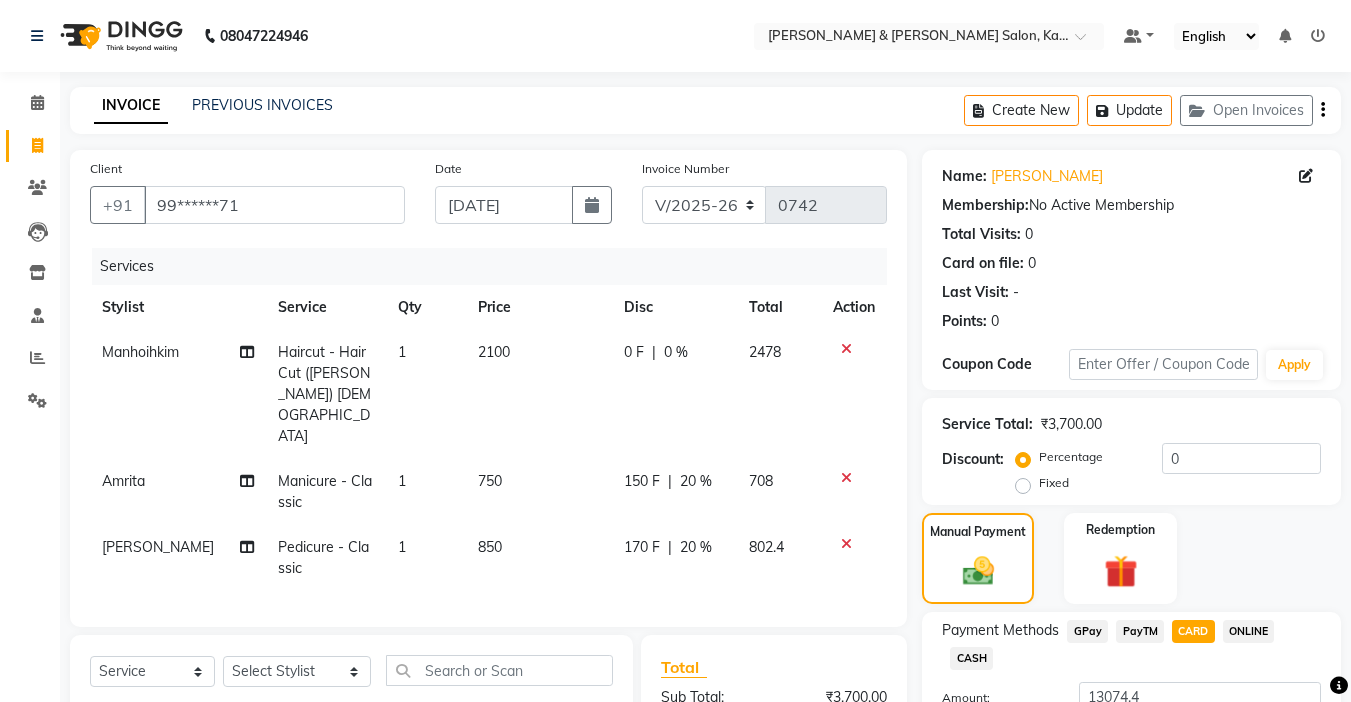 click on "GPay" 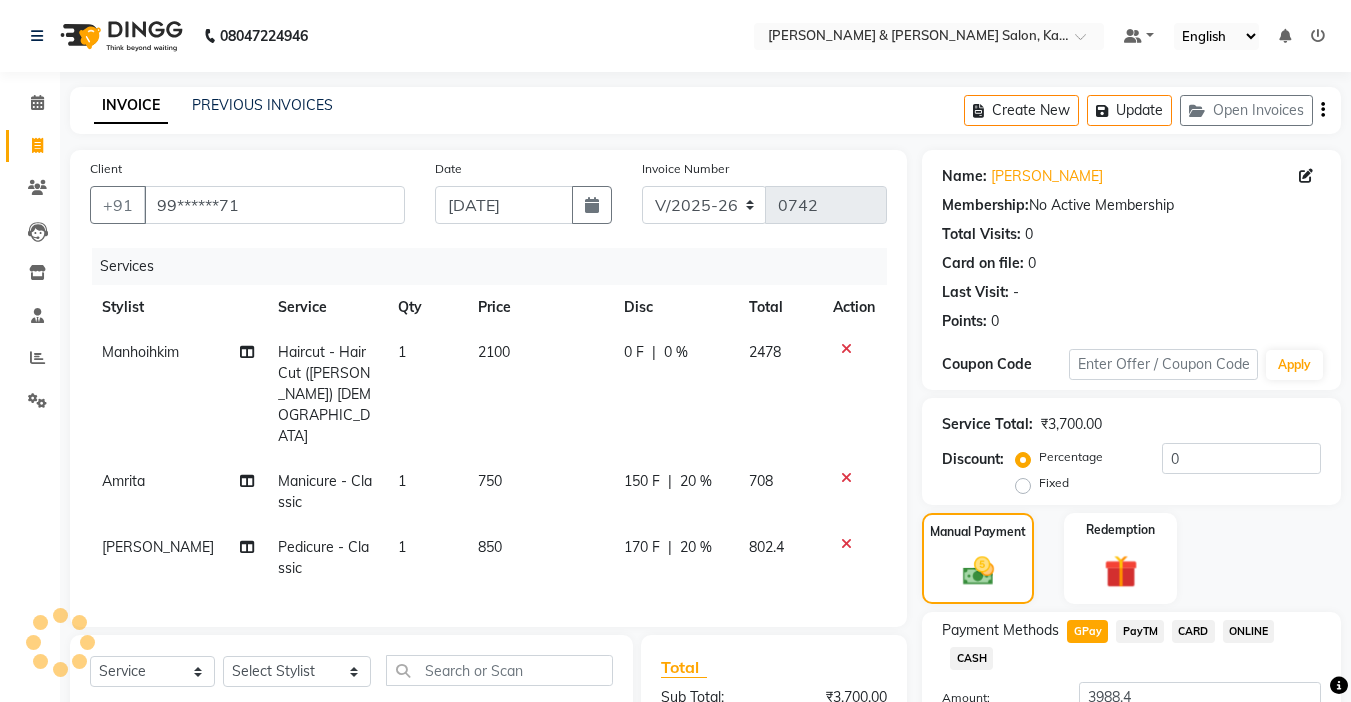 scroll, scrollTop: 230, scrollLeft: 0, axis: vertical 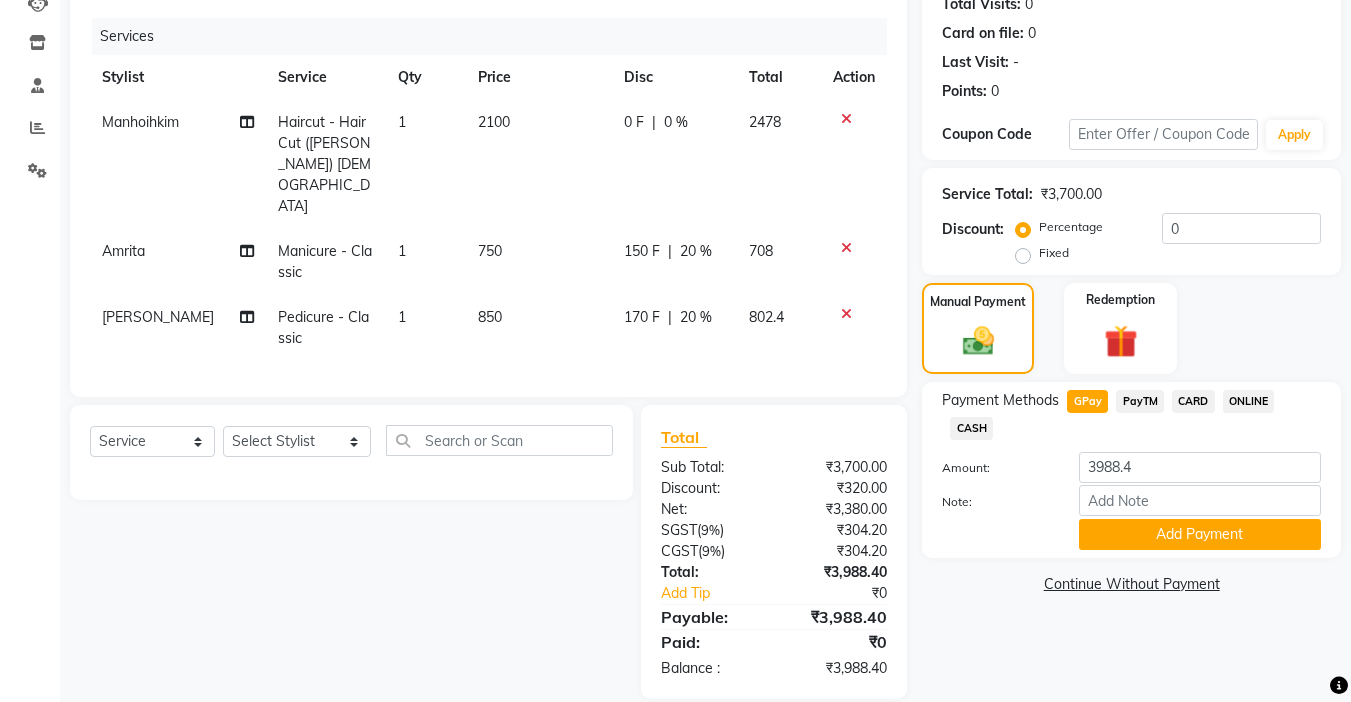 click on "CARD" 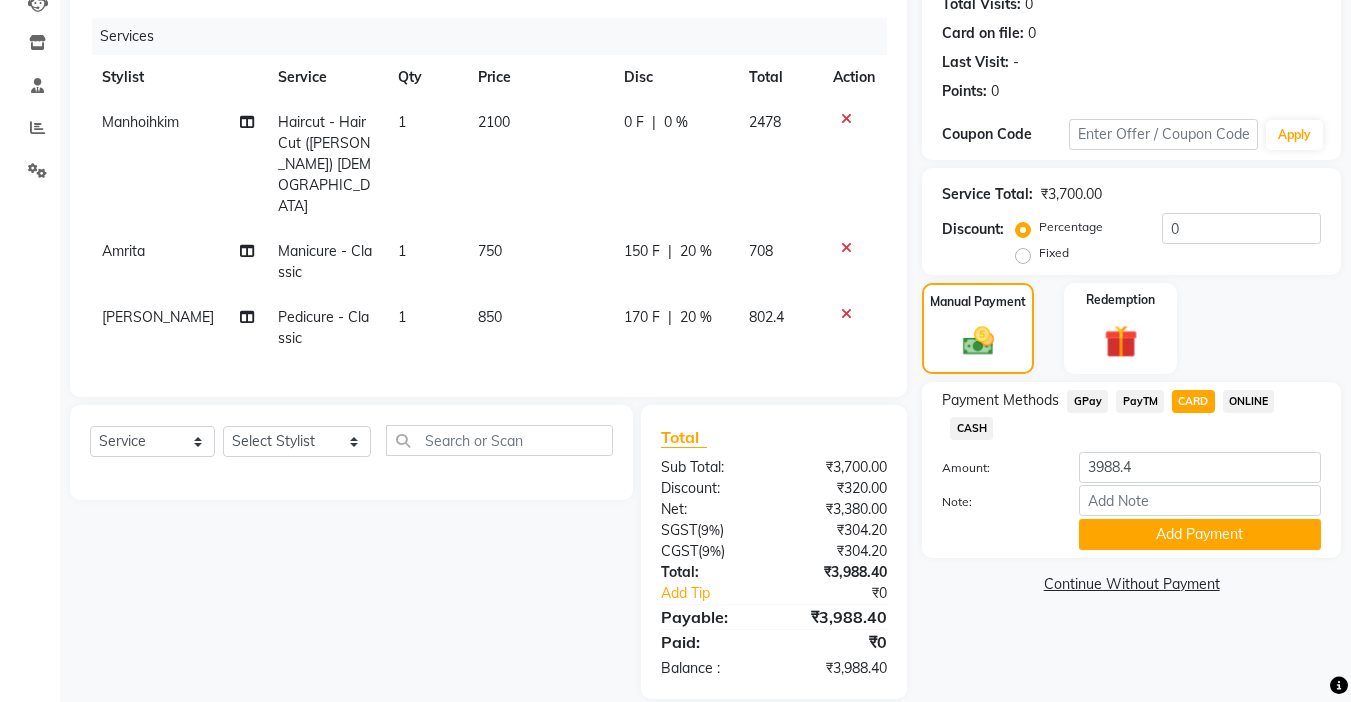 click on "Open Invoices" 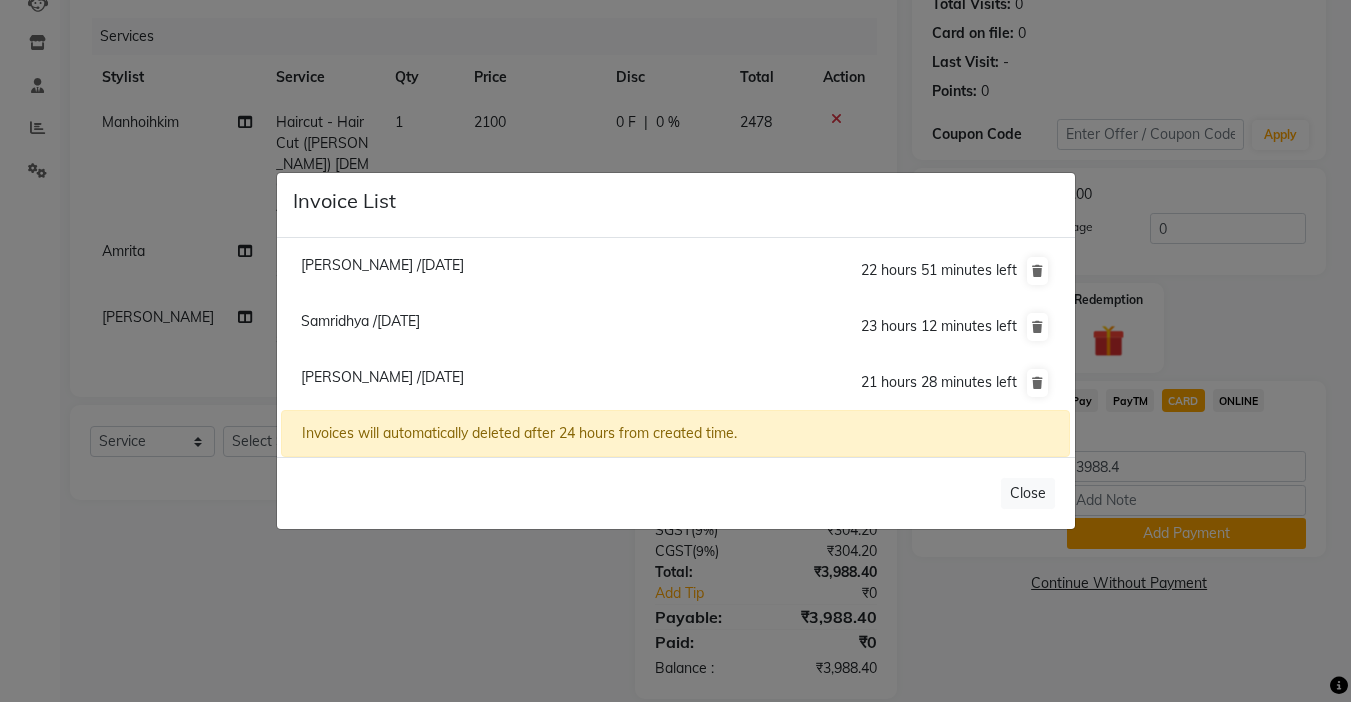 scroll, scrollTop: 0, scrollLeft: 0, axis: both 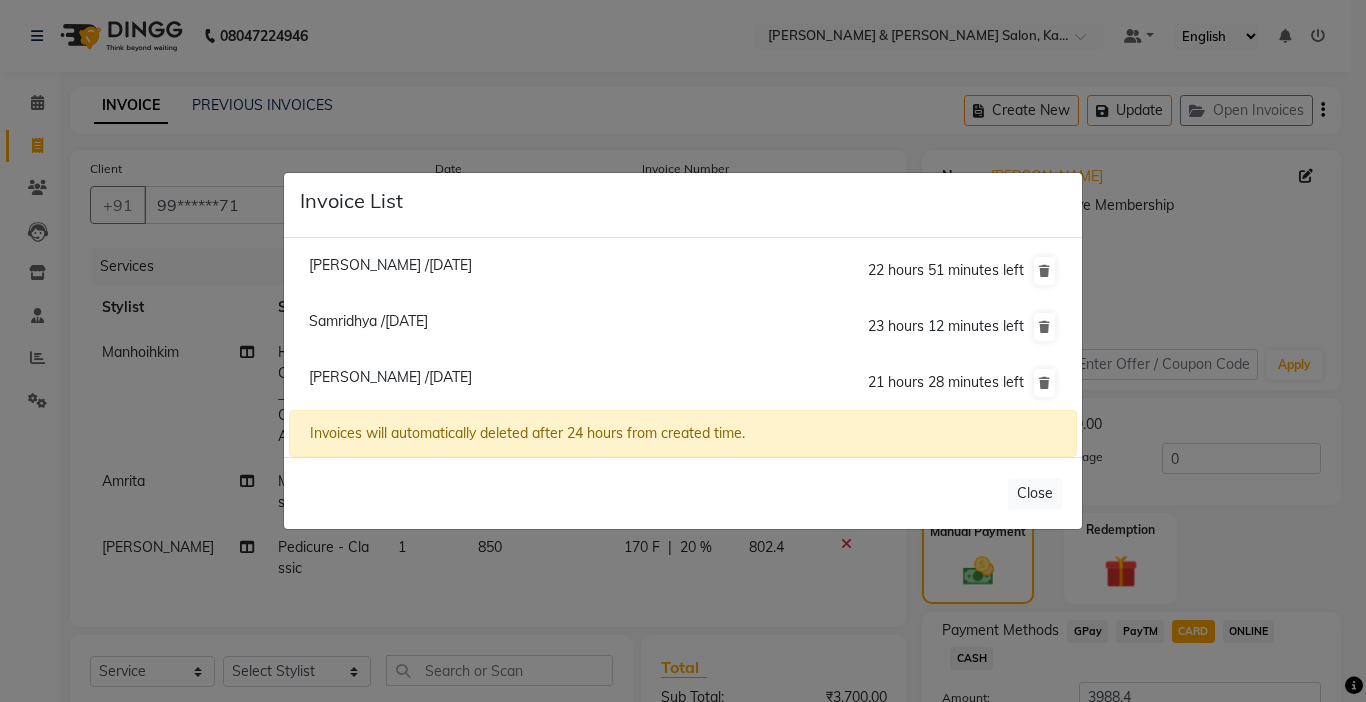 click on "[PERSON_NAME] /[DATE]" 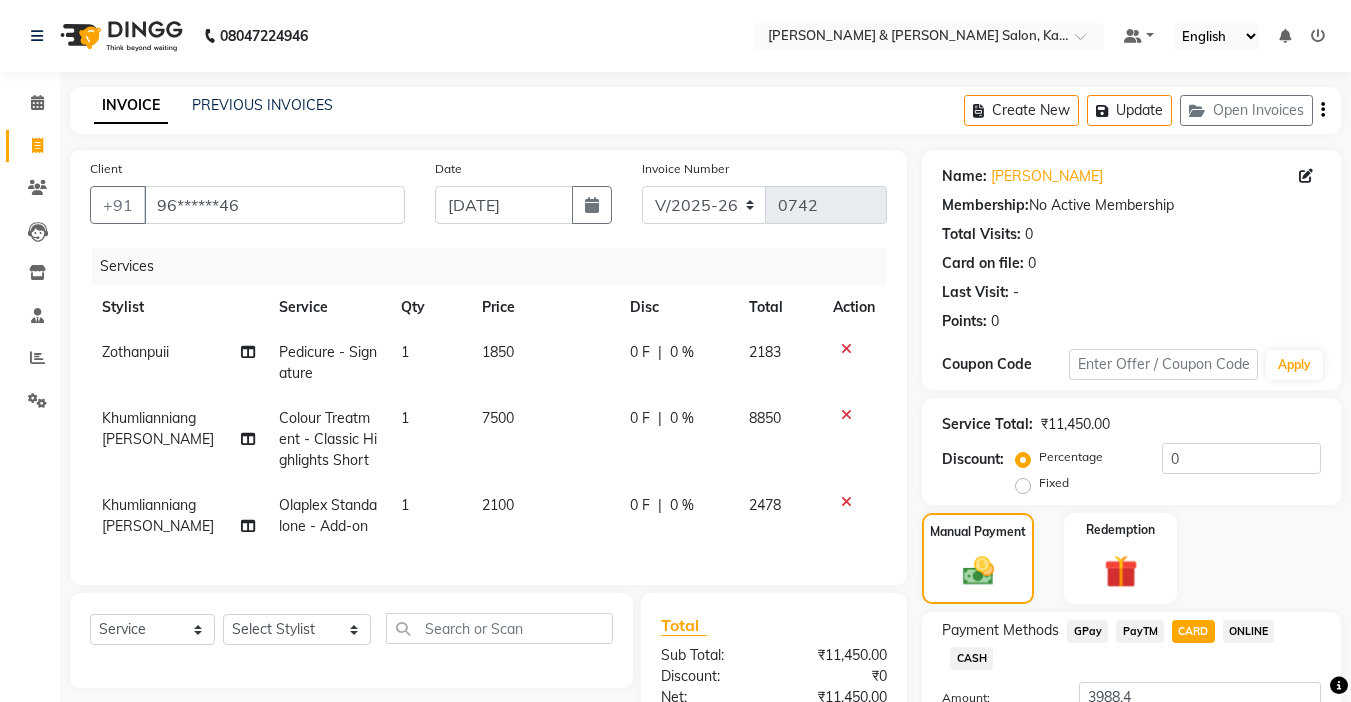 click on "0 %" 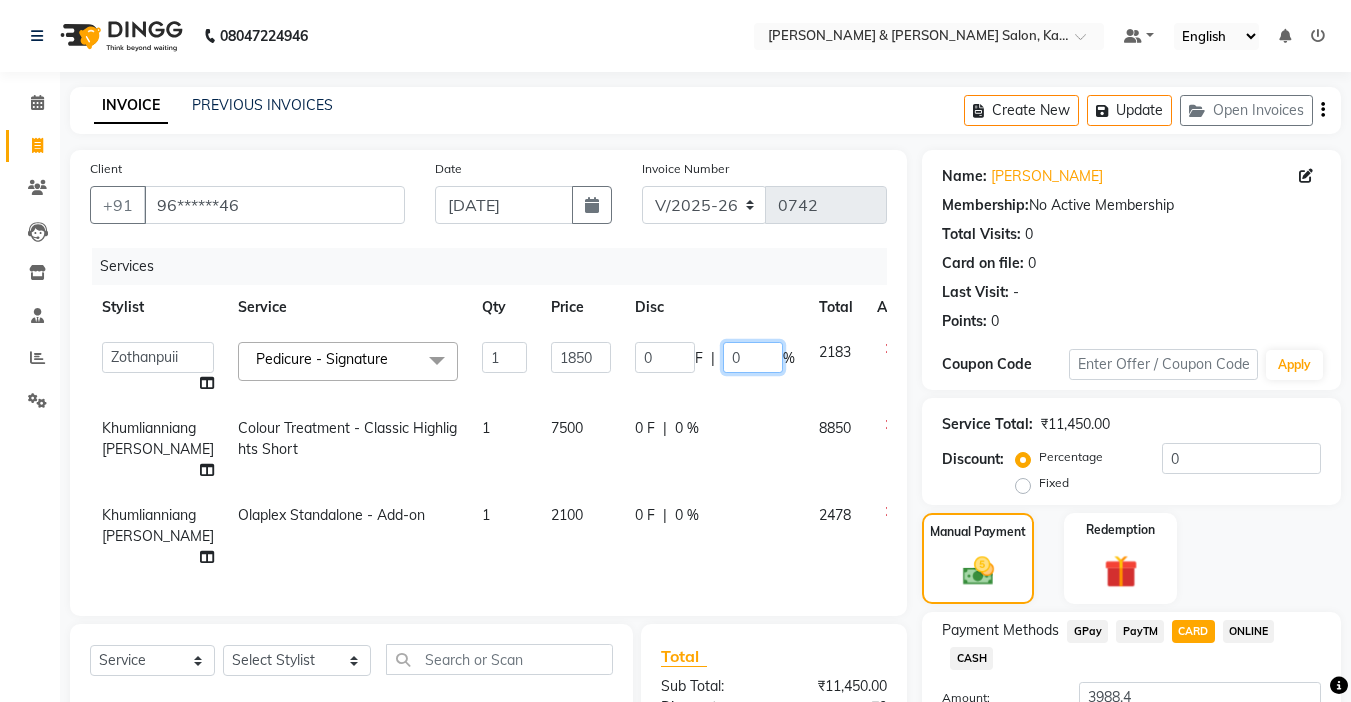 click on "0" 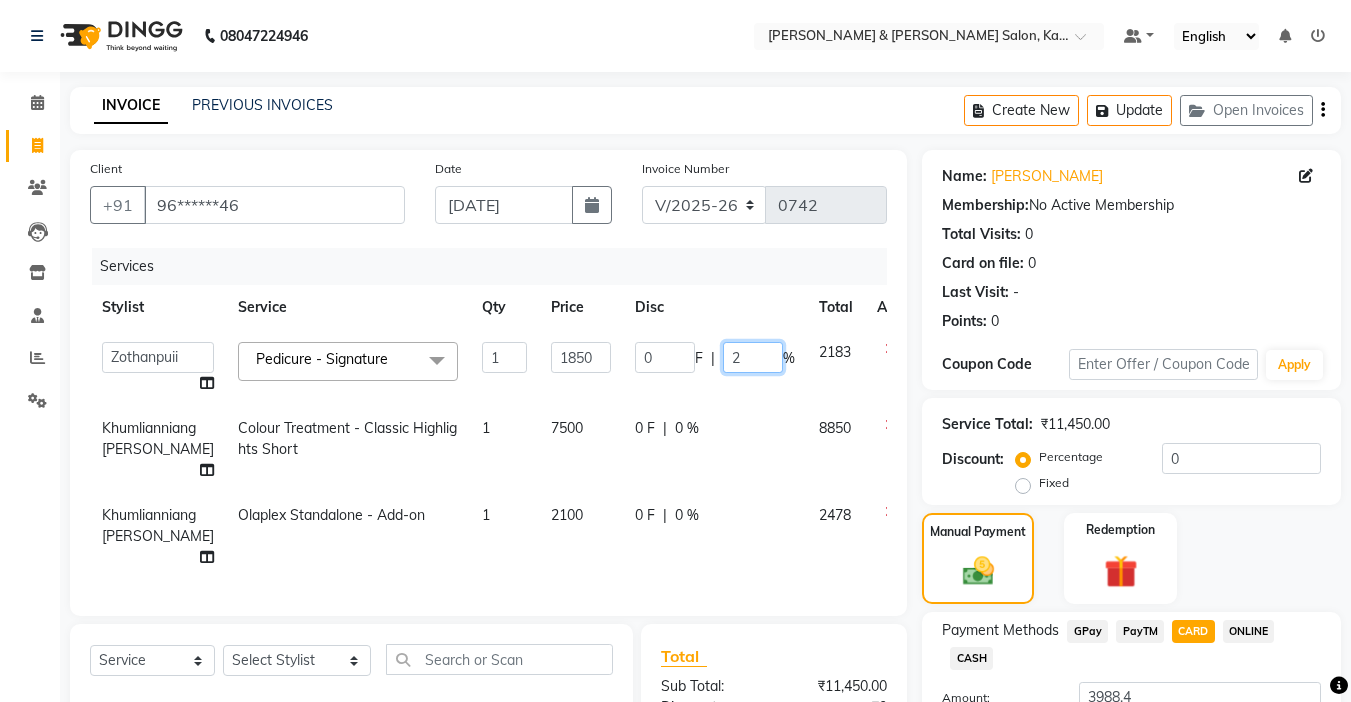 type on "20" 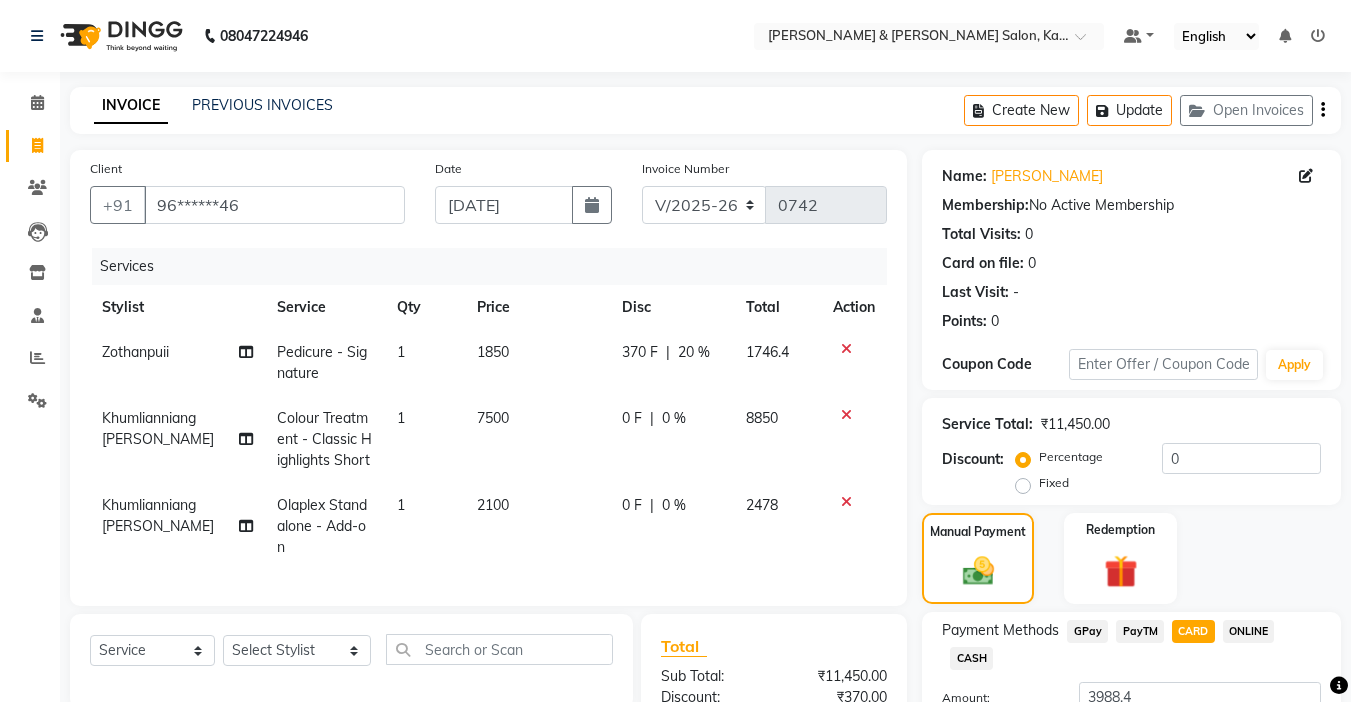 click on "Client +91 96******46 Date 11-07-2025 Invoice Number V/2025 V/2025-26 0742 Services Stylist Service Qty Price Disc Total Action Zothanpuii Pedicure - Signature 1 1850 370 F | 20 % 1746.4 Khumlianniang Guite Colour Treatment - Classic Highlights Short 1 7500 0 F | 0 % 8850 Khumlianniang Guite Olaplex Standalone  - Add-on 1 2100 0 F | 0 % 2478" 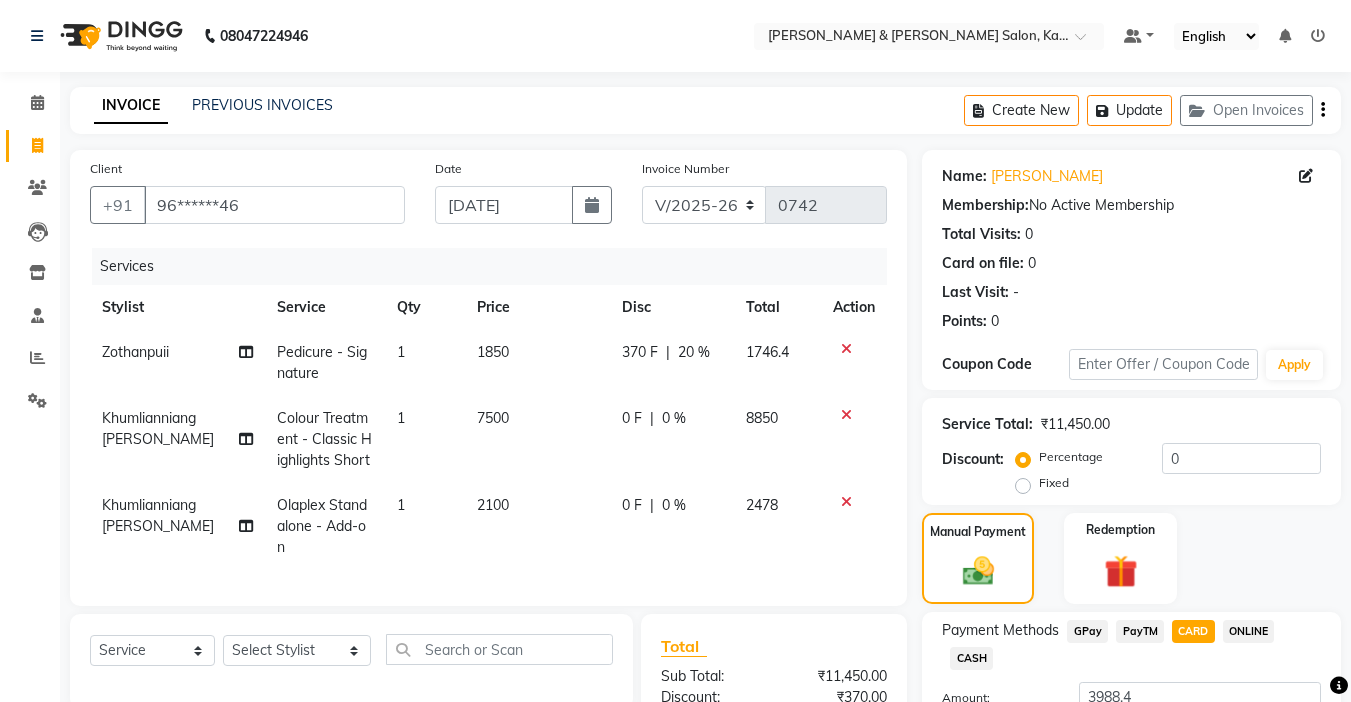 click on "0 %" 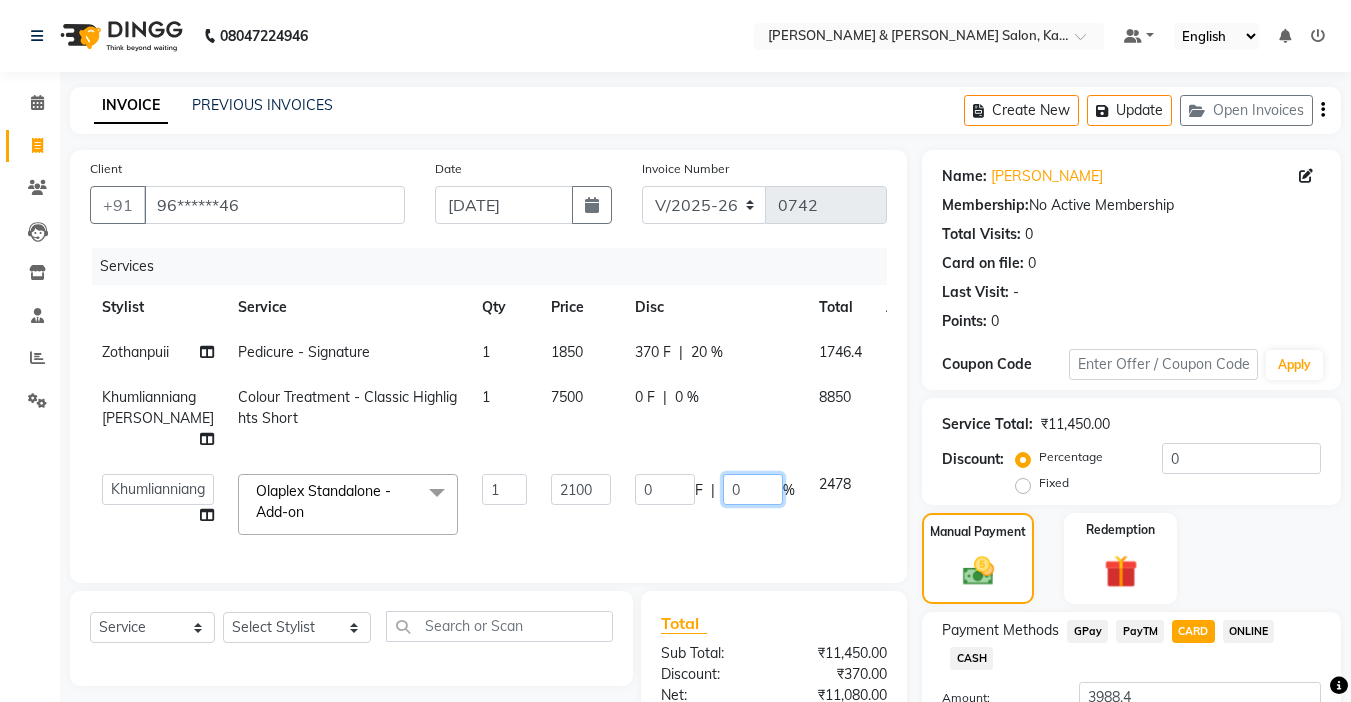 click on "0" 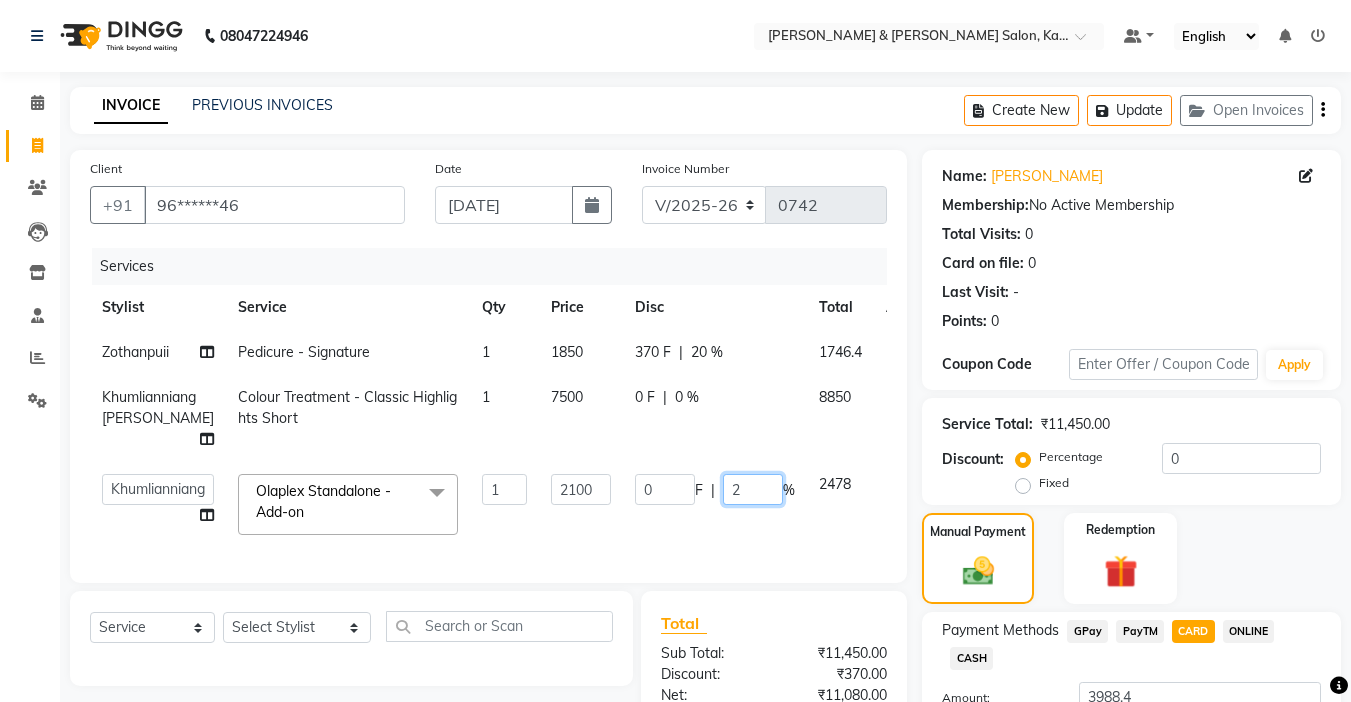 type on "20" 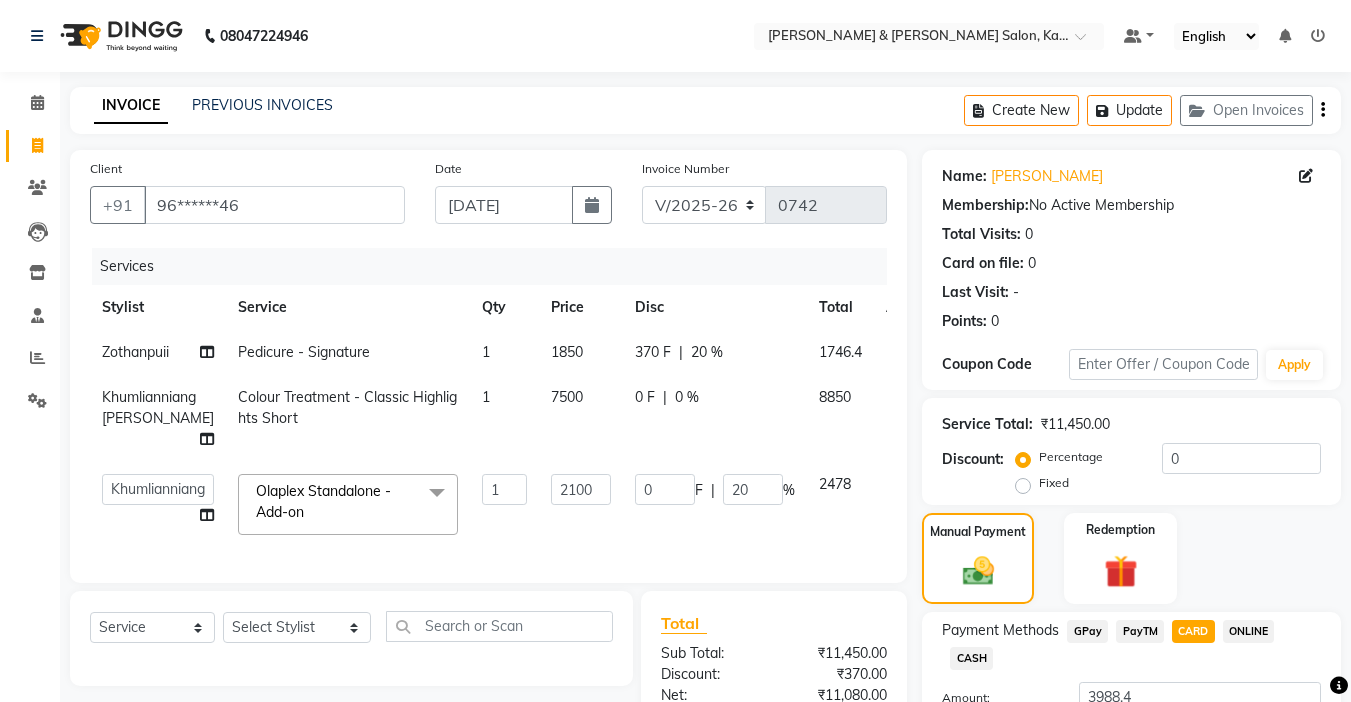 click 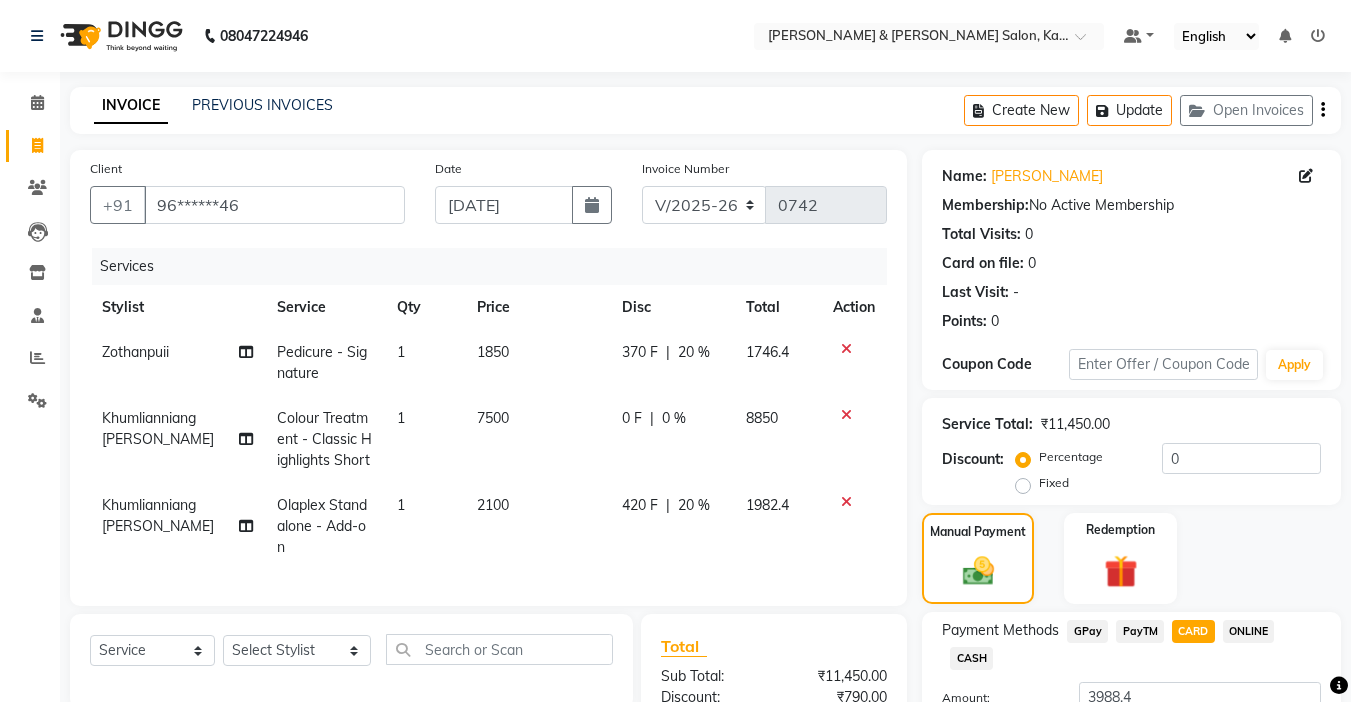 click on "20 %" 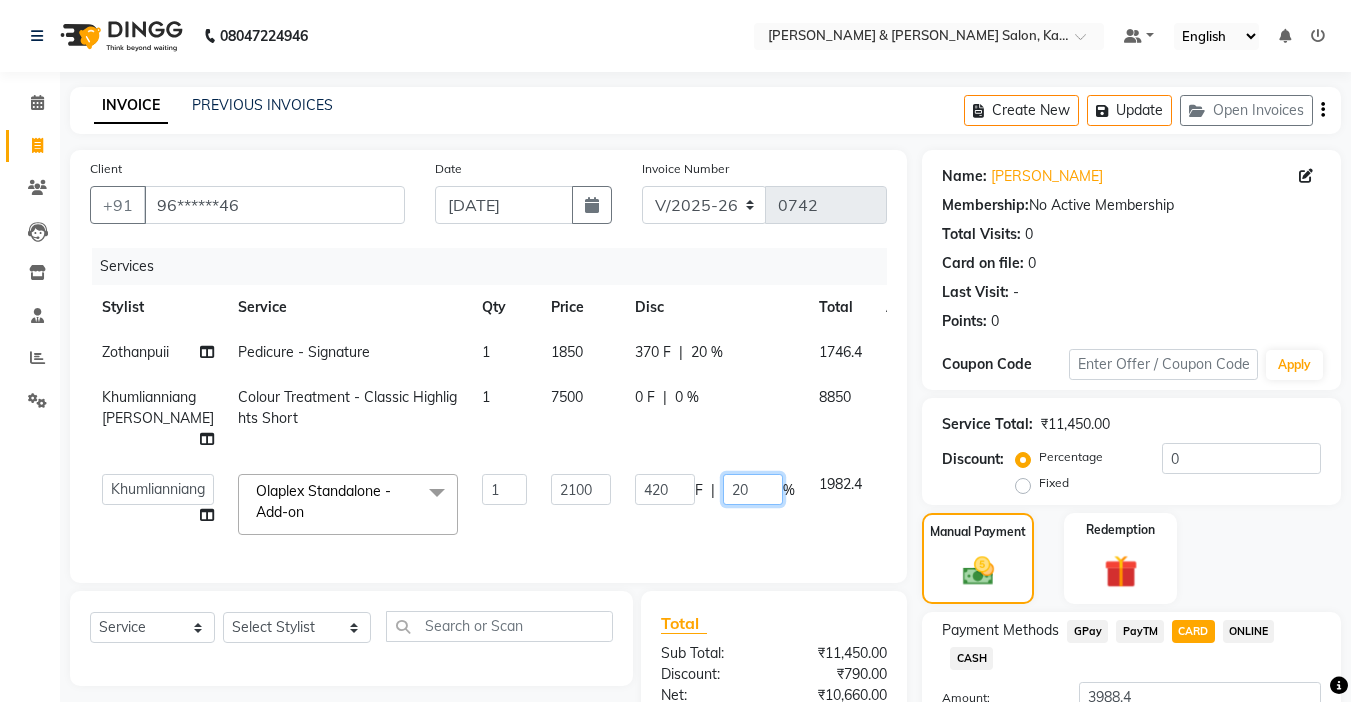 click on "20" 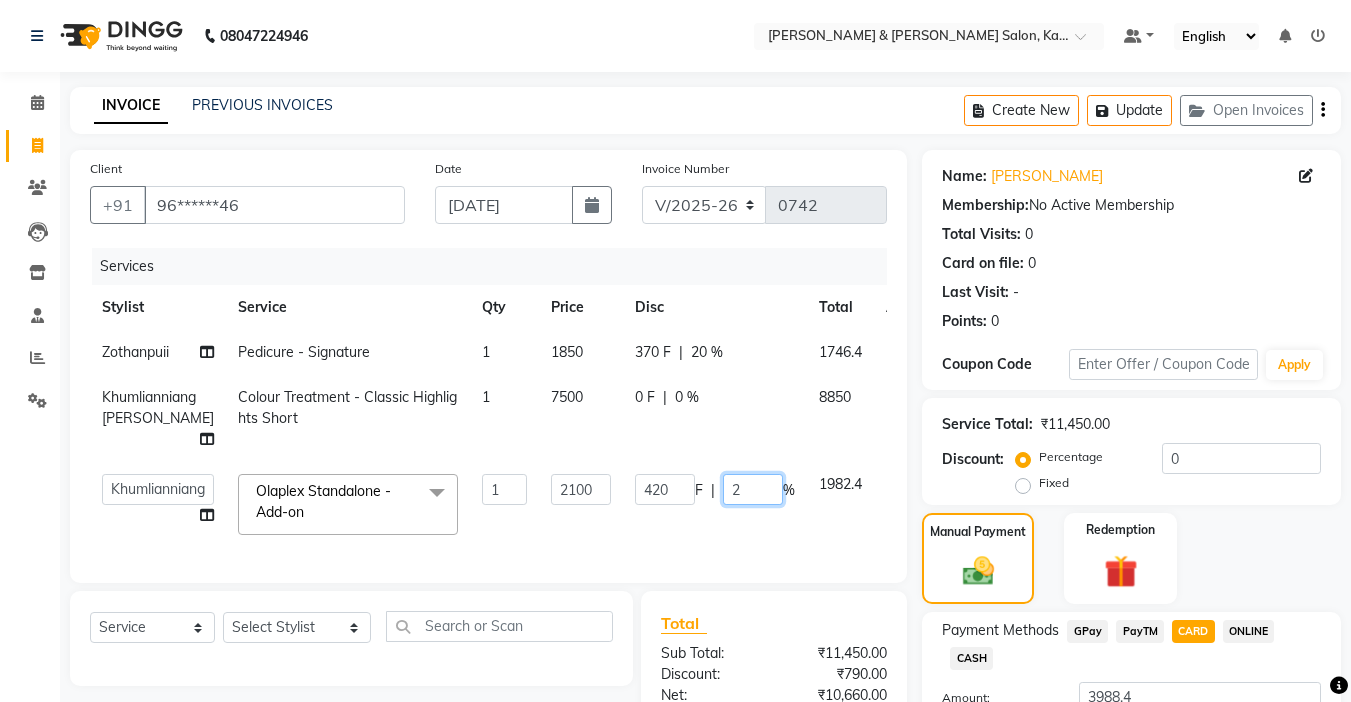 type 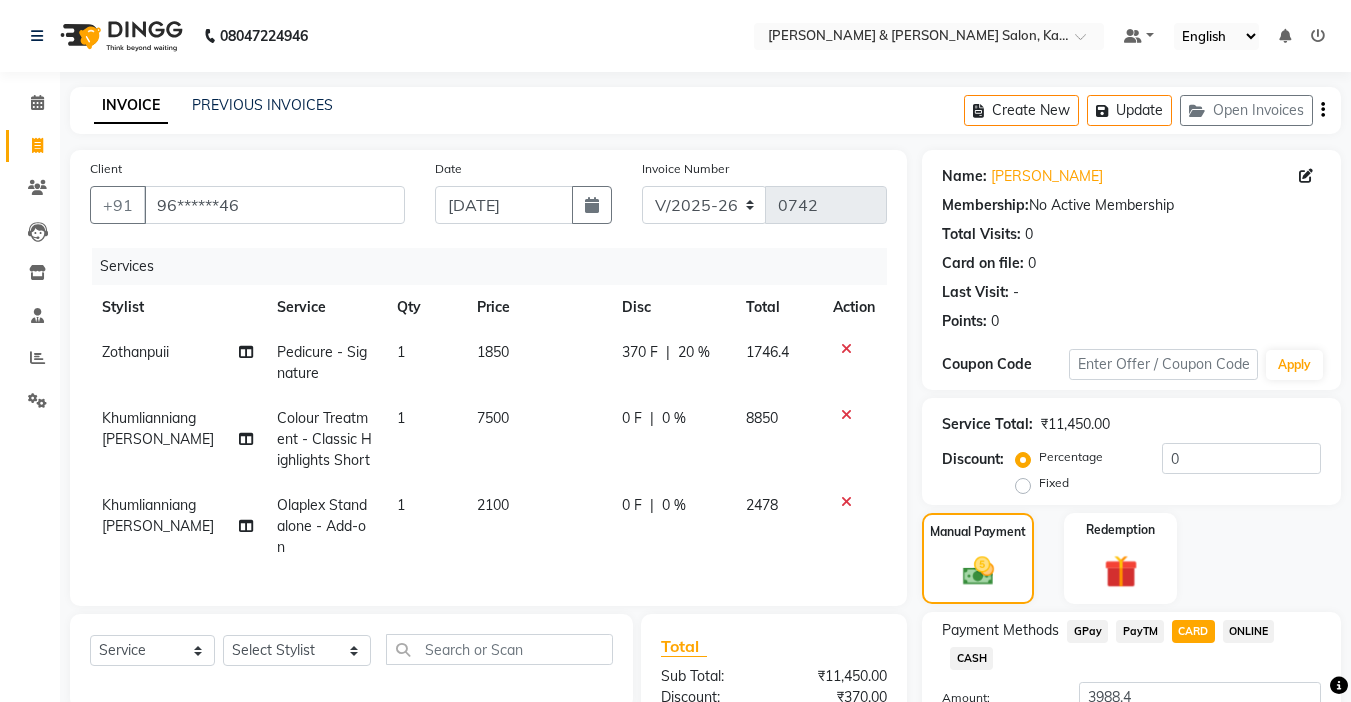 click on "Client +91 96******46 Date 11-07-2025 Invoice Number V/2025 V/2025-26 0742 Services Stylist Service Qty Price Disc Total Action Zothanpuii Pedicure - Signature 1 1850 370 F | 20 % 1746.4 Khumlianniang Guite Colour Treatment - Classic Highlights Short 1 7500 0 F | 0 % 8850 Khumlianniang Guite Olaplex Standalone  - Add-on 1 2100 0 F | 0 % 2478" 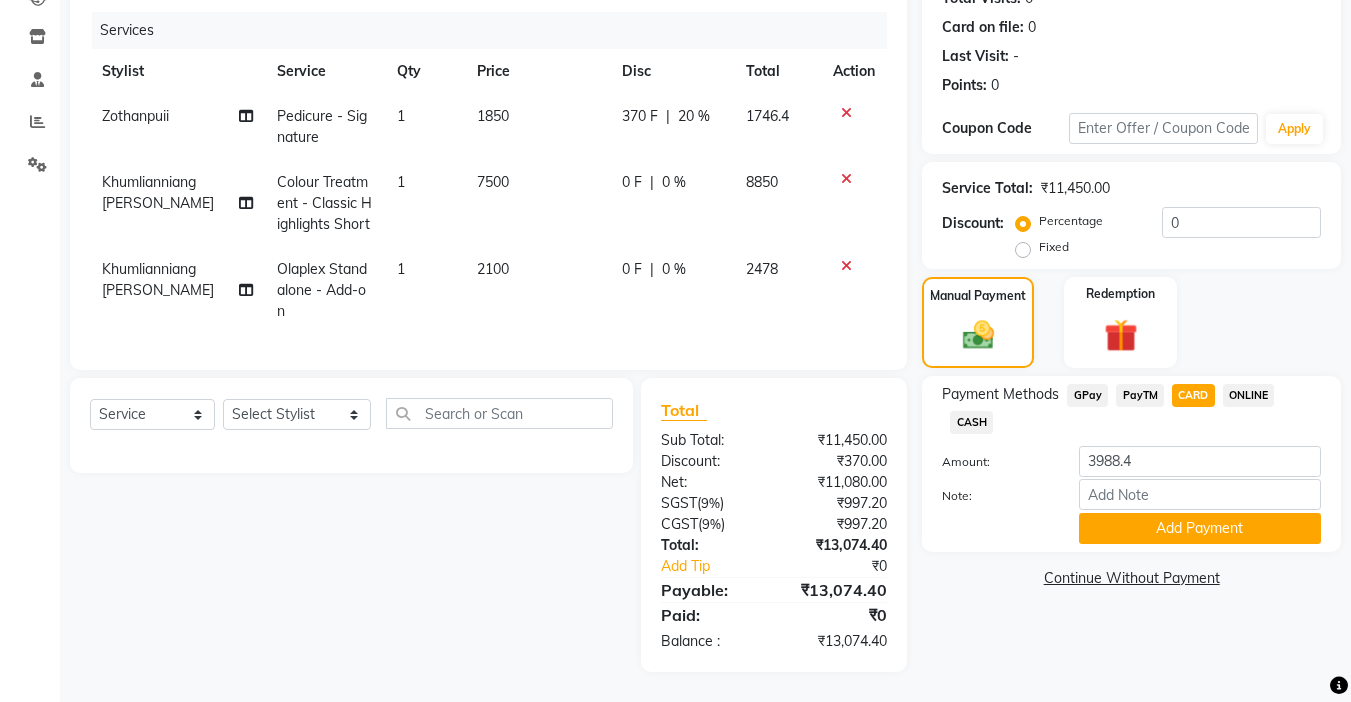 click on "GPay" 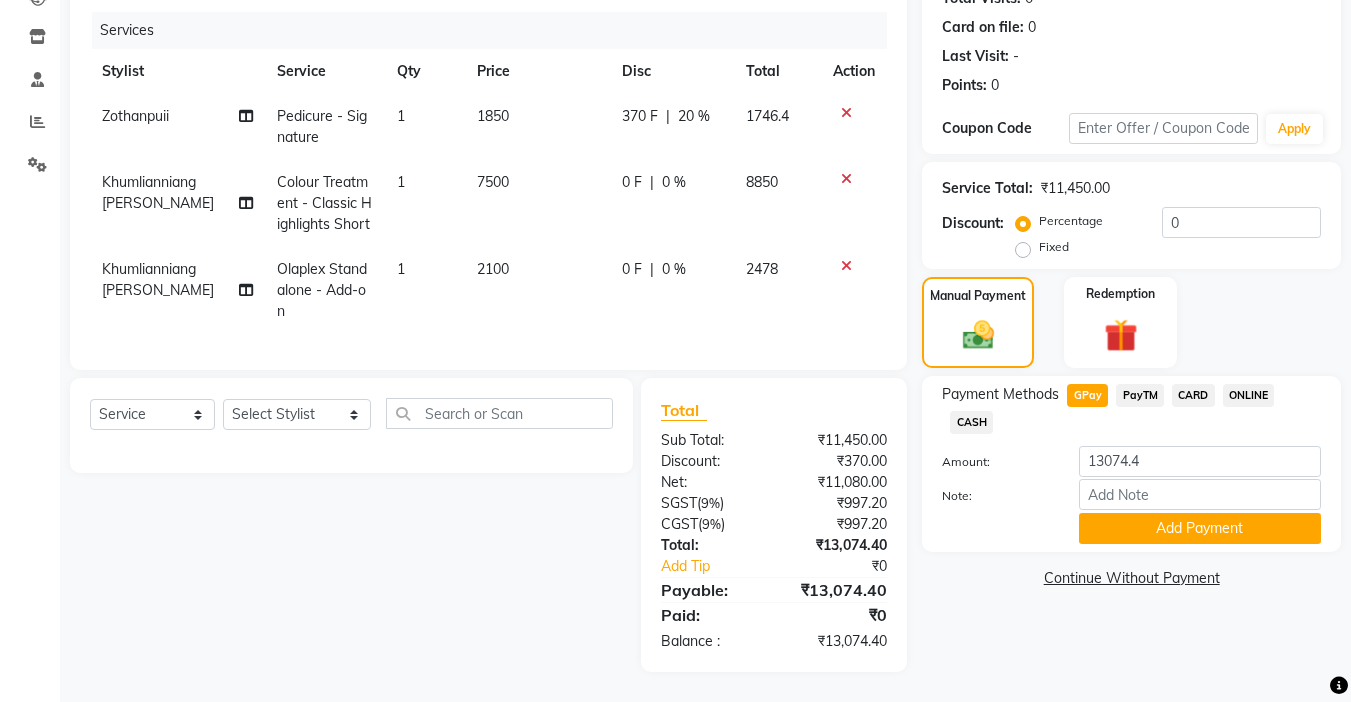 click on "CARD" 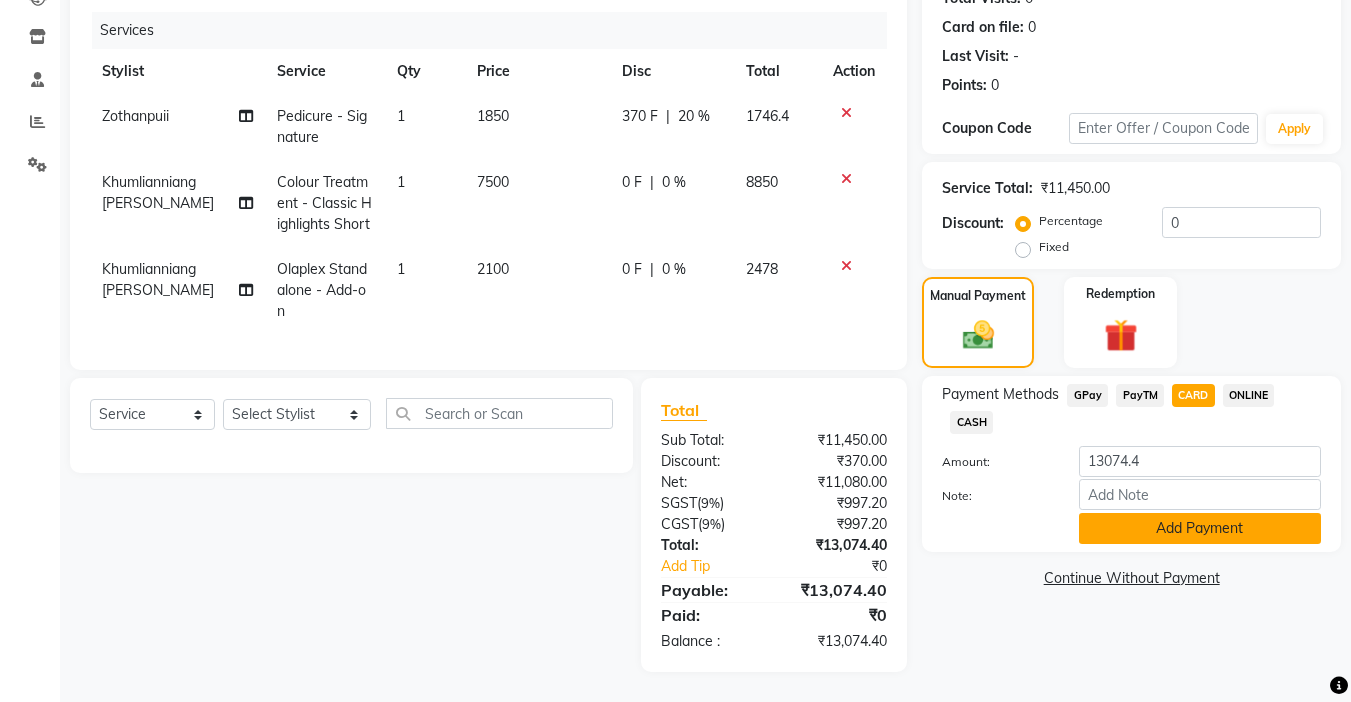 click on "Add Payment" 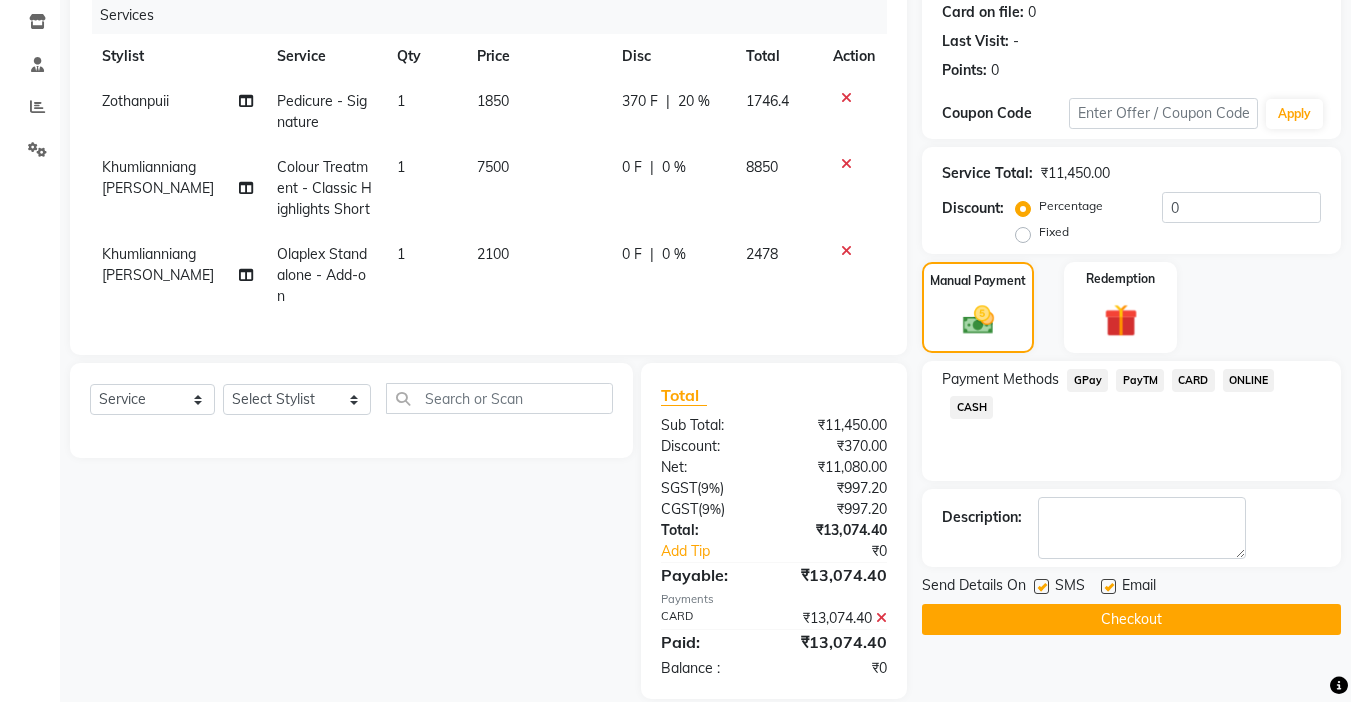 scroll, scrollTop: 293, scrollLeft: 0, axis: vertical 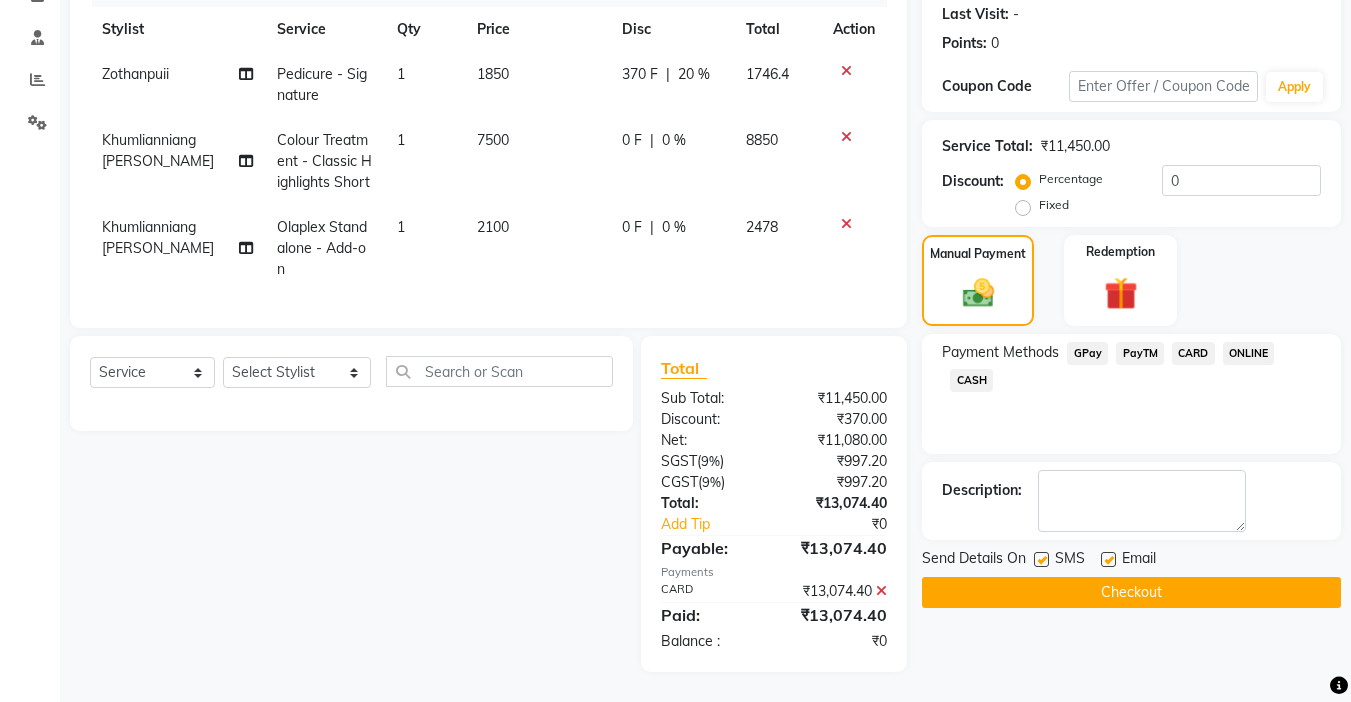 click 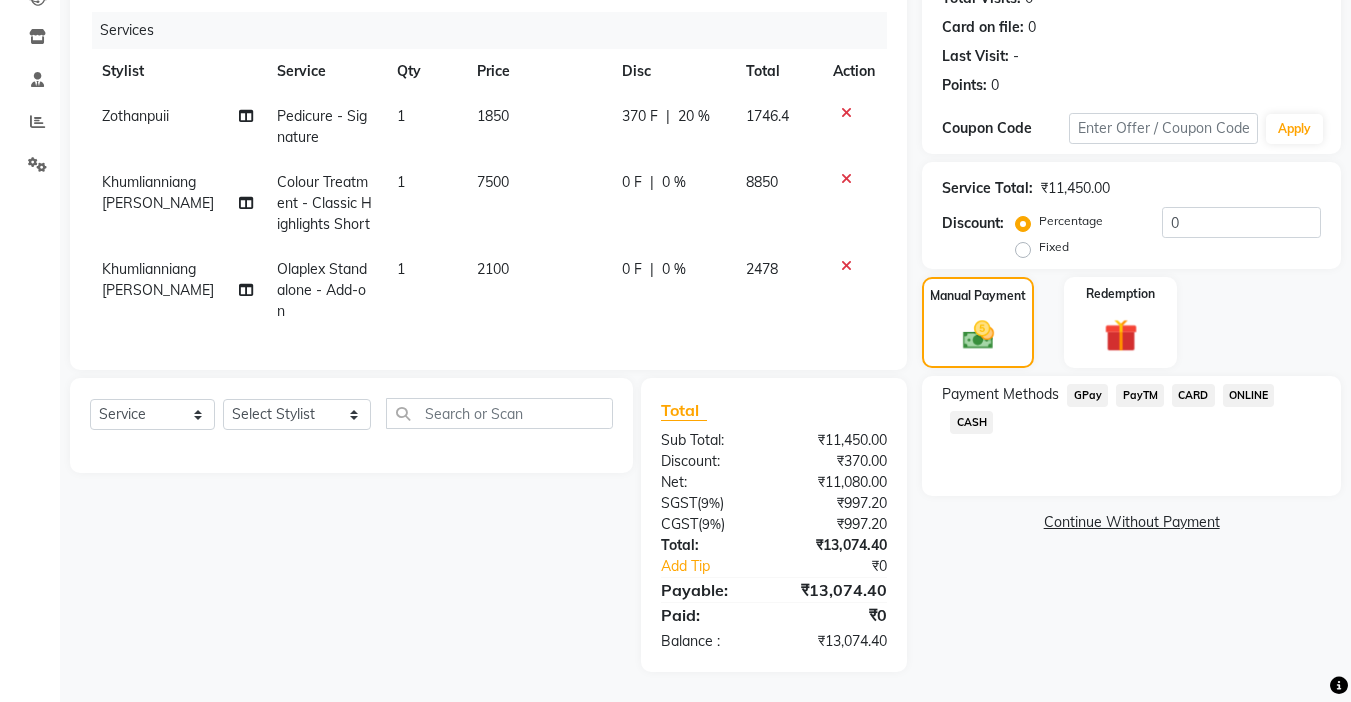 scroll, scrollTop: 251, scrollLeft: 0, axis: vertical 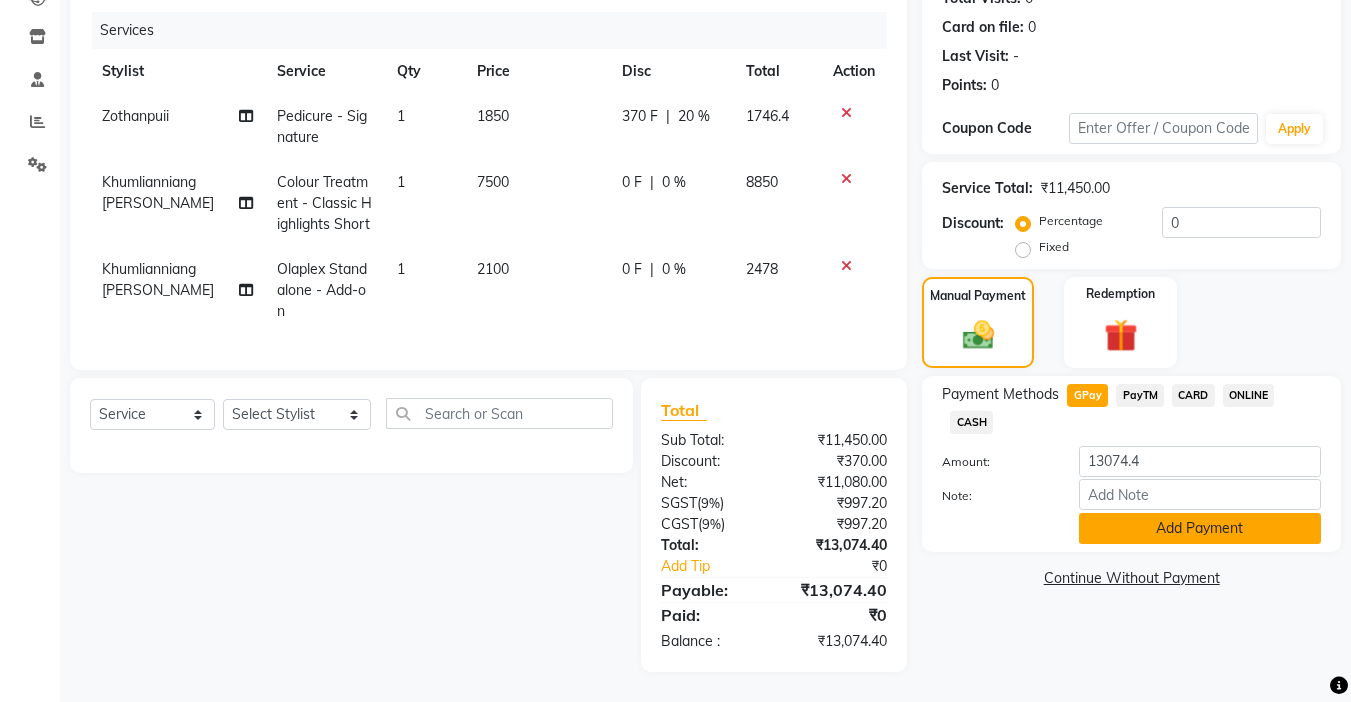 click on "Add Payment" 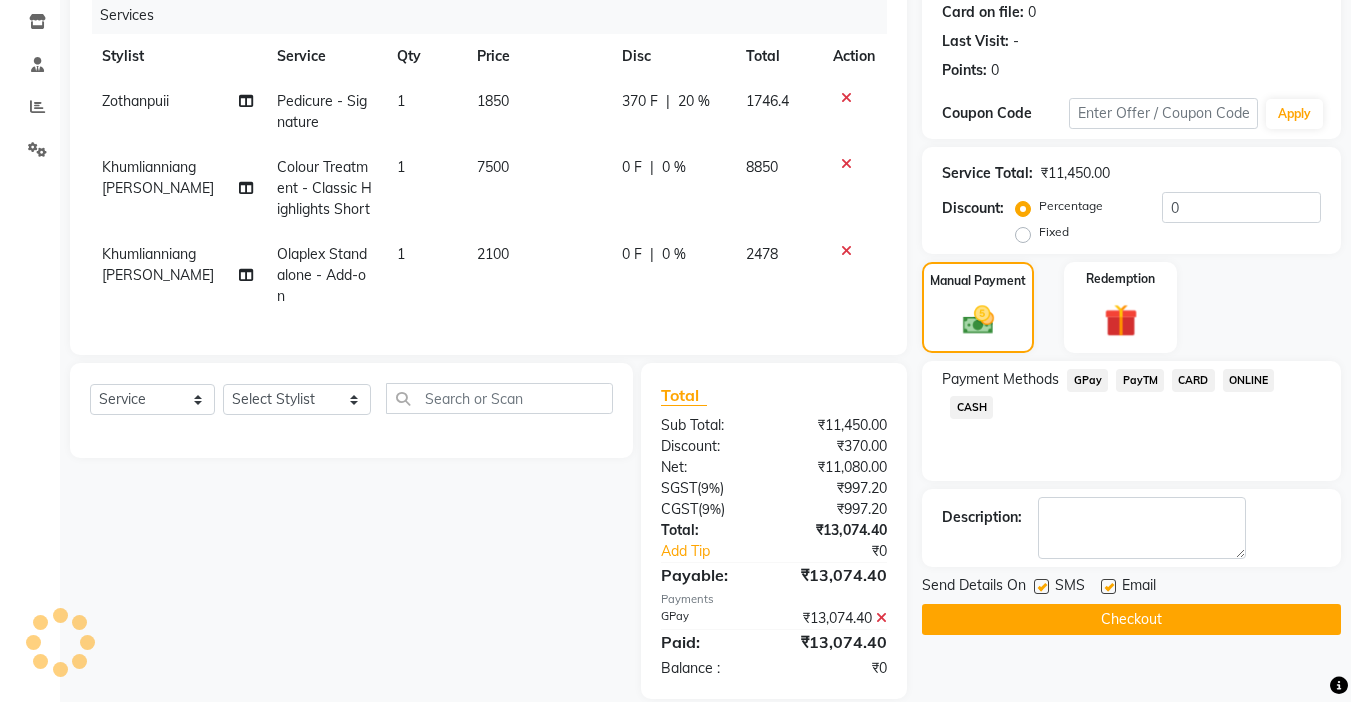 click on "Checkout" 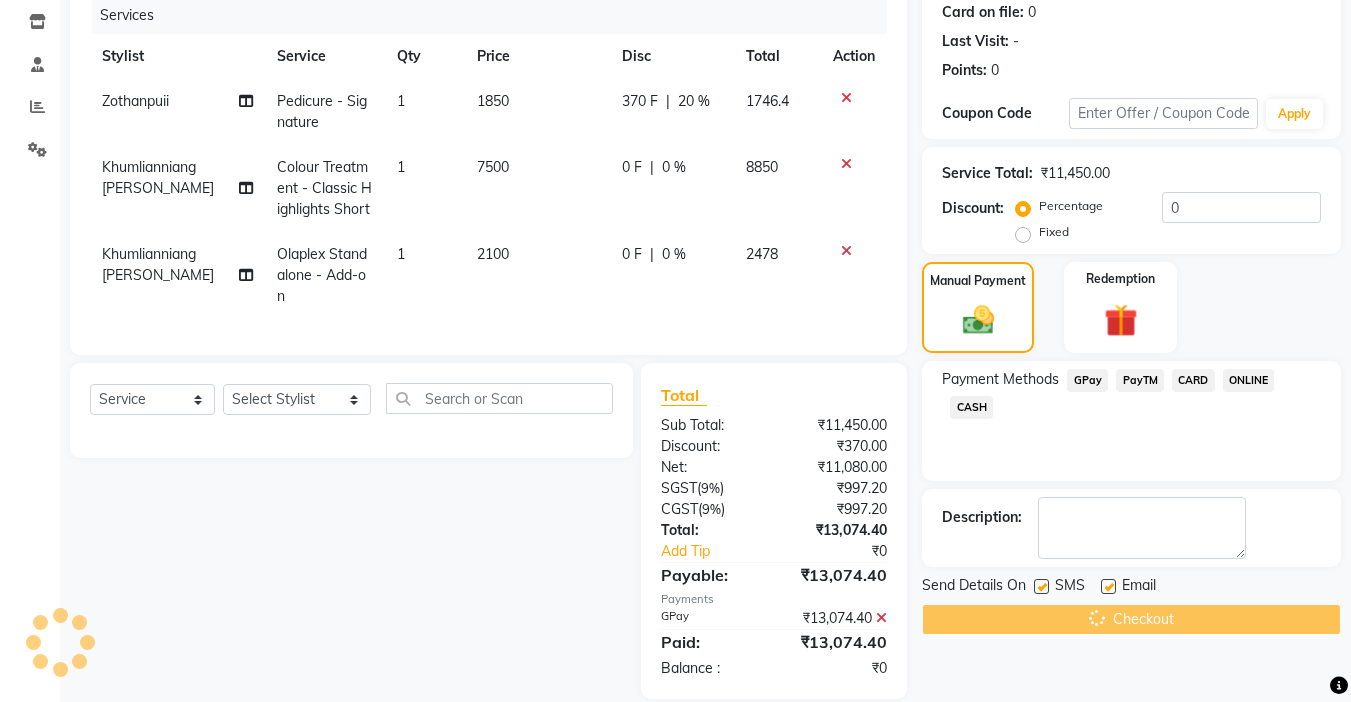 scroll, scrollTop: 293, scrollLeft: 0, axis: vertical 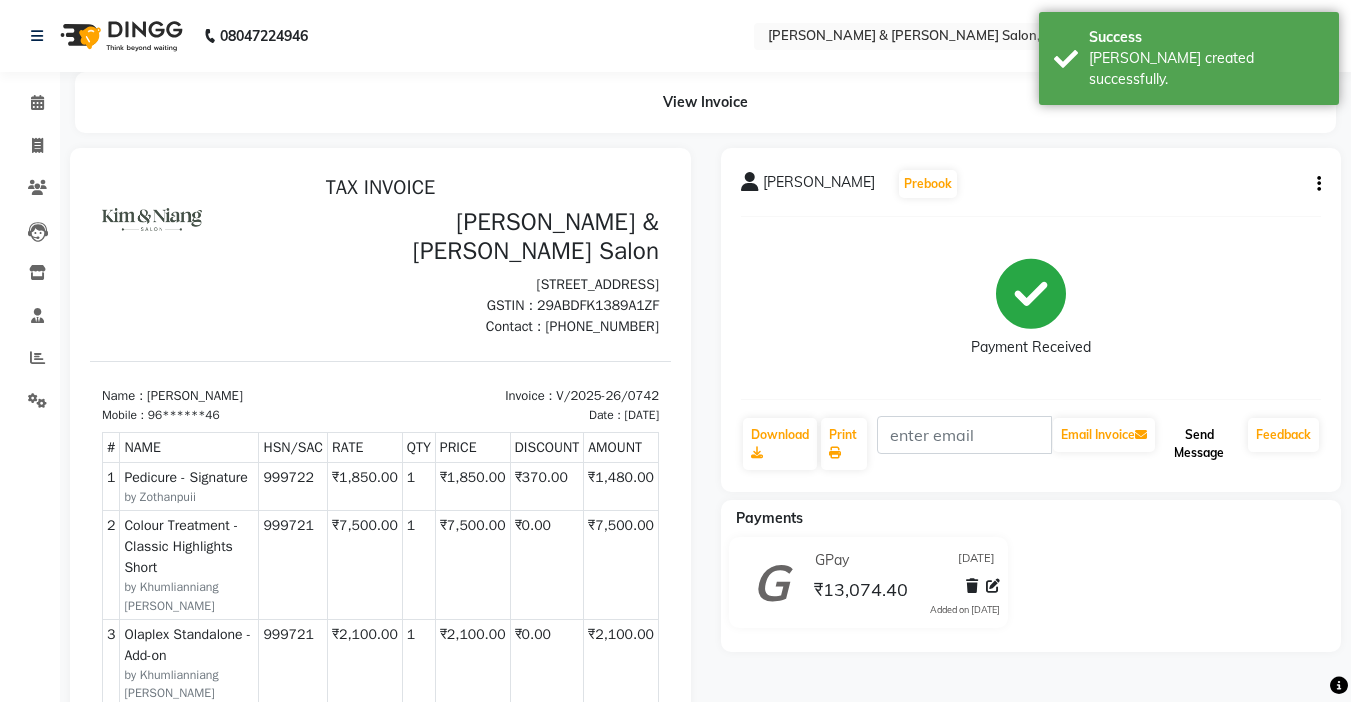 click on "Send Message" 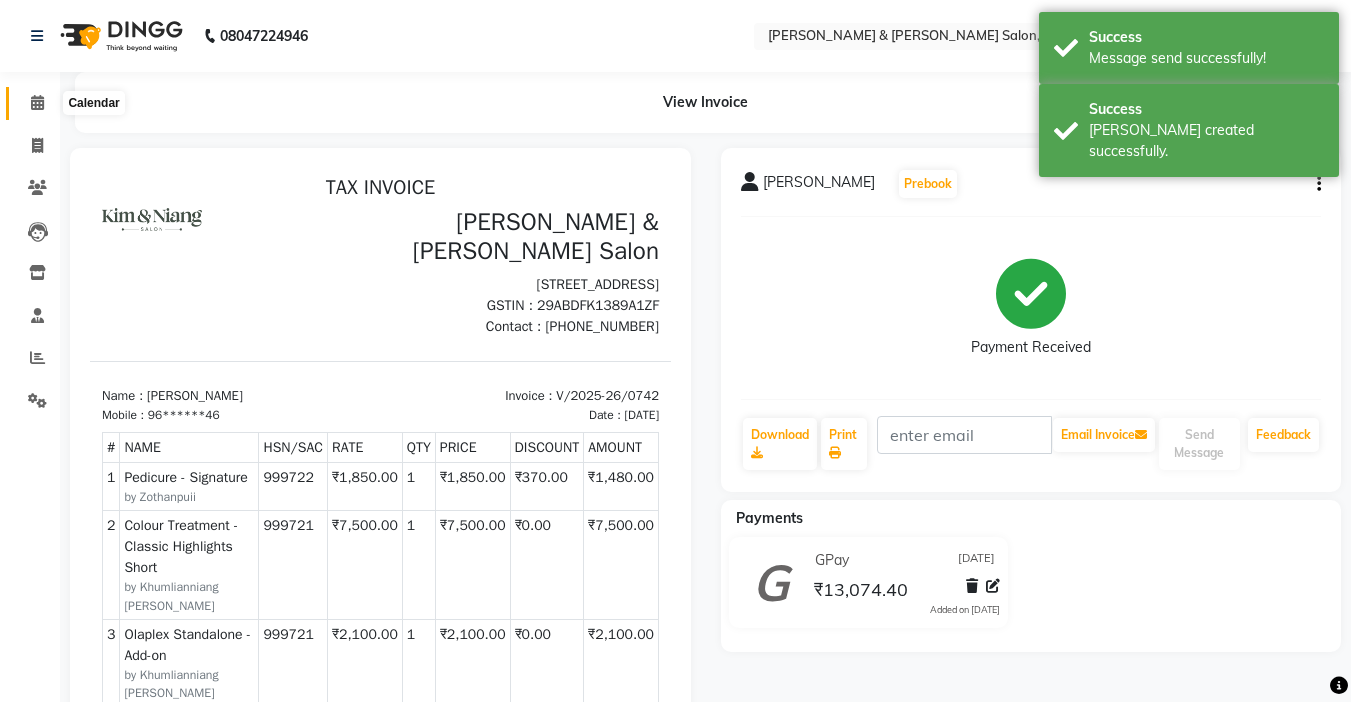 click 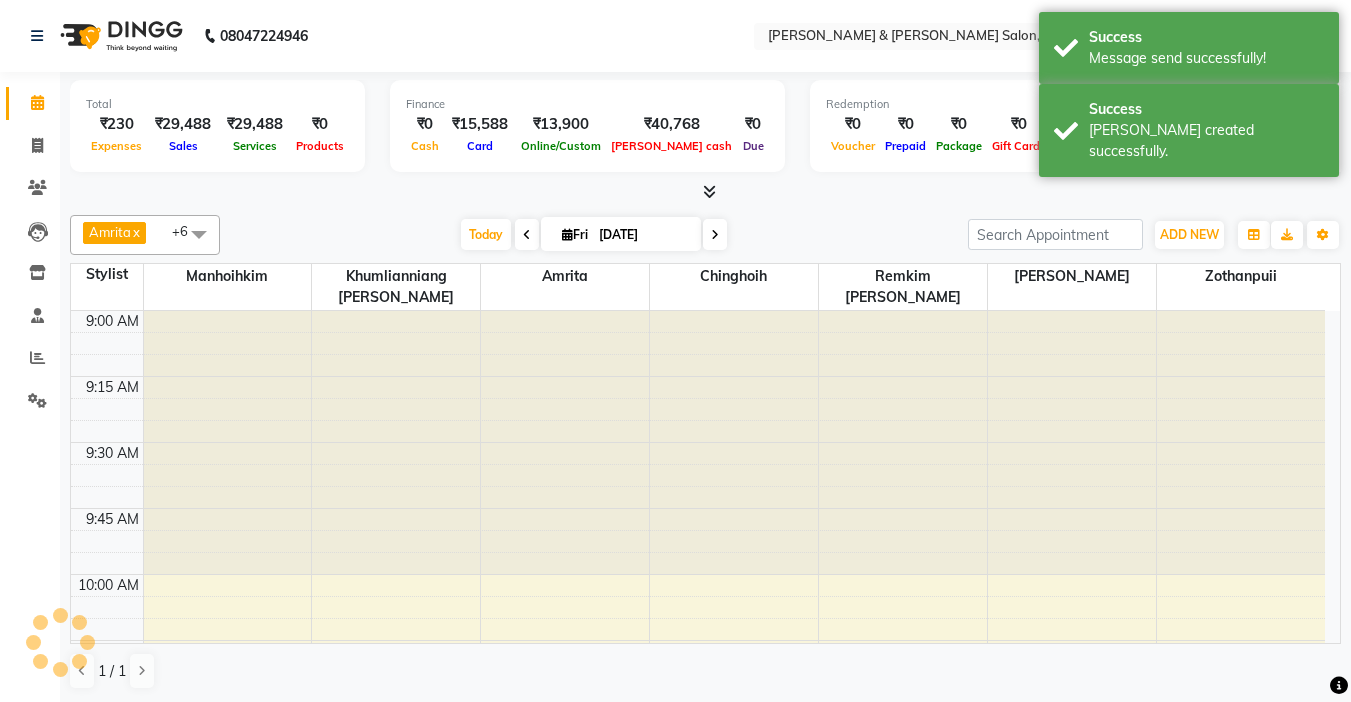 scroll, scrollTop: 2113, scrollLeft: 0, axis: vertical 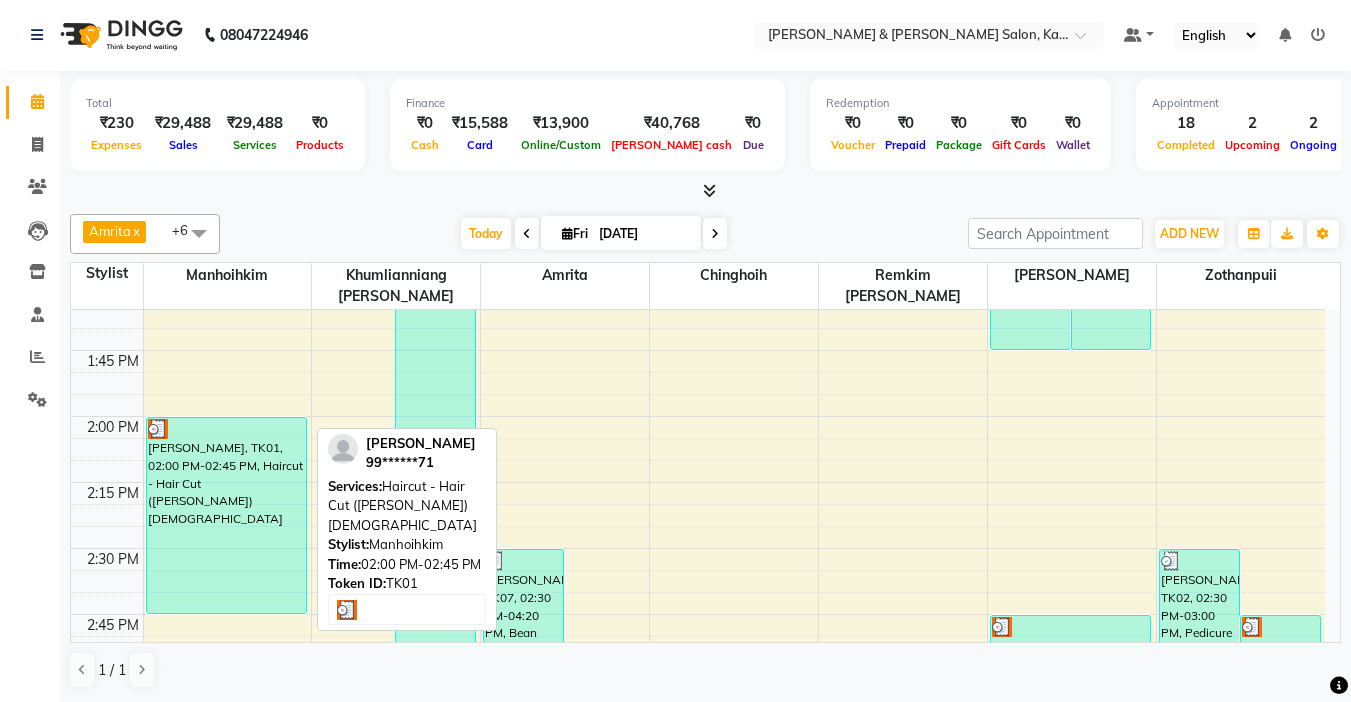 click on "Tracy, TK01, 02:00 PM-02:45 PM, Haircut - Hair Cut (Kim) Female" at bounding box center [227, 515] 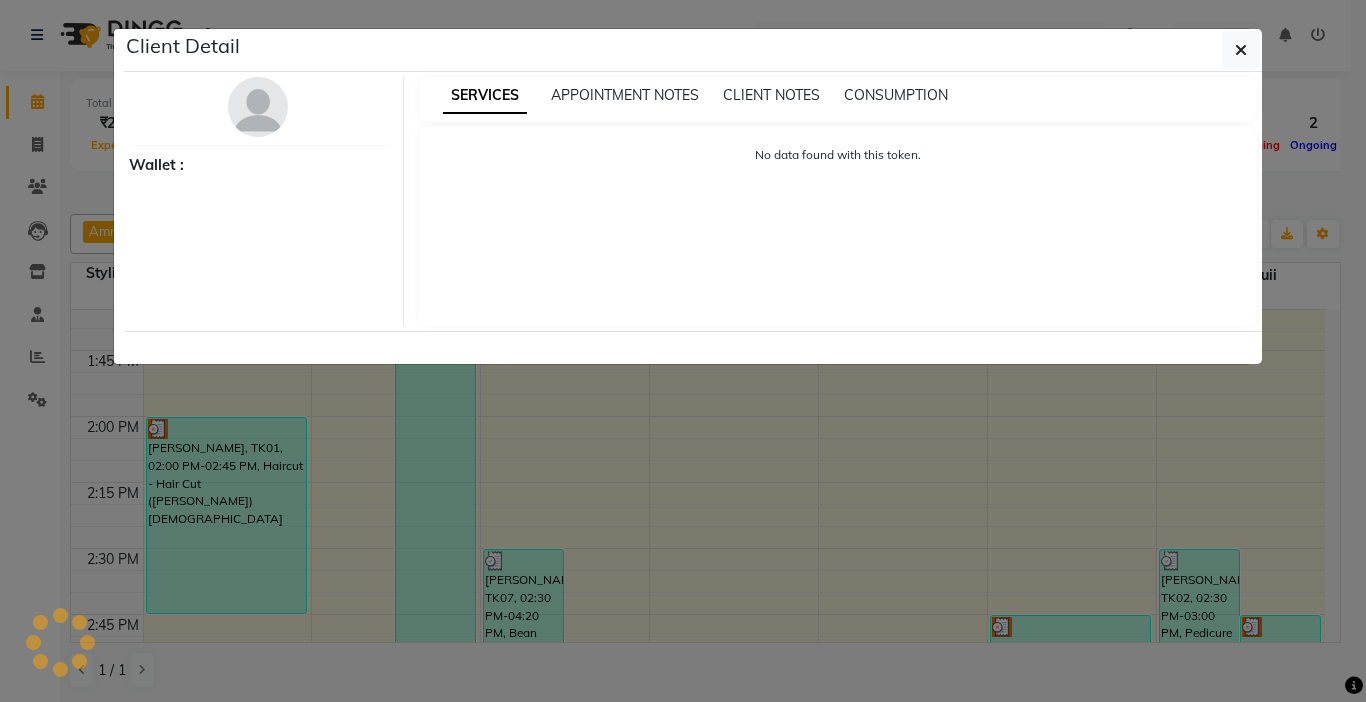 select on "3" 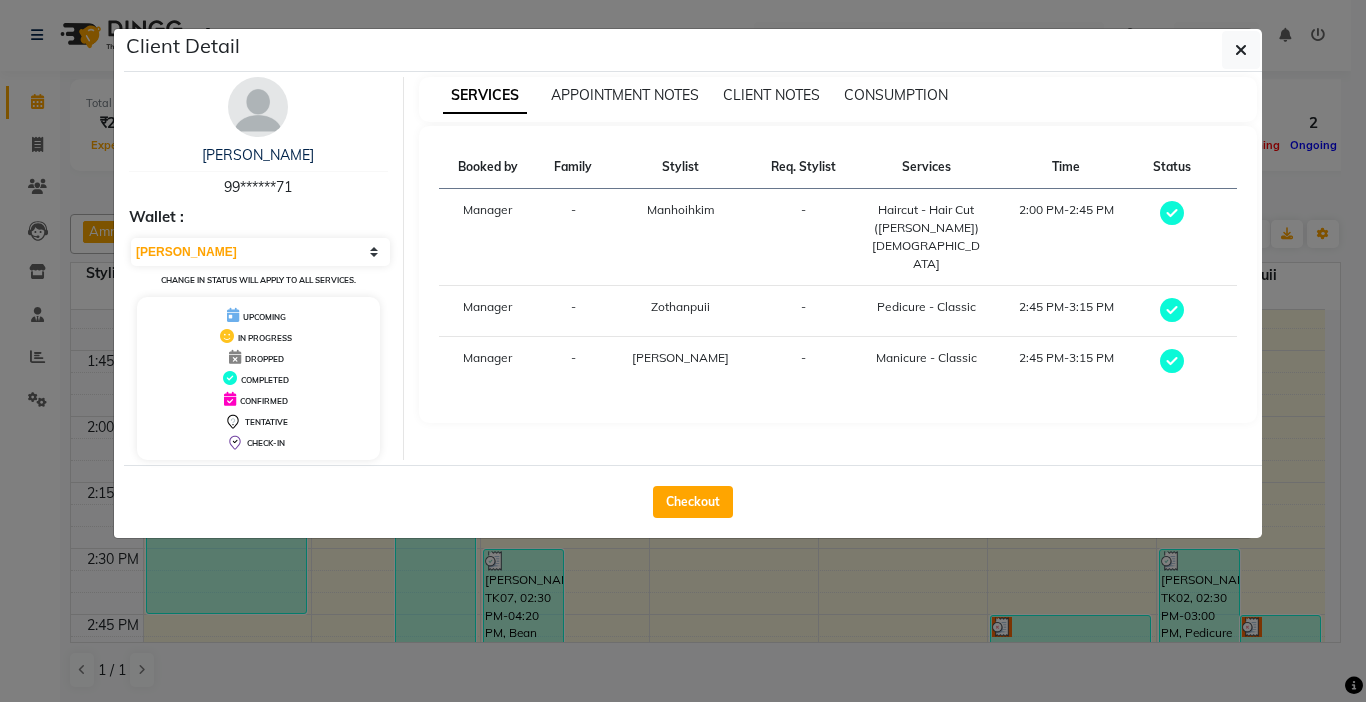 click on "Client Detail  Tracy    99******71 Wallet : Select MARK DONE UPCOMING Change in status will apply to all services. UPCOMING IN PROGRESS DROPPED COMPLETED CONFIRMED TENTATIVE CHECK-IN SERVICES APPOINTMENT NOTES CLIENT NOTES CONSUMPTION Booked by Family Stylist Req. Stylist Services Time Status  Manager  - Manhoihkim -  Haircut - Hair Cut (Kim) Female   2:00 PM-2:45 PM   Manager  - Zothanpuii -  Pedicure - Classic   2:45 PM-3:15 PM   Manager  - Sonia vaiphei  -  Manicure - Classic   2:45 PM-3:15 PM   Checkout" 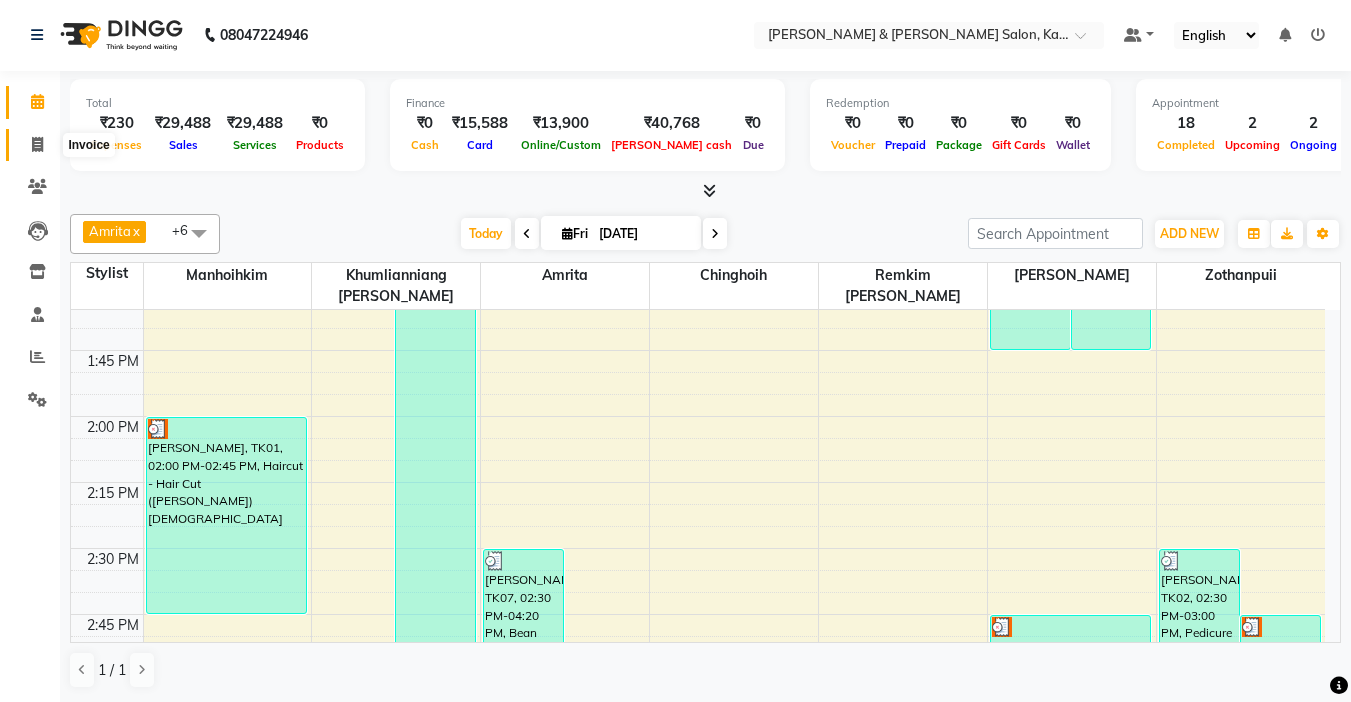 click 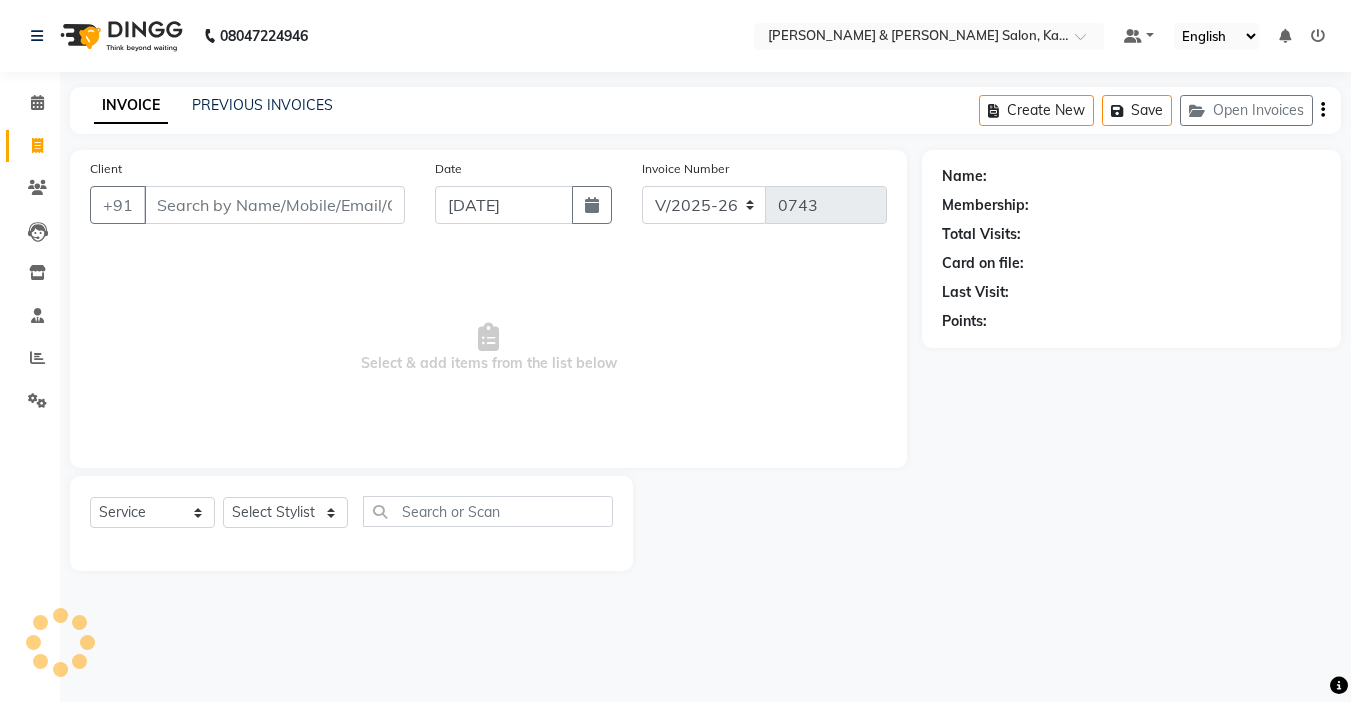 scroll, scrollTop: 0, scrollLeft: 0, axis: both 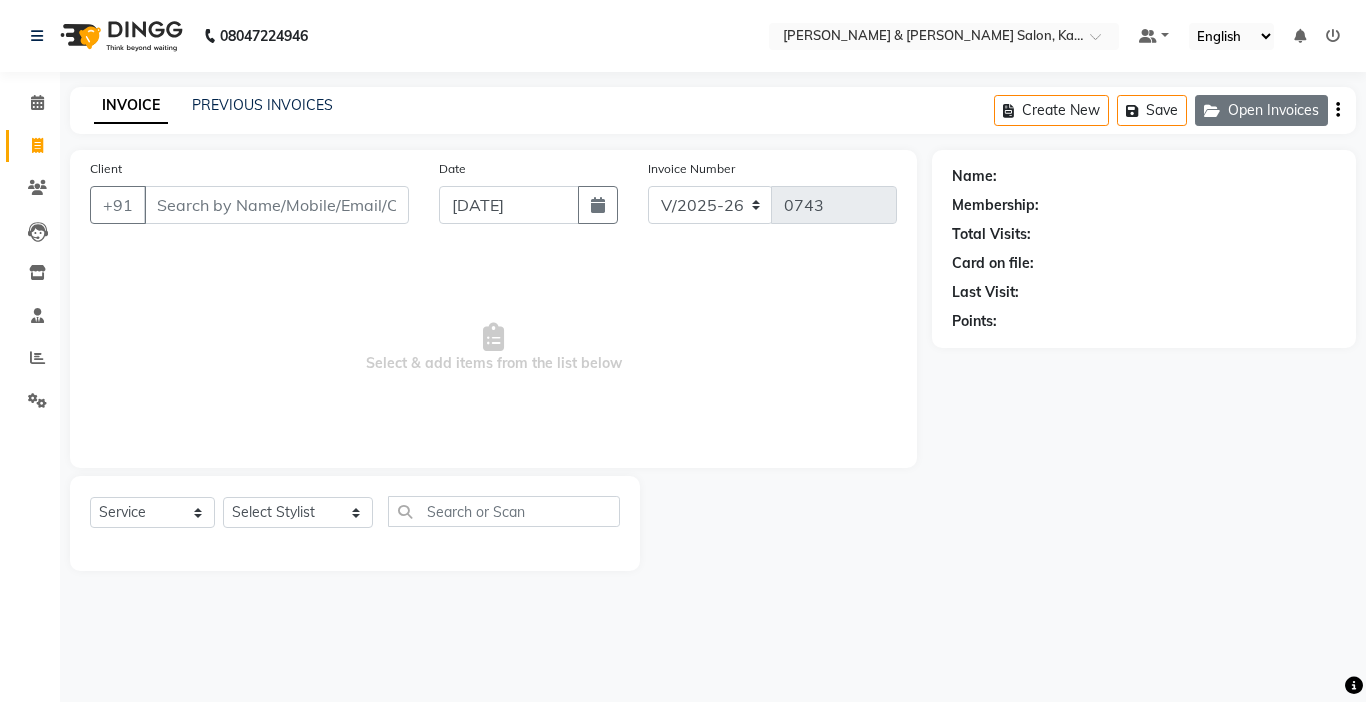 click on "Open Invoices" 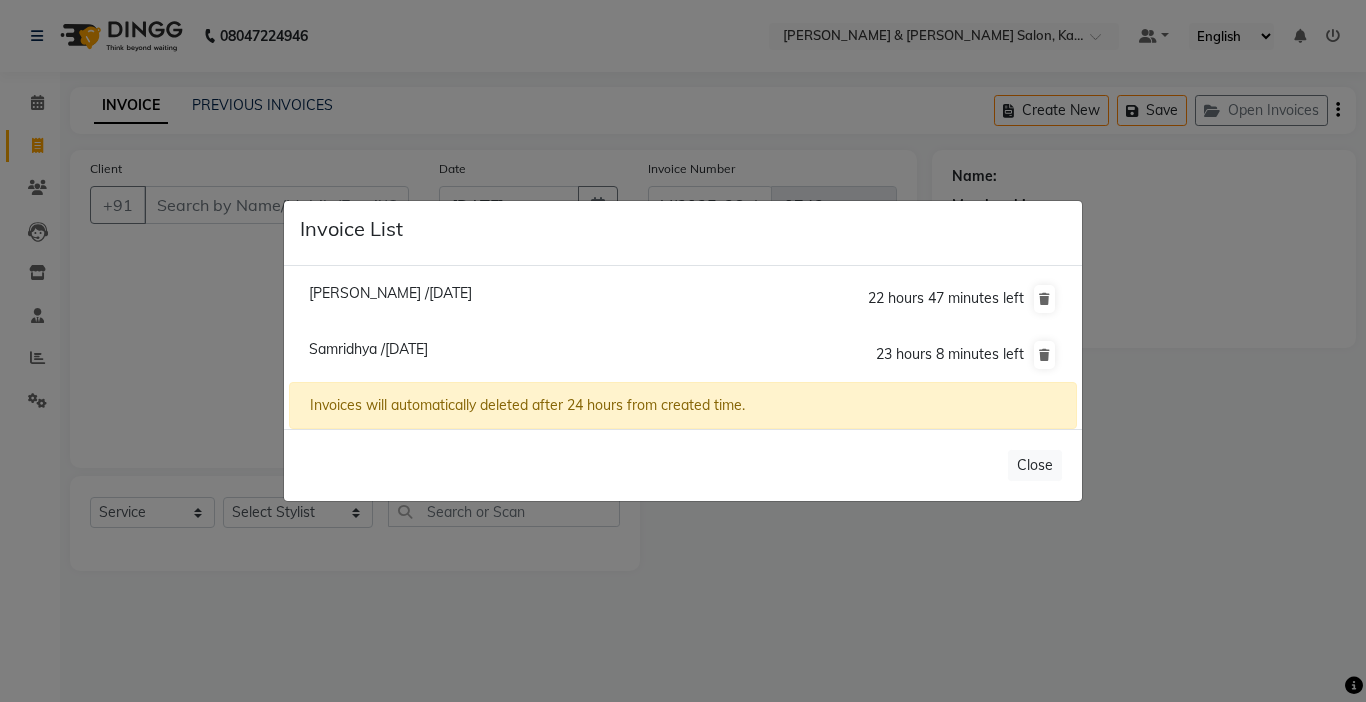 click on "Tracy /11 July 2025" 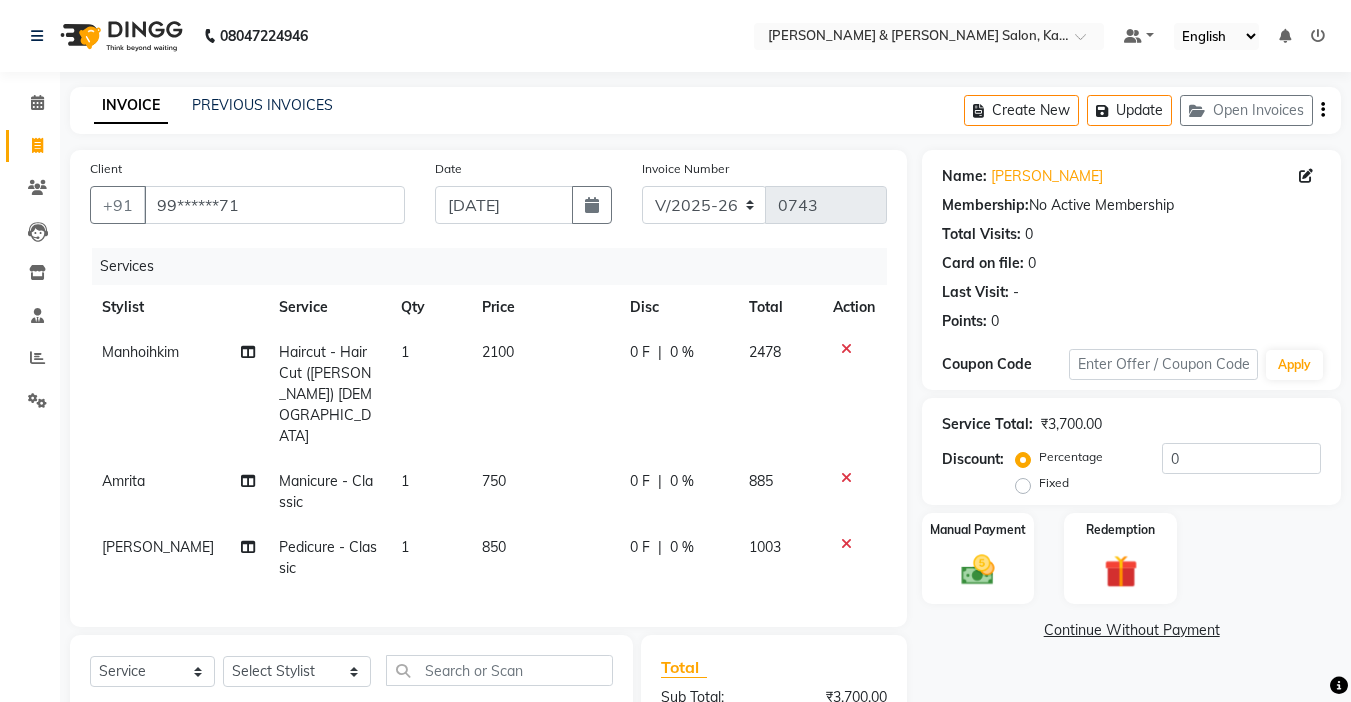 scroll, scrollTop: 200, scrollLeft: 0, axis: vertical 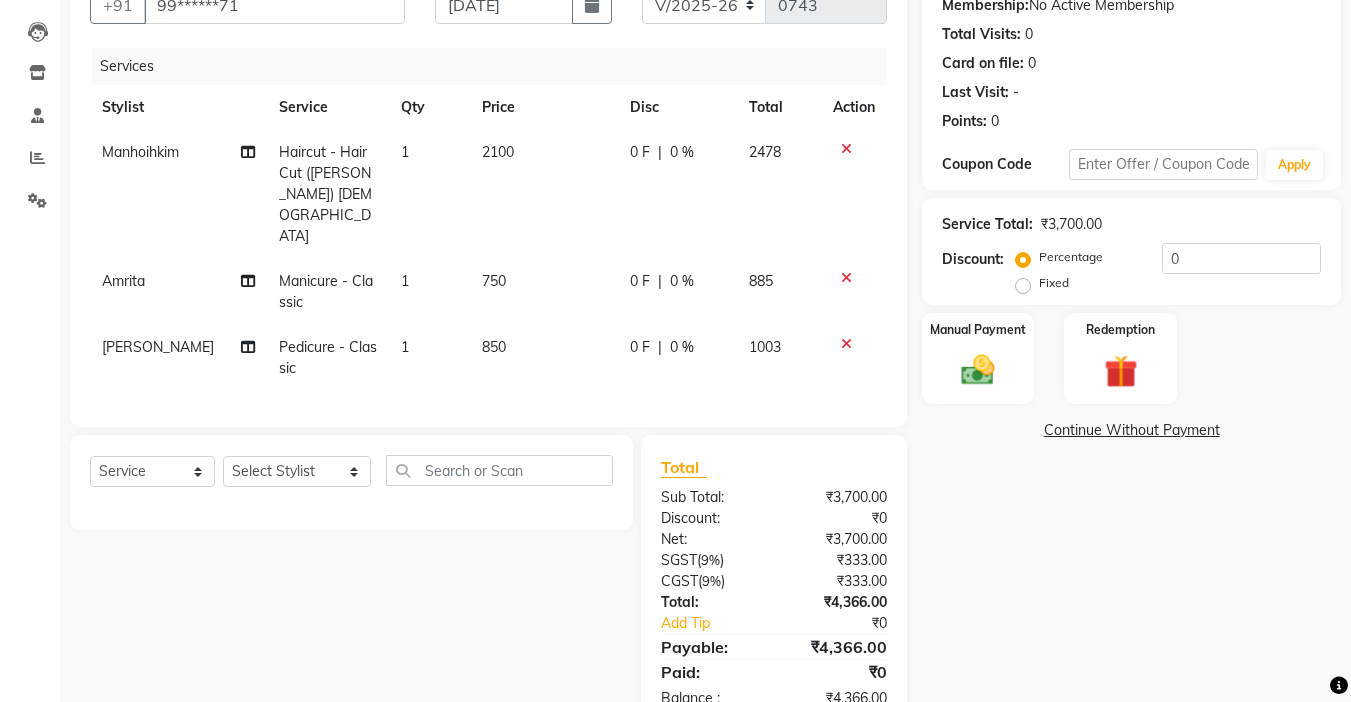 click on "0 %" 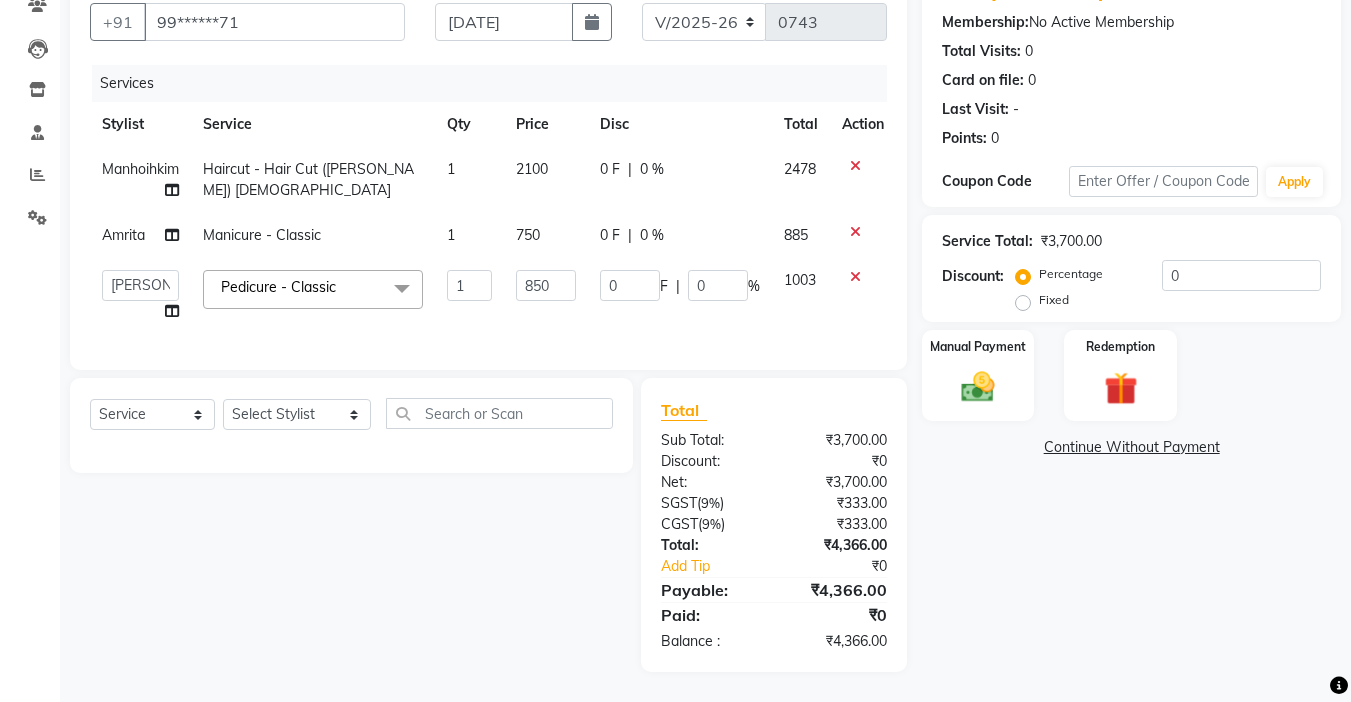 scroll, scrollTop: 198, scrollLeft: 0, axis: vertical 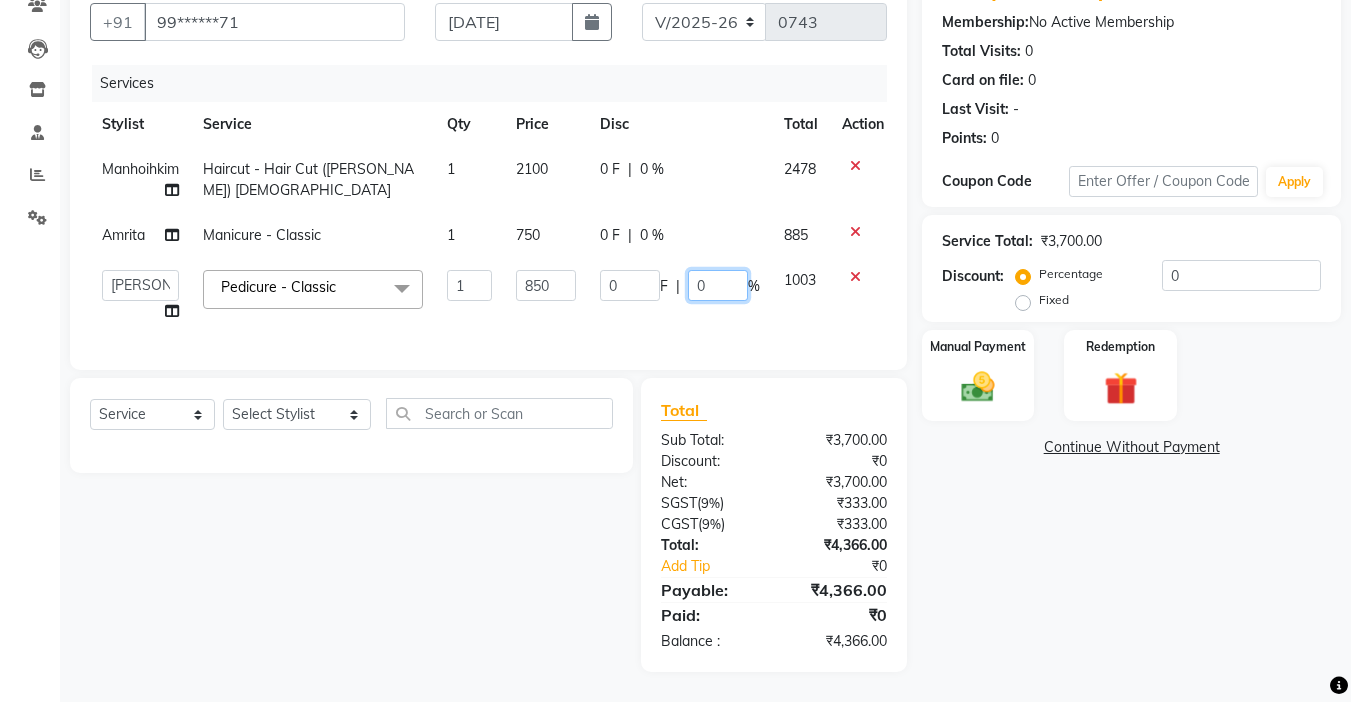 click on "0" 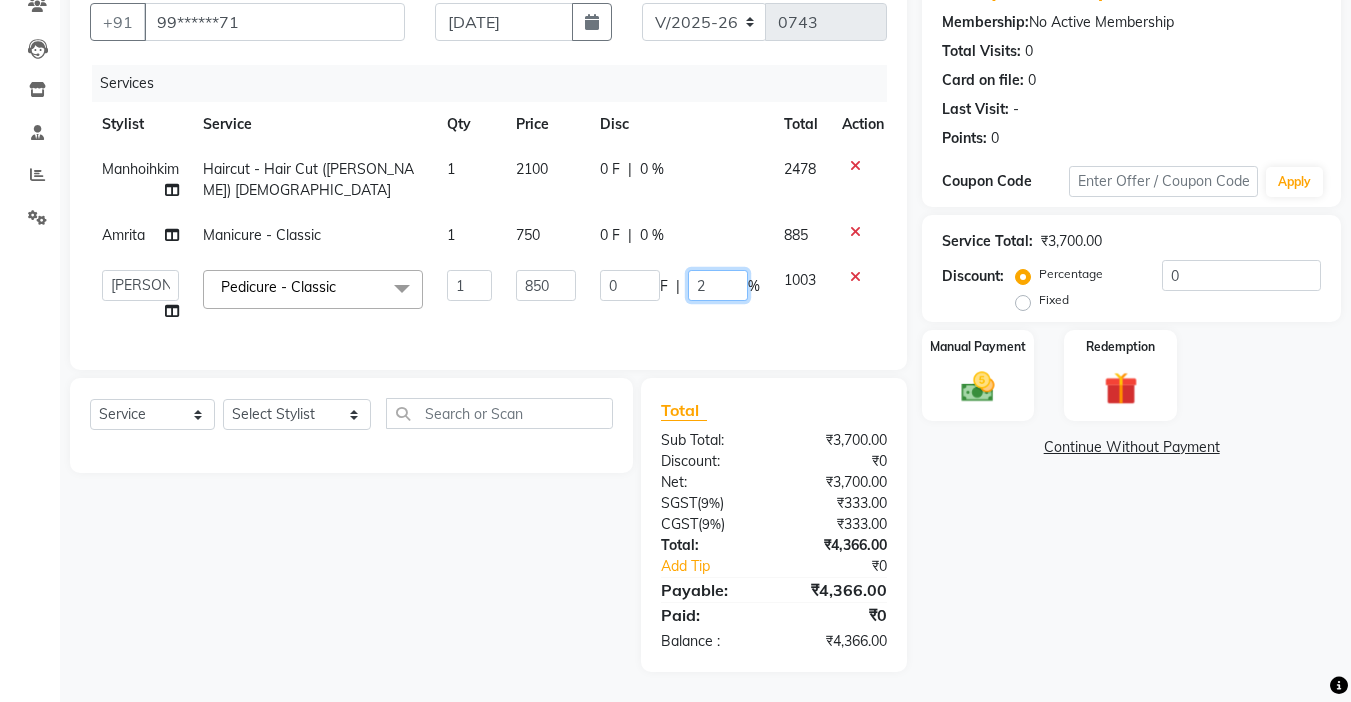 type on "20" 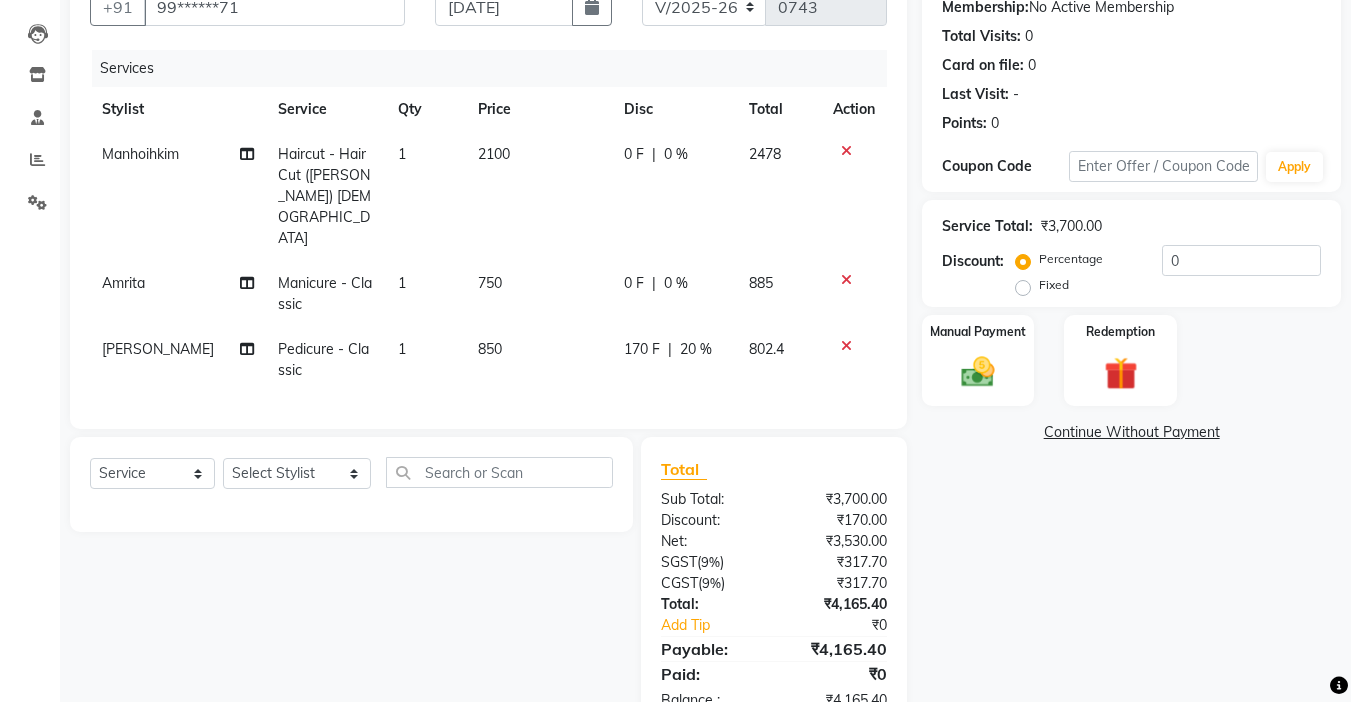 click on "0 F | 0 %" 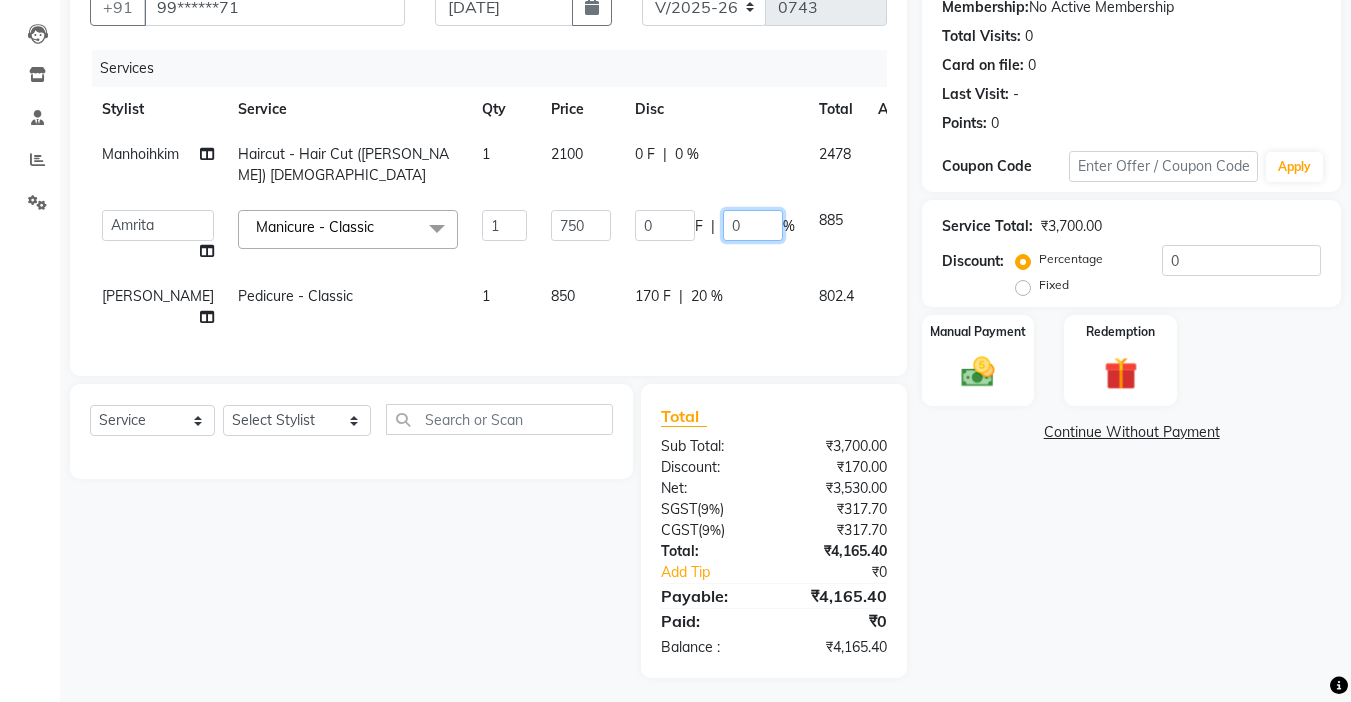 click on "0" 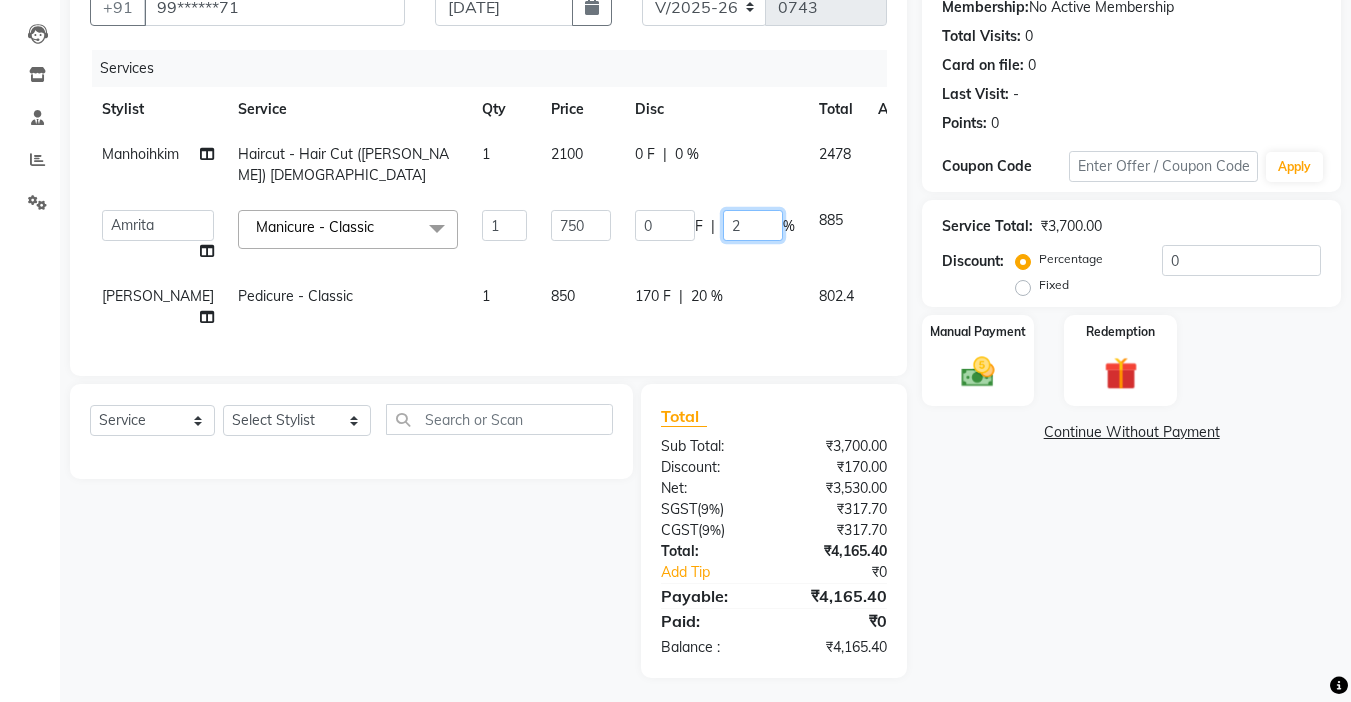 type on "20" 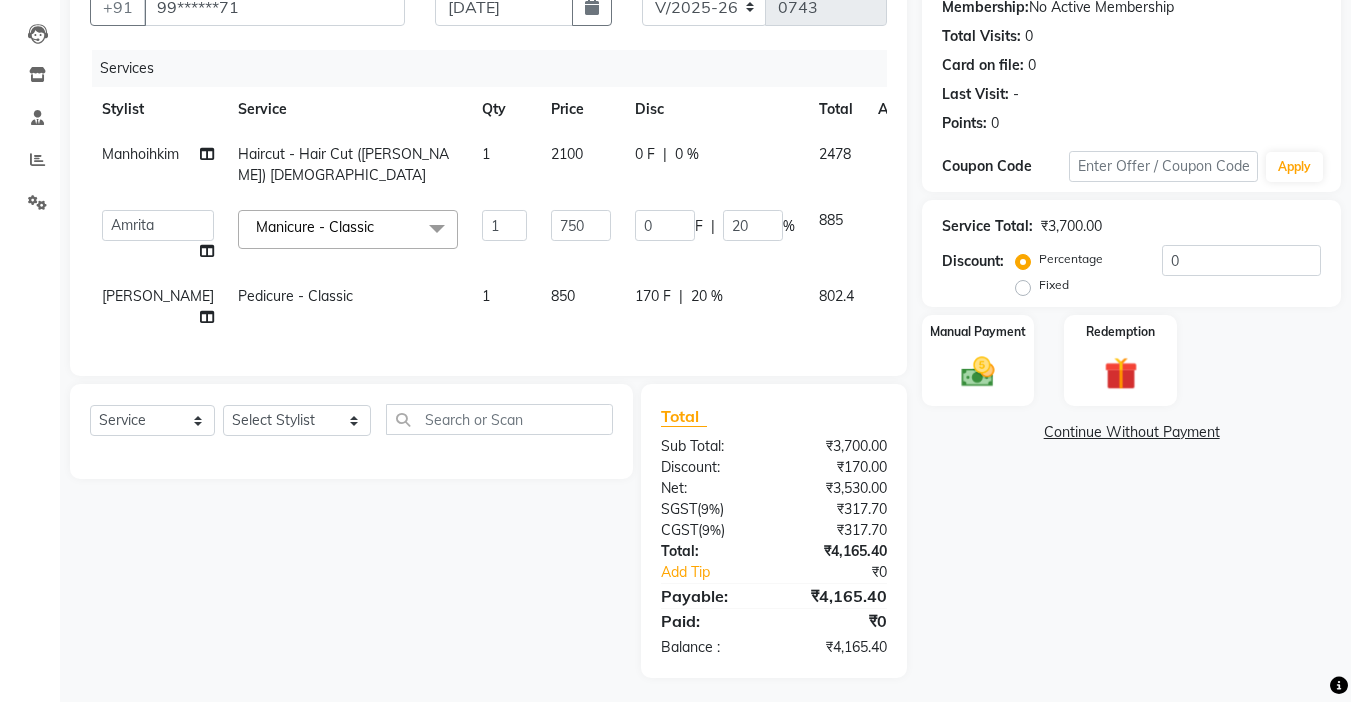 click on "Client +91 99******71 Date 11-07-2025 Invoice Number V/2025 V/2025-26 0743 Services Stylist Service Qty Price Disc Total Action Manhoihkim Haircut - Hair Cut (Kim) Female 1 2100 0 F | 0 % 2478  Amrita   Anna   Boicy   Chinghoih   Khumlianniang Guite   Linda Chingmuan Niang   Manager   Manhoihkim   Protima Kami   Remkim Tonsing   Sonia vaiphei    Steve .mynlyanSonangaihte   Zothanpuii  Manicure - Classic  x Haircut - Hair Cut (Kim) Female Haircut - Senior Stylist Female Haircut - Stylist Female Haircut - Kim Male Haircut - Senior Stylist Male Haircut - Stylist Male Hairspa signature Intense treatment  Janssen cleanup Janssen Brightening Haircut - Niang Male Hair Cut (Niang) Female Beard trim Nose wax rica  uper lip wax chin wax Blowdry - Stylist Blowdry - Short Blowdry - Medium Blowdry - Long Blowdry - Shampoo, Conditioning & Blastdry Blowdry - Very long  Styling with Heated Tools - Short Styling with Heated Tools - Medium Styling with Heated Tools - Long Hair Updo Hair & Scalp Treatment - Signature Hair Spa" 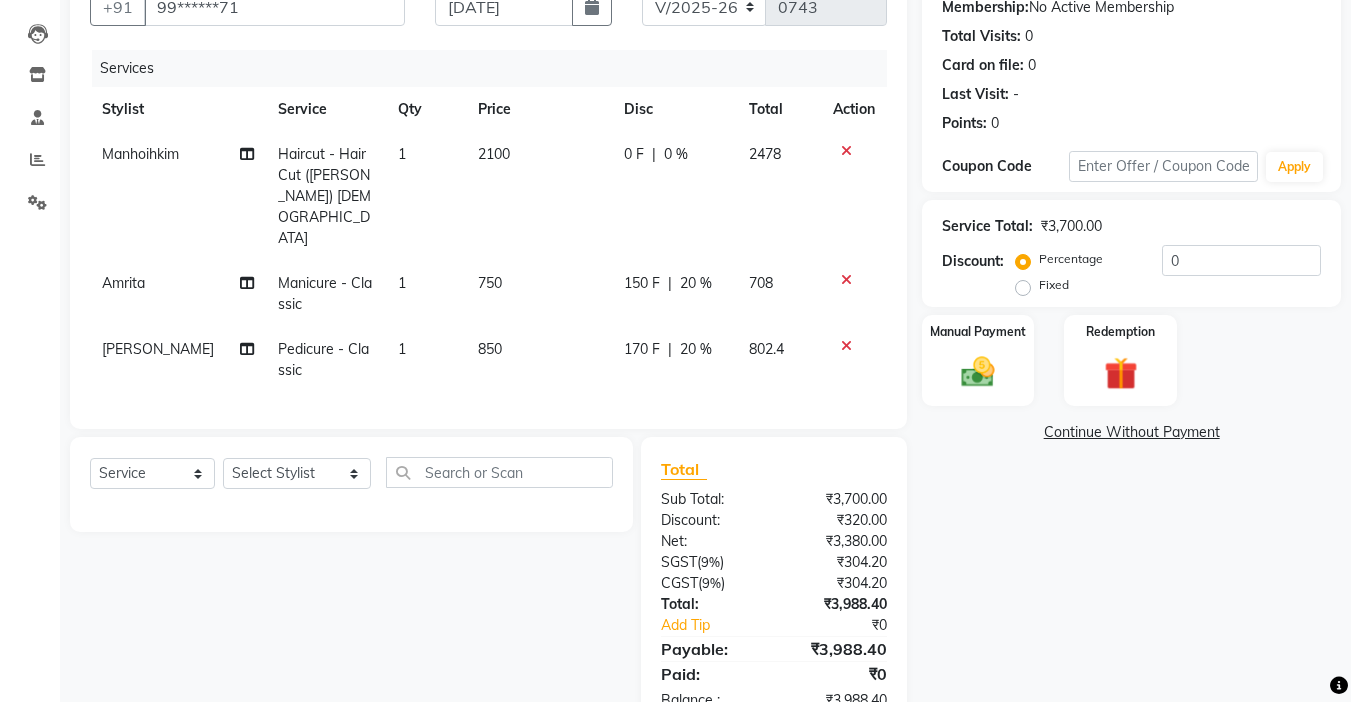 scroll, scrollTop: 230, scrollLeft: 0, axis: vertical 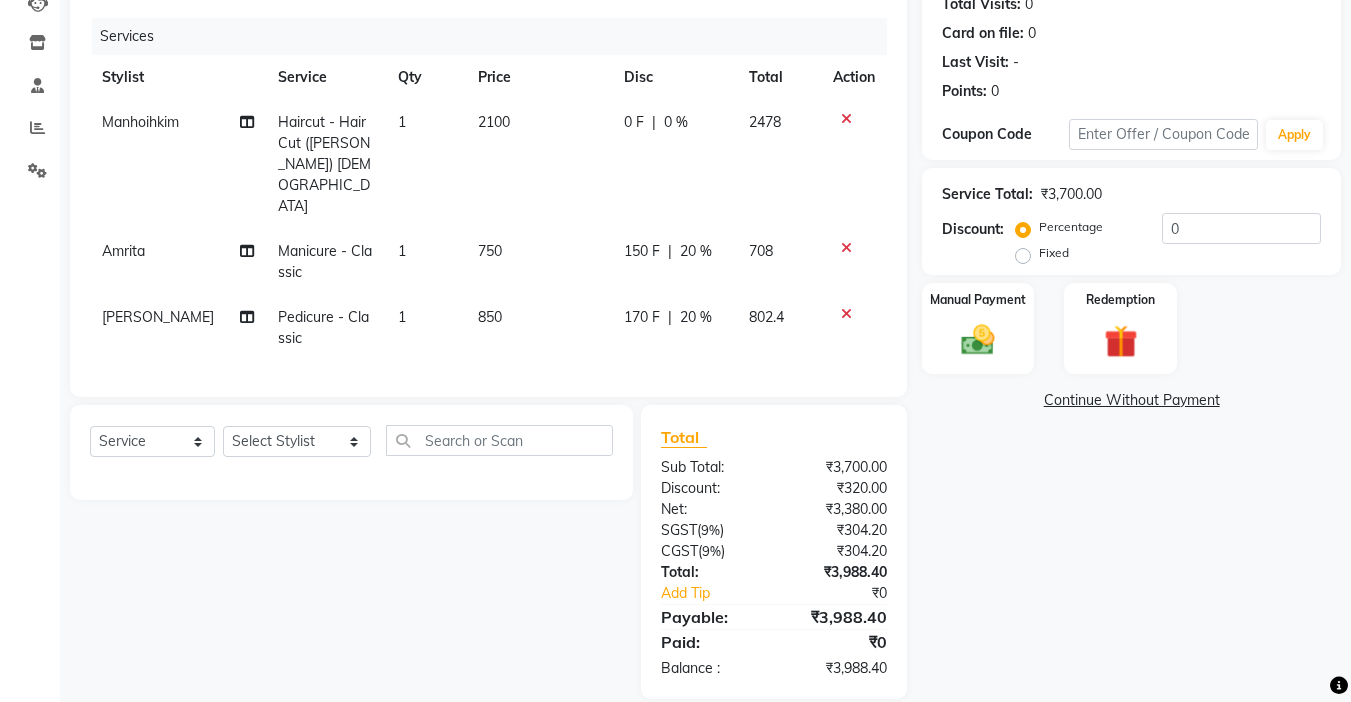 click on "20 %" 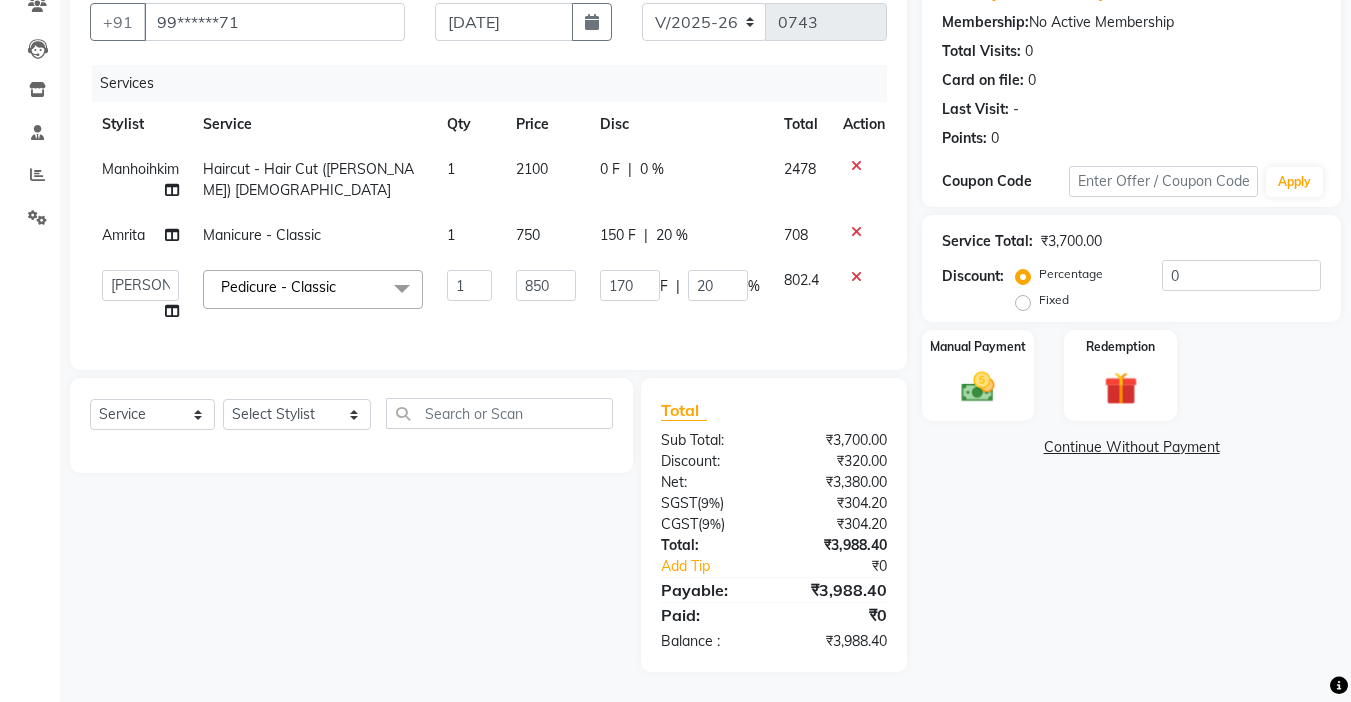 scroll, scrollTop: 198, scrollLeft: 0, axis: vertical 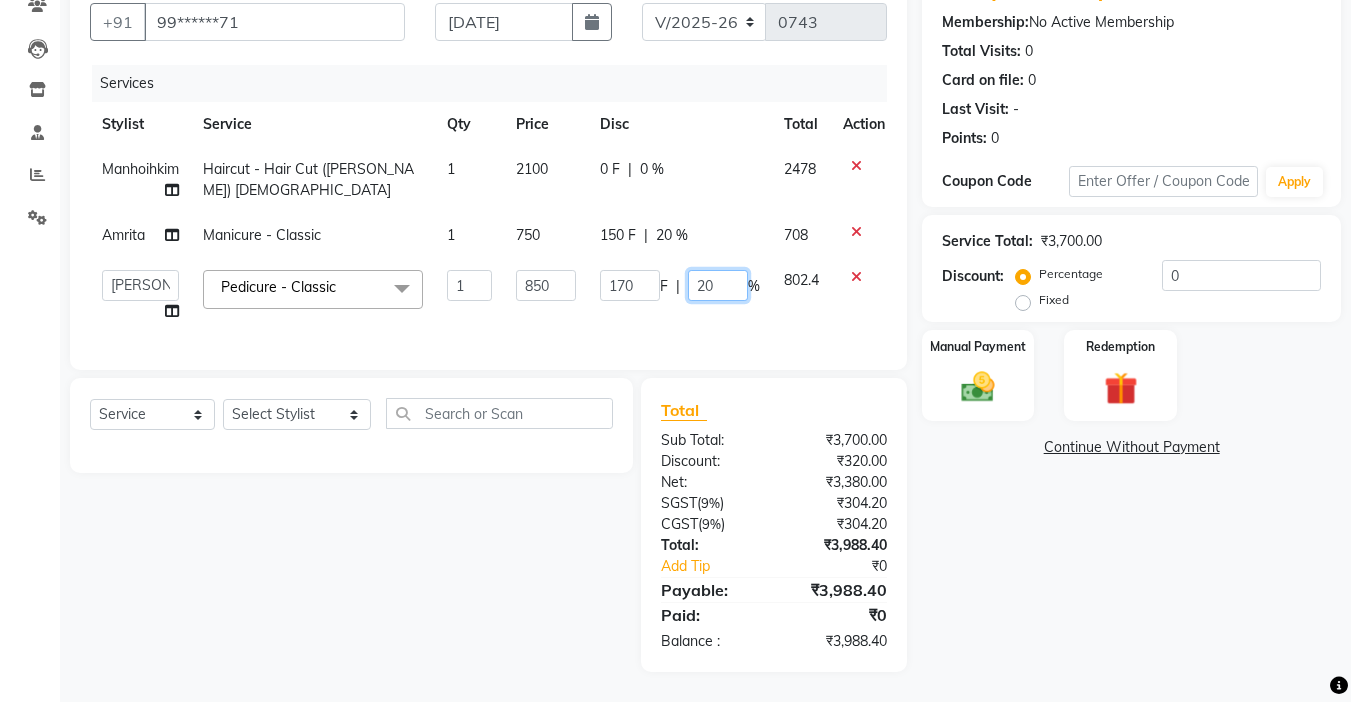 click on "20" 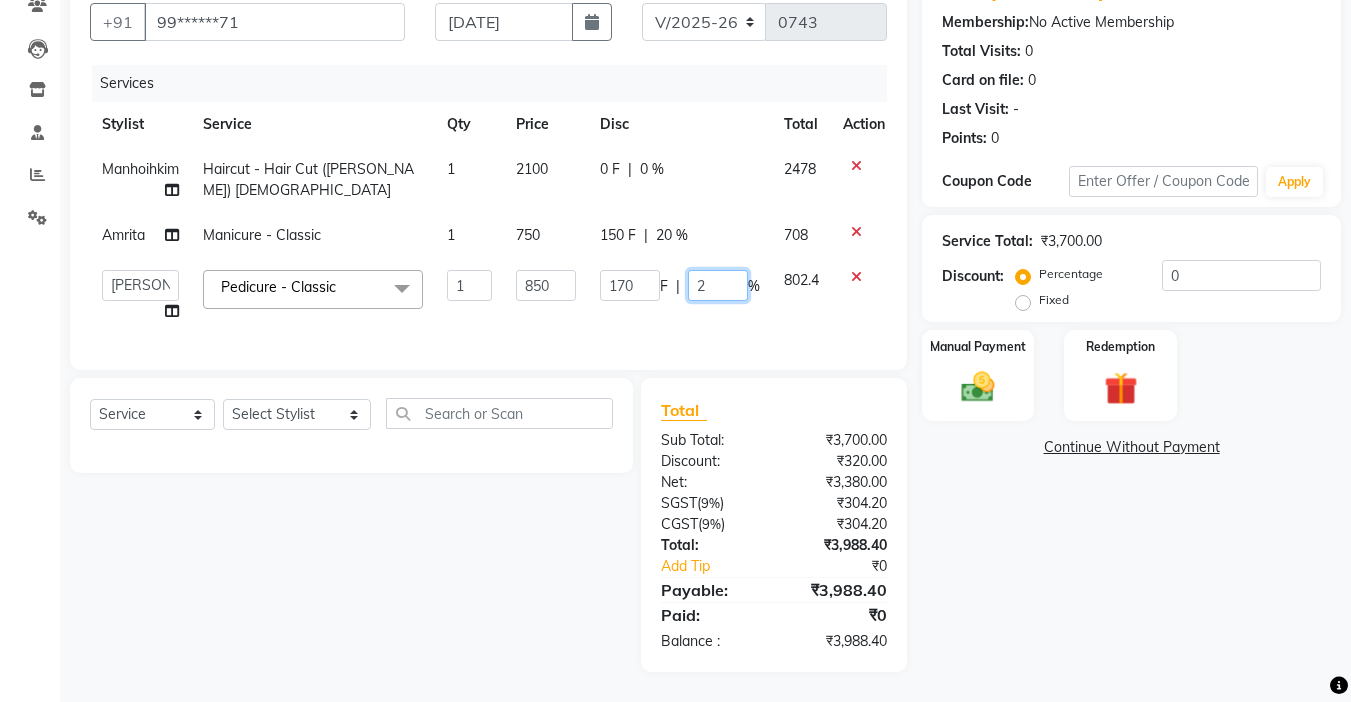 type 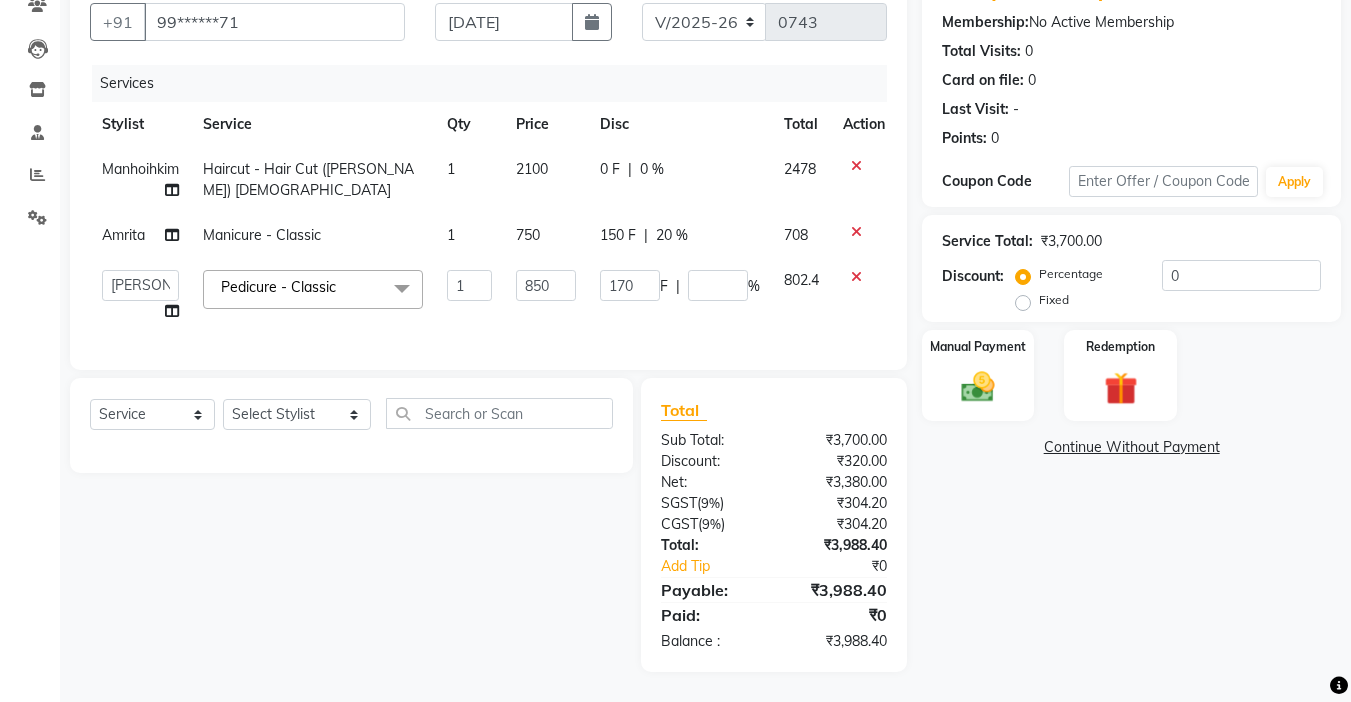 click on "Manhoihkim Haircut - Hair Cut (Kim) Female 1 2100 0 F | 0 % 2478 Amrita Manicure - Classic 1 750 150 F | 20 % 708  Amrita   Anna   Boicy   Chinghoih   Khumlianniang Guite   Linda Chingmuan Niang   Manager   Manhoihkim   Protima Kami   Remkim Tonsing   Sonia vaiphei    Steve .mynlyanSonangaihte   Zothanpuii  Pedicure - Classic  x Haircut - Hair Cut (Kim) Female Haircut - Senior Stylist Female Haircut - Stylist Female Haircut - Kim Male Haircut - Senior Stylist Male Haircut - Stylist Male Hairspa signature Intense treatment  Janssen cleanup Janssen Brightening Haircut - Niang Male Hair Cut (Niang) Female Beard trim Nose wax rica  uper lip wax chin wax Blowdry - Stylist Blowdry - Short Blowdry - Medium Blowdry - Long Blowdry - Shampoo, Conditioning & Blastdry Blowdry - Very long  Styling with Heated Tools - Short Styling with Heated Tools - Medium Styling with Heated Tools - Long Hair Updo Hair & Scalp Treatment - Signature Hair Spa Hair & Scalp Treatment - Intense Treatment Olaplex Standalone  - Short Opi 1 F" 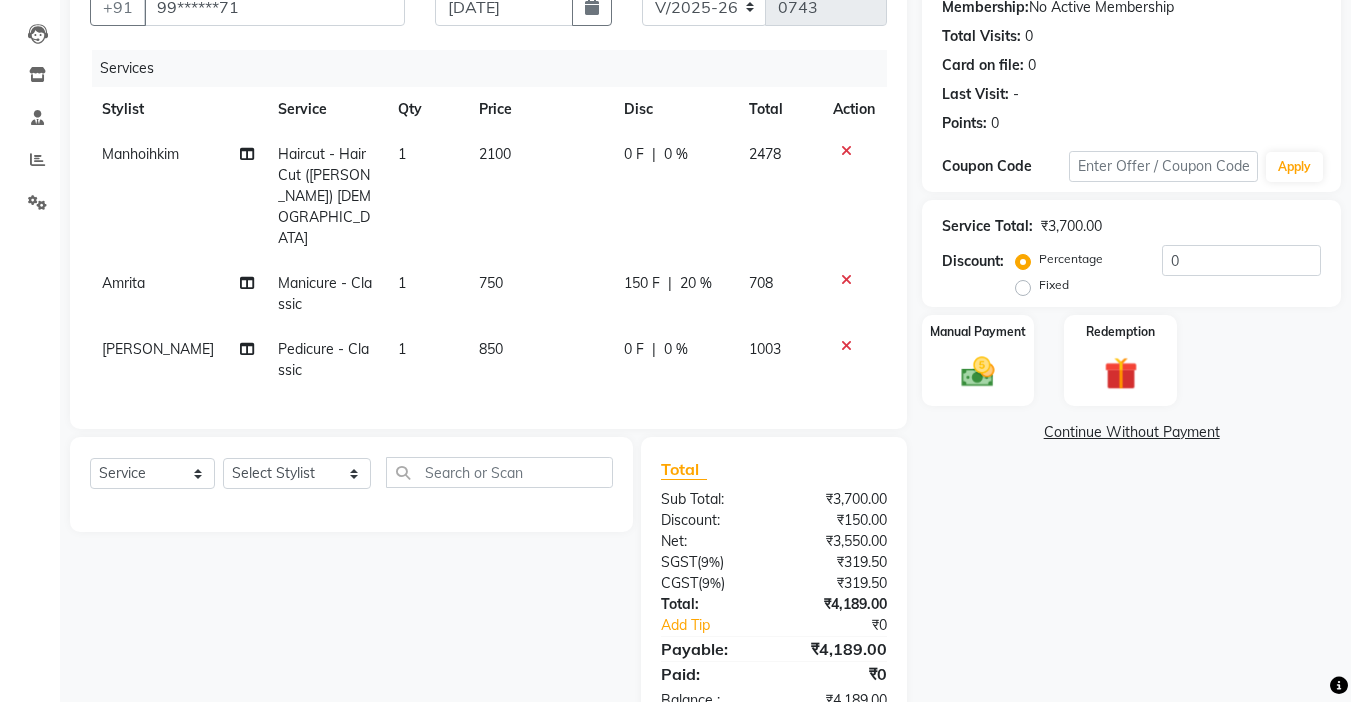 click on "20 %" 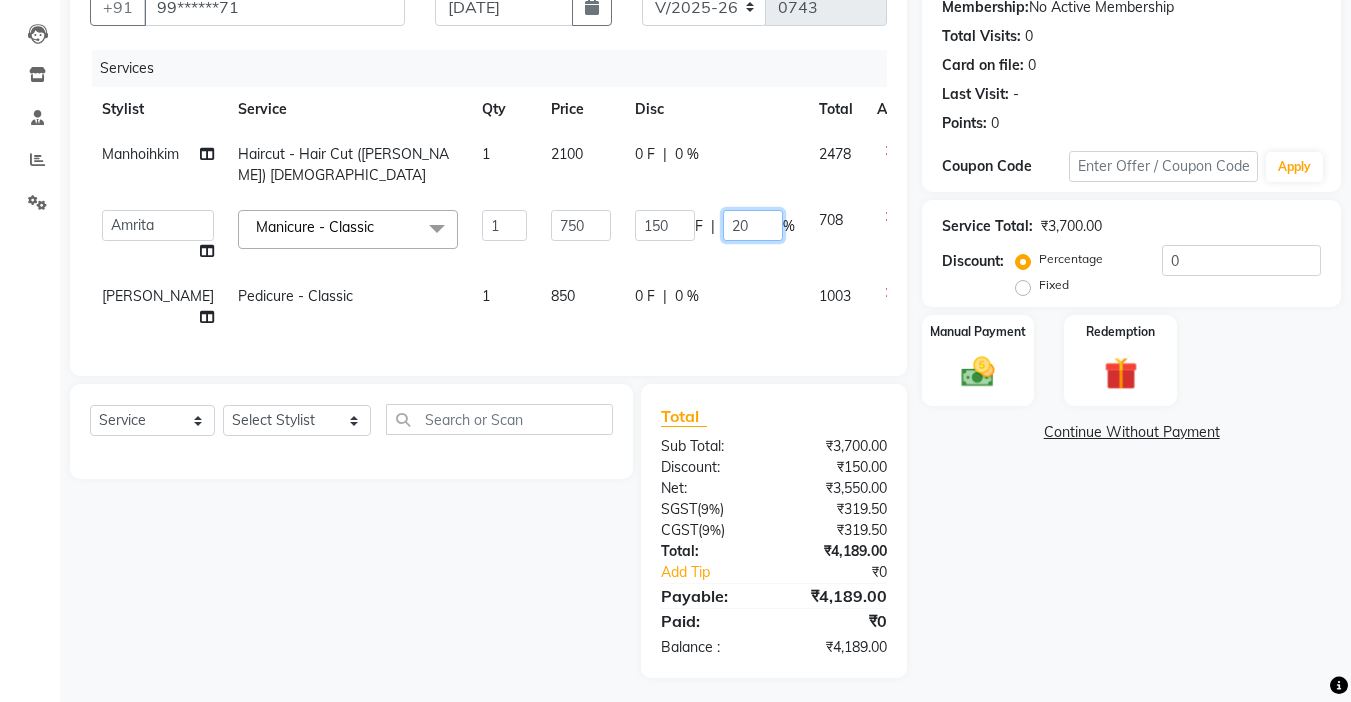 click on "20" 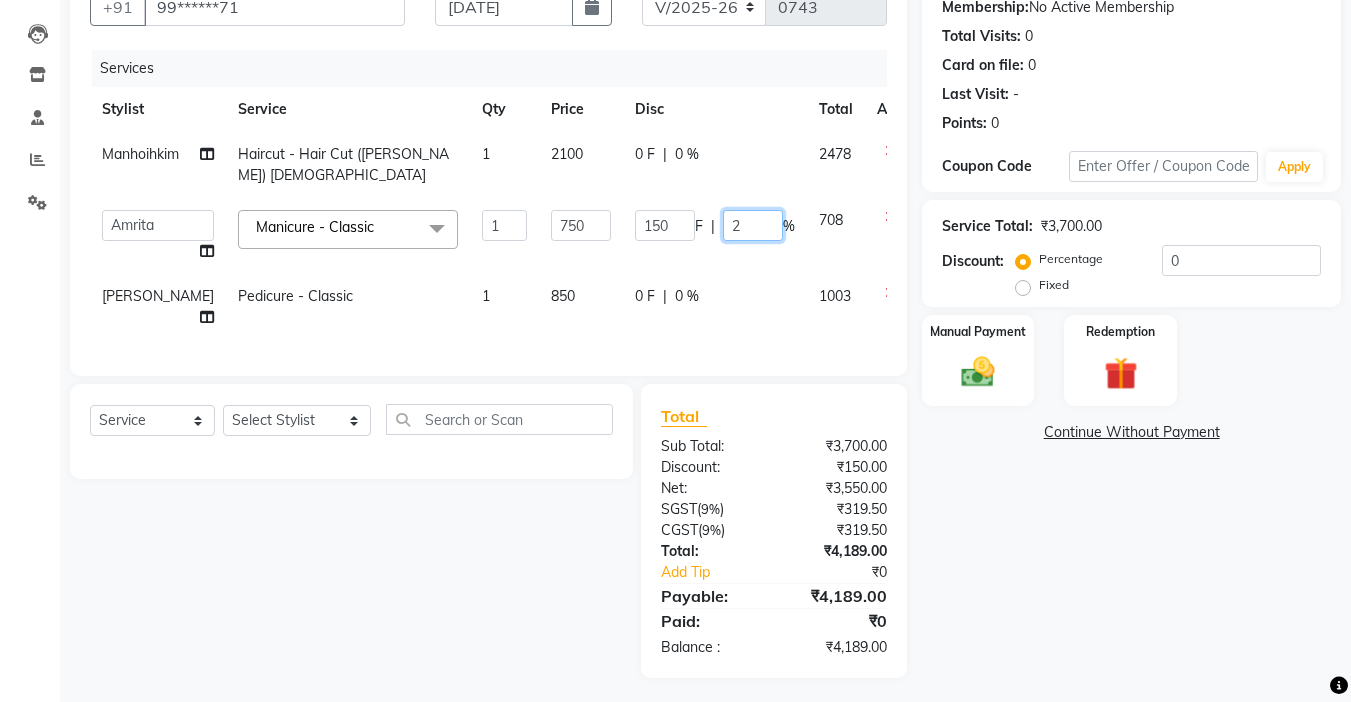 type 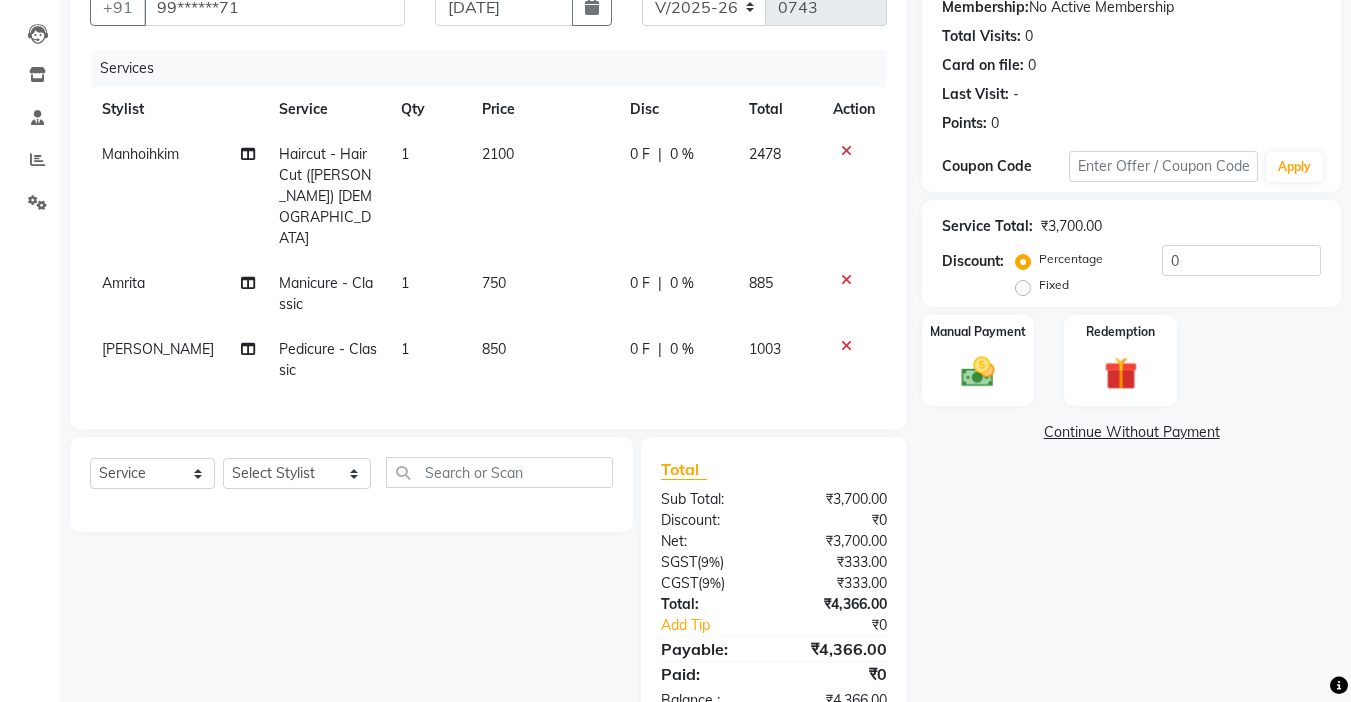 click on "Client +91 99******71 Date 11-07-2025 Invoice Number V/2025 V/2025-26 0743 Services Stylist Service Qty Price Disc Total Action Manhoihkim Haircut - Hair Cut (Kim) Female 1 2100 0 F | 0 % 2478 Amrita Manicure - Classic 1 750 0 F | 0 % 885 Sonia vaiphei  Pedicure - Classic 1 850 0 F | 0 % 1003 Select  Service  Product  Membership  Package Voucher Prepaid Gift Card  Select Stylist Amrita Anna Boicy Chinghoih Khumlianniang Guite Linda Chingmuan Niang Manager Manhoihkim Protima Kami Remkim Tonsing Sonia vaiphei  Steve .mynlyanSonangaihte Zothanpuii Total Sub Total: ₹3,700.00 Discount: ₹0 Net: ₹3,700.00 SGST  ( 9% ) ₹333.00 CGST  ( 9% ) ₹333.00 Total: ₹4,366.00 Add Tip ₹0 Payable: ₹4,366.00 Paid: ₹0 Balance   : ₹4,366.00" 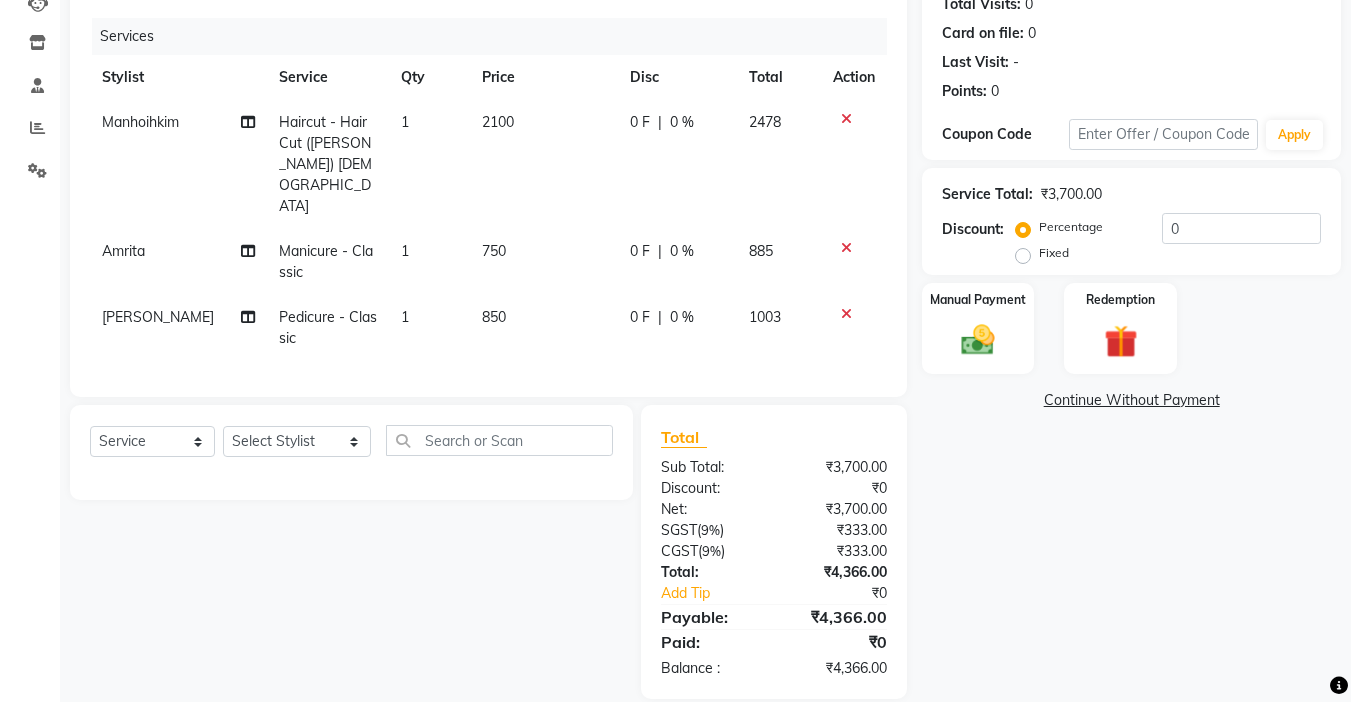 click on "0 F | 0 %" 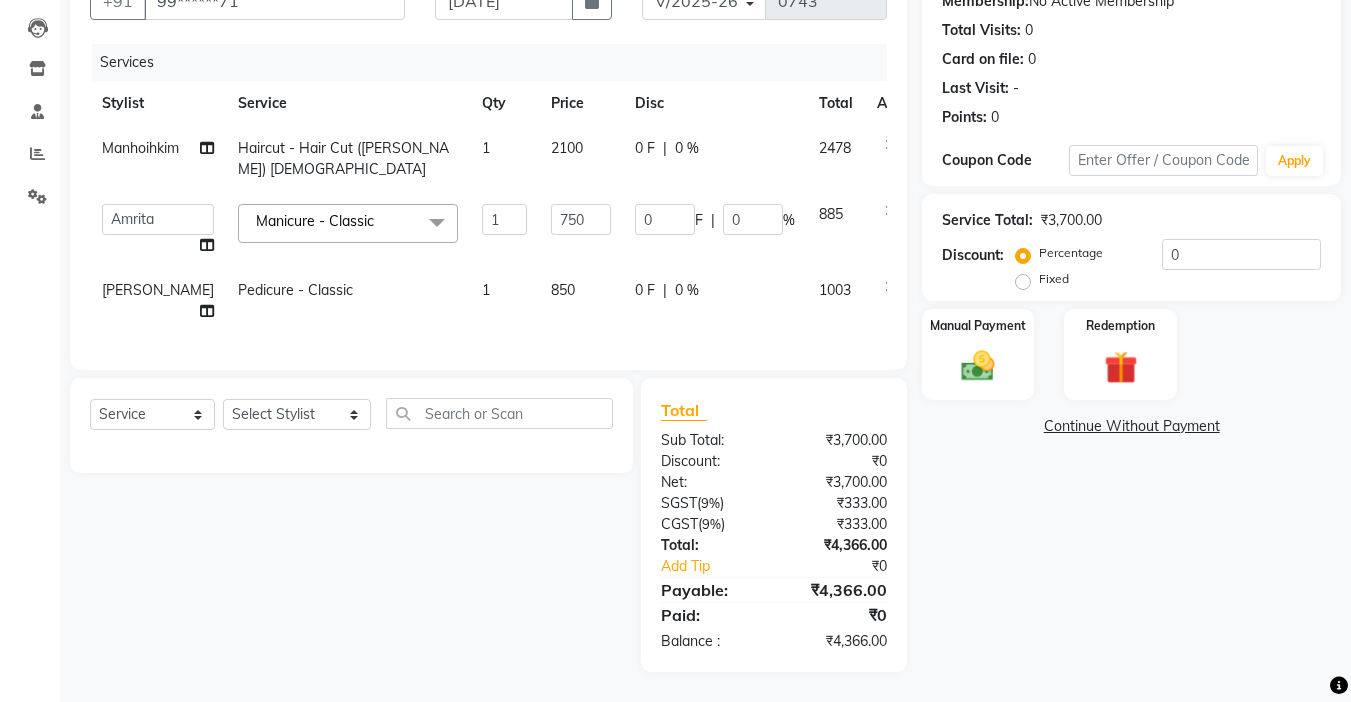 scroll, scrollTop: 219, scrollLeft: 0, axis: vertical 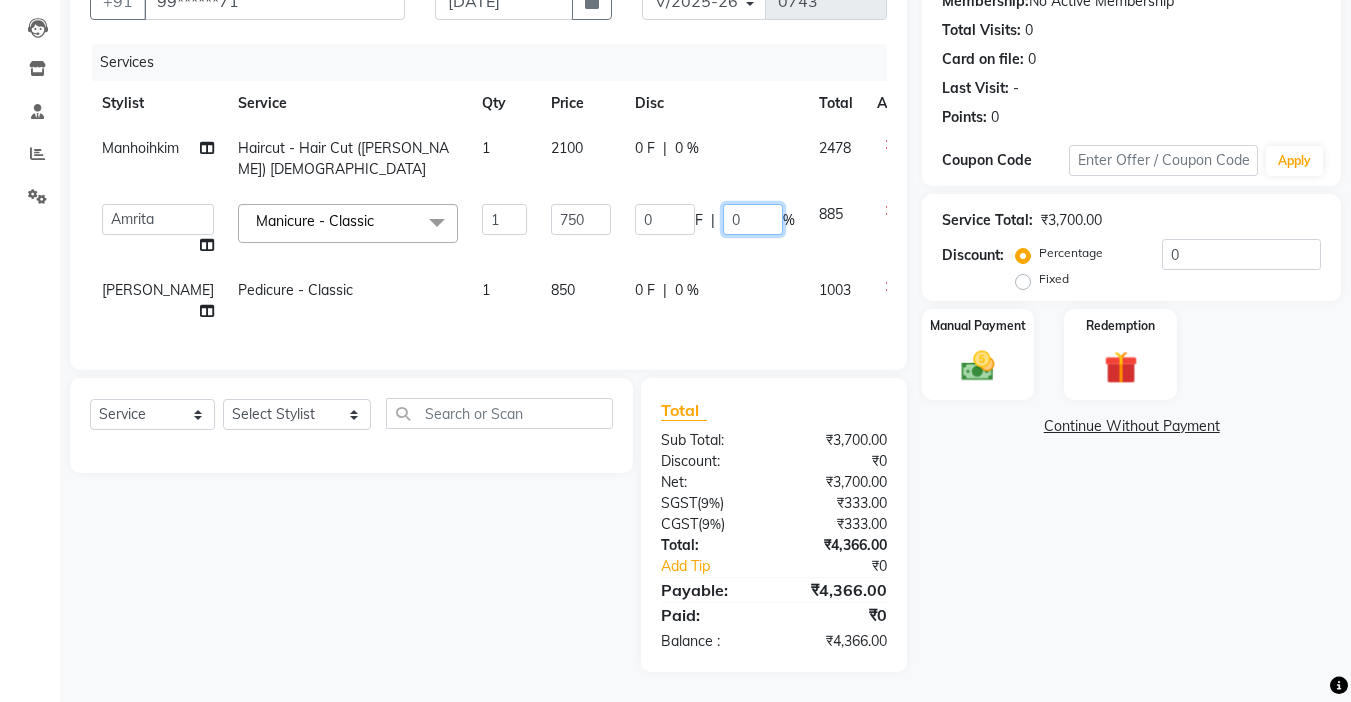 click on "0" 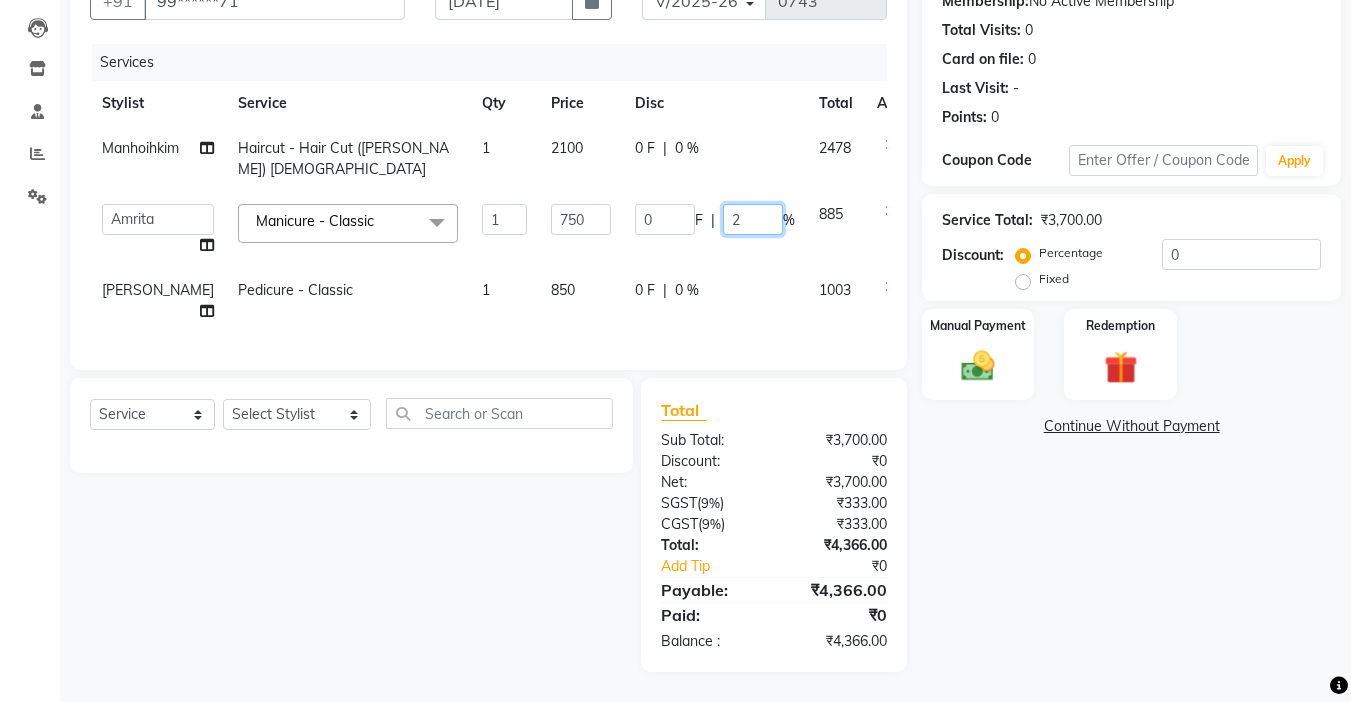 type on "20" 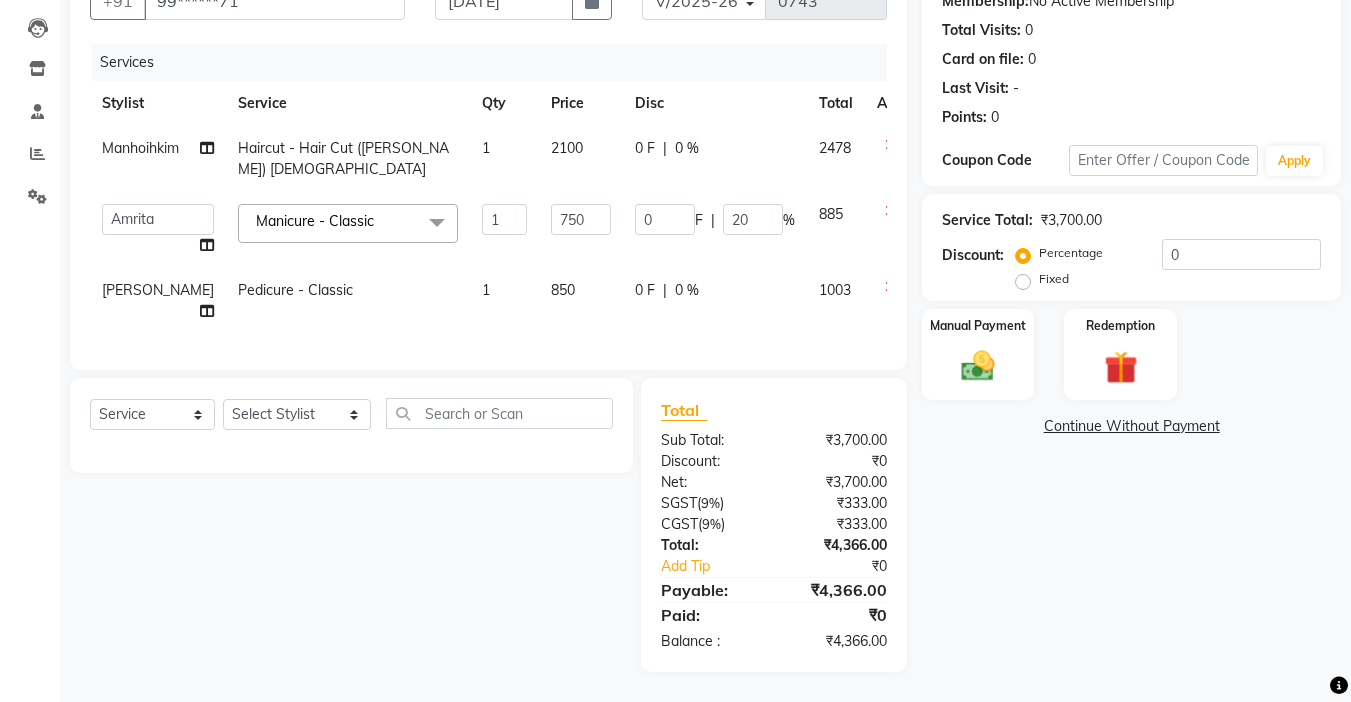 click on "0 F | 0 %" 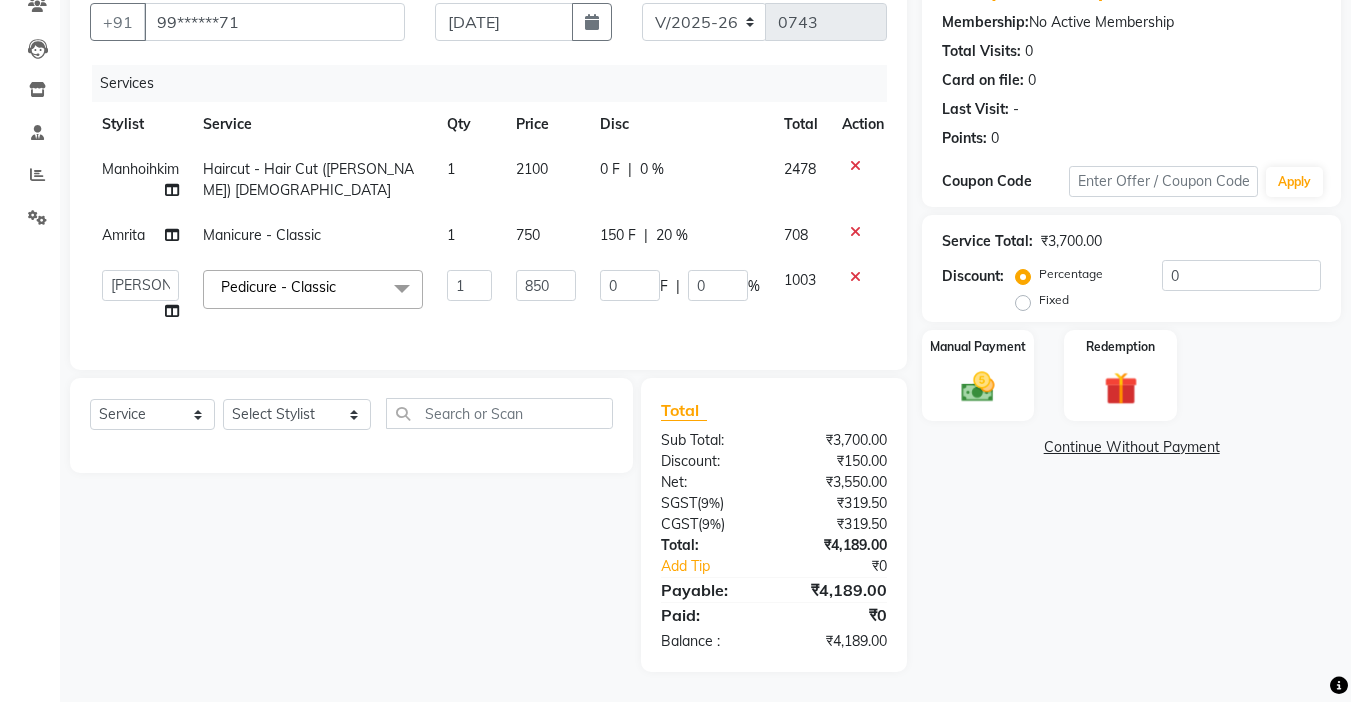 scroll, scrollTop: 198, scrollLeft: 0, axis: vertical 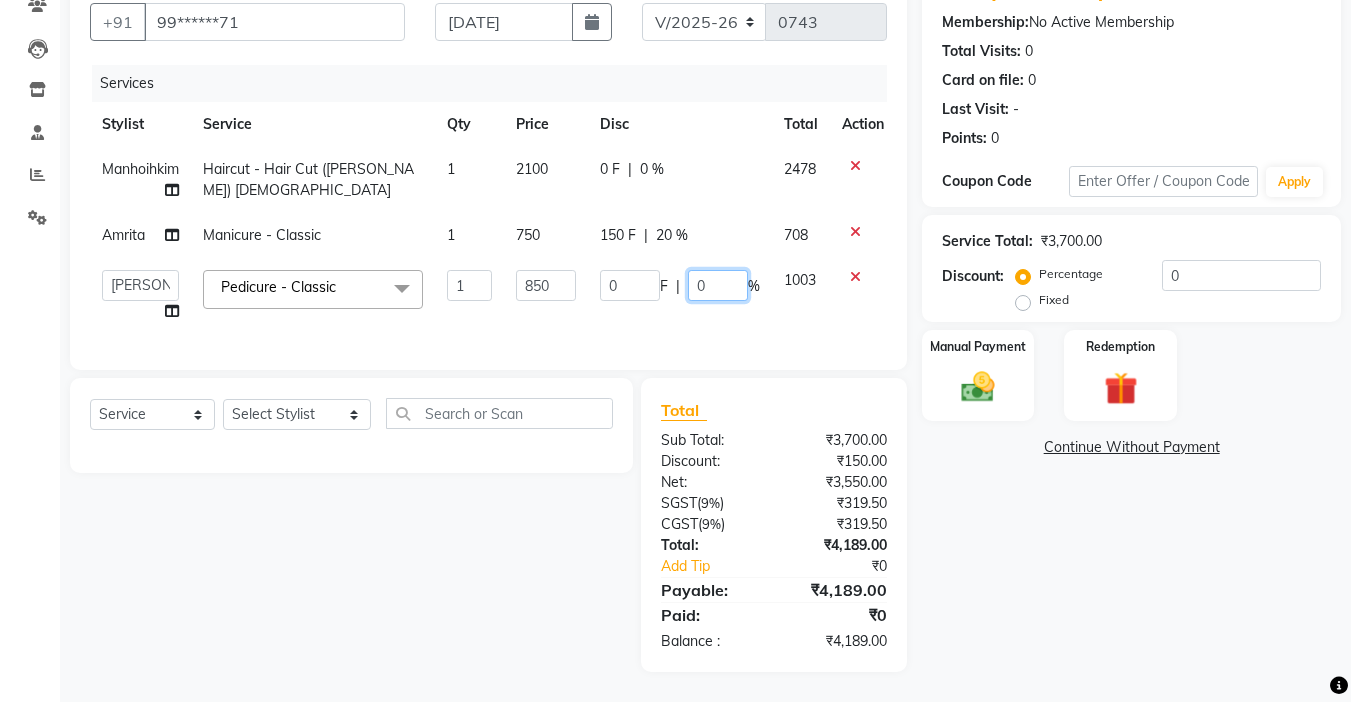 click on "0" 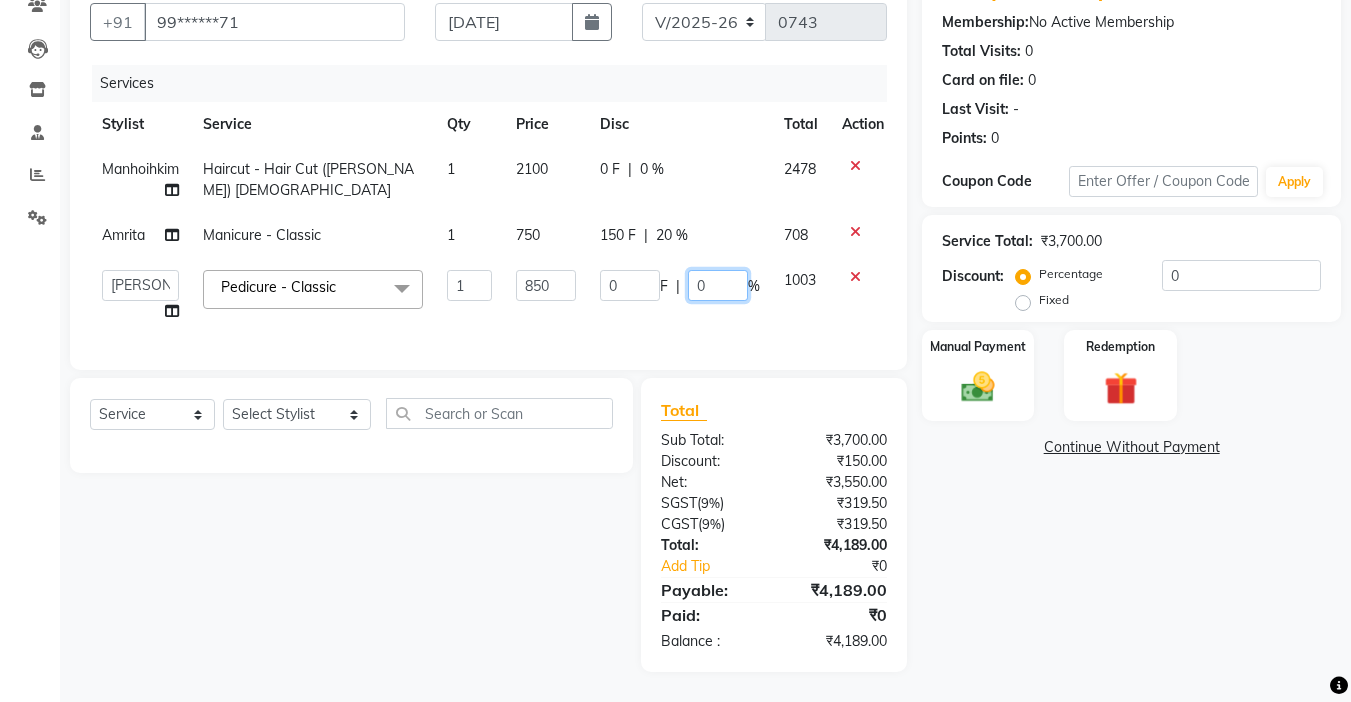 type on "20" 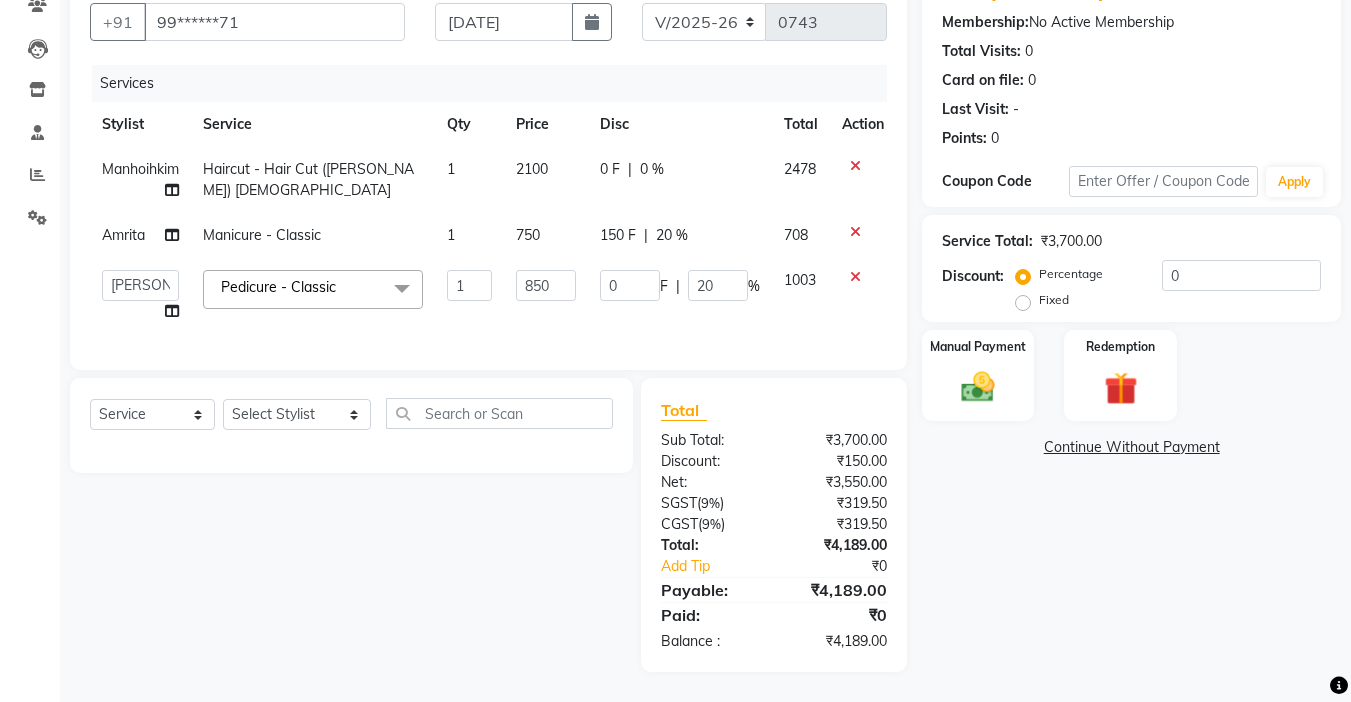 click 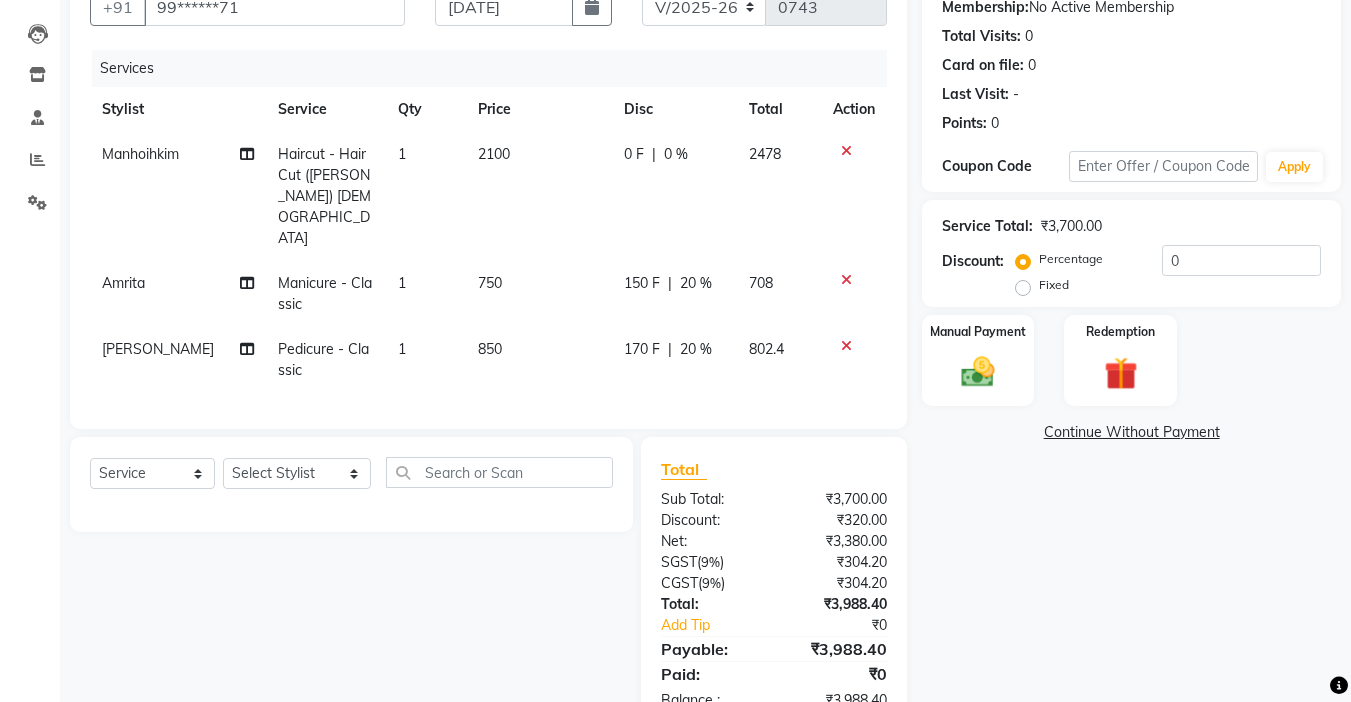 scroll, scrollTop: 230, scrollLeft: 0, axis: vertical 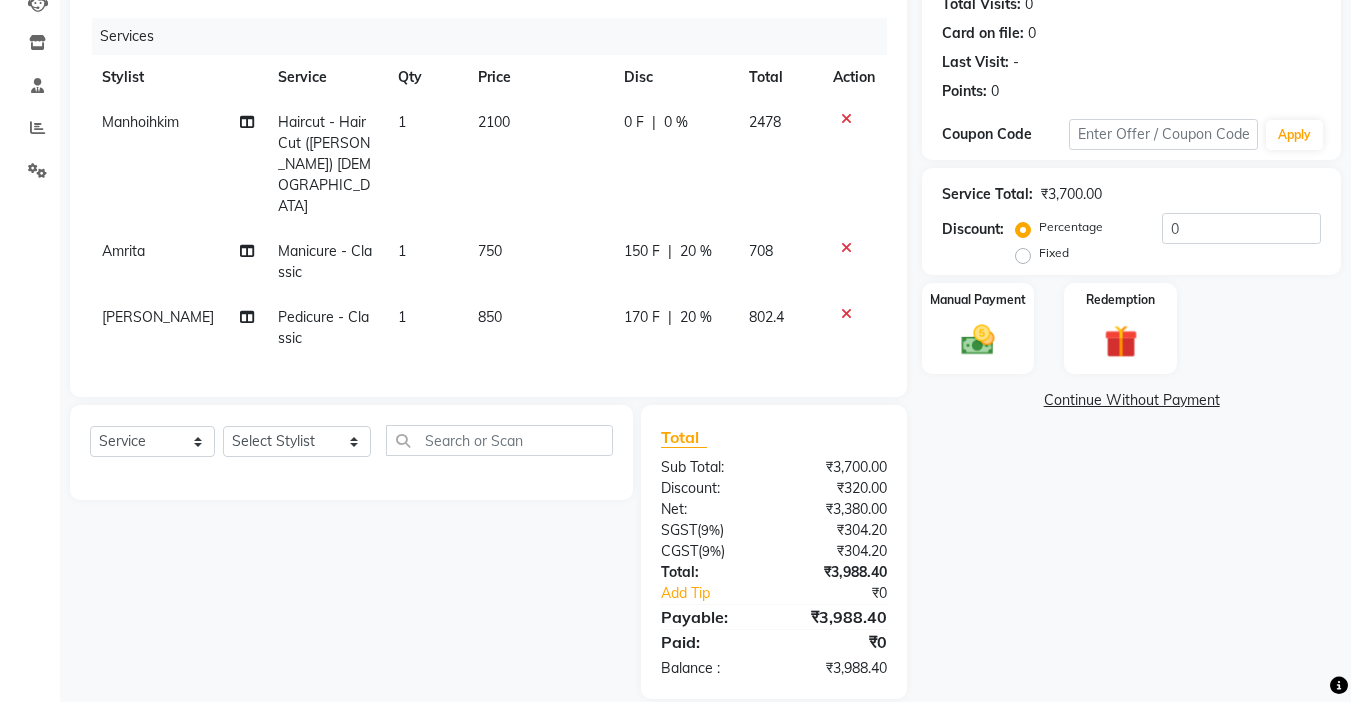 drag, startPoint x: 1039, startPoint y: 316, endPoint x: 1036, endPoint y: 326, distance: 10.440307 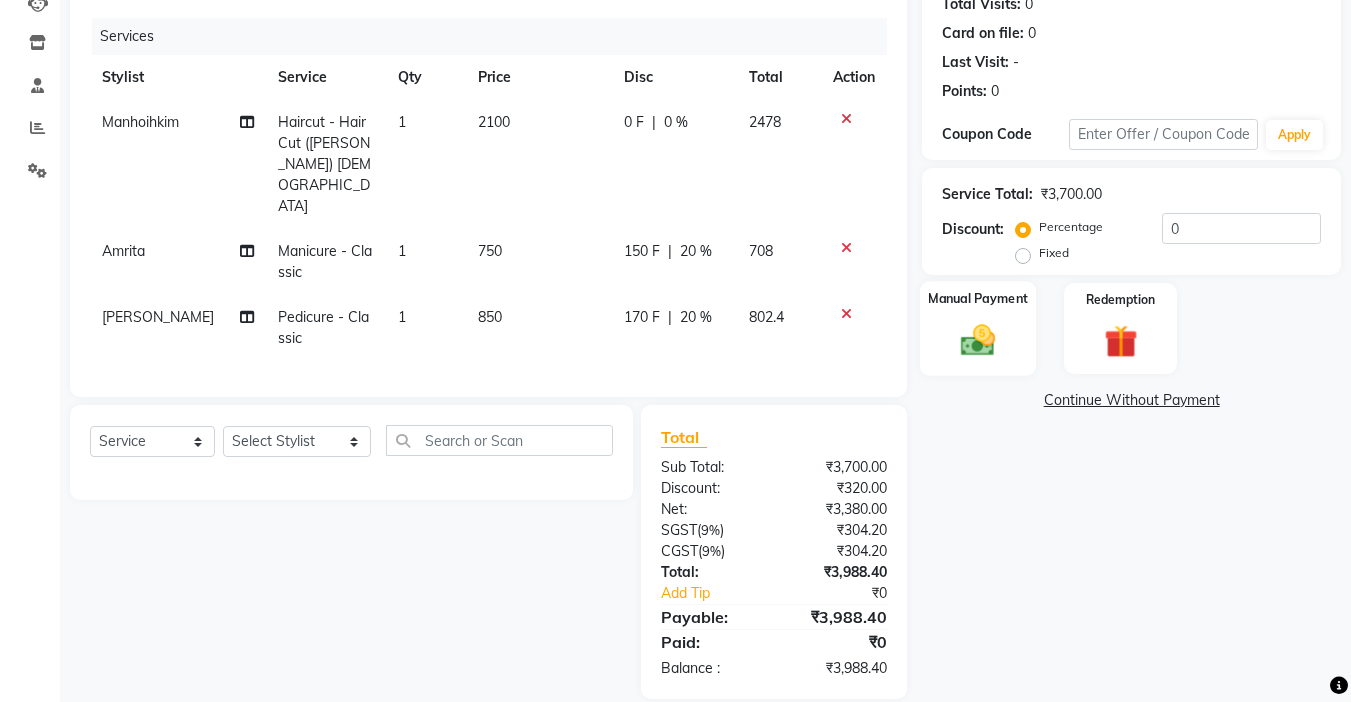 click 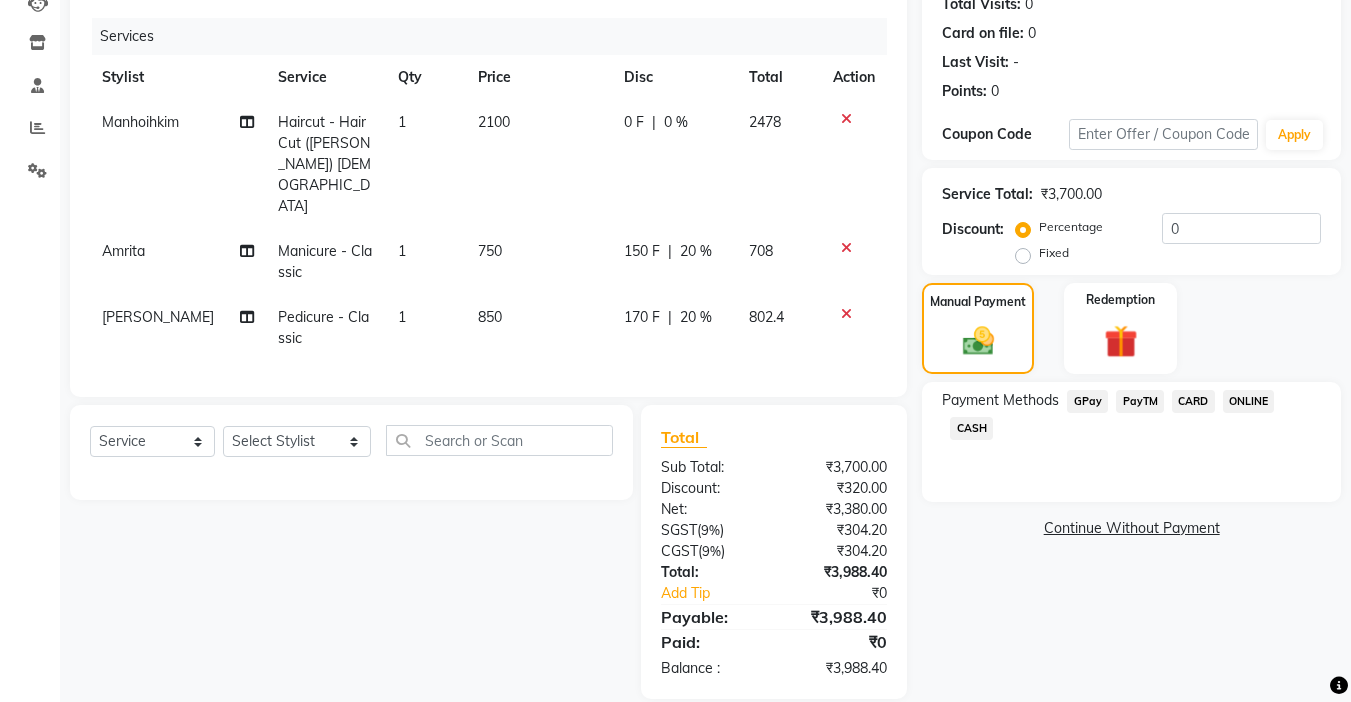 click on "CARD" 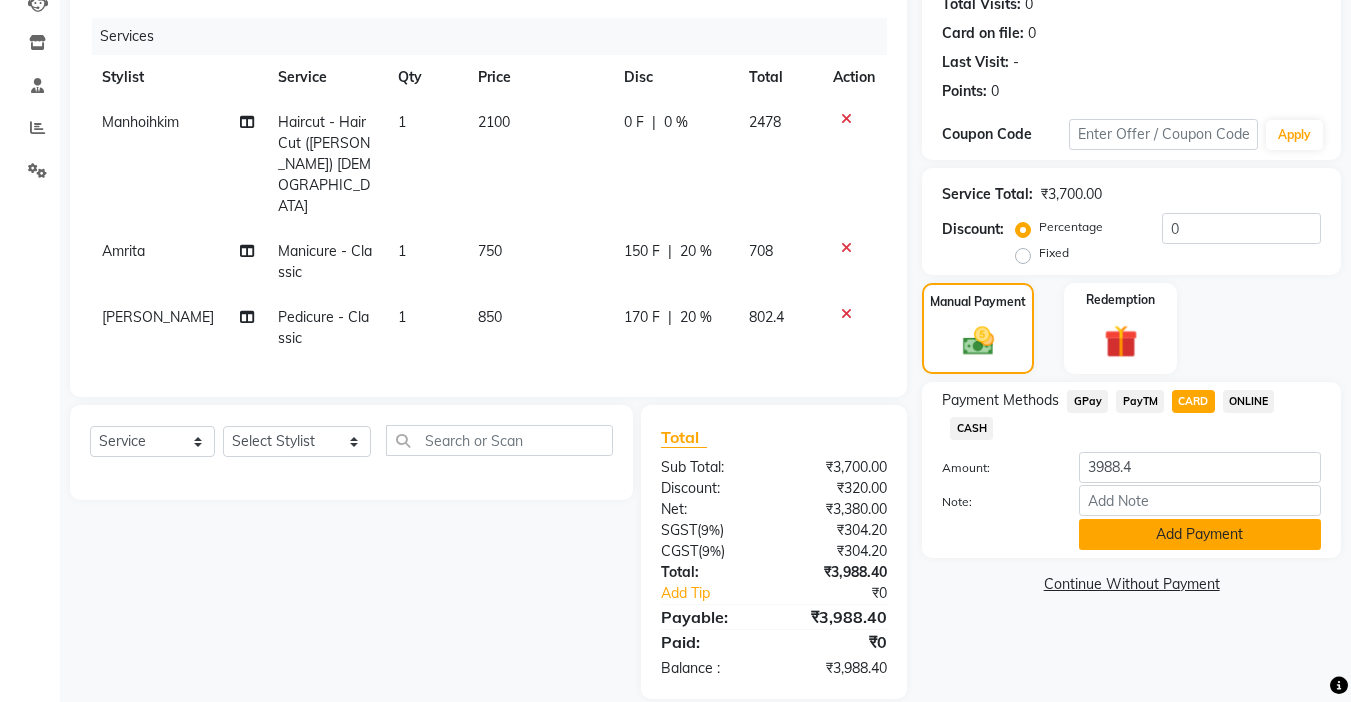 click on "Add Payment" 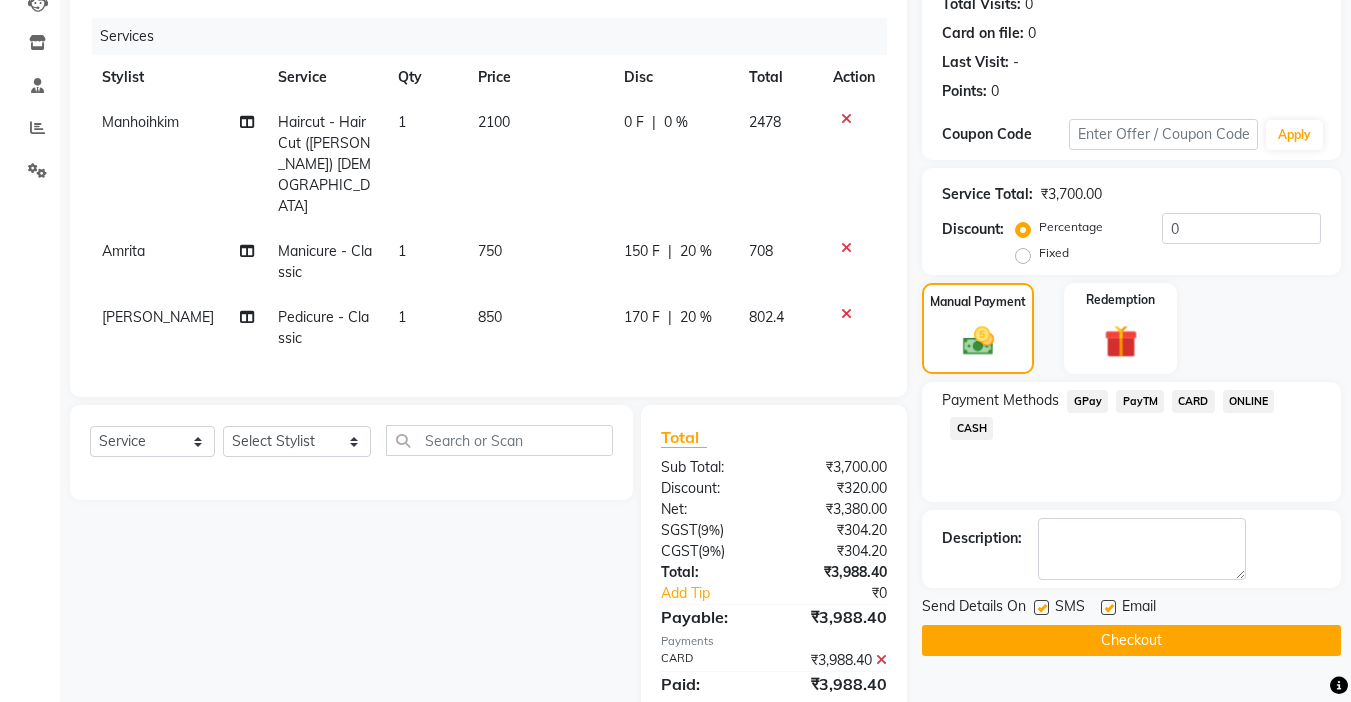 click on "Checkout" 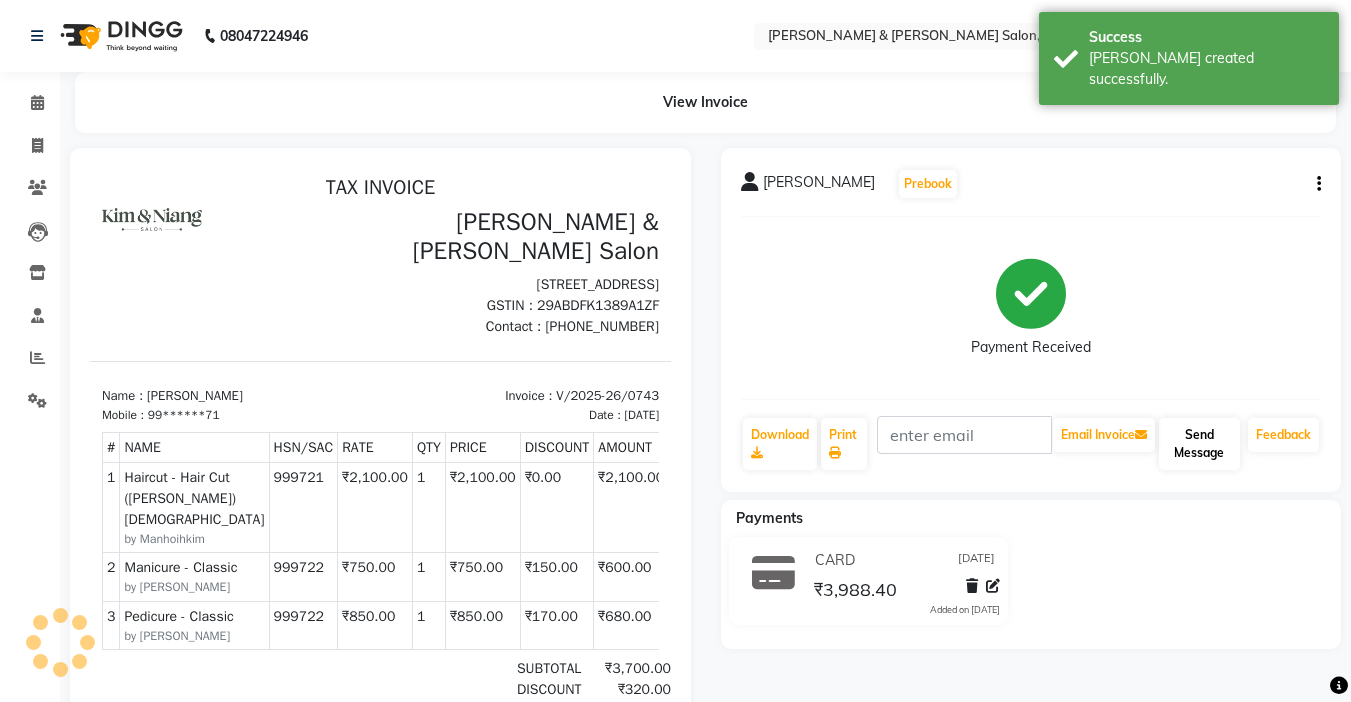 scroll, scrollTop: 0, scrollLeft: 0, axis: both 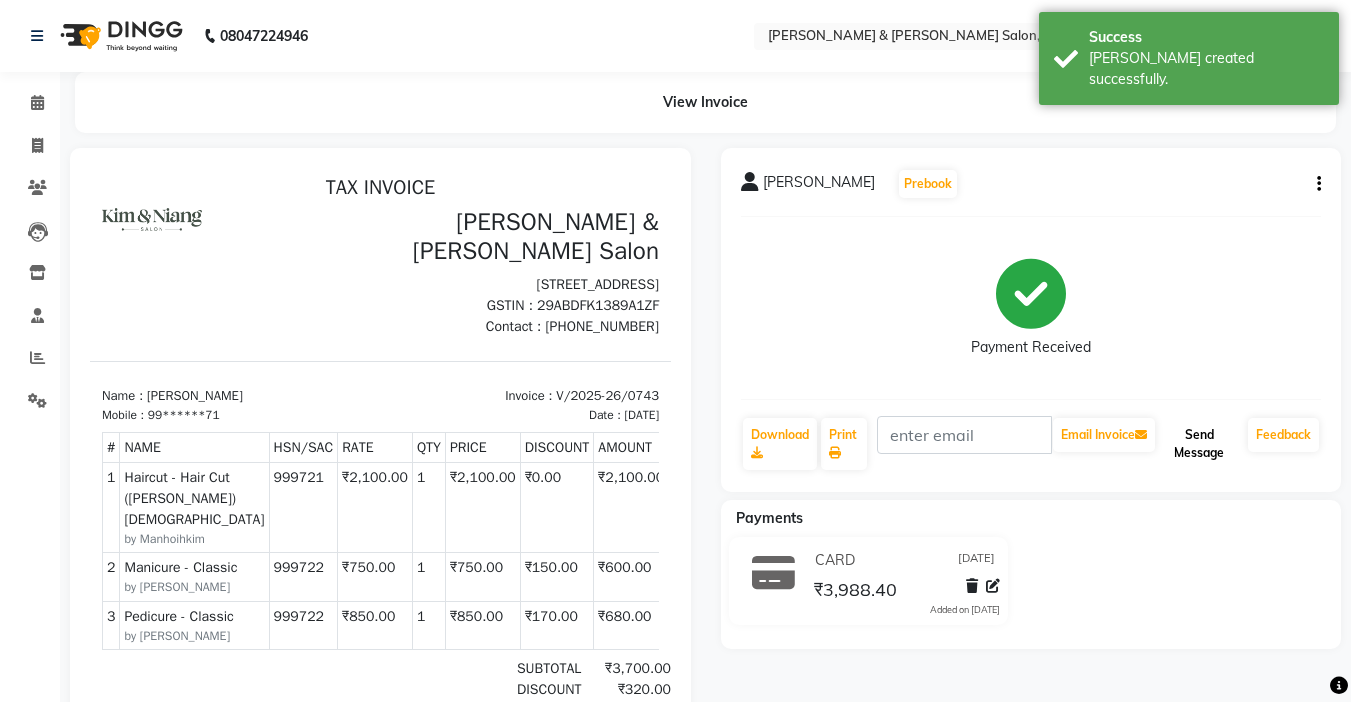 click on "Send Message" 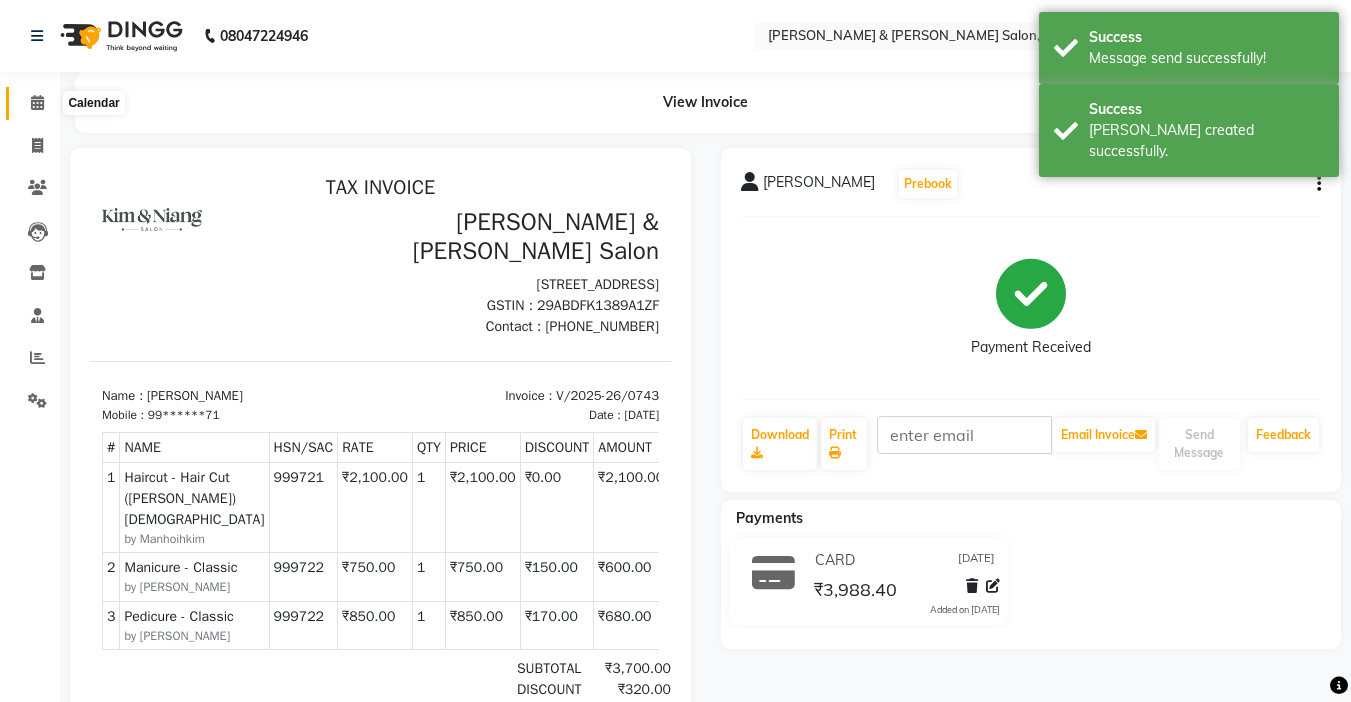 click 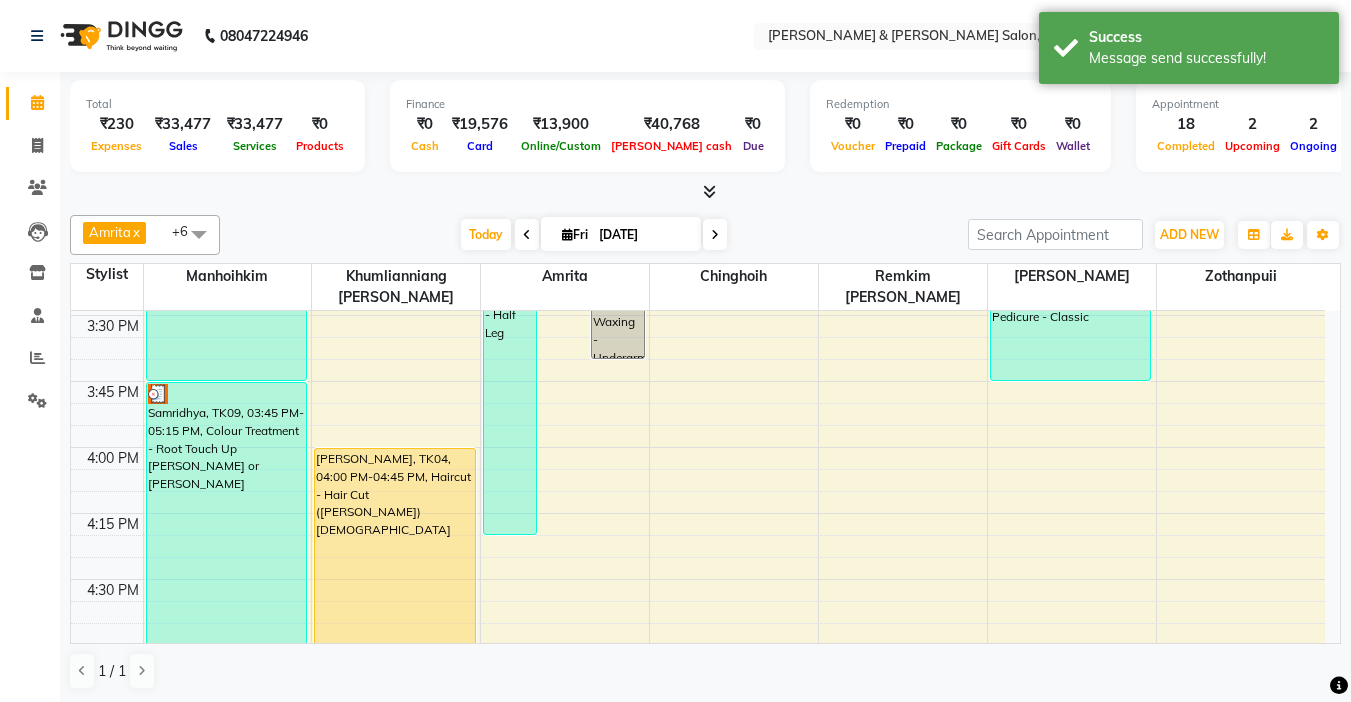 scroll, scrollTop: 1600, scrollLeft: 0, axis: vertical 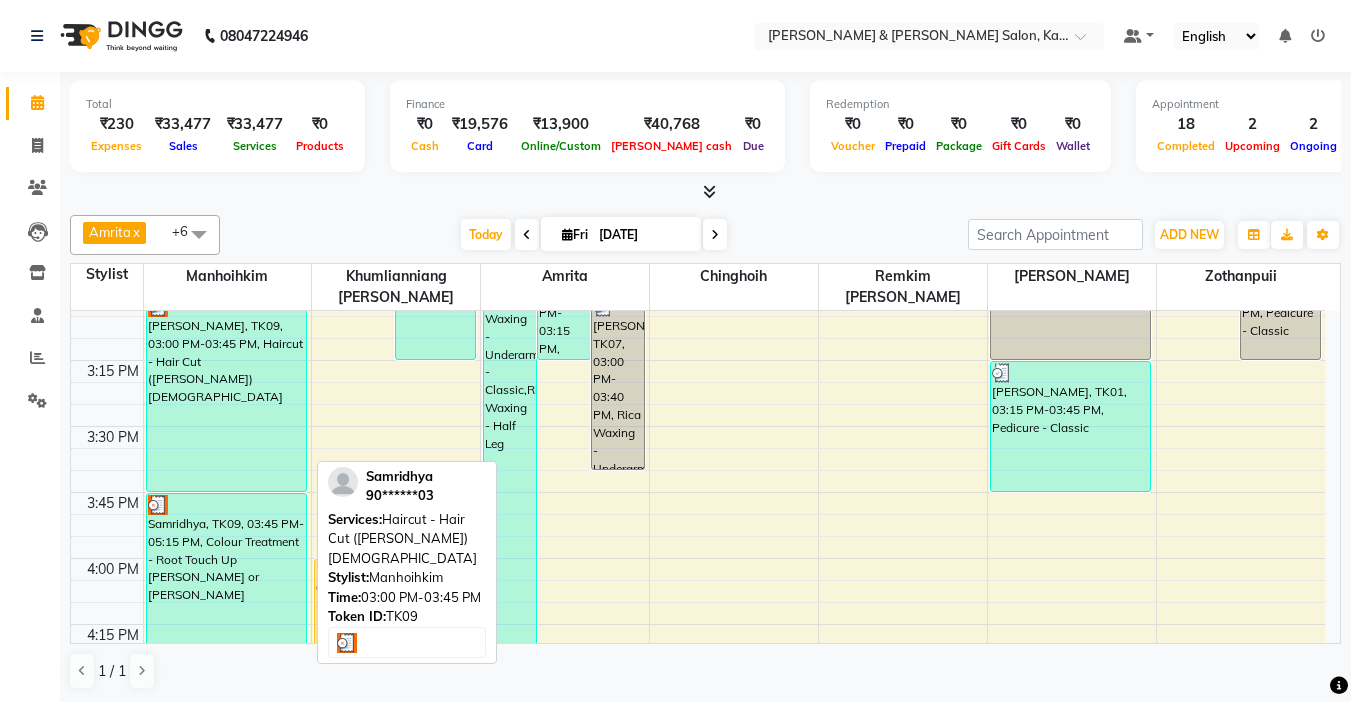 click on "Samridhya, TK09, 03:00 PM-03:45 PM, Haircut - Hair Cut (Kim) Female" at bounding box center (227, 393) 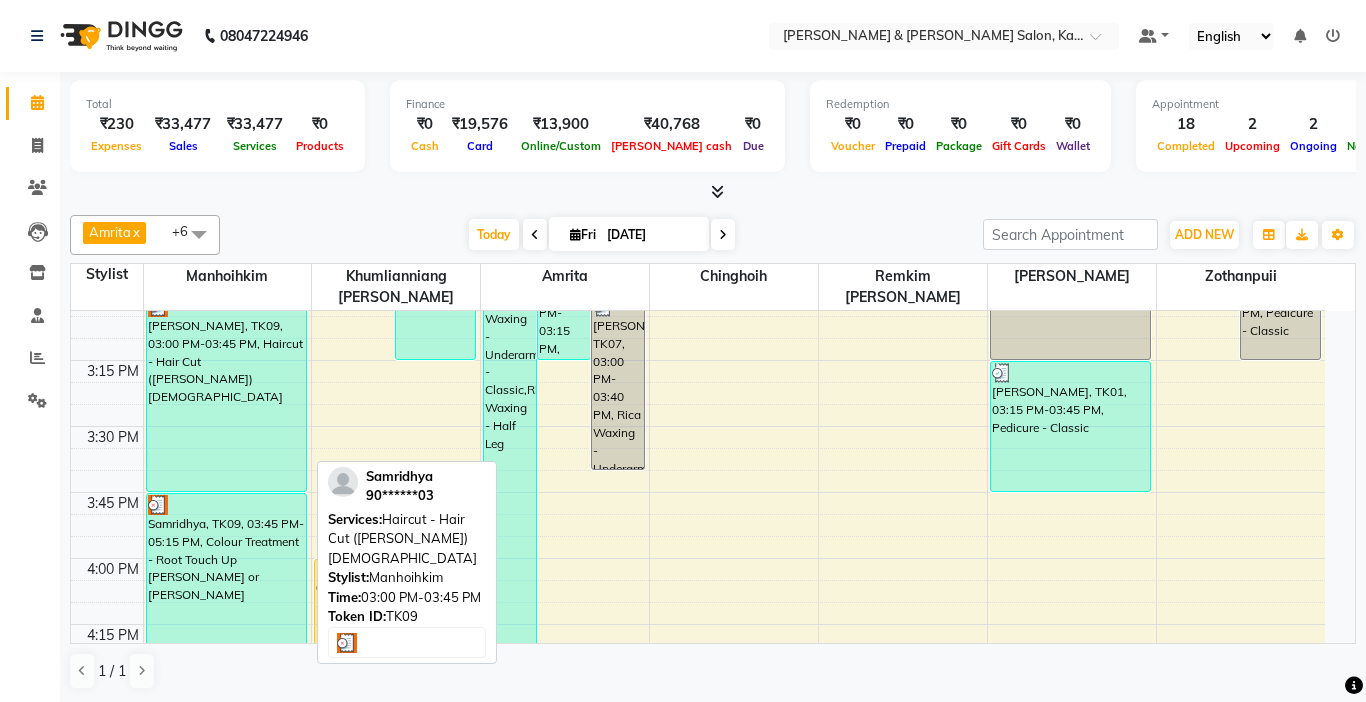 select on "3" 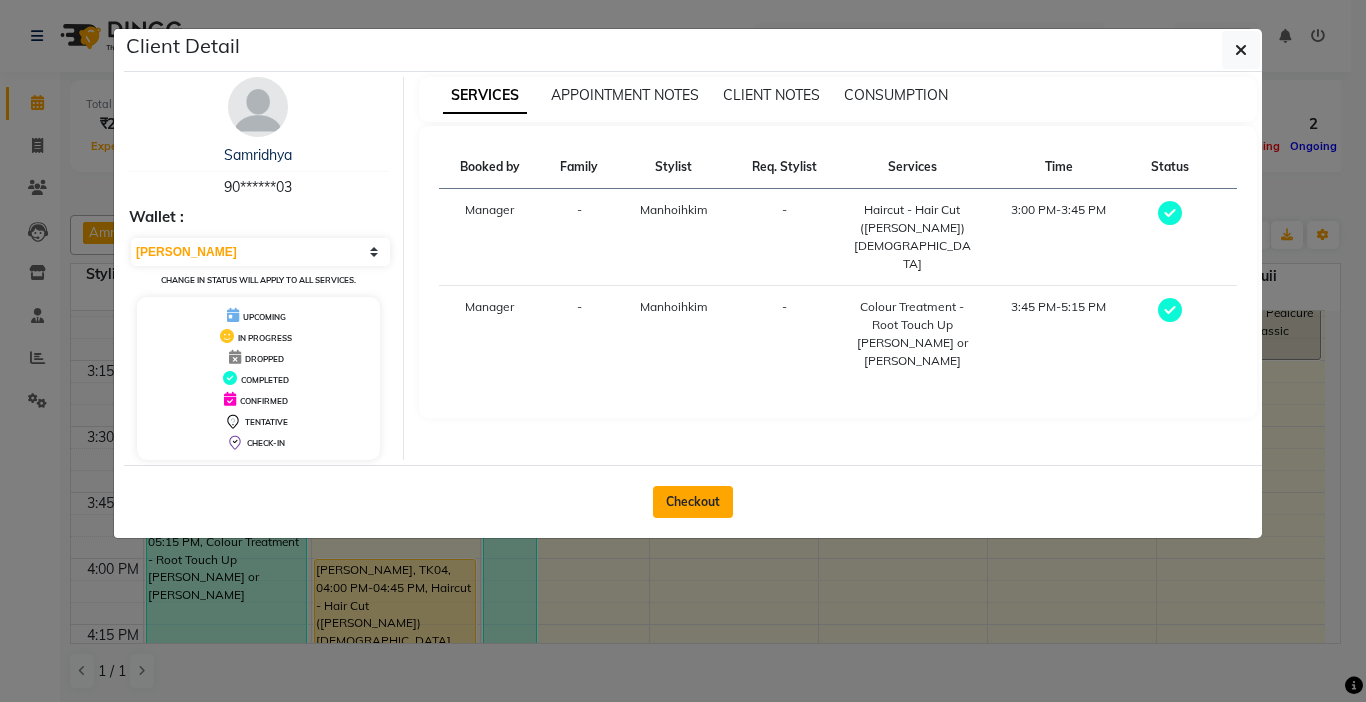 click on "Checkout" 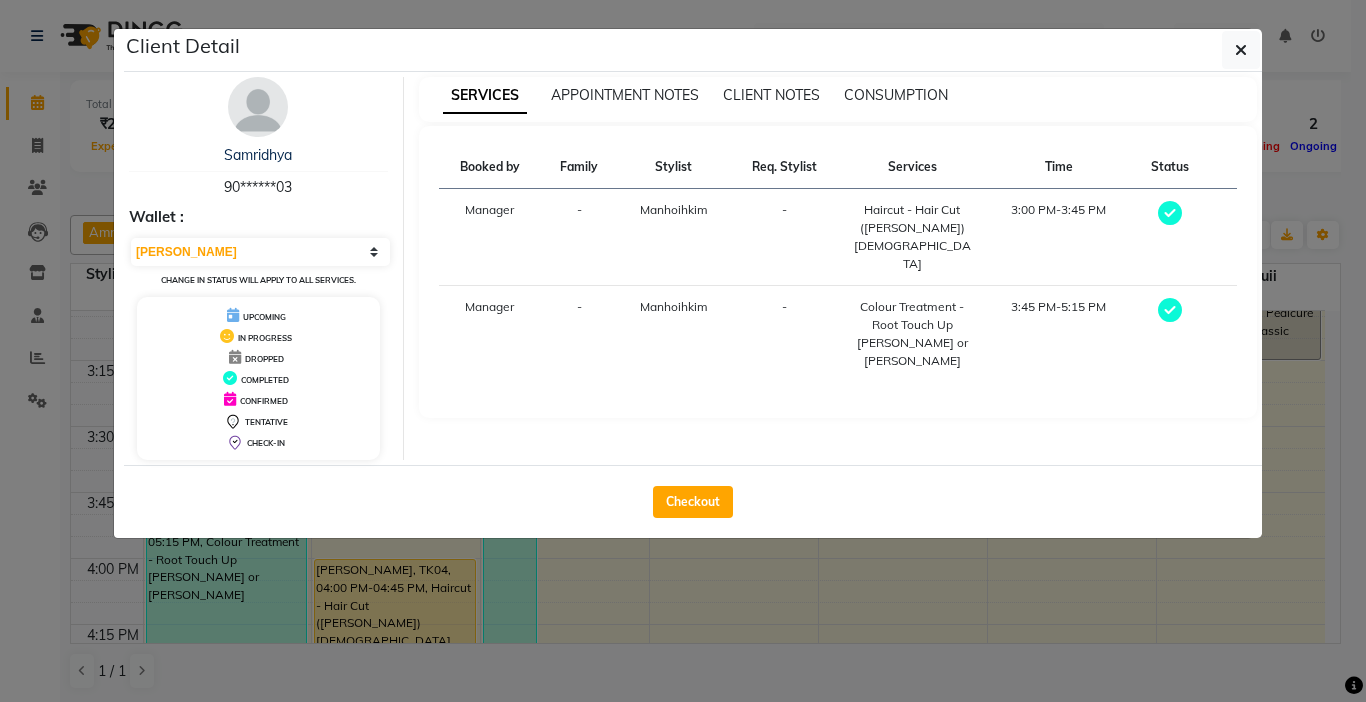 select on "service" 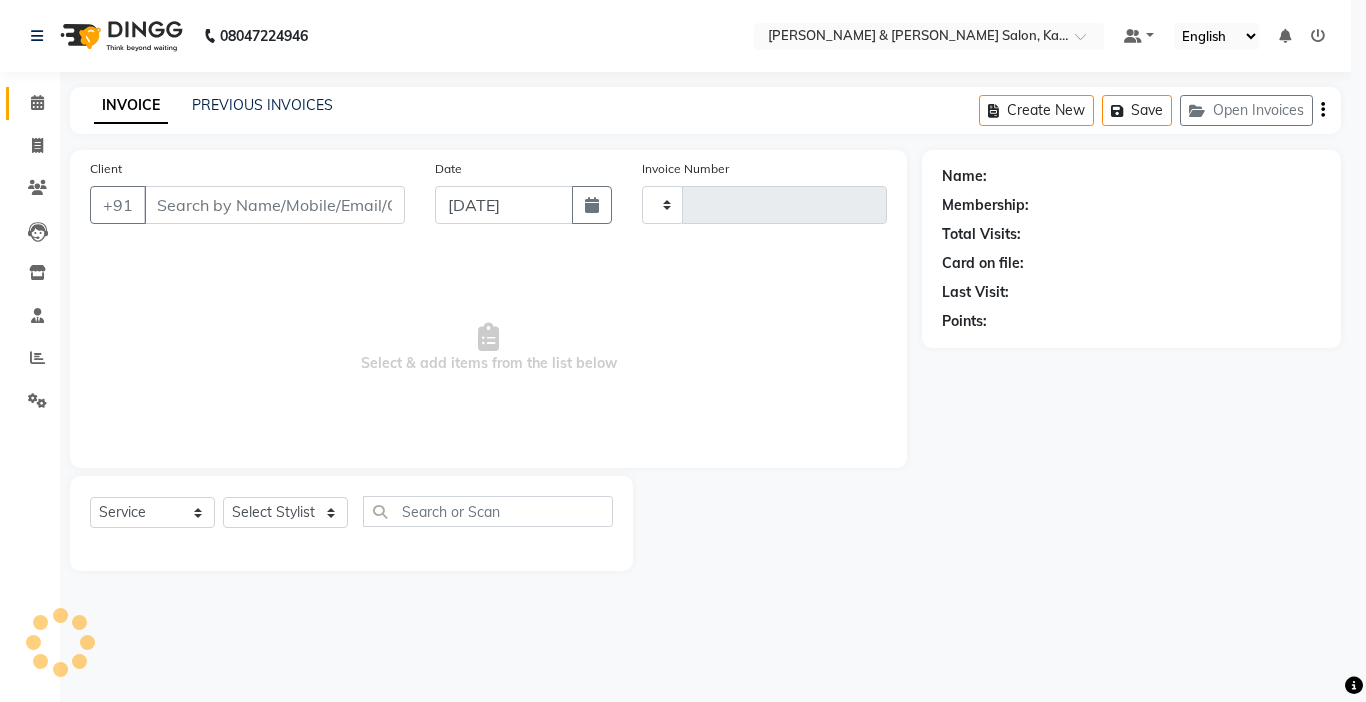type on "0744" 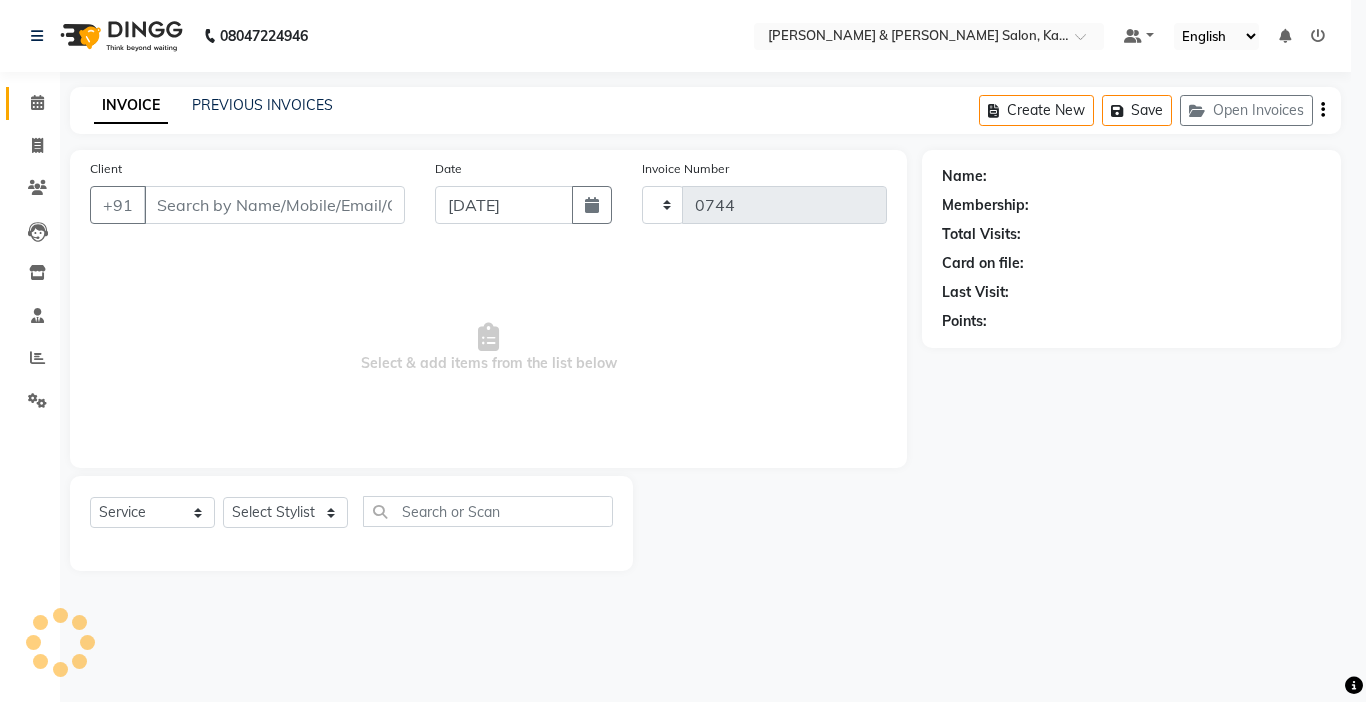 select on "7750" 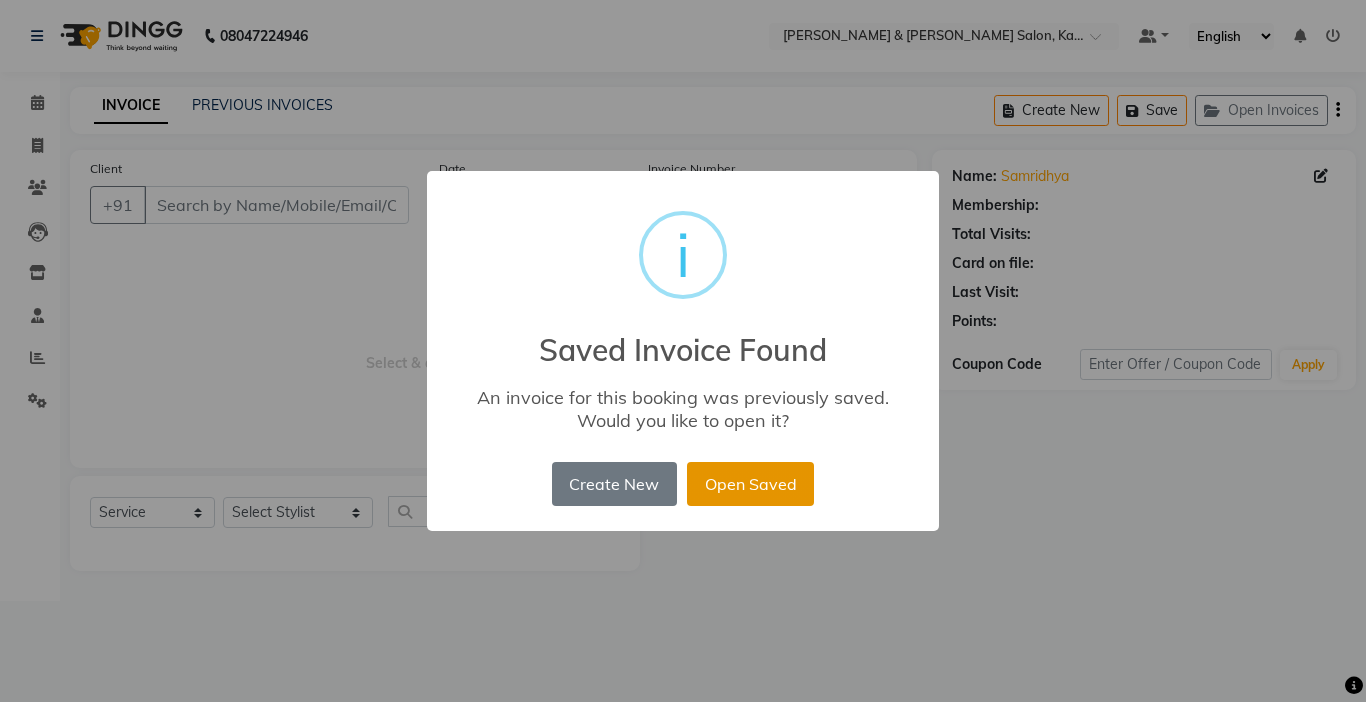 click on "Open Saved" at bounding box center (750, 484) 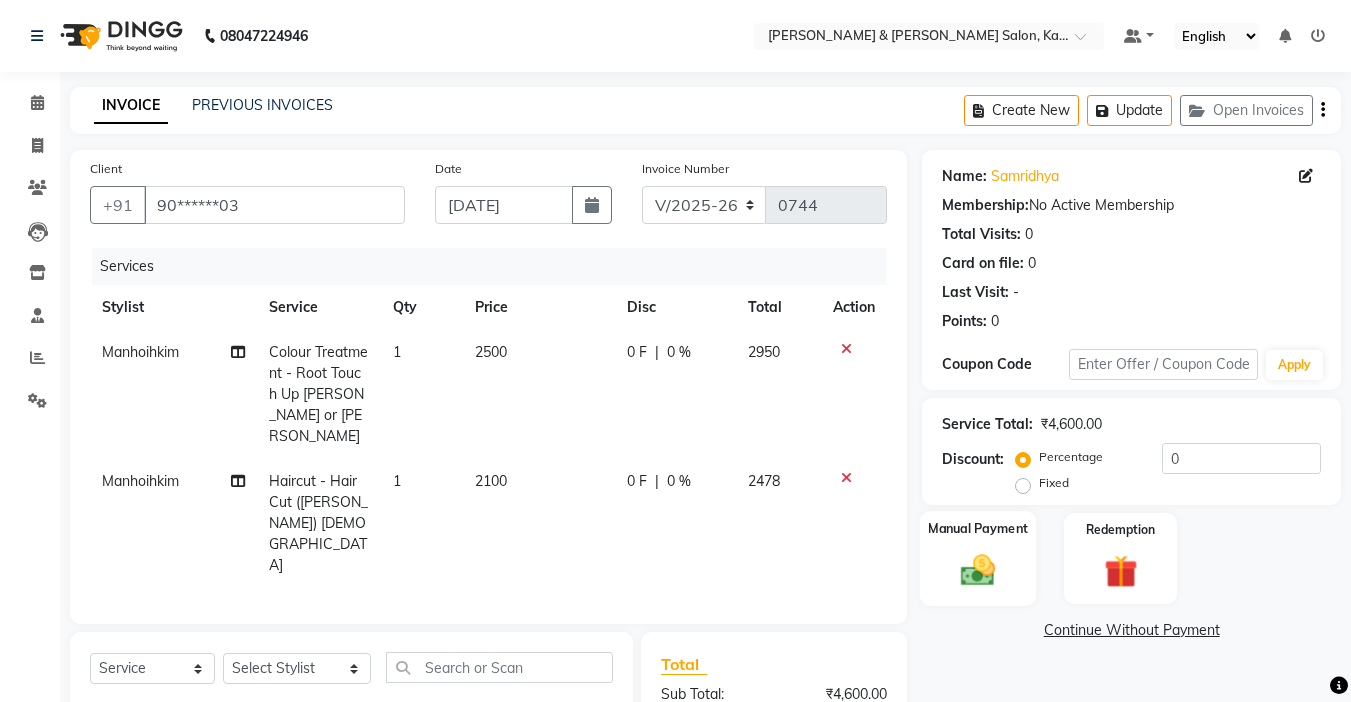 click 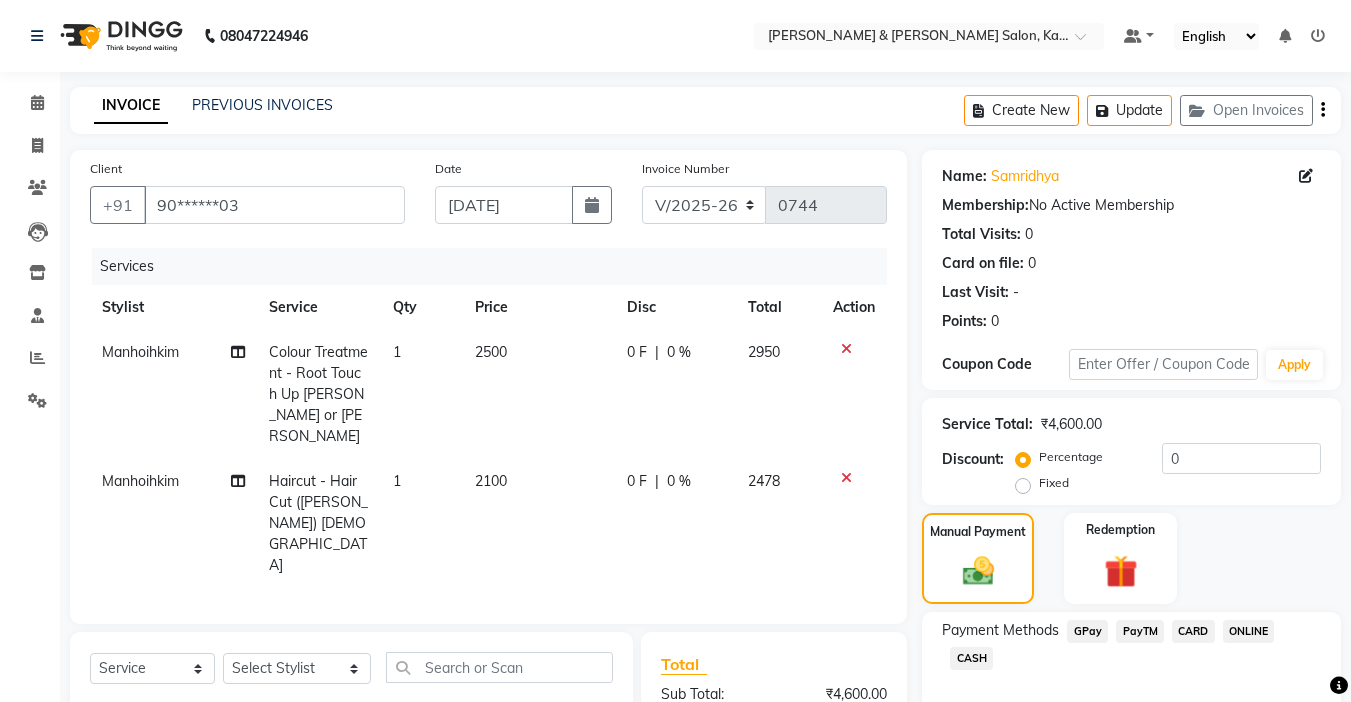 scroll, scrollTop: 206, scrollLeft: 0, axis: vertical 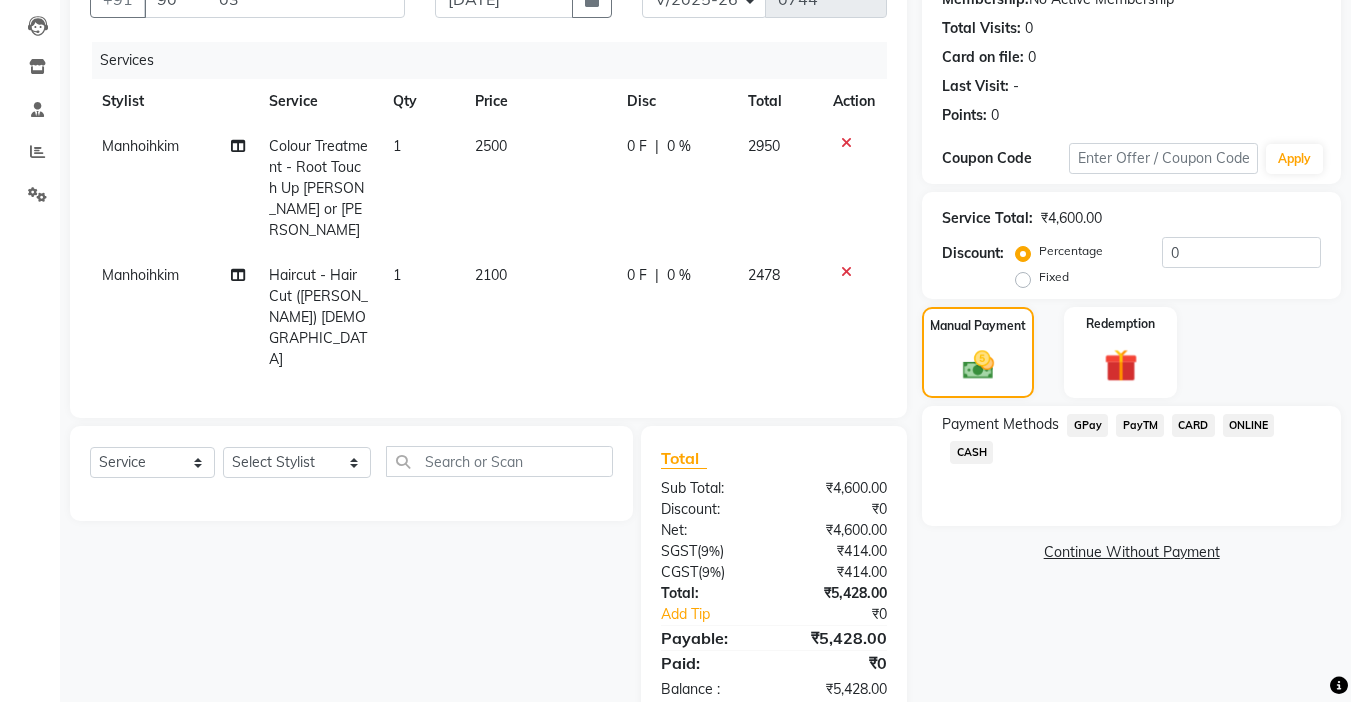 click on "CARD" 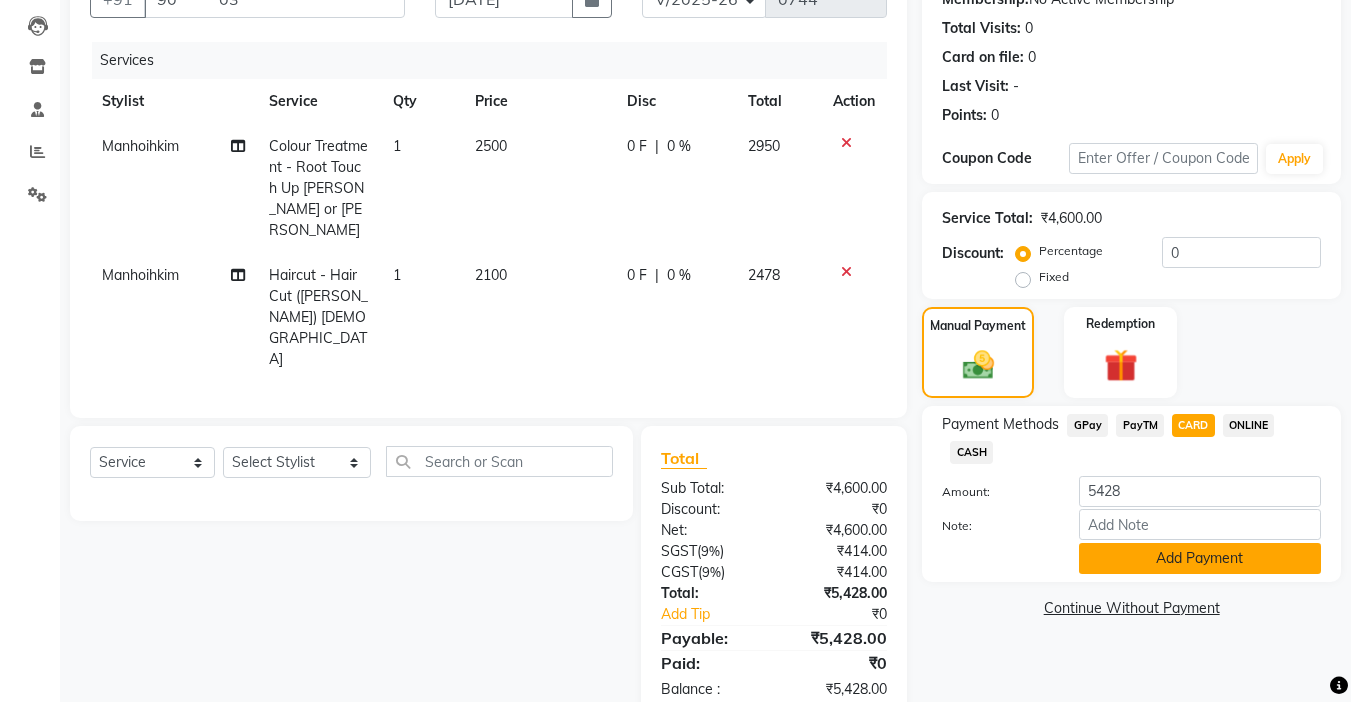 click on "Add Payment" 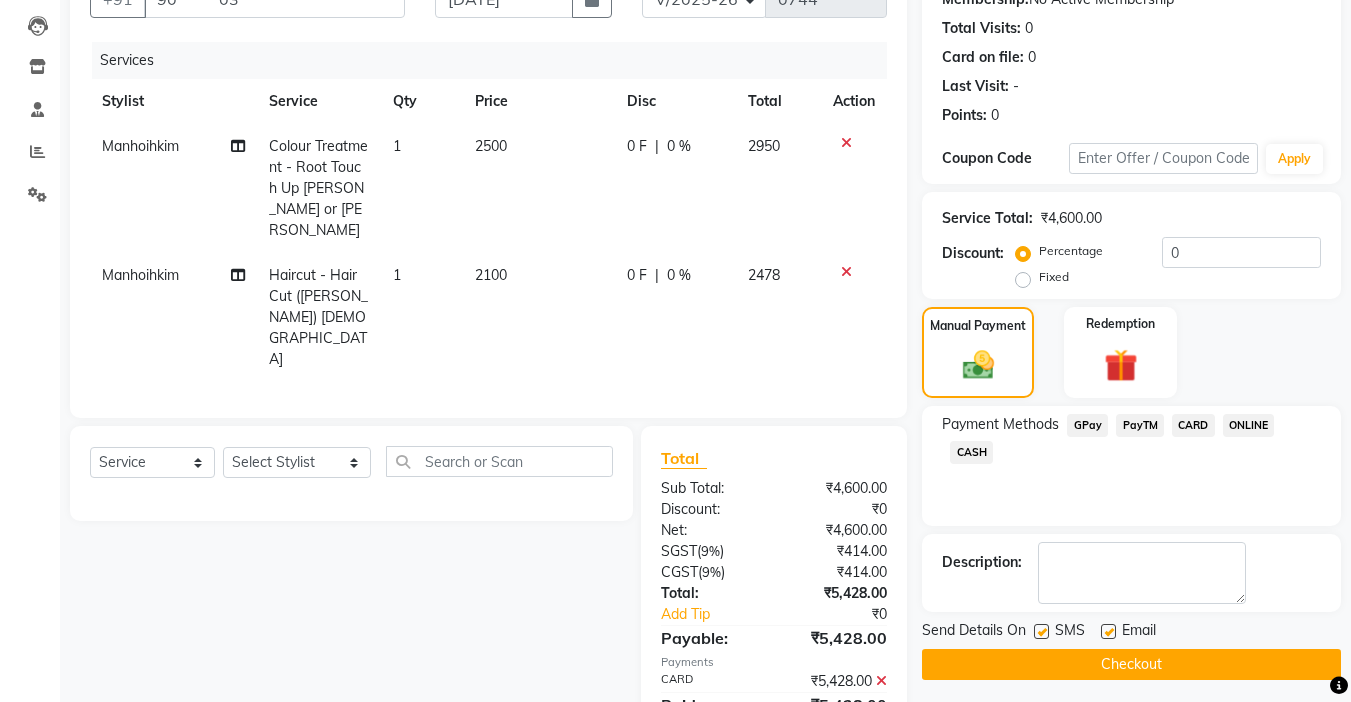 click on "Update" 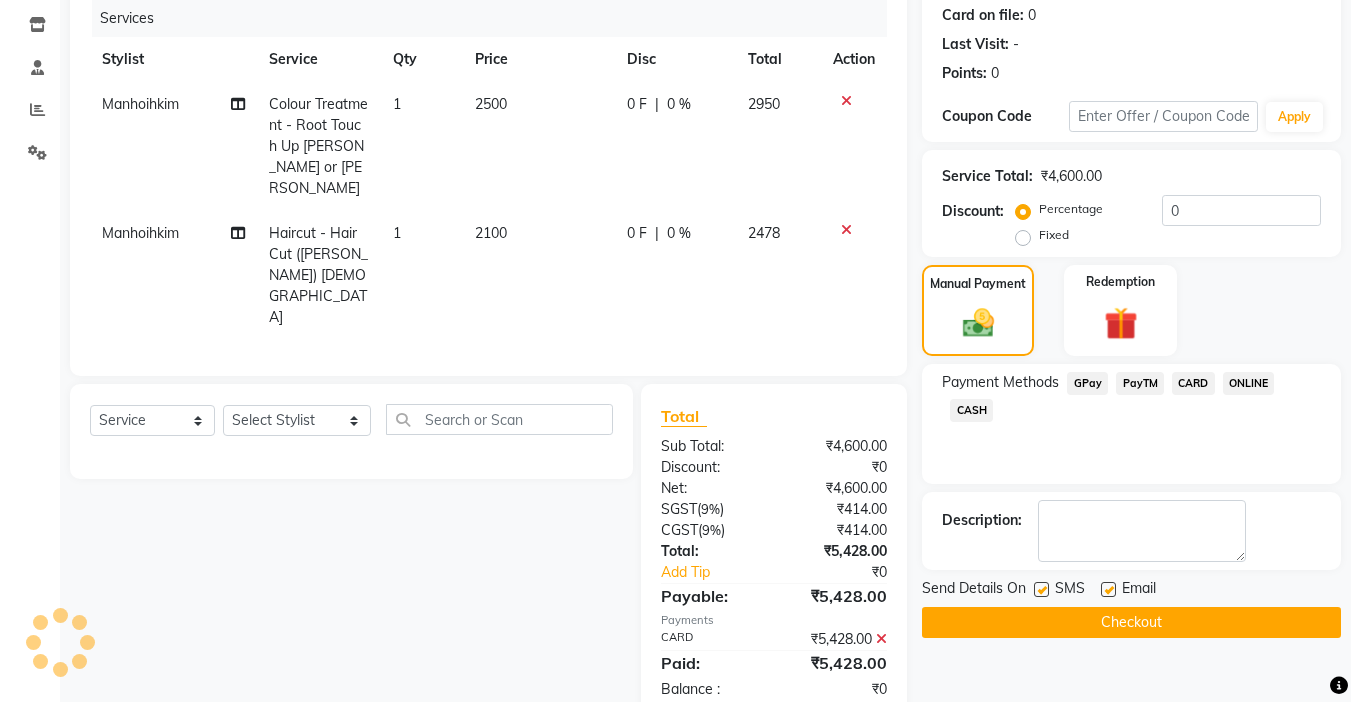 scroll, scrollTop: 0, scrollLeft: 0, axis: both 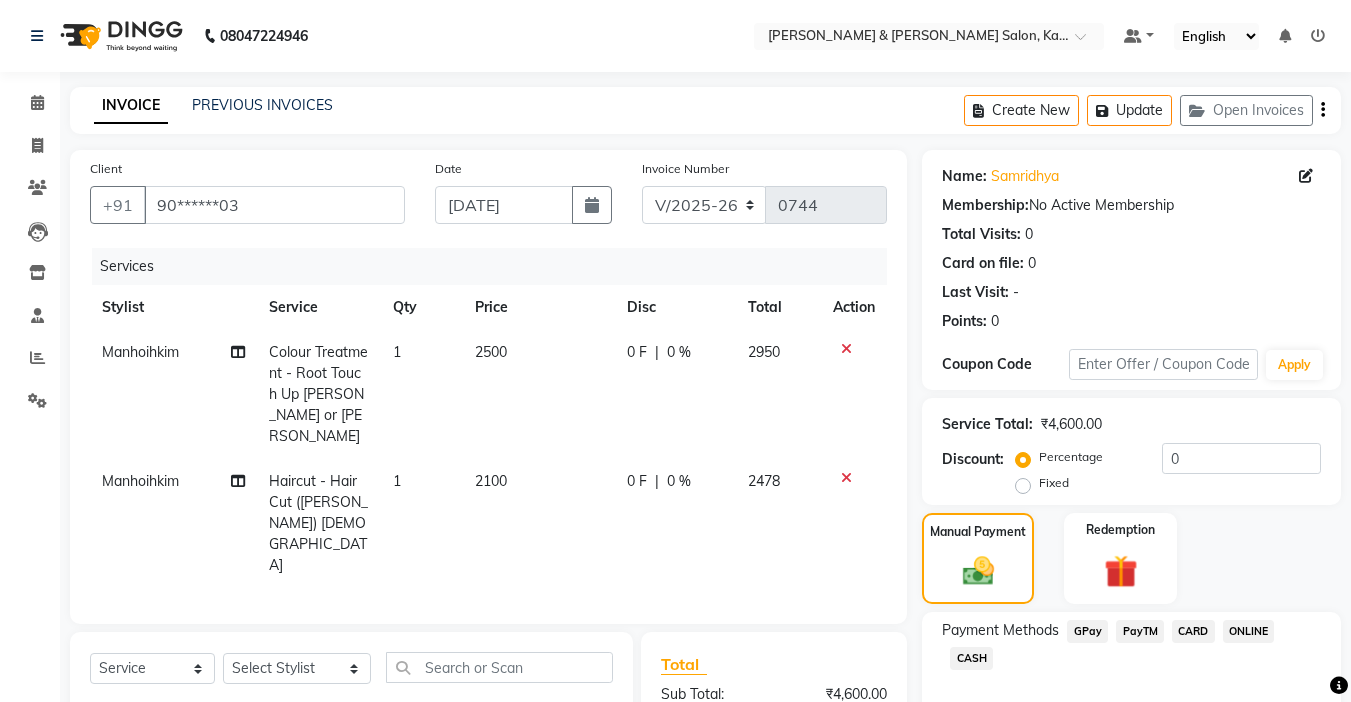 click on "Update" 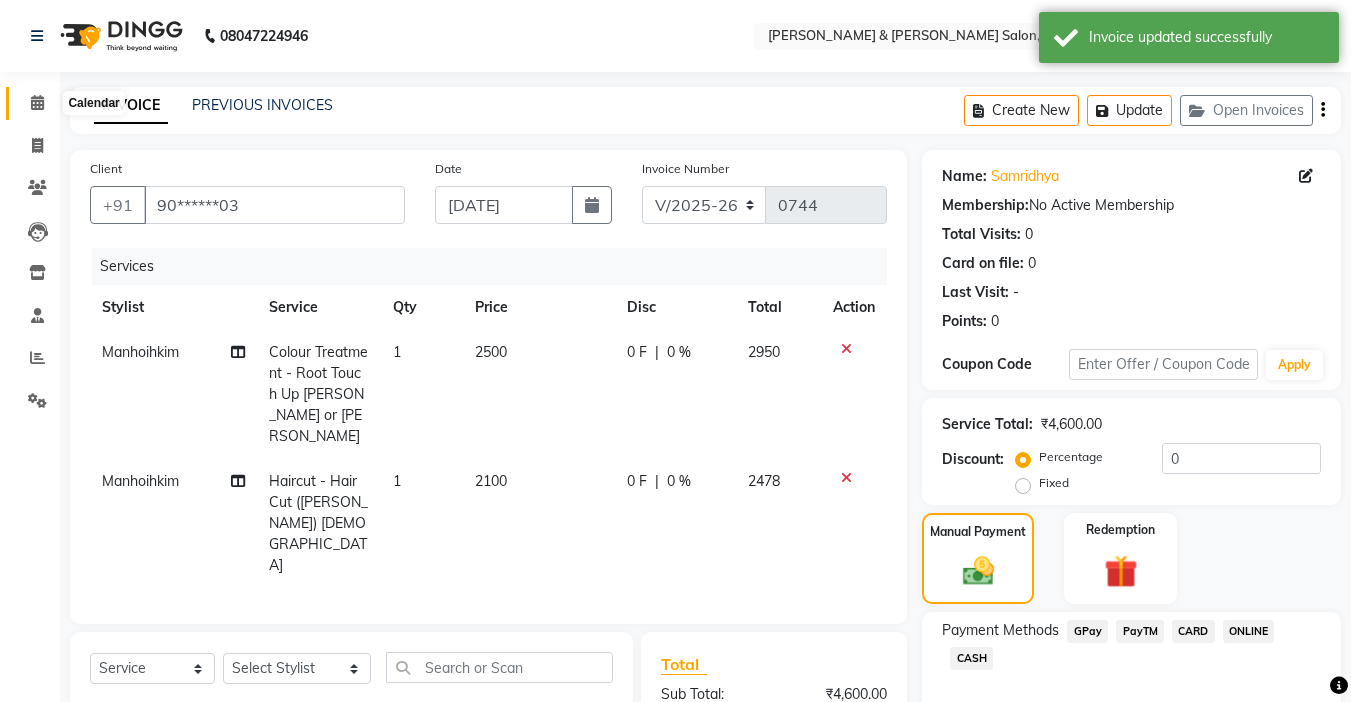 click 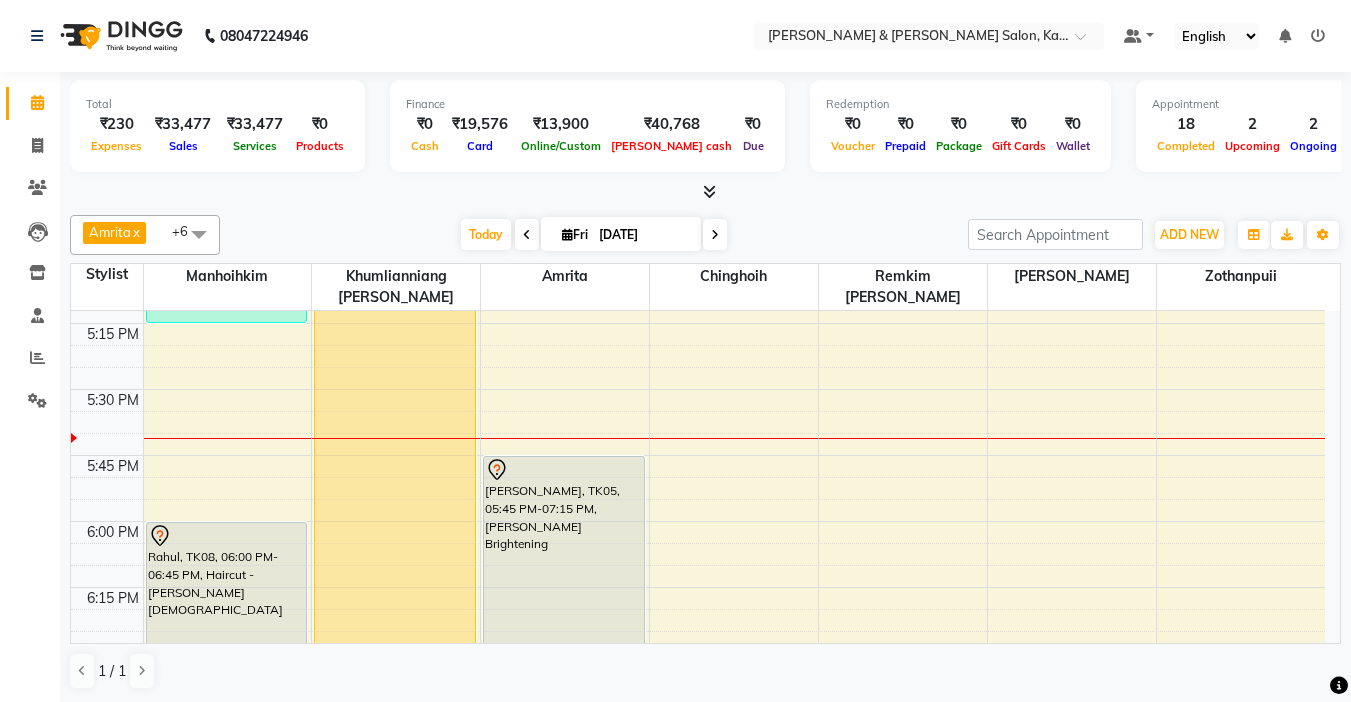 scroll, scrollTop: 2200, scrollLeft: 0, axis: vertical 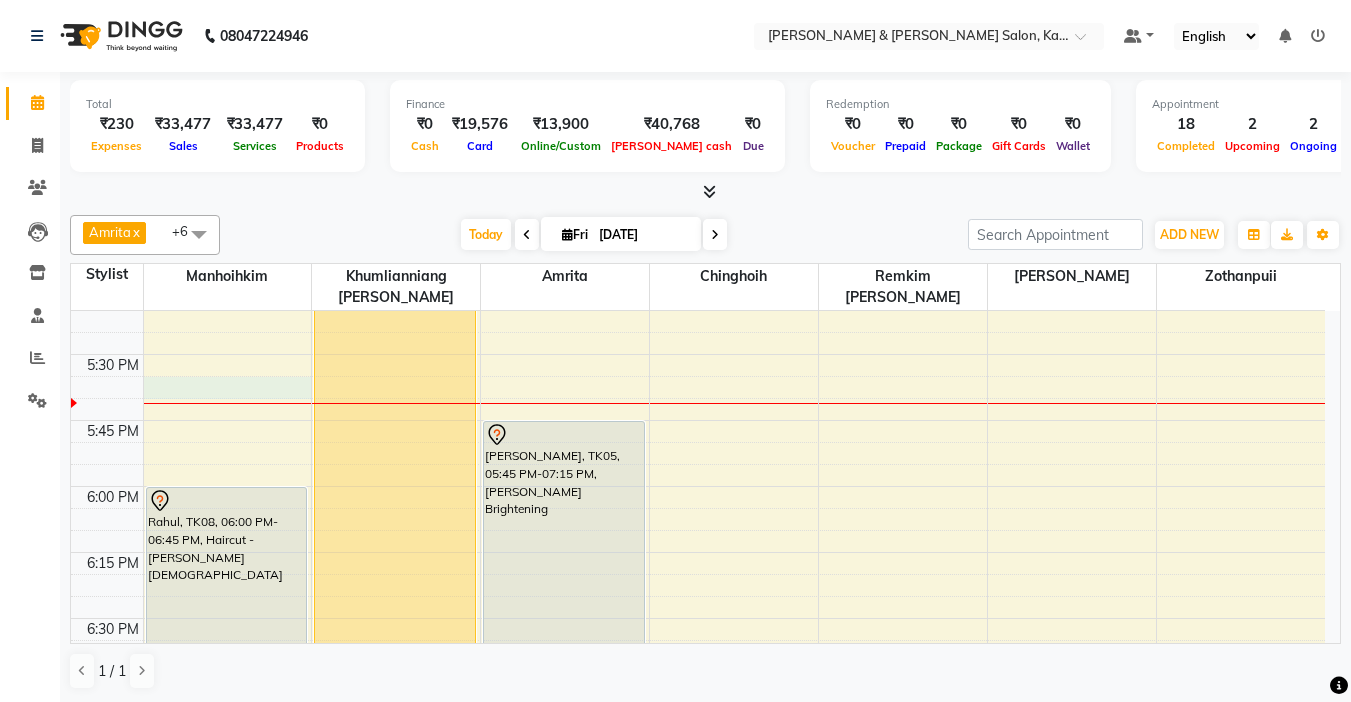 click on "9:00 AM 9:15 AM 9:30 AM 9:45 AM 10:00 AM 10:15 AM 10:30 AM 10:45 AM 11:00 AM 11:15 AM 11:30 AM 11:45 AM 12:00 PM 12:15 PM 12:30 PM 12:45 PM 1:00 PM 1:15 PM 1:30 PM 1:45 PM 2:00 PM 2:15 PM 2:30 PM 2:45 PM 3:00 PM 3:15 PM 3:30 PM 3:45 PM 4:00 PM 4:15 PM 4:30 PM 4:45 PM 5:00 PM 5:15 PM 5:30 PM 5:45 PM 6:00 PM 6:15 PM 6:30 PM 6:45 PM 7:00 PM 7:15 PM 7:30 PM 7:45 PM 8:00 PM 8:15 PM 8:30 PM 8:45 PM 9:00 PM 9:15 PM 9:30 PM 9:45 PM     Tracy, TK01, 02:00 PM-02:45 PM, Haircut - Hair Cut (Kim) Female     Samridhya, TK09, 03:00 PM-03:45 PM, Haircut - Hair Cut (Kim) Female     Samridhya, TK09, 03:45 PM-05:15 PM, Colour Treatment - Root Touch Up Kim or Niang             Rahul, TK08, 06:00 PM-06:45 PM, Haircut - Kim Male     mrs fauzia khan, TK03, 10:30 AM-12:45 PM, Colour Treatment - Root Touch Up Kim or Niang     preyanka, TK02, 12:30 PM-03:15 PM, Colour Treatment - Classic Highlights Short,Olaplex Standalone  - Add-on    saloni, TK04, 04:00 PM-04:45 PM, Haircut - Hair Cut (Kim) Female" at bounding box center [698, -174] 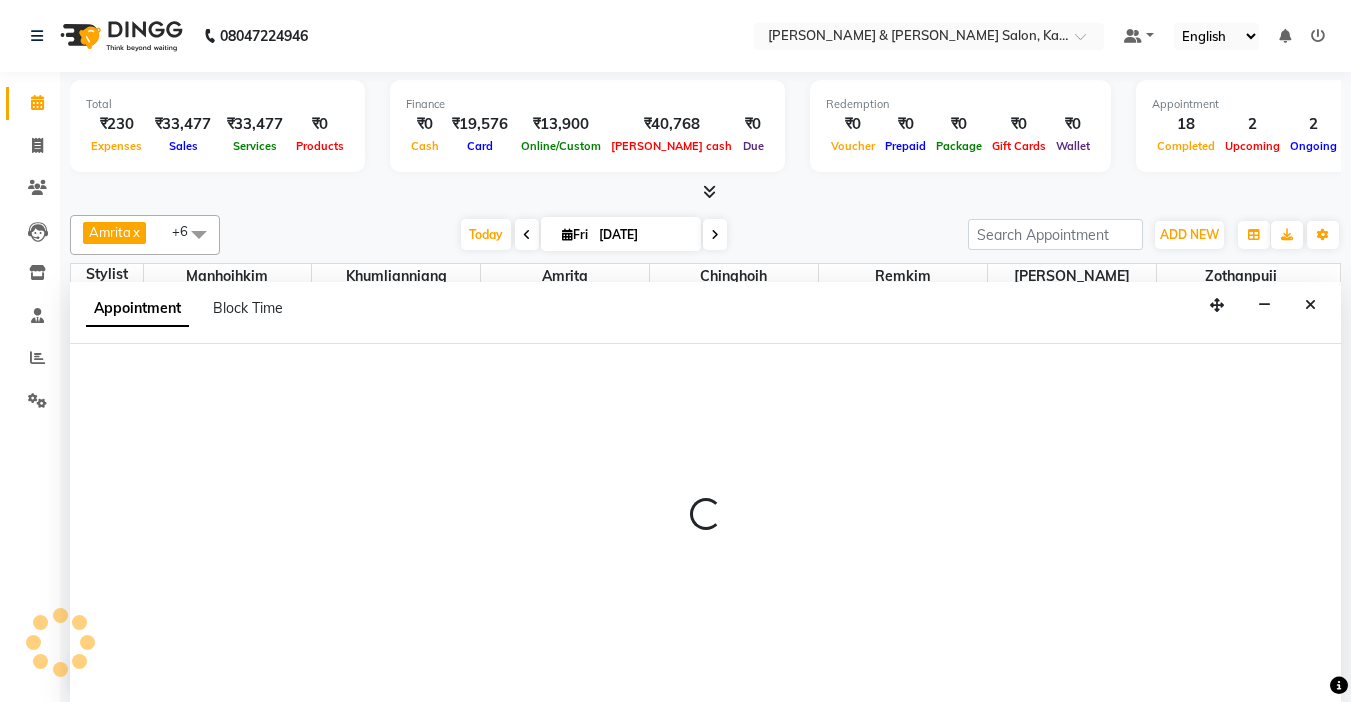 select on "70736" 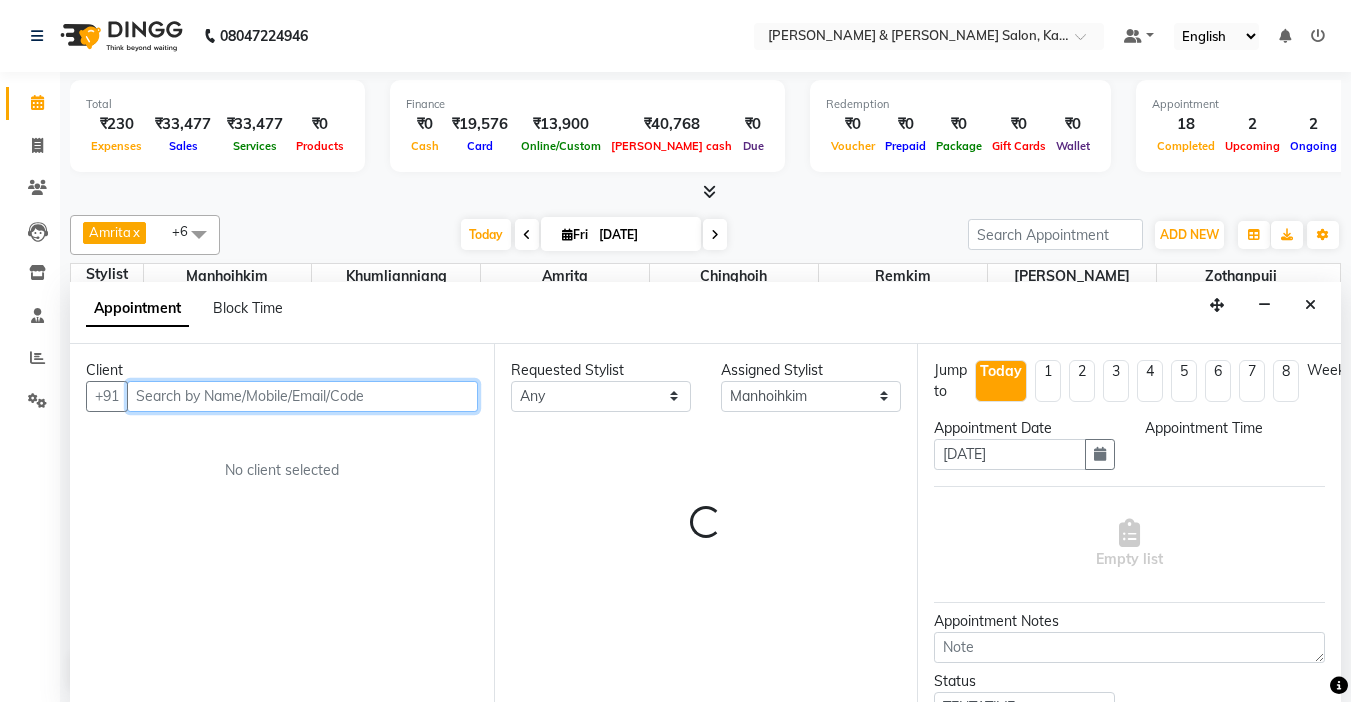 select on "1050" 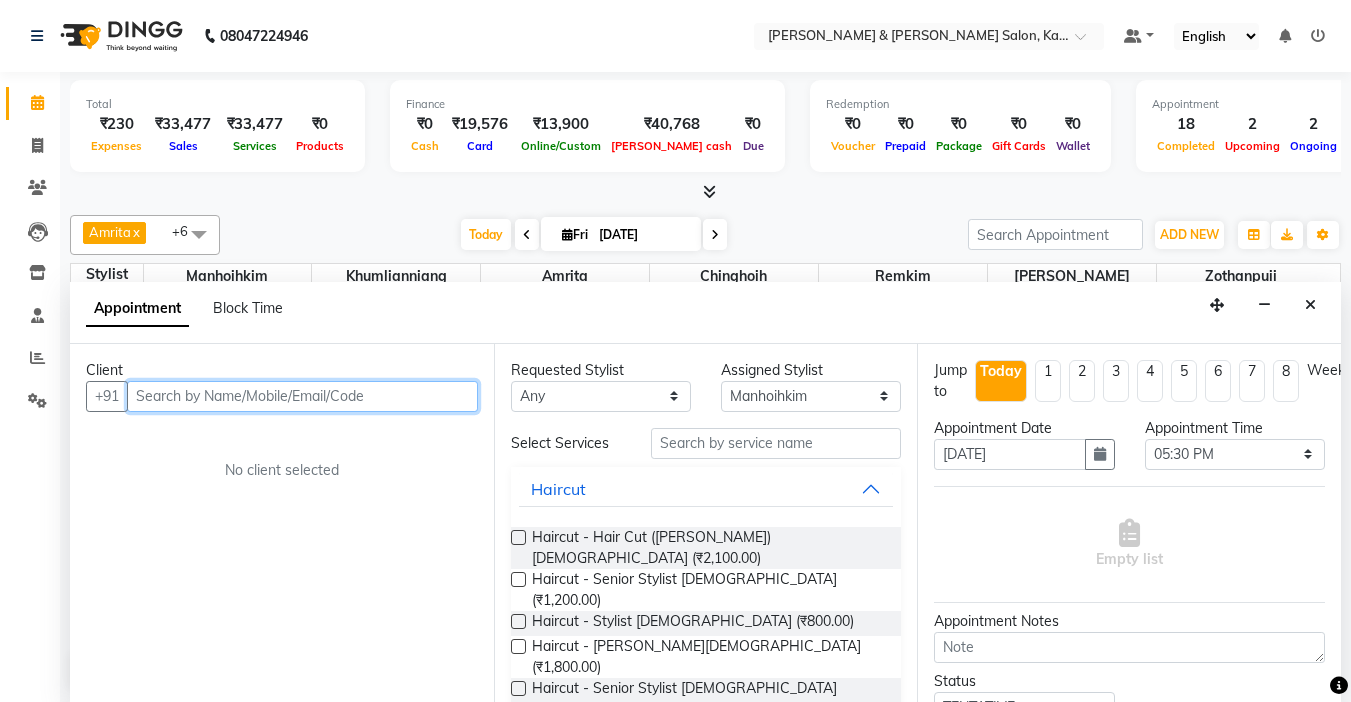scroll, scrollTop: 1, scrollLeft: 0, axis: vertical 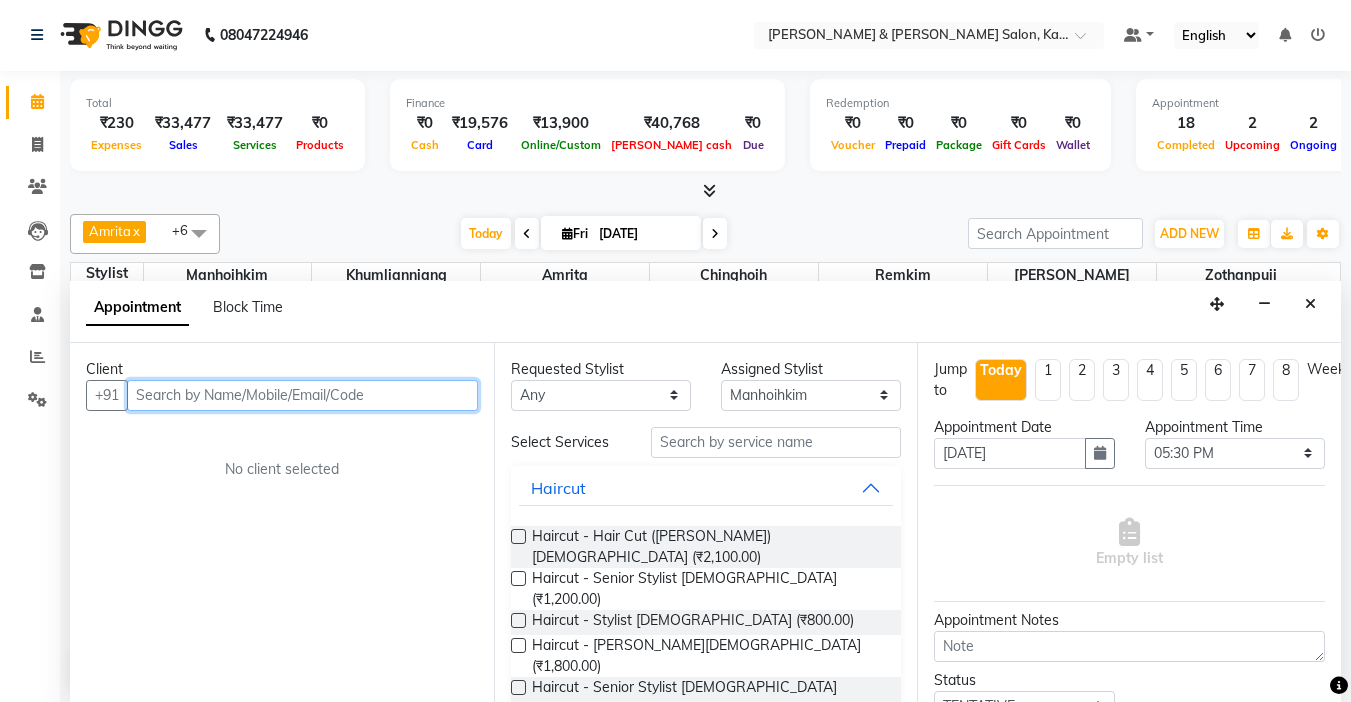 click at bounding box center (302, 395) 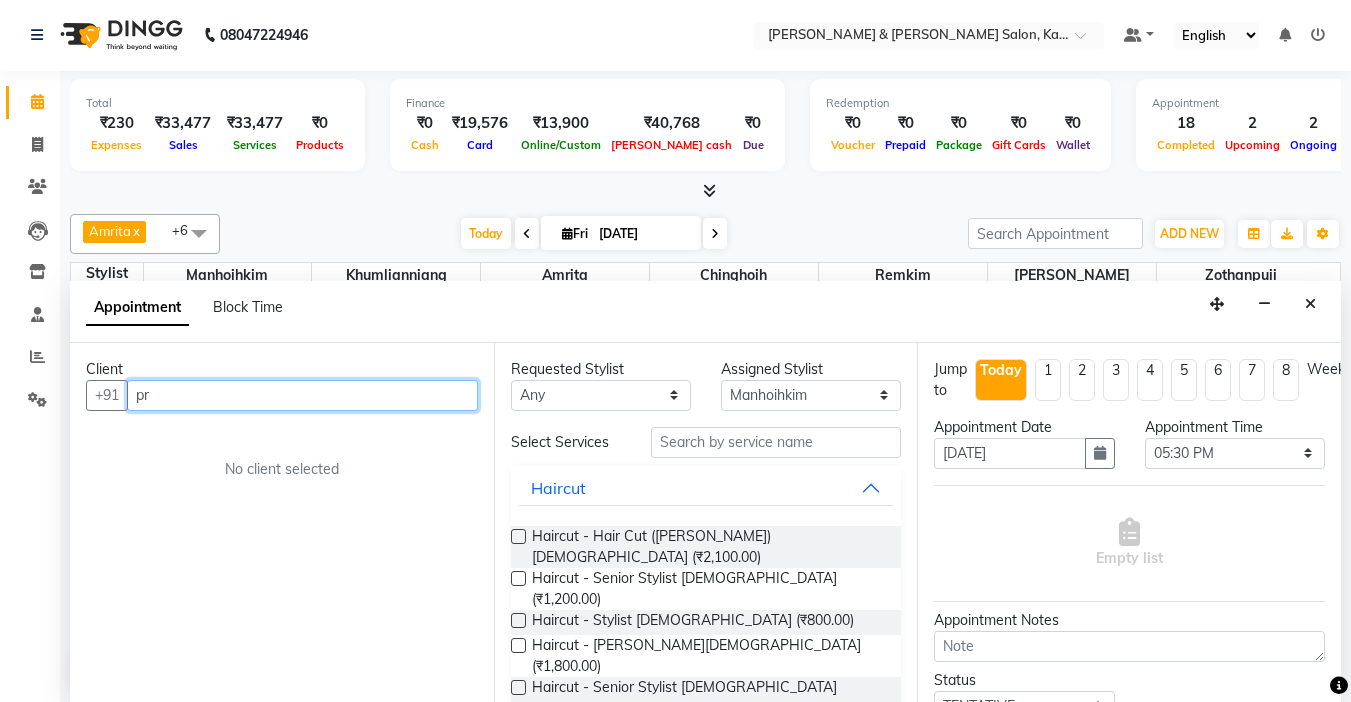 type on "p" 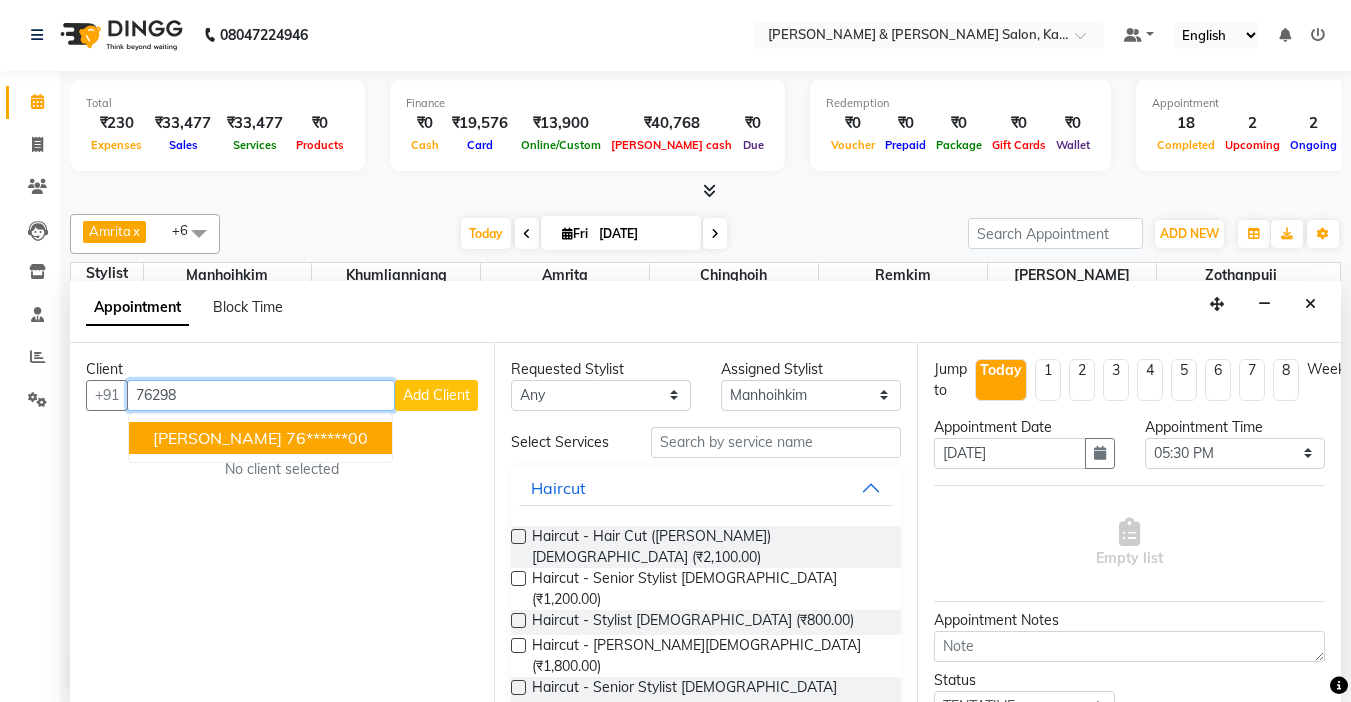 click on "pricilla  76******00" at bounding box center [260, 438] 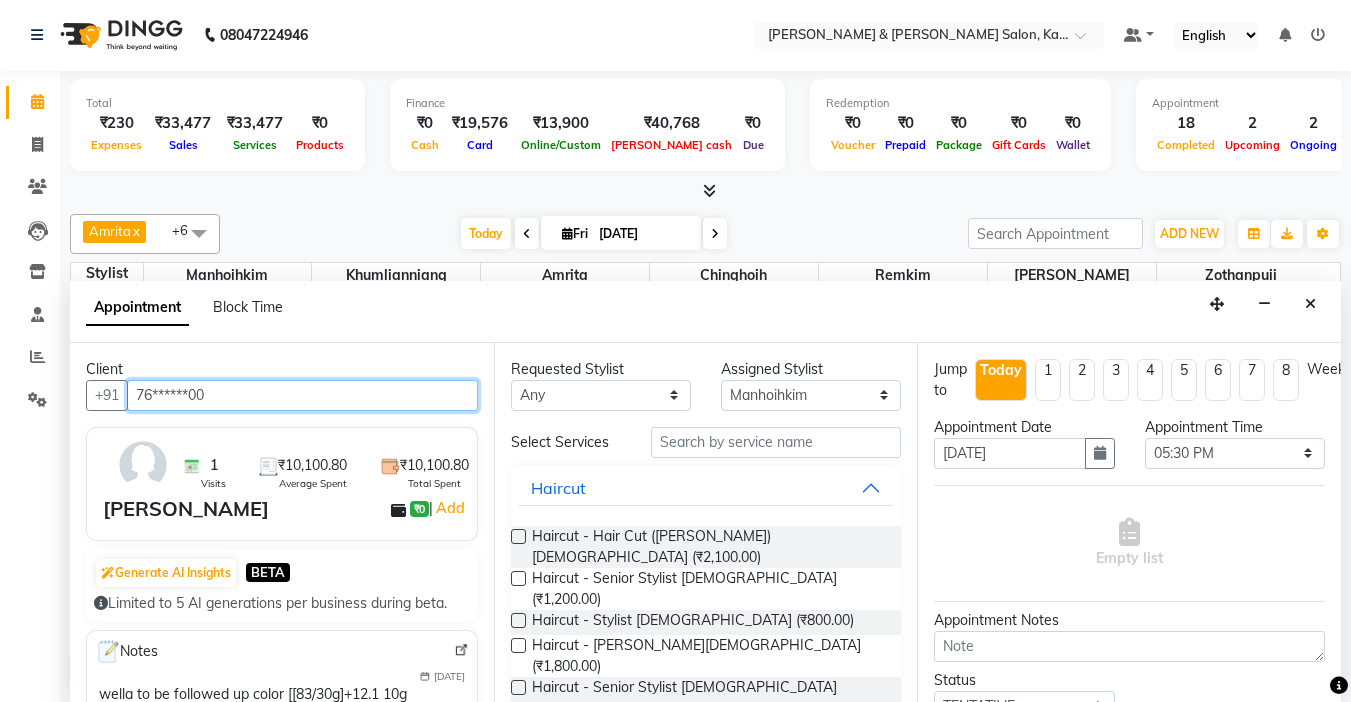 type on "76******00" 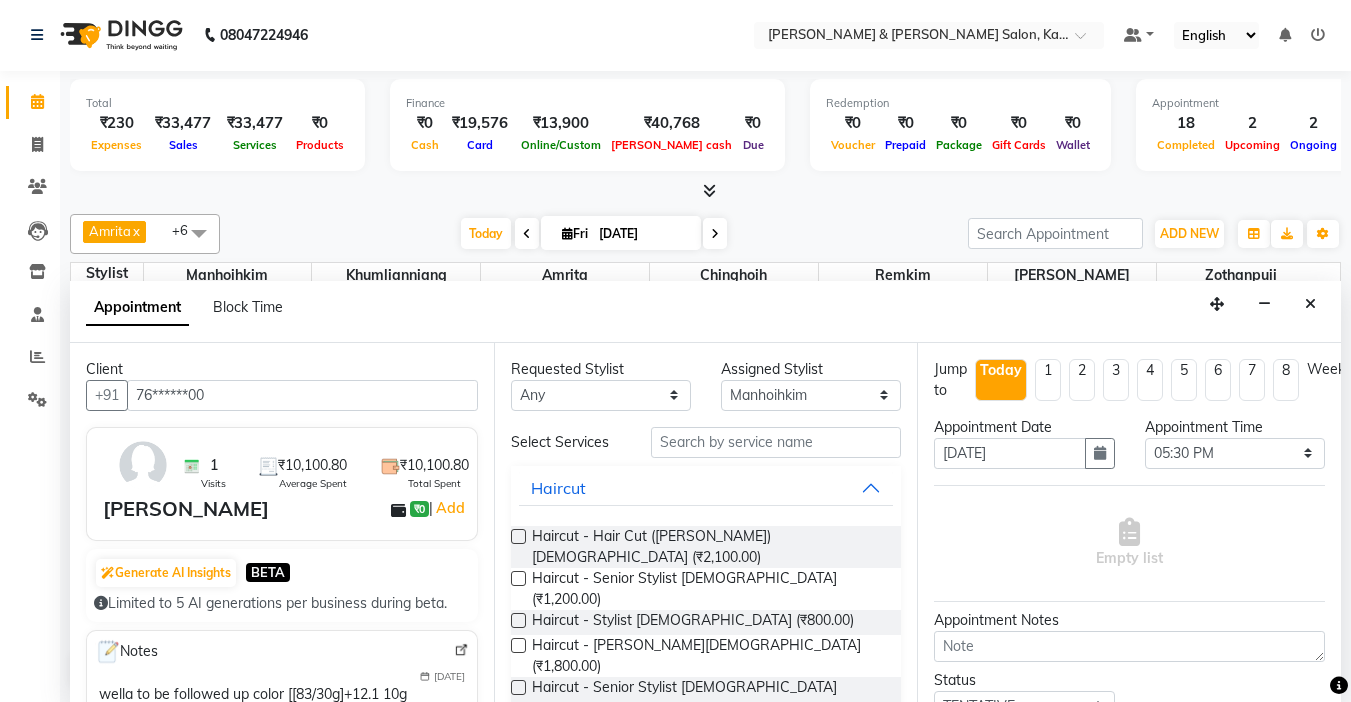 click on "Assigned Stylist" at bounding box center (811, 369) 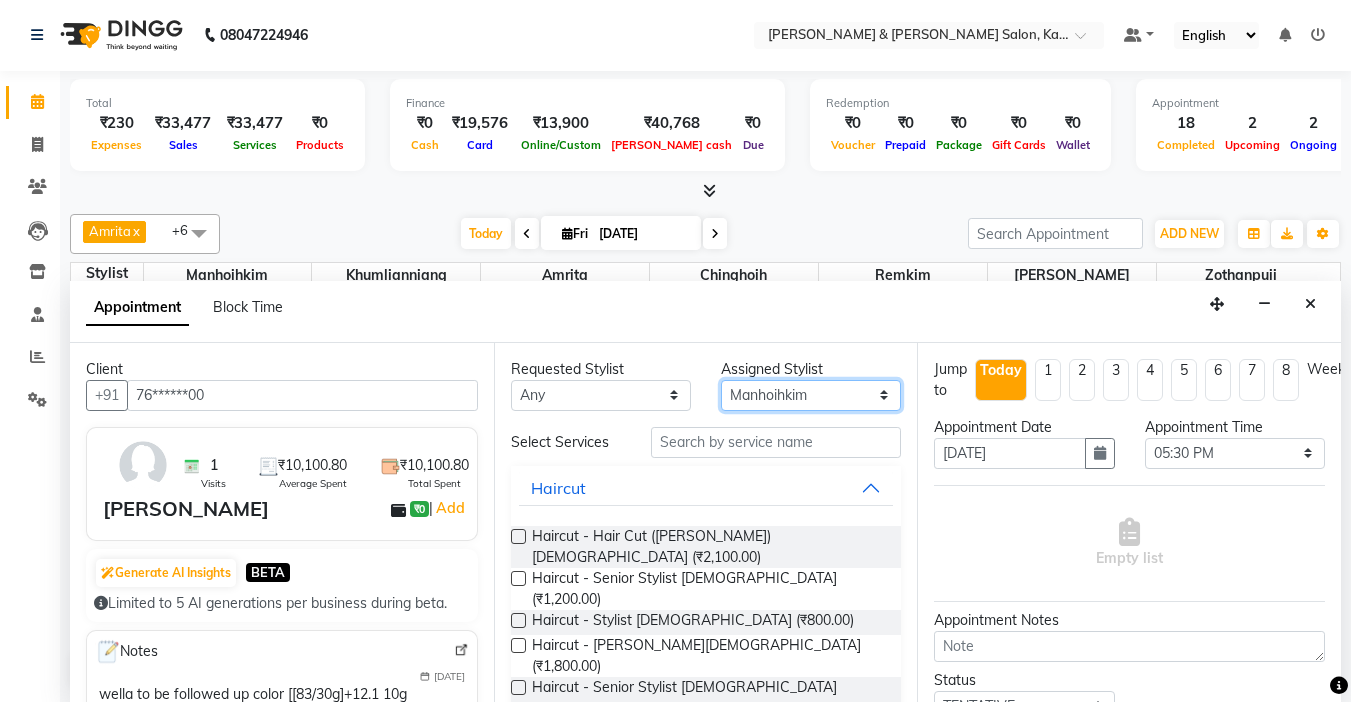 click on "Select Amrita Anna Boicy Chinghoih Khumlianniang Guite Linda Chingmuan Niang Manhoihkim Remkim Tonsing Sonia vaiphei  Steve .mynlyanSonangaihte Zothanpuii" at bounding box center [811, 395] 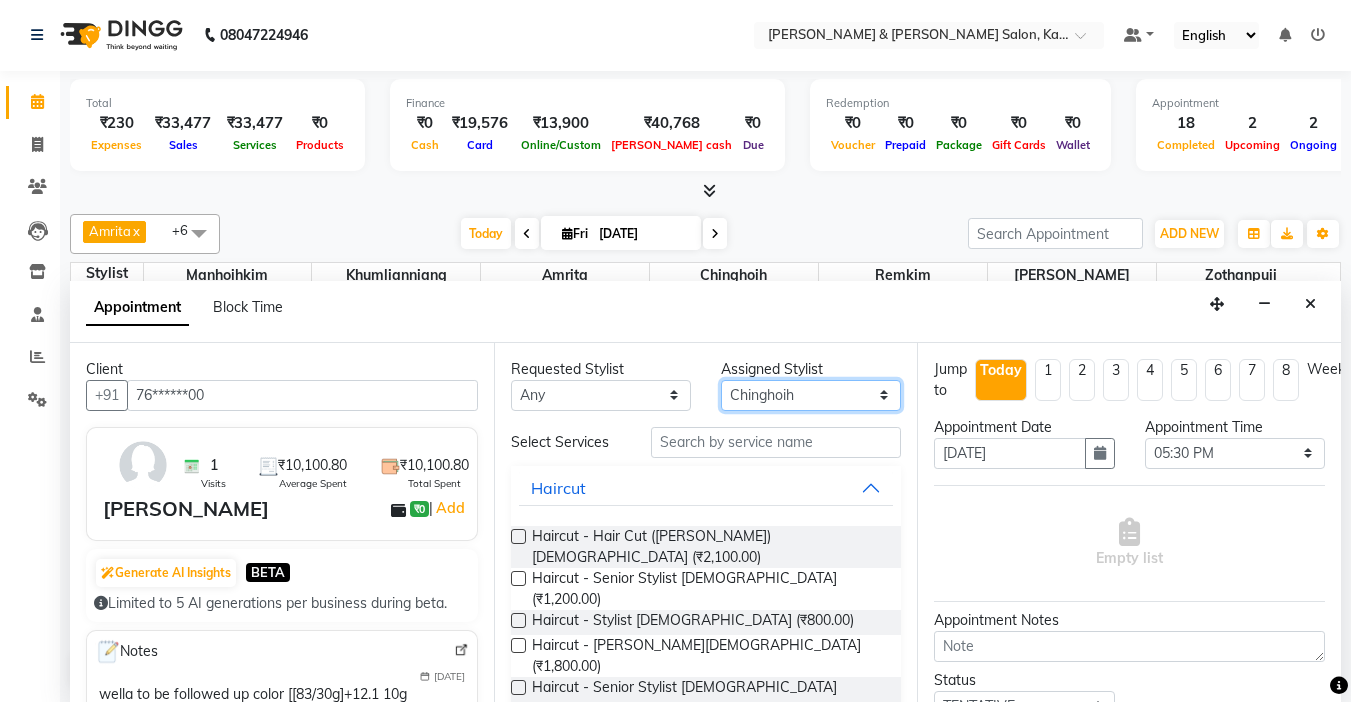 click on "Select Amrita Anna Boicy Chinghoih Khumlianniang Guite Linda Chingmuan Niang Manhoihkim Remkim Tonsing Sonia vaiphei  Steve .mynlyanSonangaihte Zothanpuii" at bounding box center [811, 395] 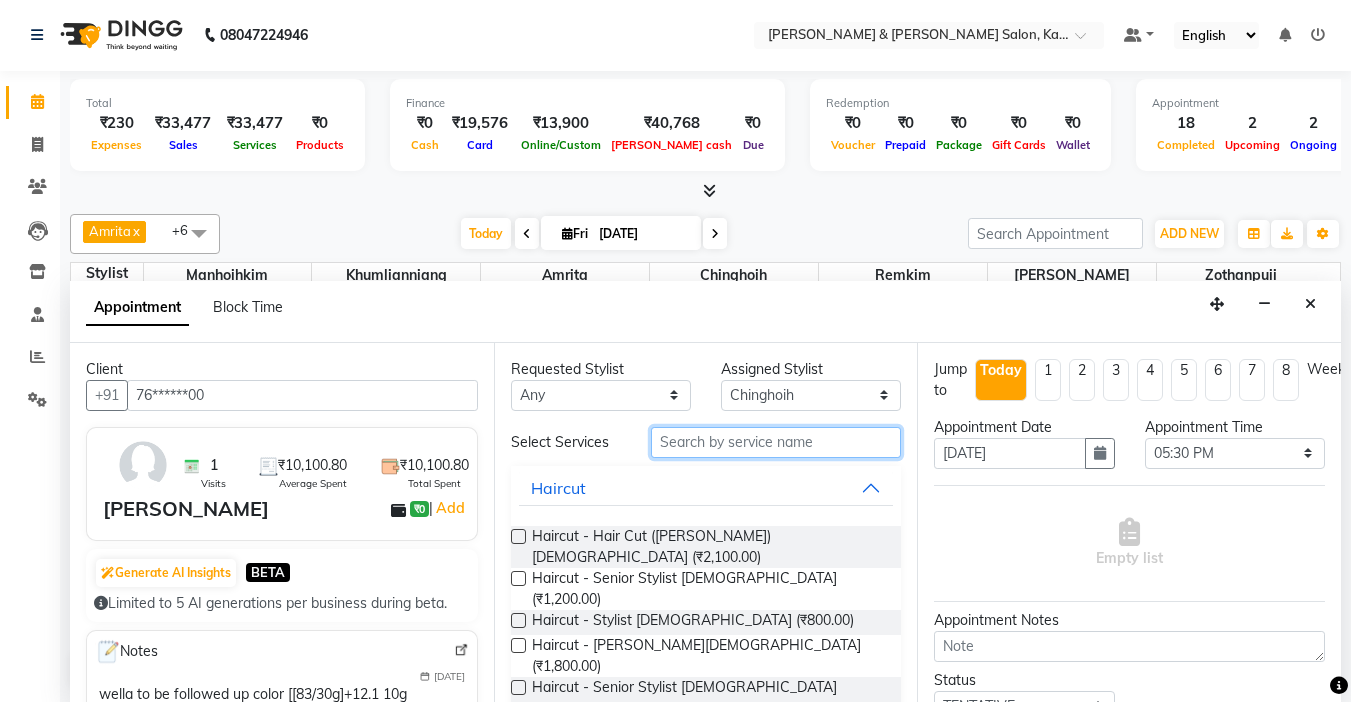 click at bounding box center [776, 442] 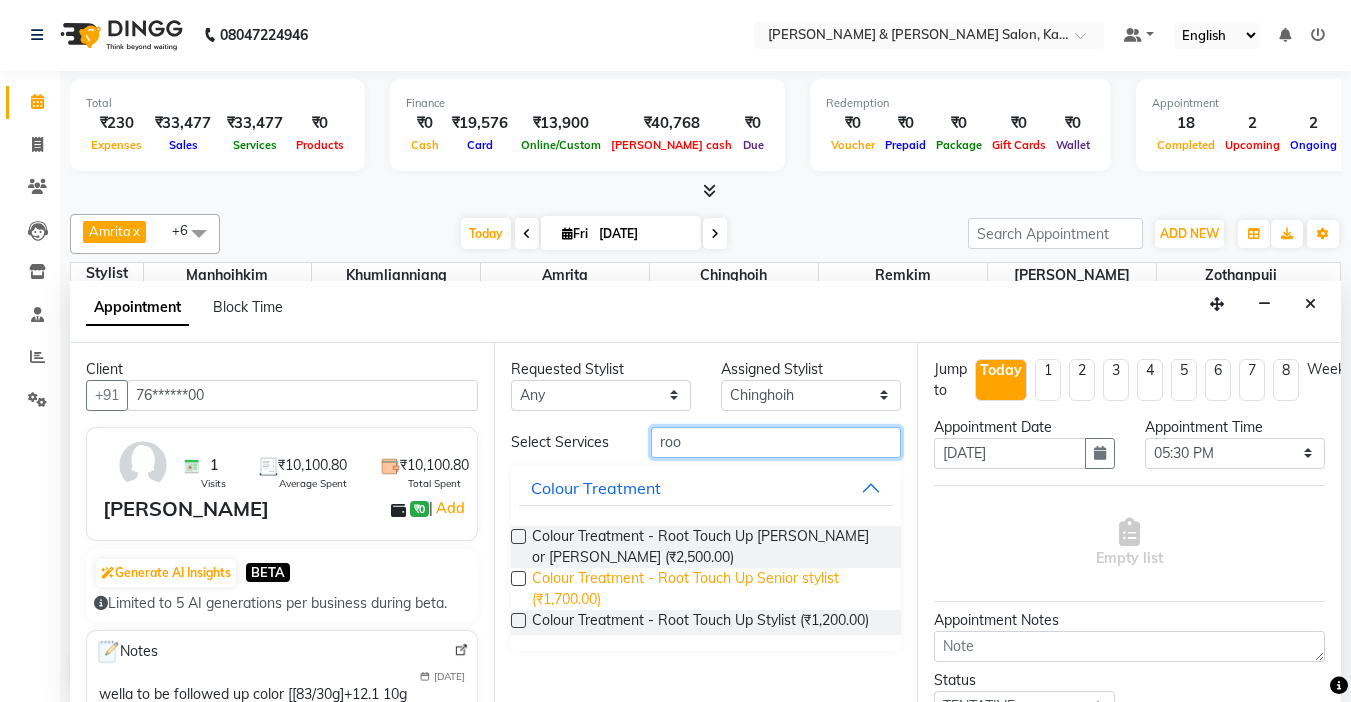 type on "roo" 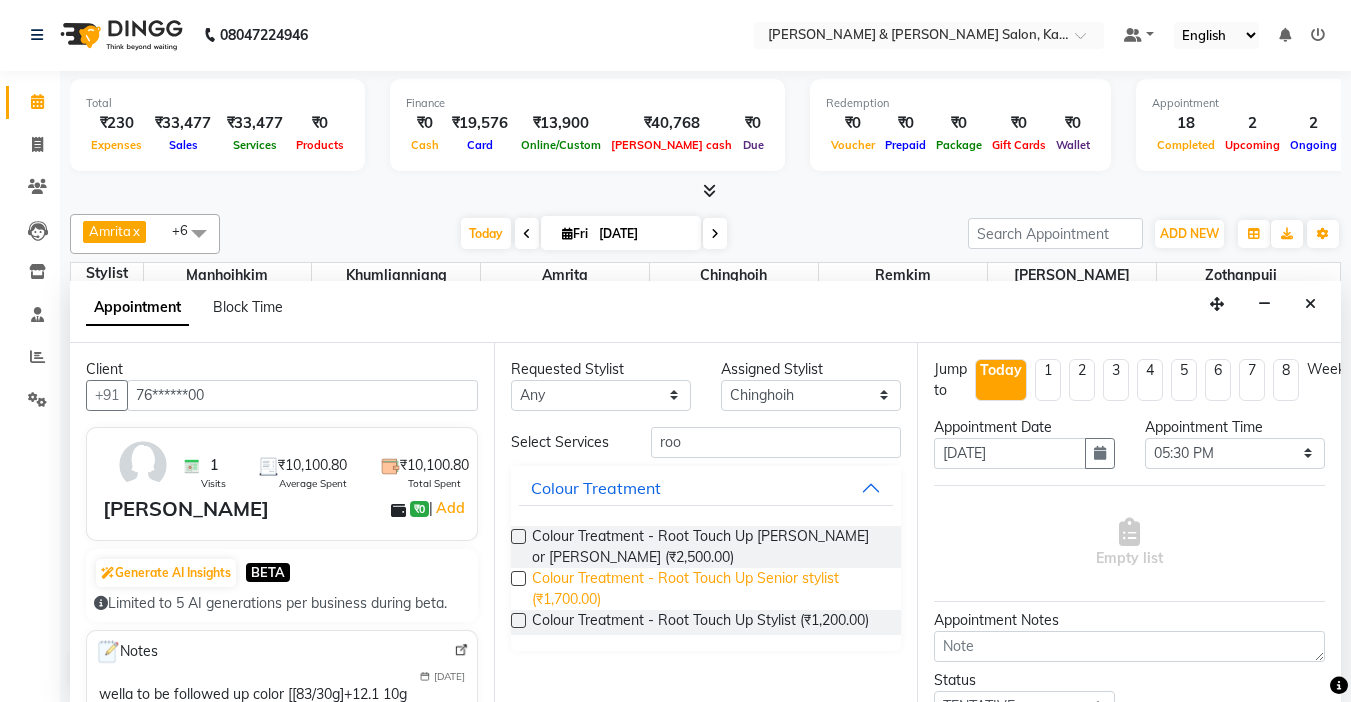 click on "Colour Treatment - Root Touch Up Senior stylist (₹1,700.00)" at bounding box center [709, 589] 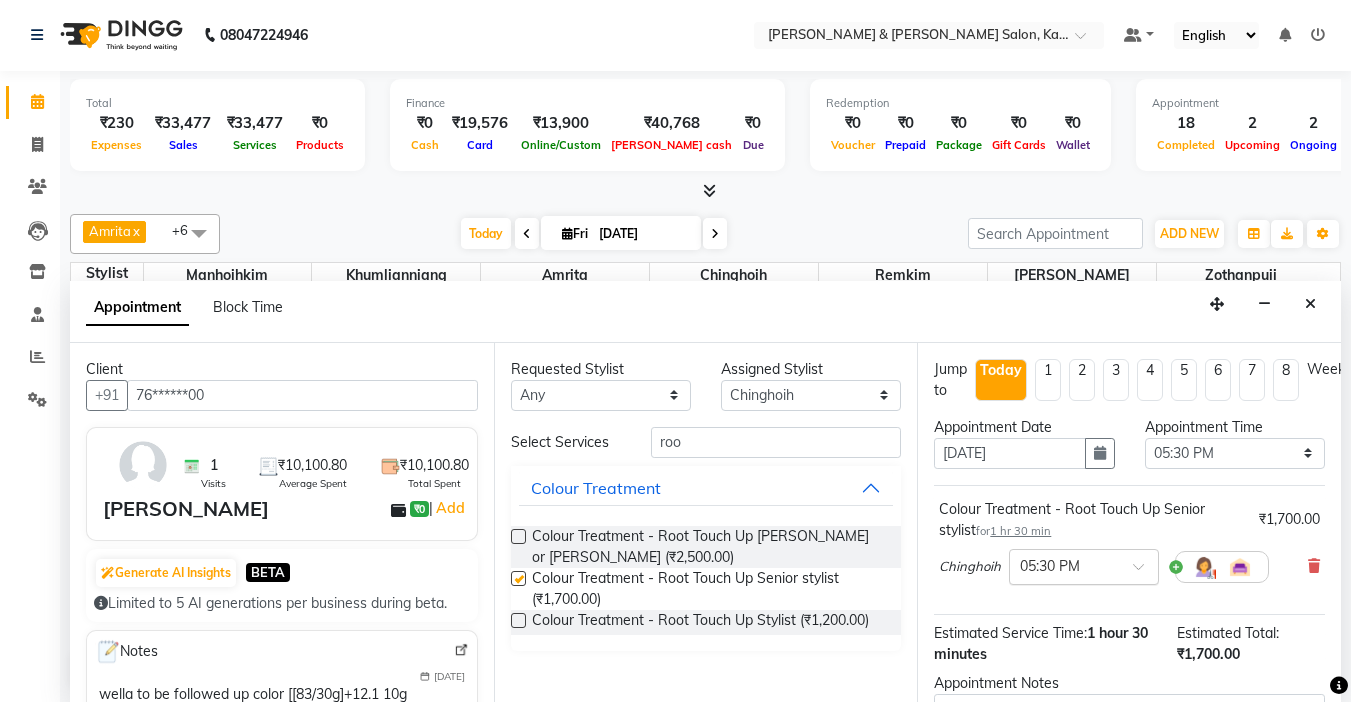 checkbox on "false" 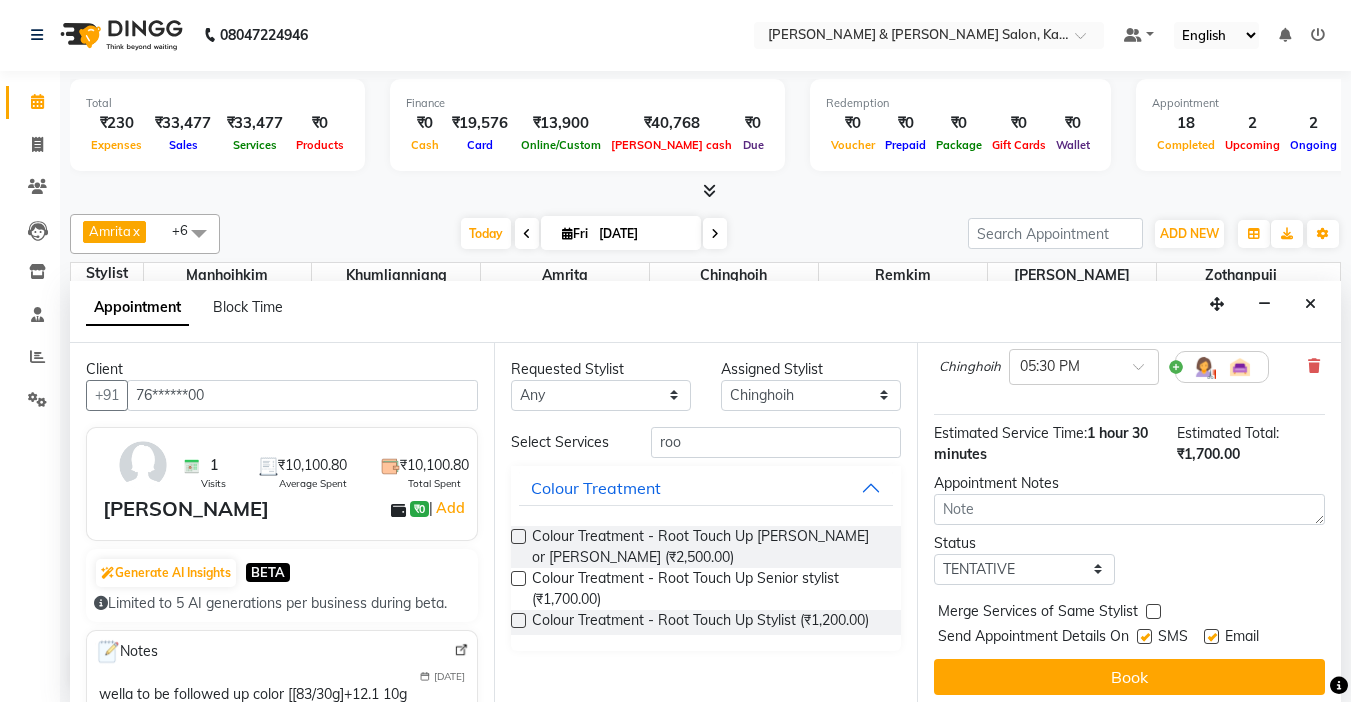 scroll, scrollTop: 100, scrollLeft: 0, axis: vertical 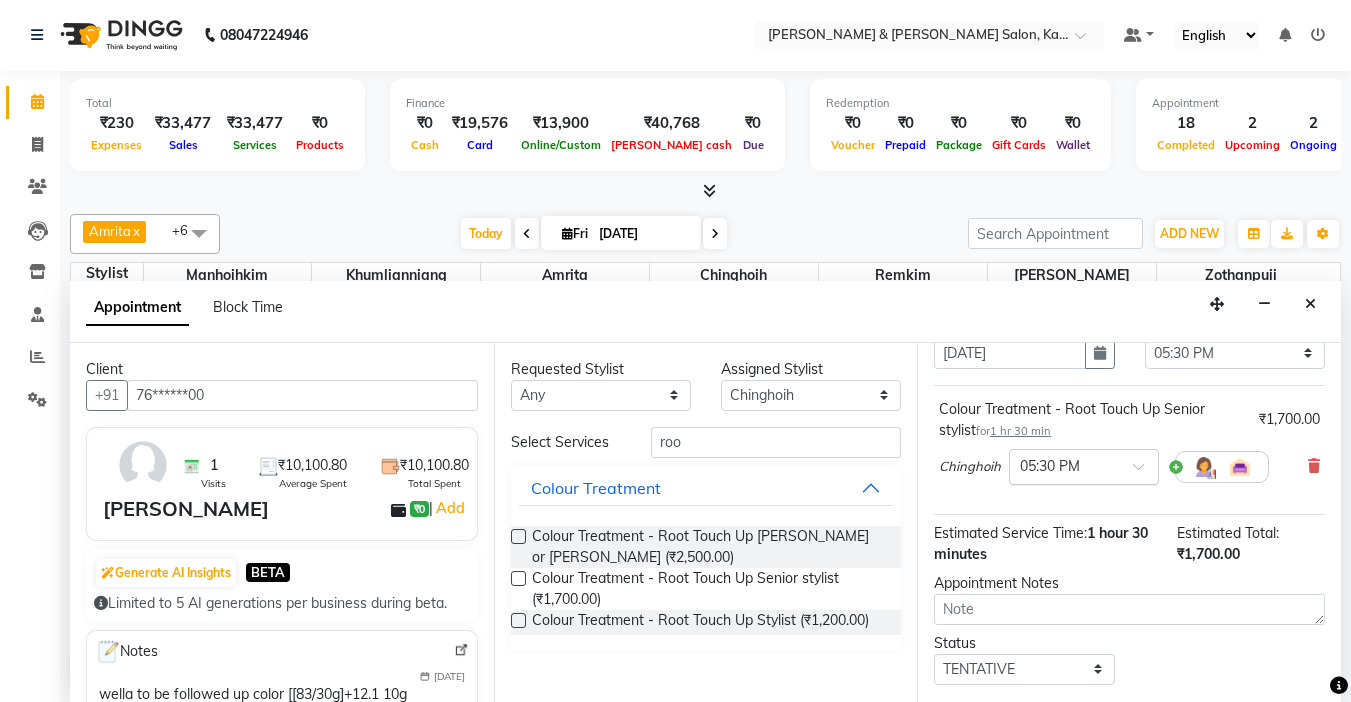 click at bounding box center (1084, 465) 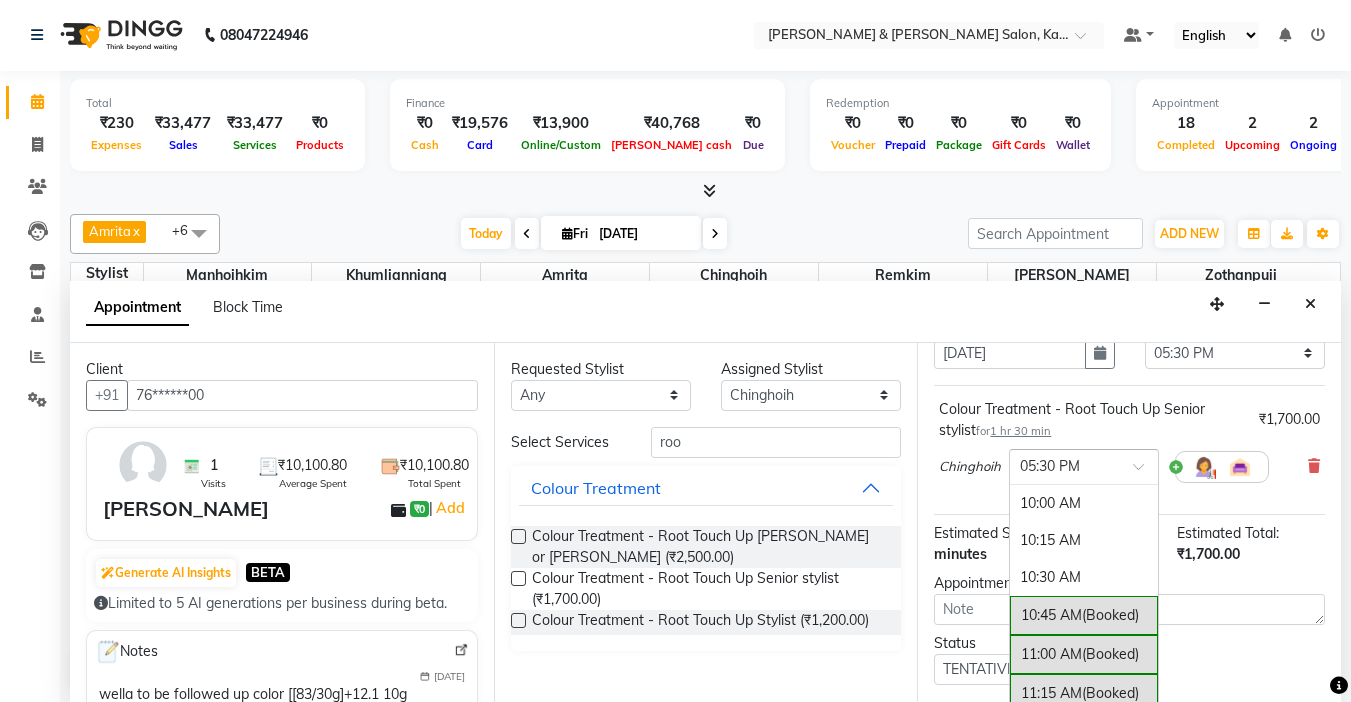 scroll, scrollTop: 1122, scrollLeft: 0, axis: vertical 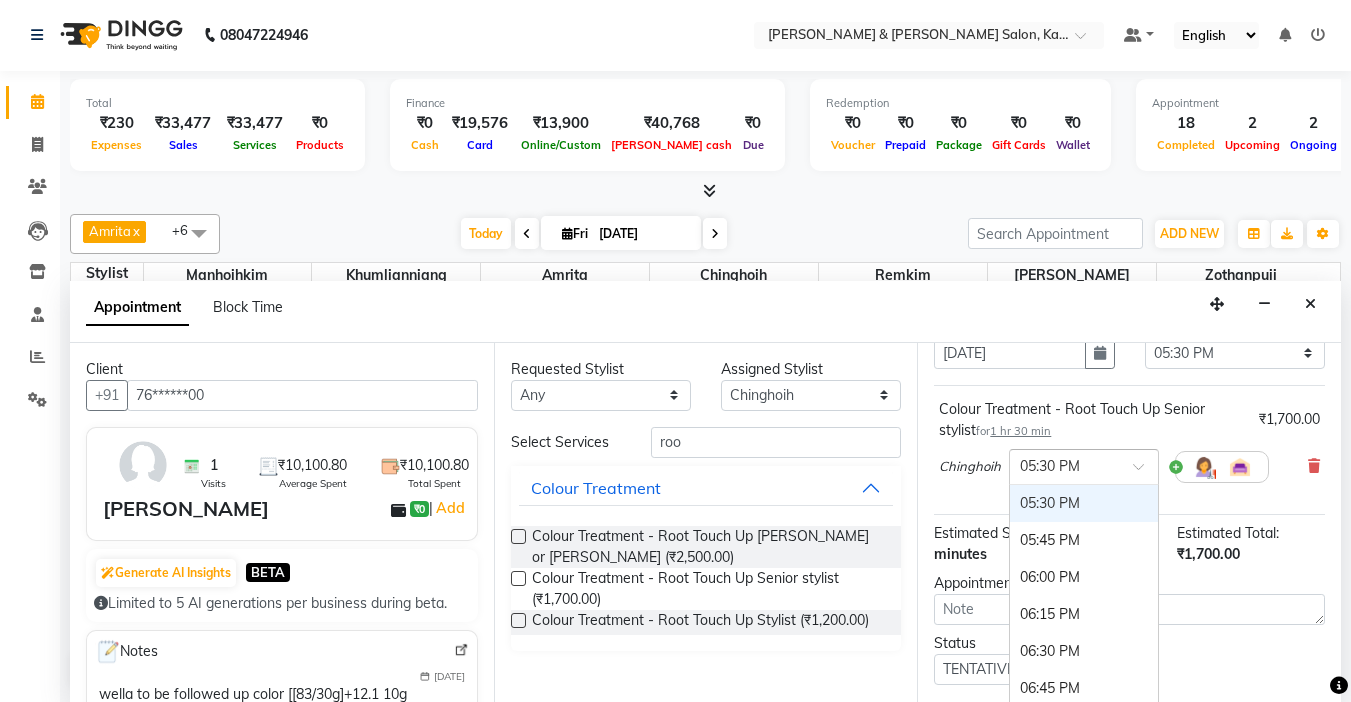 click at bounding box center [1084, 465] 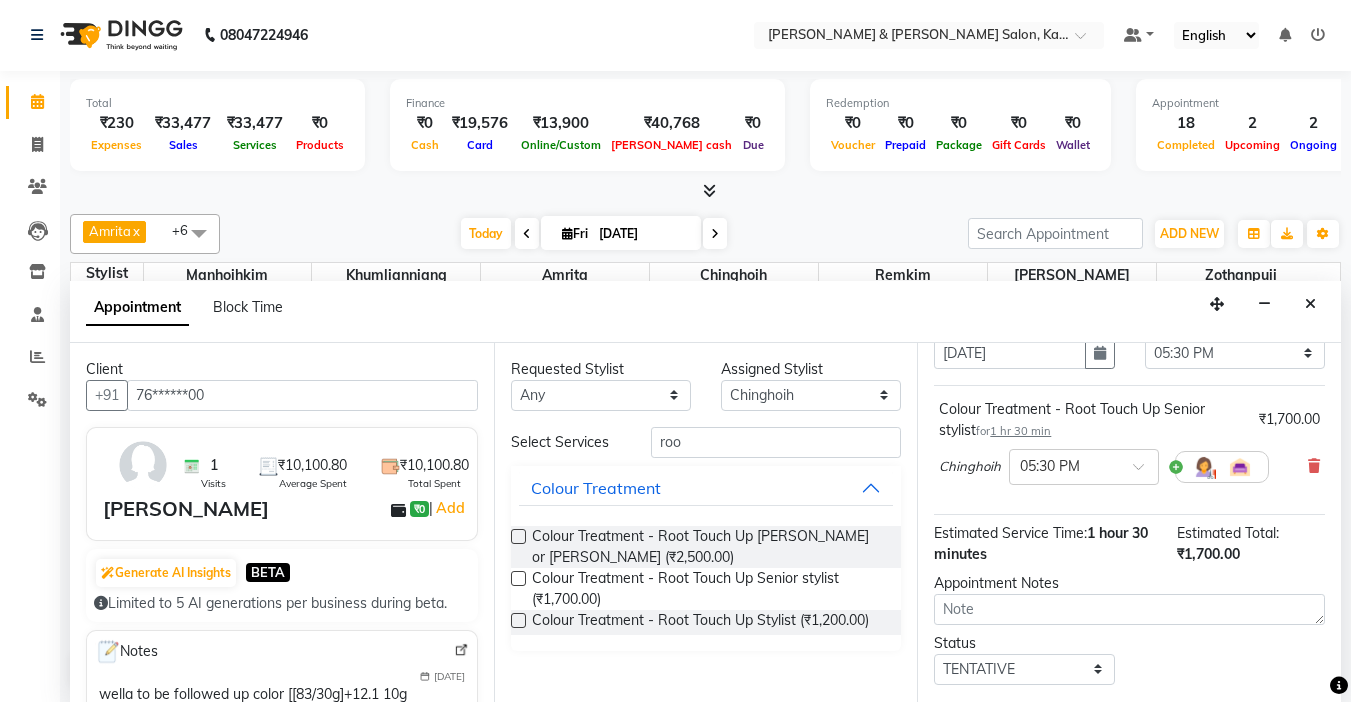 click on "Appointment Notes" at bounding box center (1129, 583) 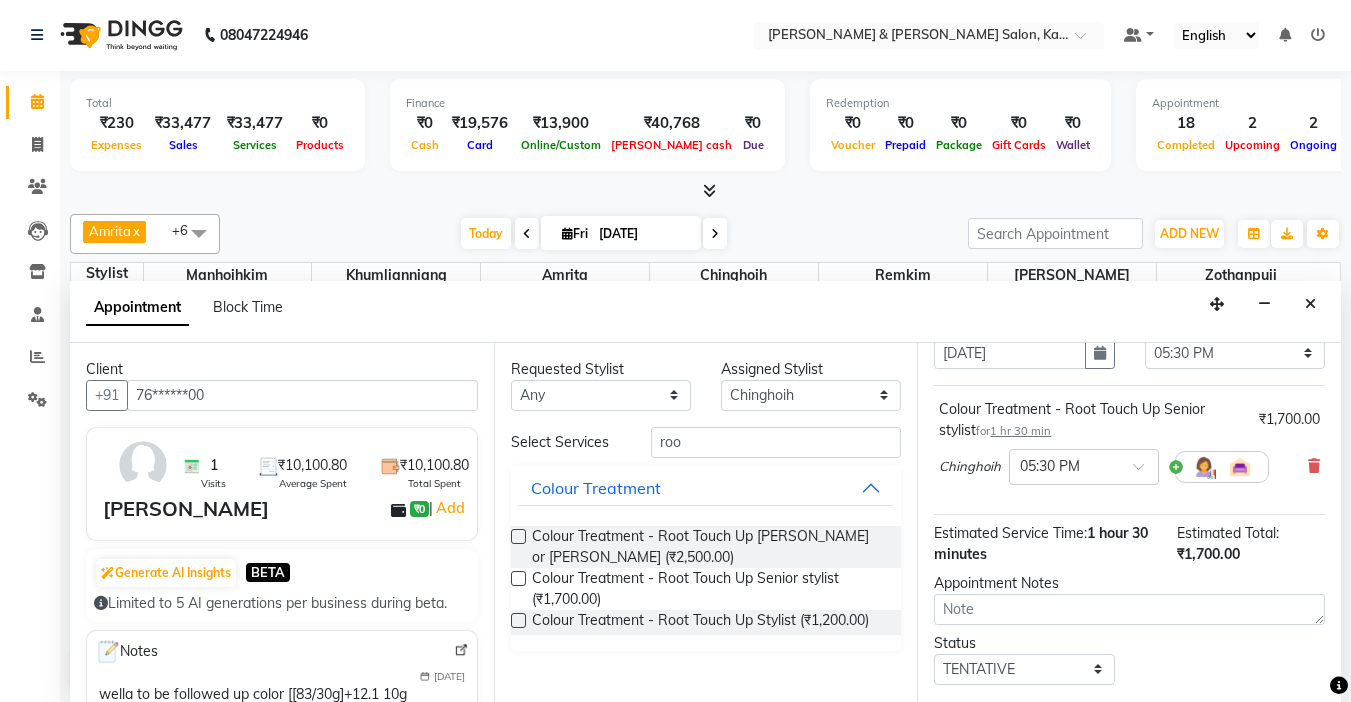 click at bounding box center [1222, 467] 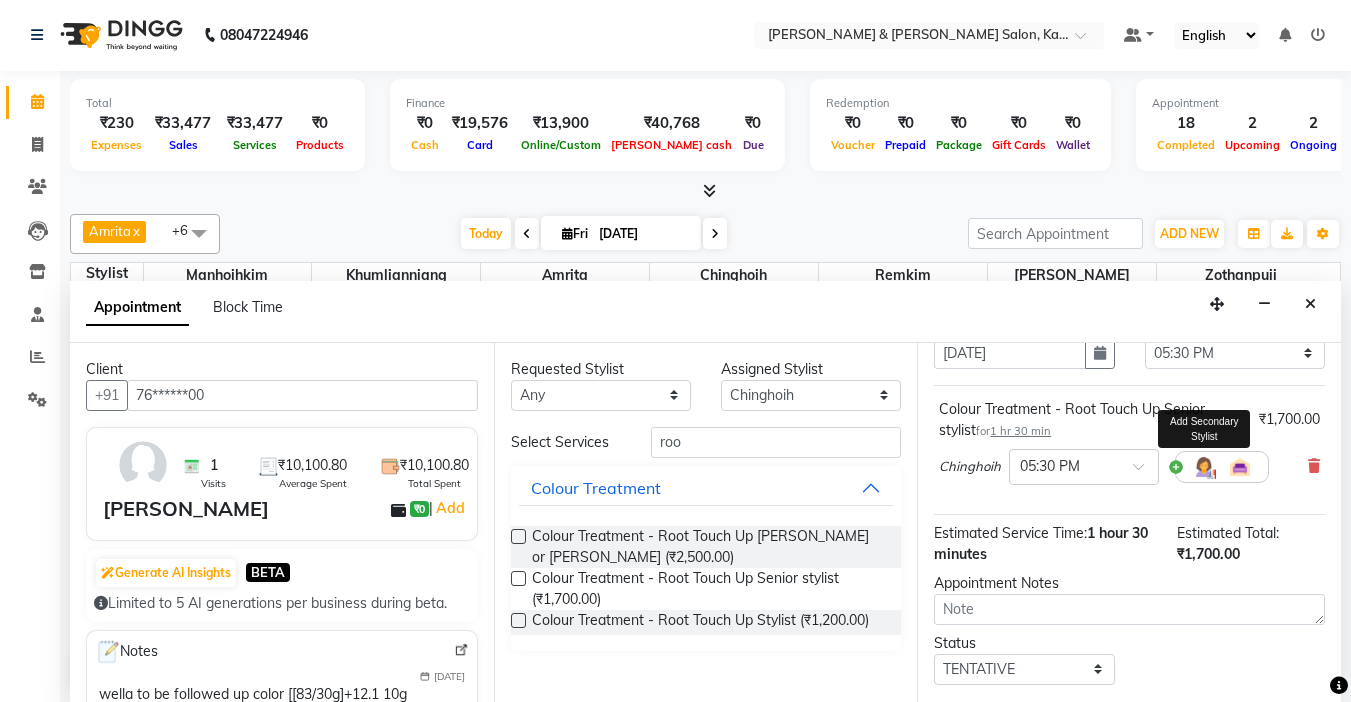 click at bounding box center [1204, 467] 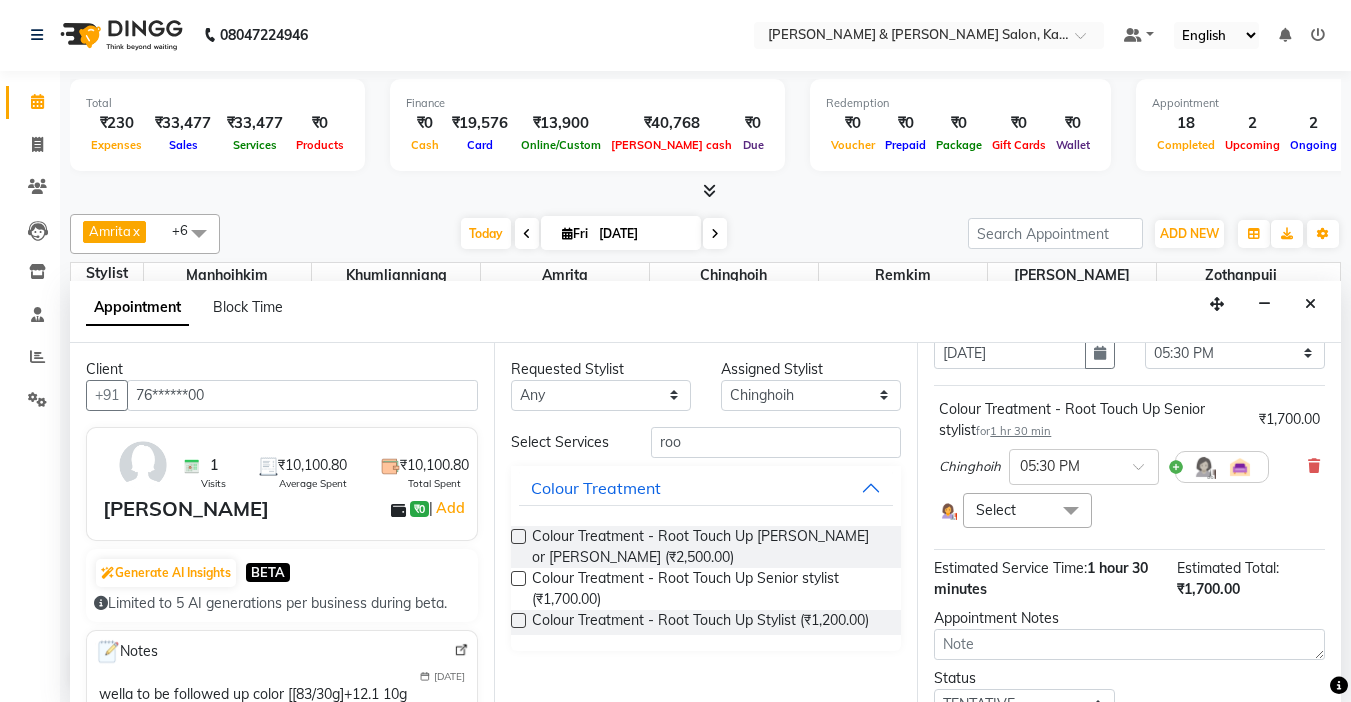 click on "Select" at bounding box center (1027, 510) 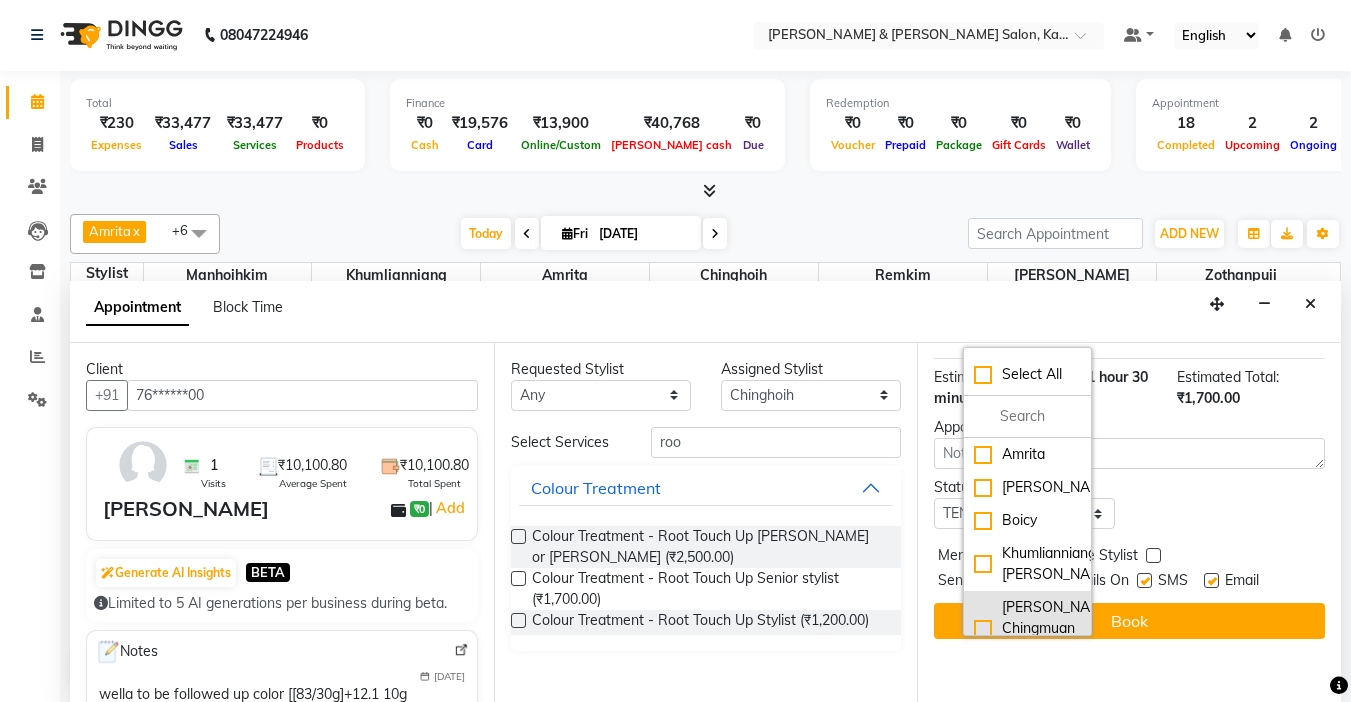 scroll, scrollTop: 300, scrollLeft: 0, axis: vertical 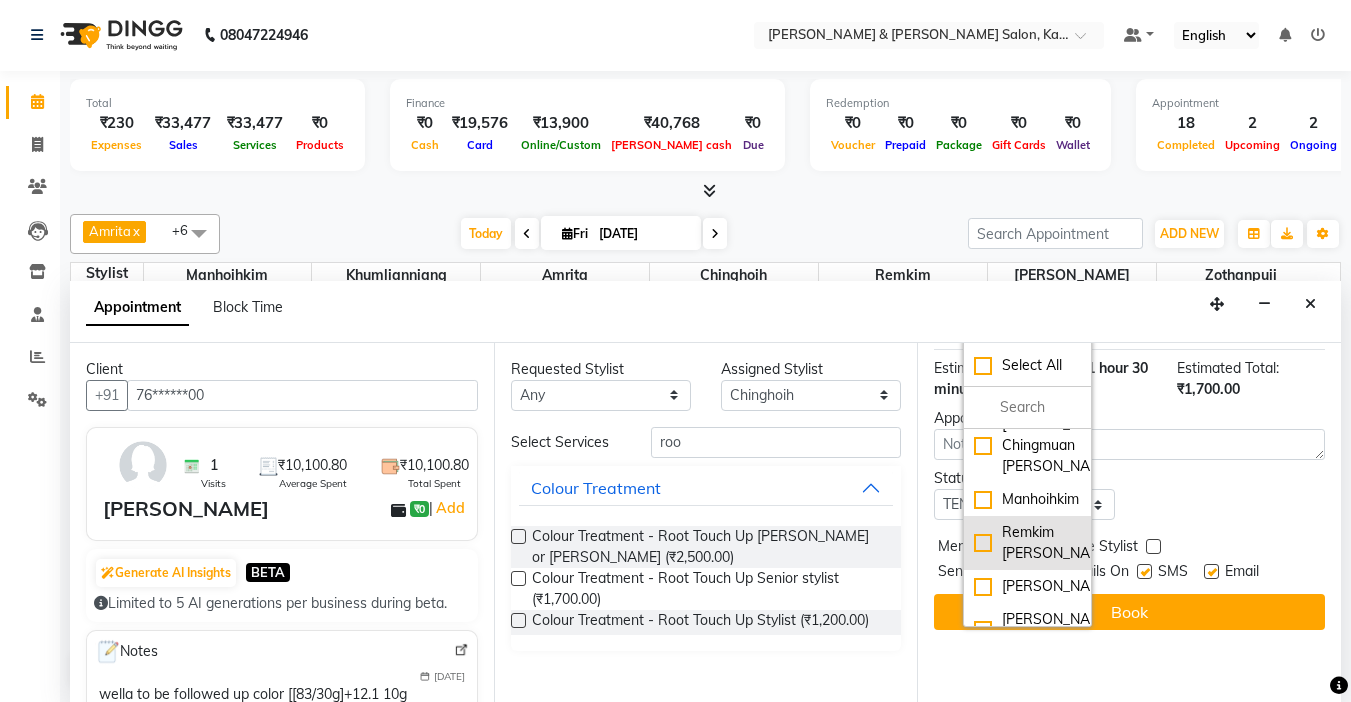 click on "Remkim [PERSON_NAME]" at bounding box center [1027, 543] 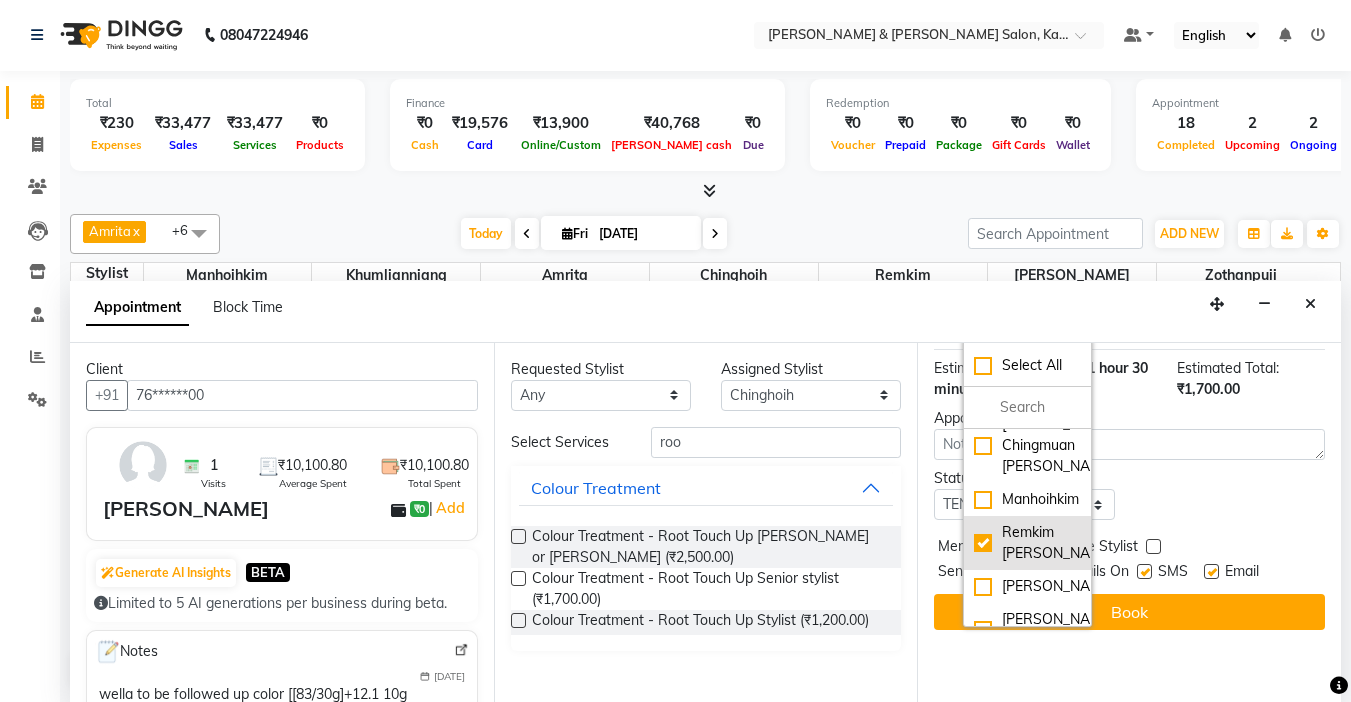 checkbox on "true" 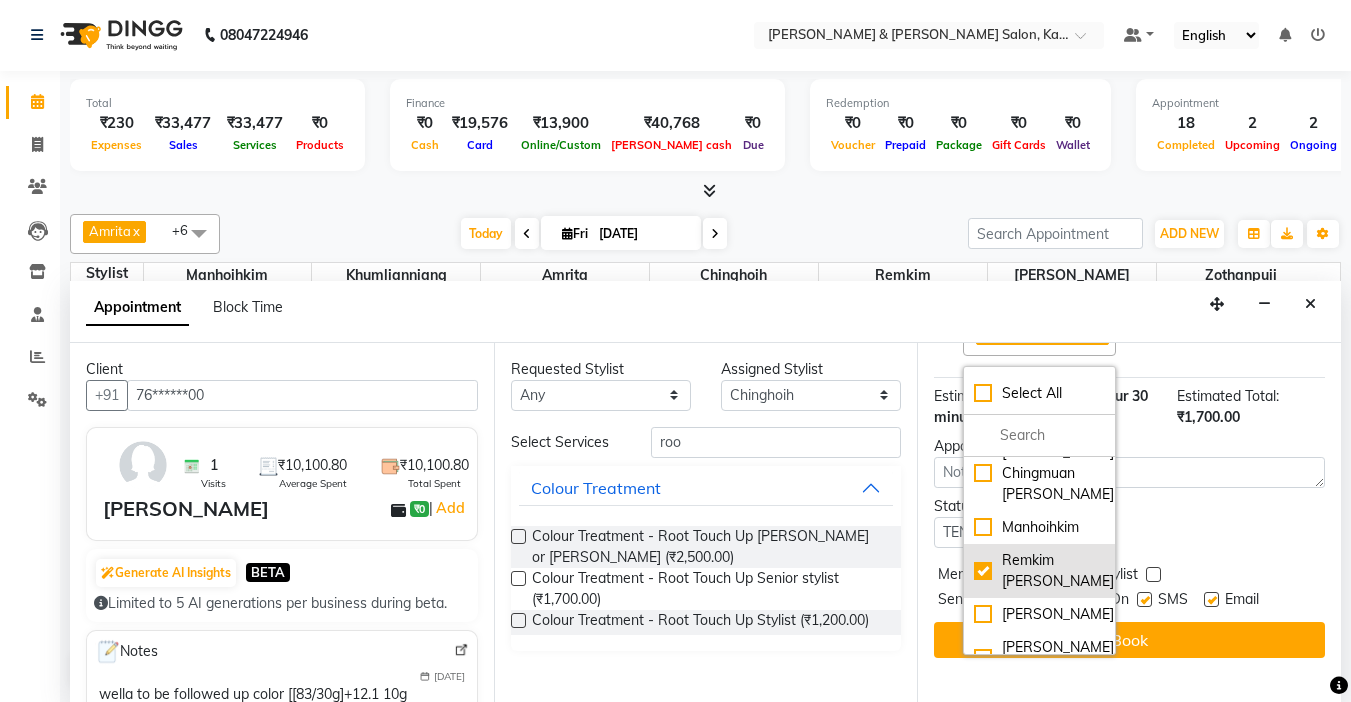 scroll, scrollTop: 328, scrollLeft: 0, axis: vertical 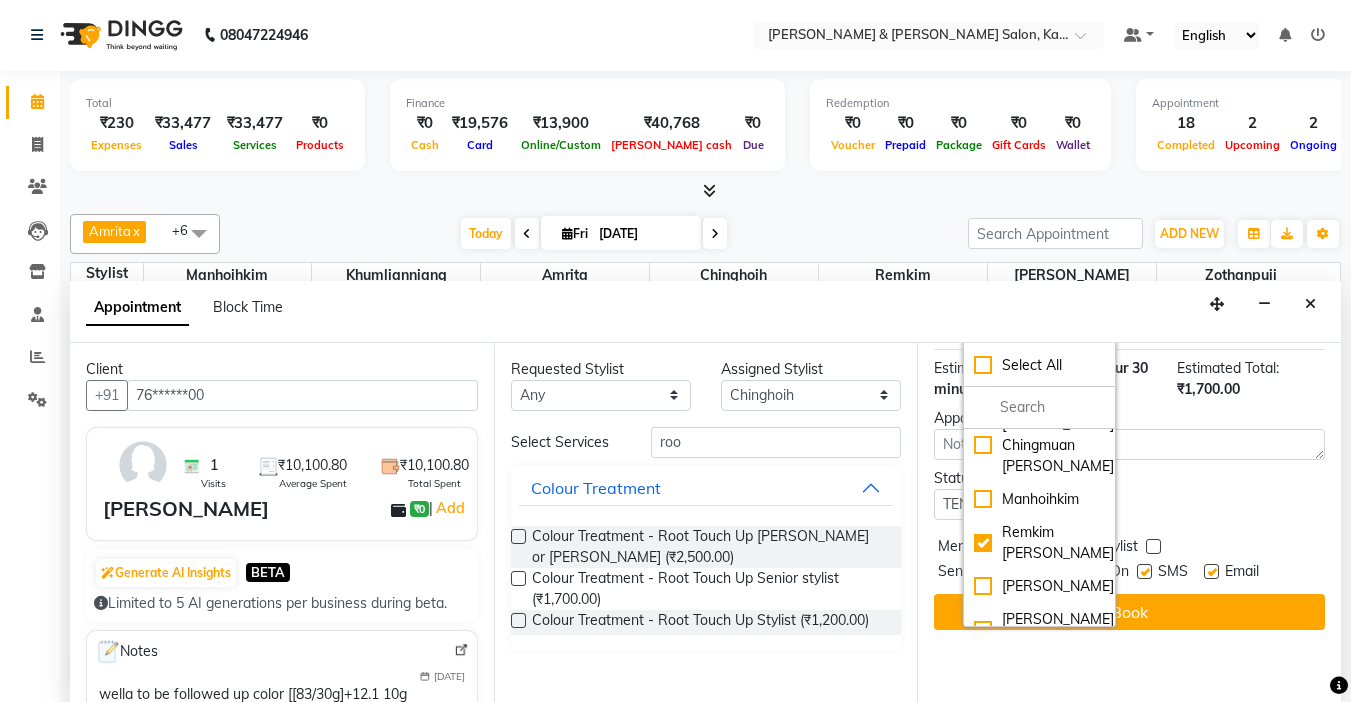 click on "Status Select TENTATIVE CONFIRM CHECK-IN UPCOMING" at bounding box center (1129, 494) 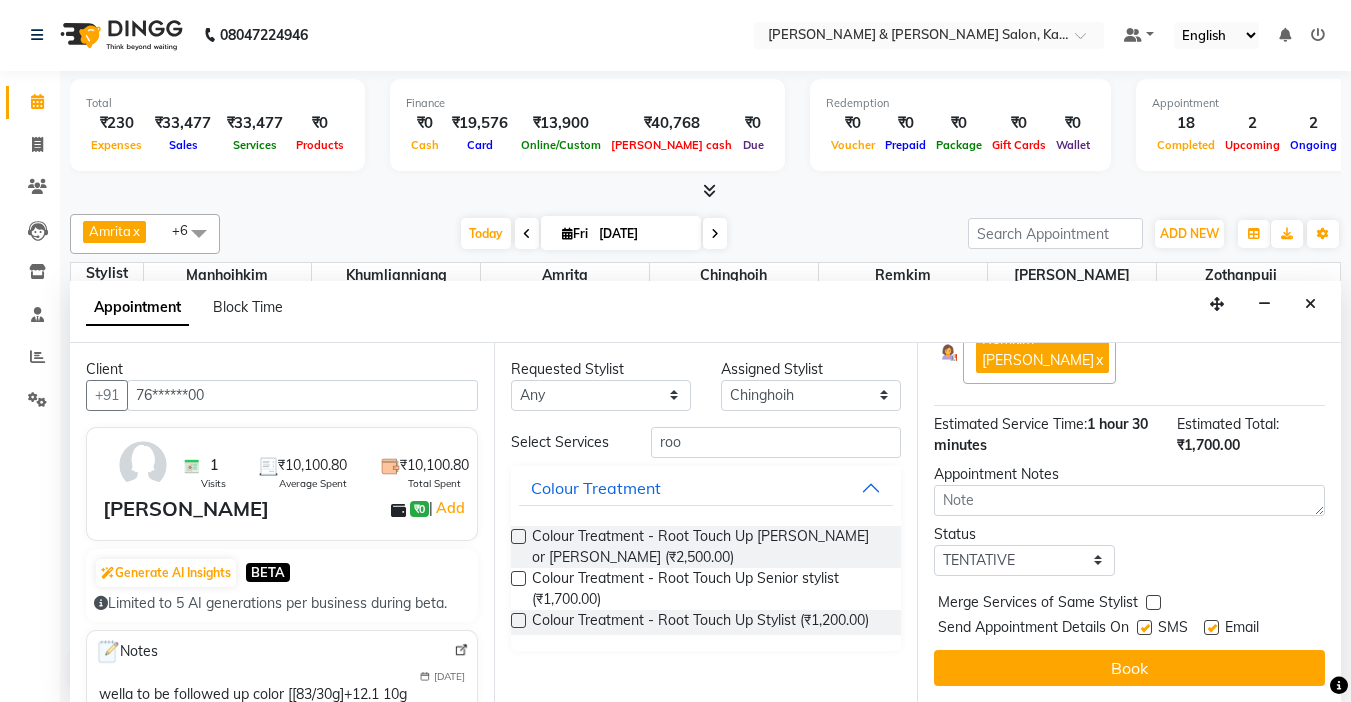 scroll, scrollTop: 287, scrollLeft: 0, axis: vertical 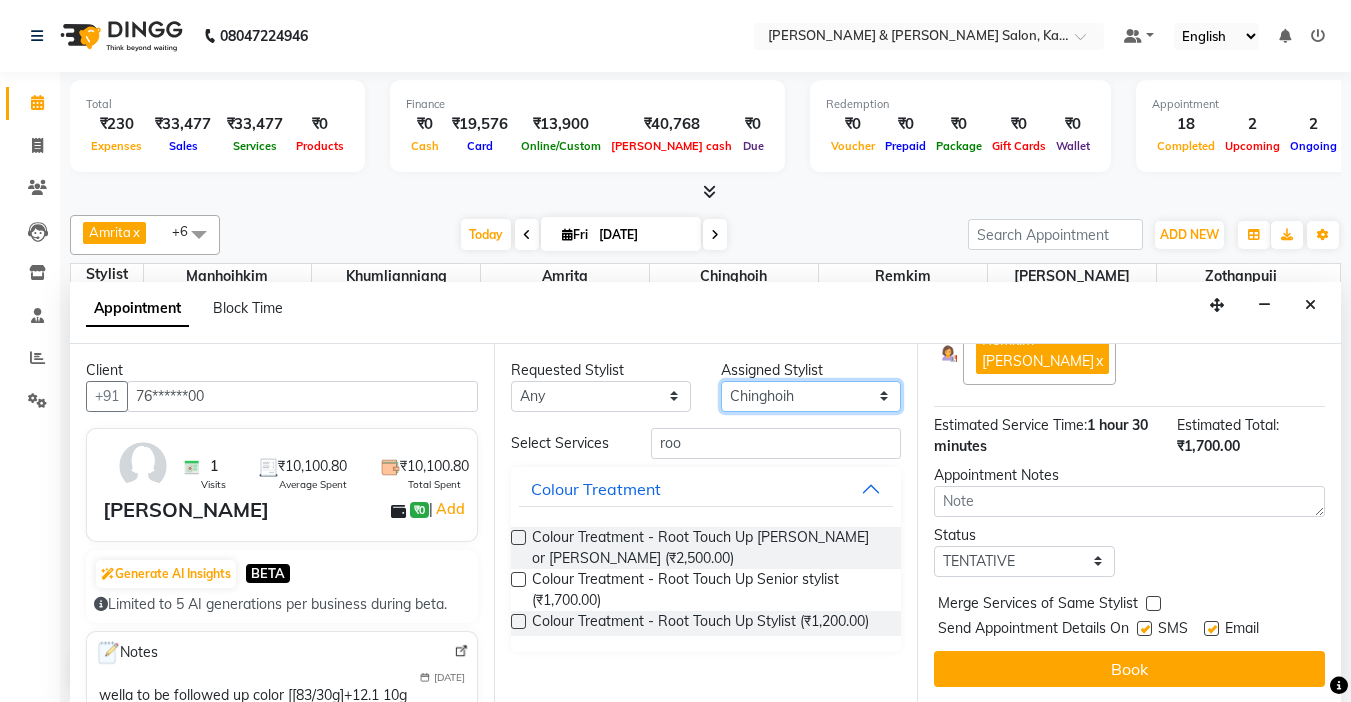drag, startPoint x: 852, startPoint y: 394, endPoint x: 843, endPoint y: 402, distance: 12.0415945 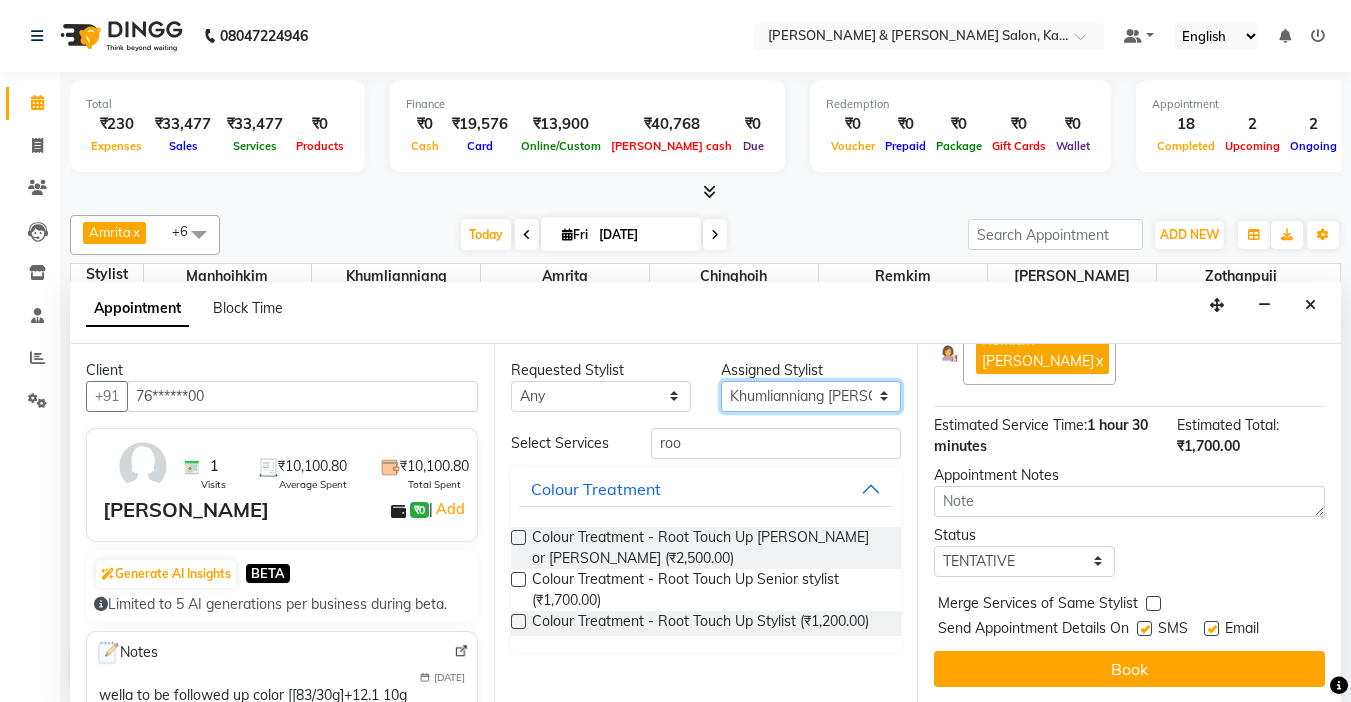 click on "Select Amrita Anna Boicy Chinghoih Khumlianniang Guite Linda Chingmuan Niang Manhoihkim Remkim Tonsing Sonia vaiphei  Steve .mynlyanSonangaihte Zothanpuii" at bounding box center (811, 396) 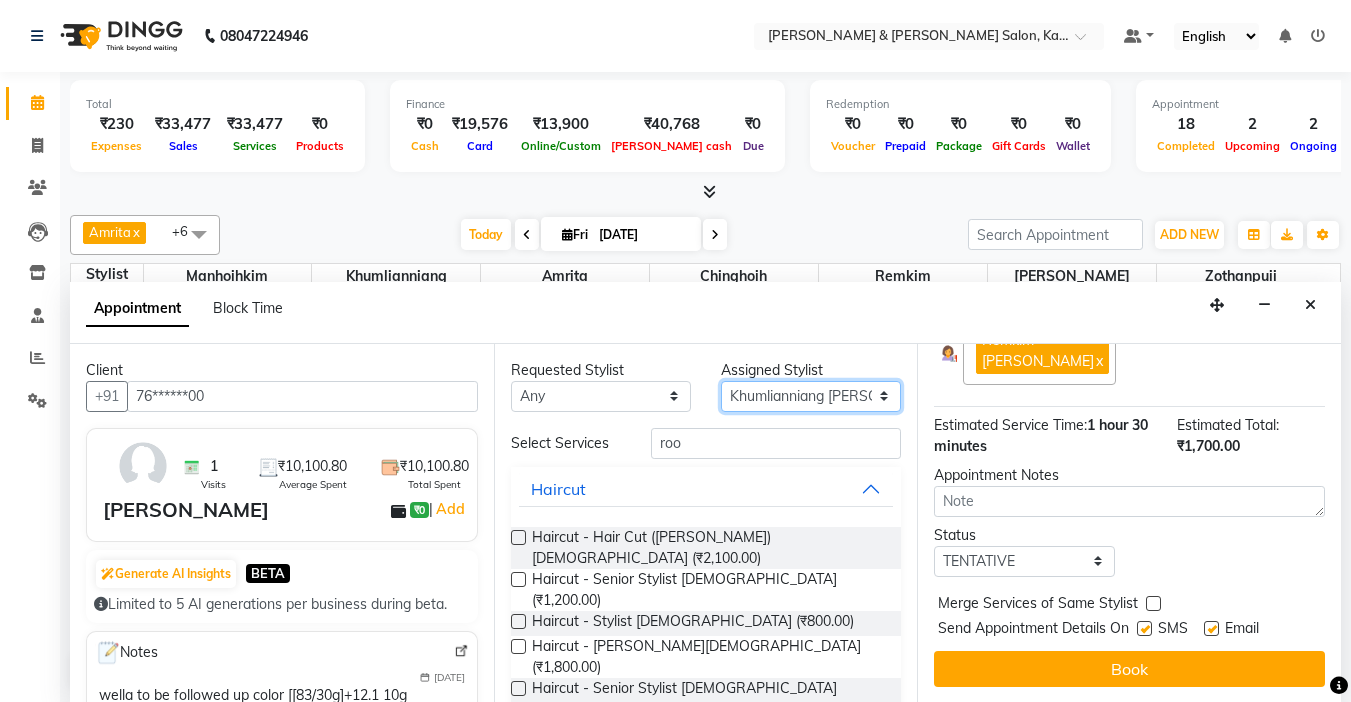 drag, startPoint x: 819, startPoint y: 396, endPoint x: 816, endPoint y: 381, distance: 15.297058 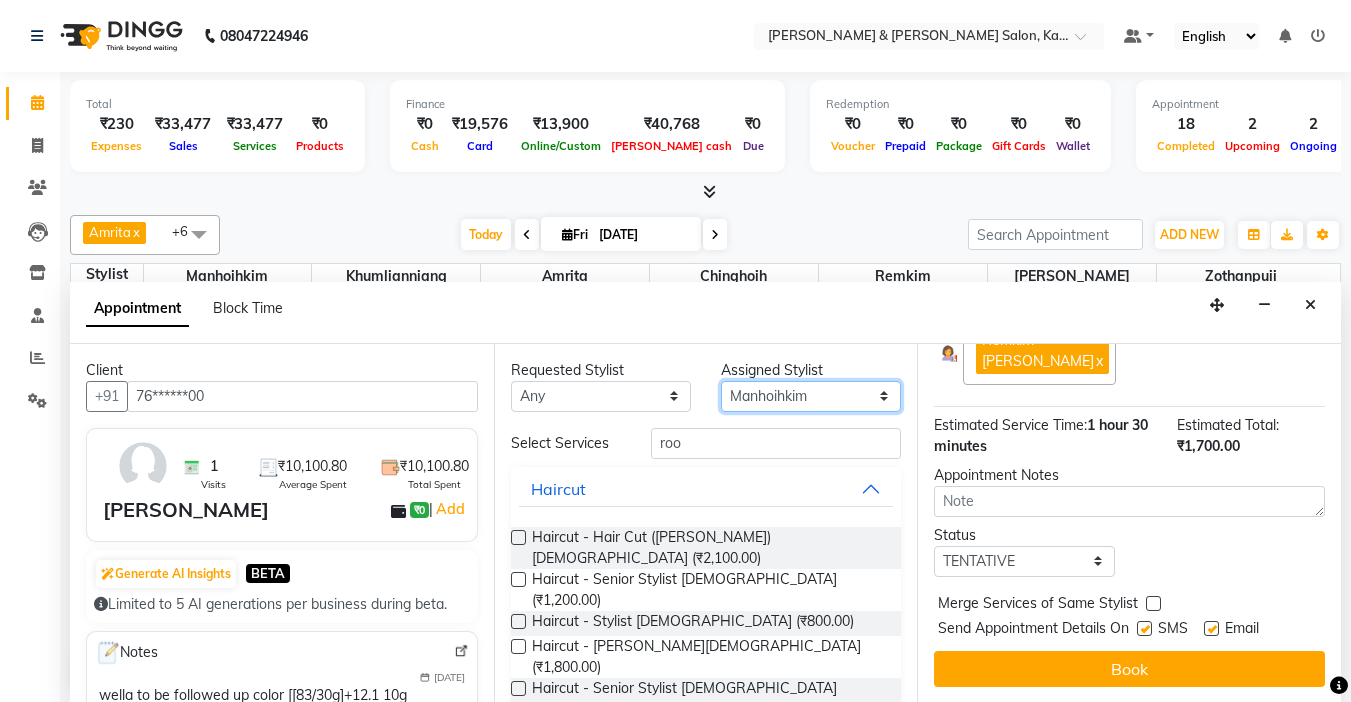 click on "Select Amrita Anna Boicy Chinghoih Khumlianniang Guite Linda Chingmuan Niang Manhoihkim Remkim Tonsing Sonia vaiphei  Steve .mynlyanSonangaihte Zothanpuii" at bounding box center [811, 396] 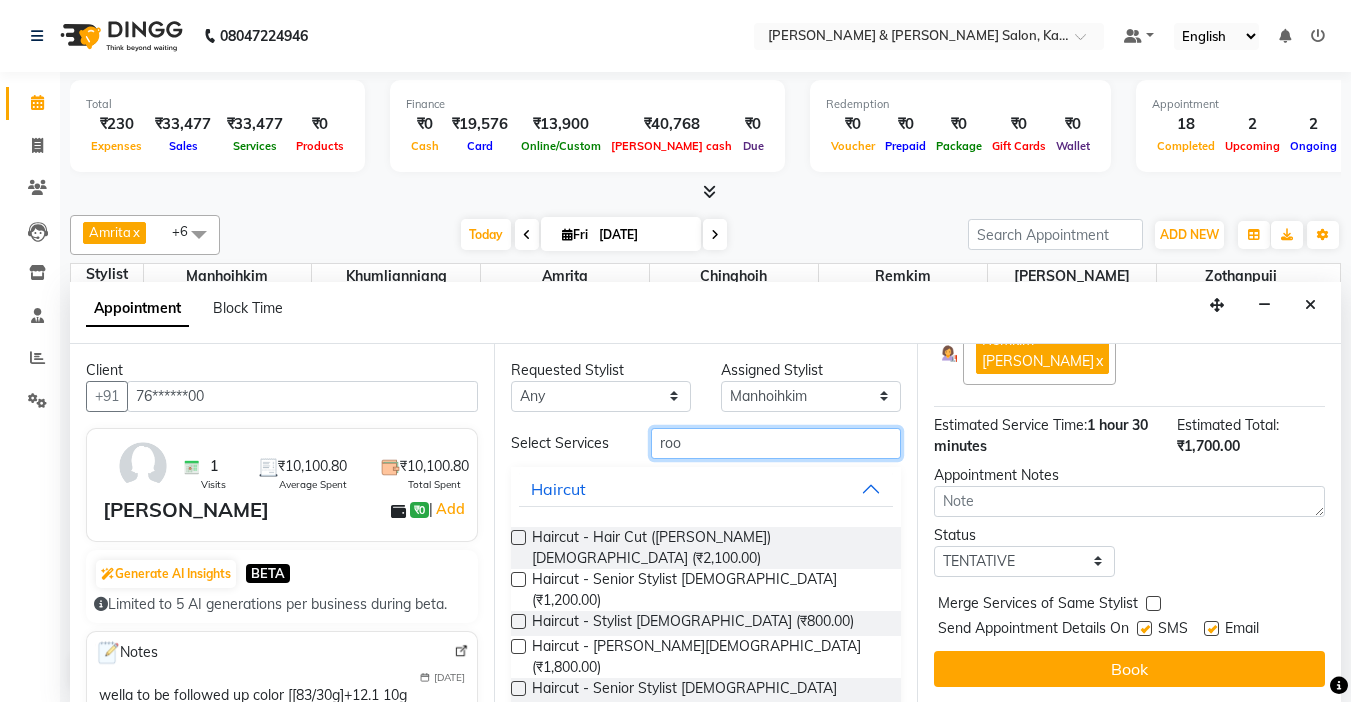 click on "roo" at bounding box center [776, 443] 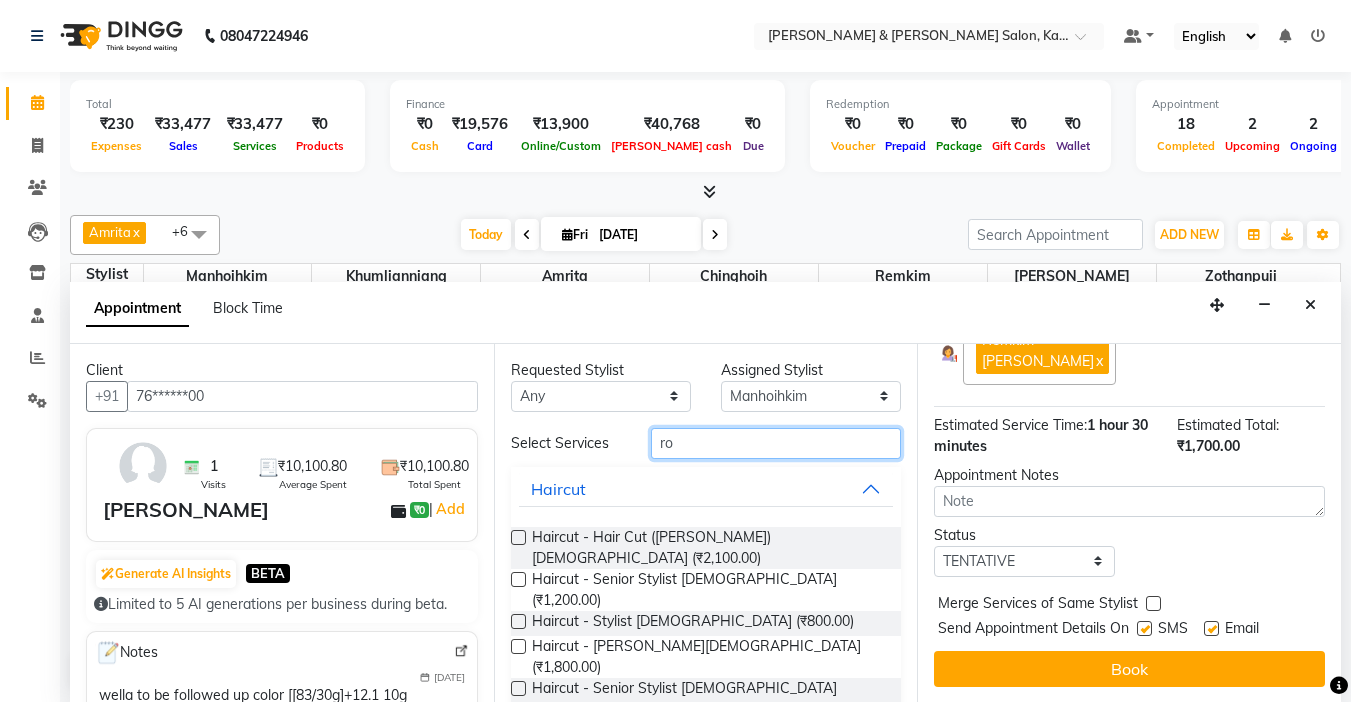 type on "r" 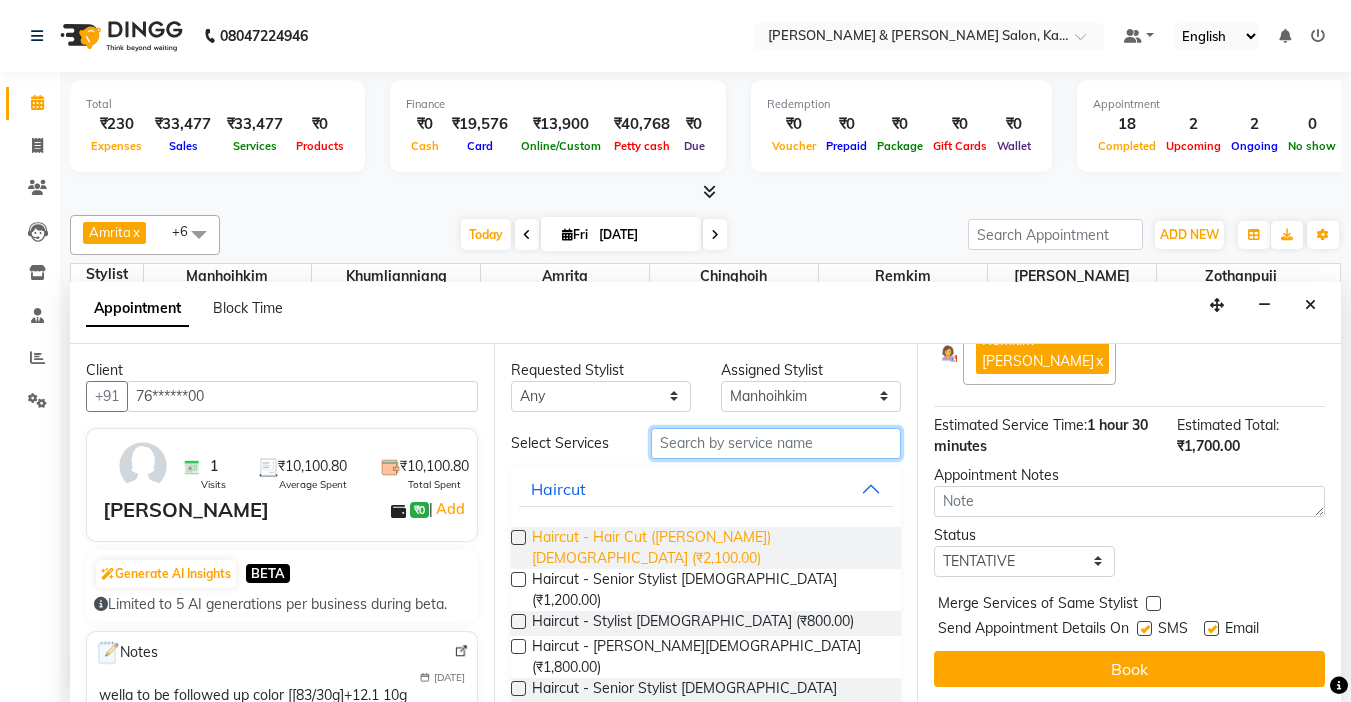 type 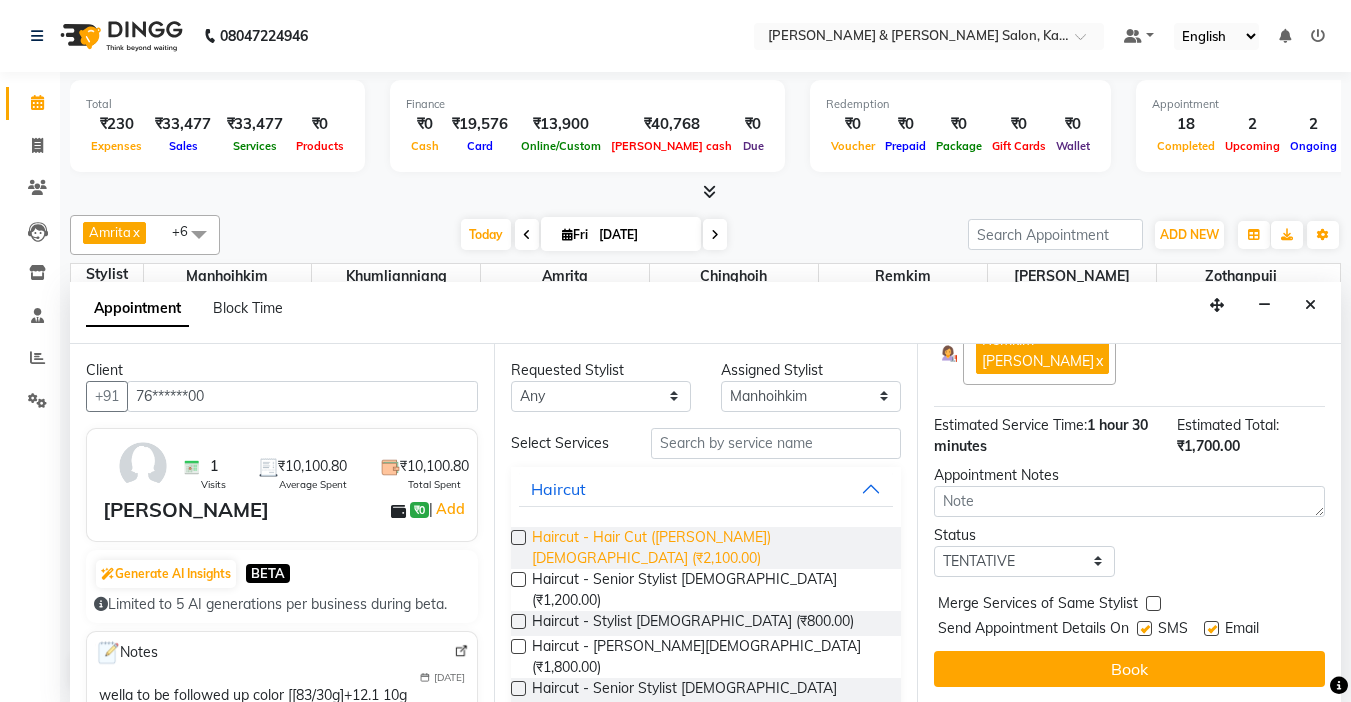 click on "Haircut - Hair Cut (Kim) Female (₹2,100.00)" at bounding box center [709, 548] 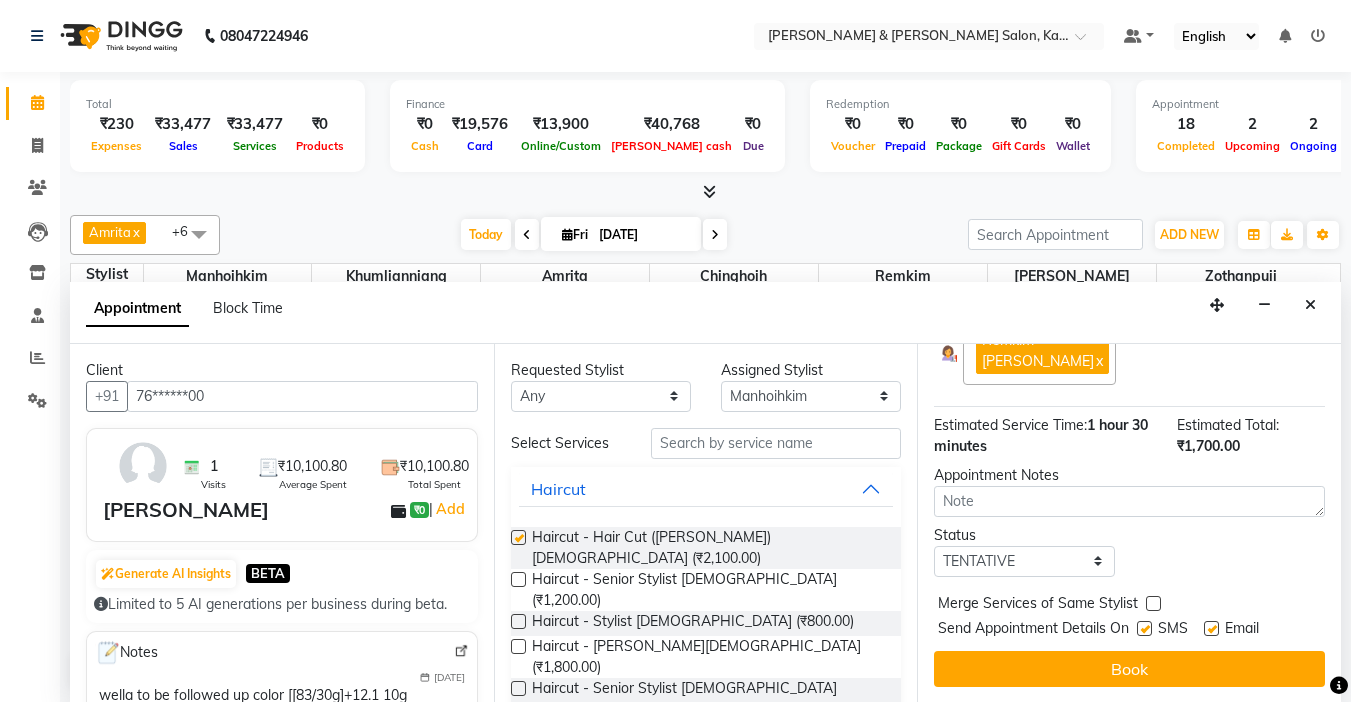 checkbox on "false" 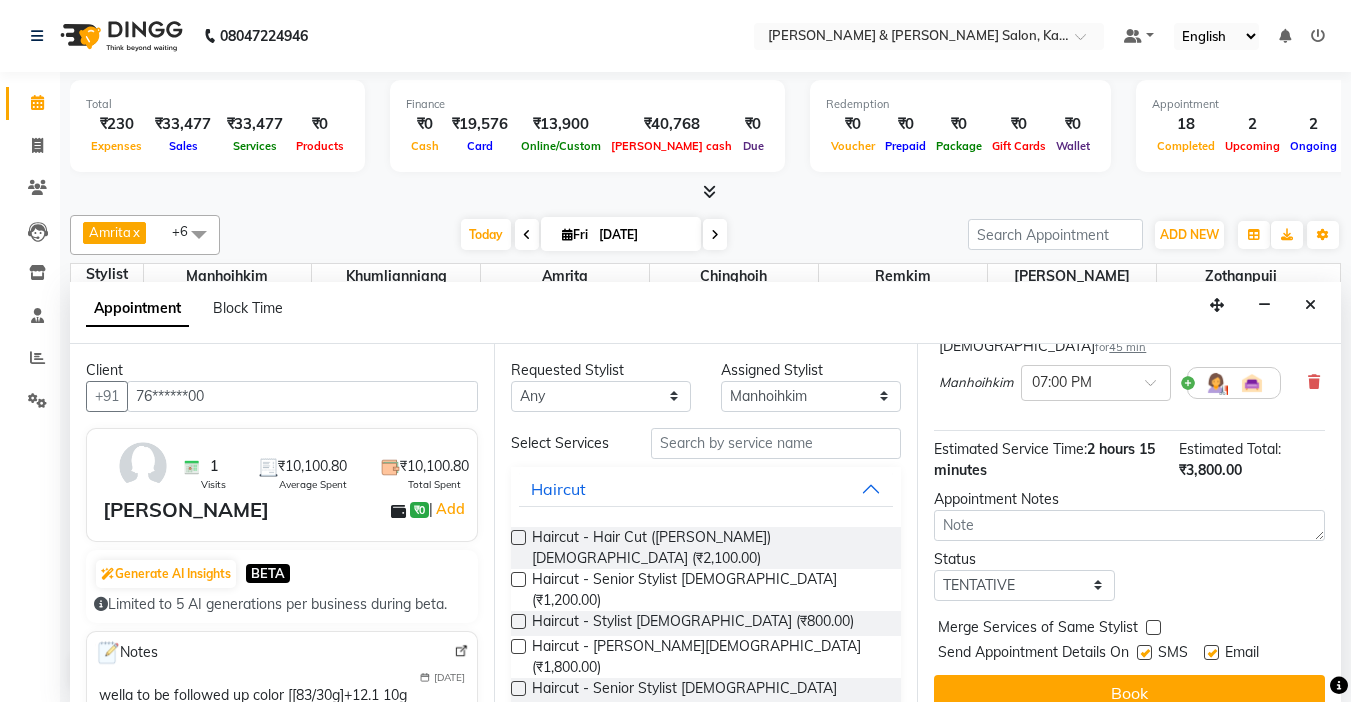scroll, scrollTop: 378, scrollLeft: 0, axis: vertical 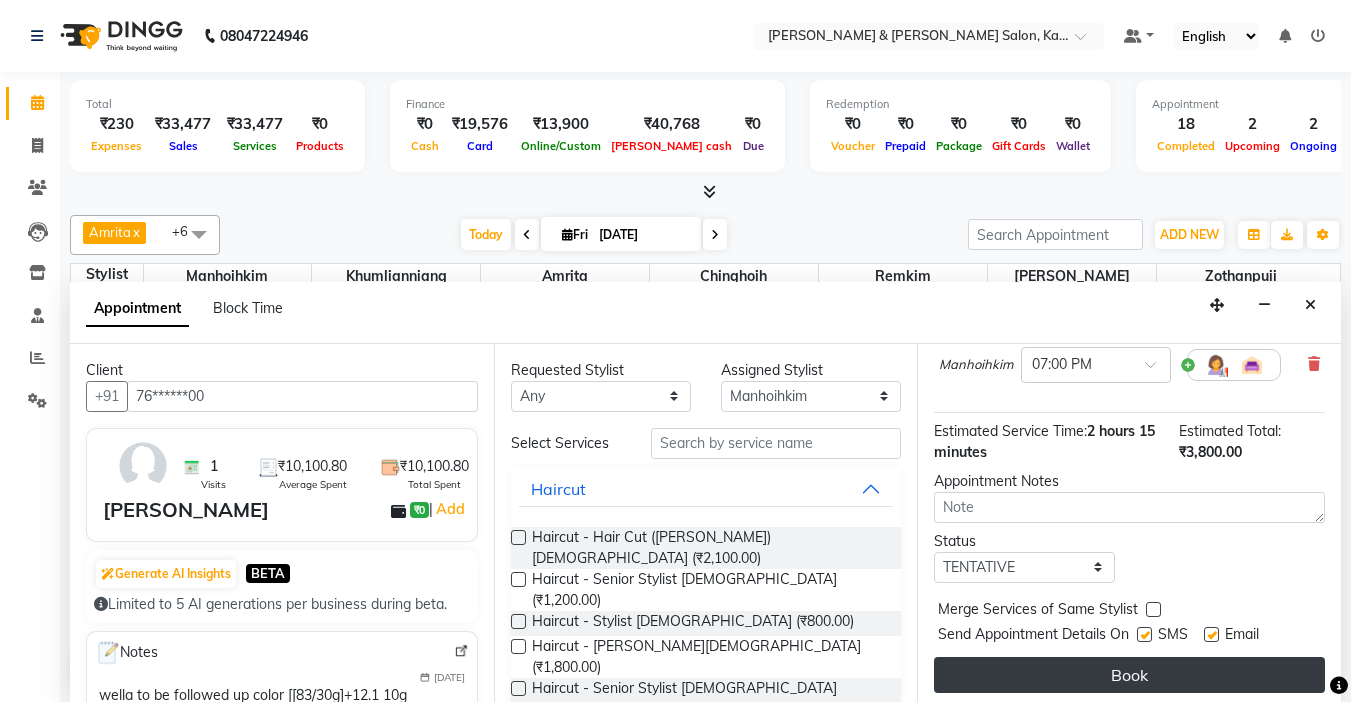 click on "Book" at bounding box center [1129, 675] 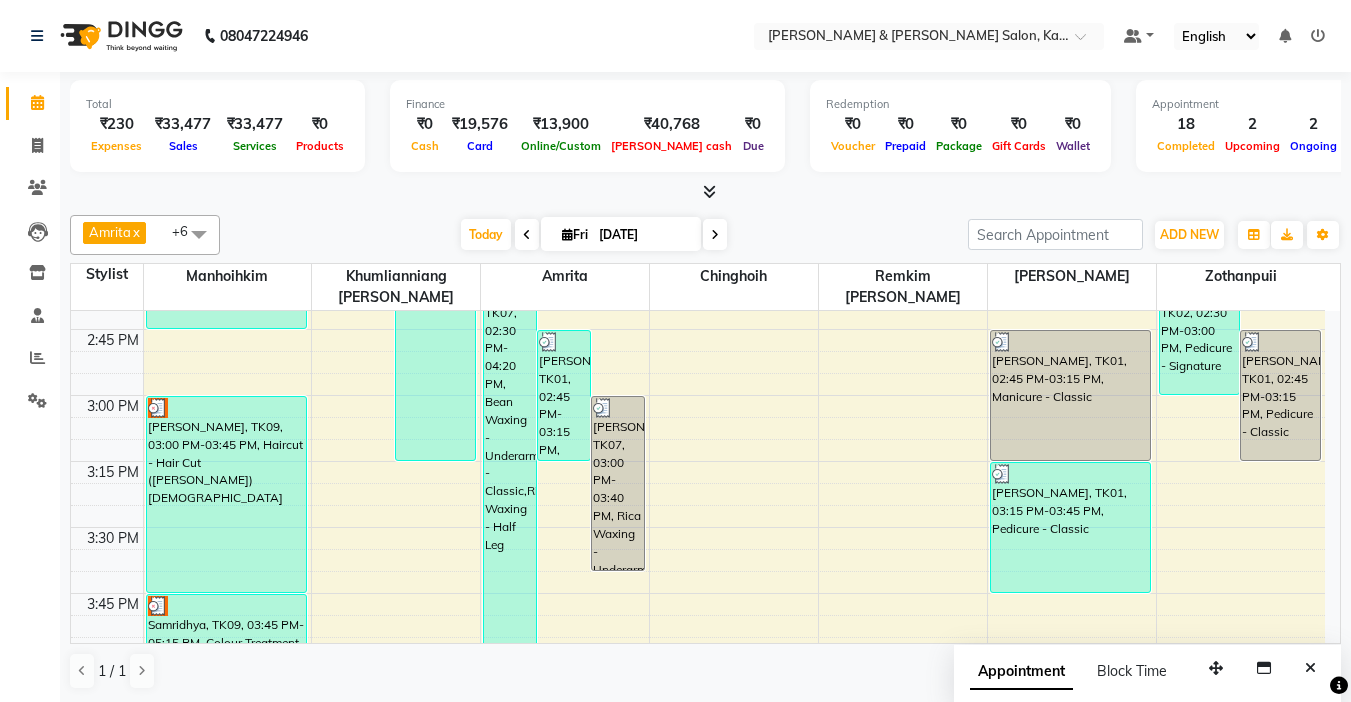 scroll, scrollTop: 1500, scrollLeft: 0, axis: vertical 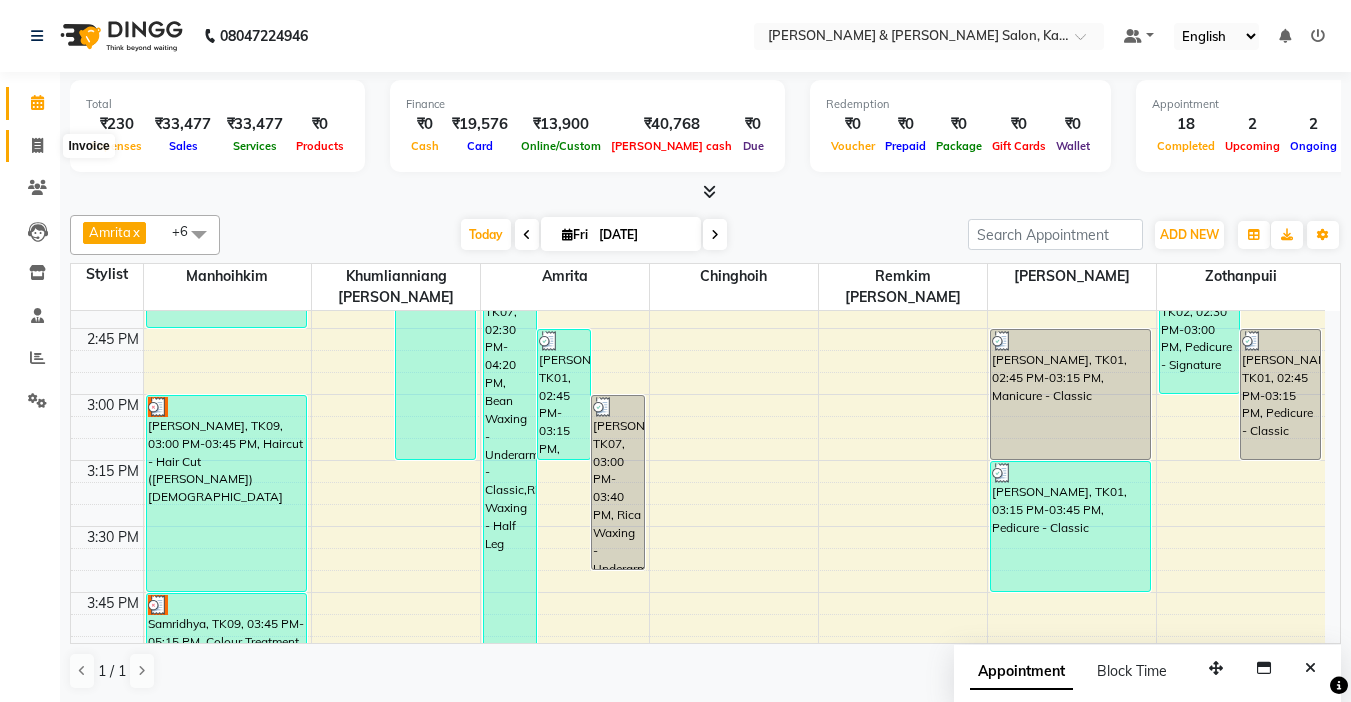 click 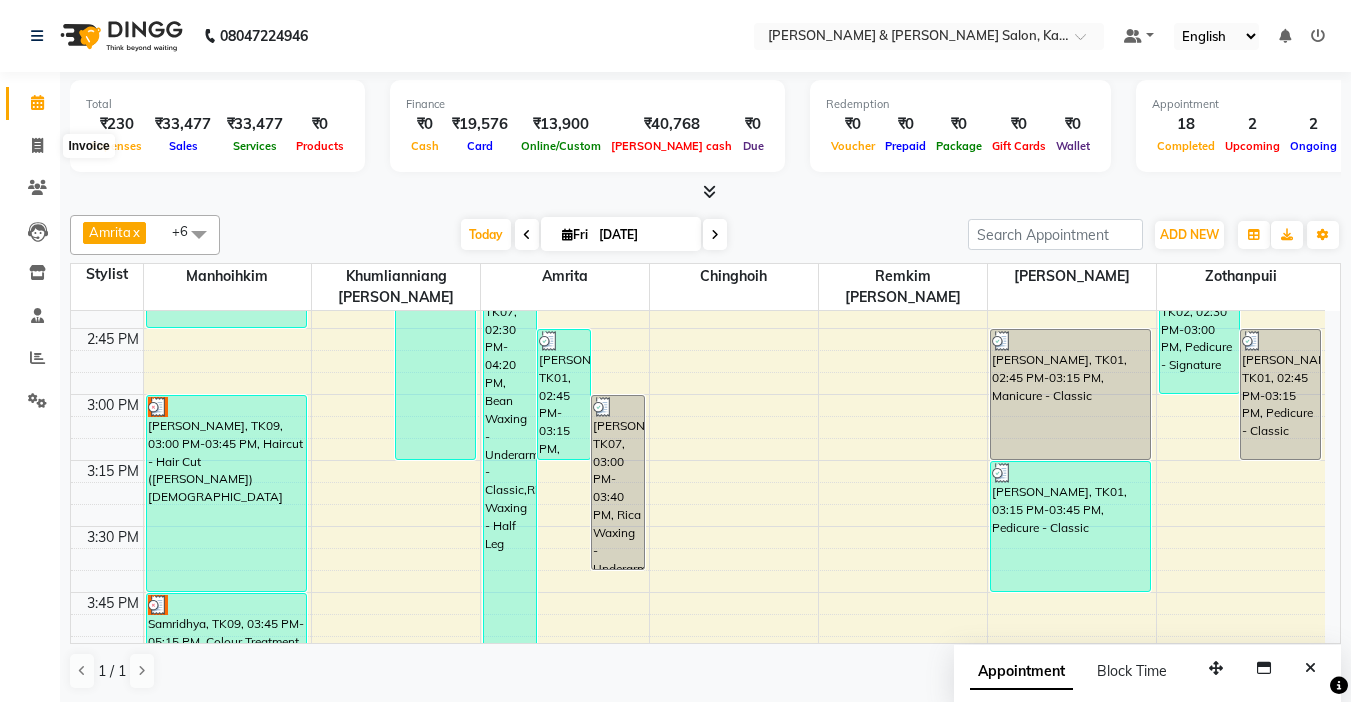 select on "service" 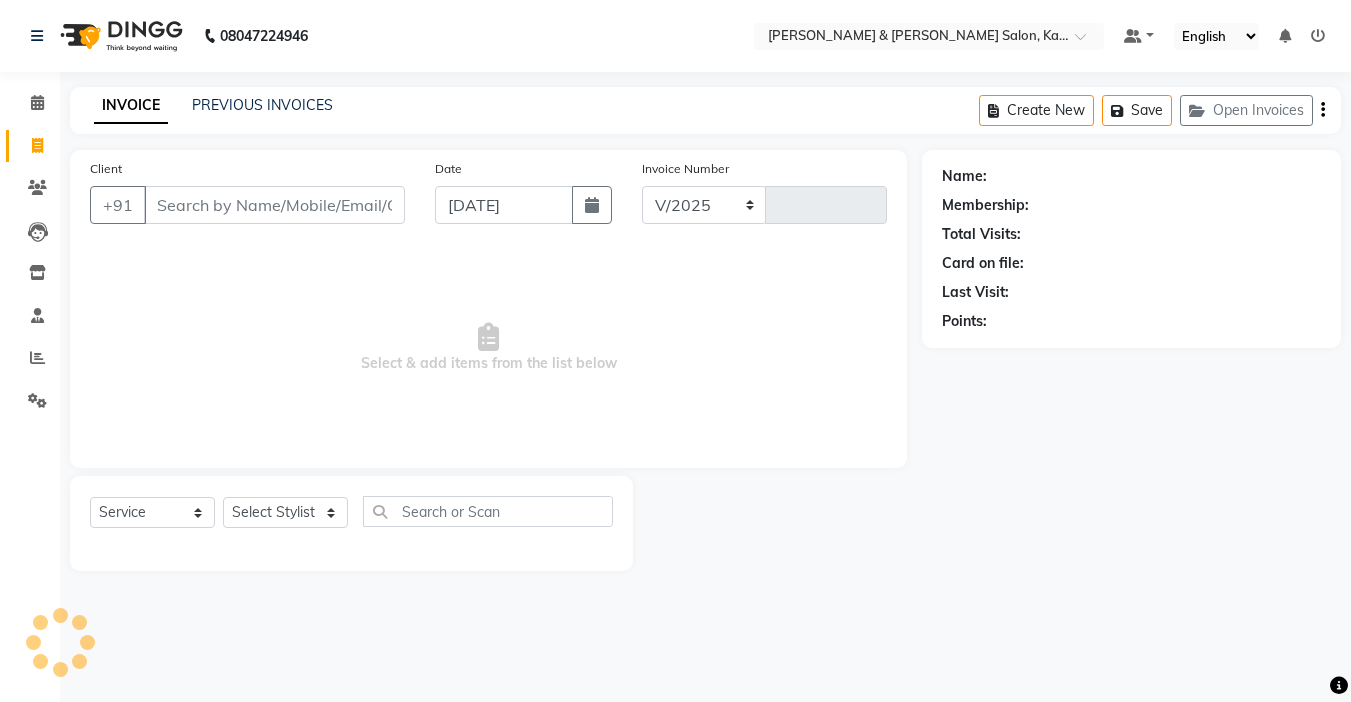 select on "7750" 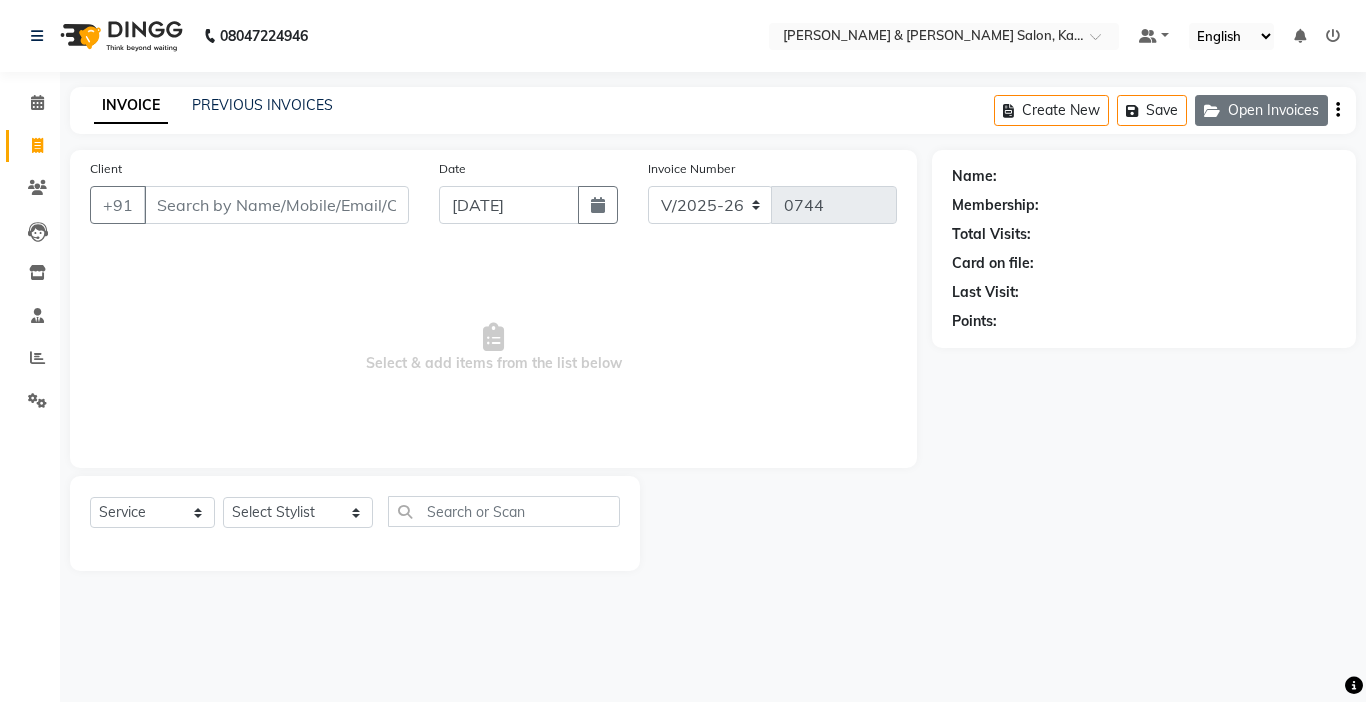 click on "Open Invoices" 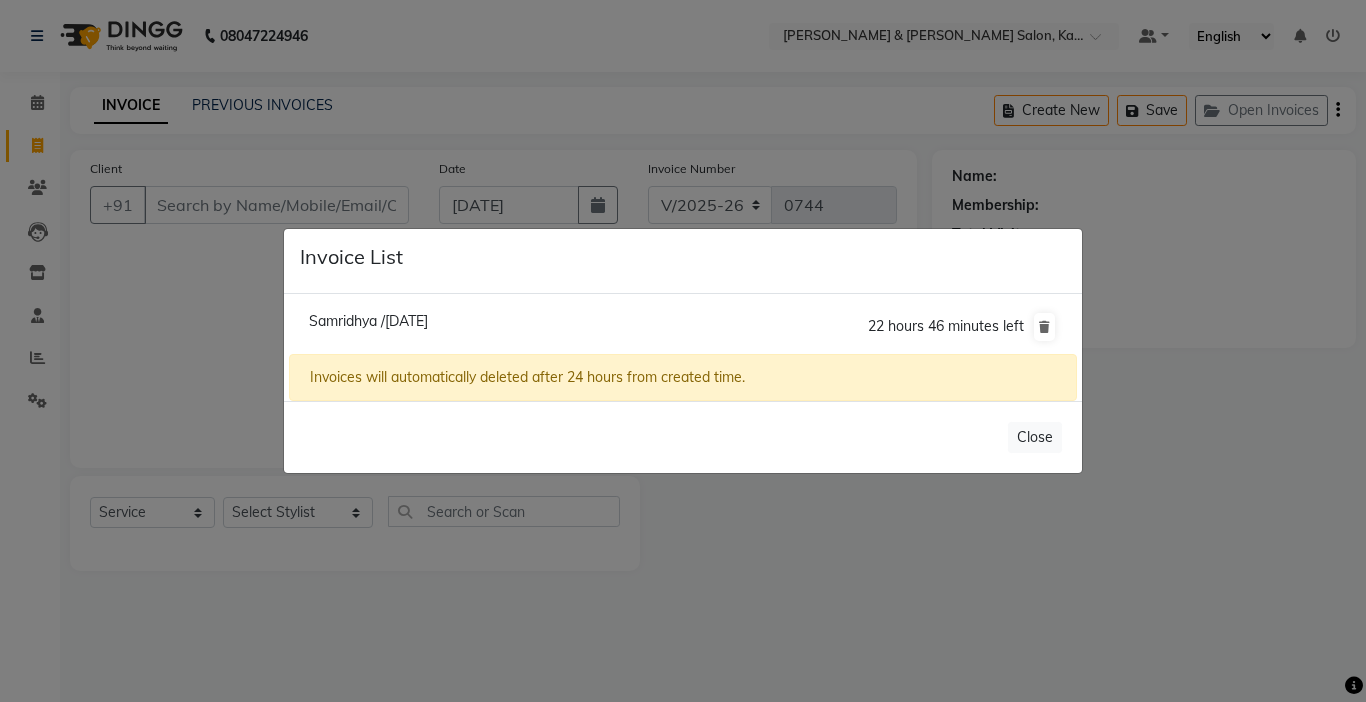click on "Samridhya /11 July 2025" 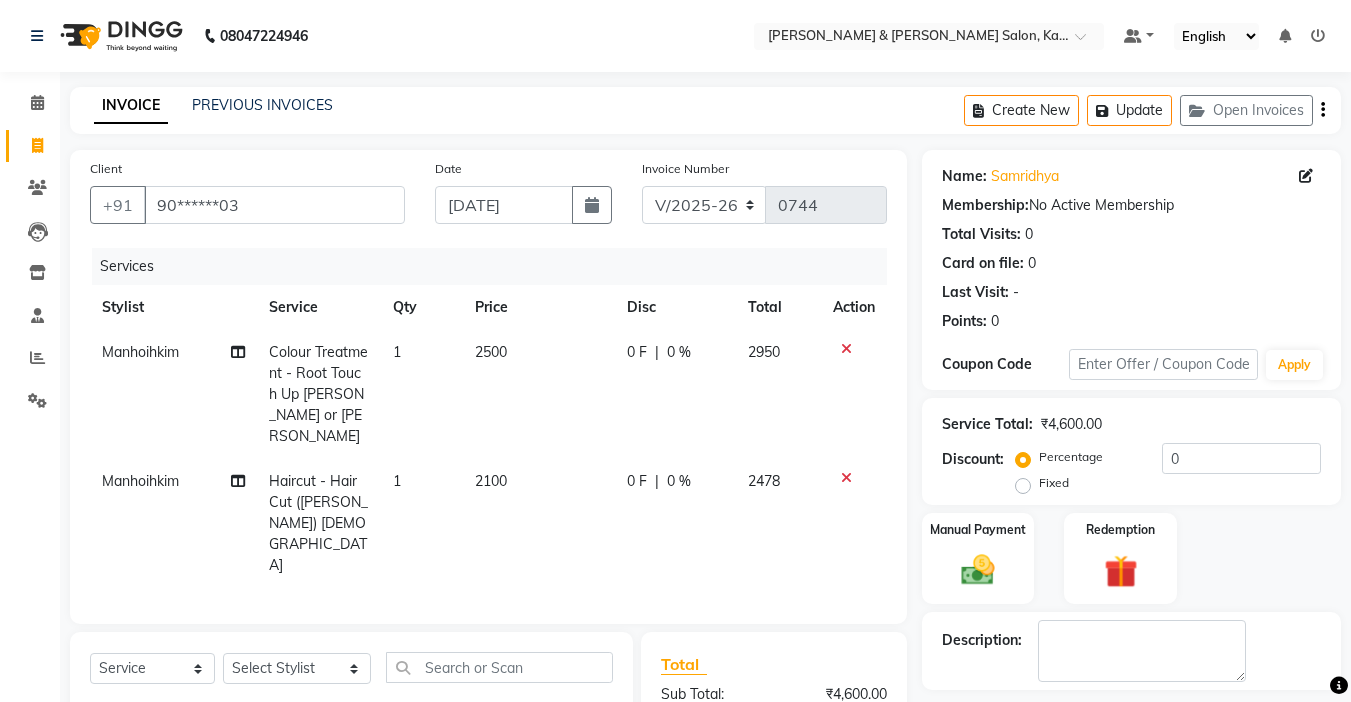 scroll, scrollTop: 248, scrollLeft: 0, axis: vertical 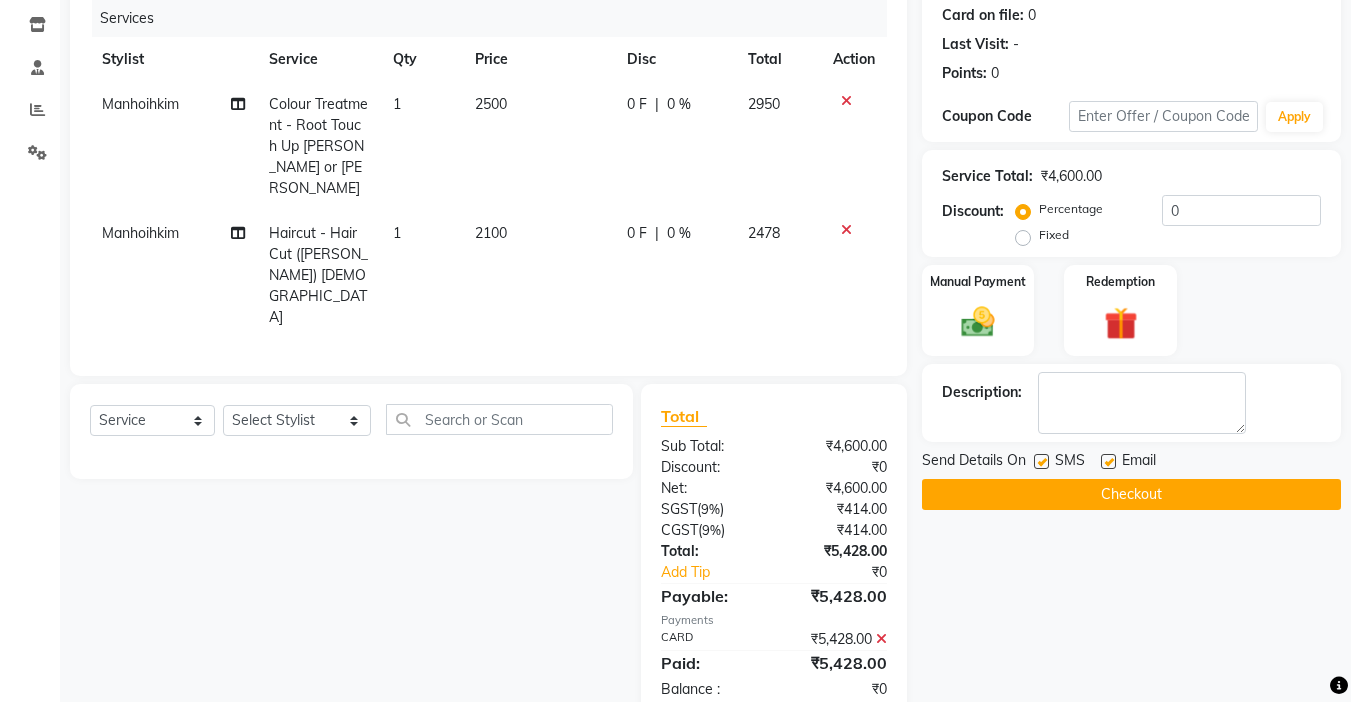 click on "Checkout" 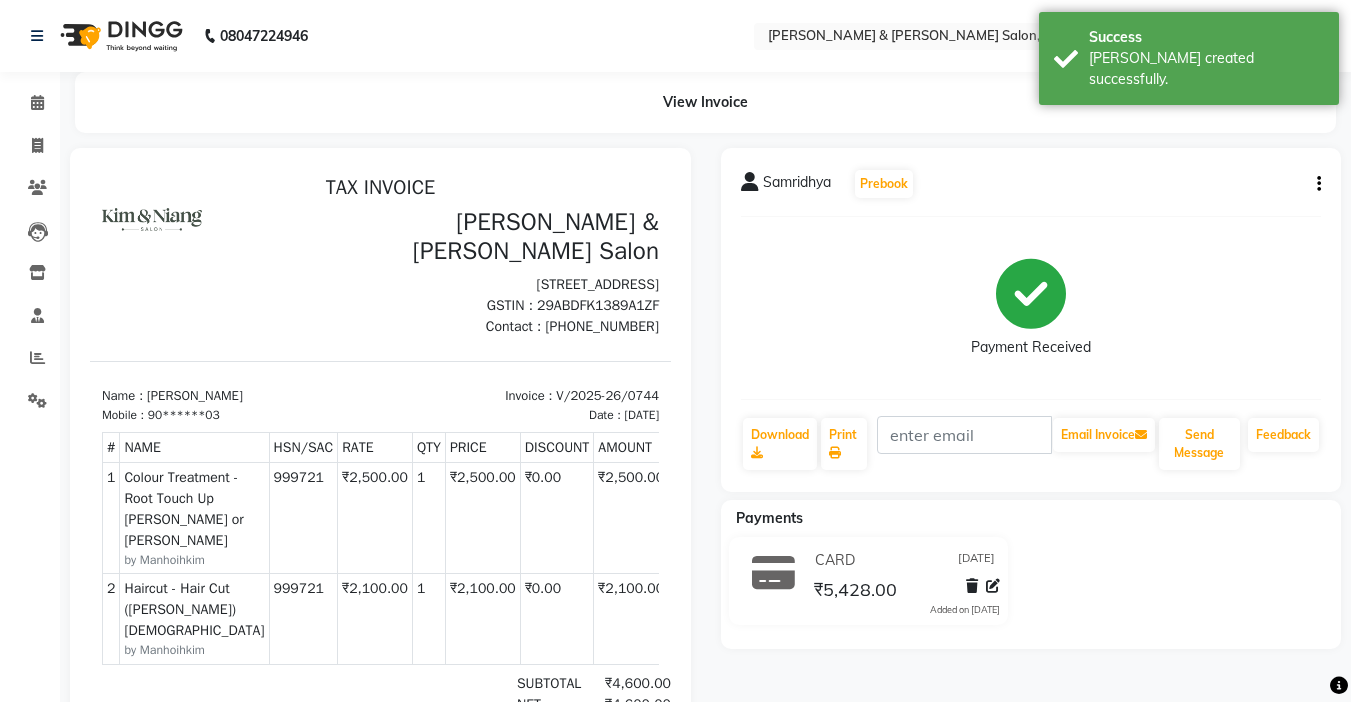 scroll, scrollTop: 0, scrollLeft: 0, axis: both 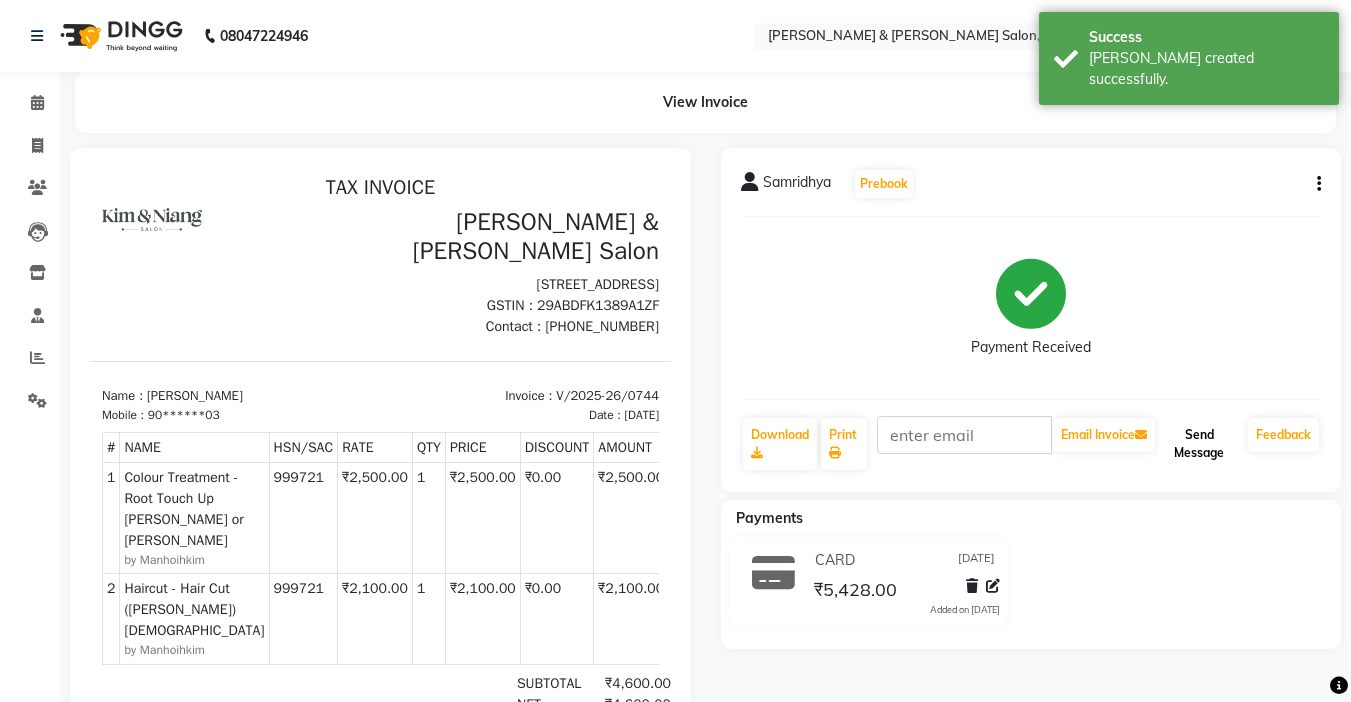 click on "Send Message" 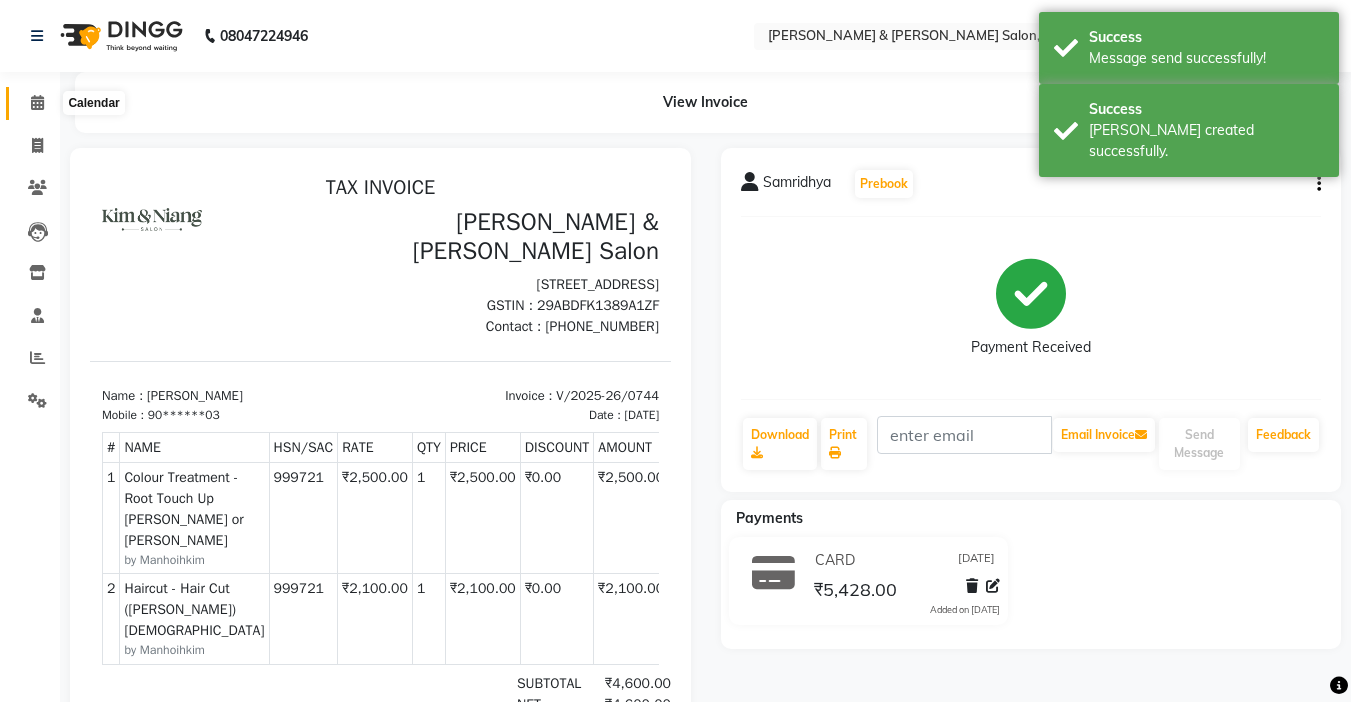 click 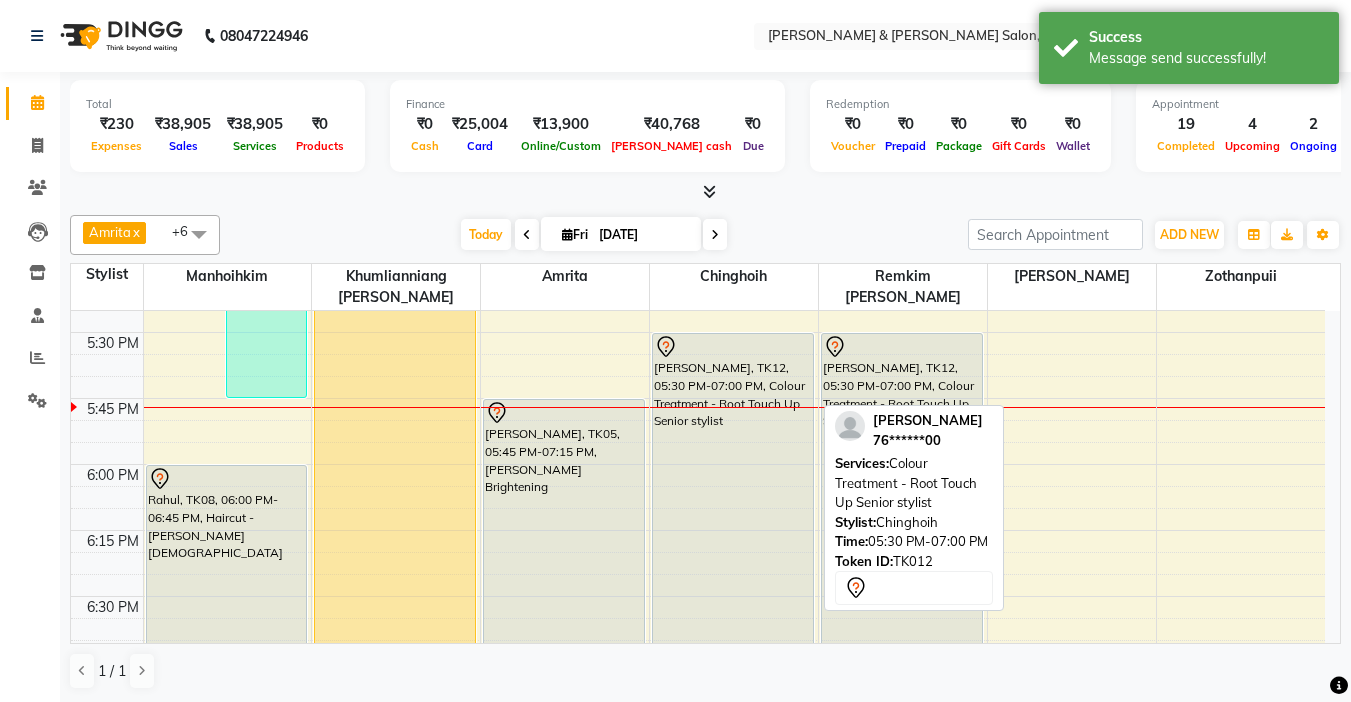 scroll, scrollTop: 2200, scrollLeft: 0, axis: vertical 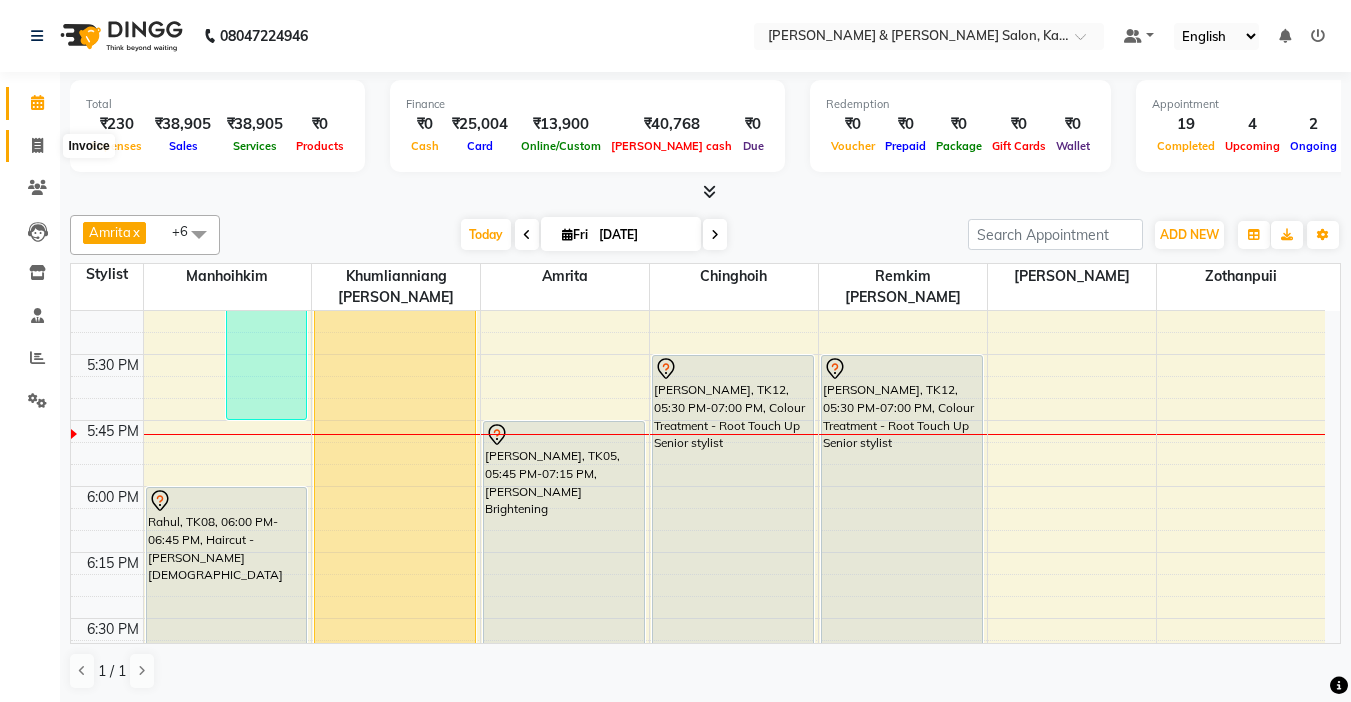 click 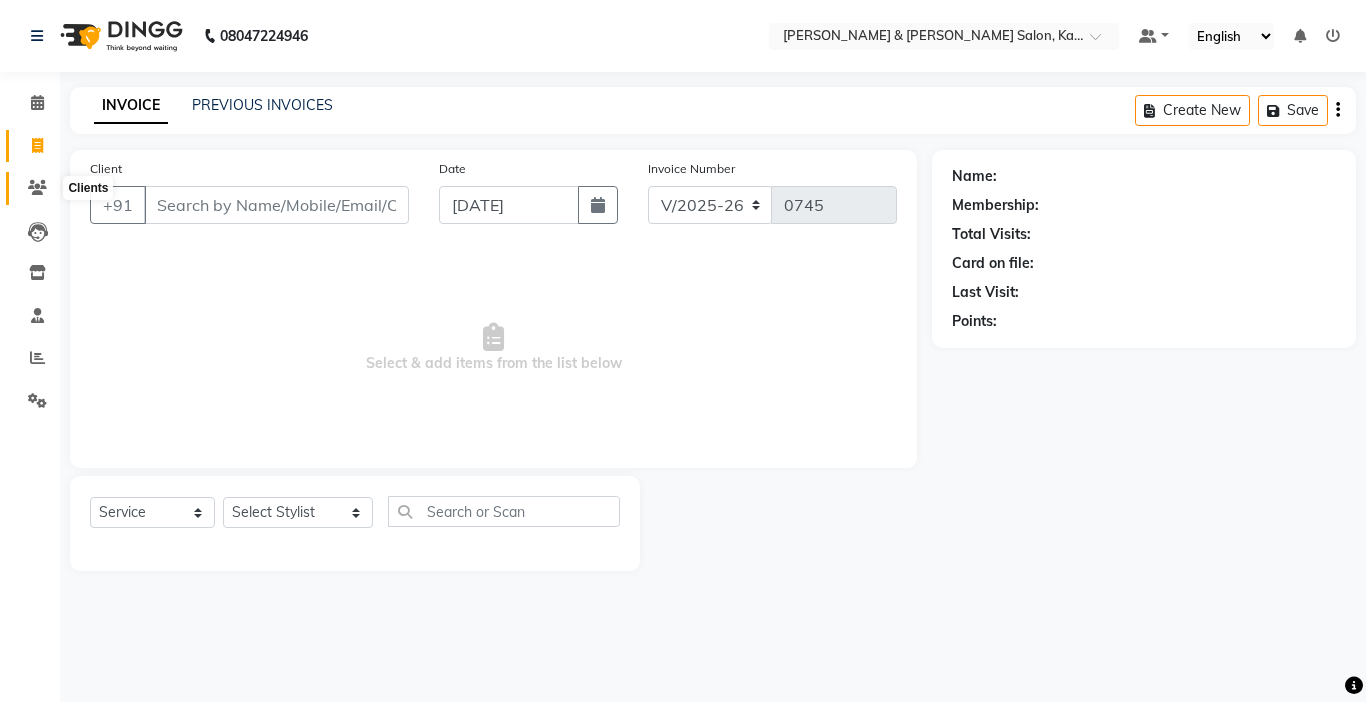 click 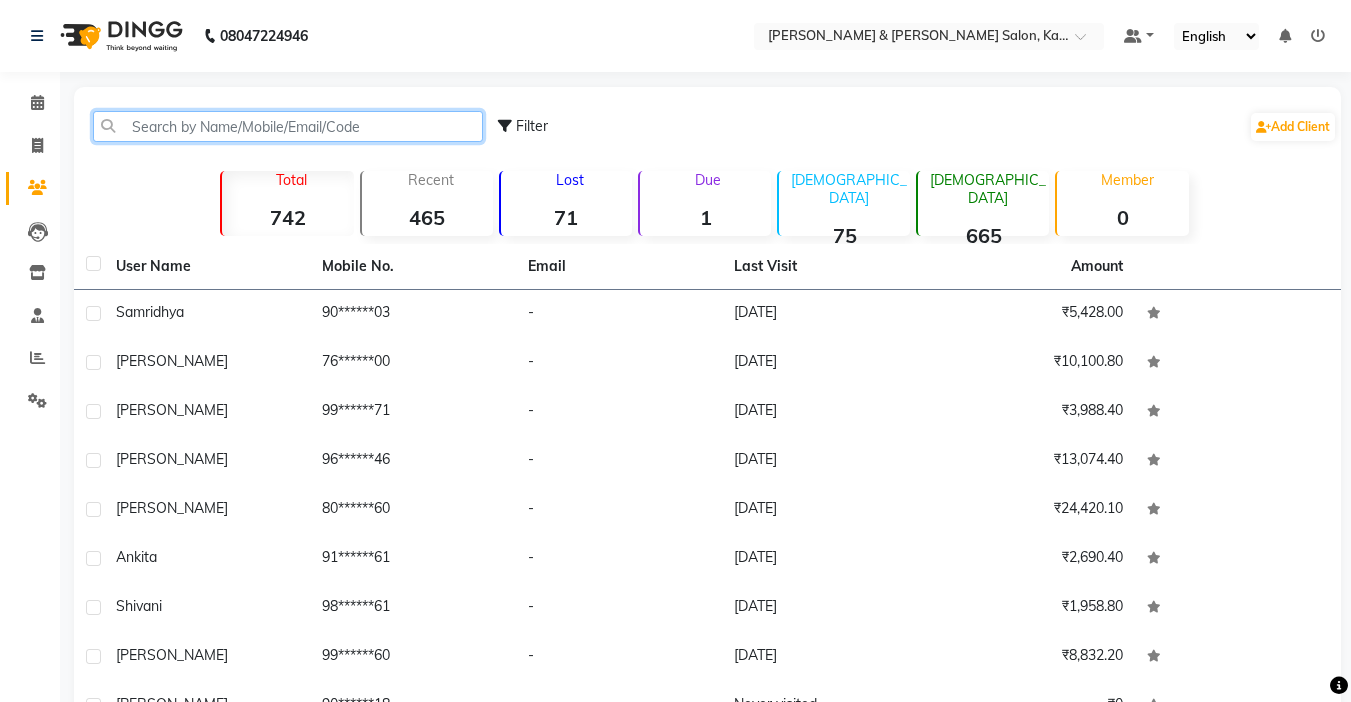 click 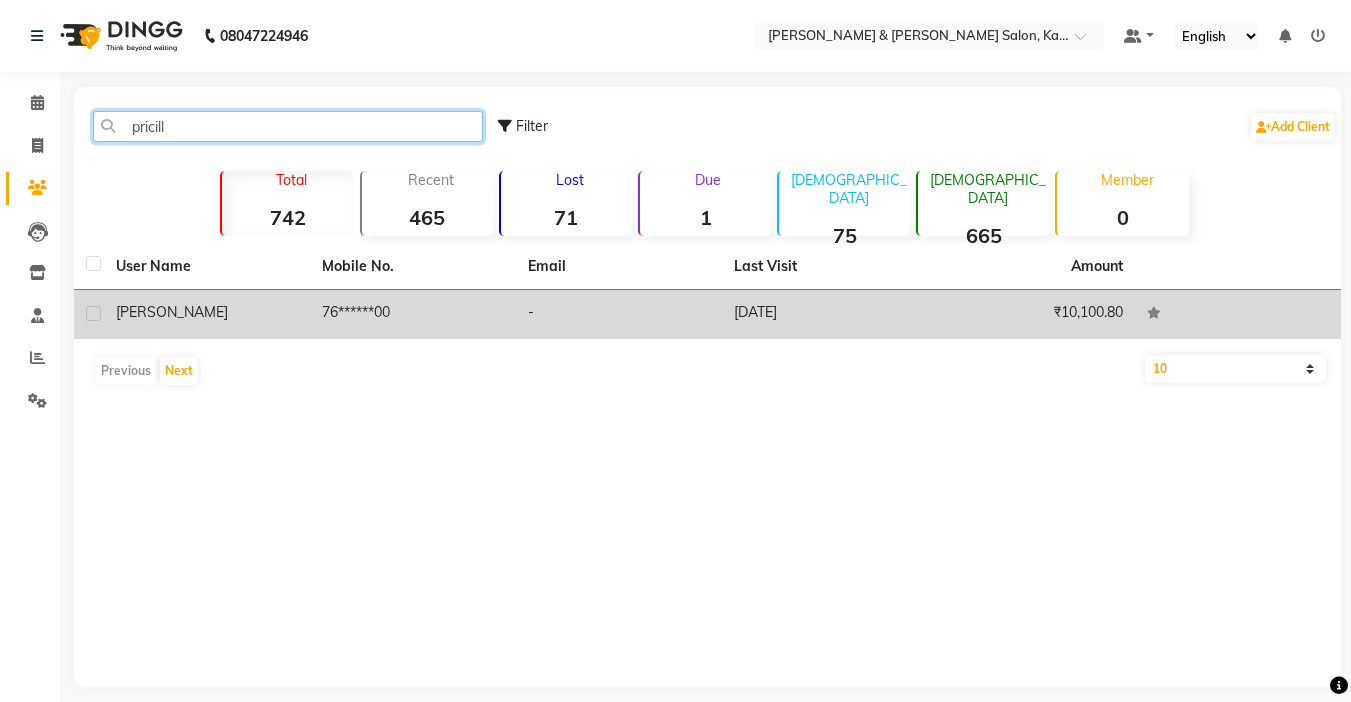 type on "pricill" 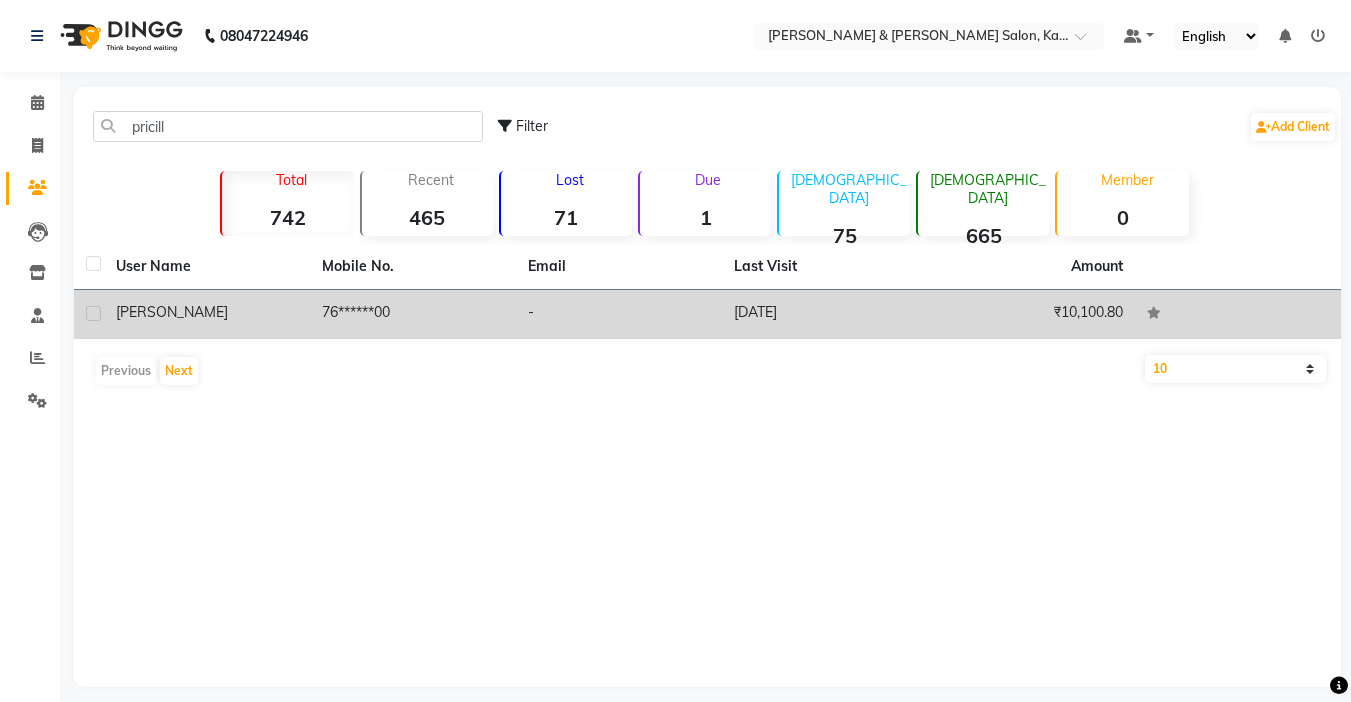 click on "pricilla" 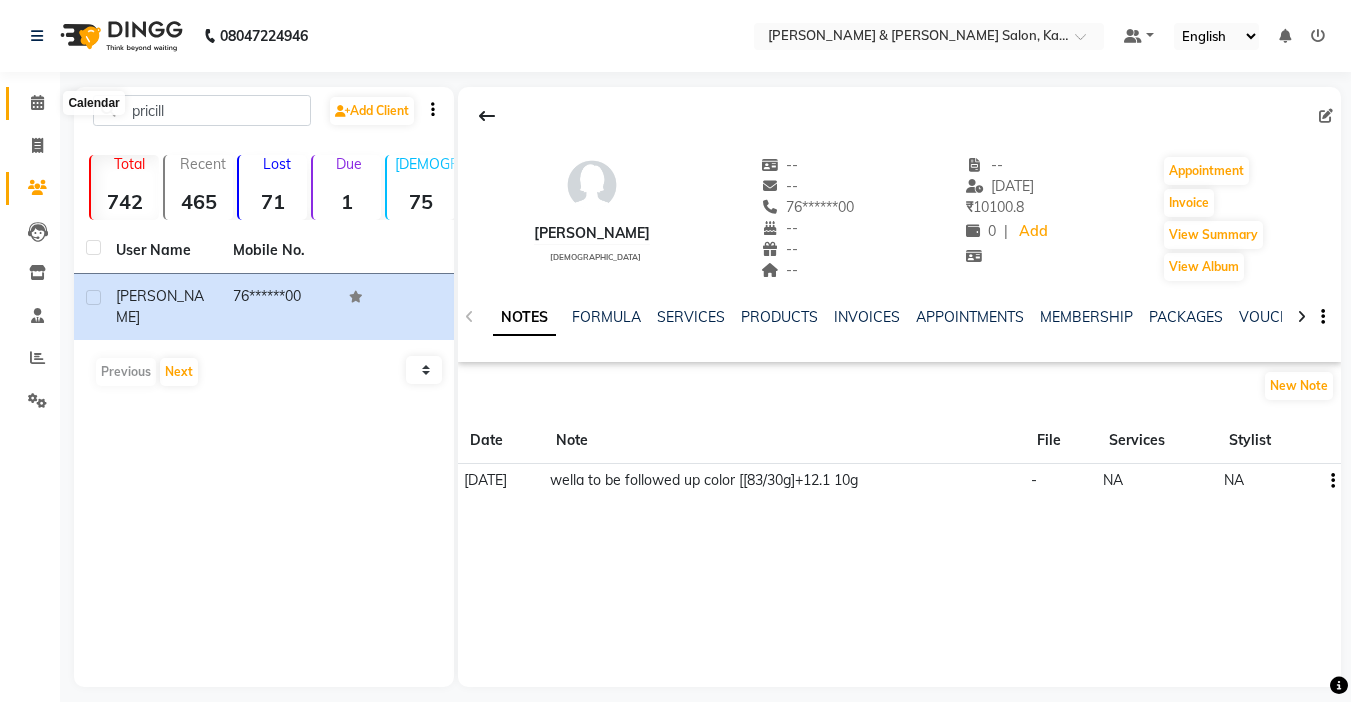 click 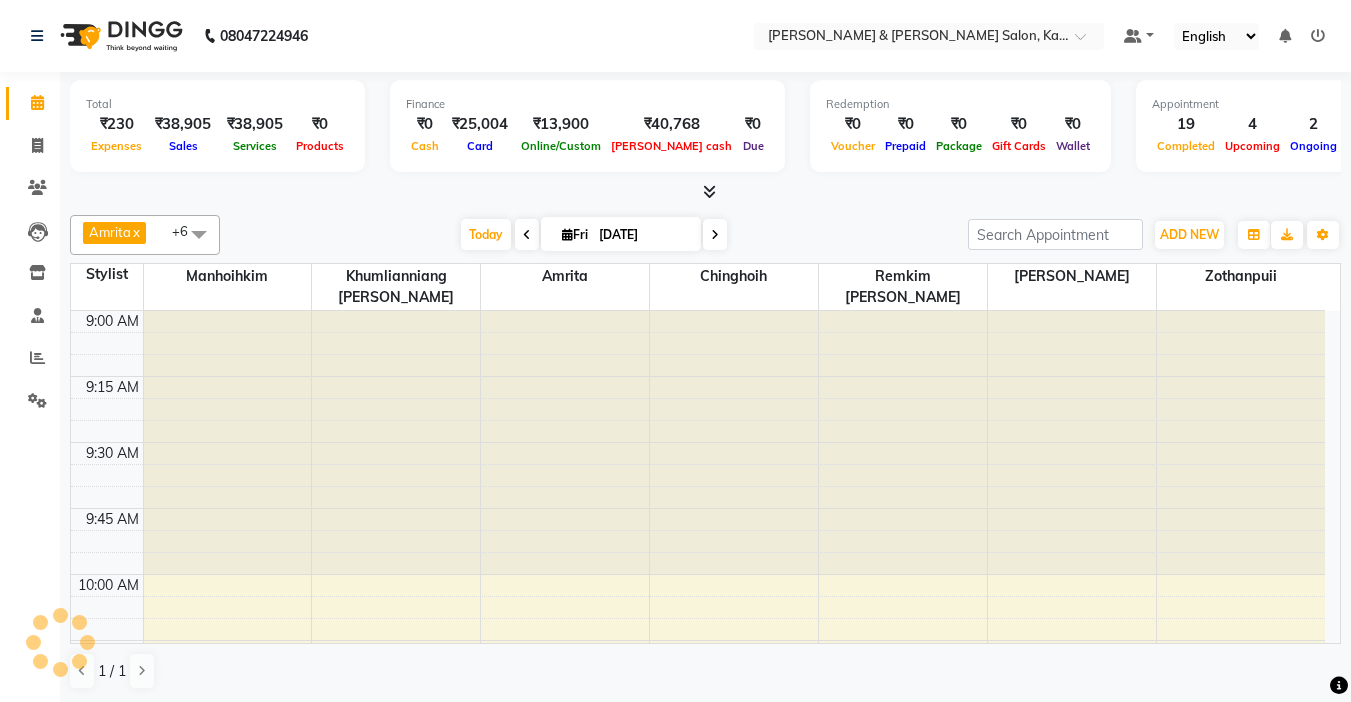 scroll, scrollTop: 0, scrollLeft: 0, axis: both 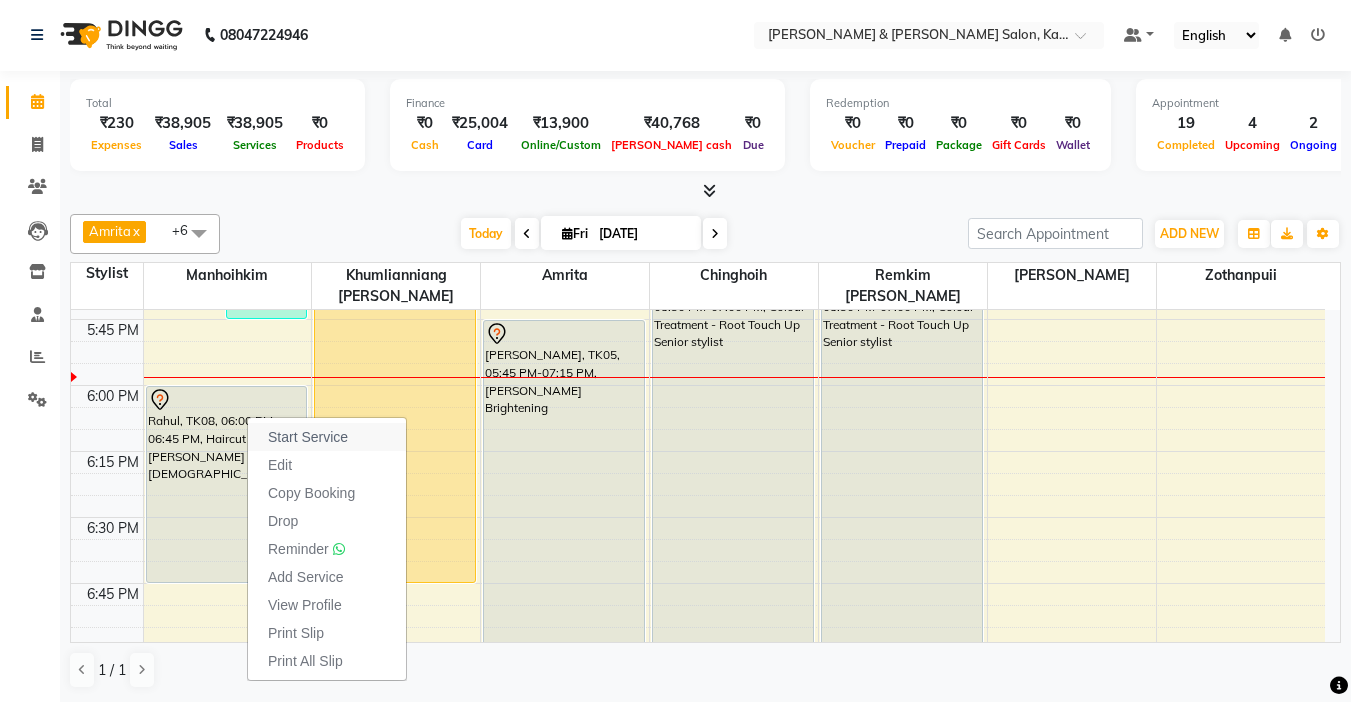 click on "Start Service" at bounding box center [308, 437] 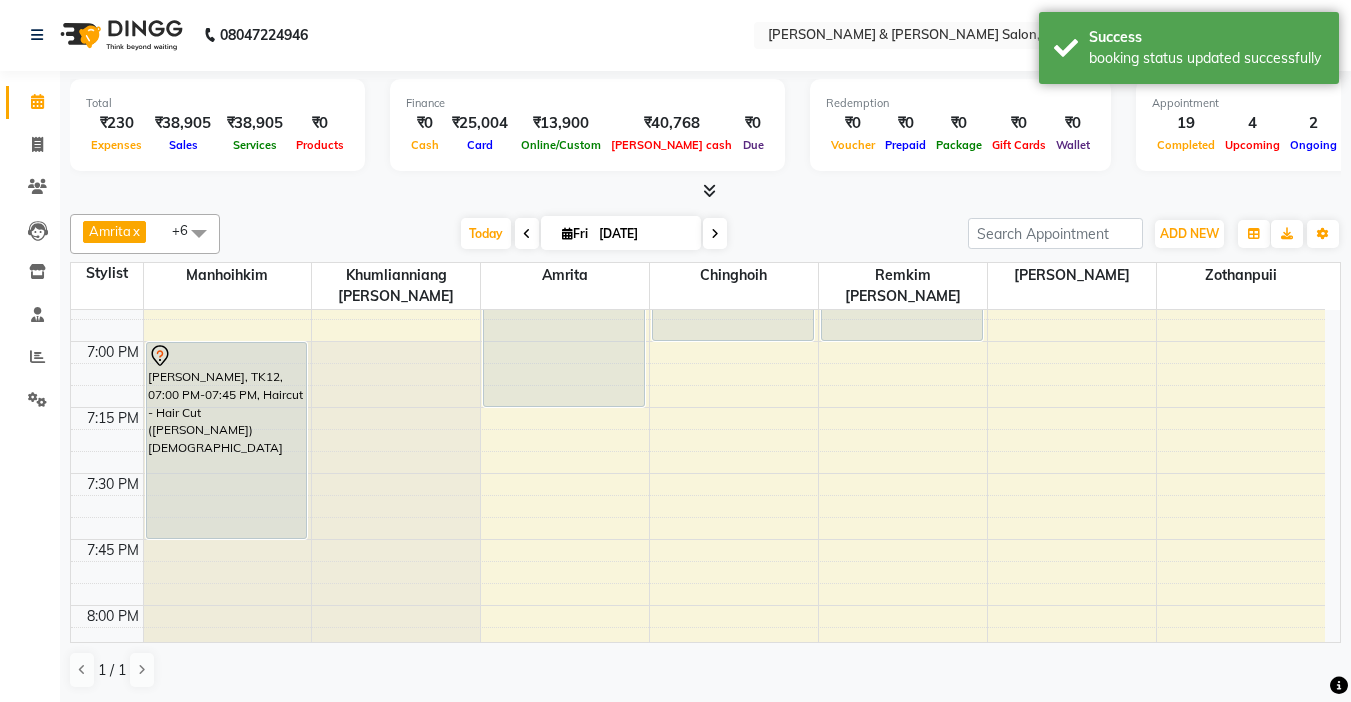scroll, scrollTop: 2500, scrollLeft: 0, axis: vertical 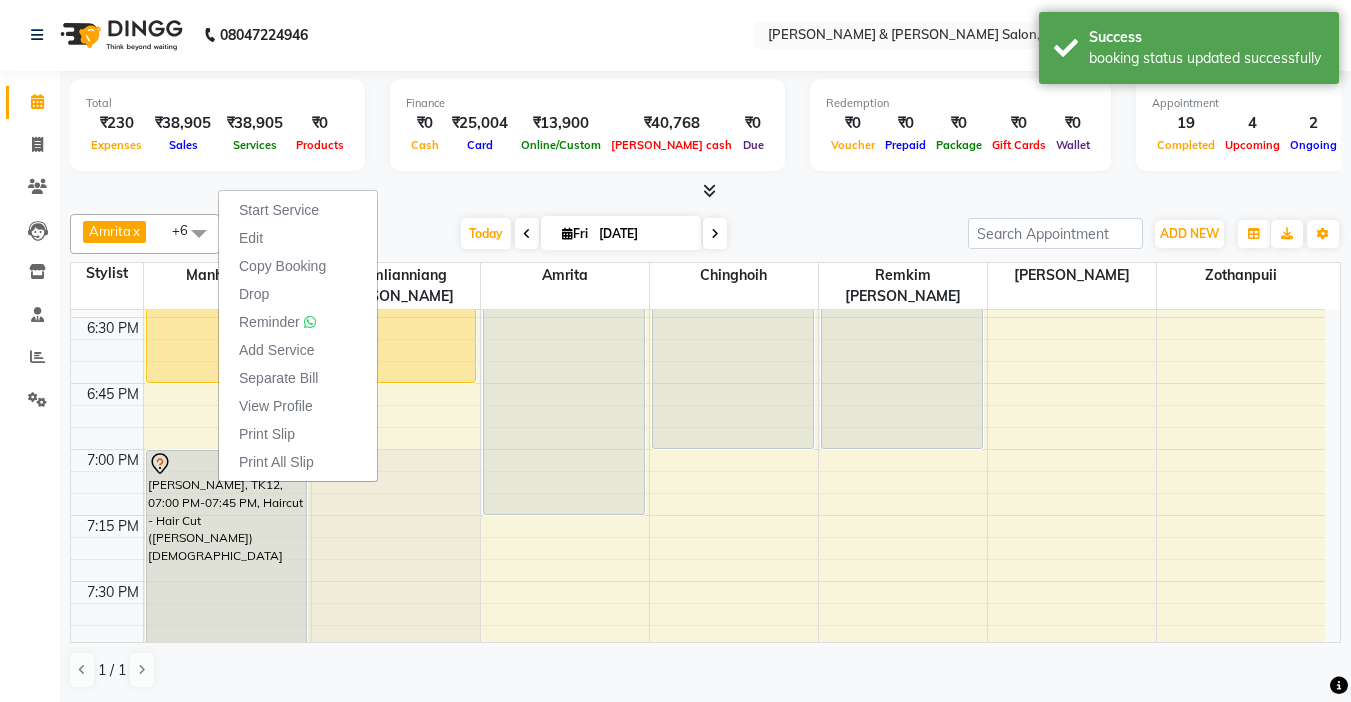 click at bounding box center (705, 191) 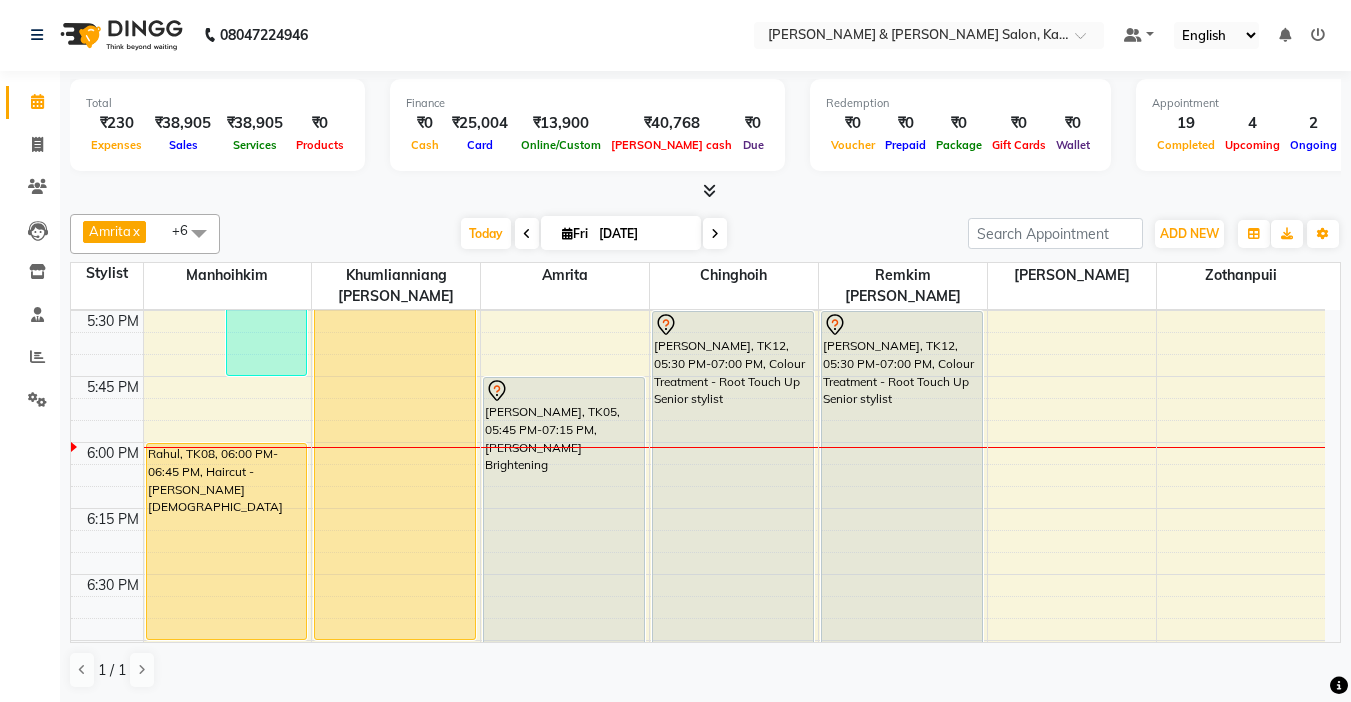 scroll, scrollTop: 2278, scrollLeft: 0, axis: vertical 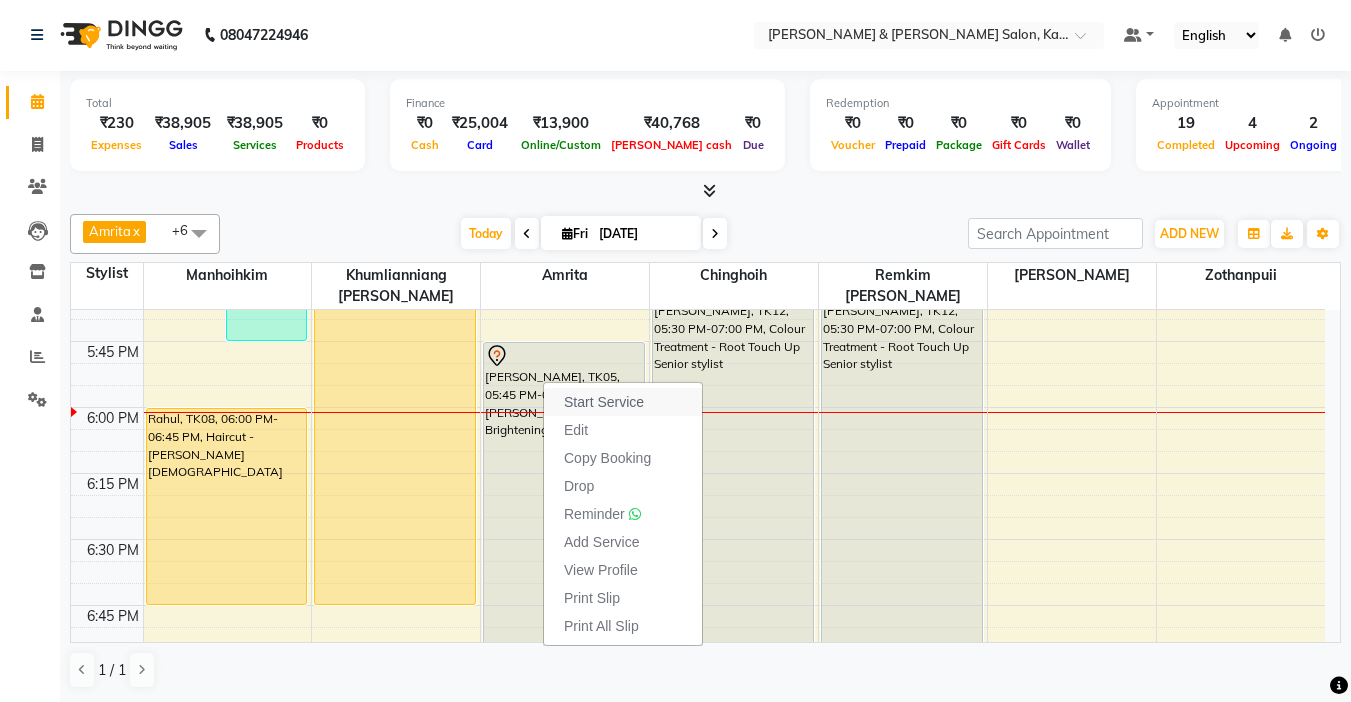 click on "Start Service" at bounding box center (604, 402) 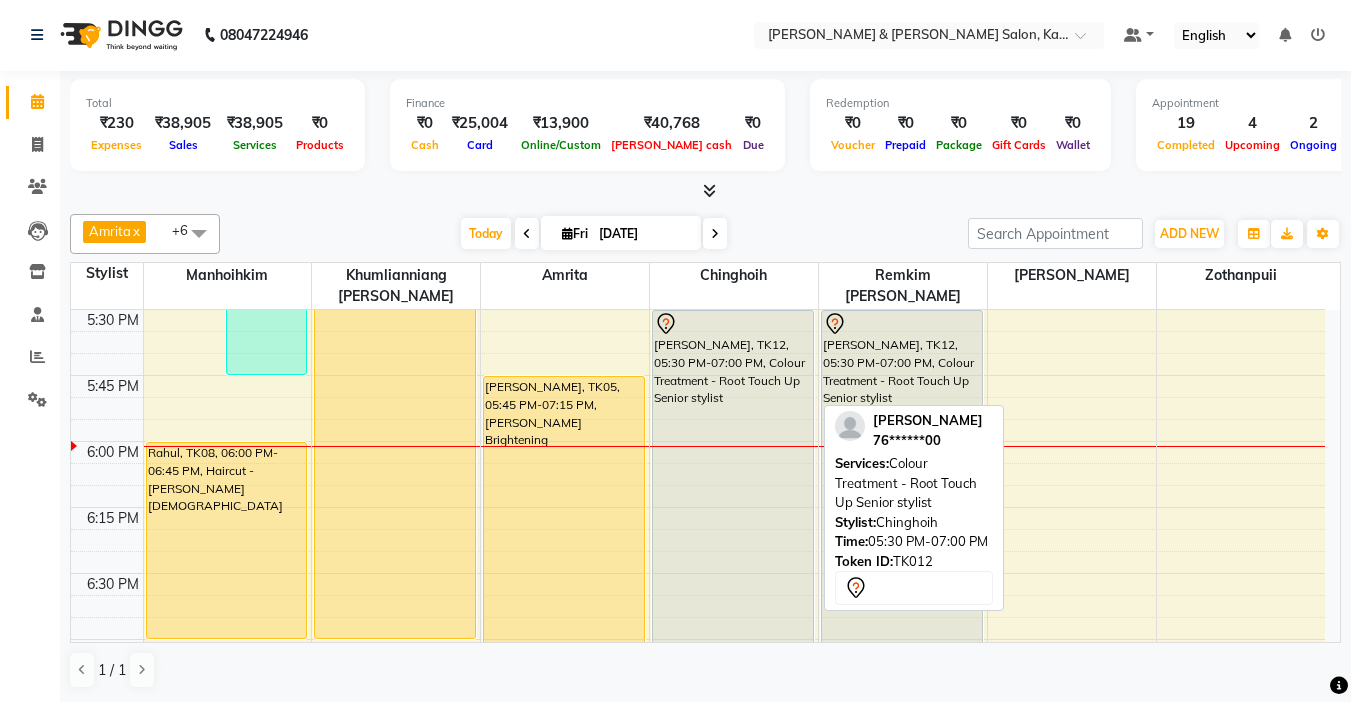 scroll, scrollTop: 2278, scrollLeft: 0, axis: vertical 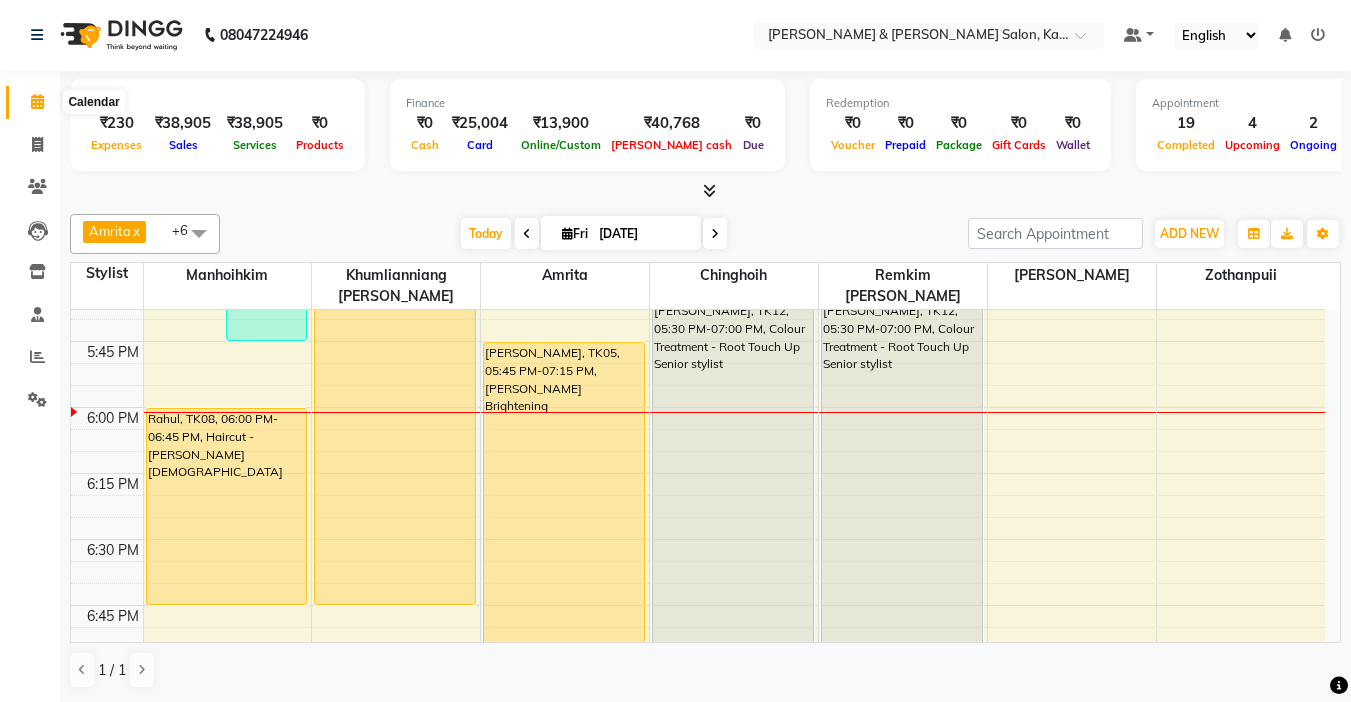 click 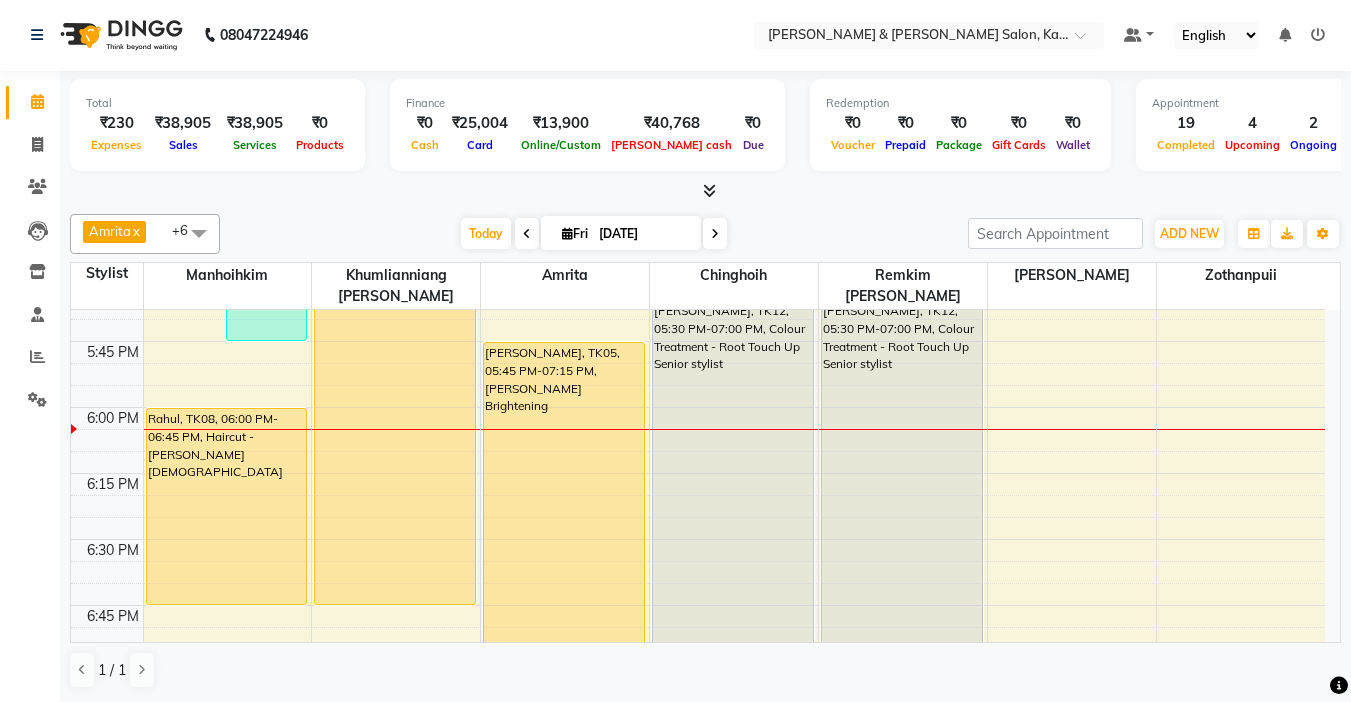 scroll, scrollTop: 0, scrollLeft: 0, axis: both 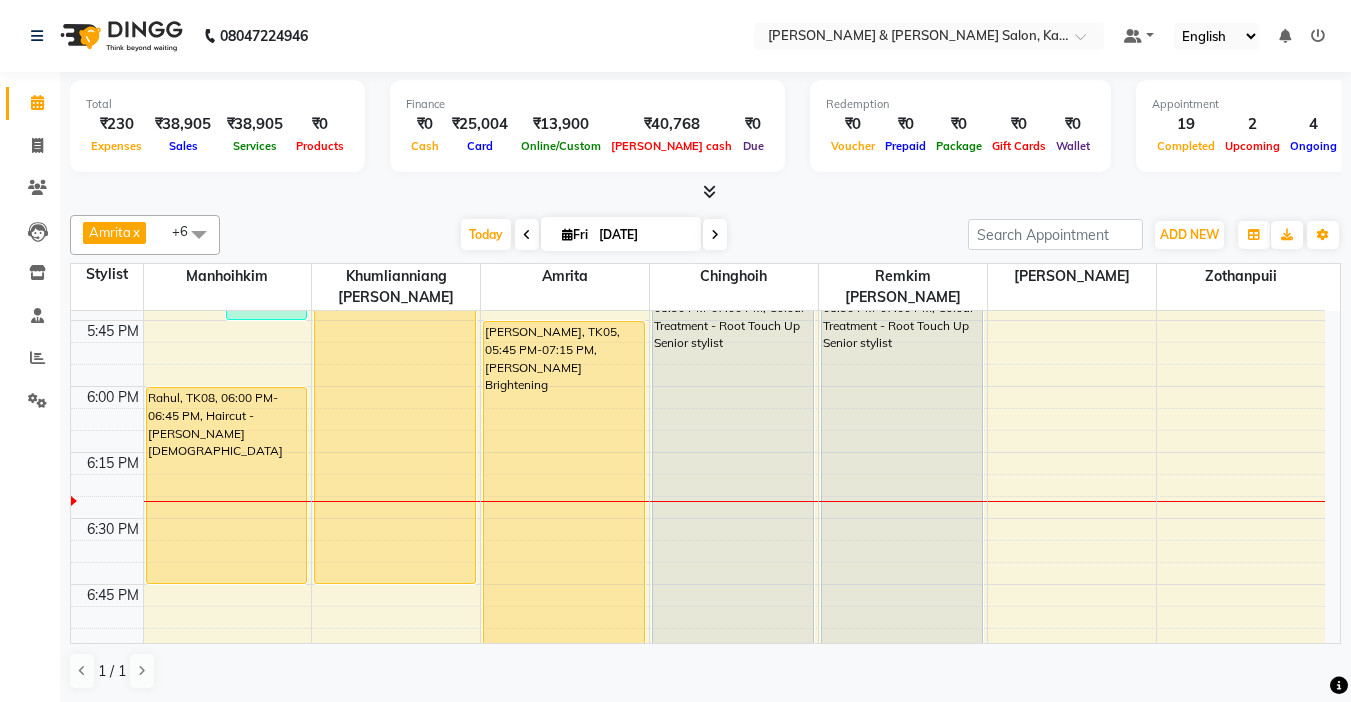 click on "[PERSON_NAME], TK05, 05:45 PM-07:15 PM, [PERSON_NAME] Brightening" at bounding box center [564, 518] 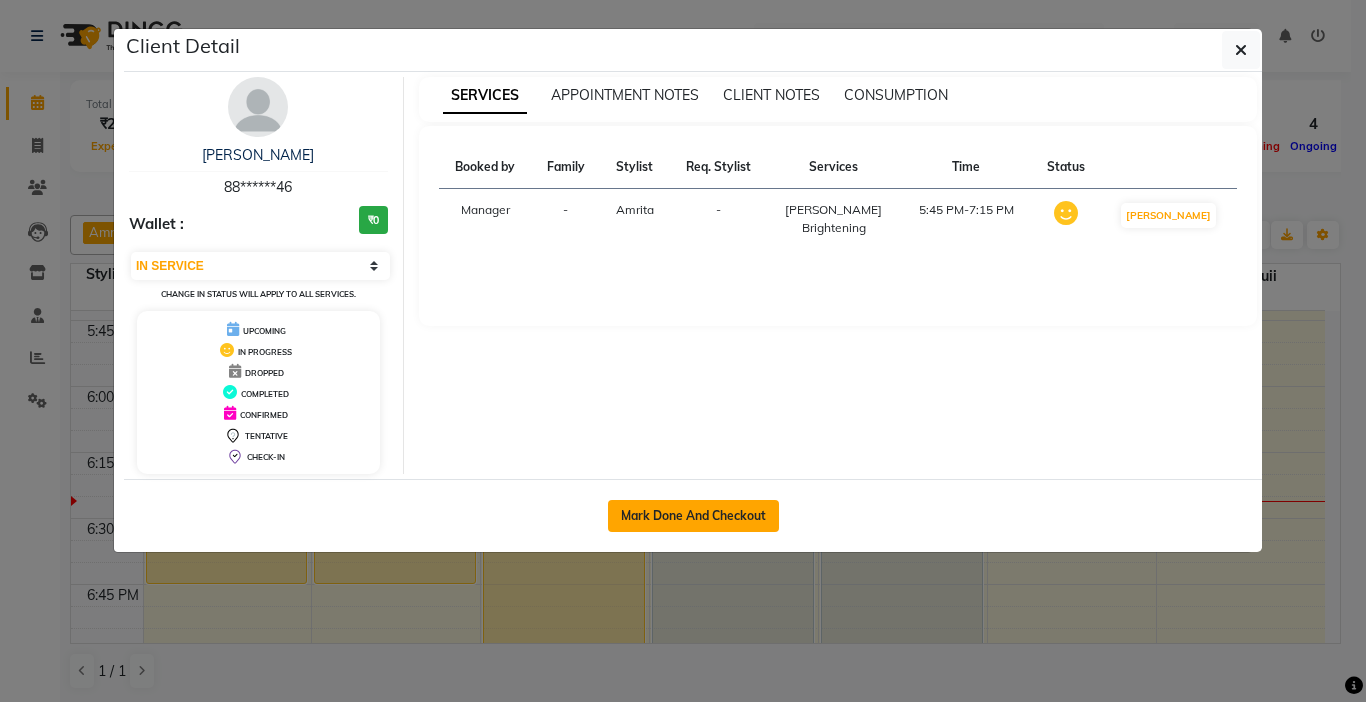click on "Mark Done And Checkout" 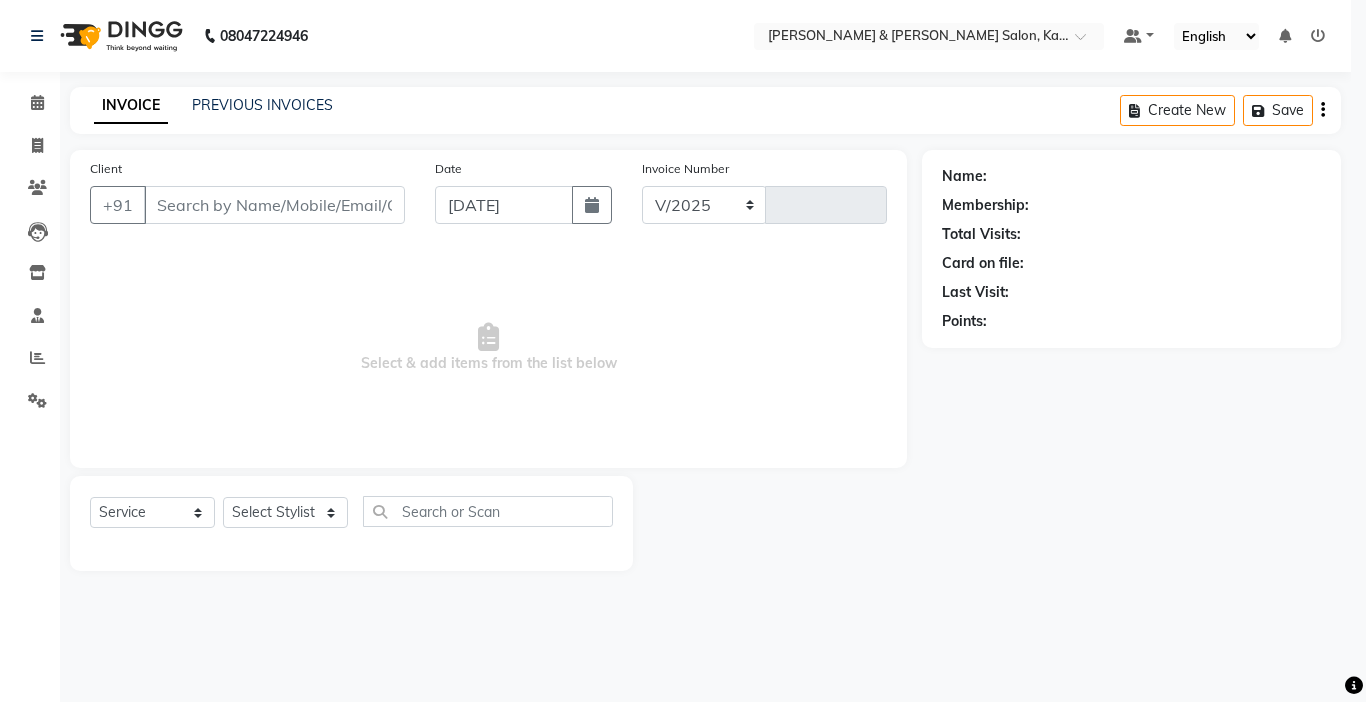 select on "3" 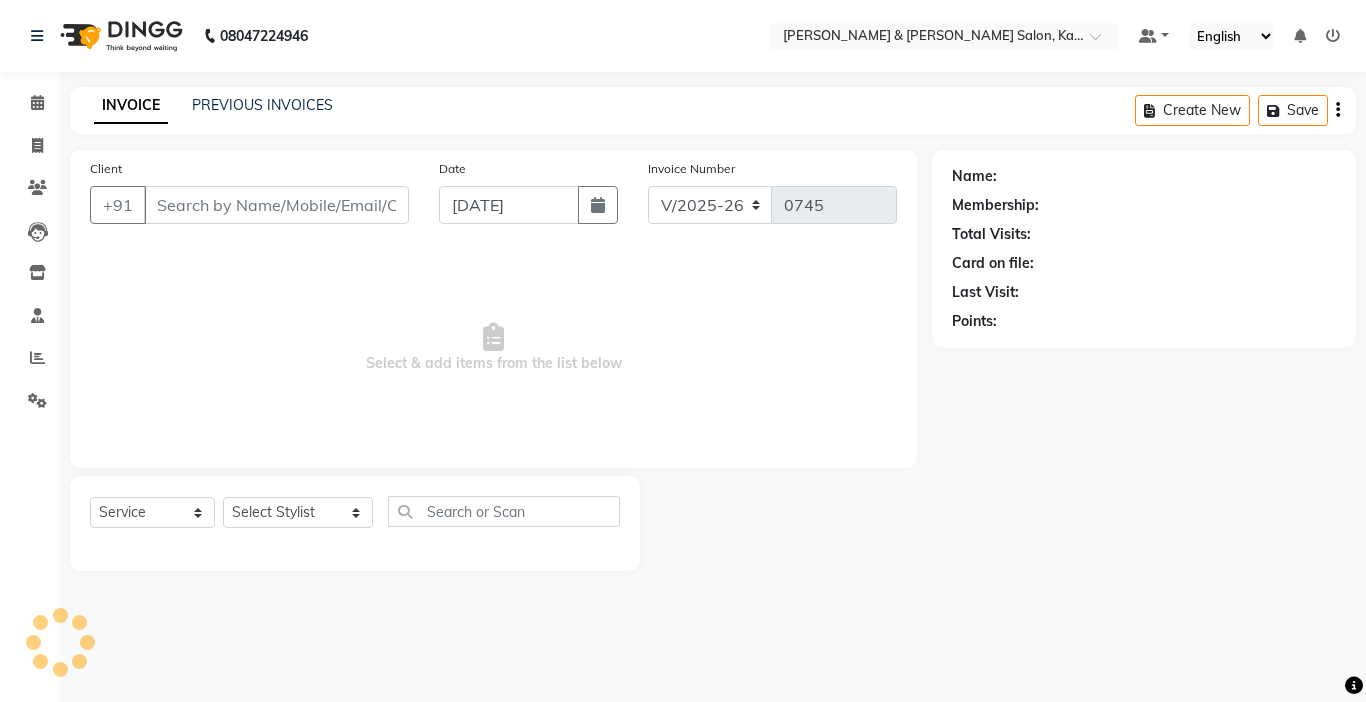 type on "88******46" 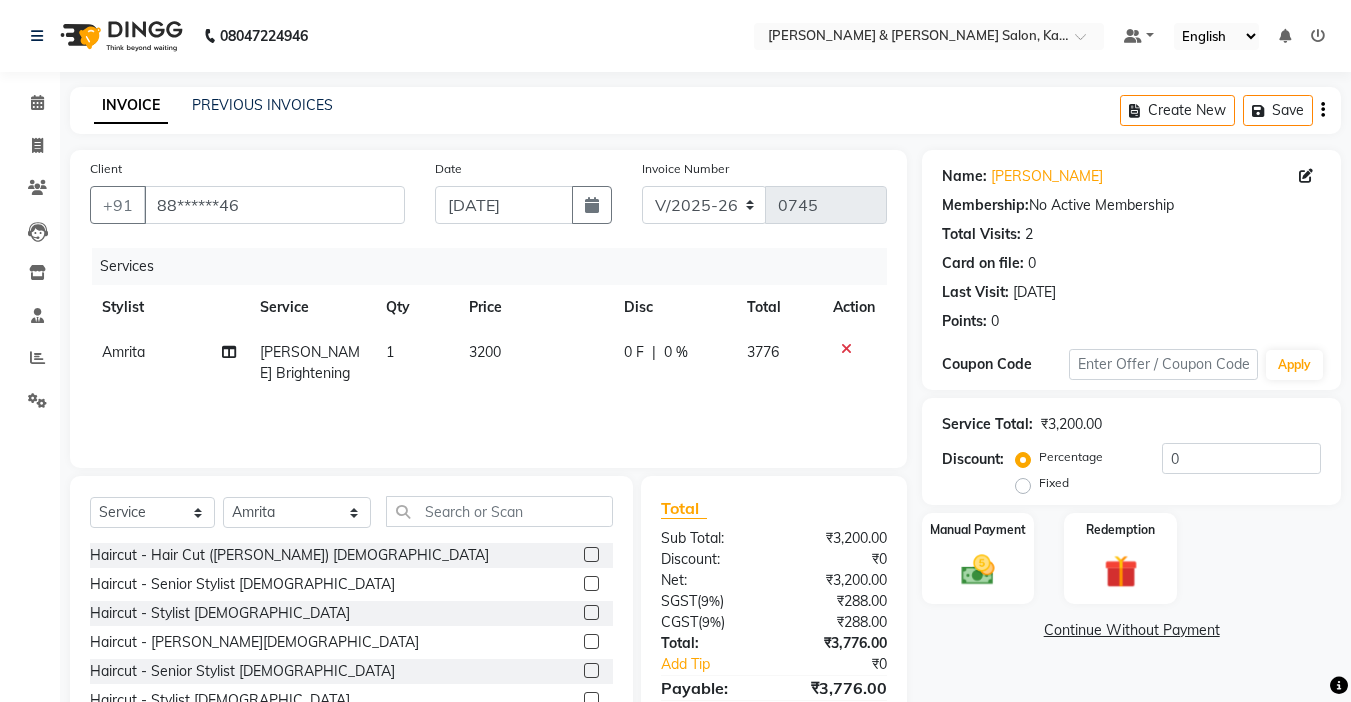 click on "Amrita" 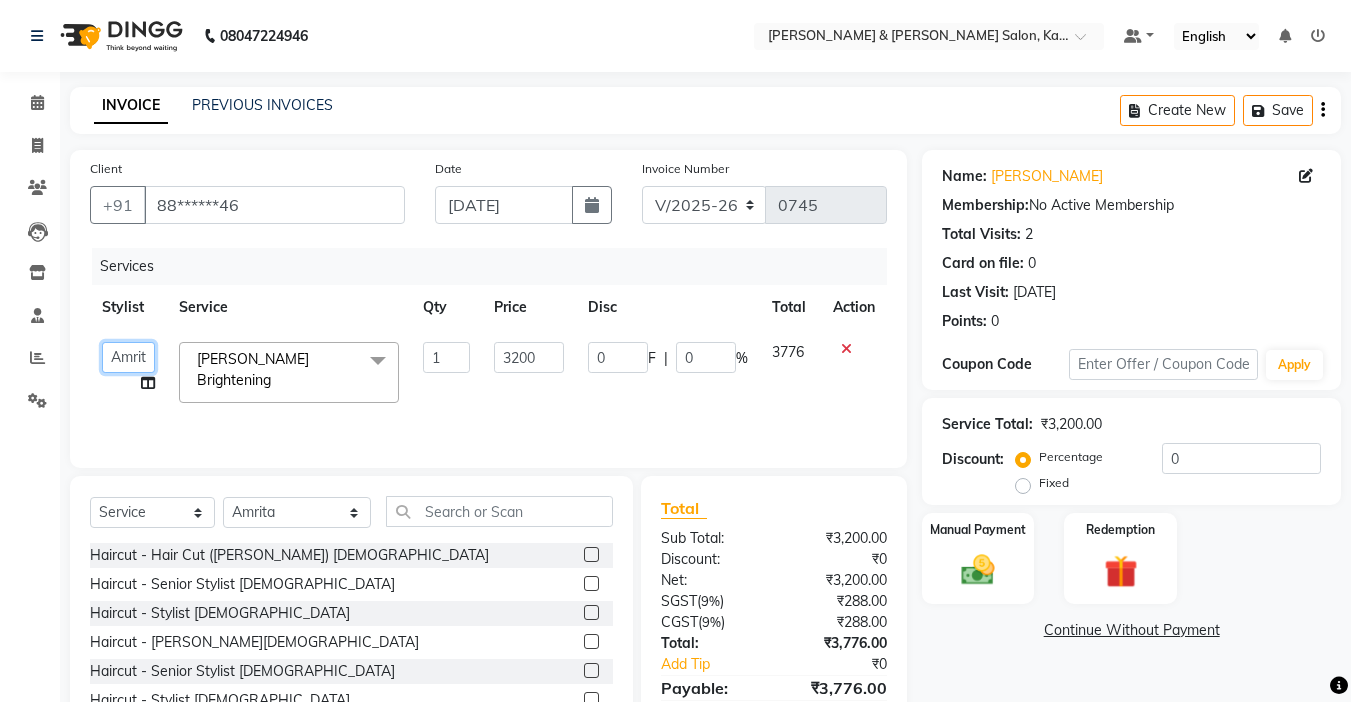 click on "Amrita   [PERSON_NAME] [PERSON_NAME] Chingmuan [PERSON_NAME]   Manager   Manhoihkim   [PERSON_NAME] [PERSON_NAME]   Remkim [PERSON_NAME] [PERSON_NAME] .mynlyanSonangaihte   Zothanpuii" 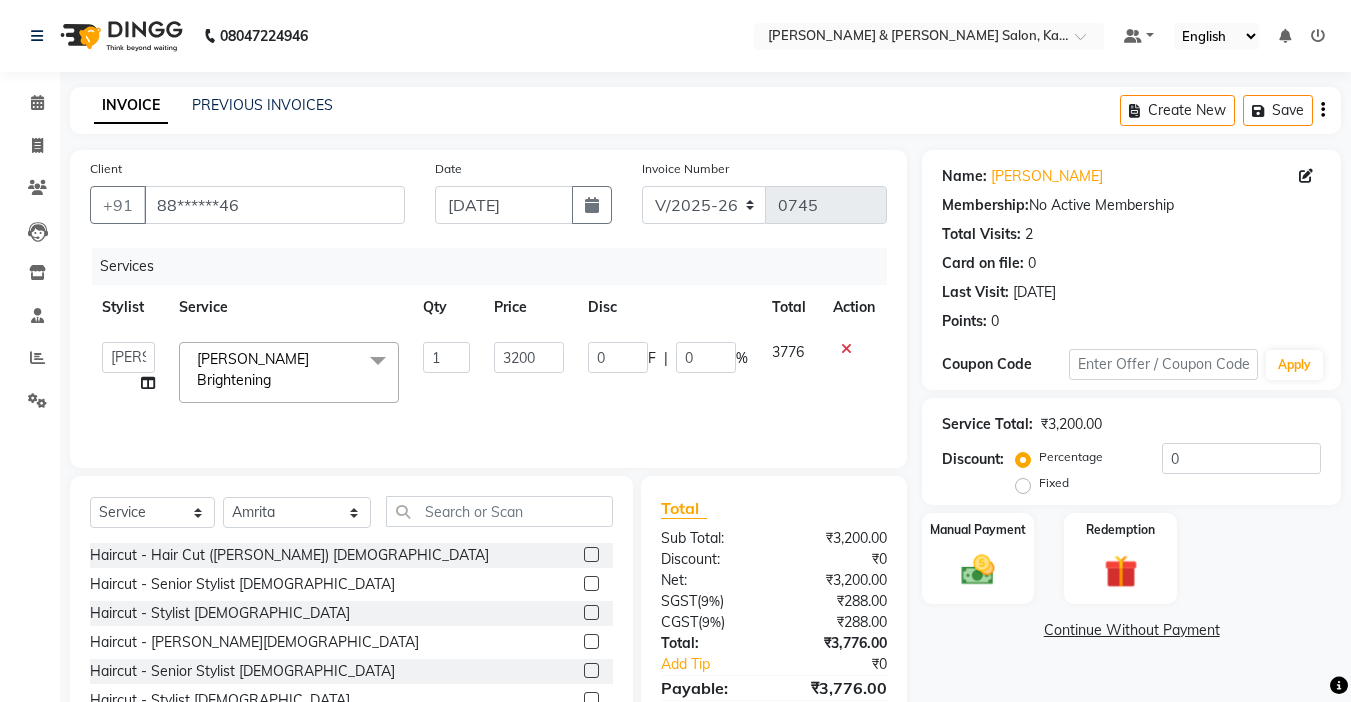 select on "83049" 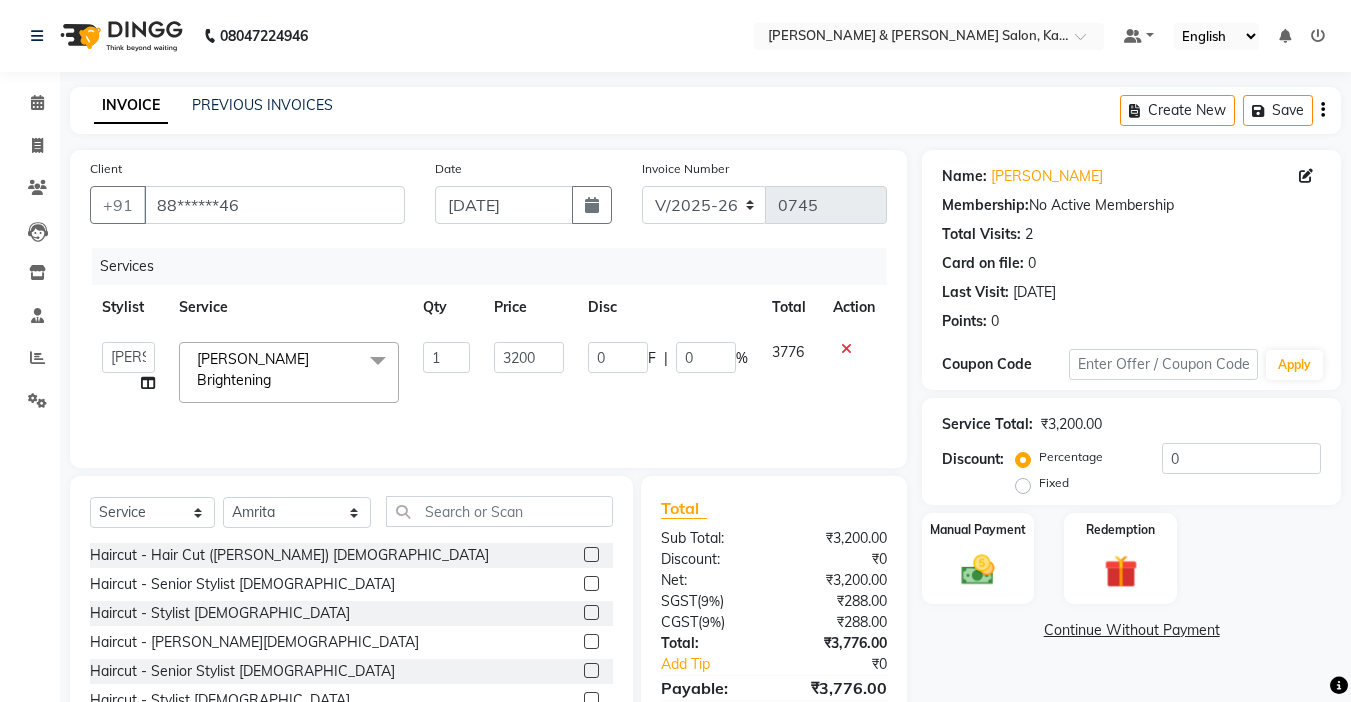 click on "[PERSON_NAME] Brightening" 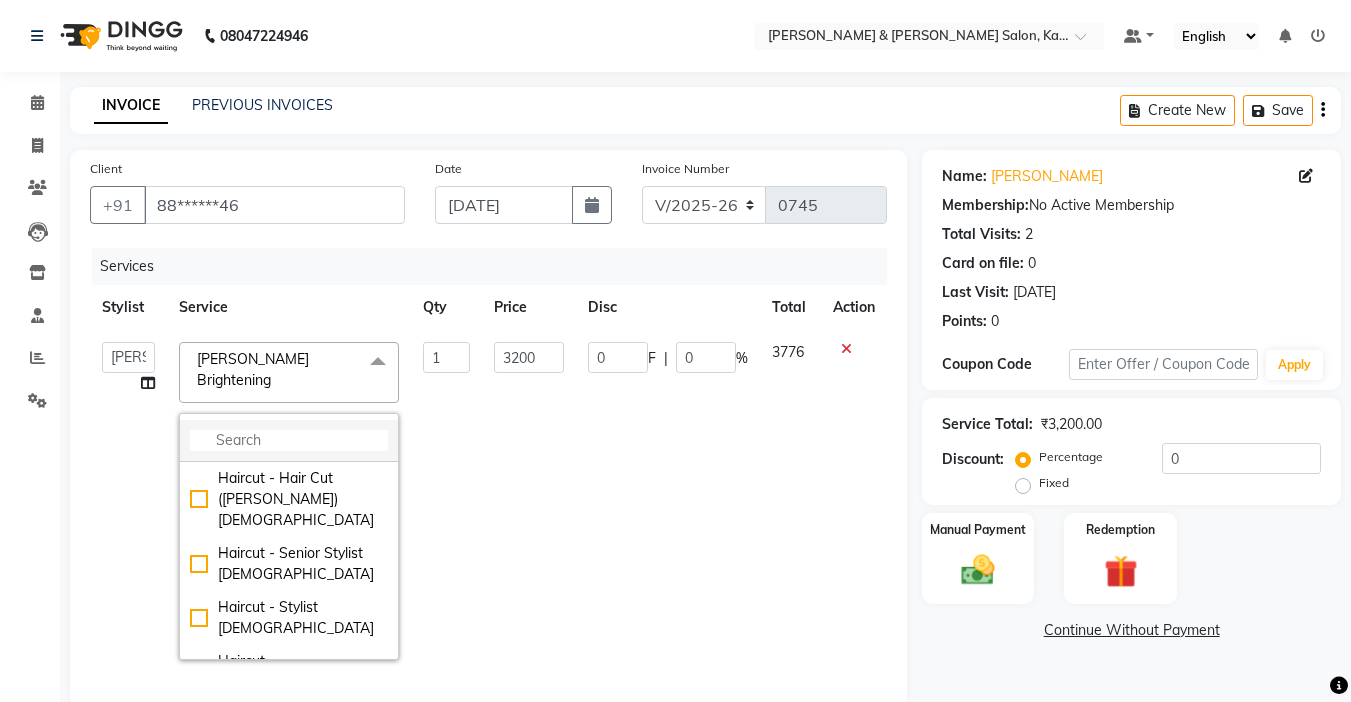 click 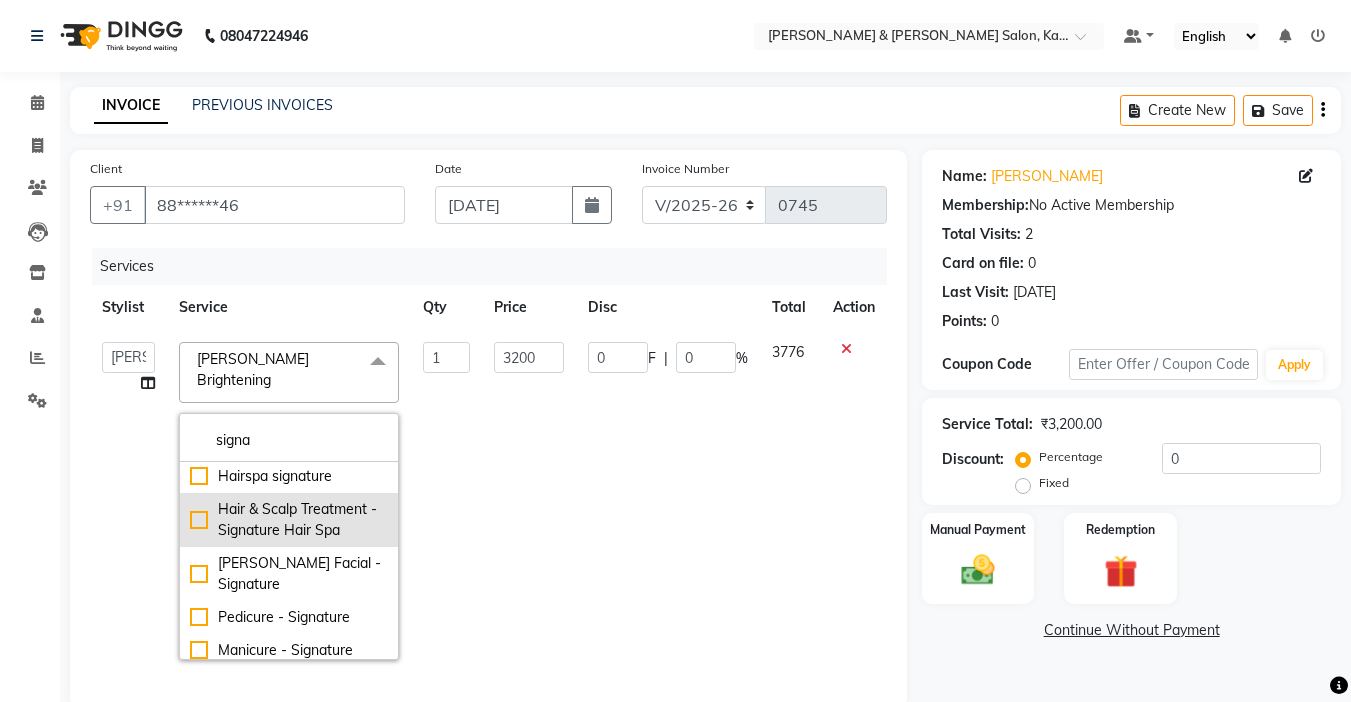 scroll, scrollTop: 0, scrollLeft: 0, axis: both 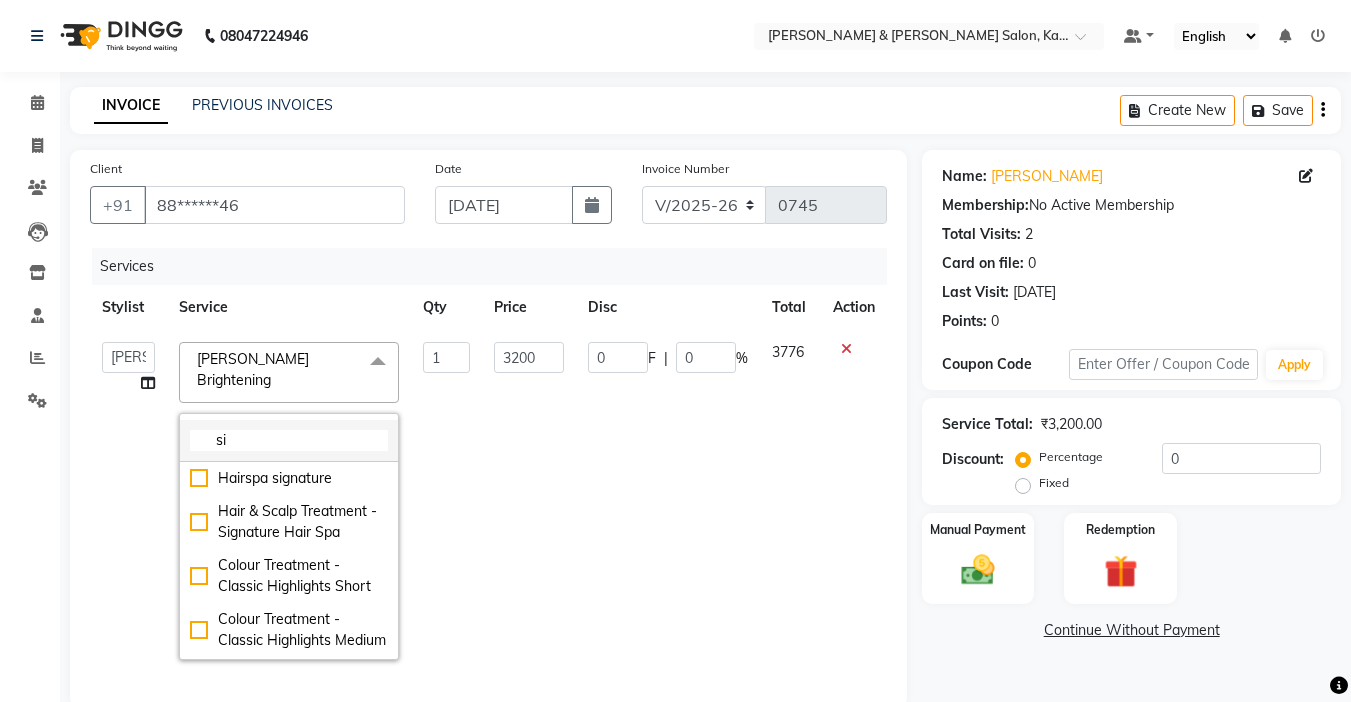 type on "s" 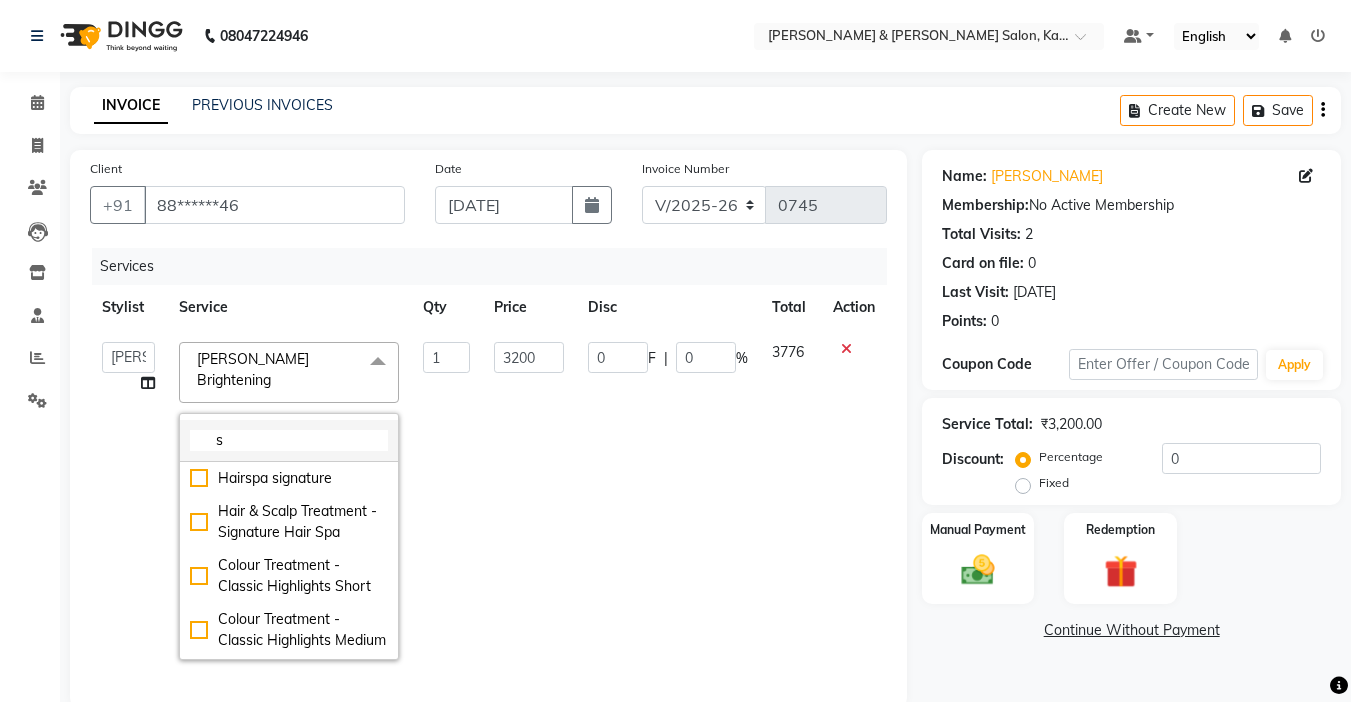type 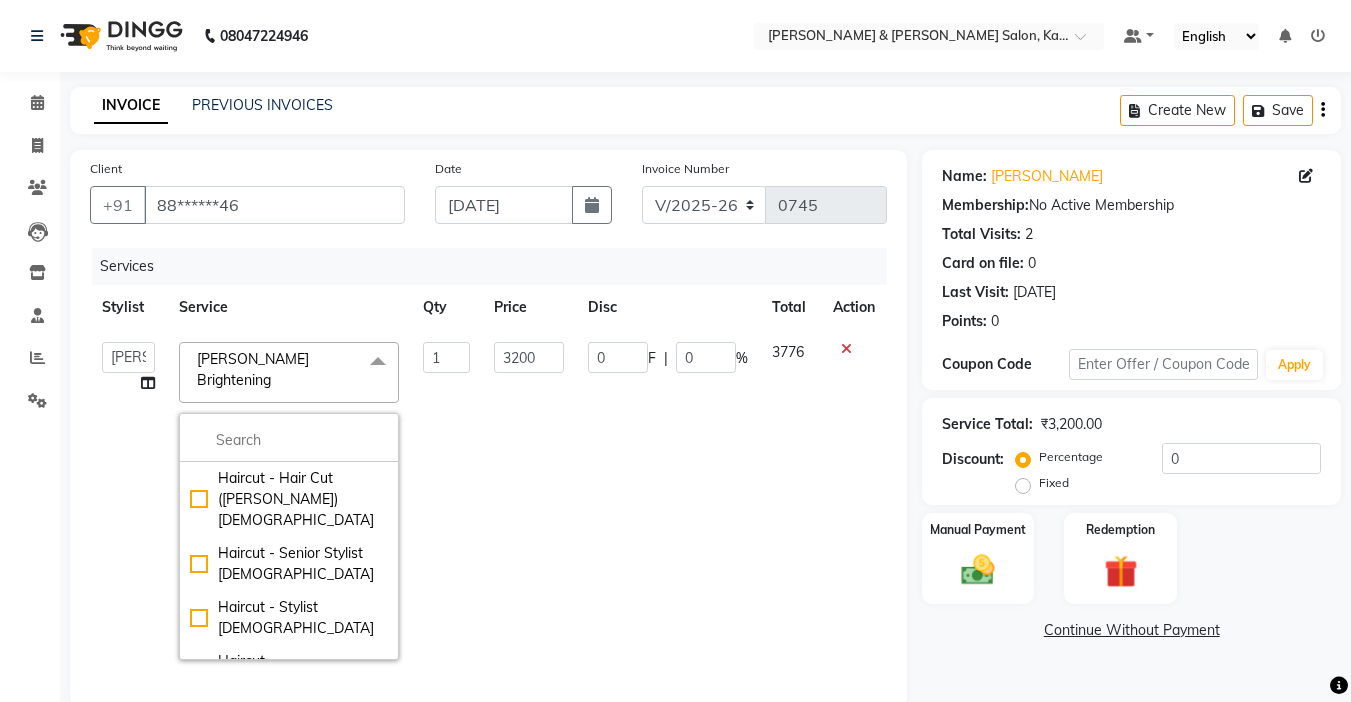 click on "0 F | 0 %" 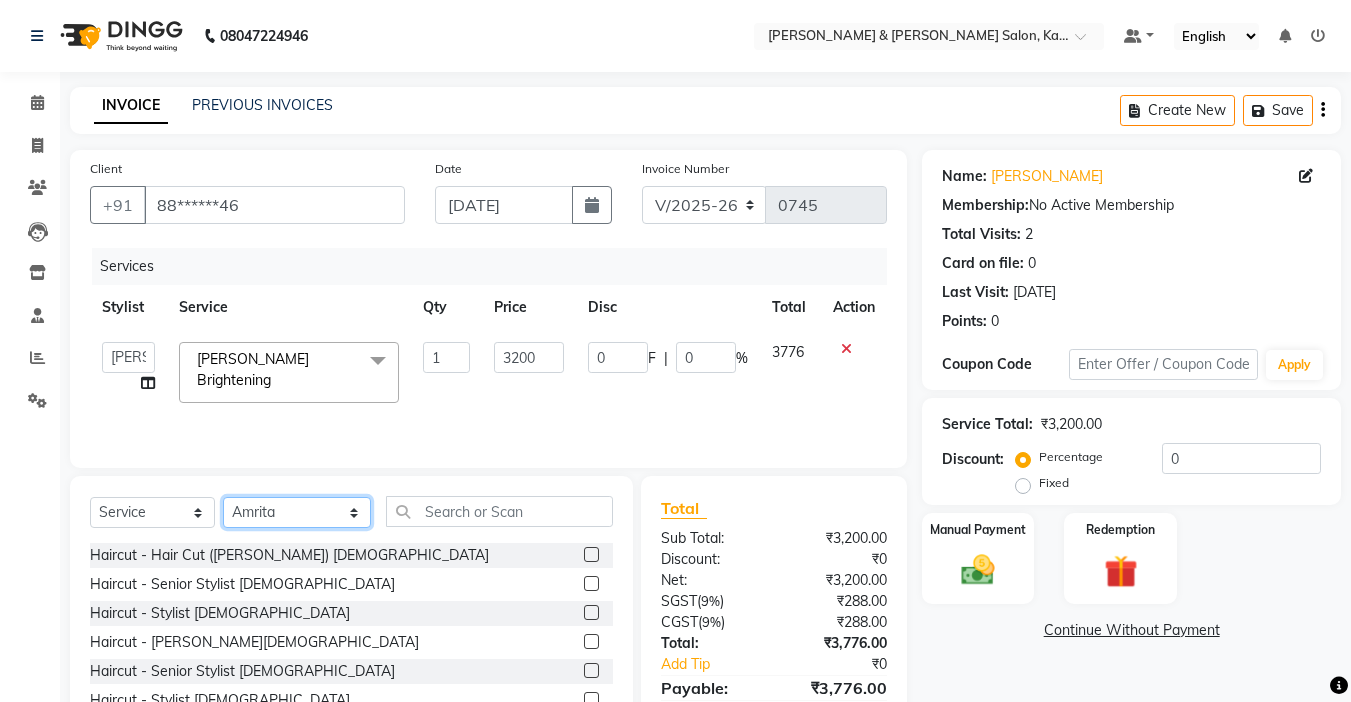 click on "Select Stylist Amrita [PERSON_NAME] [PERSON_NAME] Chingmuan [PERSON_NAME] Manager Manhoihkim [PERSON_NAME] [PERSON_NAME] Remkim [PERSON_NAME] [PERSON_NAME] .mynlyanSonangaihte Zothanpuii" 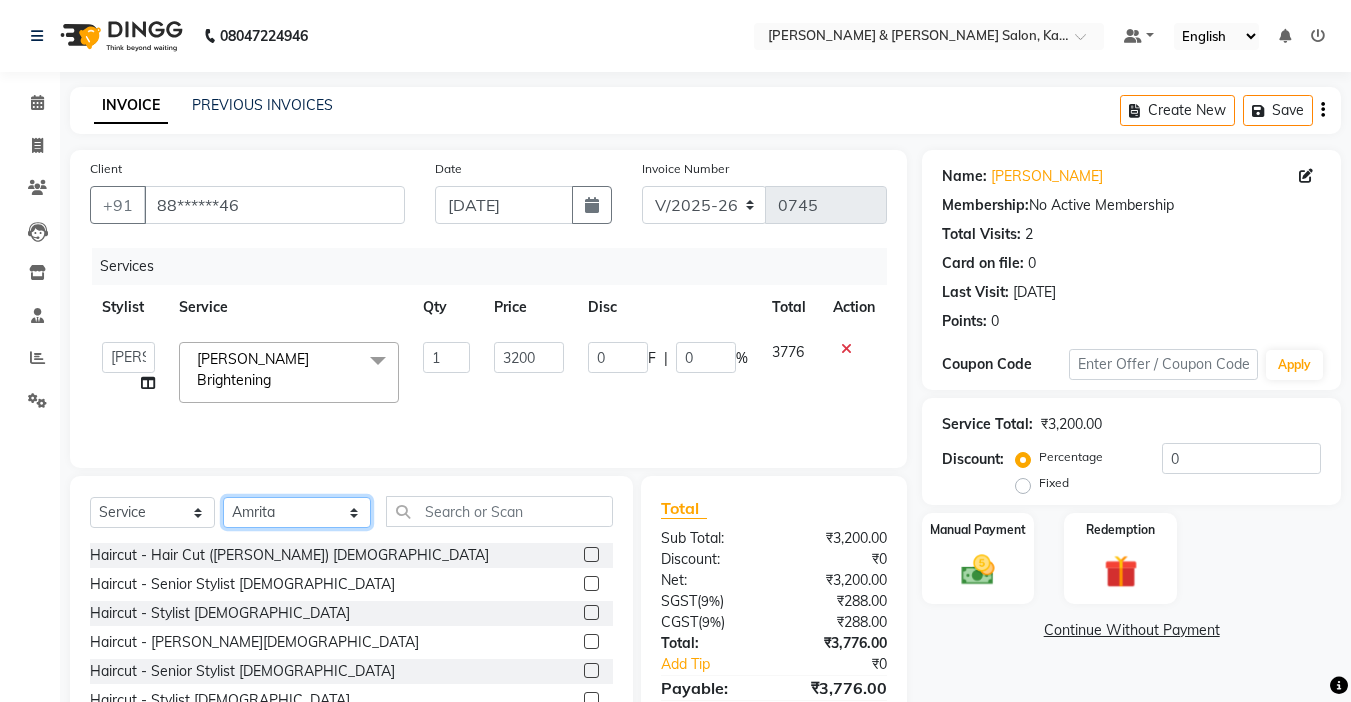 select on "83049" 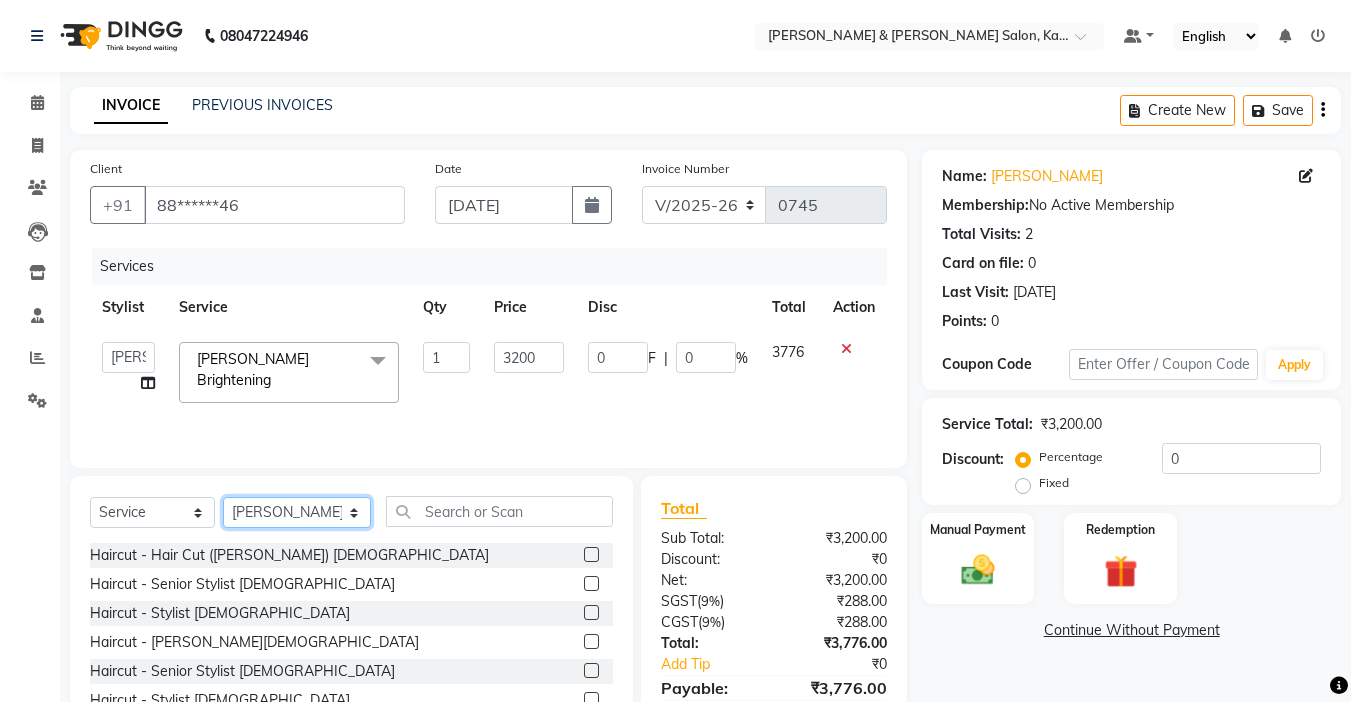 click on "Select Stylist Amrita [PERSON_NAME] [PERSON_NAME] Chingmuan [PERSON_NAME] Manager Manhoihkim [PERSON_NAME] [PERSON_NAME] Remkim [PERSON_NAME] [PERSON_NAME] .mynlyanSonangaihte Zothanpuii" 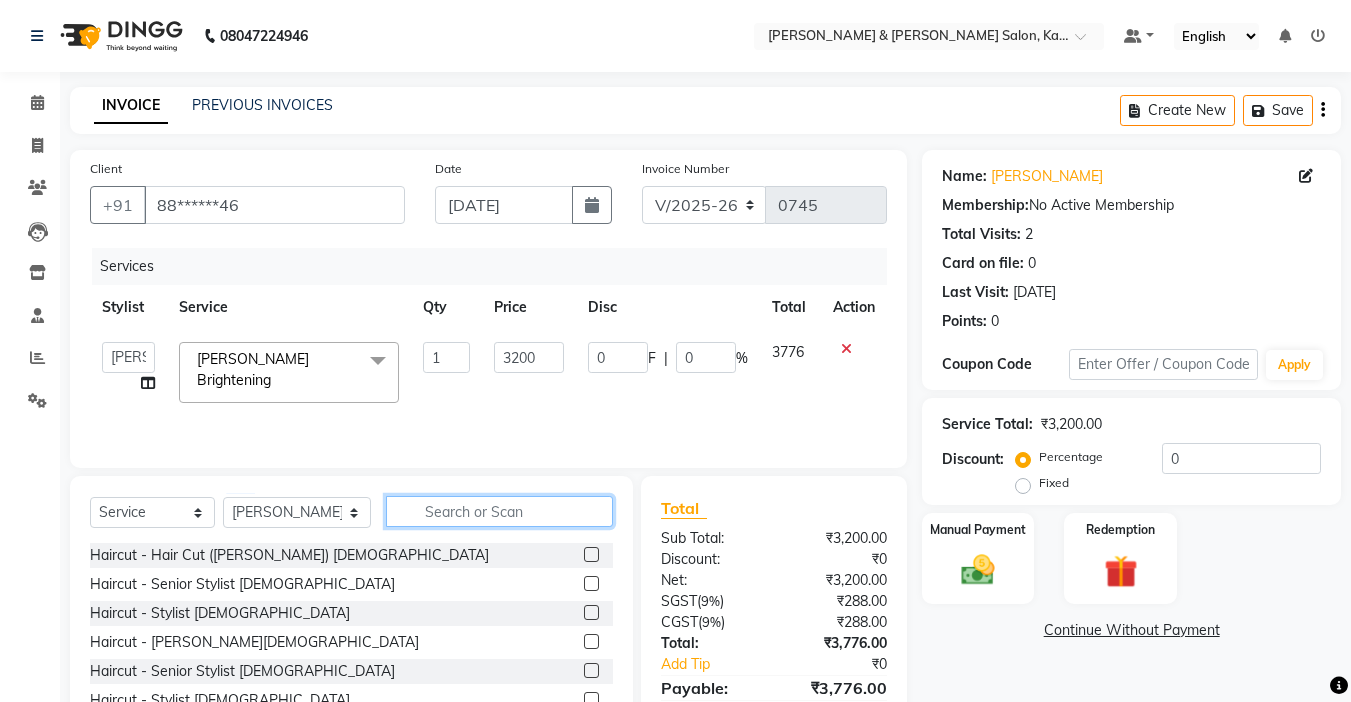 click 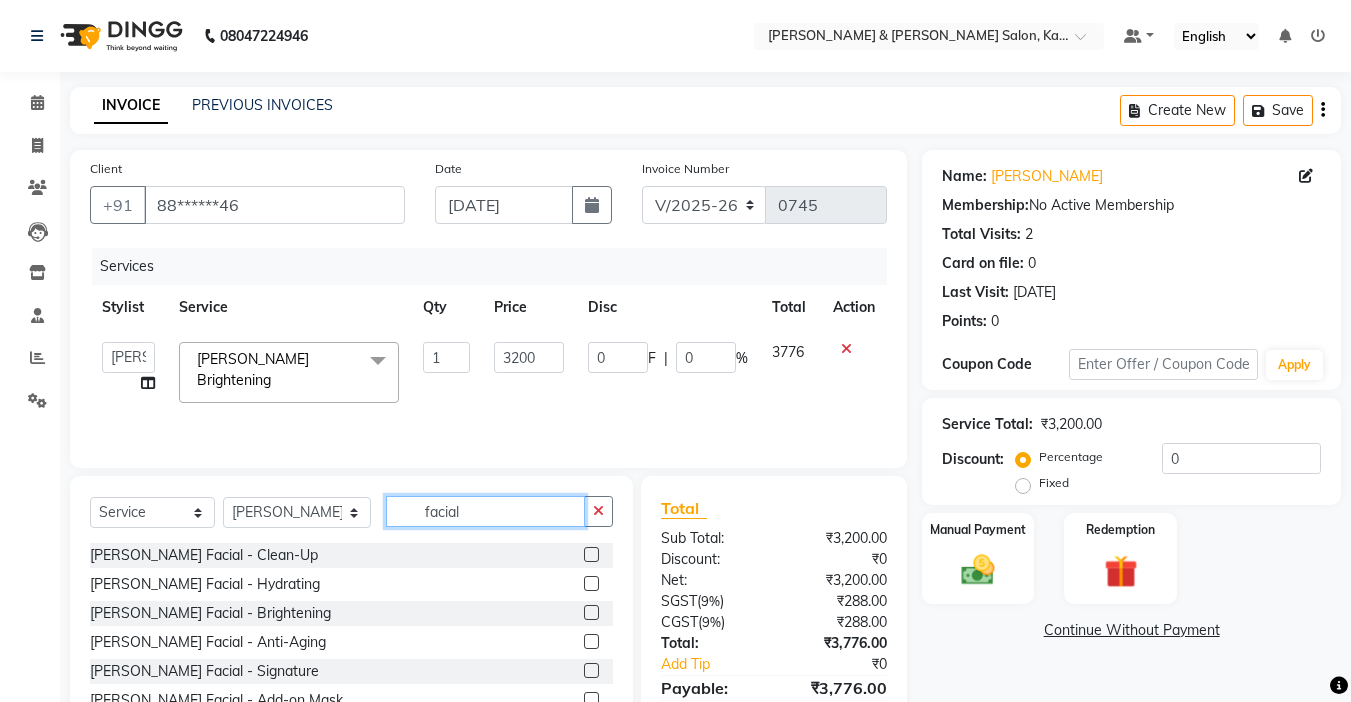scroll, scrollTop: 98, scrollLeft: 0, axis: vertical 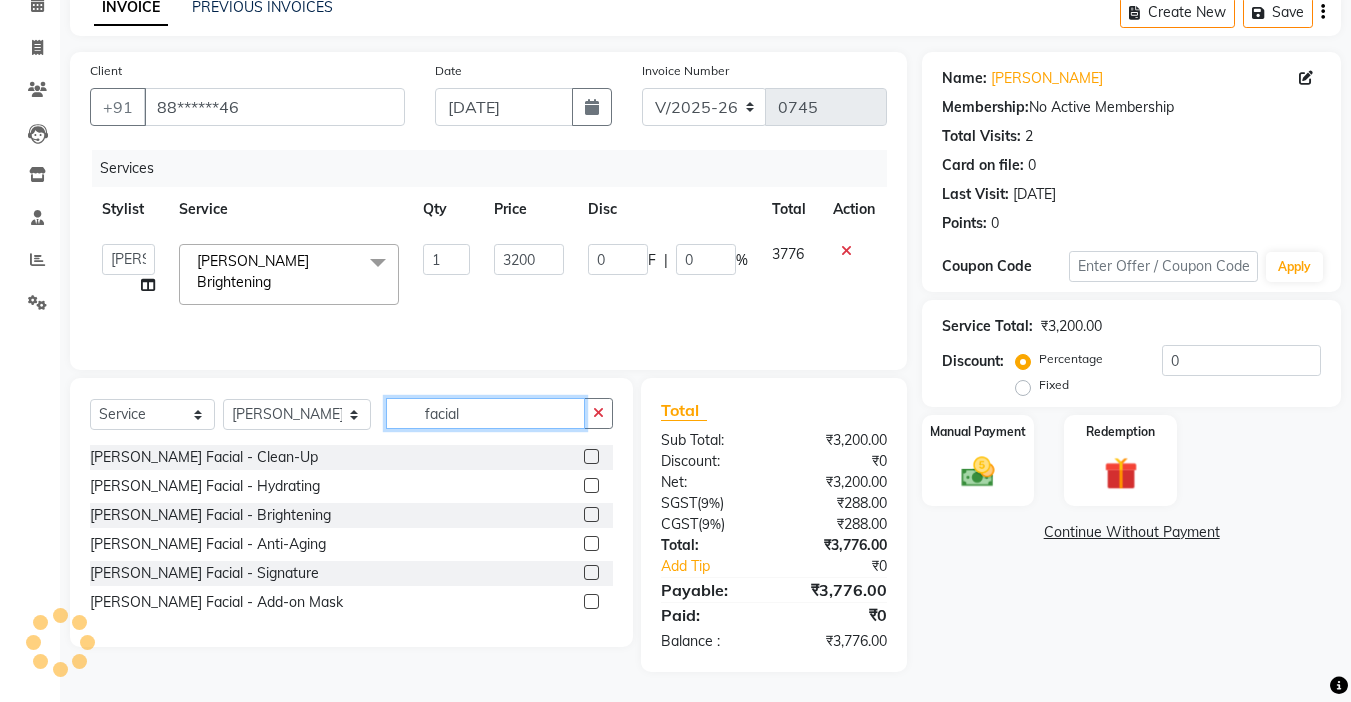 click on "facial" 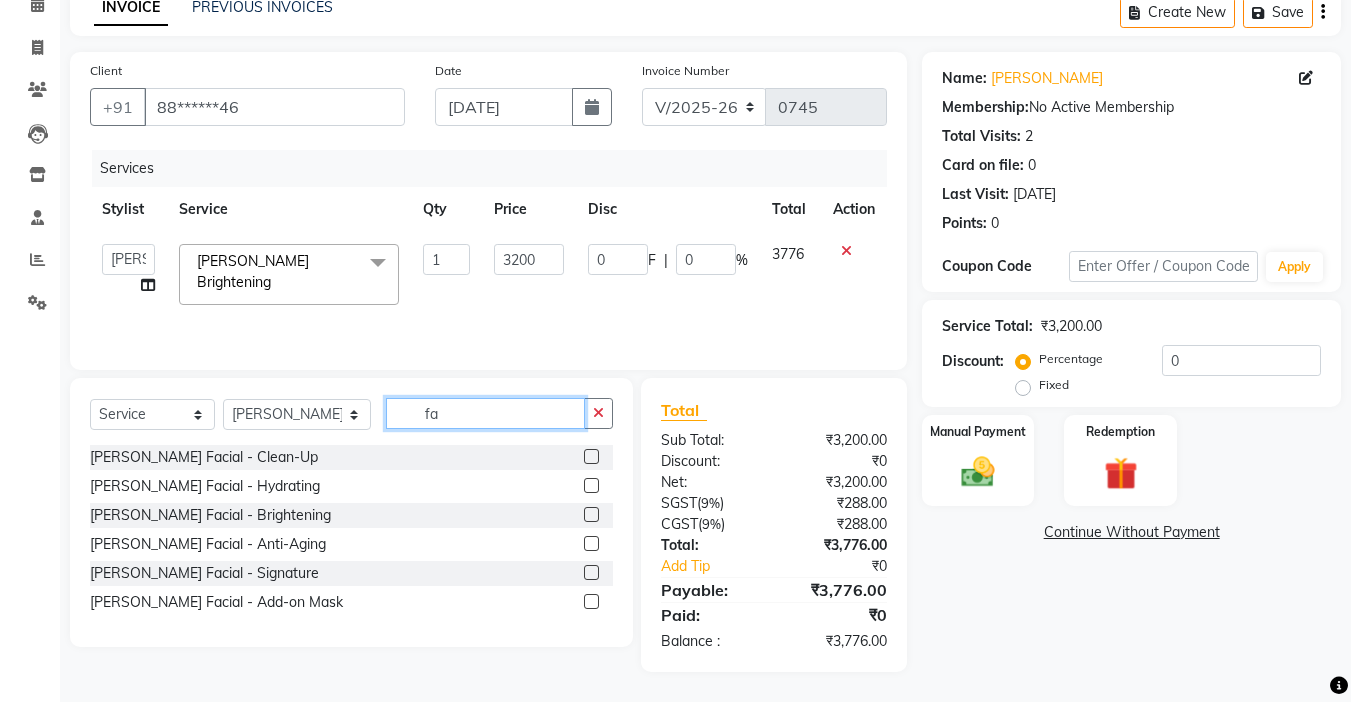 type on "f" 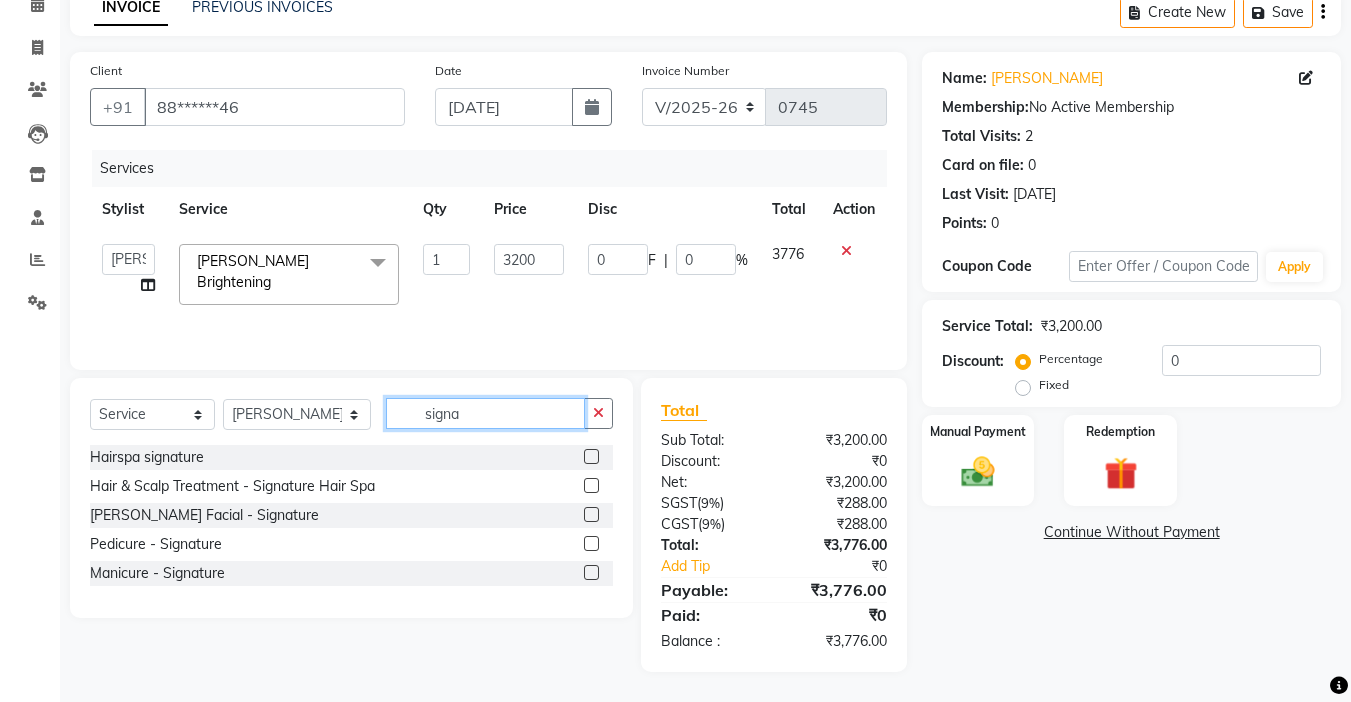 type on "signa" 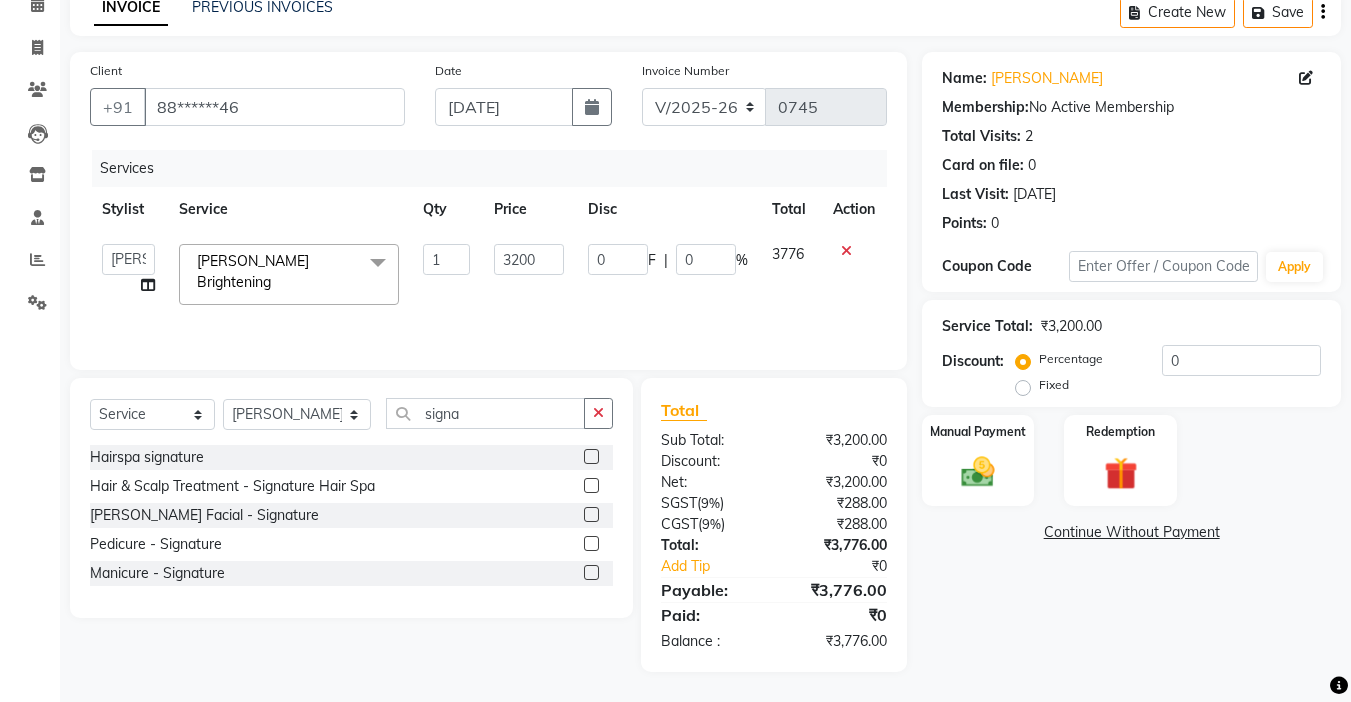 click 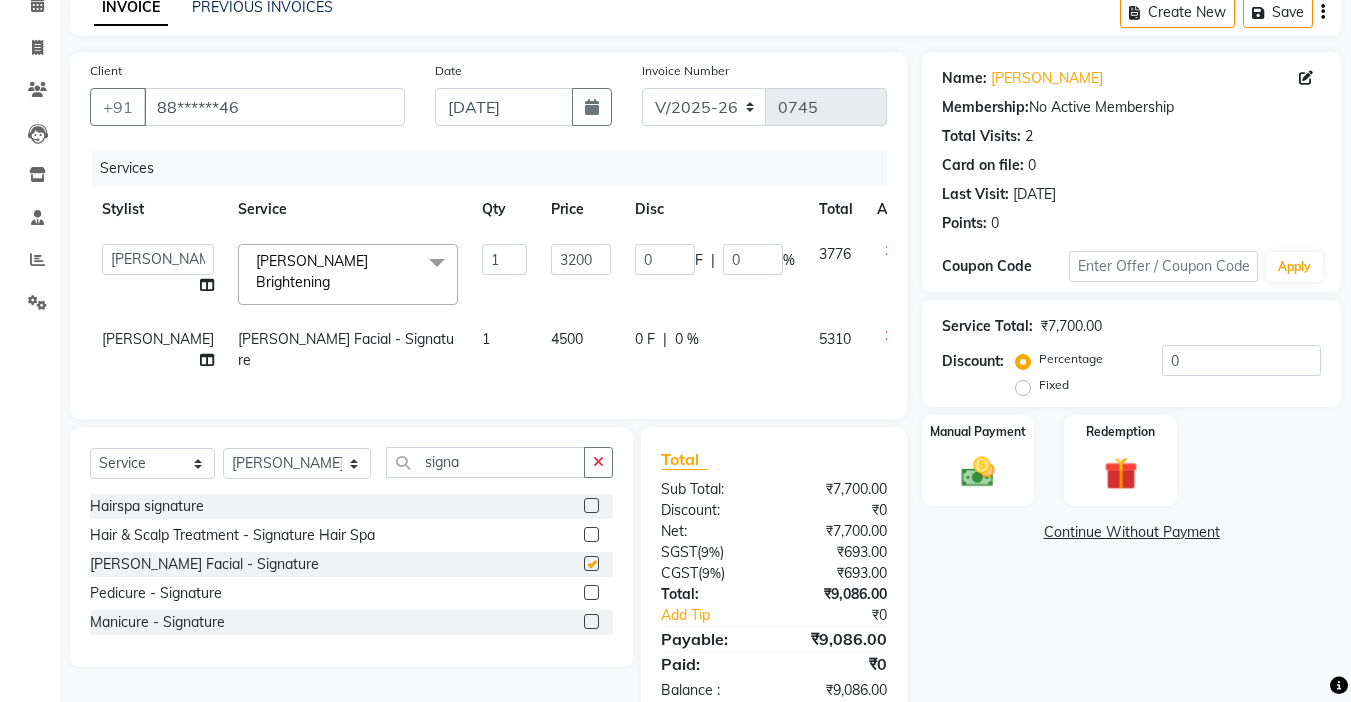 checkbox on "false" 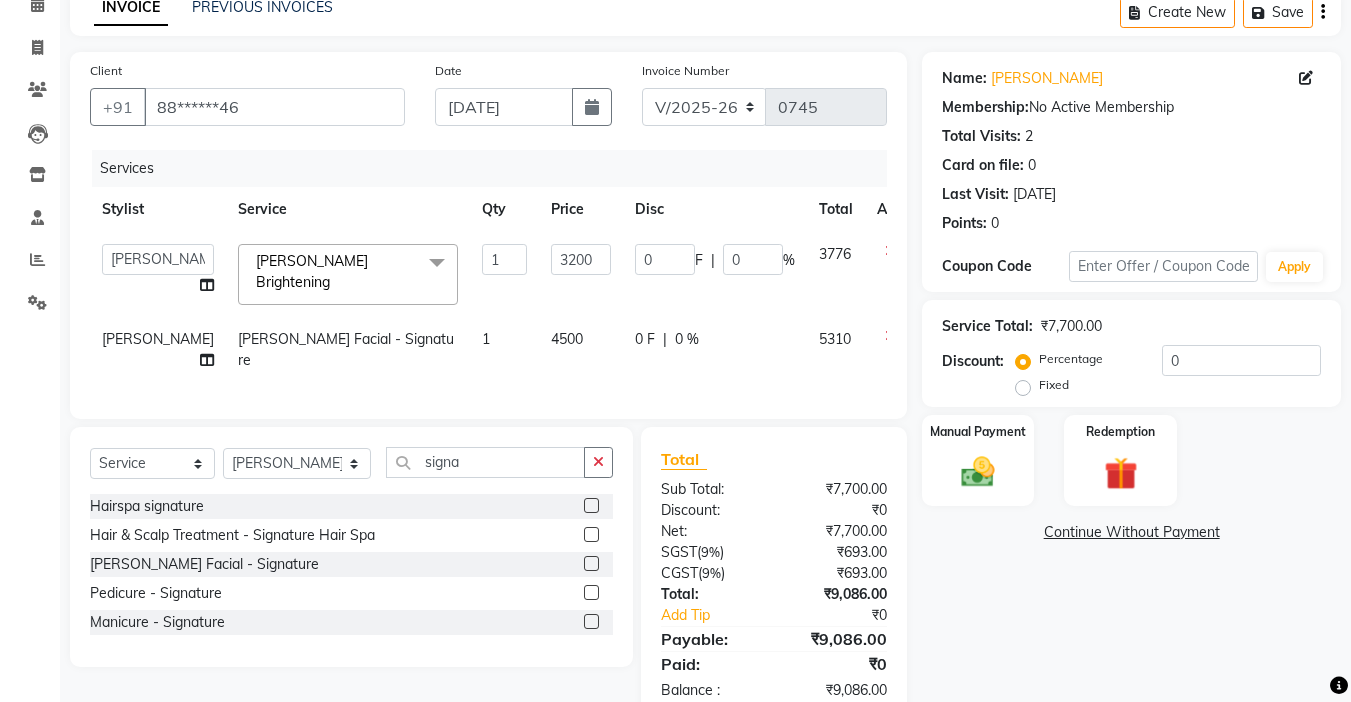 click 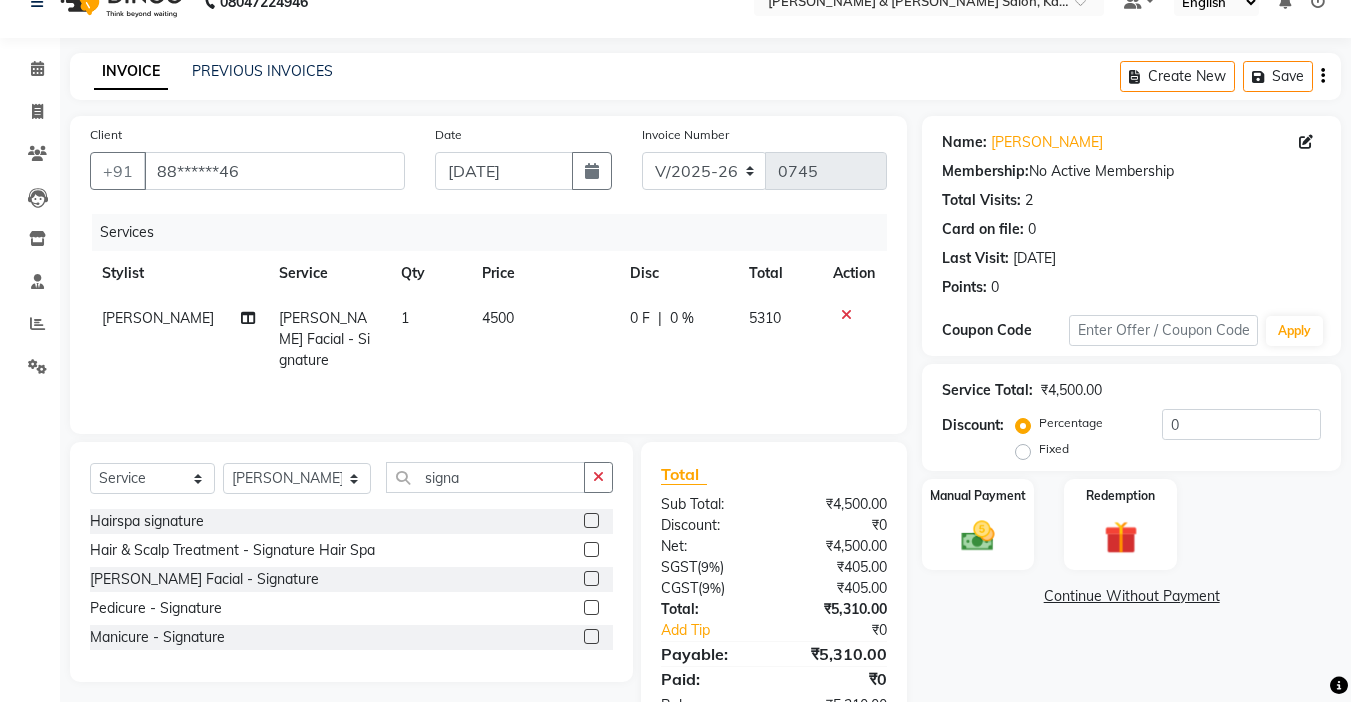scroll, scrollTop: 0, scrollLeft: 0, axis: both 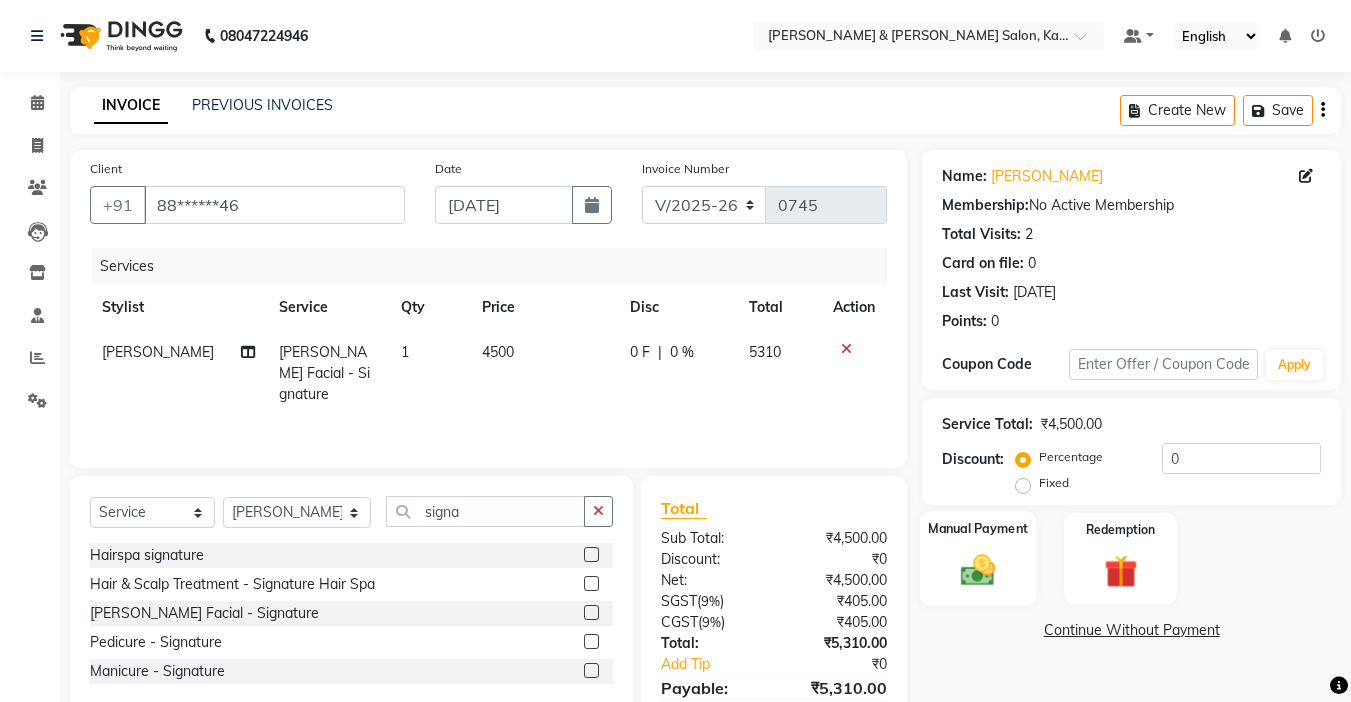 click 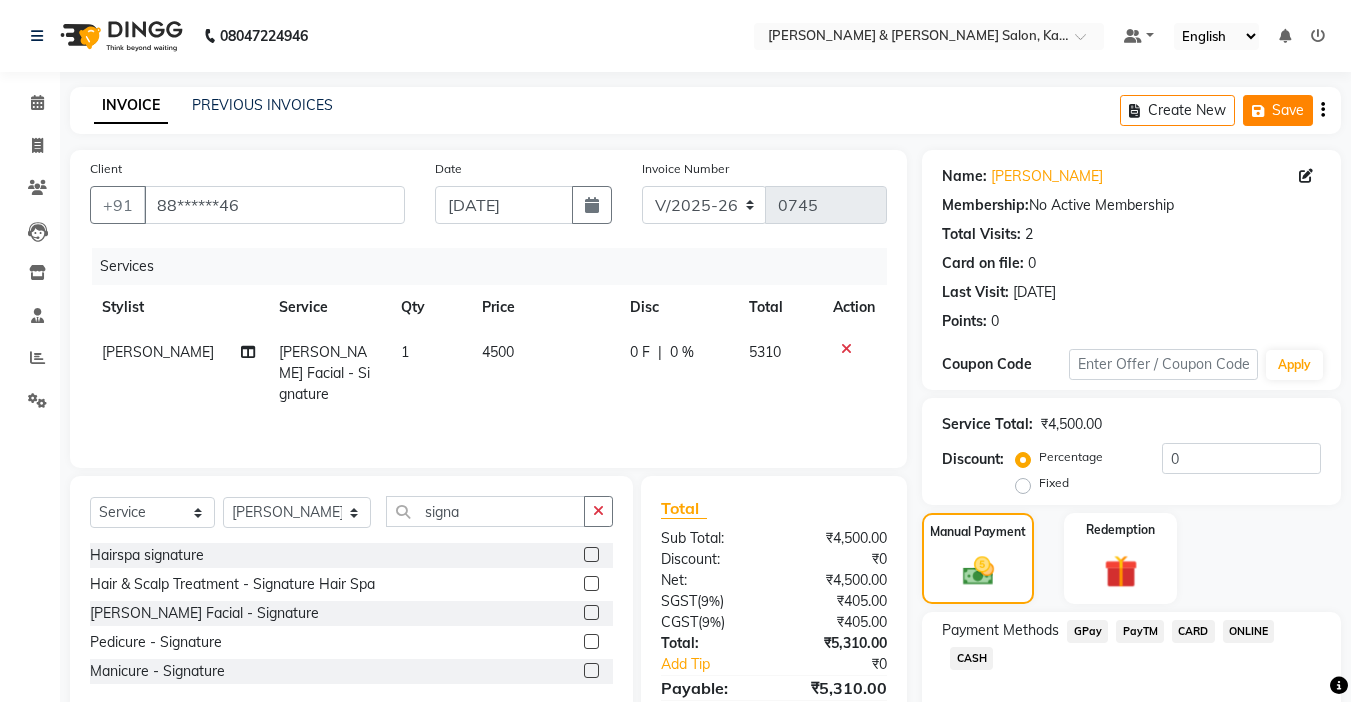 click 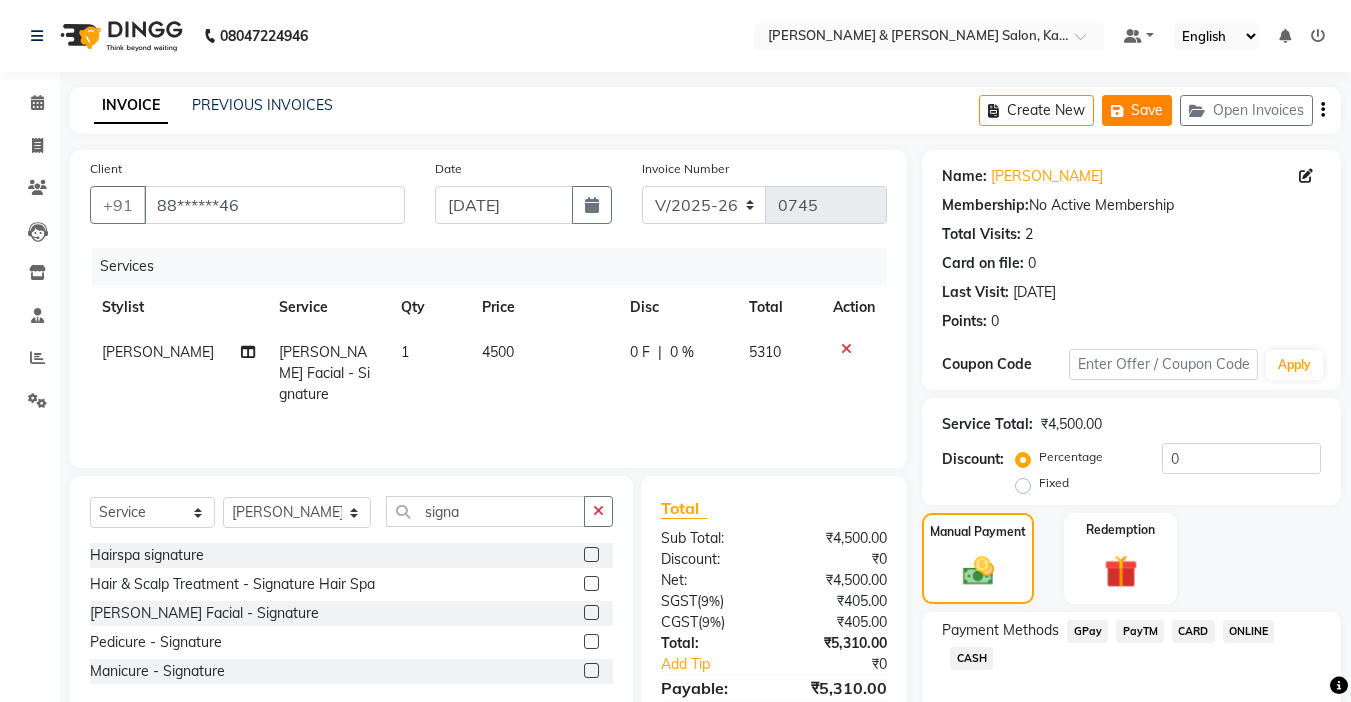 click on "Save" 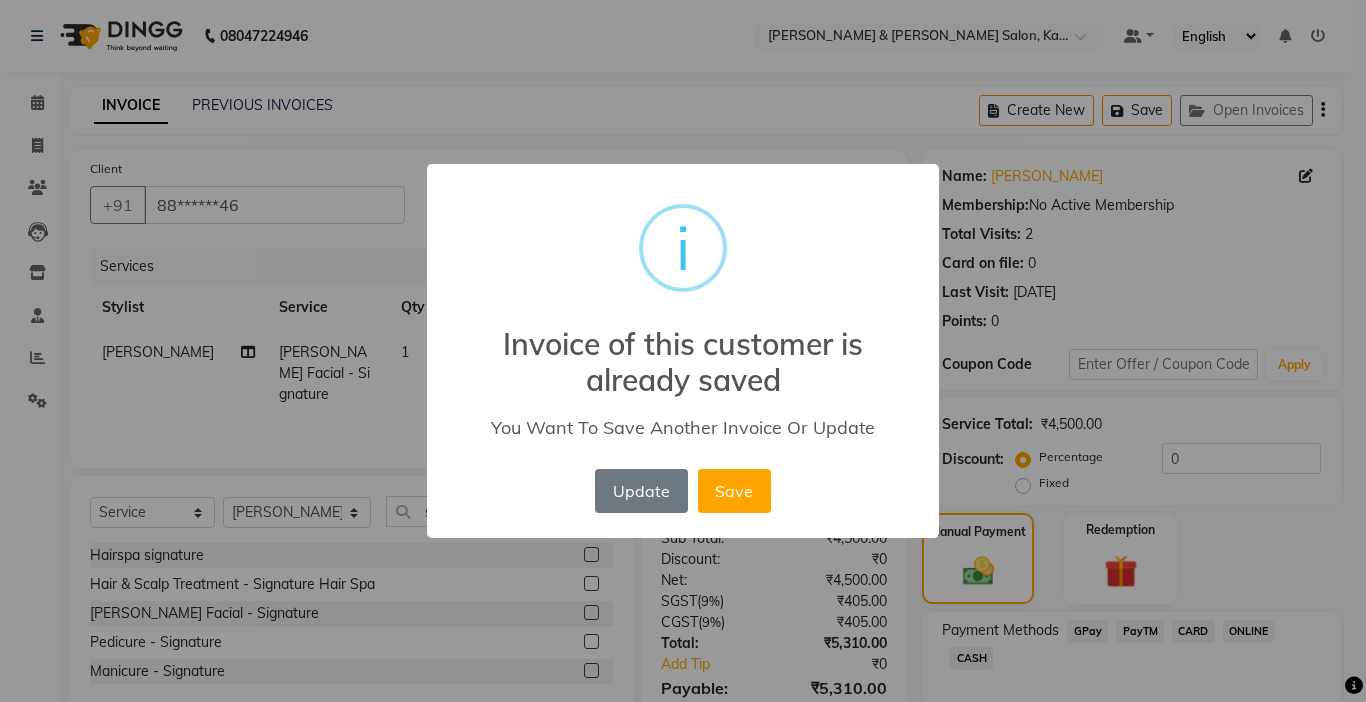 click on "× i Invoice of this customer is already saved You Want To Save Another Invoice Or Update Update No Save" at bounding box center (683, 351) 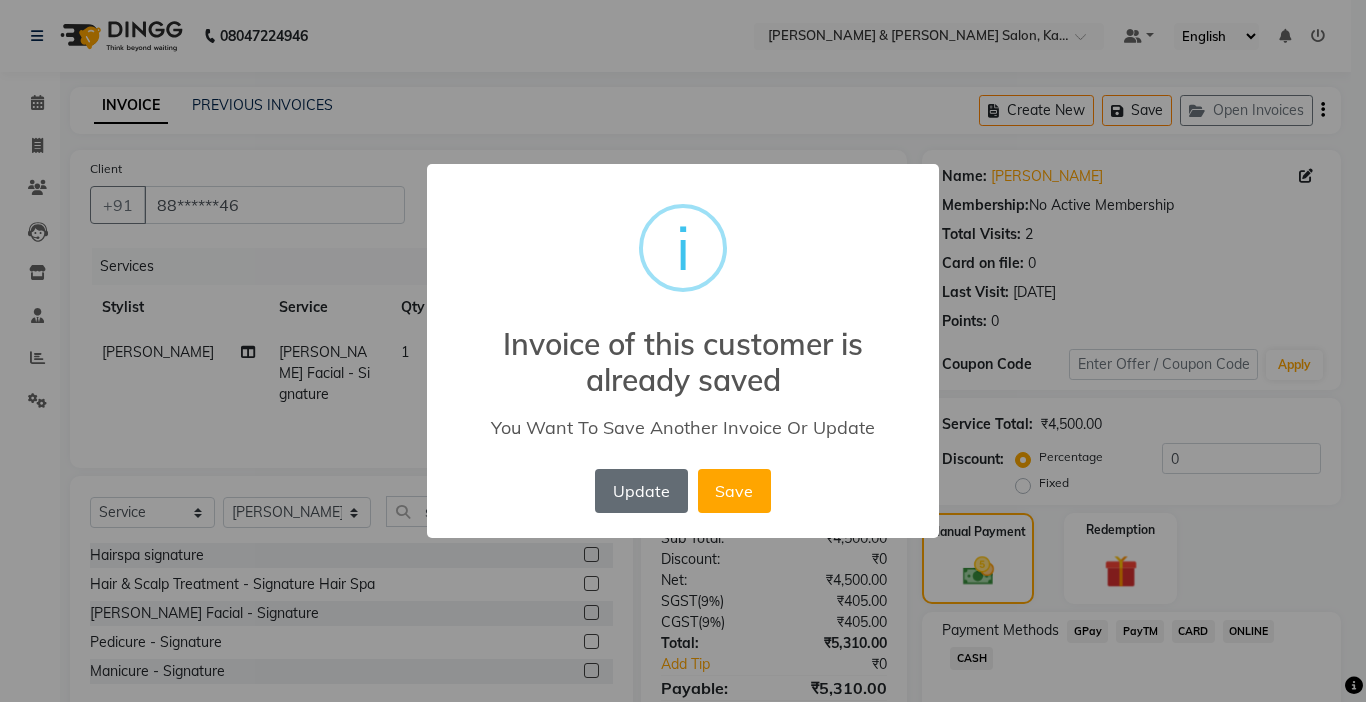 click on "Update" at bounding box center (641, 491) 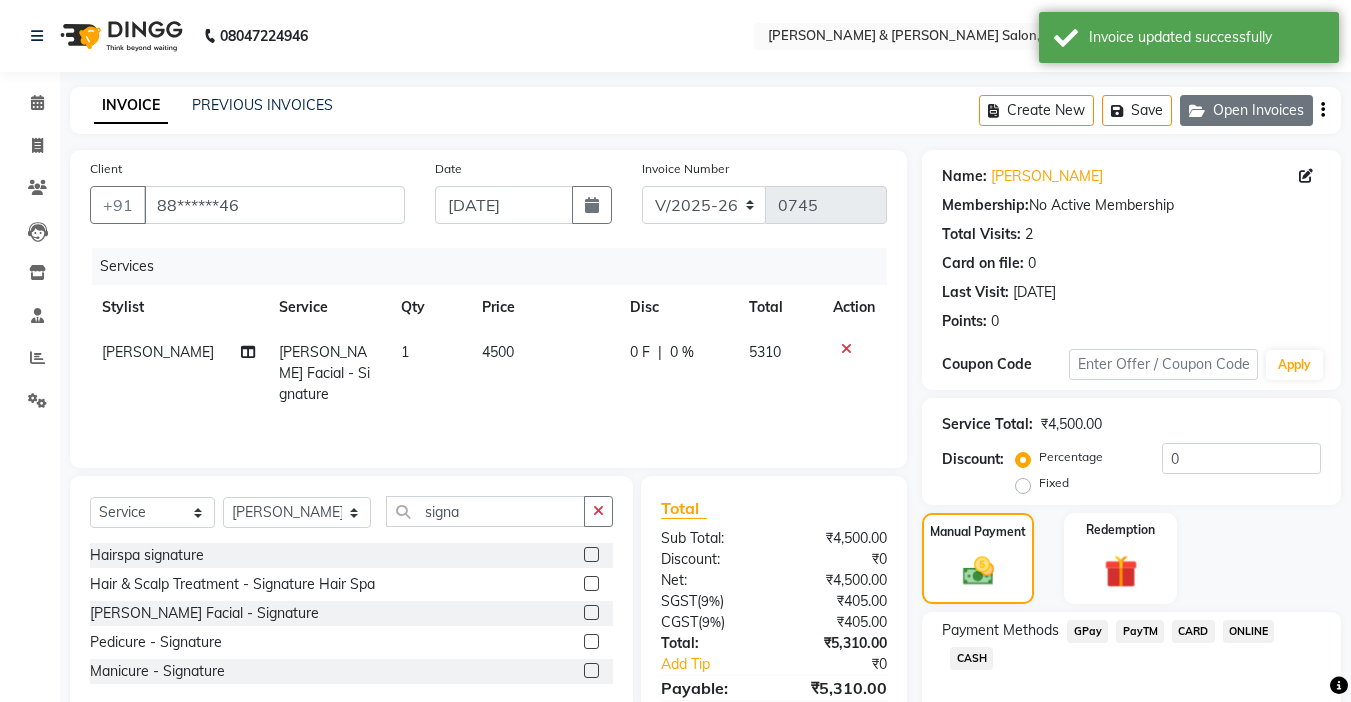 click on "Open Invoices" 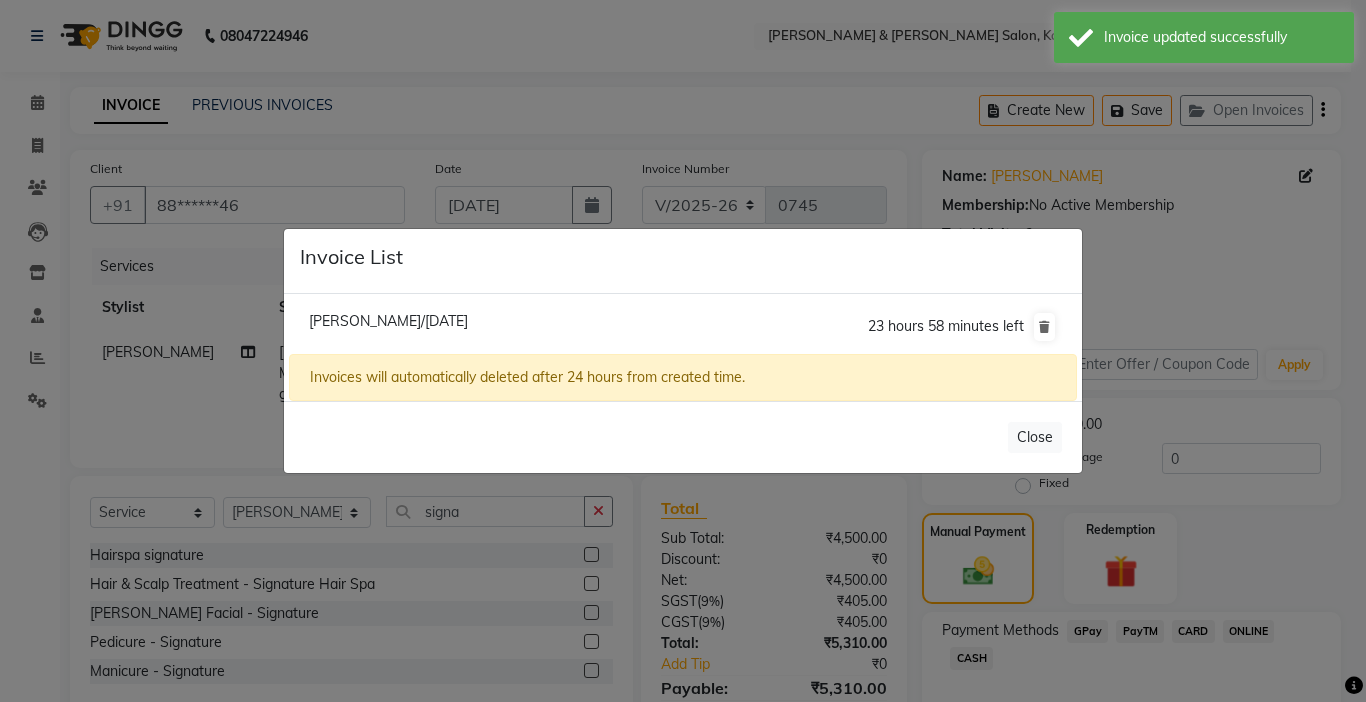 click on "Invoice List  Imran Khan/11 July 2025  23 hours 58 minutes left  Invoices will automatically deleted after 24 hours from created time.   Close" 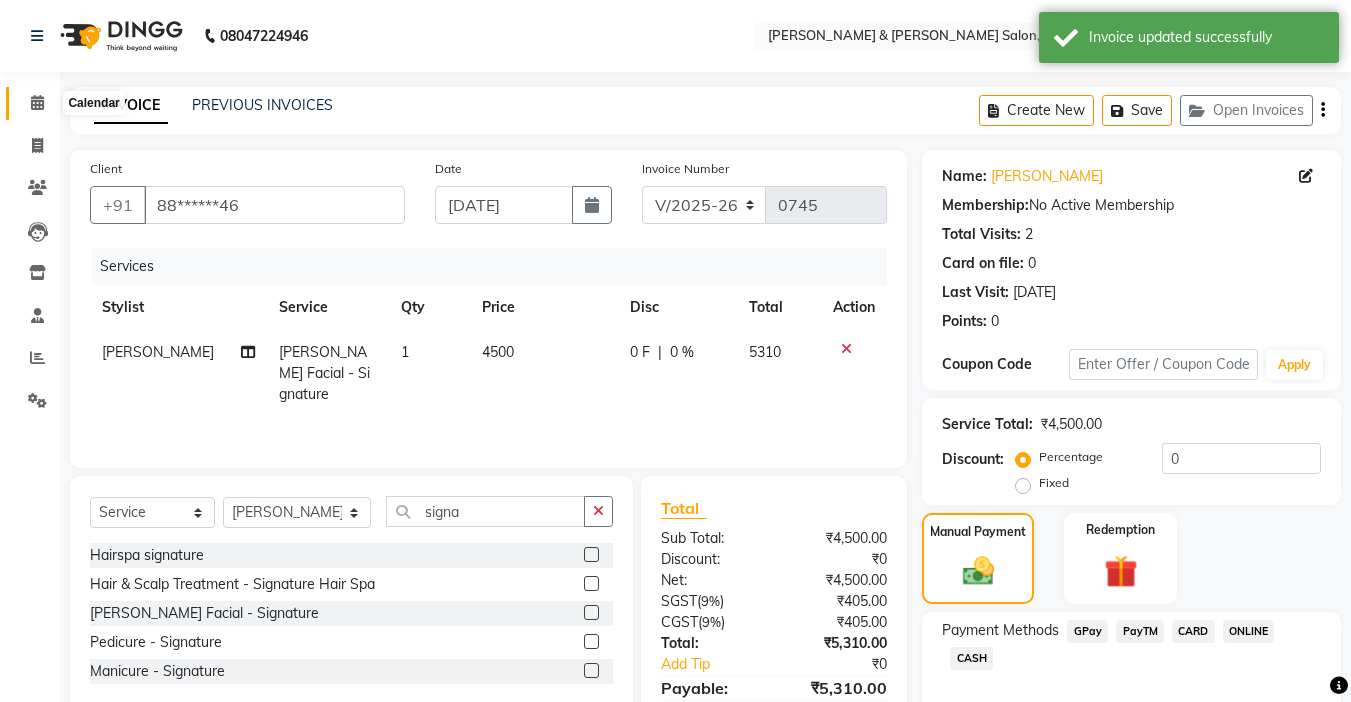 click 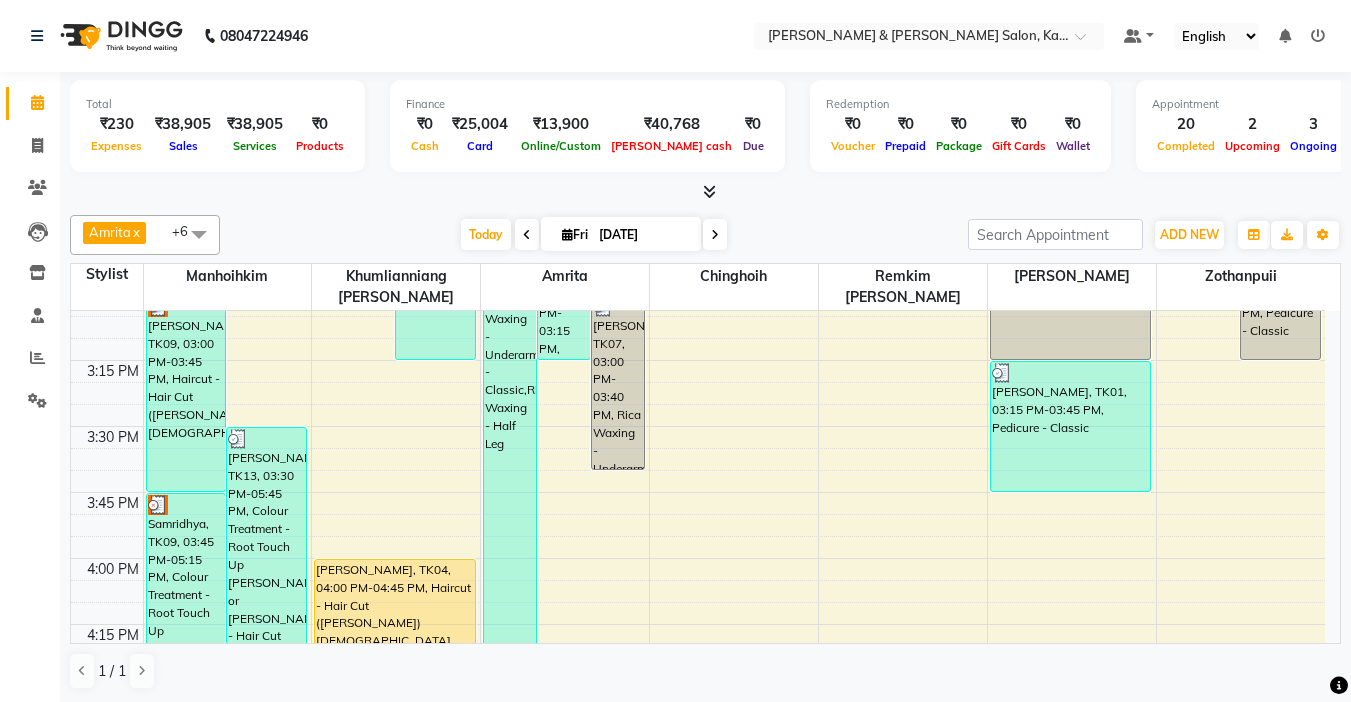 scroll, scrollTop: 1800, scrollLeft: 0, axis: vertical 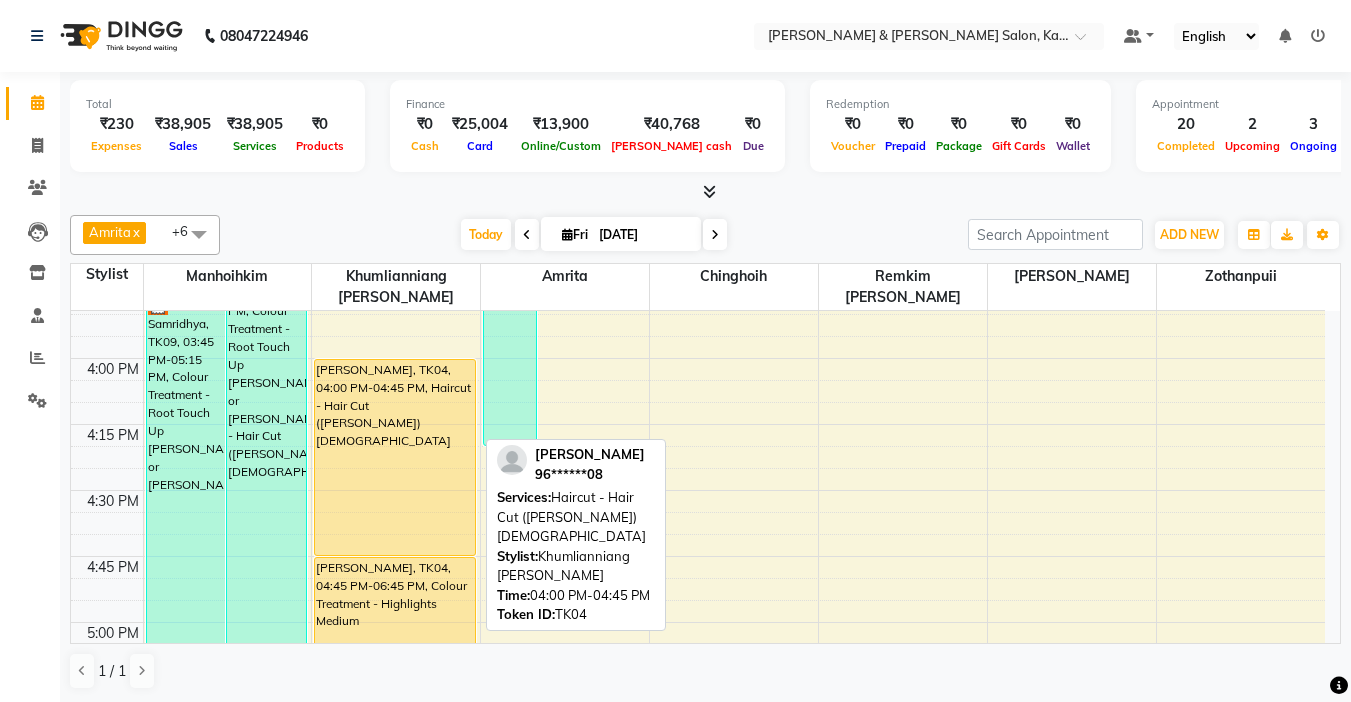 click on "[PERSON_NAME], TK04, 04:00 PM-04:45 PM, Haircut - Hair Cut ([PERSON_NAME]) [DEMOGRAPHIC_DATA]" at bounding box center [395, 457] 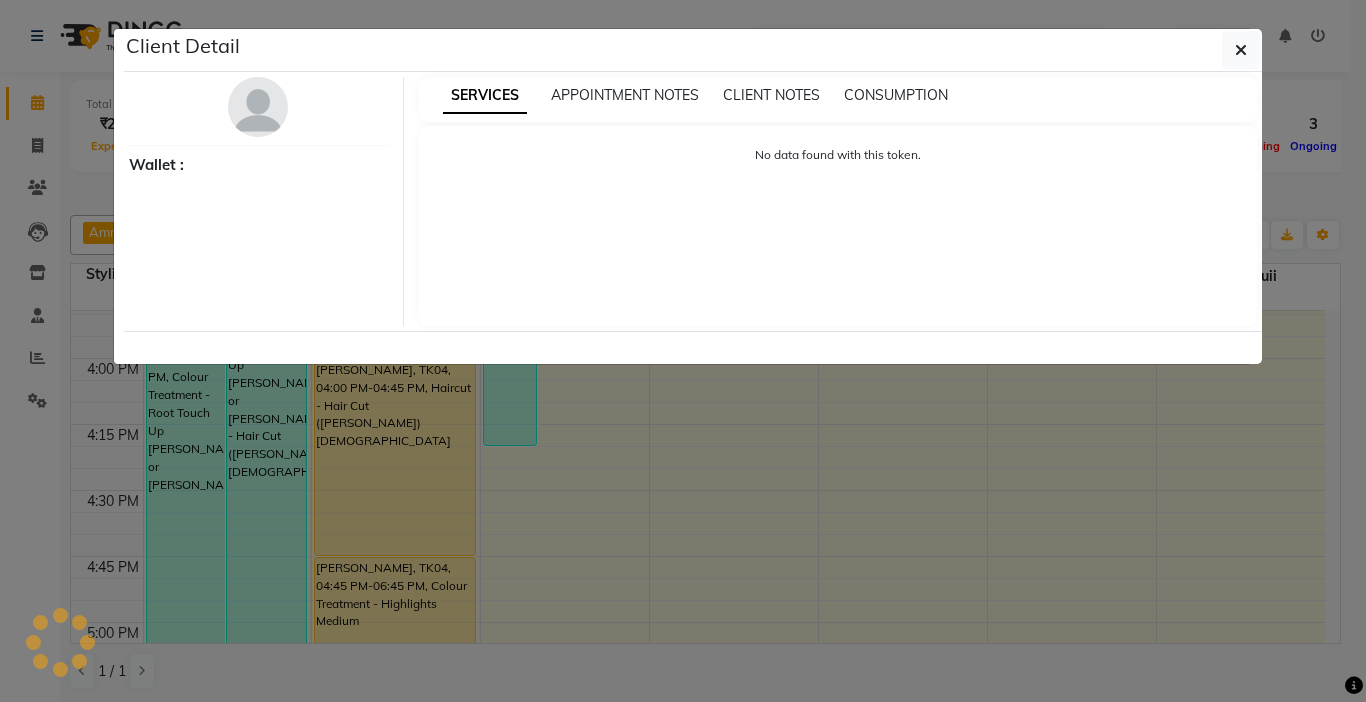 select on "1" 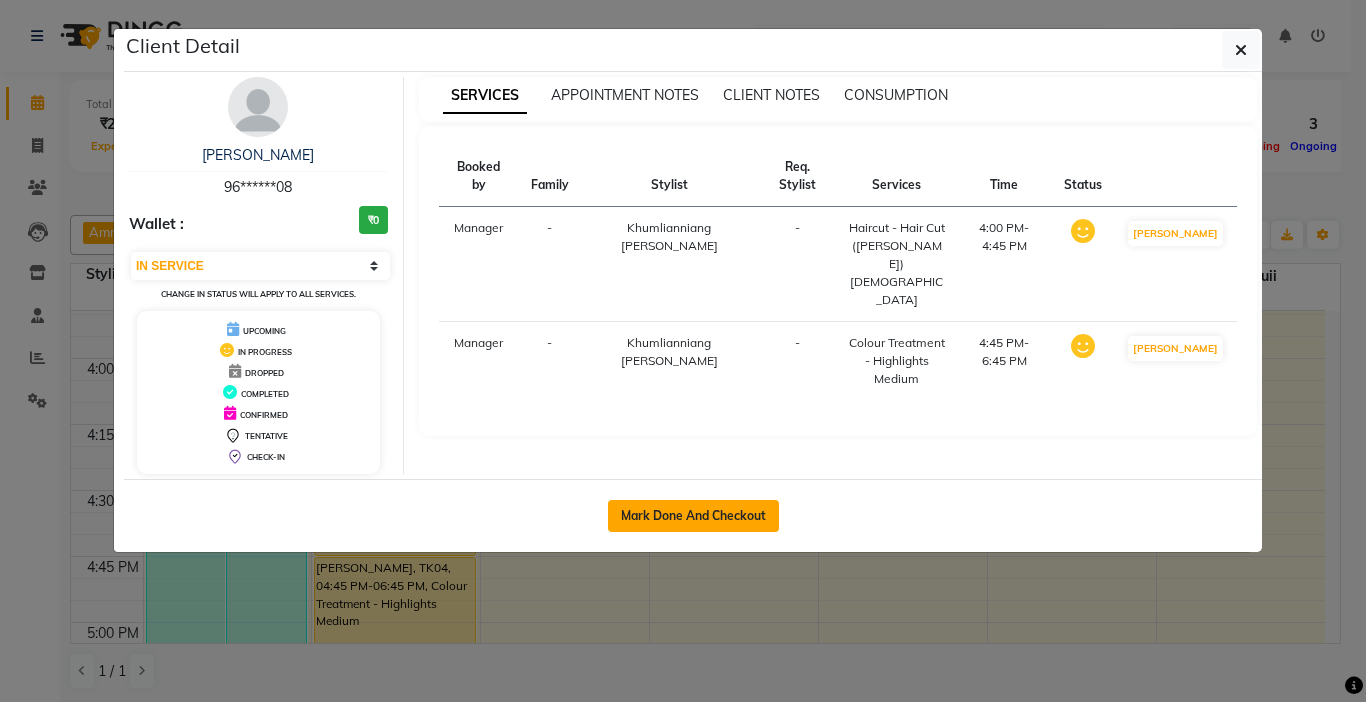 click on "Mark Done And Checkout" 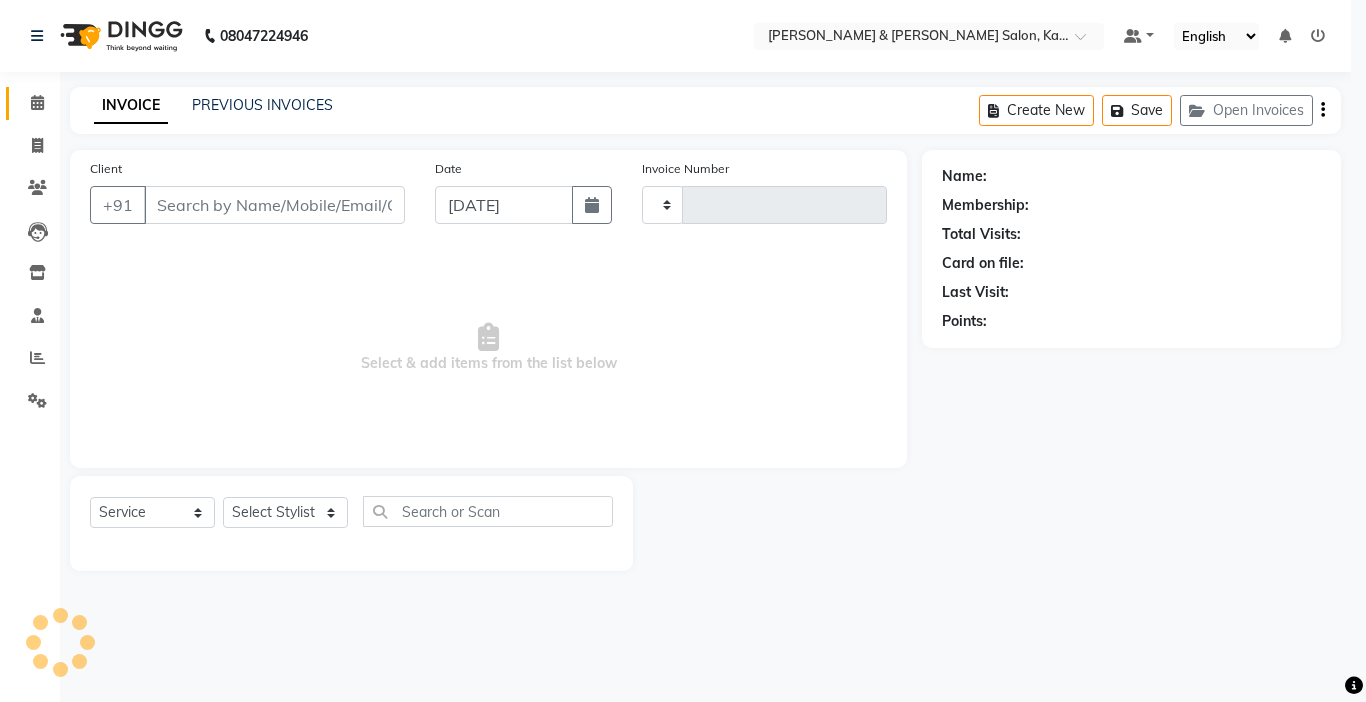 type on "0745" 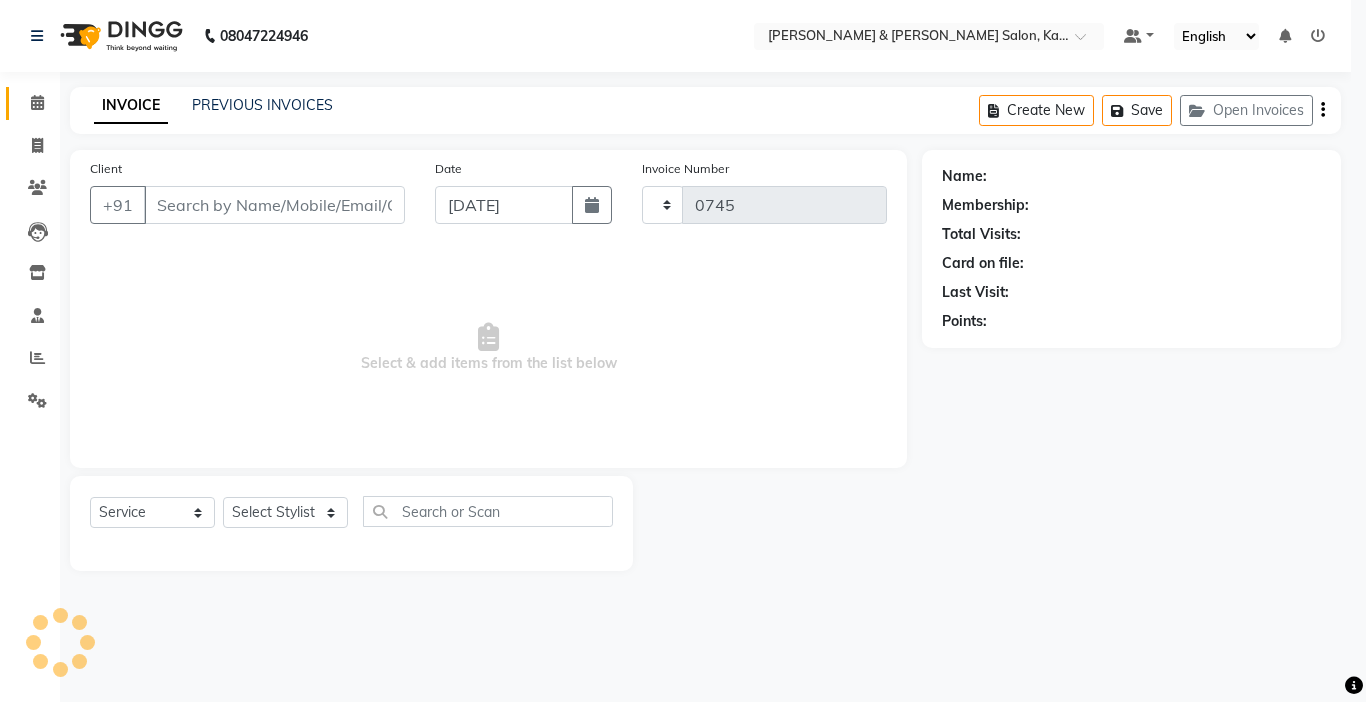 select on "7750" 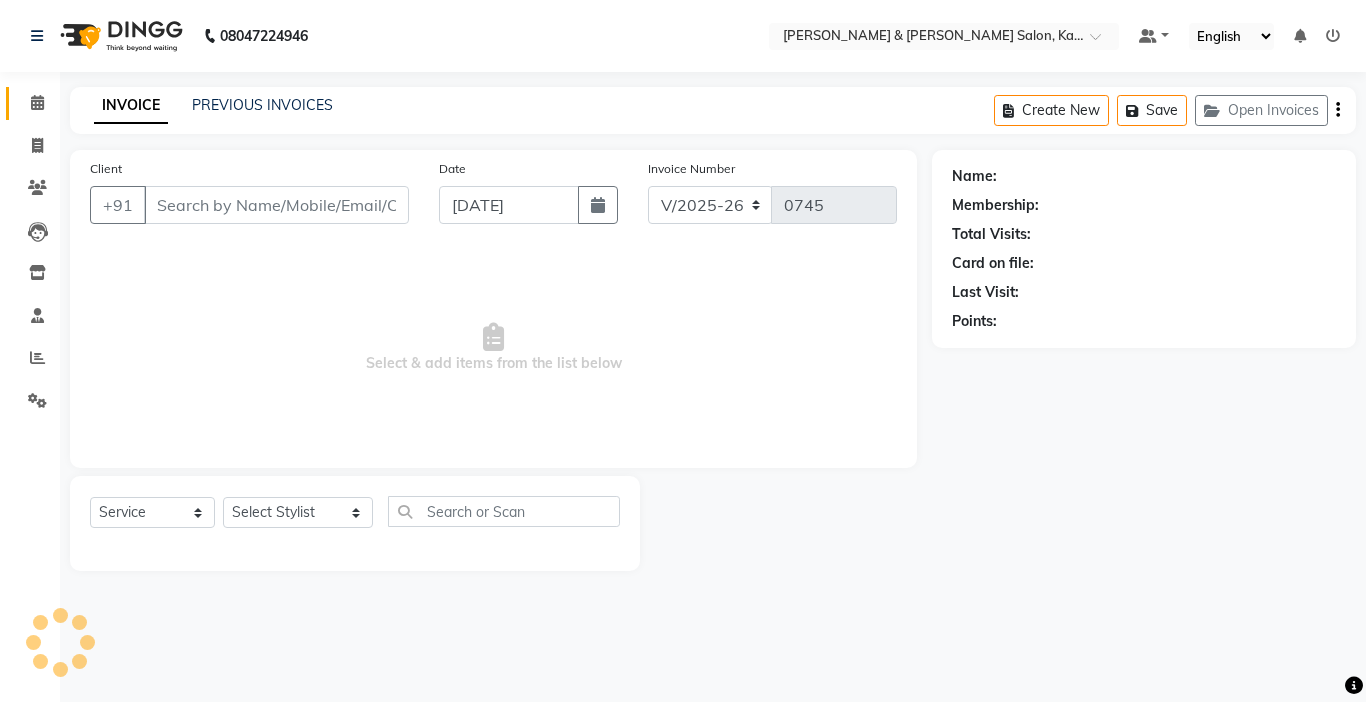 type on "96******08" 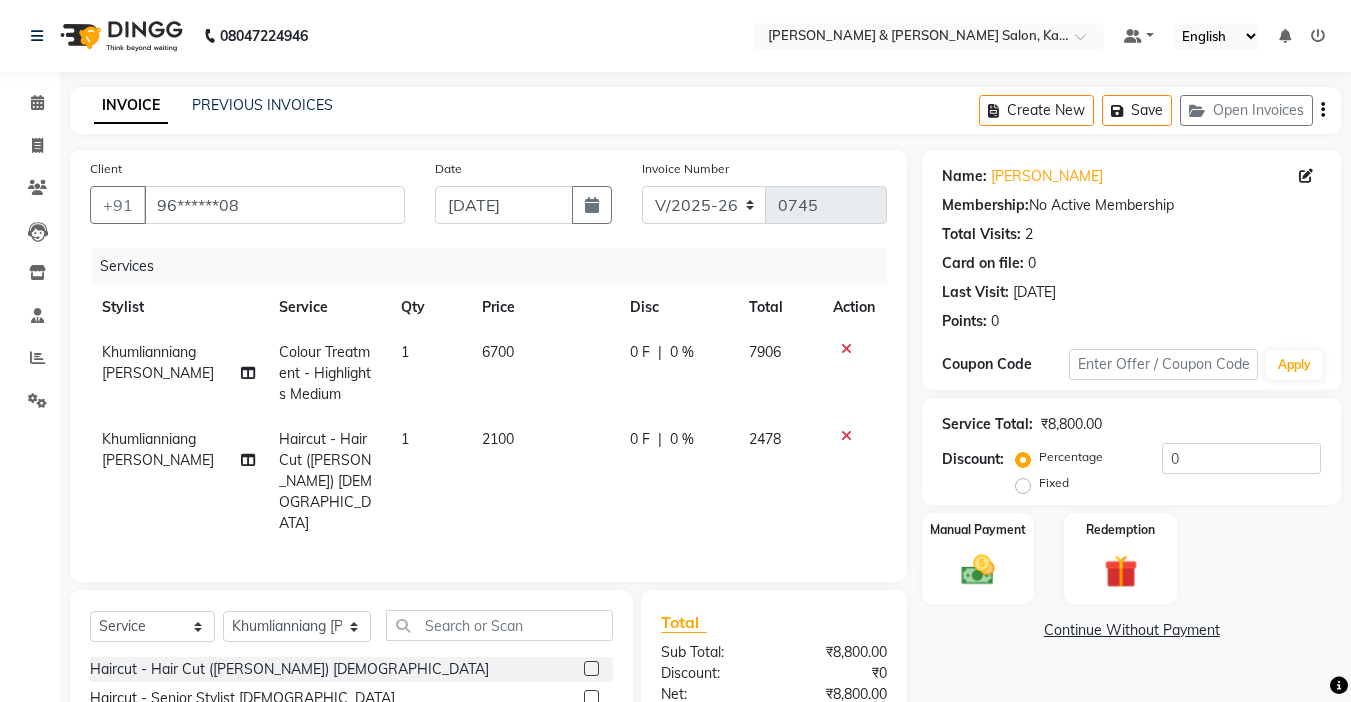click 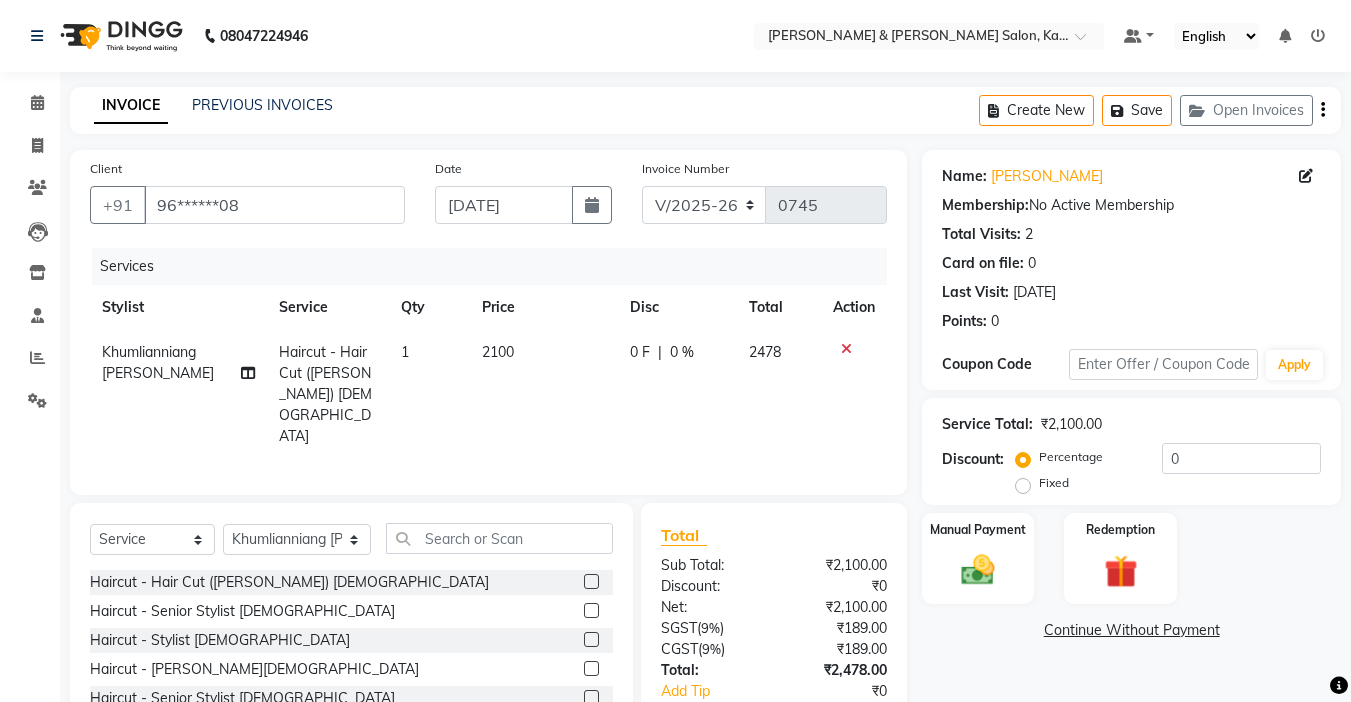 click on "Select  Service  Product  Membership  Package Voucher Prepaid Gift Card  Select Stylist Amrita Anna Boicy Chinghoih Khumlianniang Guite Linda Chingmuan Niang Manager Manhoihkim Protima Kami Remkim Tonsing Sonia vaiphei  Steve .mynlyanSonangaihte Zothanpuii Haircut - Hair Cut (Kim) Female  Haircut - Senior Stylist Female  Haircut - Stylist Female  Haircut - Kim Male  Haircut - Senior Stylist Male  Haircut - Stylist Male  Hairspa signature  Intense treatment   Janssen cleanup  Janssen Brightening  Haircut - Niang Male  Hair Cut (Niang) Female  Beard trim  Nose wax rica   uper lip wax  chin wax  Blowdry - Stylist  Blowdry - Short  Blowdry - Medium  Blowdry - Long  Blowdry - Shampoo, Conditioning & Blastdry  Blowdry - Very long   Styling with Heated Tools - Short  Styling with Heated Tools - Medium  Styling with Heated Tools - Long  Hair Updo  Hair & Scalp Treatment - Signature Hair Spa  Hair & Scalp Treatment - Intense Treatment  Hair & Scalp Treatment - Instant conditioning  Olaplex Standalone  - Short  Opi" 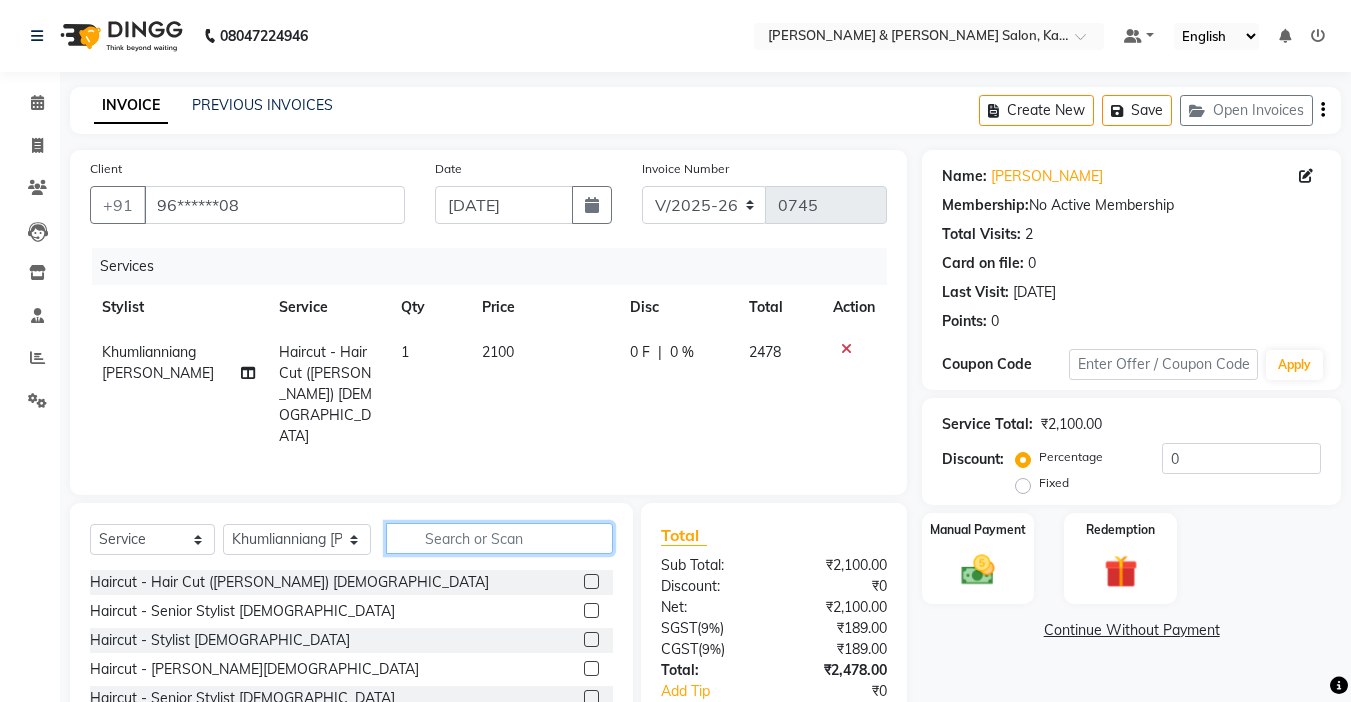 click 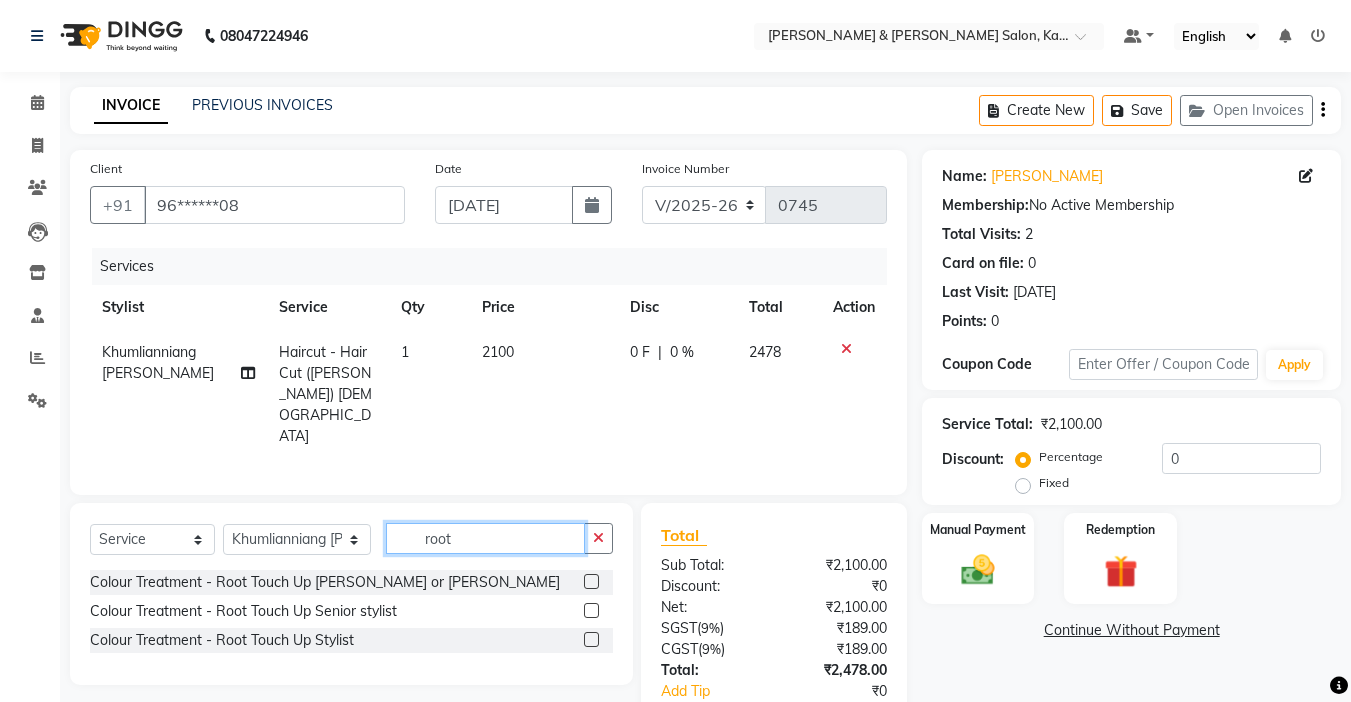 type on "root" 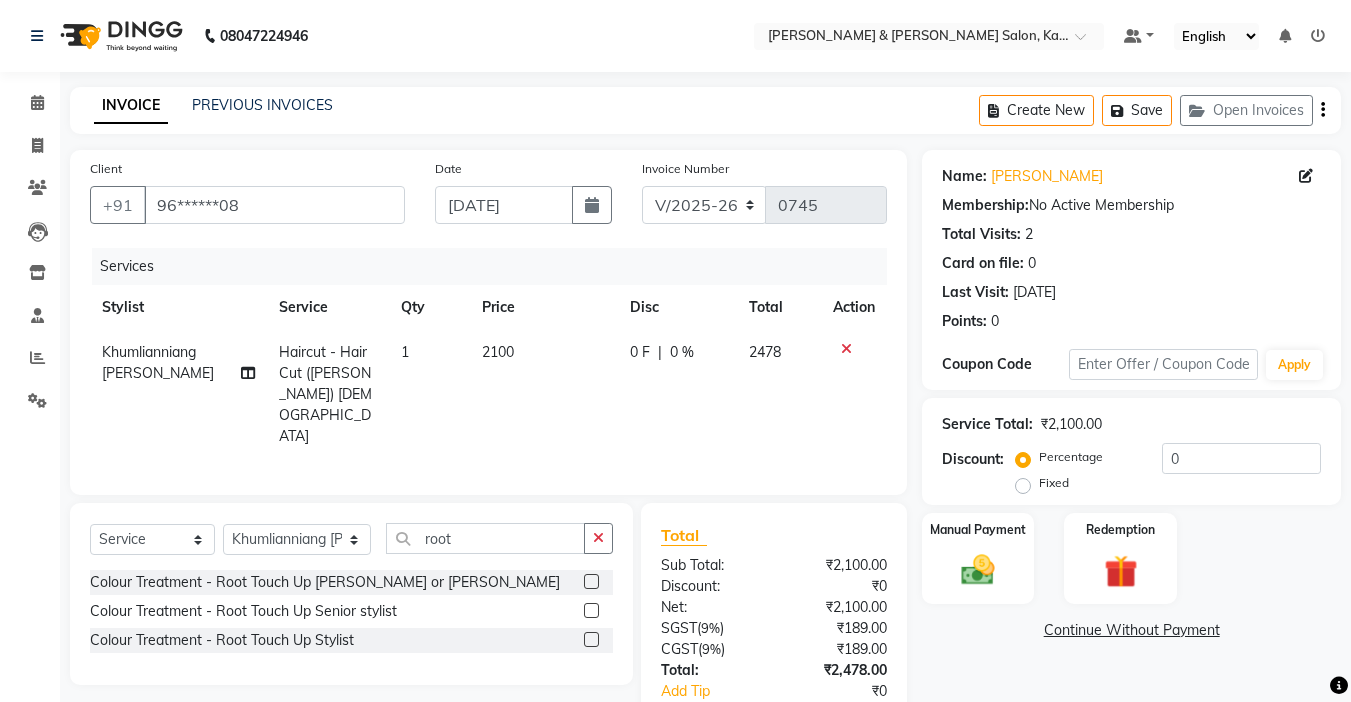 click 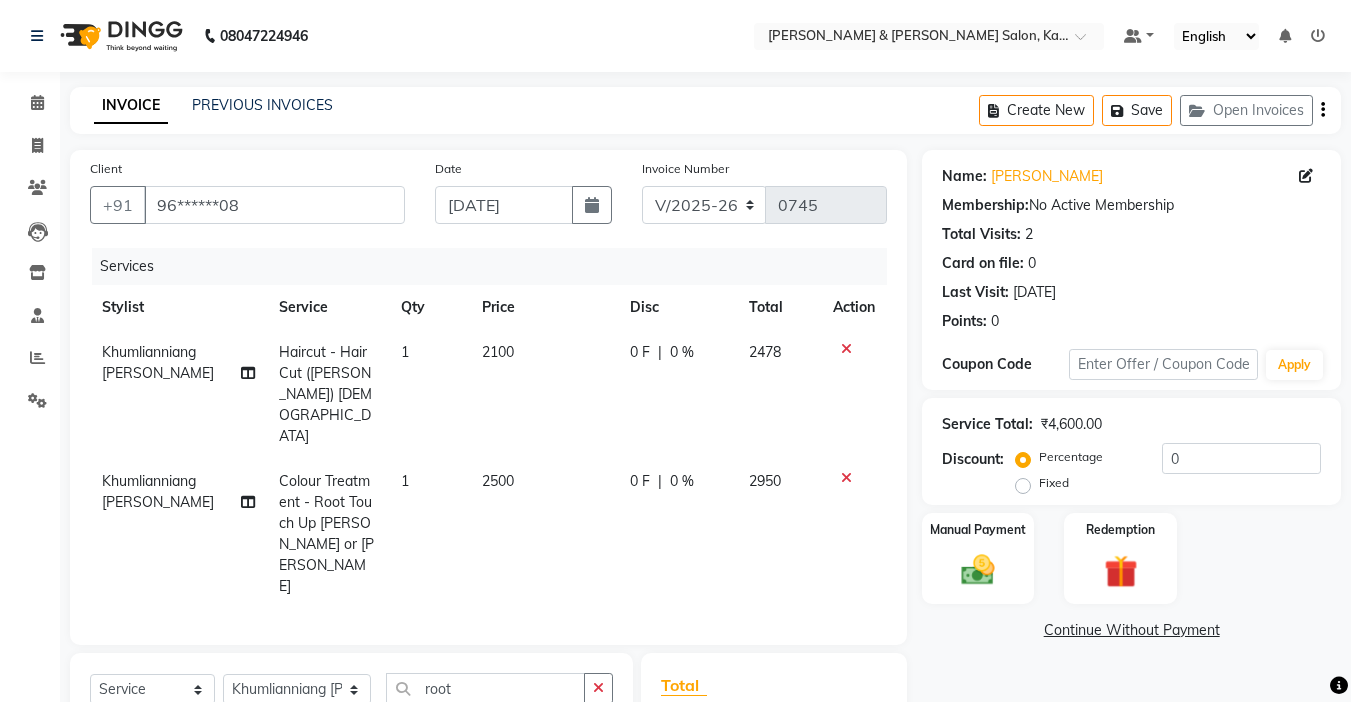 checkbox on "false" 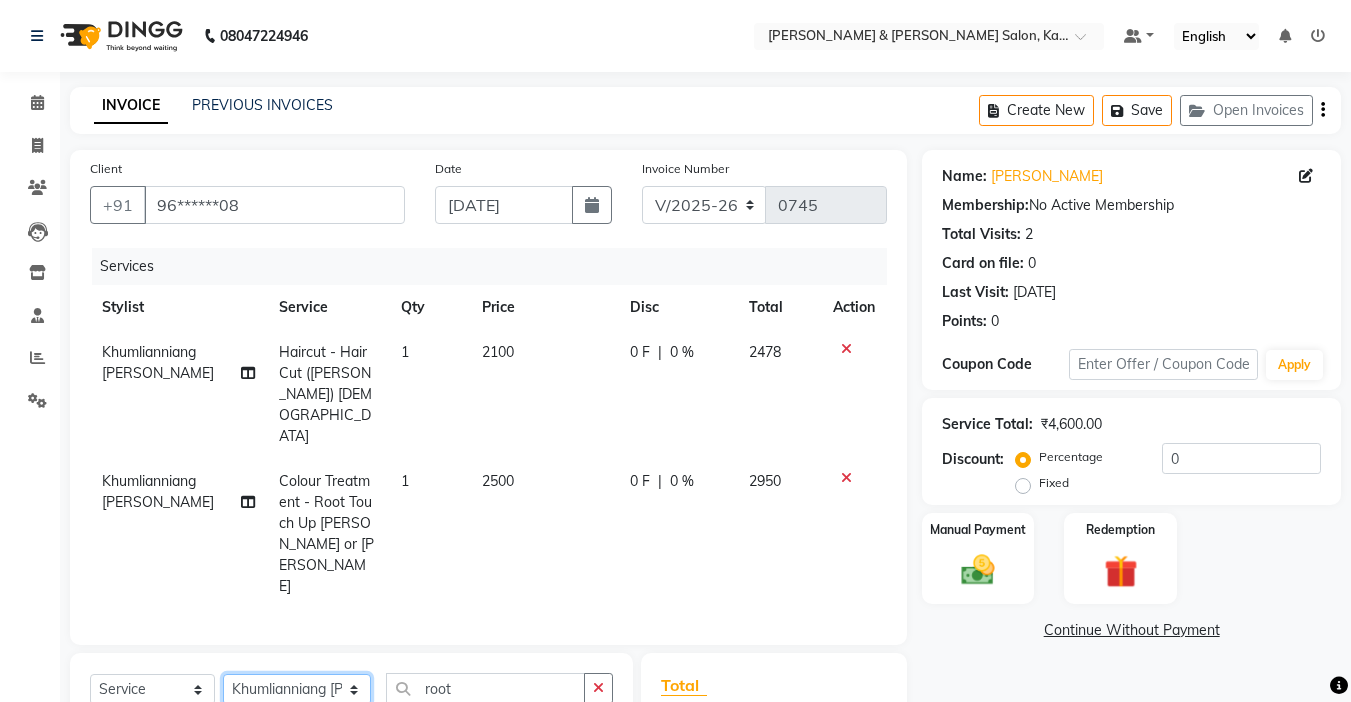 click on "Select Stylist Amrita [PERSON_NAME] [PERSON_NAME] Chingmuan [PERSON_NAME] Manager Manhoihkim [PERSON_NAME] [PERSON_NAME] Remkim [PERSON_NAME] [PERSON_NAME] .mynlyanSonangaihte Zothanpuii" 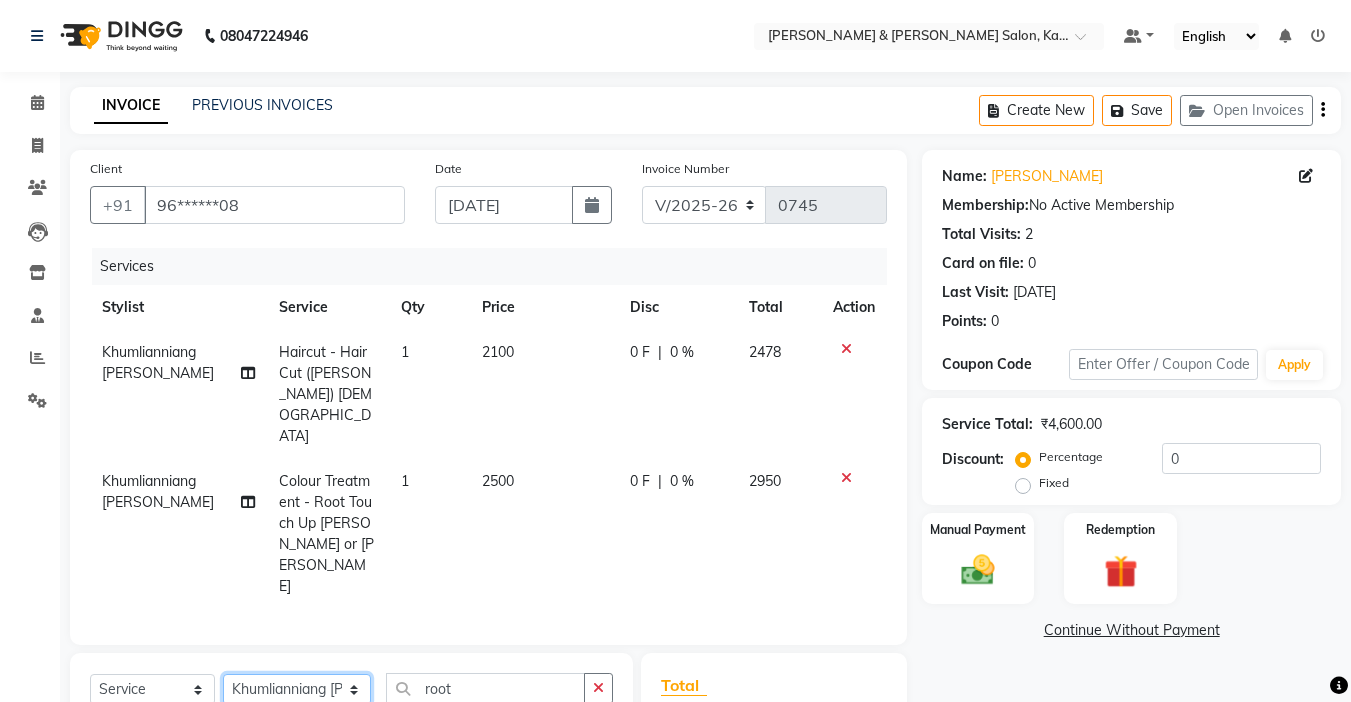 select on "83708" 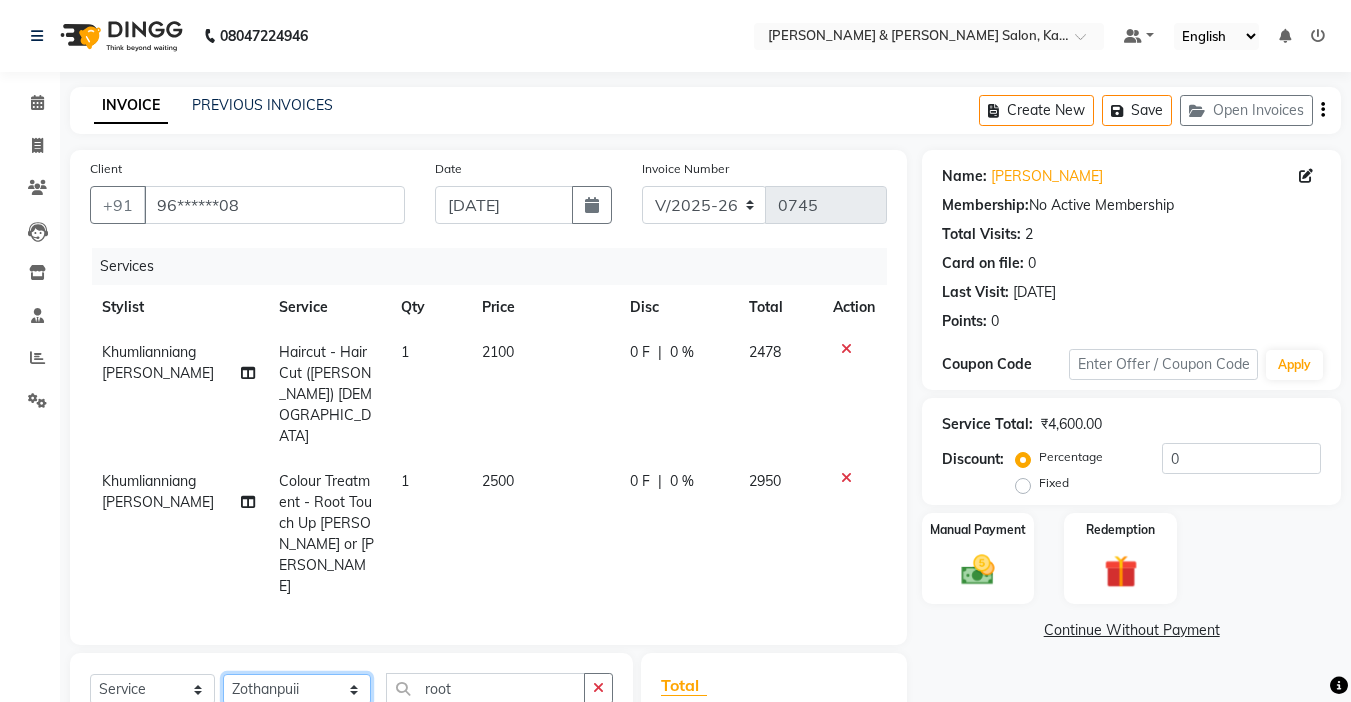 click on "Select Stylist Amrita [PERSON_NAME] [PERSON_NAME] Chingmuan [PERSON_NAME] Manager Manhoihkim [PERSON_NAME] [PERSON_NAME] Remkim [PERSON_NAME] [PERSON_NAME] .mynlyanSonangaihte Zothanpuii" 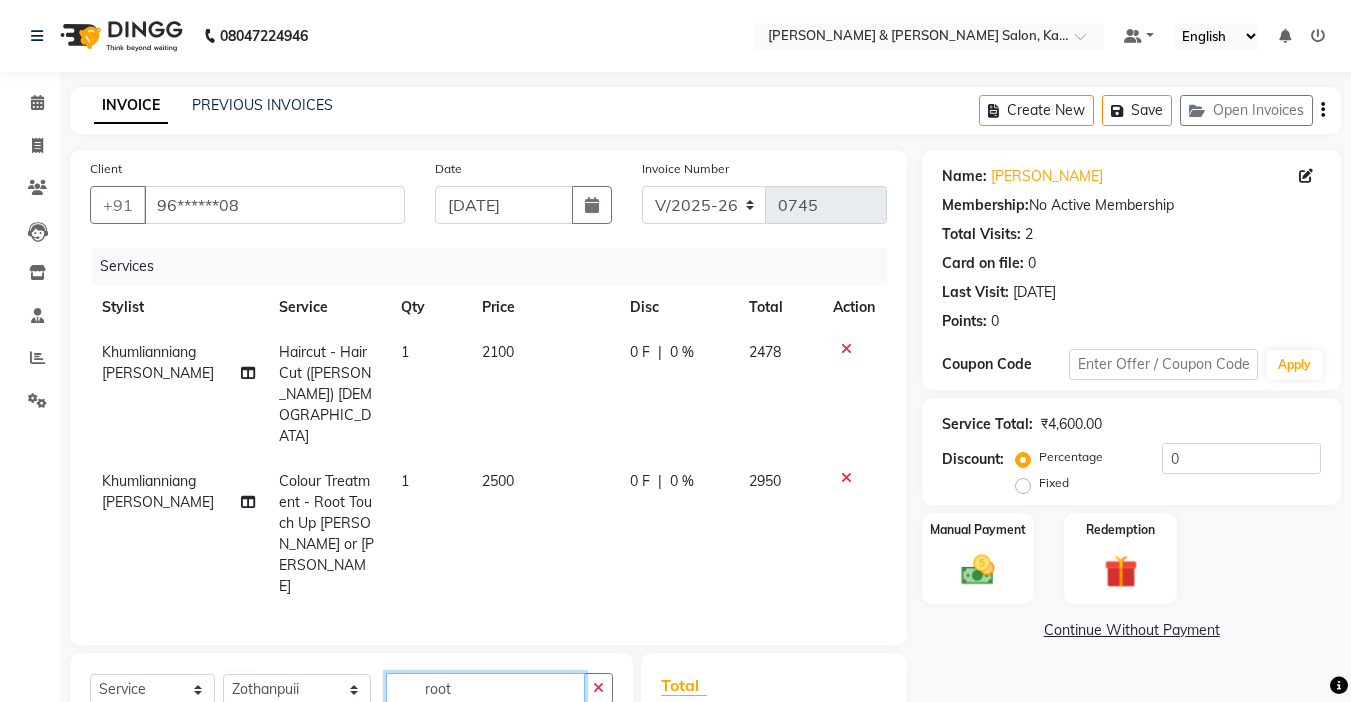 click on "root" 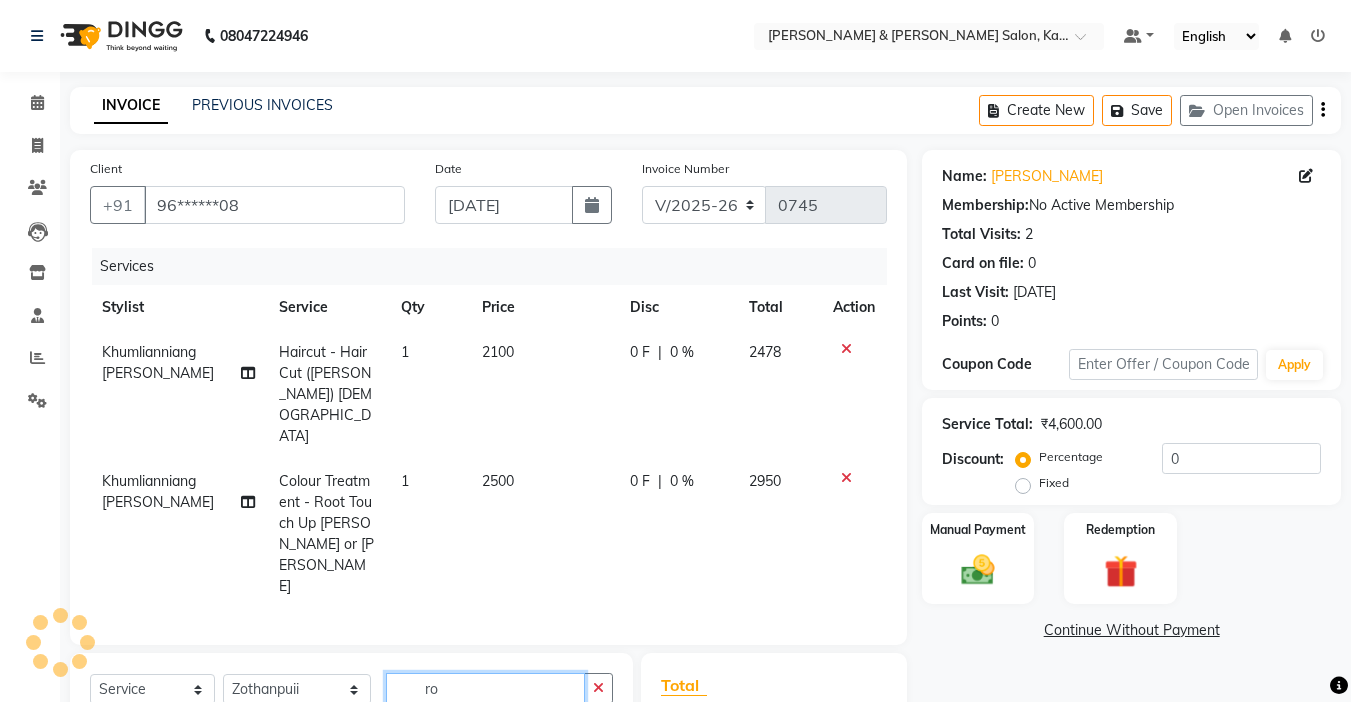 type on "r" 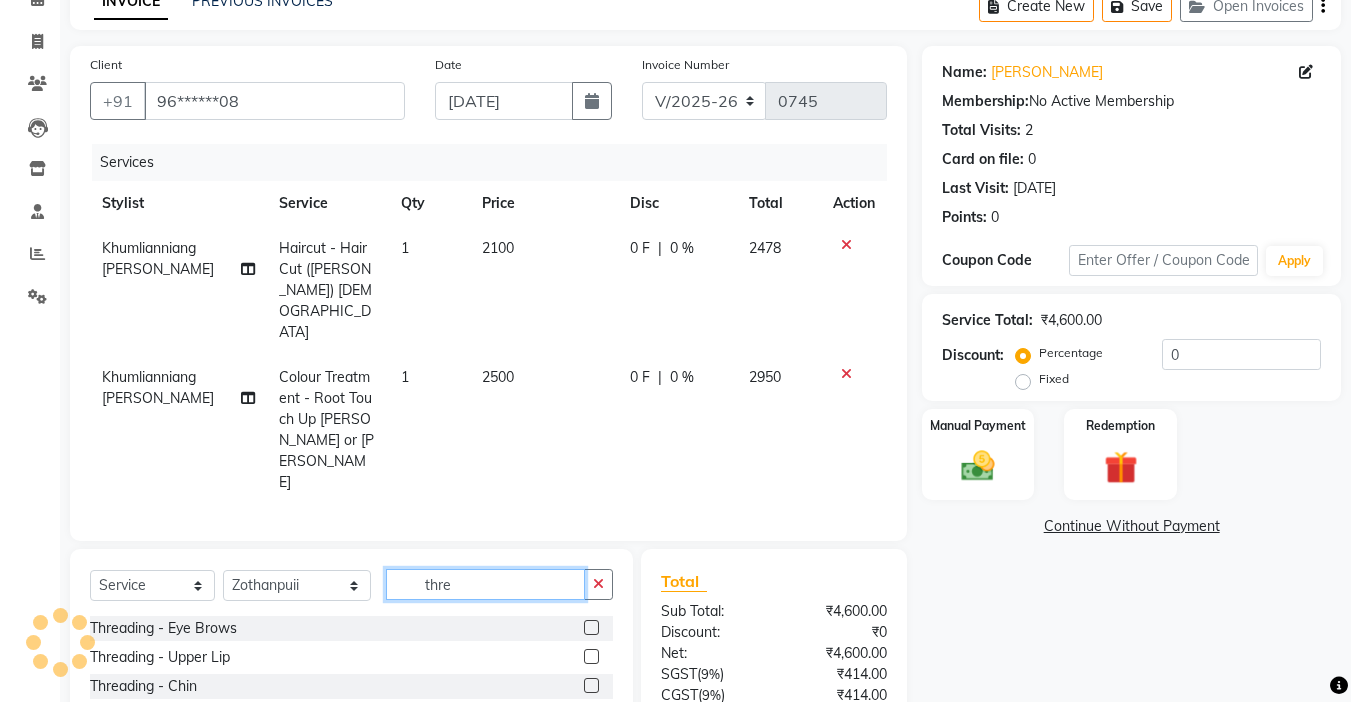 scroll, scrollTop: 200, scrollLeft: 0, axis: vertical 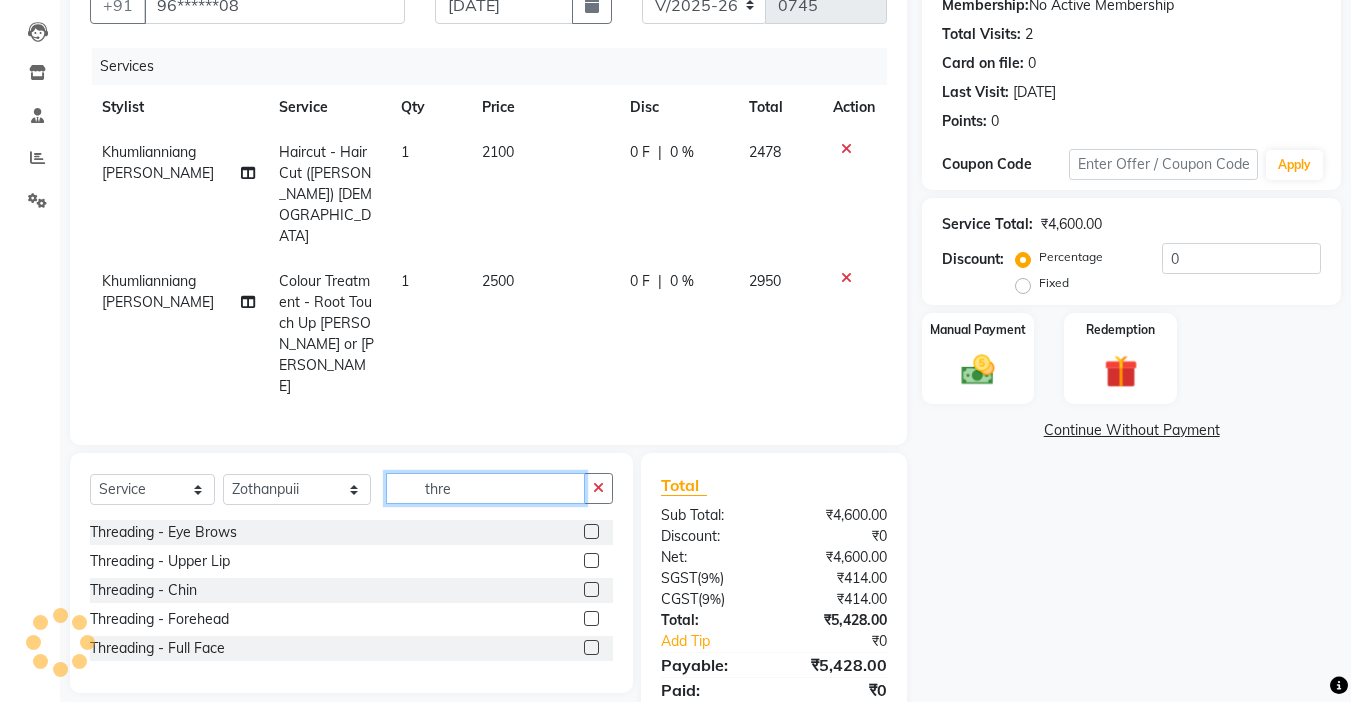 type on "thre" 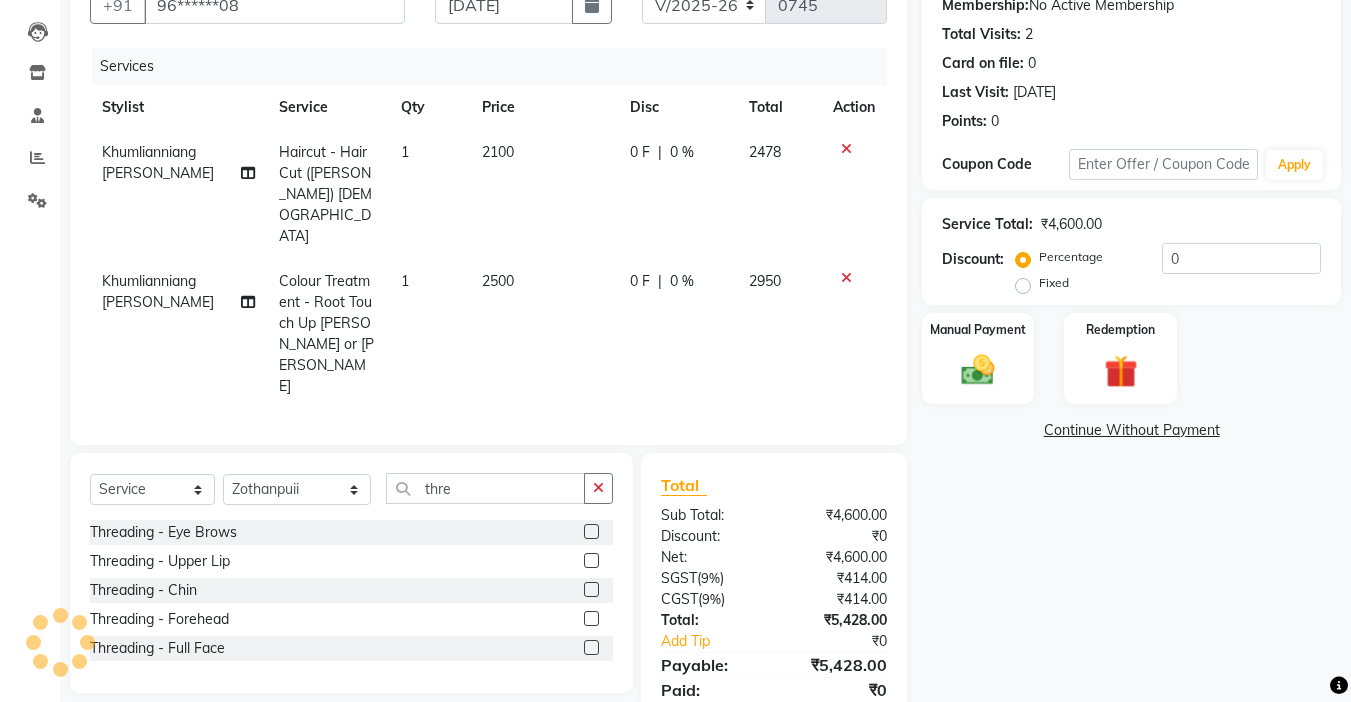 click 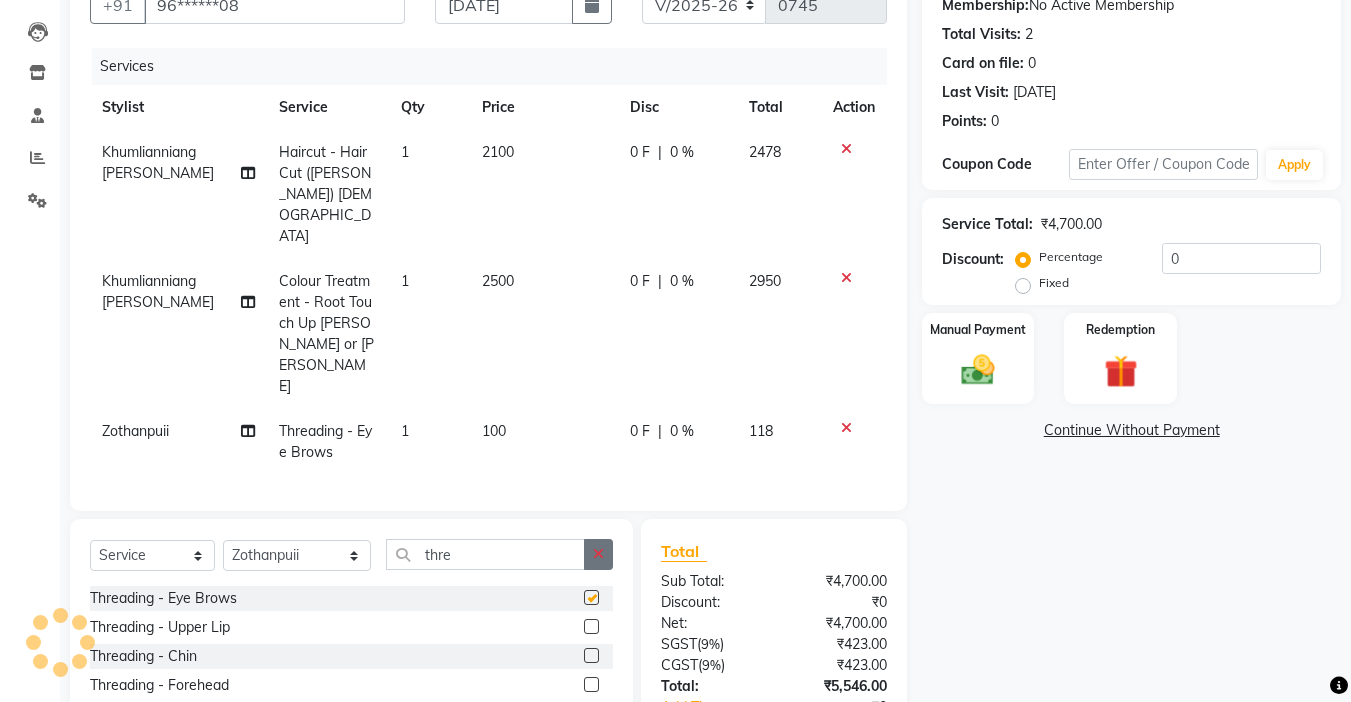 checkbox on "false" 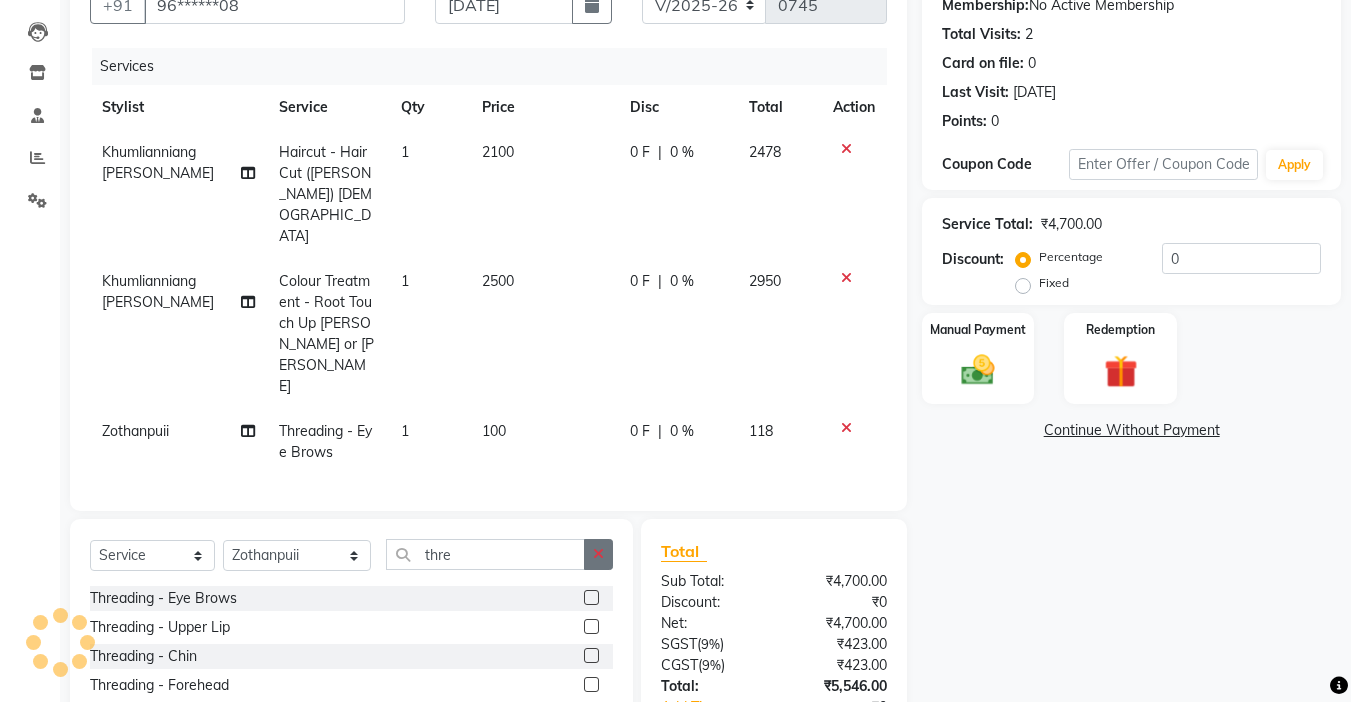 click 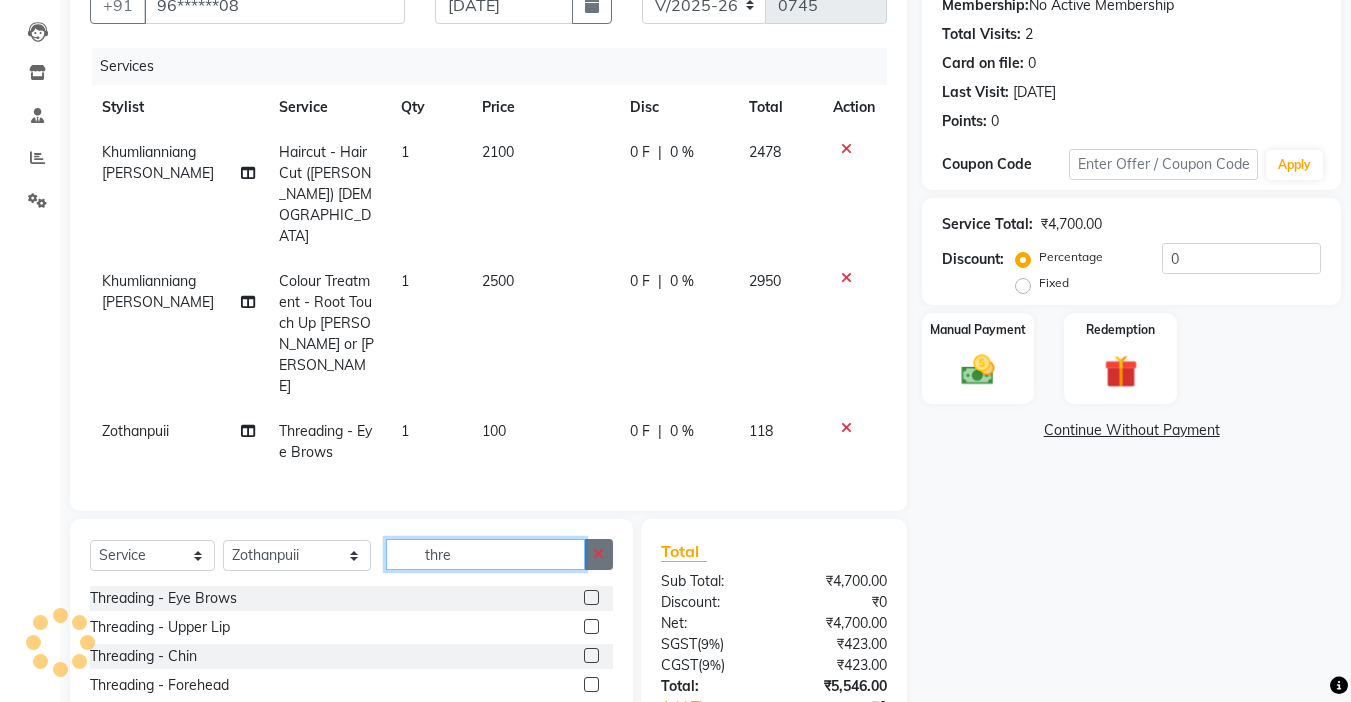type 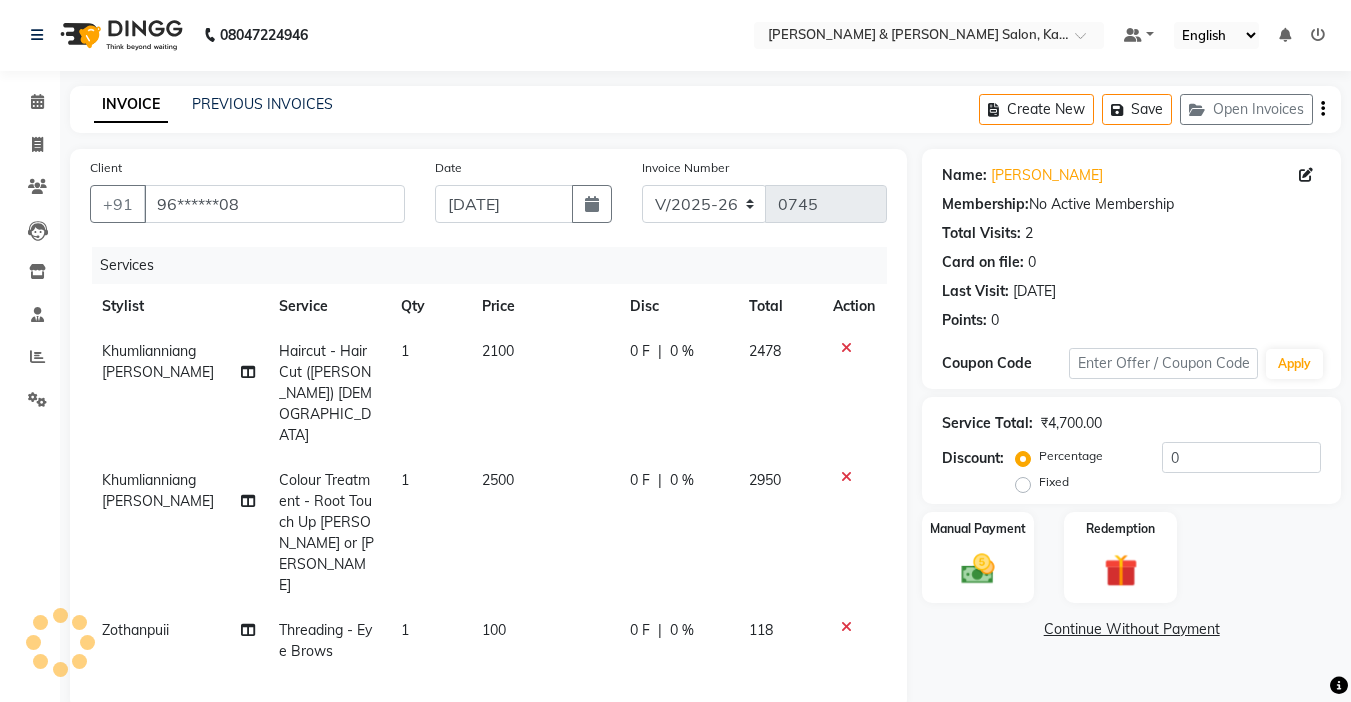 scroll, scrollTop: 0, scrollLeft: 0, axis: both 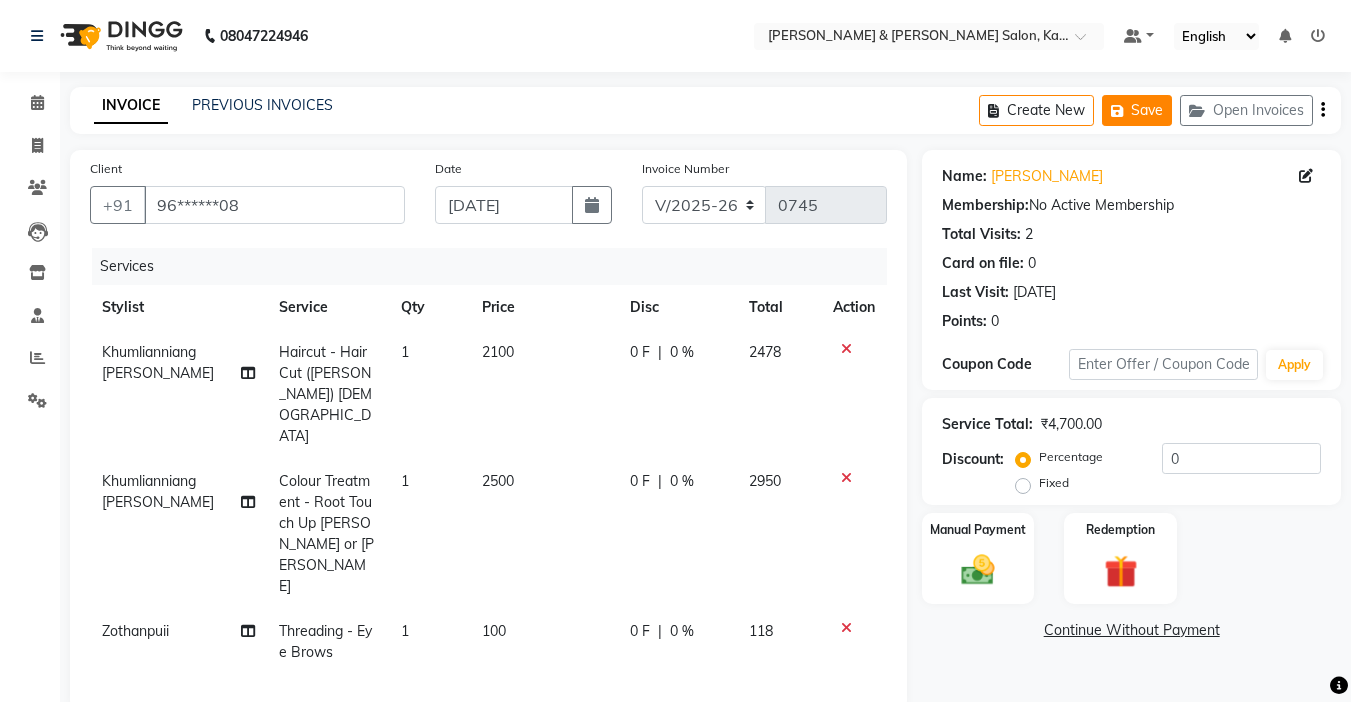 click on "Save" 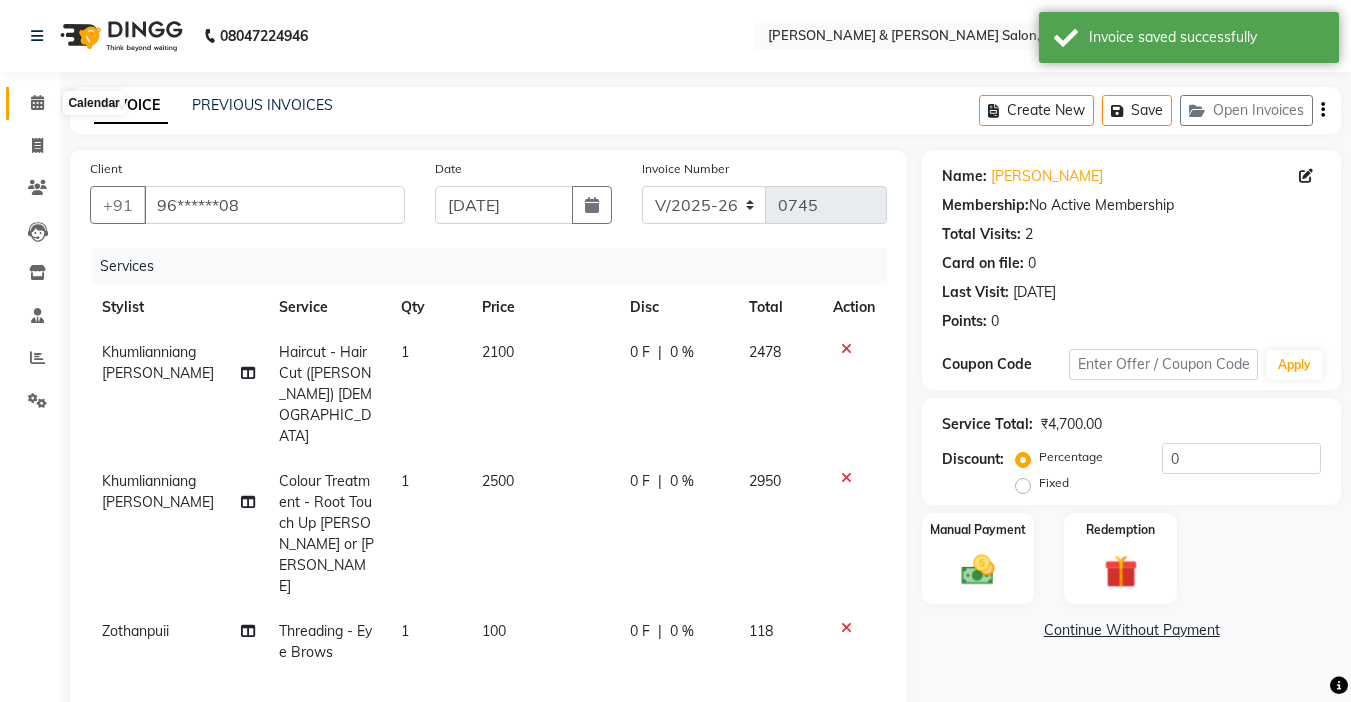 click 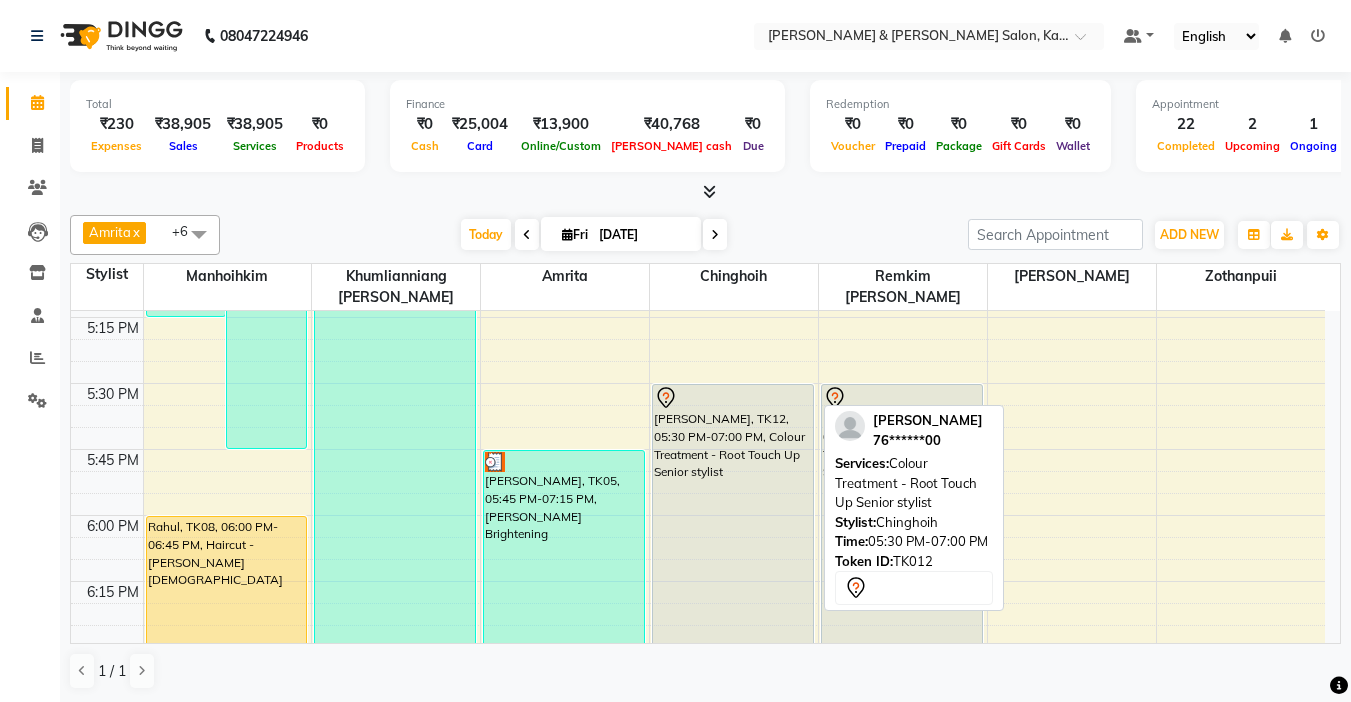 scroll, scrollTop: 2300, scrollLeft: 0, axis: vertical 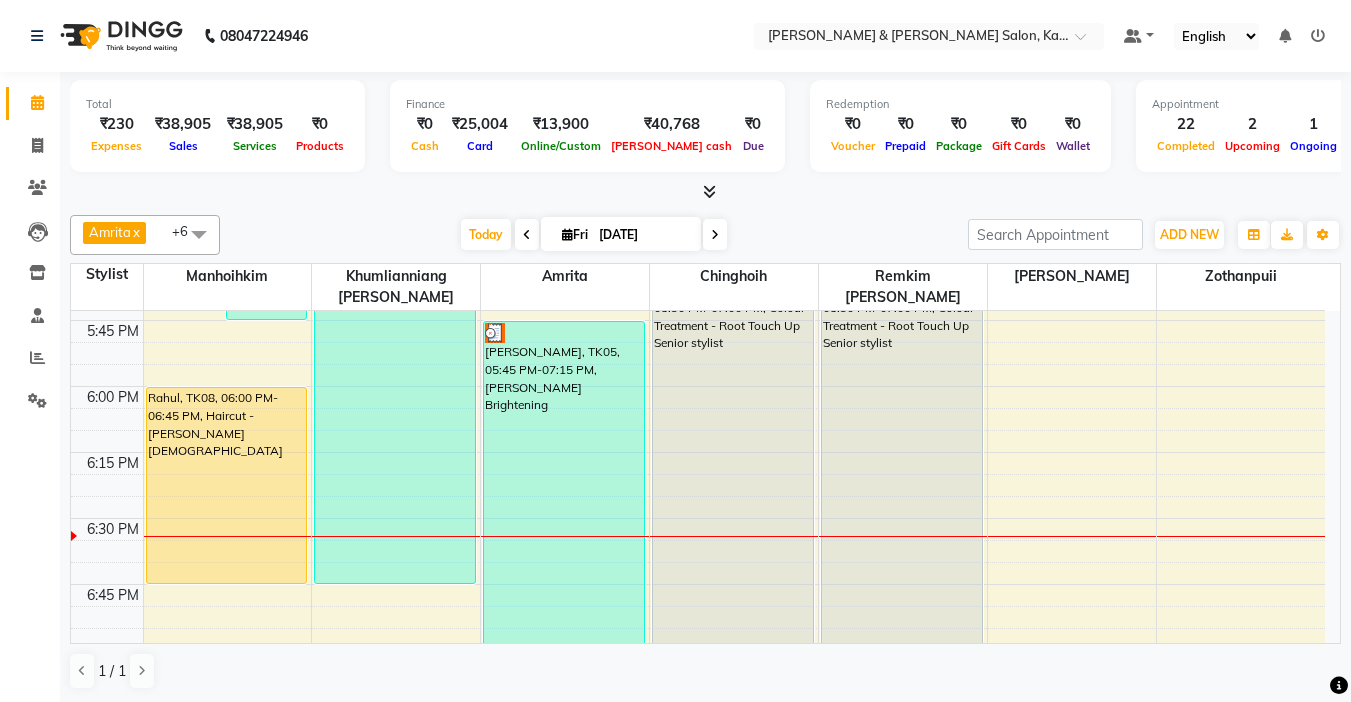 click at bounding box center (715, 234) 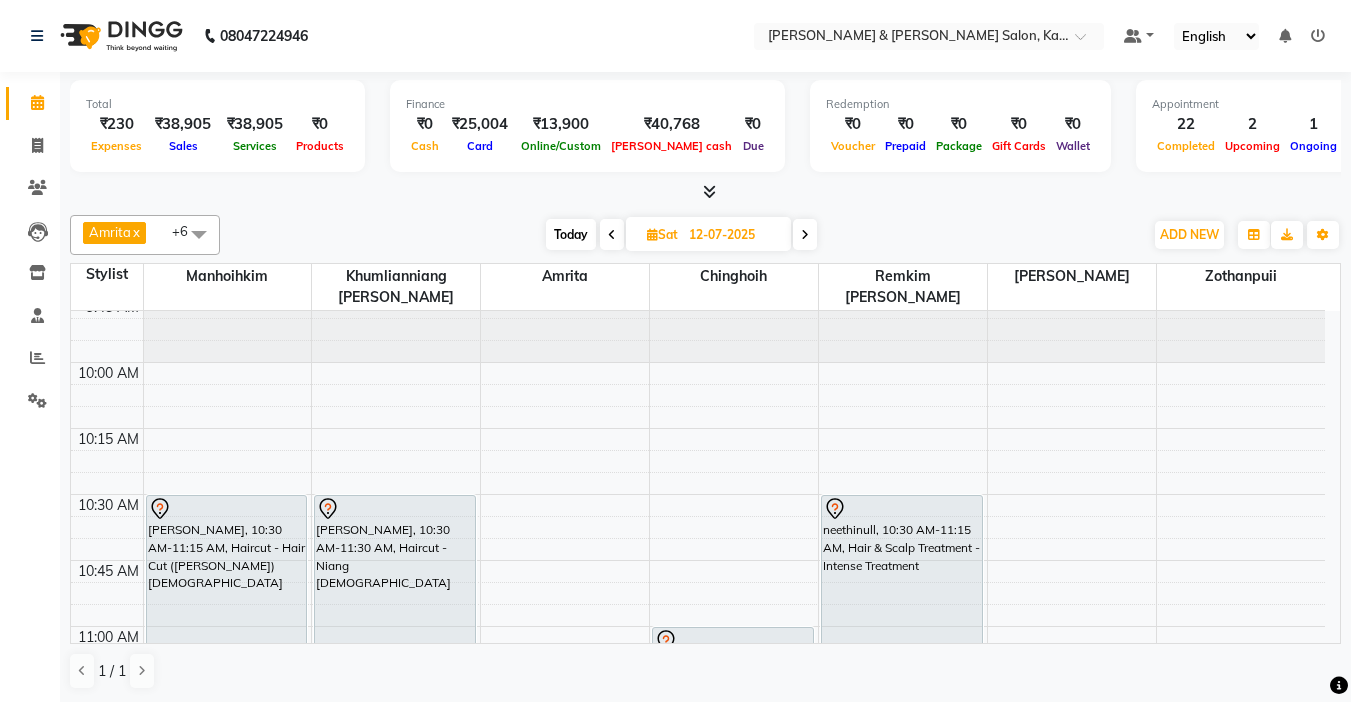 scroll, scrollTop: 177, scrollLeft: 0, axis: vertical 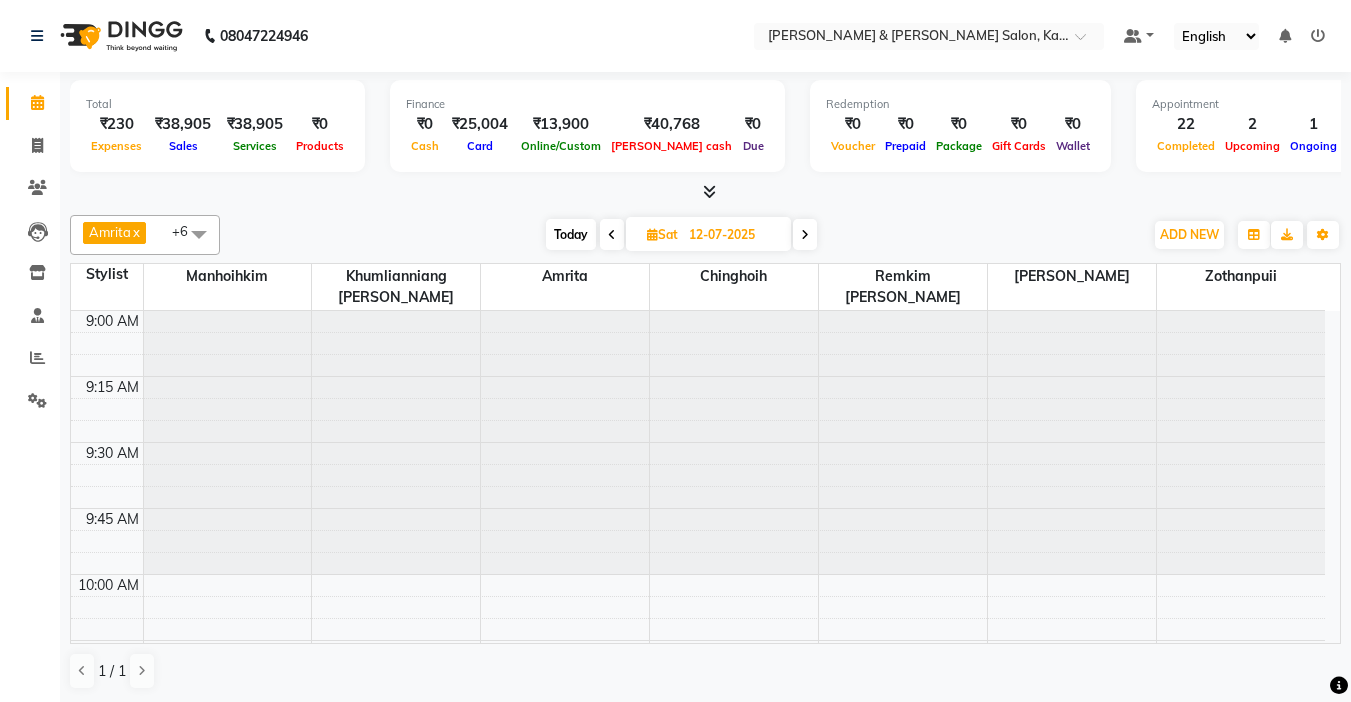 click on "Today" at bounding box center [571, 234] 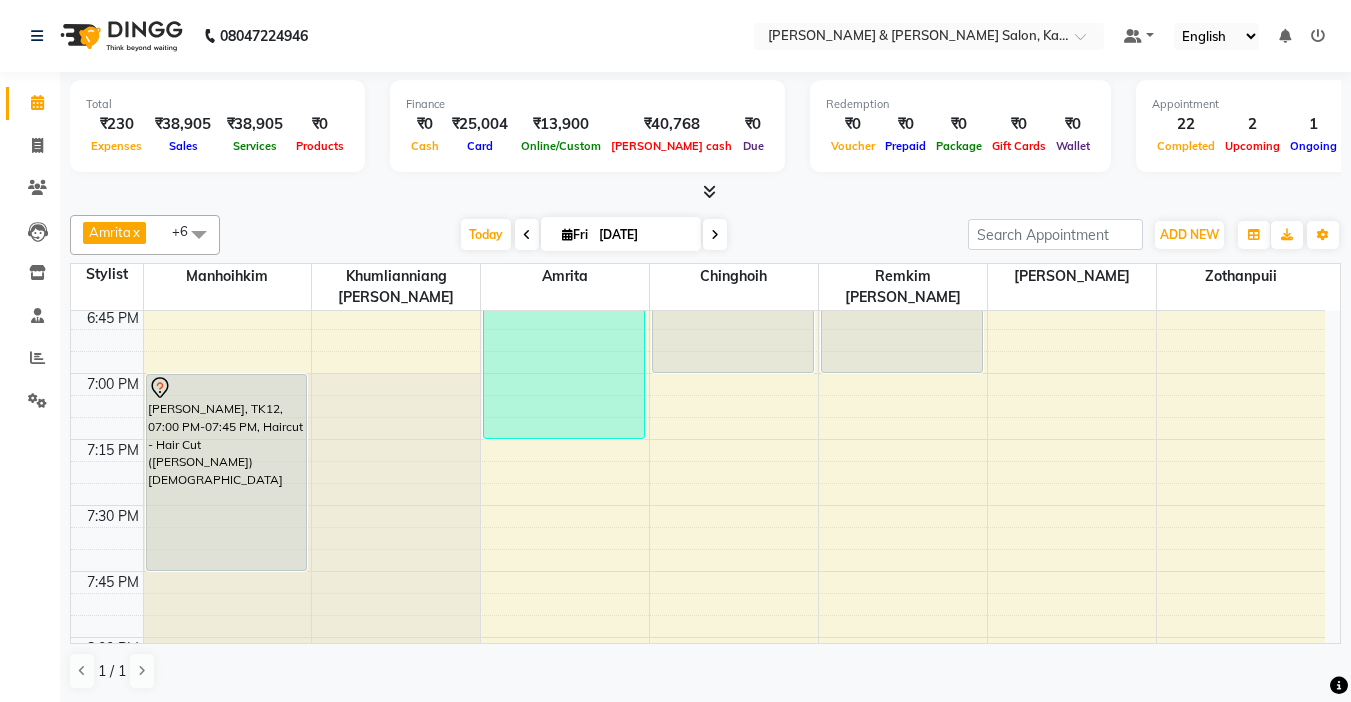 scroll, scrollTop: 2377, scrollLeft: 0, axis: vertical 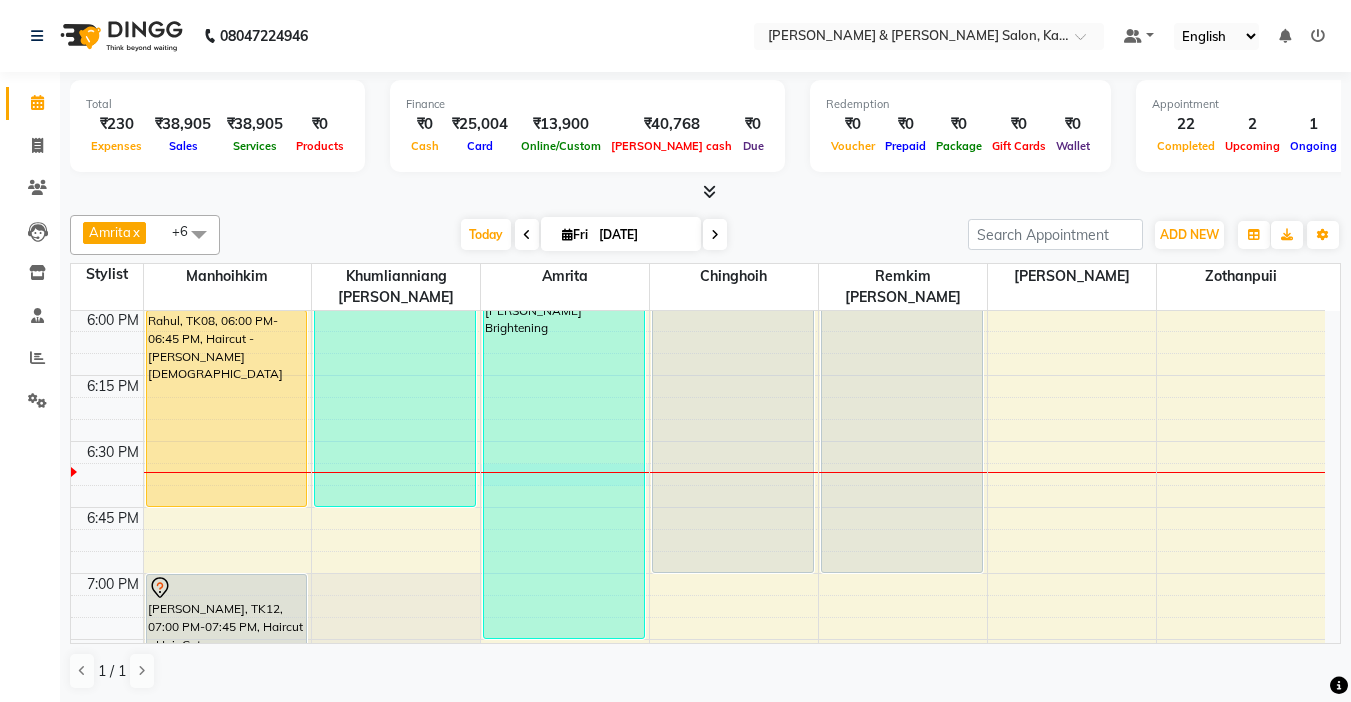 click on "9:00 AM 9:15 AM 9:30 AM 9:45 AM 10:00 AM 10:15 AM 10:30 AM 10:45 AM 11:00 AM 11:15 AM 11:30 AM 11:45 AM 12:00 PM 12:15 PM 12:30 PM 12:45 PM 1:00 PM 1:15 PM 1:30 PM 1:45 PM 2:00 PM 2:15 PM 2:30 PM 2:45 PM 3:00 PM 3:15 PM 3:30 PM 3:45 PM 4:00 PM 4:15 PM 4:30 PM 4:45 PM 5:00 PM 5:15 PM 5:30 PM 5:45 PM 6:00 PM 6:15 PM 6:30 PM 6:45 PM 7:00 PM 7:15 PM 7:30 PM 7:45 PM 8:00 PM 8:15 PM 8:30 PM 8:45 PM 9:00 PM 9:15 PM 9:30 PM 9:45 PM     Samridhya, TK09, 03:00 PM-03:45 PM, Haircut - Hair Cut (Kim) Female     Samridhya, TK13, 03:30 PM-05:45 PM, Colour Treatment - Root Touch Up Kim or Niang,Haircut - Hair Cut (Kim) Female     Samridhya, TK09, 03:45 PM-05:15 PM, Colour Treatment - Root Touch Up Kim or Niang     Tracy, TK01, 02:00 PM-02:45 PM, Haircut - Hair Cut (Kim) Female    Rahul, TK08, 06:00 PM-06:45 PM, Haircut - Kim Male             pricilla, TK12, 07:00 PM-07:45 PM, Haircut - Hair Cut (Kim) Female     mrs fauzia khan, TK03, 10:30 AM-12:45 PM, Colour Treatment - Root Touch Up Kim or Niang" at bounding box center (698, -351) 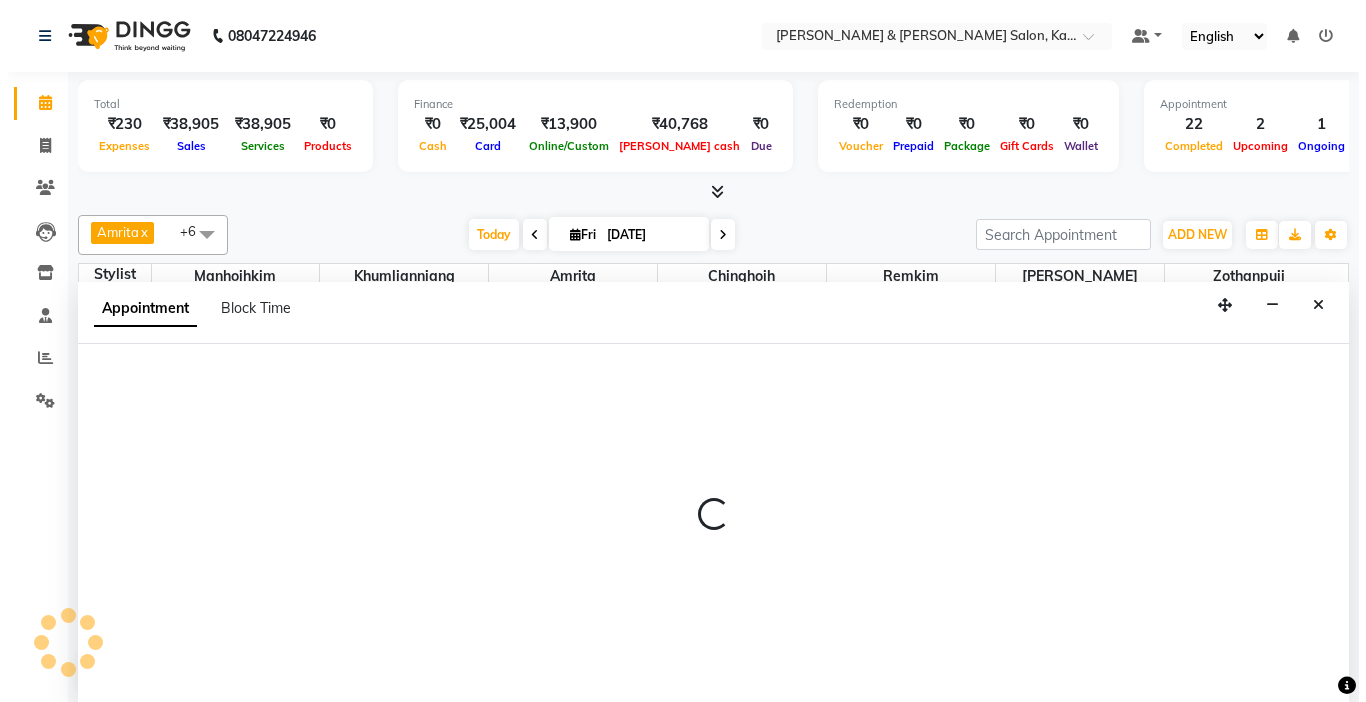 scroll, scrollTop: 1, scrollLeft: 0, axis: vertical 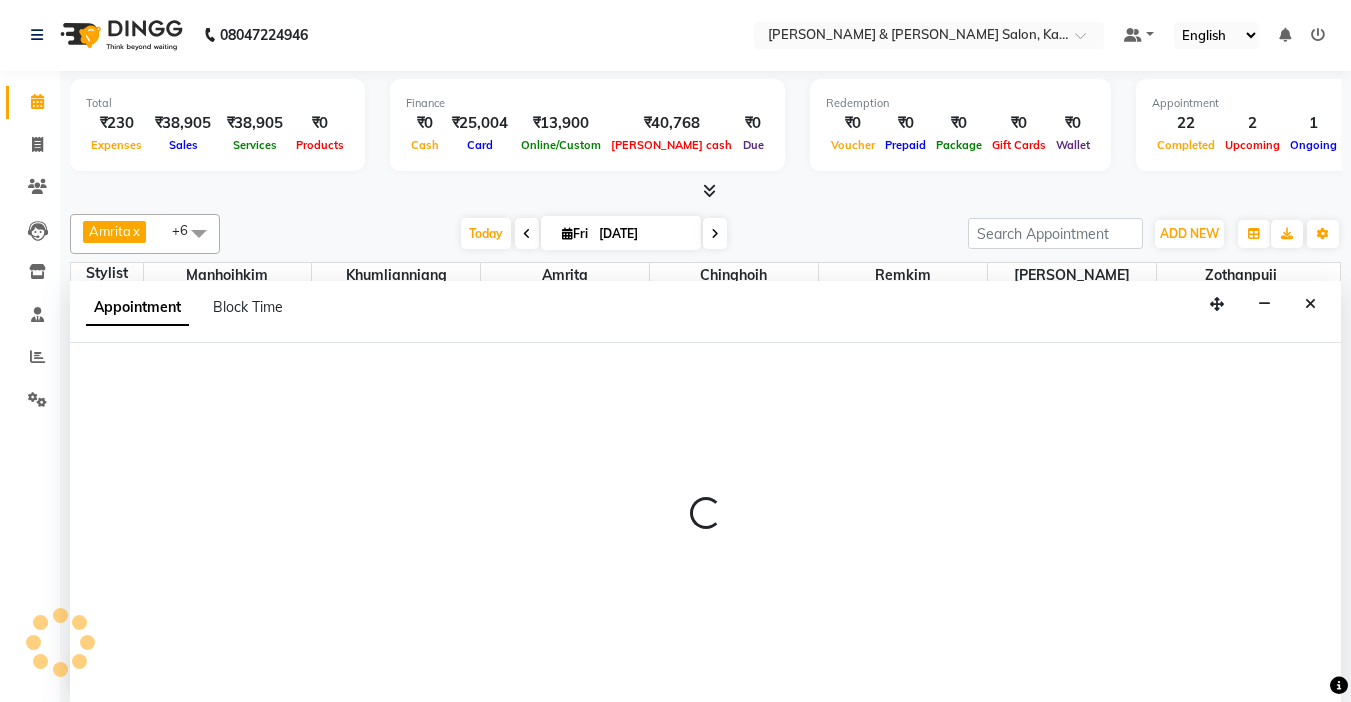 select on "72579" 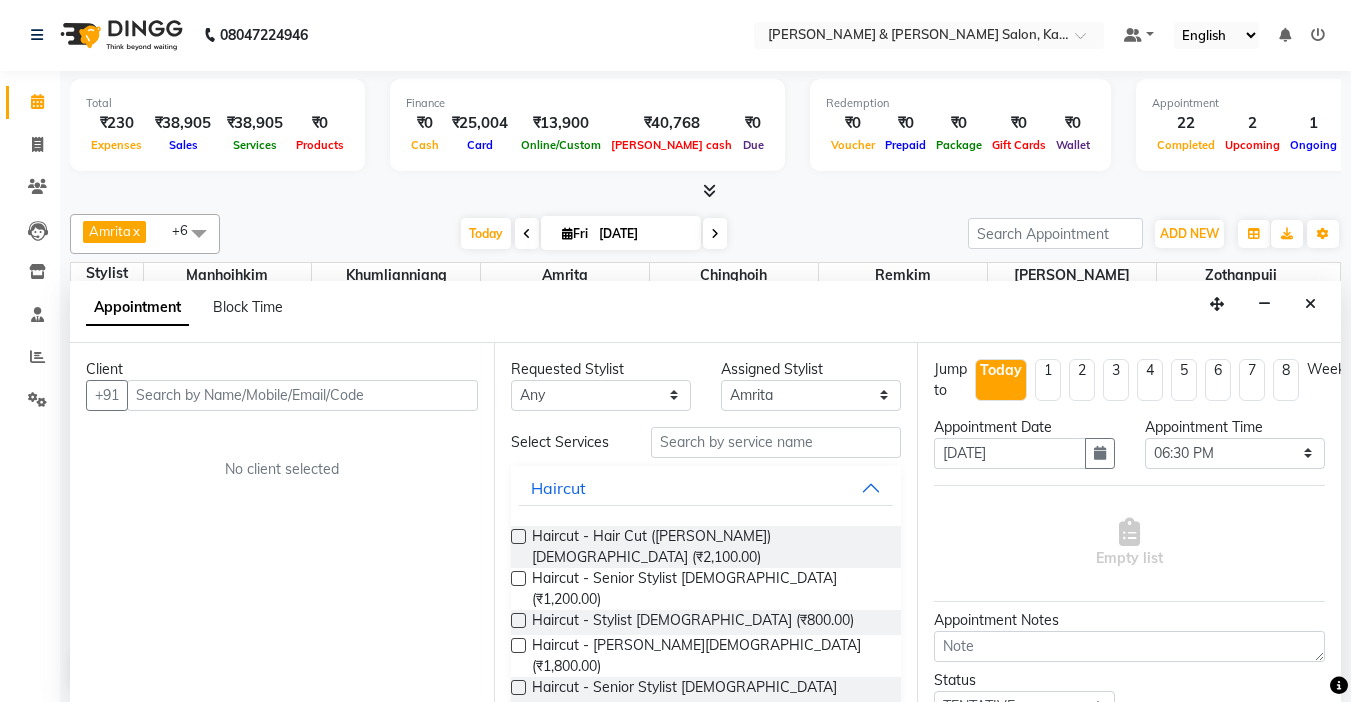 click at bounding box center (302, 395) 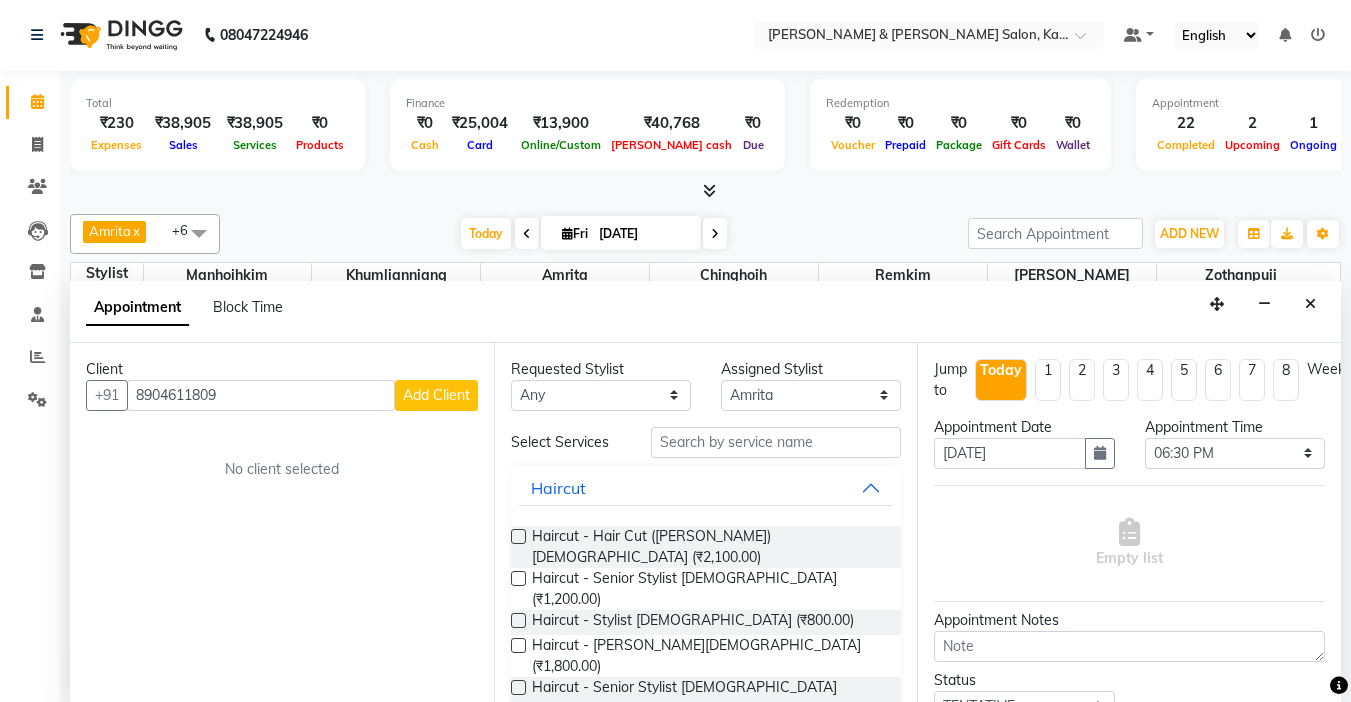click on "8904611809" at bounding box center (261, 395) 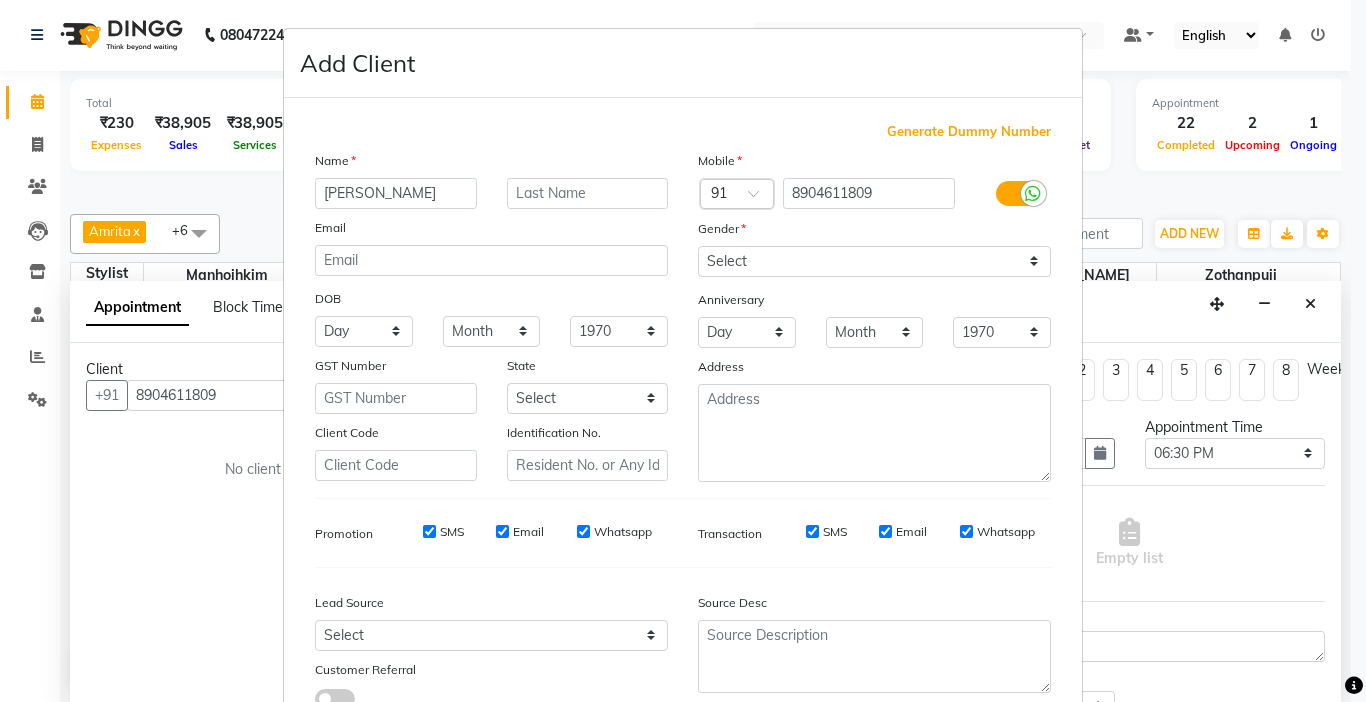 type on "Shraddha" 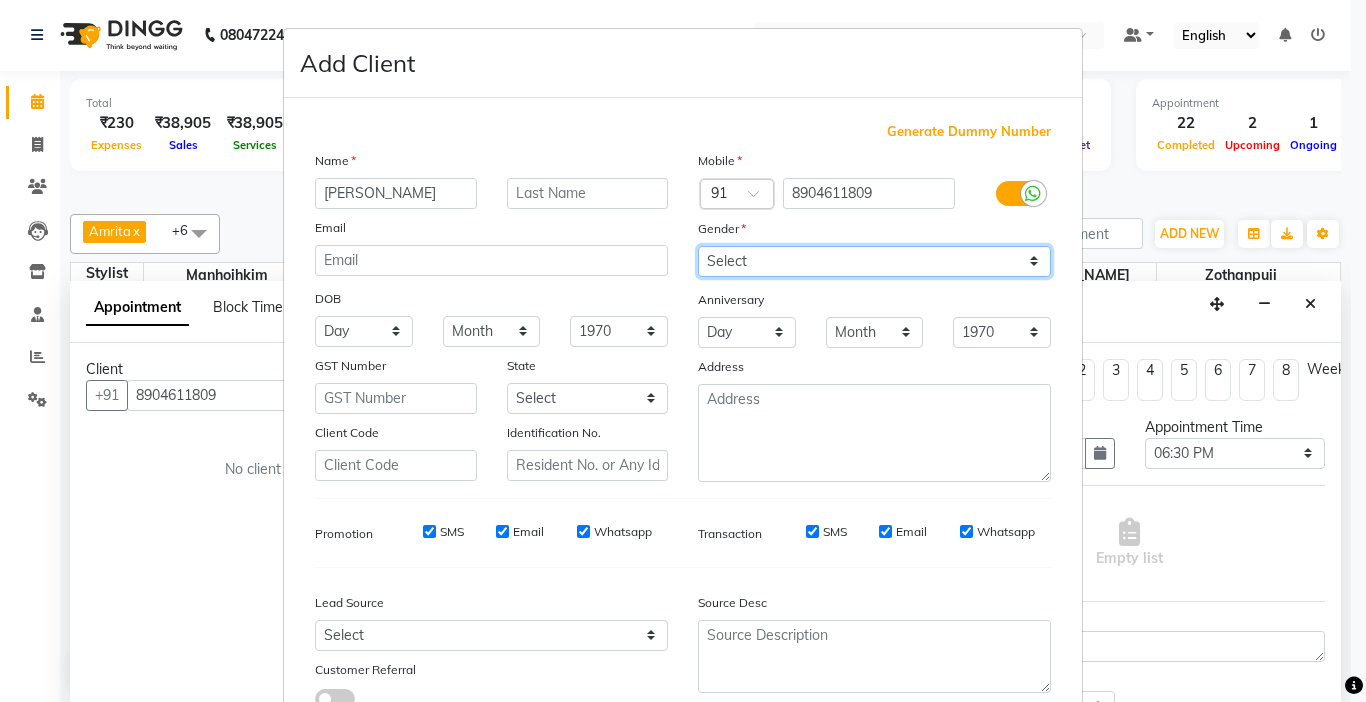 click on "Select [DEMOGRAPHIC_DATA] [DEMOGRAPHIC_DATA] Other Prefer Not To Say" at bounding box center (874, 261) 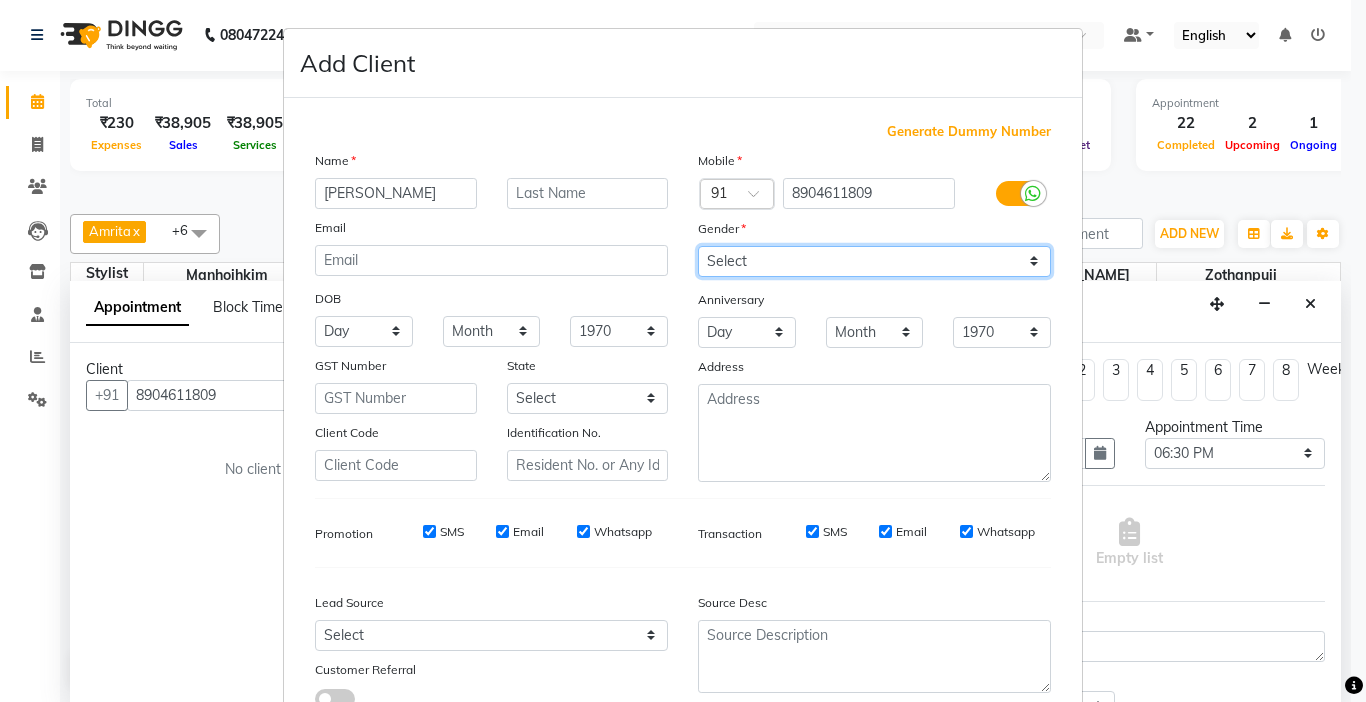 select on "[DEMOGRAPHIC_DATA]" 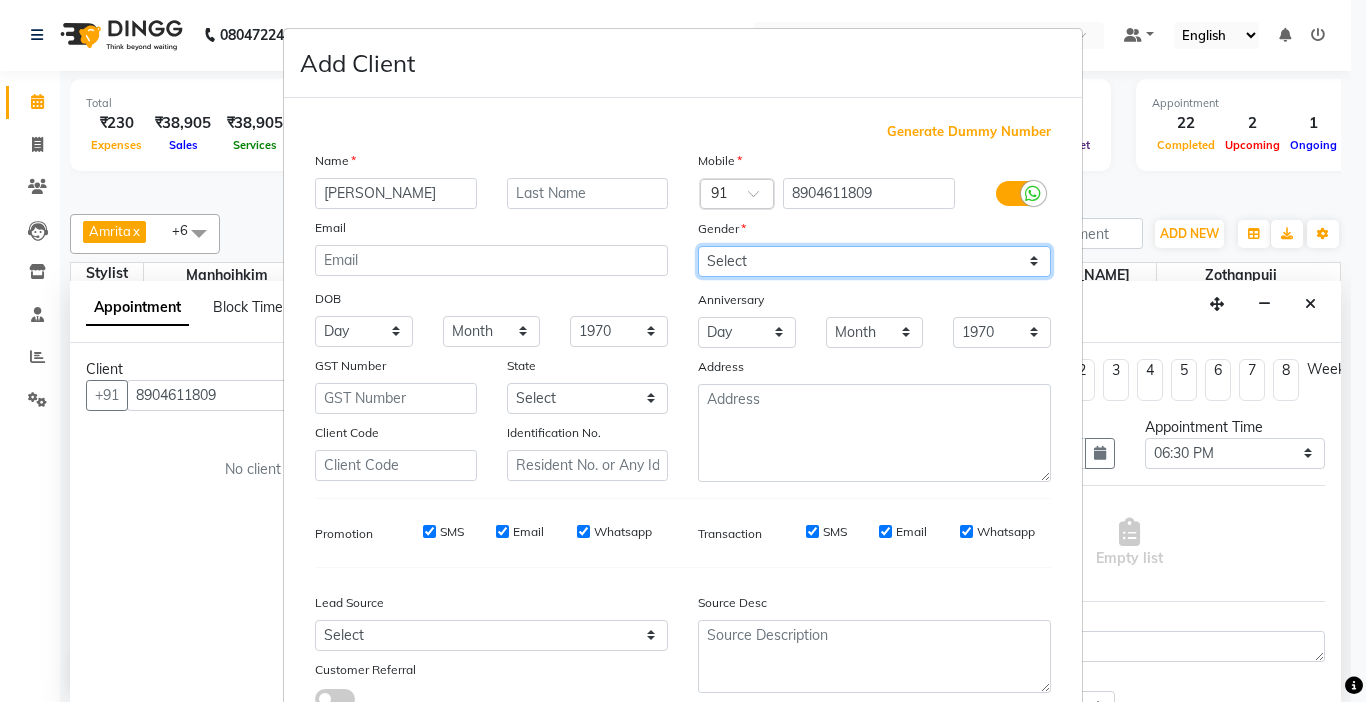 click on "Select [DEMOGRAPHIC_DATA] [DEMOGRAPHIC_DATA] Other Prefer Not To Say" at bounding box center (874, 261) 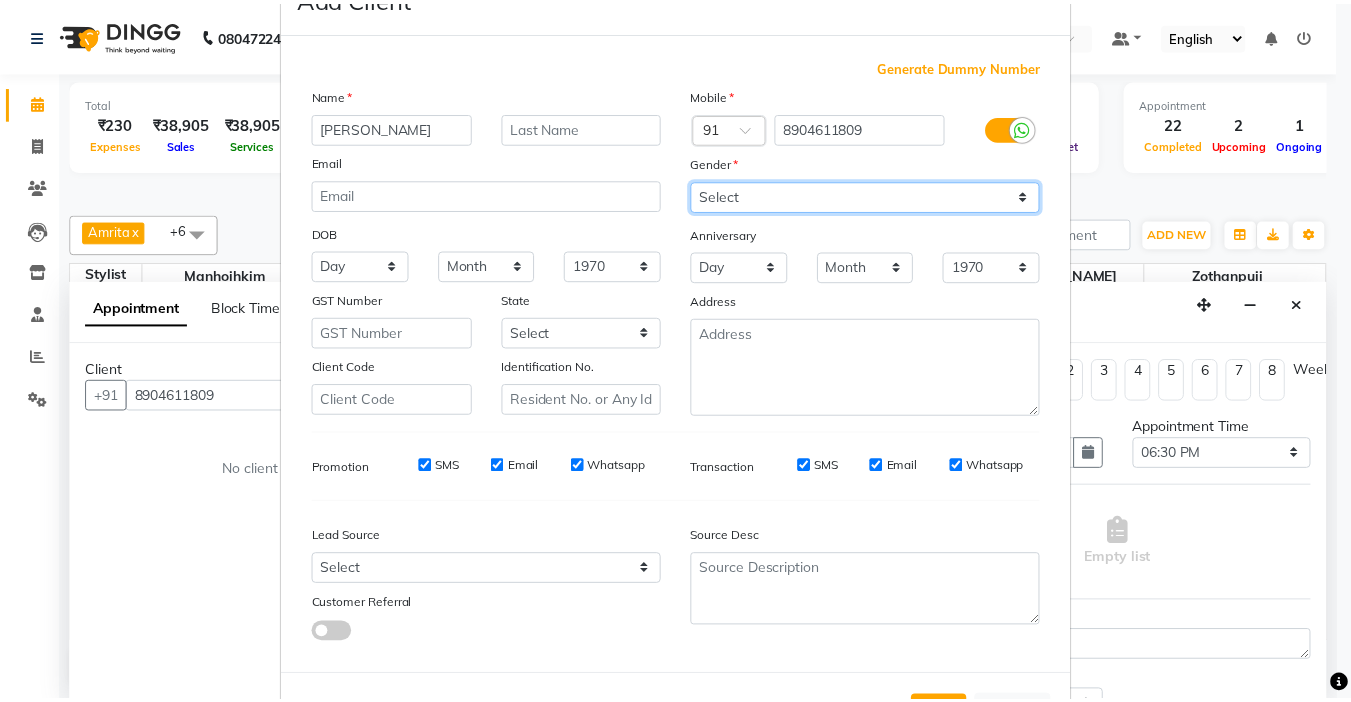 scroll, scrollTop: 147, scrollLeft: 0, axis: vertical 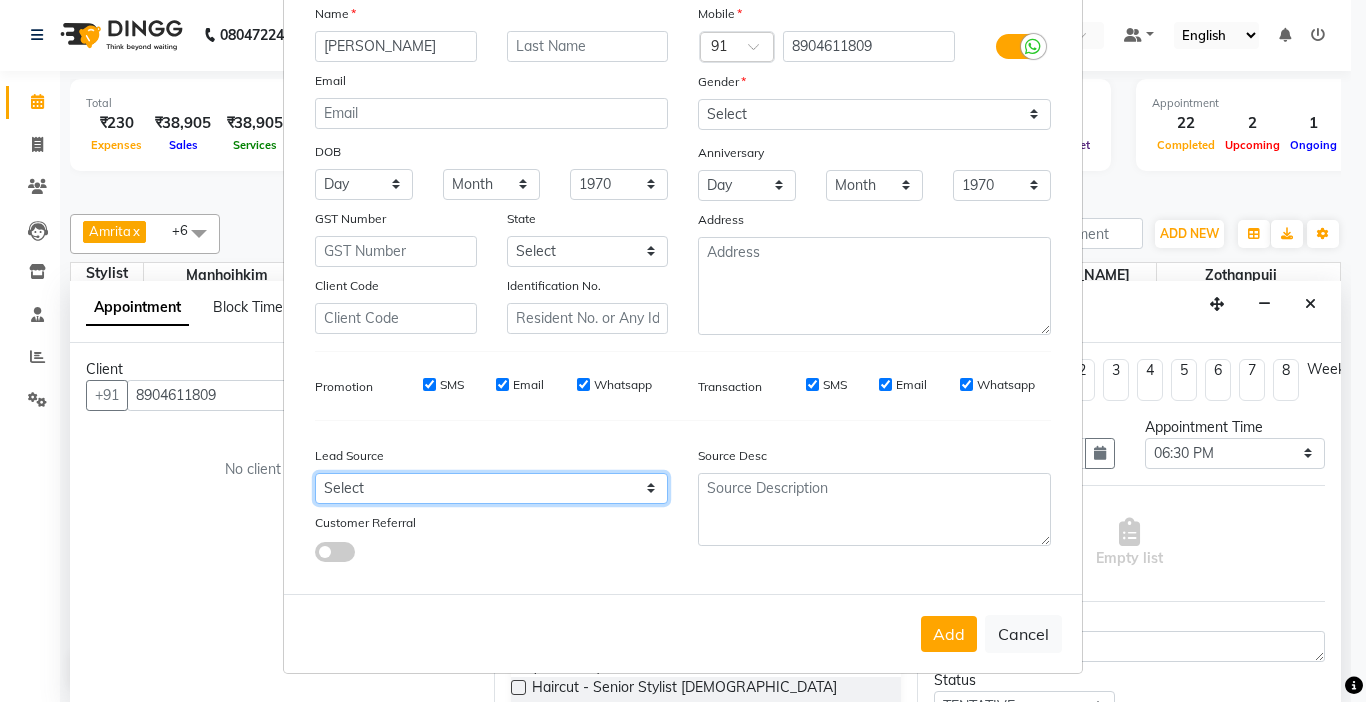 drag, startPoint x: 381, startPoint y: 496, endPoint x: 382, endPoint y: 480, distance: 16.03122 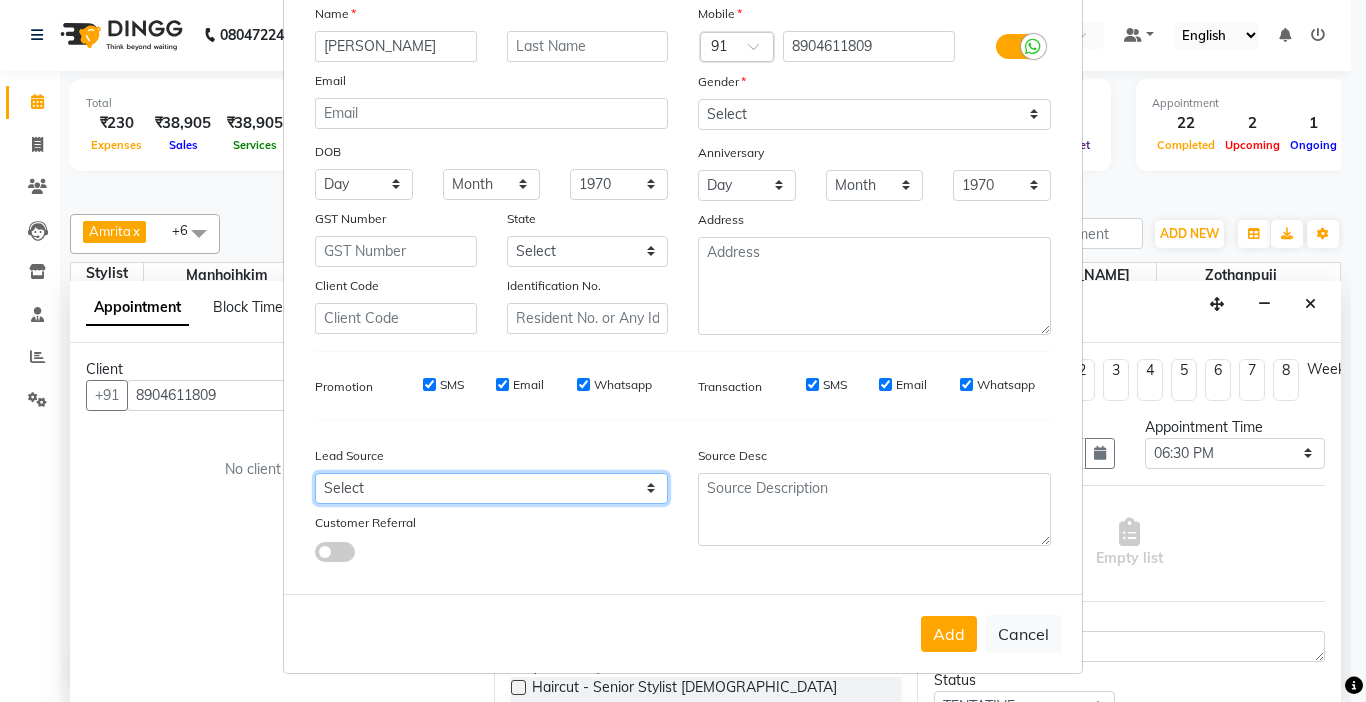 select on "52188" 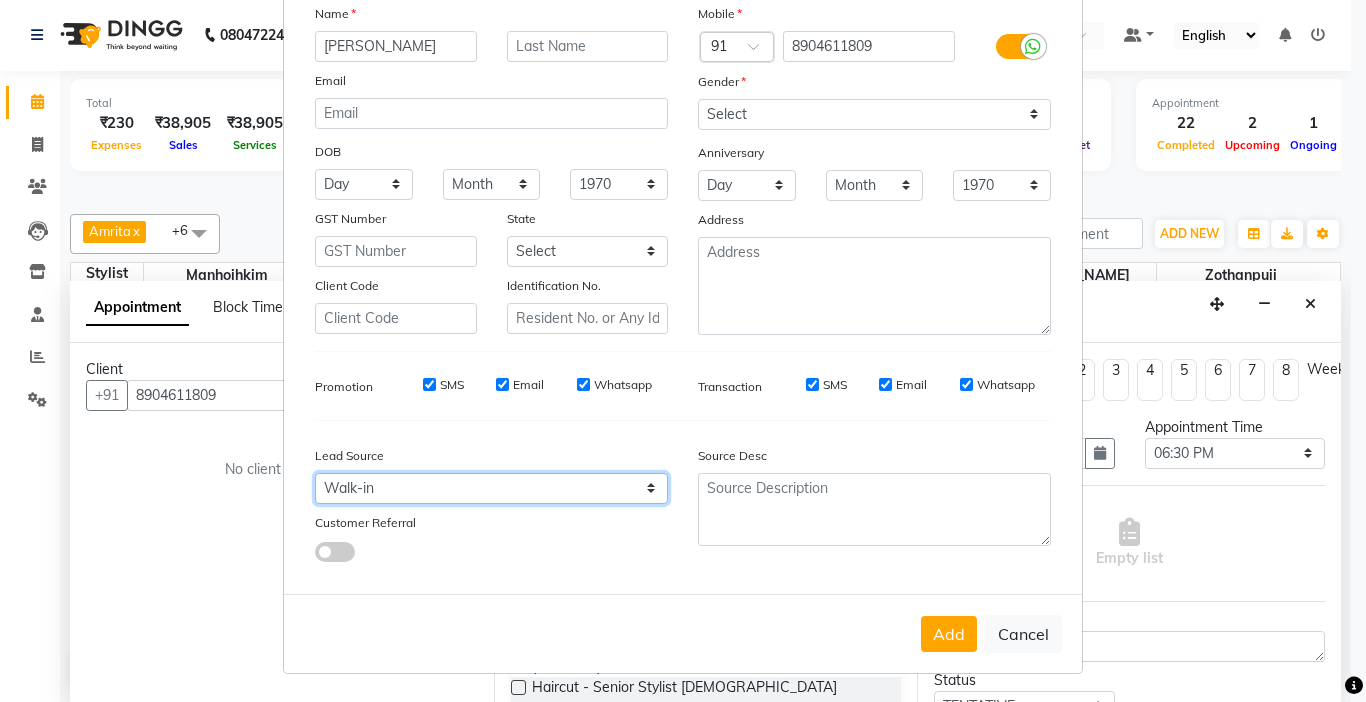 click on "Select Walk-in Referral Internet Friend Word of Mouth Advertisement Facebook JustDial Google Other" at bounding box center [491, 488] 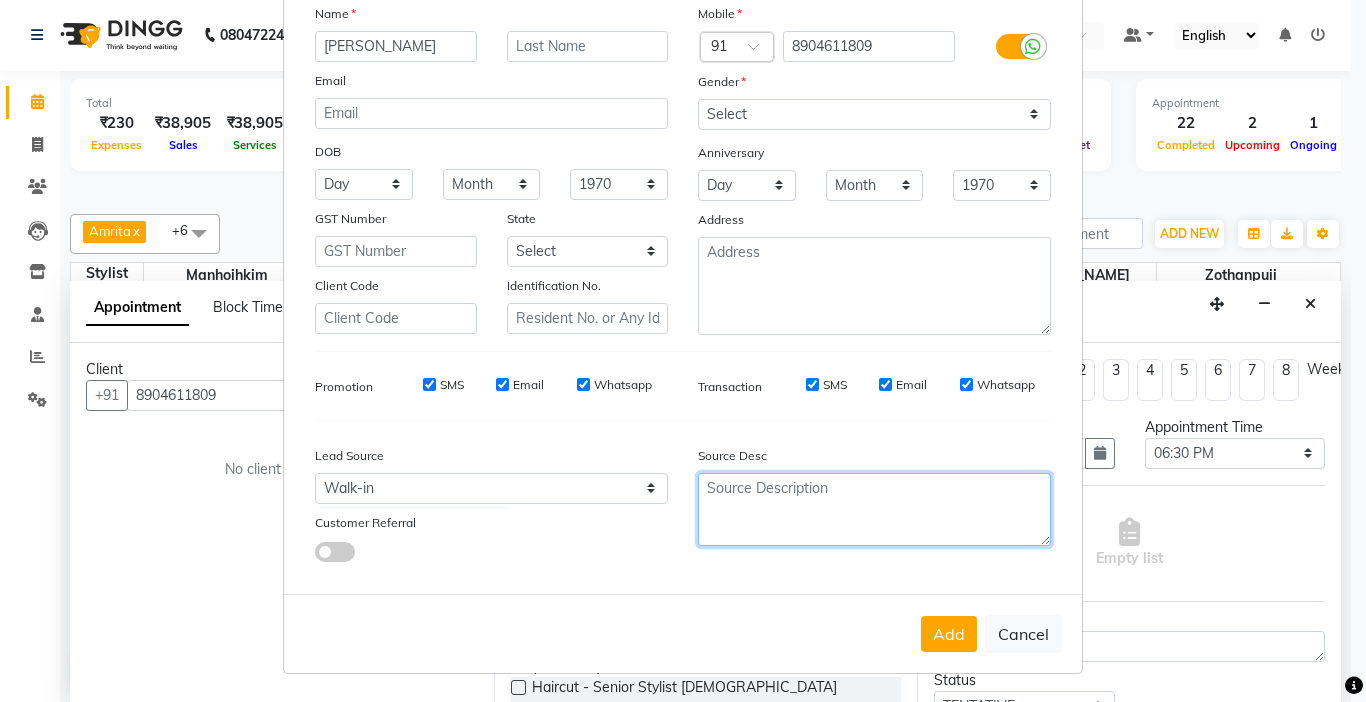 click at bounding box center (874, 509) 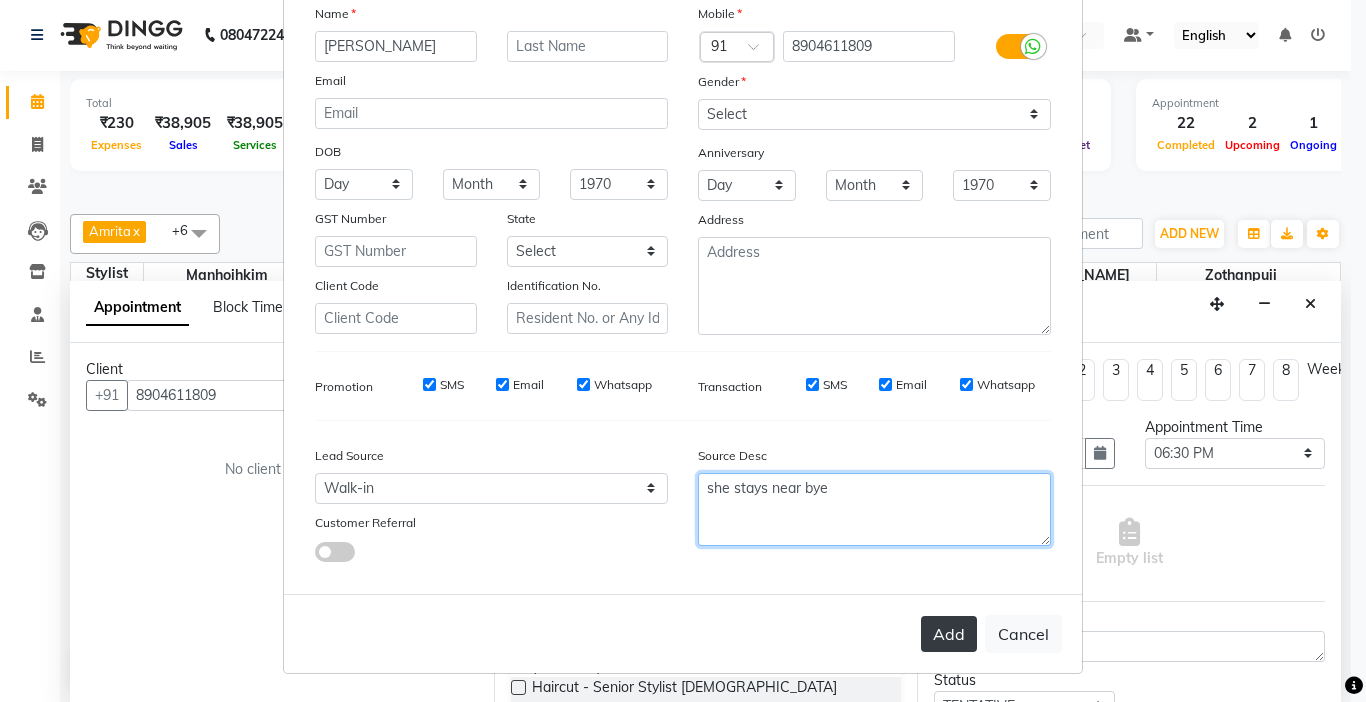 type on "she stays near bye" 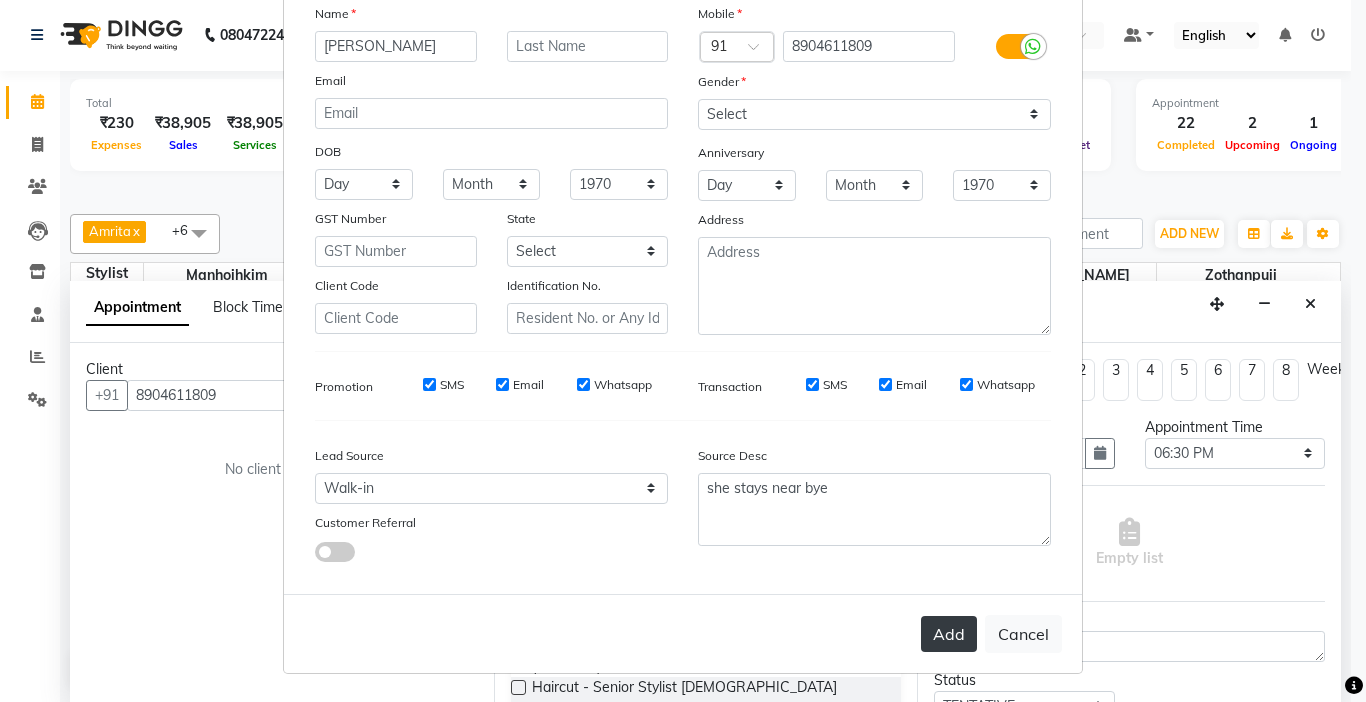 click on "Add" at bounding box center (949, 634) 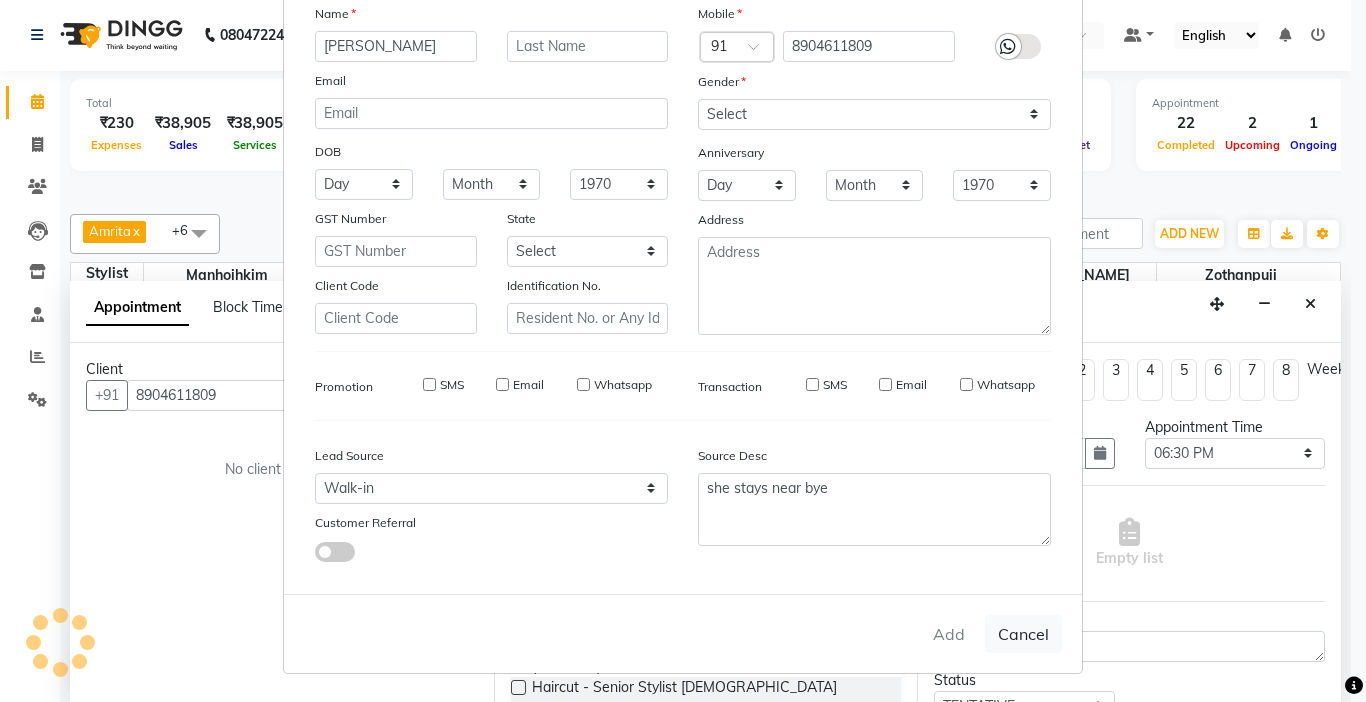 type on "89******09" 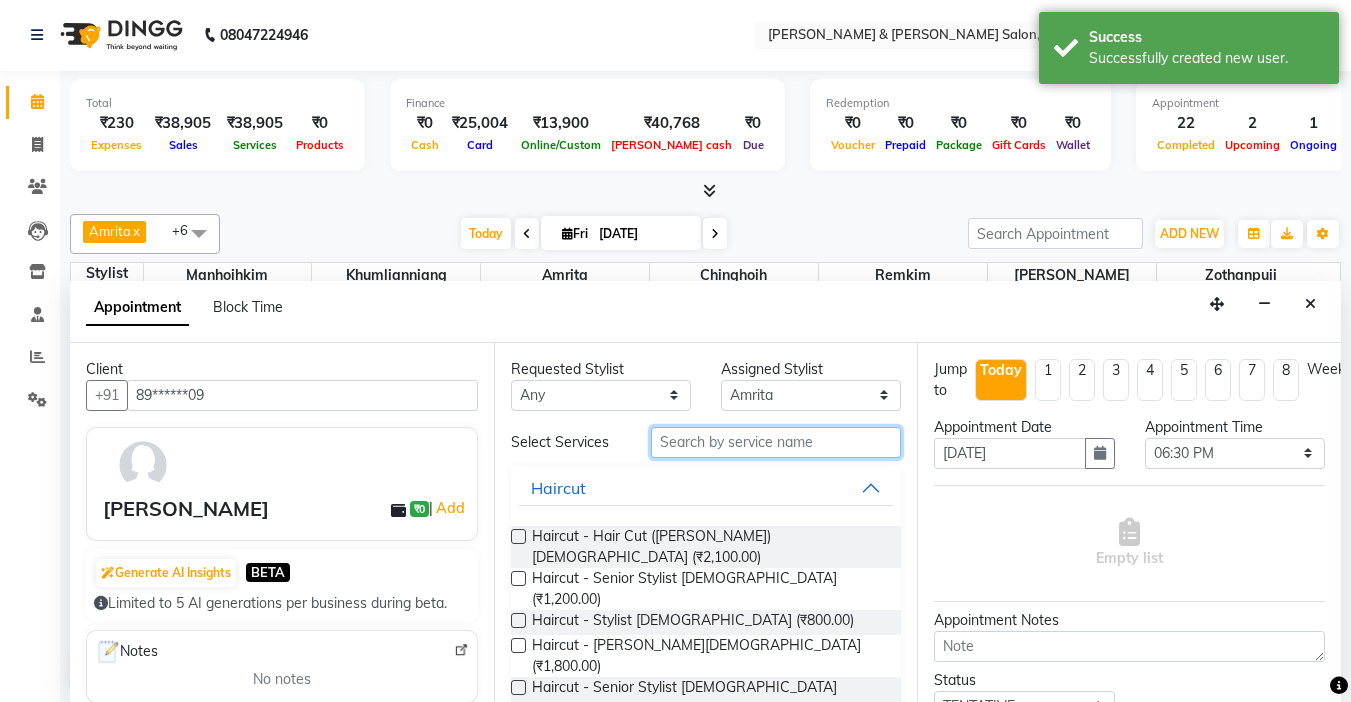 click at bounding box center (776, 442) 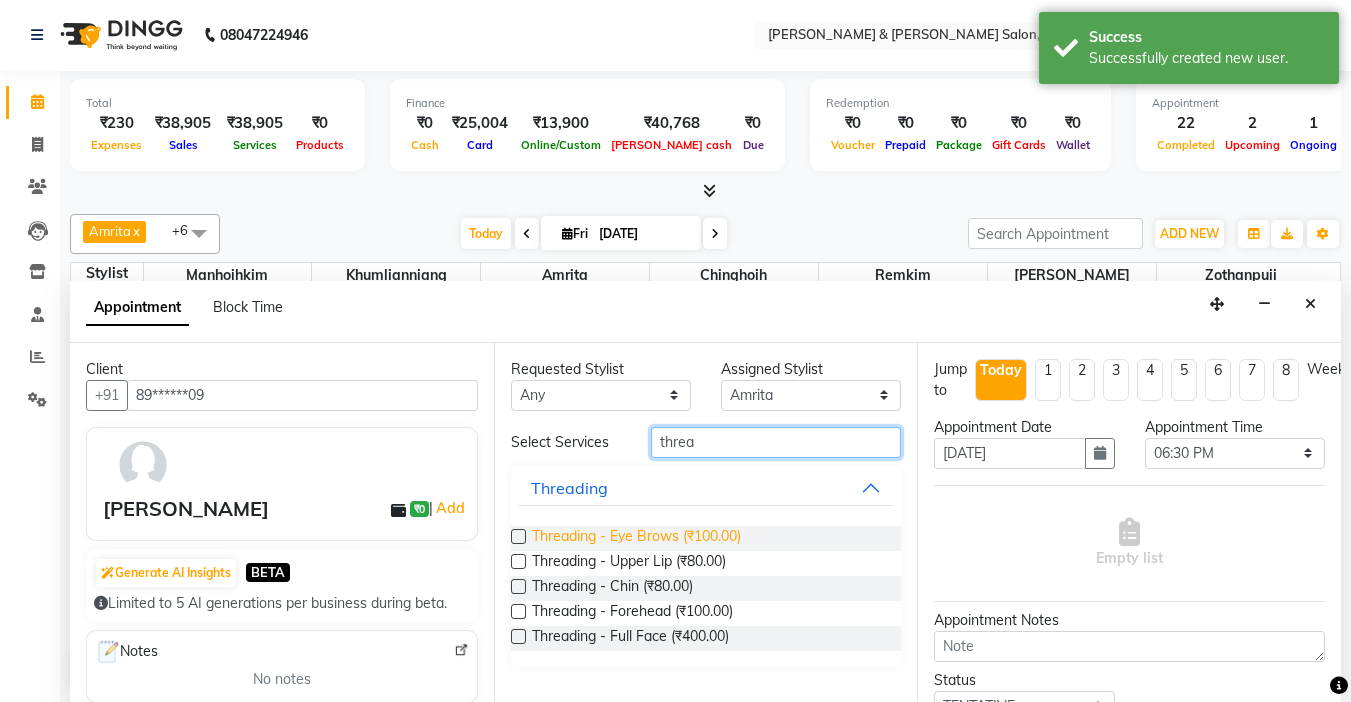 type on "threa" 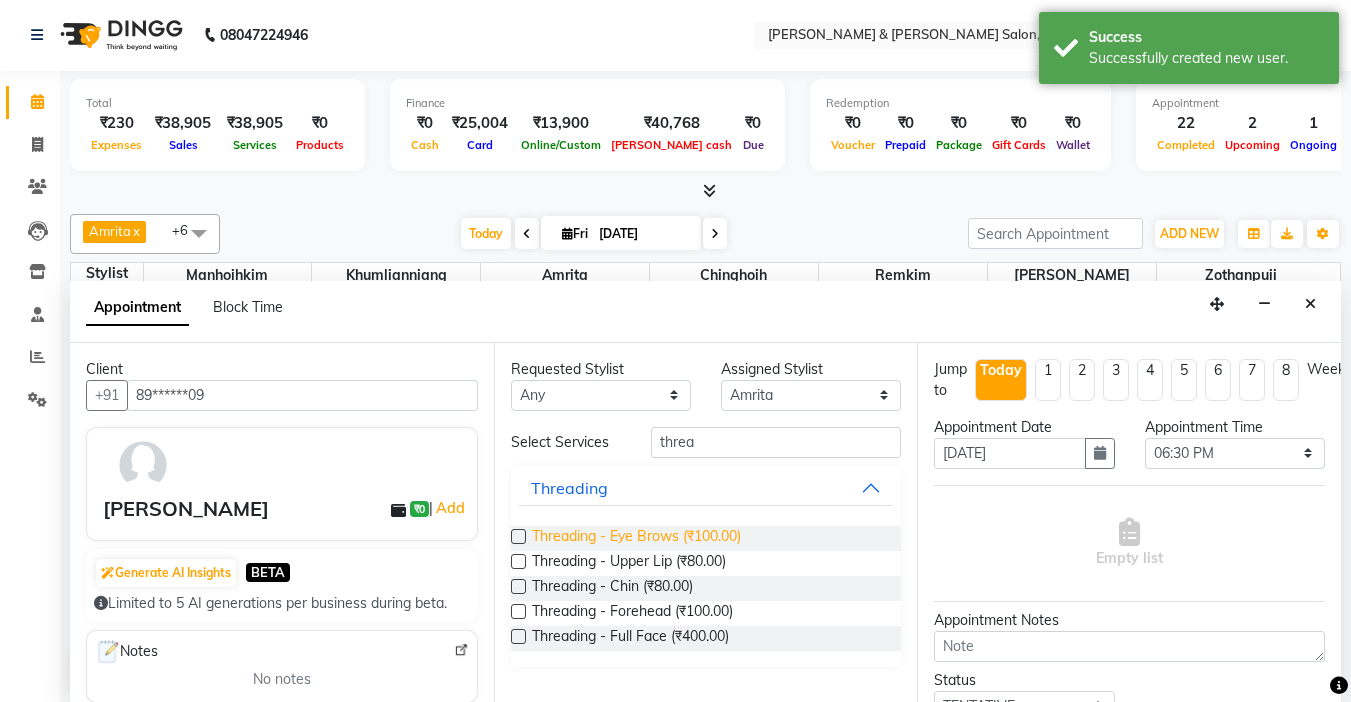 click on "Threading - Eye Brows (₹100.00)" at bounding box center (636, 538) 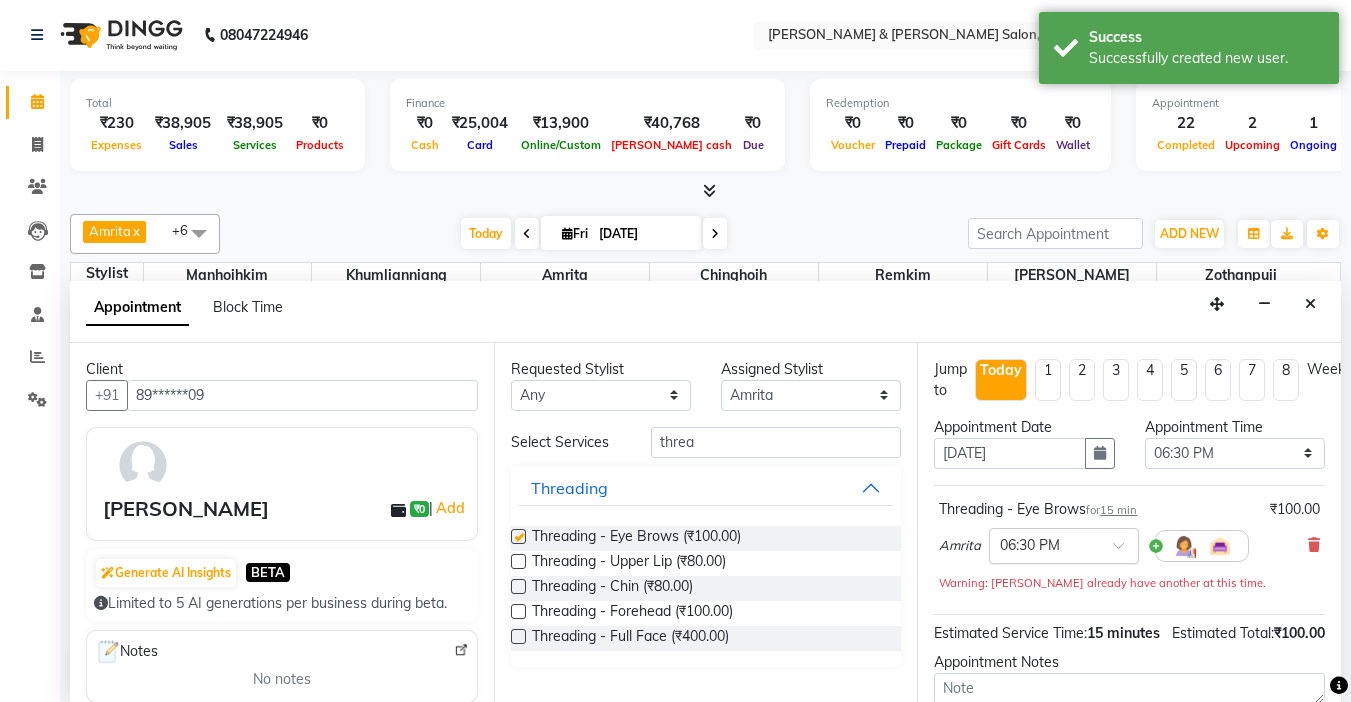 checkbox on "false" 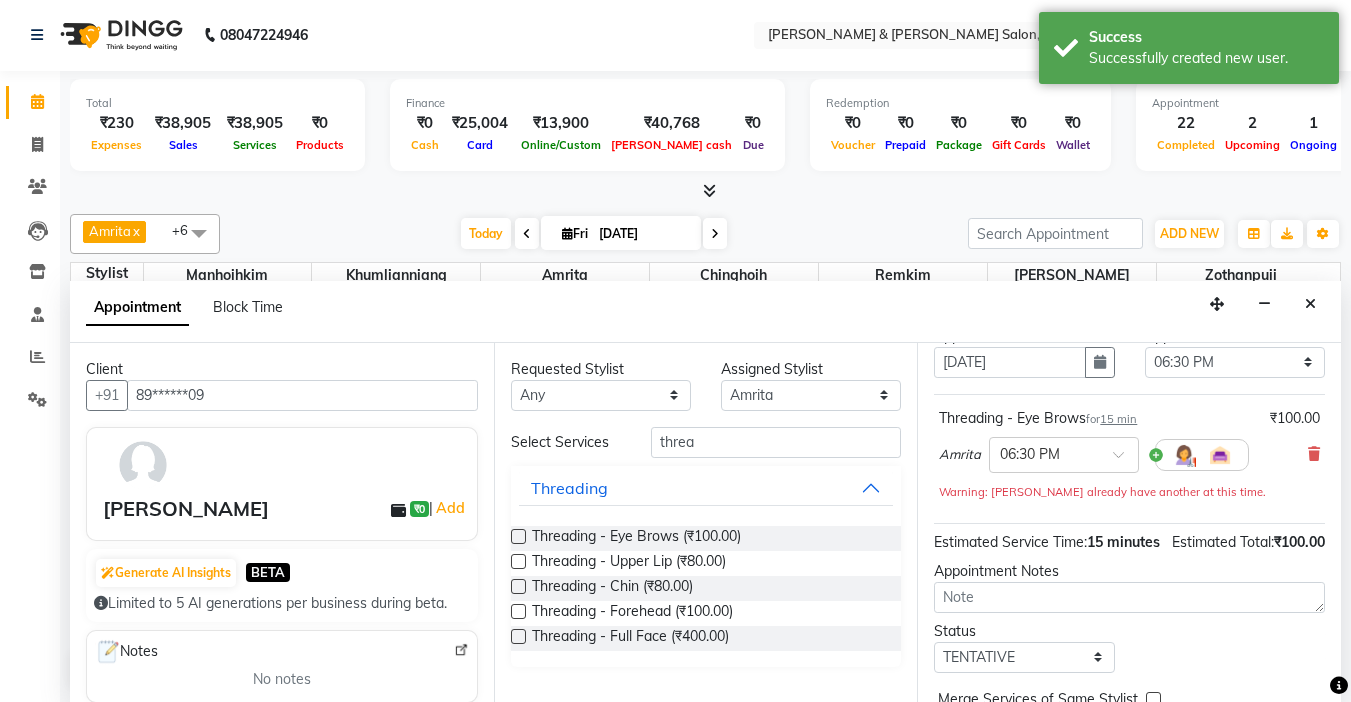 scroll, scrollTop: 200, scrollLeft: 0, axis: vertical 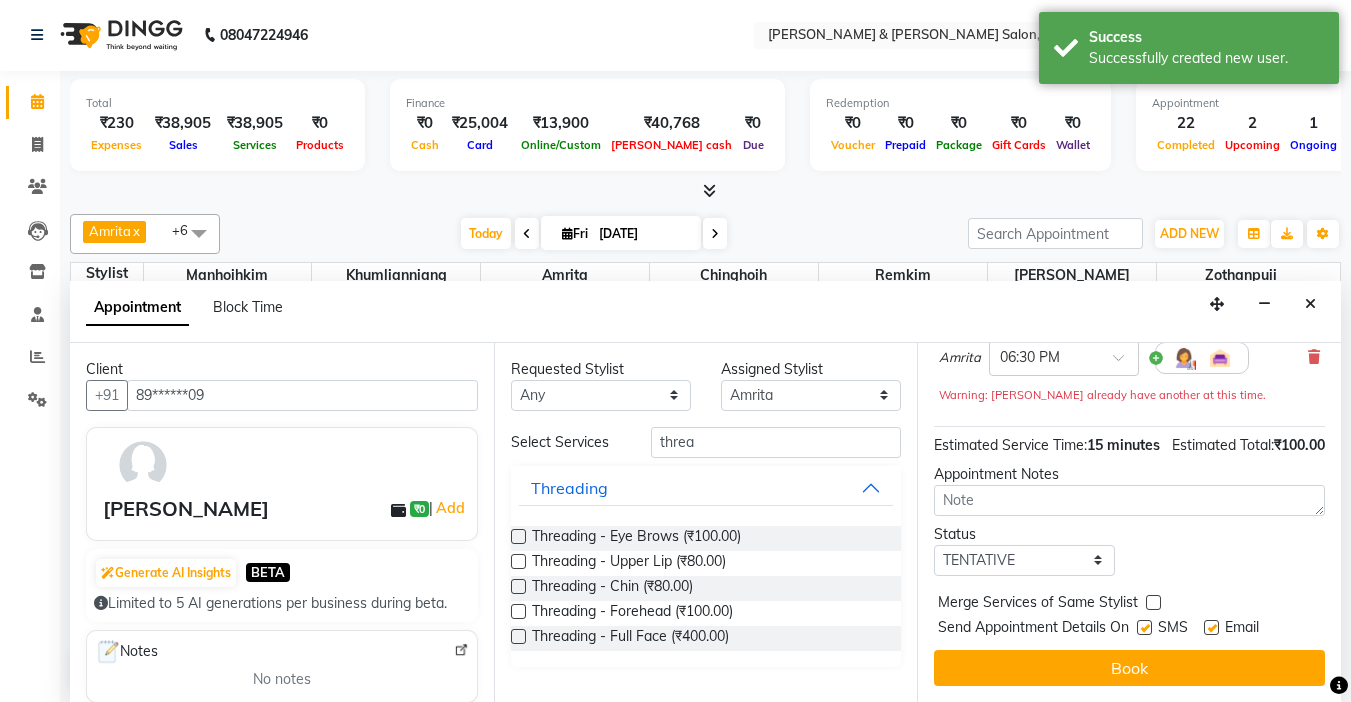 click on "Send Appointment Details On" at bounding box center (1033, 629) 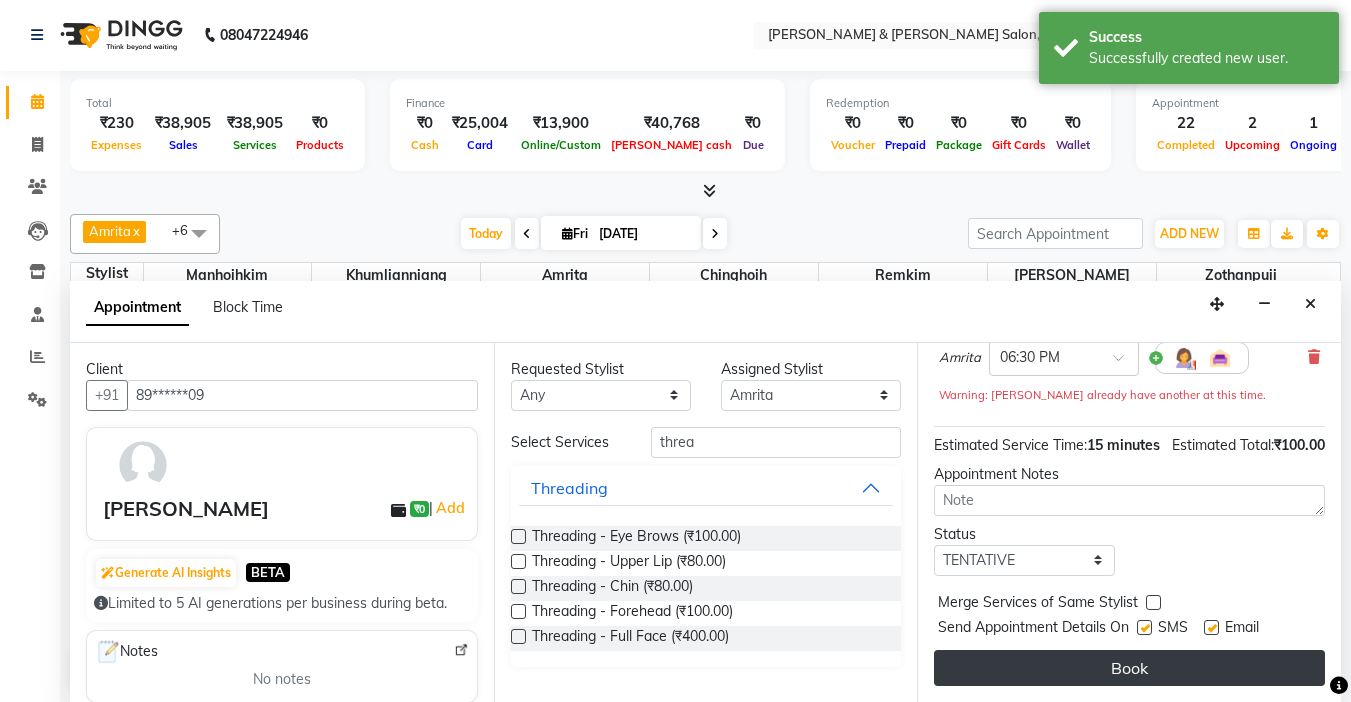 click on "Book" at bounding box center [1129, 668] 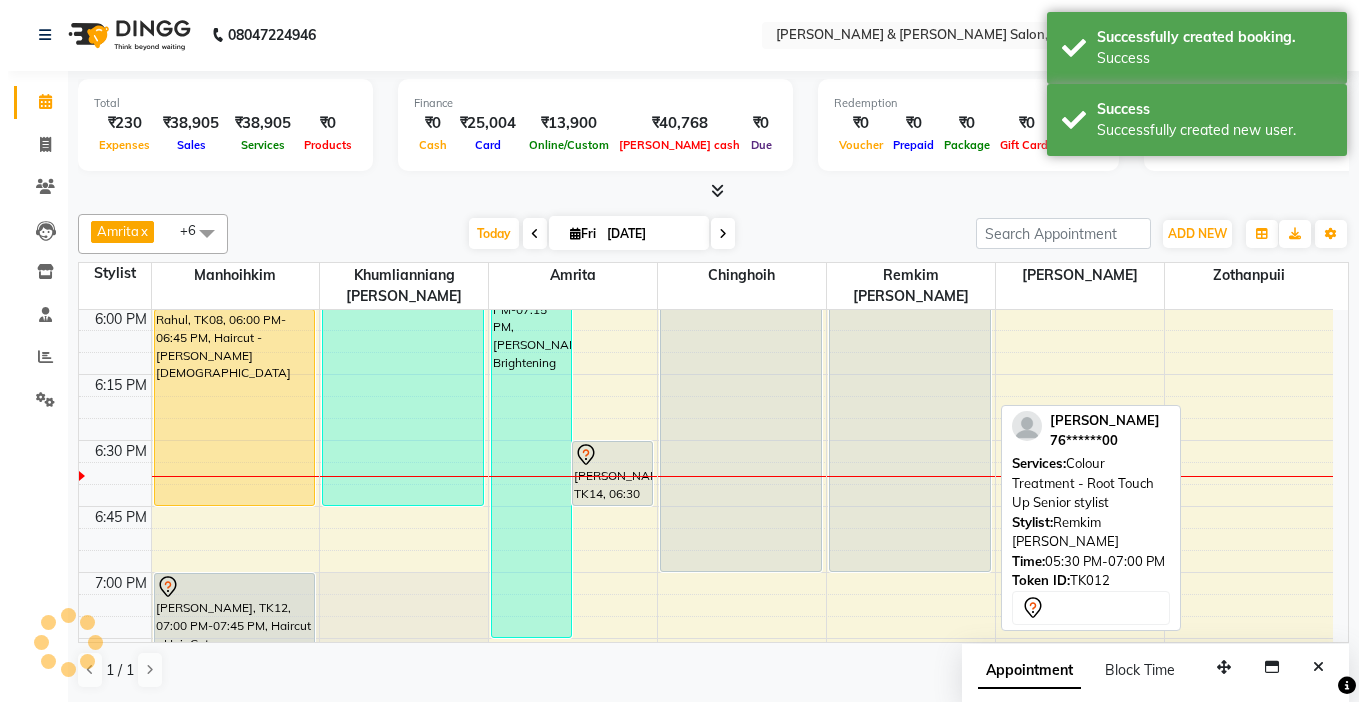 scroll, scrollTop: 0, scrollLeft: 0, axis: both 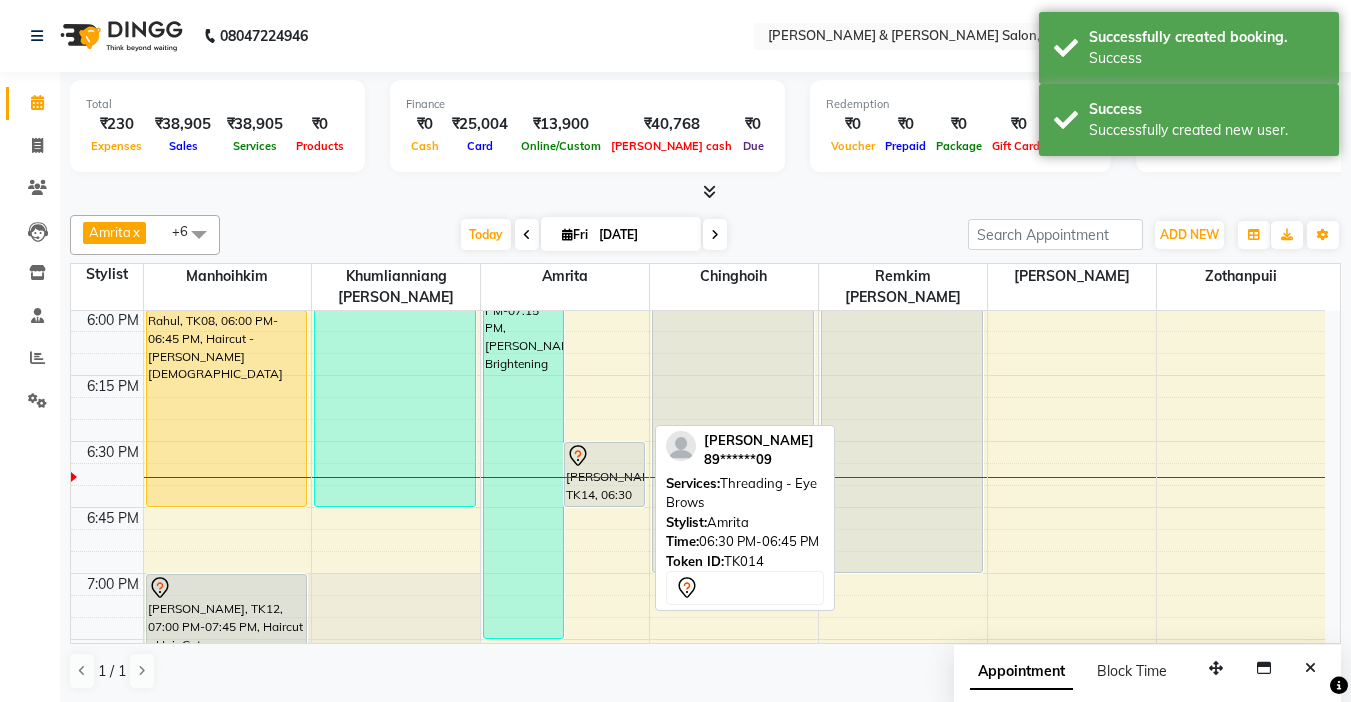 click on "Shraddha, TK14, 06:30 PM-06:45 PM, Threading - Eye Brows" at bounding box center (604, 474) 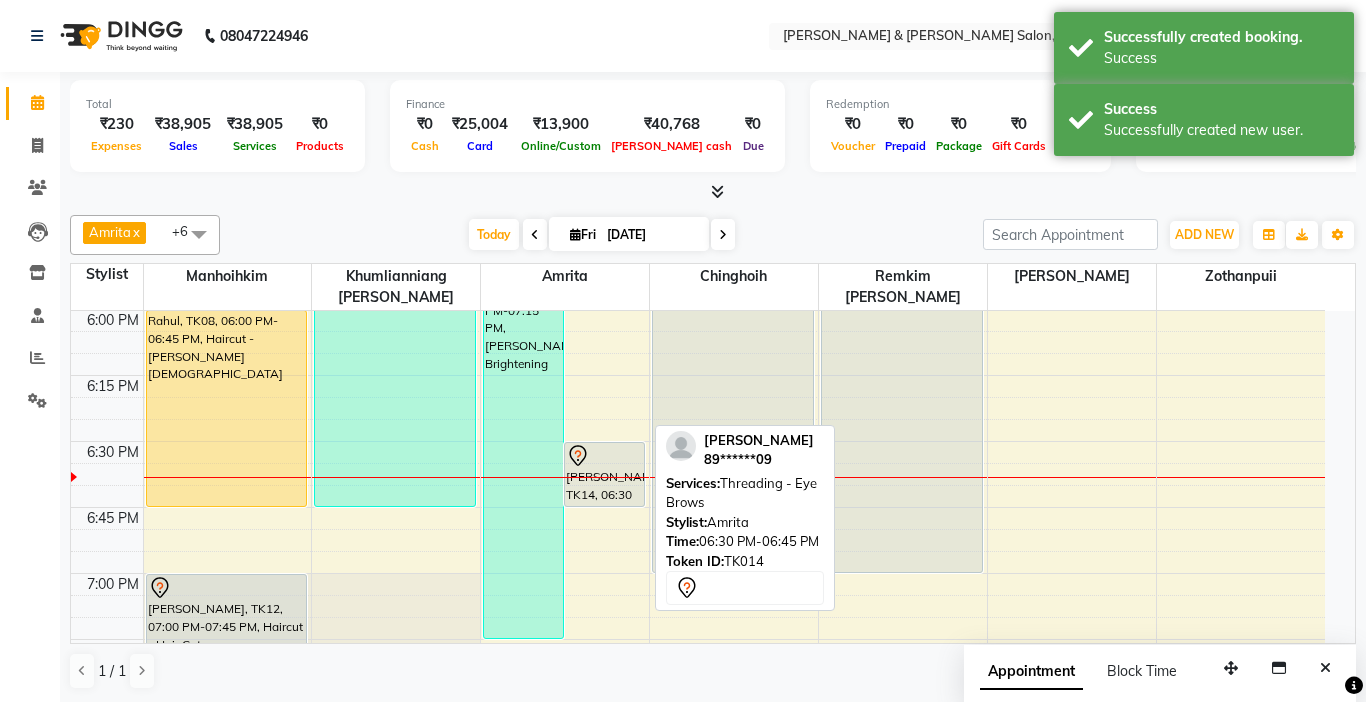 select on "7" 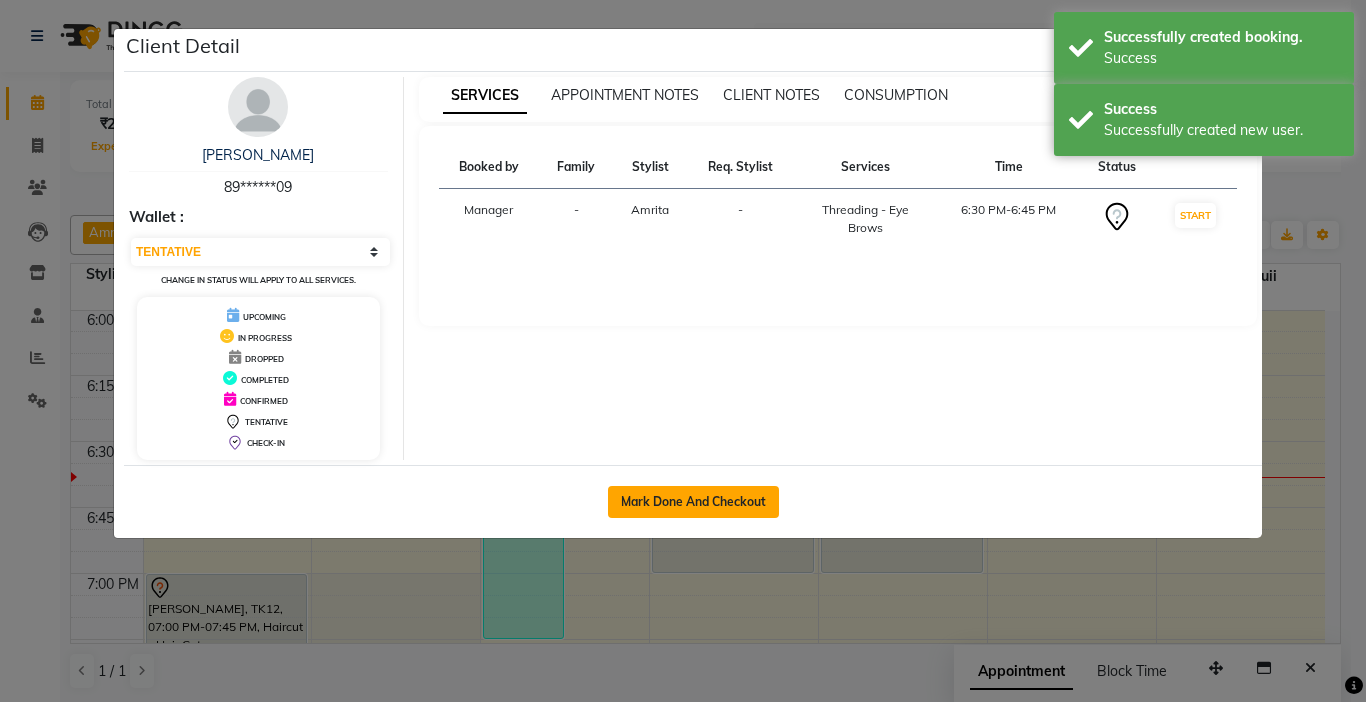 click on "Mark Done And Checkout" 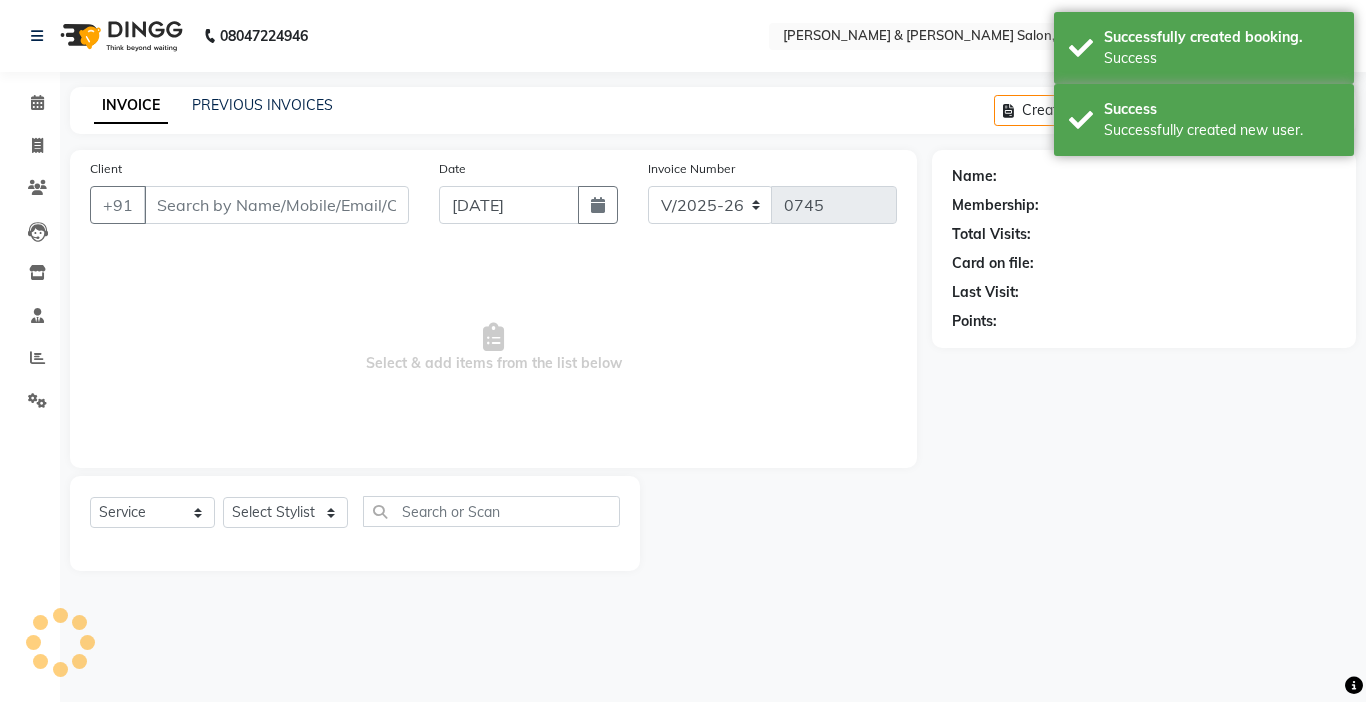 type on "89******09" 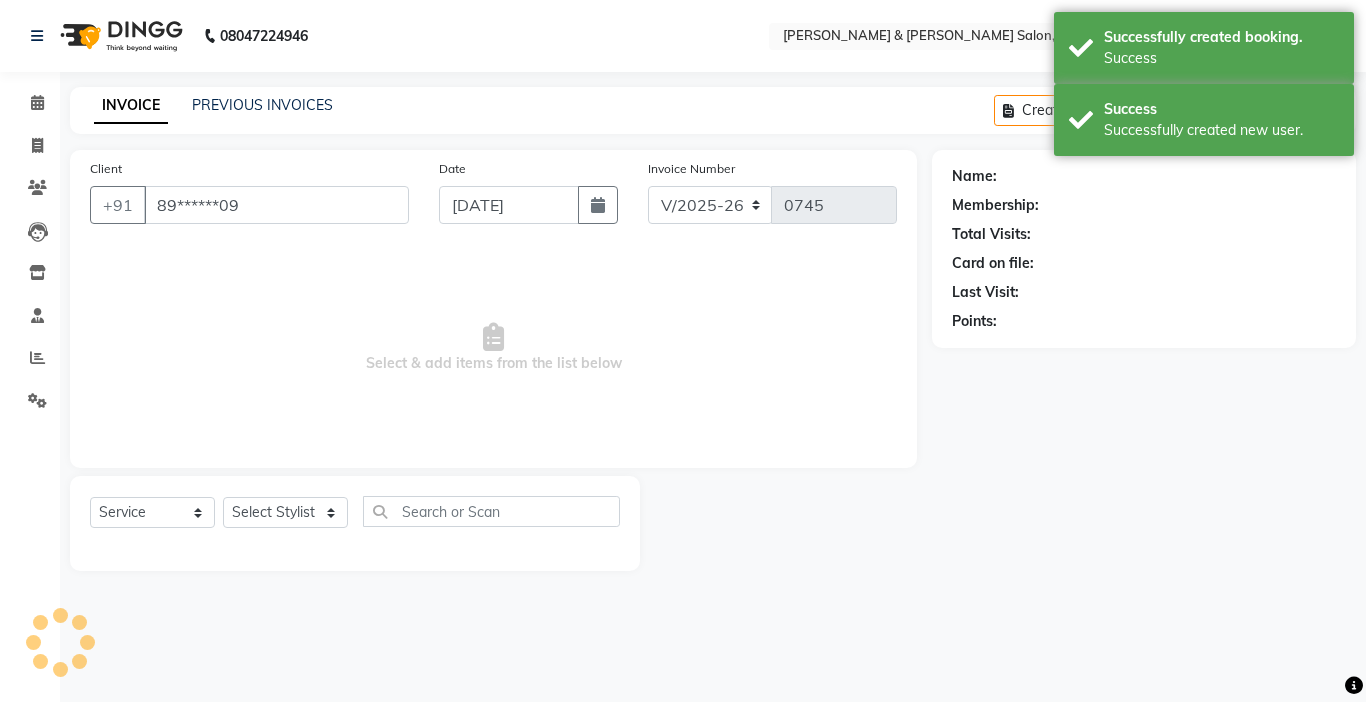 select on "72579" 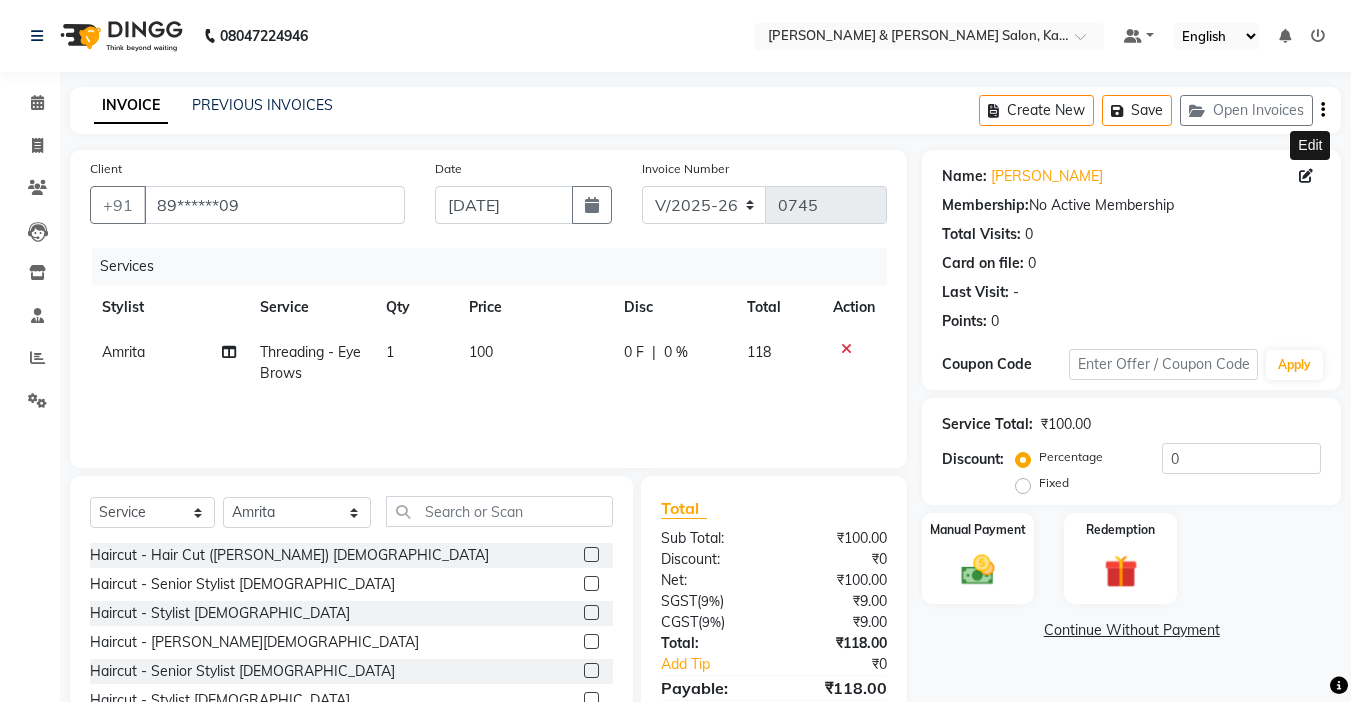 click 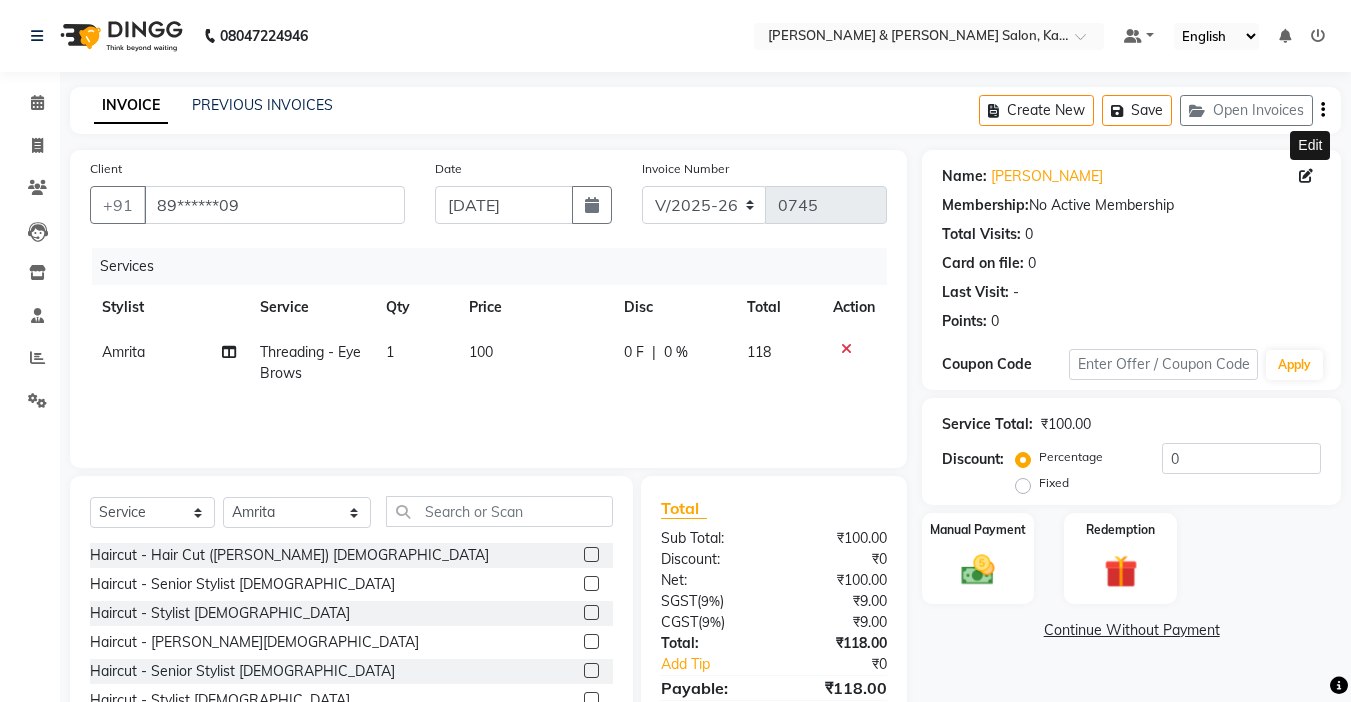 click 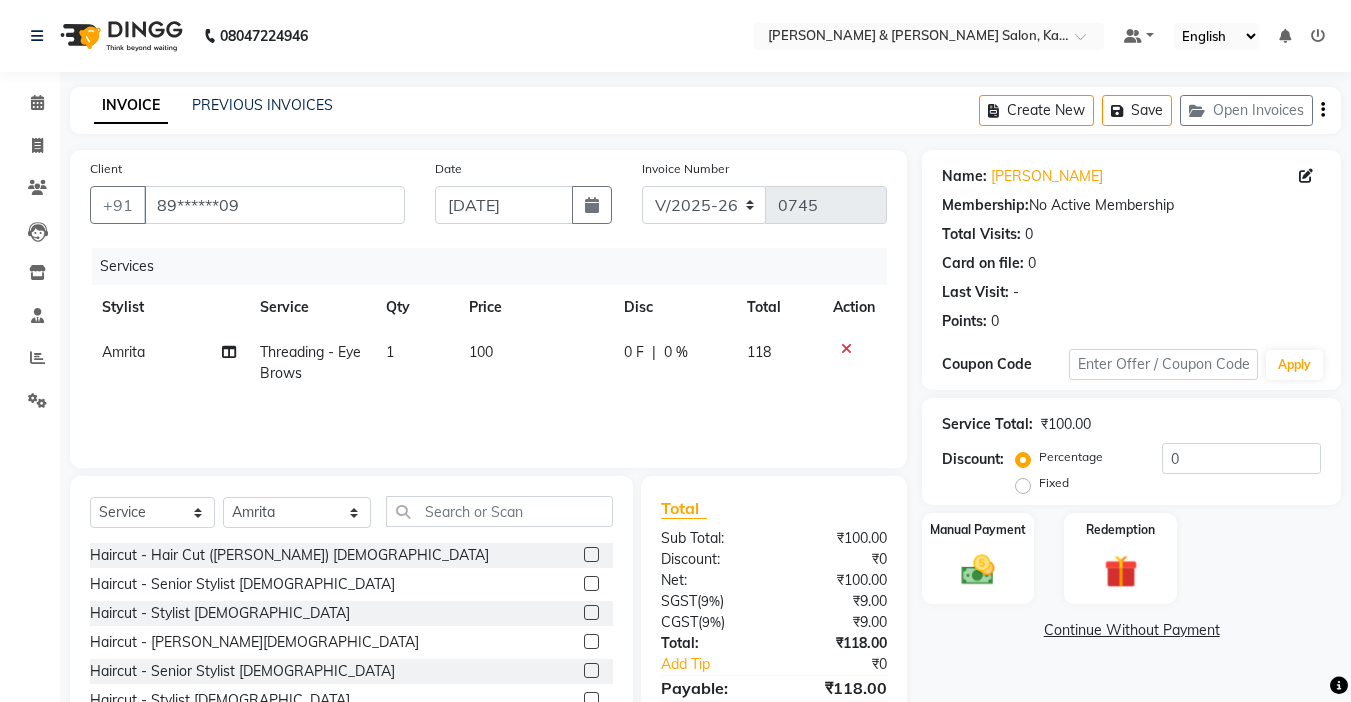click 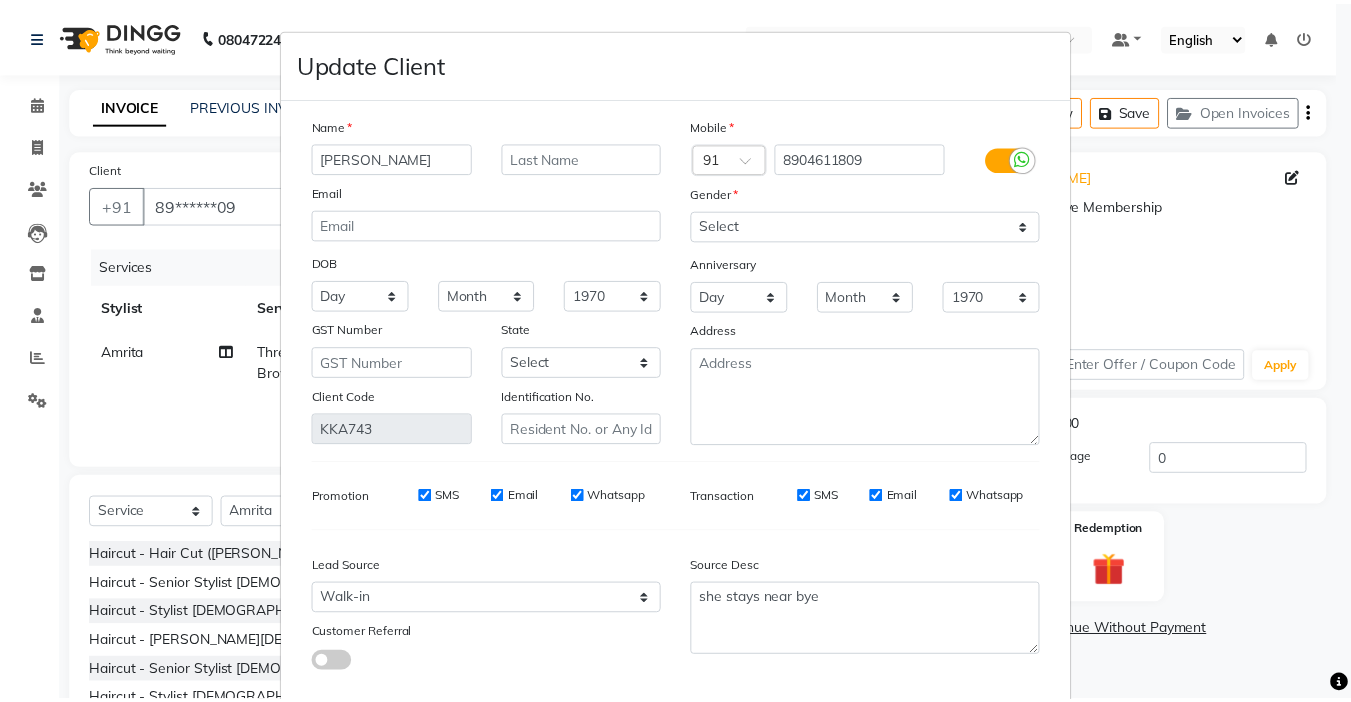 scroll, scrollTop: 111, scrollLeft: 0, axis: vertical 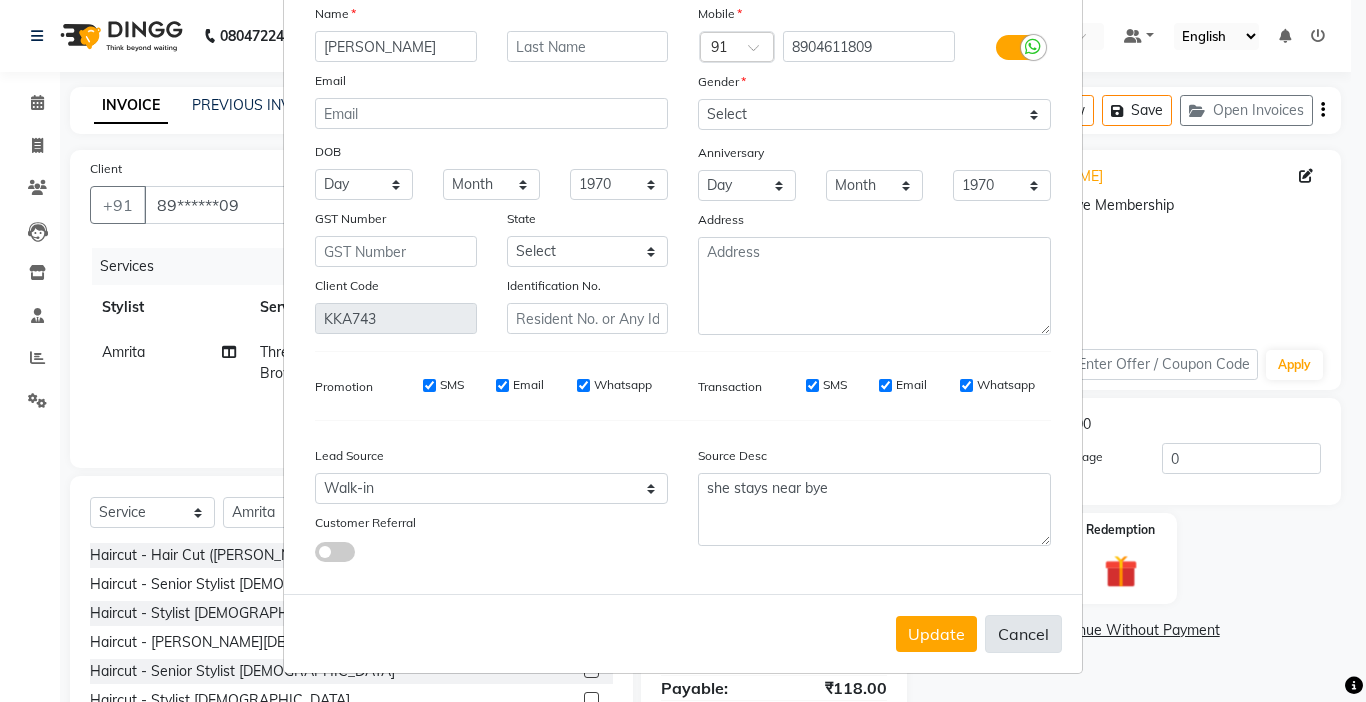 click on "Cancel" at bounding box center (1023, 634) 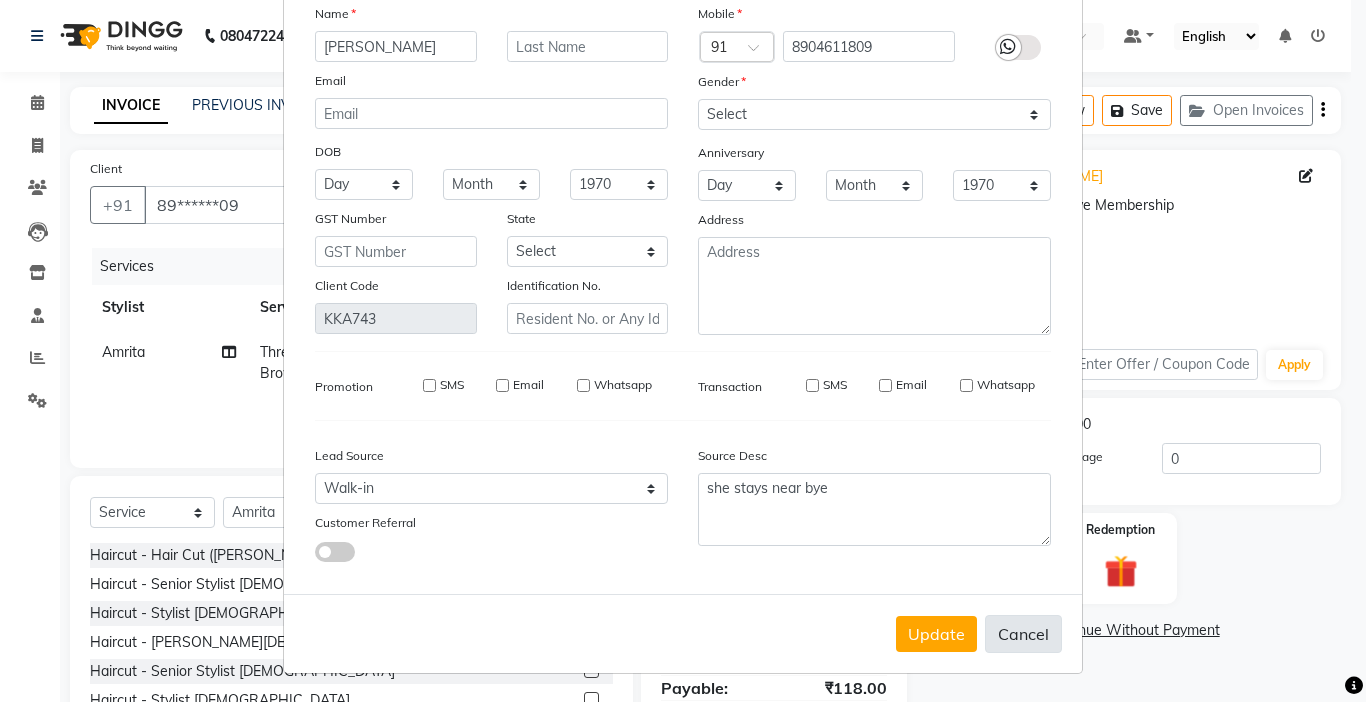 type 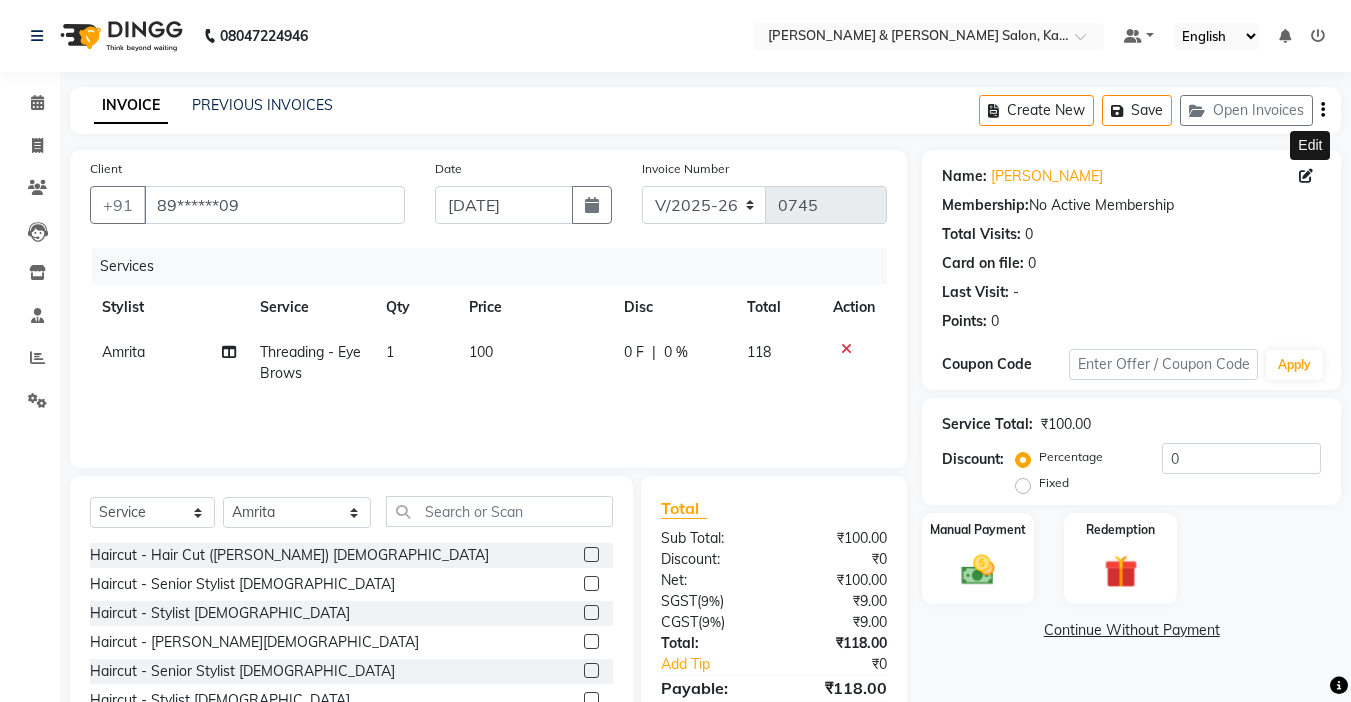 scroll, scrollTop: 99, scrollLeft: 0, axis: vertical 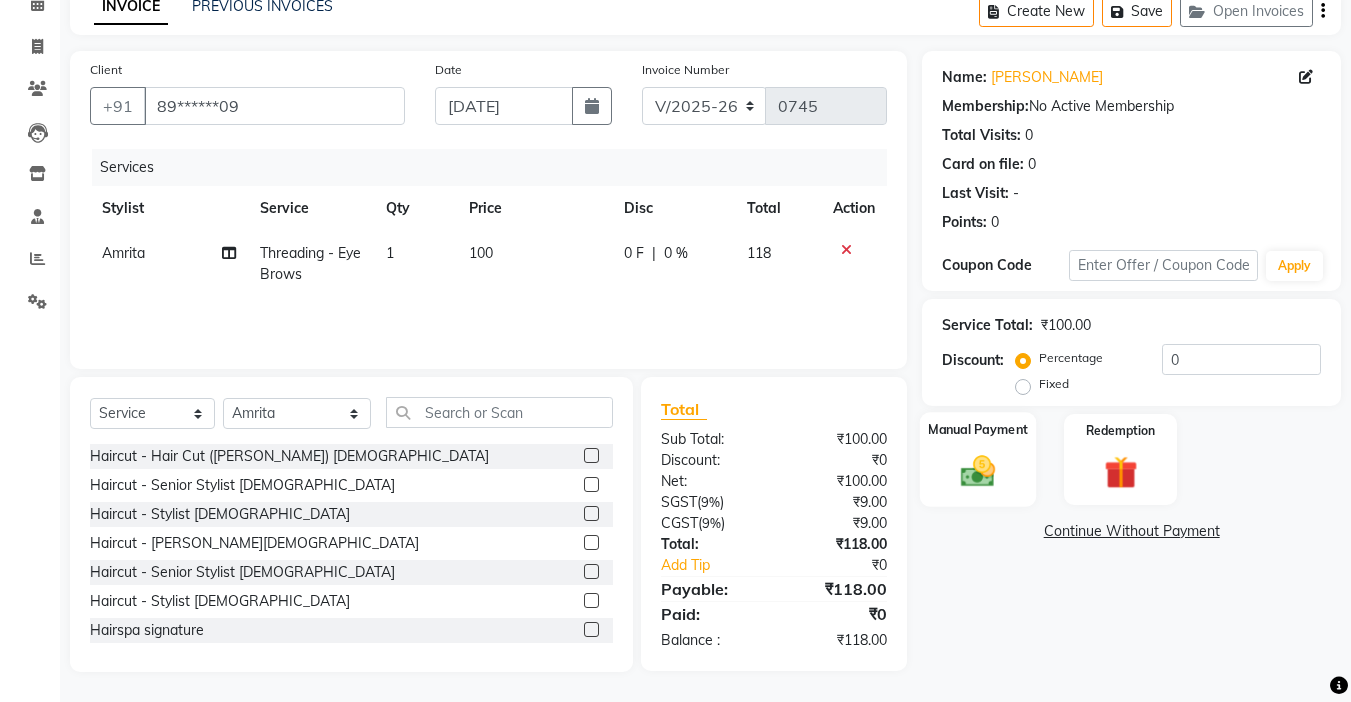 click 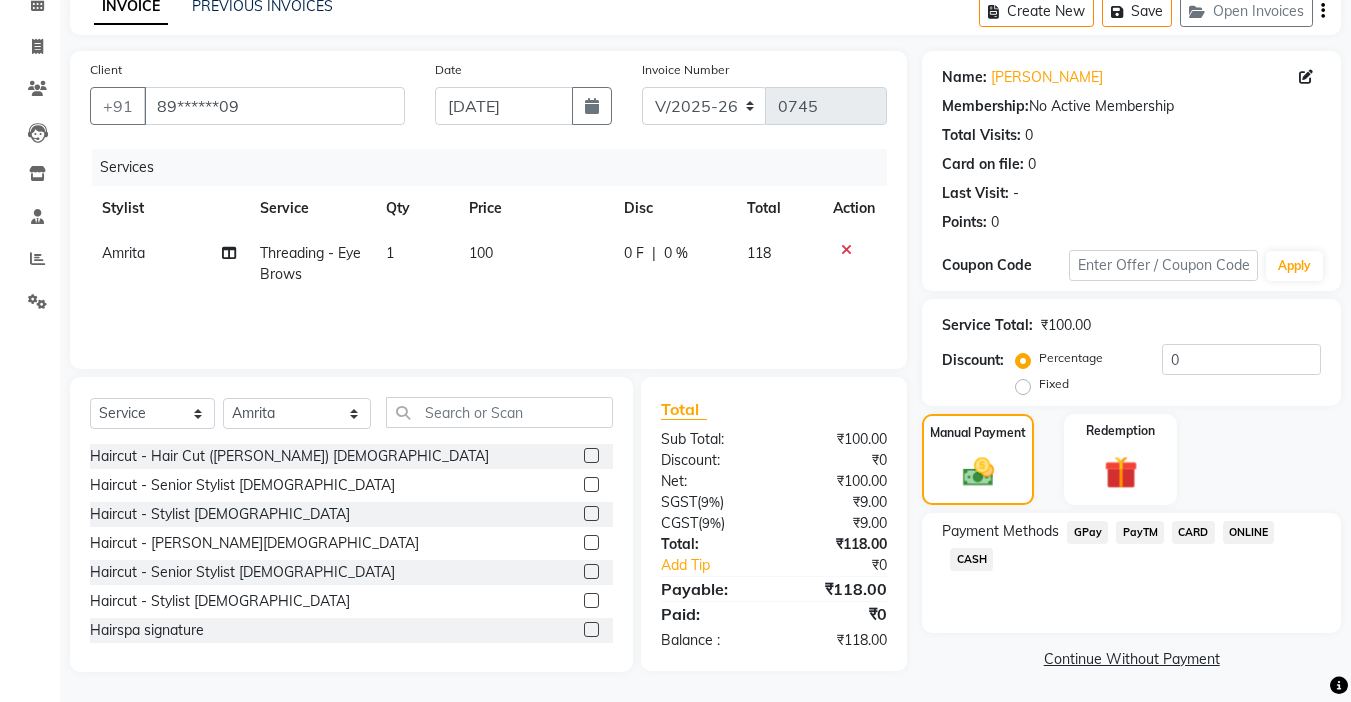 click on "GPay" 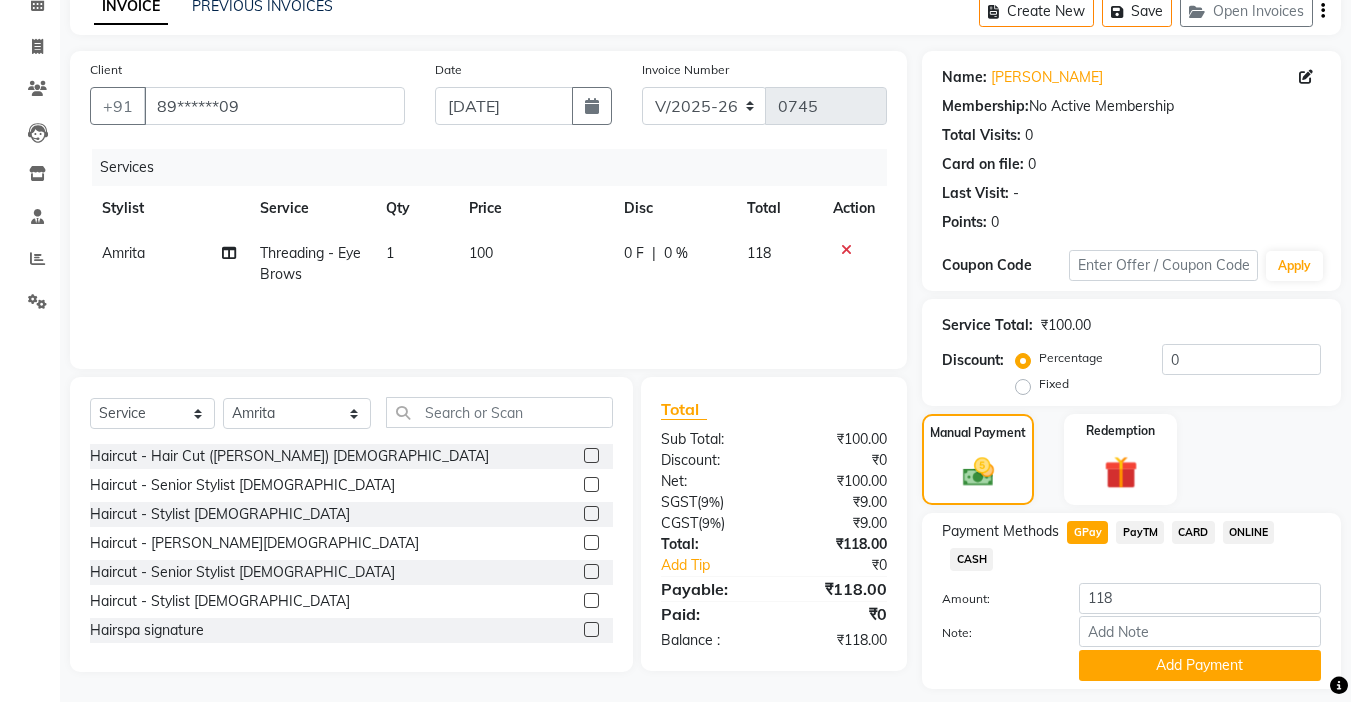 scroll, scrollTop: 157, scrollLeft: 0, axis: vertical 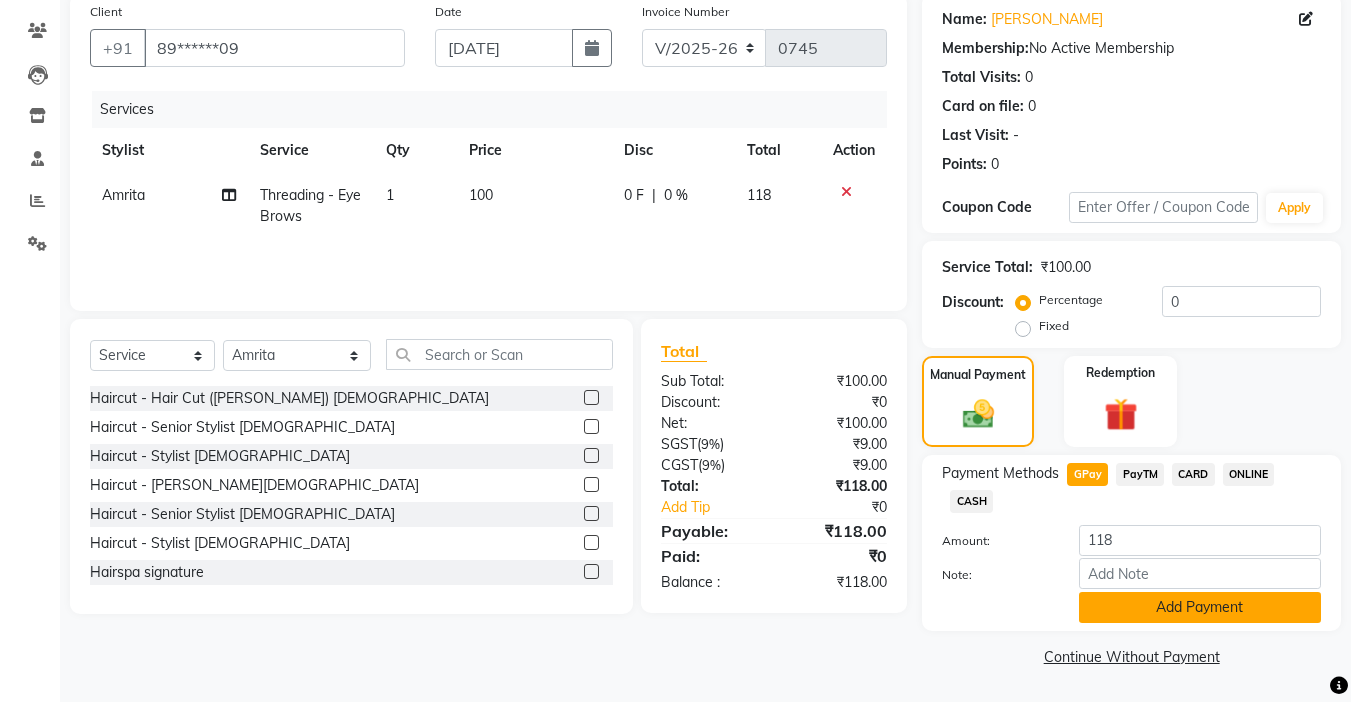 click on "Add Payment" 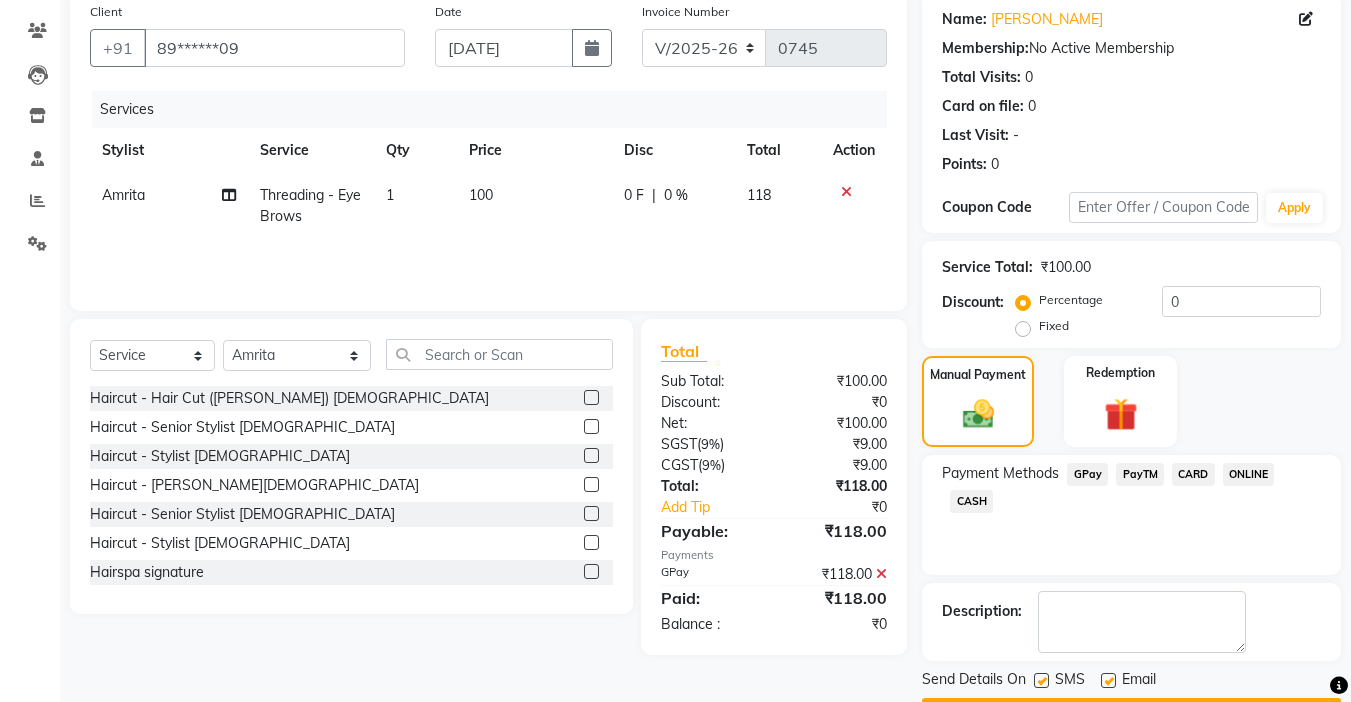 scroll, scrollTop: 214, scrollLeft: 0, axis: vertical 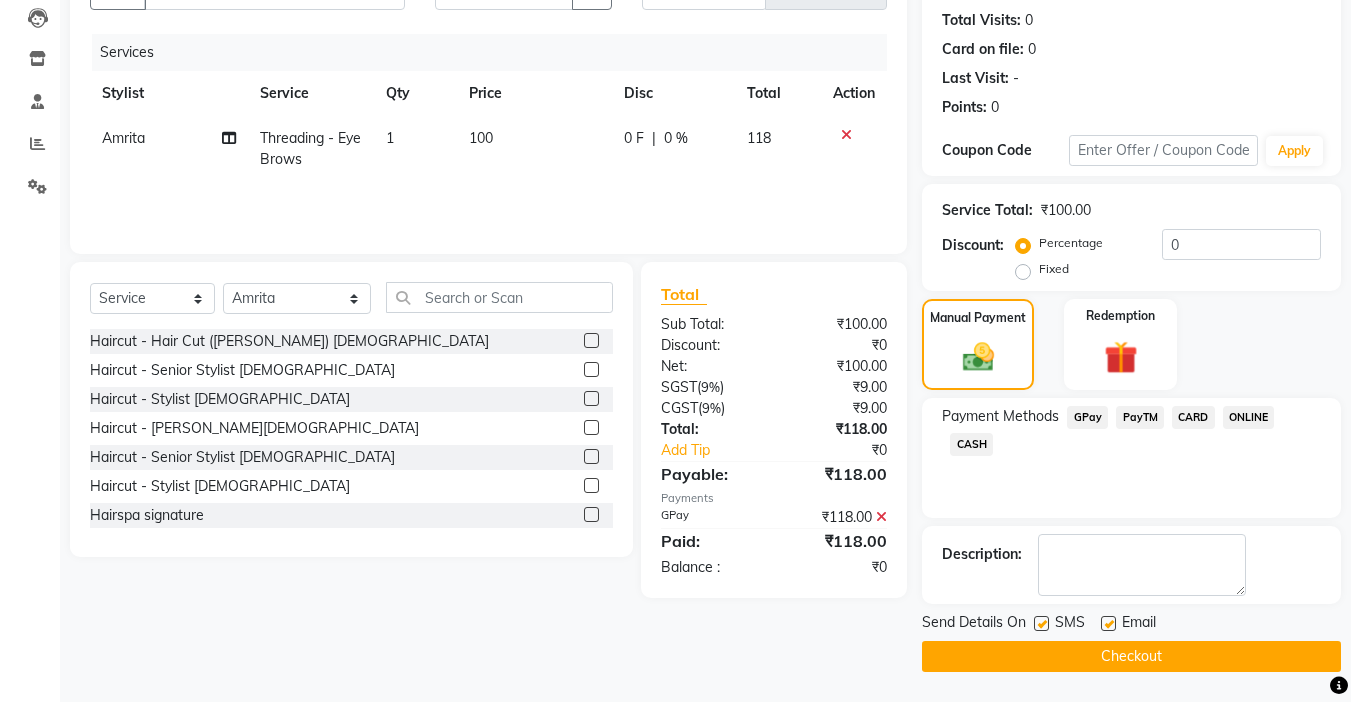 click on "Checkout" 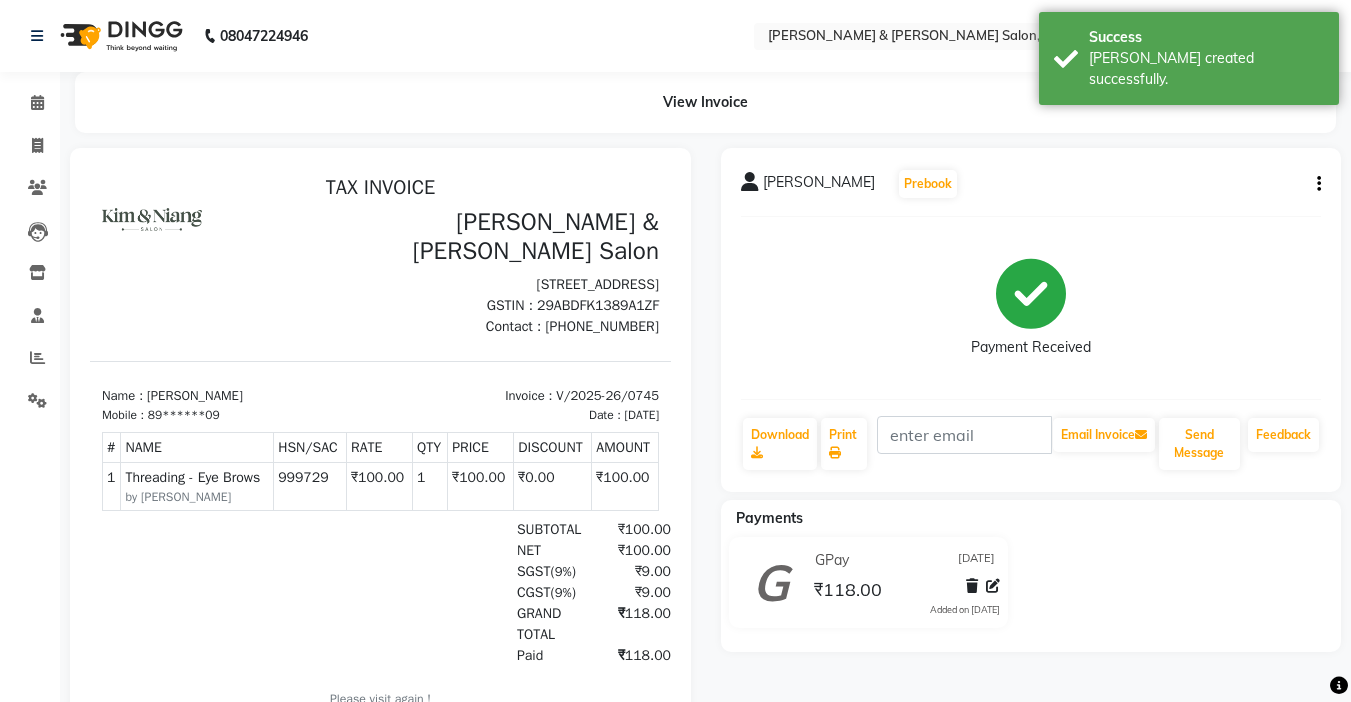 scroll, scrollTop: 0, scrollLeft: 0, axis: both 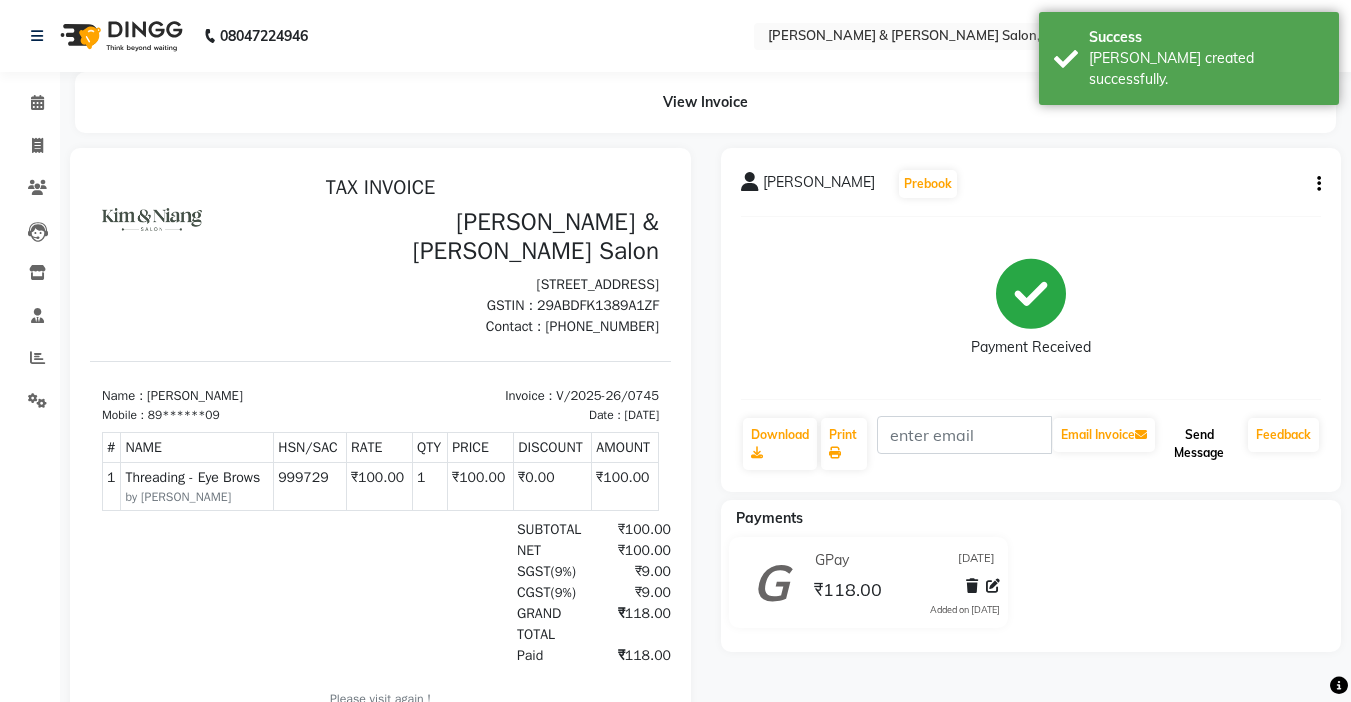 click on "Send Message" 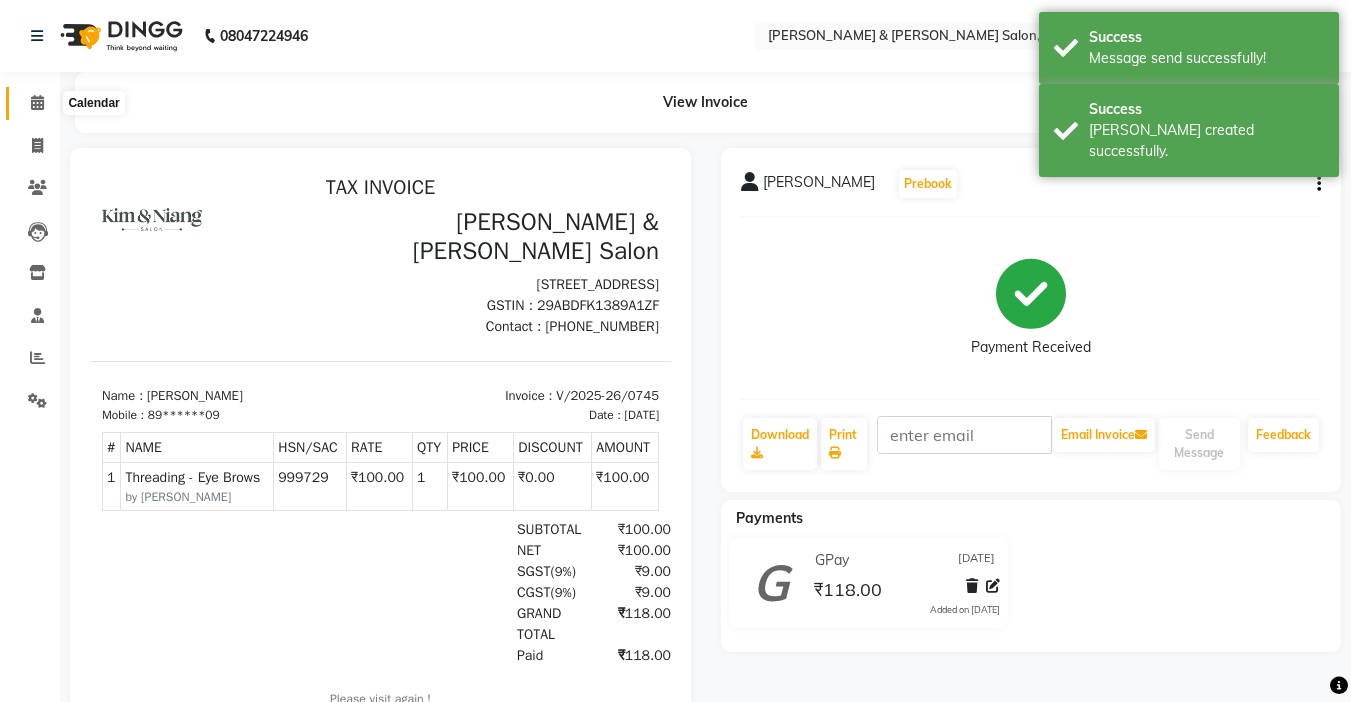 click 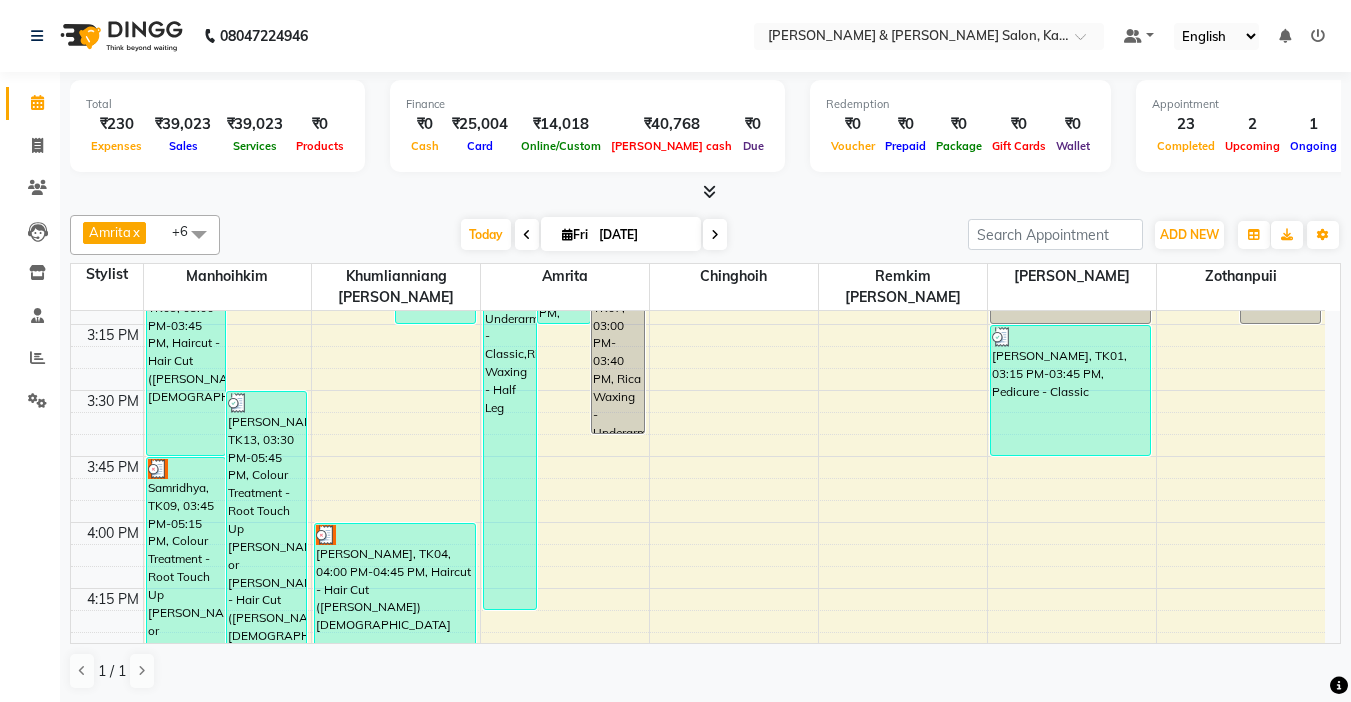 scroll, scrollTop: 1800, scrollLeft: 0, axis: vertical 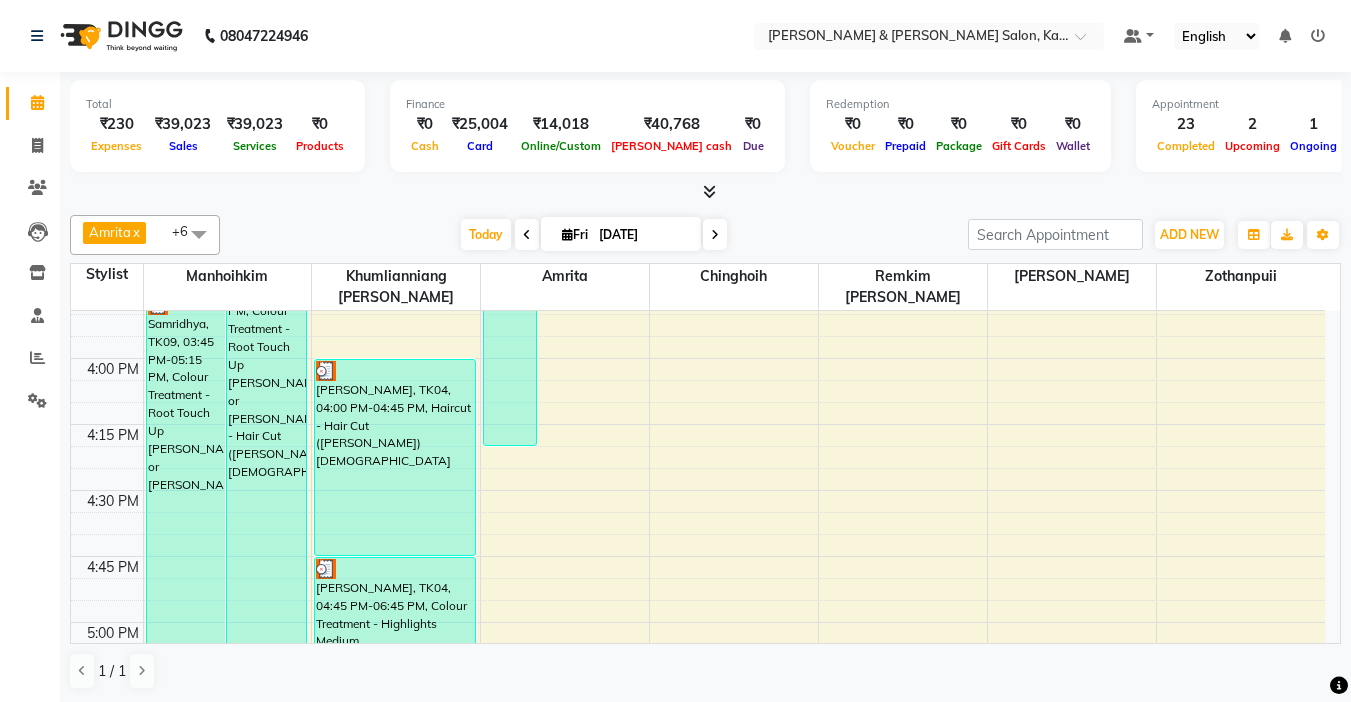 click on "9:00 AM 9:15 AM 9:30 AM 9:45 AM 10:00 AM 10:15 AM 10:30 AM 10:45 AM 11:00 AM 11:15 AM 11:30 AM 11:45 AM 12:00 PM 12:15 PM 12:30 PM 12:45 PM 1:00 PM 1:15 PM 1:30 PM 1:45 PM 2:00 PM 2:15 PM 2:30 PM 2:45 PM 3:00 PM 3:15 PM 3:30 PM 3:45 PM 4:00 PM 4:15 PM 4:30 PM 4:45 PM 5:00 PM 5:15 PM 5:30 PM 5:45 PM 6:00 PM 6:15 PM 6:30 PM 6:45 PM 7:00 PM 7:15 PM 7:30 PM 7:45 PM 8:00 PM 8:15 PM 8:30 PM 8:45 PM 9:00 PM 9:15 PM 9:30 PM 9:45 PM     Samridhya, TK09, 03:00 PM-03:45 PM, Haircut - Hair Cut (Kim) Female     Samridhya, TK13, 03:30 PM-05:45 PM, Colour Treatment - Root Touch Up Kim or Niang,Haircut - Hair Cut (Kim) Female     Samridhya, TK09, 03:45 PM-05:15 PM, Colour Treatment - Root Touch Up Kim or Niang     Tracy, TK01, 02:00 PM-02:45 PM, Haircut - Hair Cut (Kim) Female    Rahul, TK08, 06:00 PM-06:45 PM, Haircut - Kim Male             pricilla, TK12, 07:00 PM-07:45 PM, Haircut - Hair Cut (Kim) Female     mrs fauzia khan, TK03, 10:30 AM-12:45 PM, Colour Treatment - Root Touch Up Kim or Niang" at bounding box center (698, 226) 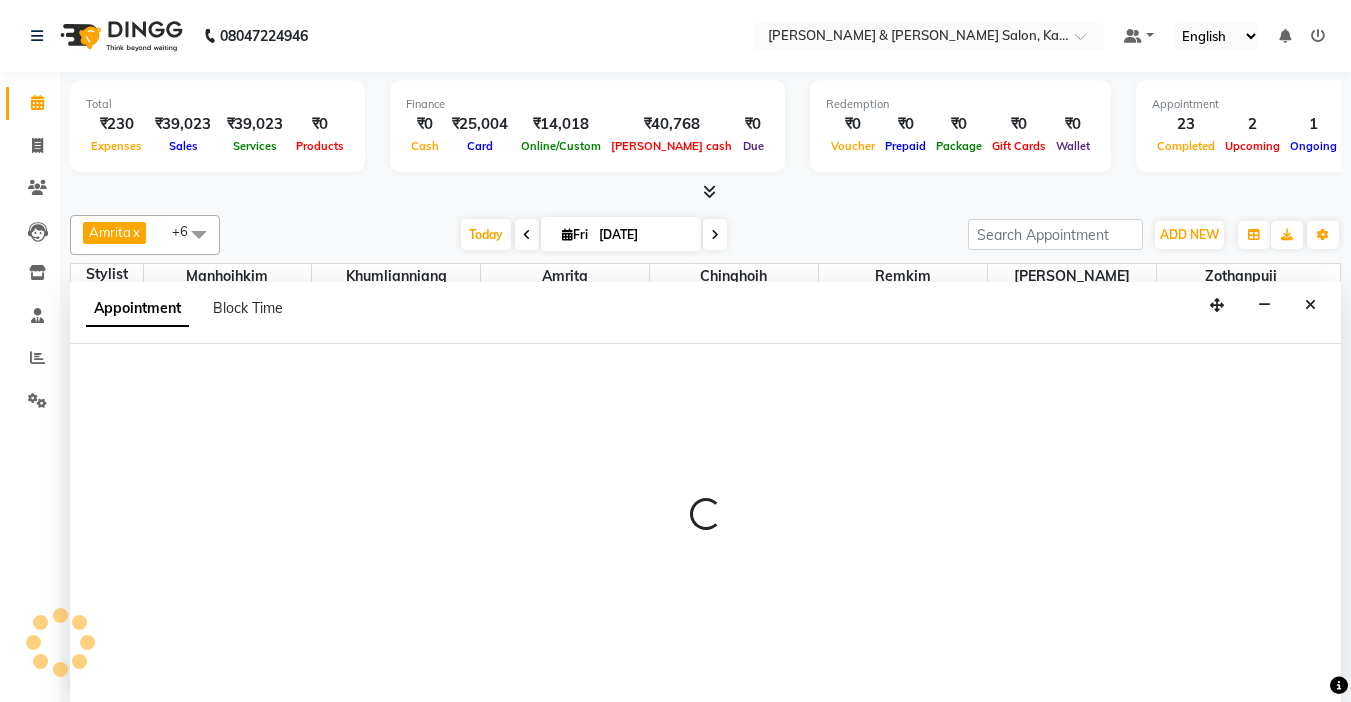 select on "72579" 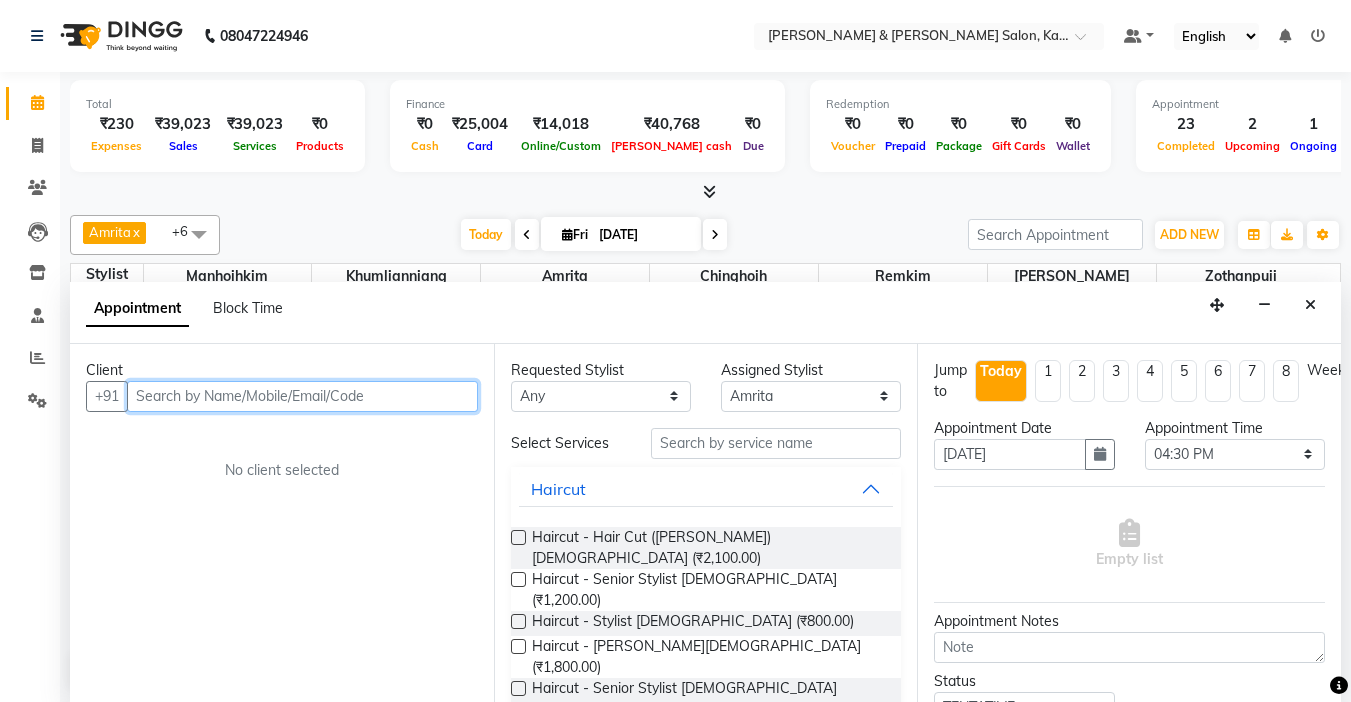 scroll, scrollTop: 1, scrollLeft: 0, axis: vertical 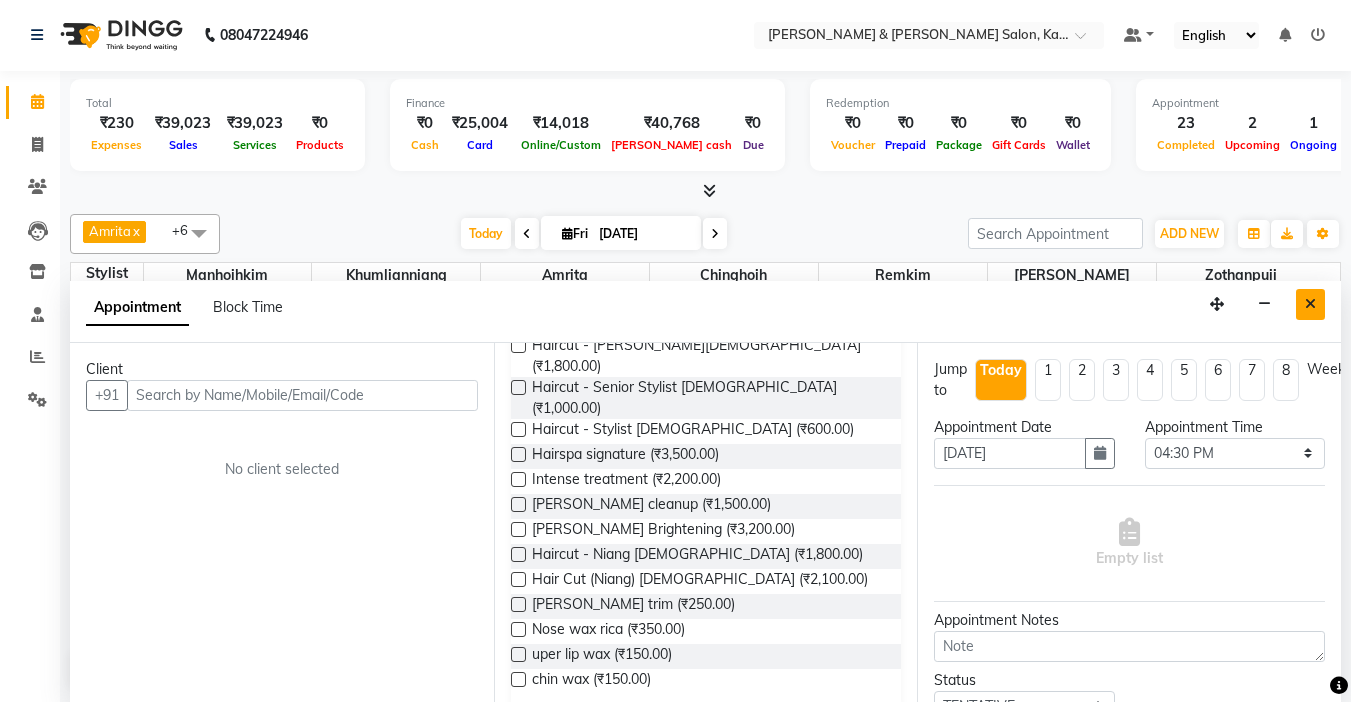click at bounding box center [1310, 304] 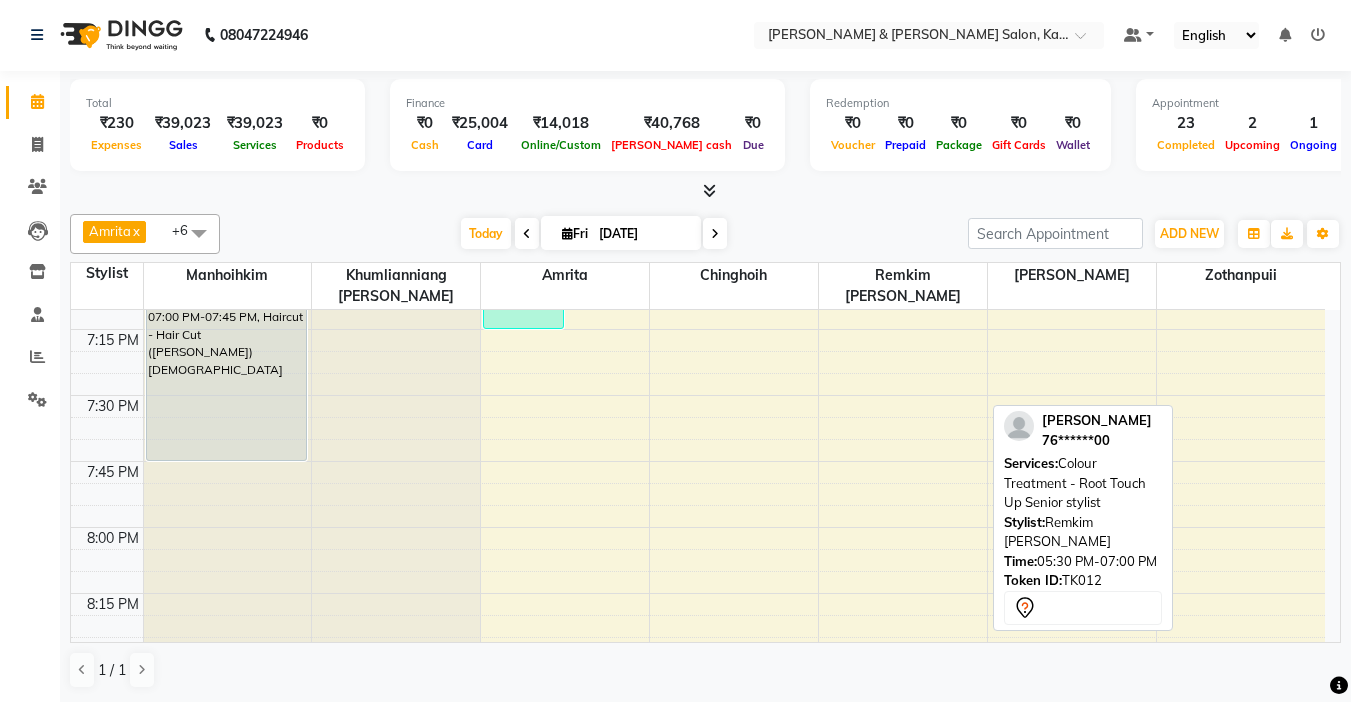 scroll, scrollTop: 2700, scrollLeft: 0, axis: vertical 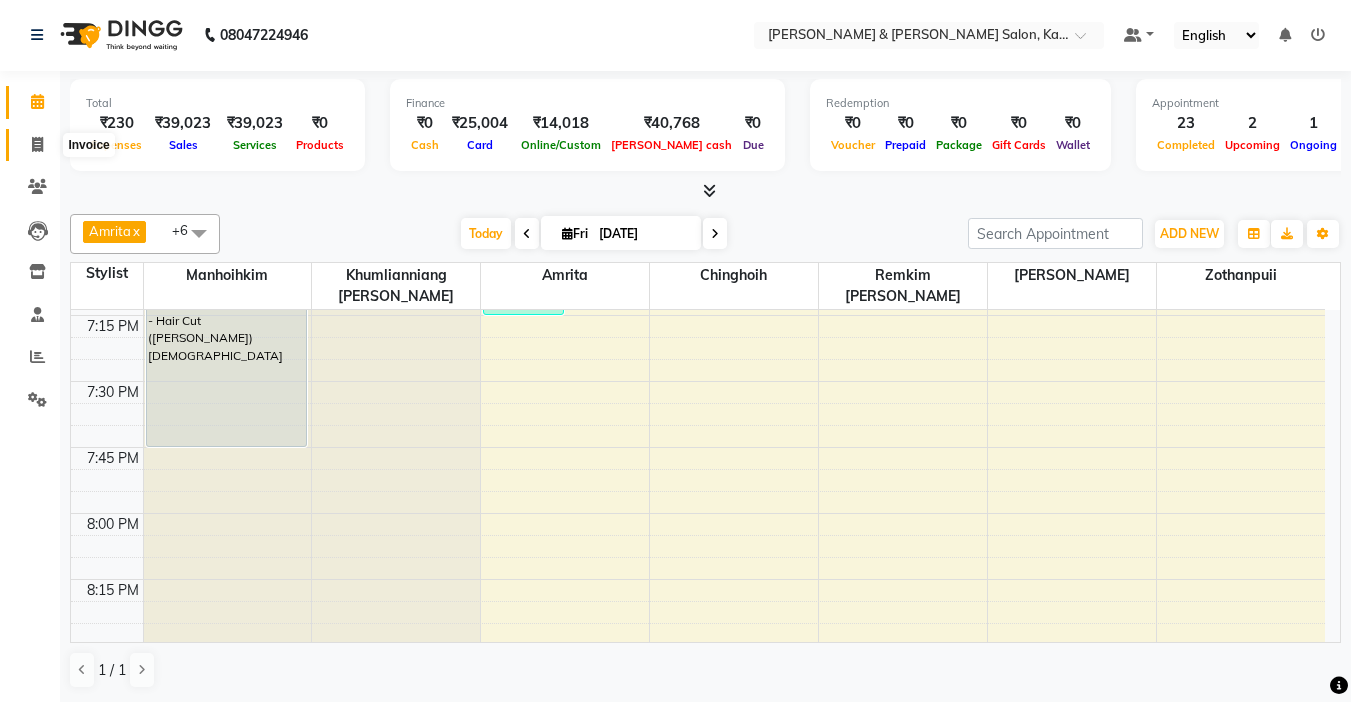click 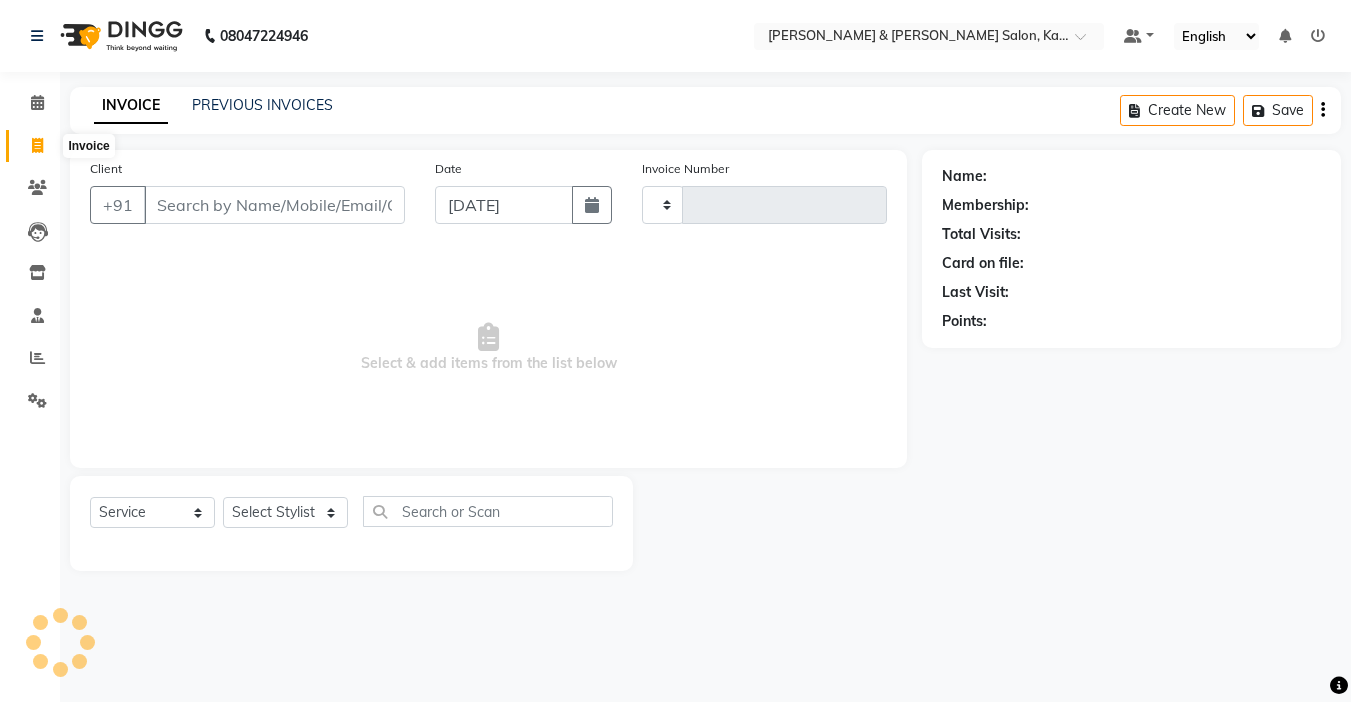 scroll, scrollTop: 0, scrollLeft: 0, axis: both 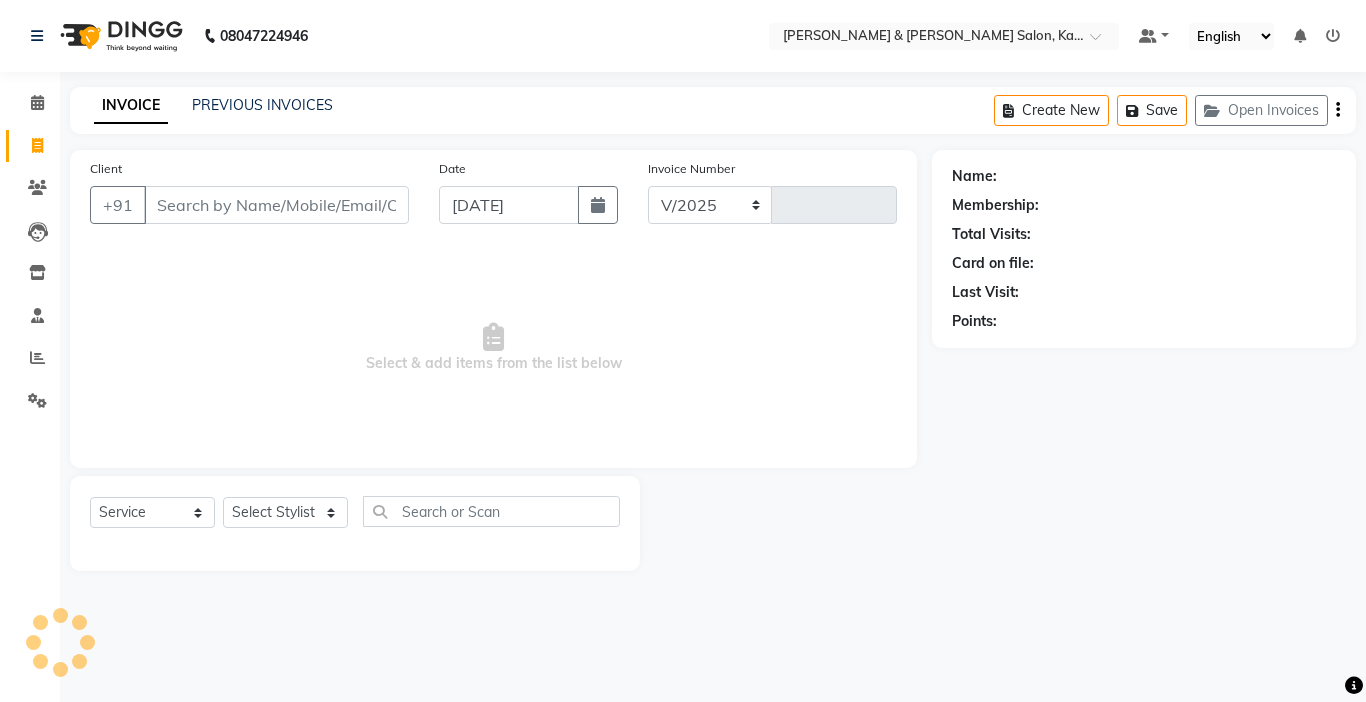 select on "7750" 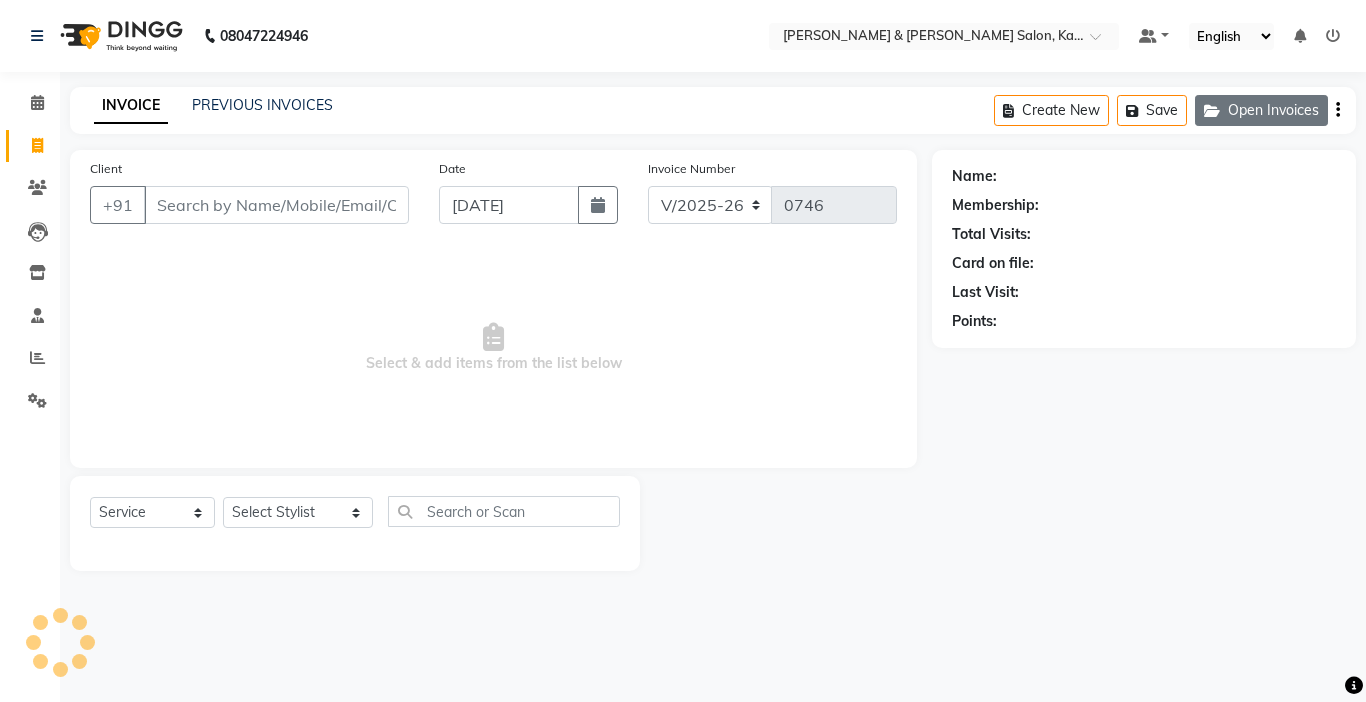 click on "Open Invoices" 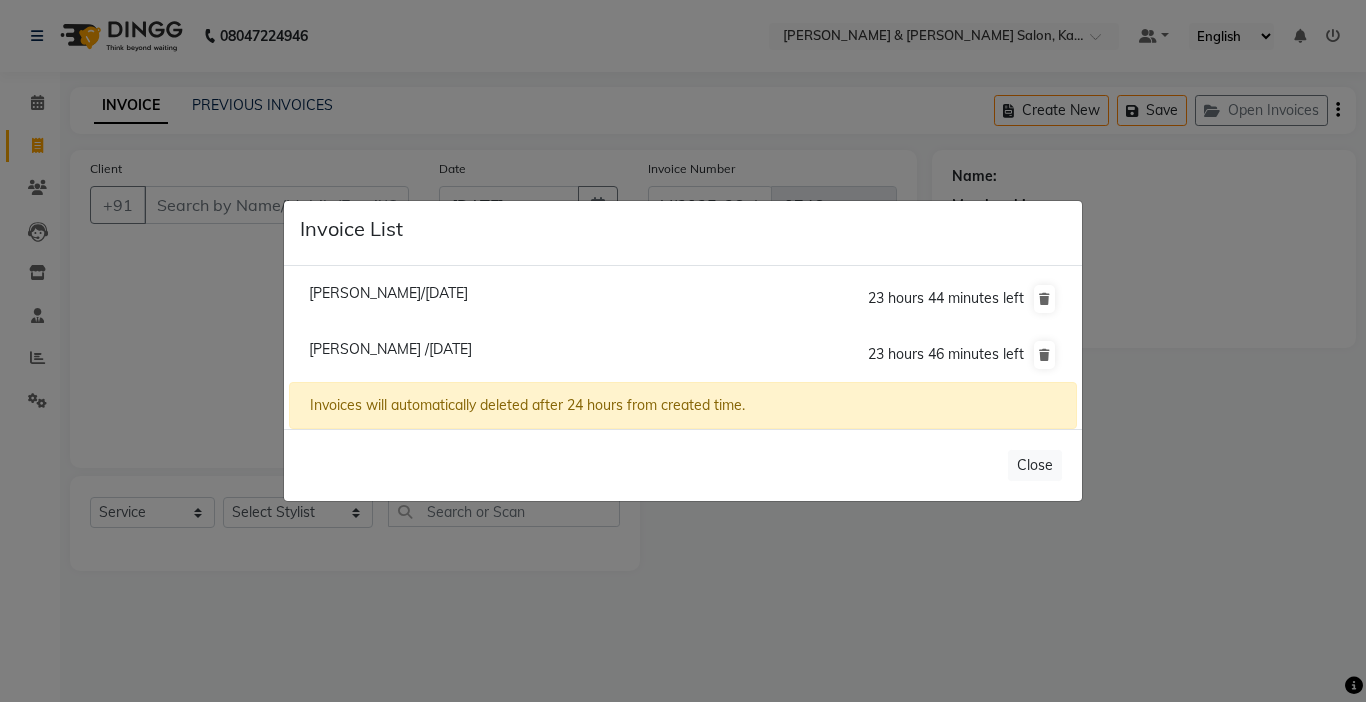 click on "Saloni /11 July 2025" 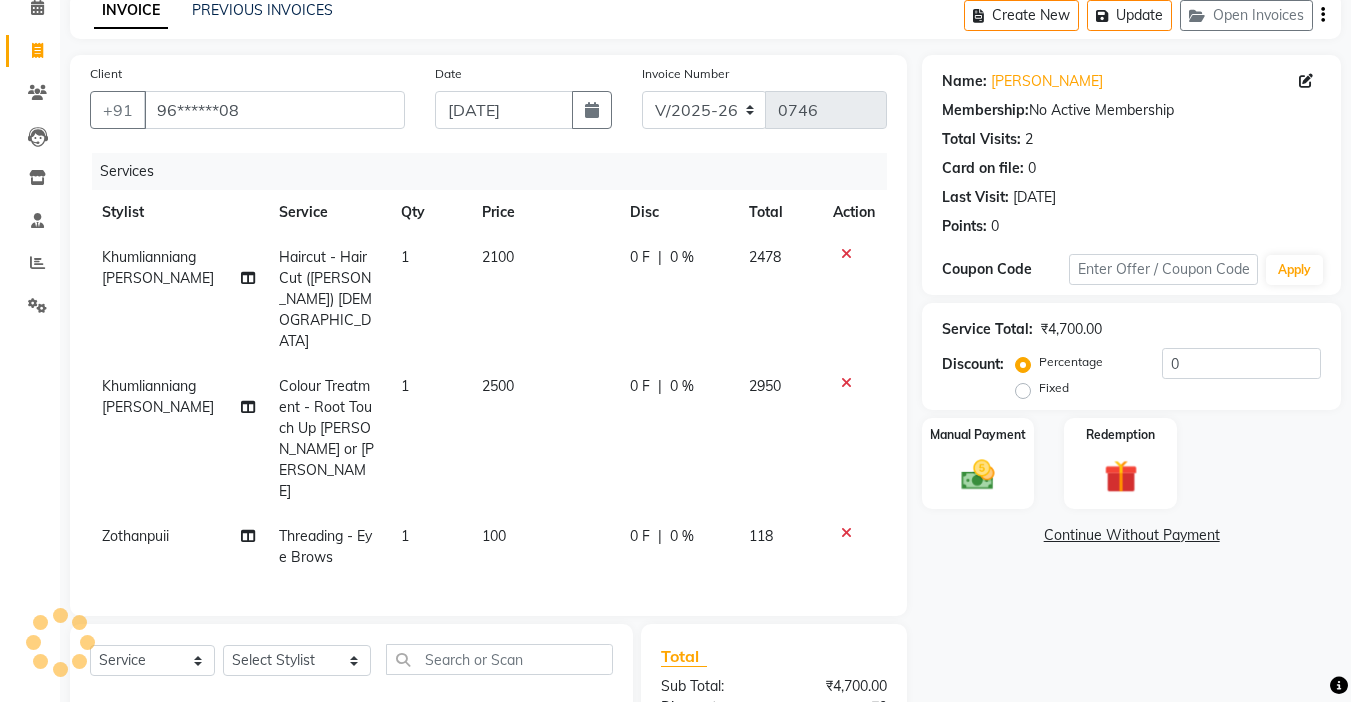 scroll, scrollTop: 100, scrollLeft: 0, axis: vertical 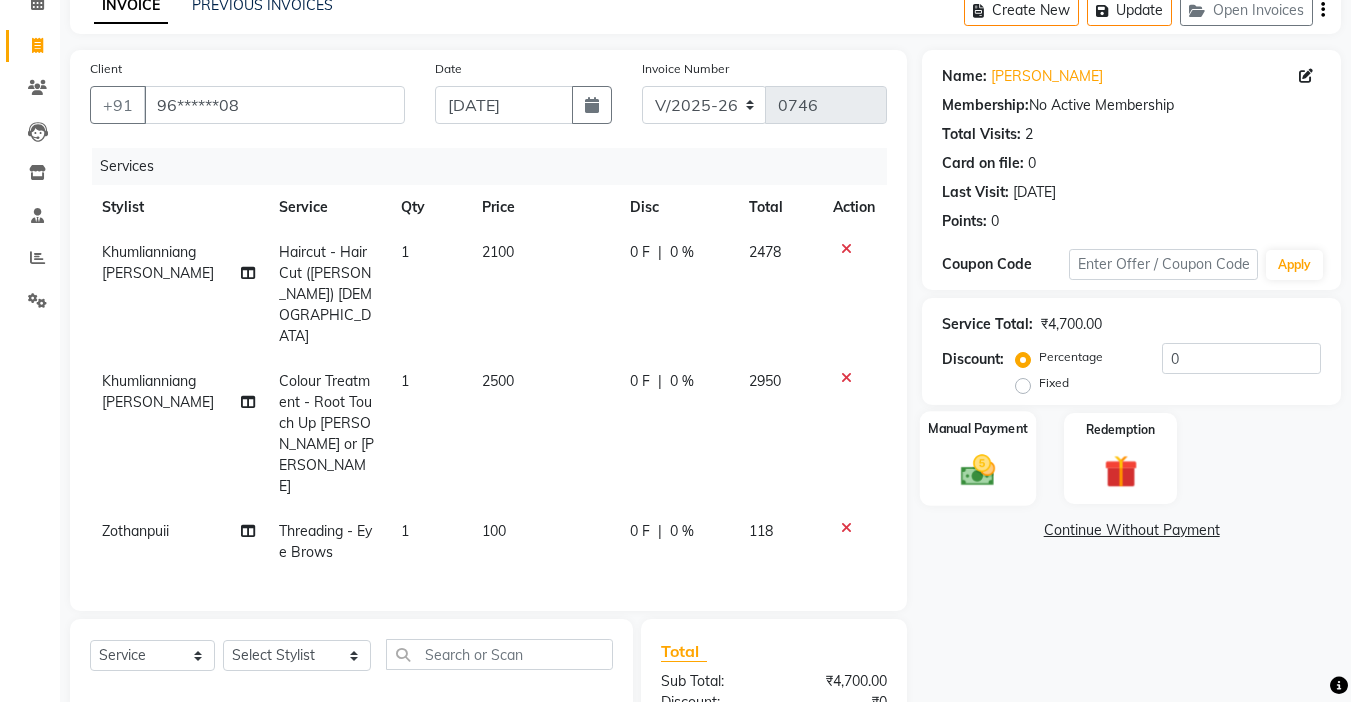 click 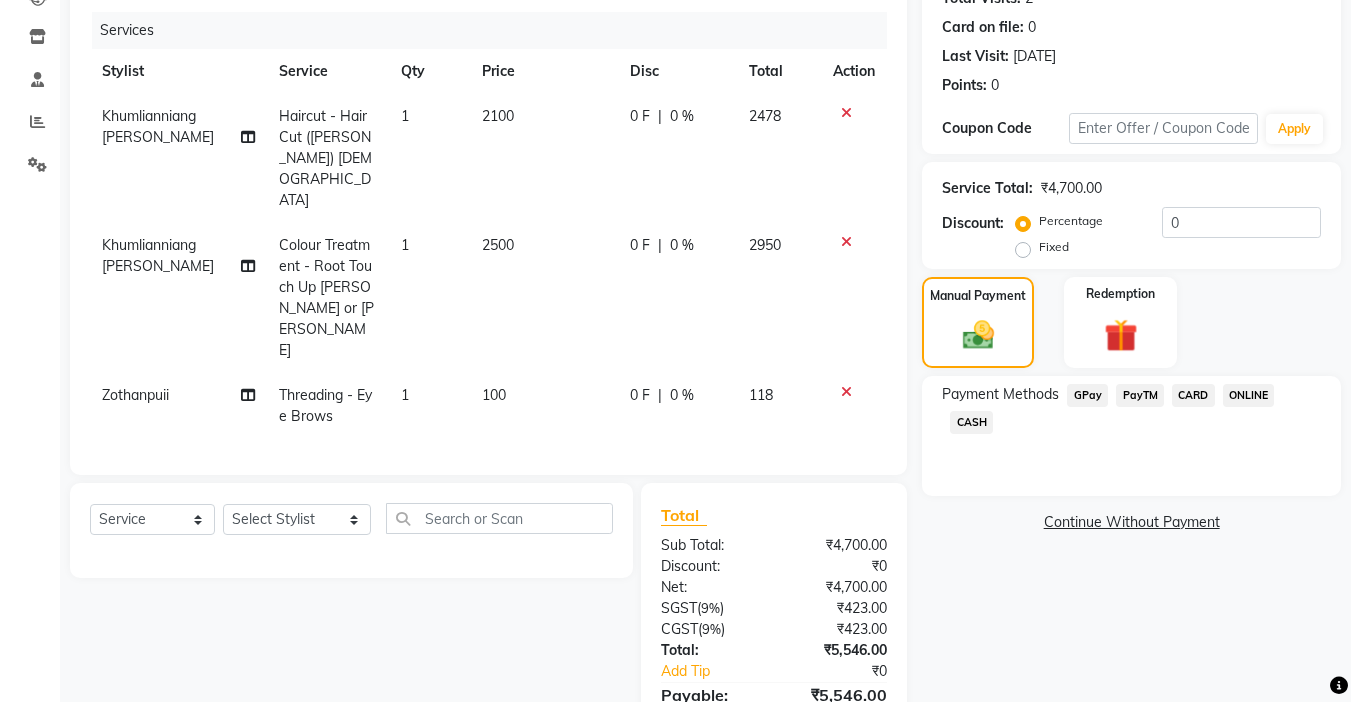 scroll, scrollTop: 272, scrollLeft: 0, axis: vertical 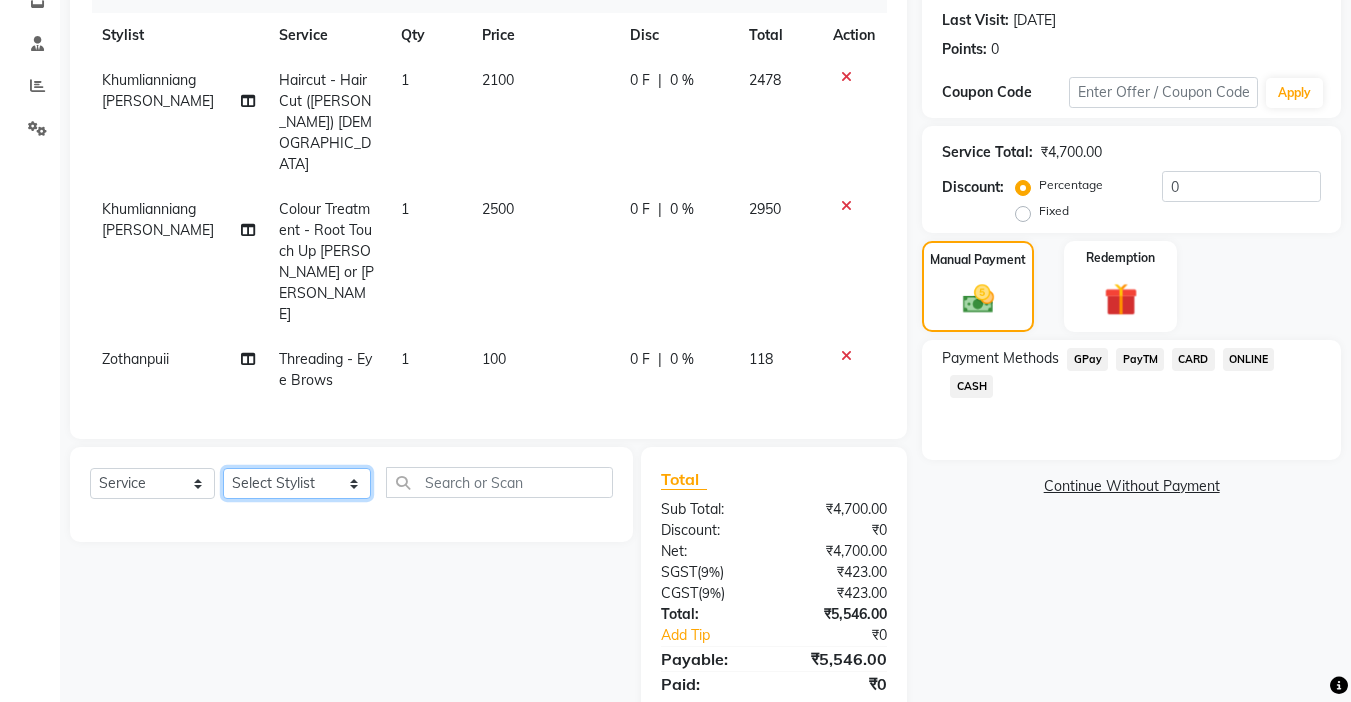 click on "Select Stylist Amrita [PERSON_NAME] [PERSON_NAME] Chingmuan [PERSON_NAME] Manager Manhoihkim [PERSON_NAME] [PERSON_NAME] Remkim [PERSON_NAME] [PERSON_NAME] .mynlyanSonangaihte Zothanpuii" 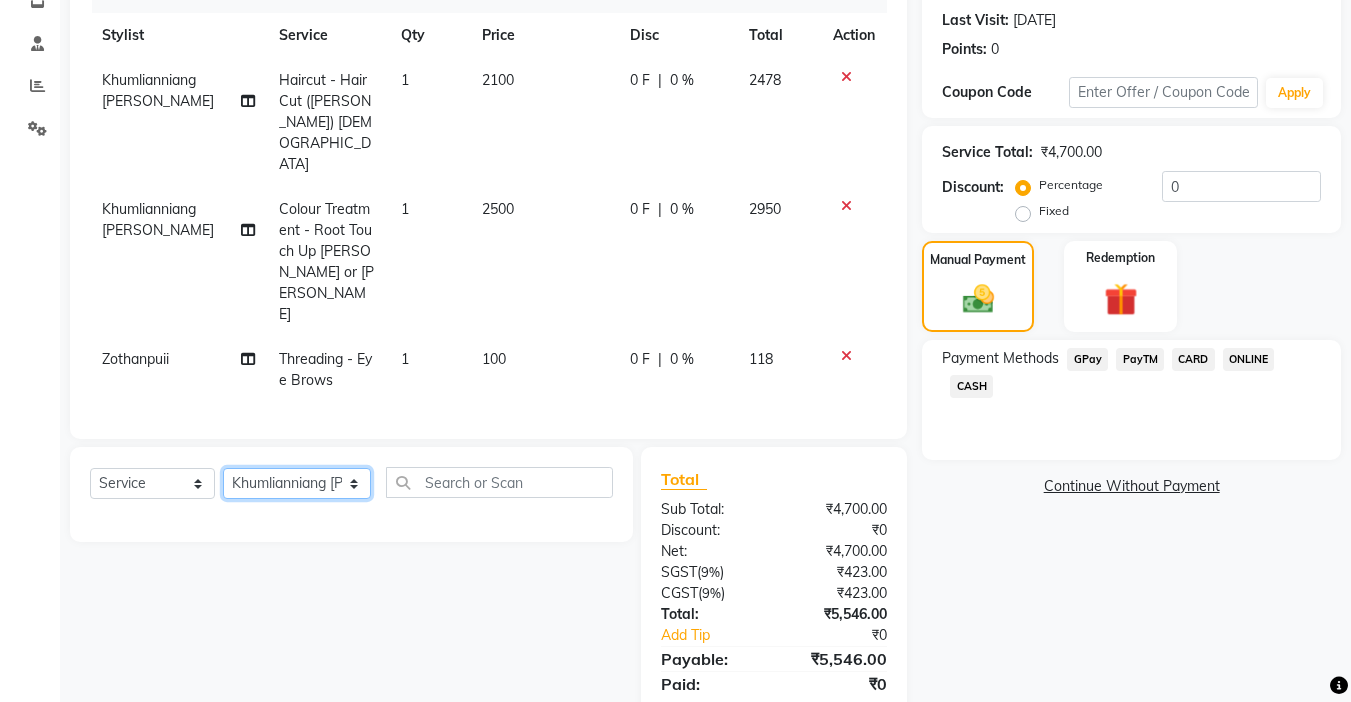 click on "Select Stylist Amrita [PERSON_NAME] [PERSON_NAME] Chingmuan [PERSON_NAME] Manager Manhoihkim [PERSON_NAME] [PERSON_NAME] Remkim [PERSON_NAME] [PERSON_NAME] .mynlyanSonangaihte Zothanpuii" 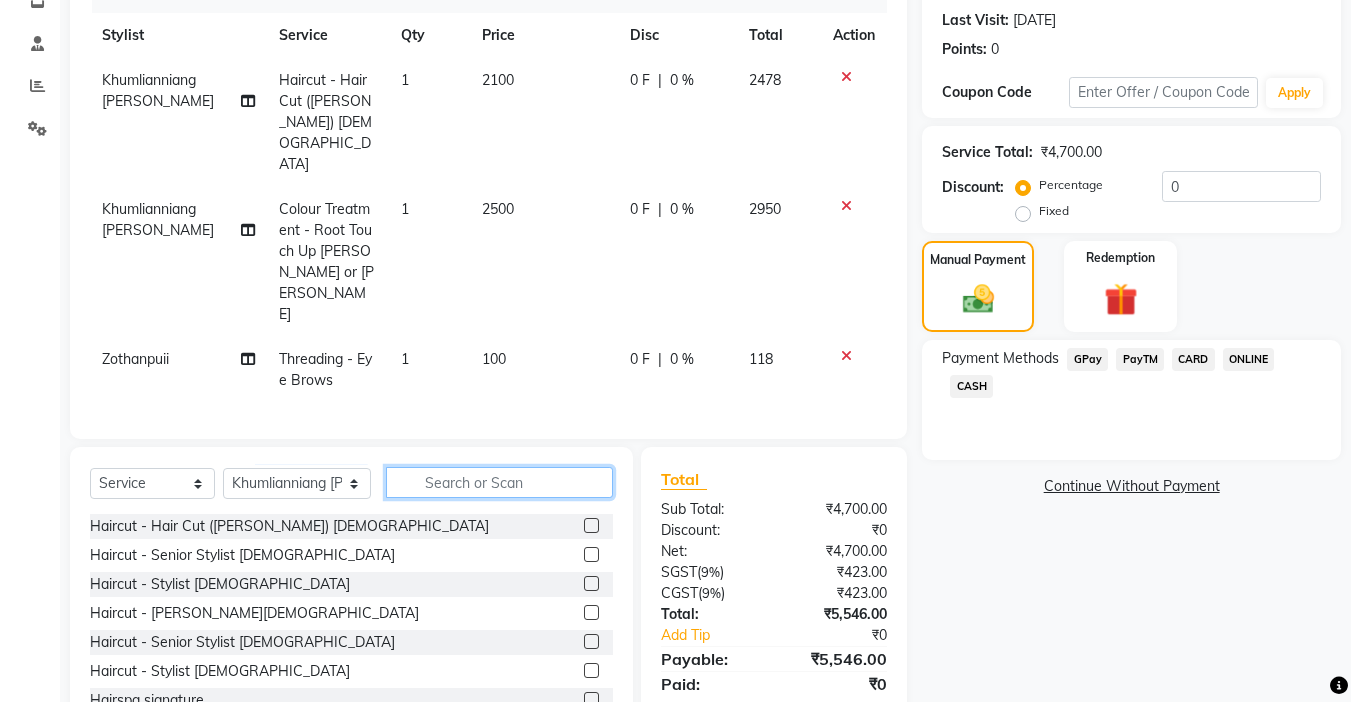 click 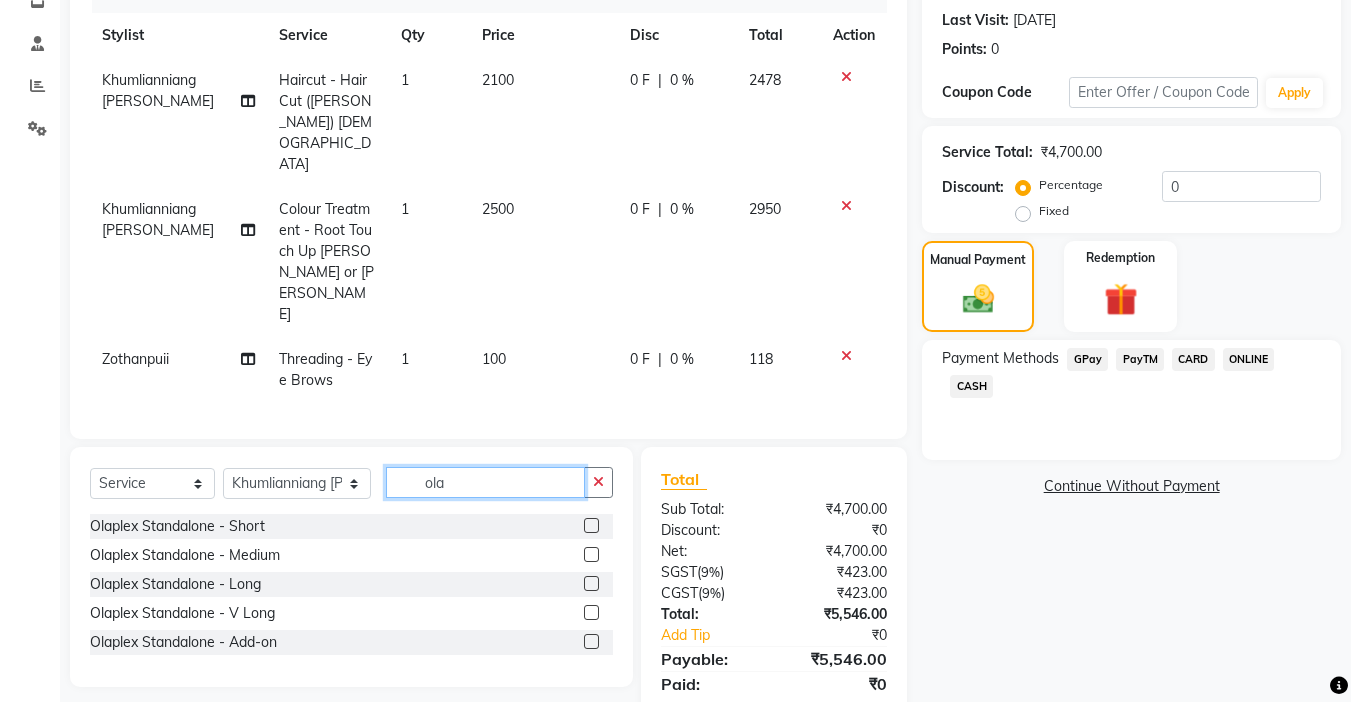 type on "ola" 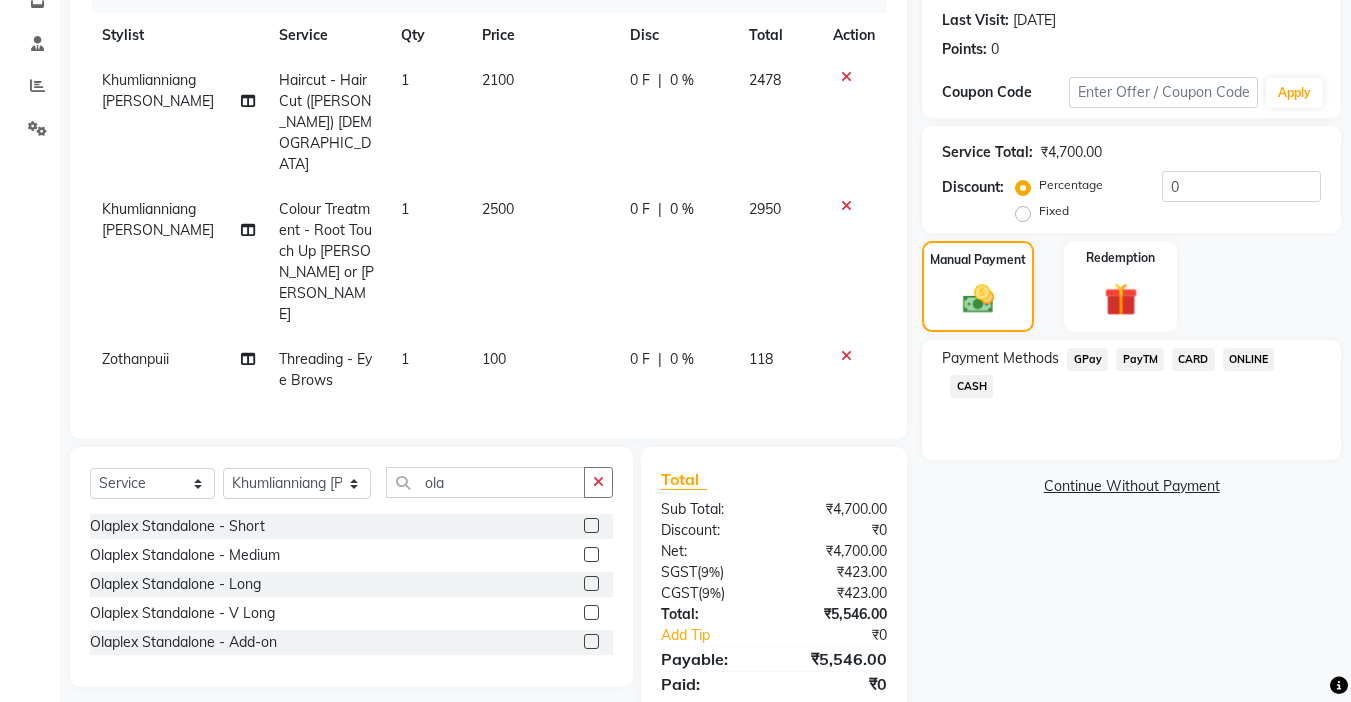 click 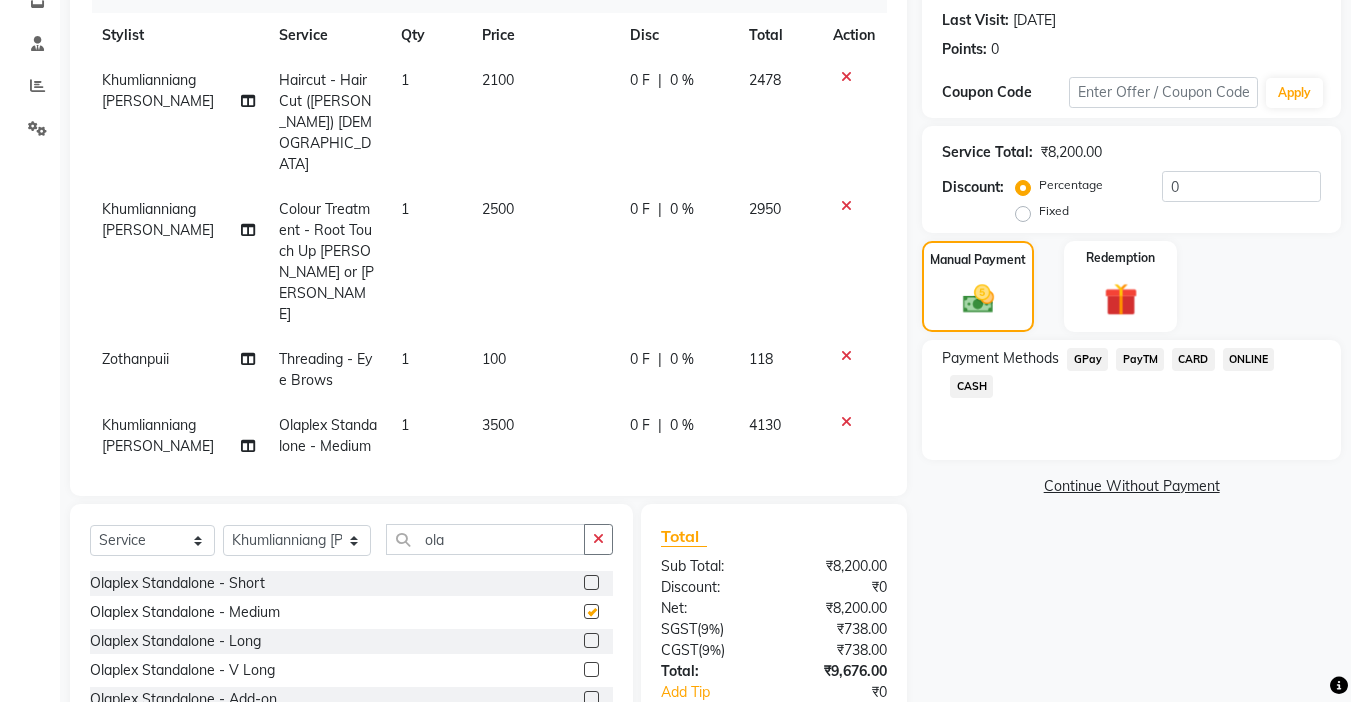 checkbox on "false" 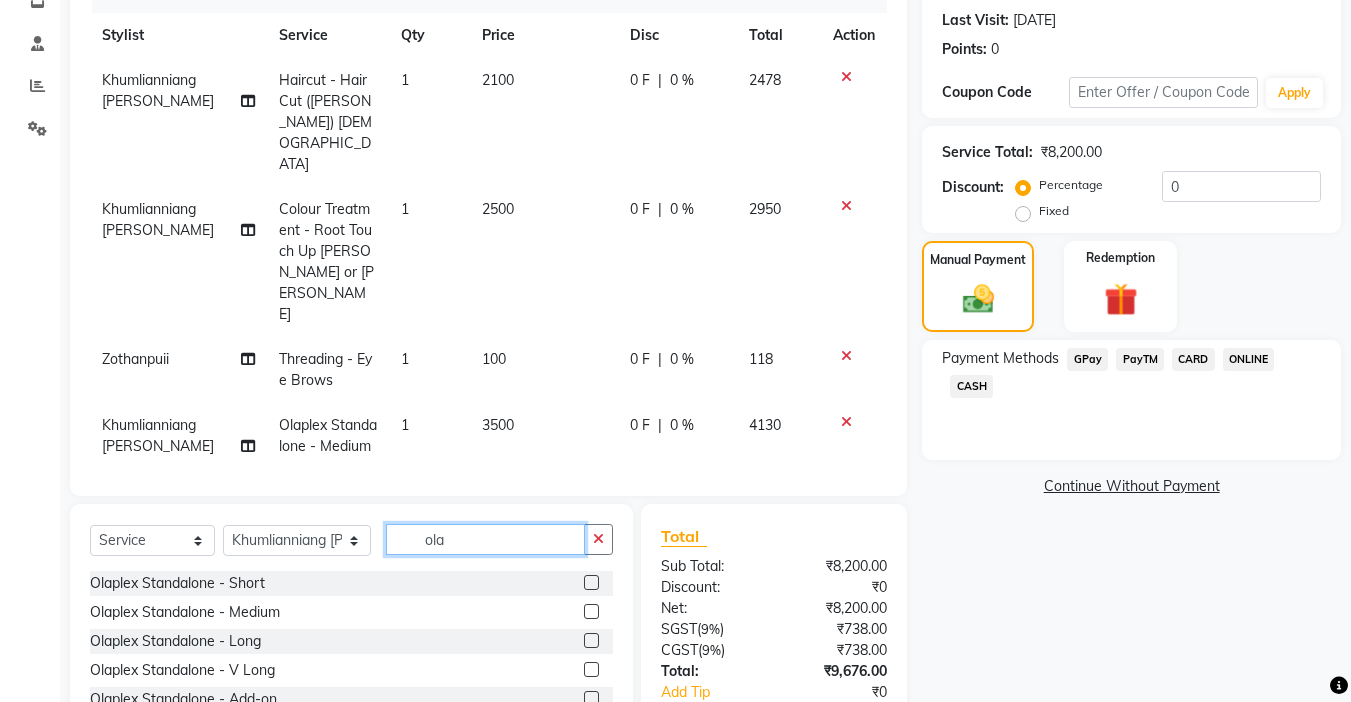 click on "ola" 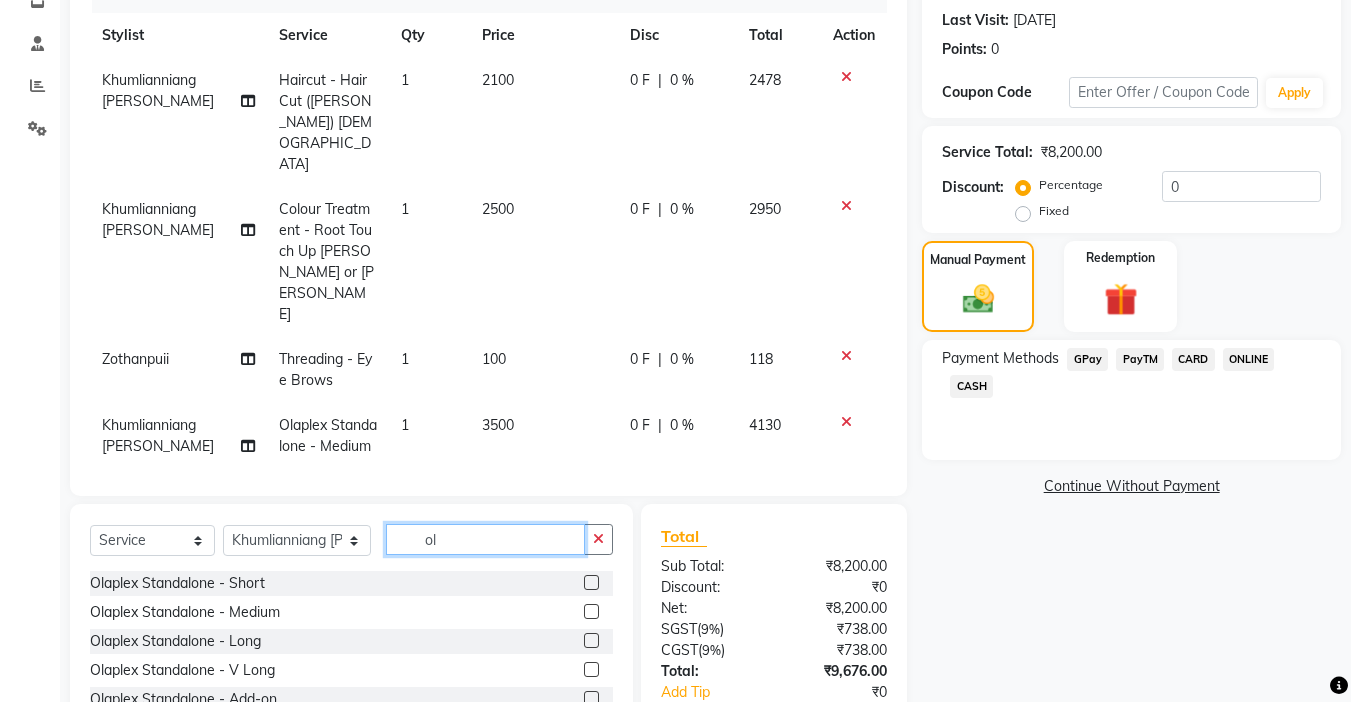 type on "o" 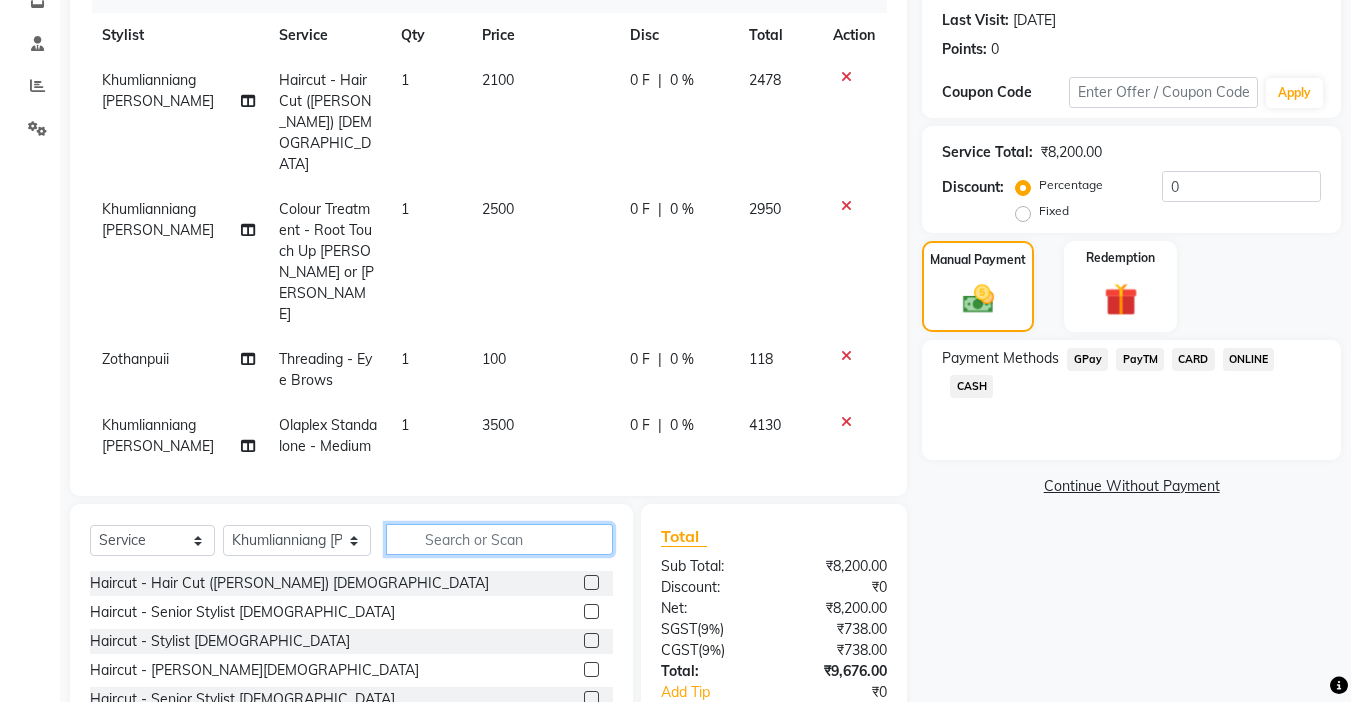 type 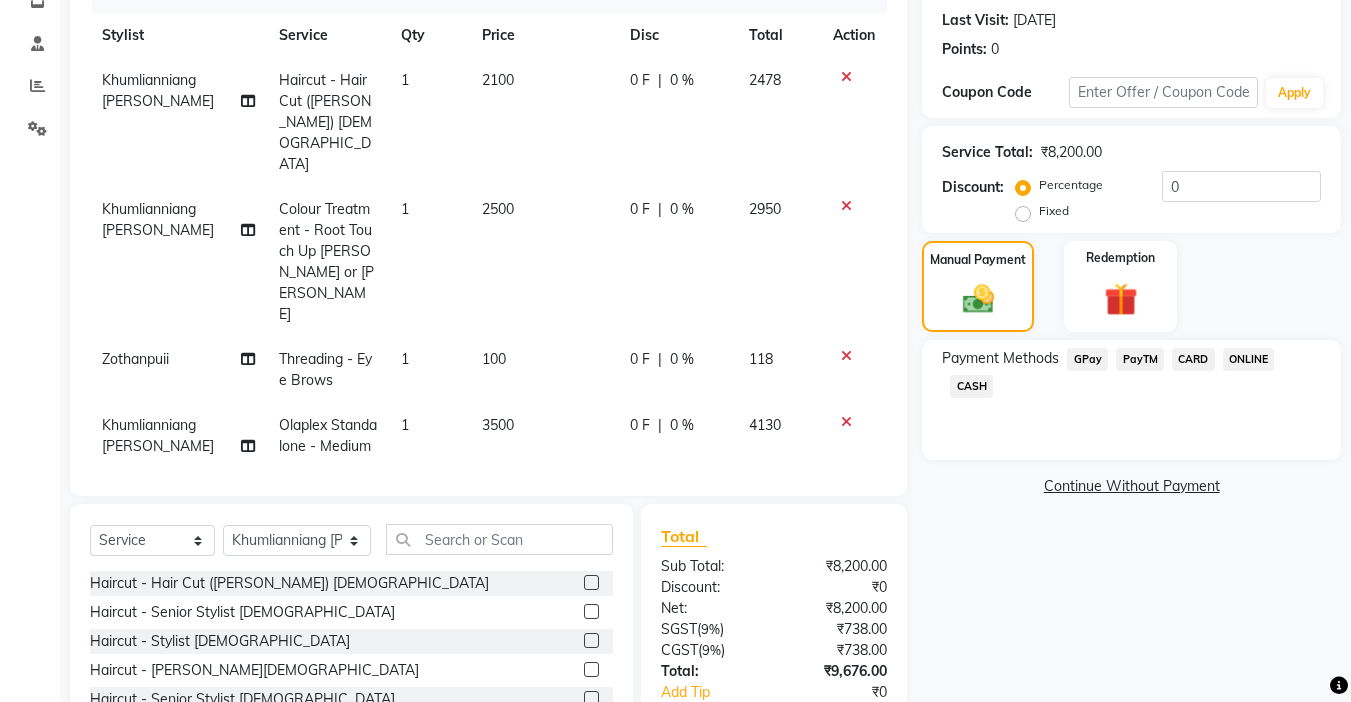 click on "0 %" 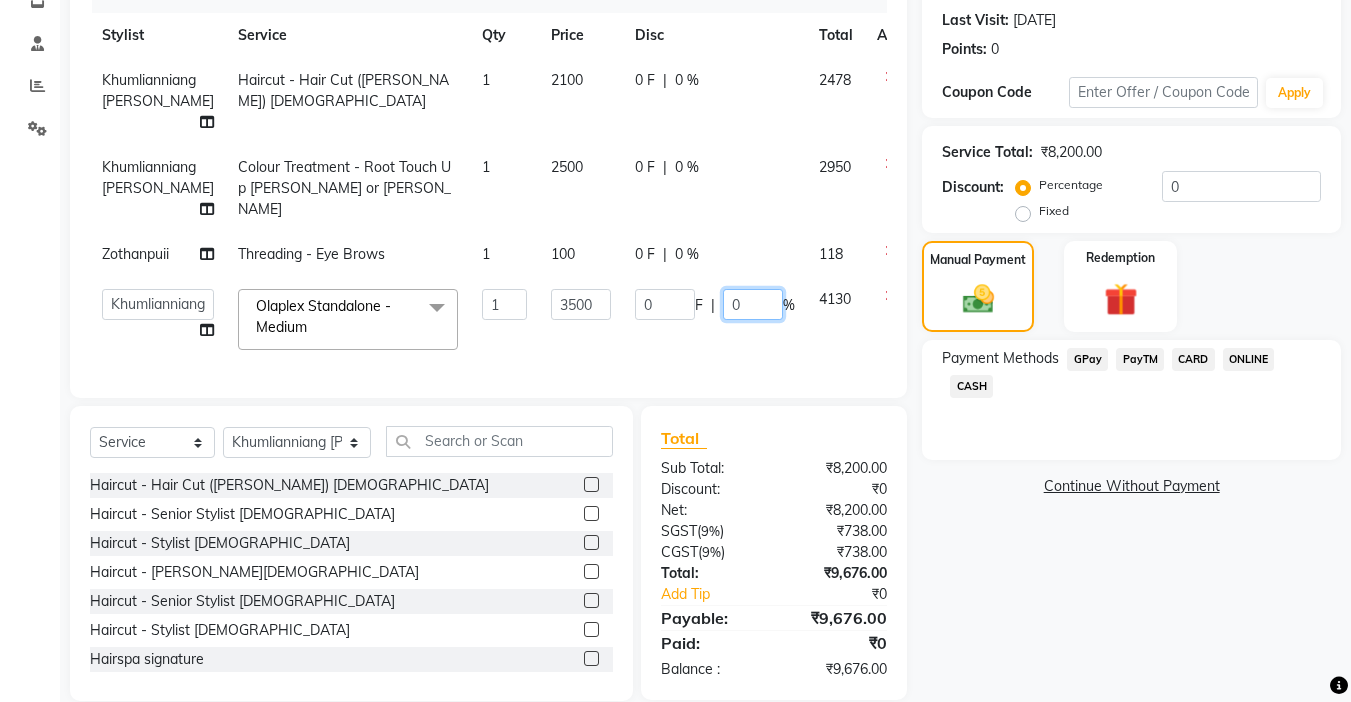 click on "0" 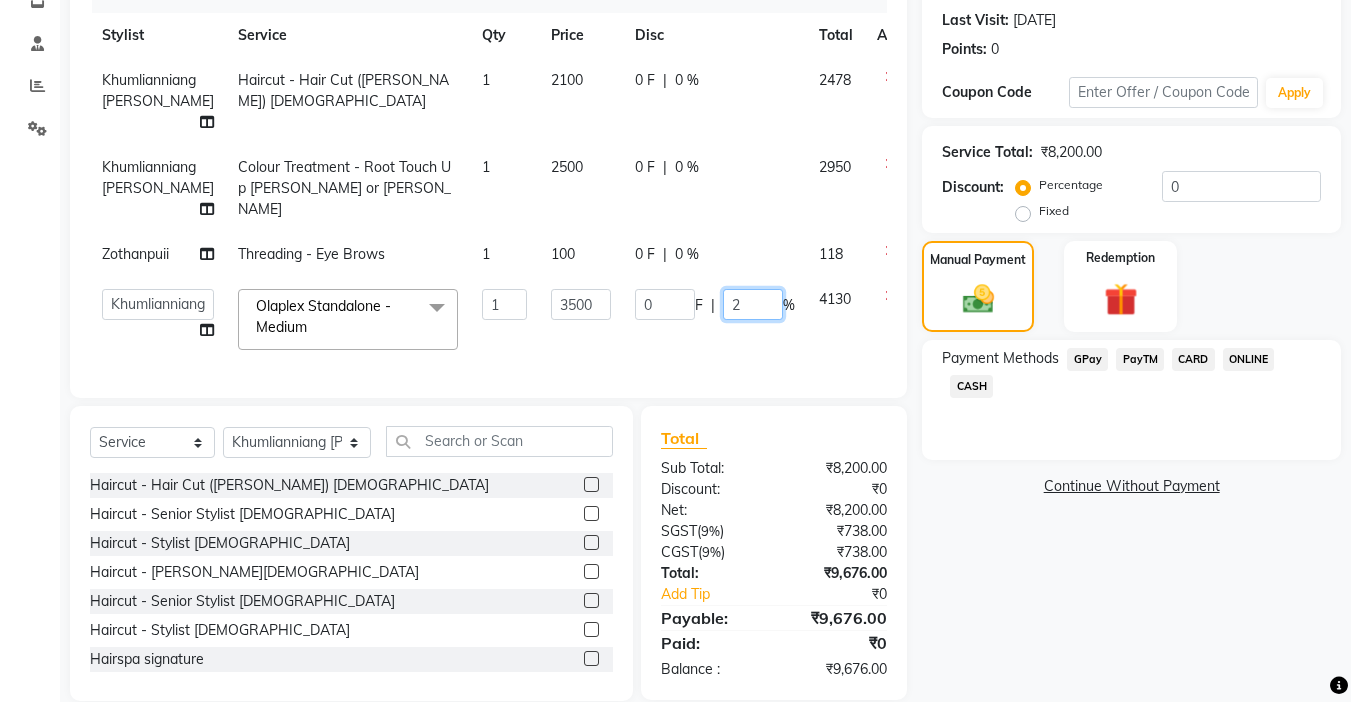 type on "20" 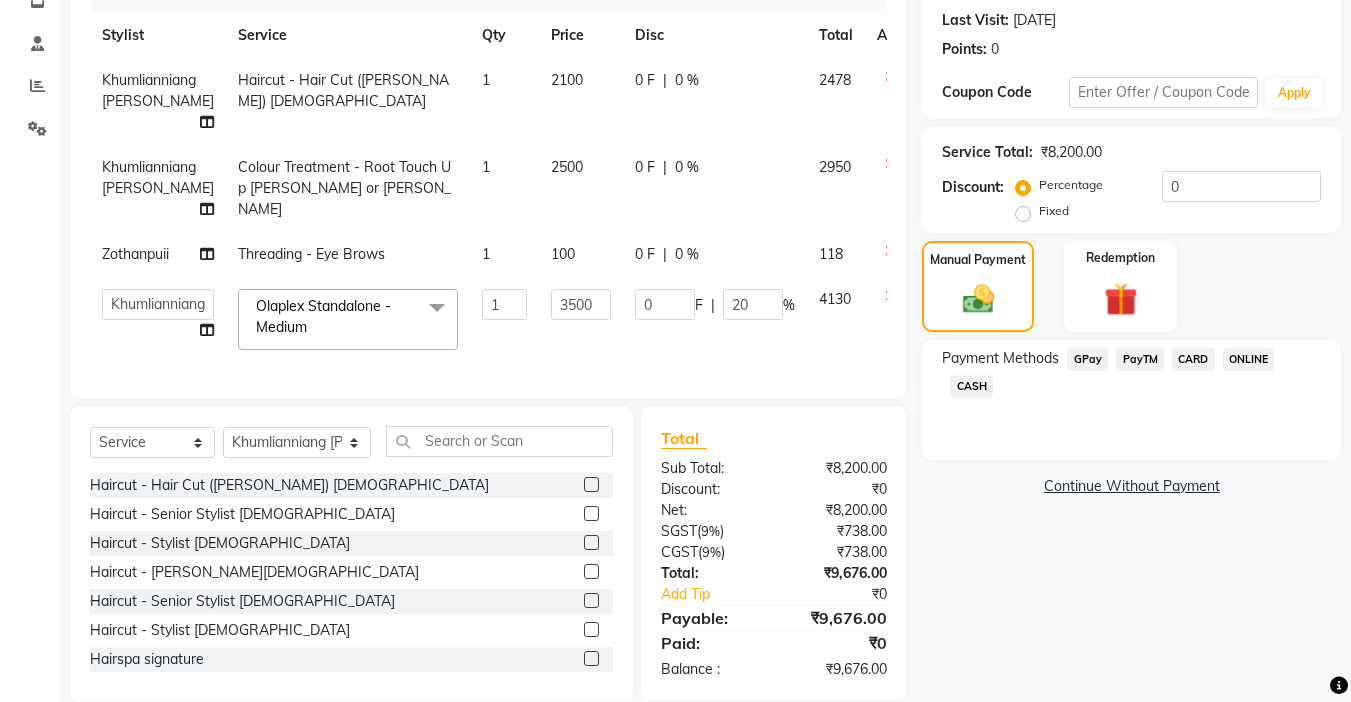 click on "Client +91 96******08 Date 11-07-2025 Invoice Number V/2025 V/2025-26 0746 Services Stylist Service Qty Price Disc Total Action Khumlianniang Guite Haircut - Hair Cut (Kim) Female 1 2100 0 F | 0 % 2478 Khumlianniang Guite Colour Treatment - Root Touch Up Kim or Niang 1 2500 0 F | 0 % 2950 Zothanpuii Threading - Eye Brows 1 100 0 F | 0 % 118  Amrita   Anna   Boicy   Chinghoih   Khumlianniang Guite   Linda Chingmuan Niang   Manager   Manhoihkim   Protima Kami   Remkim Tonsing   Sonia vaiphei    Steve .mynlyanSonangaihte   Zothanpuii  Olaplex Standalone  - Medium  x Haircut - Hair Cut (Kim) Female Haircut - Senior Stylist Female Haircut - Stylist Female Haircut - Kim Male Haircut - Senior Stylist Male Haircut - Stylist Male Hairspa signature Intense treatment  Janssen cleanup Janssen Brightening Haircut - Niang Male Hair Cut (Niang) Female Beard trim Nose wax rica  uper lip wax chin wax Blowdry - Stylist Blowdry - Short Blowdry - Medium Blowdry - Long Blowdry - Shampoo, Conditioning & Blastdry Hair Updo Opi 1 0" 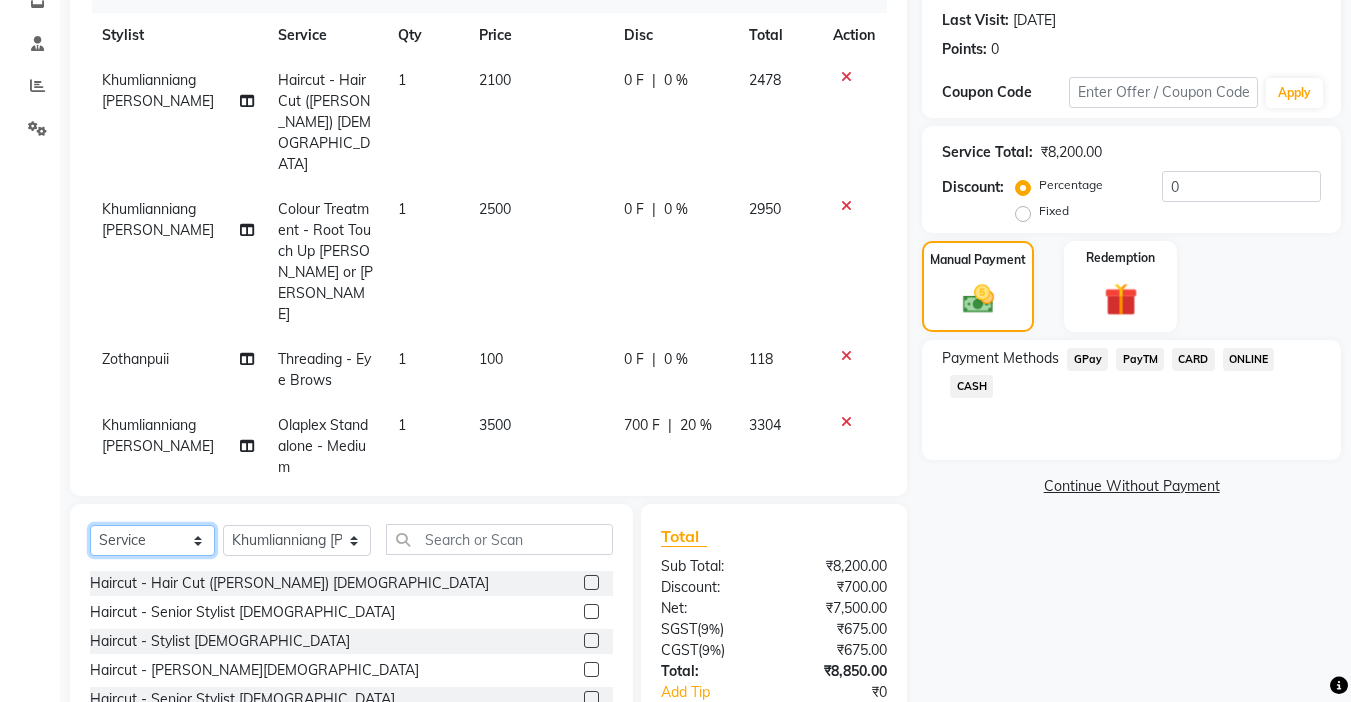 click on "Select  Service  Product  Membership  Package Voucher Prepaid Gift Card" 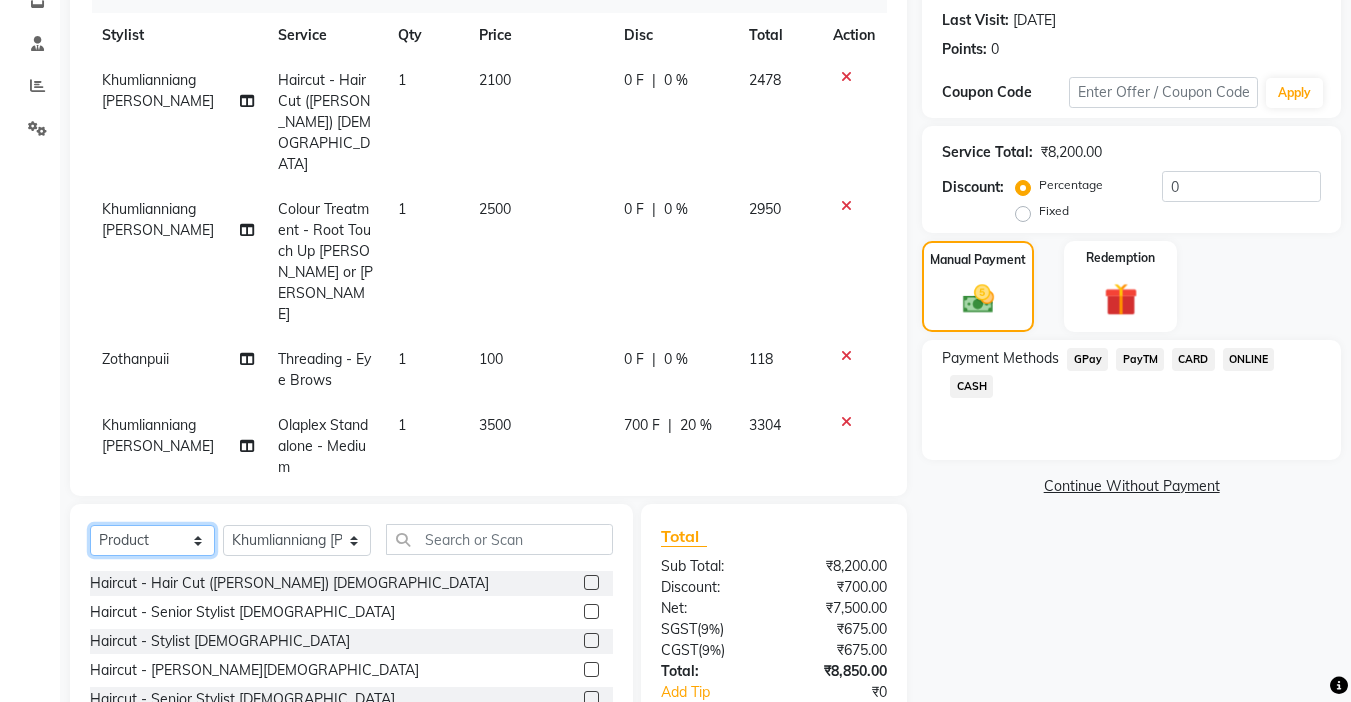 click on "Select  Service  Product  Membership  Package Voucher Prepaid Gift Card" 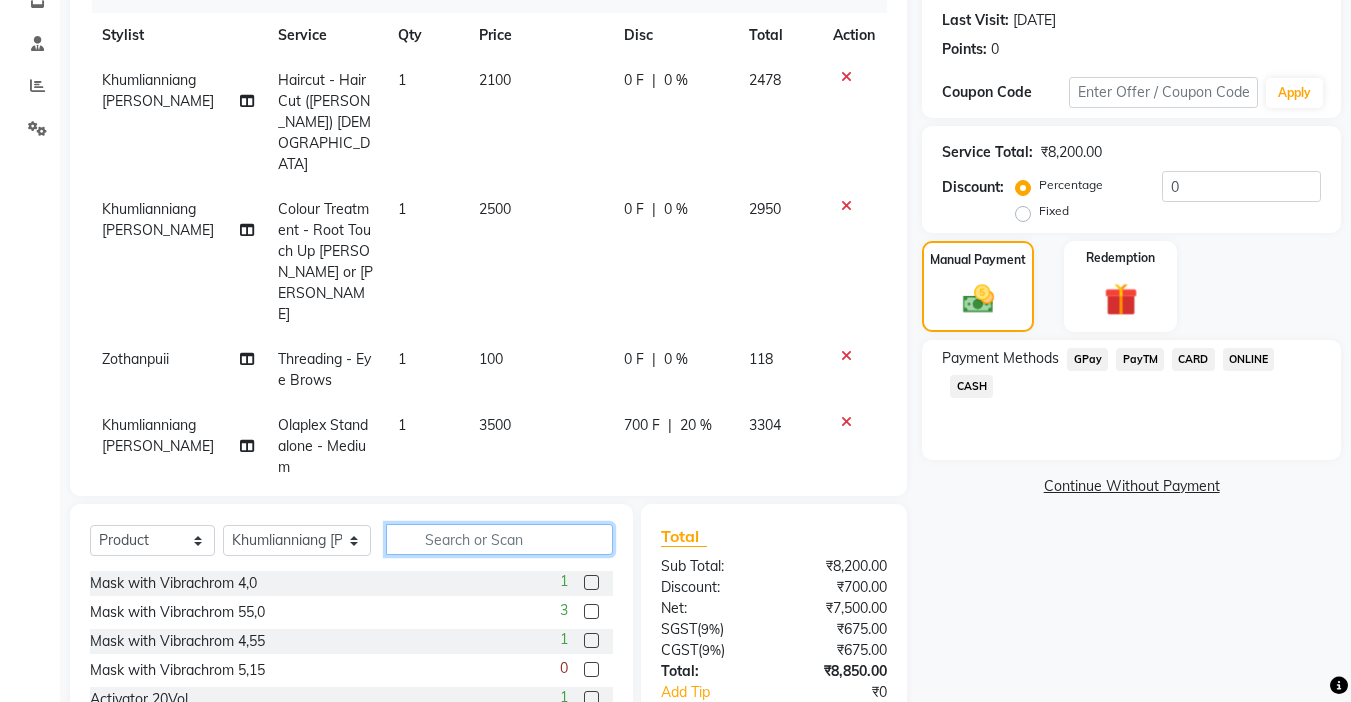 click 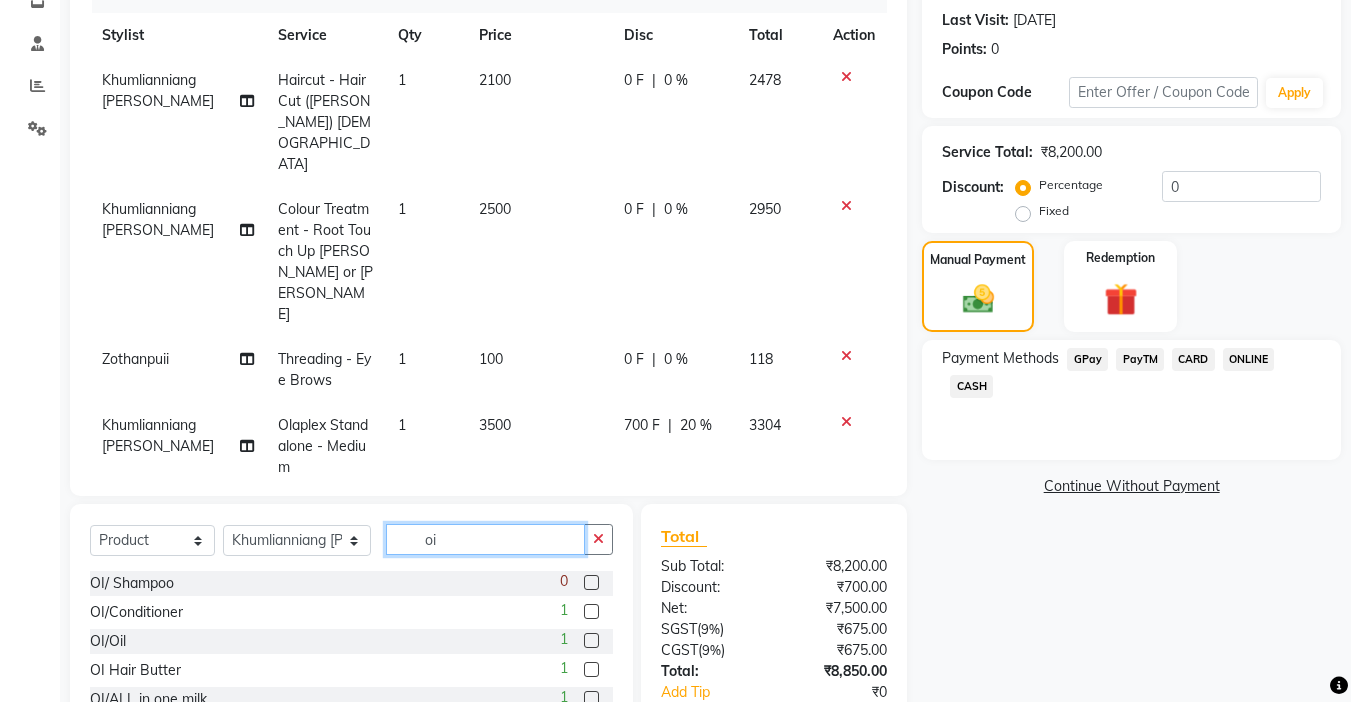 scroll, scrollTop: 359, scrollLeft: 0, axis: vertical 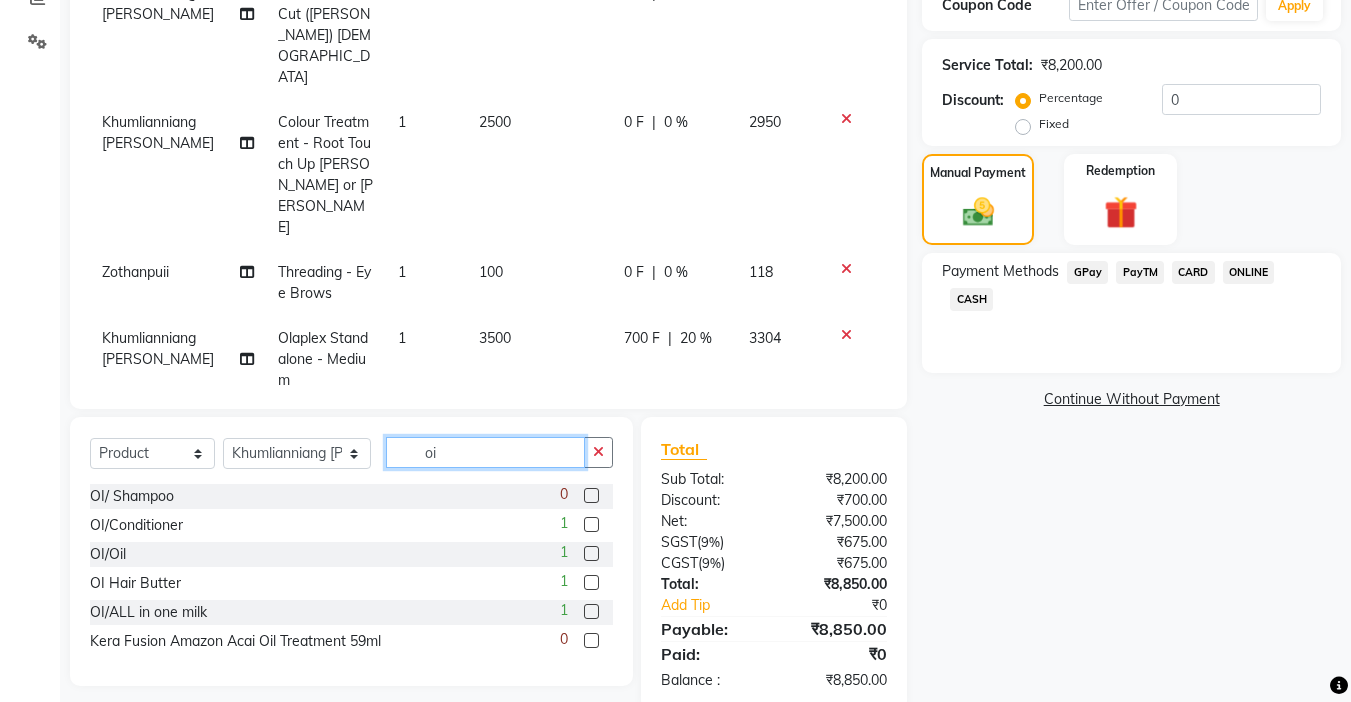 type on "oi" 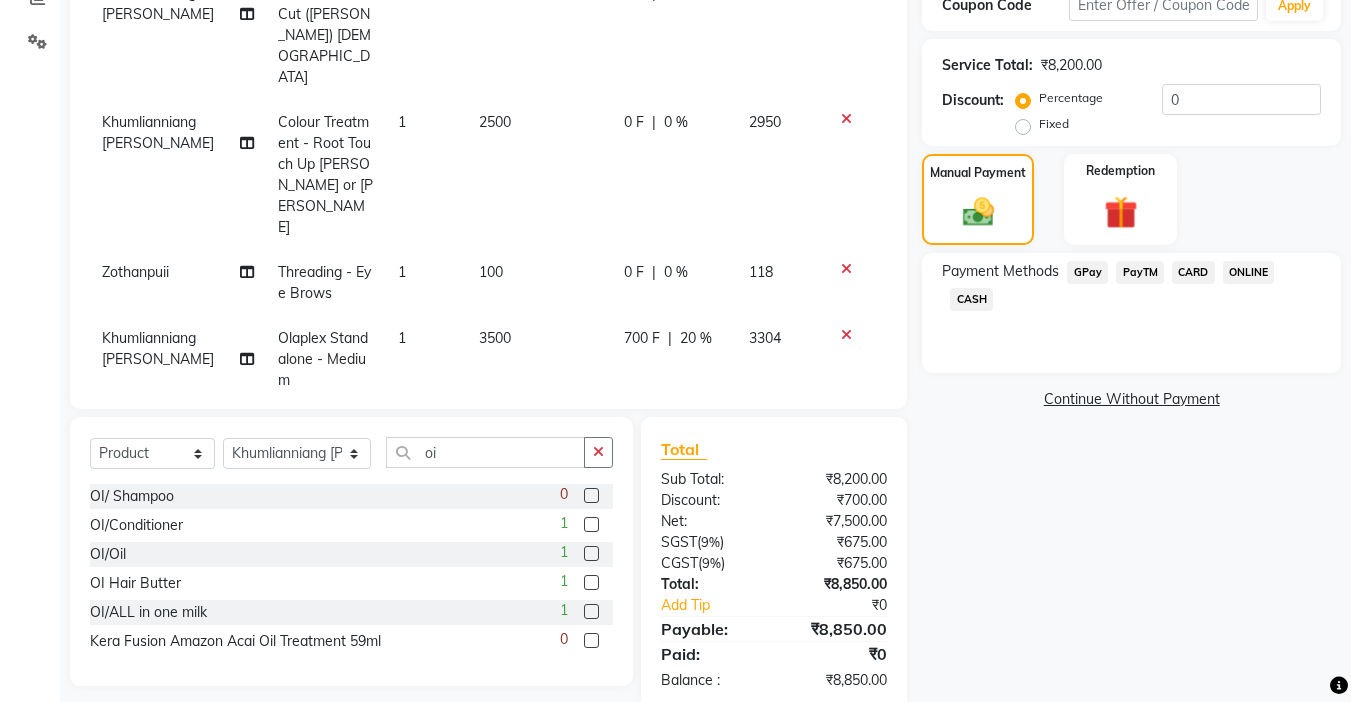 click 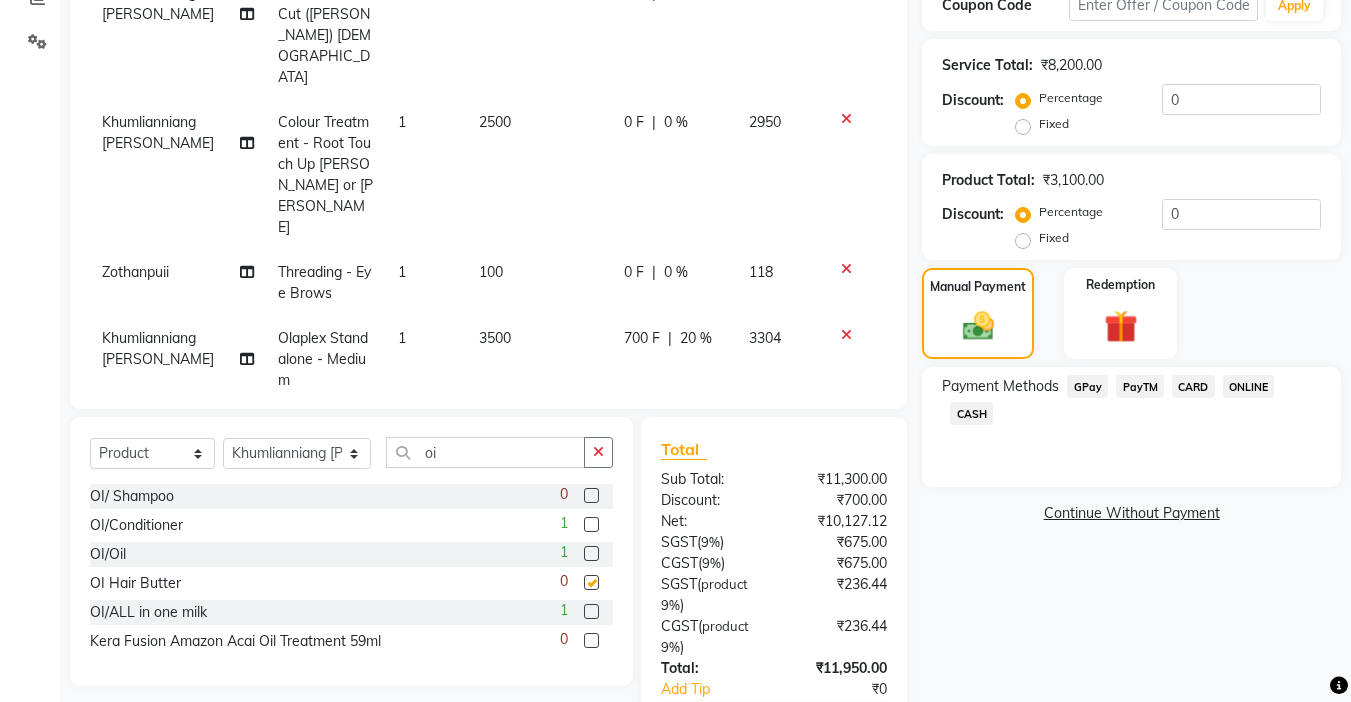 checkbox on "false" 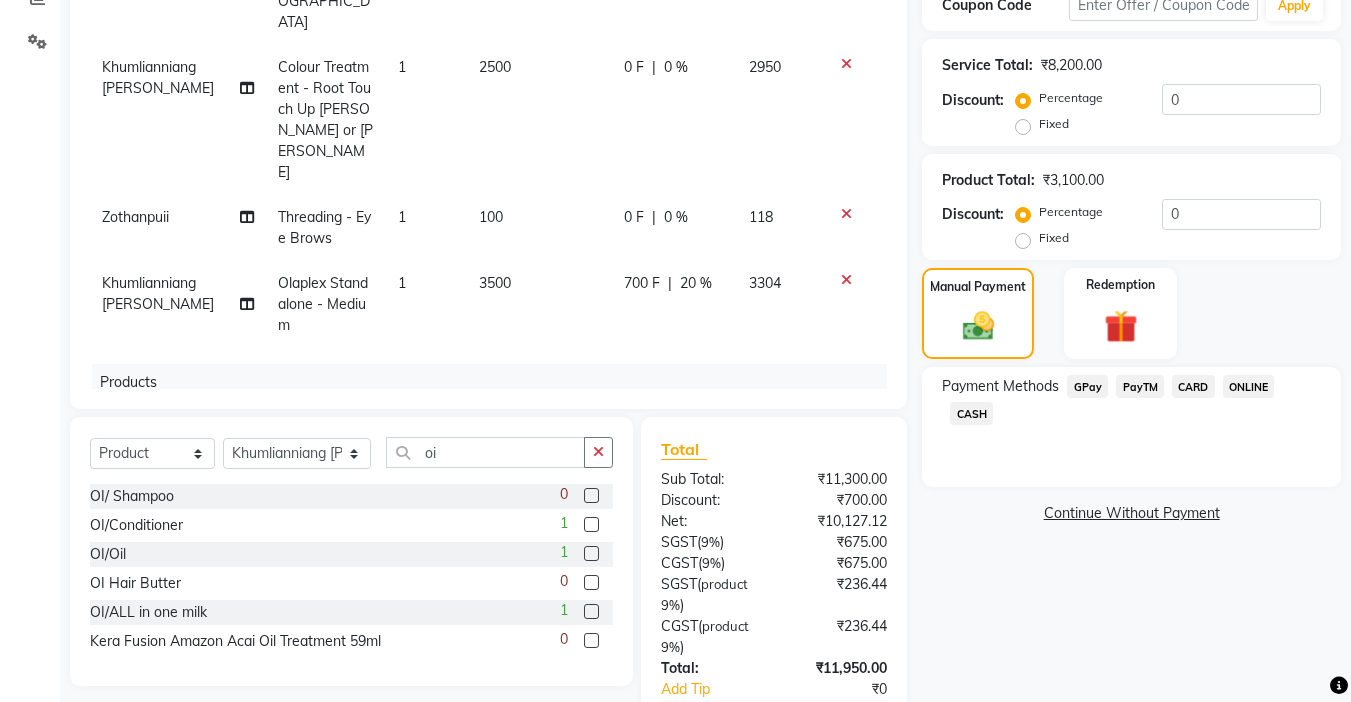 scroll, scrollTop: 104, scrollLeft: 0, axis: vertical 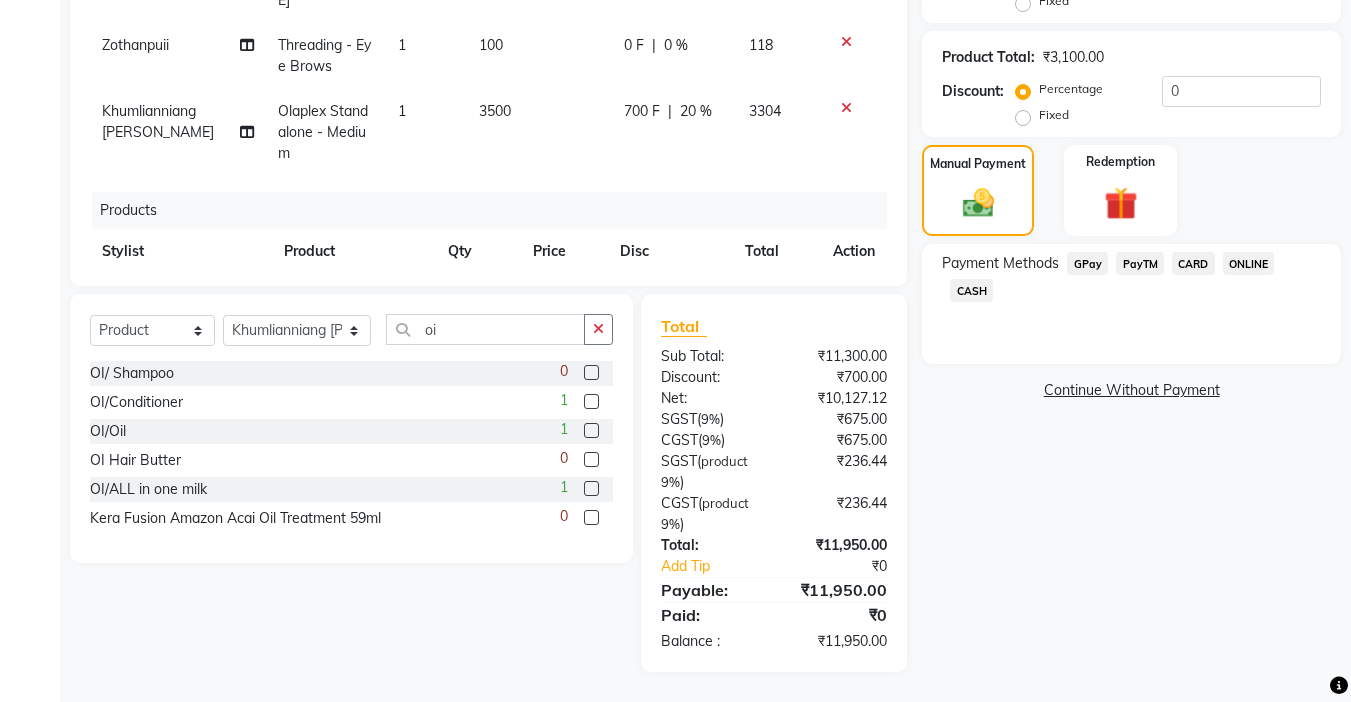 click on "GPay" 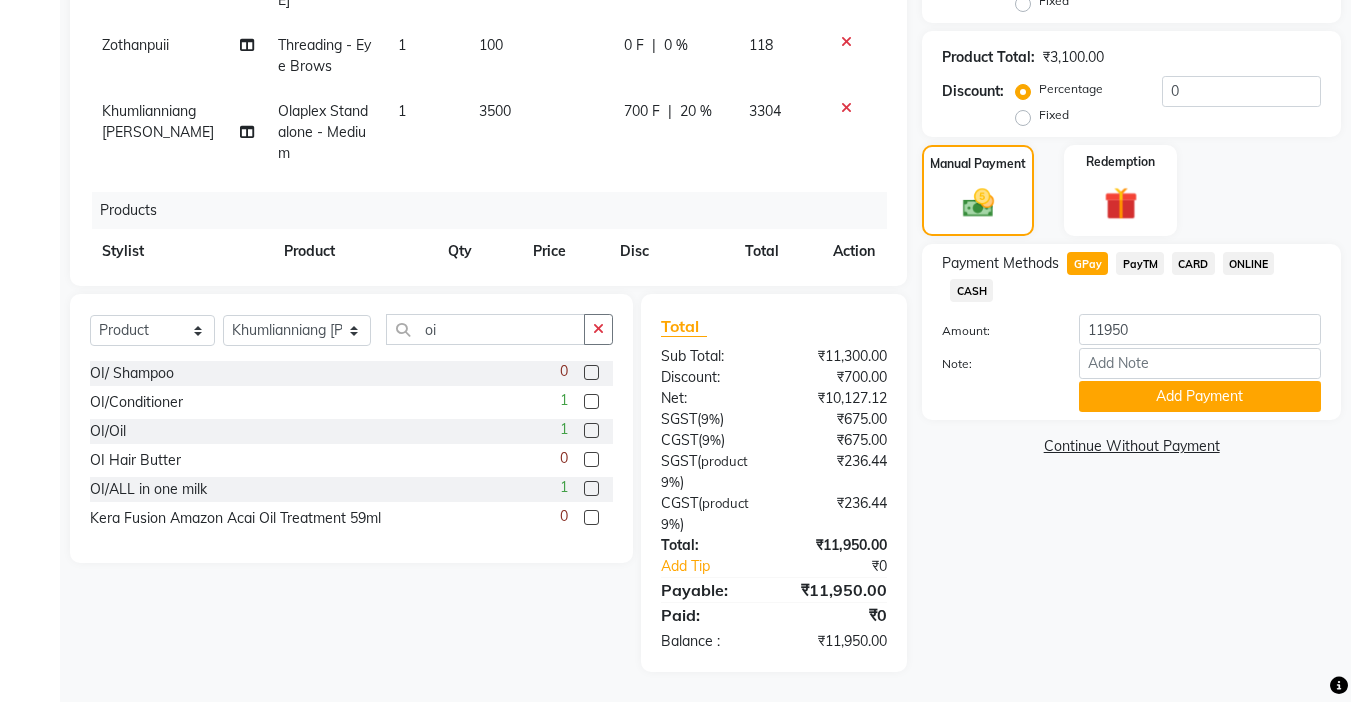 click on "CARD" 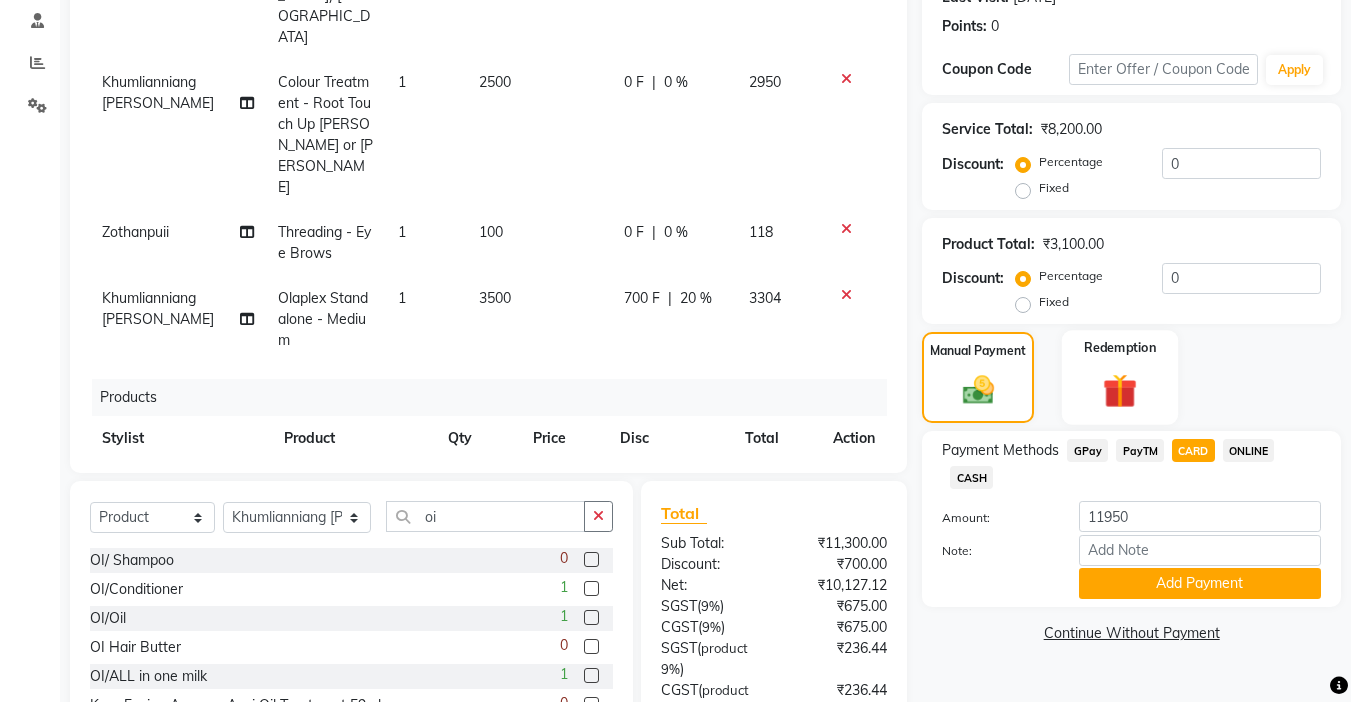 scroll, scrollTop: 300, scrollLeft: 0, axis: vertical 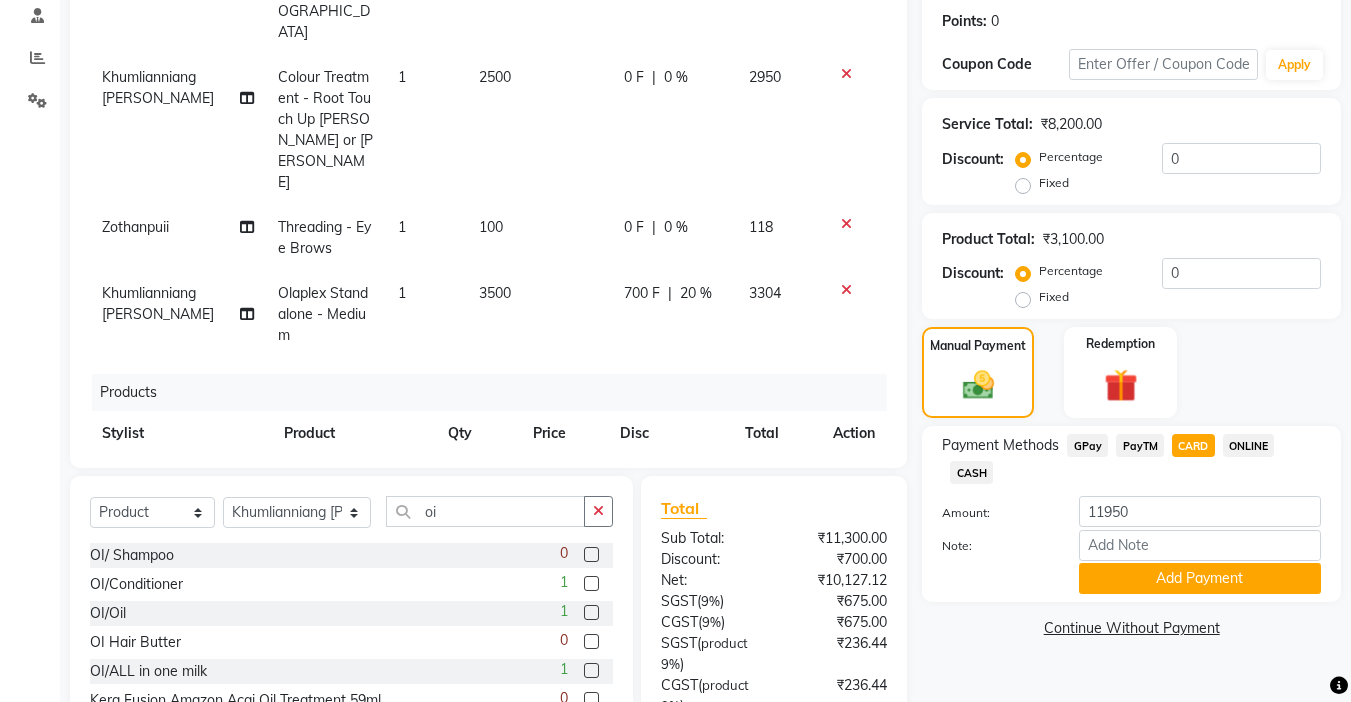 click on "Manual Payment Redemption" 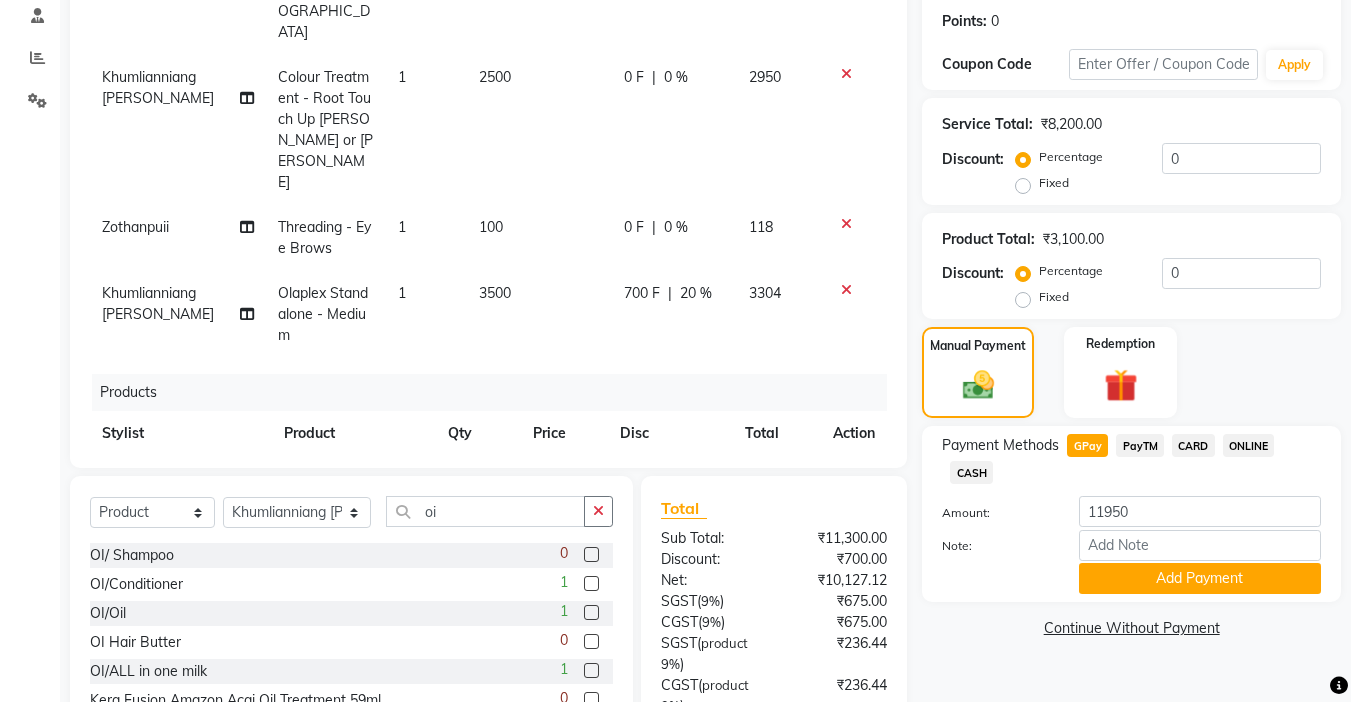scroll, scrollTop: 482, scrollLeft: 0, axis: vertical 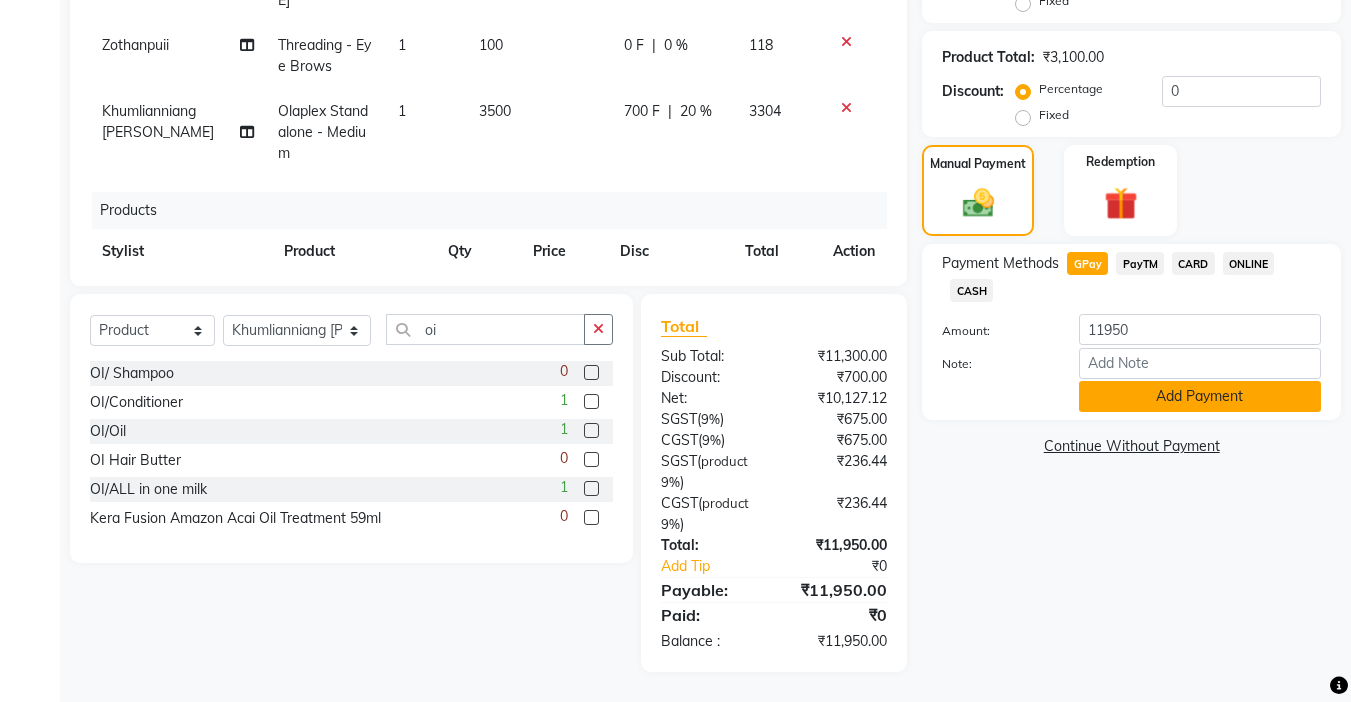 click on "Add Payment" 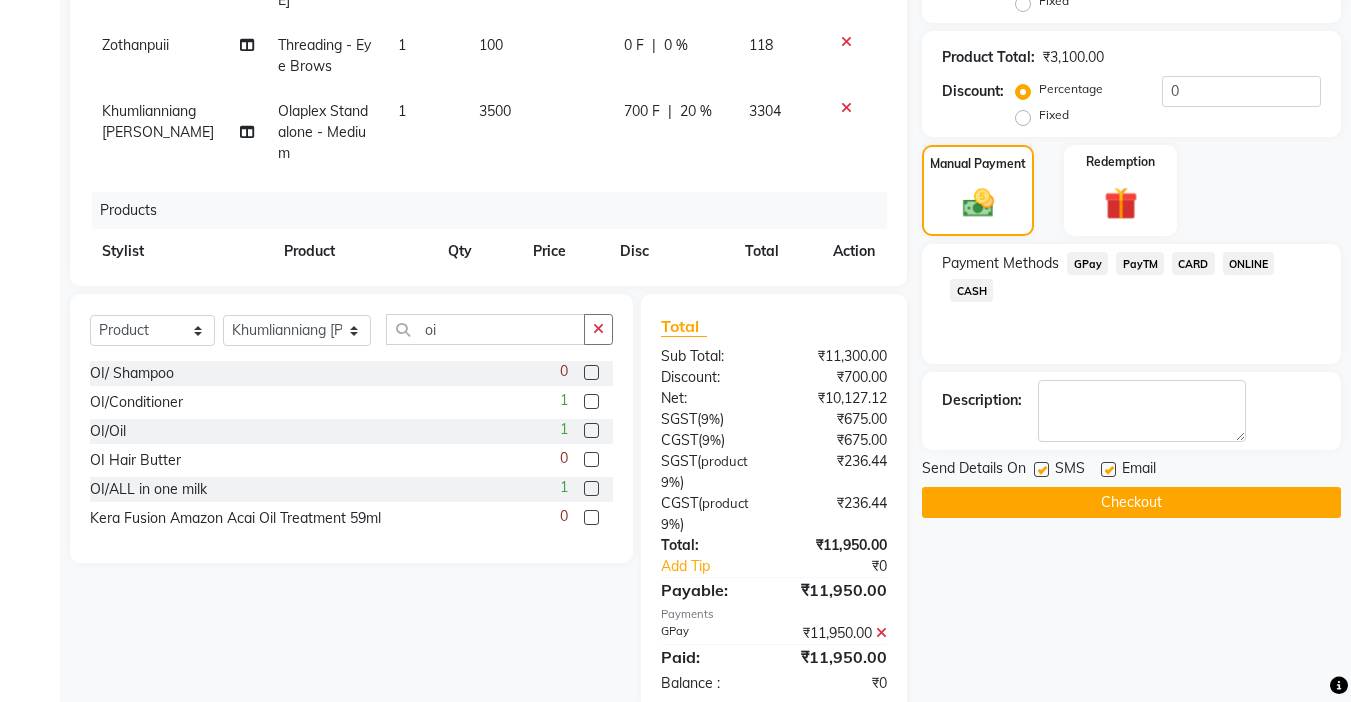 scroll, scrollTop: 524, scrollLeft: 0, axis: vertical 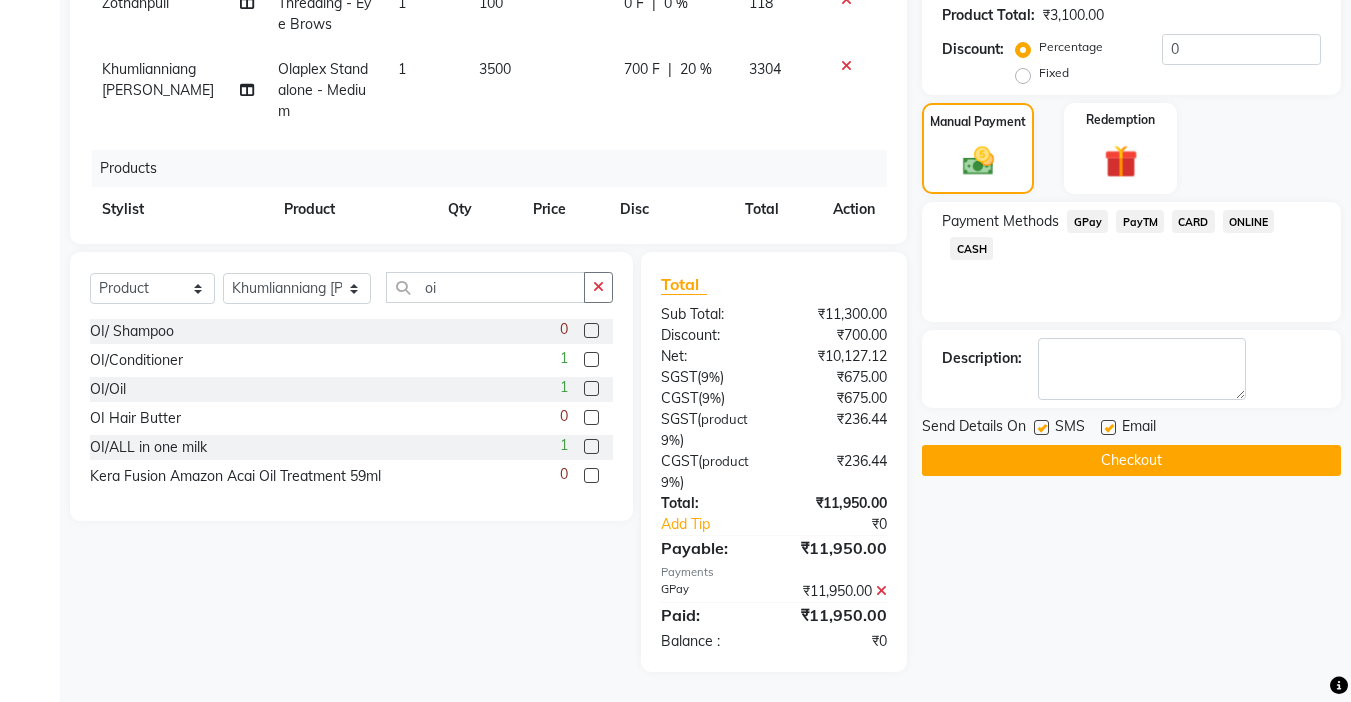click on "Checkout" 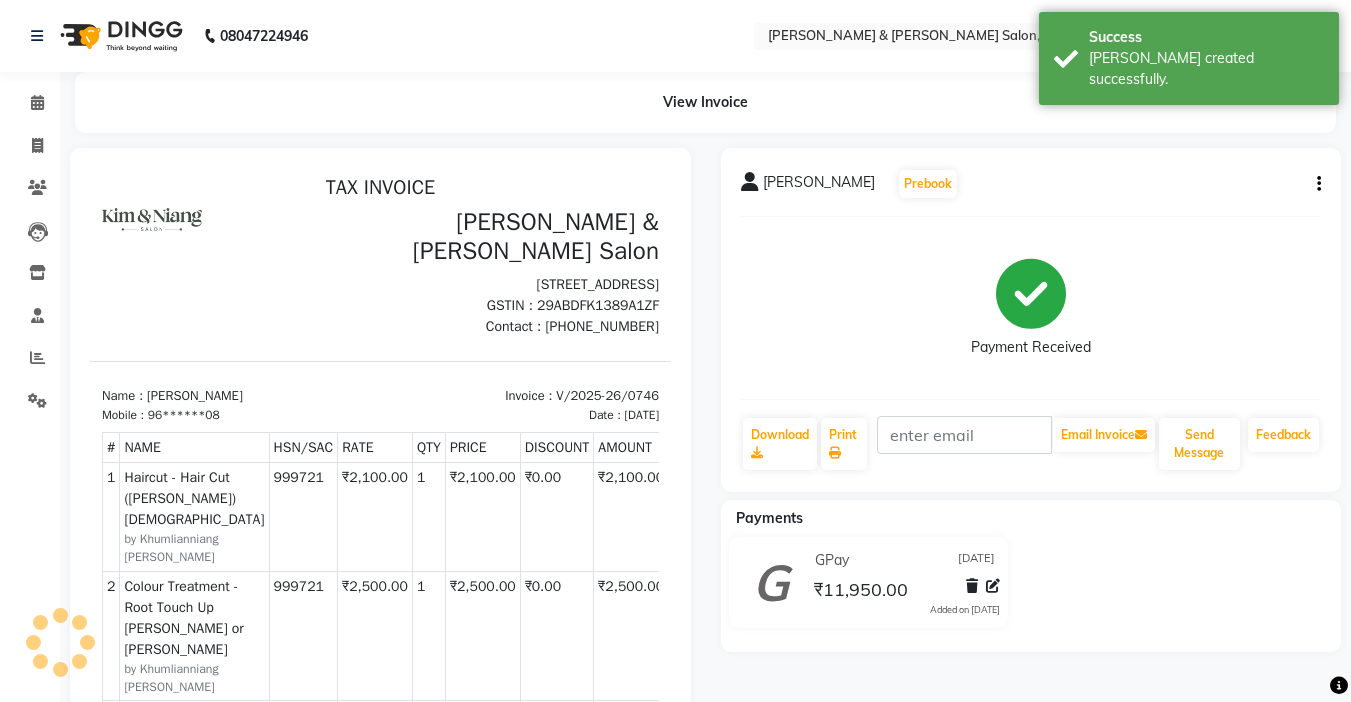 scroll, scrollTop: 0, scrollLeft: 0, axis: both 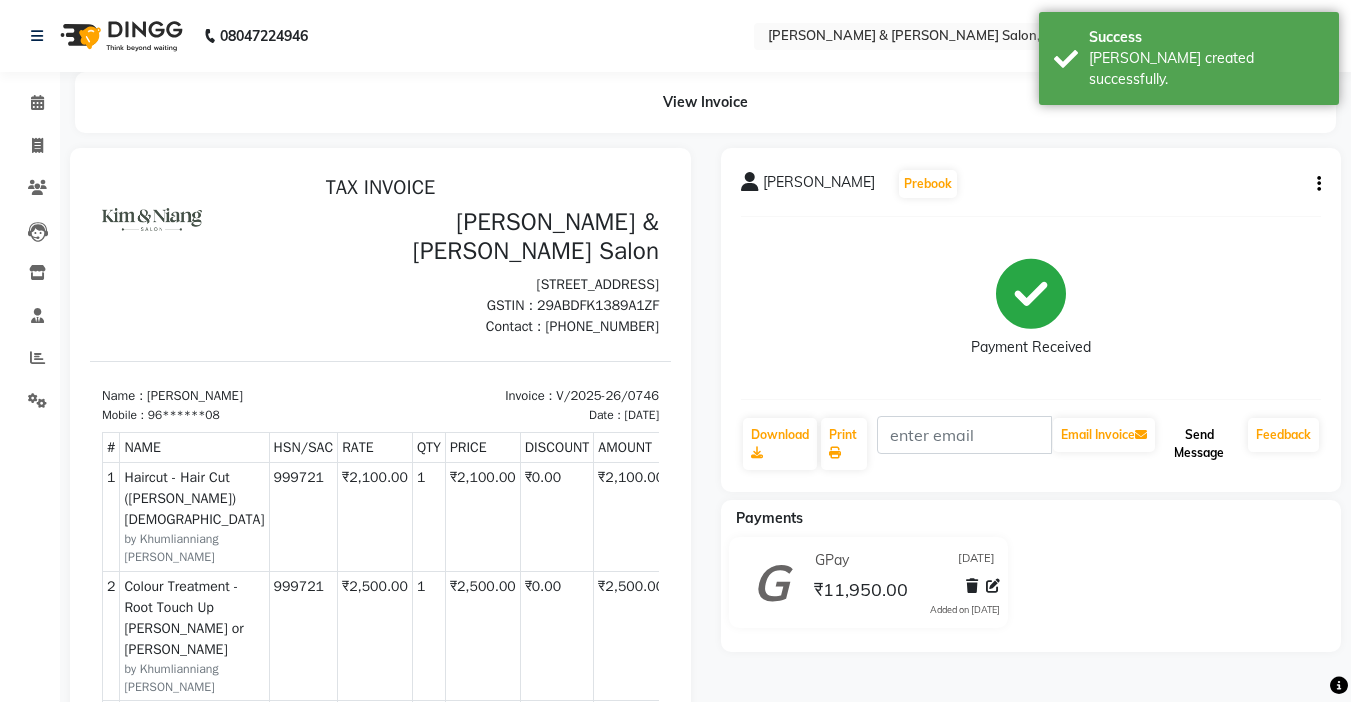 click on "Send Message" 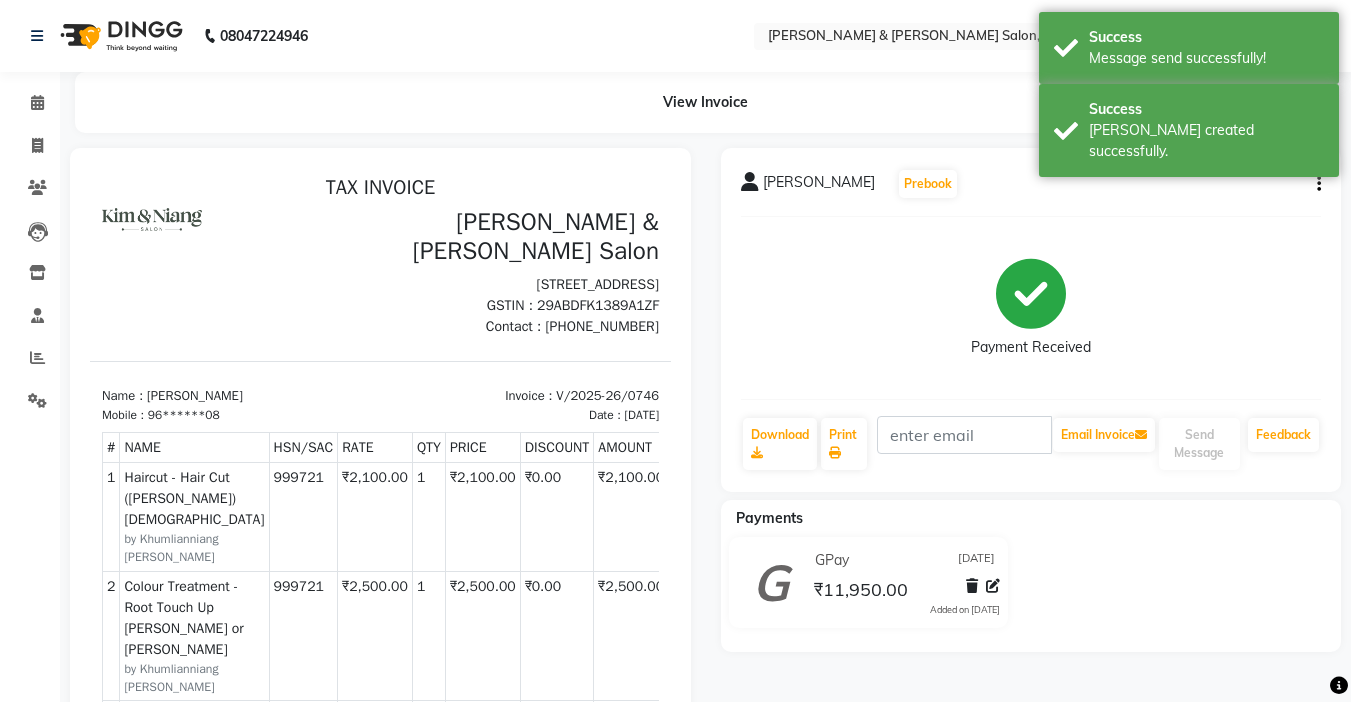 click on "Calendar" 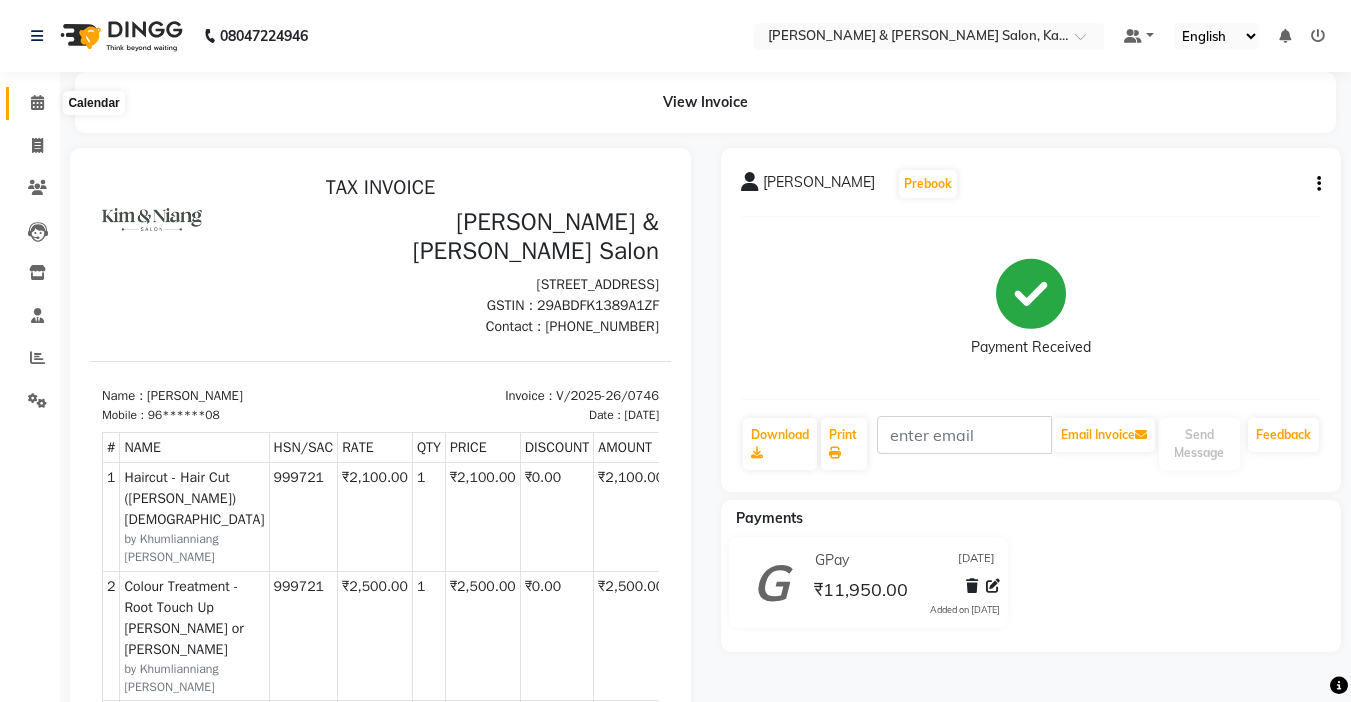 click 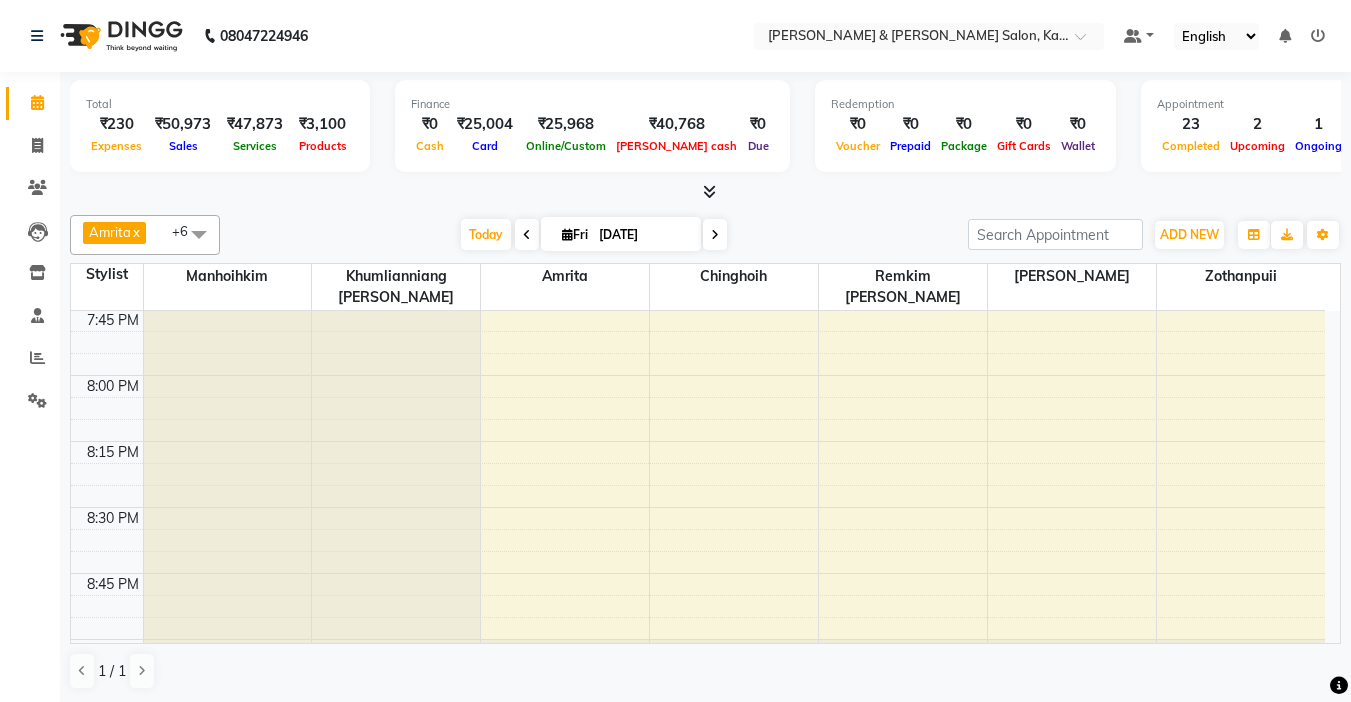 scroll, scrollTop: 3078, scrollLeft: 0, axis: vertical 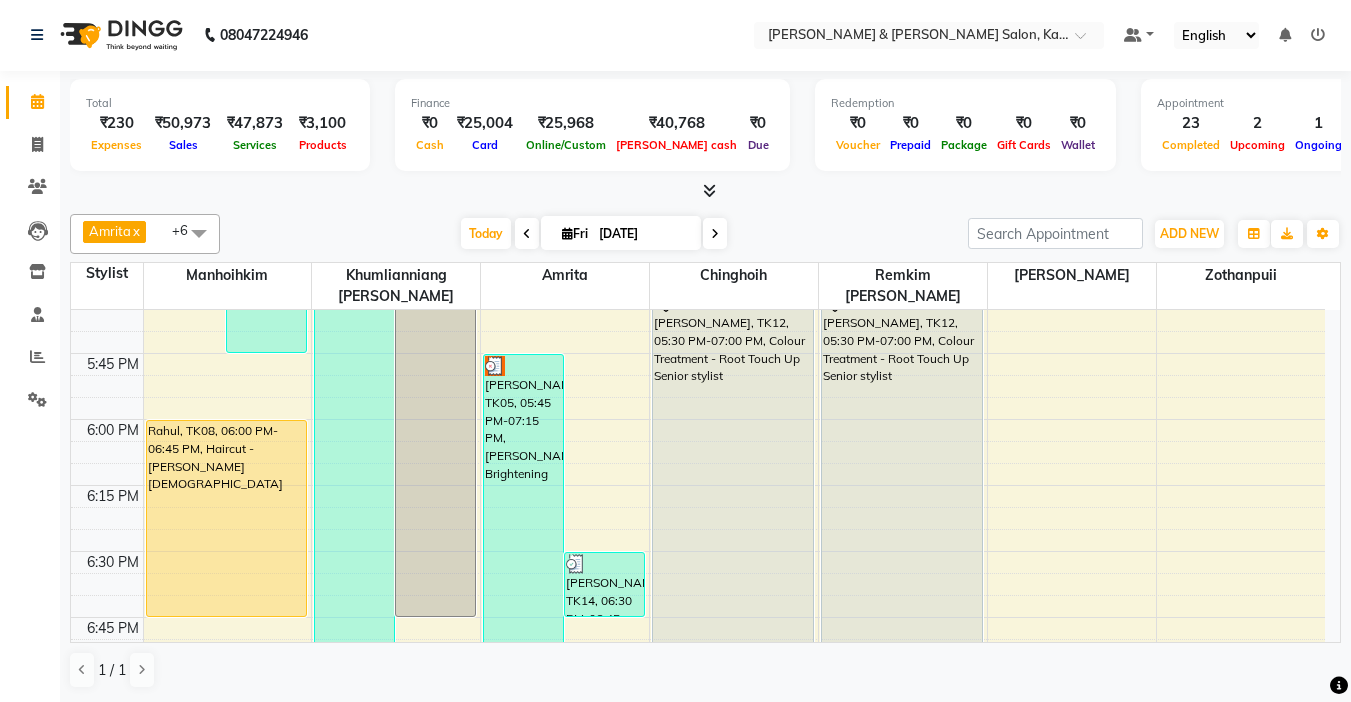 drag, startPoint x: 1358, startPoint y: 537, endPoint x: 388, endPoint y: 248, distance: 1012.13684 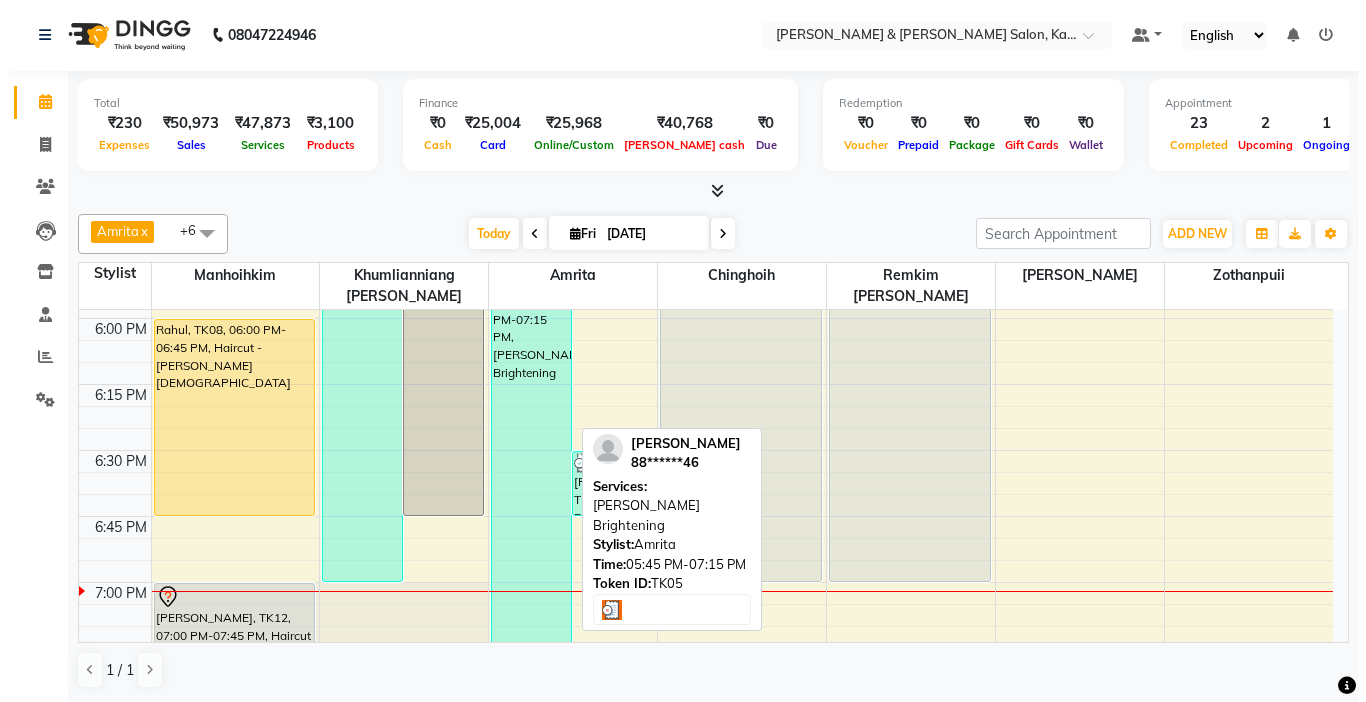 scroll, scrollTop: 2366, scrollLeft: 0, axis: vertical 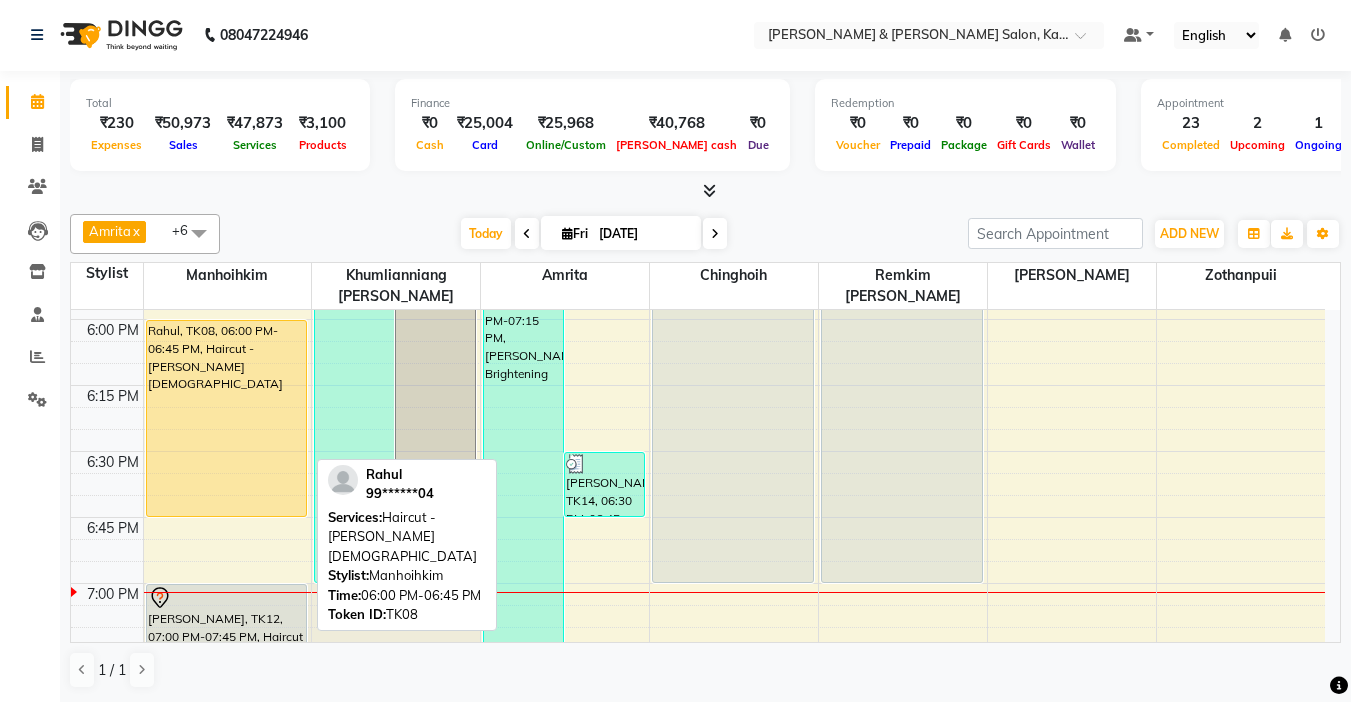 click on "Rahul, TK08, 06:00 PM-06:45 PM, Haircut - [PERSON_NAME][DEMOGRAPHIC_DATA]" at bounding box center [227, 418] 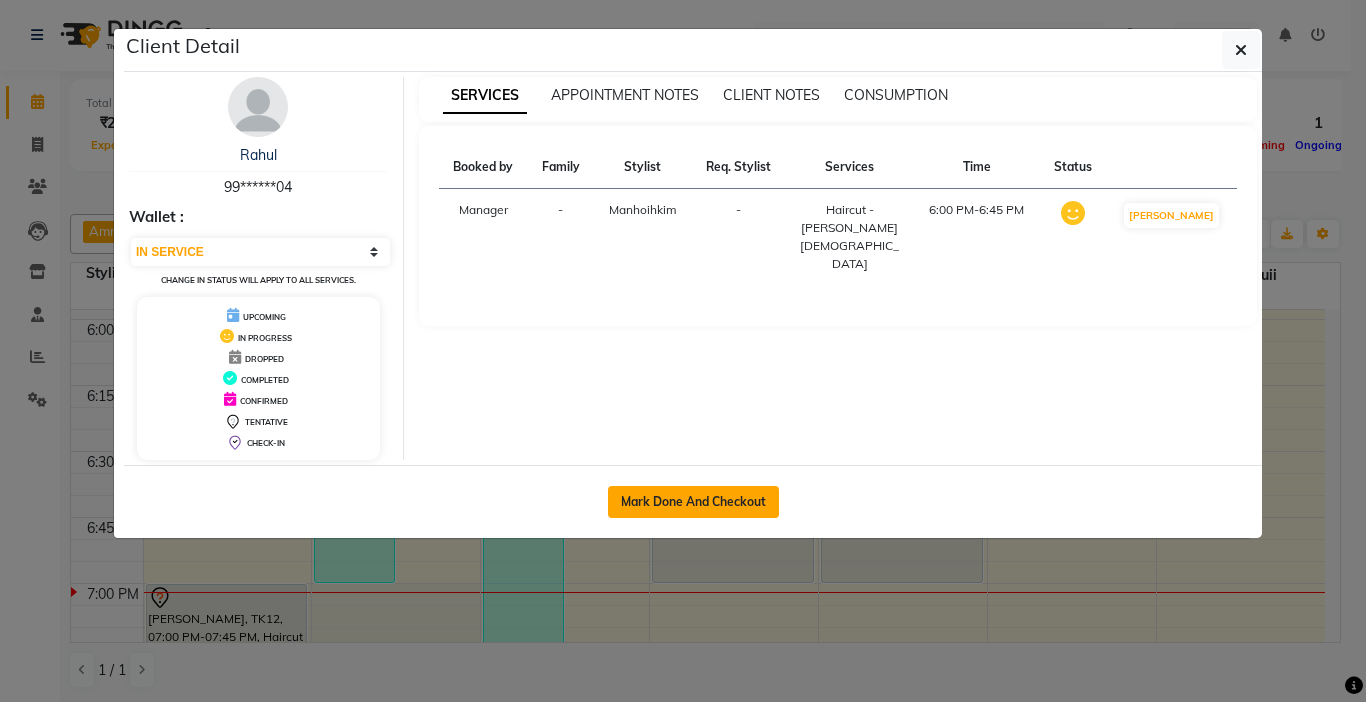 click on "Mark Done And Checkout" 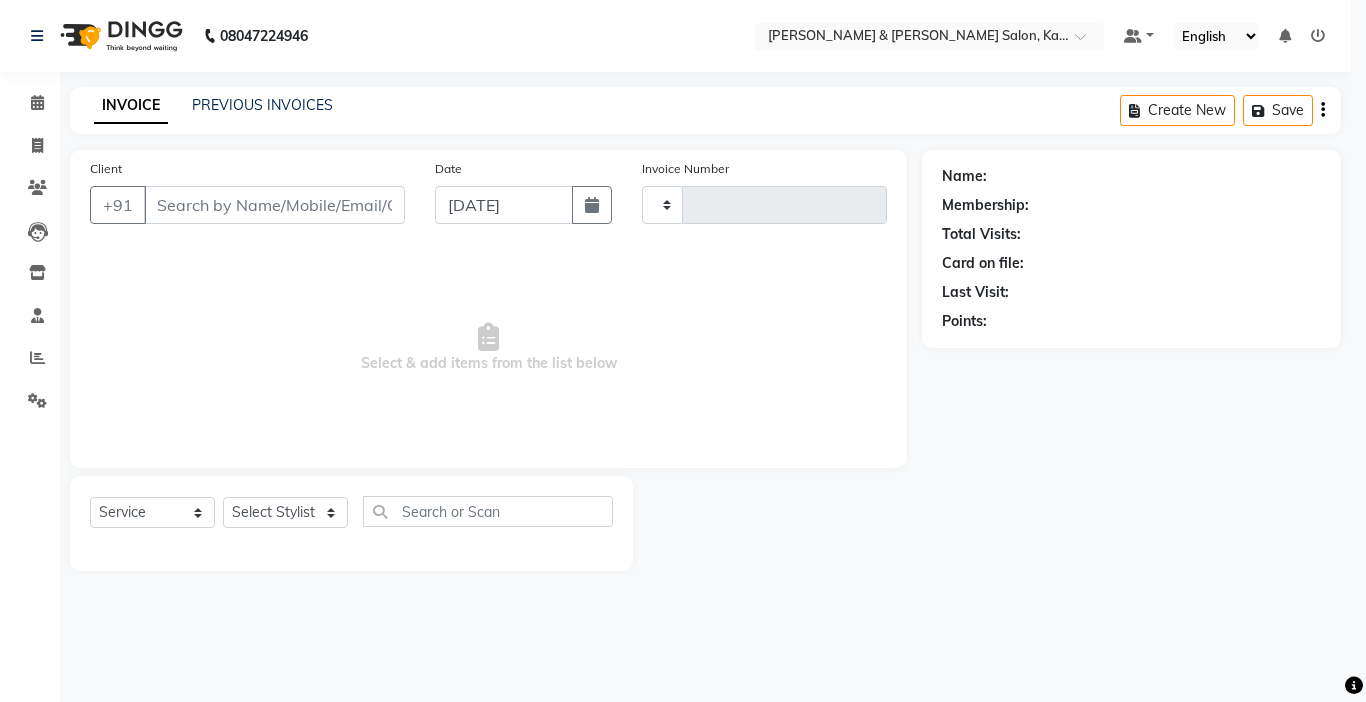 select on "3" 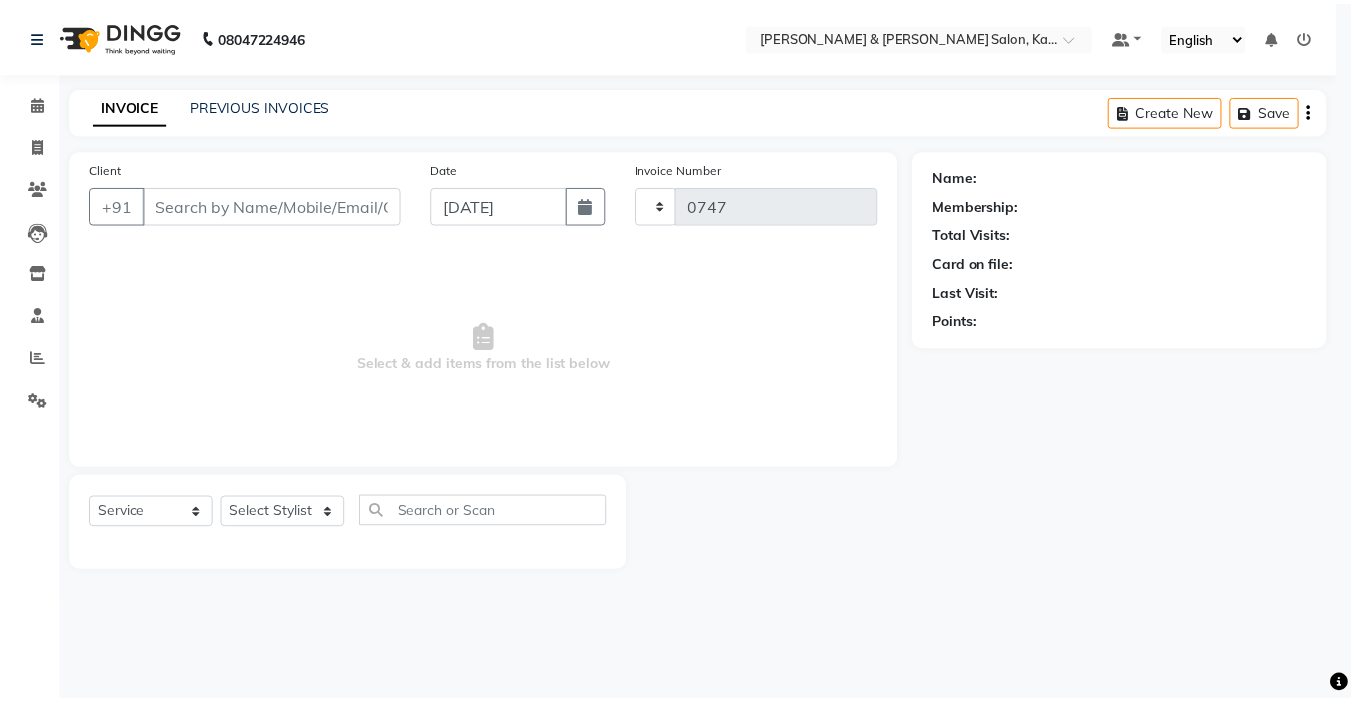 scroll, scrollTop: 0, scrollLeft: 0, axis: both 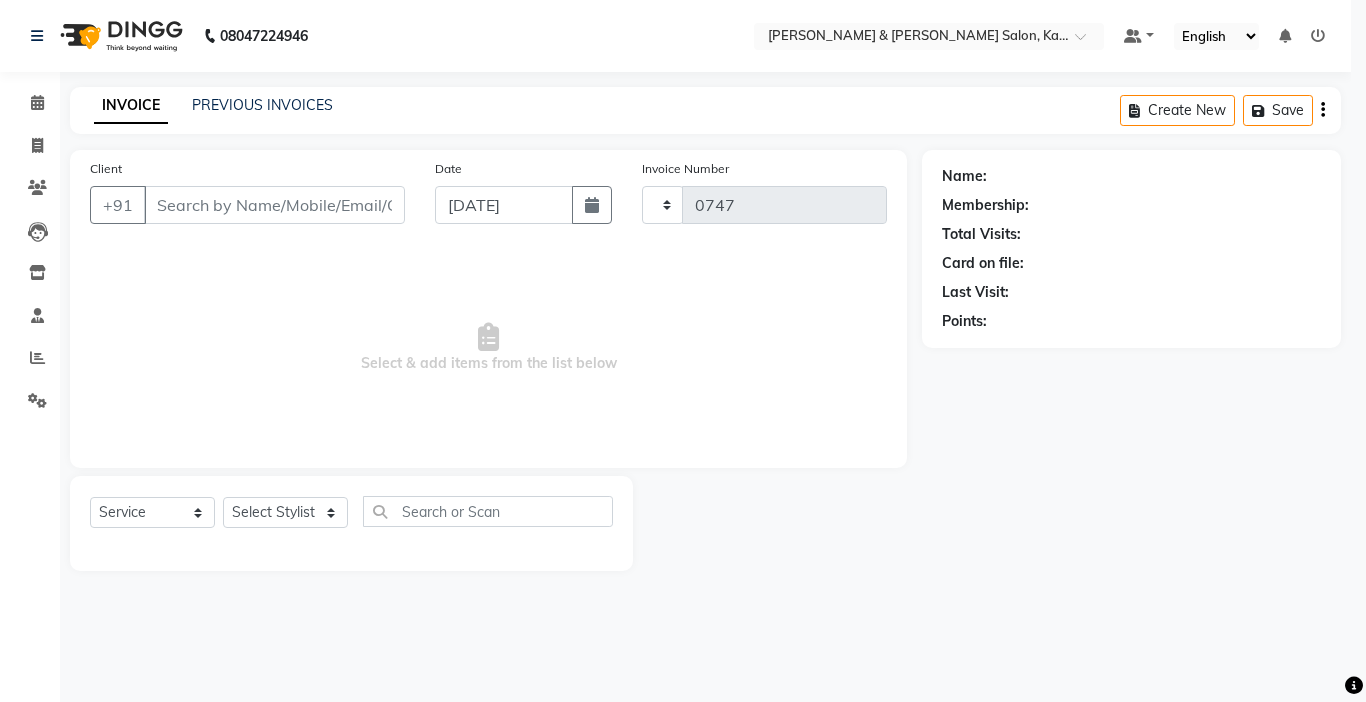 select on "7750" 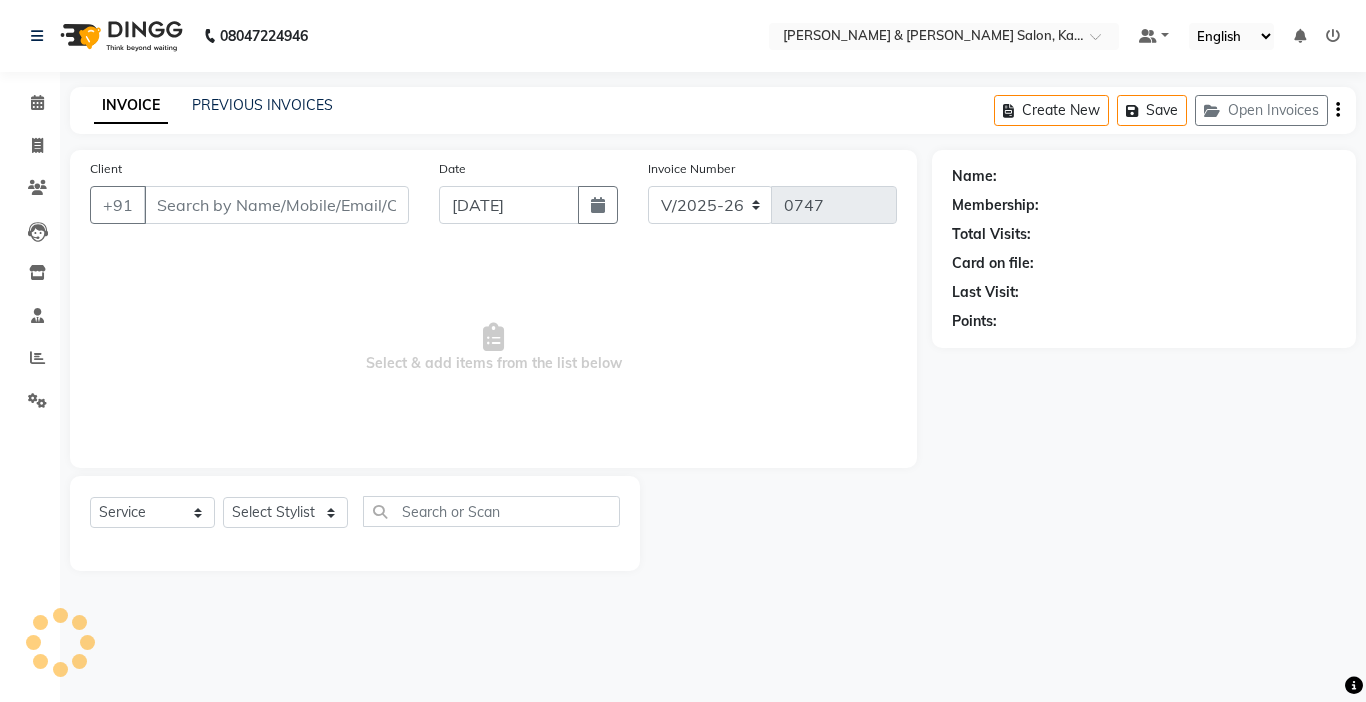 type on "99******04" 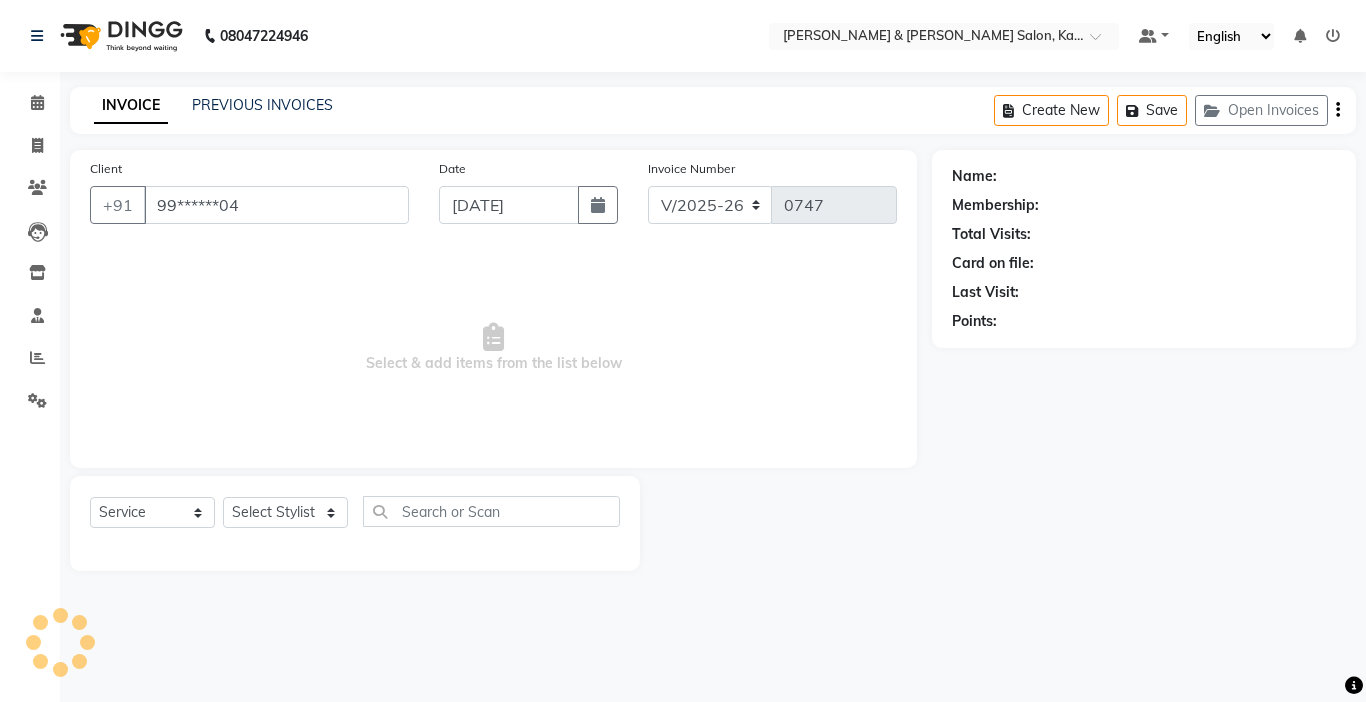 select on "70736" 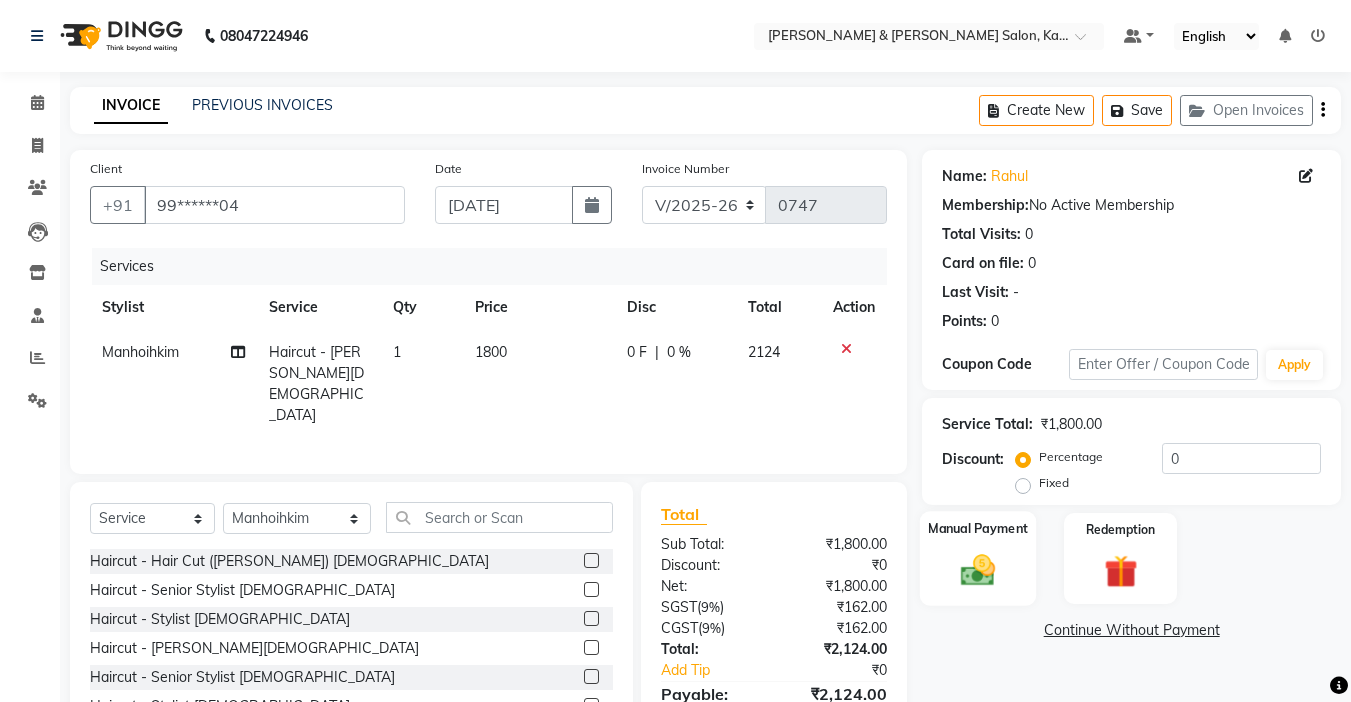 click 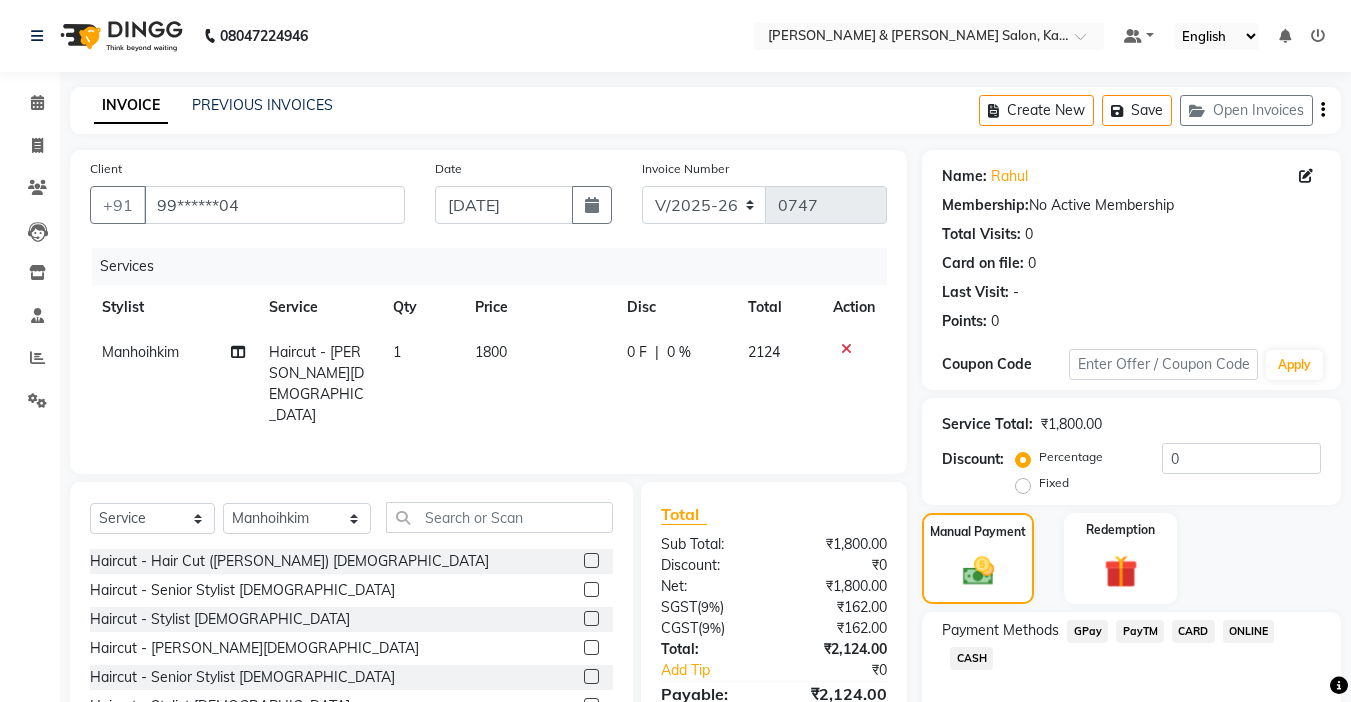 scroll, scrollTop: 101, scrollLeft: 0, axis: vertical 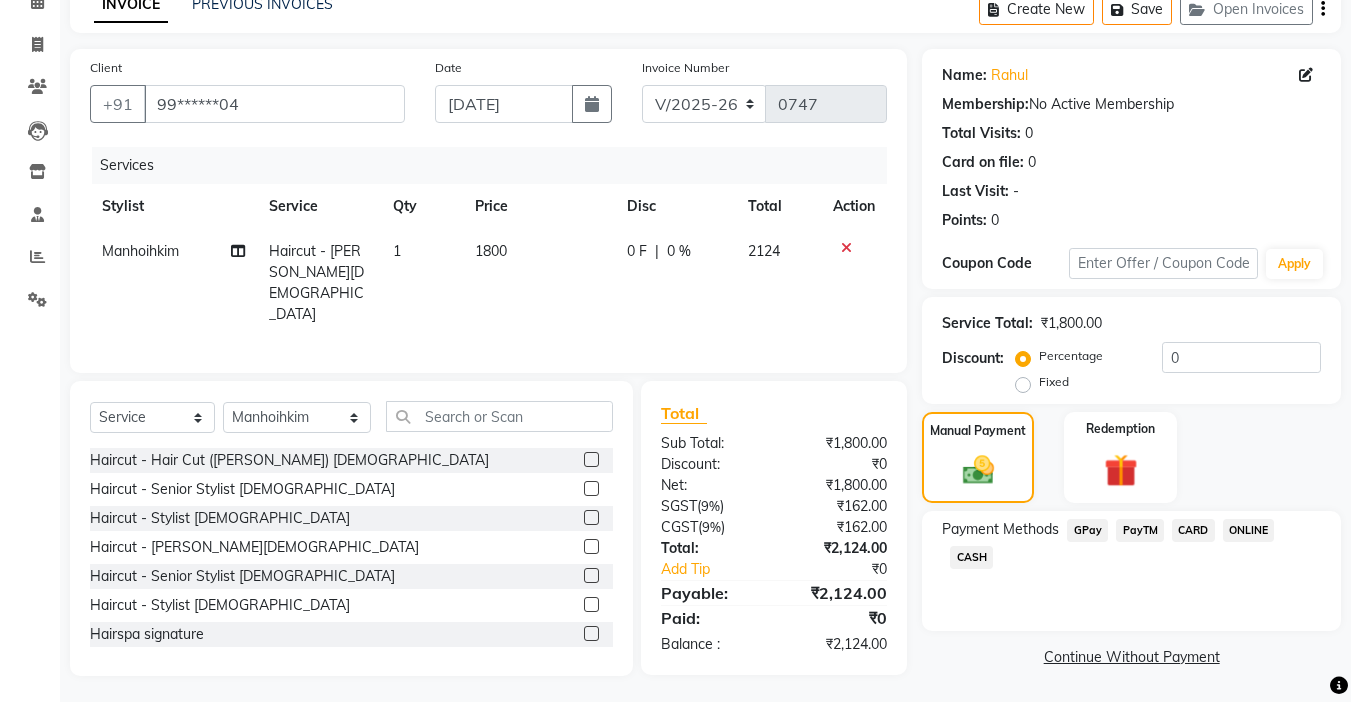 click on "GPay" 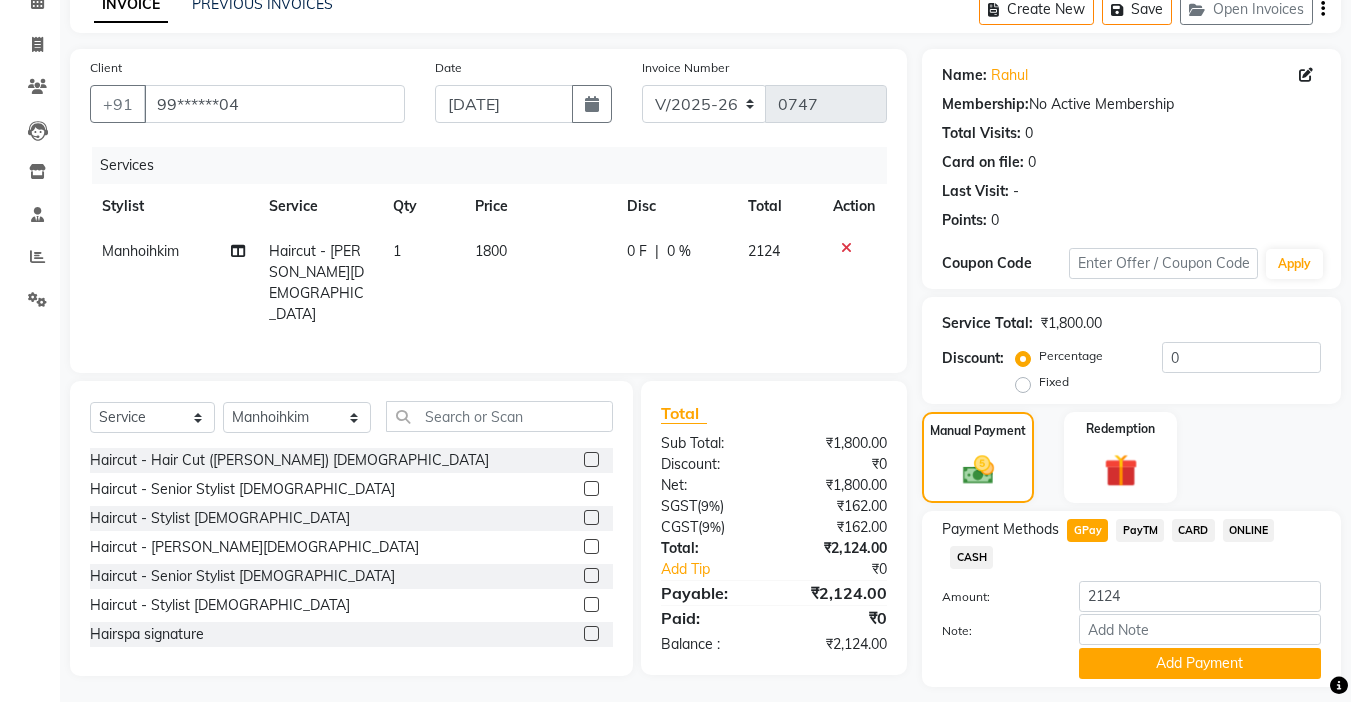 scroll, scrollTop: 157, scrollLeft: 0, axis: vertical 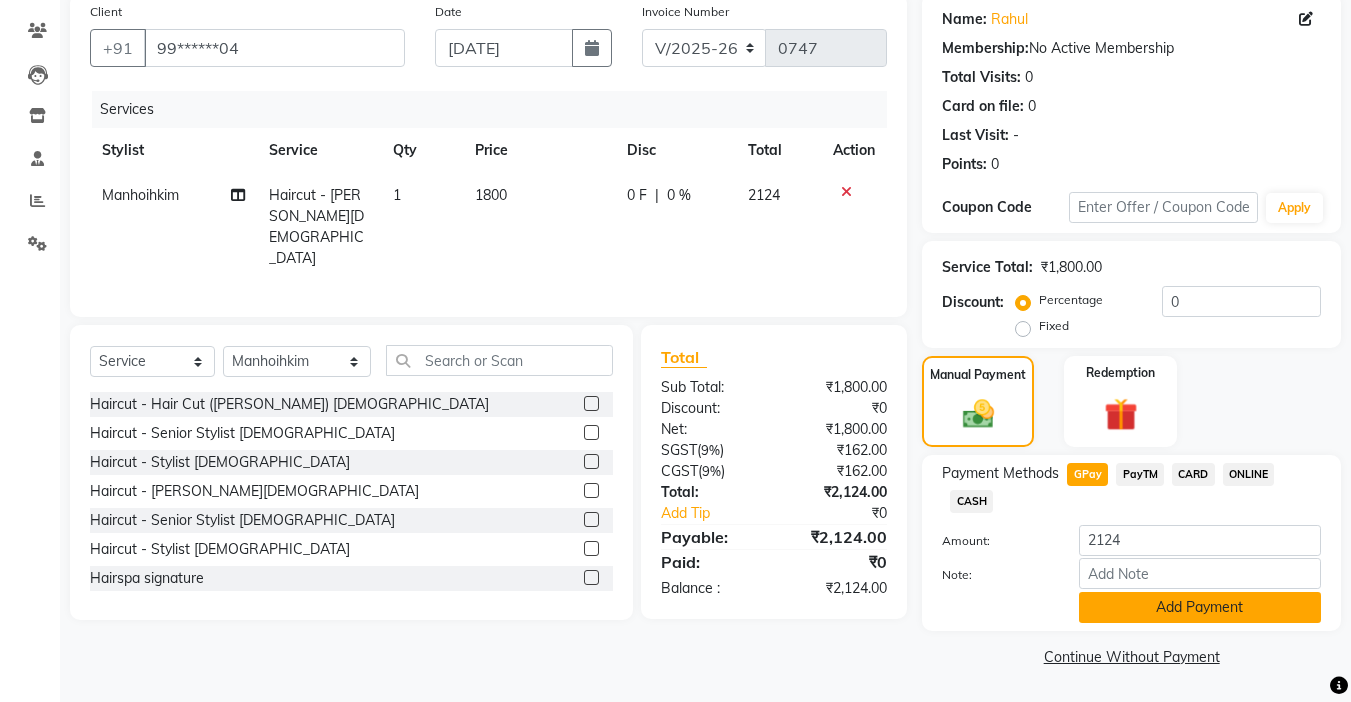 click on "Add Payment" 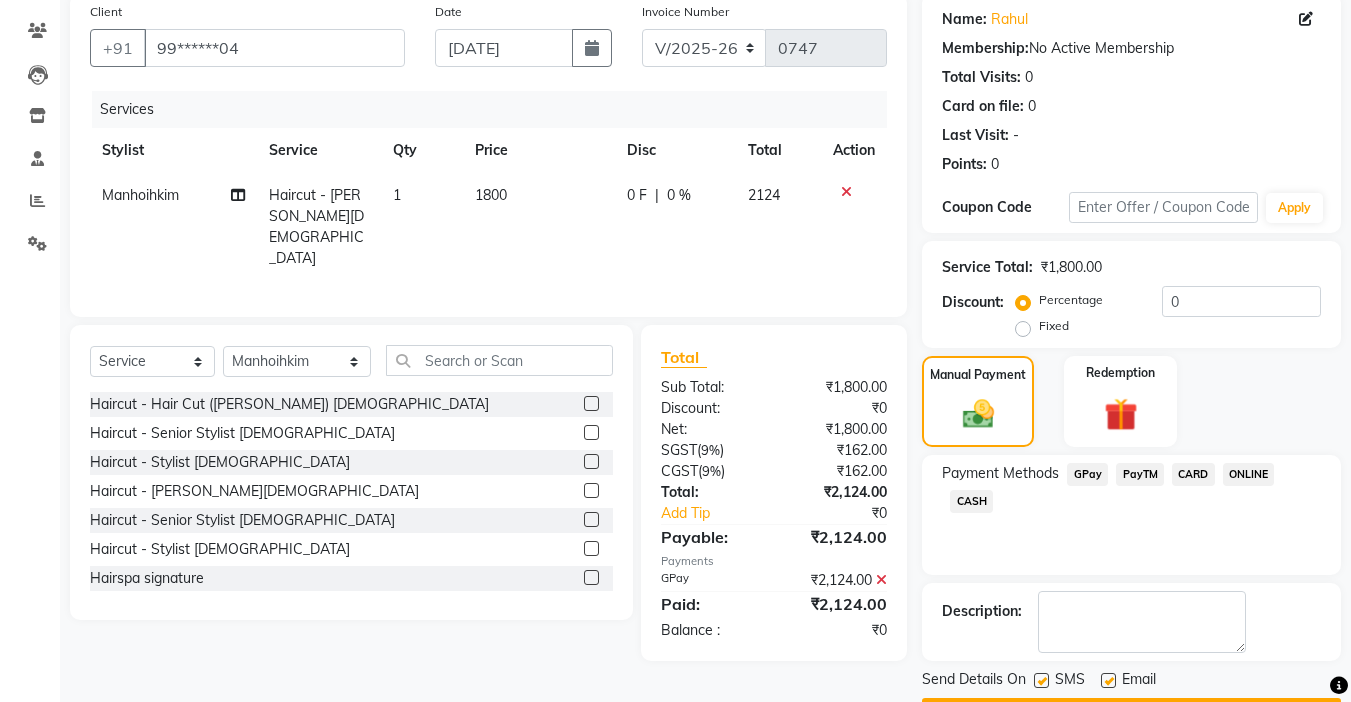 scroll, scrollTop: 214, scrollLeft: 0, axis: vertical 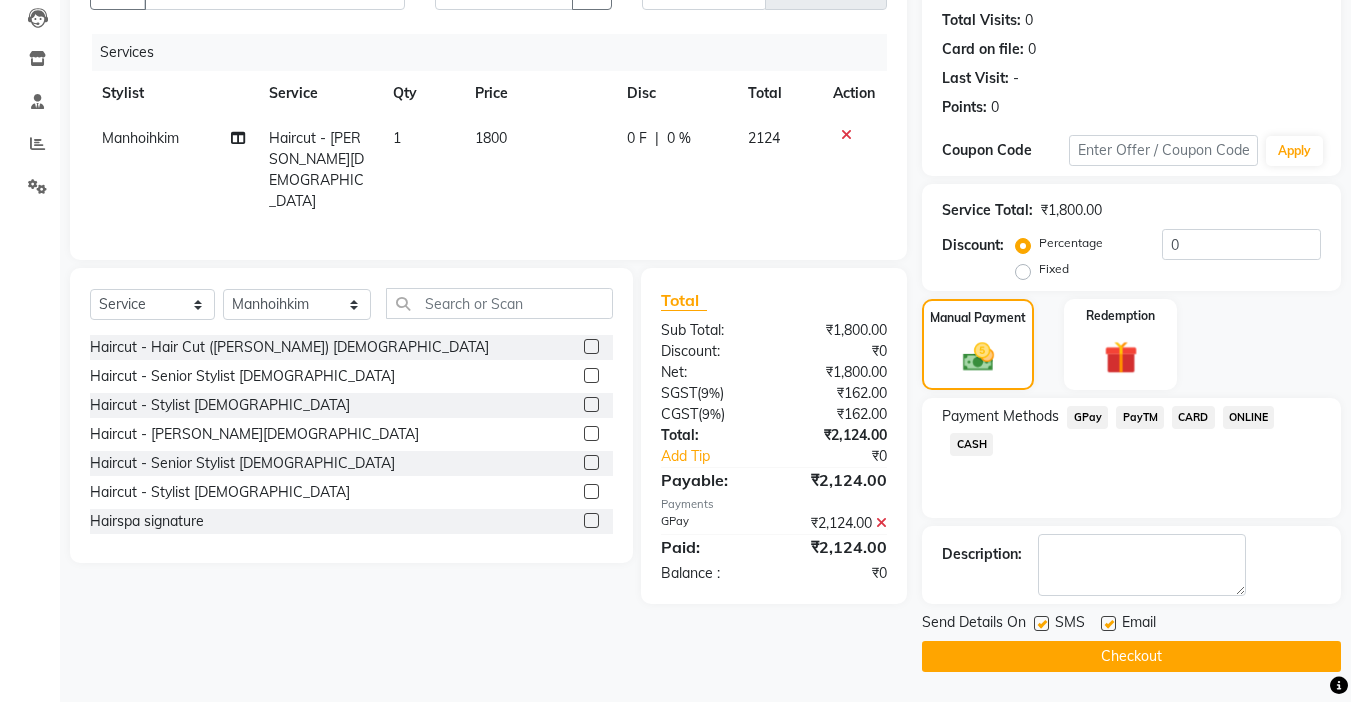 click on "Checkout" 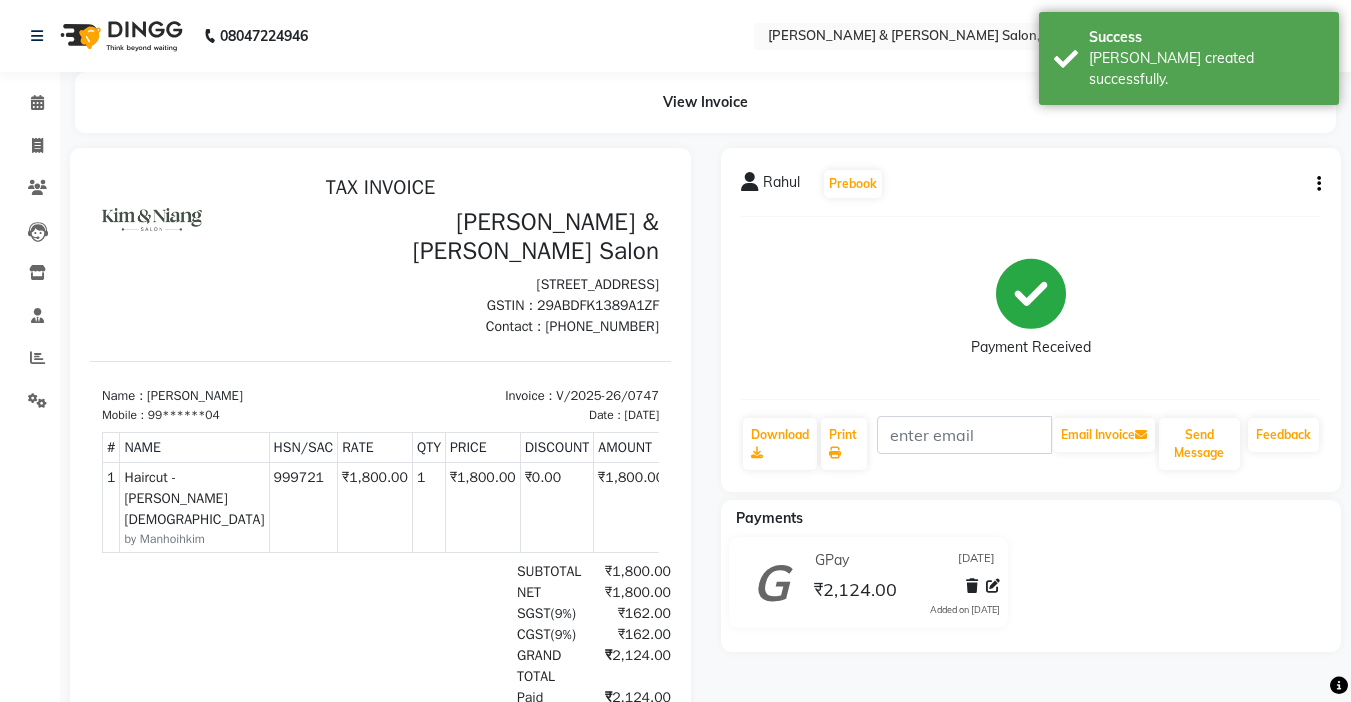 scroll, scrollTop: 0, scrollLeft: 0, axis: both 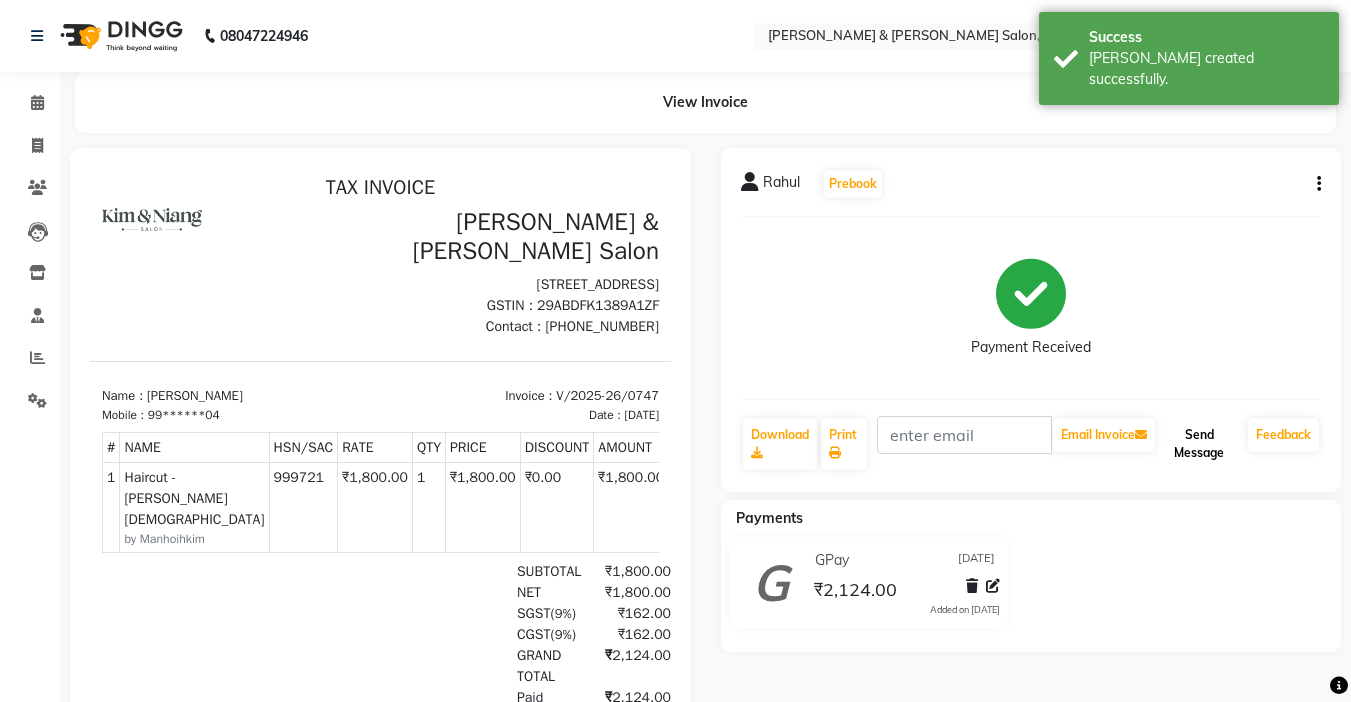click on "Send Message" 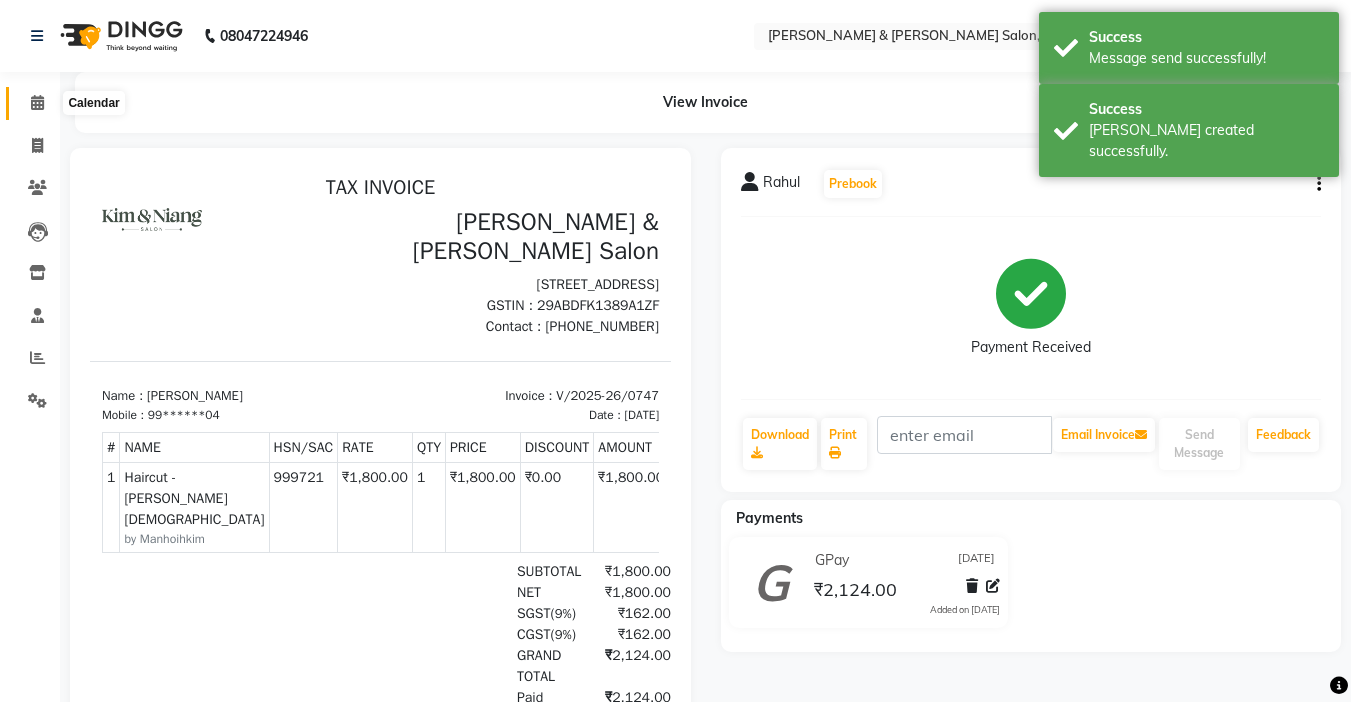 click 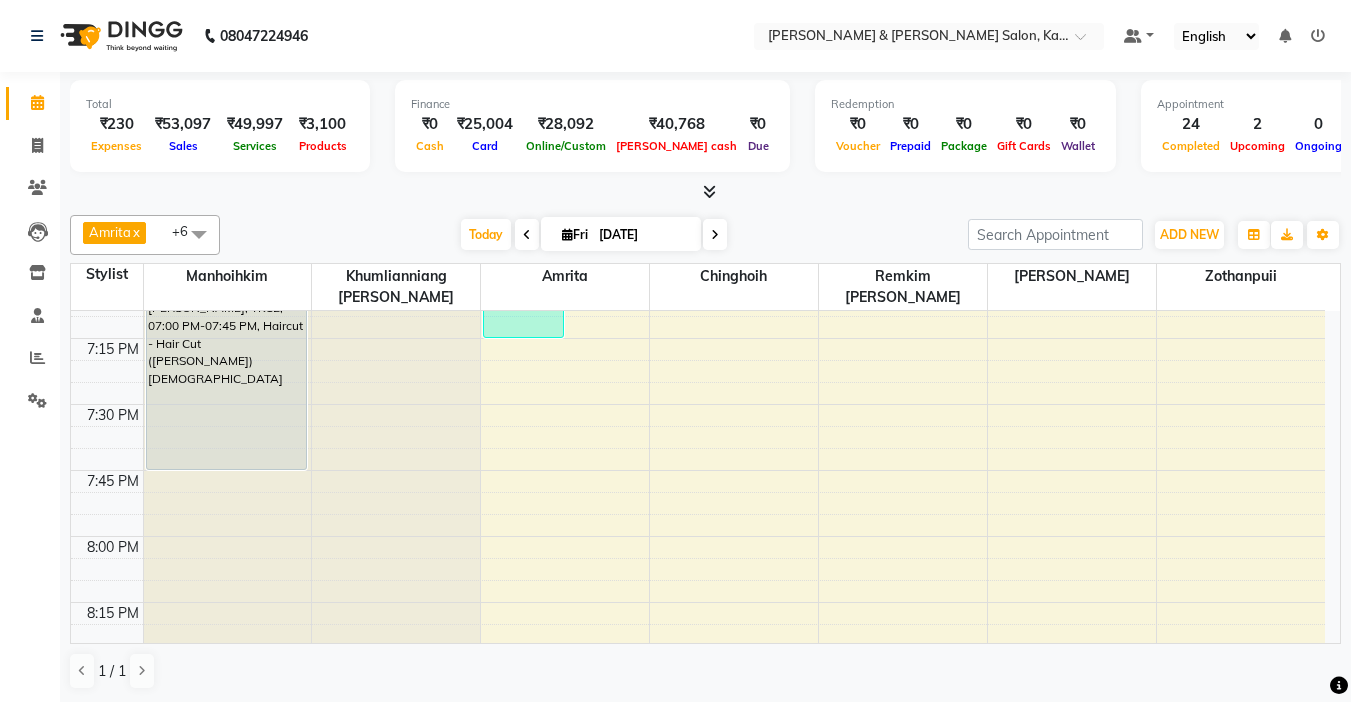 scroll, scrollTop: 2278, scrollLeft: 0, axis: vertical 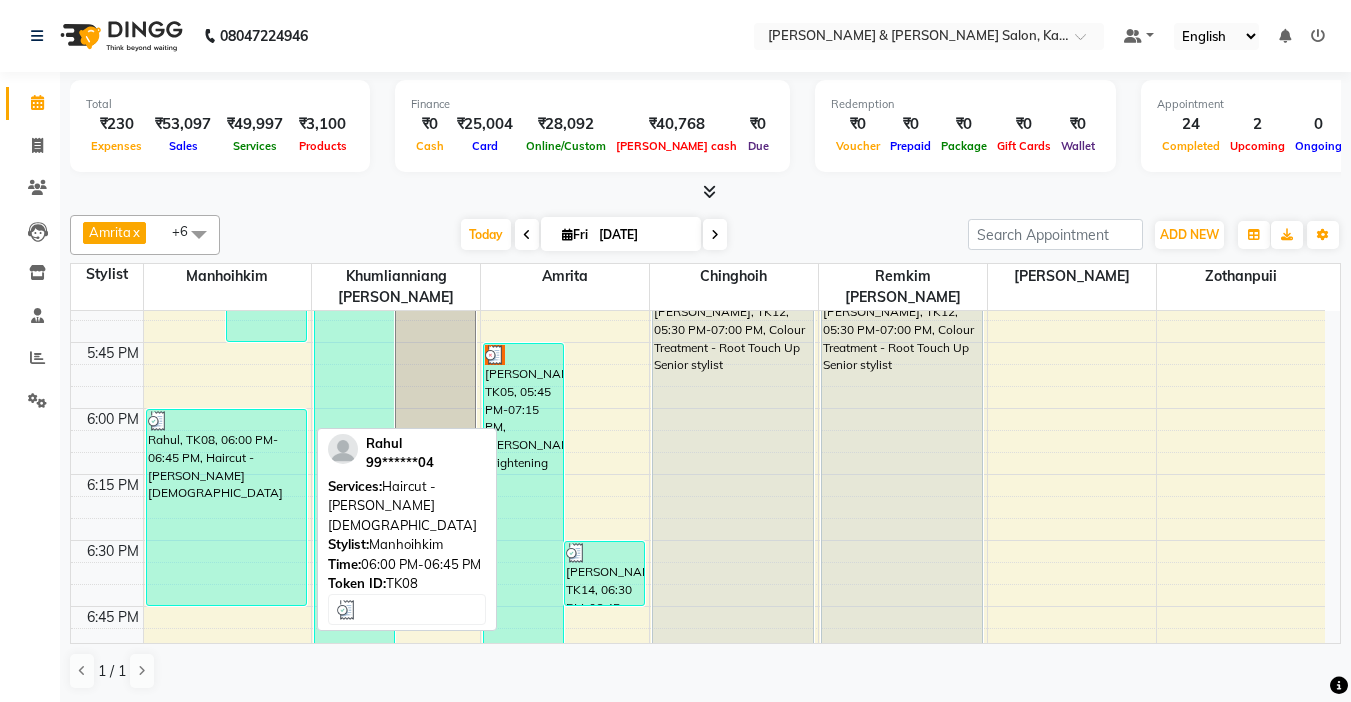click on "Rahul, TK08, 06:00 PM-06:45 PM, Haircut - [PERSON_NAME][DEMOGRAPHIC_DATA]" at bounding box center (227, 507) 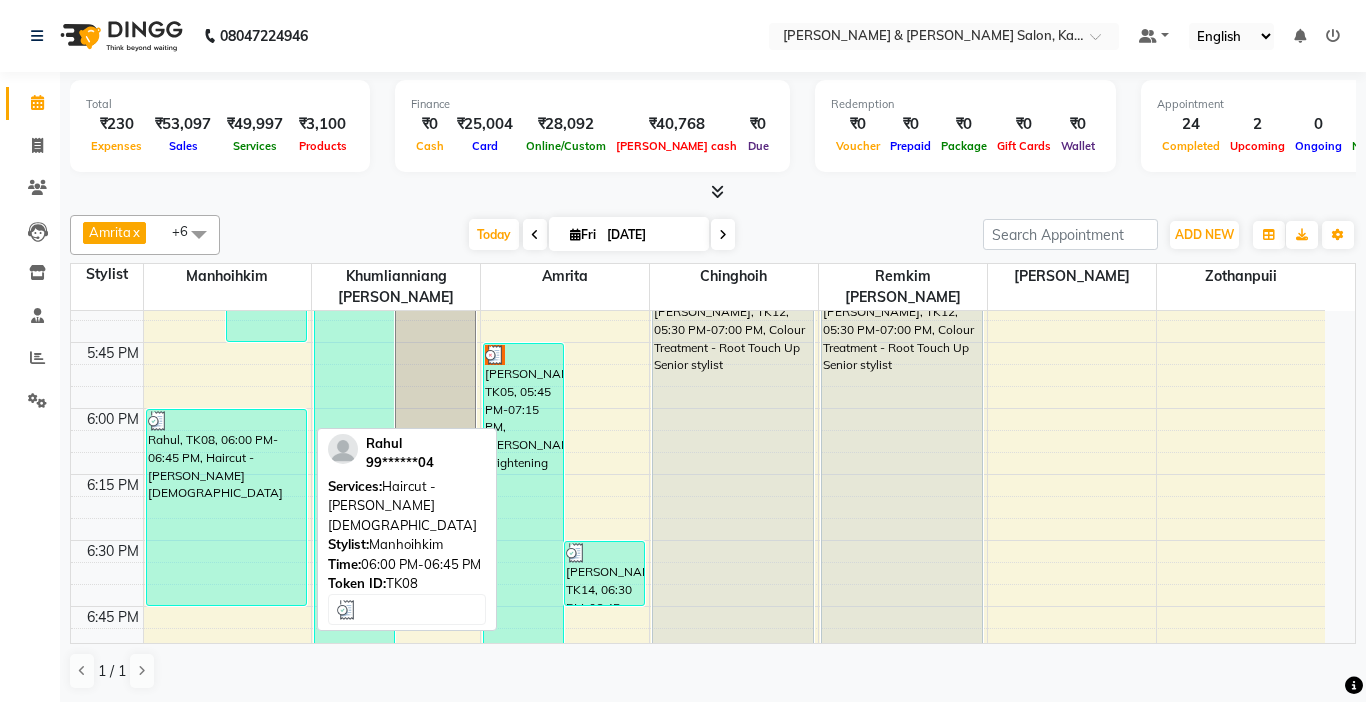 select on "3" 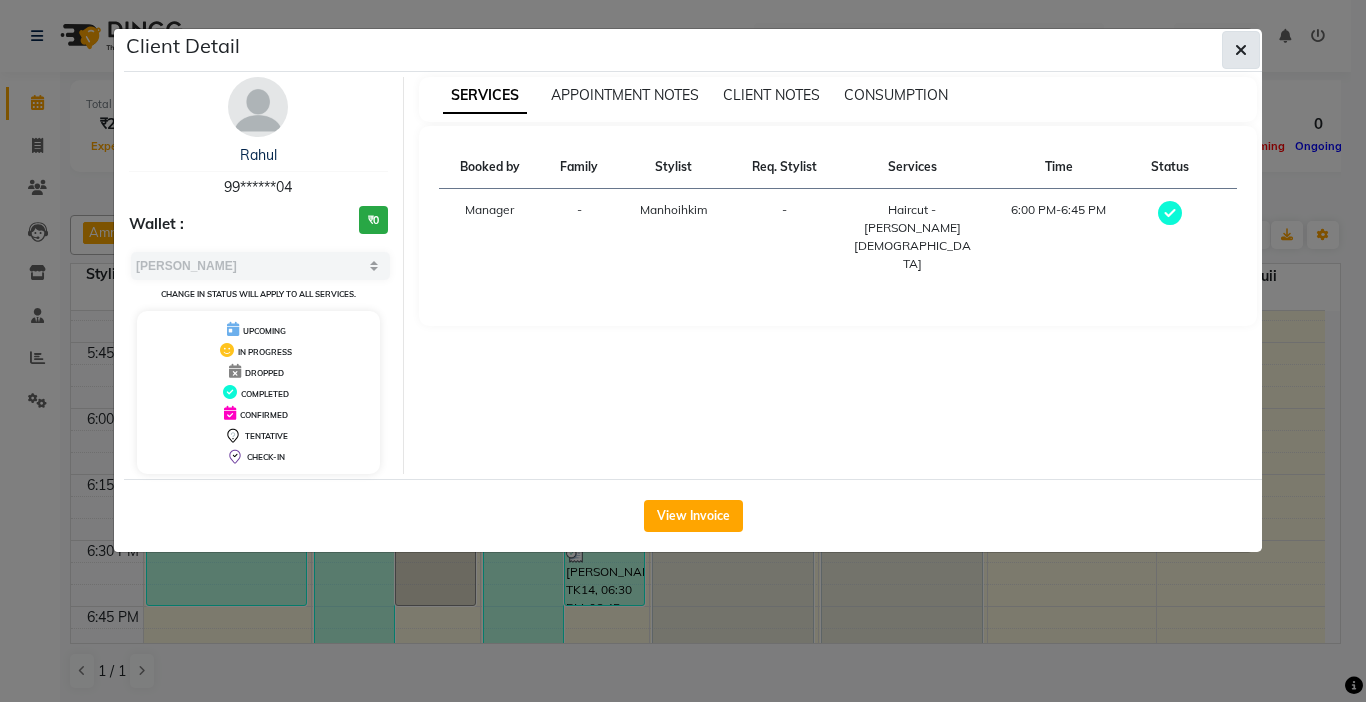 click 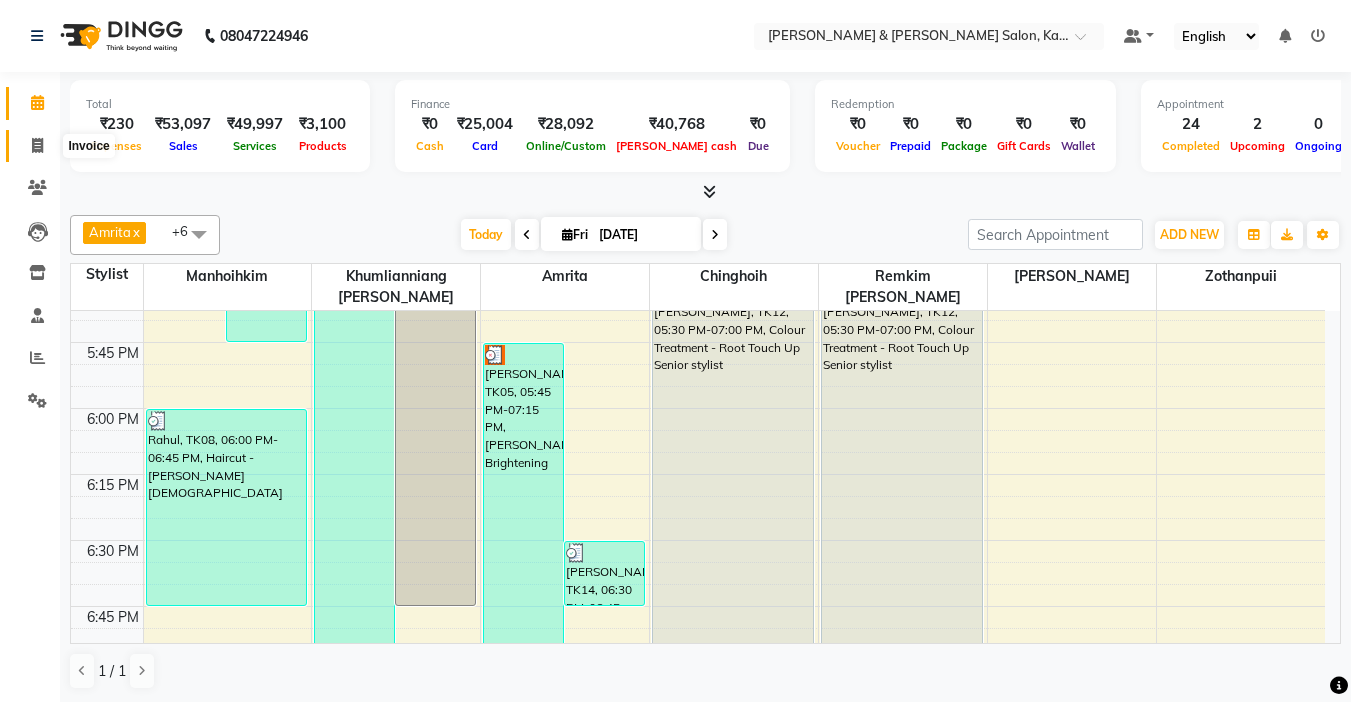 click 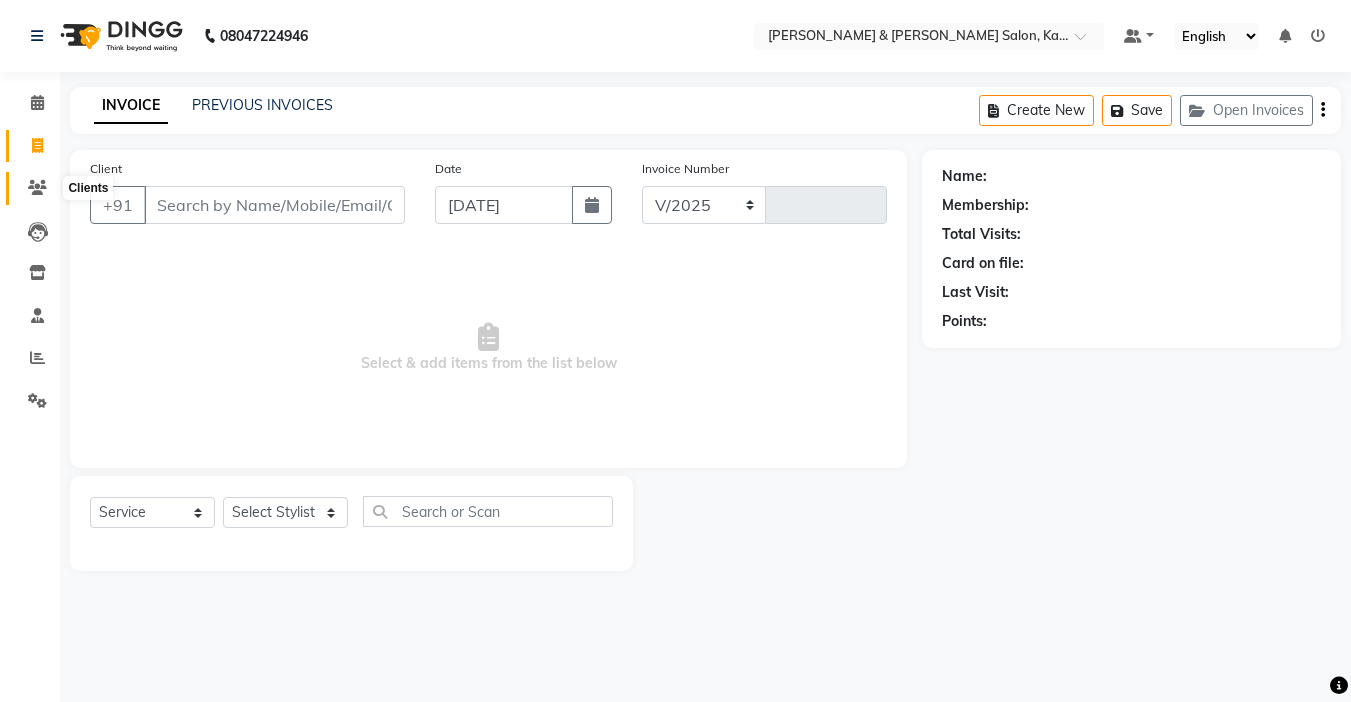 select on "7750" 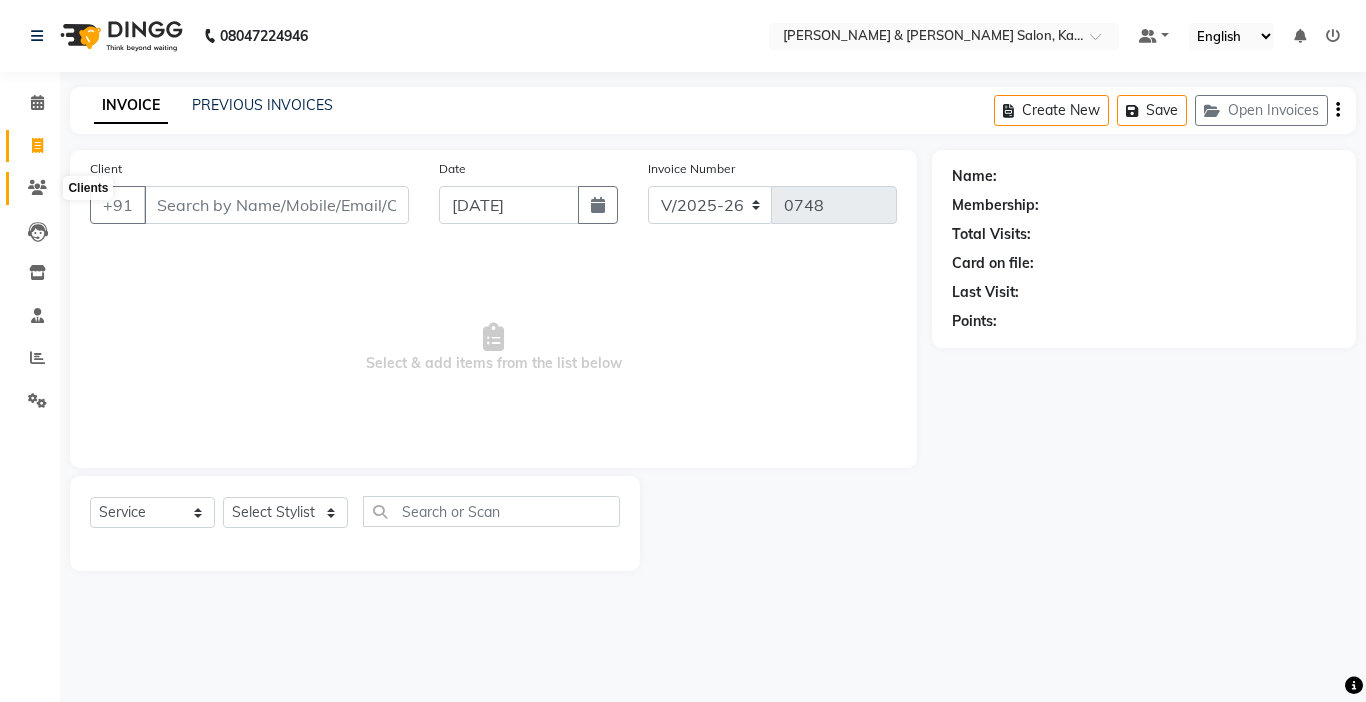 click 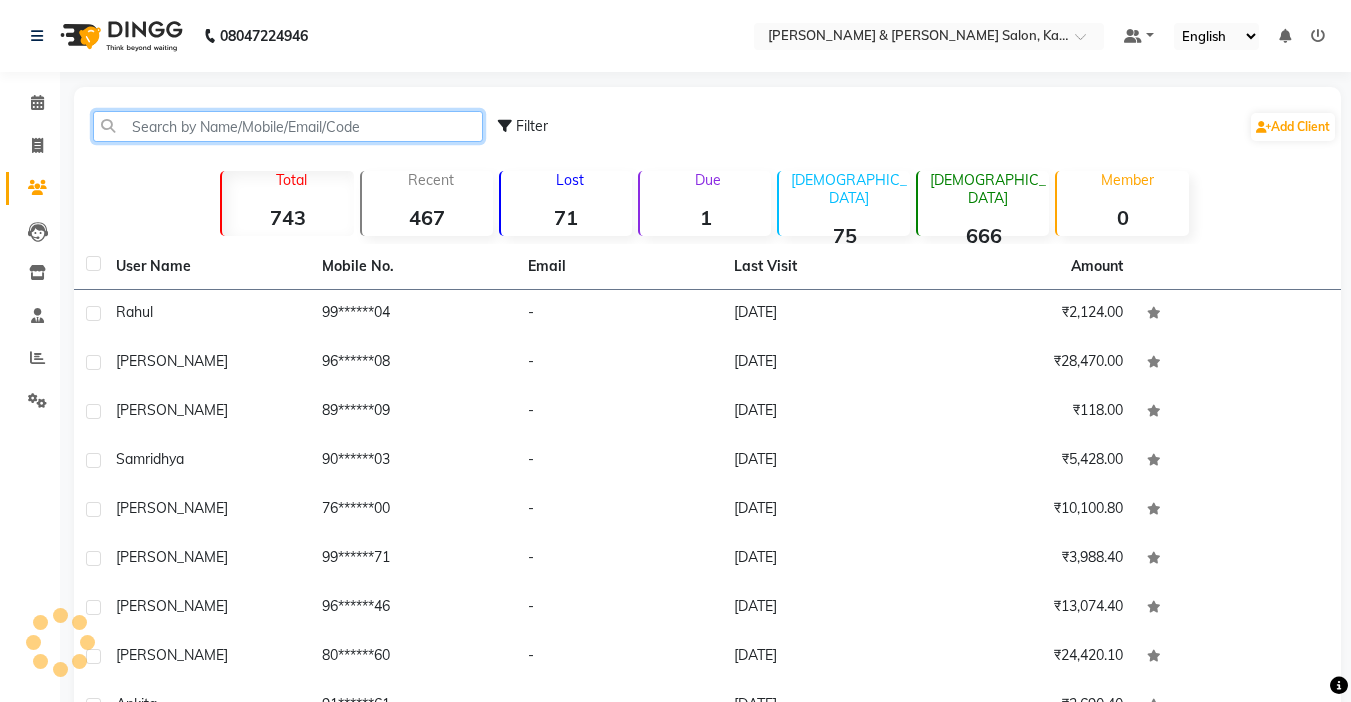 click 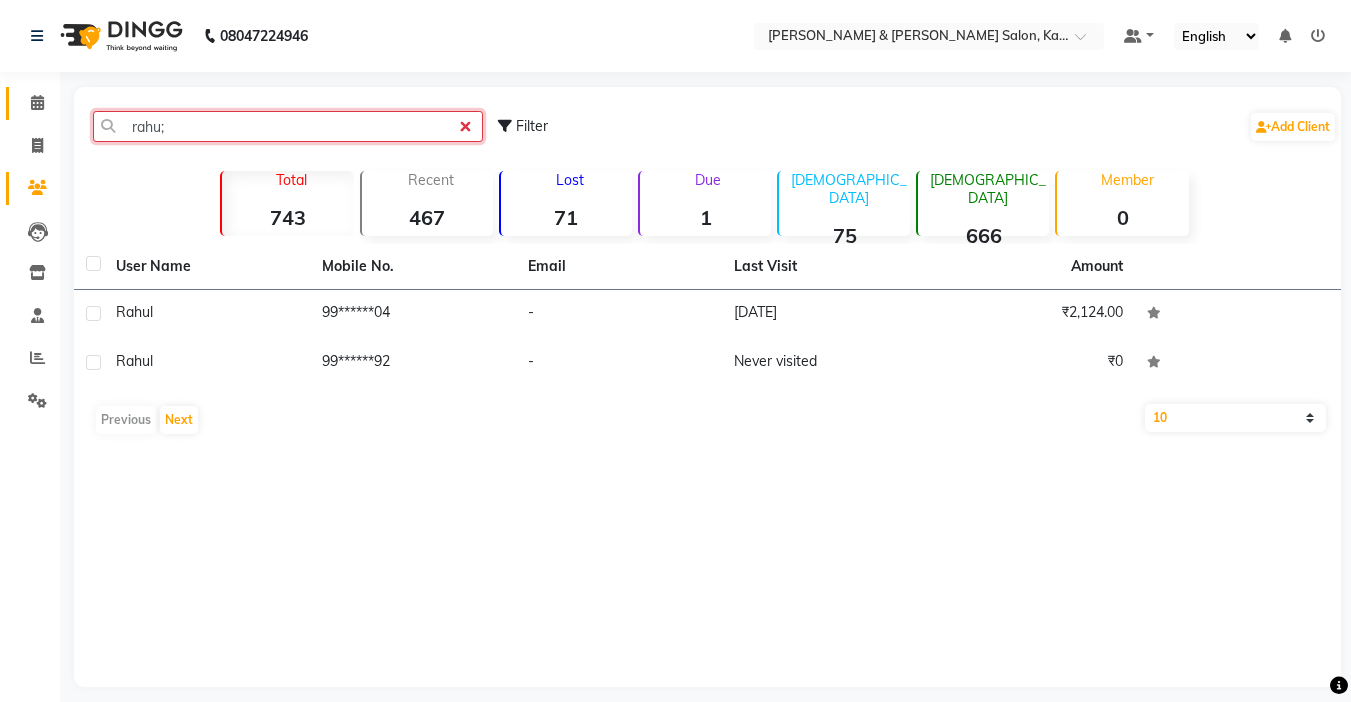 type on "rahu;" 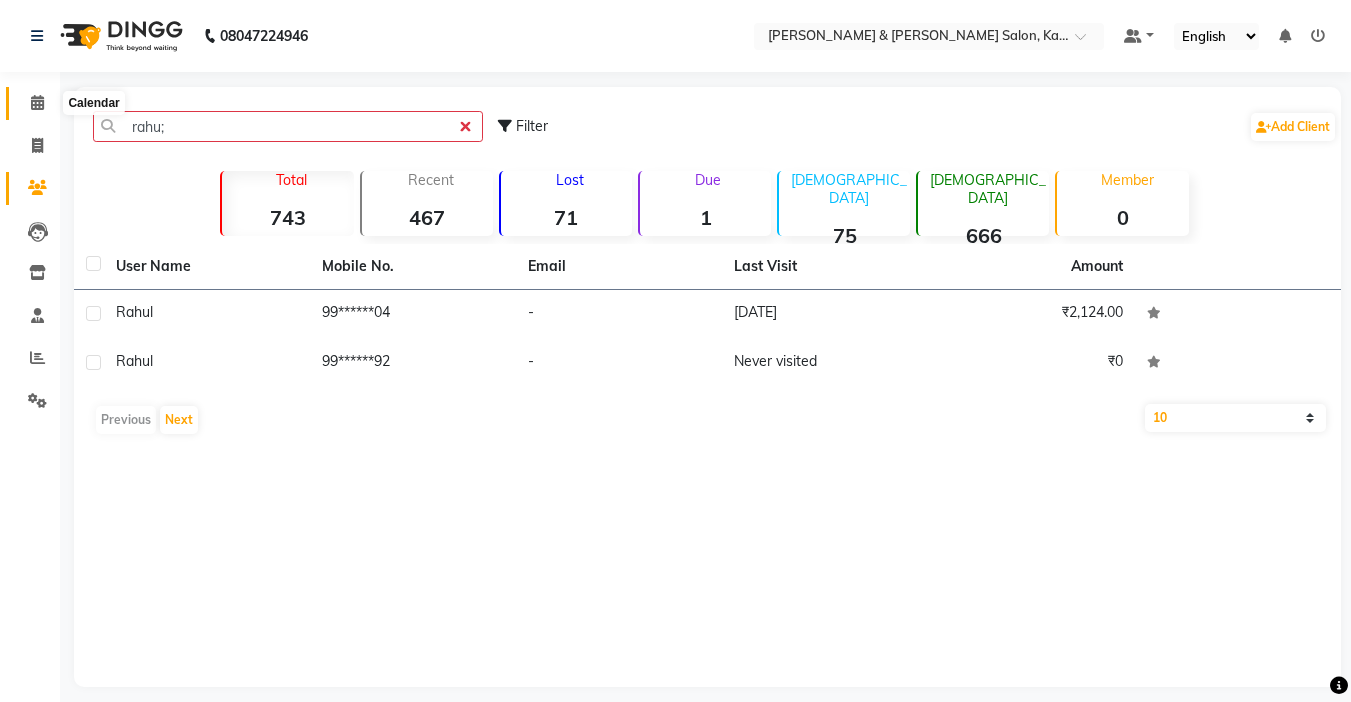 click 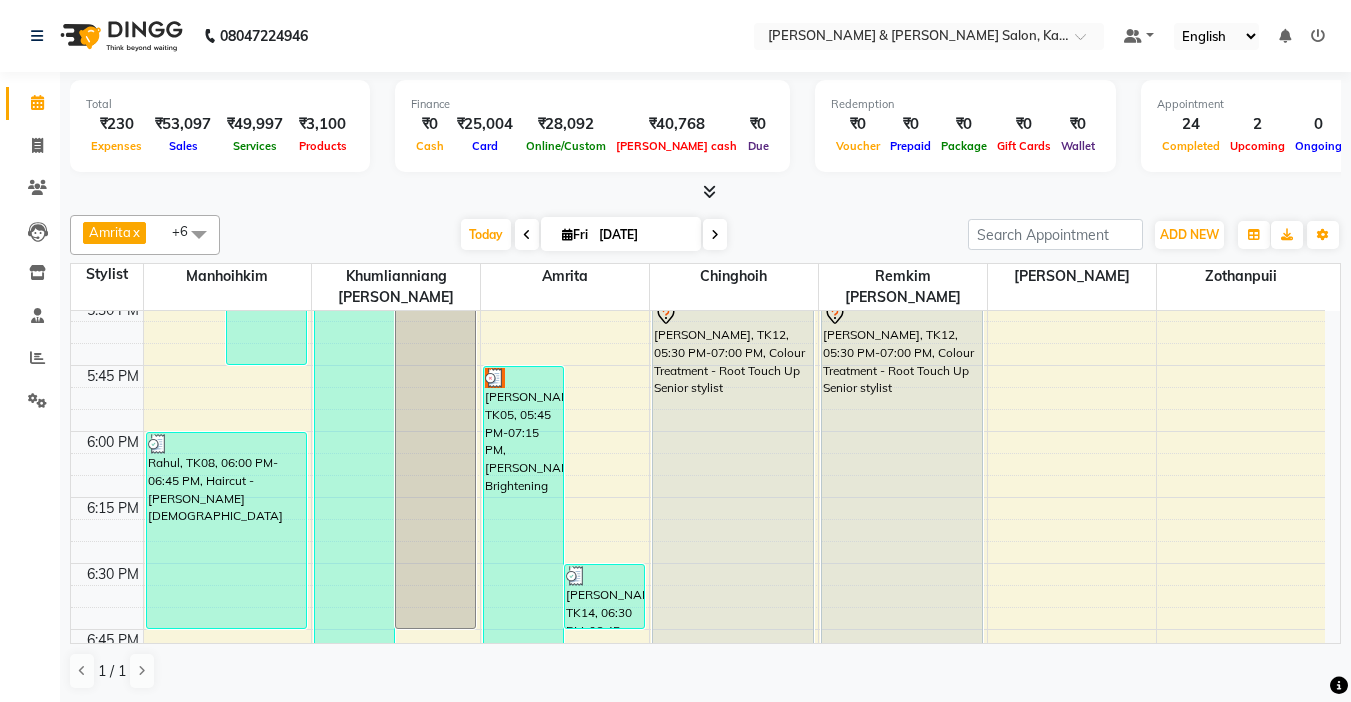 scroll, scrollTop: 2290, scrollLeft: 0, axis: vertical 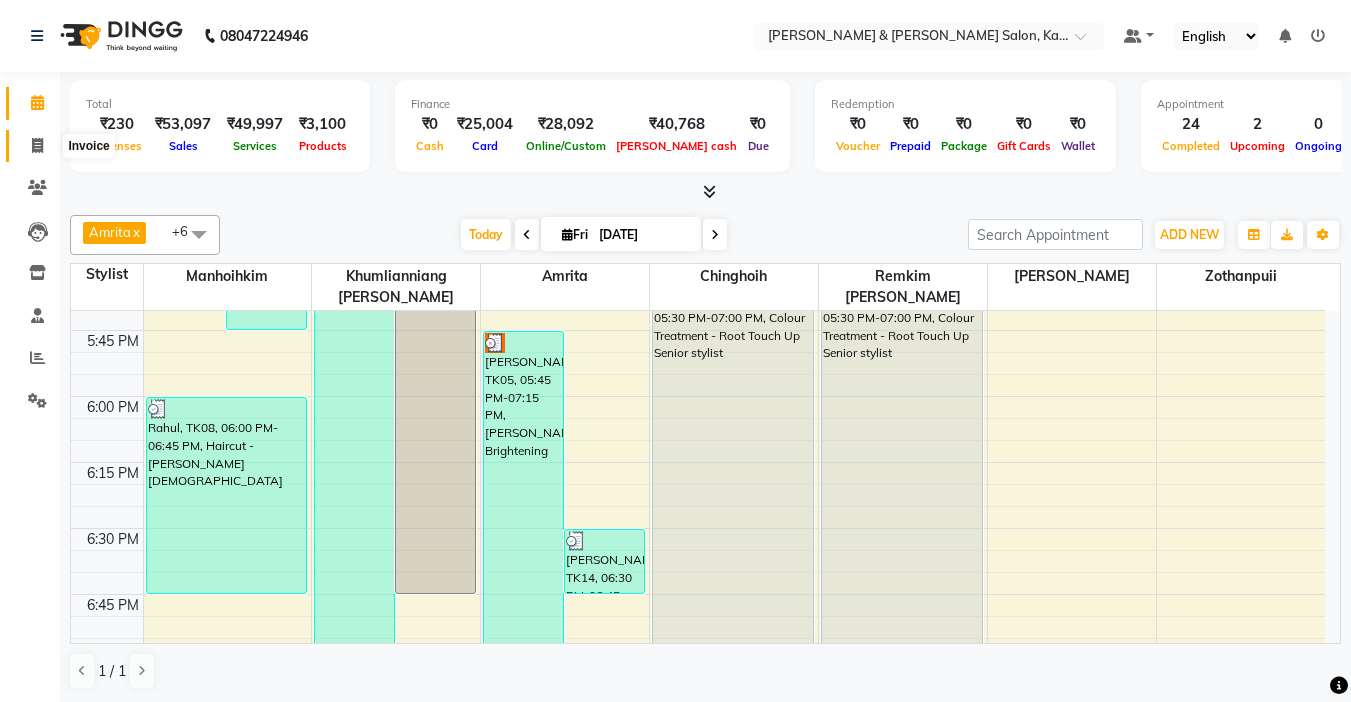 click 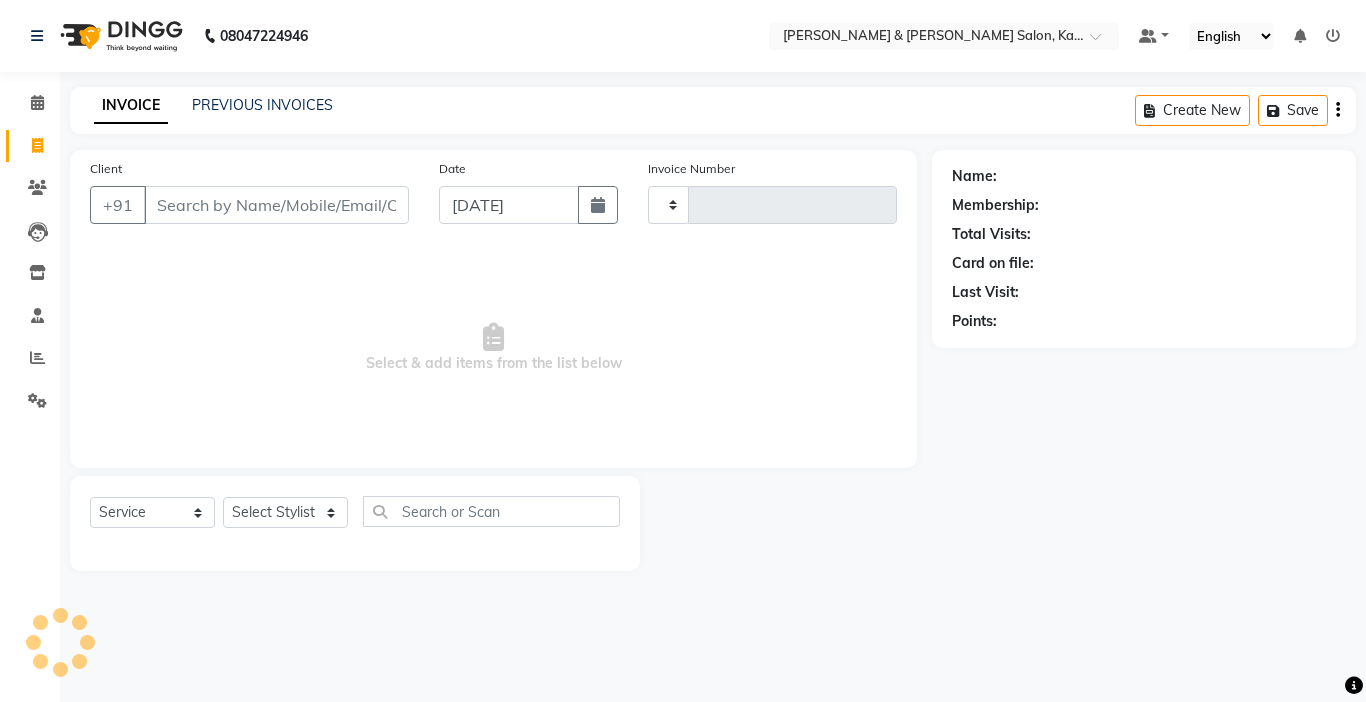 type on "0748" 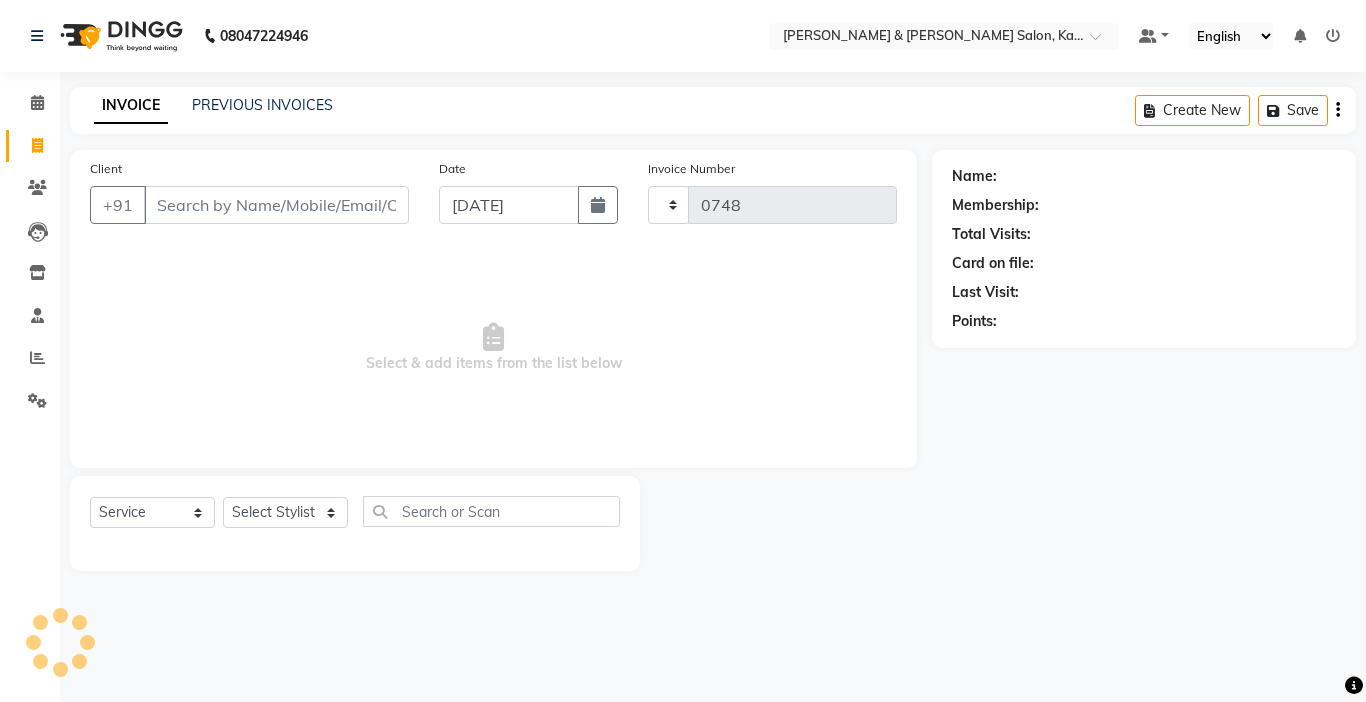 select on "7750" 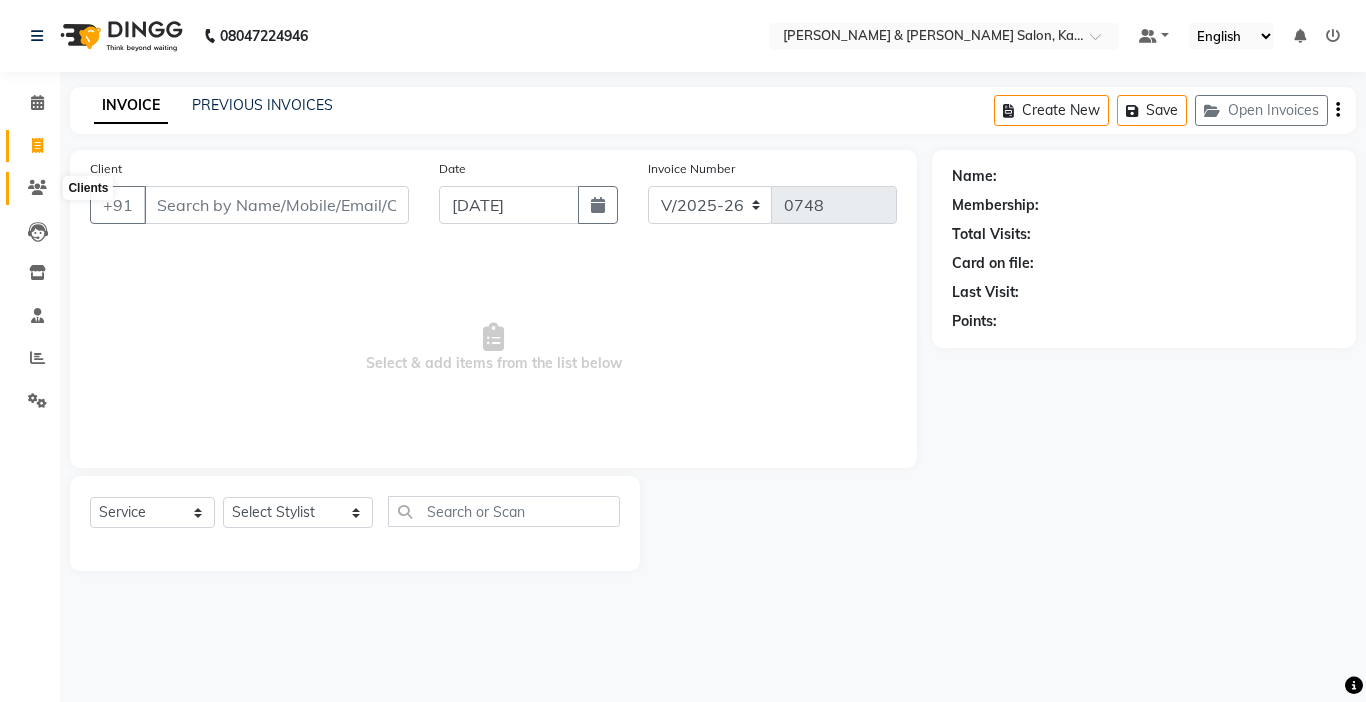click 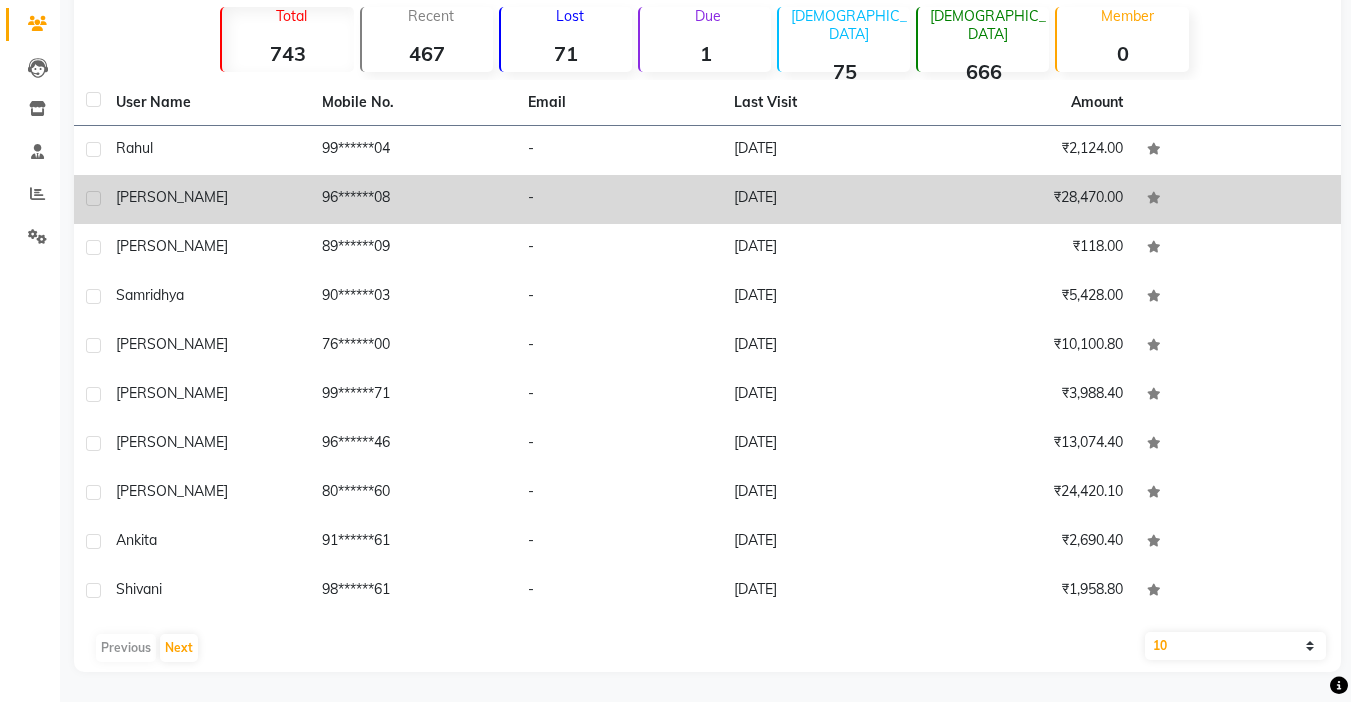 scroll, scrollTop: 0, scrollLeft: 0, axis: both 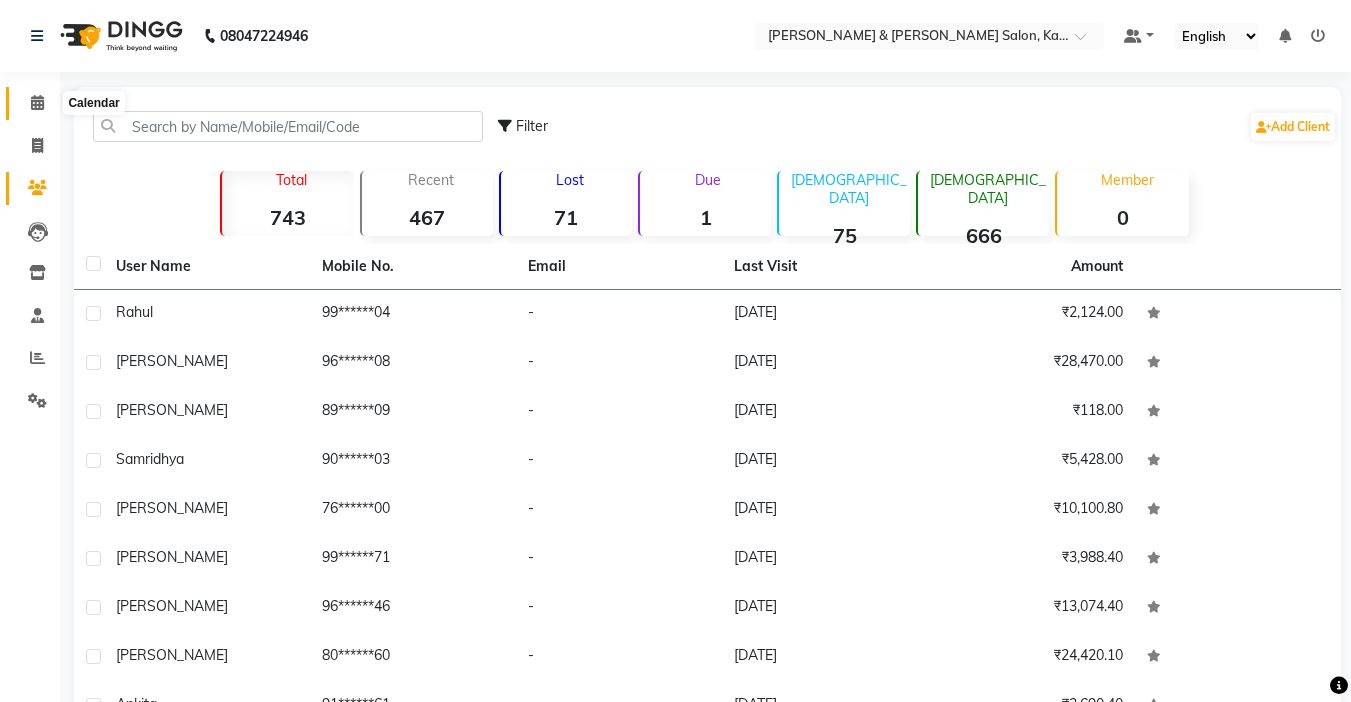 click 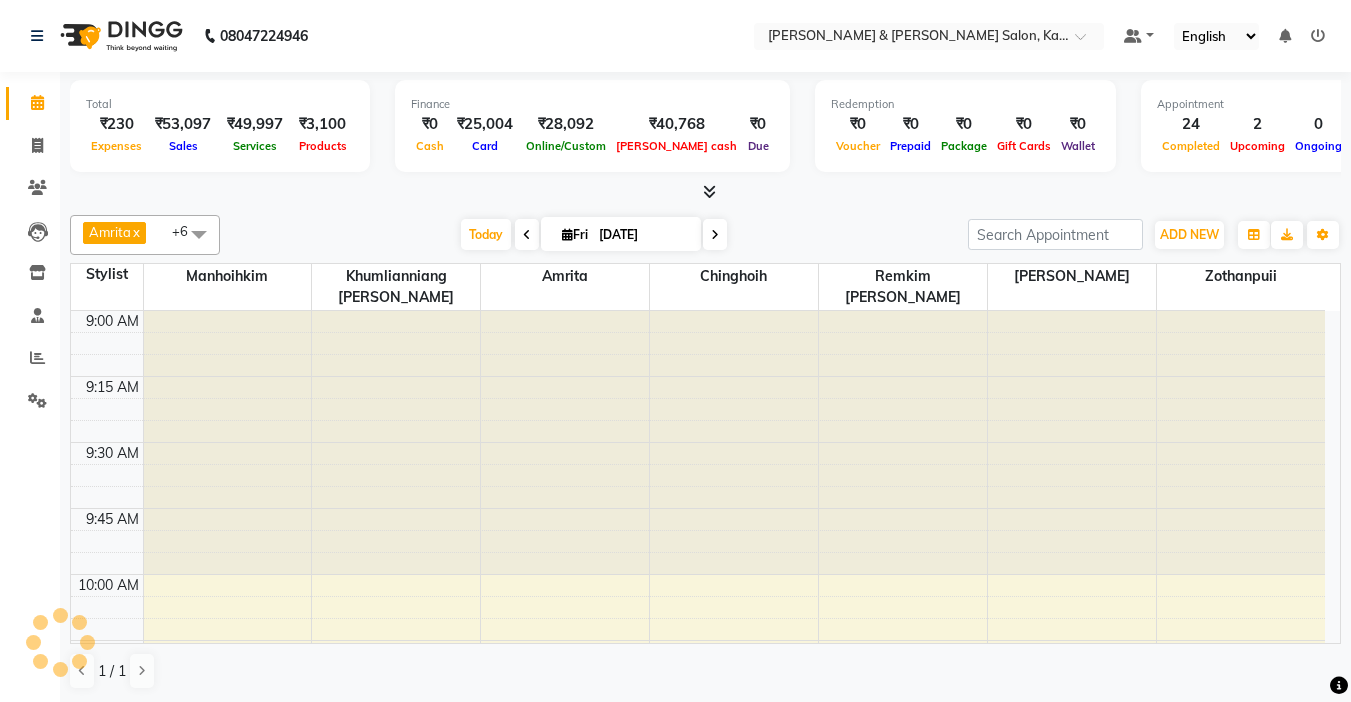 scroll, scrollTop: 0, scrollLeft: 0, axis: both 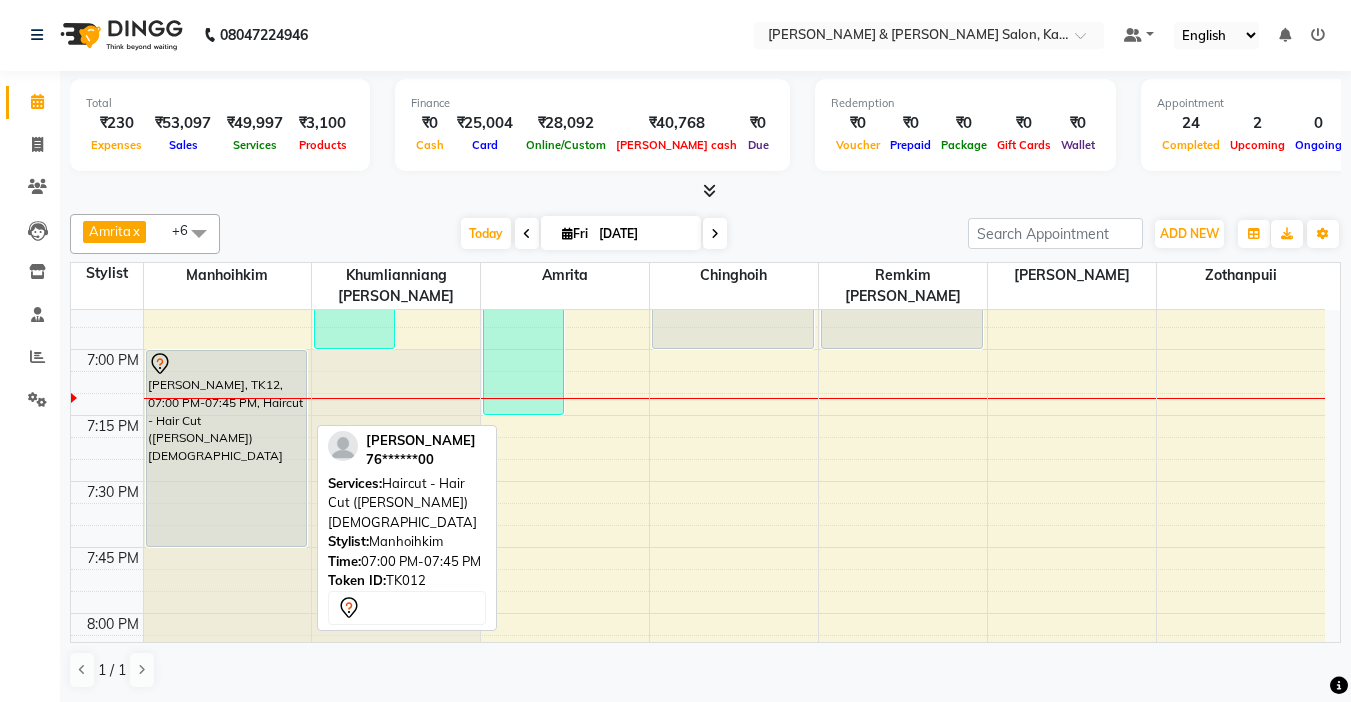 click on "pricilla, TK12, 07:00 PM-07:45 PM, Haircut - Hair Cut (Kim) Female" at bounding box center [227, 448] 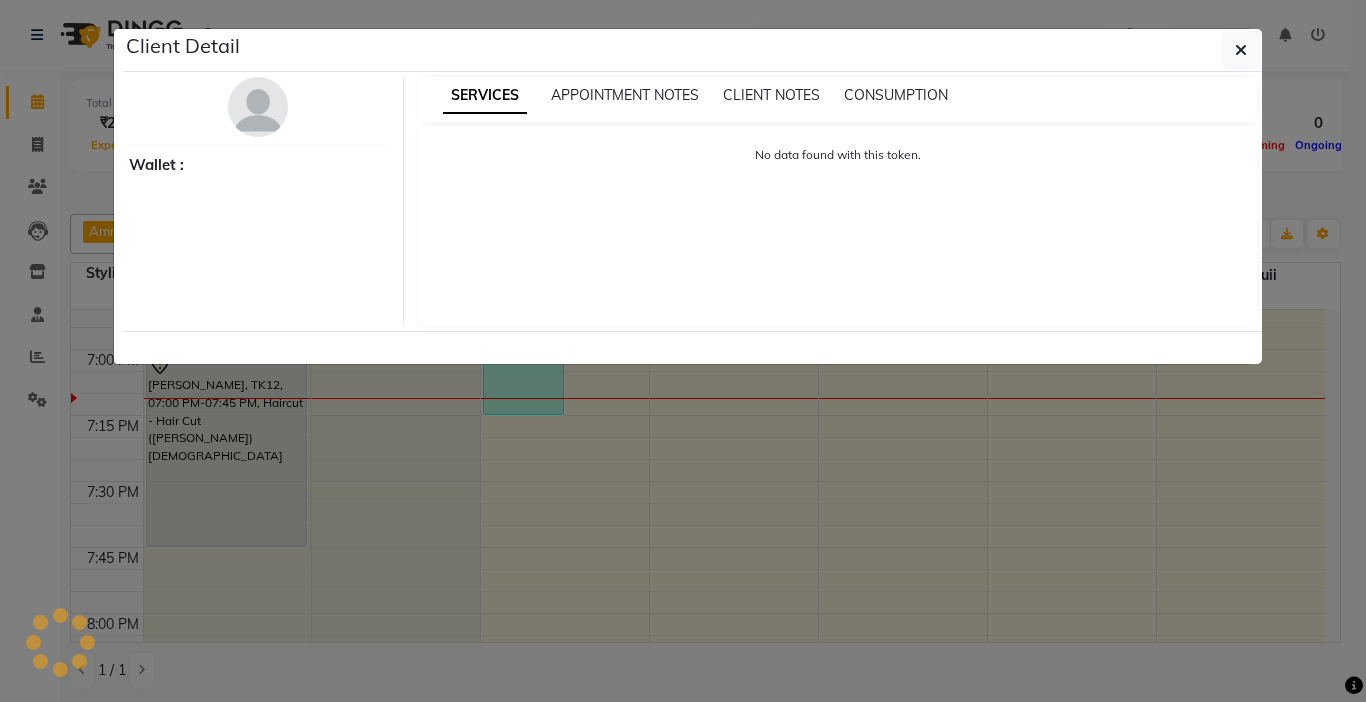 select on "7" 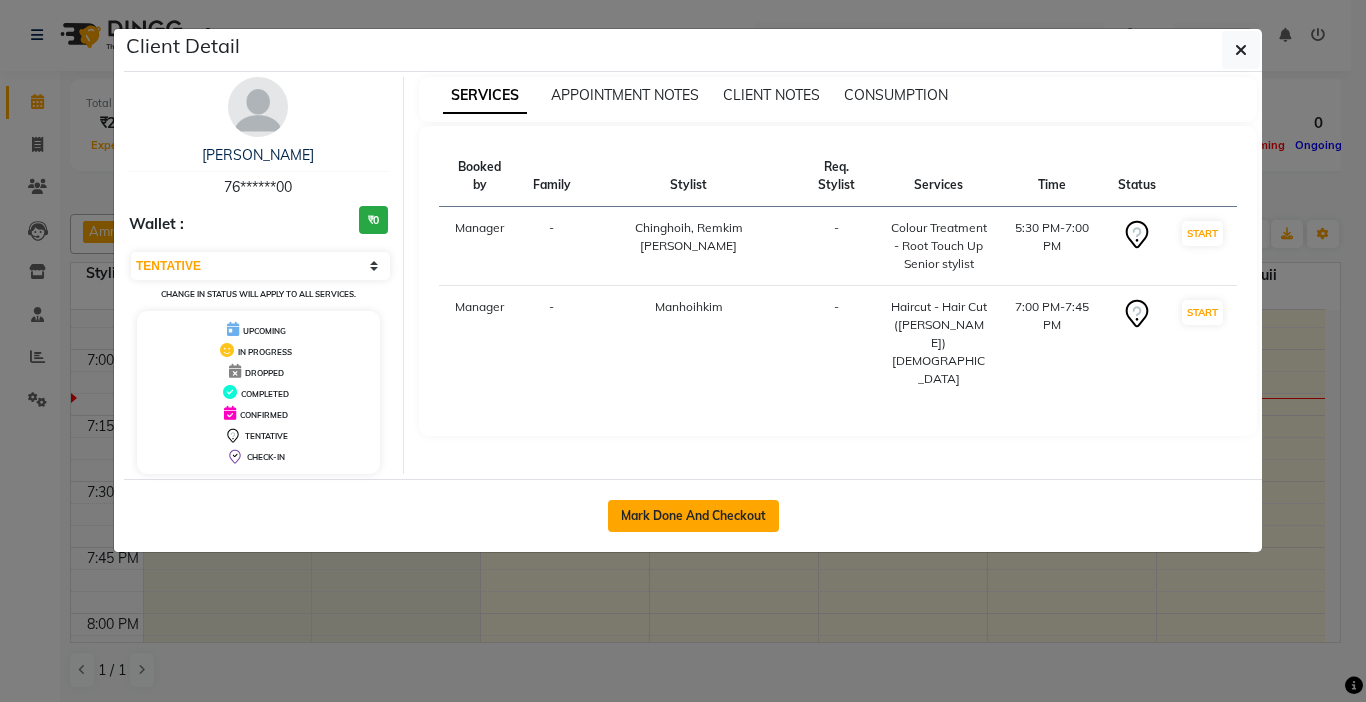 click on "Mark Done And Checkout" 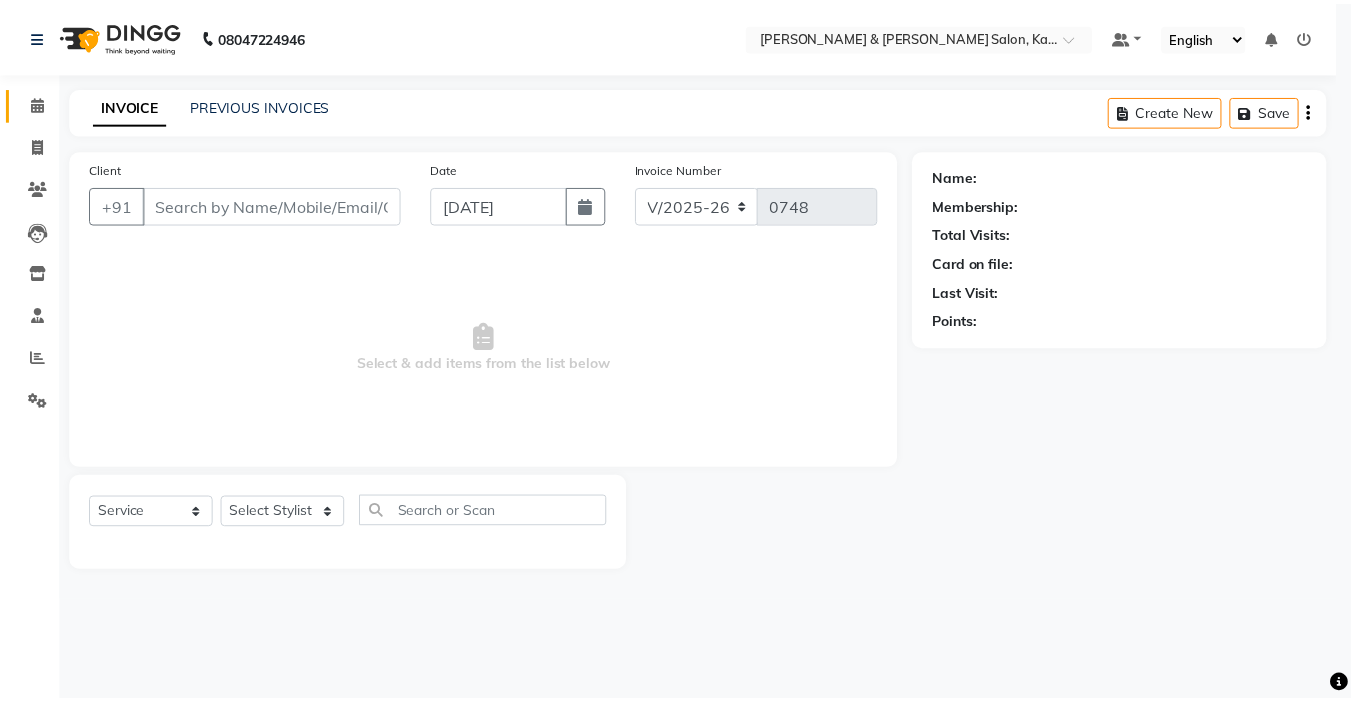 scroll, scrollTop: 0, scrollLeft: 0, axis: both 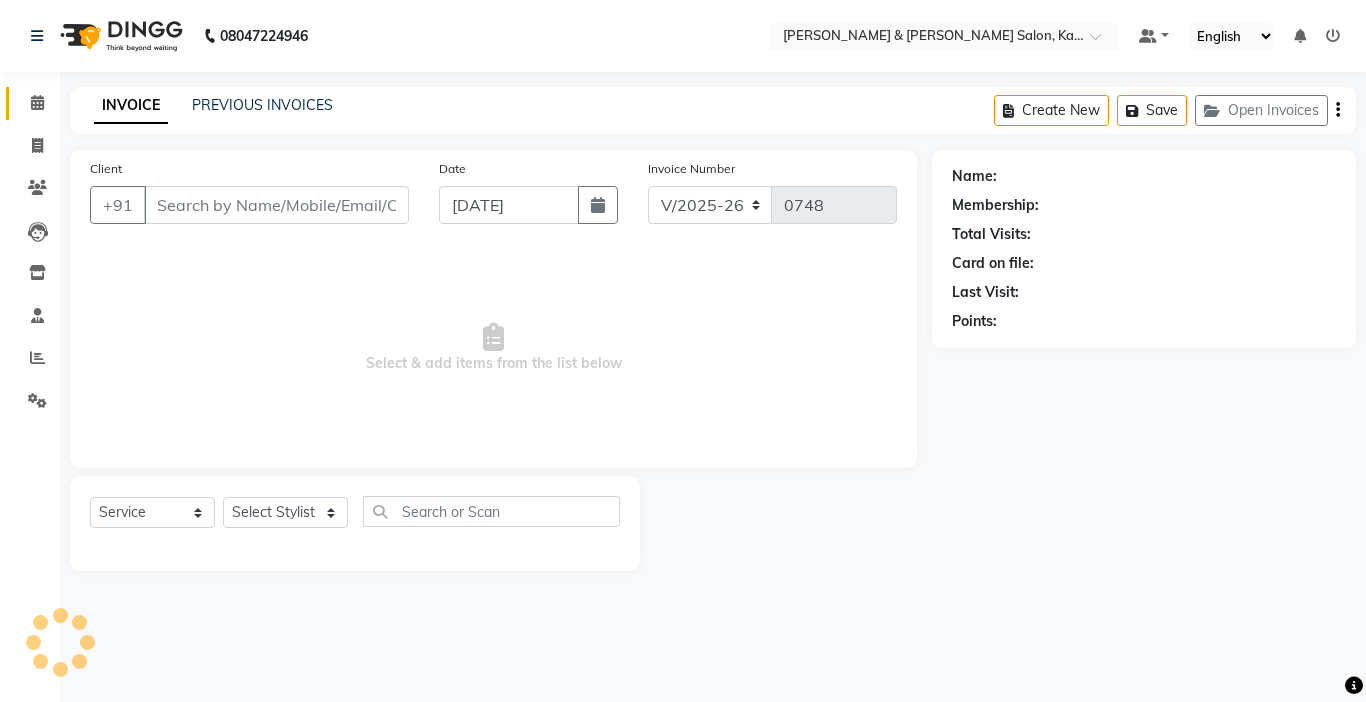 type on "76******00" 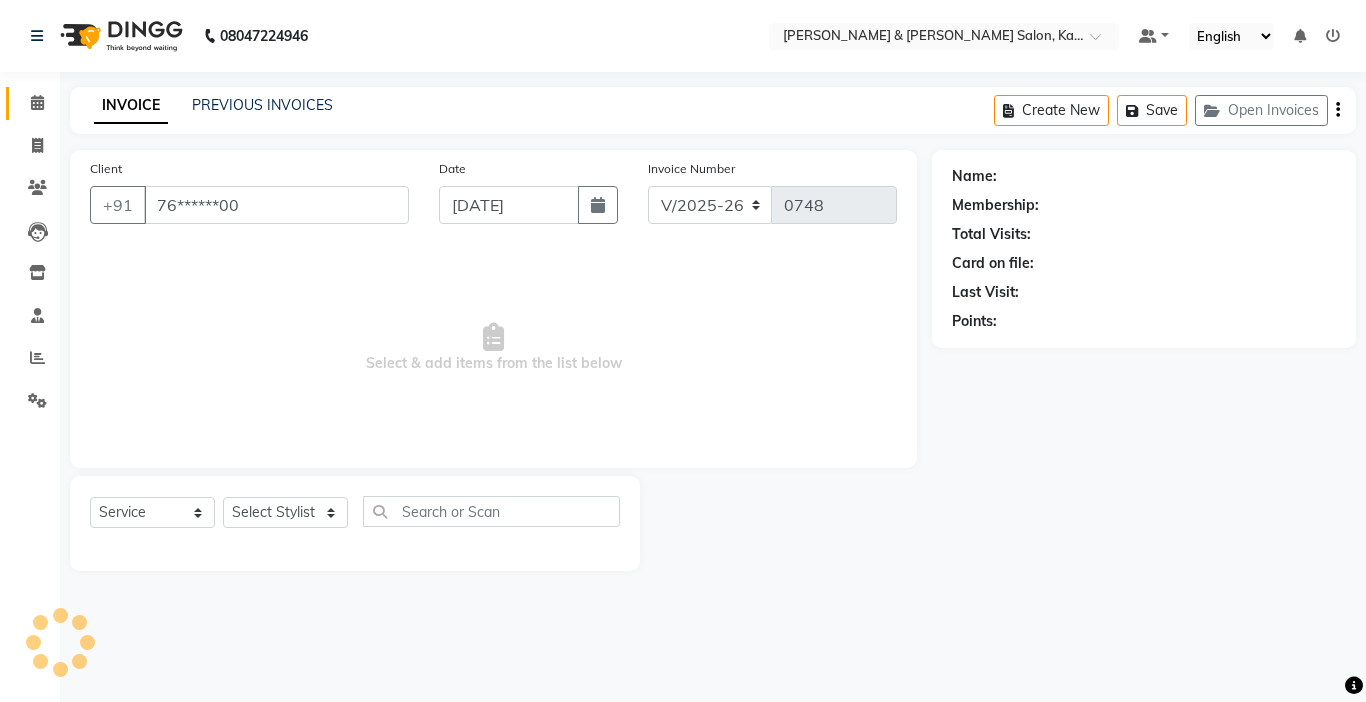 select on "77123" 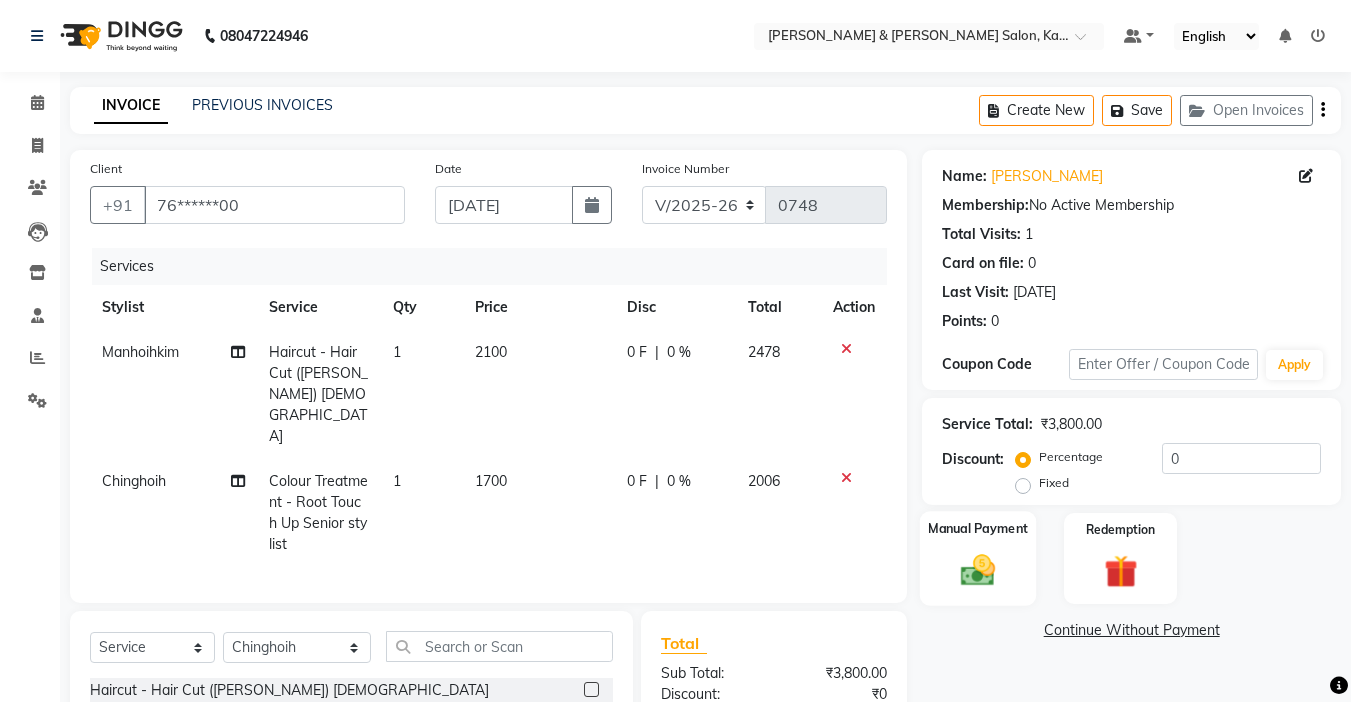click 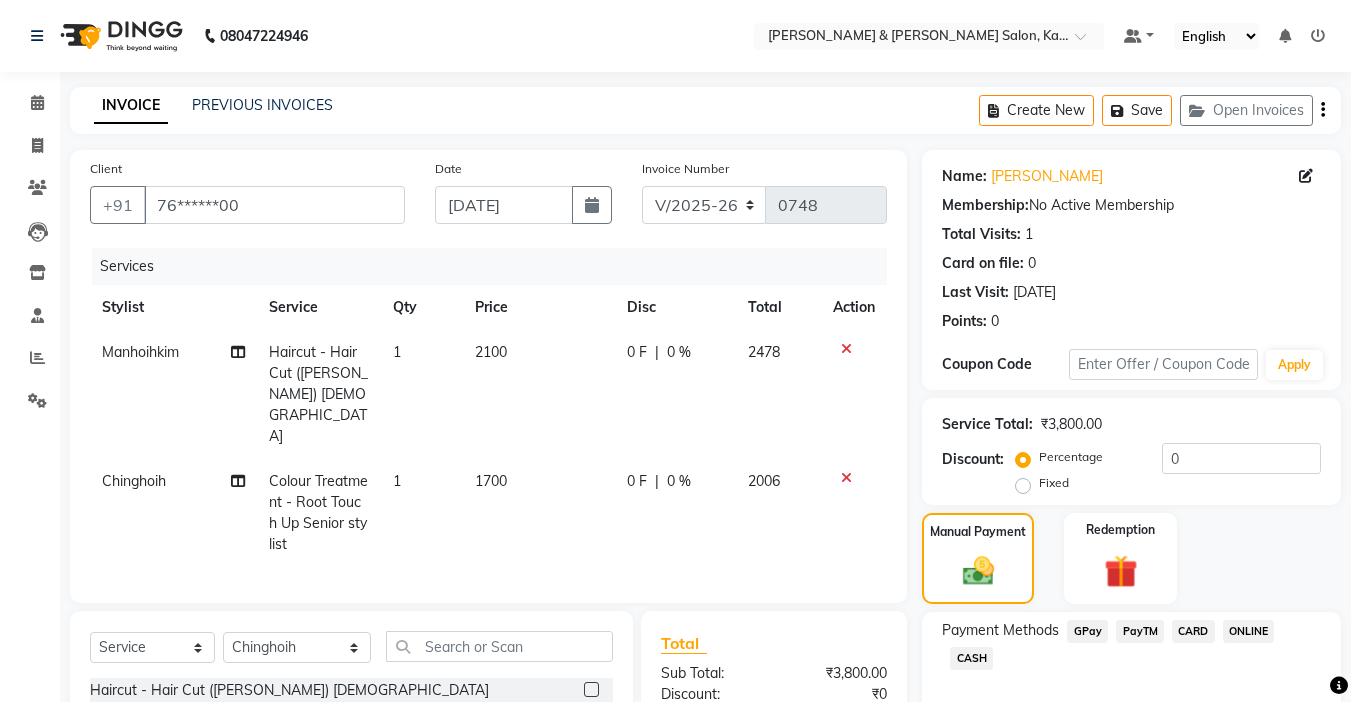 scroll, scrollTop: 207, scrollLeft: 0, axis: vertical 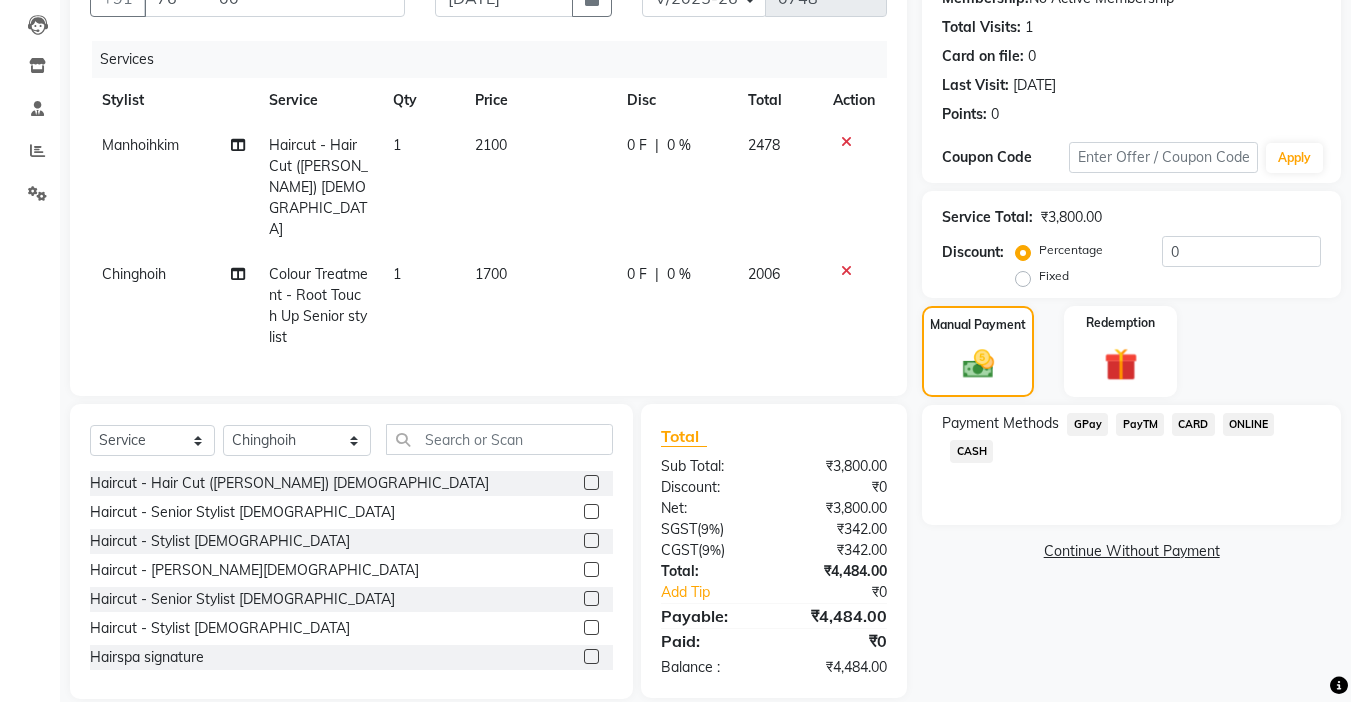 click on "PayTM" 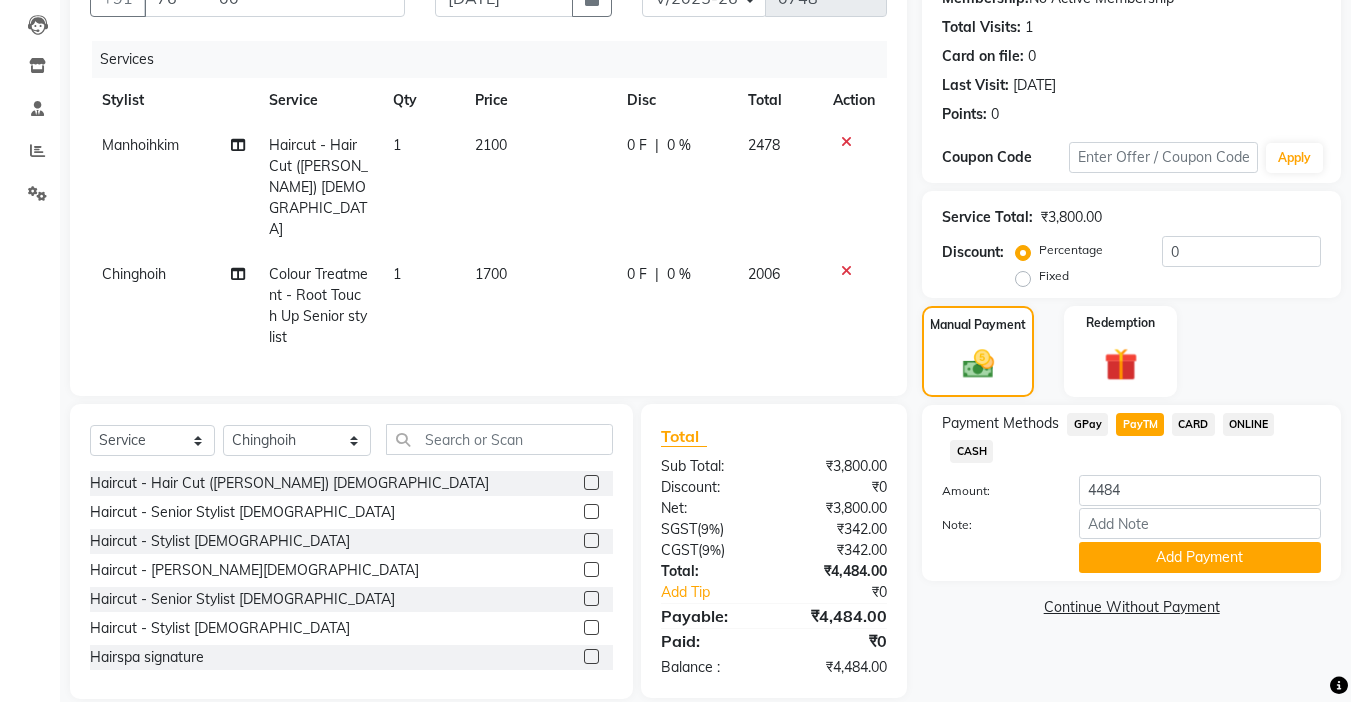 click on "GPay" 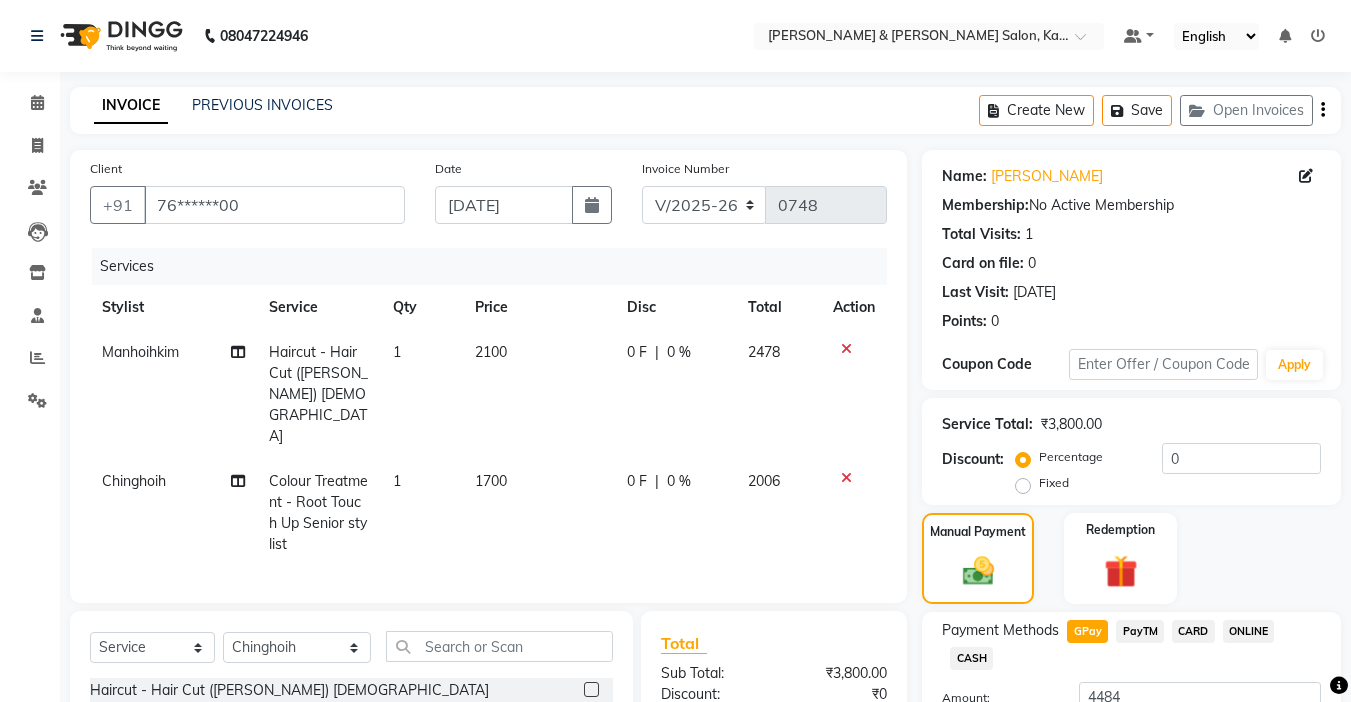 scroll, scrollTop: 100, scrollLeft: 0, axis: vertical 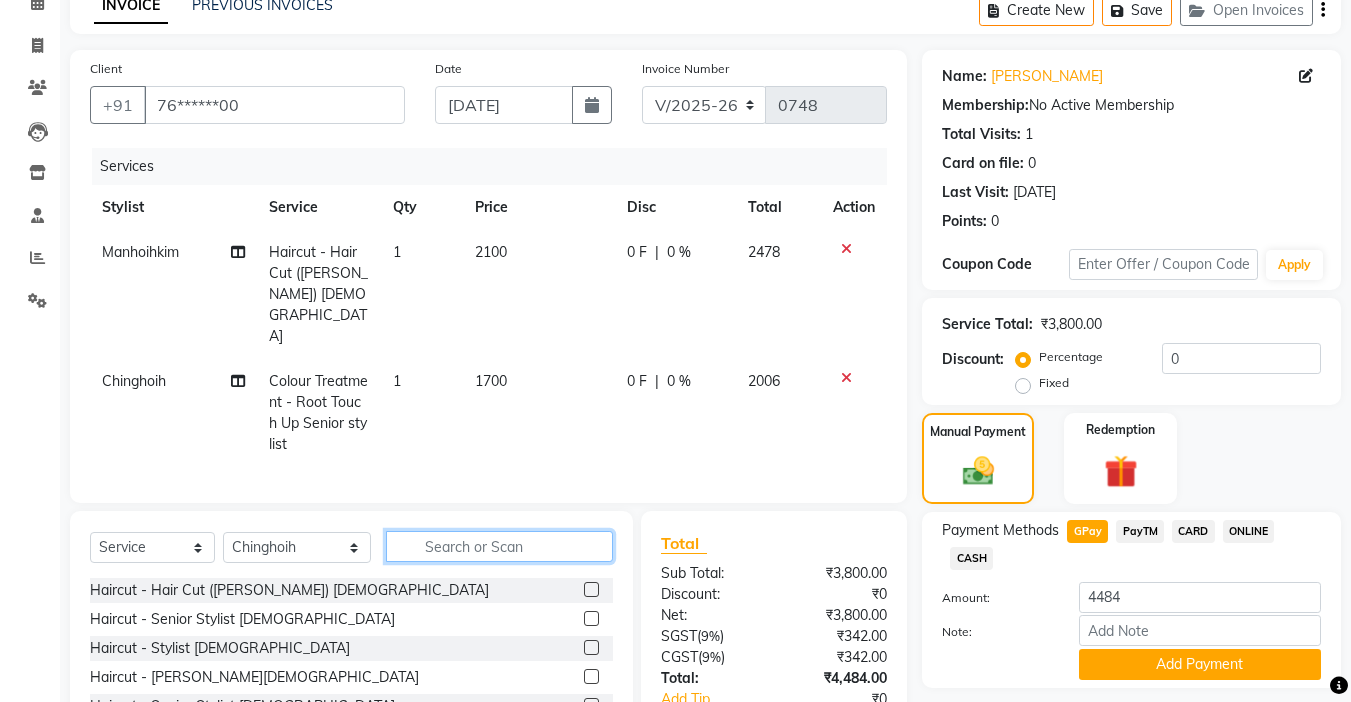 click 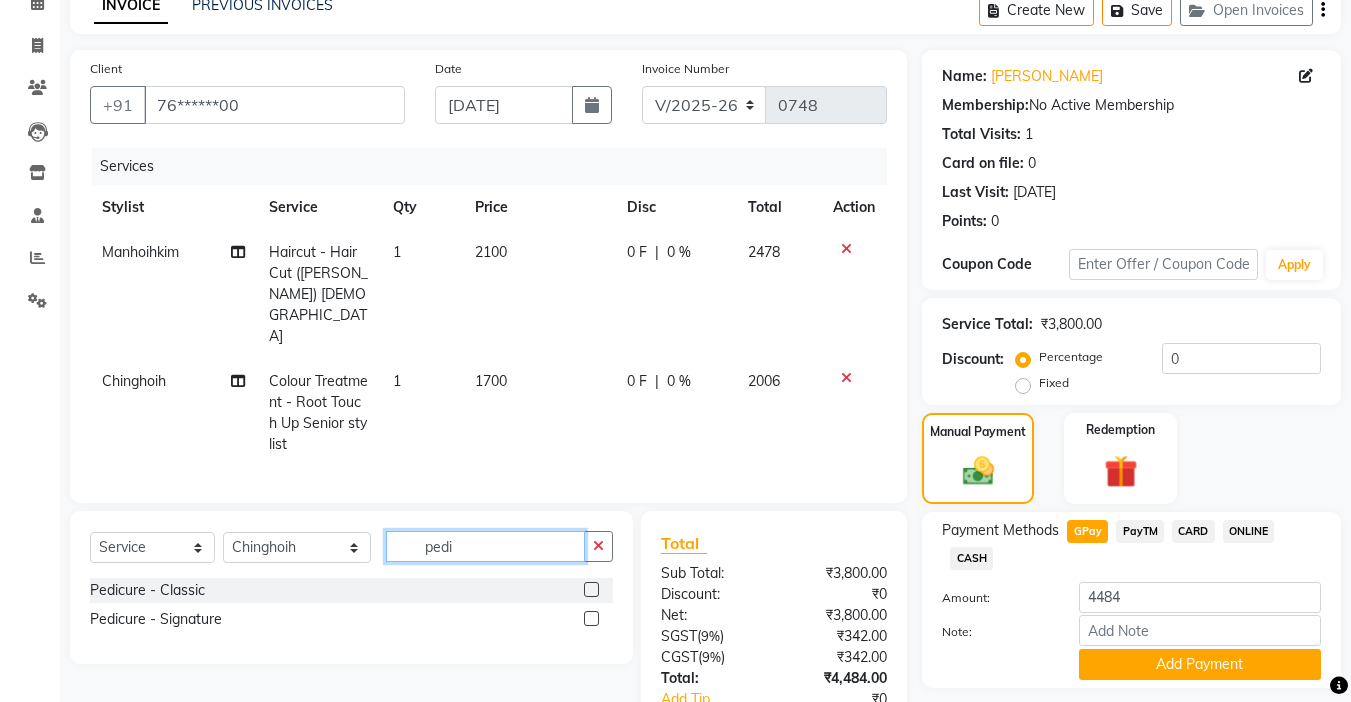 type on "pedi" 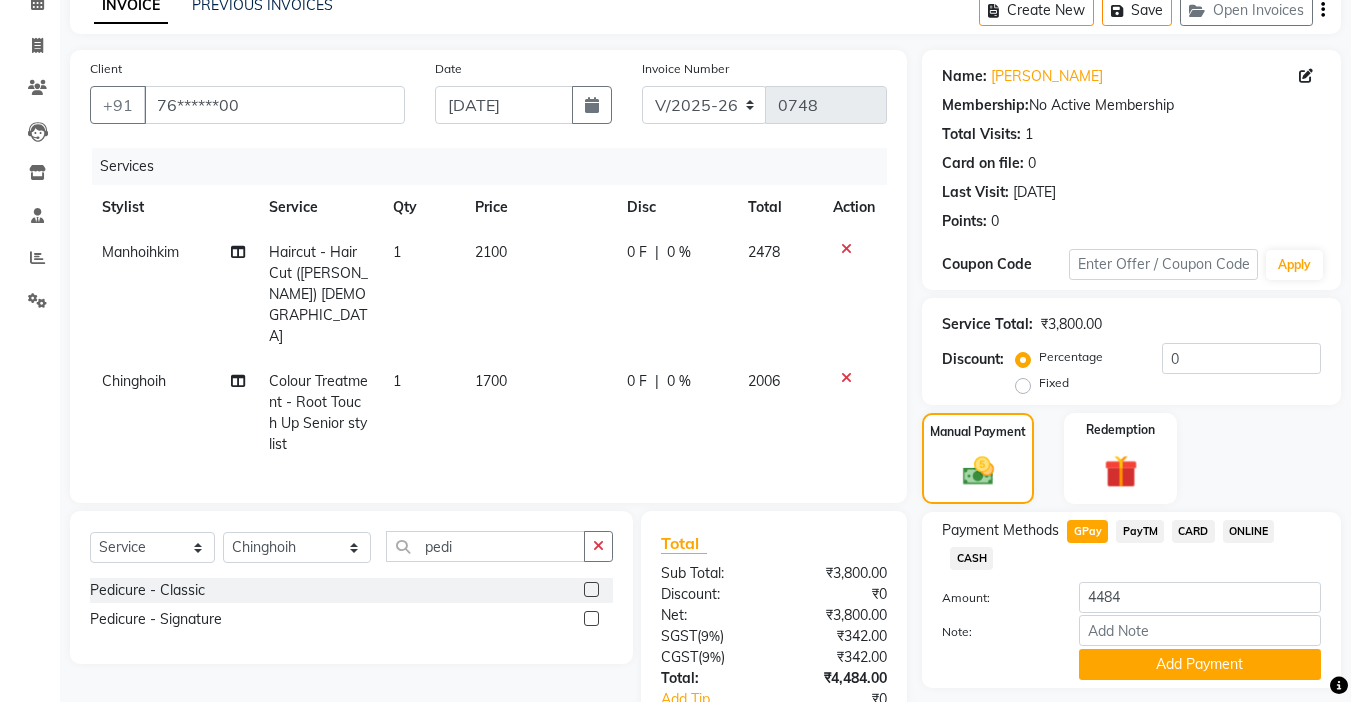 click 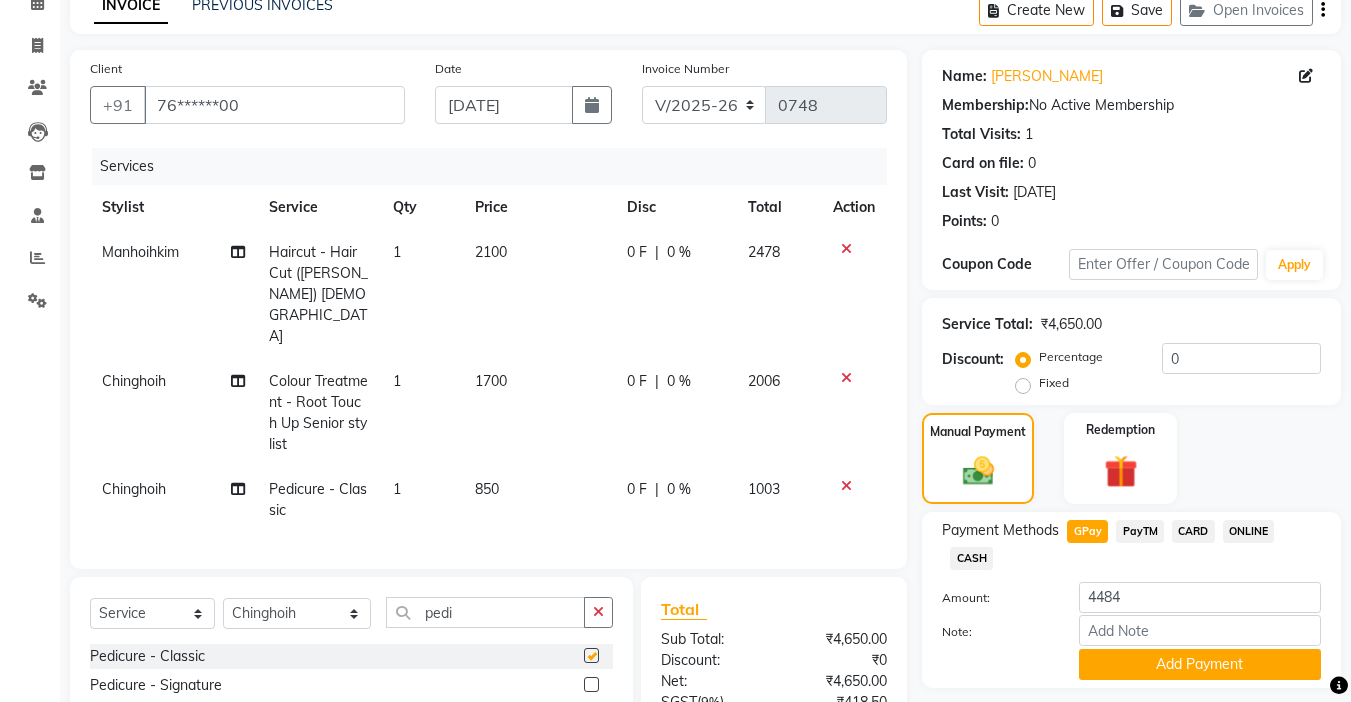 checkbox on "false" 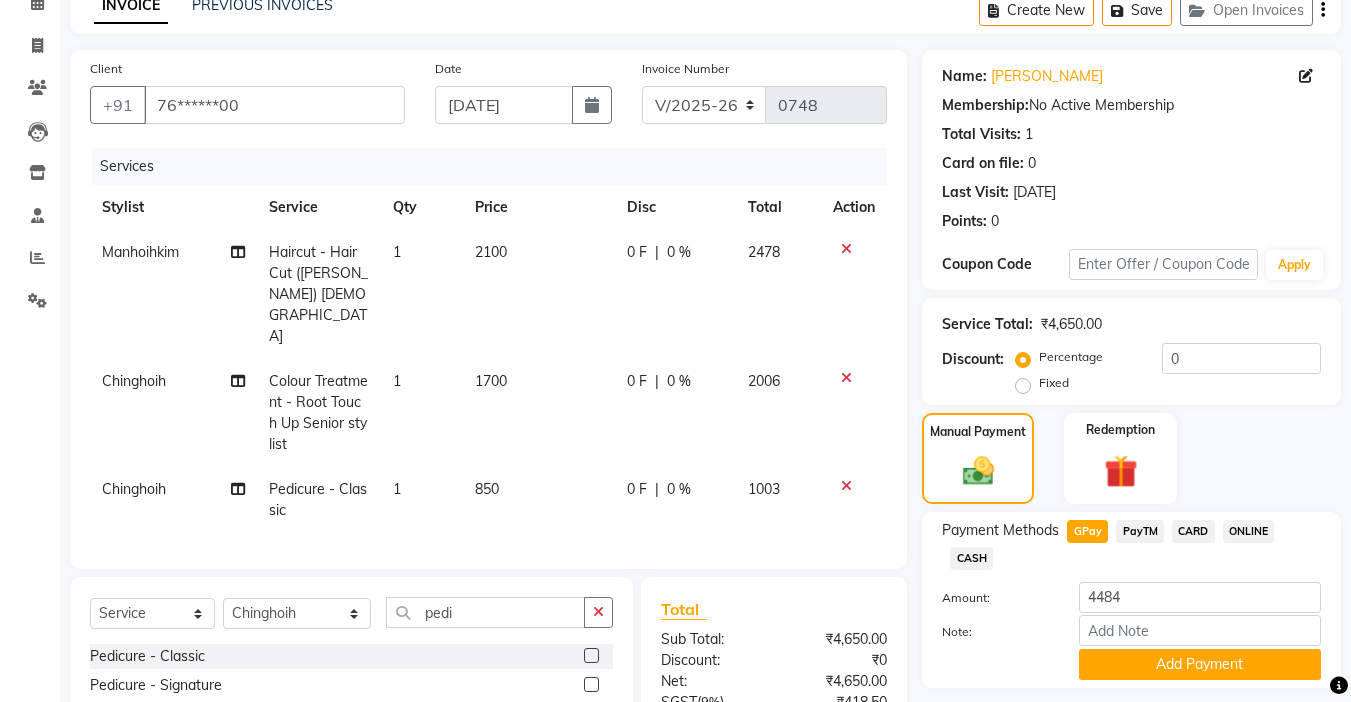 click 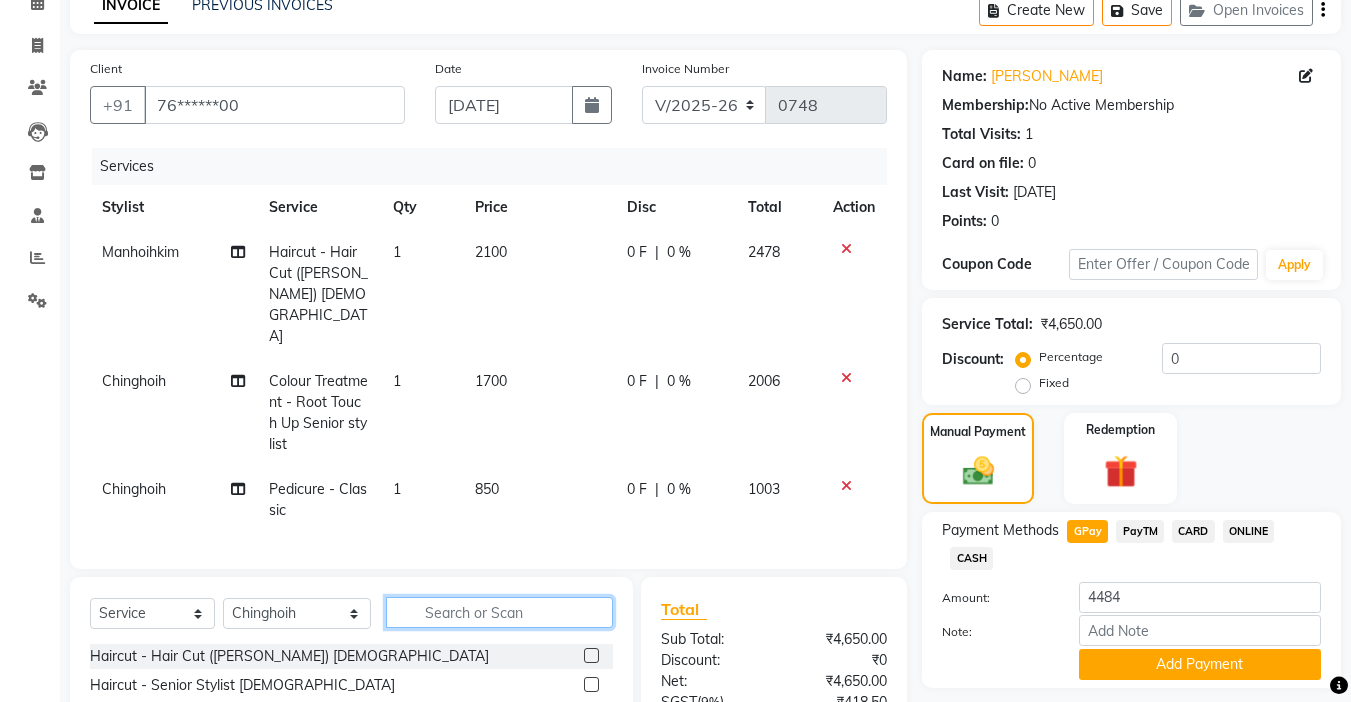 click 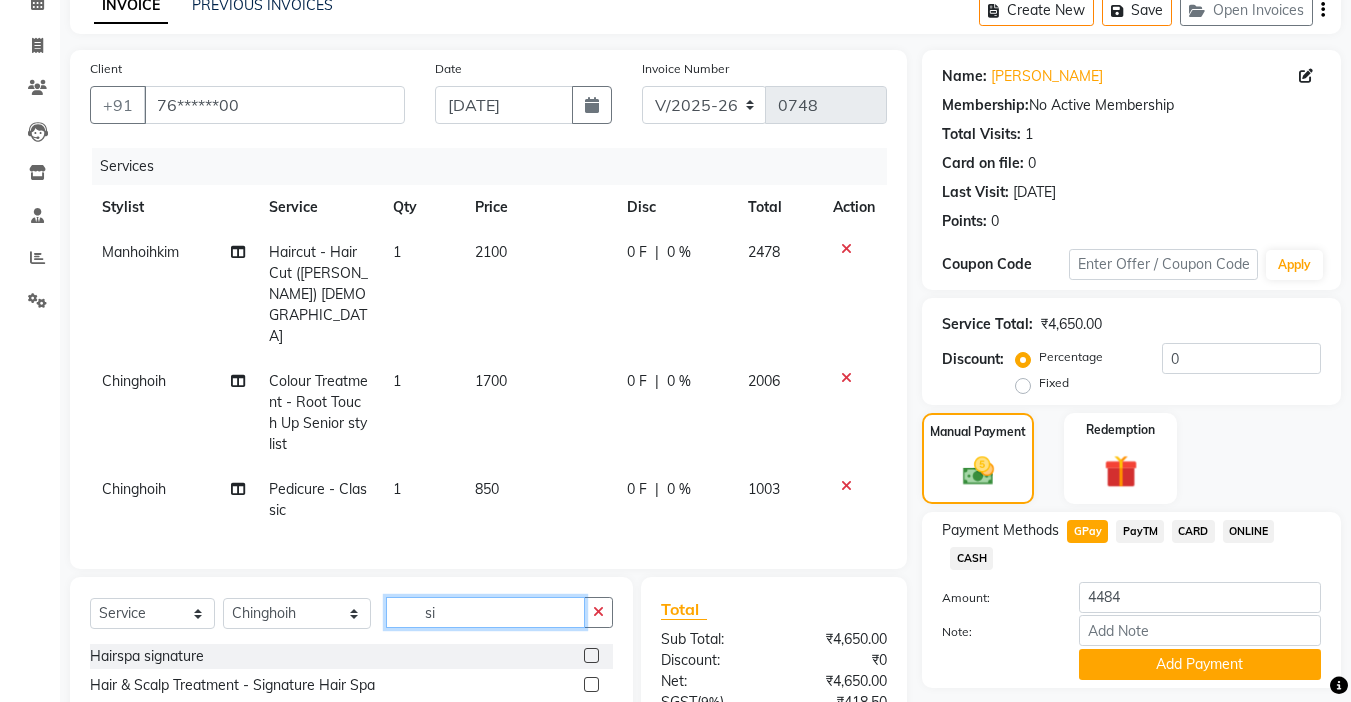 type on "s" 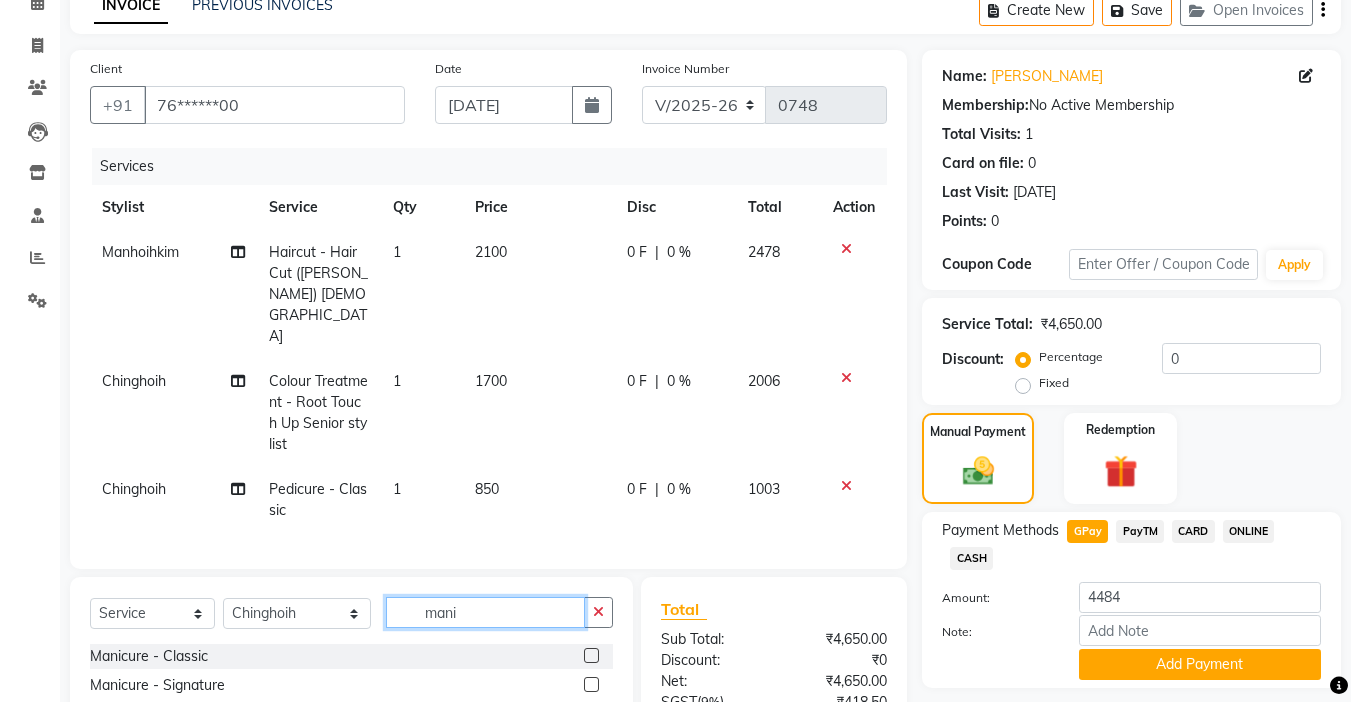 type on "mani" 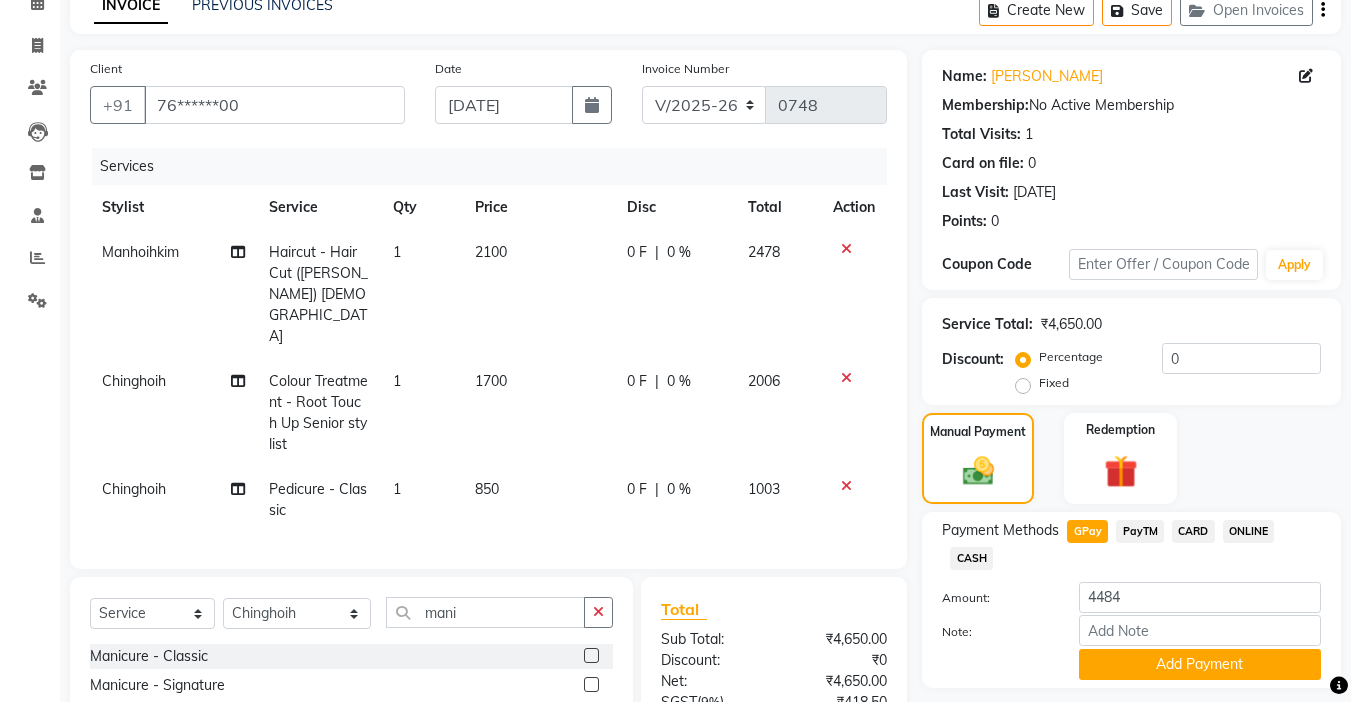 click 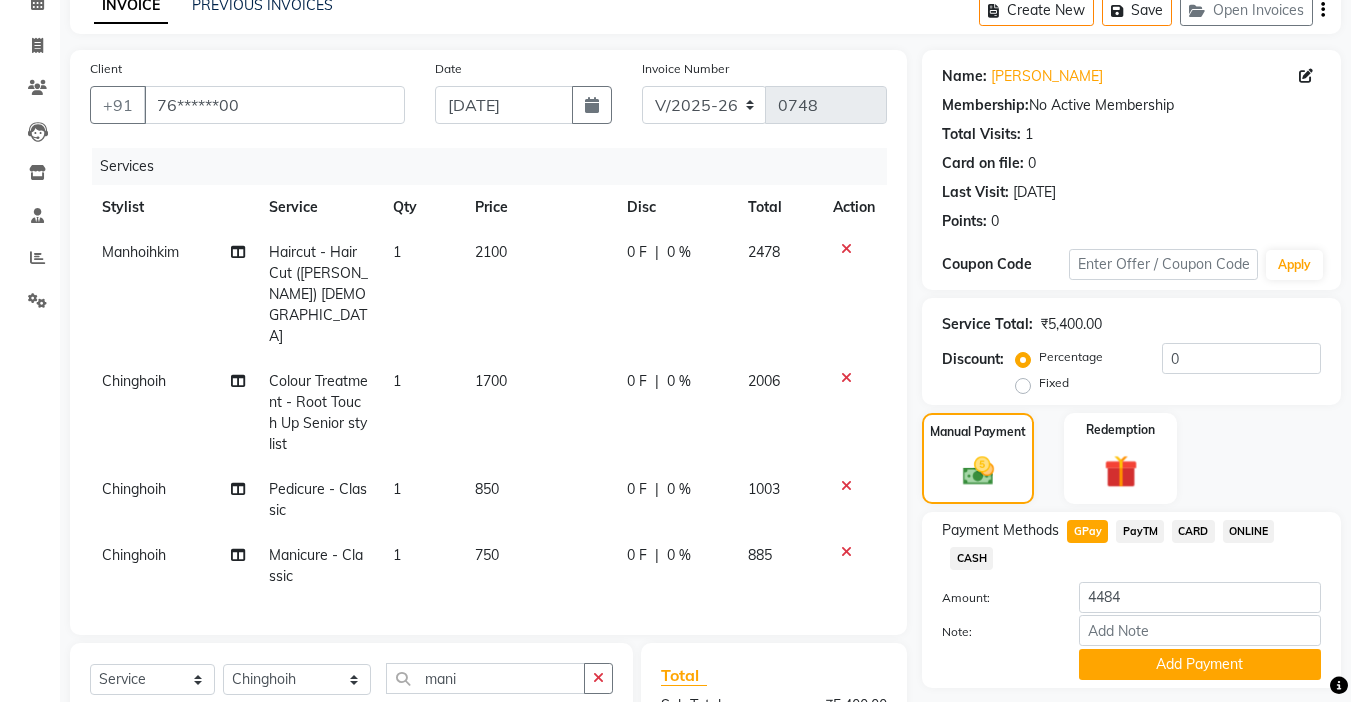 checkbox on "false" 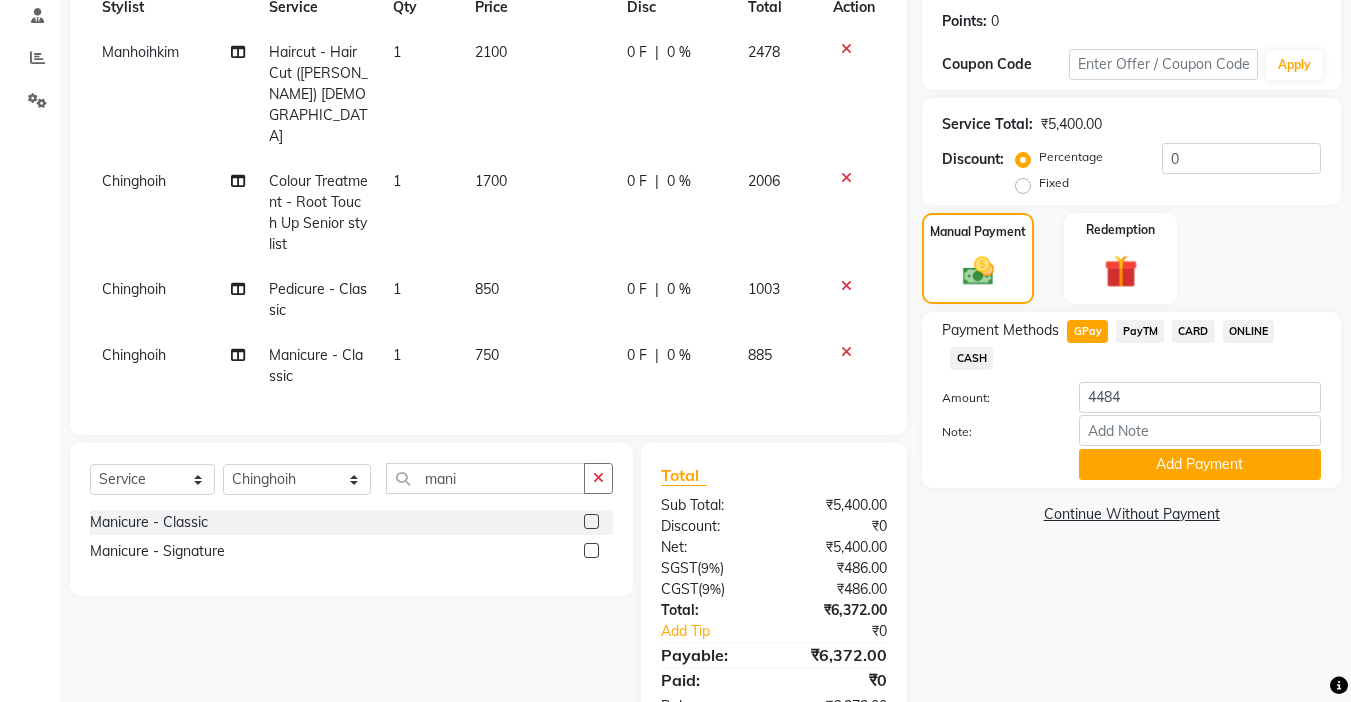 scroll, scrollTop: 200, scrollLeft: 0, axis: vertical 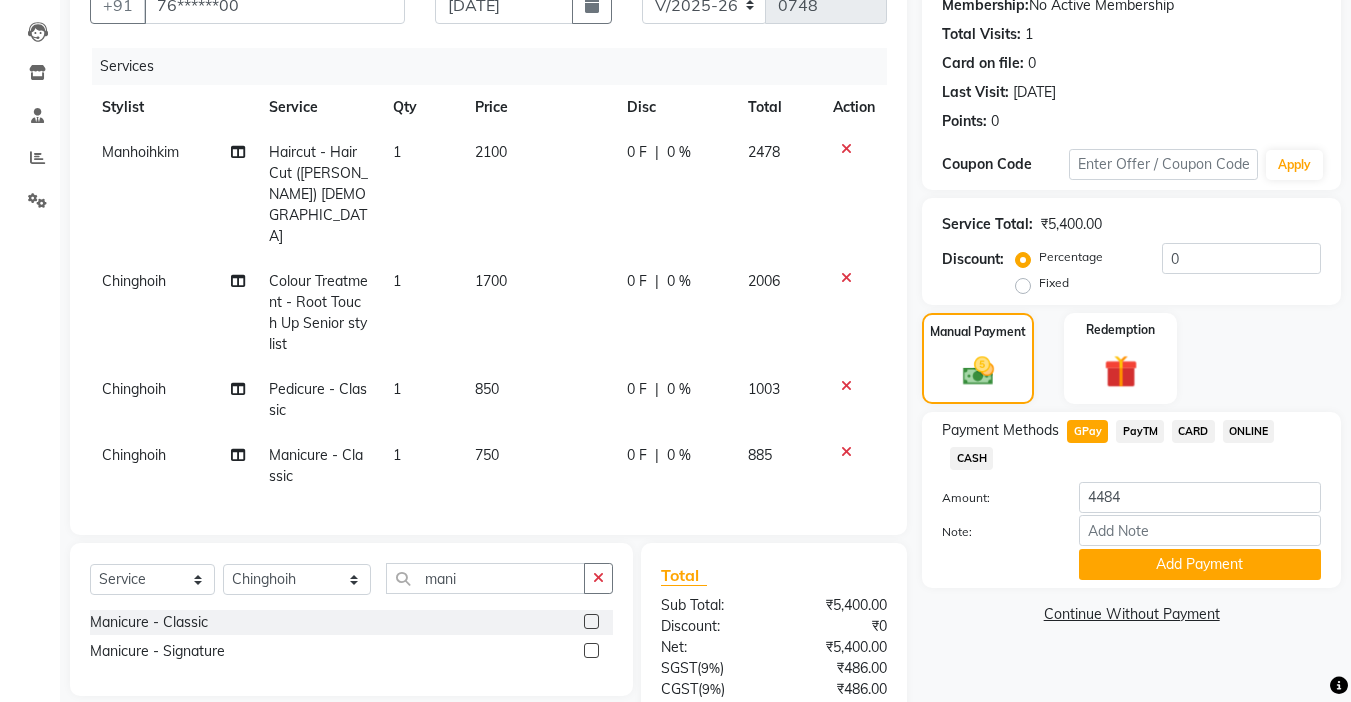 click on "0 %" 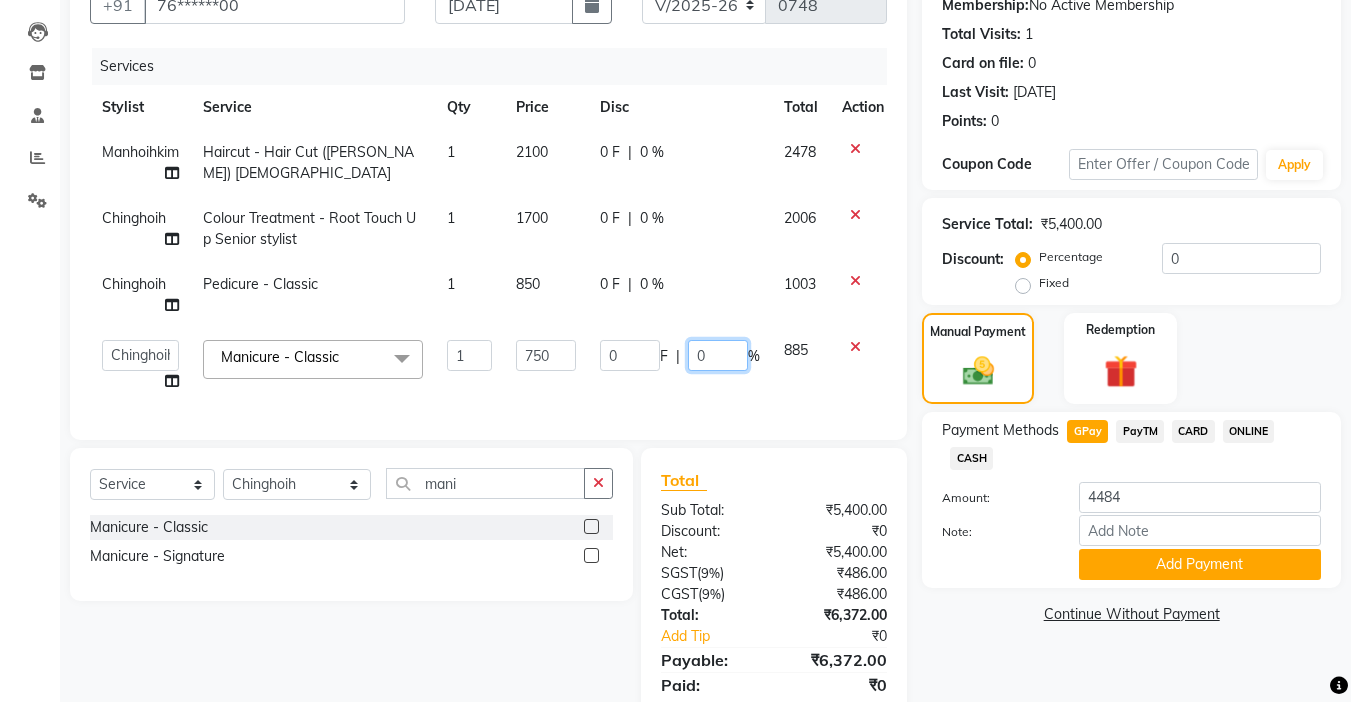 click on "0" 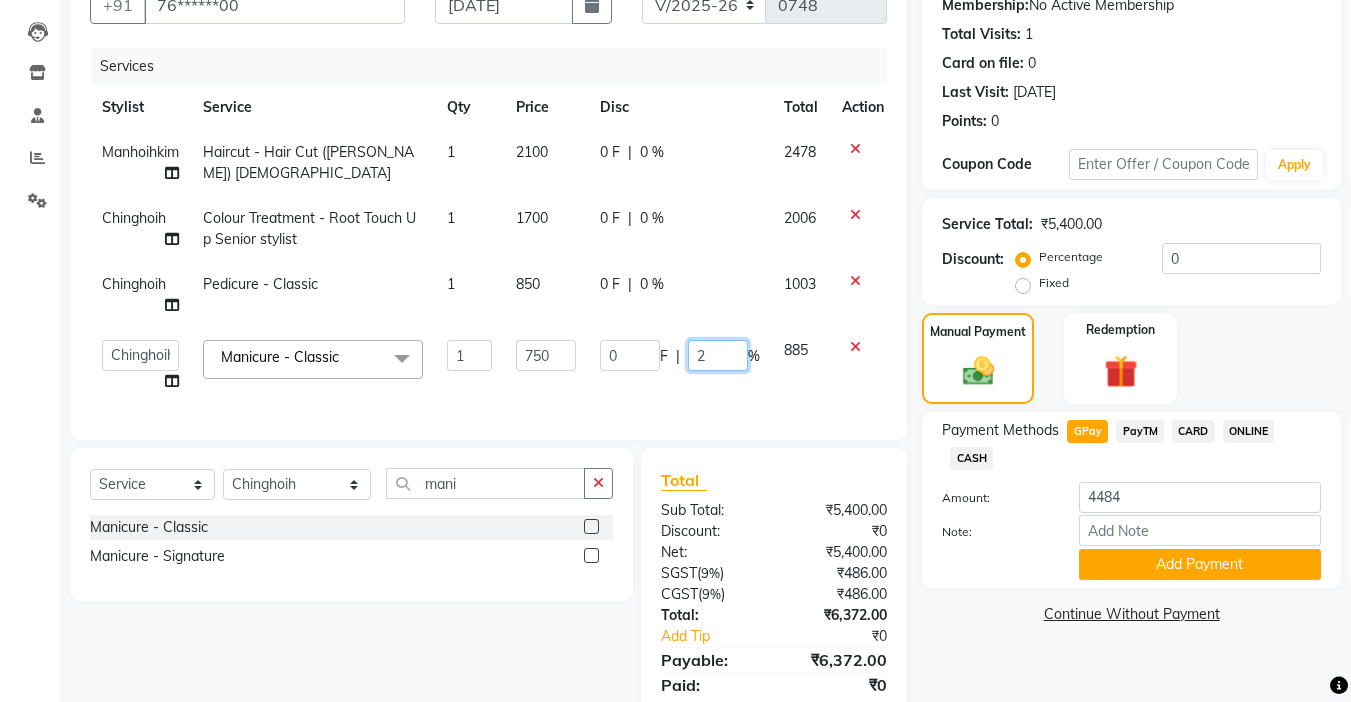type on "20" 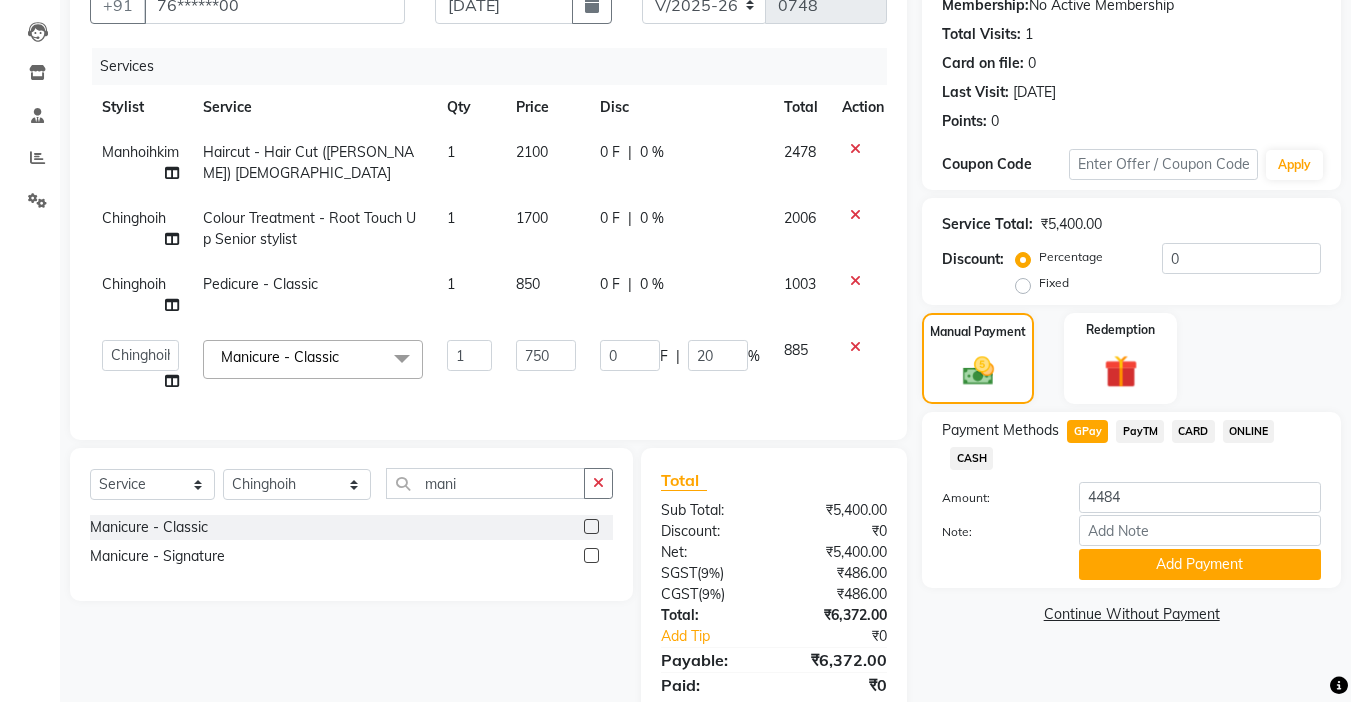 click on "Manhoihkim Haircut - Hair Cut (Kim) Female 1 2100 0 F | 0 % 2478 Chinghoih Colour Treatment - Root Touch Up Senior stylist 1 1700 0 F | 0 % 2006 Chinghoih Pedicure - Classic 1 850 0 F | 0 % 1003  Amrita   Anna   Boicy   Chinghoih   Khumlianniang Guite   Linda Chingmuan Niang   Manager   Manhoihkim   Protima Kami   Remkim Tonsing   Sonia vaiphei    Steve .mynlyanSonangaihte   Zothanpuii  Manicure - Classic  x Haircut - Hair Cut (Kim) Female Haircut - Senior Stylist Female Haircut - Stylist Female Haircut - Kim Male Haircut - Senior Stylist Male Haircut - Stylist Male Hairspa signature Intense treatment  Janssen cleanup Janssen Brightening Haircut - Niang Male Hair Cut (Niang) Female Nose wax rica  uper lip wax chin wax Blowdry - Stylist Blowdry - Short Blowdry - Medium Blowdry - Long Blowdry - Shampoo, Conditioning & Blastdry Blowdry - Very long  Styling with Heated Tools - Short Styling with Heated Tools - Medium Styling with Heated Tools - Long Hair Updo Hair & Scalp Treatment - Signature Hair Spa Opi 1 750" 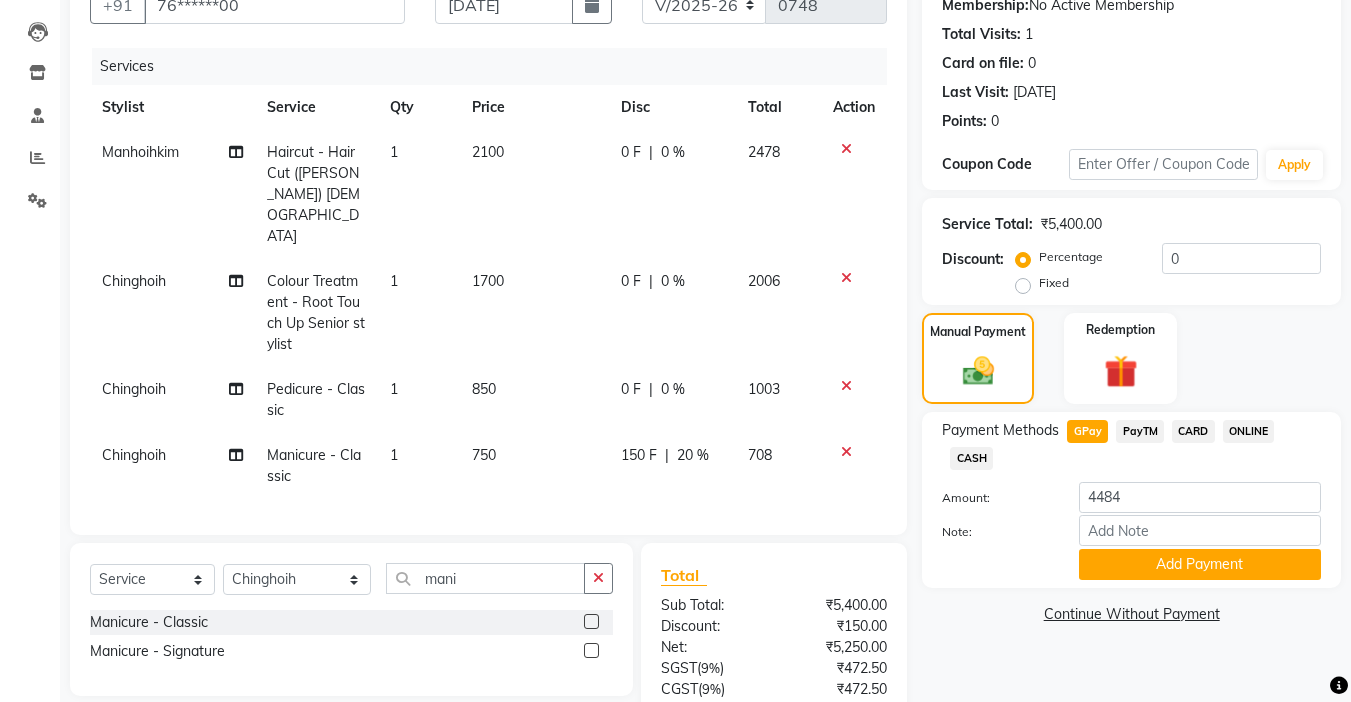 click on "0 %" 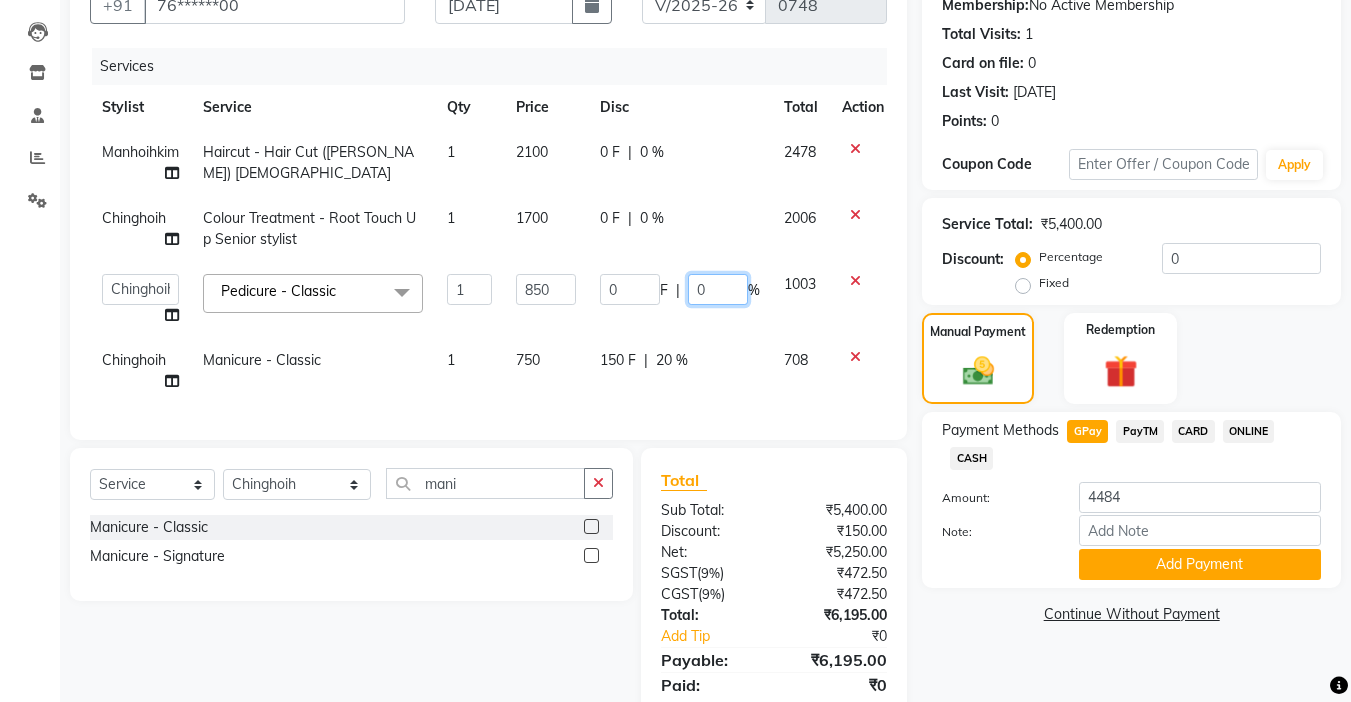 click on "0" 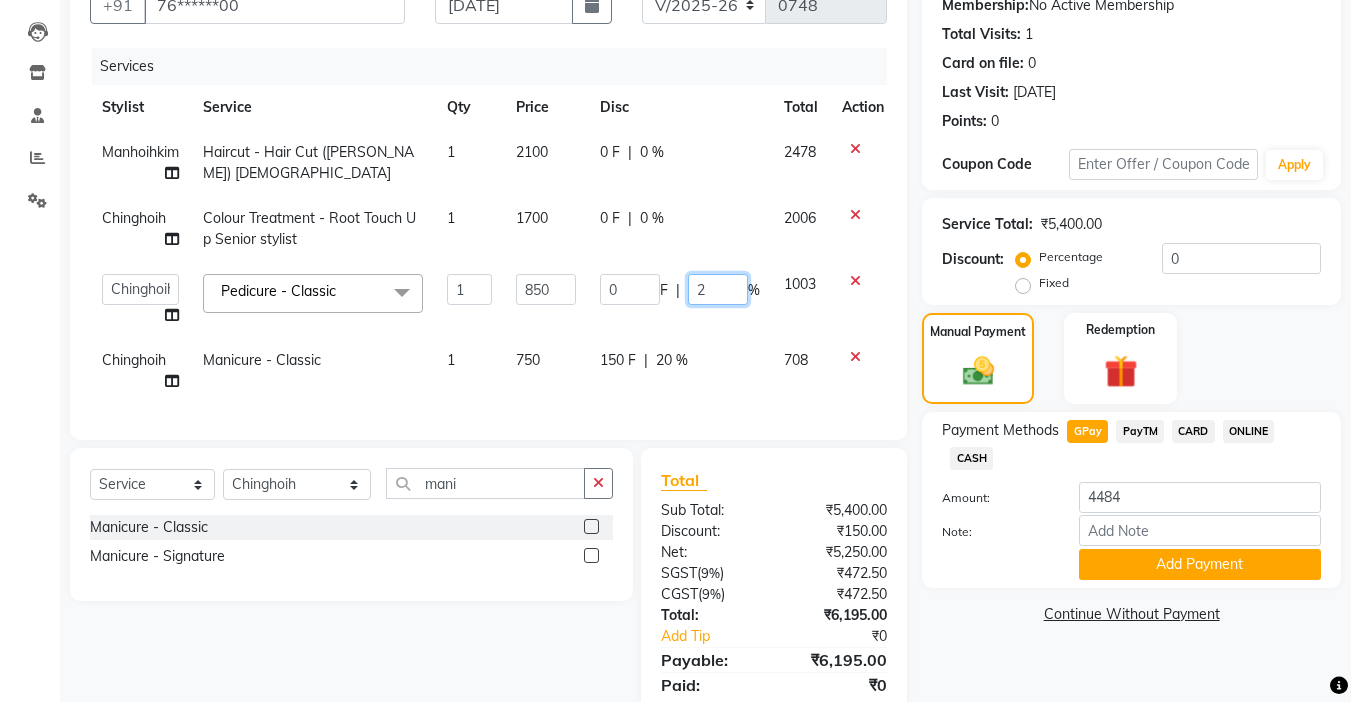 type on "20" 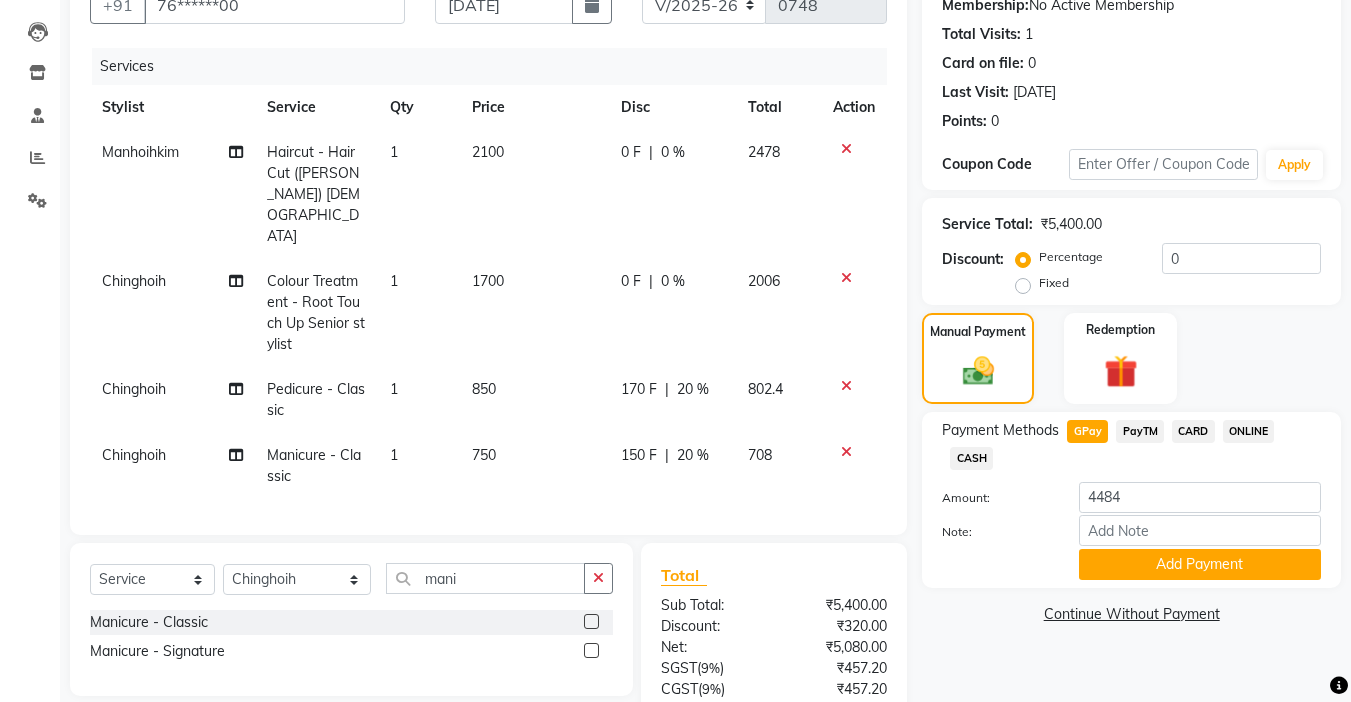 click on "Client +91 76******00 Date 11-07-2025 Invoice Number V/2025 V/2025-26 0748 Services Stylist Service Qty Price Disc Total Action Manhoihkim Haircut - Hair Cut (Kim) Female 1 2100 0 F | 0 % 2478 Chinghoih Colour Treatment - Root Touch Up Senior stylist 1 1700 0 F | 0 % 2006 Chinghoih Pedicure - Classic 1 850 170 F | 20 % 802.4 Chinghoih Manicure - Classic 1 750 150 F | 20 % 708" 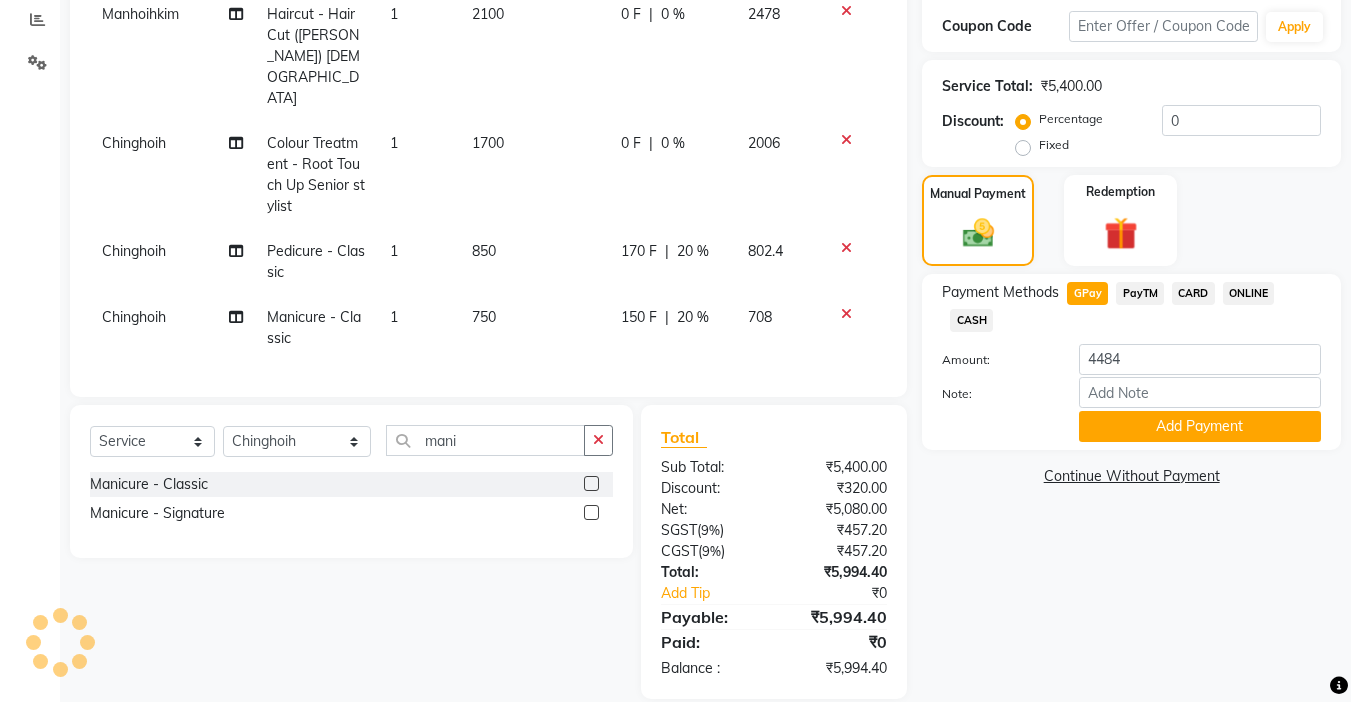 scroll, scrollTop: 238, scrollLeft: 0, axis: vertical 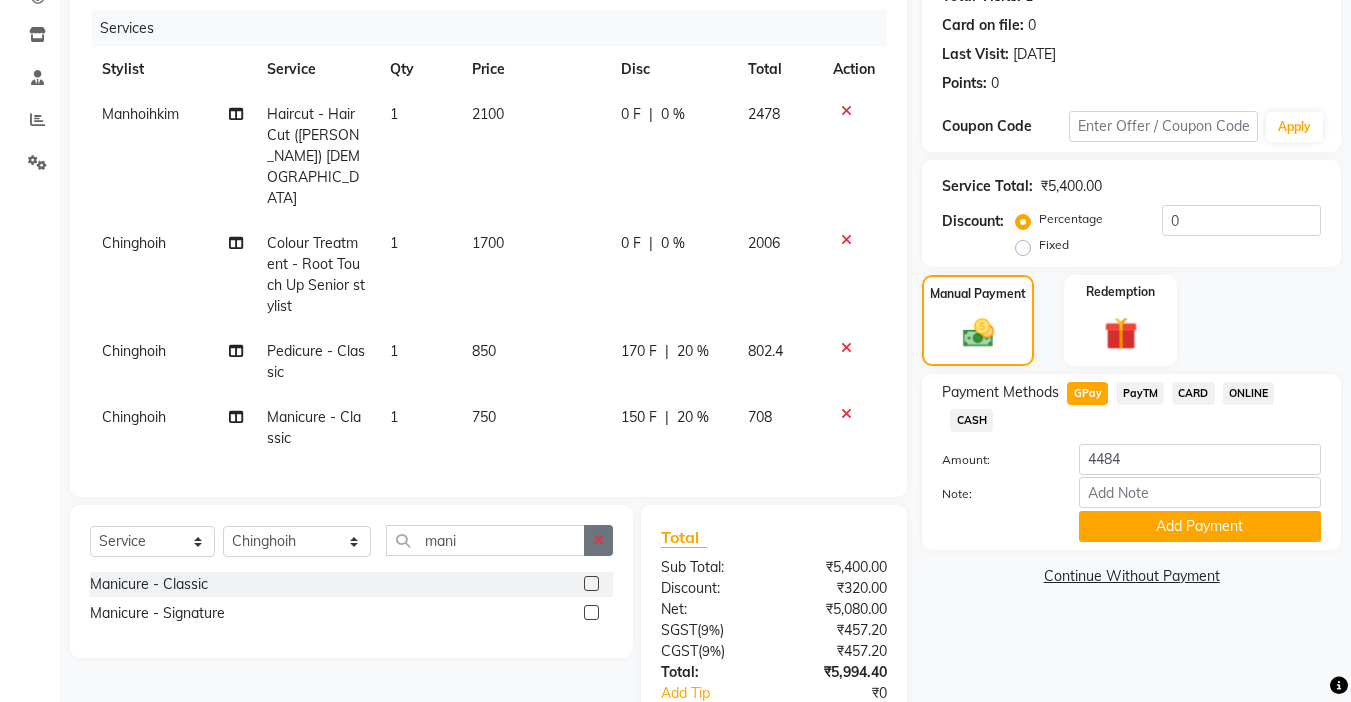 click 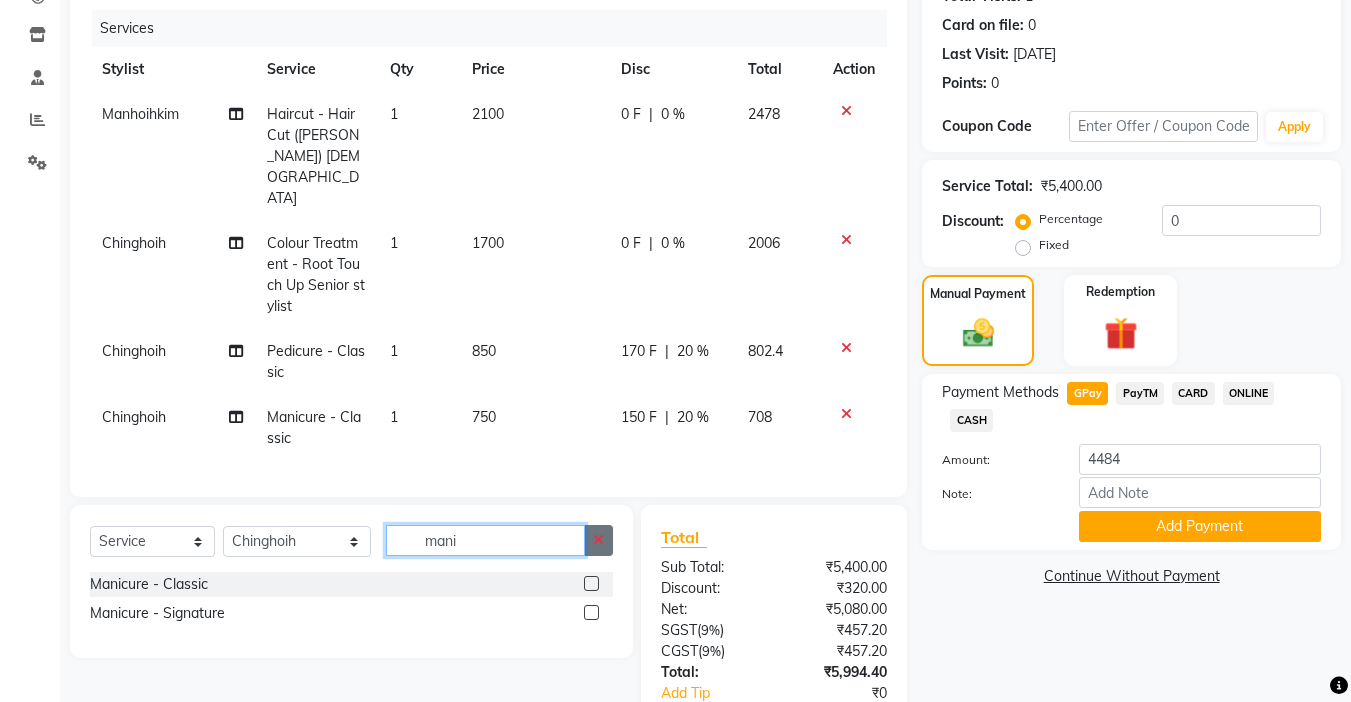 type 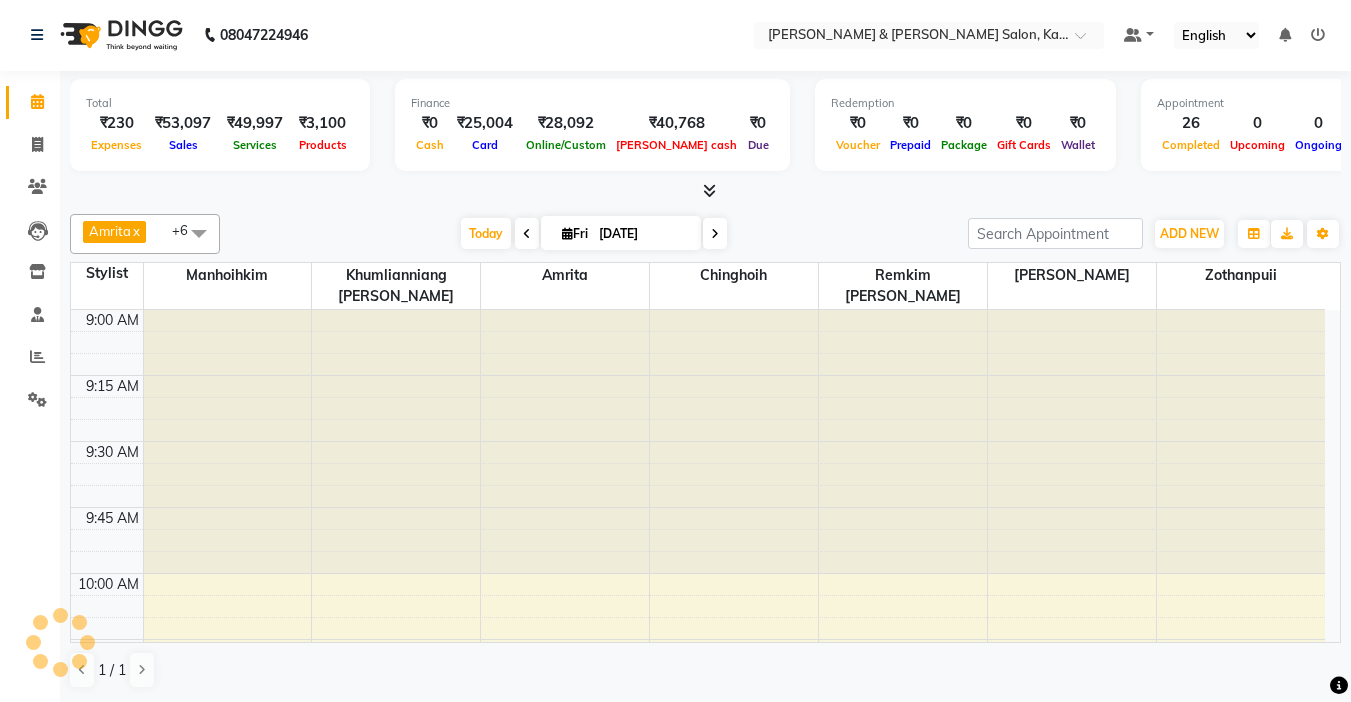 scroll, scrollTop: 0, scrollLeft: 0, axis: both 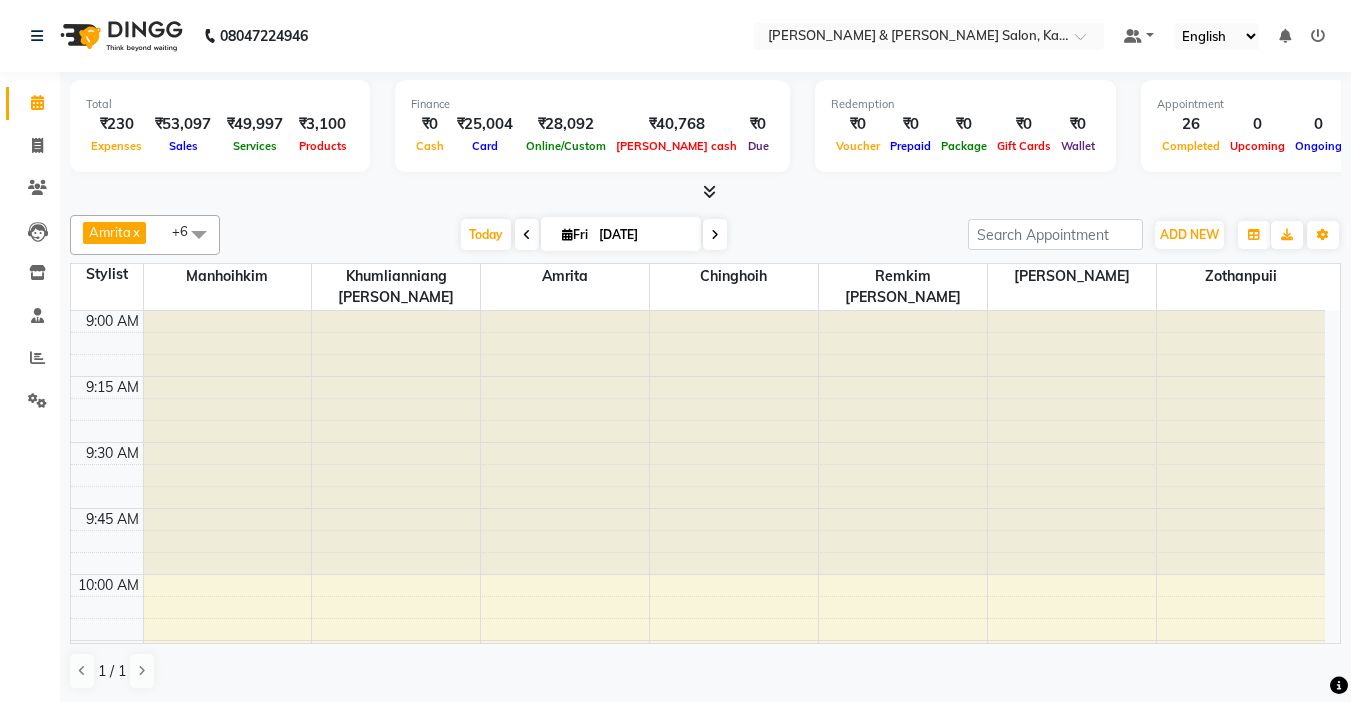 click at bounding box center (715, 235) 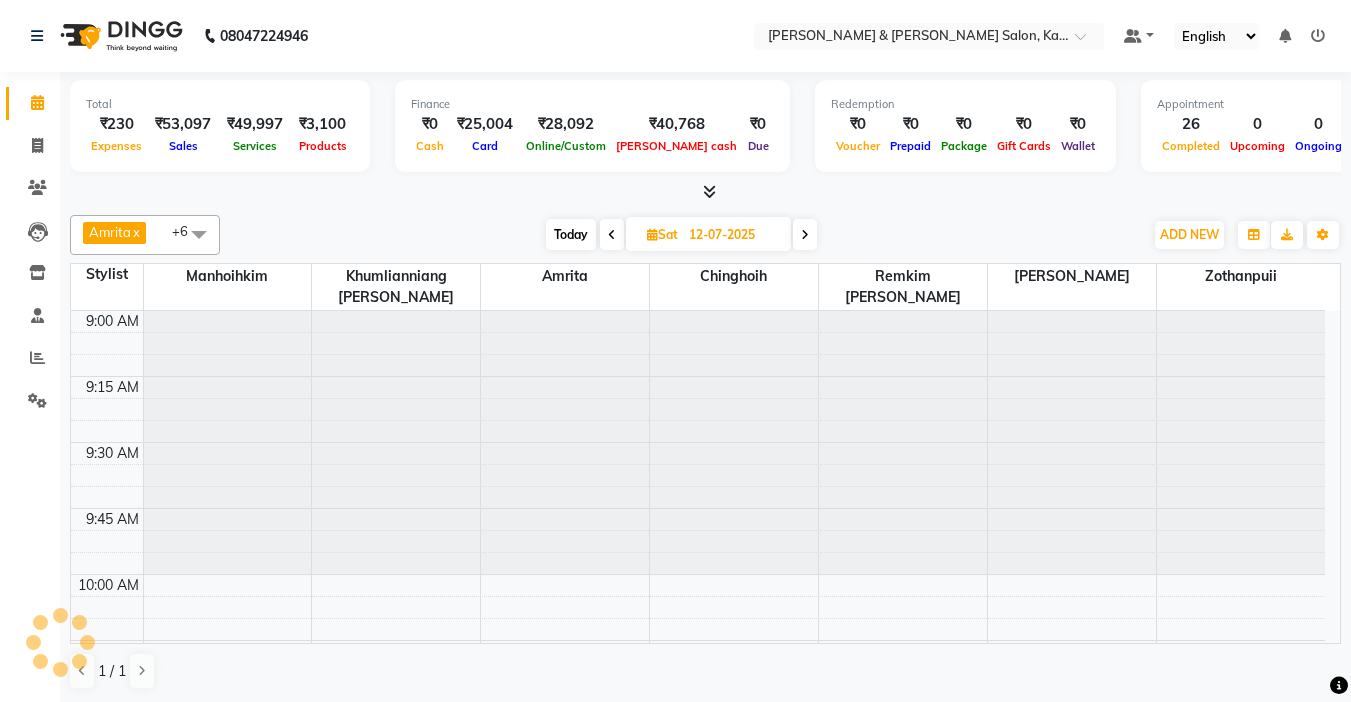 scroll, scrollTop: 2641, scrollLeft: 0, axis: vertical 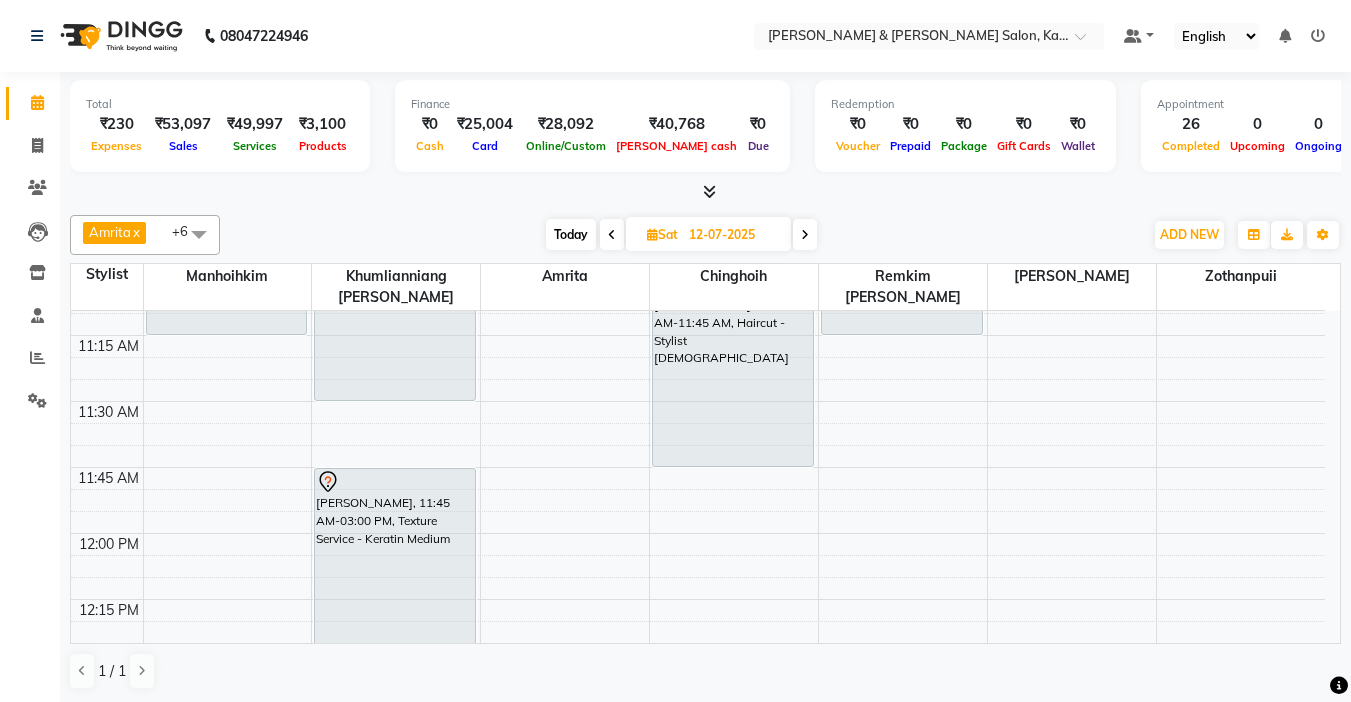 drag, startPoint x: 1218, startPoint y: 299, endPoint x: 574, endPoint y: 237, distance: 646.9776 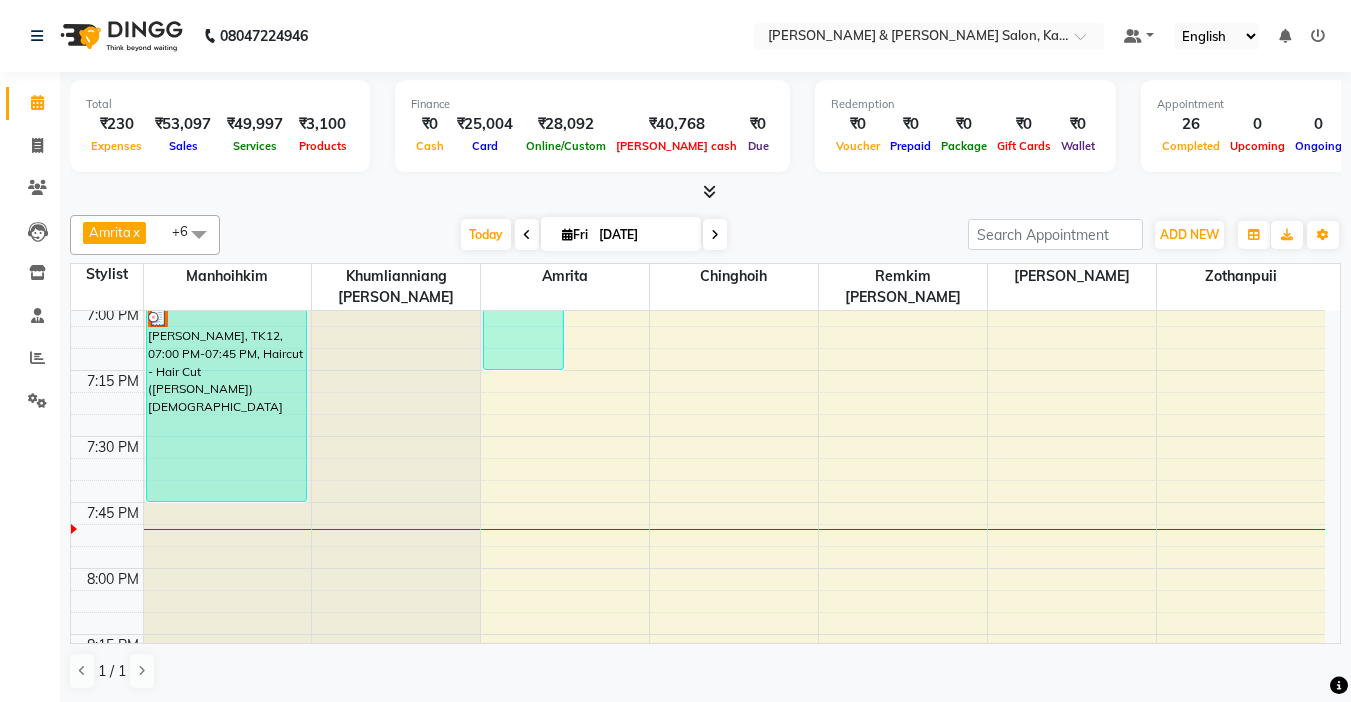 scroll, scrollTop: 2641, scrollLeft: 0, axis: vertical 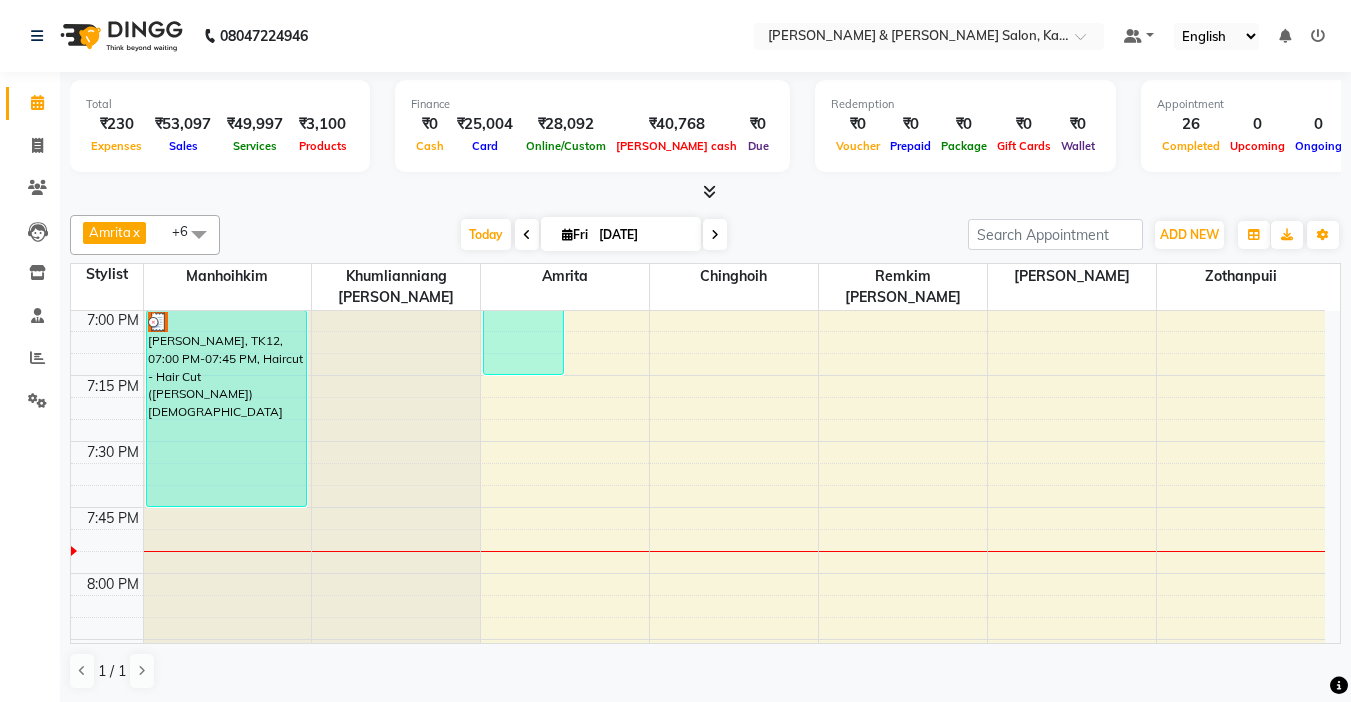 drag, startPoint x: 545, startPoint y: 440, endPoint x: 382, endPoint y: 209, distance: 282.71893 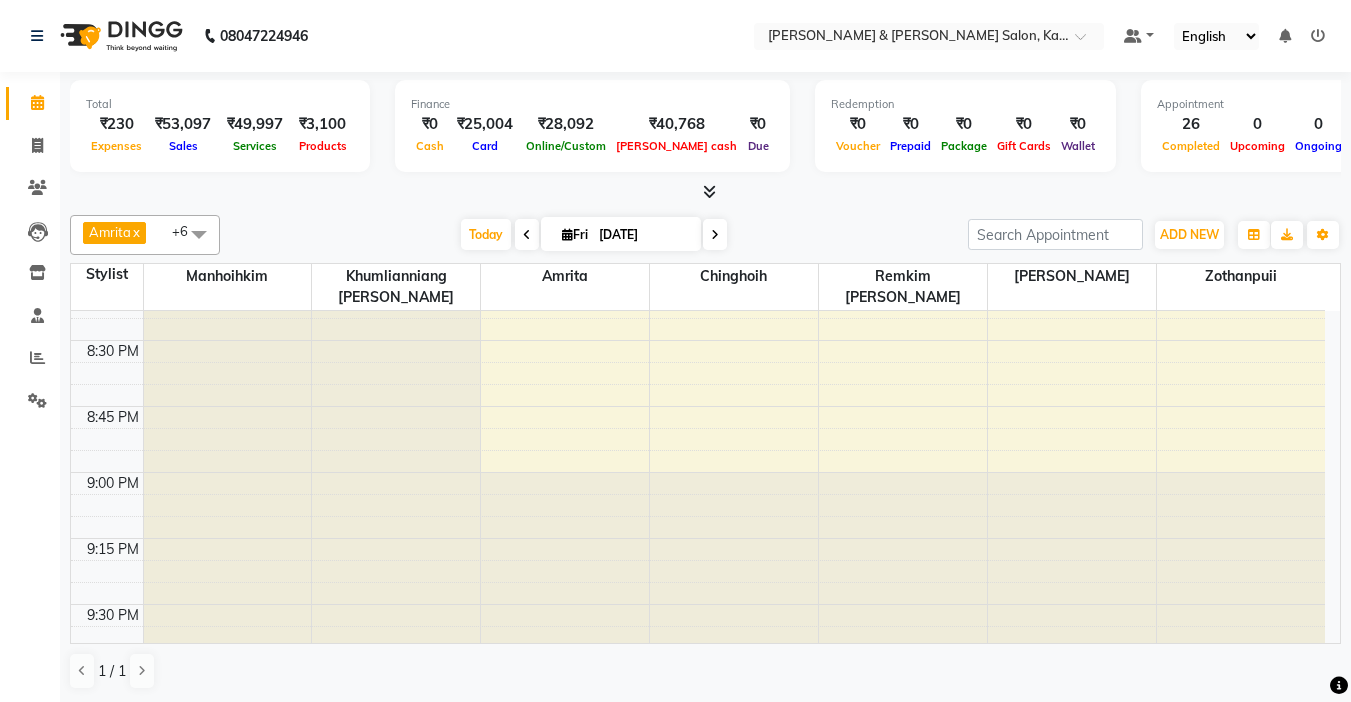 scroll, scrollTop: 3078, scrollLeft: 0, axis: vertical 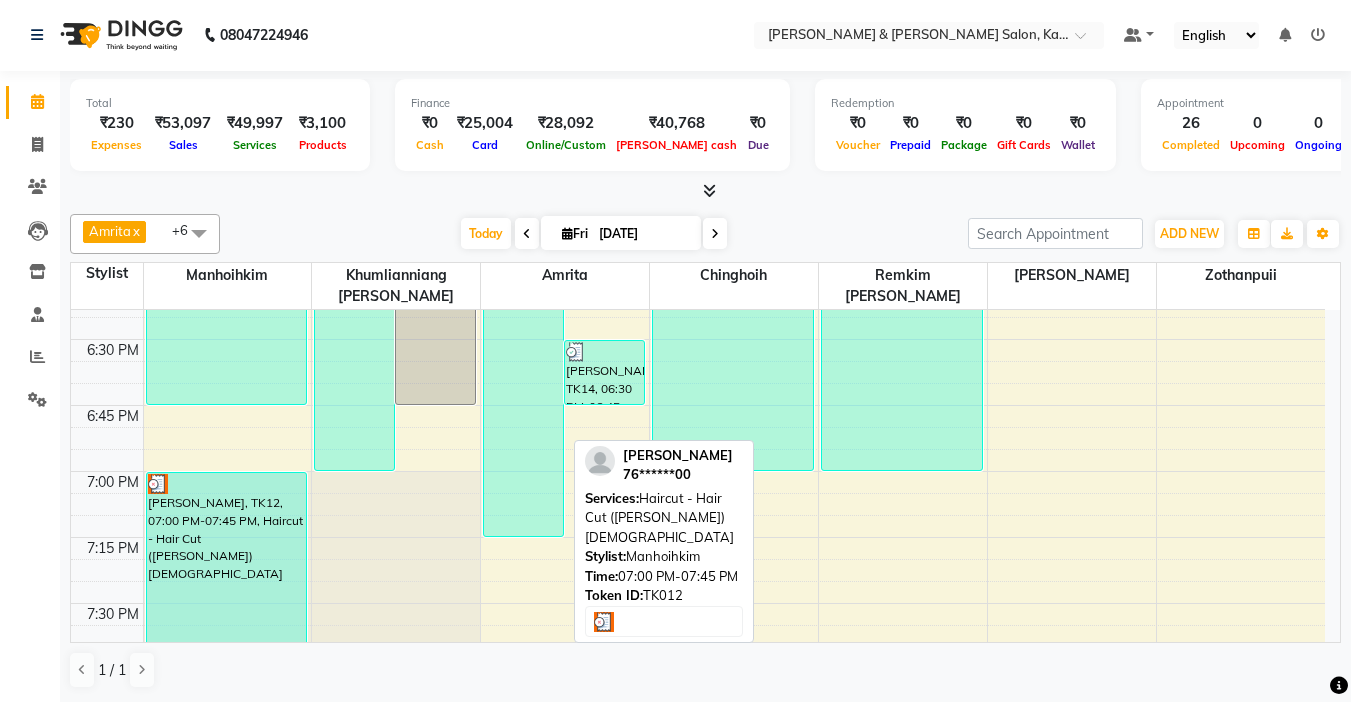 click on "pricilla, TK12, 07:00 PM-07:45 PM, Haircut - Hair Cut (Kim) Female" at bounding box center (227, 570) 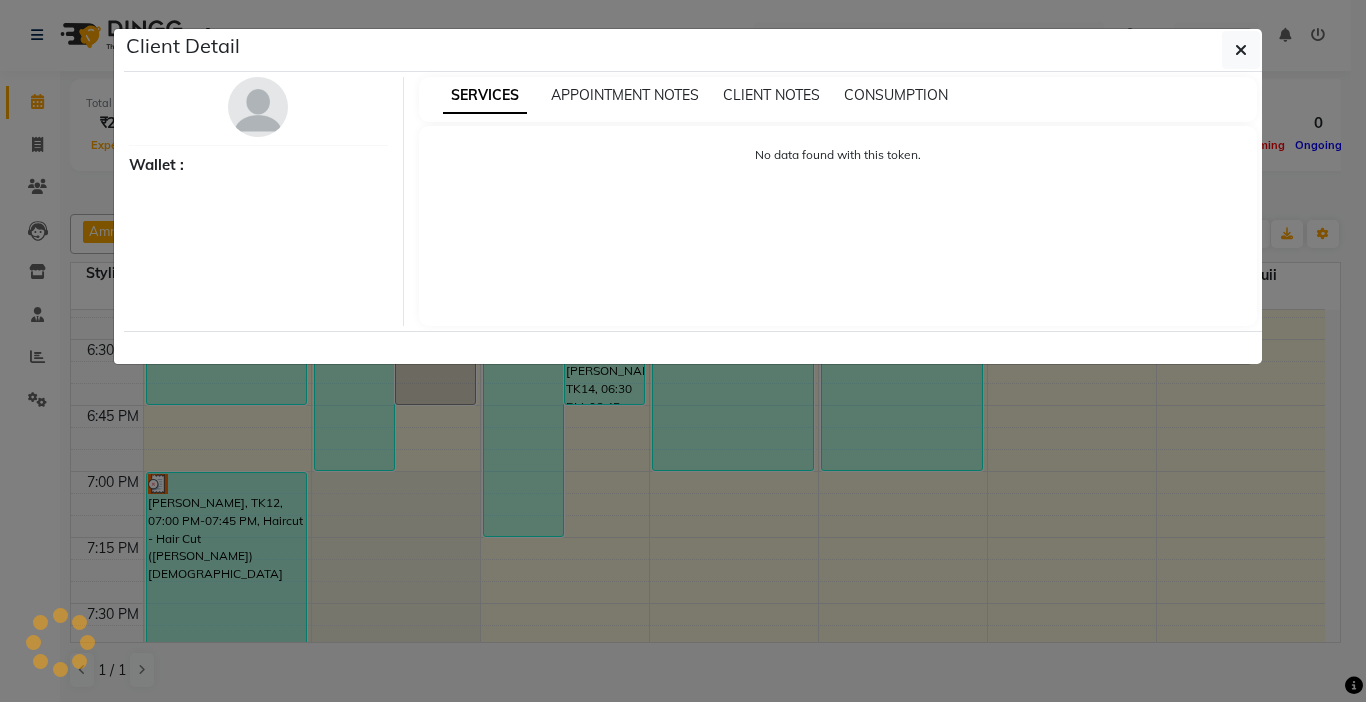select on "3" 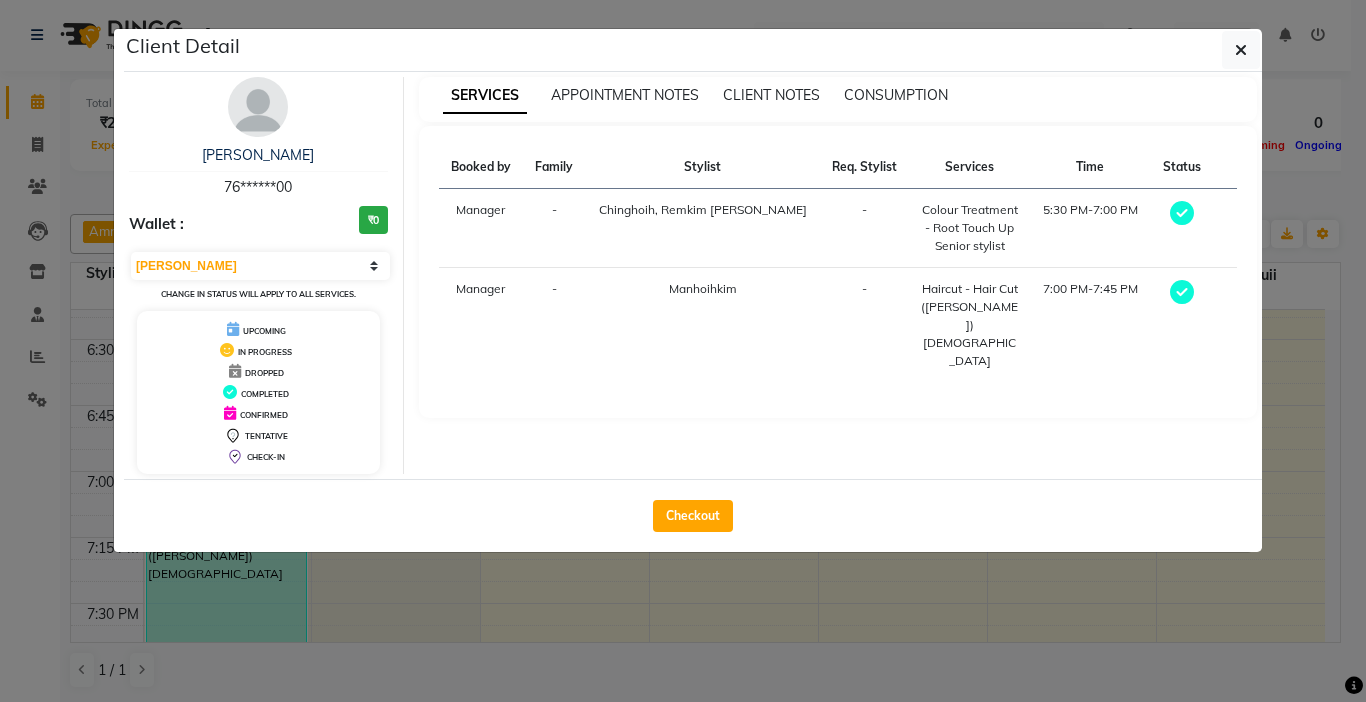 click on "Client Detail  pricilla    76******00 Wallet : ₹0 Select MARK DONE UPCOMING Change in status will apply to all services. UPCOMING IN PROGRESS DROPPED COMPLETED CONFIRMED TENTATIVE CHECK-IN SERVICES APPOINTMENT NOTES CLIENT NOTES CONSUMPTION Booked by Family Stylist Req. Stylist Services Time Status  Manager  - Chinghoih , Remkim Tonsing -  Colour Treatment - Root Touch Up Senior stylist   5:30 PM-7:00 PM   Manager  - Manhoihkim -  Haircut - Hair Cut (Kim) Female   7:00 PM-7:45 PM   Checkout" 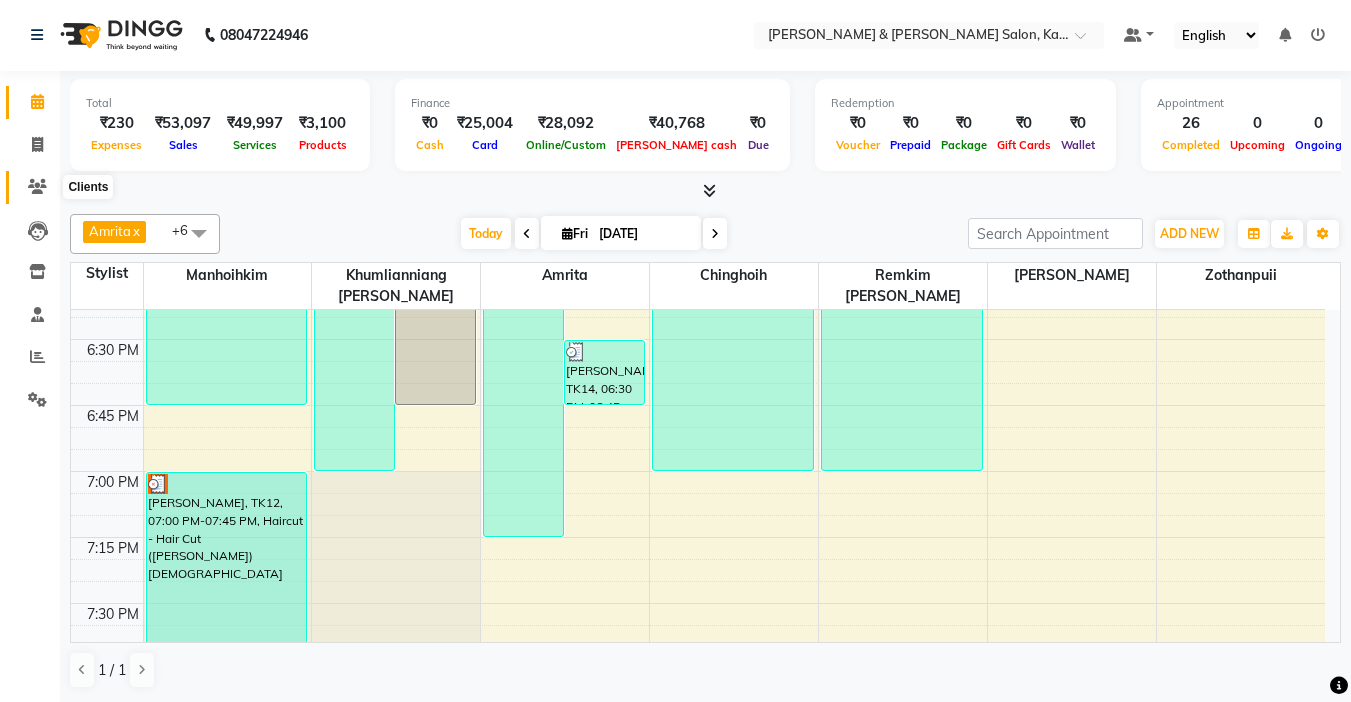 click 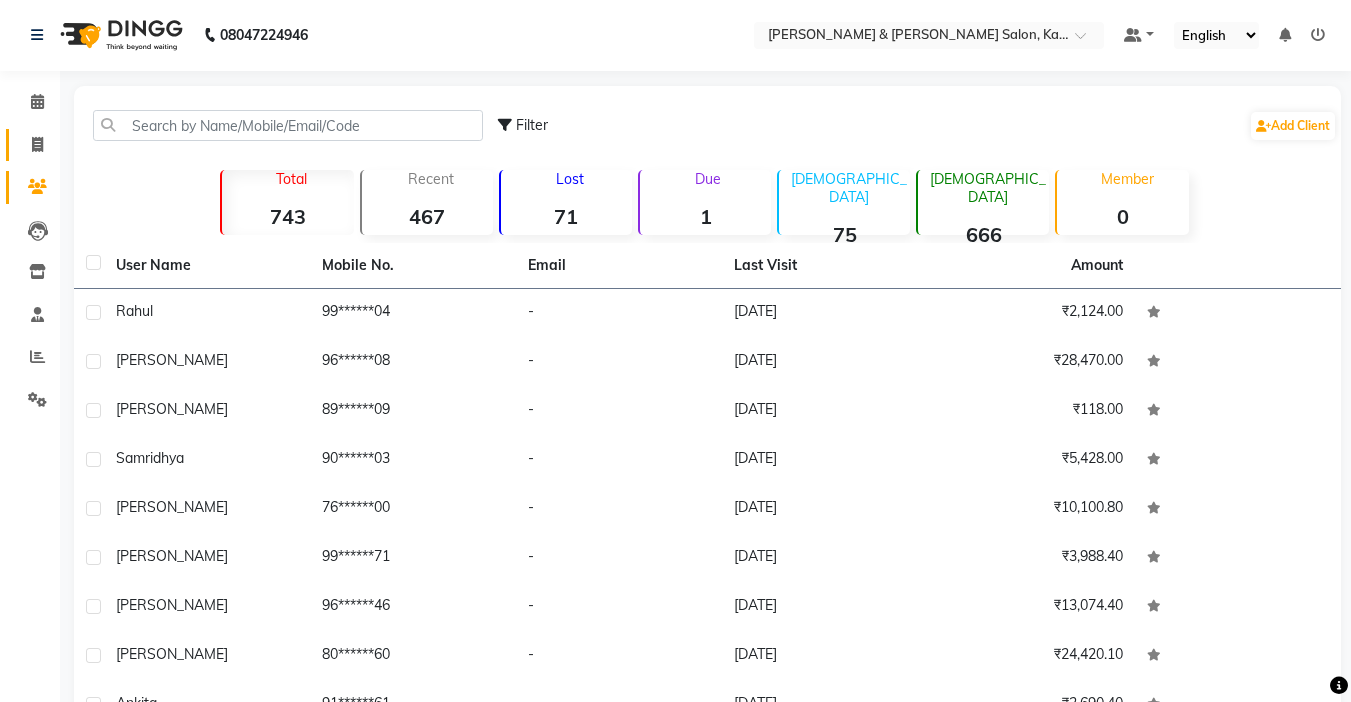 click on "Invoice" 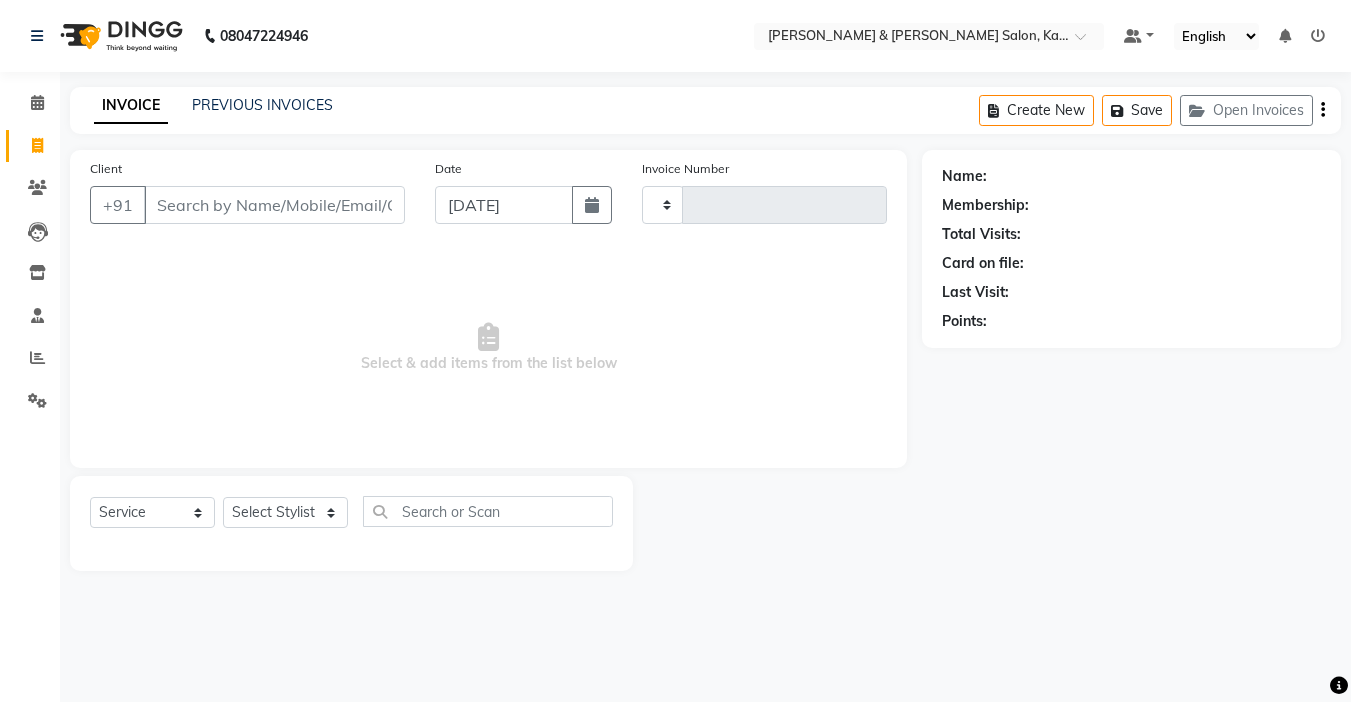 type on "0748" 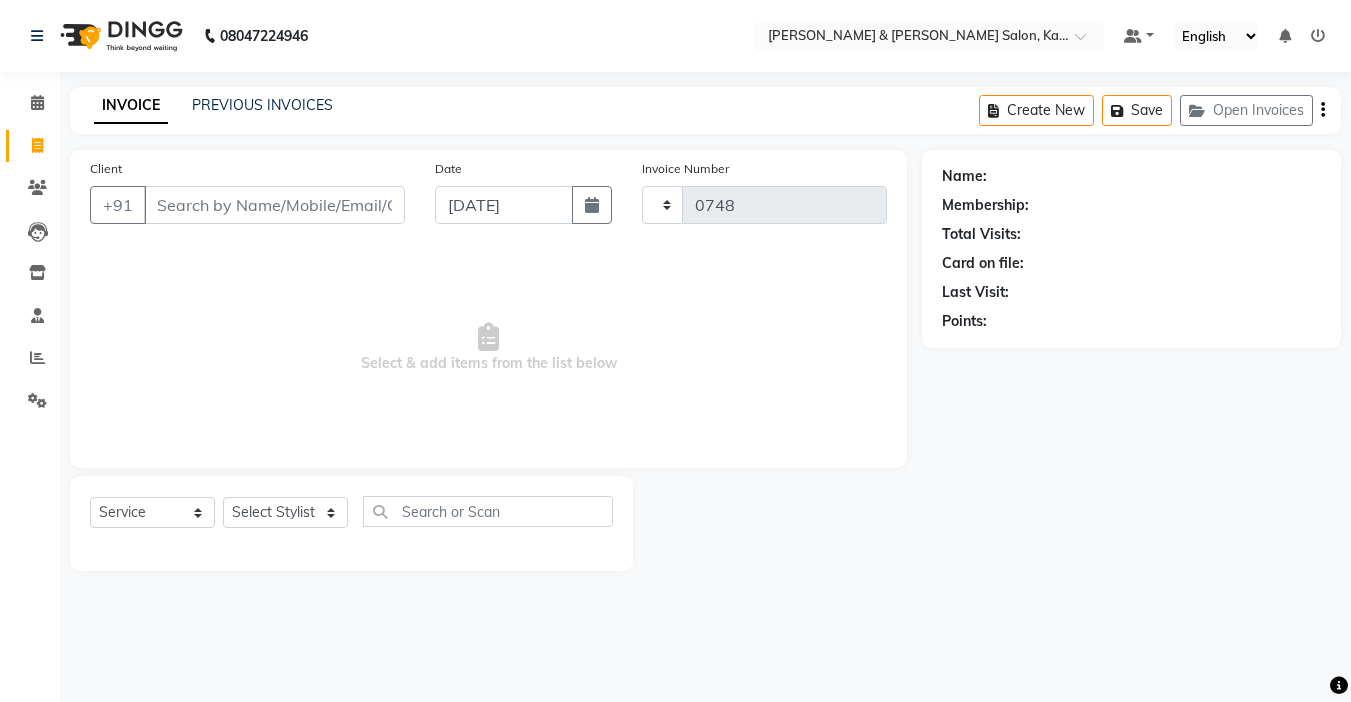 scroll, scrollTop: 0, scrollLeft: 0, axis: both 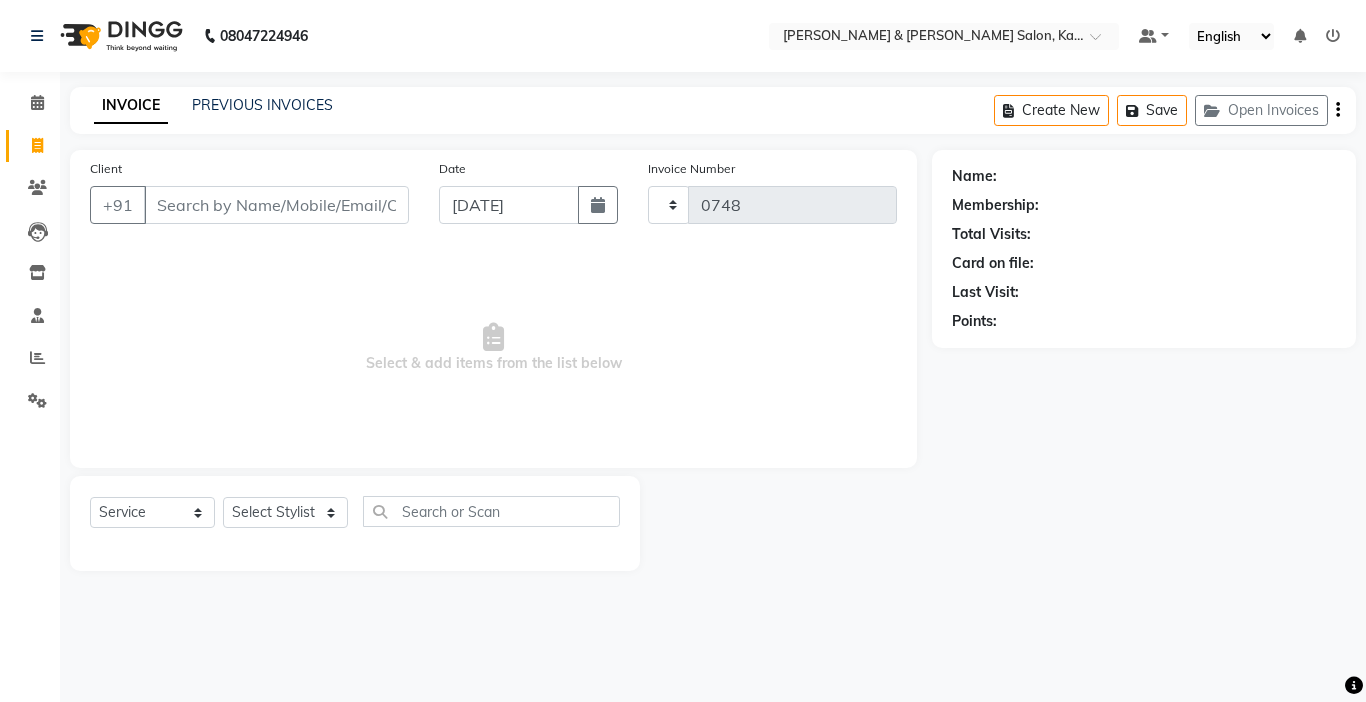 select on "7750" 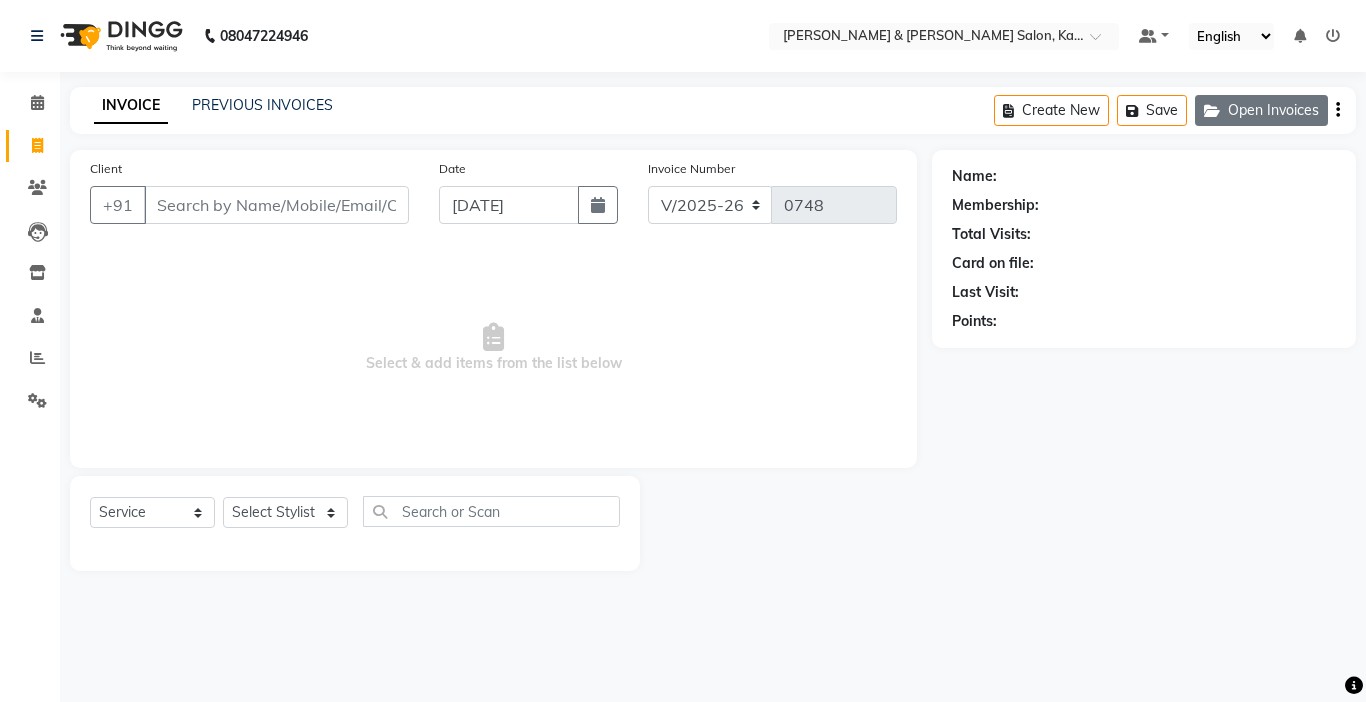 click on "Open Invoices" 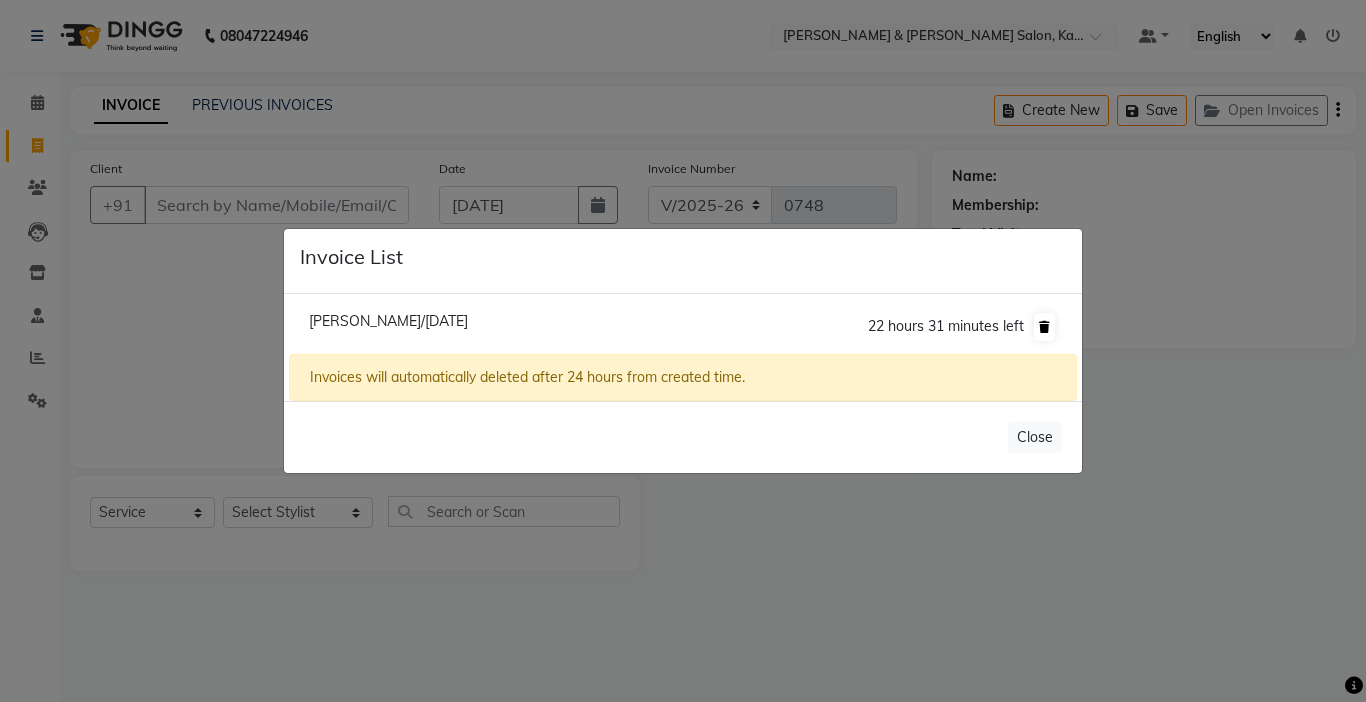 click 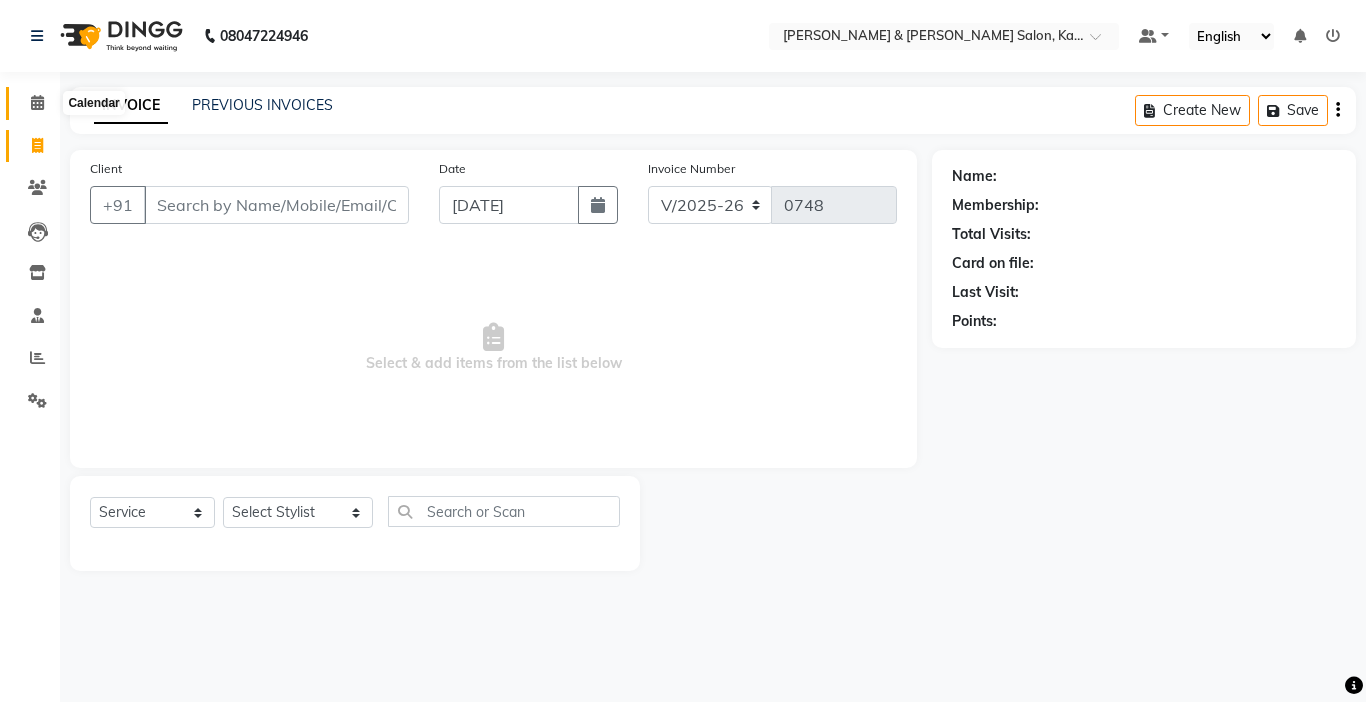 click 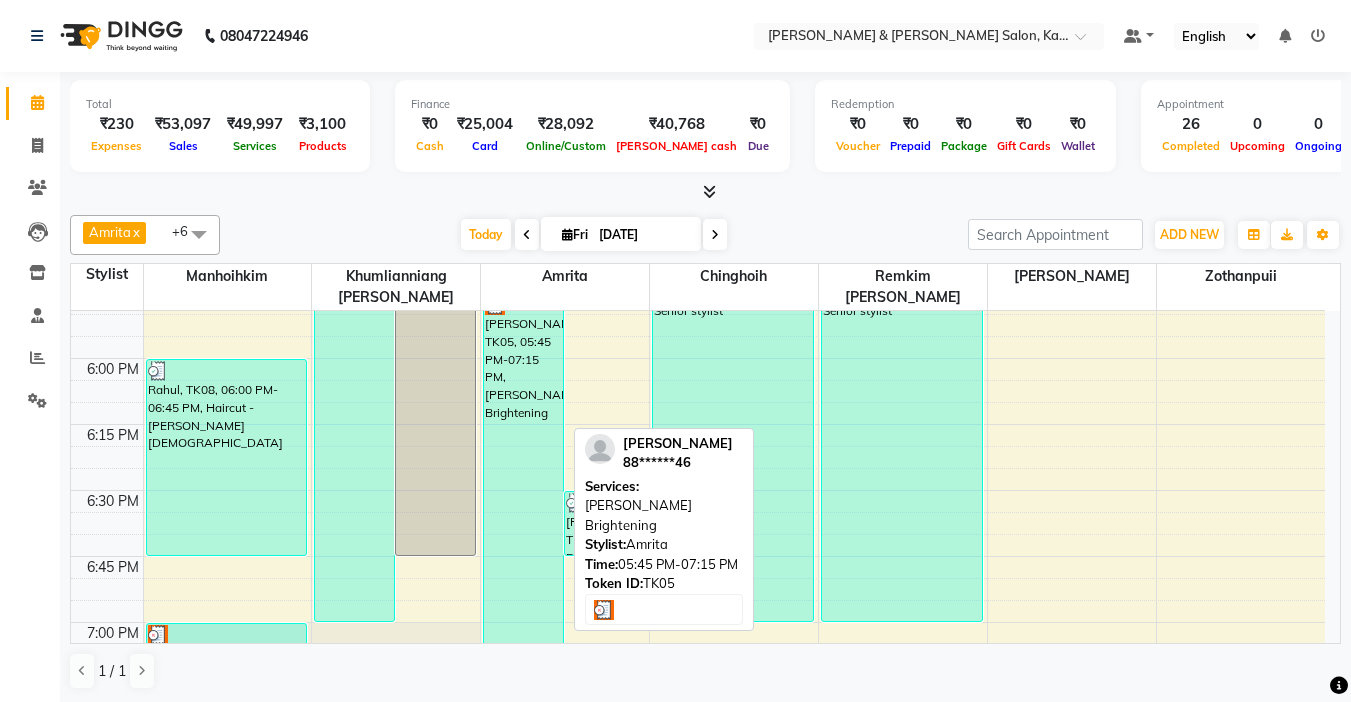 scroll, scrollTop: 2508, scrollLeft: 0, axis: vertical 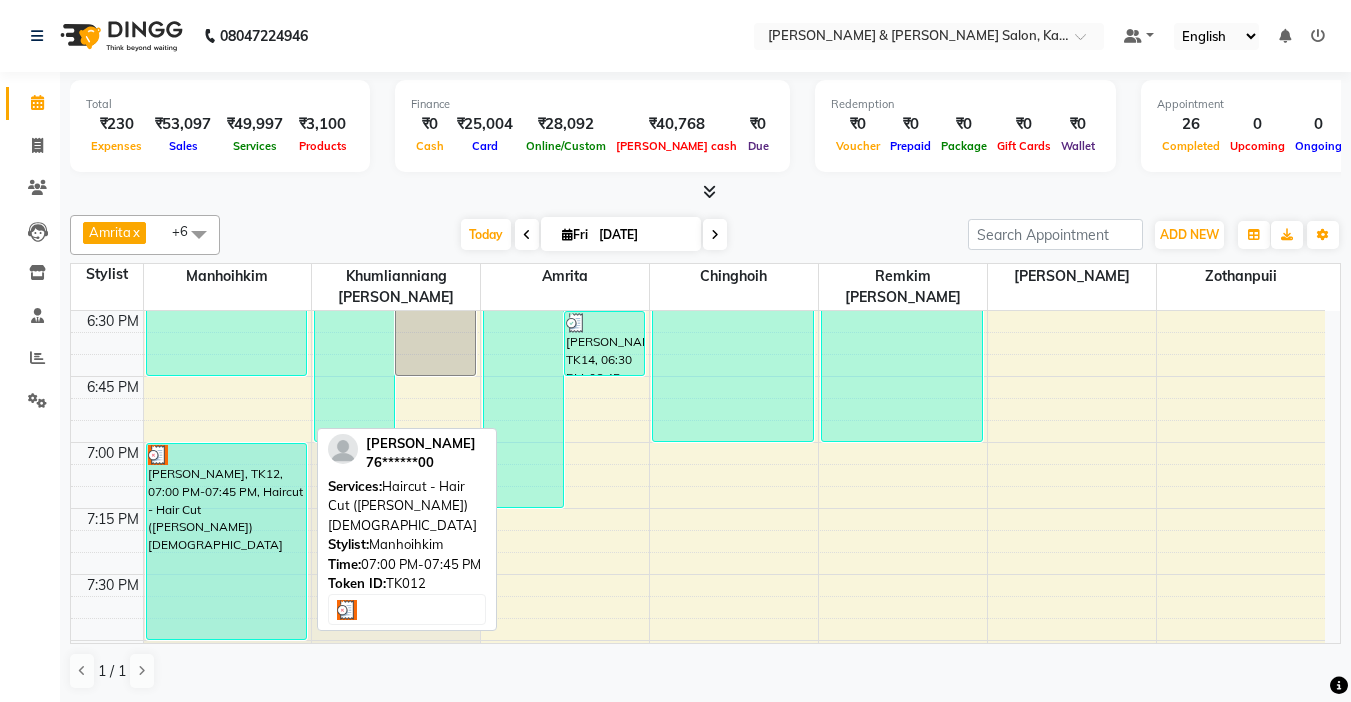 click on "pricilla, TK12, 07:00 PM-07:45 PM, Haircut - Hair Cut (Kim) Female" at bounding box center [227, 541] 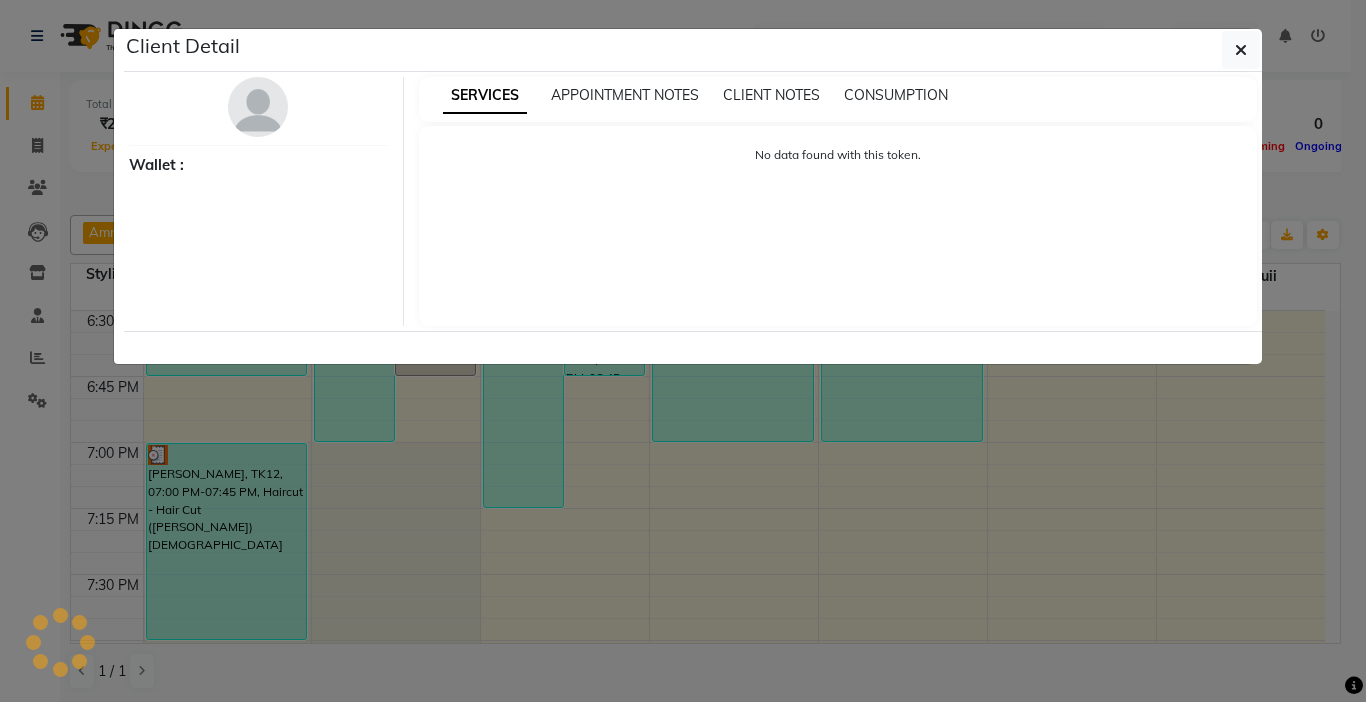select on "3" 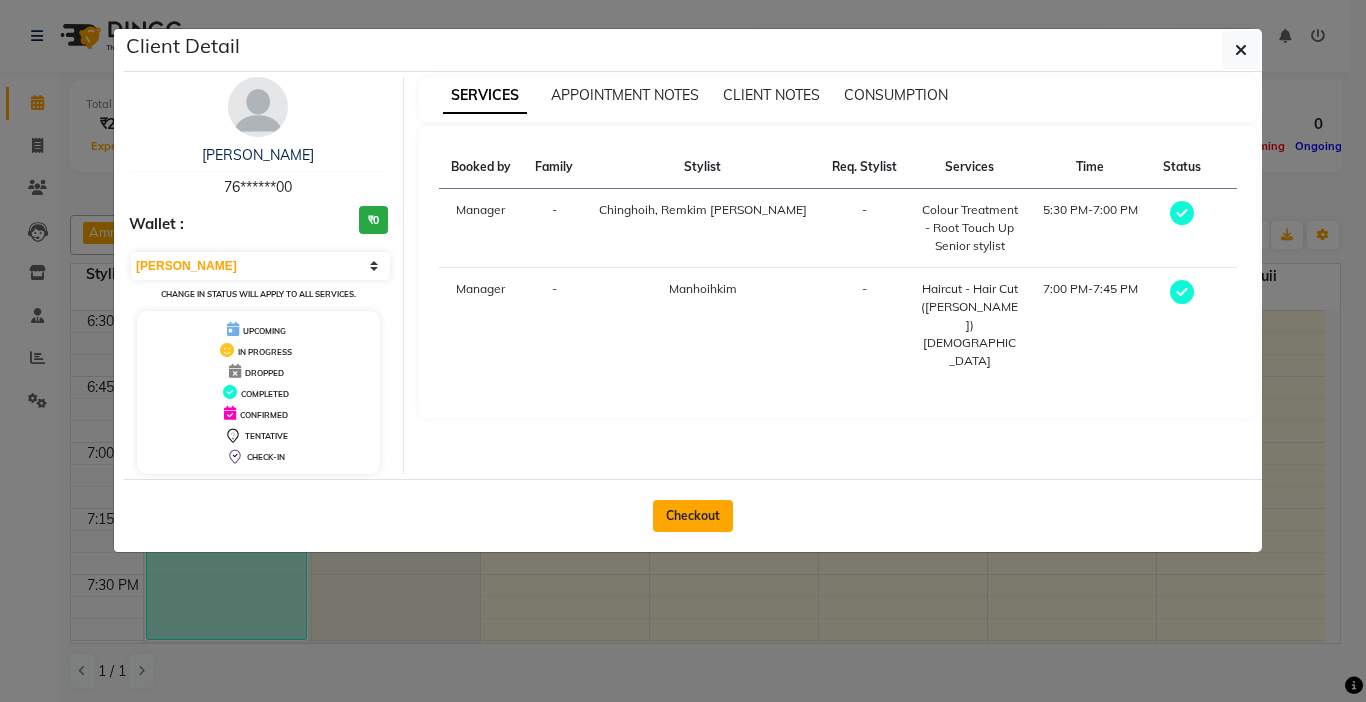 click on "Checkout" 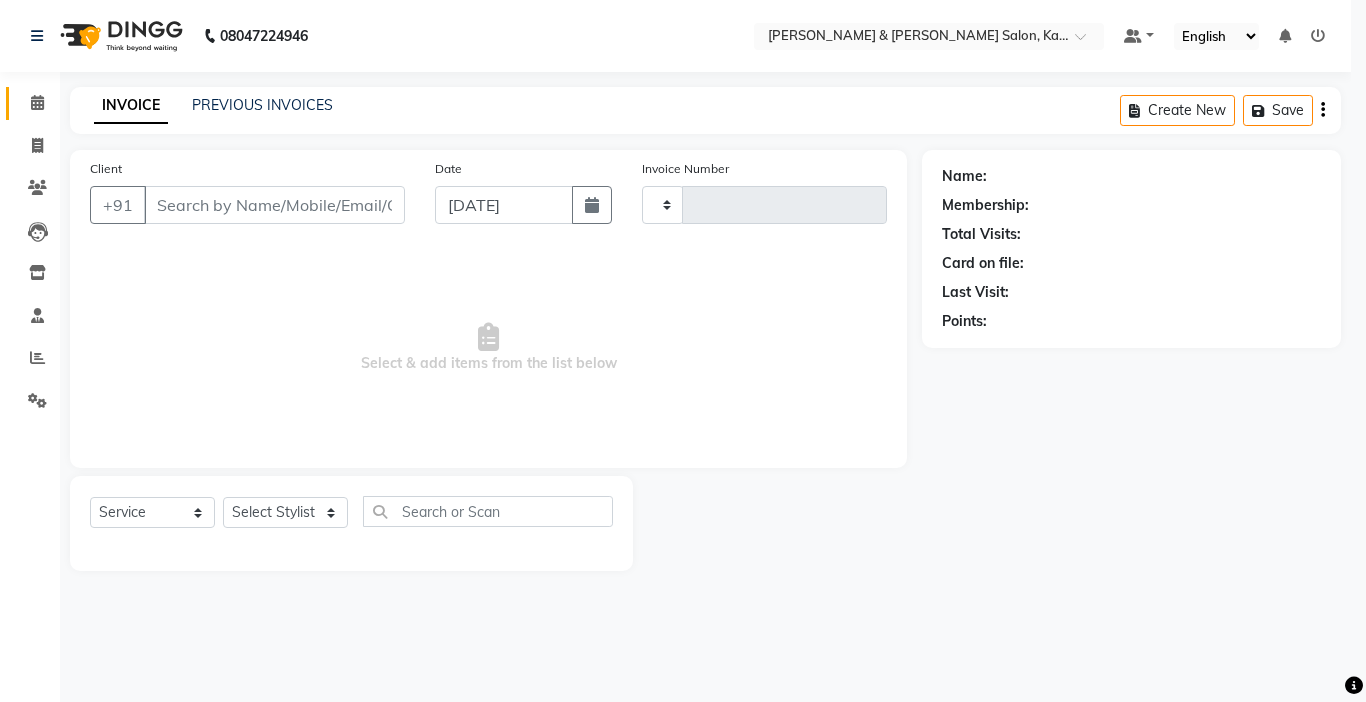 type on "0748" 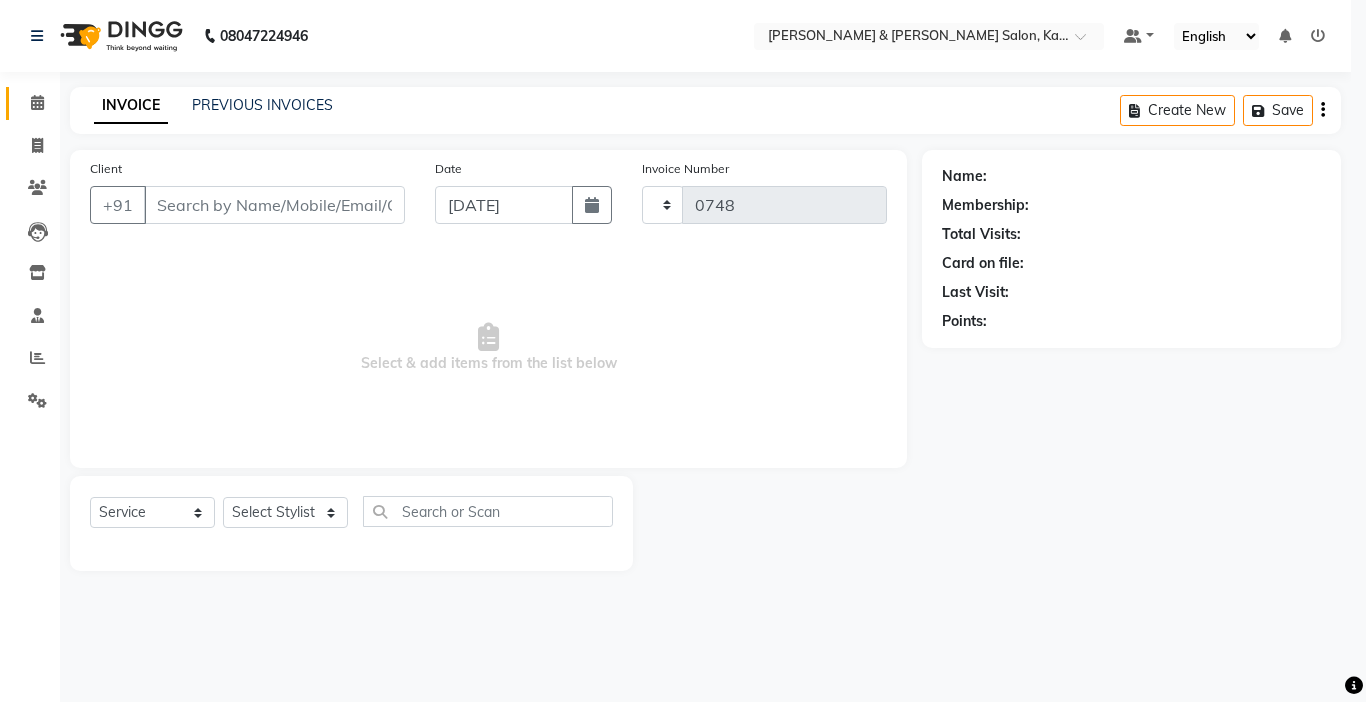 select on "7750" 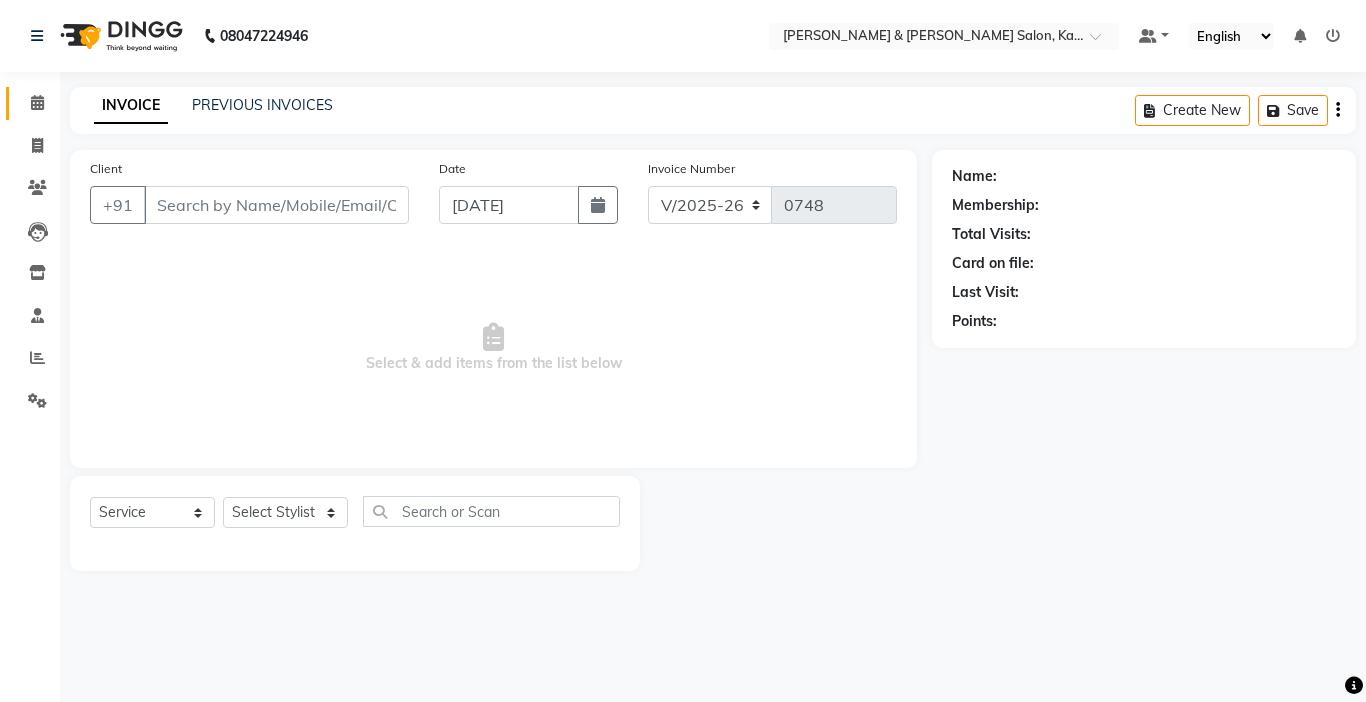 type on "76******00" 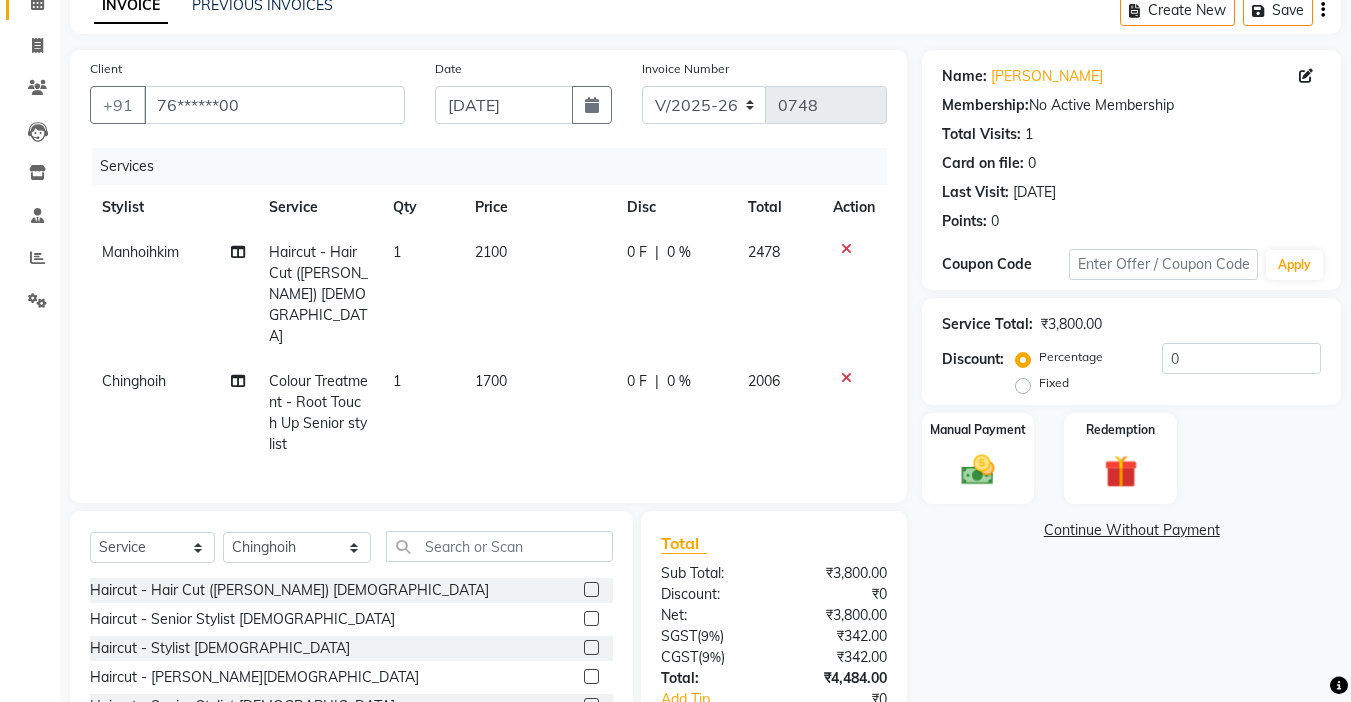 scroll, scrollTop: 200, scrollLeft: 0, axis: vertical 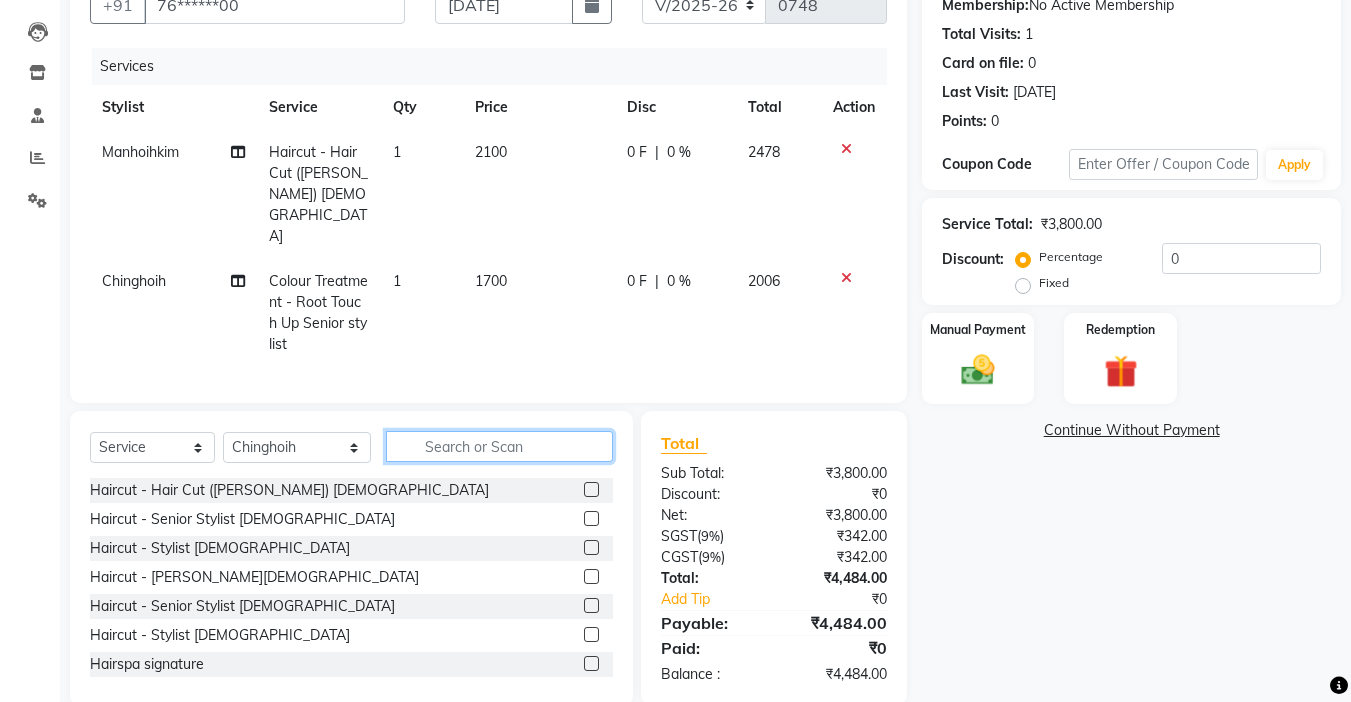click 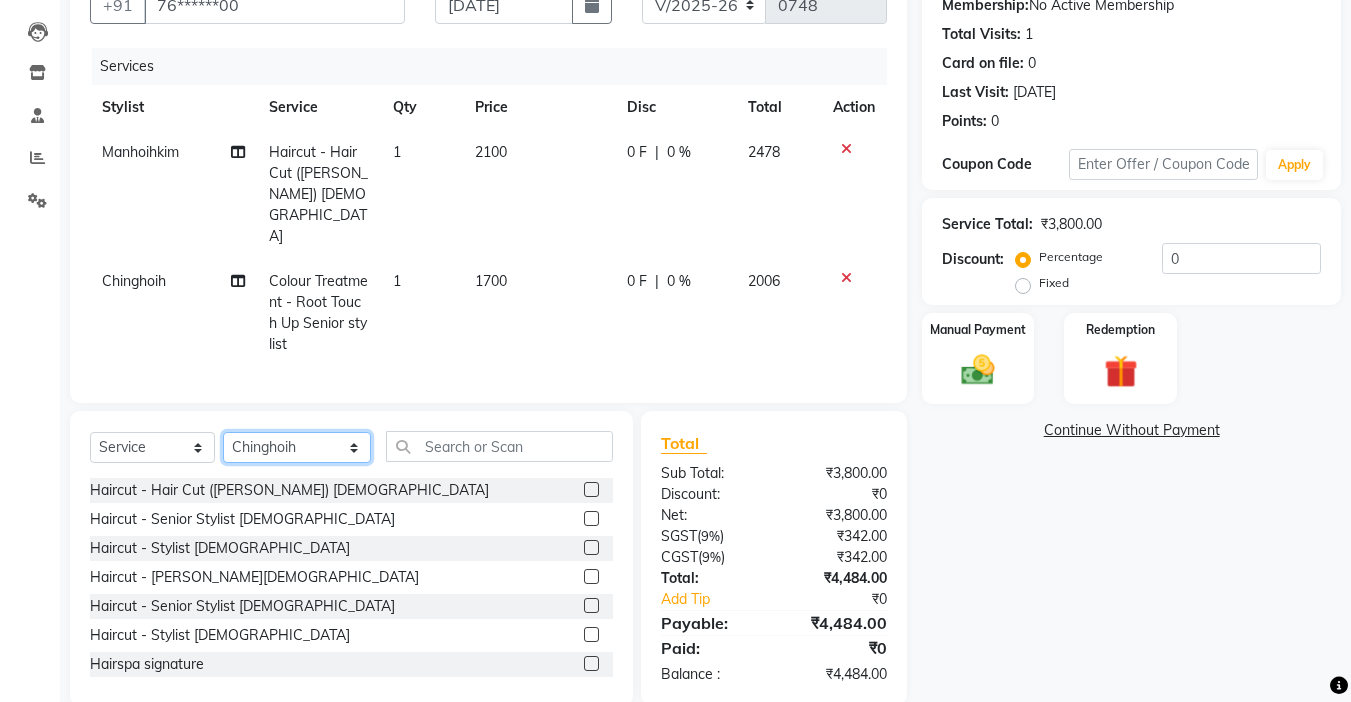 click on "Select Stylist Amrita Anna Boicy Chinghoih Khumlianniang Guite Linda Chingmuan Niang Manager Manhoihkim Protima Kami Remkim Tonsing Sonia vaiphei  Steve .mynlyanSonangaihte Zothanpuii" 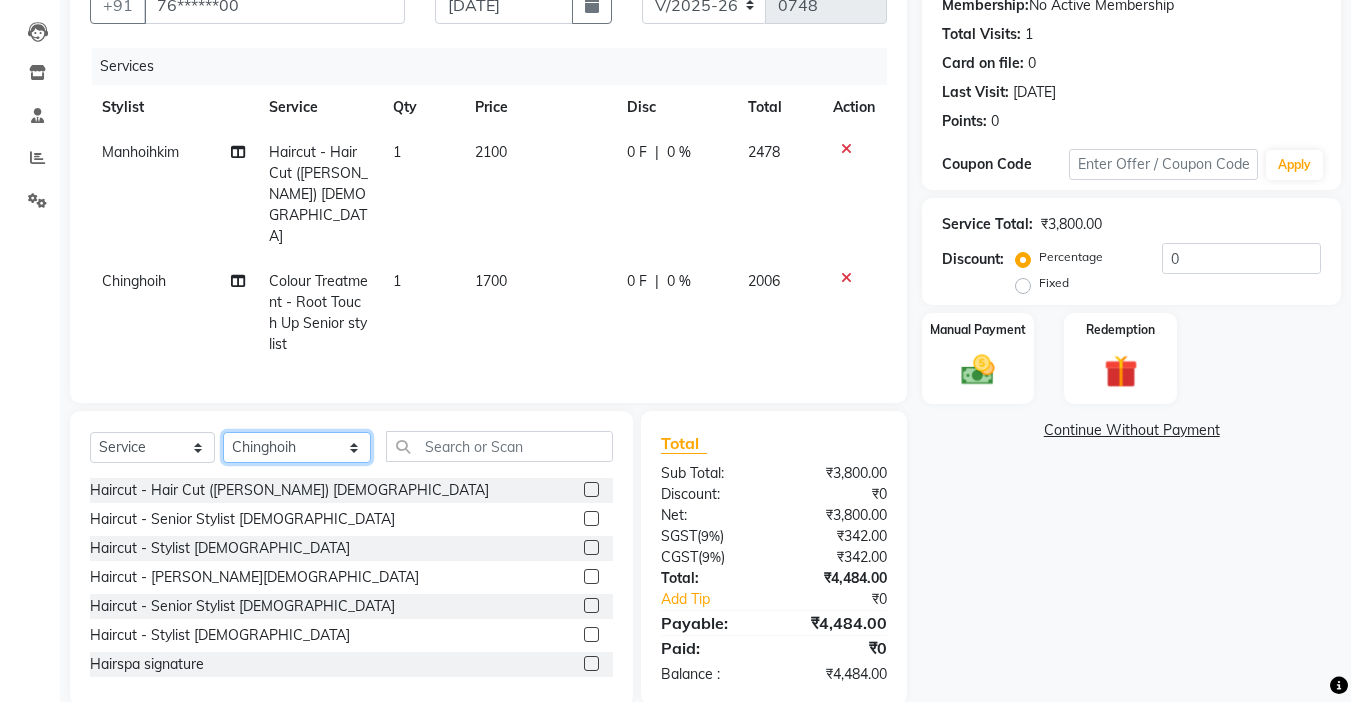 select on "83708" 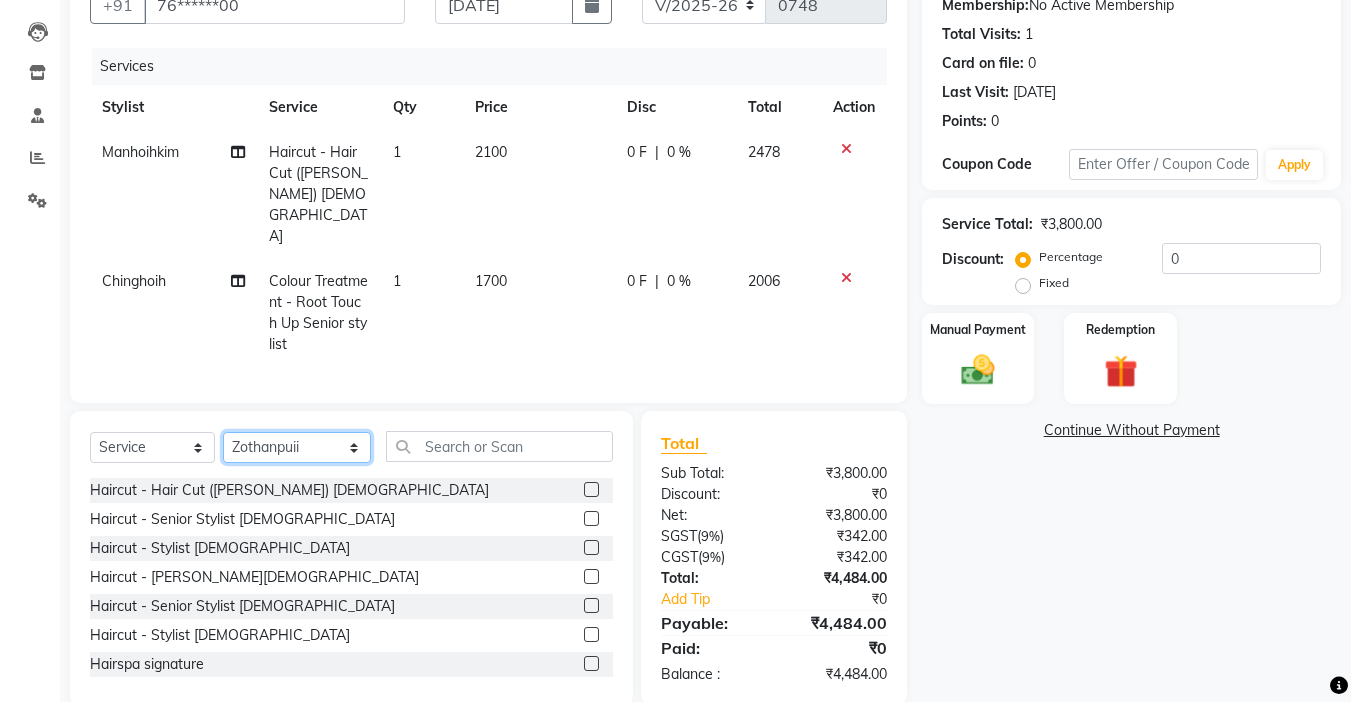 click on "Select Stylist Amrita Anna Boicy Chinghoih Khumlianniang Guite Linda Chingmuan Niang Manager Manhoihkim Protima Kami Remkim Tonsing Sonia vaiphei  Steve .mynlyanSonangaihte Zothanpuii" 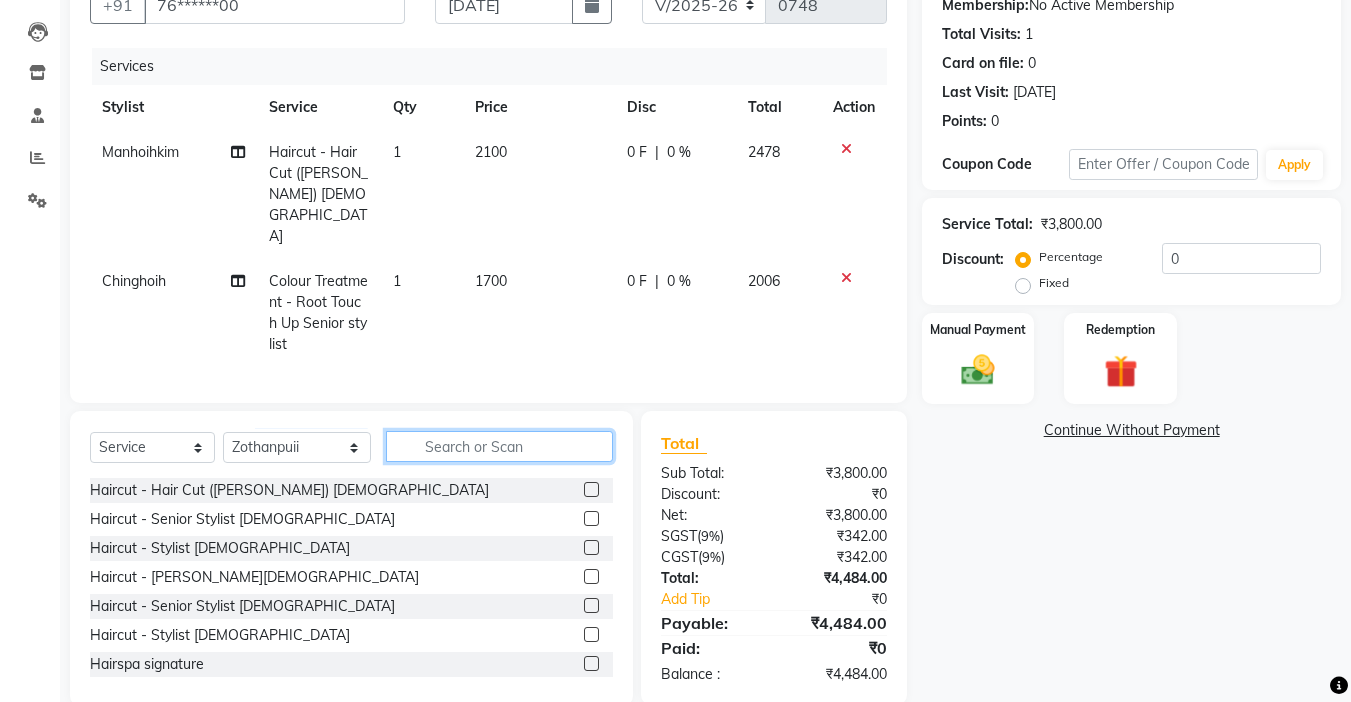 click 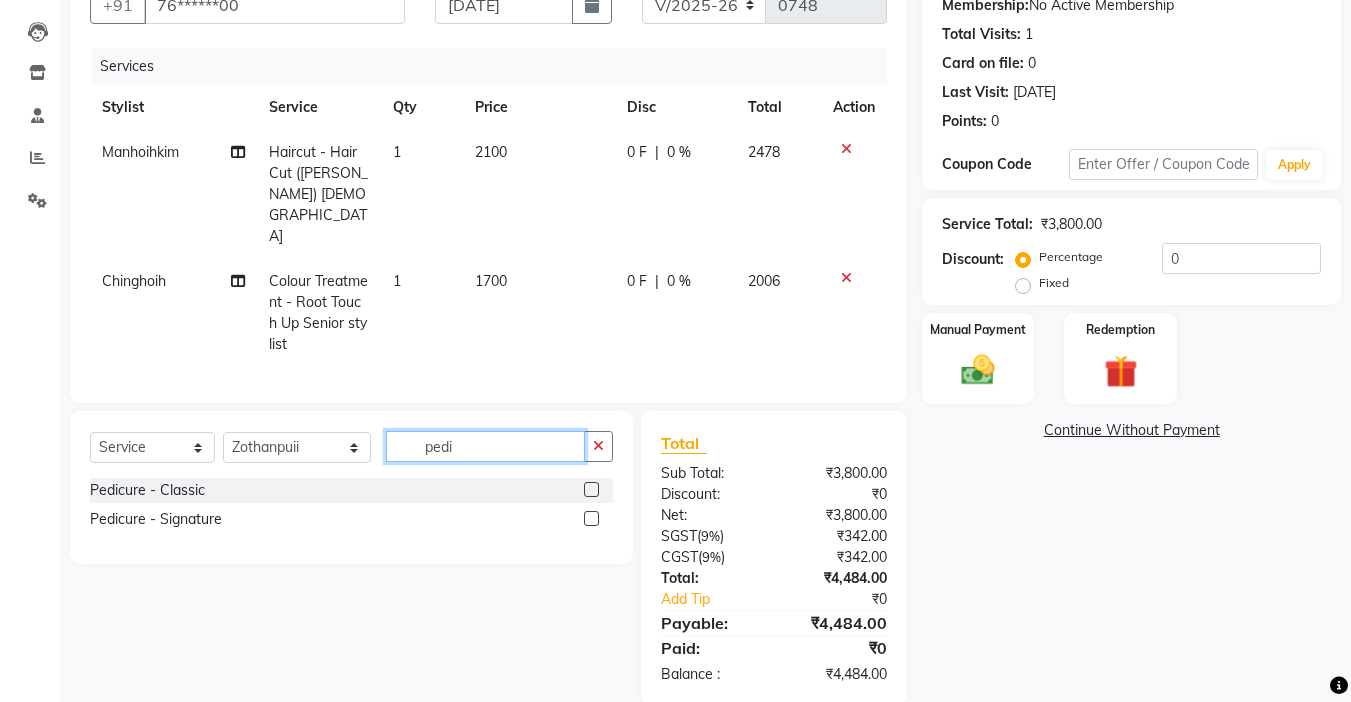 type on "pedi" 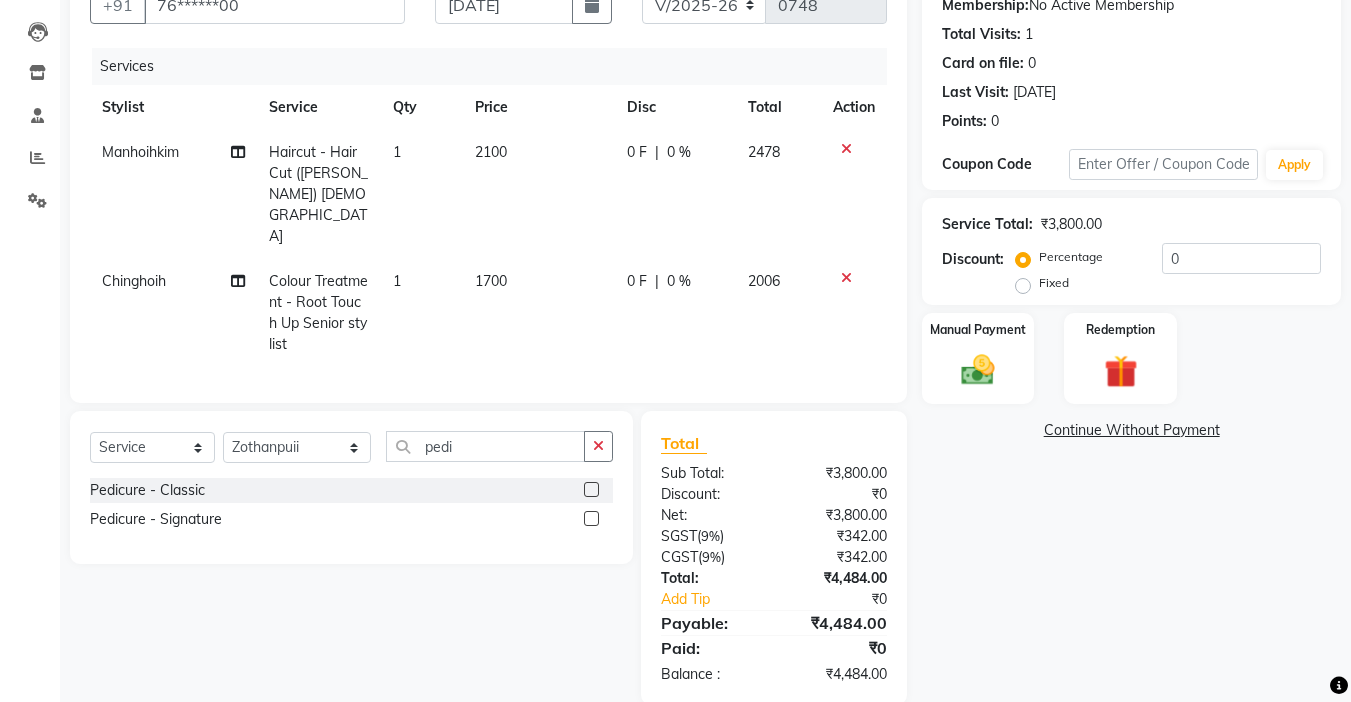 click 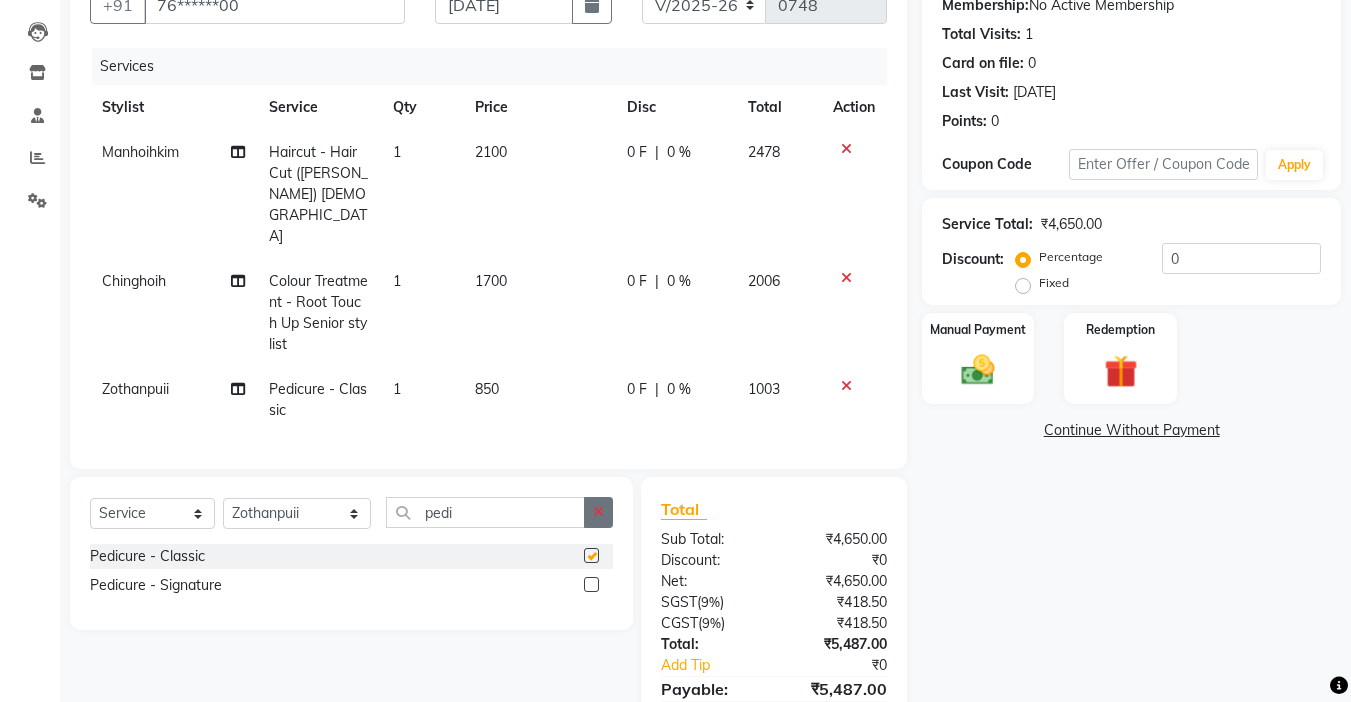 checkbox on "false" 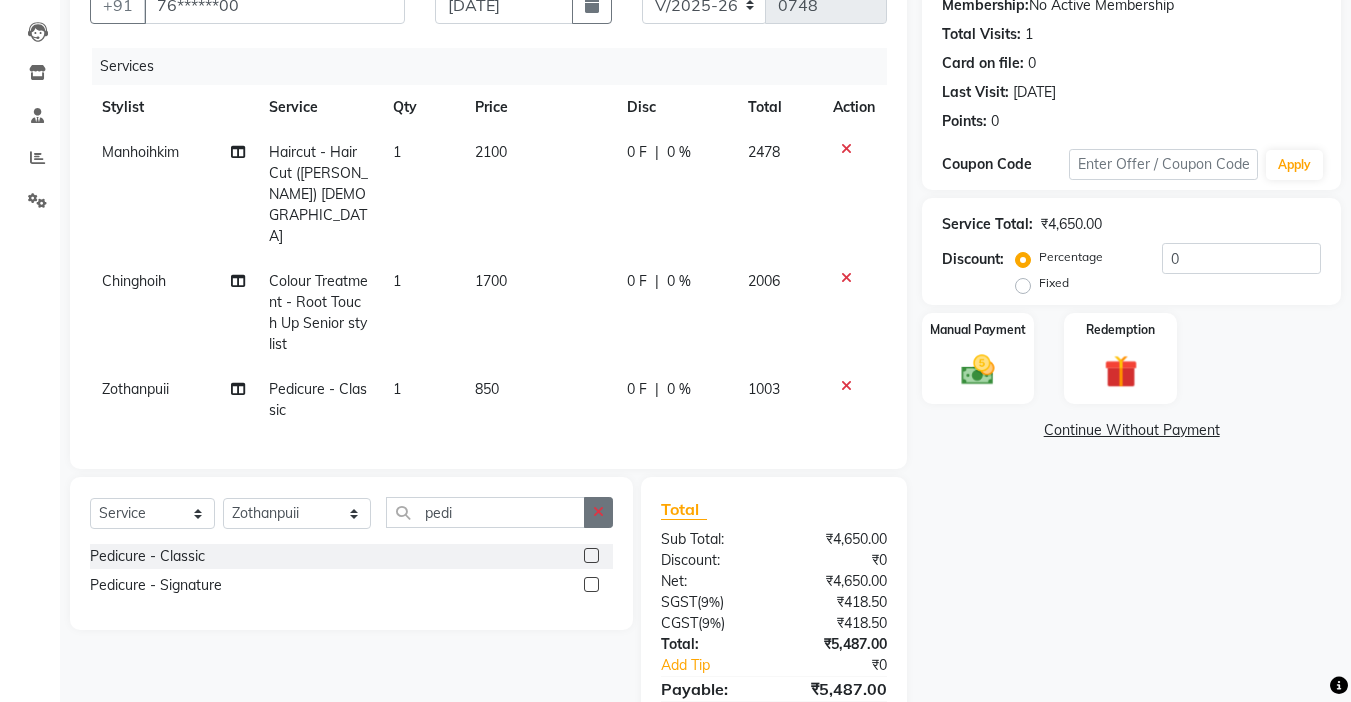 click 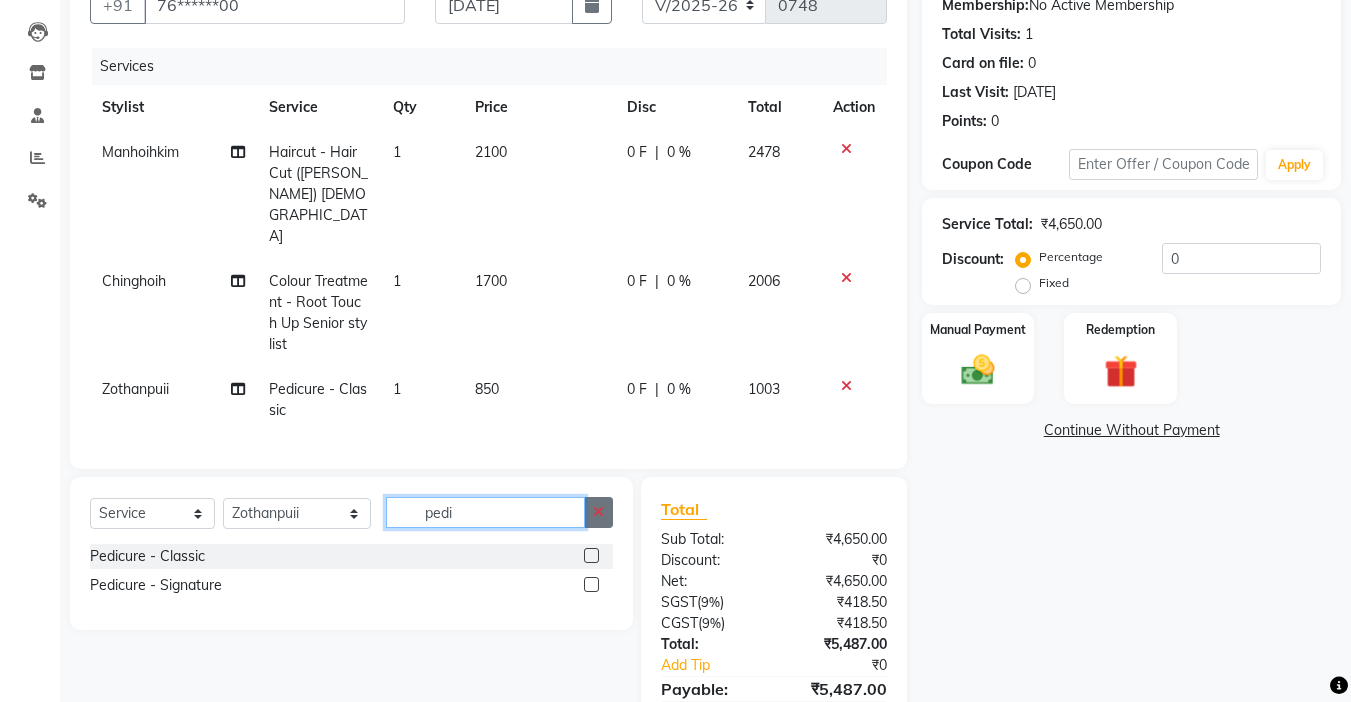 type 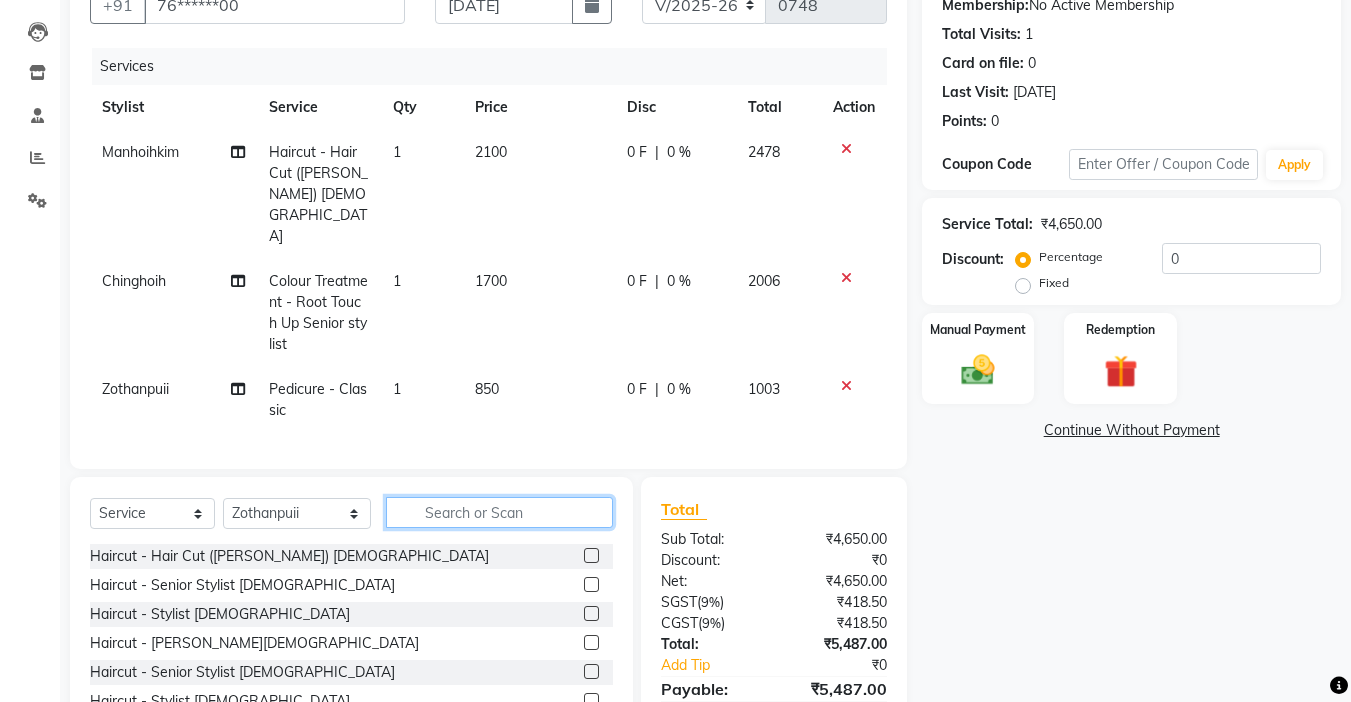 click 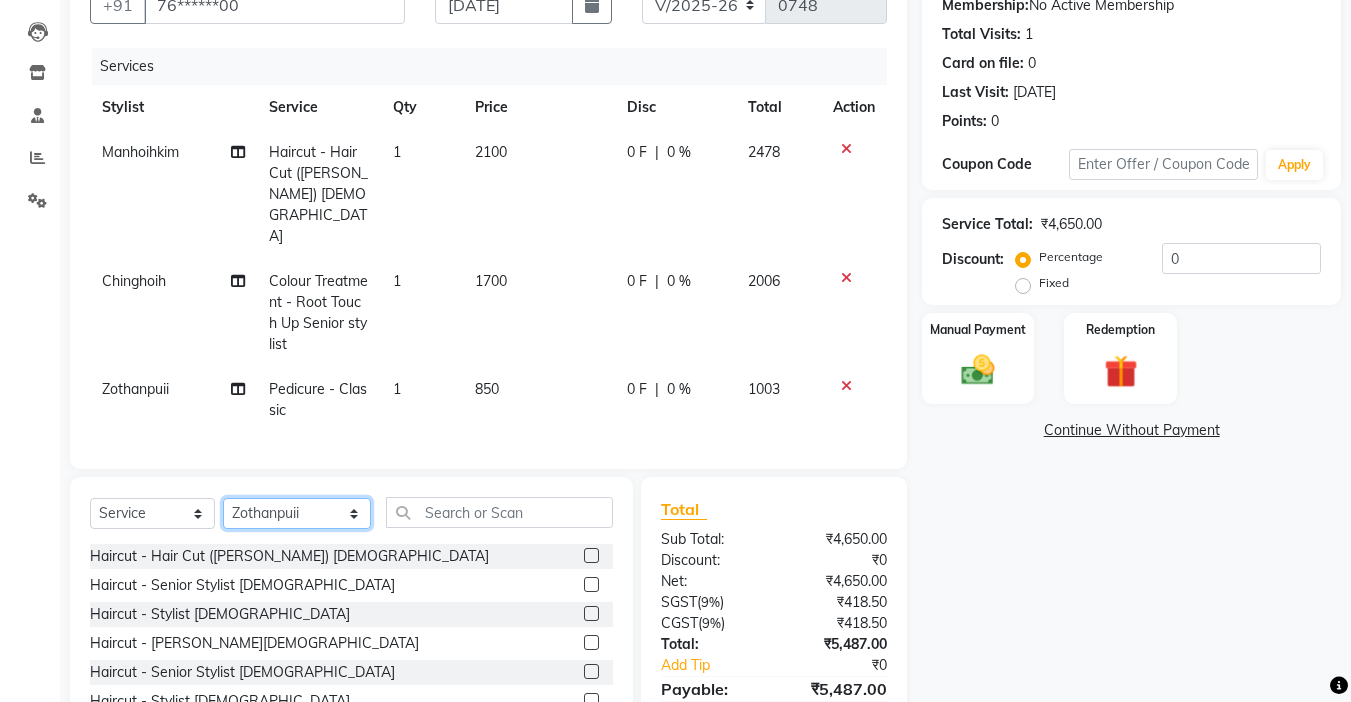 click on "Select Stylist Amrita Anna Boicy Chinghoih Khumlianniang Guite Linda Chingmuan Niang Manager Manhoihkim Protima Kami Remkim Tonsing Sonia vaiphei  Steve .mynlyanSonangaihte Zothanpuii" 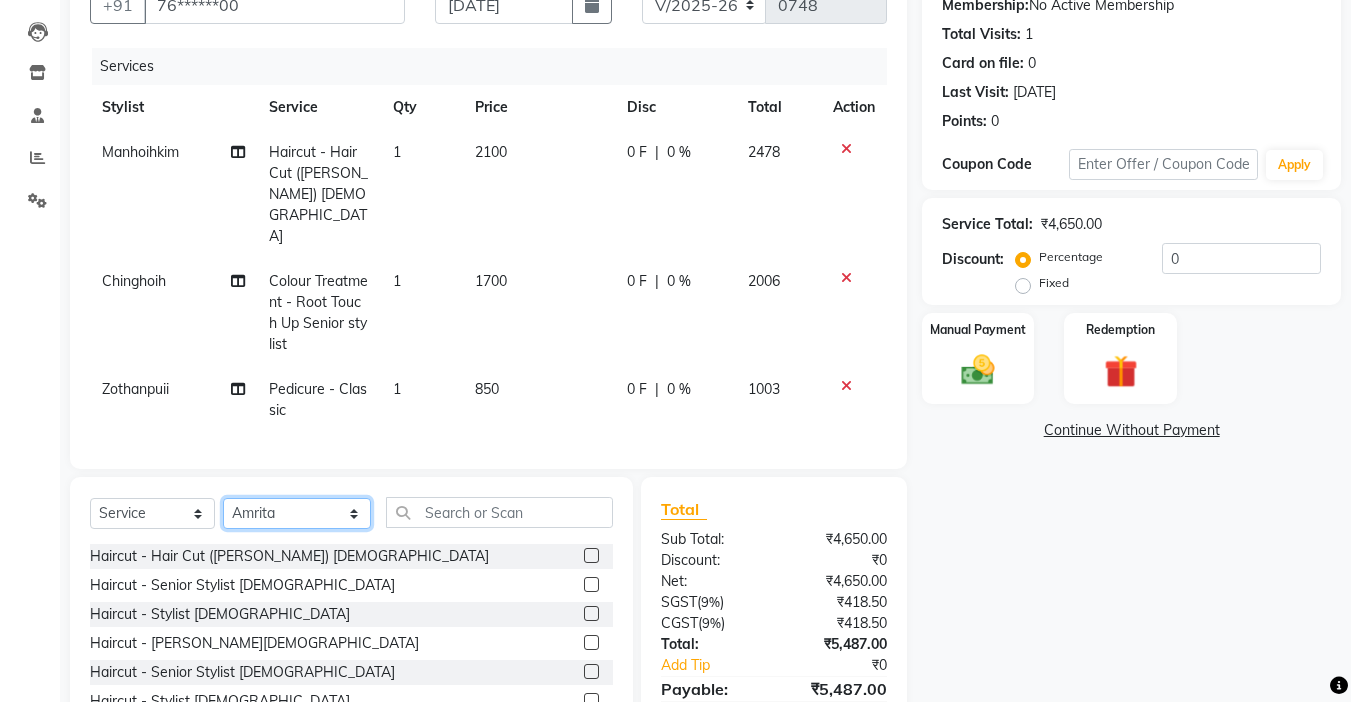 click on "Select Stylist Amrita Anna Boicy Chinghoih Khumlianniang Guite Linda Chingmuan Niang Manager Manhoihkim Protima Kami Remkim Tonsing Sonia vaiphei  Steve .mynlyanSonangaihte Zothanpuii" 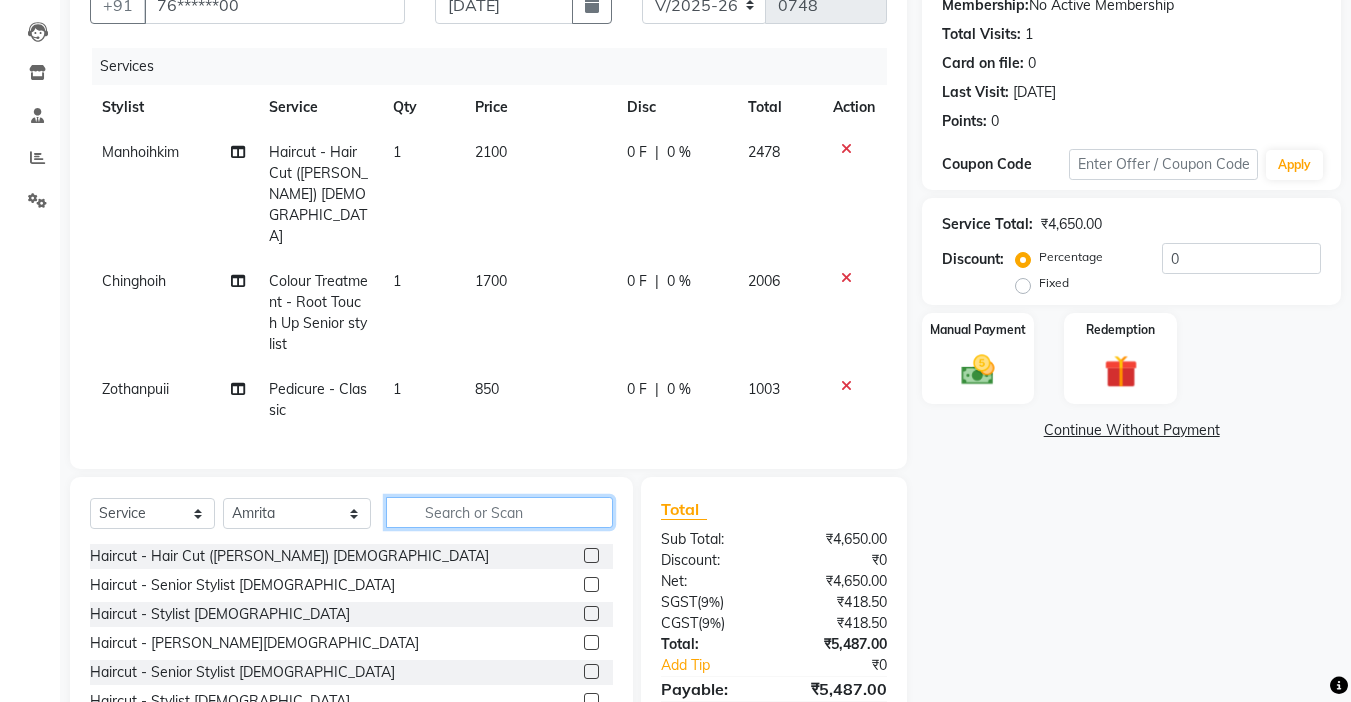 click 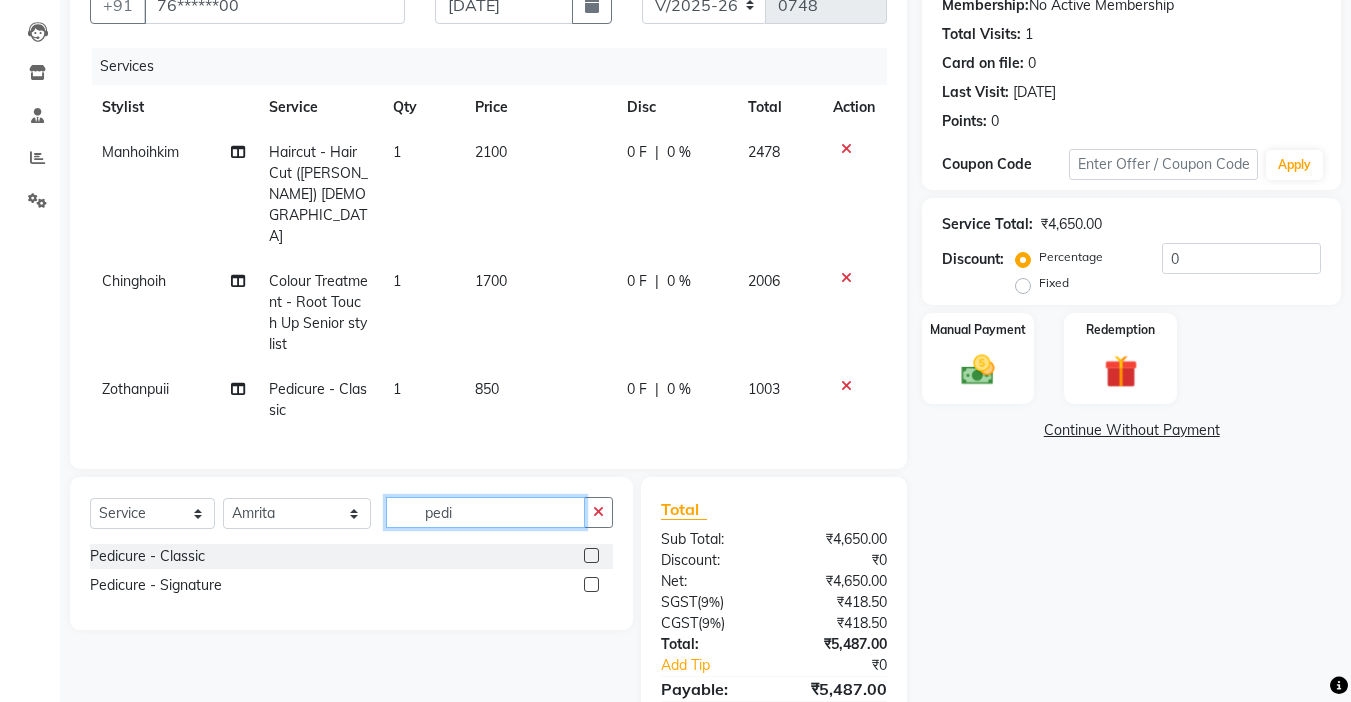 type on "pedi" 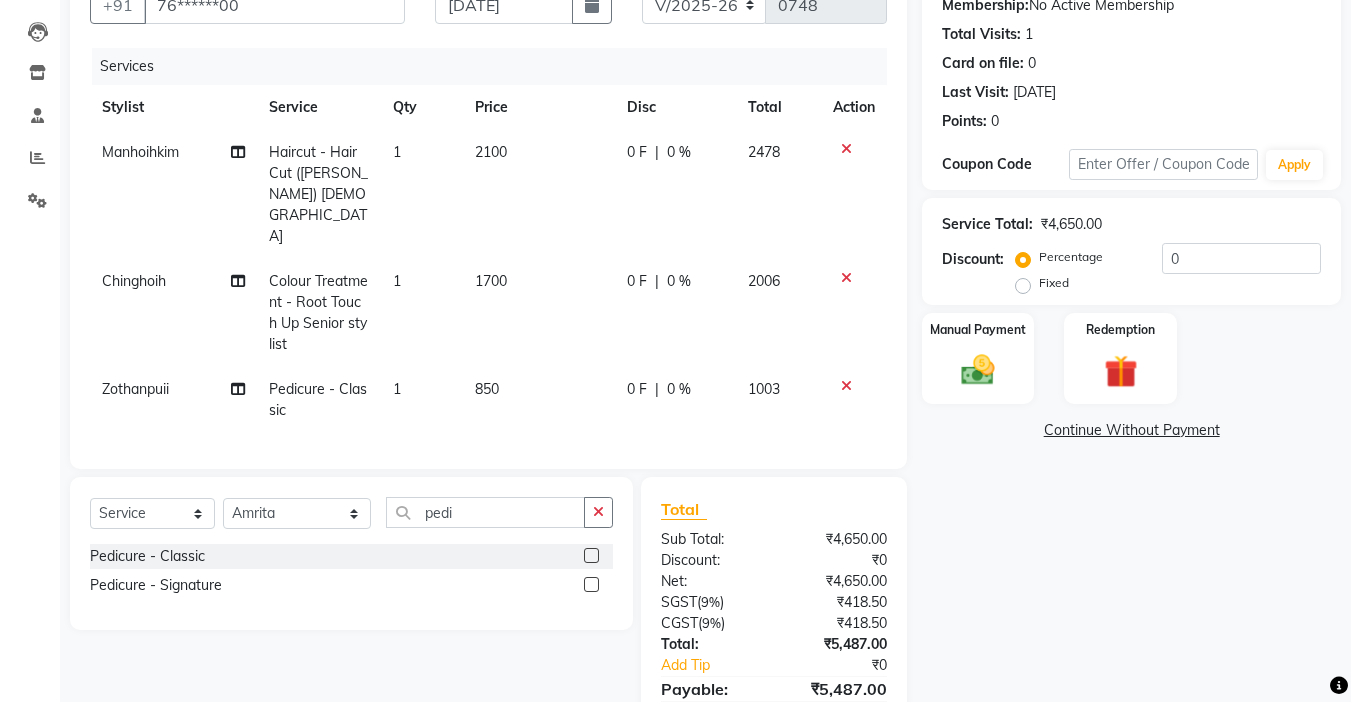 click 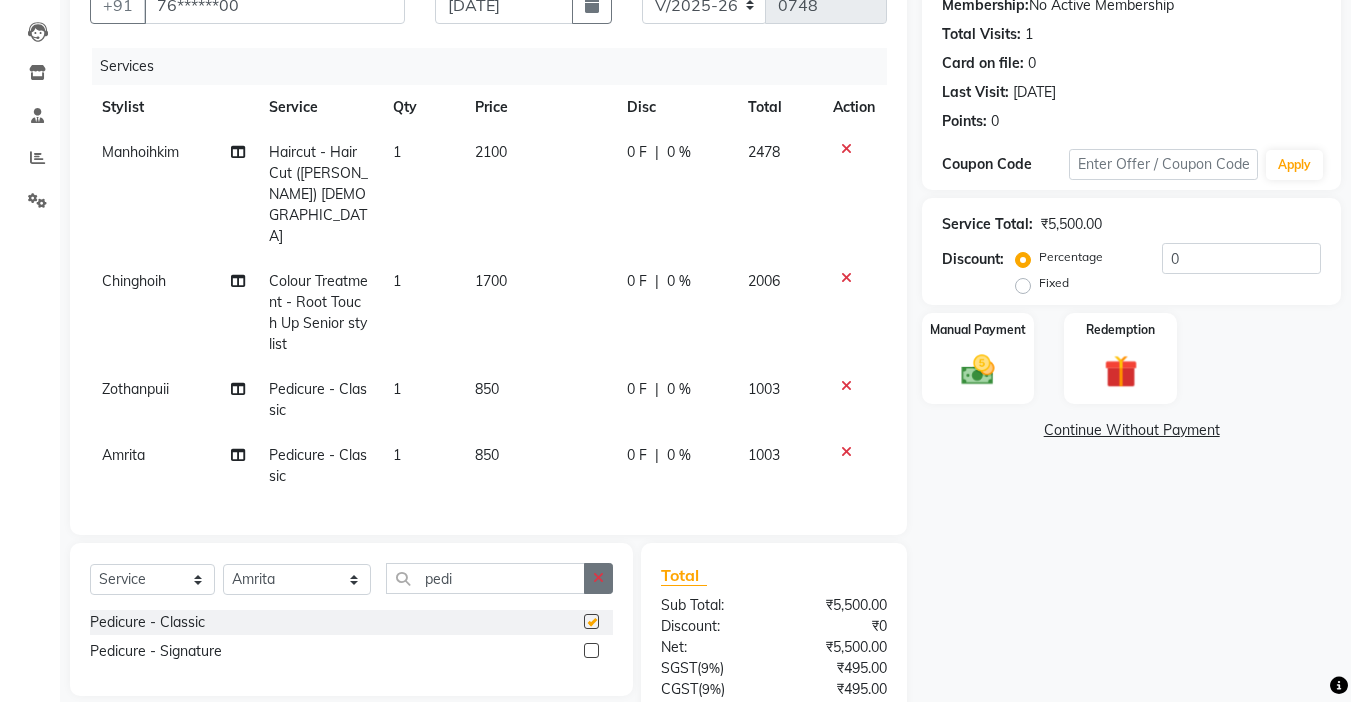 checkbox on "false" 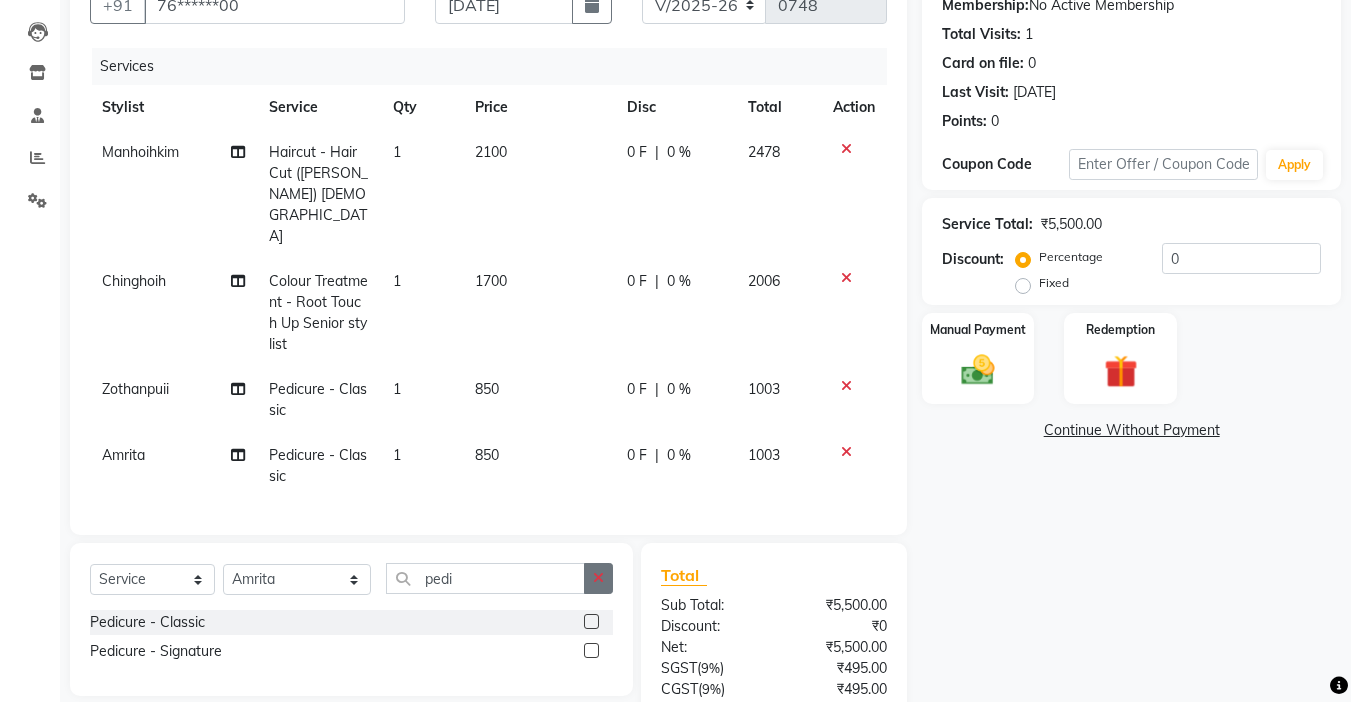 click 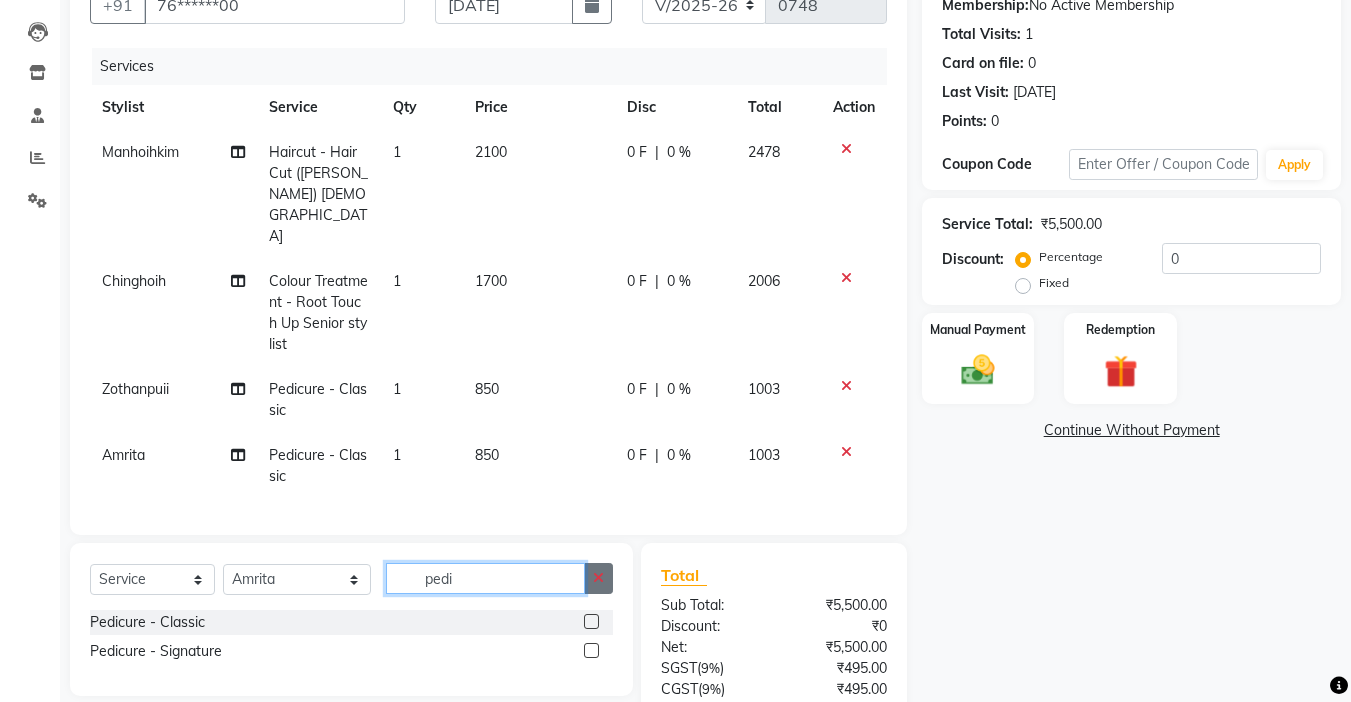 type 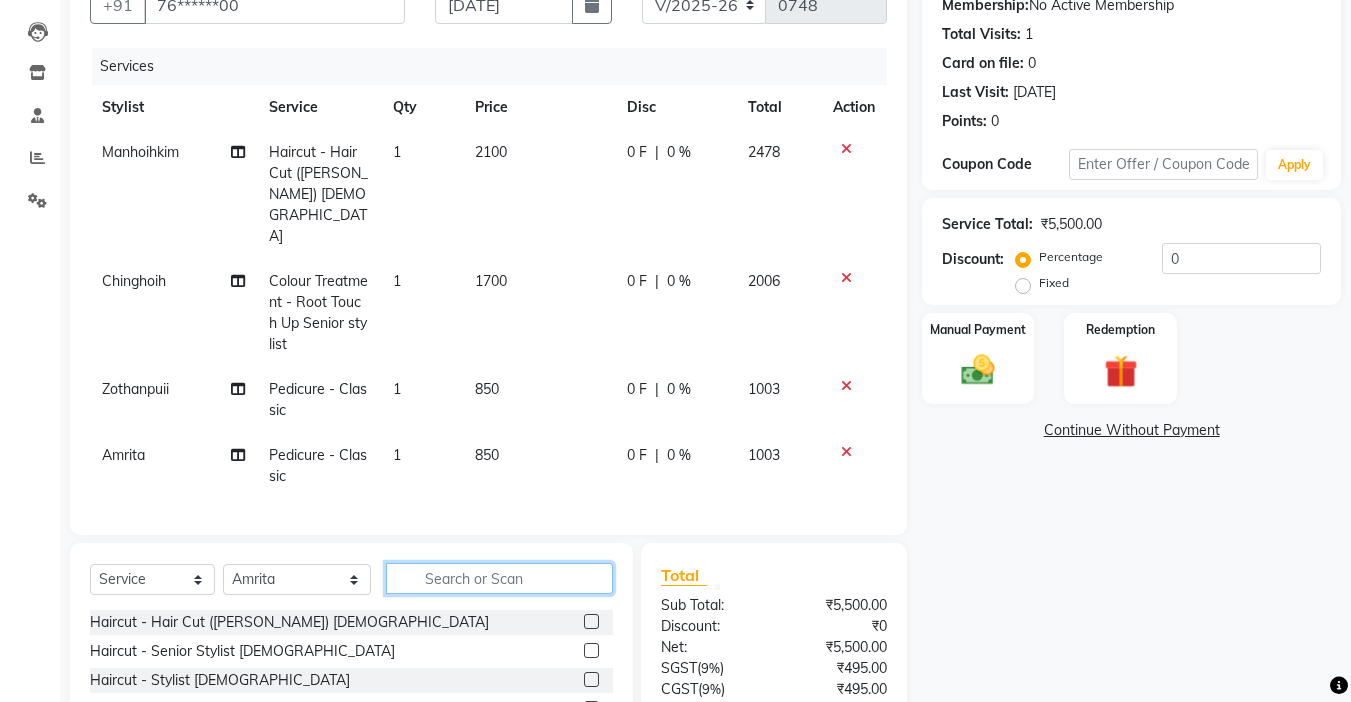 scroll, scrollTop: 300, scrollLeft: 0, axis: vertical 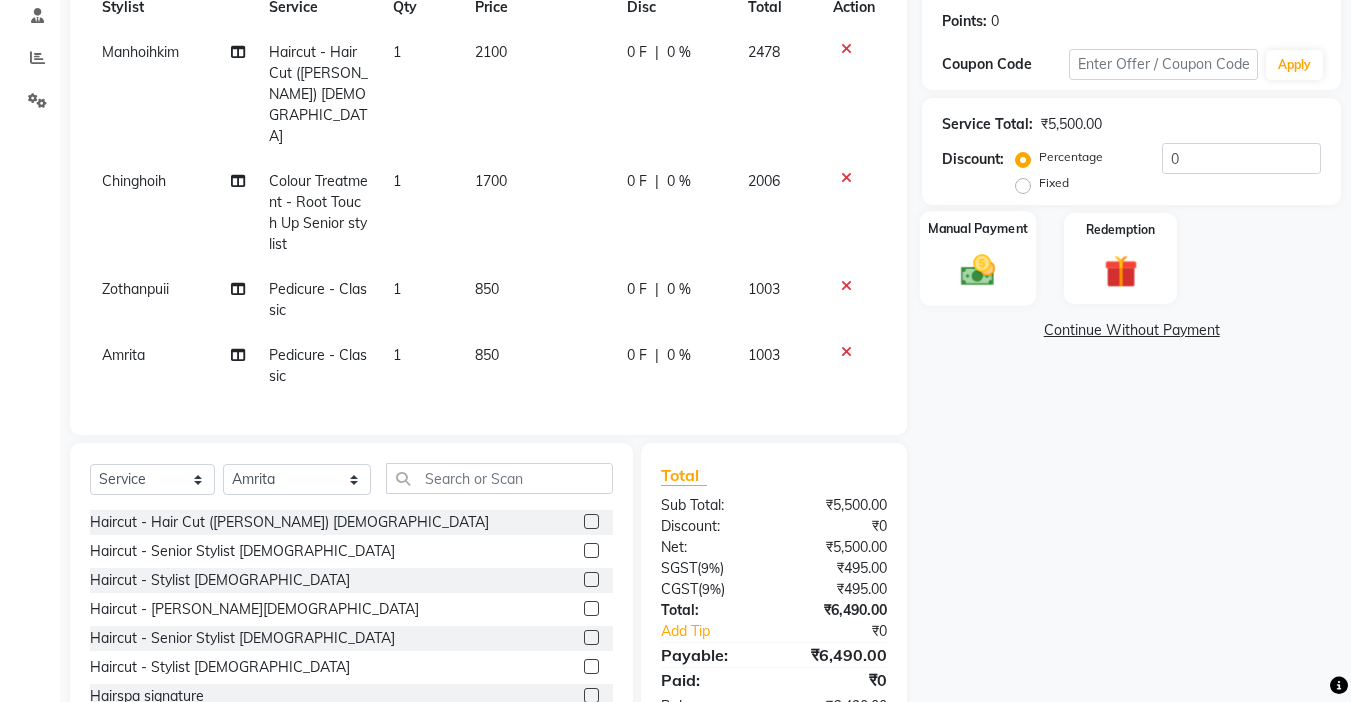 click on "Manual Payment" 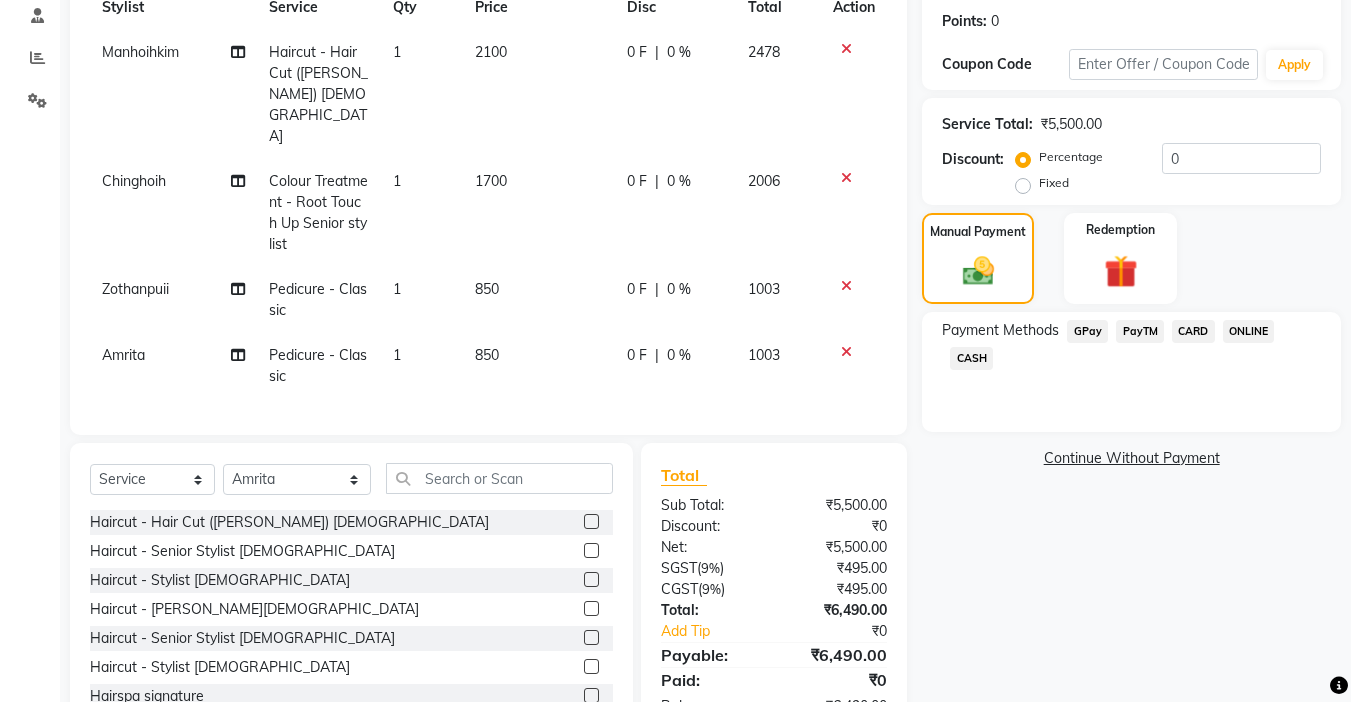 click on "CARD" 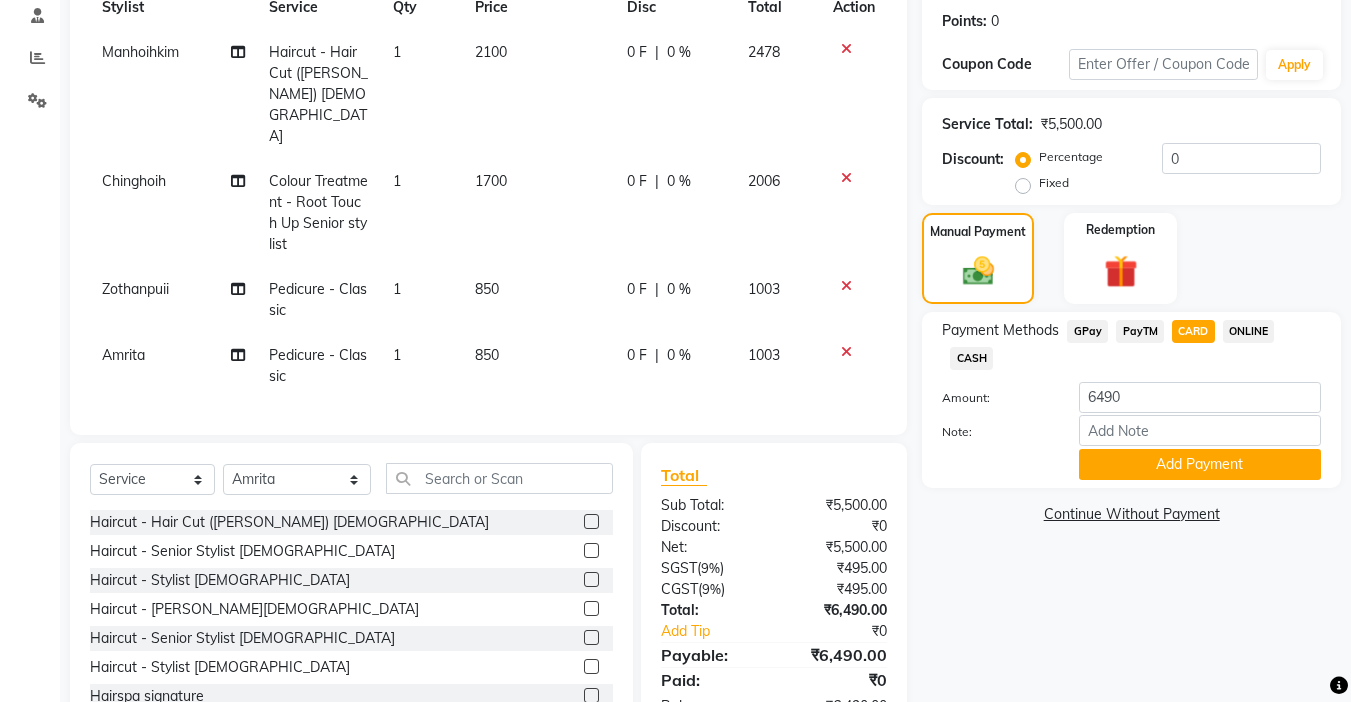 click on "GPay" 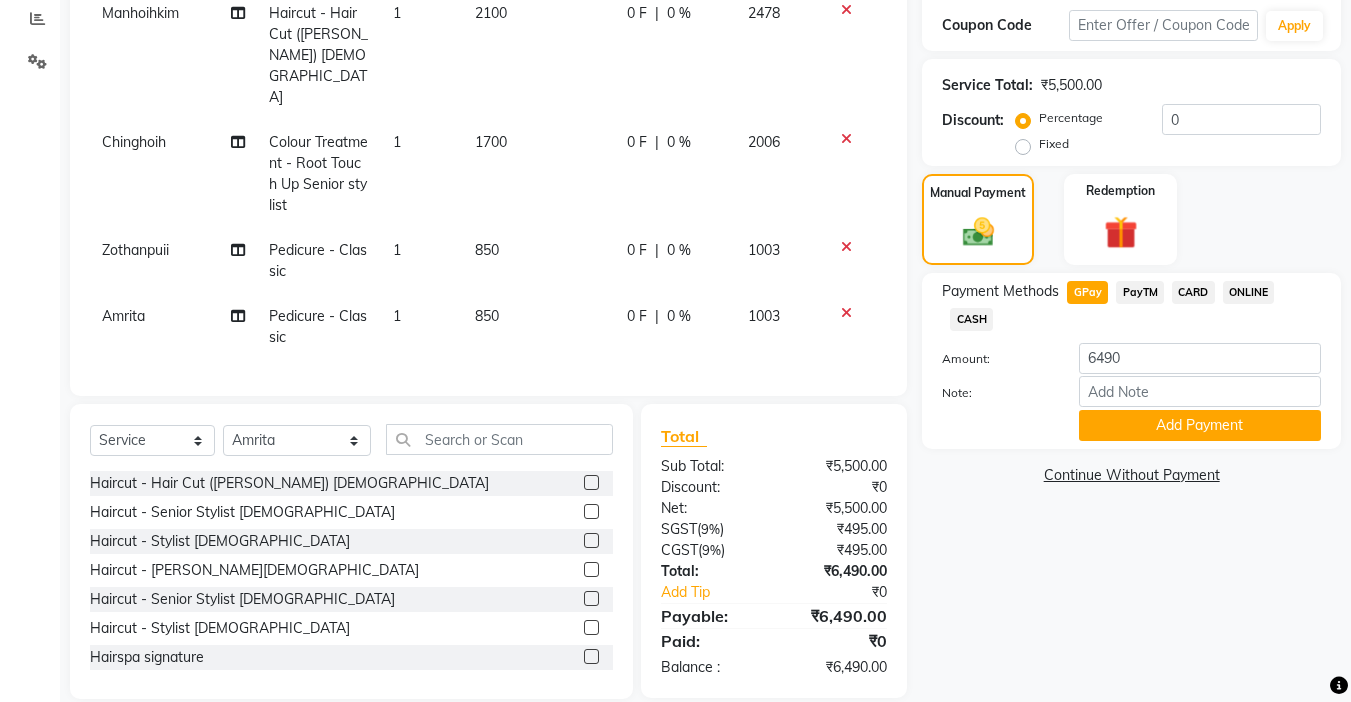 scroll, scrollTop: 39, scrollLeft: 0, axis: vertical 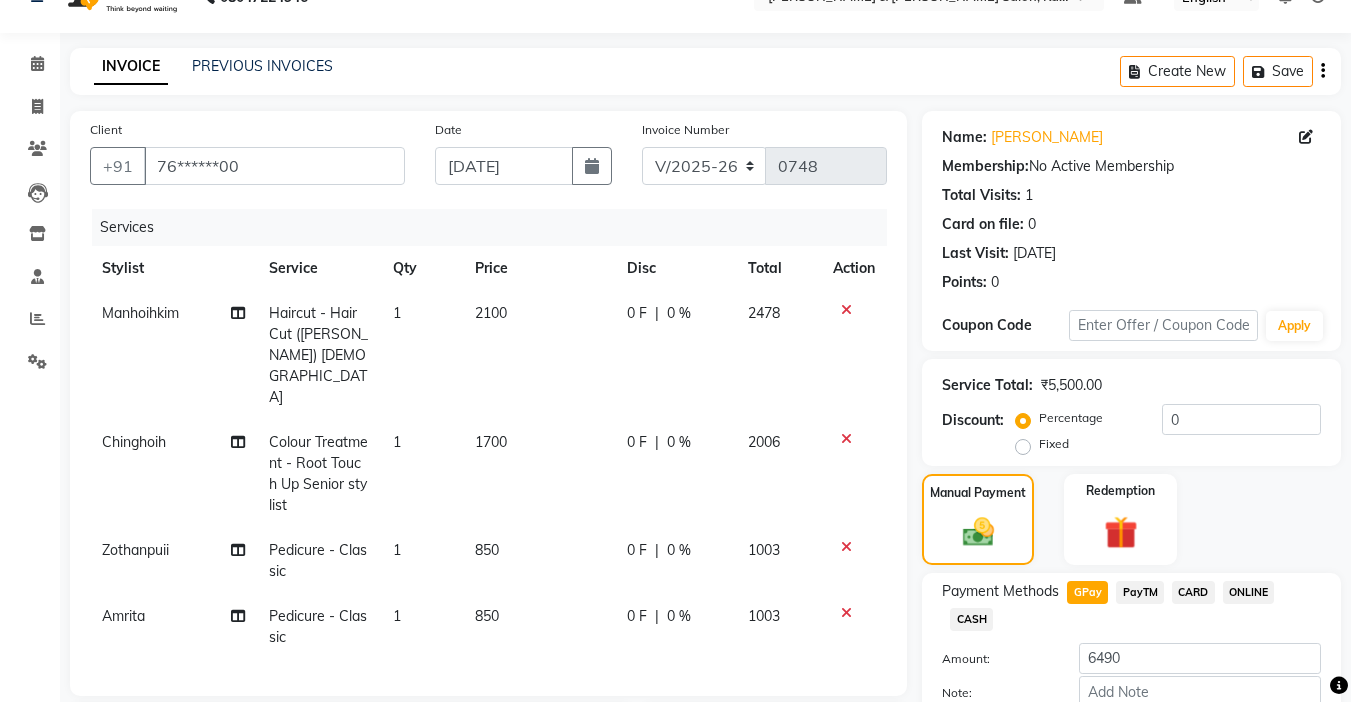 click on "0 F | 0 %" 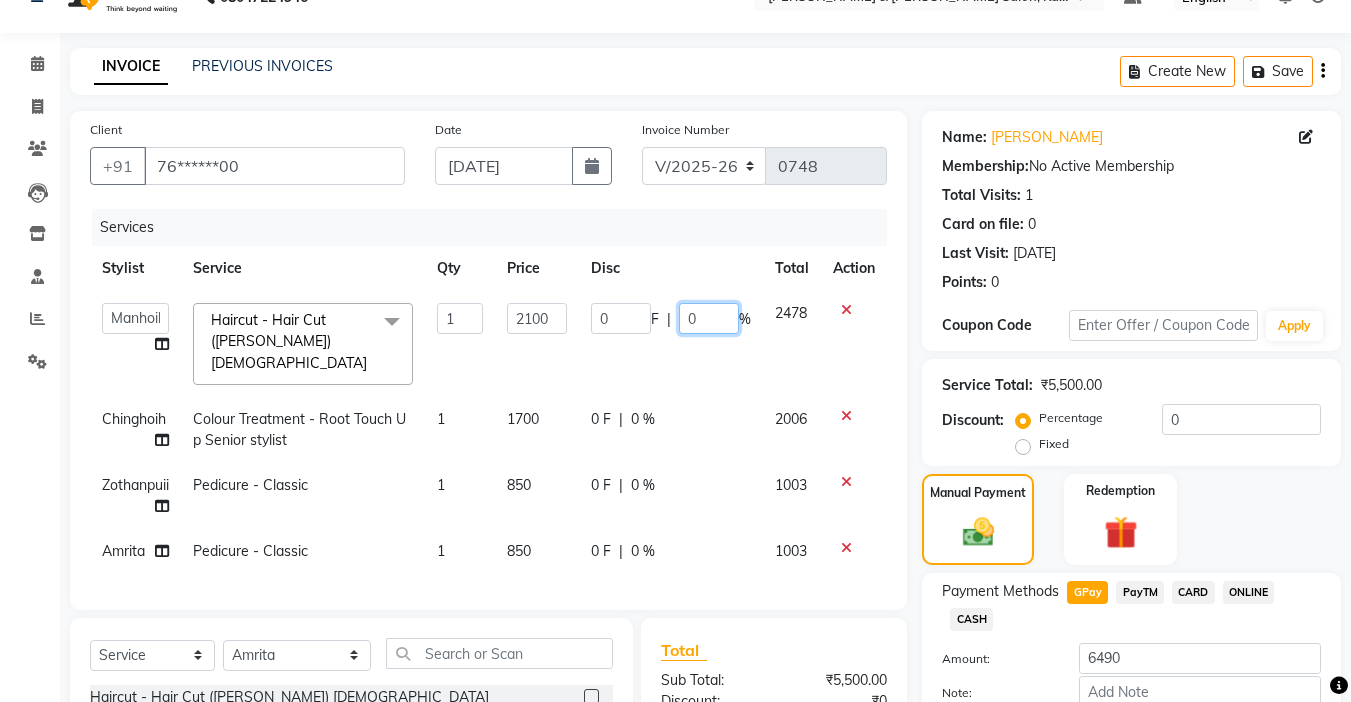 click on "0" 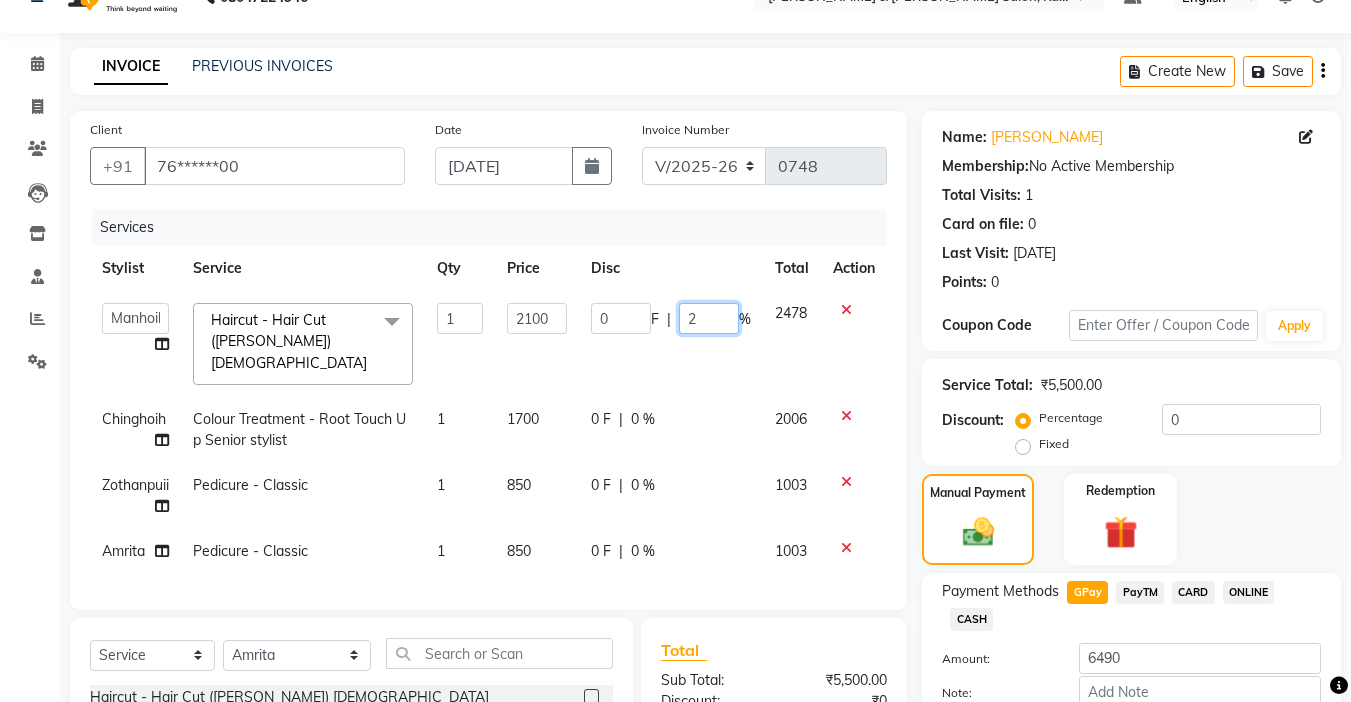 type on "20" 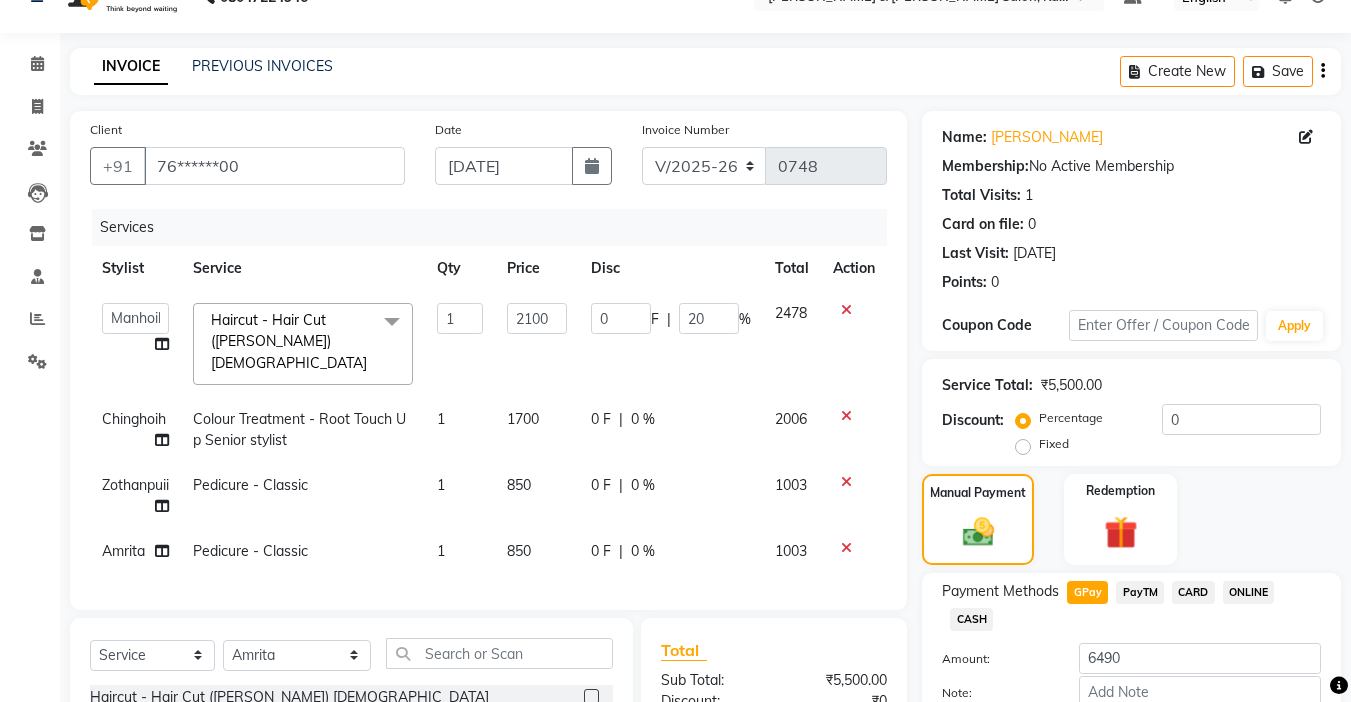 click on "Name: Pricilla  Membership:  No Active Membership  Total Visits:  1 Card on file:  0 Last Visit:   21-03-2025 Points:   0  Coupon Code Apply" 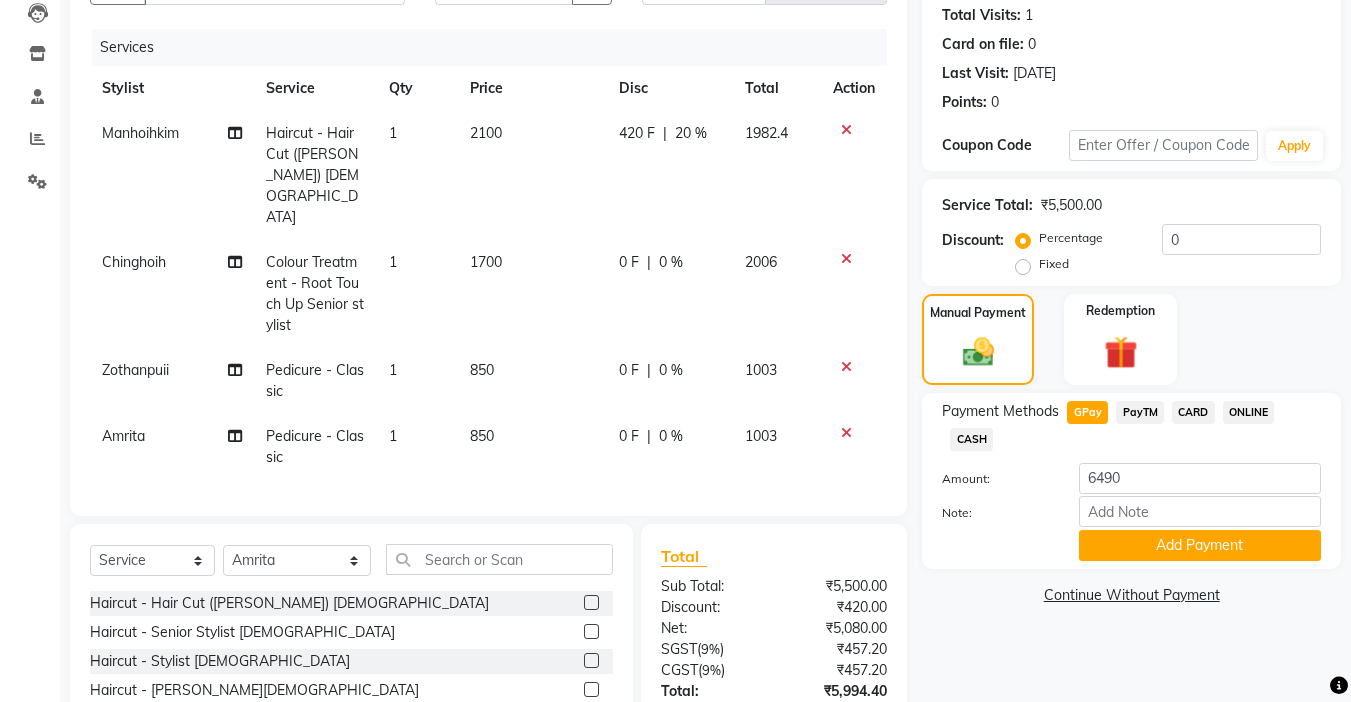 scroll, scrollTop: 39, scrollLeft: 0, axis: vertical 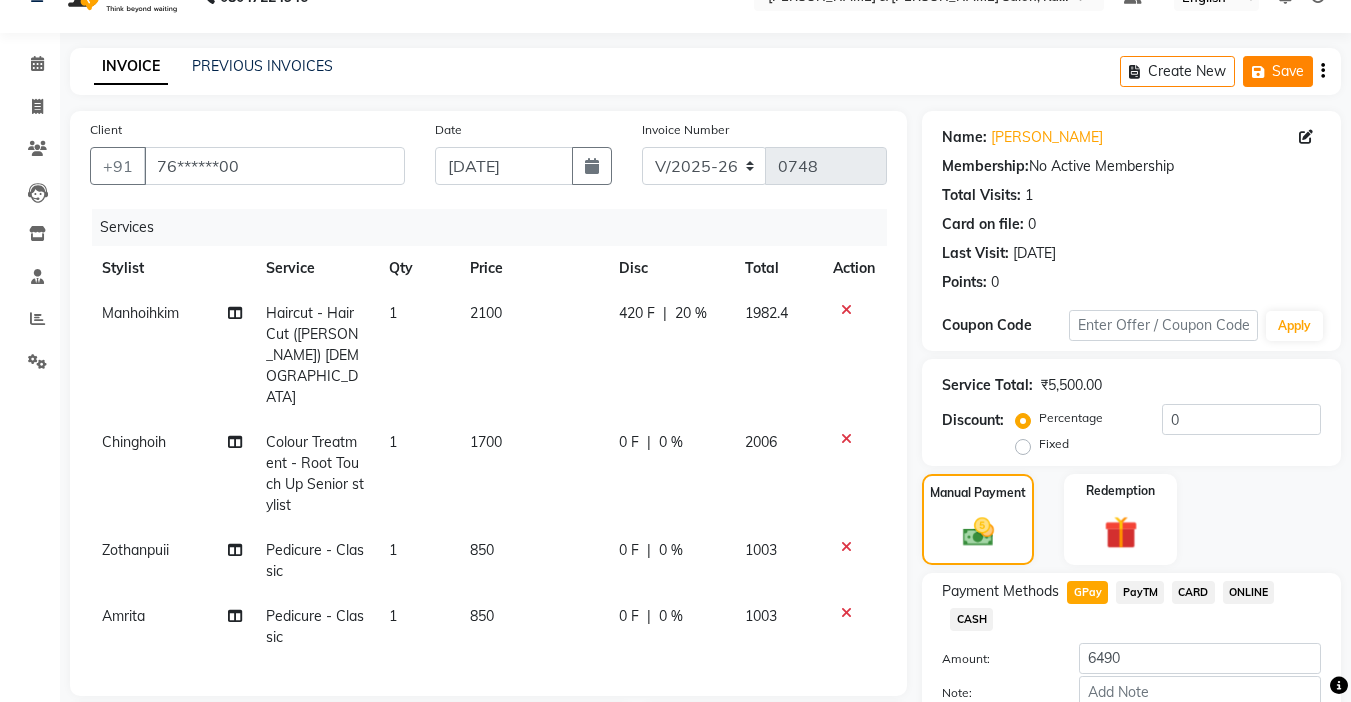 click on "Save" 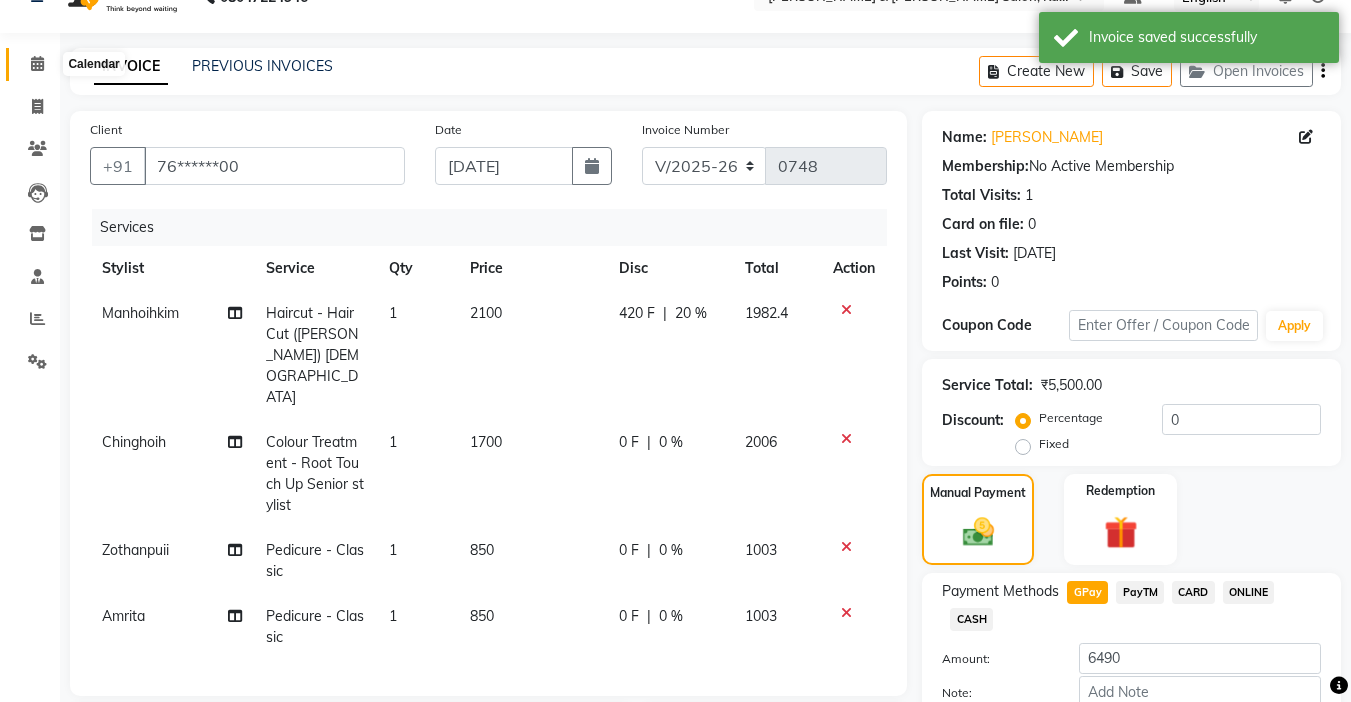 click 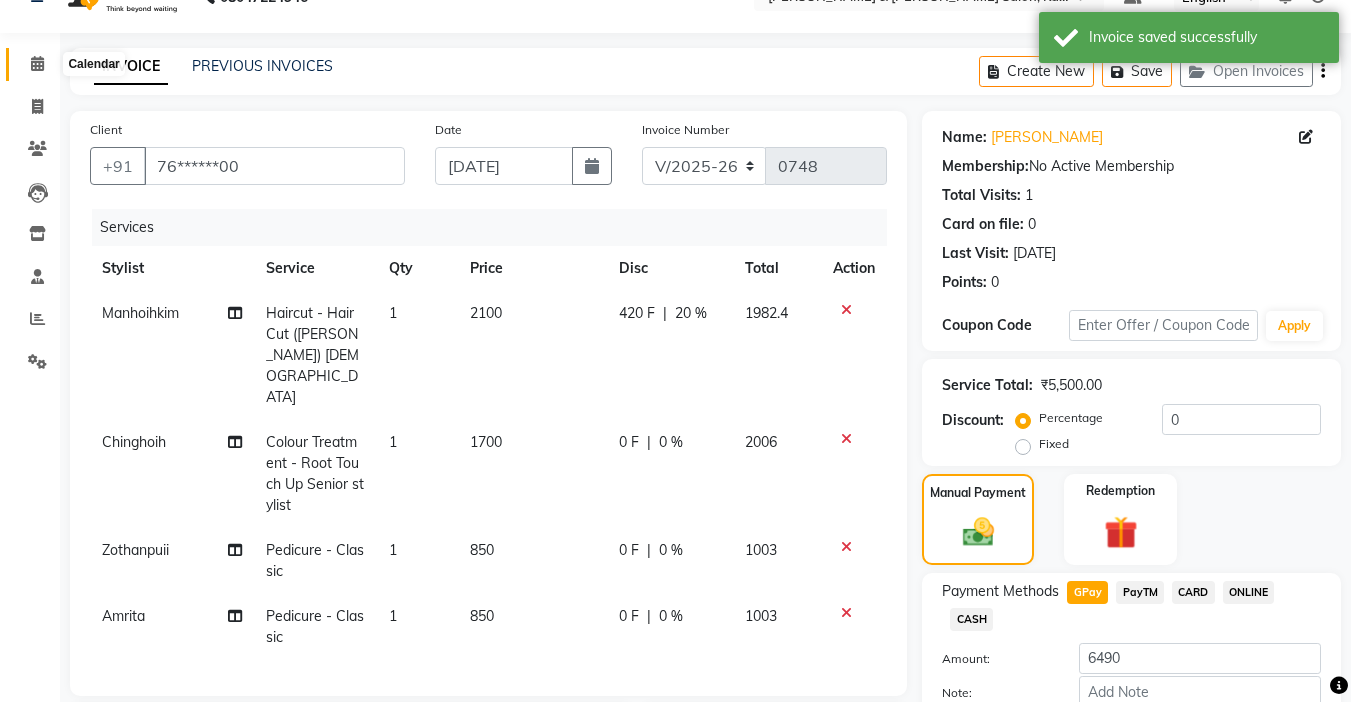scroll, scrollTop: 0, scrollLeft: 0, axis: both 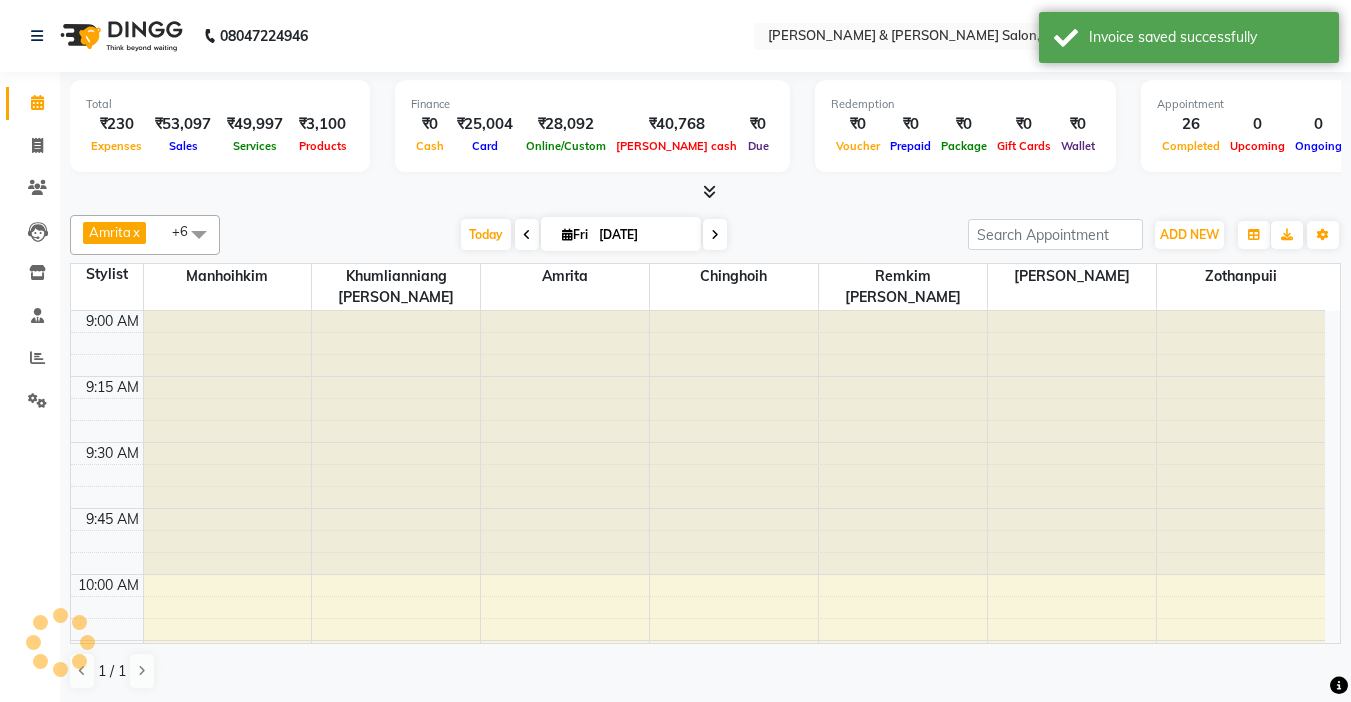 click at bounding box center [715, 235] 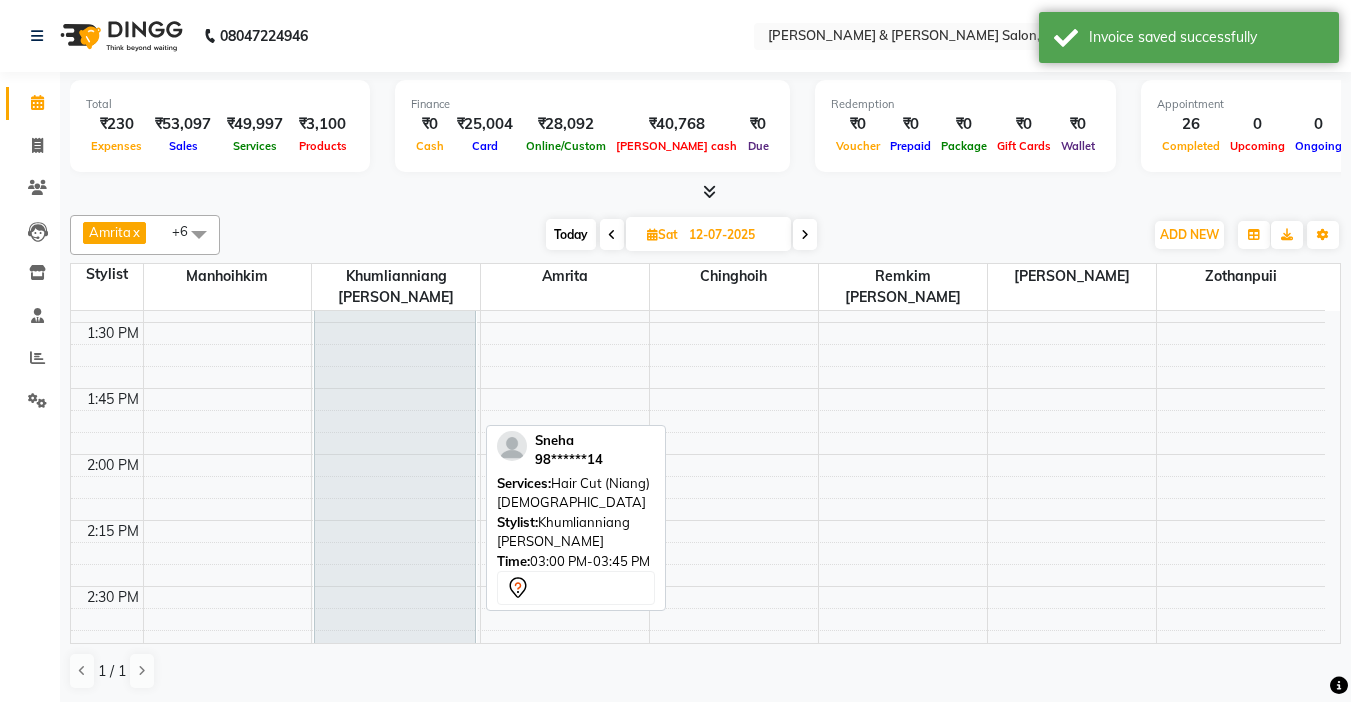 scroll, scrollTop: 1041, scrollLeft: 0, axis: vertical 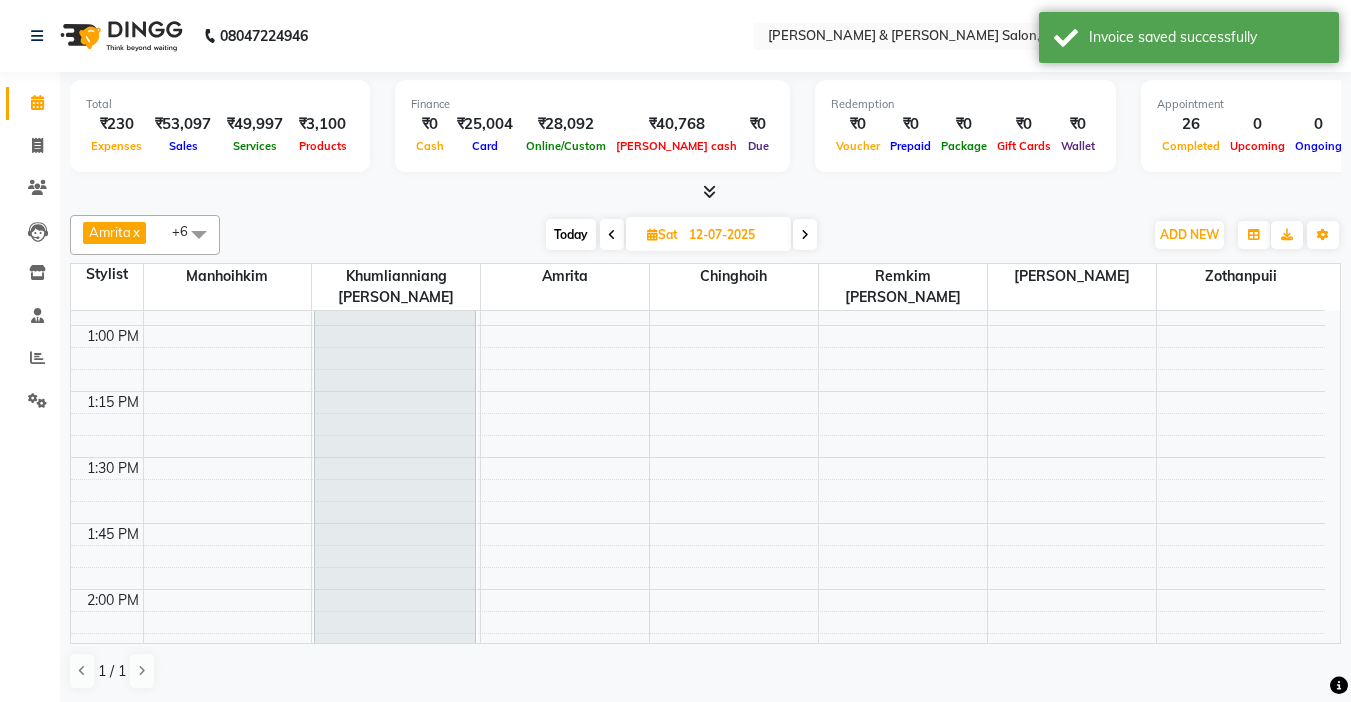 click on "9:00 AM 9:15 AM 9:30 AM 9:45 AM 10:00 AM 10:15 AM 10:30 AM 10:45 AM 11:00 AM 11:15 AM 11:30 AM 11:45 AM 12:00 PM 12:15 PM 12:30 PM 12:45 PM 1:00 PM 1:15 PM 1:30 PM 1:45 PM 2:00 PM 2:15 PM 2:30 PM 2:45 PM 3:00 PM 3:15 PM 3:30 PM 3:45 PM 4:00 PM 4:15 PM 4:30 PM 4:45 PM 5:00 PM 5:15 PM 5:30 PM 5:45 PM 6:00 PM 6:15 PM 6:30 PM 6:45 PM 7:00 PM 7:15 PM 7:30 PM 7:45 PM 8:00 PM 8:15 PM 8:30 PM 8:45 PM 9:00 PM 9:15 PM 9:30 PM 9:45 PM             Deepika, 10:30 AM-11:15 AM, Haircut - Hair Cut (Kim) Female             Nishant Raman, 10:30 AM-11:30 AM, Haircut - Niang Male             Leona, 11:45 AM-03:00 PM, Texture Service - Keratin  Medium             Sneha, 03:00 PM-03:45 PM, Hair Cut (Niang) Female             Apoorva, 11:00 AM-11:45 AM, Haircut - Stylist Female             neethinull, 10:30 AM-11:15 AM, Hair & Scalp Treatment - Intense Treatment             Sneha, 03:45 PM-04:30 PM, Hairspa signature" at bounding box center (698, 985) 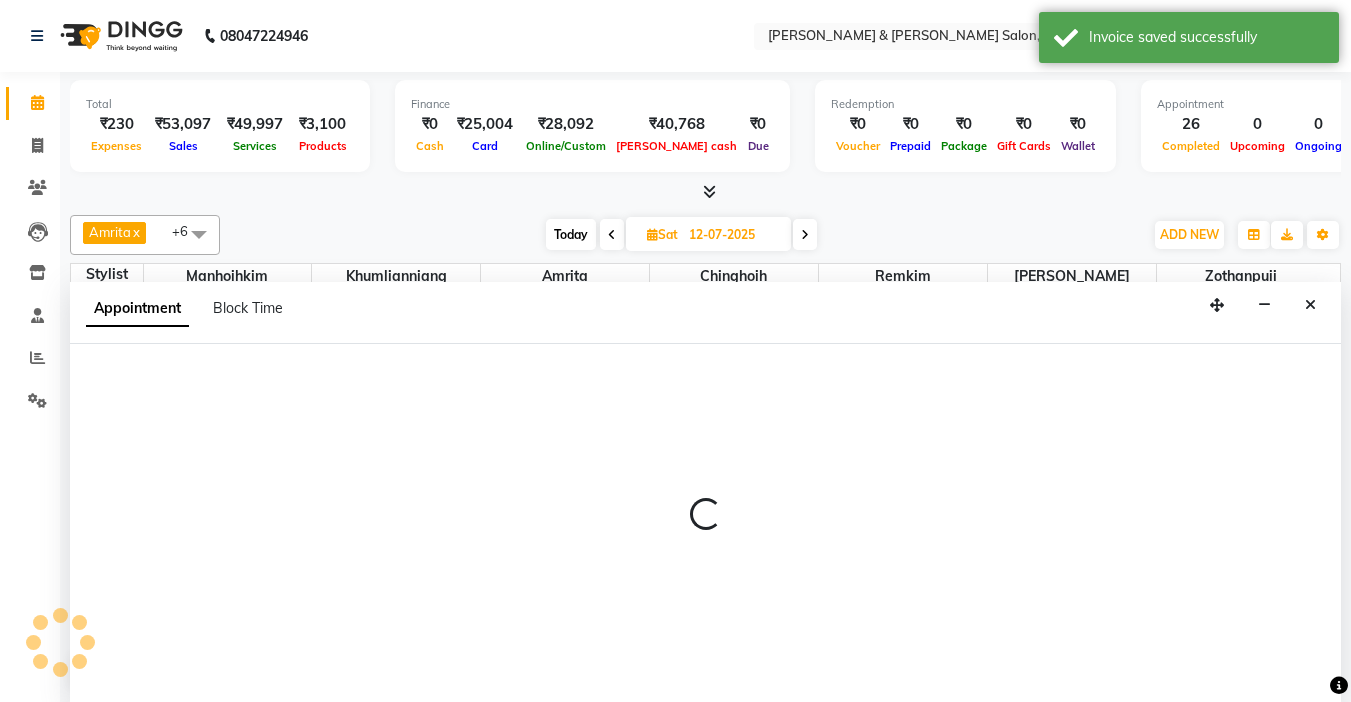 scroll, scrollTop: 1, scrollLeft: 0, axis: vertical 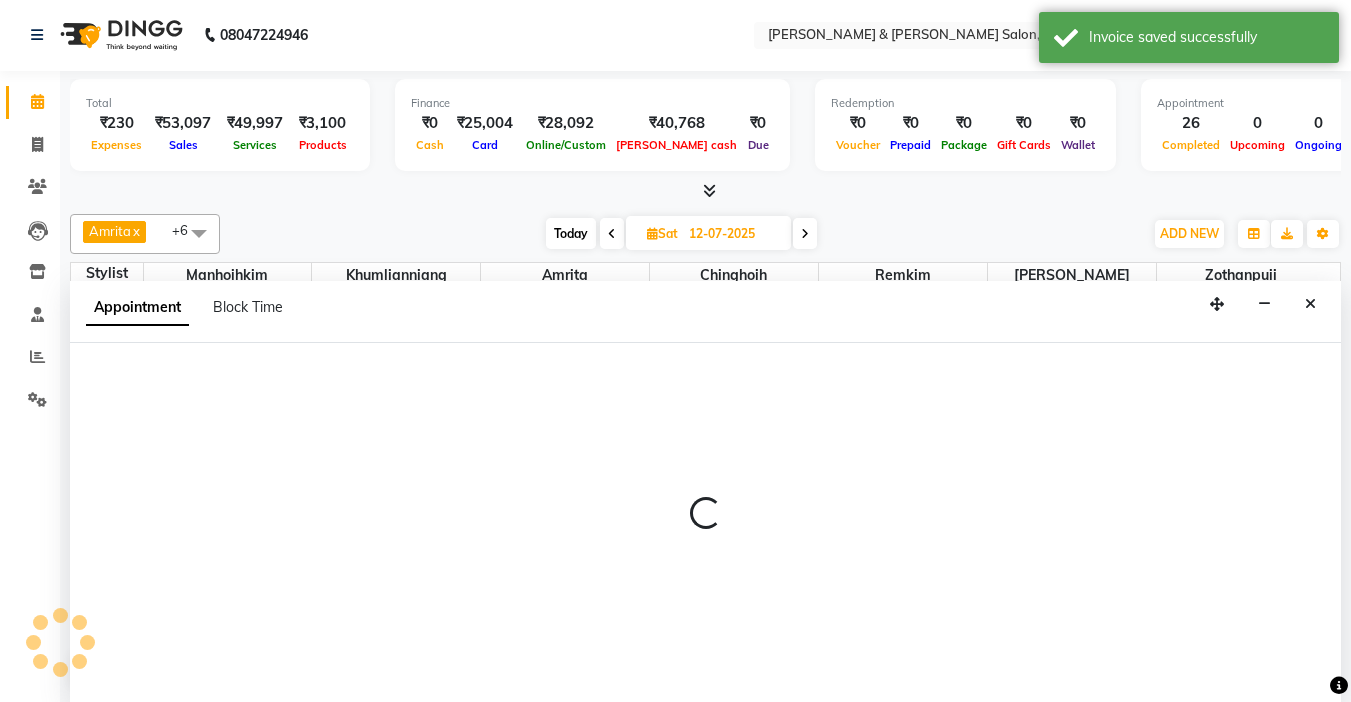 select on "70736" 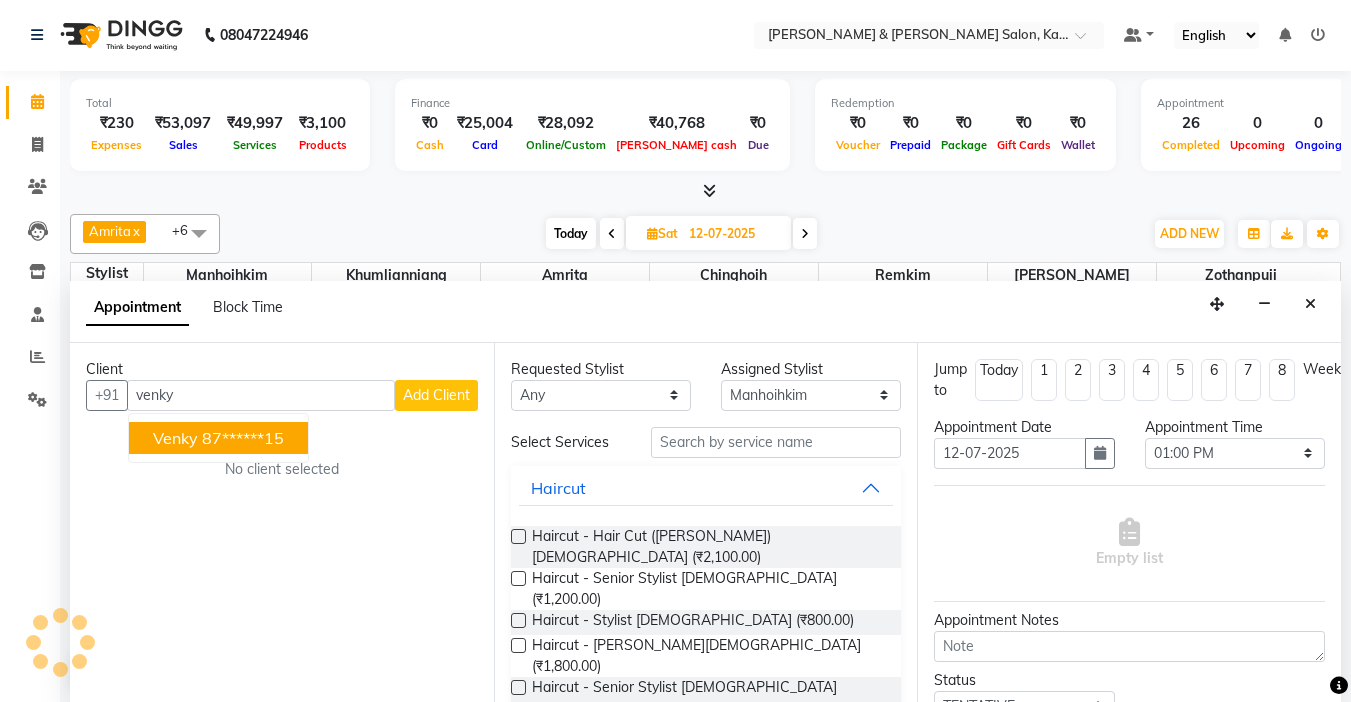 click on "Venky" at bounding box center (175, 438) 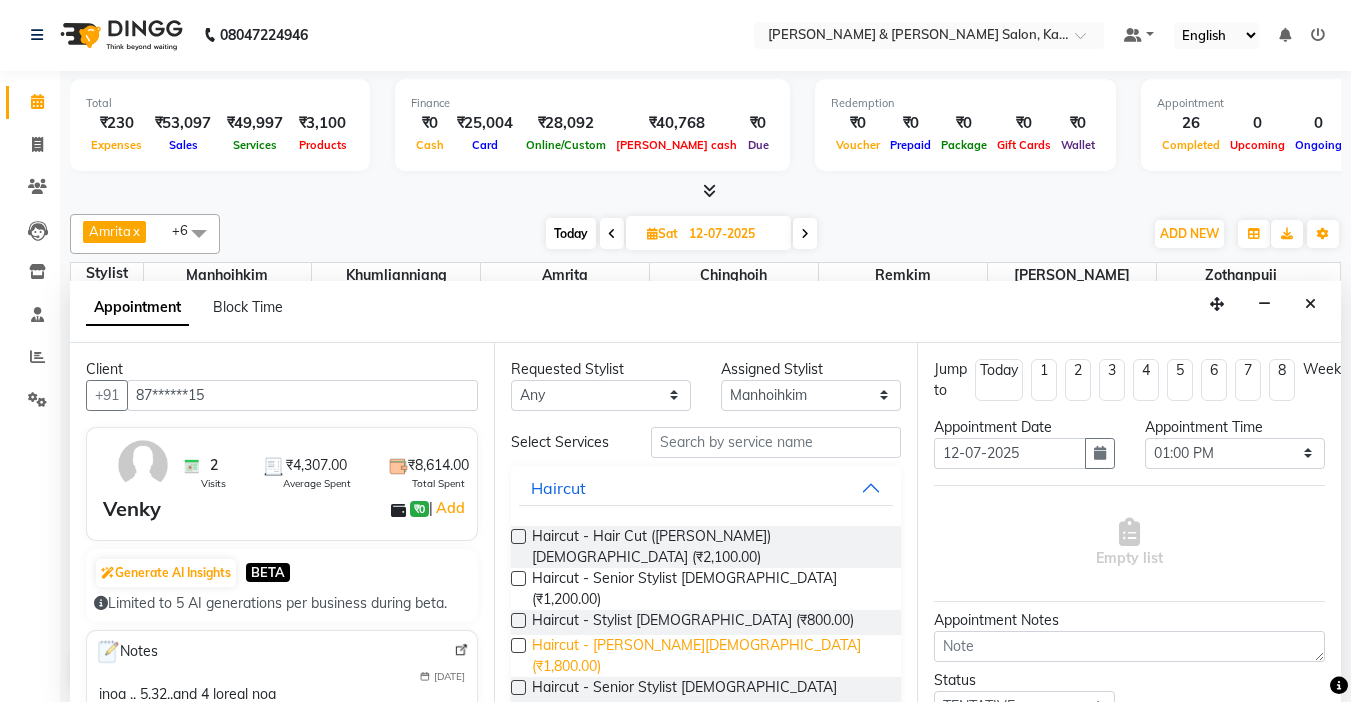 type on "87******15" 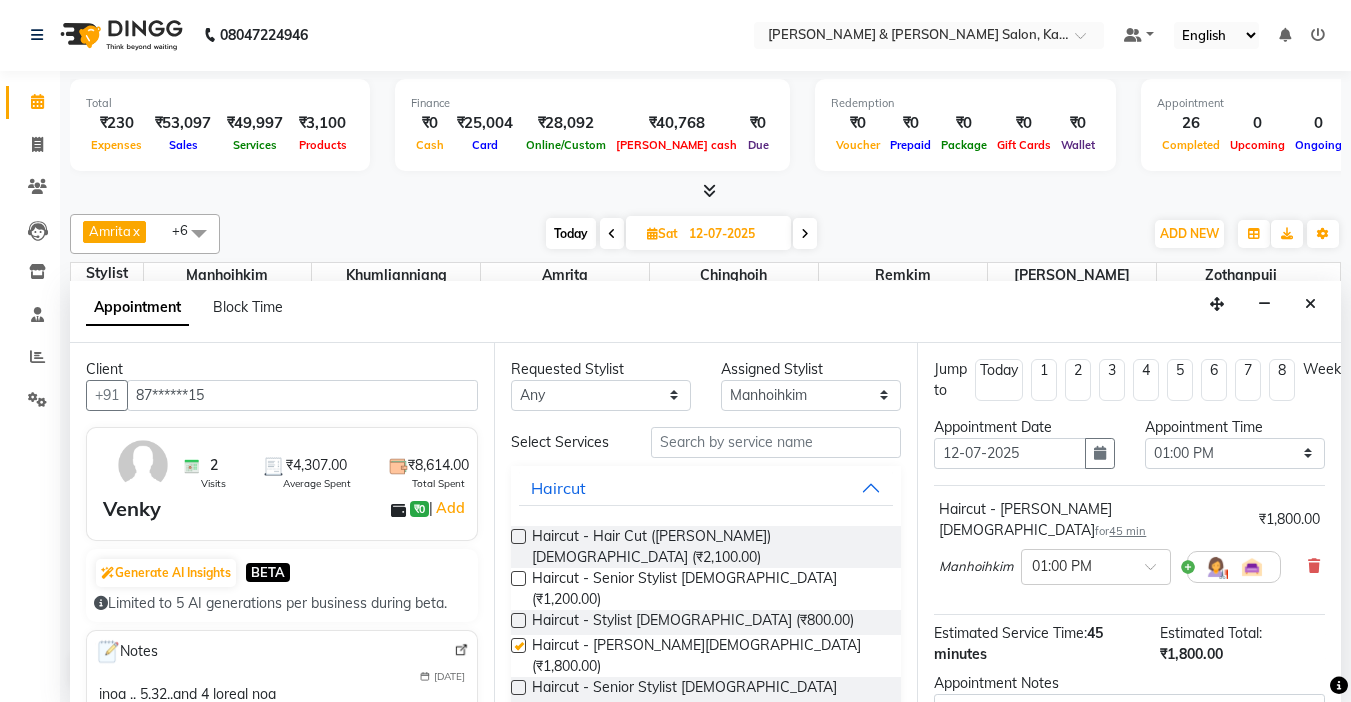checkbox on "false" 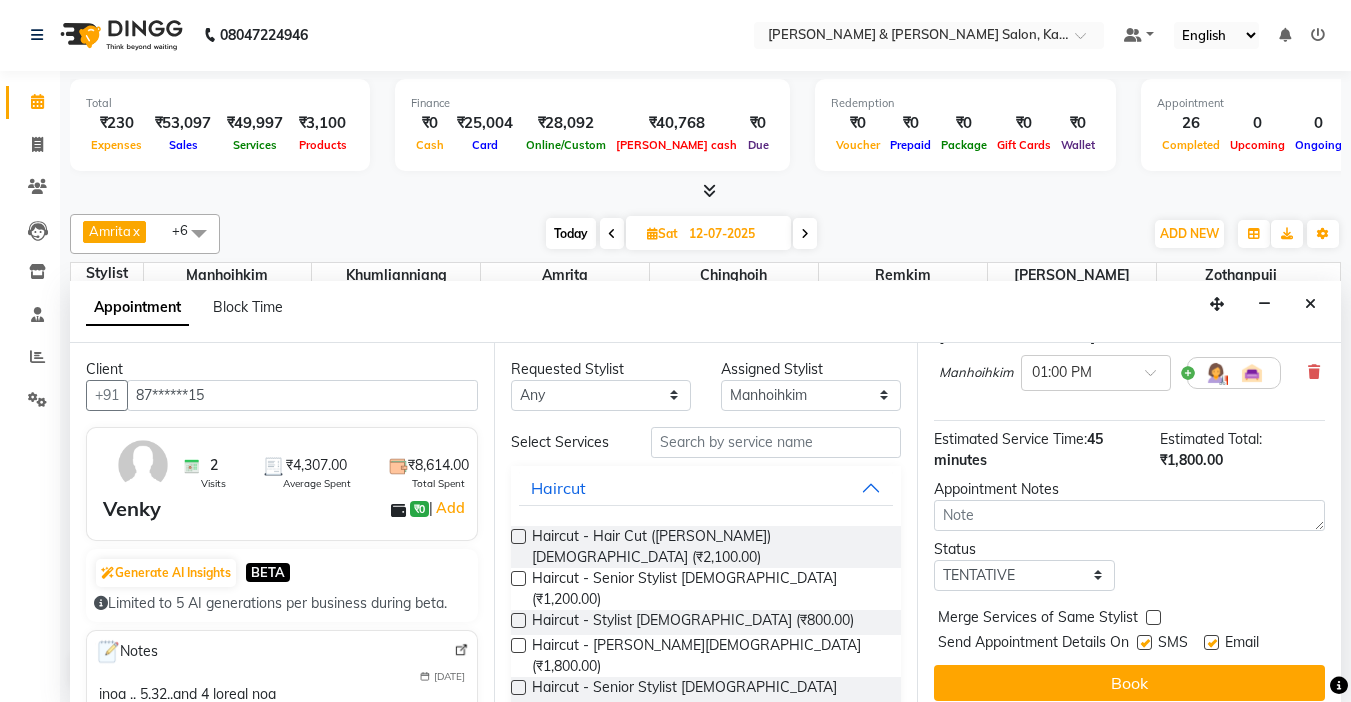 scroll, scrollTop: 203, scrollLeft: 0, axis: vertical 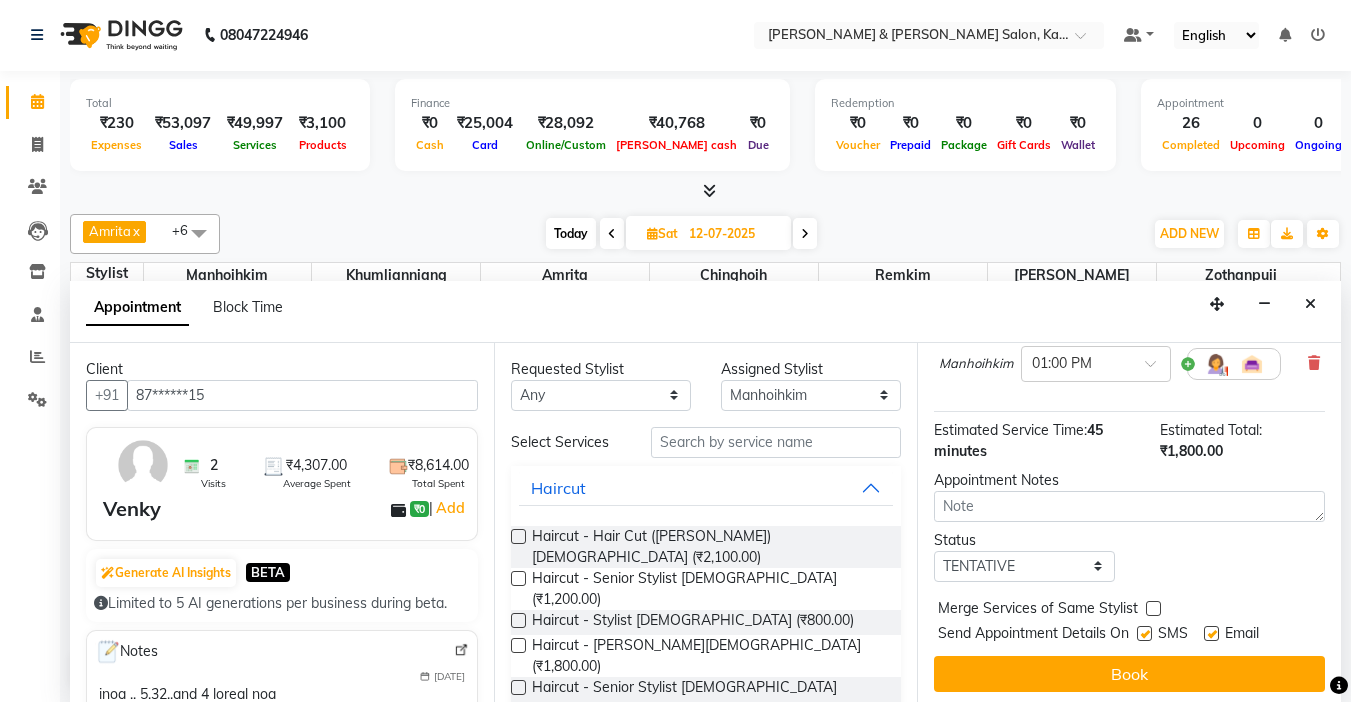 click on "Book" at bounding box center (1129, 674) 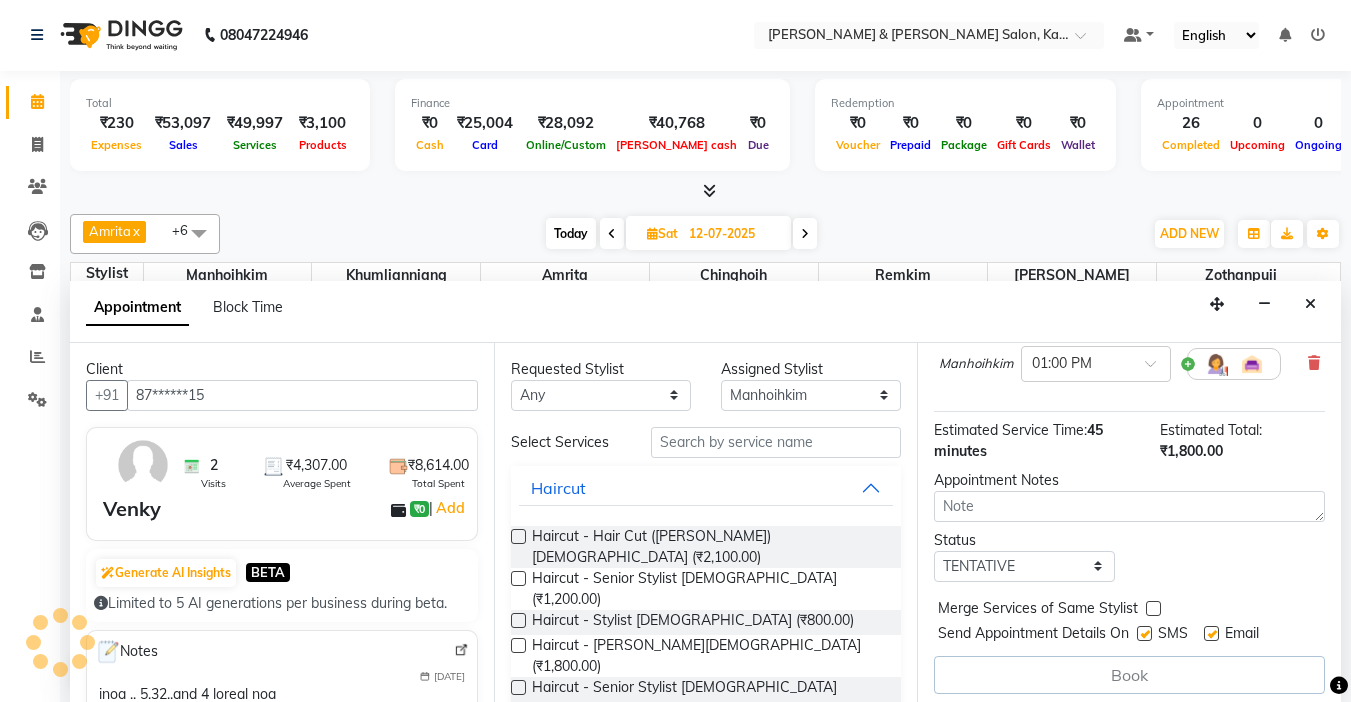 scroll, scrollTop: 0, scrollLeft: 0, axis: both 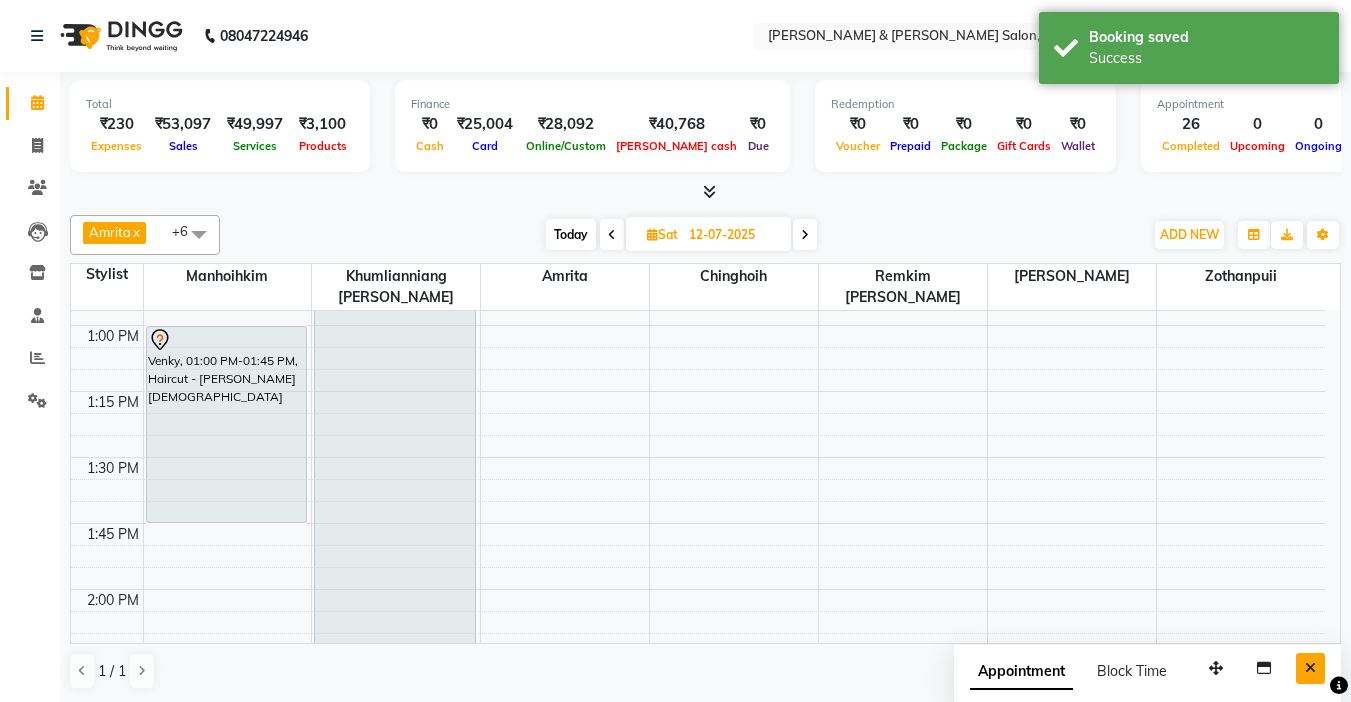 click at bounding box center (1310, 668) 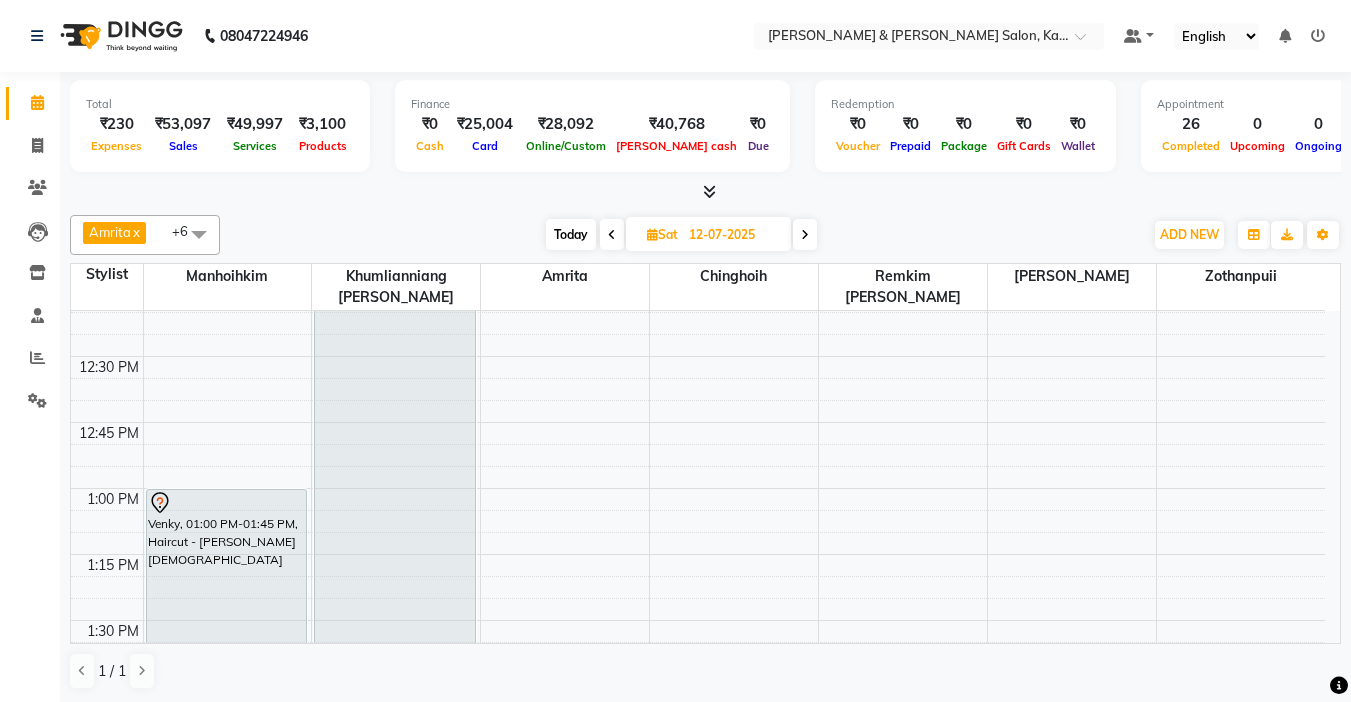 scroll, scrollTop: 578, scrollLeft: 0, axis: vertical 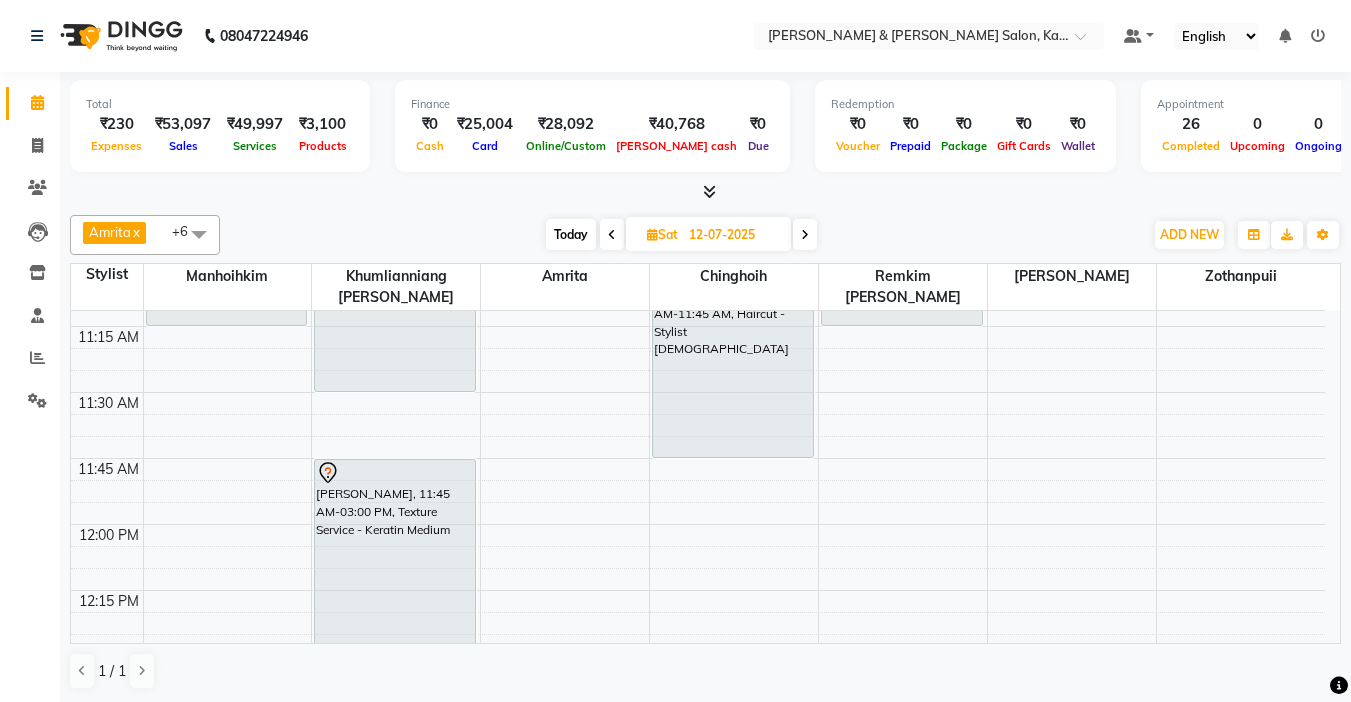 click on "Today" at bounding box center [571, 234] 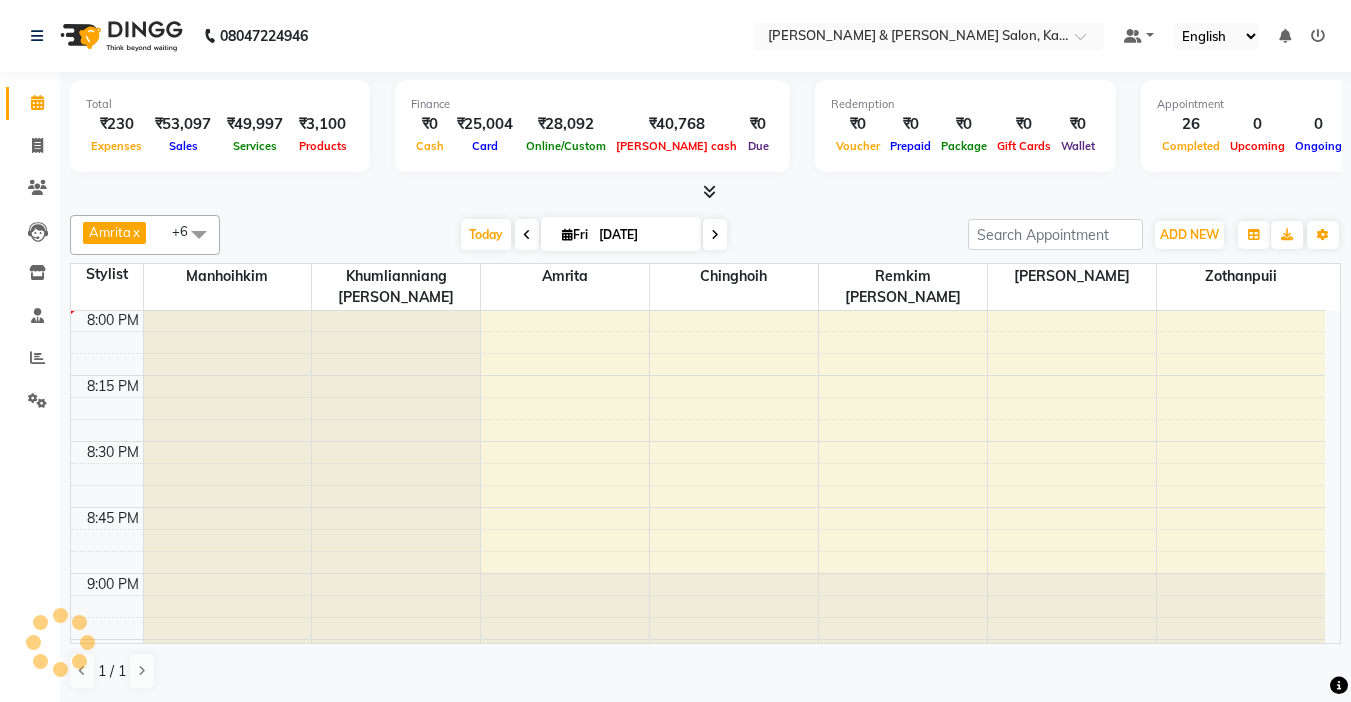 scroll, scrollTop: 3078, scrollLeft: 0, axis: vertical 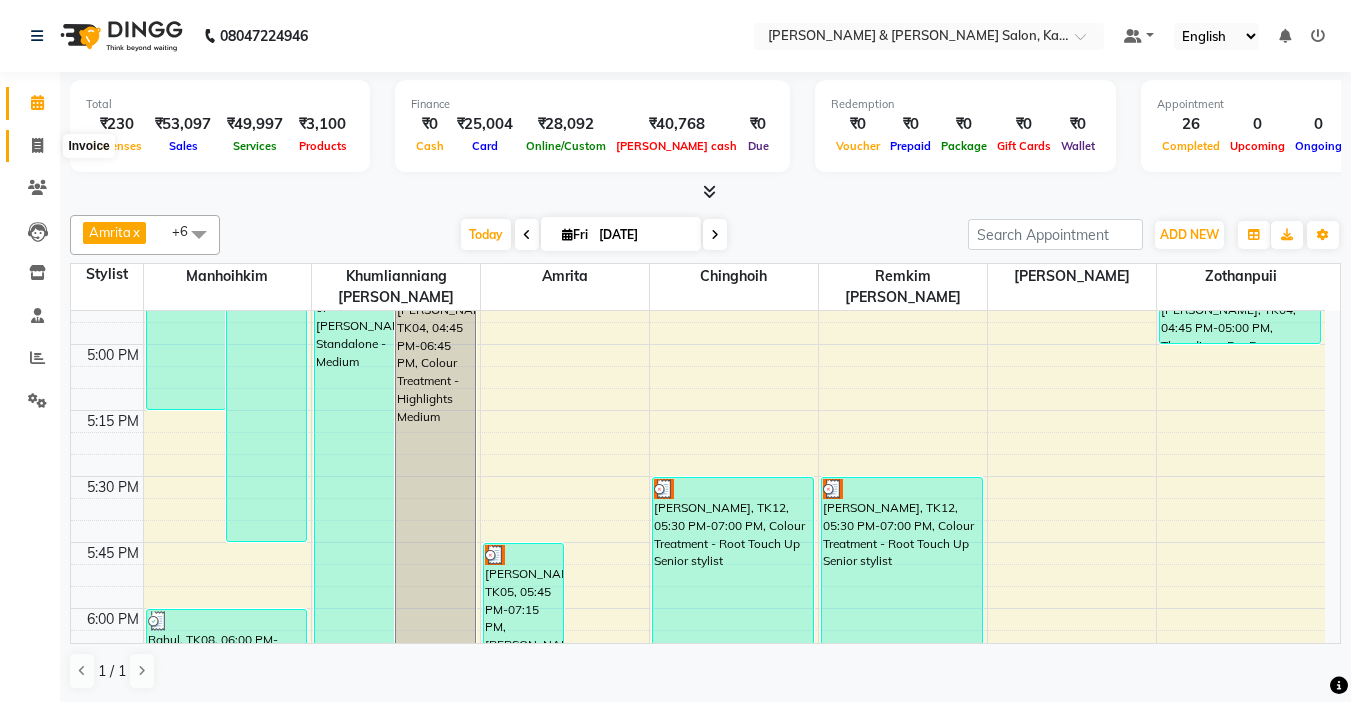 click 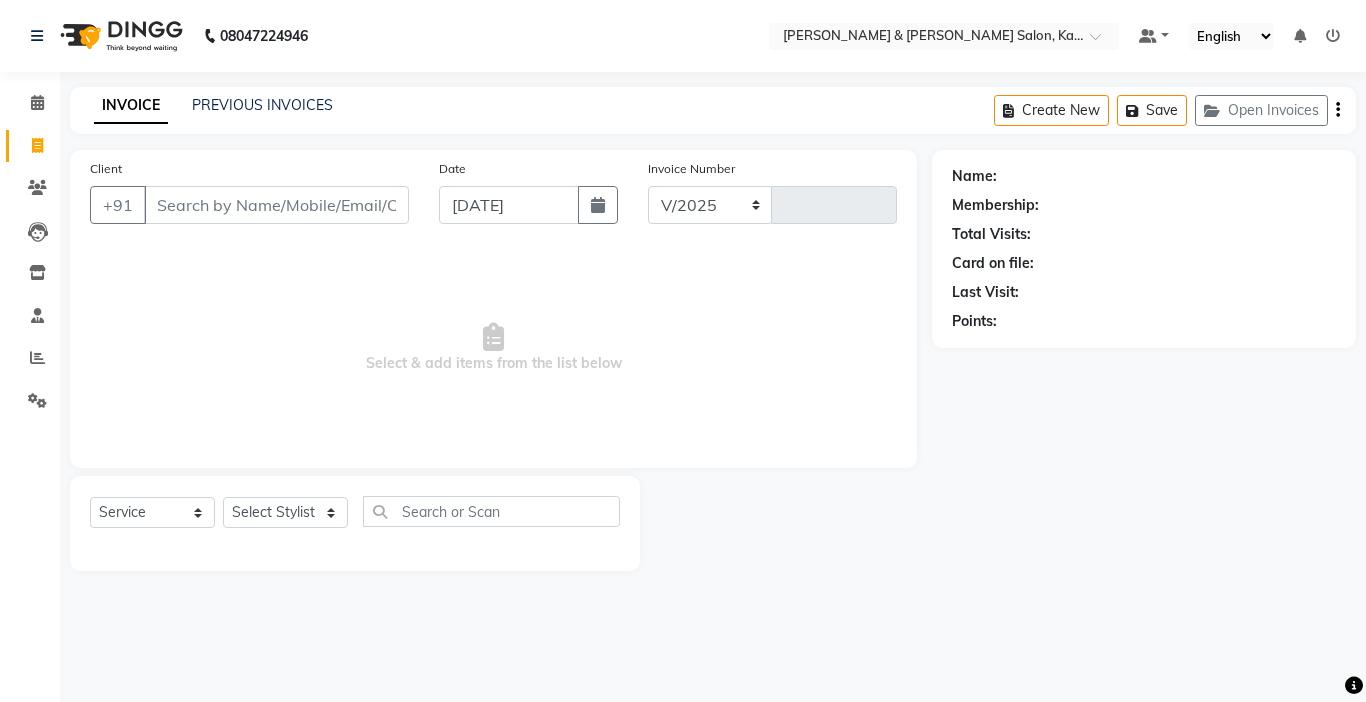 select on "7750" 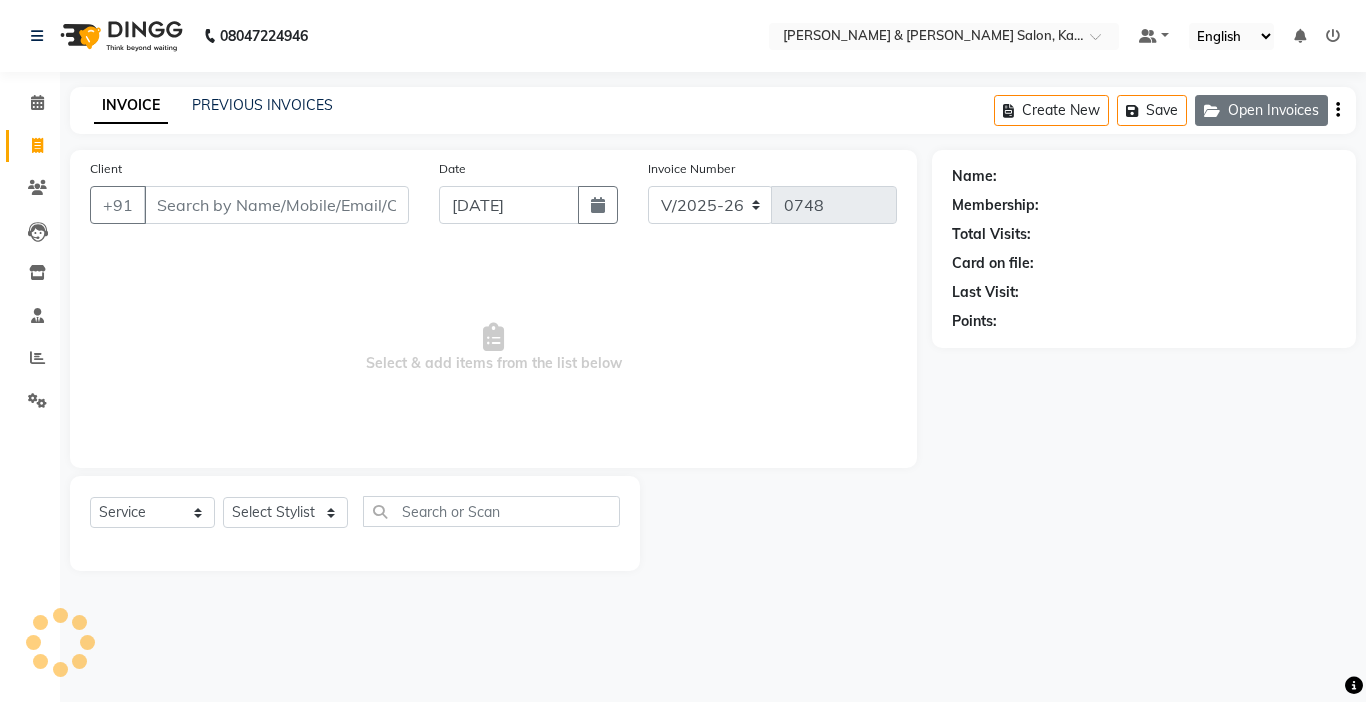 click on "Open Invoices" 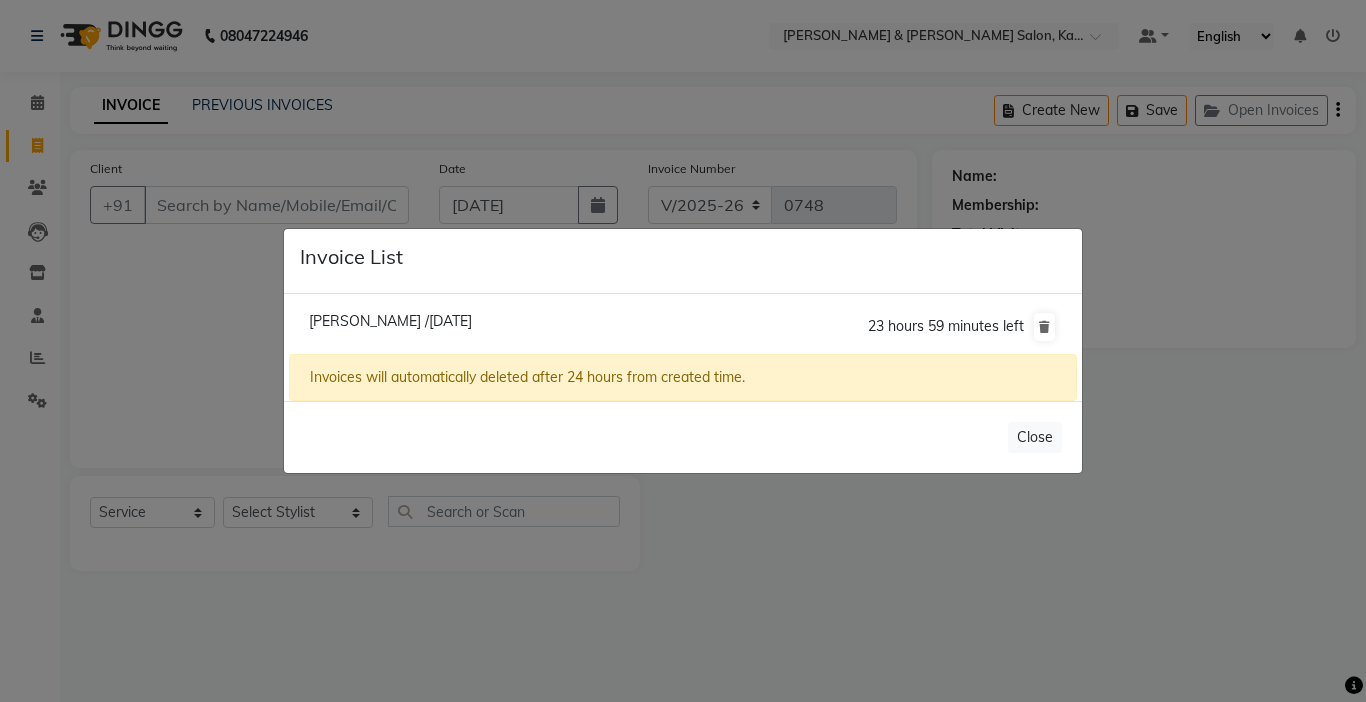 click on "Pricilla /11 July 2025" 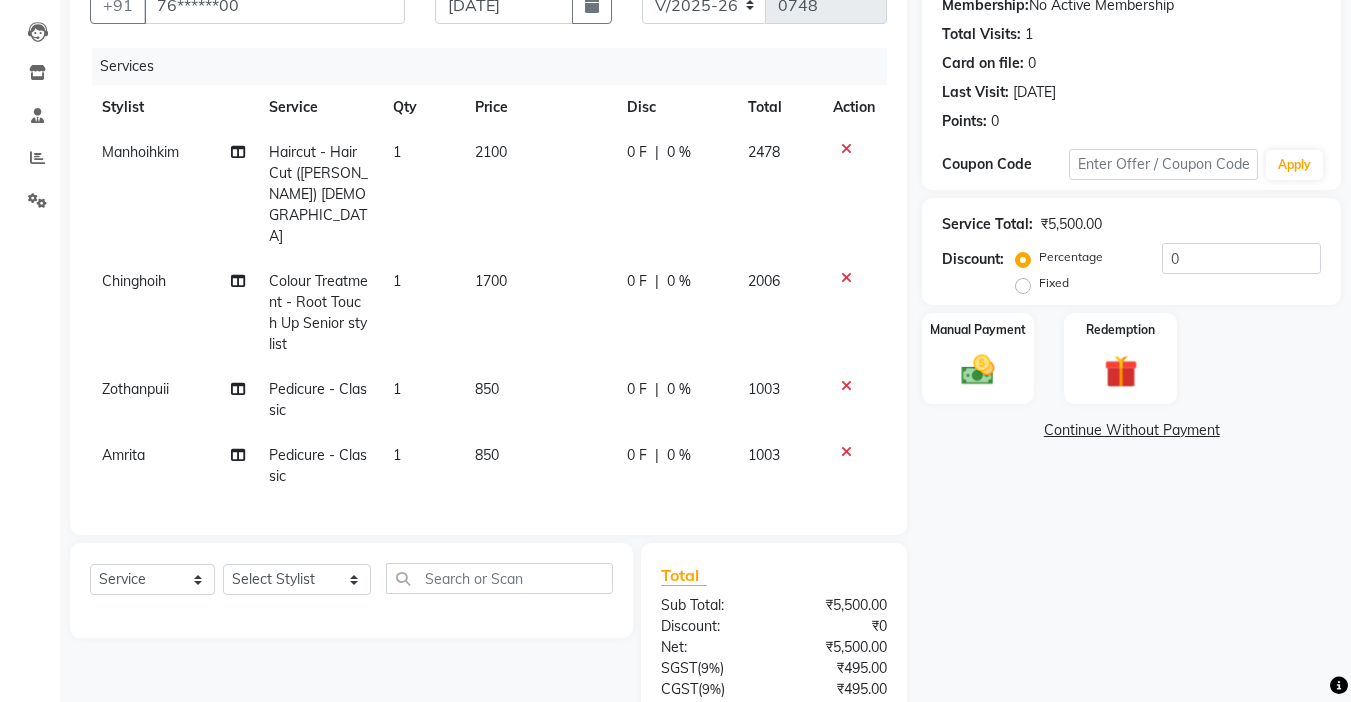 scroll, scrollTop: 0, scrollLeft: 0, axis: both 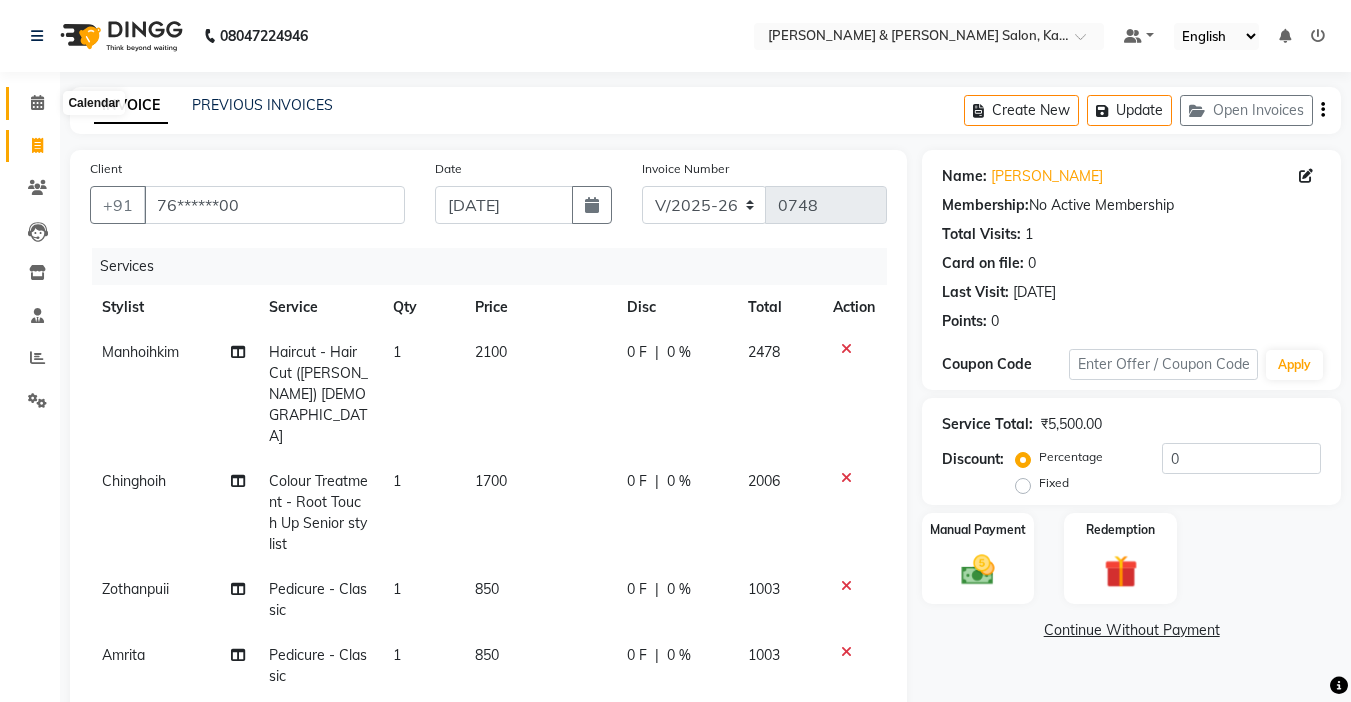 click 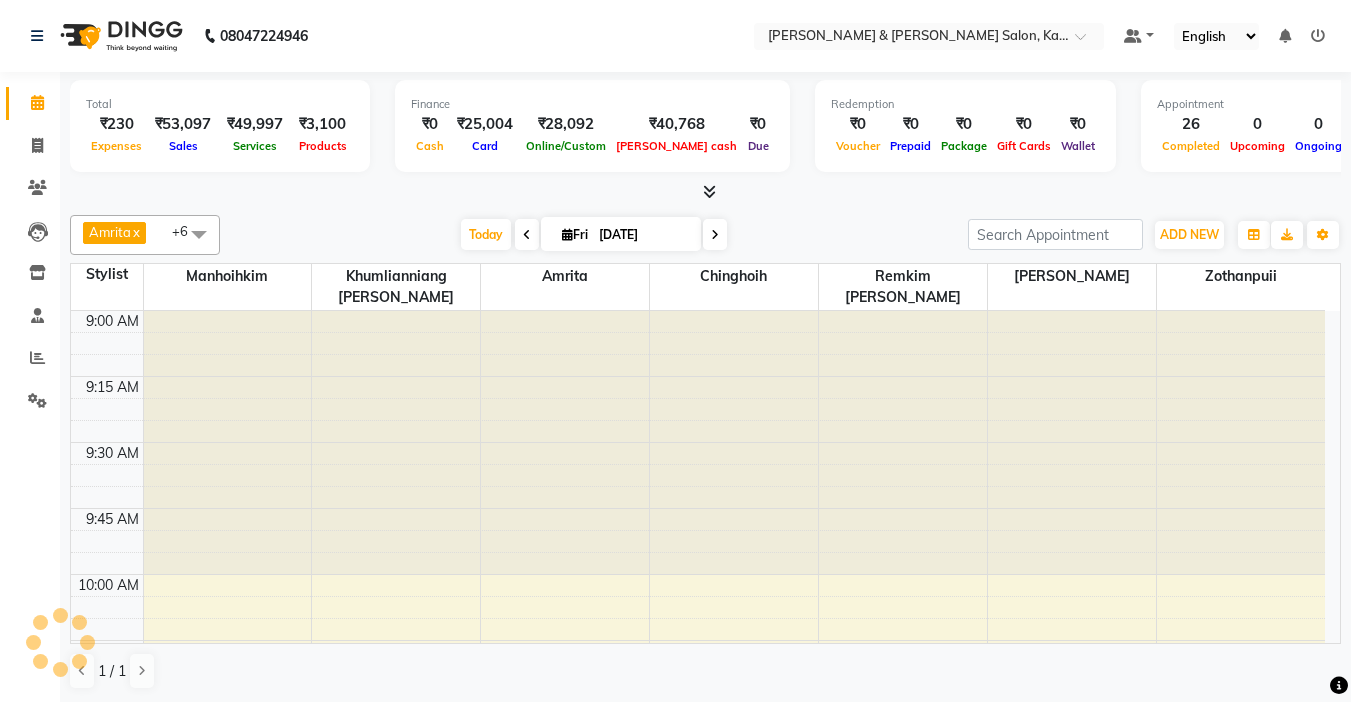 scroll, scrollTop: 0, scrollLeft: 0, axis: both 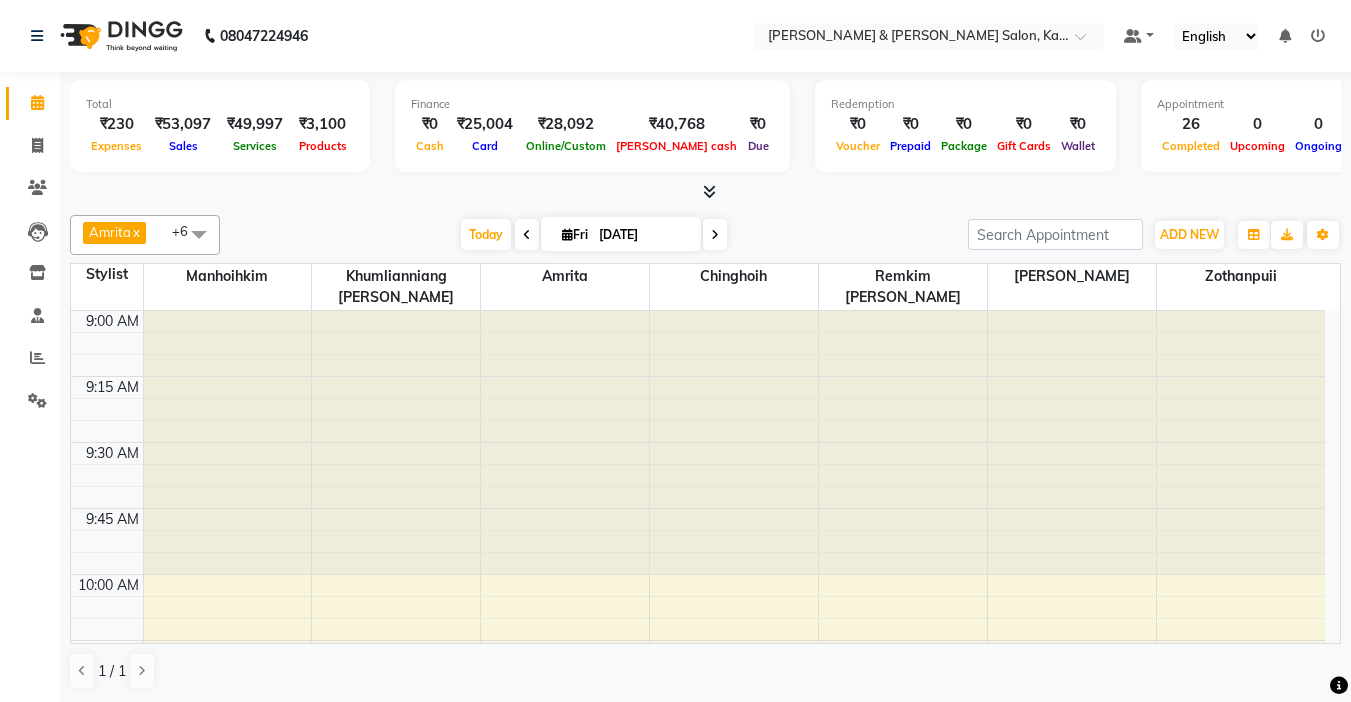 click on "Fri 11-07-2025" at bounding box center [621, 234] 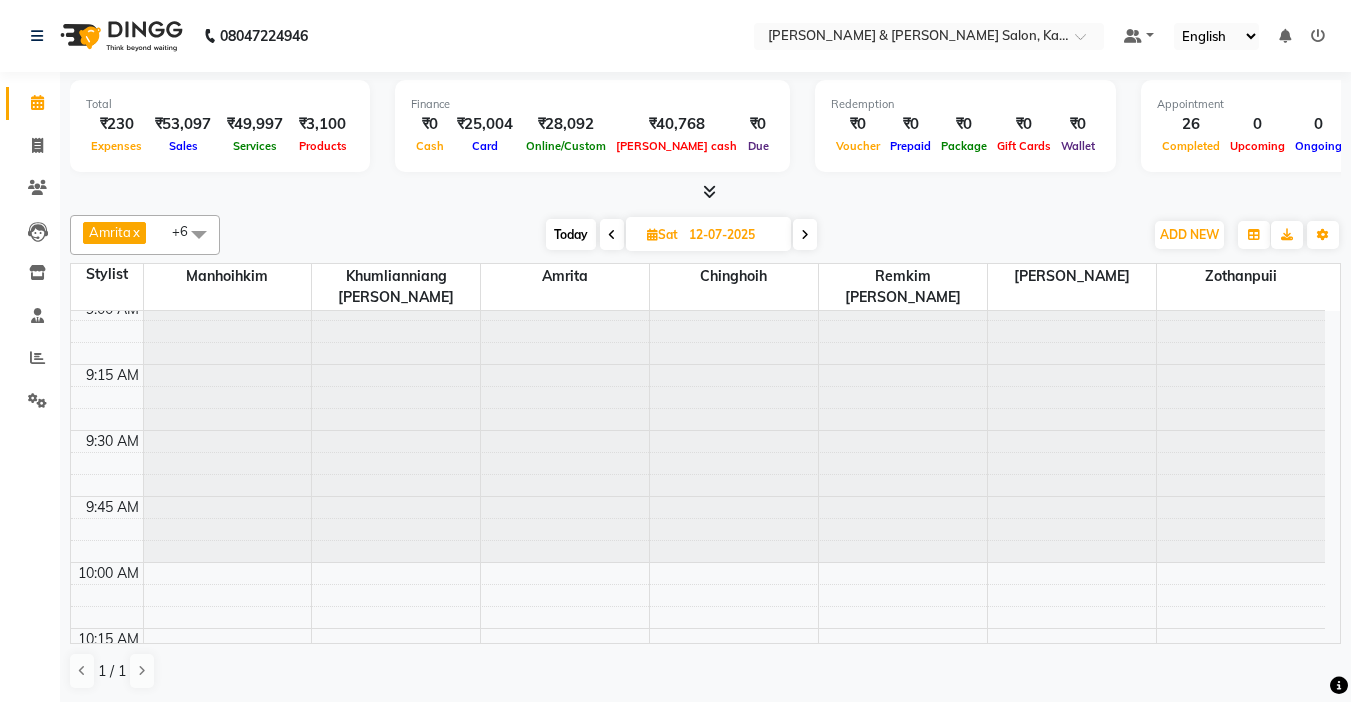 scroll, scrollTop: 0, scrollLeft: 0, axis: both 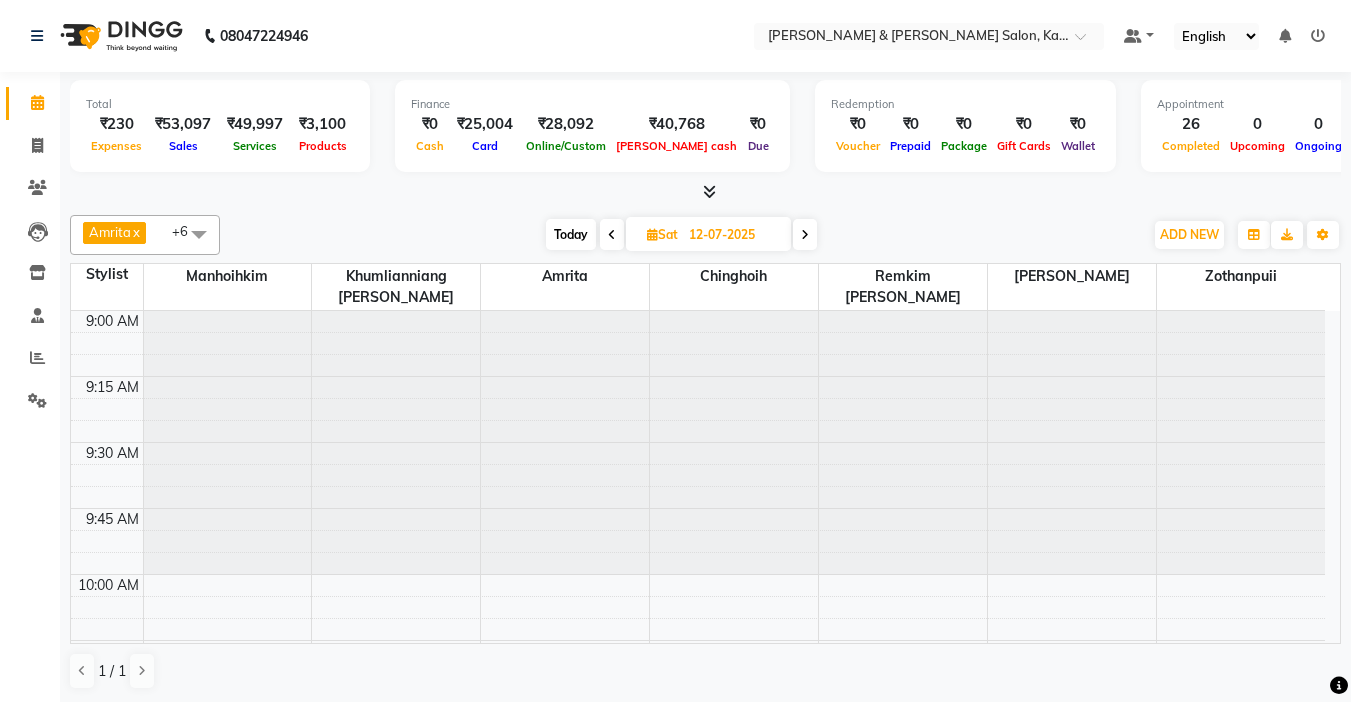click at bounding box center (805, 234) 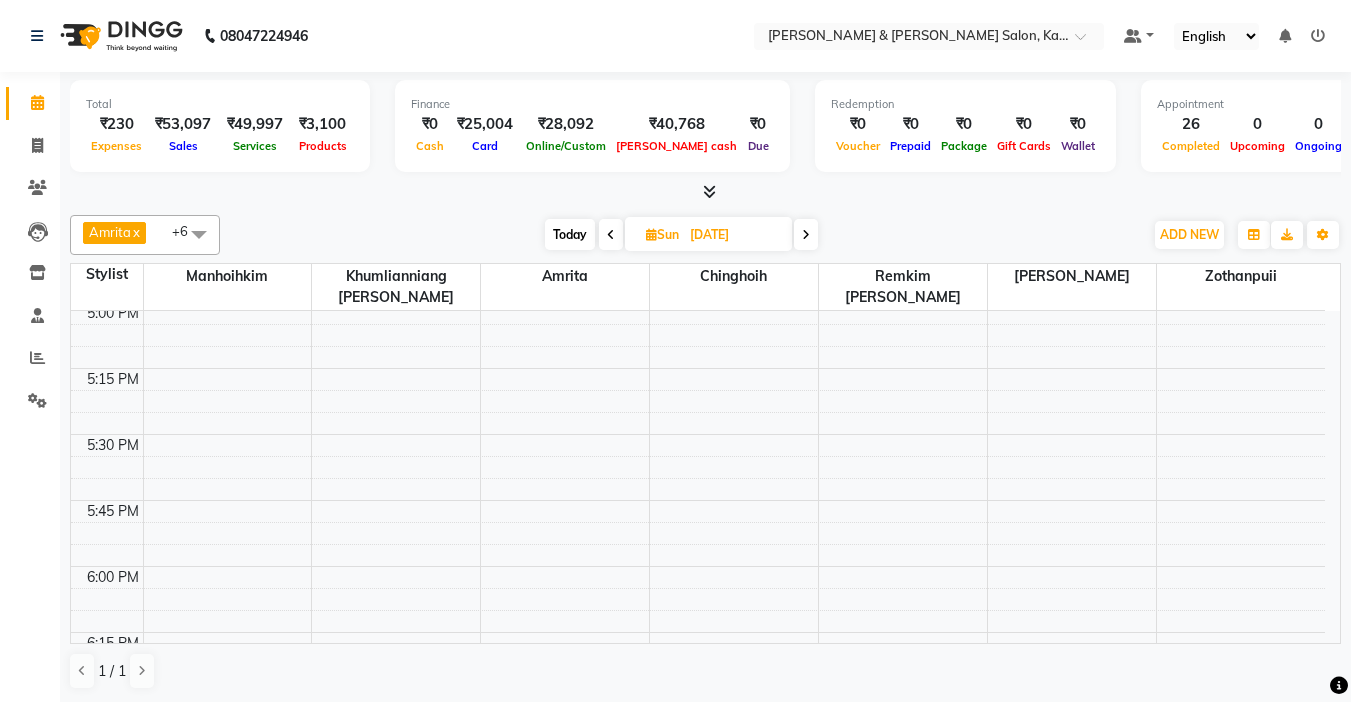 scroll, scrollTop: 2500, scrollLeft: 0, axis: vertical 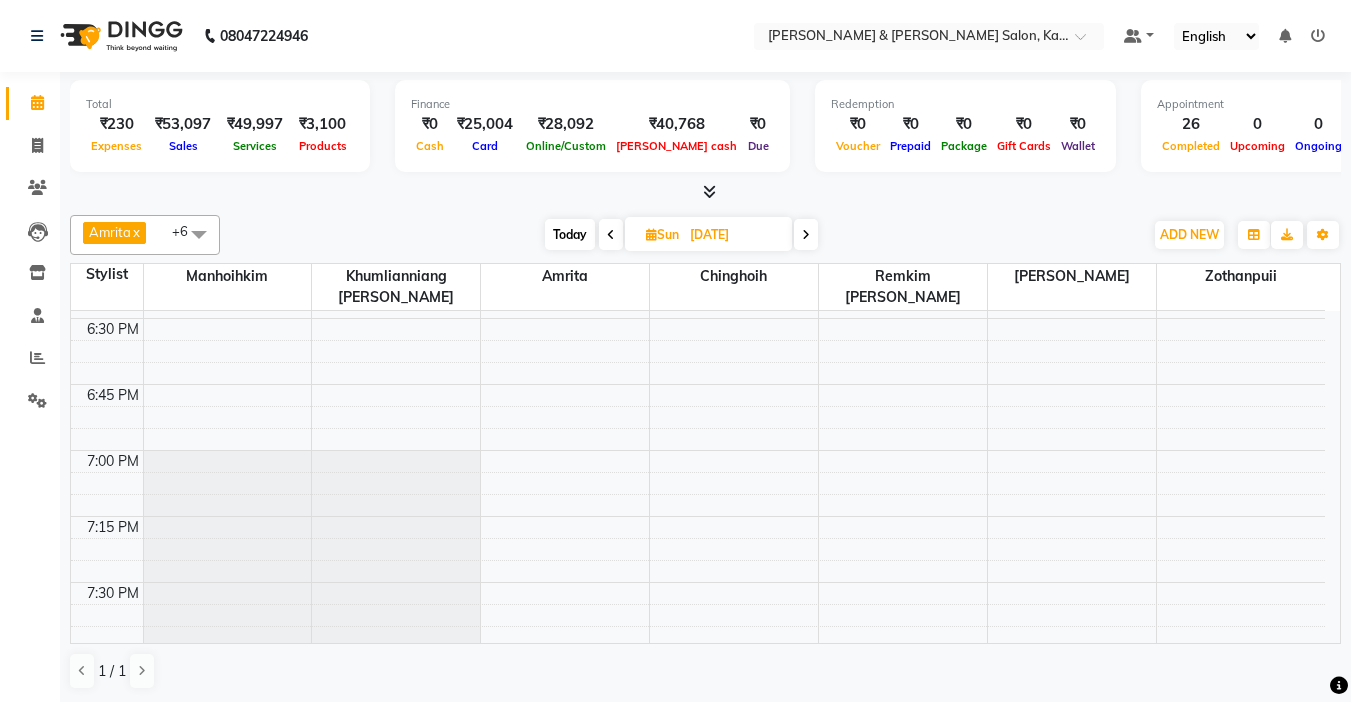 click at bounding box center [806, 234] 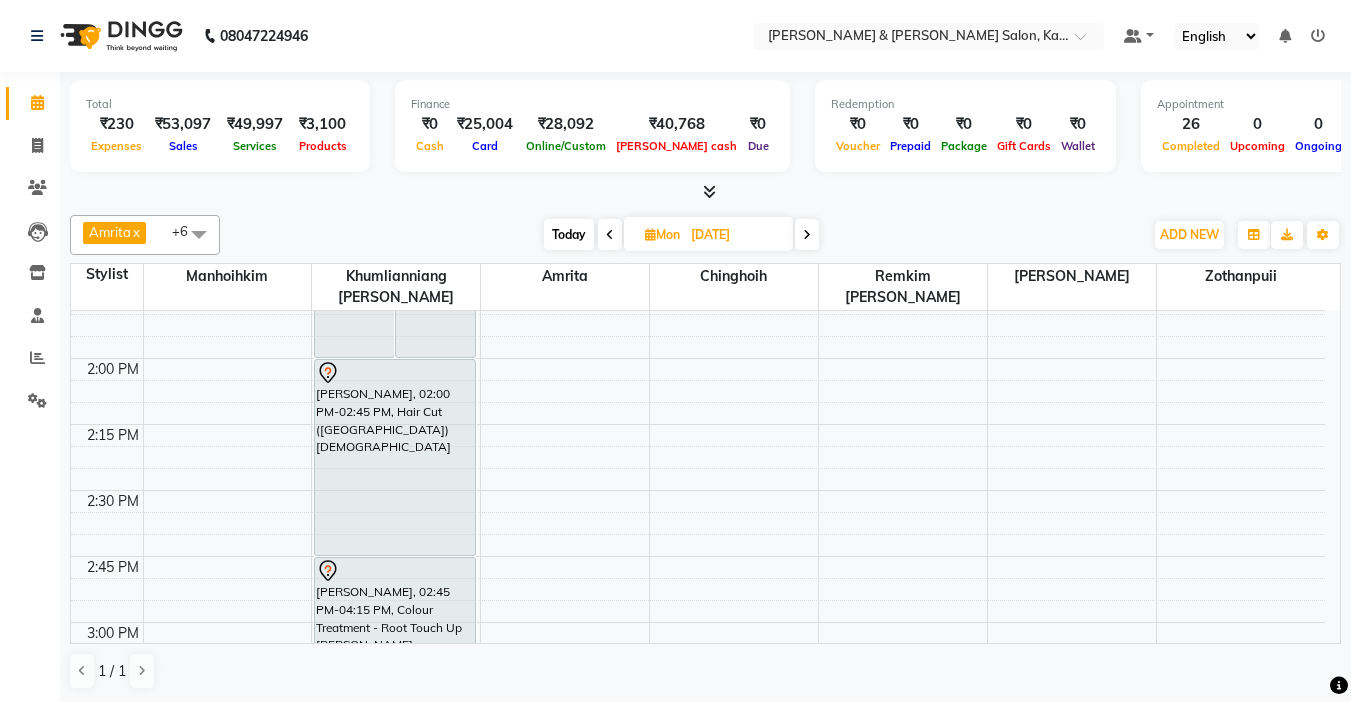 scroll, scrollTop: 1305, scrollLeft: 0, axis: vertical 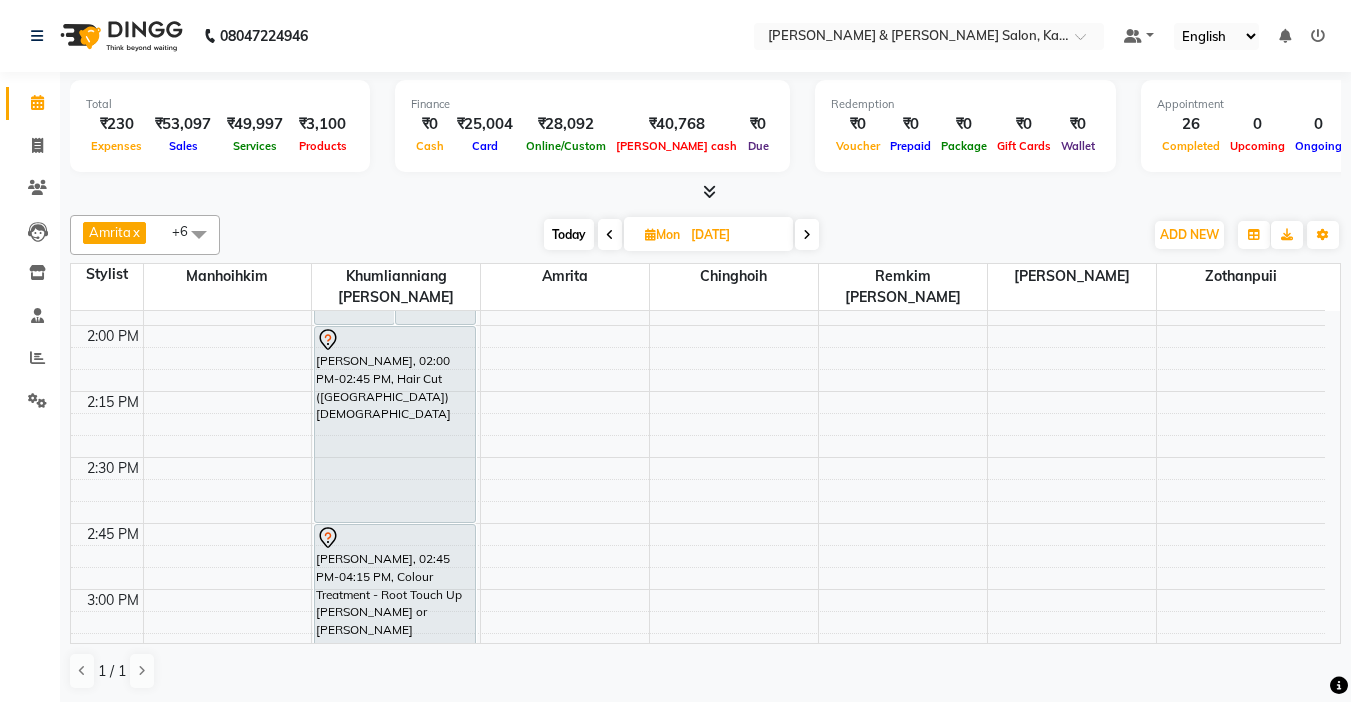 click at bounding box center (610, 235) 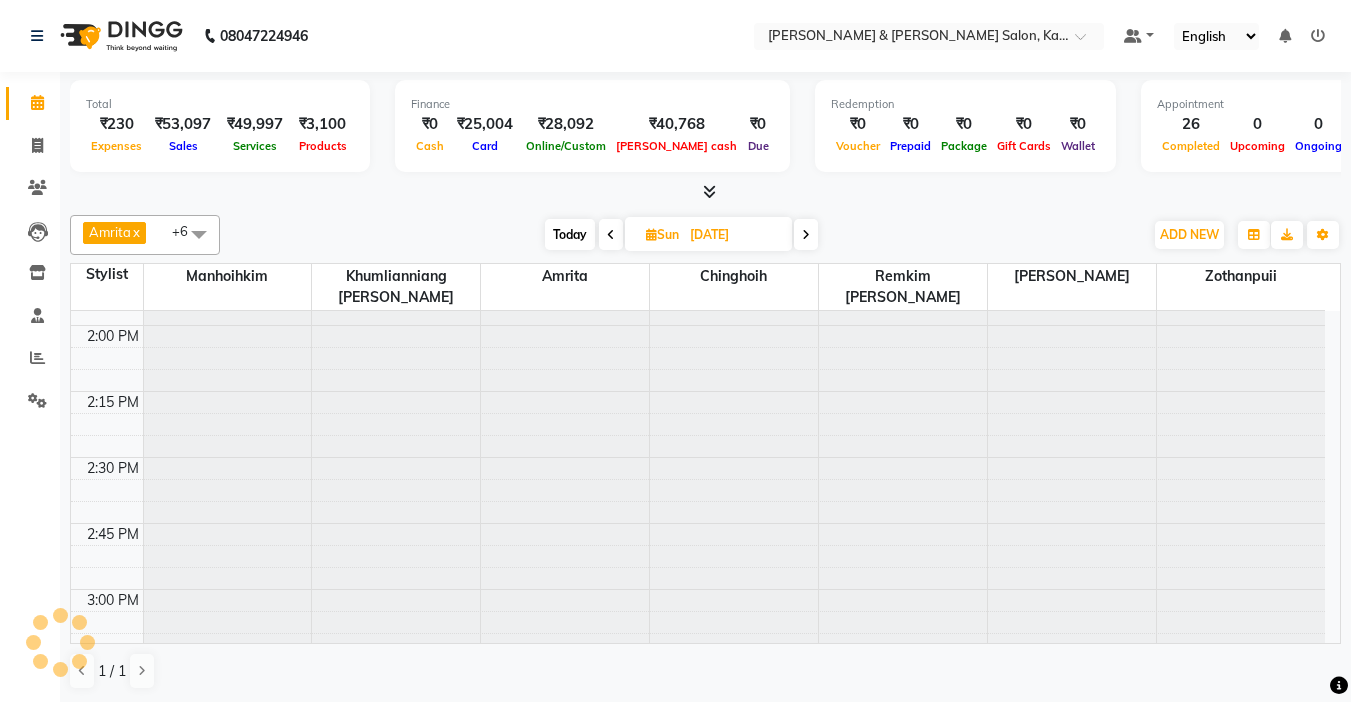 scroll, scrollTop: 0, scrollLeft: 0, axis: both 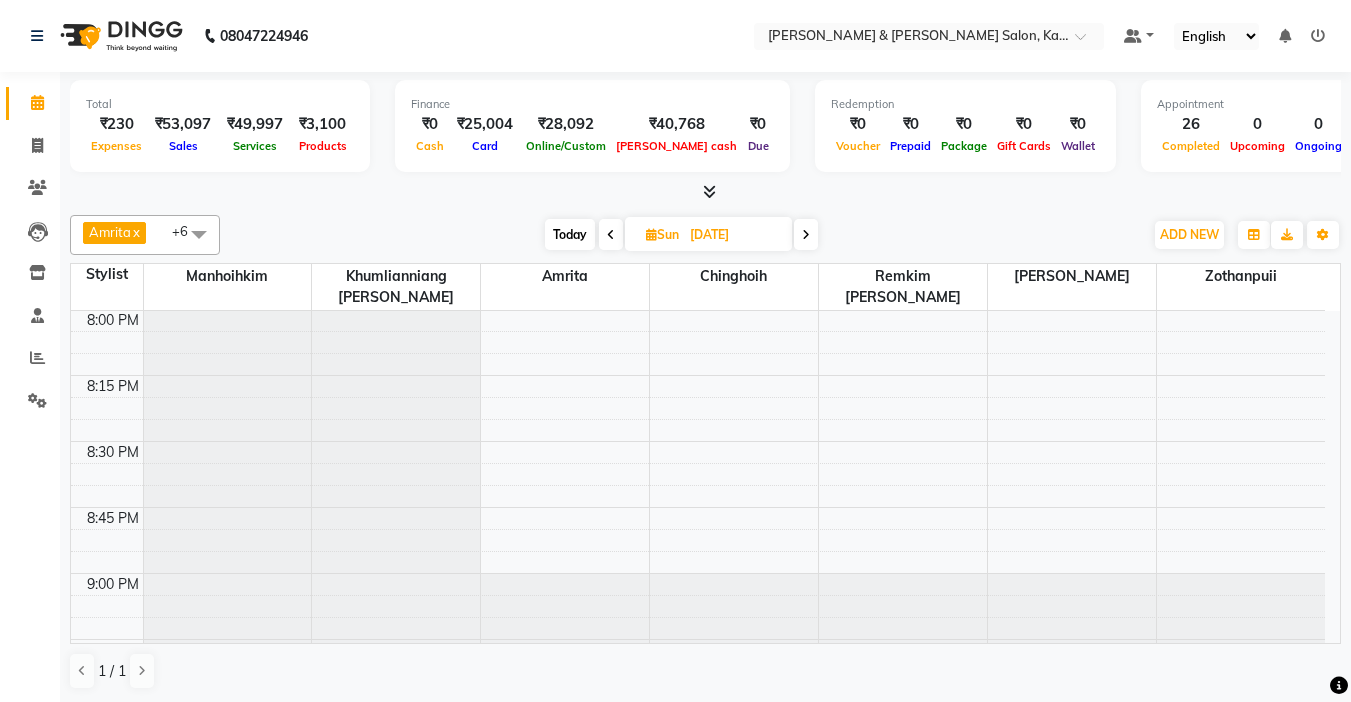 click at bounding box center (611, 235) 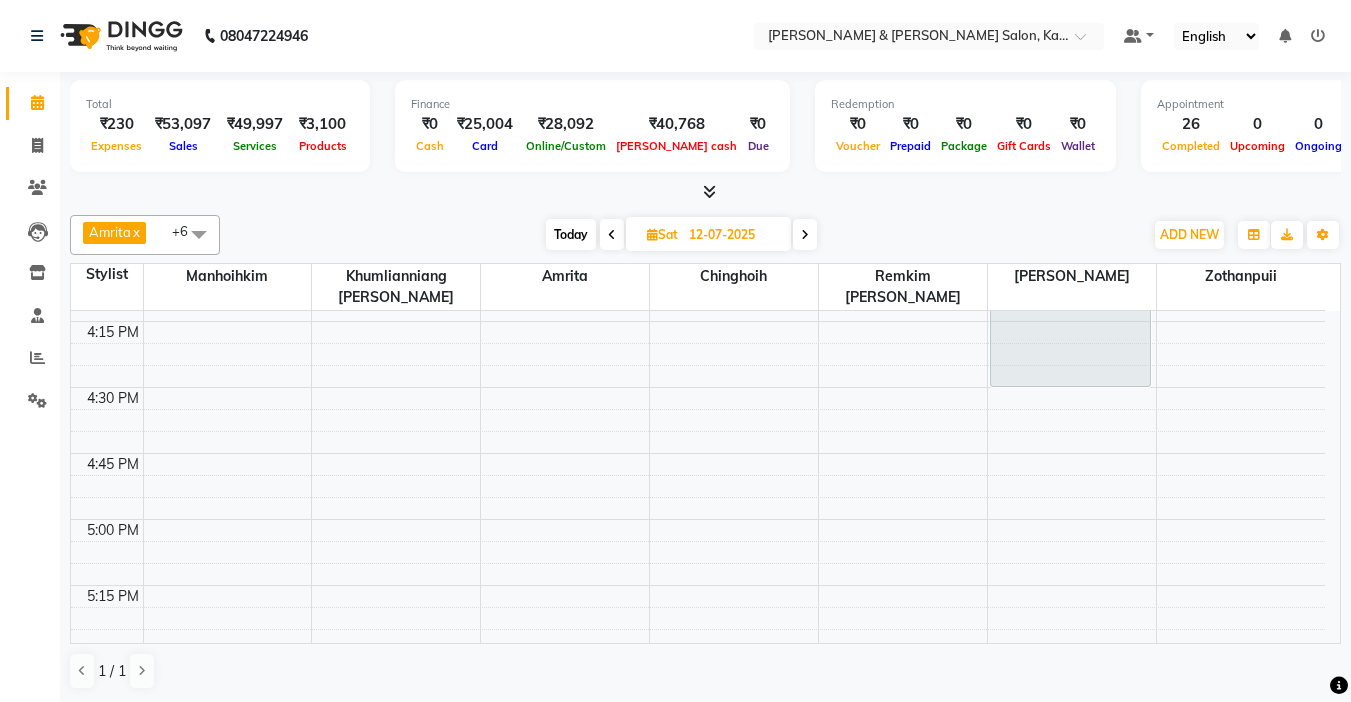 scroll, scrollTop: 1805, scrollLeft: 0, axis: vertical 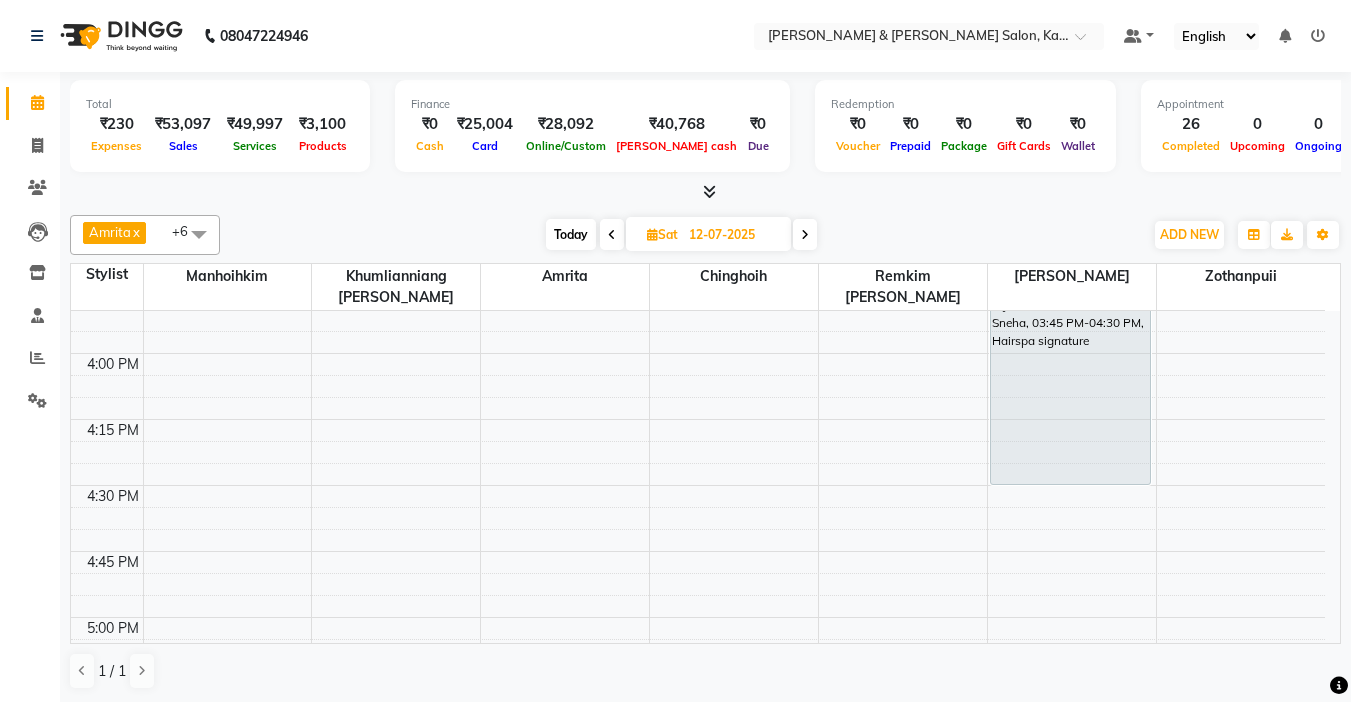click on "Today" at bounding box center [571, 234] 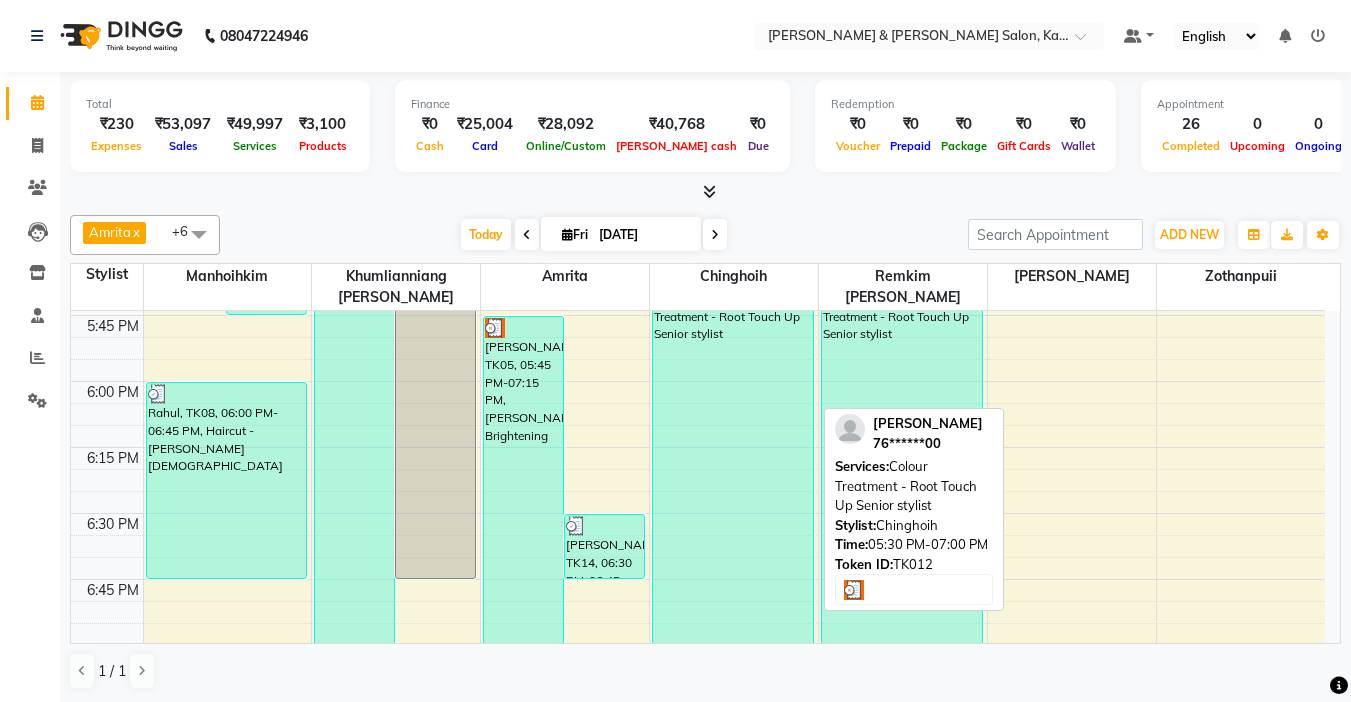 scroll, scrollTop: 1905, scrollLeft: 0, axis: vertical 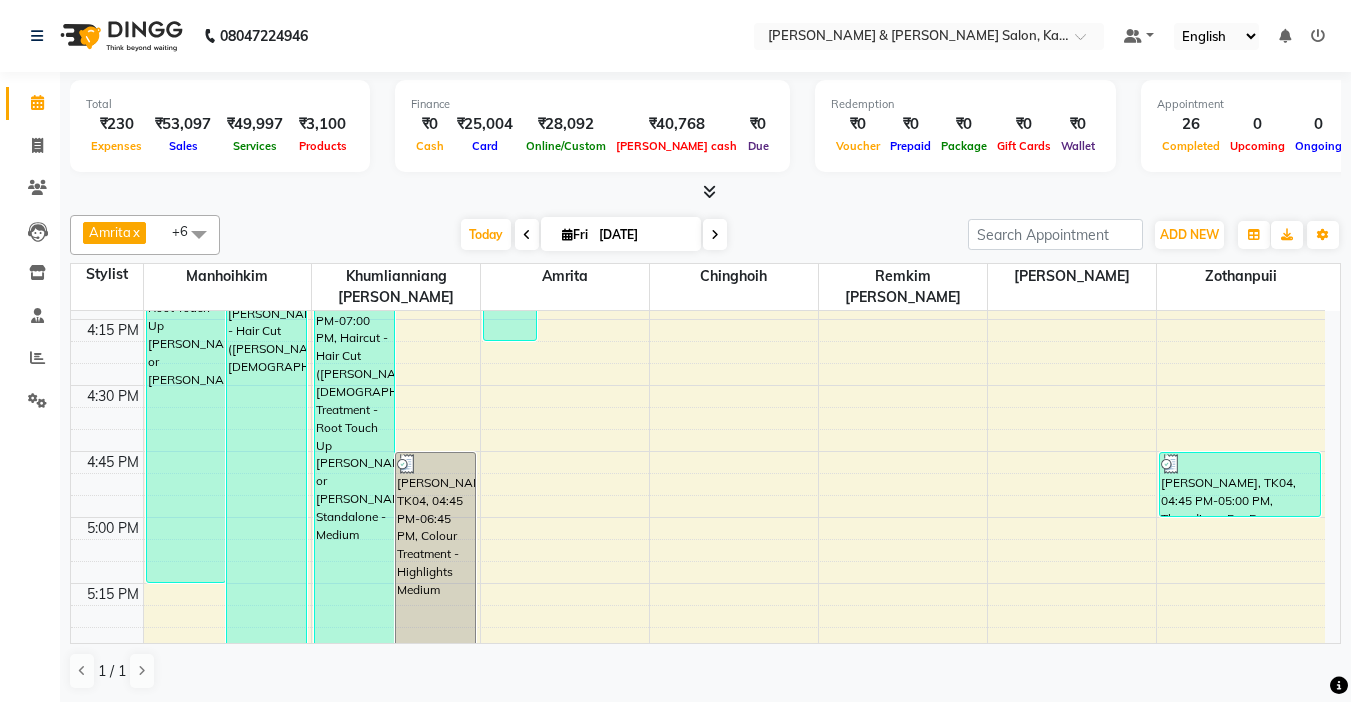 click at bounding box center (715, 235) 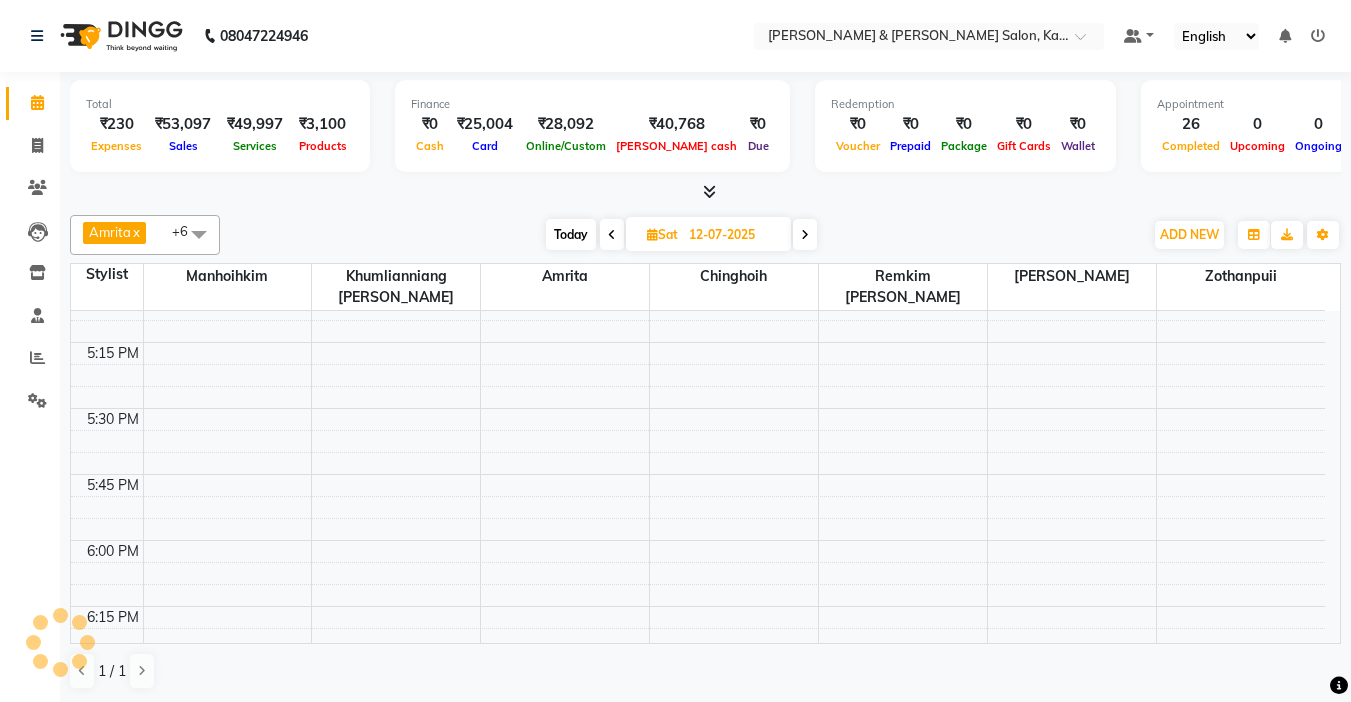 scroll, scrollTop: 2105, scrollLeft: 0, axis: vertical 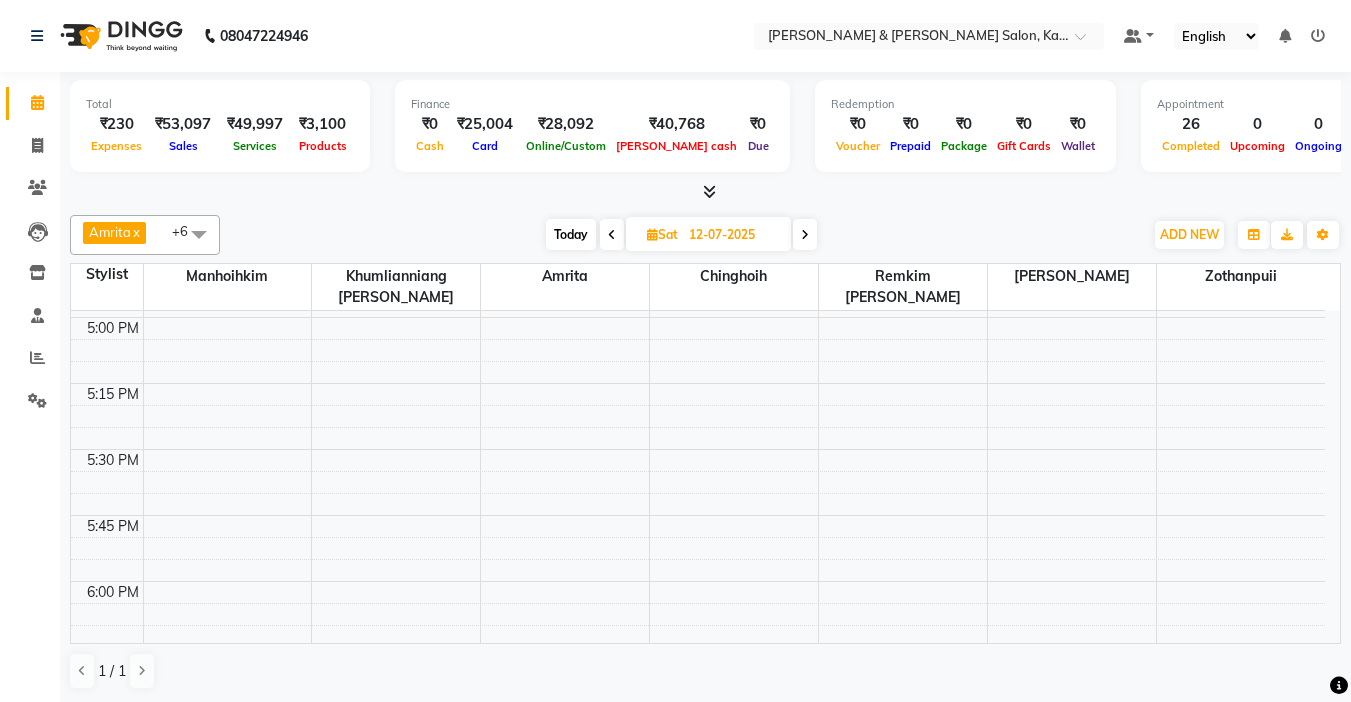 click at bounding box center (652, 234) 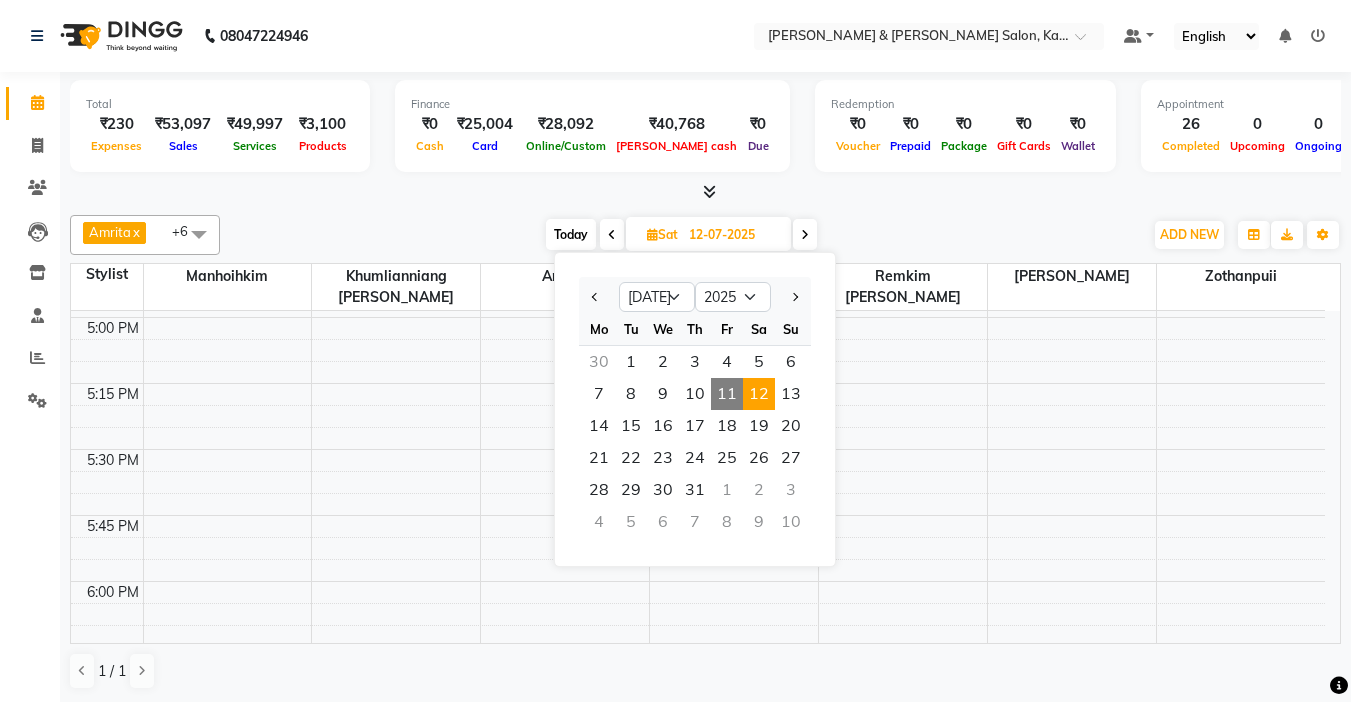 click on "Sat" at bounding box center [662, 234] 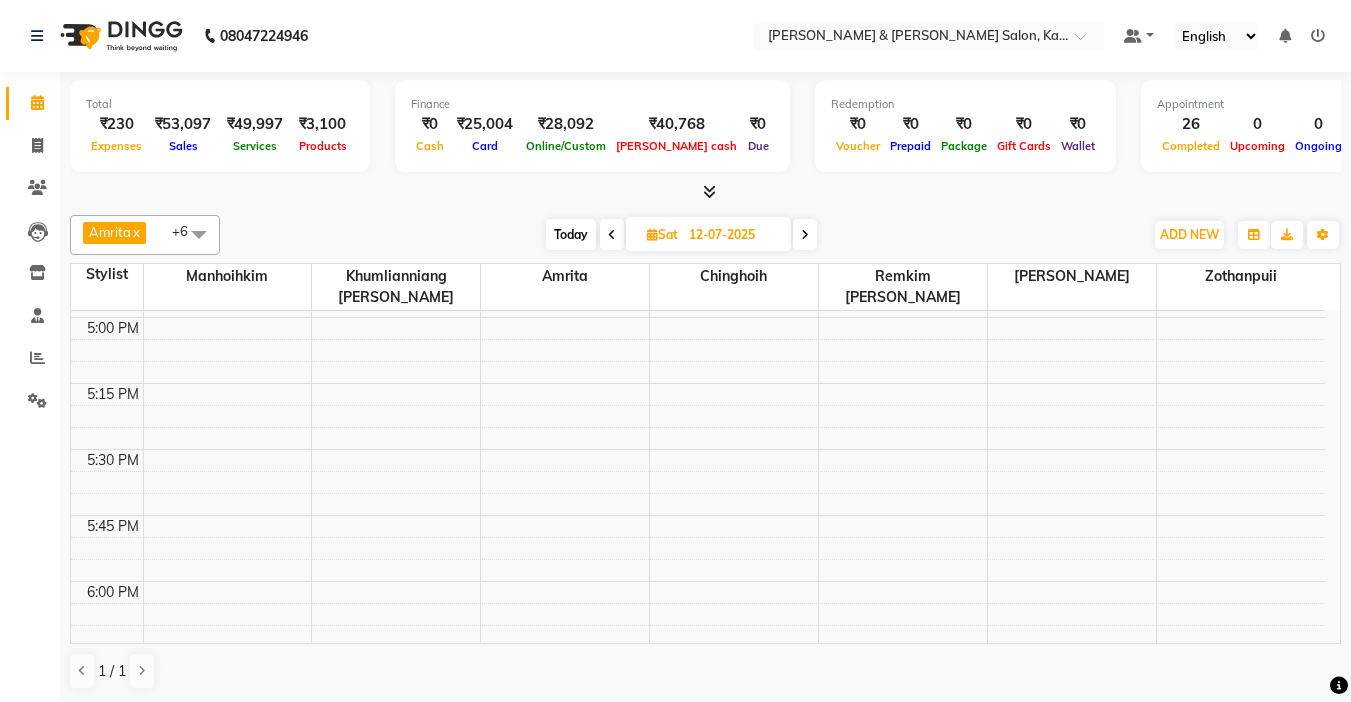 click on "Sat" at bounding box center [662, 234] 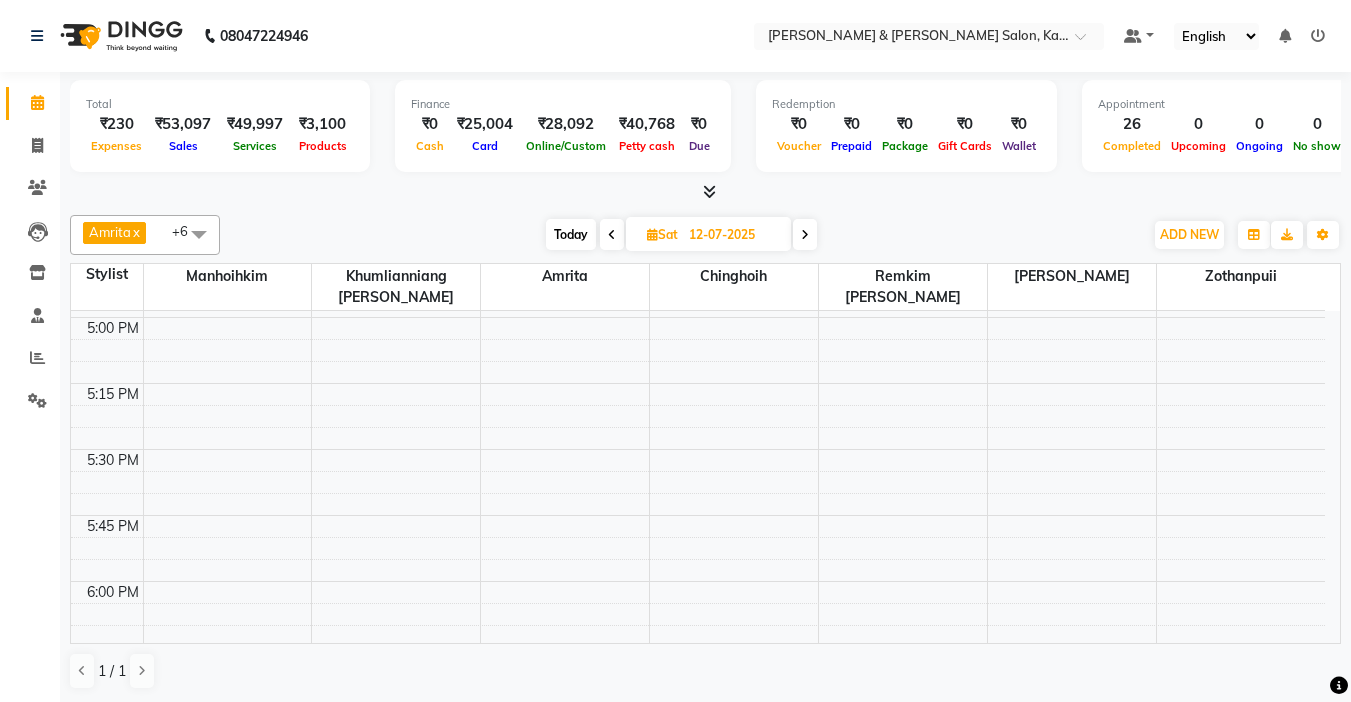 select on "2025" 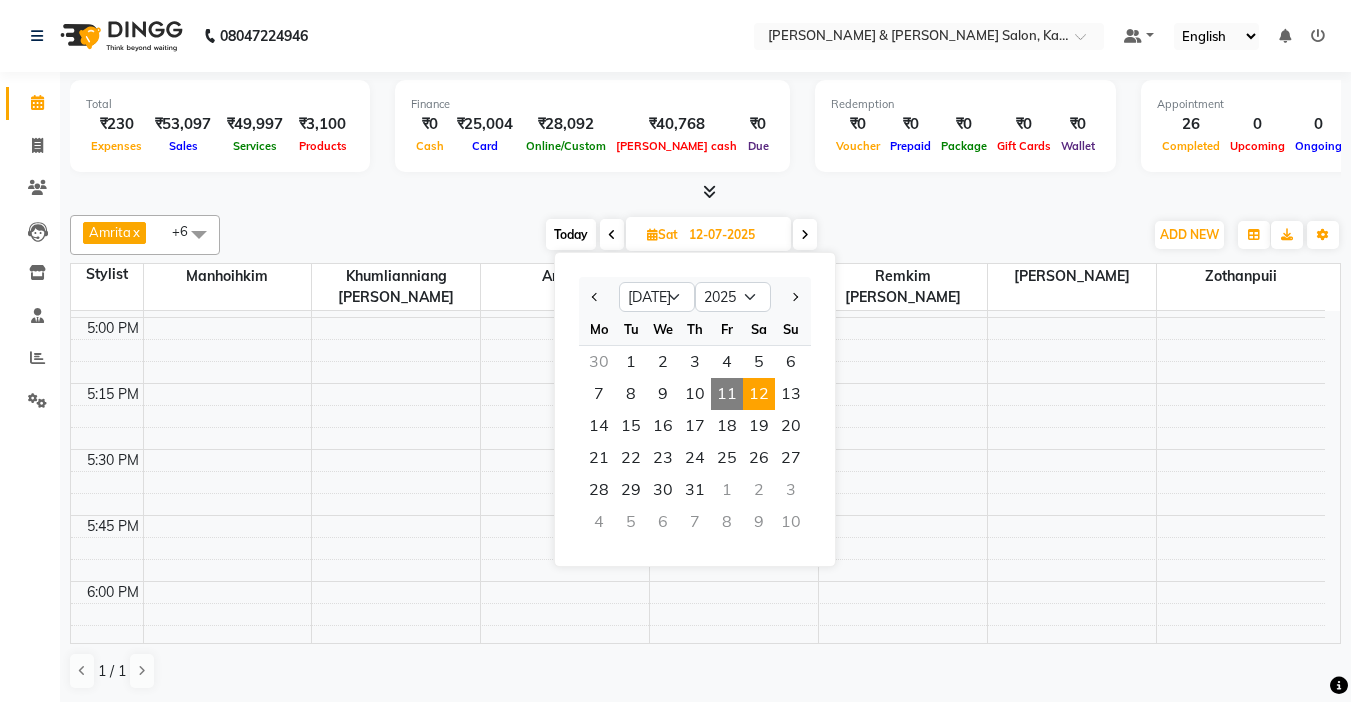 click at bounding box center (705, 192) 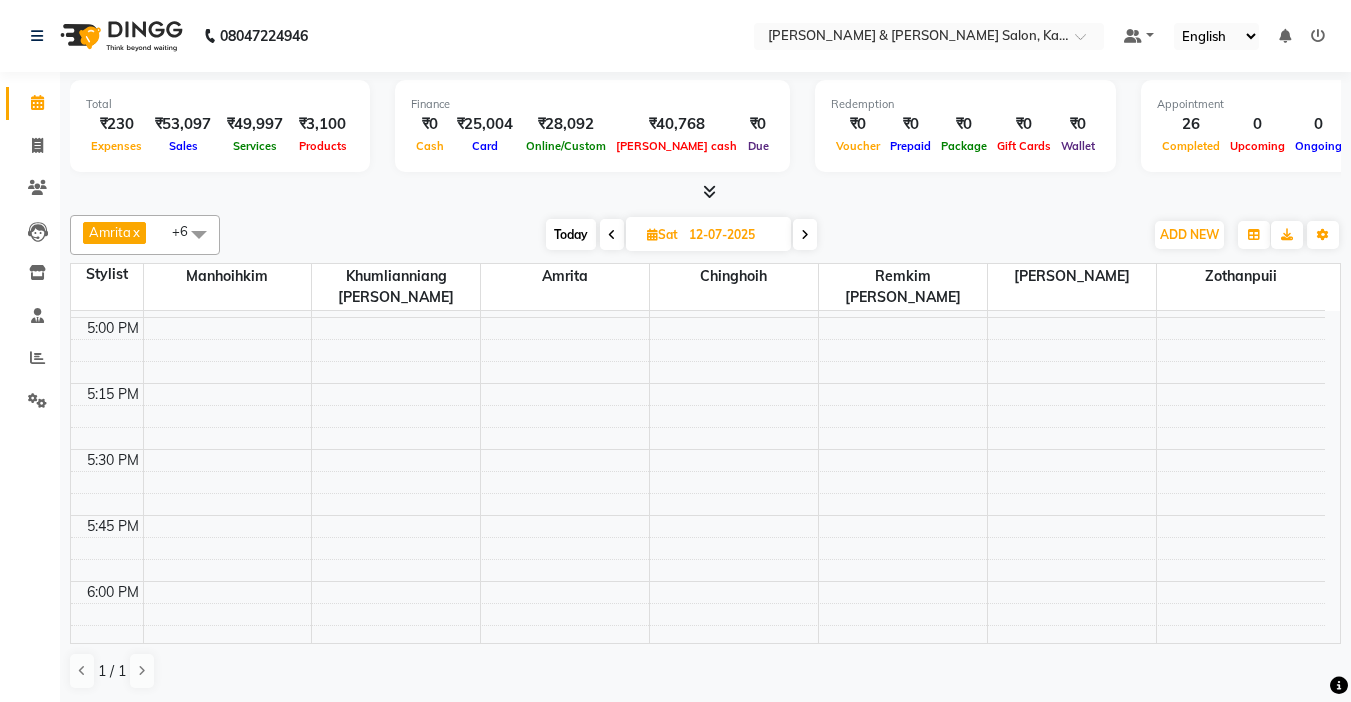 click at bounding box center [805, 235] 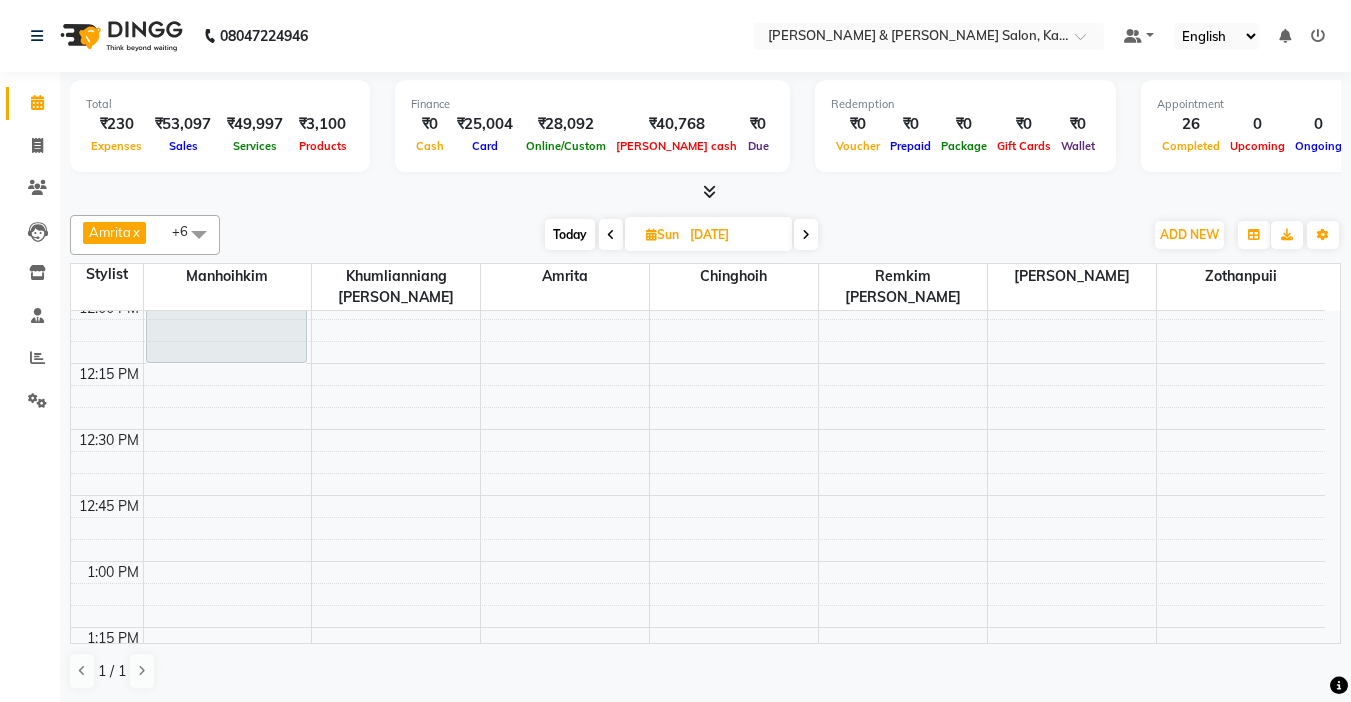 scroll, scrollTop: 905, scrollLeft: 0, axis: vertical 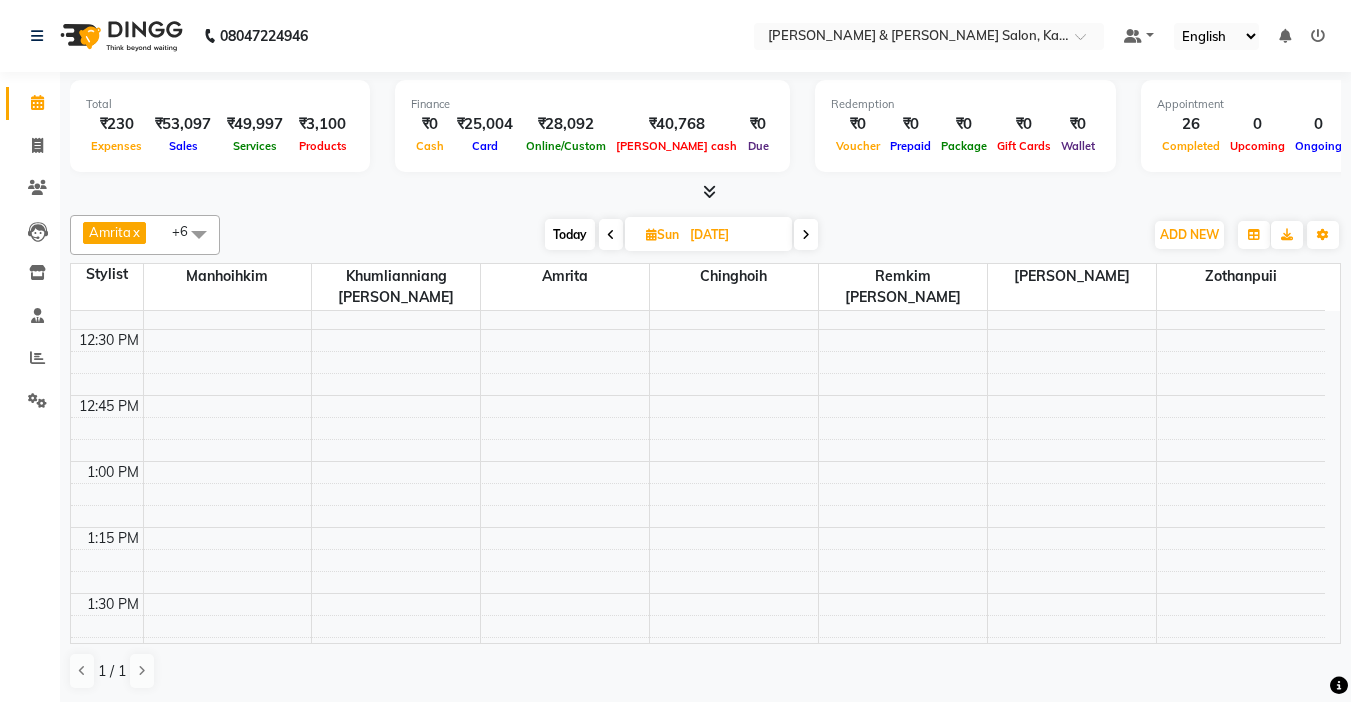 click at bounding box center (806, 235) 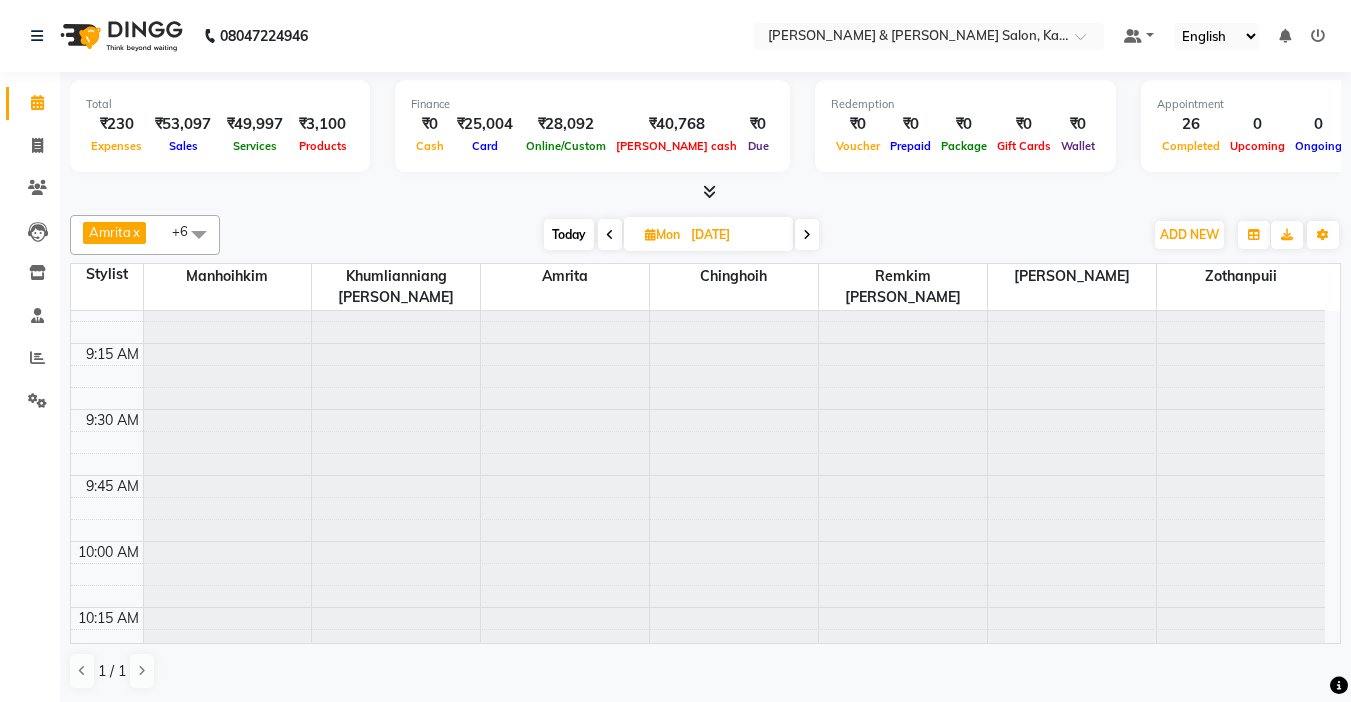 scroll, scrollTop: 0, scrollLeft: 0, axis: both 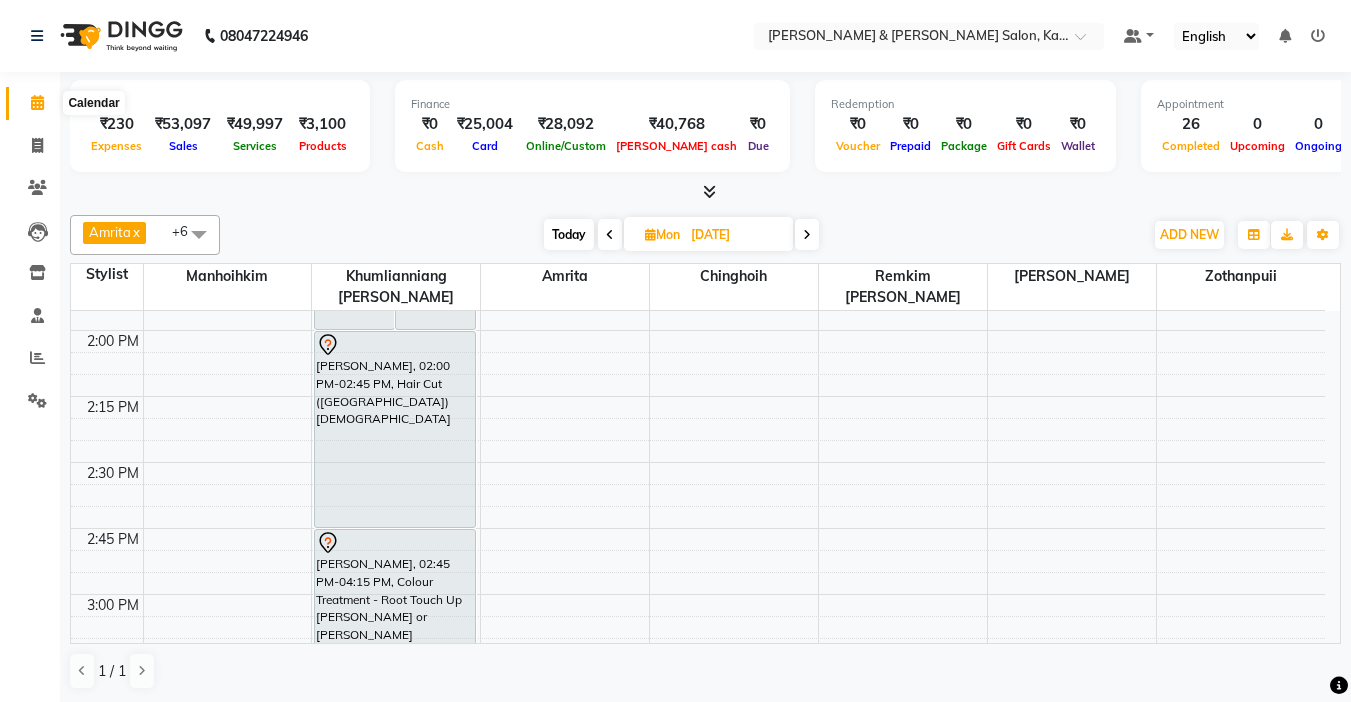 click 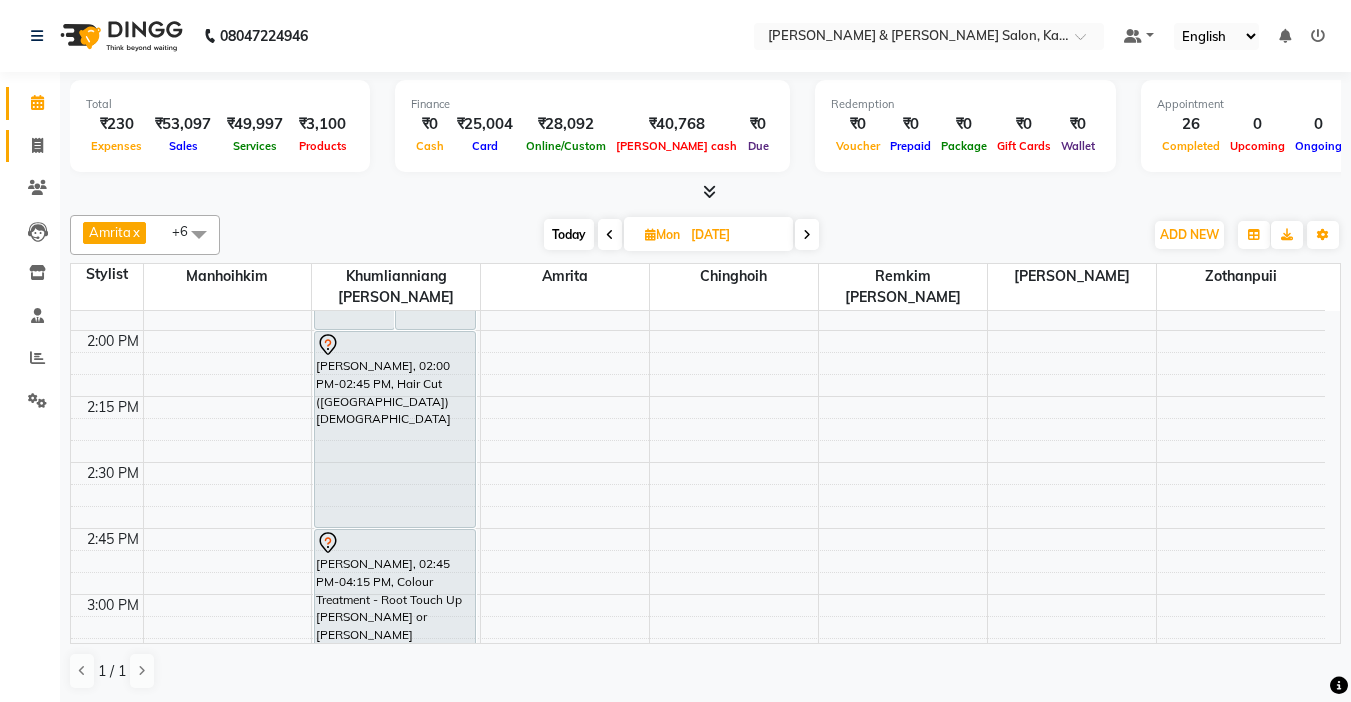 click on "Invoice" 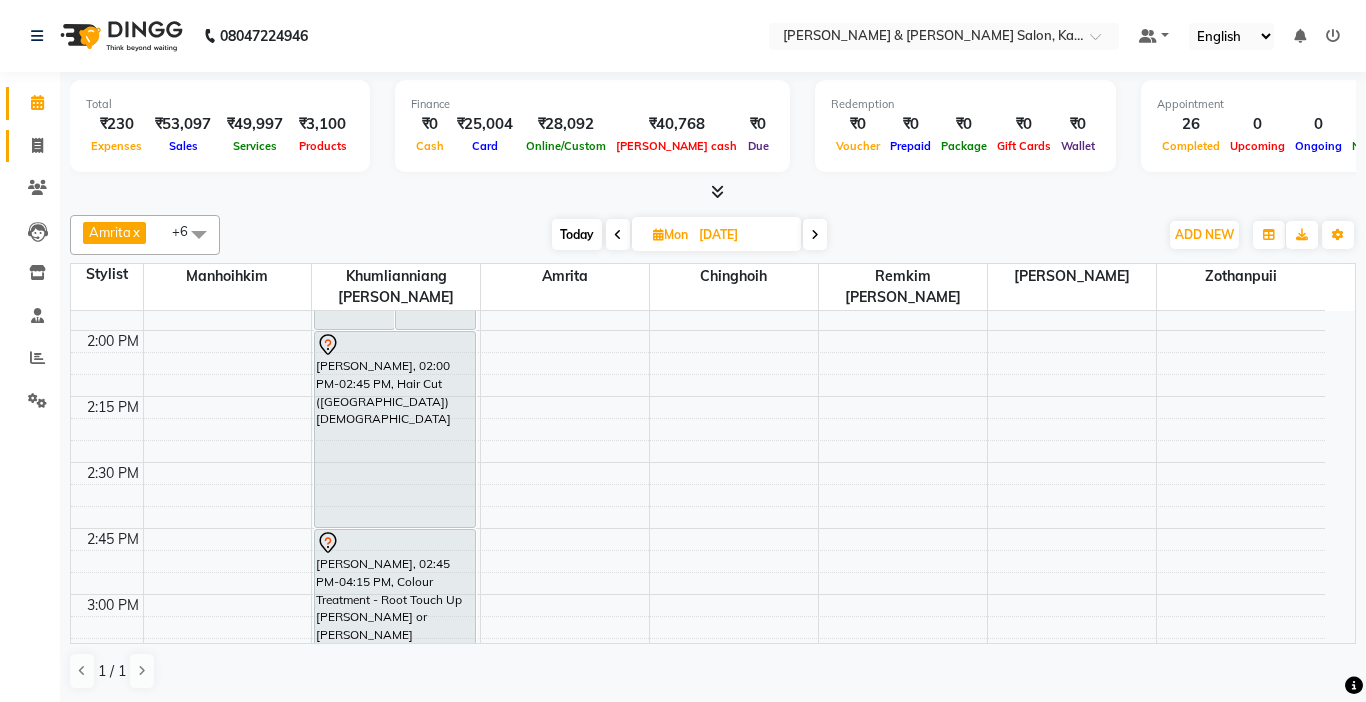 select on "7750" 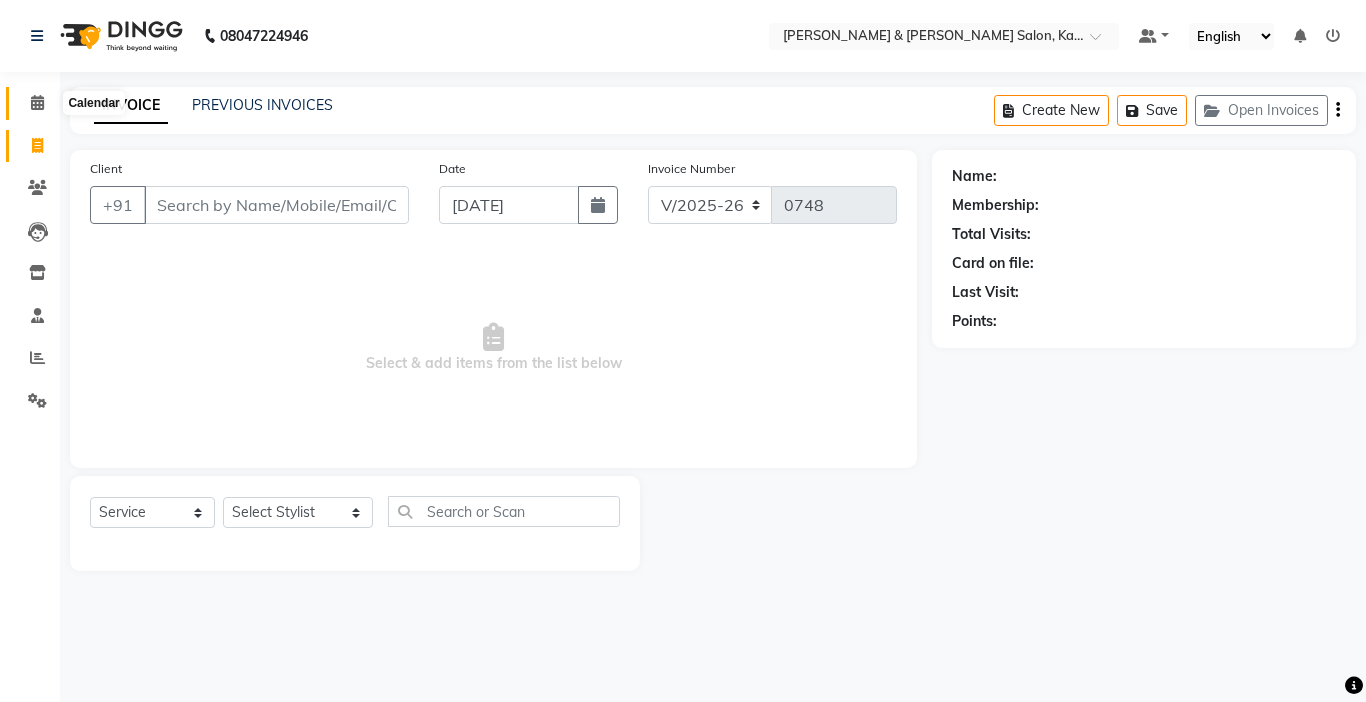 click 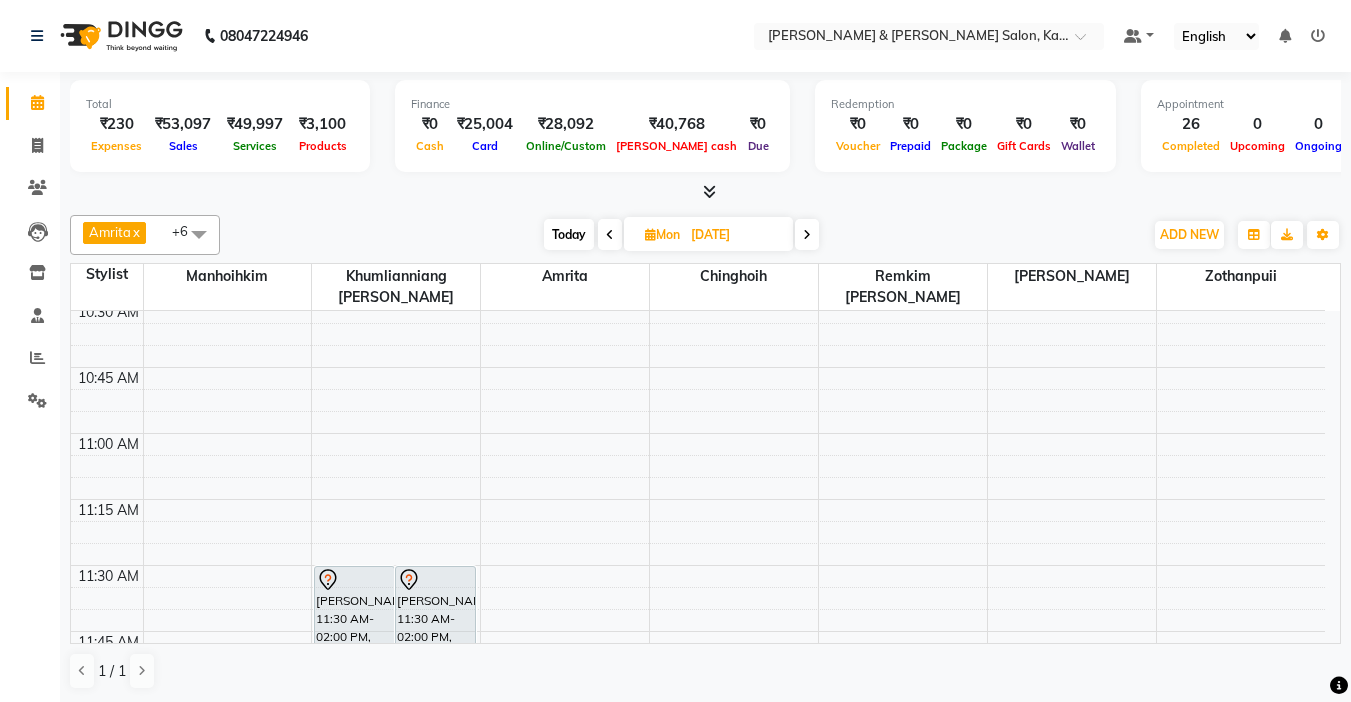 scroll, scrollTop: 400, scrollLeft: 0, axis: vertical 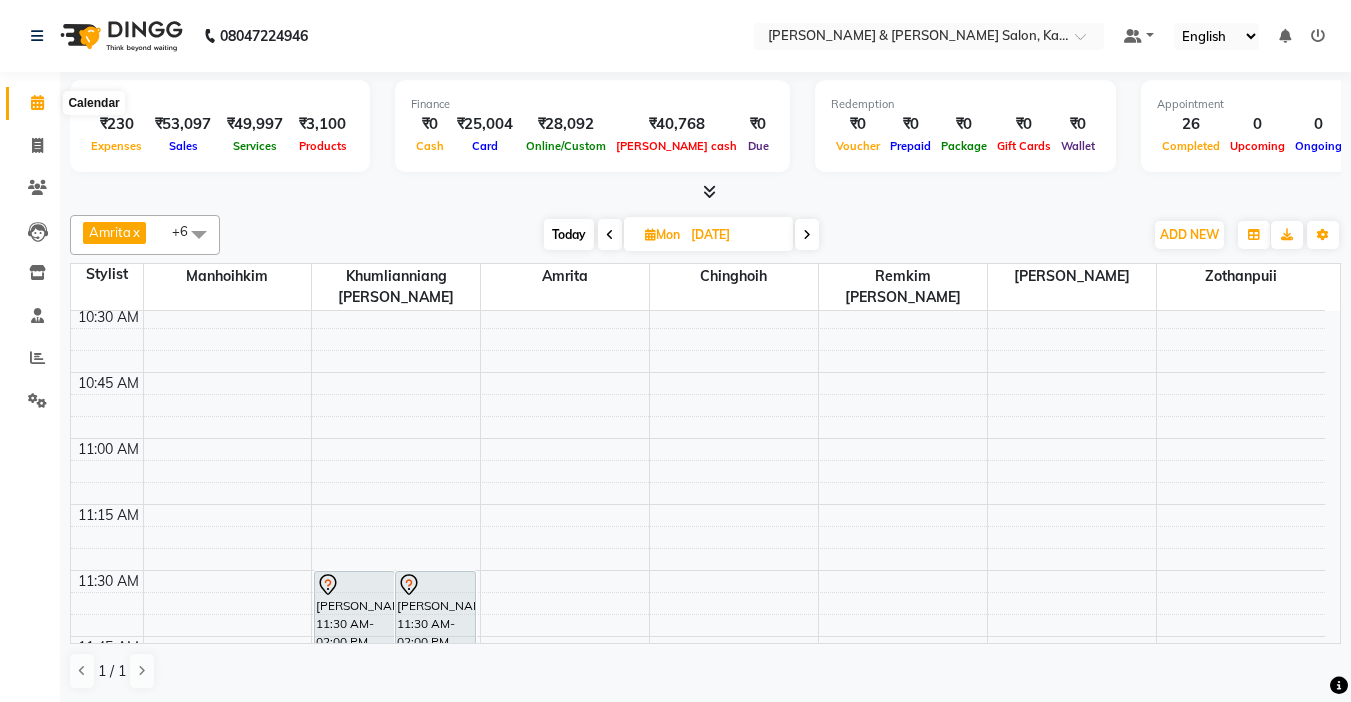 click 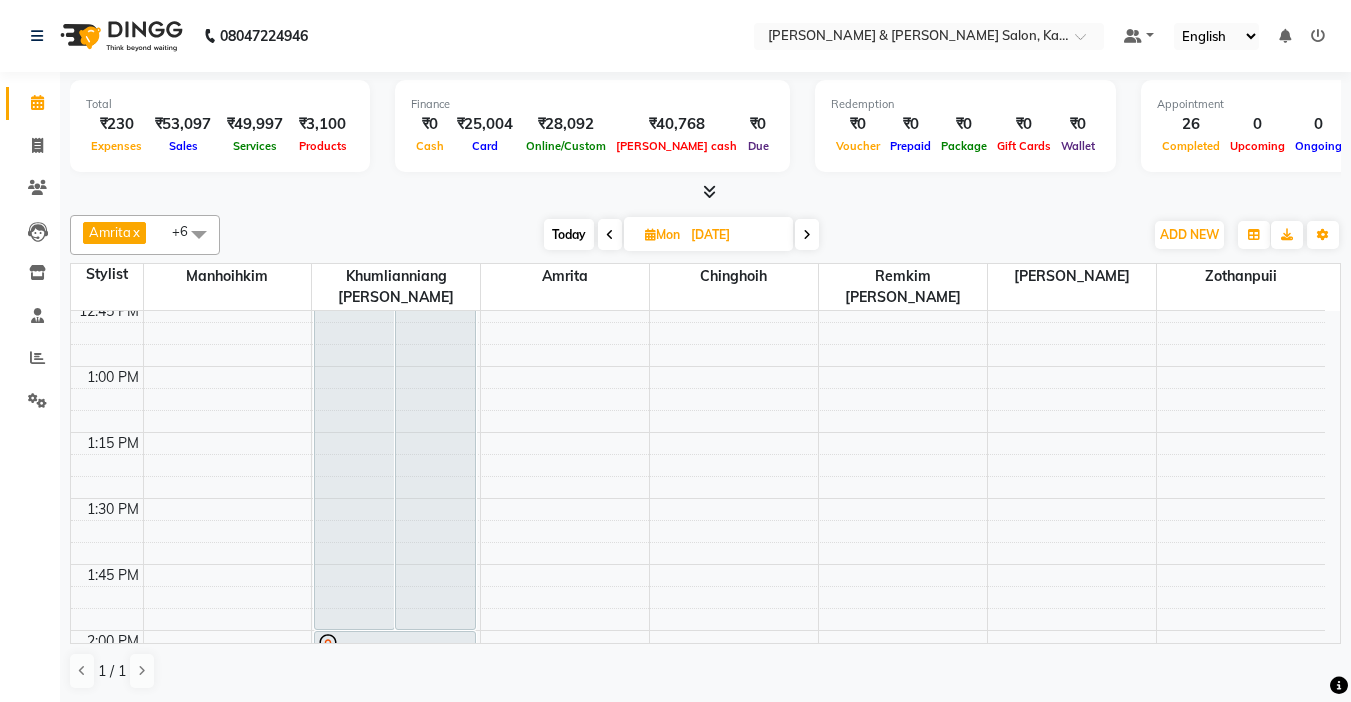 click on "Today" at bounding box center [569, 234] 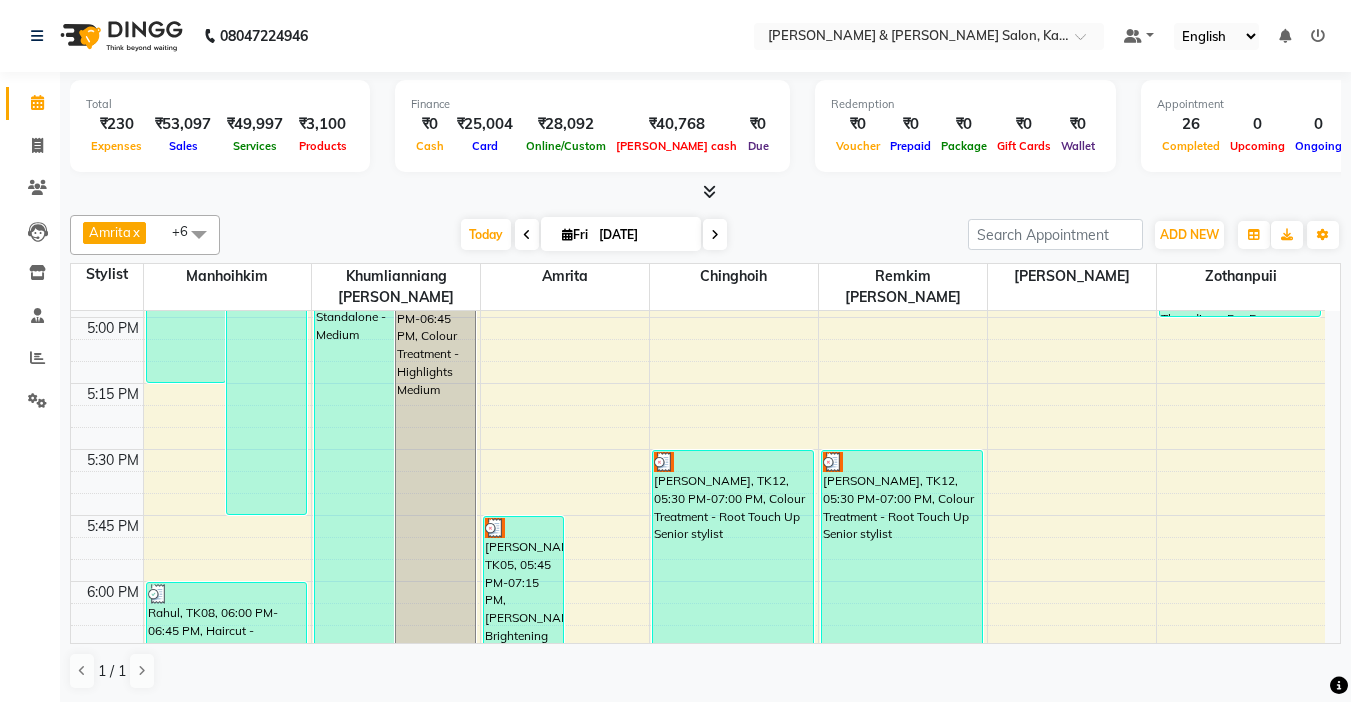 scroll, scrollTop: 2205, scrollLeft: 0, axis: vertical 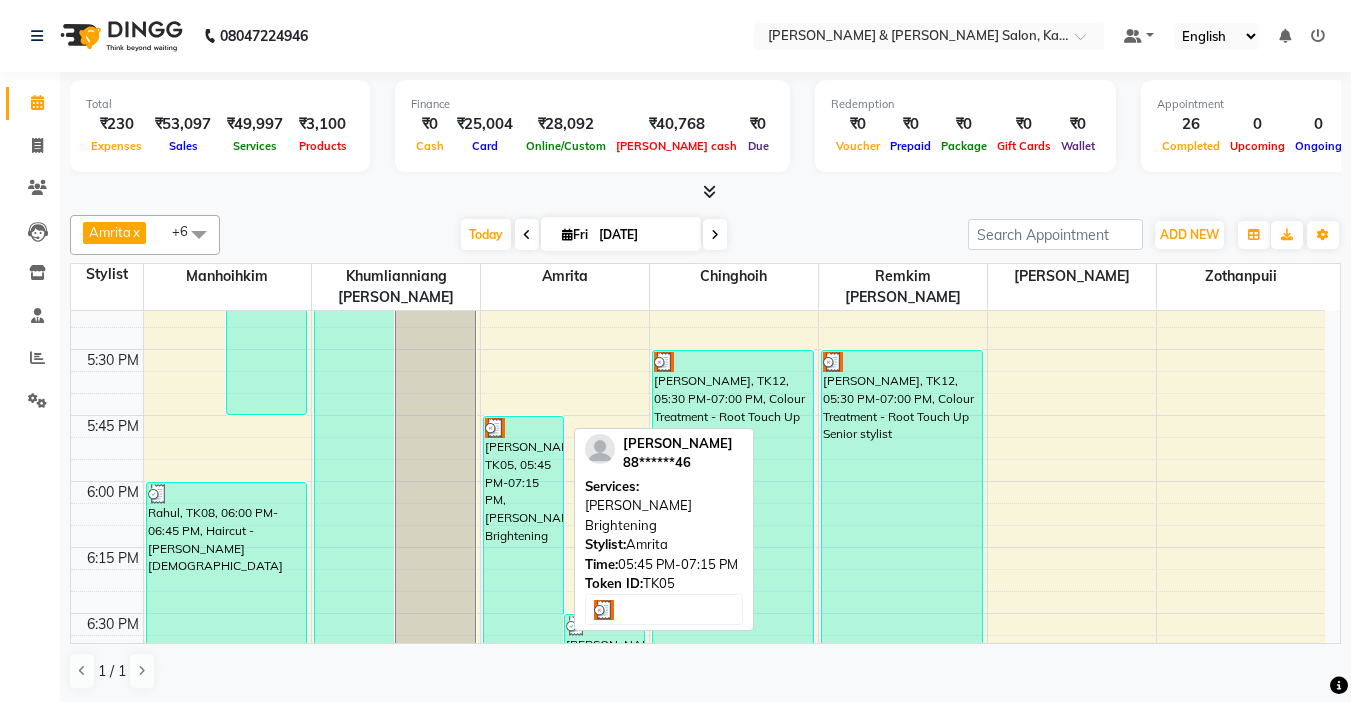 click on "[PERSON_NAME], TK05, 05:45 PM-07:15 PM, [PERSON_NAME] Brightening" at bounding box center [523, 613] 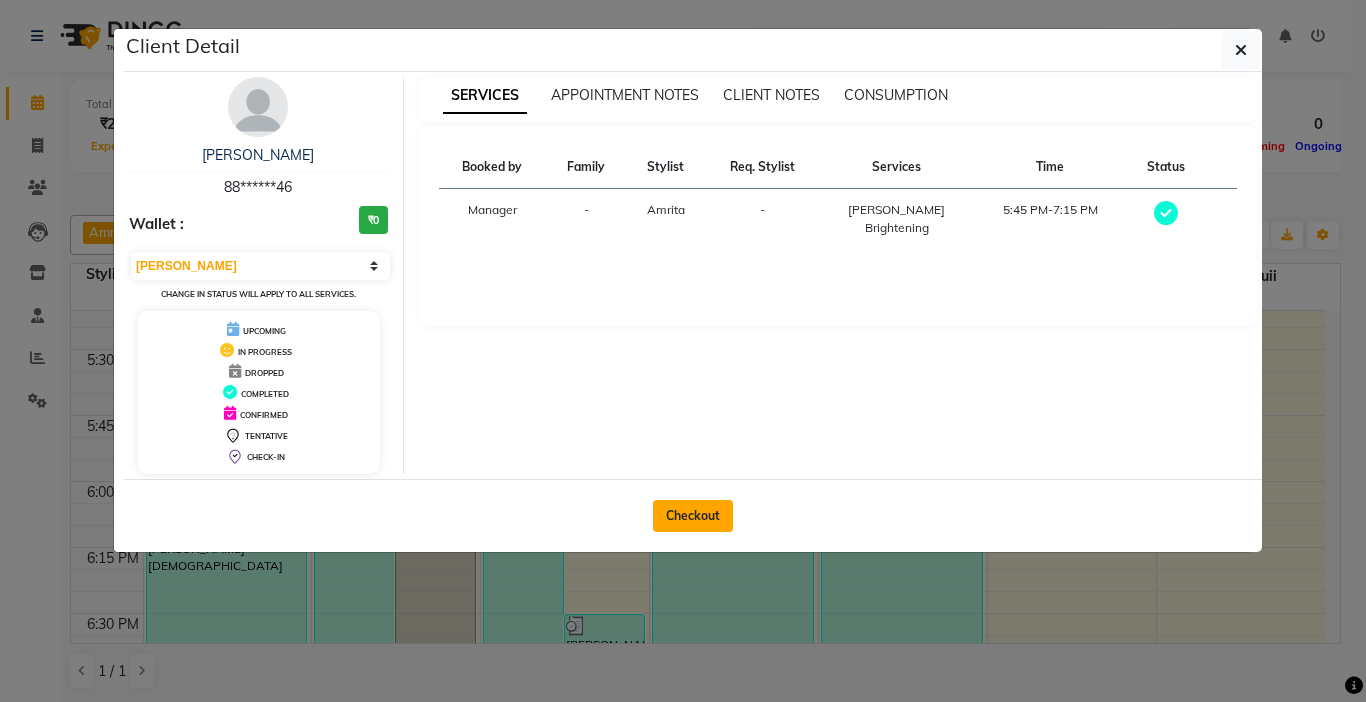 click on "Checkout" 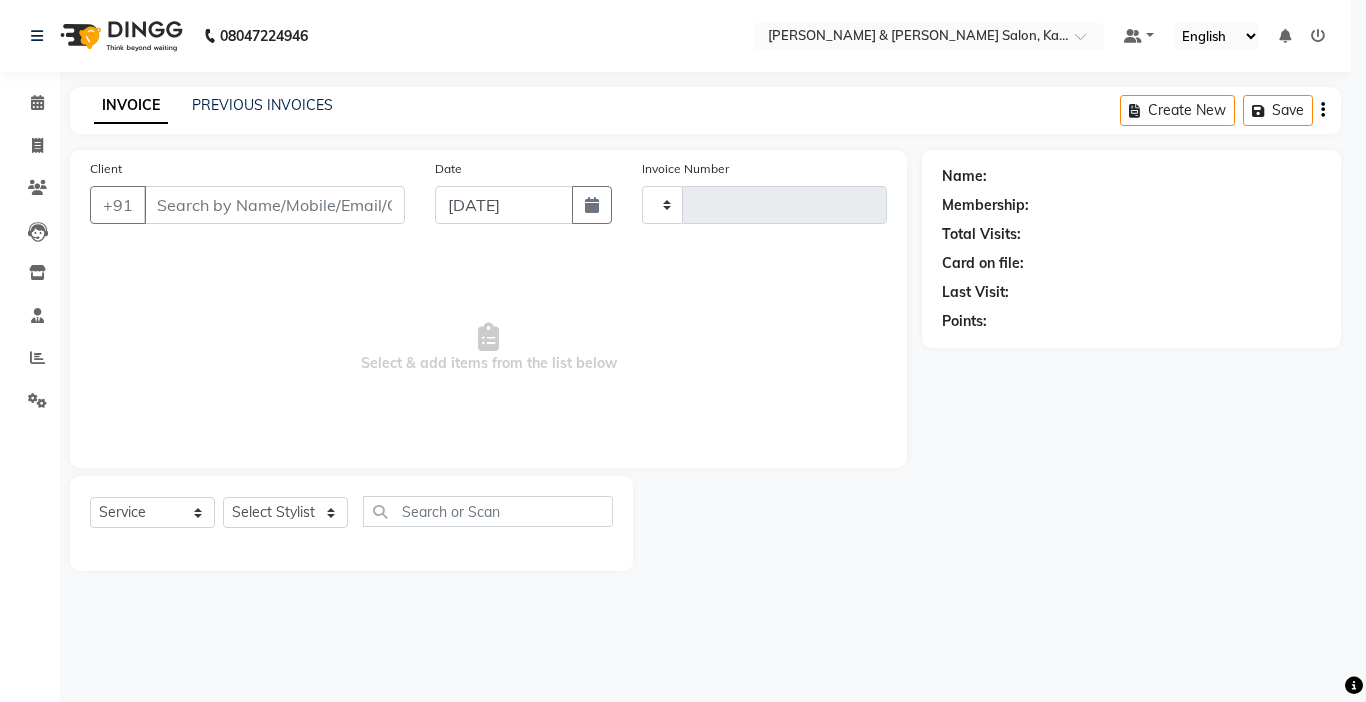type on "0748" 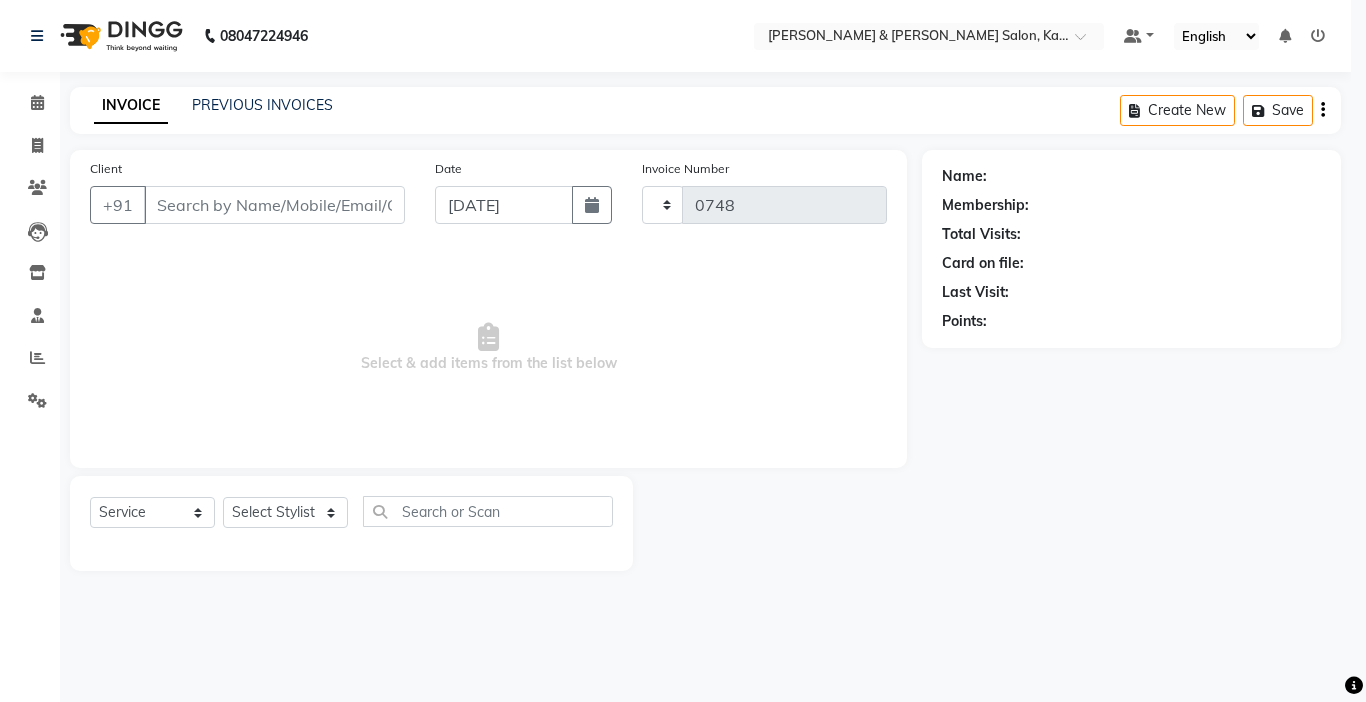 select on "7750" 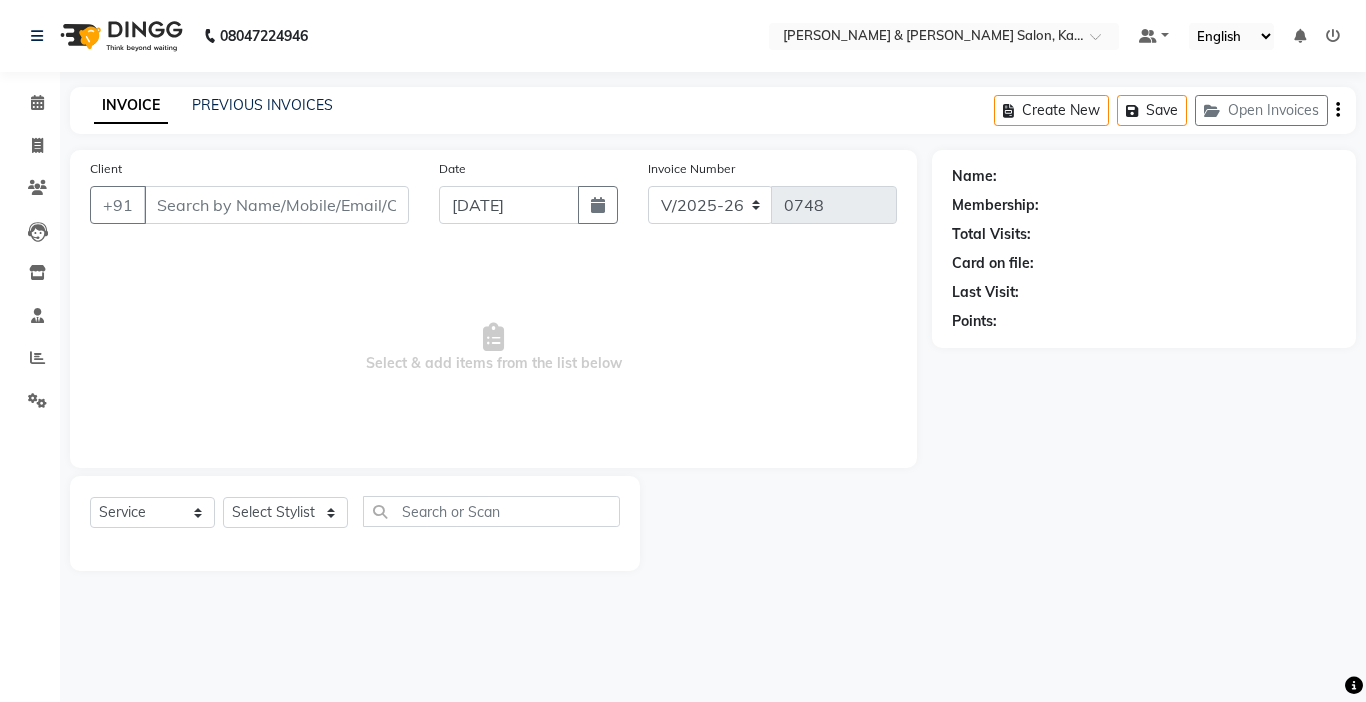 type on "88******46" 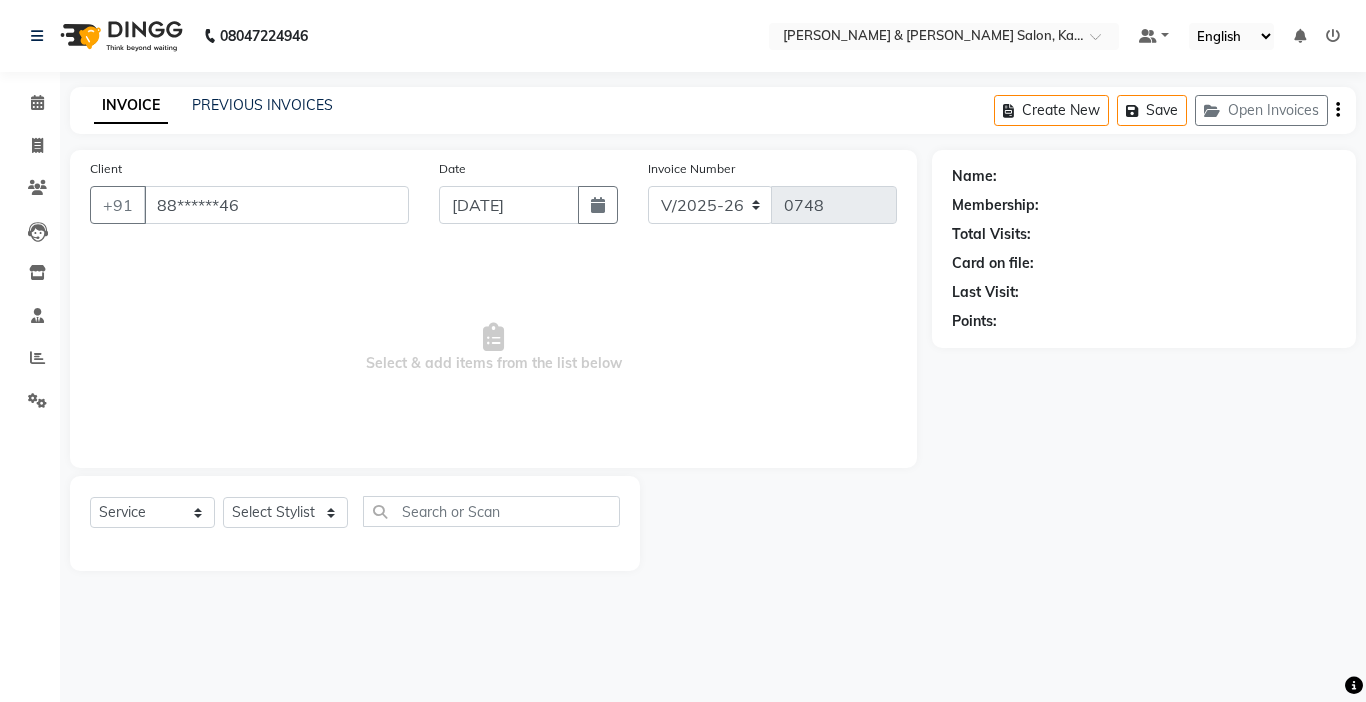 select on "72579" 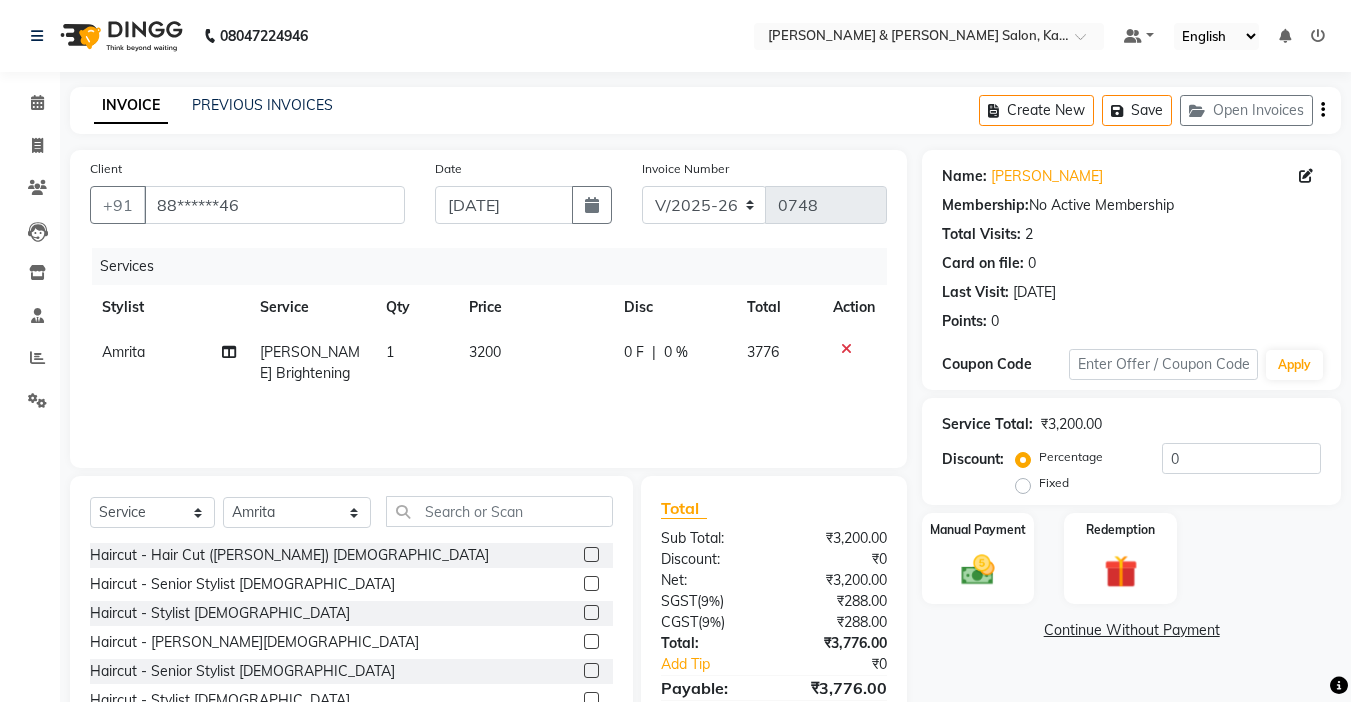 click on "Amrita" 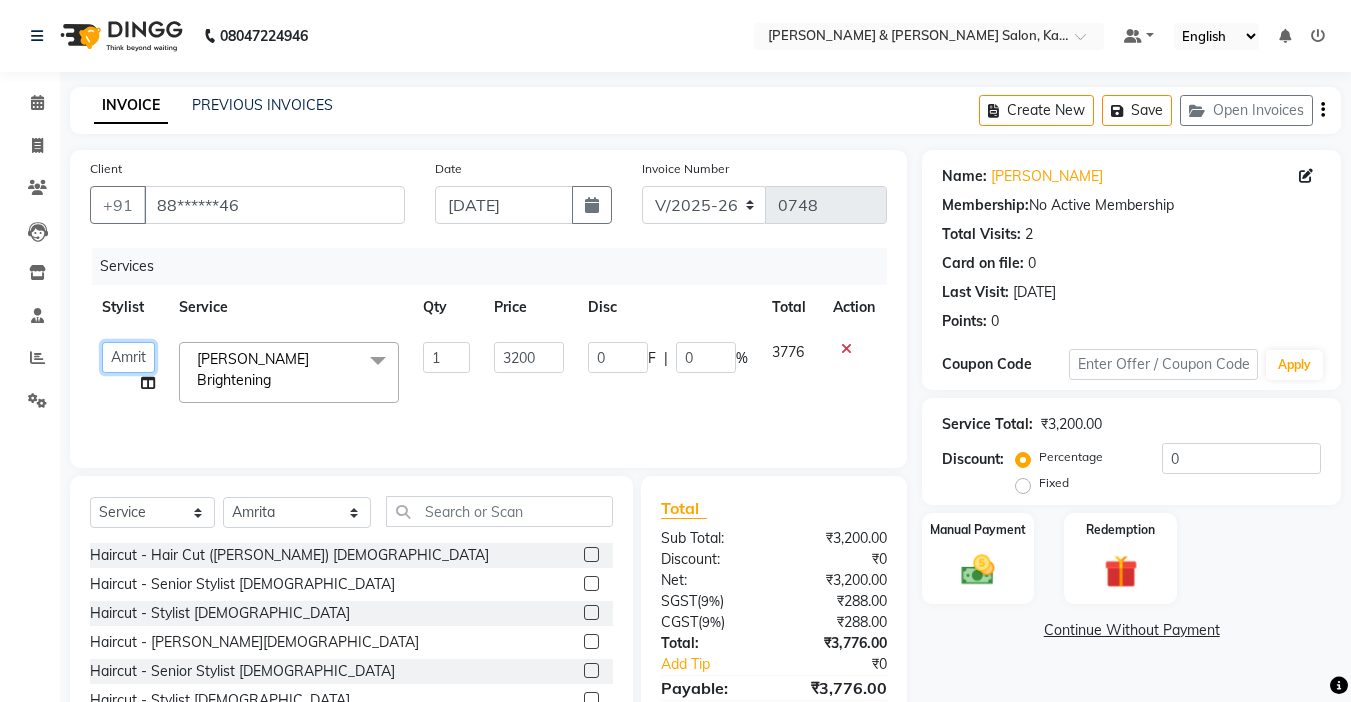 click on "Amrita   [PERSON_NAME] [PERSON_NAME] Chingmuan [PERSON_NAME]   Manager   Manhoihkim   [PERSON_NAME] [PERSON_NAME]   Remkim [PERSON_NAME] [PERSON_NAME] .mynlyanSonangaihte   Zothanpuii" 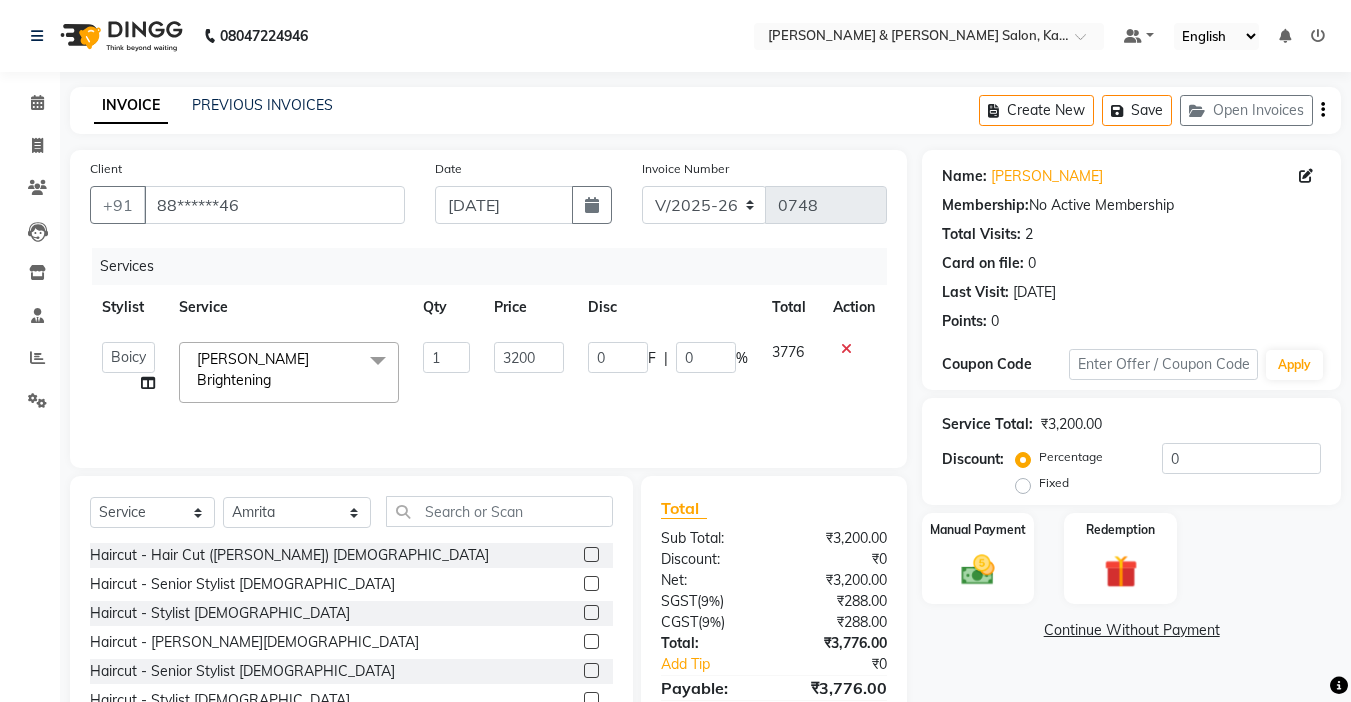 select on "71735" 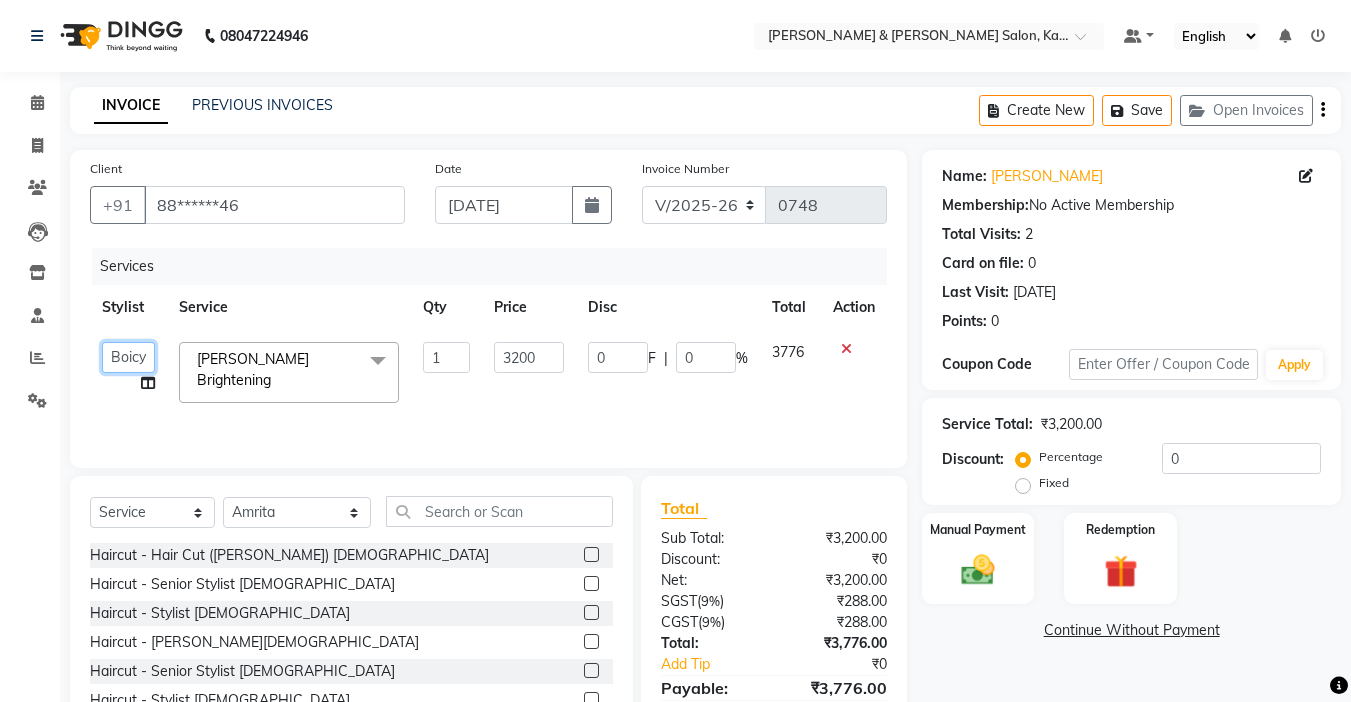 click on "Amrita   [PERSON_NAME] [PERSON_NAME] Chingmuan [PERSON_NAME]   Manager   Manhoihkim   [PERSON_NAME] [PERSON_NAME]   Remkim [PERSON_NAME] [PERSON_NAME] .mynlyanSonangaihte   Zothanpuii" 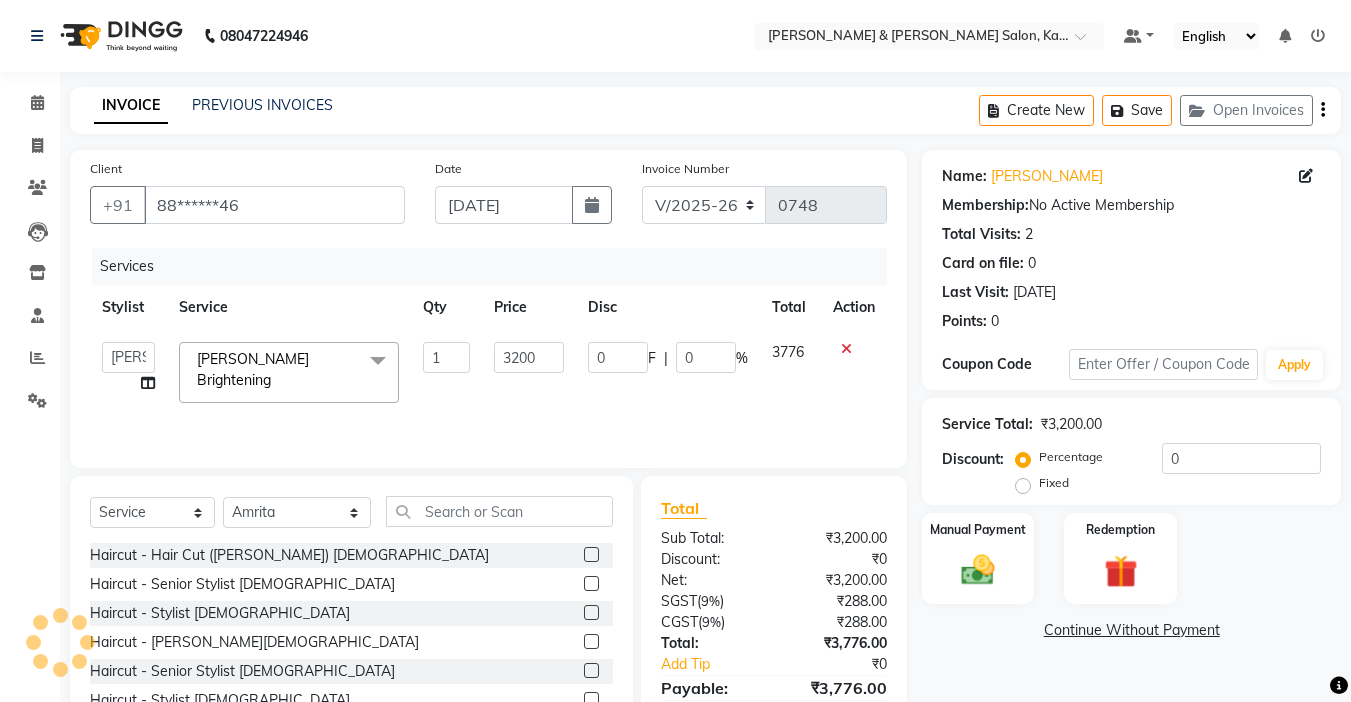 select on "83049" 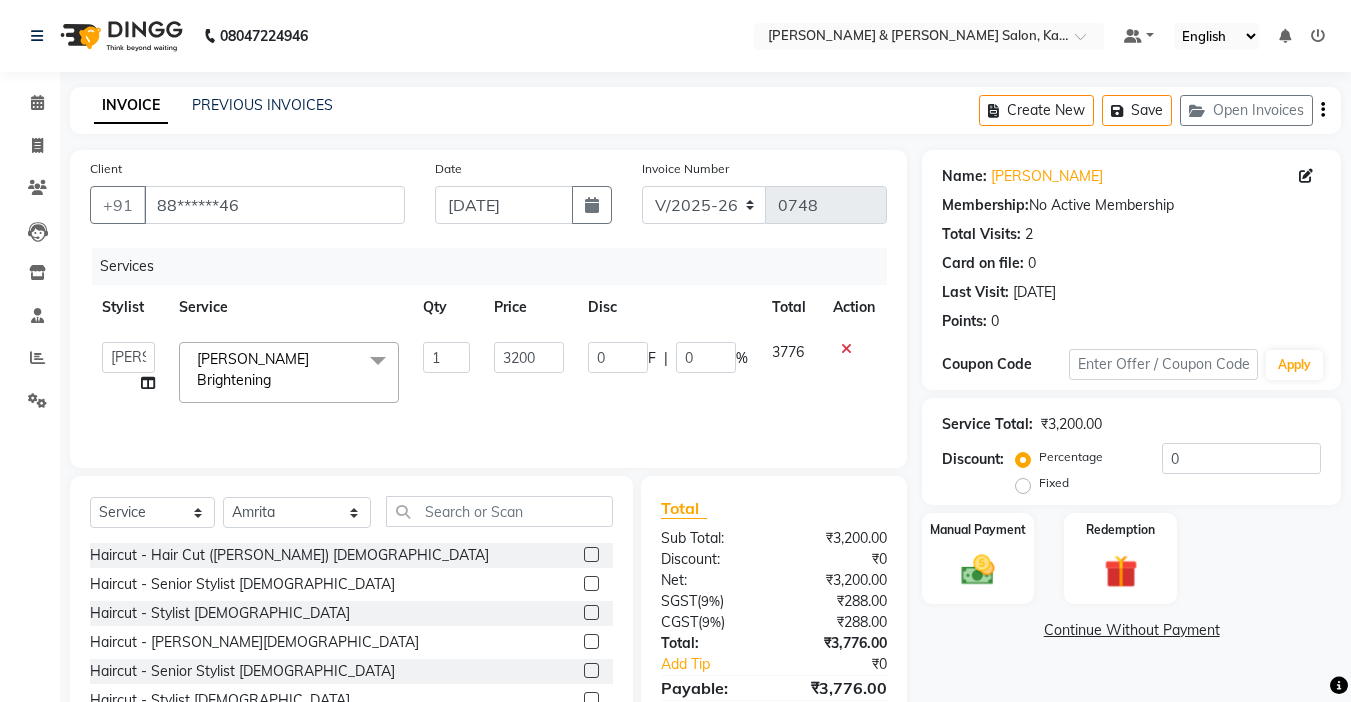click 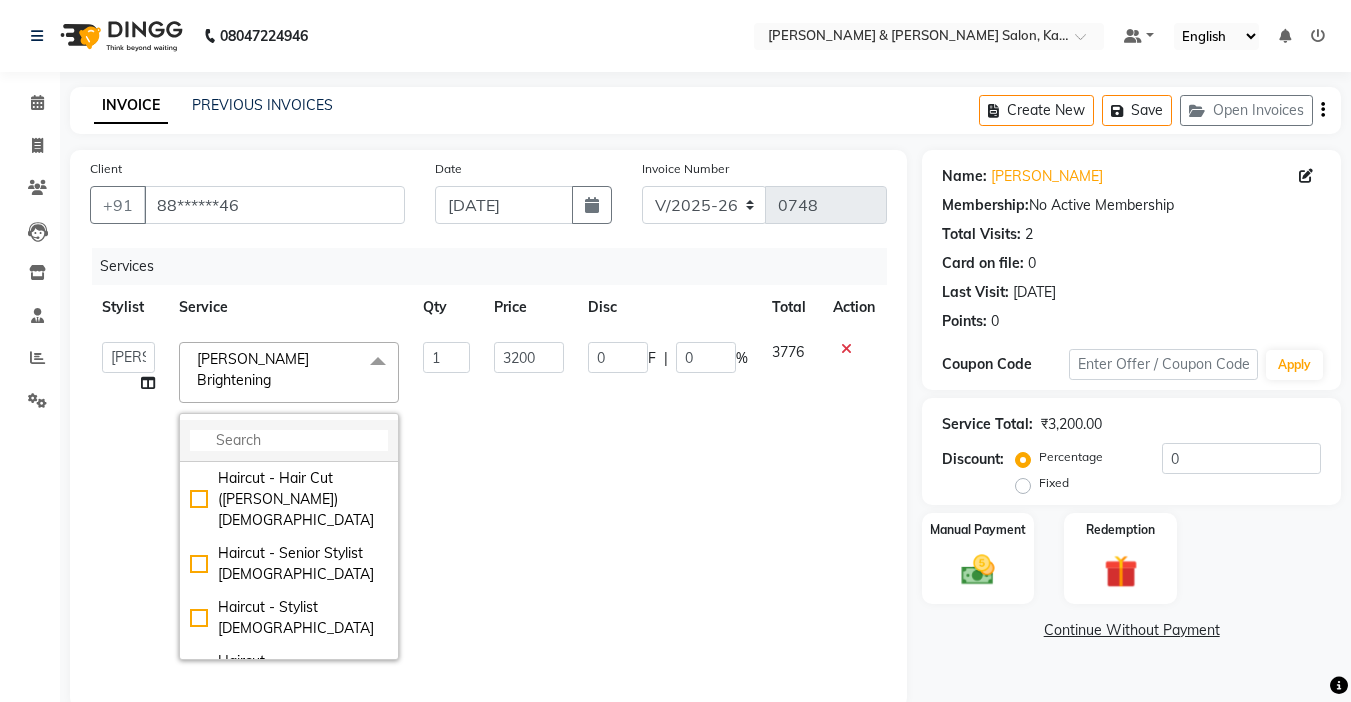 click 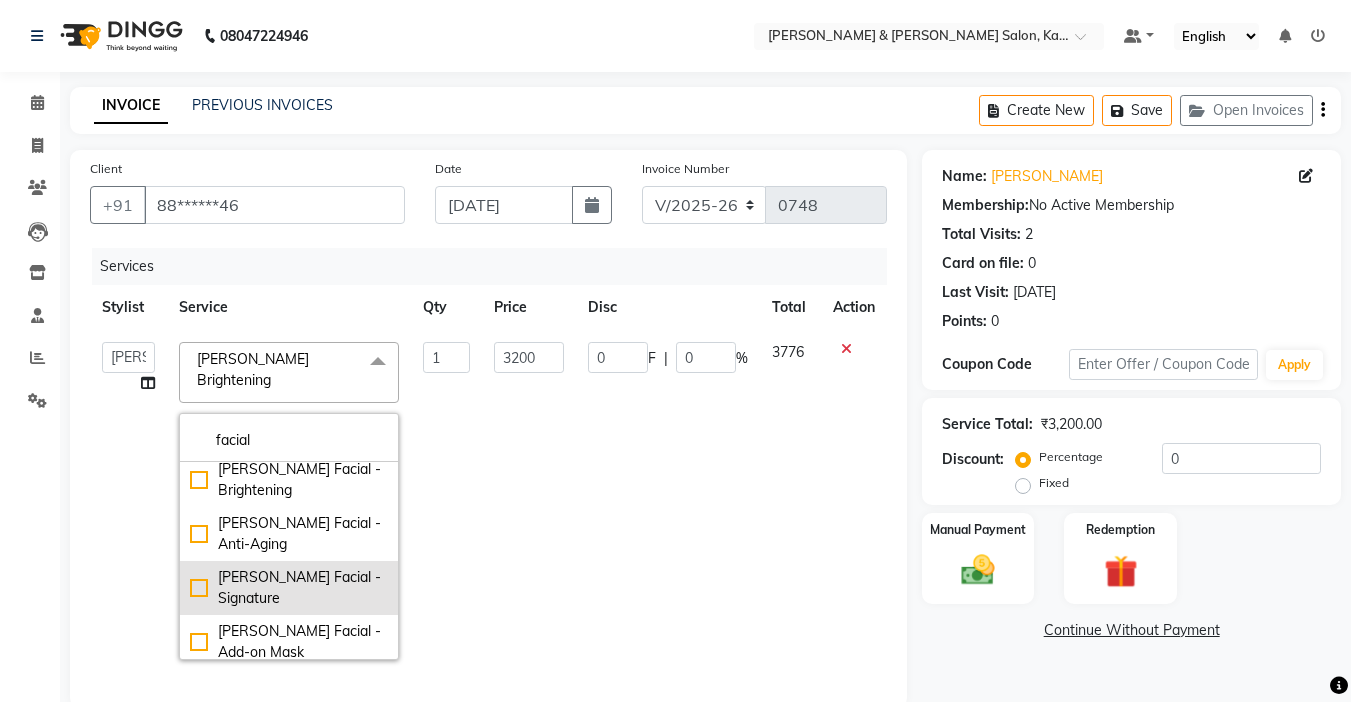 scroll, scrollTop: 127, scrollLeft: 0, axis: vertical 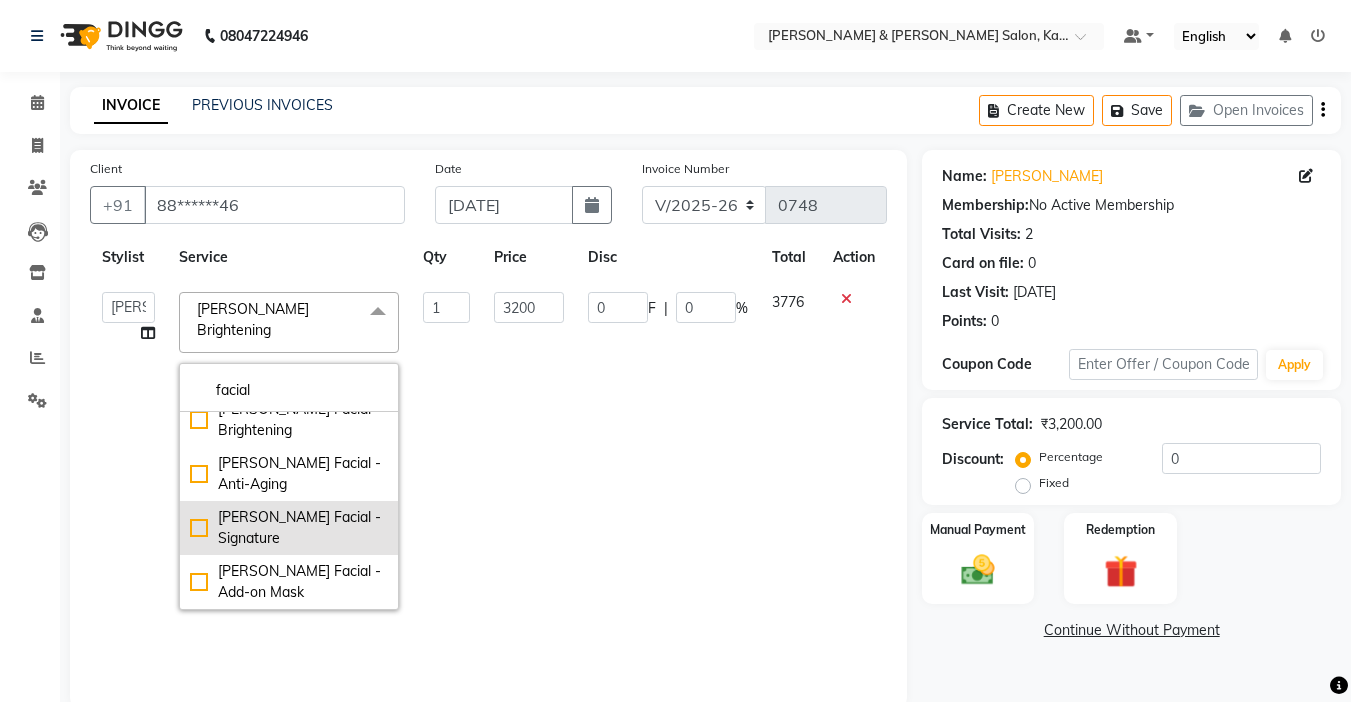 type on "facial" 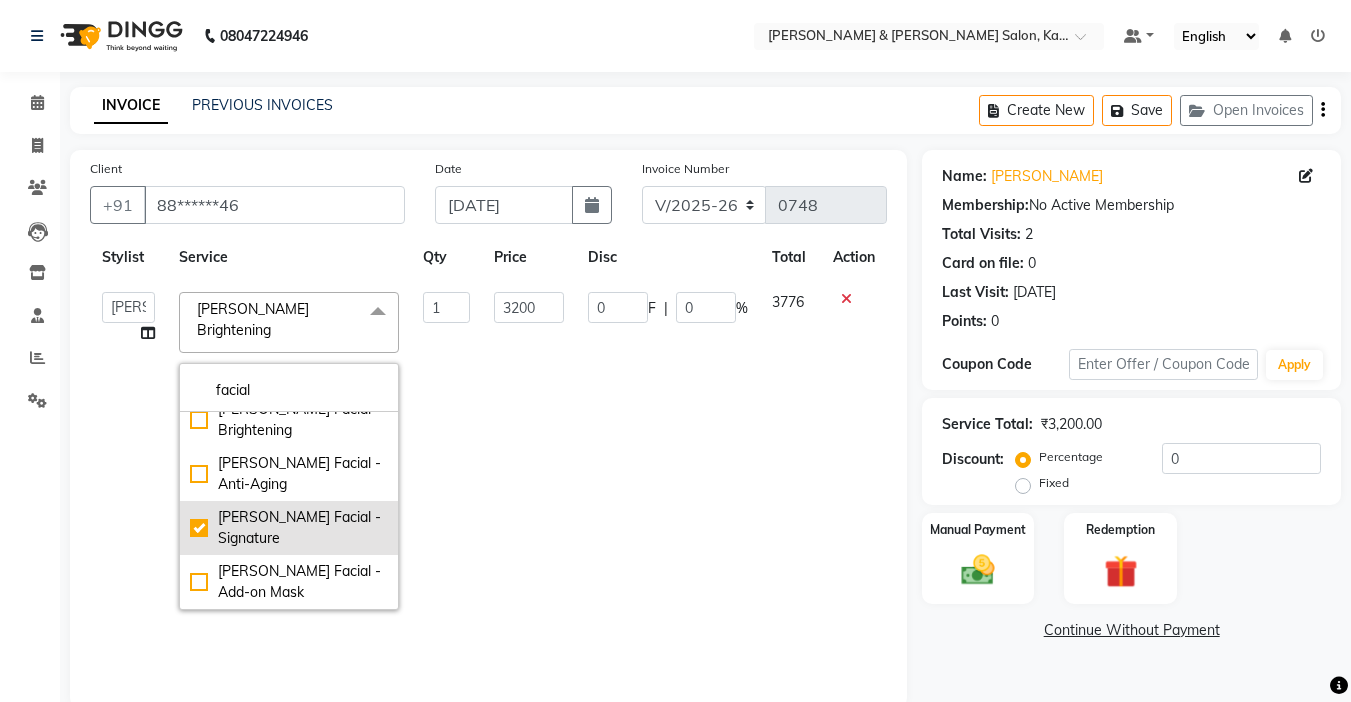 checkbox on "true" 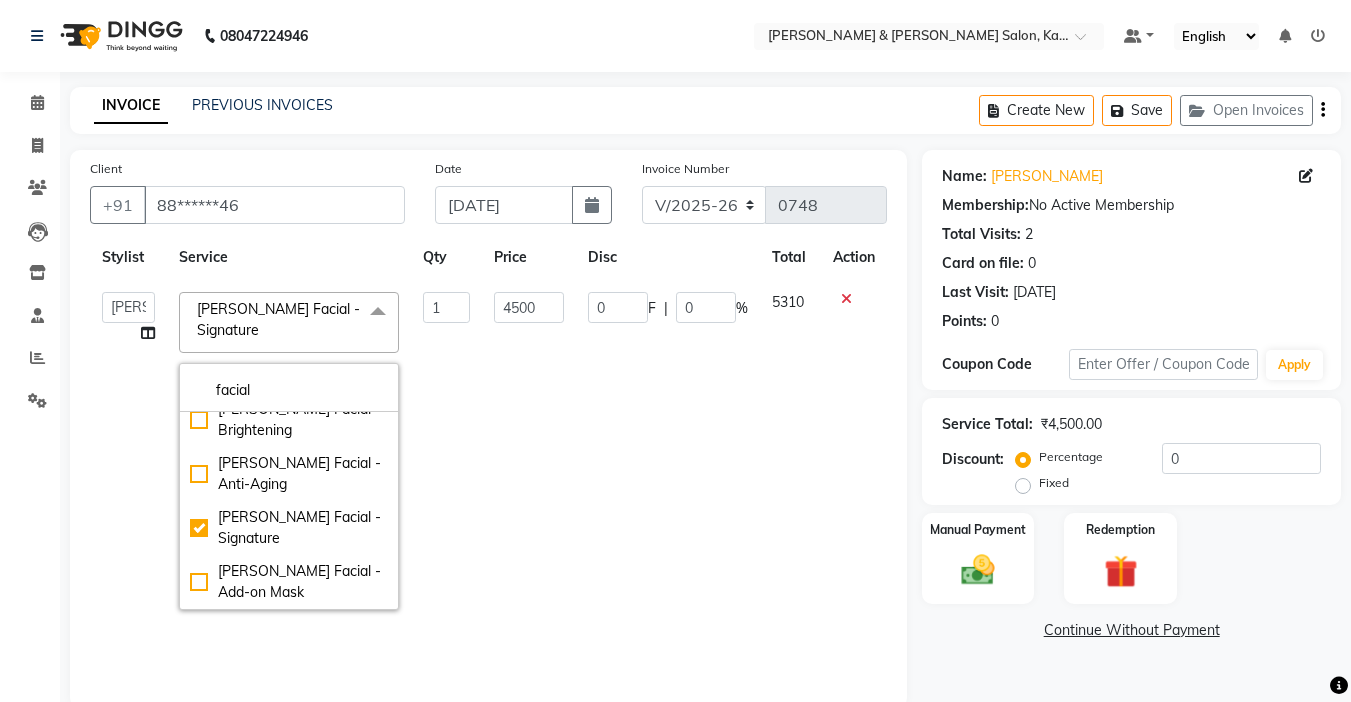 click on "0 F | 0 %" 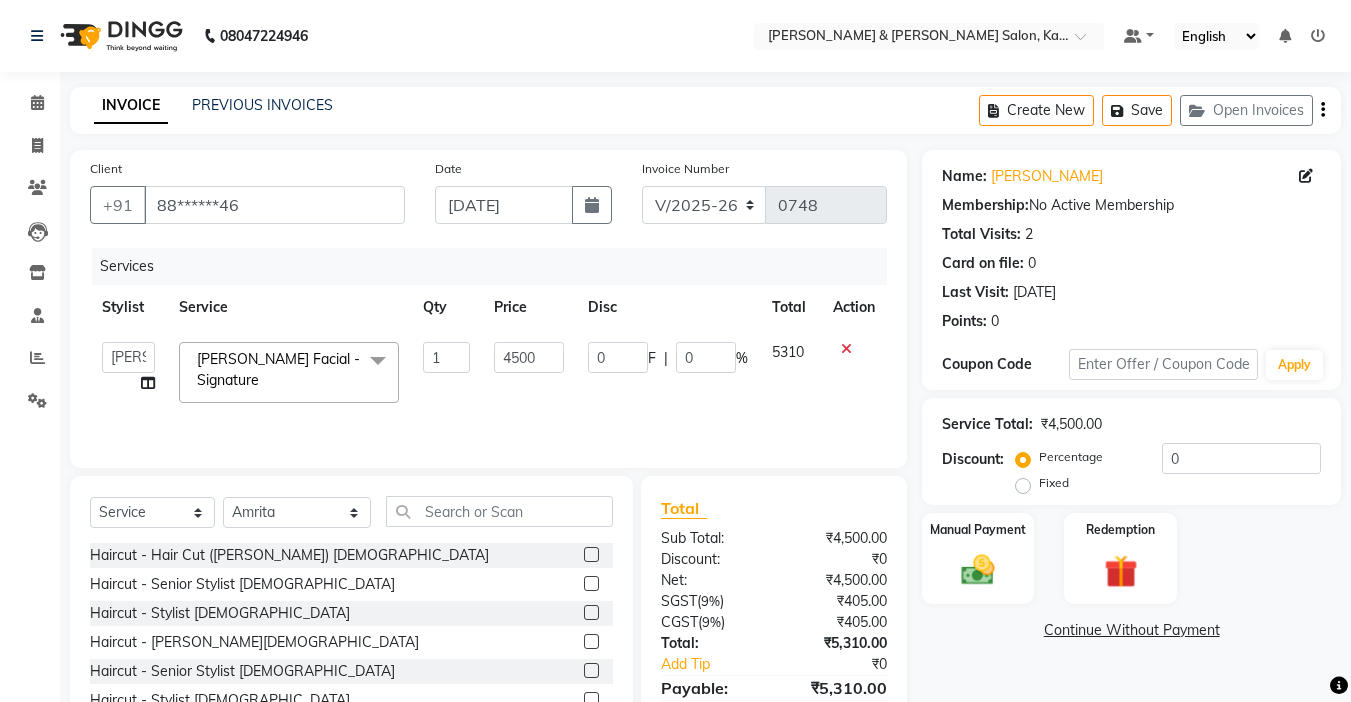 scroll, scrollTop: 0, scrollLeft: 0, axis: both 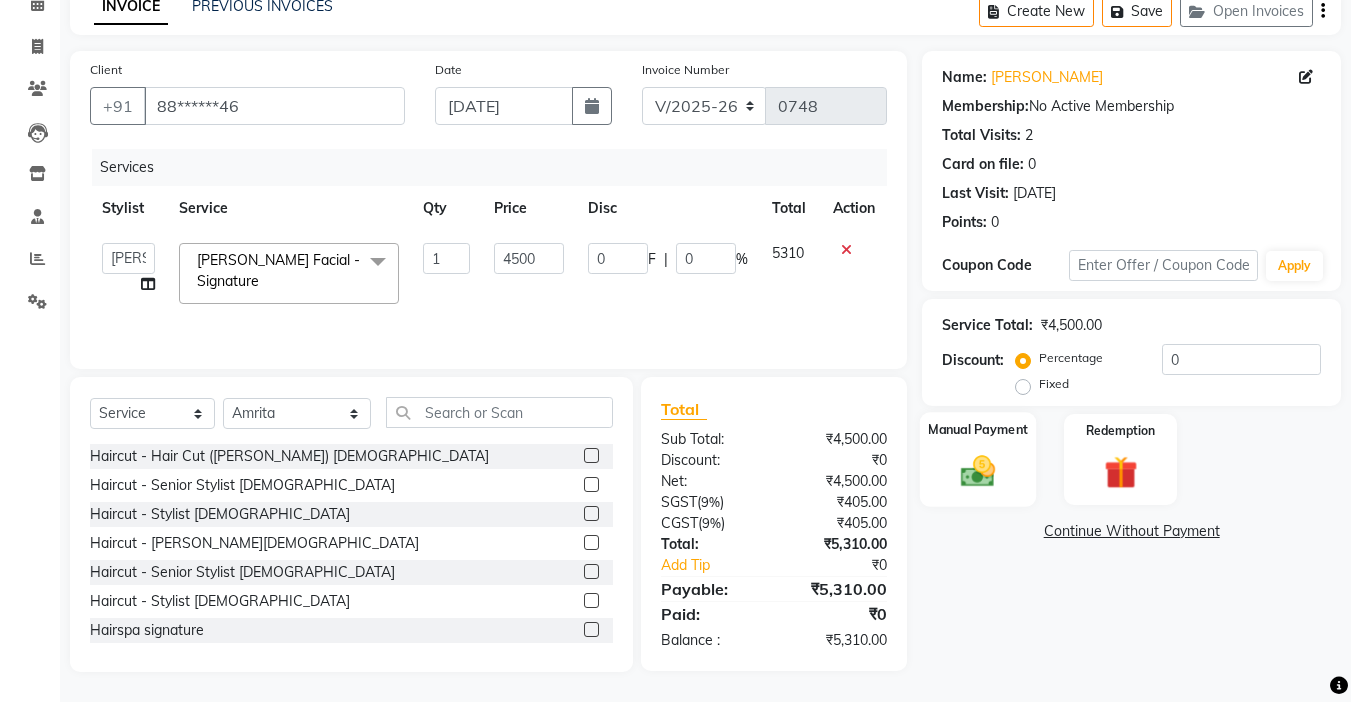 click on "Manual Payment" 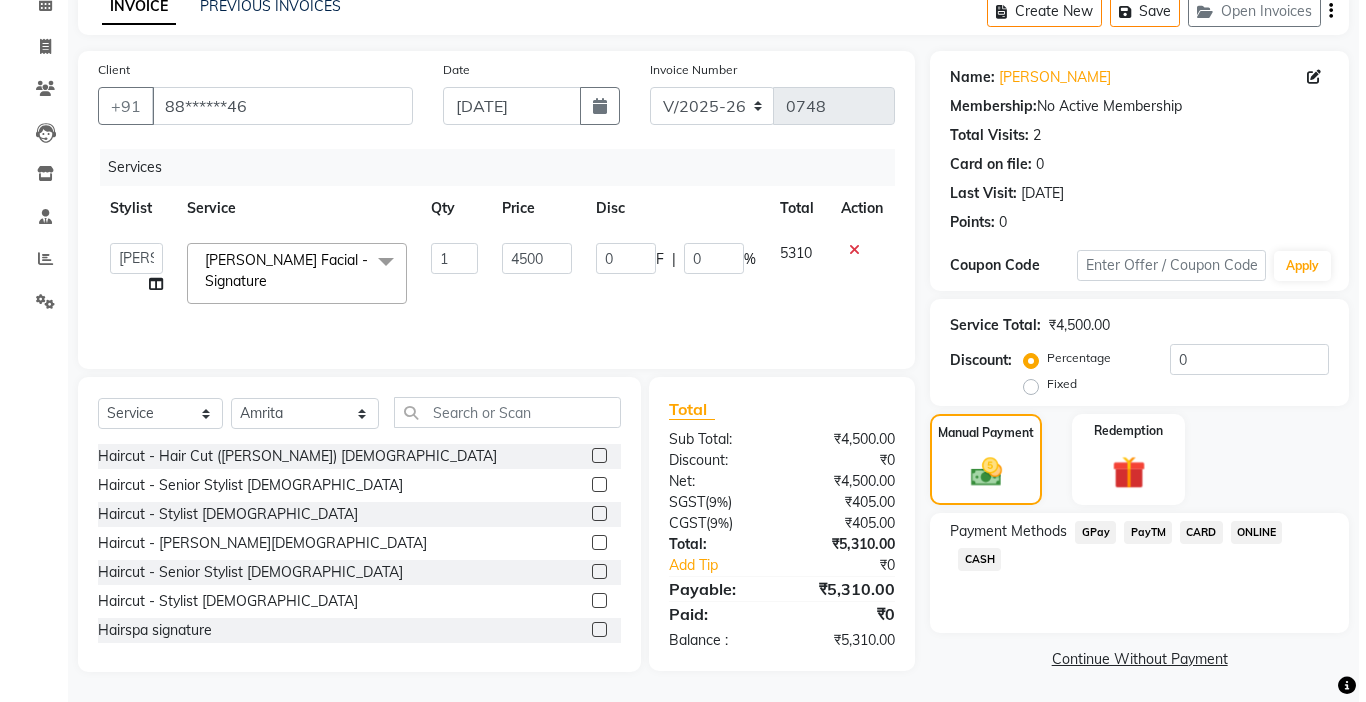 scroll, scrollTop: 101, scrollLeft: 0, axis: vertical 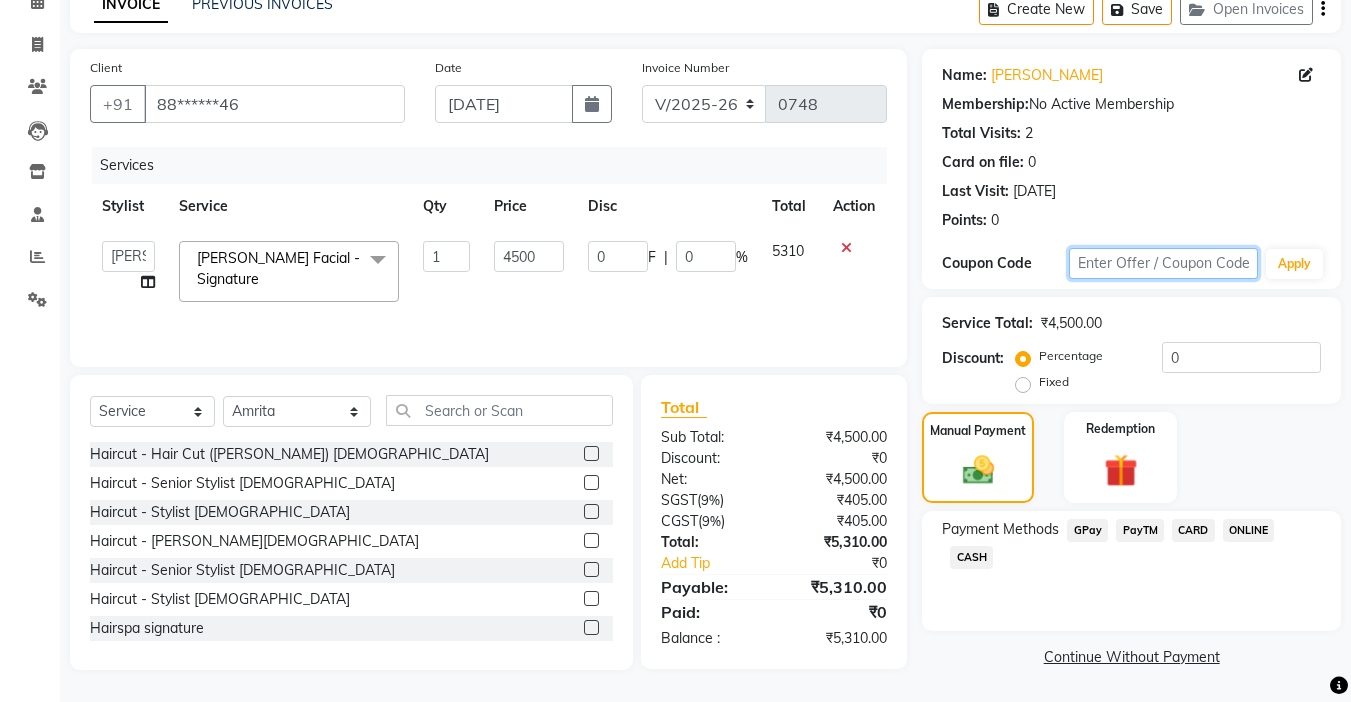 click 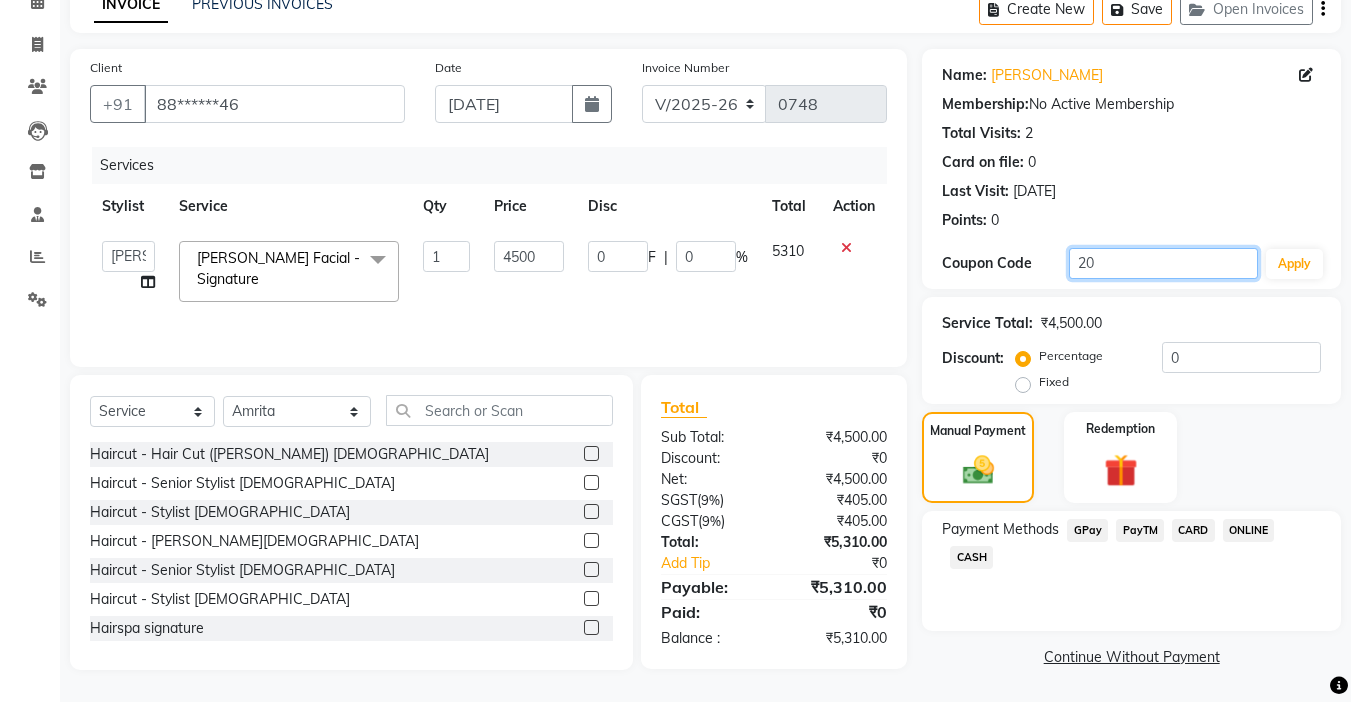 type on "2" 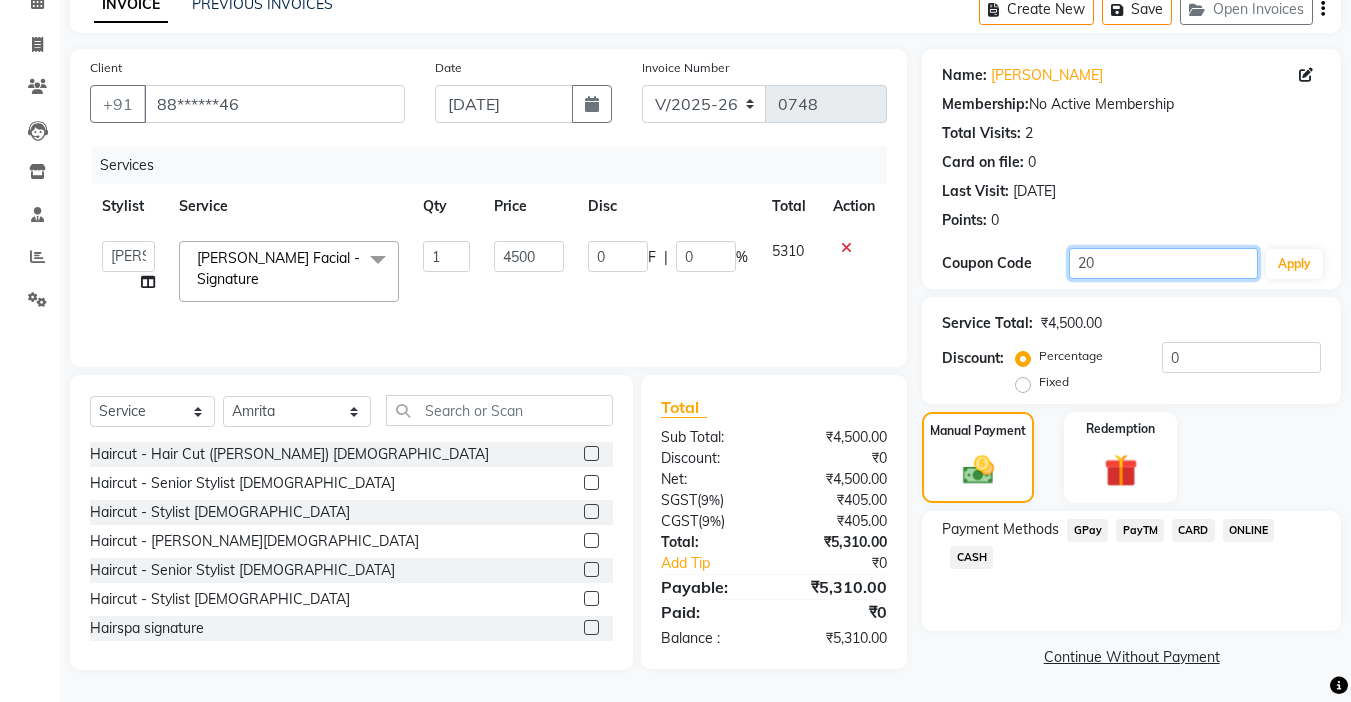 type on "20" 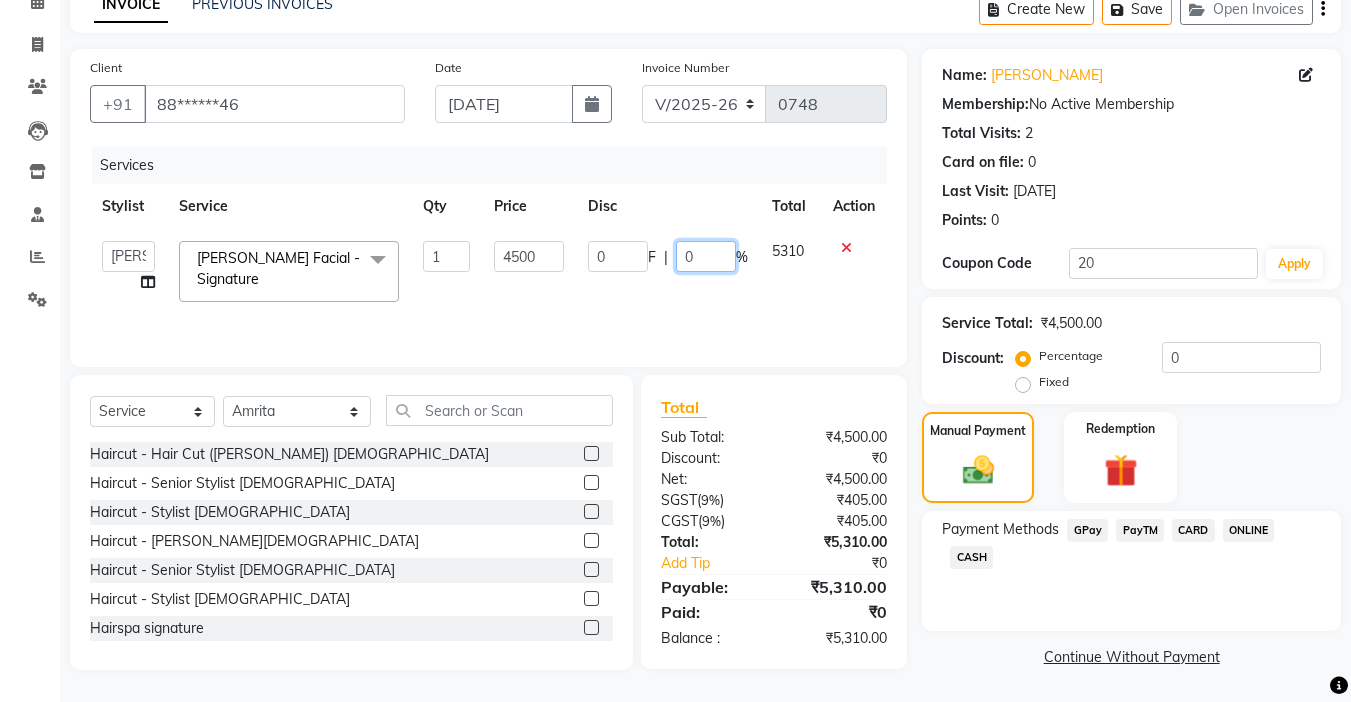 click on "0" 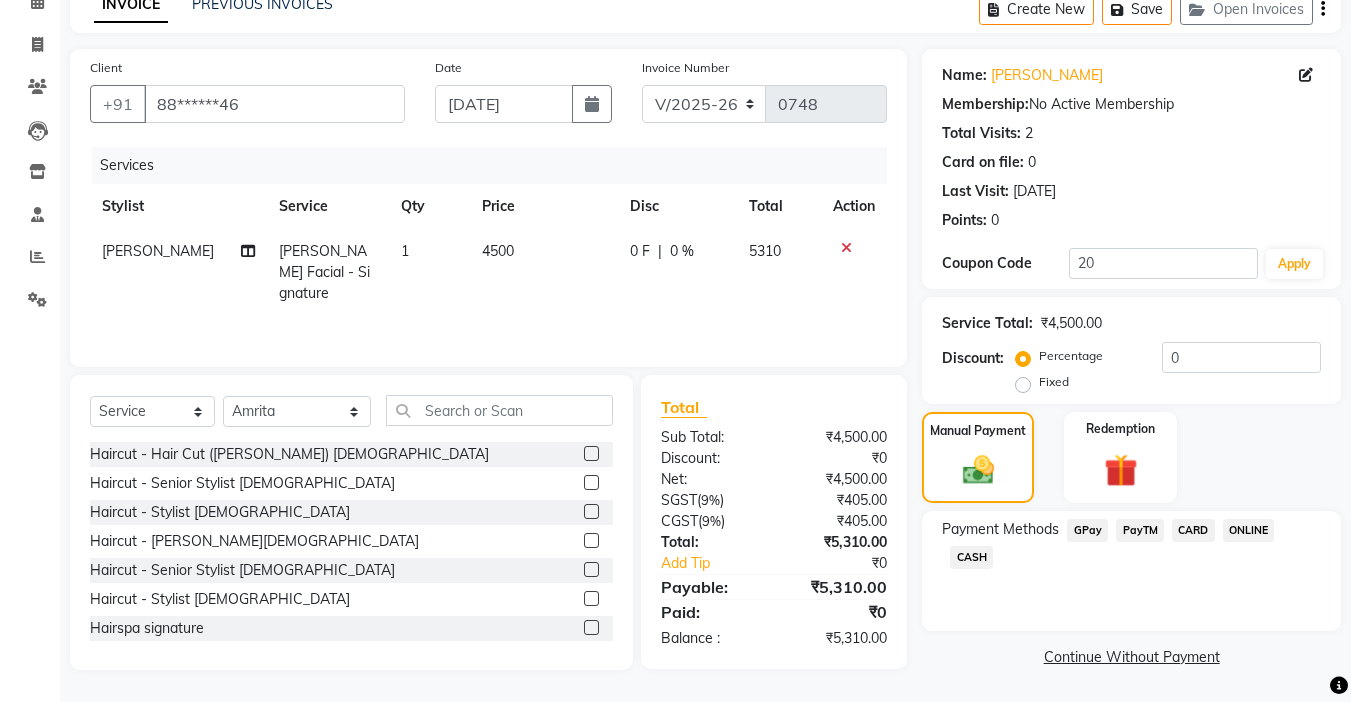 click on "Total" 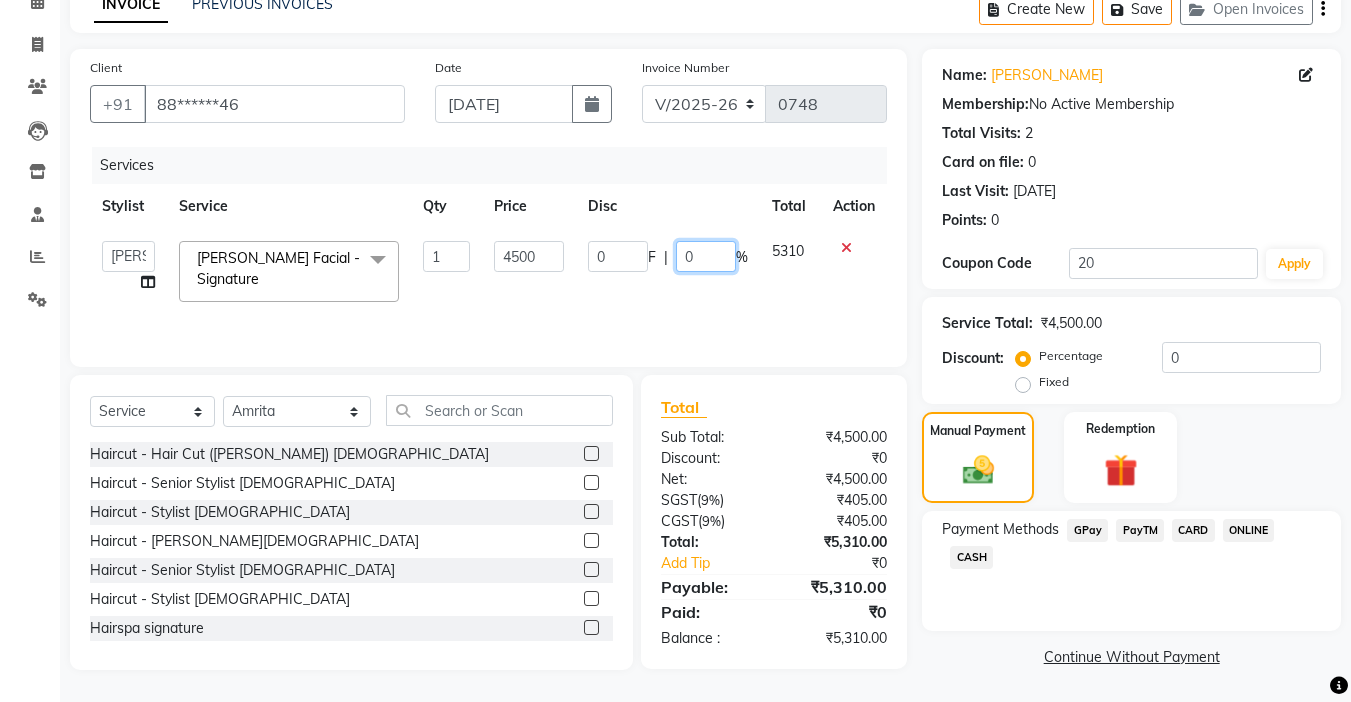 click on "0" 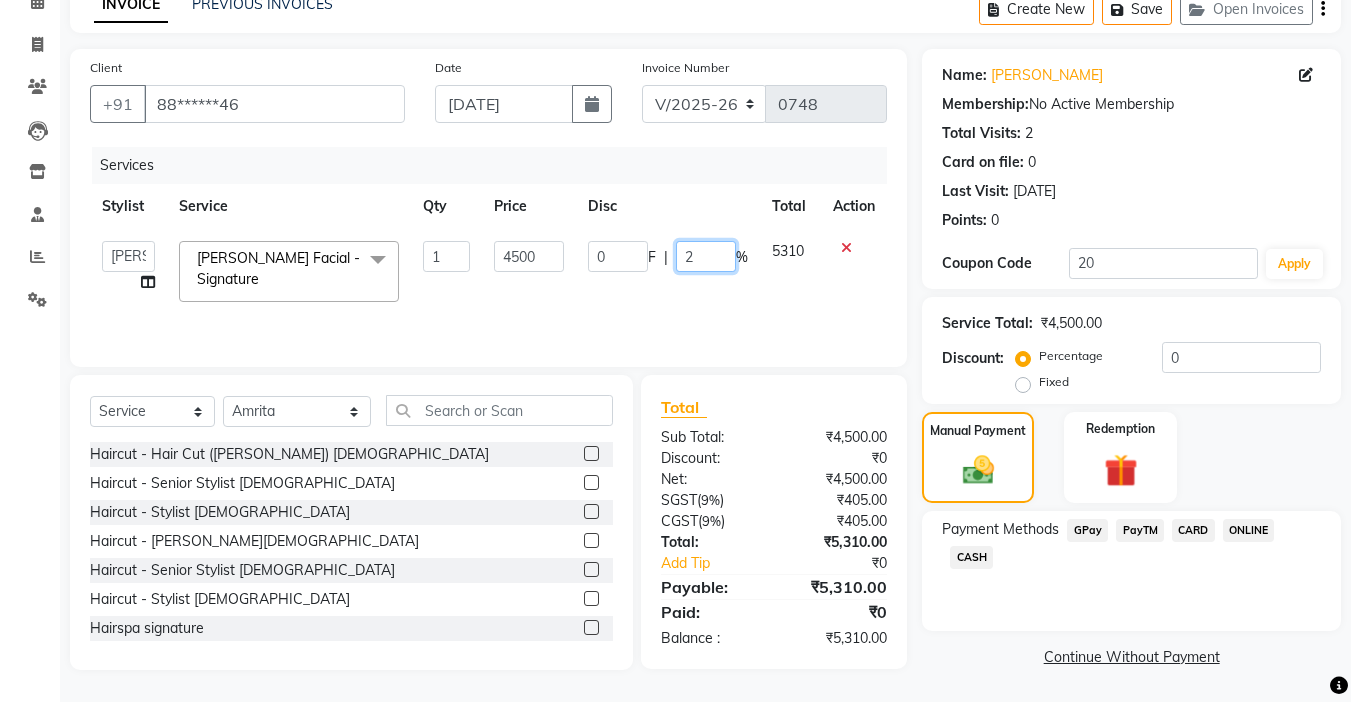 type on "20" 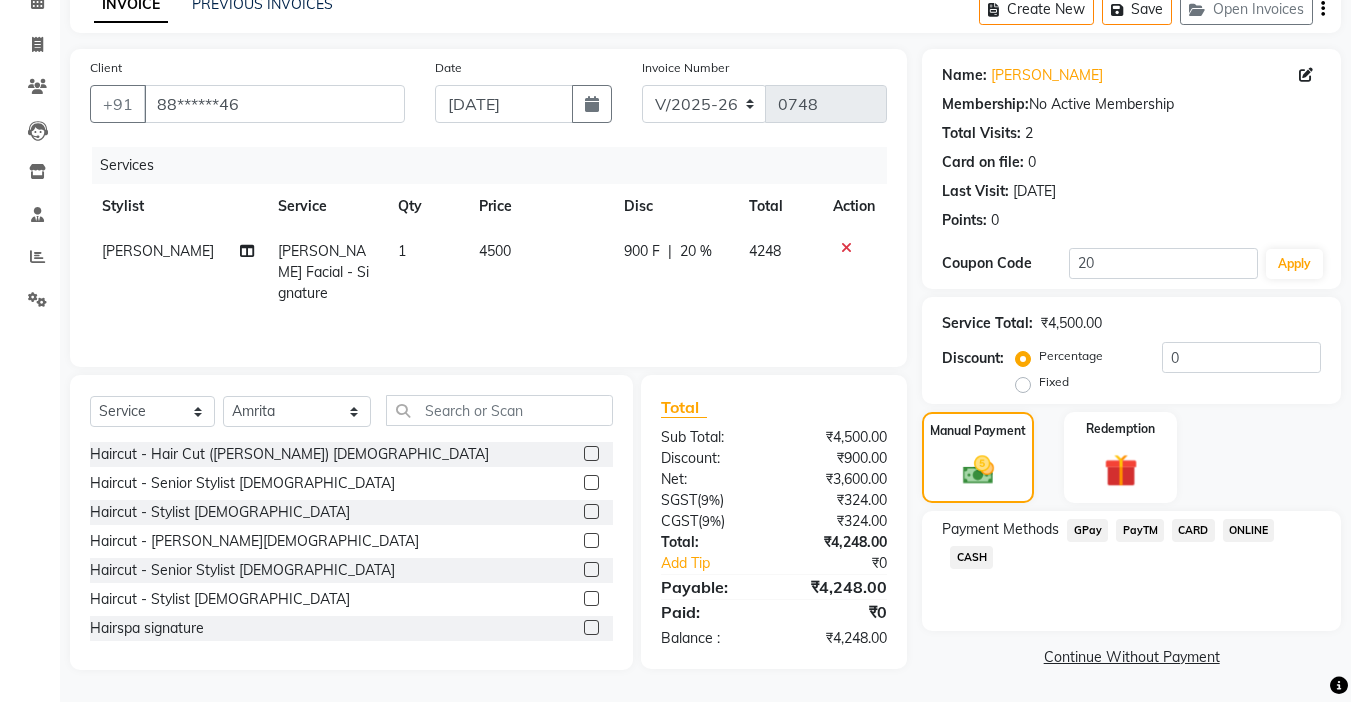 click on "Total Sub Total: ₹4,500.00 Discount: ₹900.00 Net: ₹3,600.00 SGST  ( 9% ) ₹324.00 CGST  ( 9% ) ₹324.00 Total: ₹4,248.00 Add Tip ₹0 Payable: ₹4,248.00 Paid: ₹0 Balance   : ₹4,248.00" 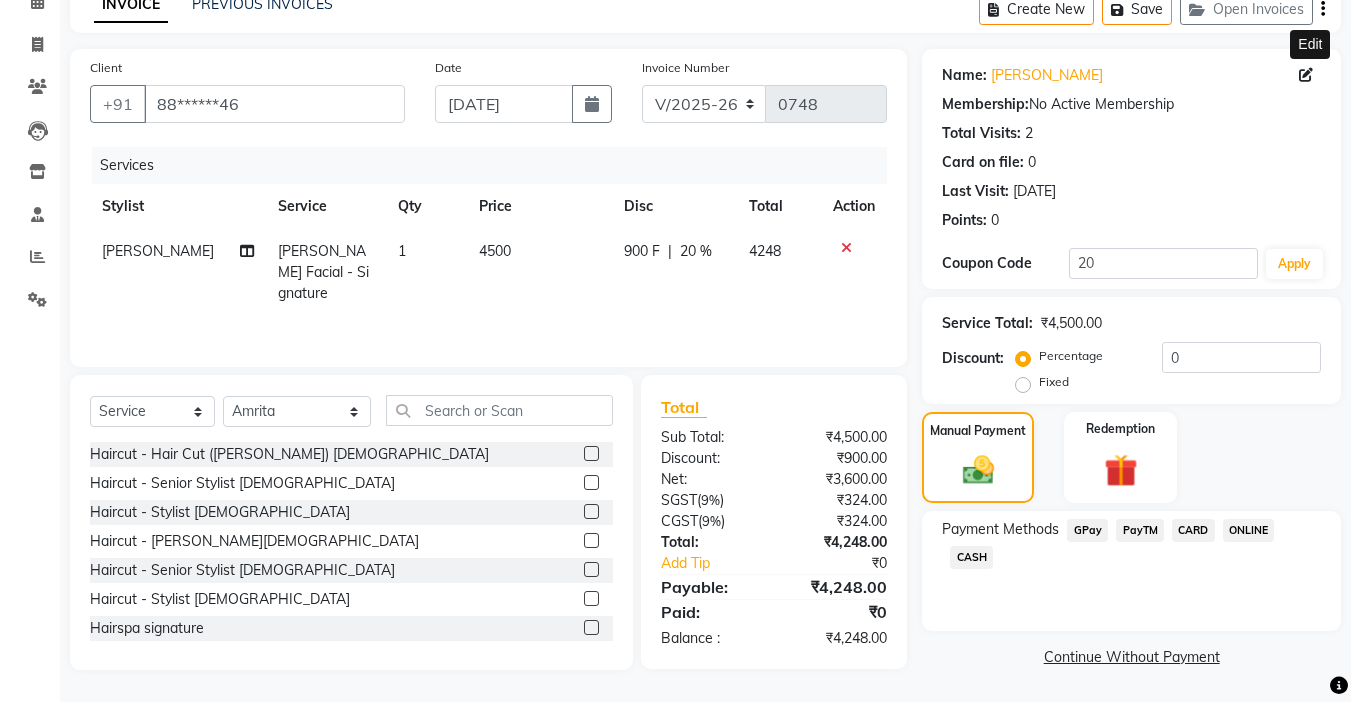 click 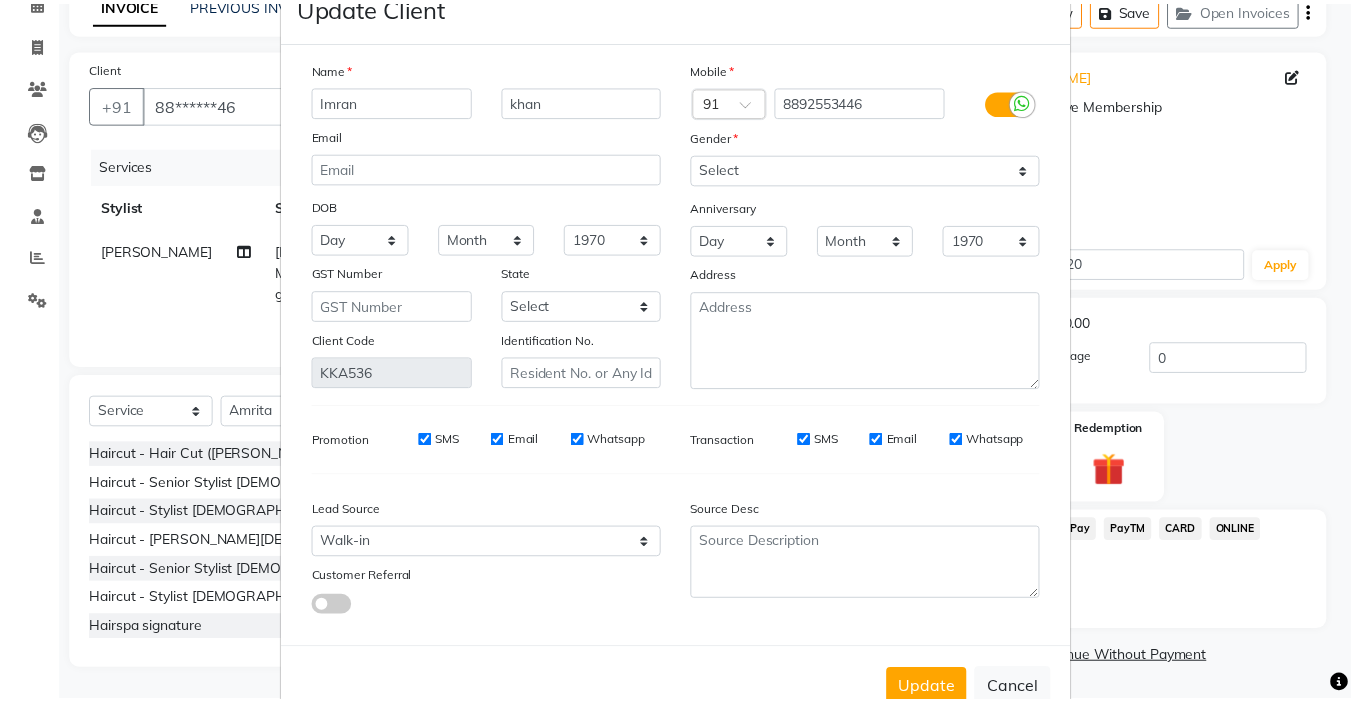 scroll, scrollTop: 111, scrollLeft: 0, axis: vertical 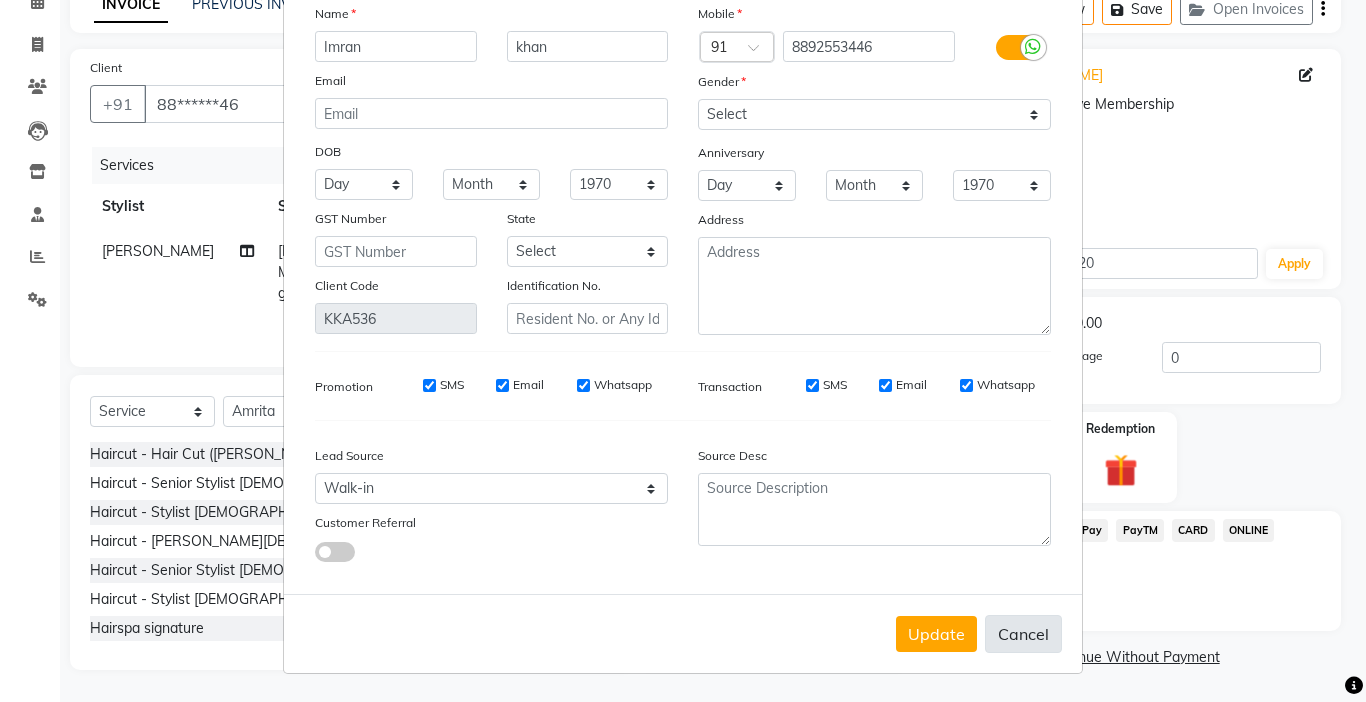 click on "Cancel" at bounding box center [1023, 634] 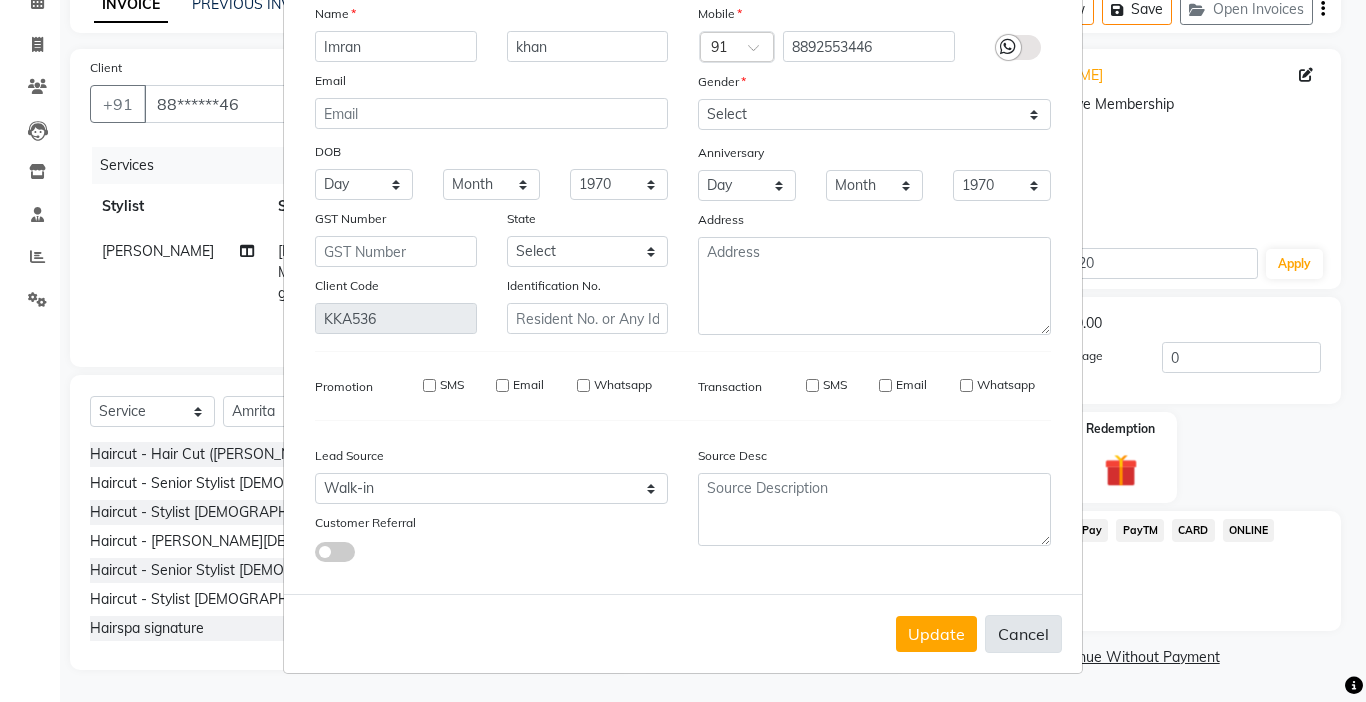 type 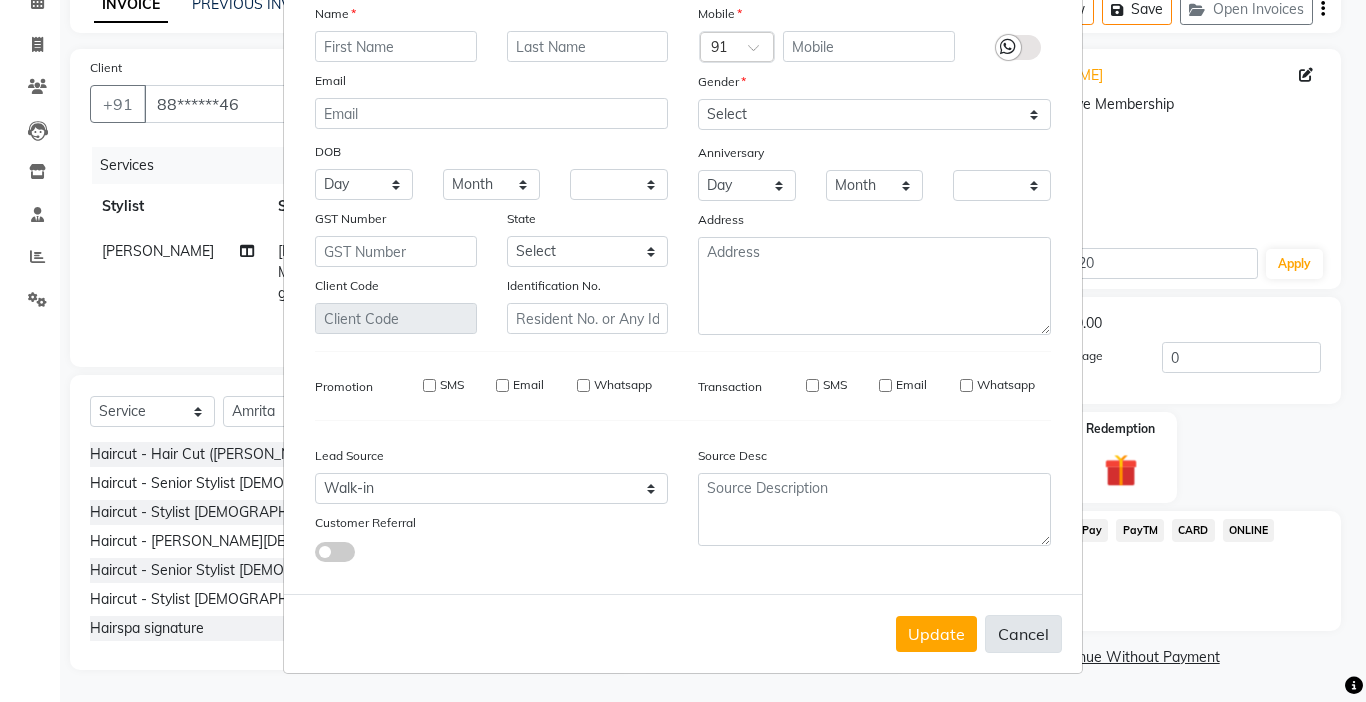 checkbox on "false" 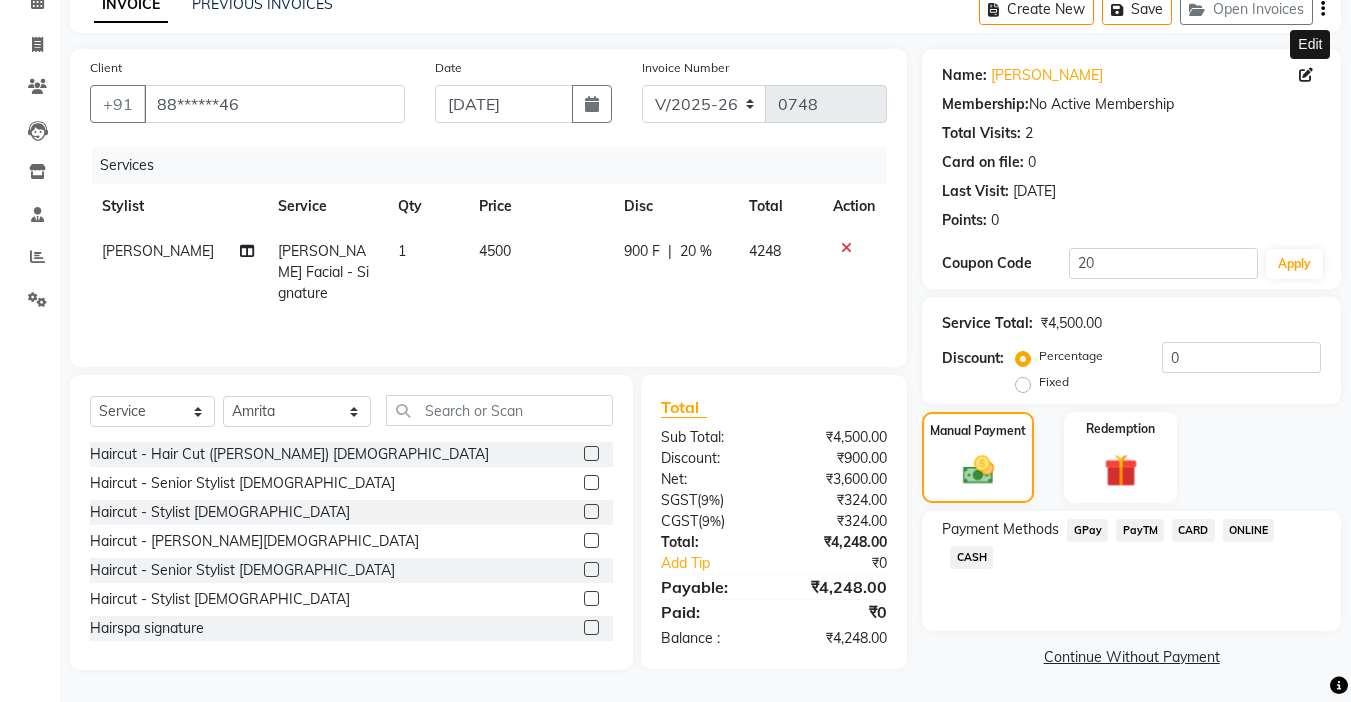 click on "CARD" 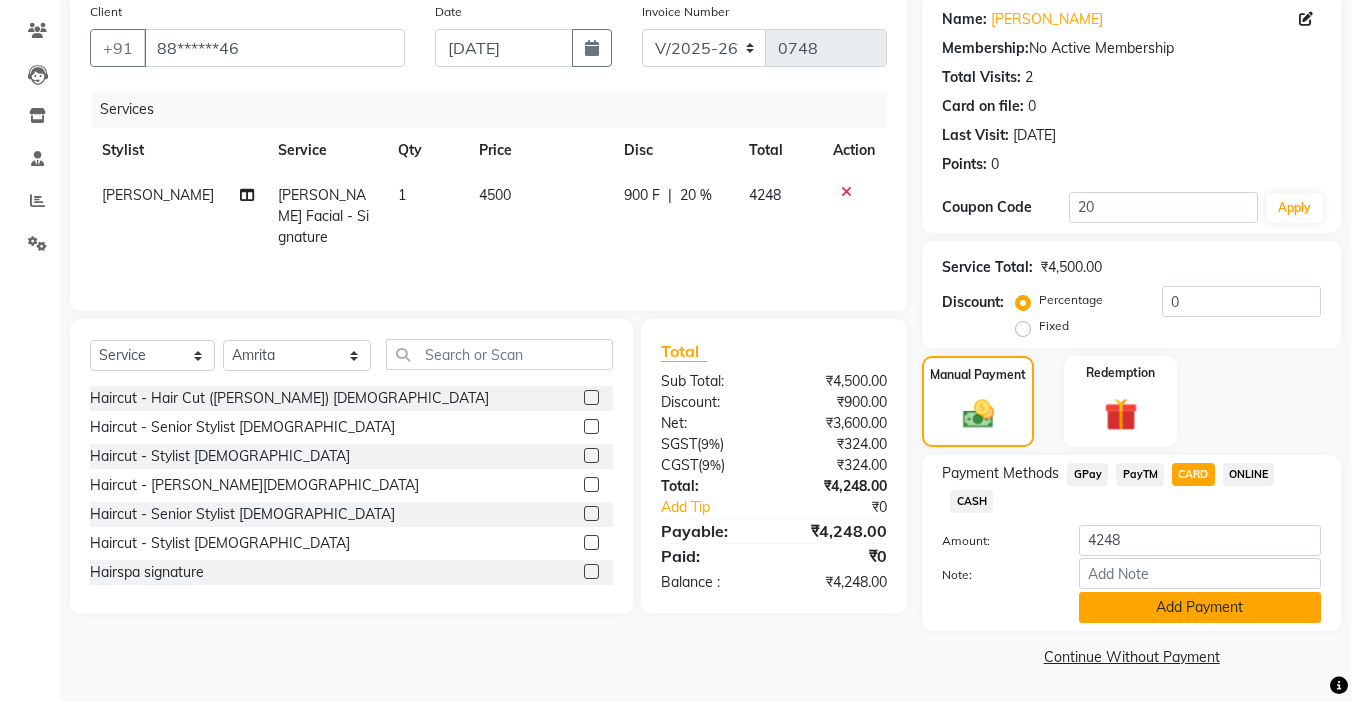 click on "Add Payment" 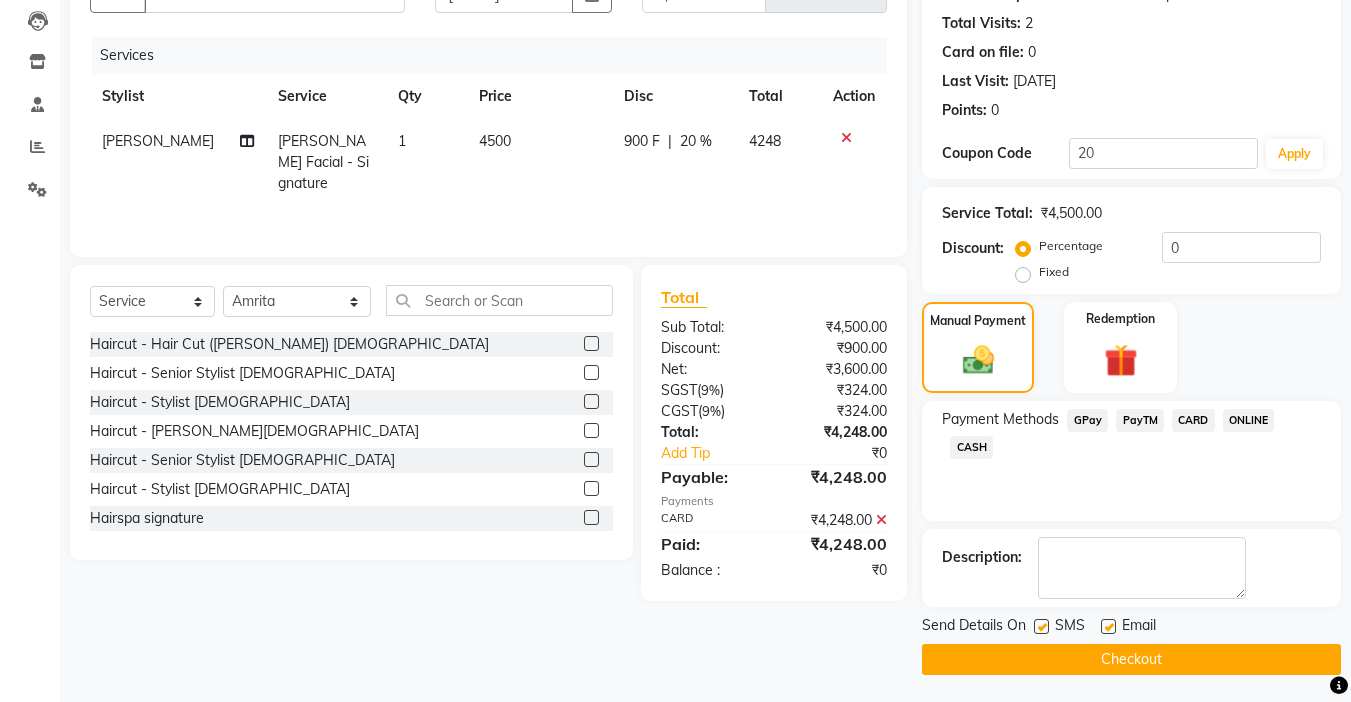 scroll, scrollTop: 214, scrollLeft: 0, axis: vertical 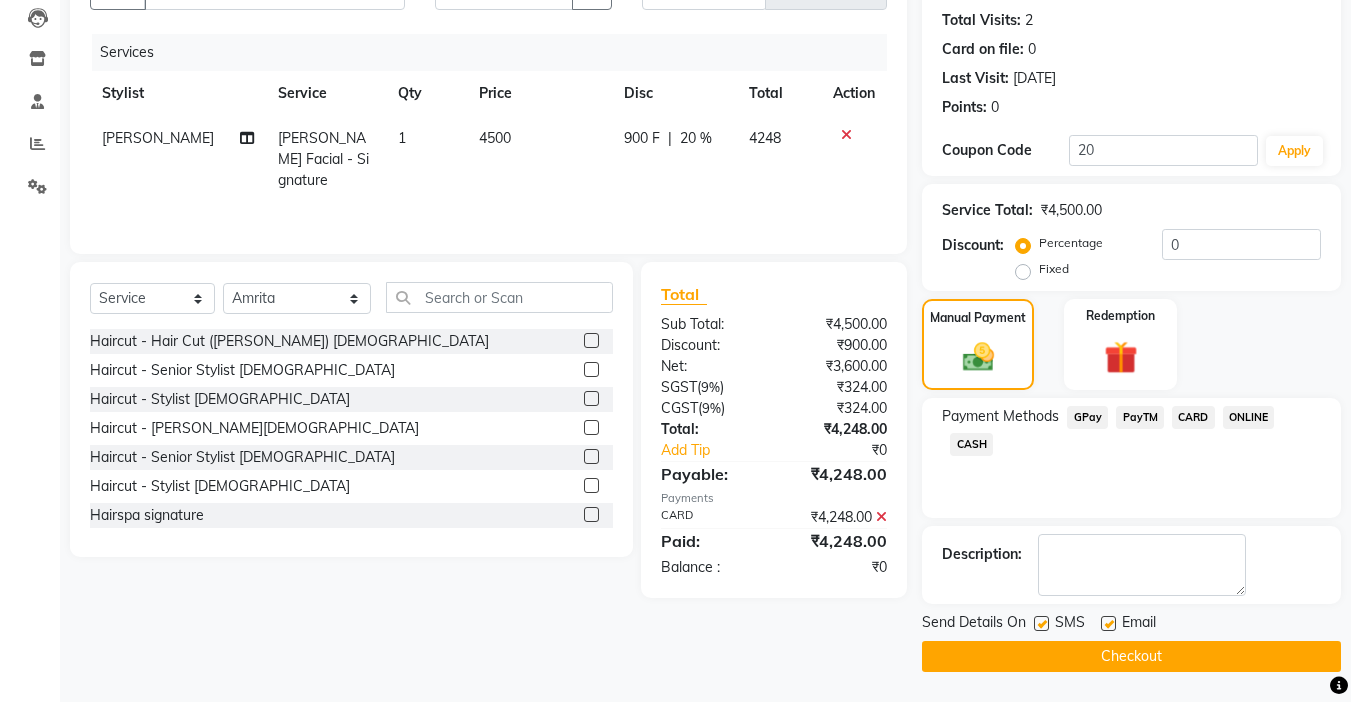 click on "Checkout" 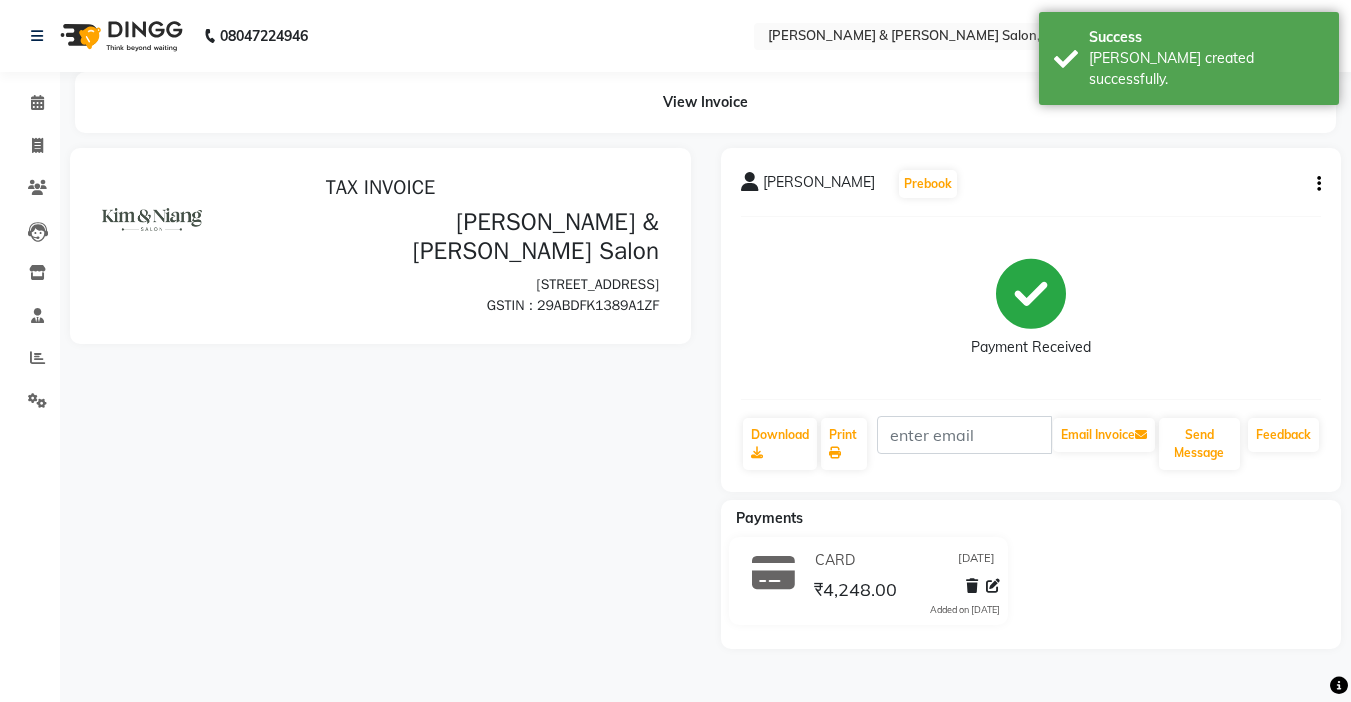 scroll, scrollTop: 0, scrollLeft: 0, axis: both 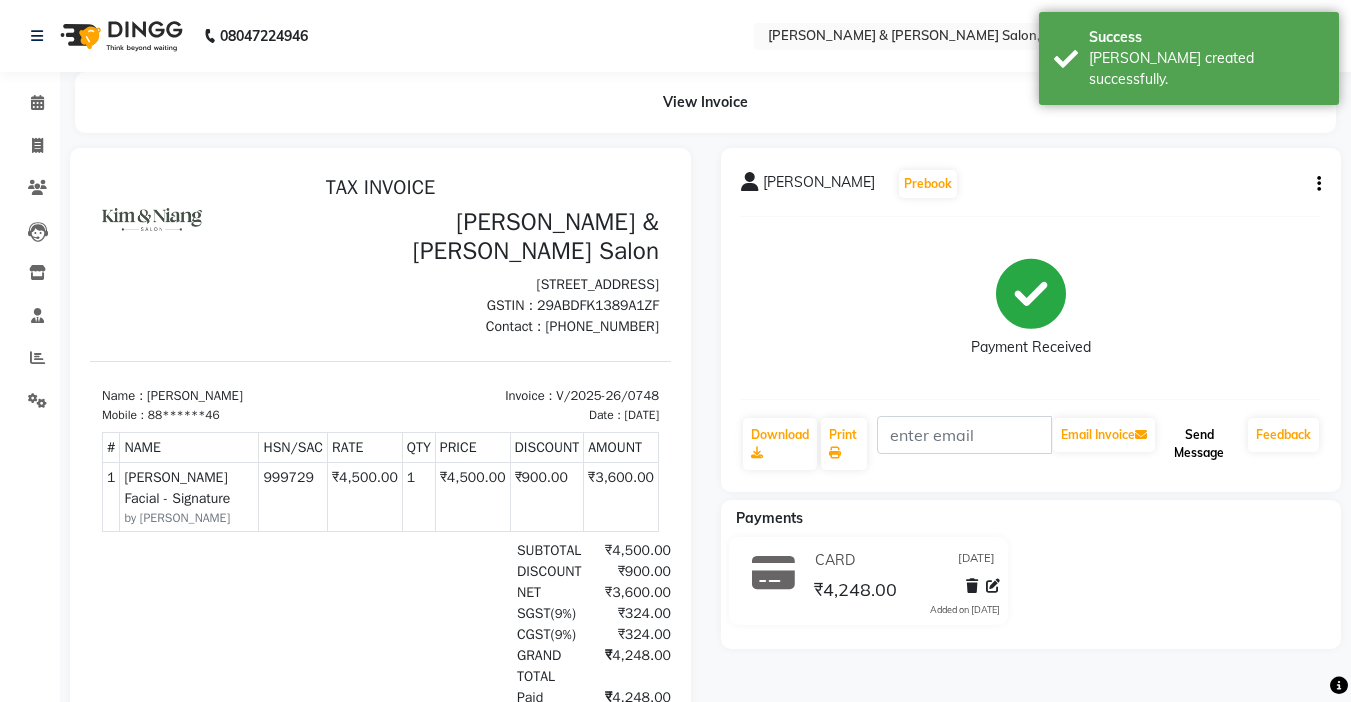 click on "Send Message" 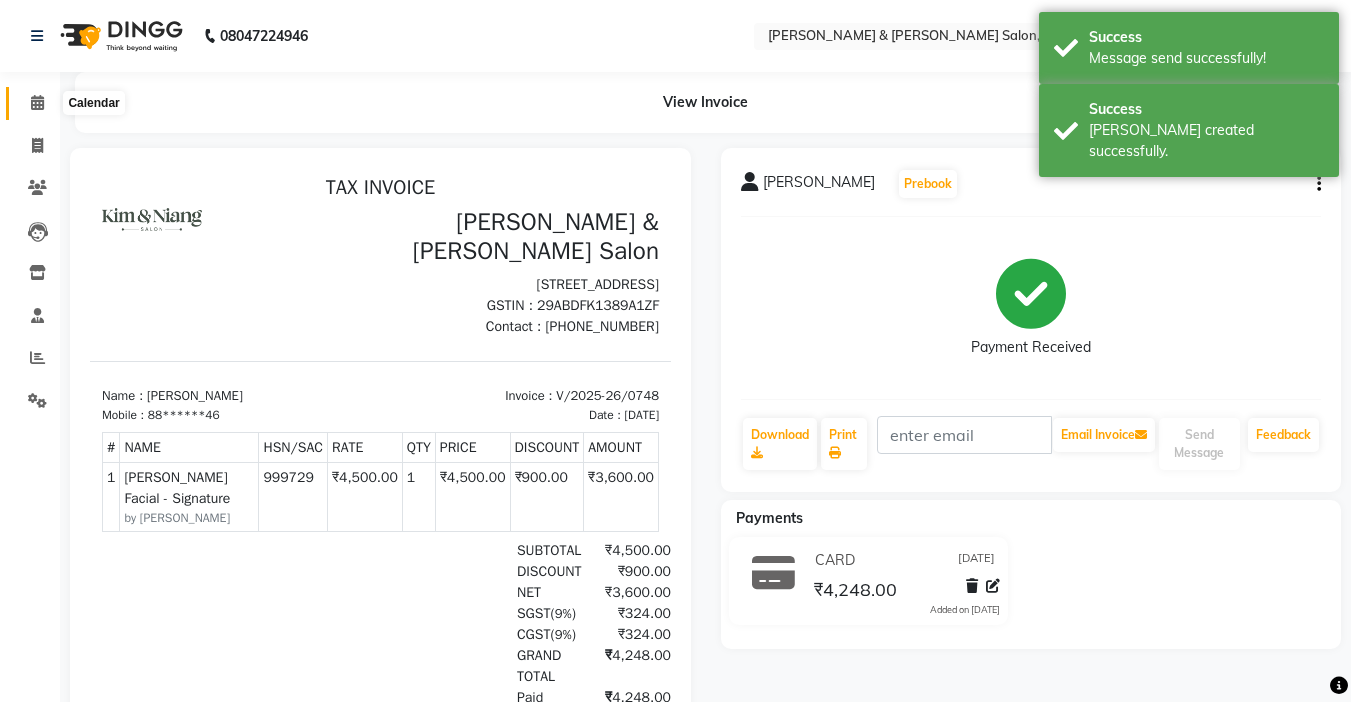 click 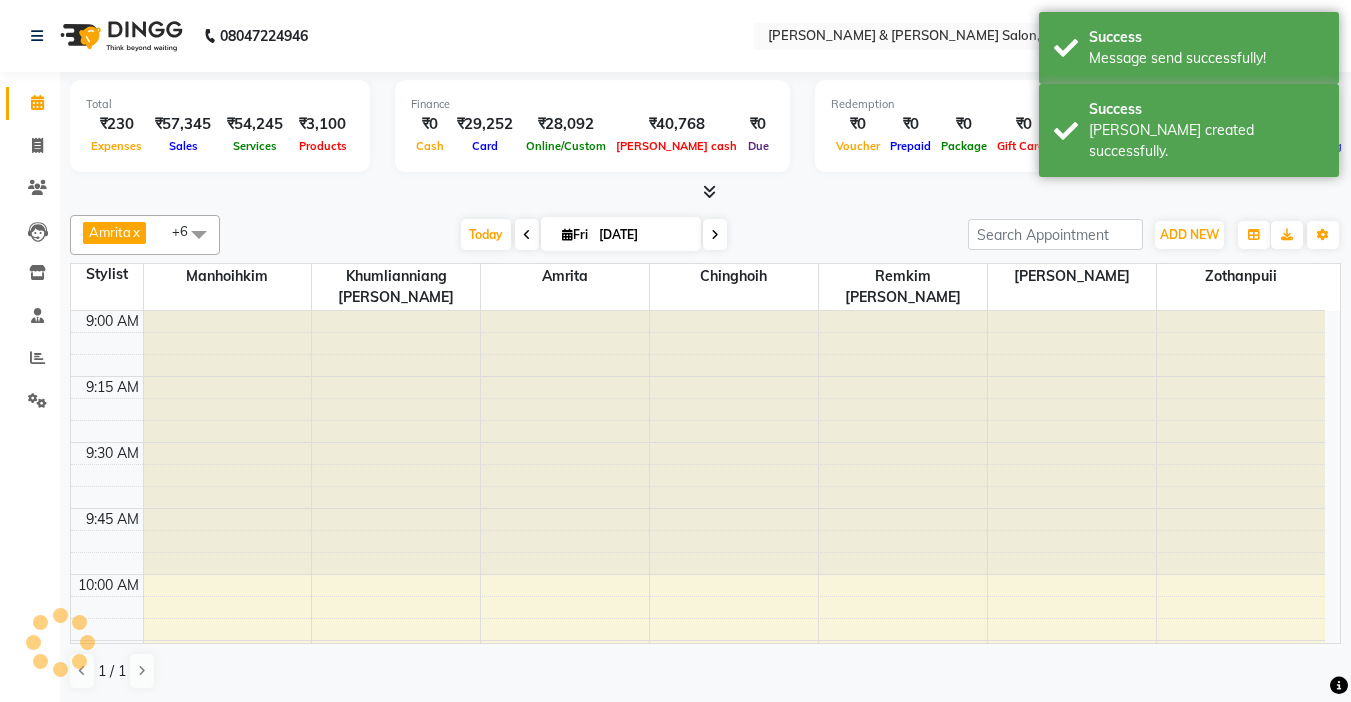 scroll, scrollTop: 2905, scrollLeft: 0, axis: vertical 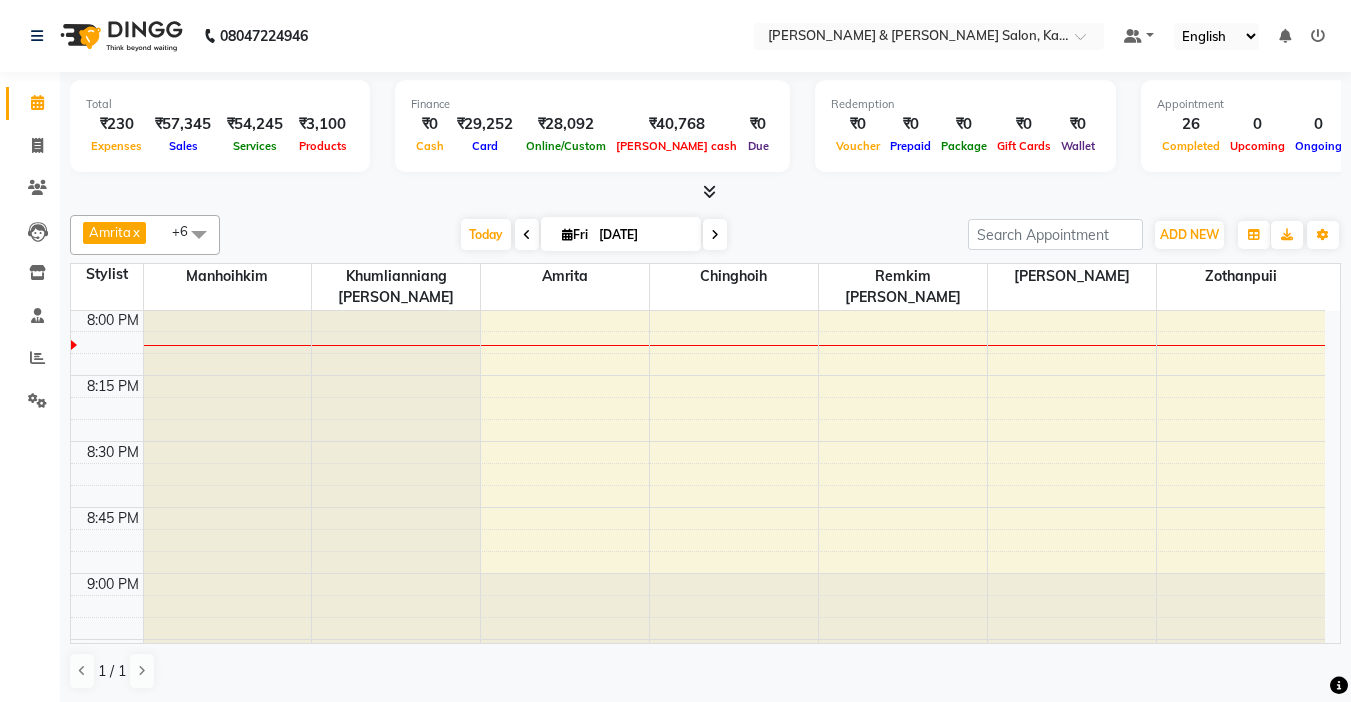 click on "Amrita  x Chinghoih  x Khumlianniang [PERSON_NAME]  x Manhoihkim  x Remkim [PERSON_NAME]  x [PERSON_NAME]   x PUII  x +6 Select All Amrita [PERSON_NAME] [PERSON_NAME] Chingmuan [PERSON_NAME] Manhoihkim [PERSON_NAME] [PERSON_NAME] .mynlyanSonangaihte Zothanpuii [DATE]  [DATE] Toggle Dropdown Add Appointment Add Invoice Add Expense Add Attendance Add Client Toggle Dropdown Add Appointment Add Invoice Add Expense Add Attendance Add Client ADD NEW Toggle Dropdown Add Appointment Add Invoice Add Expense Add Attendance Add Client Amrita  x Chinghoih  x Khumlianniang [PERSON_NAME]  x Manhoihkim  x Remkim [PERSON_NAME]  x [PERSON_NAME]   x PUII  x +6 Select All Amrita [PERSON_NAME] [PERSON_NAME] [PERSON_NAME] [PERSON_NAME] [PERSON_NAME] .mynlyanSonangaihte Zothanpuii Group By  Staff View   Room View  View as Vertical  Vertical - Week View  Horizontal  Horizontal - Week View  List  Toggle Dropdown Calendar Settings Manage Tags   Arrange Stylists   Reset Stylists  11" at bounding box center [705, 235] 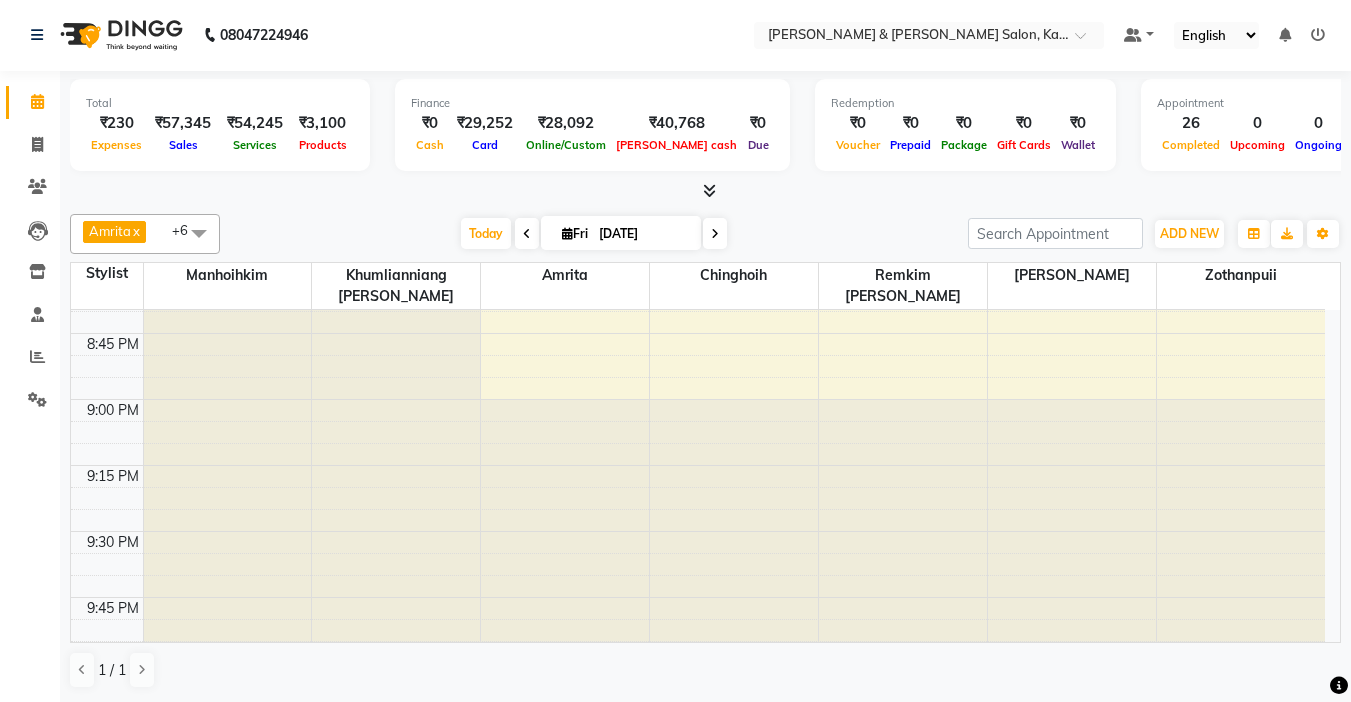 scroll, scrollTop: 0, scrollLeft: 0, axis: both 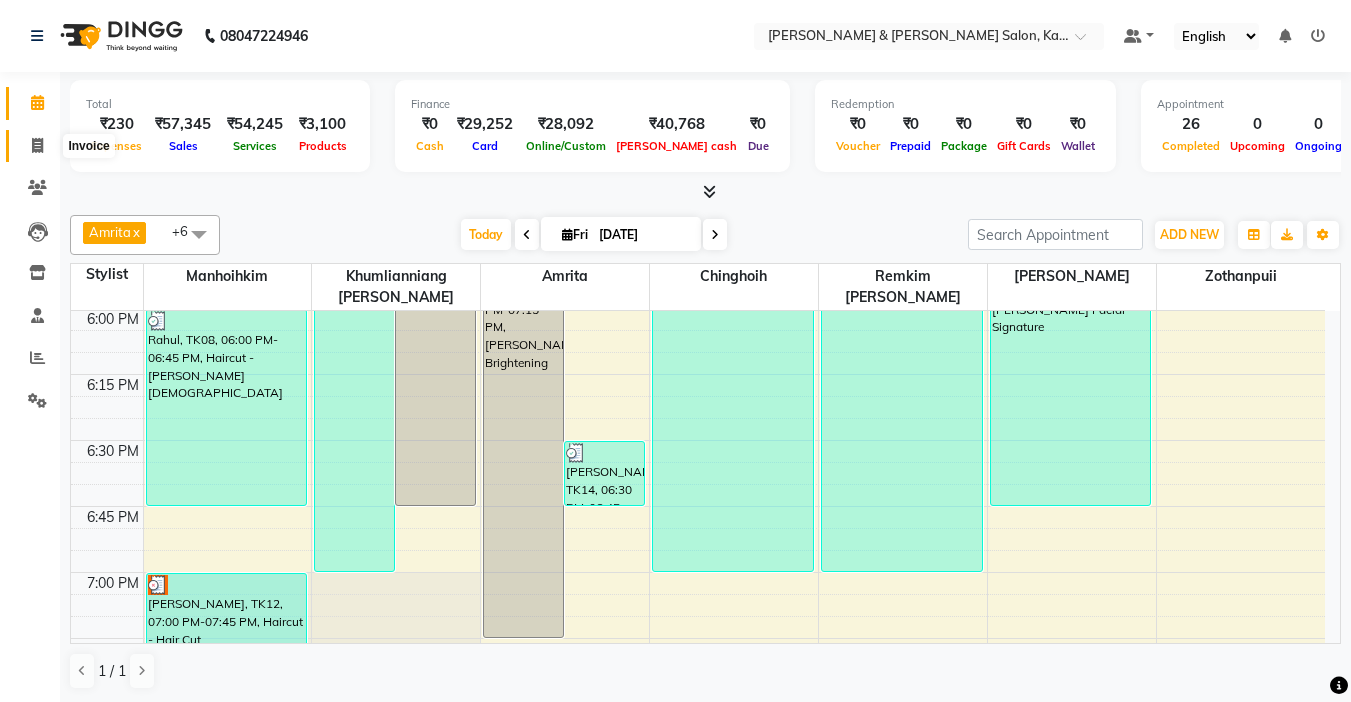 click 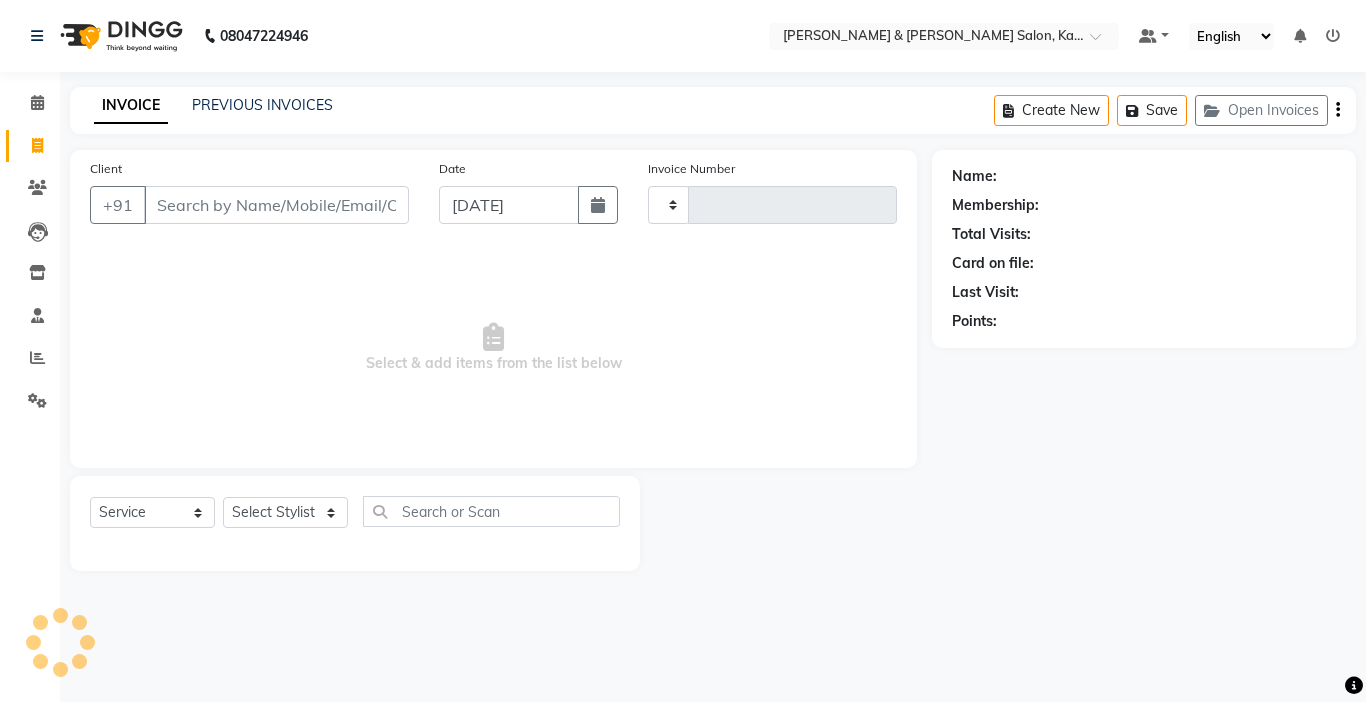 type on "0749" 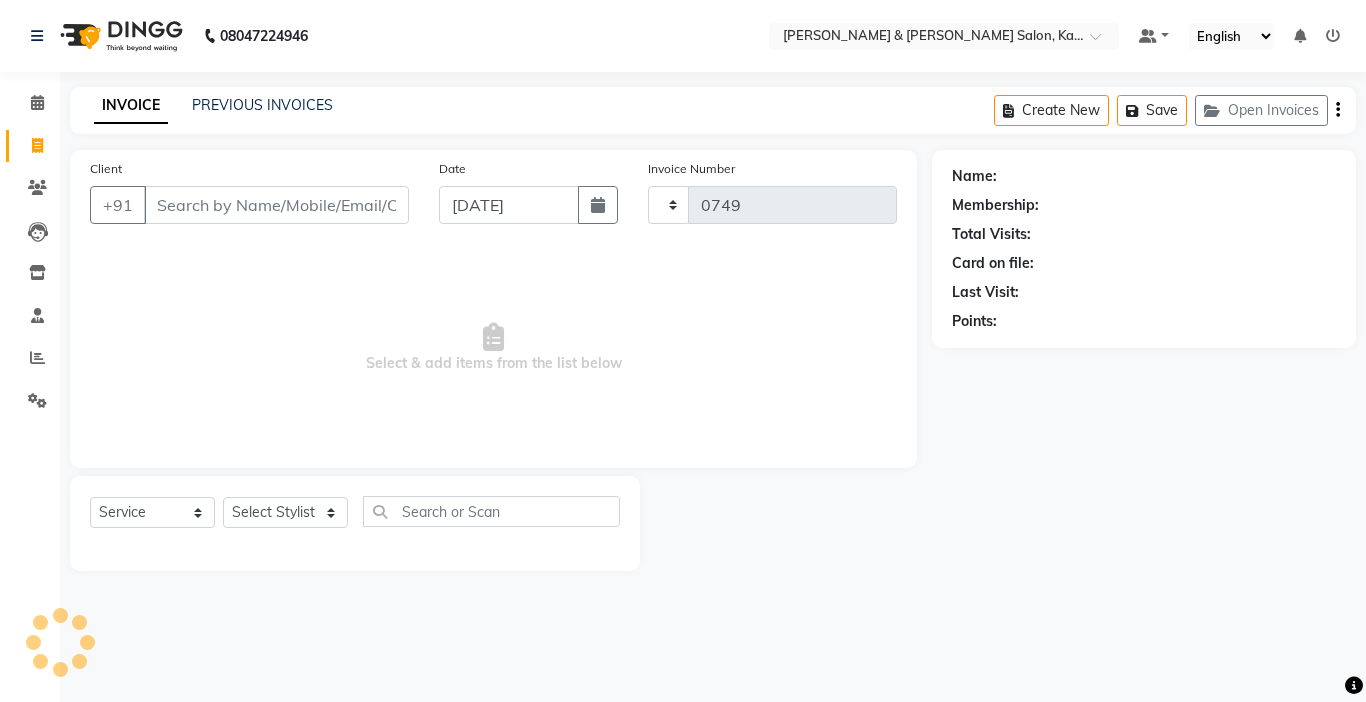 select on "7750" 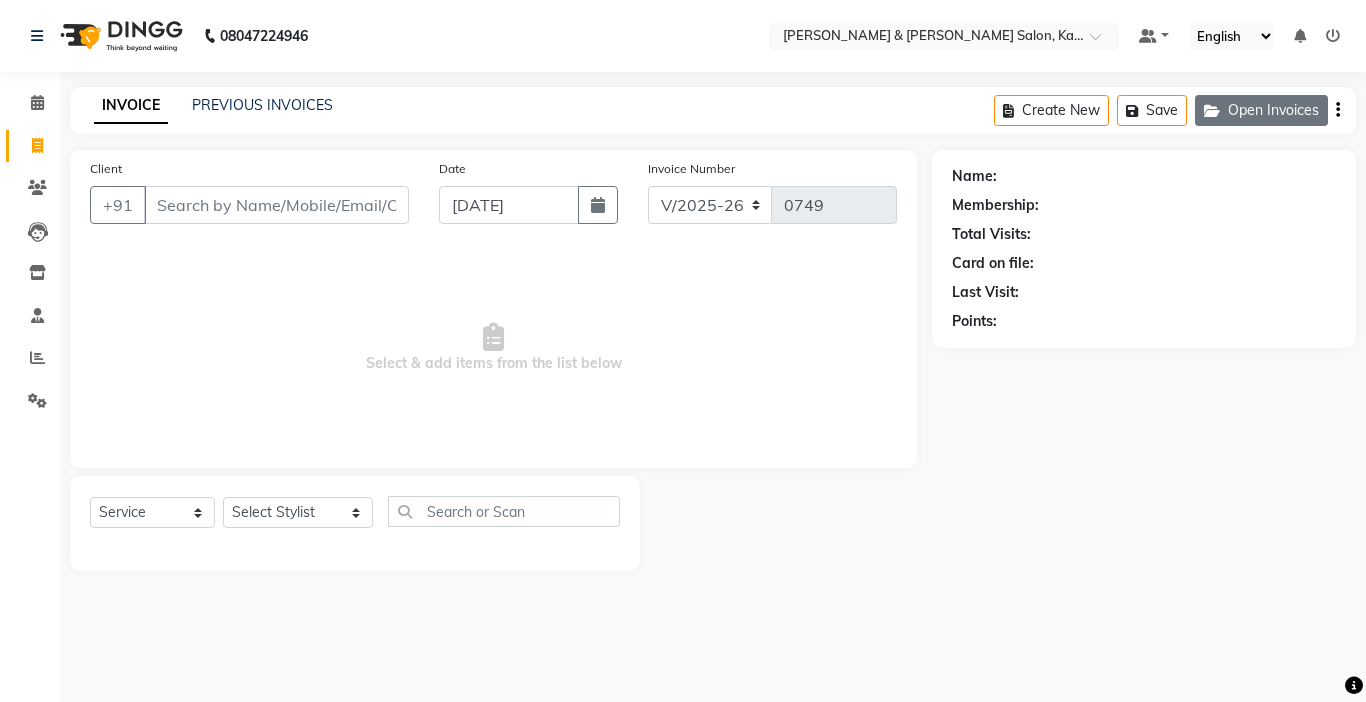 click 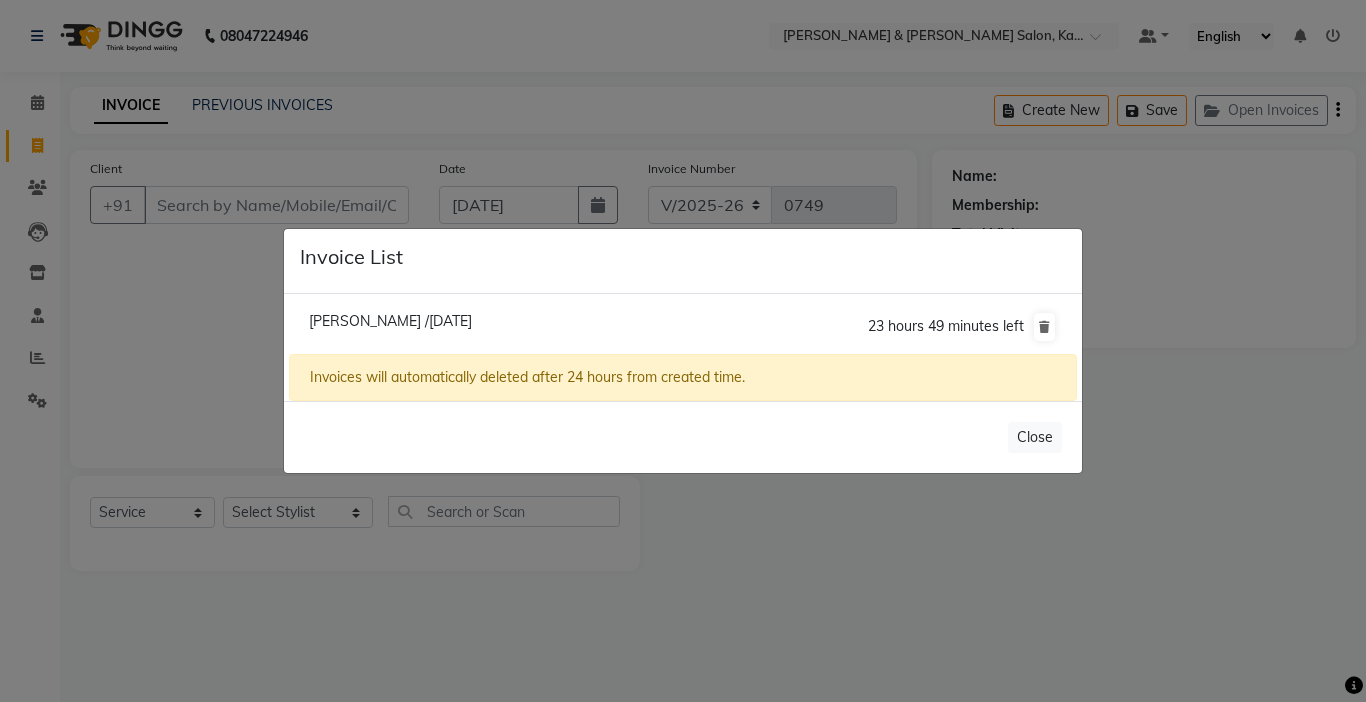 click on "Pricilla /11 July 2025" 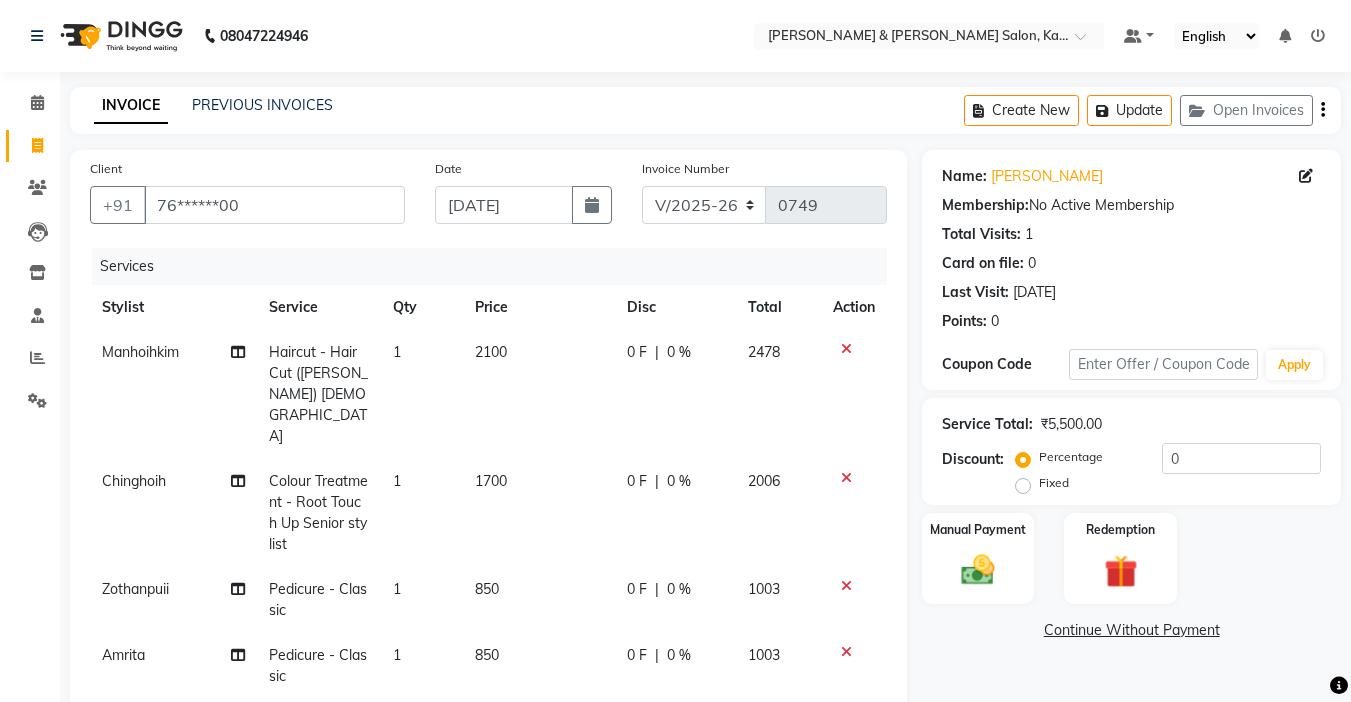 scroll, scrollTop: 100, scrollLeft: 0, axis: vertical 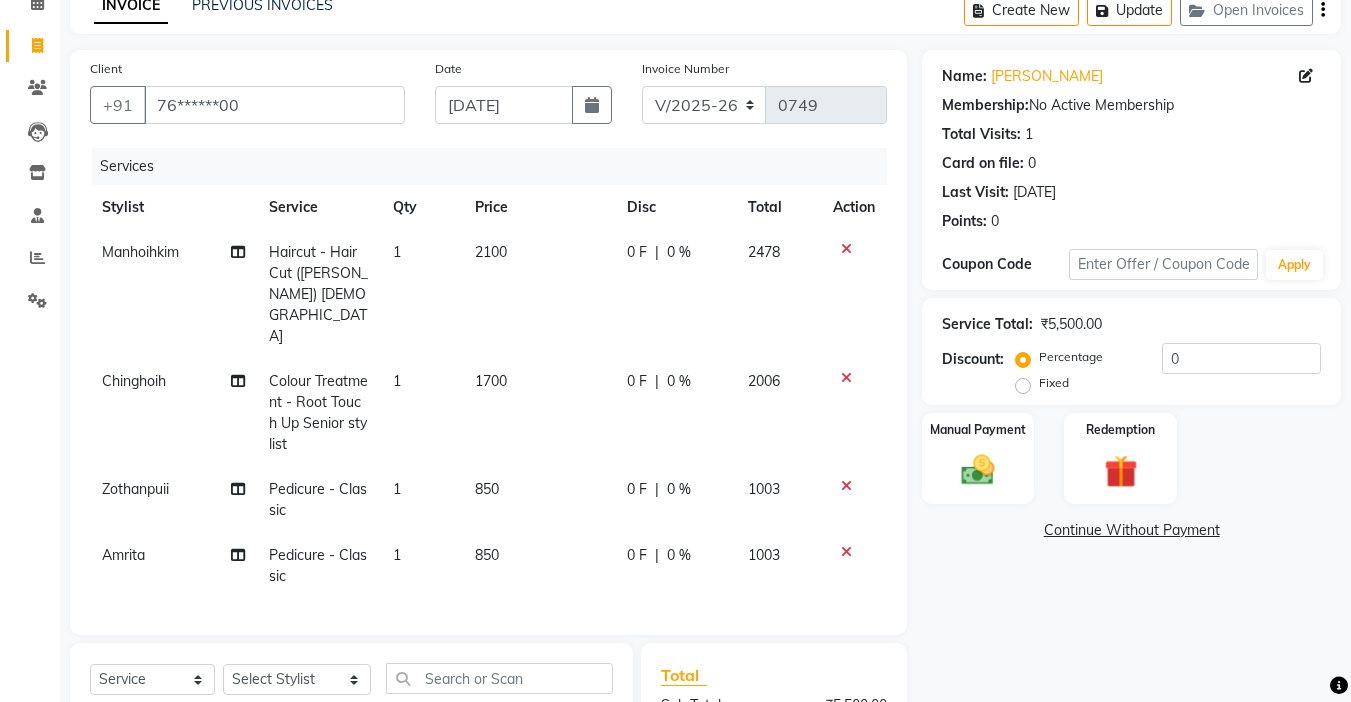 click on "0 %" 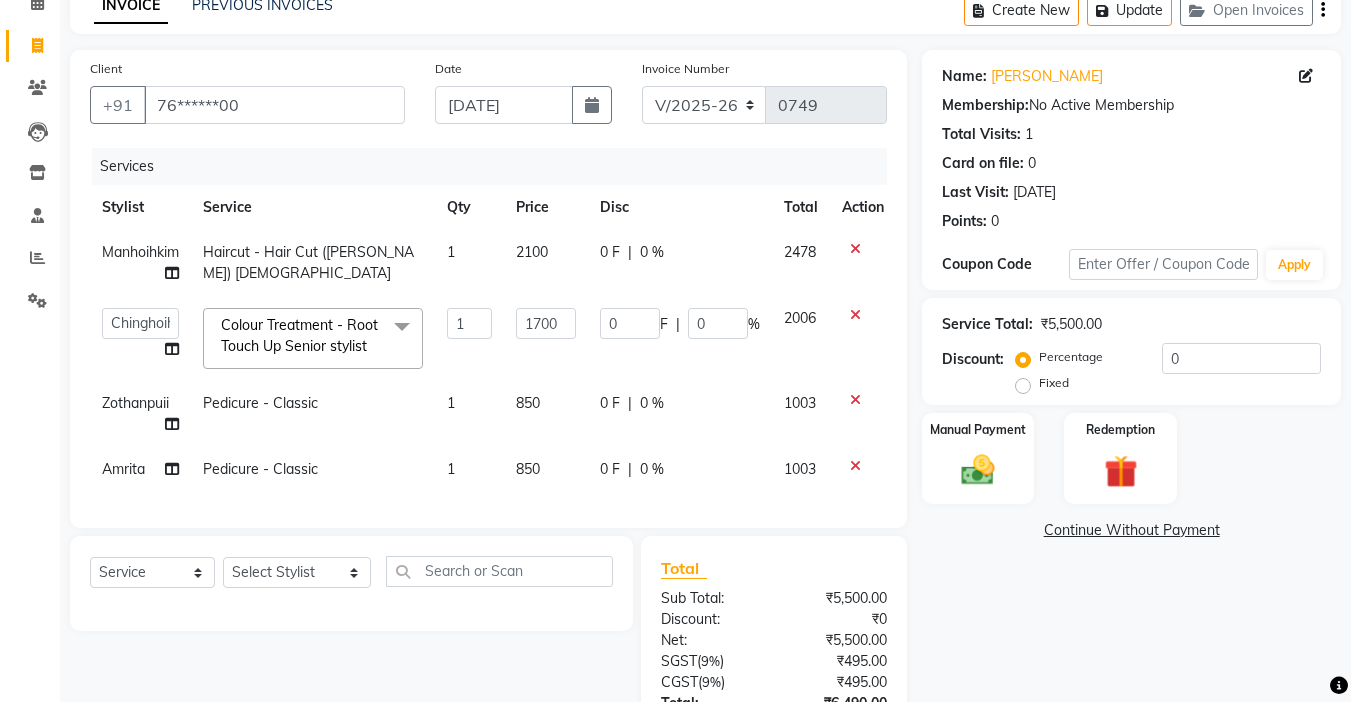 click on "0 F | 0 %" 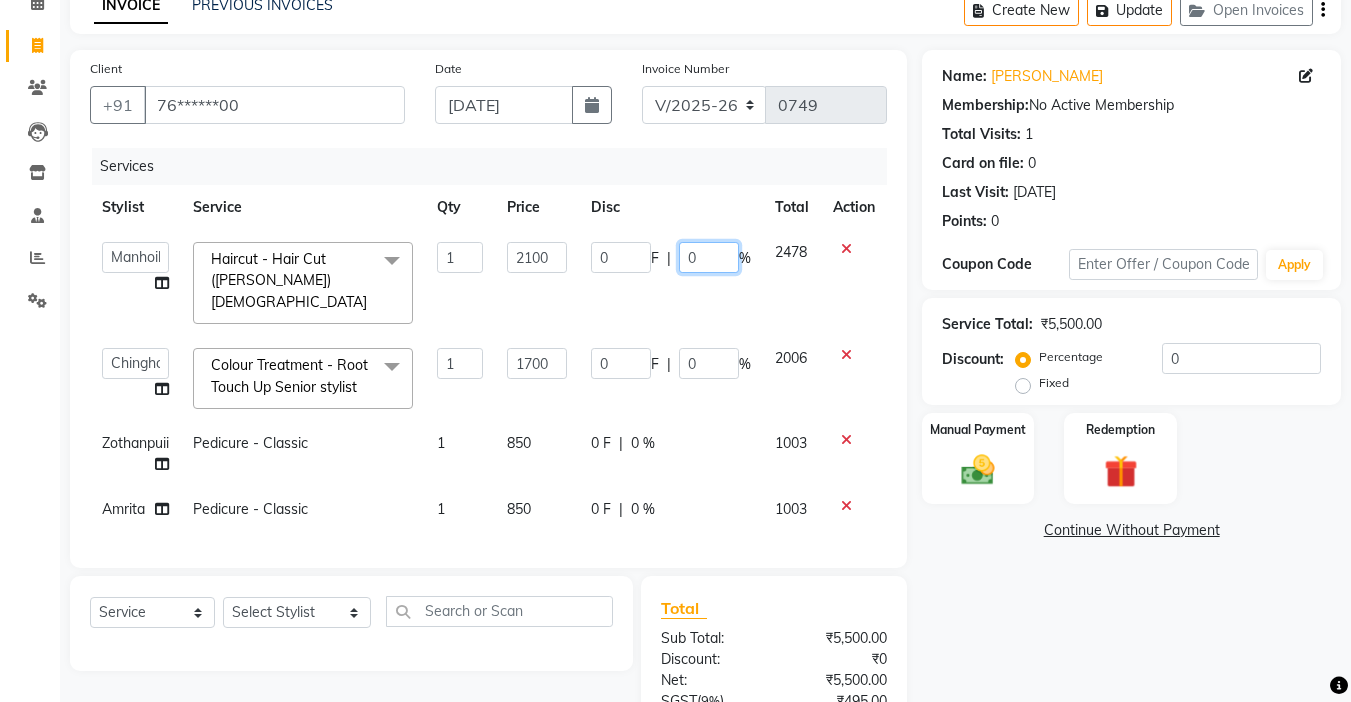 click on "0" 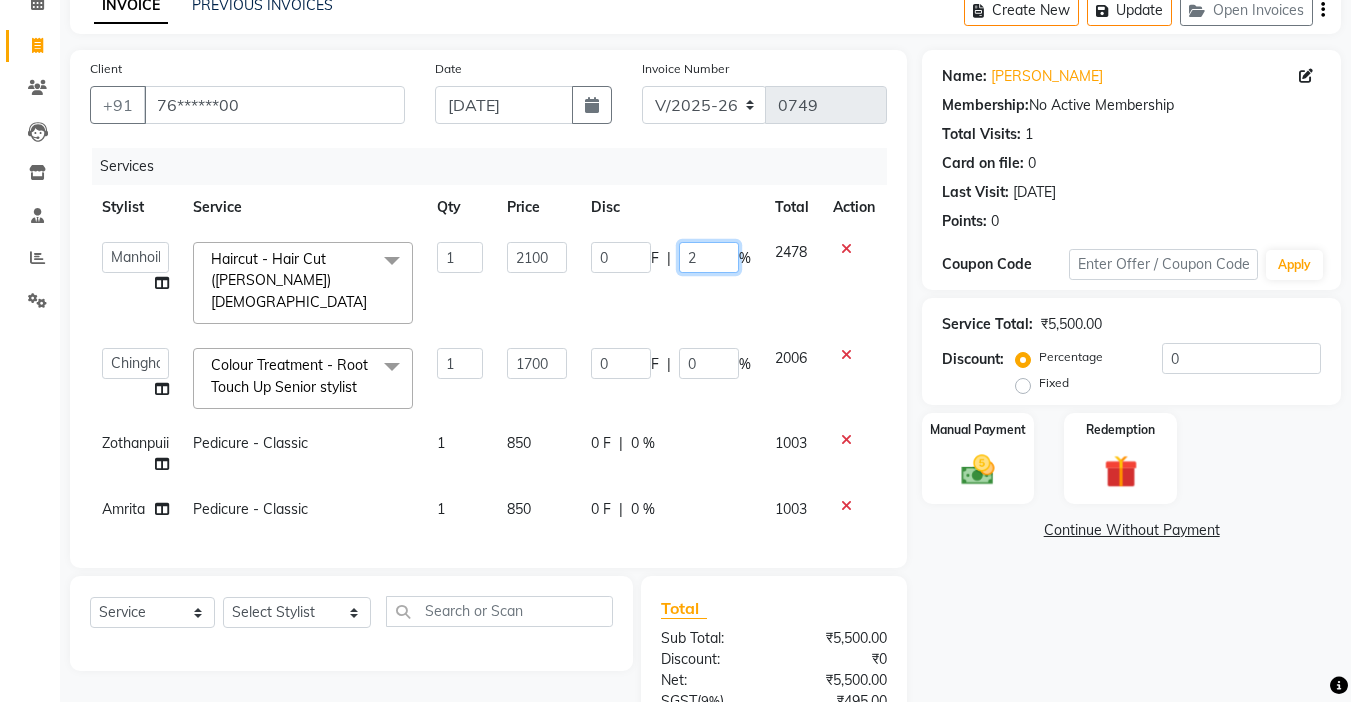 type on "20" 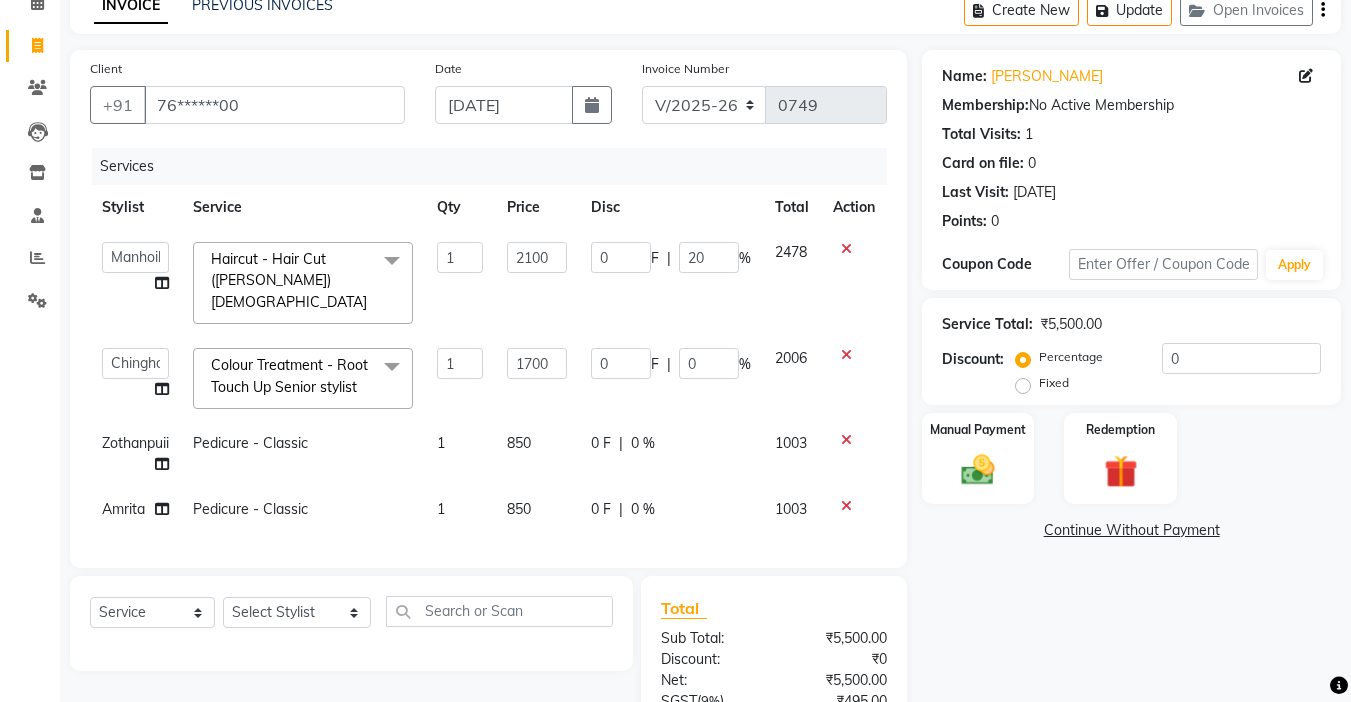 click on "Client +91 76******00 Date 11-07-2025 Invoice Number V/2025 V/2025-26 0749 Services Stylist Service Qty Price Disc Total Action  Amrita   Anna   Boicy   Chinghoih   Khumlianniang Guite   Linda Chingmuan Niang   Manager   Manhoihkim   Protima Kami   Remkim Tonsing   Sonia vaiphei    Steve .mynlyanSonangaihte   Zothanpuii  Haircut - Hair Cut (Kim) Female  x Haircut - Hair Cut (Kim) Female Haircut - Senior Stylist Female Haircut - Stylist Female Haircut - Kim Male Haircut - Senior Stylist Male Haircut - Stylist Male Hairspa signature Intense treatment  Janssen cleanup Janssen Brightening Haircut - Niang Male Hair Cut (Niang) Female Beard trim Nose wax rica  uper lip wax chin wax Blowdry - Stylist Blowdry - Short Blowdry - Medium Blowdry - Long Blowdry - Shampoo, Conditioning & Blastdry Blowdry - Very long  Styling with Heated Tools - Short Styling with Heated Tools - Medium Styling with Heated Tools - Long Hair Updo Hair & Scalp Treatment - Signature Hair Spa Hair & Scalp Treatment - Intense Treatment Opi 1 0 F" 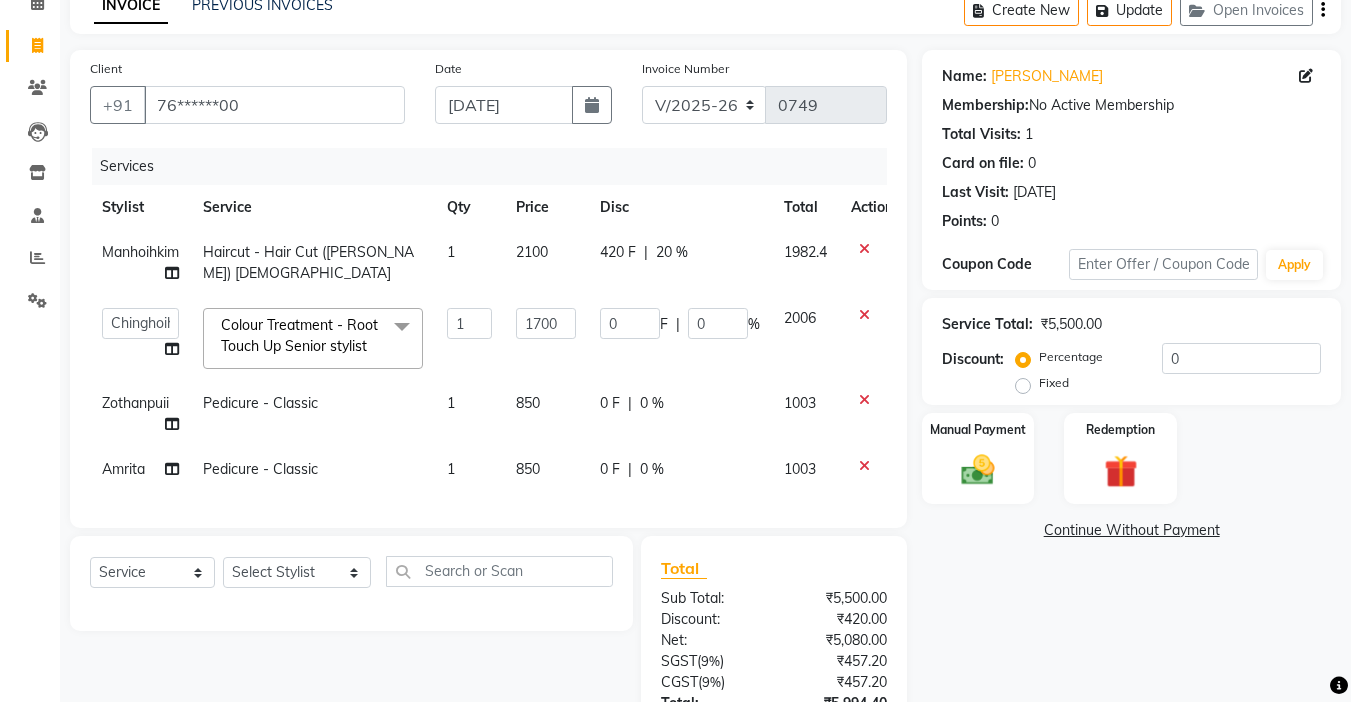 click on "|" 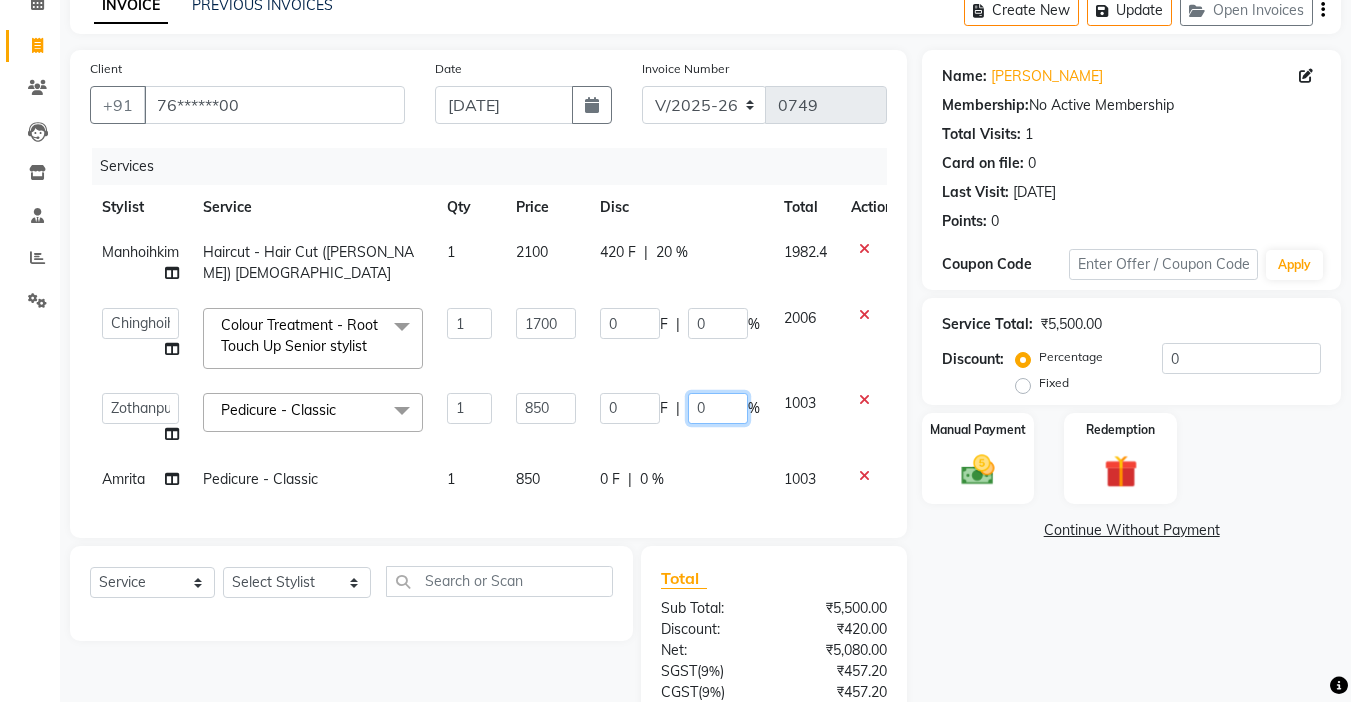 click on "0" 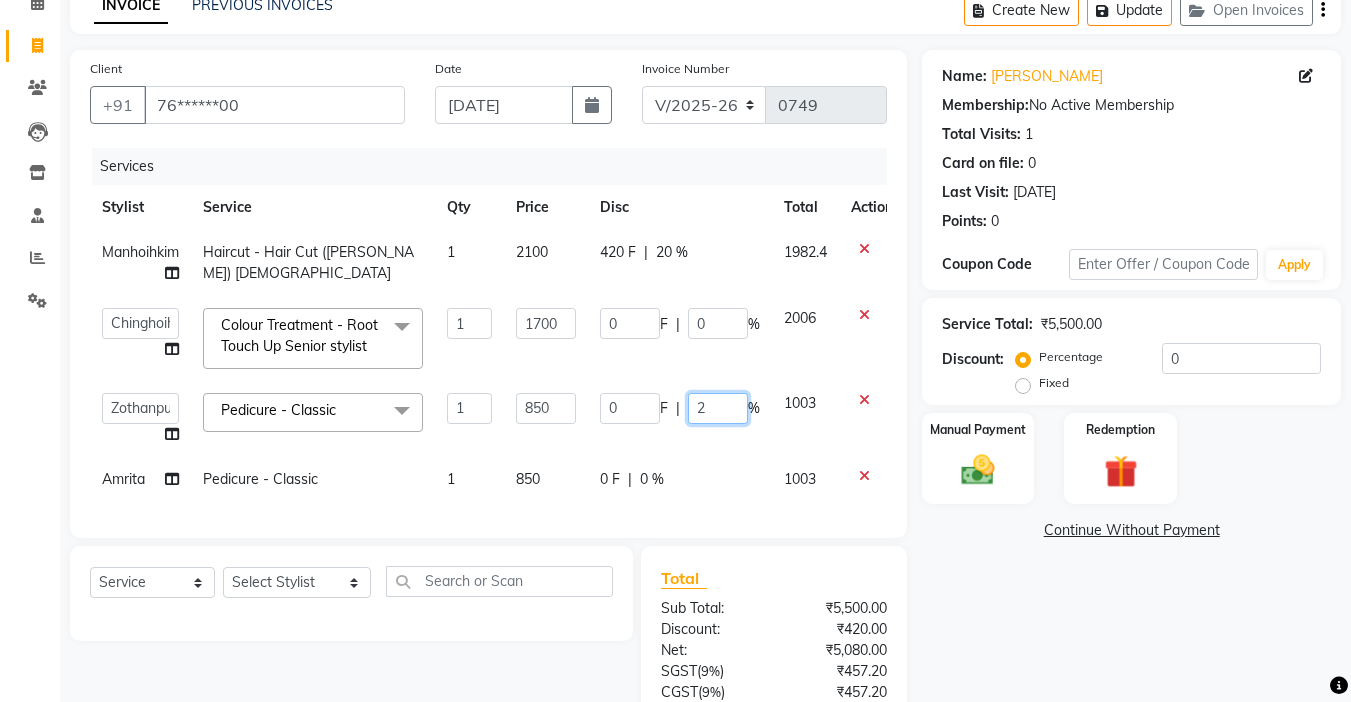 type on "20" 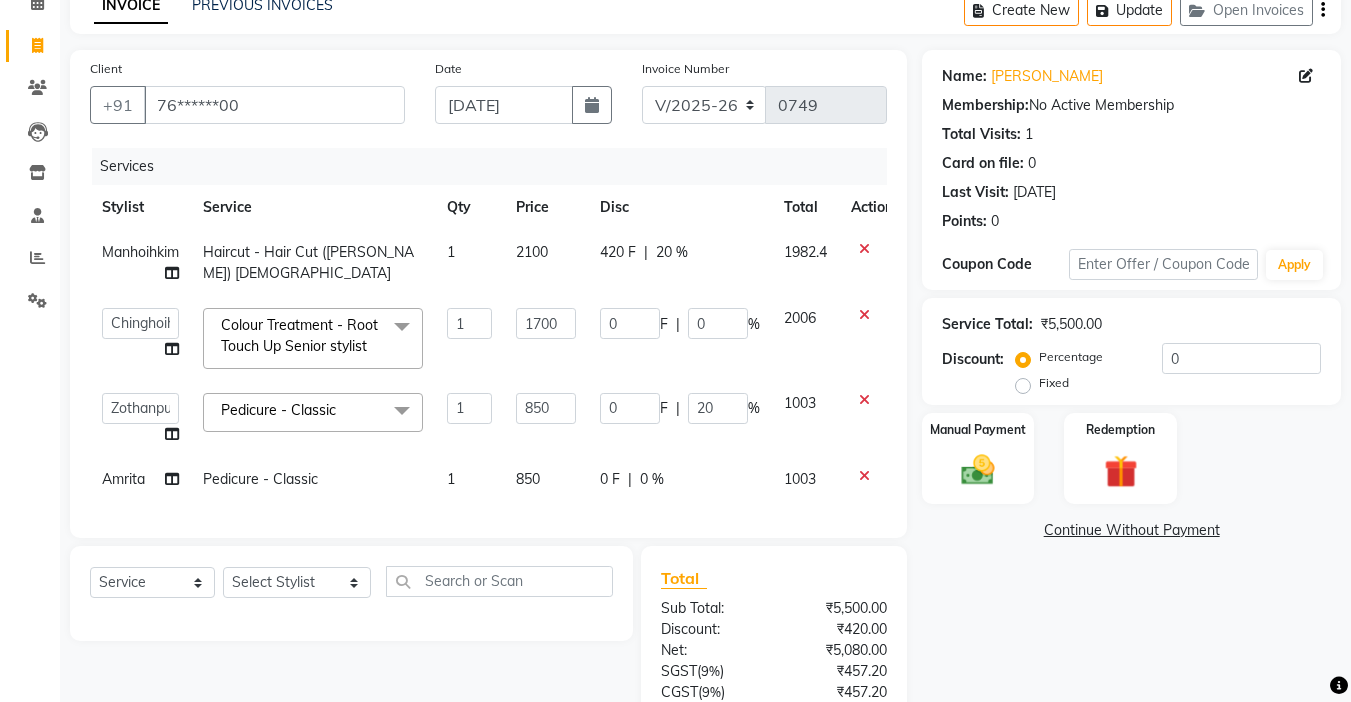 click on "Services Stylist Service Qty Price Disc Total Action Manhoihkim Haircut - Hair Cut (Kim) Female 1 2100 420 F | 20 % 1982.4  Amrita   Anna   Boicy   Chinghoih   Khumlianniang Guite   Linda Chingmuan Niang   Manager   Manhoihkim   Protima Kami   Remkim Tonsing   Sonia vaiphei    Steve .mynlyanSonangaihte   Zothanpuii  Colour Treatment - Root Touch Up Senior stylist  x Haircut - Hair Cut (Kim) Female Haircut - Senior Stylist Female Haircut - Stylist Female Haircut - Kim Male Haircut - Senior Stylist Male Haircut - Stylist Male Hairspa signature Intense treatment  Janssen cleanup Janssen Brightening Haircut - Niang Male Hair Cut (Niang) Female Nose wax rica  uper lip wax chin wax Blowdry - Stylist Blowdry - Short Blowdry - Medium Blowdry - Long Blowdry - Shampoo, Conditioning & Blastdry Blowdry - Very long  Styling with Heated Tools - Short Styling with Heated Tools - Medium Styling with Heated Tools - Long Hair Updo Hair & Scalp Treatment - Signature Hair Spa Hair & Scalp Treatment - Intense Treatment Opi 1 0 F" 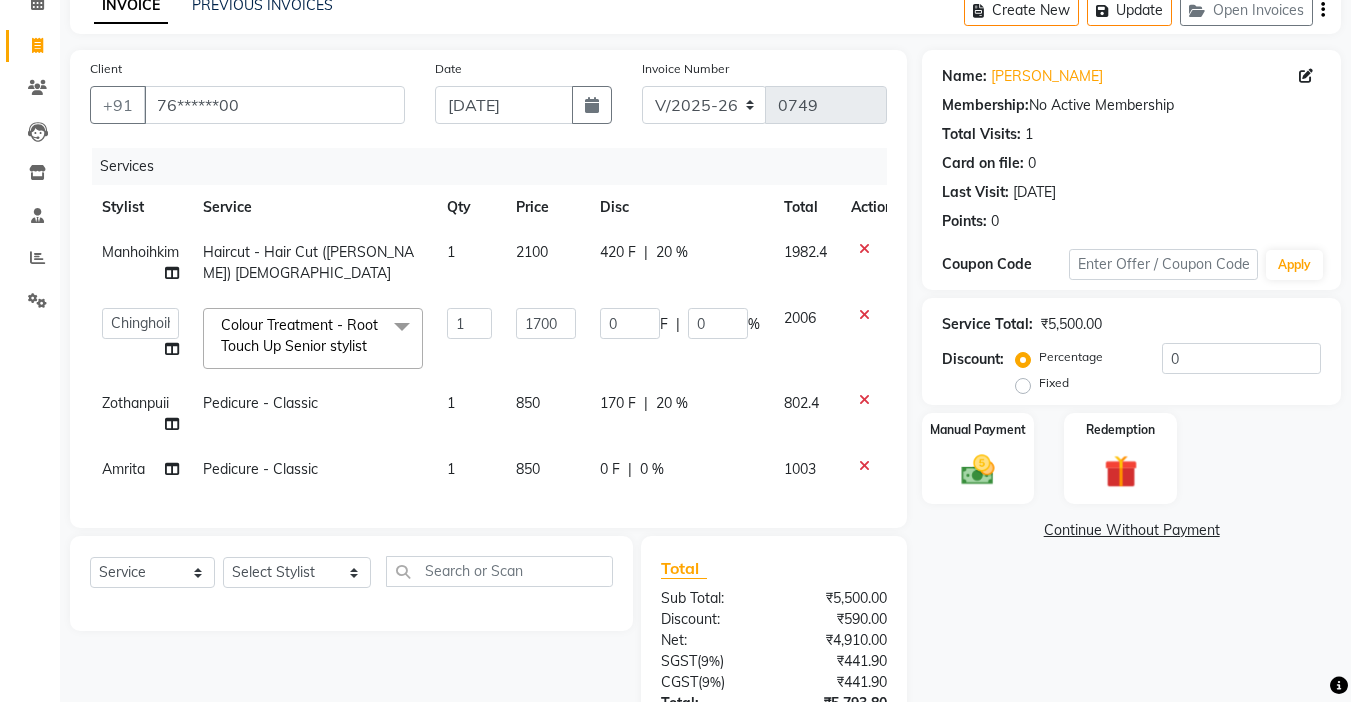 click on "0 %" 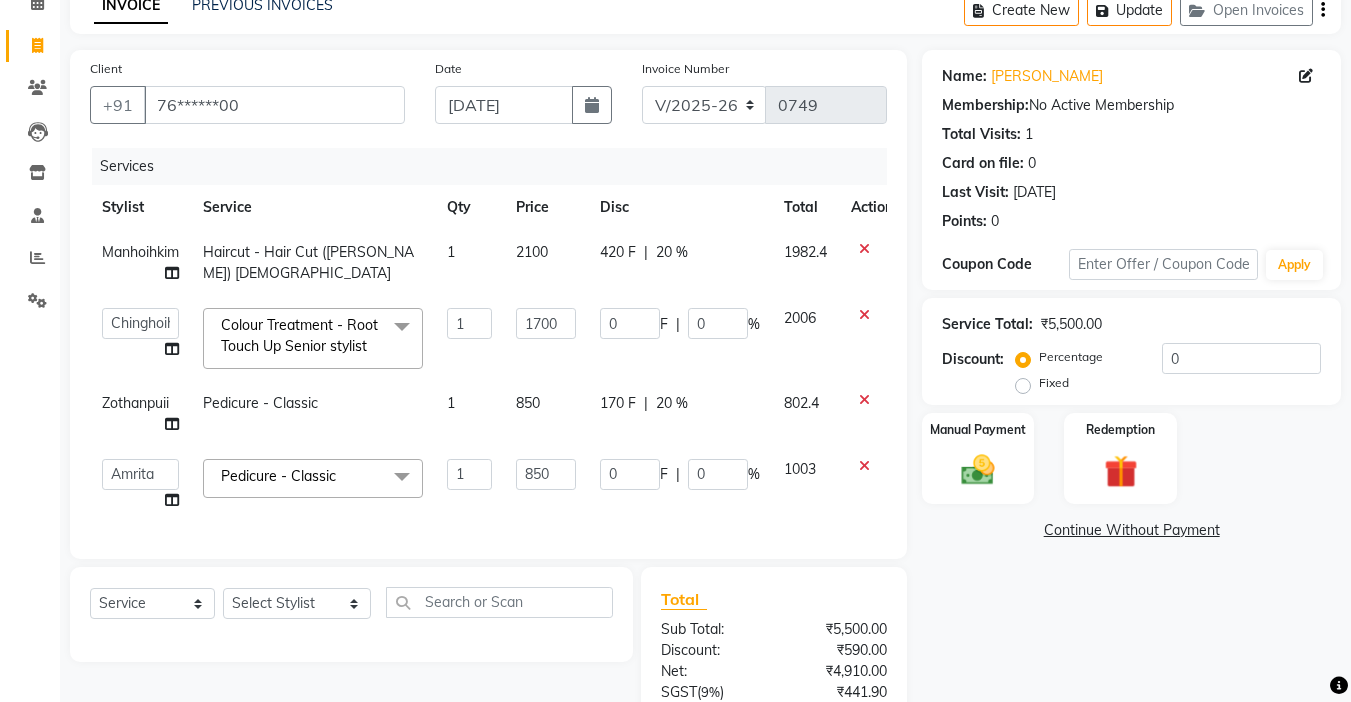 click on "0 F | 0 %" 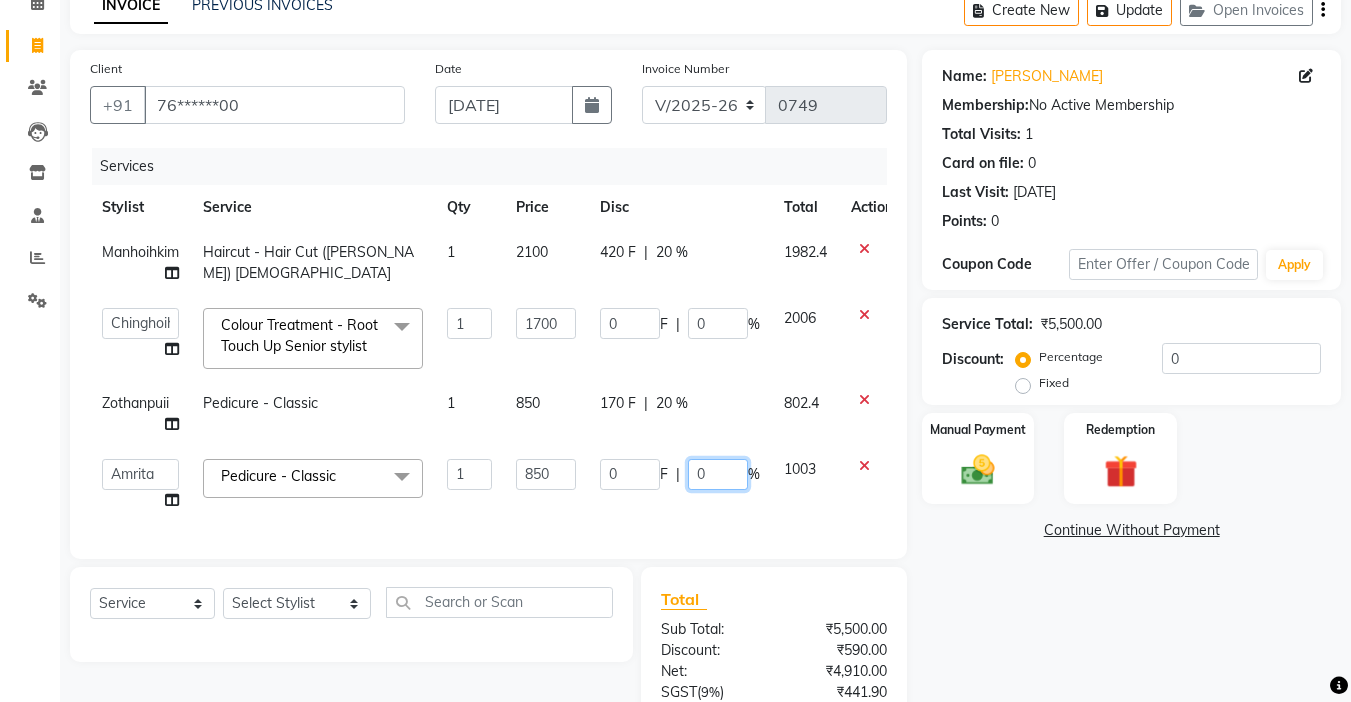 click on "0" 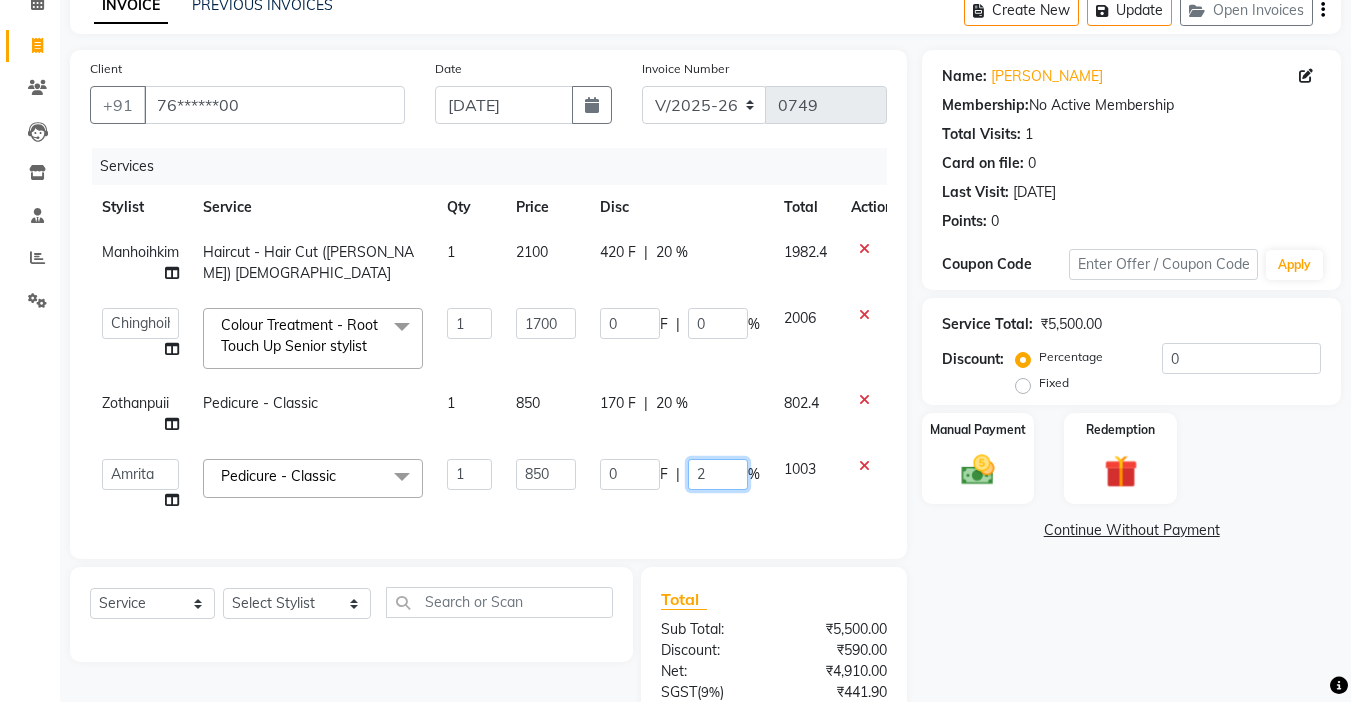 type on "20" 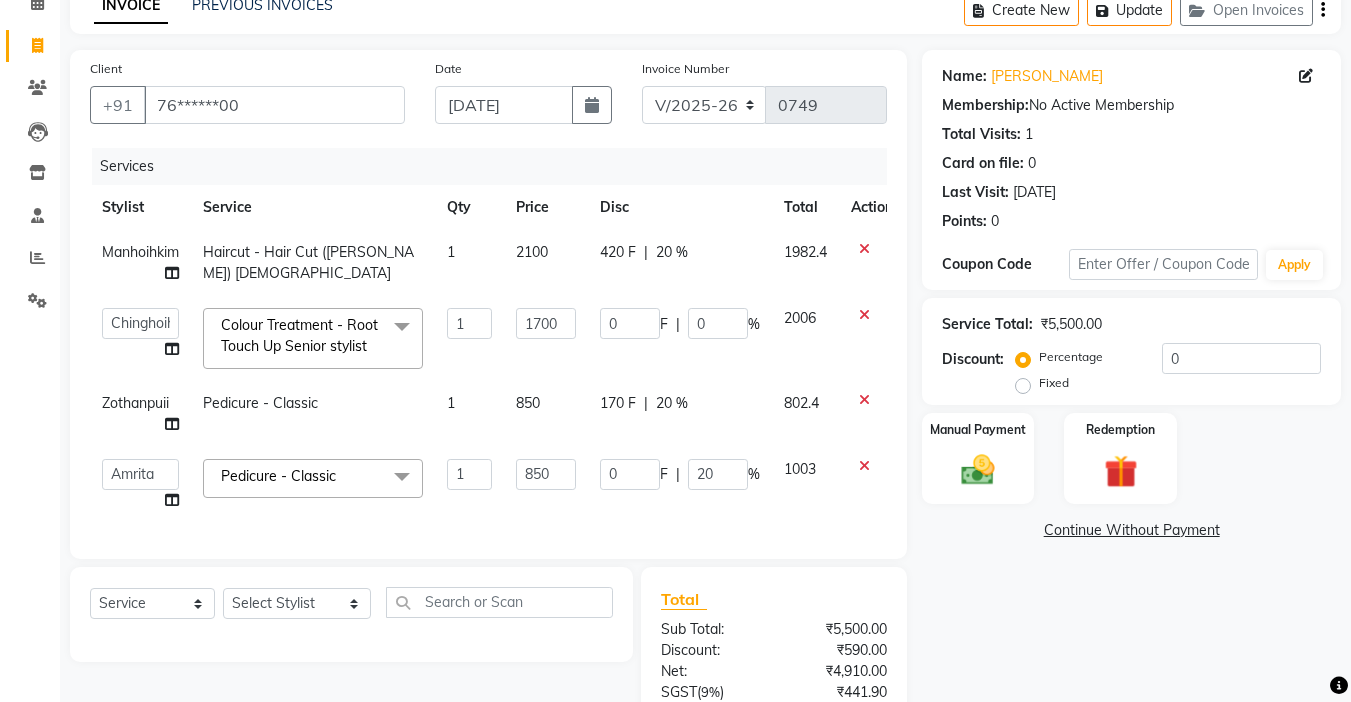 click on "Continue Without Payment" 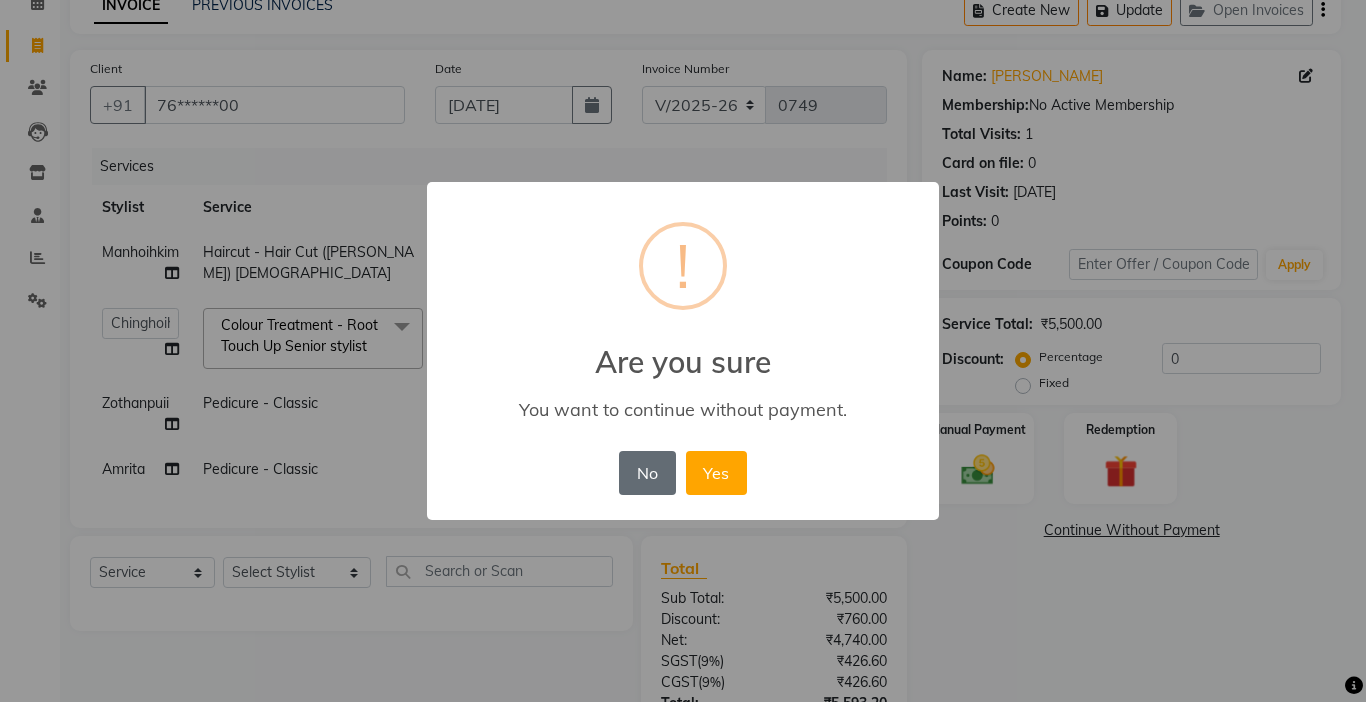 click on "No" at bounding box center (647, 473) 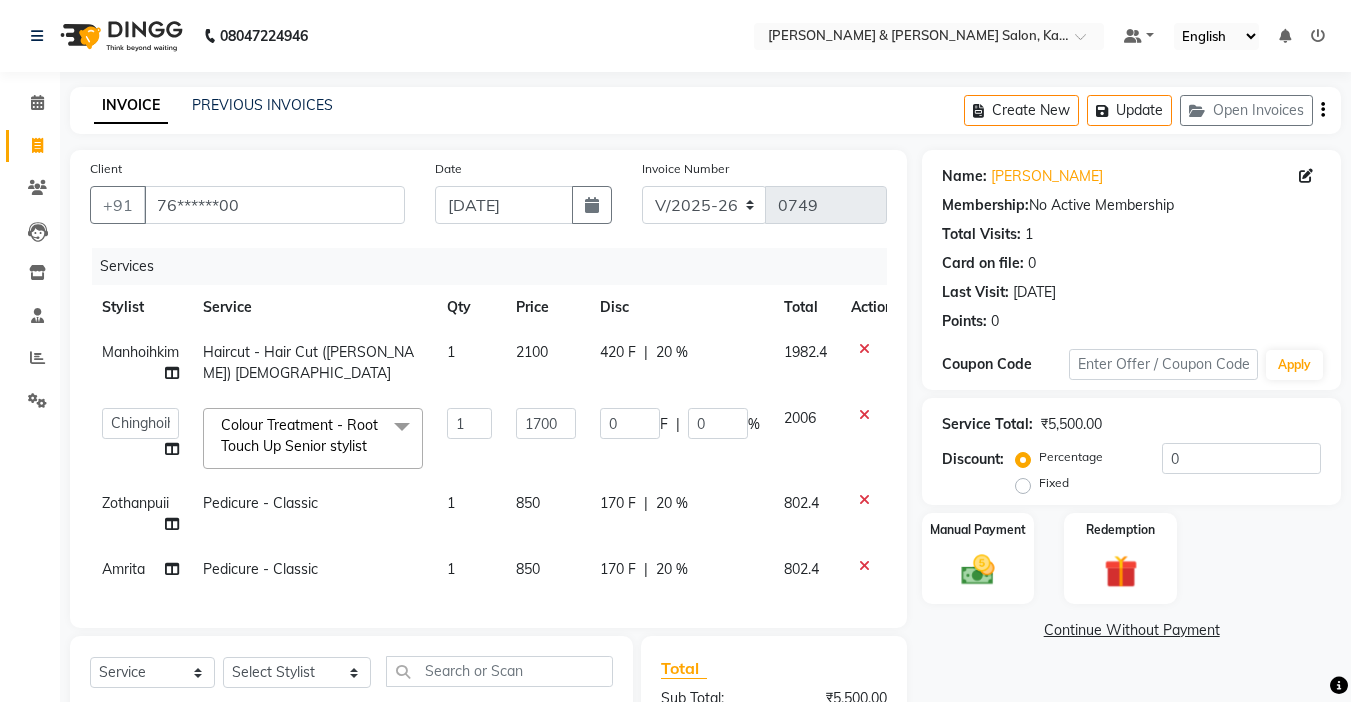 scroll, scrollTop: 273, scrollLeft: 0, axis: vertical 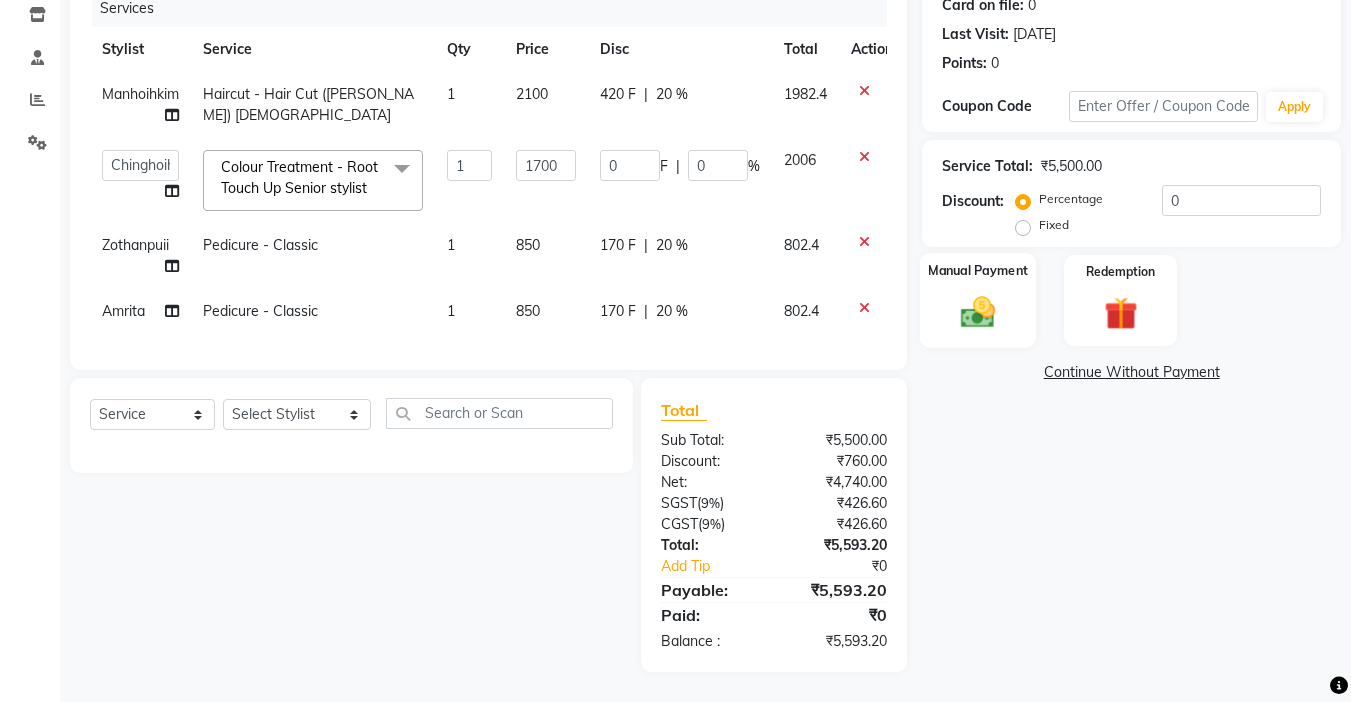 click 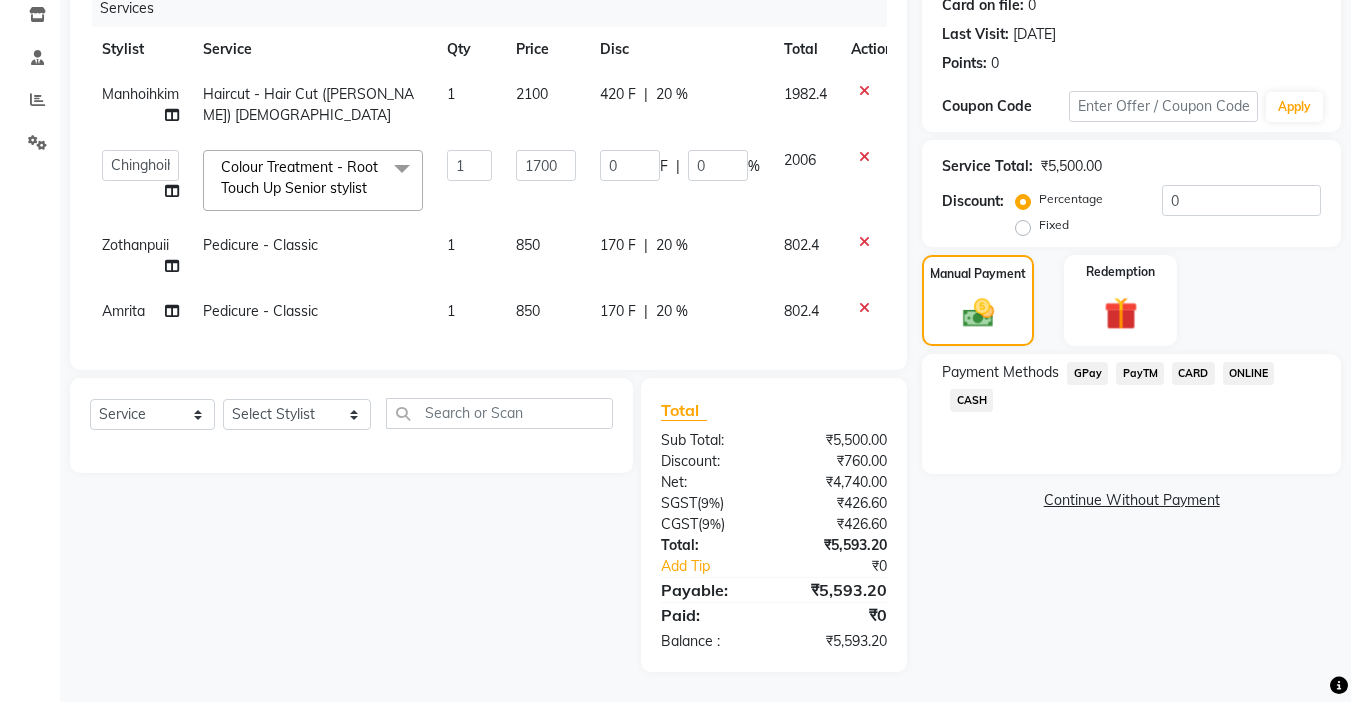 click on "GPay" 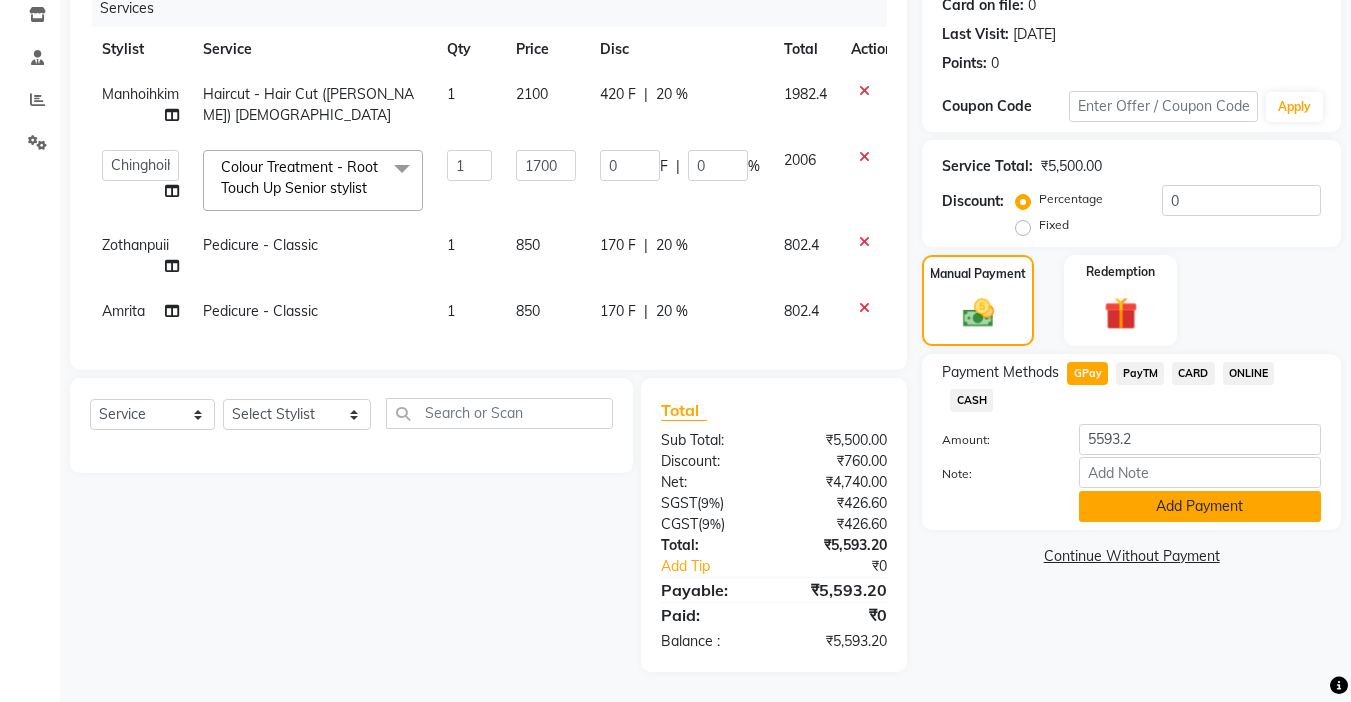 click on "Add Payment" 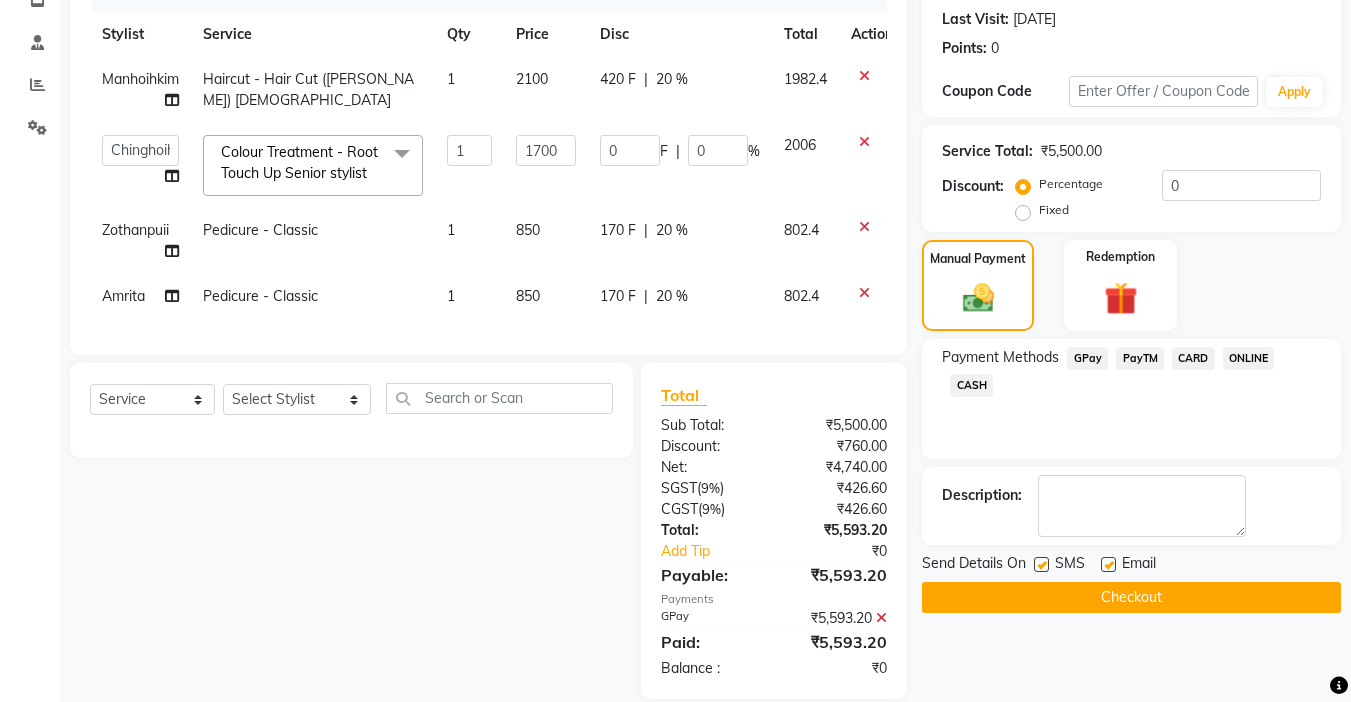 click 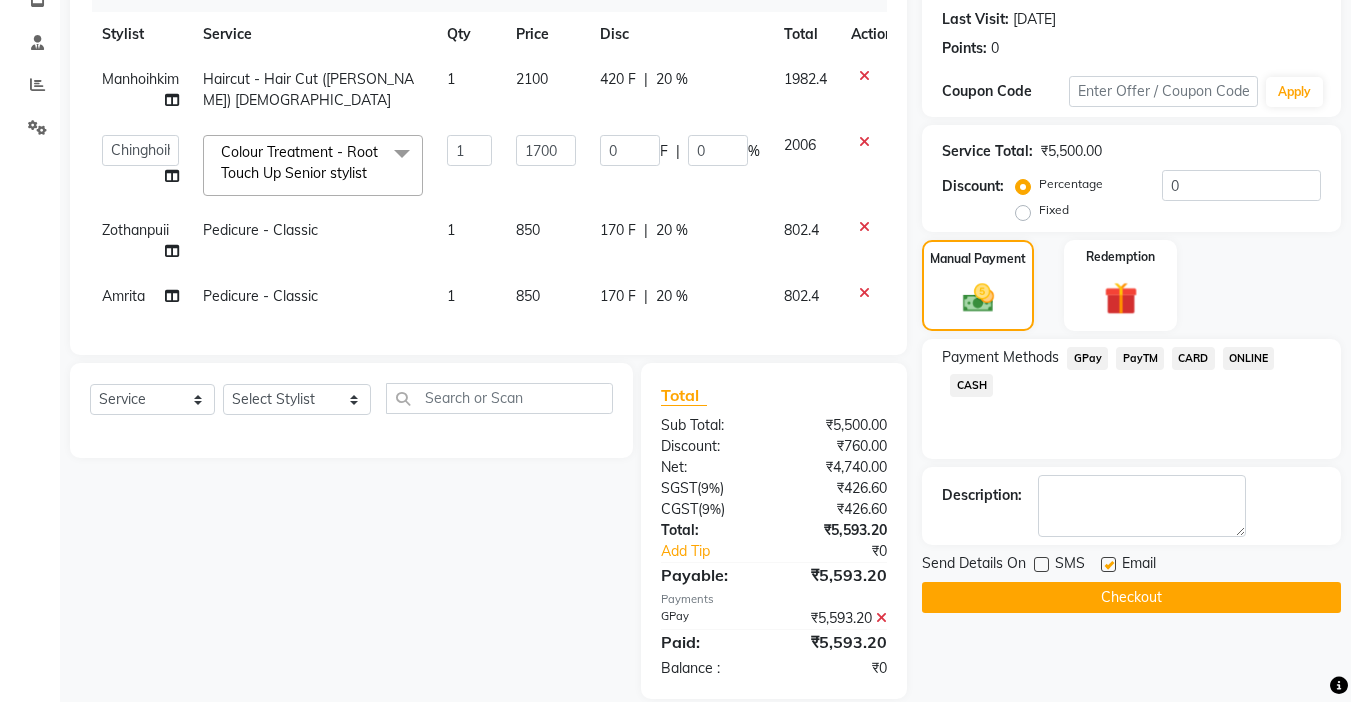click 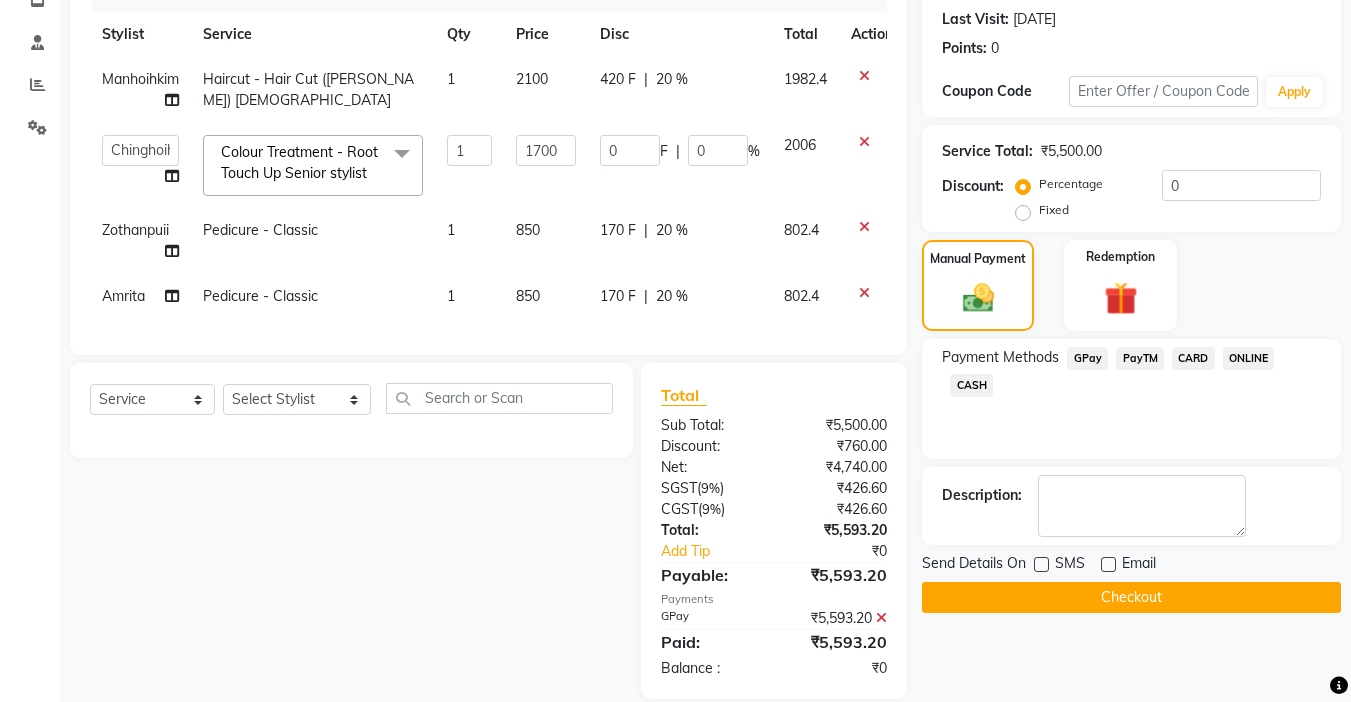 click on "Checkout" 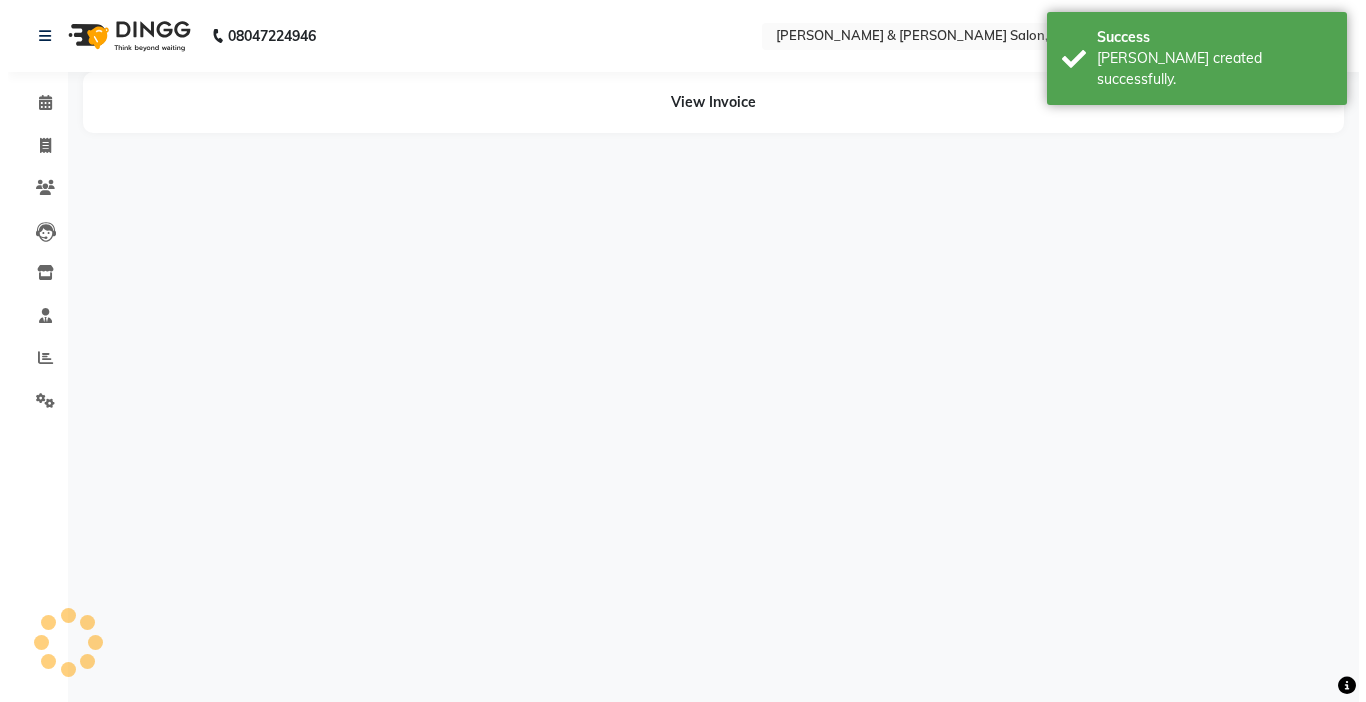 scroll, scrollTop: 0, scrollLeft: 0, axis: both 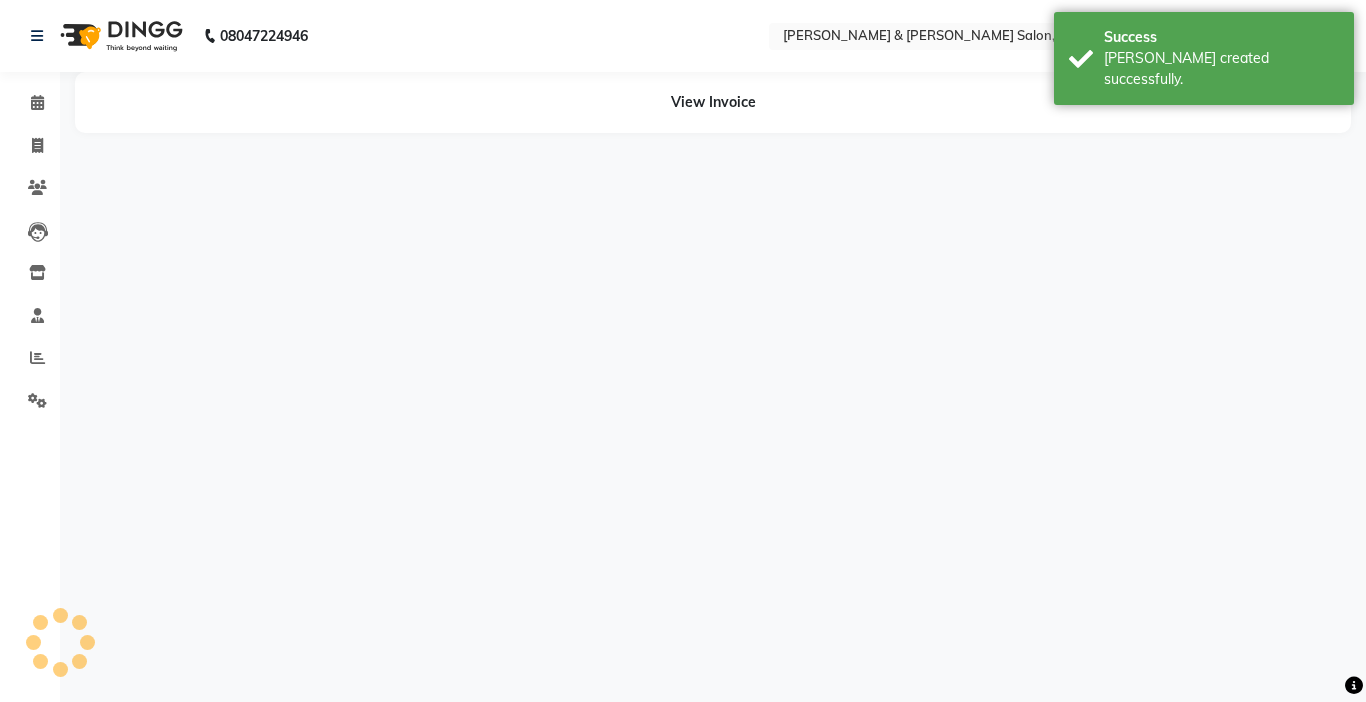 select on "70736" 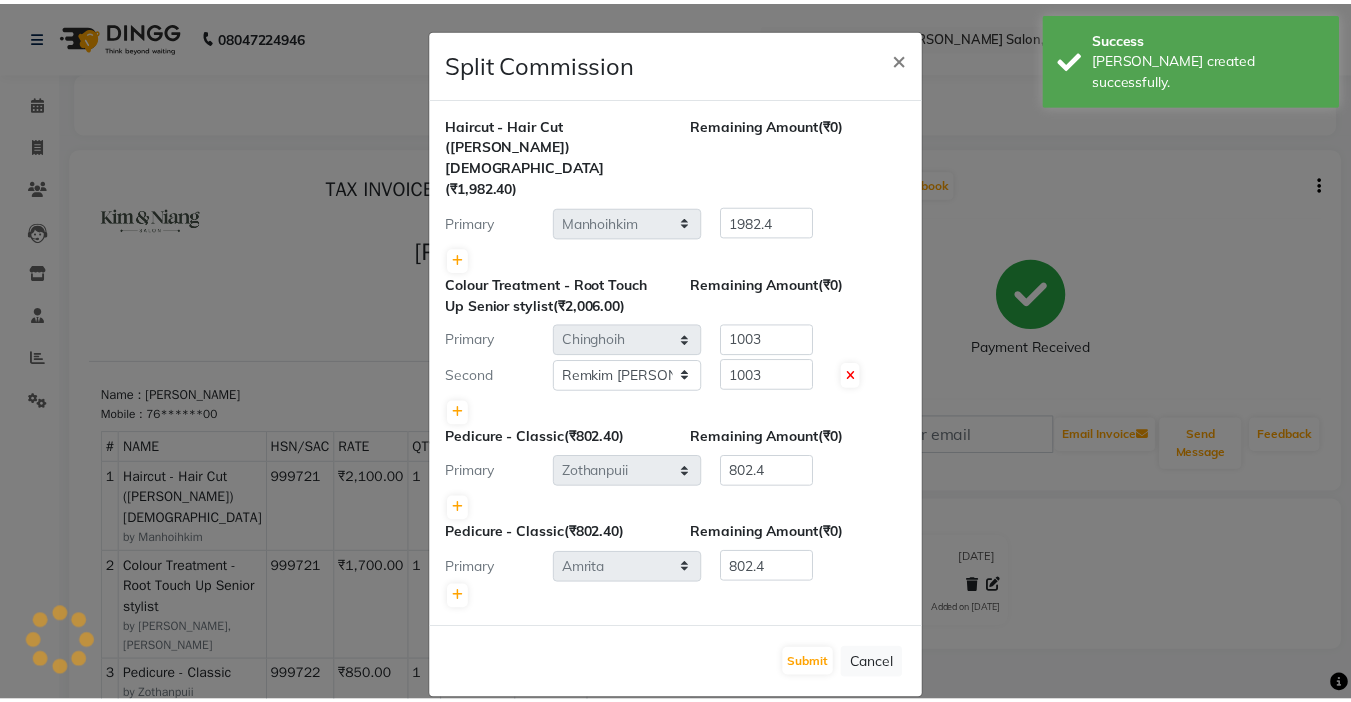 scroll, scrollTop: 0, scrollLeft: 0, axis: both 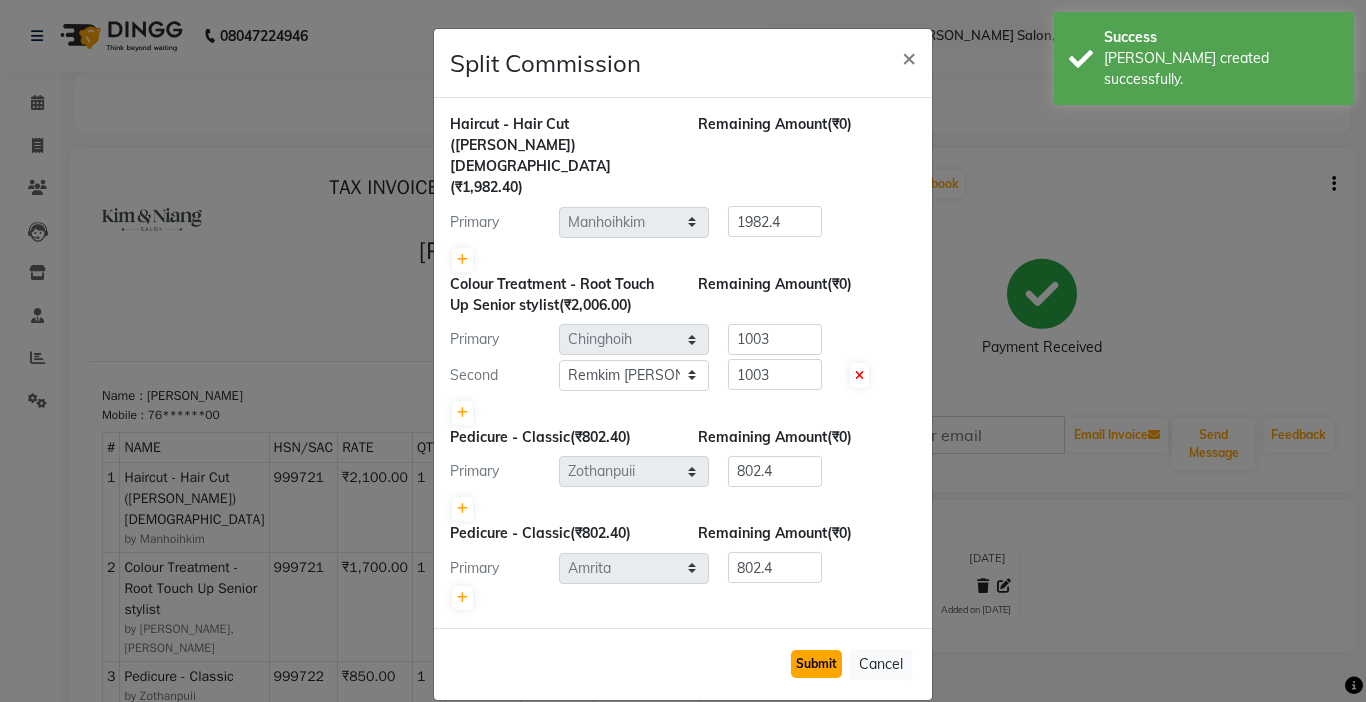 click on "Submit" 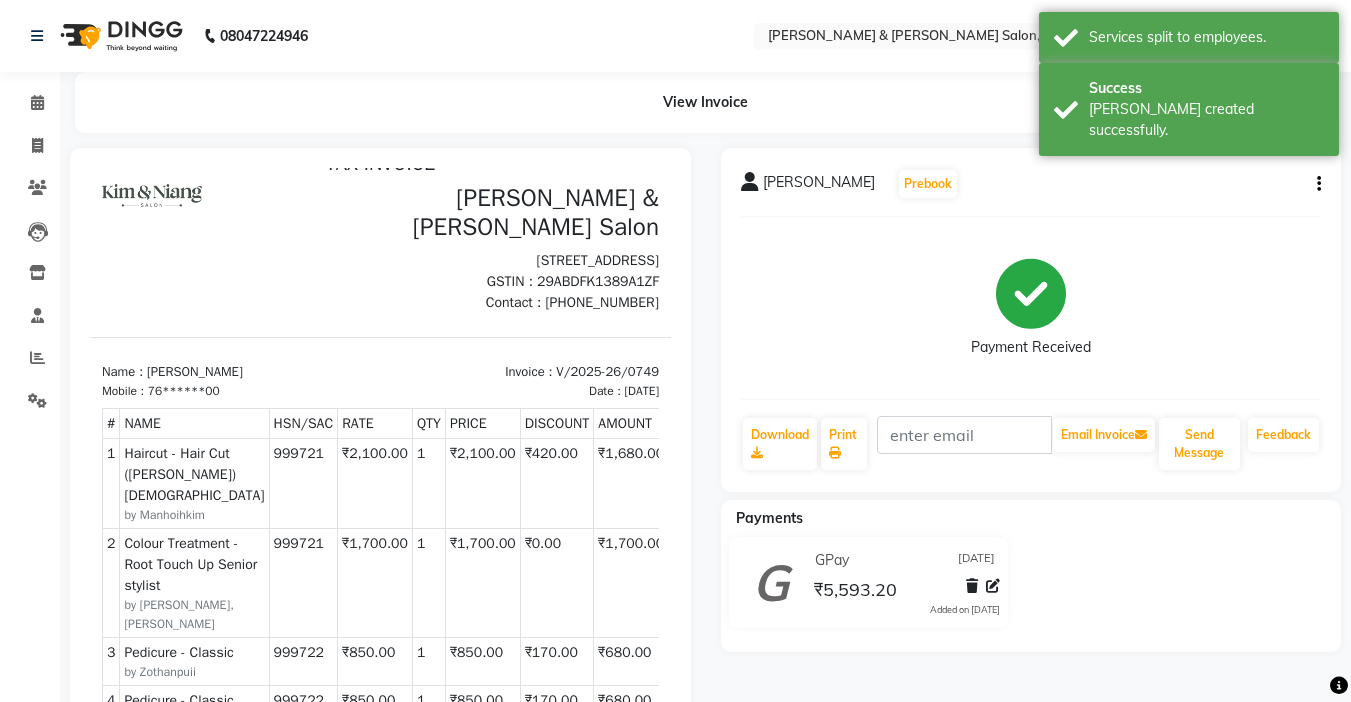 scroll, scrollTop: 0, scrollLeft: 0, axis: both 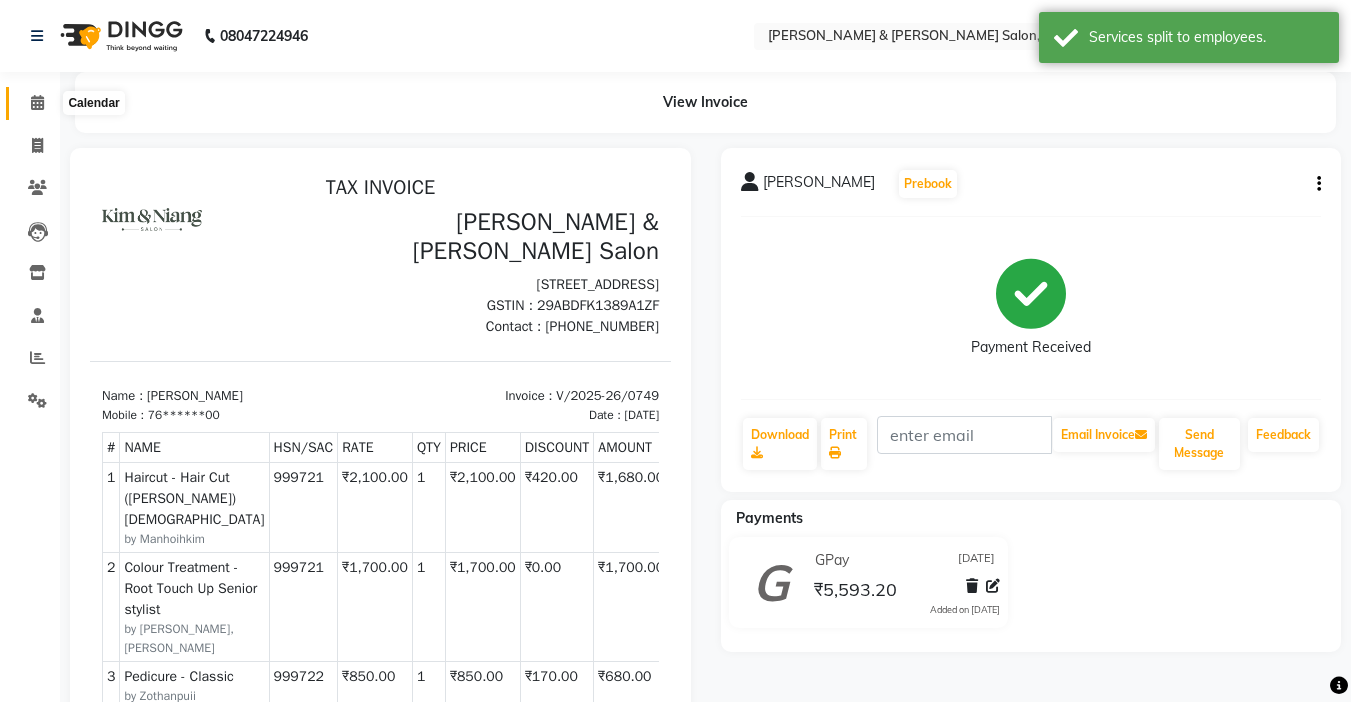 click 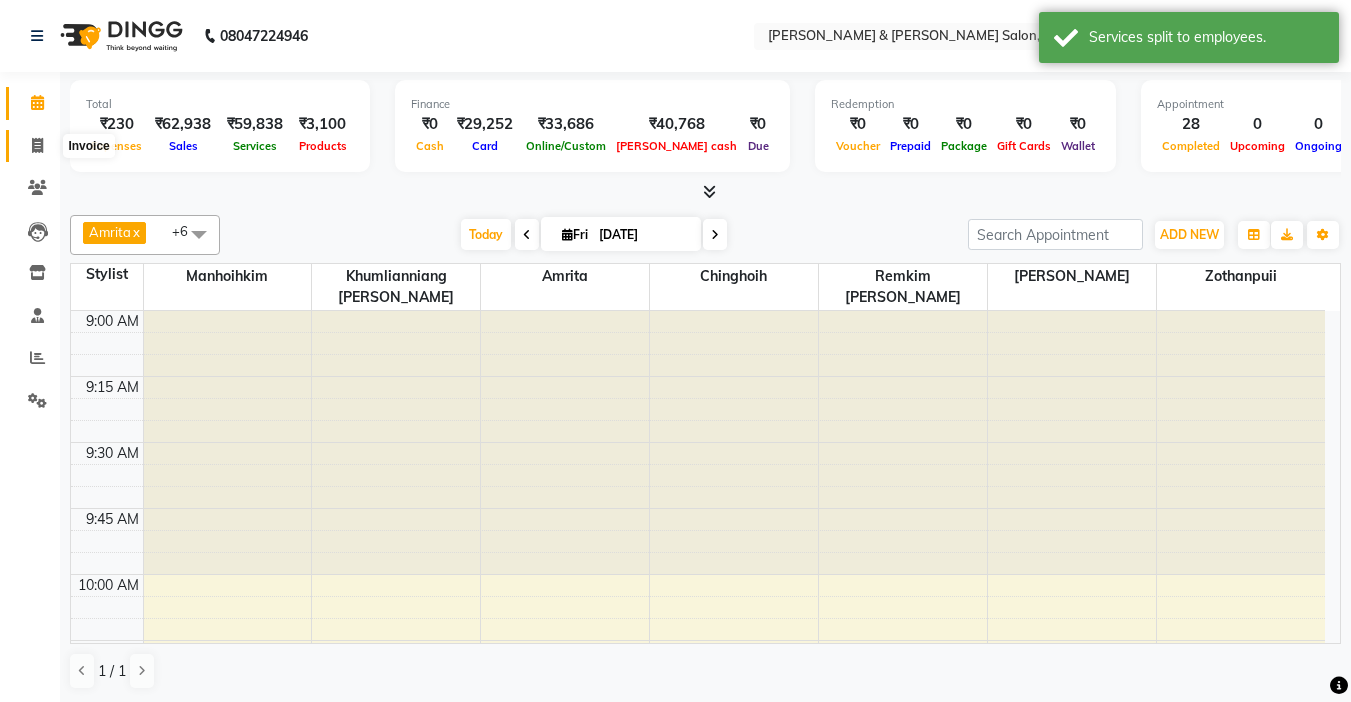 click 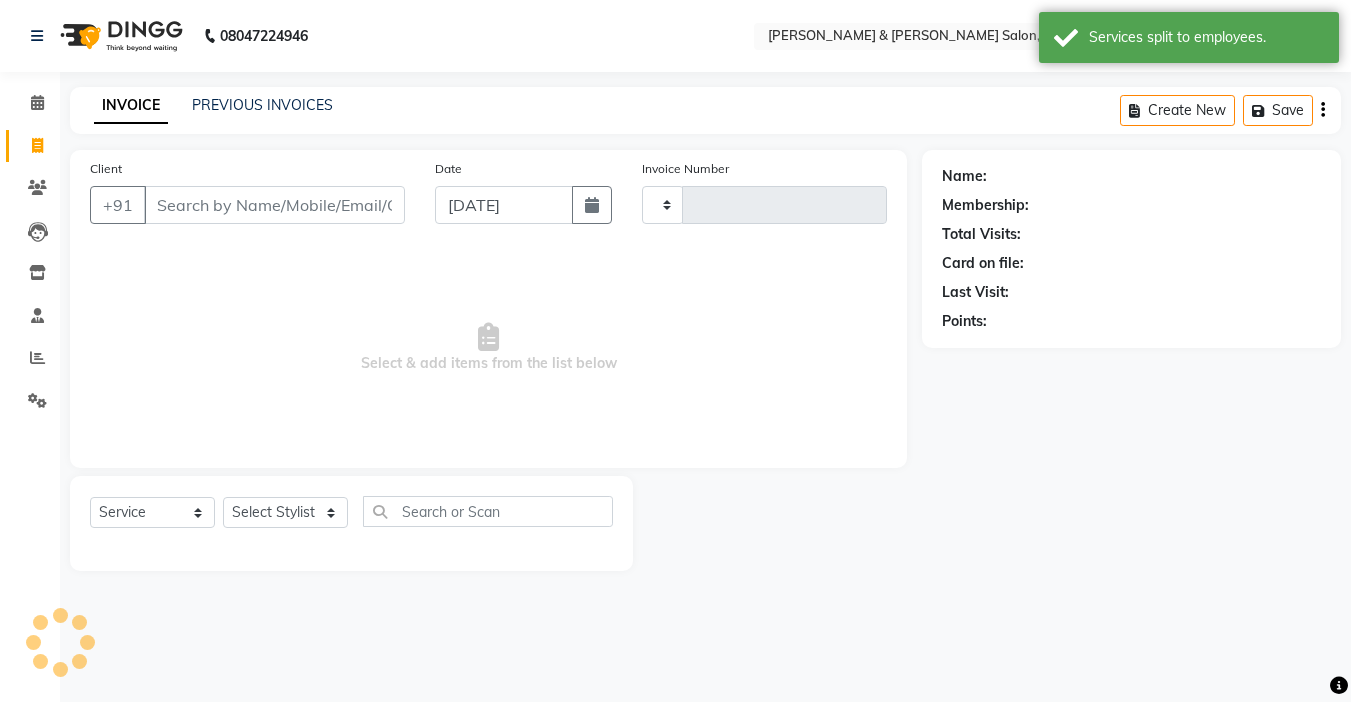 type on "0750" 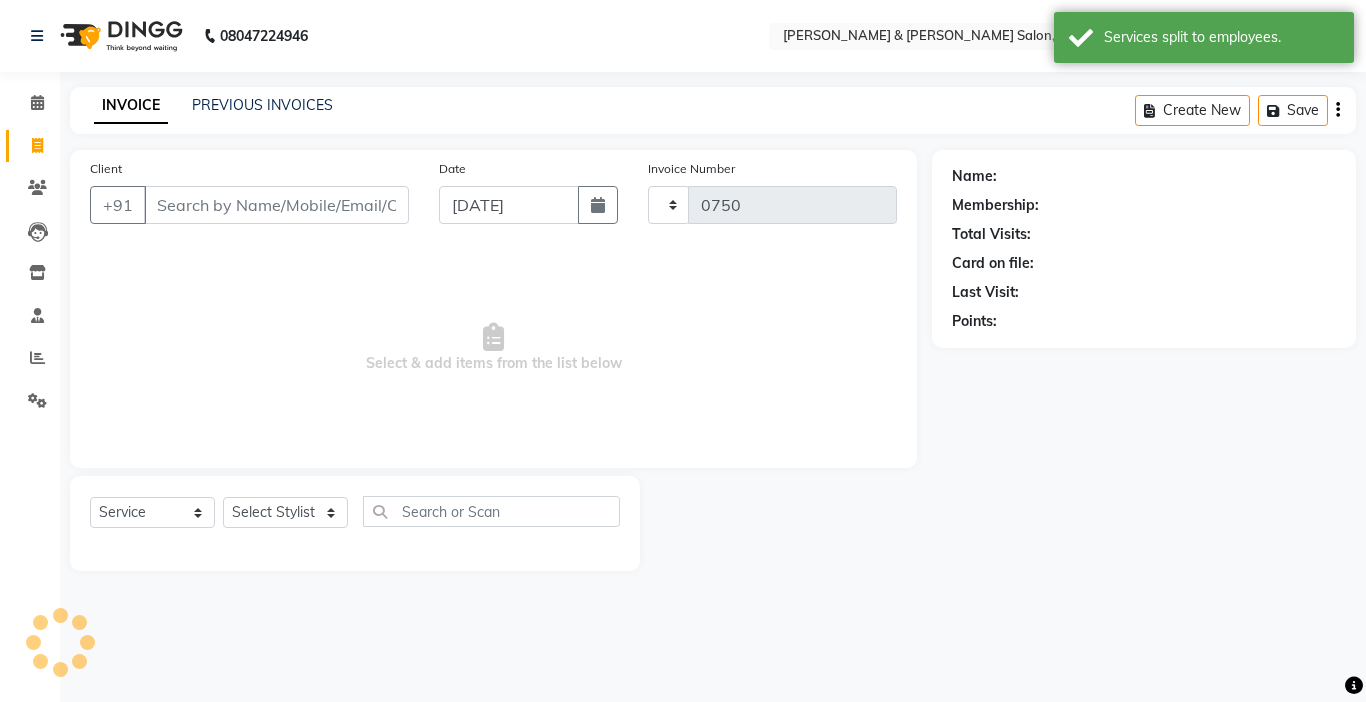 select on "7750" 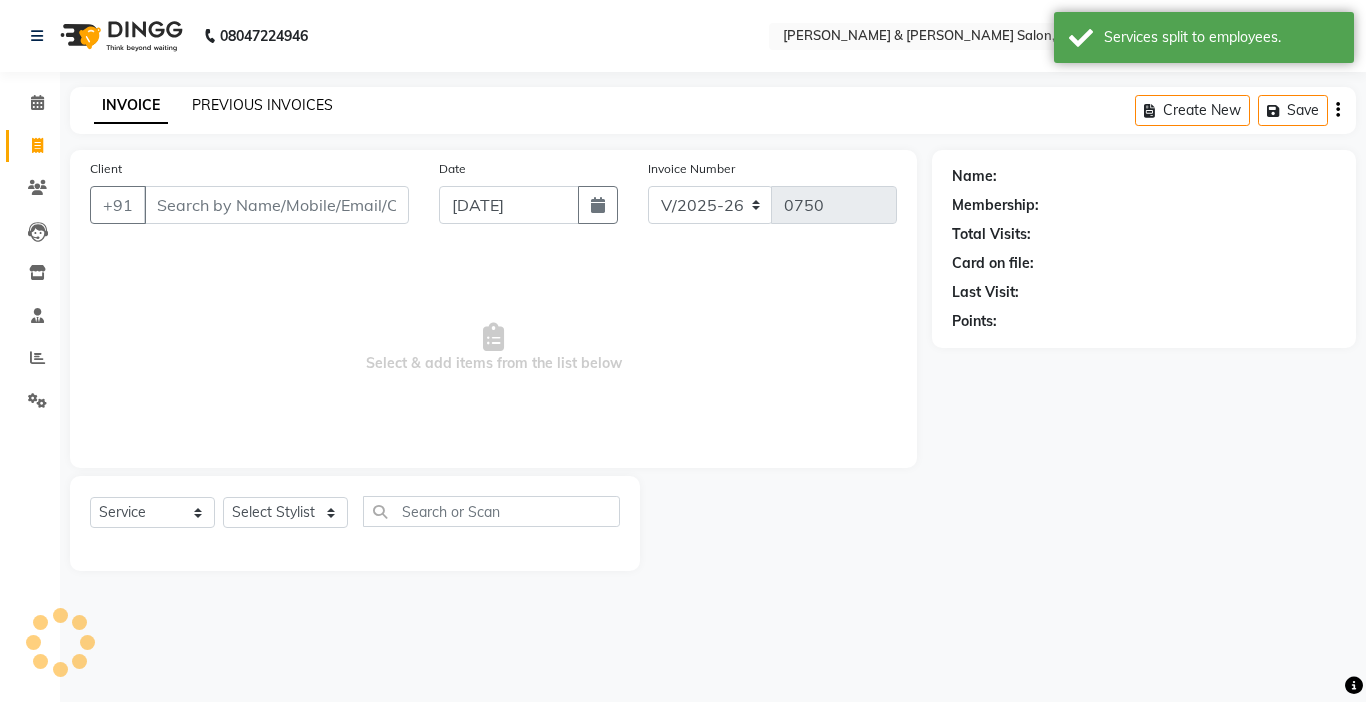 click on "PREVIOUS INVOICES" 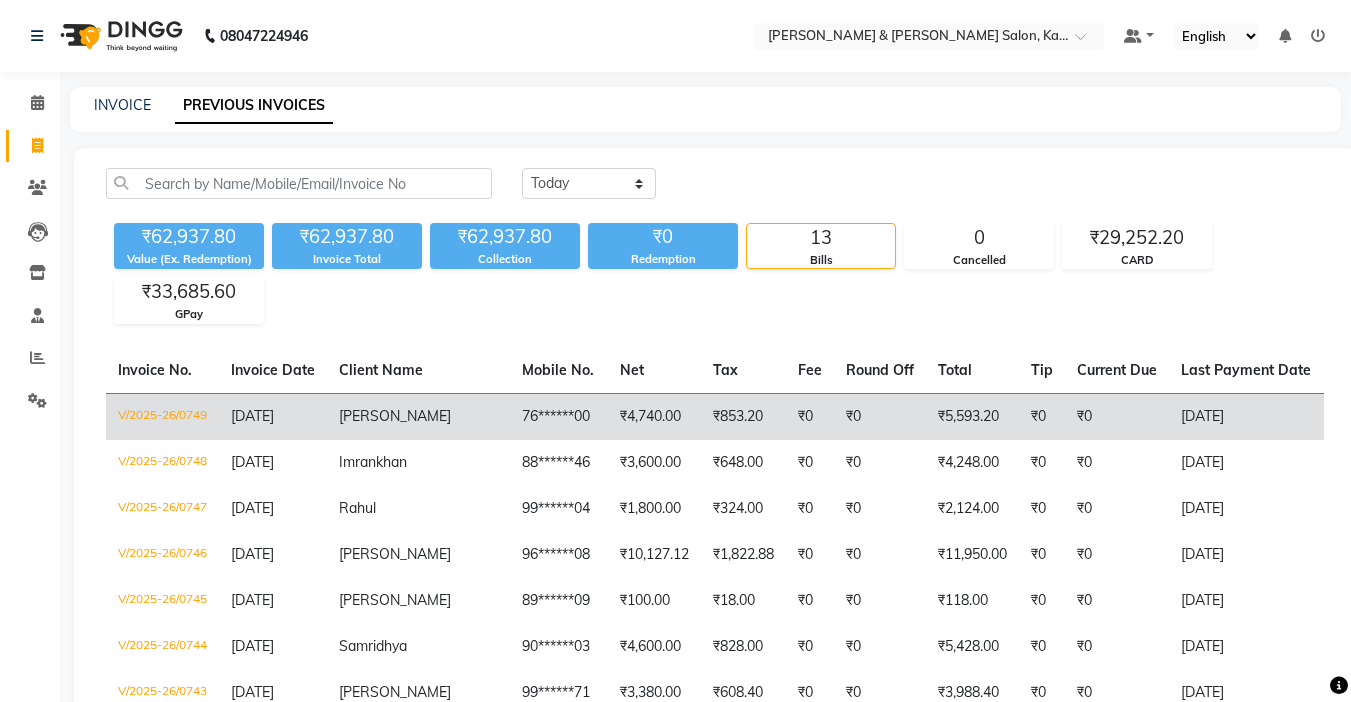 click on "pricilla" 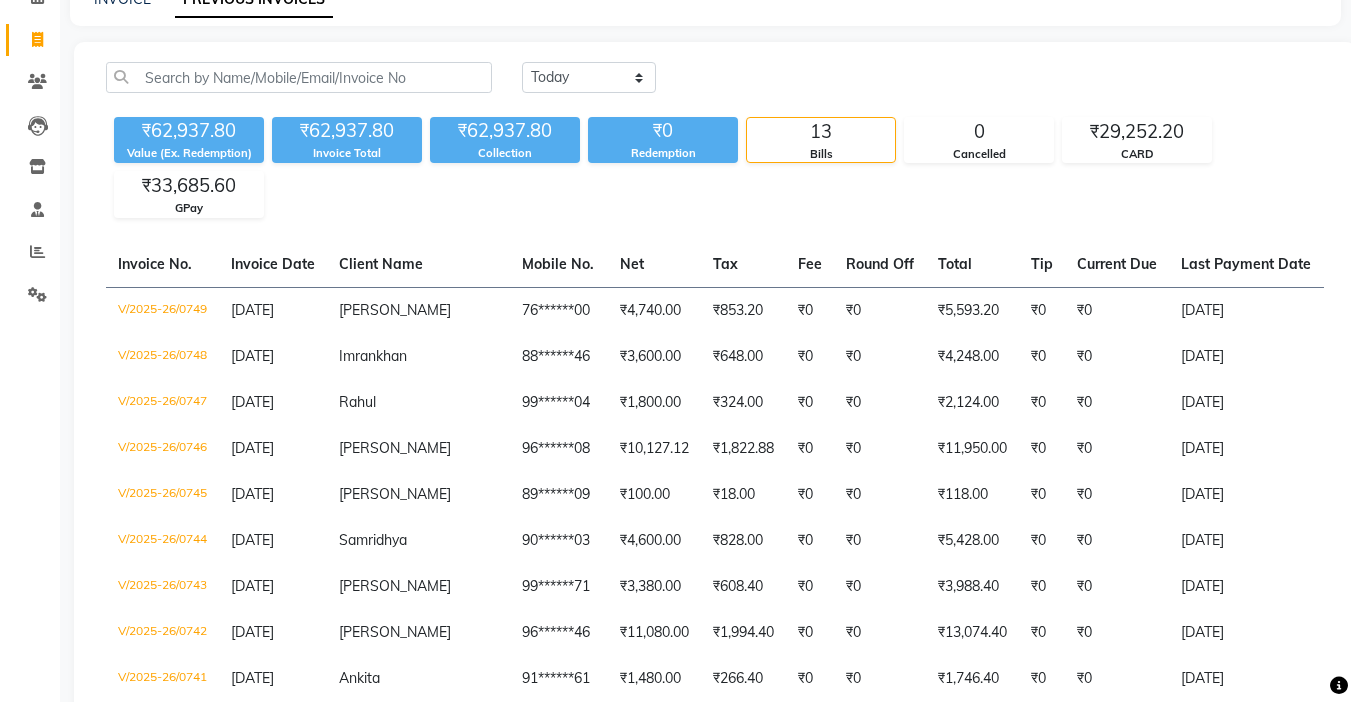 scroll, scrollTop: 0, scrollLeft: 0, axis: both 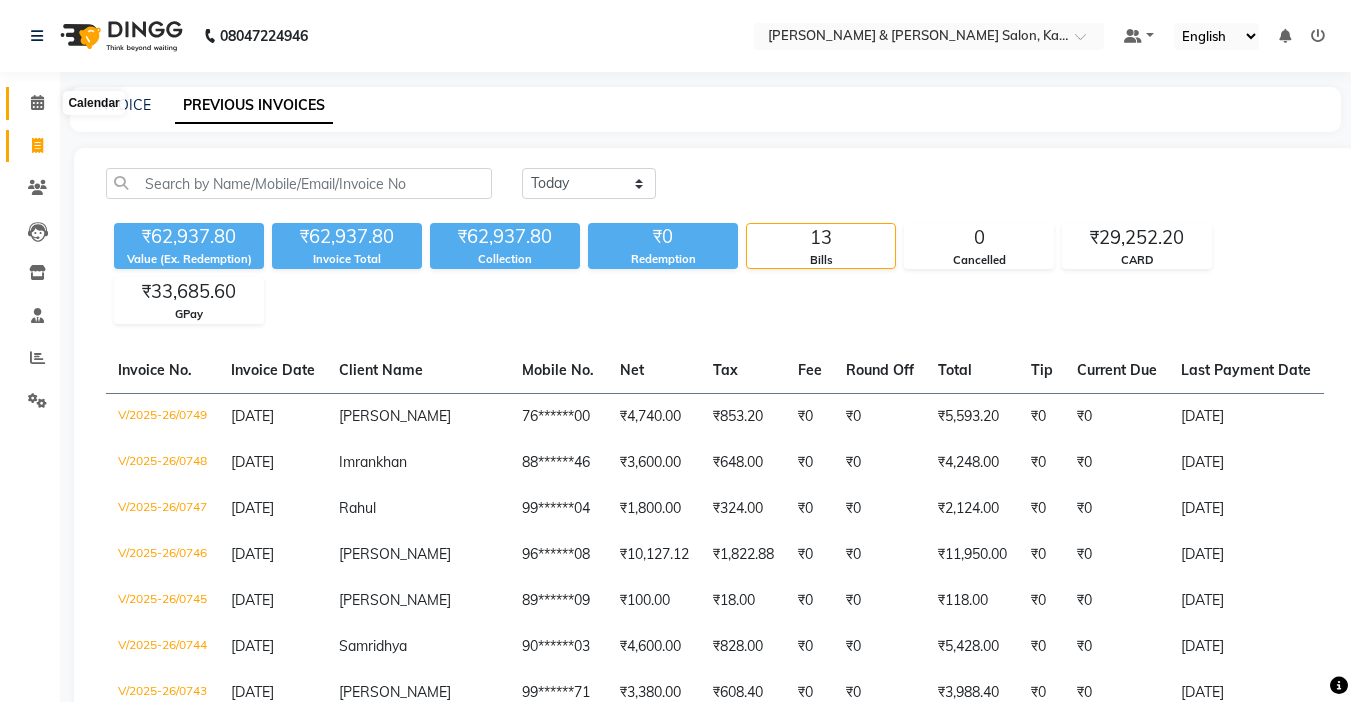 click 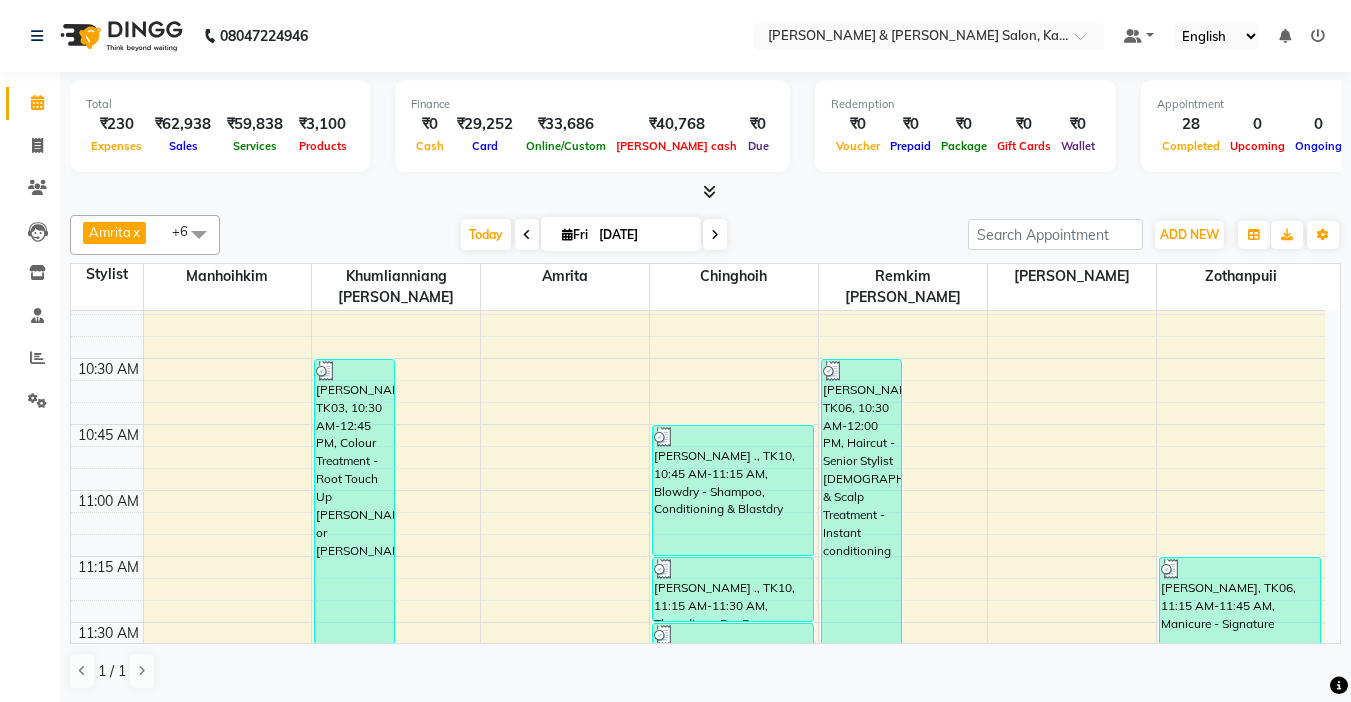 scroll, scrollTop: 0, scrollLeft: 0, axis: both 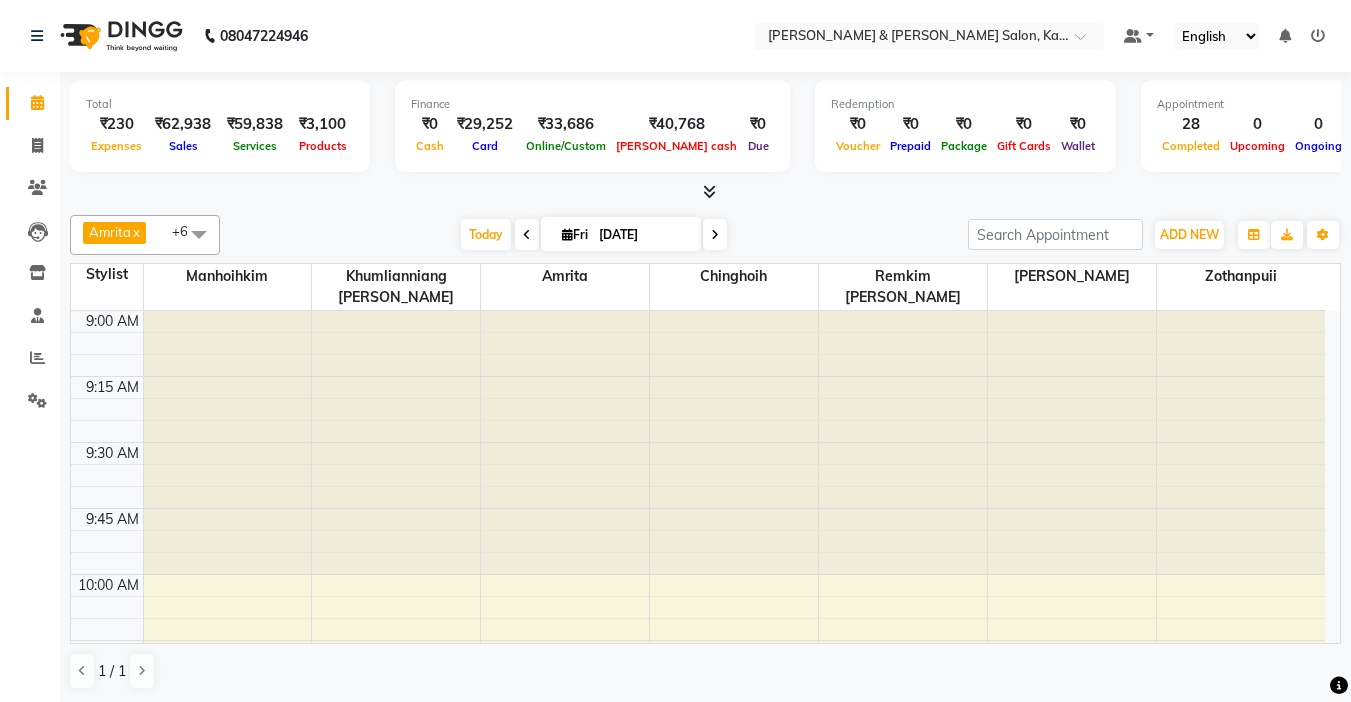 click at bounding box center (705, 192) 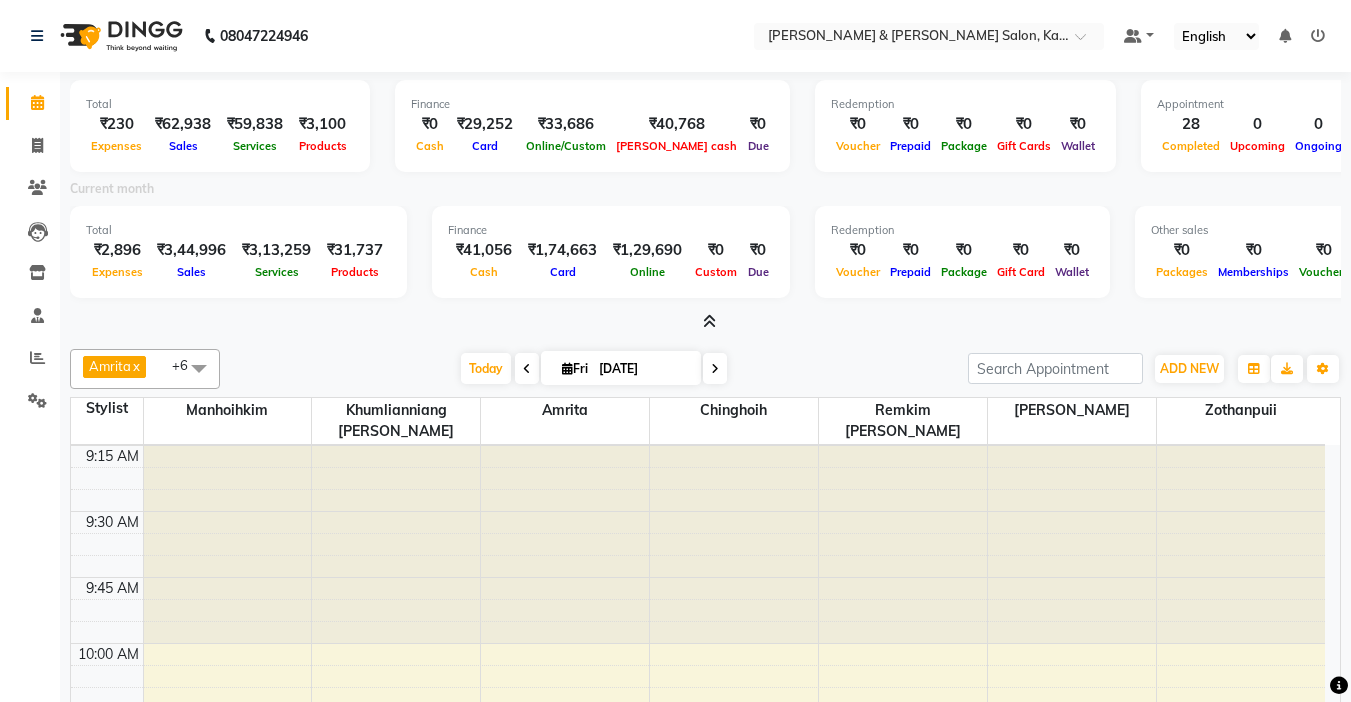 scroll, scrollTop: 100, scrollLeft: 0, axis: vertical 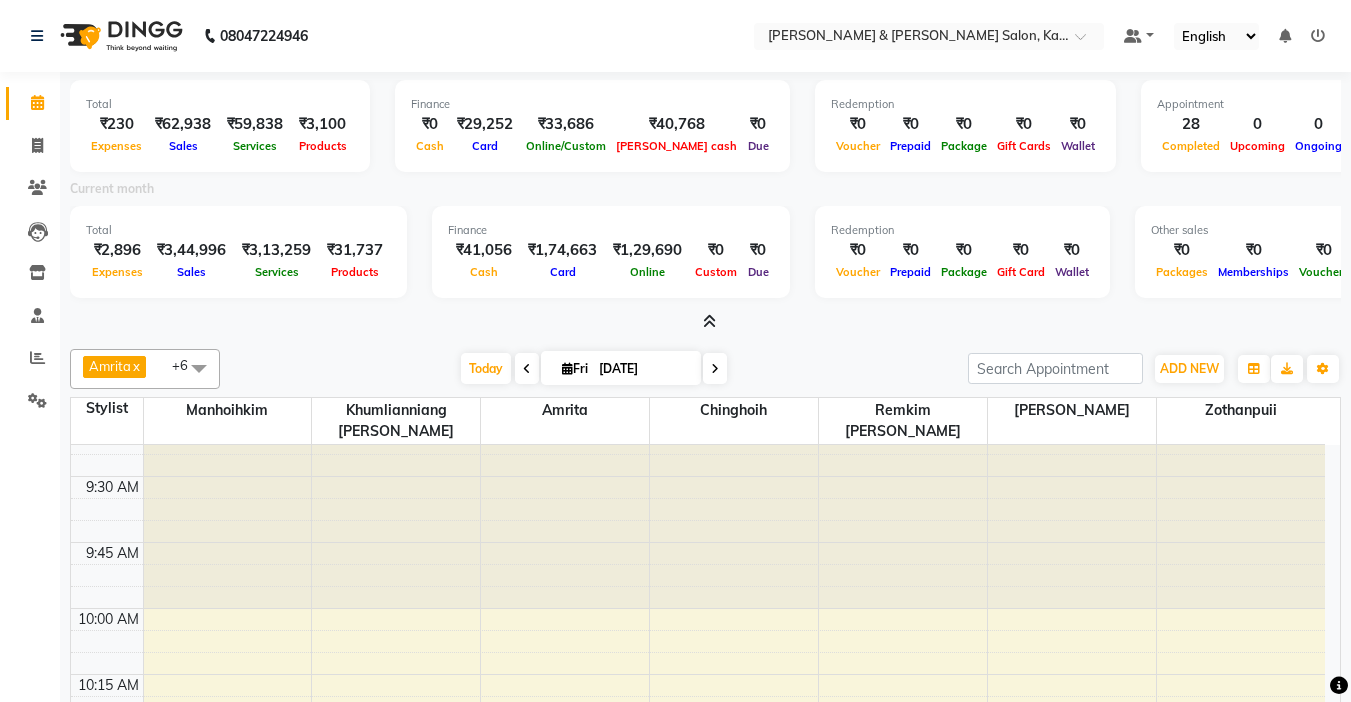 click at bounding box center [709, 321] 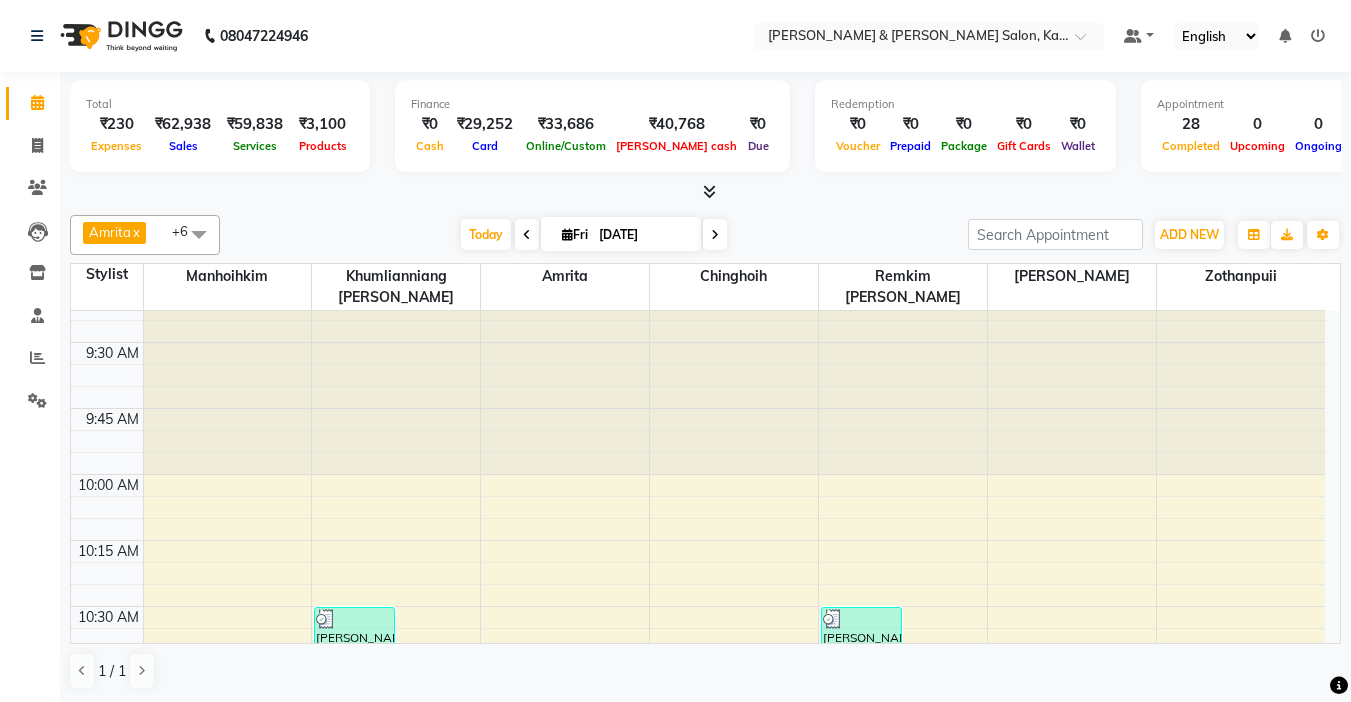 click at bounding box center [715, 235] 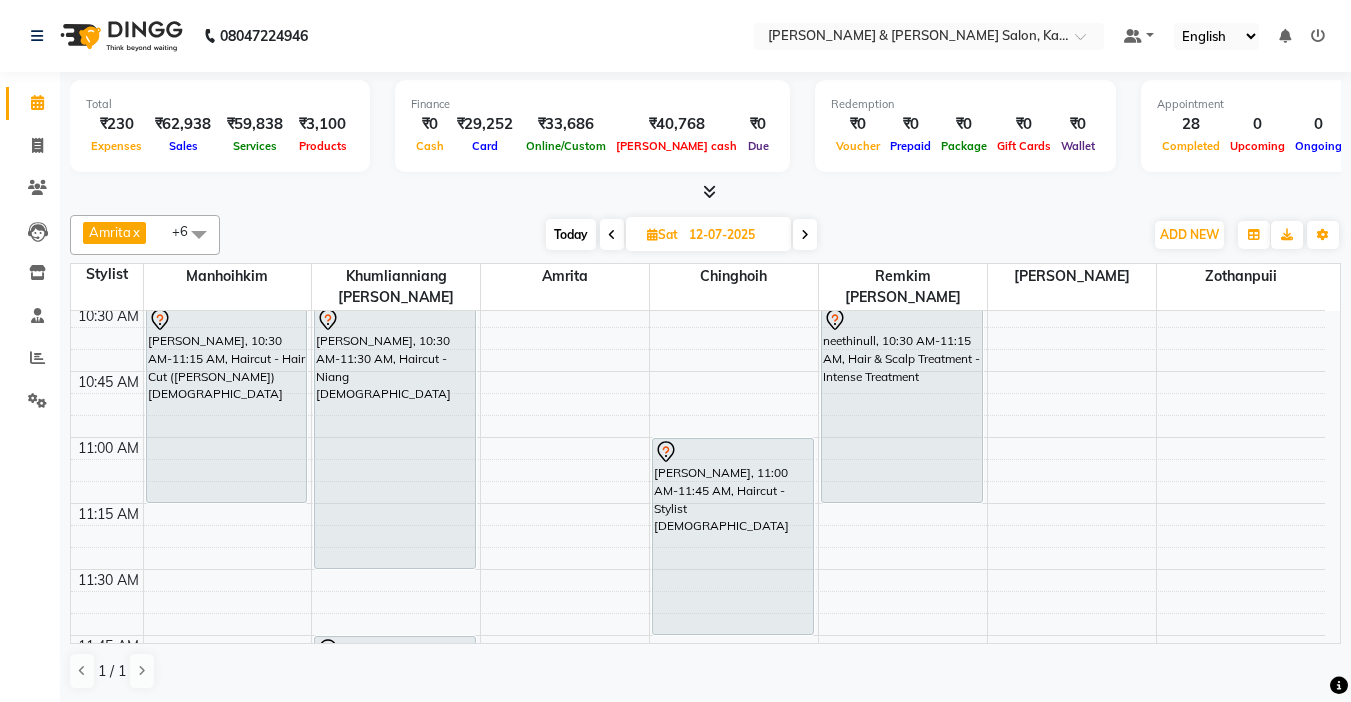scroll, scrollTop: 400, scrollLeft: 0, axis: vertical 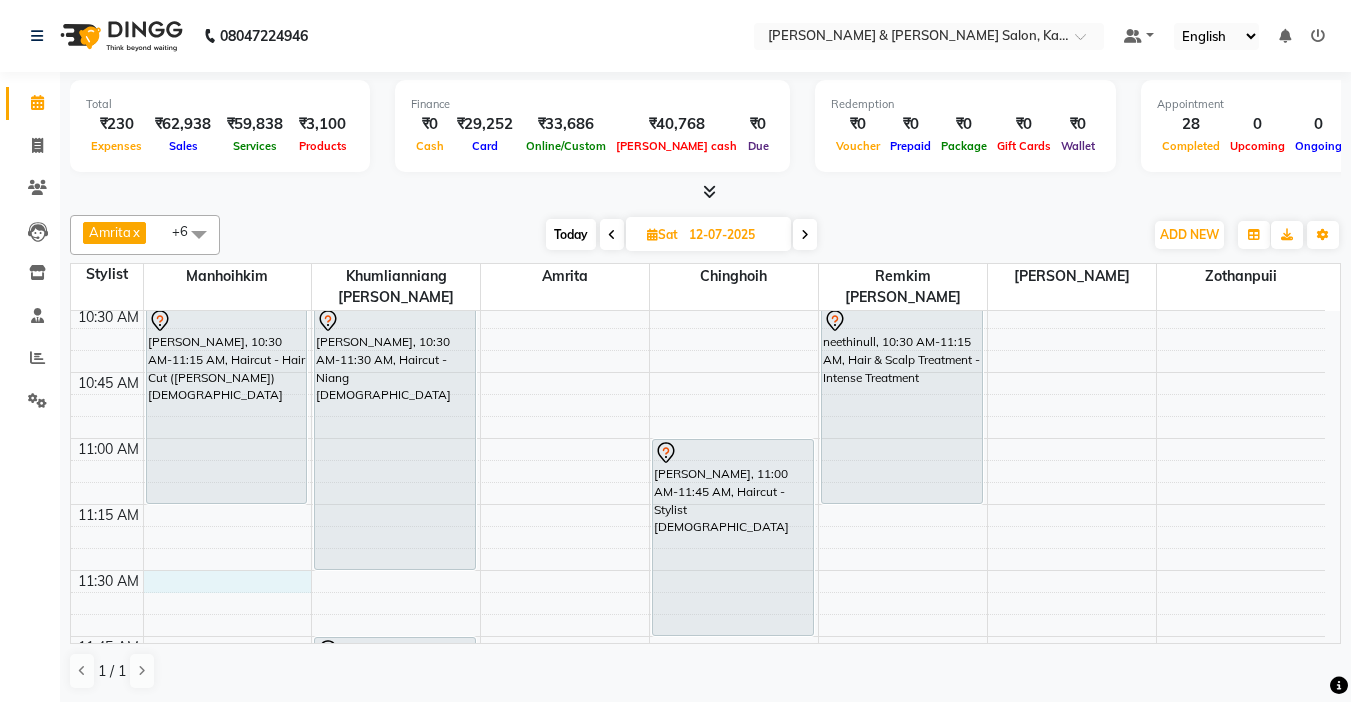click on "9:00 AM 9:15 AM 9:30 AM 9:45 AM 10:00 AM 10:15 AM 10:30 AM 10:45 AM 11:00 AM 11:15 AM 11:30 AM 11:45 AM 12:00 PM 12:15 PM 12:30 PM 12:45 PM 1:00 PM 1:15 PM 1:30 PM 1:45 PM 2:00 PM 2:15 PM 2:30 PM 2:45 PM 3:00 PM 3:15 PM 3:30 PM 3:45 PM 4:00 PM 4:15 PM 4:30 PM 4:45 PM 5:00 PM 5:15 PM 5:30 PM 5:45 PM 6:00 PM 6:15 PM 6:30 PM 6:45 PM 7:00 PM 7:15 PM 7:30 PM 7:45 PM 8:00 PM 8:15 PM 8:30 PM 8:45 PM 9:00 PM 9:15 PM 9:30 PM 9:45 PM             Deepika, 10:30 AM-11:15 AM, Haircut - Hair Cut (Kim) Female             Venky, 01:00 PM-01:45 PM, Haircut - Kim Male             Nishant Raman, 10:30 AM-11:30 AM, Haircut - Niang Male             Leona, 11:45 AM-03:00 PM, Texture Service - Keratin  Medium             Sneha, 03:00 PM-03:45 PM, Hair Cut (Niang) Female             Apoorva, 11:00 AM-11:45 AM, Haircut - Stylist Female             neethinull, 10:30 AM-11:15 AM, Hair & Scalp Treatment - Intense Treatment             Sneha, 03:45 PM-04:30 PM, Hairspa signature" at bounding box center (698, 1626) 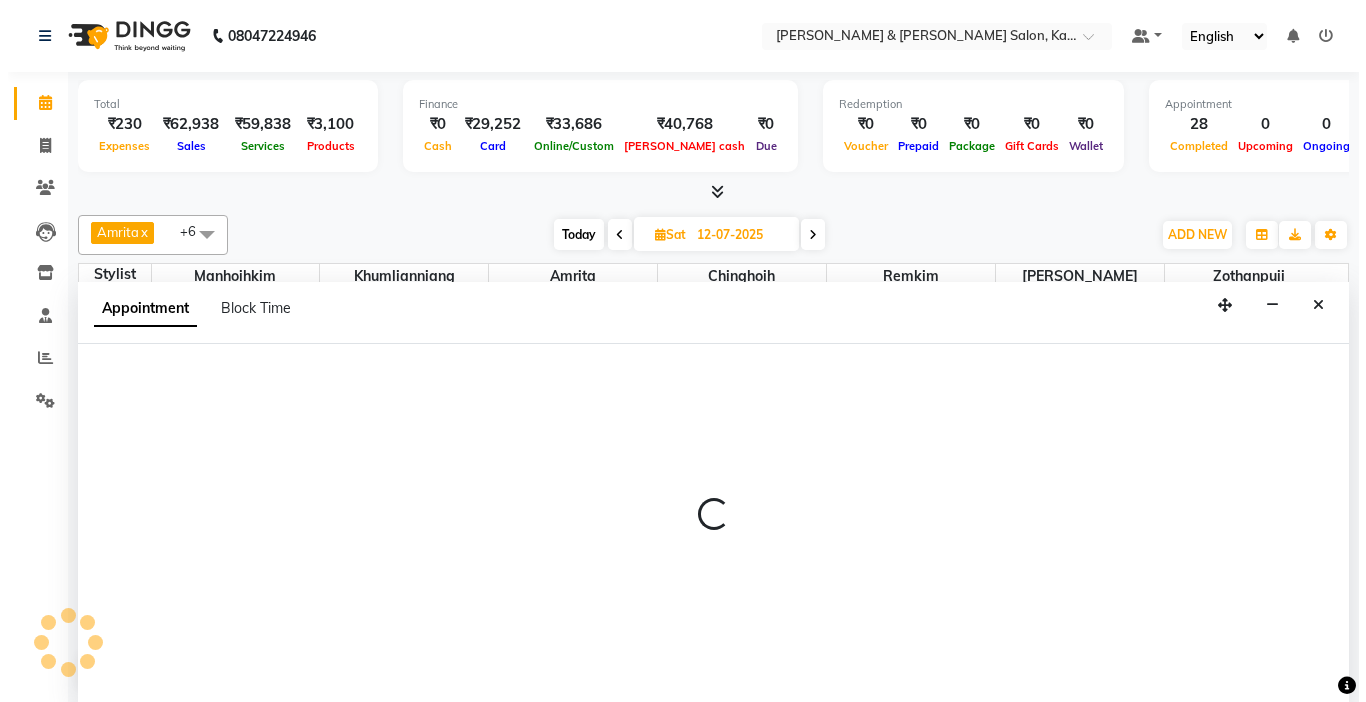 scroll, scrollTop: 1, scrollLeft: 0, axis: vertical 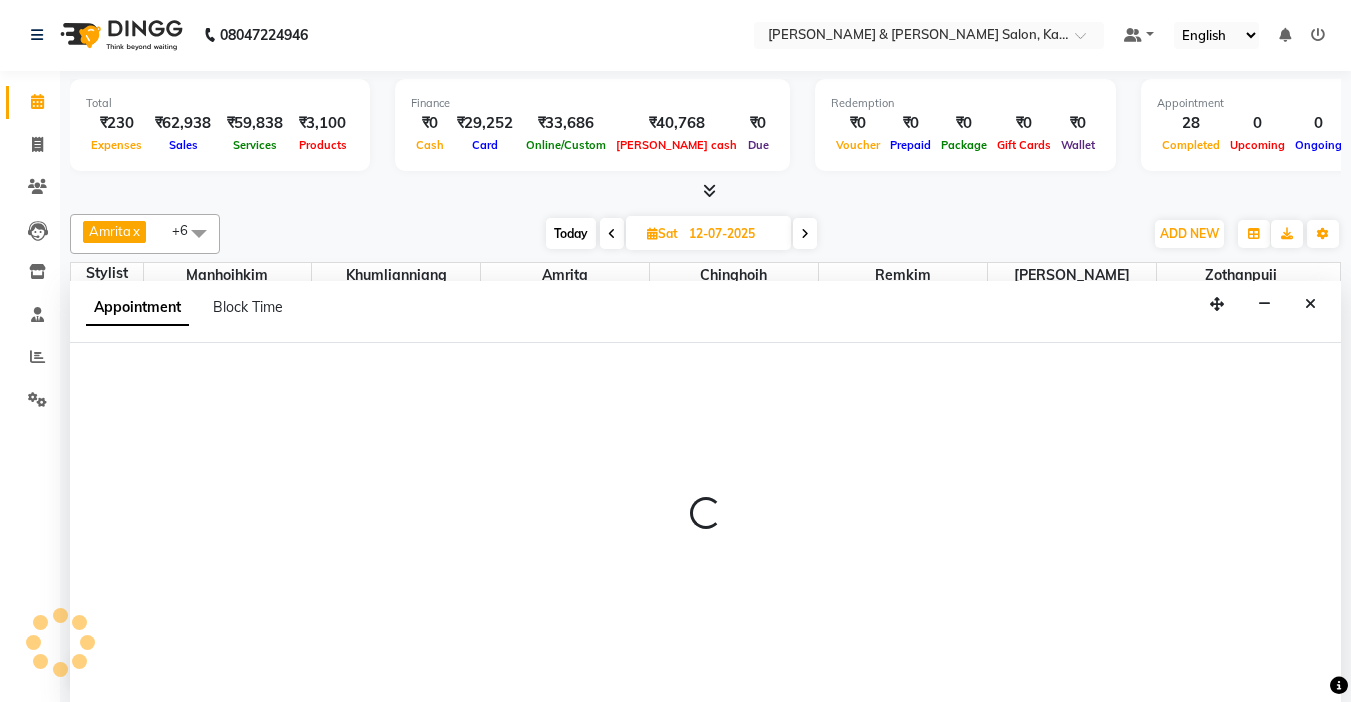 select on "70736" 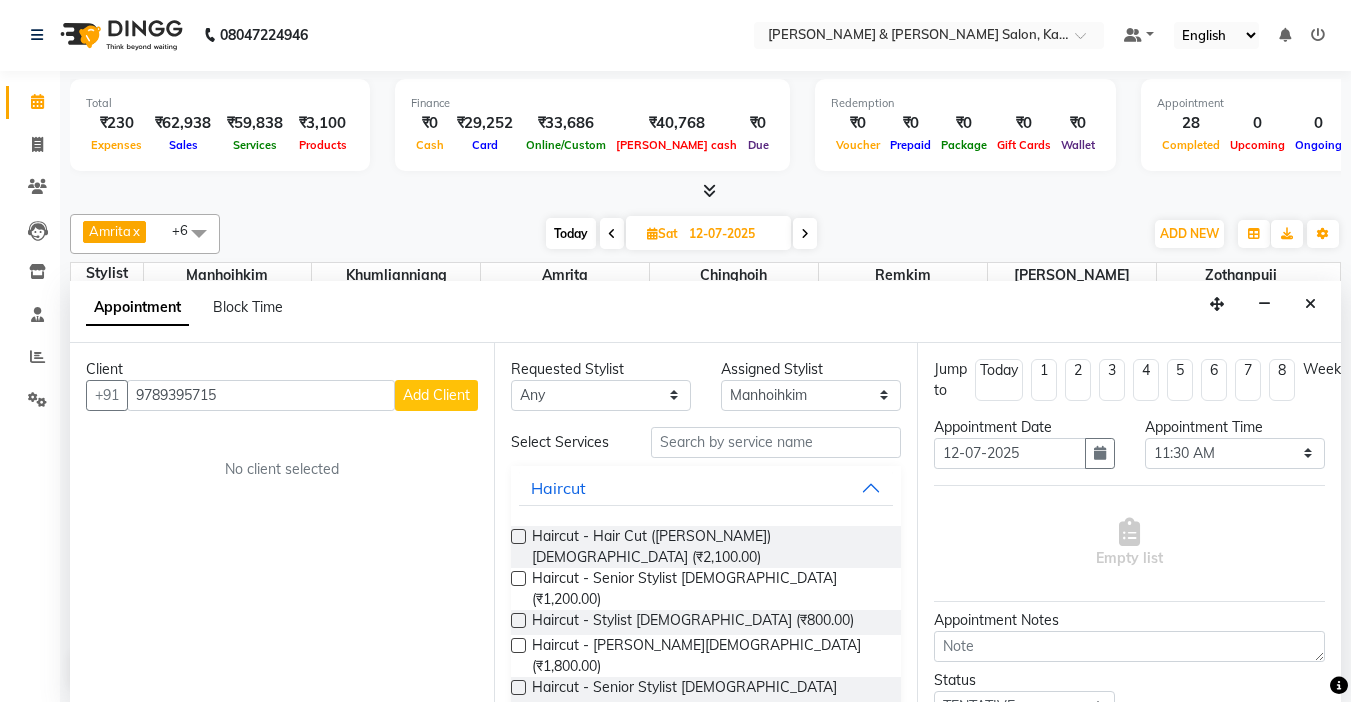 type on "9789395715" 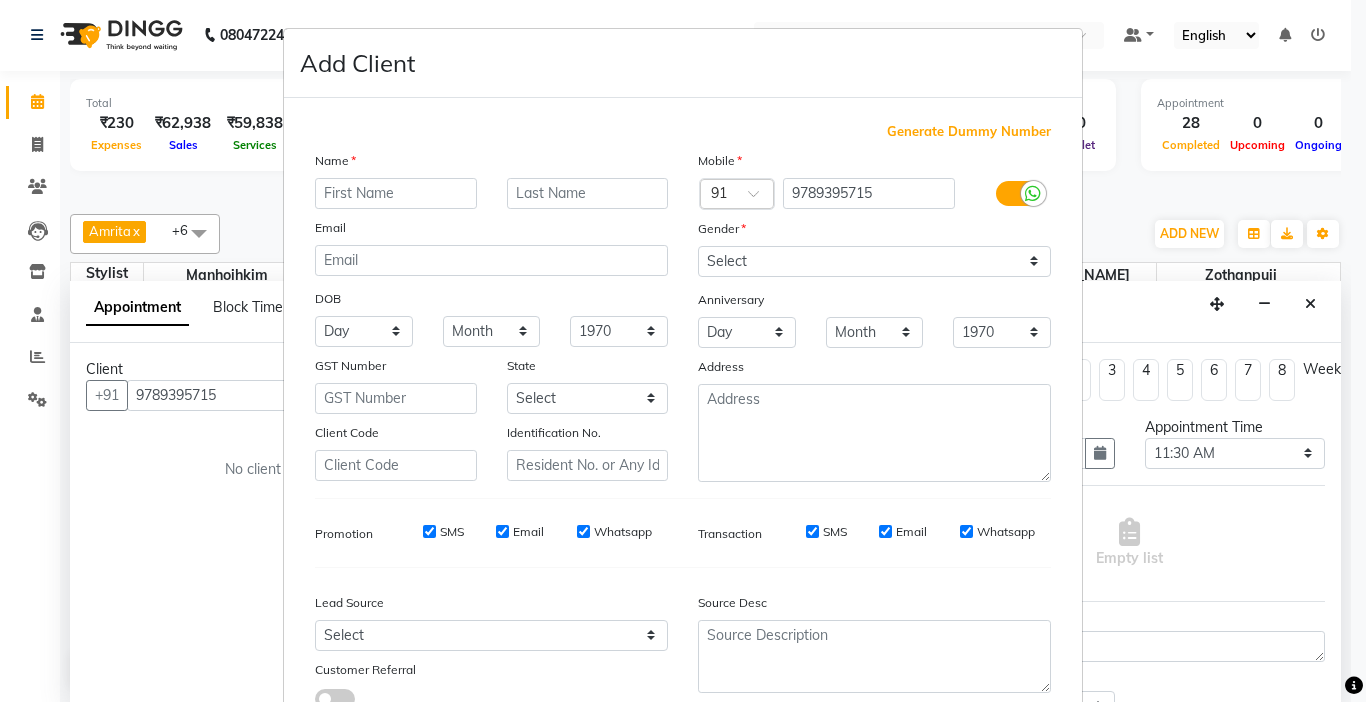 click at bounding box center [396, 193] 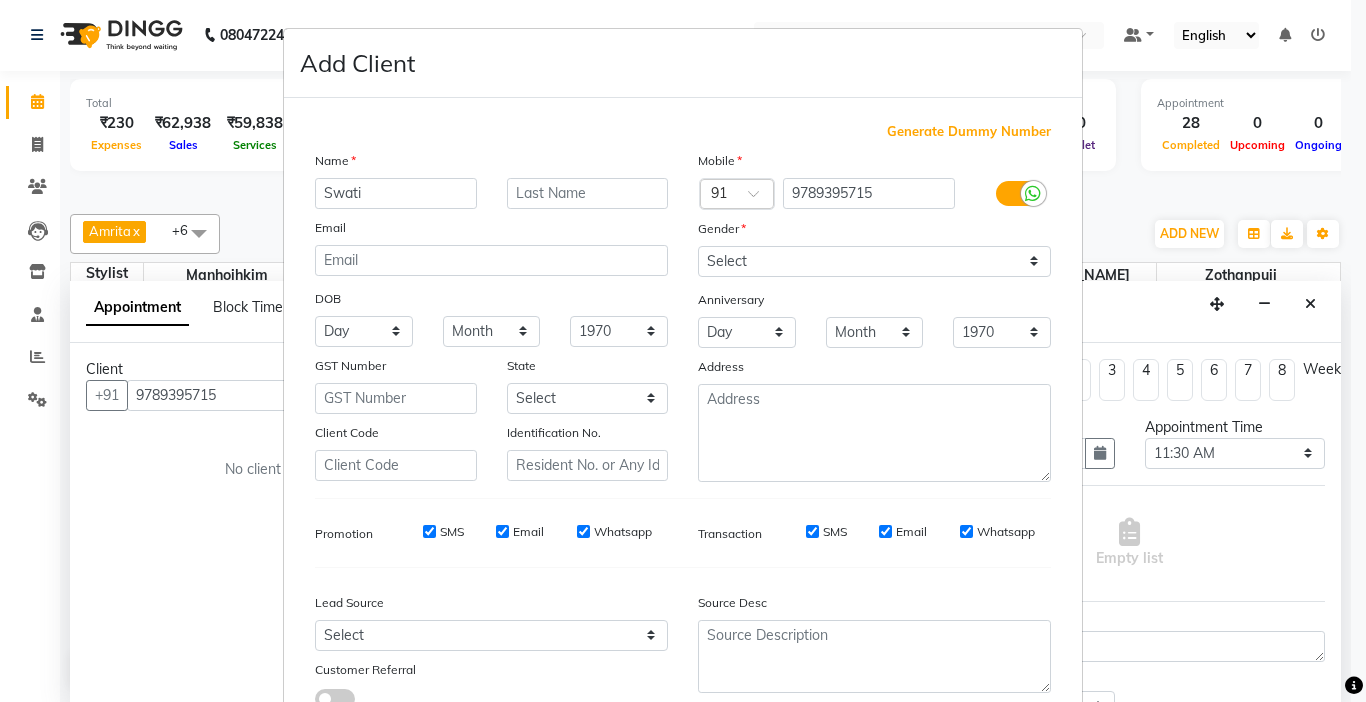 type on "Swati" 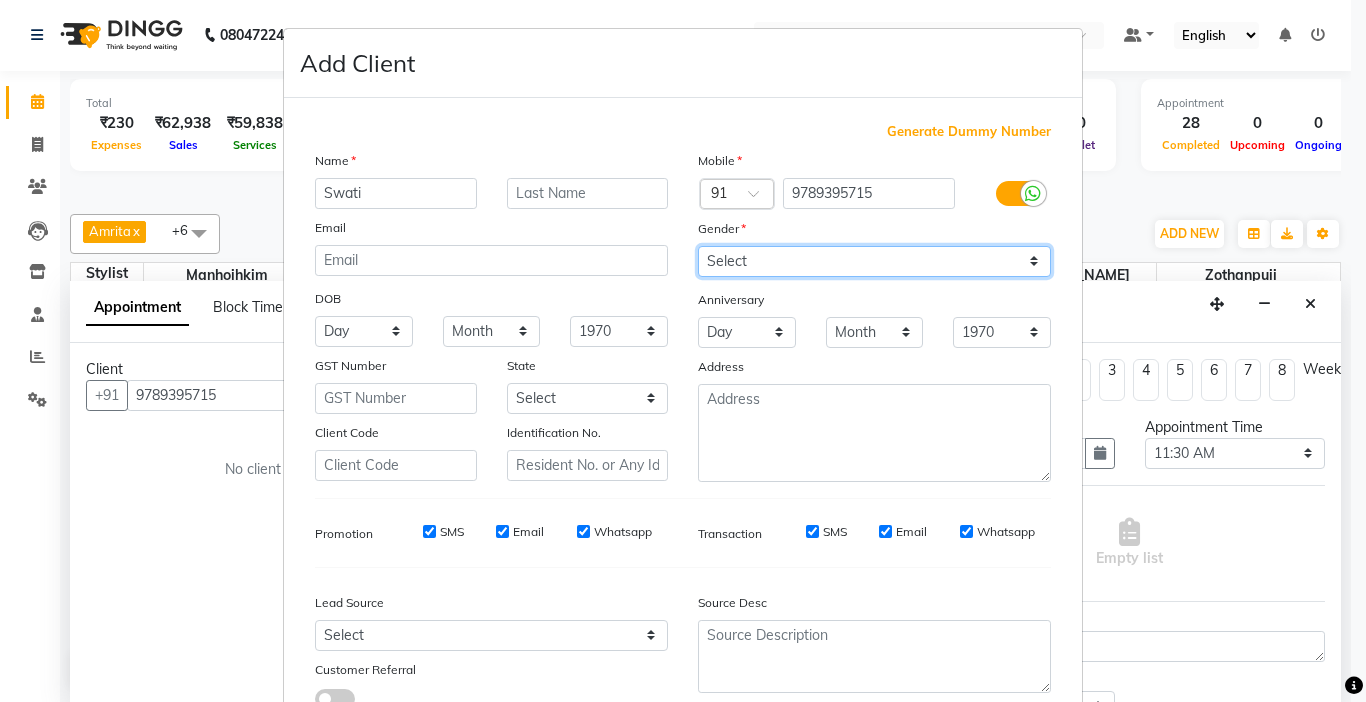 drag, startPoint x: 725, startPoint y: 250, endPoint x: 752, endPoint y: 273, distance: 35.468296 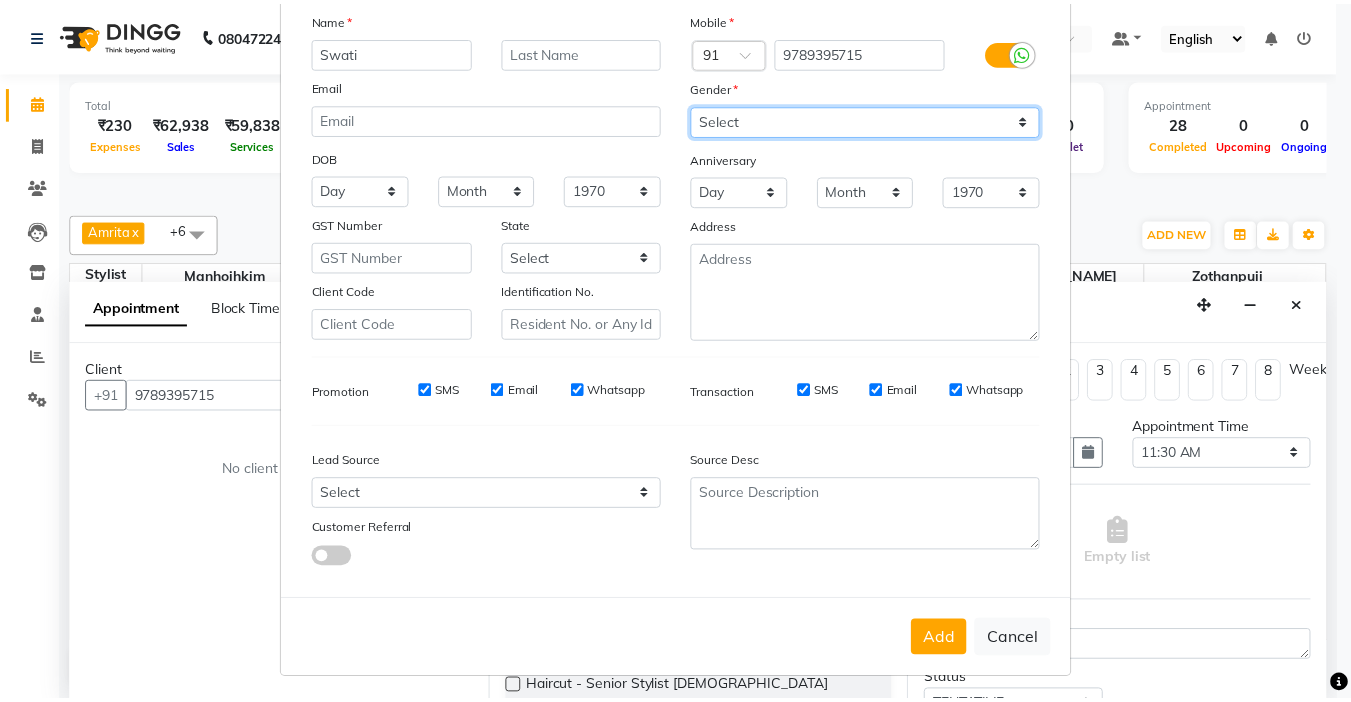 scroll, scrollTop: 147, scrollLeft: 0, axis: vertical 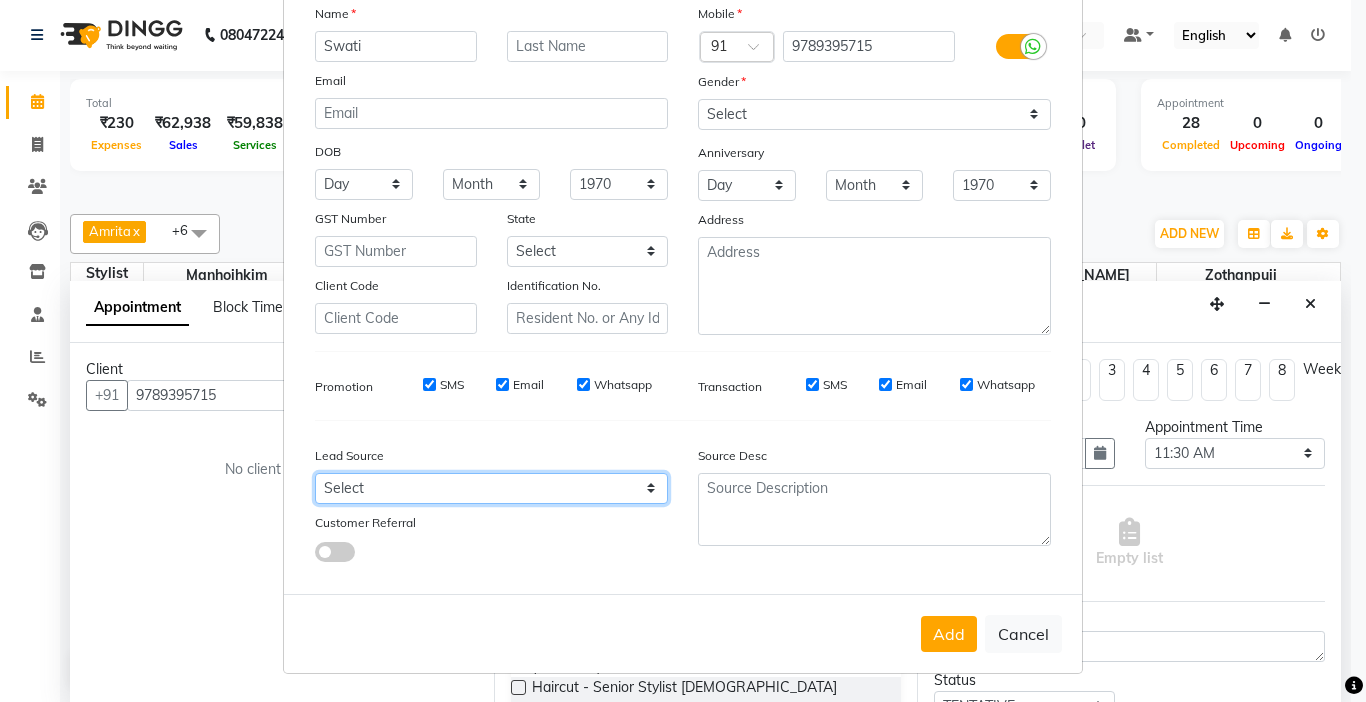 drag, startPoint x: 405, startPoint y: 496, endPoint x: 405, endPoint y: 485, distance: 11 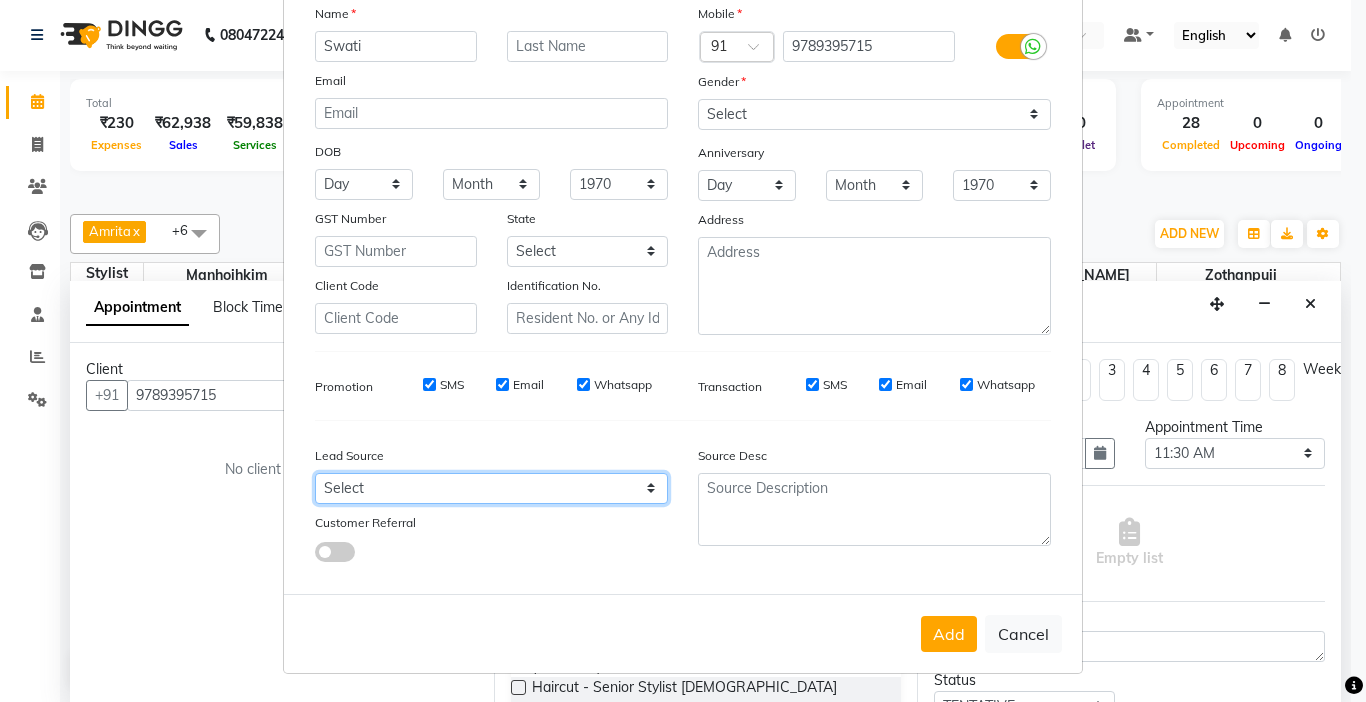 select on "52188" 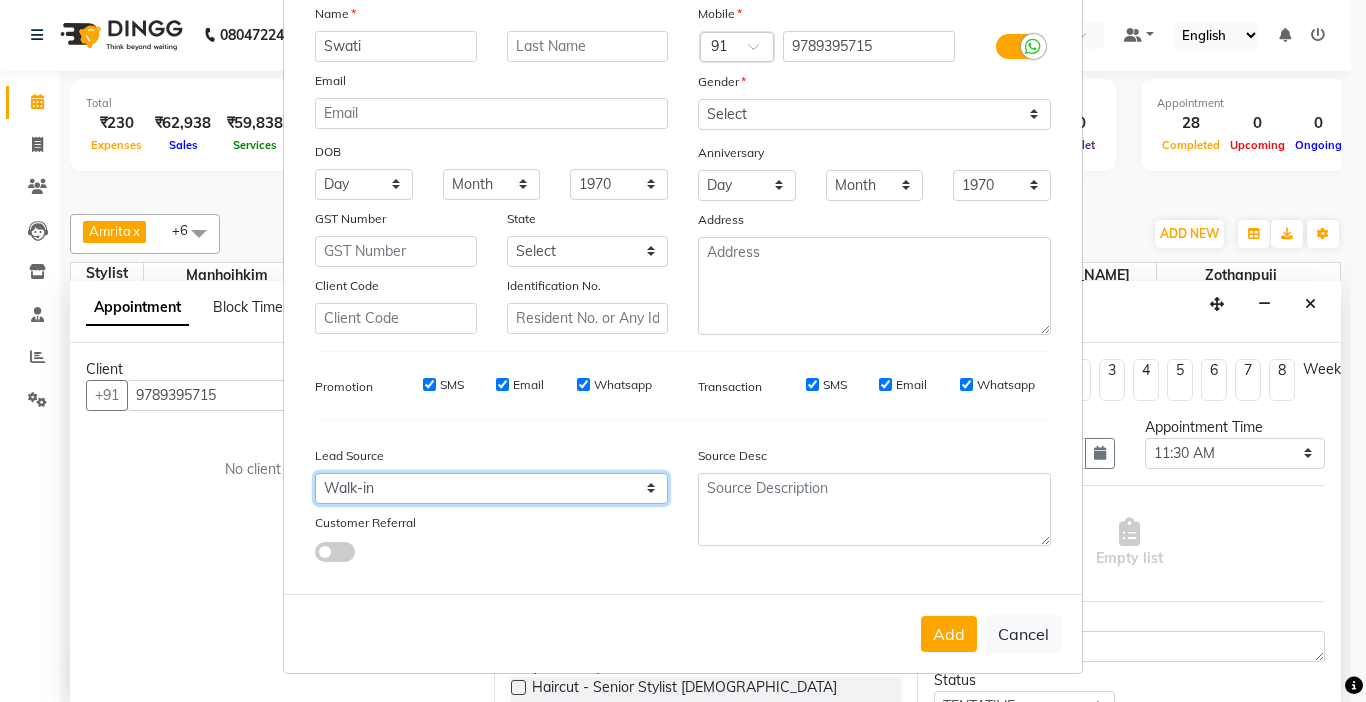 click on "Select Walk-in Referral Internet Friend Word of Mouth Advertisement Facebook JustDial Google Other" at bounding box center (491, 488) 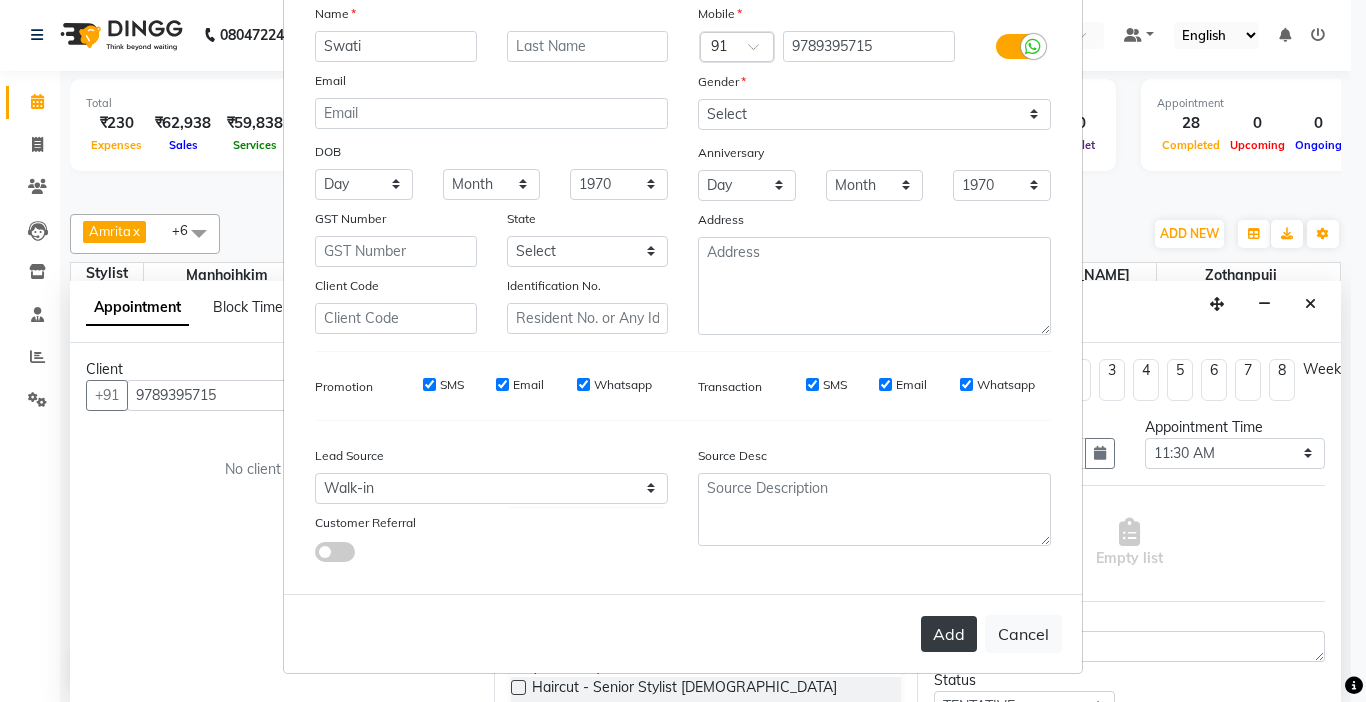 click on "Add" at bounding box center [949, 634] 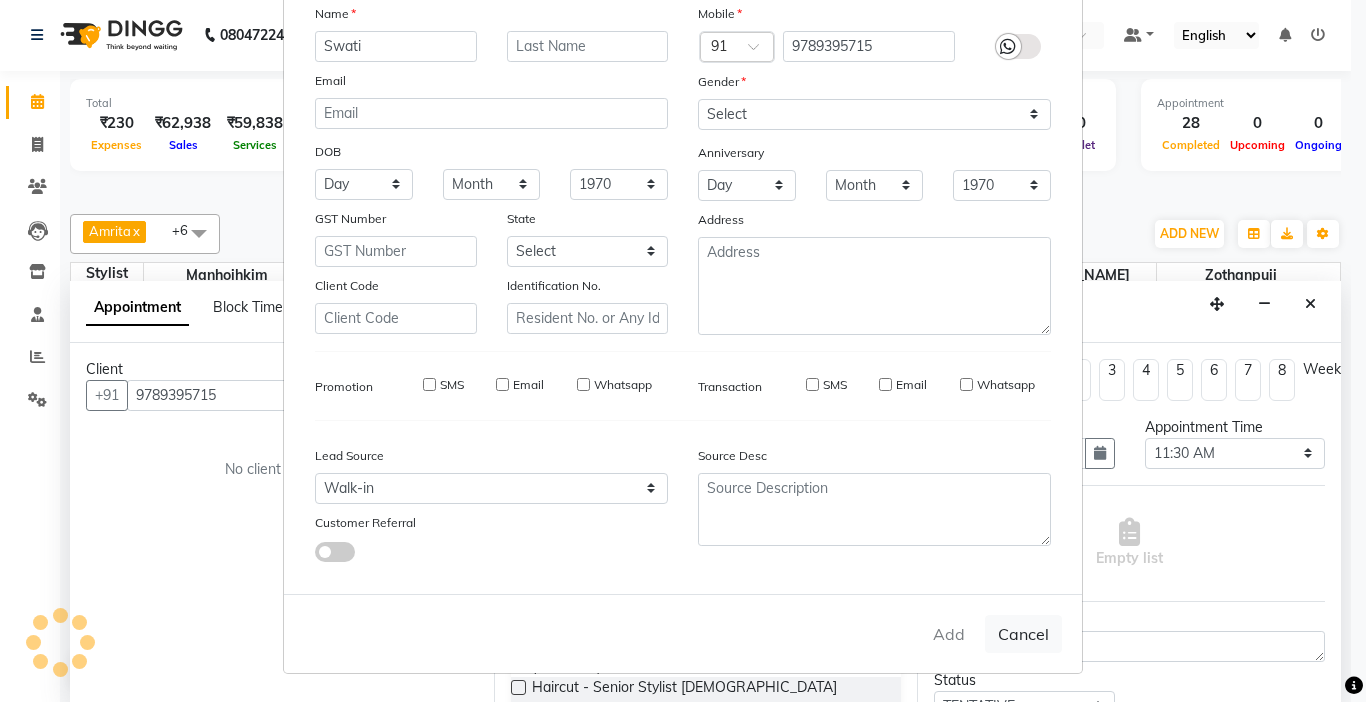 type on "97******15" 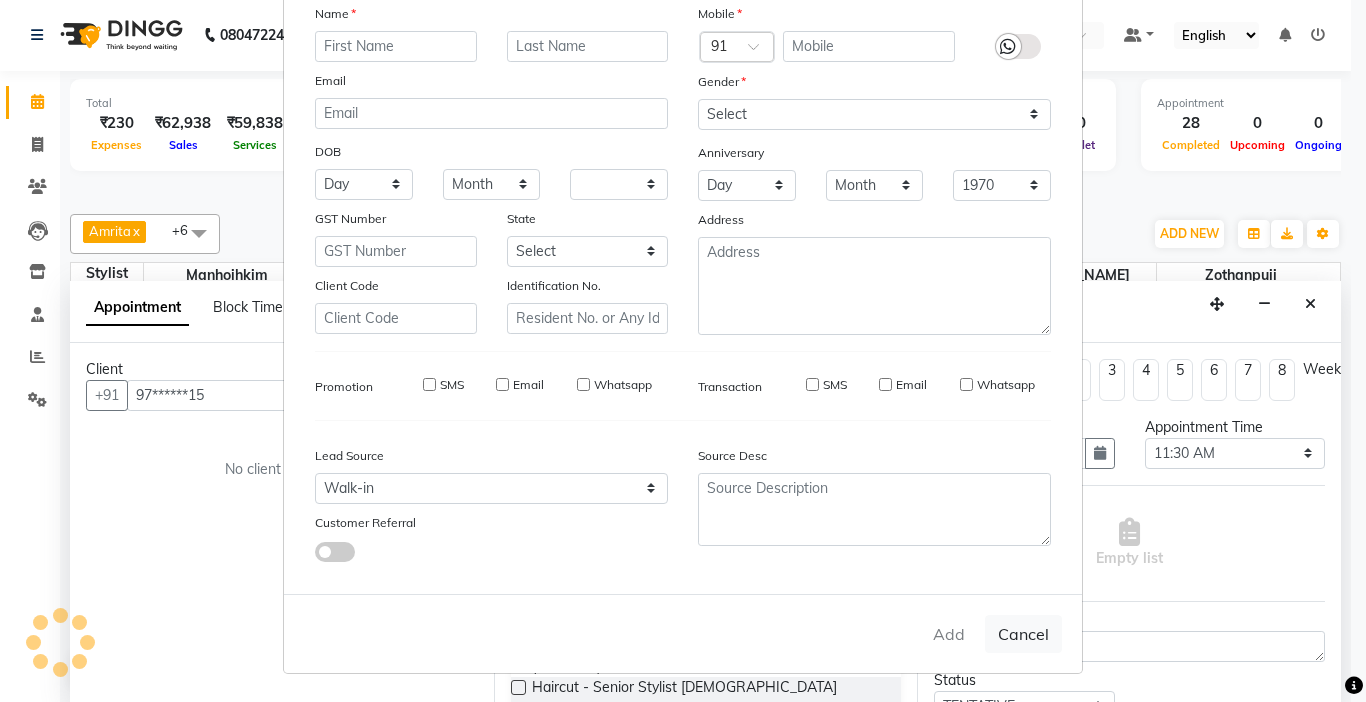 select 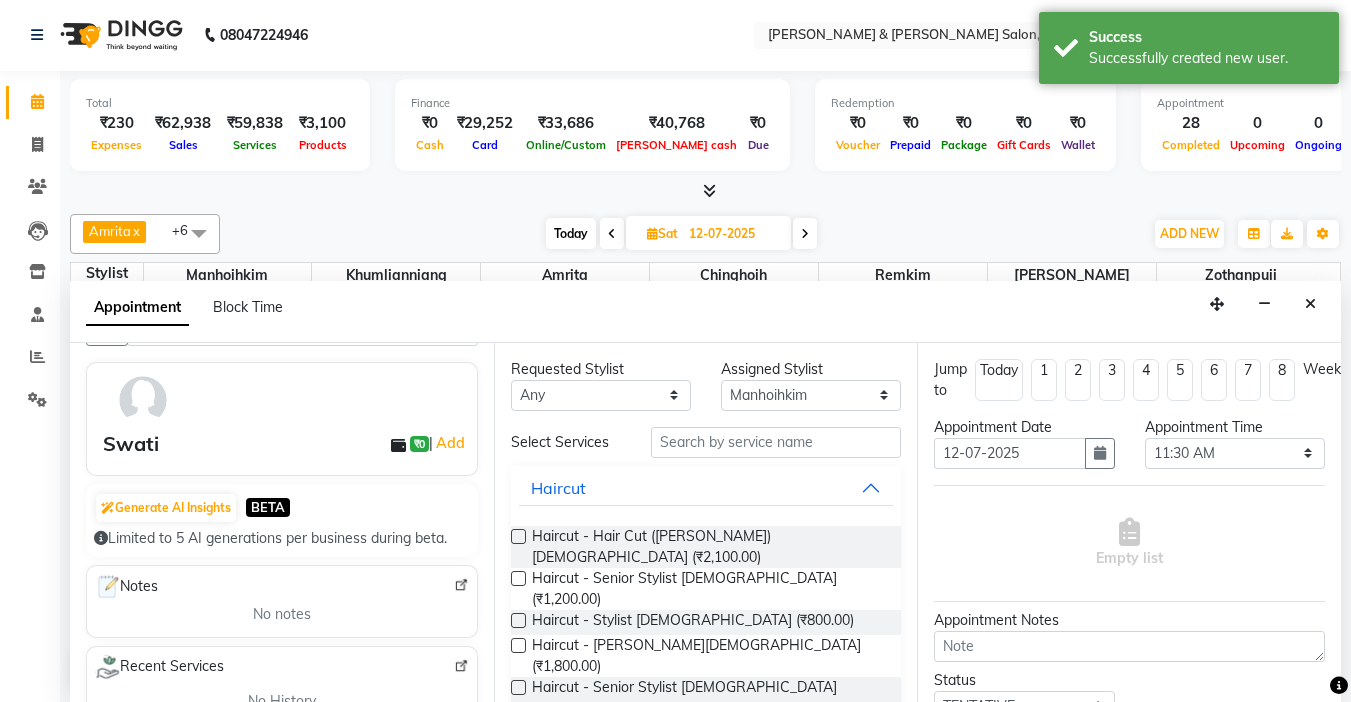 scroll, scrollTop: 100, scrollLeft: 0, axis: vertical 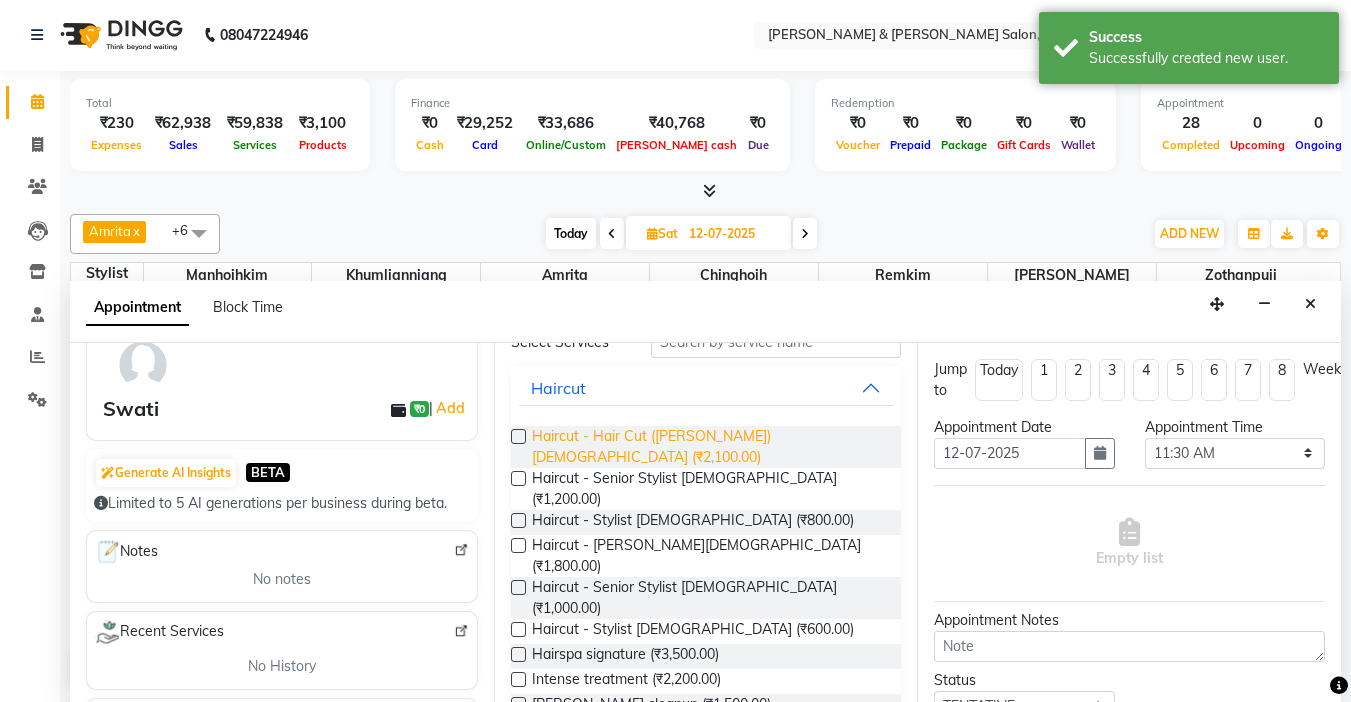 click on "Haircut - Hair Cut ([PERSON_NAME]) [DEMOGRAPHIC_DATA] (₹2,100.00)" at bounding box center [709, 447] 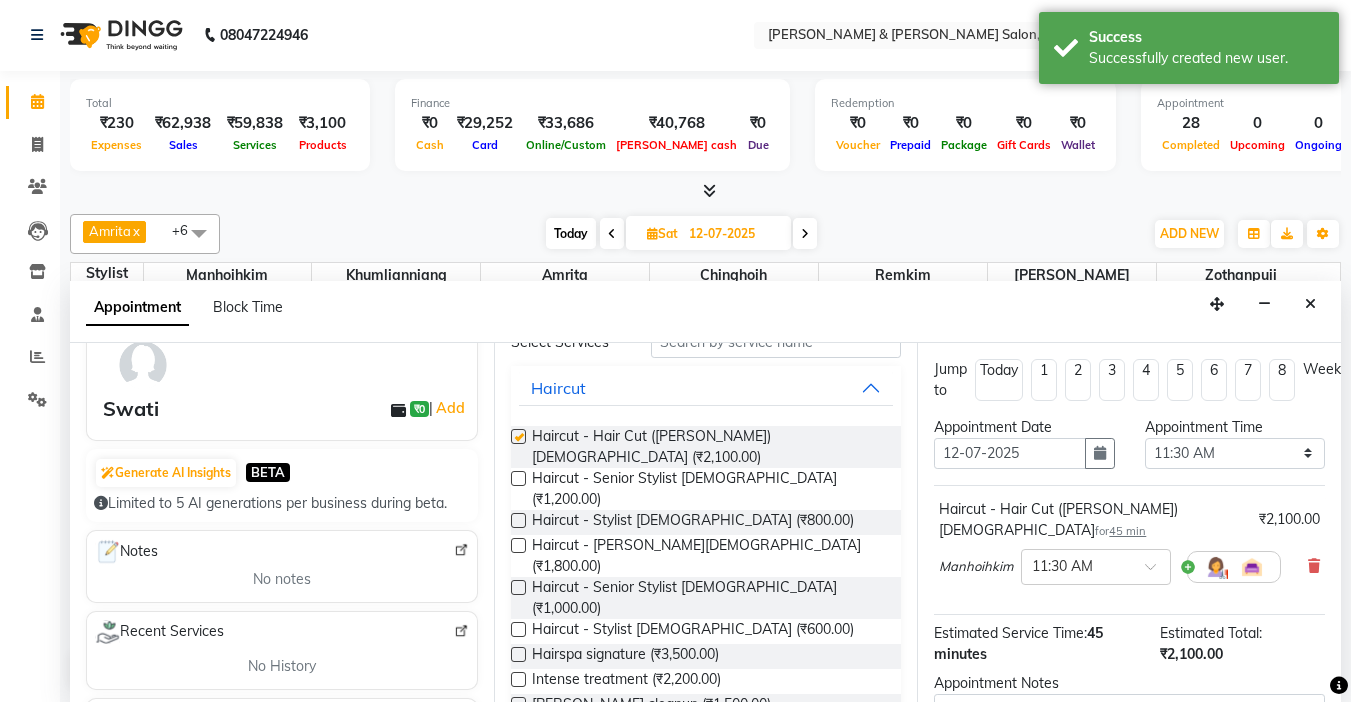 checkbox on "false" 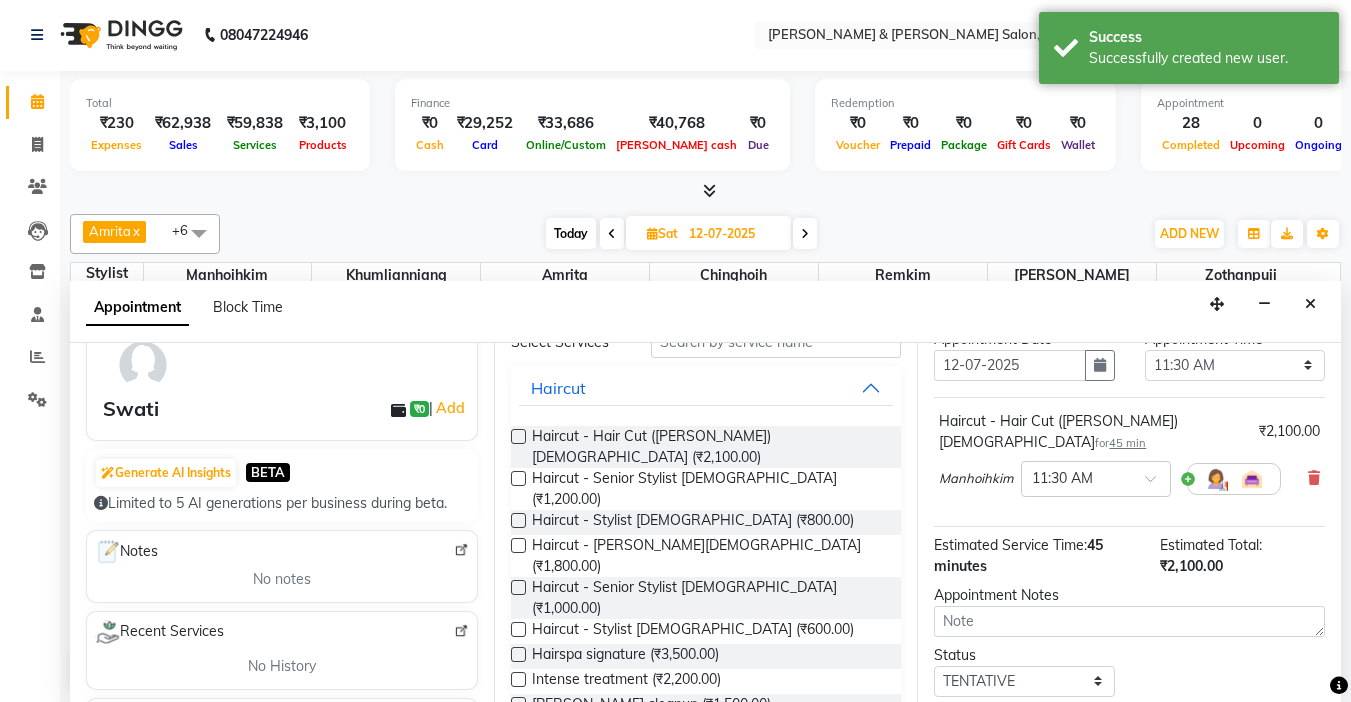 scroll, scrollTop: 203, scrollLeft: 0, axis: vertical 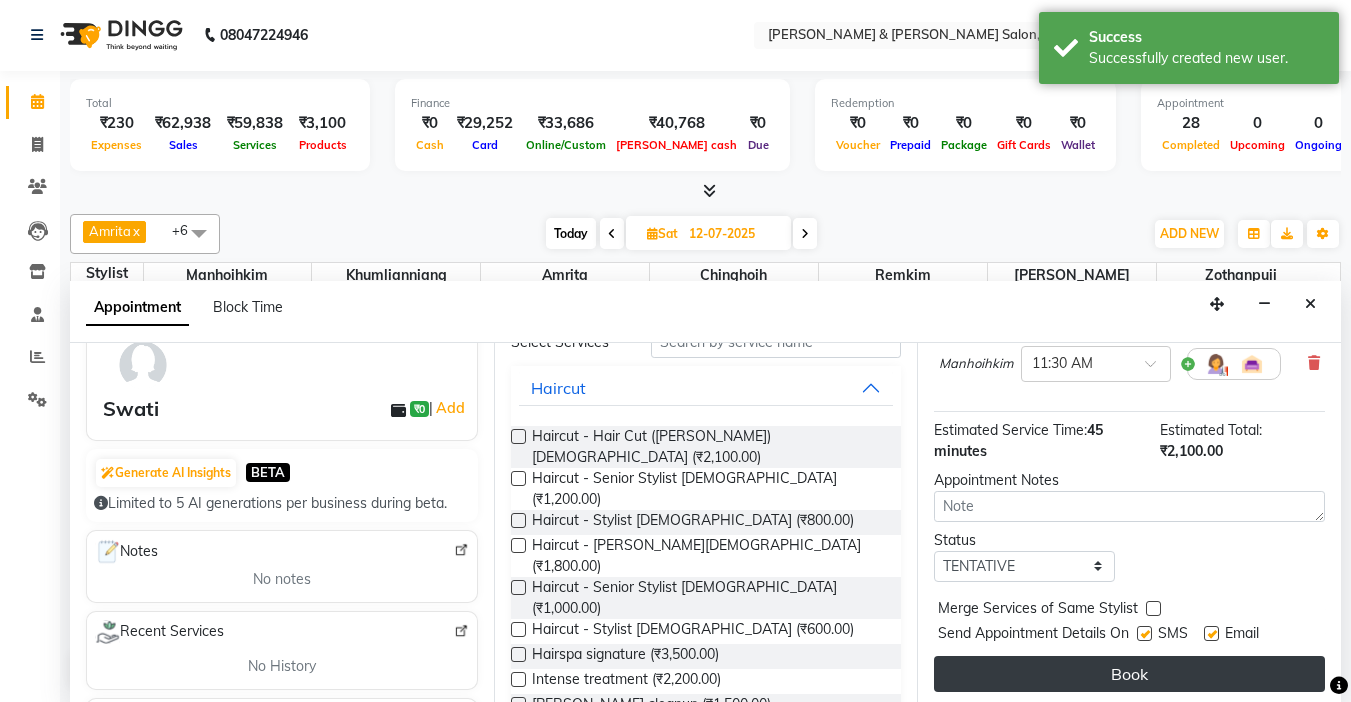 click on "Book" at bounding box center (1129, 674) 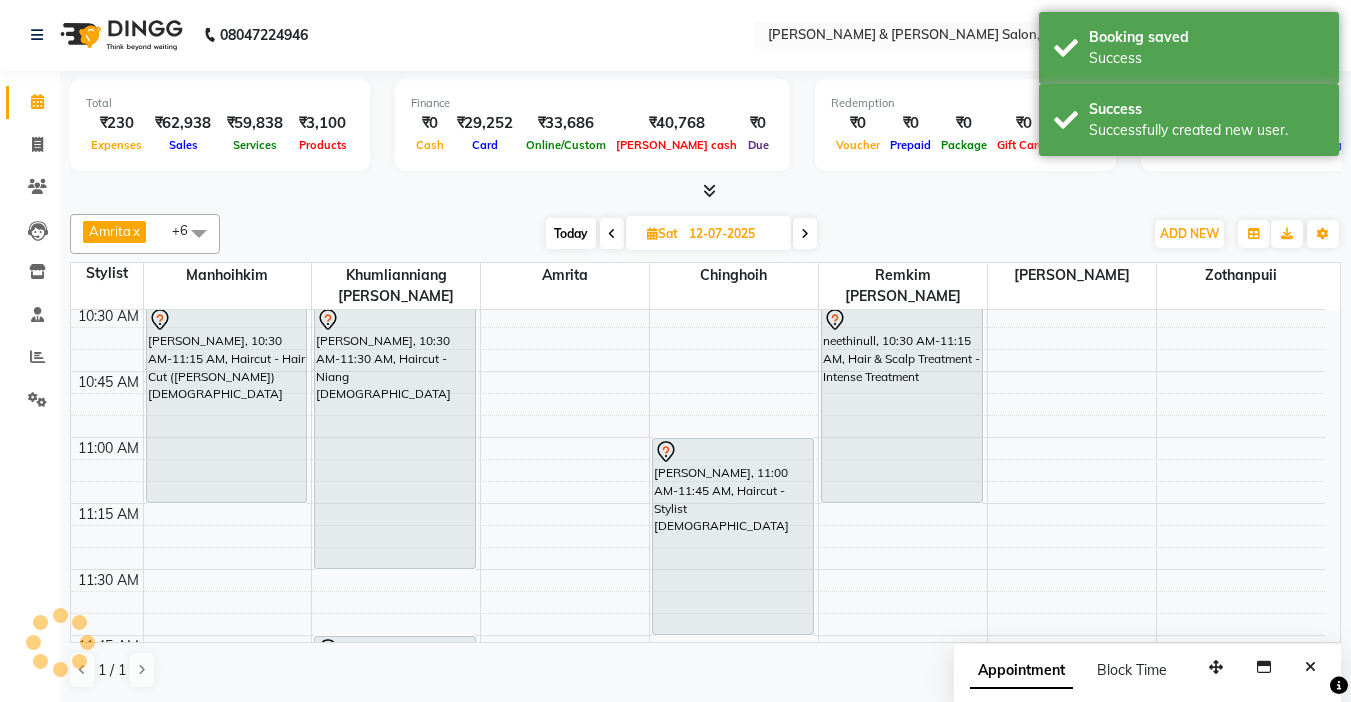 scroll, scrollTop: 0, scrollLeft: 0, axis: both 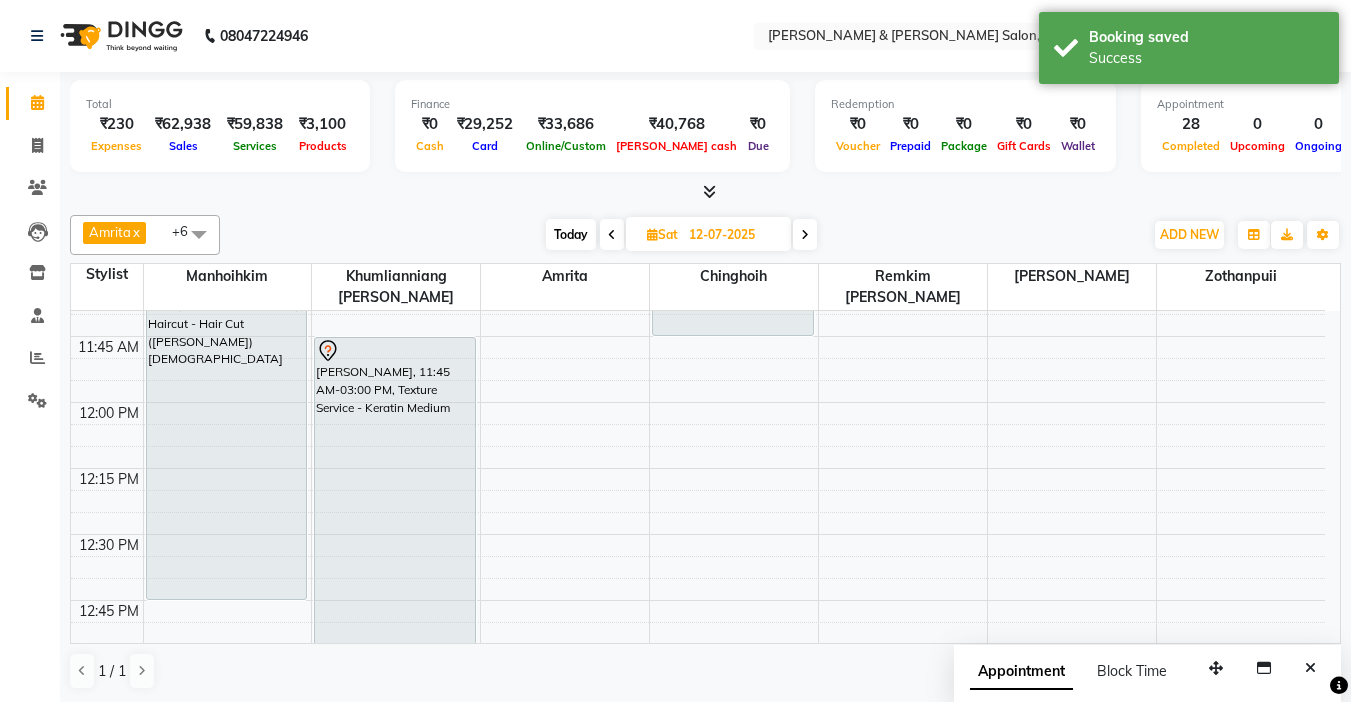 drag, startPoint x: 215, startPoint y: 445, endPoint x: 221, endPoint y: 563, distance: 118.15244 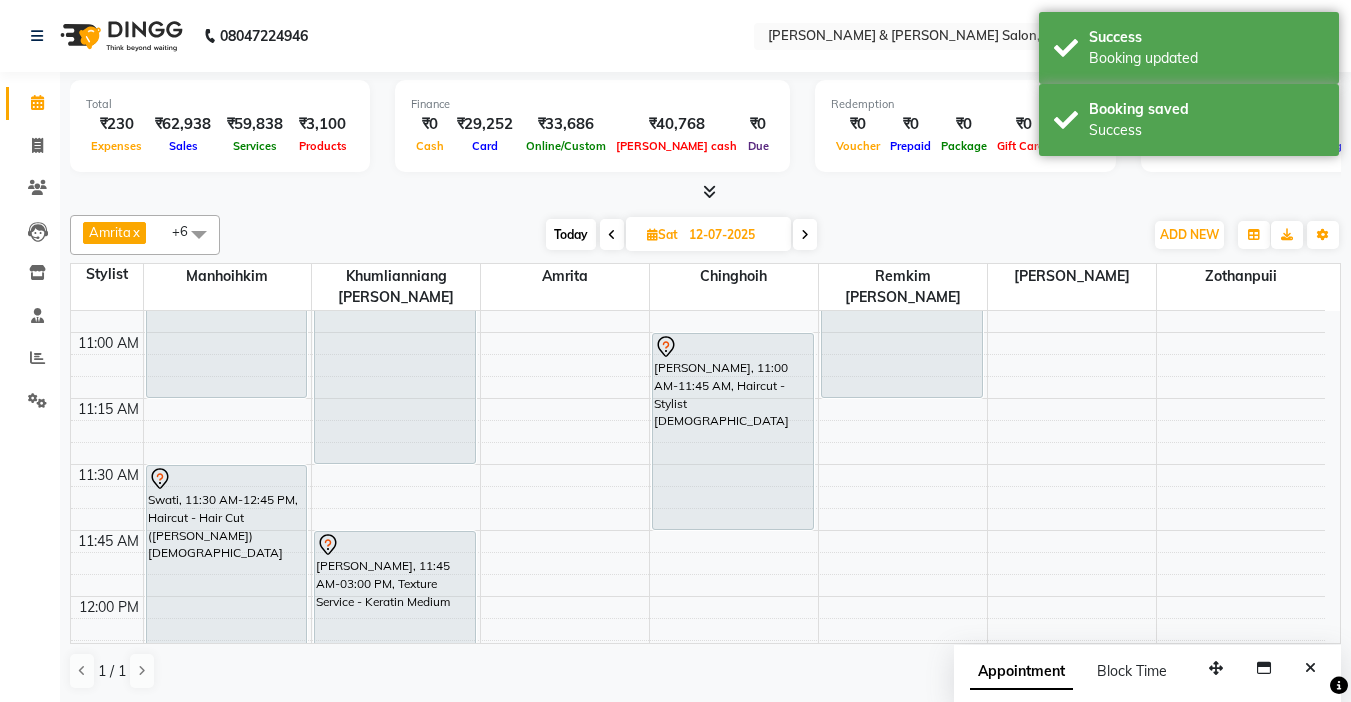 scroll, scrollTop: 500, scrollLeft: 0, axis: vertical 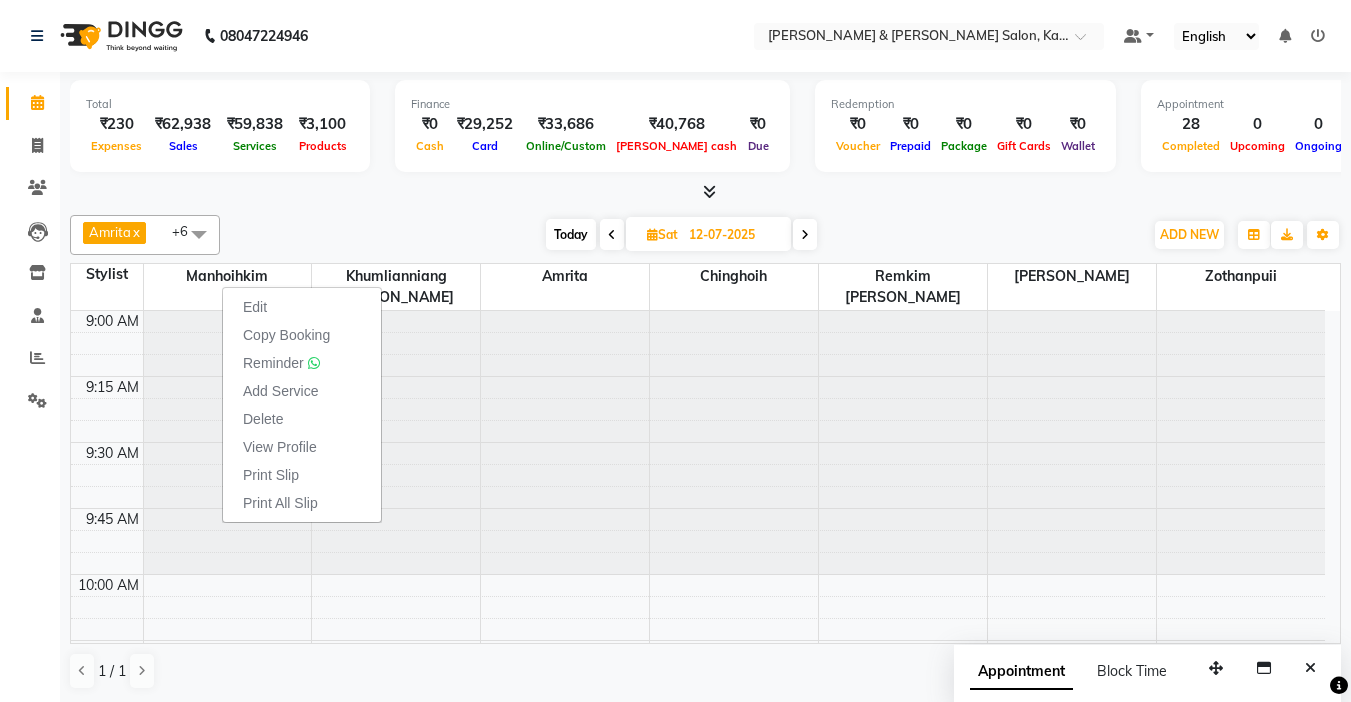click at bounding box center (705, 192) 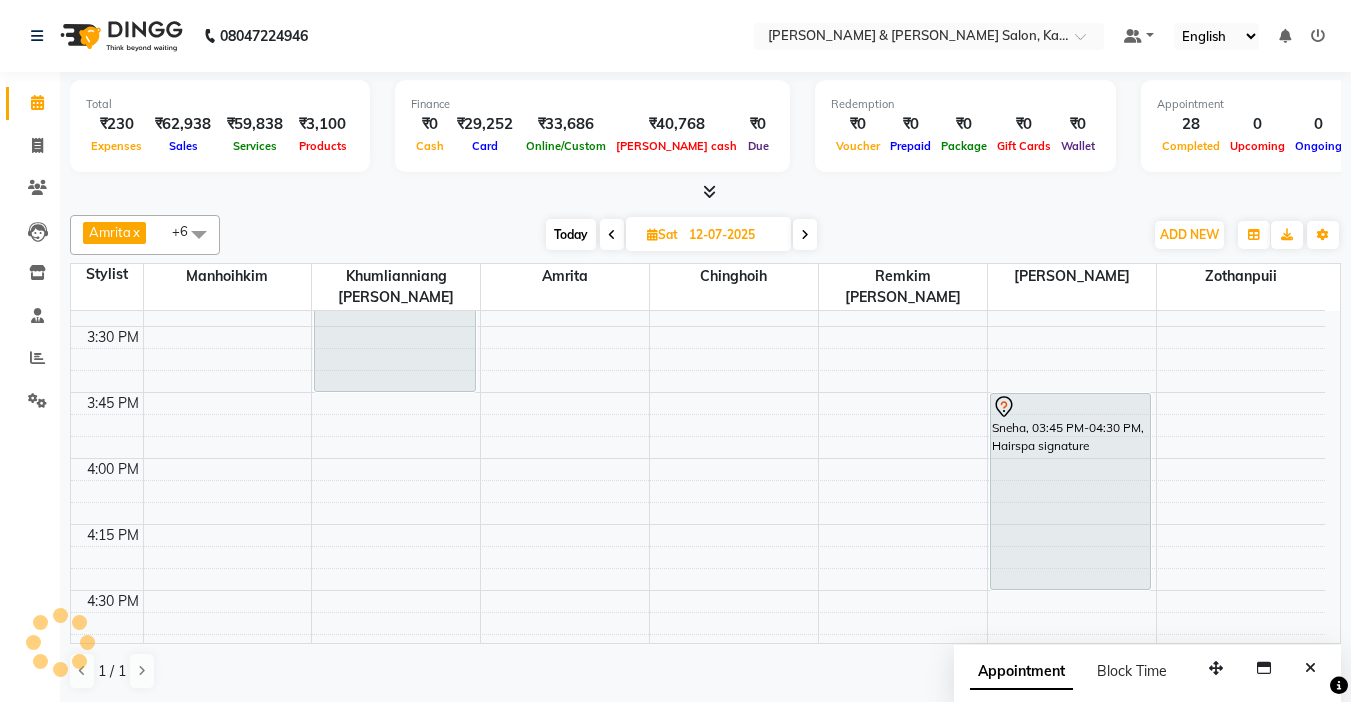 click at bounding box center [805, 235] 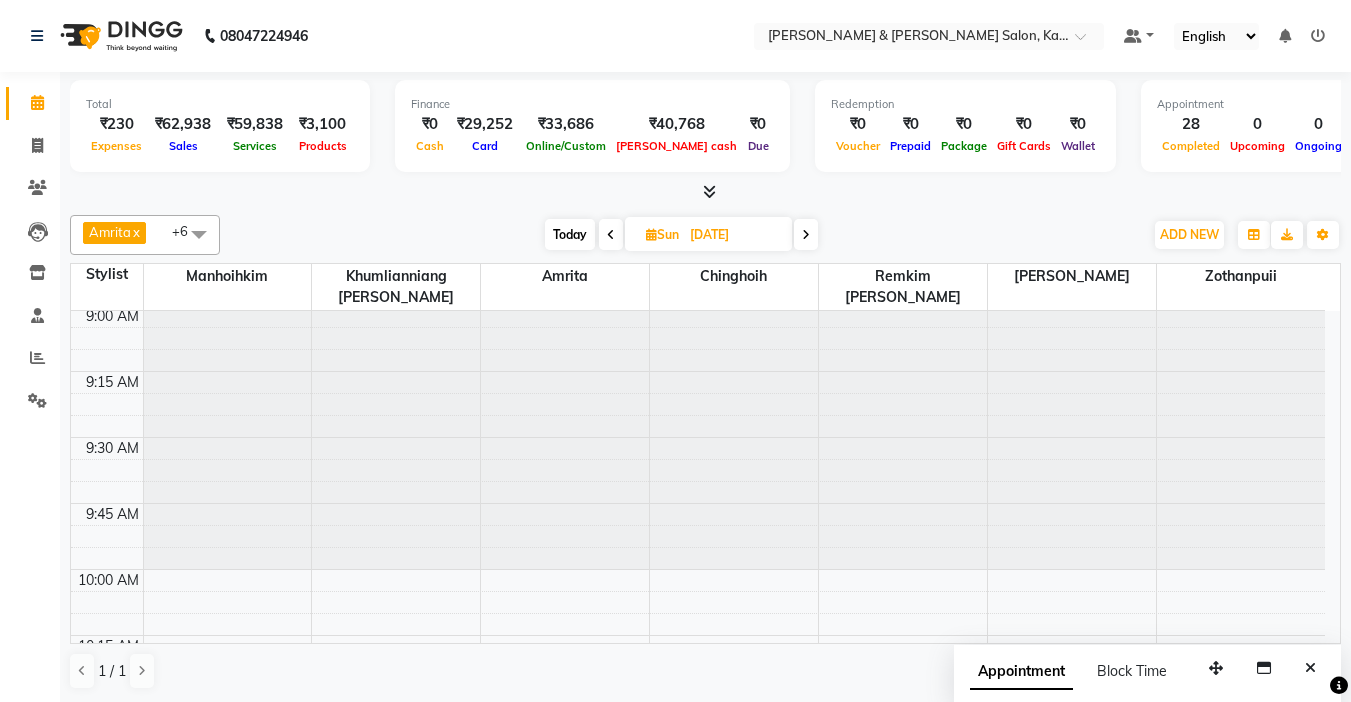 scroll, scrollTop: 405, scrollLeft: 0, axis: vertical 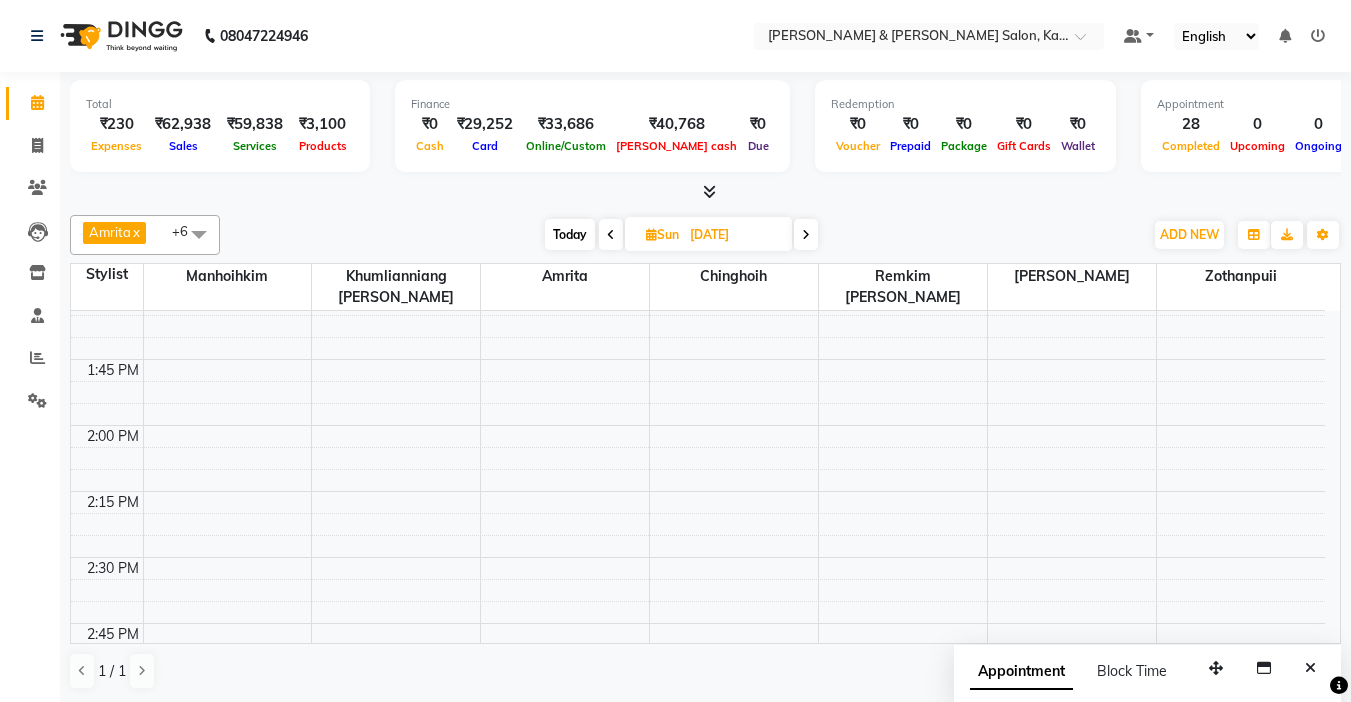 click at bounding box center (806, 234) 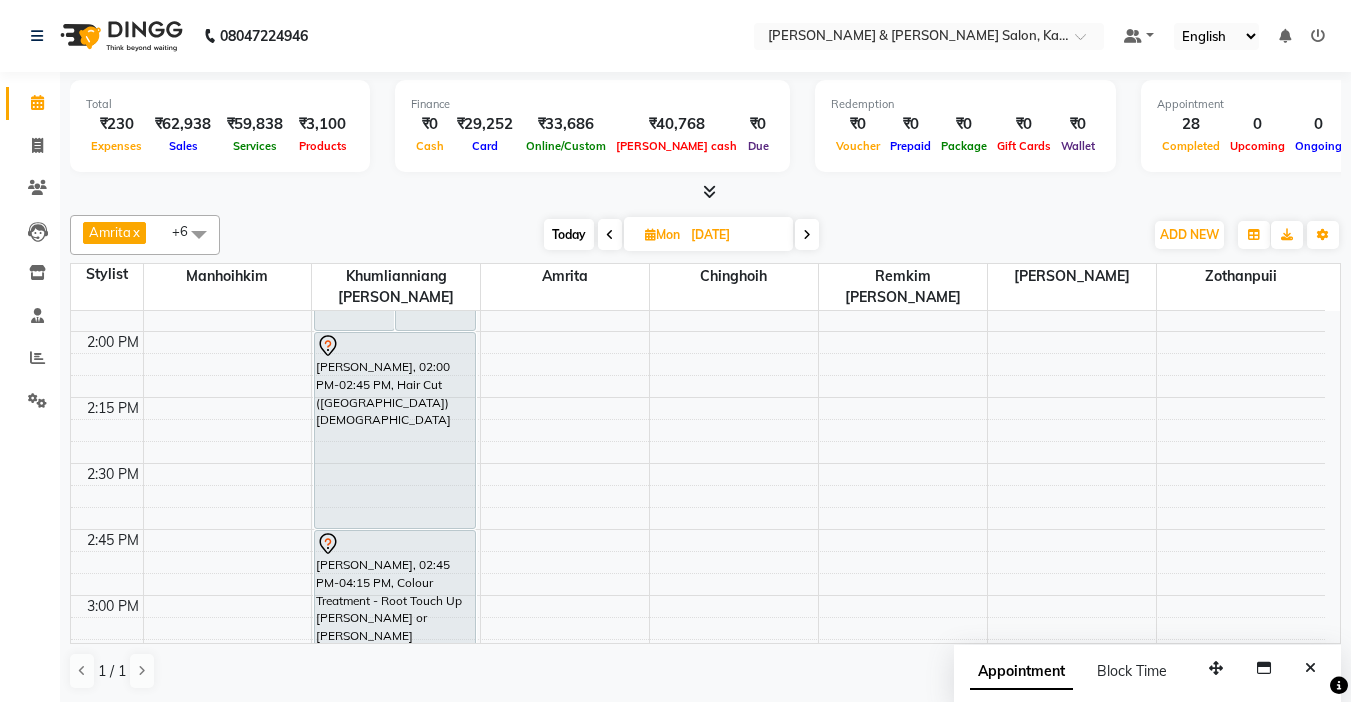 scroll, scrollTop: 1305, scrollLeft: 0, axis: vertical 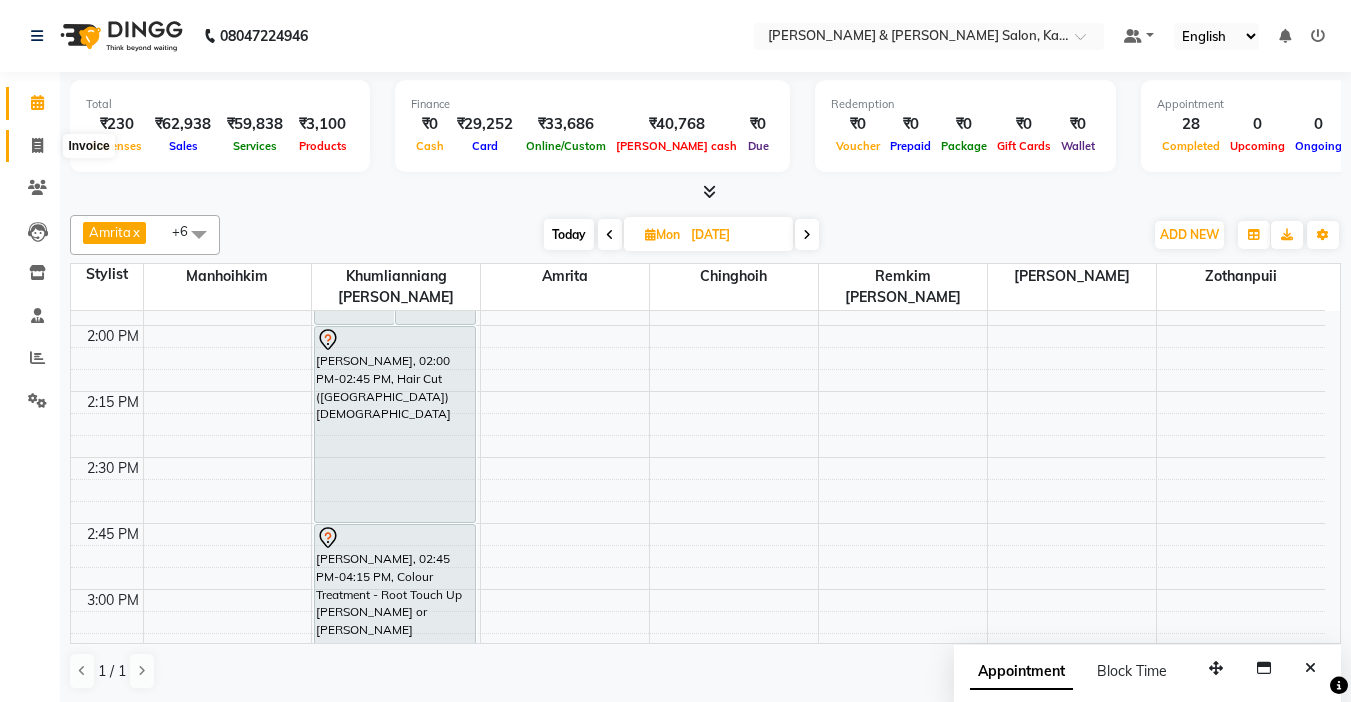 click 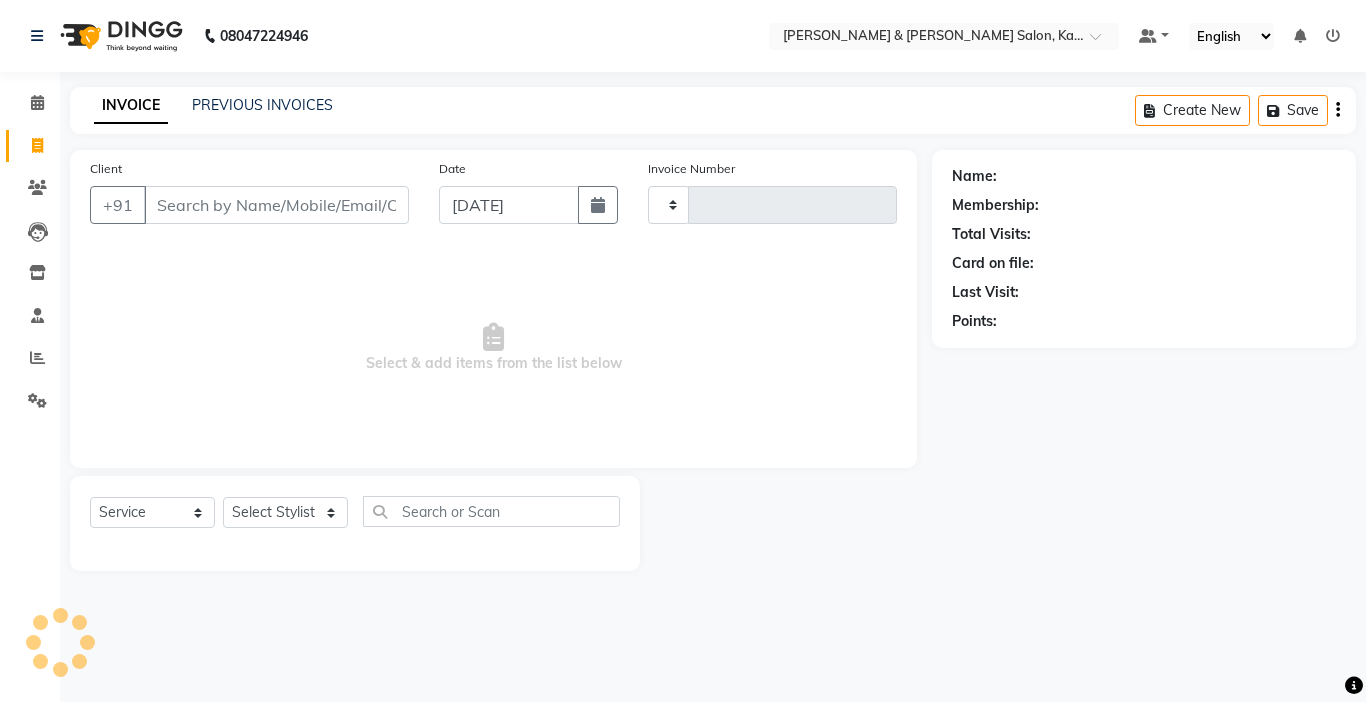 type on "0750" 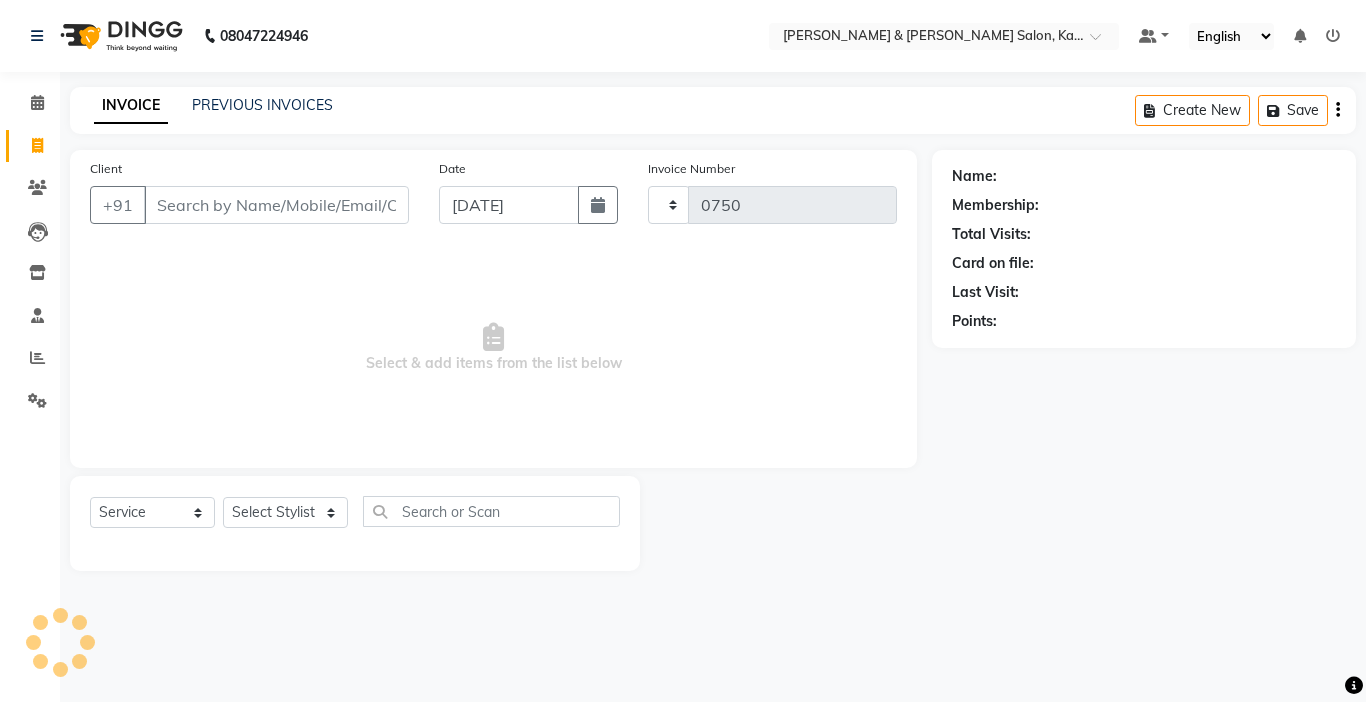select on "7750" 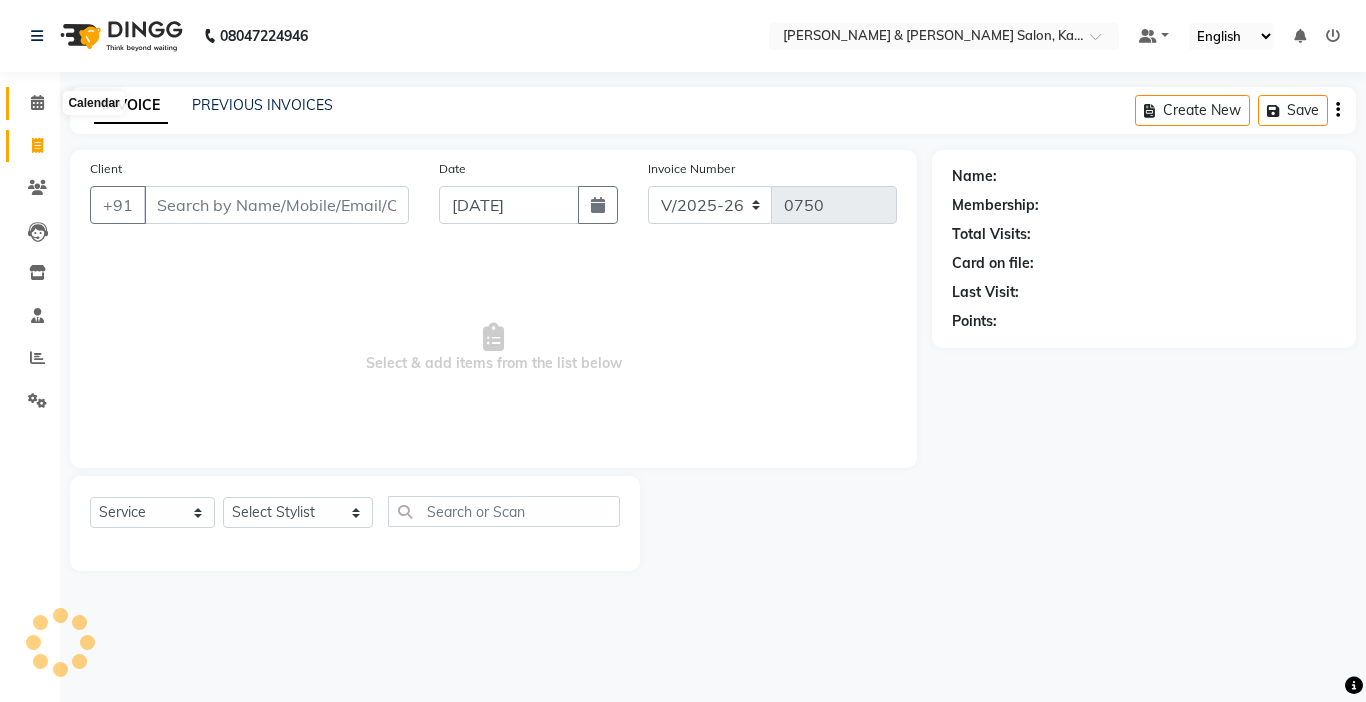 click 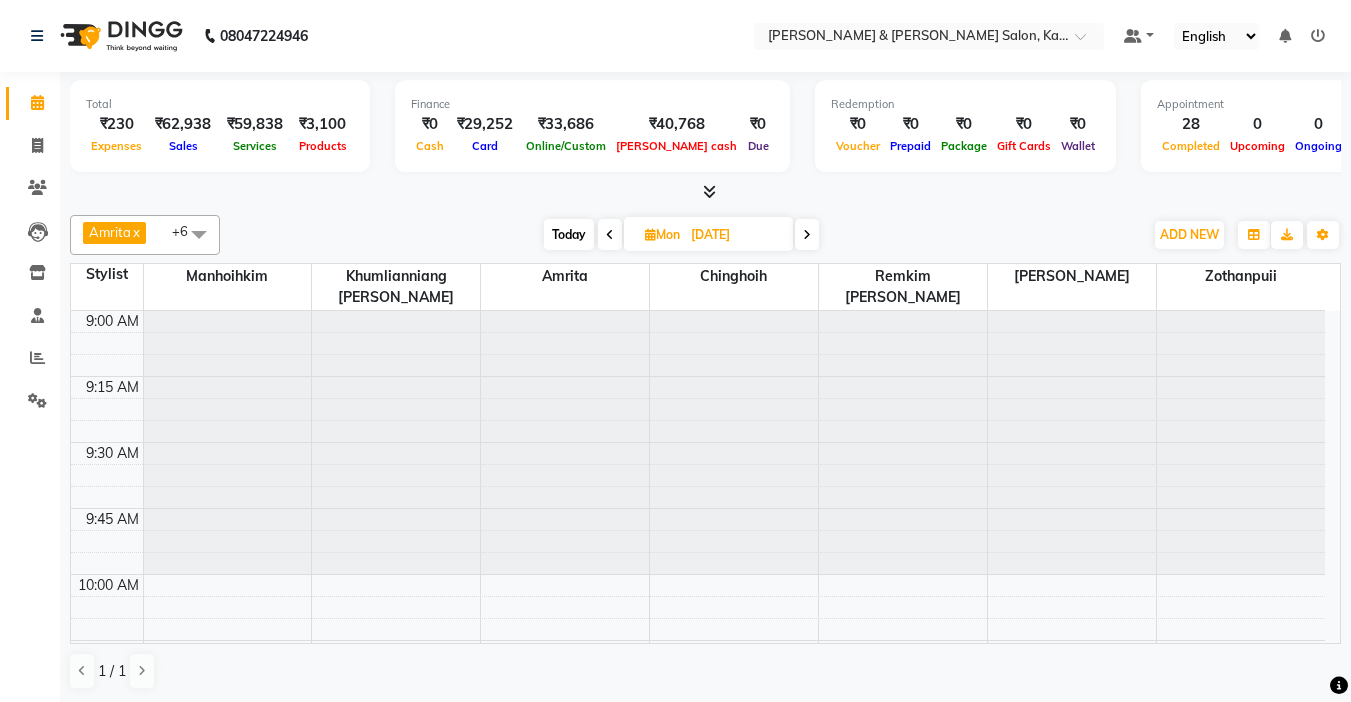 click at bounding box center [610, 234] 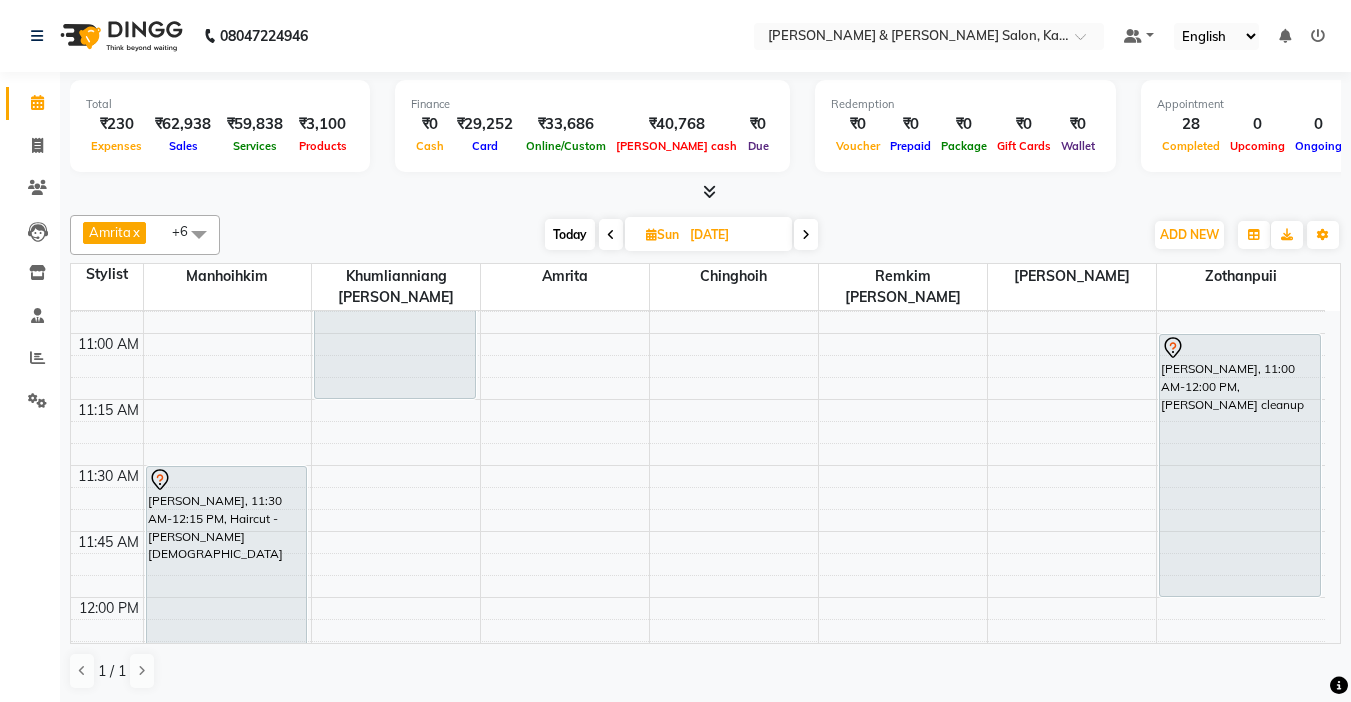 scroll, scrollTop: 0, scrollLeft: 0, axis: both 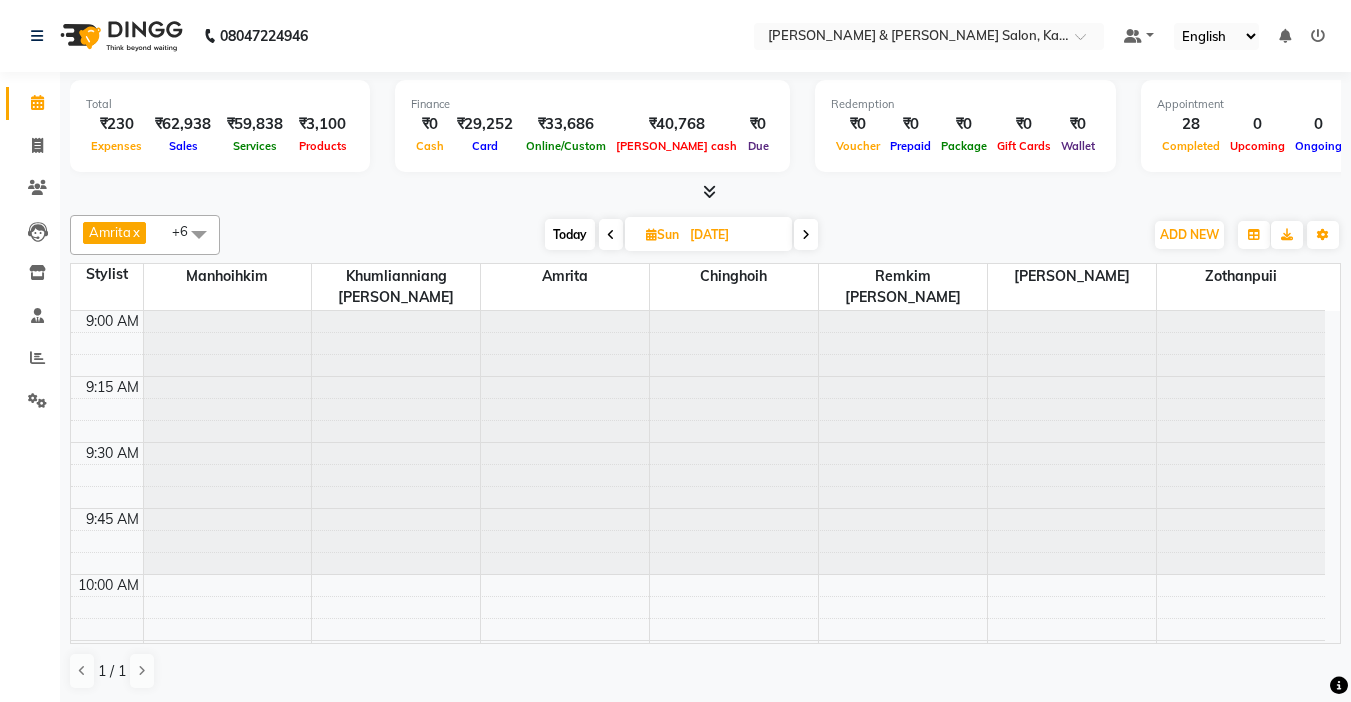 click at bounding box center (611, 235) 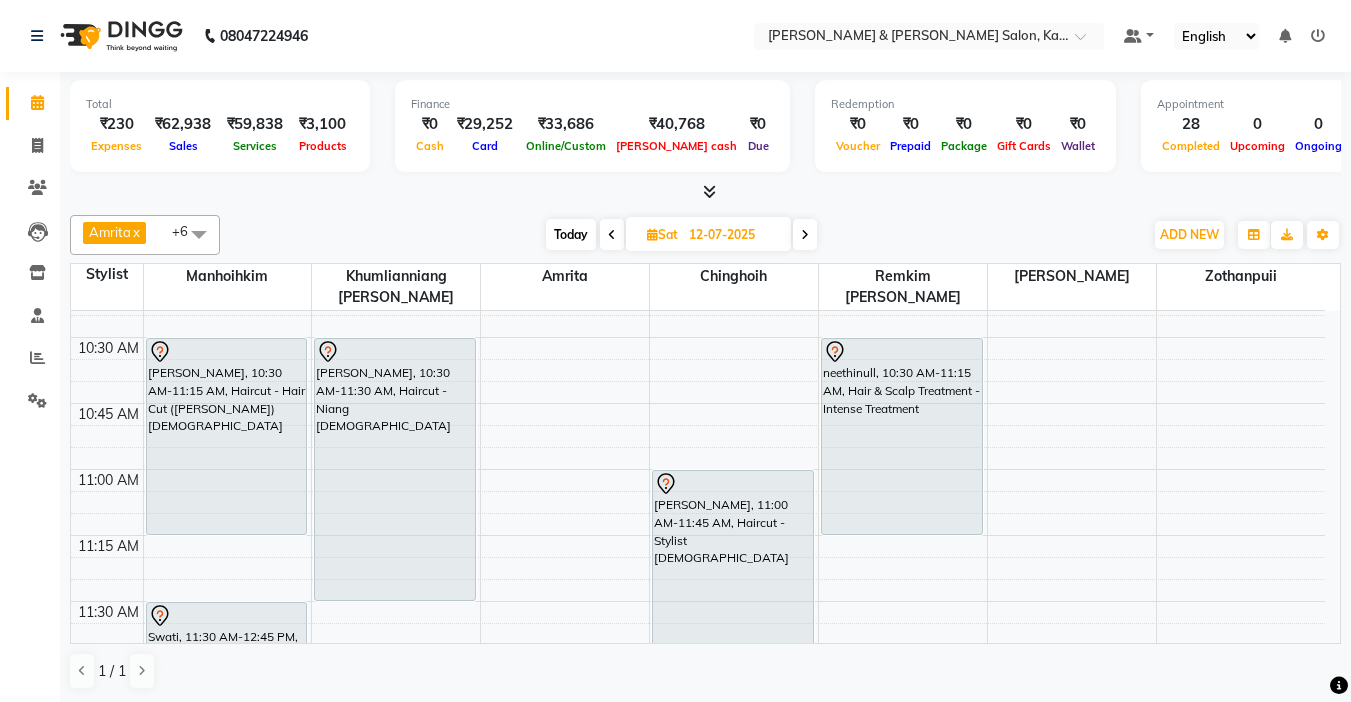 scroll, scrollTop: 205, scrollLeft: 0, axis: vertical 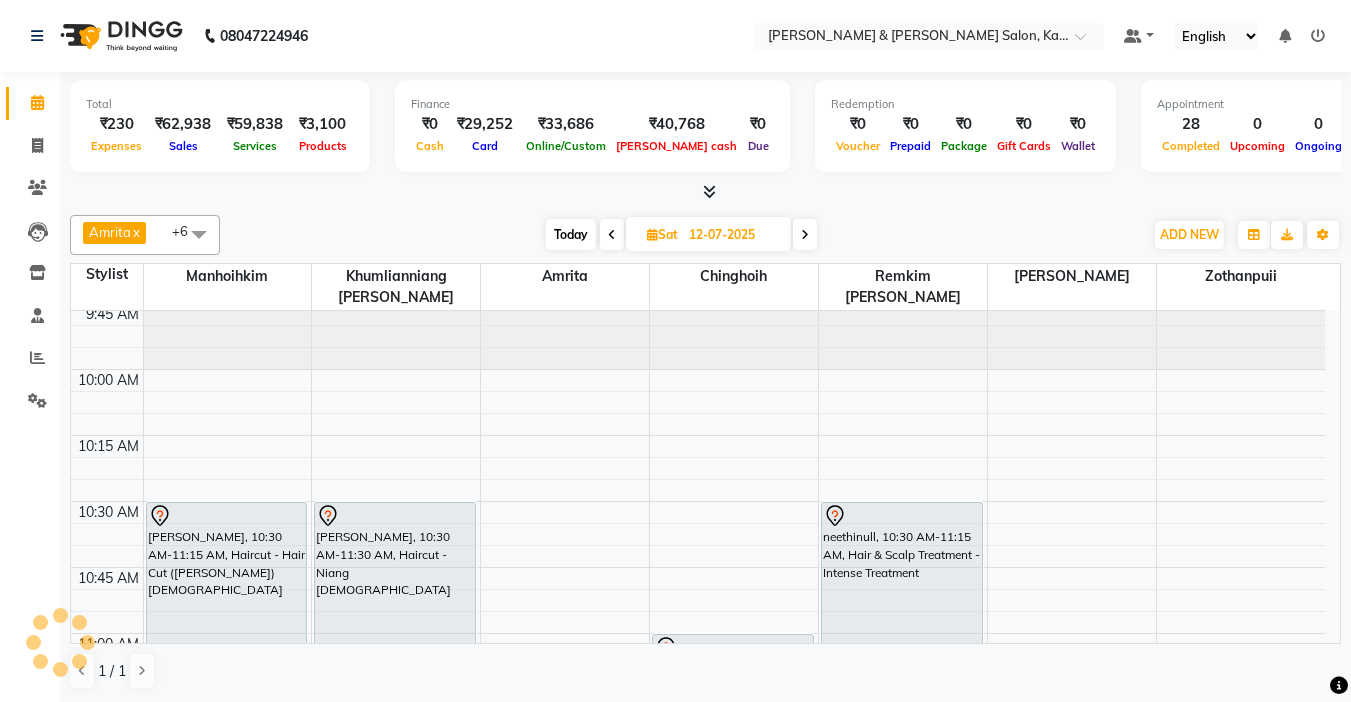 click at bounding box center (612, 234) 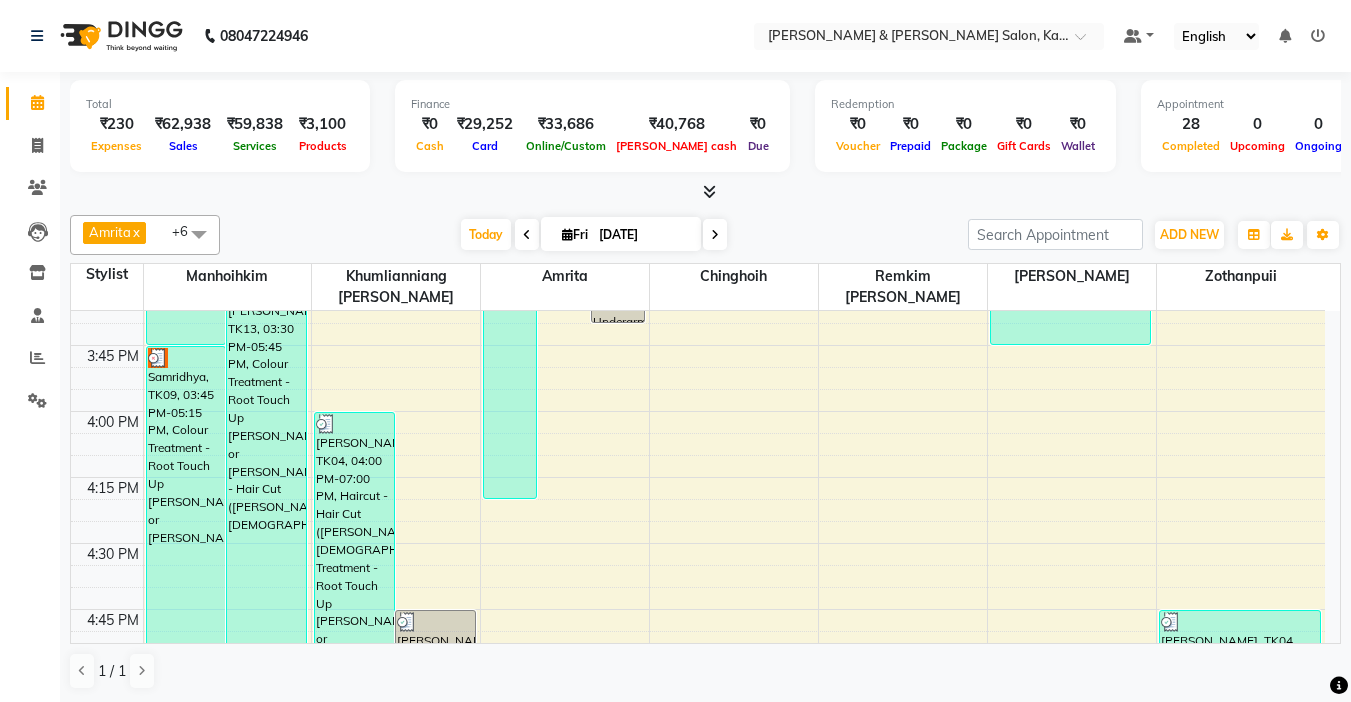 scroll, scrollTop: 1505, scrollLeft: 0, axis: vertical 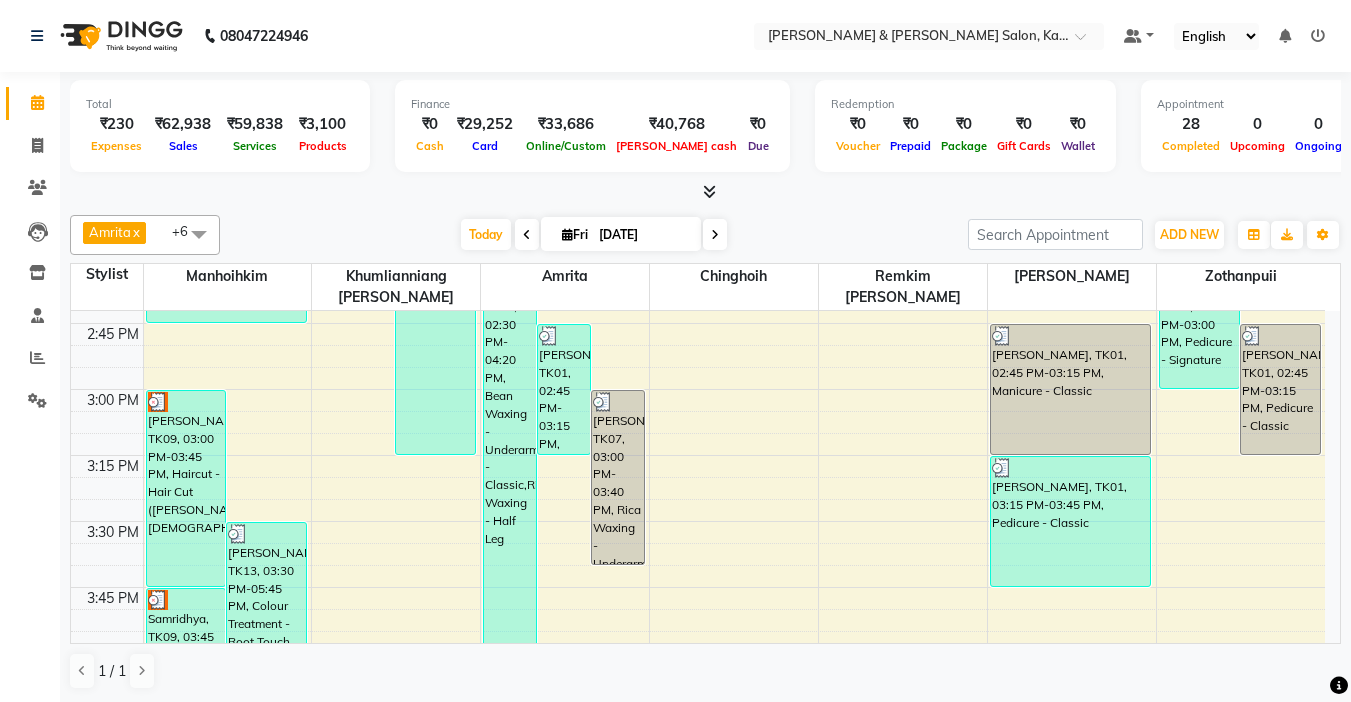 click at bounding box center [567, 234] 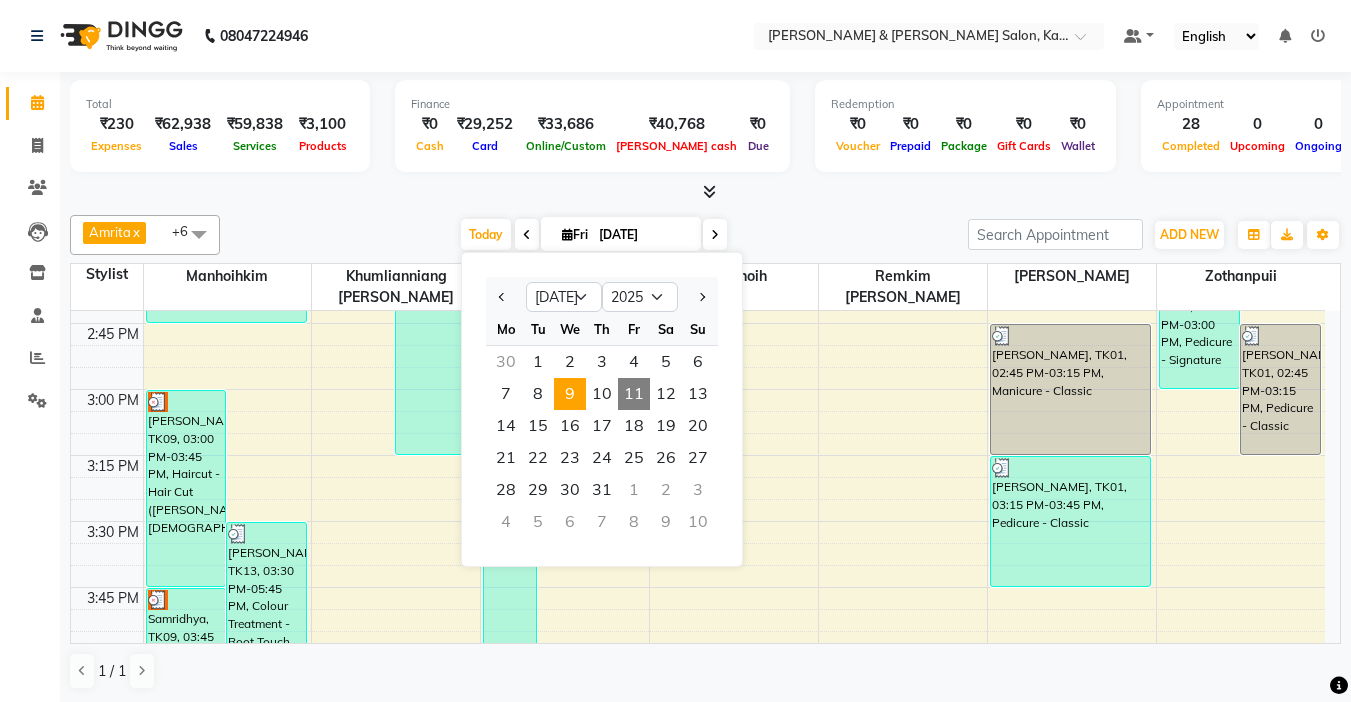 click on "9" at bounding box center (570, 394) 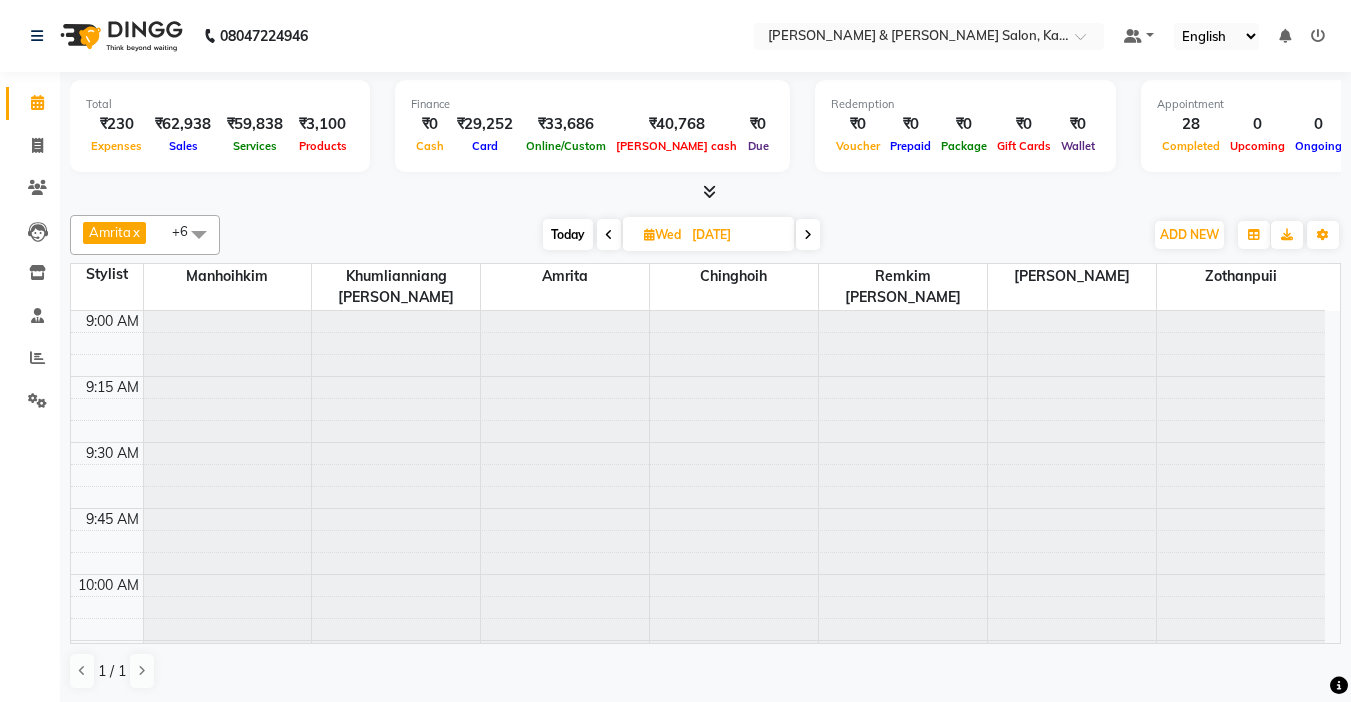 scroll, scrollTop: 900, scrollLeft: 0, axis: vertical 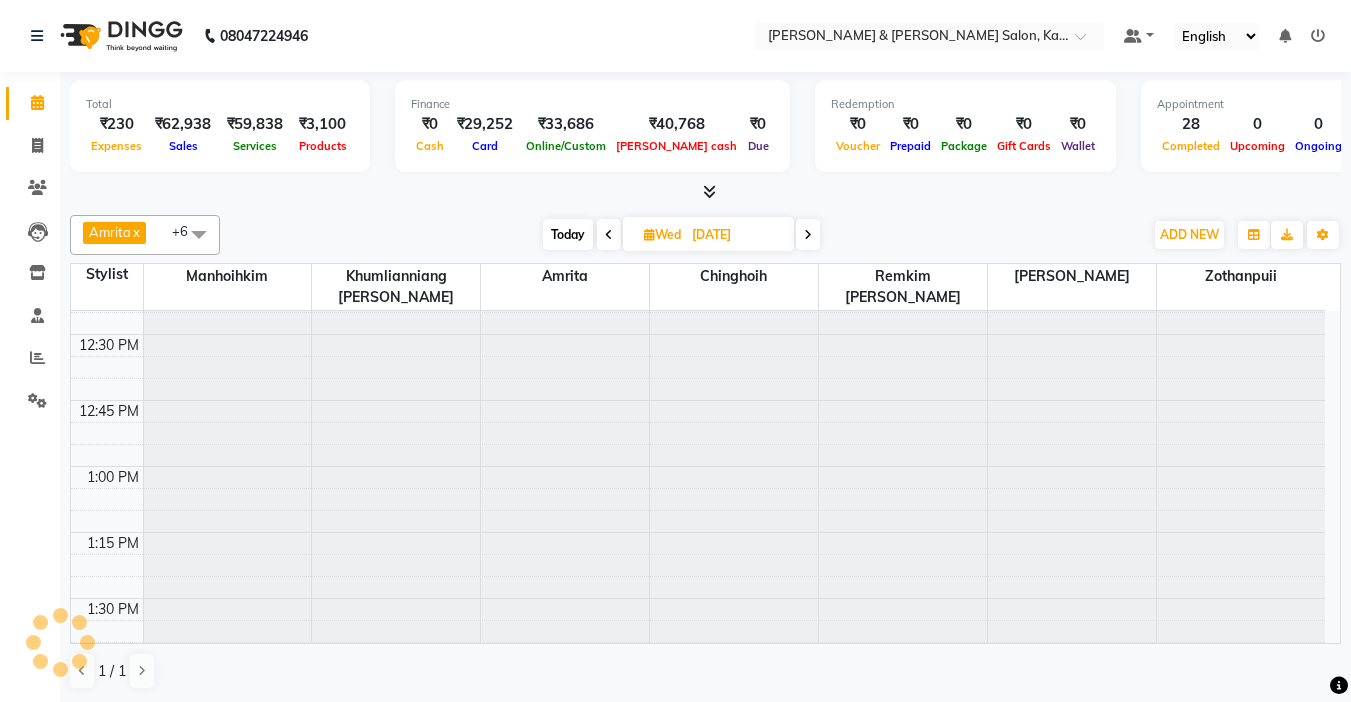 click on "Wed" at bounding box center (662, 234) 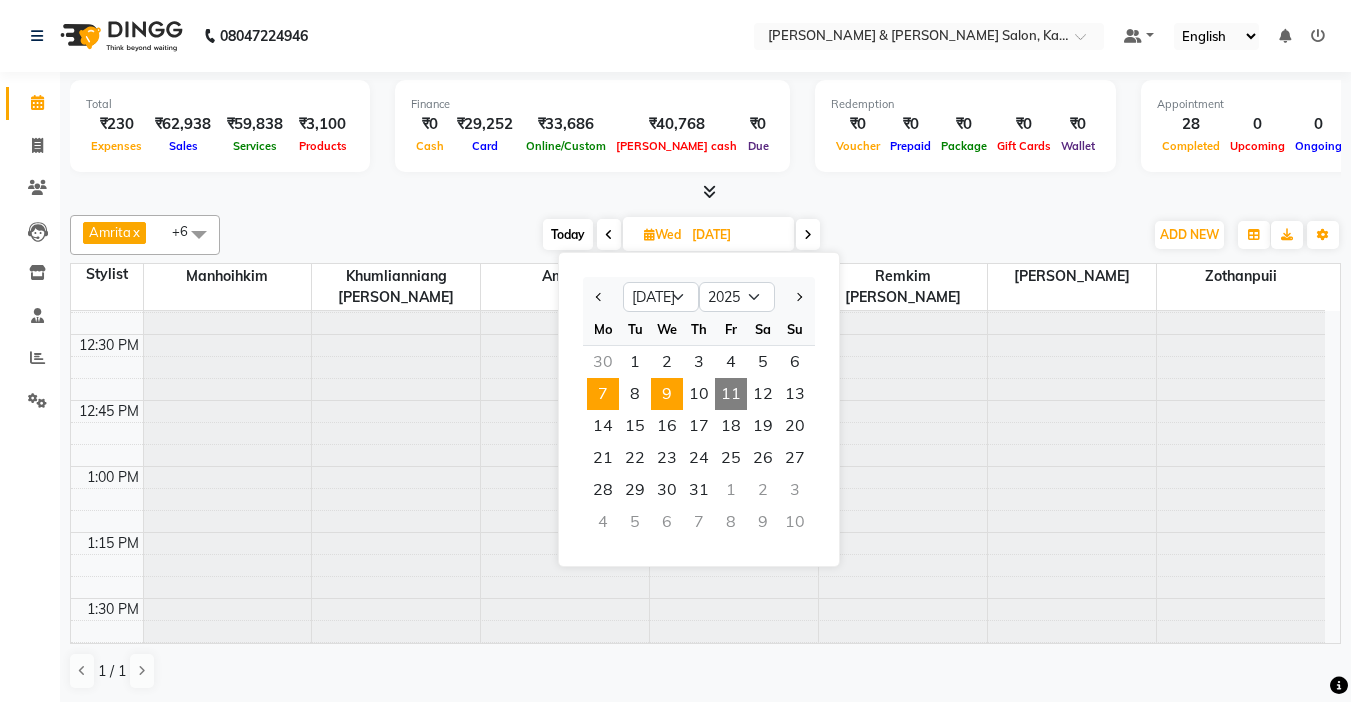 click on "7" at bounding box center (603, 394) 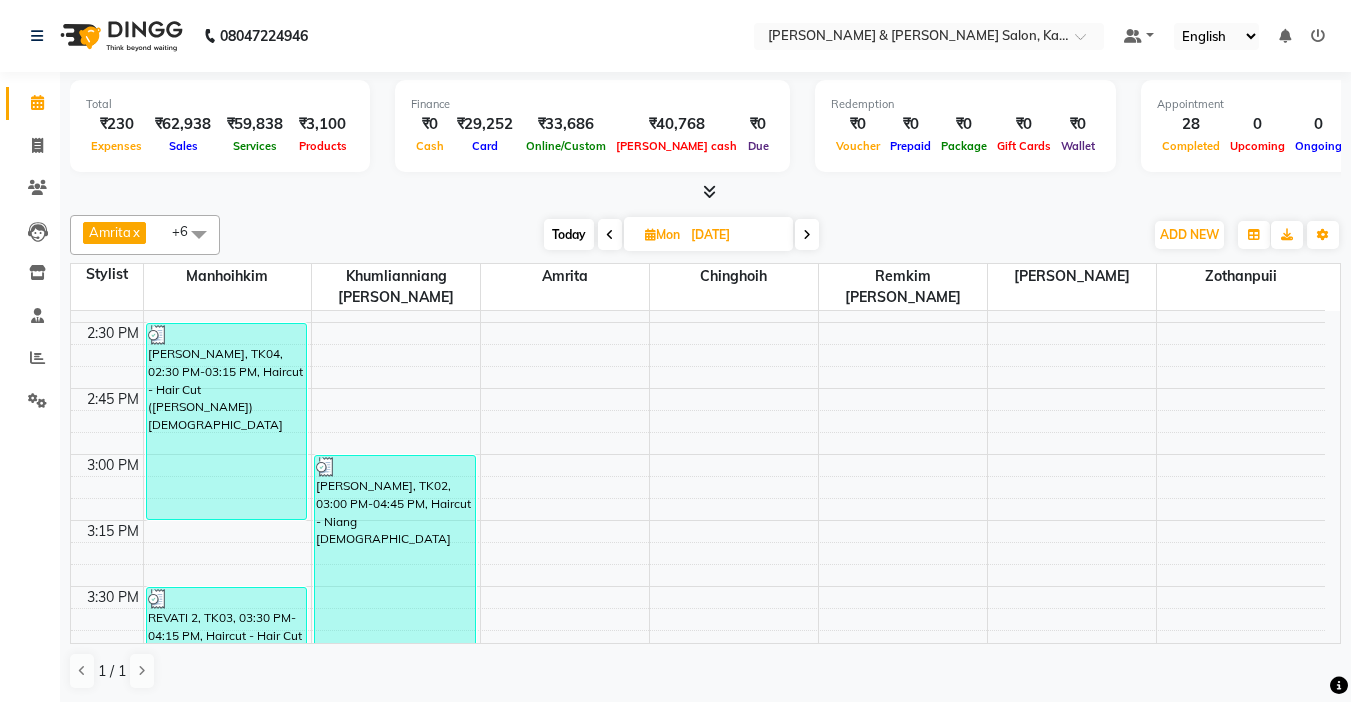 scroll, scrollTop: 1405, scrollLeft: 0, axis: vertical 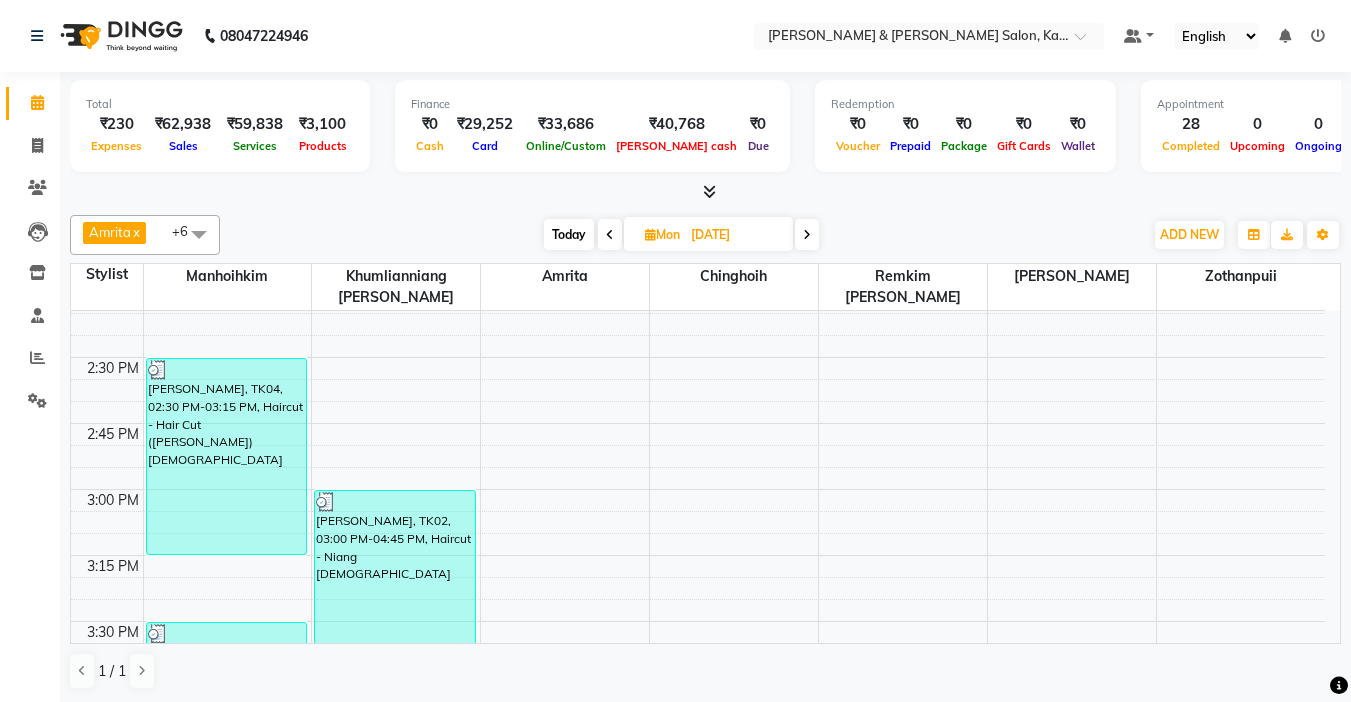 click on "Today" at bounding box center [569, 234] 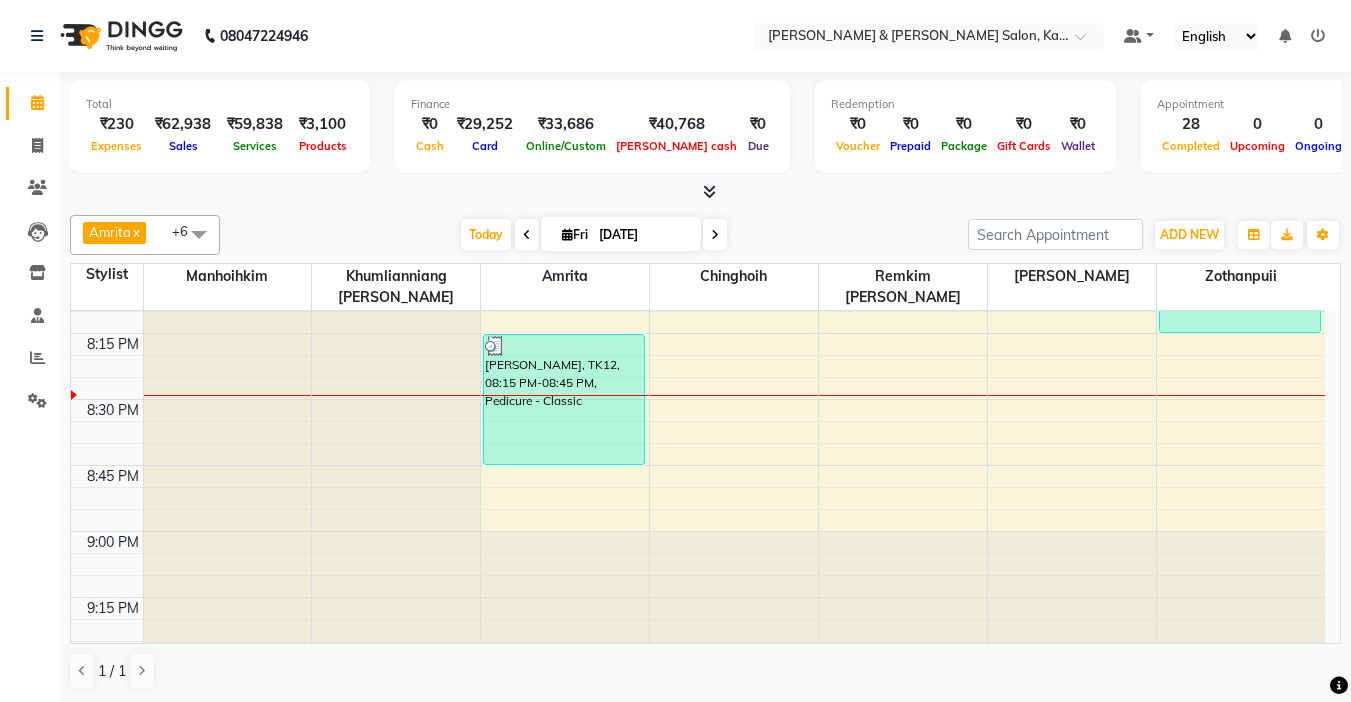 scroll, scrollTop: 2778, scrollLeft: 0, axis: vertical 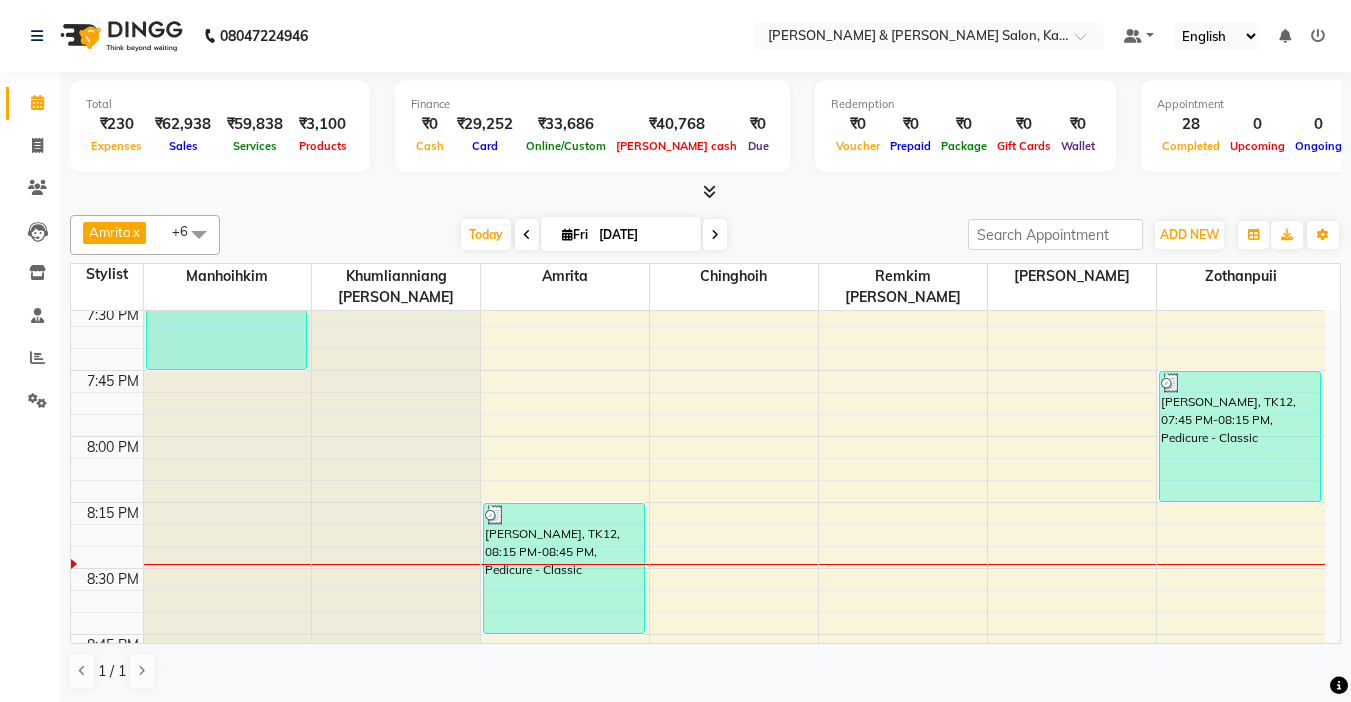 click at bounding box center [715, 234] 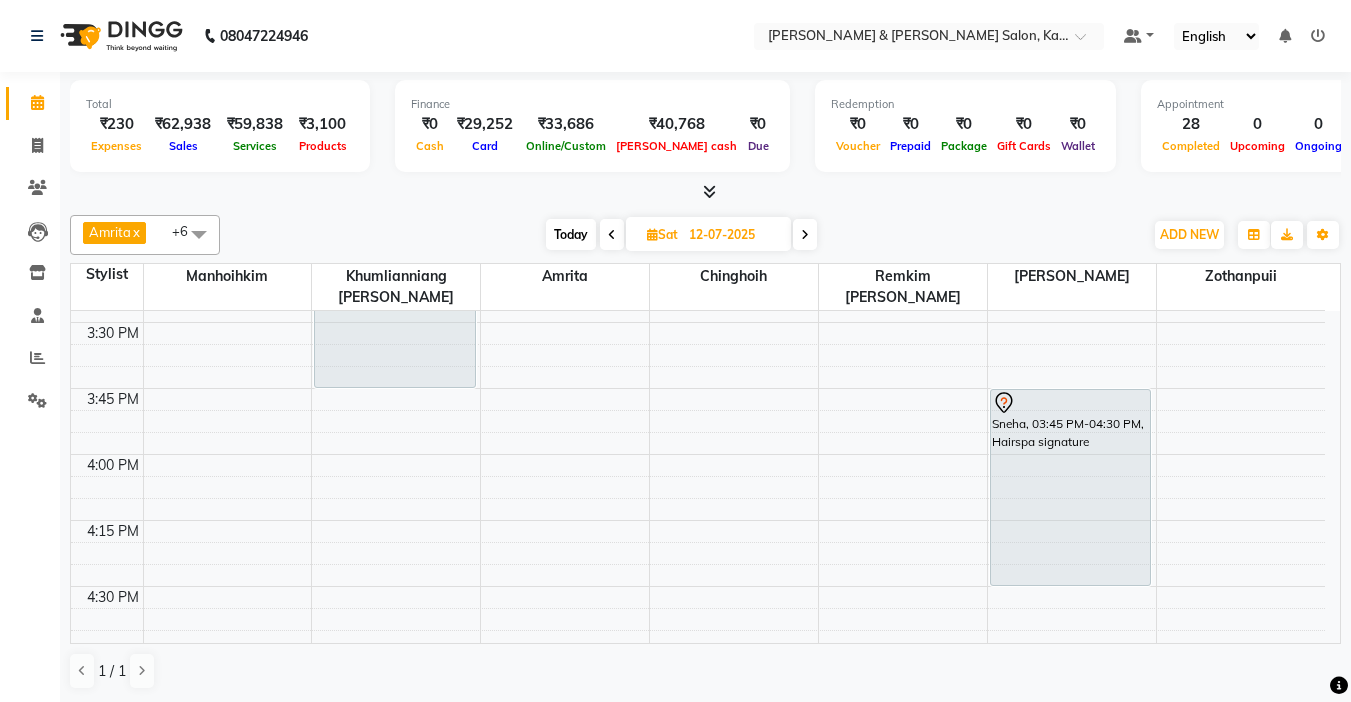 scroll, scrollTop: 1705, scrollLeft: 0, axis: vertical 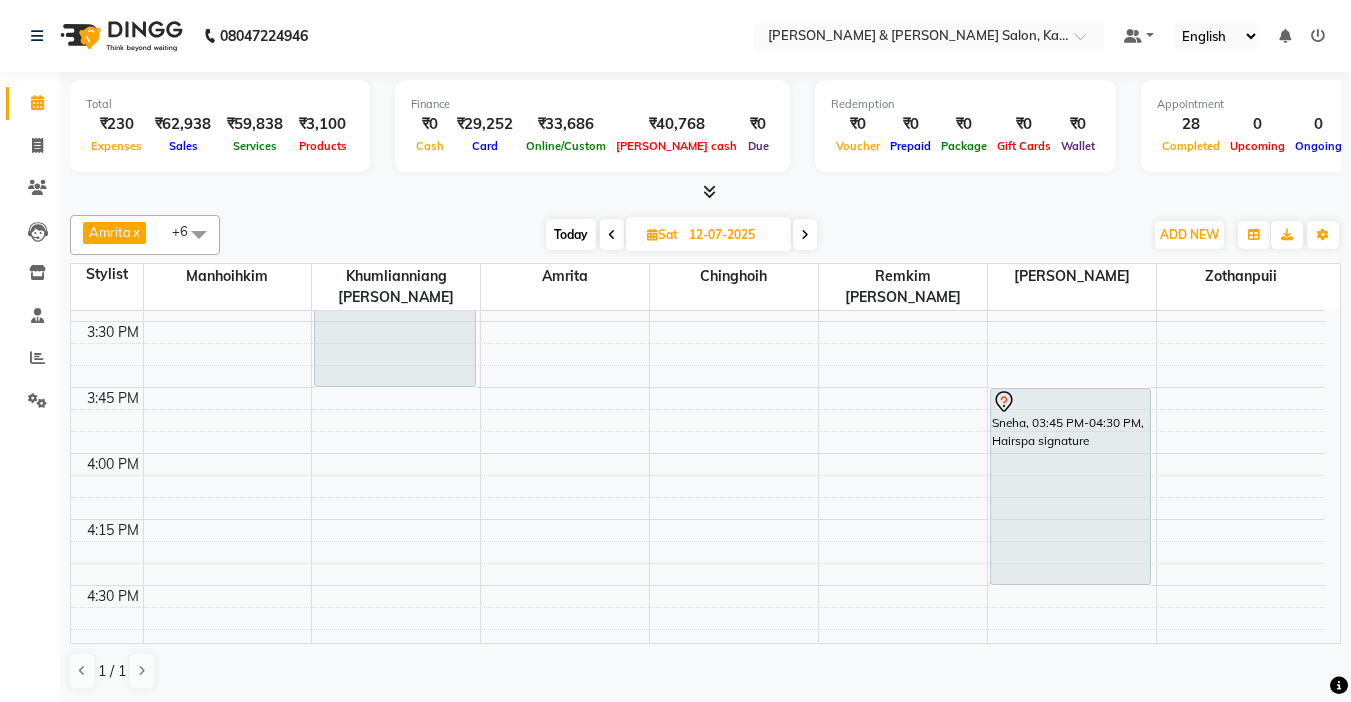 click on "Today" at bounding box center (571, 234) 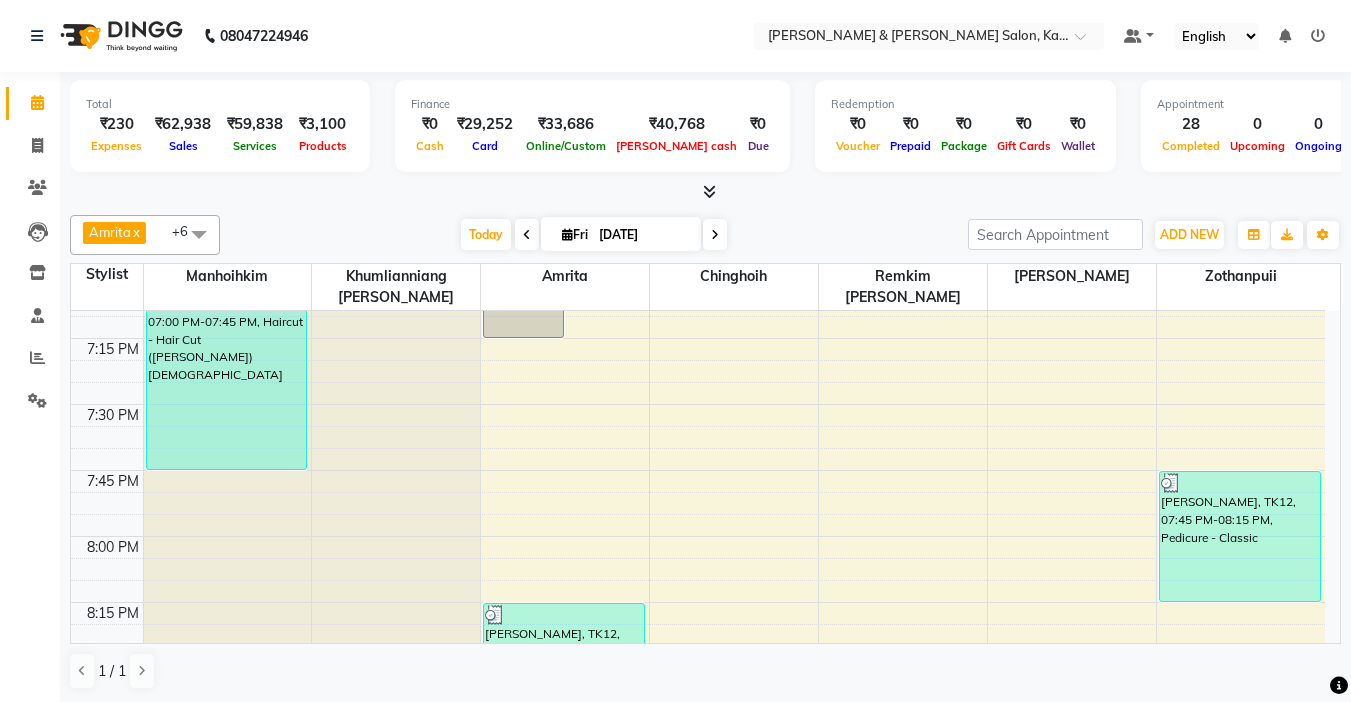 scroll, scrollTop: 2478, scrollLeft: 0, axis: vertical 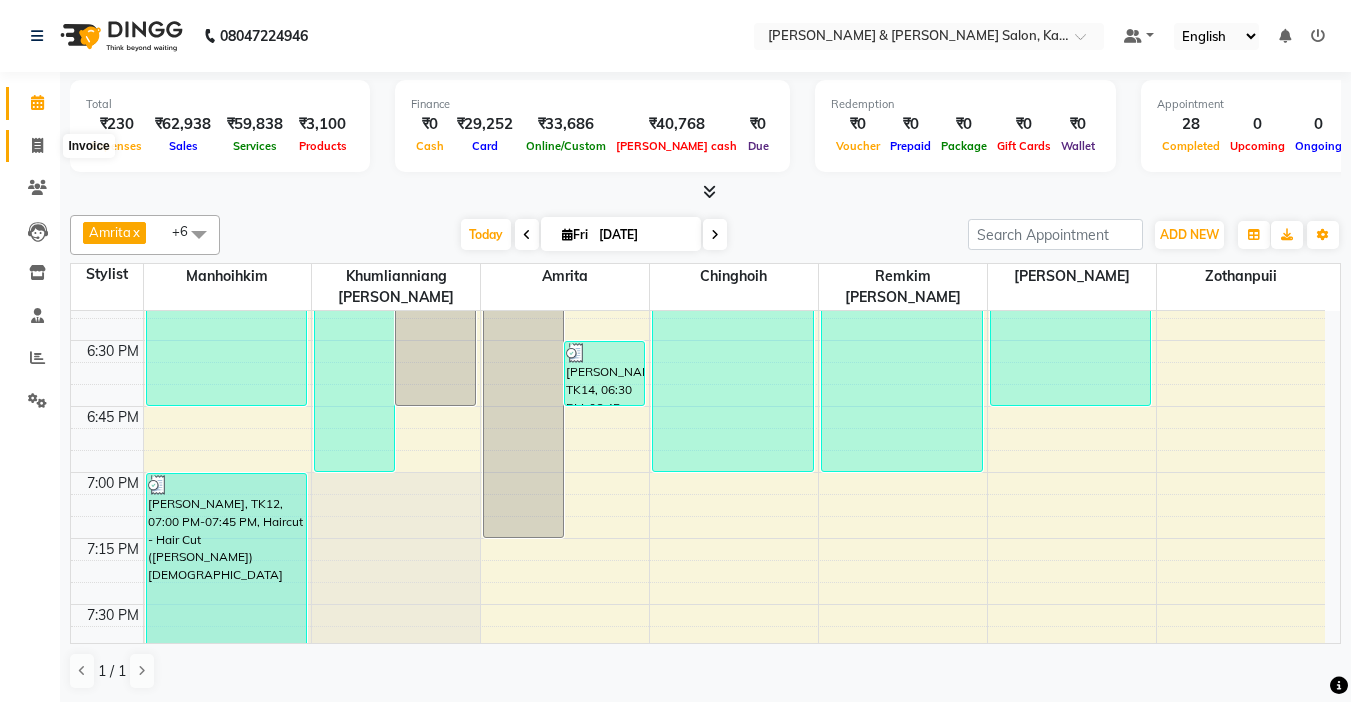 click 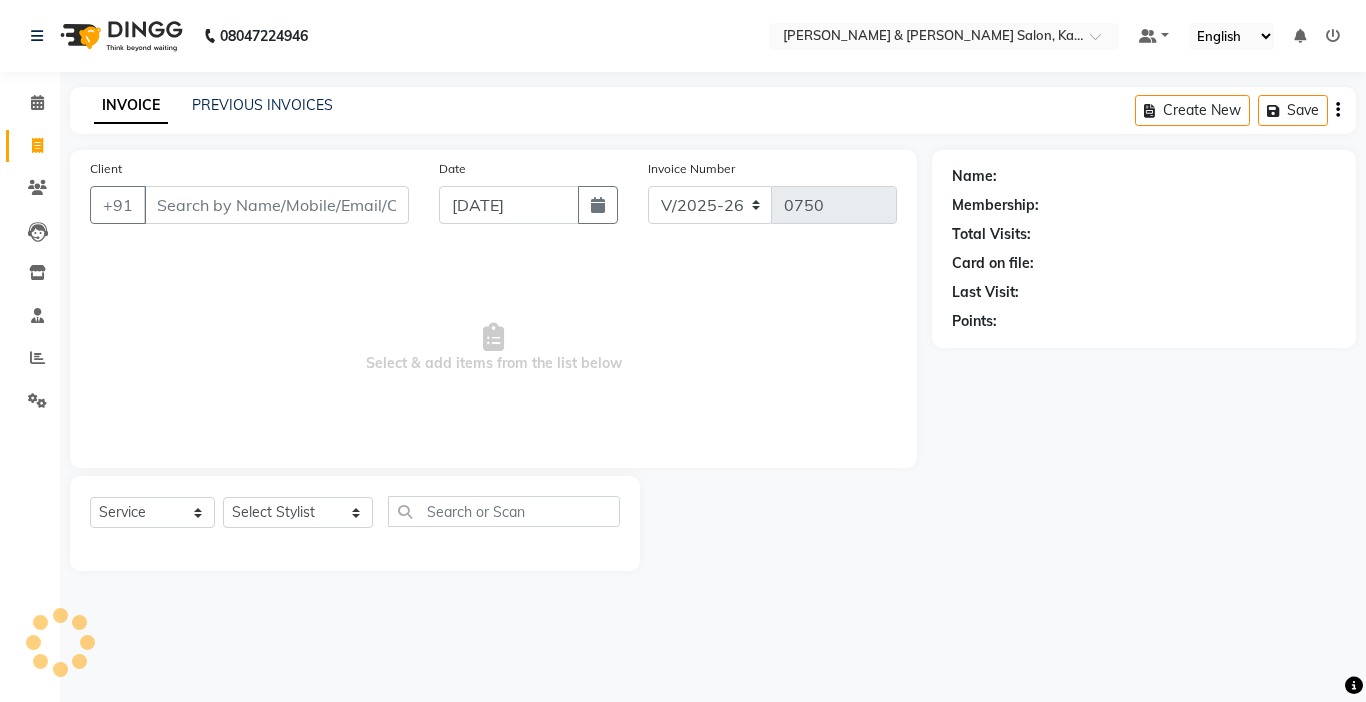 click on "PREVIOUS INVOICES" 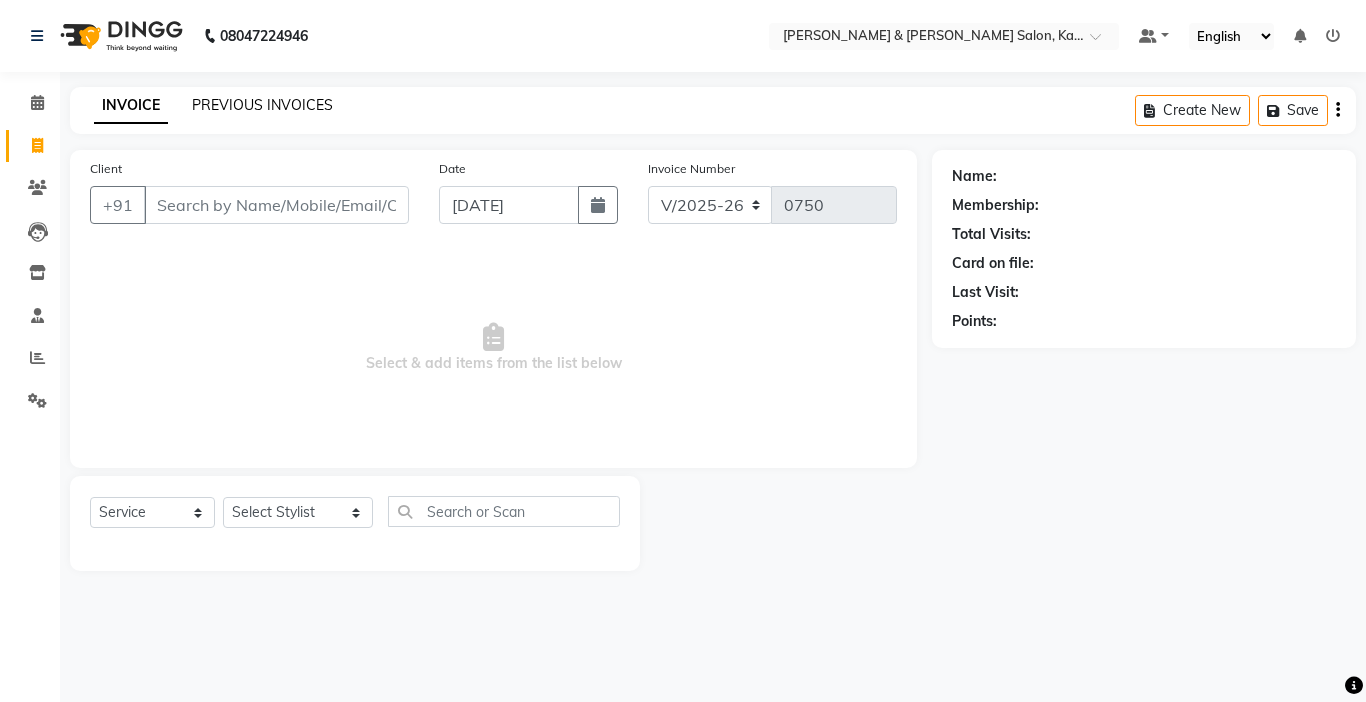 click on "PREVIOUS INVOICES" 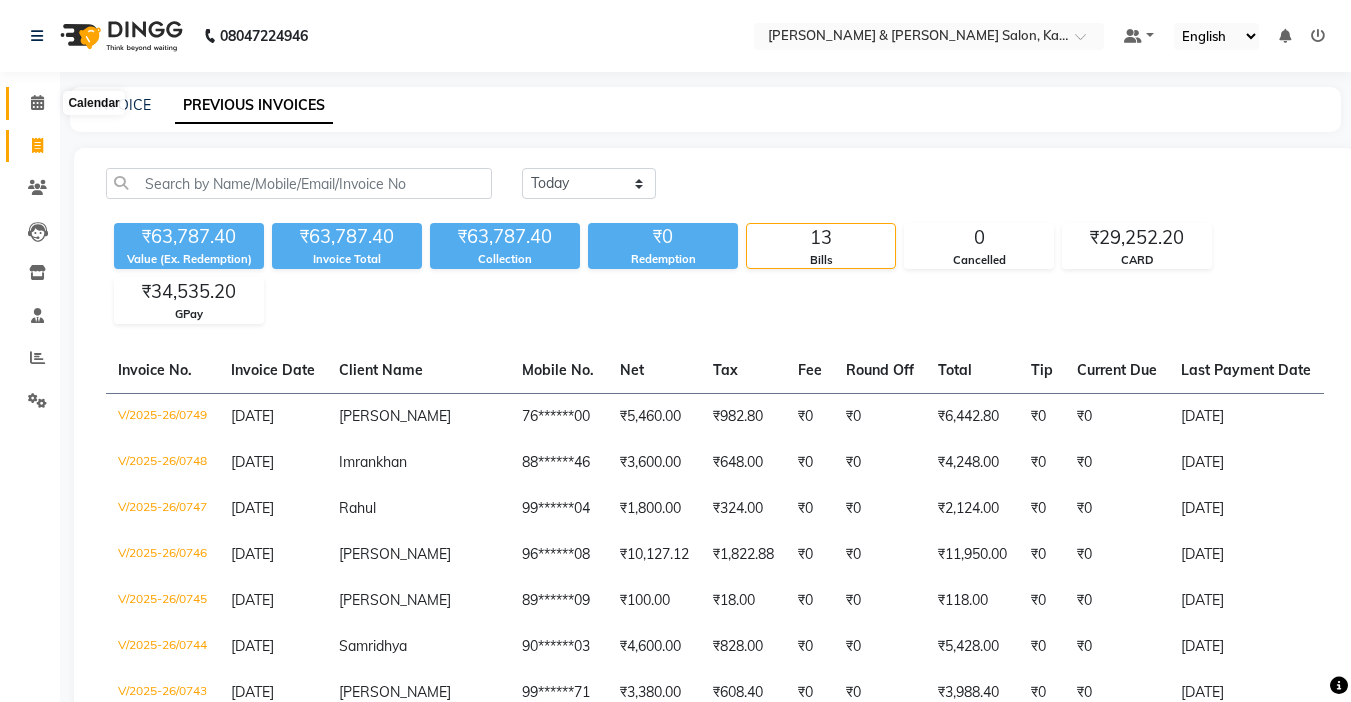 click 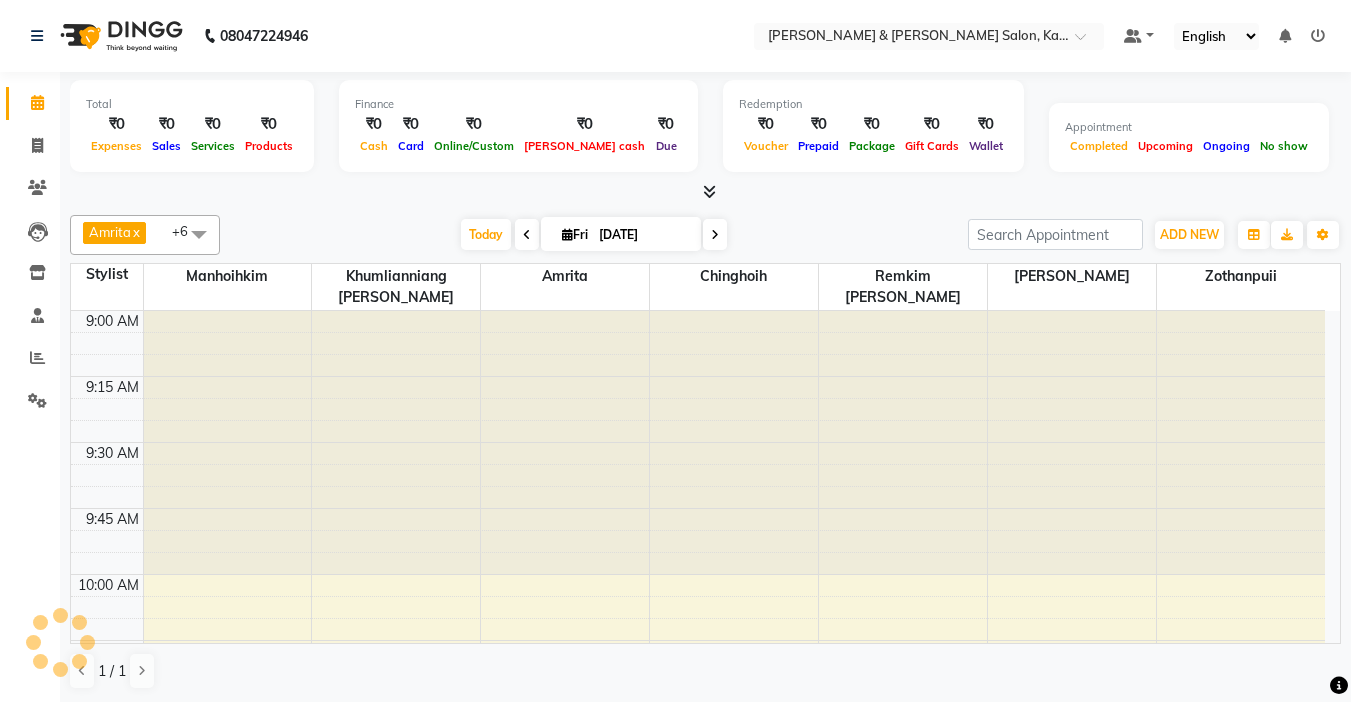 scroll, scrollTop: 0, scrollLeft: 0, axis: both 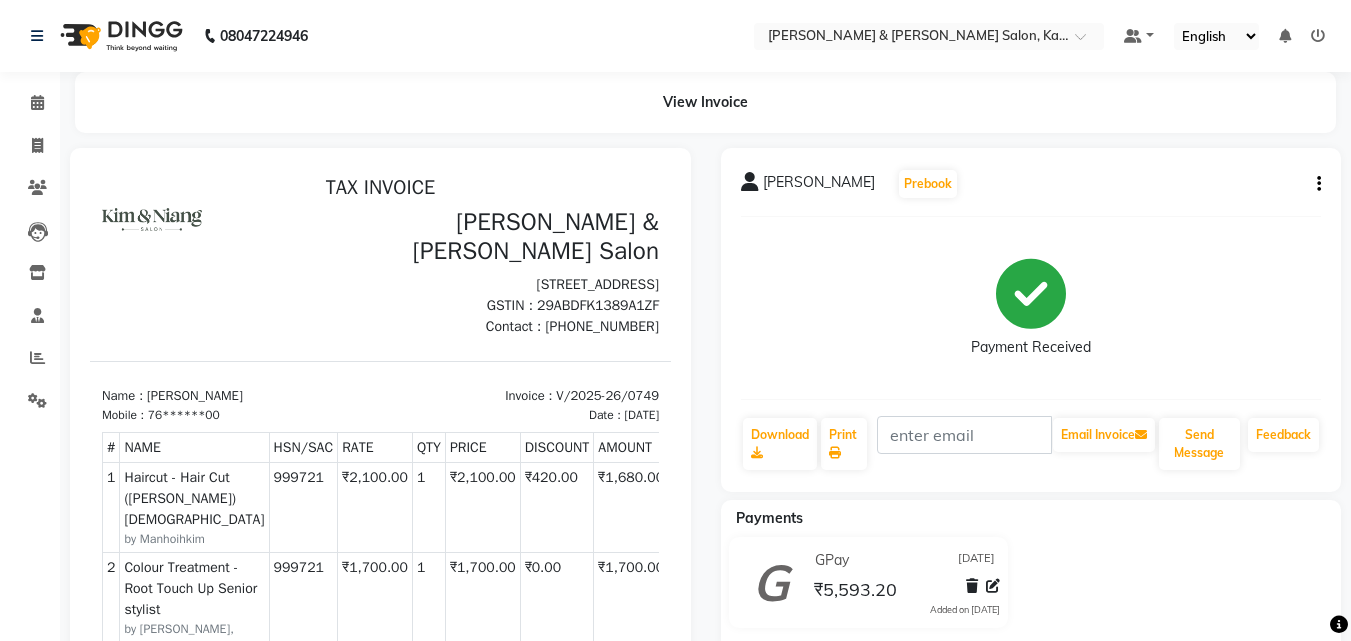 click 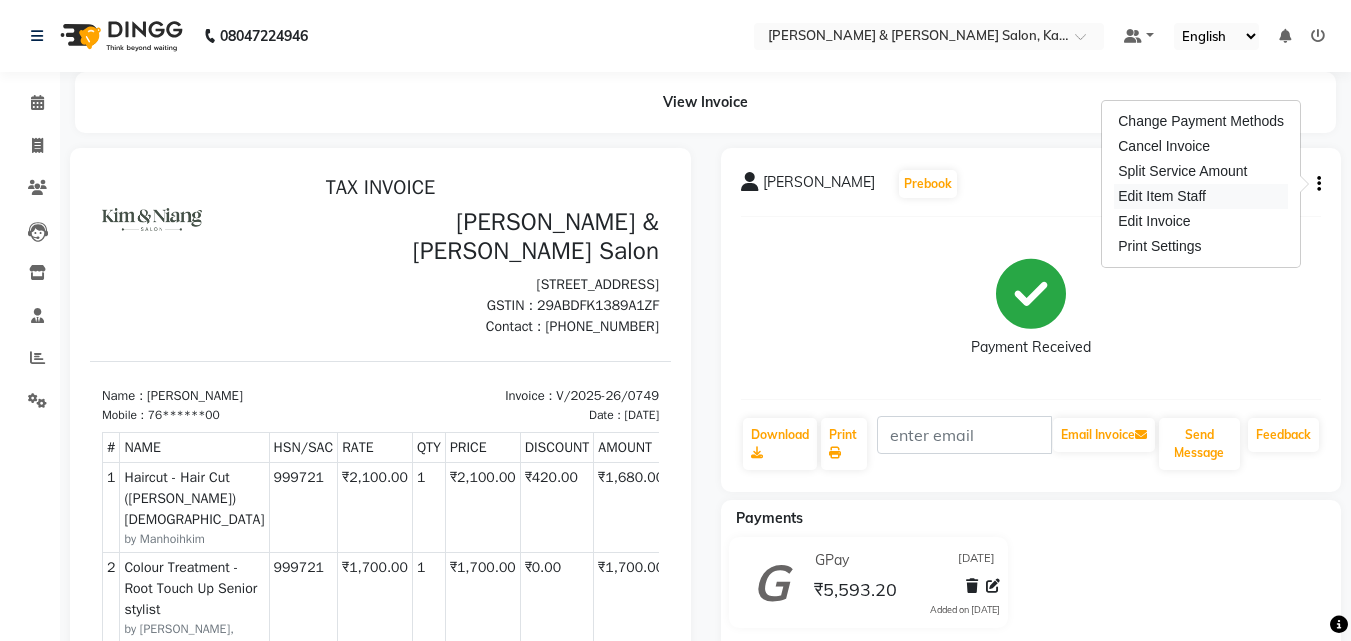 click on "Edit Item Staff" at bounding box center [1201, 196] 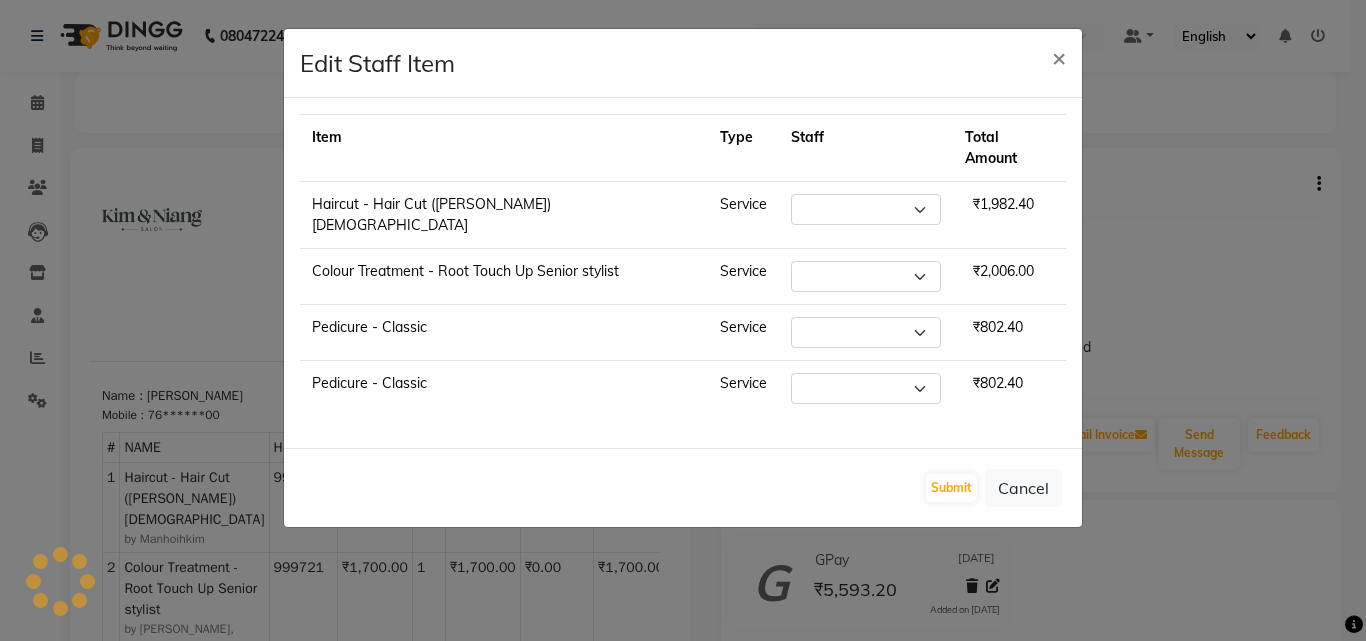 select on "70736" 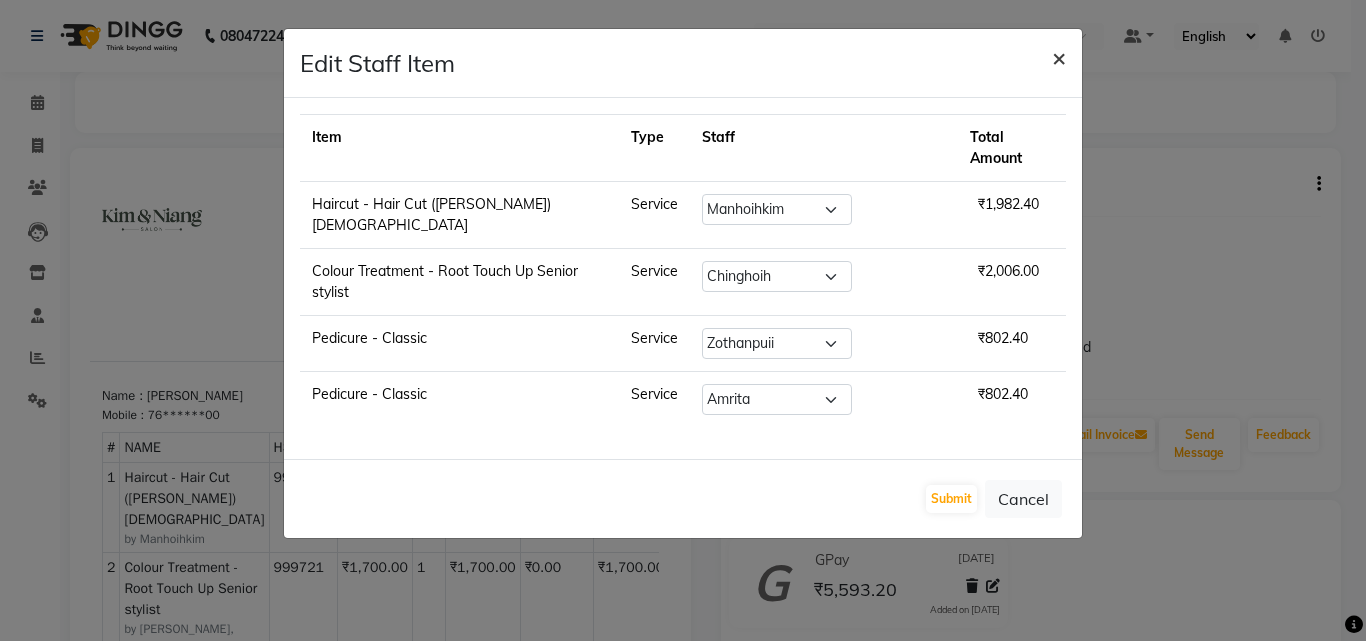 click on "×" 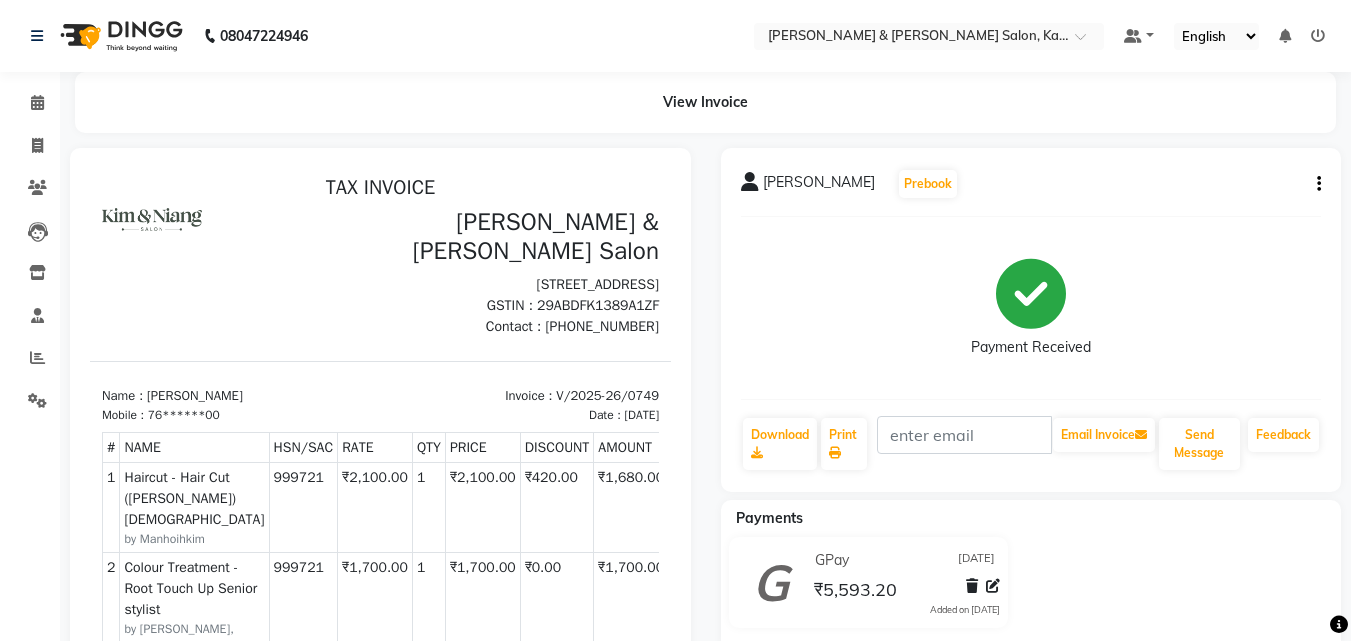 click 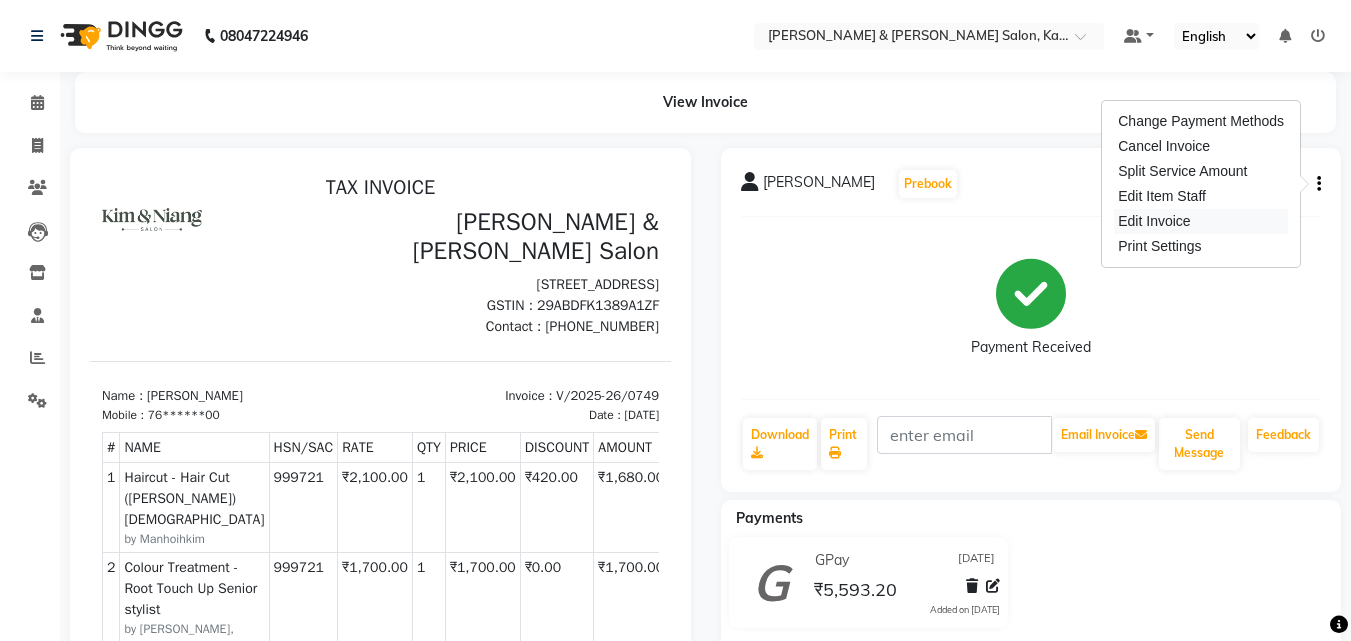 click on "Edit Invoice" at bounding box center (1201, 221) 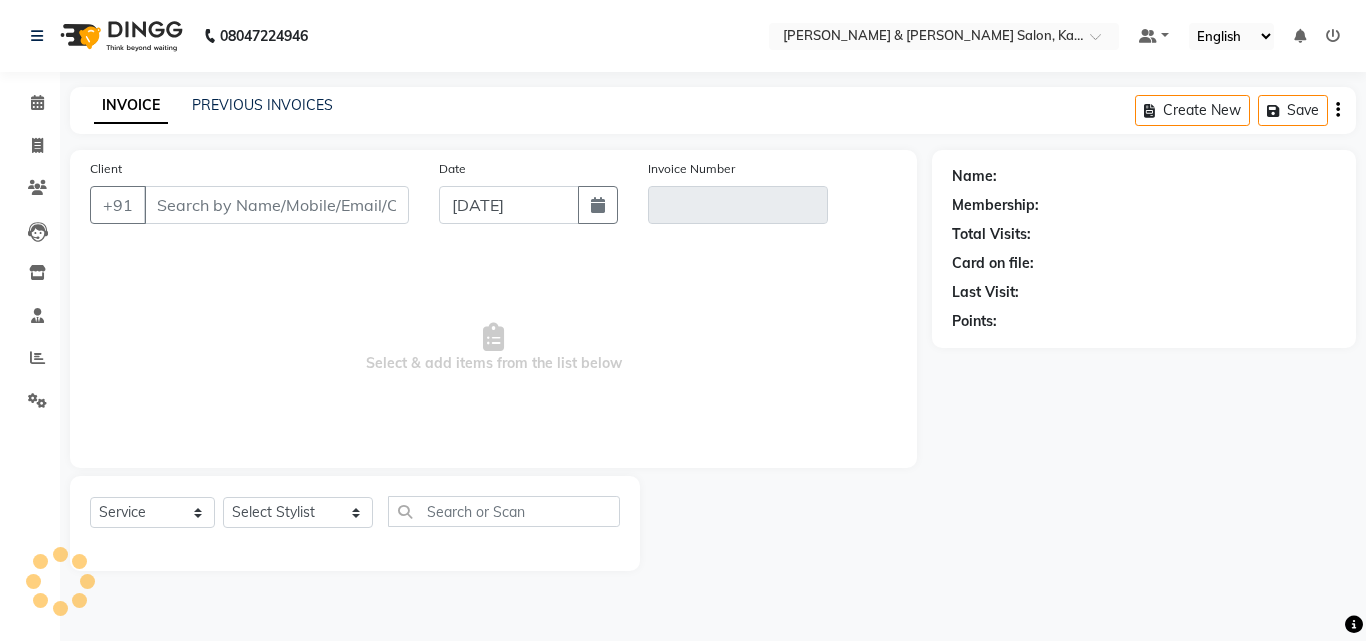 type on "76******00" 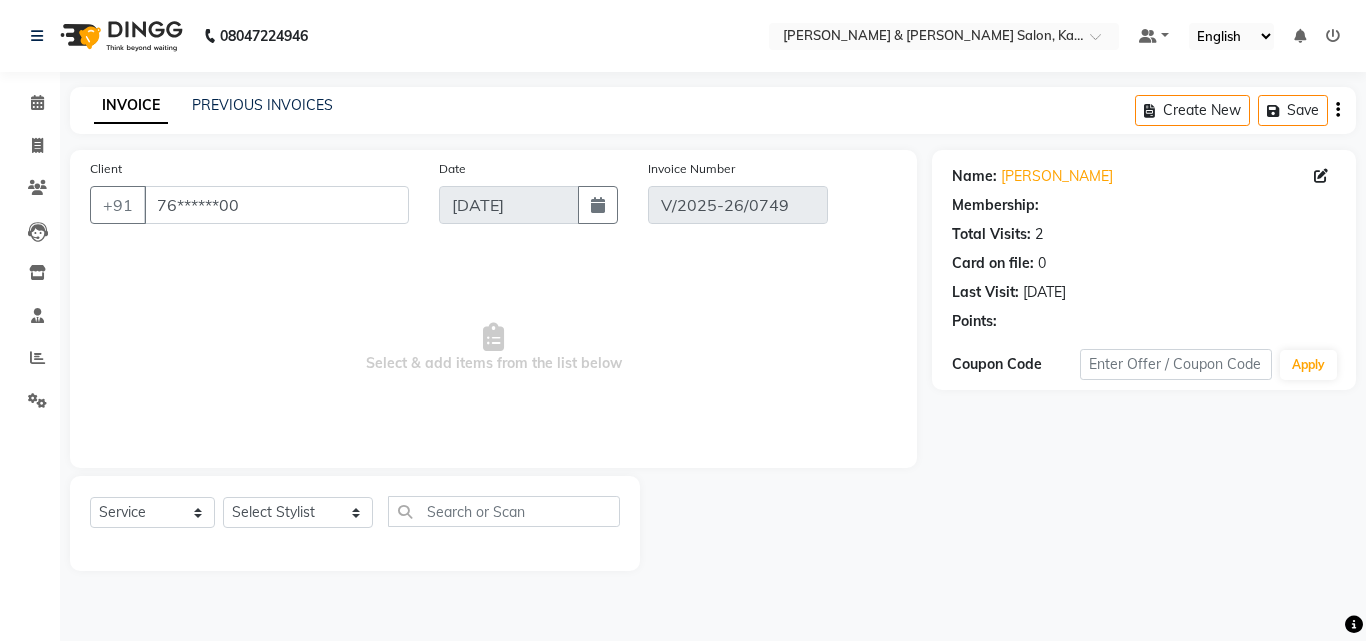 select on "select" 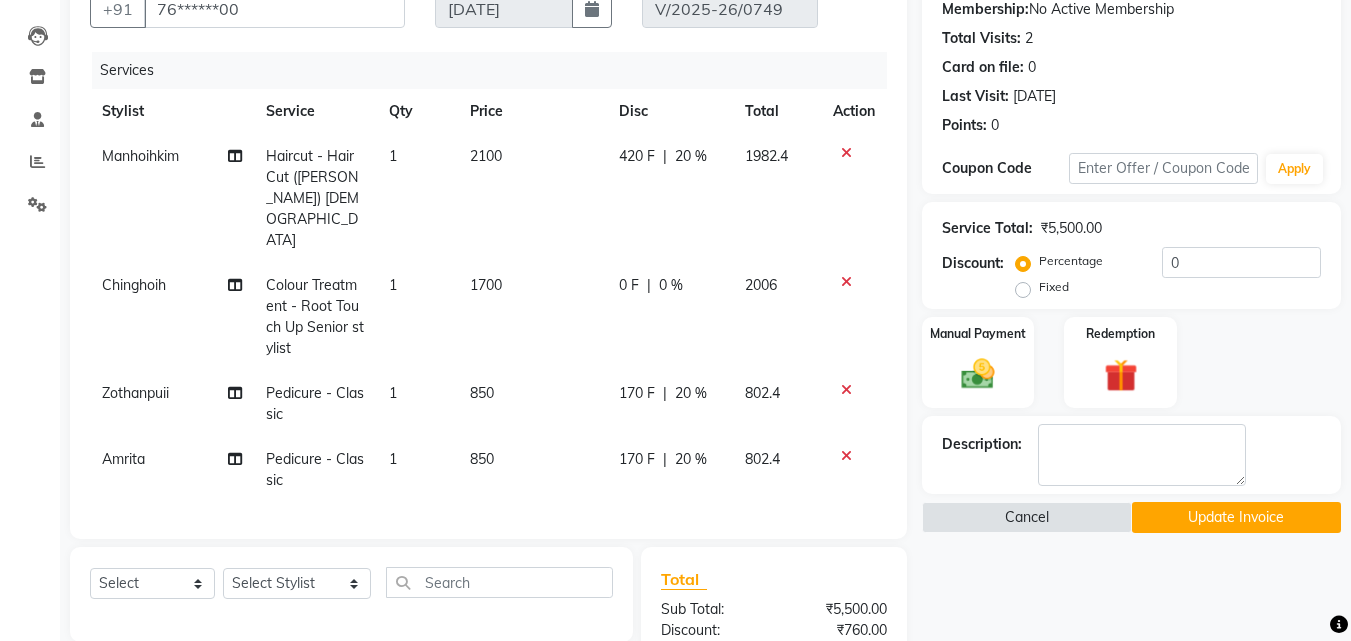 scroll, scrollTop: 200, scrollLeft: 0, axis: vertical 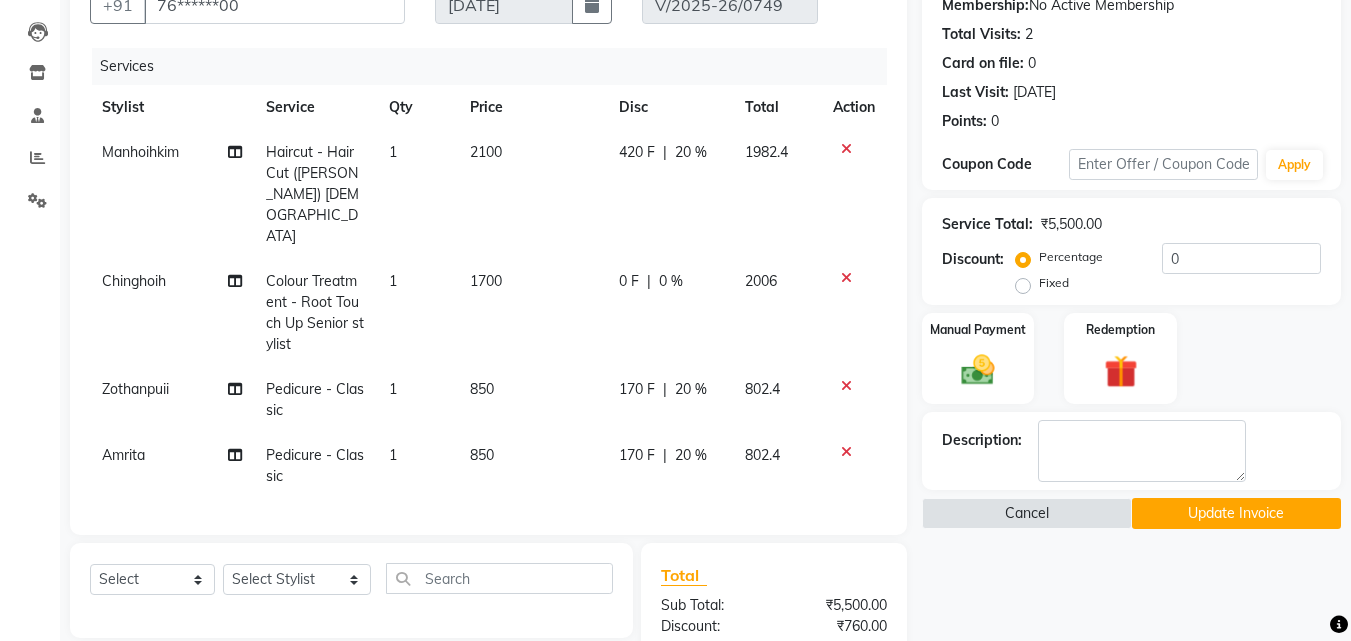 click on "Pedicure - Classic" 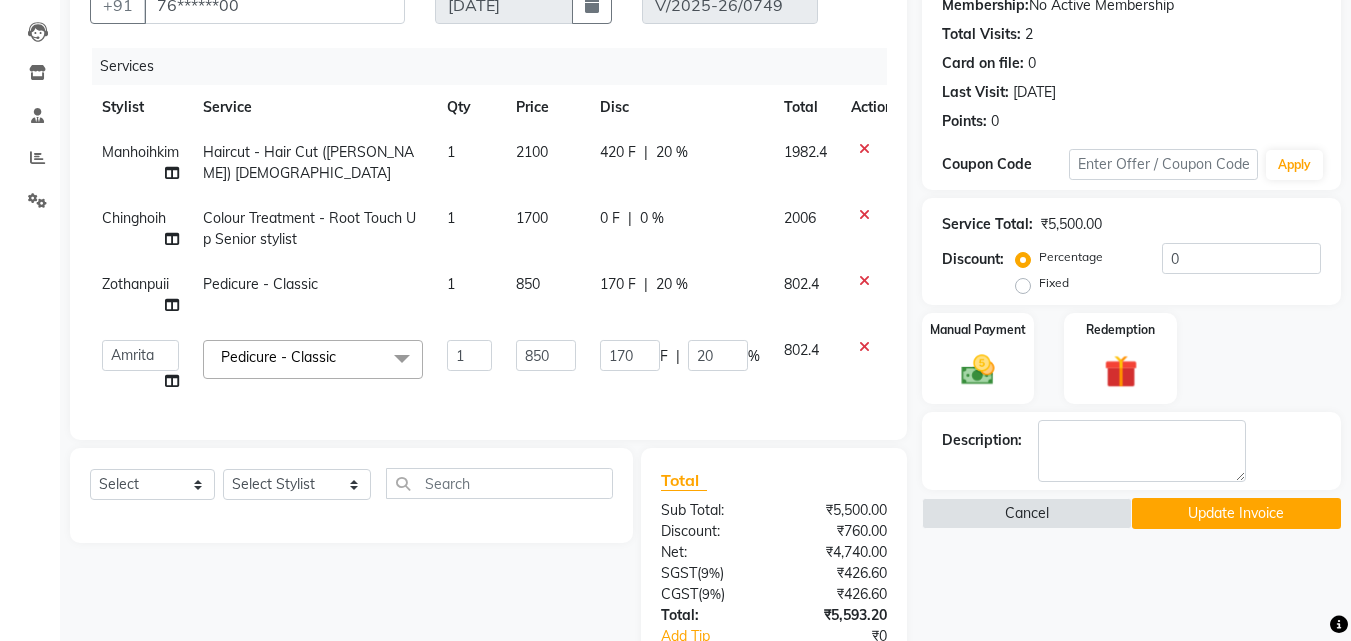 click on "x" 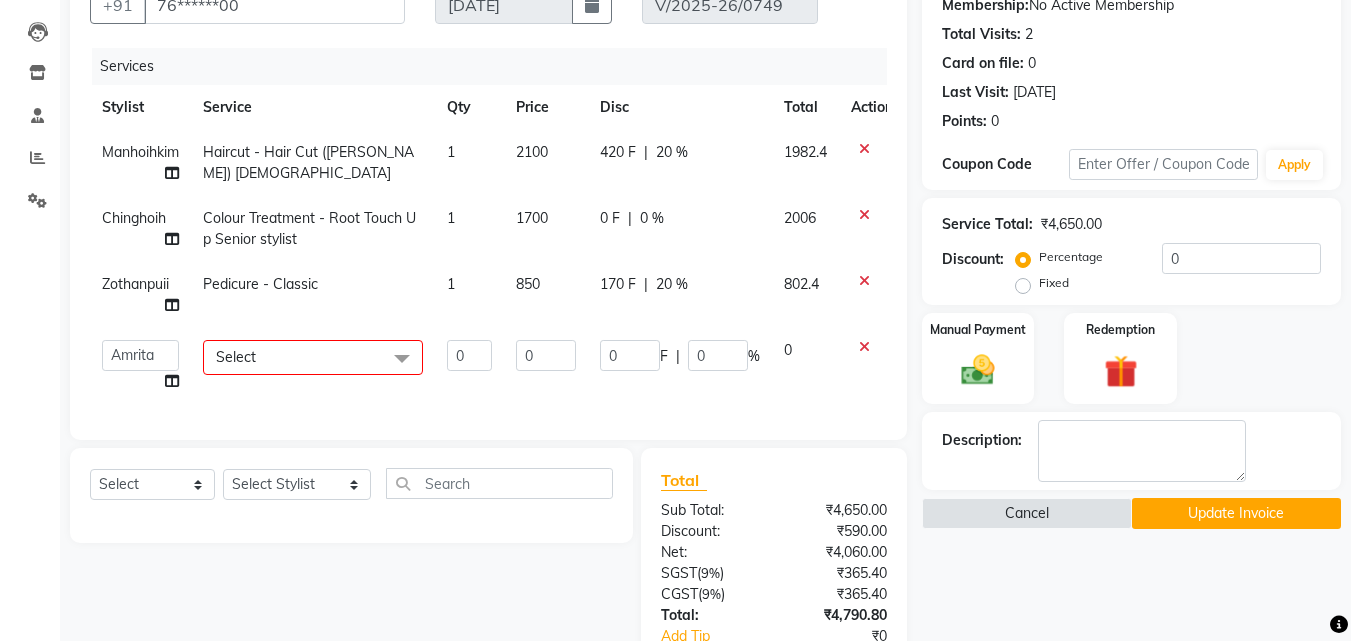 click on "Select" 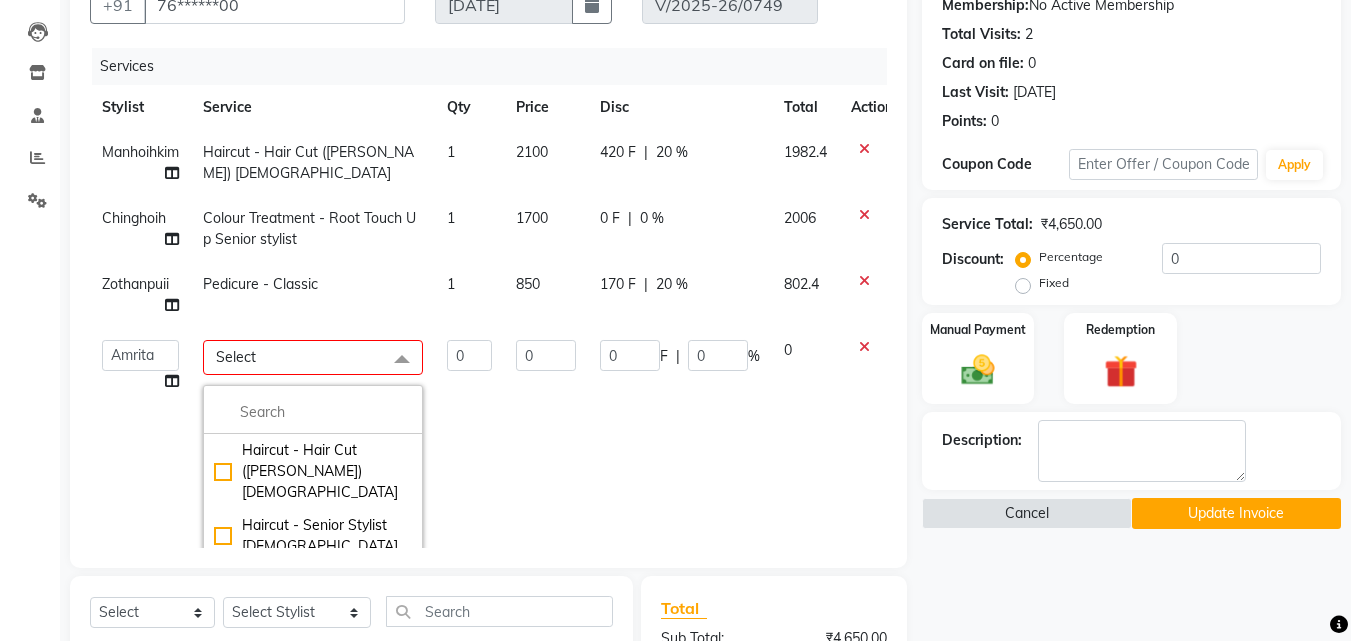 click on "Select" 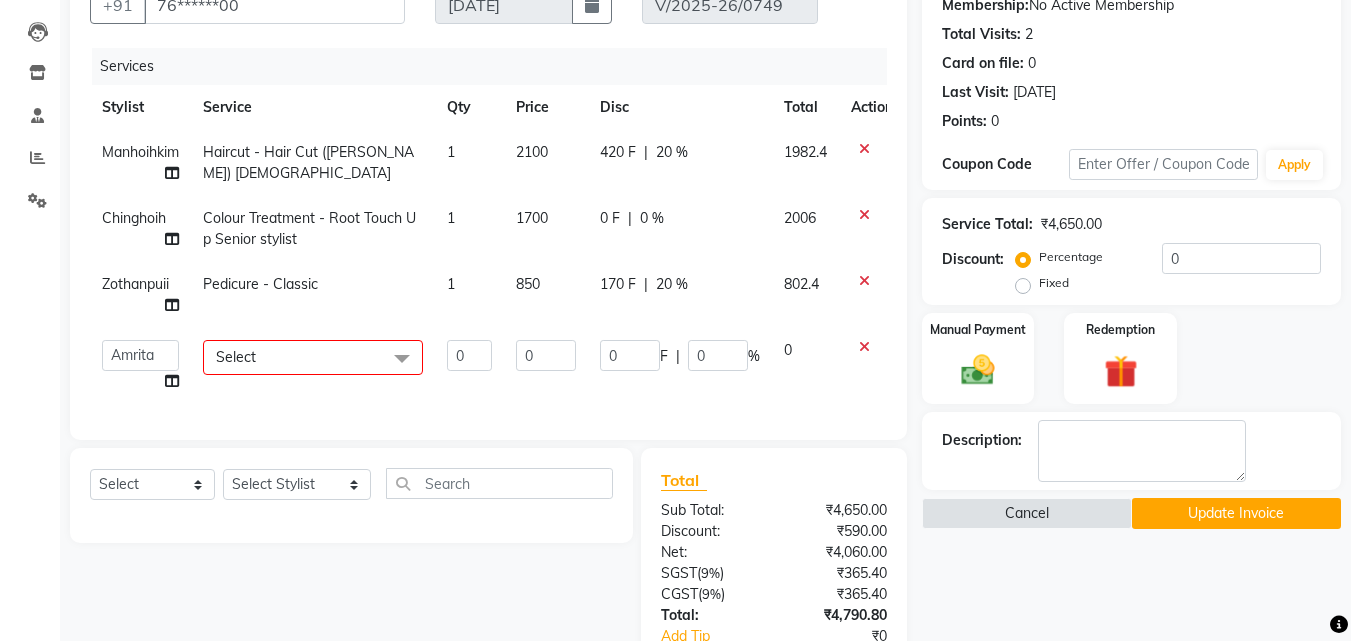 click on "Select" 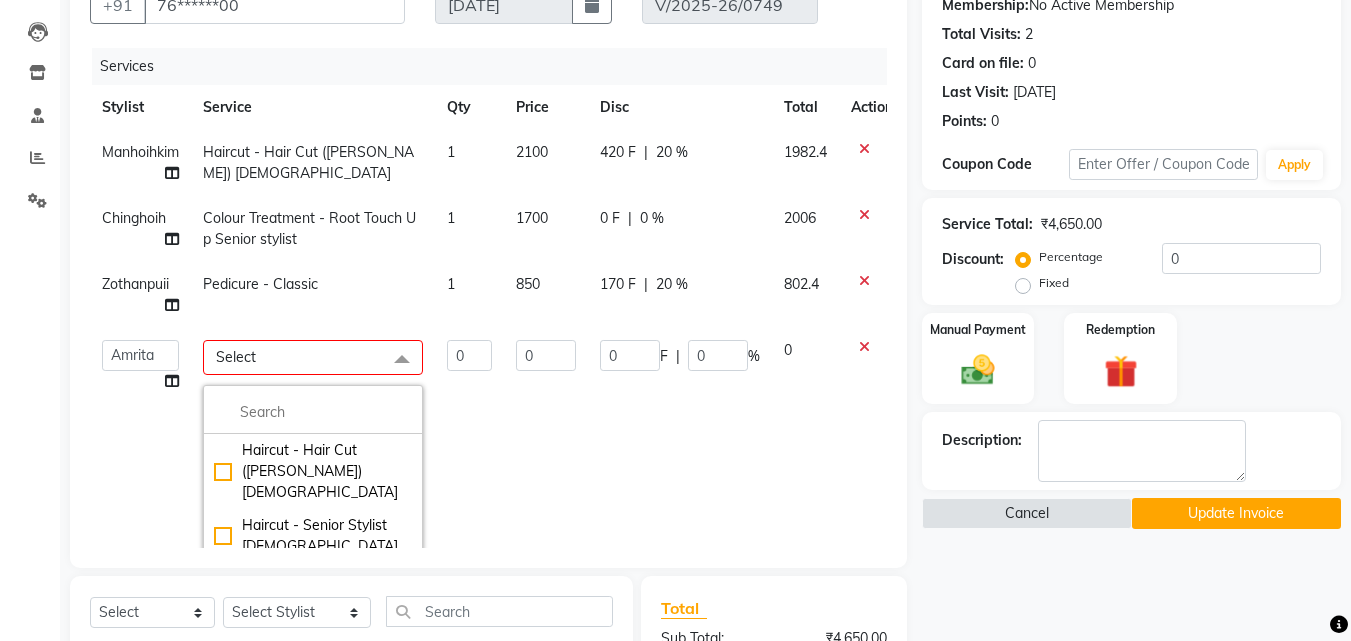 click on "Select" 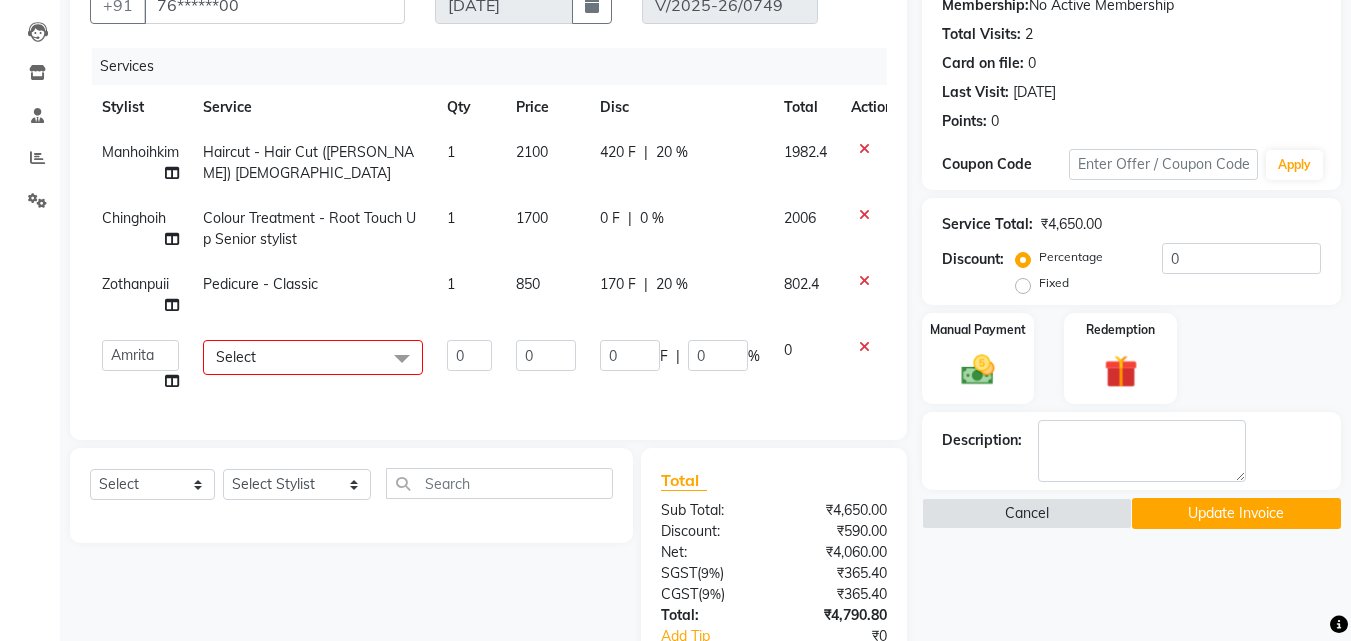 click on "Select" 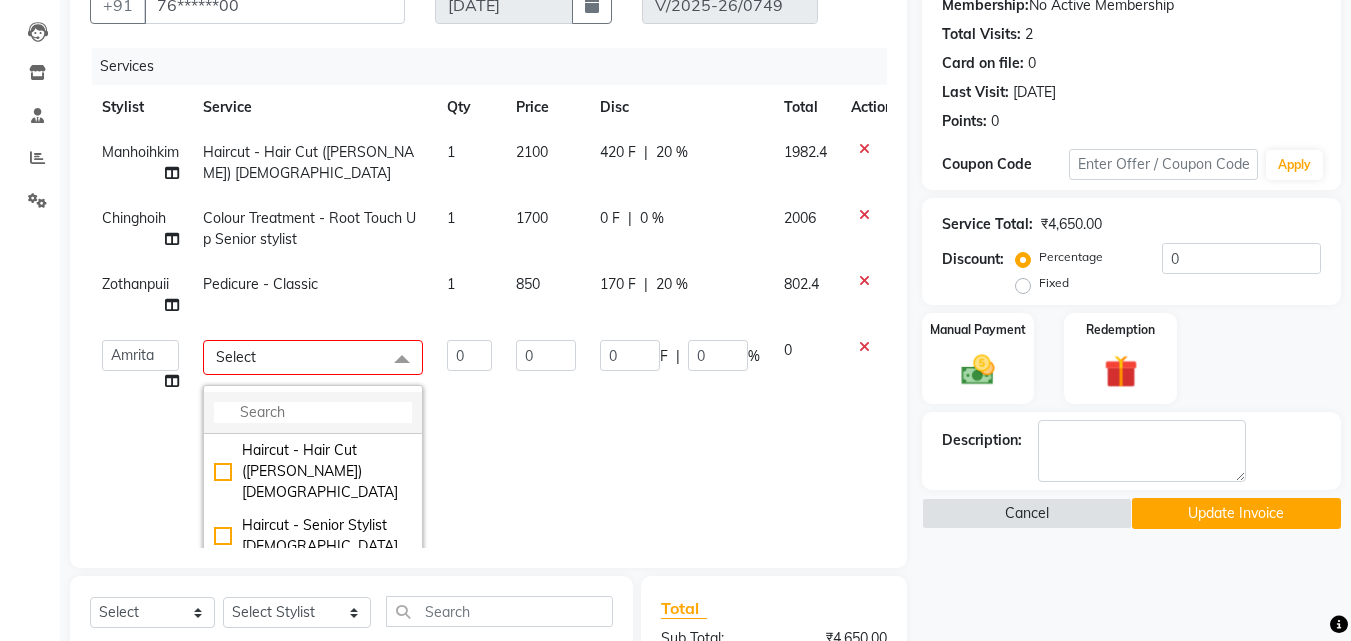 click 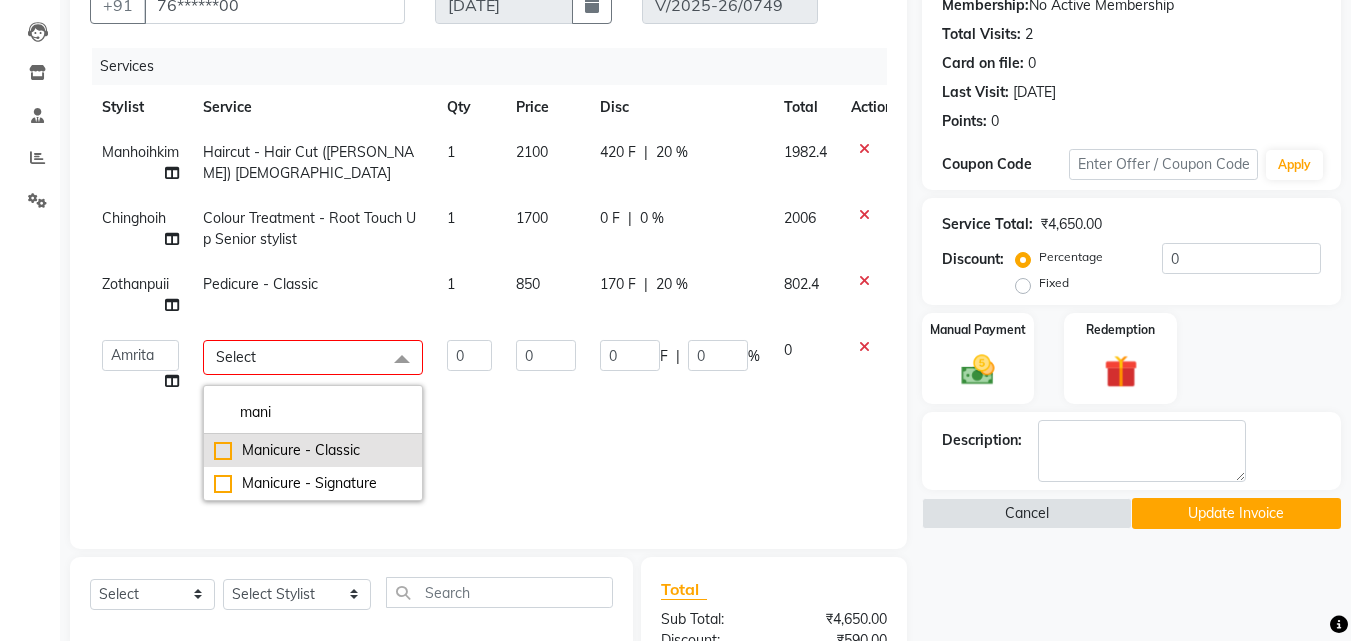 type on "mani" 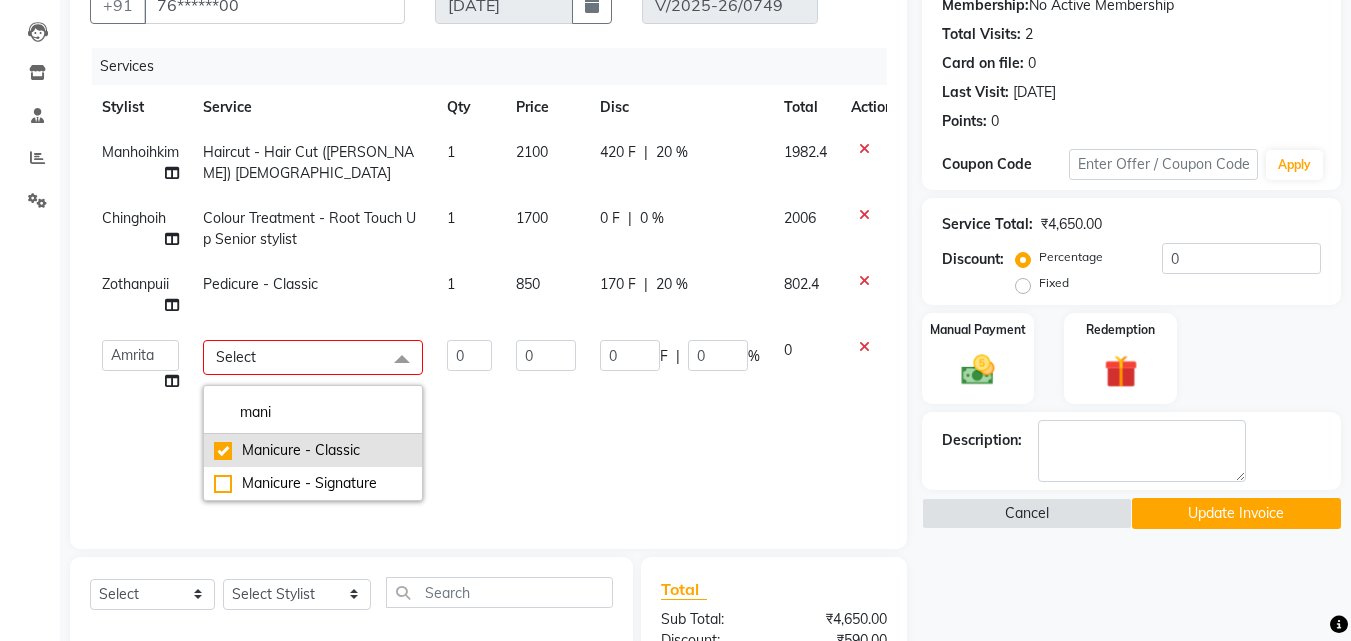 checkbox on "true" 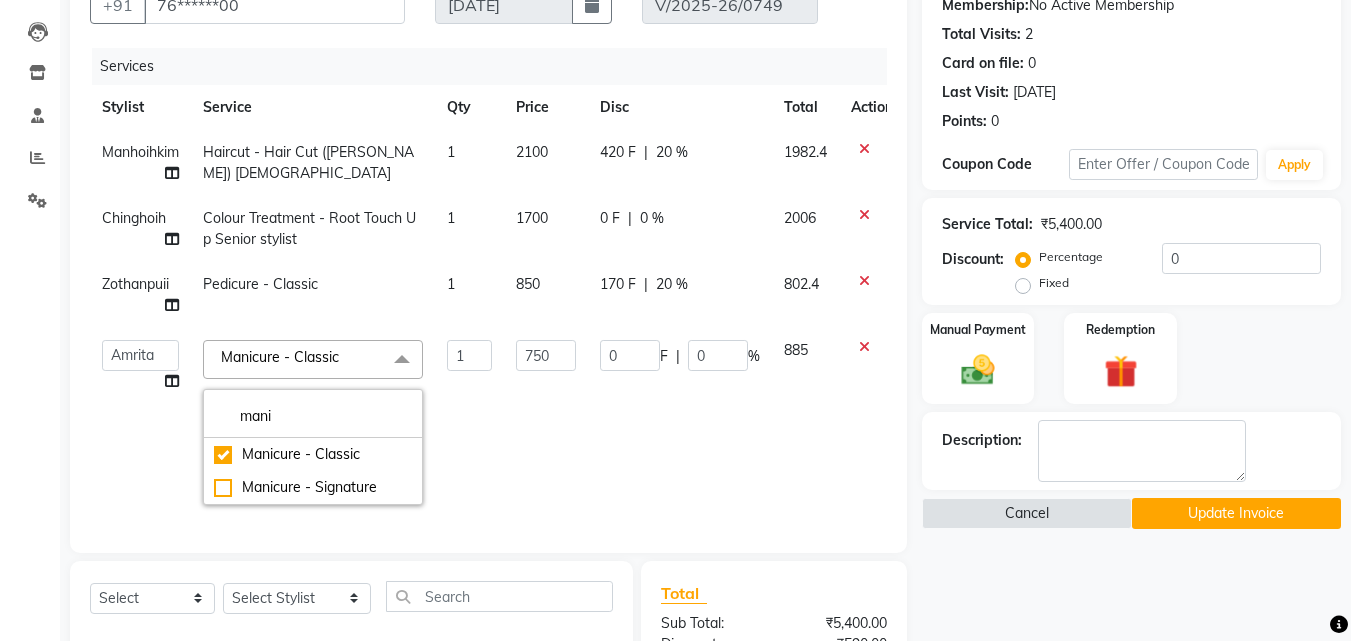 click 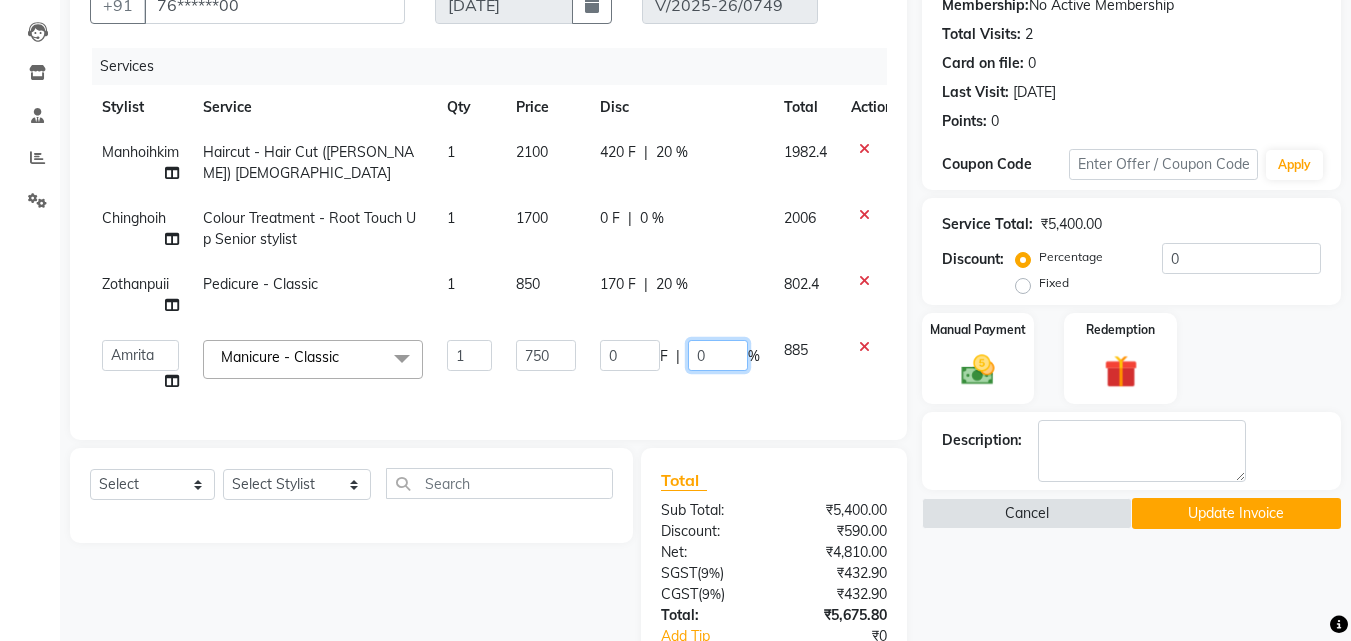 click on "0" 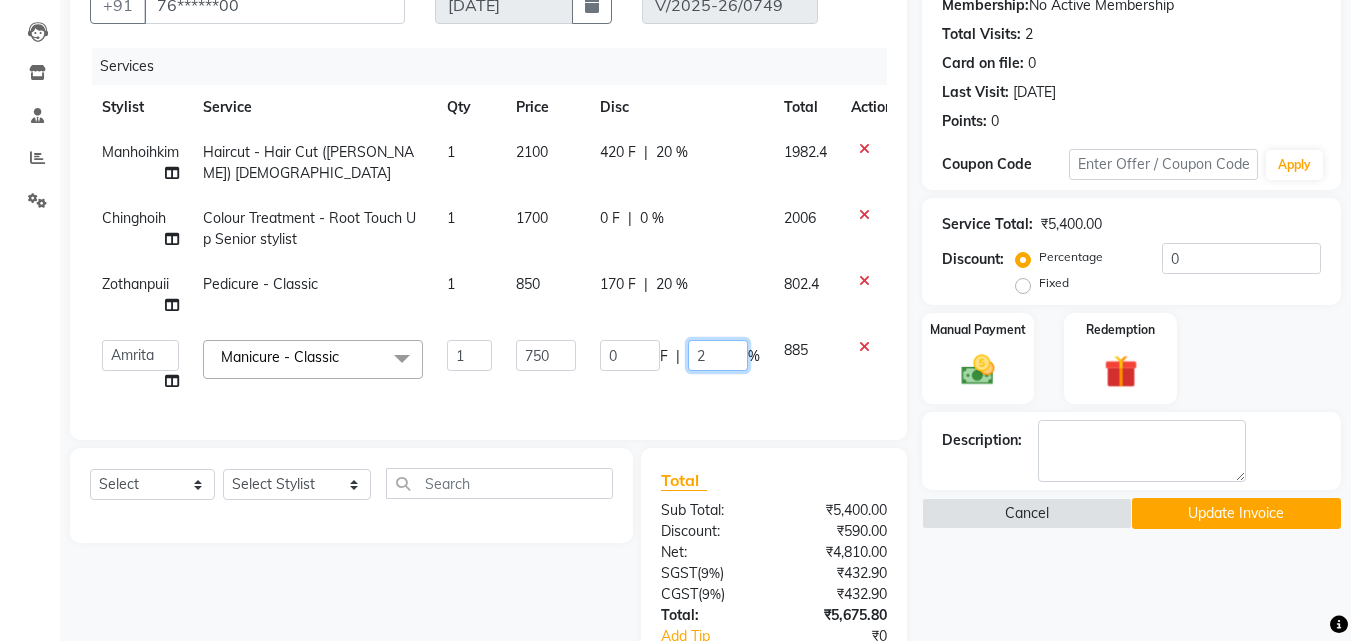 type on "20" 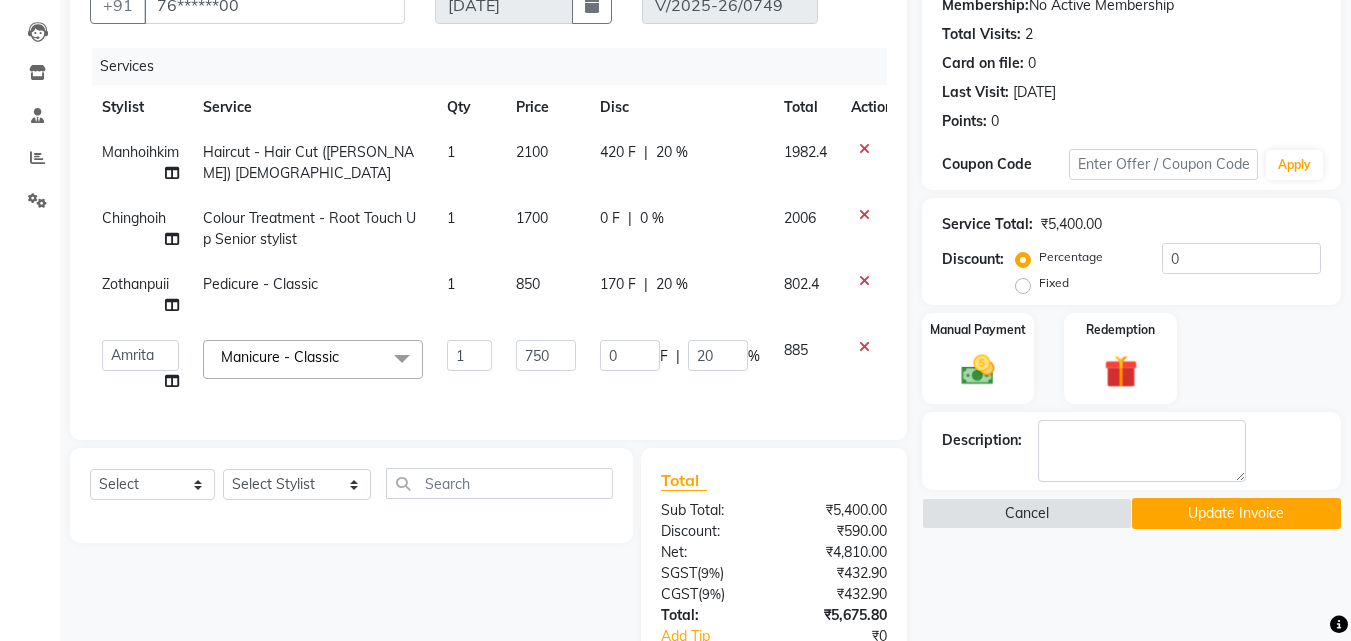 click on "Client +91 76******00 Date [DATE] Invoice Number V/2025-26/0749 Services Stylist Service Qty Price Disc Total Action Manhoihkim Haircut - Hair Cut ([PERSON_NAME]) [DEMOGRAPHIC_DATA] 1 2100 420 F | 20 % 1982.4 Chinghoih Colour Treatment - Root Touch Up Senior stylist 1 1700 0 F | 0 % 2006 Zothanpuii Pedicure - Classic 1 850 170 F | 20 % 802.4  Amrita   [PERSON_NAME]   Boicy   Chinghoih   Khumlianniang [PERSON_NAME] Chingmuan [PERSON_NAME]   Manager   Manhoihkim   [PERSON_NAME] [PERSON_NAME]   Remkim [PERSON_NAME] [PERSON_NAME] .mynlyanSonangaihte   Zothanpuii  Manicure - Classic  x Haircut - Hair Cut ([PERSON_NAME]) [DEMOGRAPHIC_DATA] Haircut - Senior Stylist [DEMOGRAPHIC_DATA] Haircut - Stylist [DEMOGRAPHIC_DATA] Haircut - [PERSON_NAME] [DEMOGRAPHIC_DATA] Haircut - Senior Stylist [DEMOGRAPHIC_DATA] Haircut - Stylist [DEMOGRAPHIC_DATA] Hairspa signature Intense treatment  [PERSON_NAME] cleanup [PERSON_NAME] Brightening Haircut - Niang [DEMOGRAPHIC_DATA] Hair Cut (Niang) [DEMOGRAPHIC_DATA] [PERSON_NAME] trim Nose wax rica  uper lip wax chin wax Blowdry - Stylist Blowdry - Short Blowdry - Medium Blowdry - Long Blowdry - Shampoo, Conditioning & Blastdry Blowdry - Very long  Hair Updo Opi 1 750 0 F" 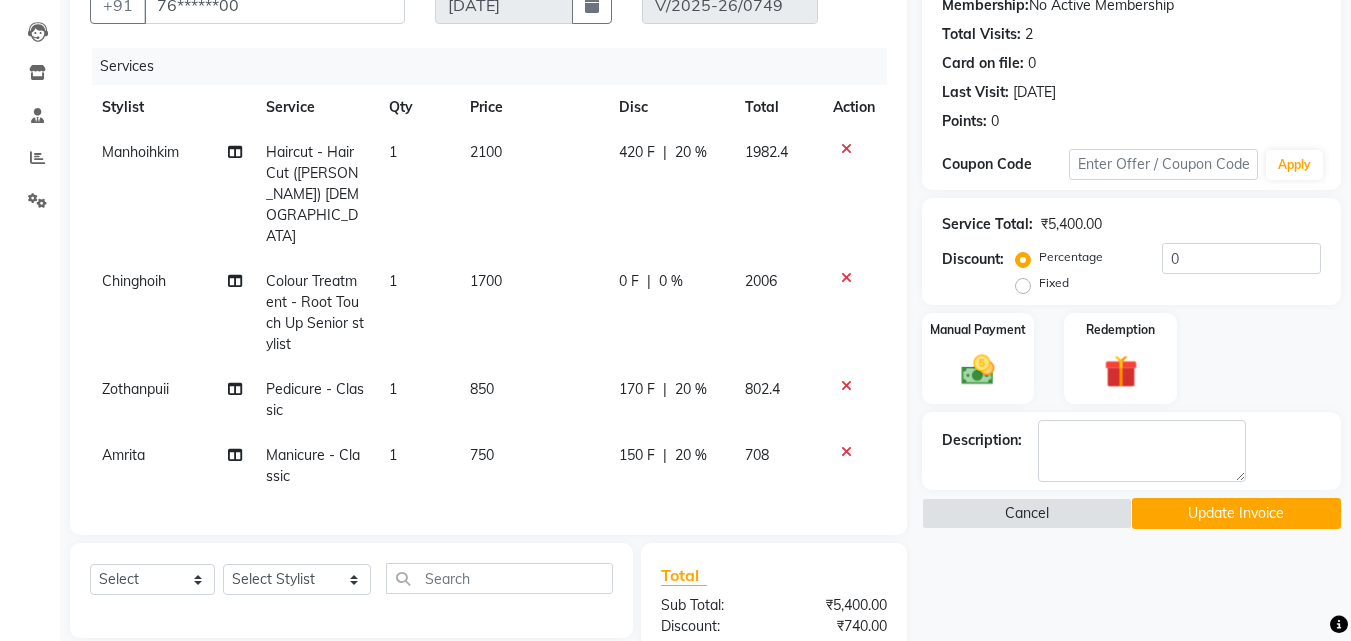 click on "Update Invoice" 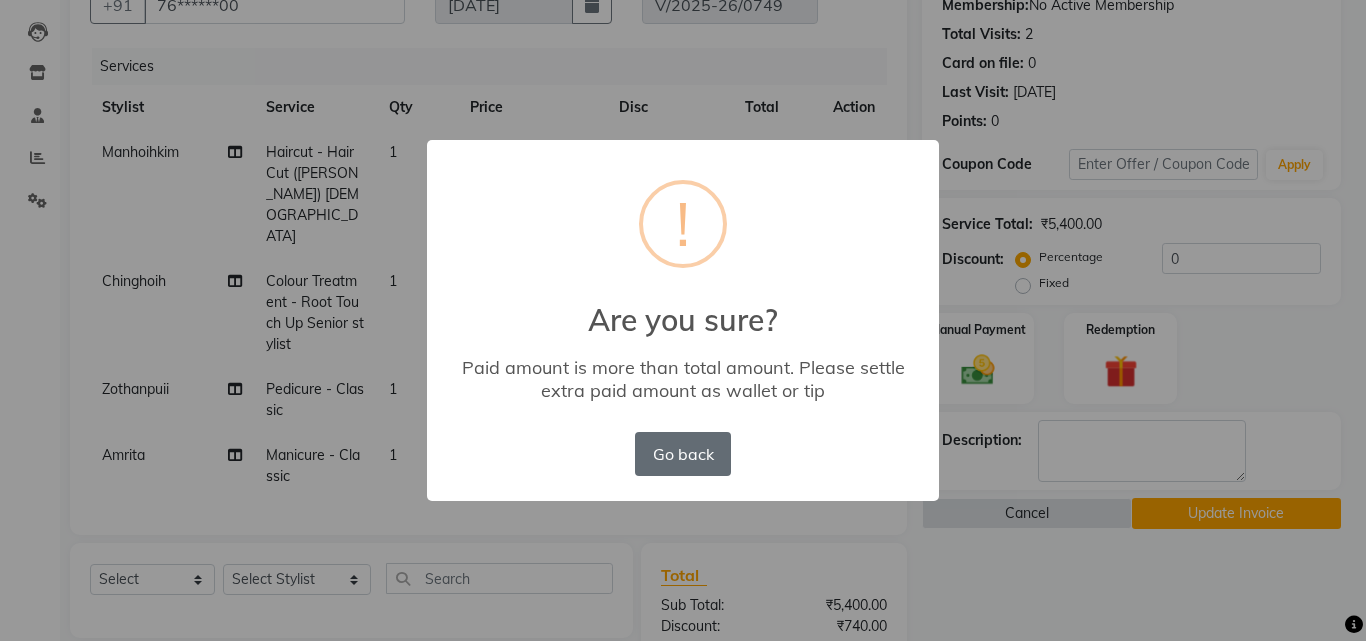 click on "Go back" at bounding box center (683, 454) 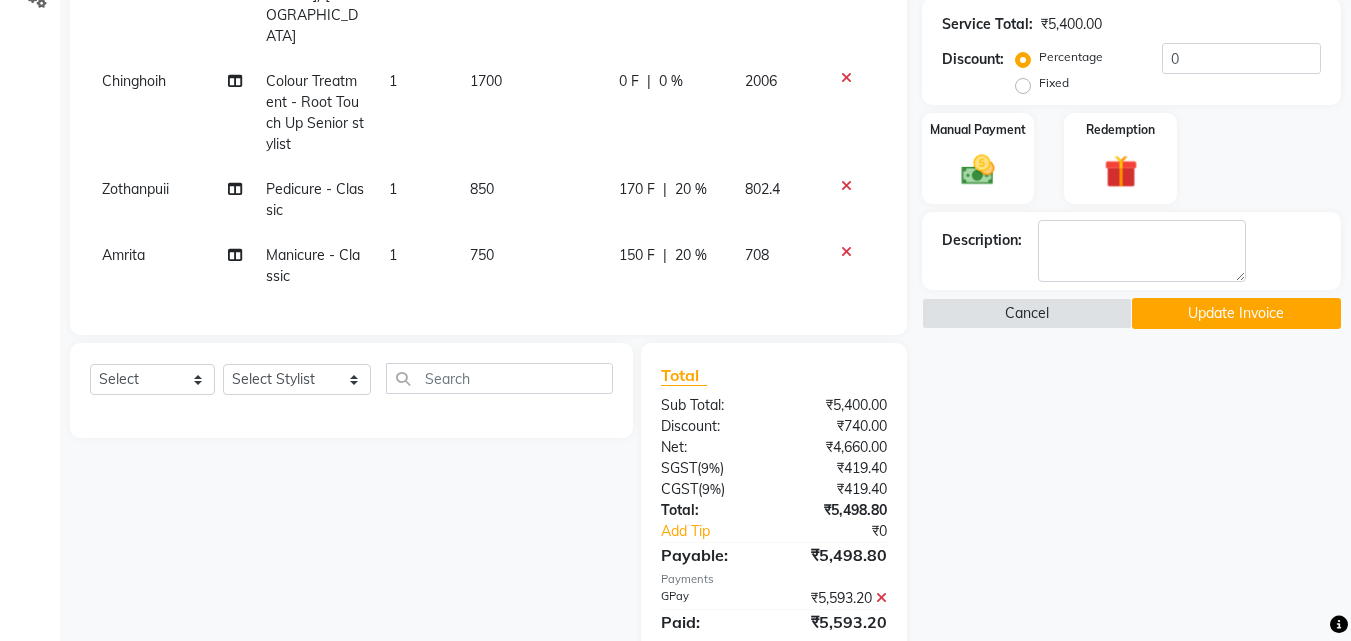 scroll, scrollTop: 458, scrollLeft: 0, axis: vertical 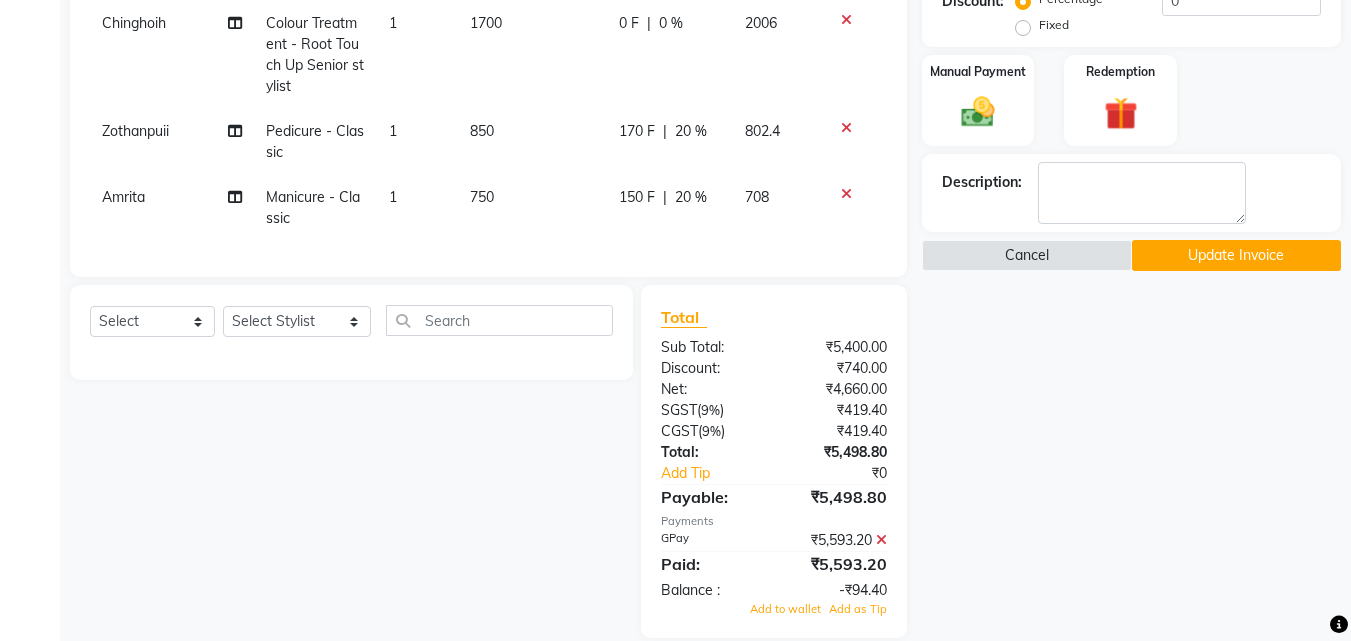 click 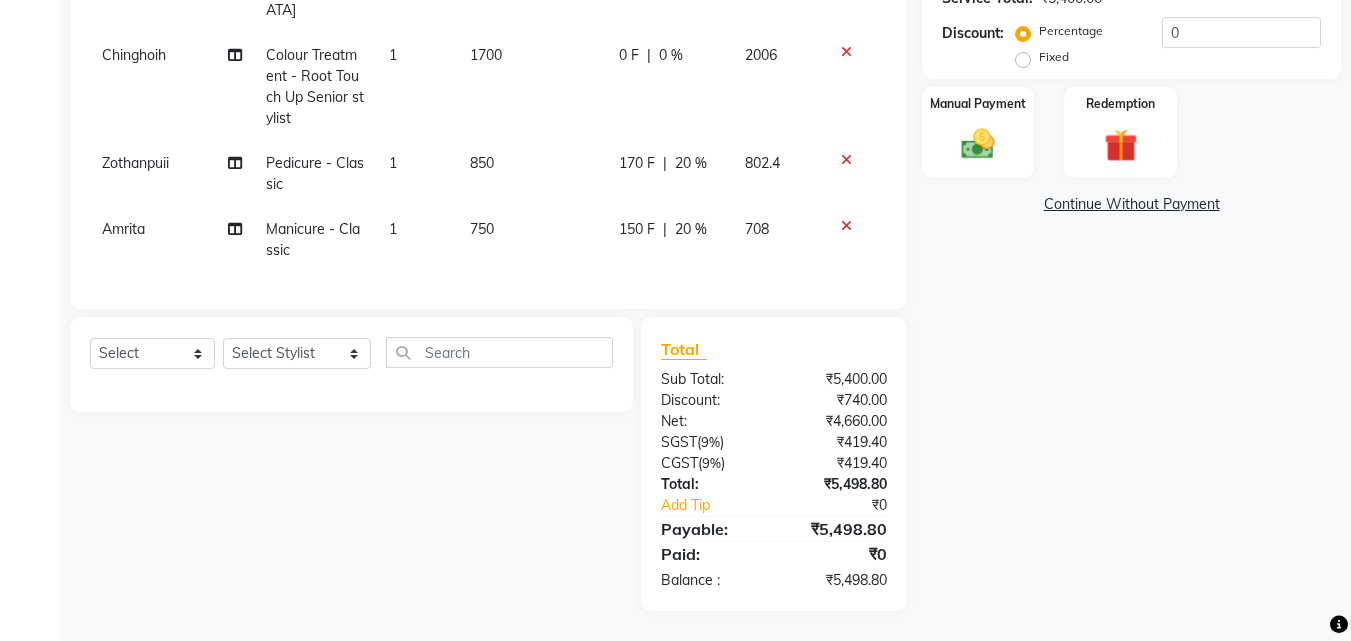 scroll, scrollTop: 399, scrollLeft: 0, axis: vertical 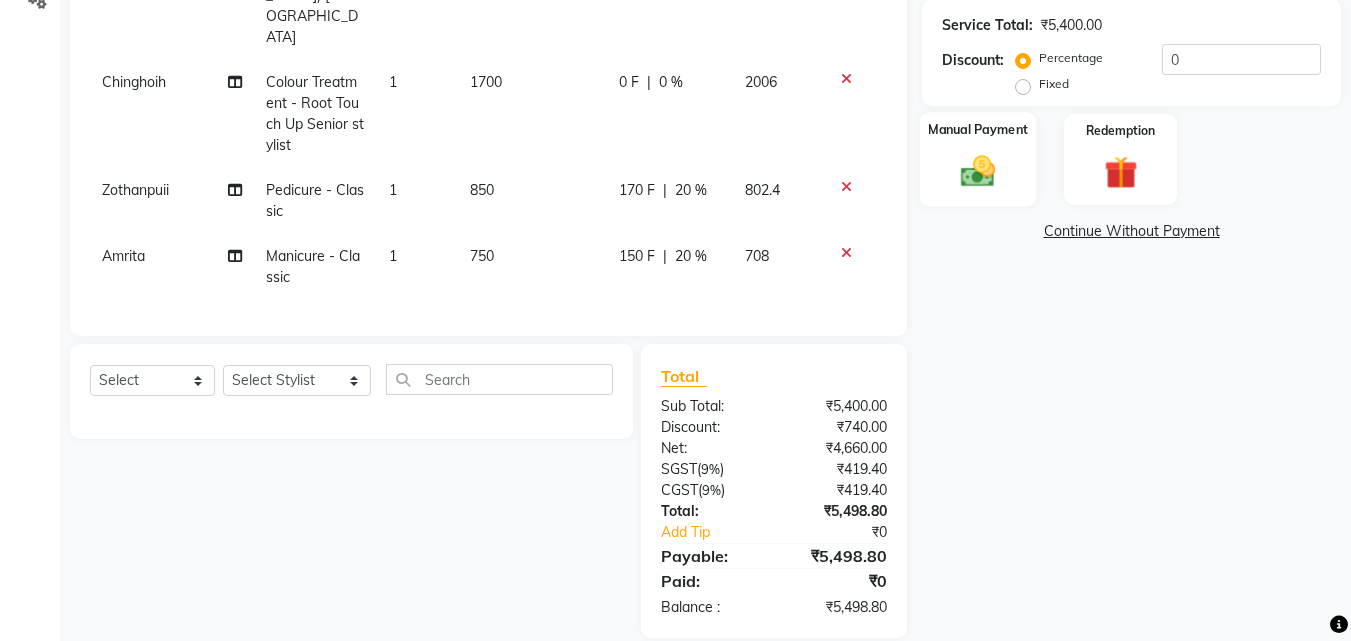 click 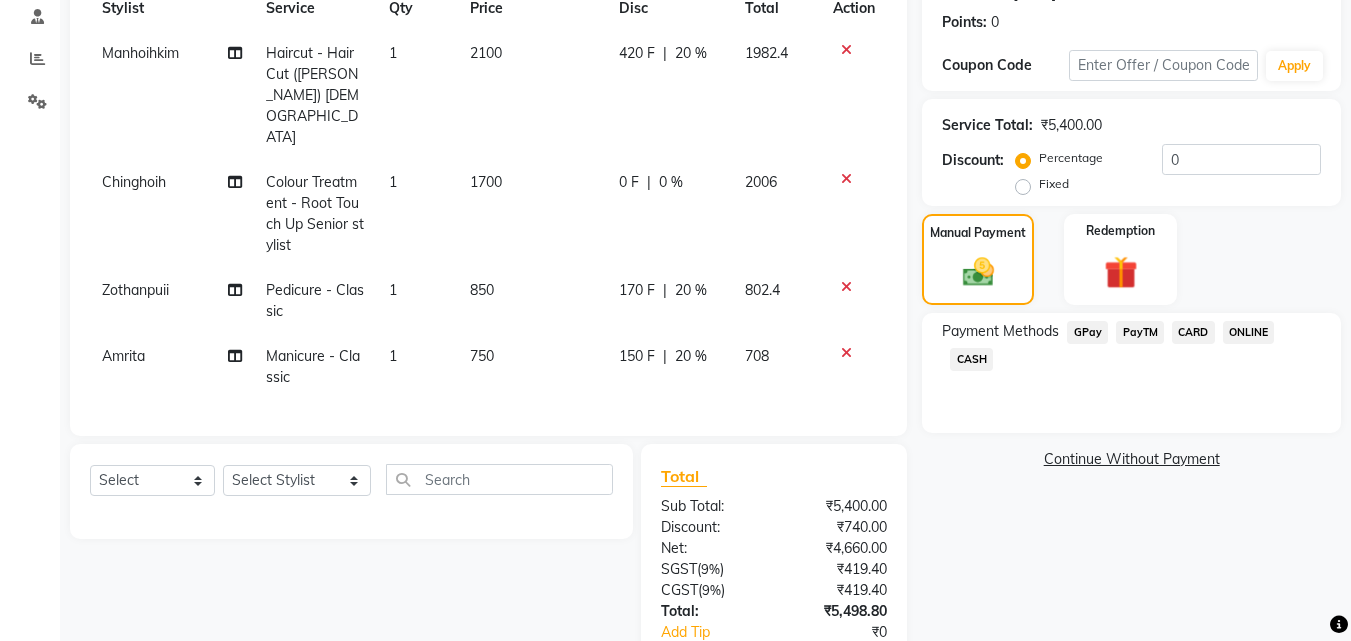scroll, scrollTop: 399, scrollLeft: 0, axis: vertical 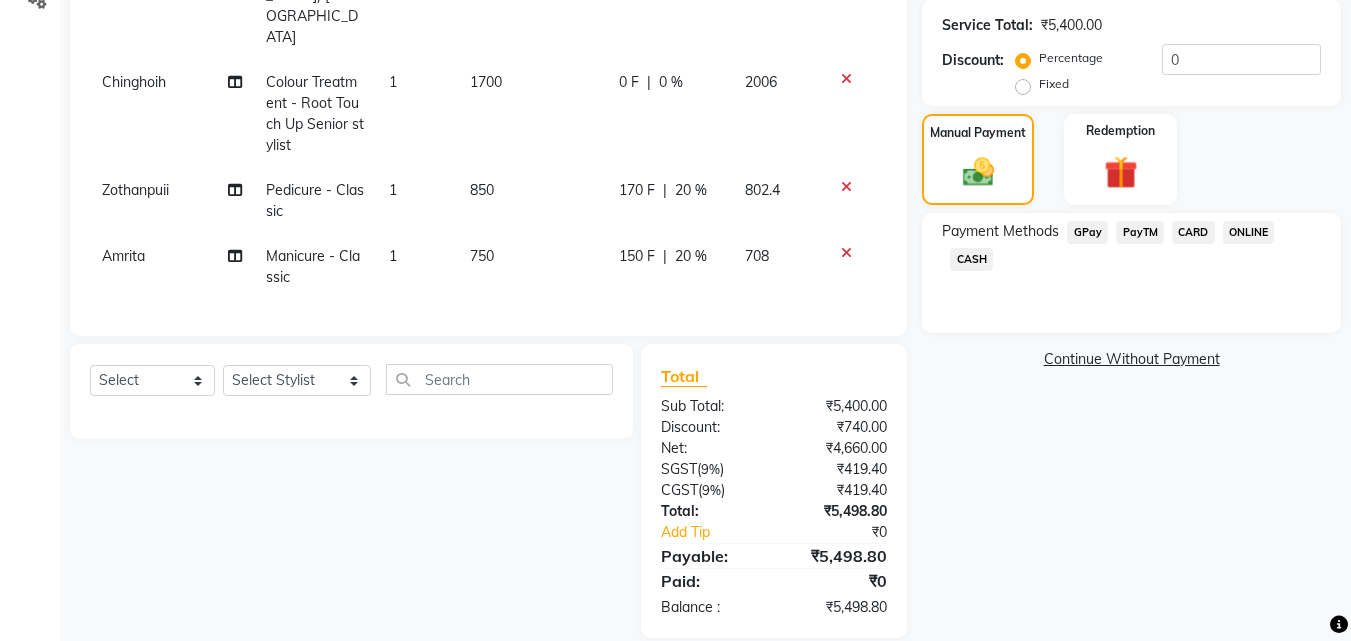 click on "GPay" 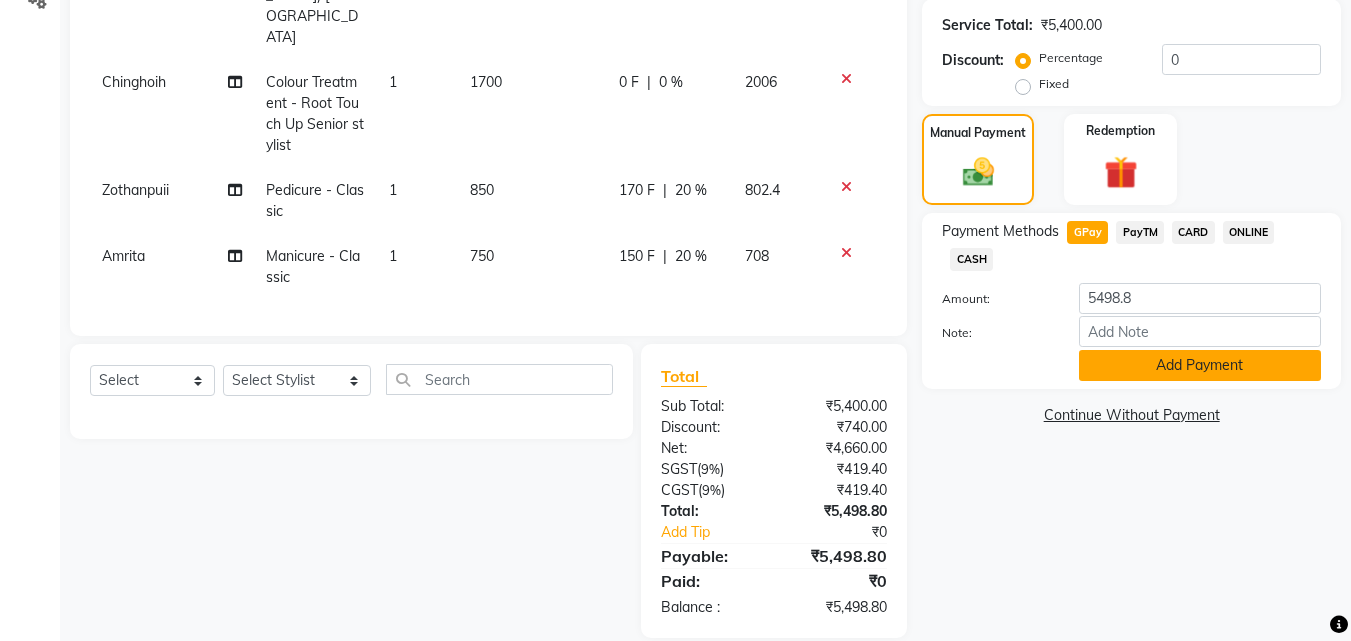 click on "Add Payment" 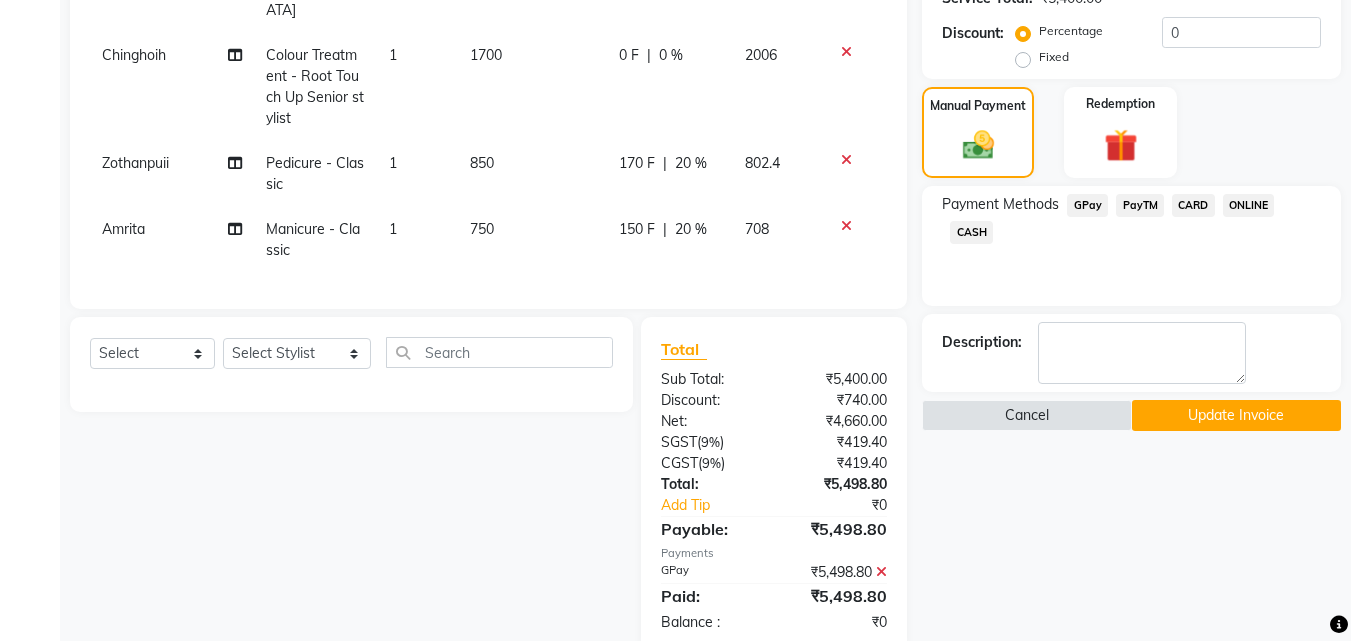 scroll, scrollTop: 441, scrollLeft: 0, axis: vertical 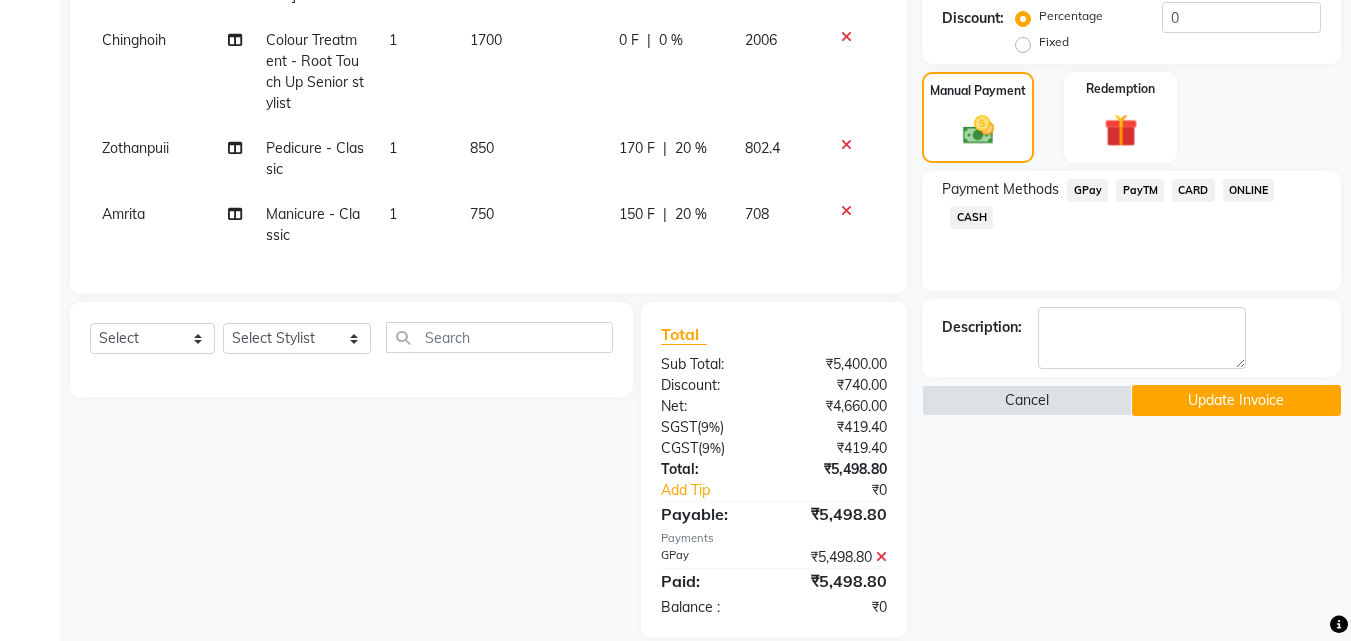 click on "Update Invoice" 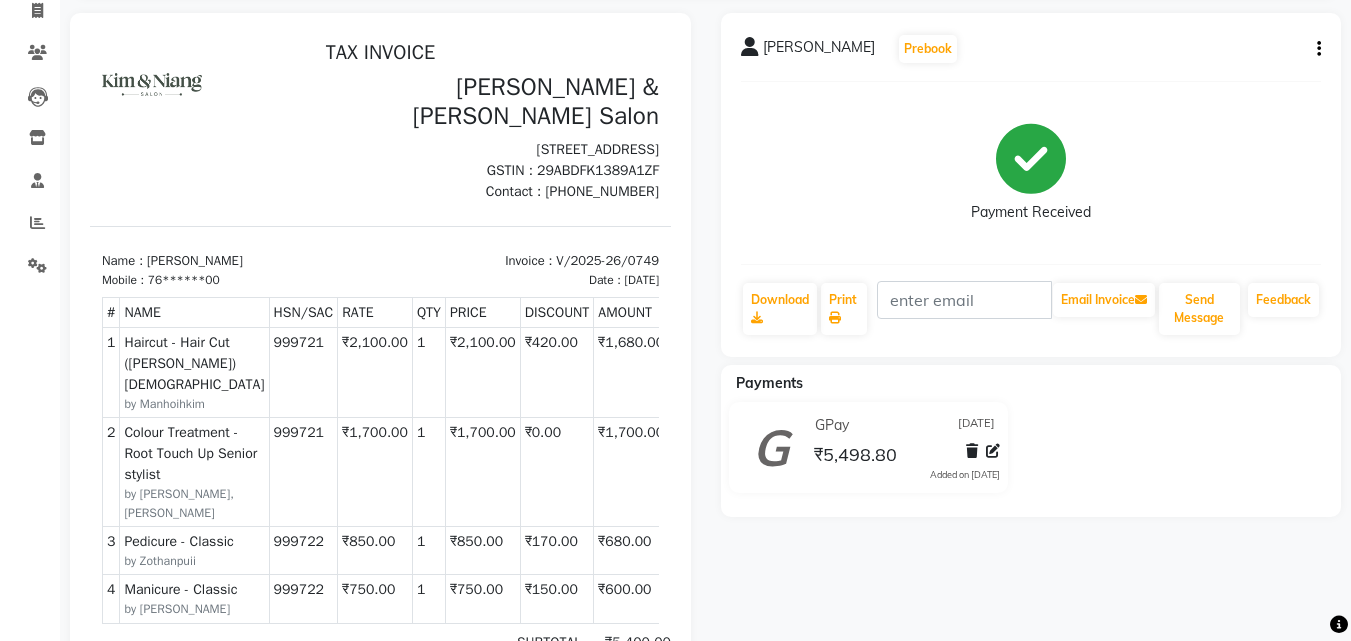 scroll, scrollTop: 0, scrollLeft: 0, axis: both 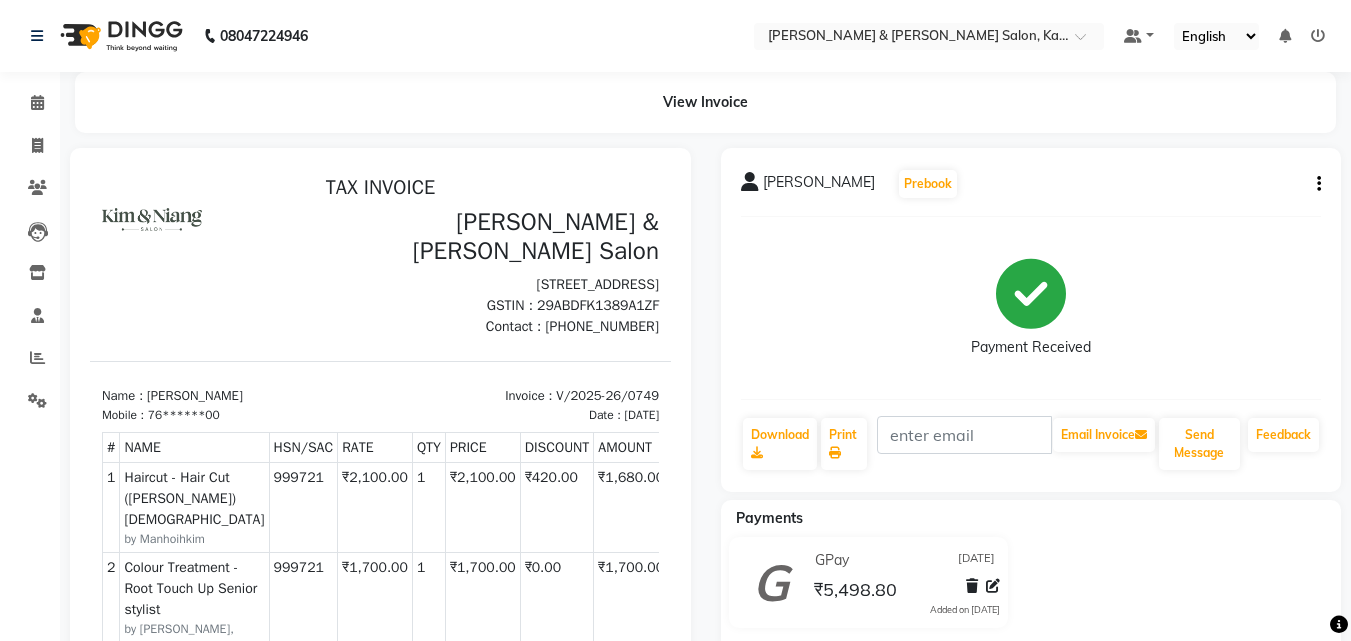 click 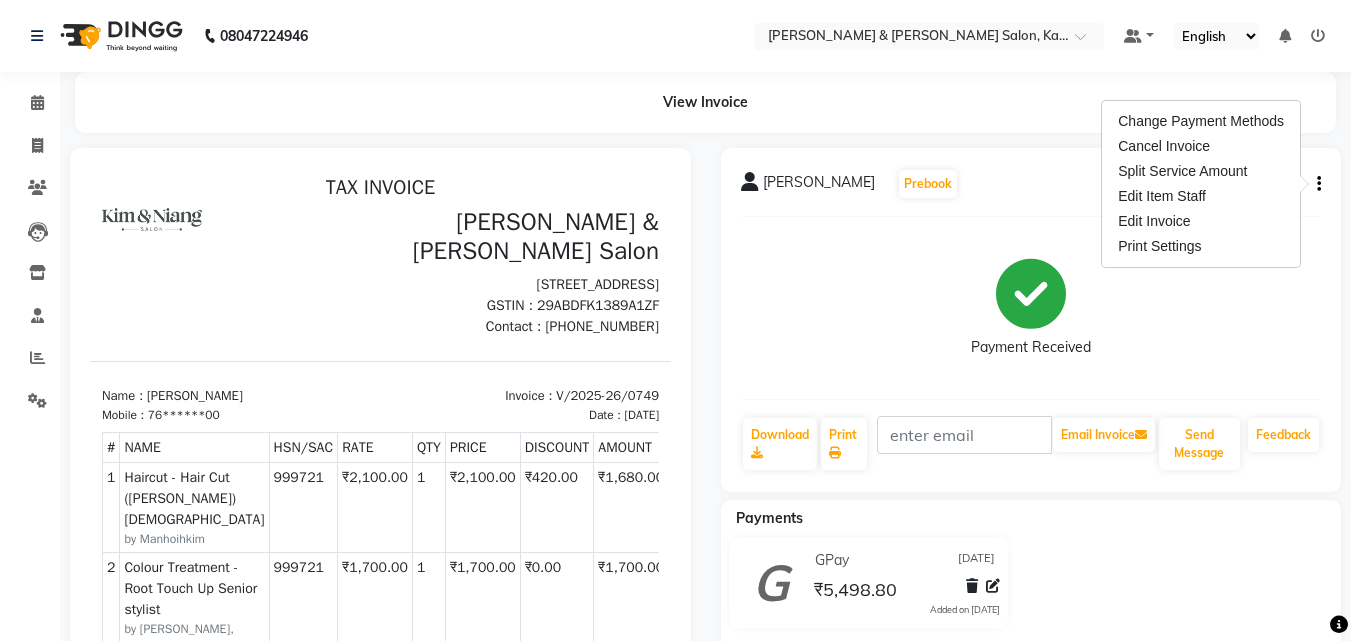 click on "[PERSON_NAME]   Prebook" 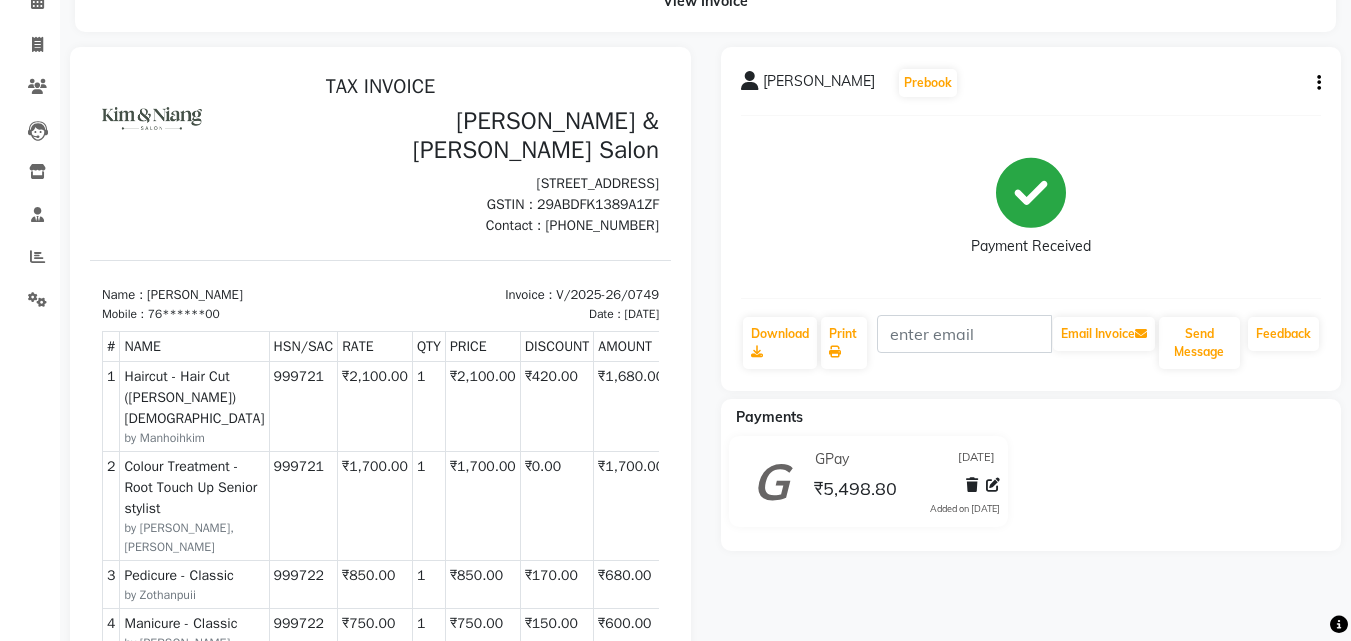 scroll, scrollTop: 100, scrollLeft: 0, axis: vertical 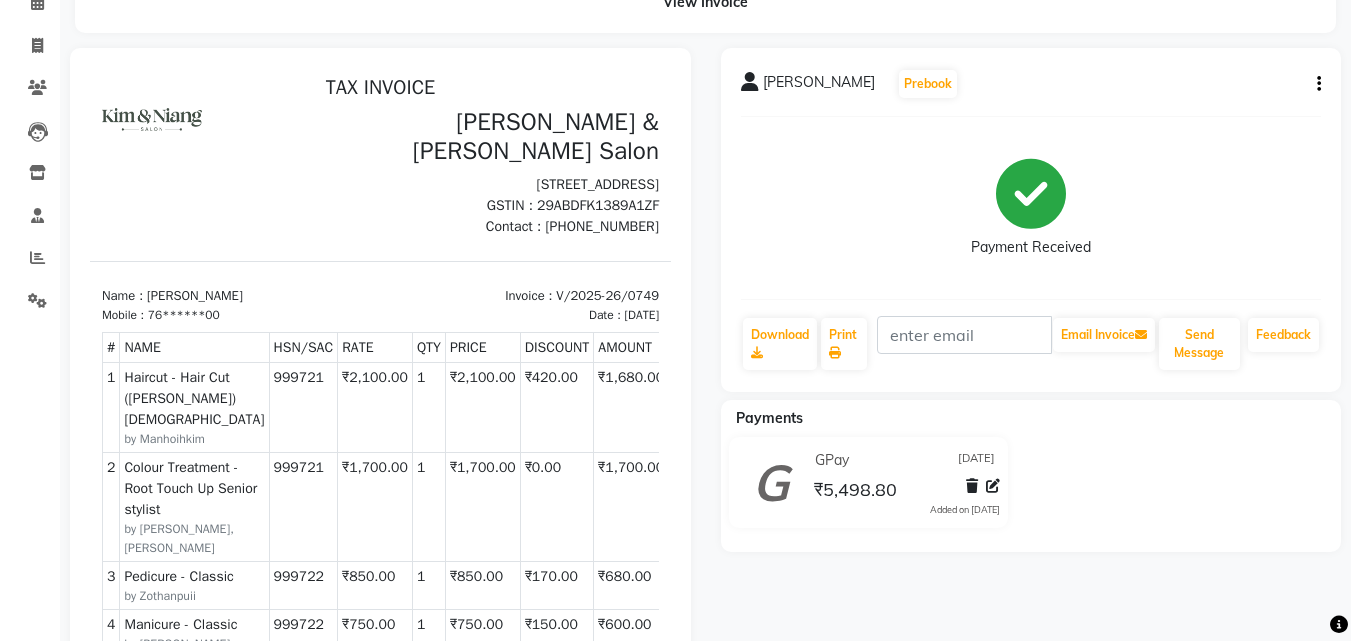 click 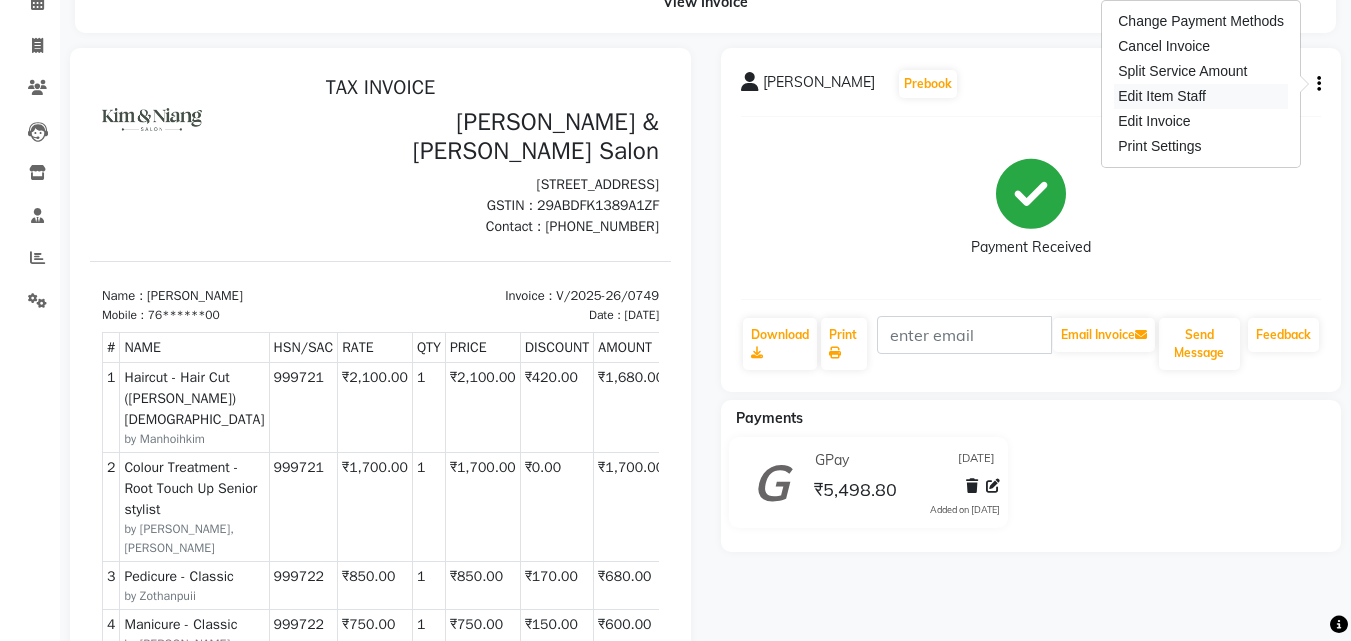 click on "Edit Item Staff" at bounding box center (1201, 96) 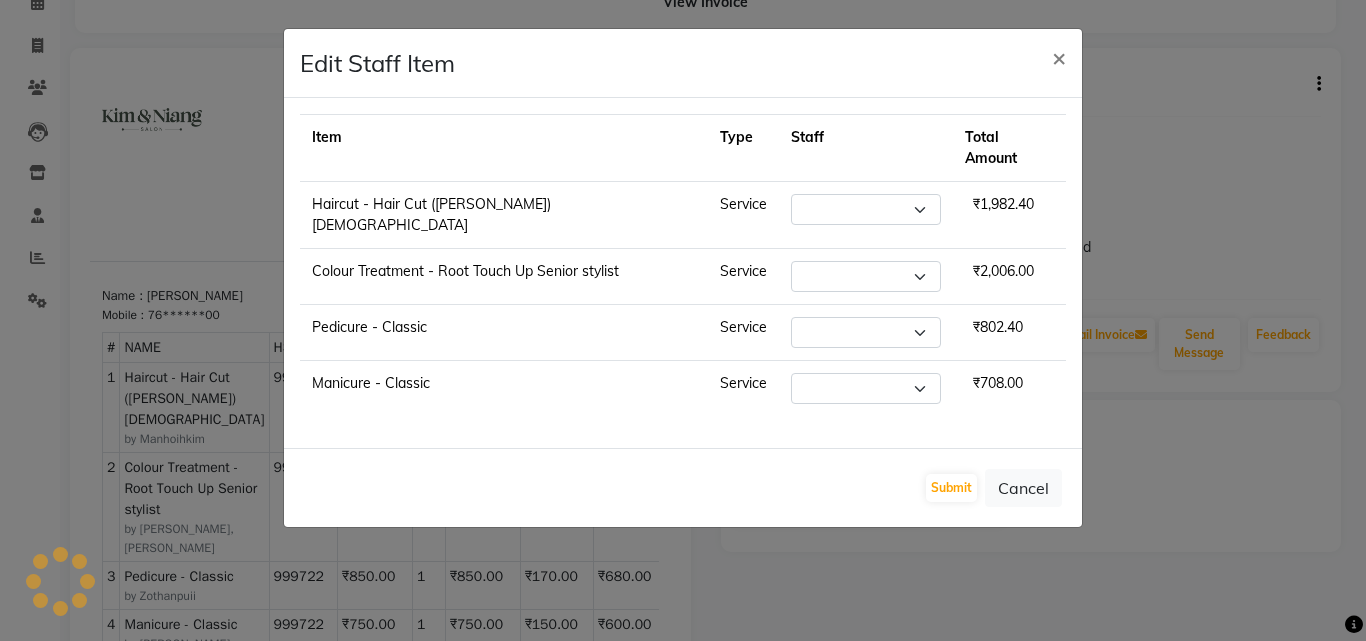 select on "70736" 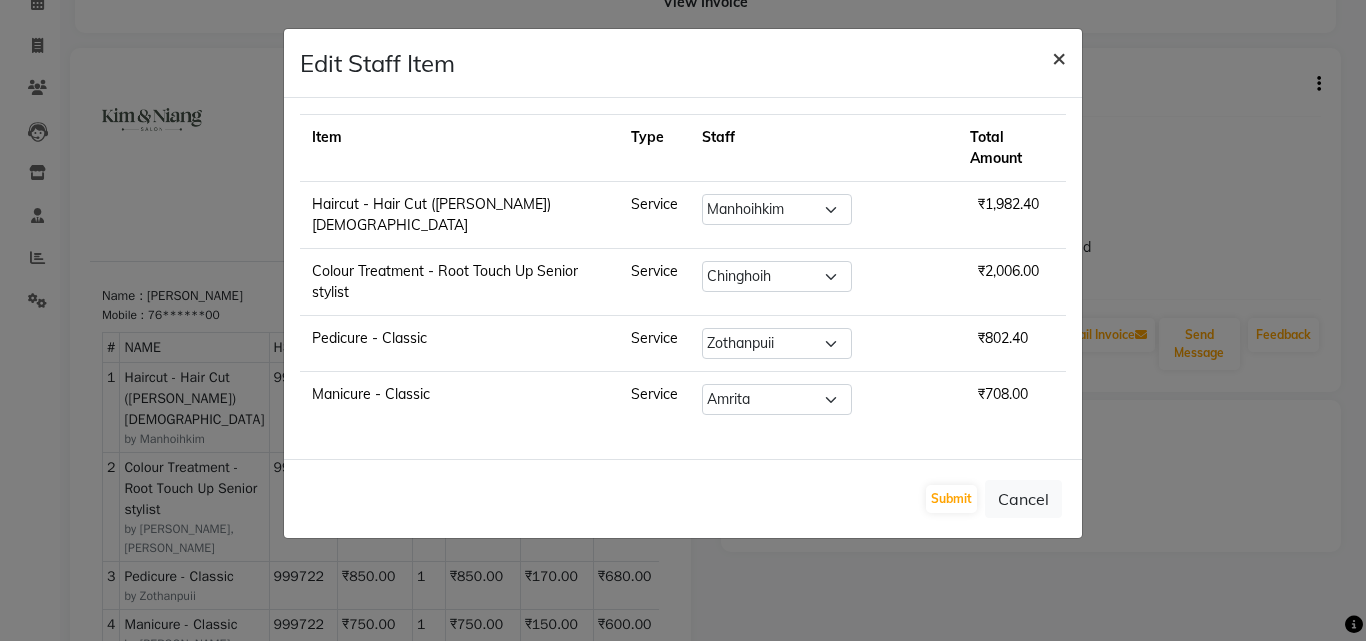 click on "×" 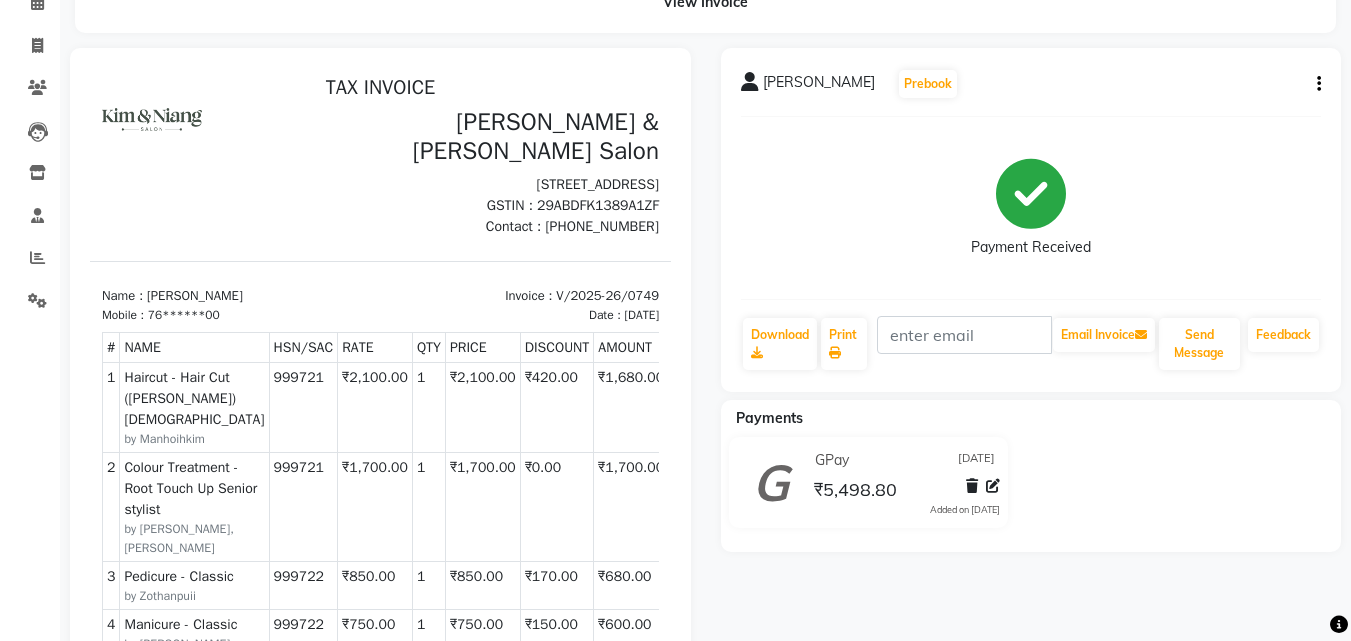 click on "[PERSON_NAME]   Prebook   Payment Received  Download  Print   Email Invoice   Send Message Feedback" 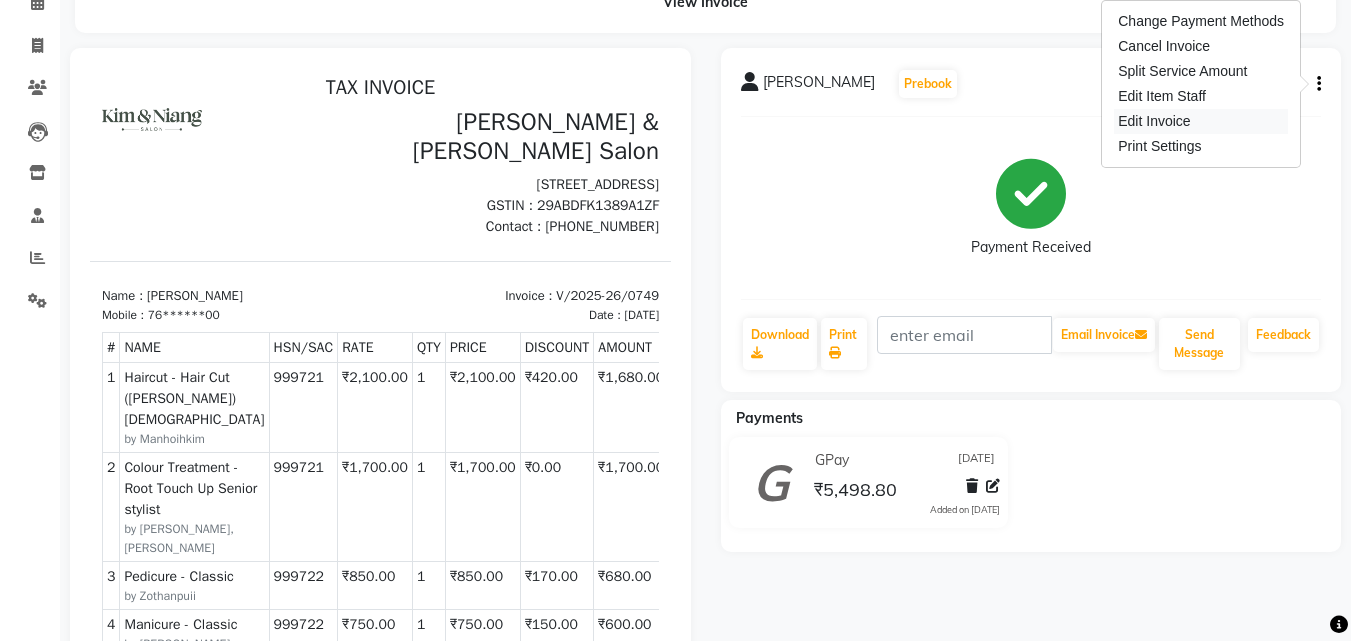 click on "Edit Invoice" at bounding box center [1201, 121] 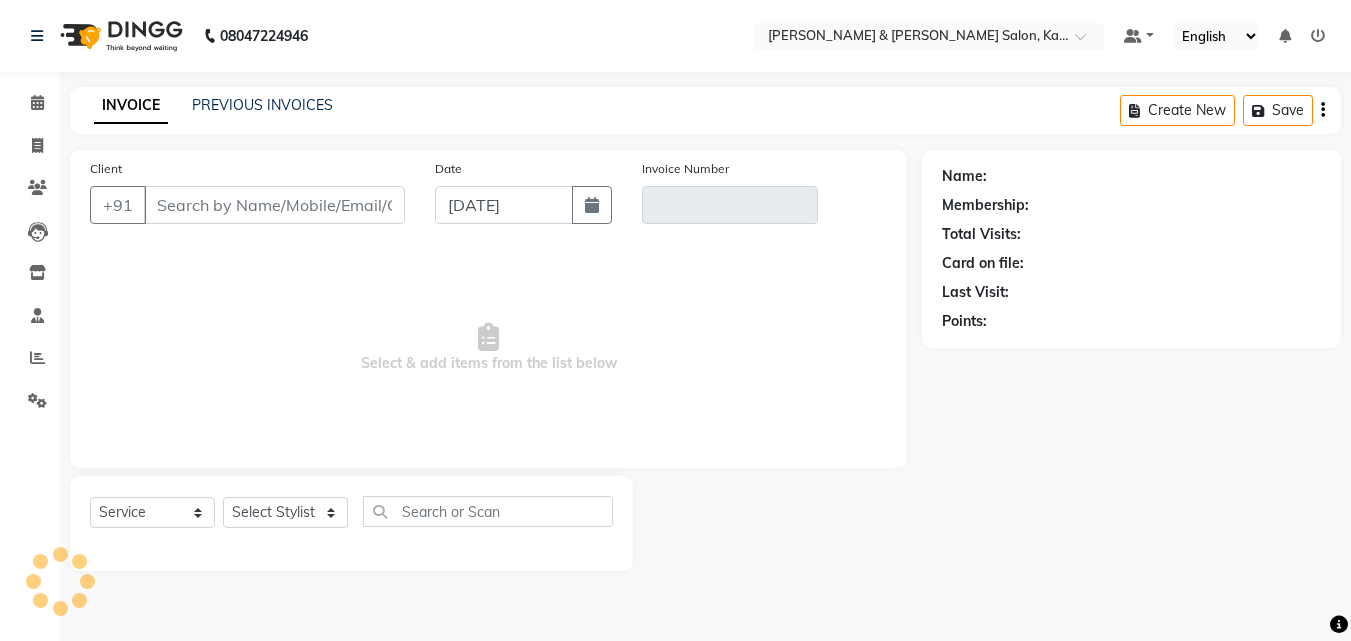 scroll, scrollTop: 0, scrollLeft: 0, axis: both 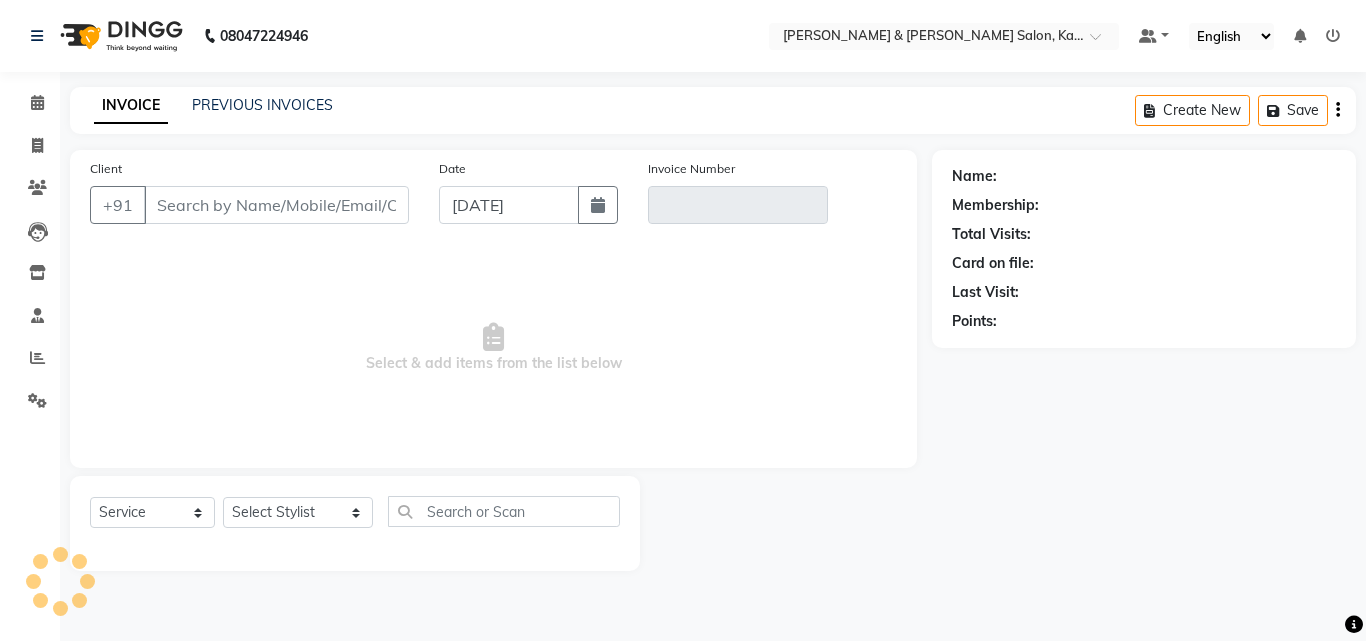 type on "76******00" 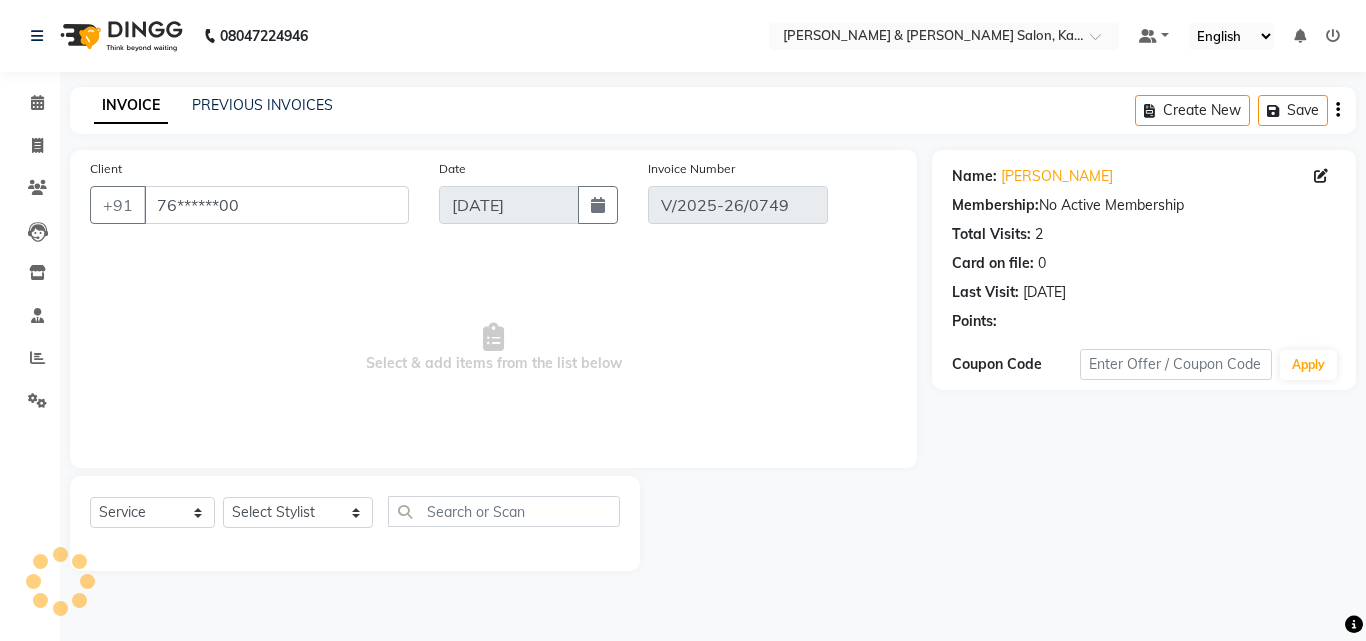 select on "select" 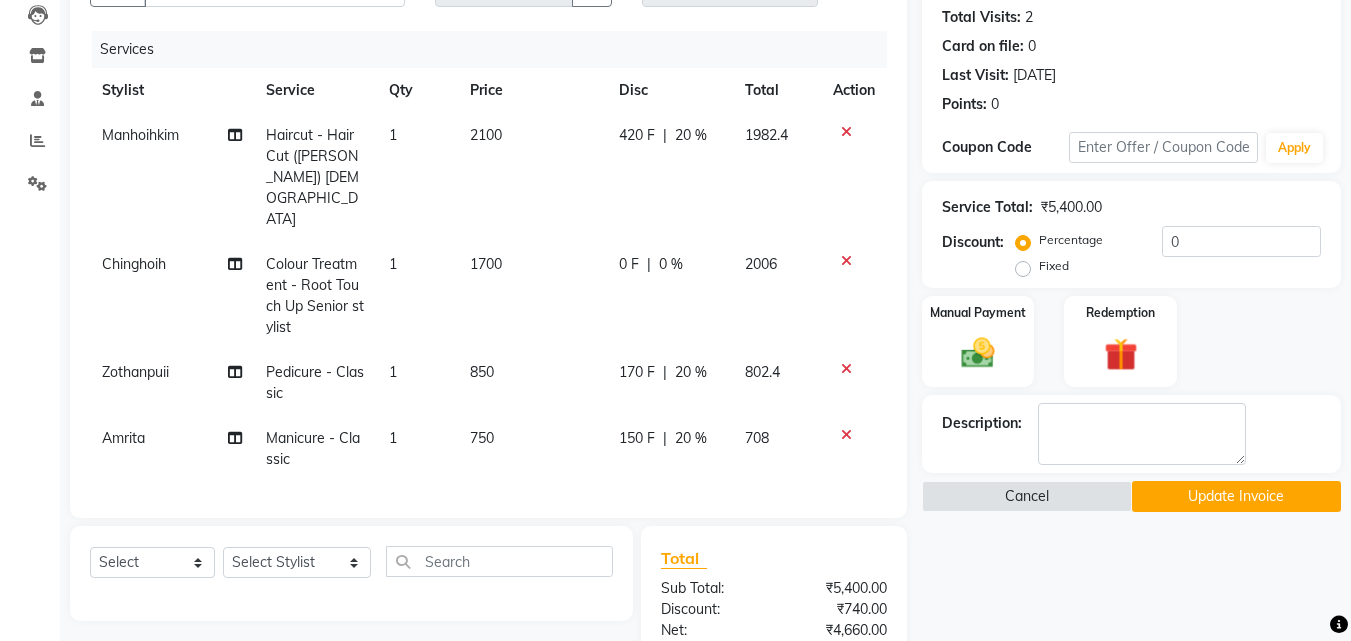 scroll, scrollTop: 241, scrollLeft: 0, axis: vertical 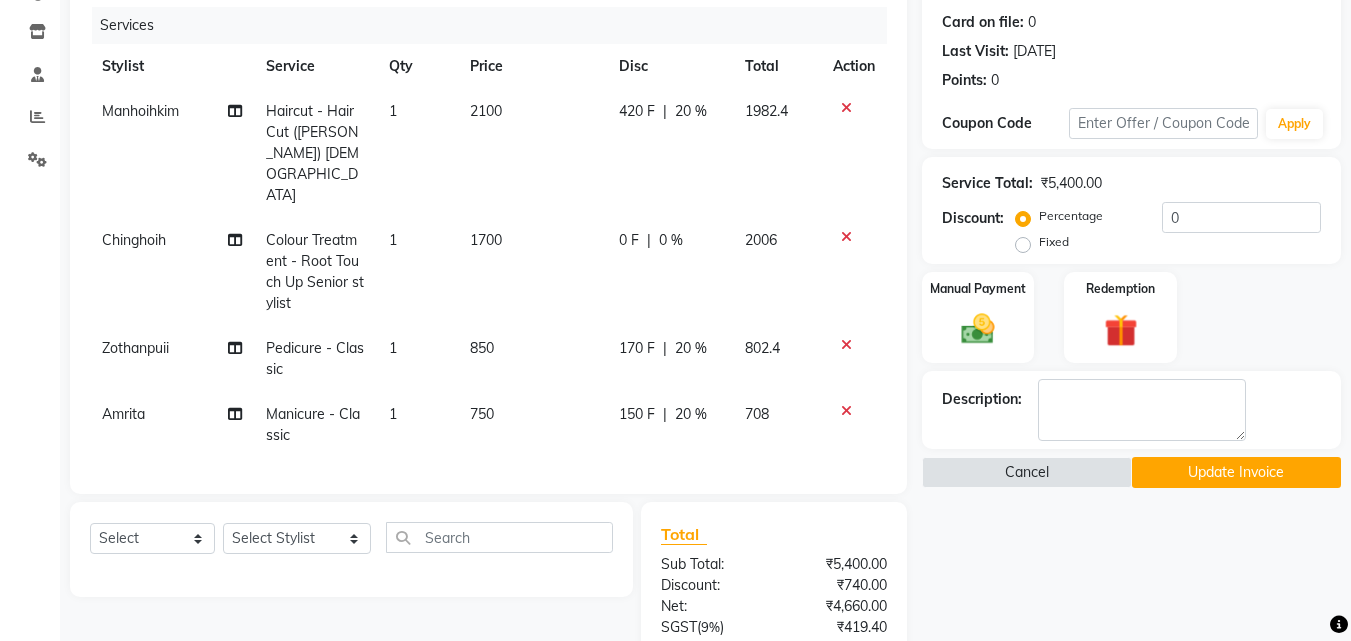 click on "Colour Treatment - Root Touch Up Senior stylist" 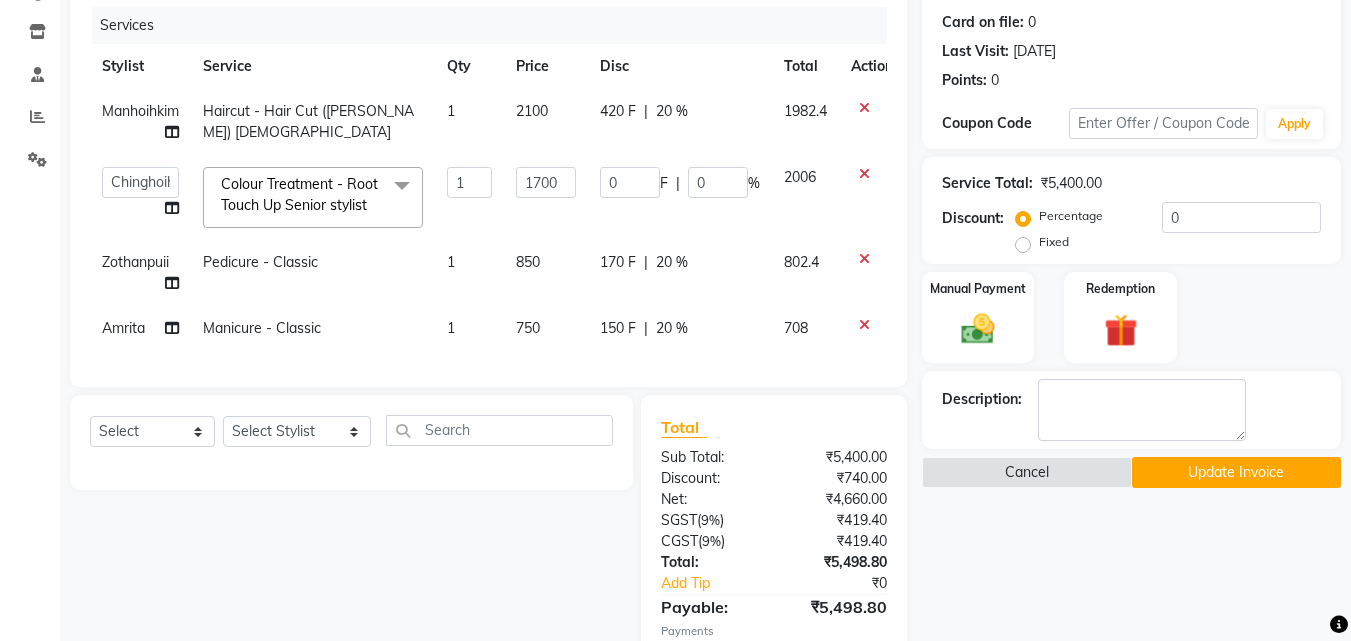click 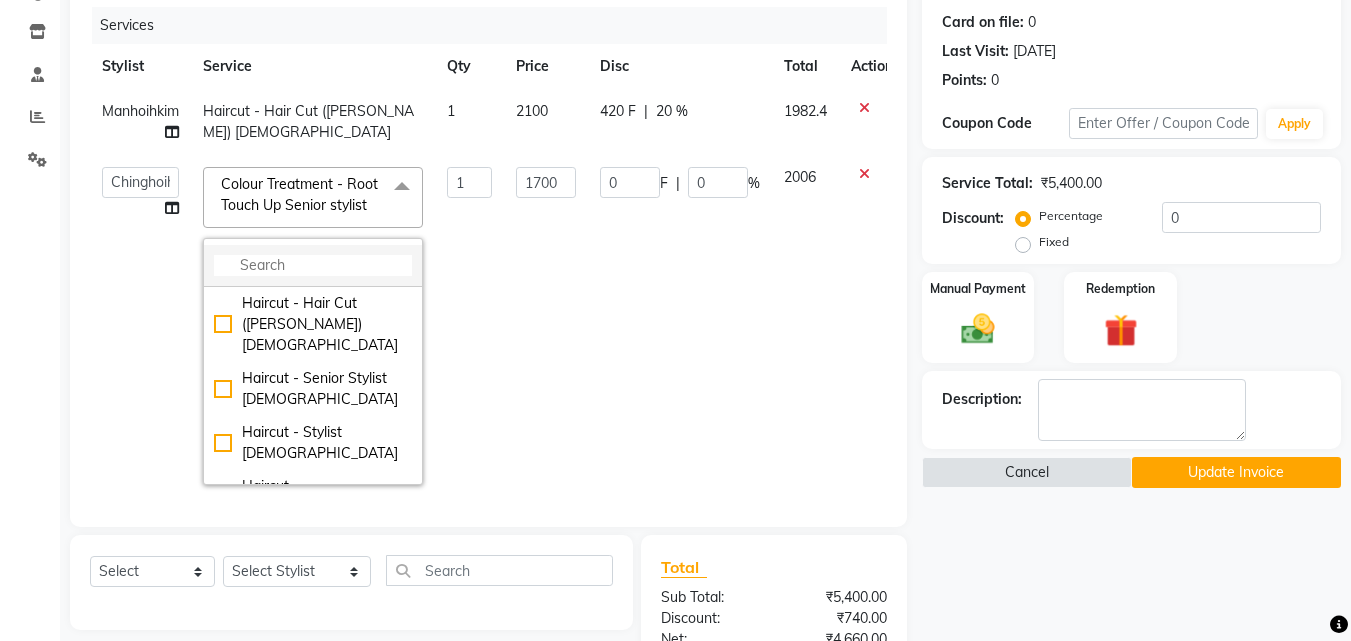 click 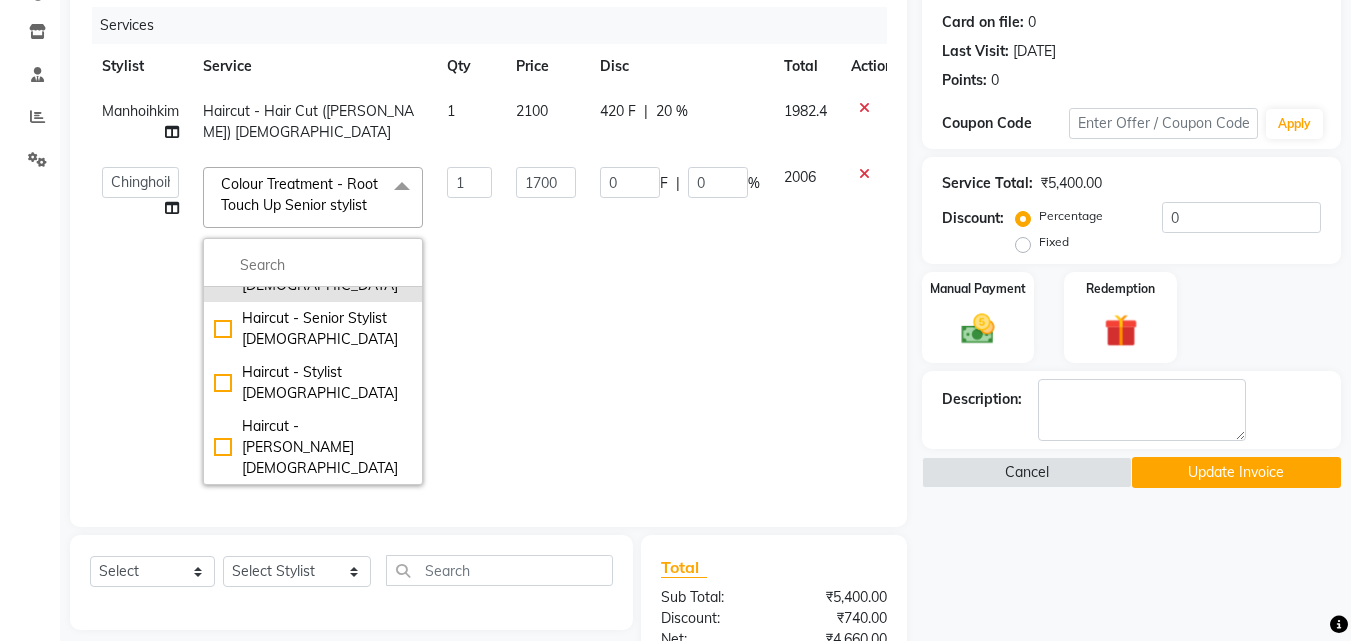 scroll, scrollTop: 0, scrollLeft: 0, axis: both 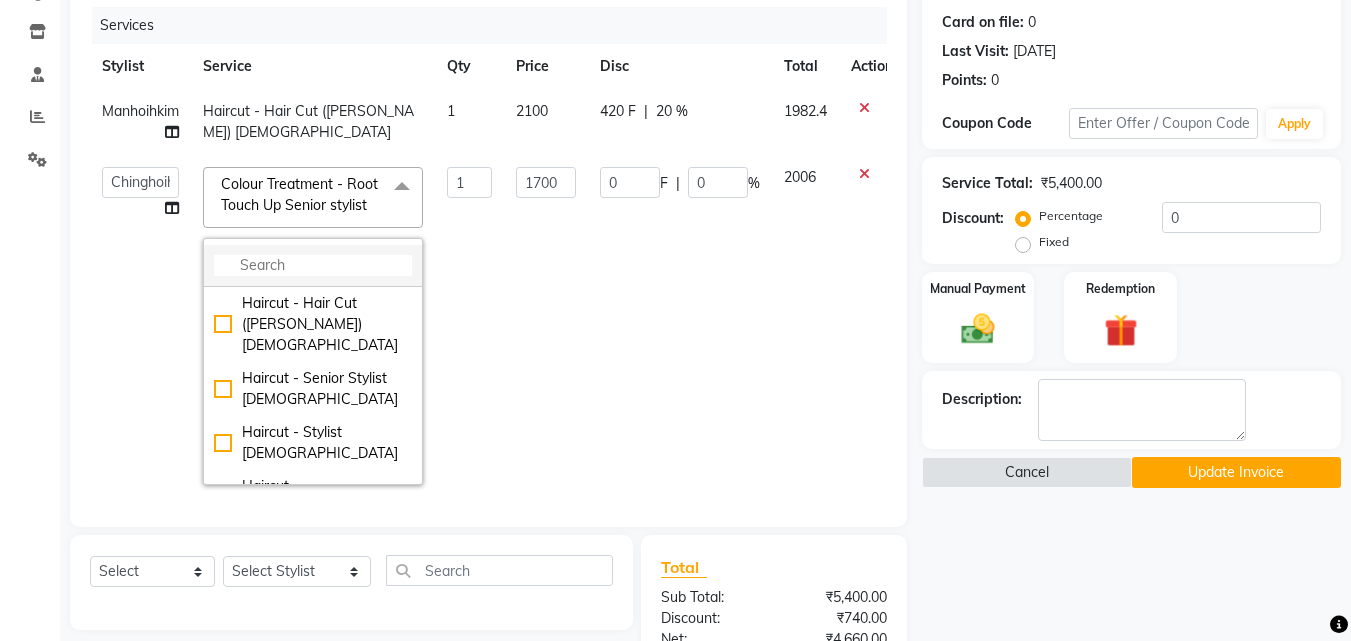 click 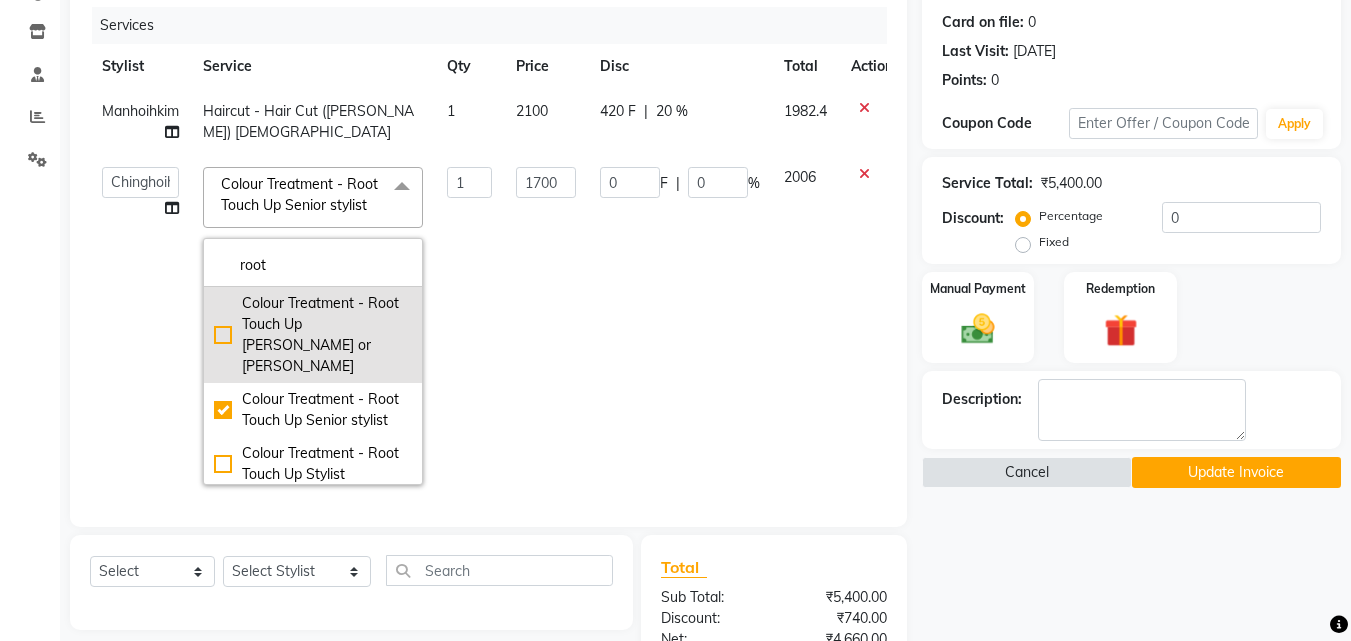 type on "root" 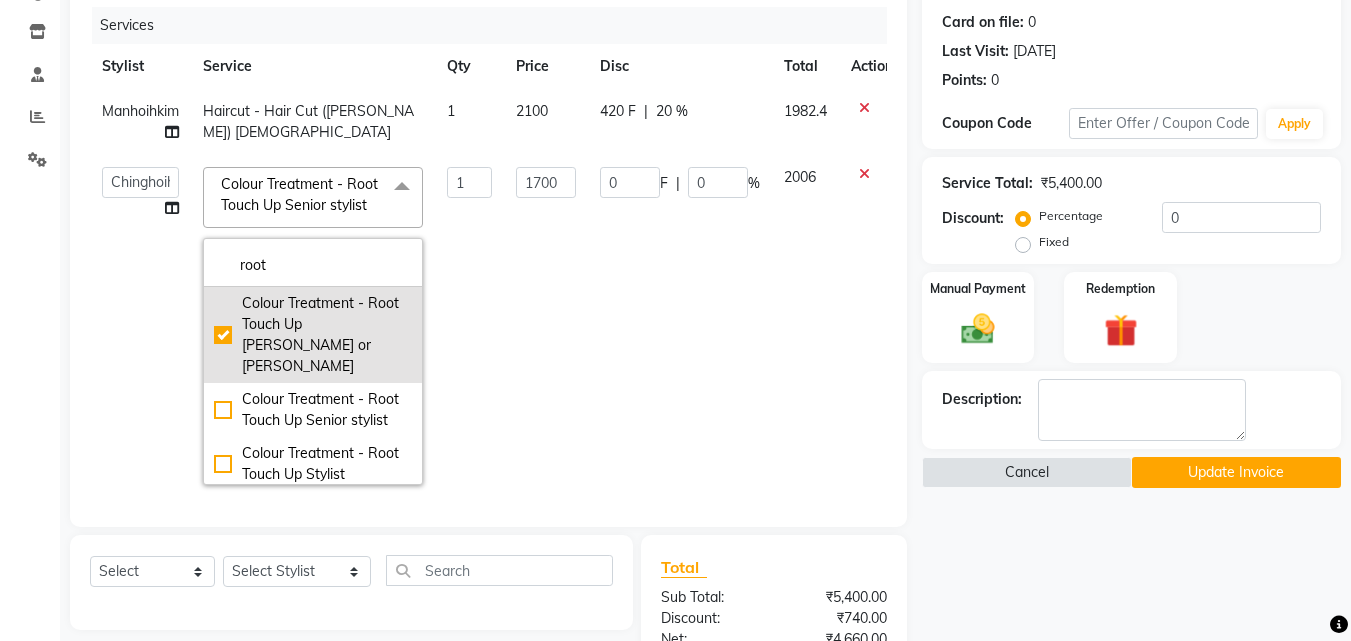 checkbox on "true" 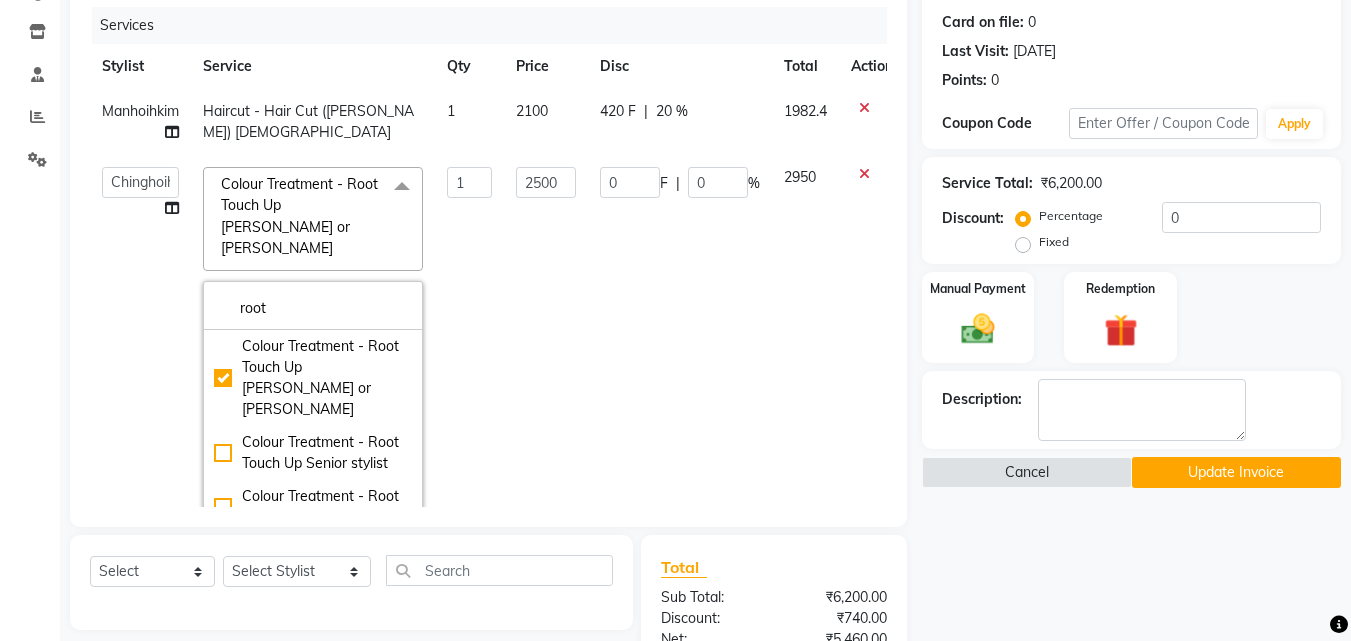 click on "Name: [PERSON_NAME]  Membership:  No Active Membership  Total Visits:  2 Card on file:  0 Last Visit:   [DATE] Points:   0  Coupon Code Apply Service Total:  ₹6,200.00  Discount:  Percentage   Fixed  0 Manual Payment Redemption Description:                   Cancel   Update Invoice" 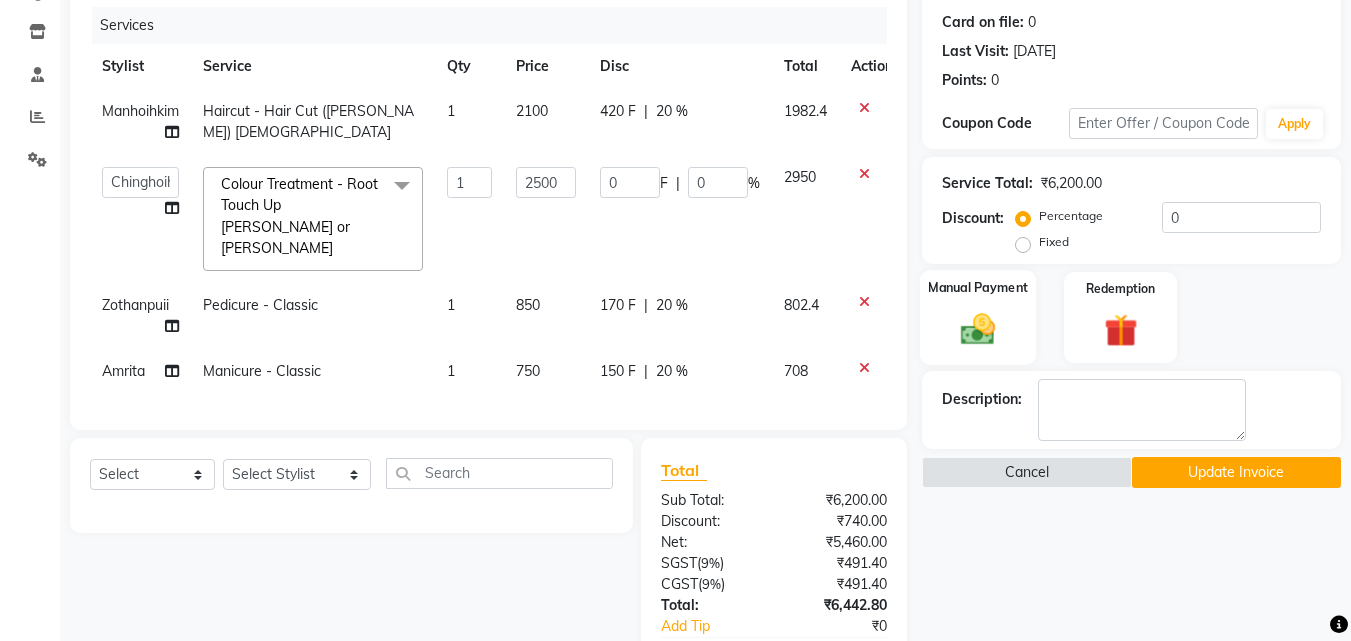 click 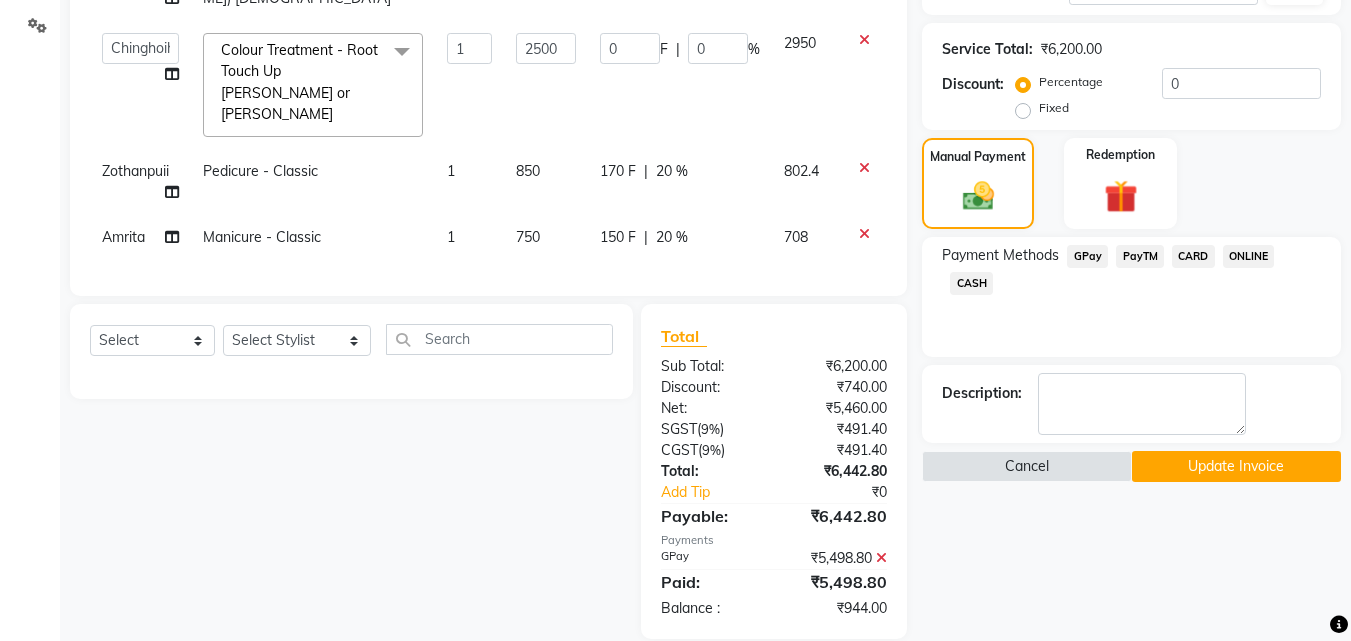 scroll, scrollTop: 376, scrollLeft: 0, axis: vertical 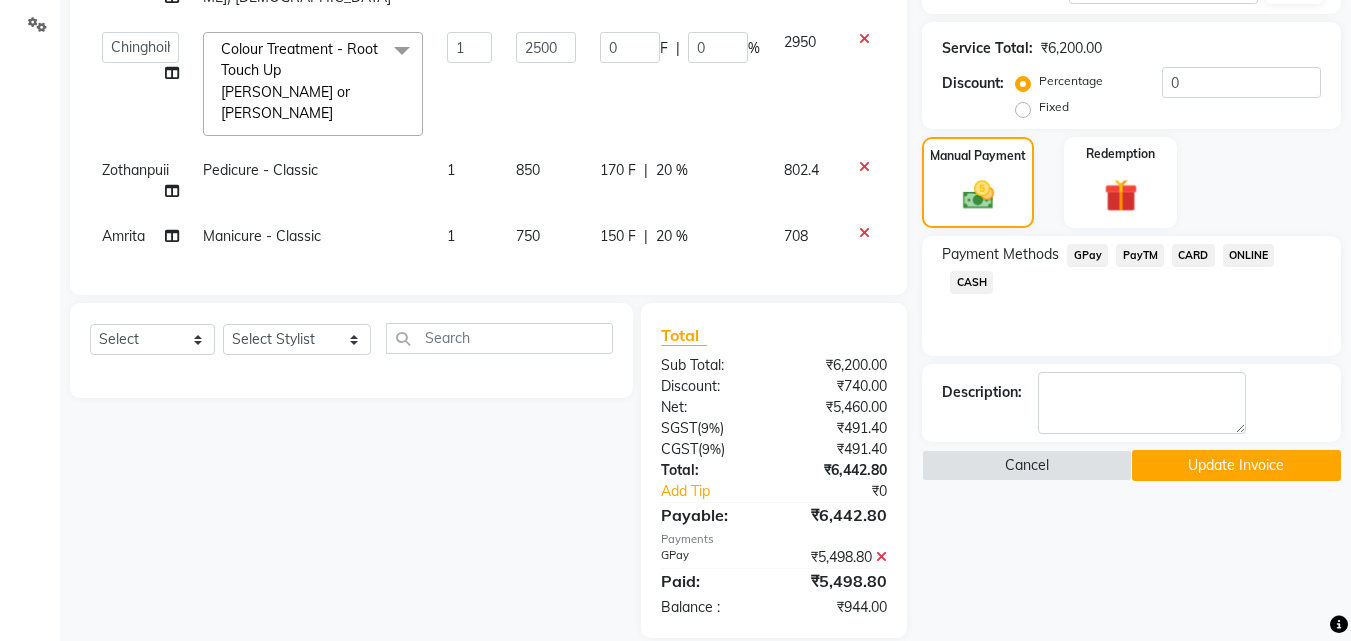 click 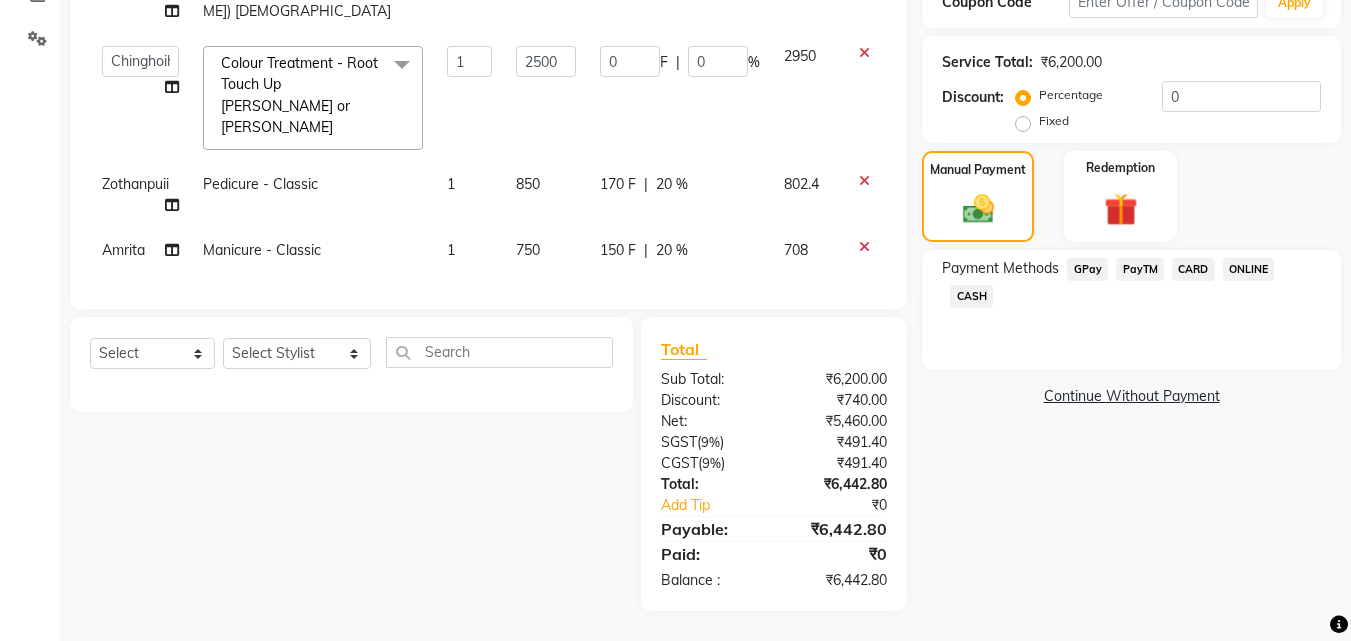 scroll, scrollTop: 334, scrollLeft: 0, axis: vertical 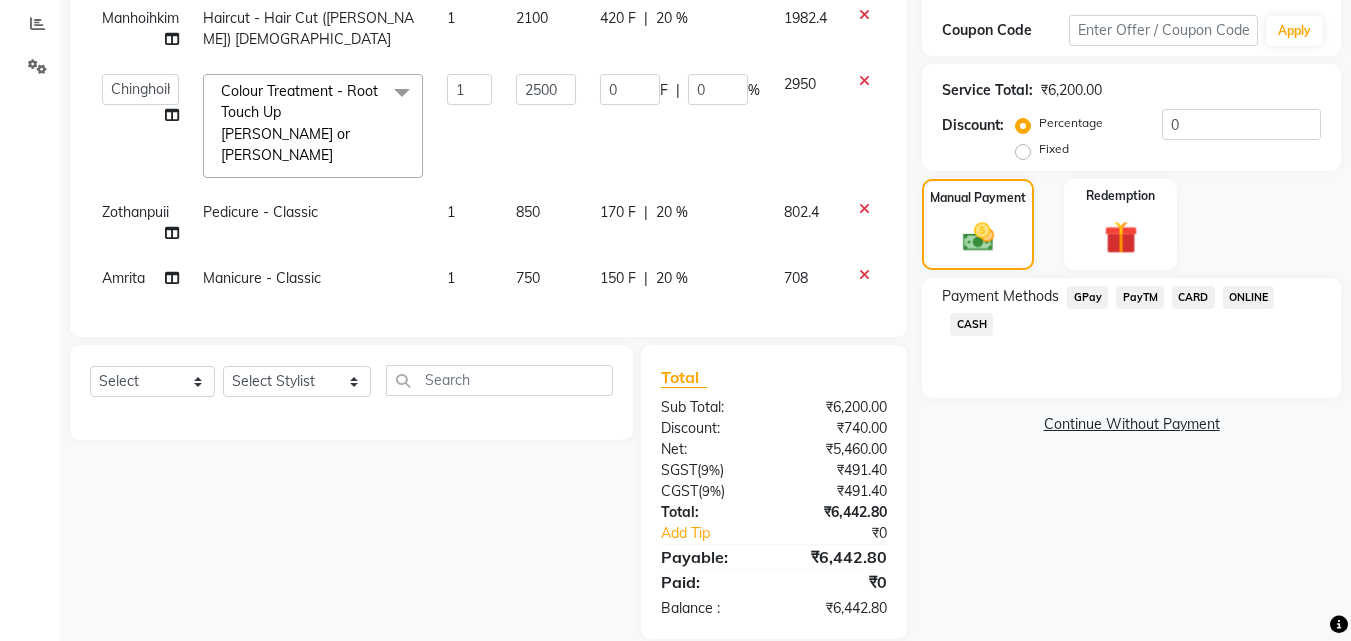 click on "GPay" 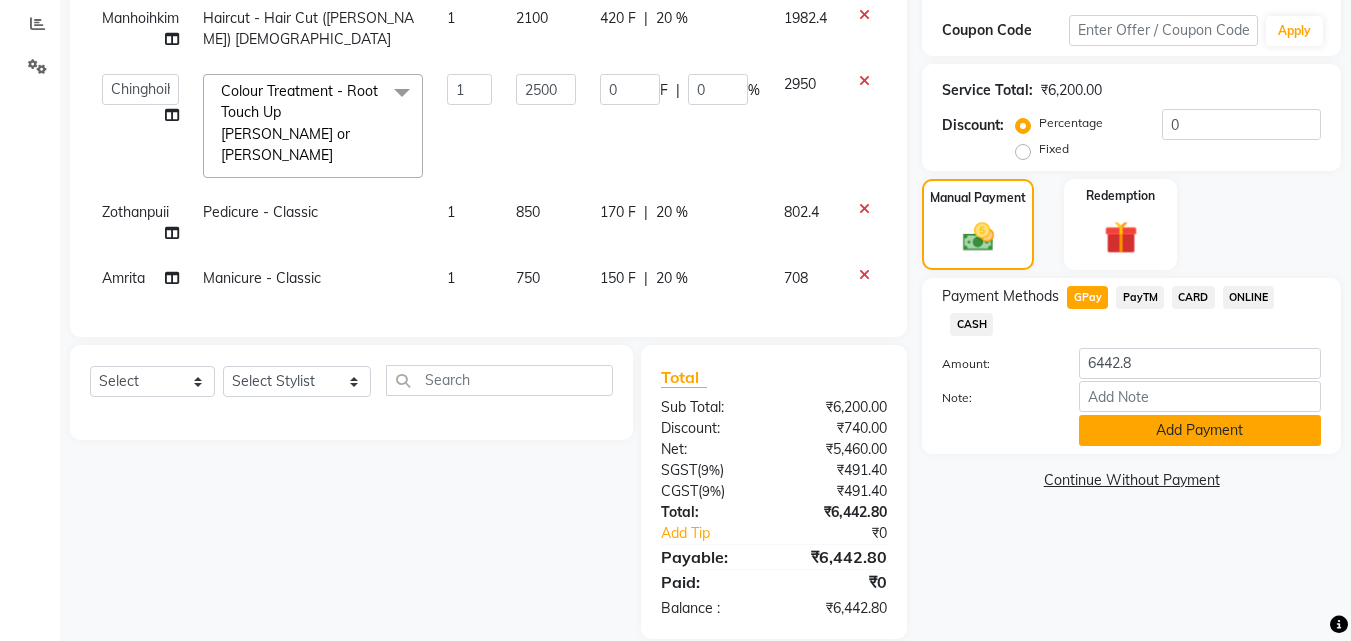 click on "Add Payment" 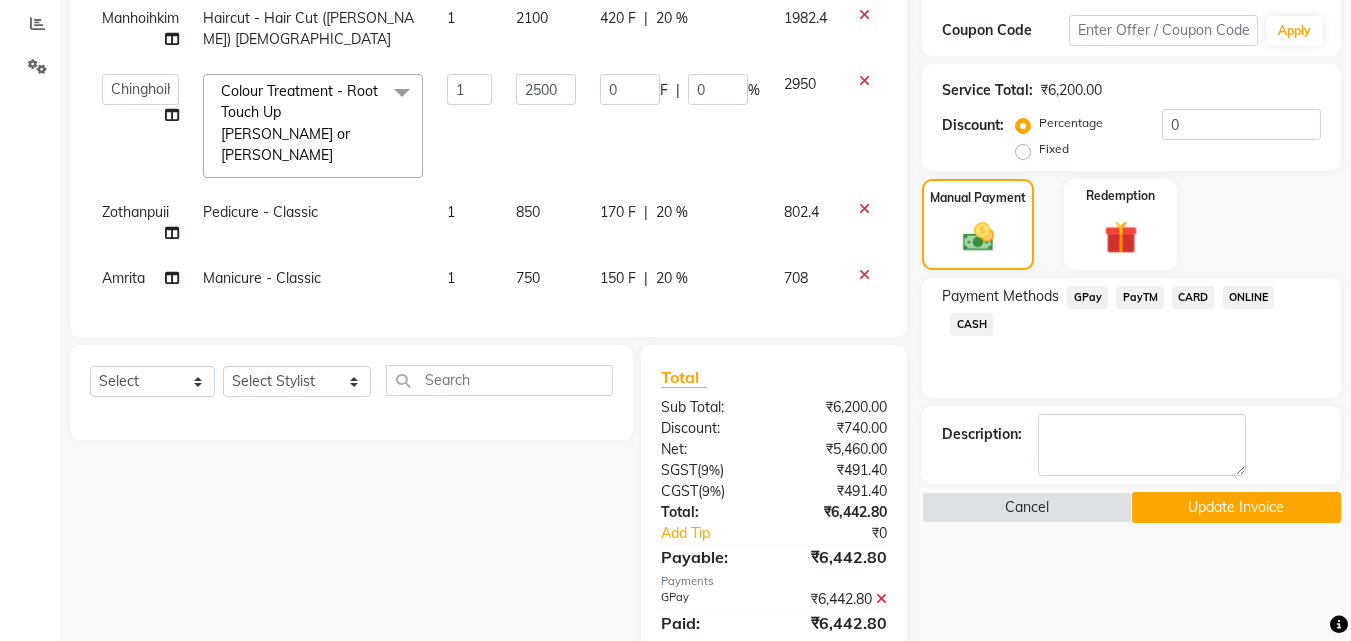 scroll, scrollTop: 376, scrollLeft: 0, axis: vertical 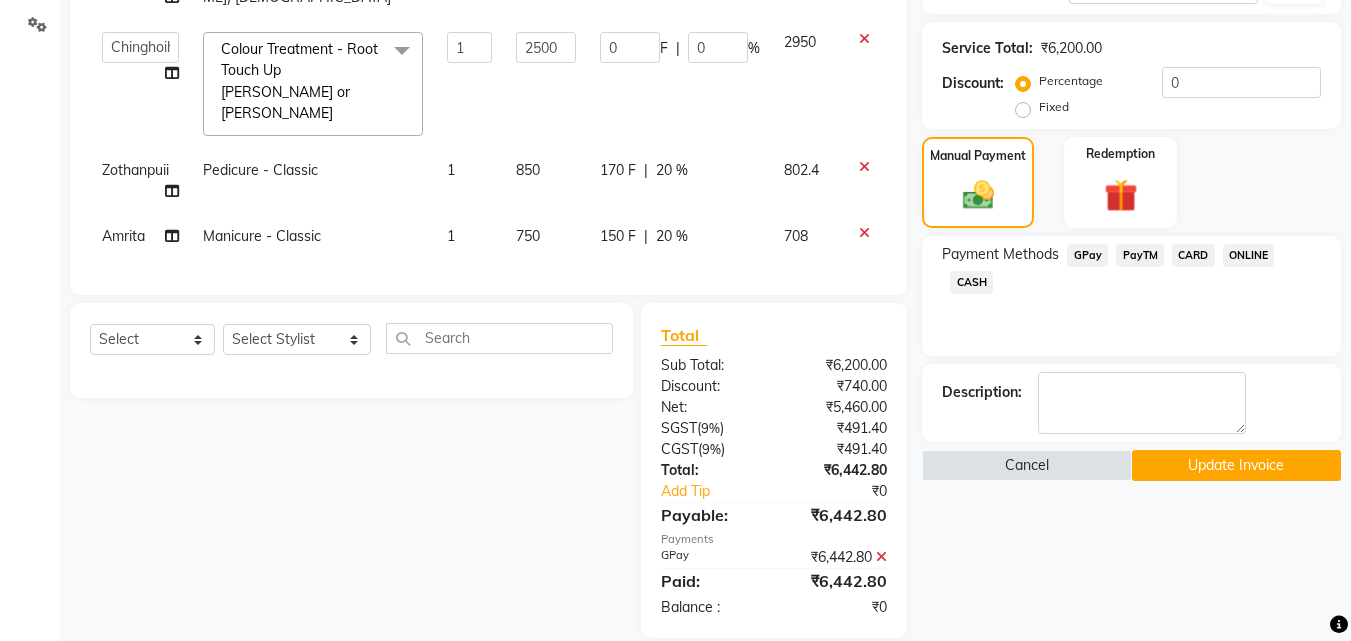click on "GPay" 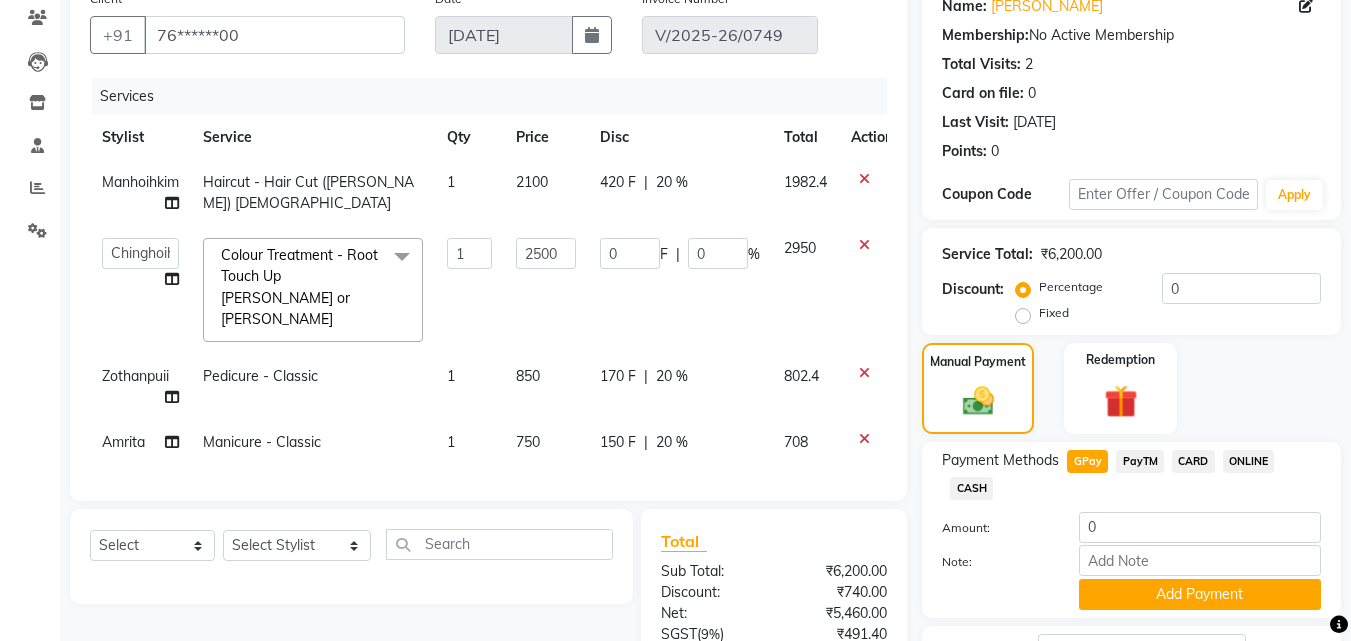 scroll, scrollTop: 276, scrollLeft: 0, axis: vertical 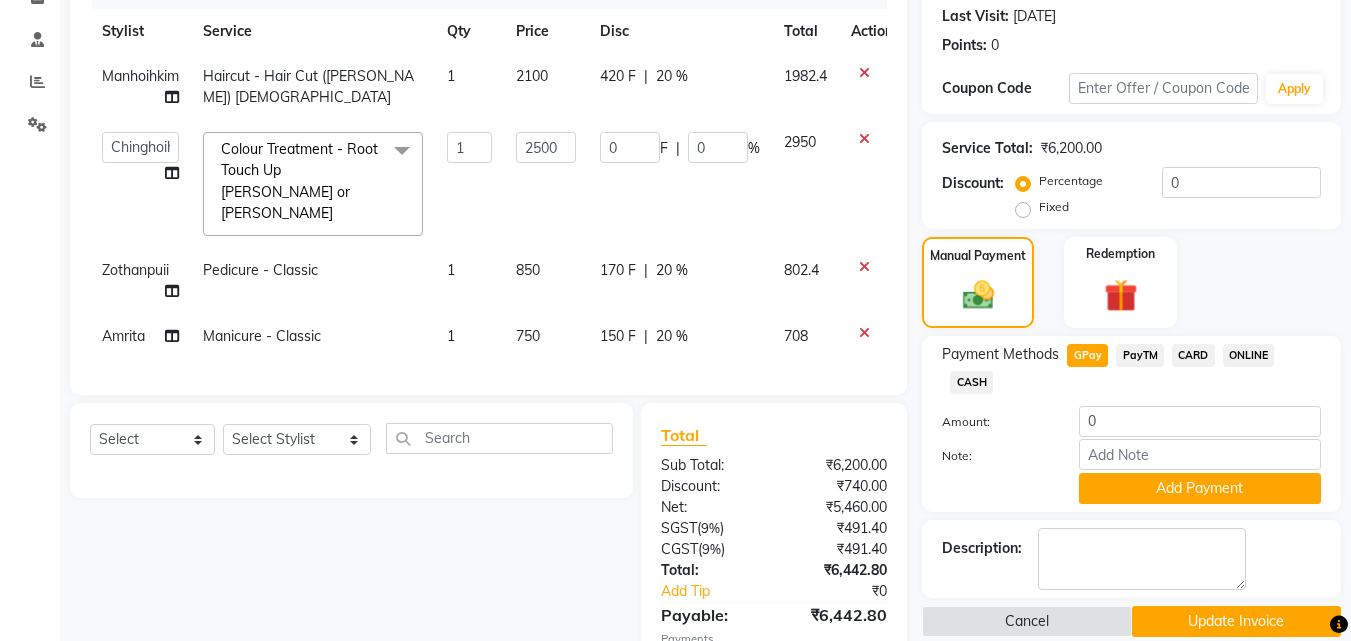 click on "CARD" 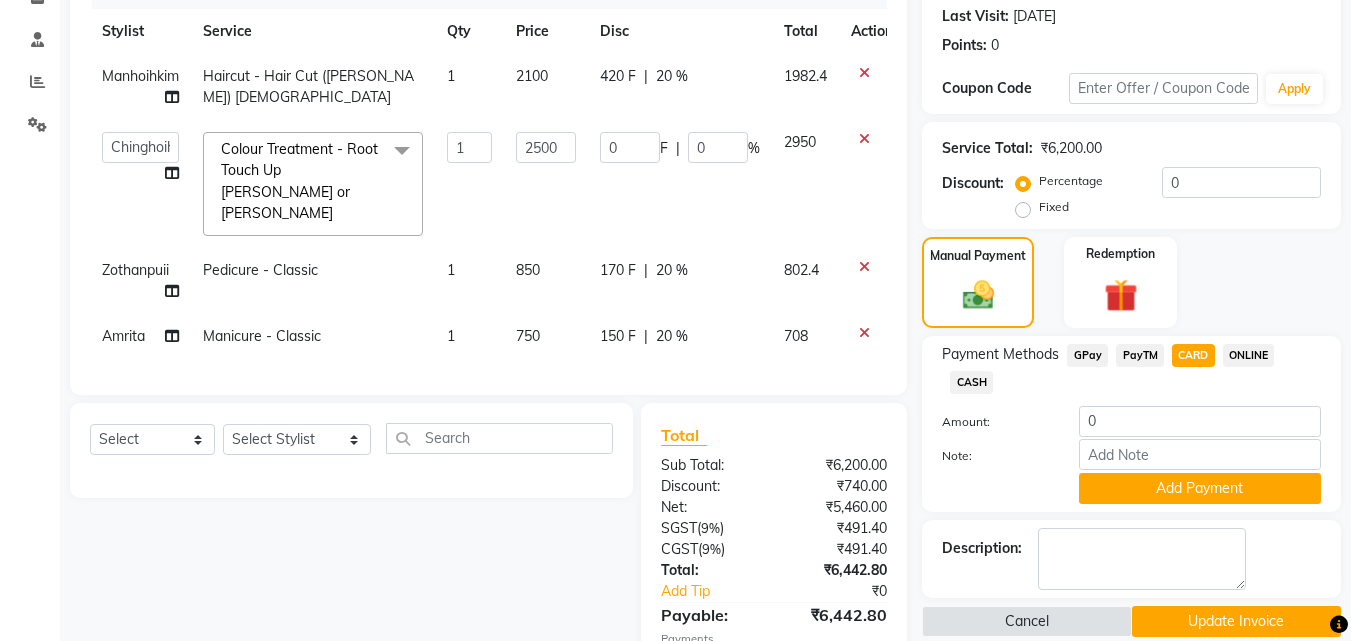 click on "GPay" 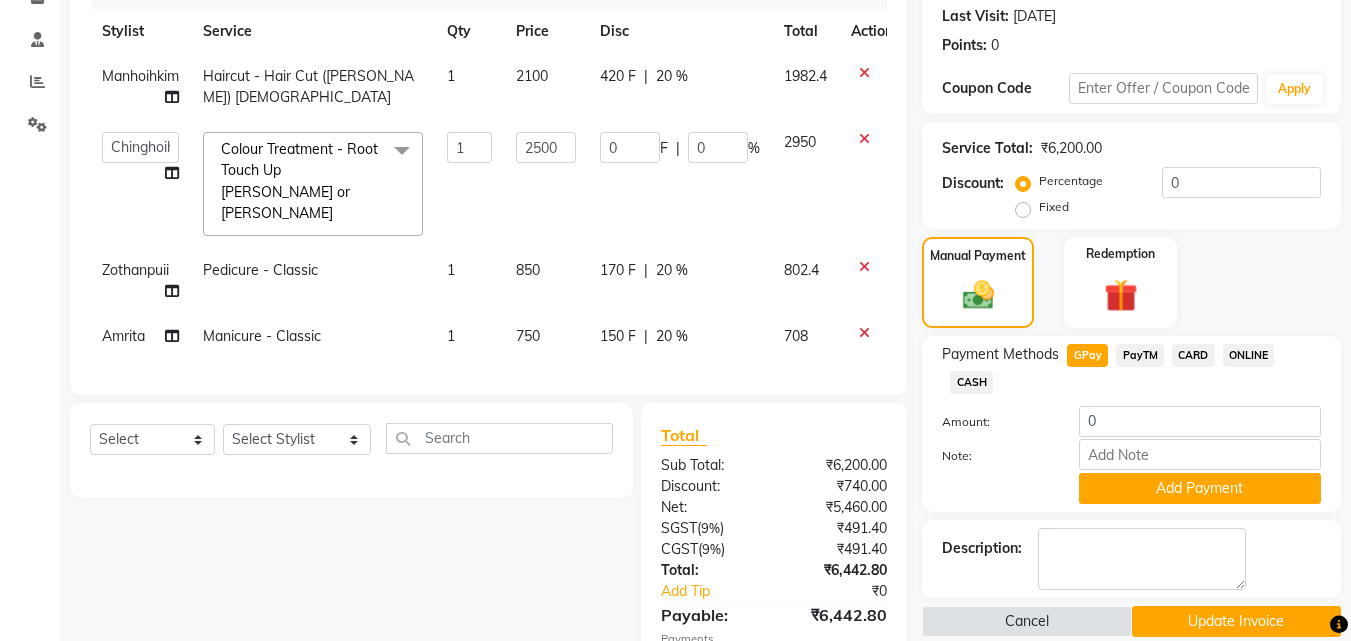 scroll, scrollTop: 376, scrollLeft: 0, axis: vertical 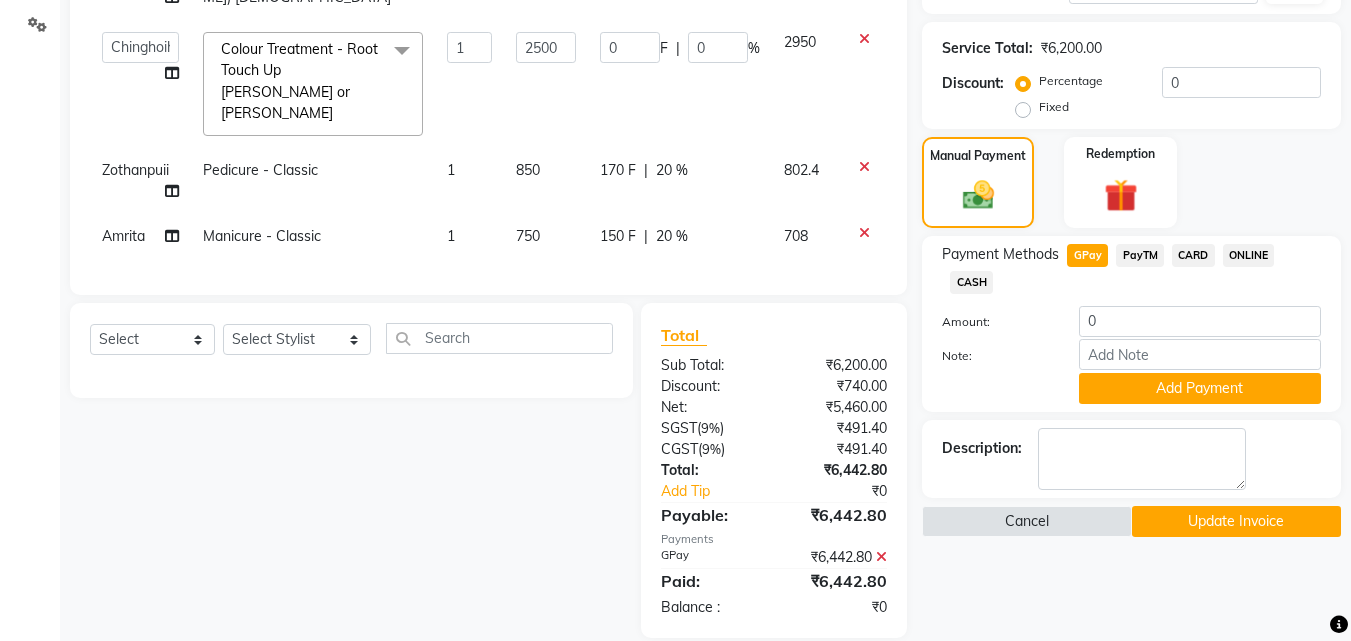 click on "Update Invoice" 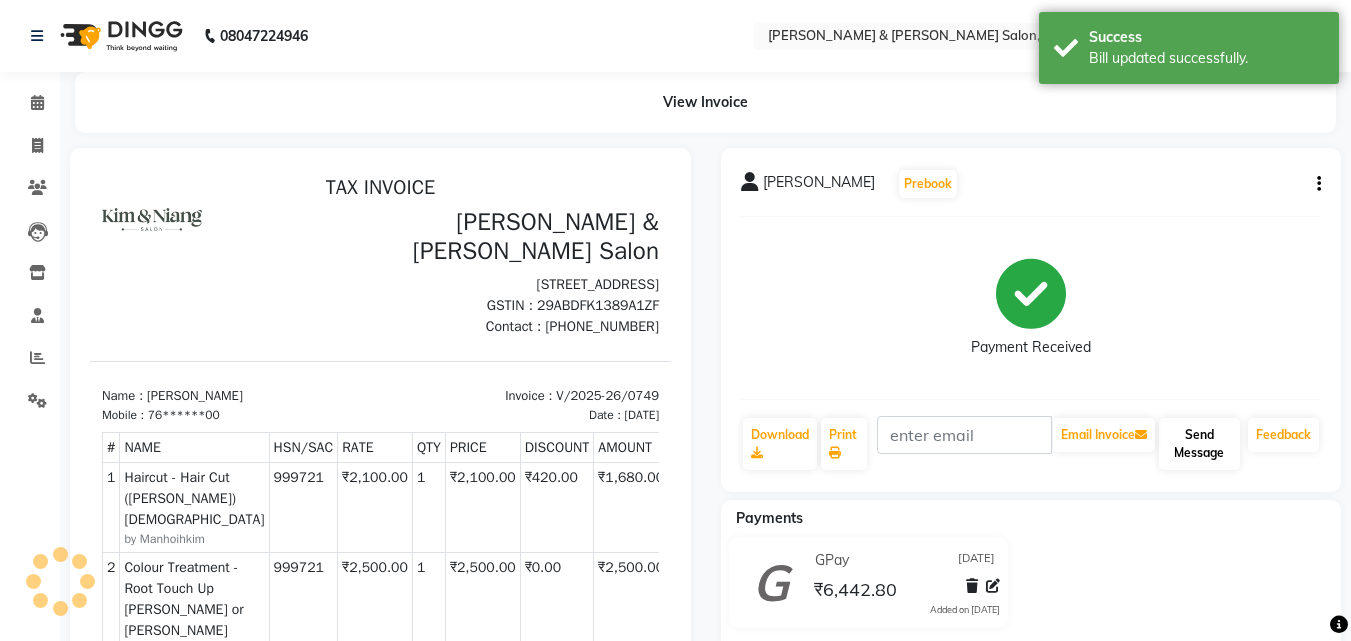 scroll, scrollTop: 0, scrollLeft: 0, axis: both 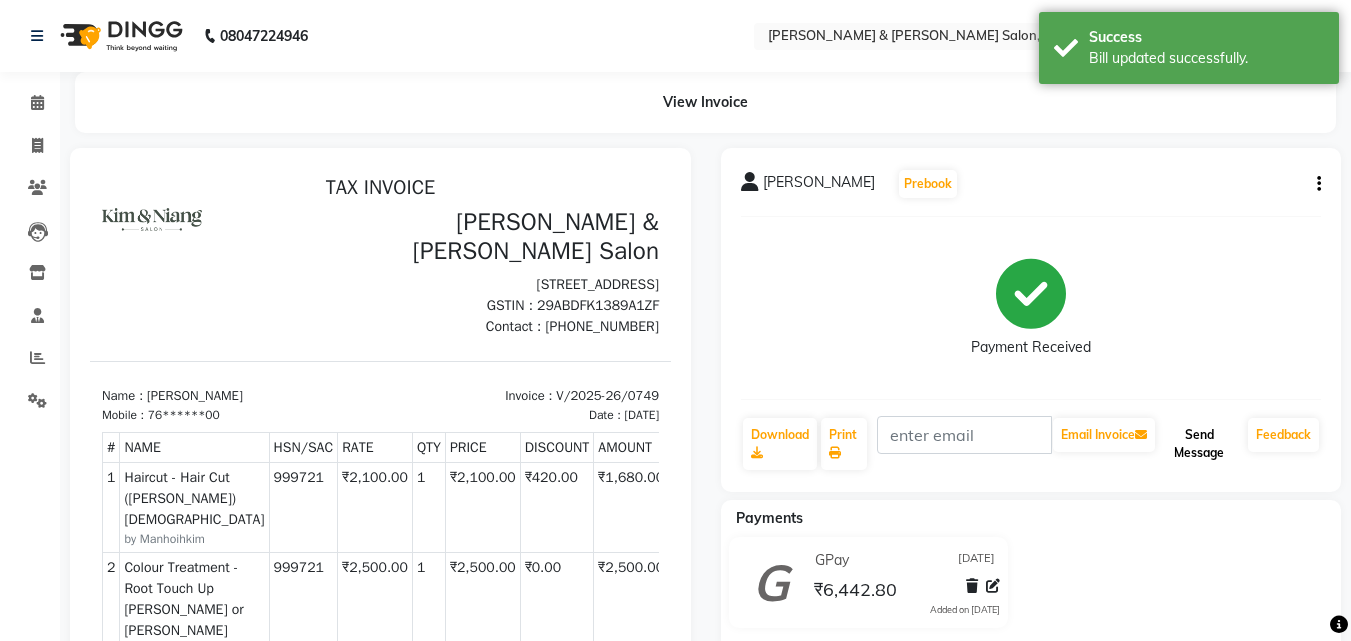 click on "Send Message" 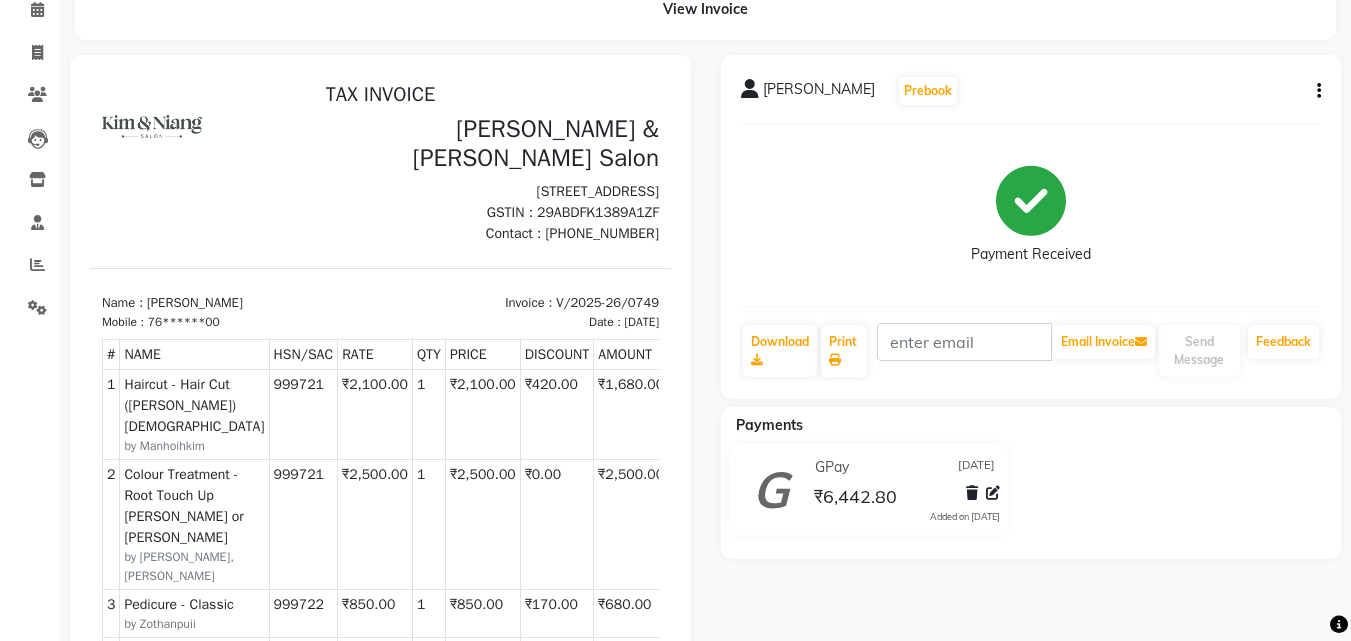 scroll, scrollTop: 200, scrollLeft: 0, axis: vertical 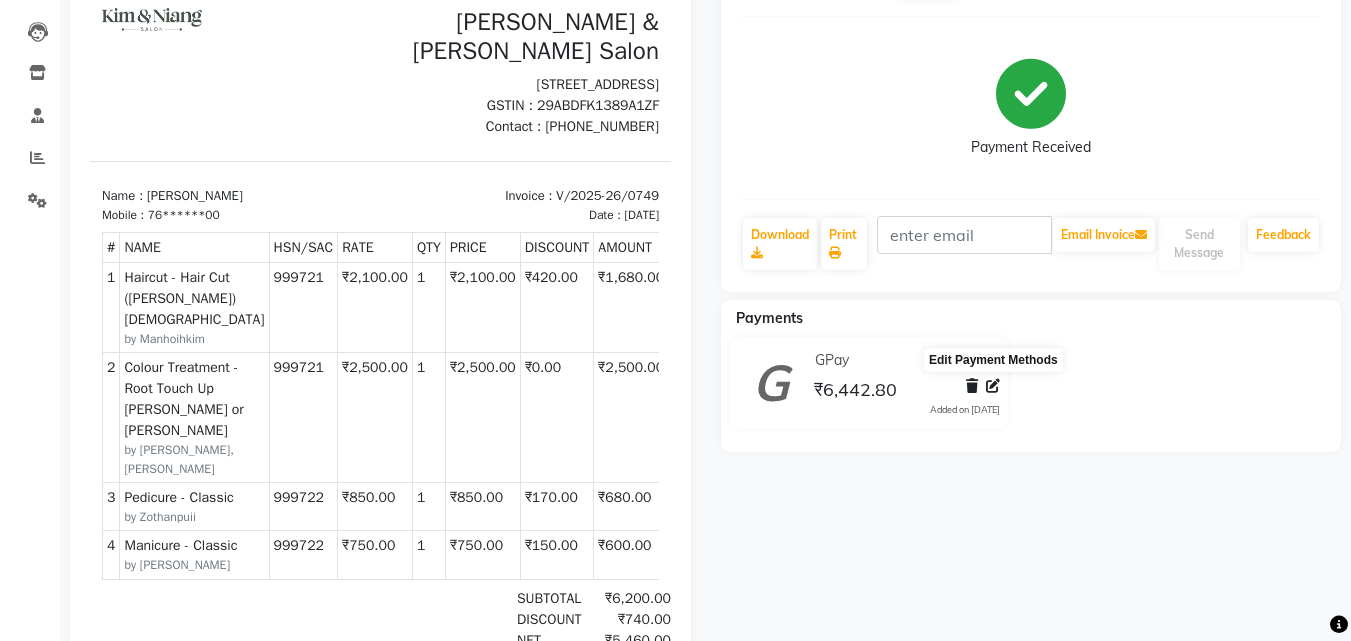 click 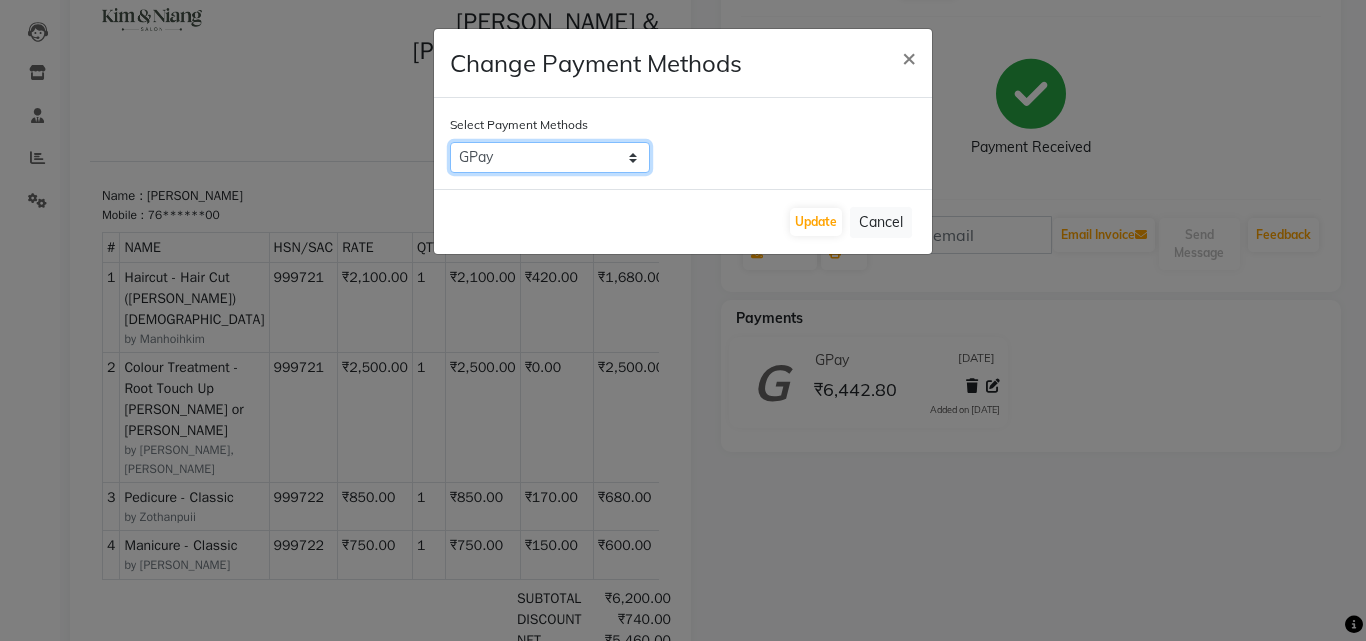 click on "GPay   PayTM   CARD   ONLINE   CASH" 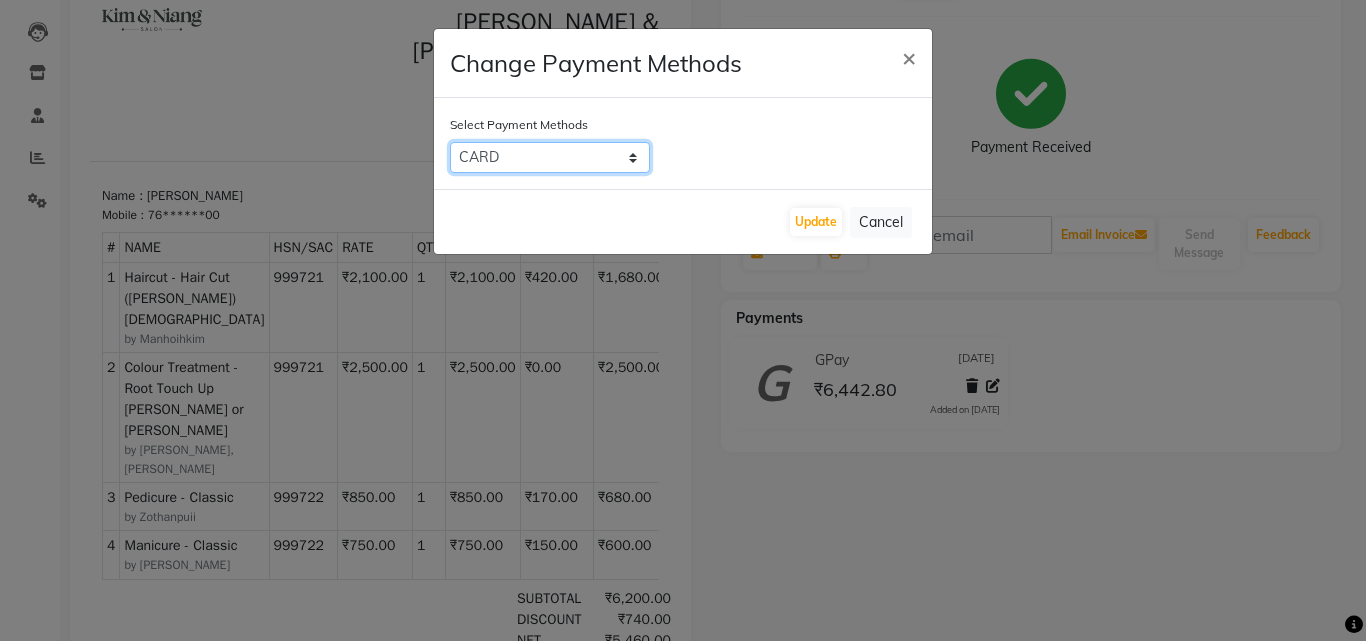 click on "GPay   PayTM   CARD   ONLINE   CASH" 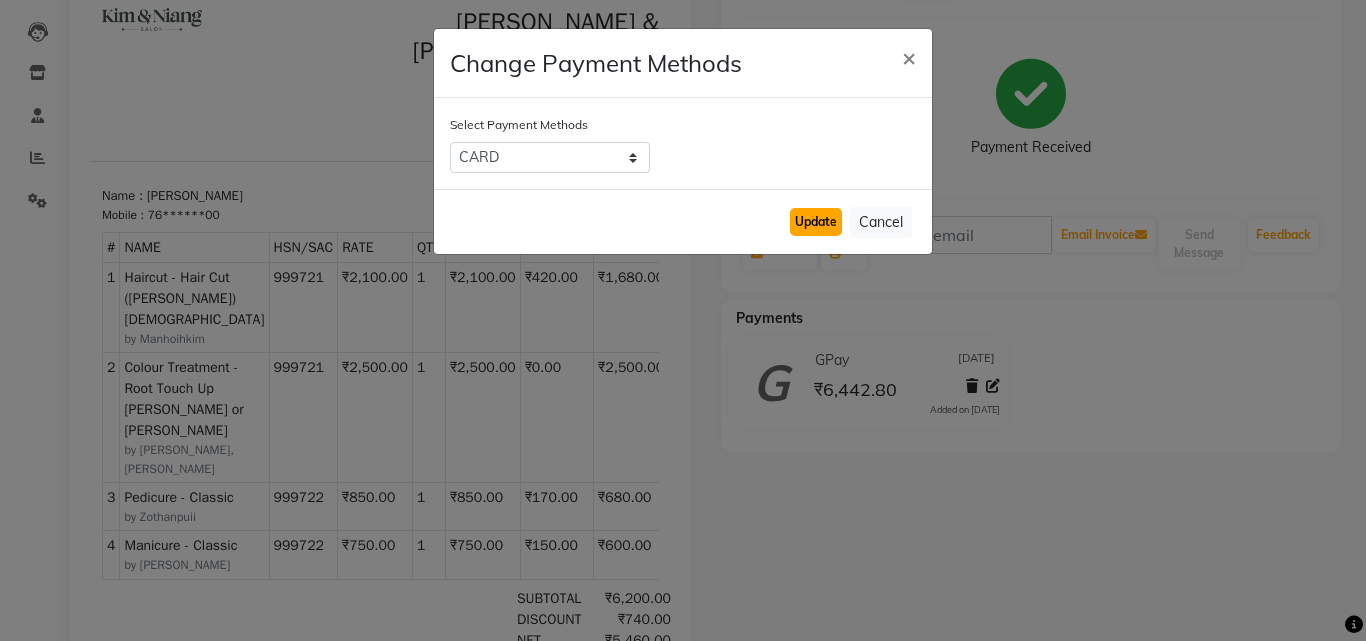 click on "Update" 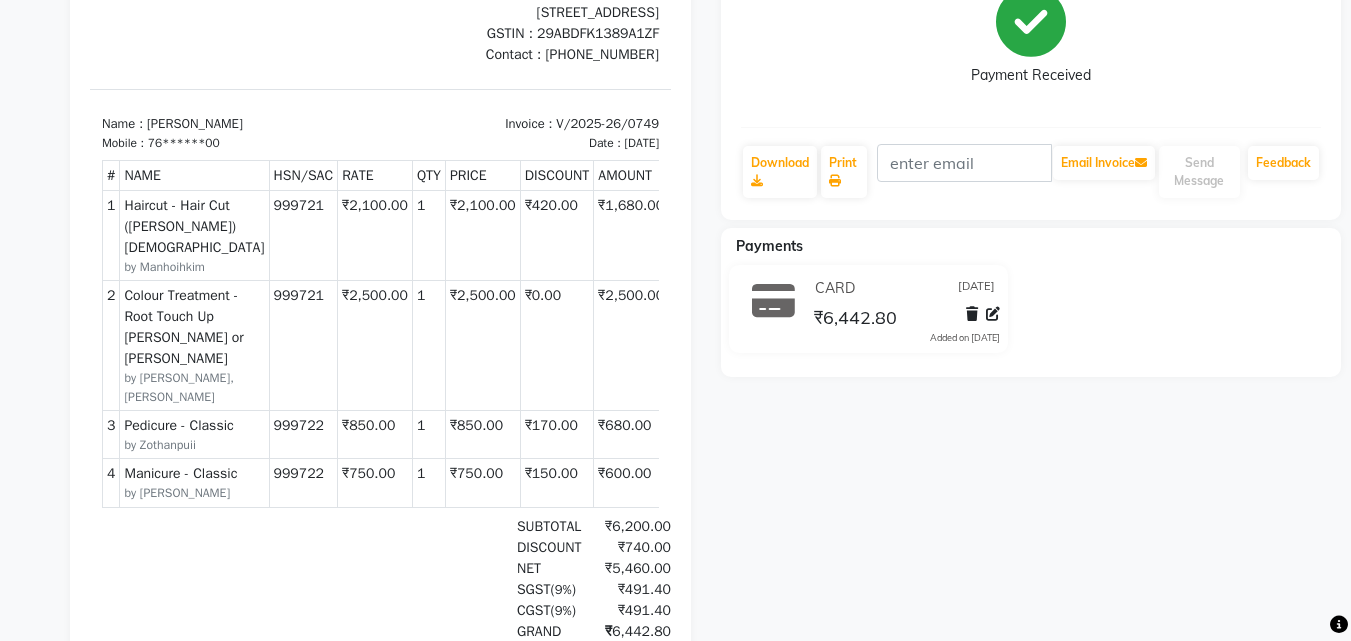 scroll, scrollTop: 128, scrollLeft: 0, axis: vertical 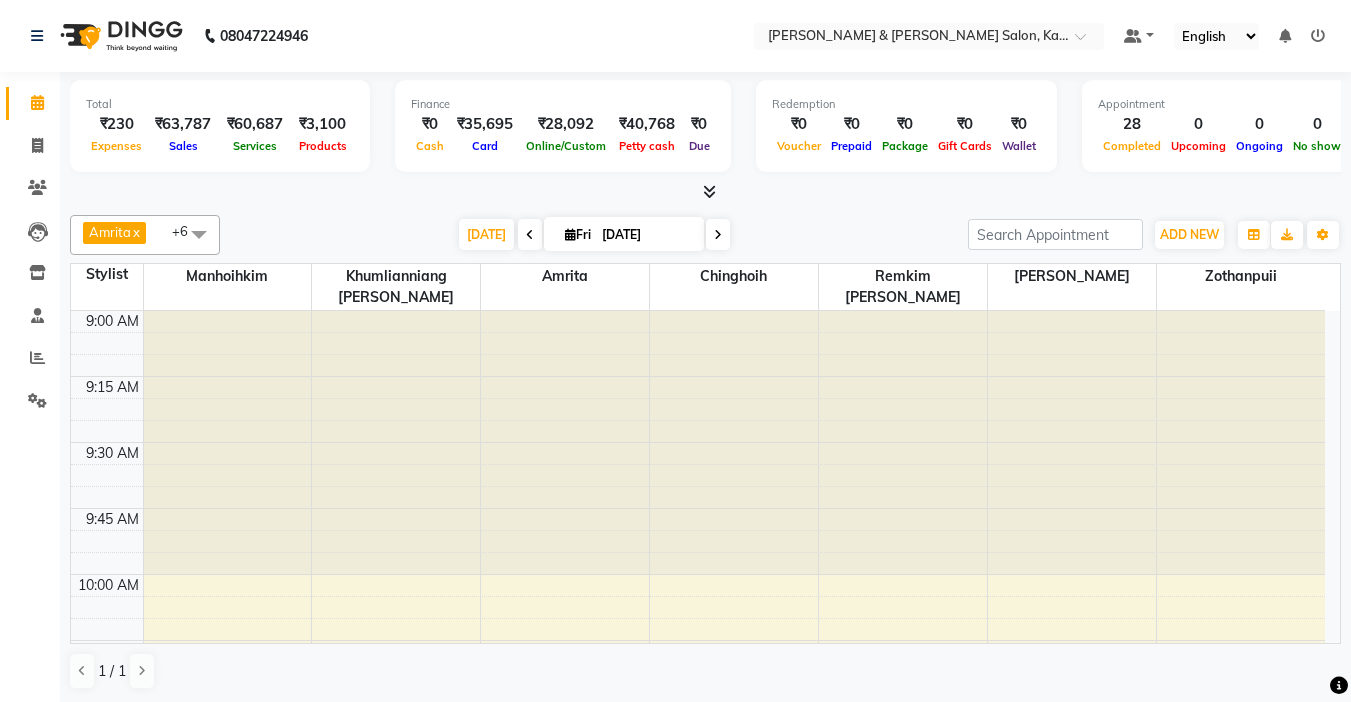 click at bounding box center [1318, 36] 